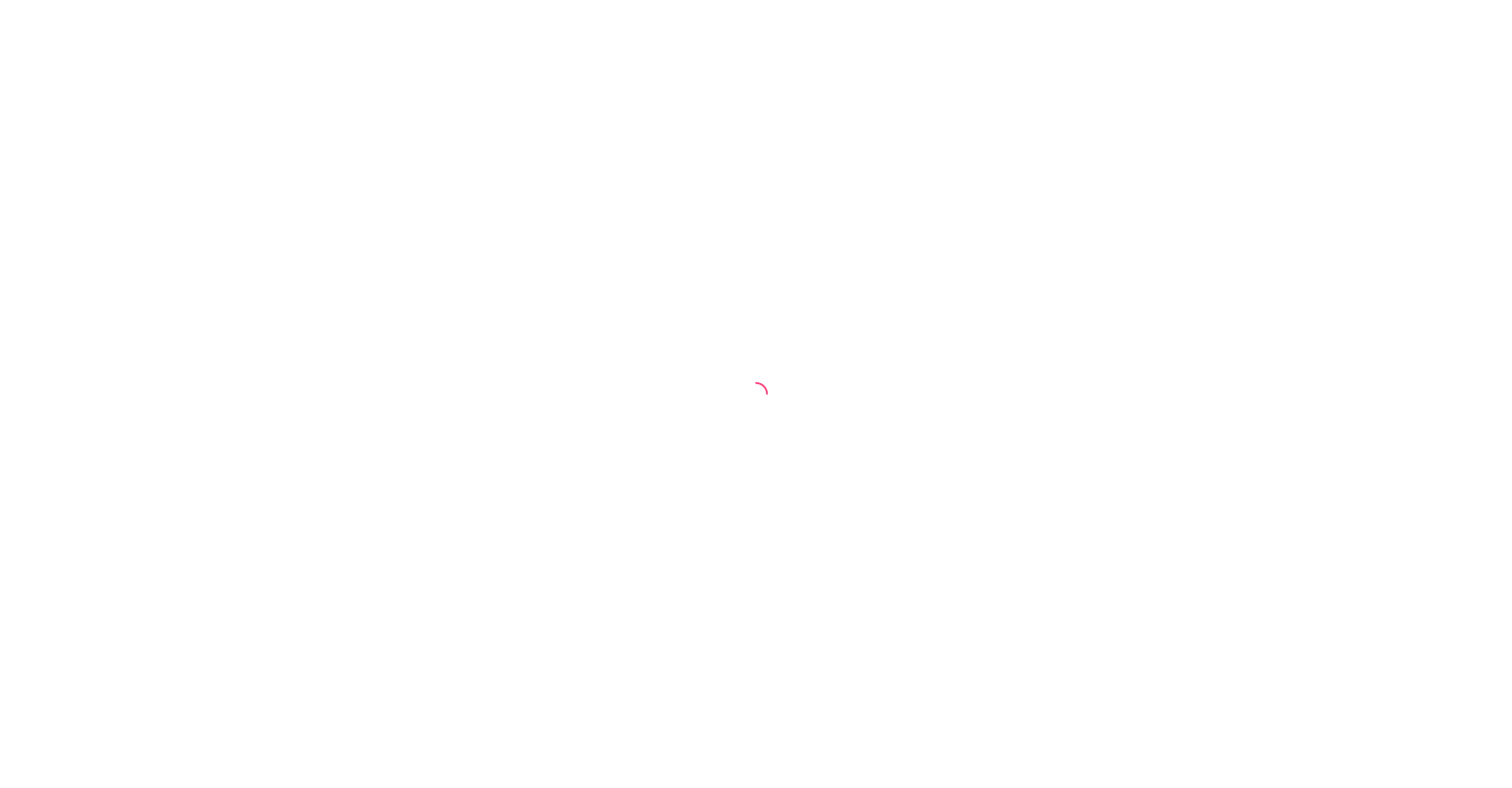 scroll, scrollTop: 0, scrollLeft: 0, axis: both 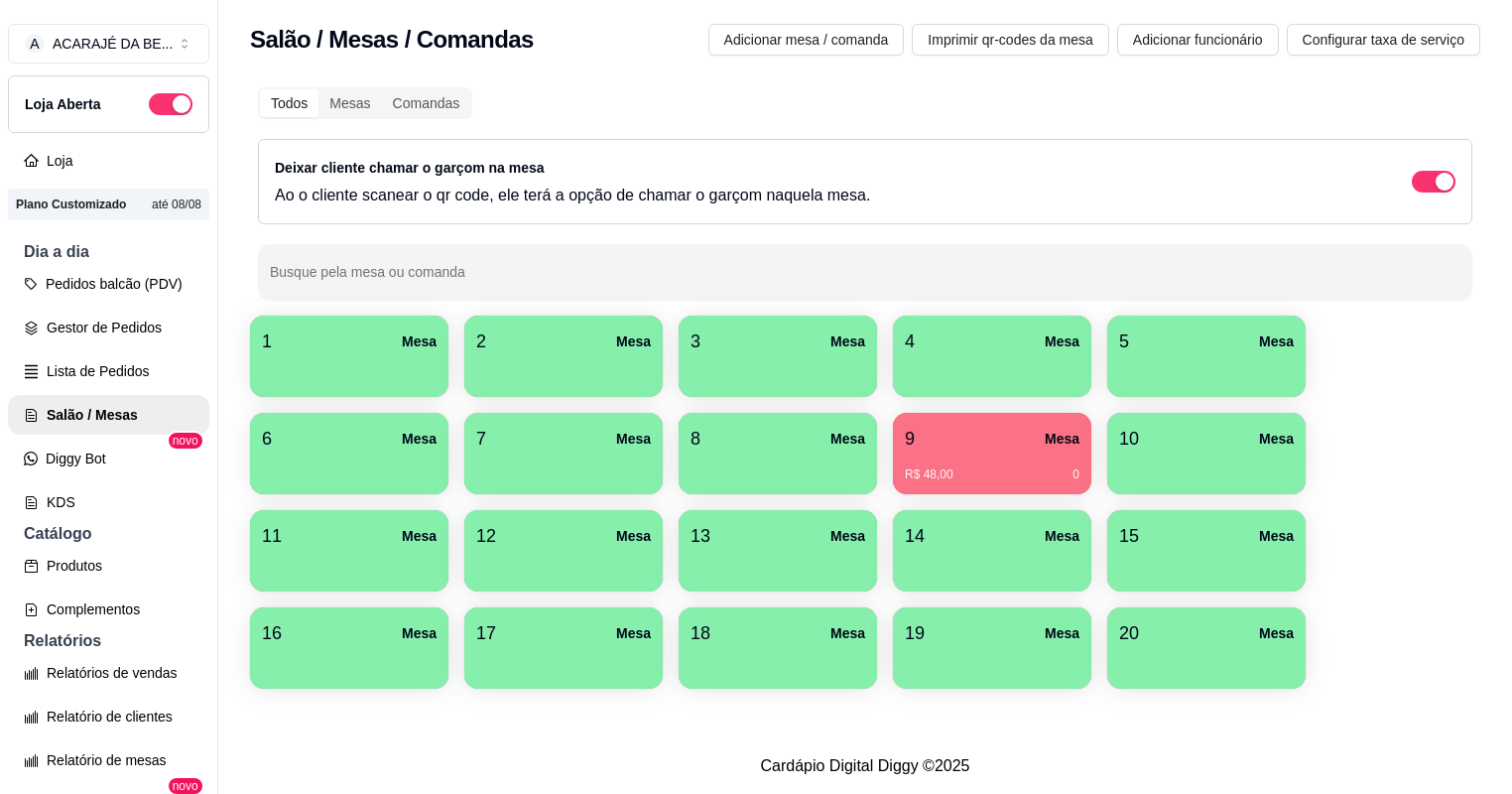 click on "9 Mesa" at bounding box center (992, 439) 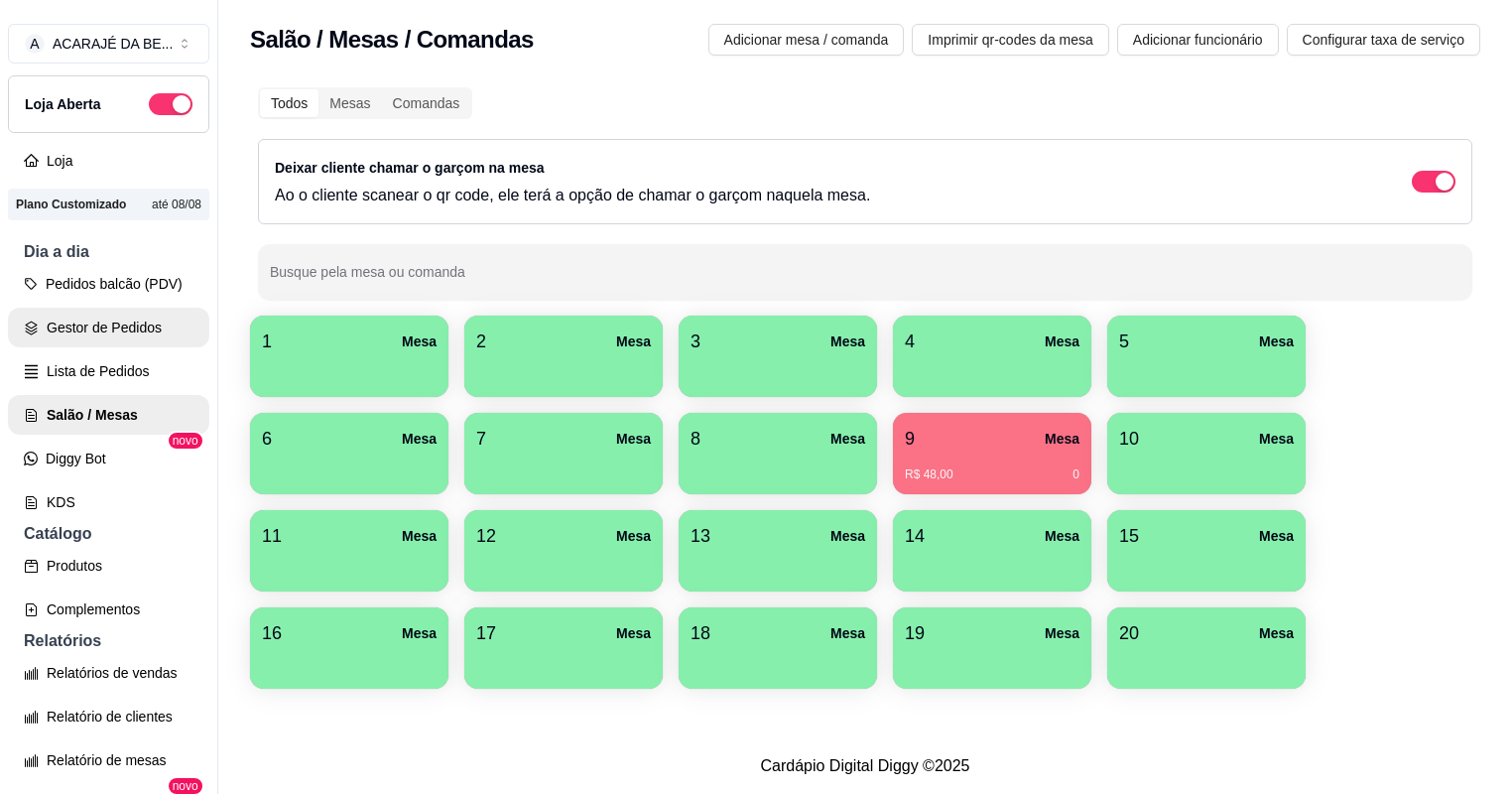 click on "Gestor de Pedidos" at bounding box center (108, 328) 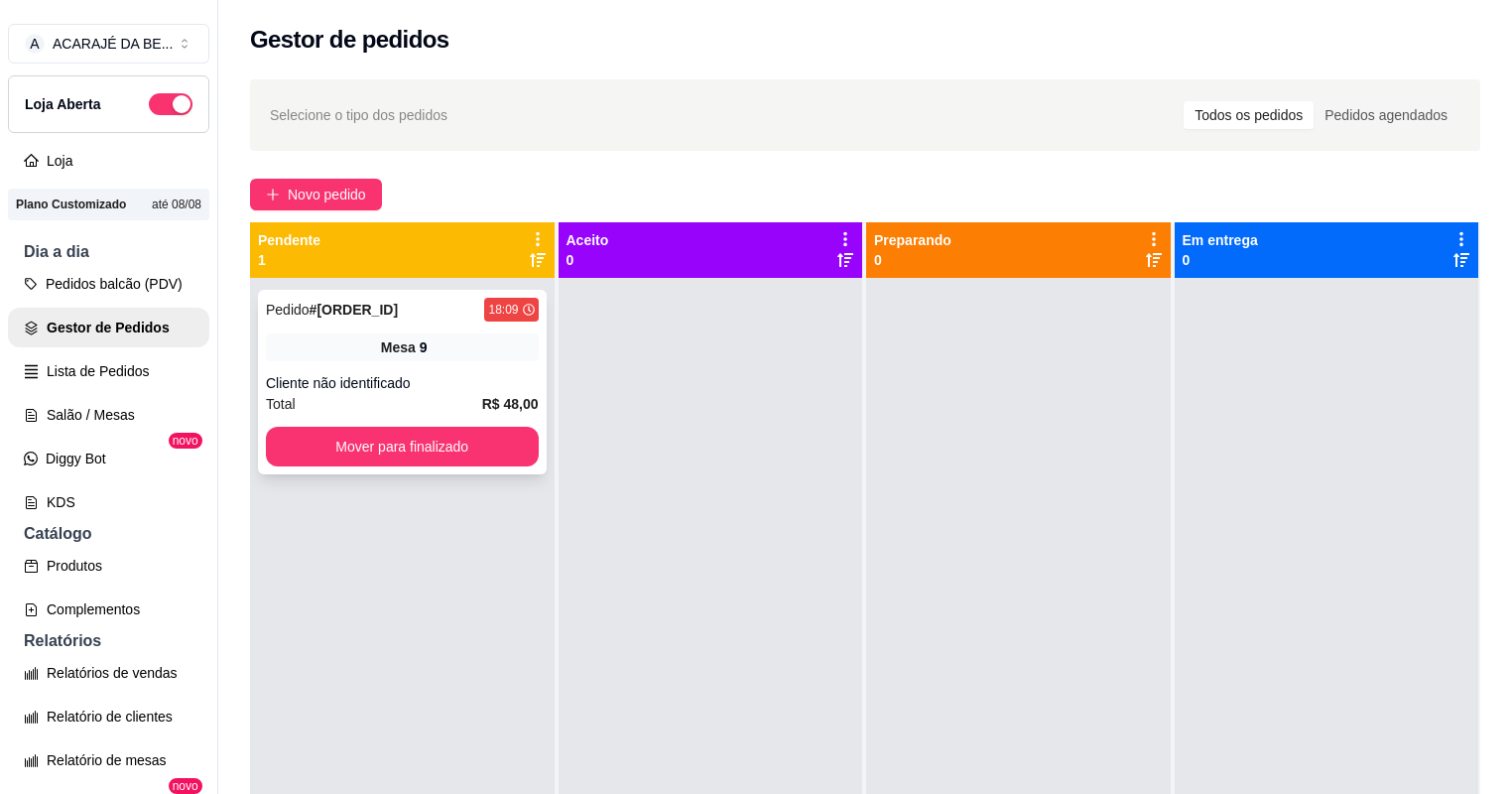 click on "Cliente não identificado" at bounding box center (402, 383) 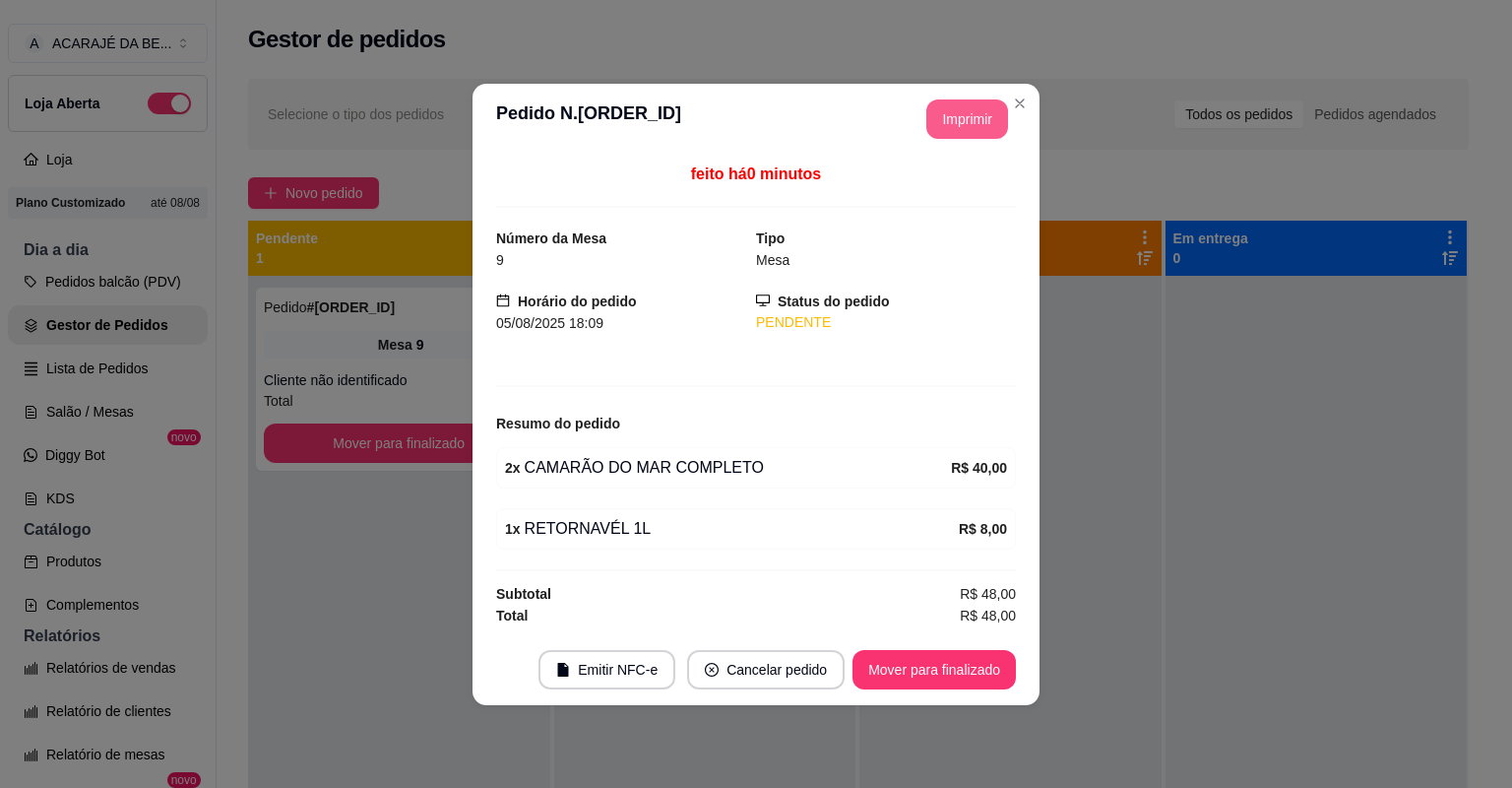 click on "Imprimir" at bounding box center (967, 119) 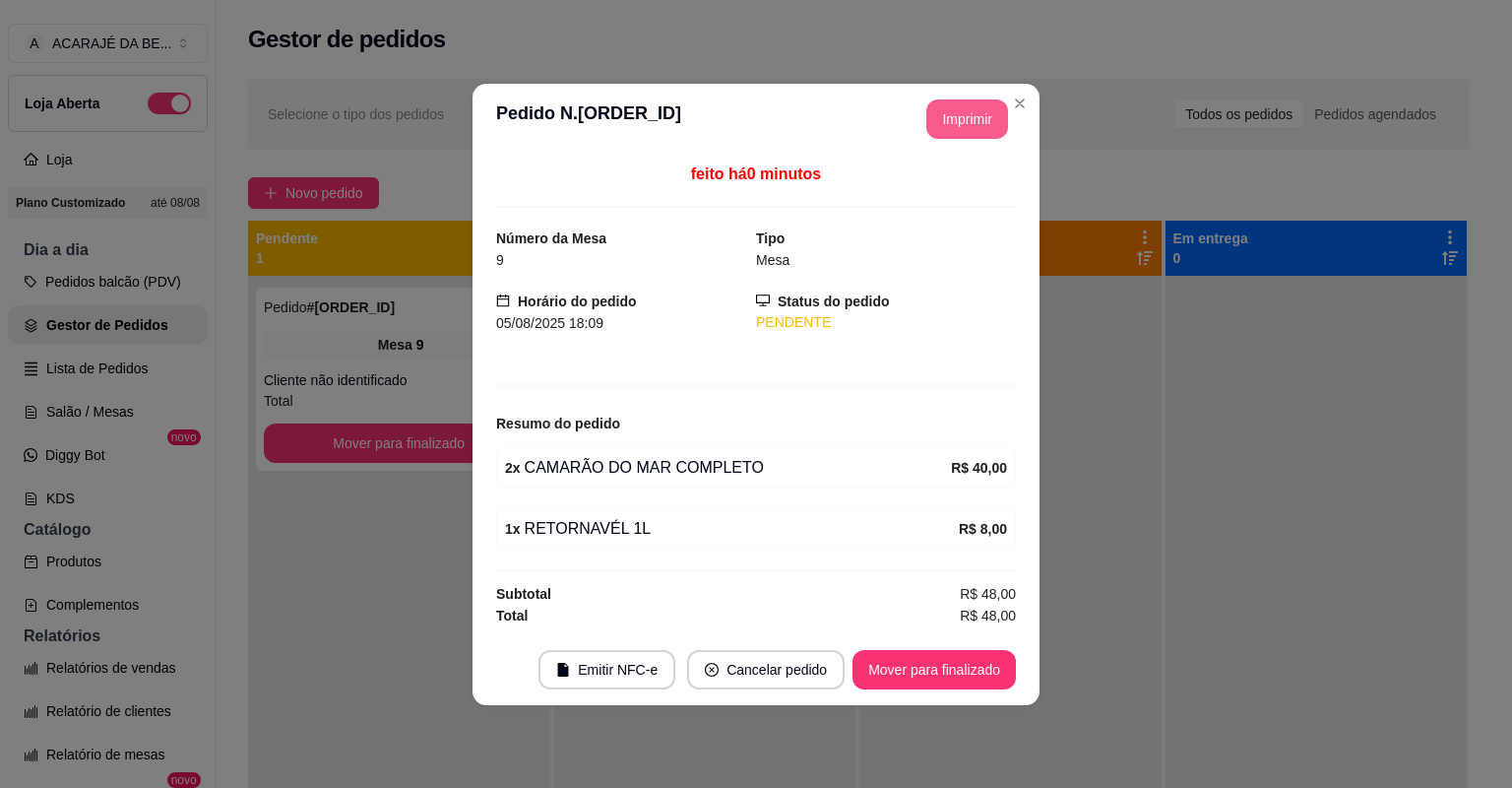 scroll, scrollTop: 0, scrollLeft: 0, axis: both 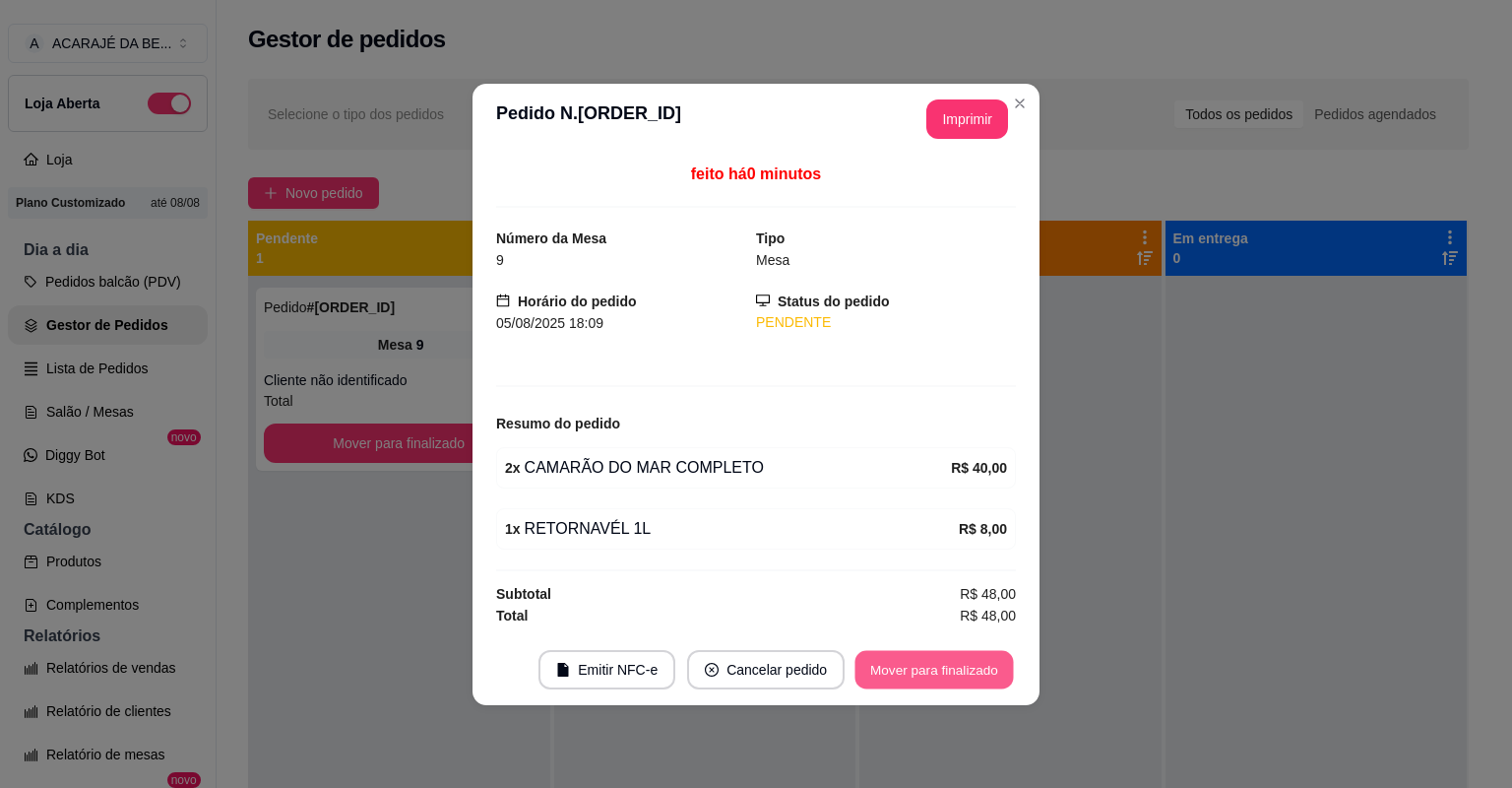 click on "Mover para finalizado" at bounding box center (934, 669) 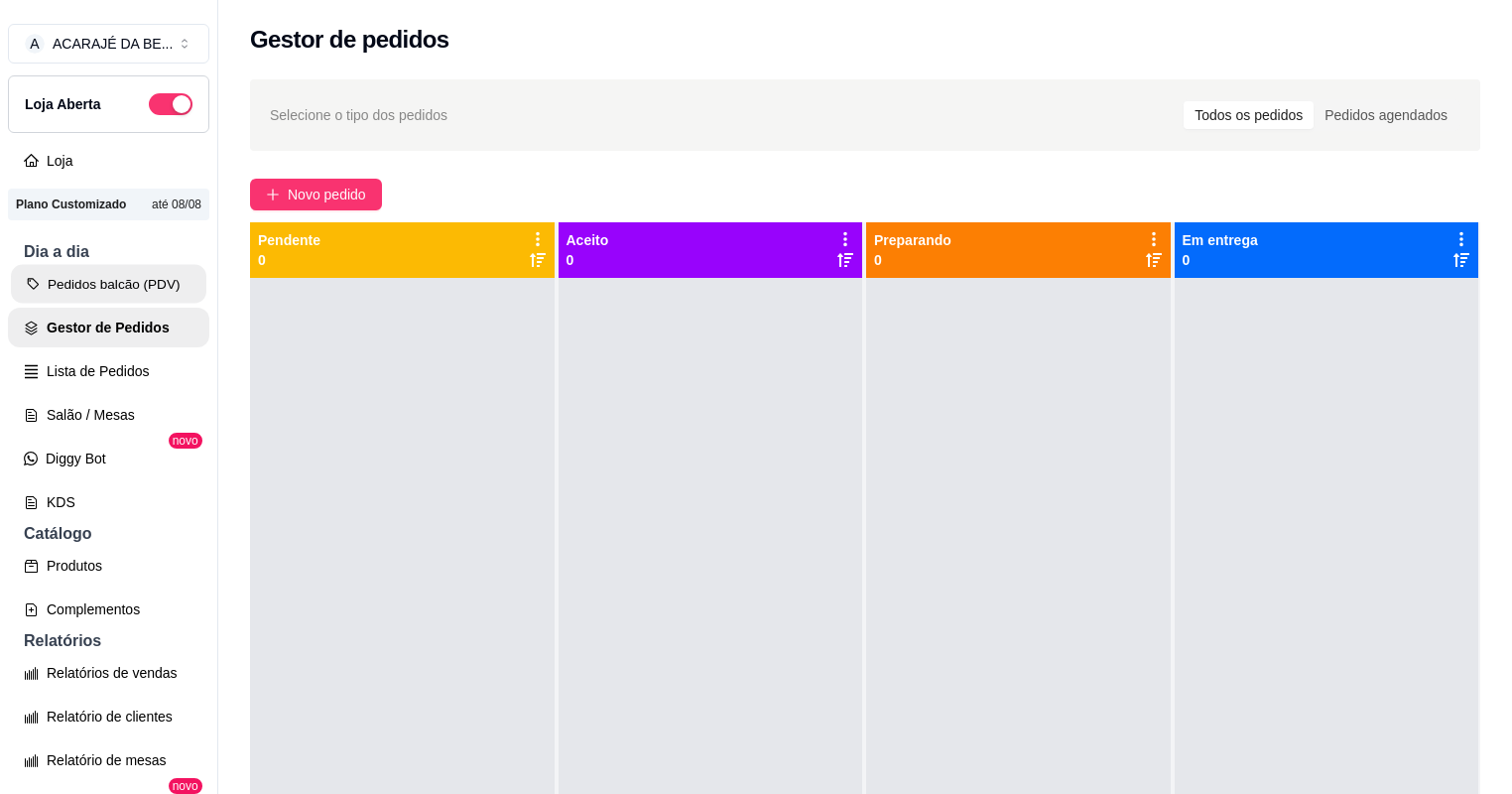 click on "Pedidos balcão (PDV)" at bounding box center [108, 284] 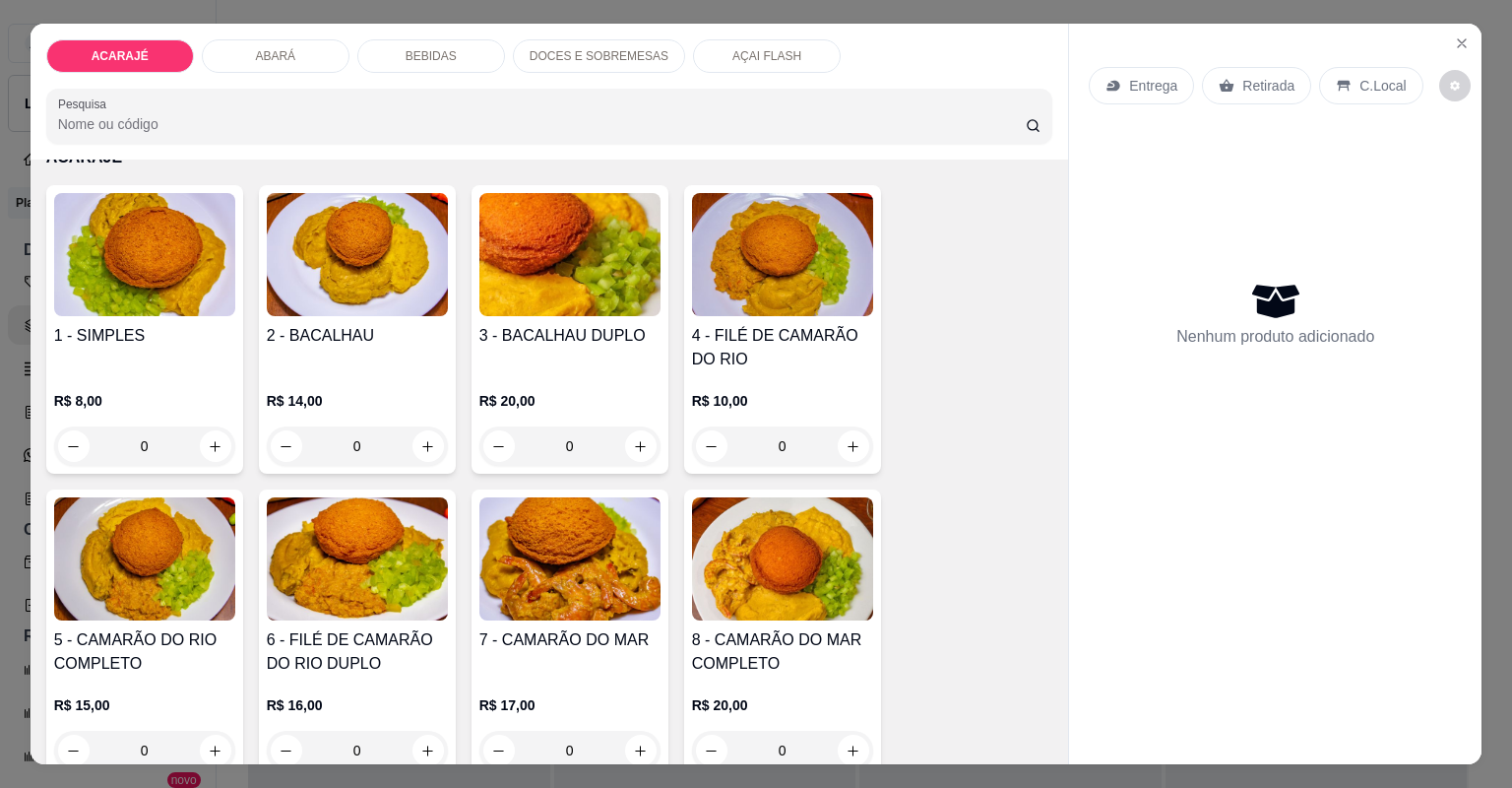 scroll, scrollTop: 315, scrollLeft: 0, axis: vertical 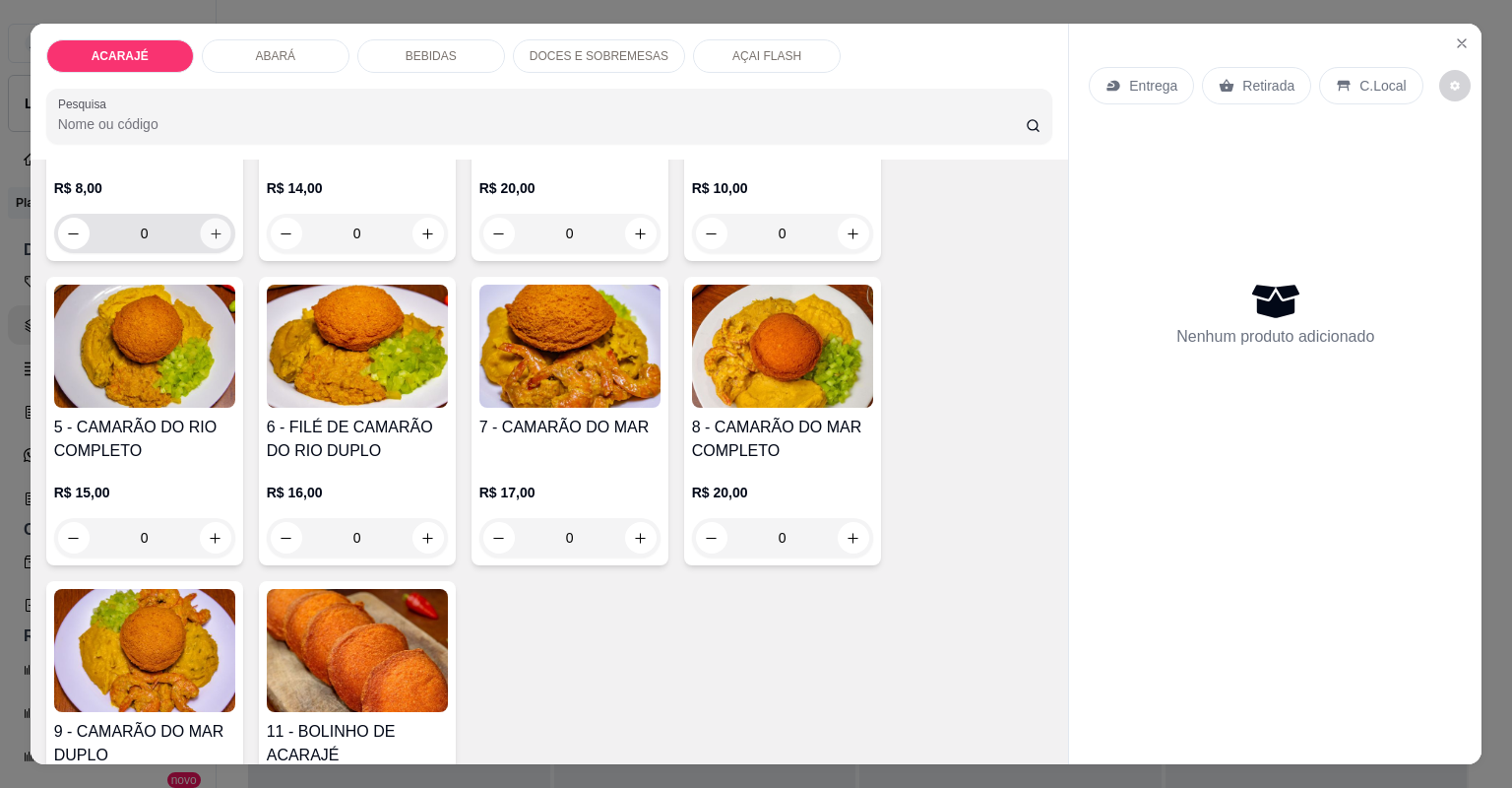 click 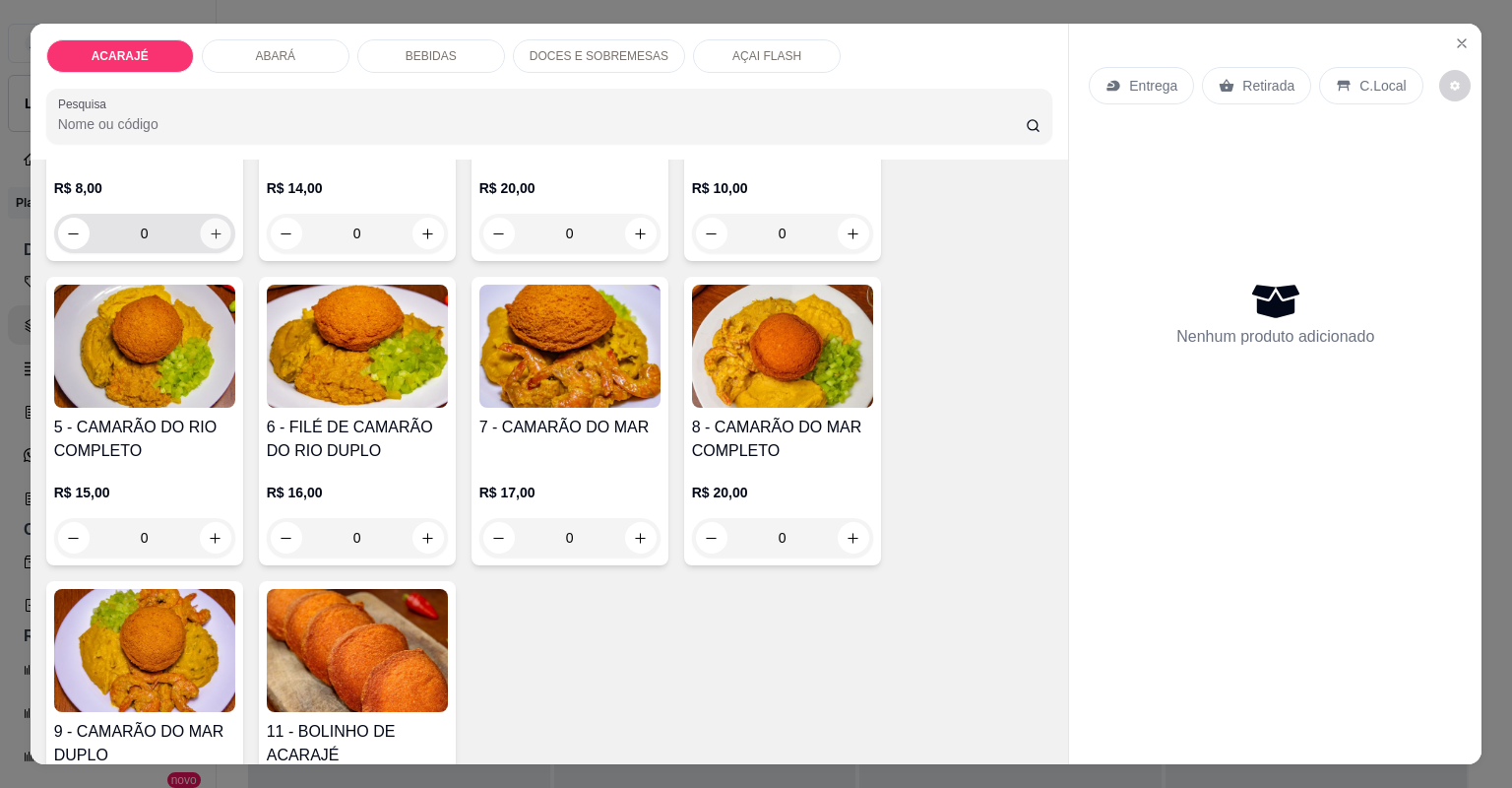 type on "1" 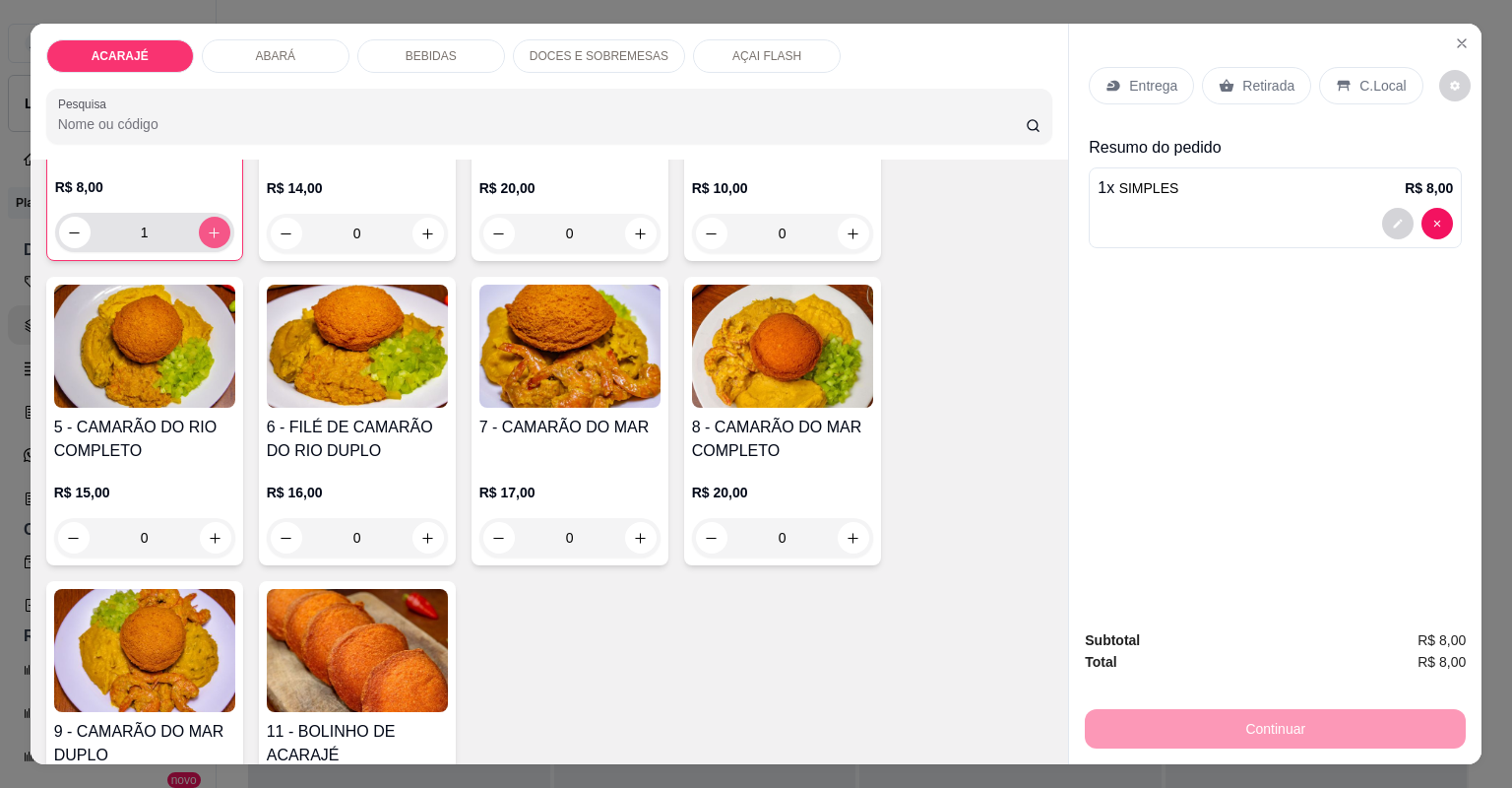 scroll, scrollTop: 314, scrollLeft: 0, axis: vertical 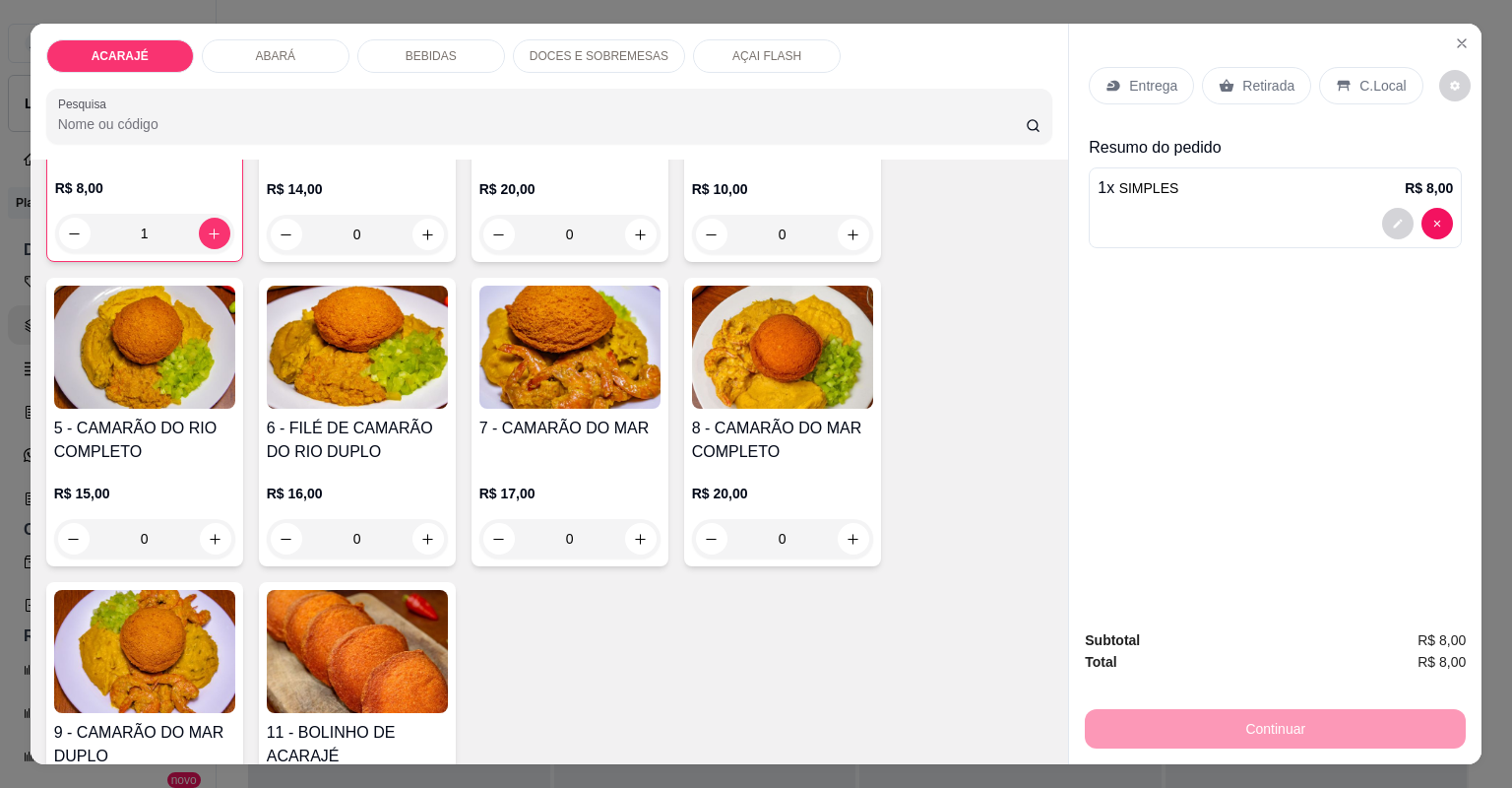 click on "Retirada" at bounding box center [1268, 86] 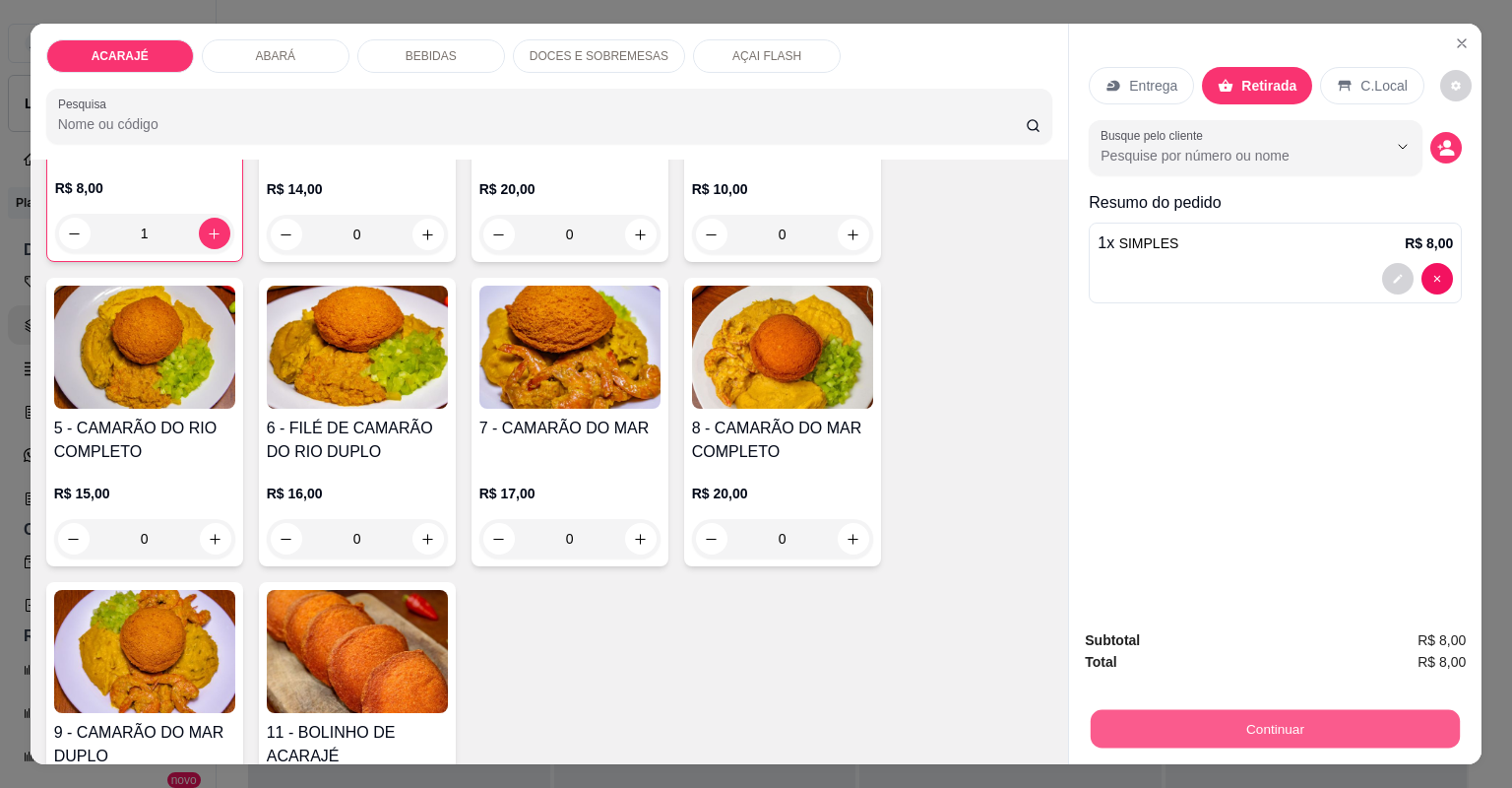 click on "Continuar" at bounding box center (1275, 729) 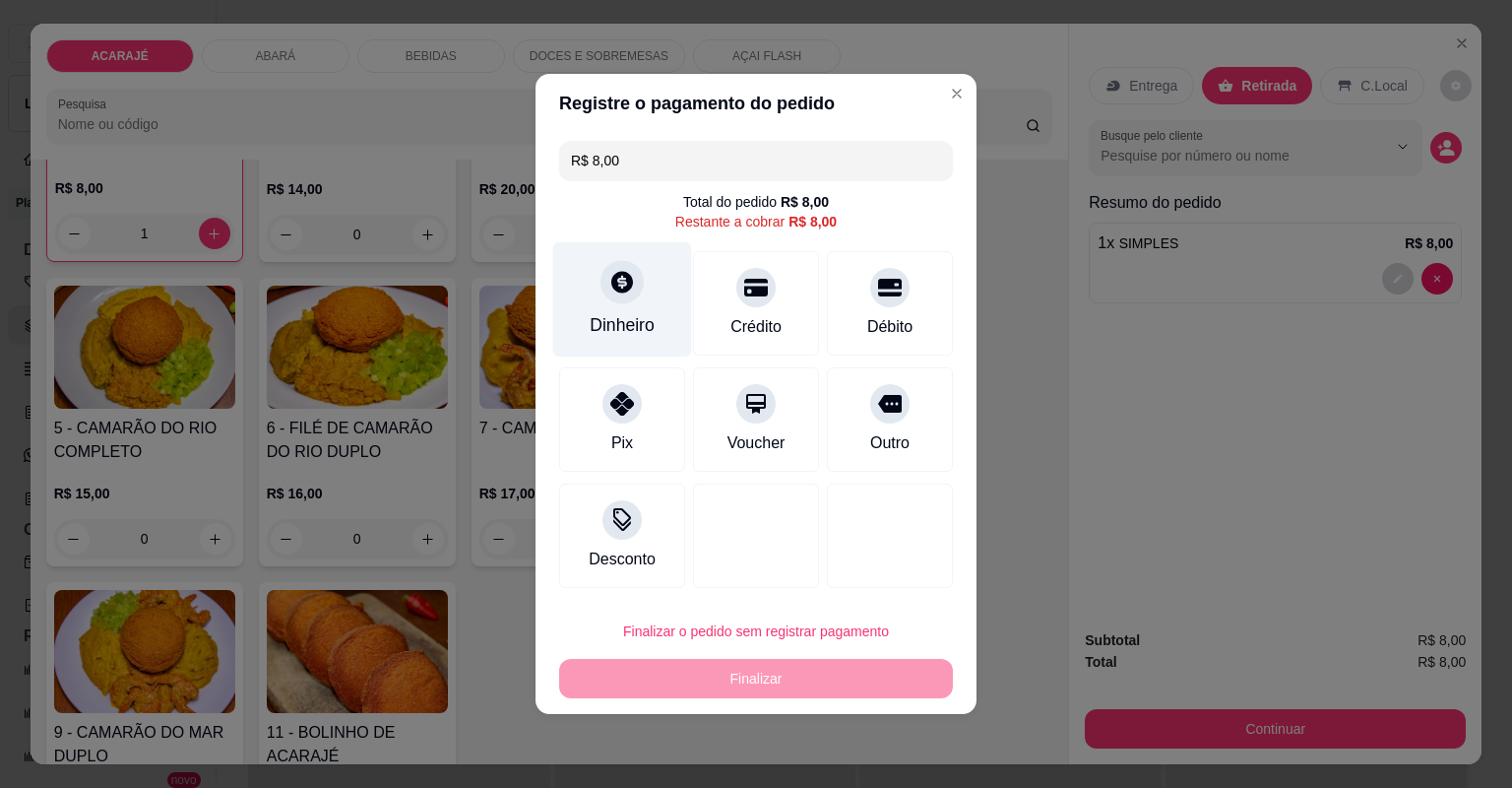 click at bounding box center (622, 282) 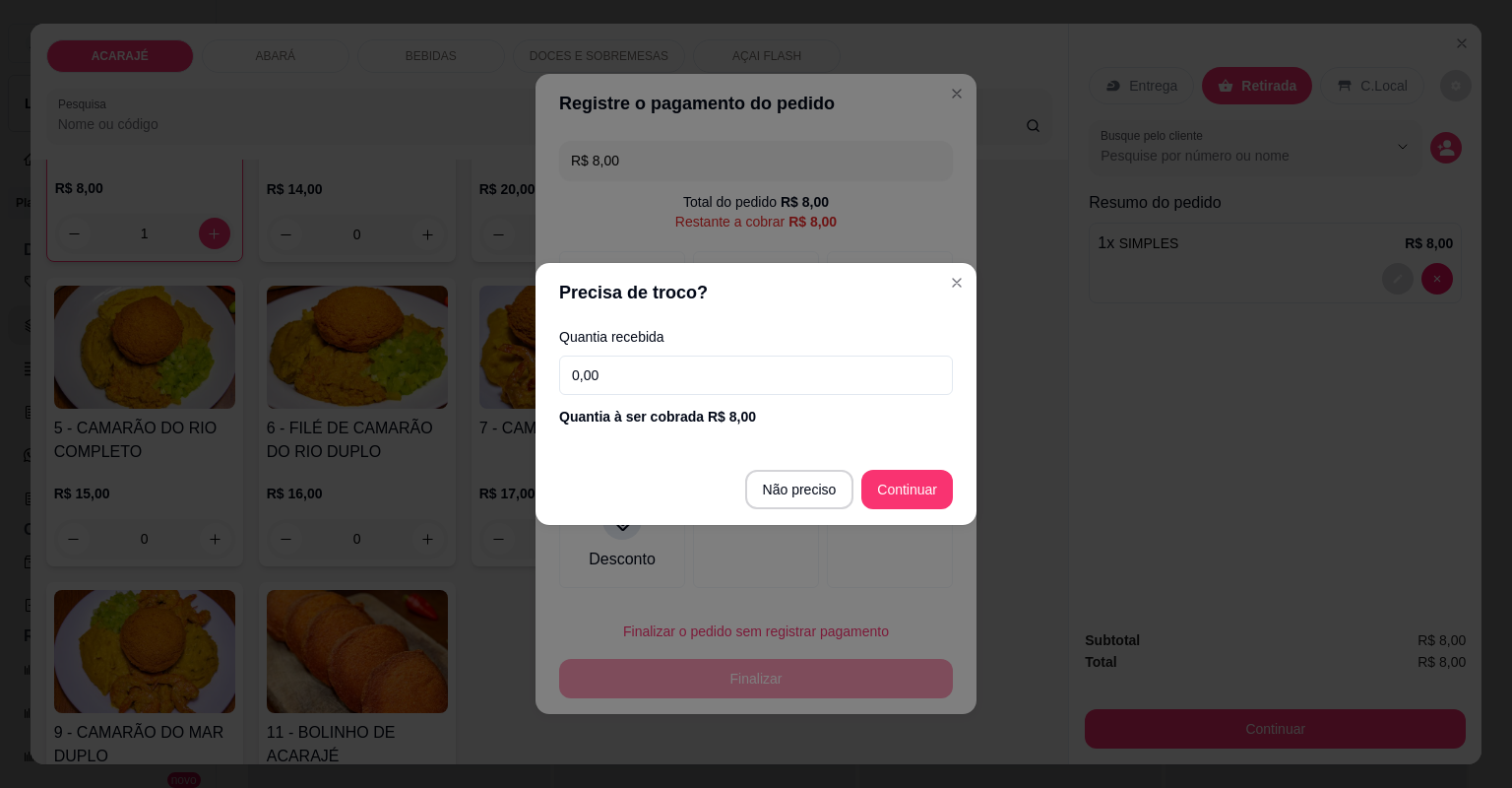 click on "0,00" at bounding box center [756, 375] 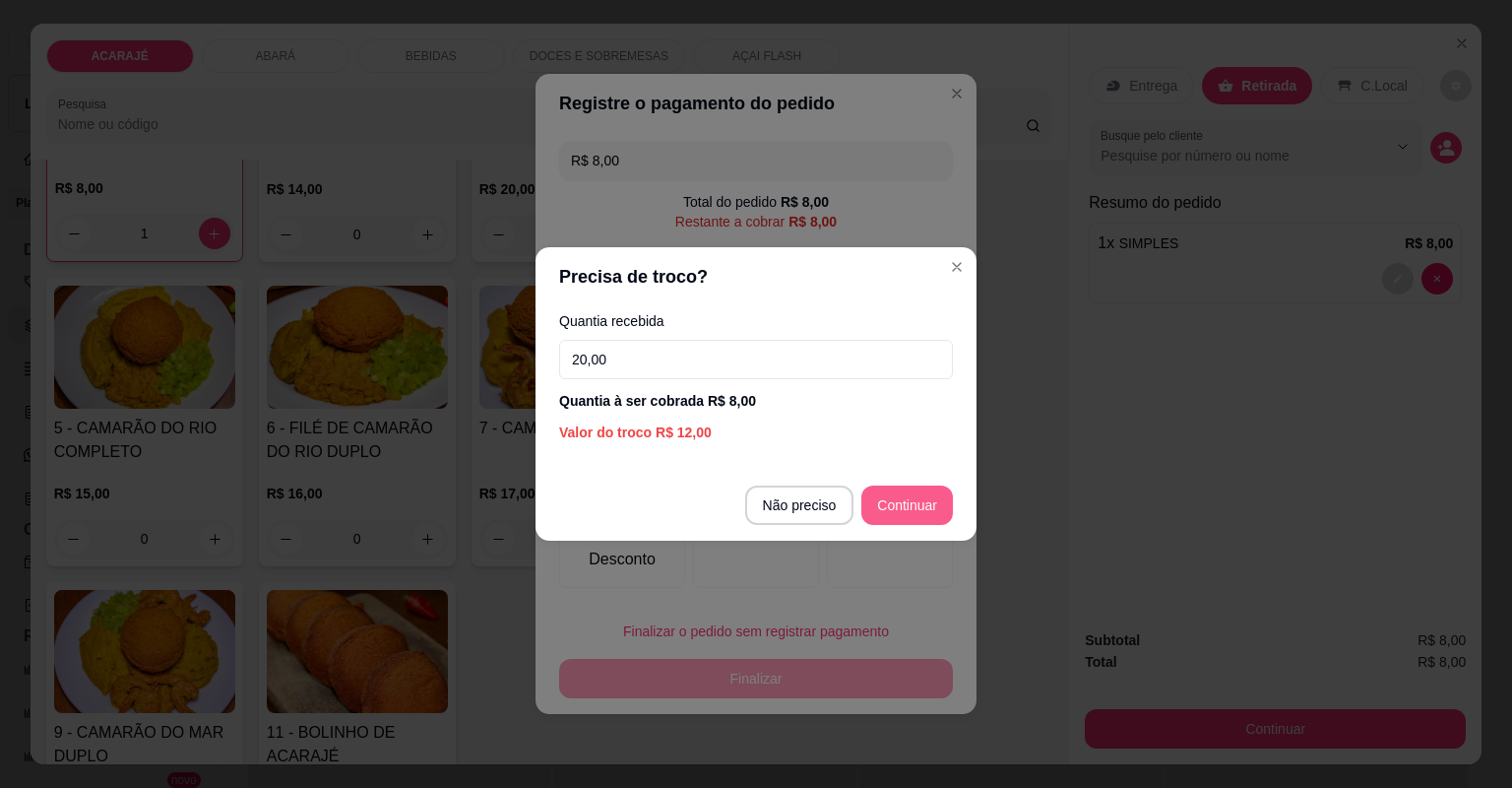 type on "20,00" 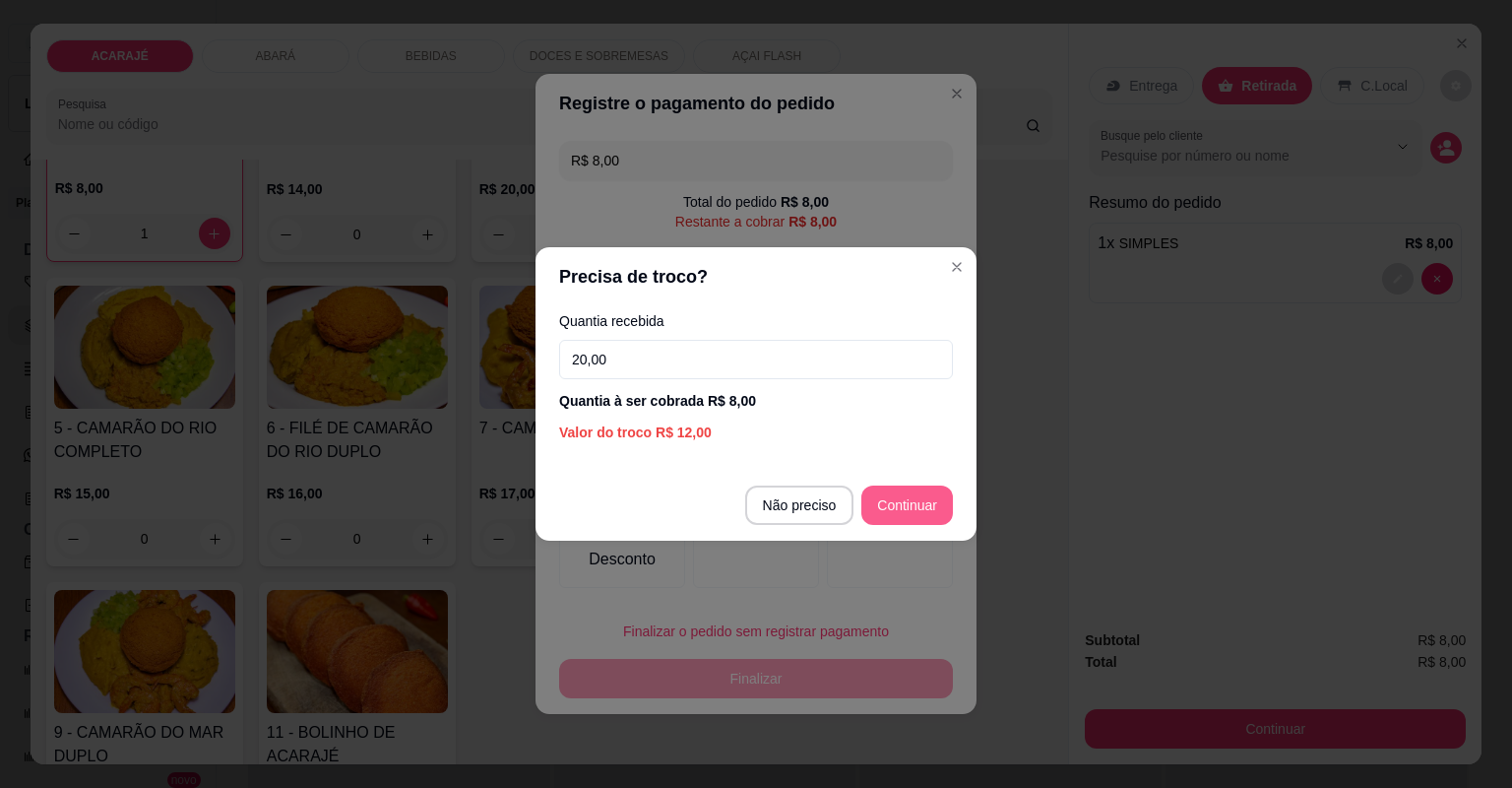 type on "R$ 0,00" 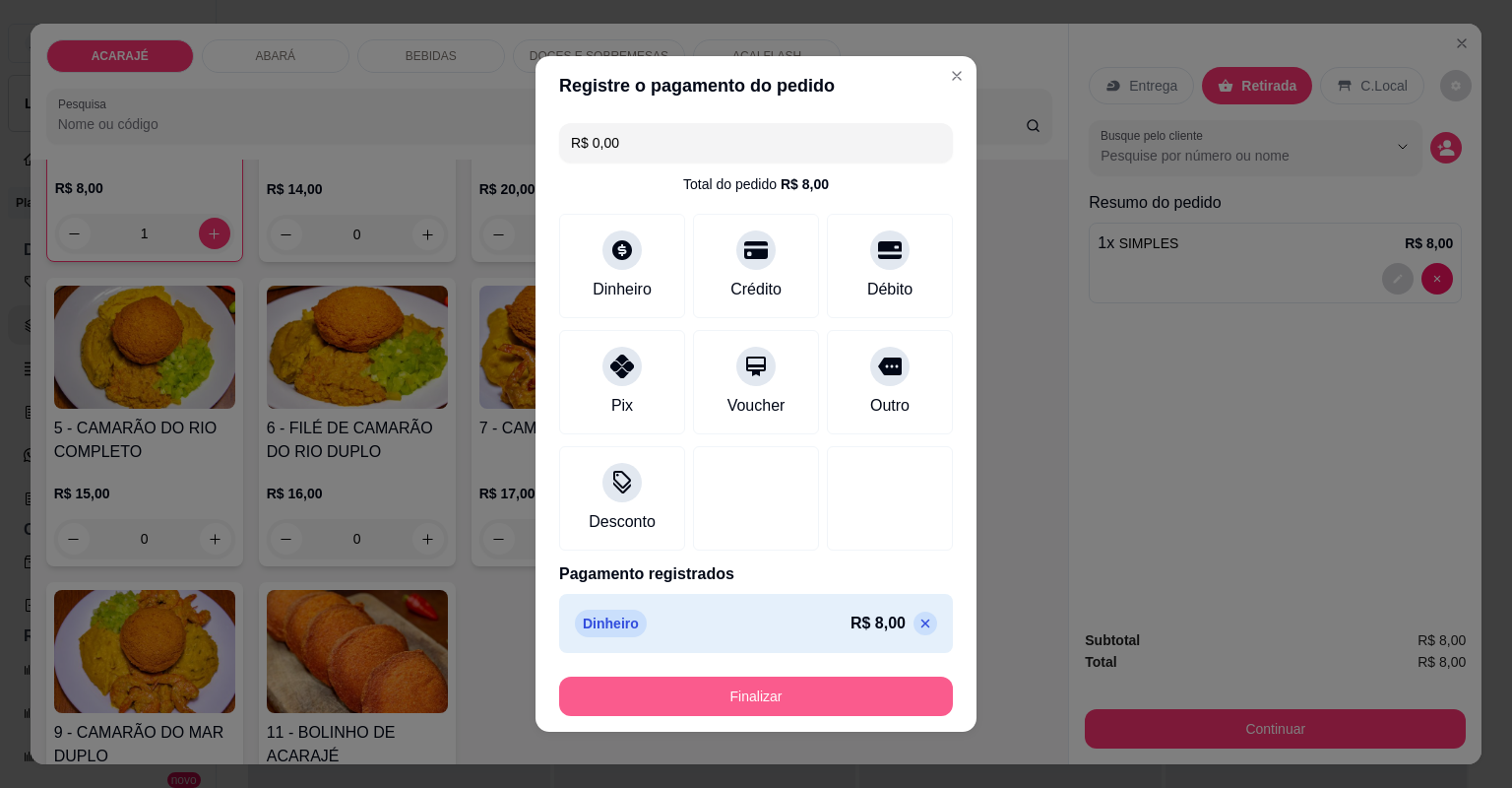 click on "Finalizar" at bounding box center (756, 696) 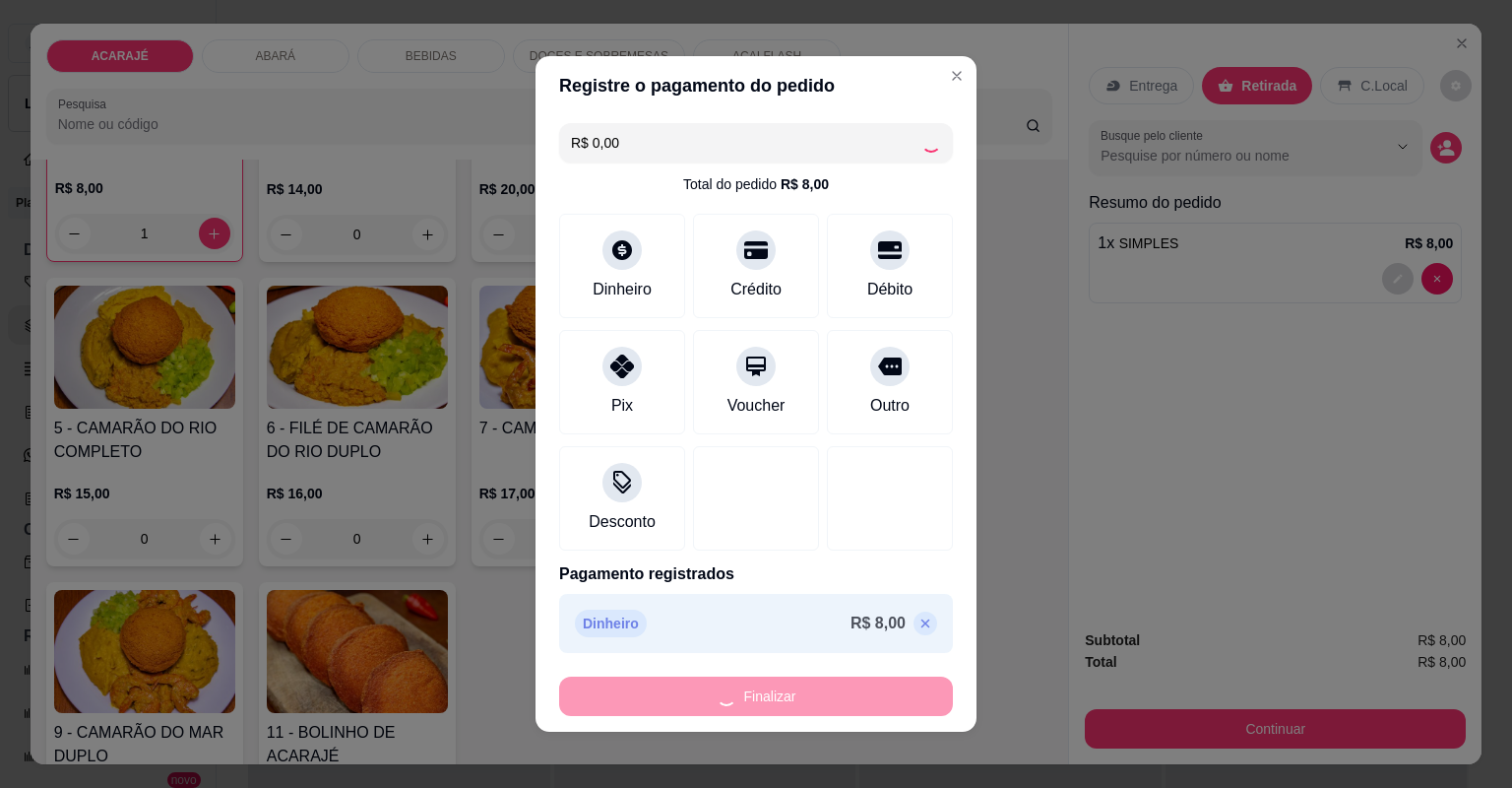 type on "0" 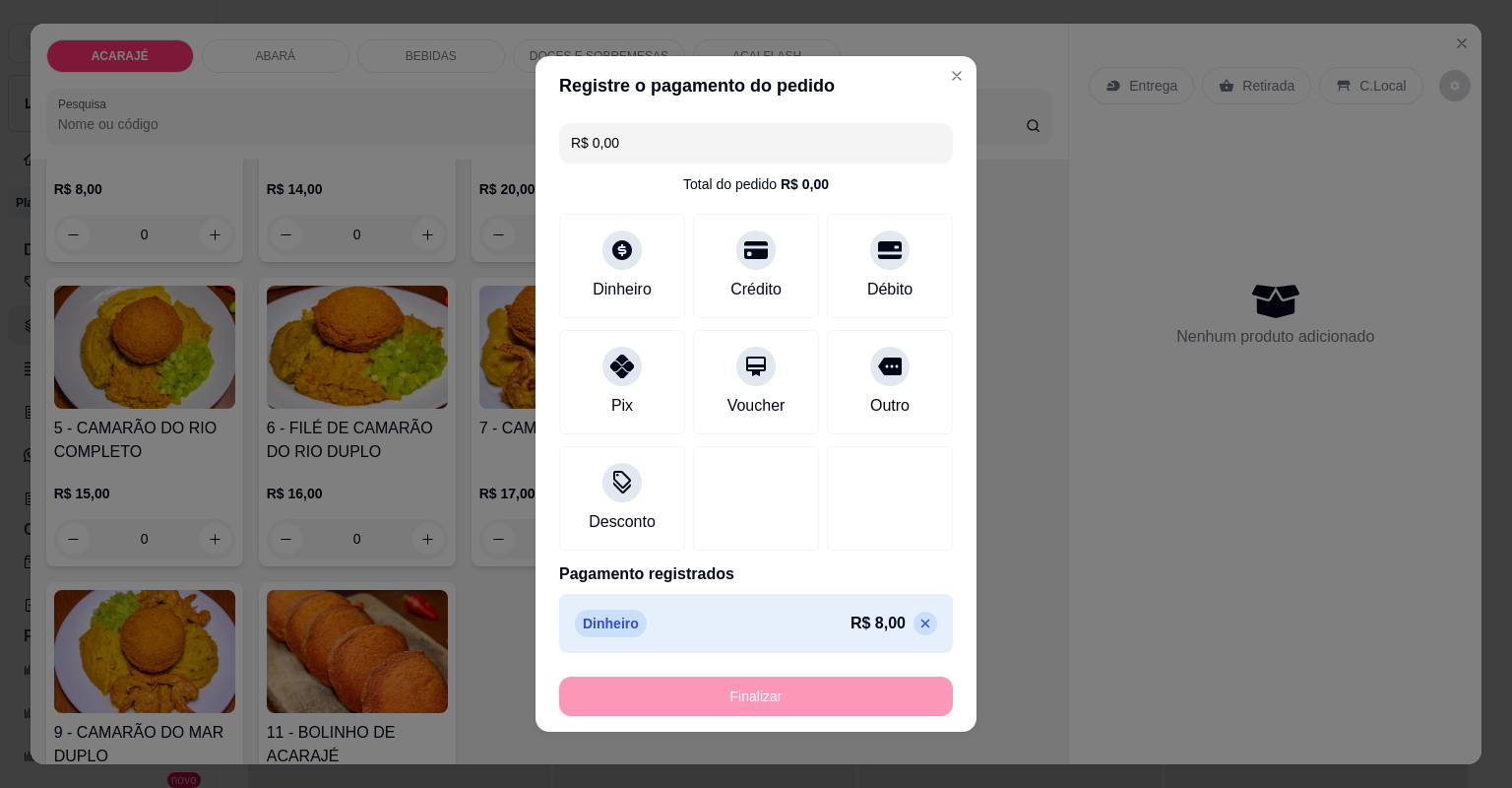 type on "-R$ 8,00" 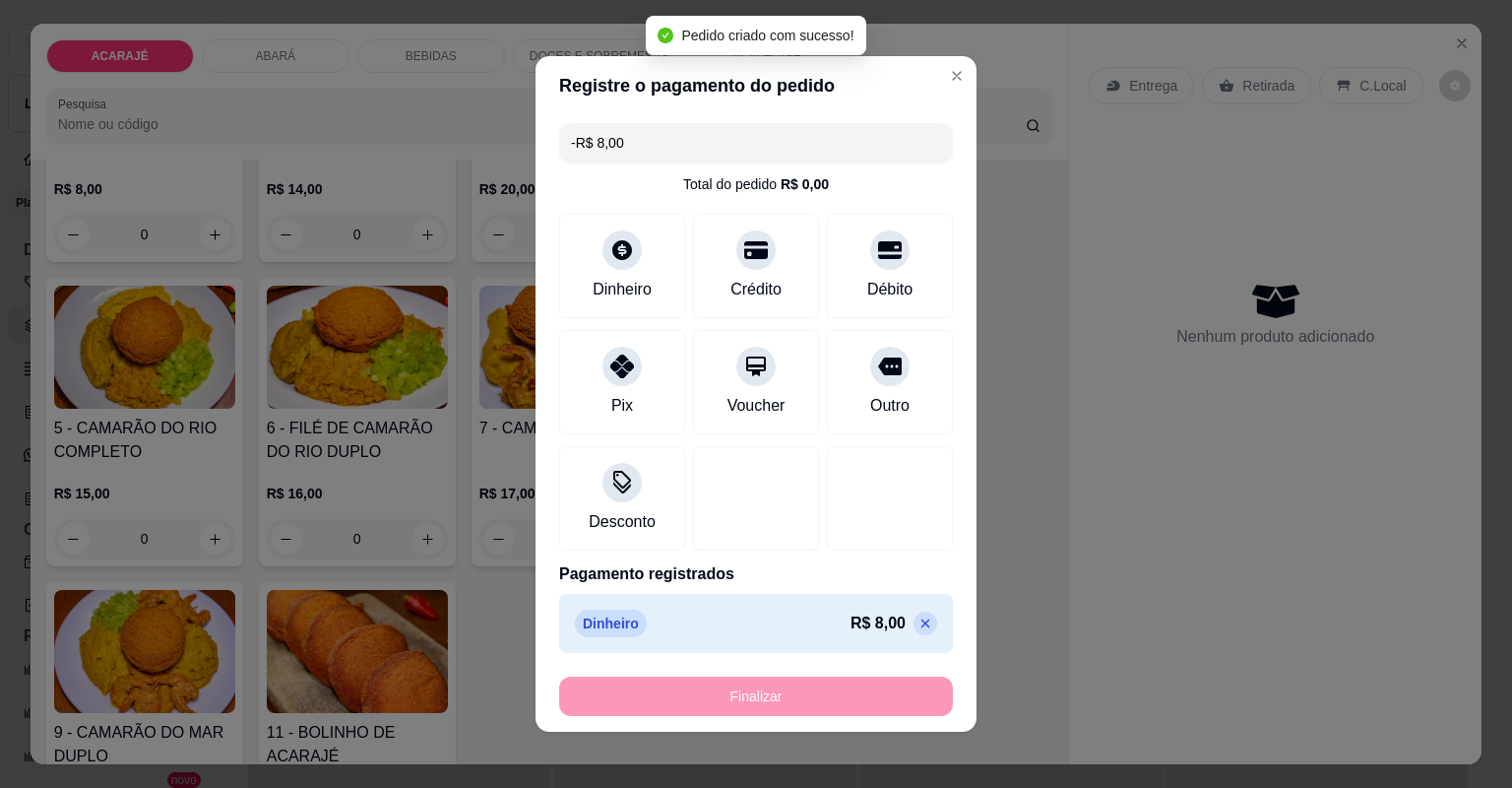 scroll, scrollTop: 315, scrollLeft: 0, axis: vertical 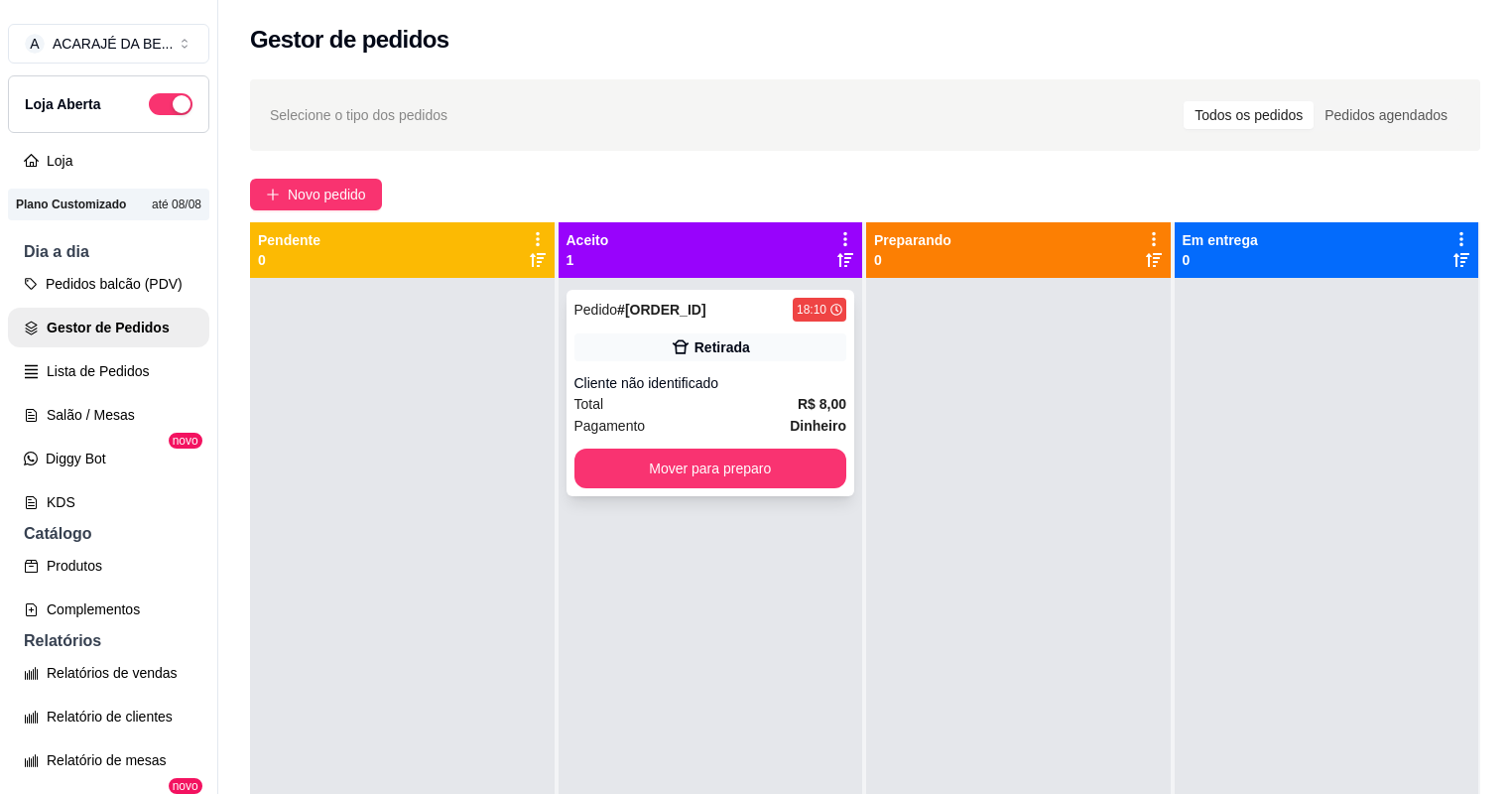 click on "Pagamento Dinheiro" at bounding box center (710, 426) 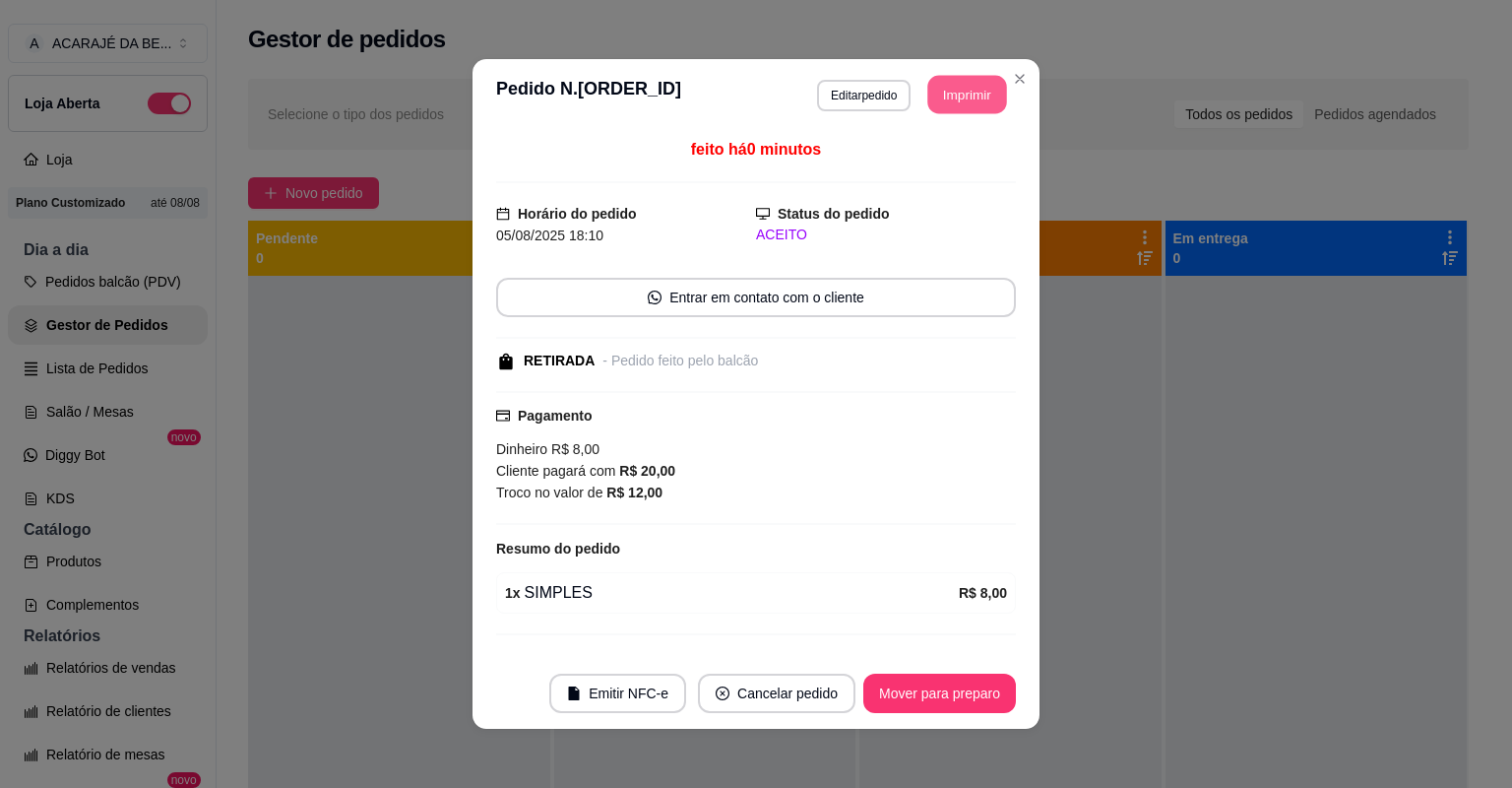 click on "Imprimir" at bounding box center (968, 95) 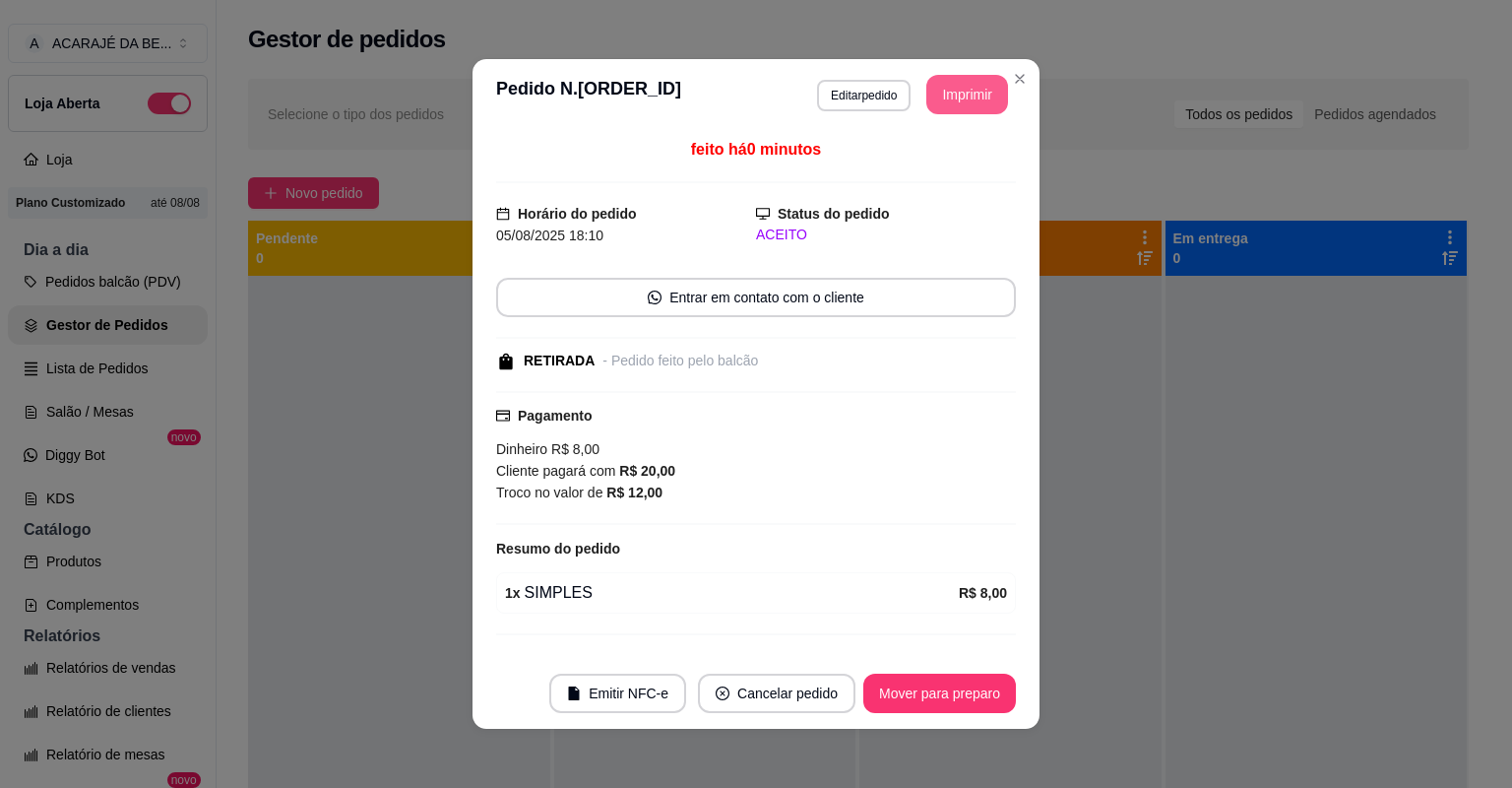 scroll, scrollTop: 0, scrollLeft: 0, axis: both 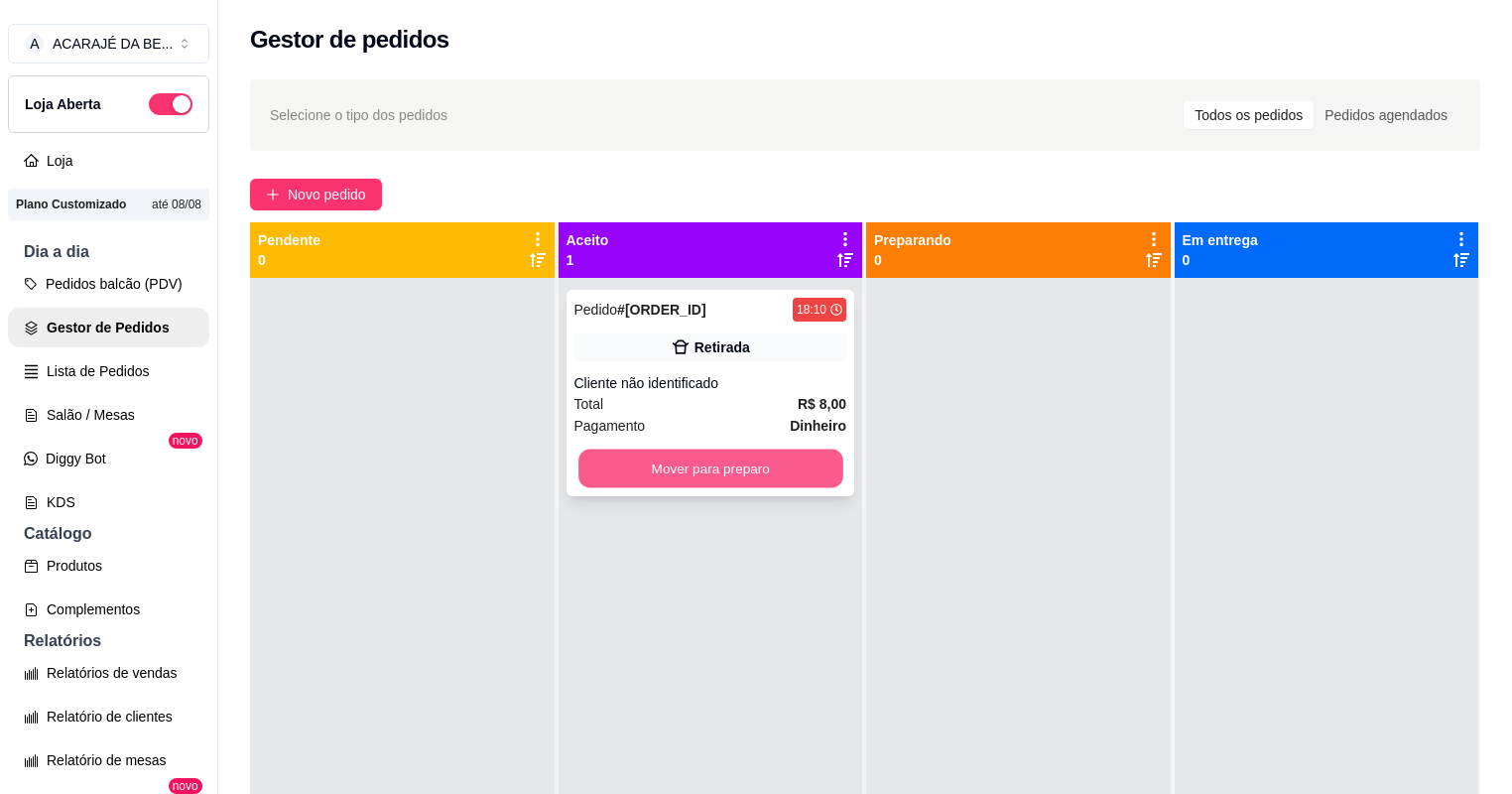 click on "Mover para preparo" at bounding box center [710, 468] 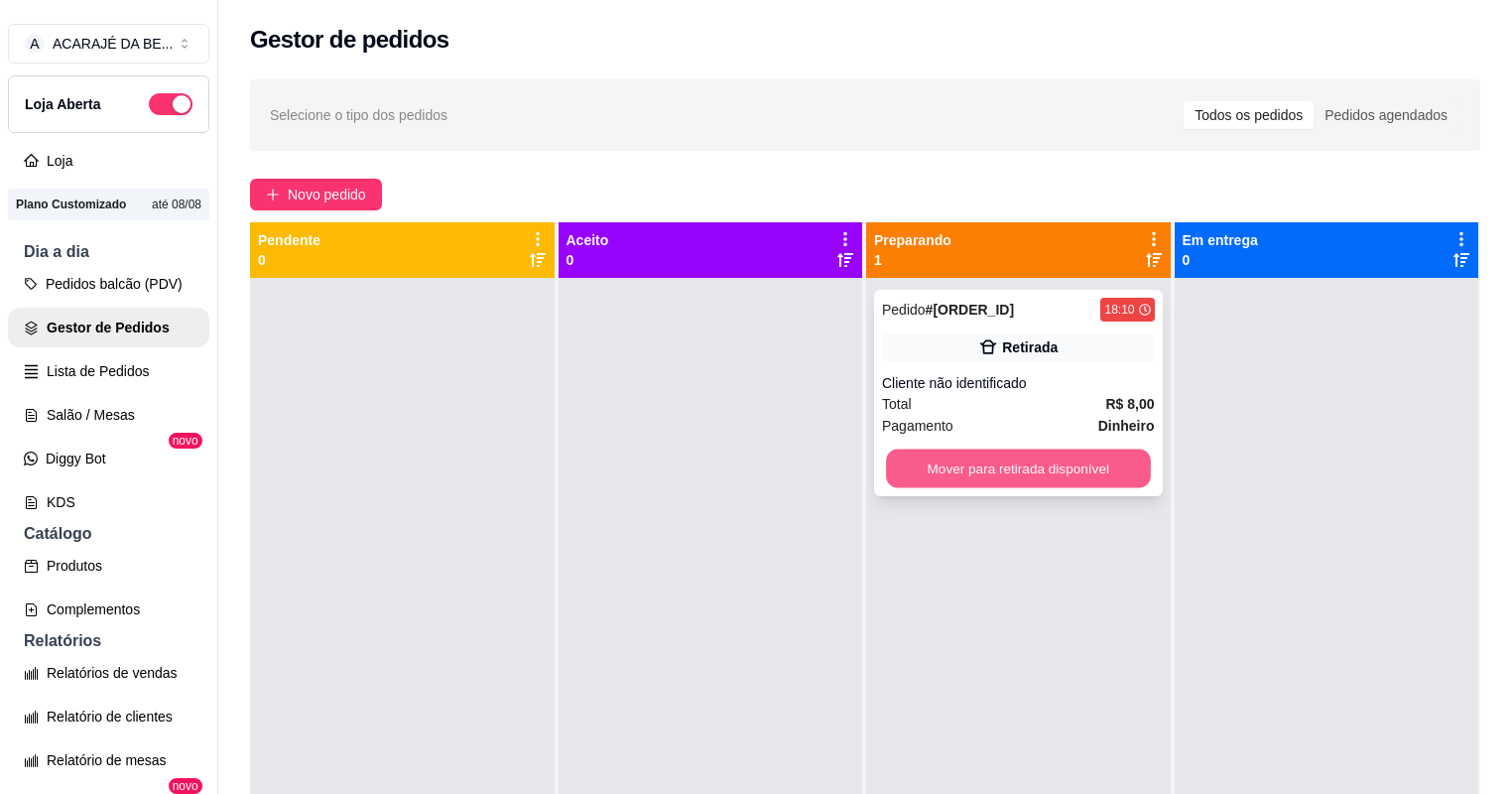 click on "Mover para retirada disponível" at bounding box center (1018, 468) 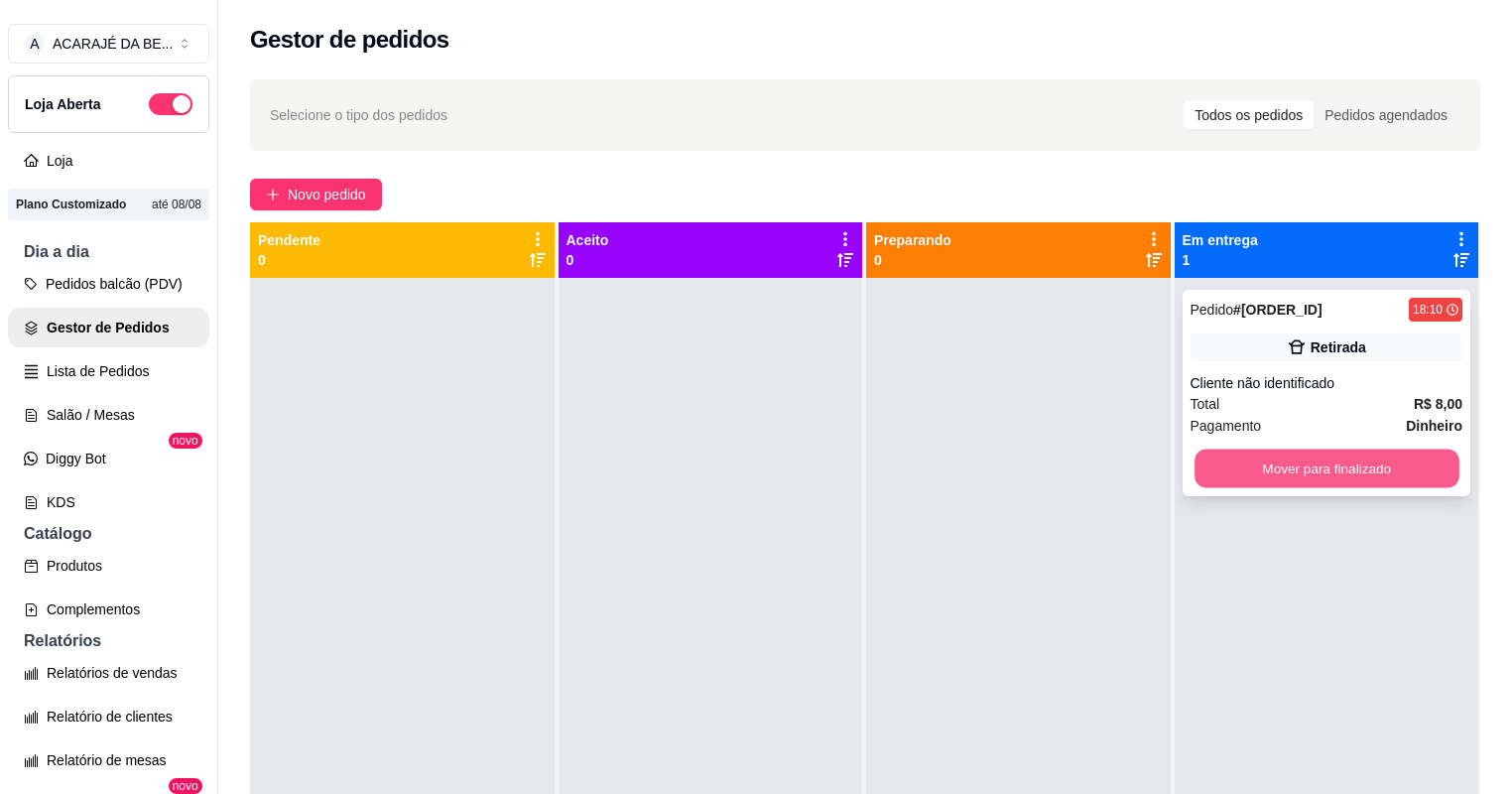 click on "Mover para finalizado" at bounding box center [1326, 468] 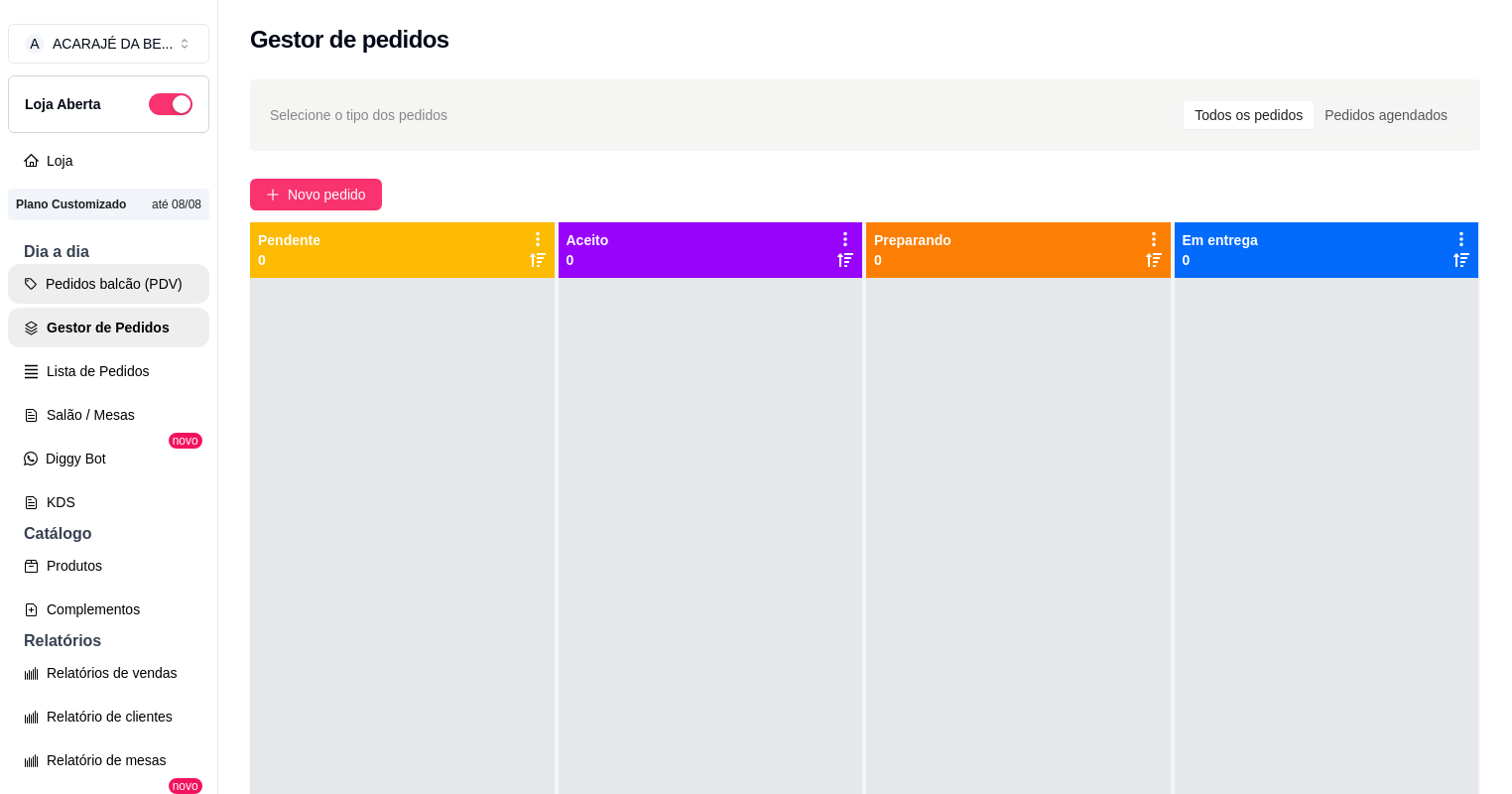 click on "Pedidos balcão (PDV)" at bounding box center [108, 284] 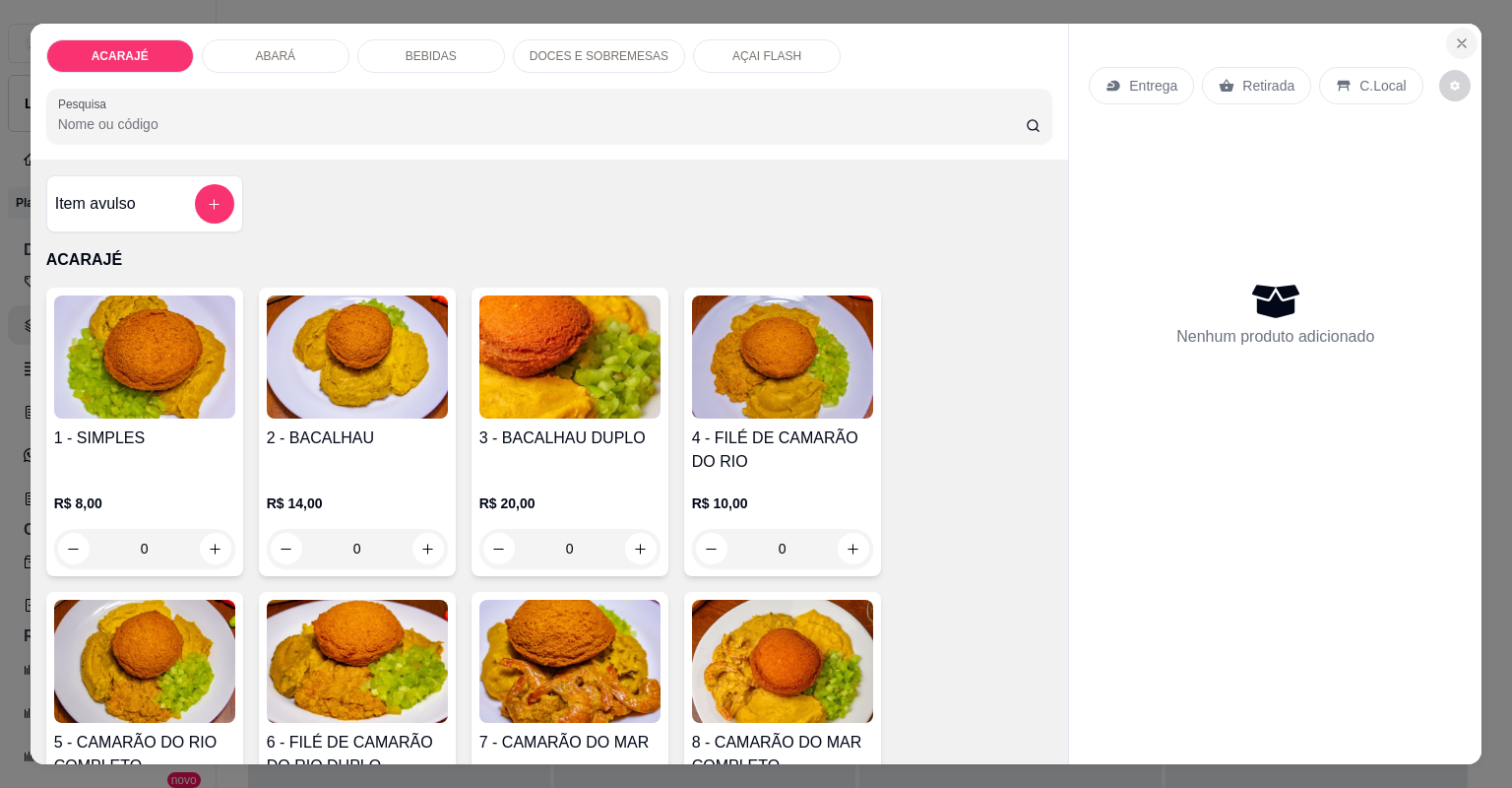 click 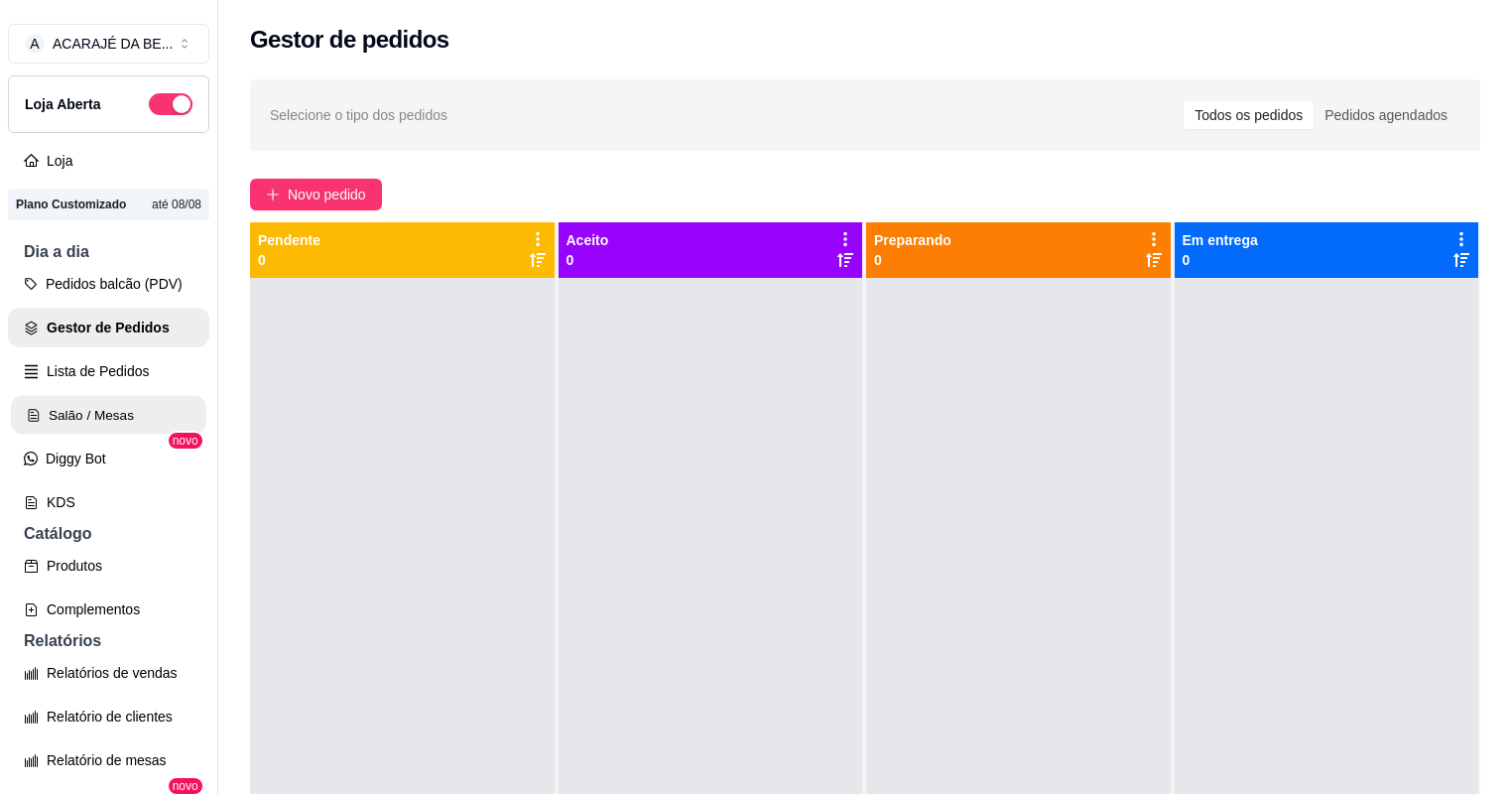 click on "Salão / Mesas" at bounding box center [108, 415] 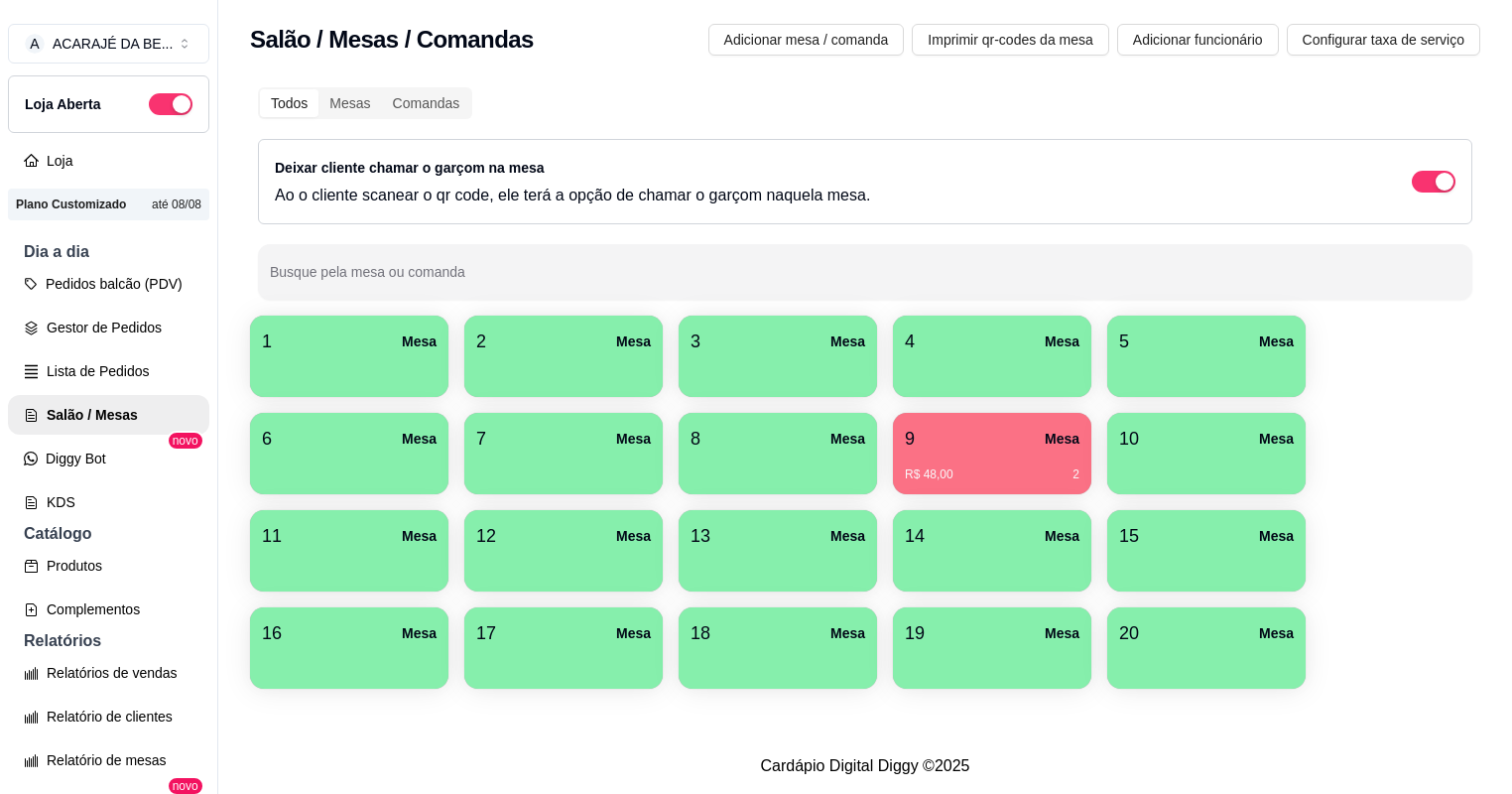click at bounding box center [564, 370] 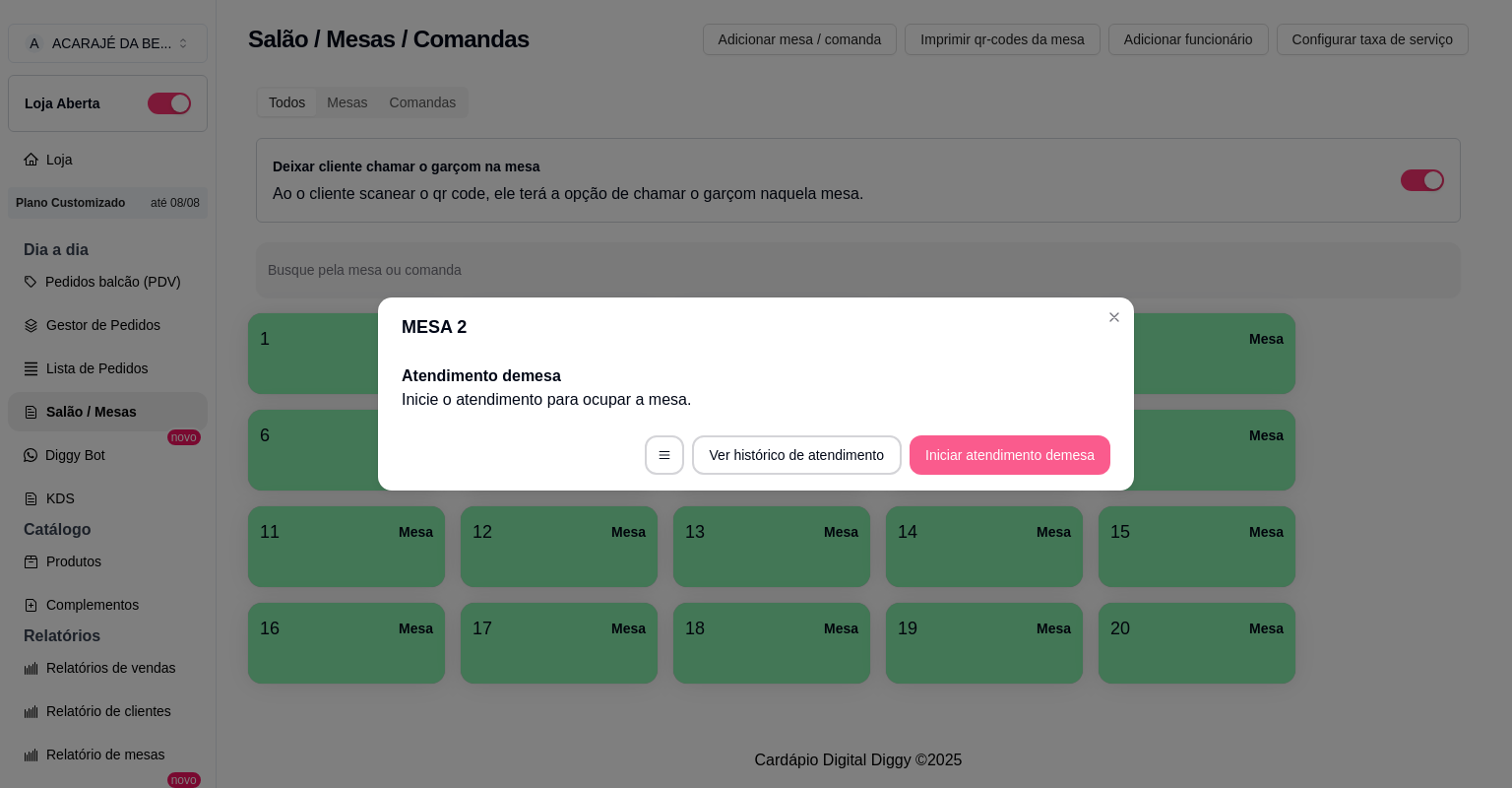 click on "Iniciar atendimento de  mesa" at bounding box center (1010, 455) 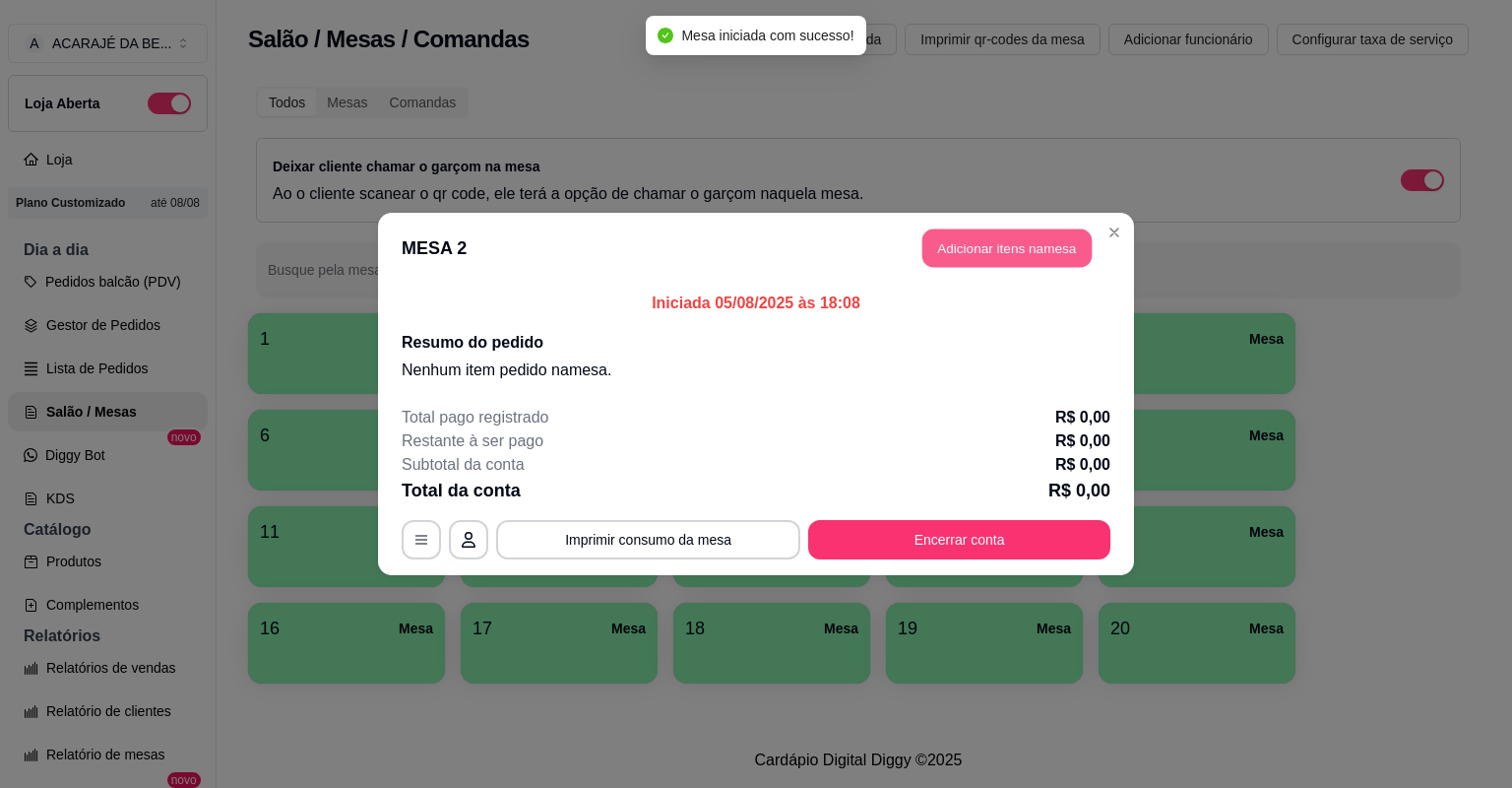 click on "Adicionar itens na  mesa" at bounding box center [1007, 248] 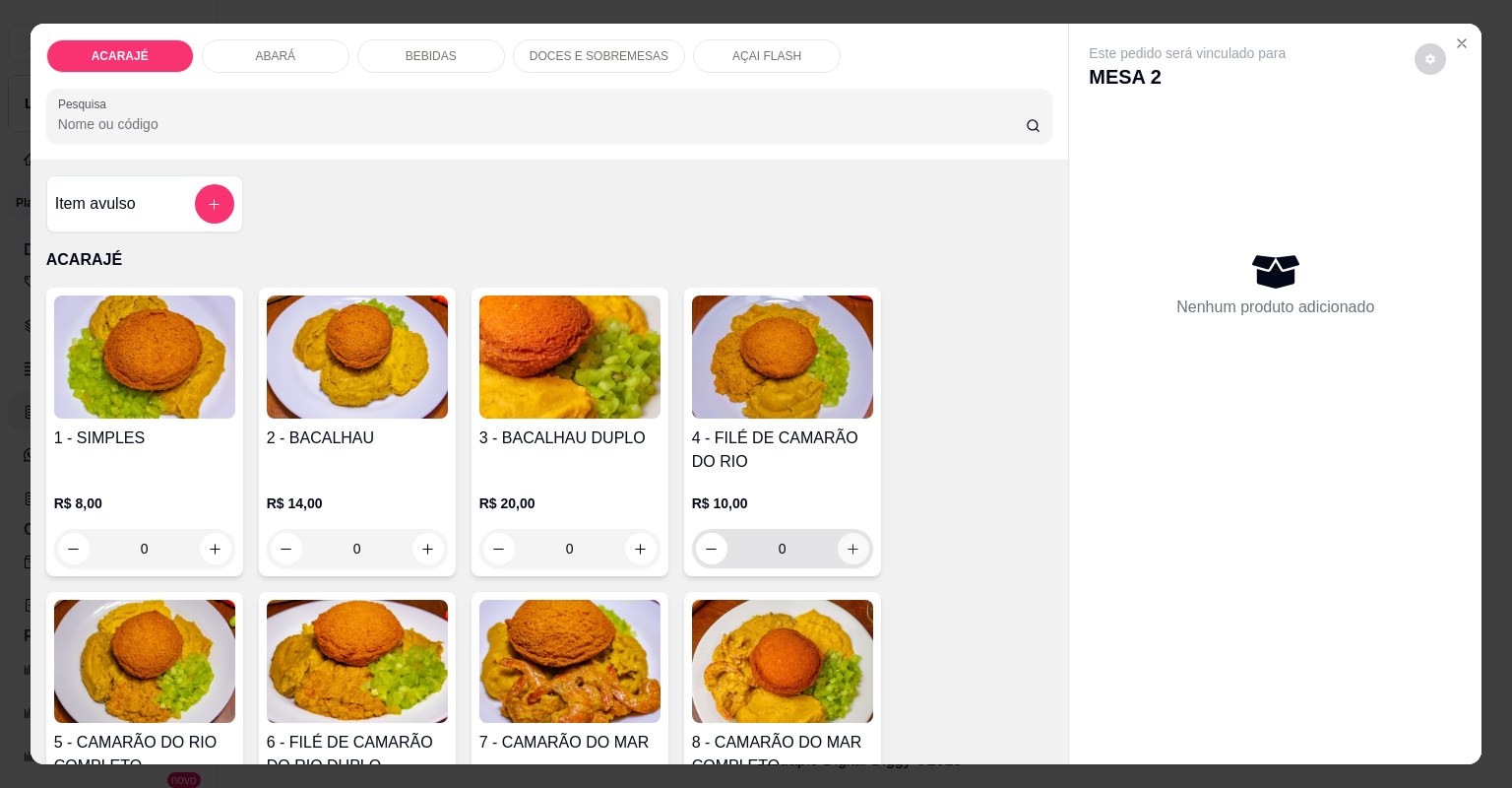 click 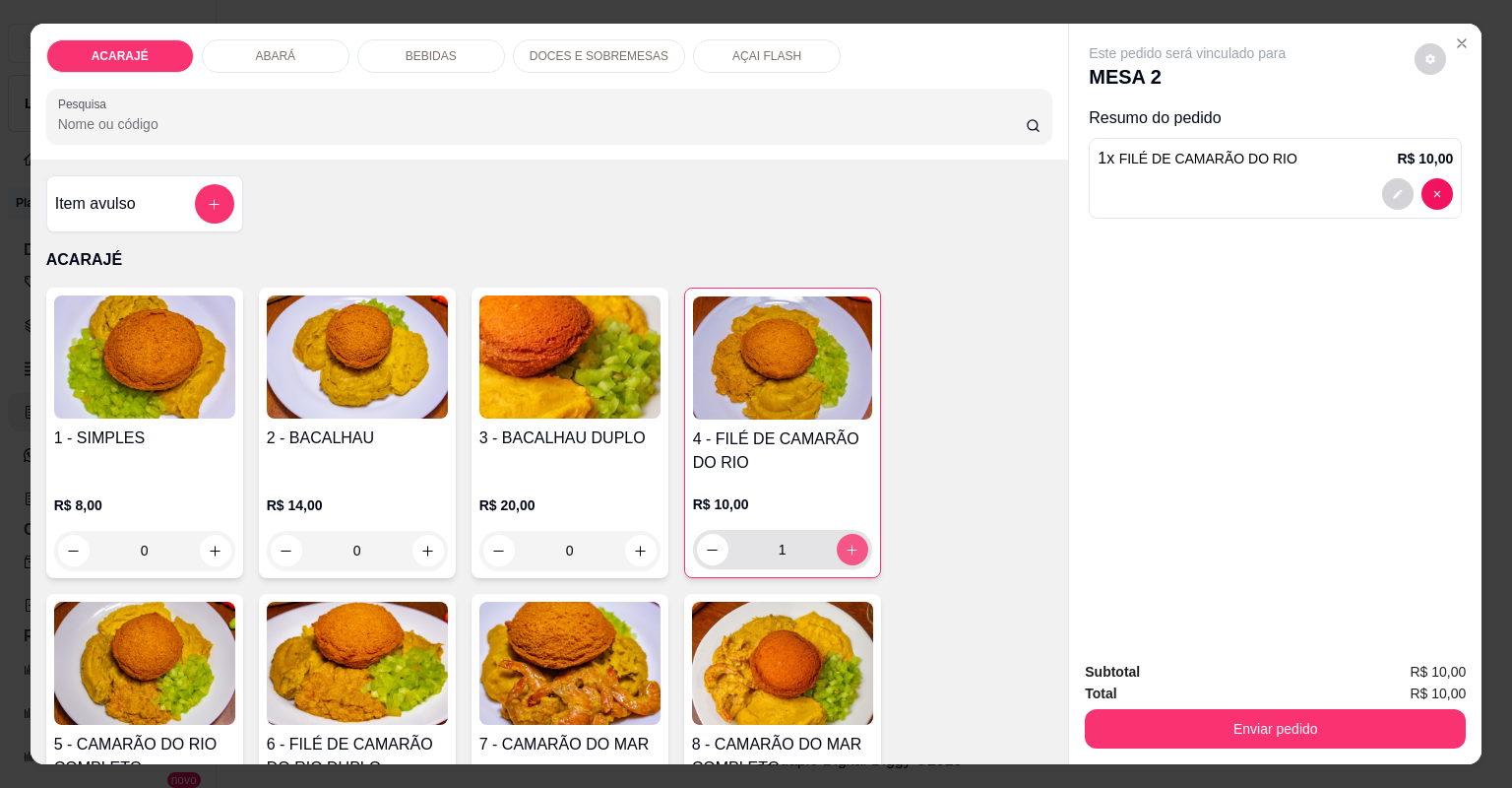 click 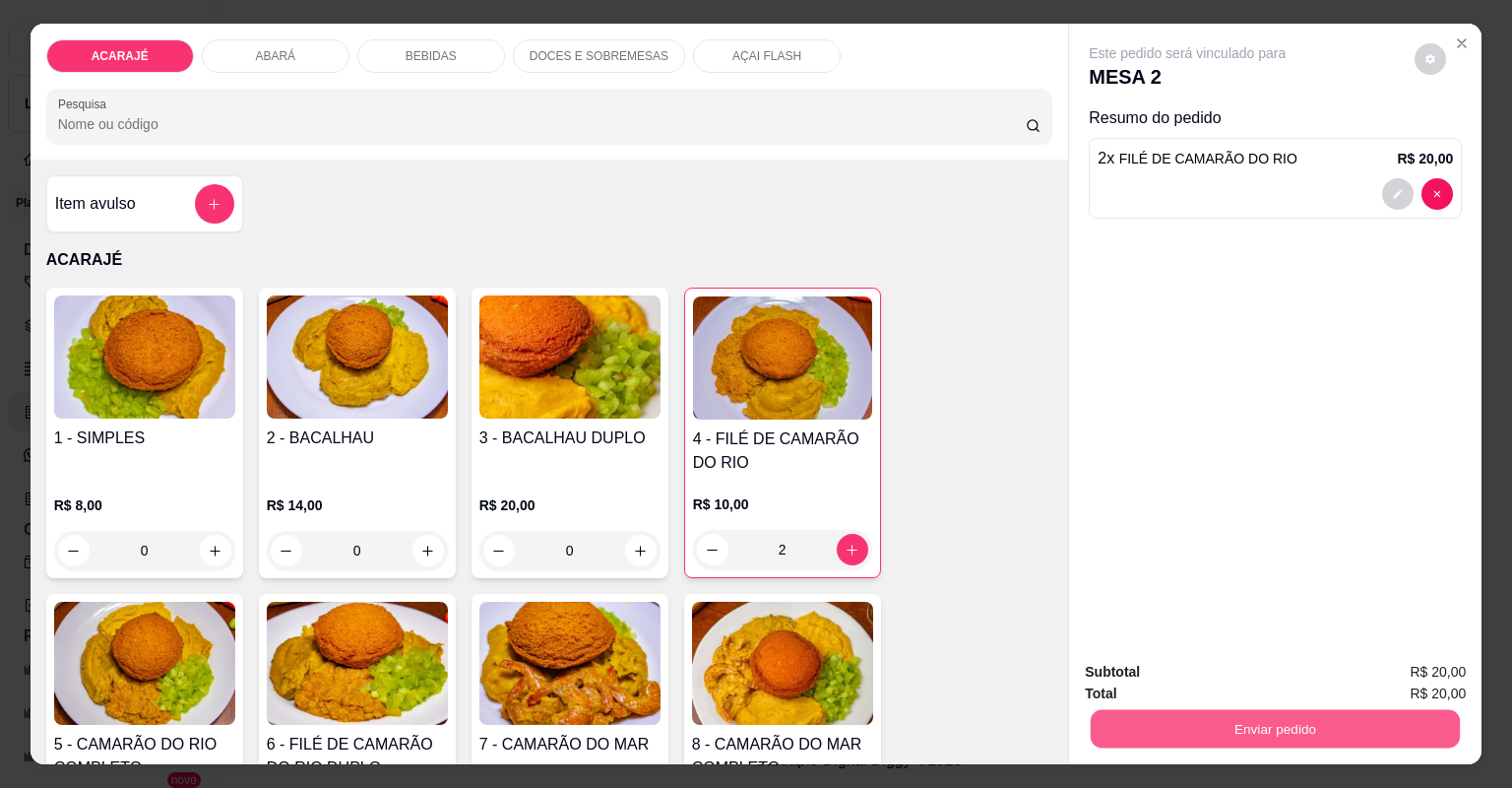 click on "Enviar pedido" at bounding box center [1275, 729] 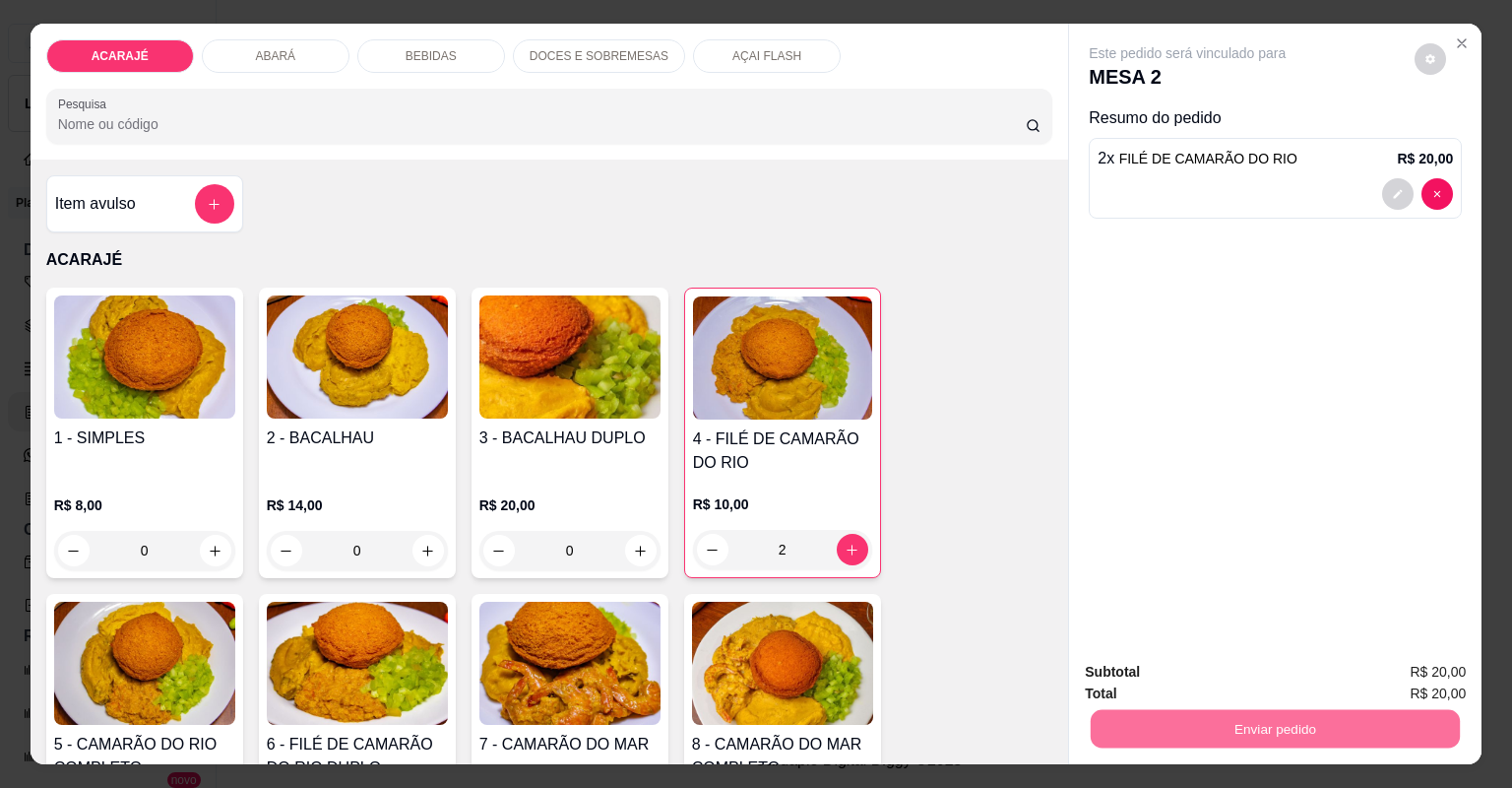 click on "Não registrar e enviar pedido" at bounding box center (1212, 680) 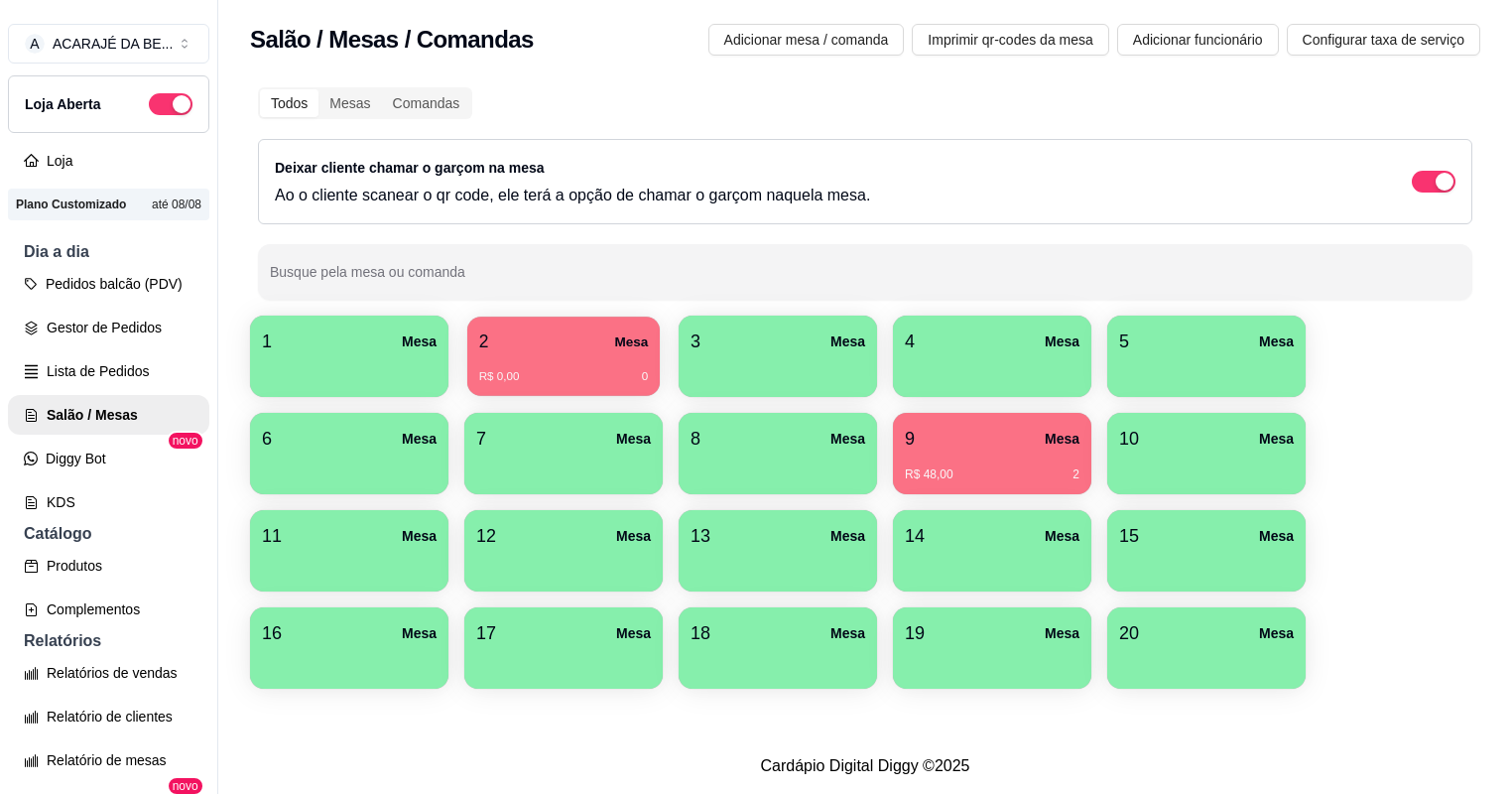 click on "R$ 0,00 0" at bounding box center (564, 369) 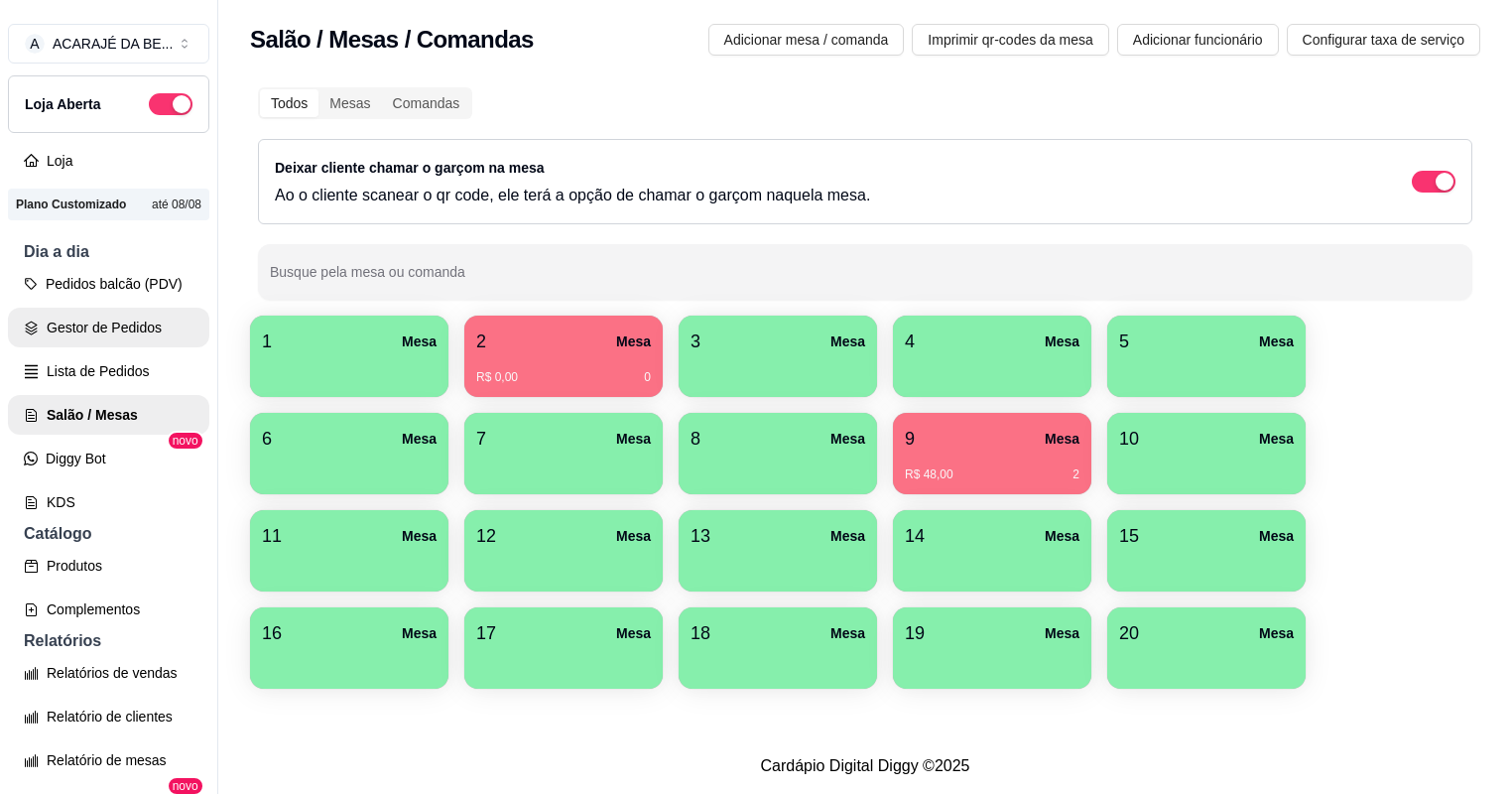 click on "Gestor de Pedidos" at bounding box center [108, 328] 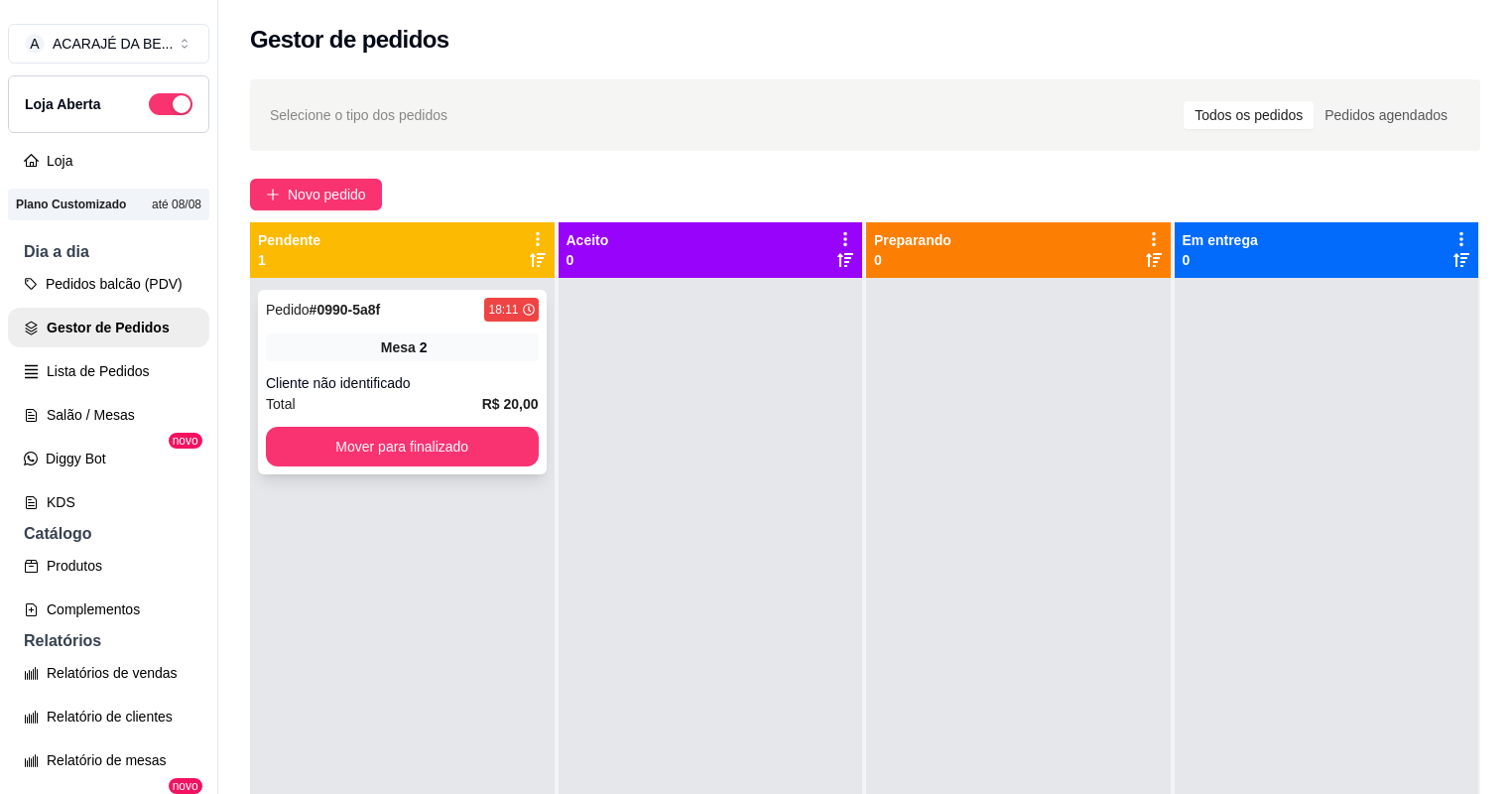 click on "Total R$ 20,00" at bounding box center [402, 404] 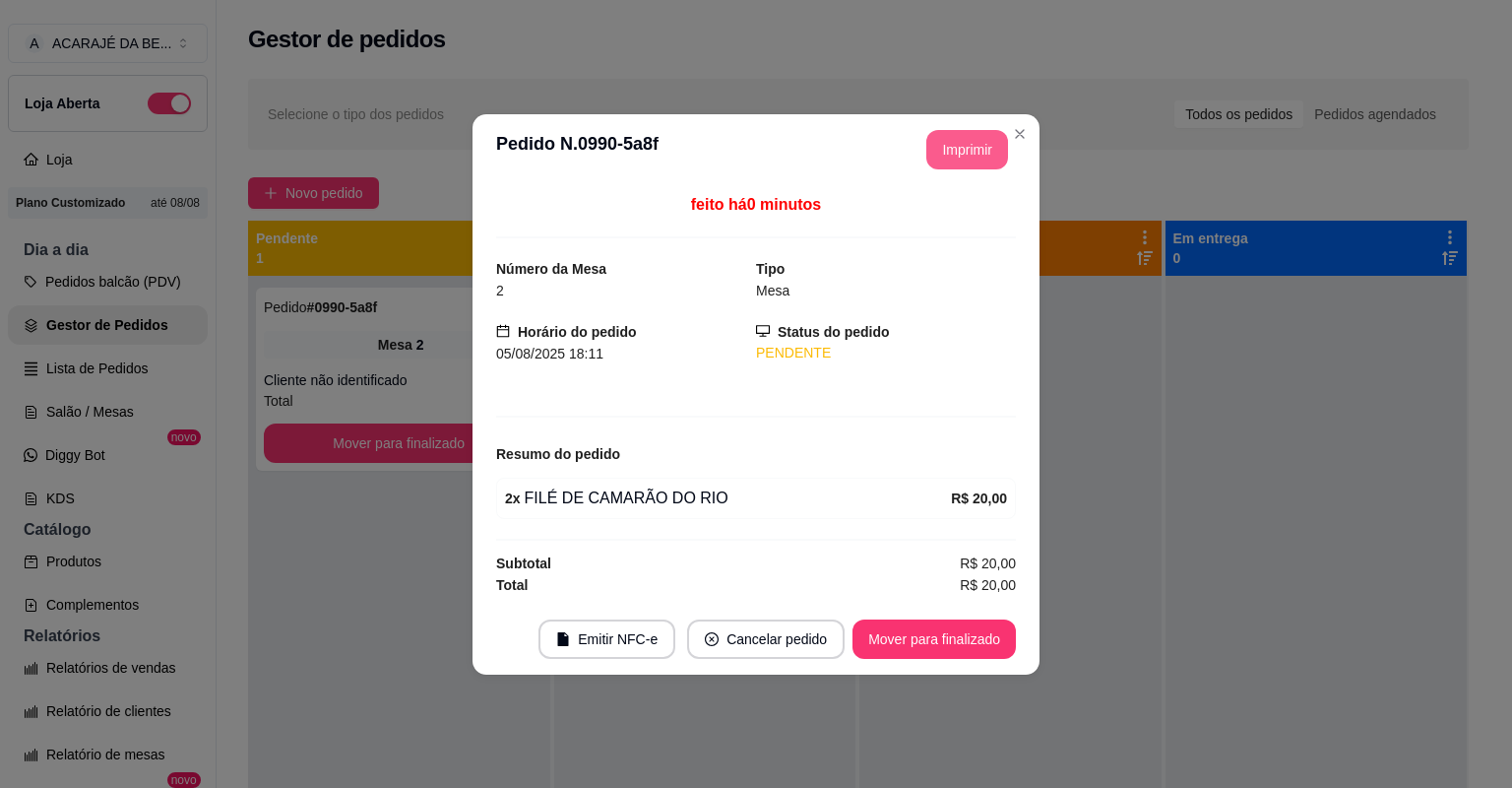 click on "Imprimir" at bounding box center (967, 150) 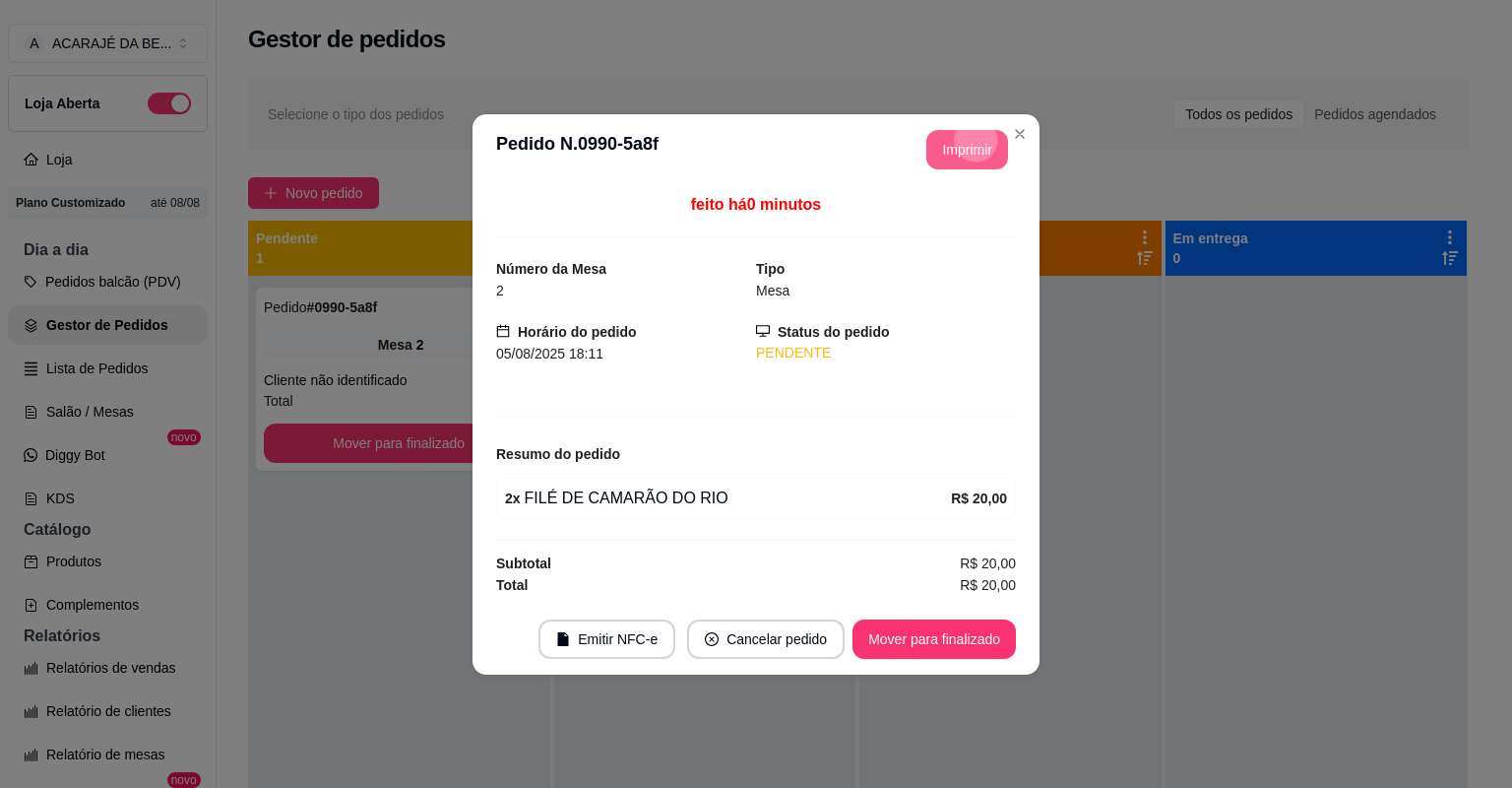 scroll, scrollTop: 0, scrollLeft: 0, axis: both 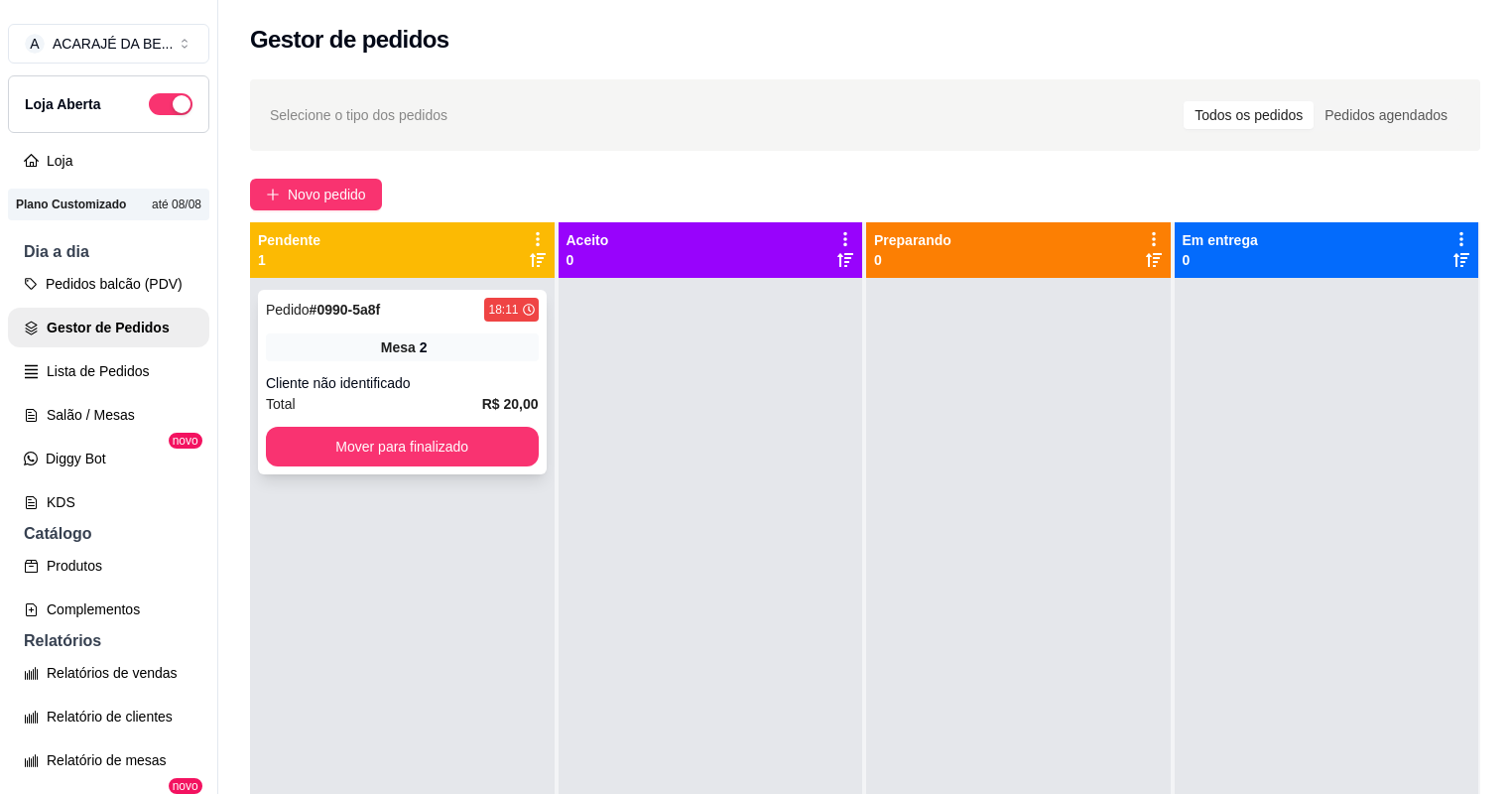 click on "Pedido  # 0990-5a8f 18:11 Mesa 2 Cliente não identificado Total R$ 20,00 Mover para finalizado" at bounding box center (402, 382) 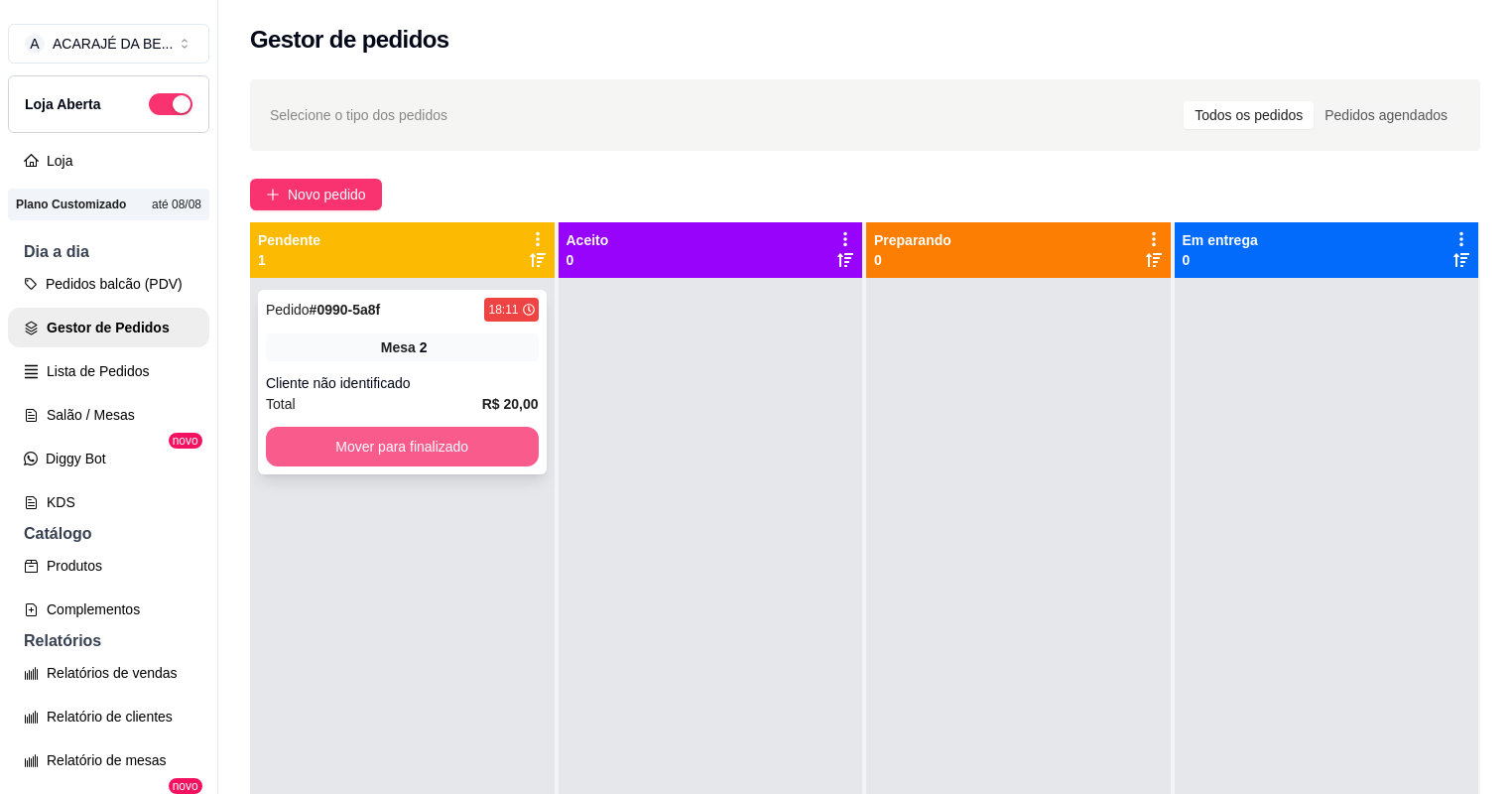 click on "Mover para finalizado" at bounding box center (402, 447) 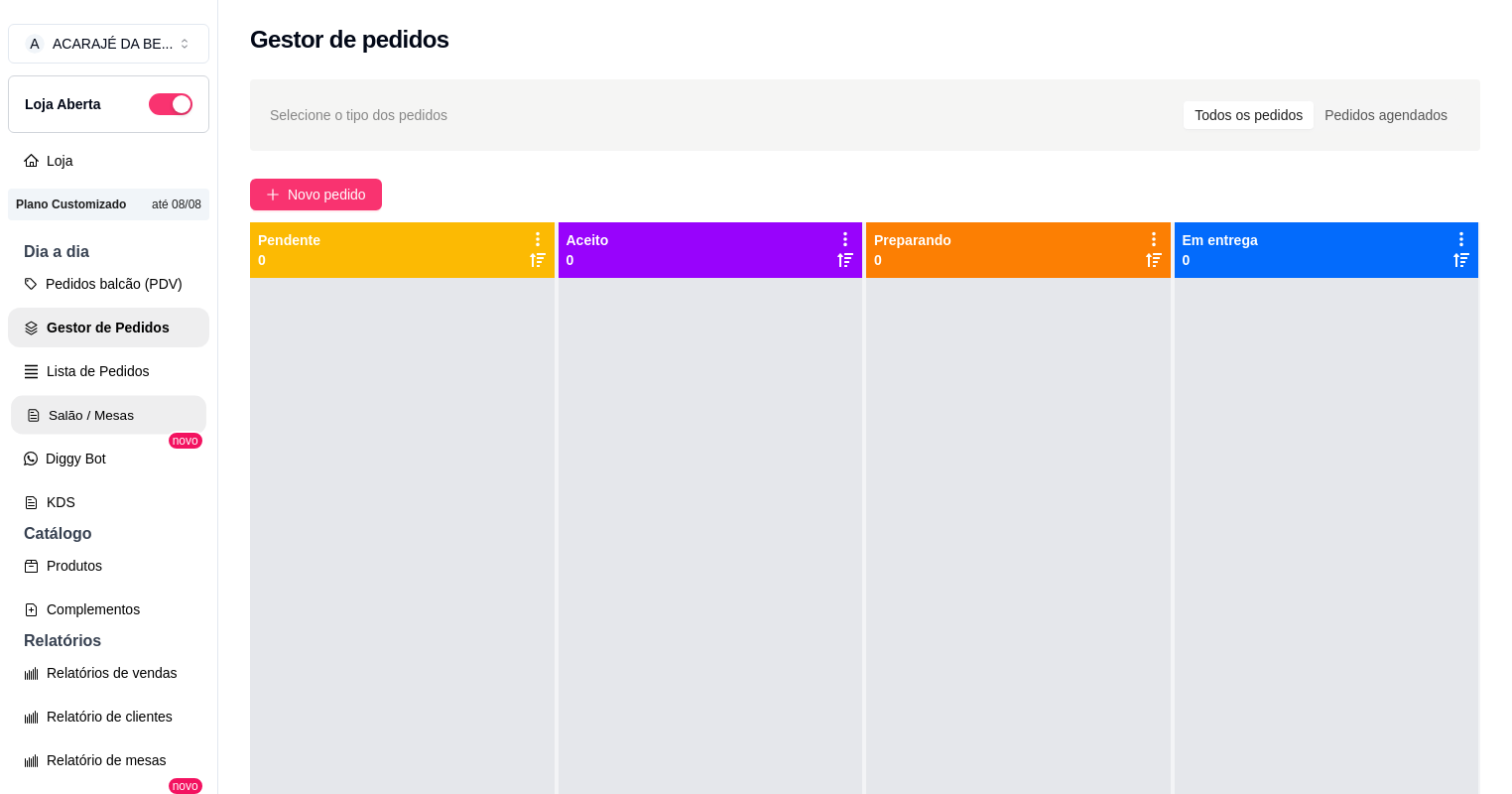click on "Salão / Mesas" at bounding box center [108, 415] 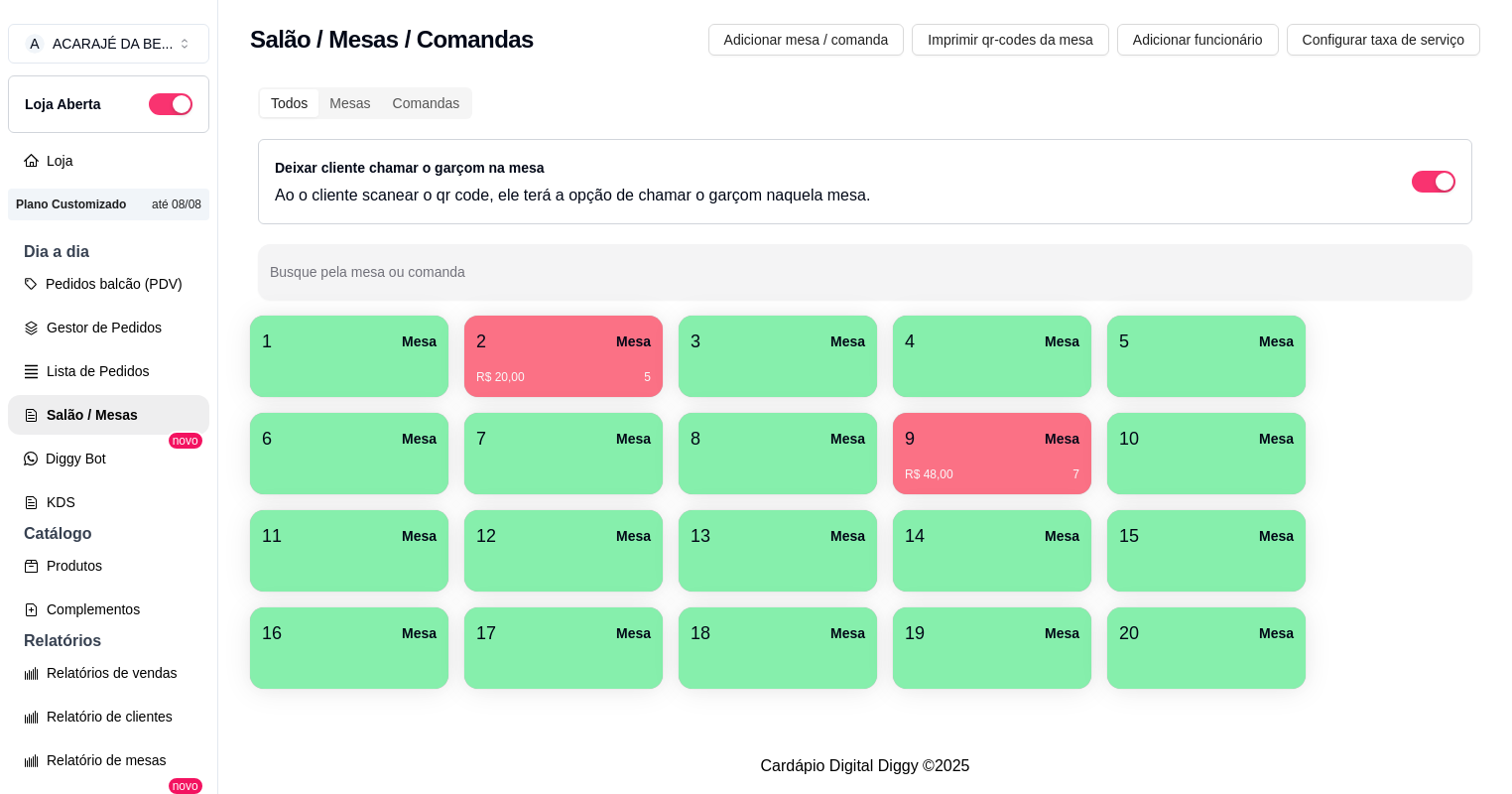 click on "R$ 48,00 7" at bounding box center [992, 467] 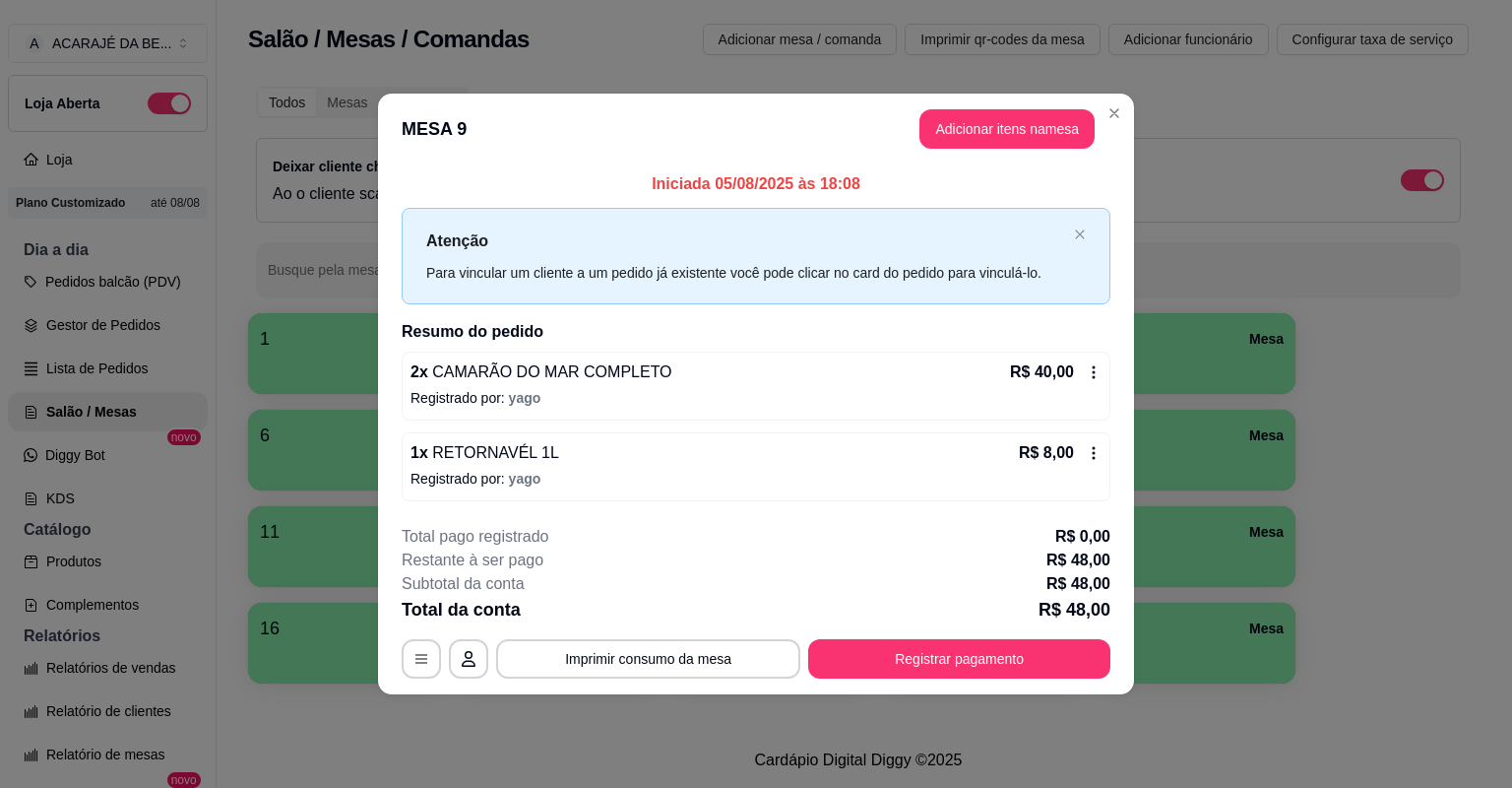drag, startPoint x: 685, startPoint y: 492, endPoint x: 573, endPoint y: 496, distance: 112.0714 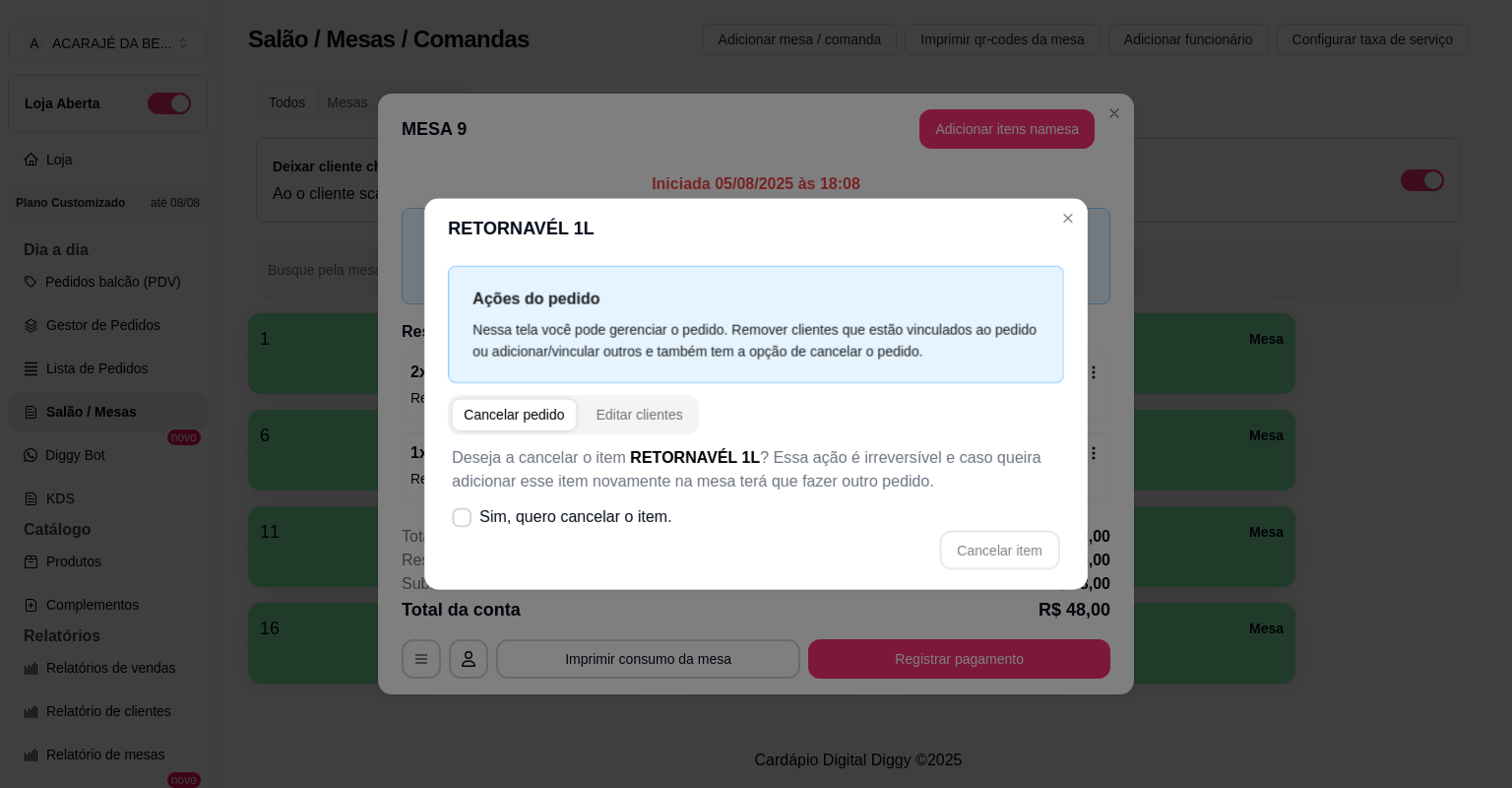 click on "Deseja a cancelar o item   RETORNAVÉL 1L ? Essa ação é irreversível e caso queira adicionar esse item novamente na mesa terá que fazer outro pedido." at bounding box center [756, 470] 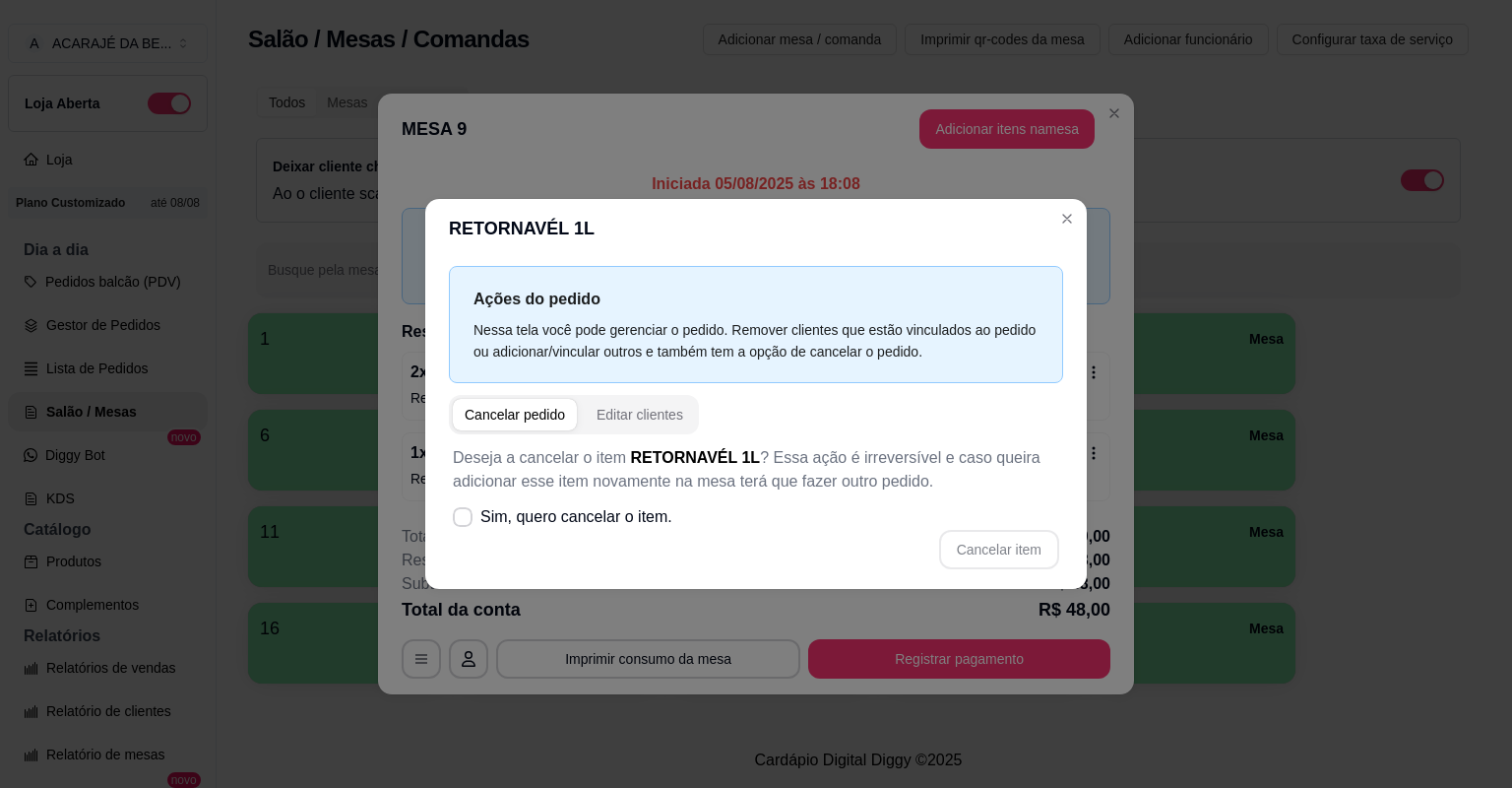 click on "Cancelar pedido" at bounding box center (515, 415) 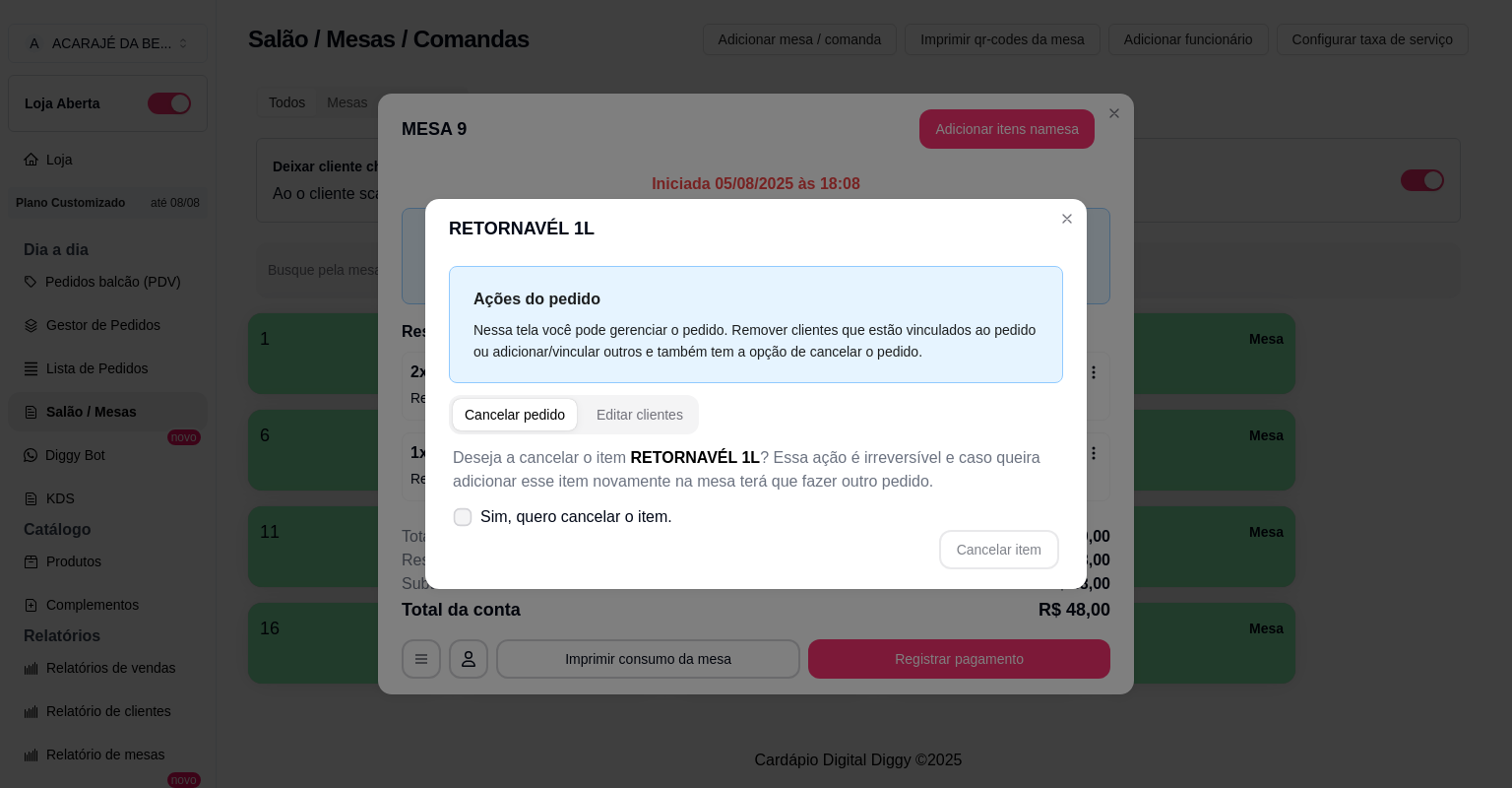 click 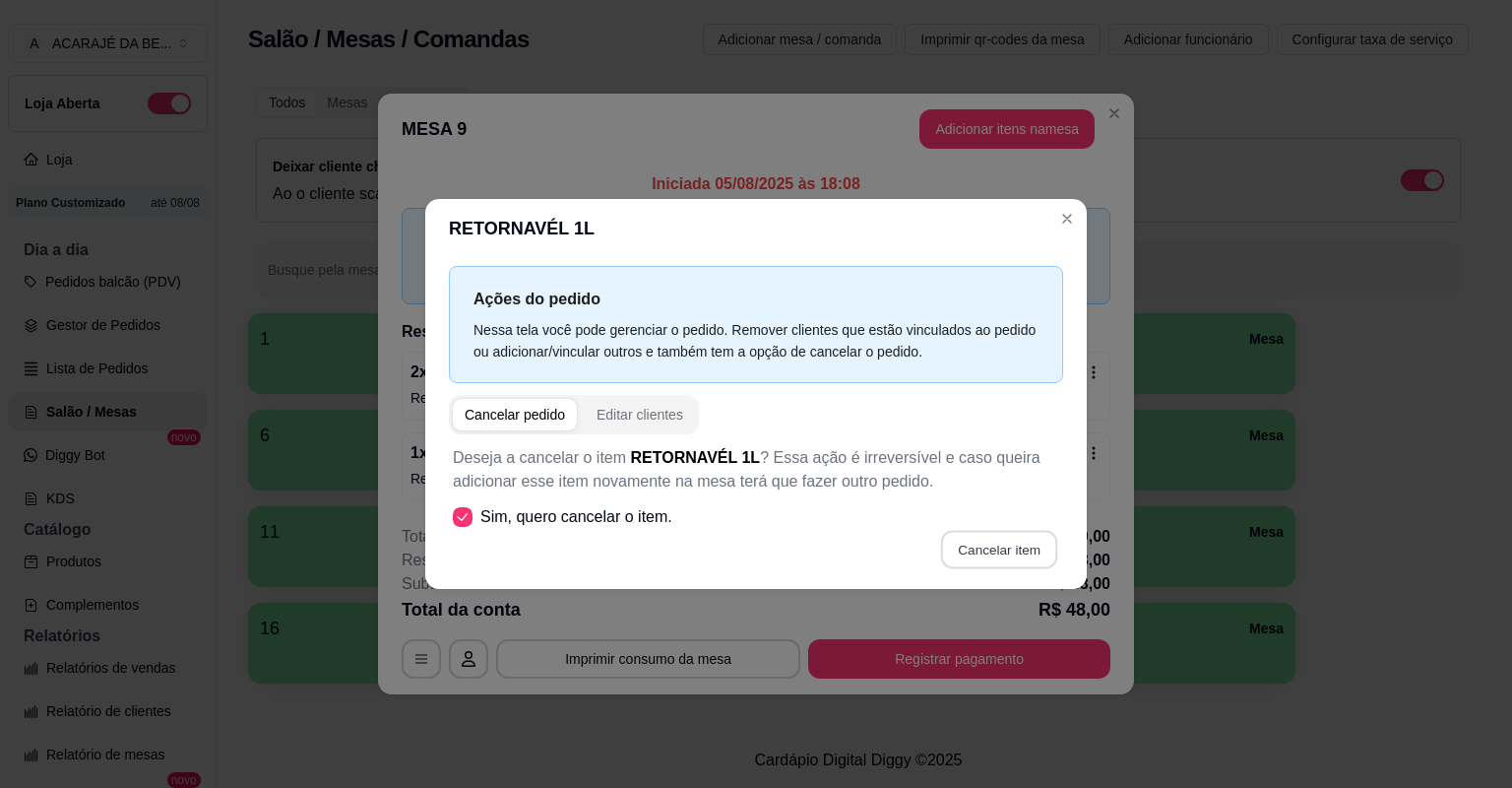 click on "Cancelar item" at bounding box center [998, 550] 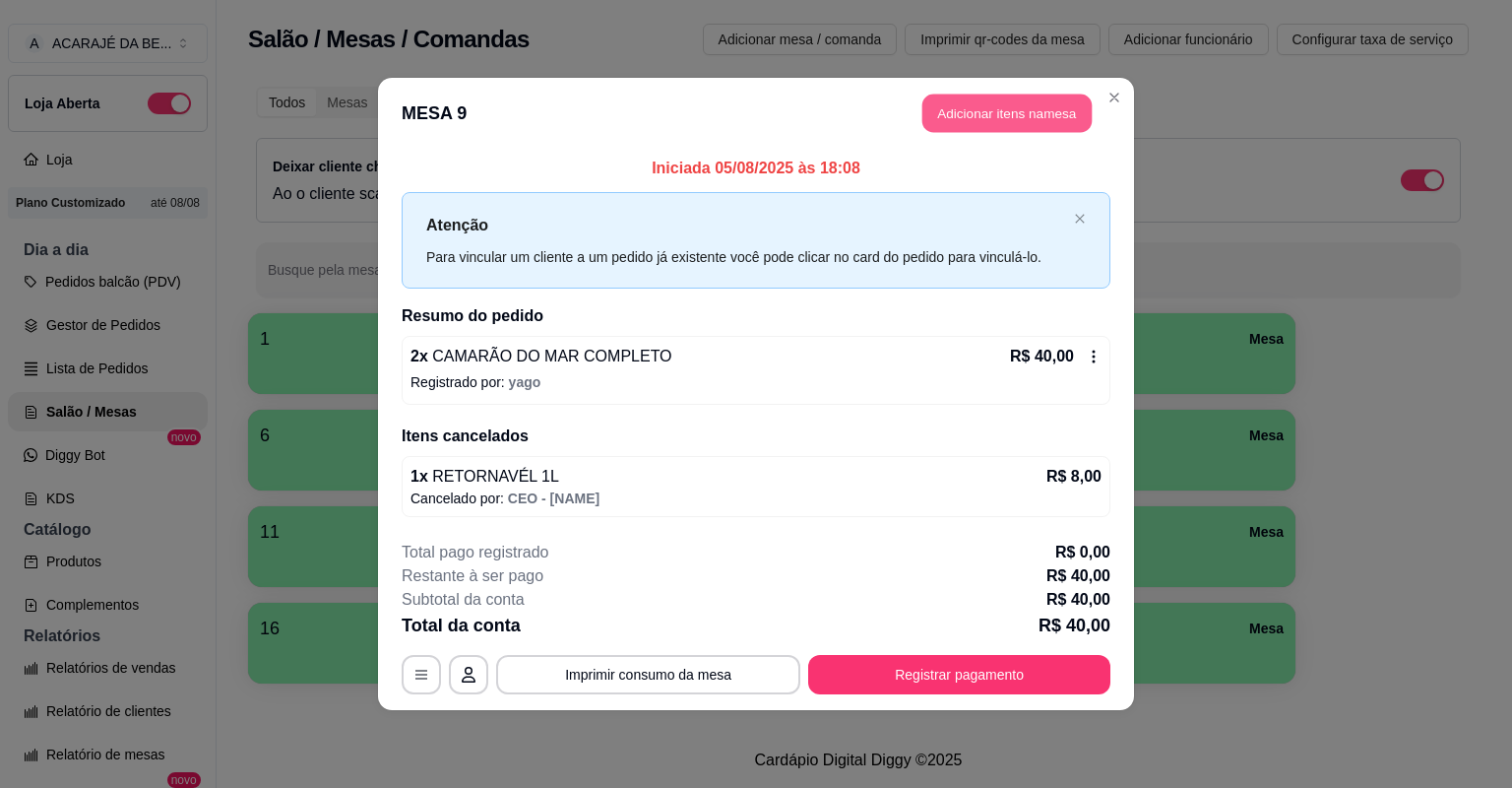 click on "Adicionar itens na  mesa" at bounding box center [1007, 113] 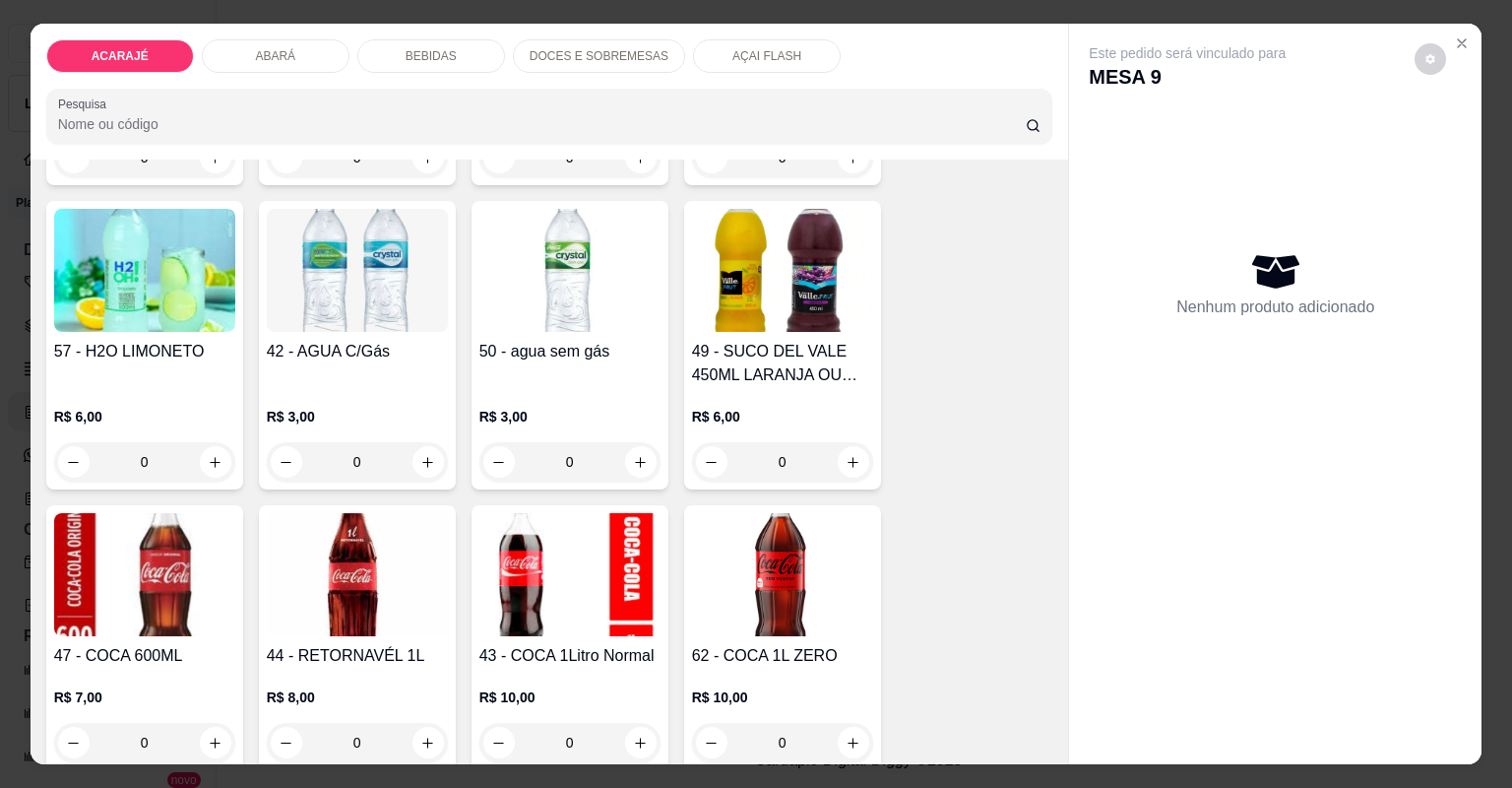 scroll, scrollTop: 2758, scrollLeft: 0, axis: vertical 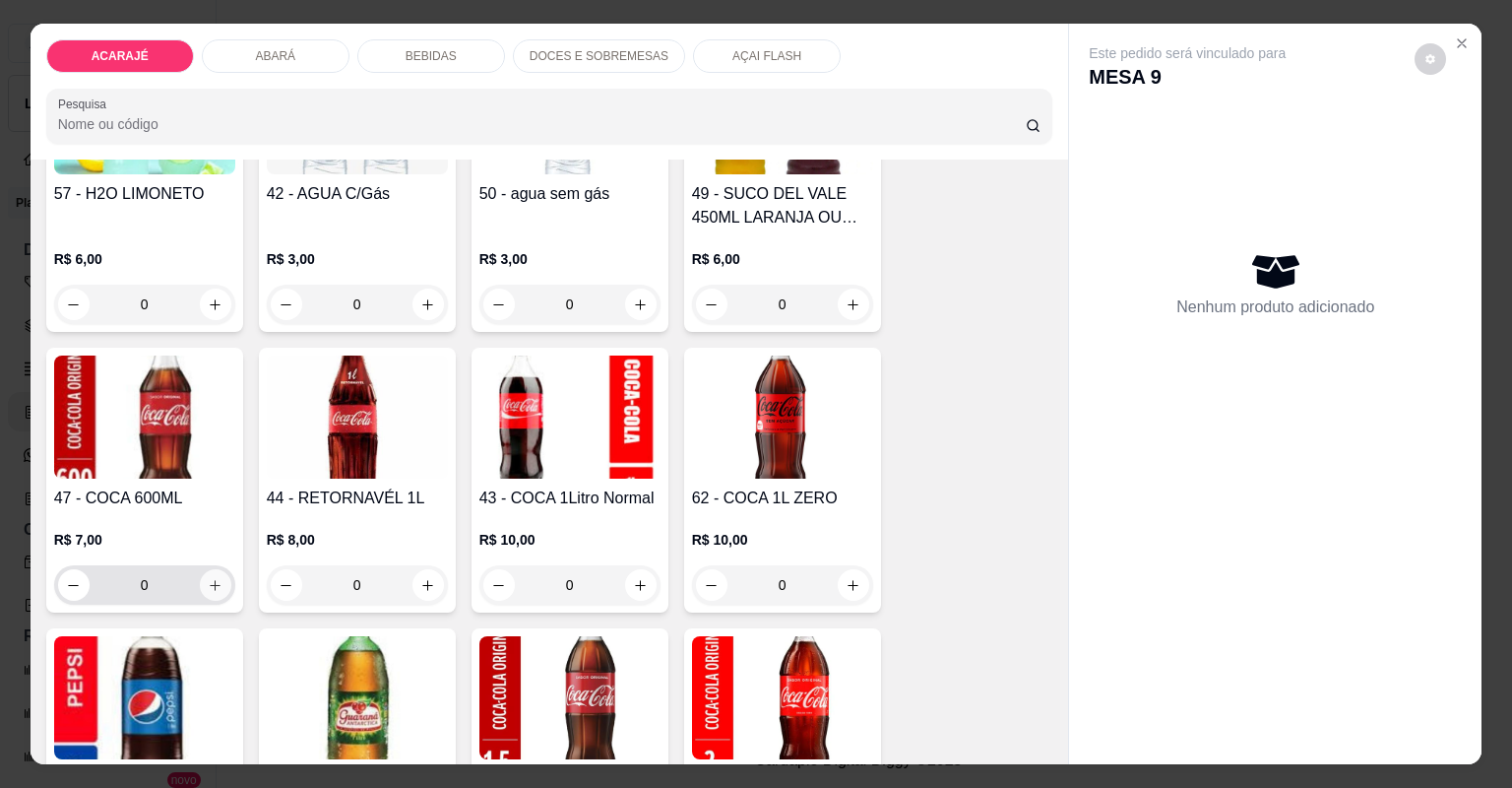 click 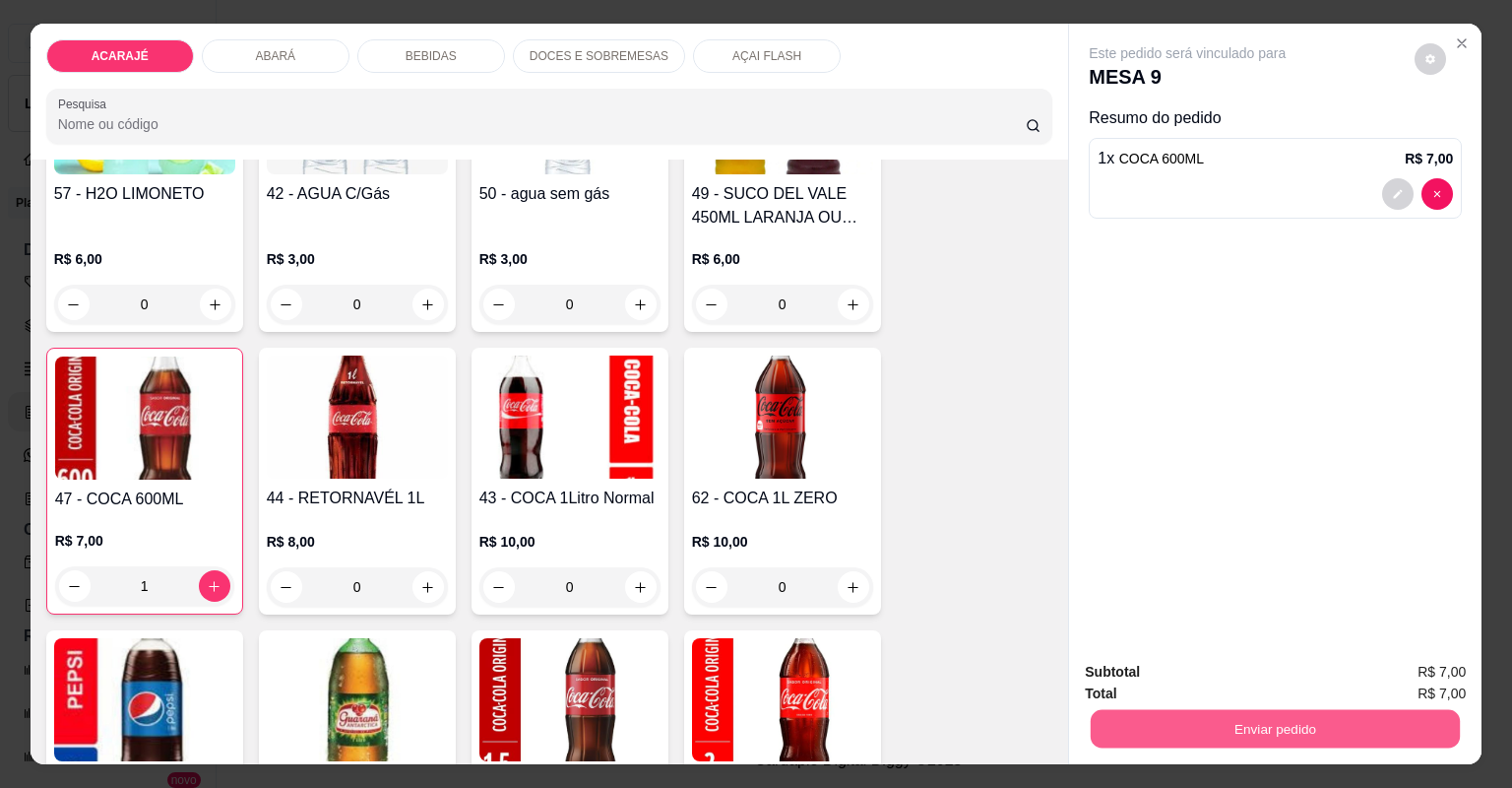 click on "Enviar pedido" at bounding box center [1275, 729] 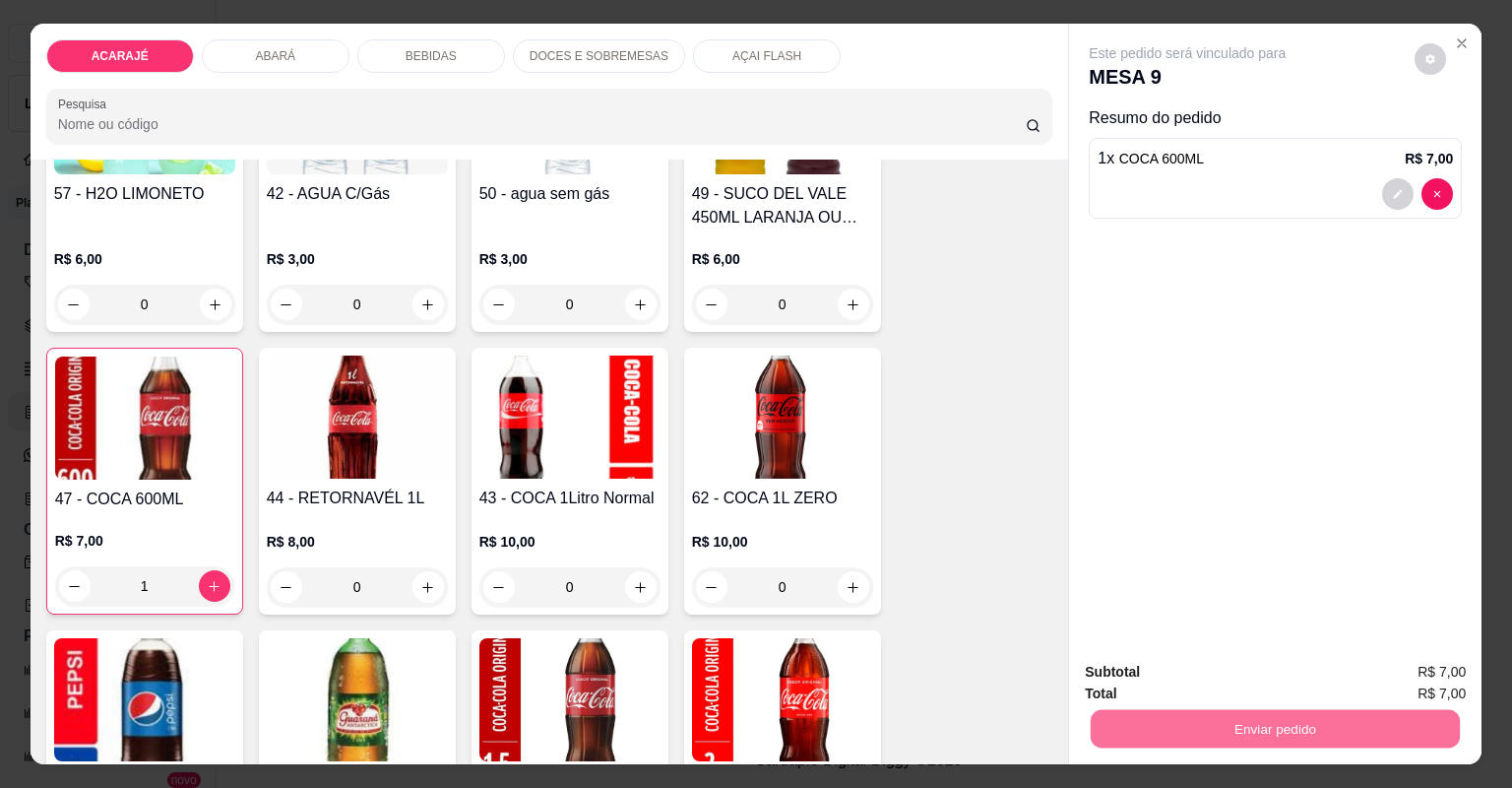 click on "Não registrar e enviar pedido" at bounding box center [1212, 680] 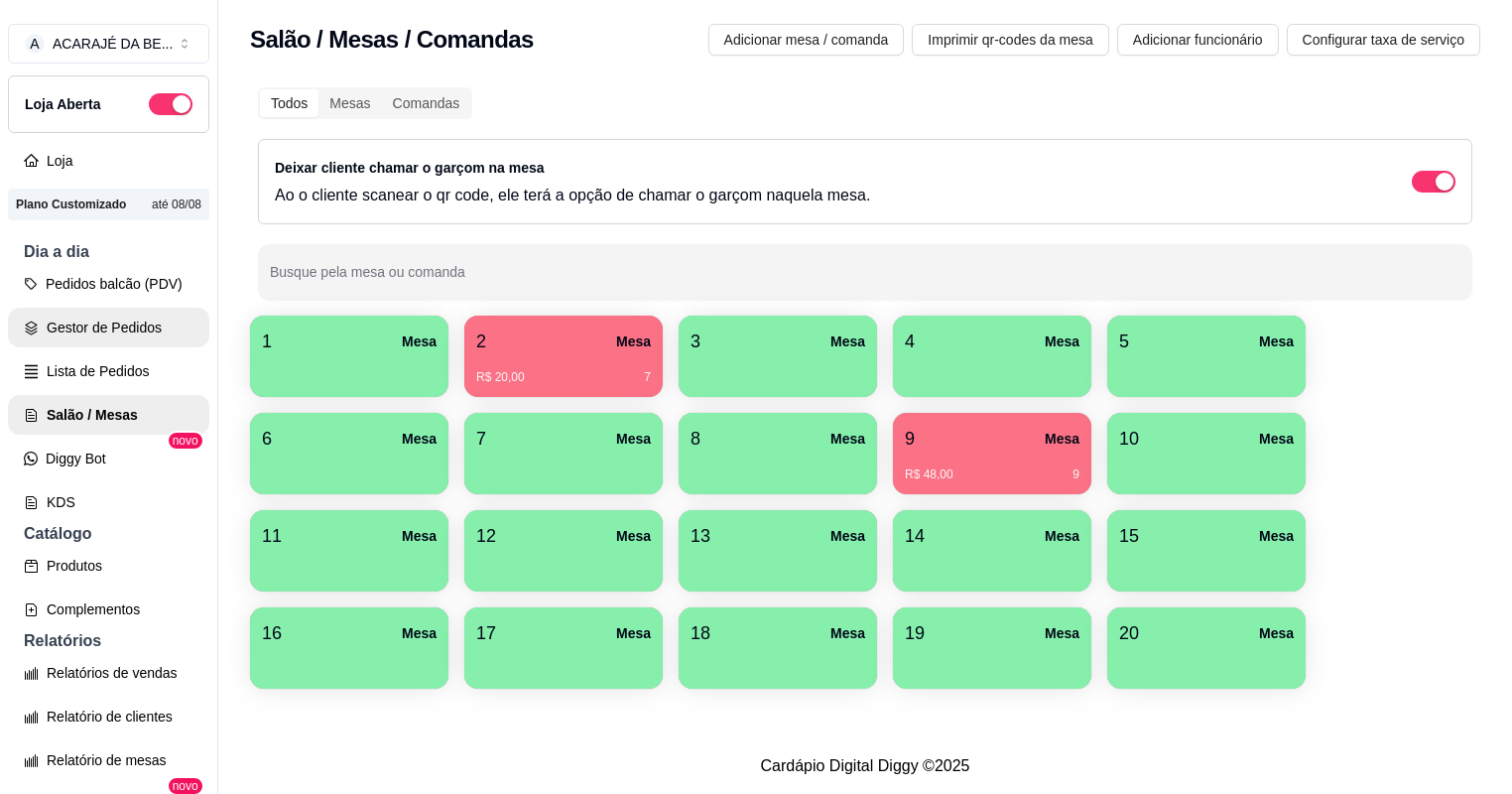 click on "Gestor de Pedidos" at bounding box center [108, 328] 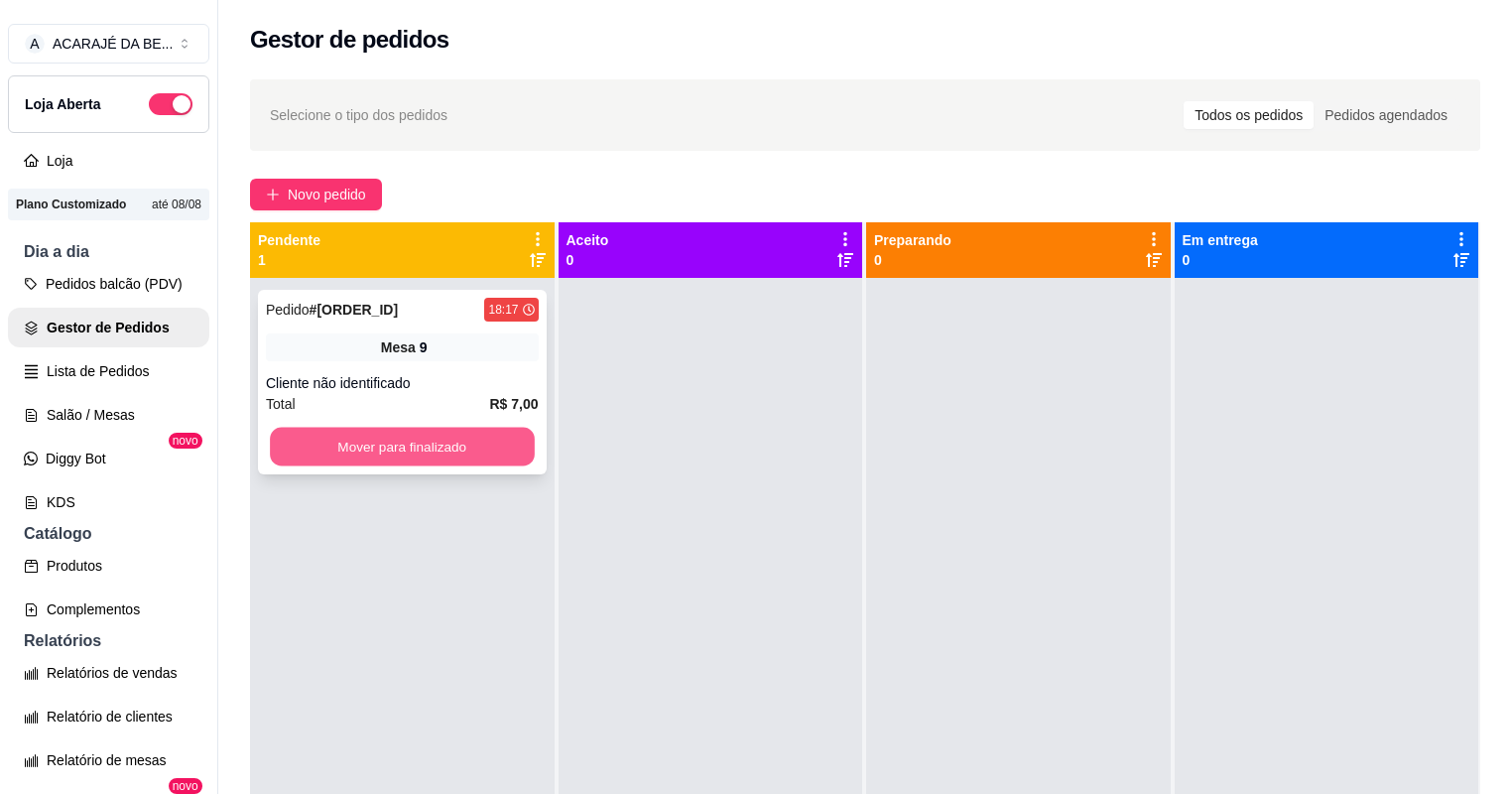 click on "Mover para finalizado" at bounding box center [402, 447] 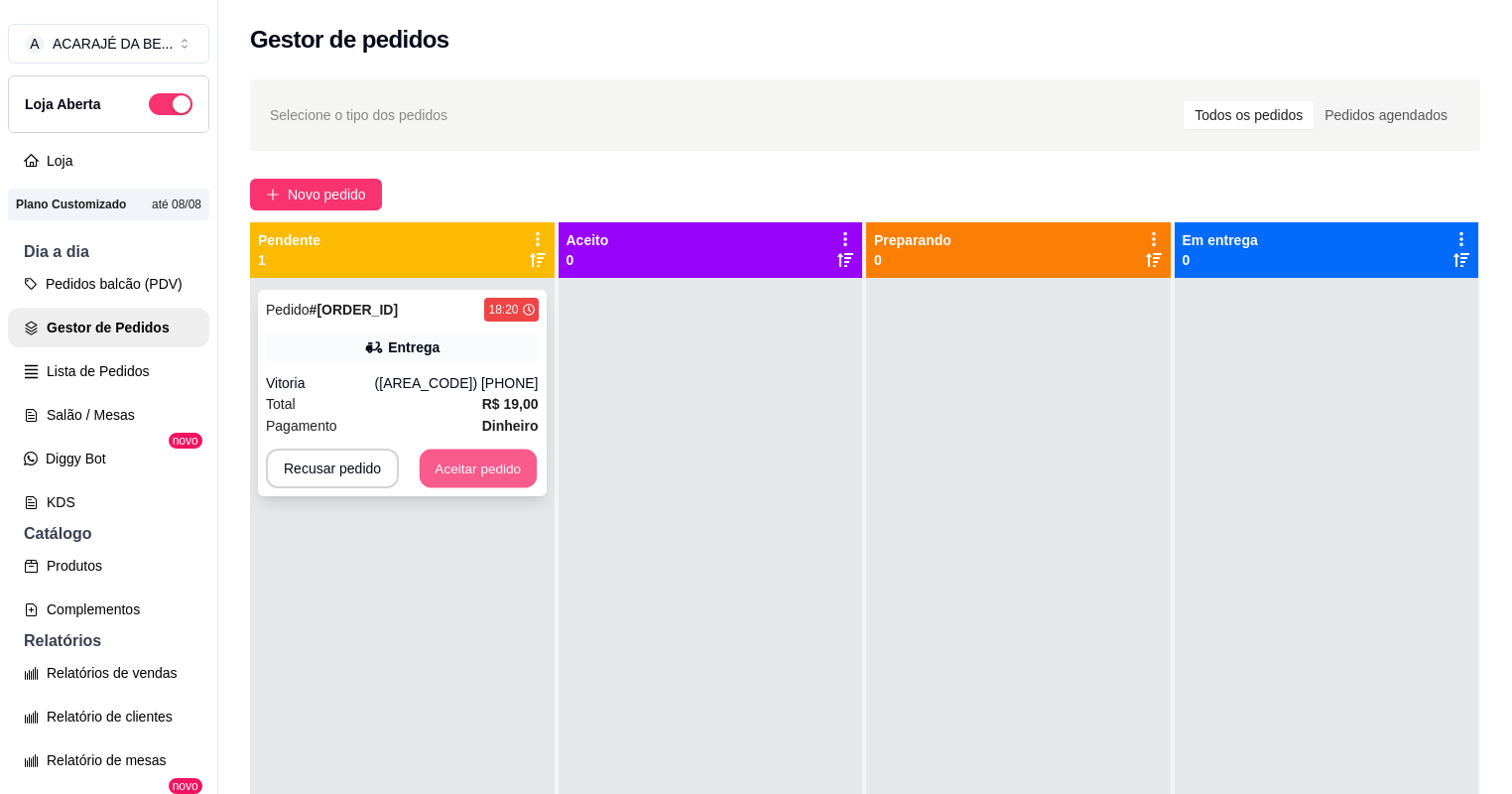click on "Aceitar pedido" at bounding box center (478, 468) 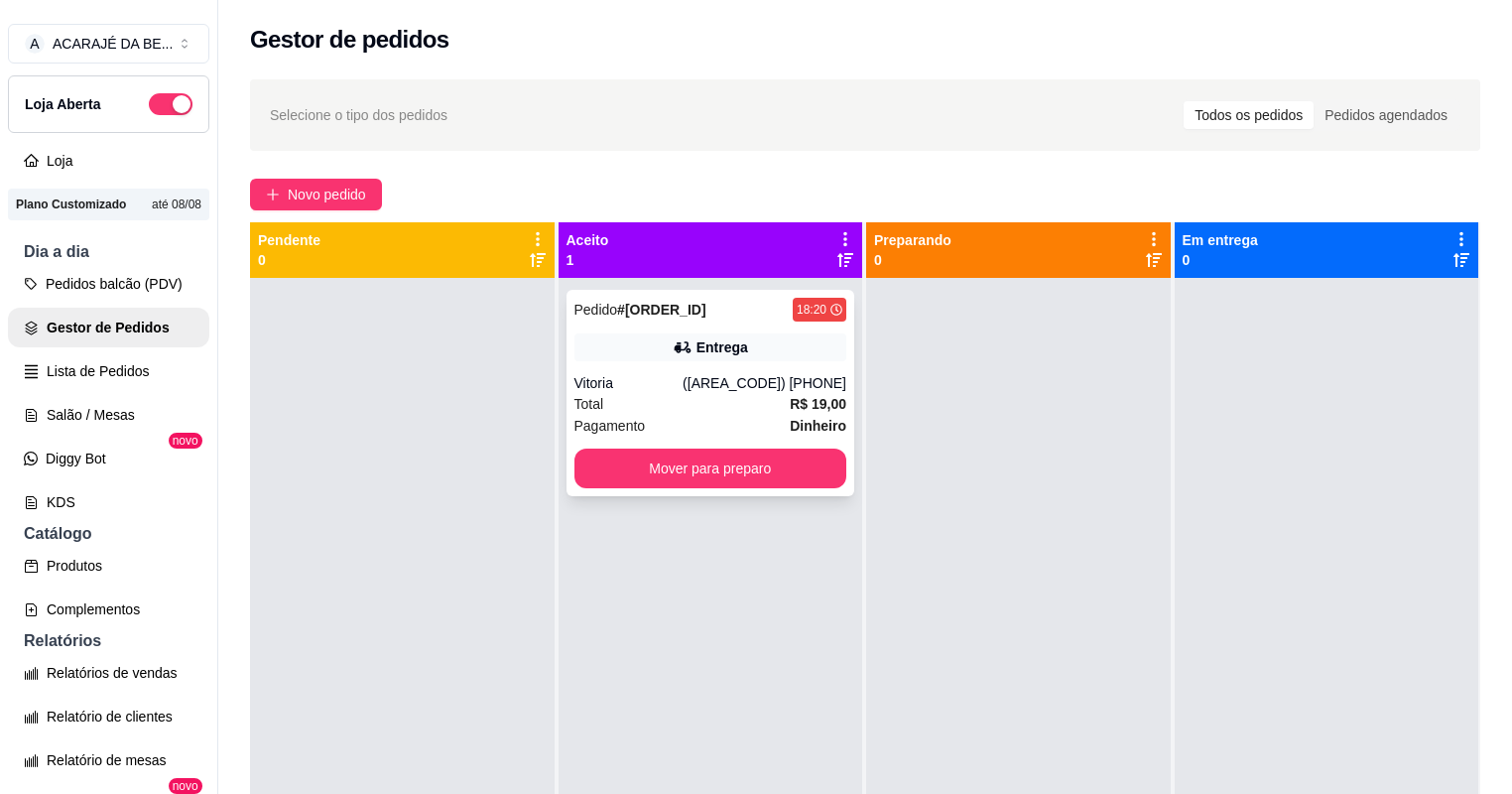 click on "Total R$ 19,00" at bounding box center (710, 404) 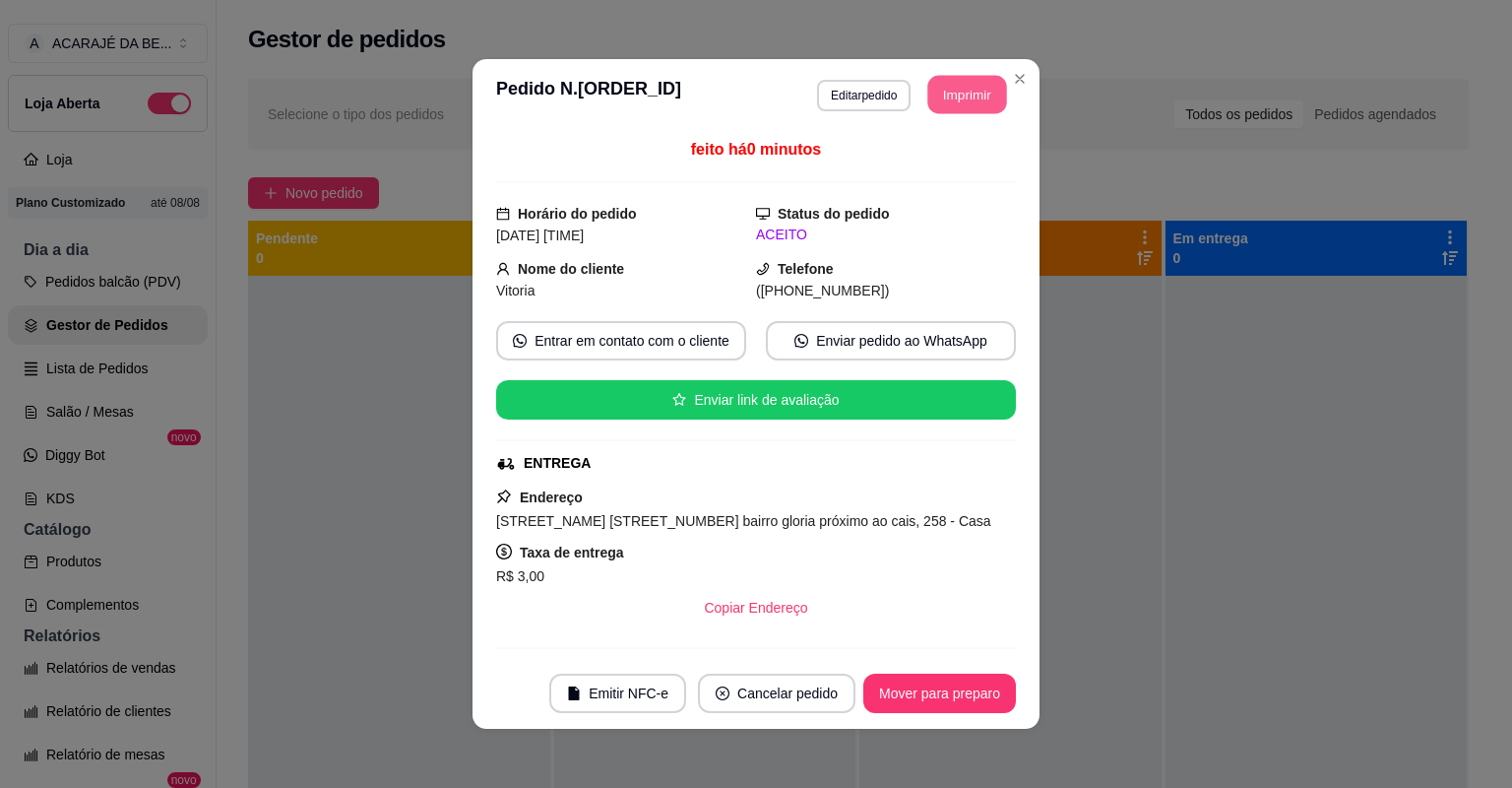 click on "Imprimir" at bounding box center (968, 95) 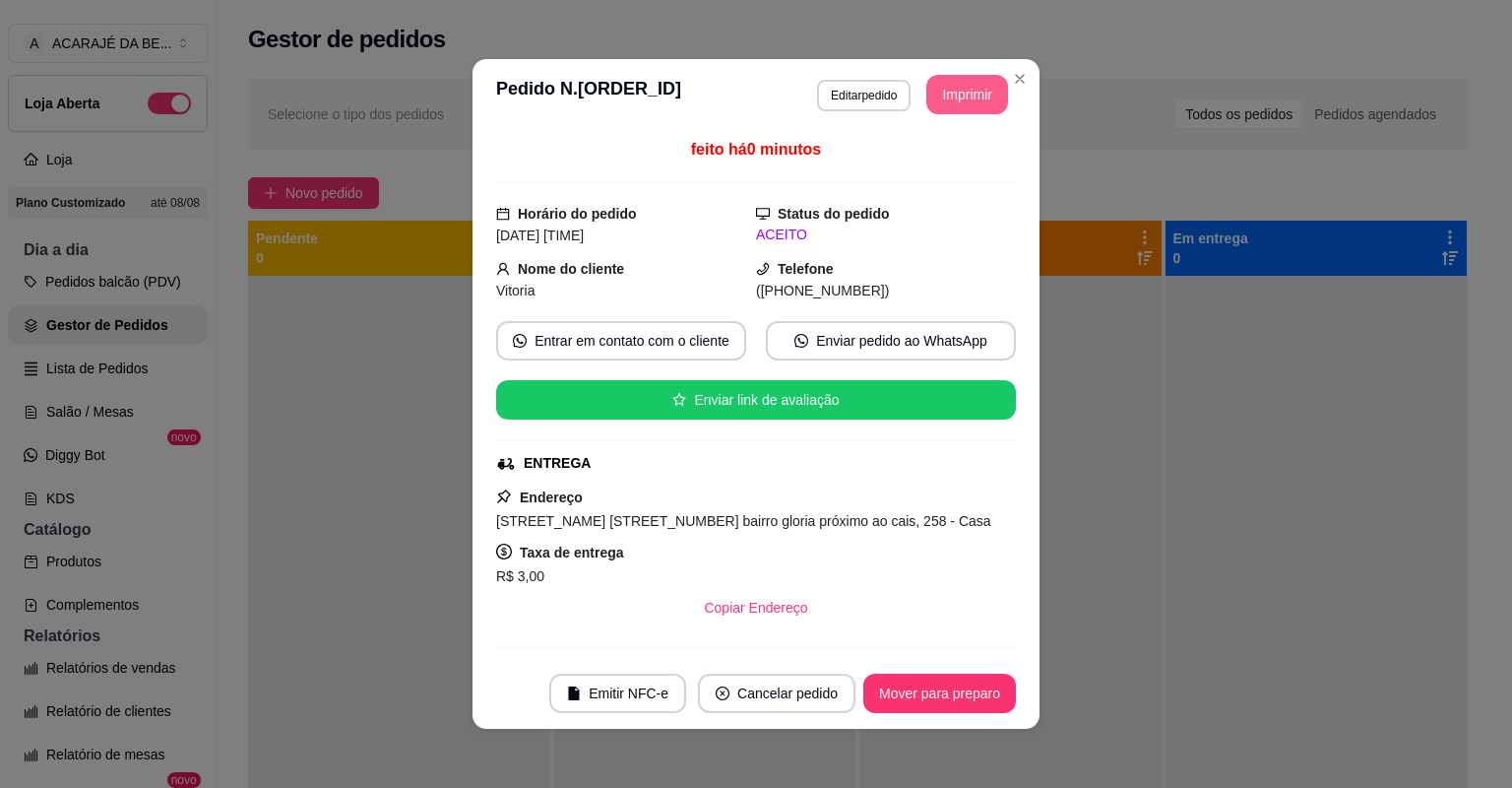 scroll, scrollTop: 0, scrollLeft: 0, axis: both 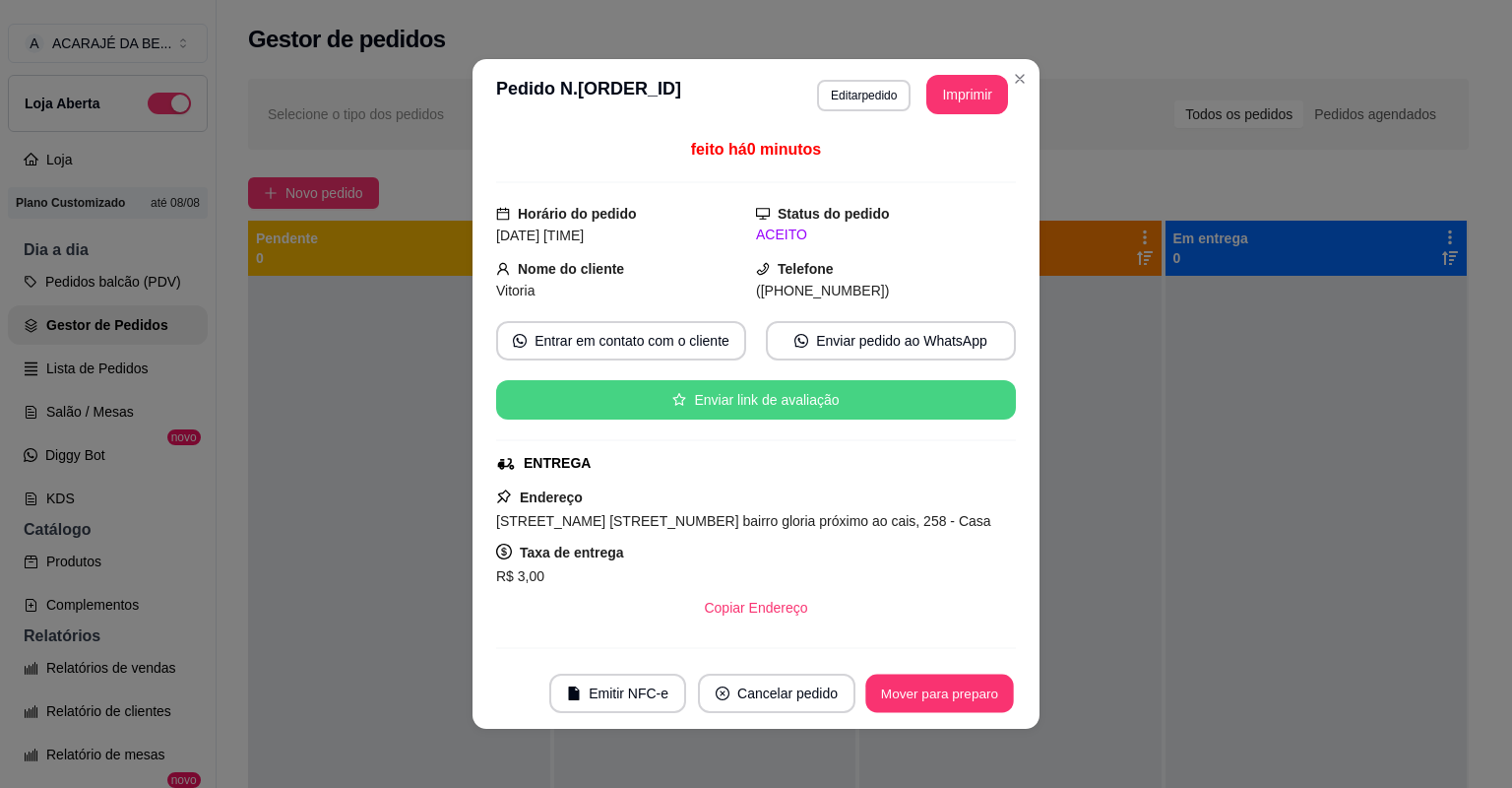 click on "Mover para preparo" at bounding box center (939, 693) 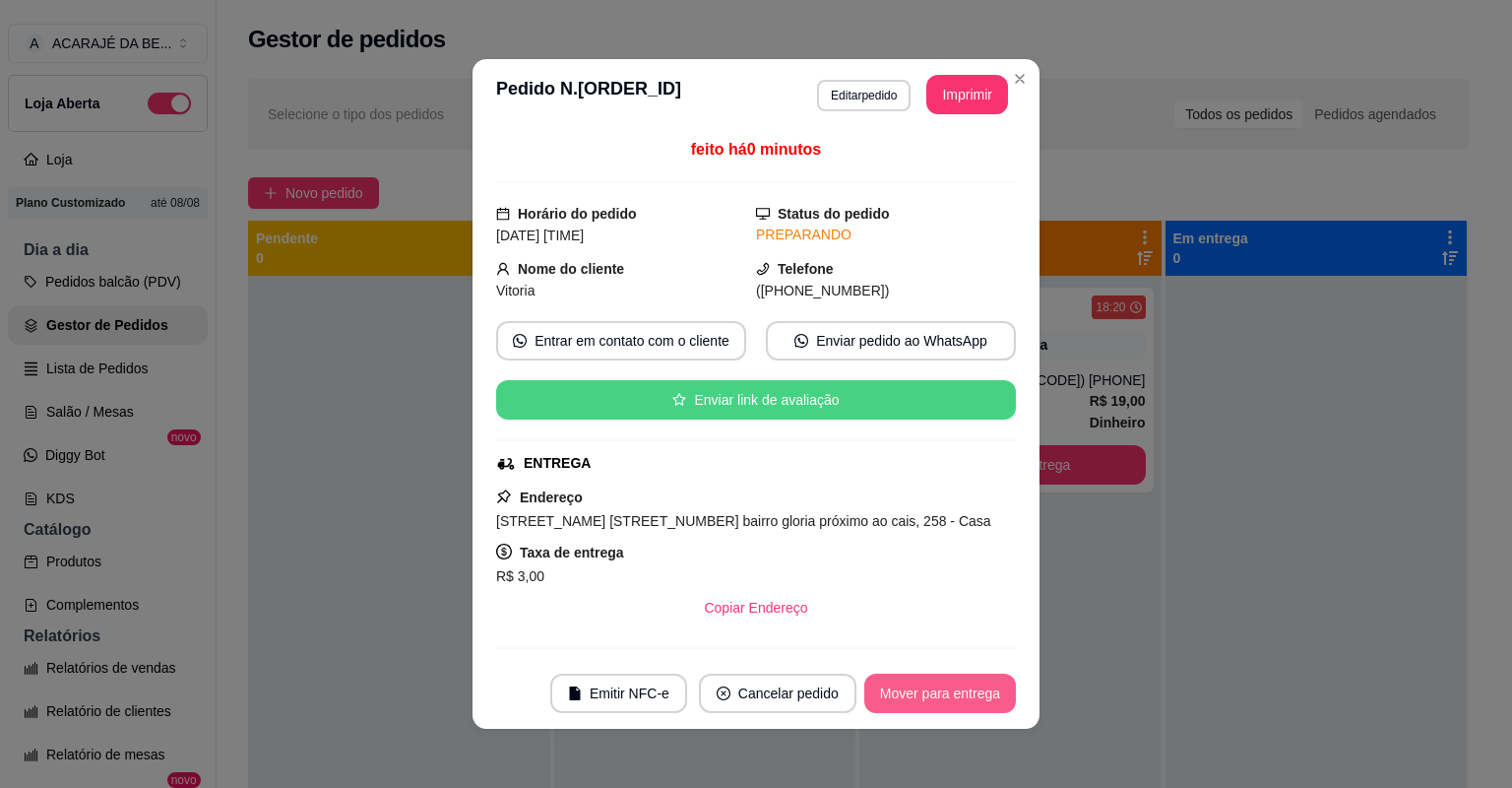 click on "Mover para entrega" at bounding box center [940, 693] 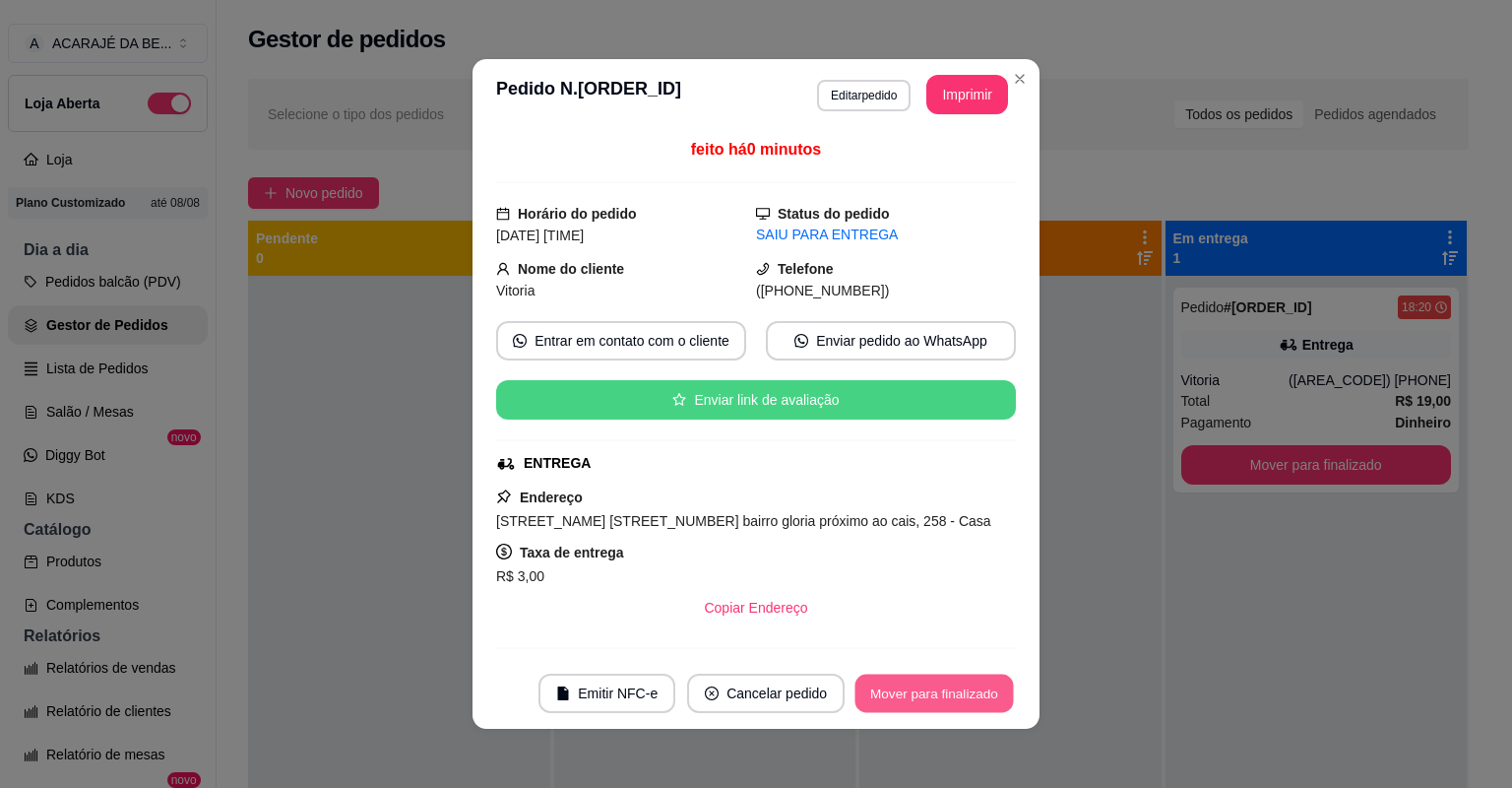 click on "Mover para finalizado" at bounding box center [934, 693] 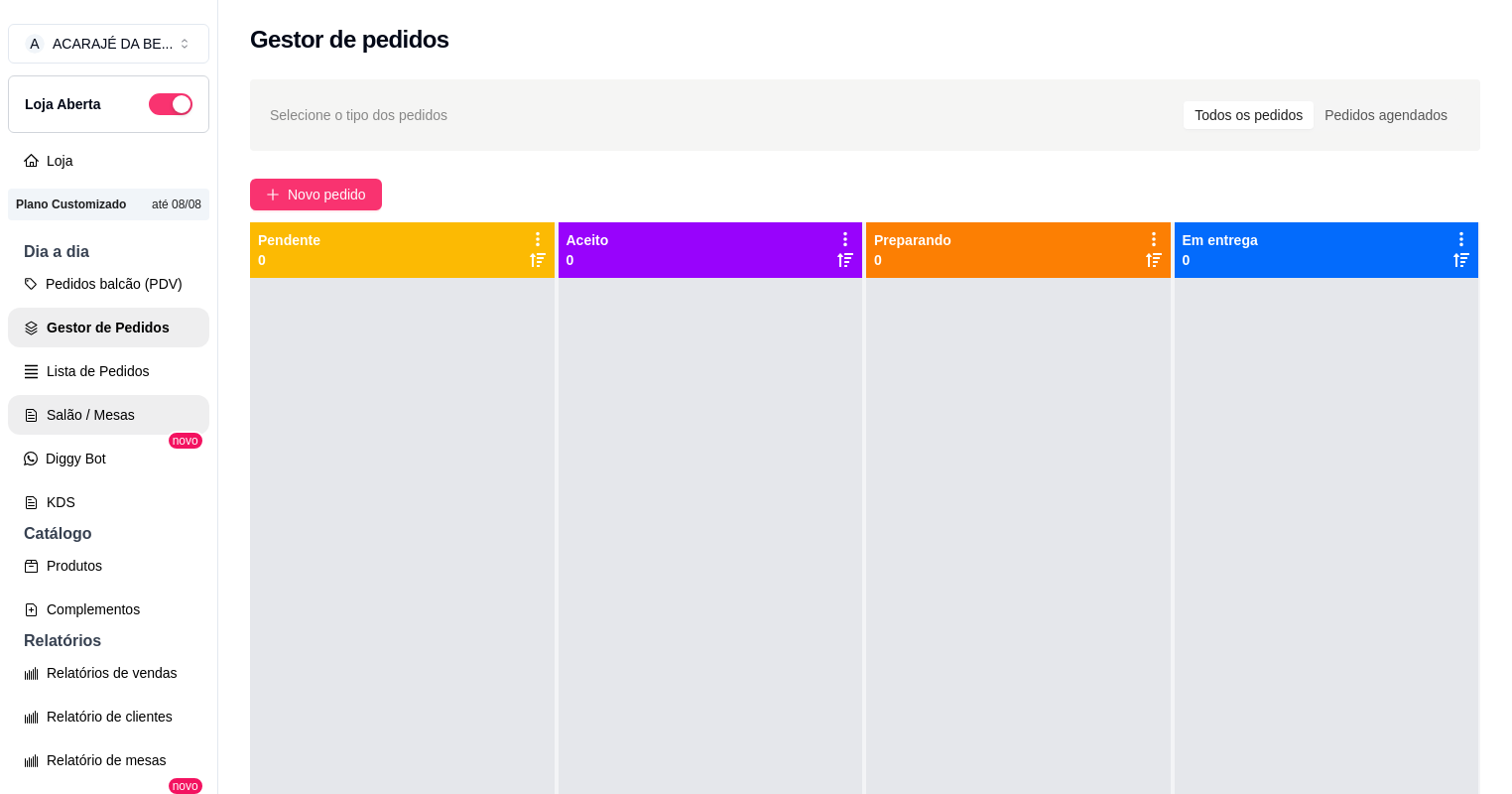 click on "Salão / Mesas" at bounding box center [108, 415] 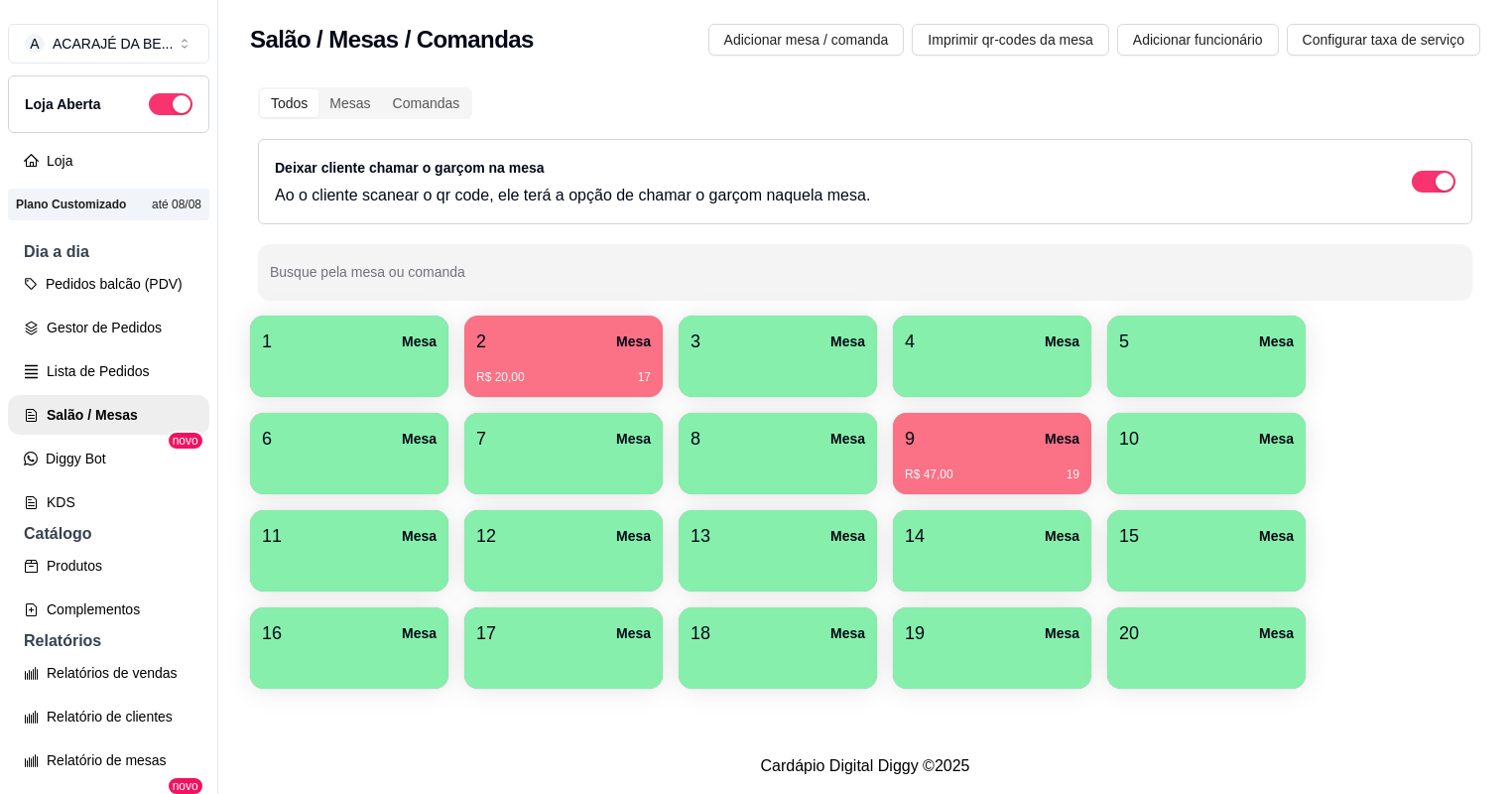 click on "R$ 47,00 19" at bounding box center (992, 467) 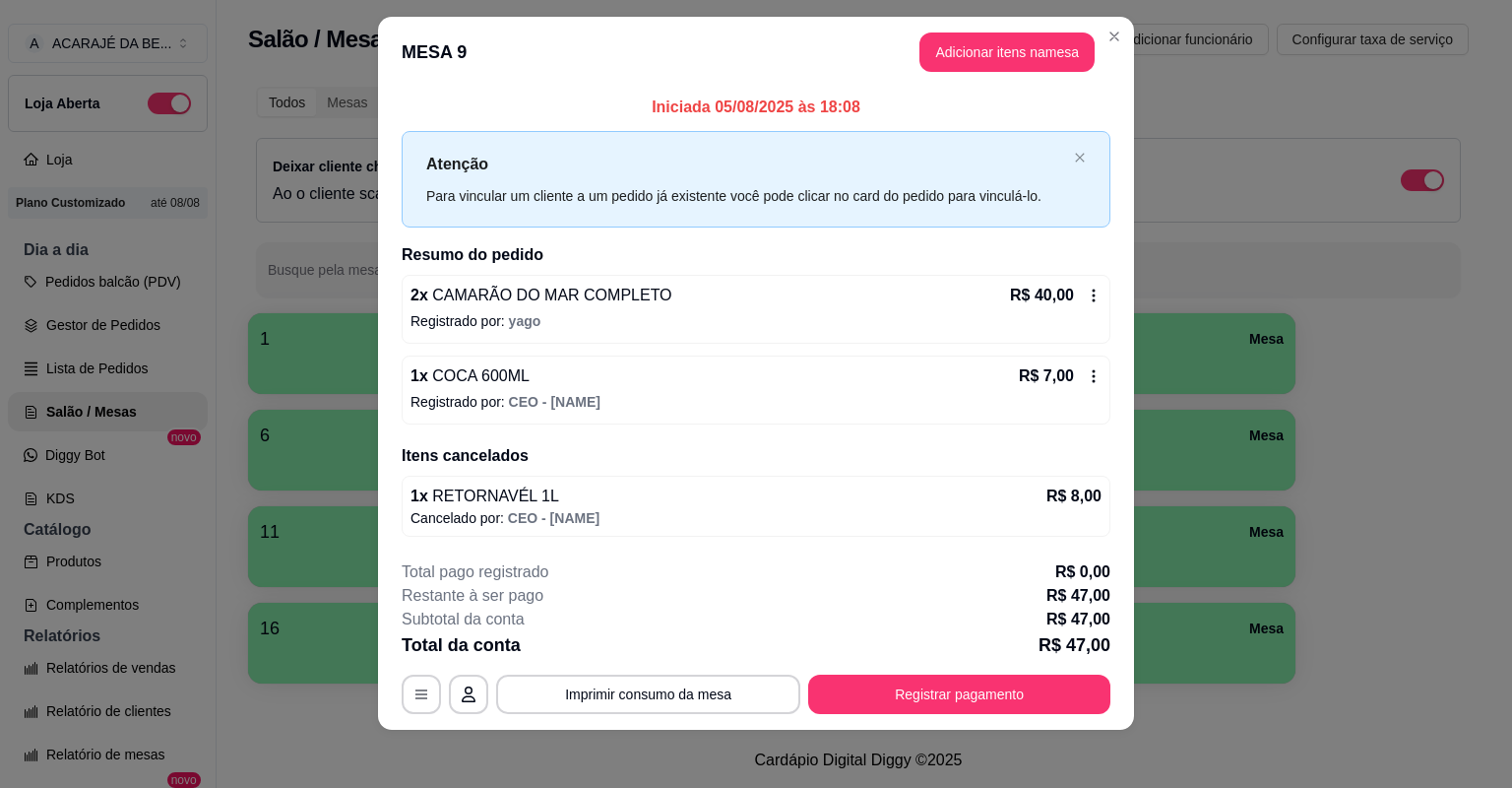 scroll, scrollTop: 24, scrollLeft: 0, axis: vertical 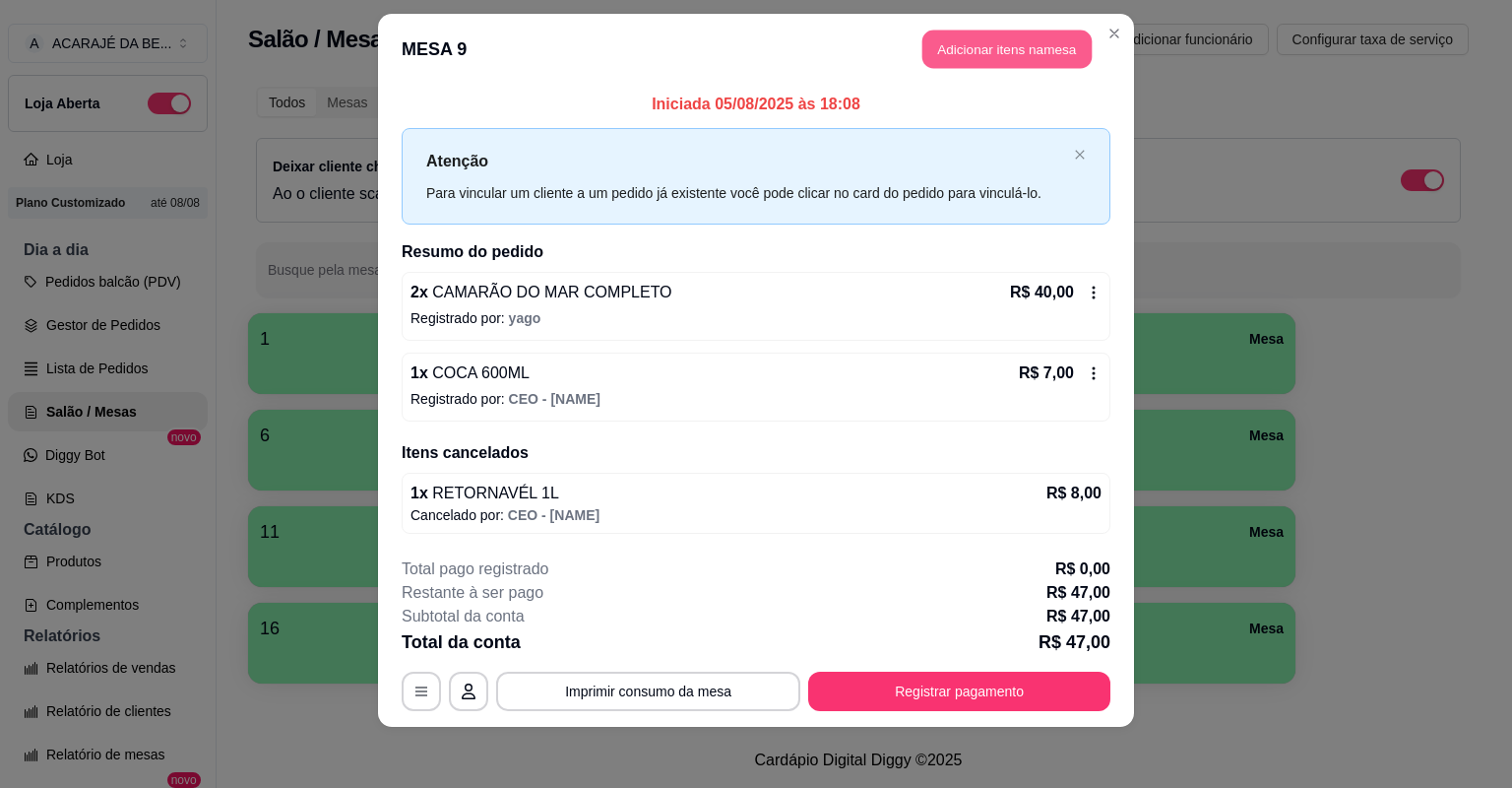 click on "Adicionar itens na  mesa" at bounding box center (1007, 49) 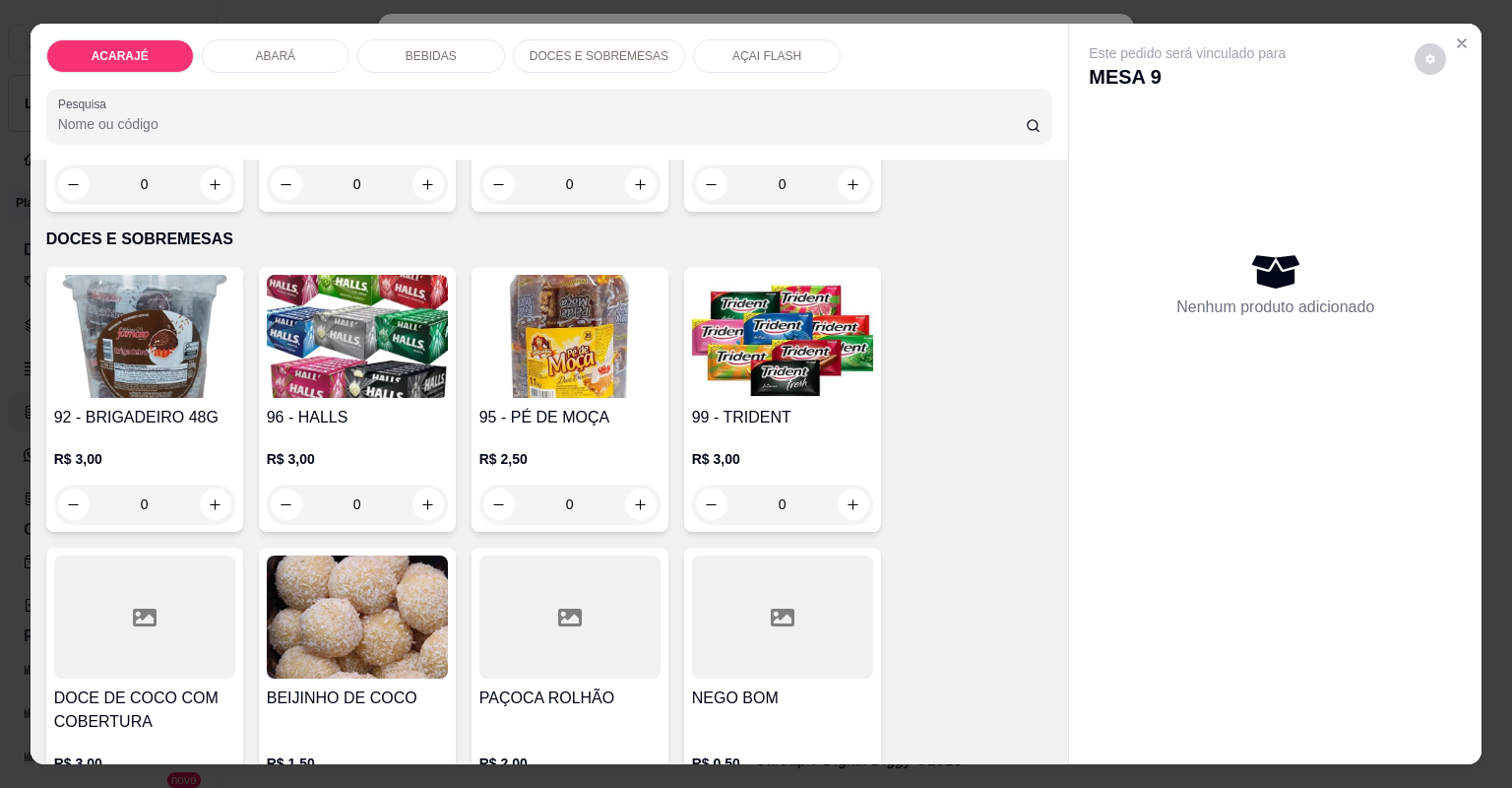 scroll, scrollTop: 3467, scrollLeft: 0, axis: vertical 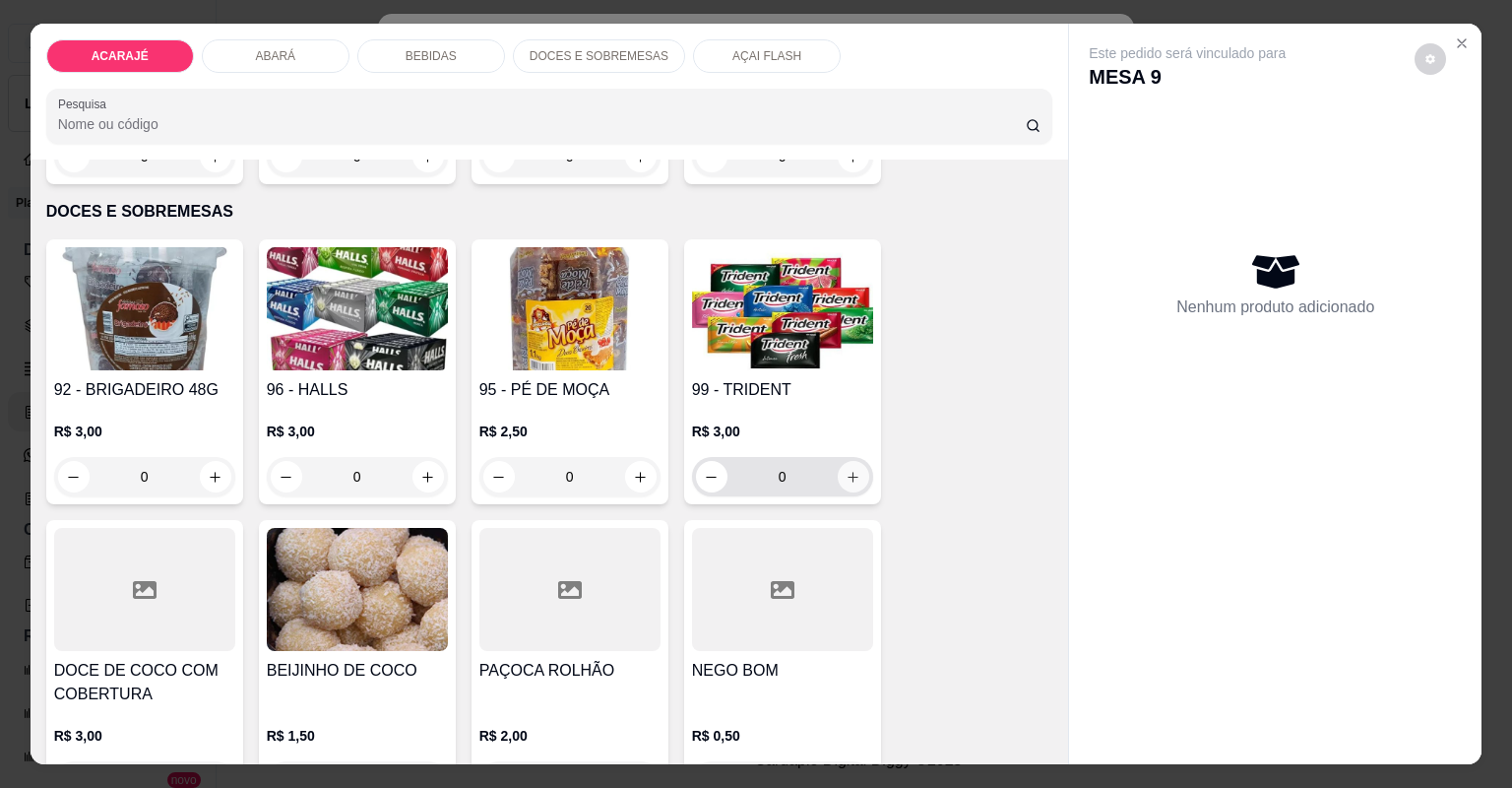 click 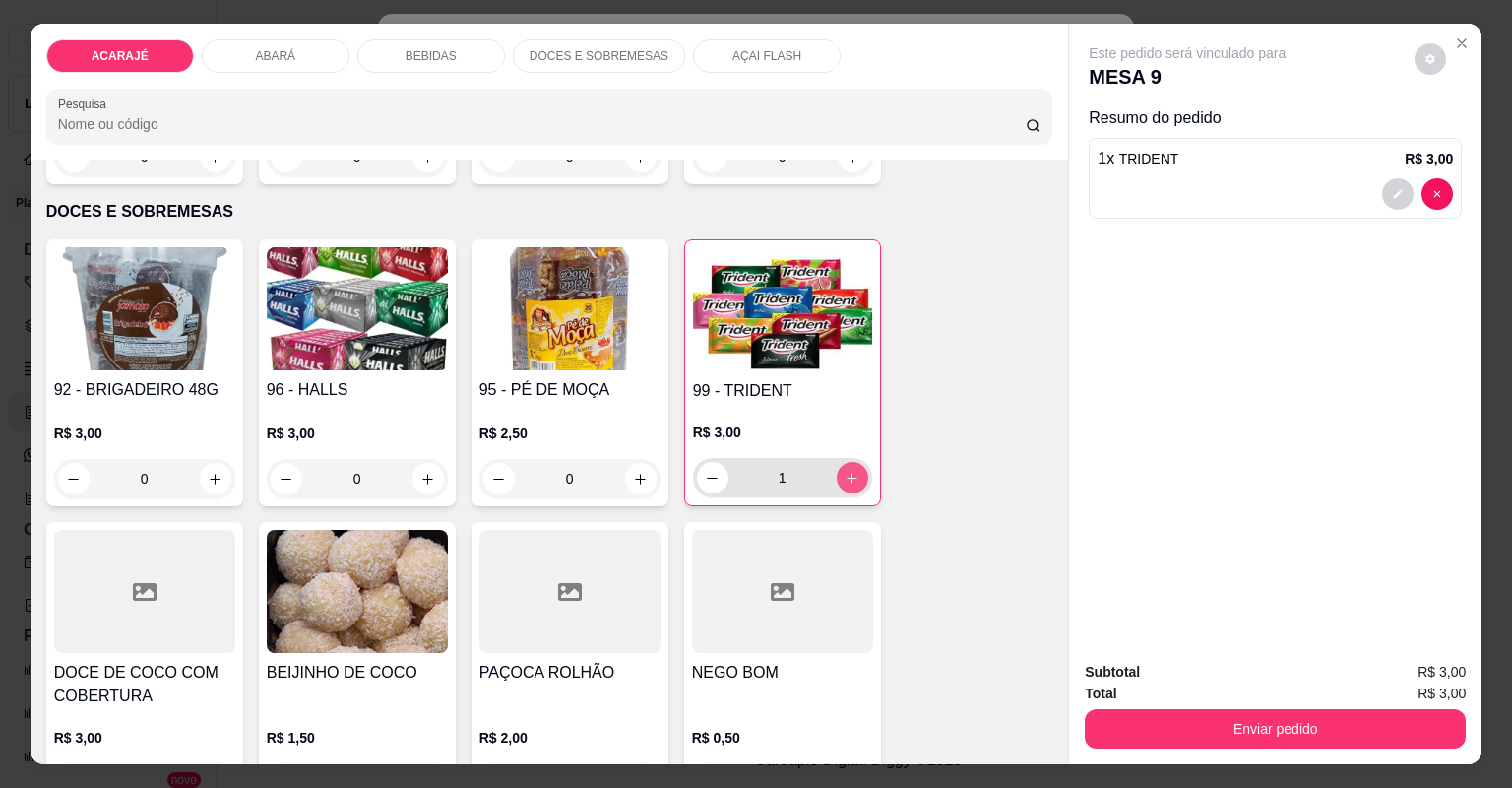 type on "1" 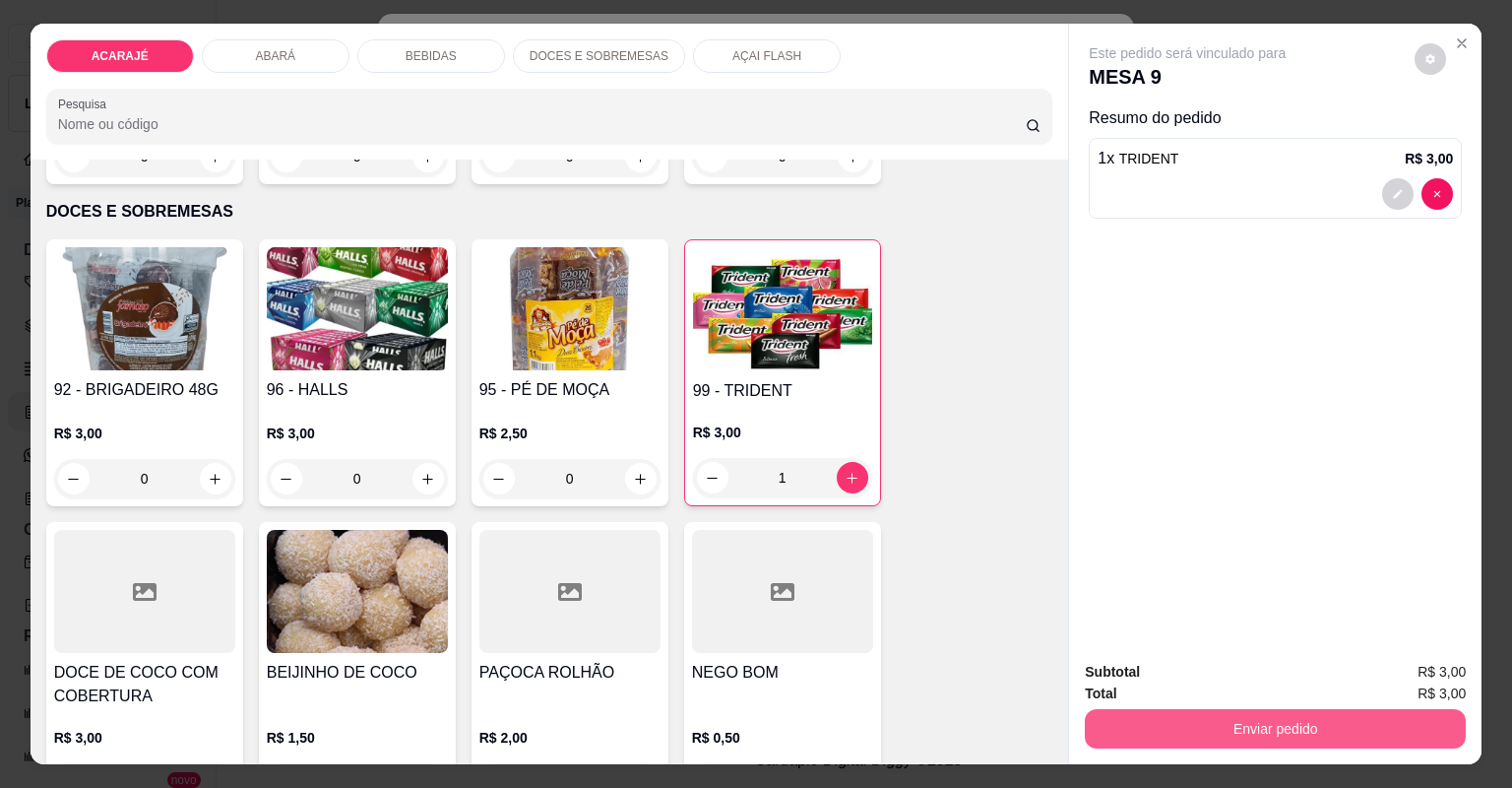 click on "Enviar pedido" at bounding box center (1275, 729) 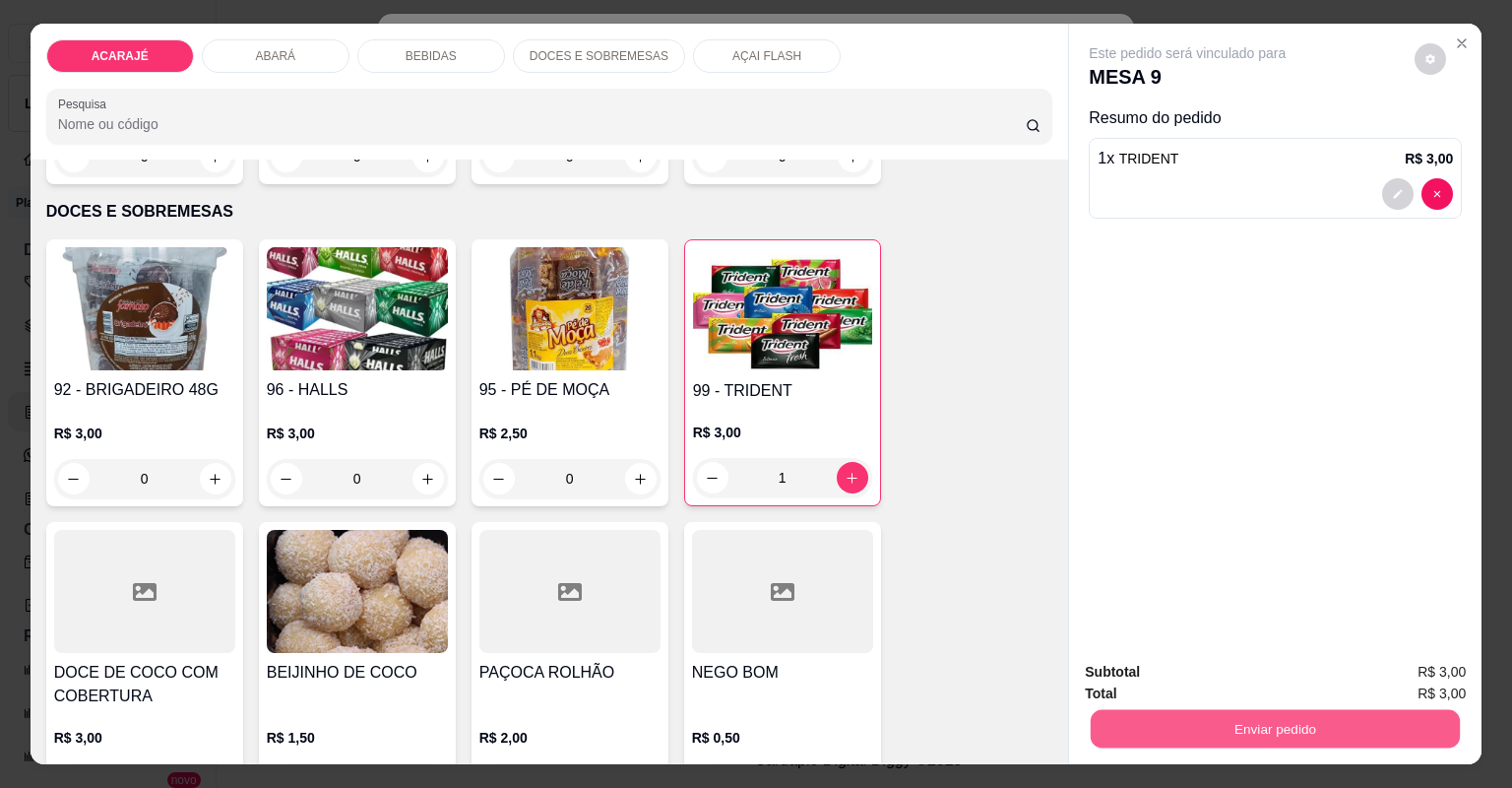 click on "Enviar pedido" at bounding box center [1275, 729] 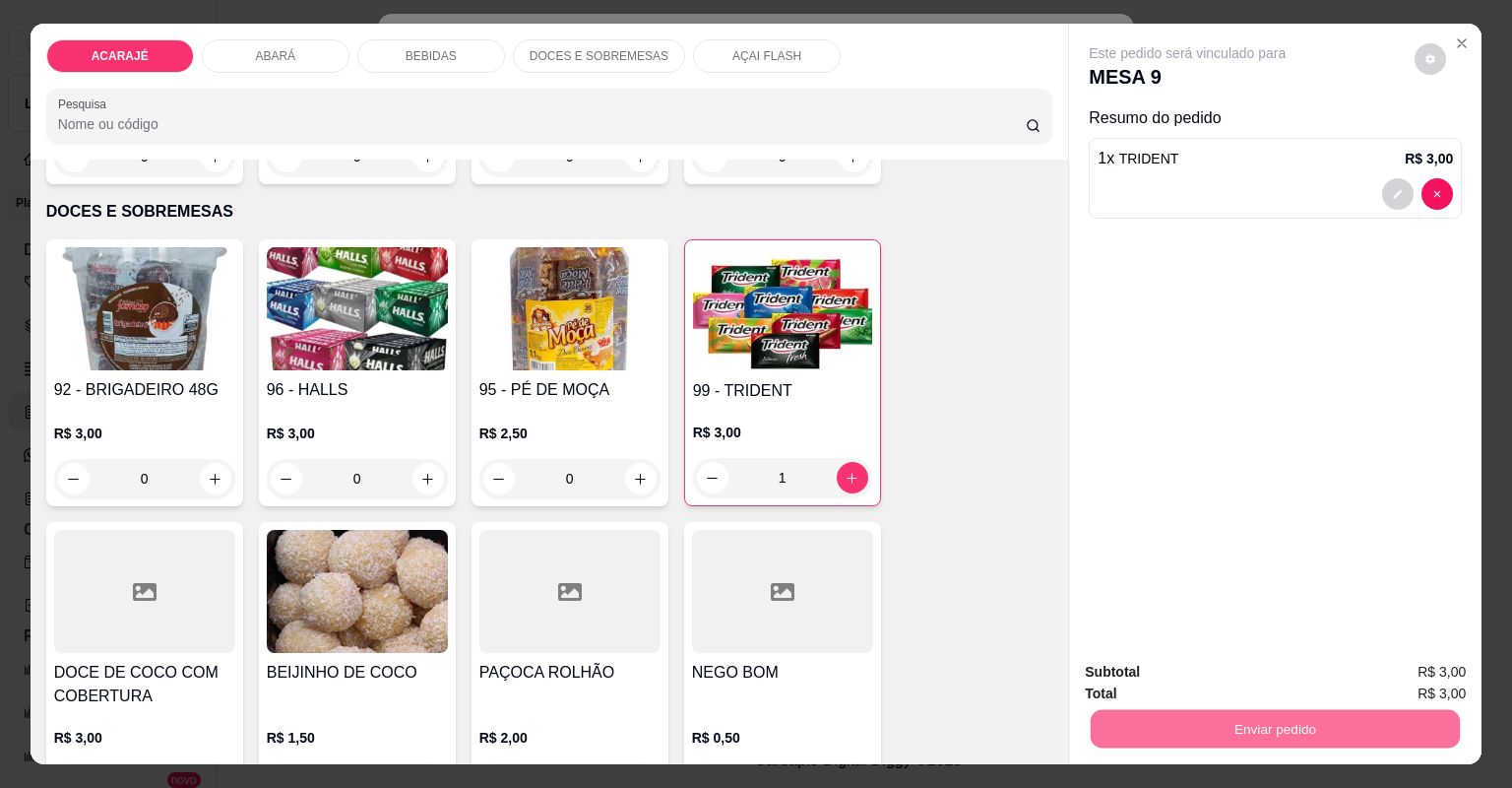click on "Não registrar e enviar pedido" at bounding box center [1212, 680] 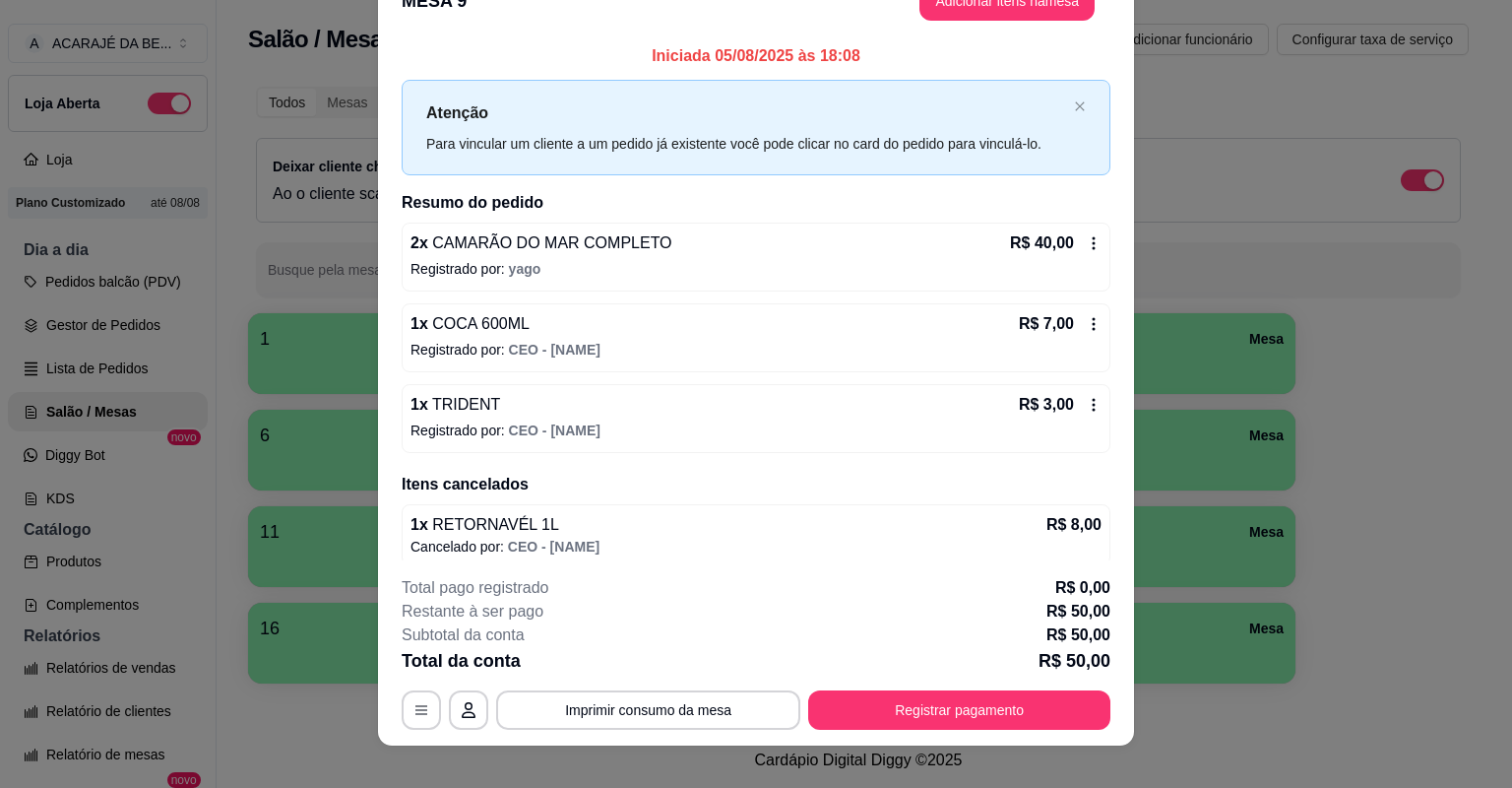 scroll, scrollTop: 59, scrollLeft: 0, axis: vertical 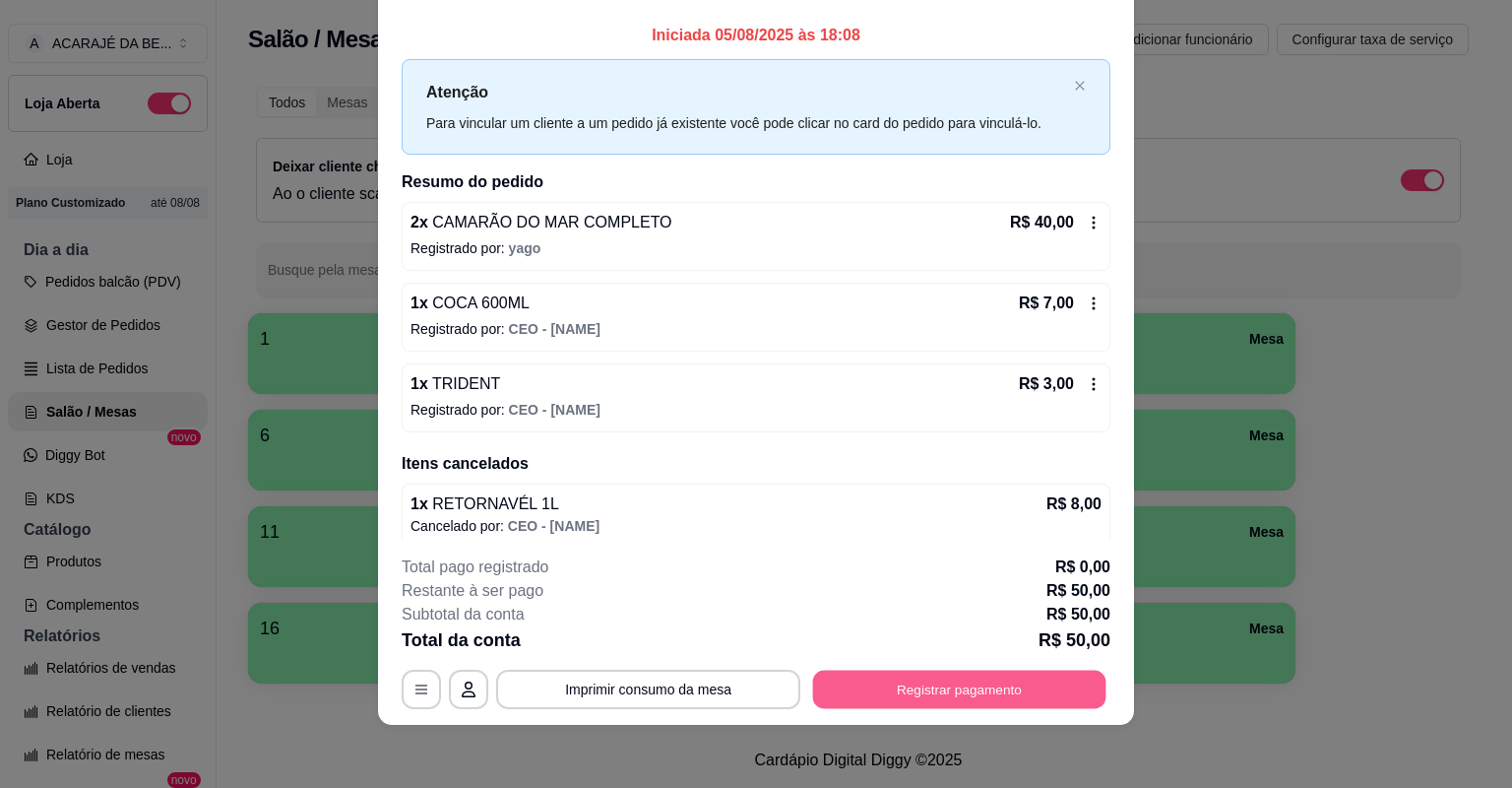 click on "Registrar pagamento" at bounding box center (960, 690) 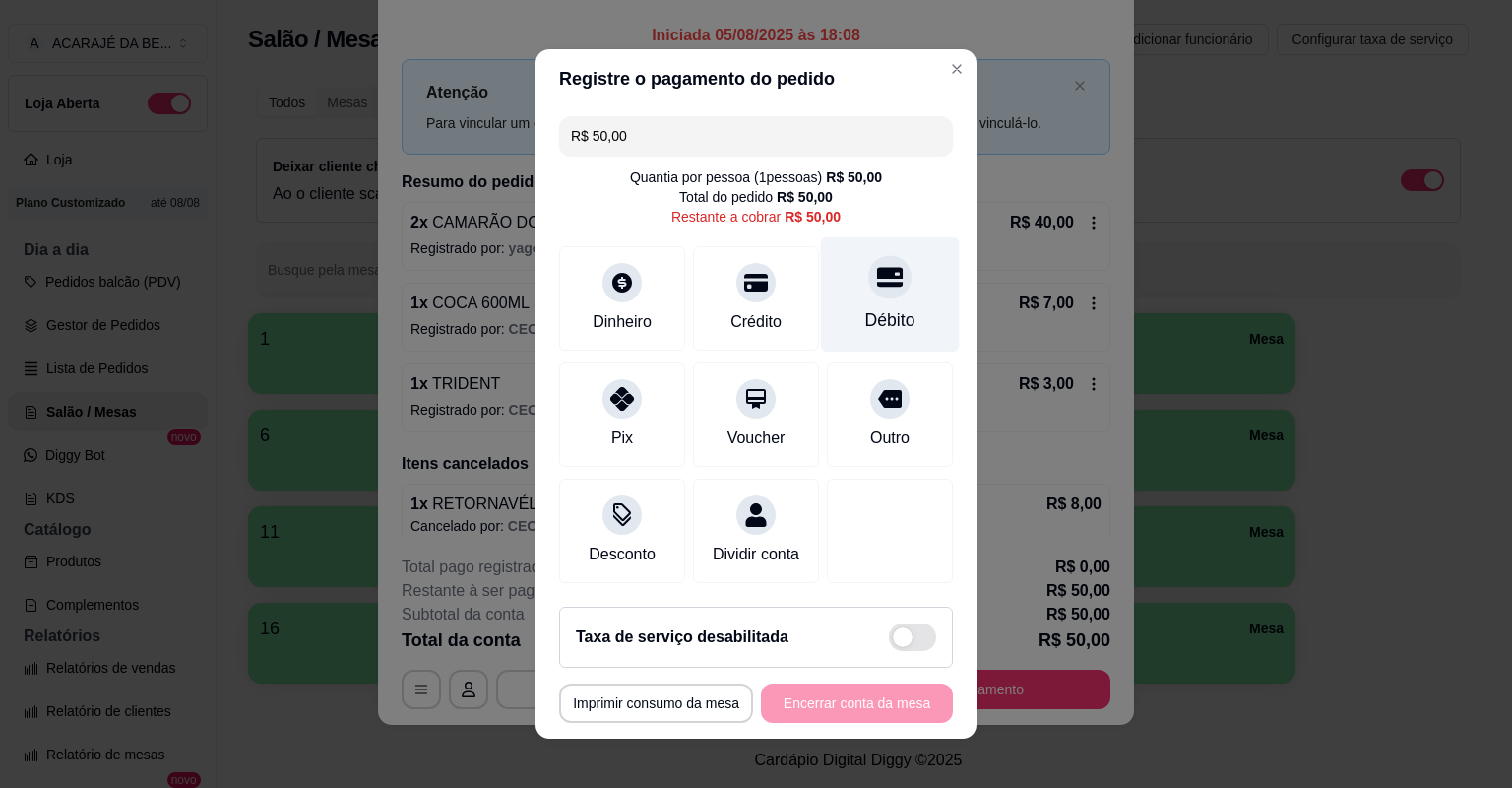 click on "Débito" at bounding box center (890, 295) 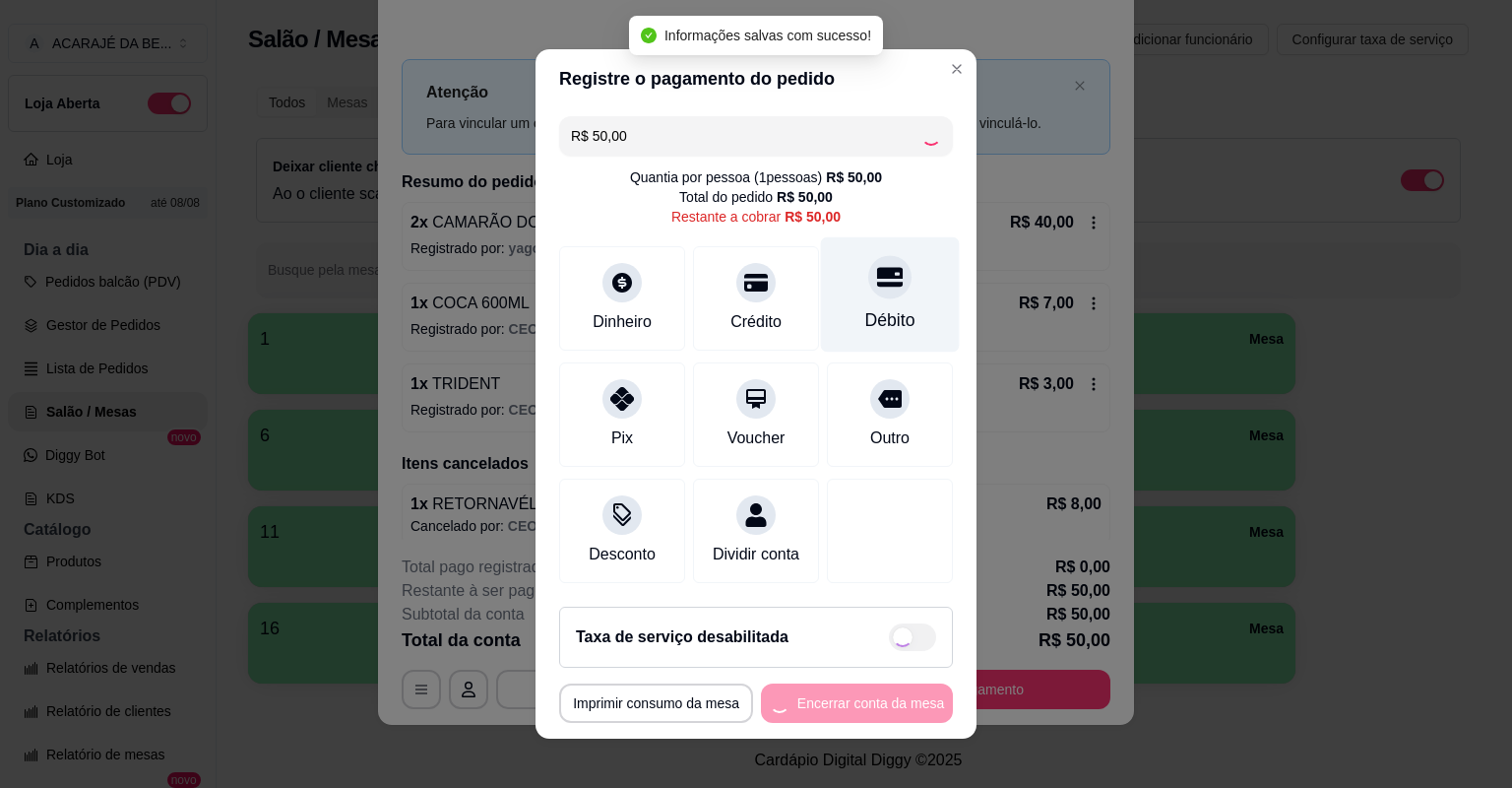 type on "R$ 0,00" 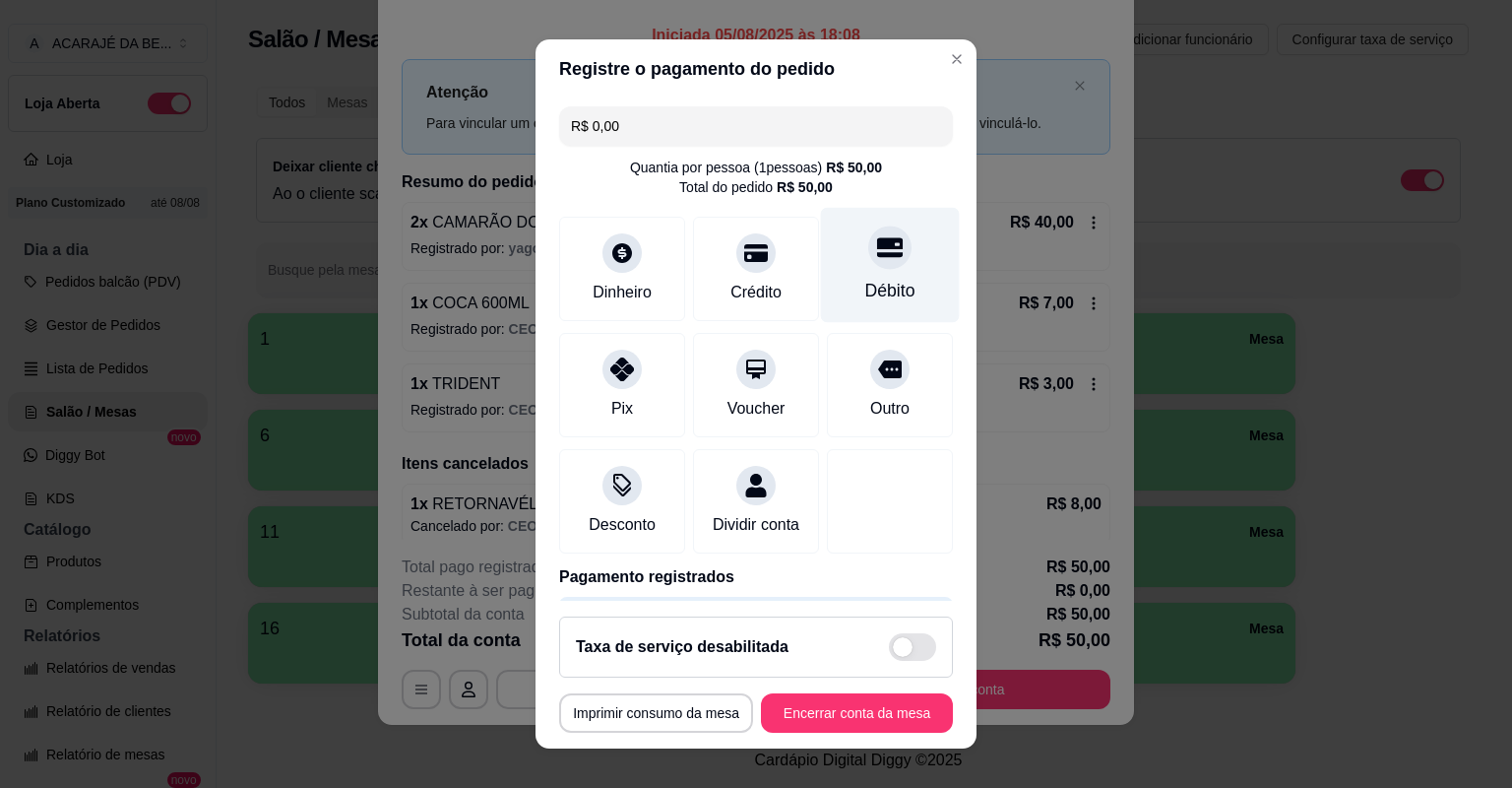 click on "Débito" at bounding box center [890, 291] 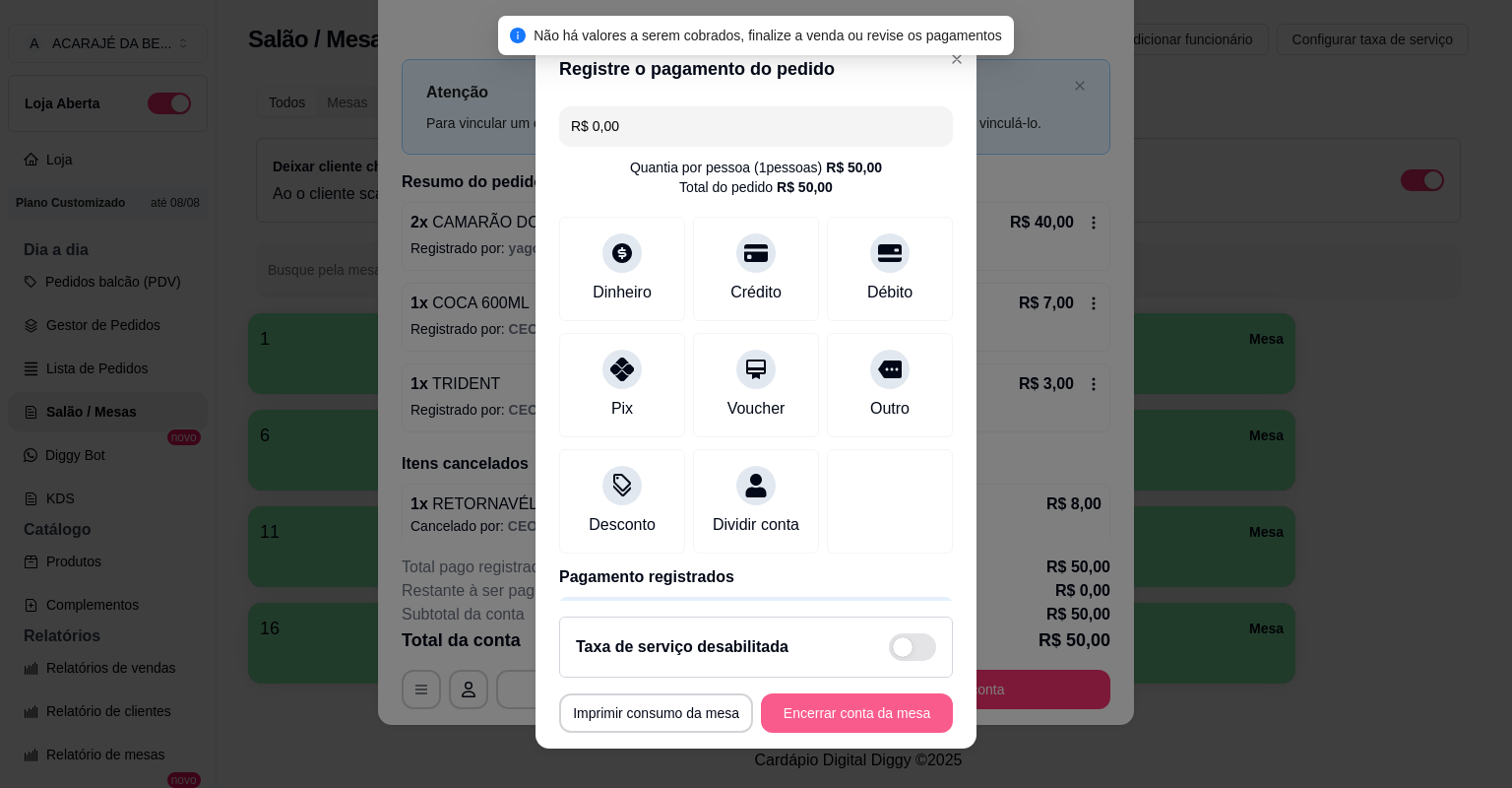 click on "Encerrar conta da mesa" at bounding box center [856, 713] 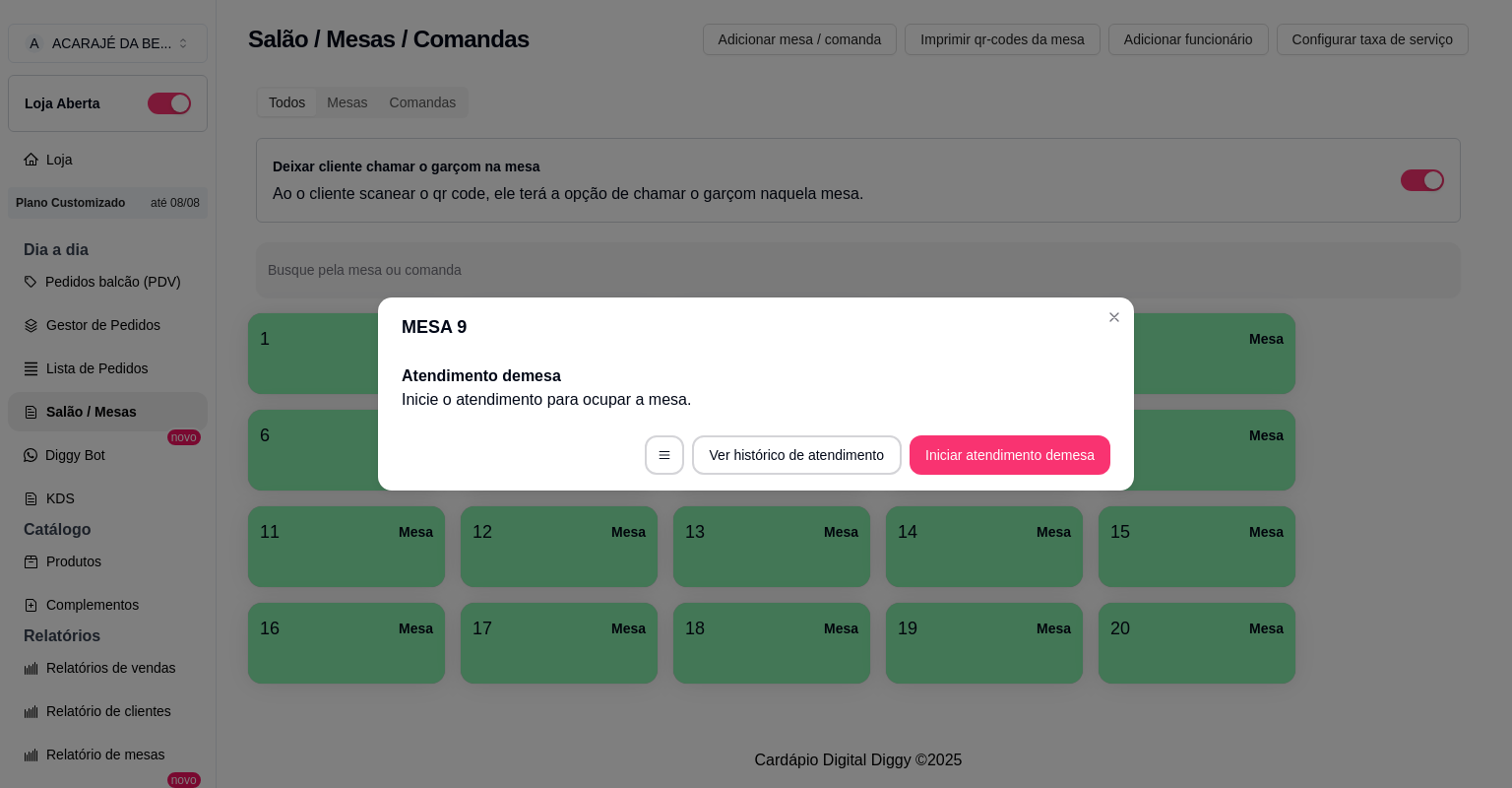 scroll, scrollTop: 0, scrollLeft: 0, axis: both 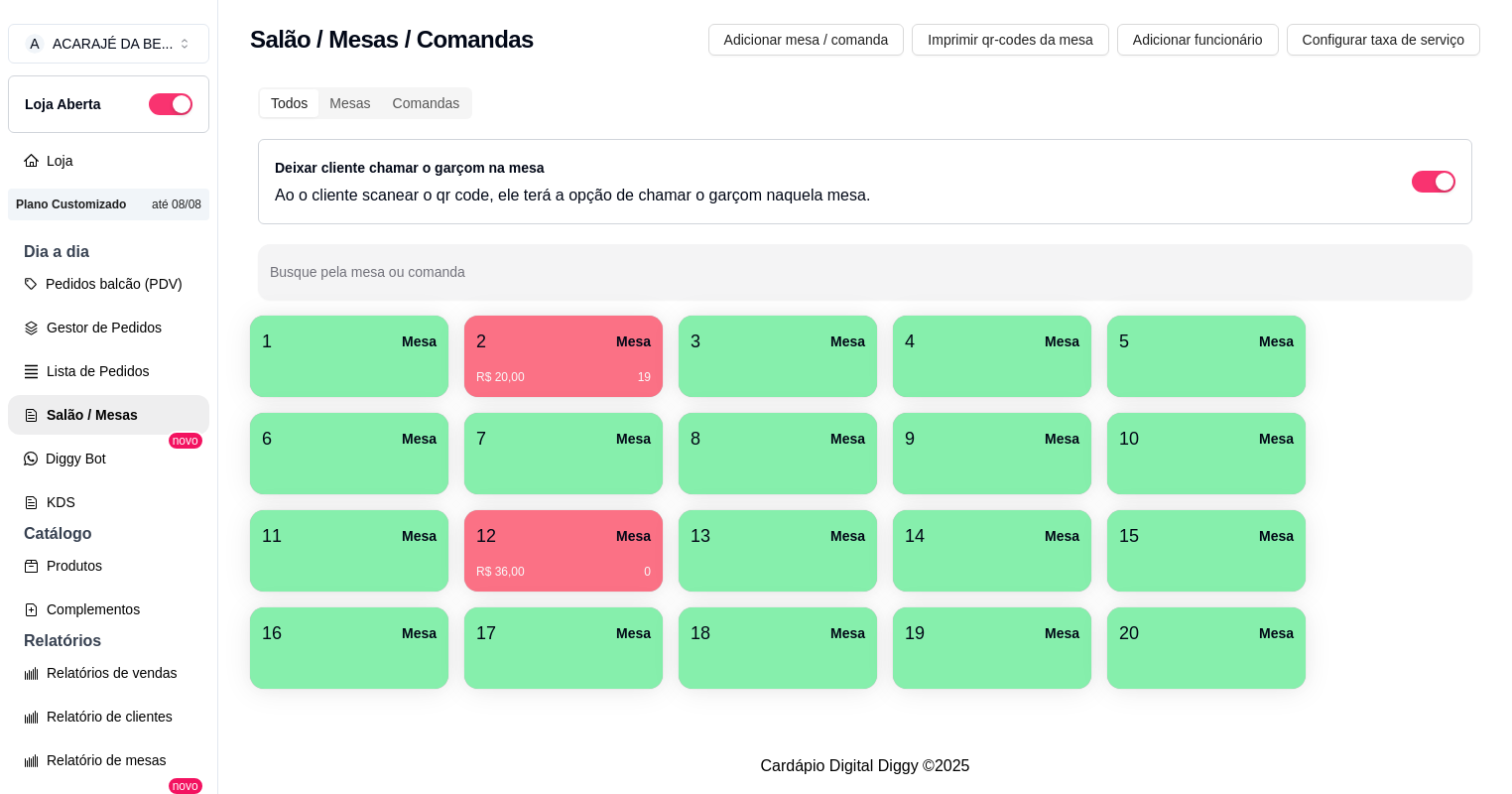 click on "R$ 20,00 19" at bounding box center (564, 370) 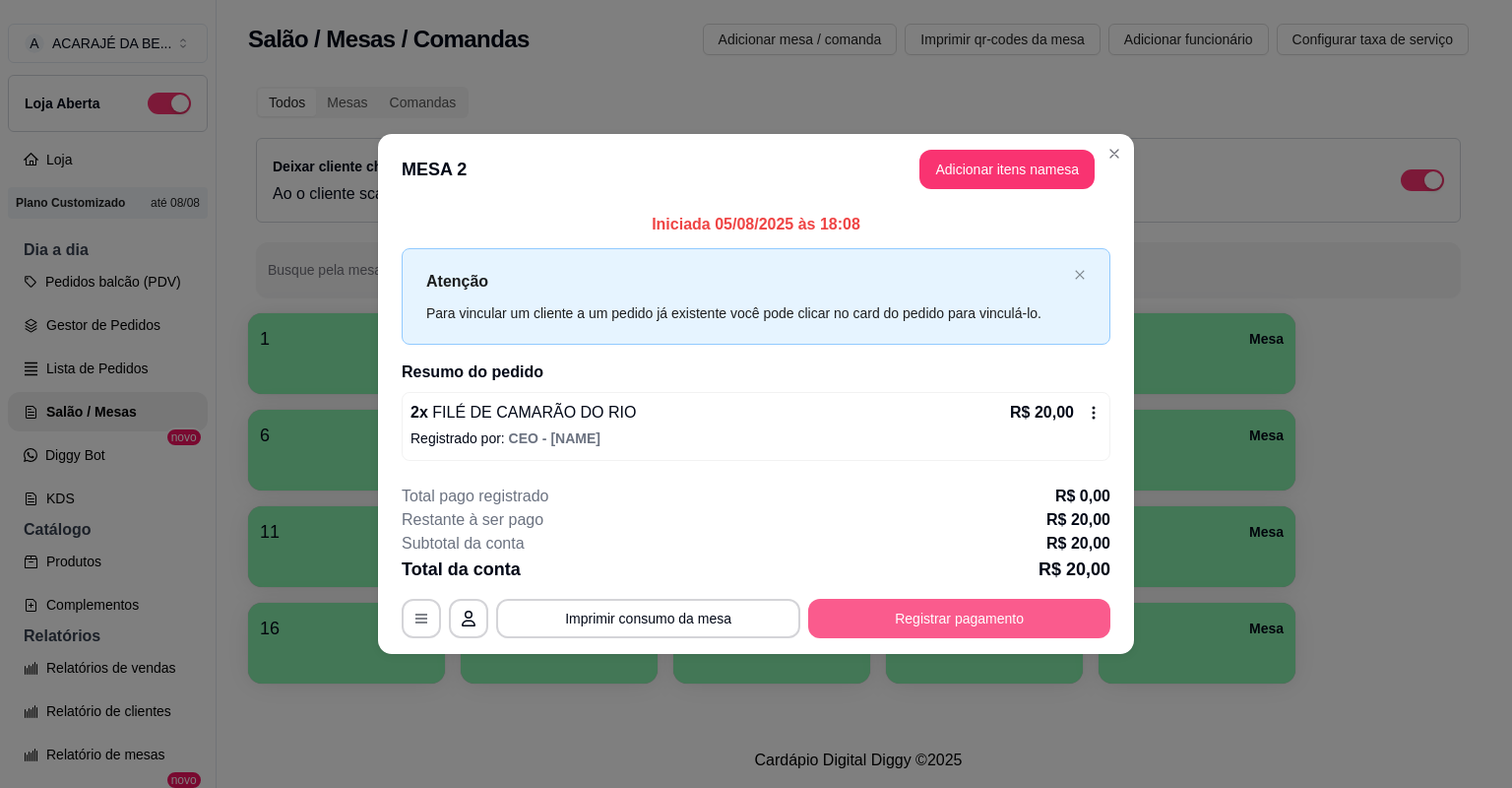 click on "Registrar pagamento" at bounding box center (959, 619) 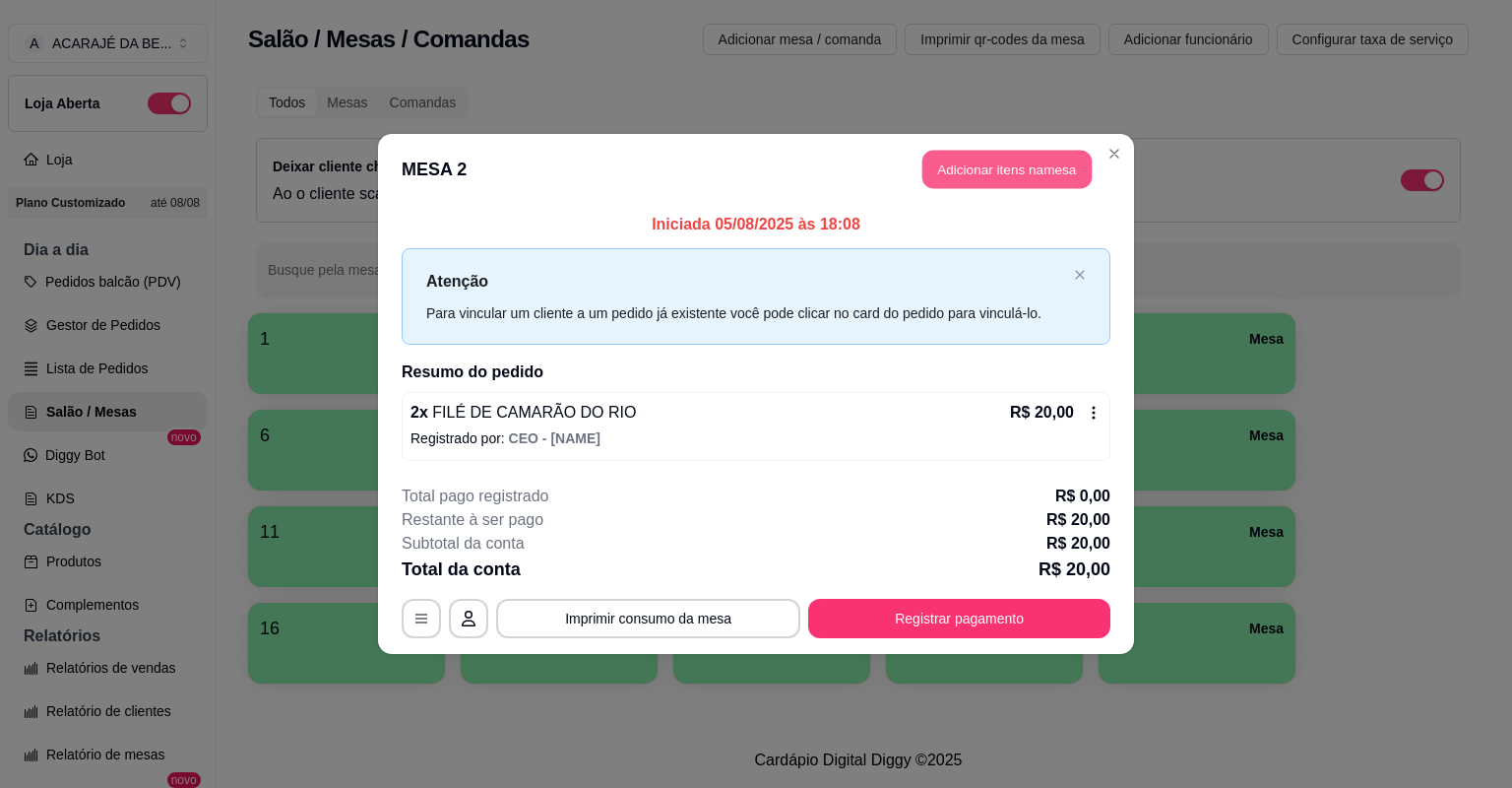 click on "Adicionar itens na  mesa" at bounding box center (1007, 169) 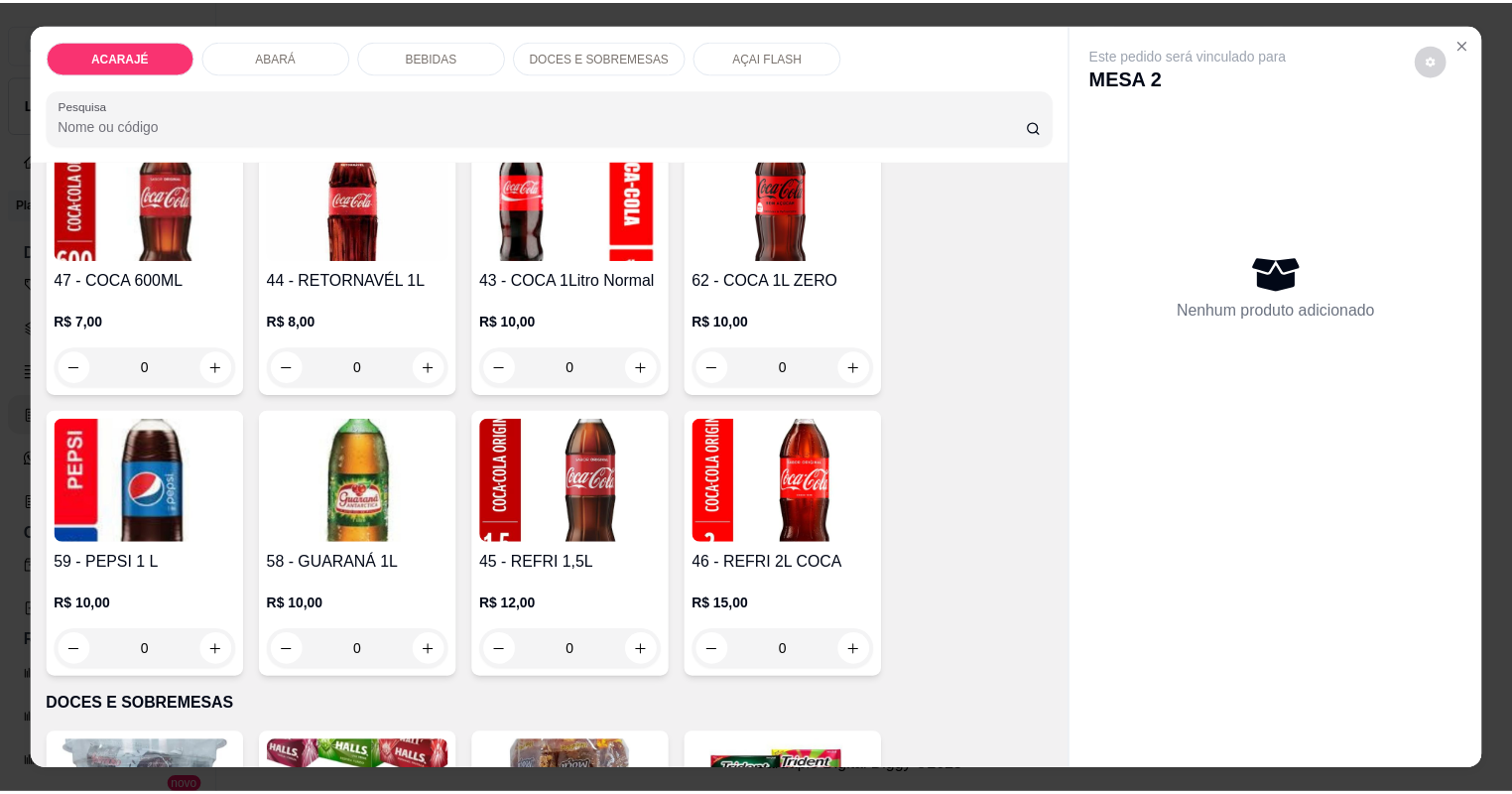 scroll, scrollTop: 3017, scrollLeft: 0, axis: vertical 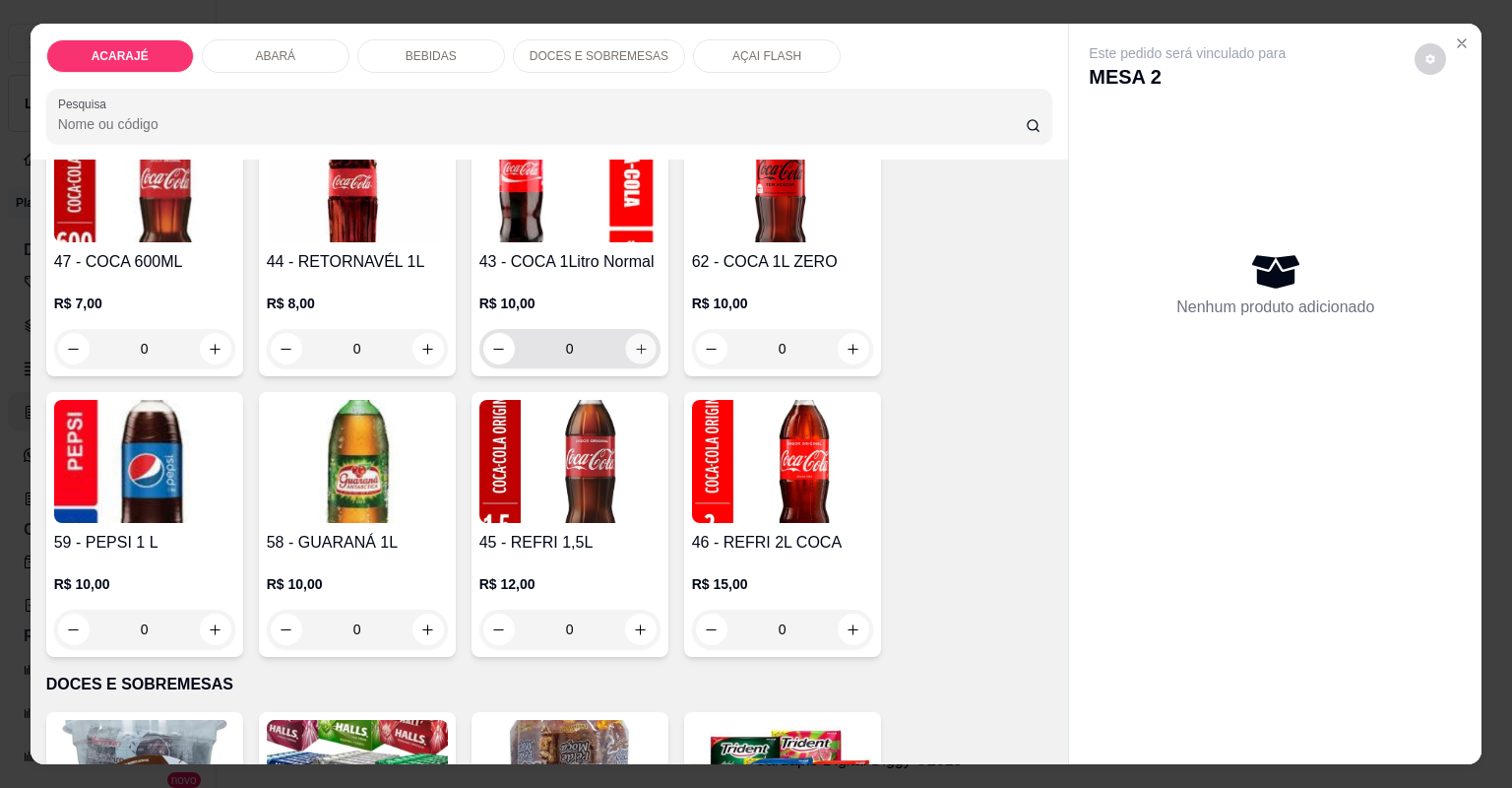 click at bounding box center (640, 348) 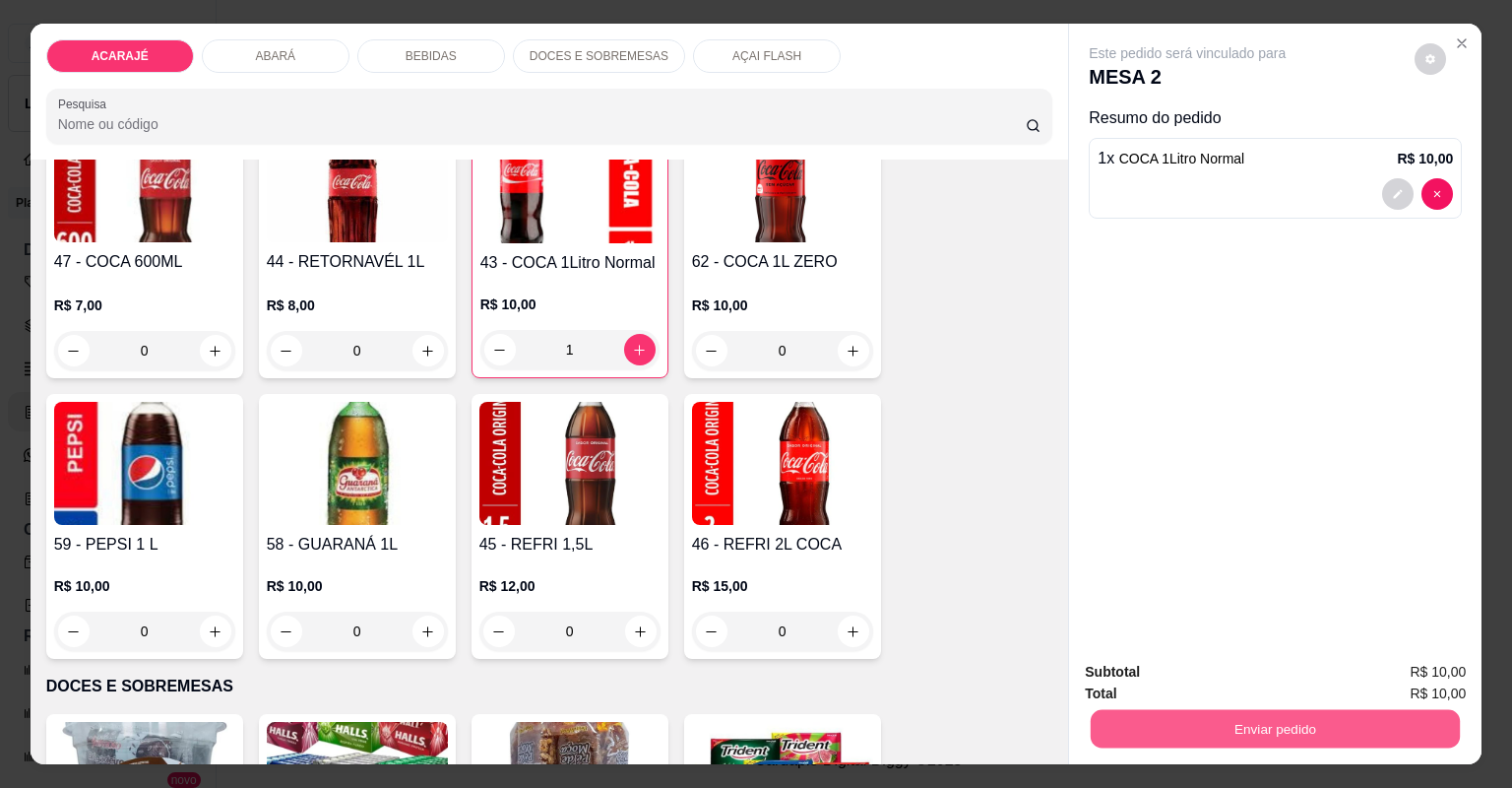 click on "Enviar pedido" at bounding box center [1275, 729] 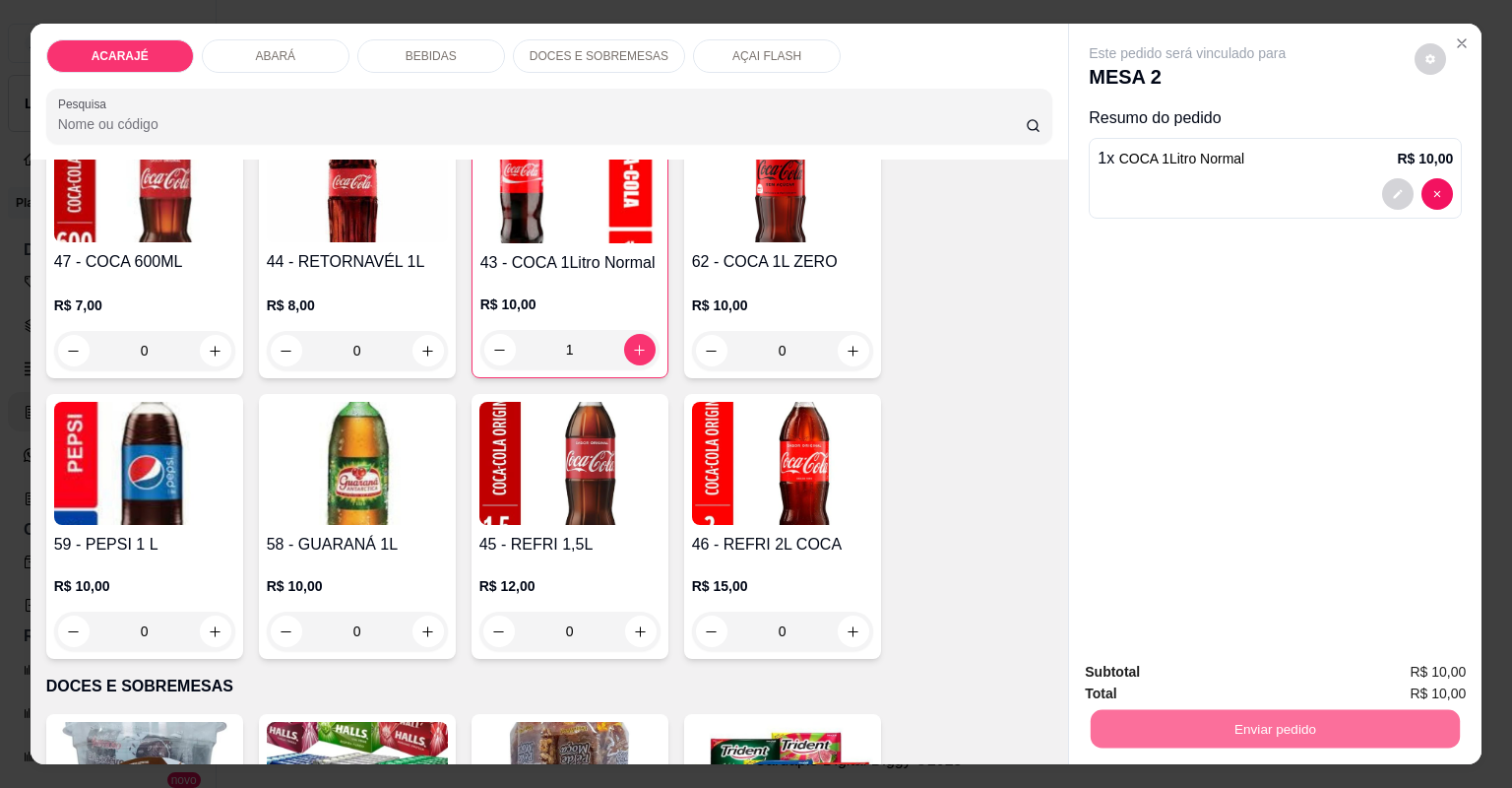 click on "Não registrar e enviar pedido" at bounding box center (1212, 680) 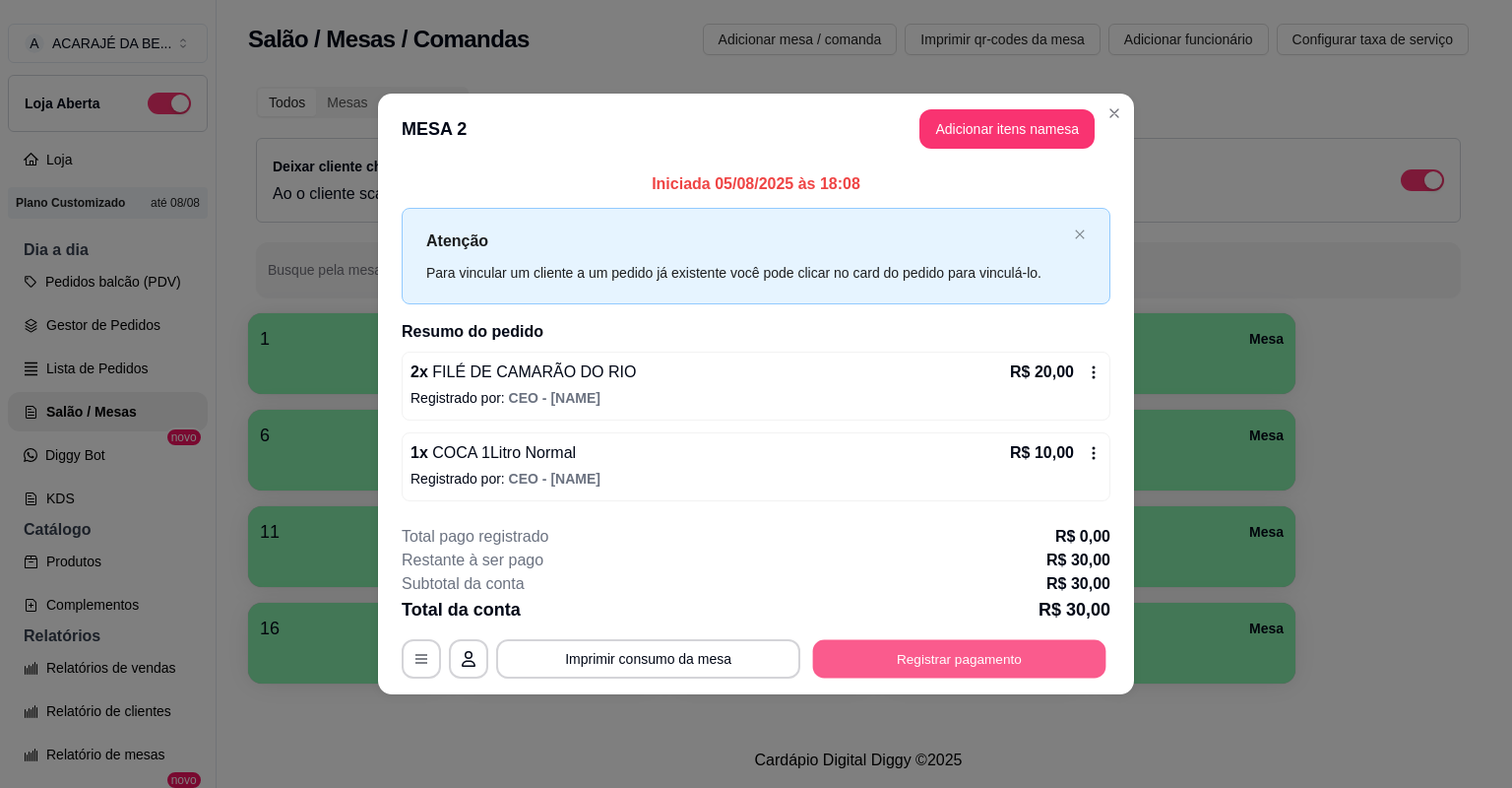 click on "Registrar pagamento" at bounding box center (960, 658) 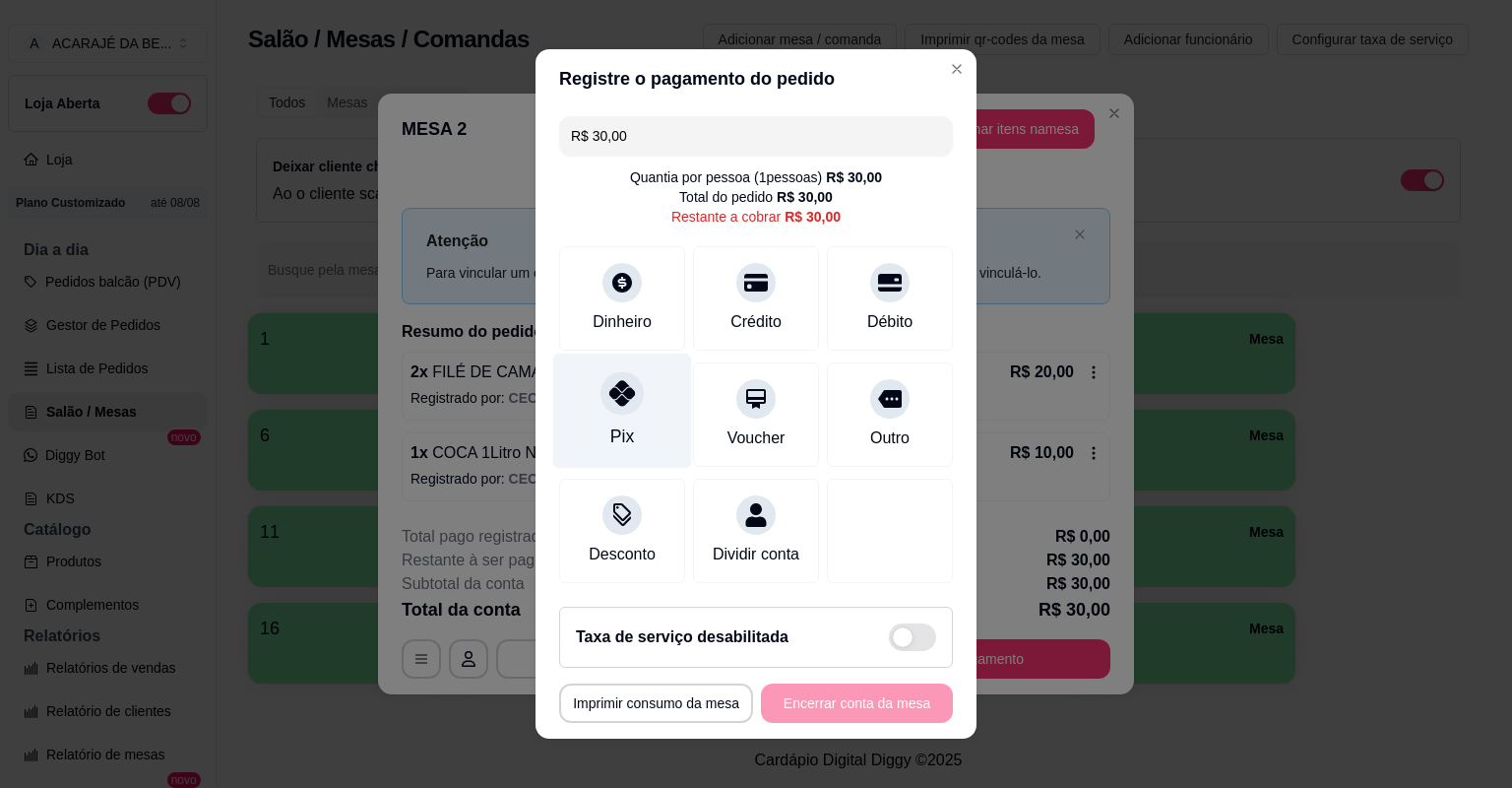 drag, startPoint x: 623, startPoint y: 428, endPoint x: 644, endPoint y: 445, distance: 27.018512 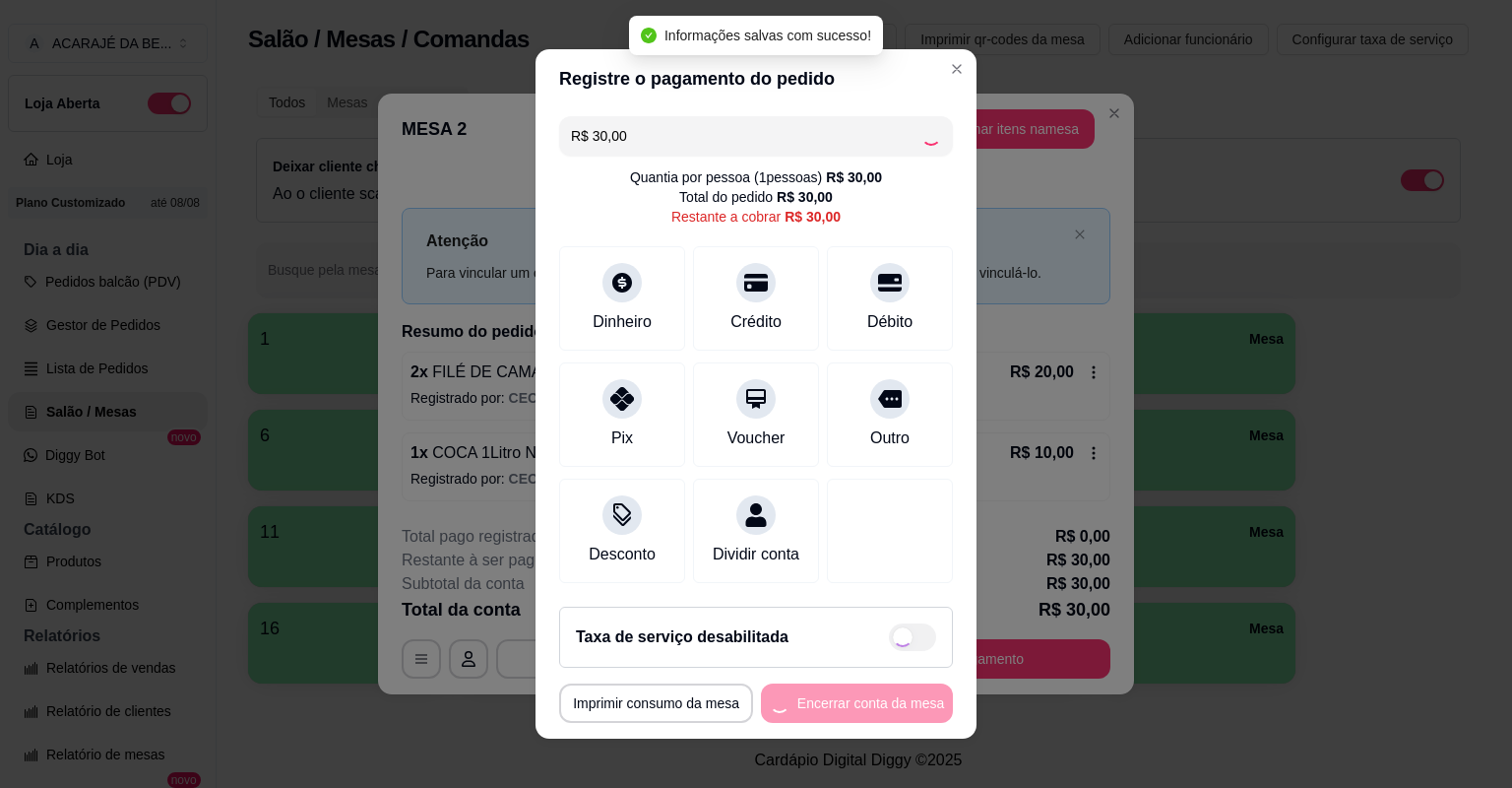 type on "R$ 0,00" 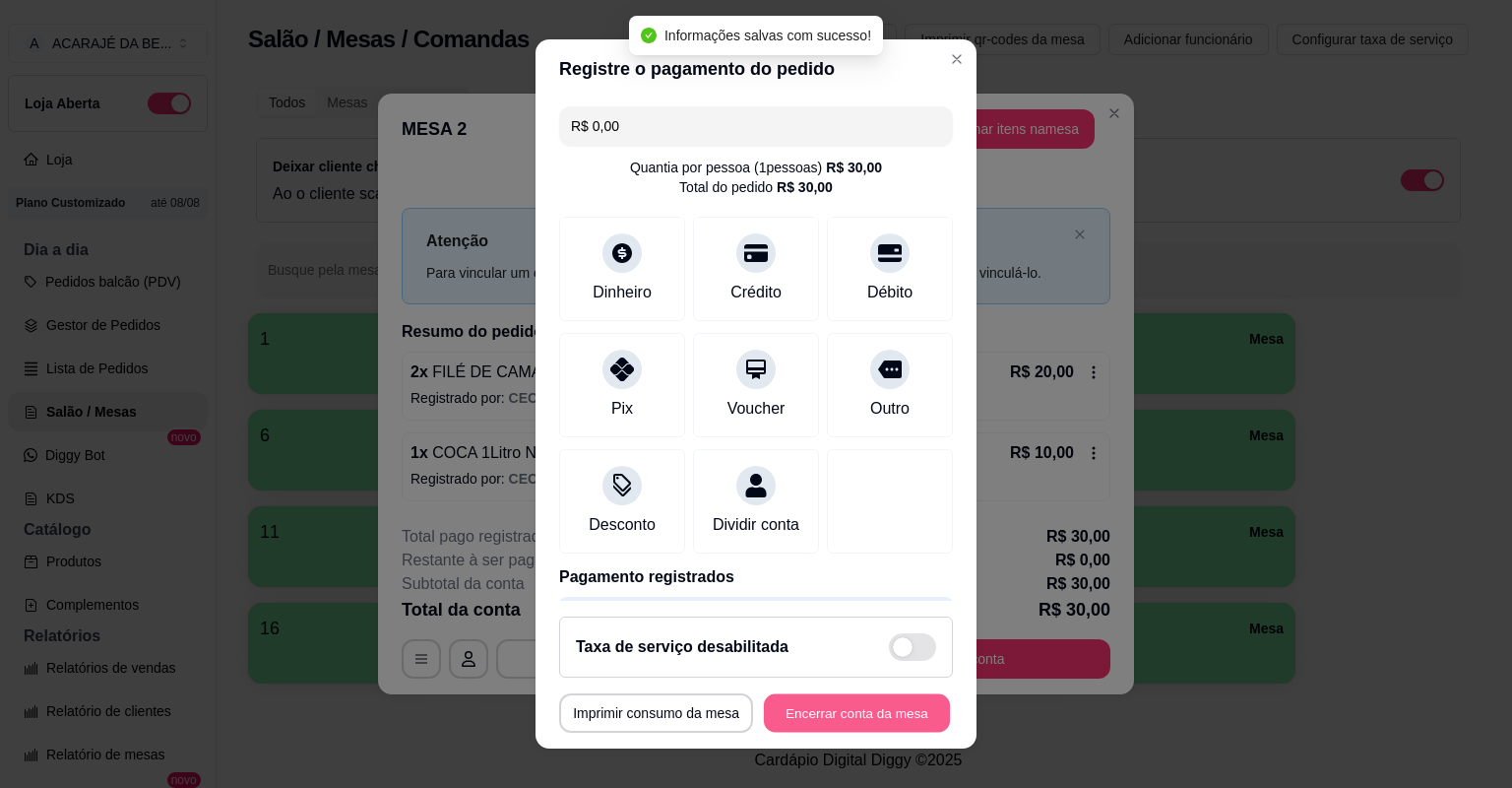 click on "Encerrar conta da mesa" at bounding box center [856, 713] 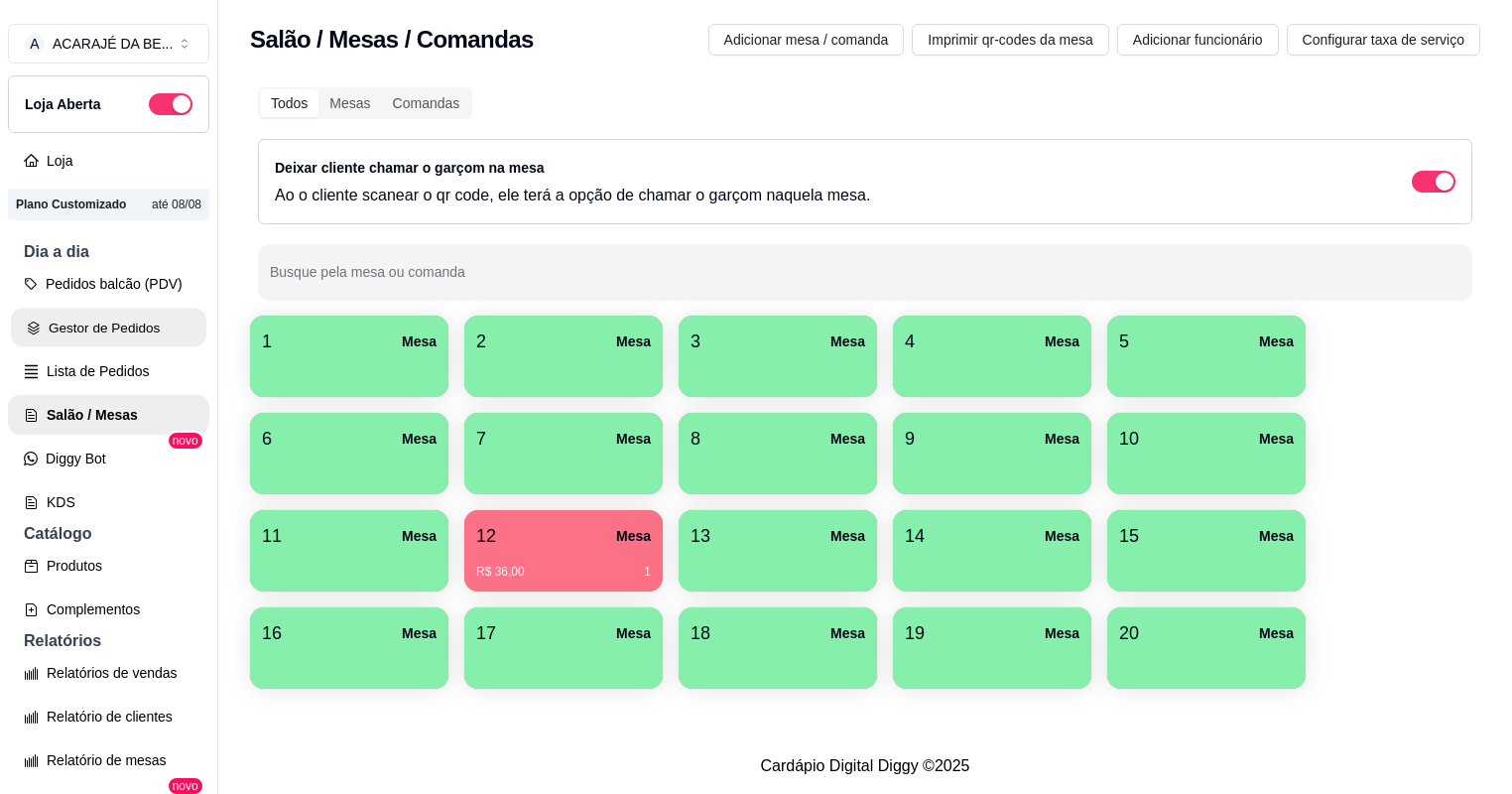 click on "Gestor de Pedidos" at bounding box center (108, 328) 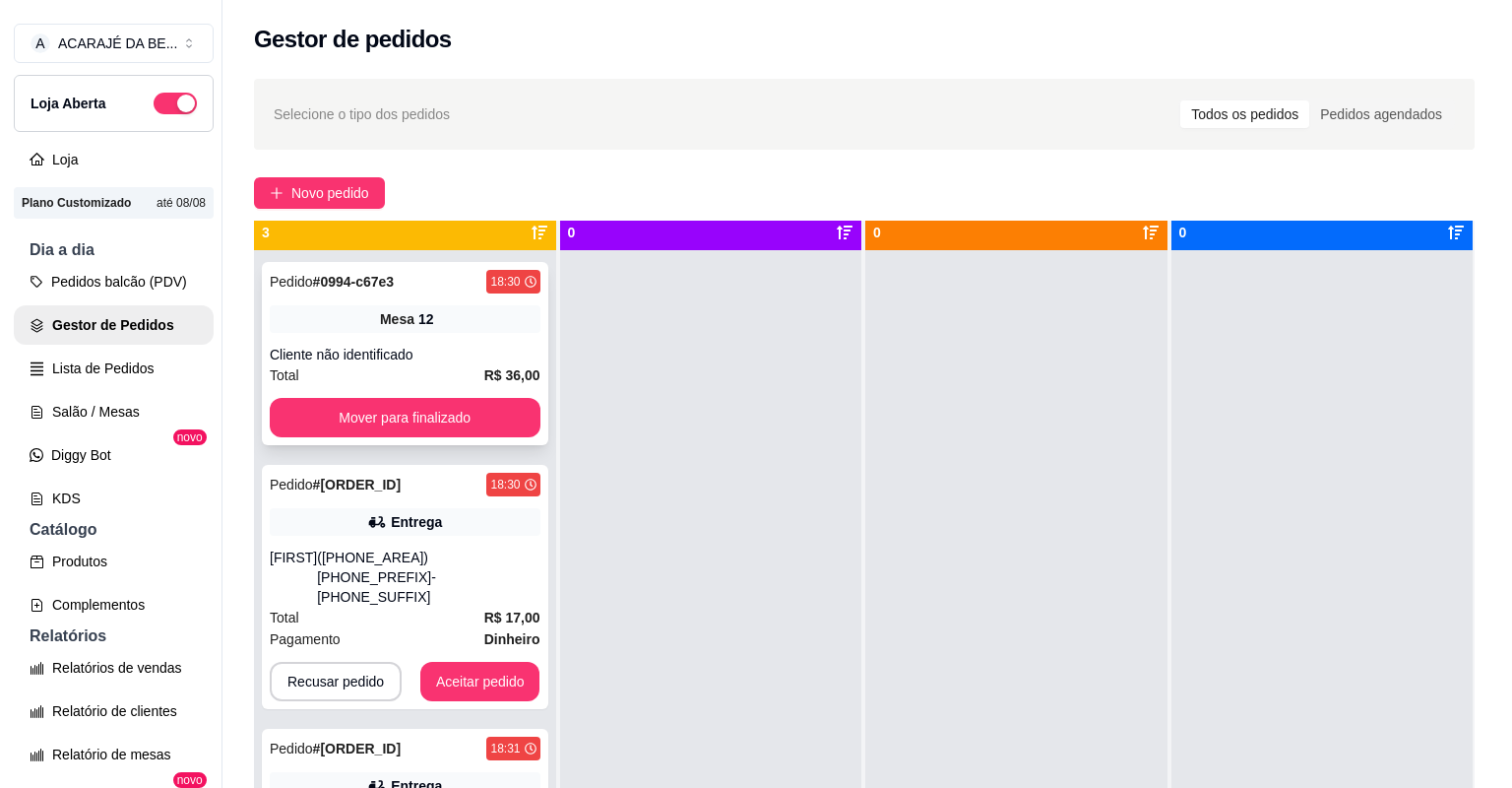 scroll, scrollTop: 0, scrollLeft: 0, axis: both 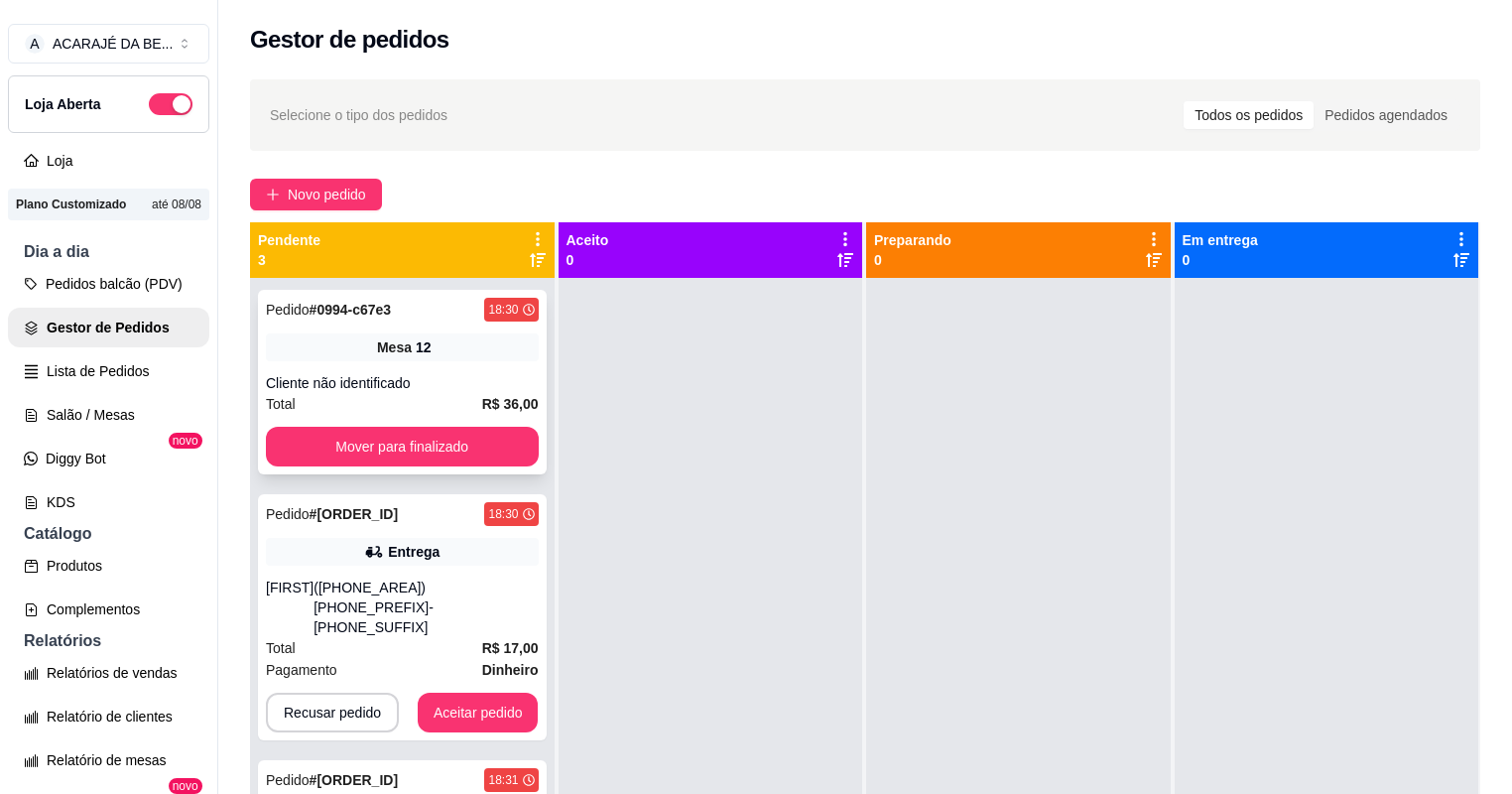 click on "Cliente não identificado" at bounding box center (402, 383) 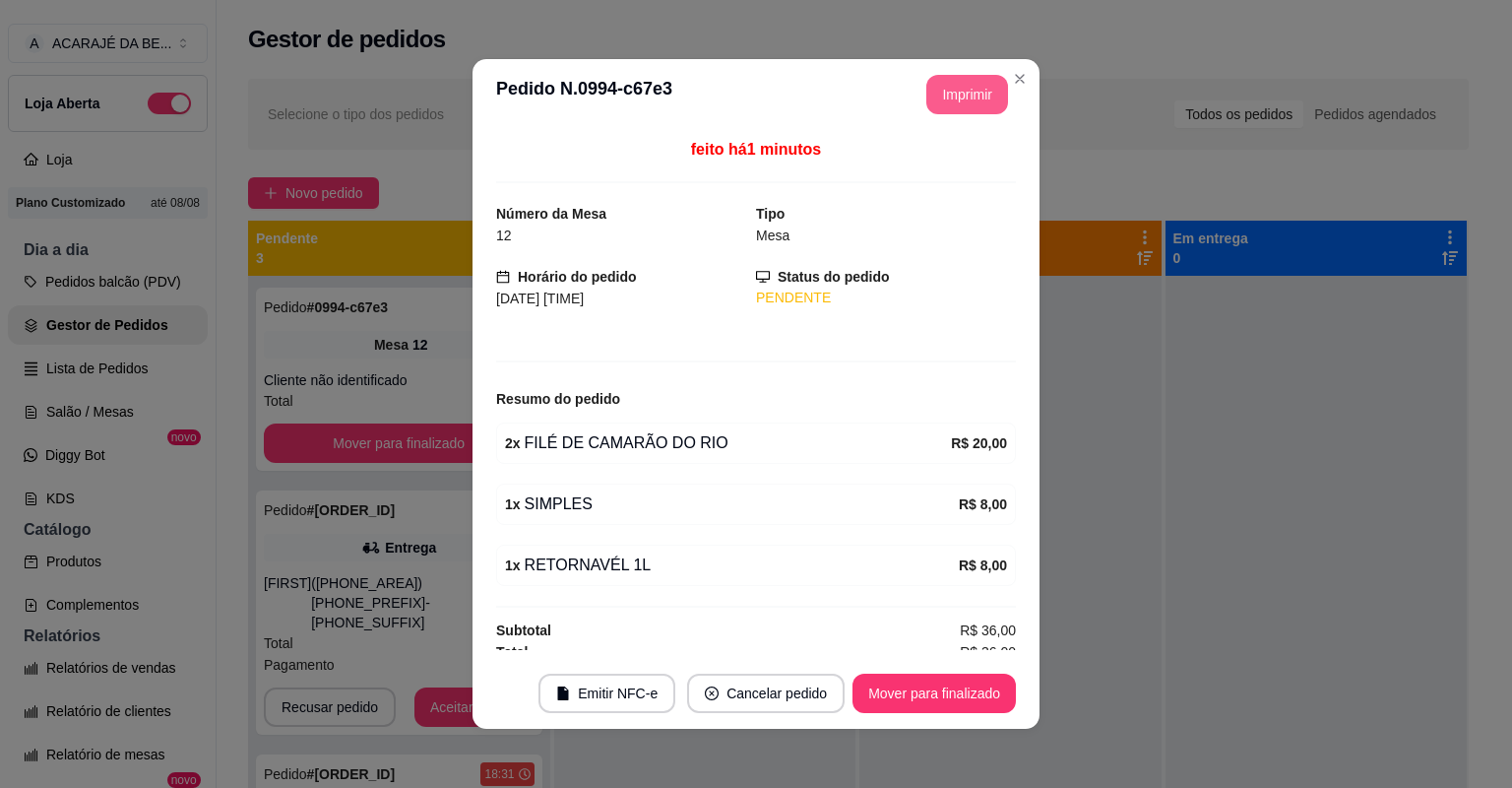click on "Imprimir" at bounding box center [967, 95] 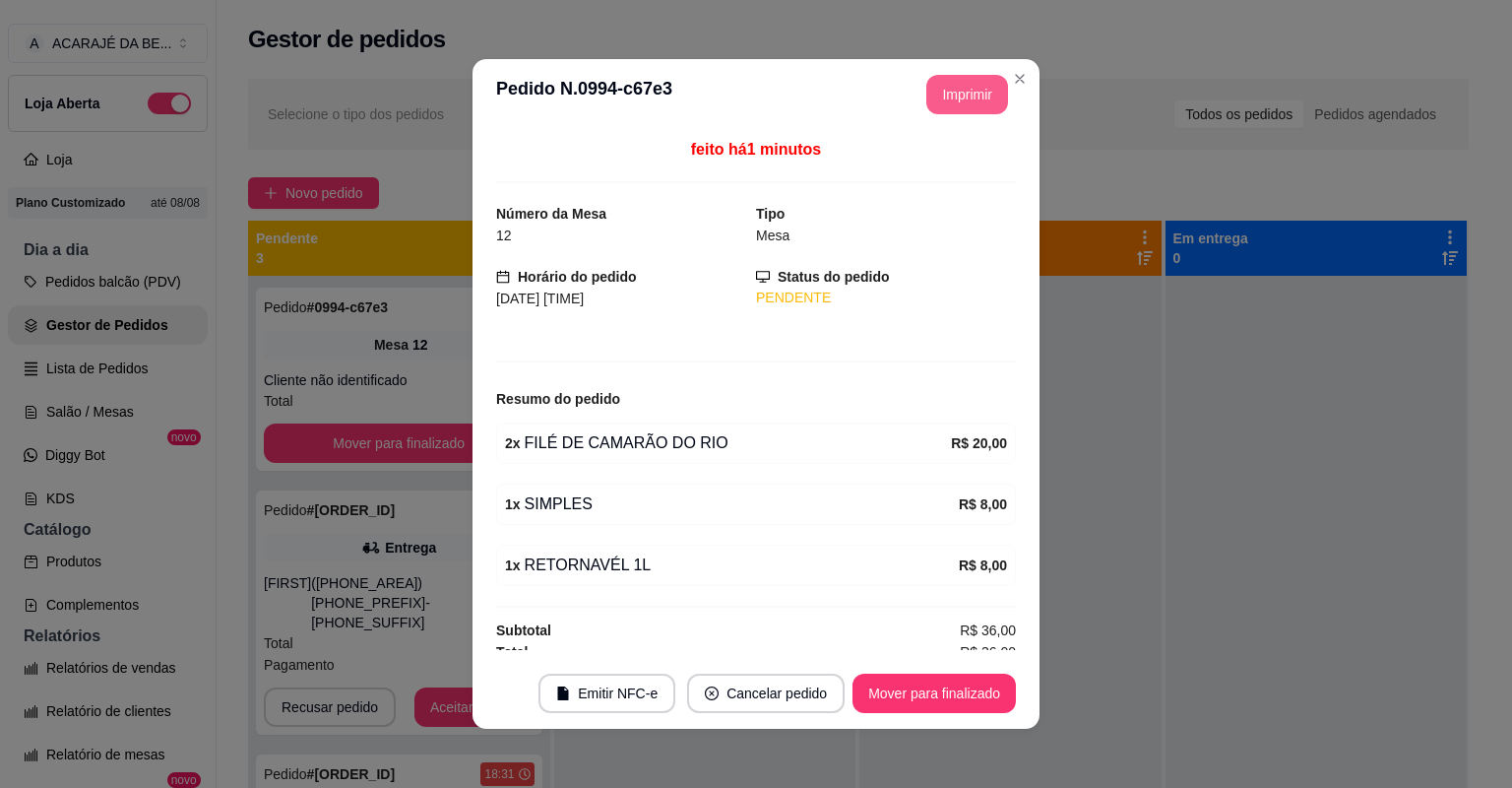 scroll, scrollTop: 0, scrollLeft: 0, axis: both 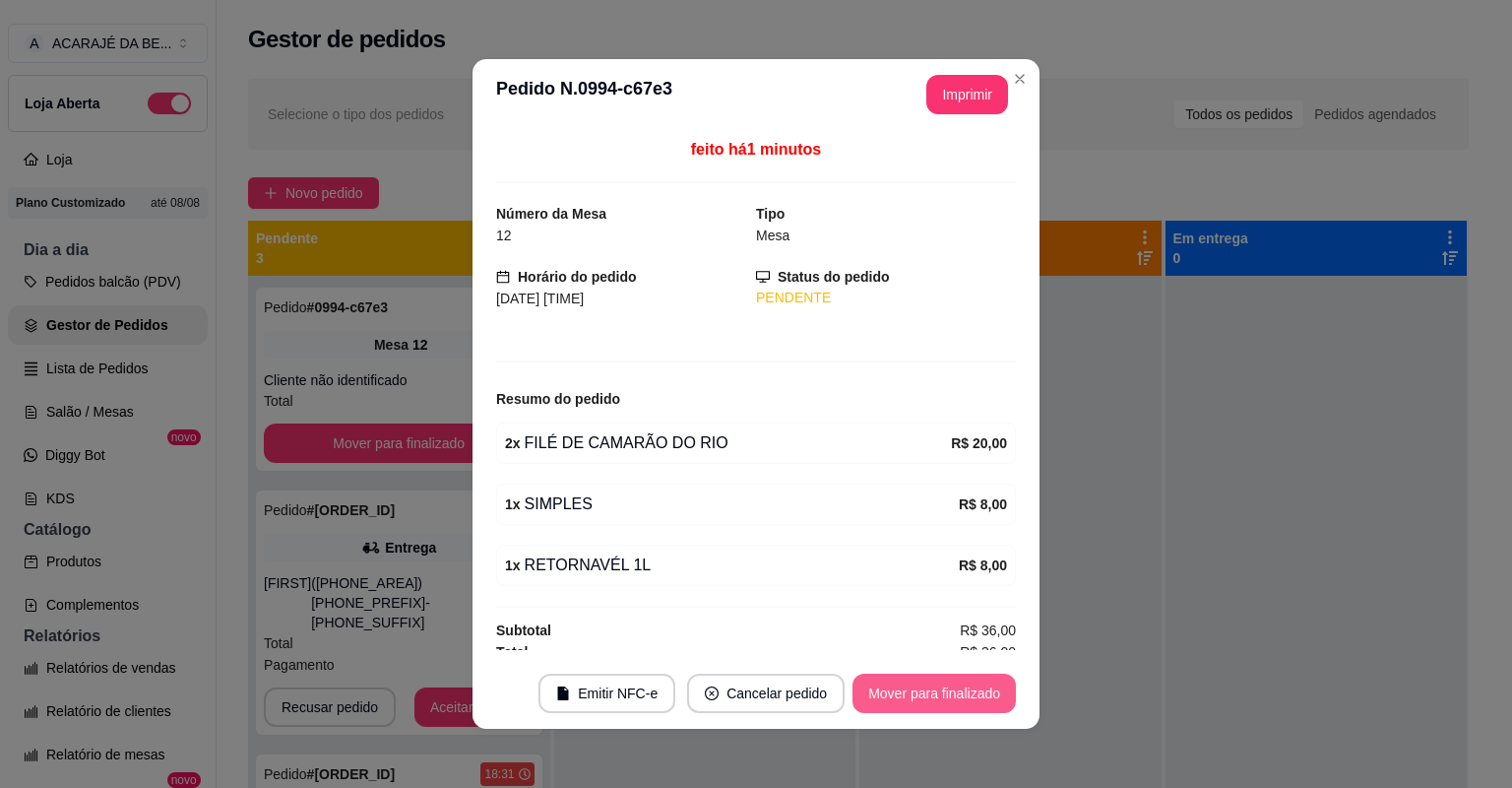 click on "Mover para finalizado" at bounding box center (934, 693) 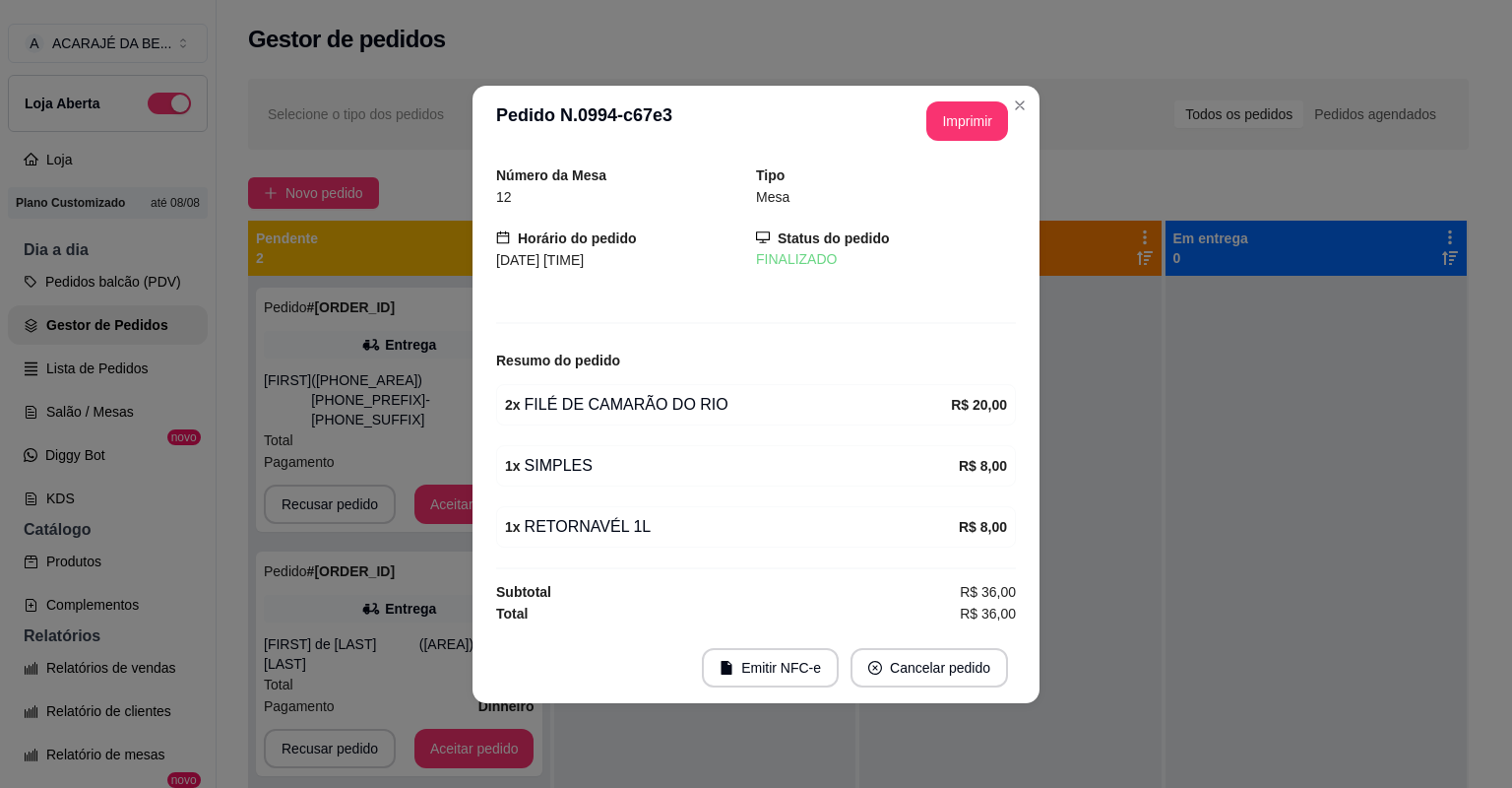 click at bounding box center [1316, 670] 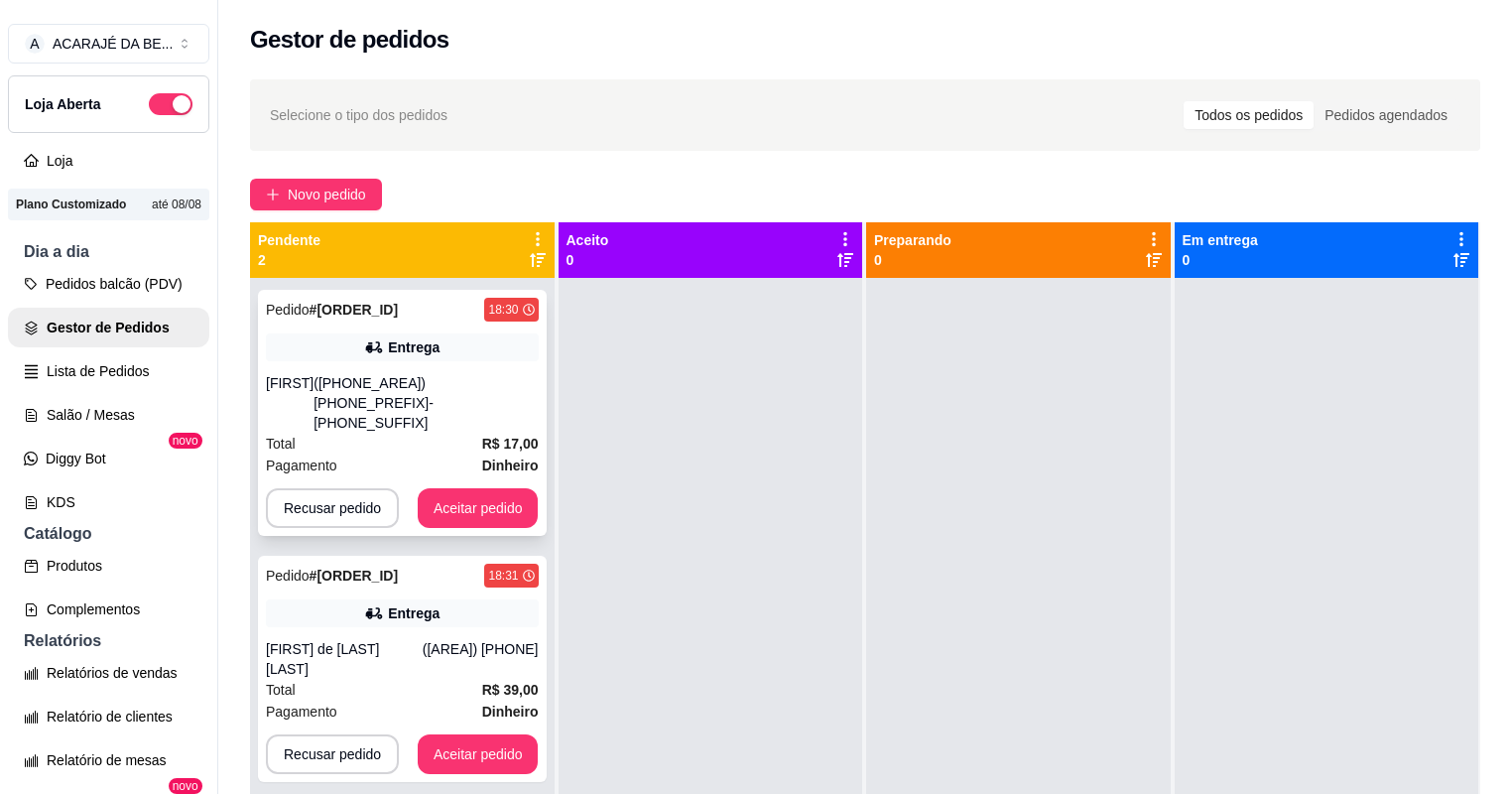 click on "Yasmin" at bounding box center (290, 403) 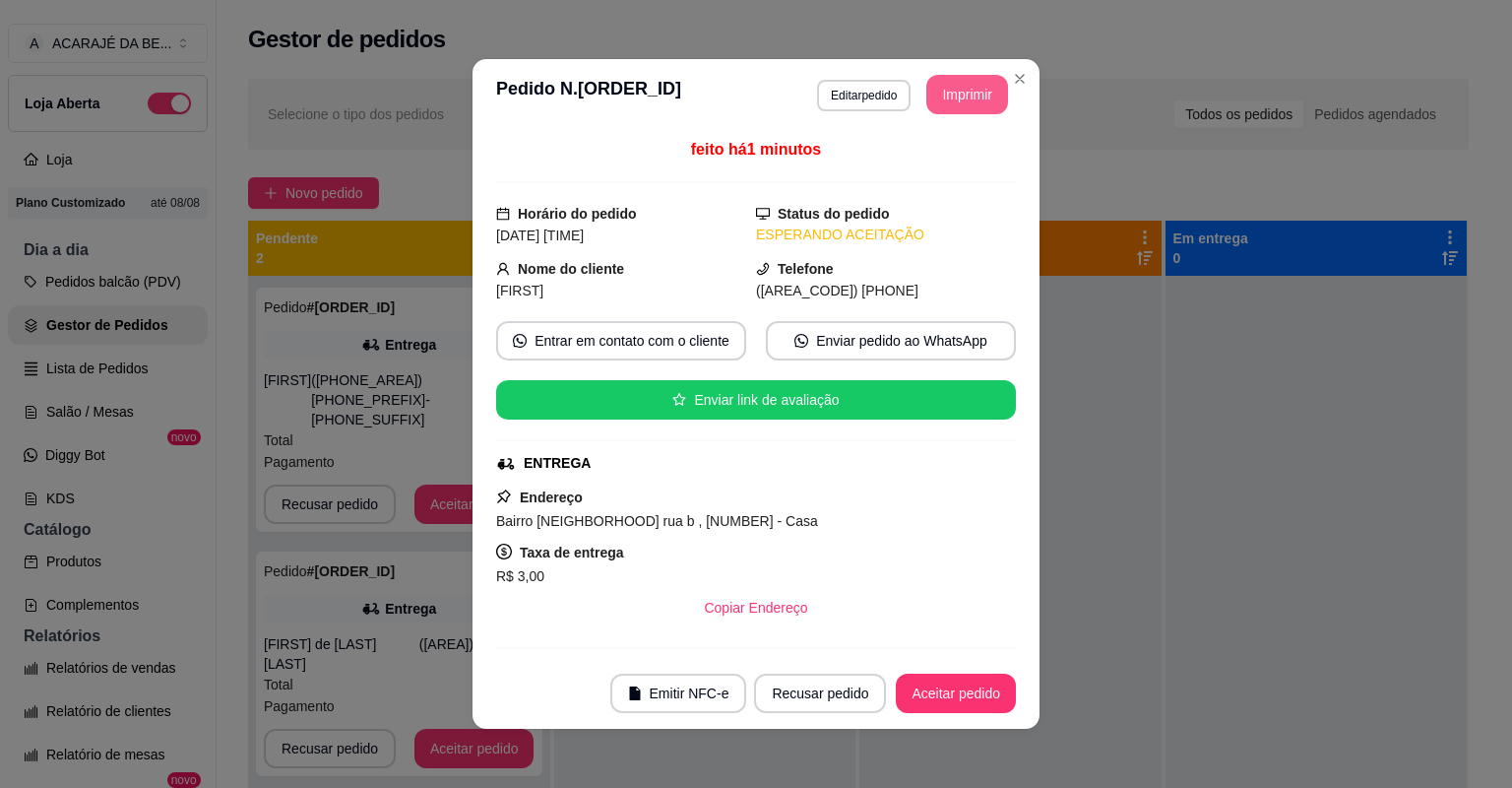 click on "Imprimir" at bounding box center [967, 95] 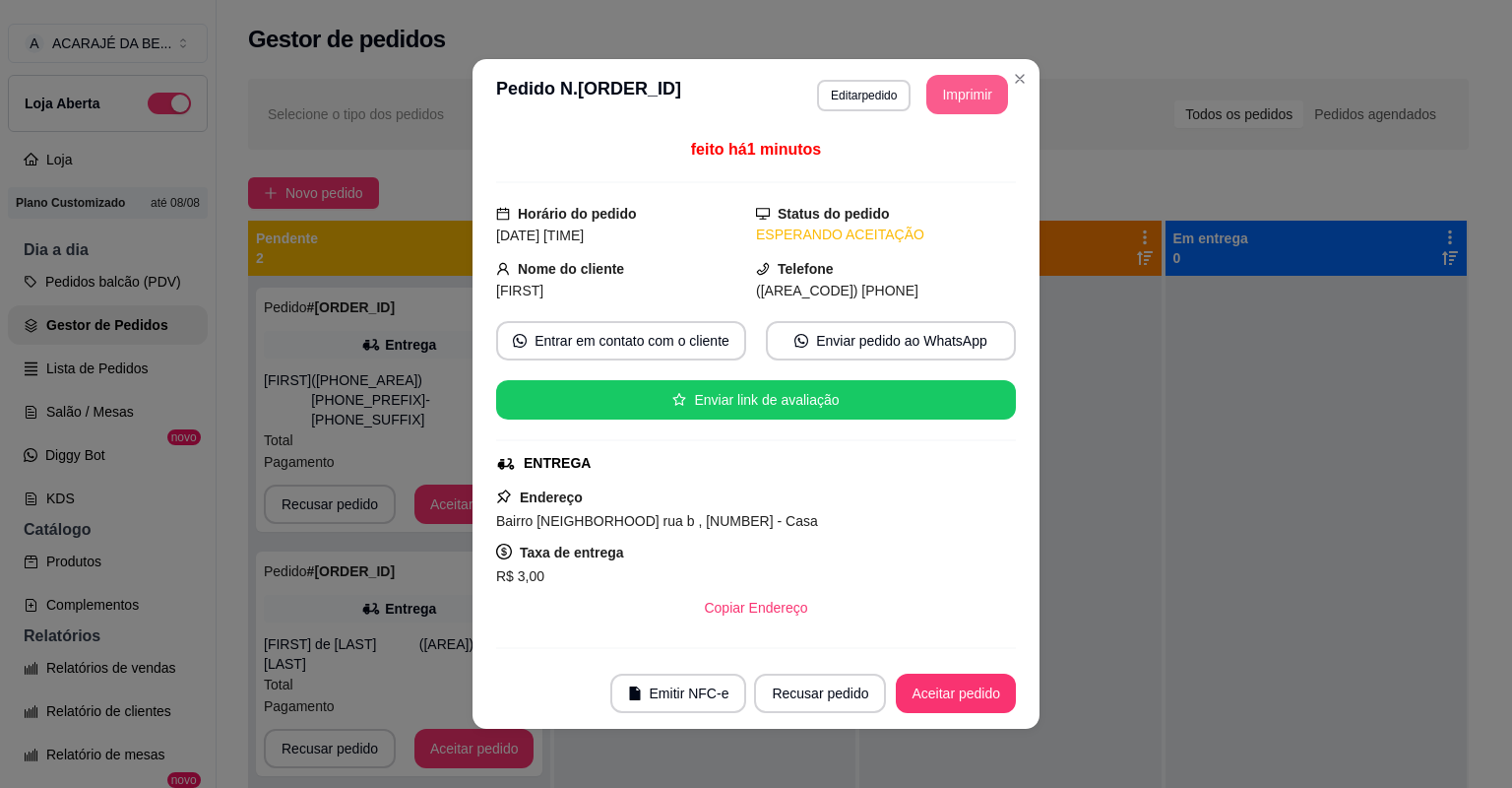 scroll, scrollTop: 0, scrollLeft: 0, axis: both 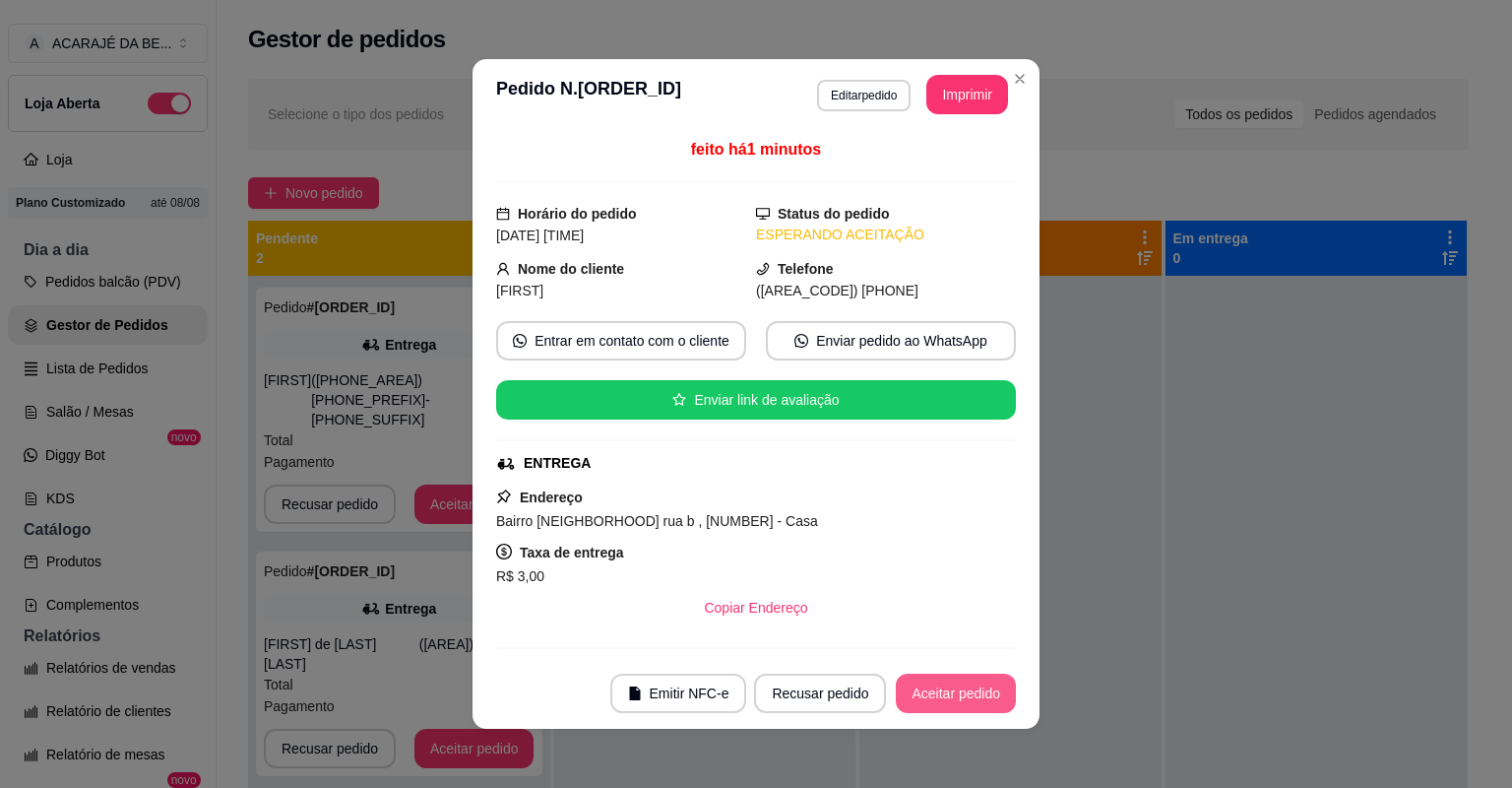 click on "Aceitar pedido" at bounding box center [956, 693] 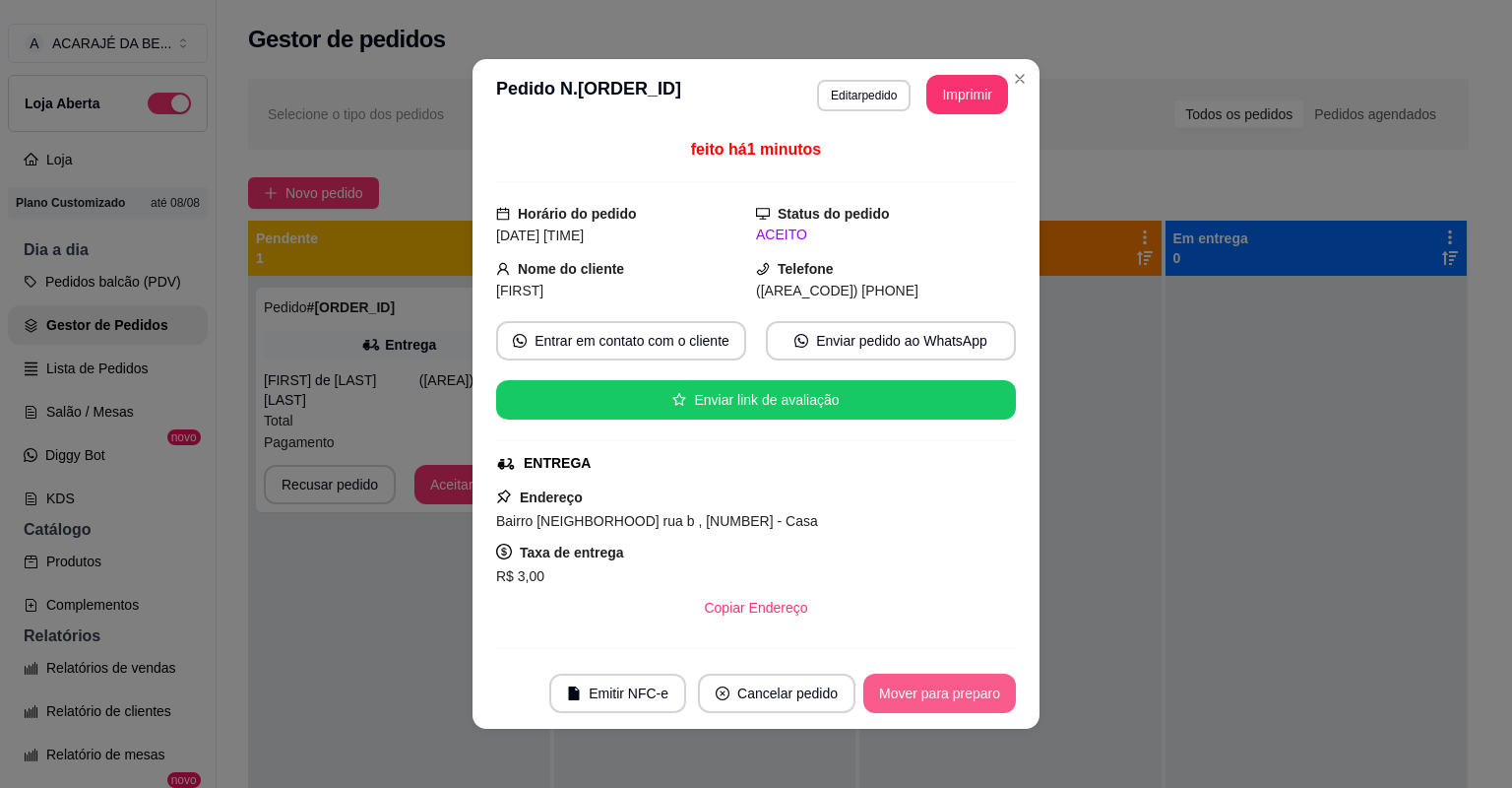 click on "Mover para preparo" at bounding box center (939, 693) 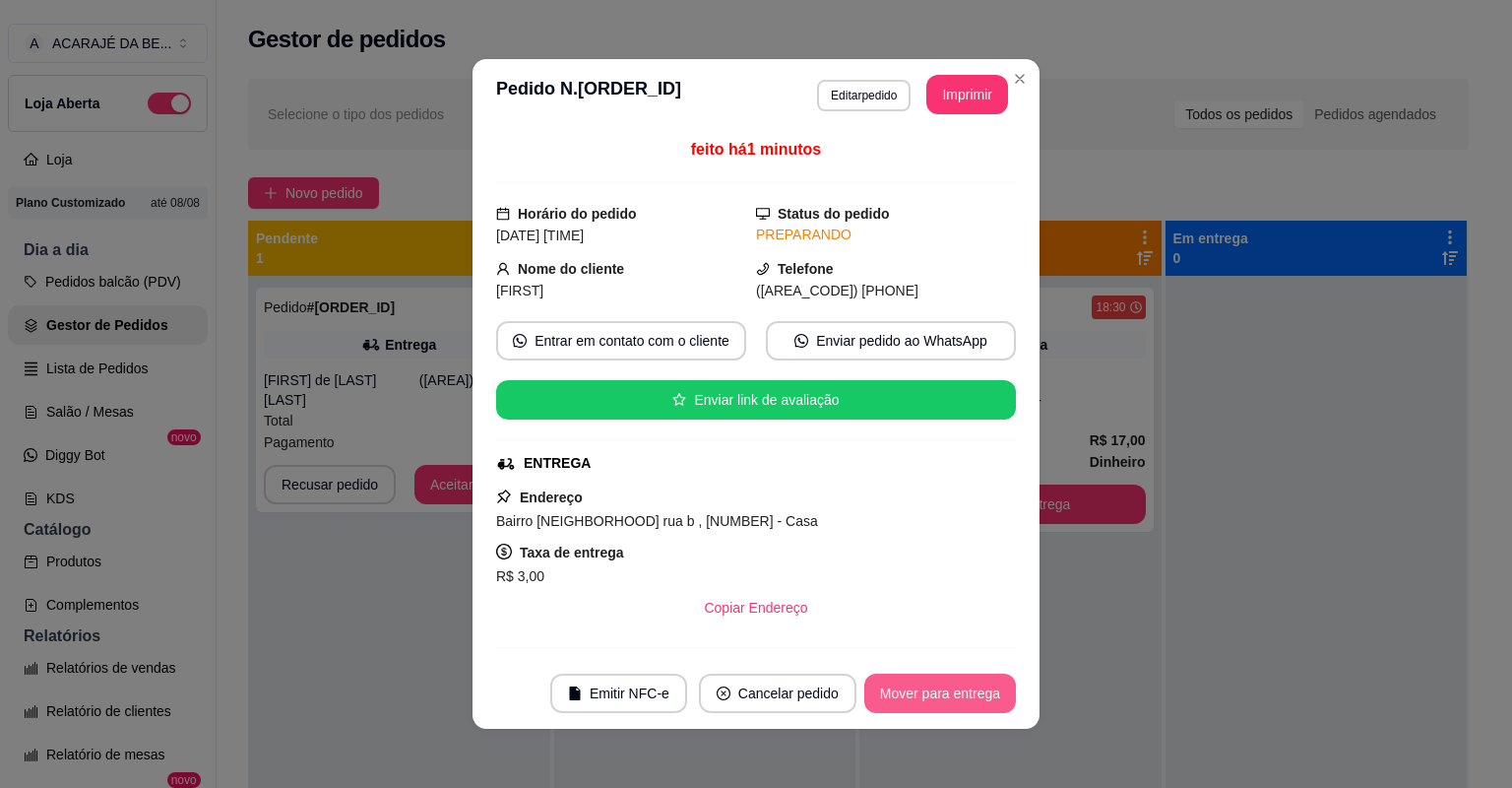 click on "Mover para entrega" at bounding box center [940, 693] 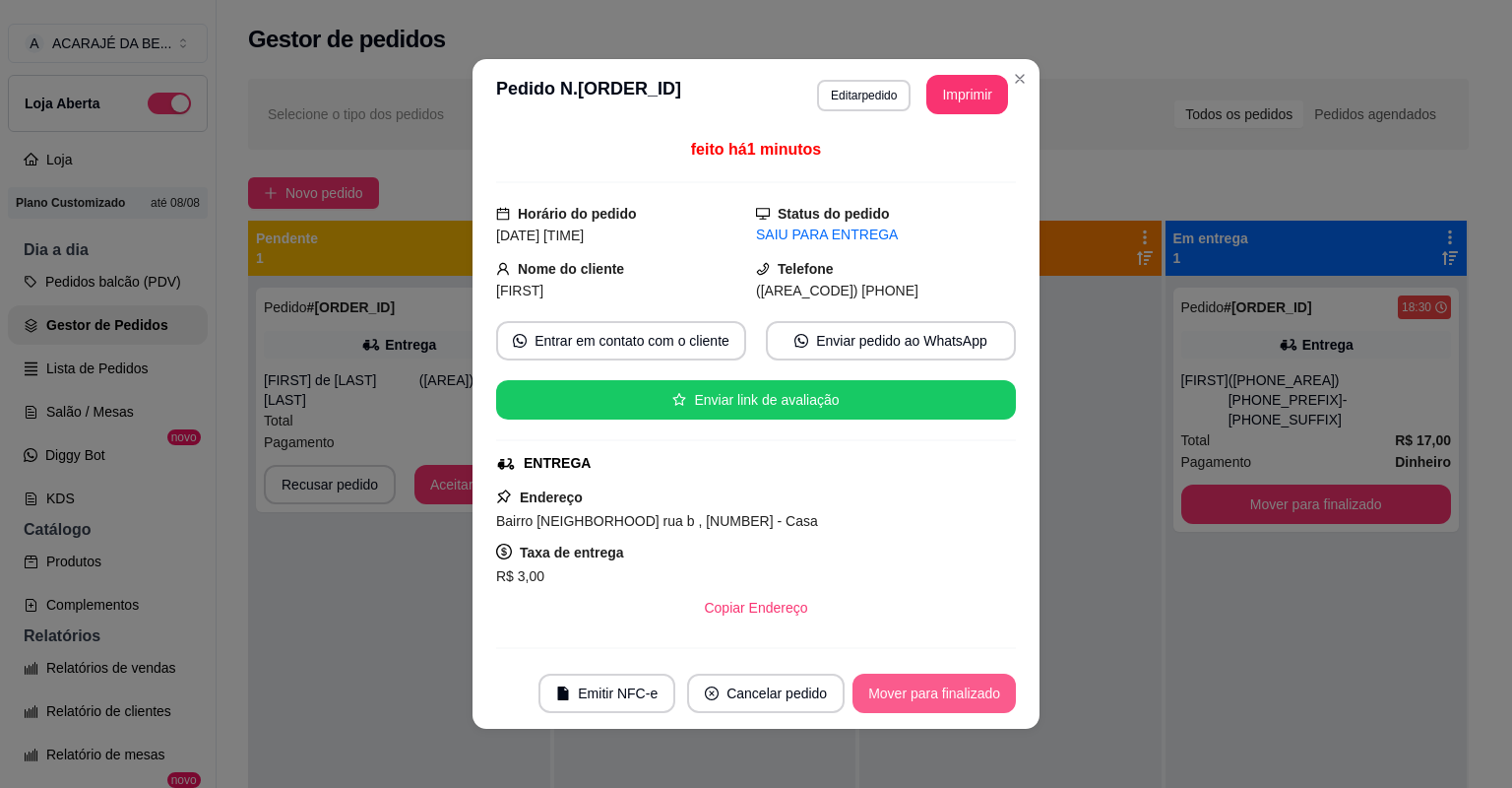 click on "Mover para finalizado" at bounding box center (934, 693) 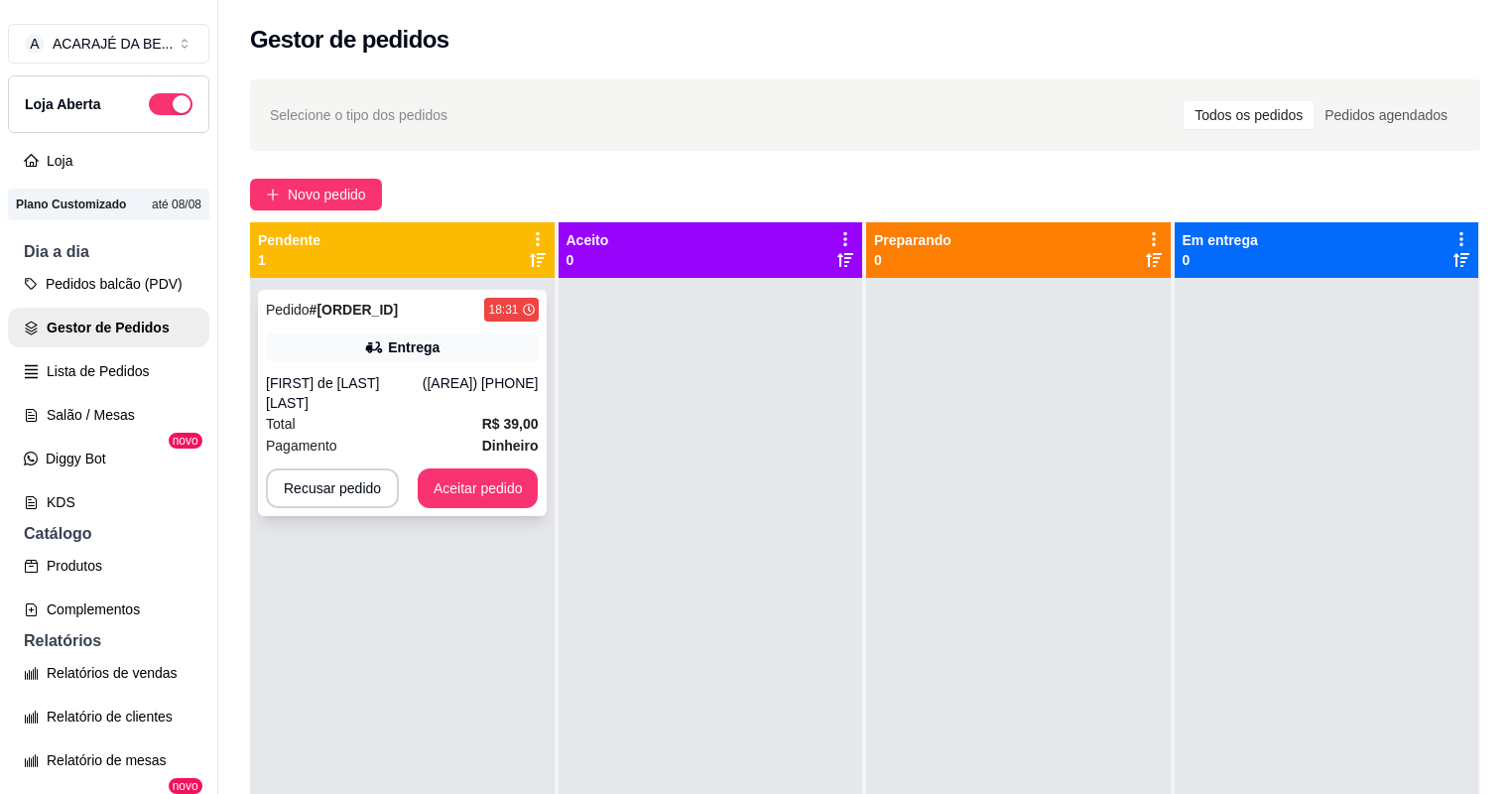 click on "(73) 9128-8729" at bounding box center [480, 393] 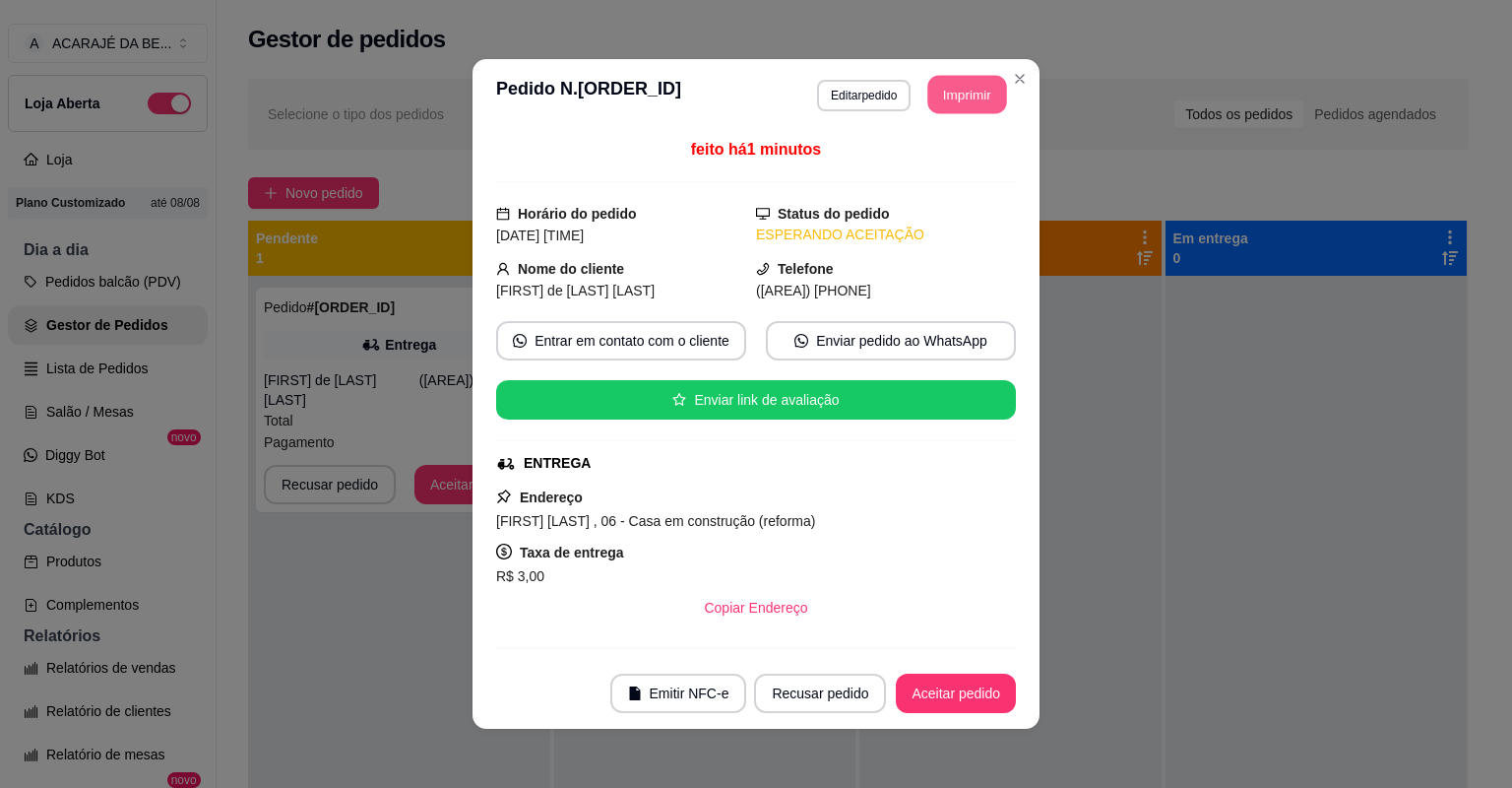 click on "Imprimir" at bounding box center [968, 95] 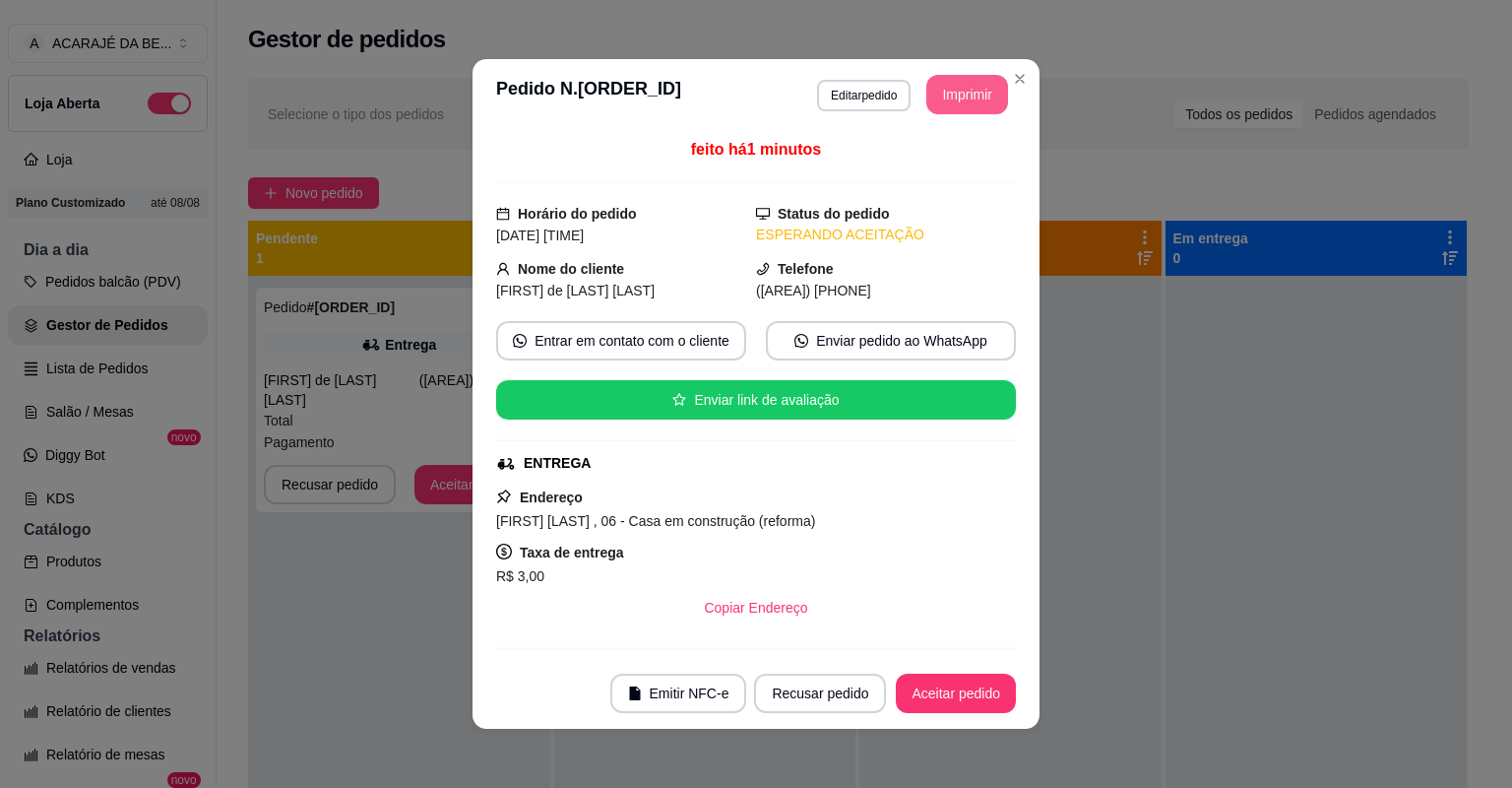 scroll, scrollTop: 0, scrollLeft: 0, axis: both 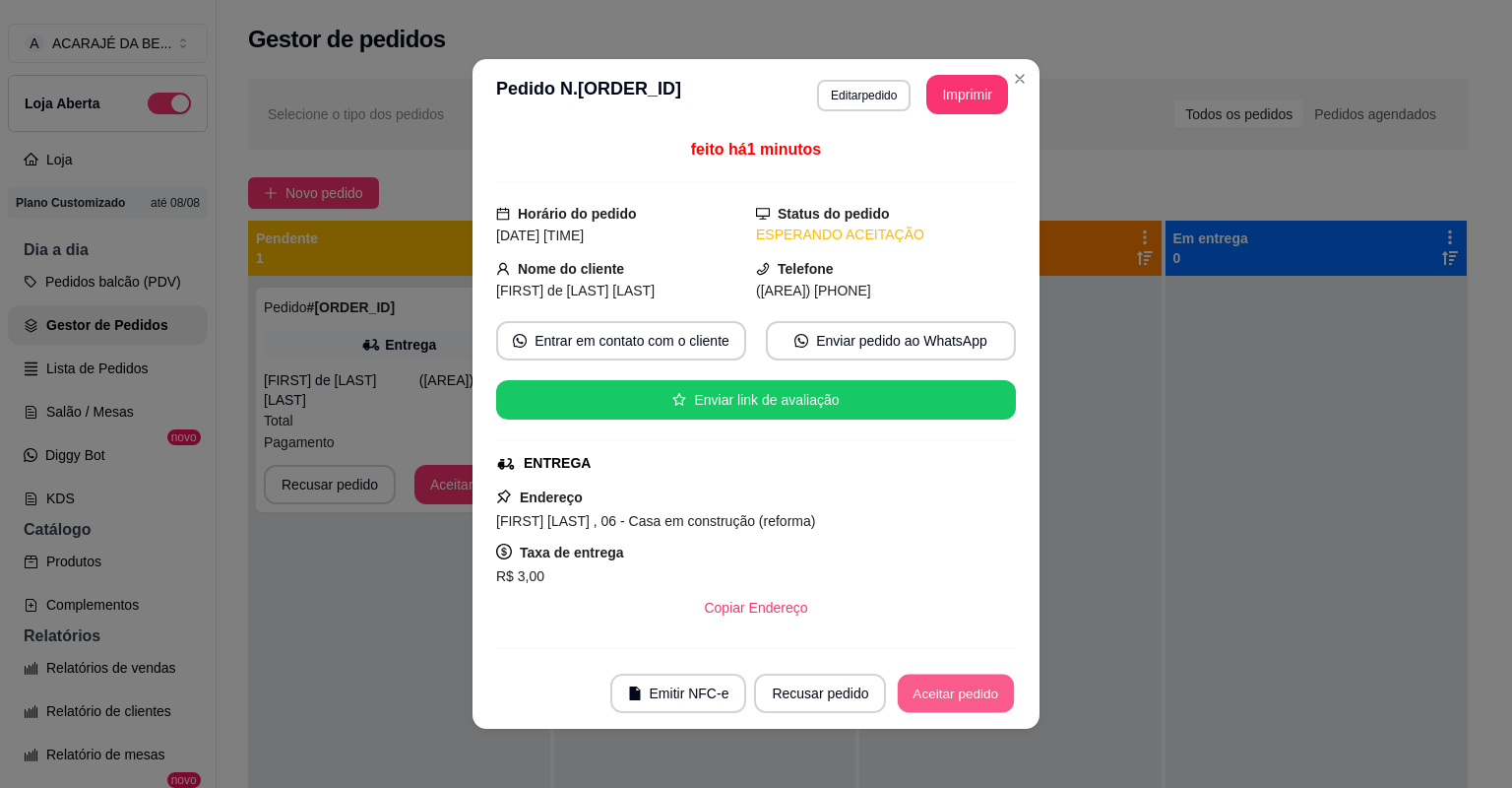 click on "Aceitar pedido" at bounding box center (956, 693) 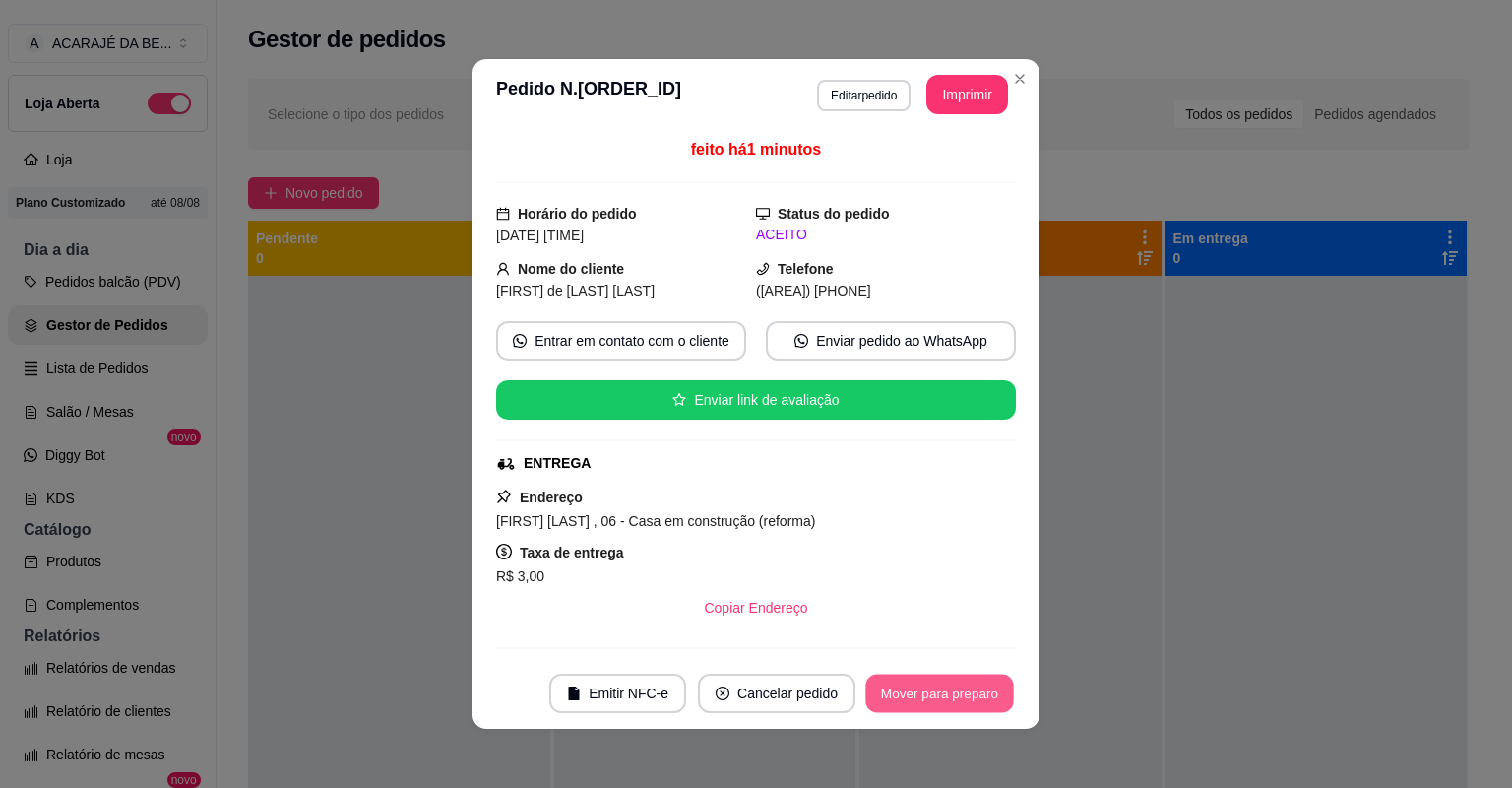 click on "Mover para preparo" at bounding box center (939, 693) 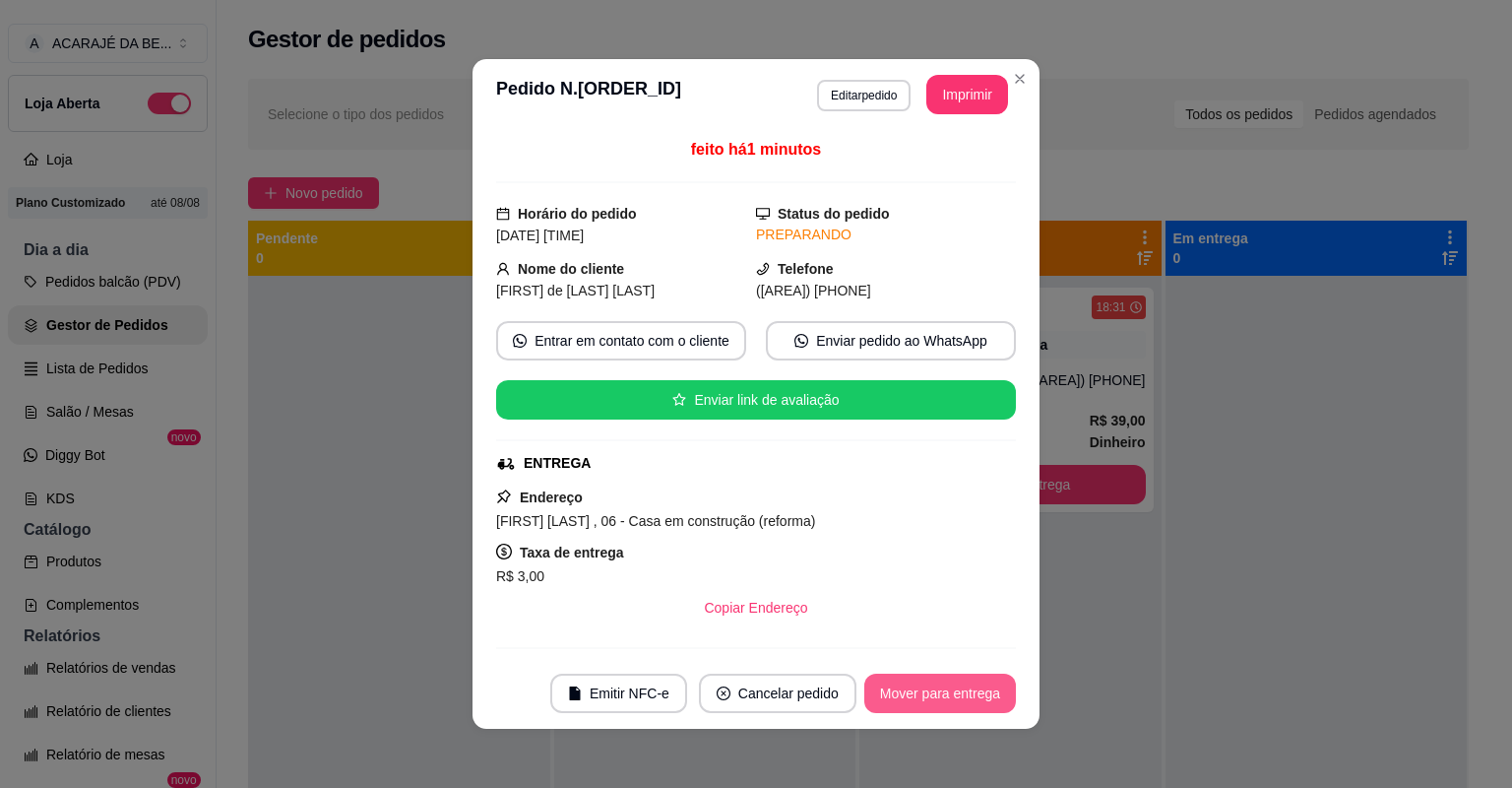 click on "Mover para entrega" at bounding box center [940, 693] 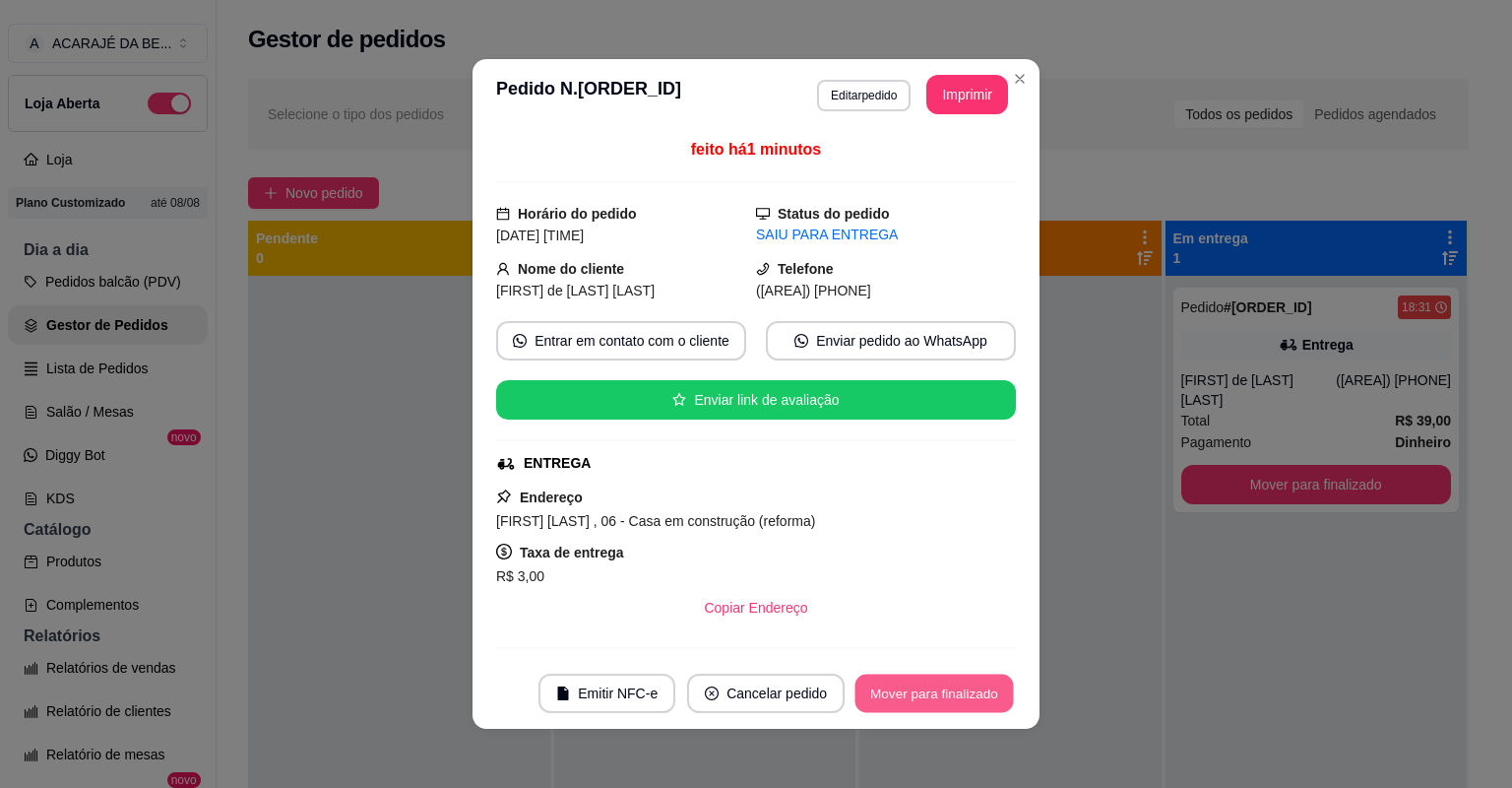 click on "Mover para finalizado" at bounding box center (934, 693) 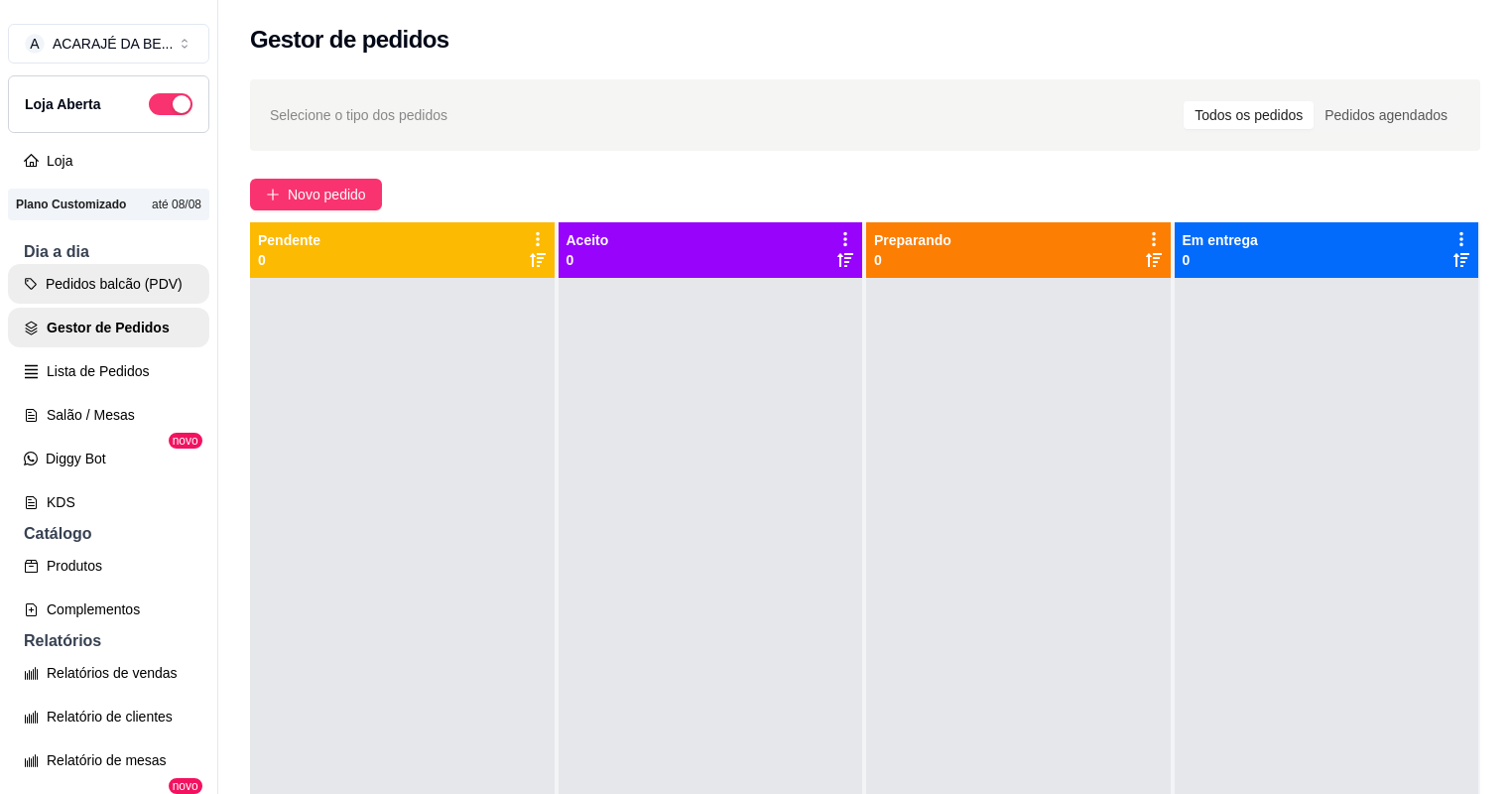 click on "Pedidos balcão (PDV)" at bounding box center [108, 284] 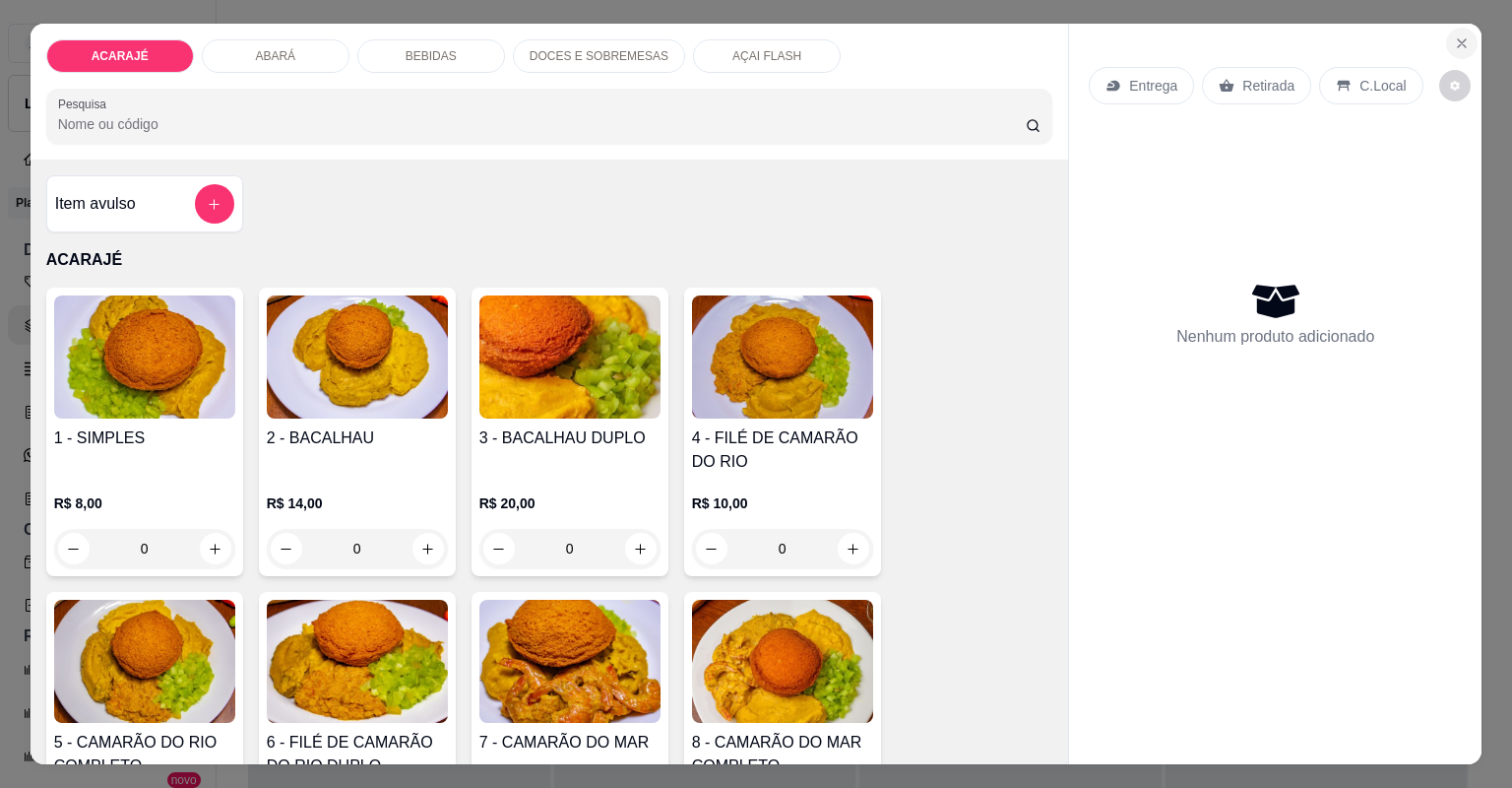 click 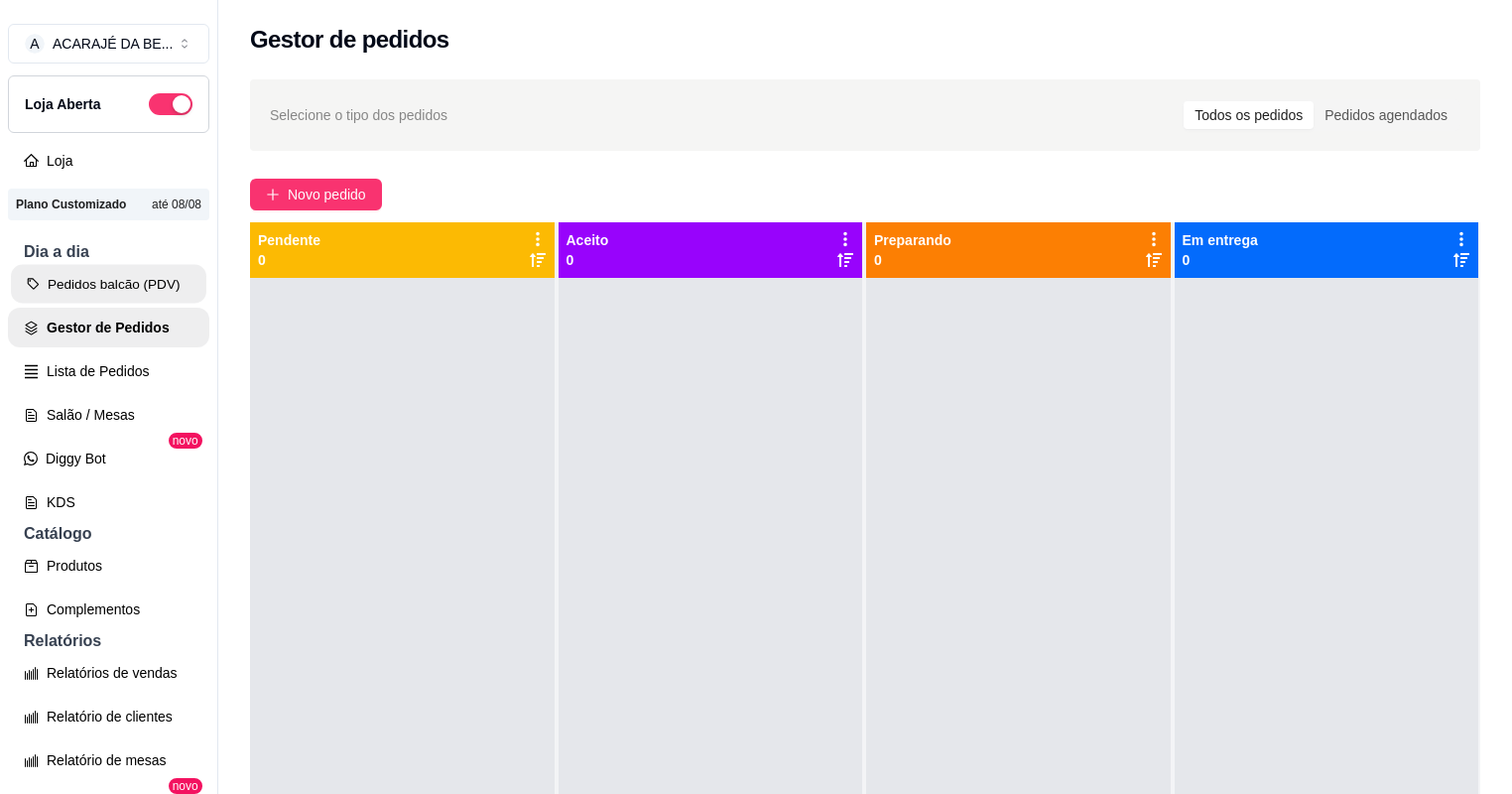 click on "Pedidos balcão (PDV)" at bounding box center [108, 284] 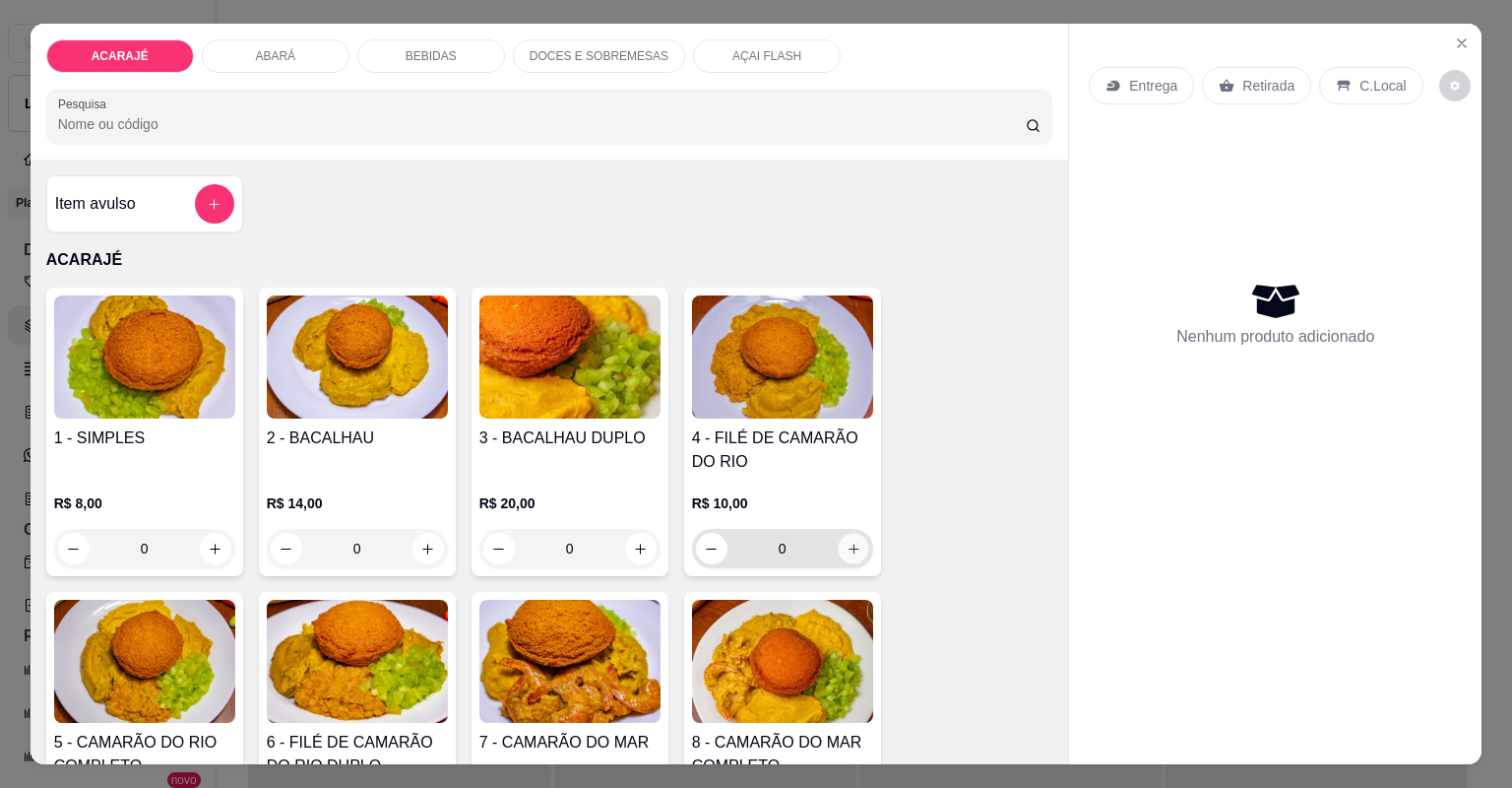 click 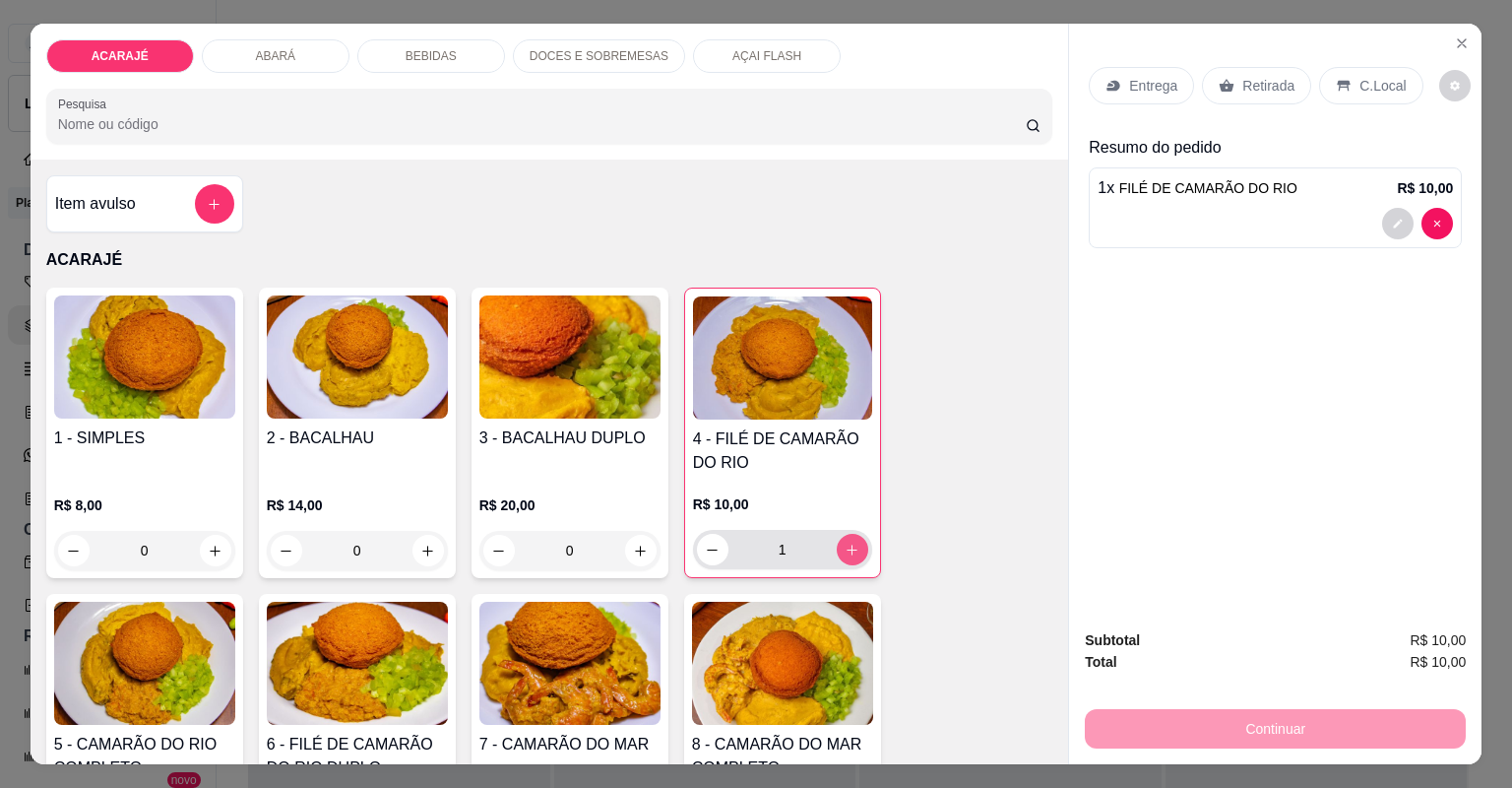 click 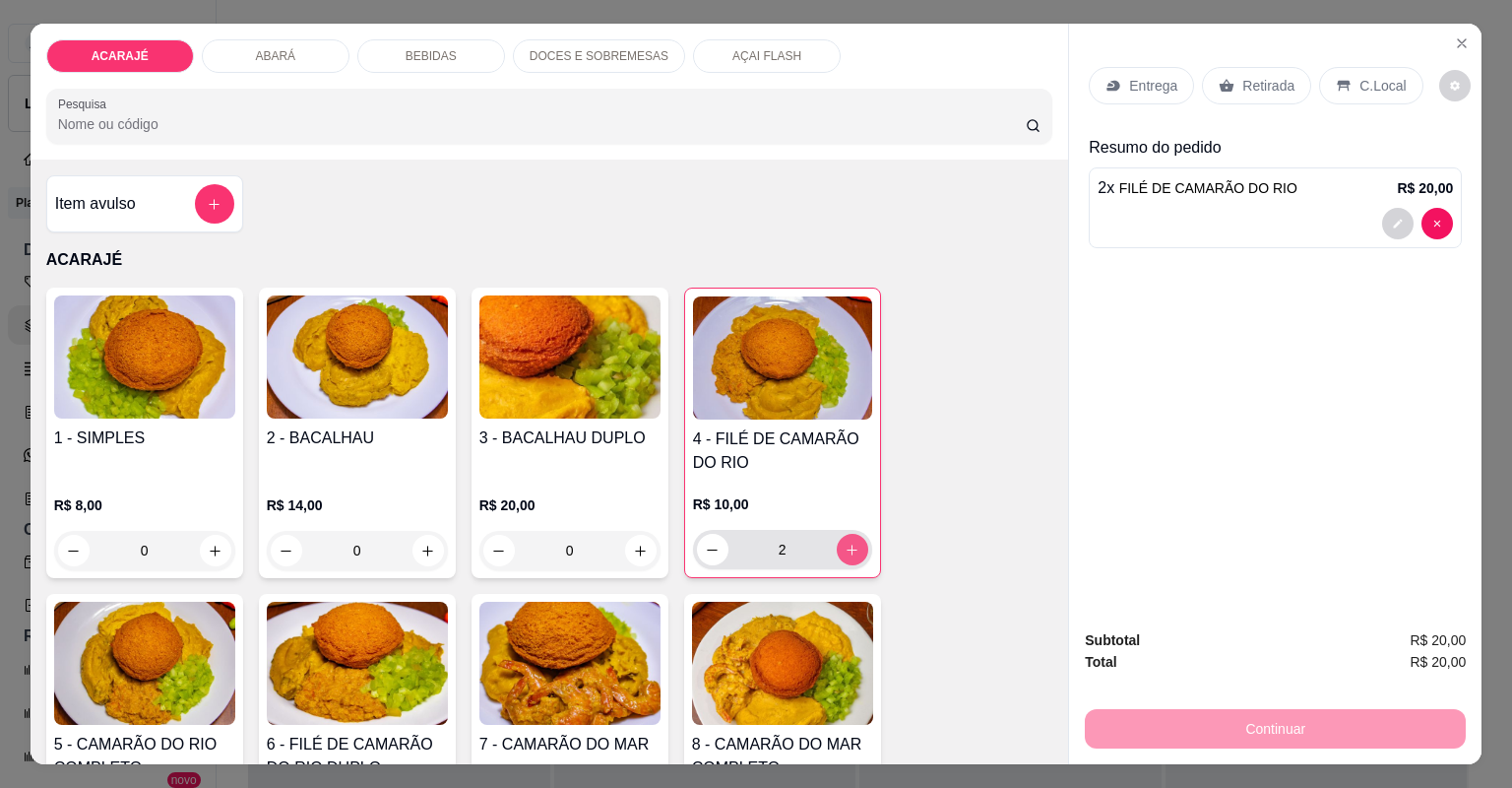 click 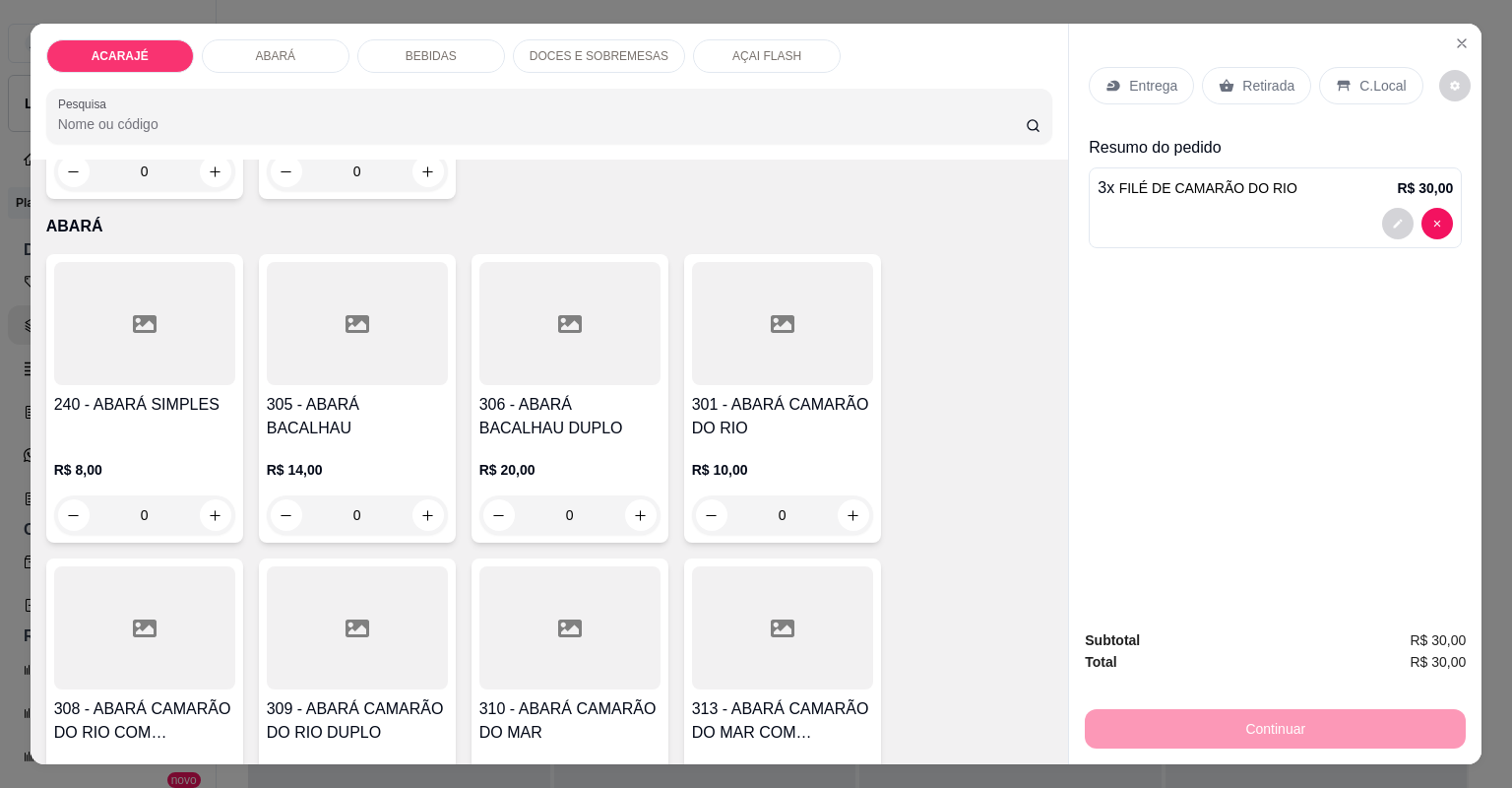 scroll, scrollTop: 1024, scrollLeft: 0, axis: vertical 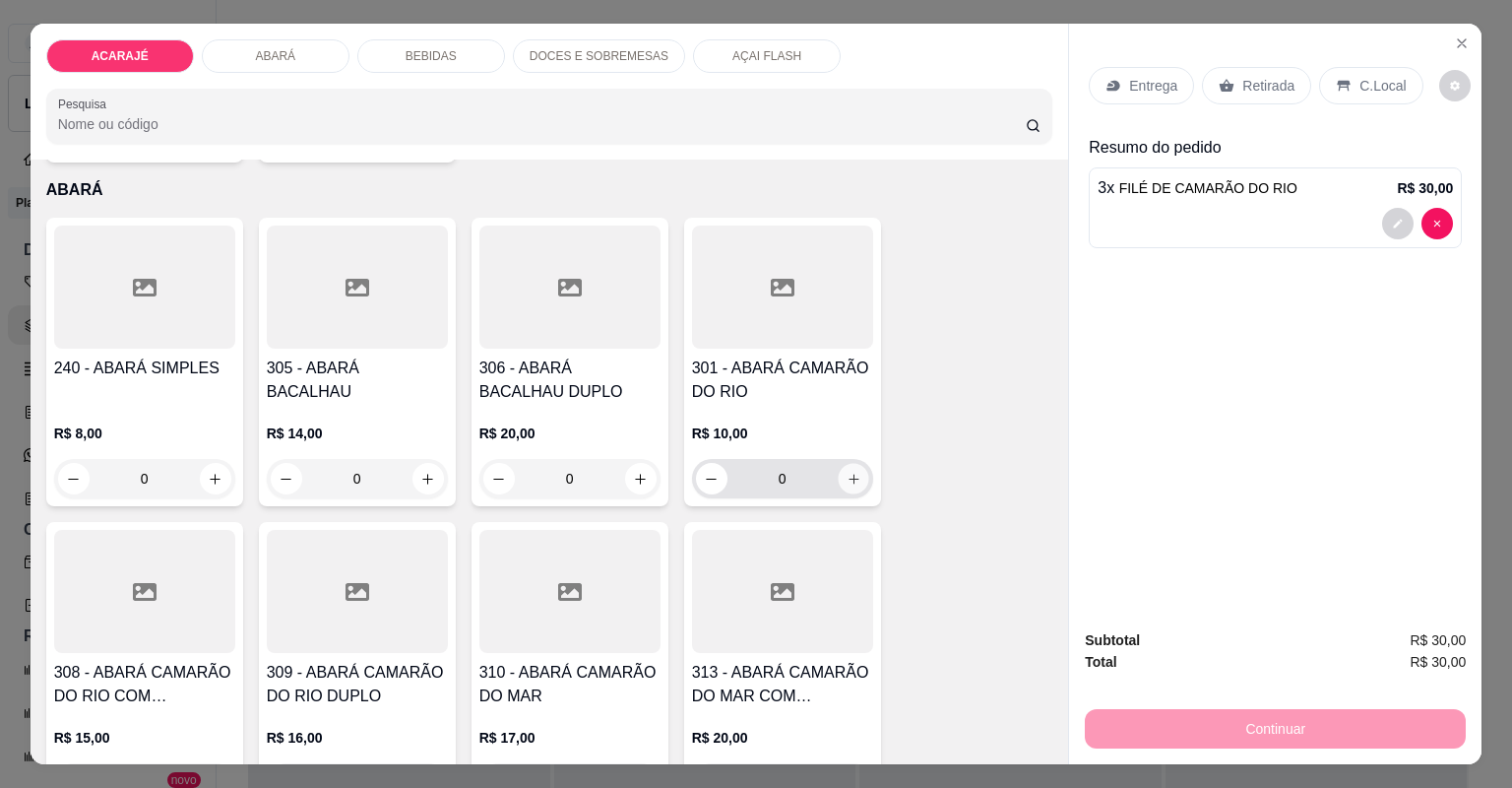click 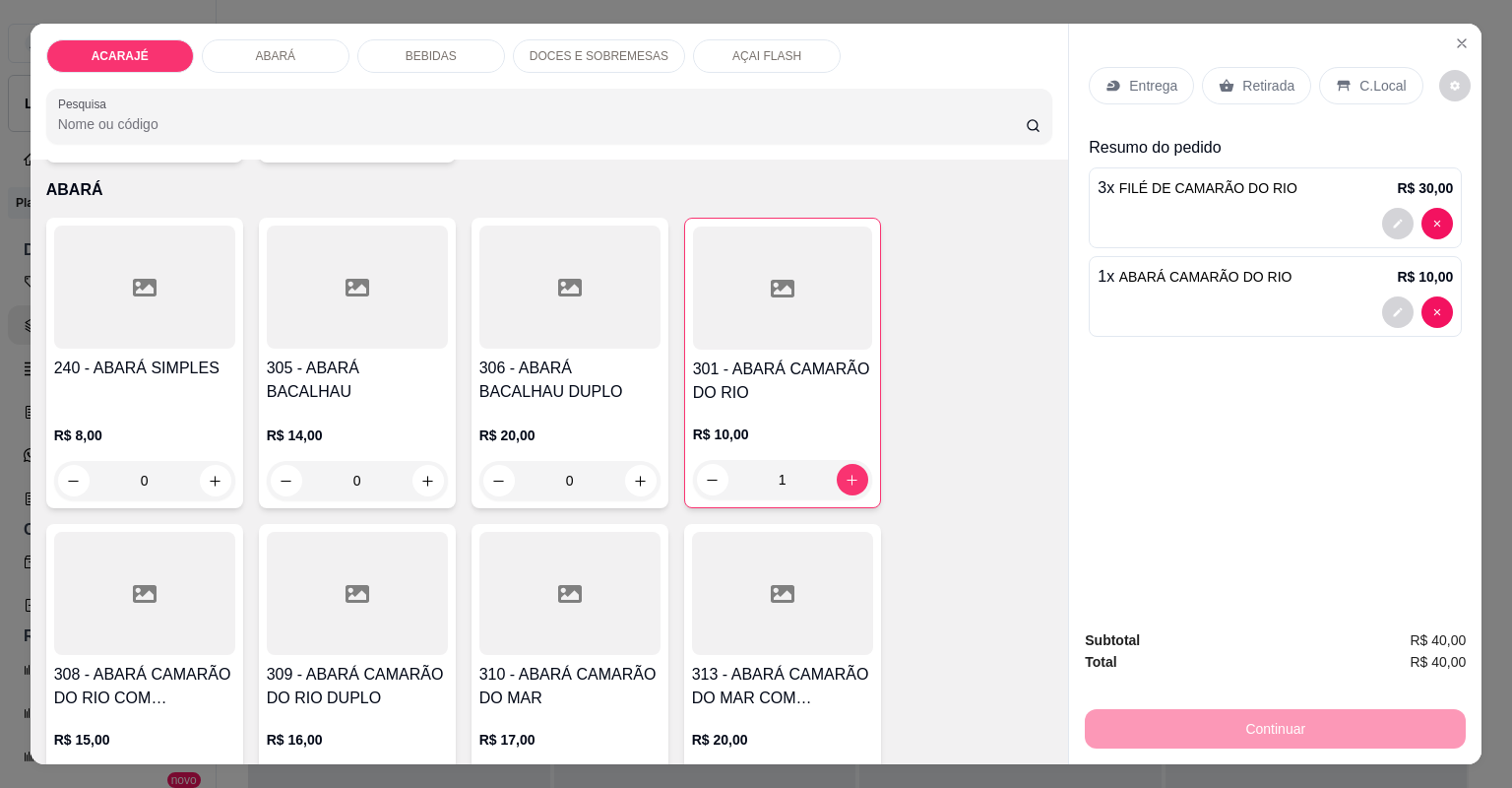 click on "Retirada" at bounding box center (1268, 86) 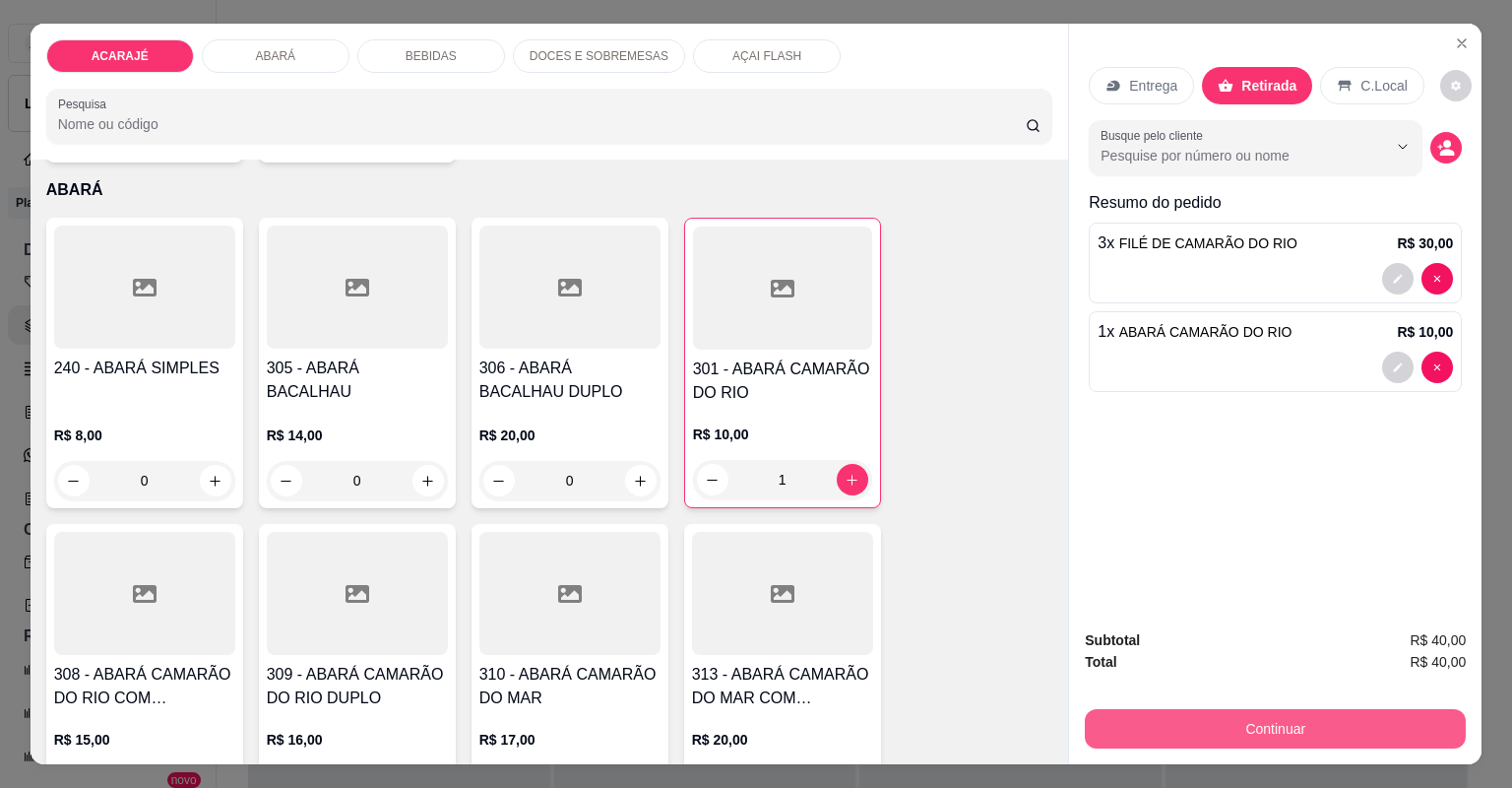 click on "Continuar" at bounding box center [1275, 729] 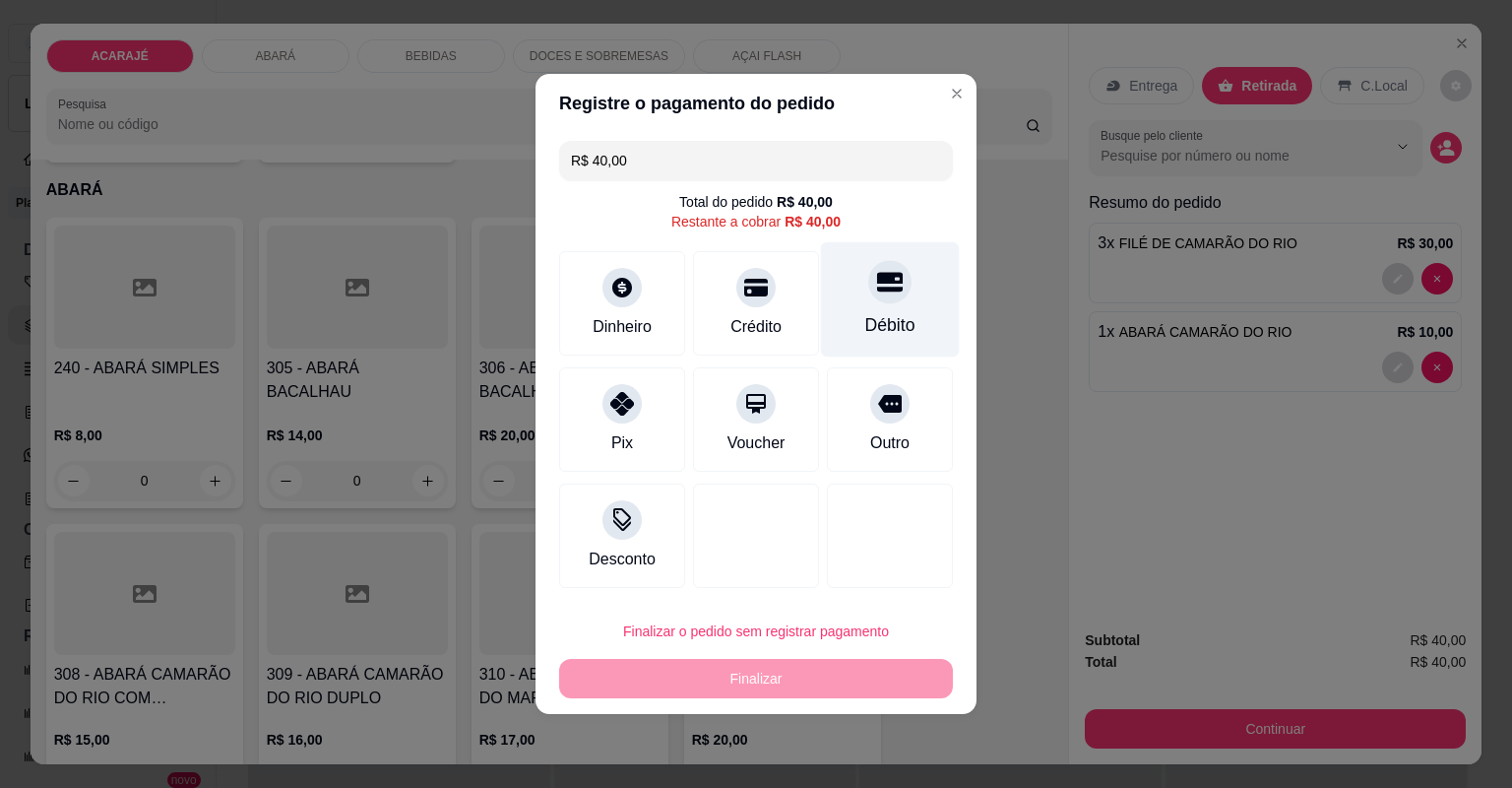 click at bounding box center [890, 282] 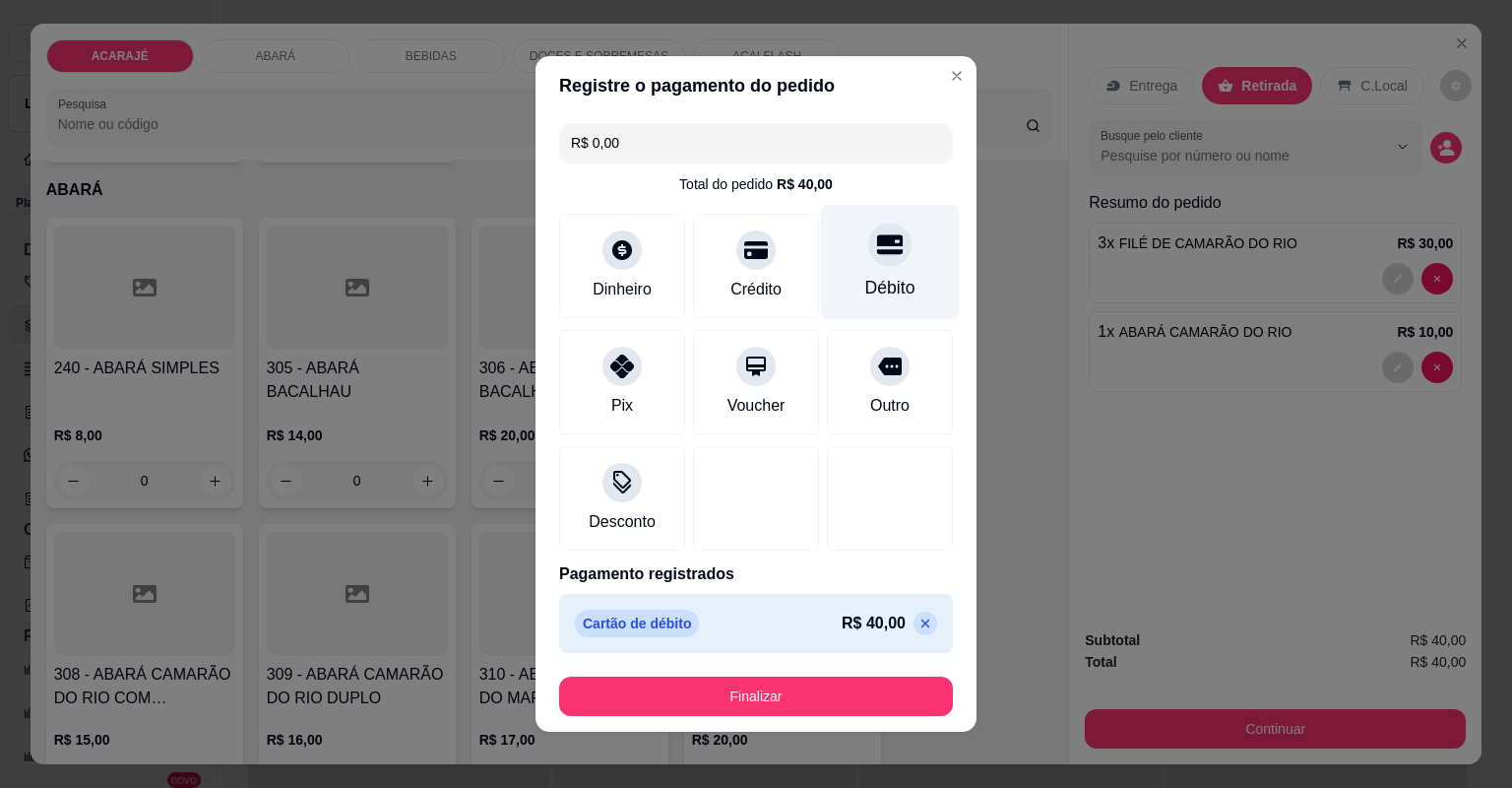 type on "R$ 0,00" 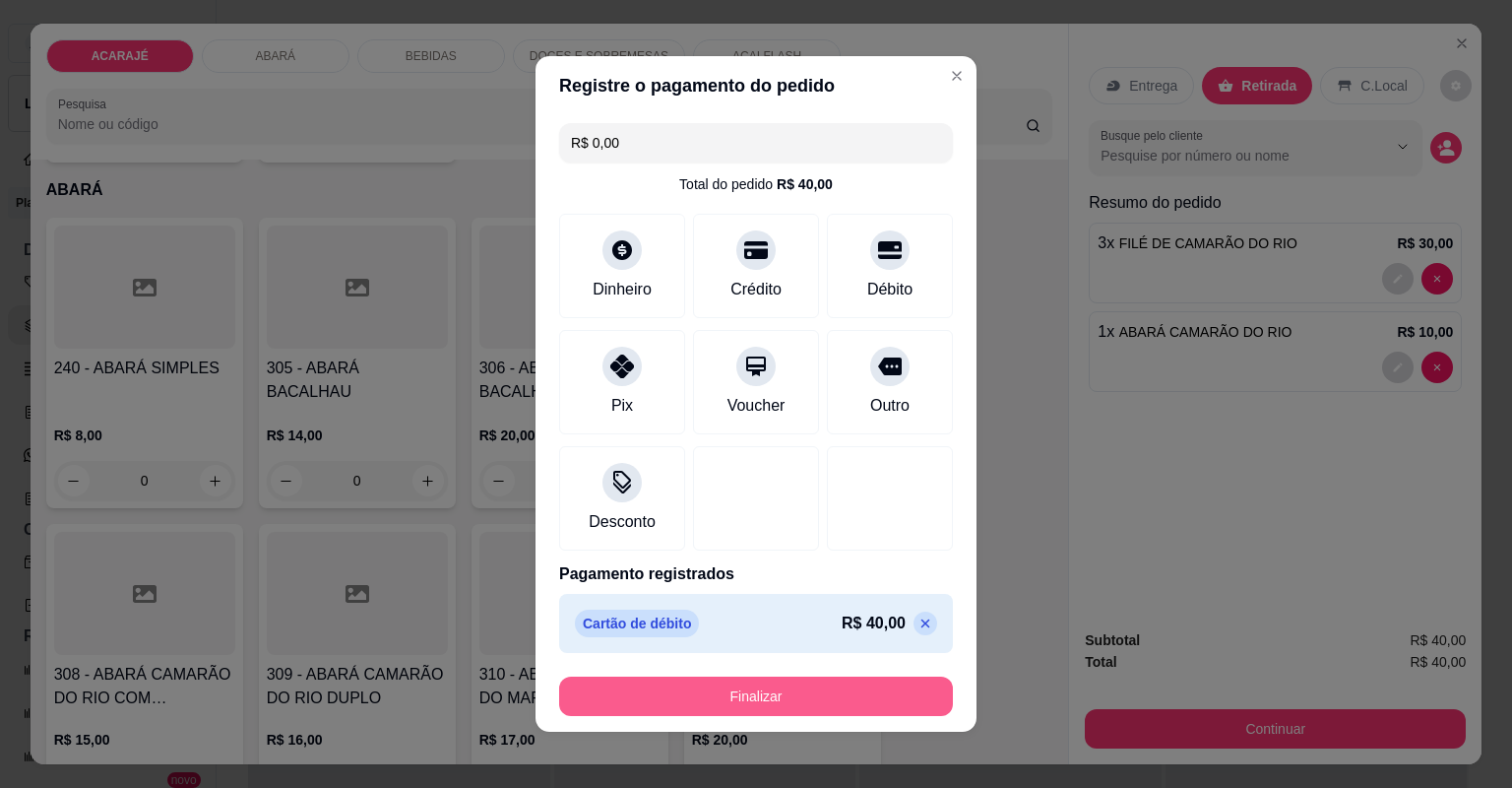 click on "Finalizar" at bounding box center [756, 696] 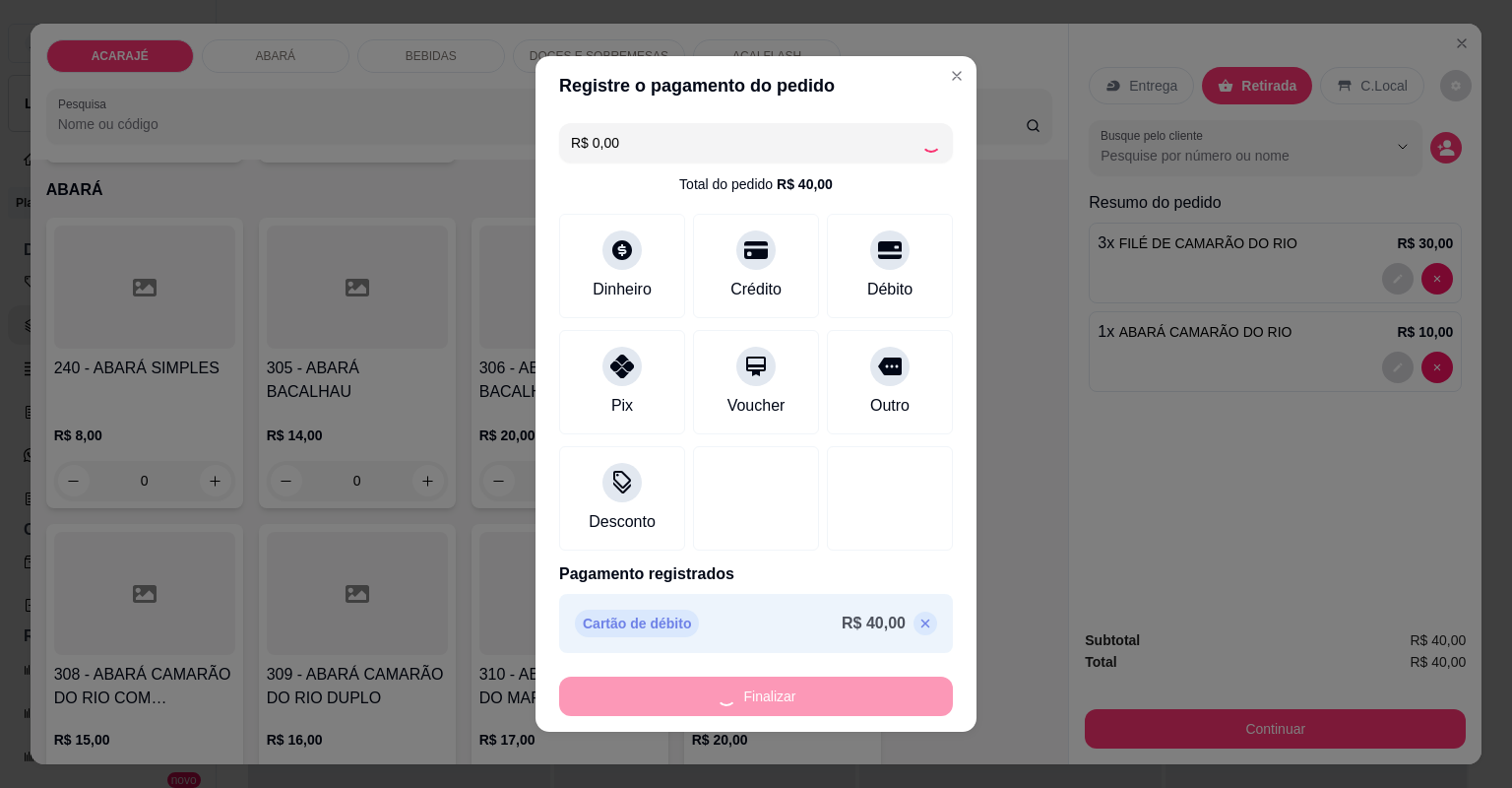type on "0" 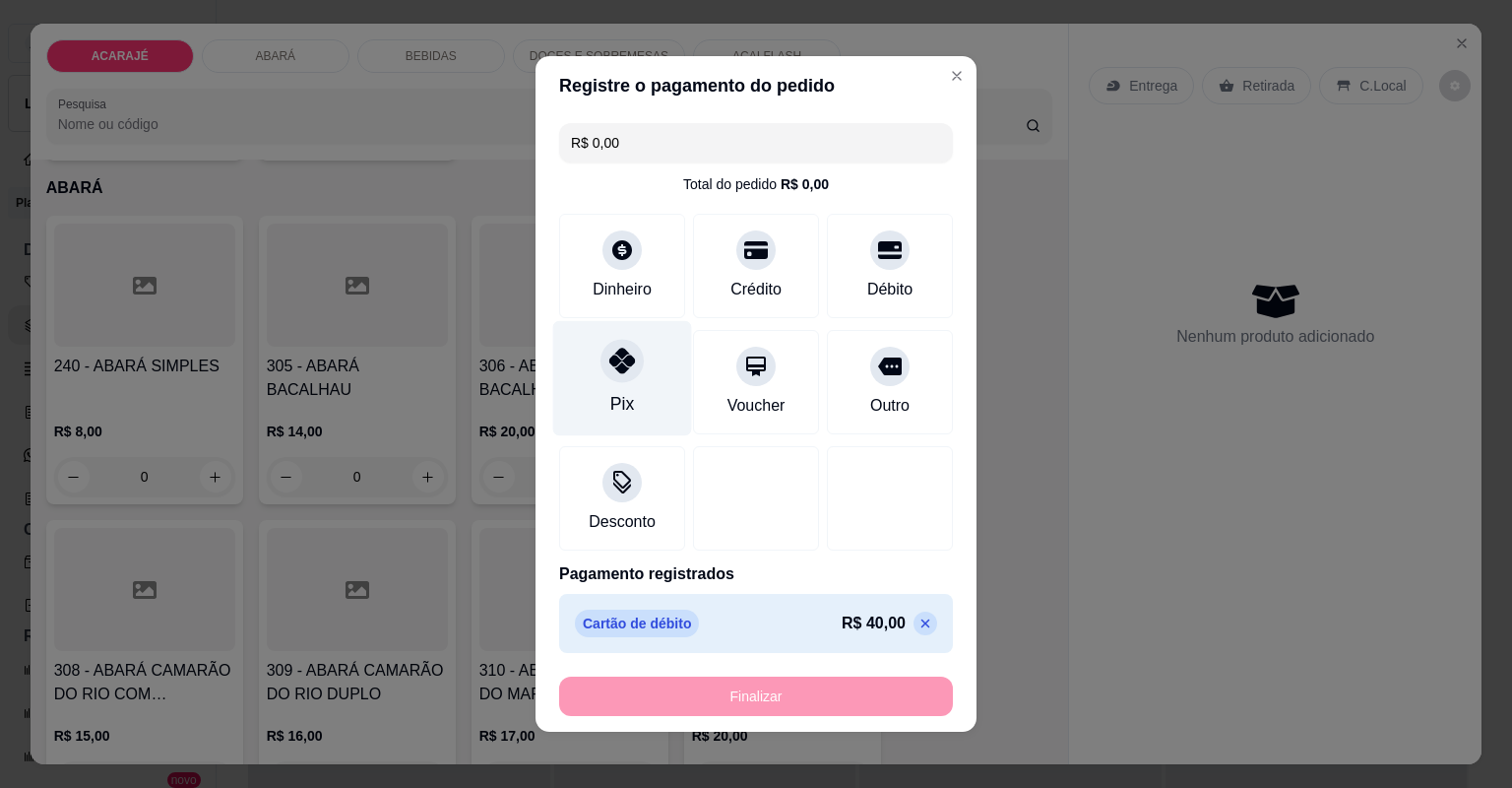 type on "-R$ 40,00" 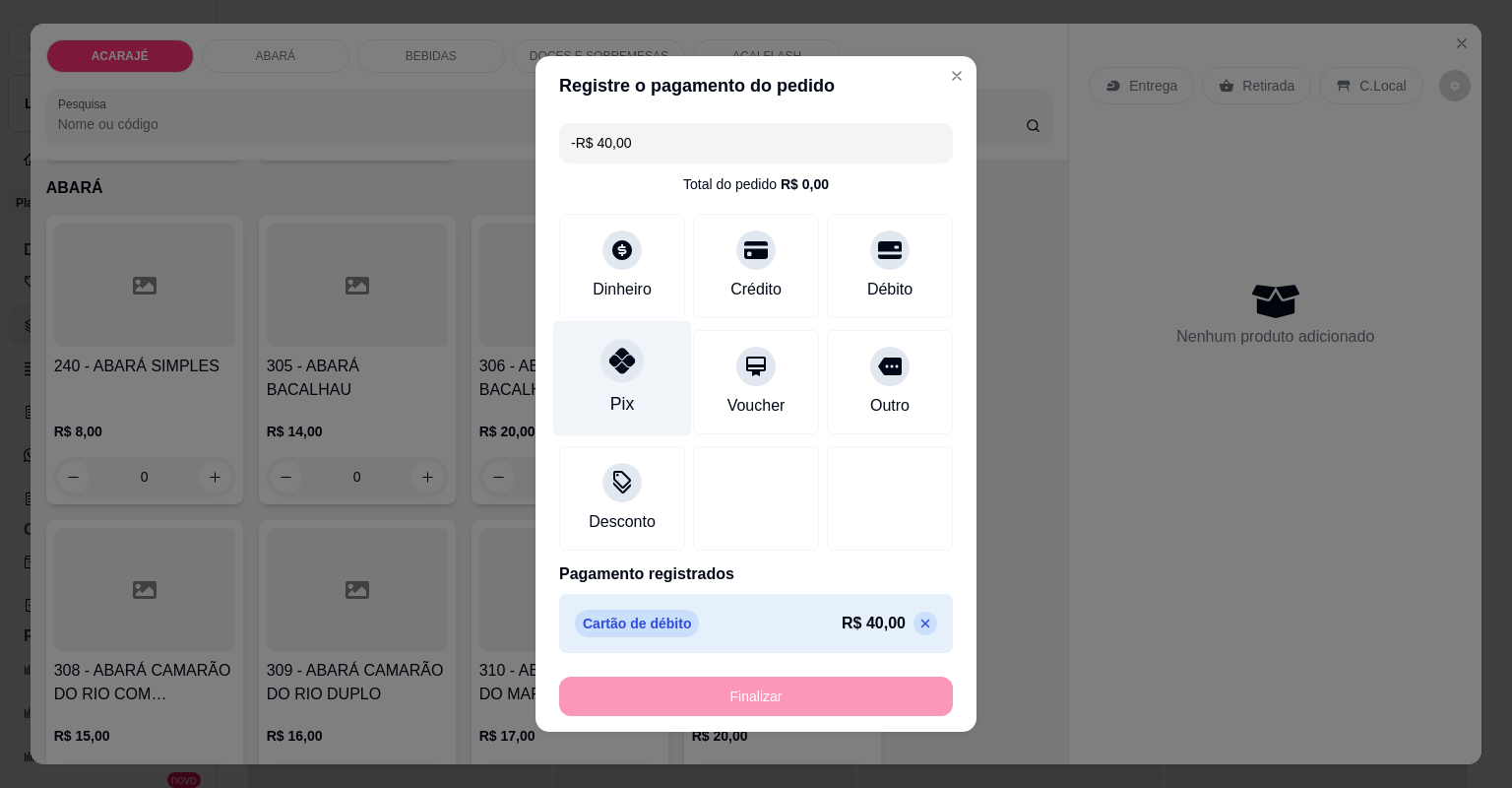 scroll, scrollTop: 1022, scrollLeft: 0, axis: vertical 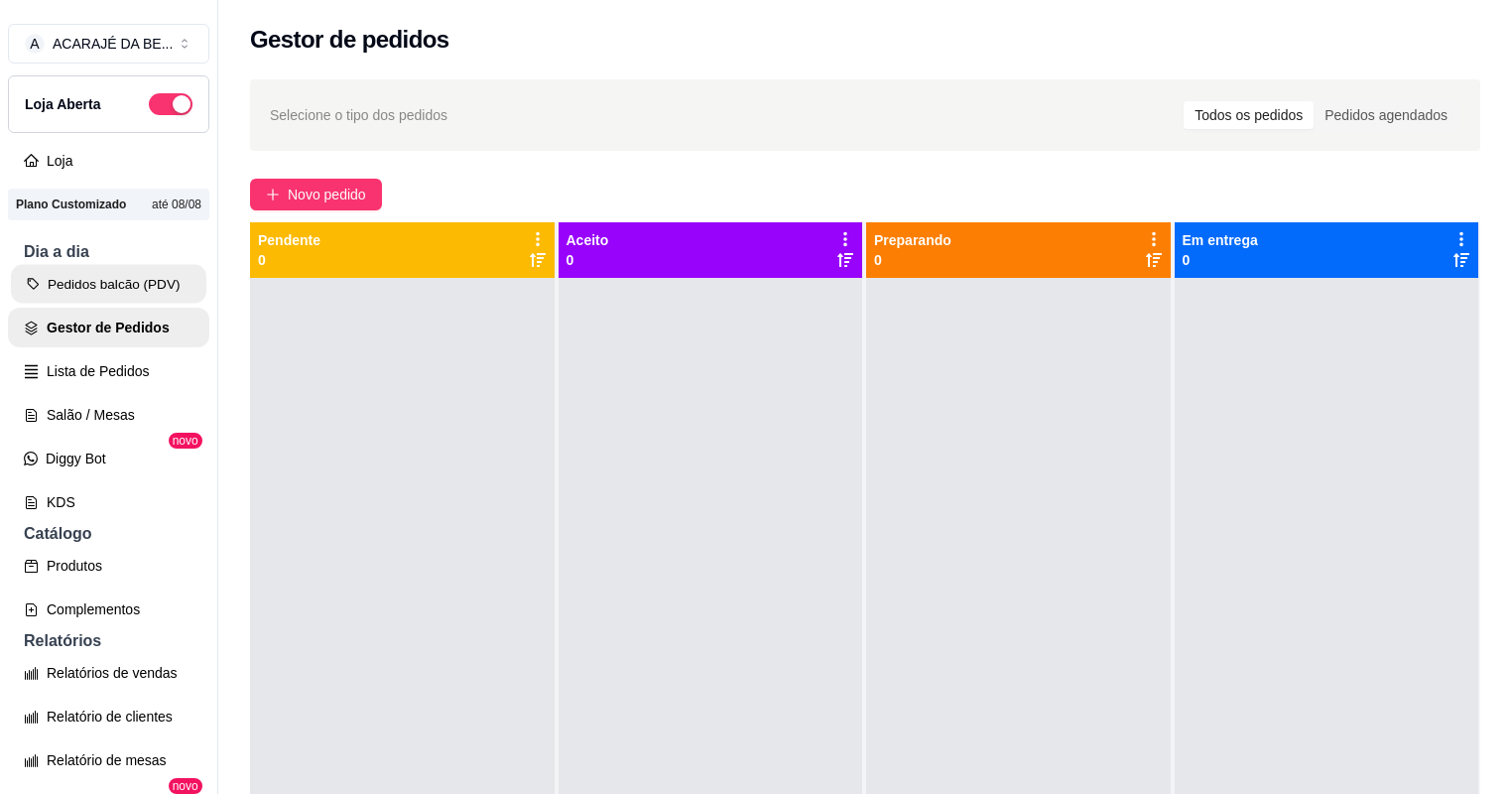 click on "Pedidos balcão (PDV)" at bounding box center [108, 284] 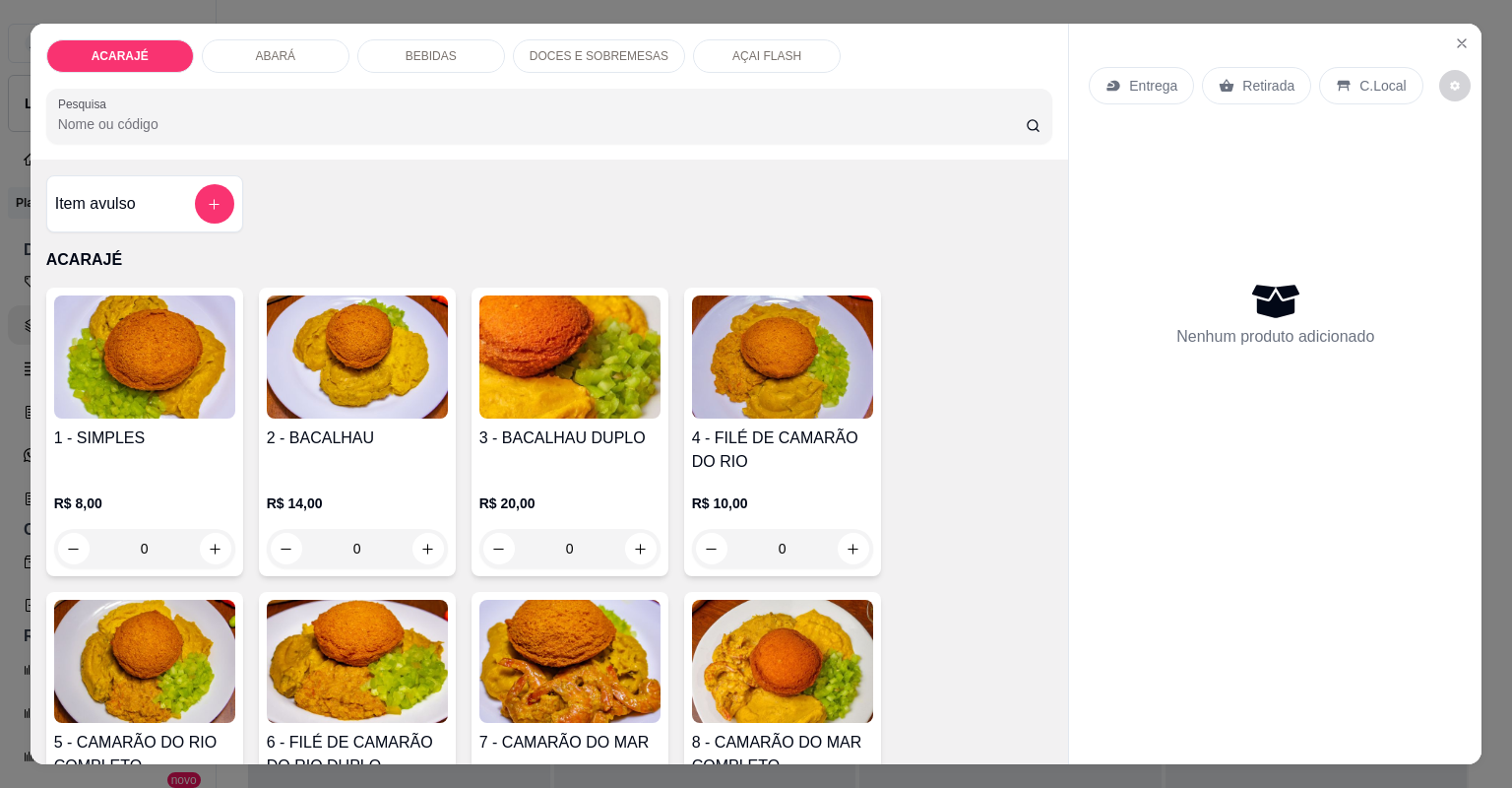 click on "DOCES E SOBREMESAS" at bounding box center [598, 56] 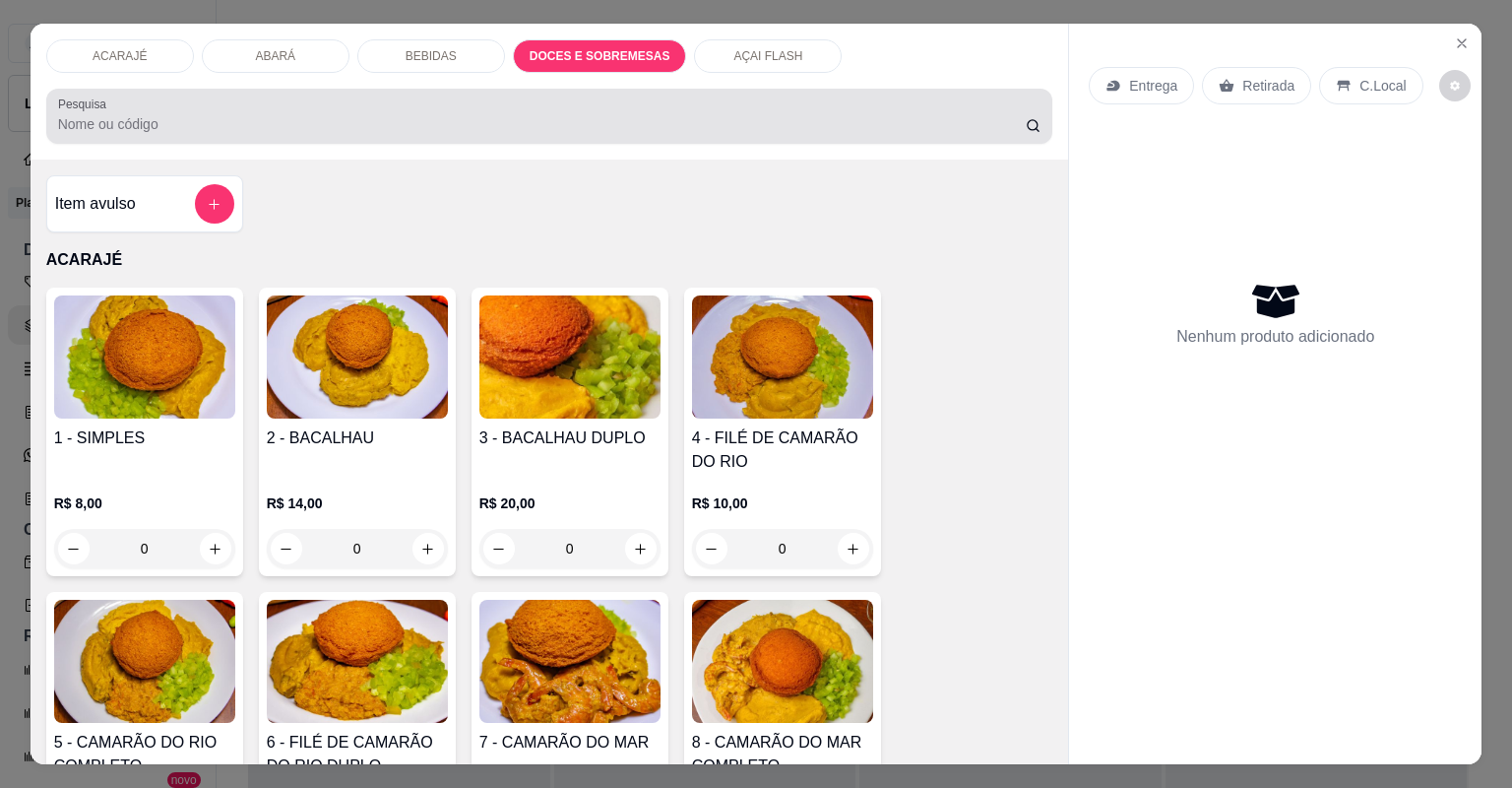scroll, scrollTop: 3507, scrollLeft: 0, axis: vertical 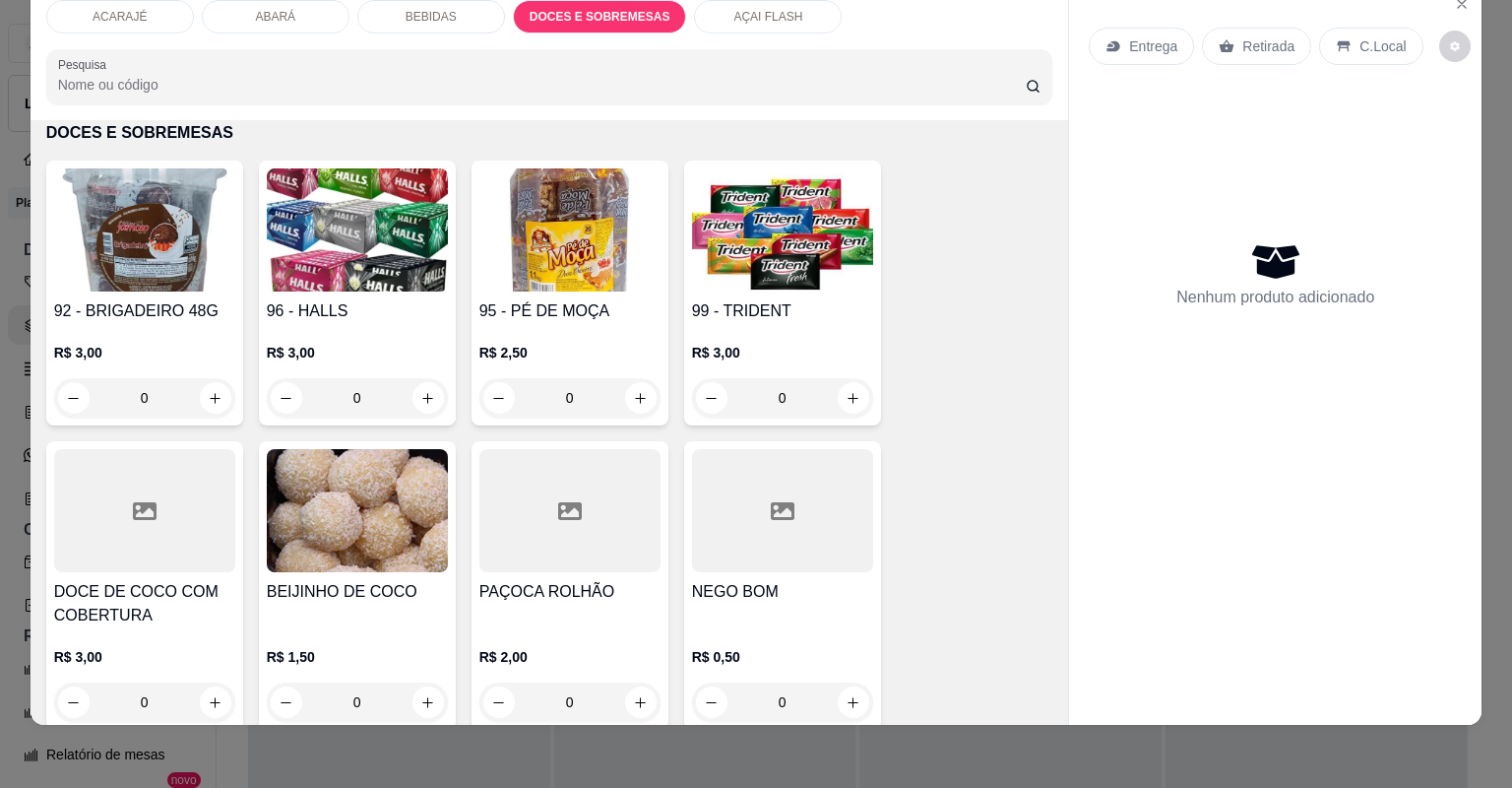 click on "92 - BRIGADEIRO 48G   R$ 3,00 0 96 - HALLS   R$ 3,00 0 95 - PÉ DE MOÇA    R$ 2,50 0 99 - TRIDENT   R$ 3,00 0 DOCE DE COCO COM COBERTURA    R$ 3,00 0 BEIJINHO DE COCO    R$ 1,50 0 PAÇOCA ROLHÃO   R$ 2,00 0 NEGO BOM   R$ 0,50 0" at bounding box center [549, 445] 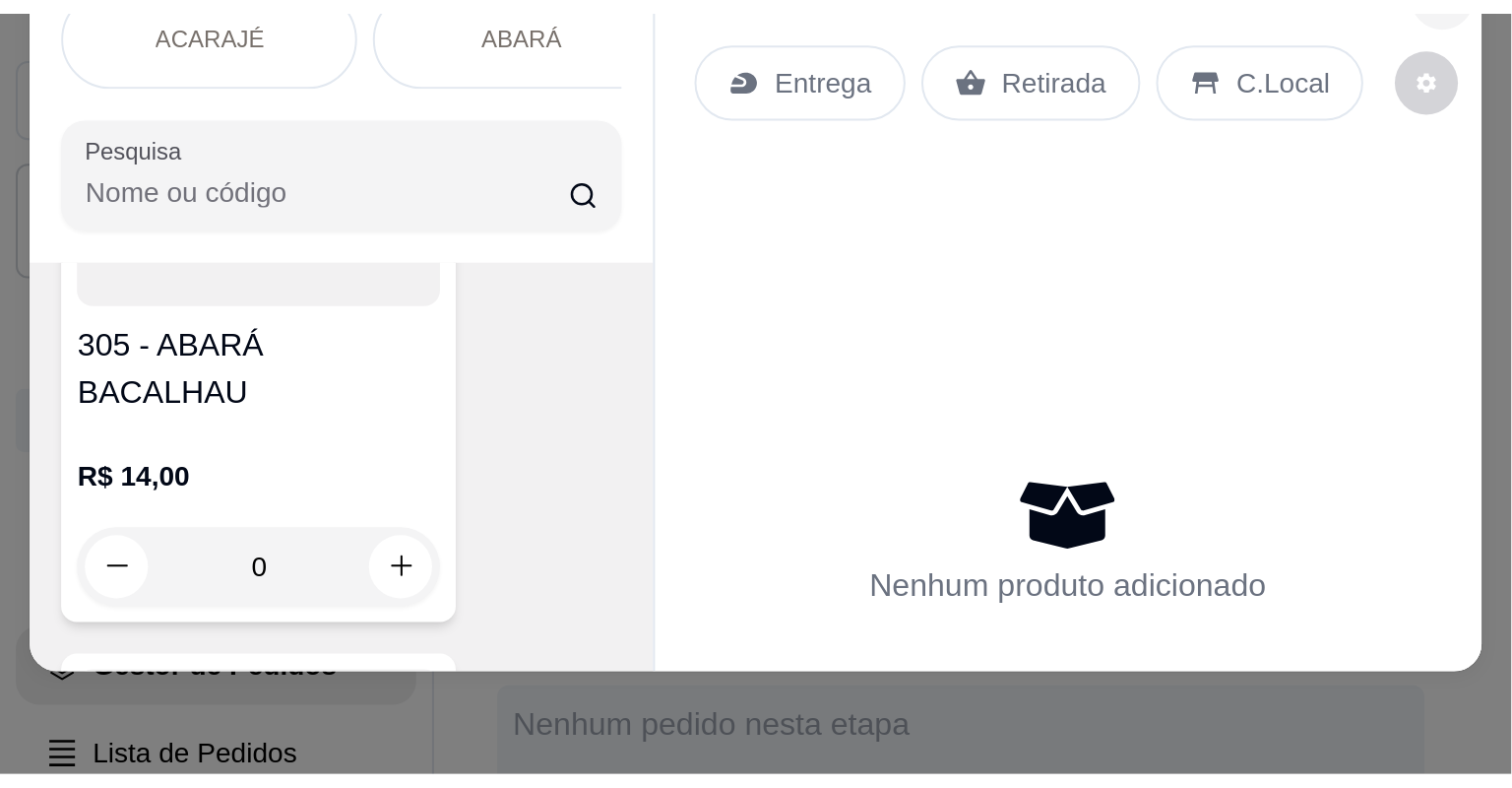 scroll, scrollTop: 11837, scrollLeft: 0, axis: vertical 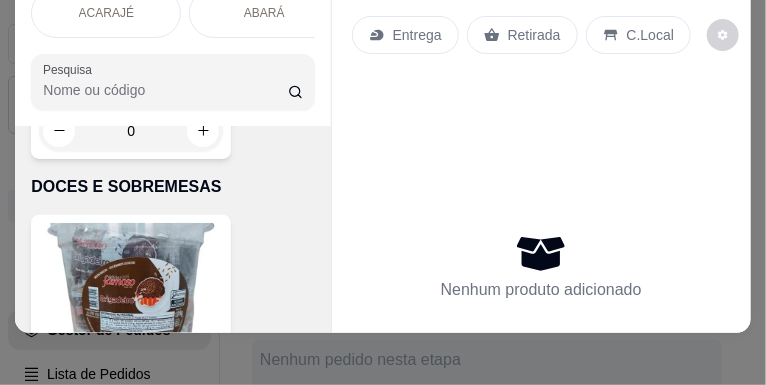 click on "Nenhum produto adicionado" at bounding box center (541, 266) 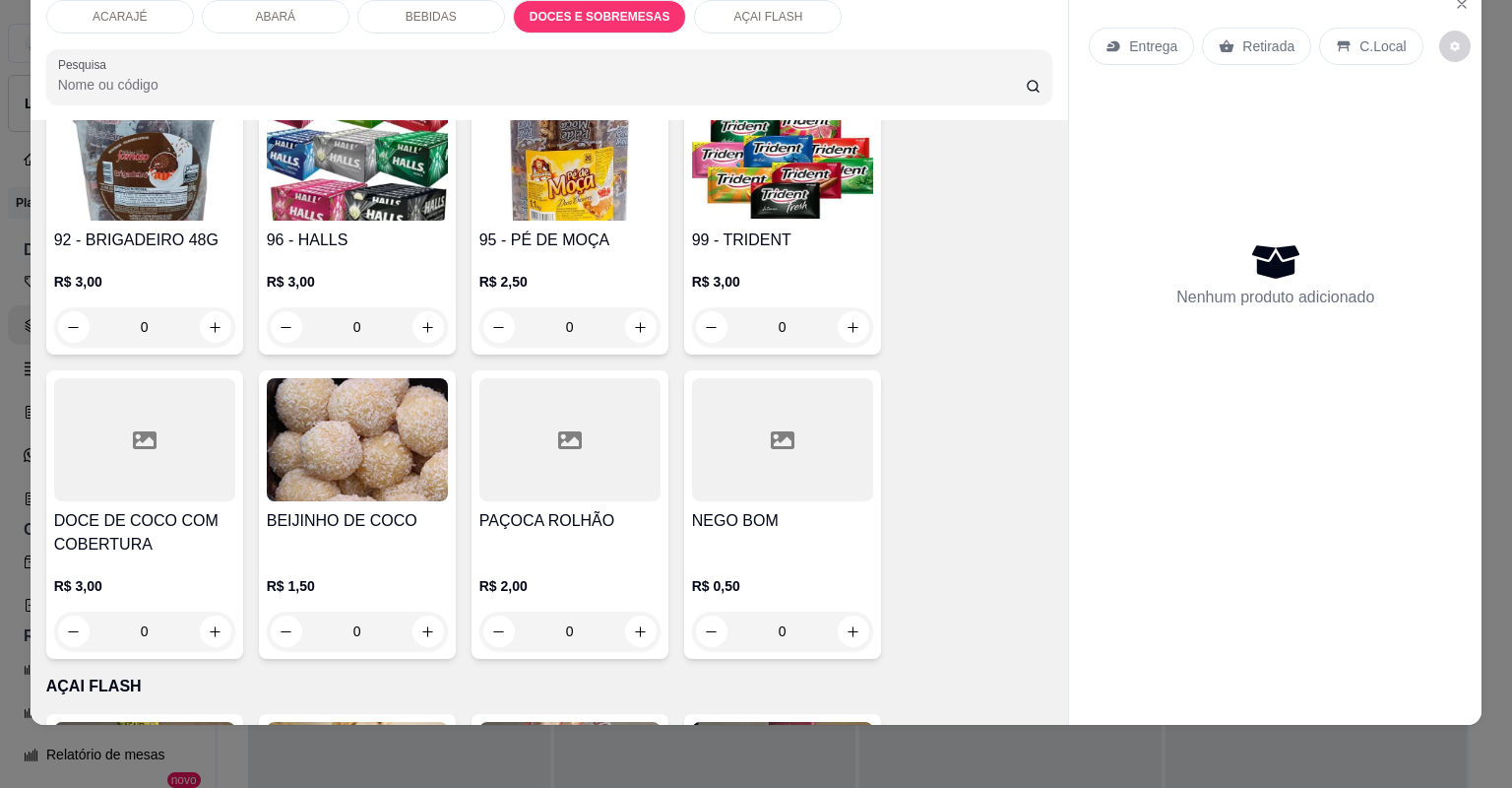 scroll, scrollTop: 3585, scrollLeft: 0, axis: vertical 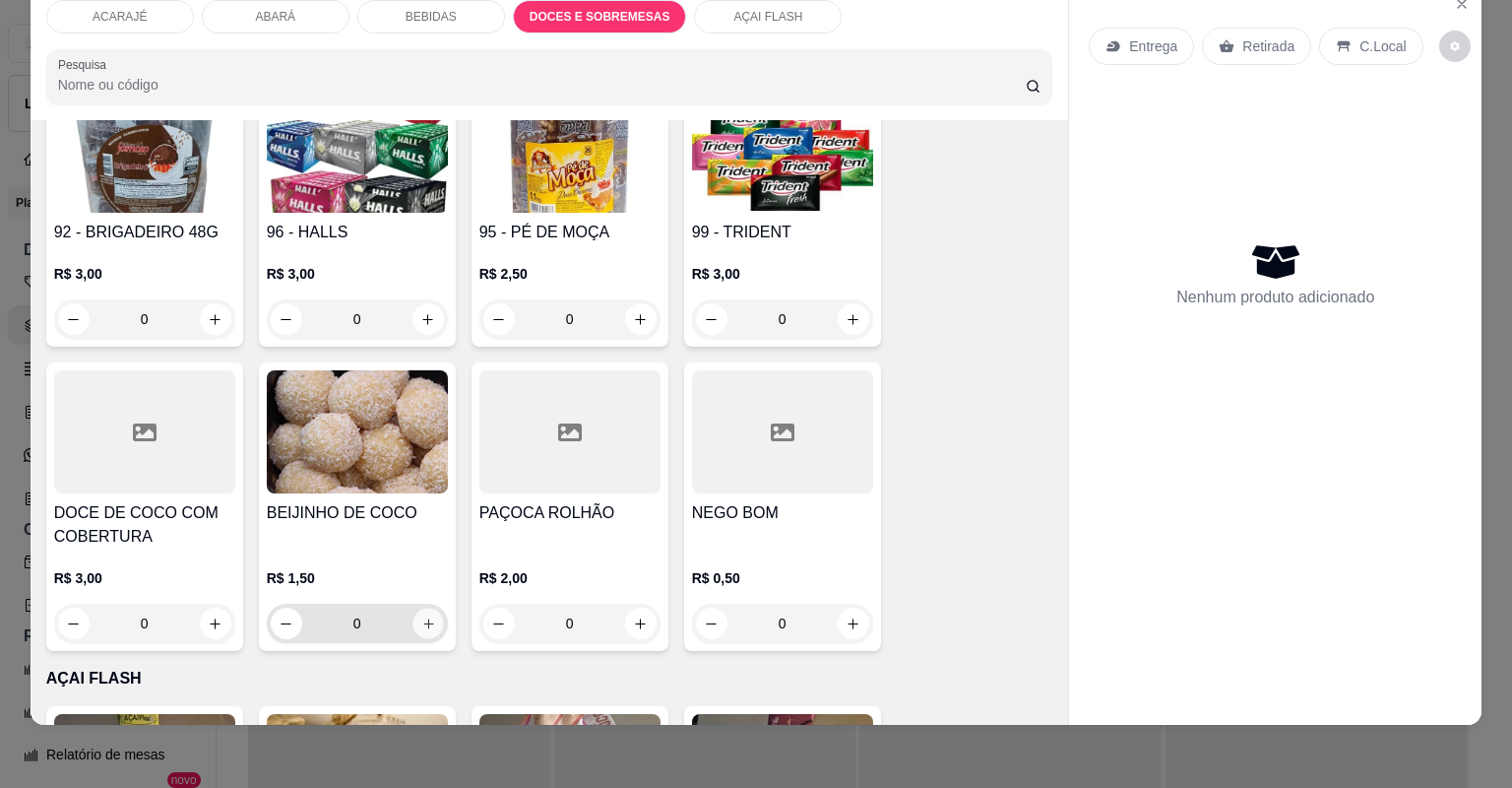 click 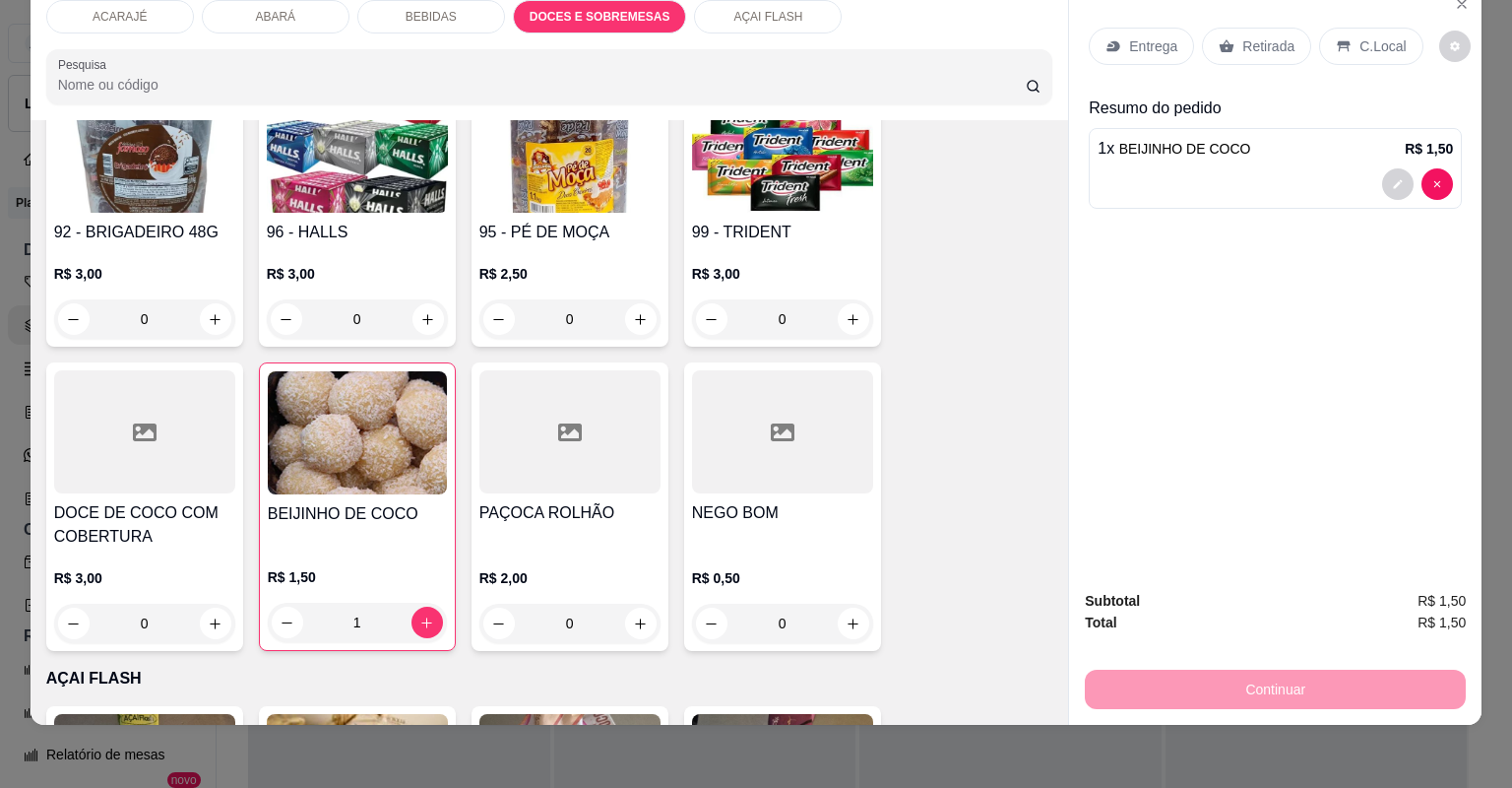 click on "Continuar" at bounding box center [1275, 687] 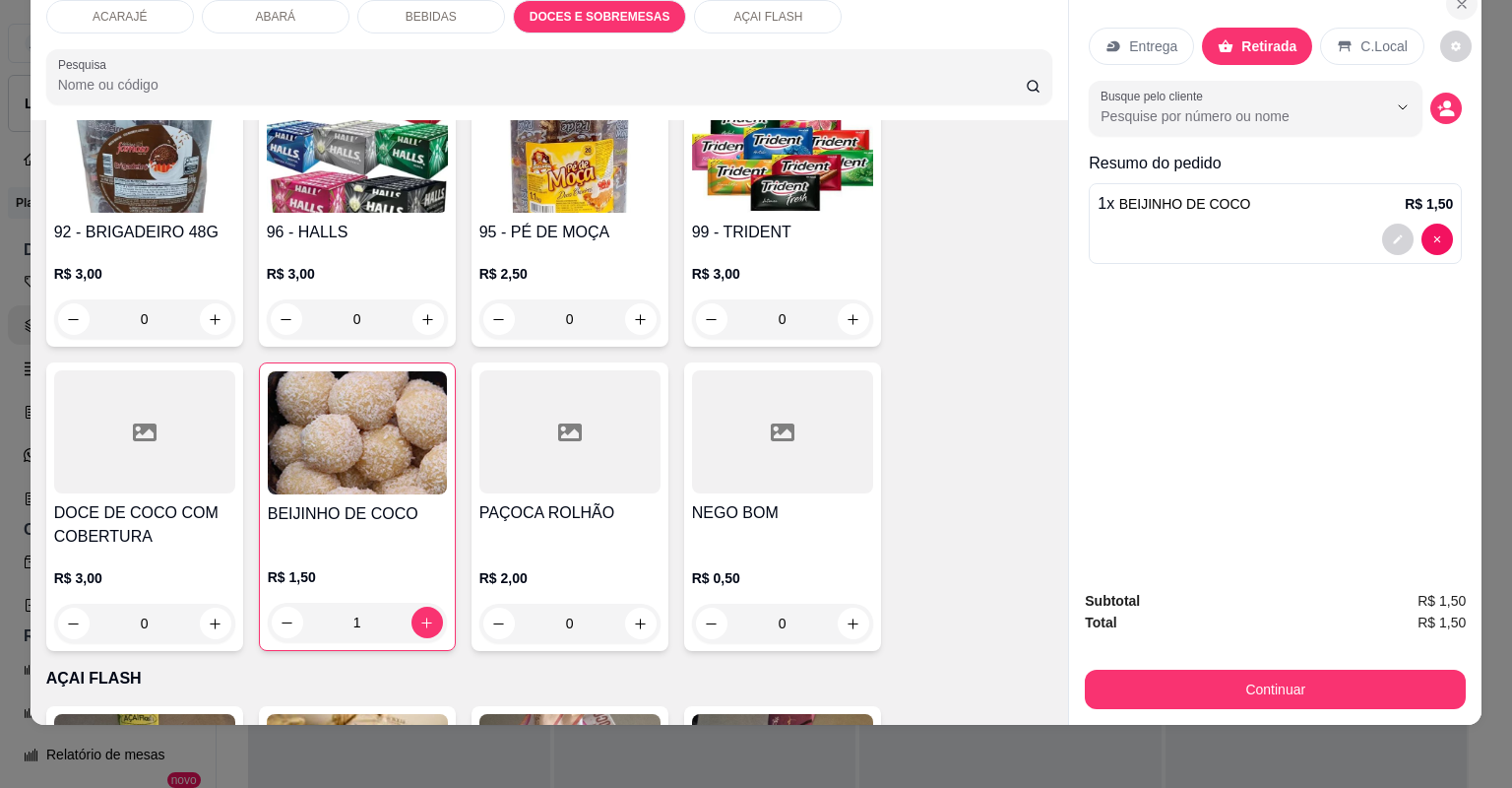 click 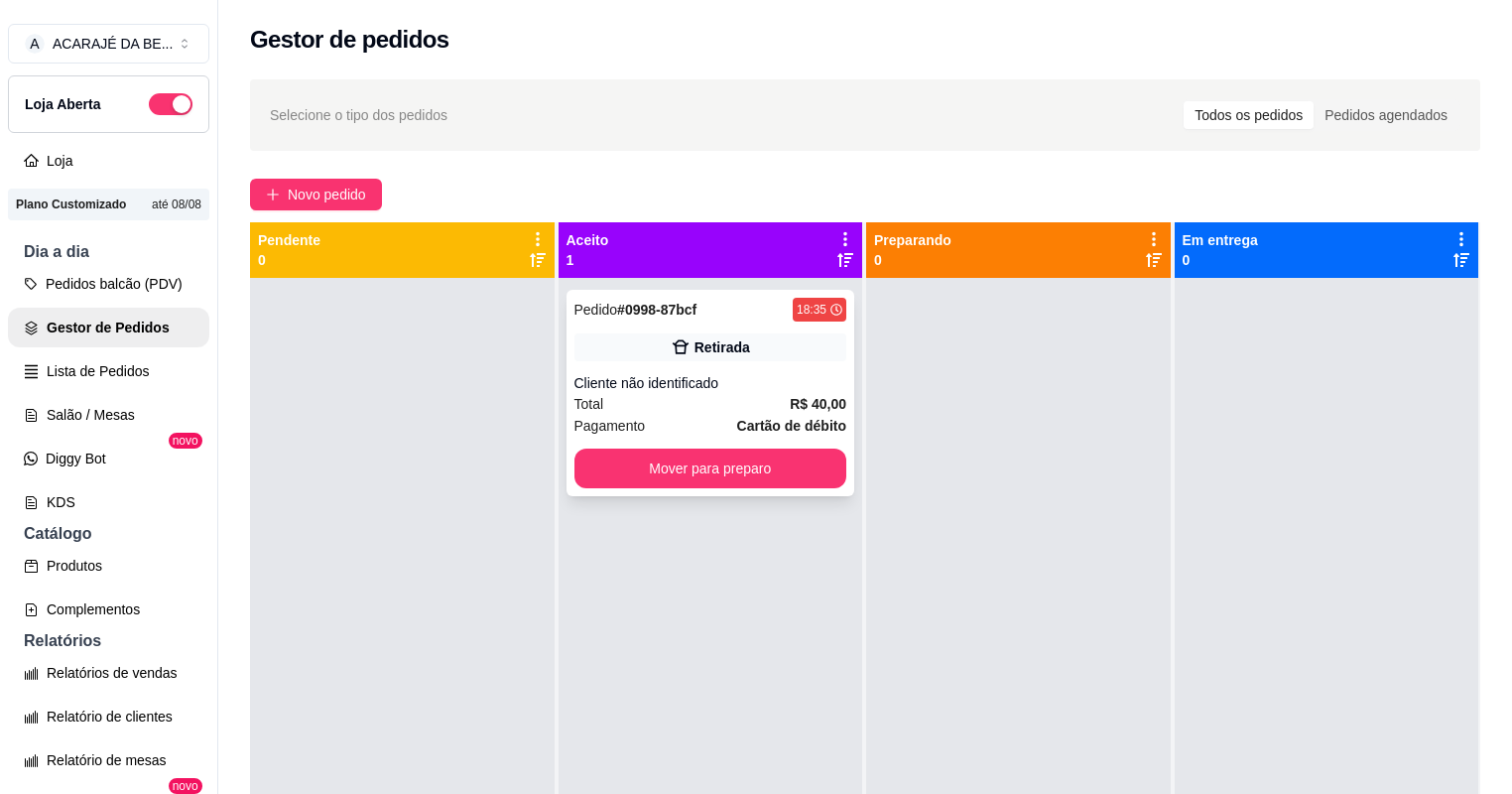 click on "Total R$ 40,00" at bounding box center (710, 404) 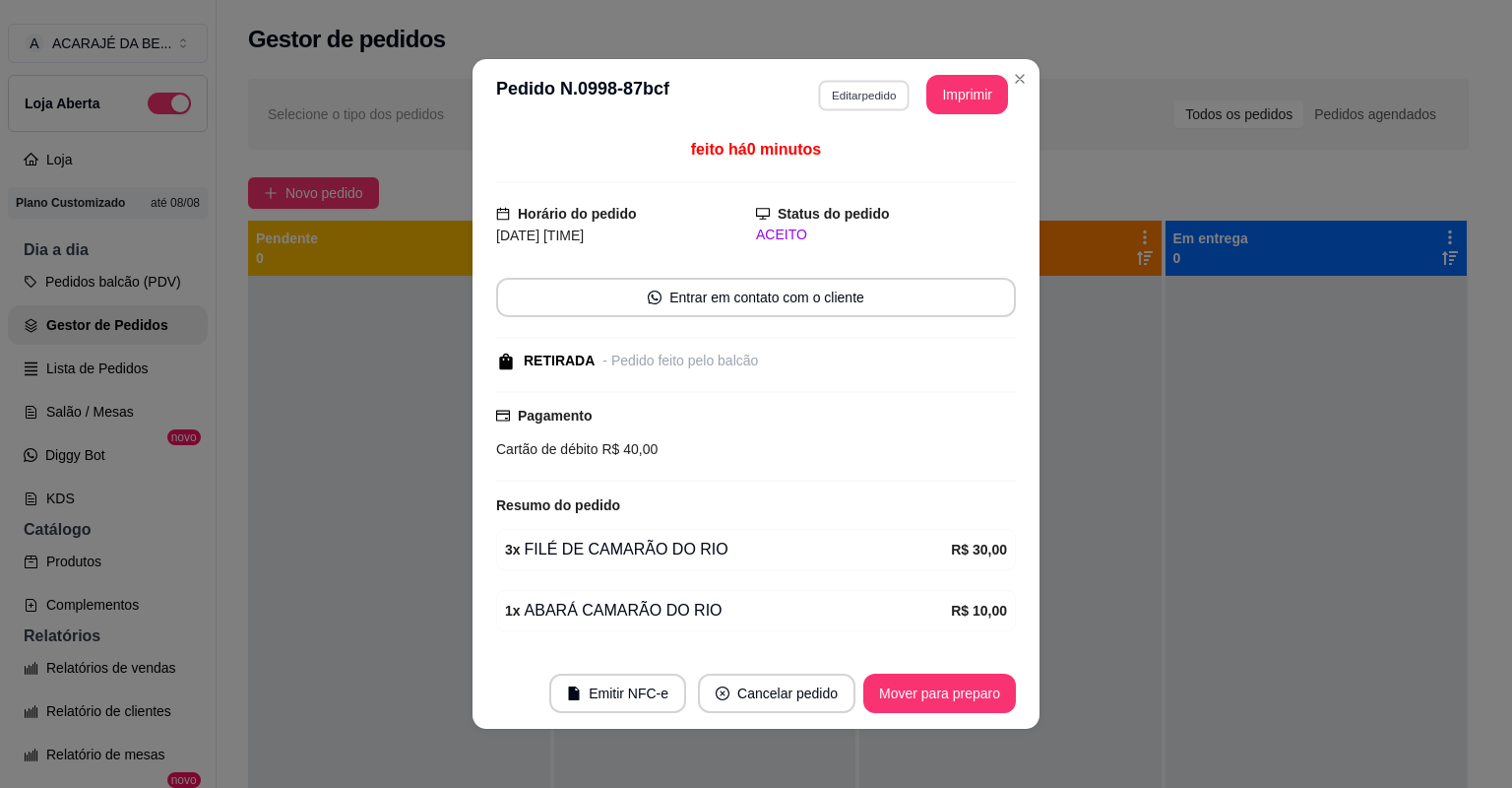 click on "Editar  pedido" at bounding box center [863, 95] 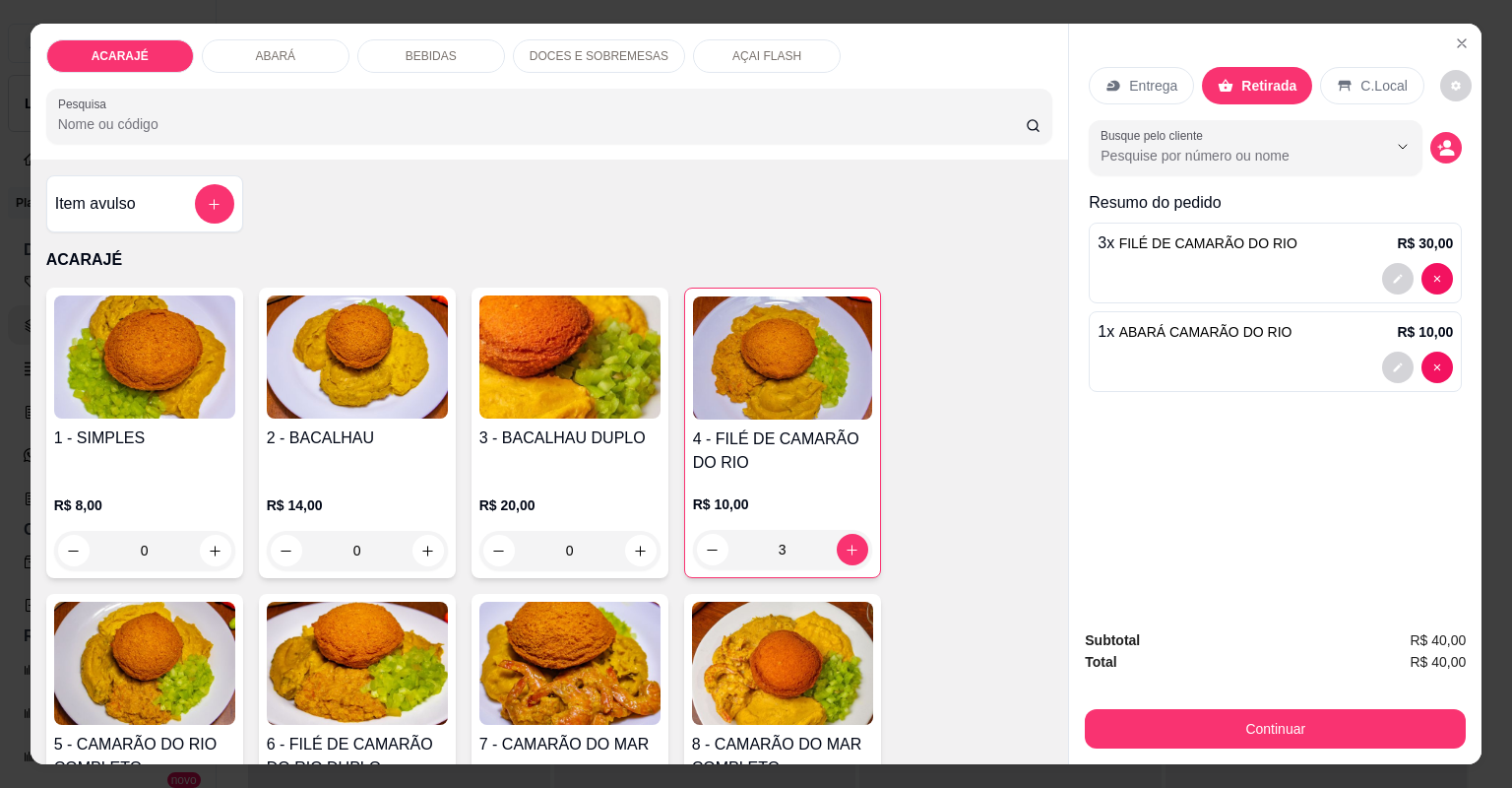scroll, scrollTop: 473, scrollLeft: 0, axis: vertical 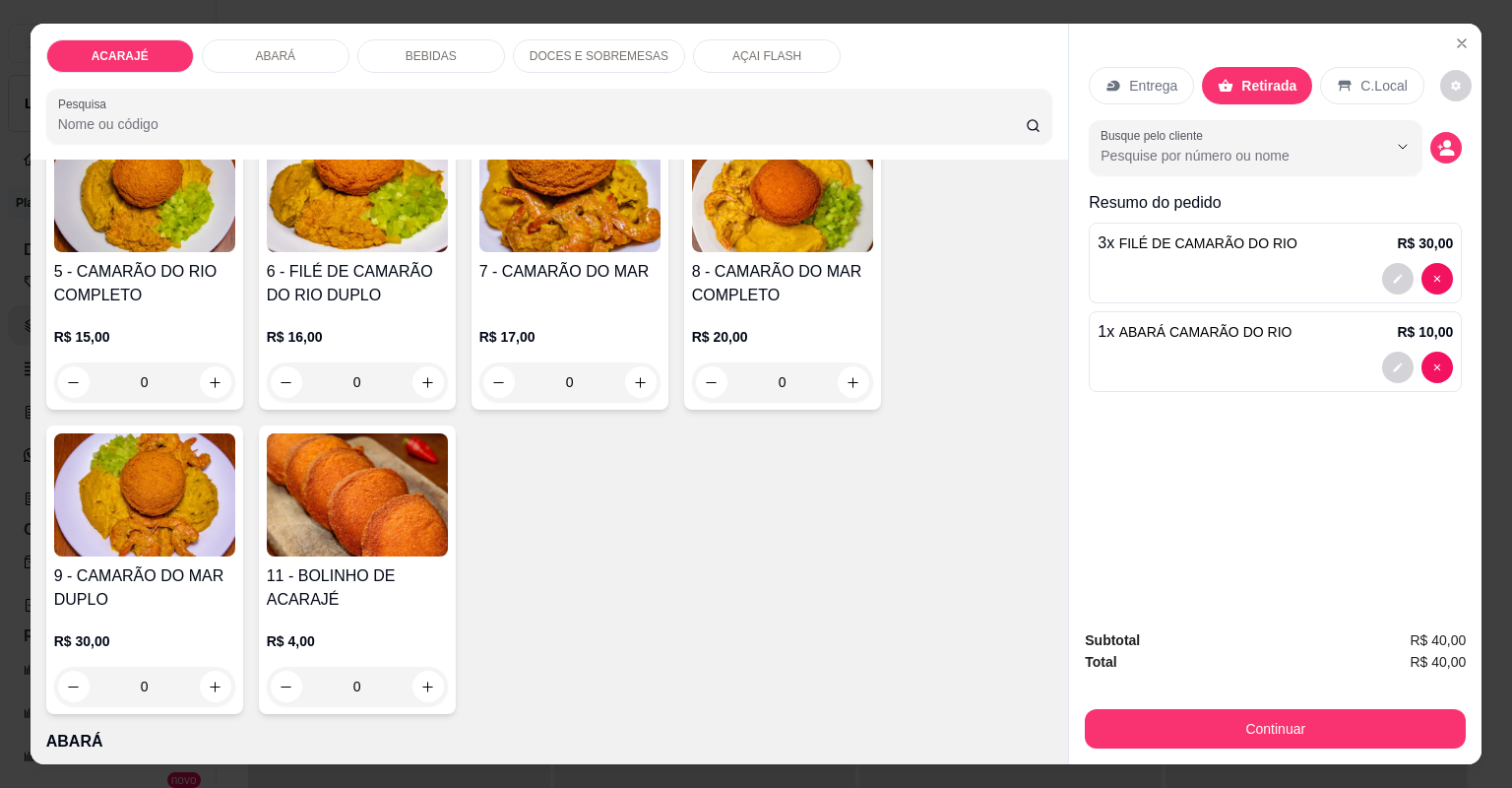 click on "DOCES E SOBREMESAS" at bounding box center [598, 56] 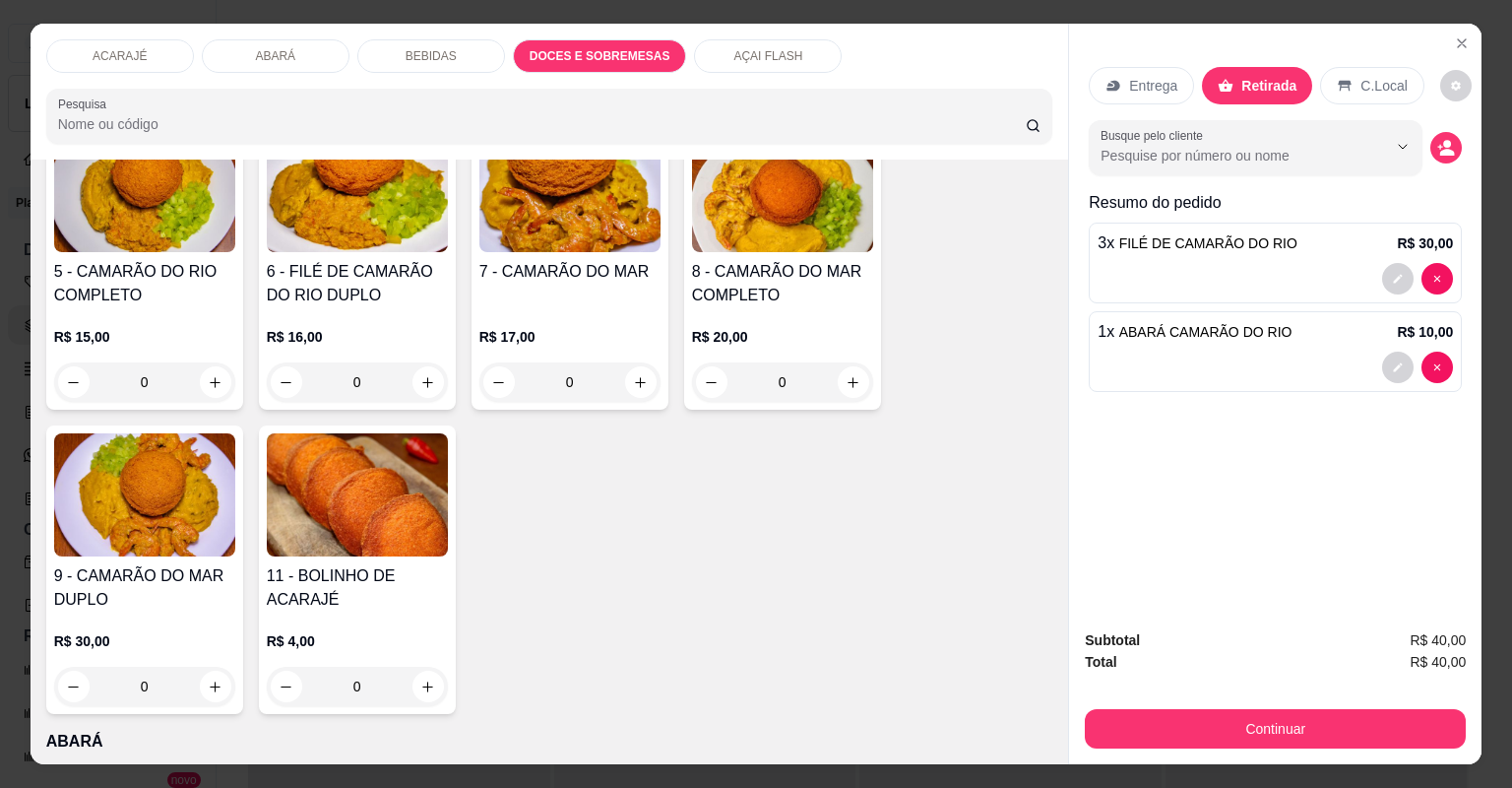 scroll, scrollTop: 3511, scrollLeft: 0, axis: vertical 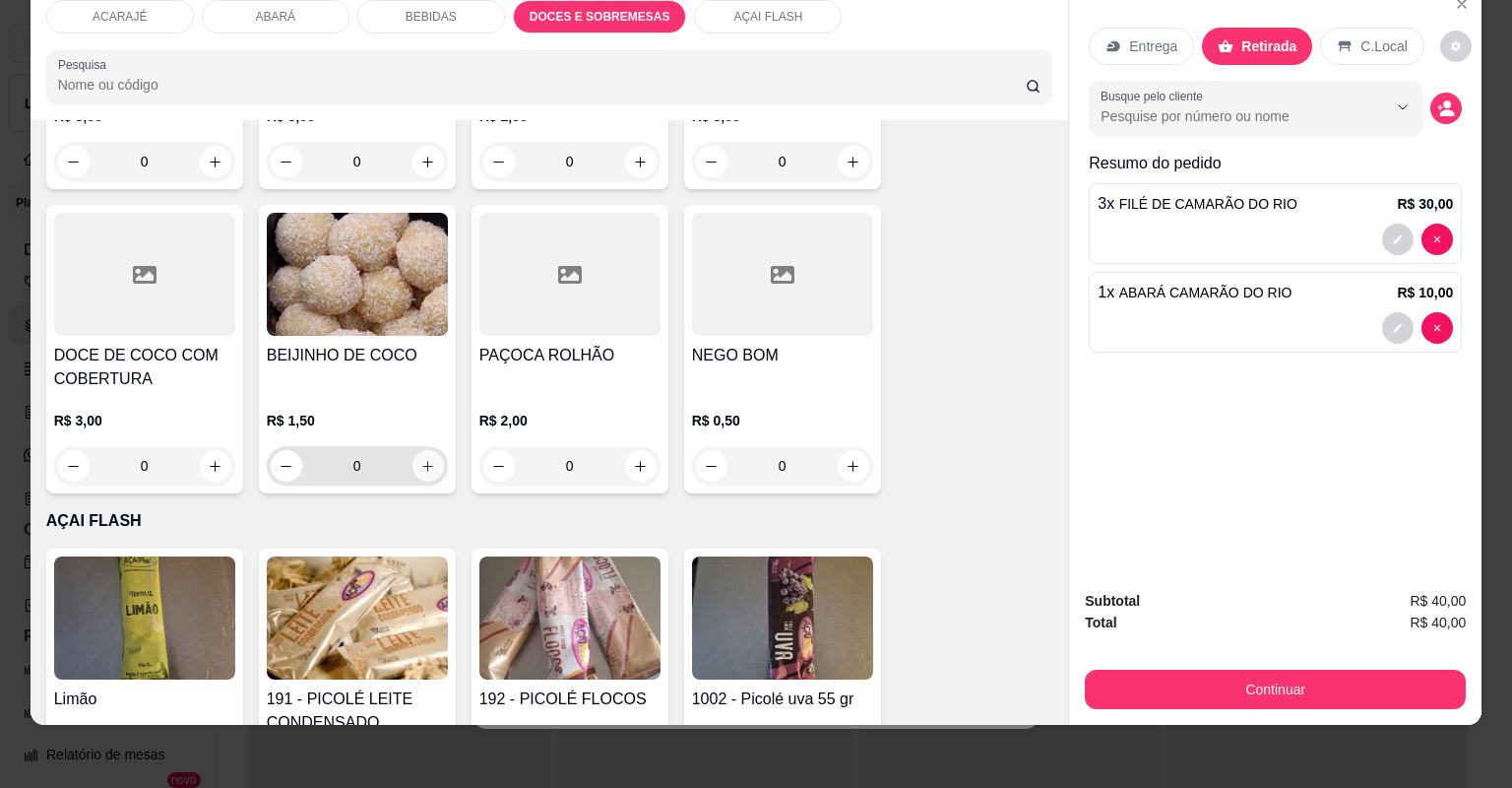click 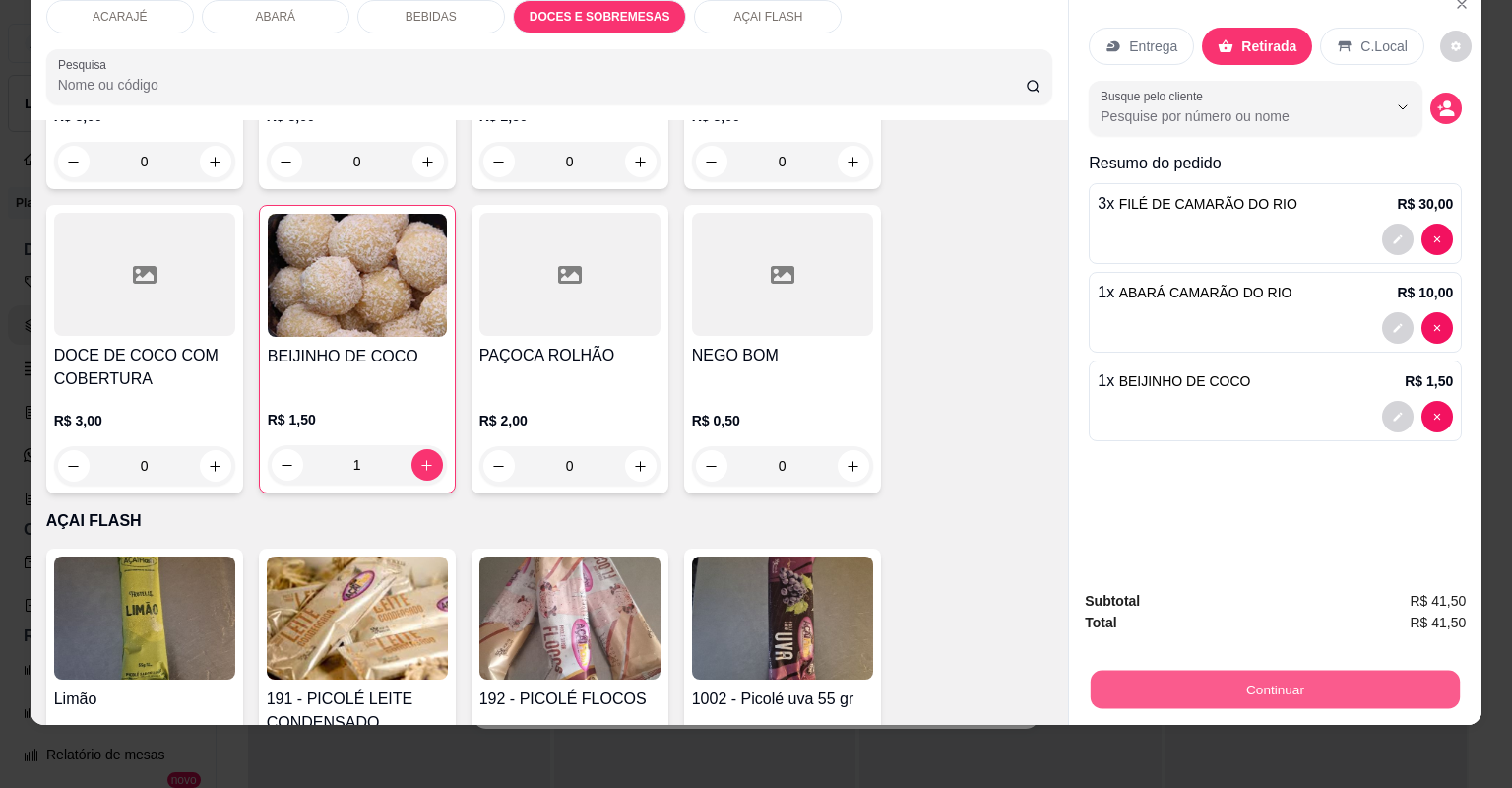 click on "Continuar" at bounding box center [1275, 690] 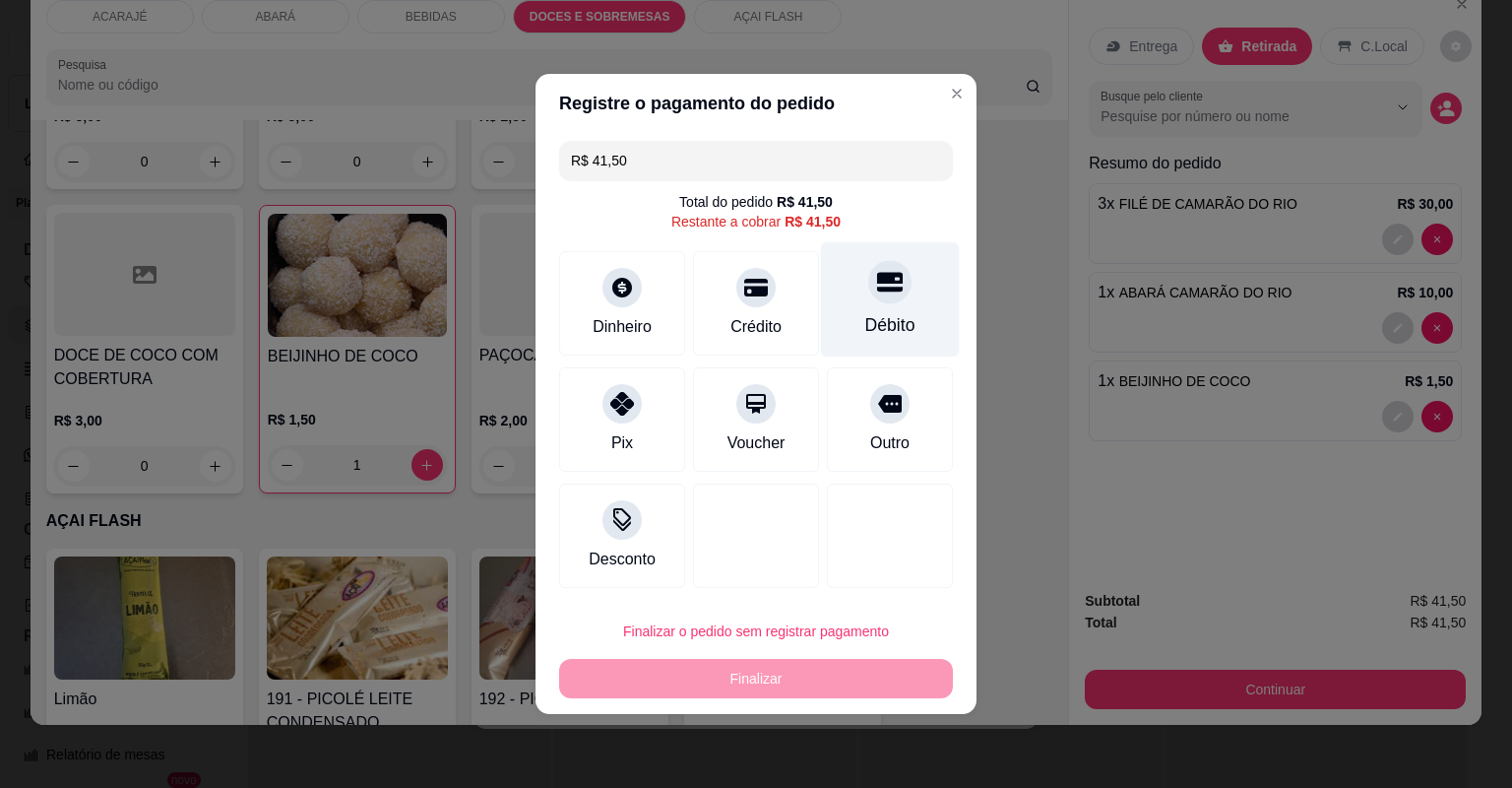 click 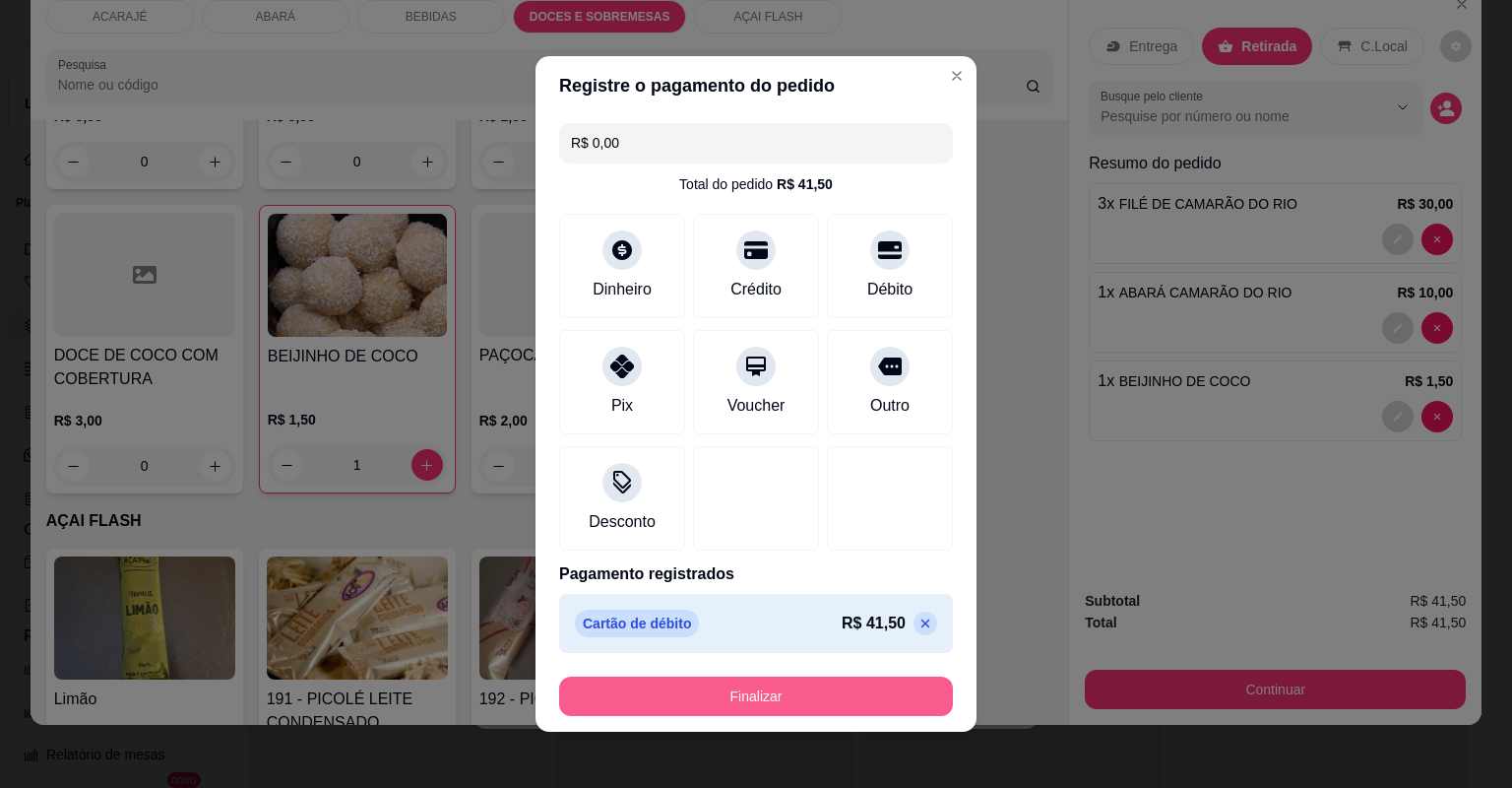 click on "Finalizar" at bounding box center [756, 696] 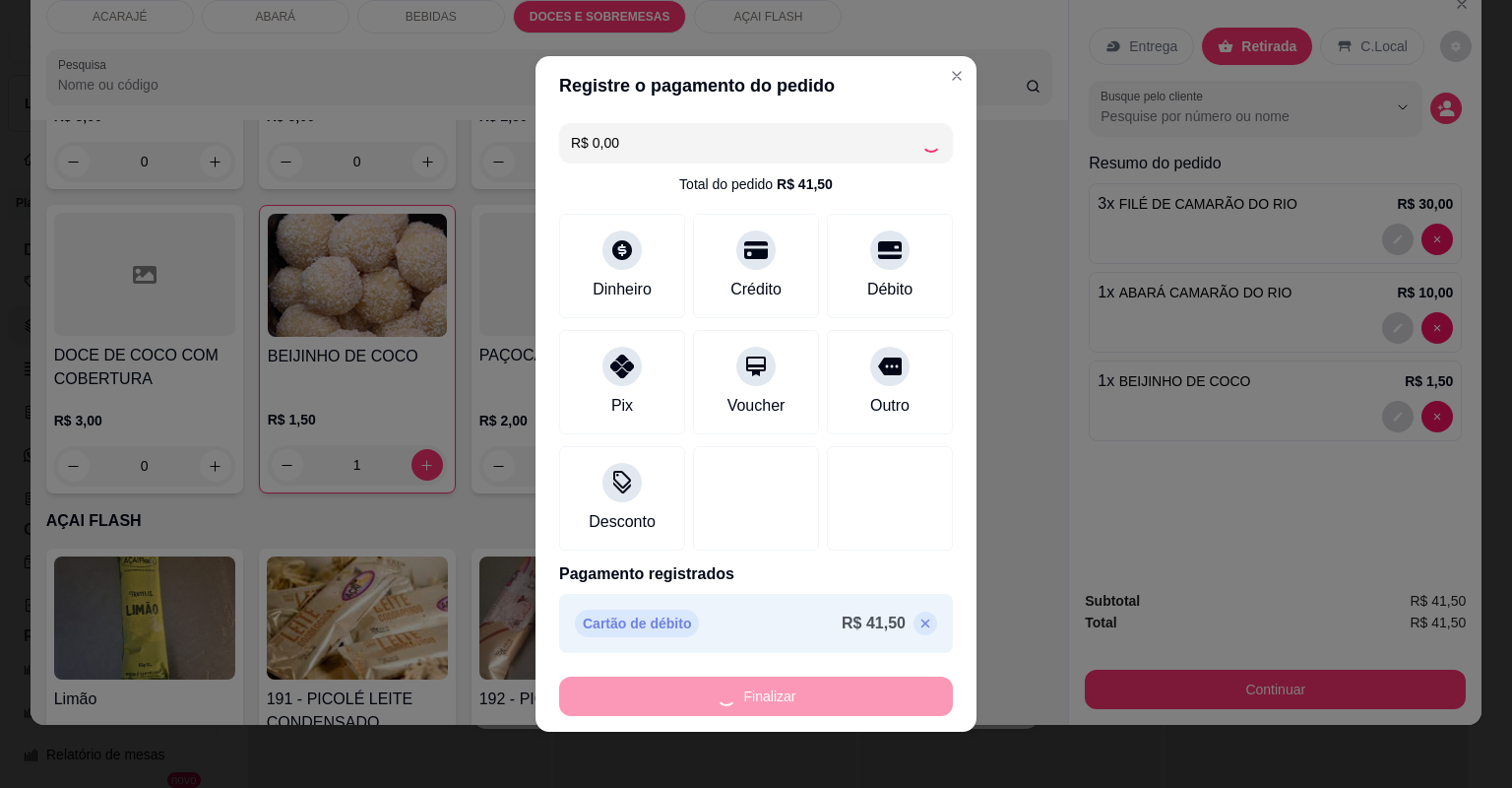 type on "0" 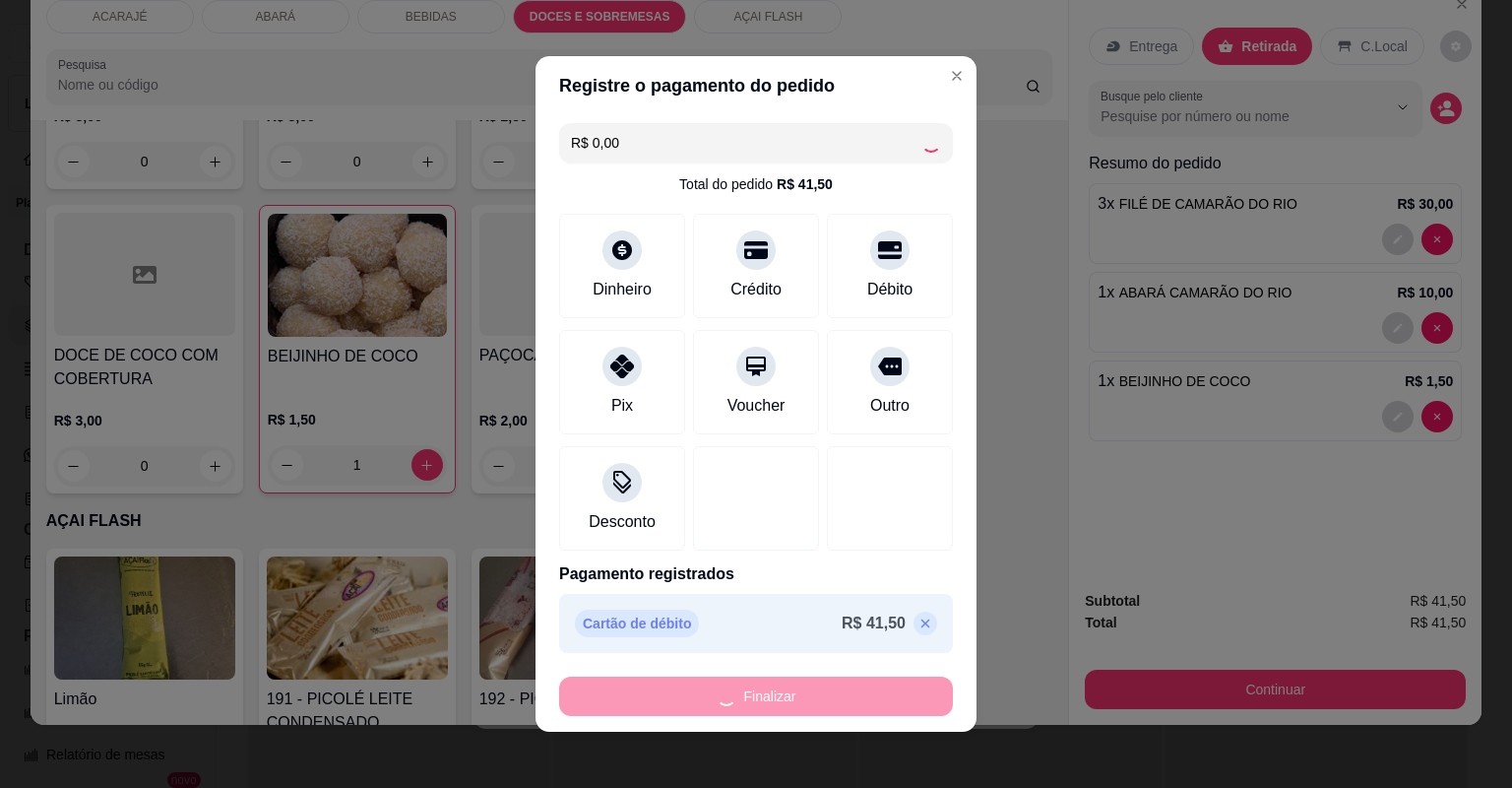 type on "0" 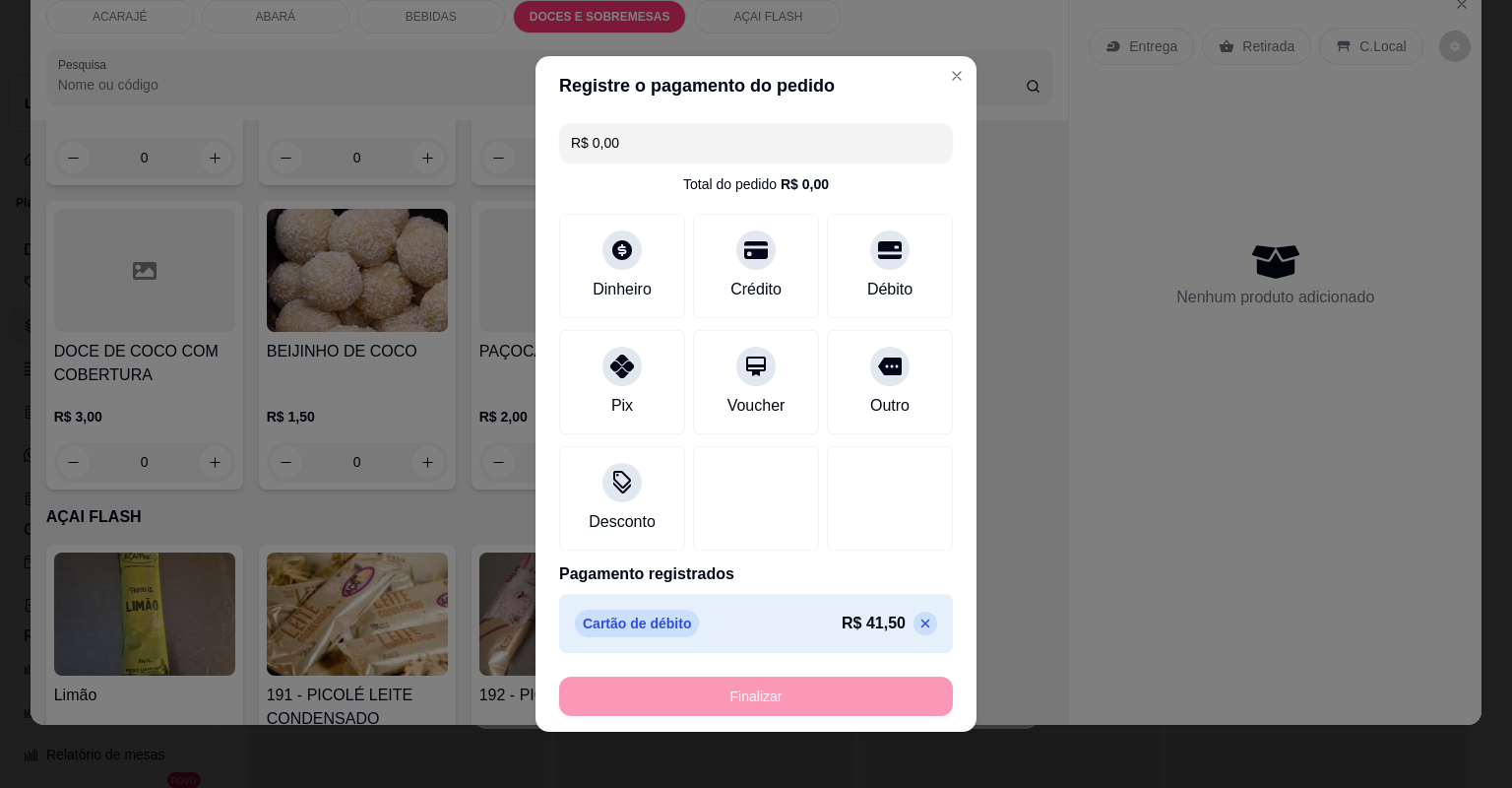 type on "-R$ 41,50" 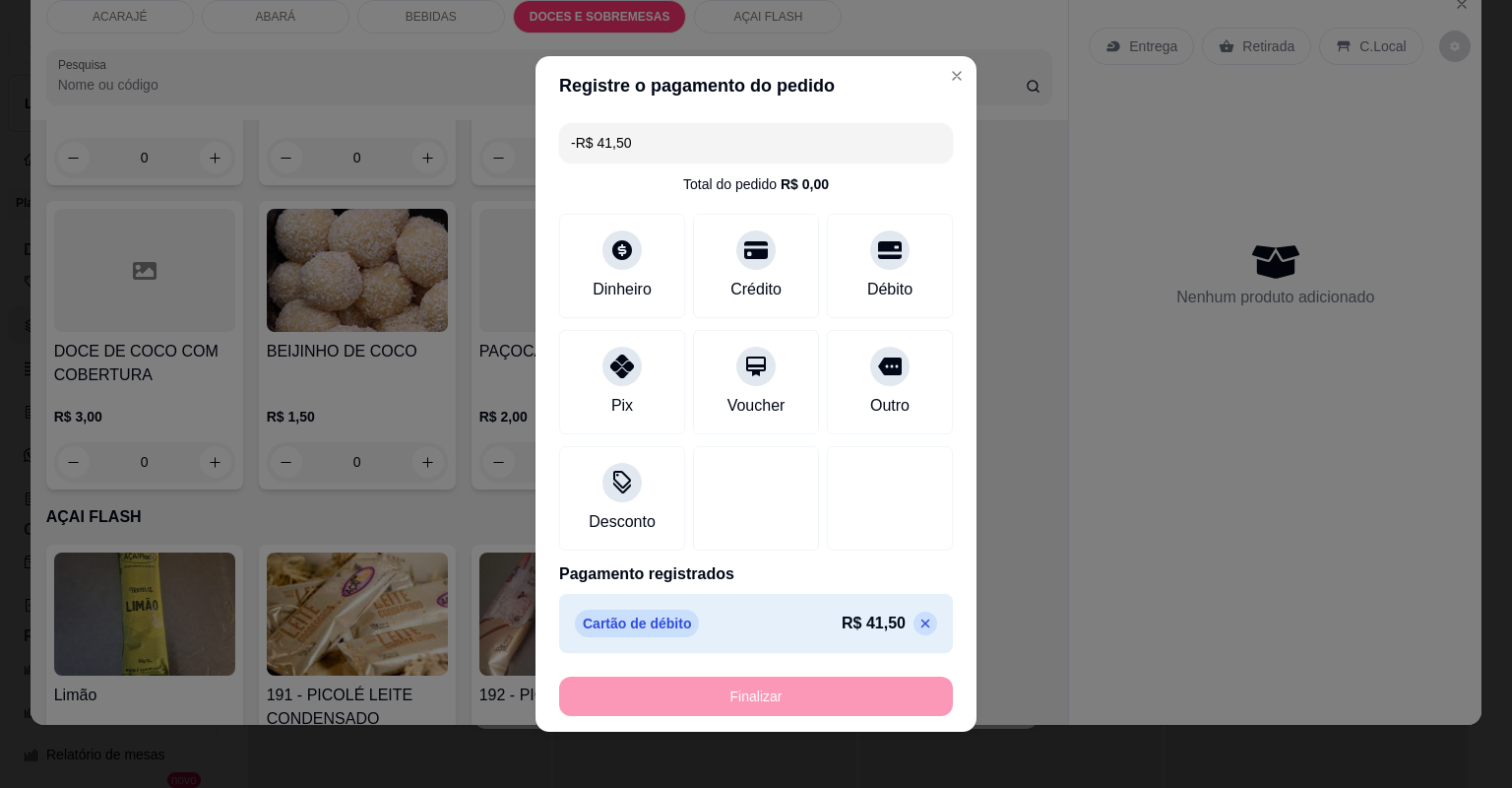 scroll, scrollTop: 3743, scrollLeft: 0, axis: vertical 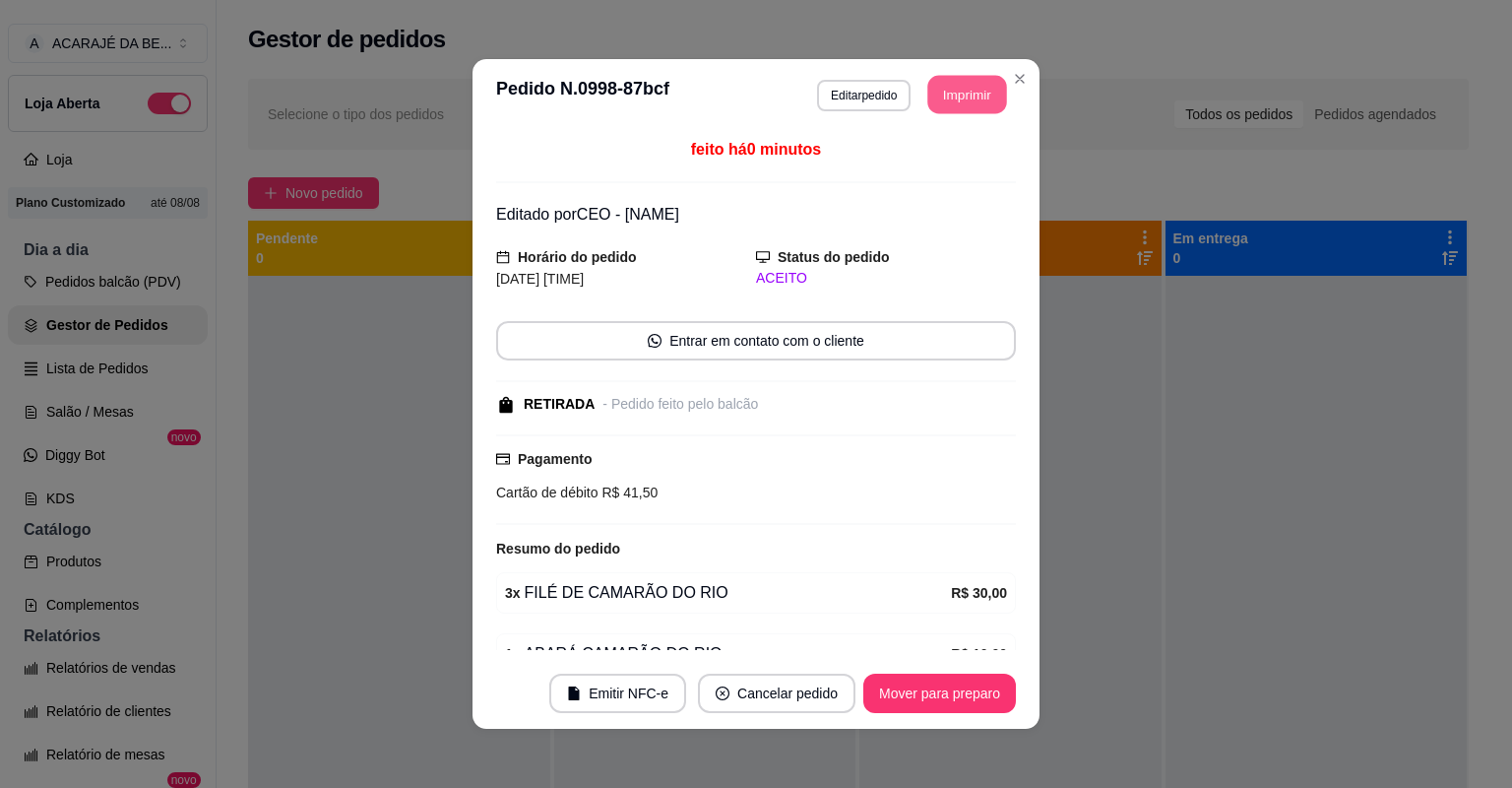 click on "Imprimir" at bounding box center [968, 95] 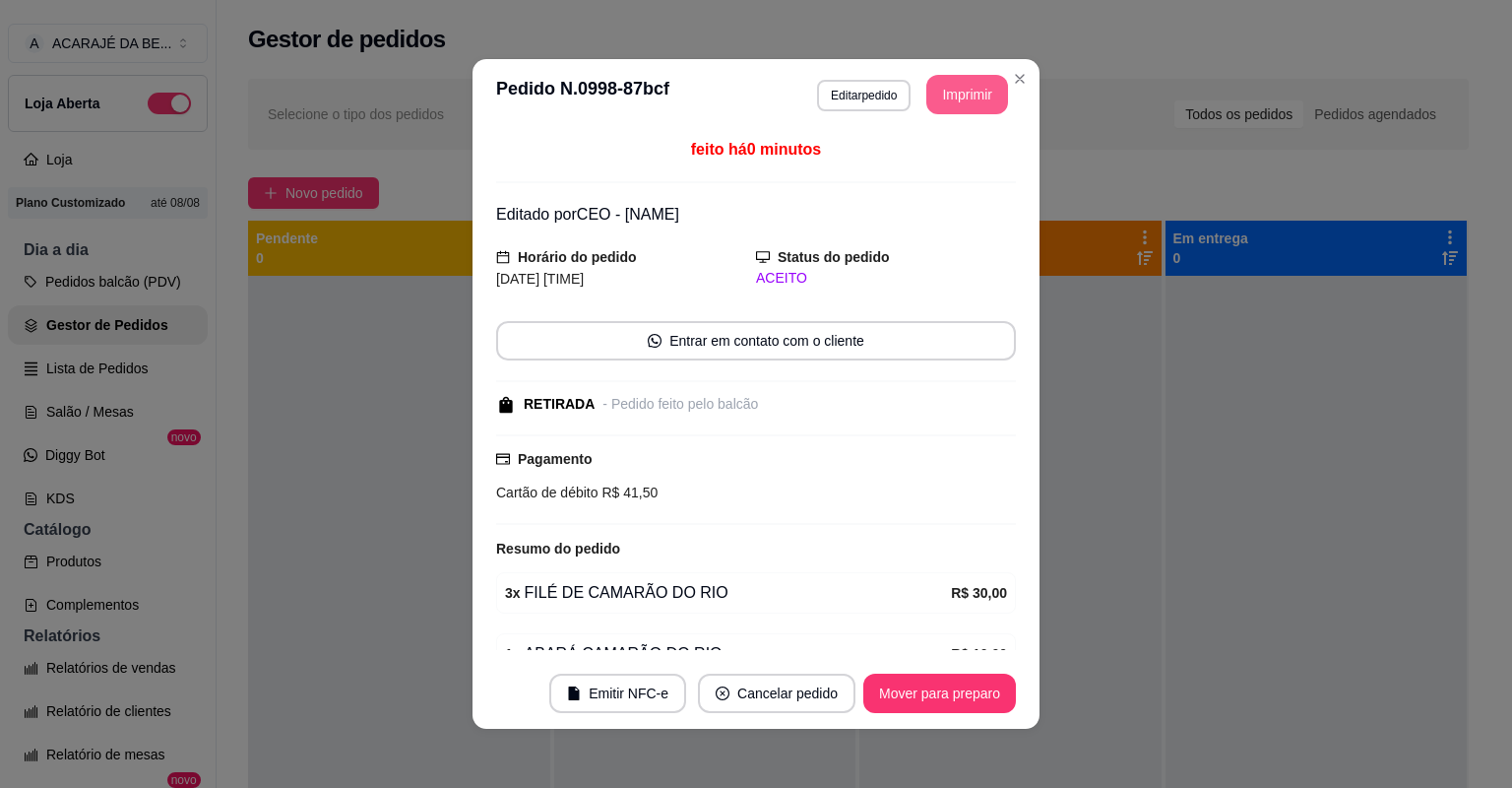 scroll, scrollTop: 0, scrollLeft: 0, axis: both 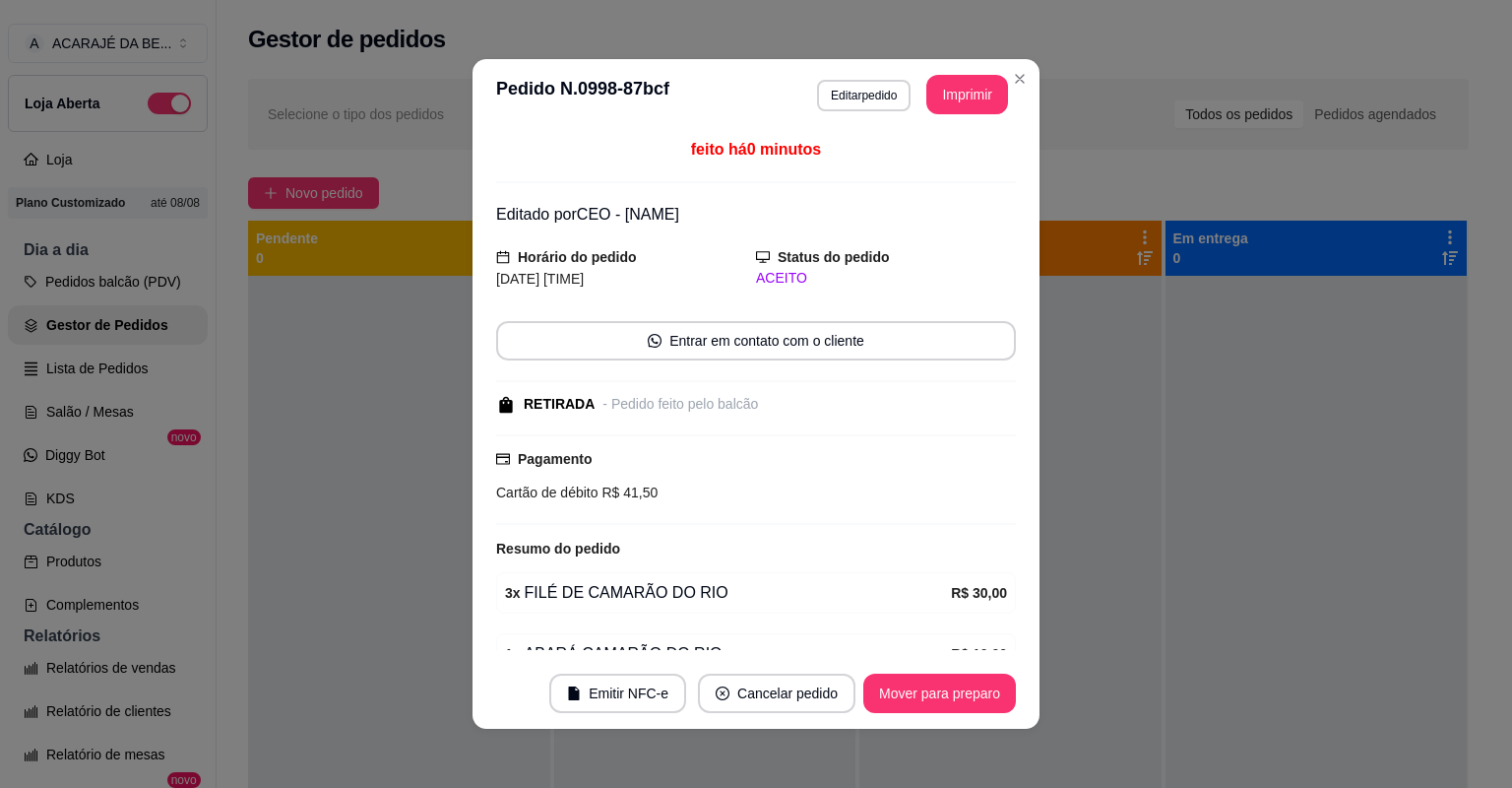 click on "Mover para preparo" at bounding box center [939, 693] 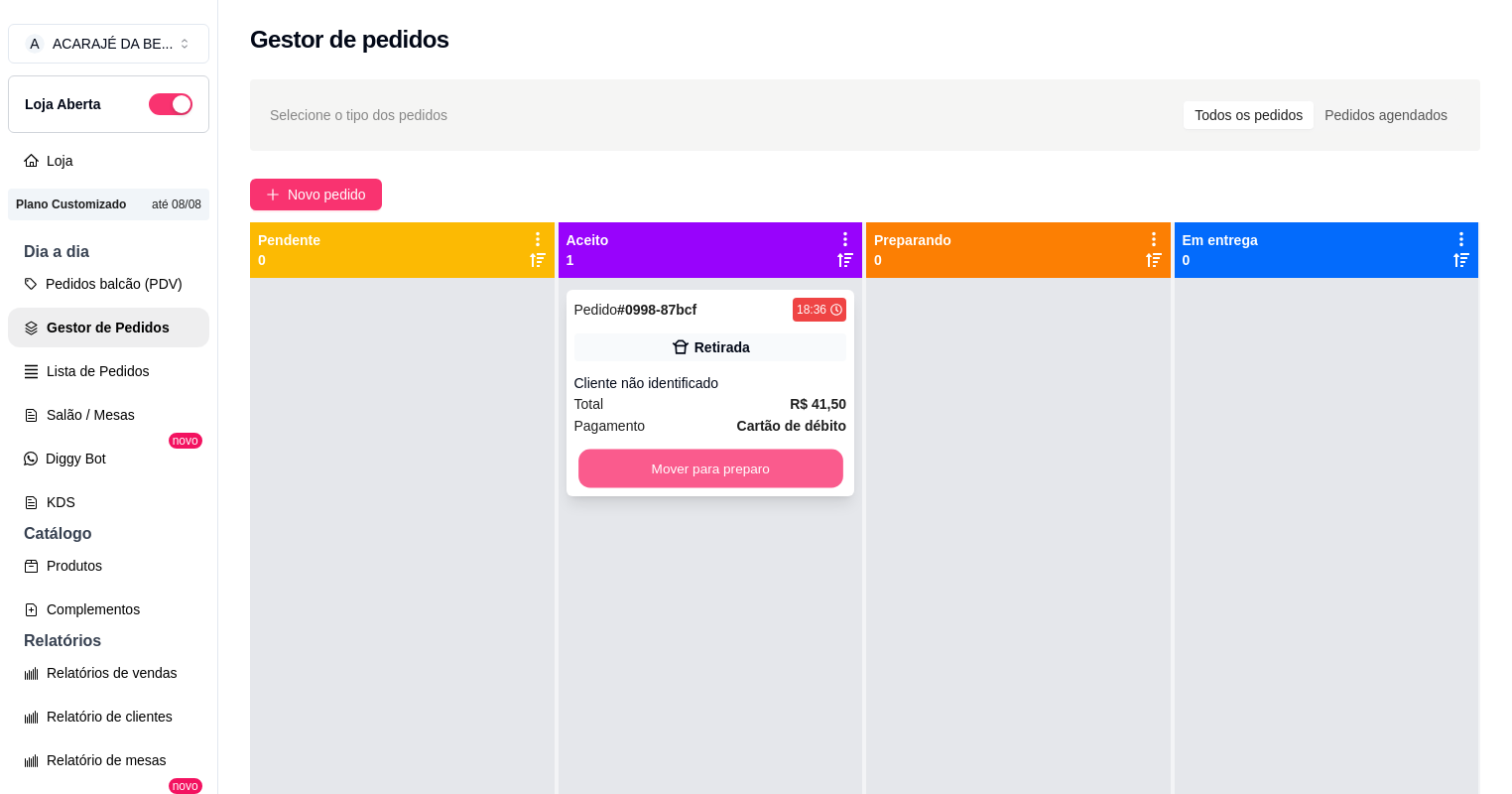 click on "Mover para preparo" at bounding box center [710, 468] 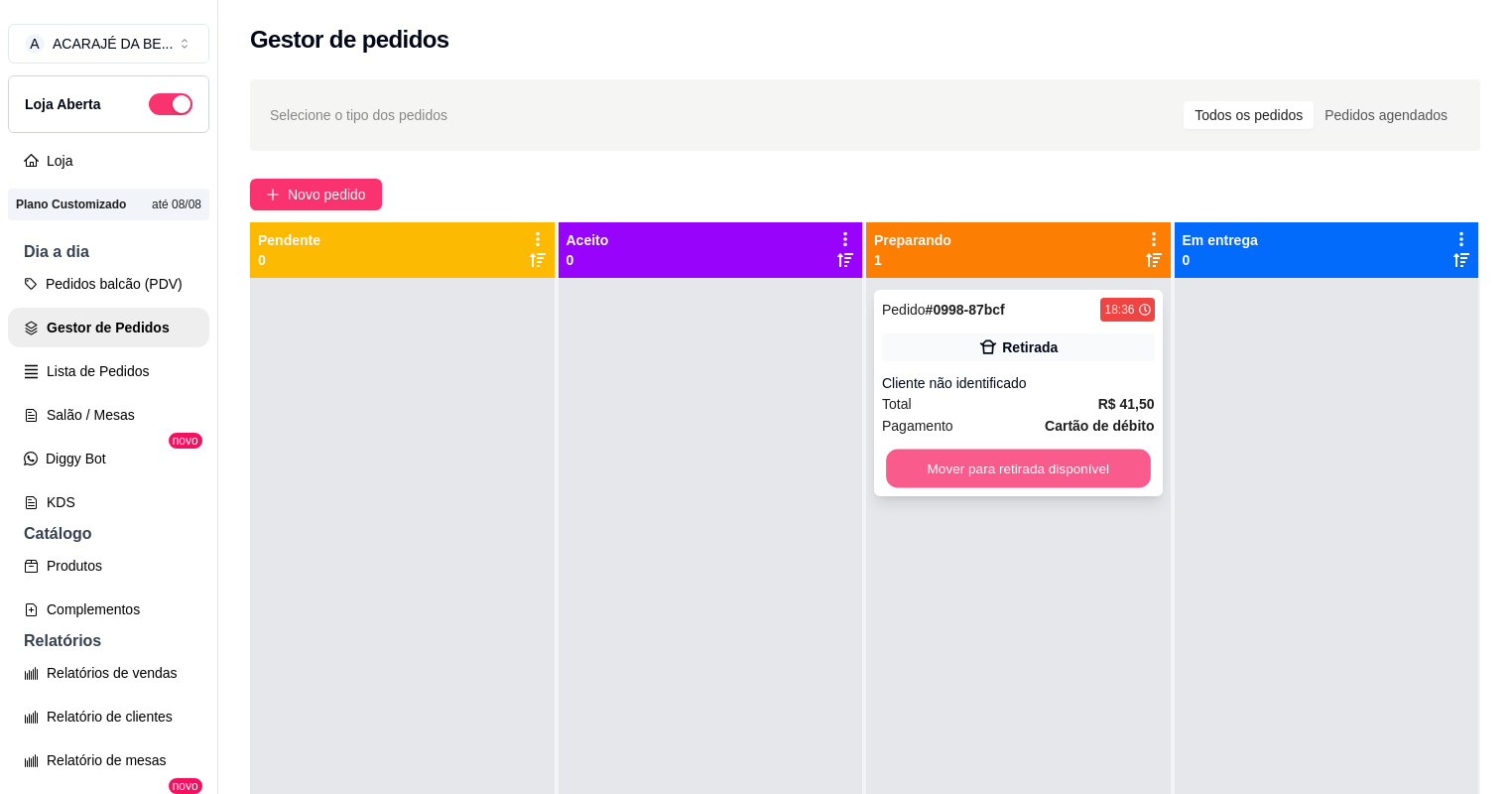 click on "Mover para retirada disponível" at bounding box center [1018, 468] 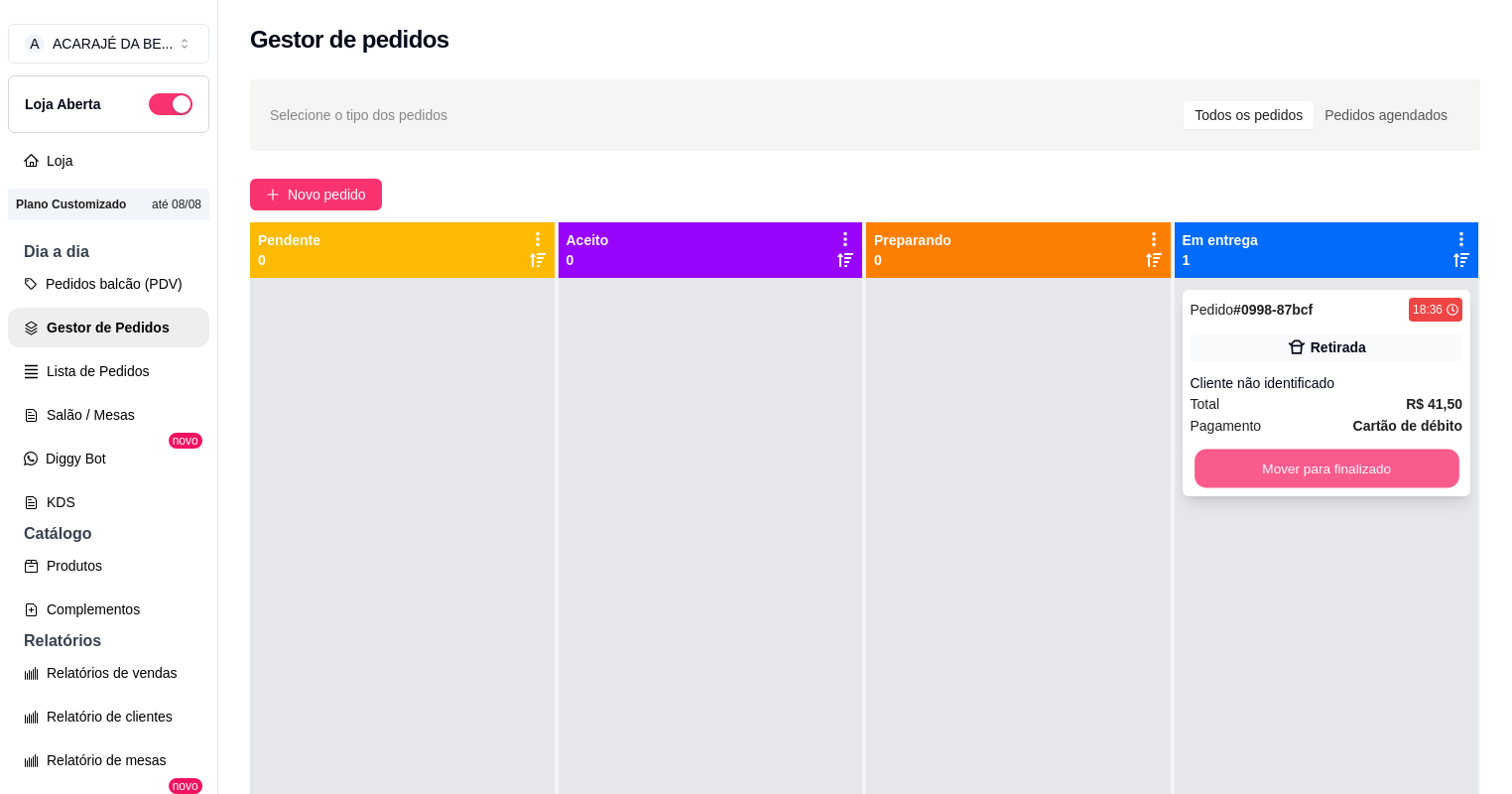 click on "Mover para finalizado" at bounding box center (1326, 468) 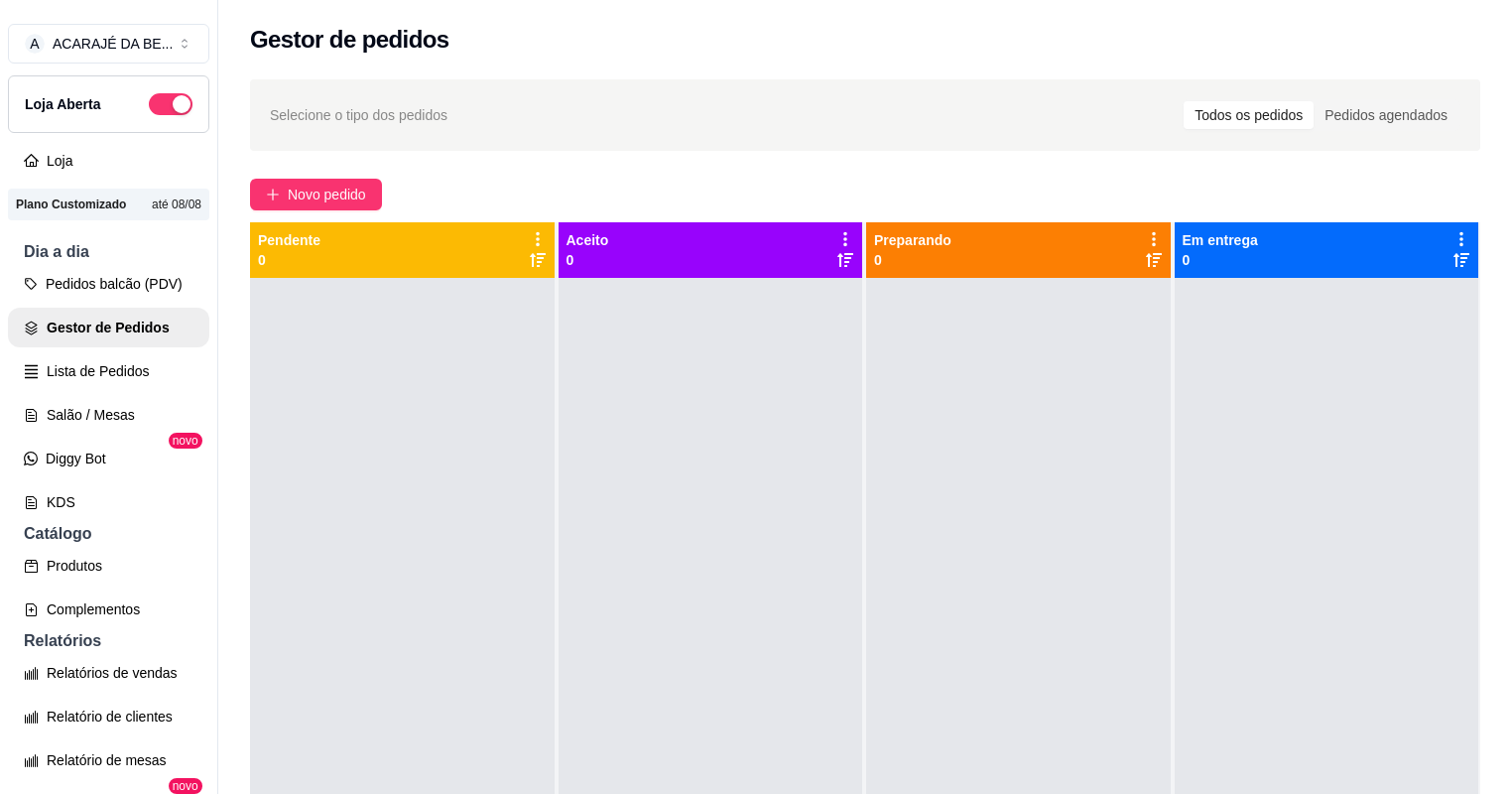 click at bounding box center [1018, 675] 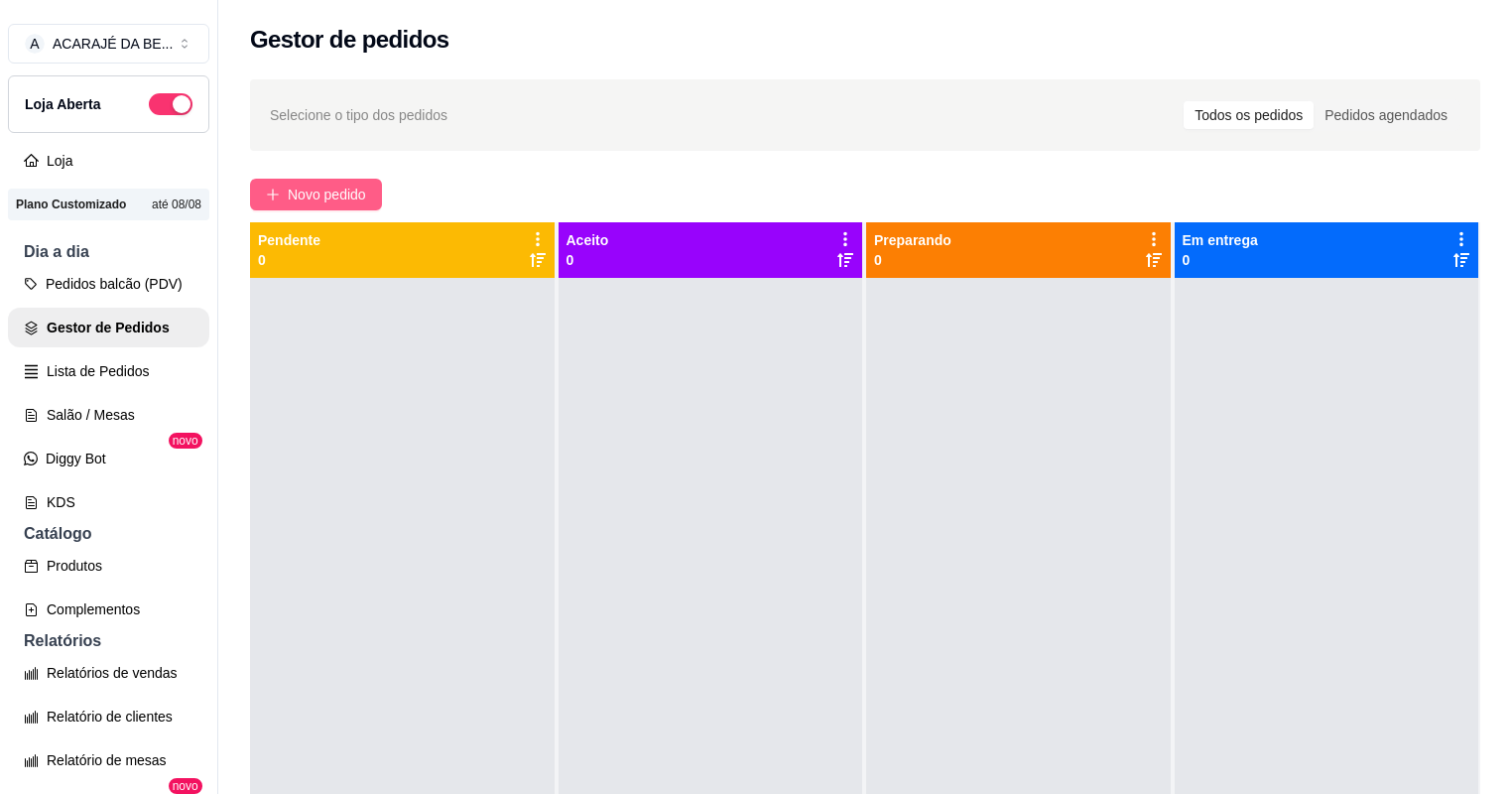 click 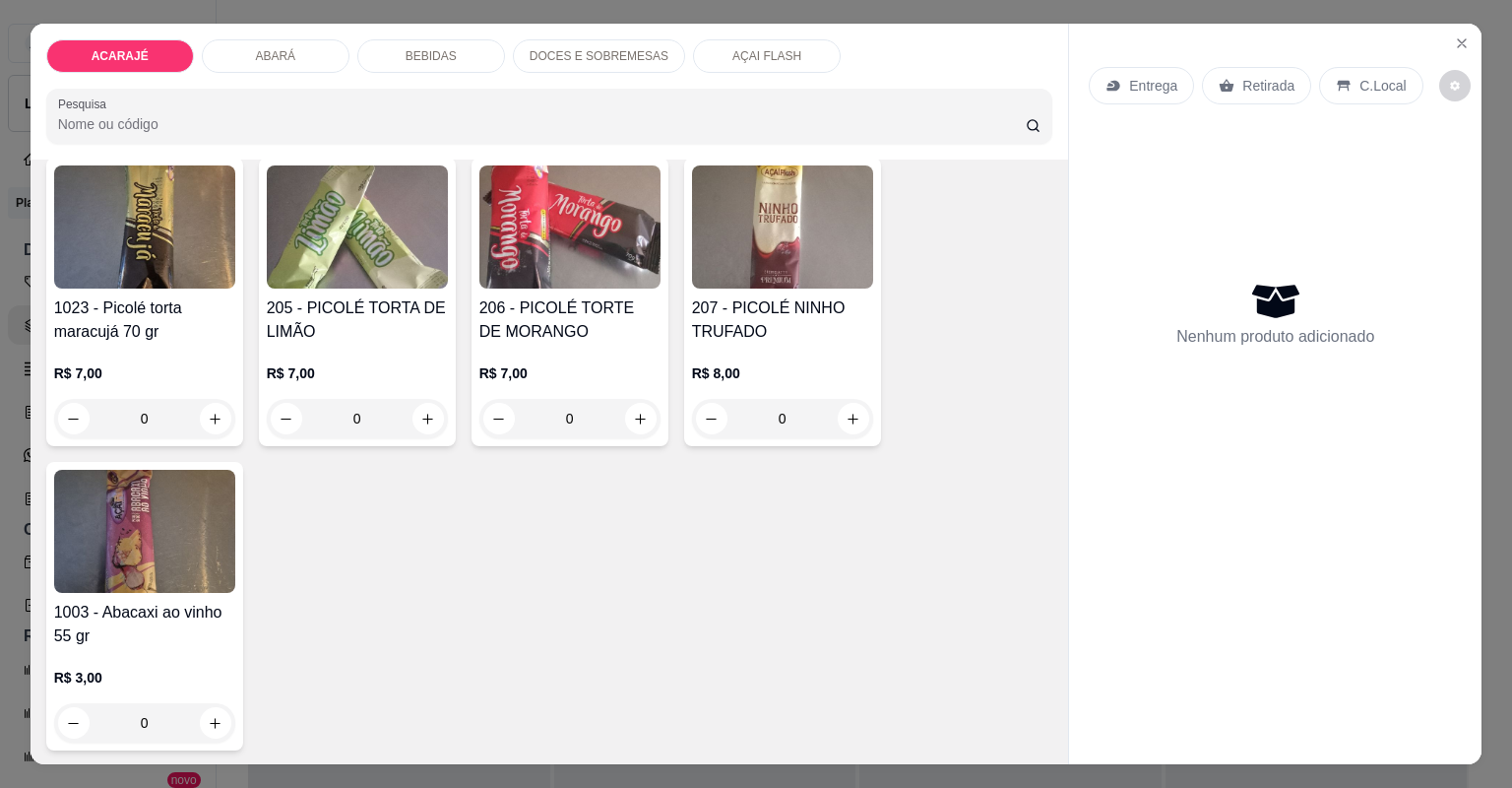 scroll, scrollTop: 5392, scrollLeft: 0, axis: vertical 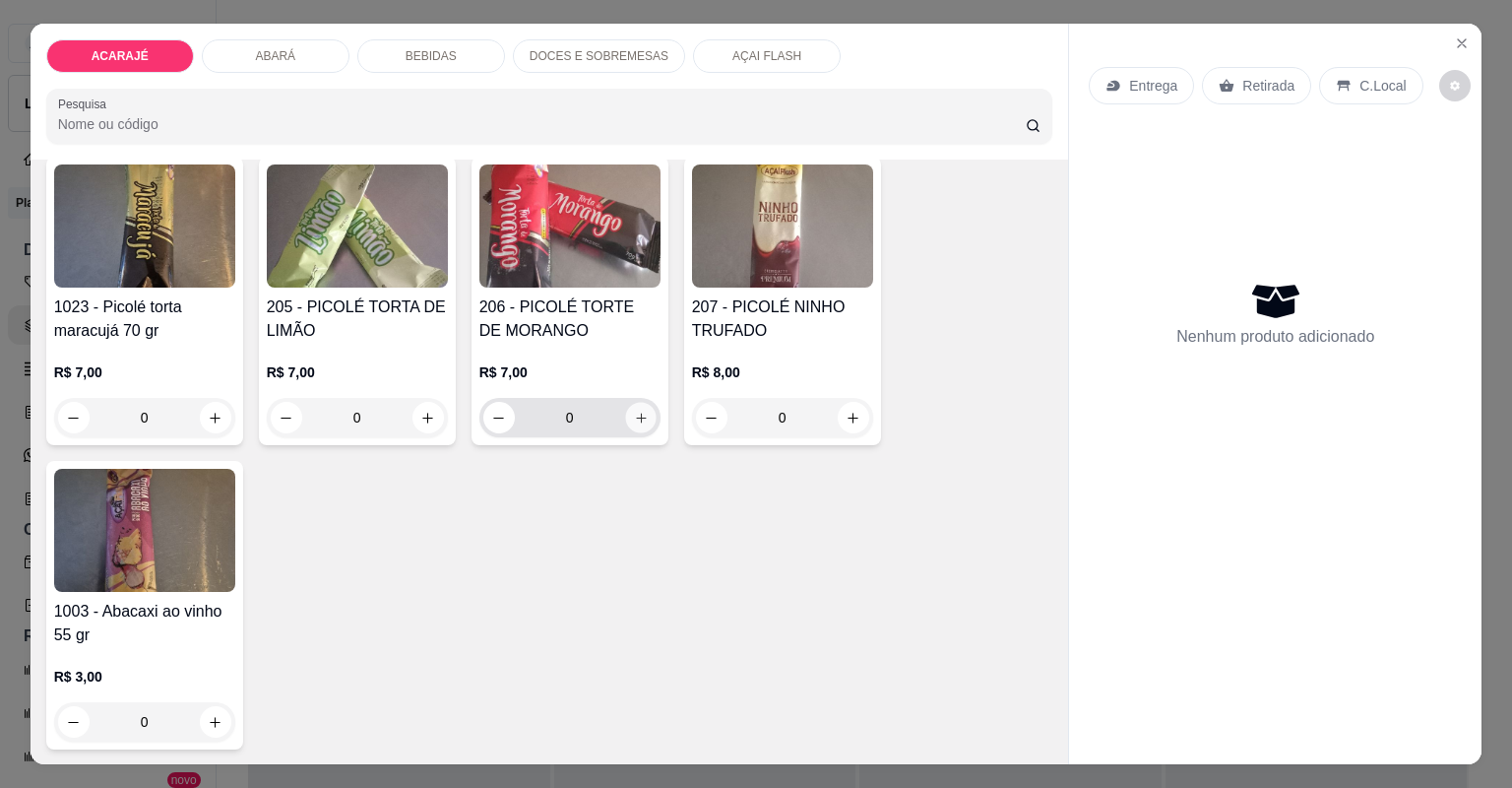 click 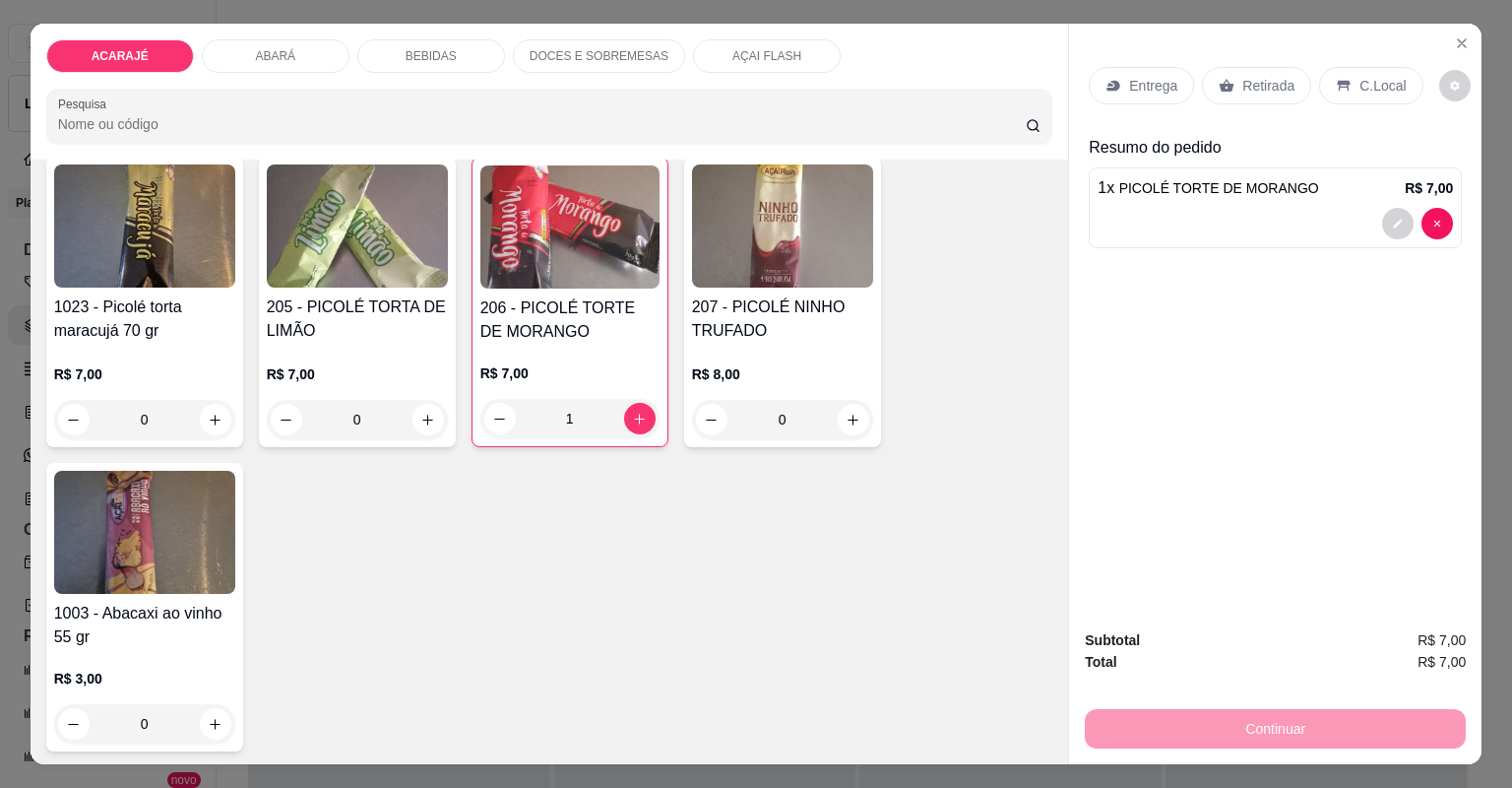 click on "Retirada" at bounding box center (1268, 86) 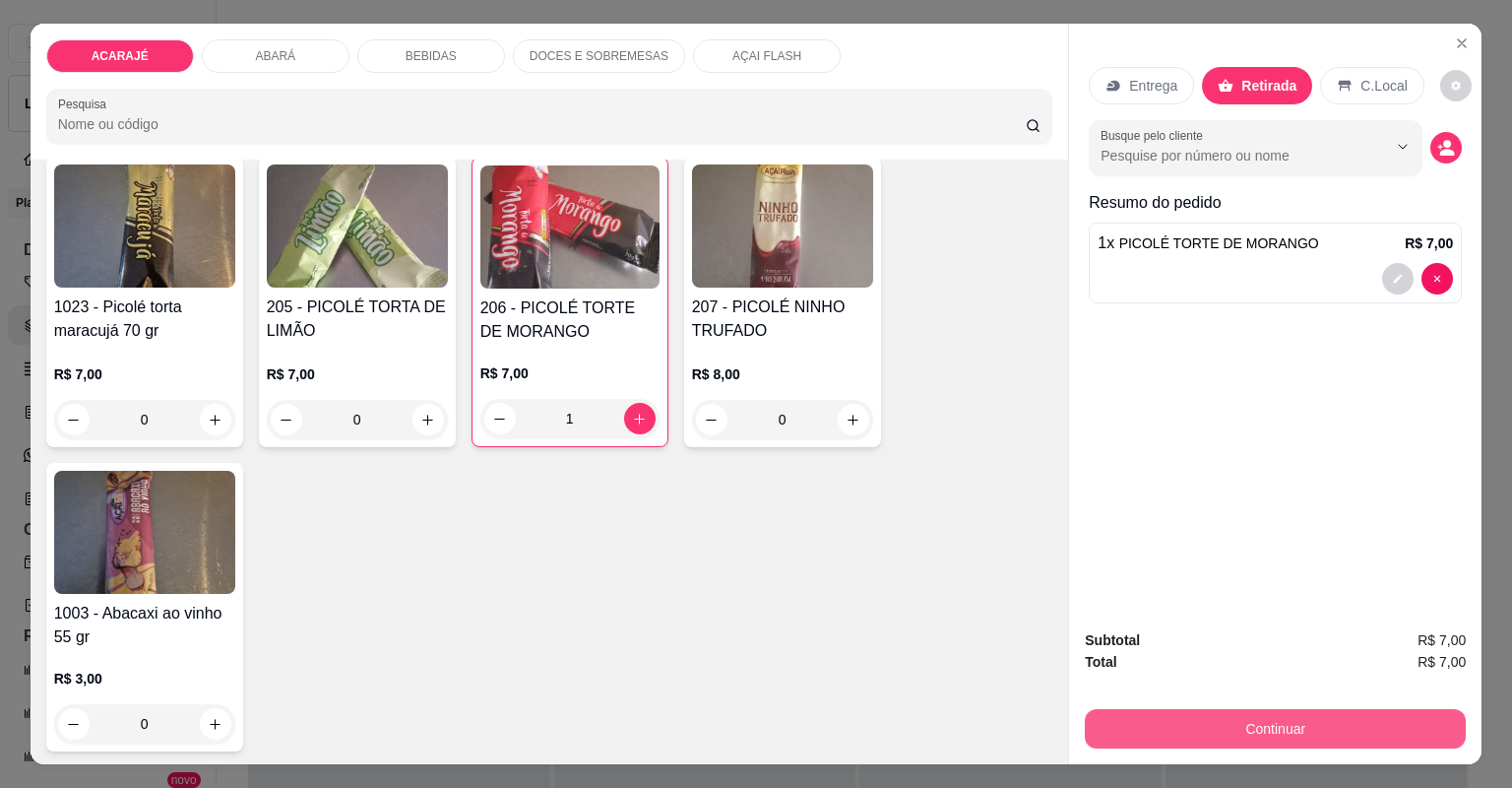 click on "Continuar" at bounding box center [1275, 729] 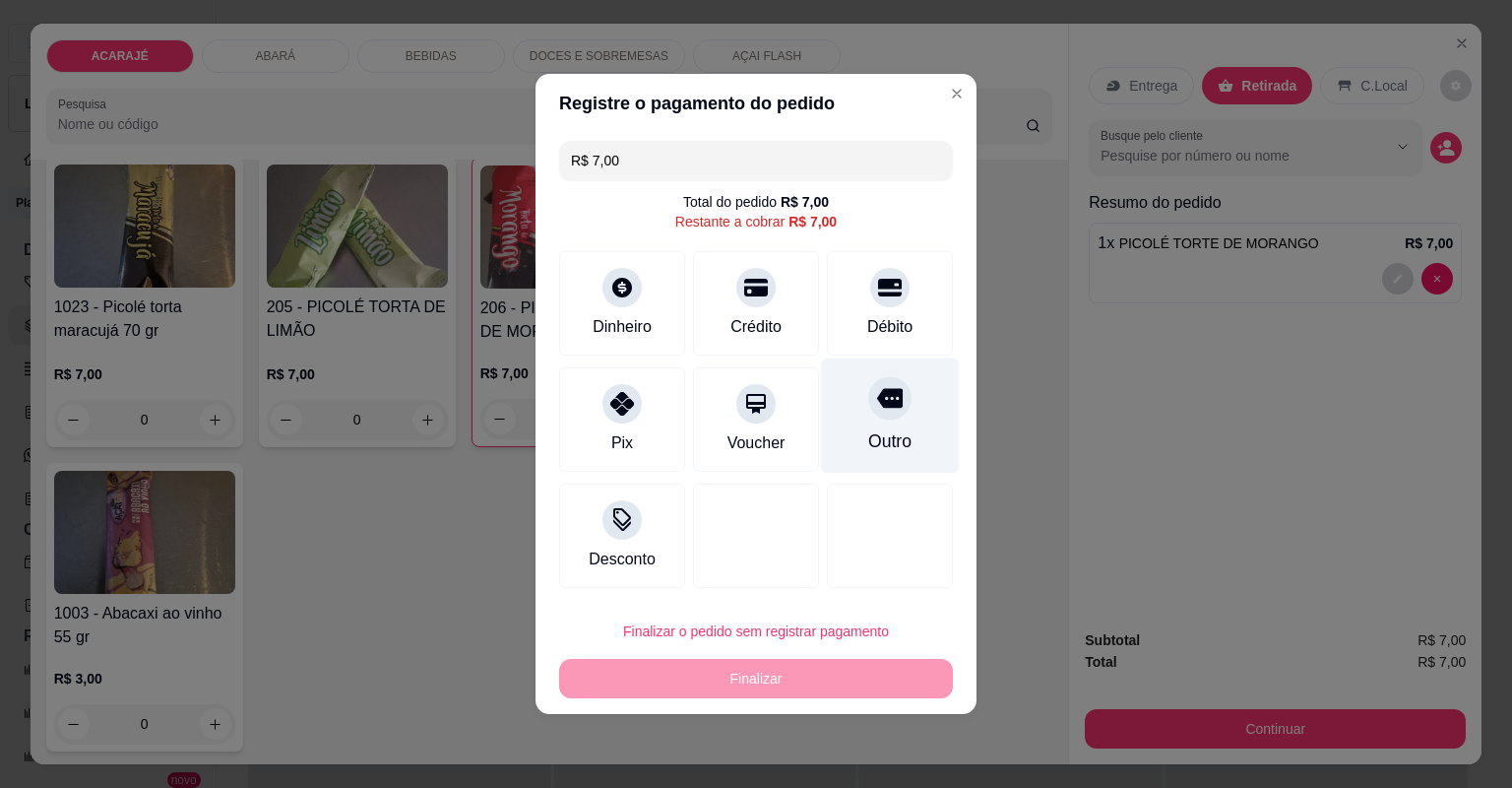 click on "Outro" at bounding box center [890, 416] 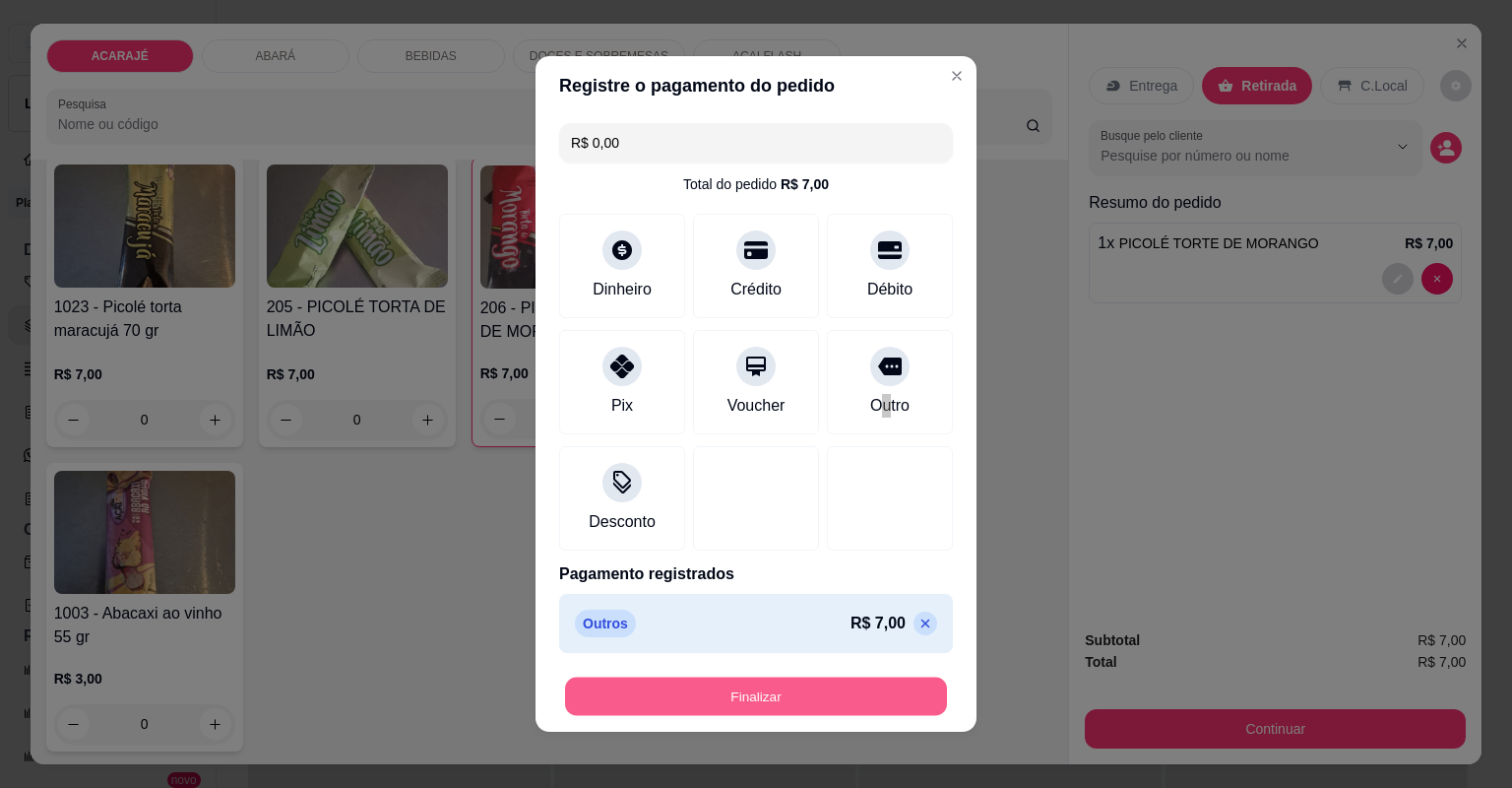 click on "Finalizar" at bounding box center [756, 696] 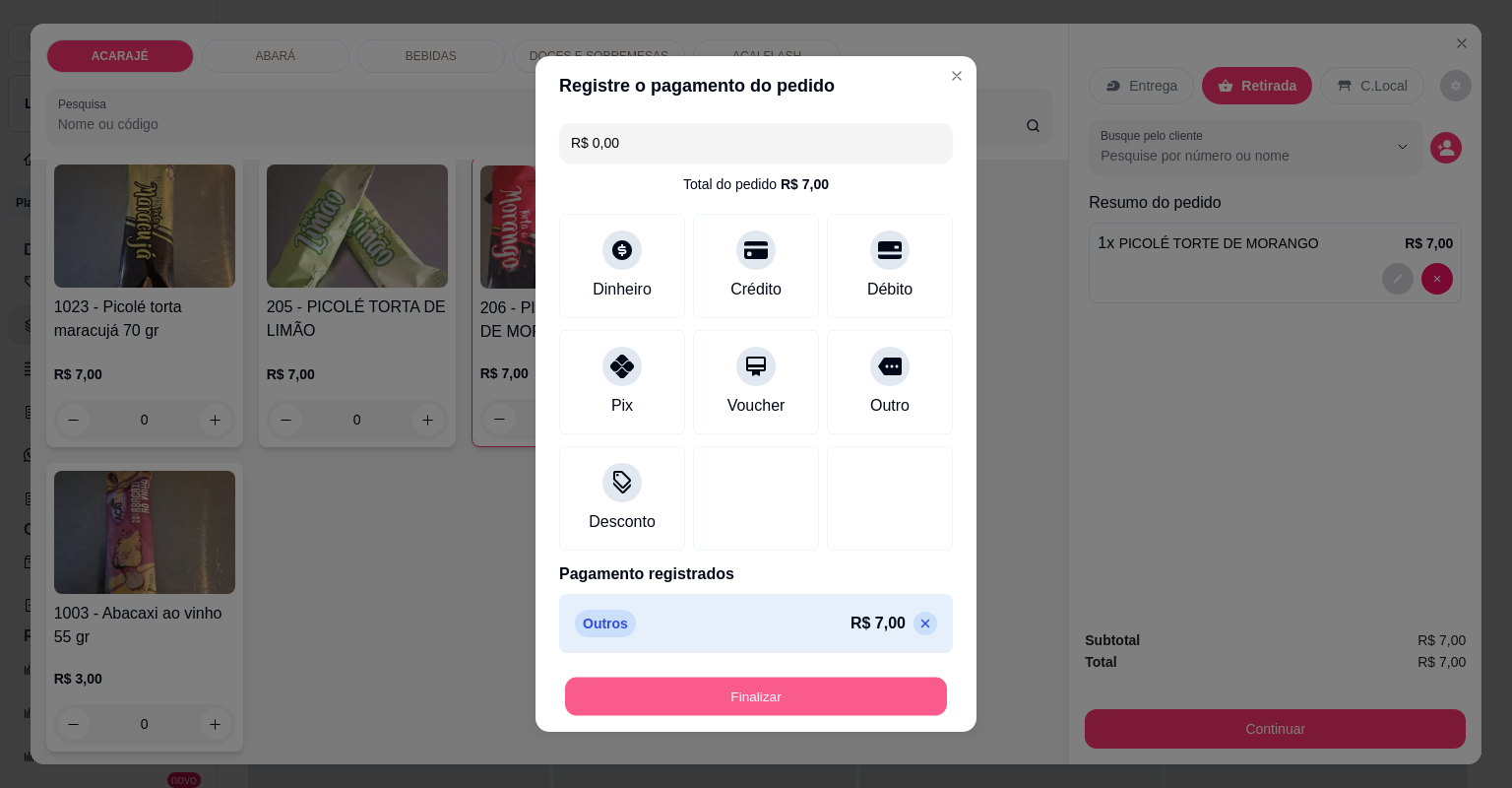 click on "Finalizar" at bounding box center [756, 696] 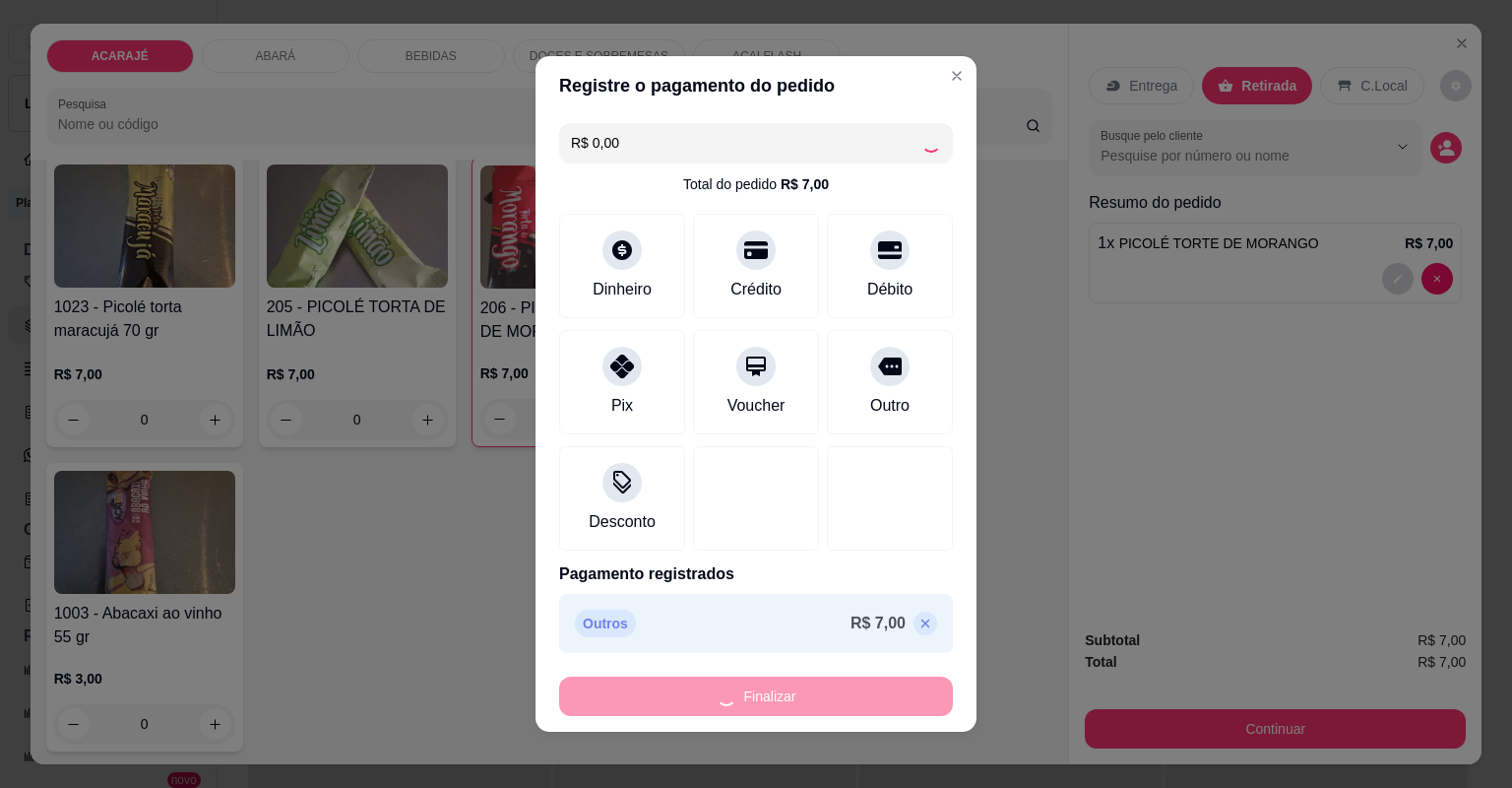 type on "0" 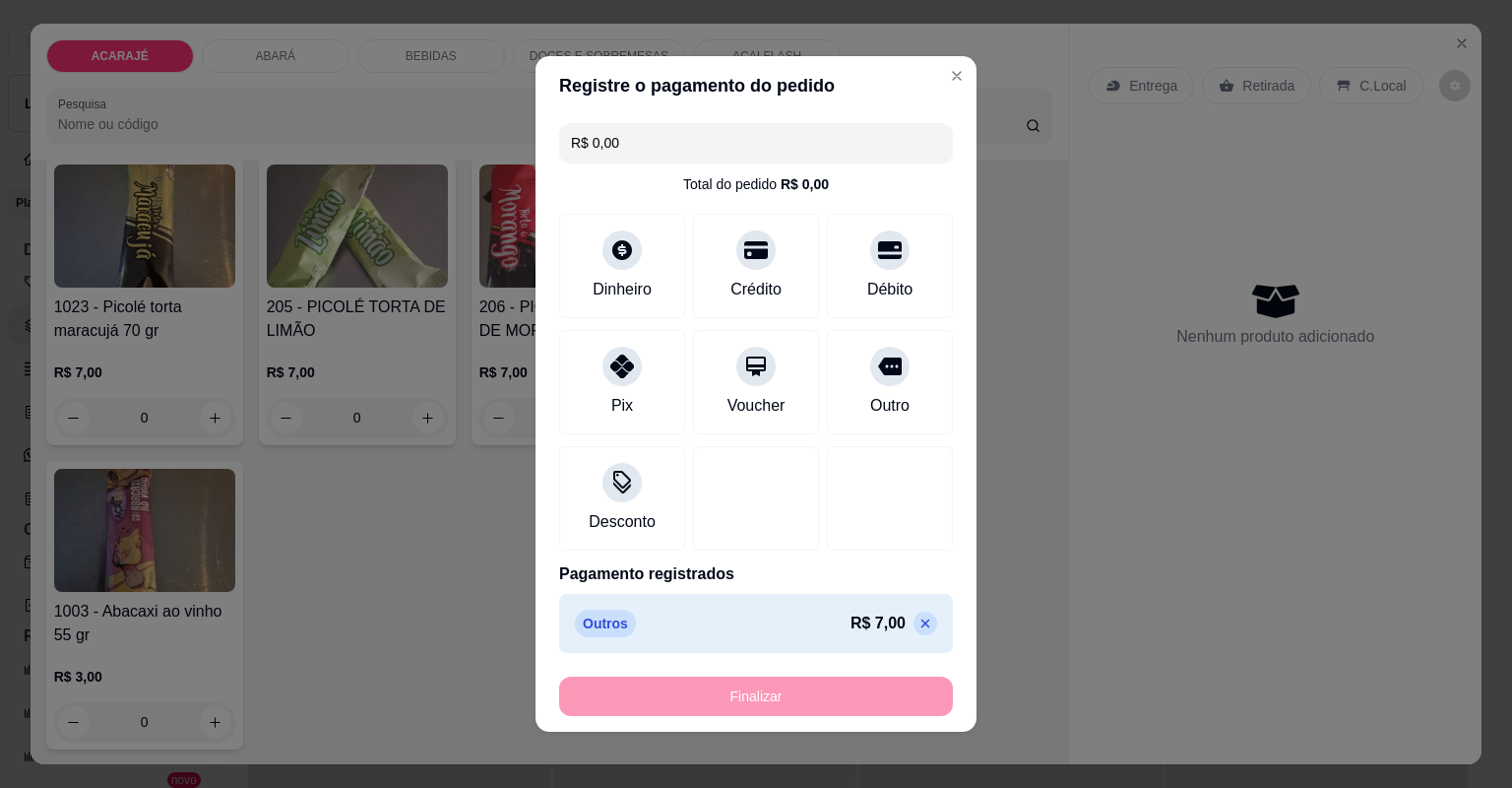 type on "-R$ 7,00" 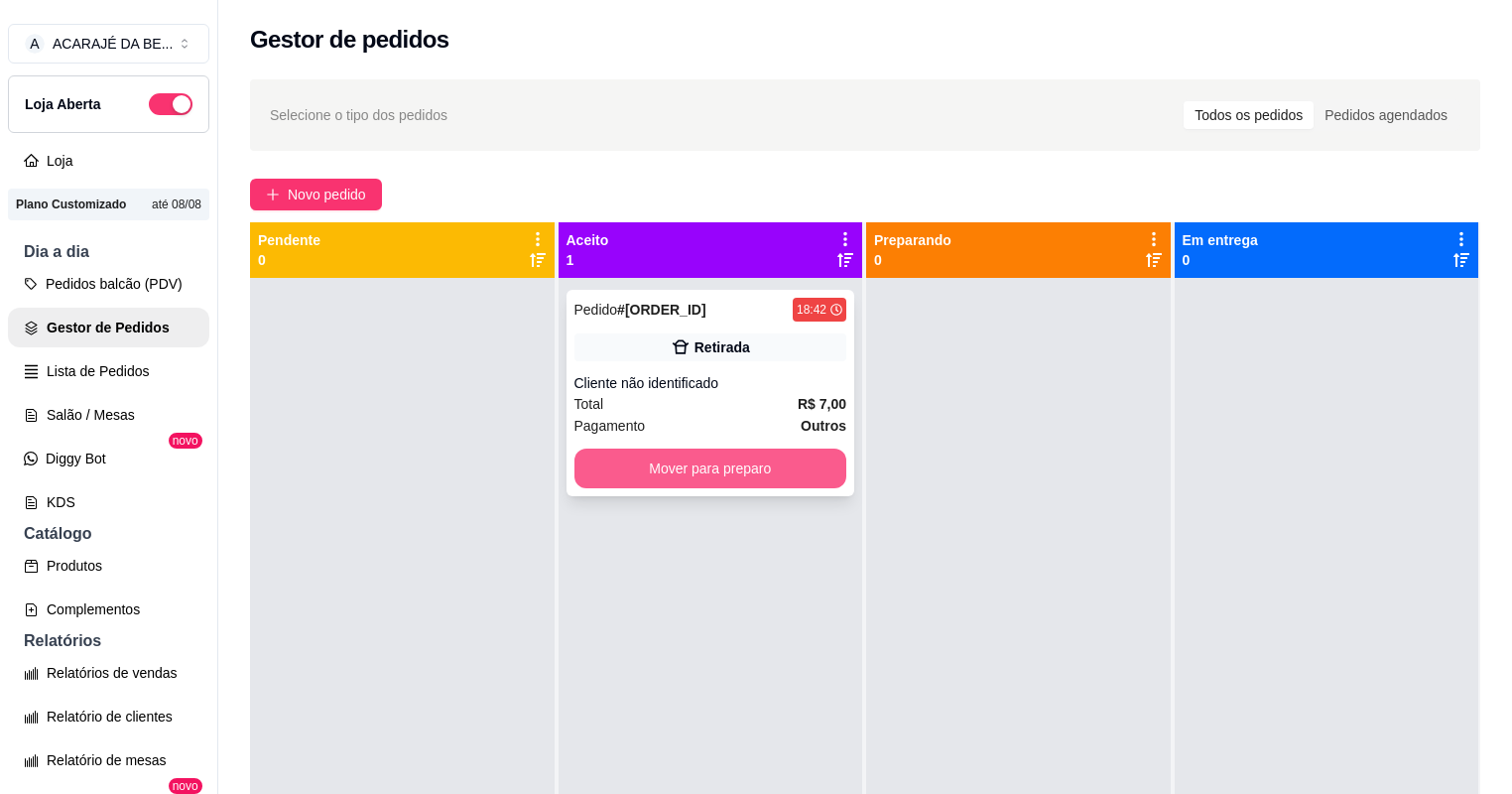 click on "Mover para preparo" at bounding box center [710, 468] 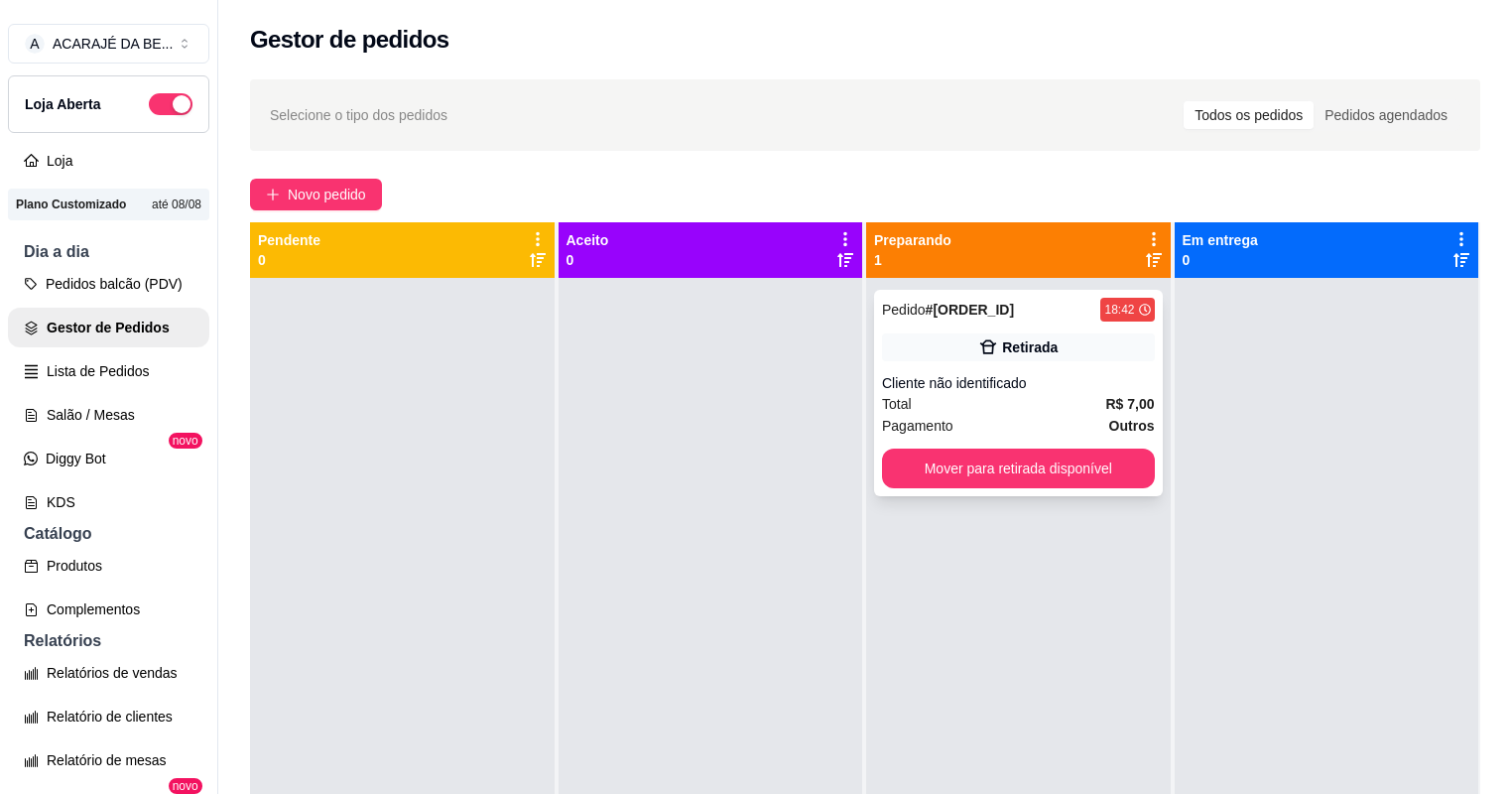 click on "Pedido  # 0999-7d96b 18:42 Retirada Cliente não identificado Total R$ 7,00 Pagamento Outros Mover para retirada disponível" at bounding box center (1018, 393) 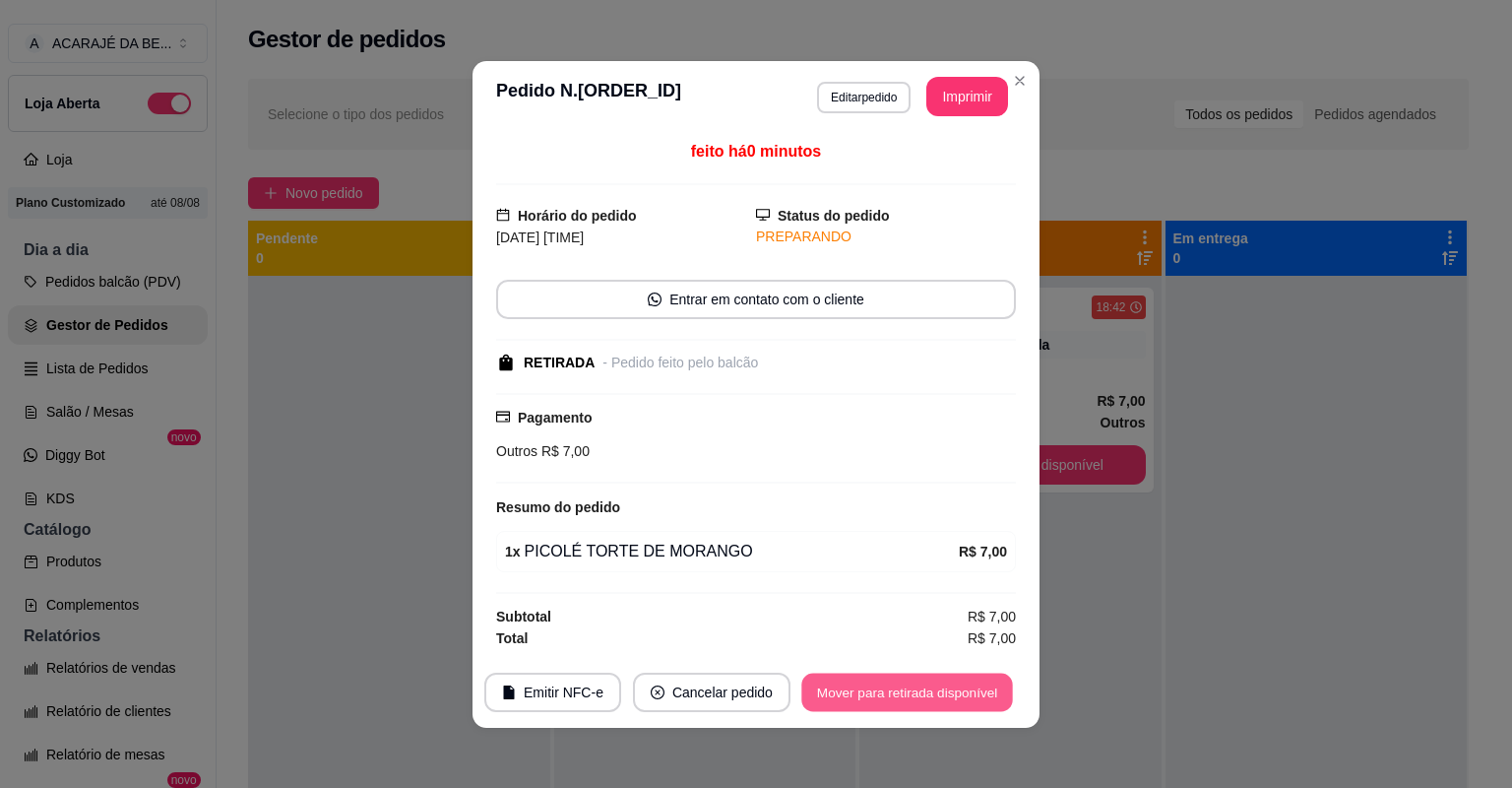 click on "Mover para retirada disponível" at bounding box center [907, 691] 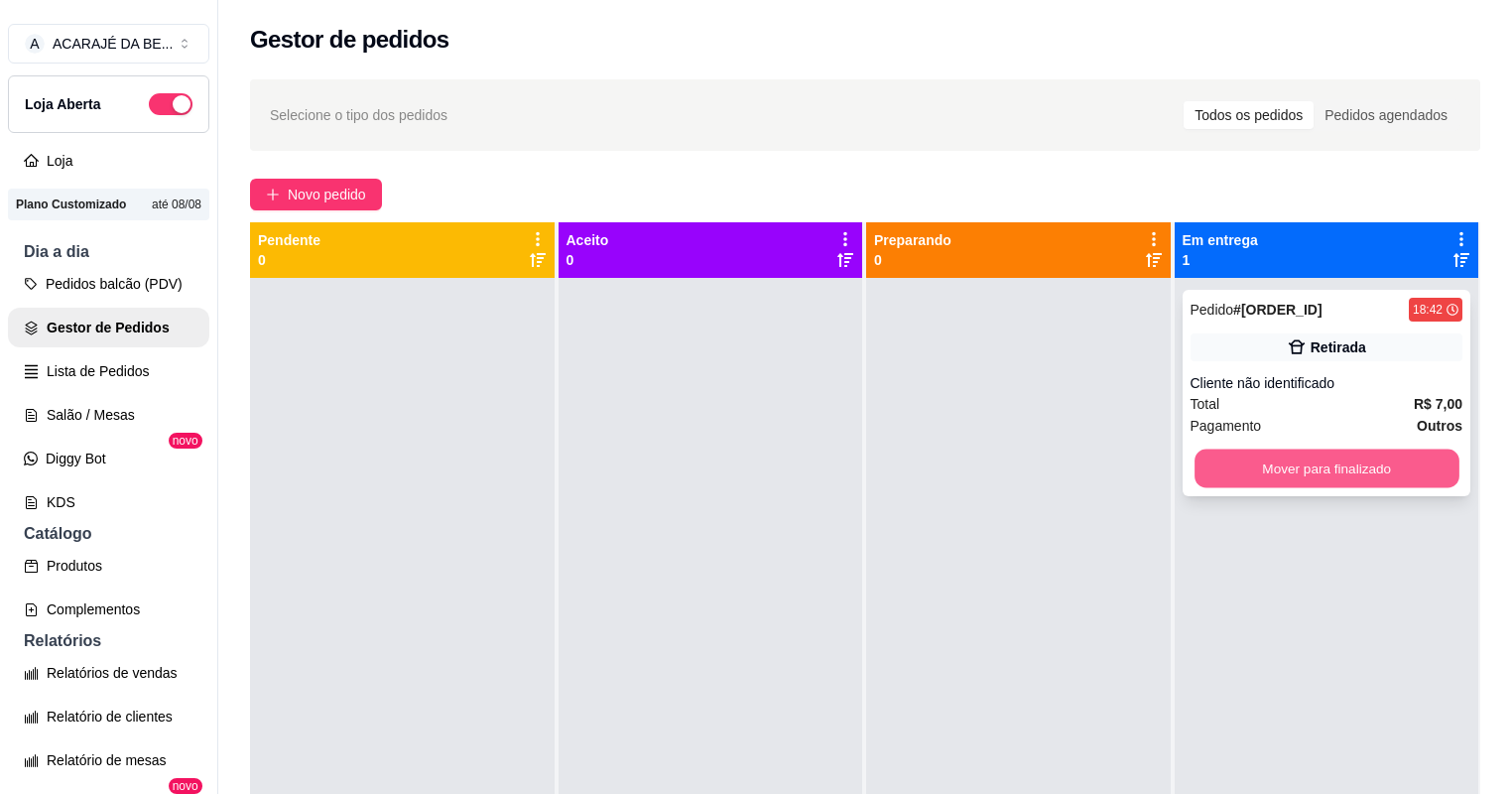 click on "Mover para finalizado" at bounding box center (1326, 468) 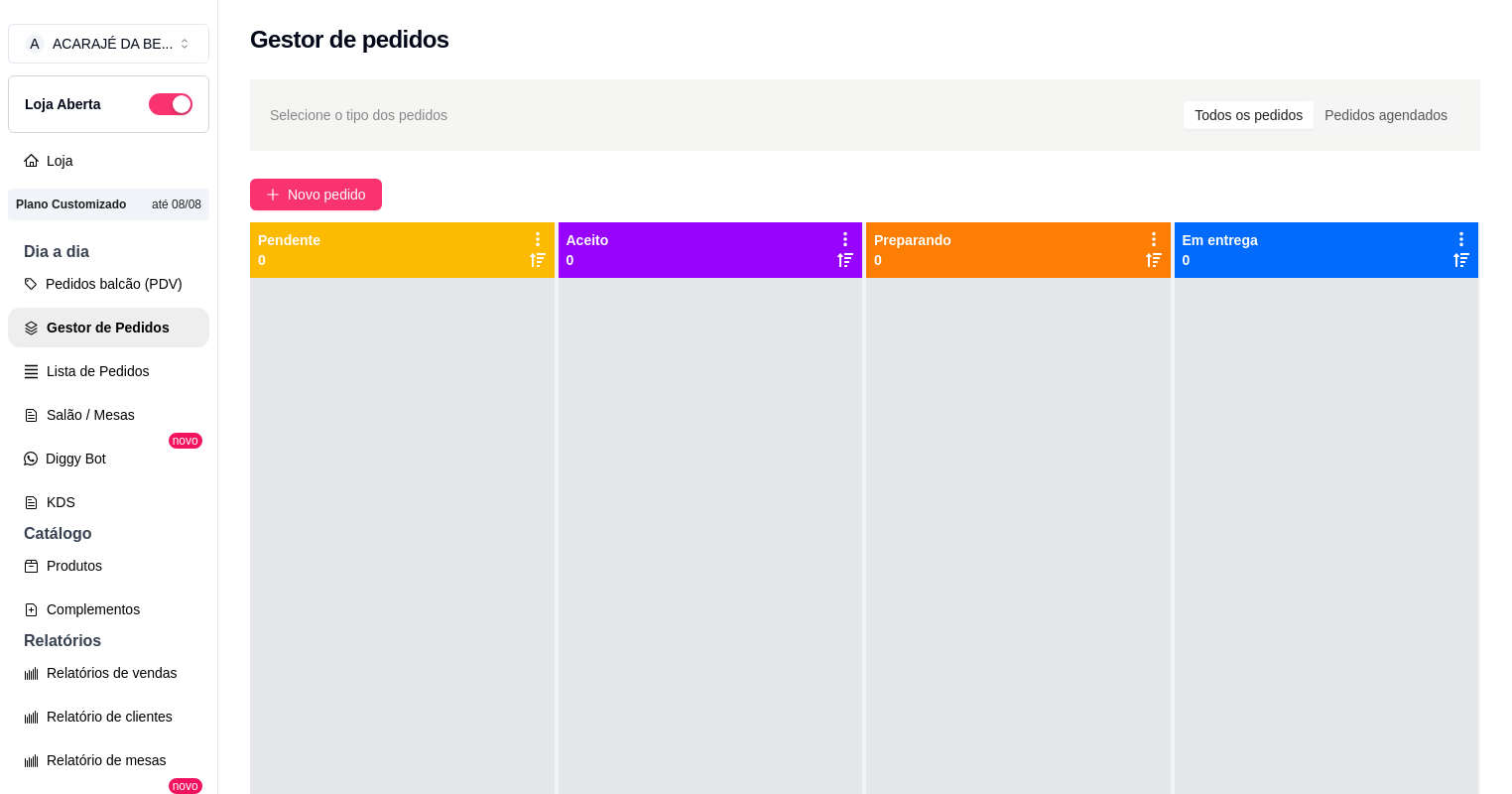 click at bounding box center [1326, 675] 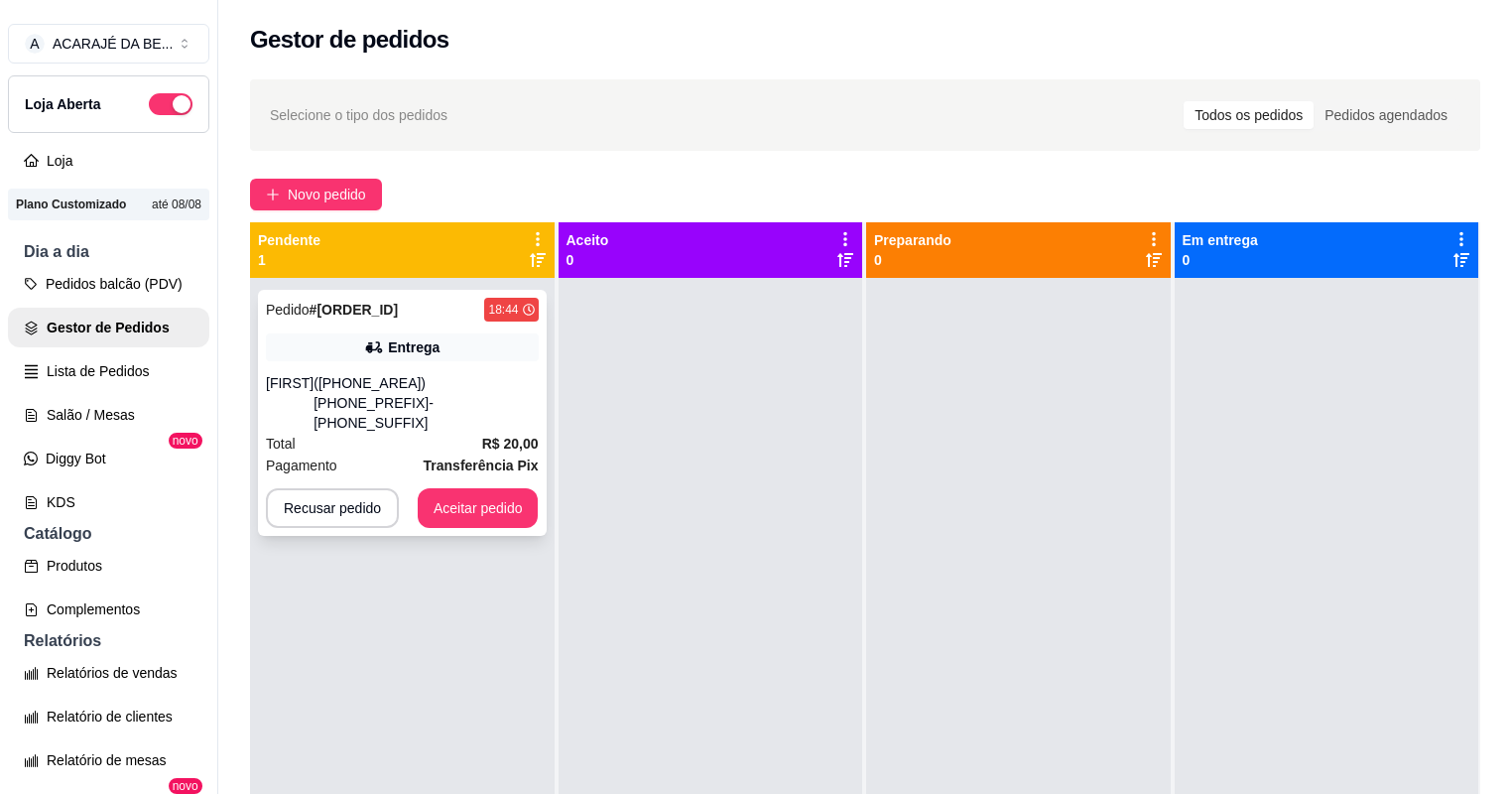 click on "Pedido  # 1000-a2410fa6 18:44 Entrega Erika (73) 98816-8473 Total R$ 20,00 Pagamento Transferência Pix Recusar pedido Aceitar pedido" at bounding box center (402, 413) 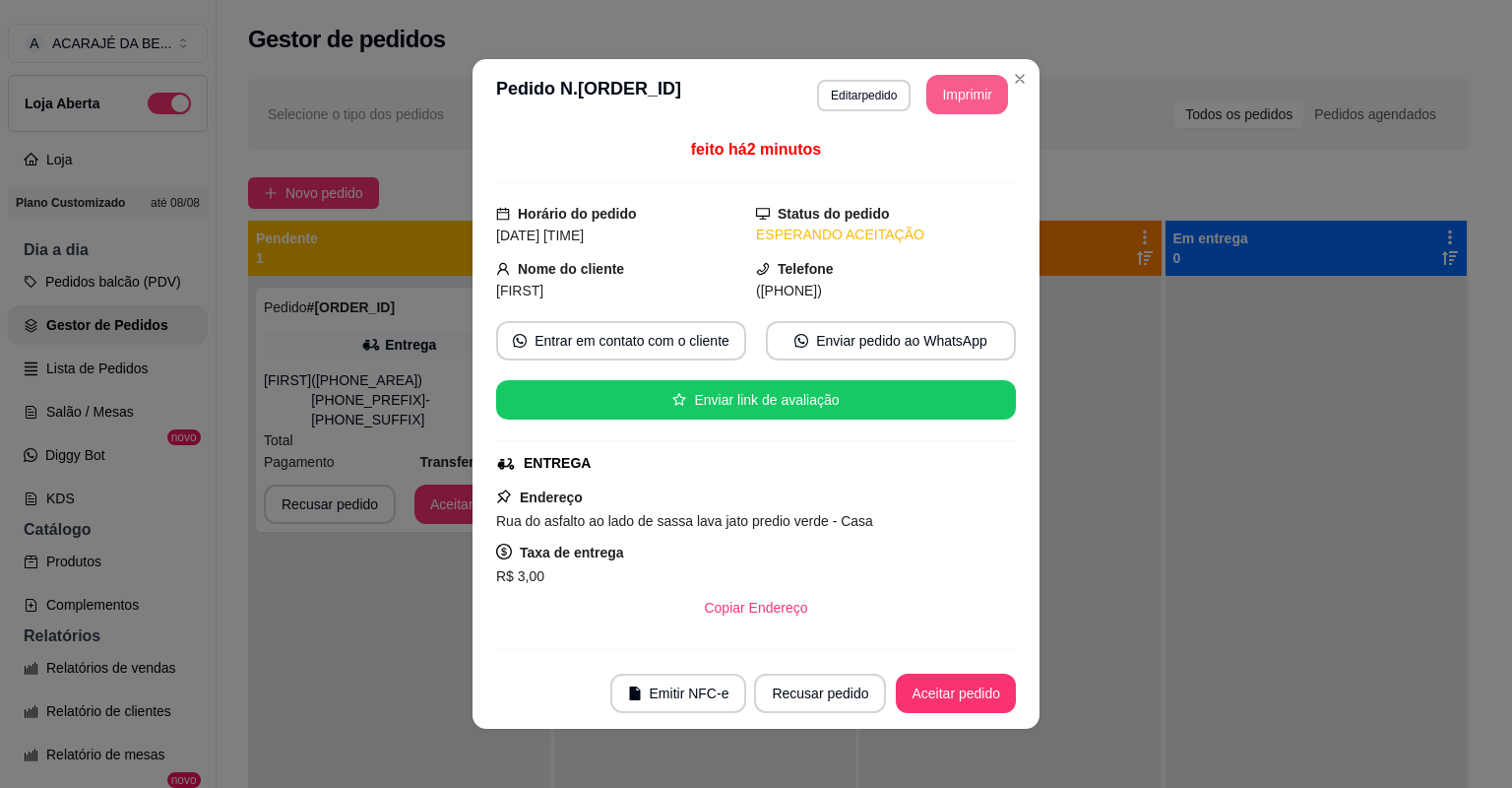 click on "Imprimir" at bounding box center [967, 95] 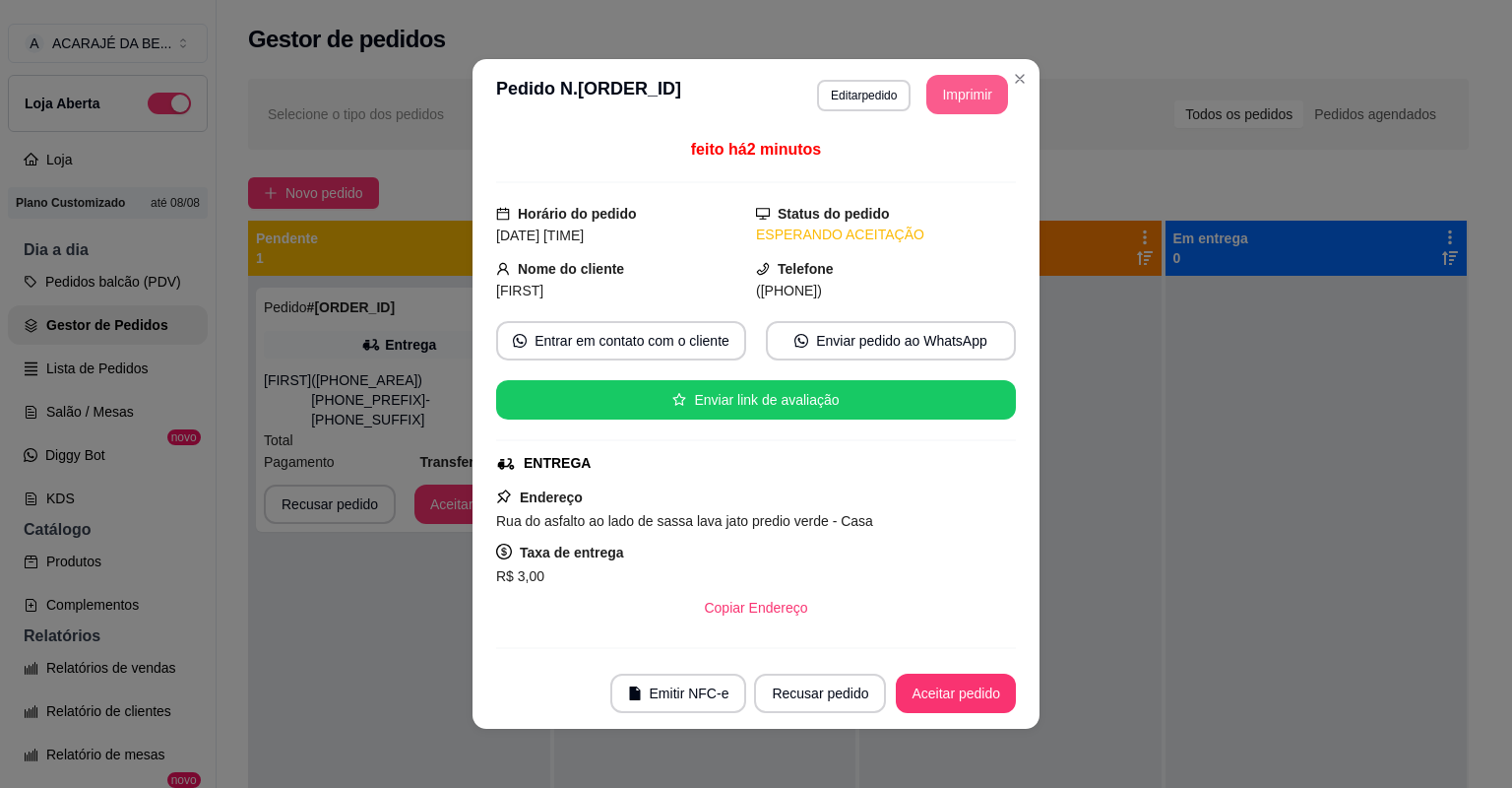 scroll, scrollTop: 0, scrollLeft: 0, axis: both 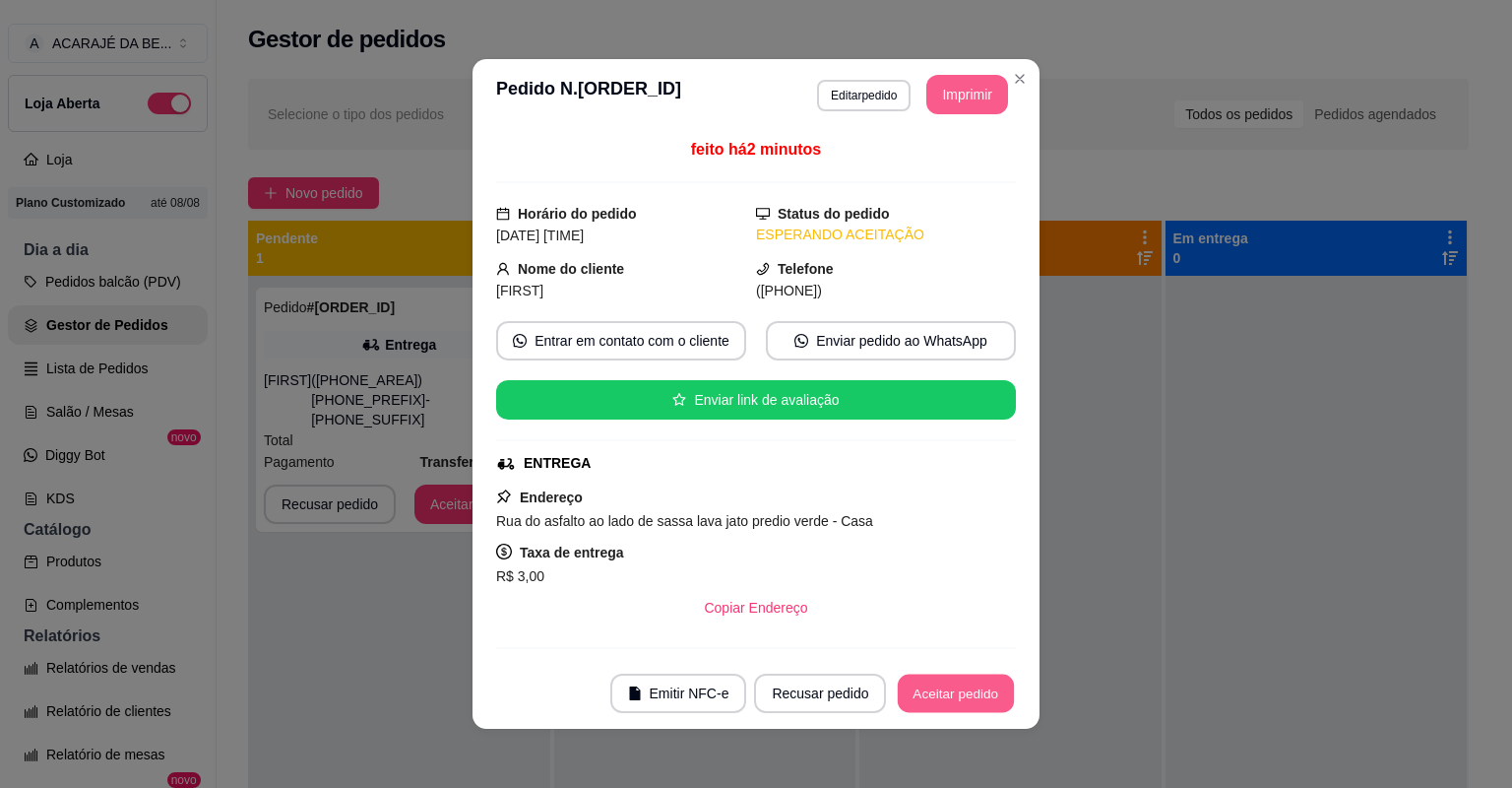 click on "Aceitar pedido" at bounding box center [956, 693] 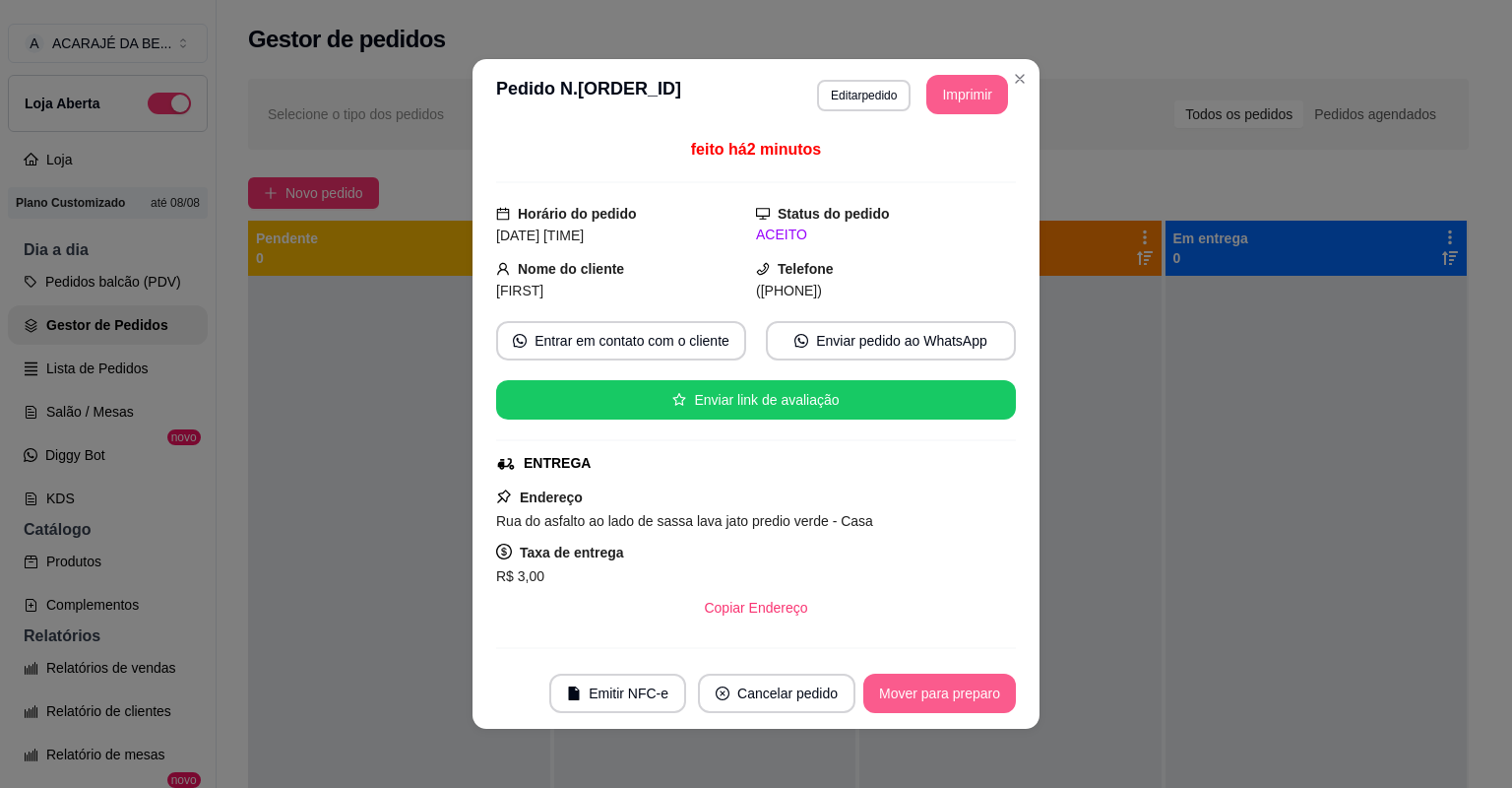 click on "Mover para preparo" at bounding box center [939, 693] 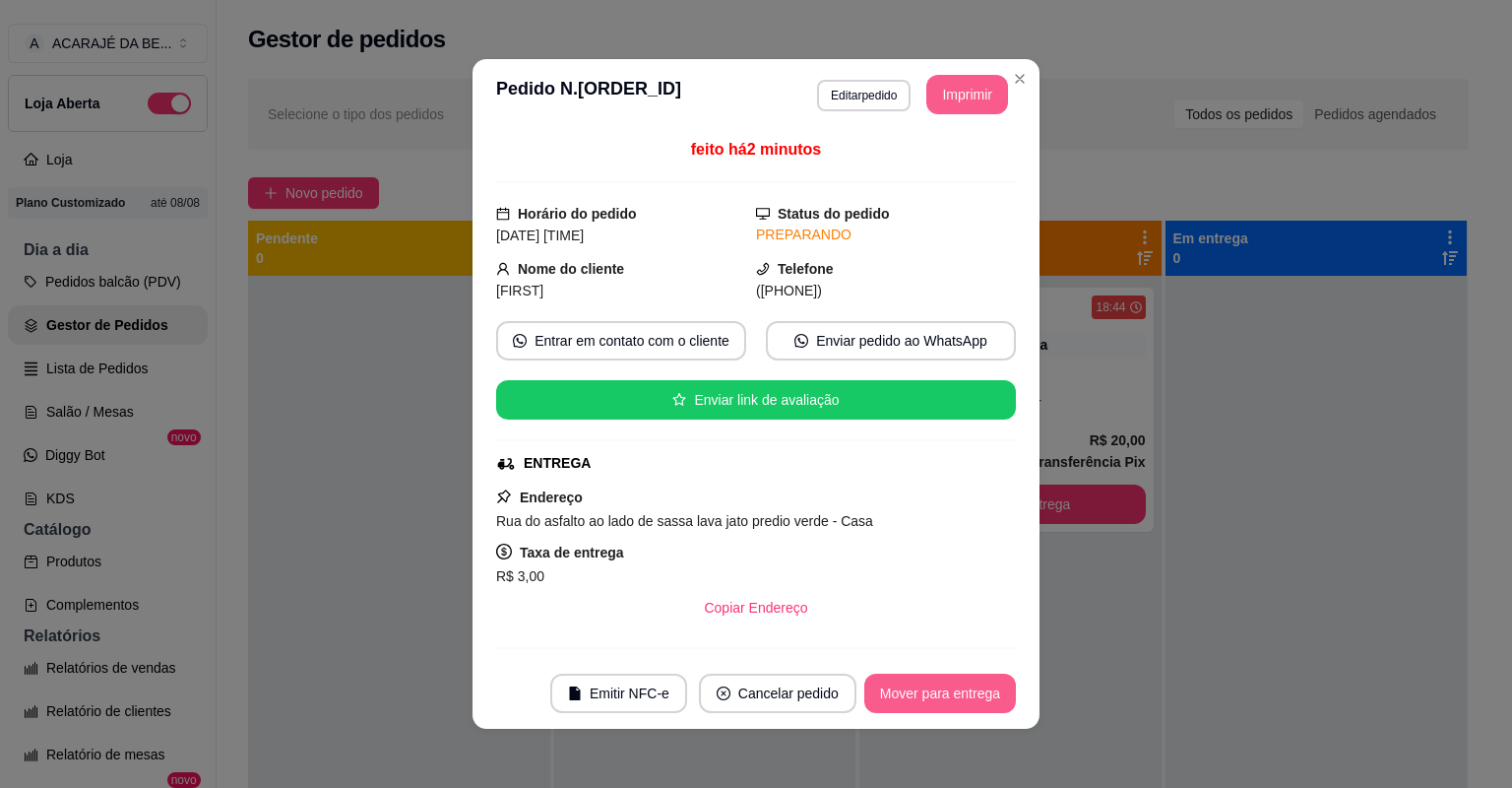 click on "Mover para entrega" at bounding box center (940, 693) 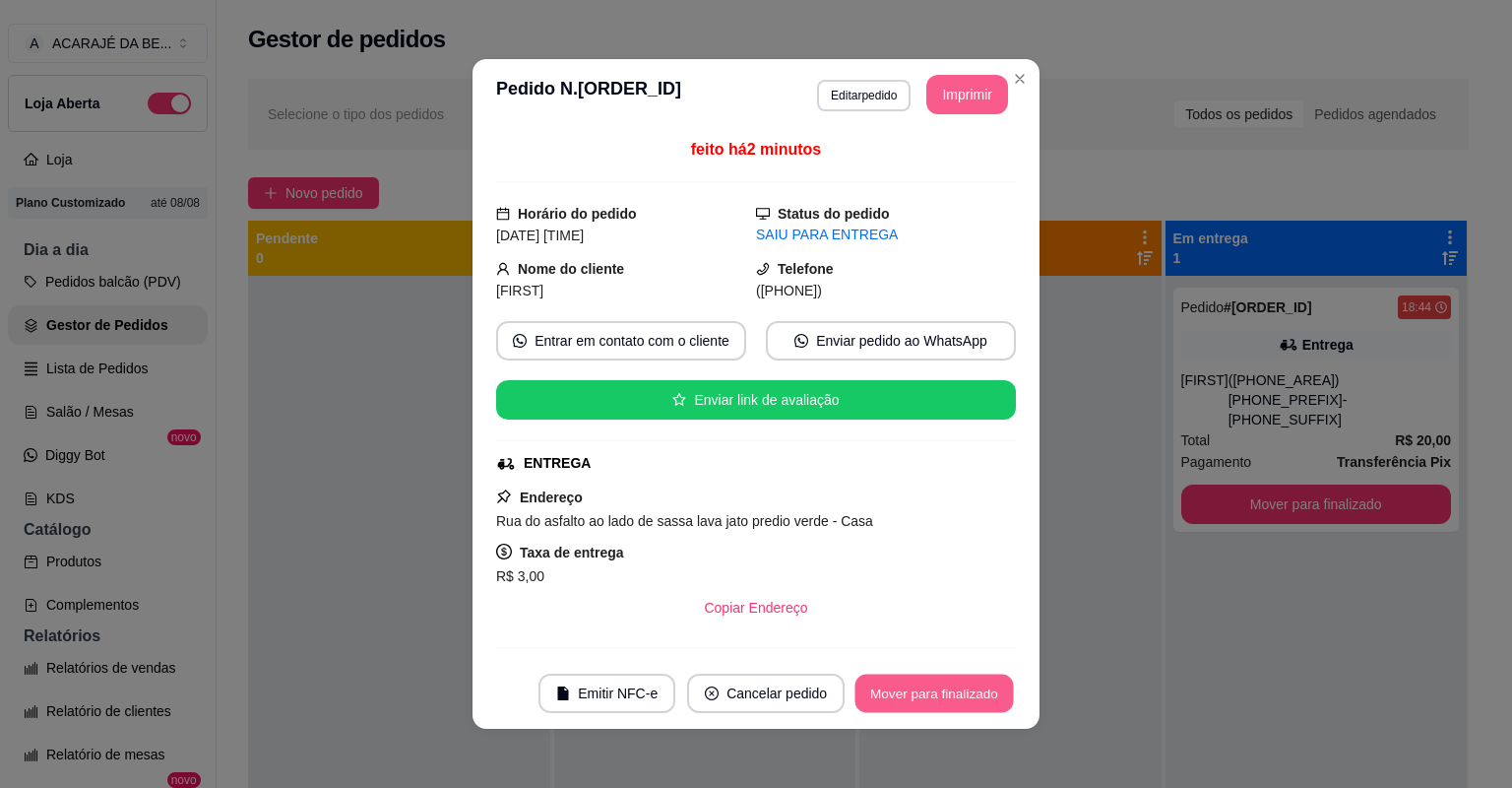 click on "Mover para finalizado" at bounding box center (934, 693) 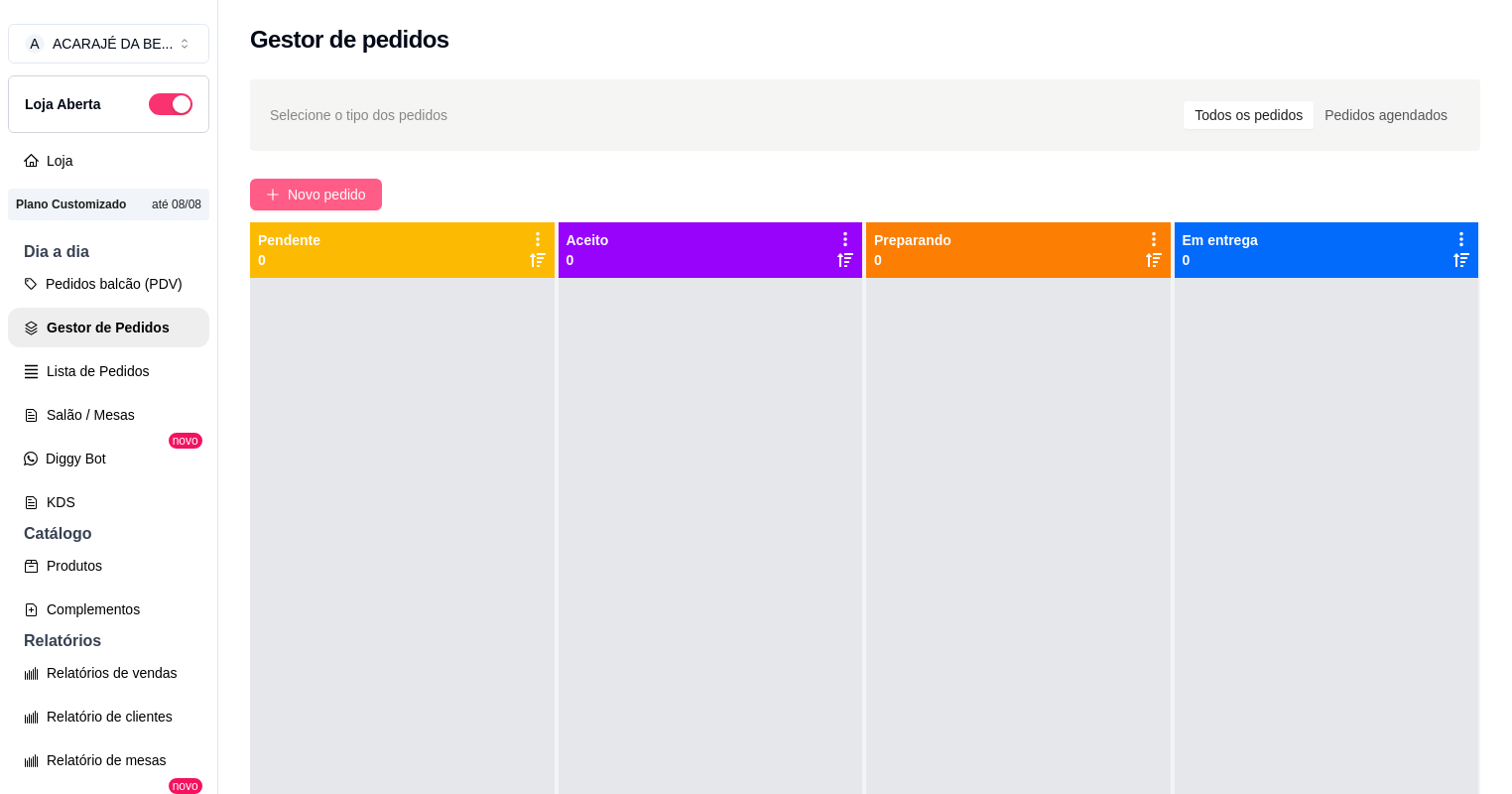 click on "Novo pedido" at bounding box center (326, 195) 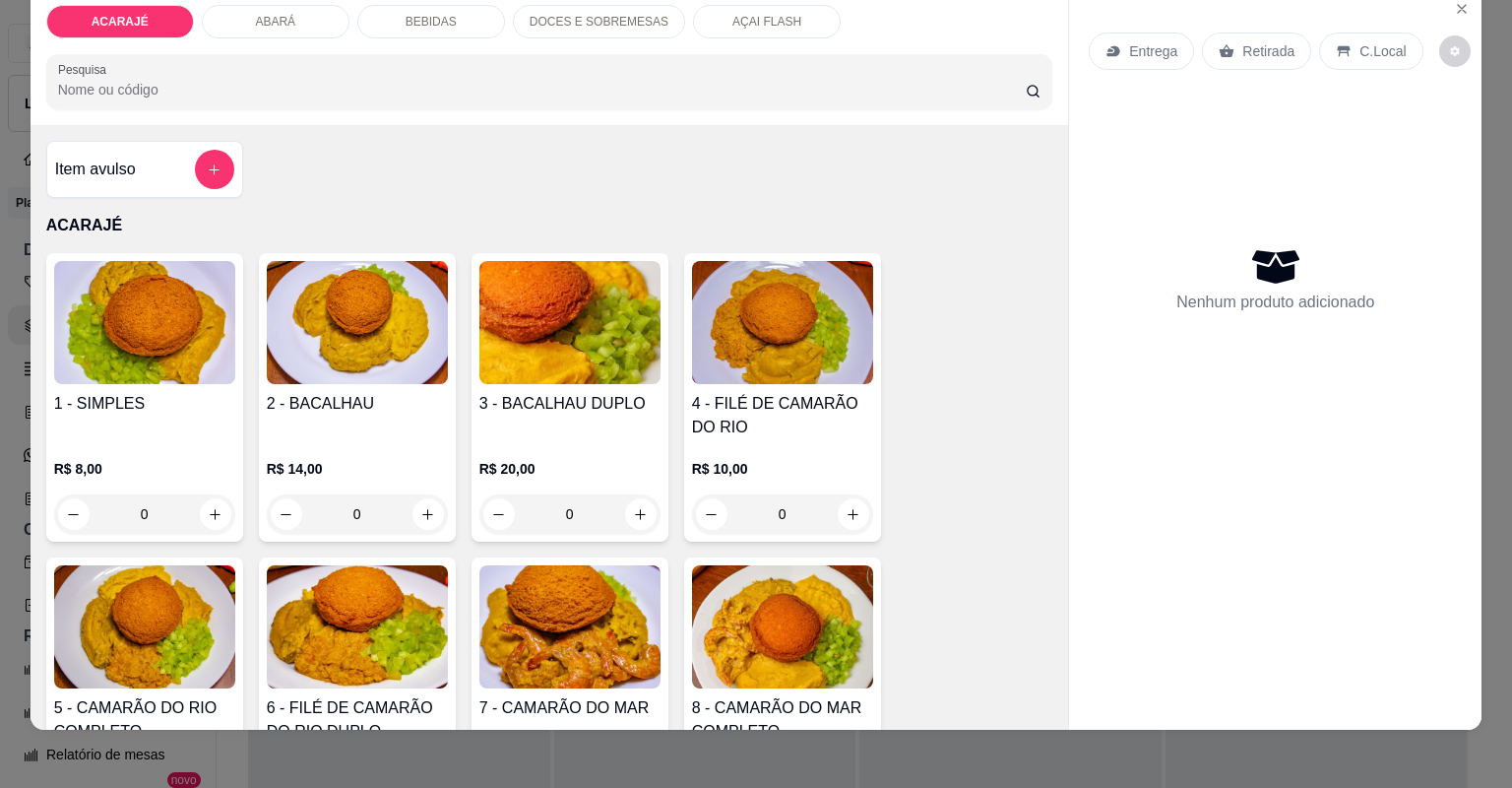 scroll, scrollTop: 39, scrollLeft: 0, axis: vertical 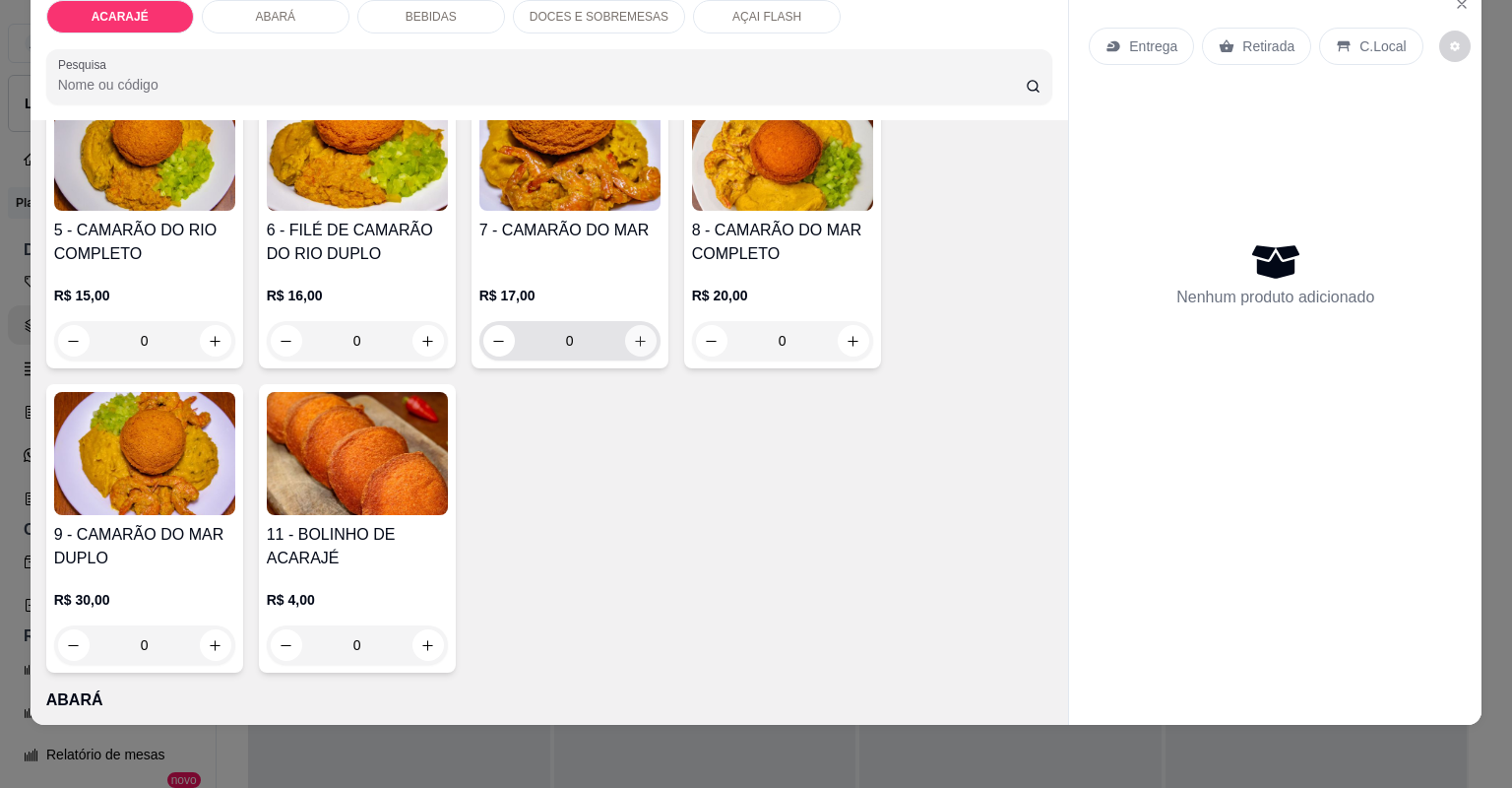 click 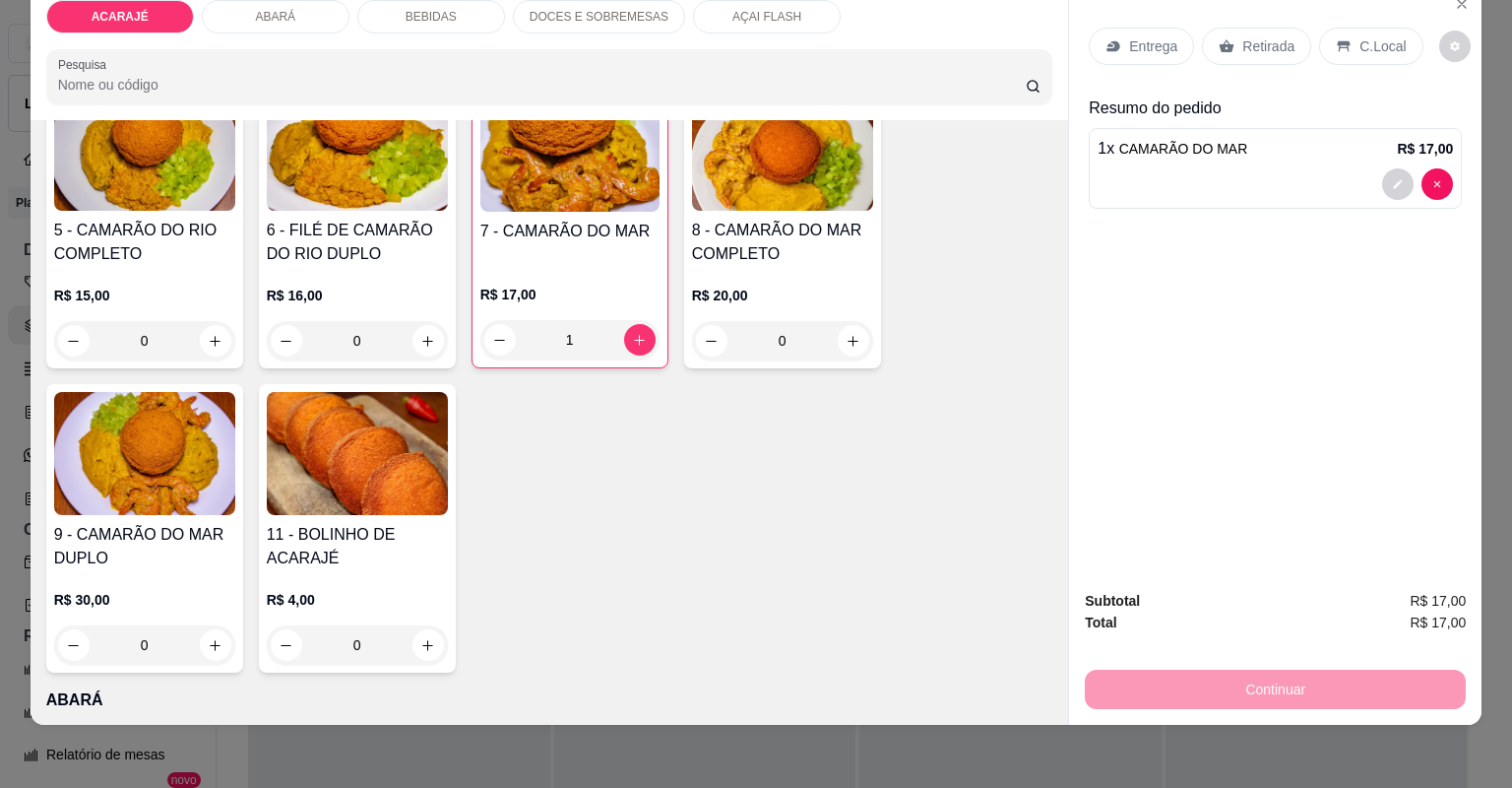 click on "Entrega" at bounding box center (1153, 46) 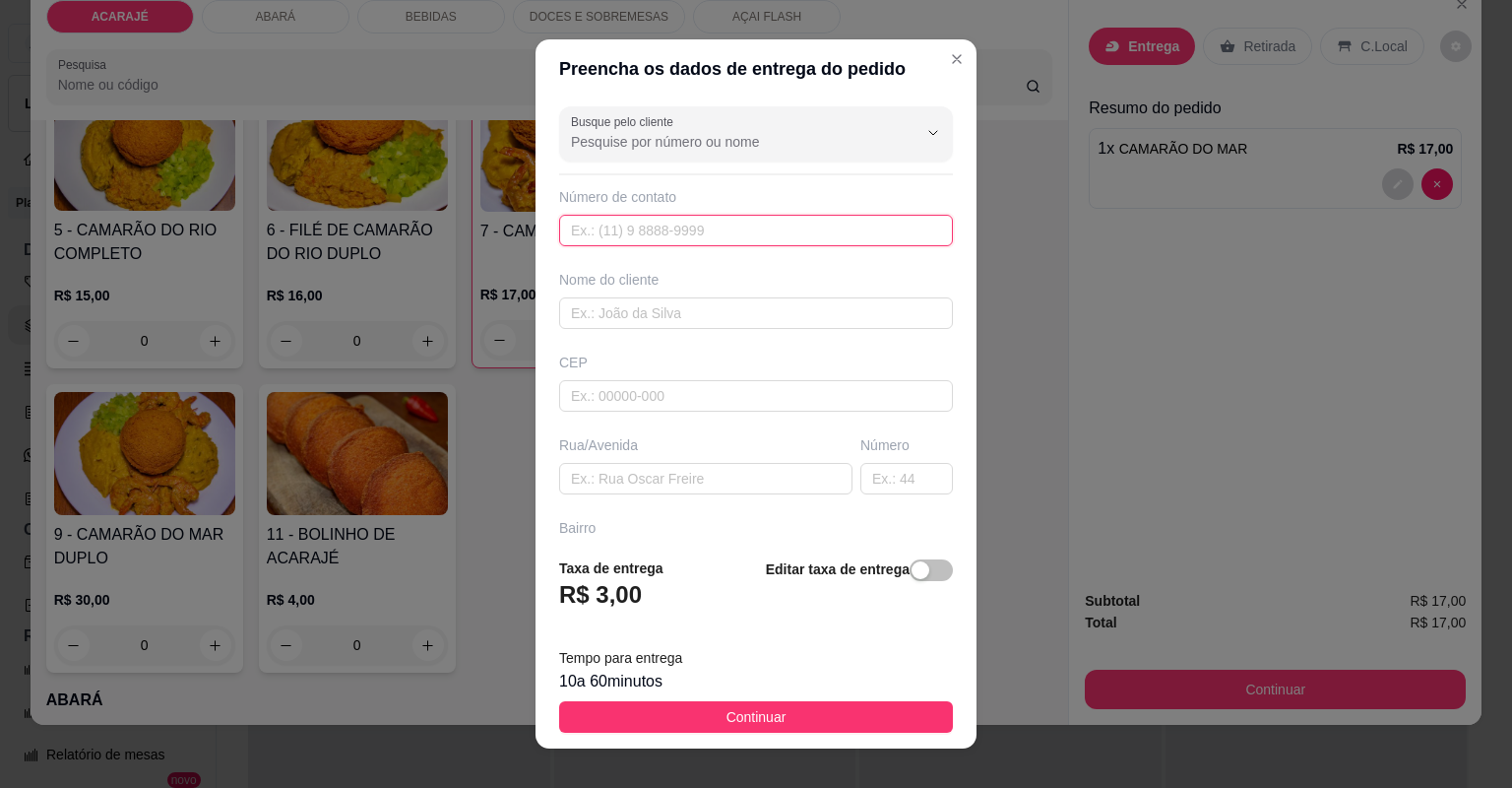 click at bounding box center (756, 230) 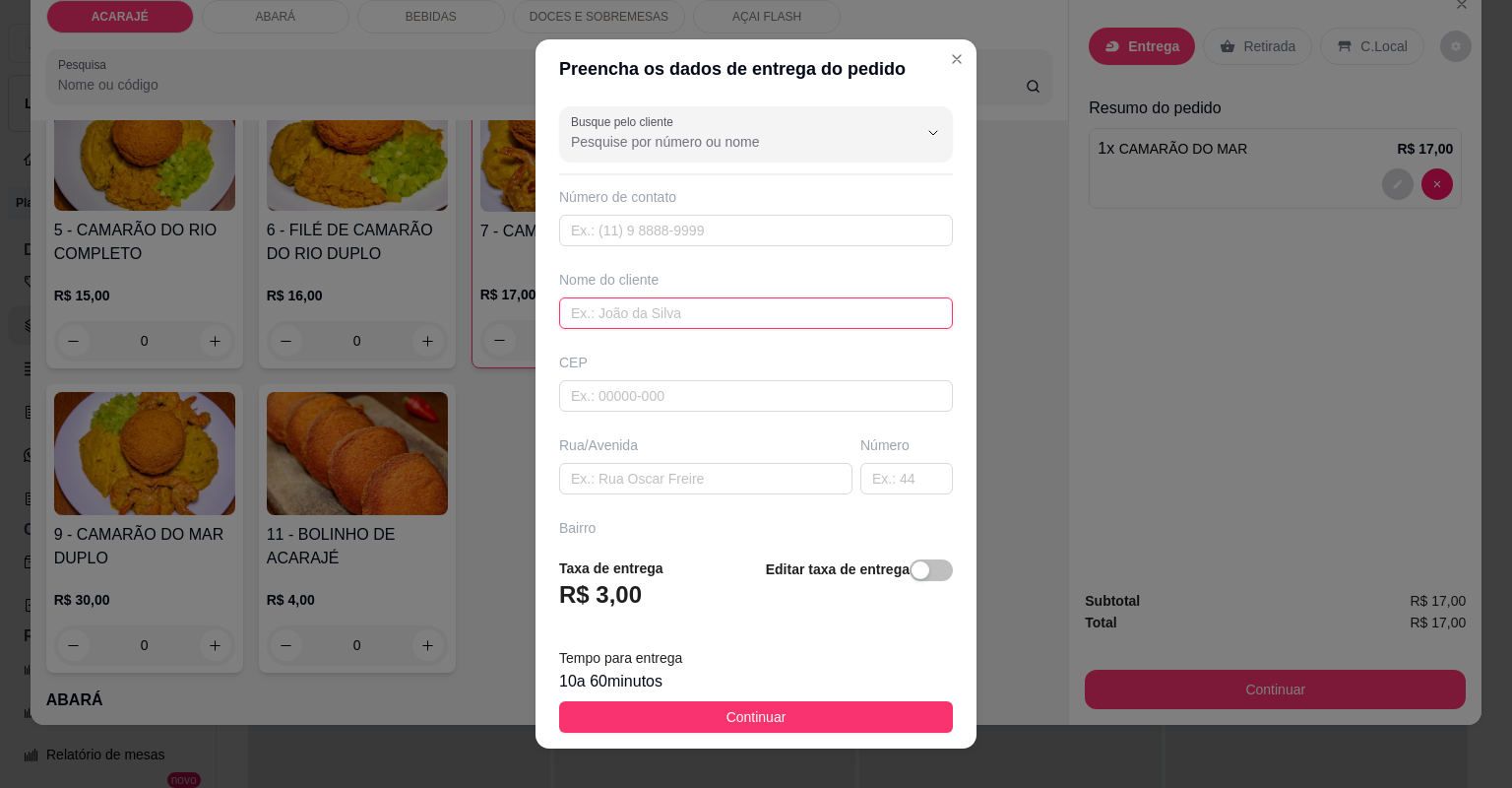 click at bounding box center [756, 313] 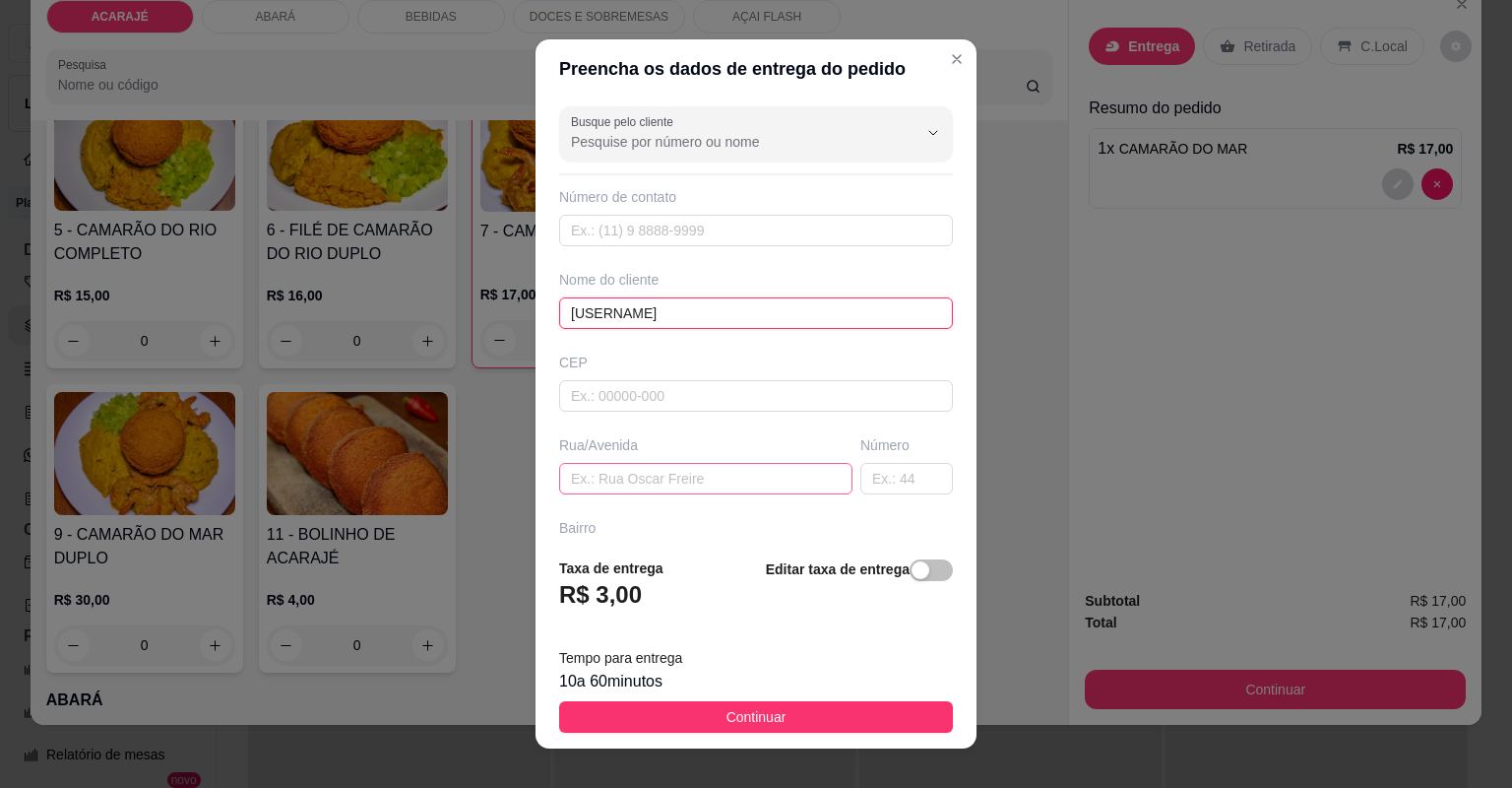type on "KAILANE" 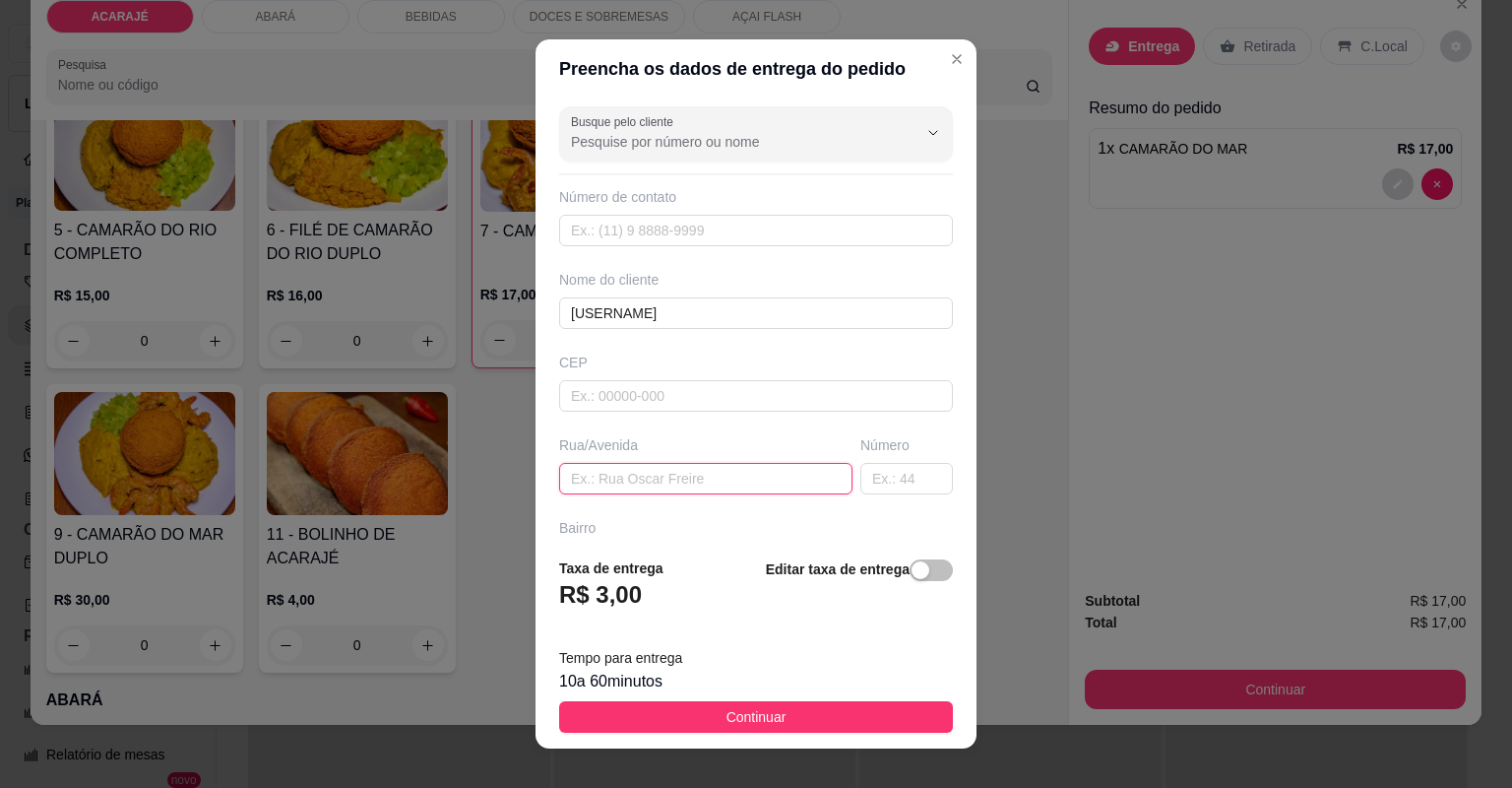 click at bounding box center [706, 479] 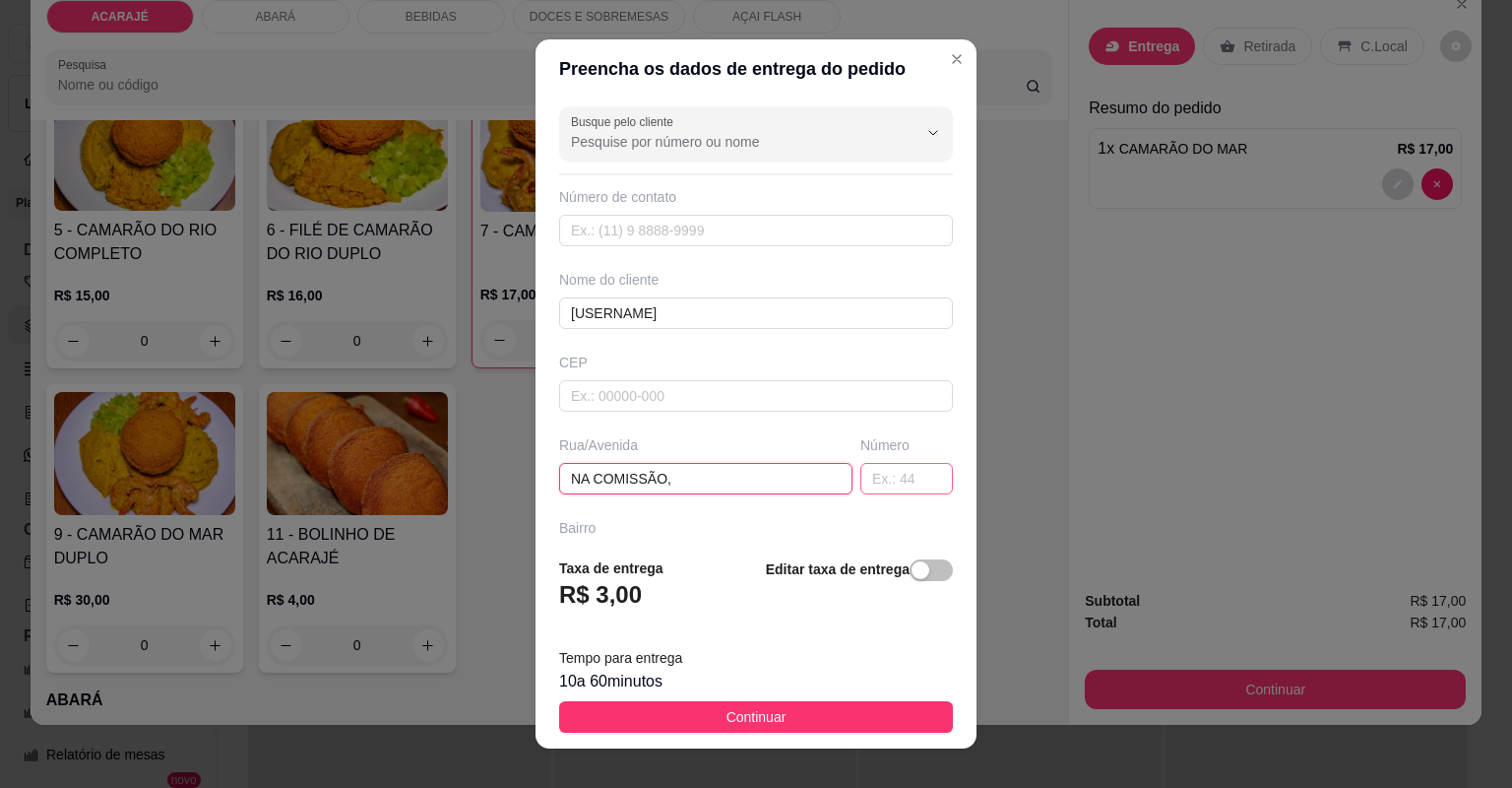 type on "NA COMISSÃO," 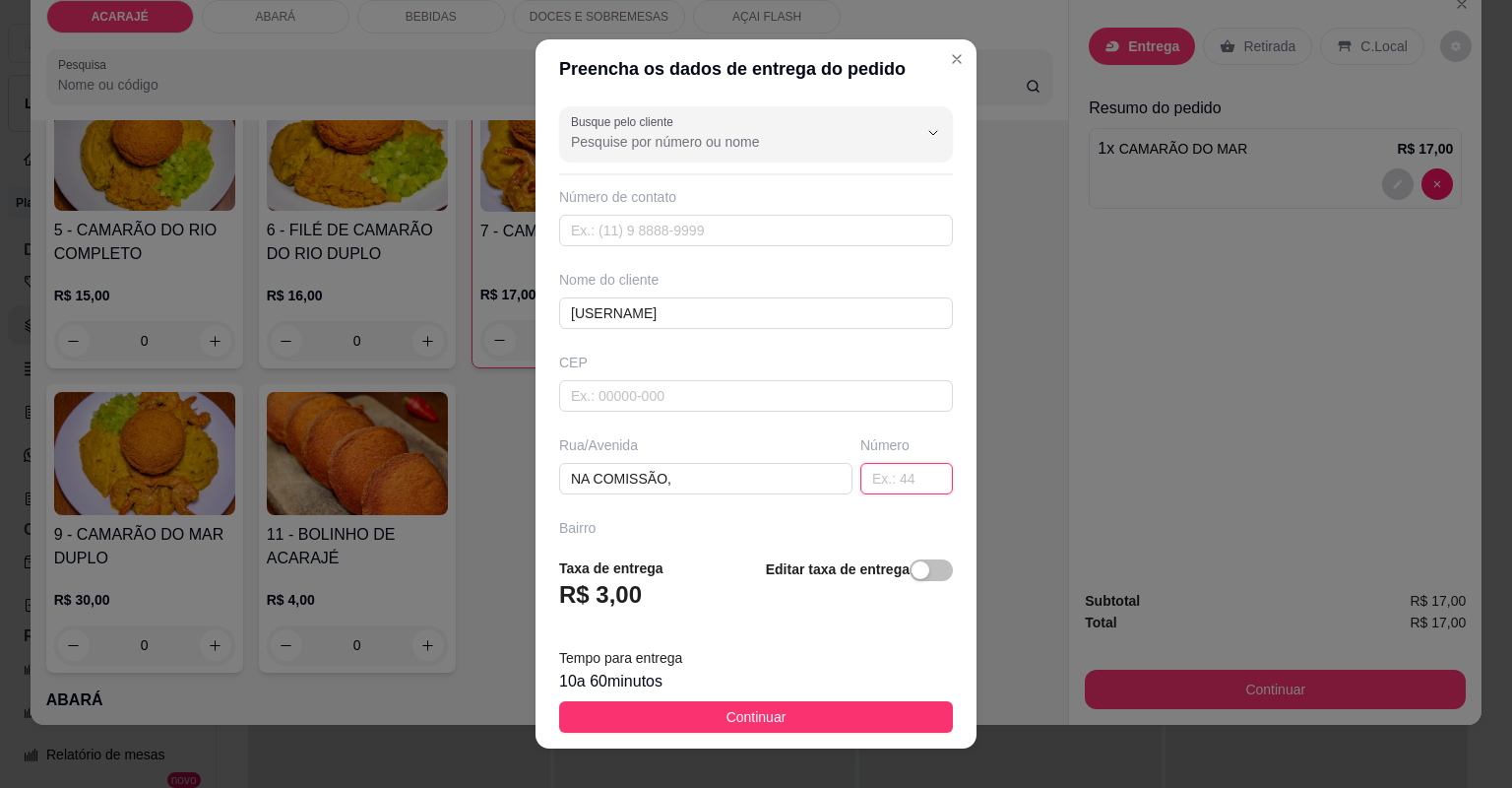 click at bounding box center [907, 479] 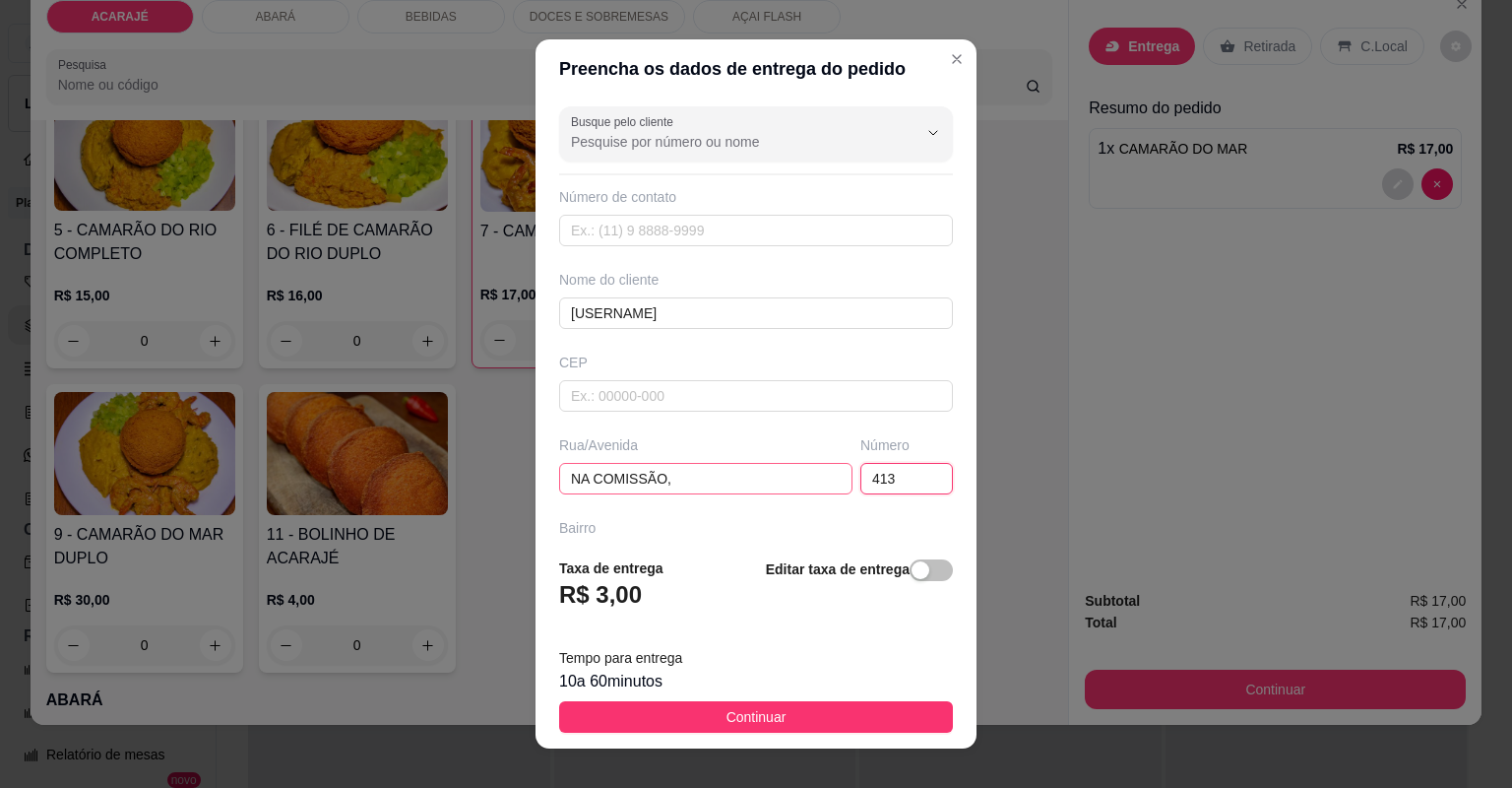 type on "413" 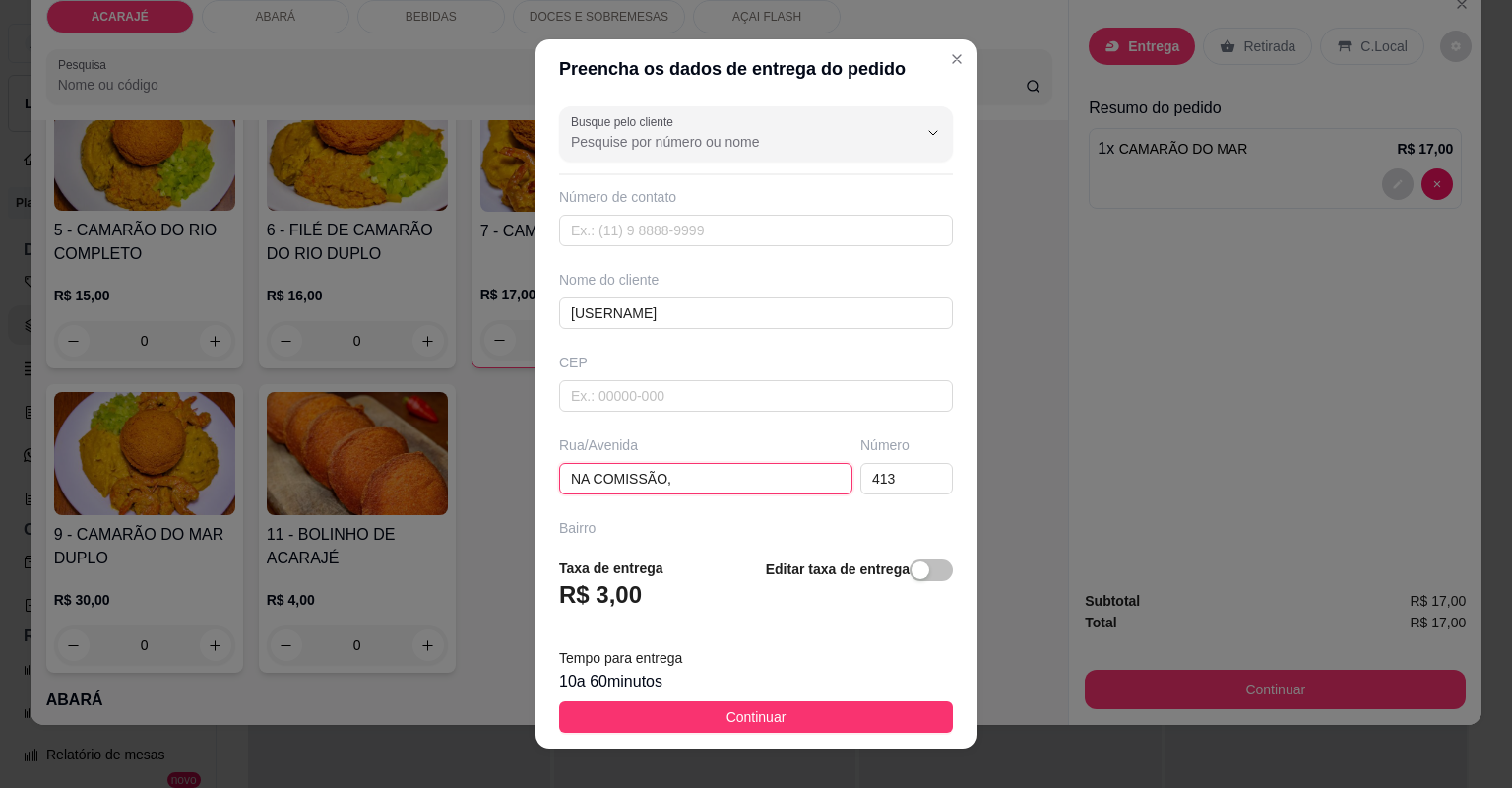 click on "NA COMISSÃO," at bounding box center (706, 479) 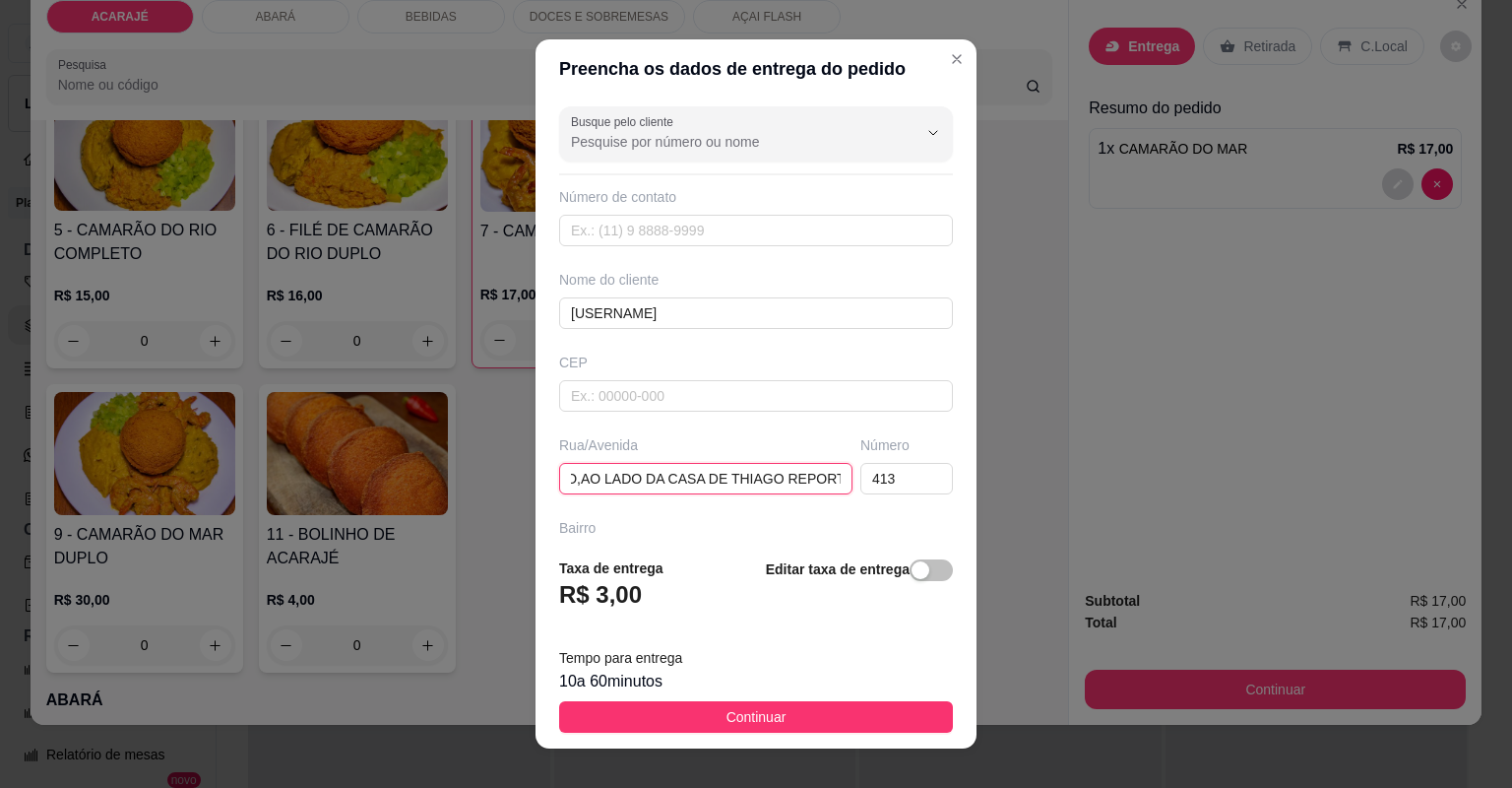 scroll, scrollTop: 0, scrollLeft: 99, axis: horizontal 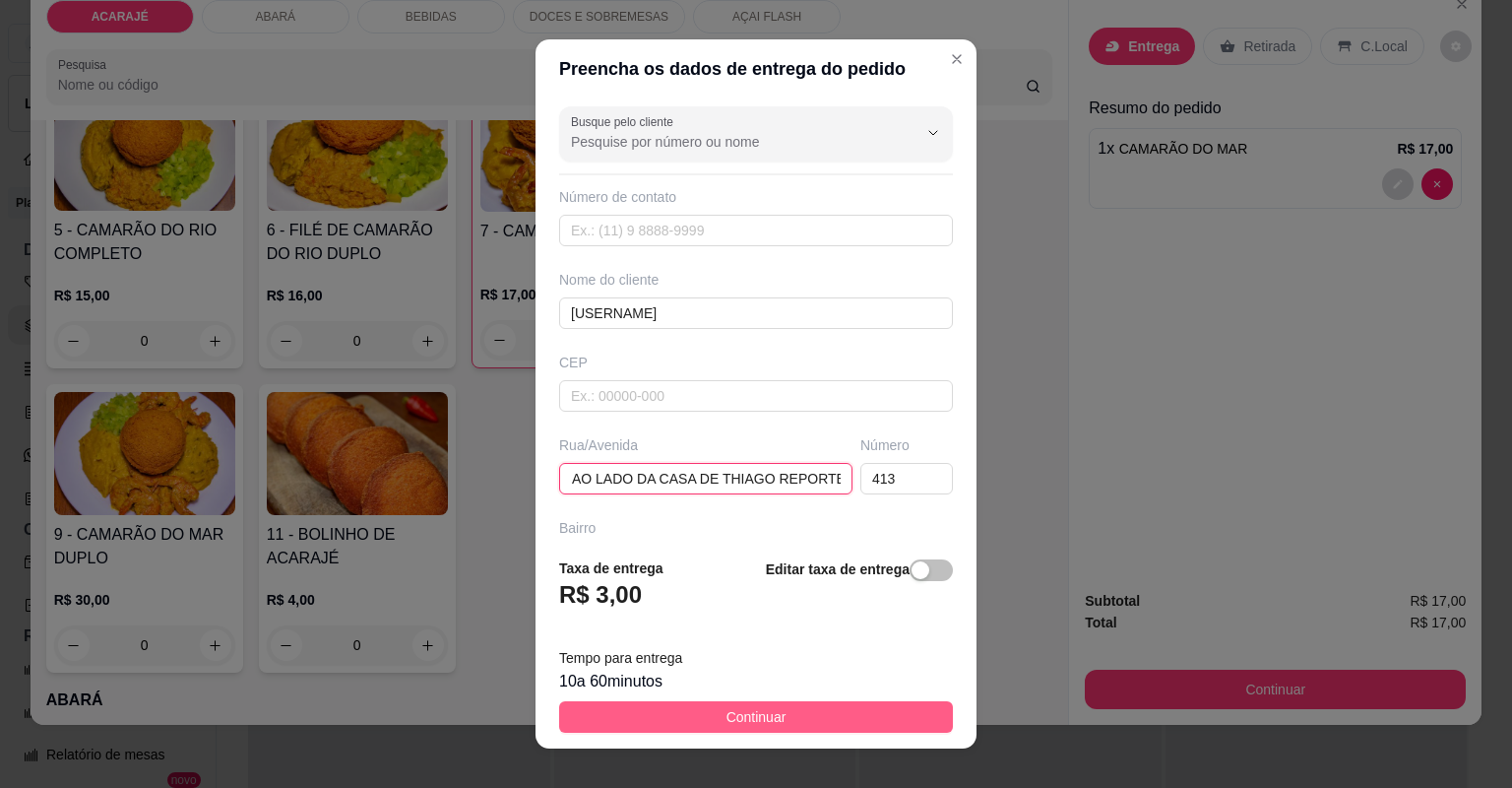 type on "NA COMISSÃO,AO LADO DA CASA DE THIAGO REPORTER" 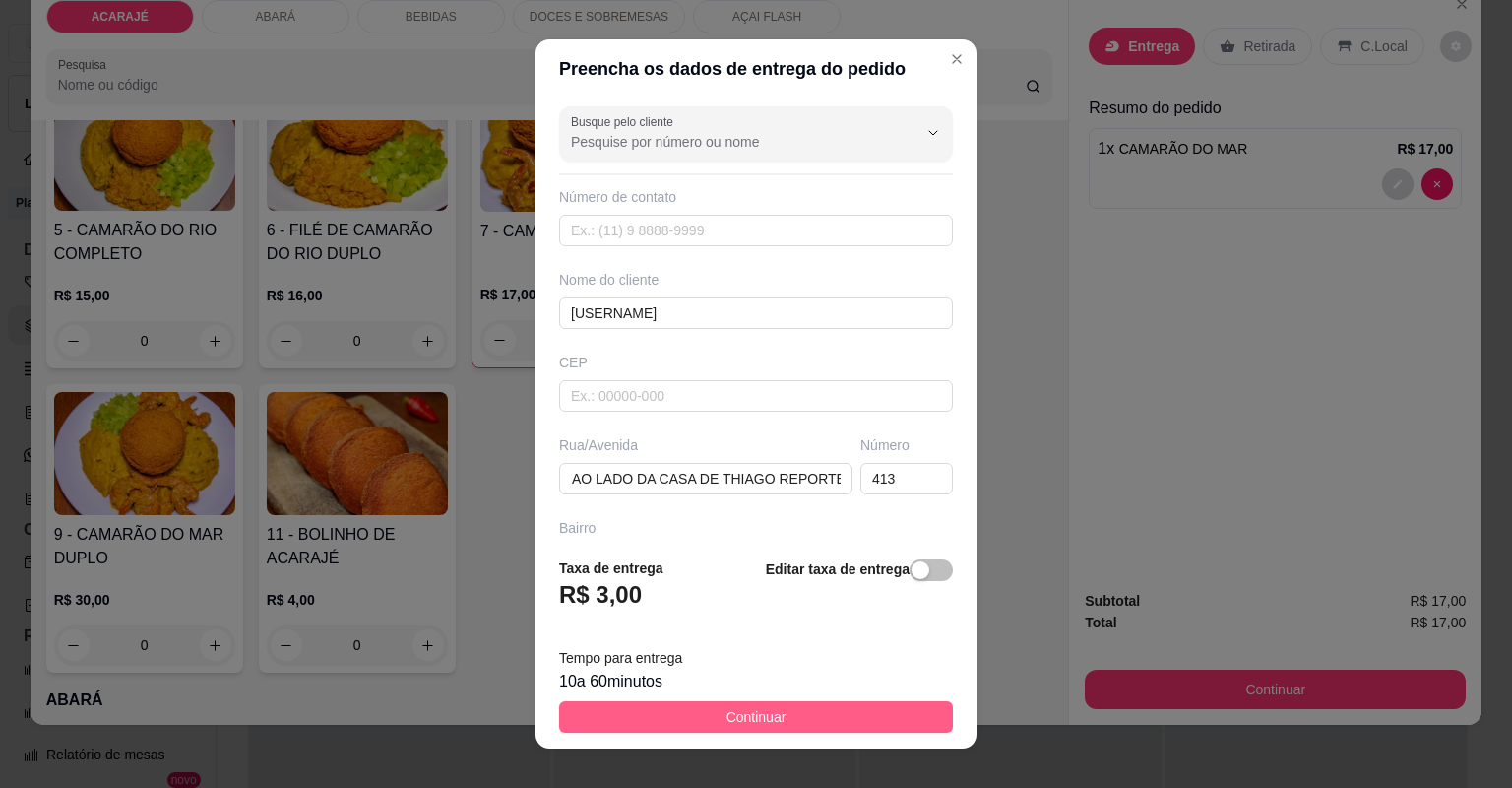 scroll, scrollTop: 0, scrollLeft: 0, axis: both 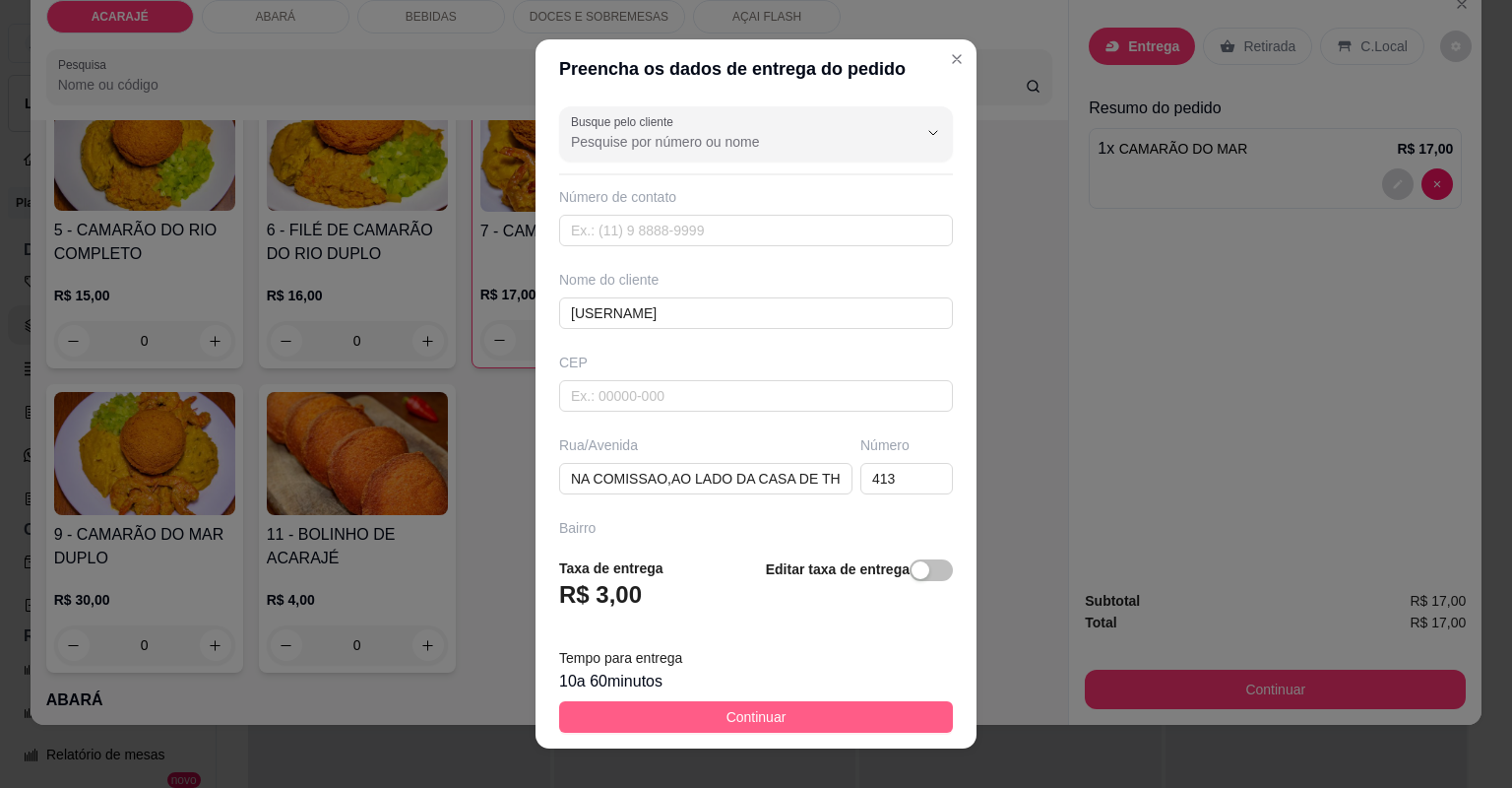 click on "Continuar" at bounding box center [756, 717] 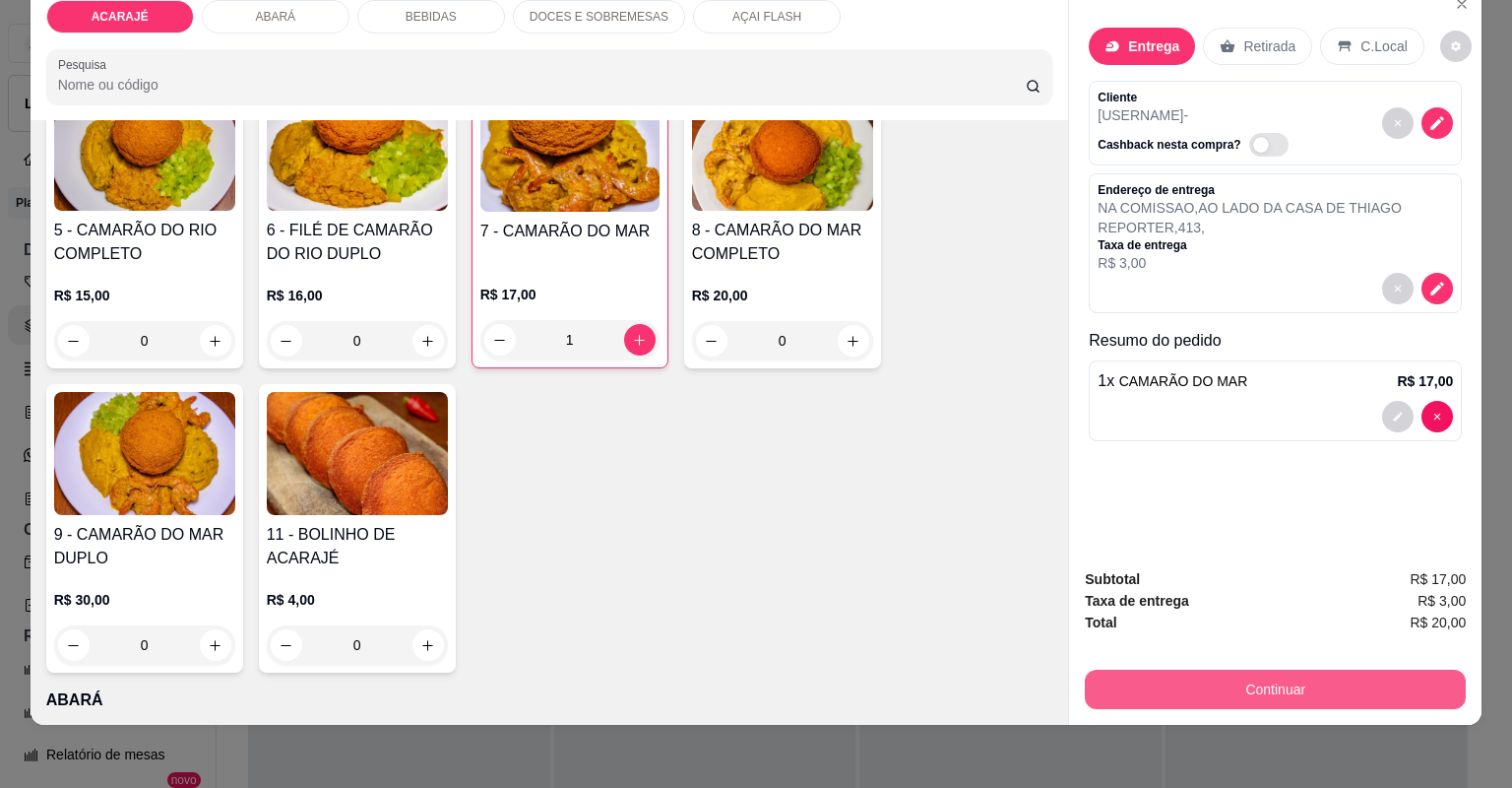 click on "Continuar" at bounding box center [1275, 690] 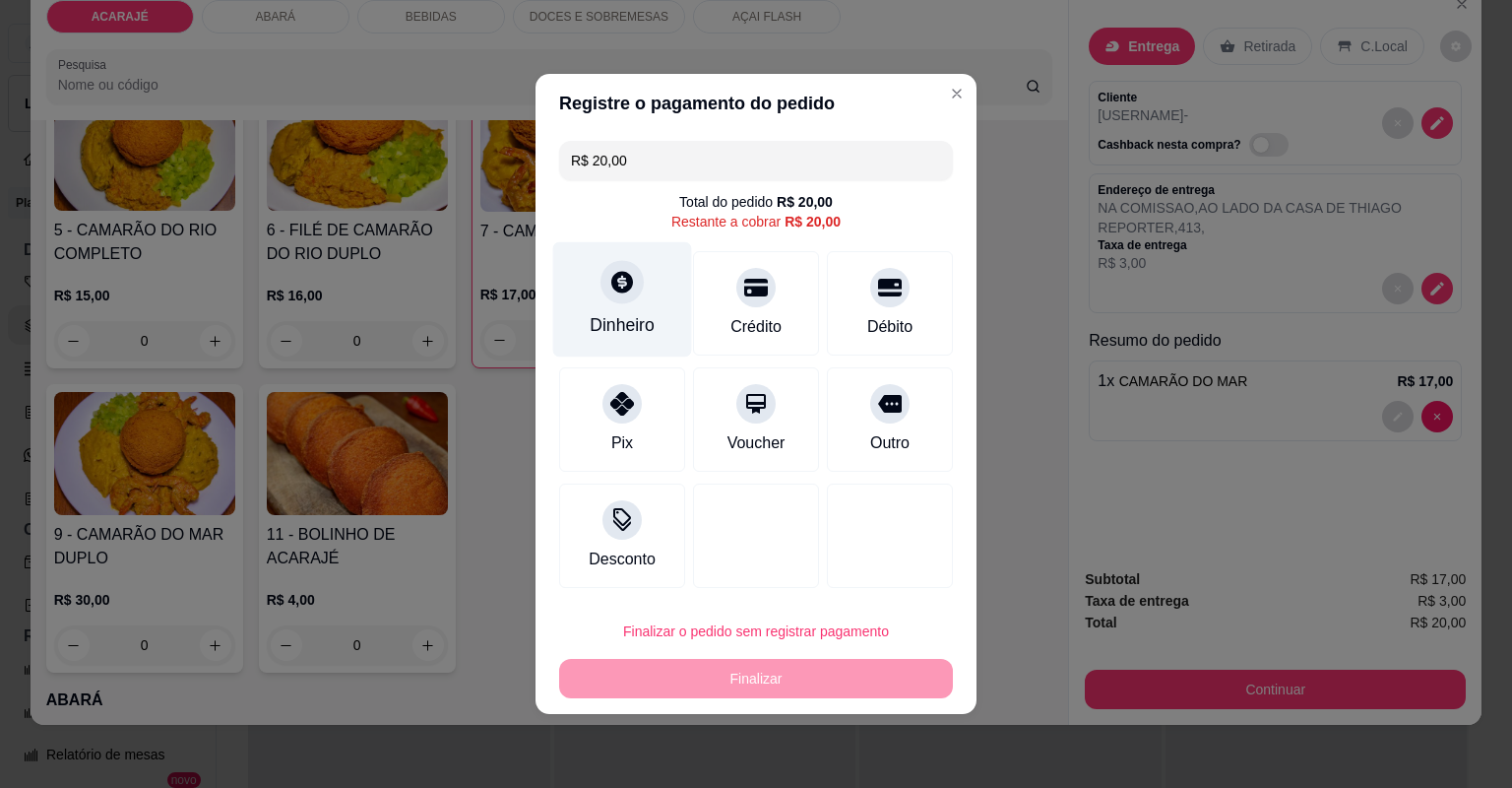 click on "Dinheiro" at bounding box center [622, 325] 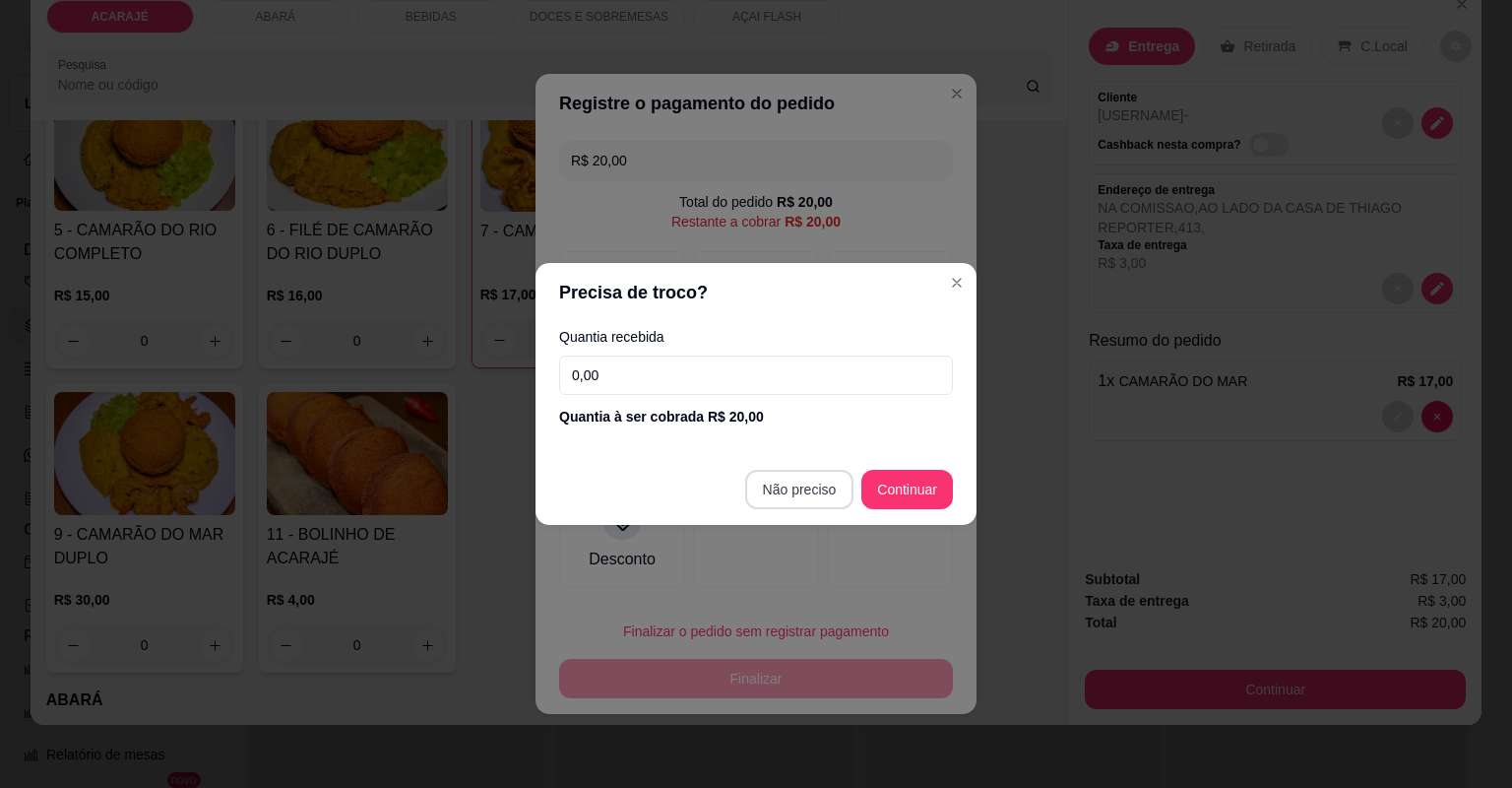 type on "R$ 0,00" 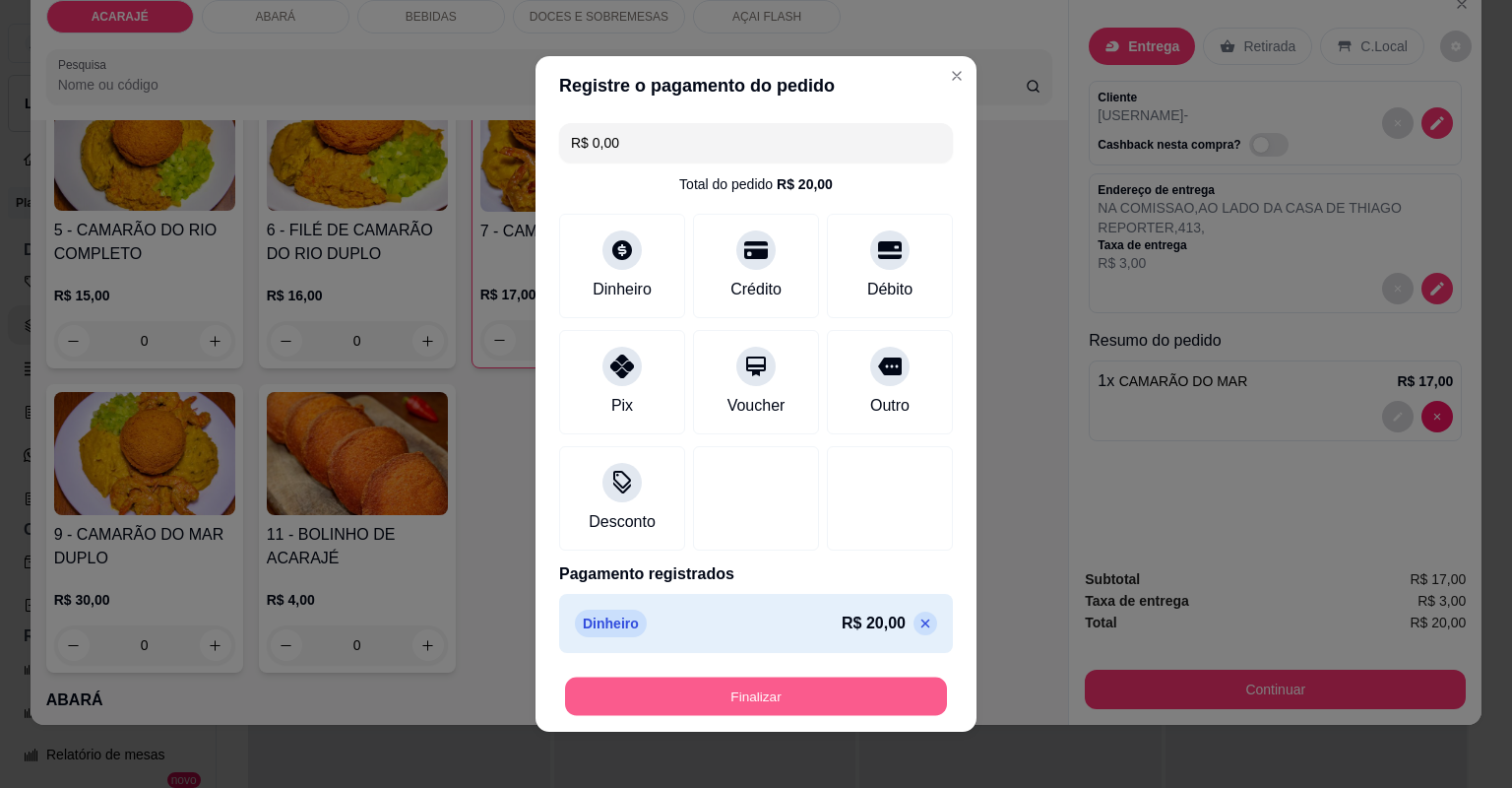 click on "Finalizar" at bounding box center [756, 696] 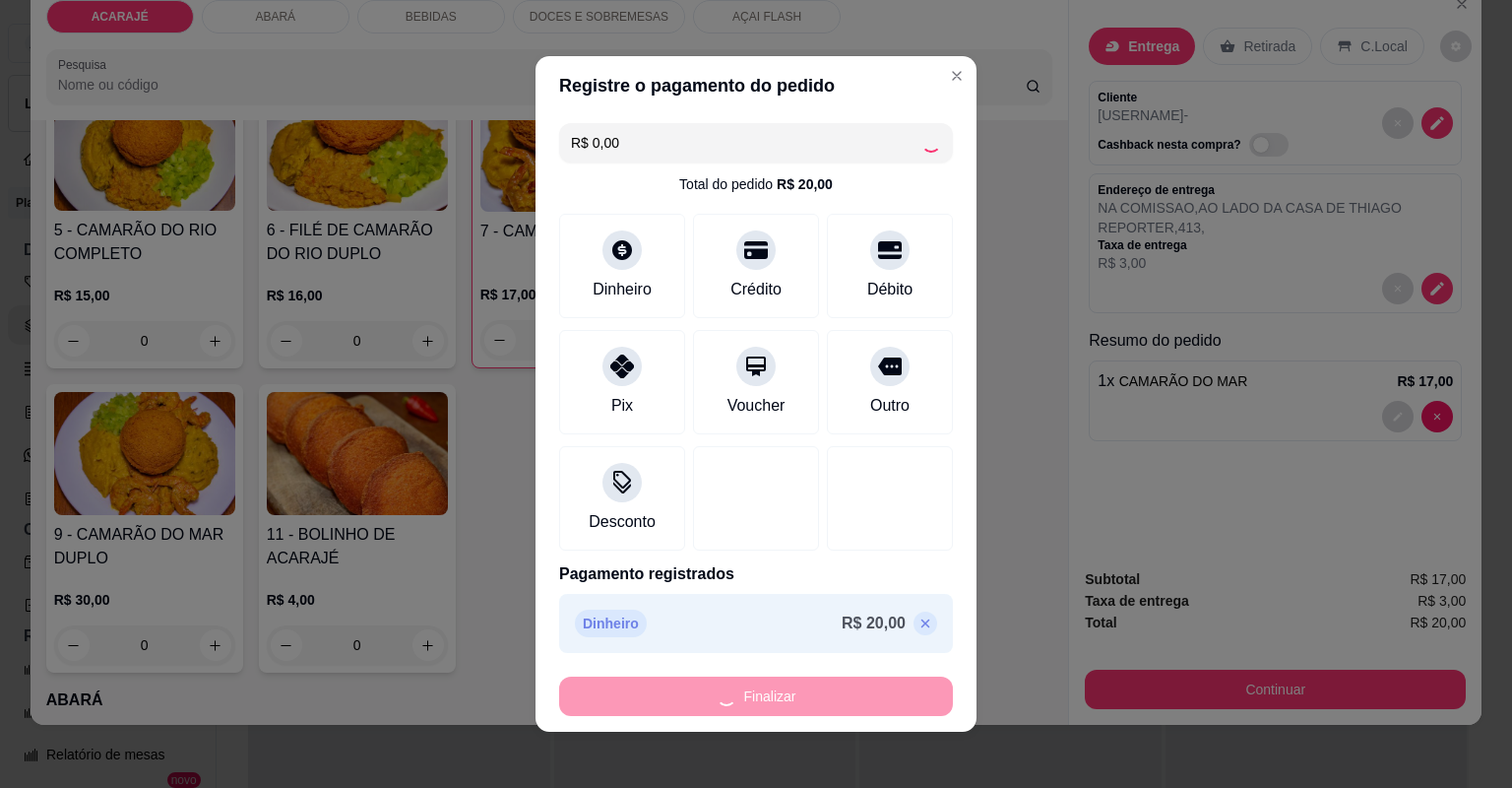 type on "0" 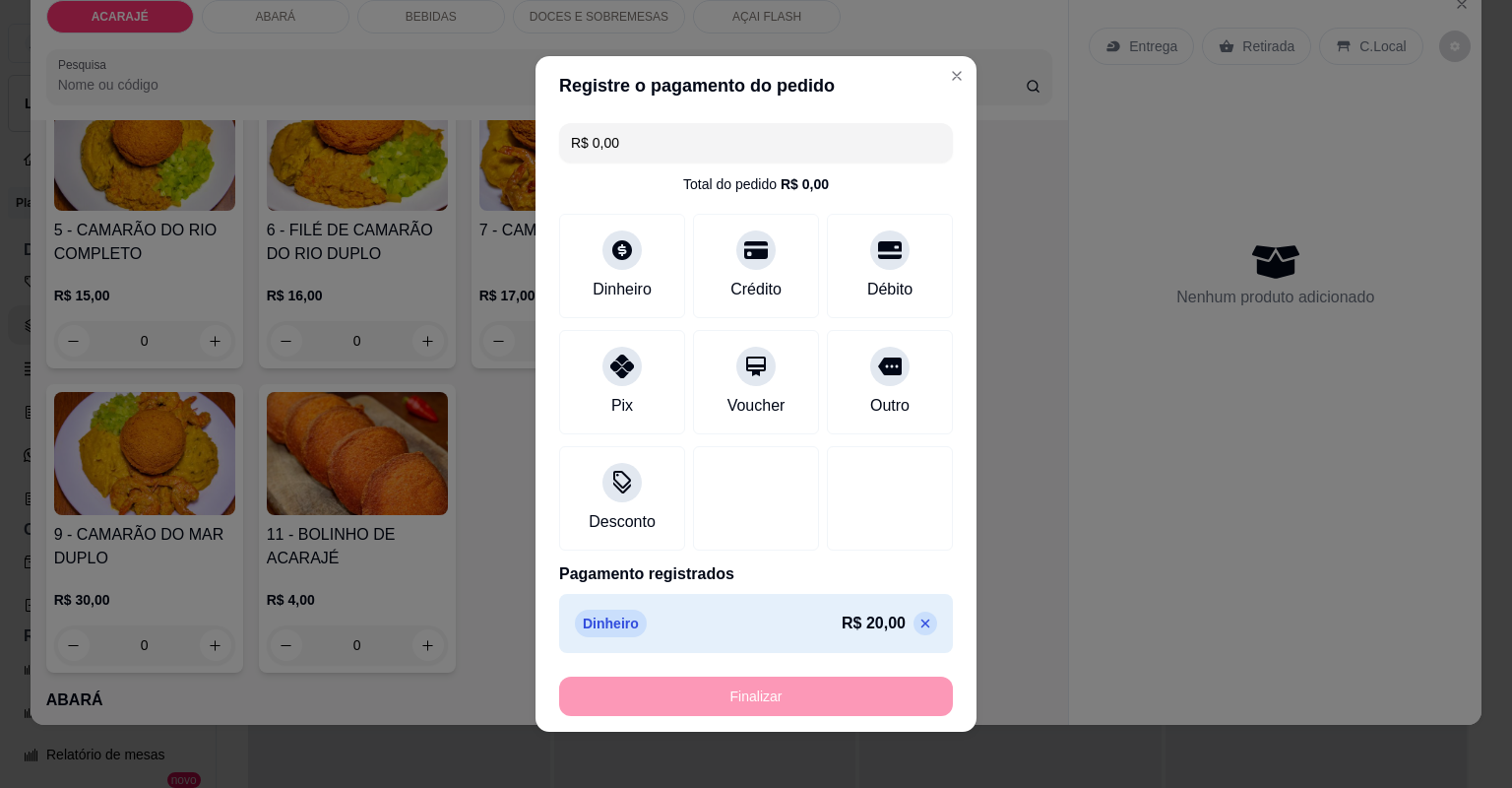 type on "-R$ 20,00" 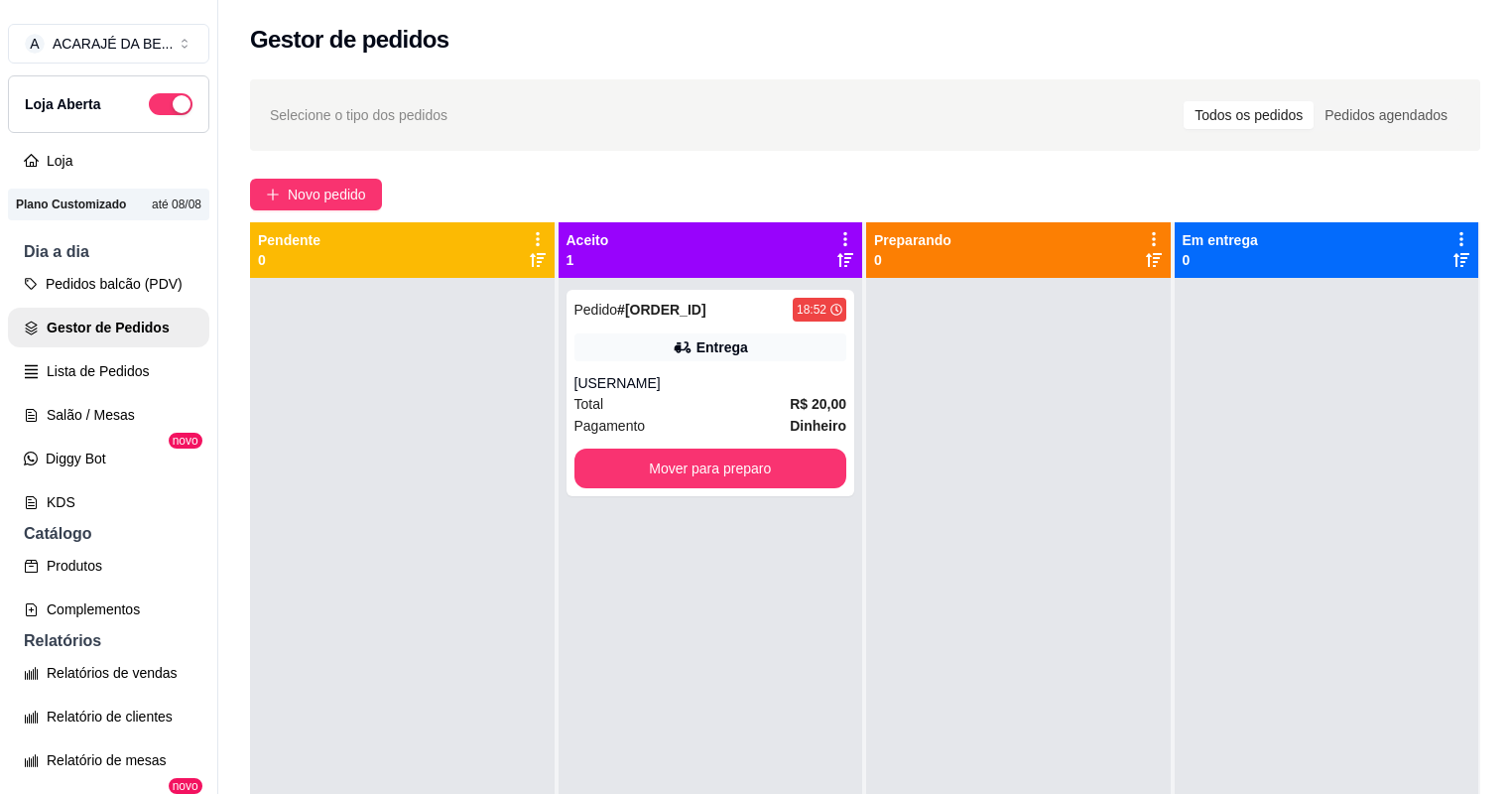 drag, startPoint x: 18, startPoint y: 40, endPoint x: 54, endPoint y: 0, distance: 53.814496 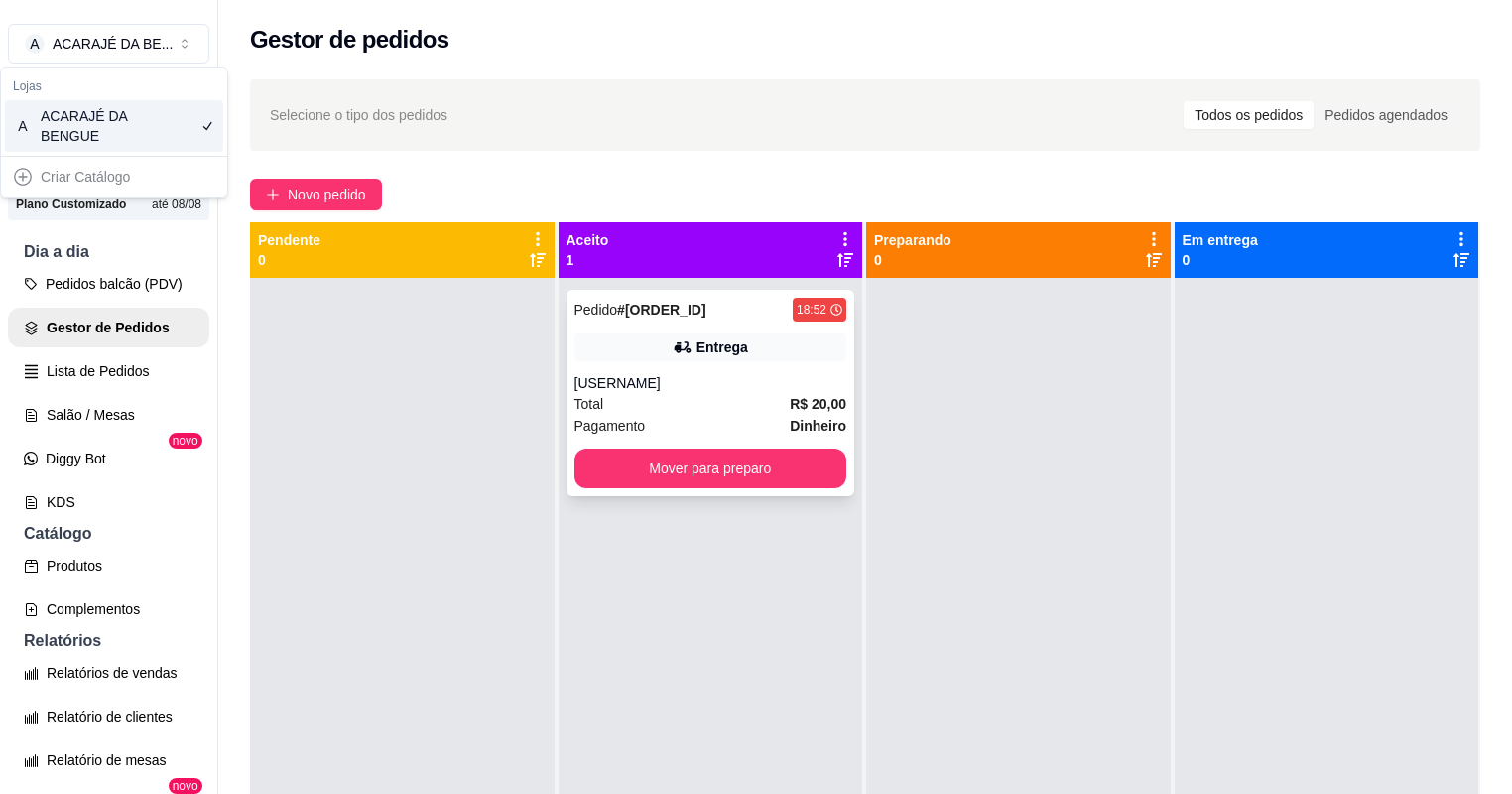 click on "Total R$ 20,00" at bounding box center (710, 404) 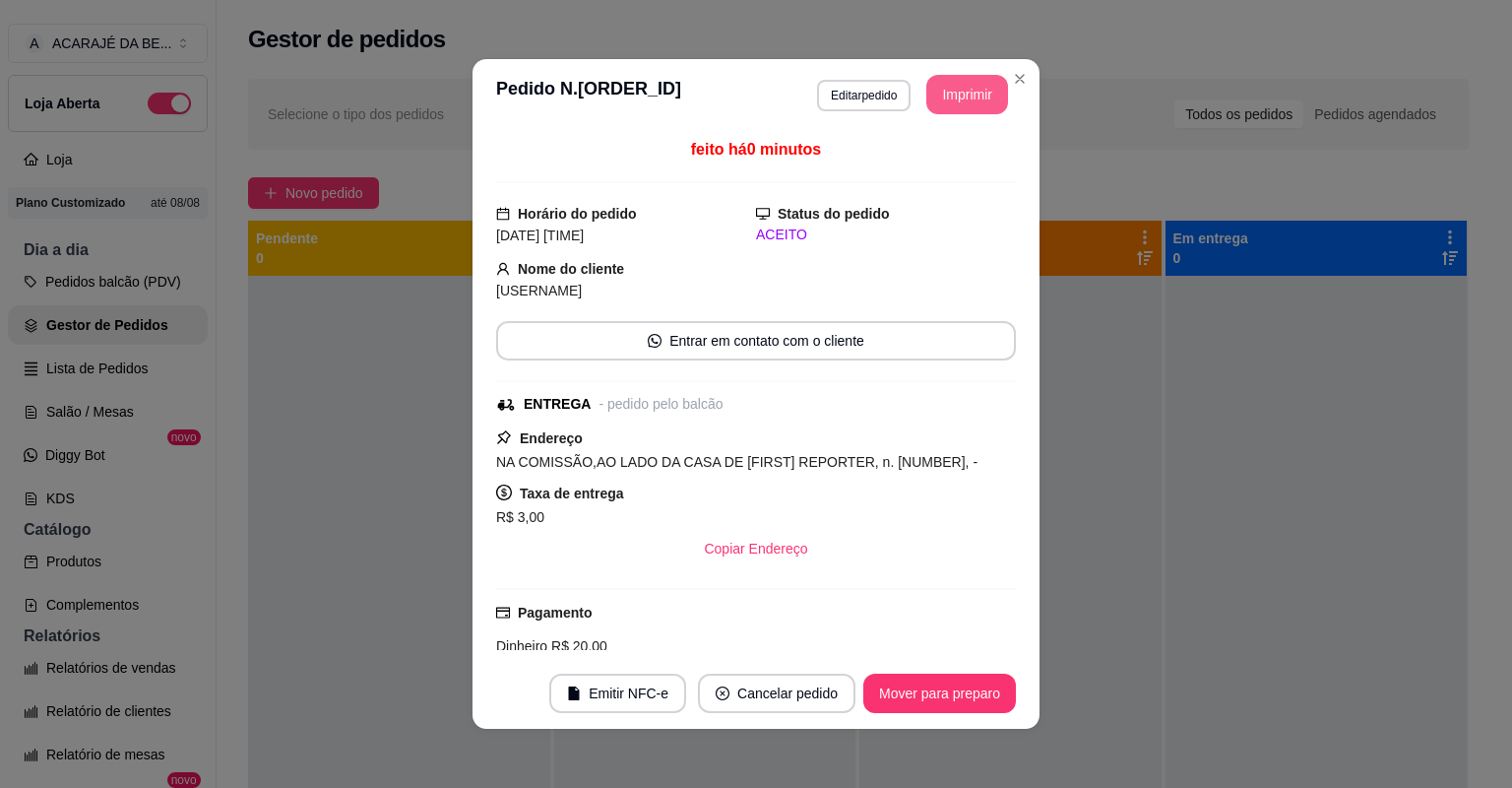click on "Imprimir" at bounding box center (967, 95) 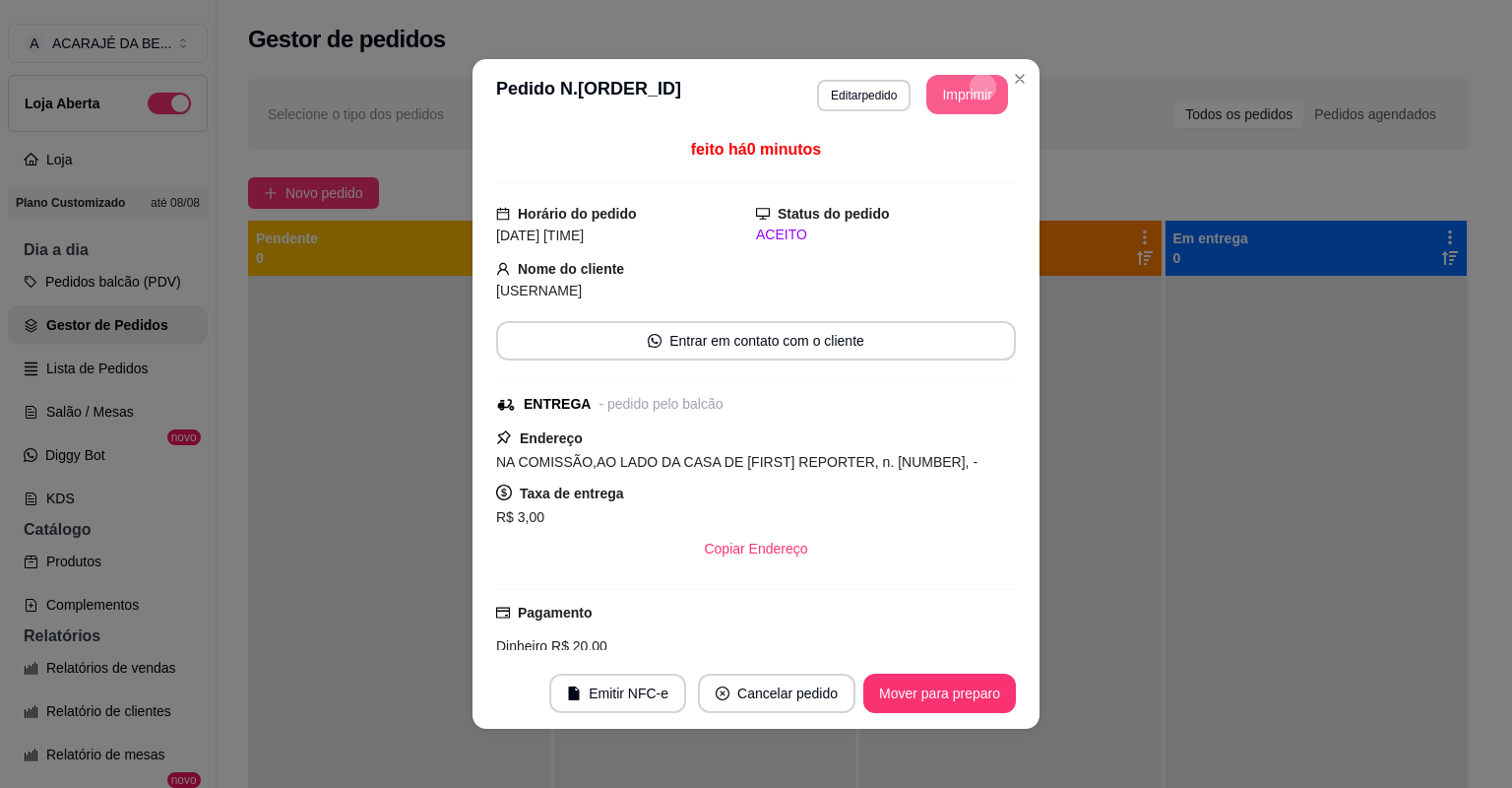 scroll, scrollTop: 0, scrollLeft: 0, axis: both 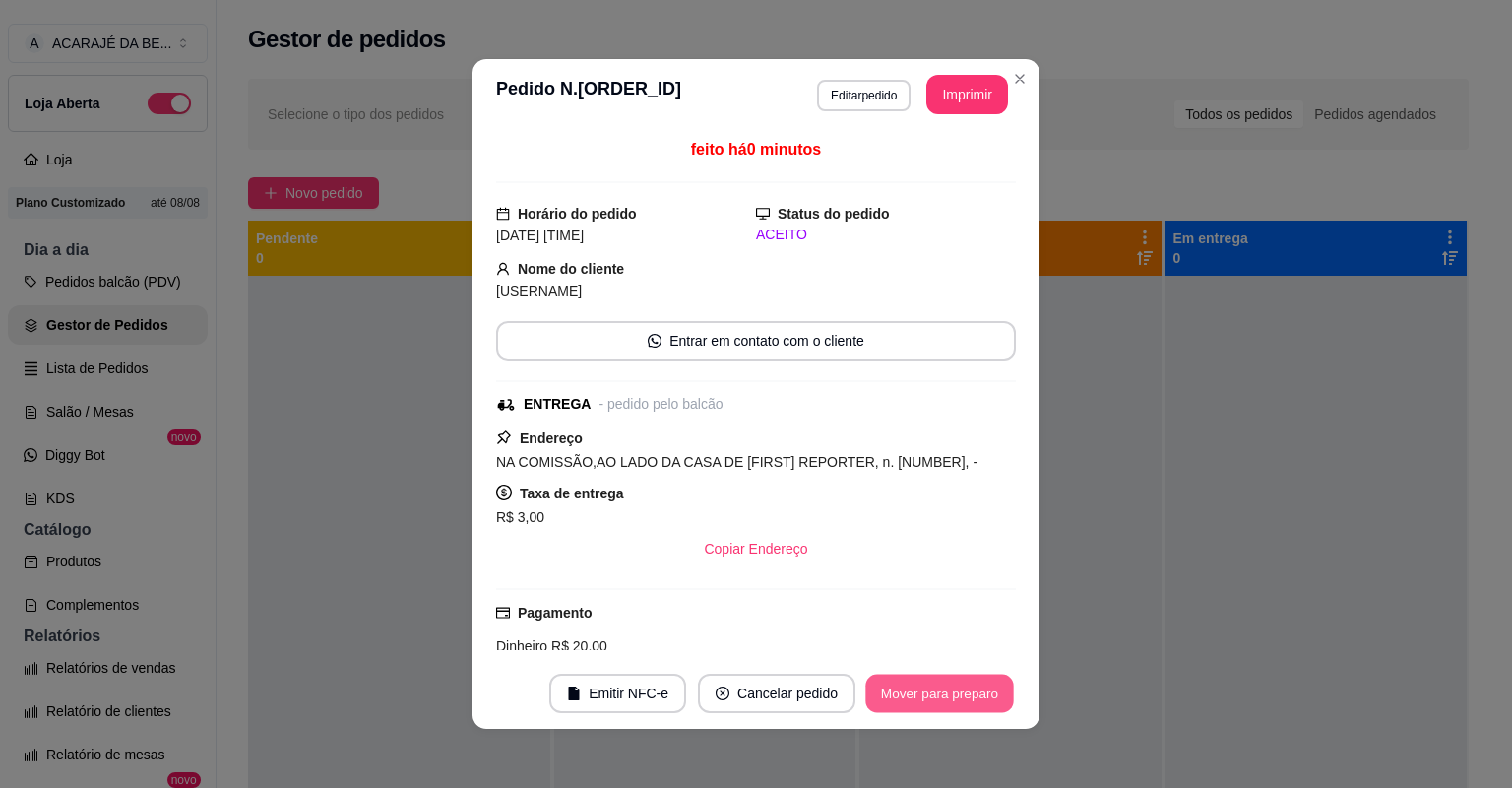 click on "Mover para preparo" at bounding box center (939, 693) 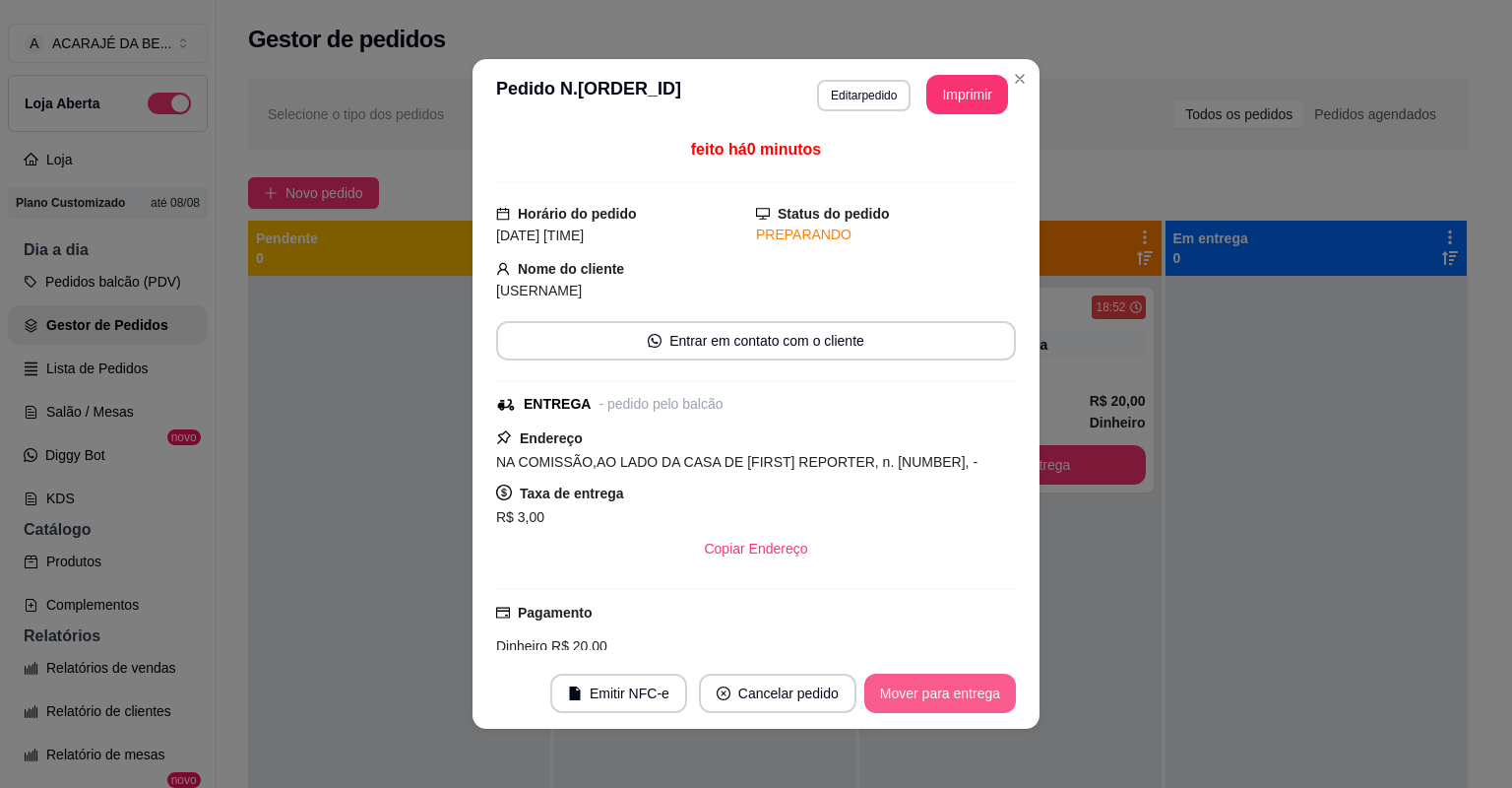 click on "Mover para entrega" at bounding box center (940, 693) 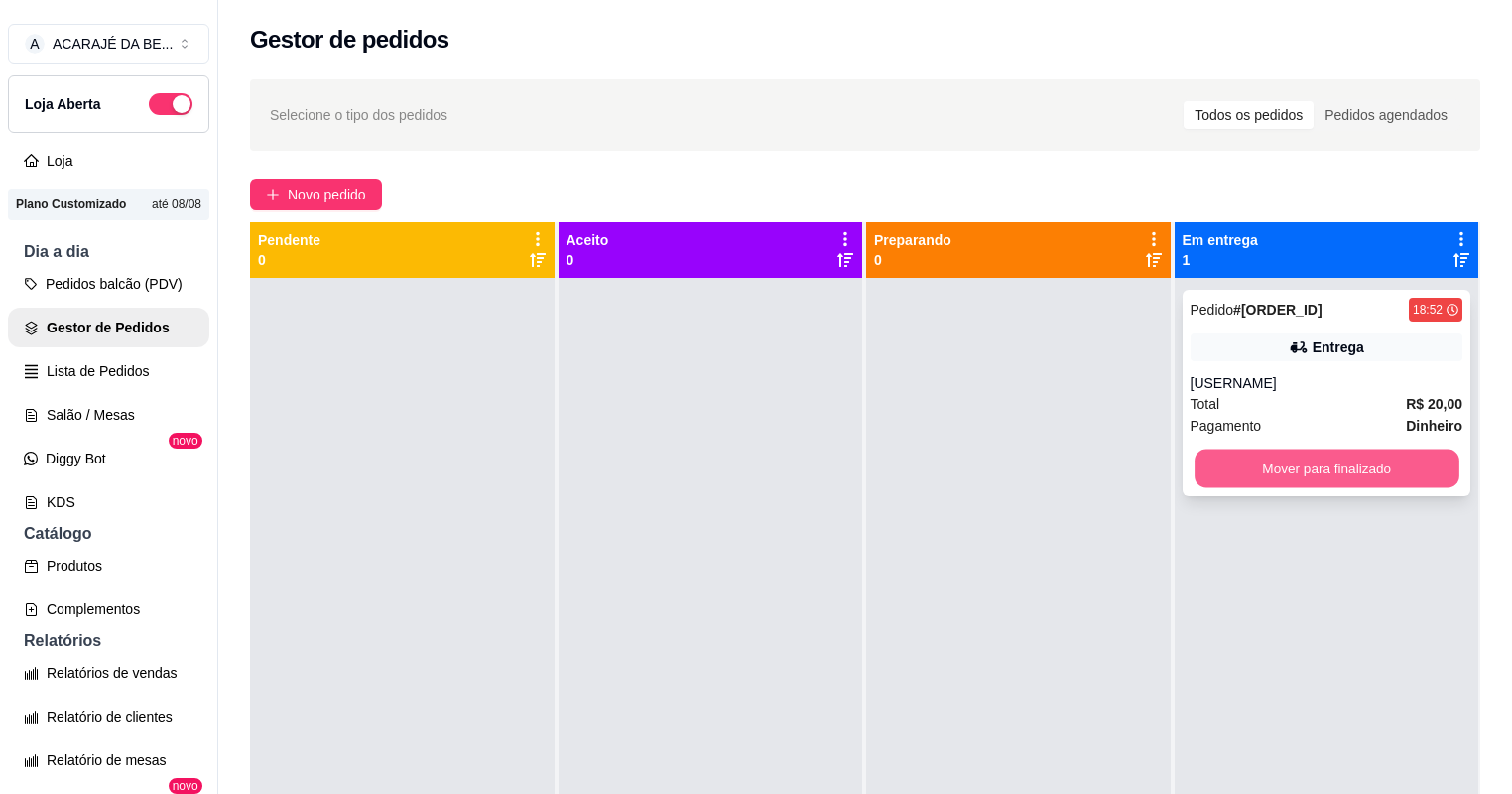 click on "Mover para finalizado" at bounding box center (1326, 468) 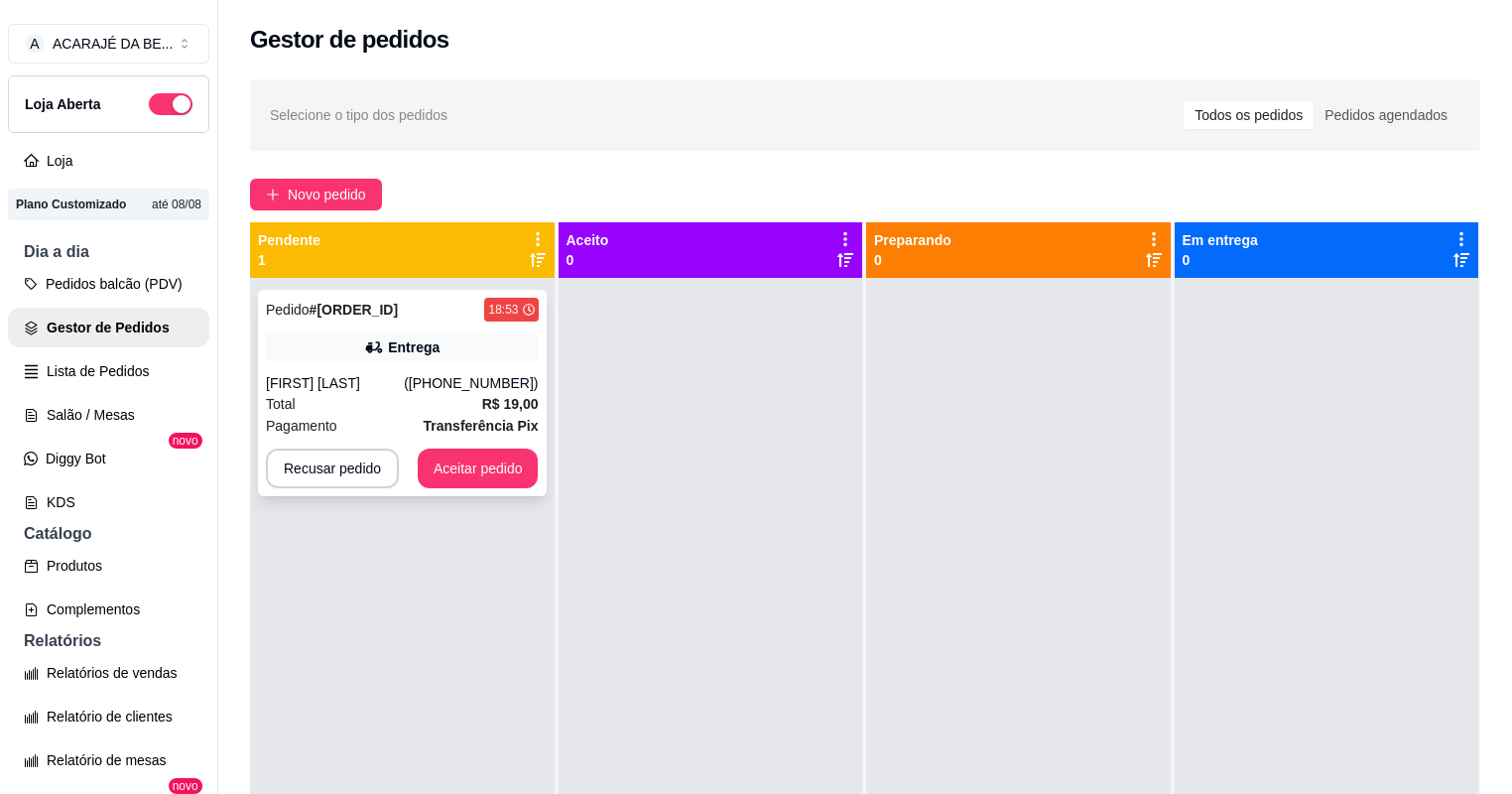 click on "Lucas Bião" at bounding box center [334, 383] 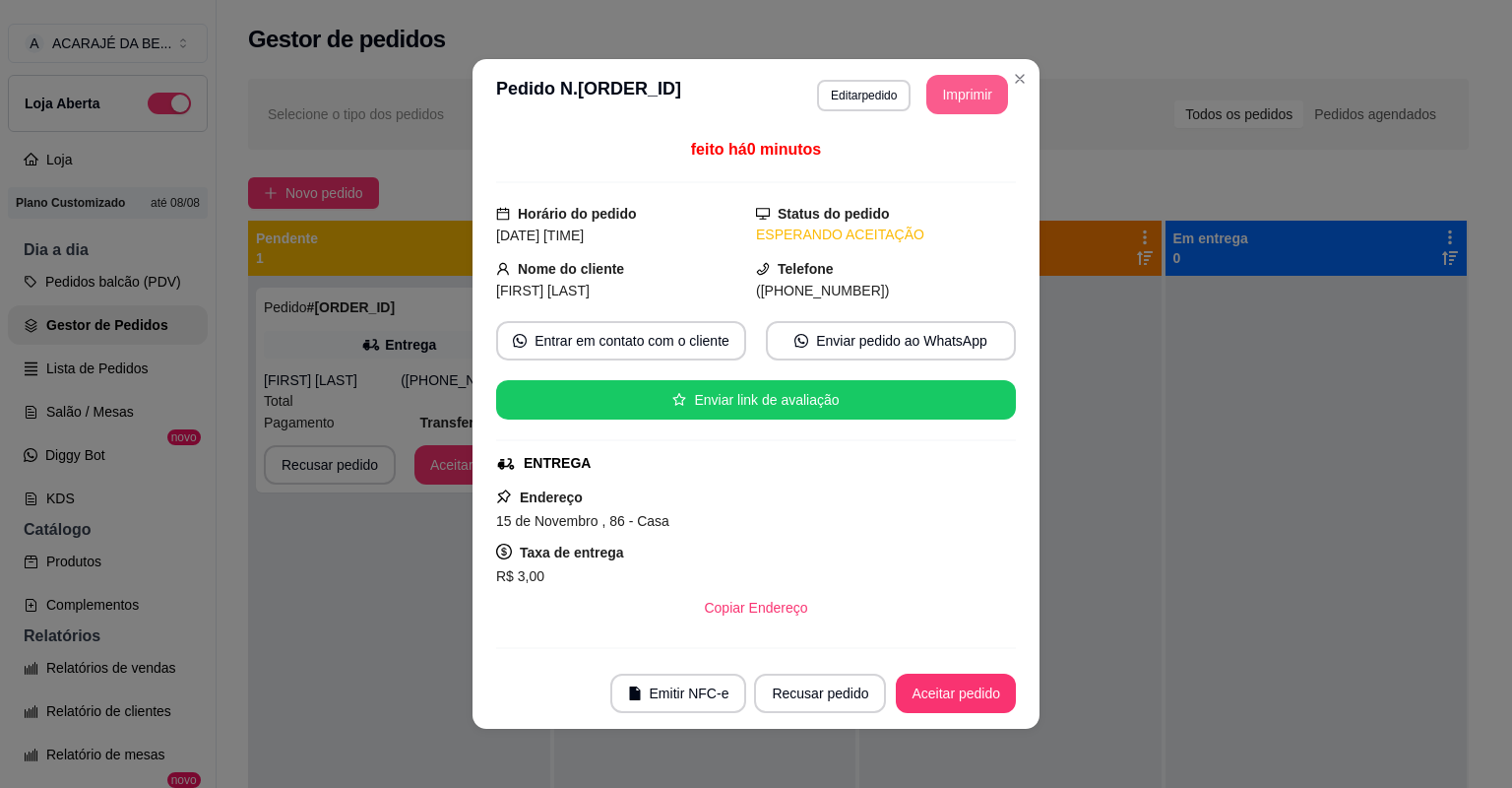 click on "Imprimir" at bounding box center [967, 95] 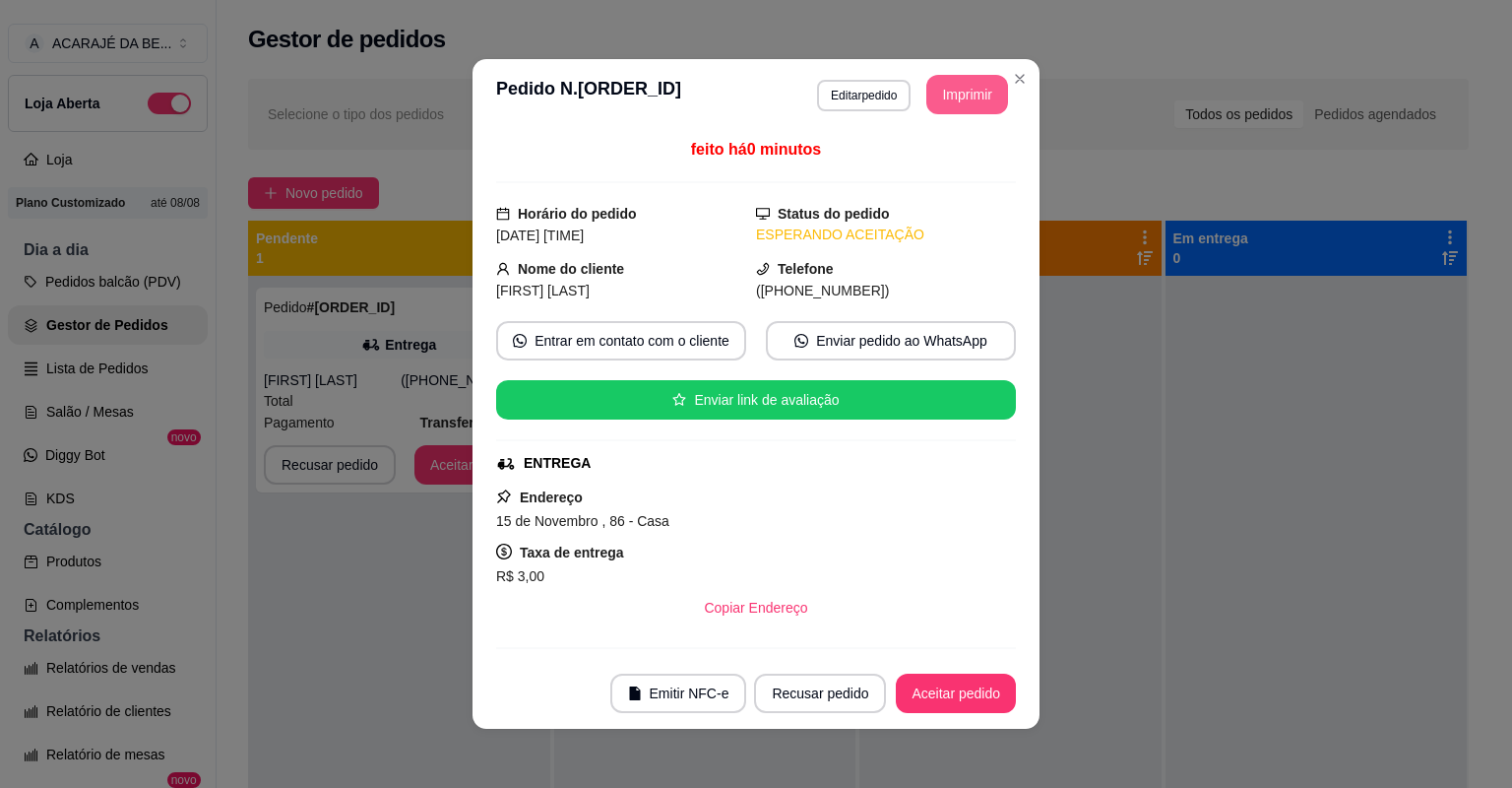 scroll, scrollTop: 0, scrollLeft: 0, axis: both 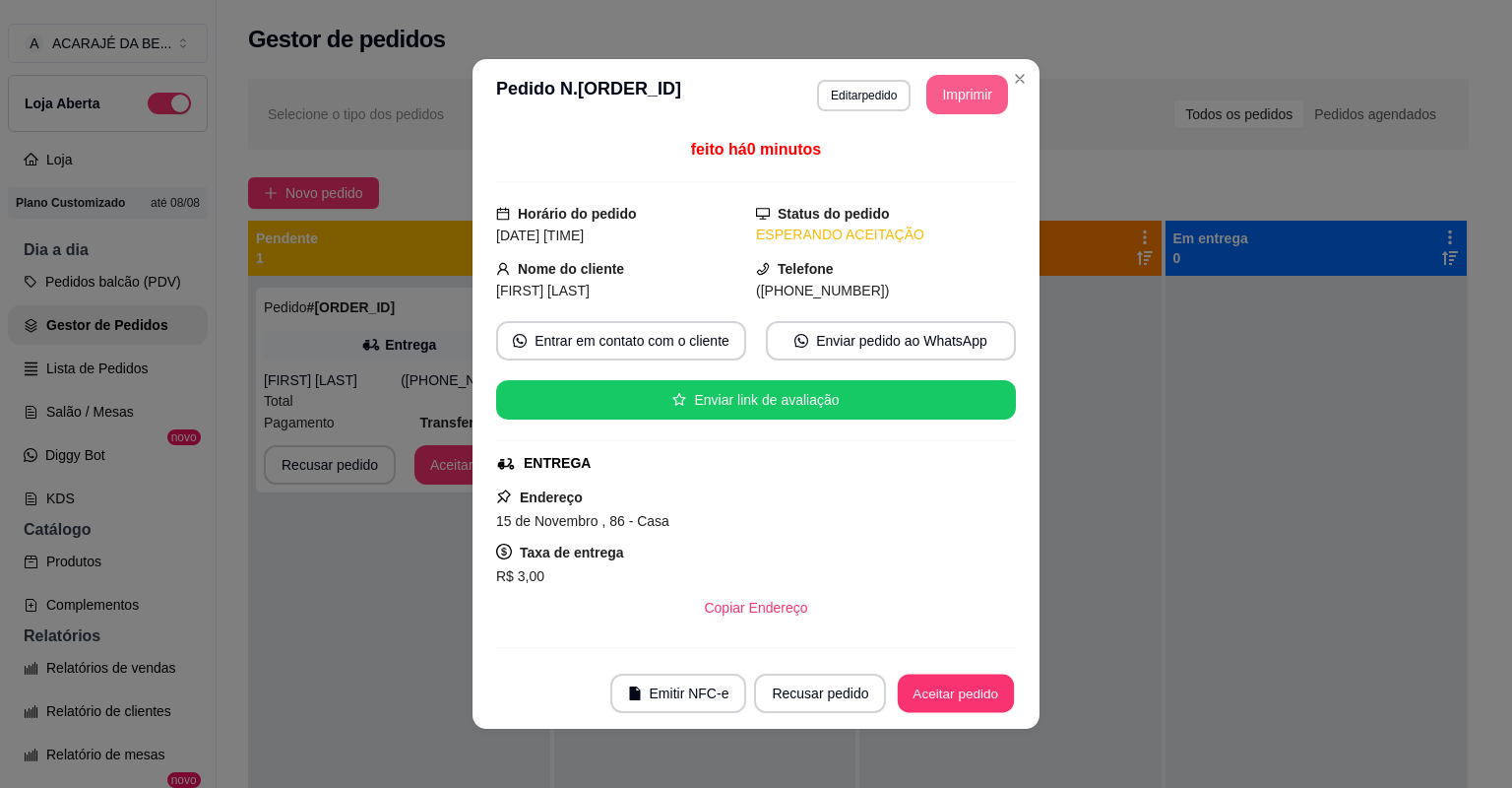 click on "Aceitar pedido" at bounding box center (956, 693) 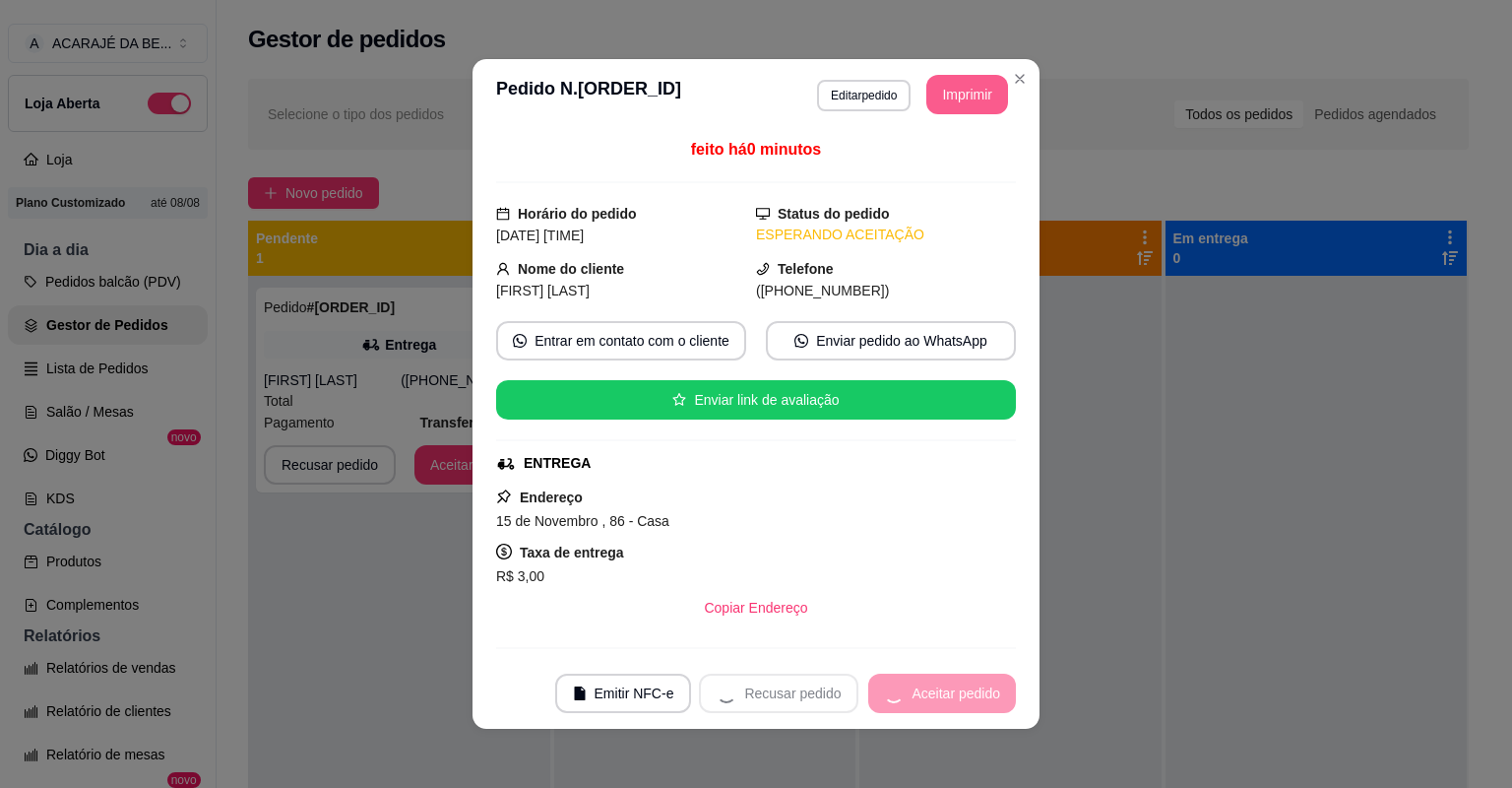 click on "Recusar pedido Aceitar pedido" at bounding box center (857, 693) 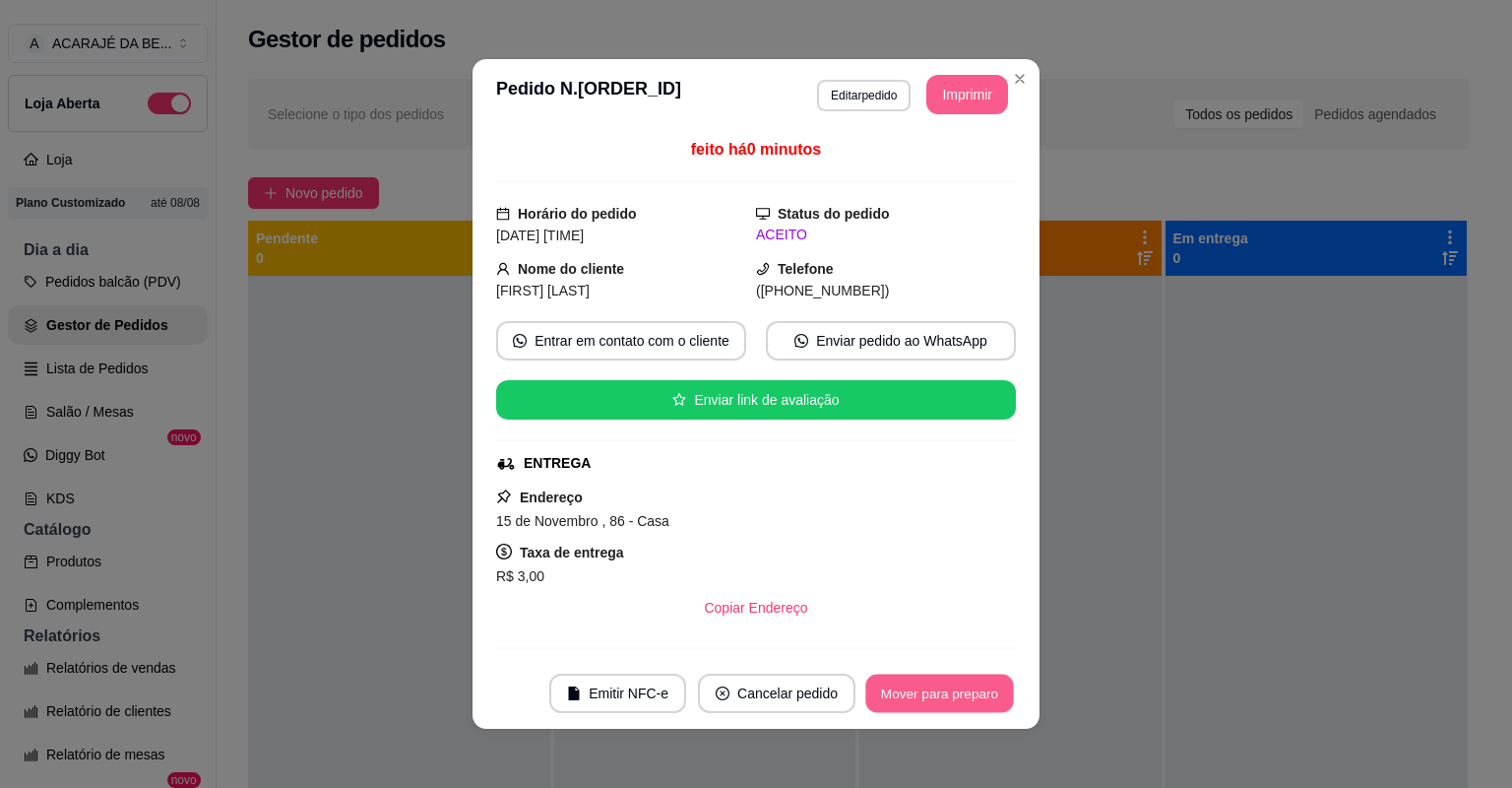 click on "Mover para preparo" at bounding box center (939, 693) 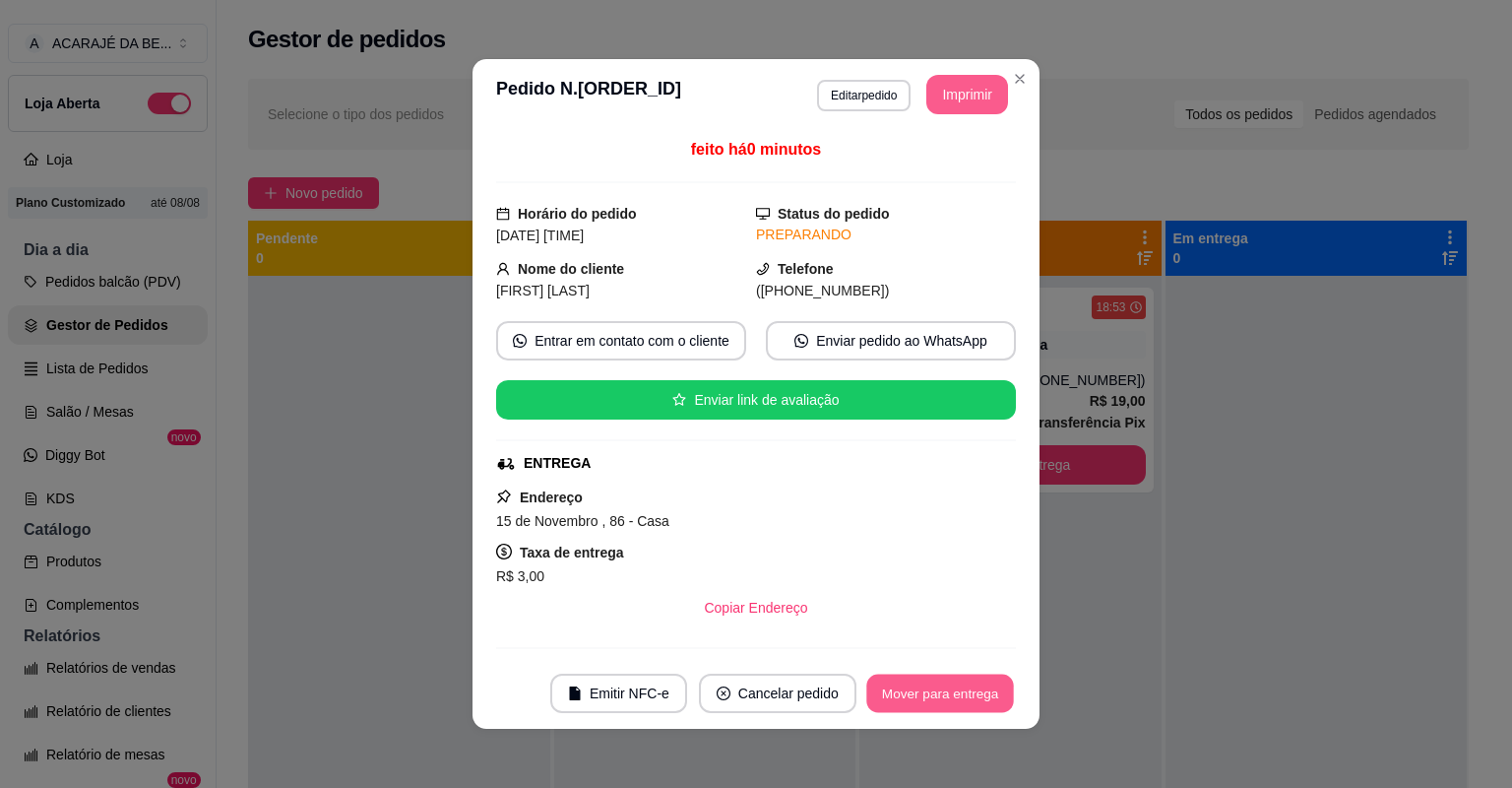 click on "Mover para entrega" at bounding box center [940, 693] 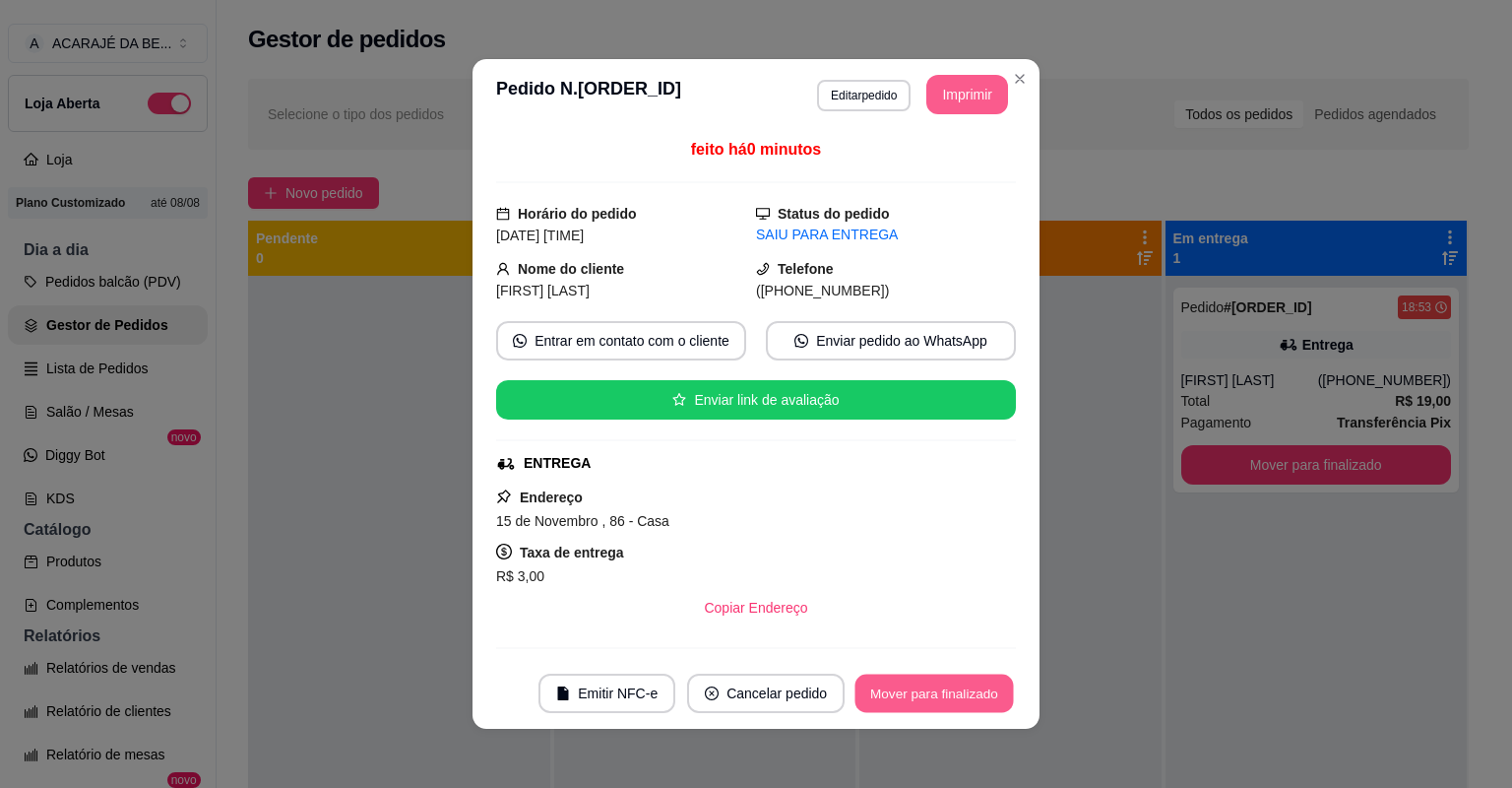 click on "Mover para finalizado" at bounding box center (934, 693) 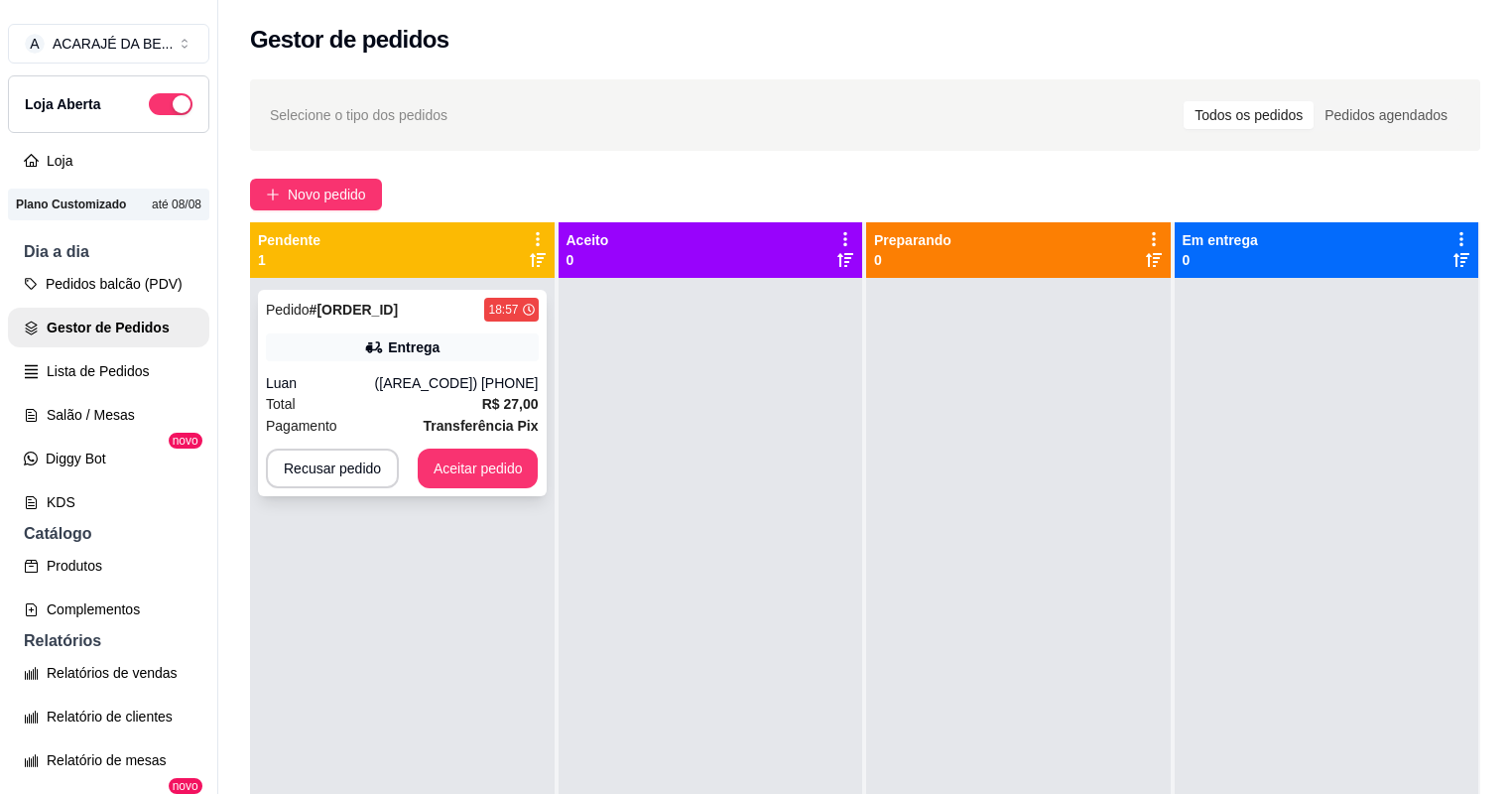 click on "Total R$ 27,00" at bounding box center (402, 404) 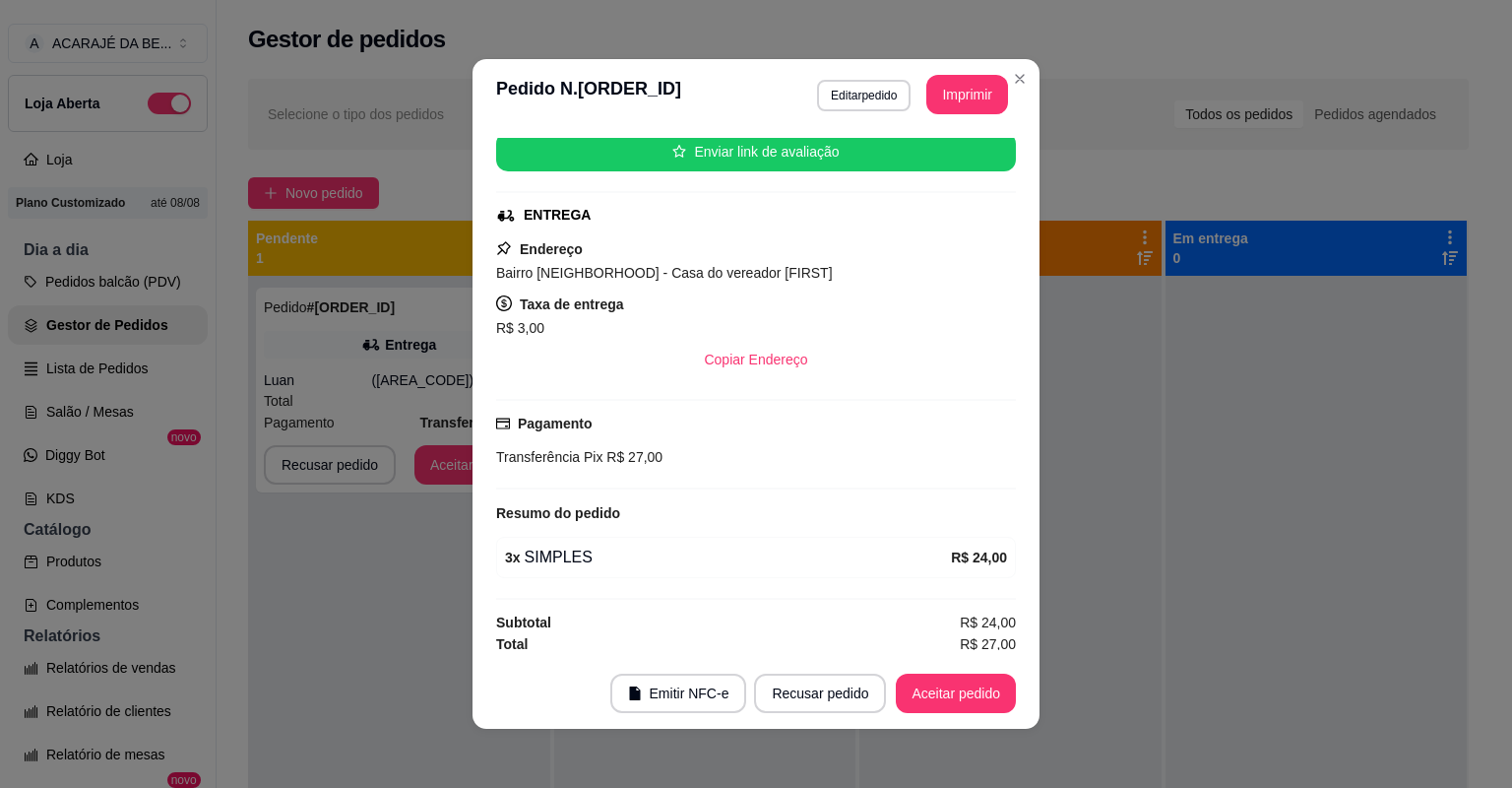 scroll, scrollTop: 250, scrollLeft: 0, axis: vertical 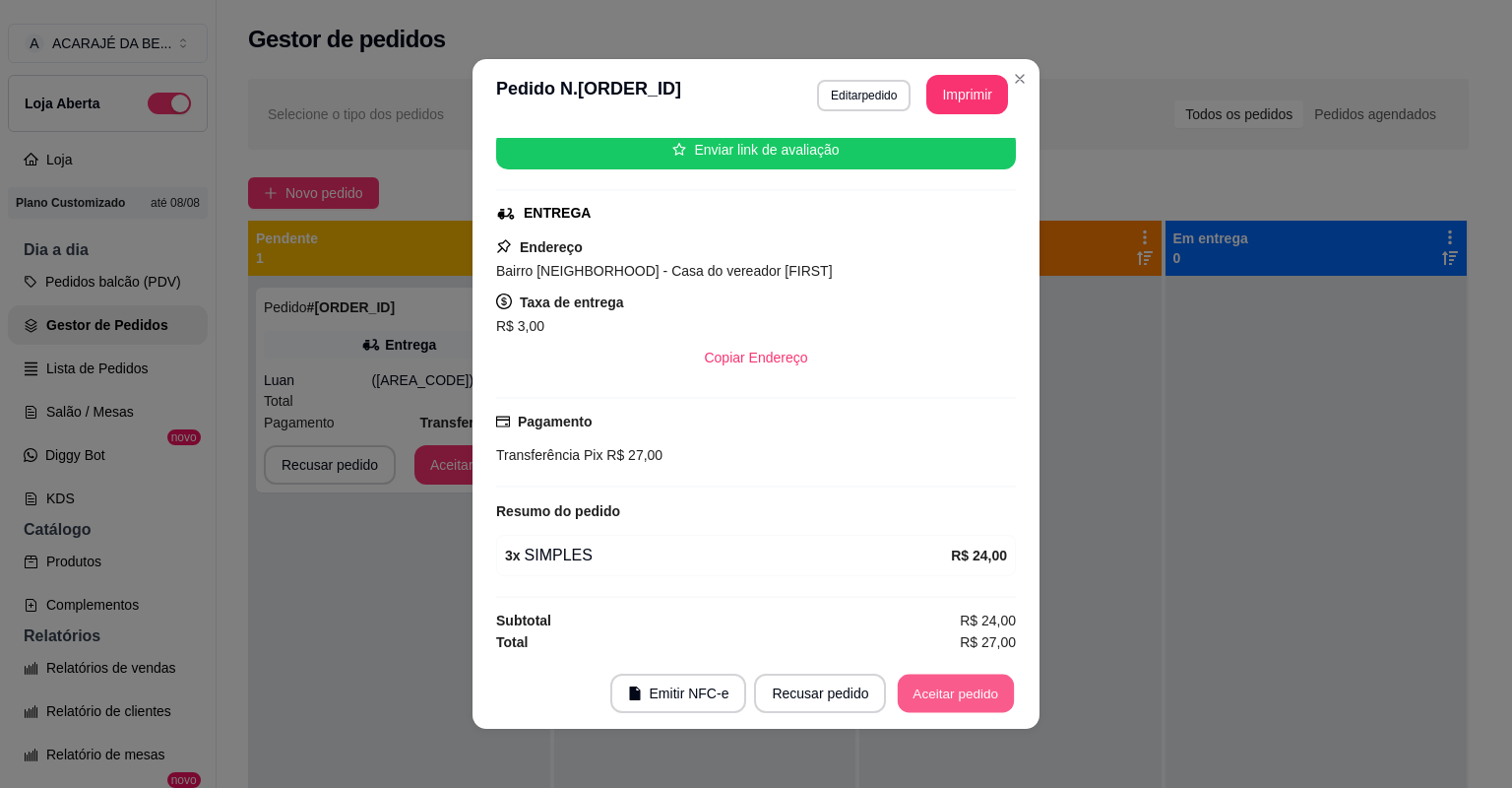 click on "Aceitar pedido" at bounding box center [956, 693] 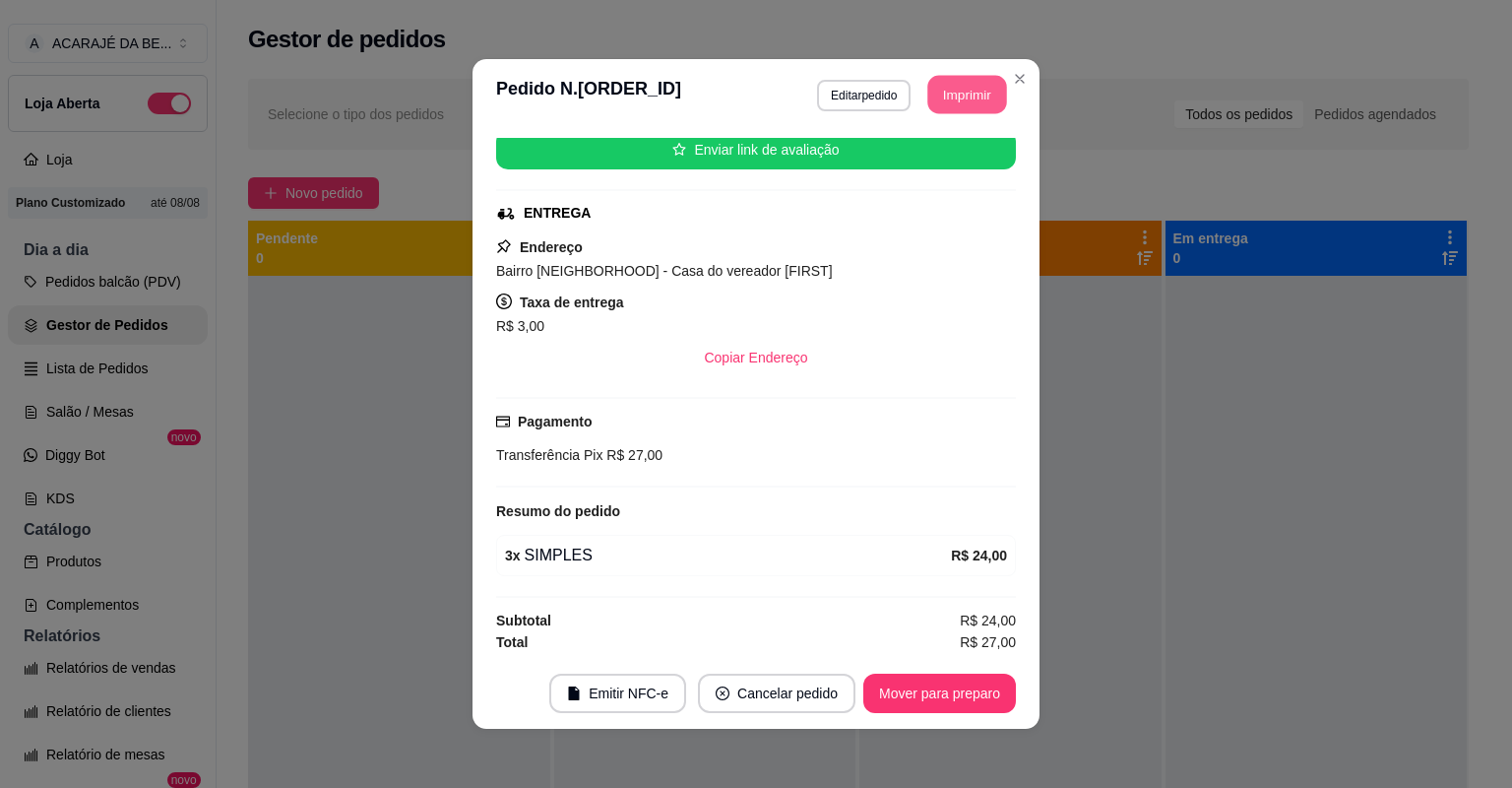 click on "Imprimir" at bounding box center [968, 95] 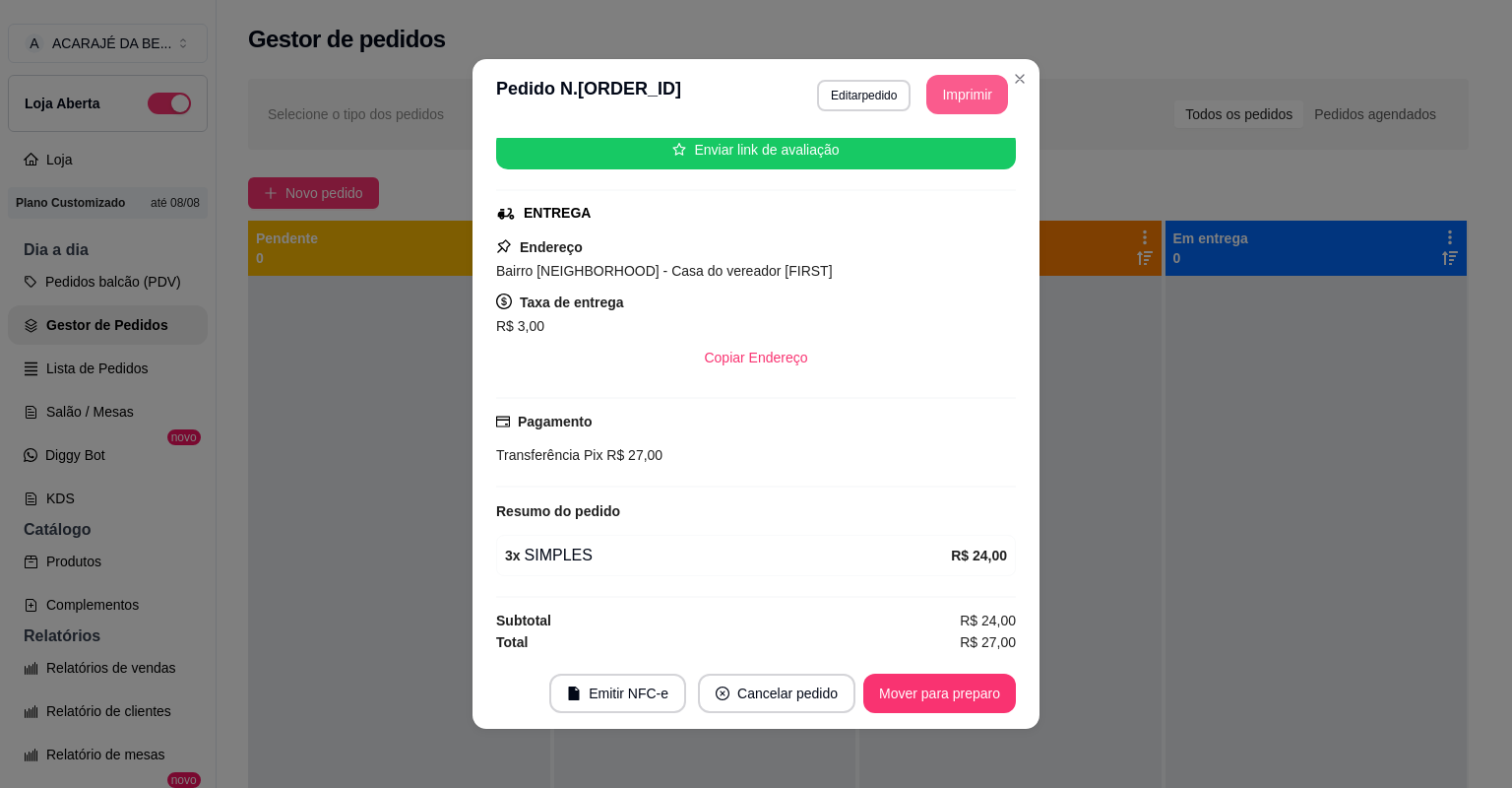 scroll, scrollTop: 0, scrollLeft: 0, axis: both 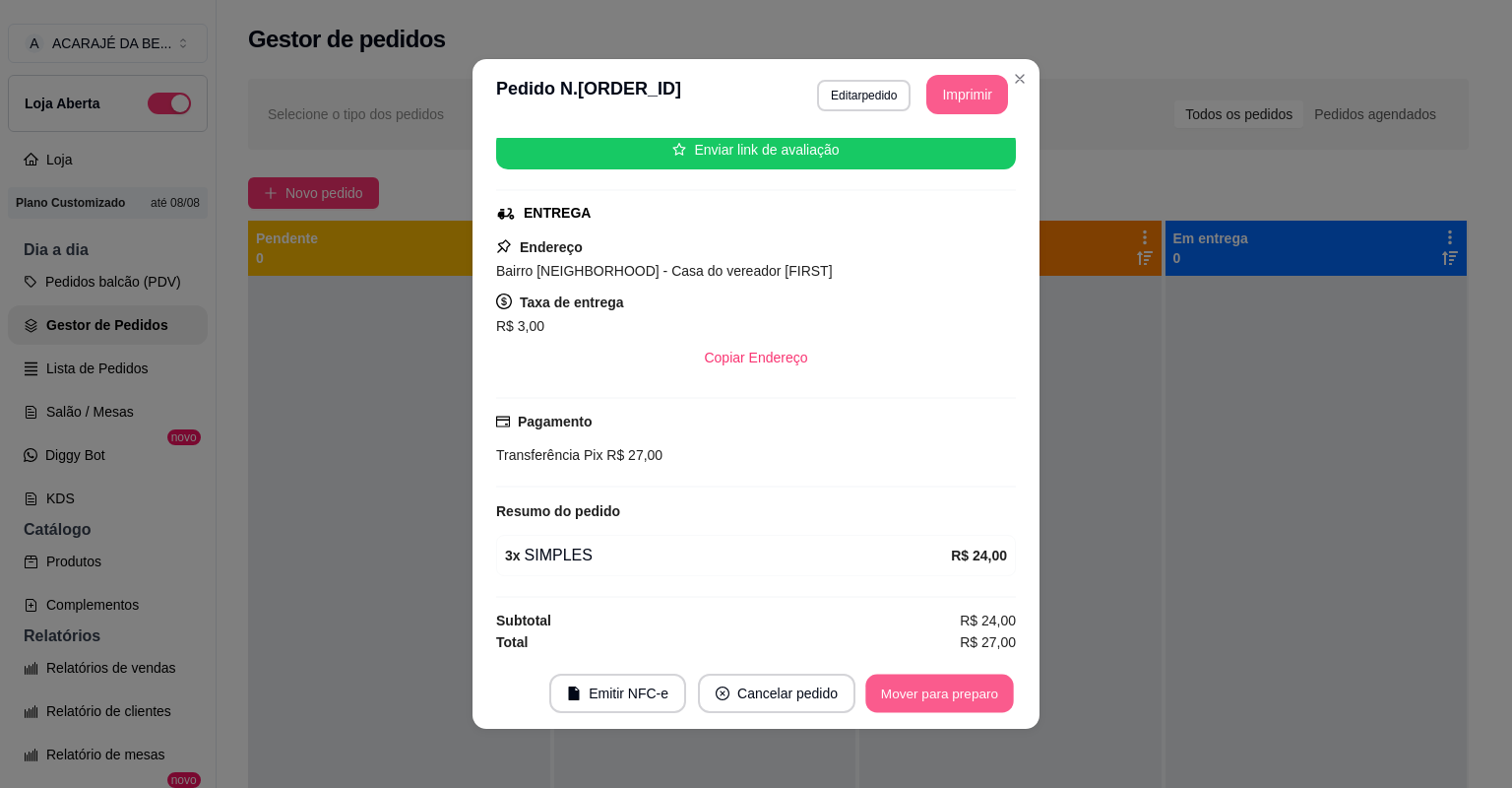 click on "Mover para preparo" at bounding box center [939, 693] 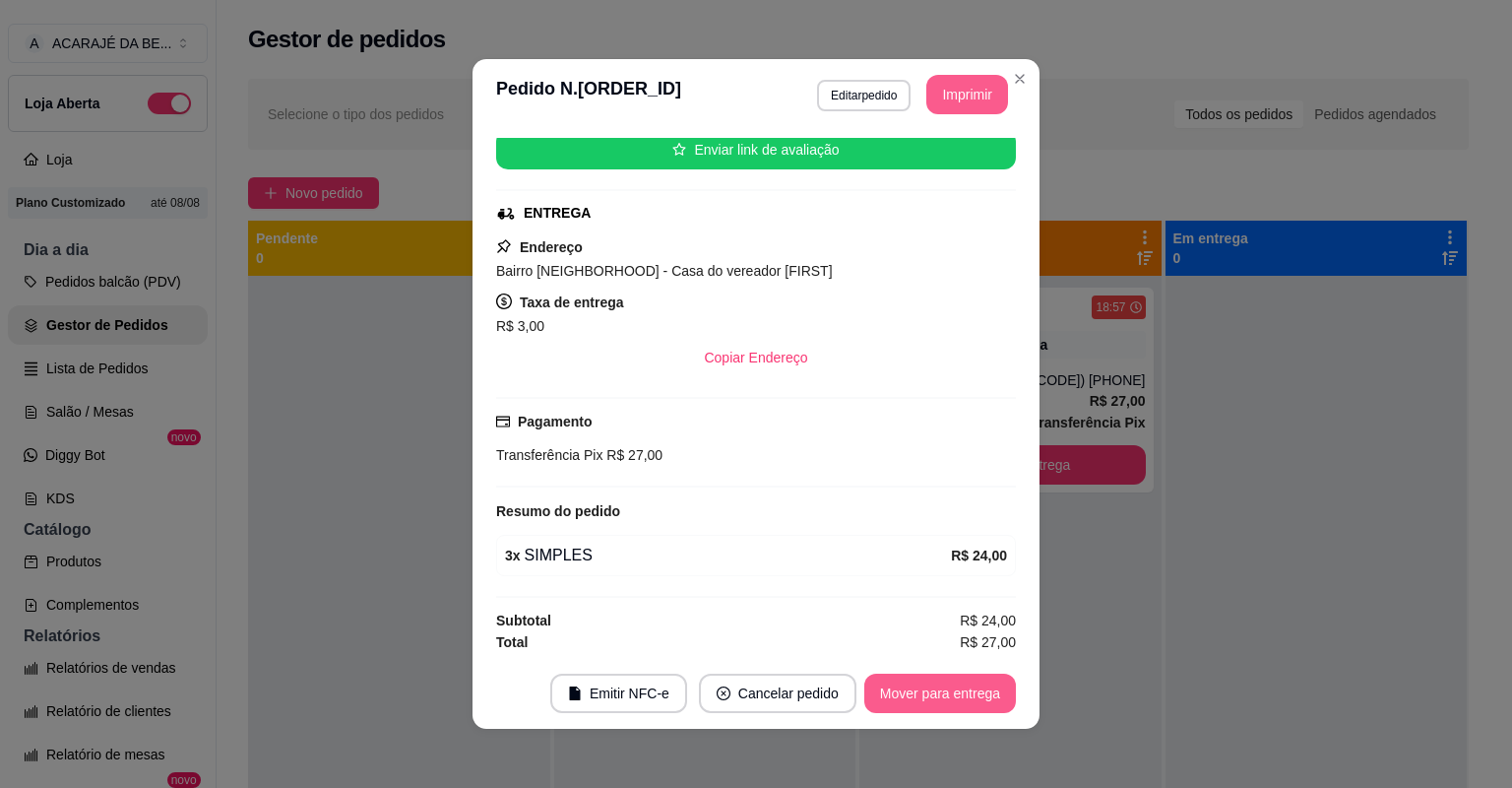 click on "Mover para entrega" at bounding box center [940, 693] 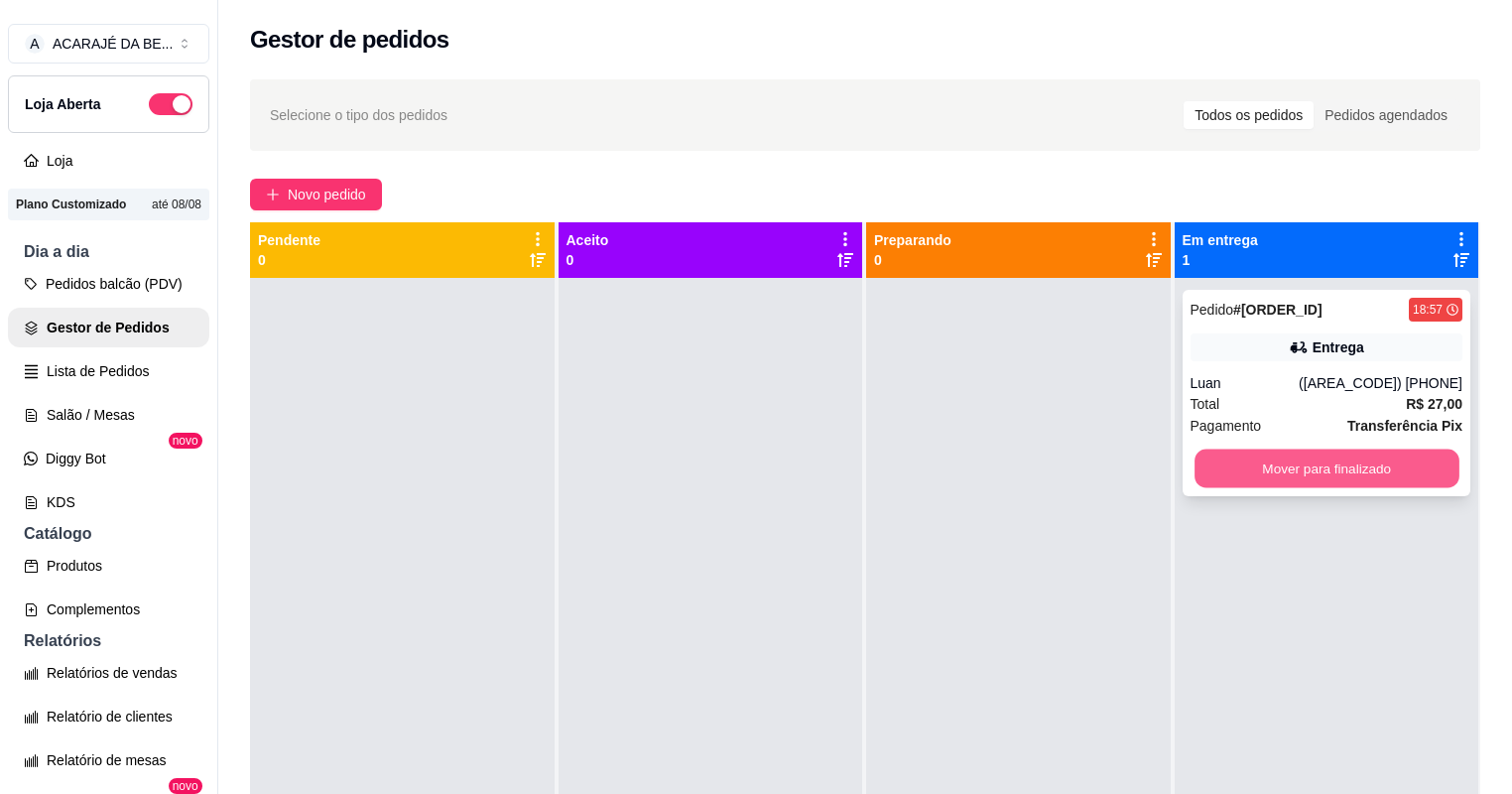 click on "Mover para finalizado" at bounding box center [1326, 468] 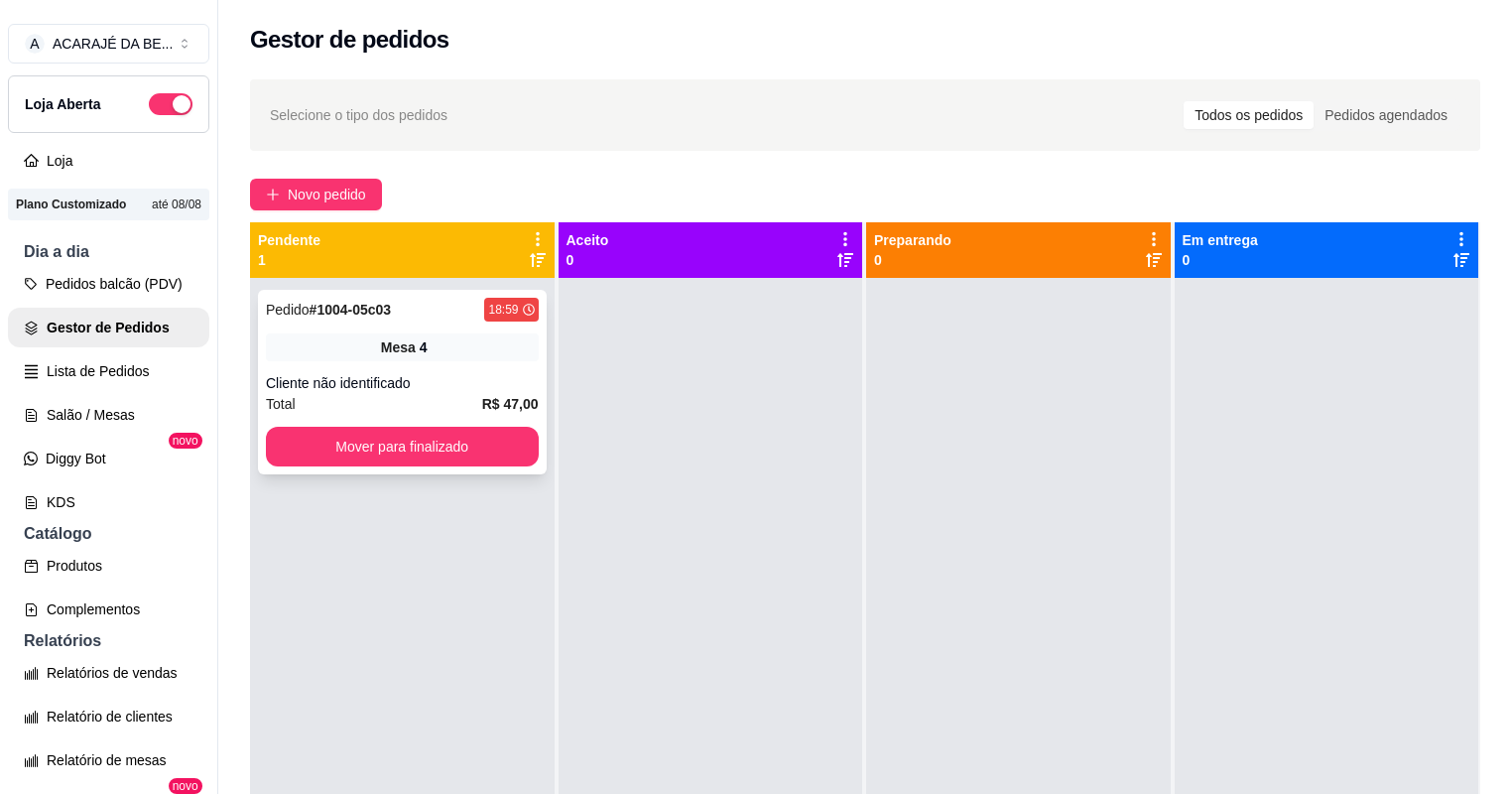 click on "Cliente não identificado" at bounding box center [402, 383] 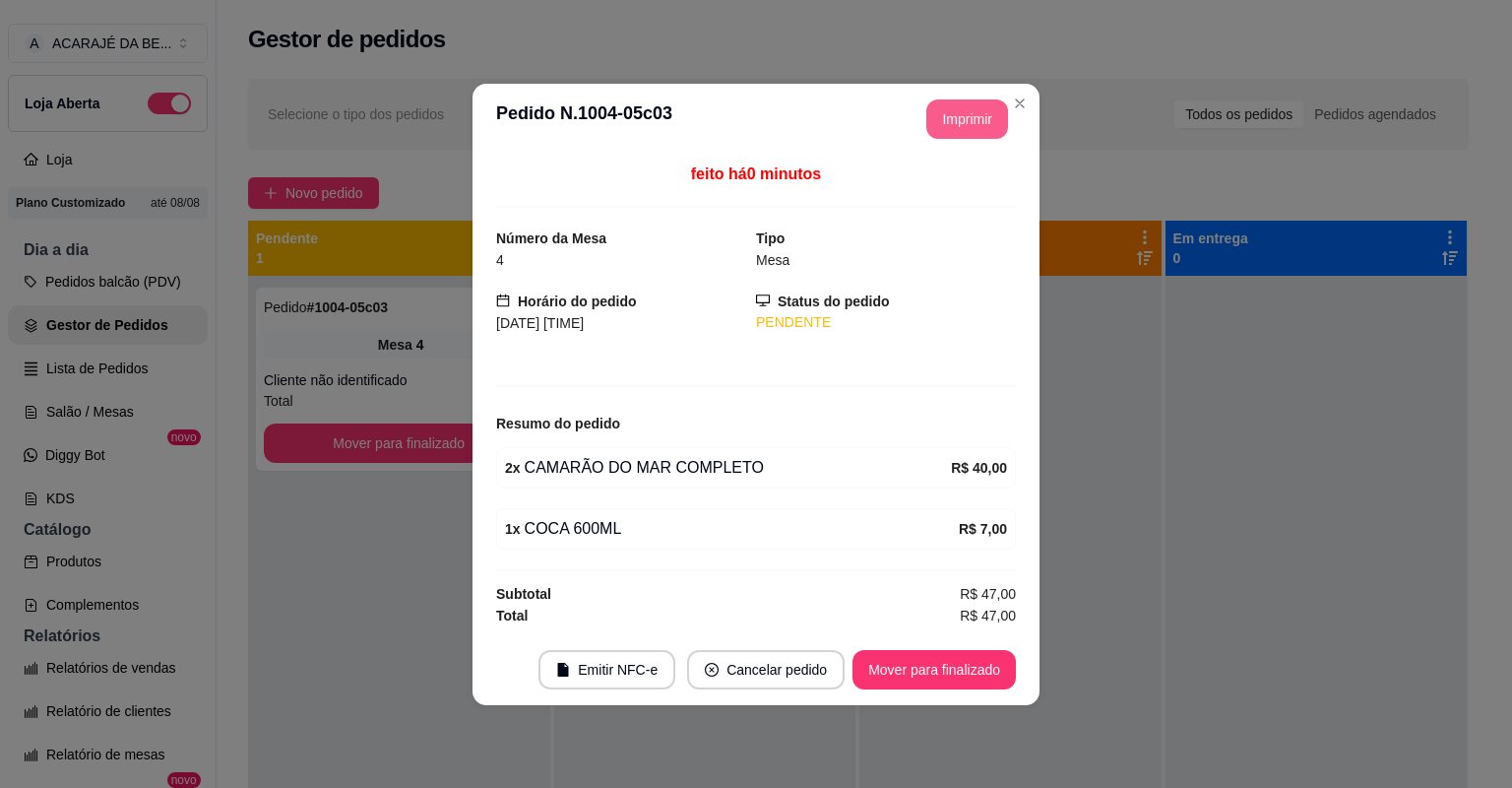 click on "Imprimir" at bounding box center [967, 119] 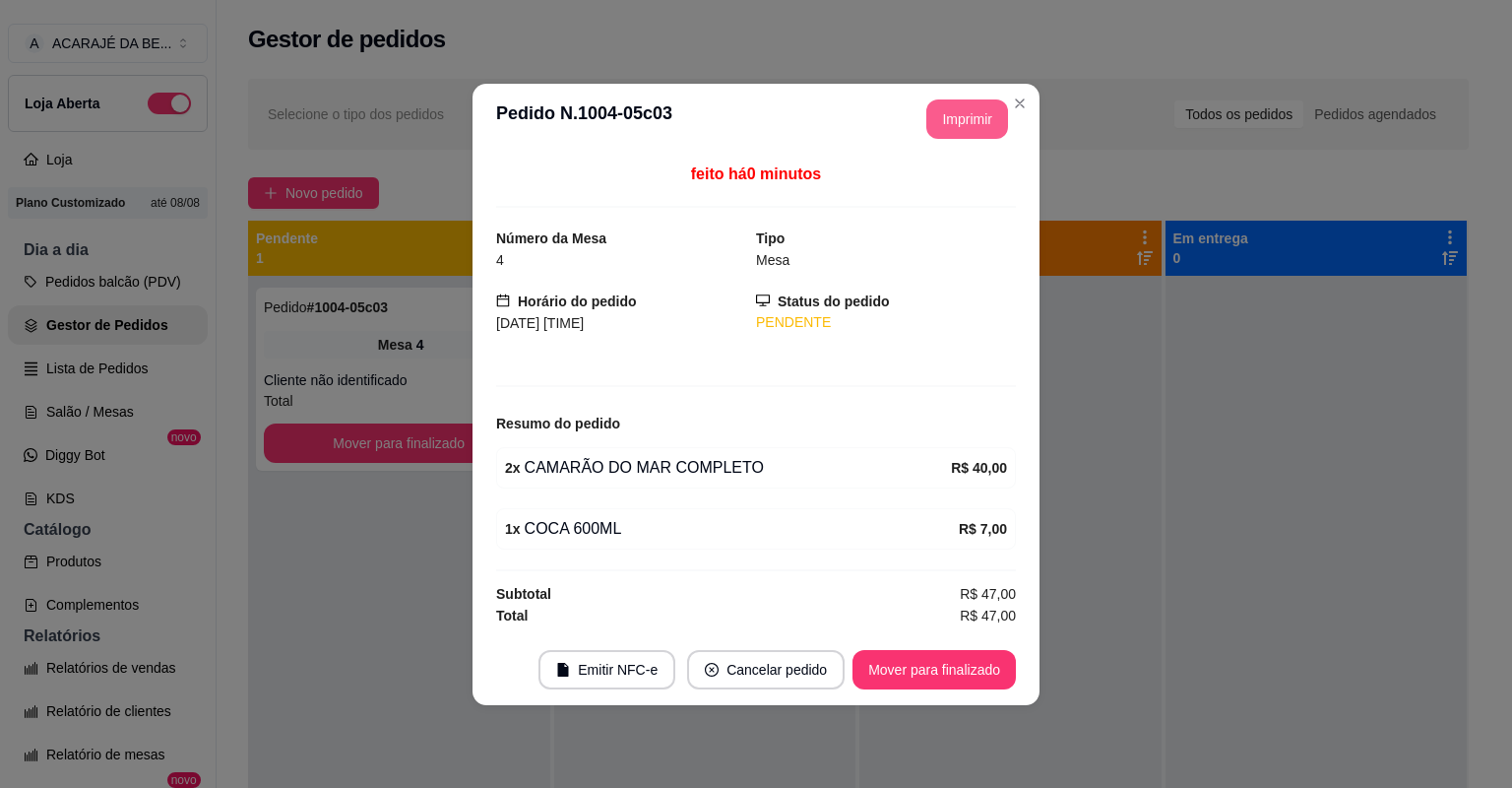 scroll, scrollTop: 0, scrollLeft: 0, axis: both 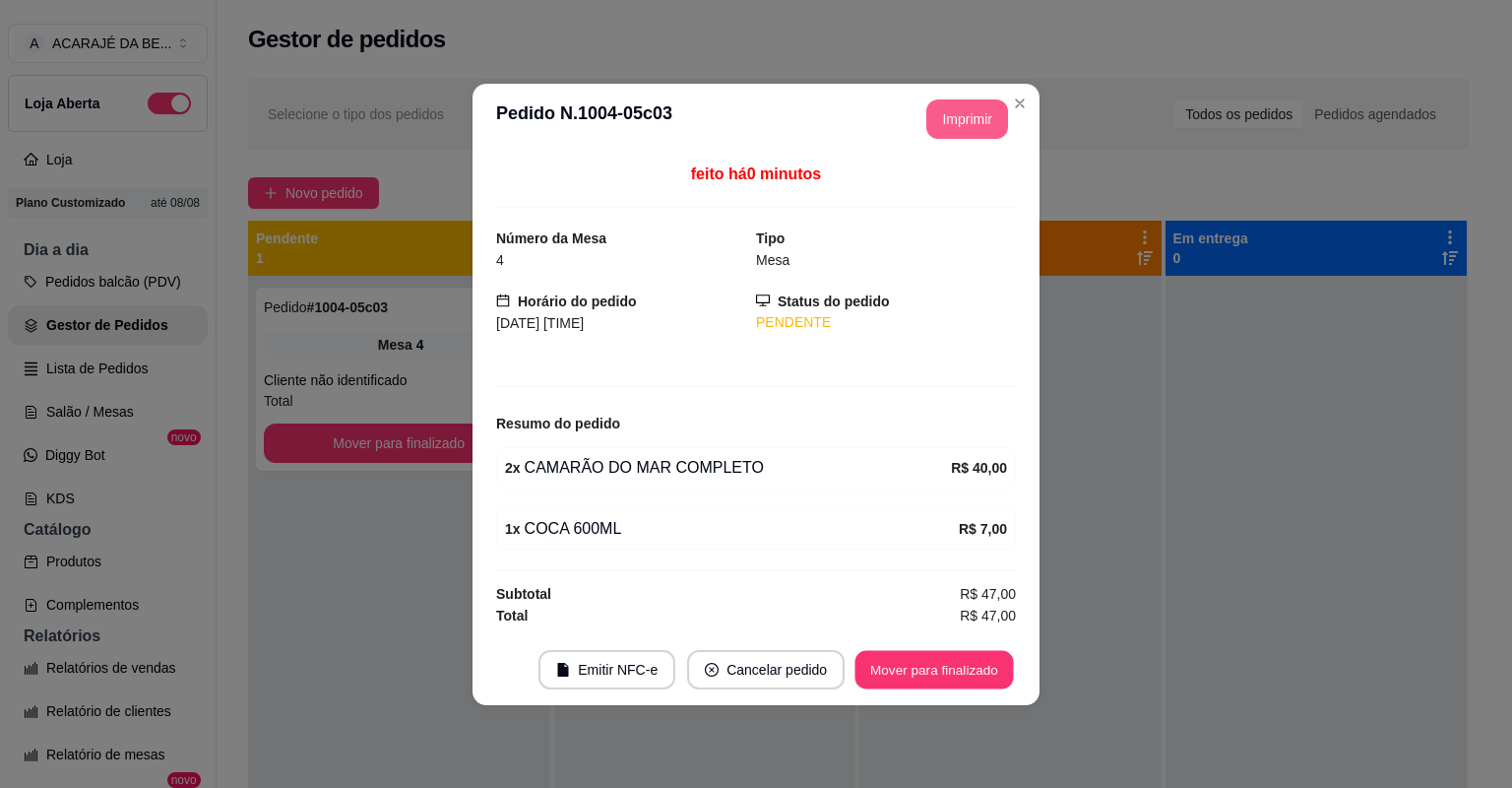 click on "Mover para finalizado" at bounding box center [934, 669] 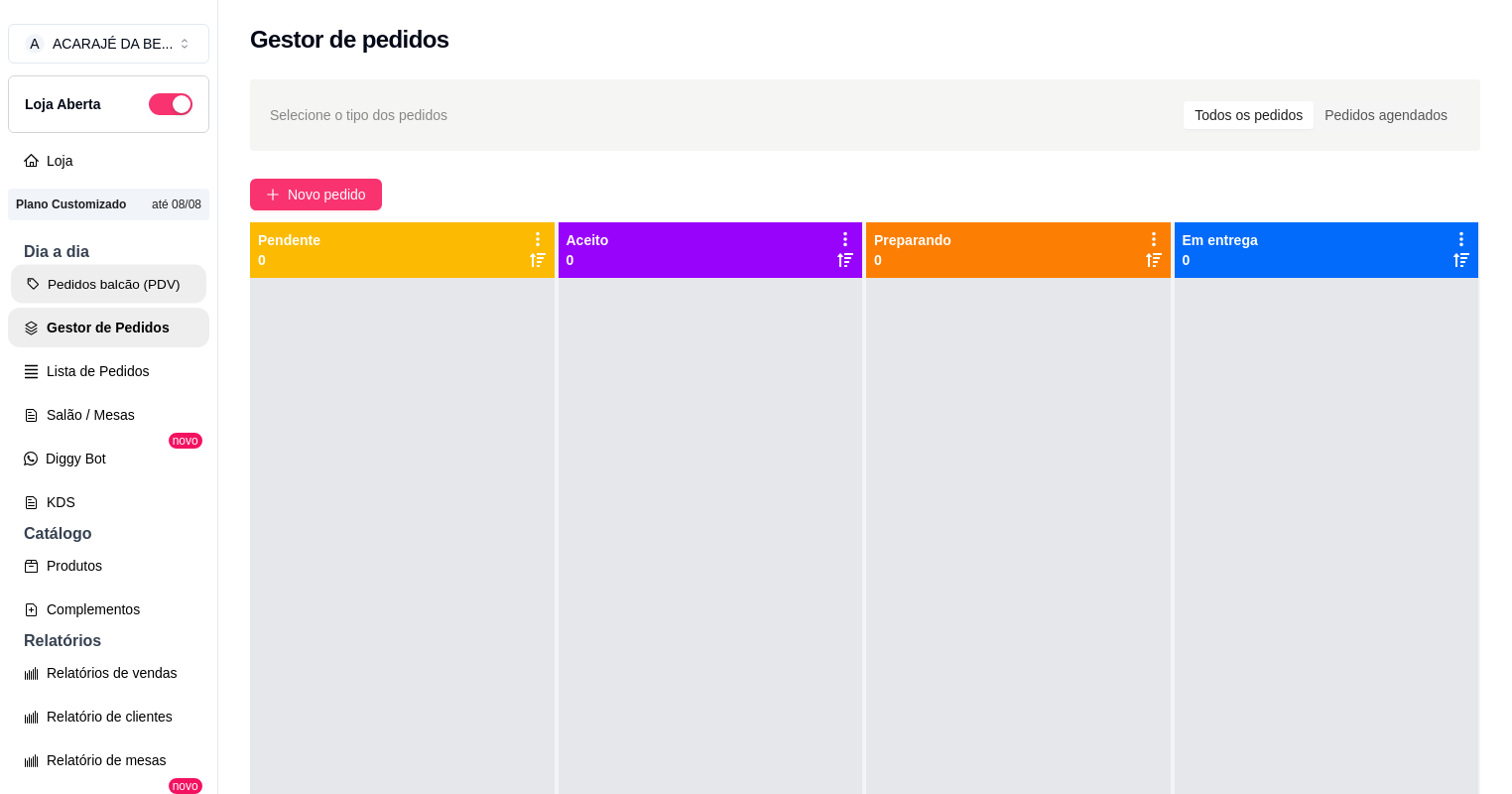 click on "Pedidos balcão (PDV)" at bounding box center (108, 284) 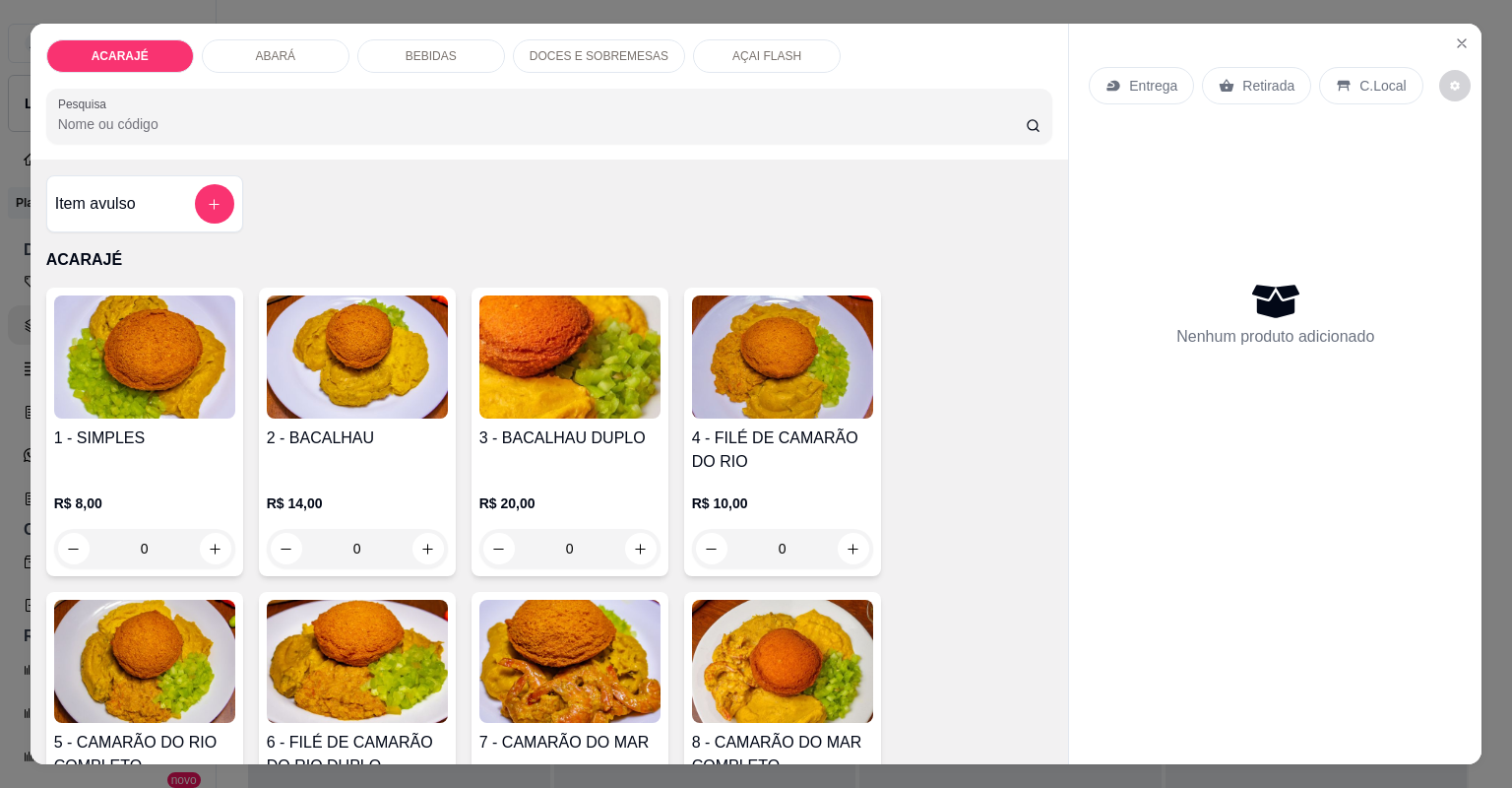 click on "1 - SIMPLES    R$ 8,00 0 2 - BACALHAU    R$ 14,00 0 3 - BACALHAU DUPLO    R$ 20,00 0 4 - FILÉ DE CAMARÃO DO RIO    R$ 10,00 0 5 - CAMARÃO DO RIO COMPLETO    R$ 15,00 0 6 - FILÉ DE CAMARÃO DO RIO DUPLO   R$ 16,00 0 7 - CAMARÃO DO MAR    R$ 17,00 0 8 - CAMARÃO DO MAR COMPLETO    R$ 20,00 0 9 - CAMARÃO DO MAR DUPLO   R$ 30,00 0 11 - BOLINHO DE ACARAJÉ    R$ 4,00 0" at bounding box center [549, 736] 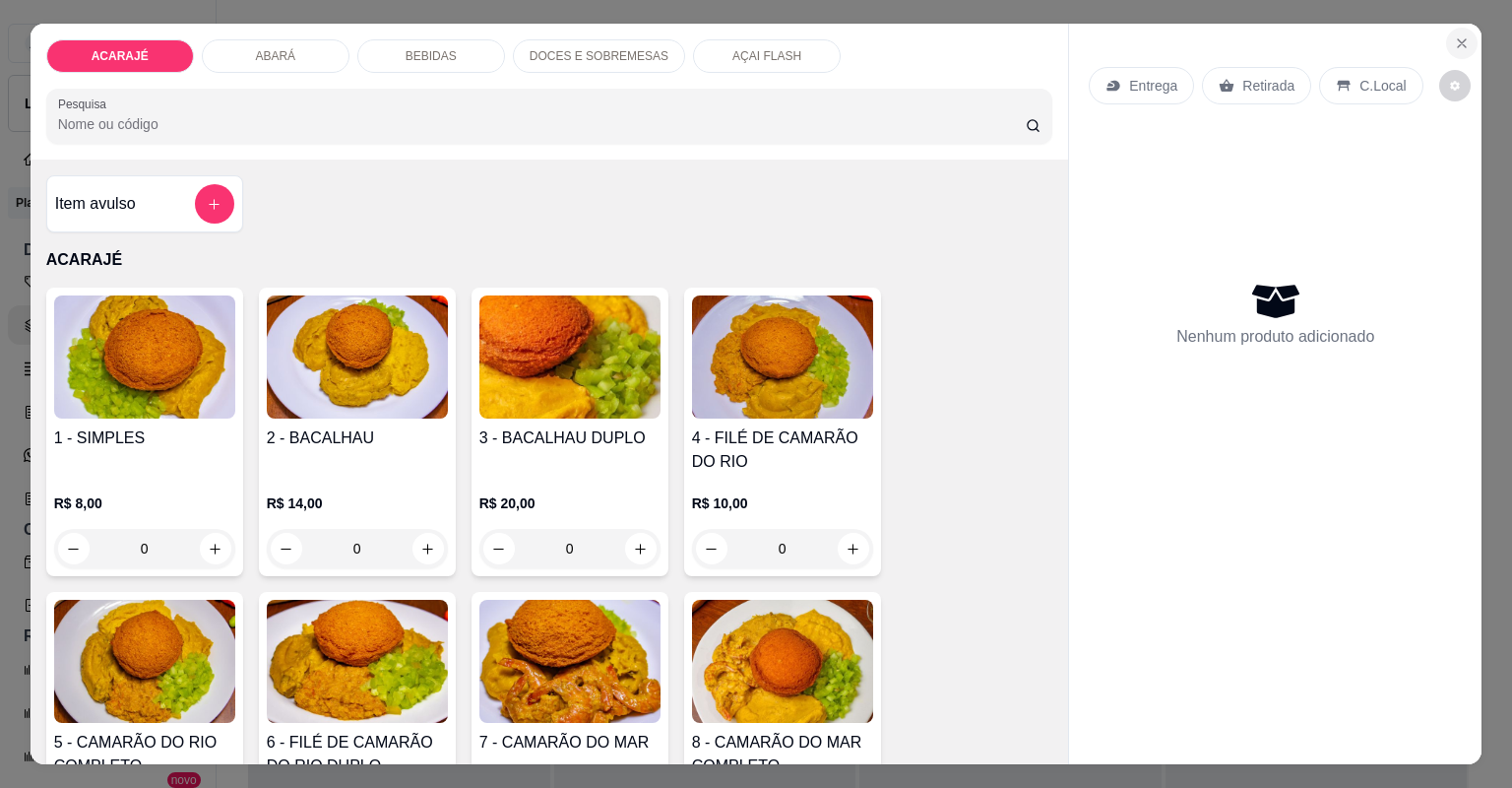 click 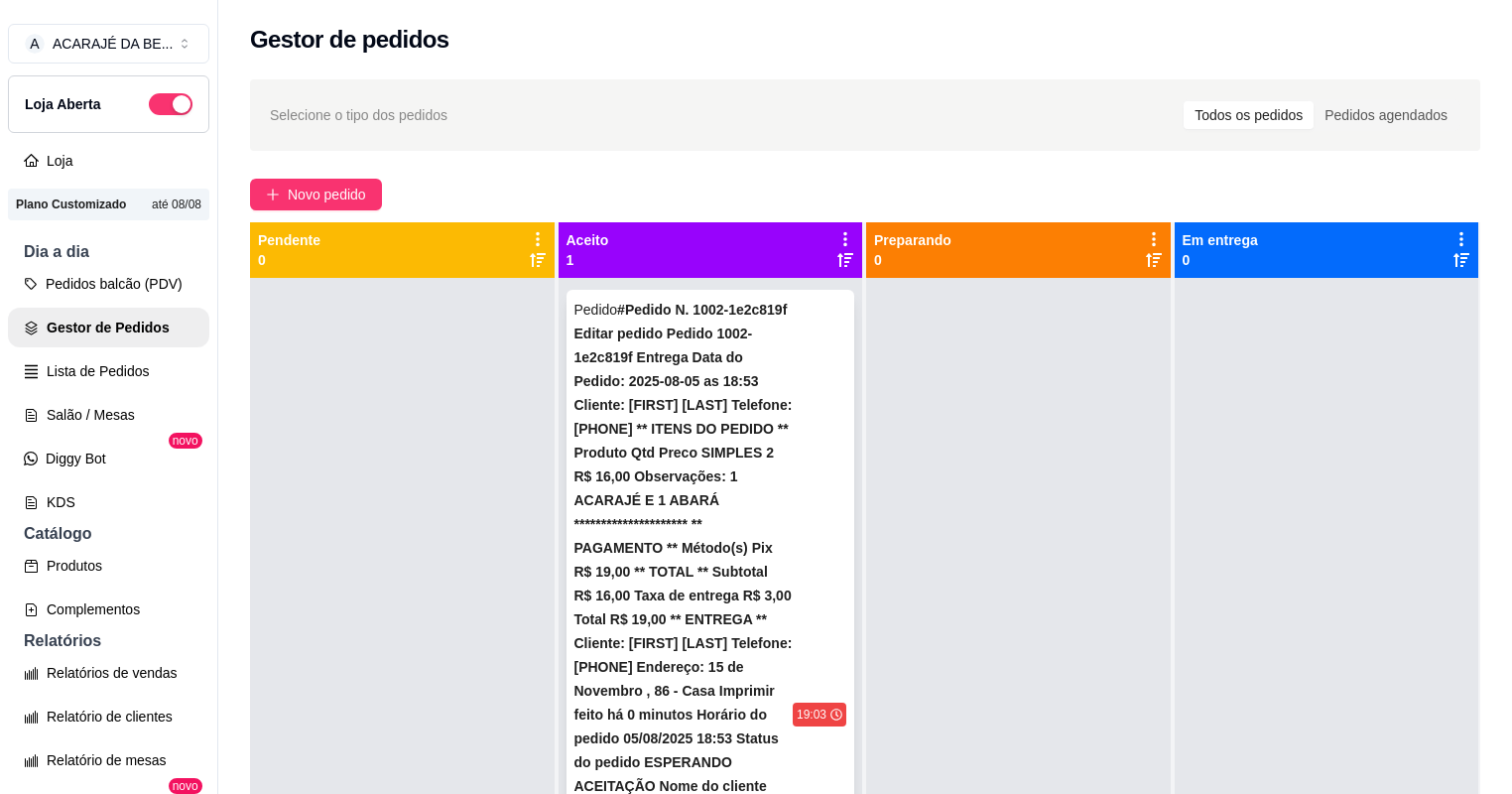 click on "Total R$ 14,00" at bounding box center (710, 1214) 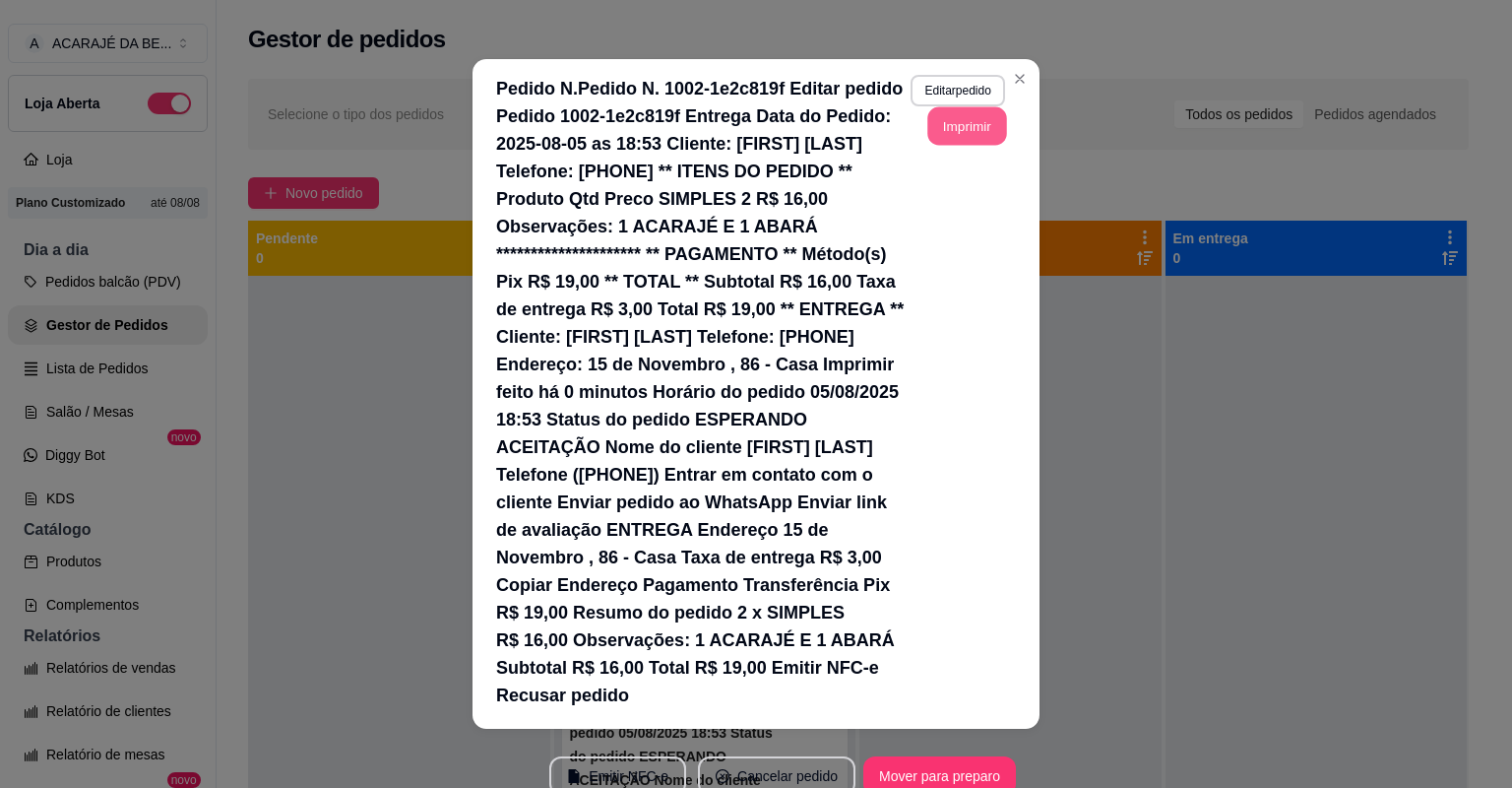 click on "Imprimir" at bounding box center (968, 126) 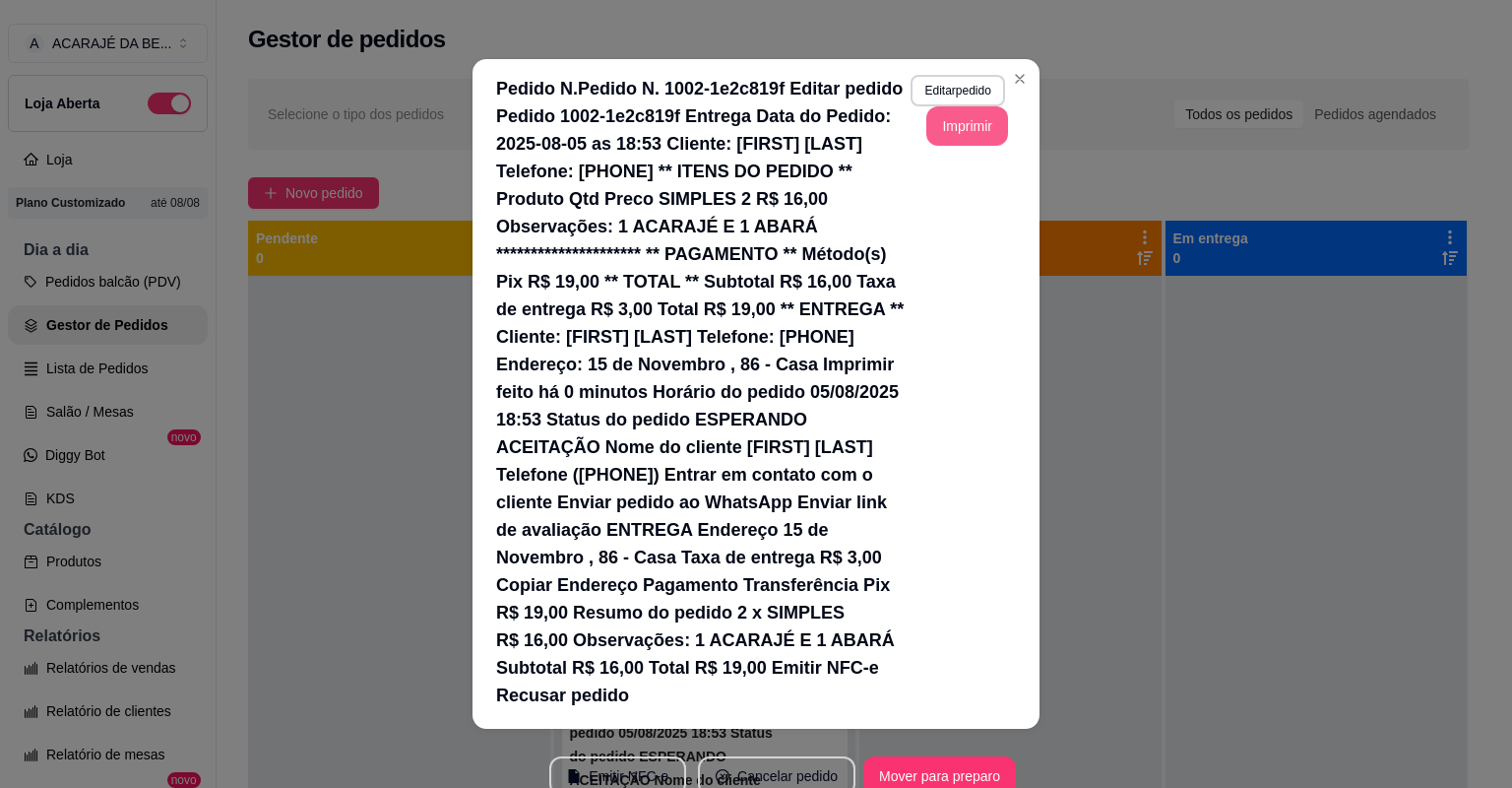 scroll, scrollTop: 0, scrollLeft: 0, axis: both 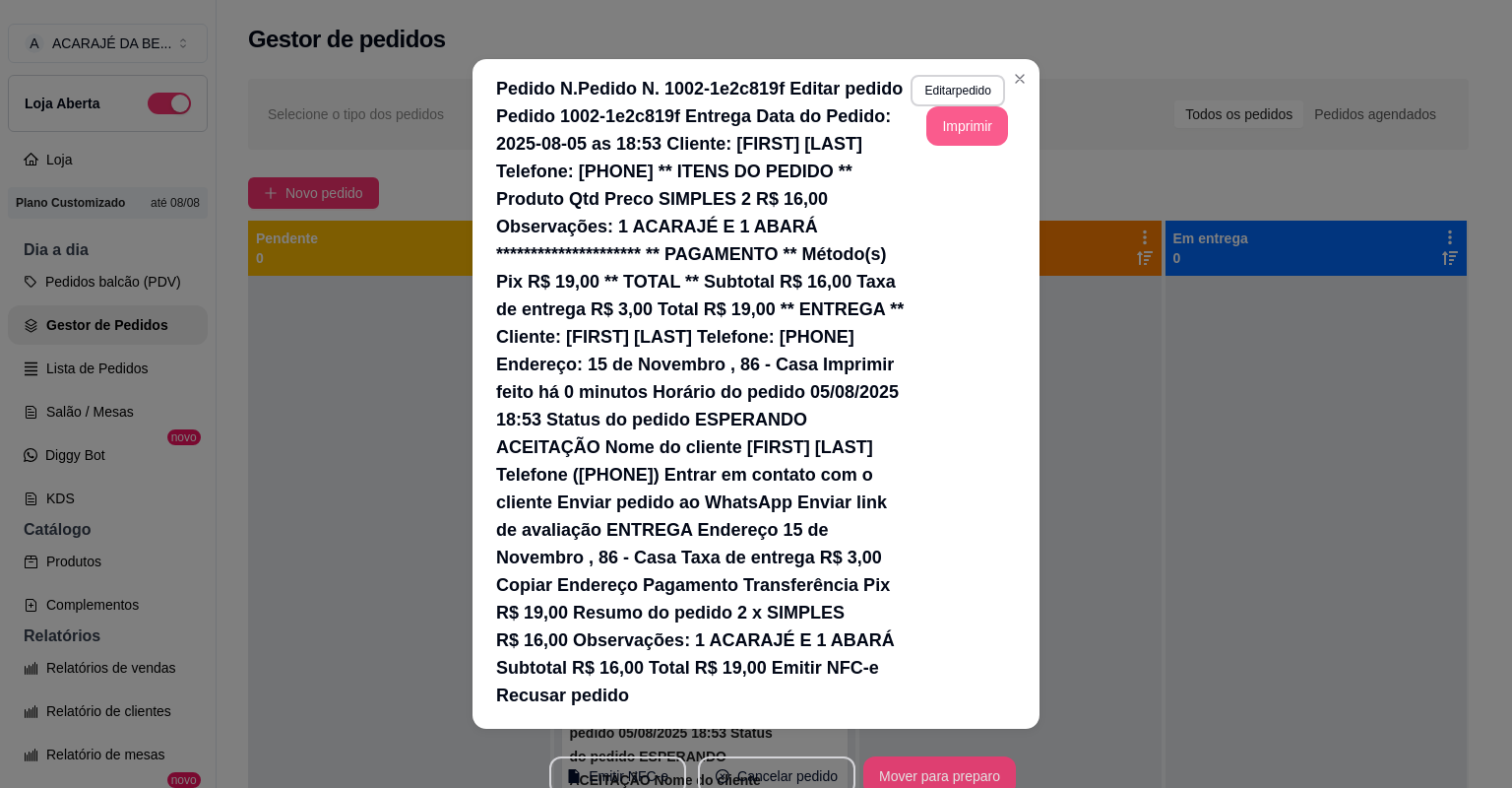 click on "Mover para preparo" at bounding box center [939, 776] 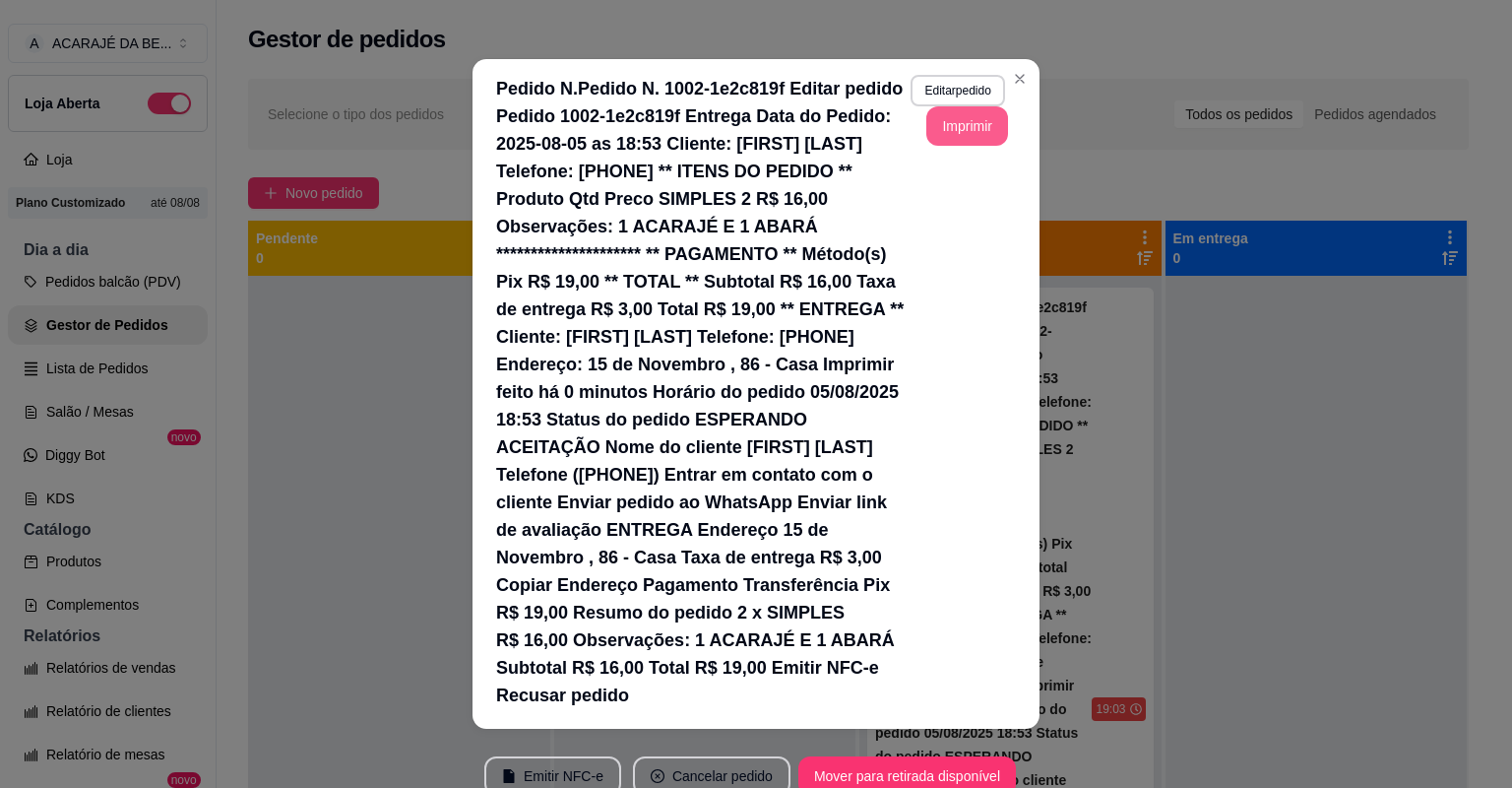 scroll, scrollTop: 4, scrollLeft: 0, axis: vertical 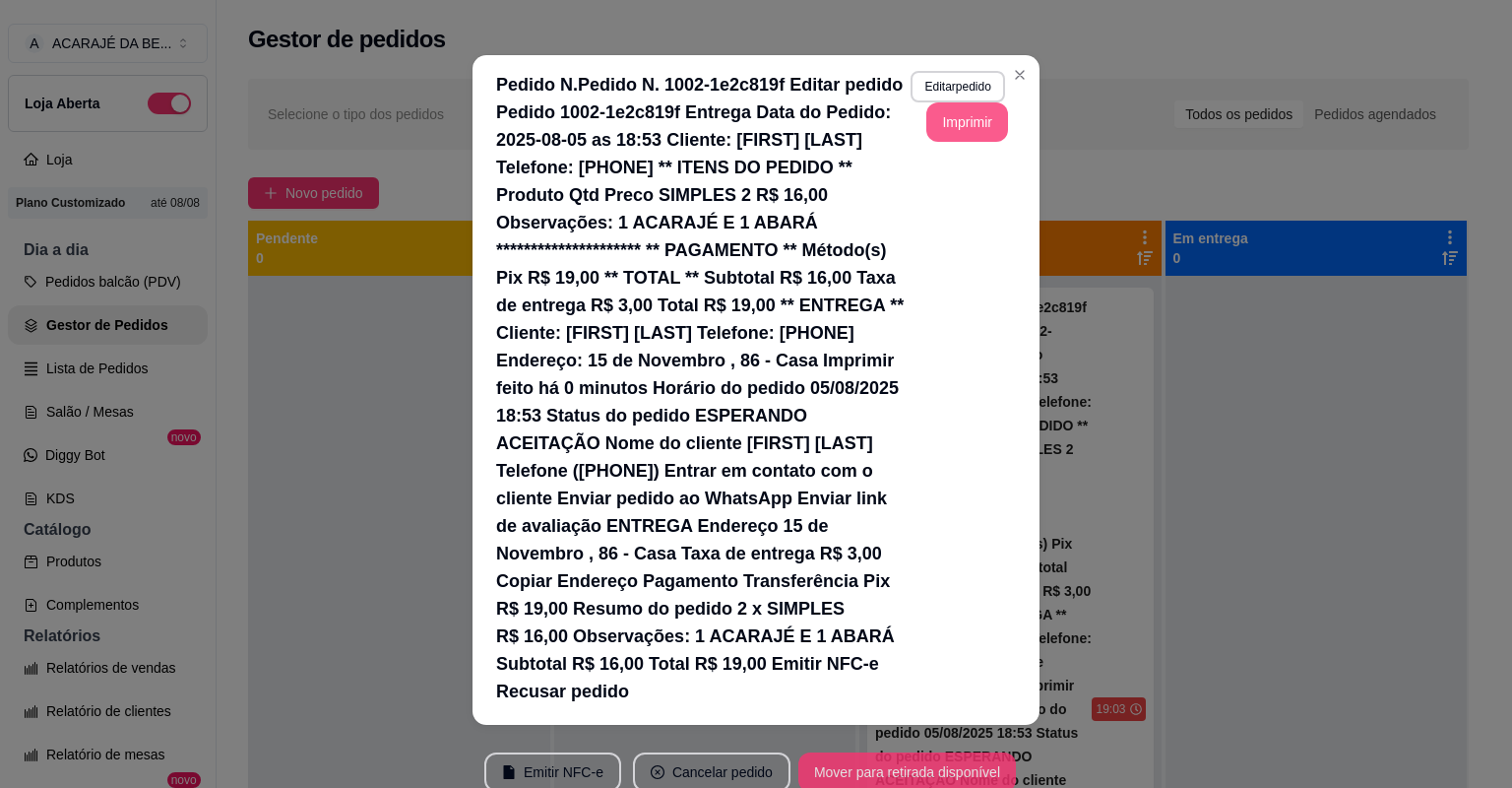 click on "Mover para retirada disponível" at bounding box center (907, 772) 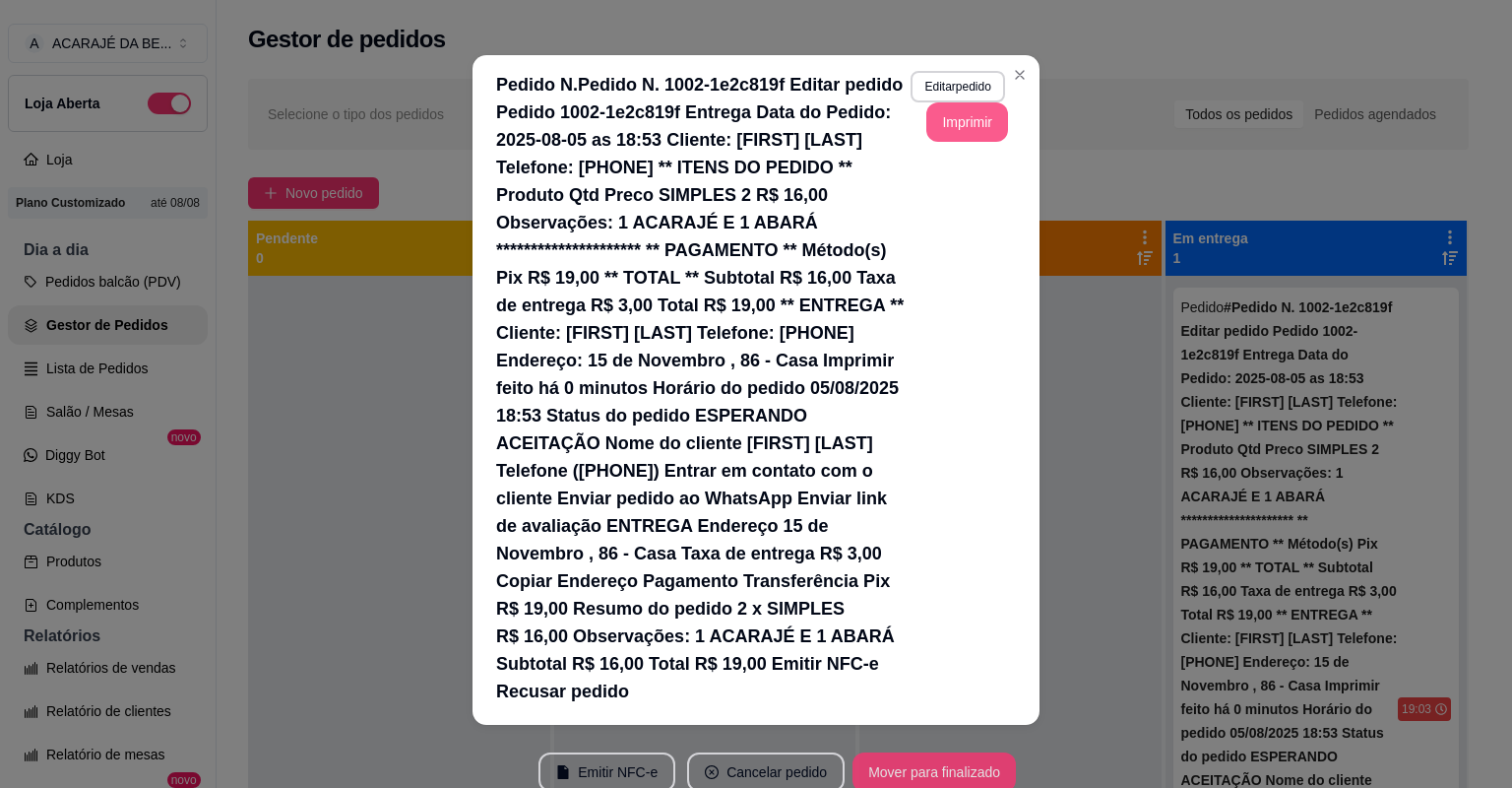 click on "Mover para finalizado" at bounding box center [934, 772] 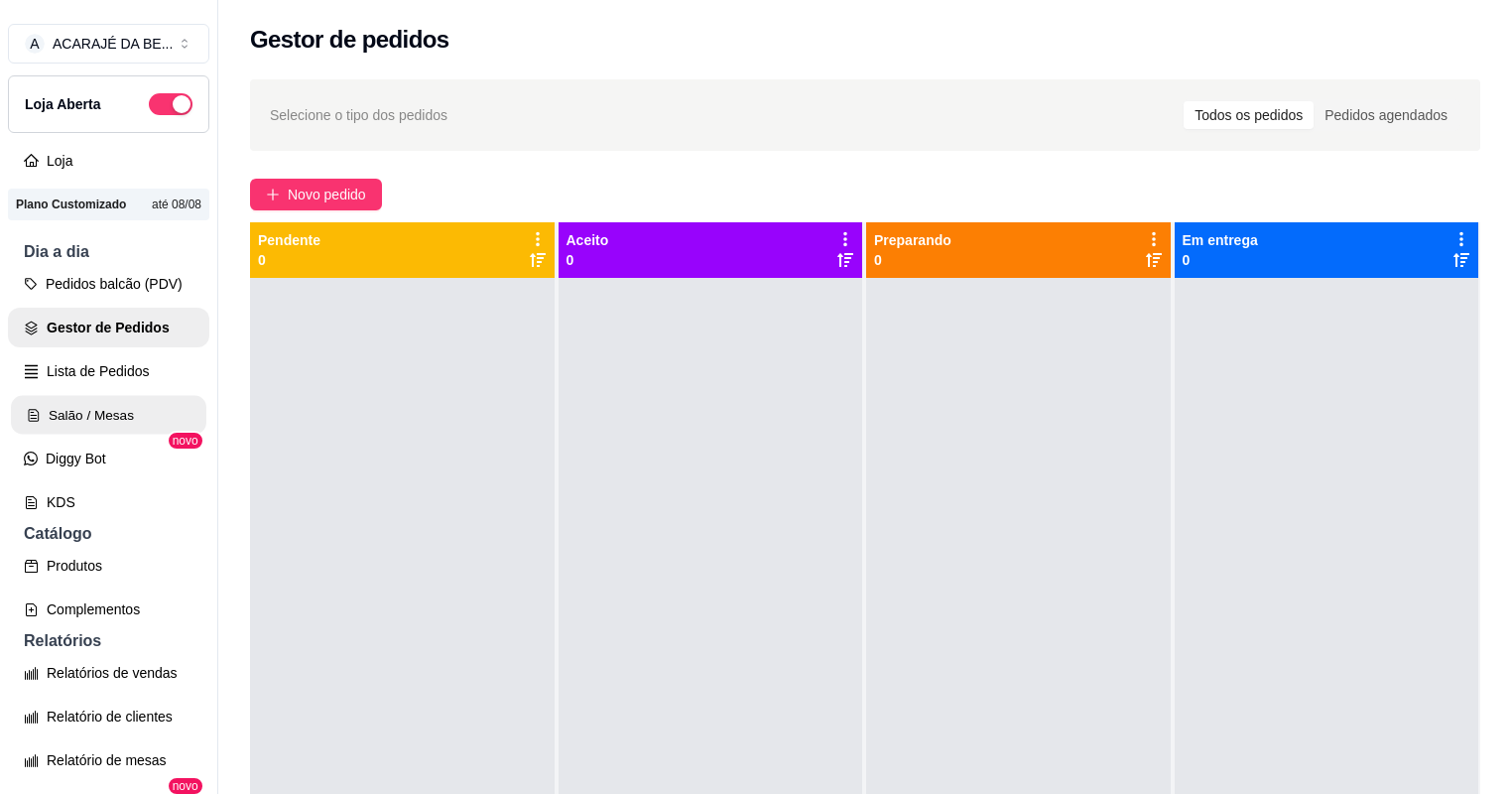 click on "Salão / Mesas" at bounding box center (108, 415) 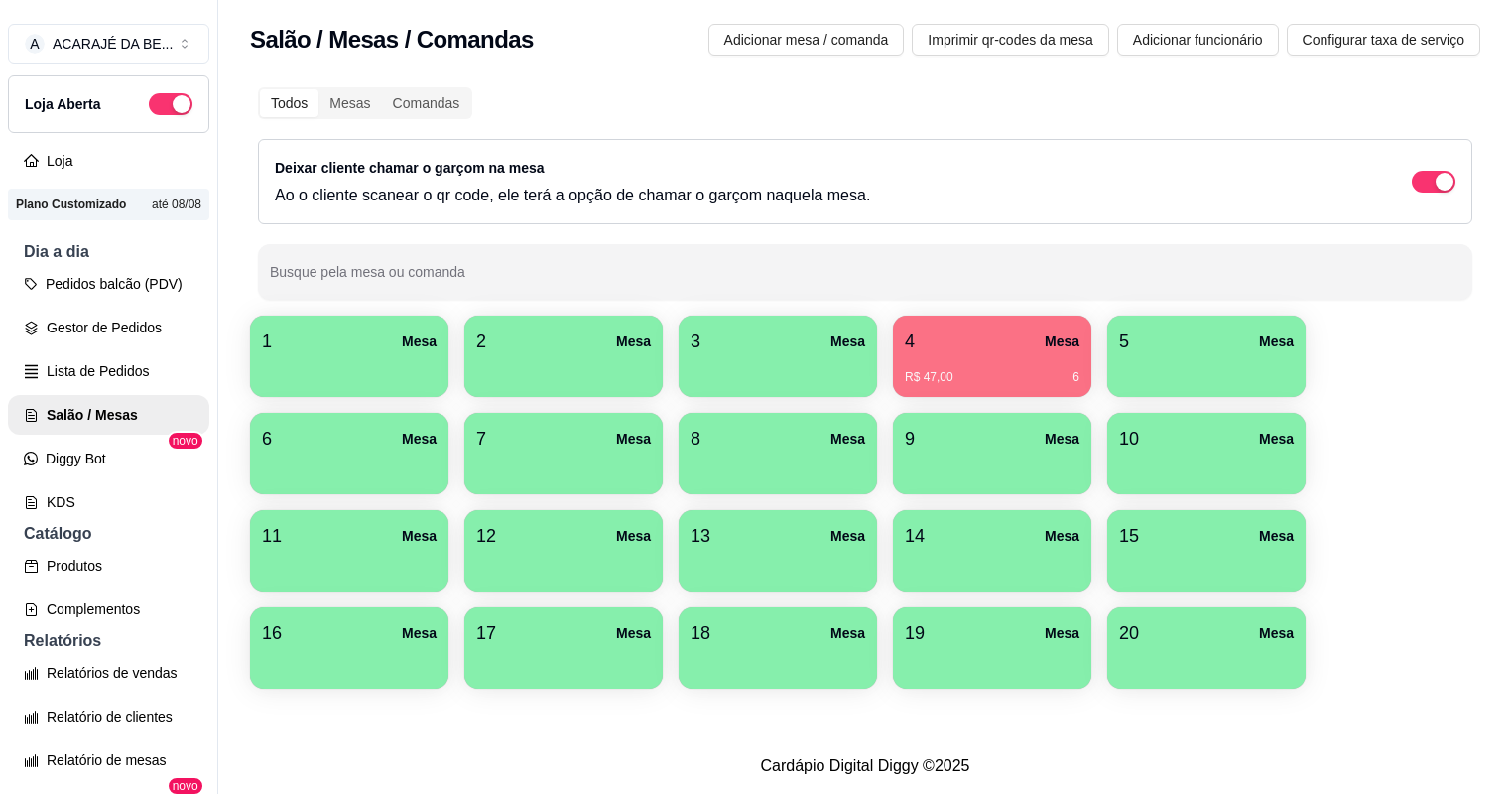 click on "4 Mesa" at bounding box center [992, 341] 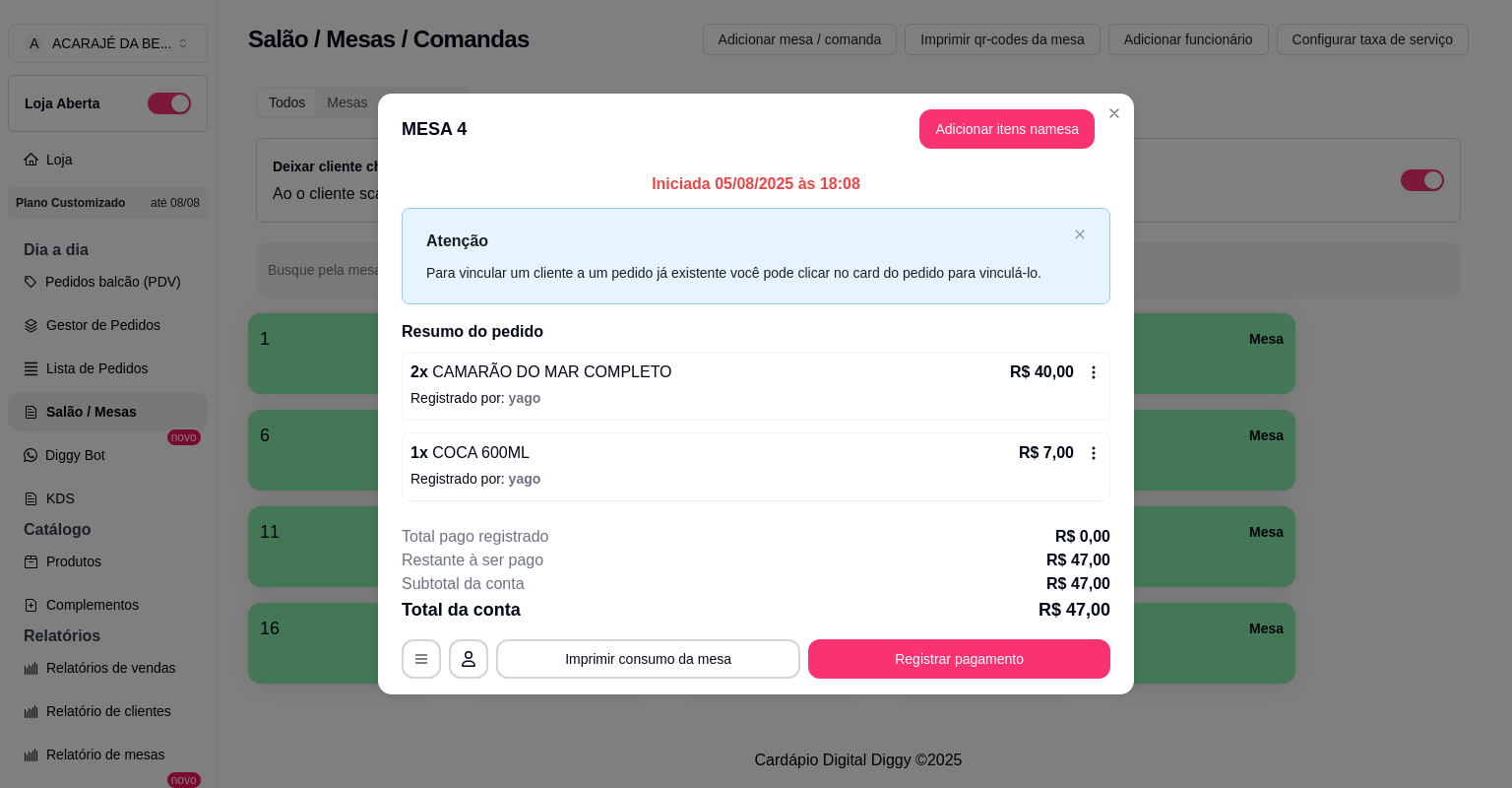 click 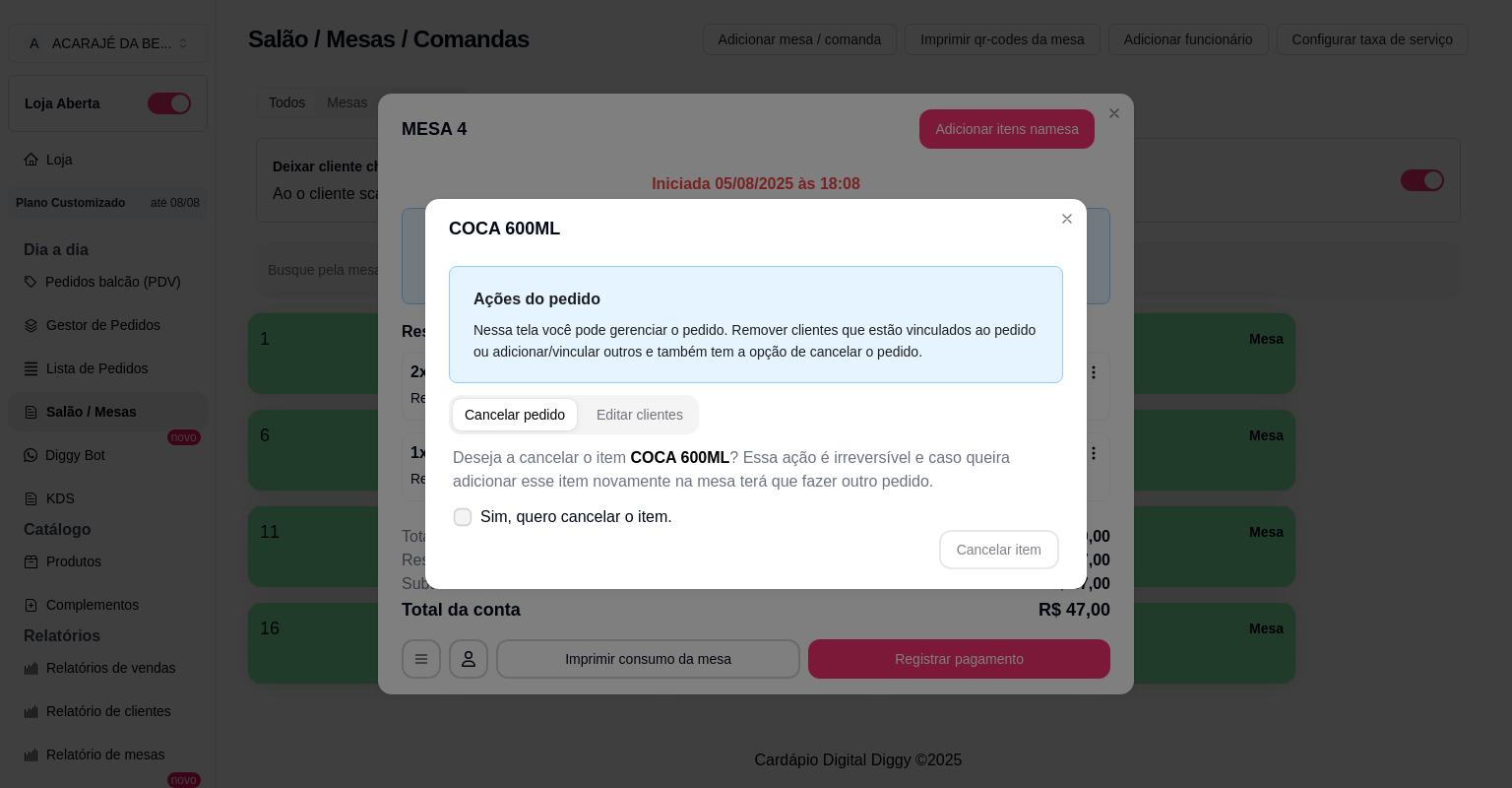click 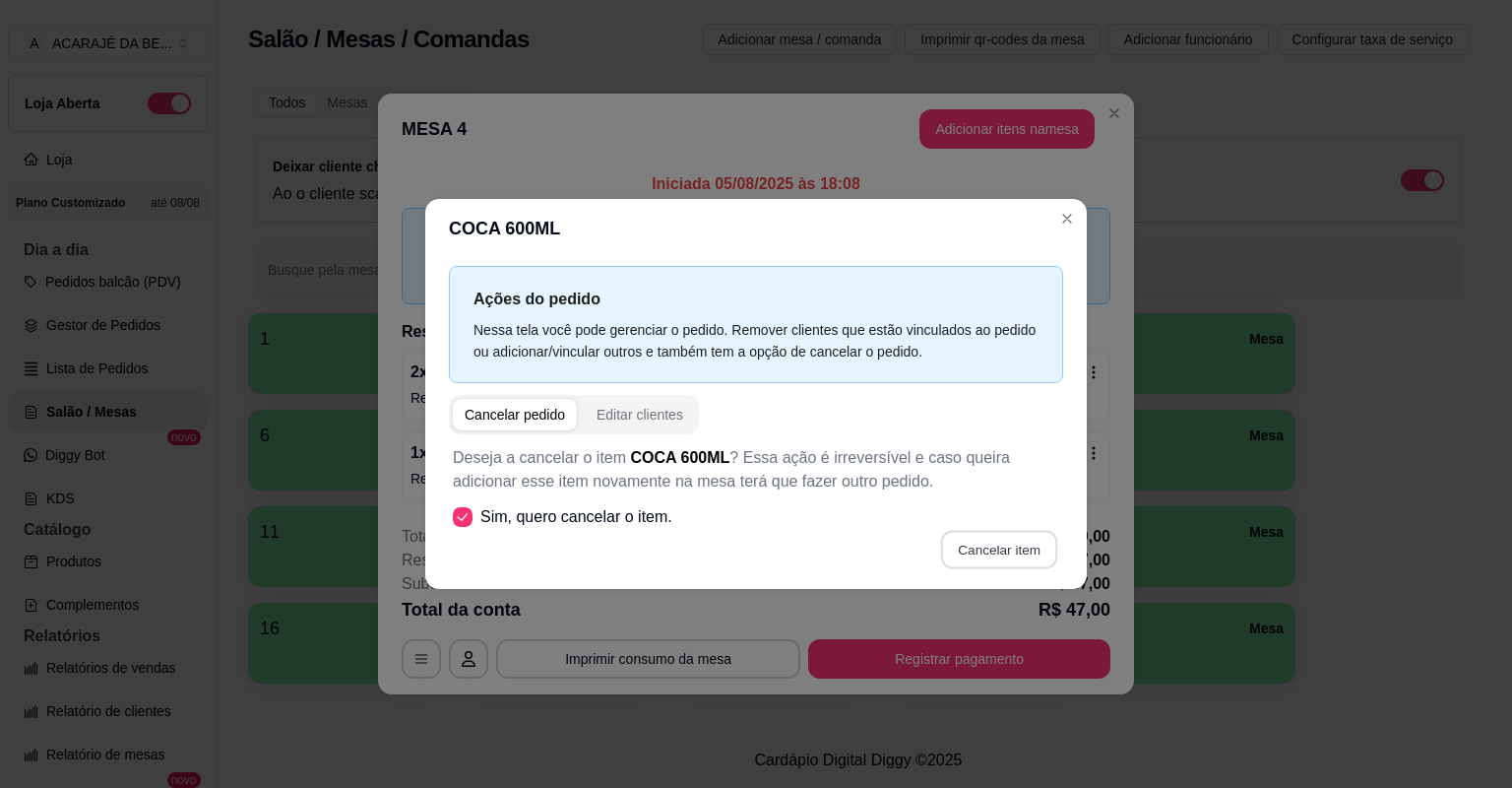 click on "Cancelar item" at bounding box center (998, 550) 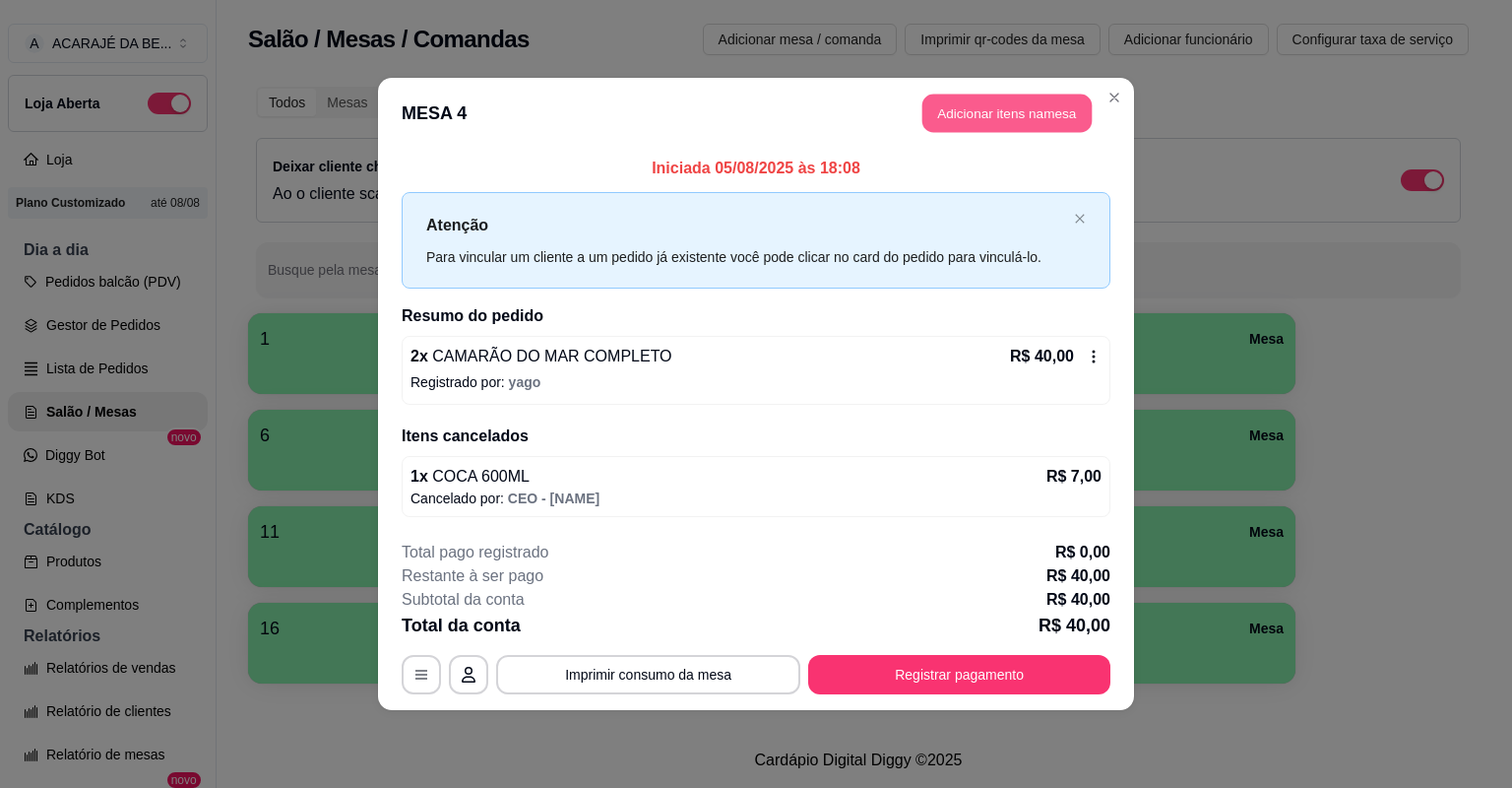 click on "Adicionar itens na  mesa" at bounding box center (1007, 113) 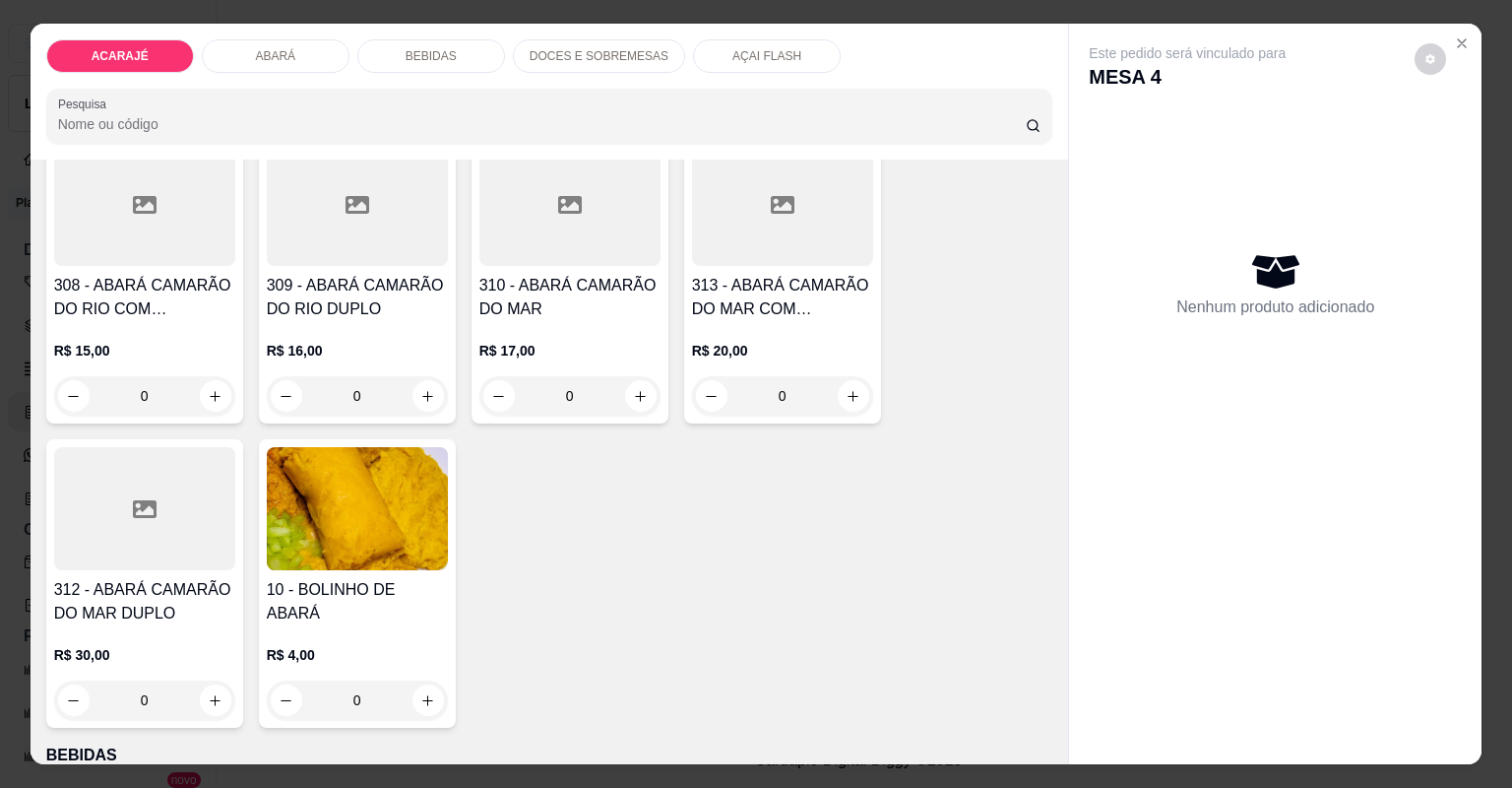 scroll, scrollTop: 1418, scrollLeft: 0, axis: vertical 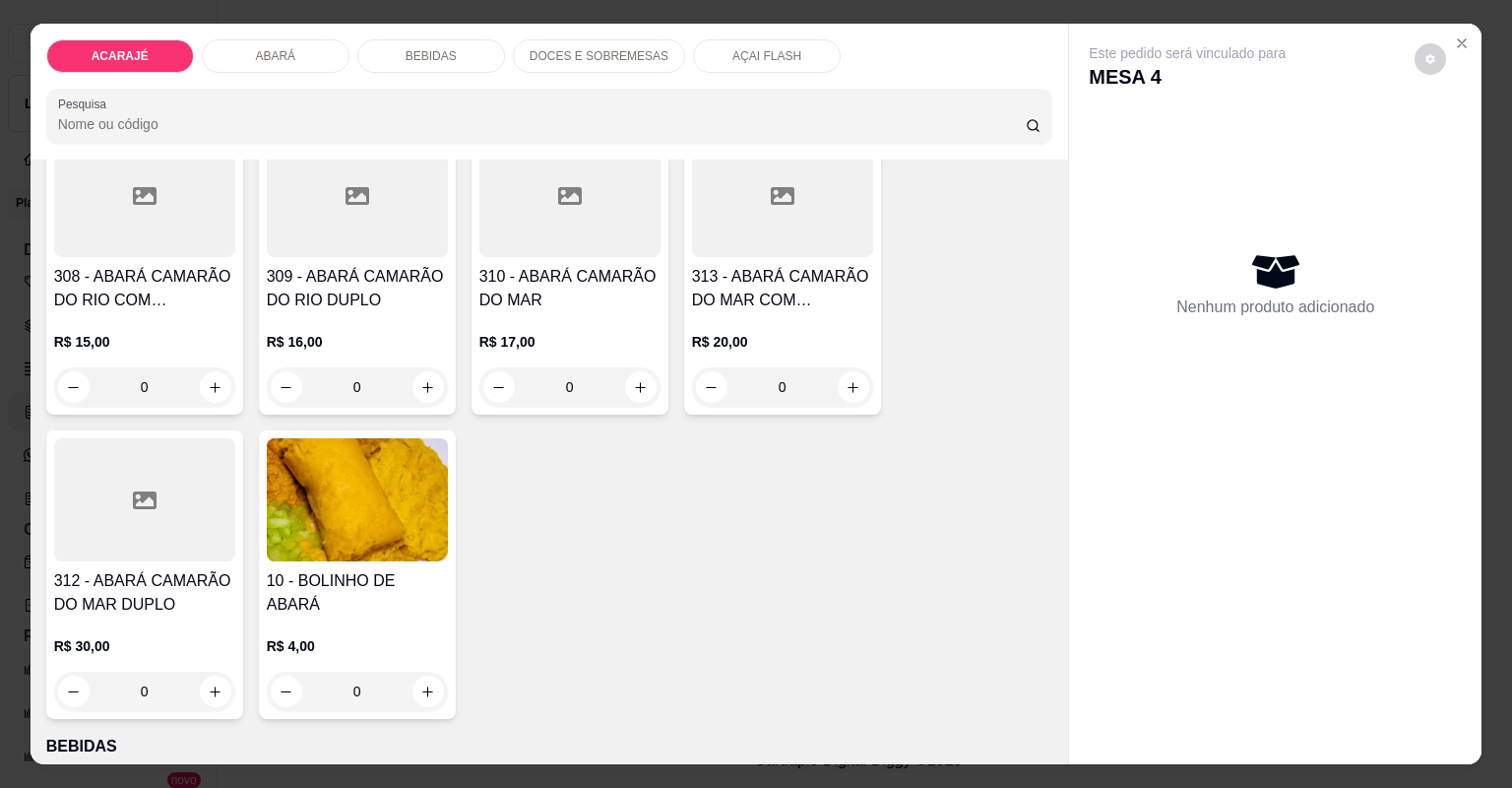 click on "BEBIDAS" at bounding box center [431, 56] 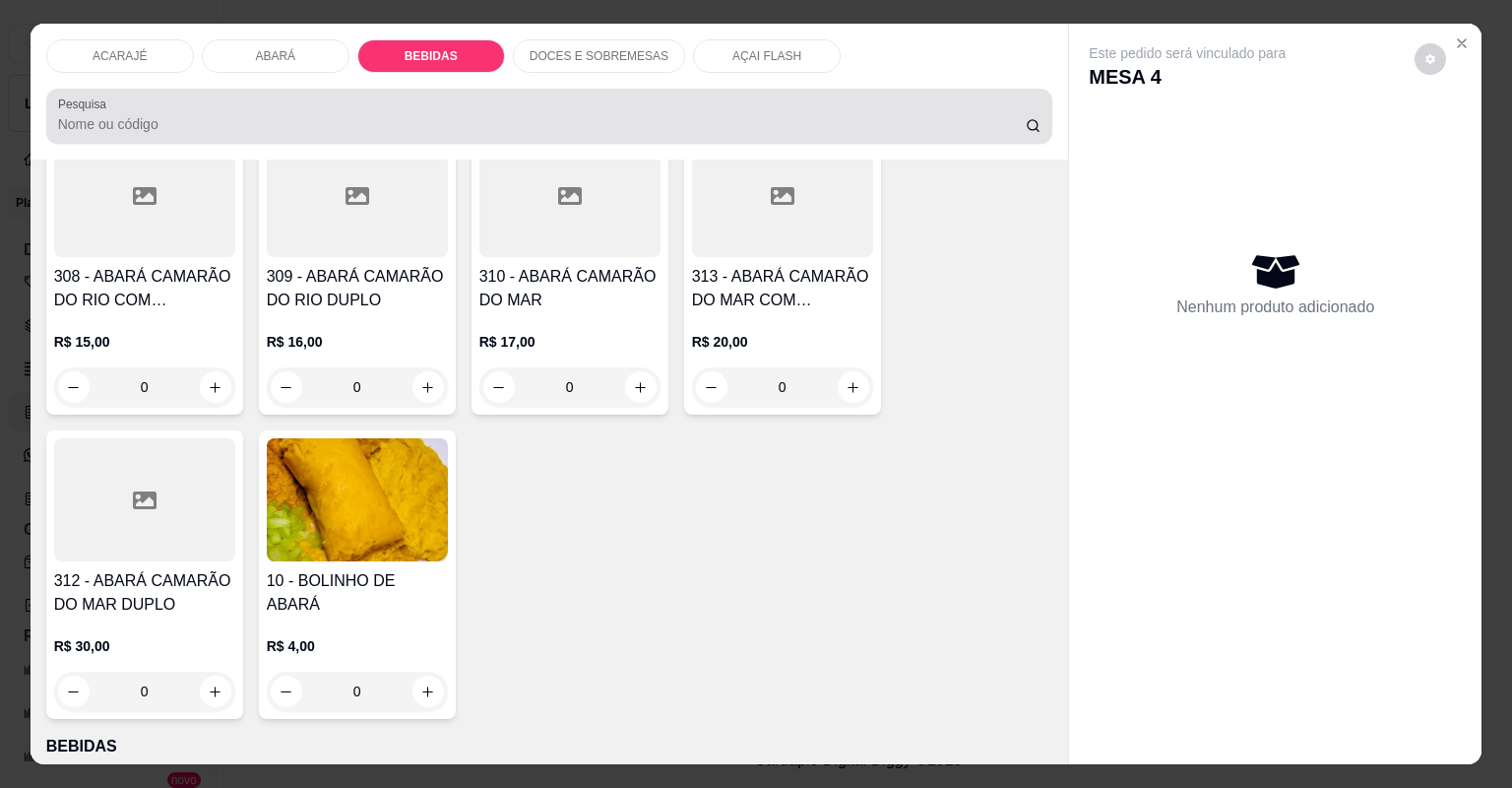 scroll, scrollTop: 1994, scrollLeft: 0, axis: vertical 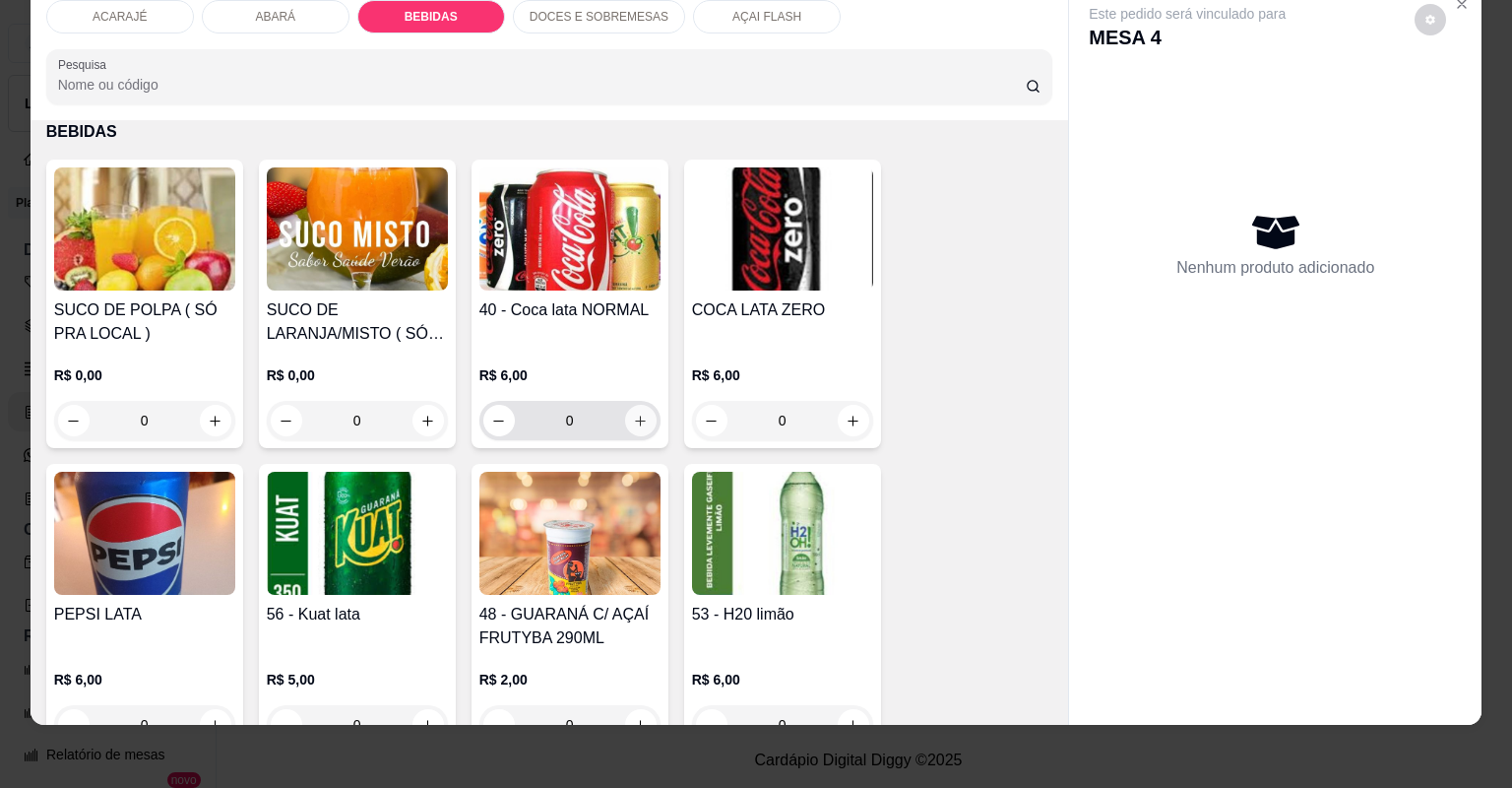 click 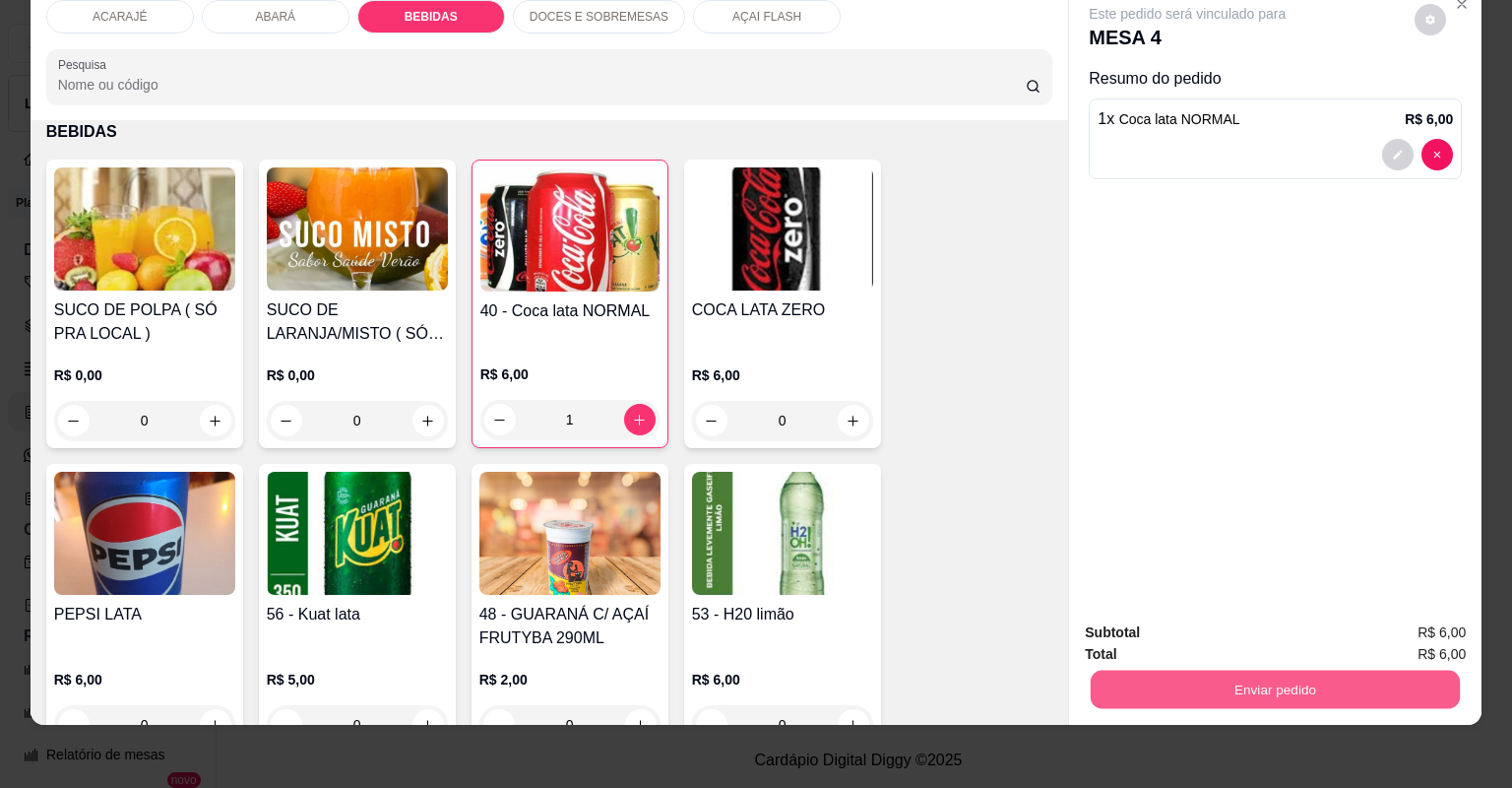click on "Enviar pedido" at bounding box center [1275, 690] 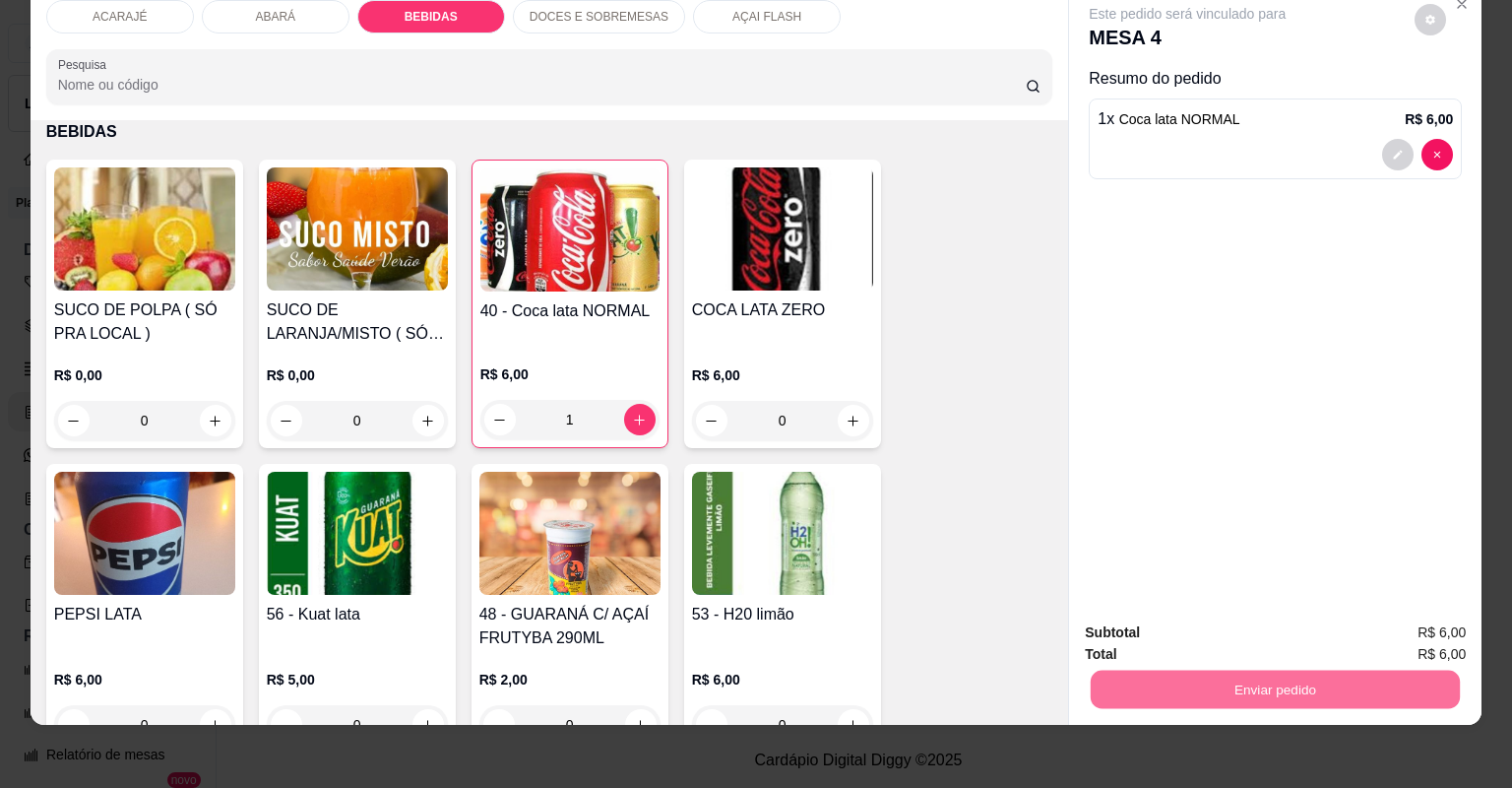 click on "Não registrar e enviar pedido" at bounding box center [1212, 640] 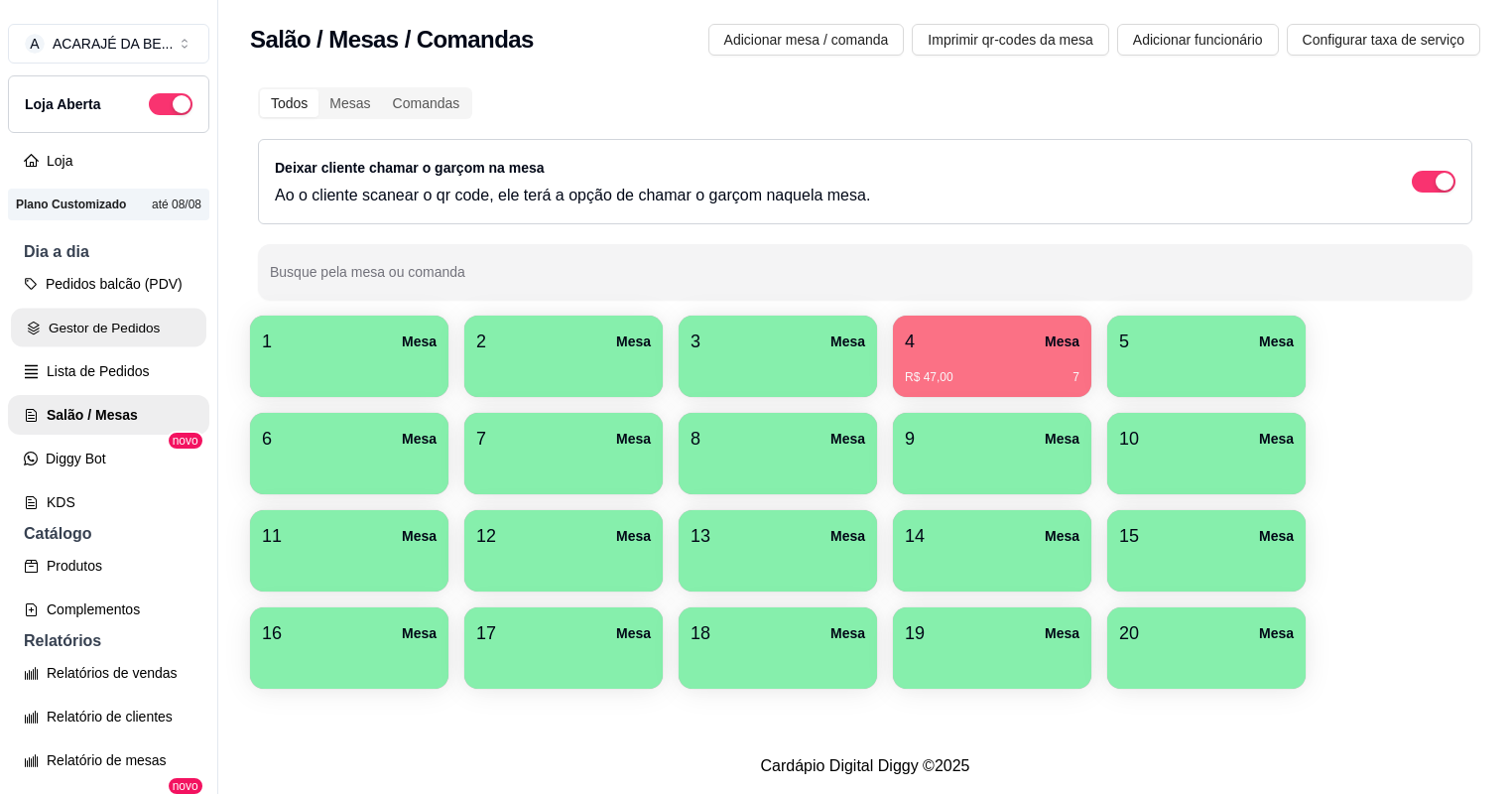 click on "Gestor de Pedidos" at bounding box center (108, 328) 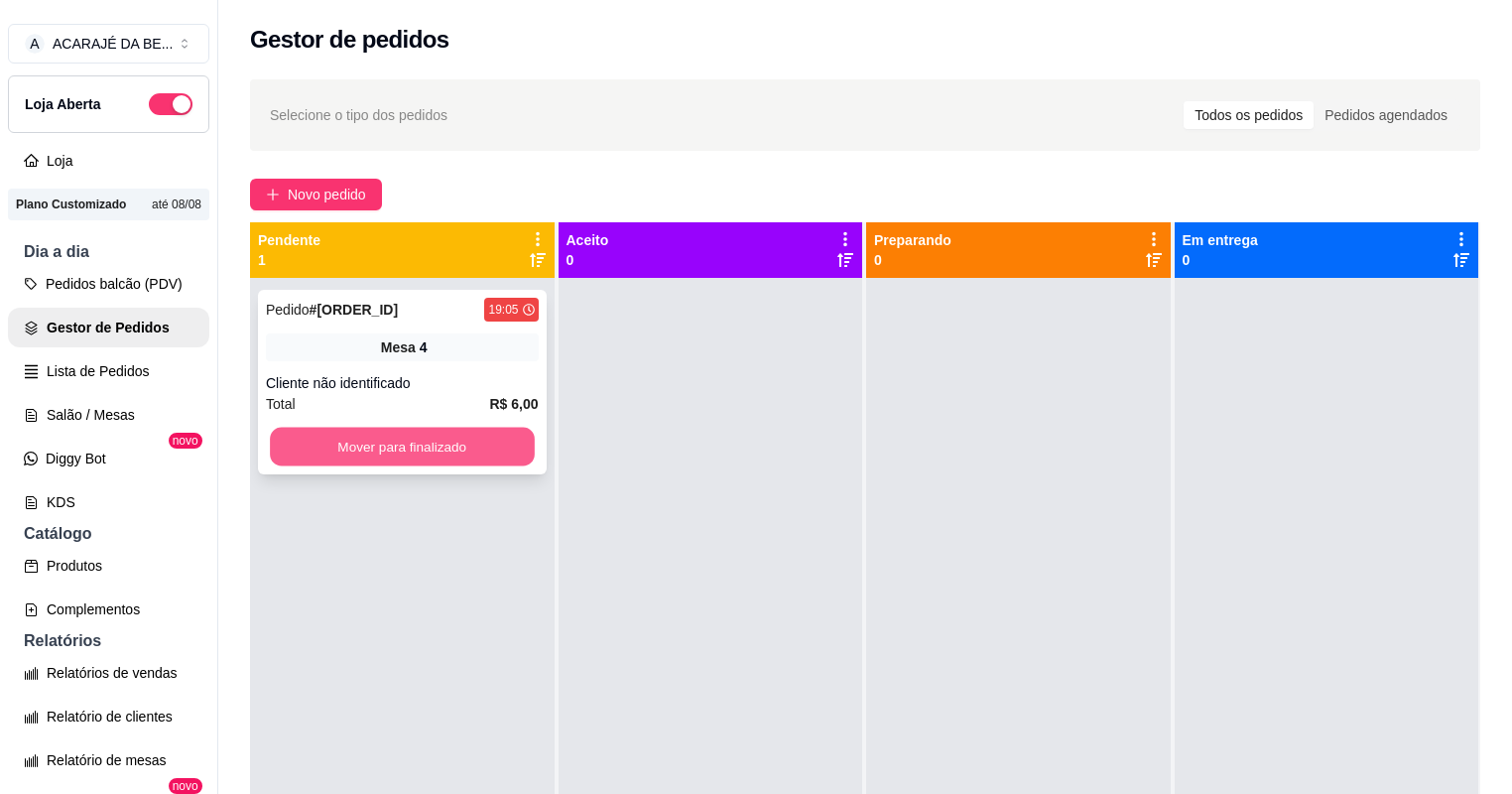 click on "Mover para finalizado" at bounding box center [402, 447] 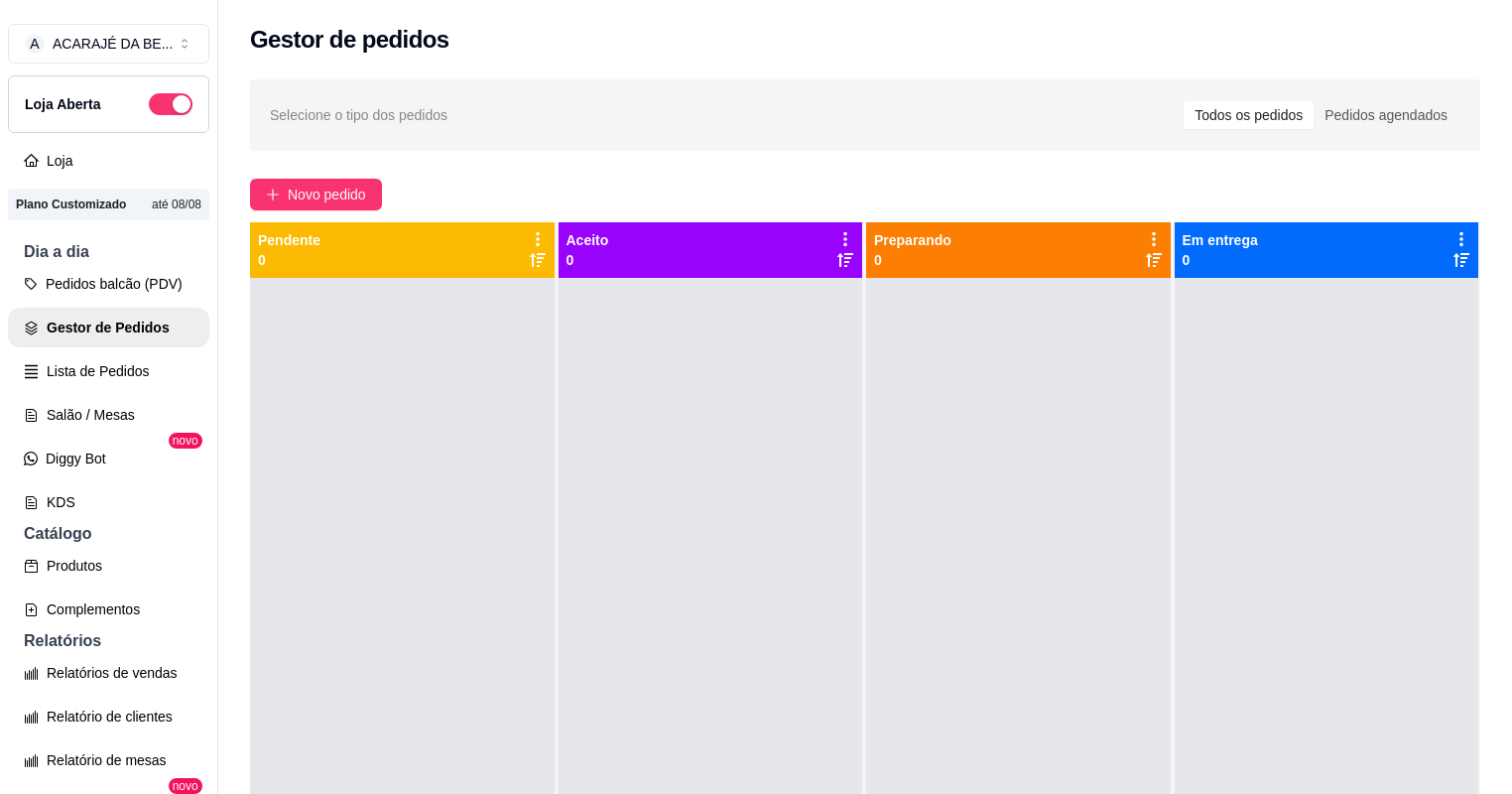 click at bounding box center (1018, 675) 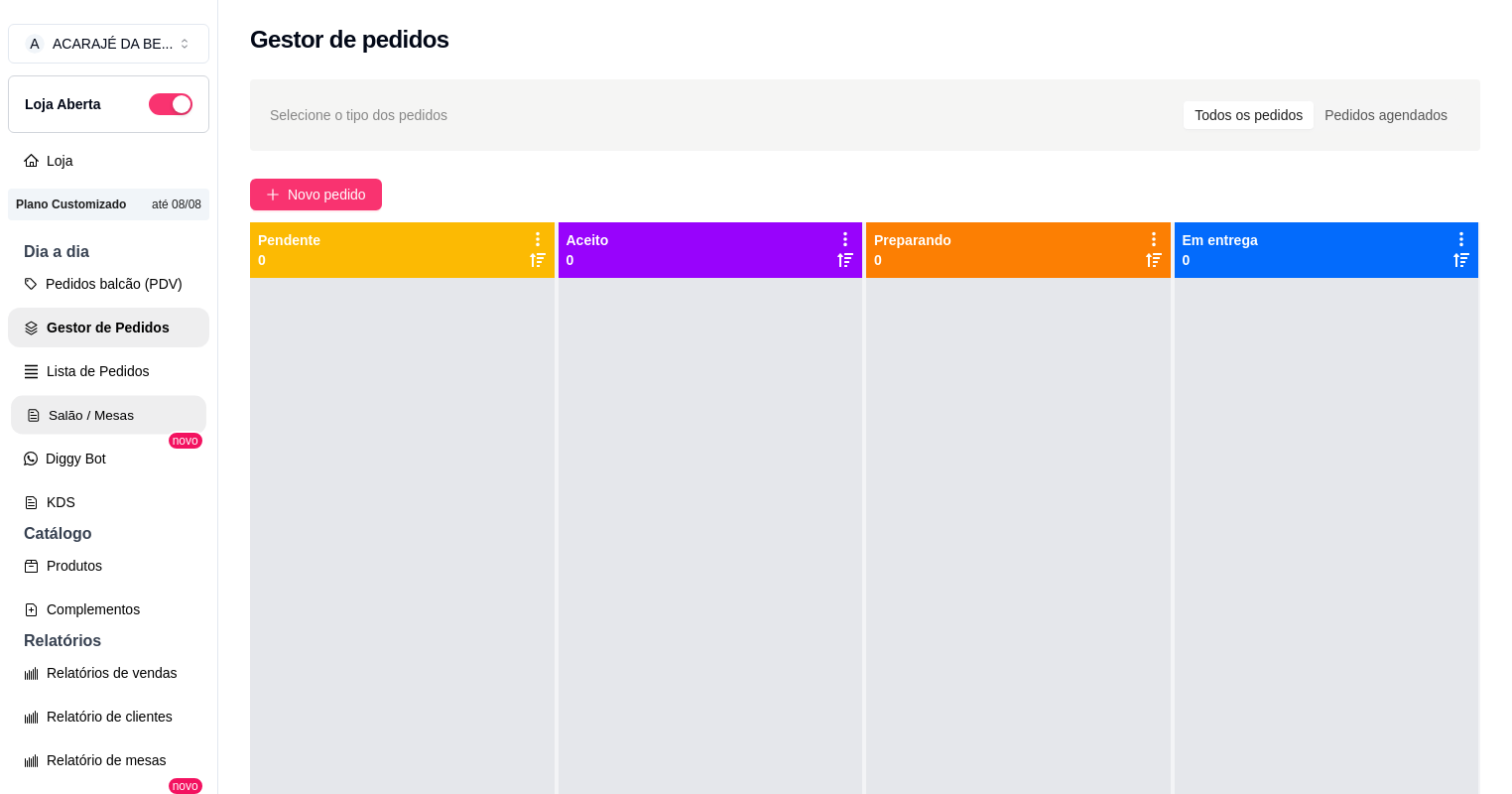 click on "Salão / Mesas" at bounding box center [108, 415] 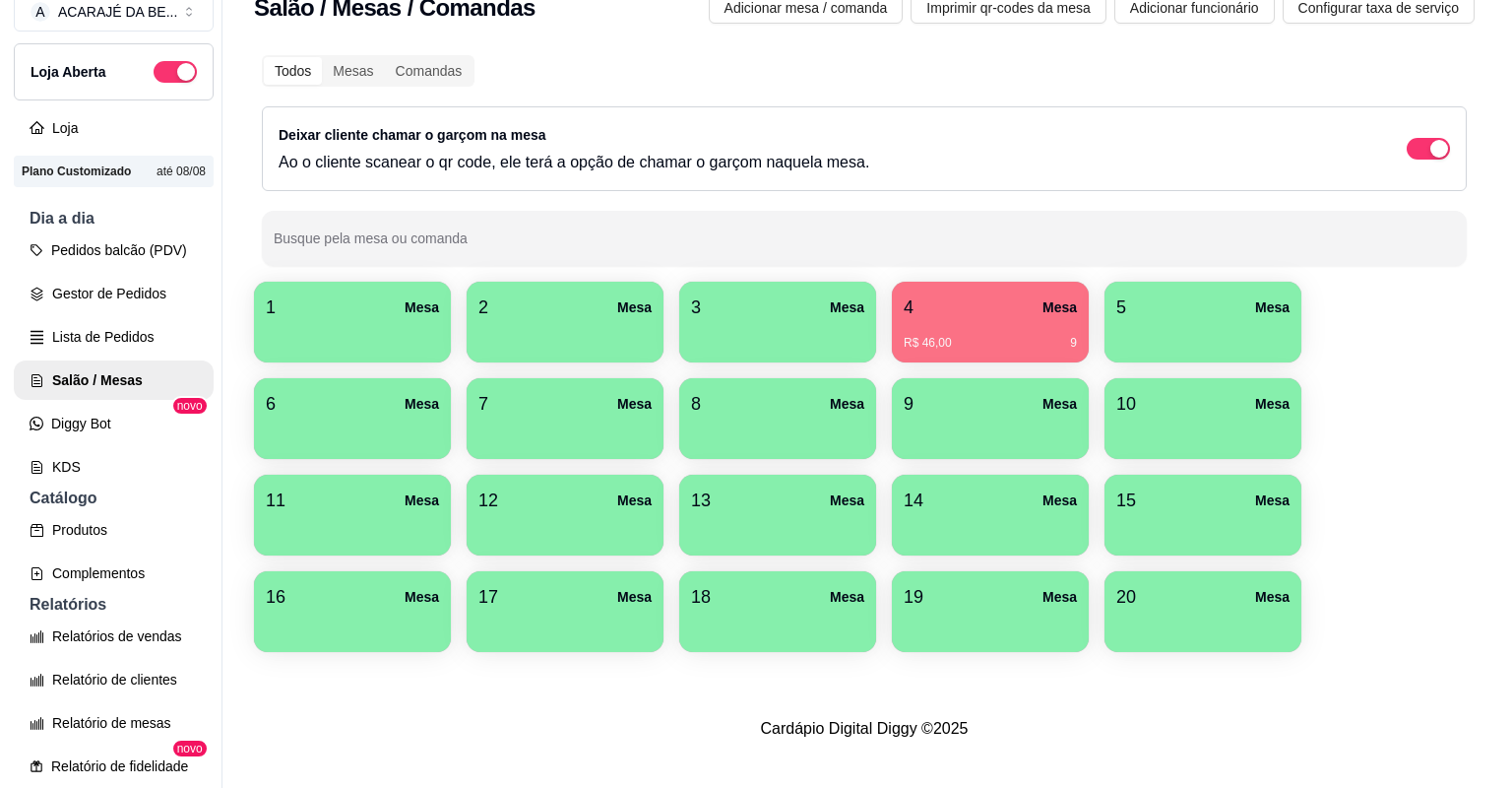scroll, scrollTop: 0, scrollLeft: 0, axis: both 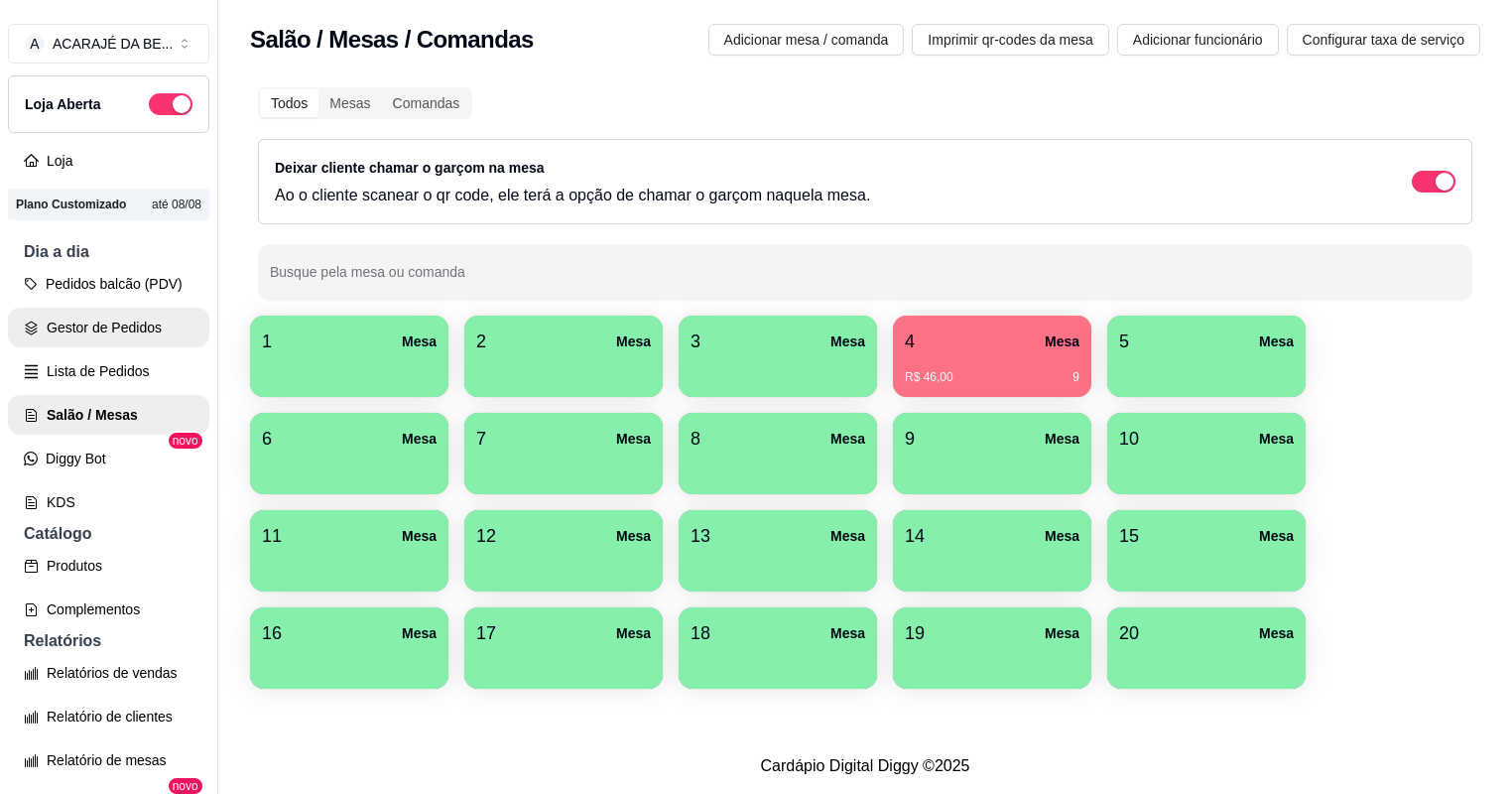 click on "Gestor de Pedidos" at bounding box center (108, 328) 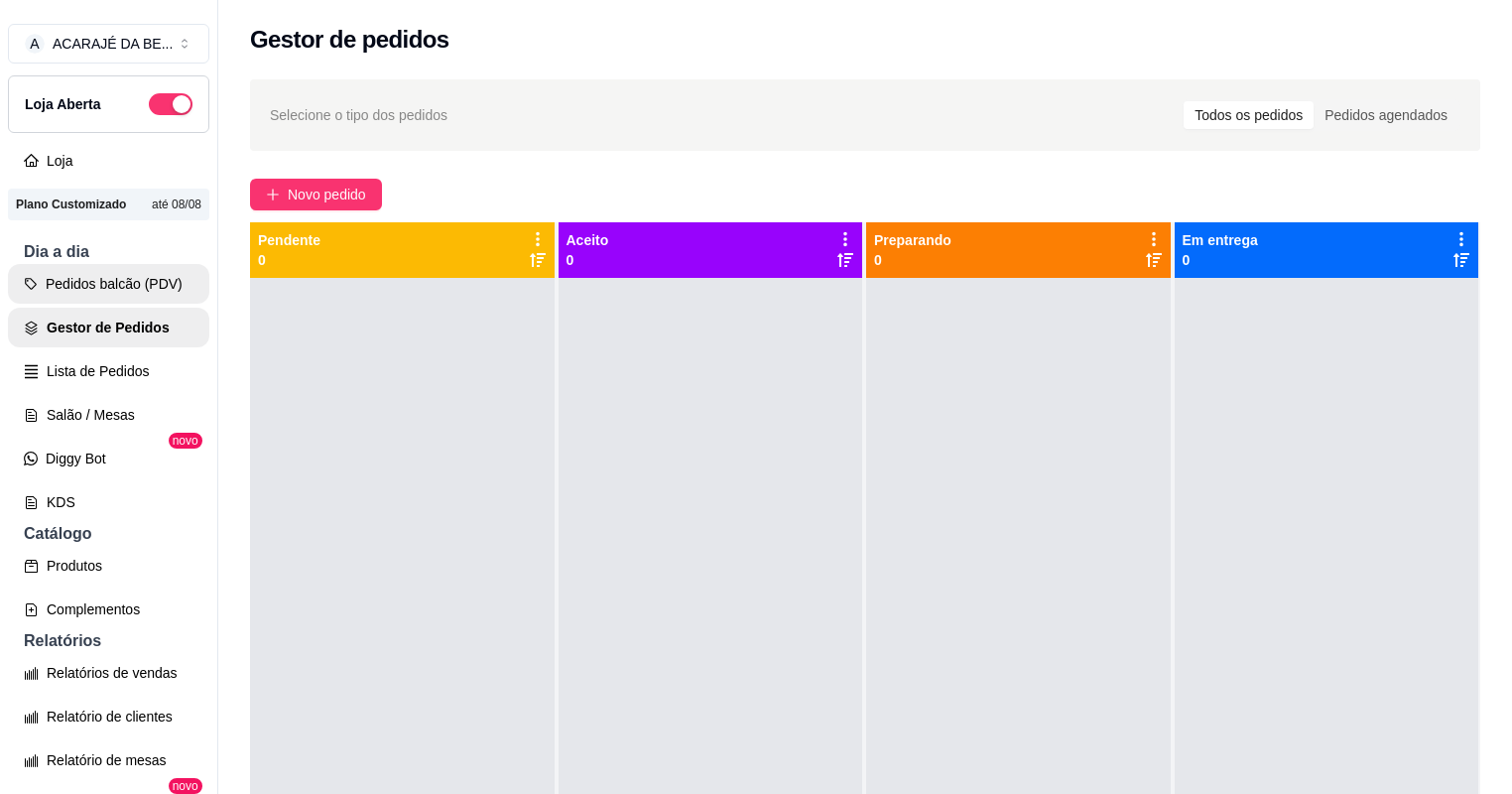 click on "Pedidos balcão (PDV)" at bounding box center [108, 284] 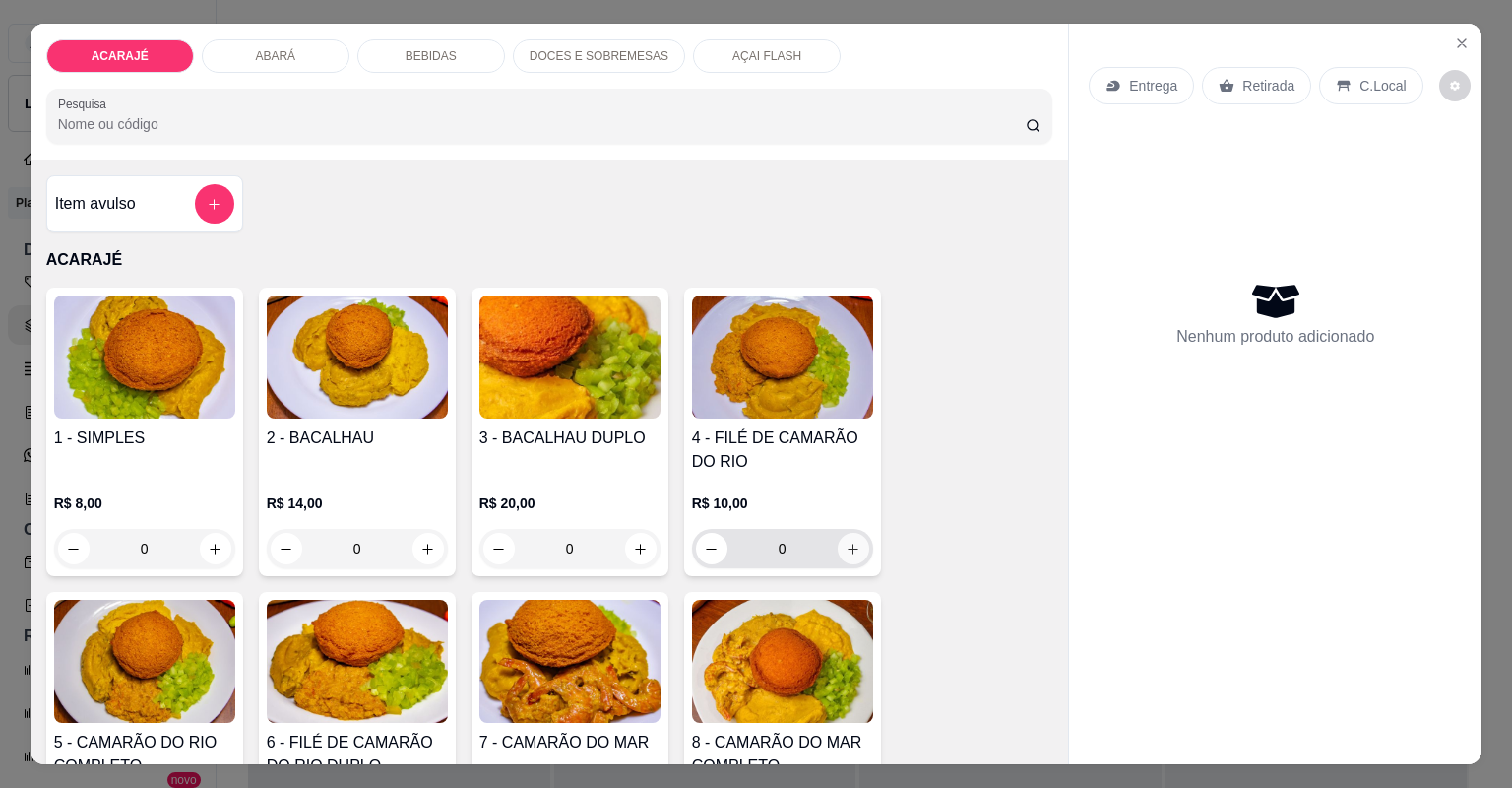 click 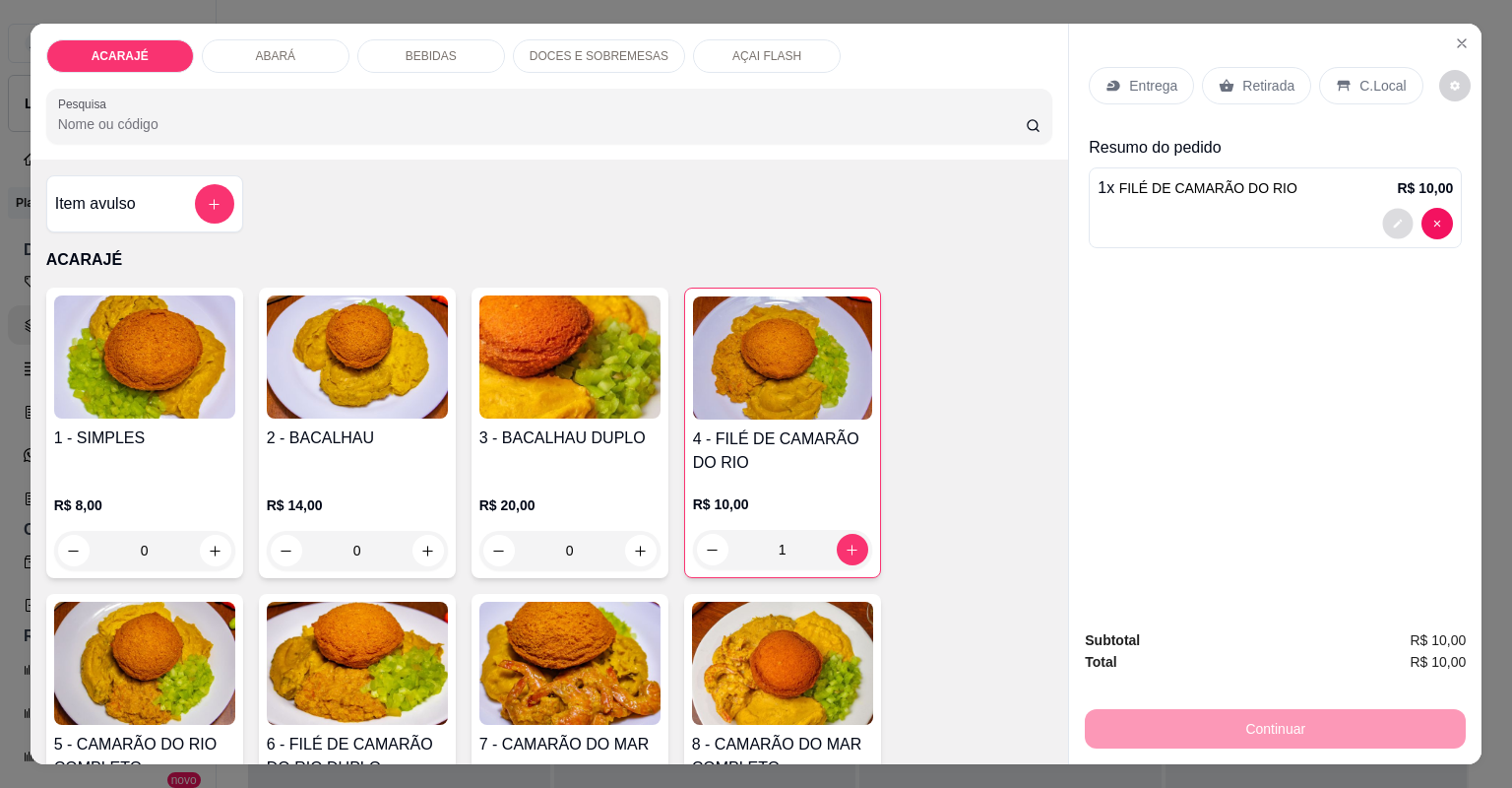 click at bounding box center [1398, 223] 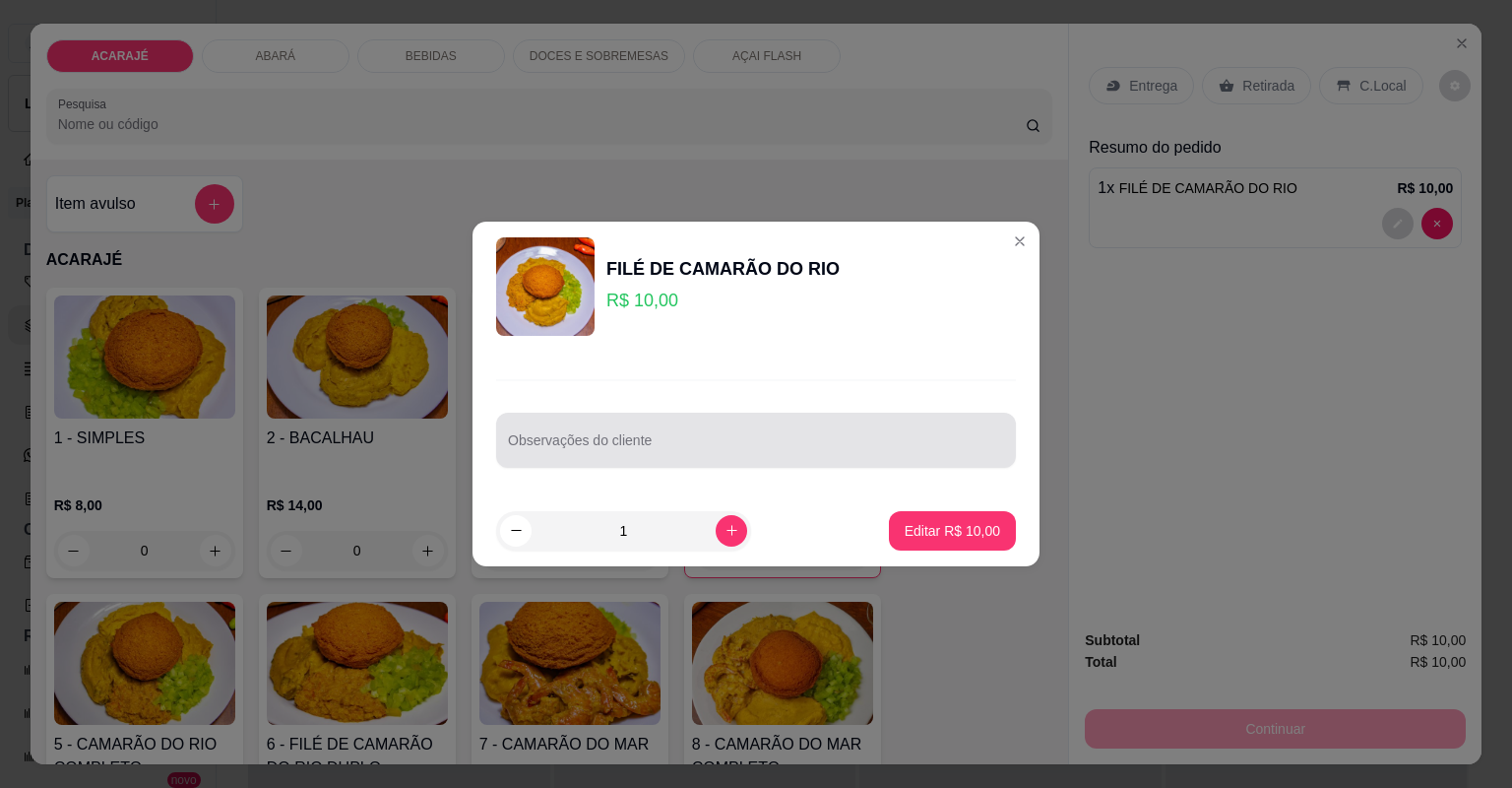 click on "Observações do cliente" at bounding box center (756, 448) 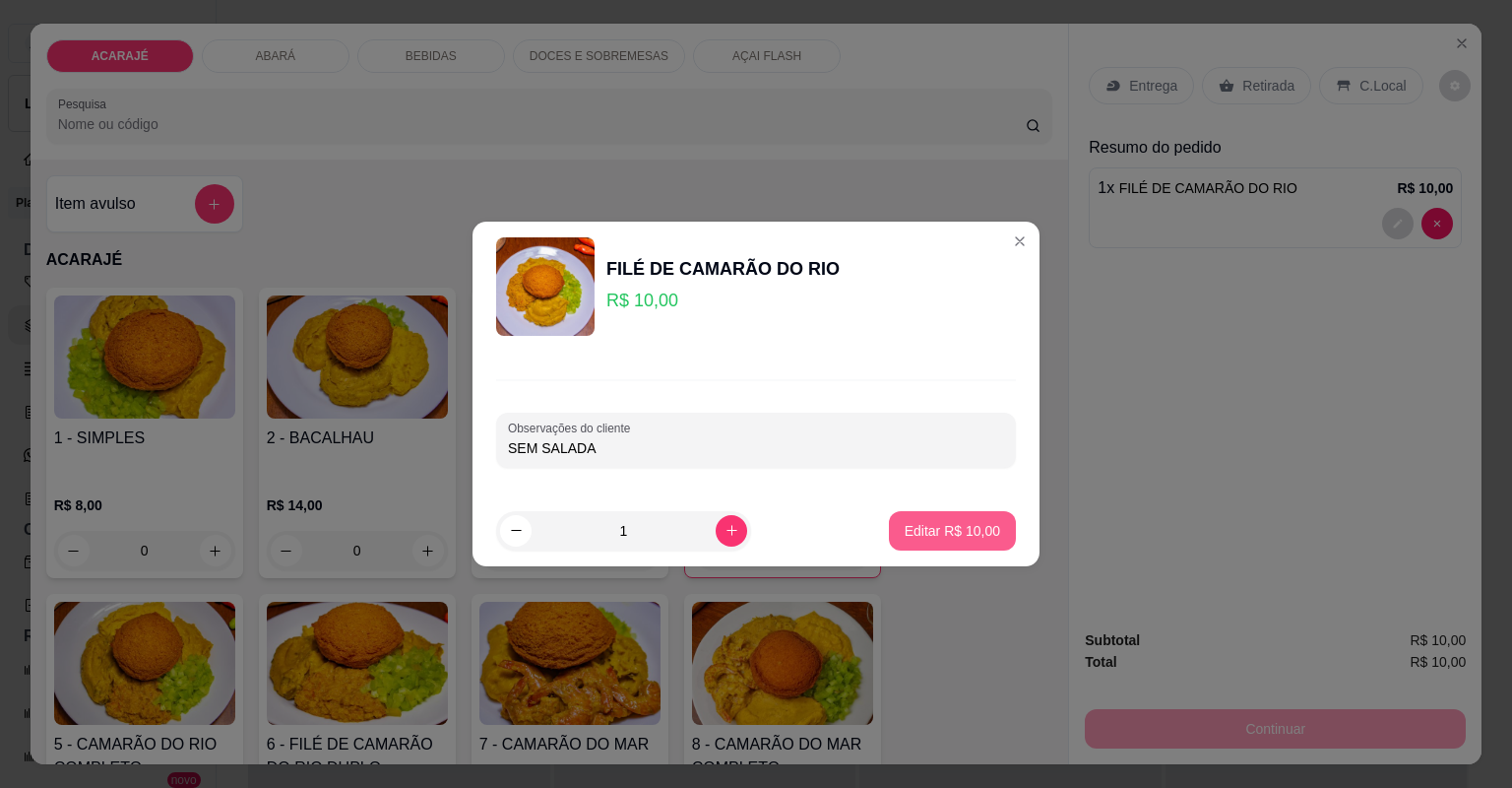 type on "SEM SALADA" 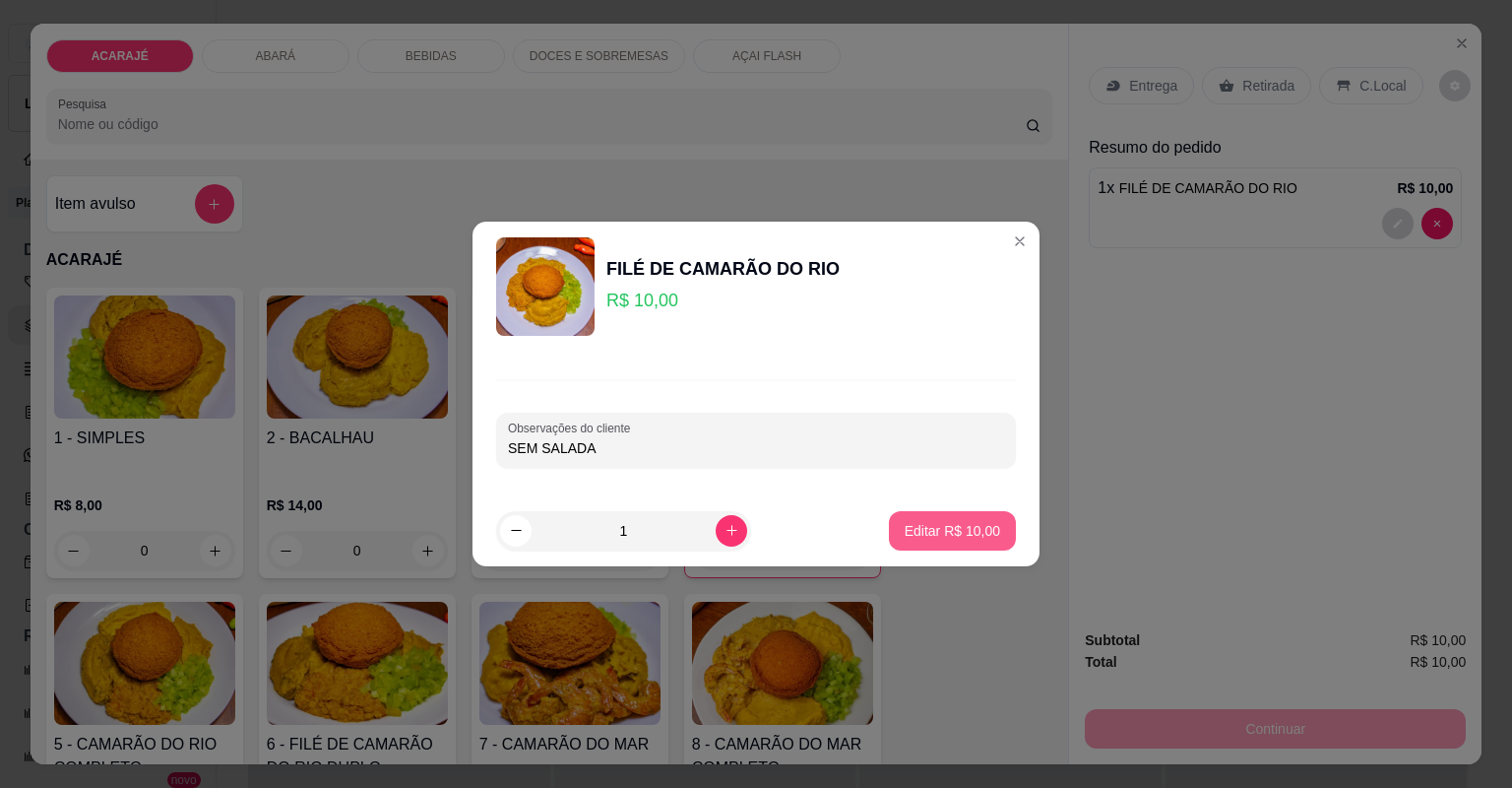 click on "Editar   R$ 10,00" at bounding box center (952, 531) 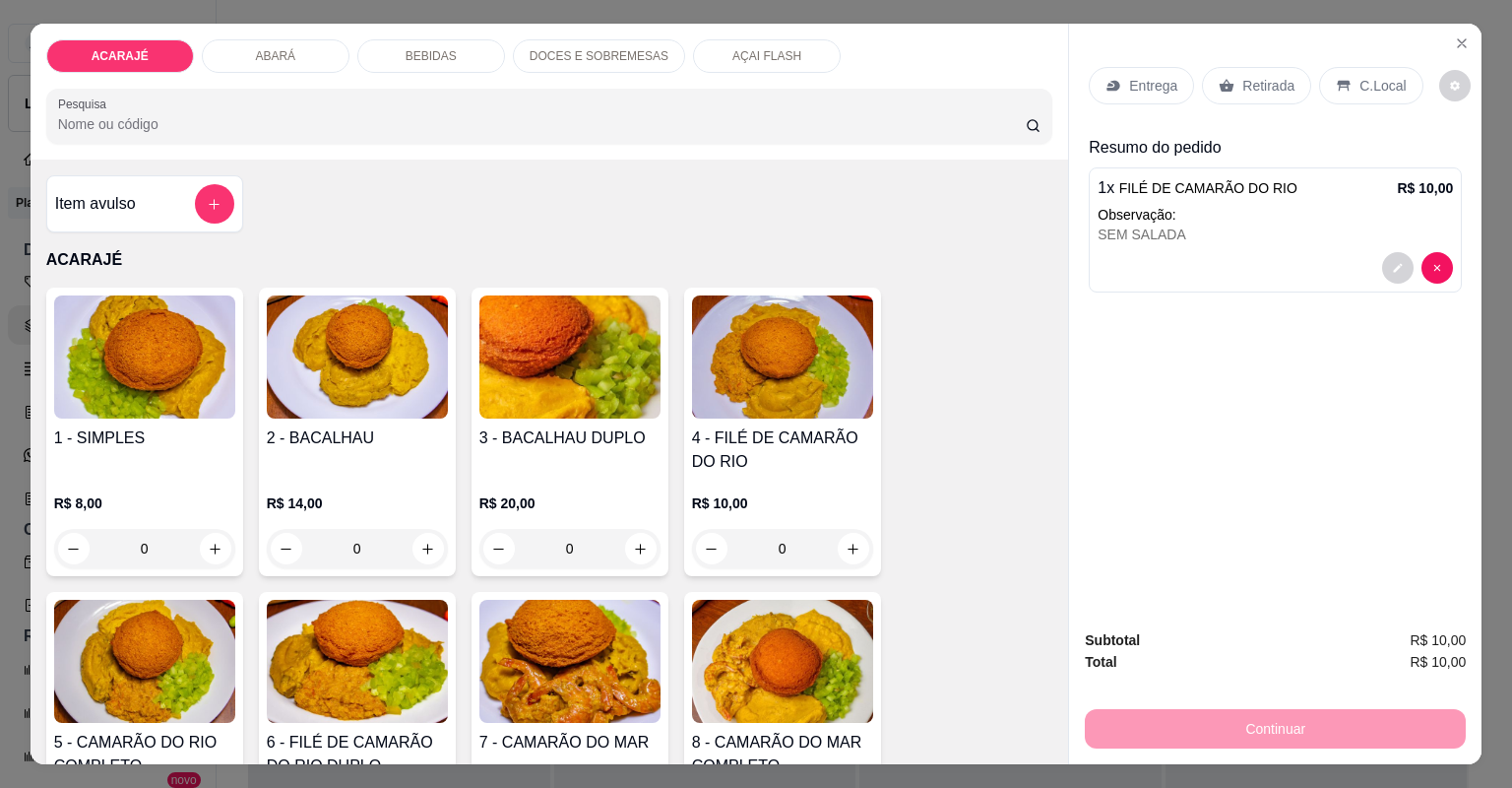 click on "Entrega" at bounding box center (1153, 86) 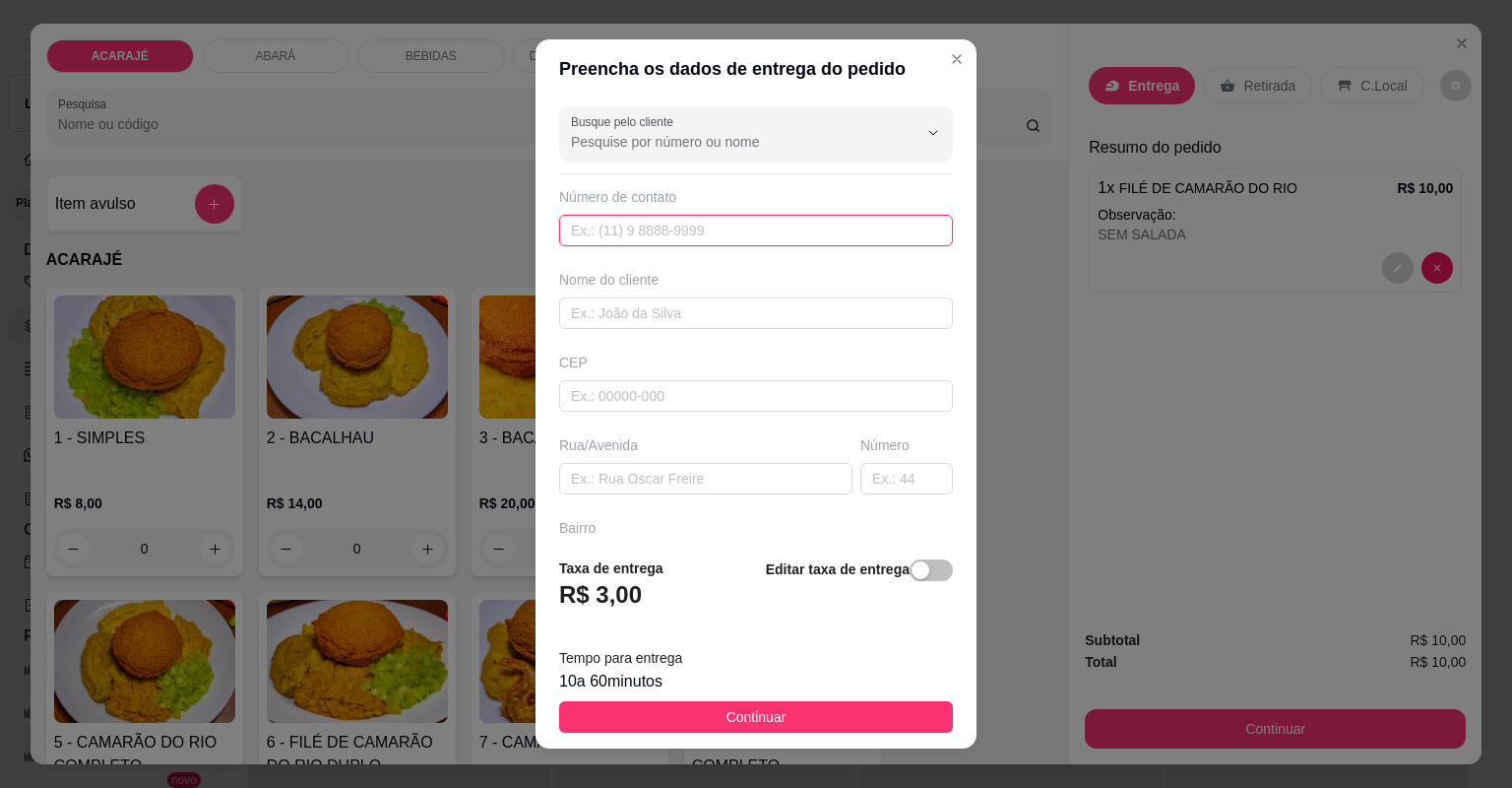 click at bounding box center (756, 230) 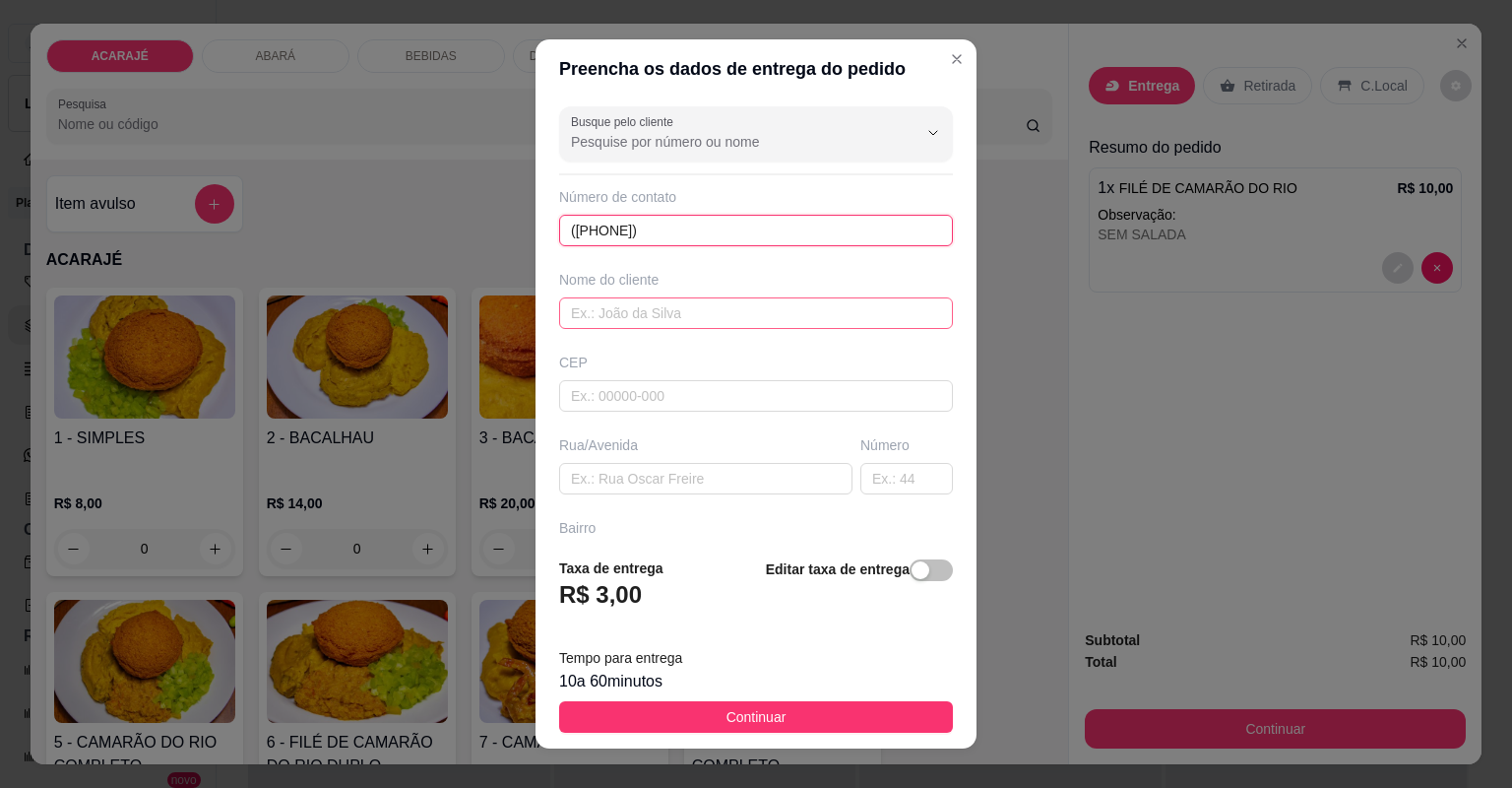 type on "(73) 99992-7401" 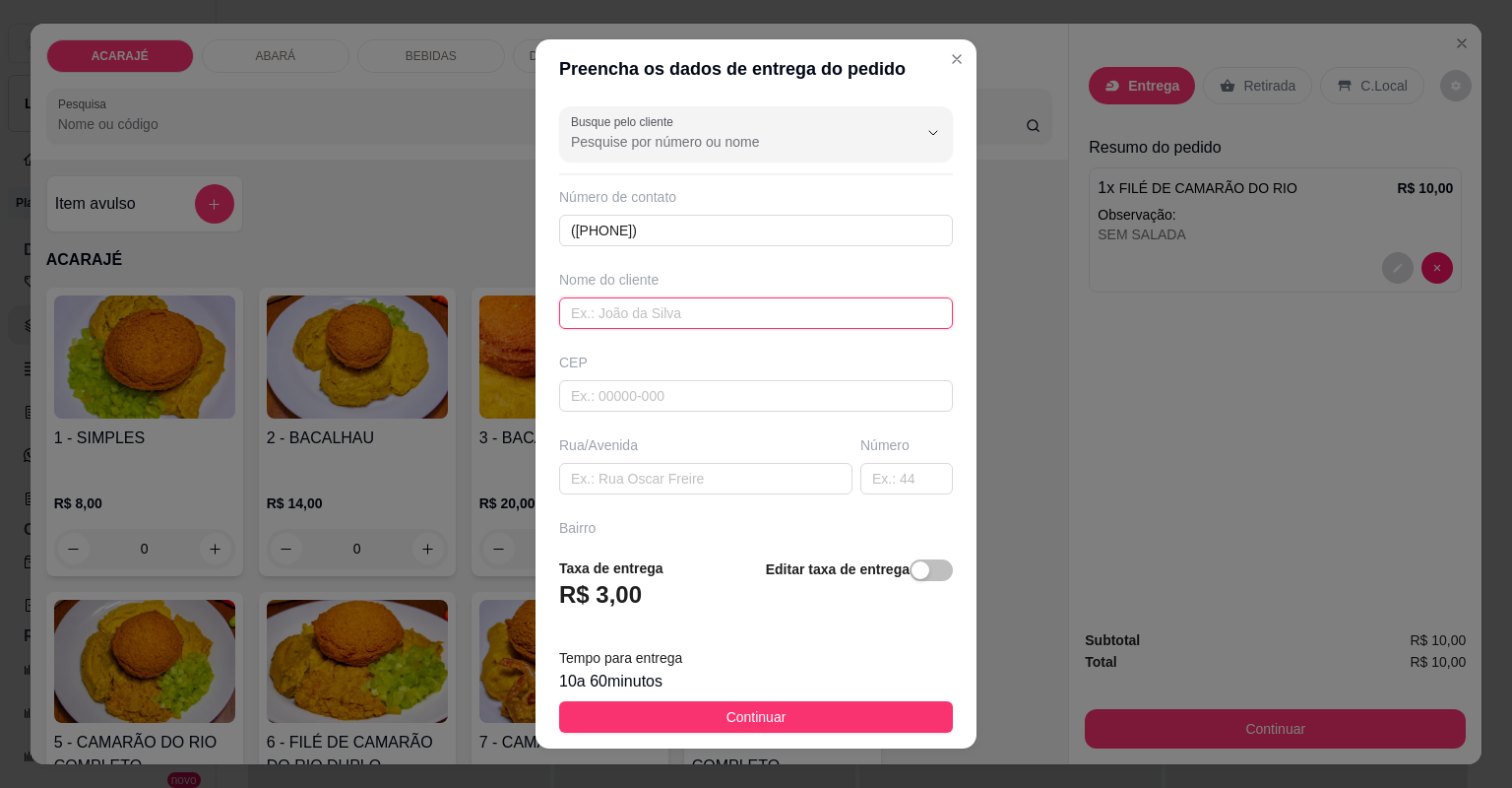 click at bounding box center [756, 313] 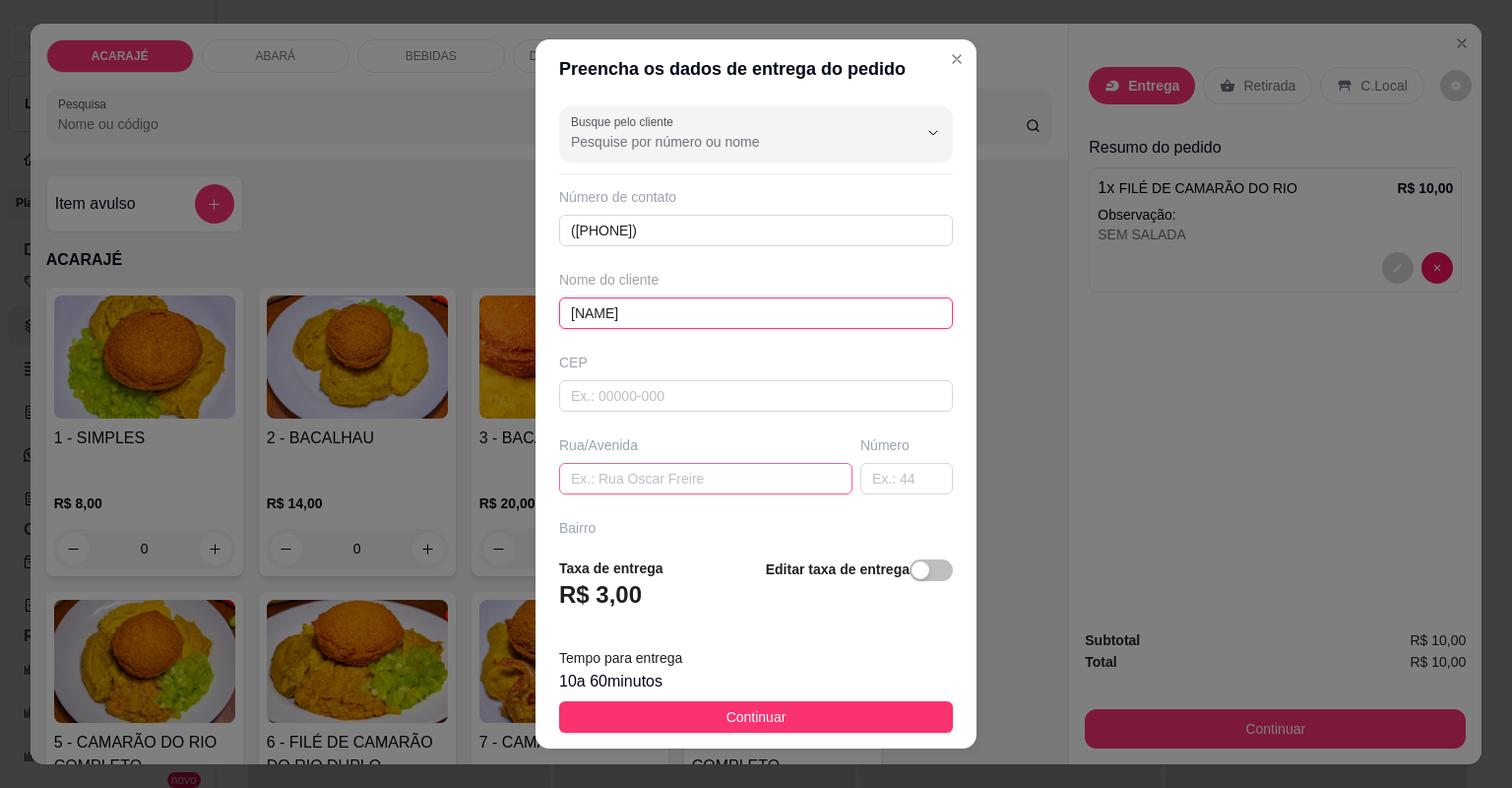 type on "MIA" 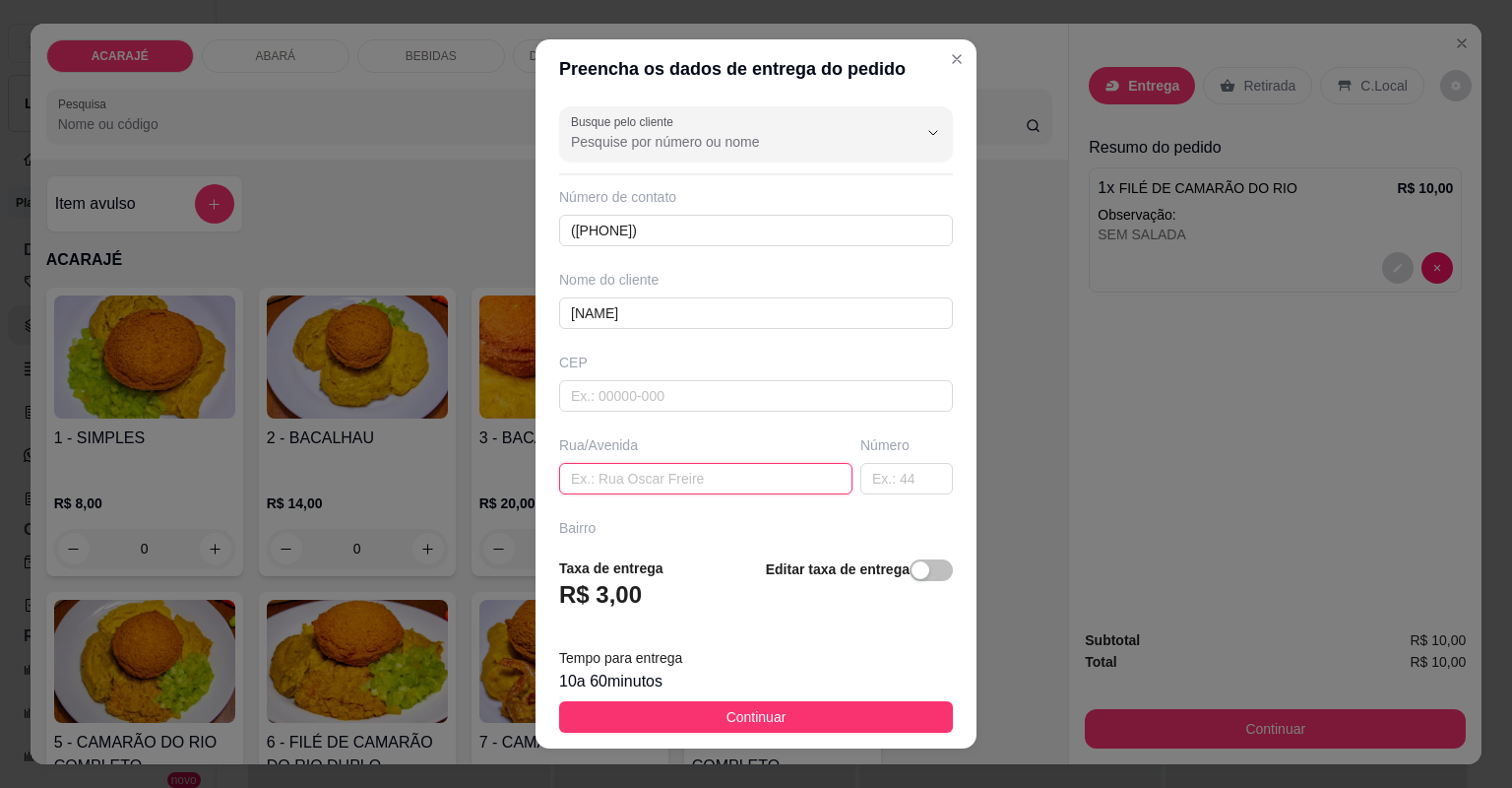 click at bounding box center (706, 479) 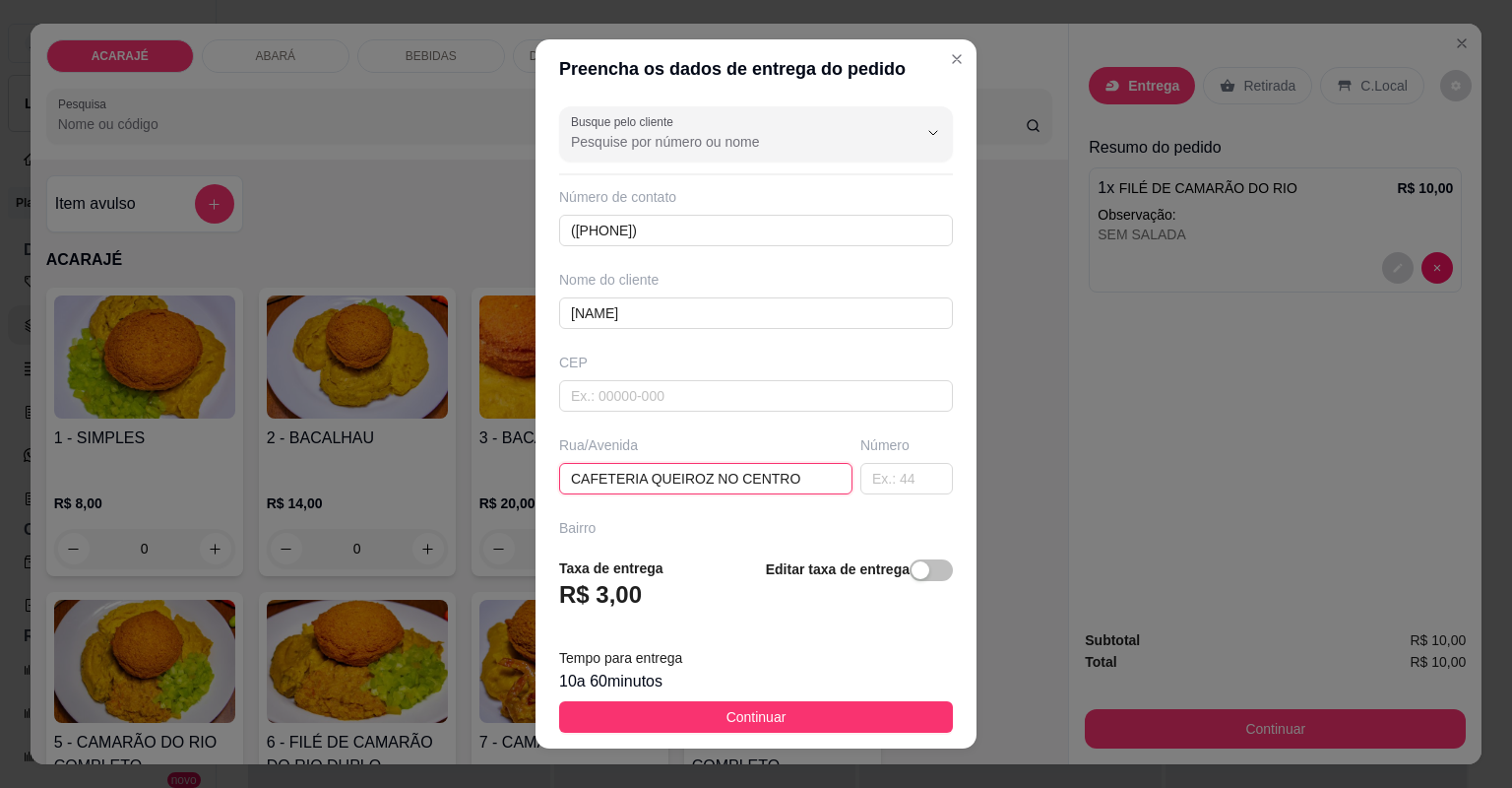 type on "CAFETERIA QUEIROZ NO CENTRO" 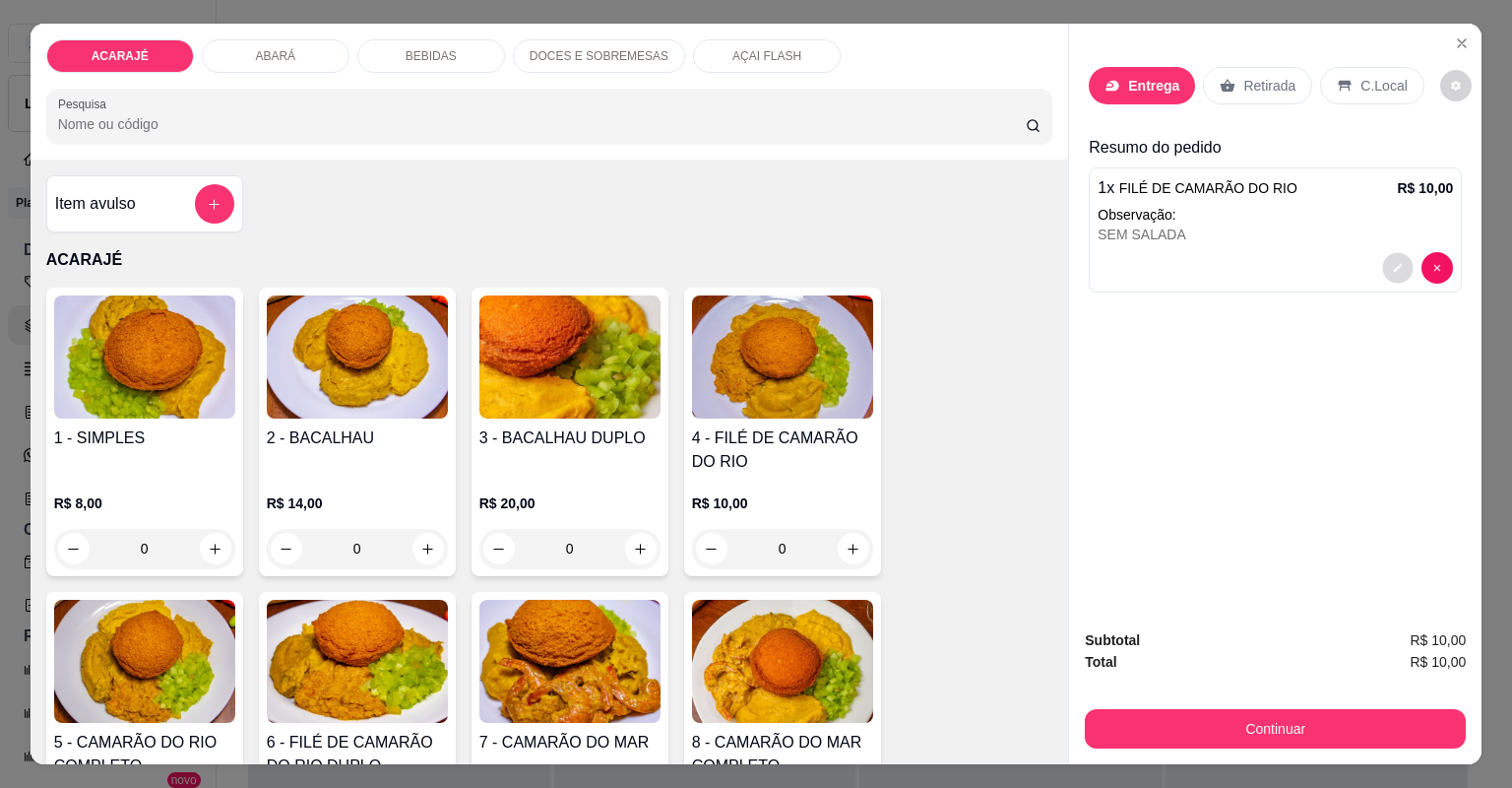 click 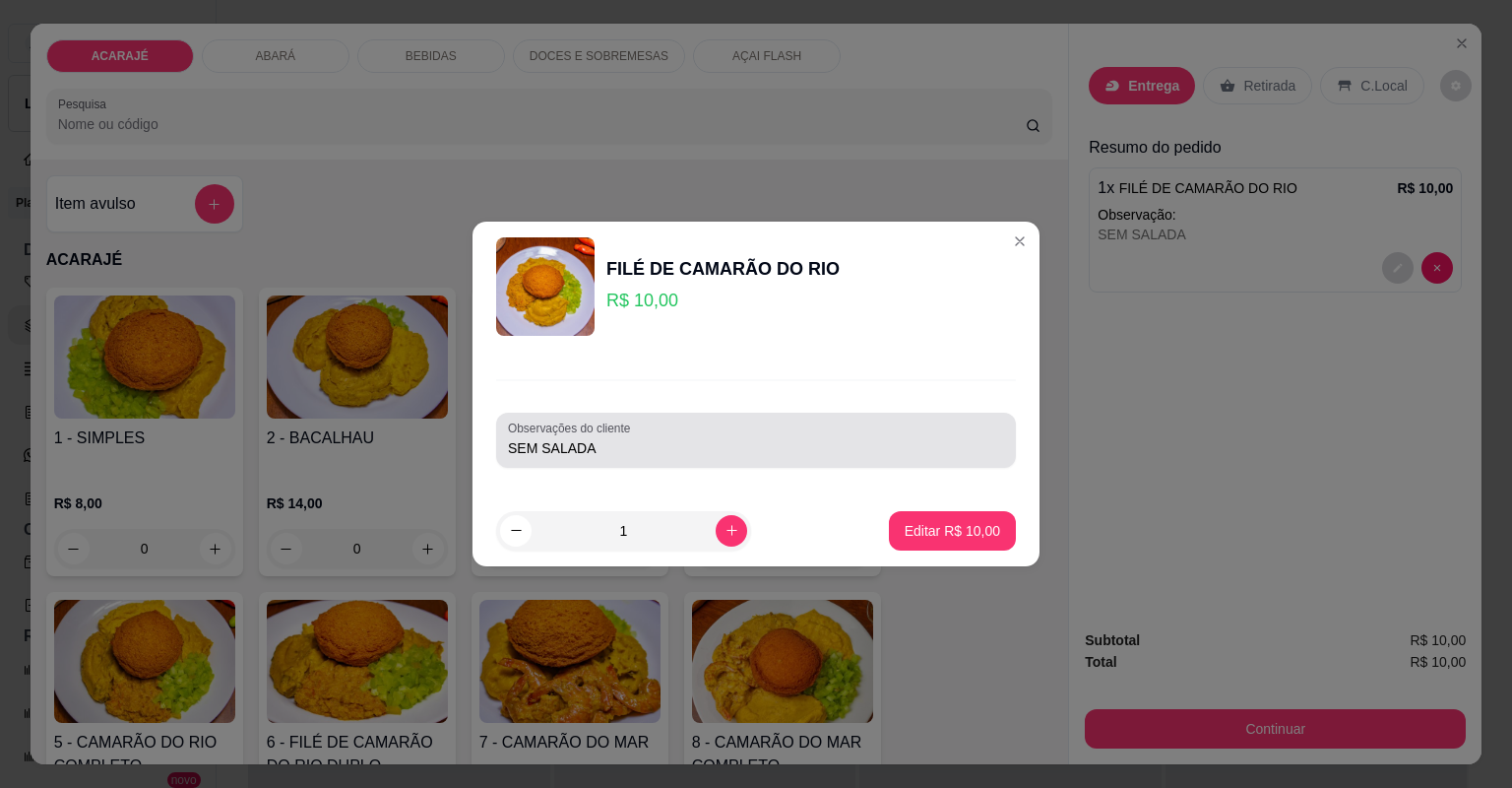 click on "SEM SALADA" at bounding box center [756, 440] 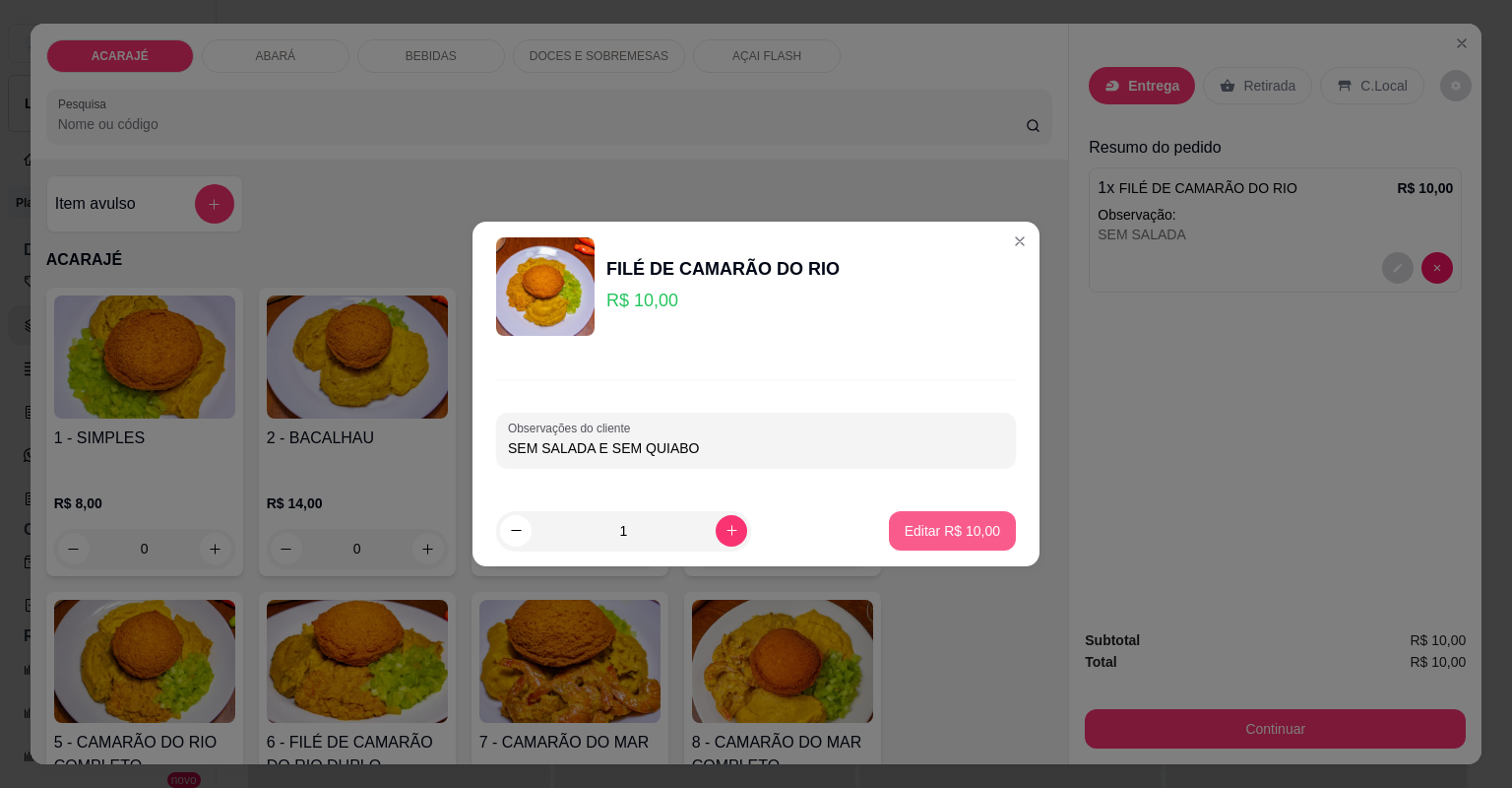 type on "SEM SALADA E SEM QUIABO" 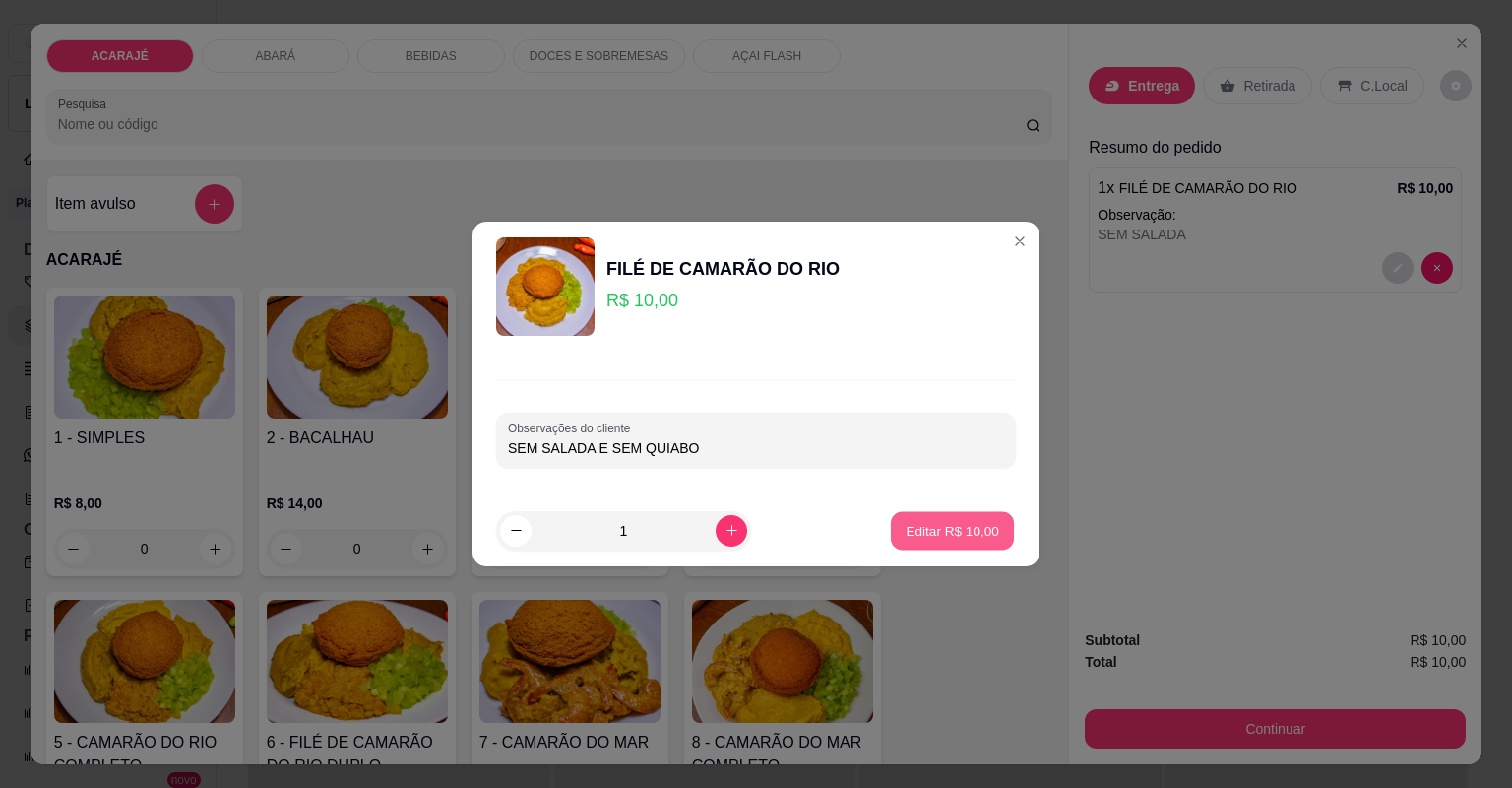 click on "Editar   R$ 10,00" at bounding box center (952, 530) 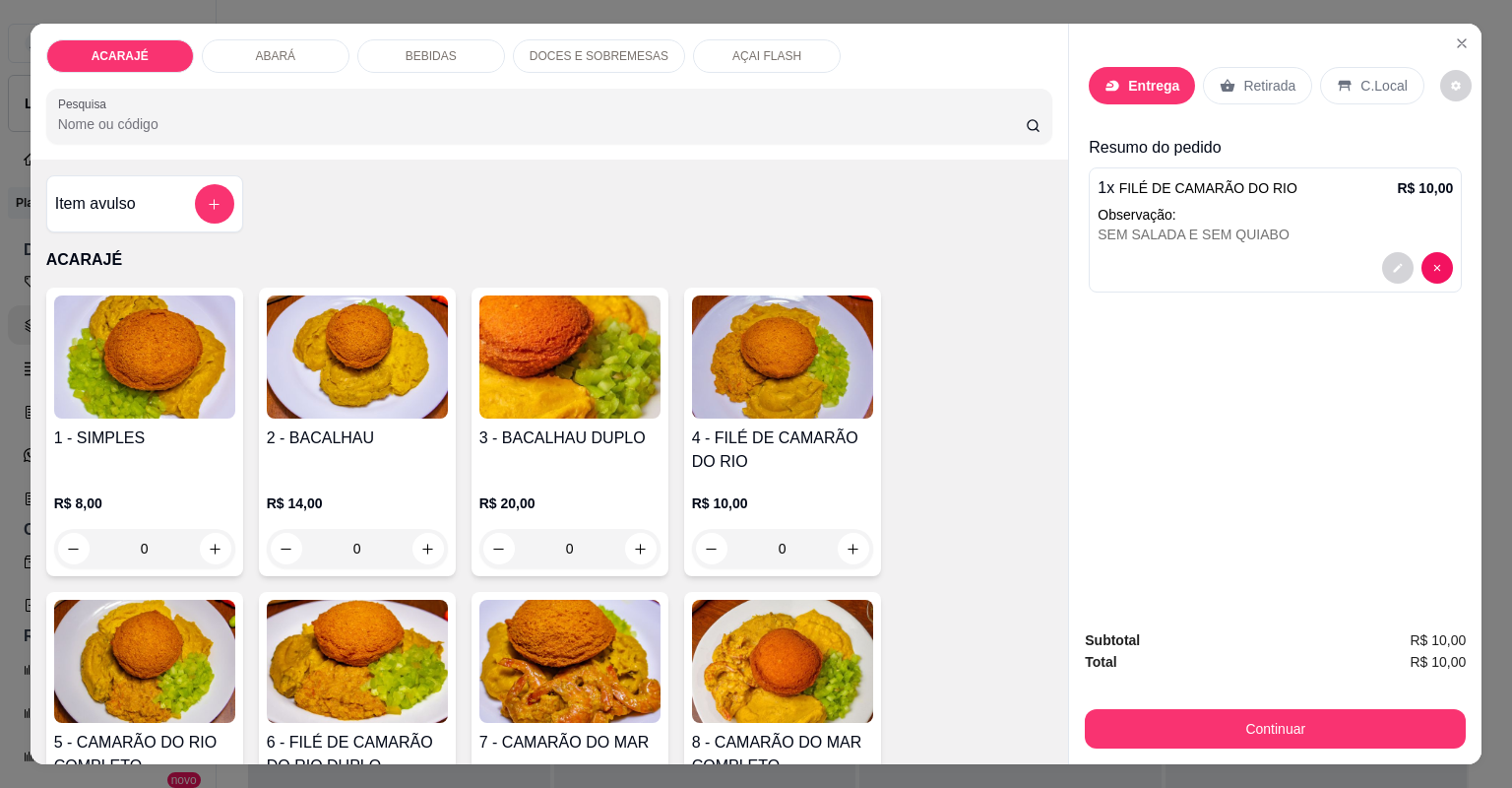 click on "Entrega" at bounding box center [1154, 86] 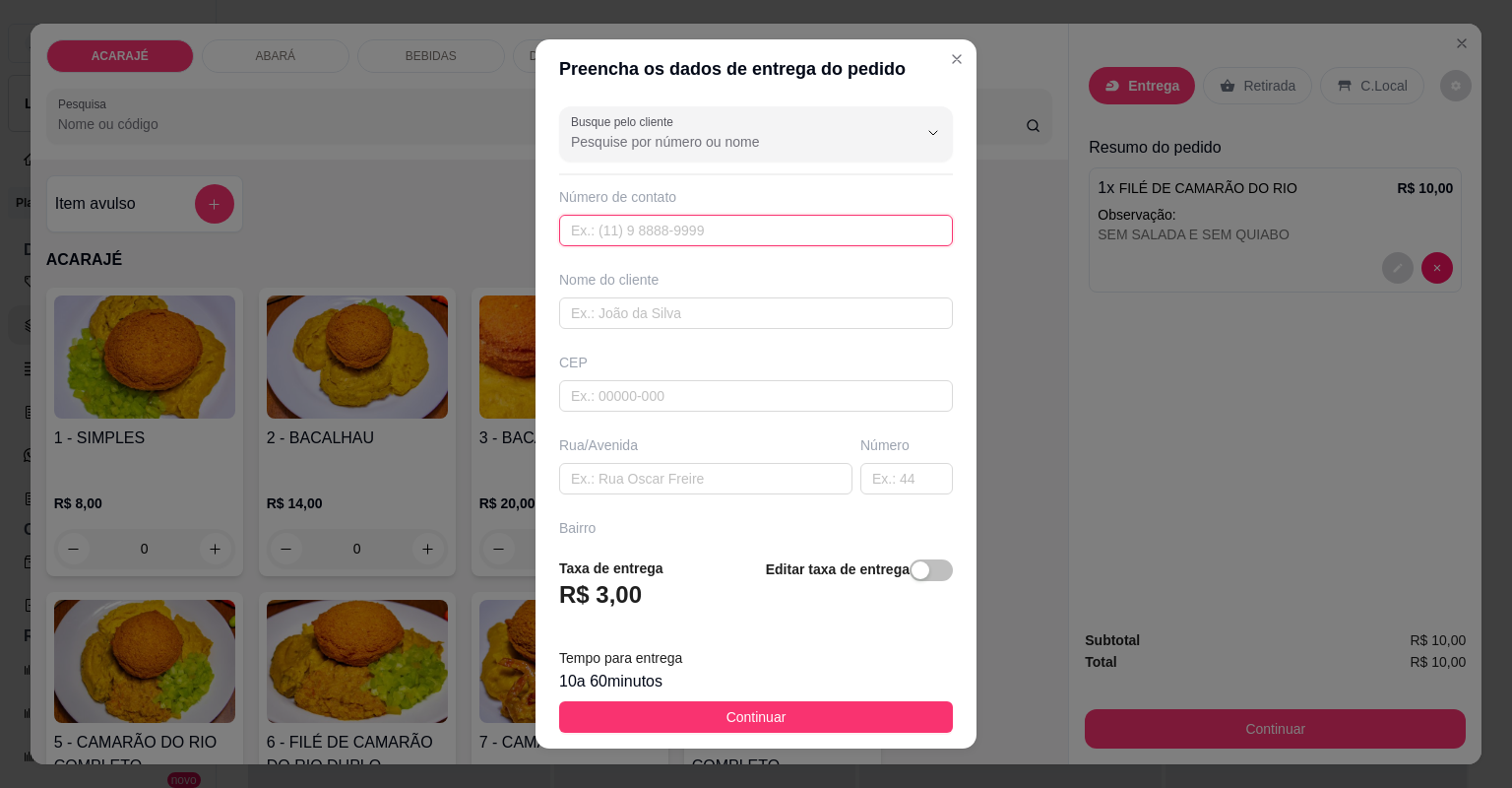 click at bounding box center [756, 230] 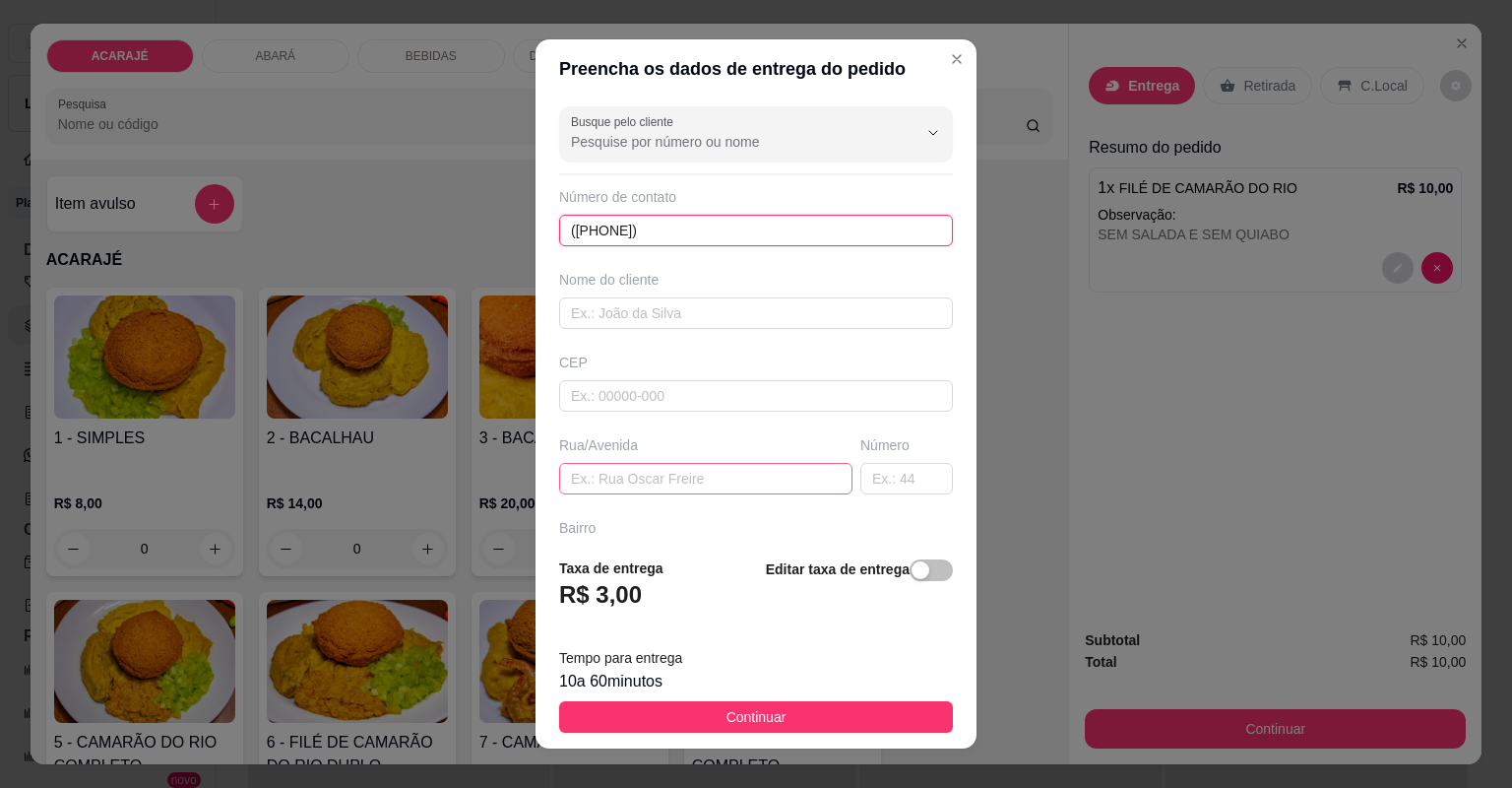 type on "(73) 99992-7401" 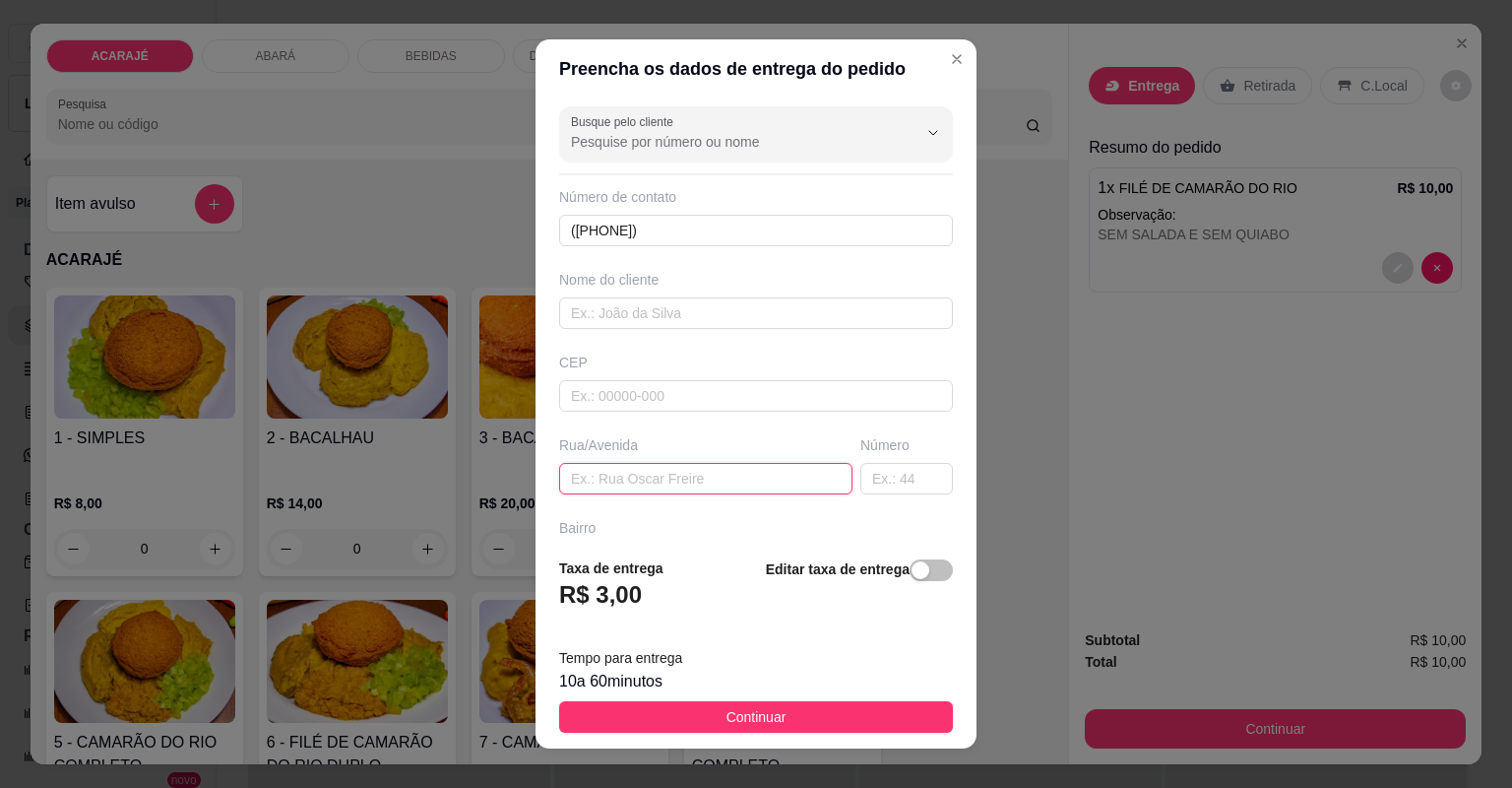click at bounding box center [706, 479] 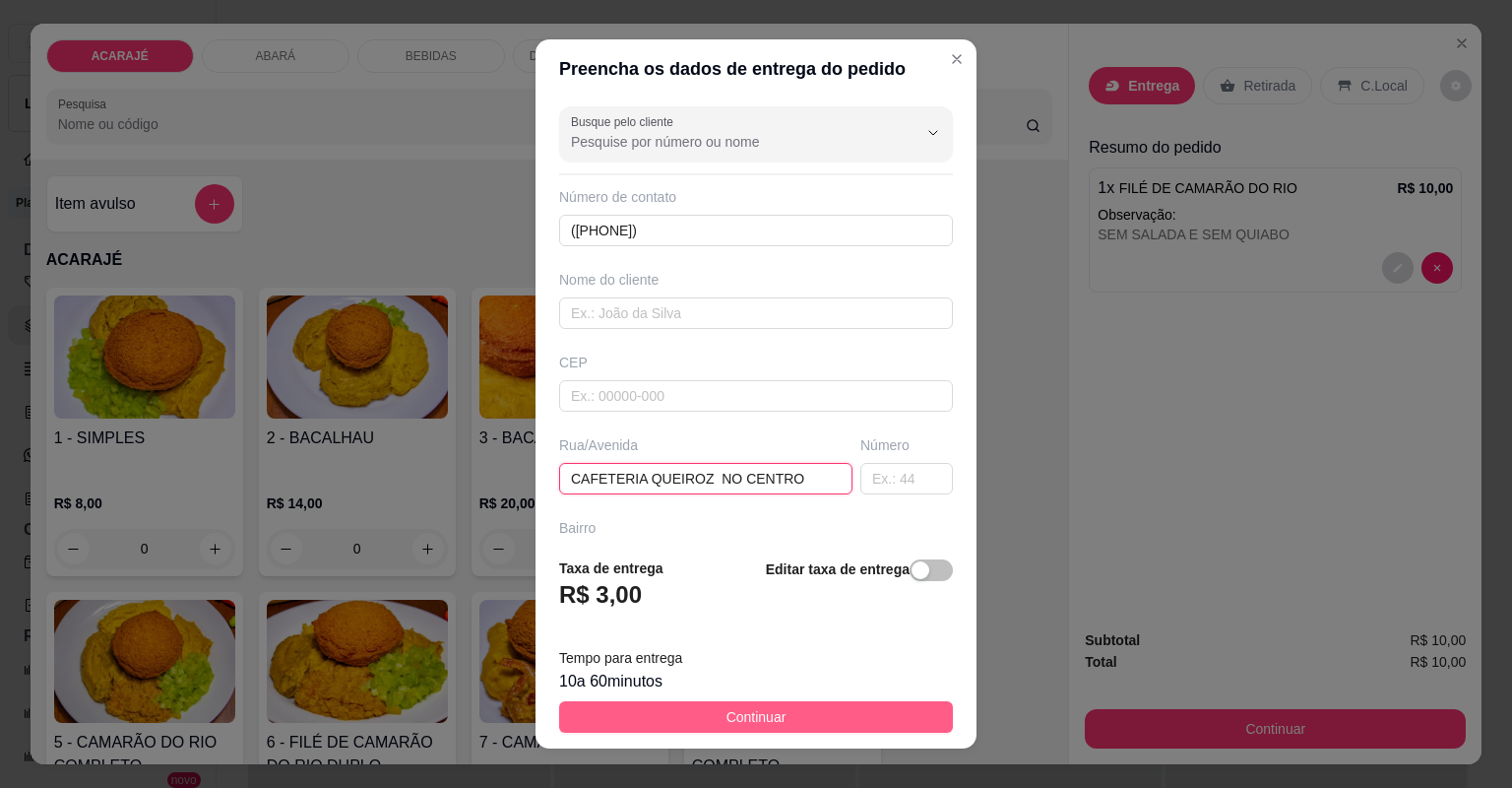 type on "CAFETERIA QUEIROZ  NO CENTRO" 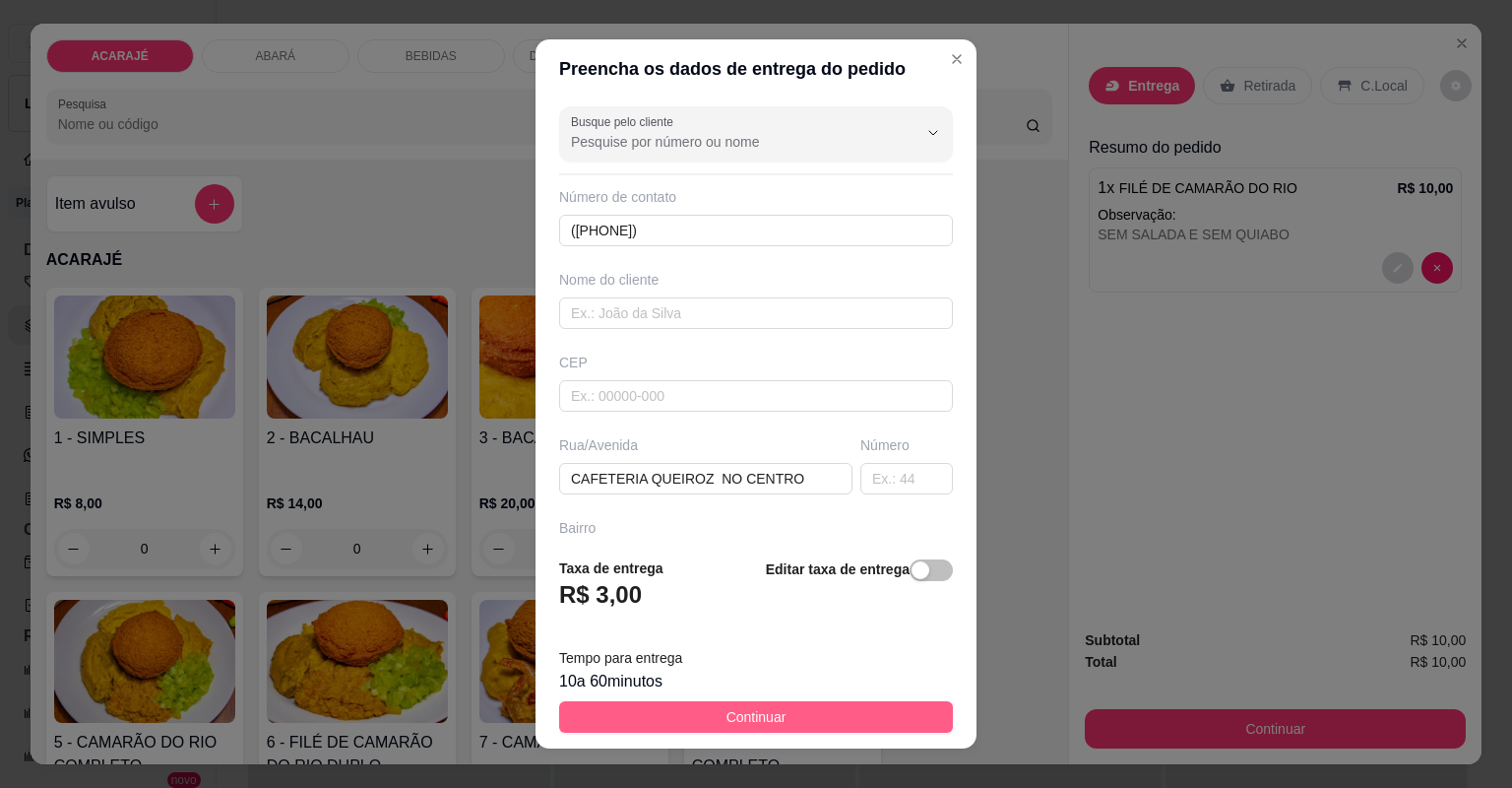 click on "Continuar" at bounding box center [756, 717] 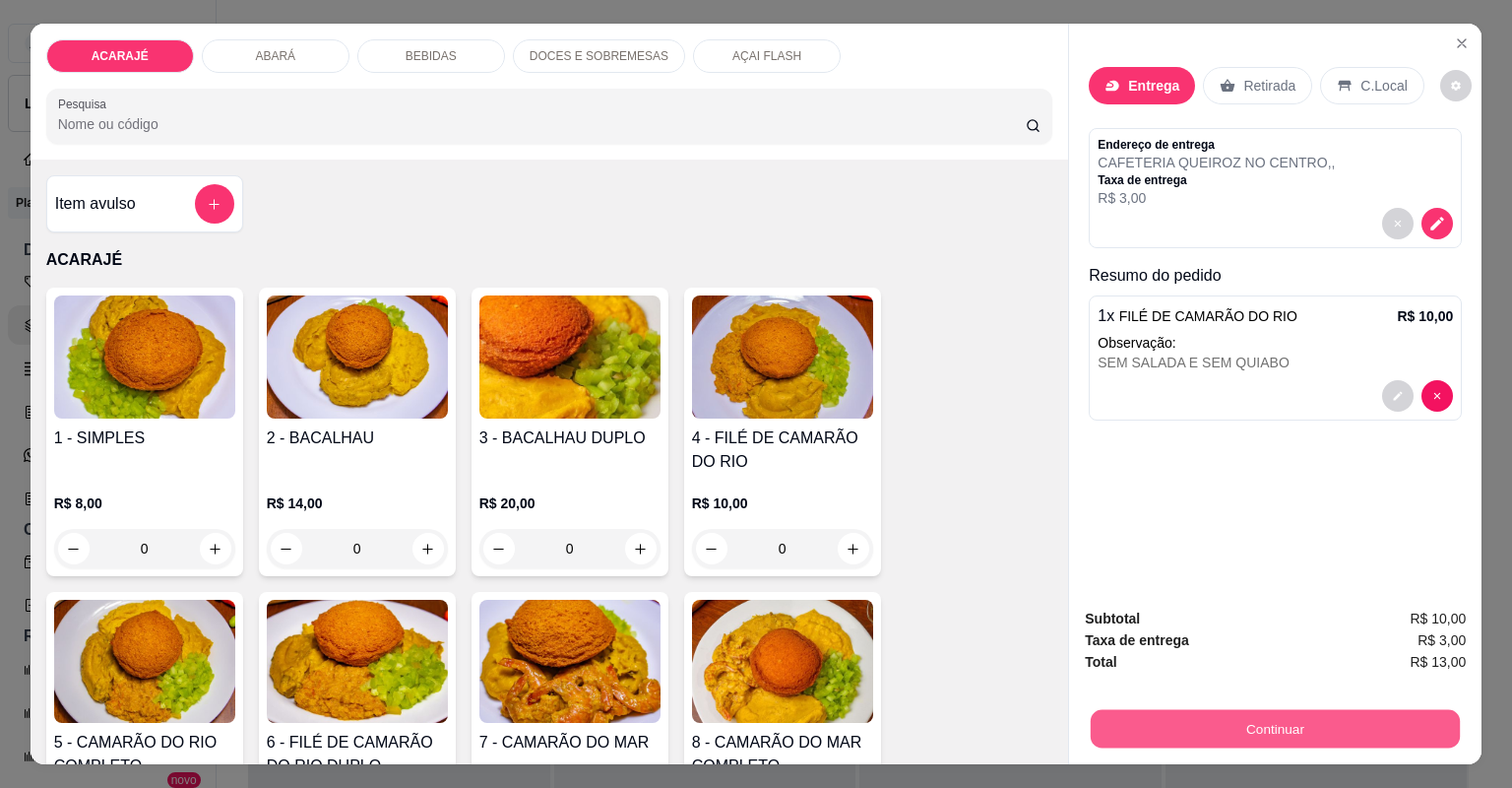 click on "Continuar" at bounding box center [1275, 729] 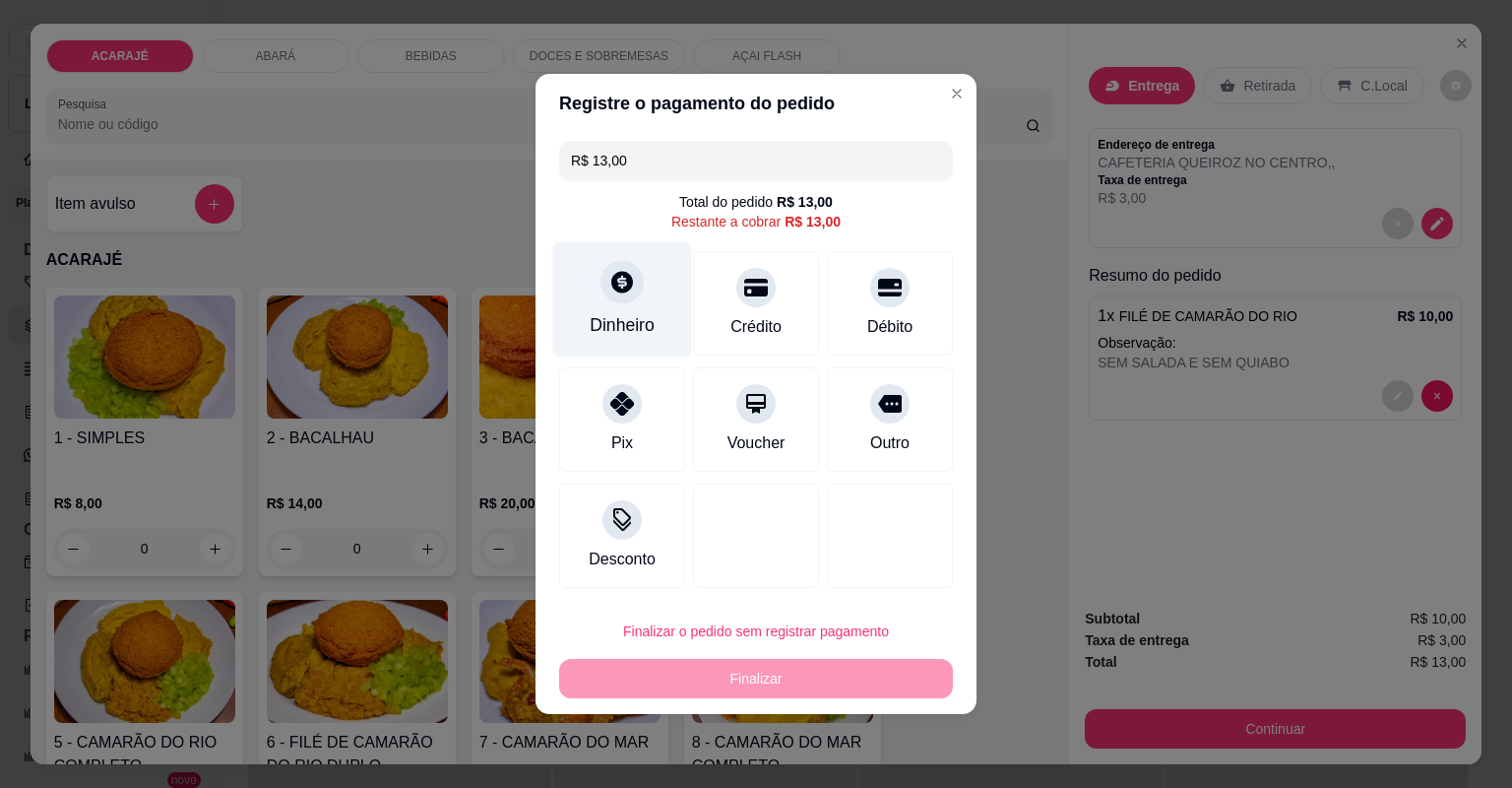 click 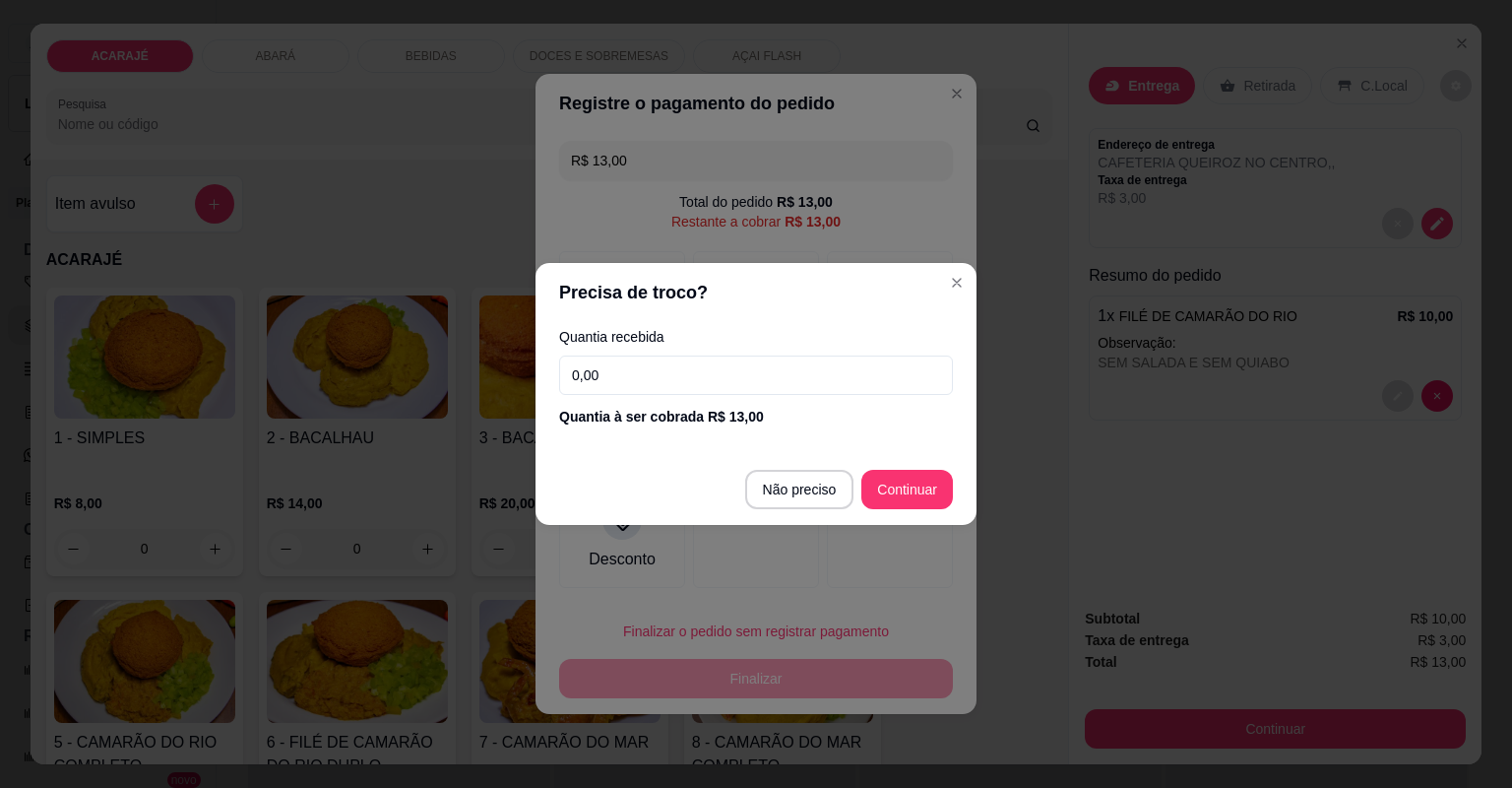 click on "0,00" at bounding box center [756, 375] 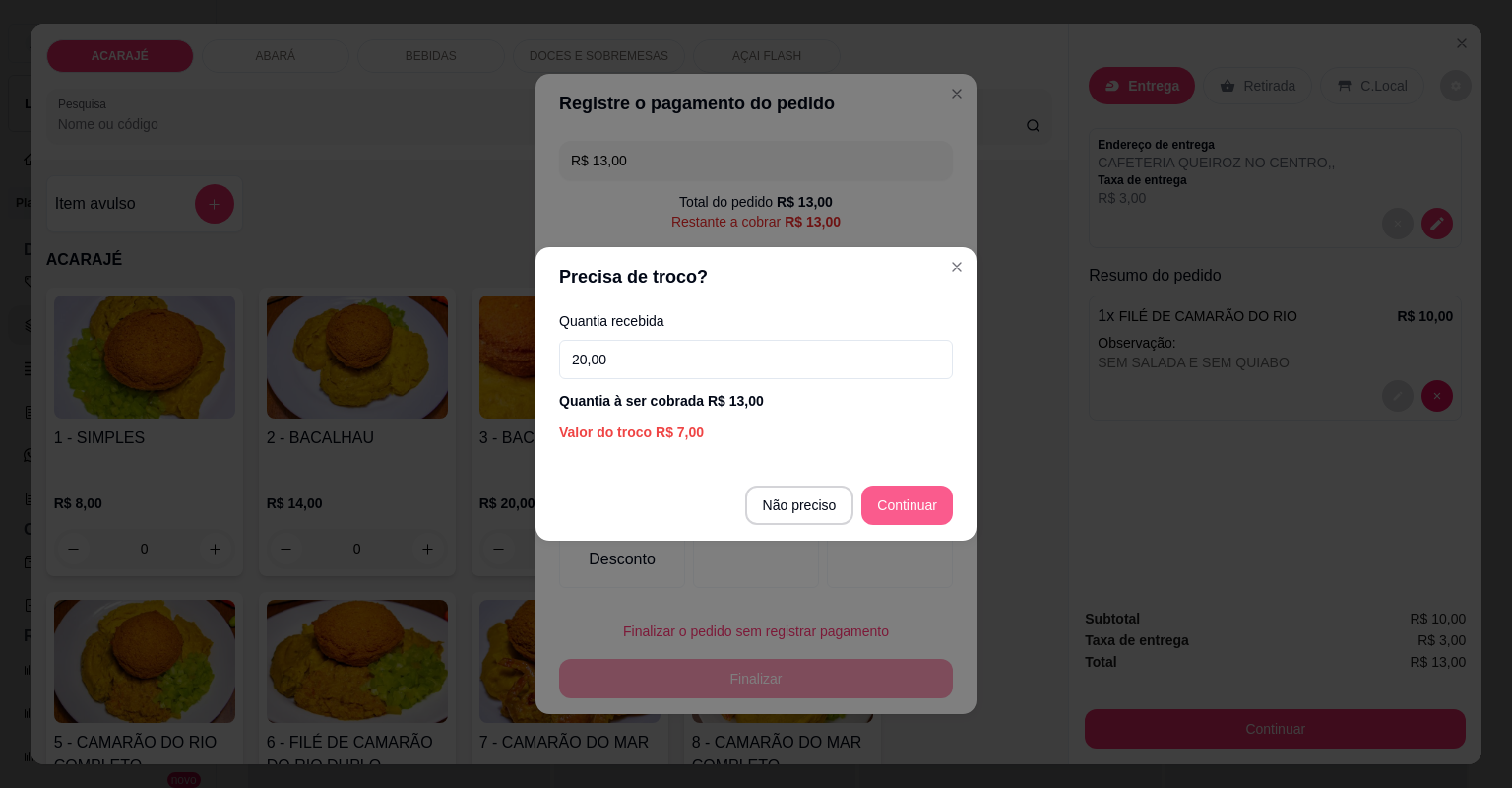 type on "20,00" 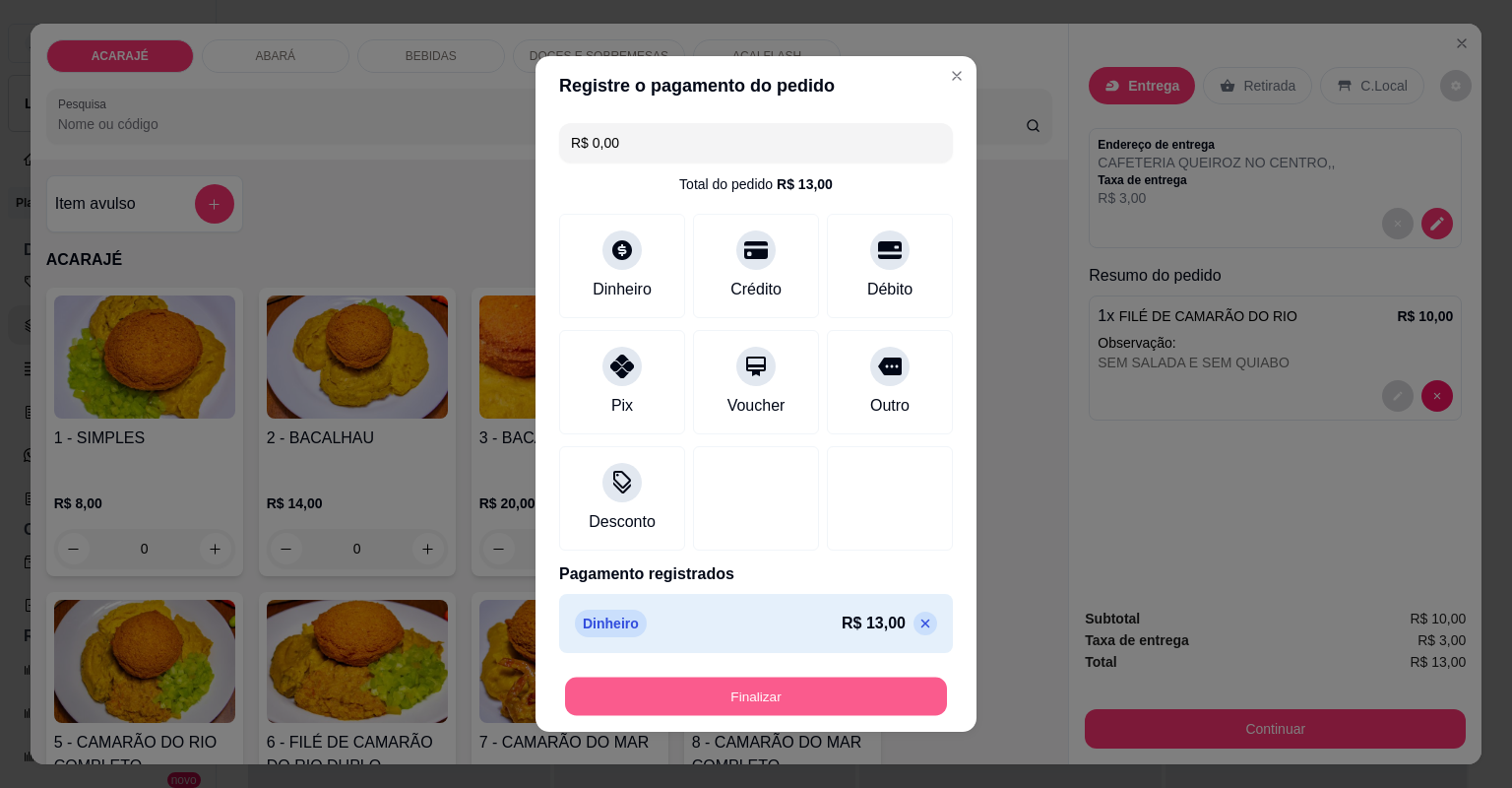 click on "Finalizar" at bounding box center [756, 696] 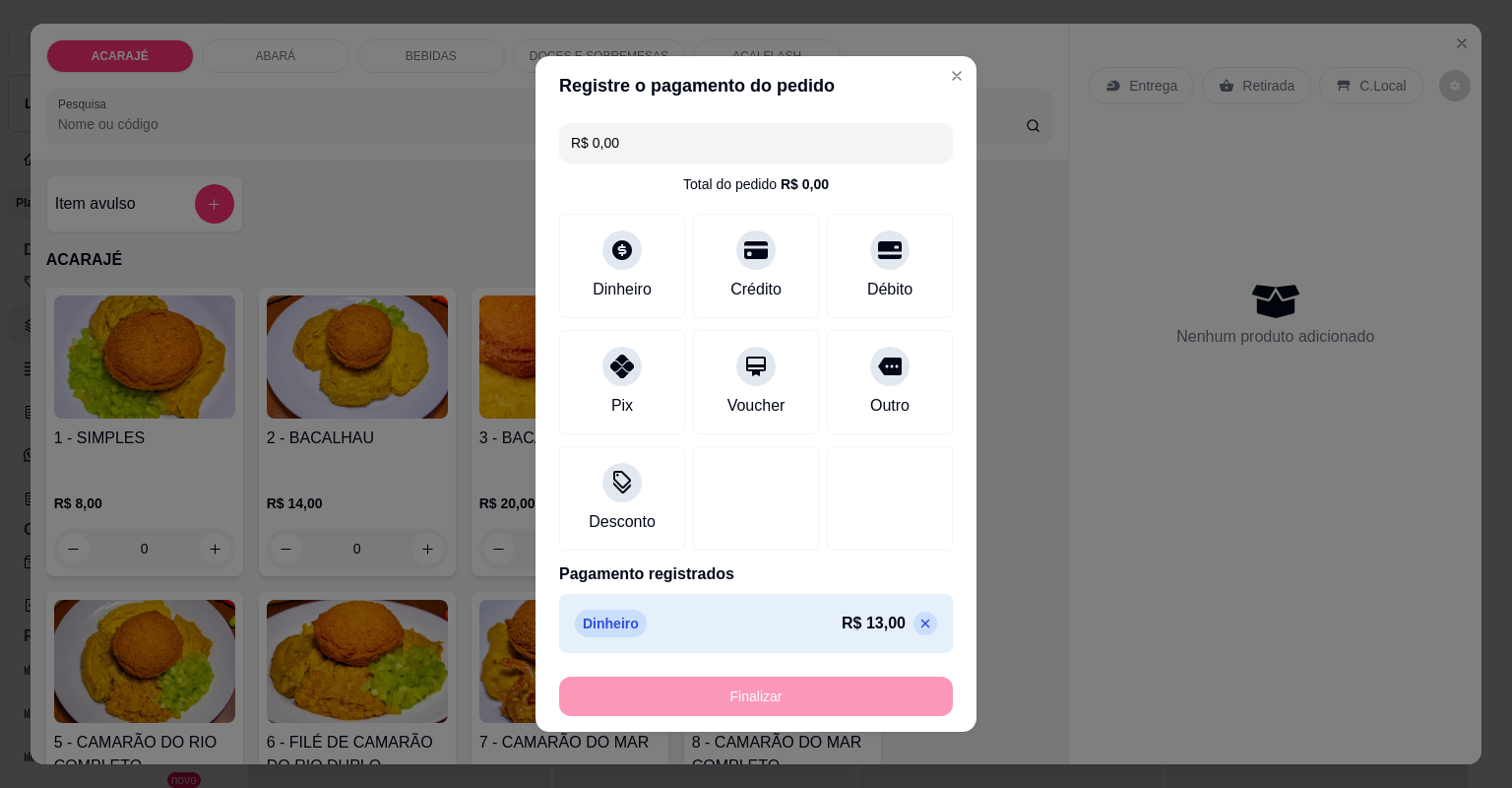 type on "-R$ 13,00" 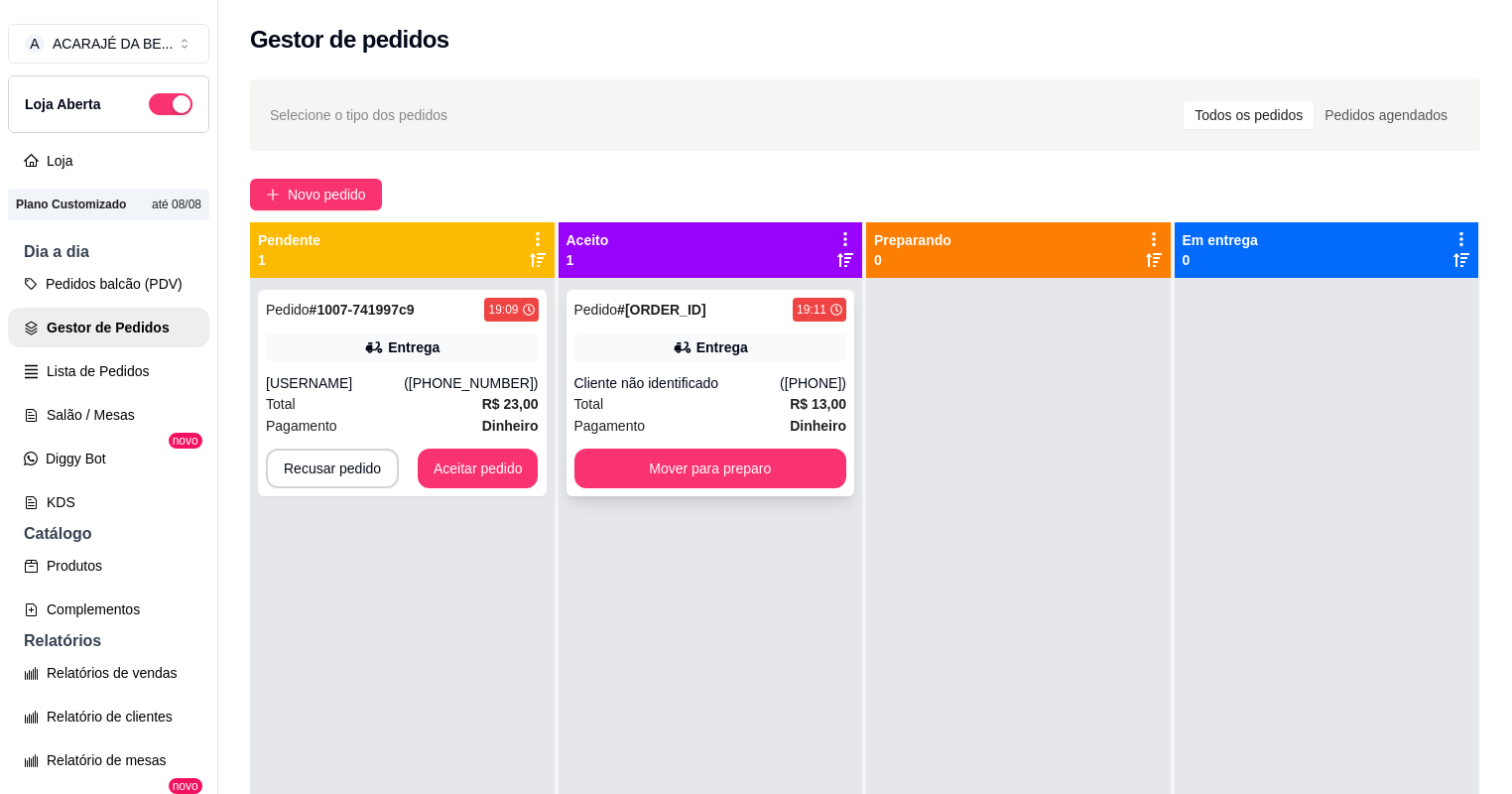 click on "Total R$ 13,00" at bounding box center (710, 404) 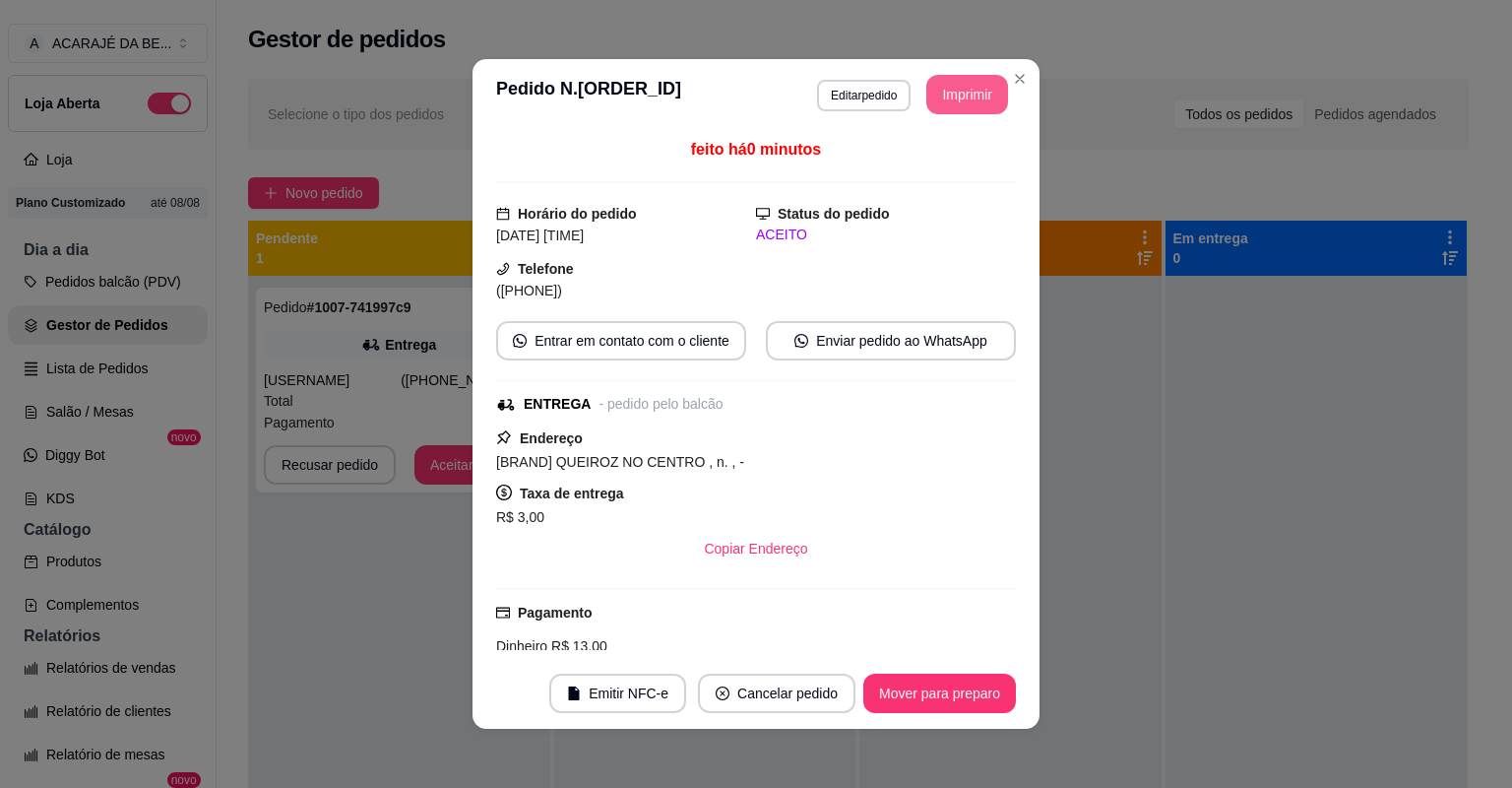 click on "Imprimir" at bounding box center (967, 95) 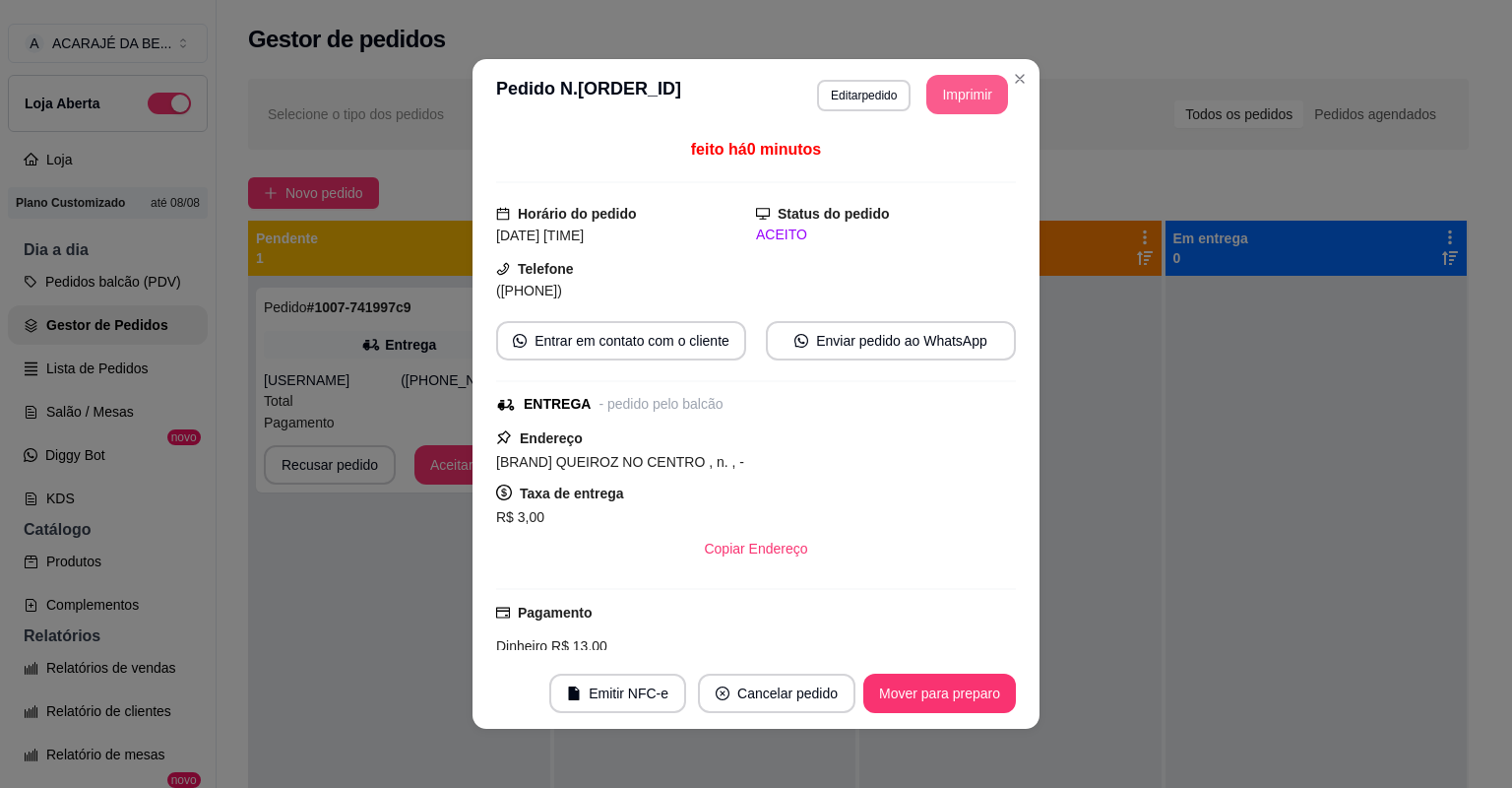 scroll, scrollTop: 0, scrollLeft: 0, axis: both 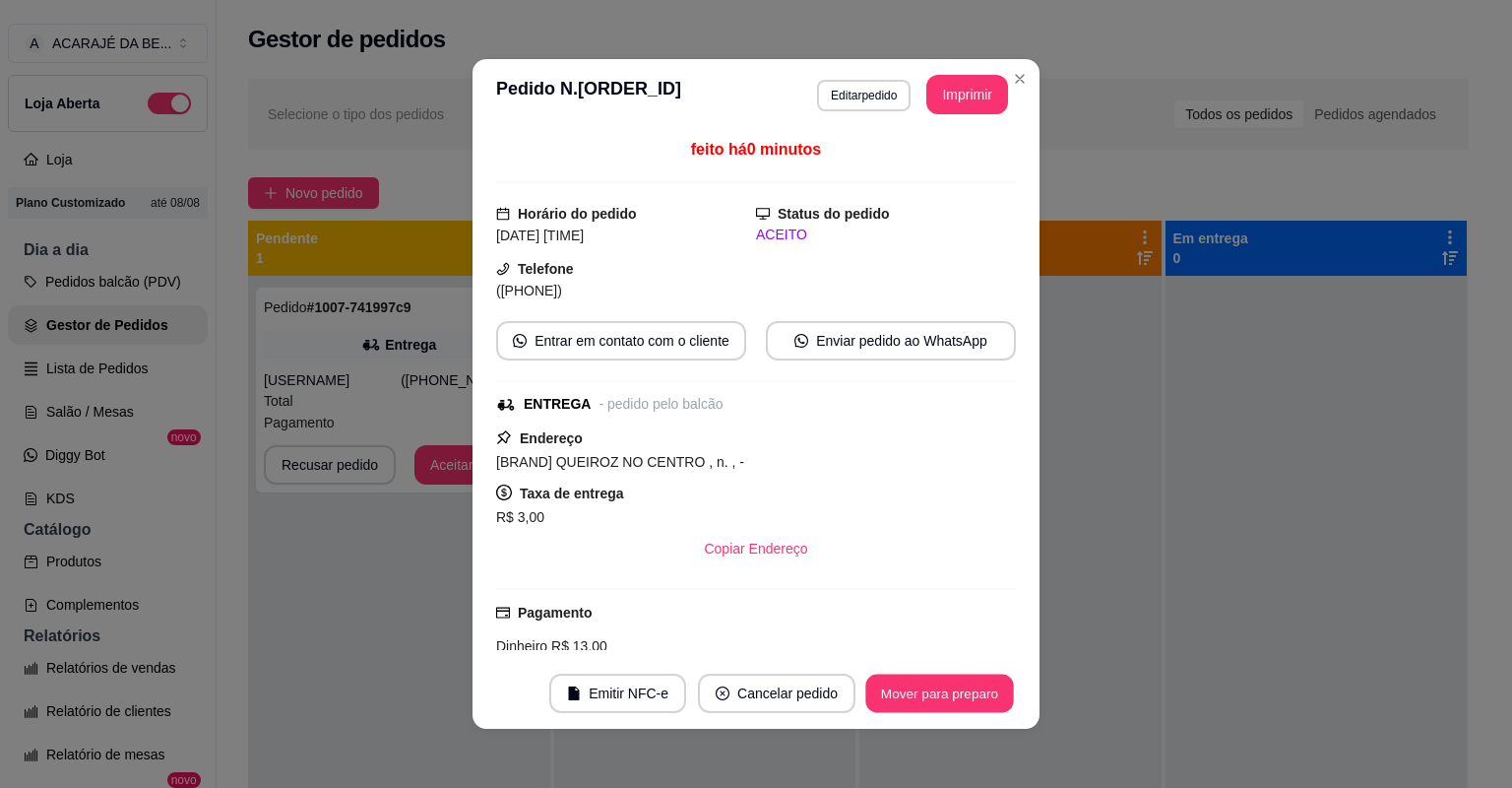 click on "Mover para preparo" at bounding box center (939, 693) 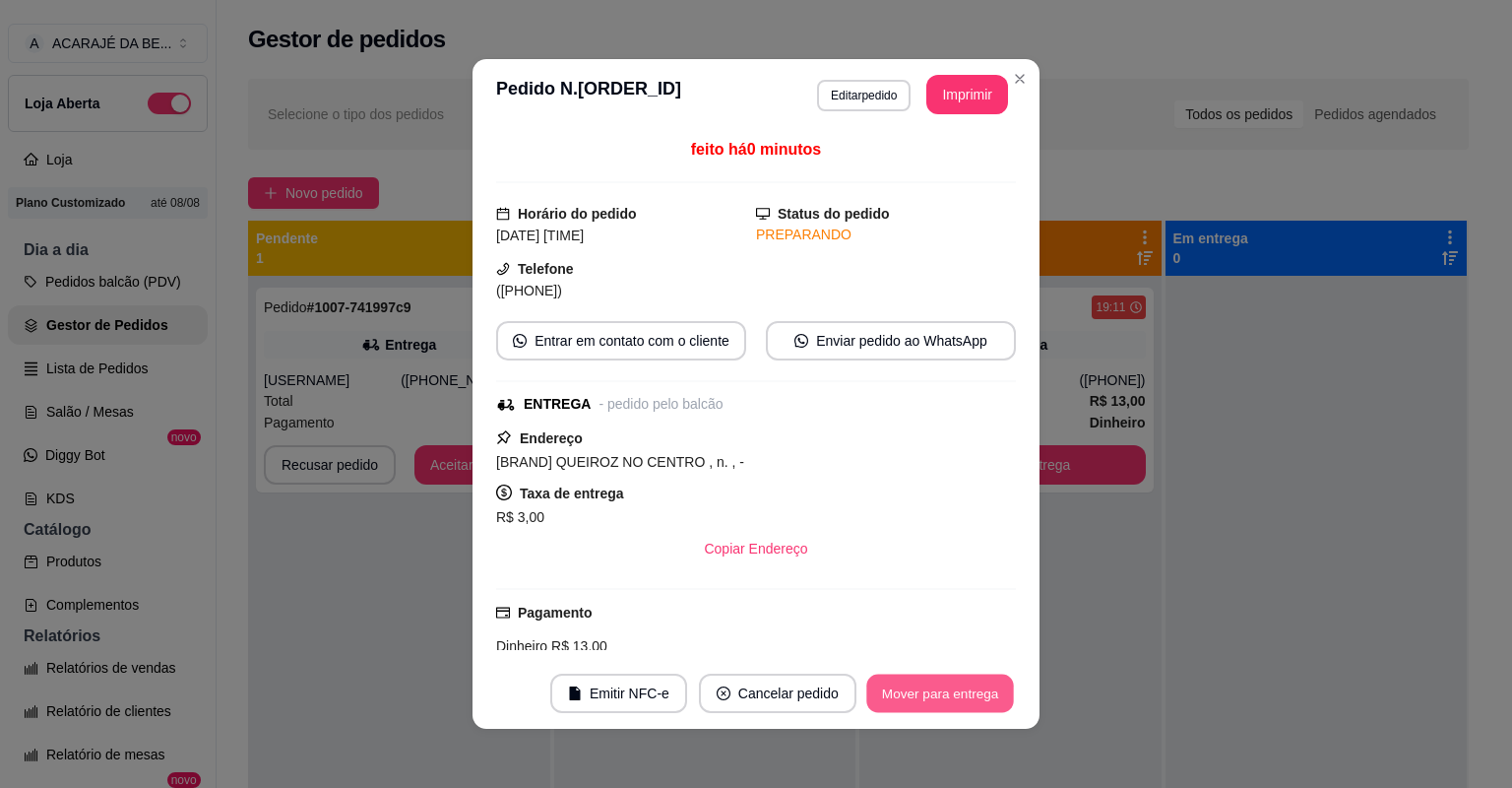 click on "Mover para entrega" at bounding box center (940, 693) 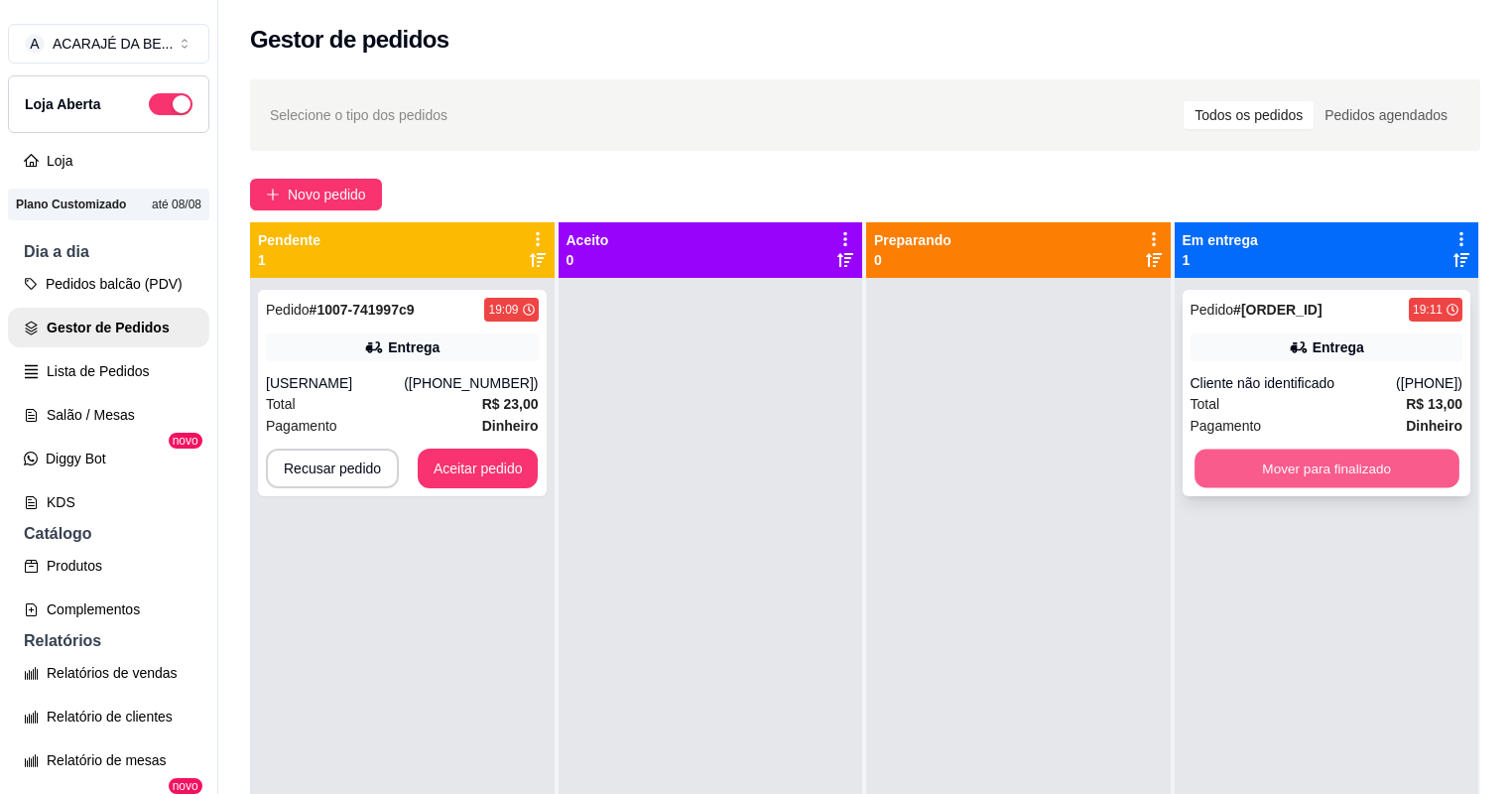click on "Mover para finalizado" at bounding box center [1326, 468] 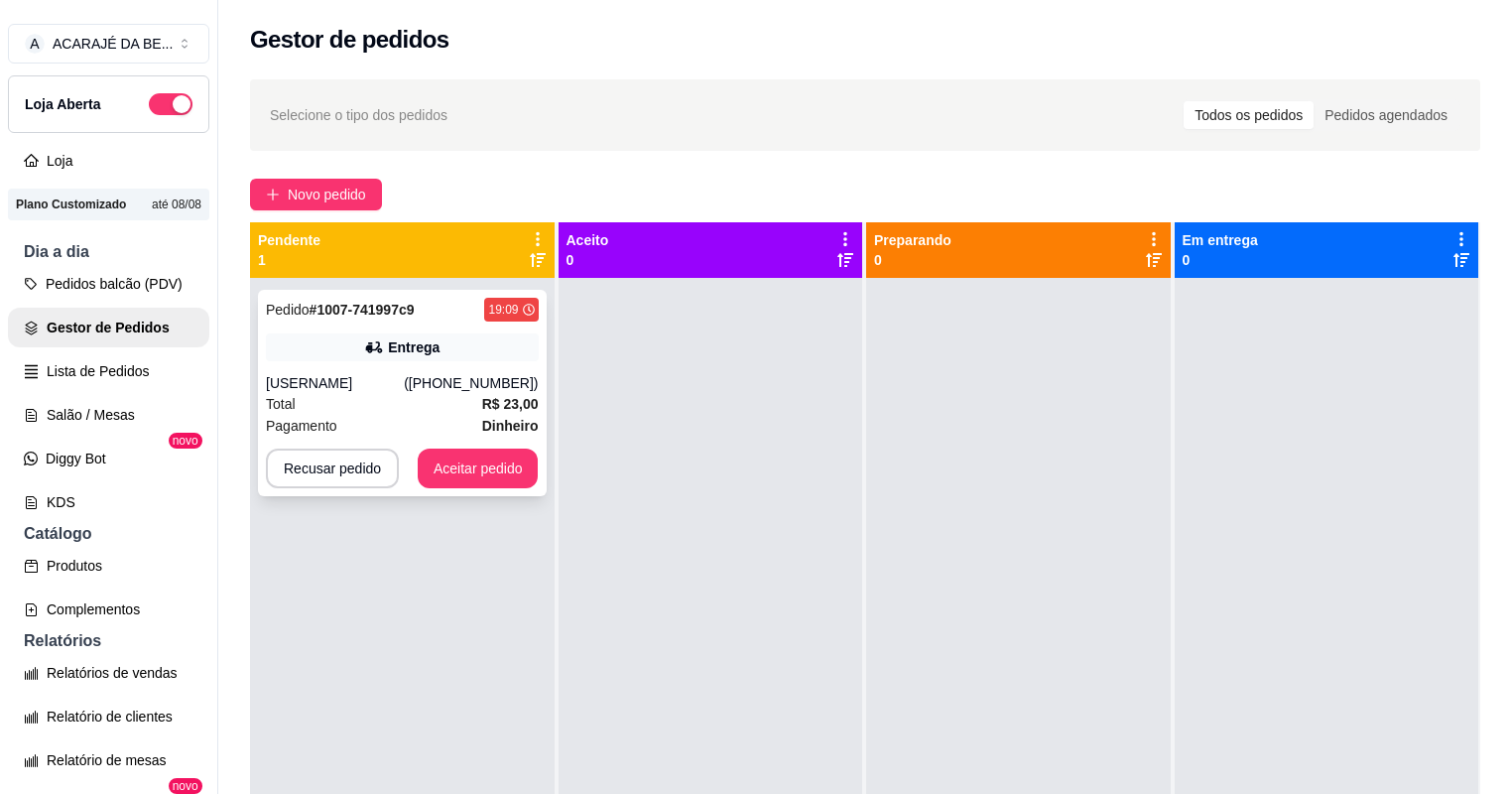 click on "Total R$ 23,00" at bounding box center [402, 404] 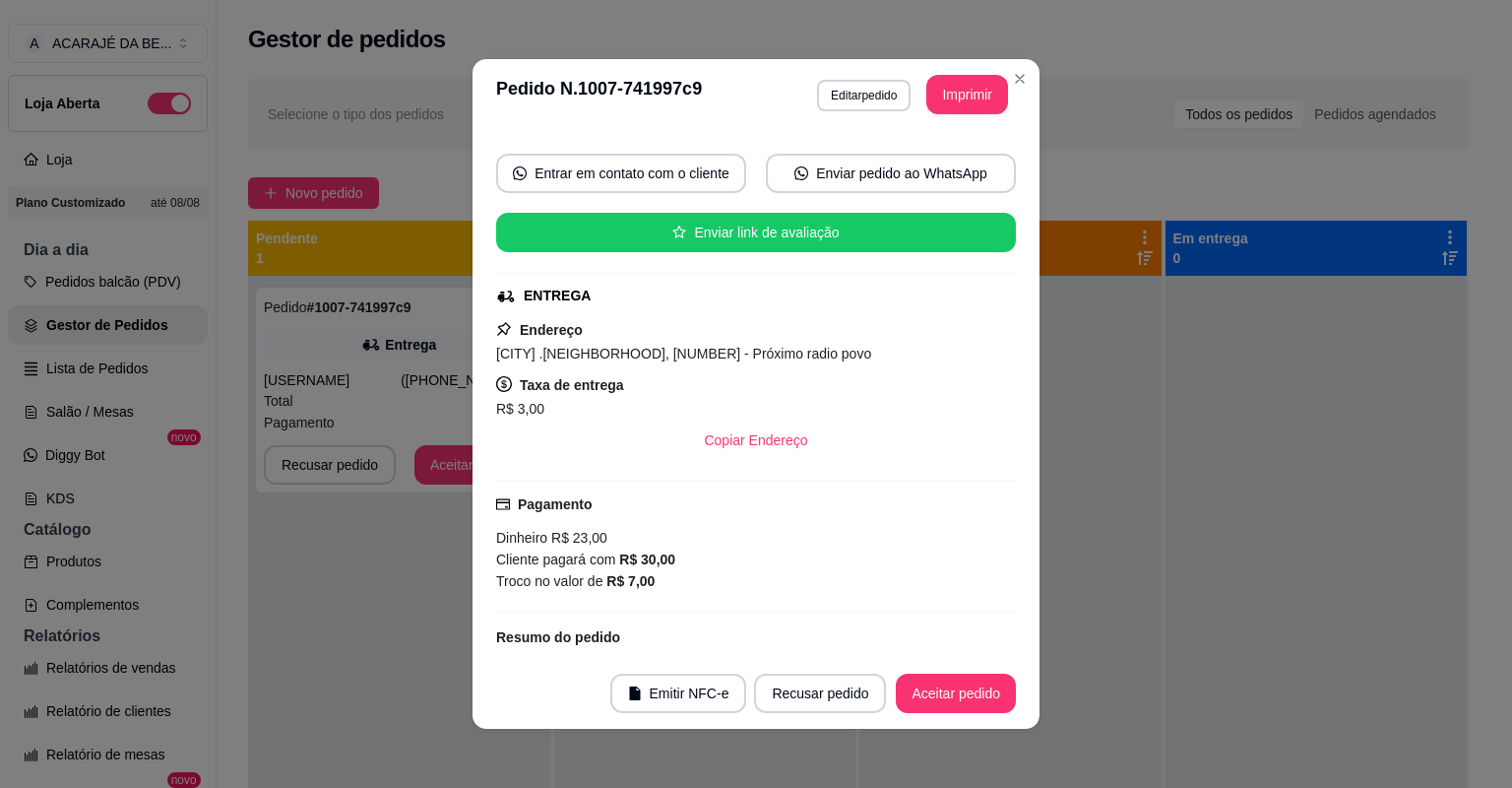 scroll, scrollTop: 294, scrollLeft: 0, axis: vertical 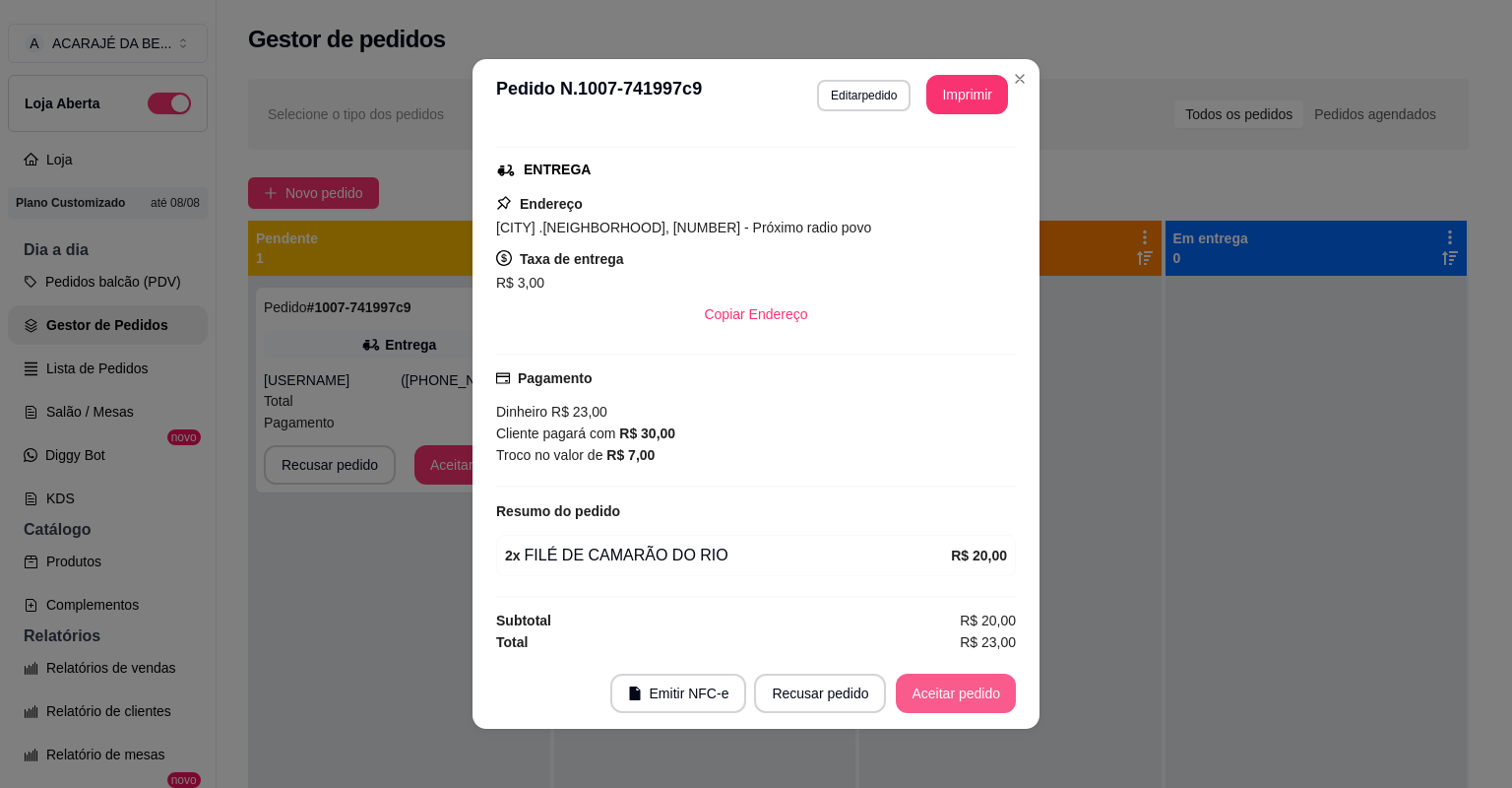 click on "Aceitar pedido" at bounding box center [956, 693] 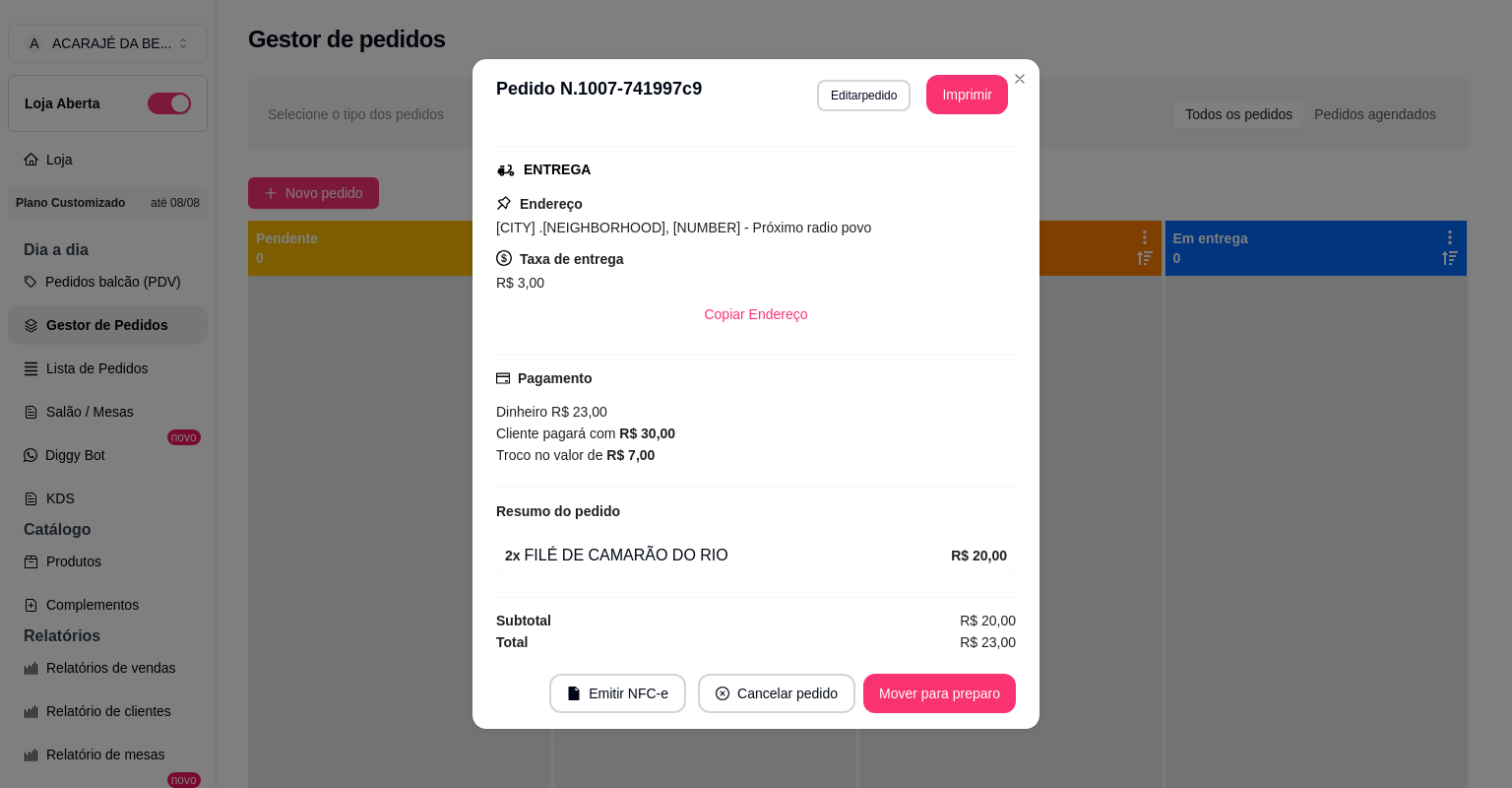scroll, scrollTop: 4, scrollLeft: 0, axis: vertical 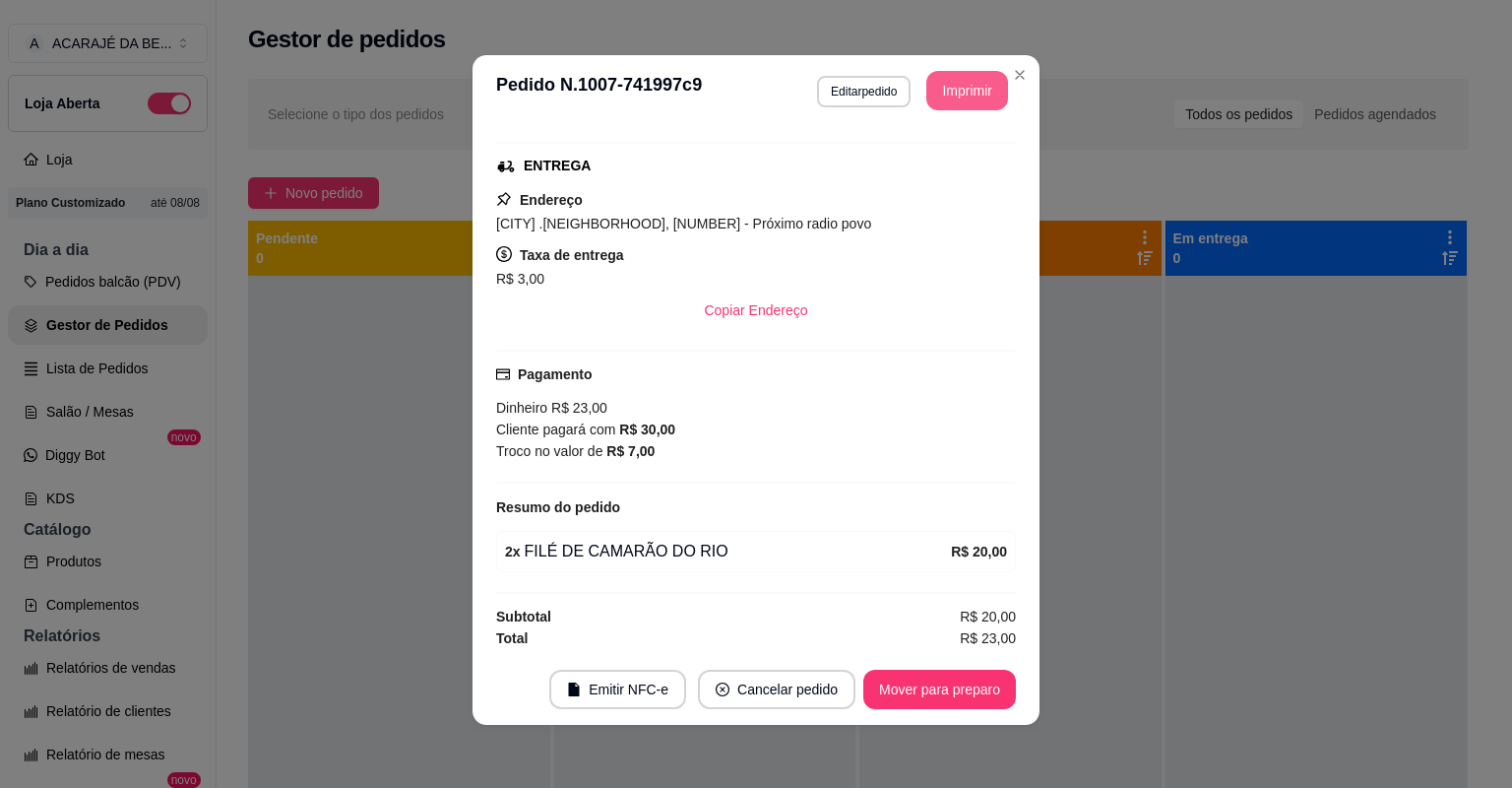 click on "Imprimir" at bounding box center [967, 91] 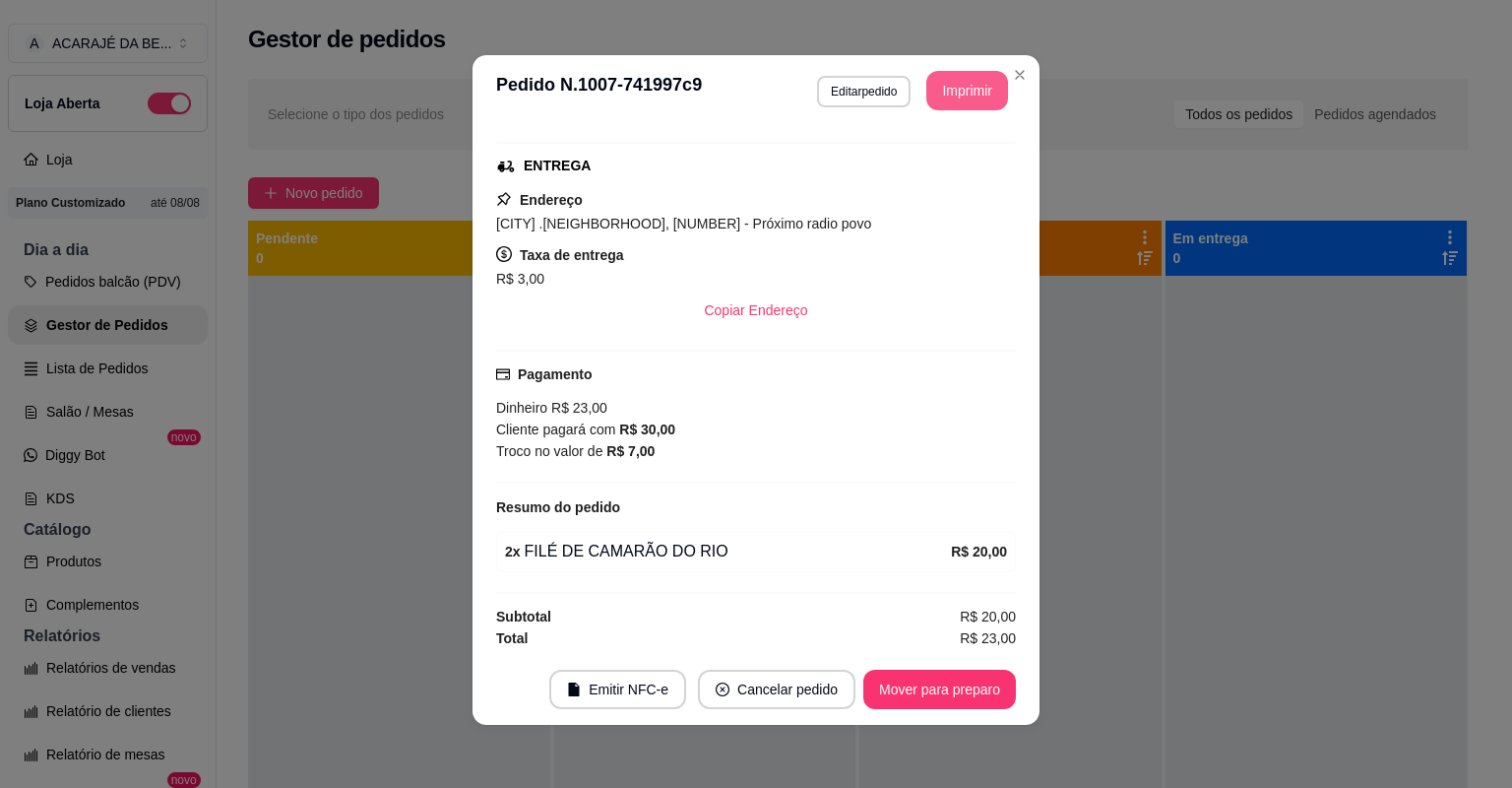 scroll, scrollTop: 0, scrollLeft: 0, axis: both 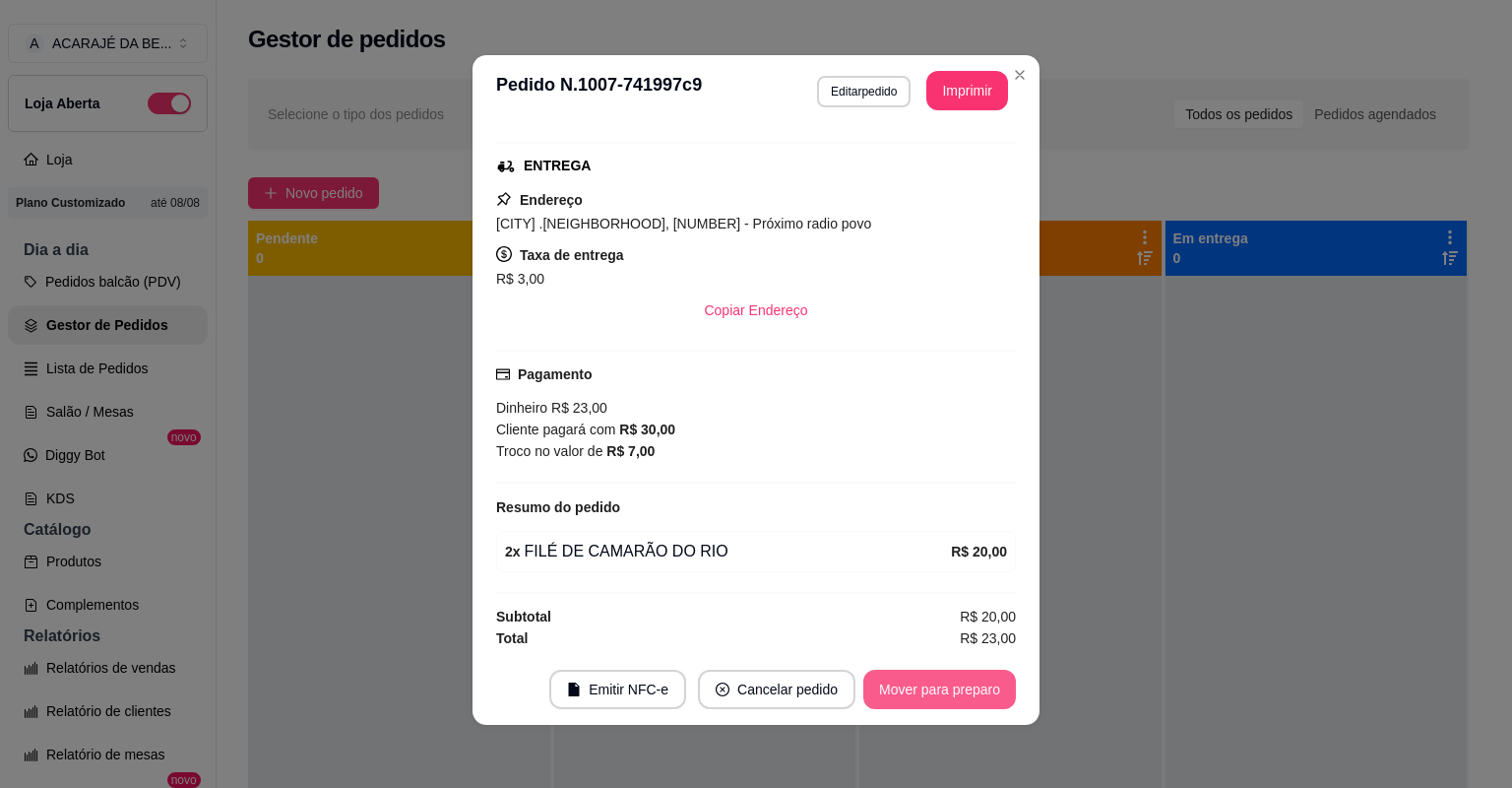 click on "Mover para preparo" at bounding box center (939, 690) 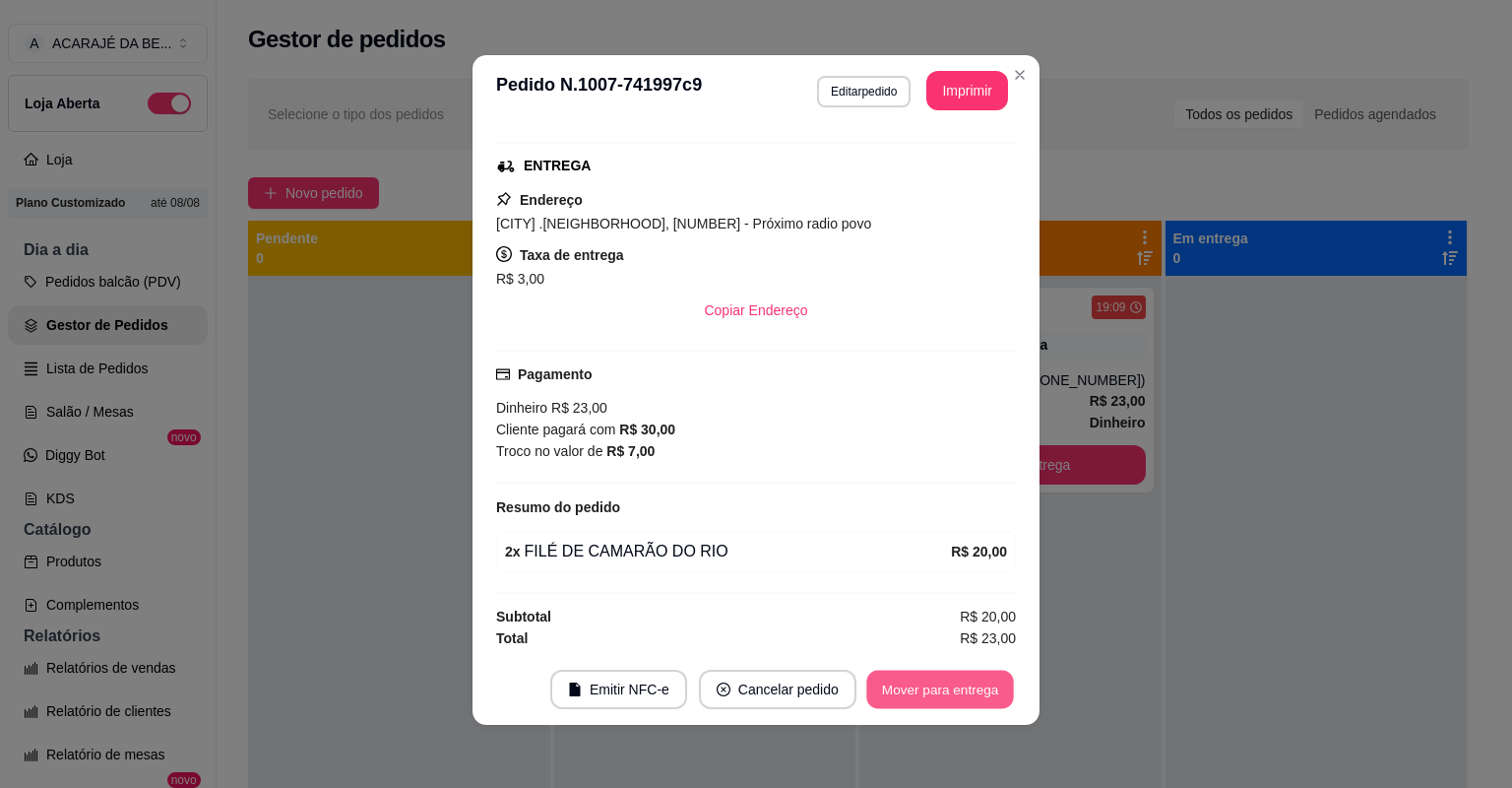click on "Mover para entrega" at bounding box center [940, 690] 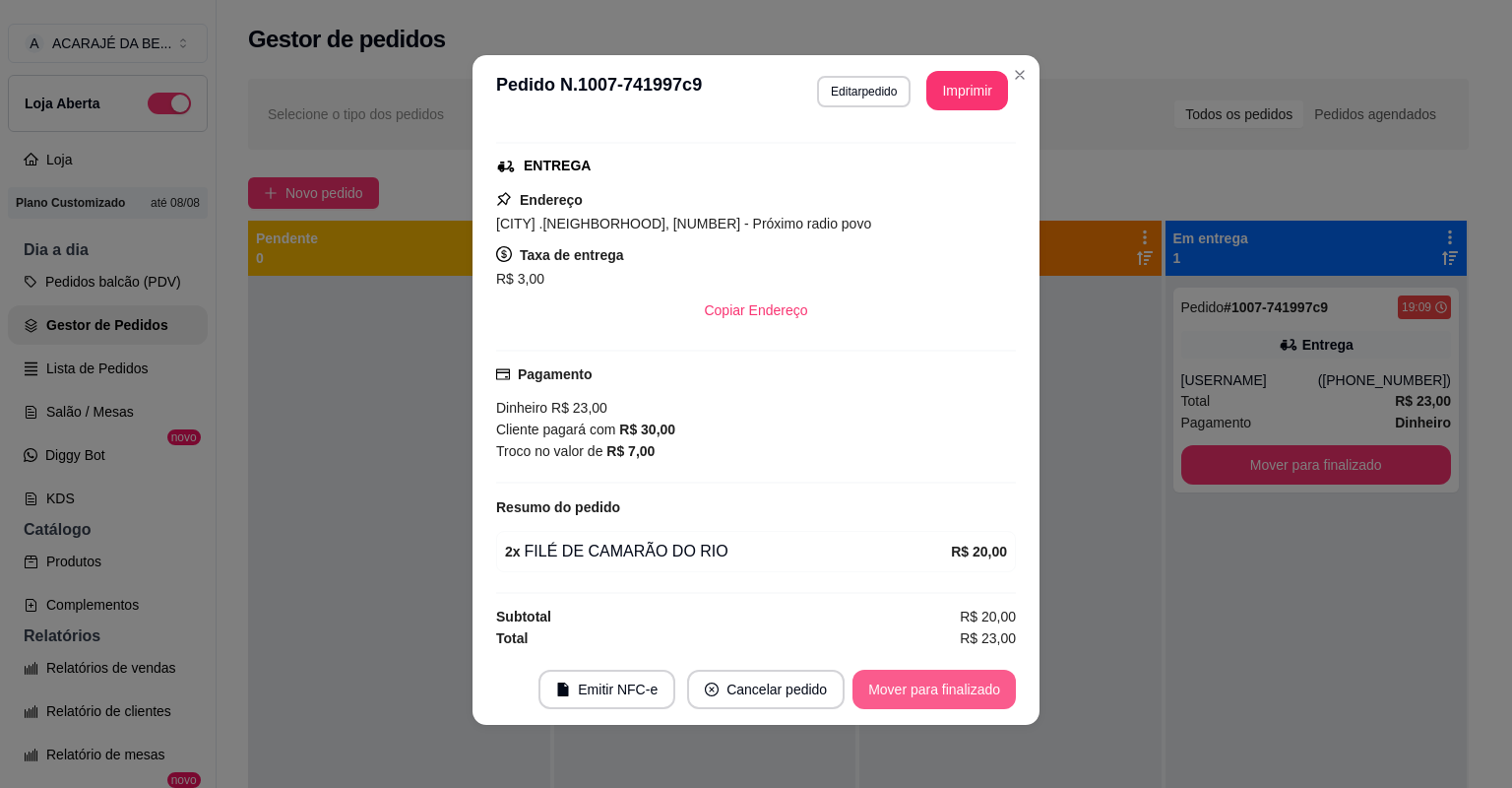 click on "Mover para finalizado" at bounding box center (934, 690) 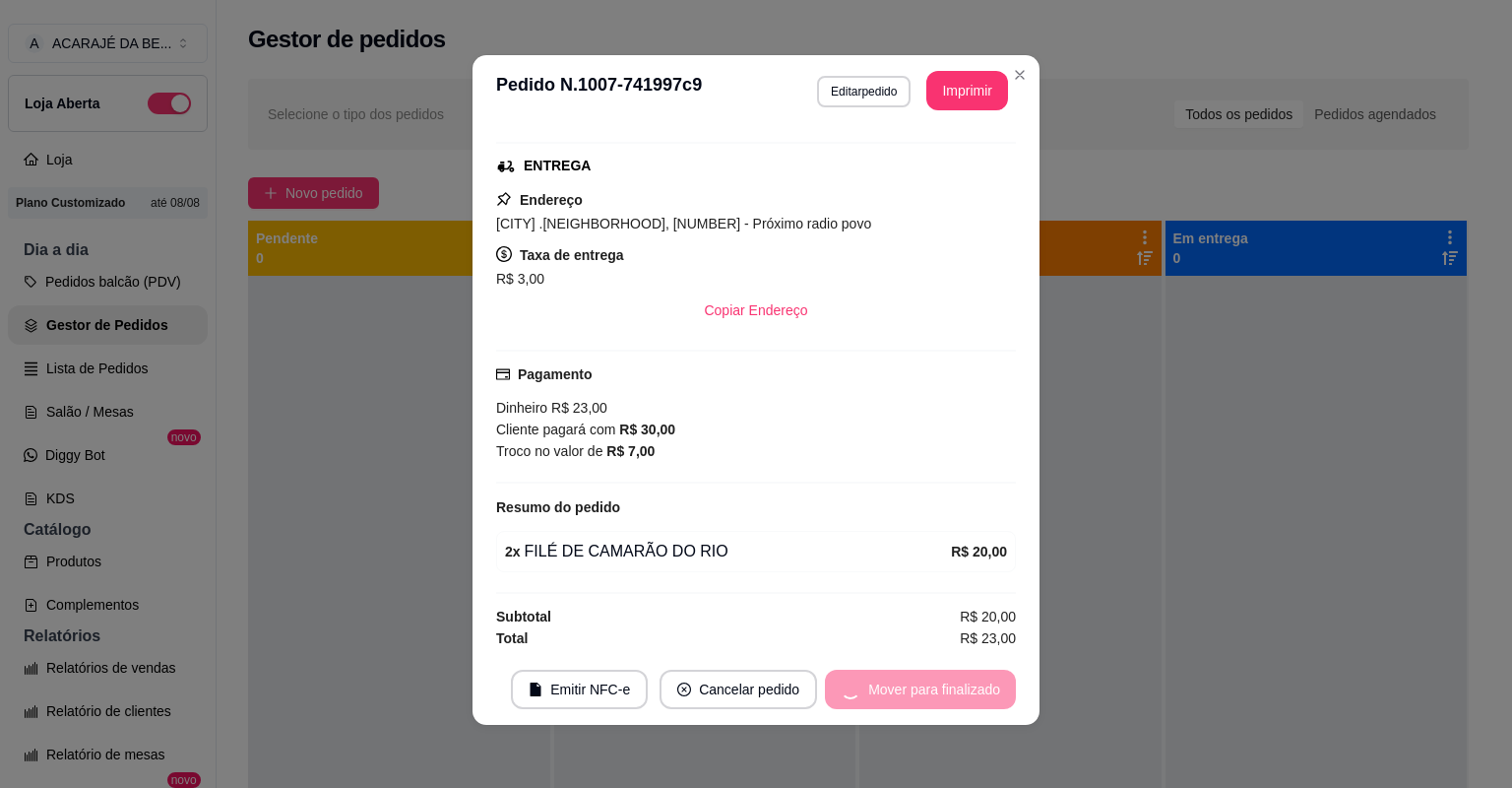 scroll, scrollTop: 248, scrollLeft: 0, axis: vertical 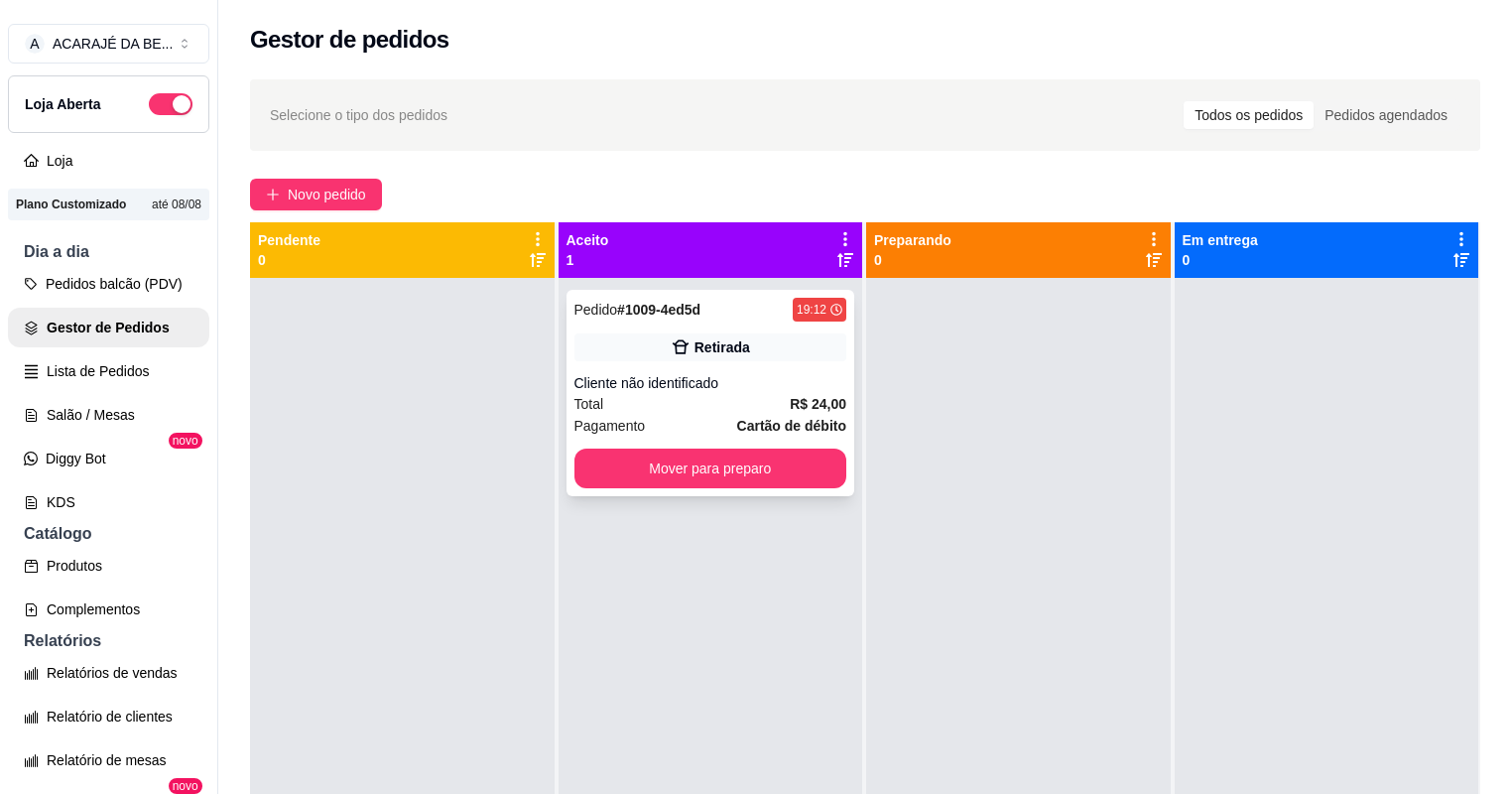 click on "Pagamento Cartão de débito" at bounding box center [710, 426] 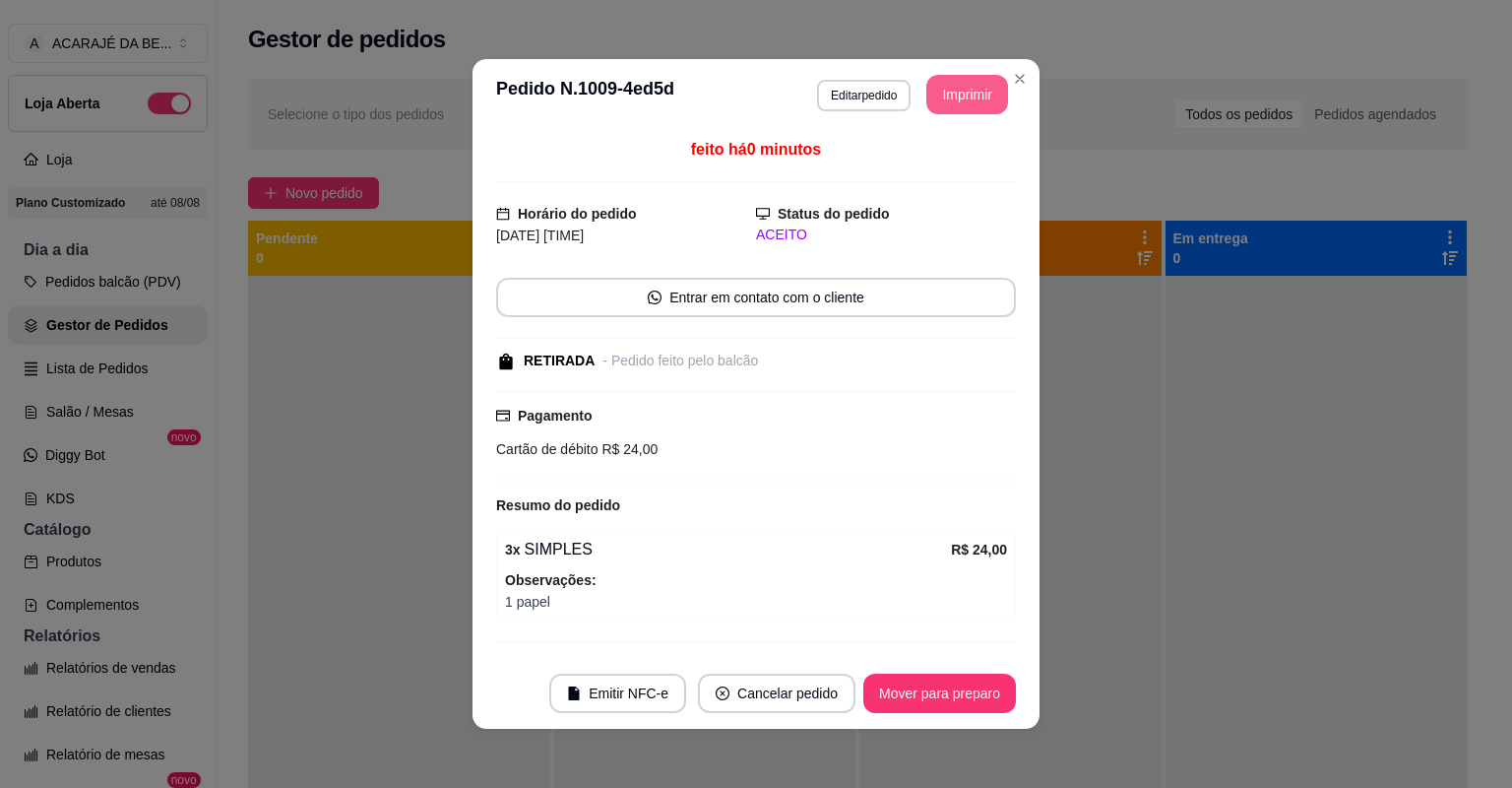 click on "Imprimir" at bounding box center (967, 95) 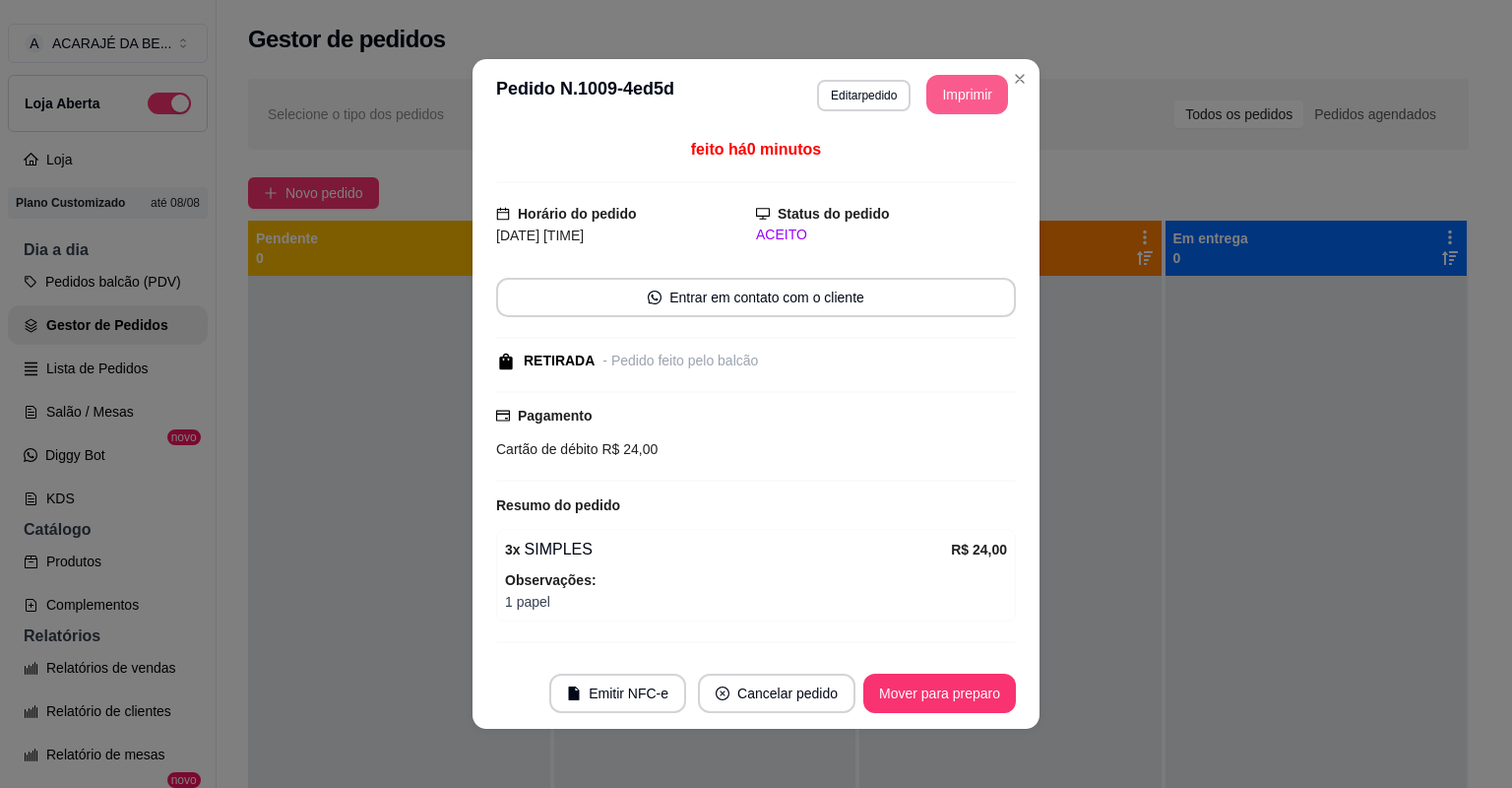 scroll, scrollTop: 0, scrollLeft: 0, axis: both 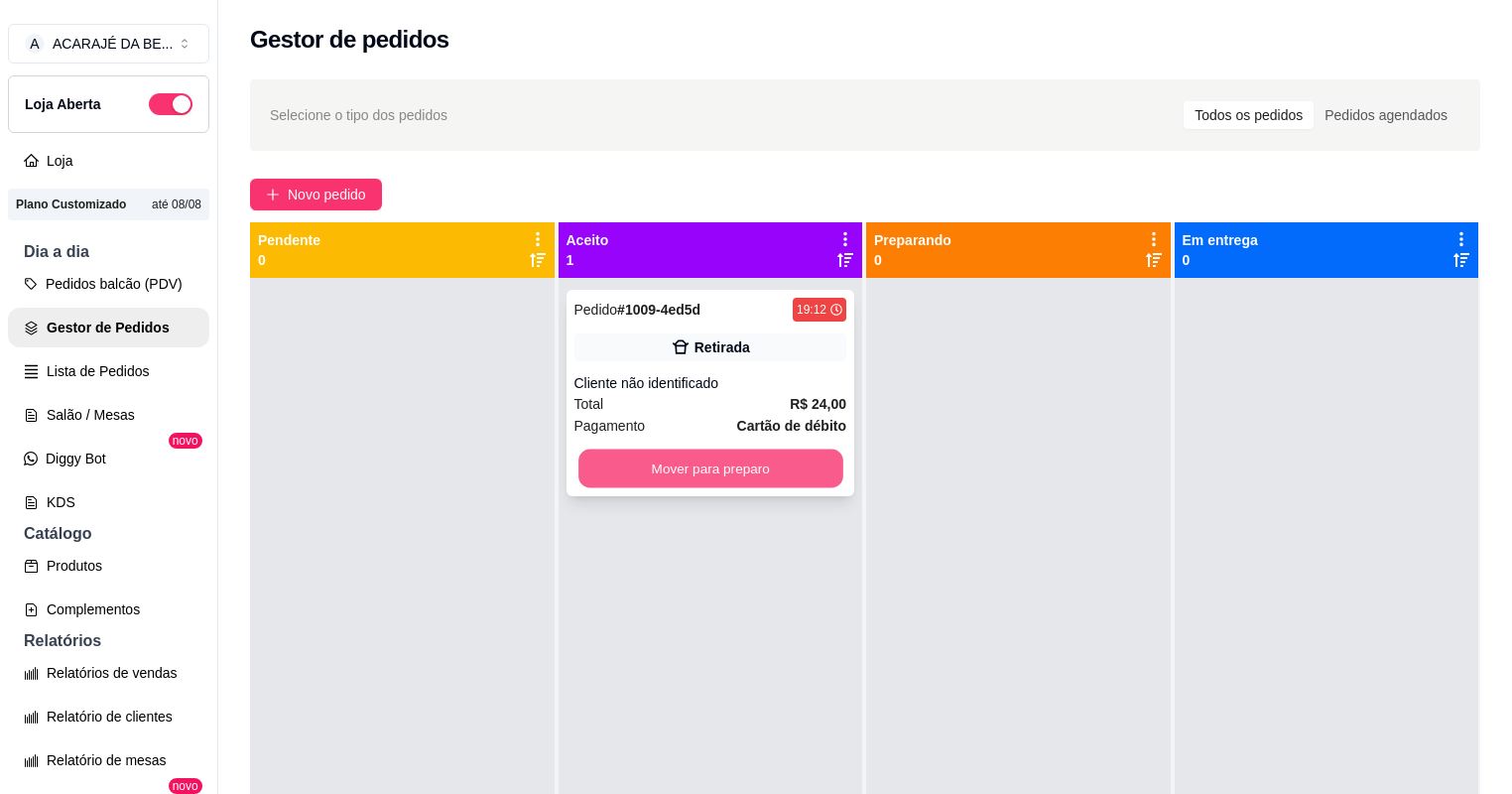 click on "Mover para preparo" at bounding box center [710, 468] 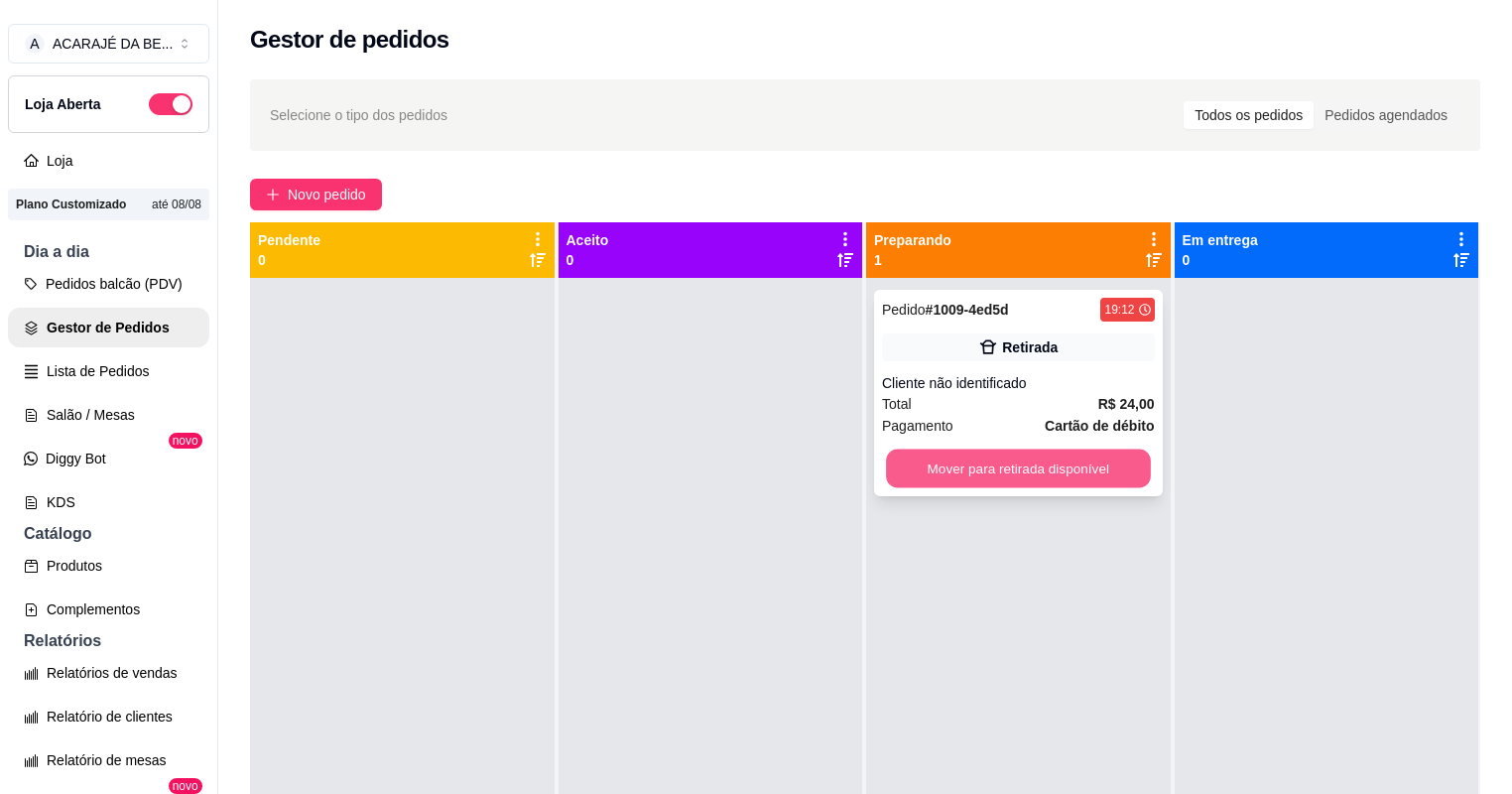 click on "Mover para retirada disponível" at bounding box center [1018, 468] 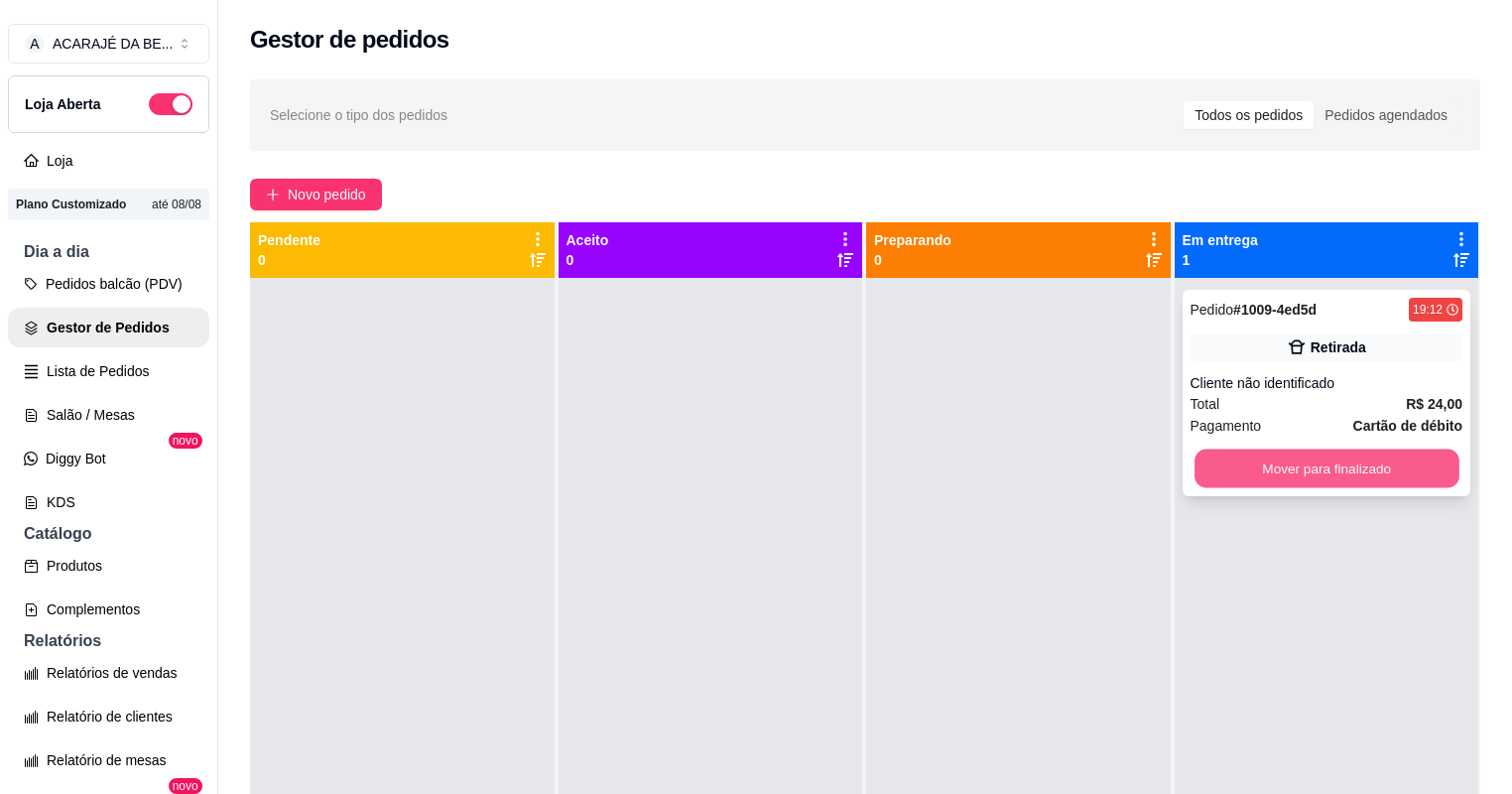 click on "Mover para finalizado" at bounding box center [1326, 468] 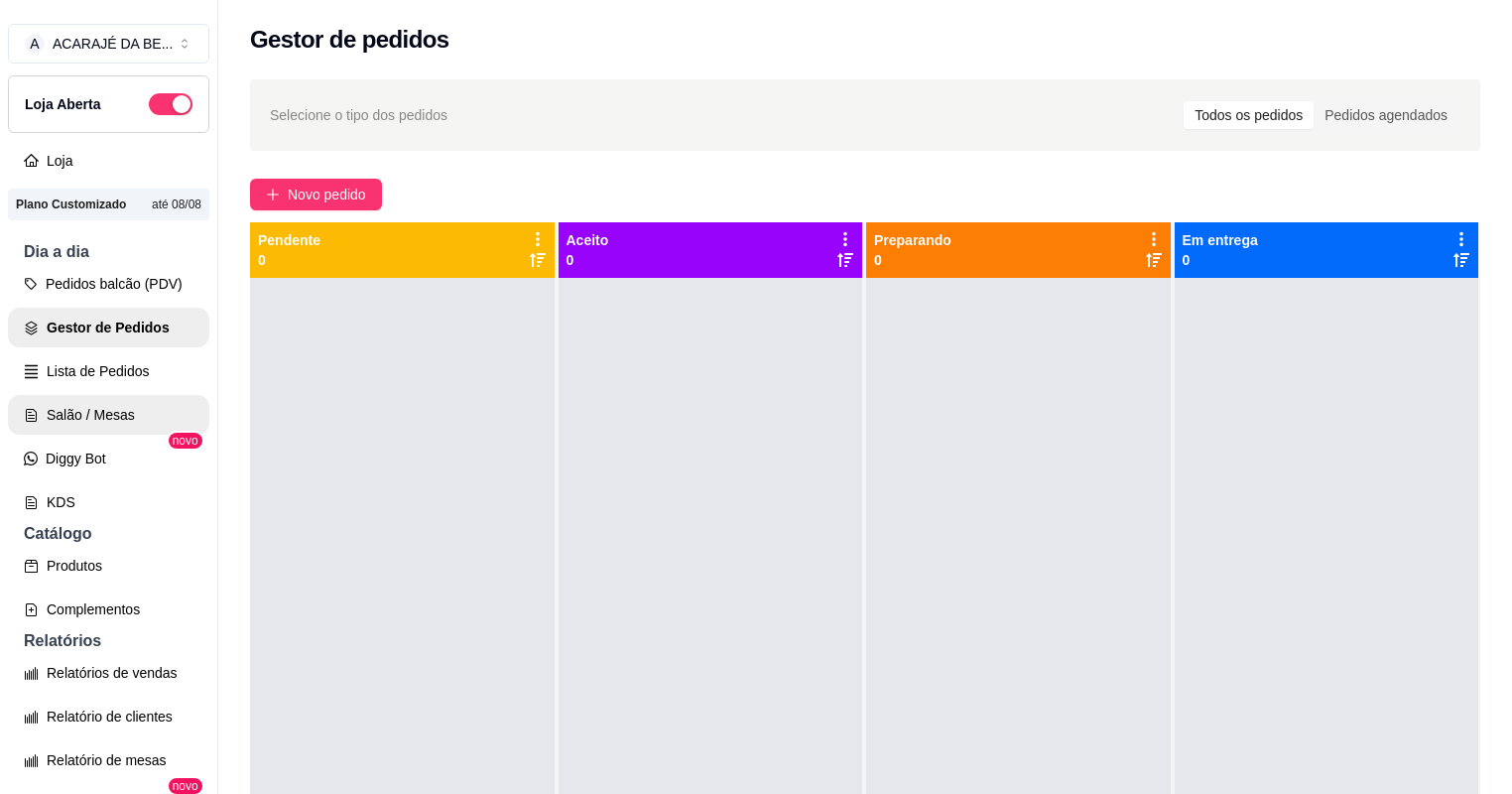 click on "Salão / Mesas" at bounding box center (108, 415) 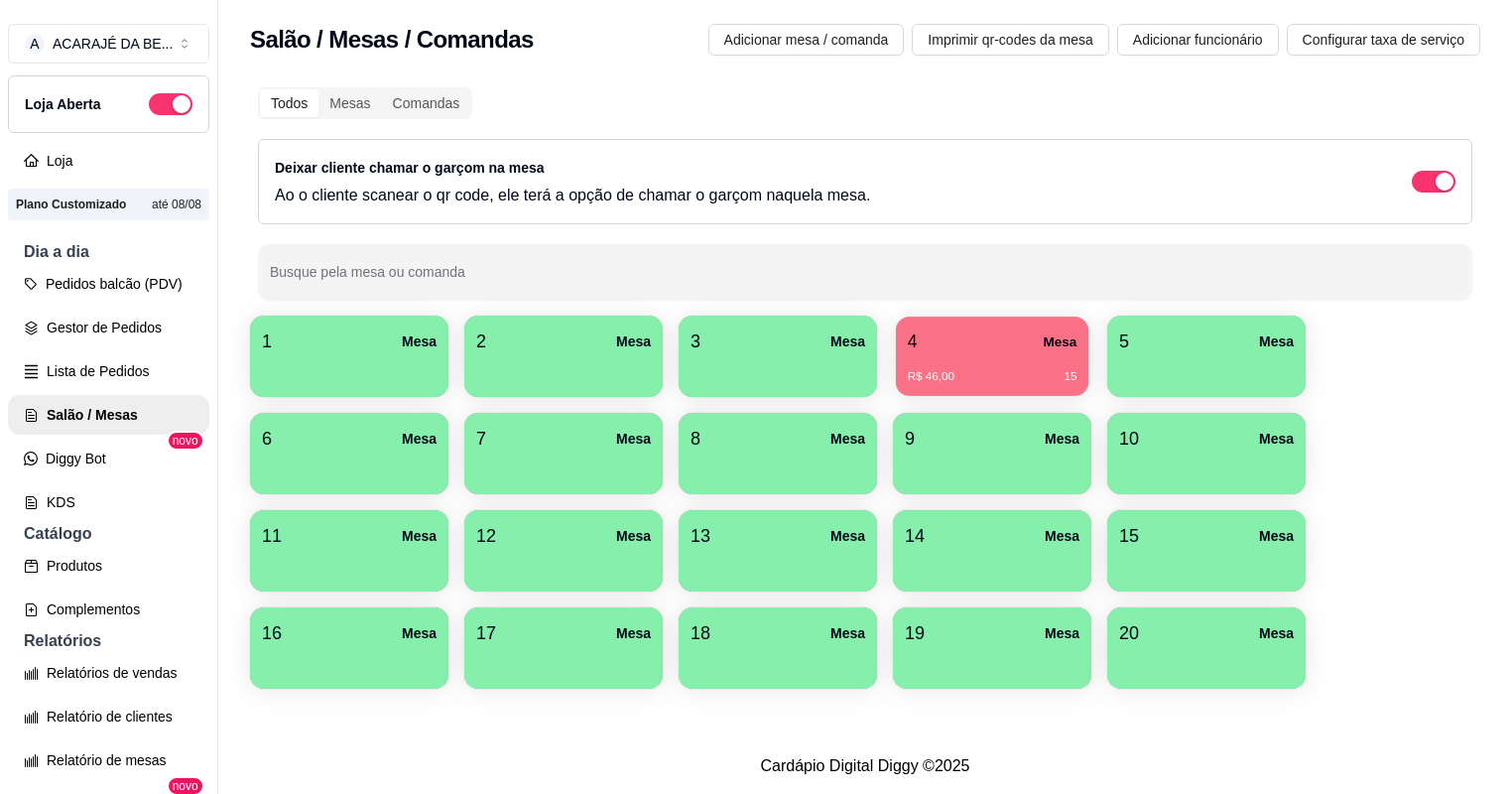 click on "R$ 46,00 15" at bounding box center (992, 377) 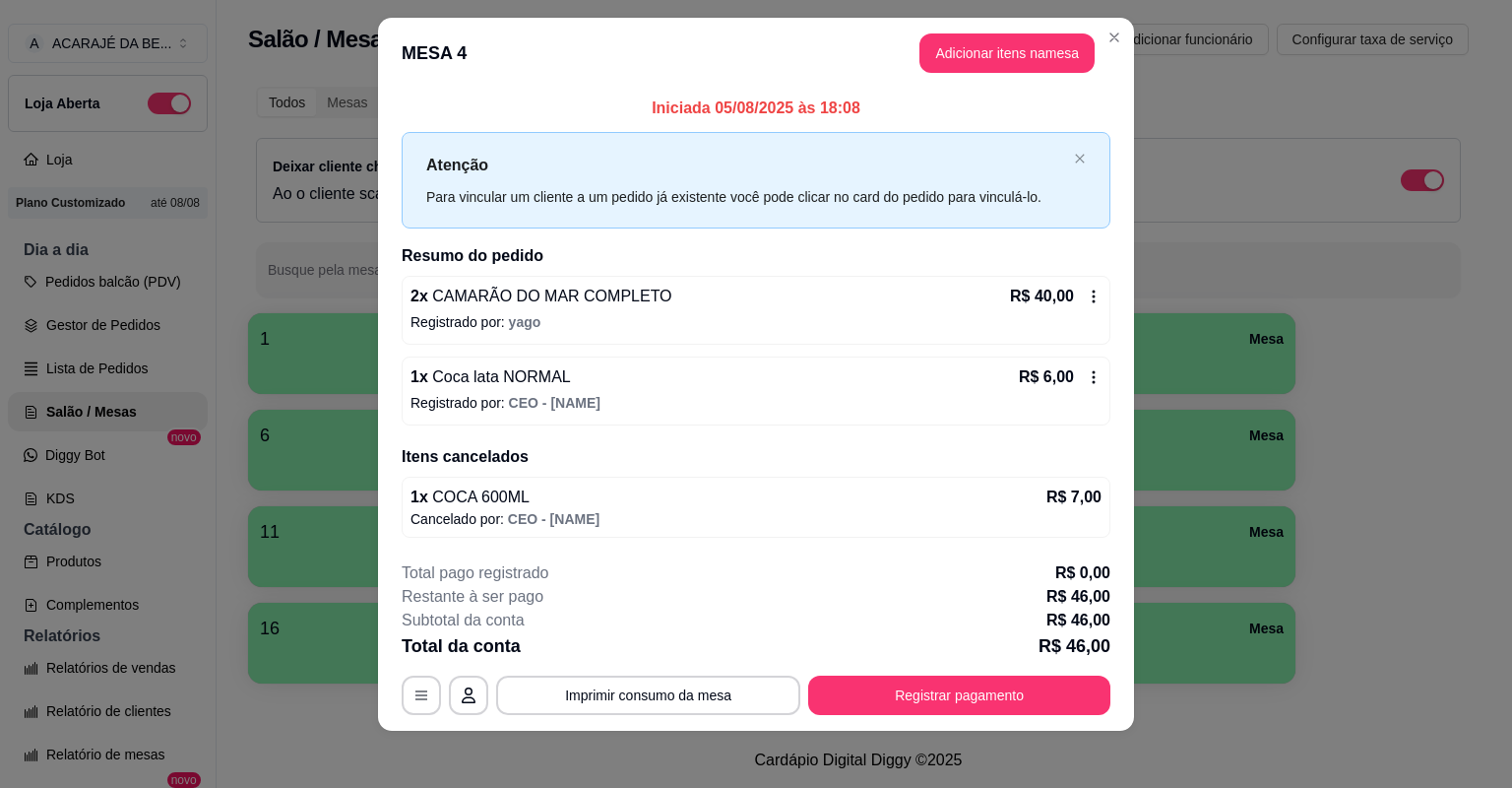scroll, scrollTop: 24, scrollLeft: 0, axis: vertical 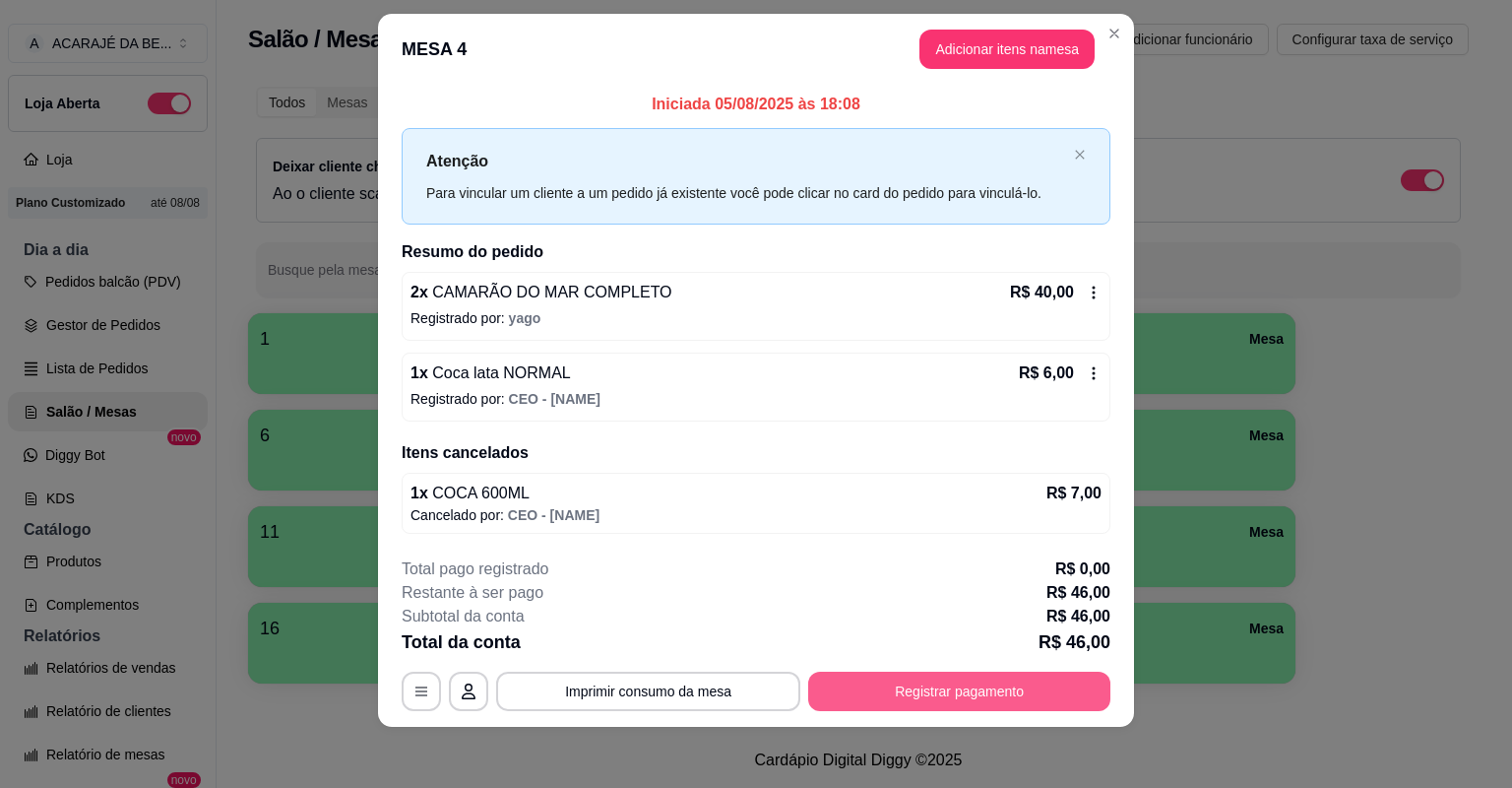click on "Registrar pagamento" at bounding box center [959, 691] 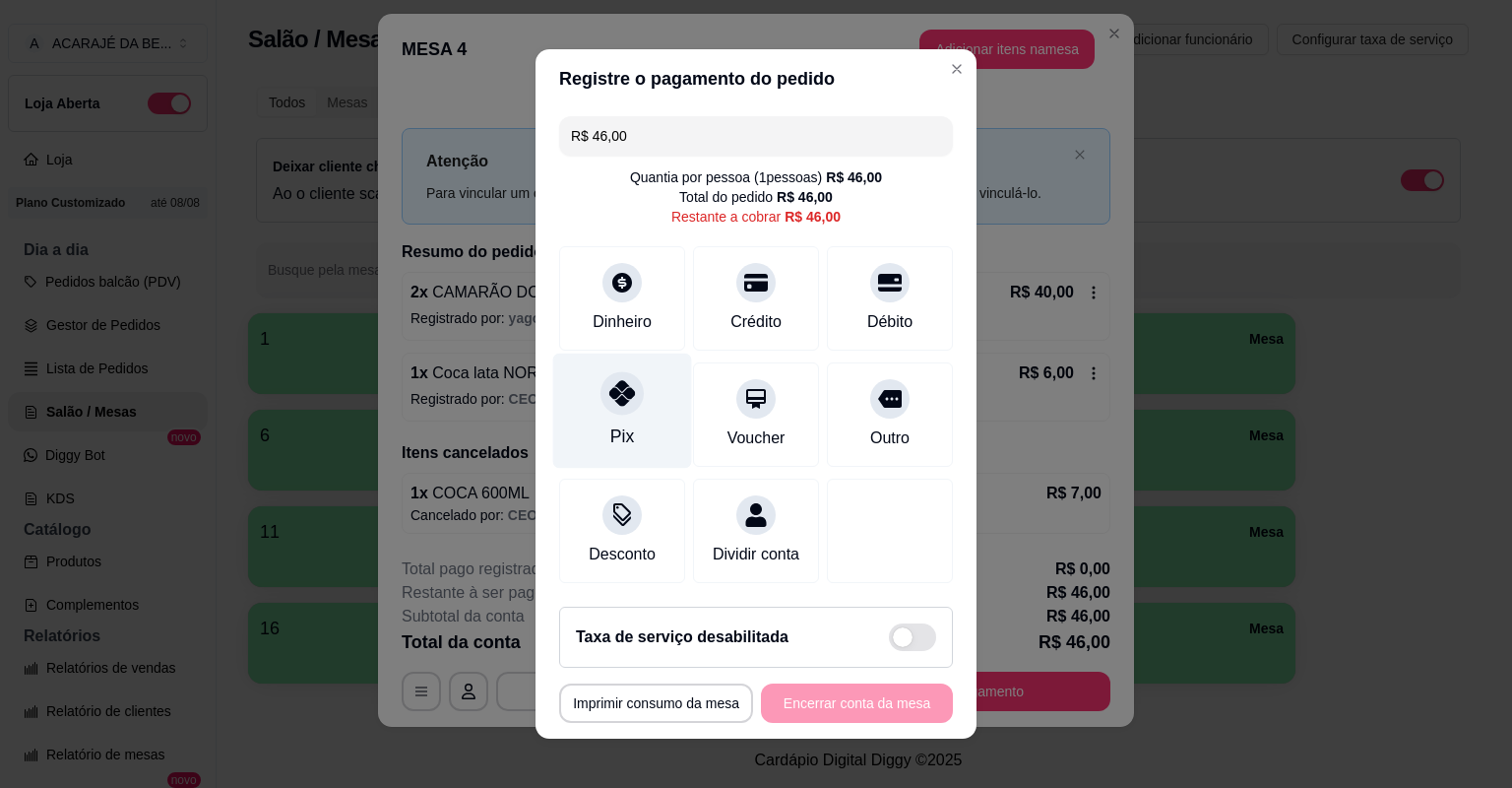 click at bounding box center [622, 393] 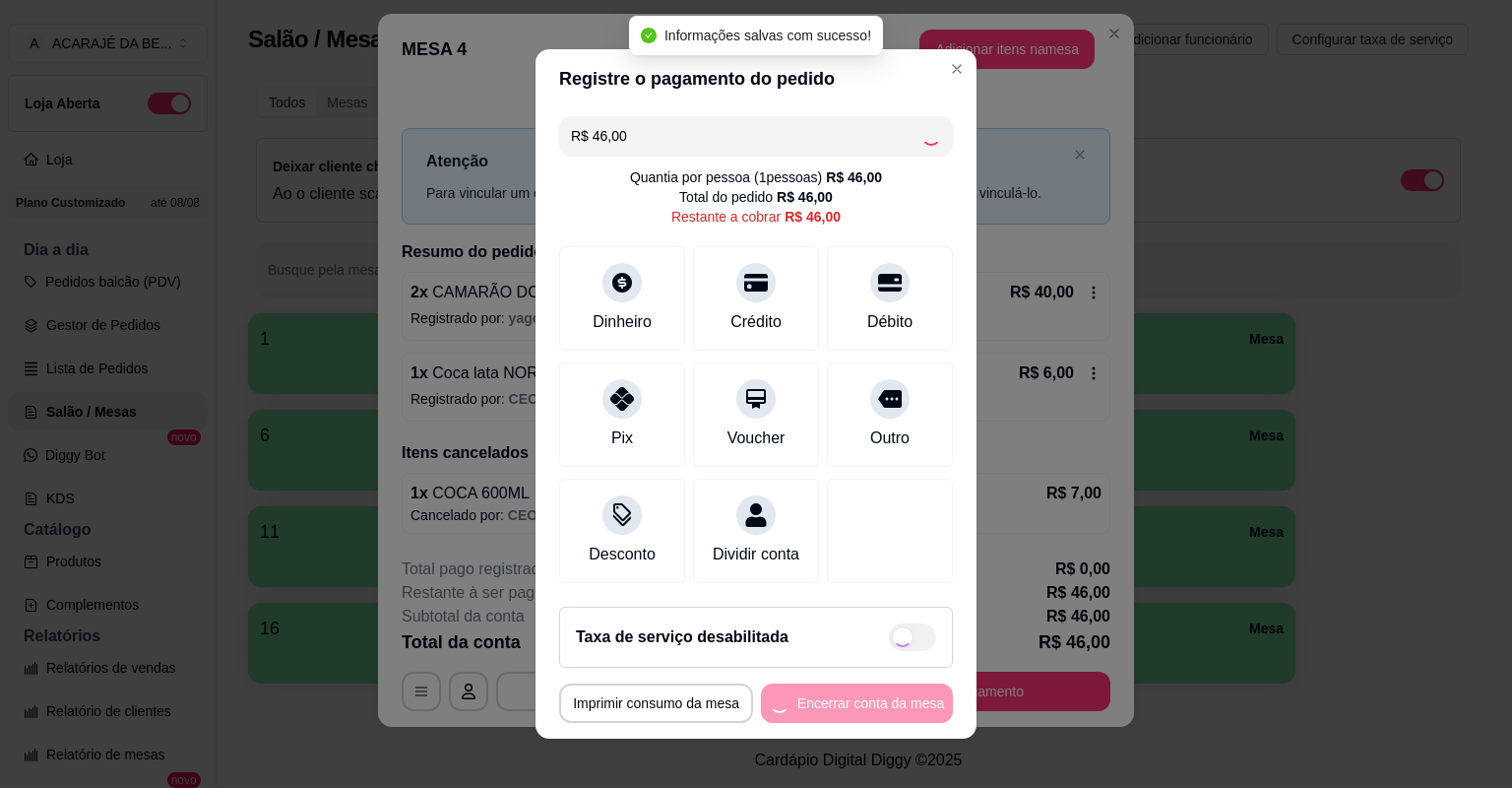 type on "R$ 0,00" 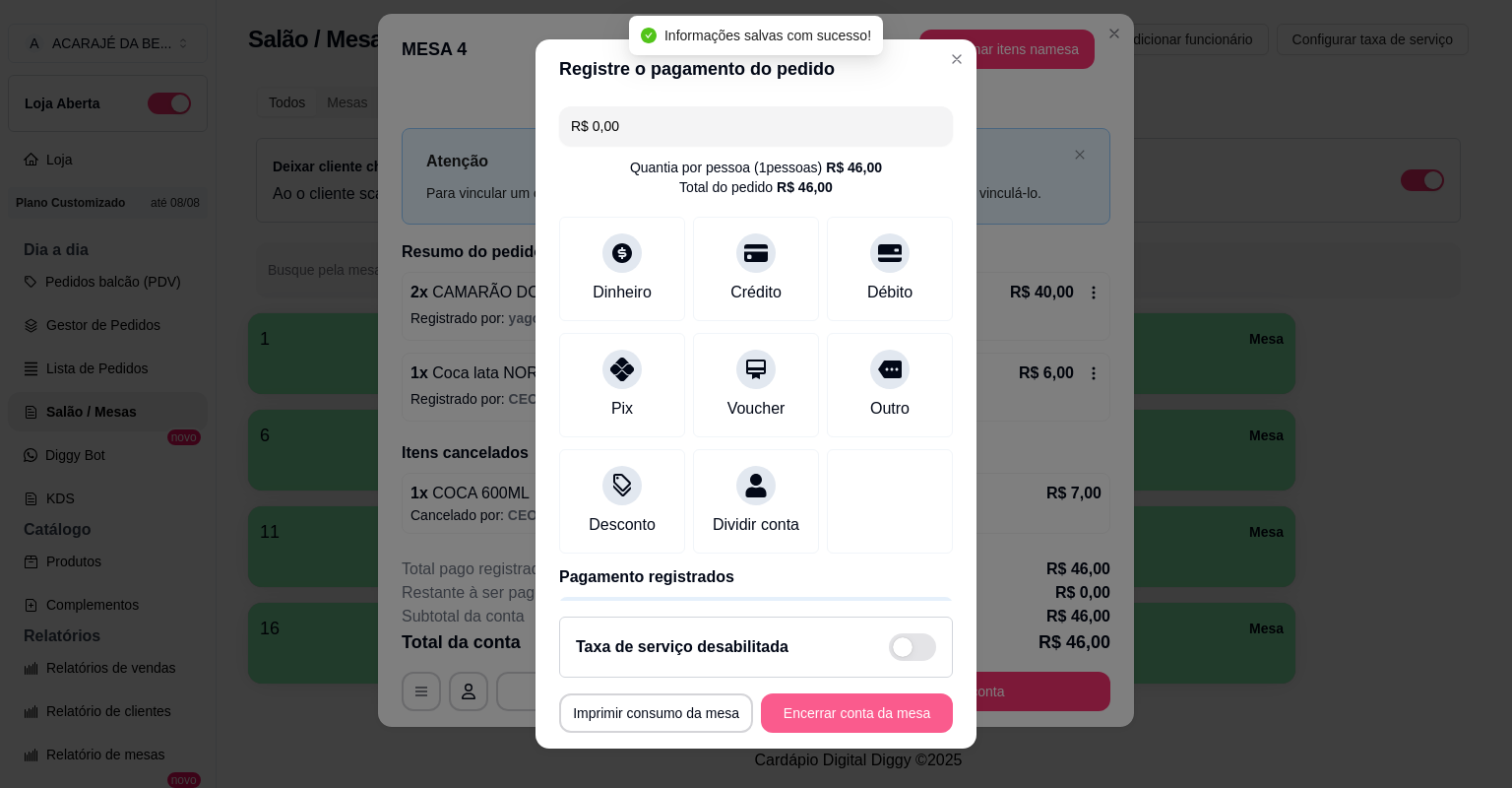 click on "Encerrar conta da mesa" at bounding box center (856, 713) 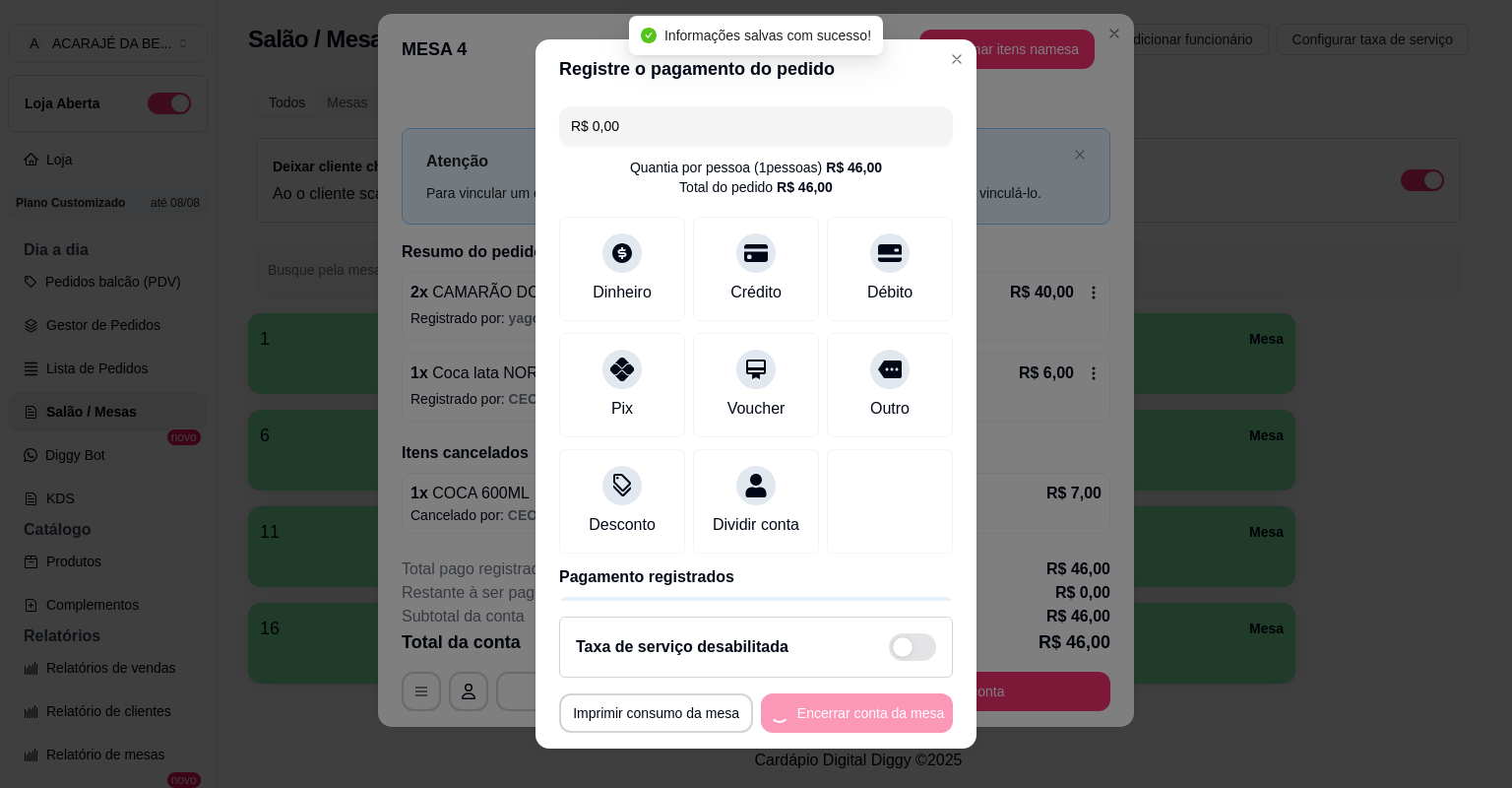 scroll, scrollTop: 0, scrollLeft: 0, axis: both 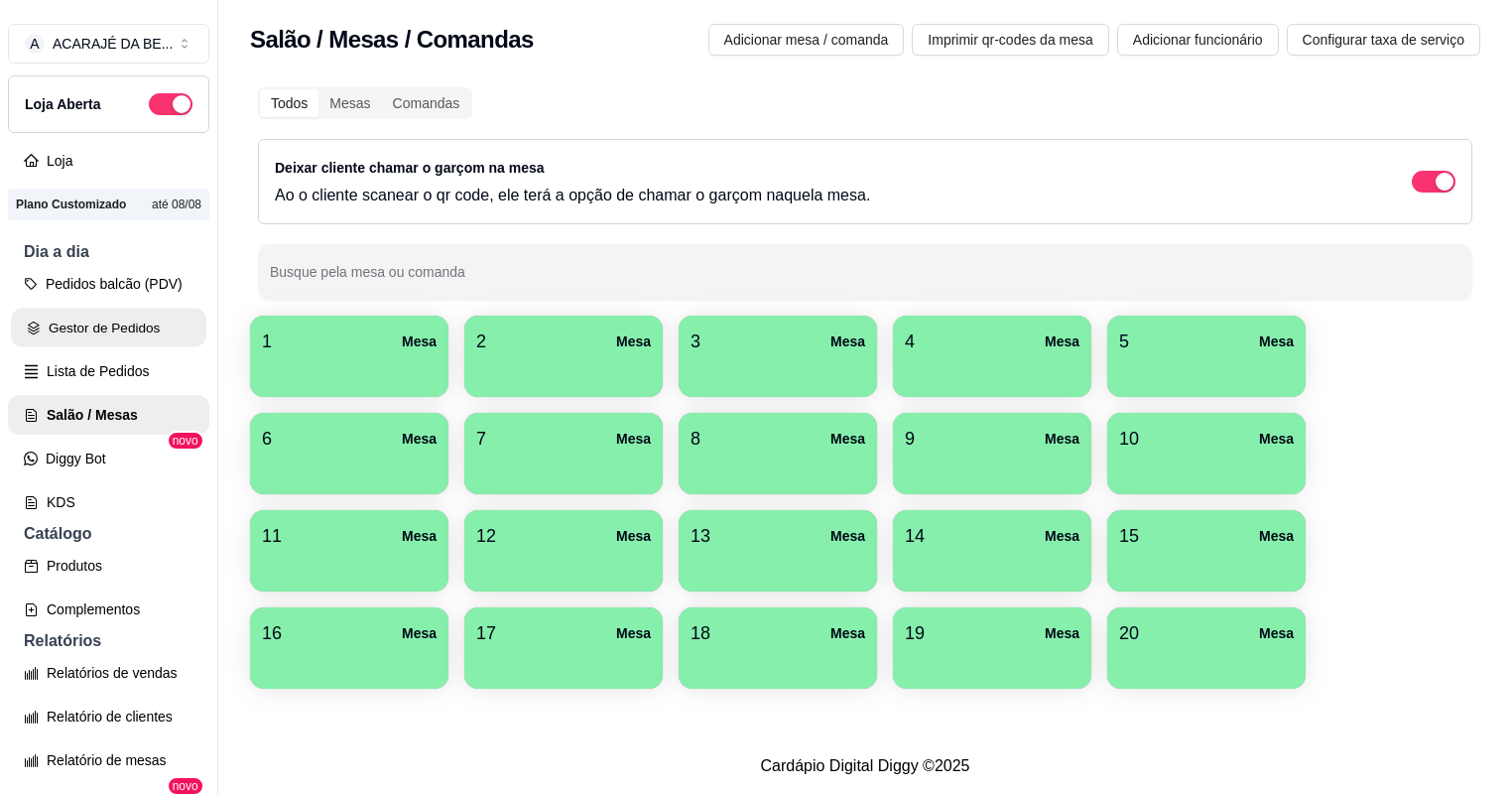click on "Gestor de Pedidos" at bounding box center (108, 328) 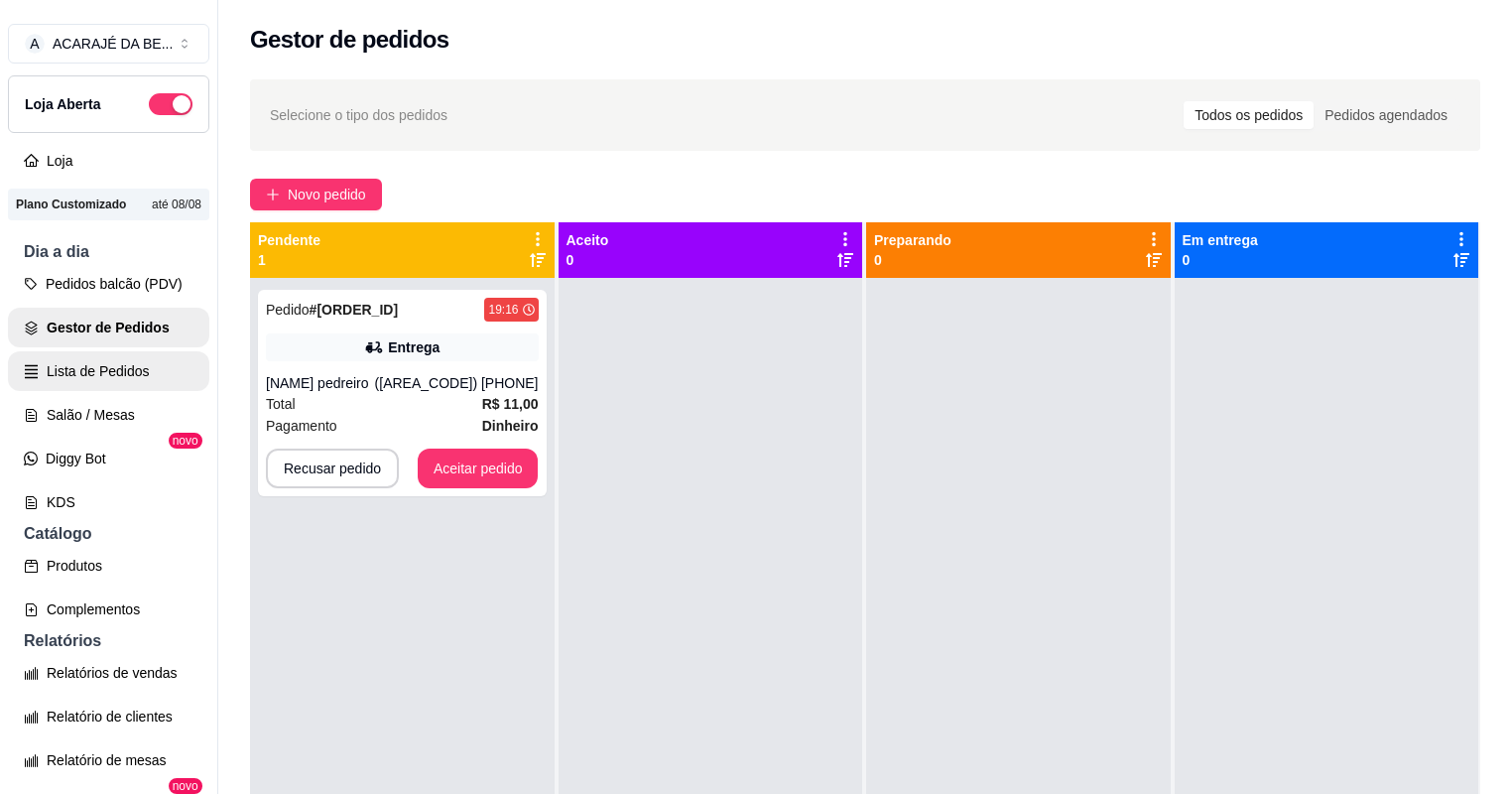 click on "Lista de Pedidos" at bounding box center (108, 371) 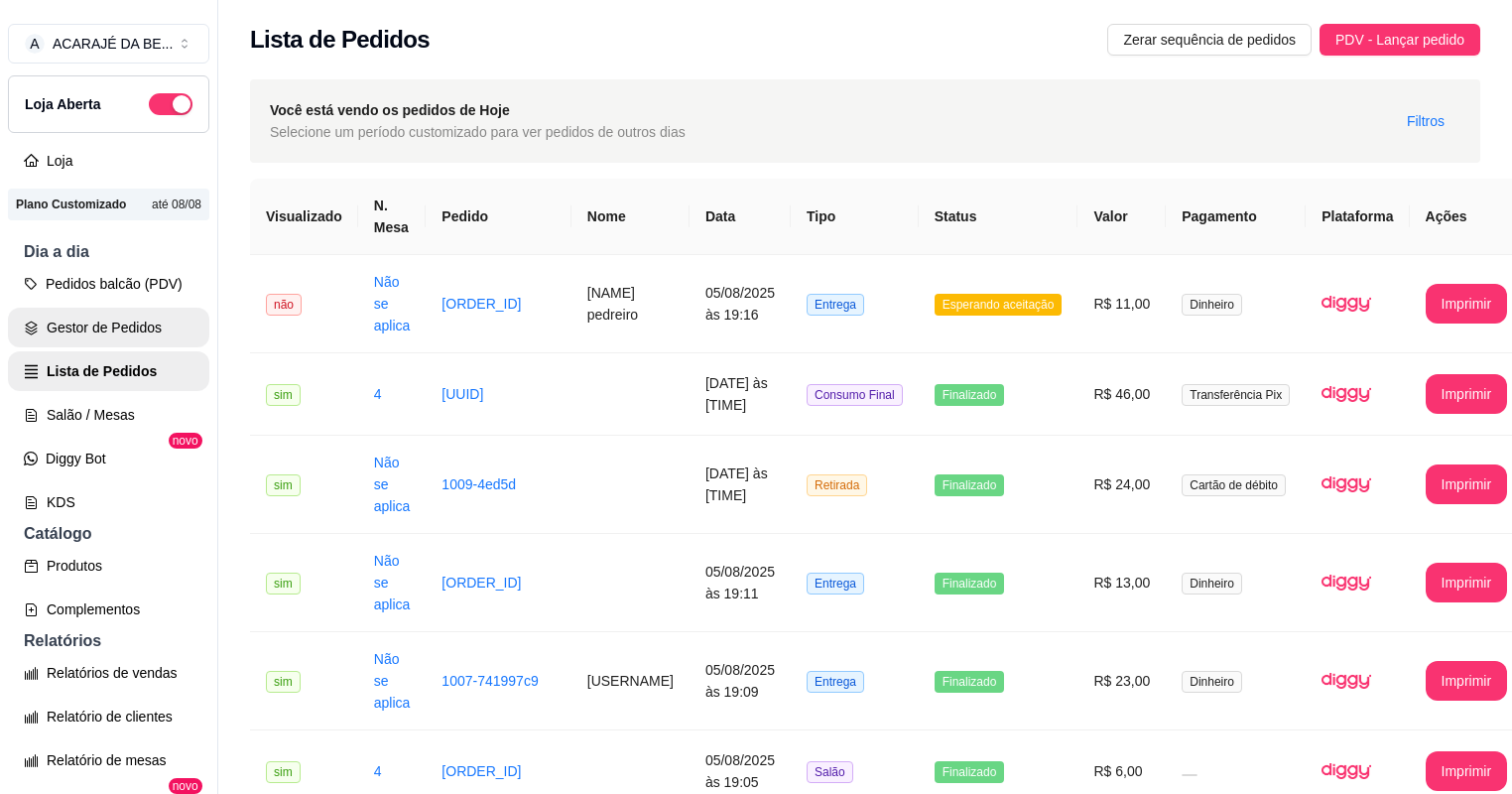 click on "Gestor de Pedidos" at bounding box center (108, 328) 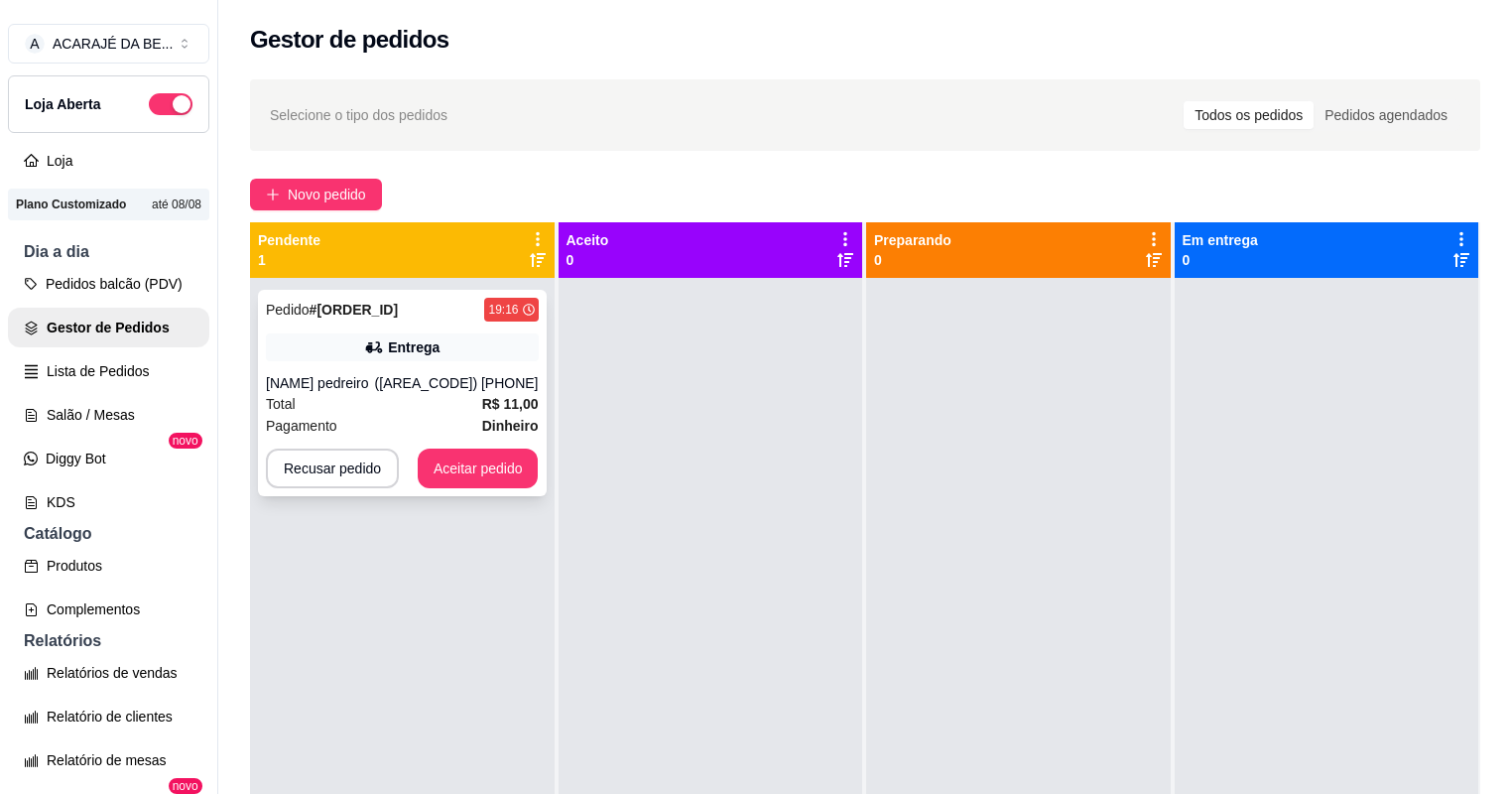 click on "Pagamento Dinheiro" at bounding box center (402, 426) 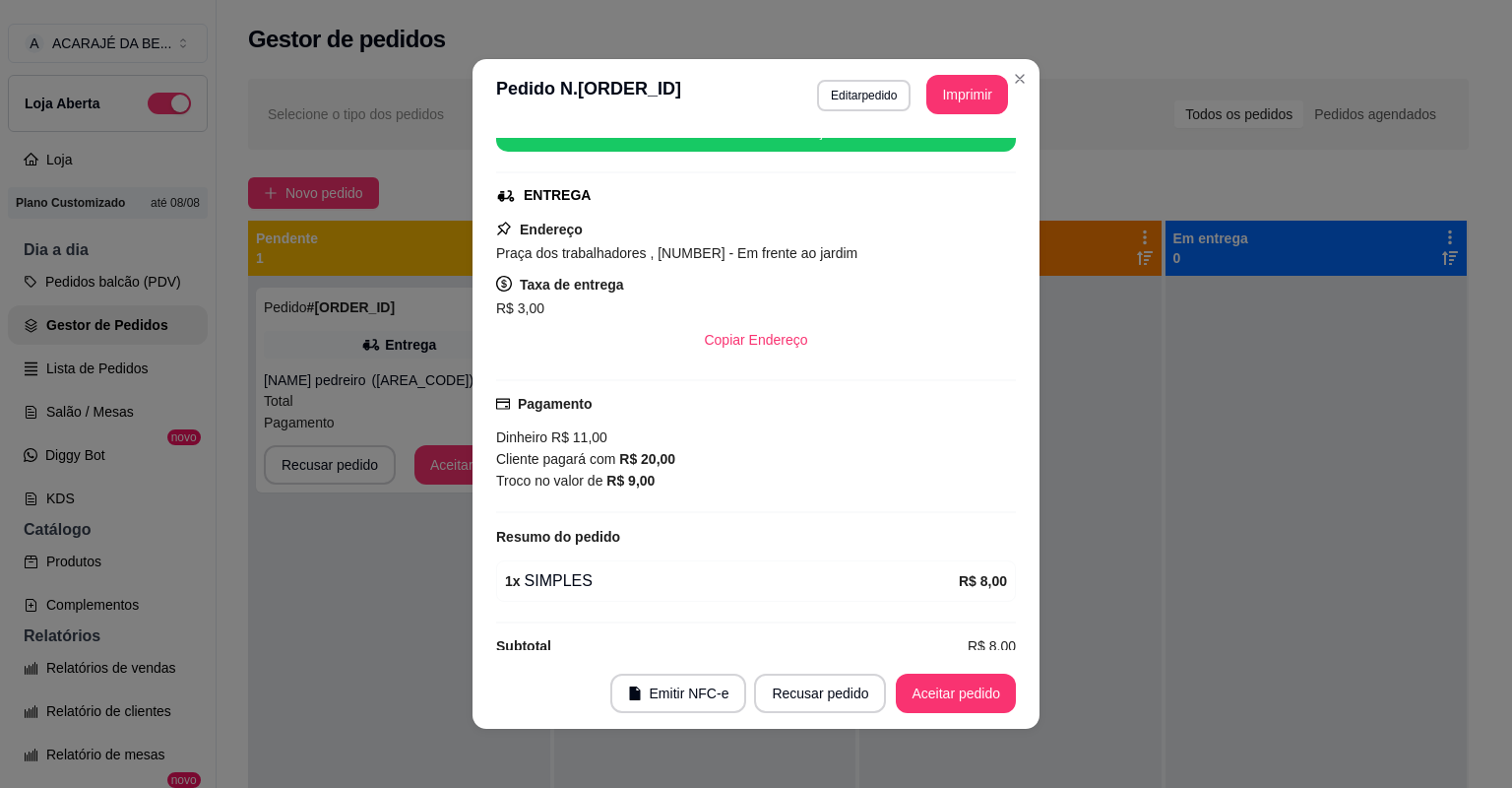 scroll, scrollTop: 294, scrollLeft: 0, axis: vertical 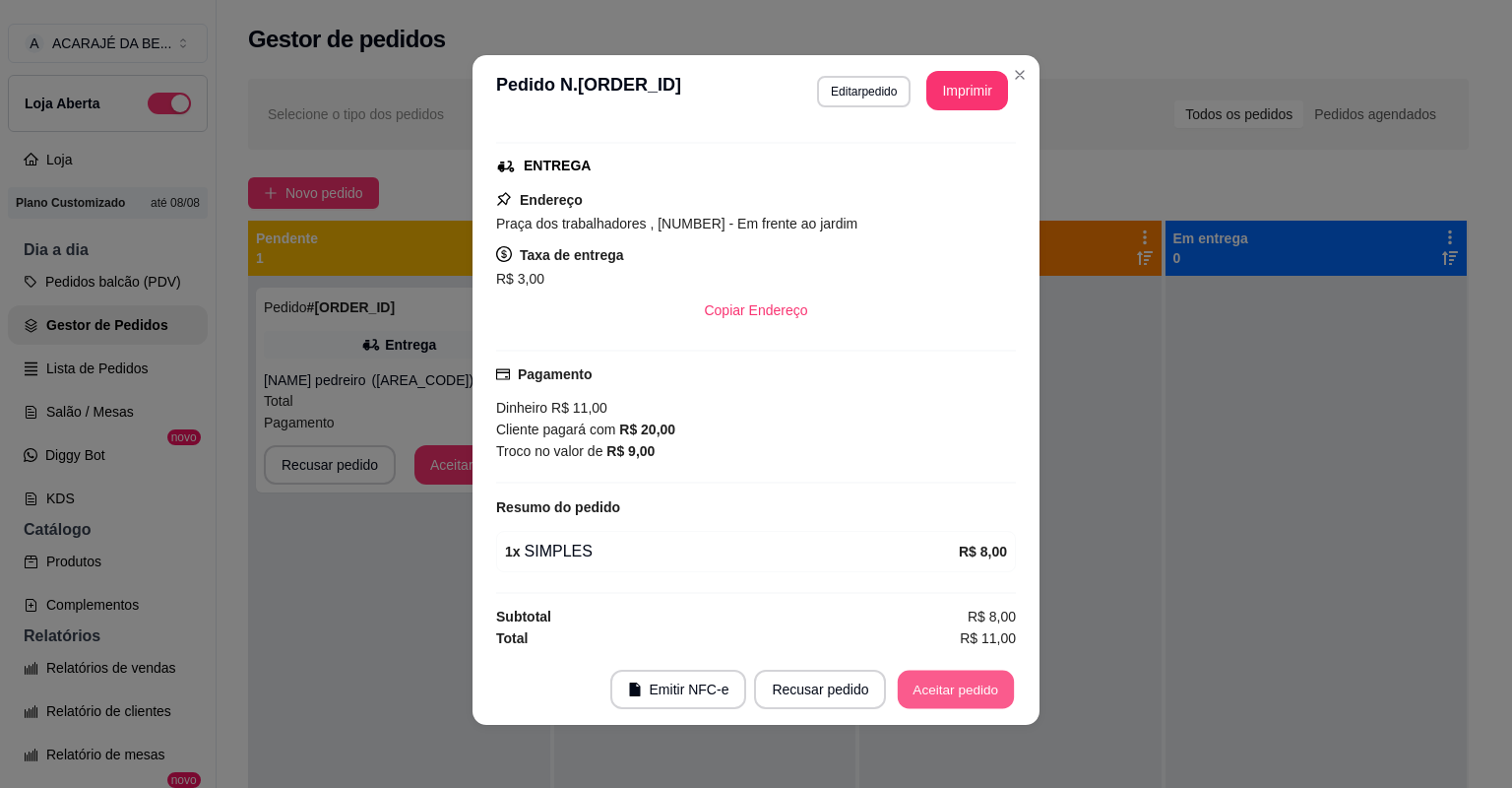 click on "Aceitar pedido" at bounding box center [956, 690] 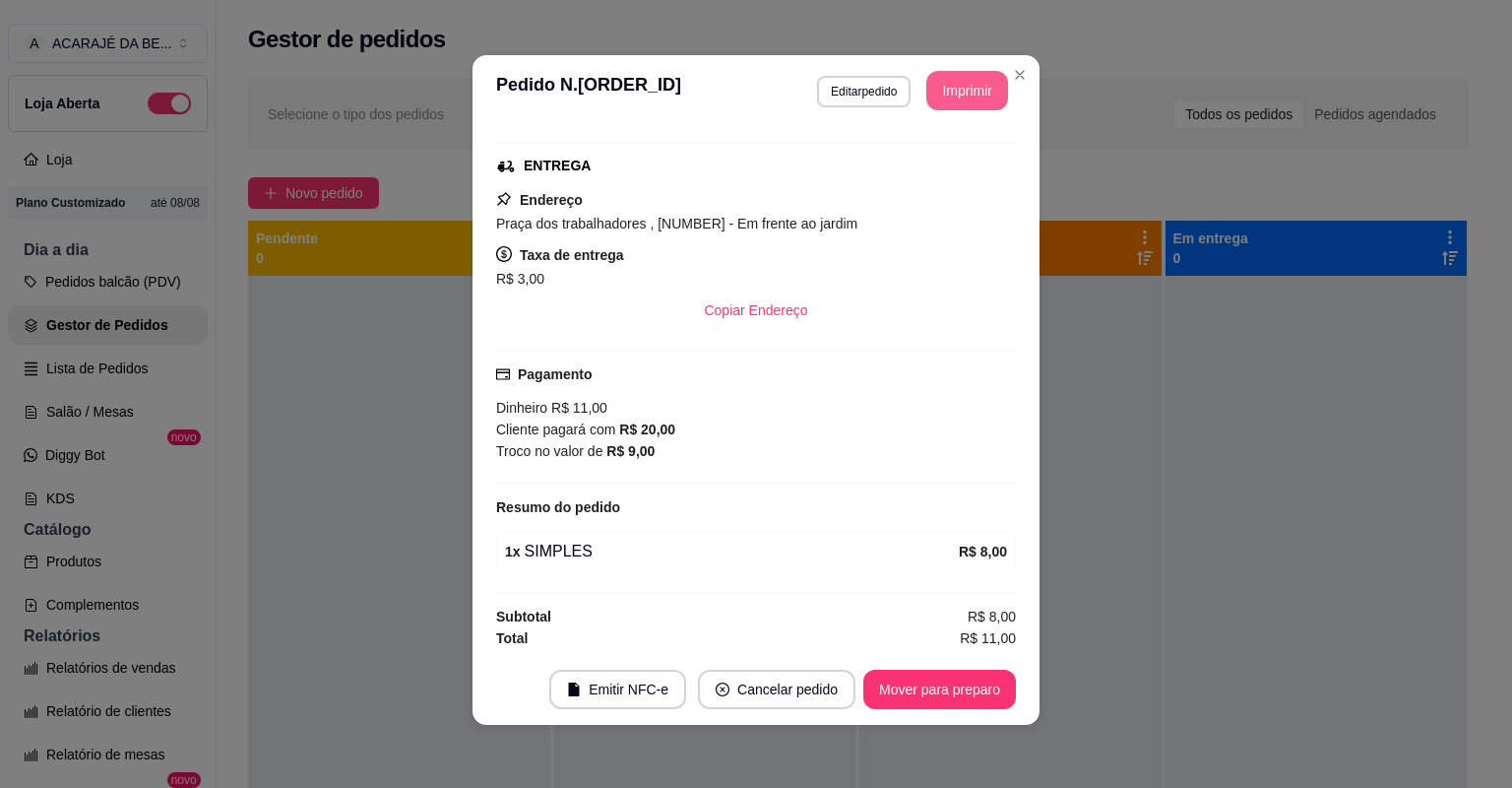 click on "Imprimir" at bounding box center [967, 91] 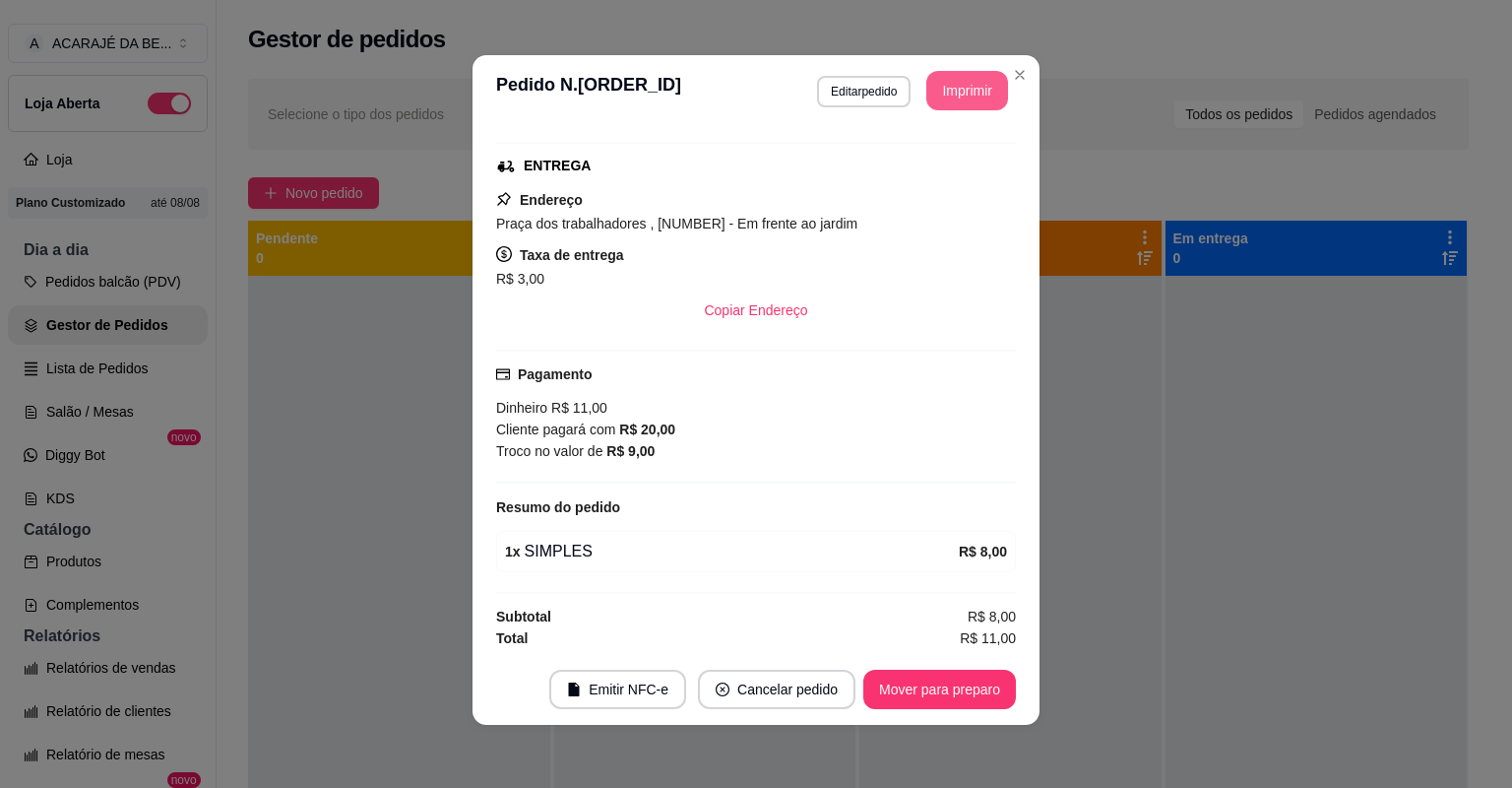 scroll, scrollTop: 0, scrollLeft: 0, axis: both 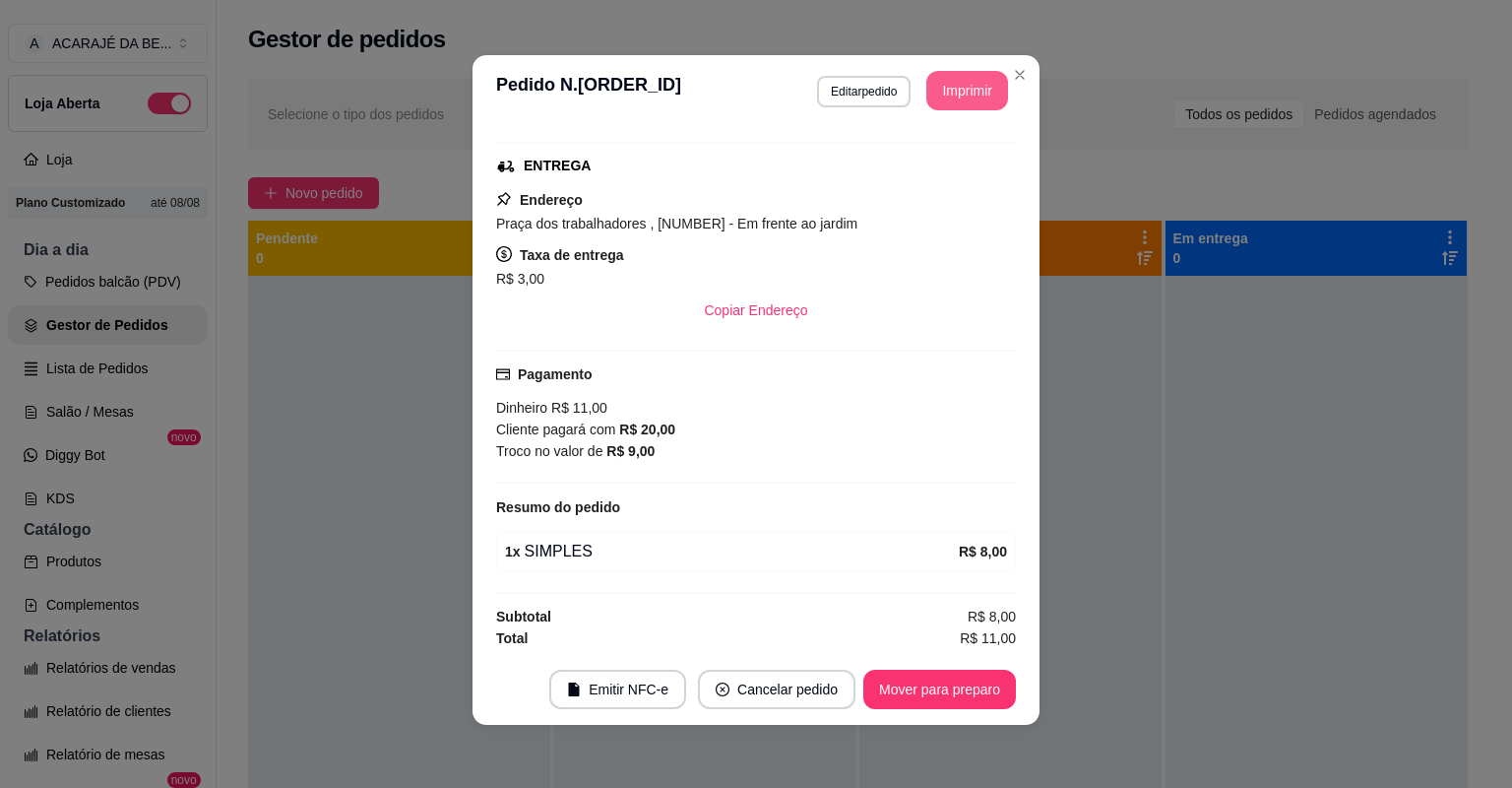 click on "Mover para preparo" at bounding box center (939, 690) 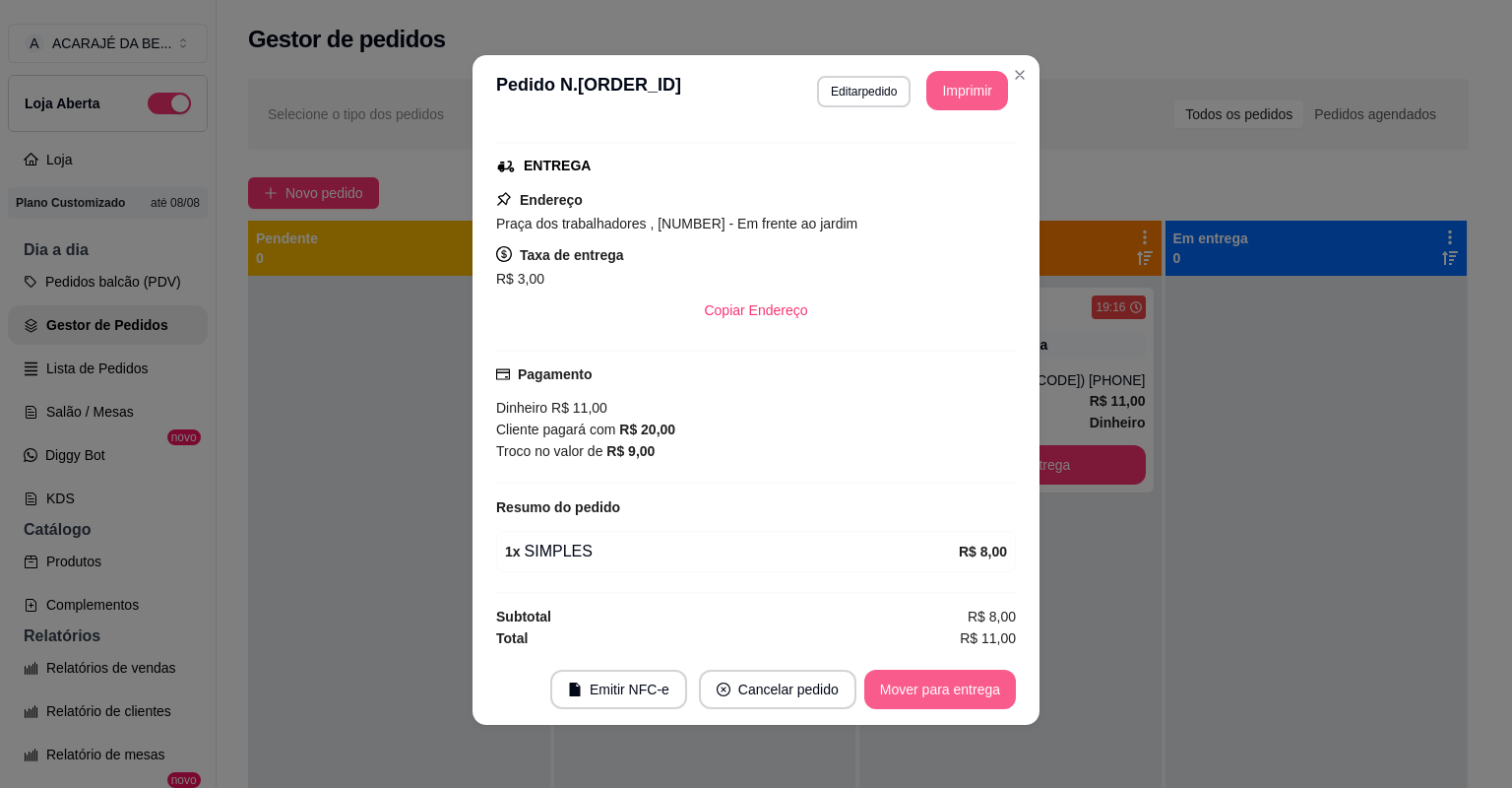 click on "Mover para entrega" at bounding box center (940, 690) 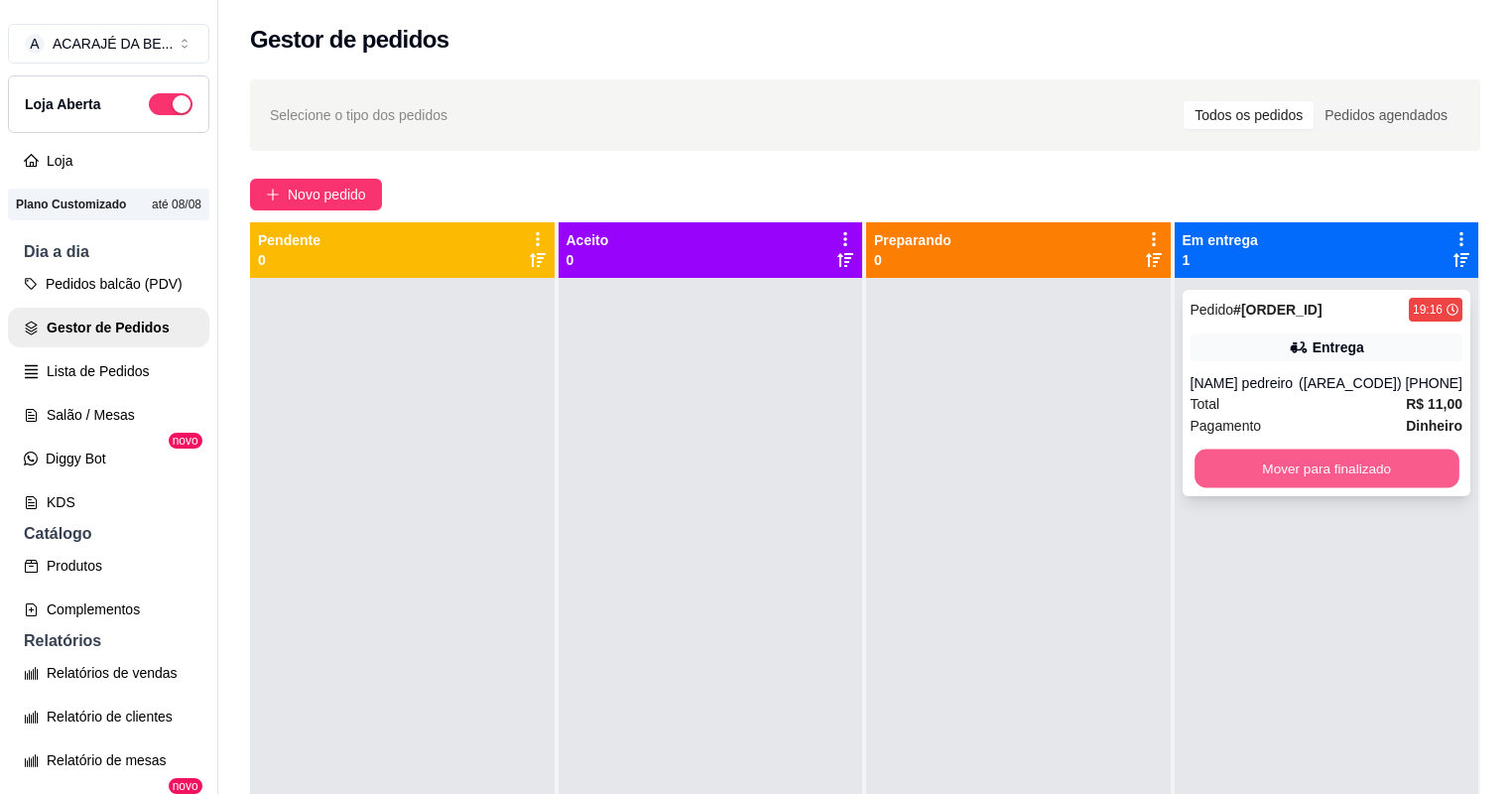 click on "Mover para finalizado" at bounding box center (1326, 468) 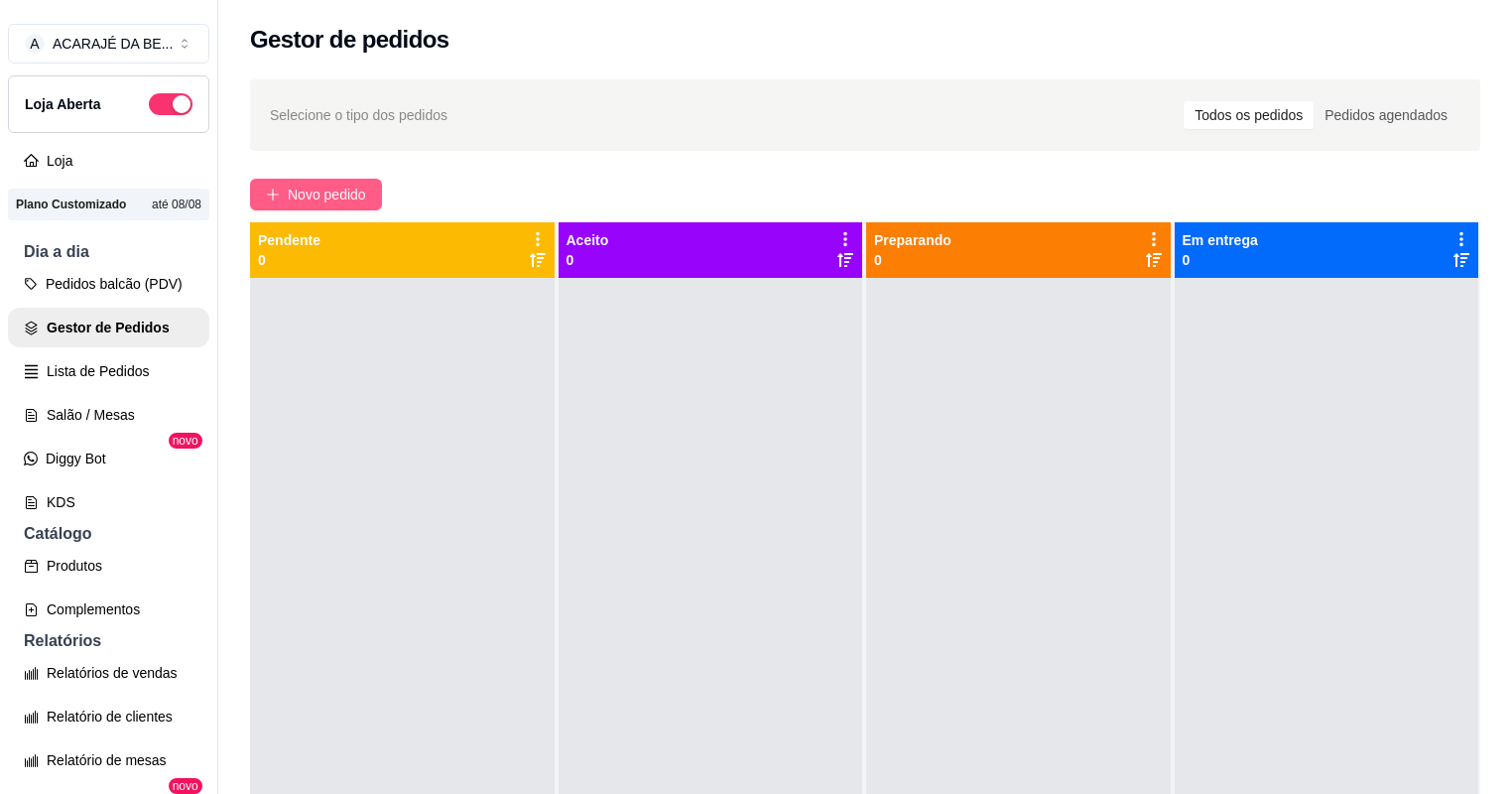 click on "Novo pedido" at bounding box center (326, 195) 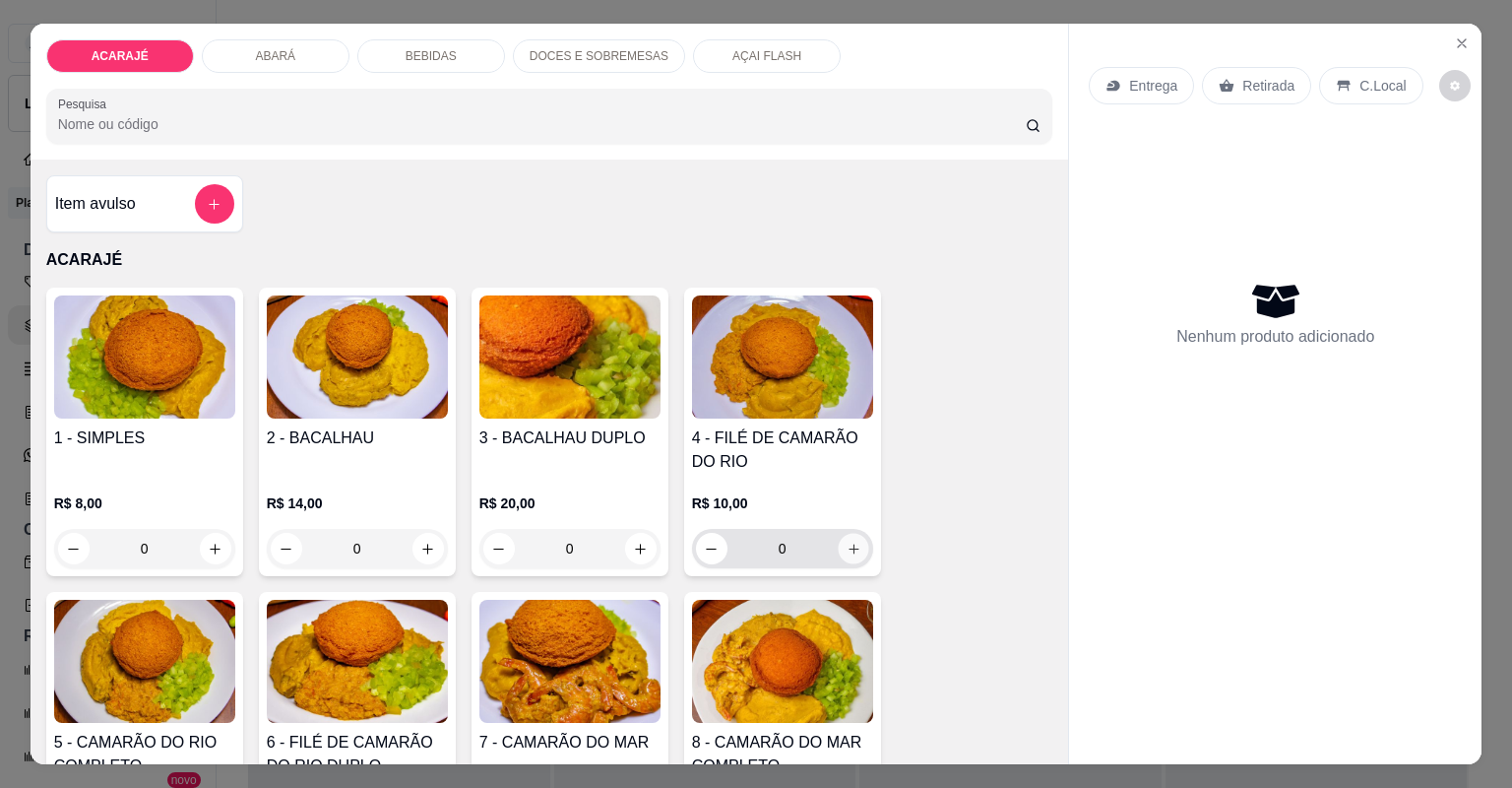 click 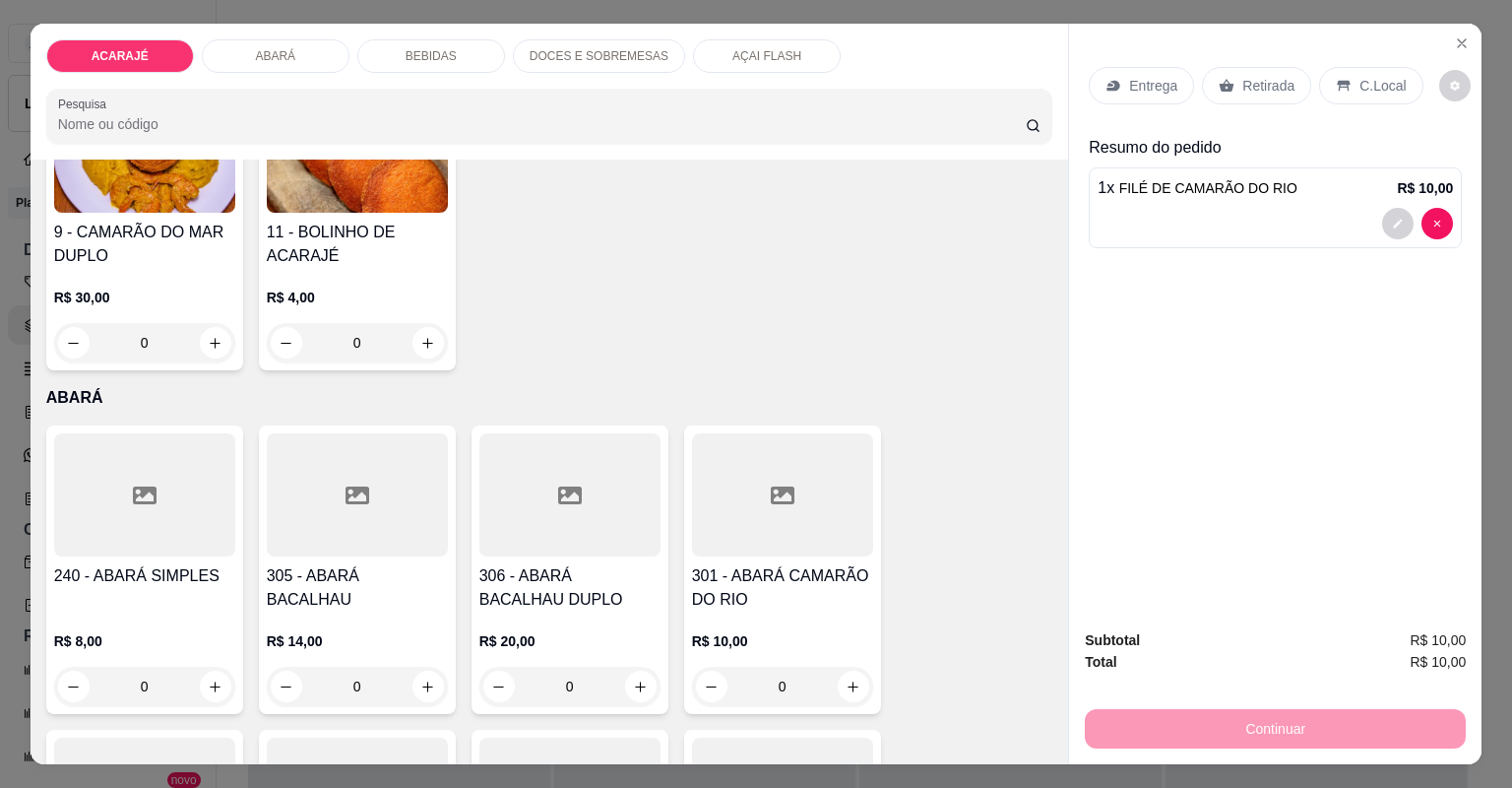 scroll, scrollTop: 867, scrollLeft: 0, axis: vertical 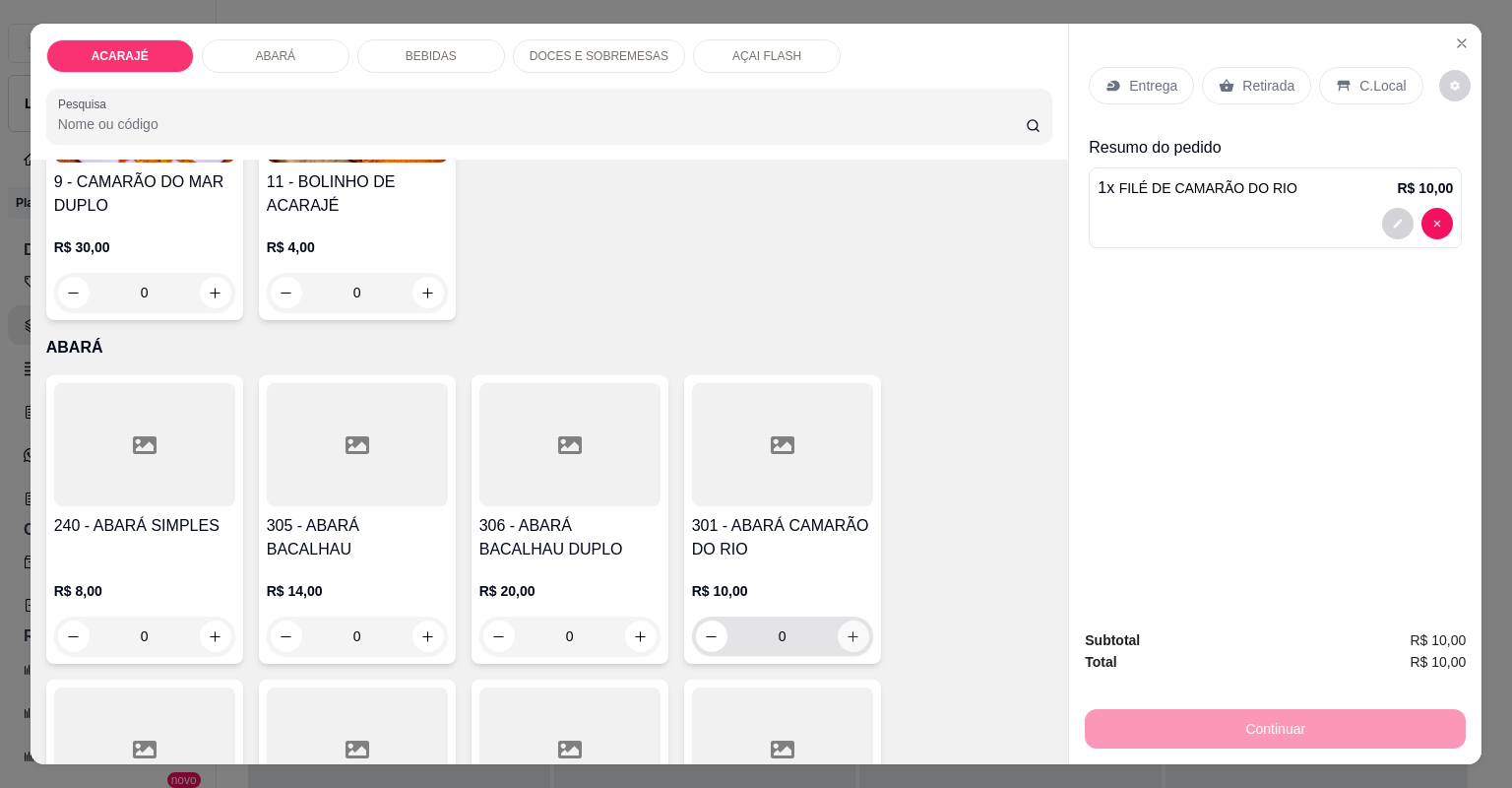 click 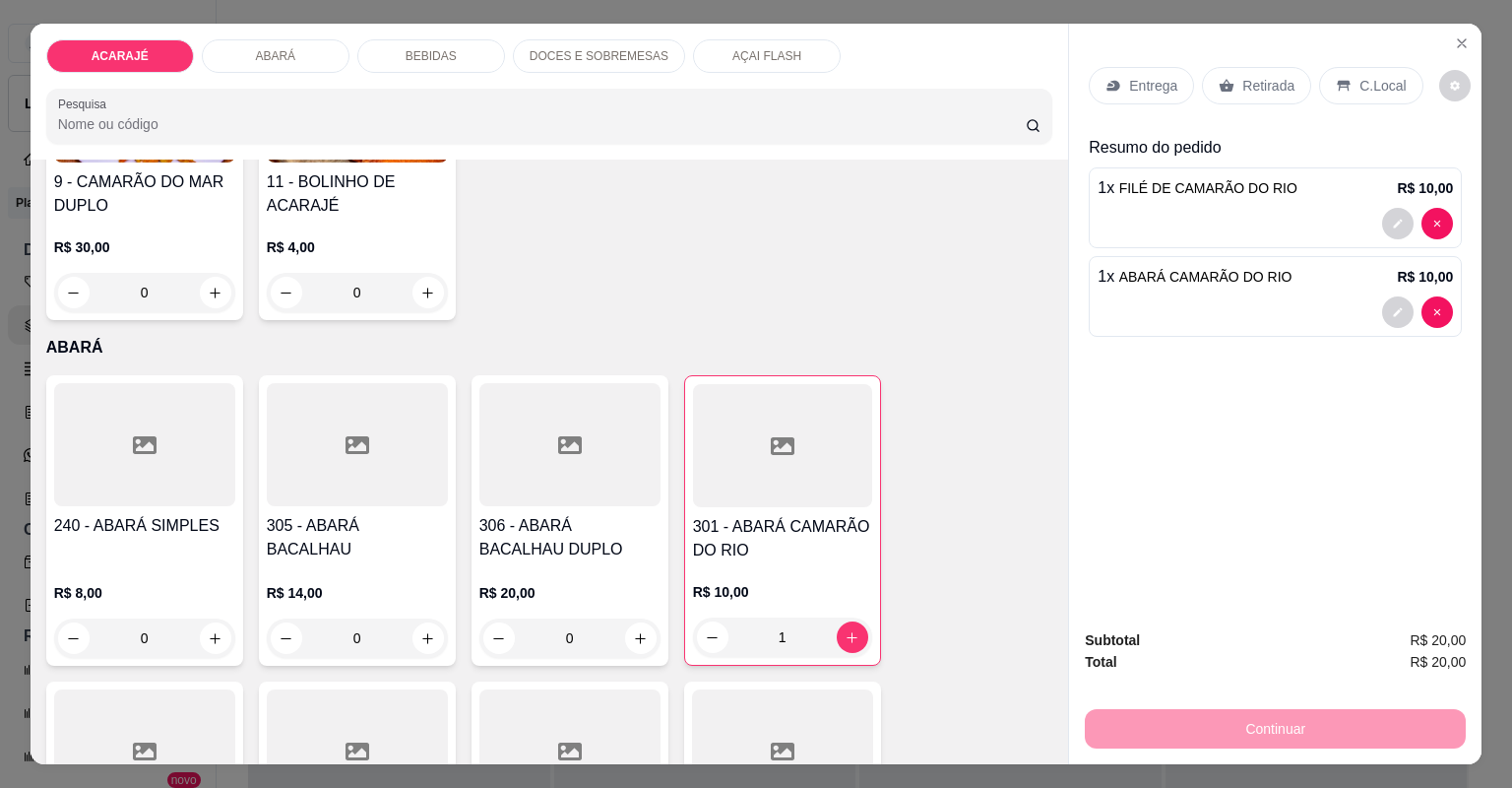 click on "Retirada" at bounding box center (1268, 86) 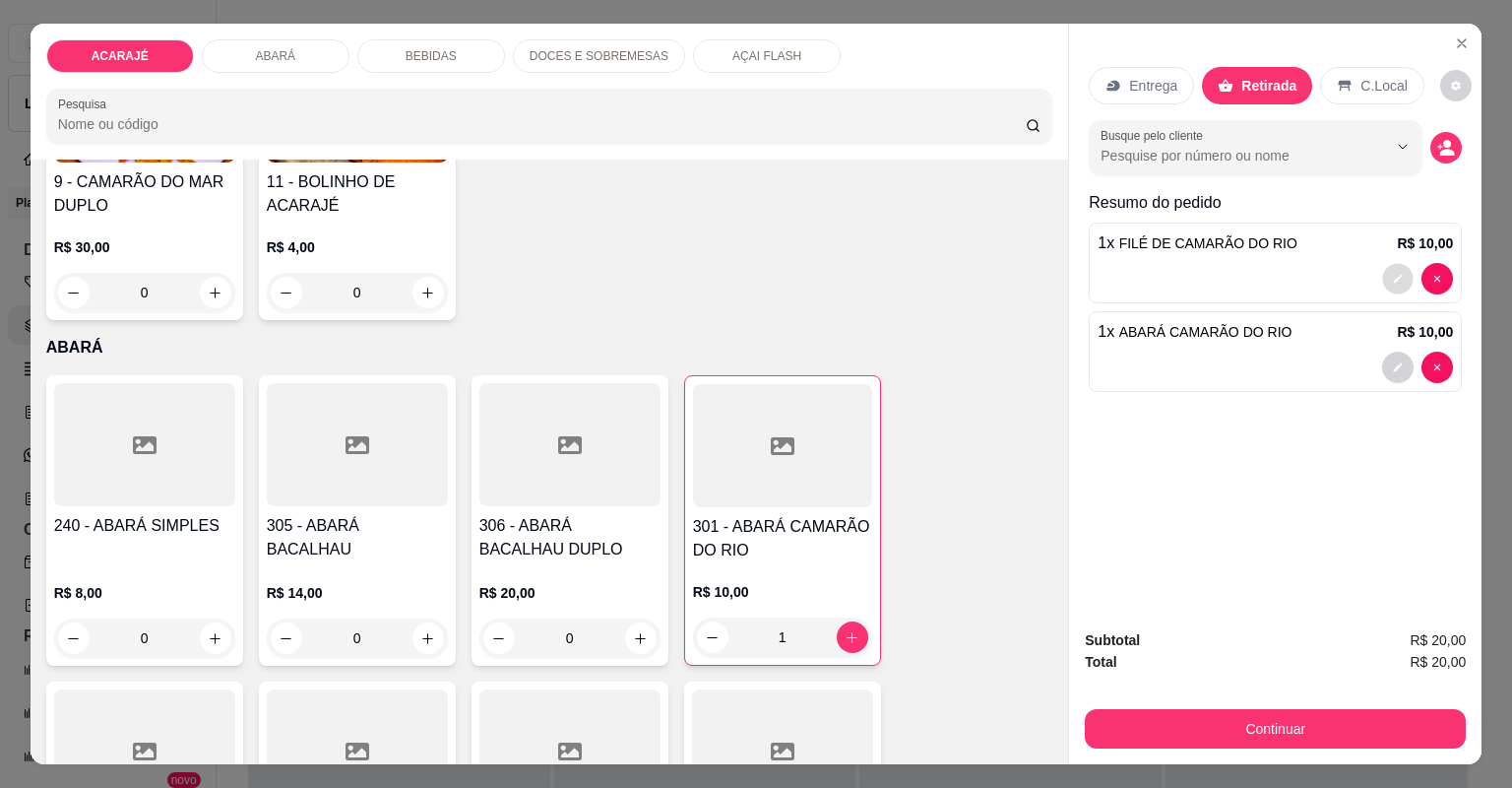 click at bounding box center (1398, 278) 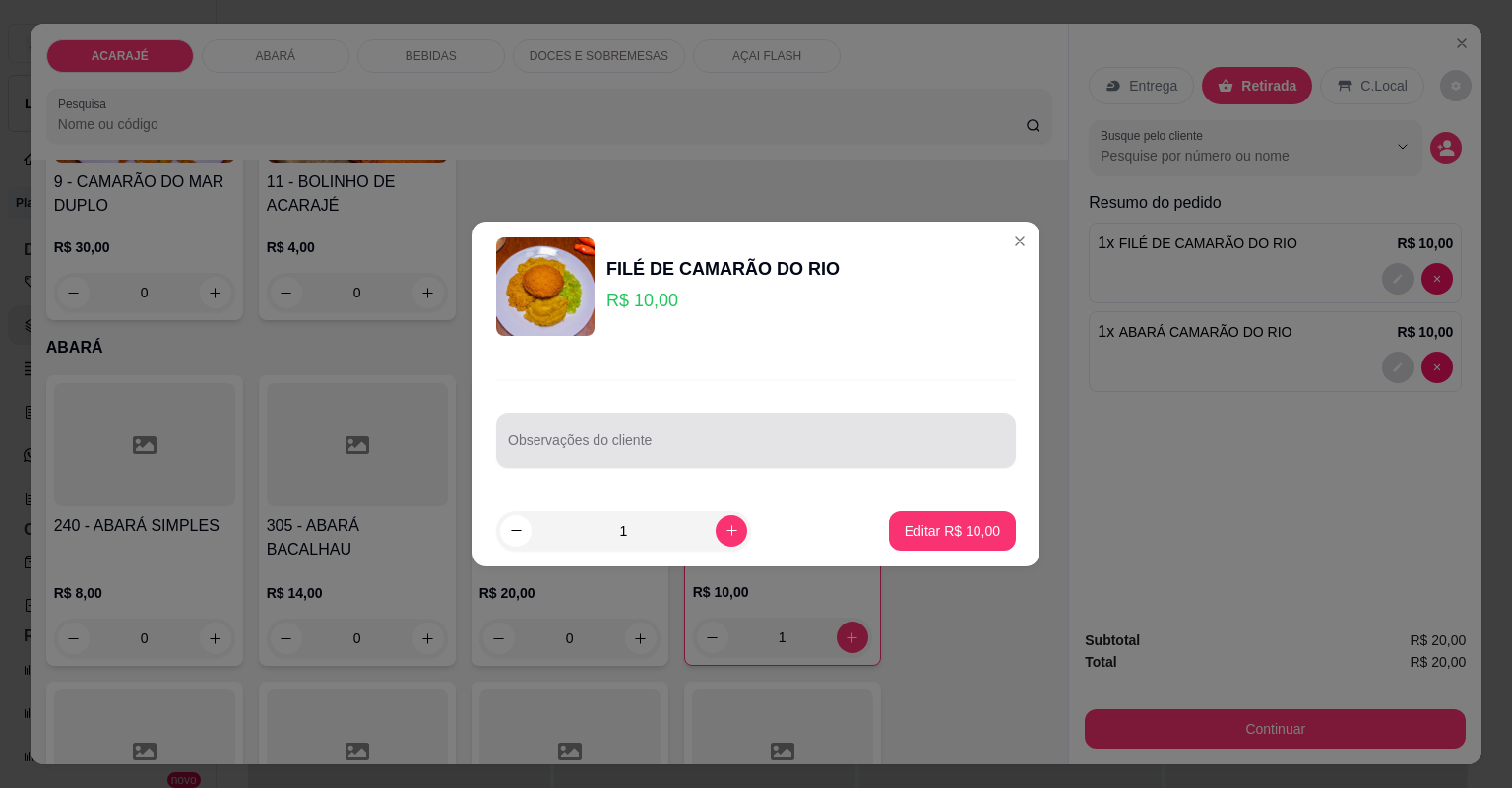click at bounding box center [756, 440] 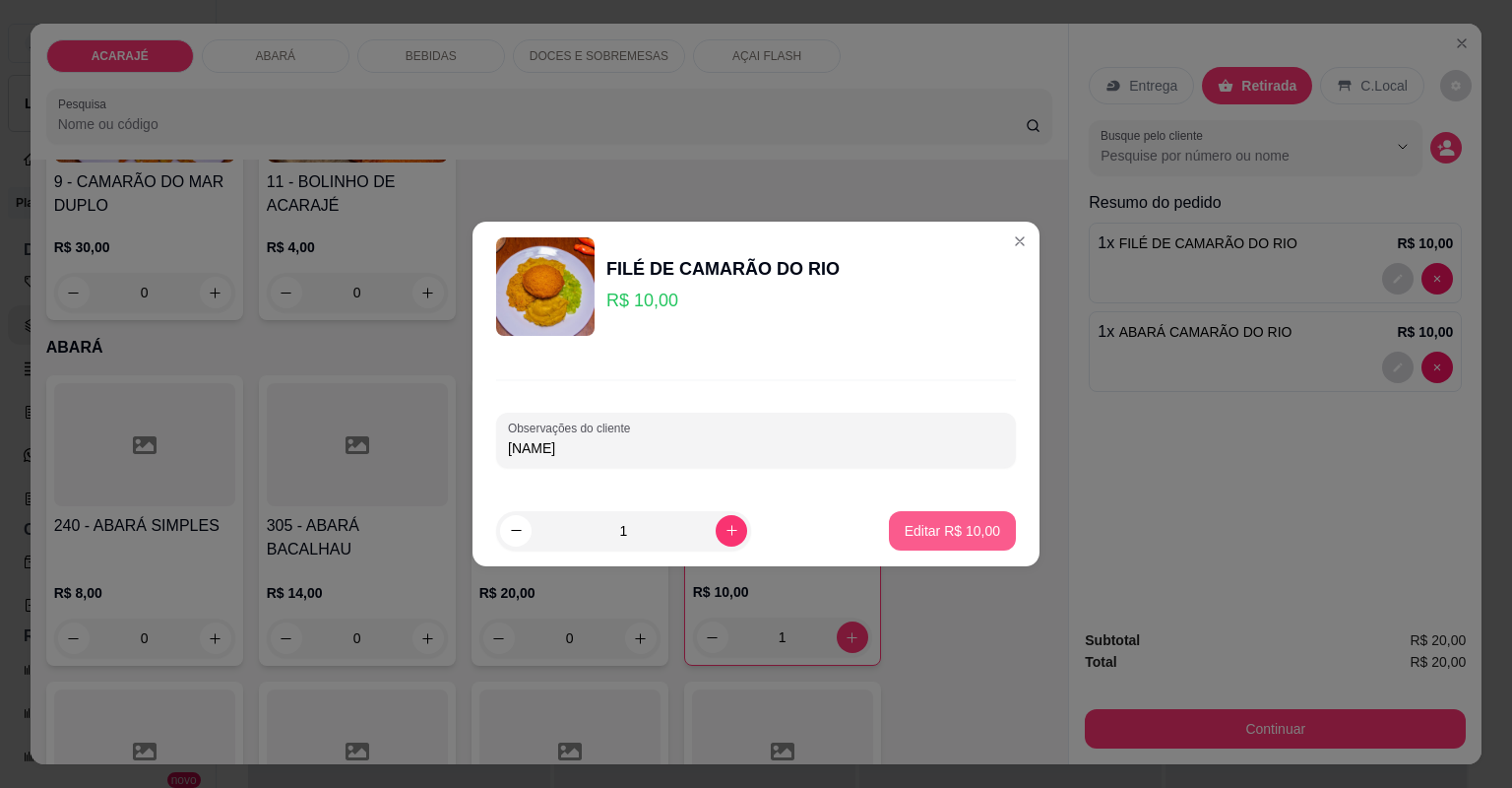 type on "LOANE" 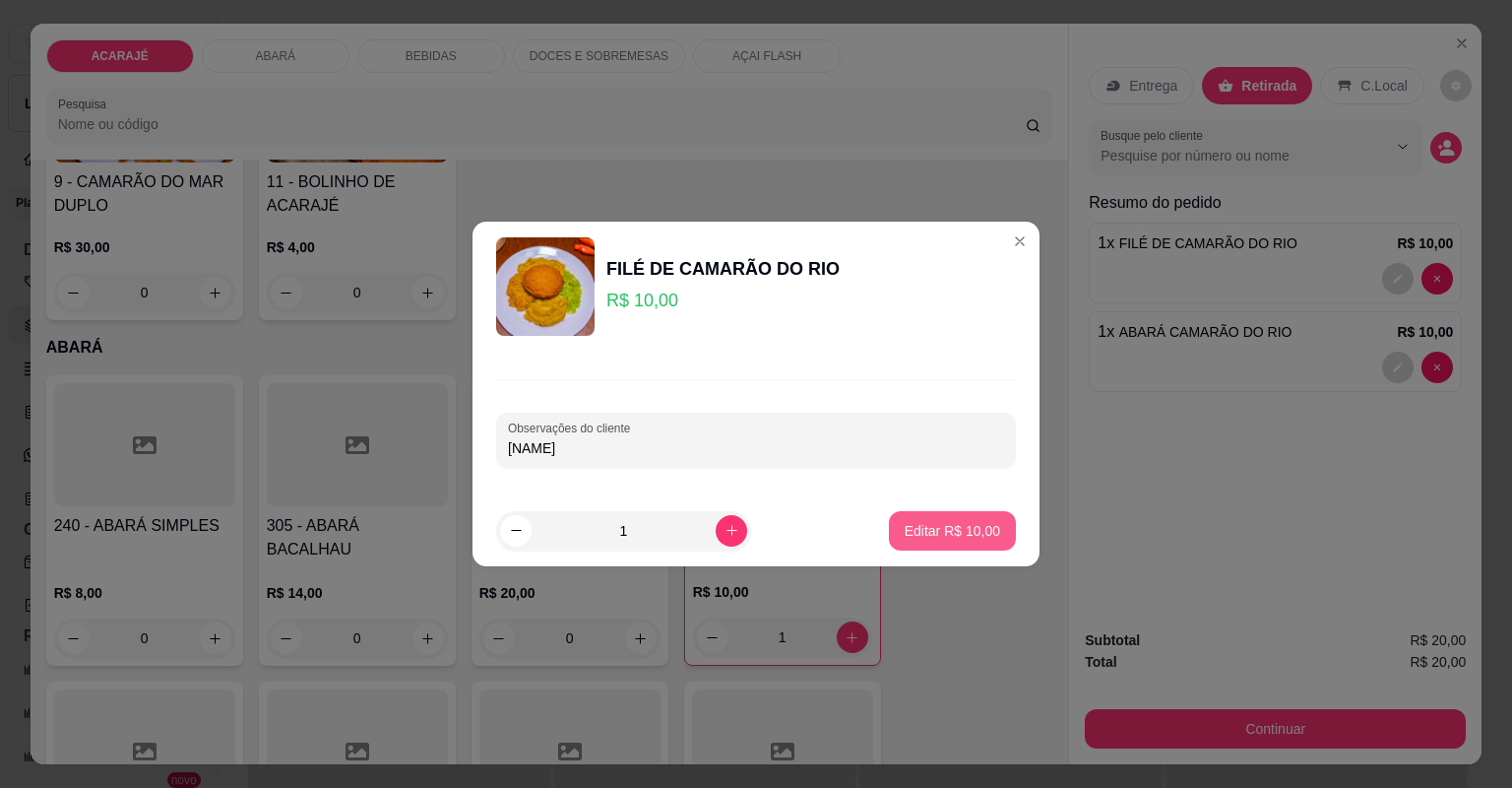 click on "Editar   R$ 10,00" at bounding box center (952, 531) 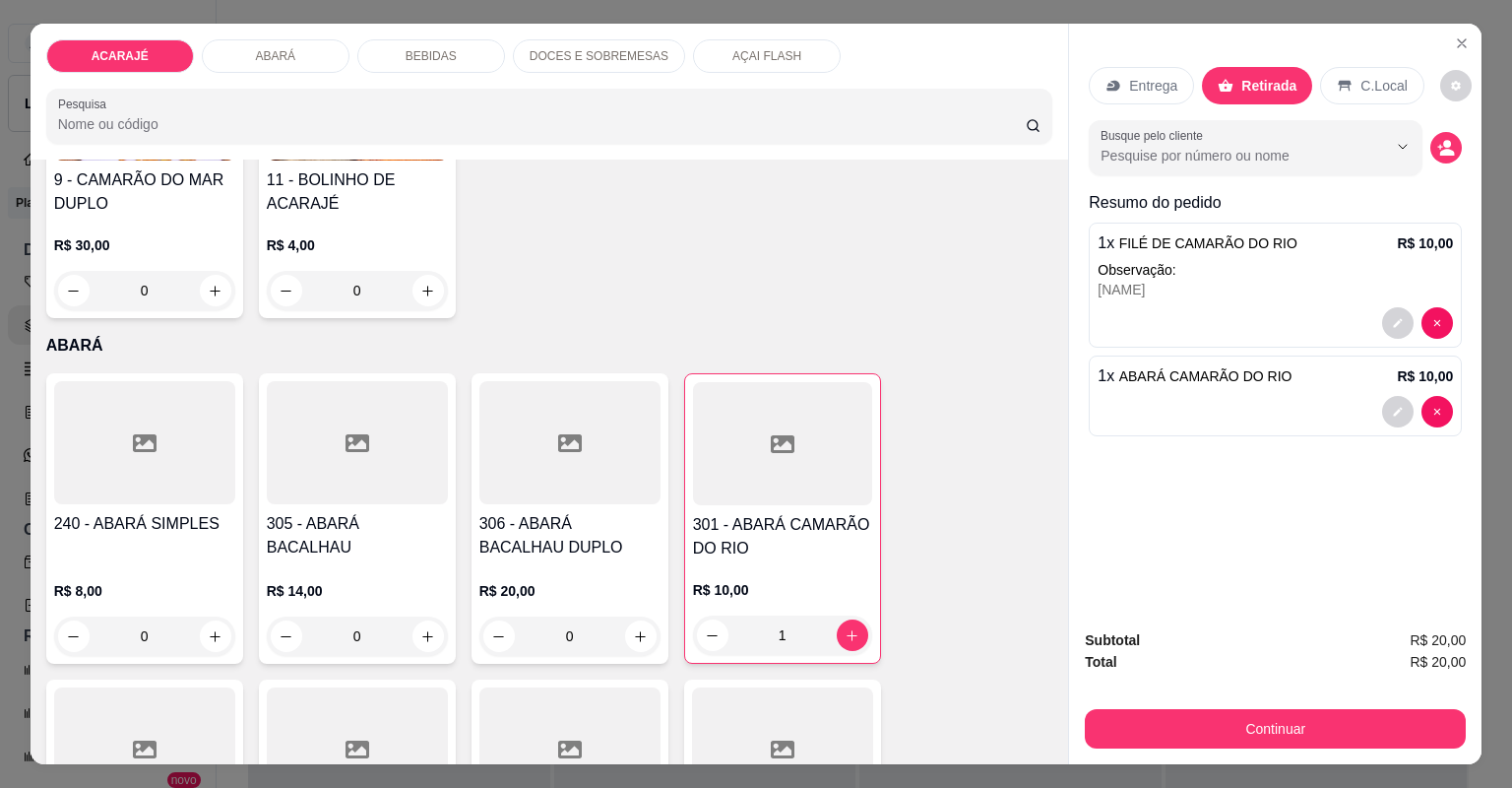 scroll, scrollTop: 865, scrollLeft: 0, axis: vertical 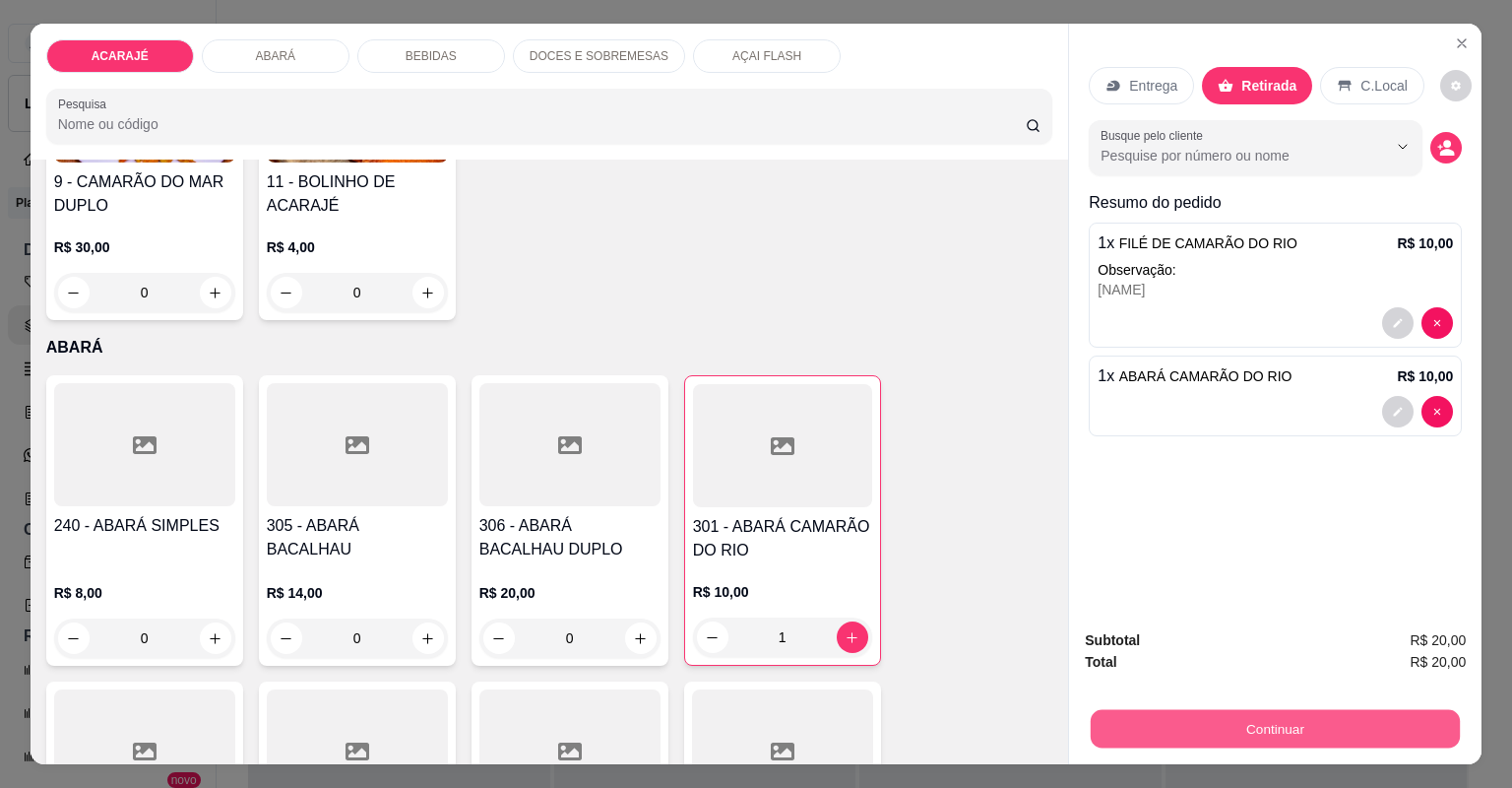 click on "Continuar" at bounding box center (1275, 729) 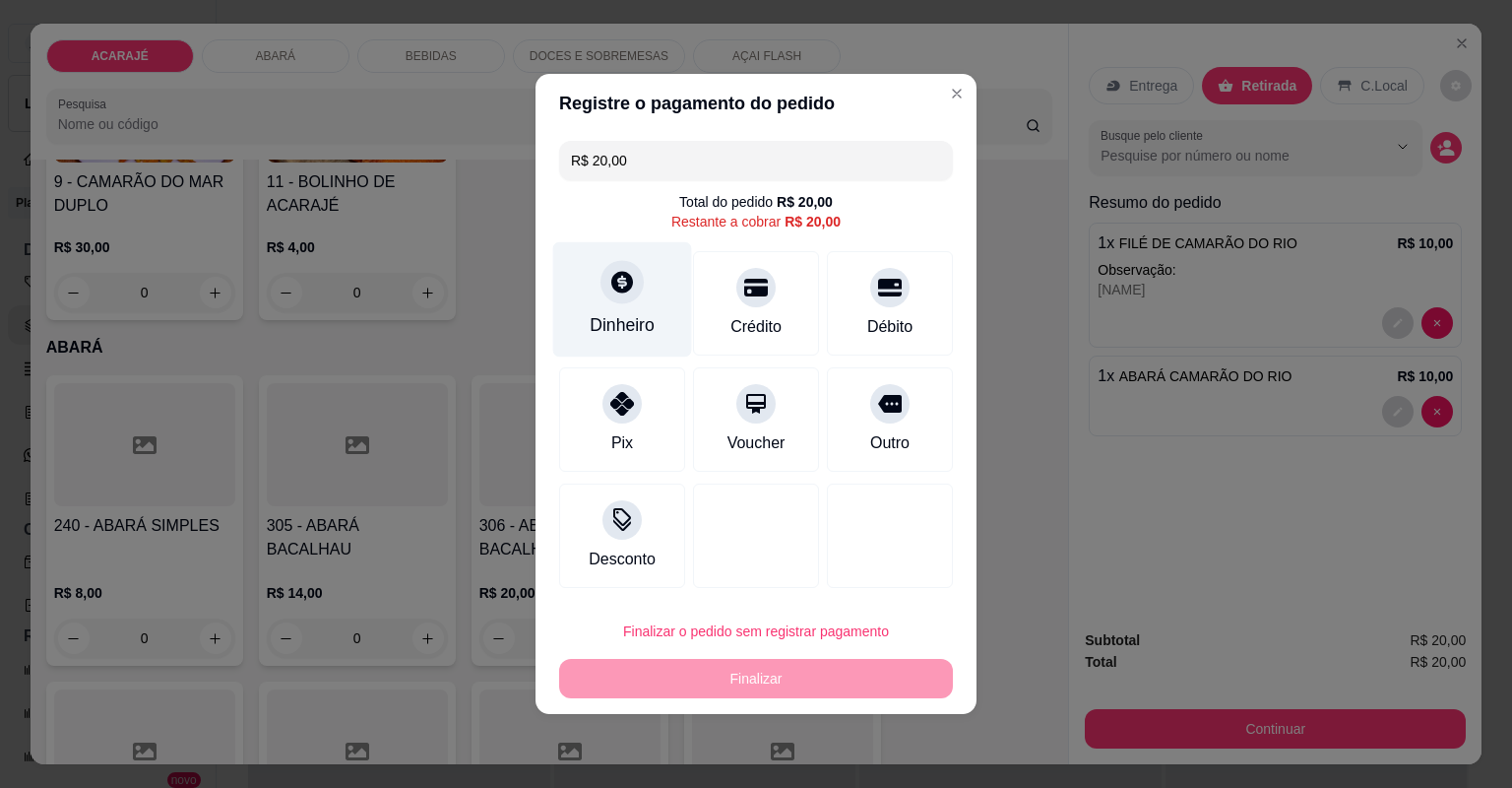 click on "Dinheiro" at bounding box center (622, 325) 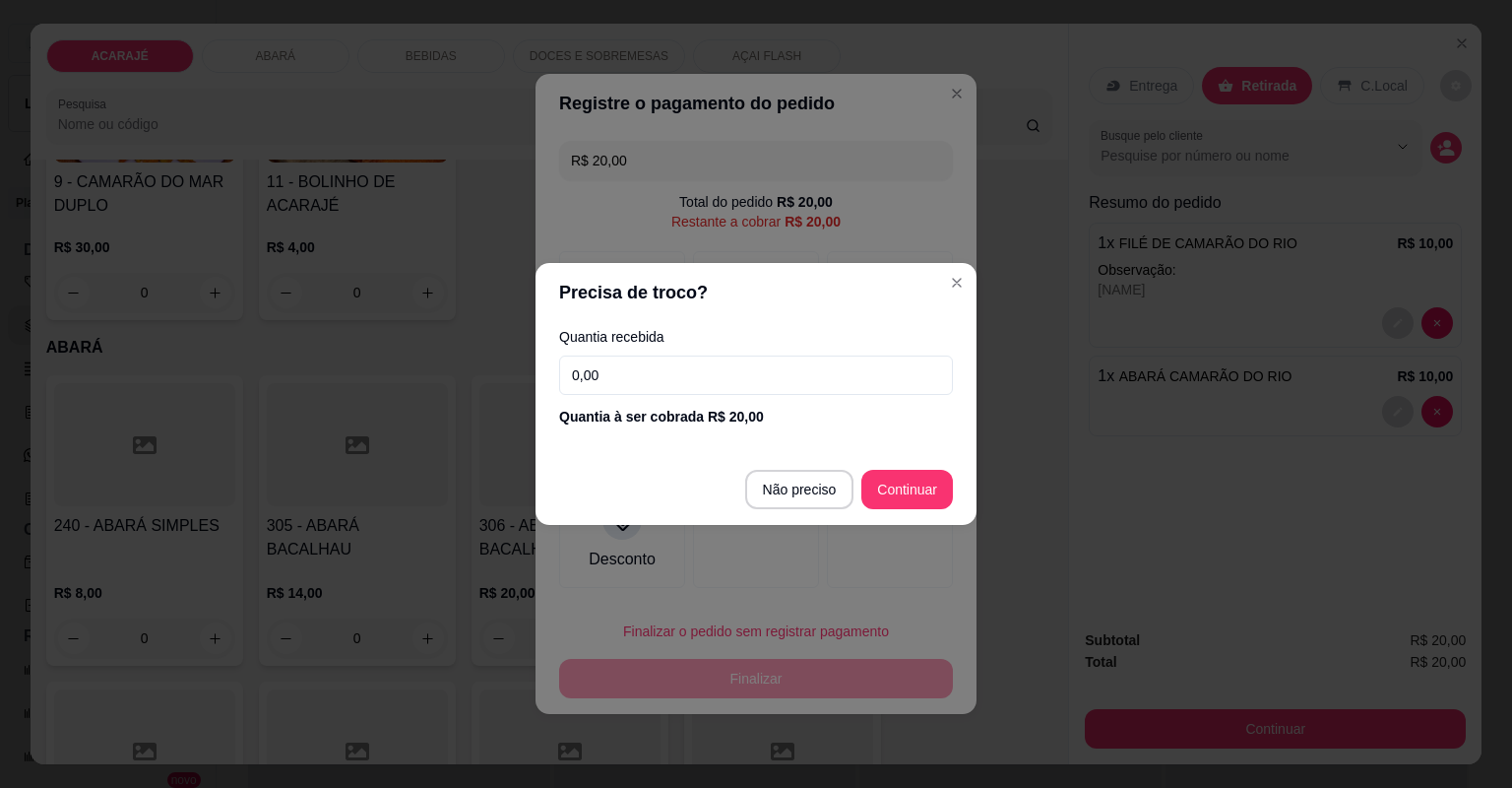 click on "0,00" at bounding box center (756, 375) 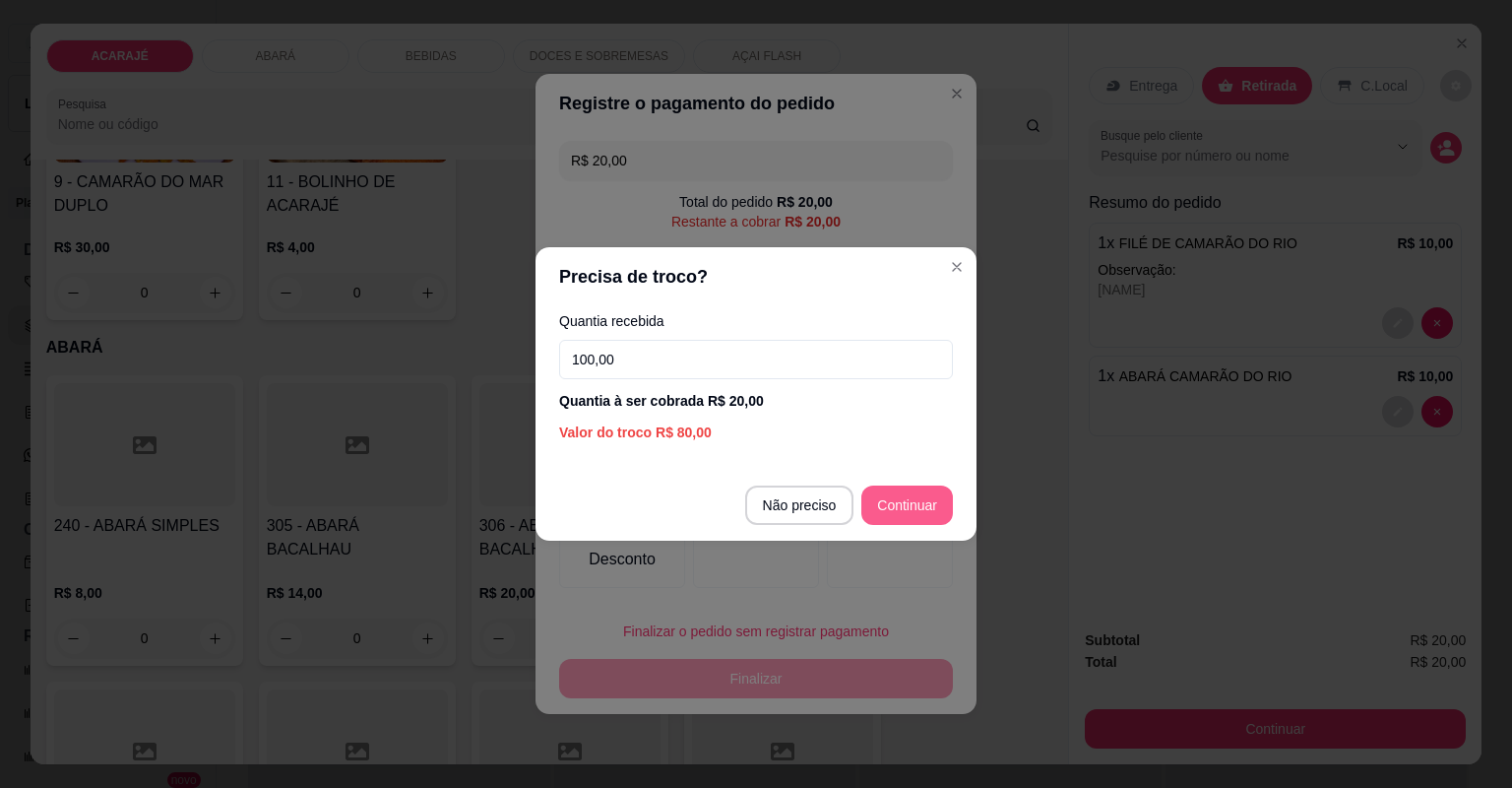 type on "100,00" 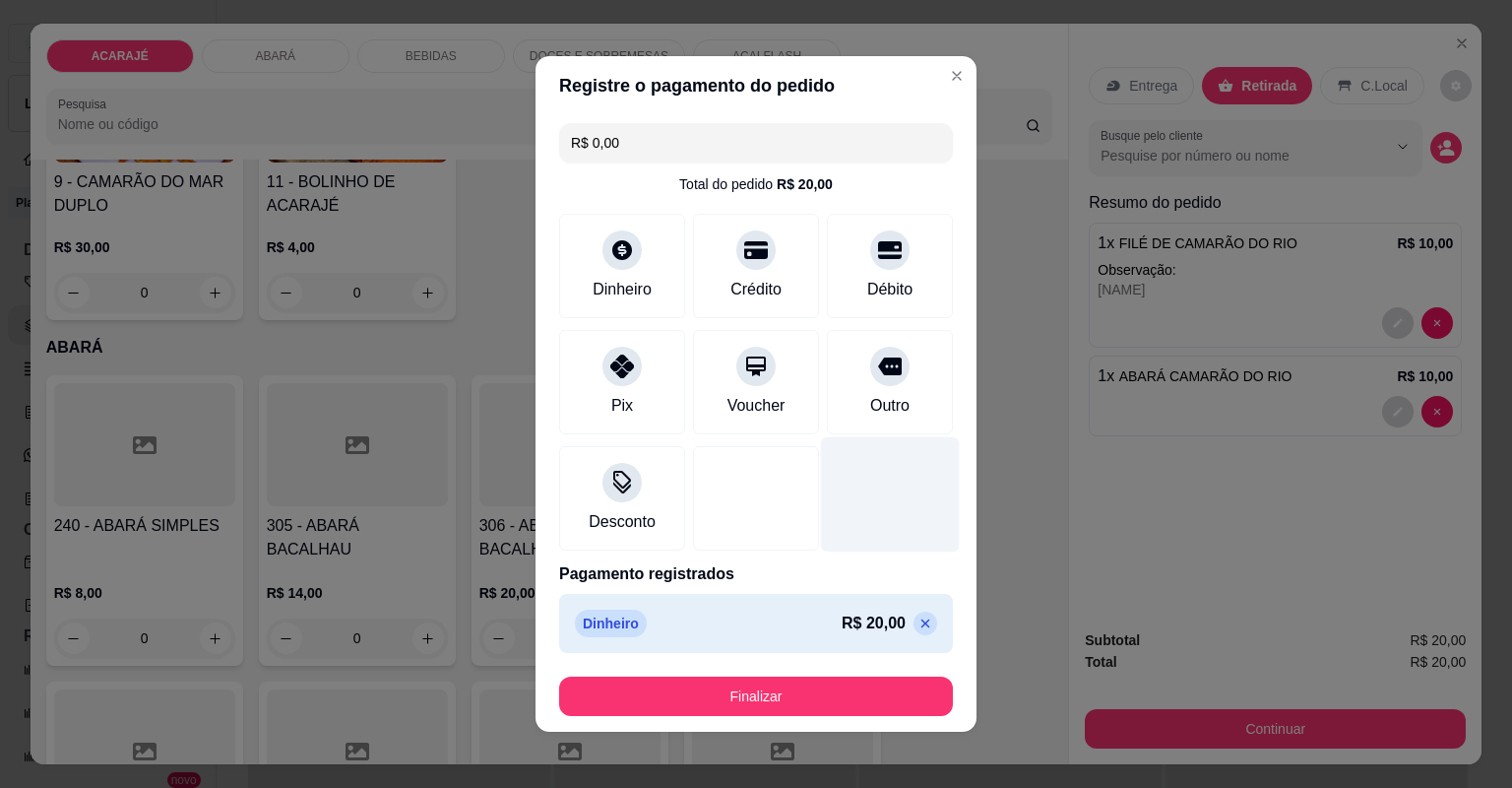 type on "R$ 0,00" 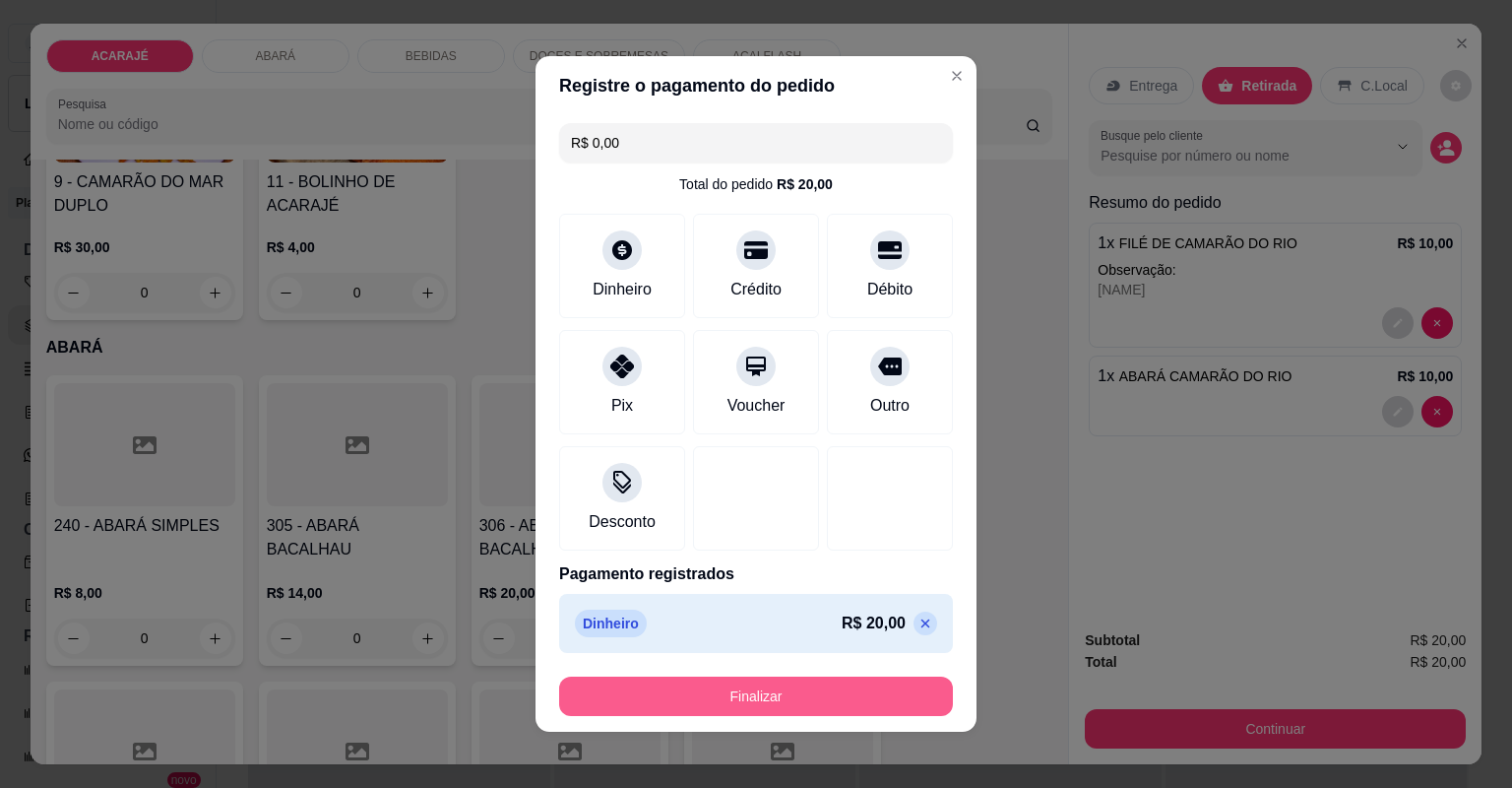 click on "Finalizar" at bounding box center [756, 696] 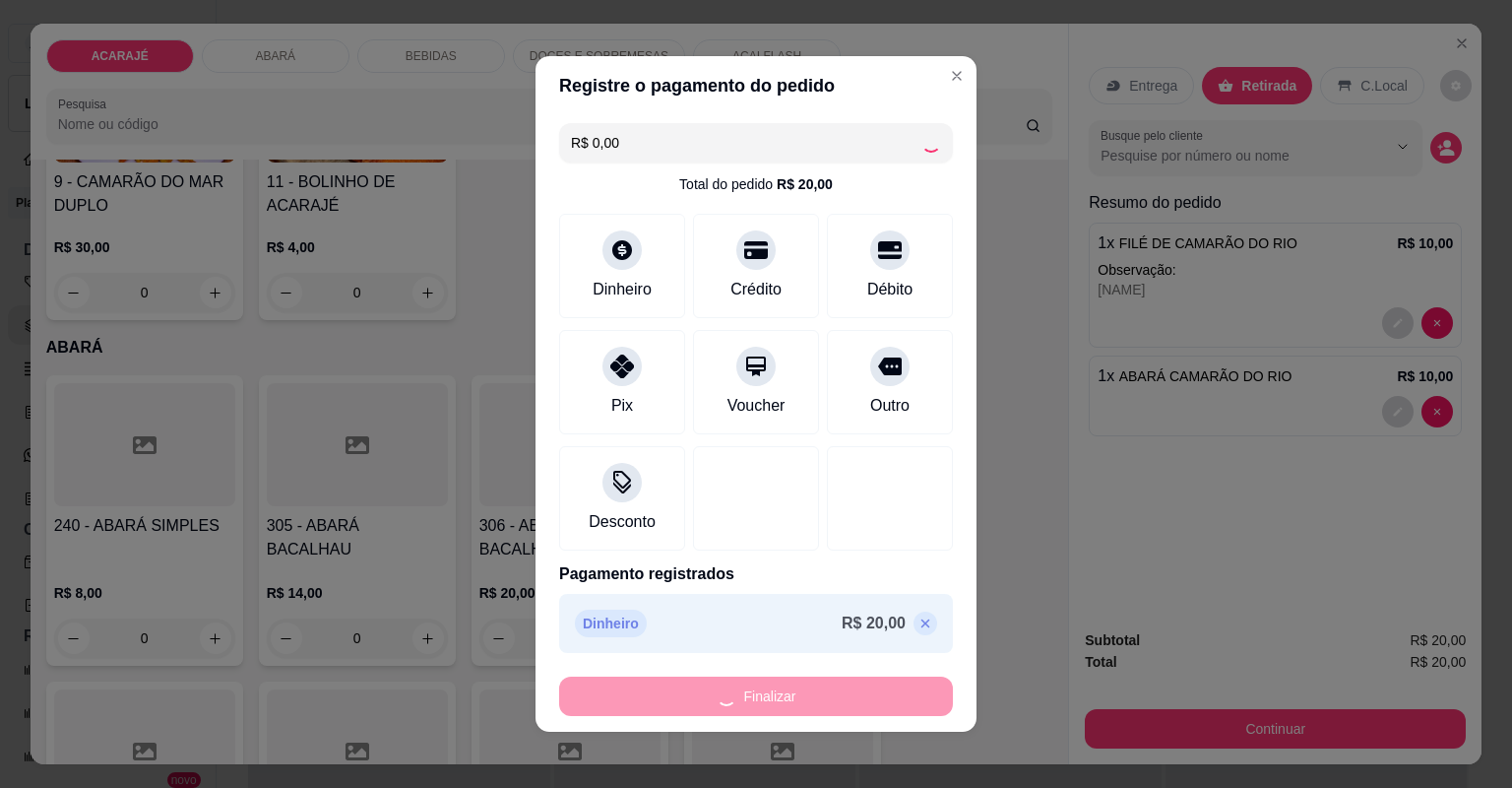 type on "0" 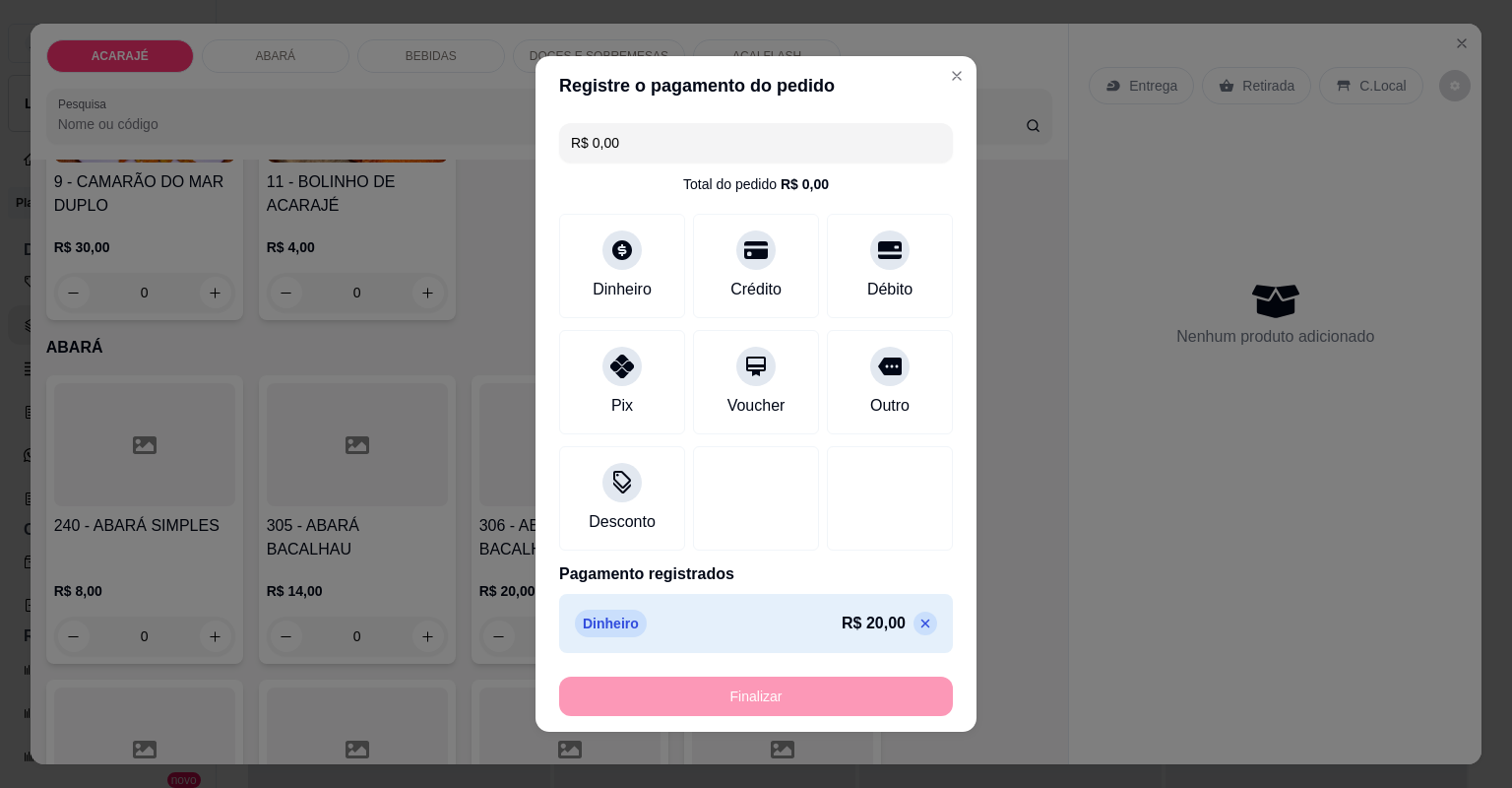 type on "-R$ 20,00" 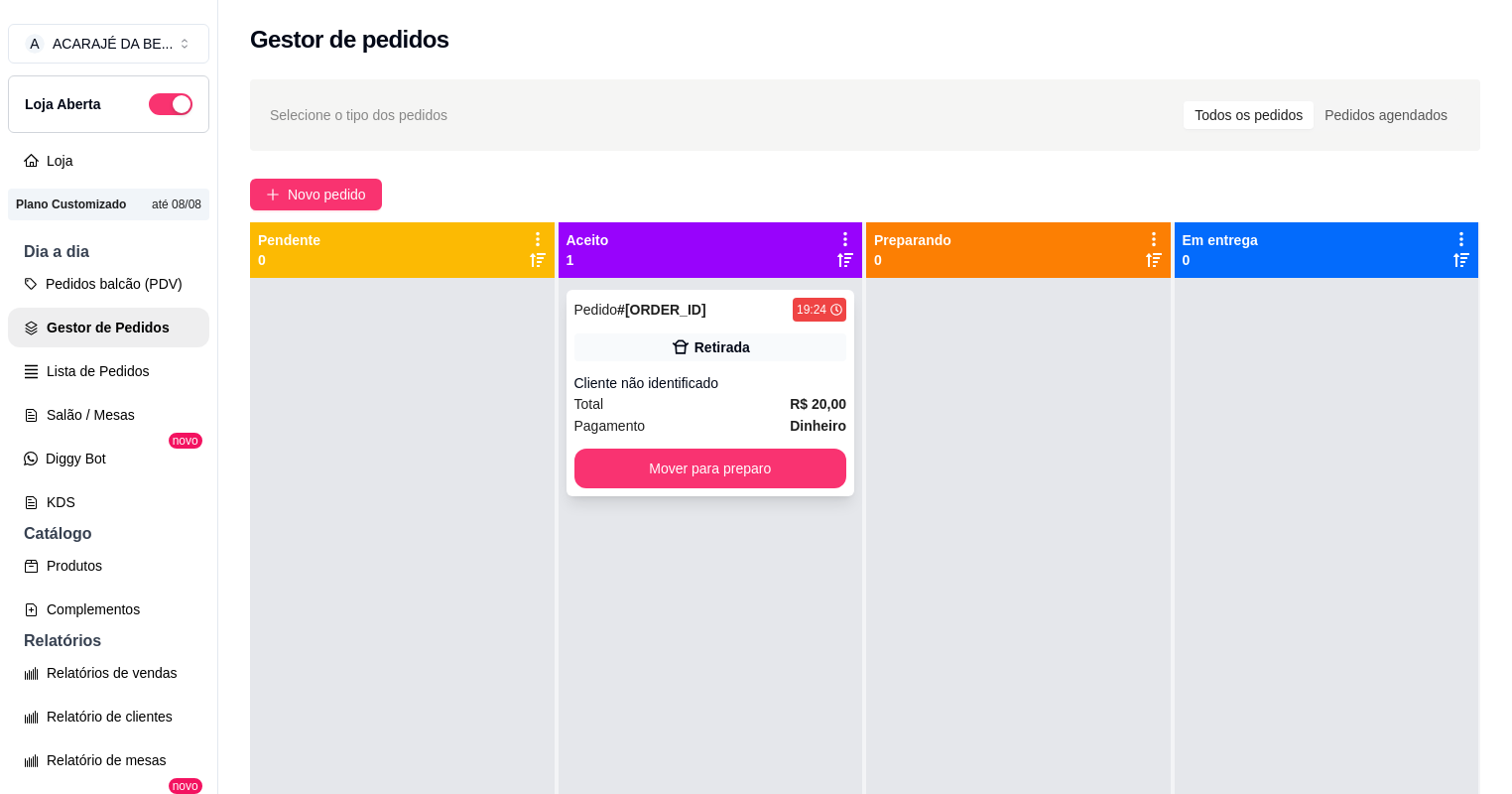 click on "Pagamento Dinheiro" at bounding box center [710, 426] 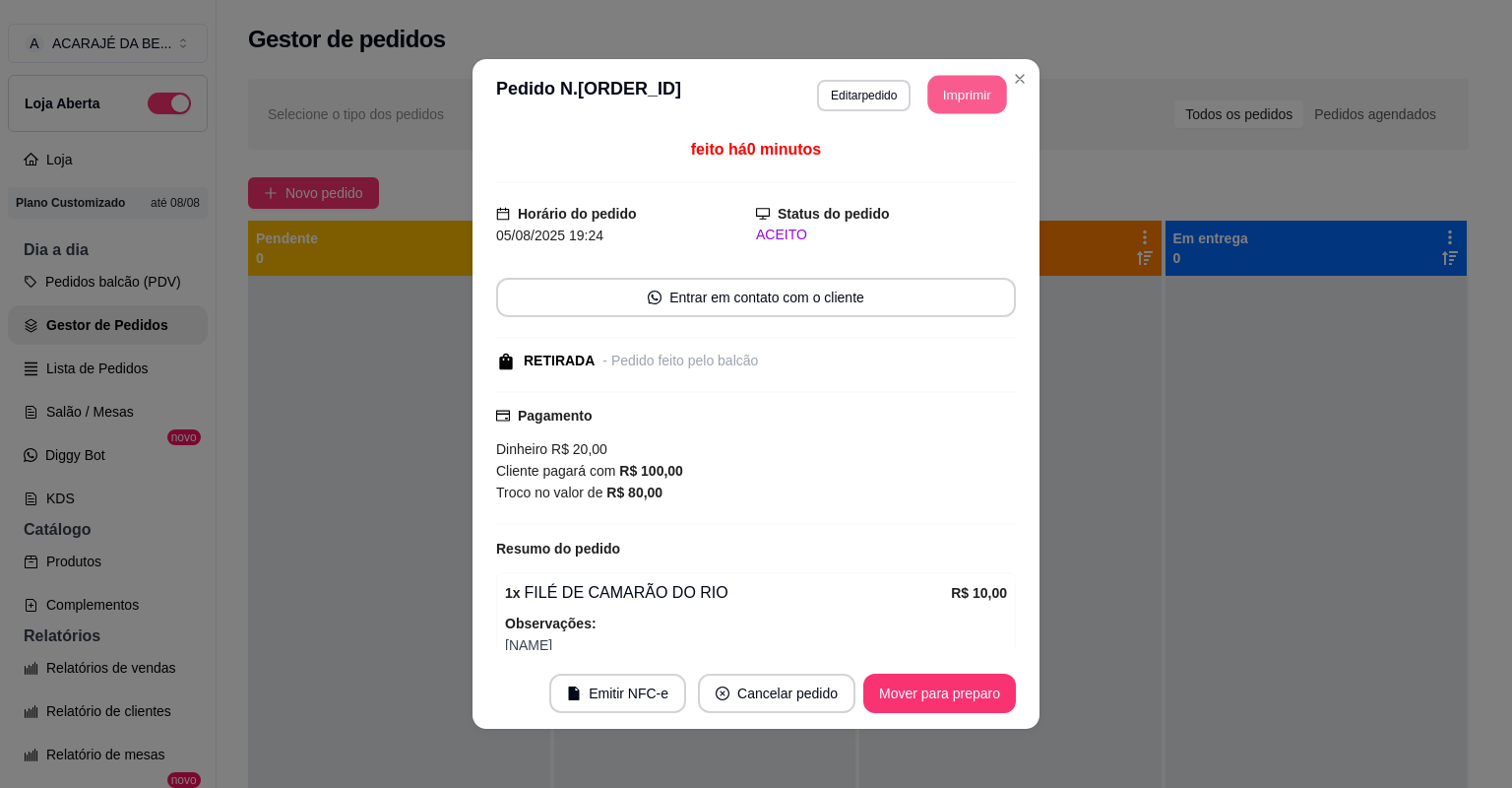 click on "Imprimir" at bounding box center (968, 95) 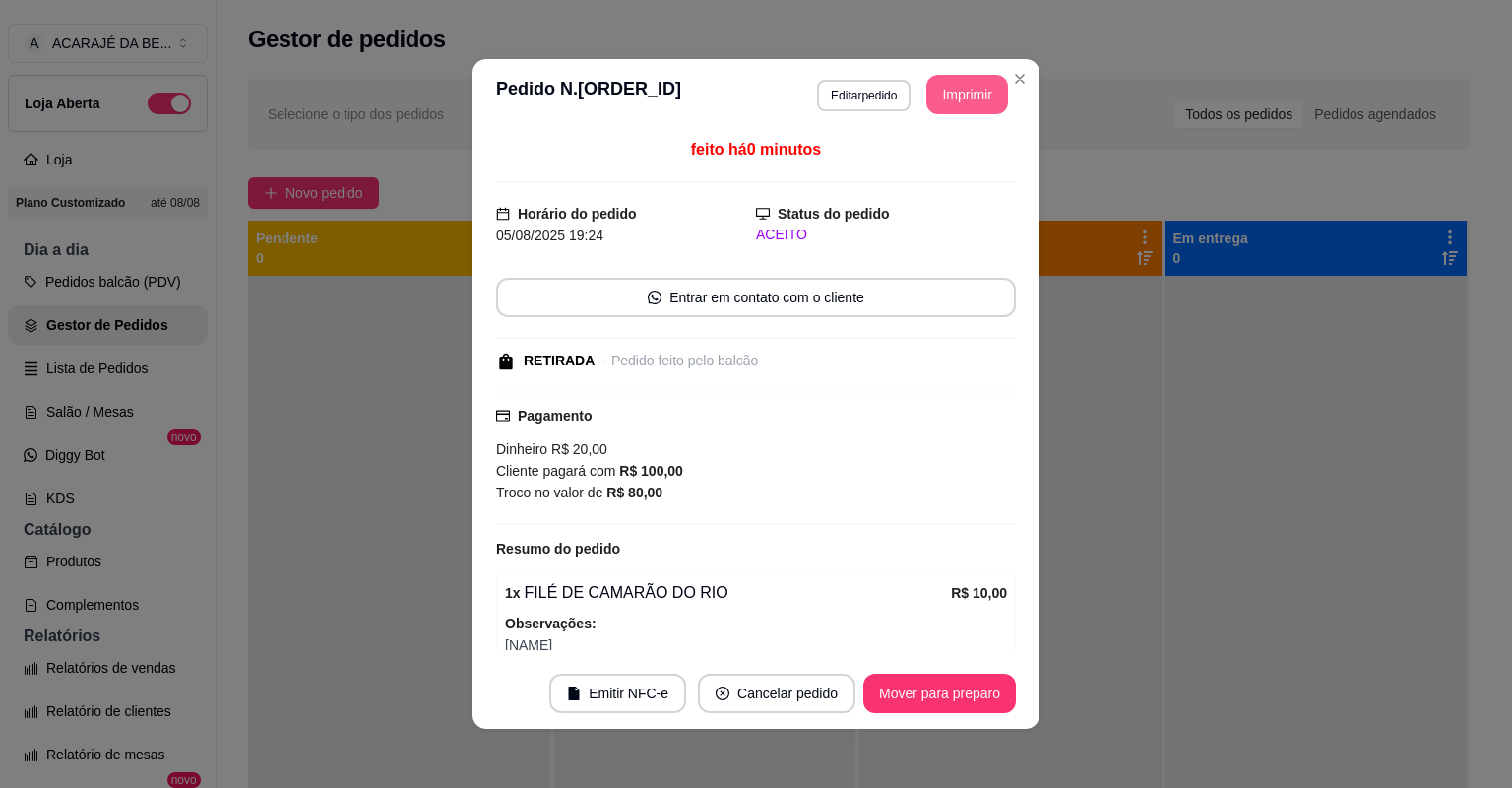 scroll, scrollTop: 0, scrollLeft: 0, axis: both 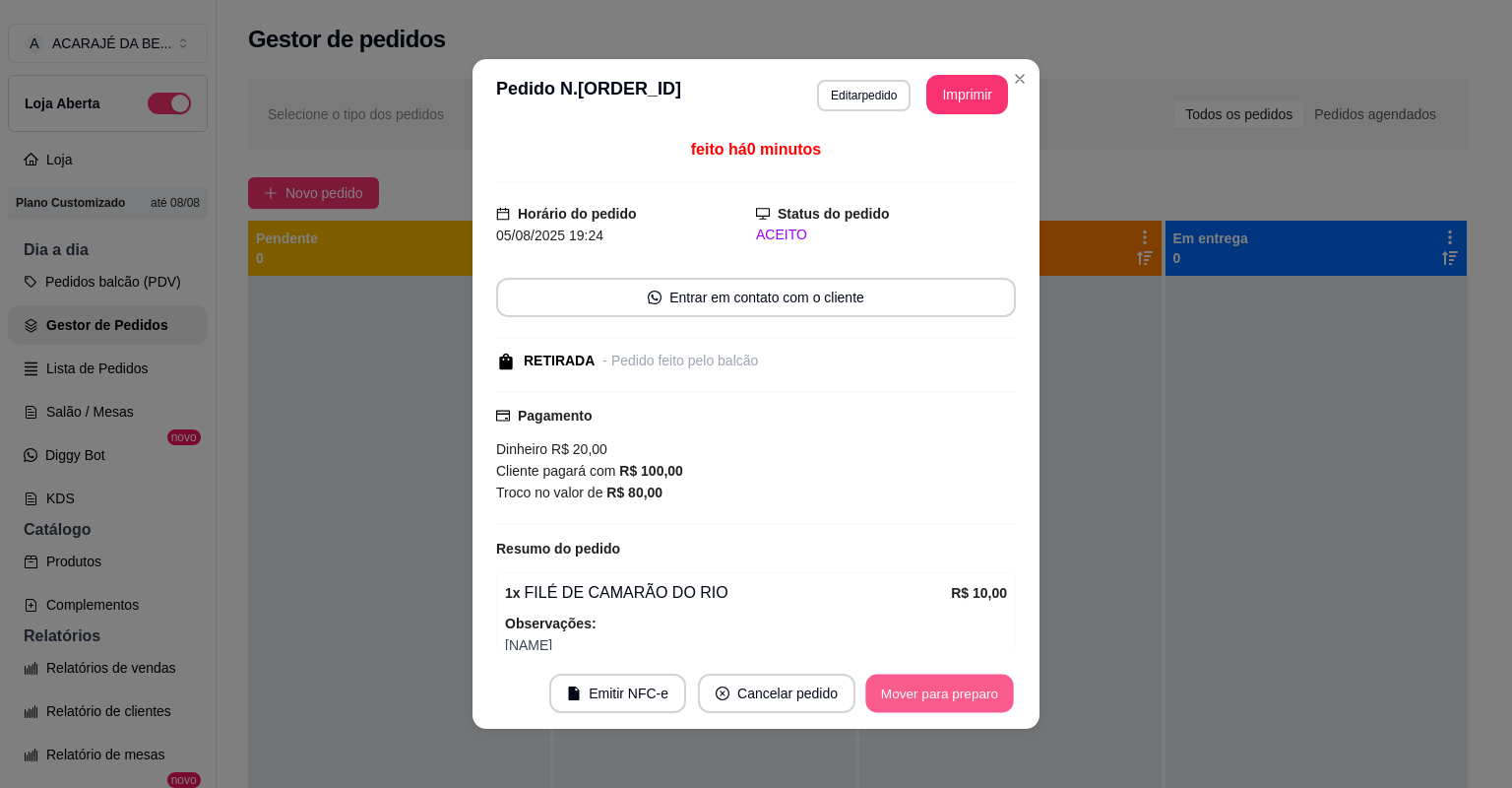 click on "Mover para preparo" at bounding box center (939, 693) 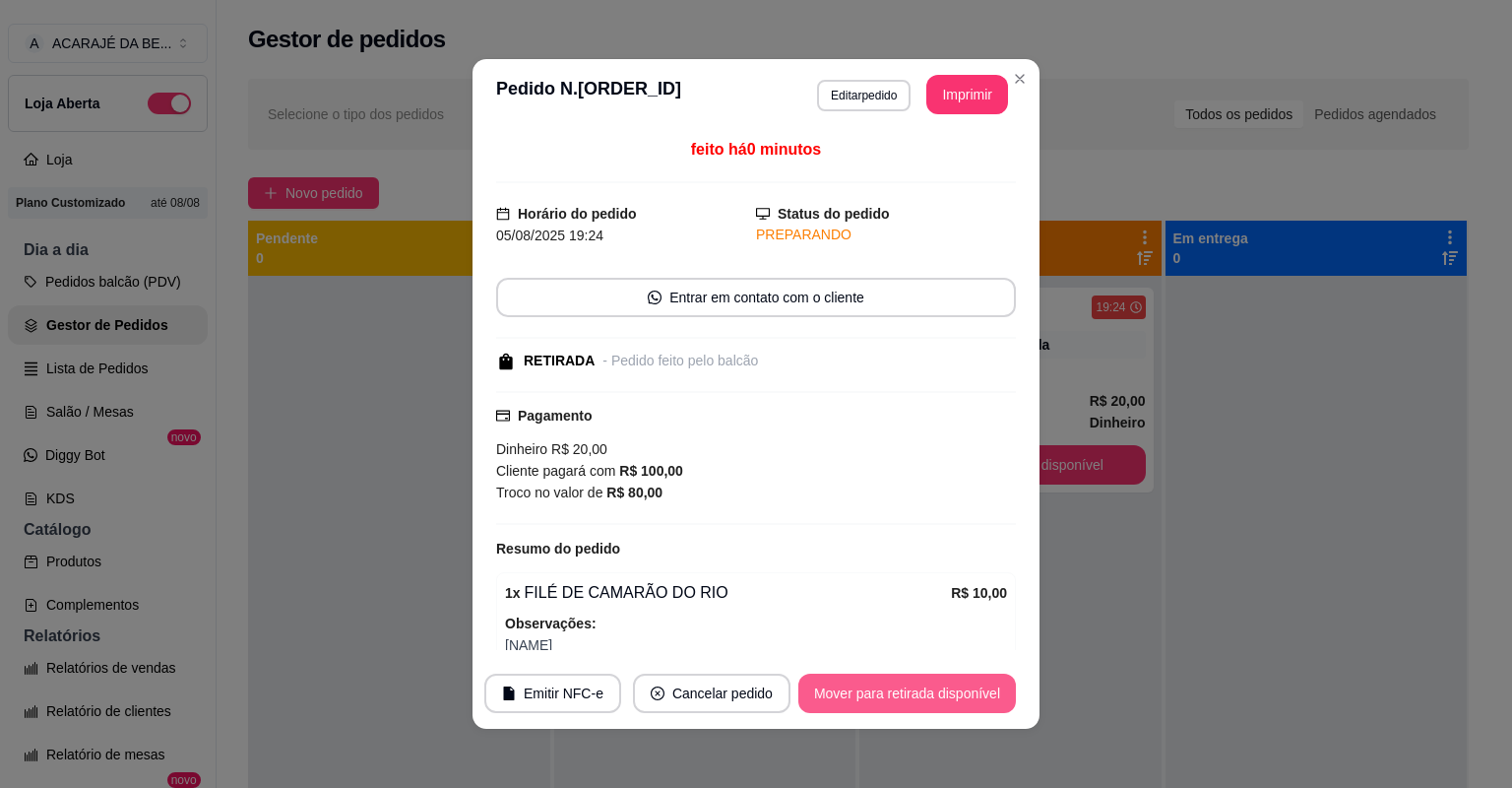 click on "Mover para retirada disponível" at bounding box center [907, 693] 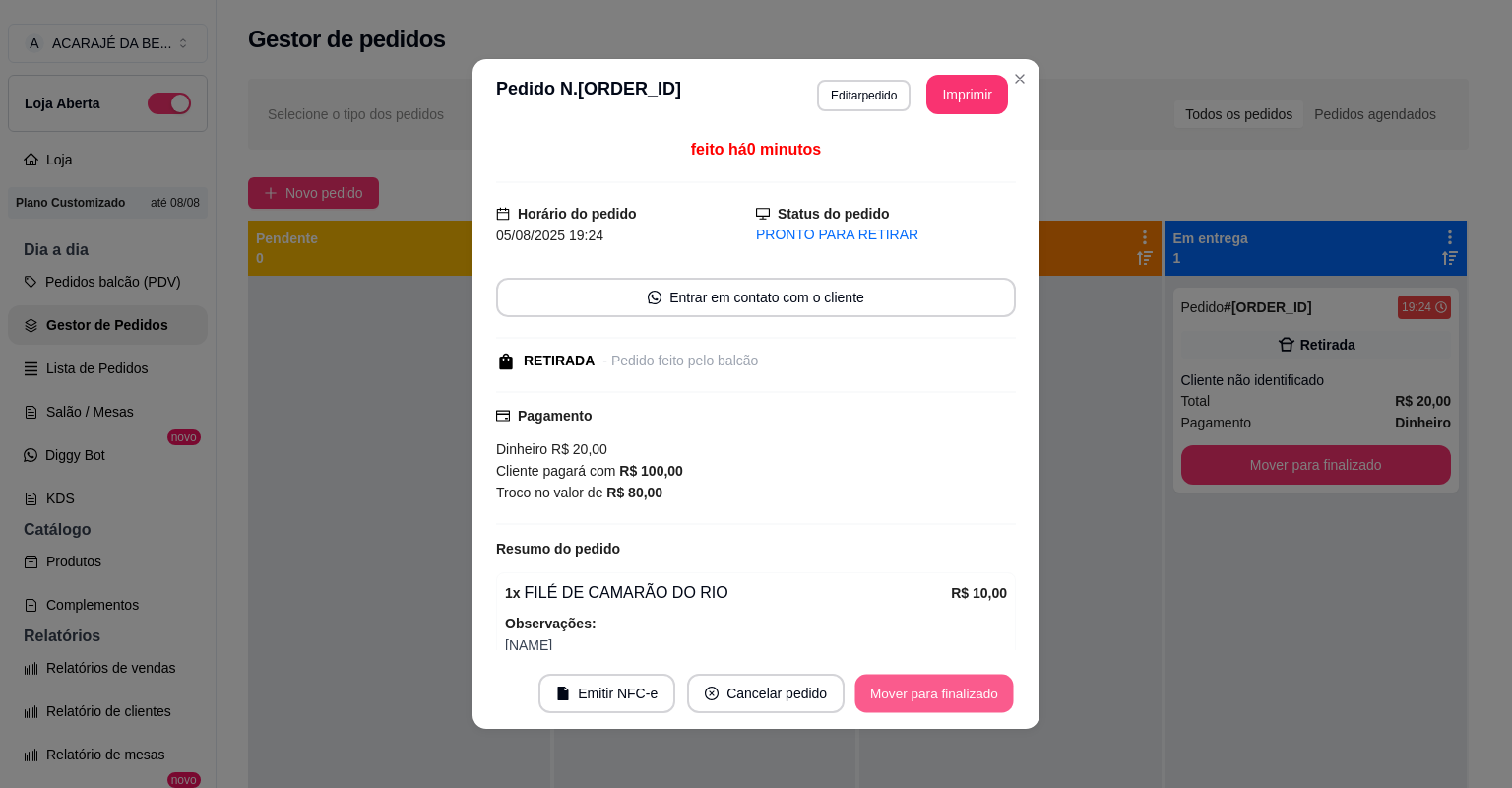 click on "Mover para finalizado" at bounding box center [934, 693] 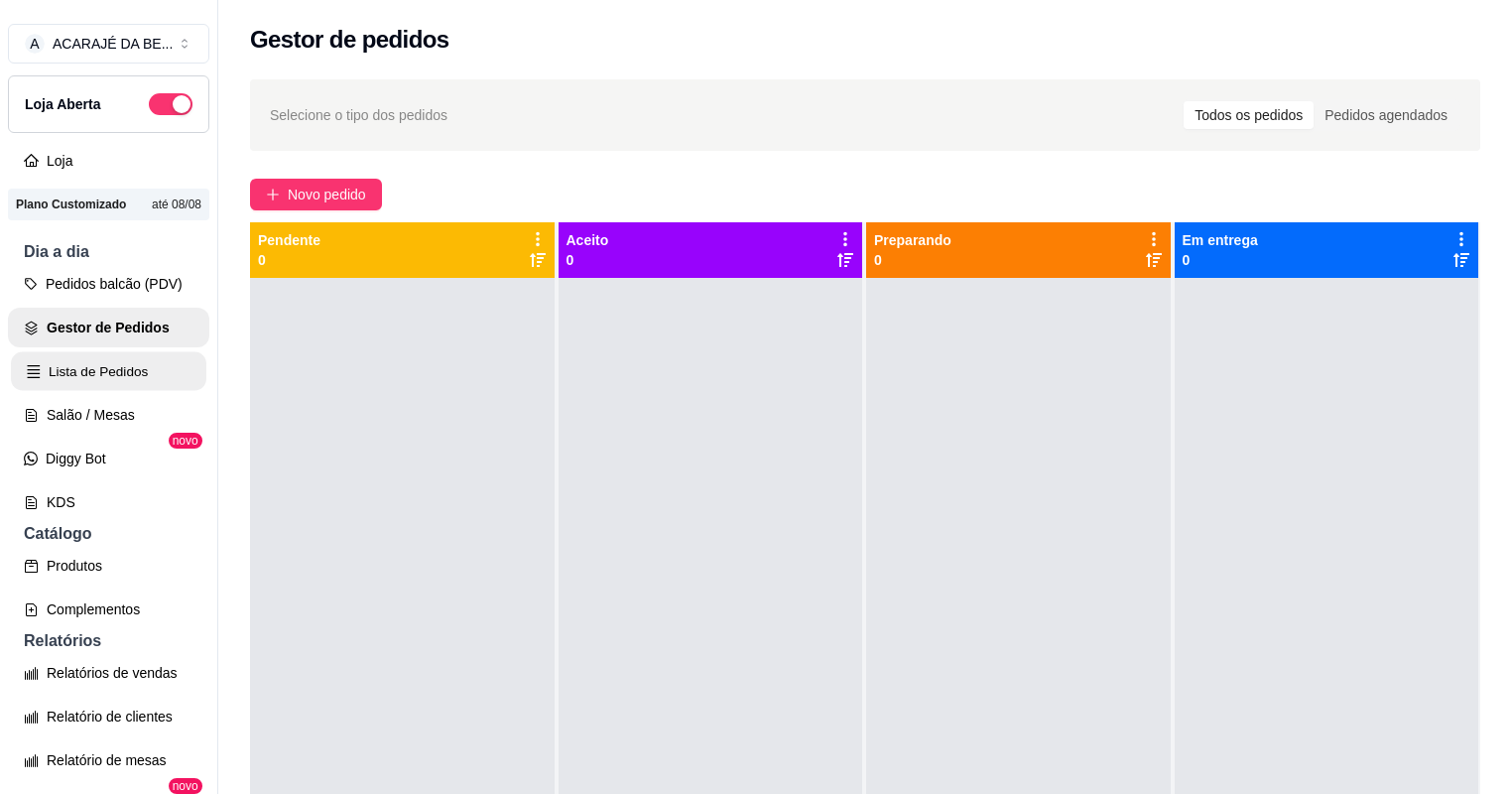 click on "Lista de Pedidos" at bounding box center [108, 371] 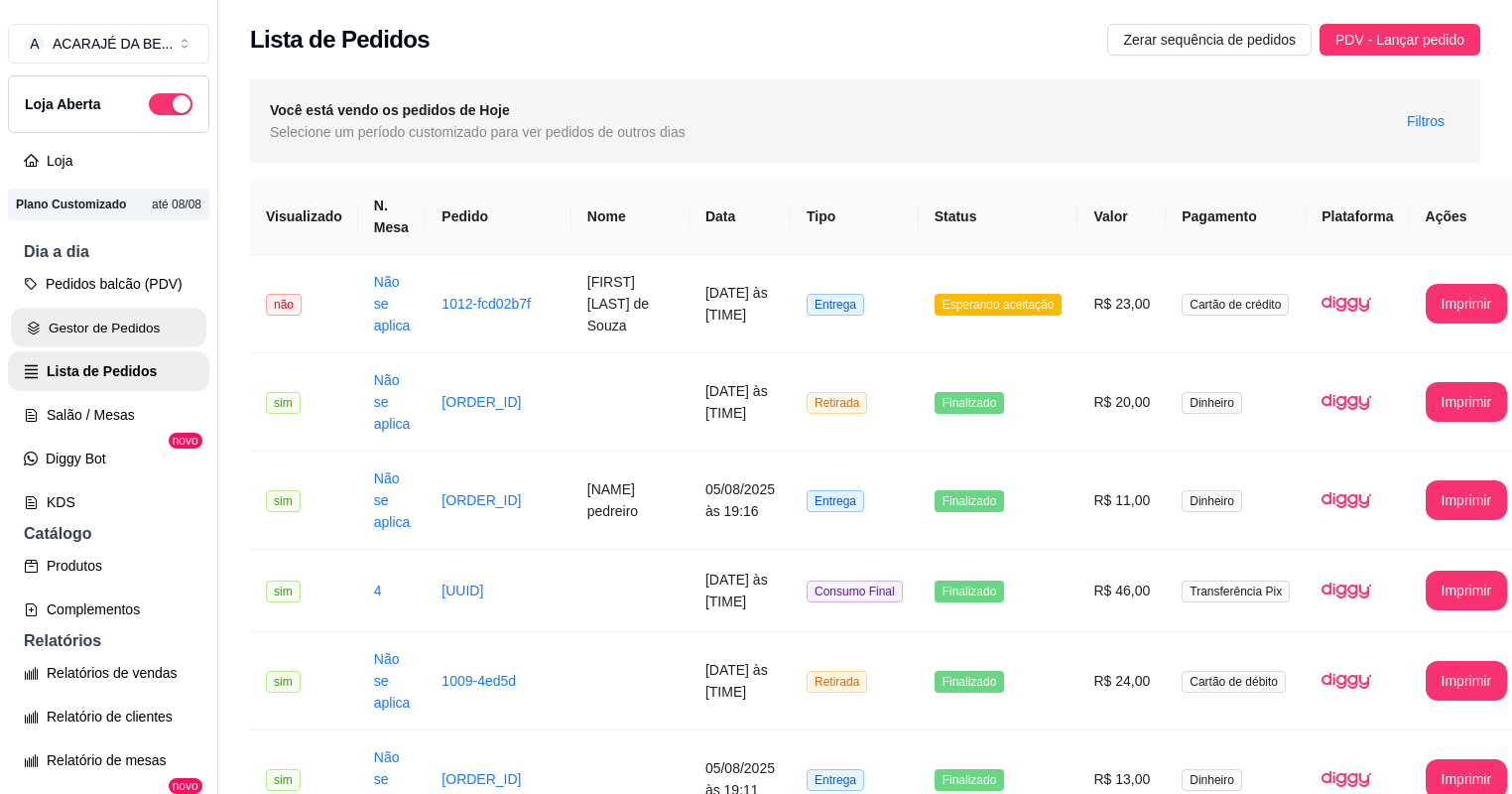 click on "Gestor de Pedidos" at bounding box center (108, 328) 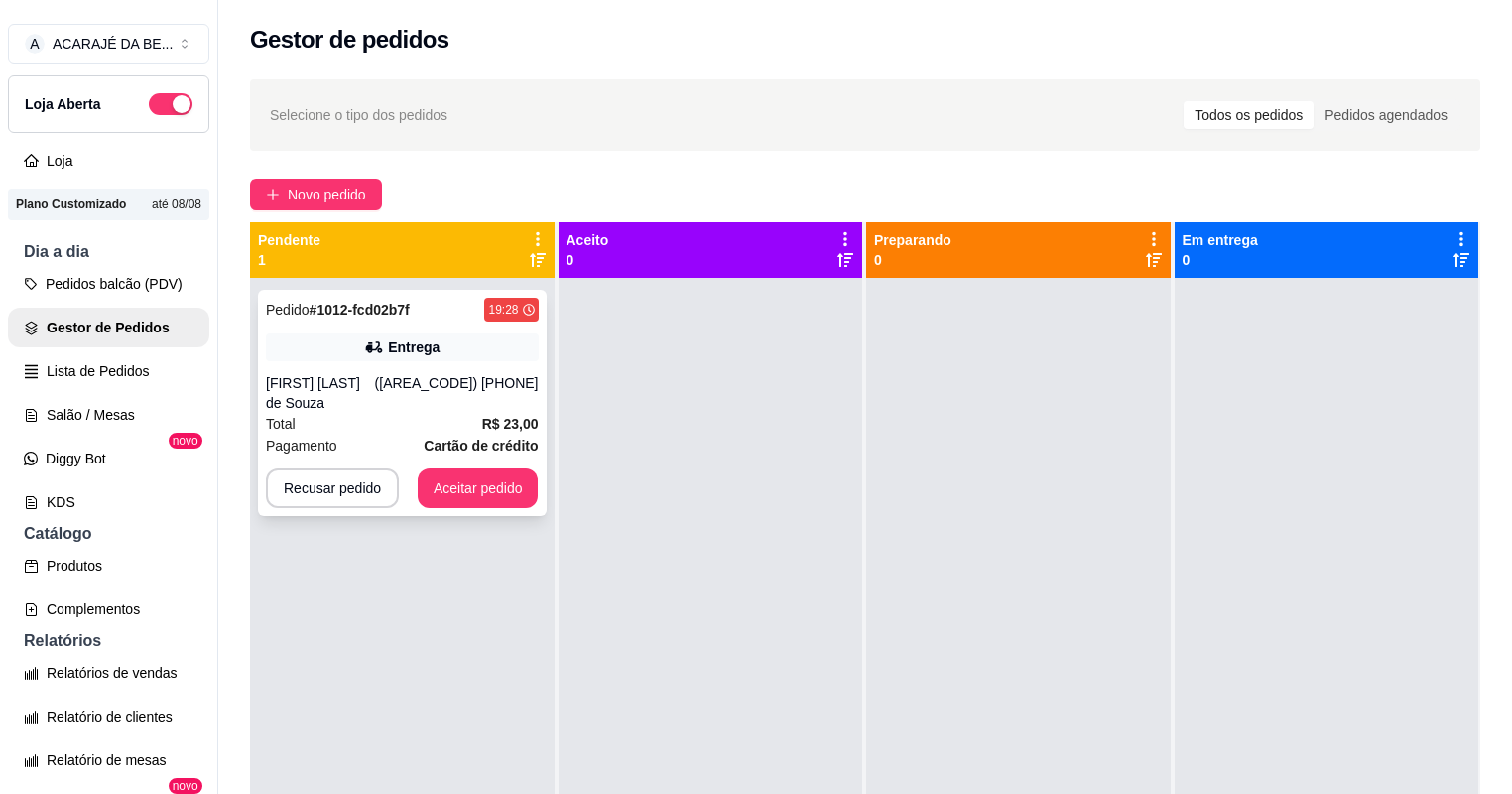 click on "Total R$ 23,00" at bounding box center (402, 424) 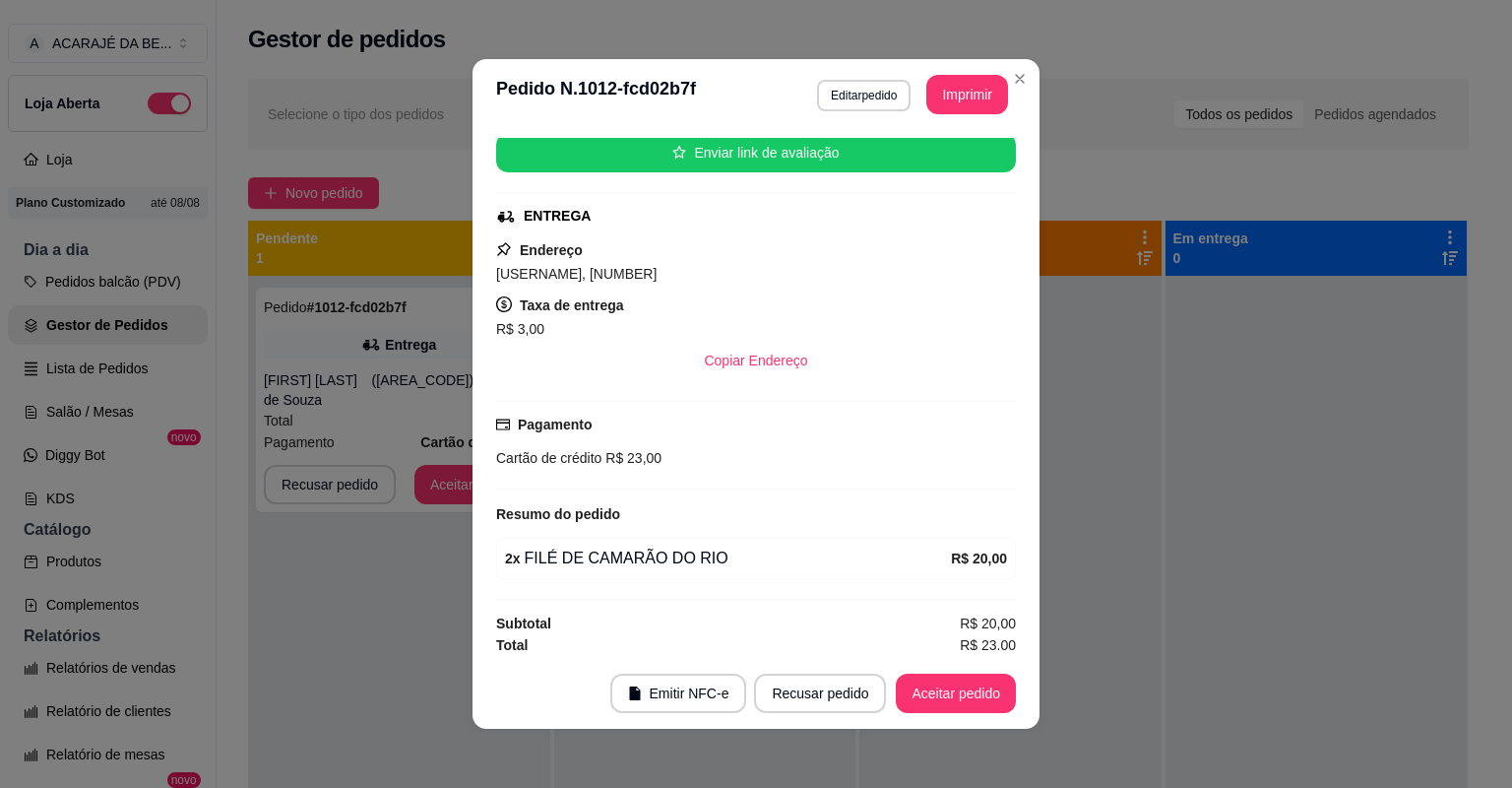 scroll, scrollTop: 250, scrollLeft: 0, axis: vertical 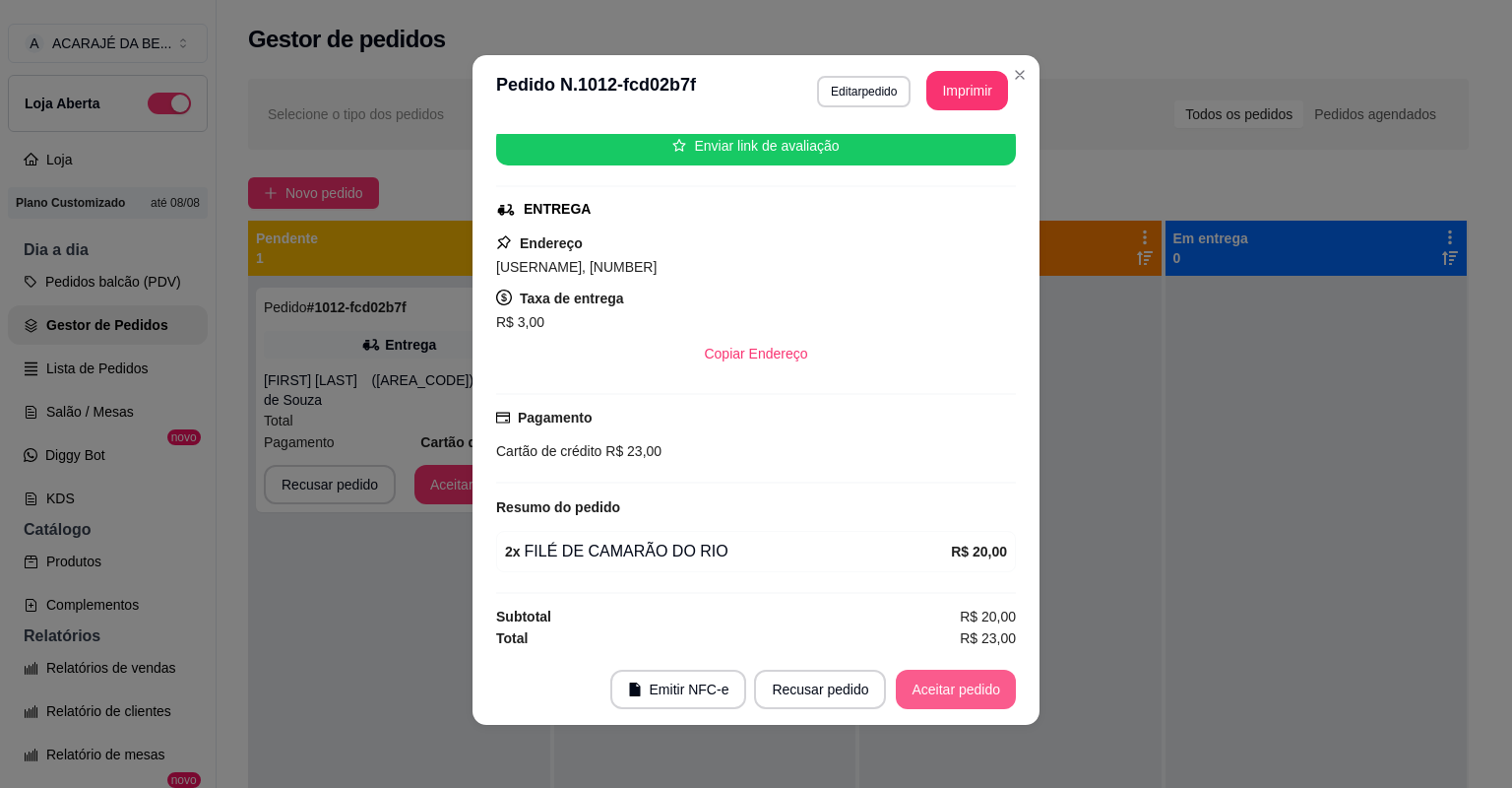 click on "Aceitar pedido" at bounding box center (956, 690) 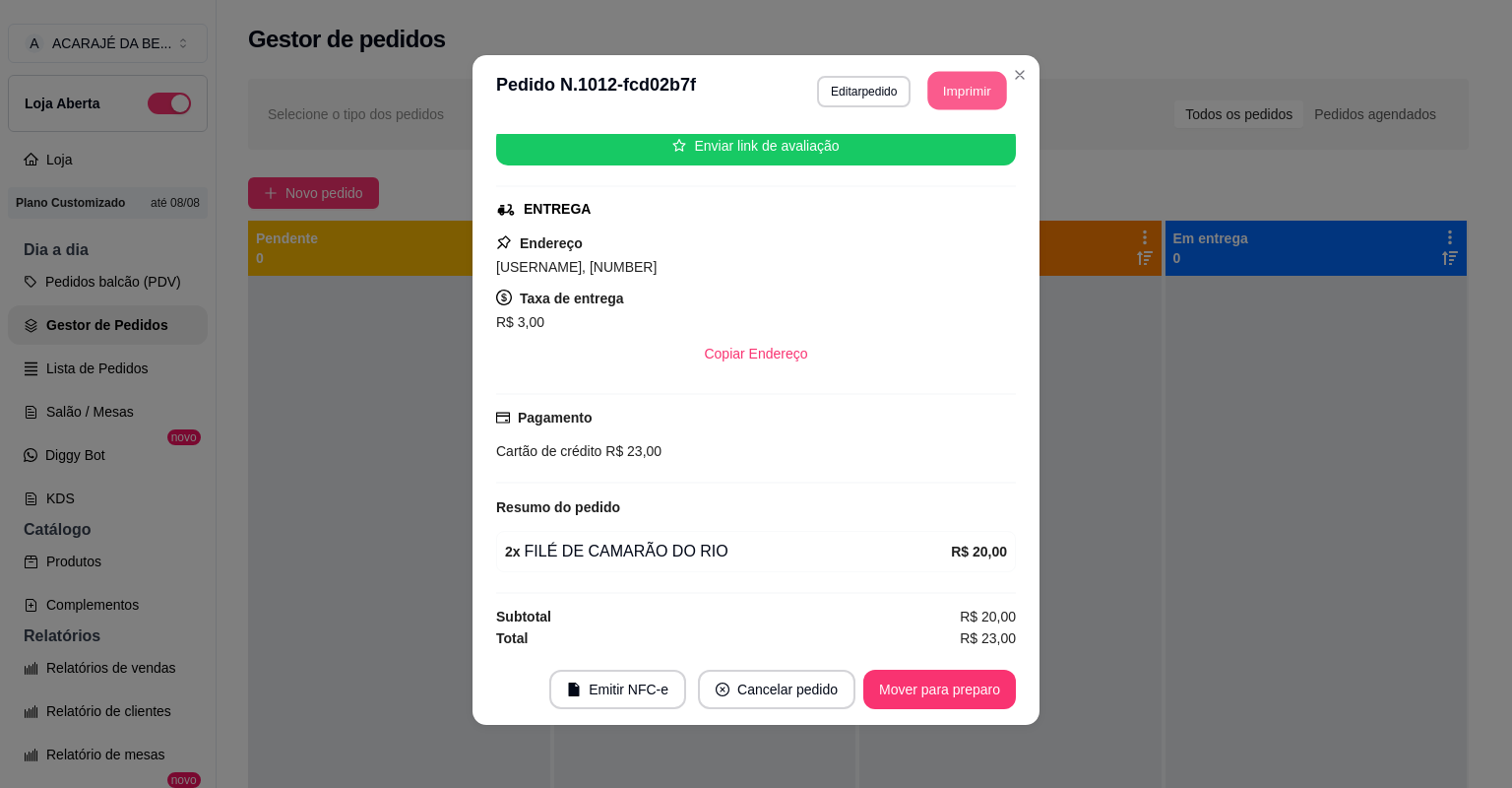 click on "Imprimir" at bounding box center (968, 91) 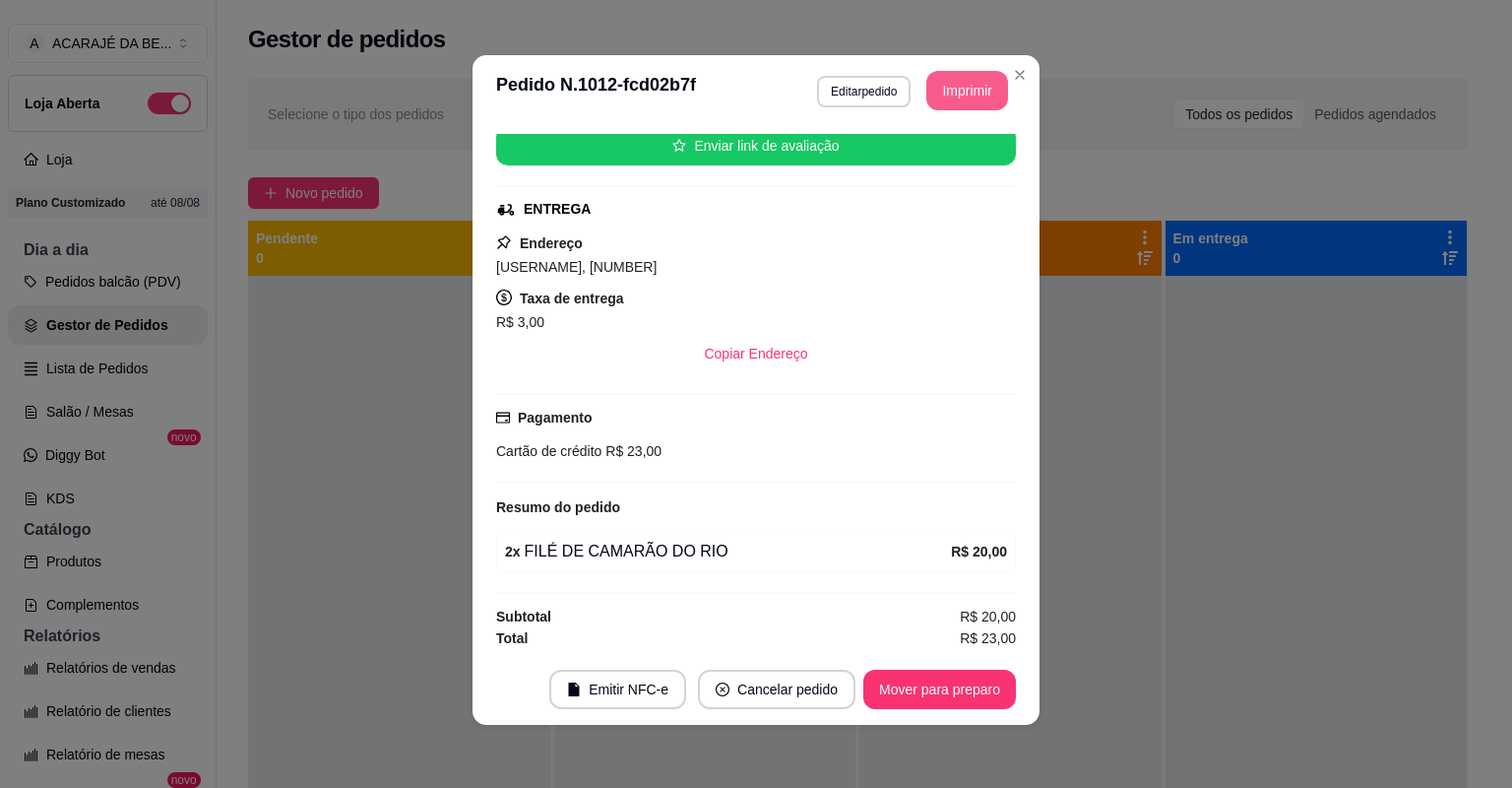 scroll, scrollTop: 0, scrollLeft: 0, axis: both 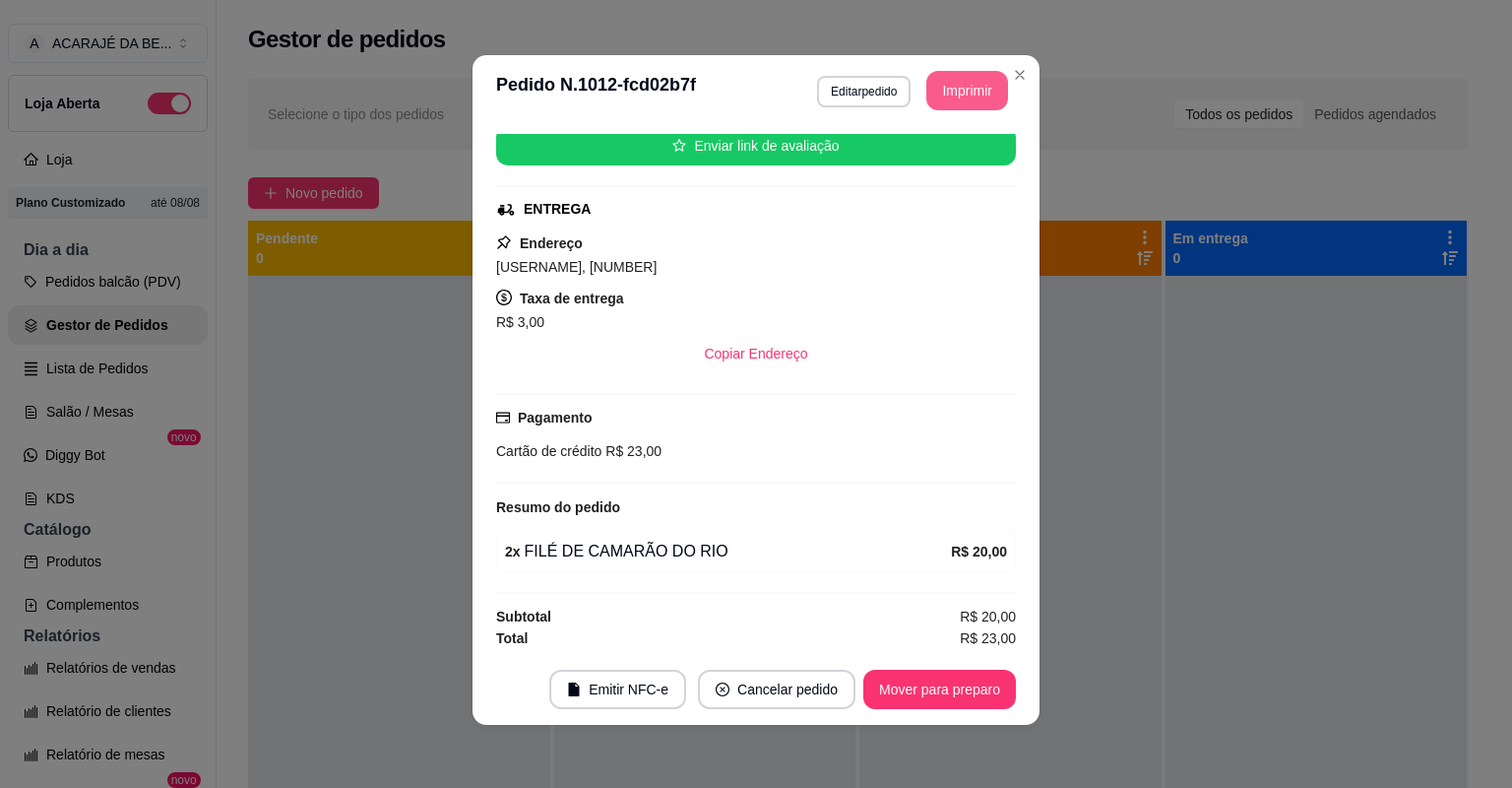 click on "Mover para preparo" at bounding box center (939, 690) 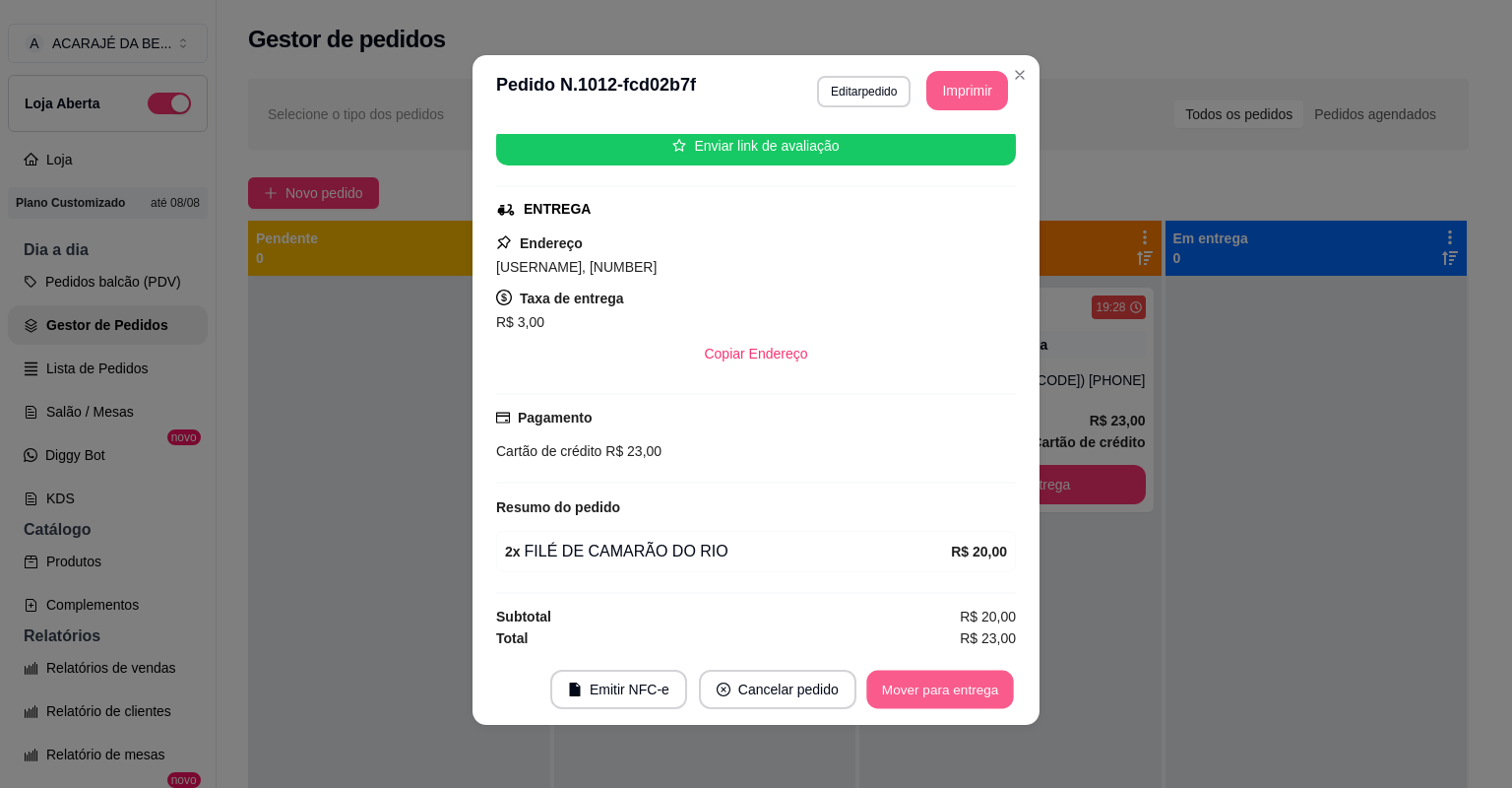 click on "Mover para entrega" at bounding box center (940, 690) 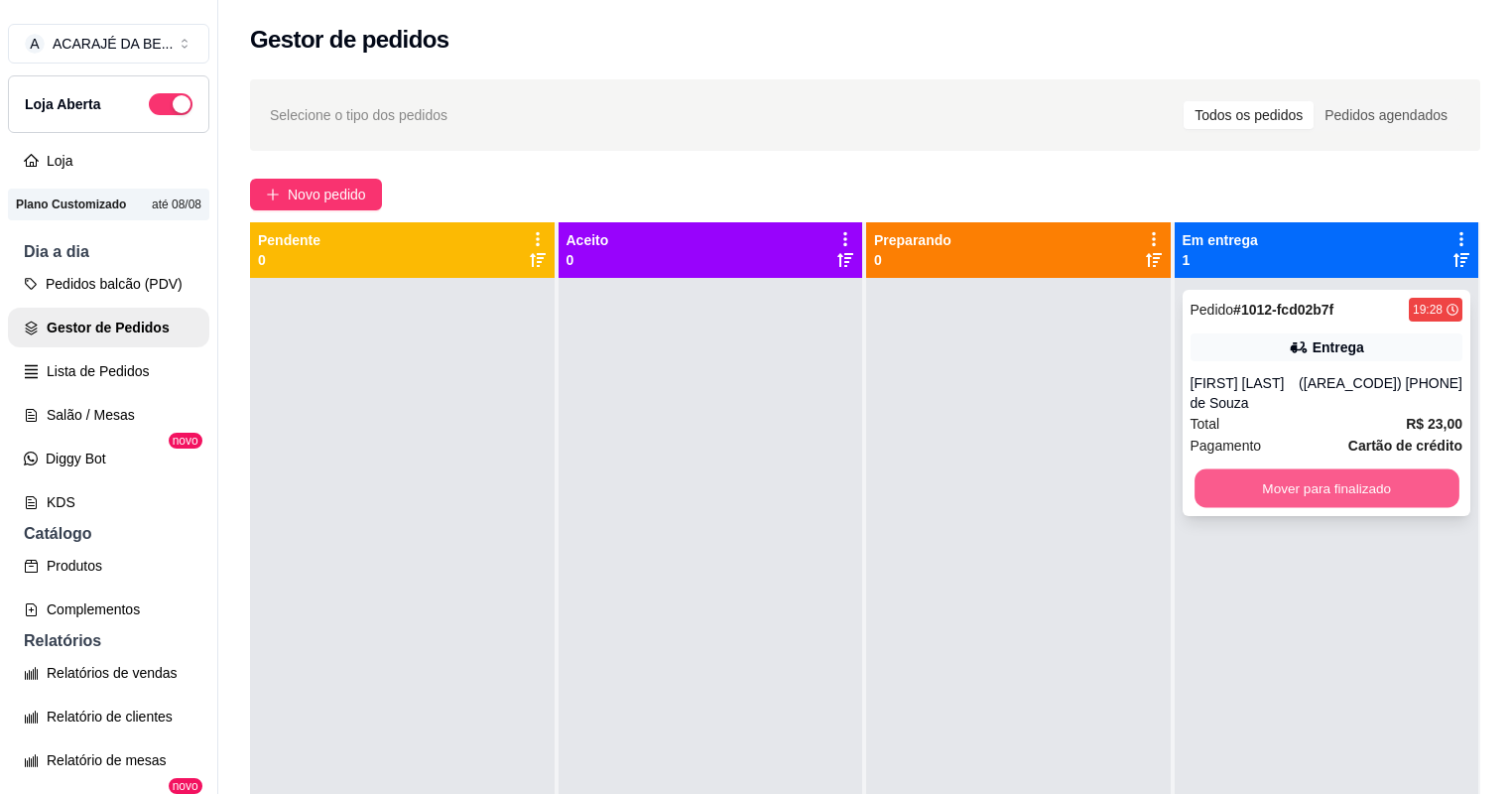 click on "Mover para finalizado" at bounding box center (1326, 488) 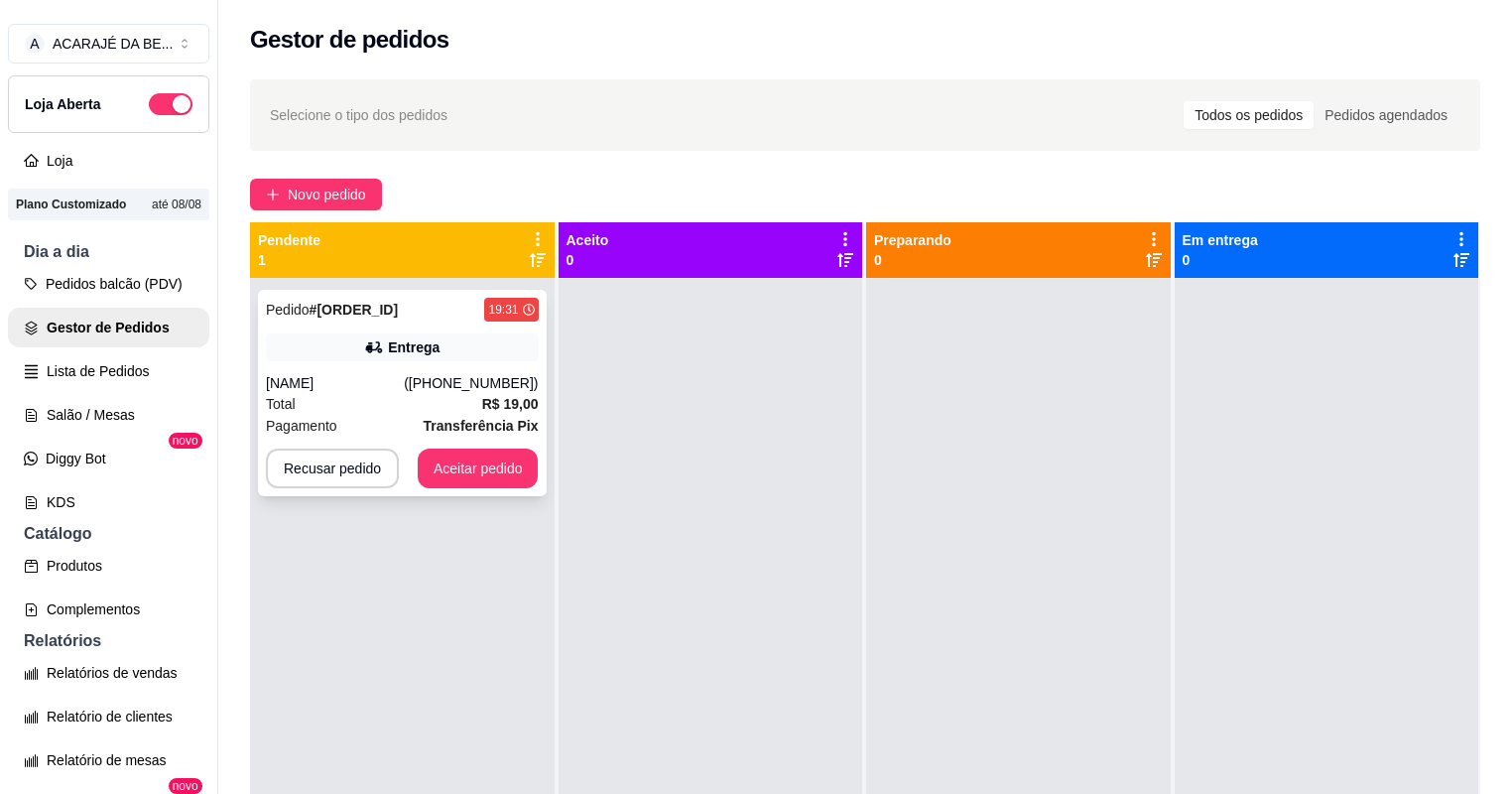 click on "Total R$ 19,00" at bounding box center (402, 404) 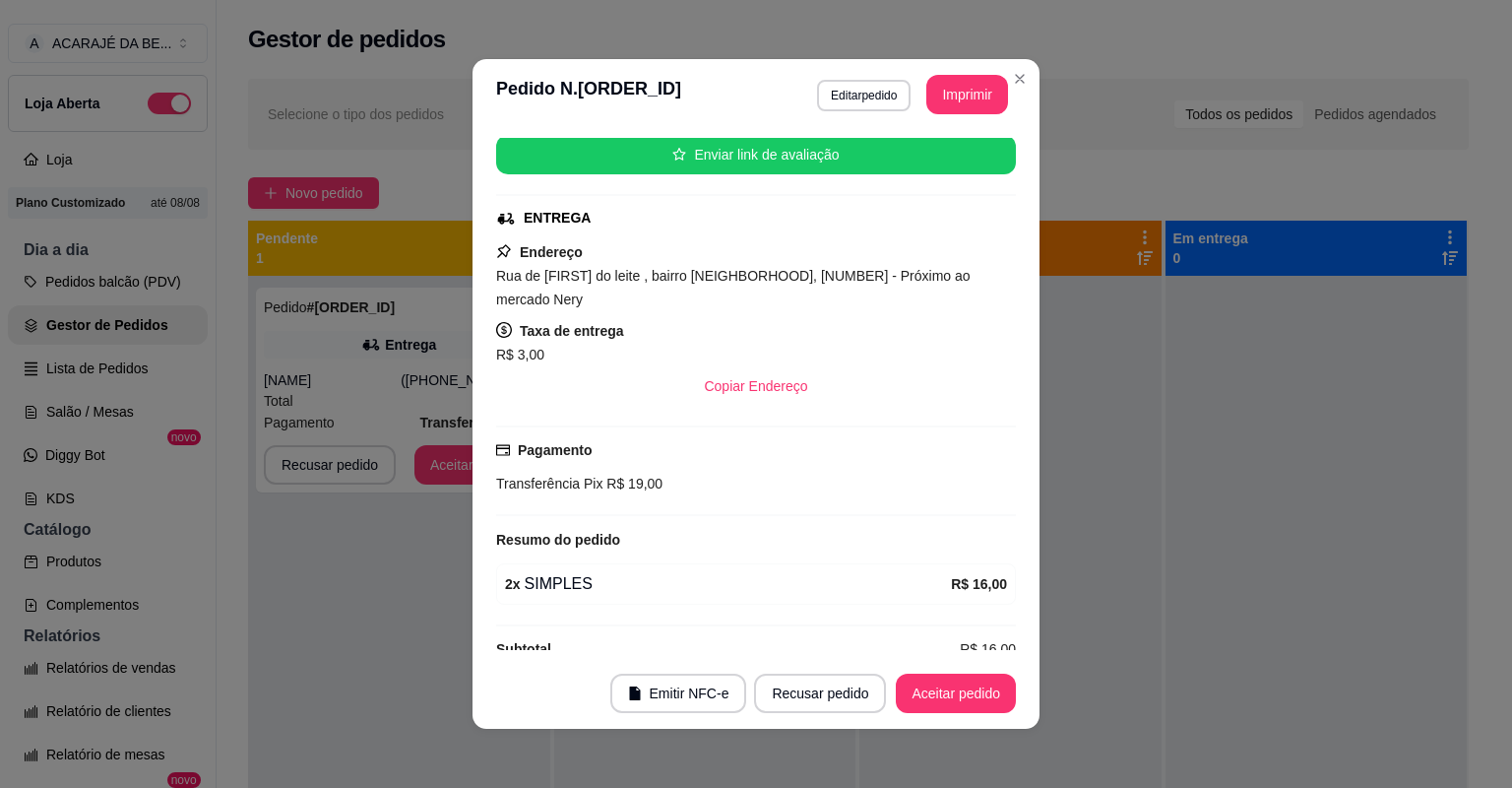 scroll, scrollTop: 250, scrollLeft: 0, axis: vertical 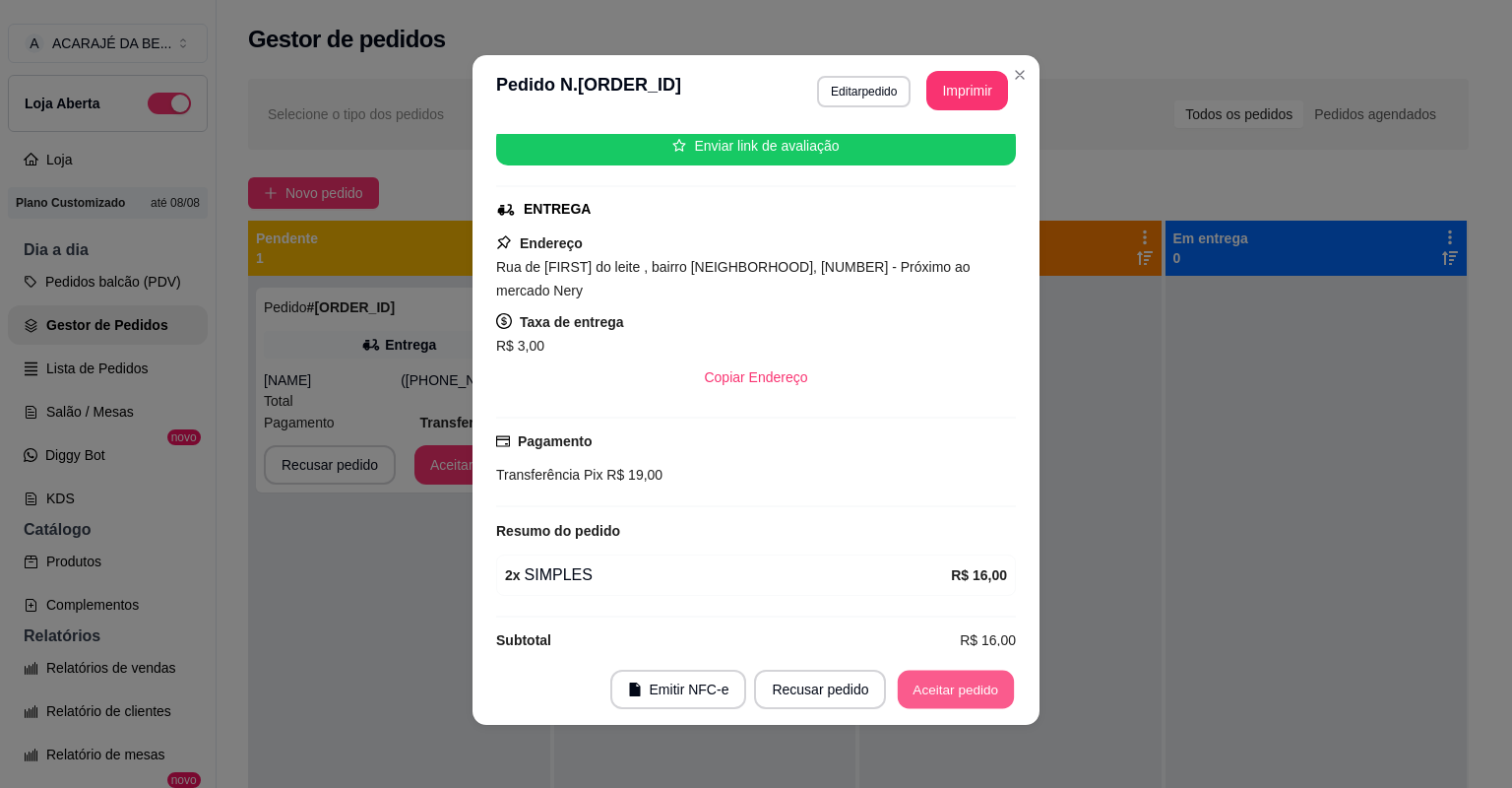click on "Aceitar pedido" at bounding box center [956, 690] 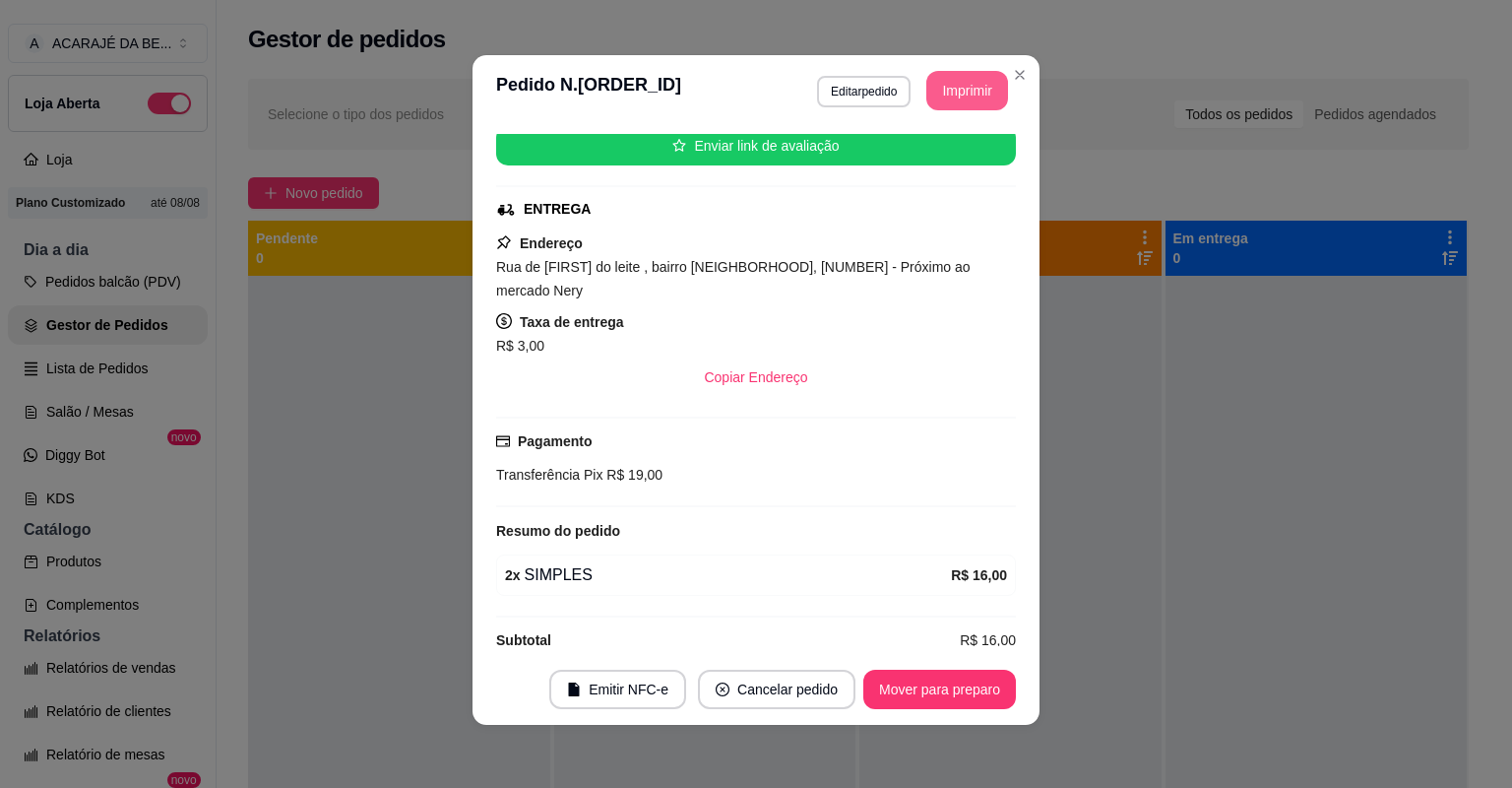 click on "**********" at bounding box center (756, 91) 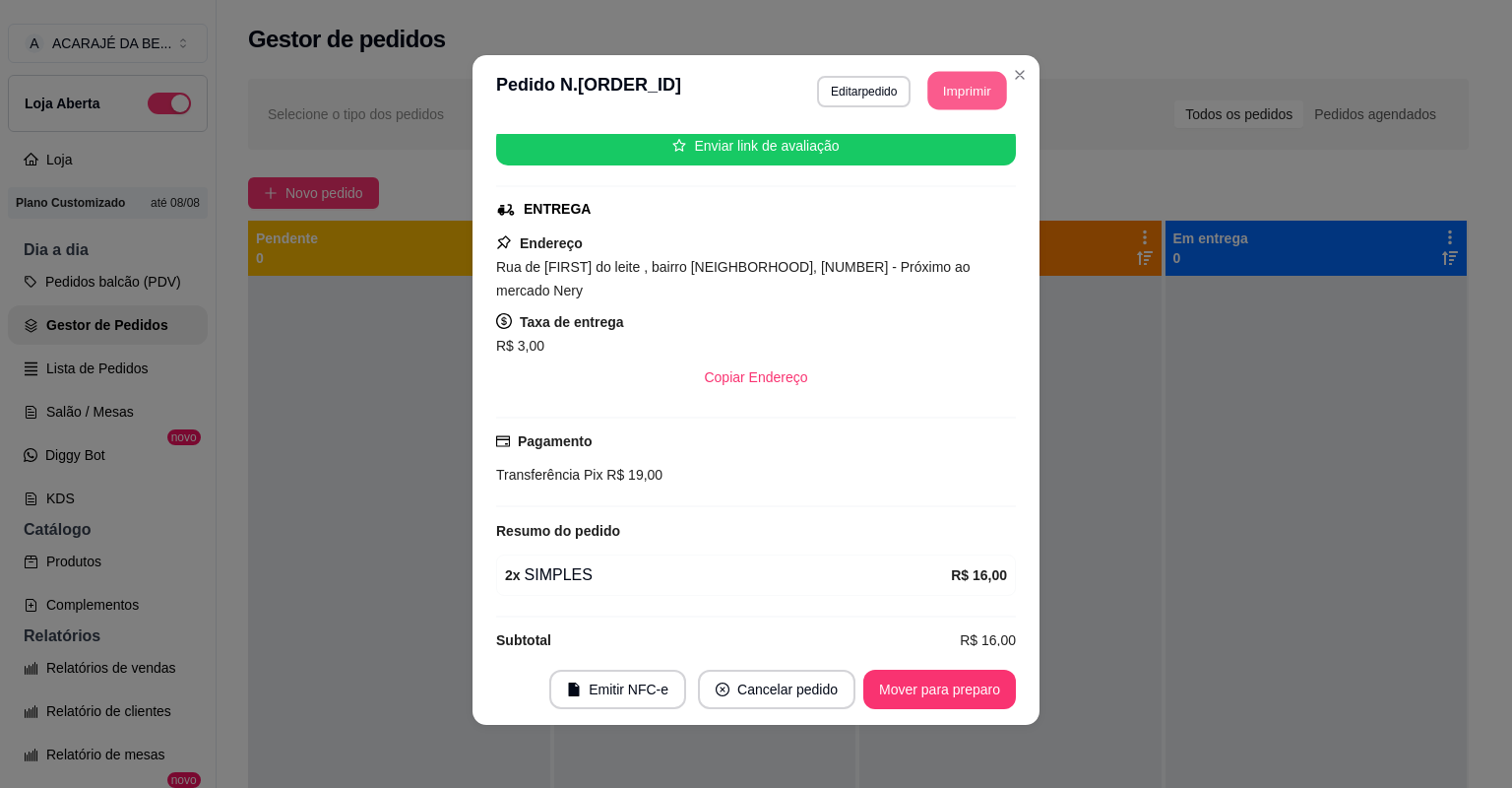 click on "Imprimir" at bounding box center [968, 91] 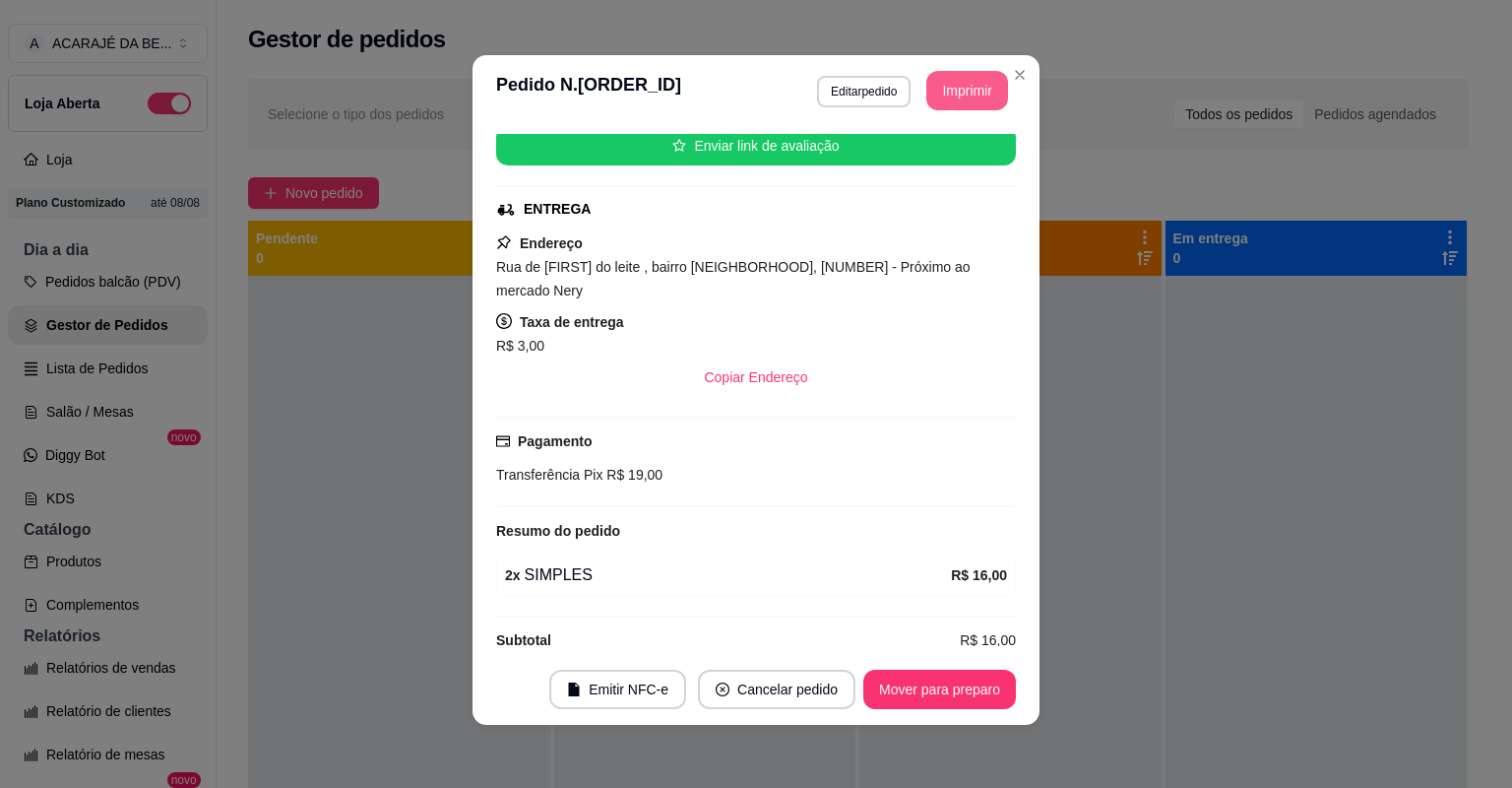 scroll, scrollTop: 0, scrollLeft: 0, axis: both 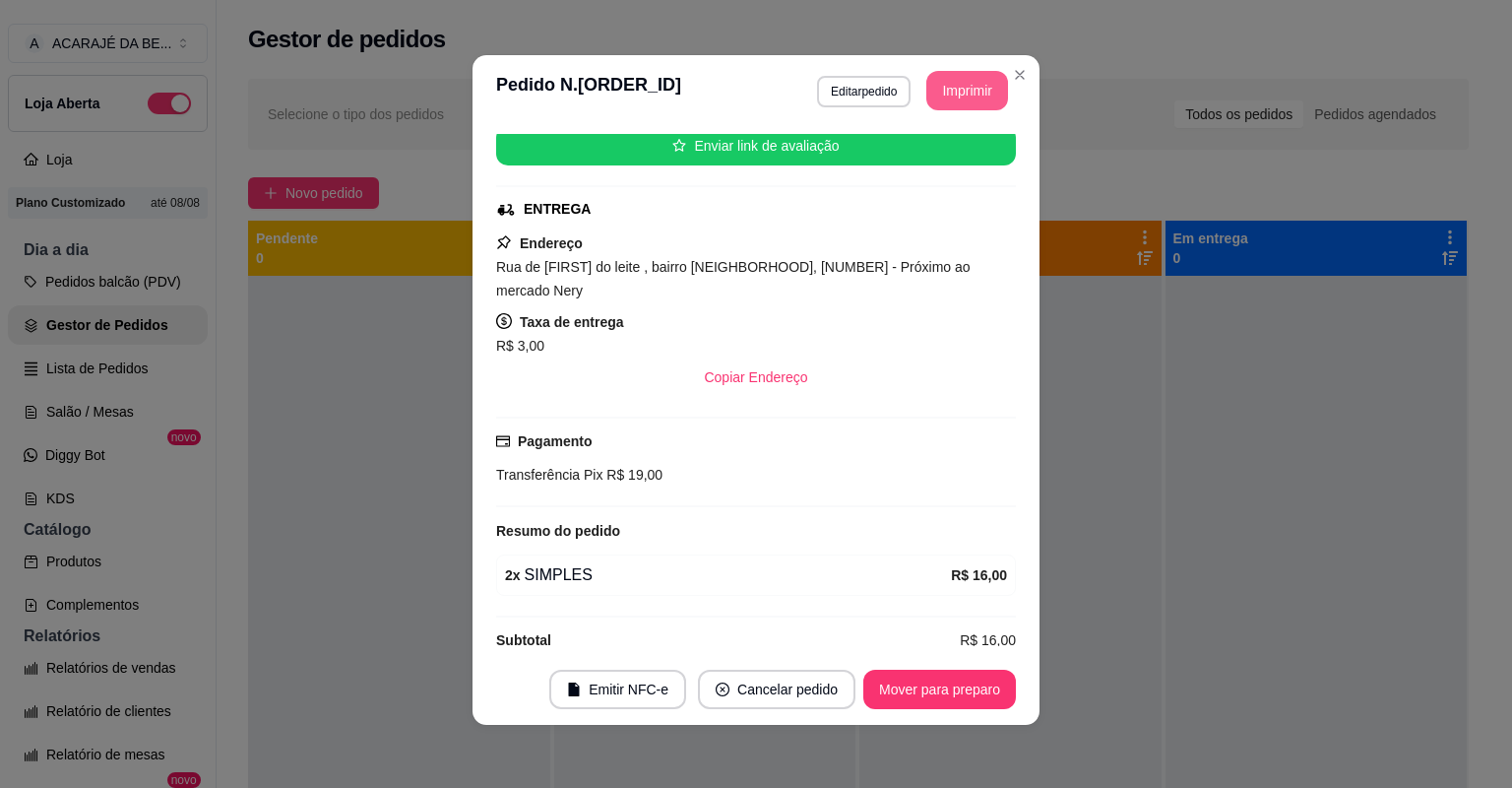 click on "Mover para preparo" at bounding box center (939, 690) 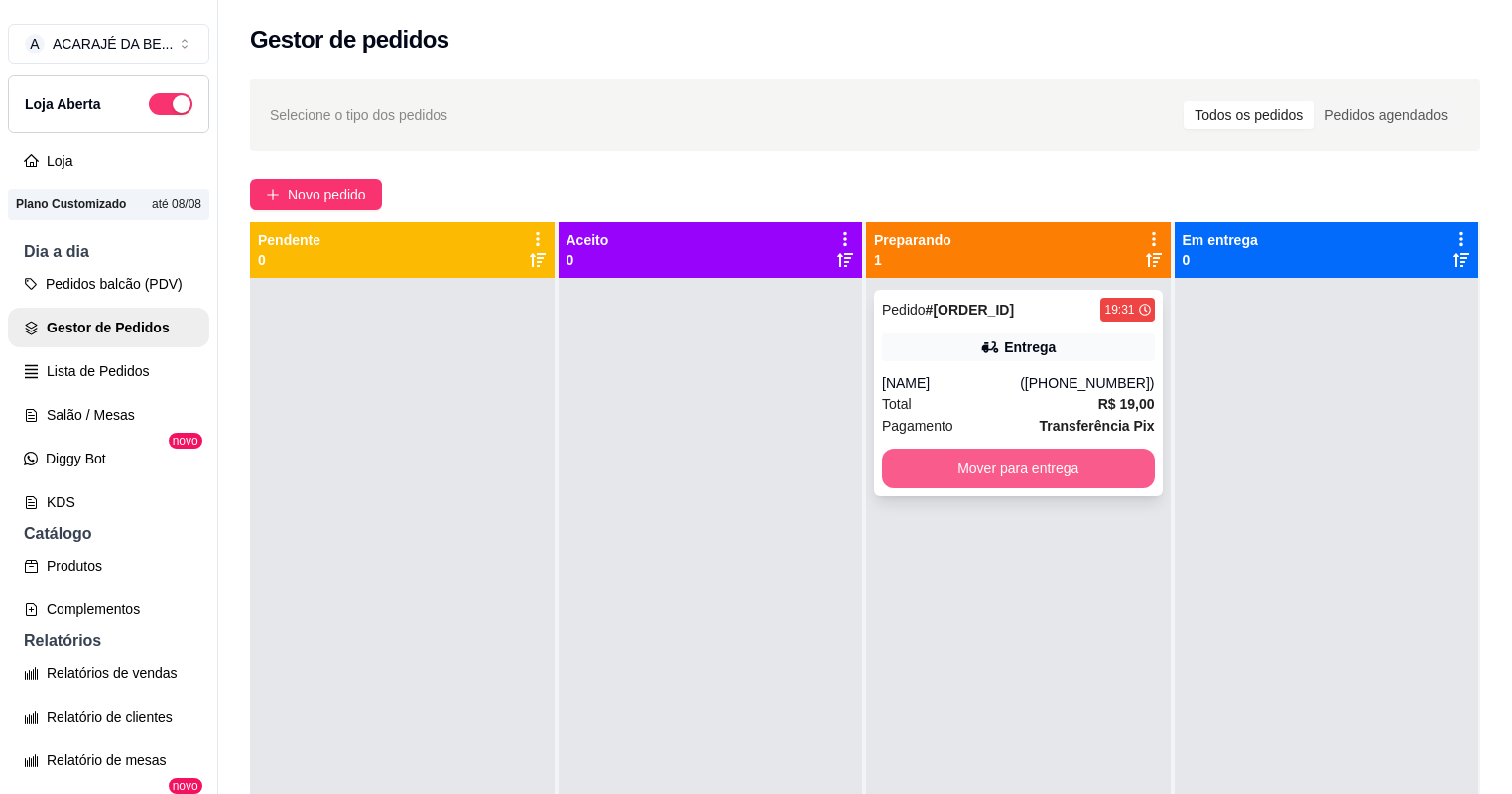 click on "Mover para entrega" at bounding box center (1018, 468) 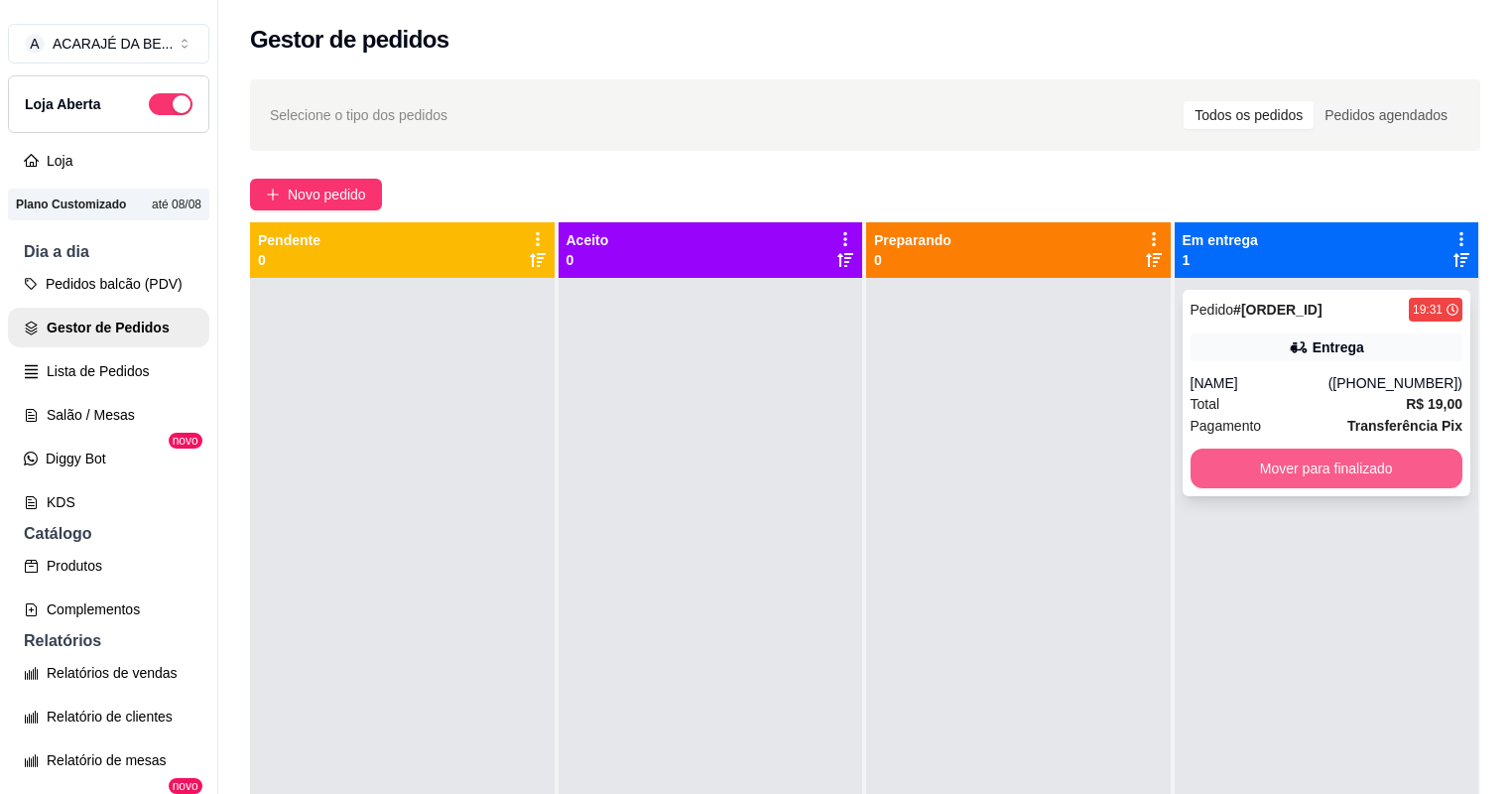 click on "Mover para finalizado" at bounding box center [1326, 468] 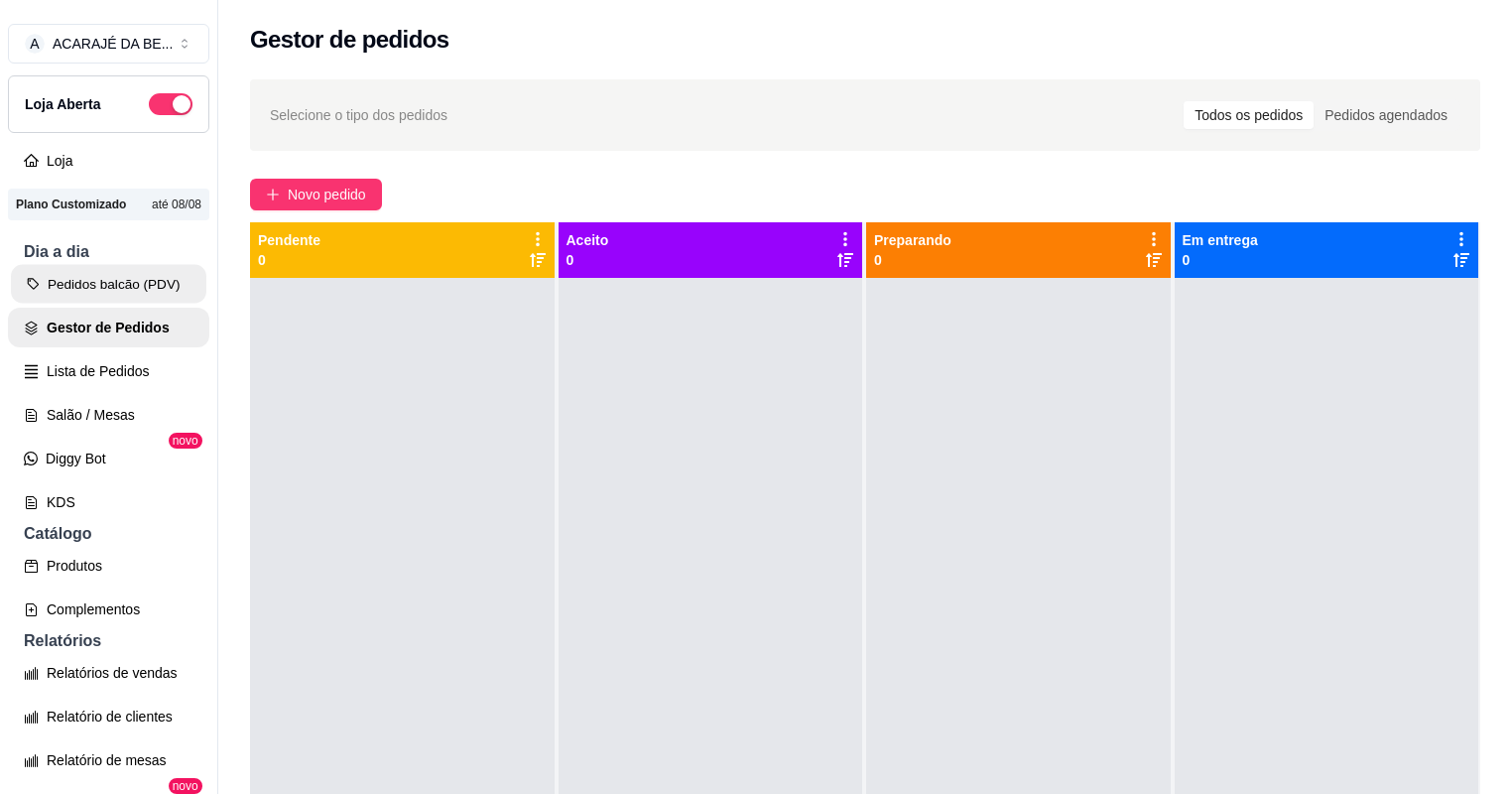click on "Pedidos balcão (PDV)" at bounding box center (108, 284) 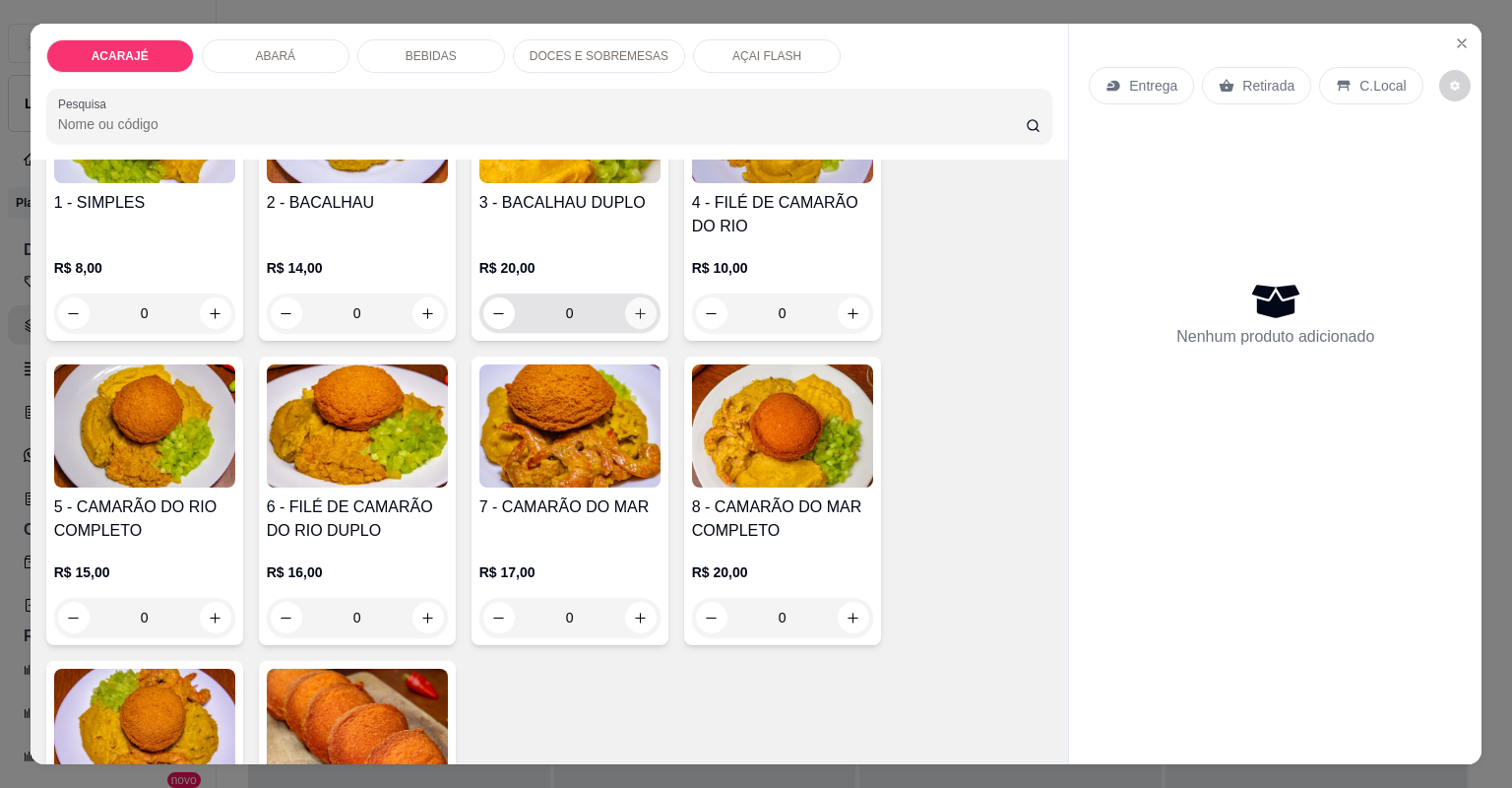 scroll, scrollTop: 236, scrollLeft: 0, axis: vertical 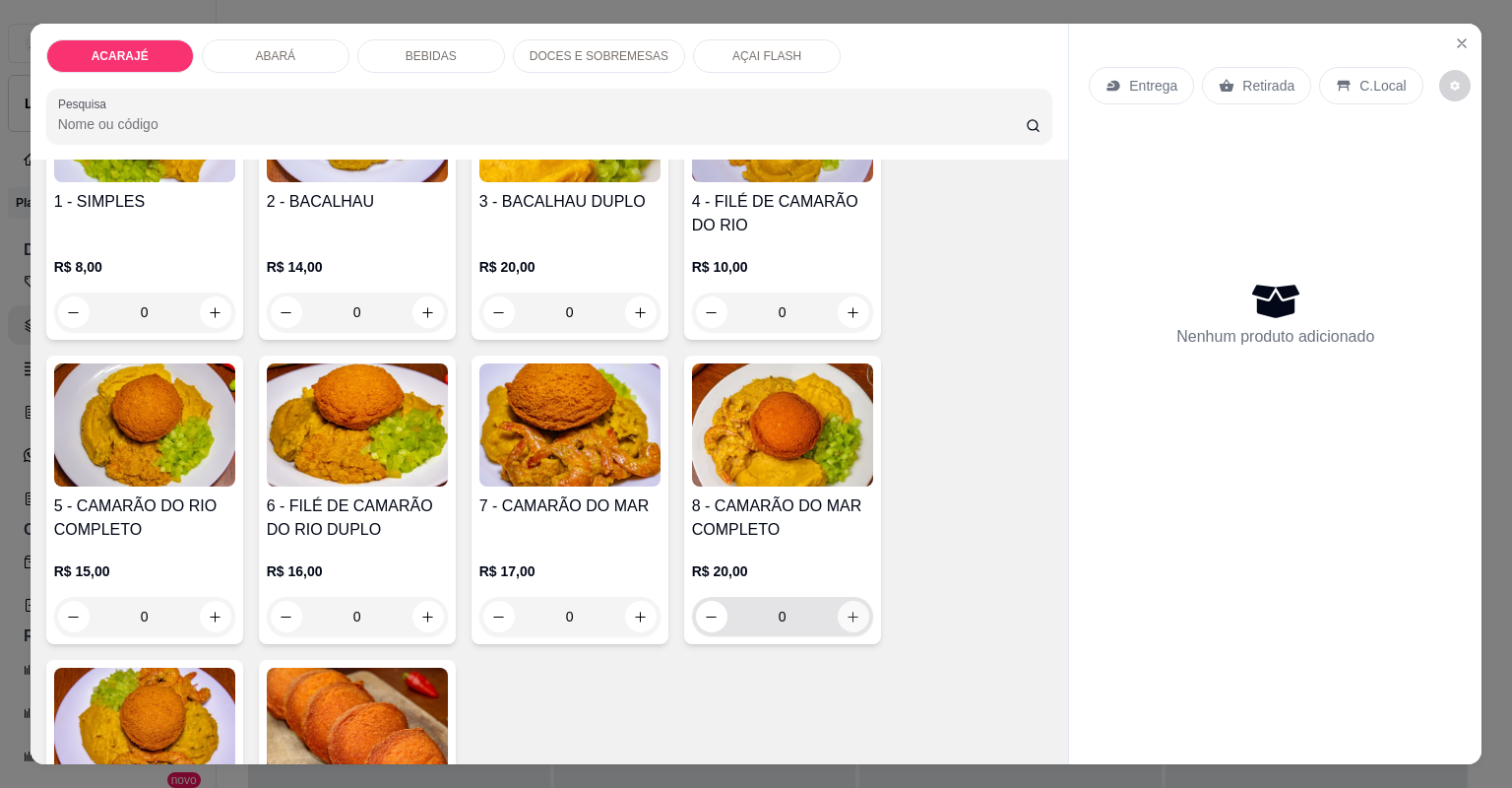 click 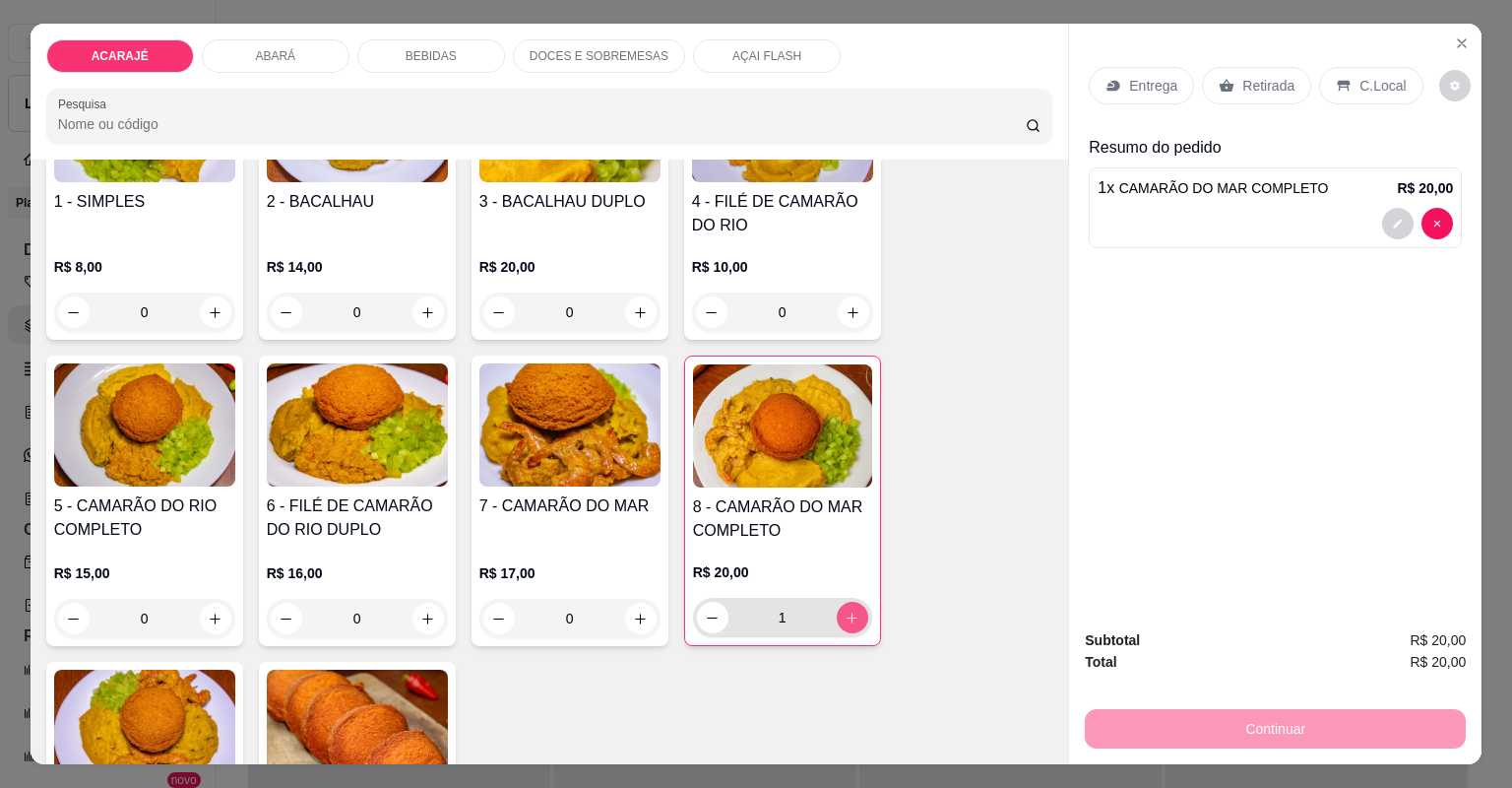 click 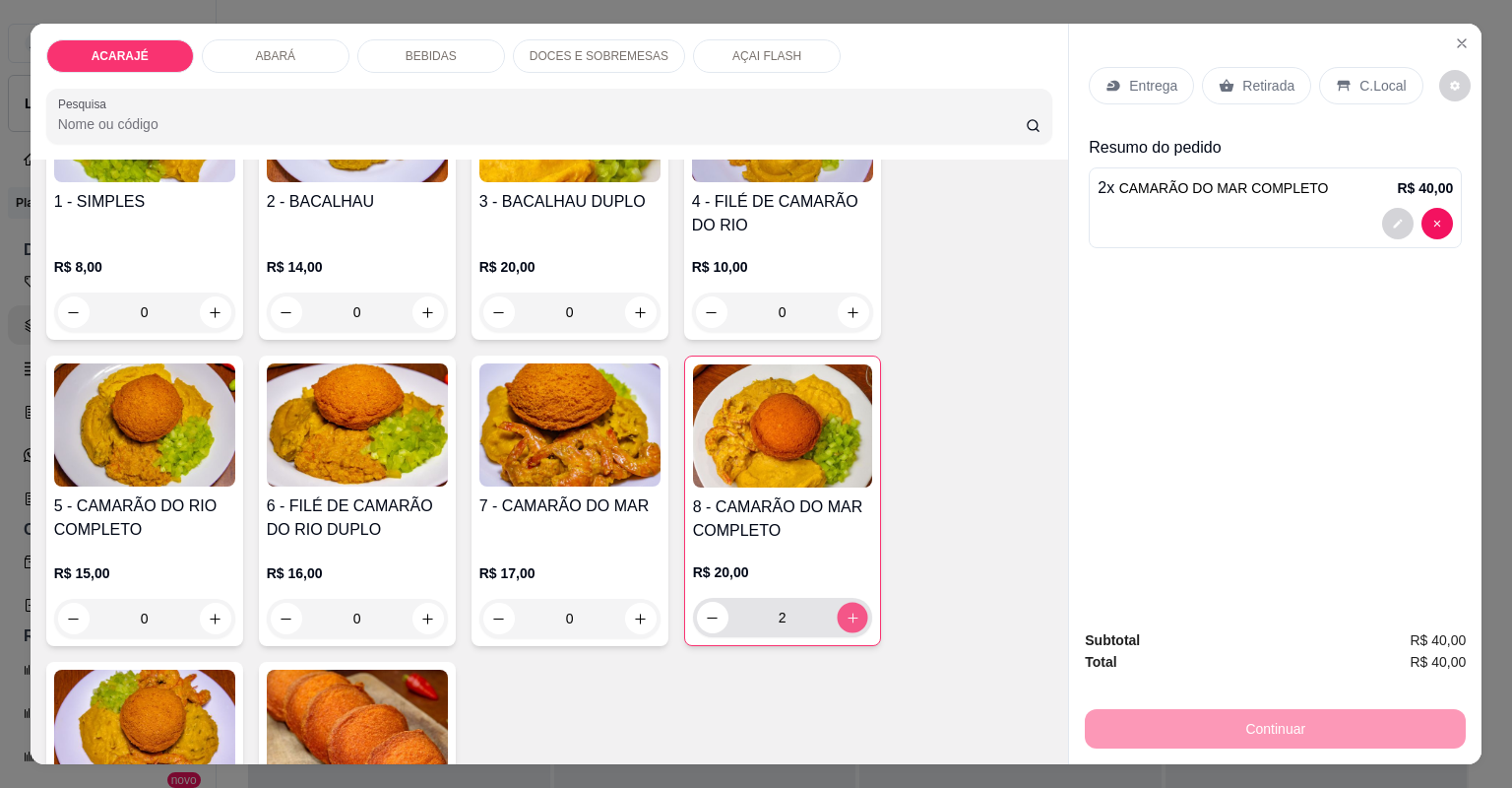 click 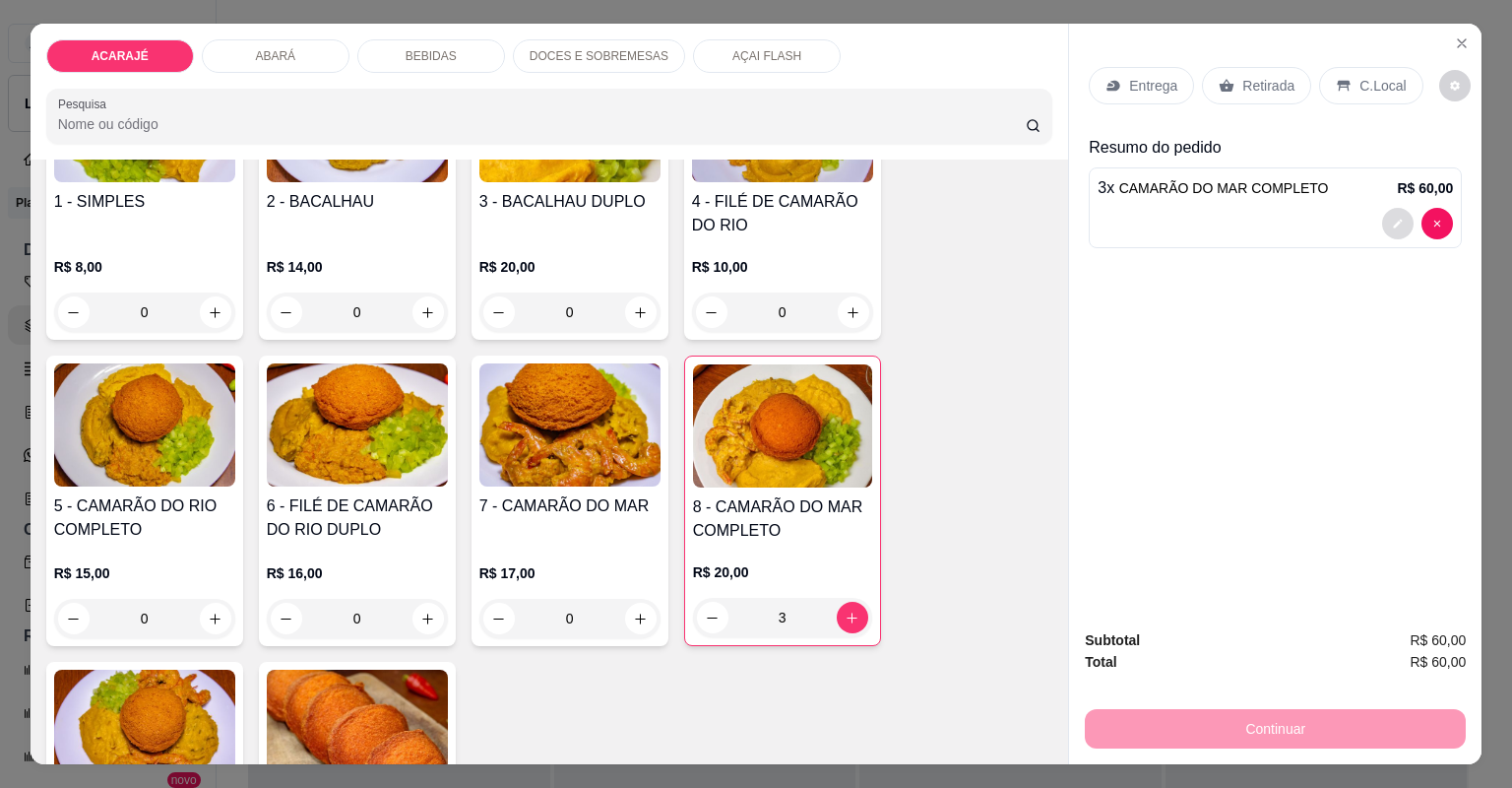 click 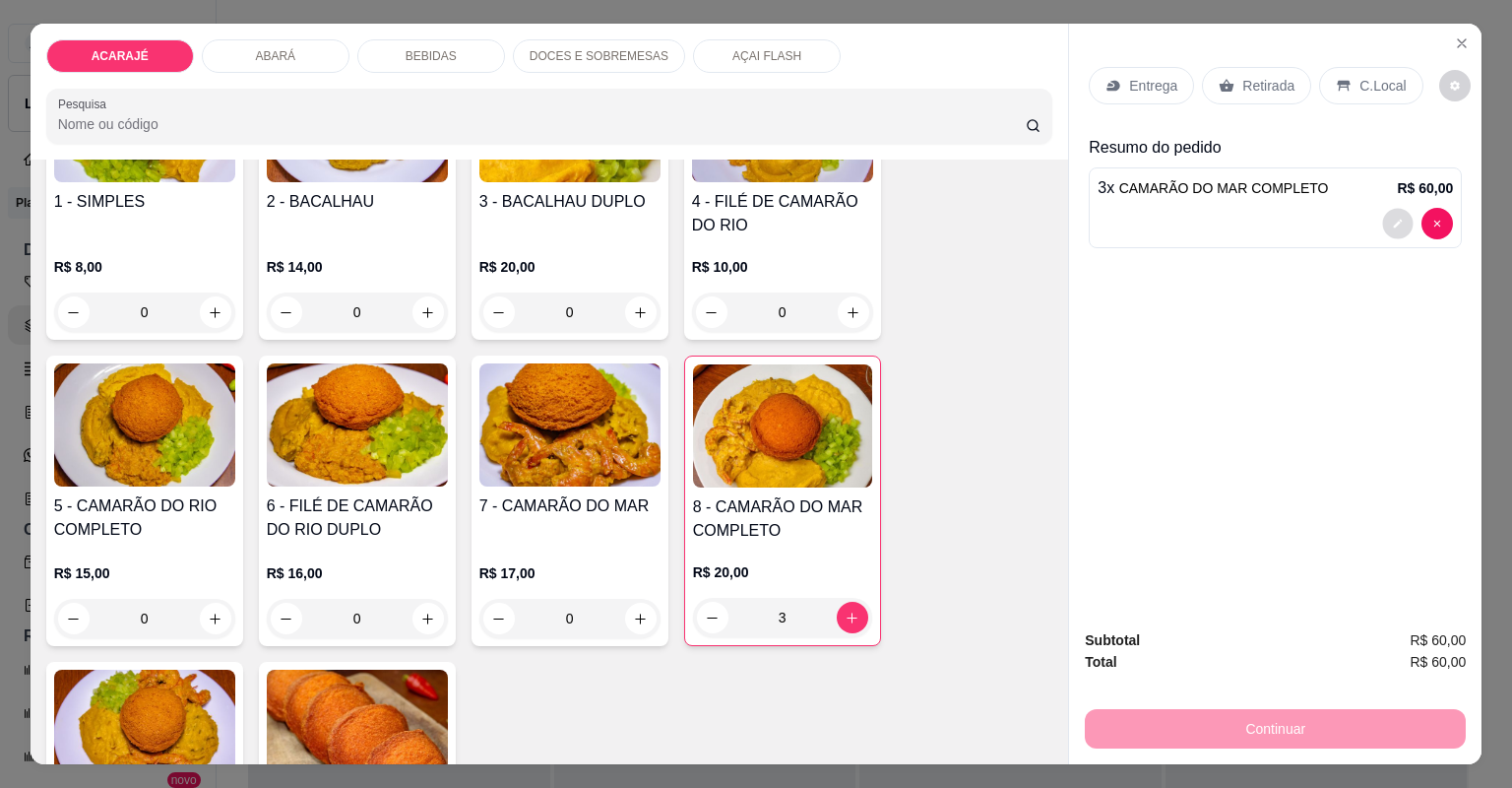 click 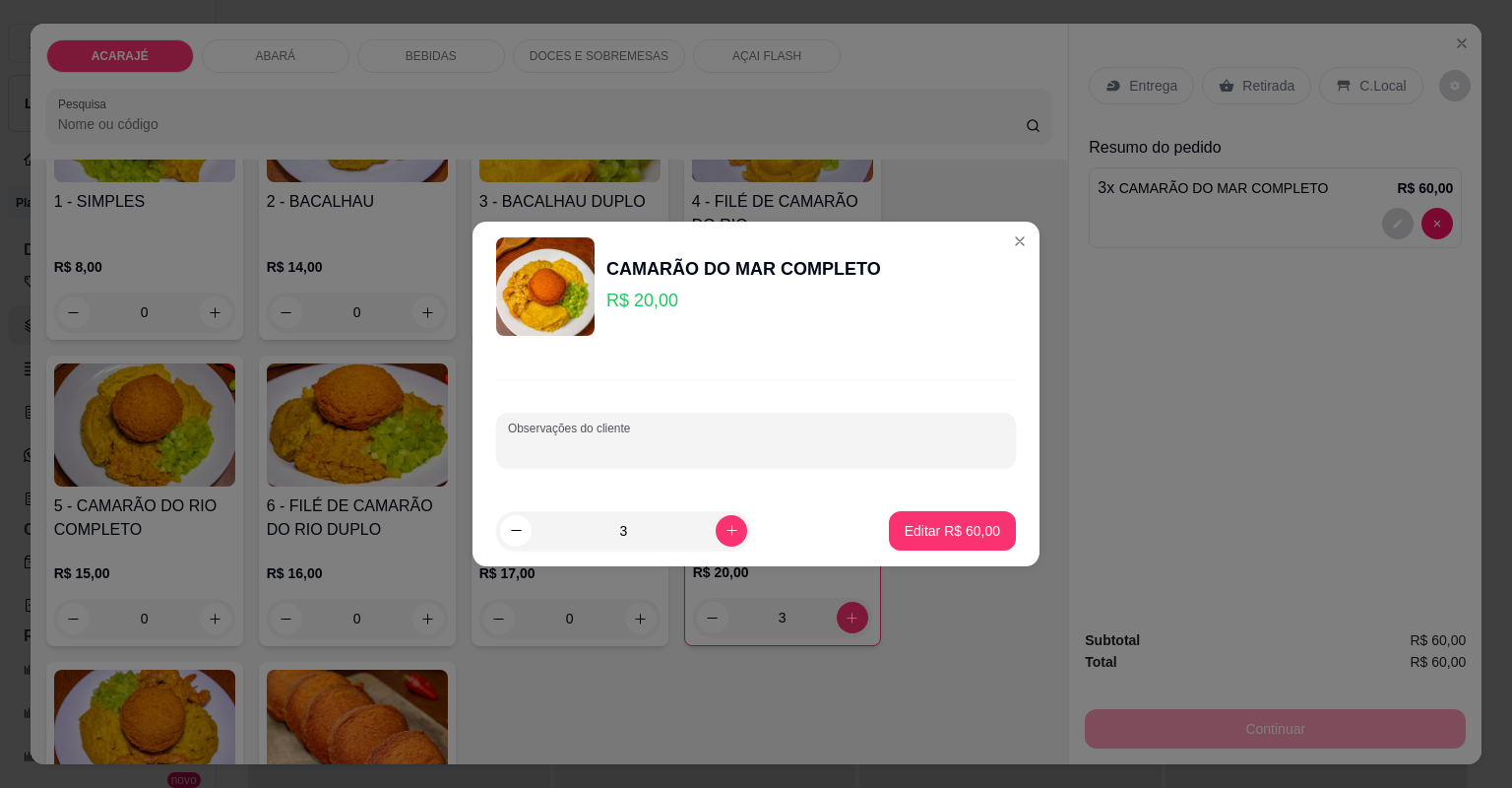 click on "Observações do cliente" at bounding box center (756, 448) 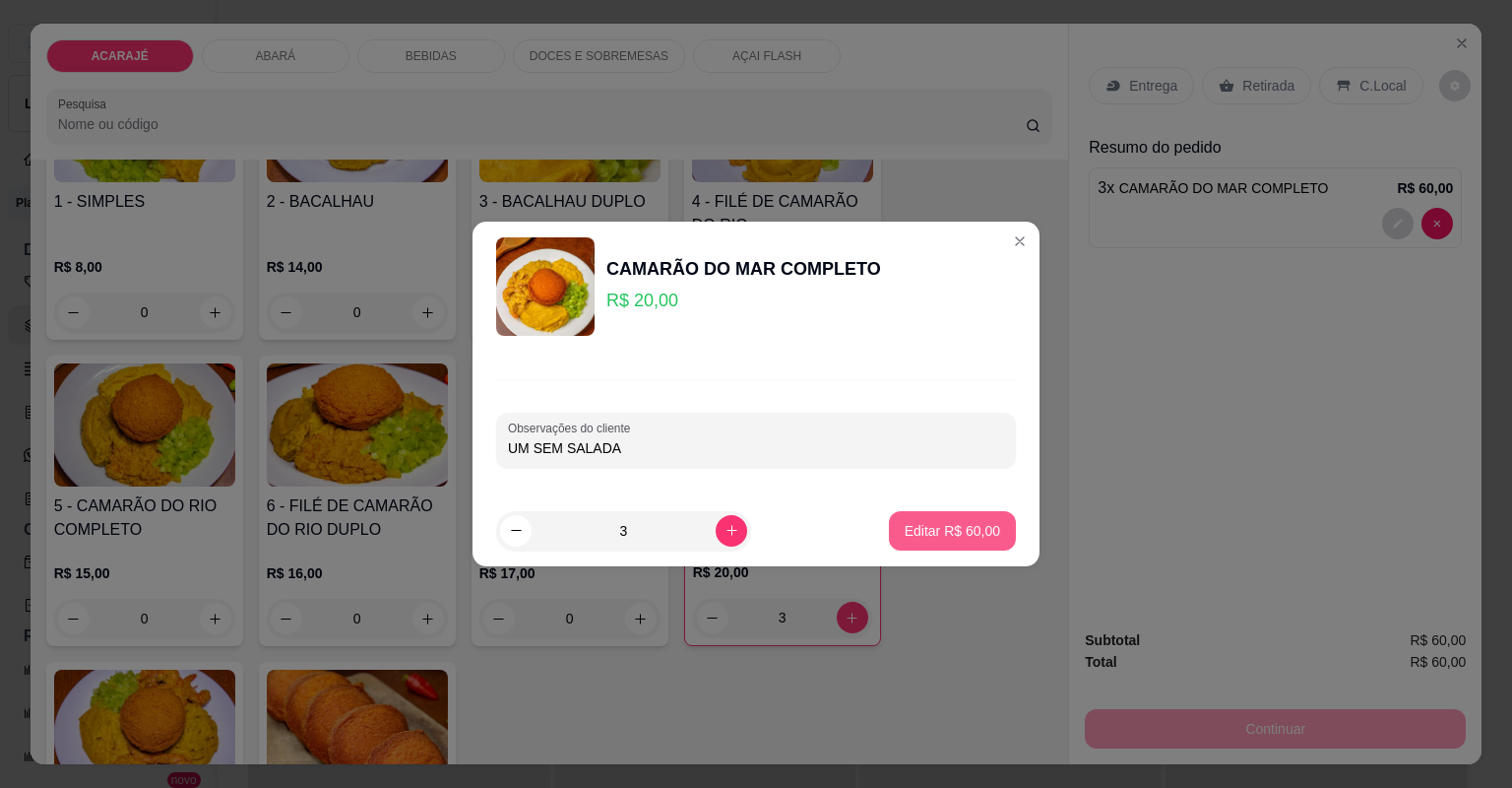 type on "UM SEM SALADA" 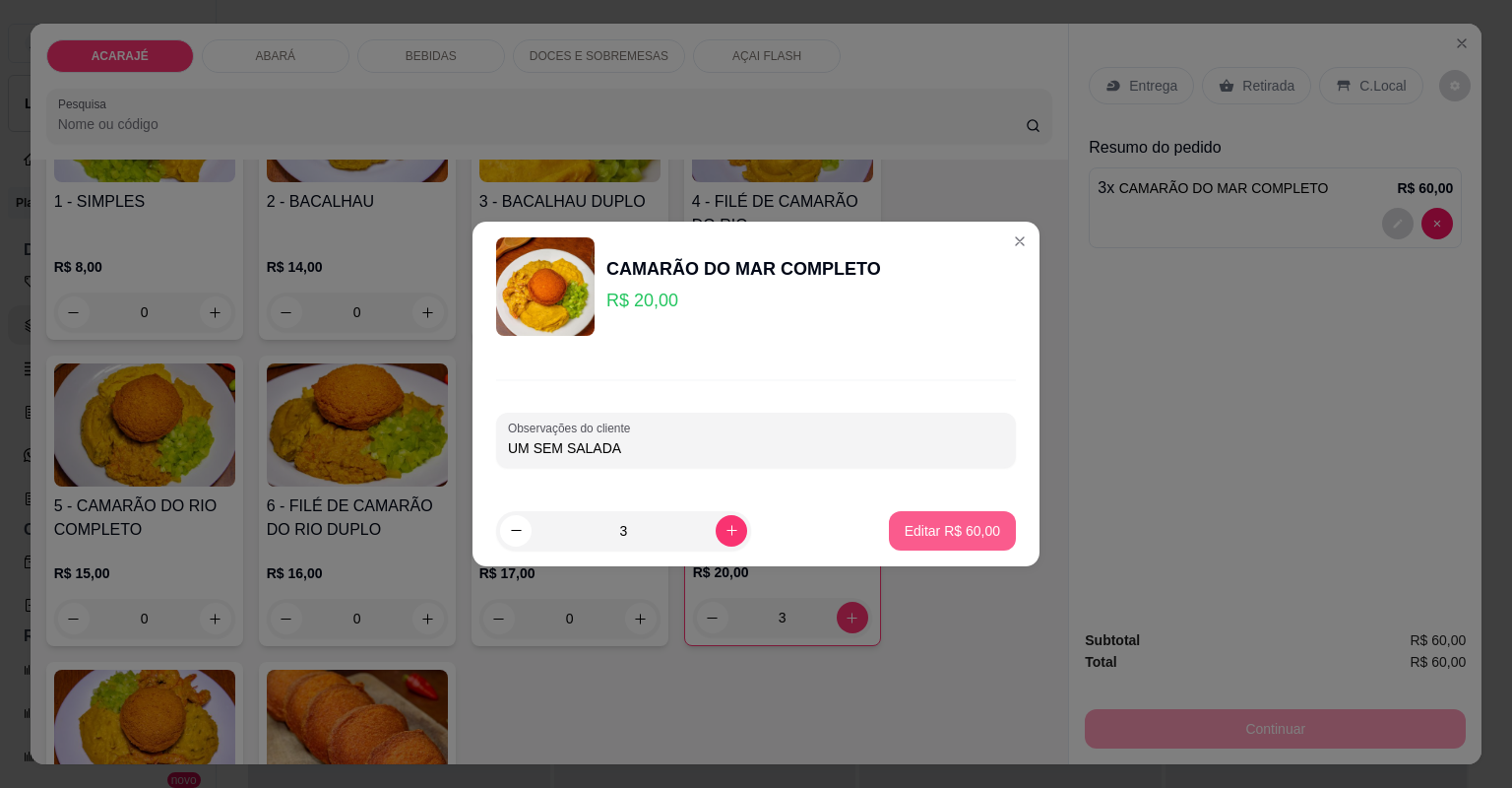 click on "Editar   R$ 60,00" at bounding box center [952, 531] 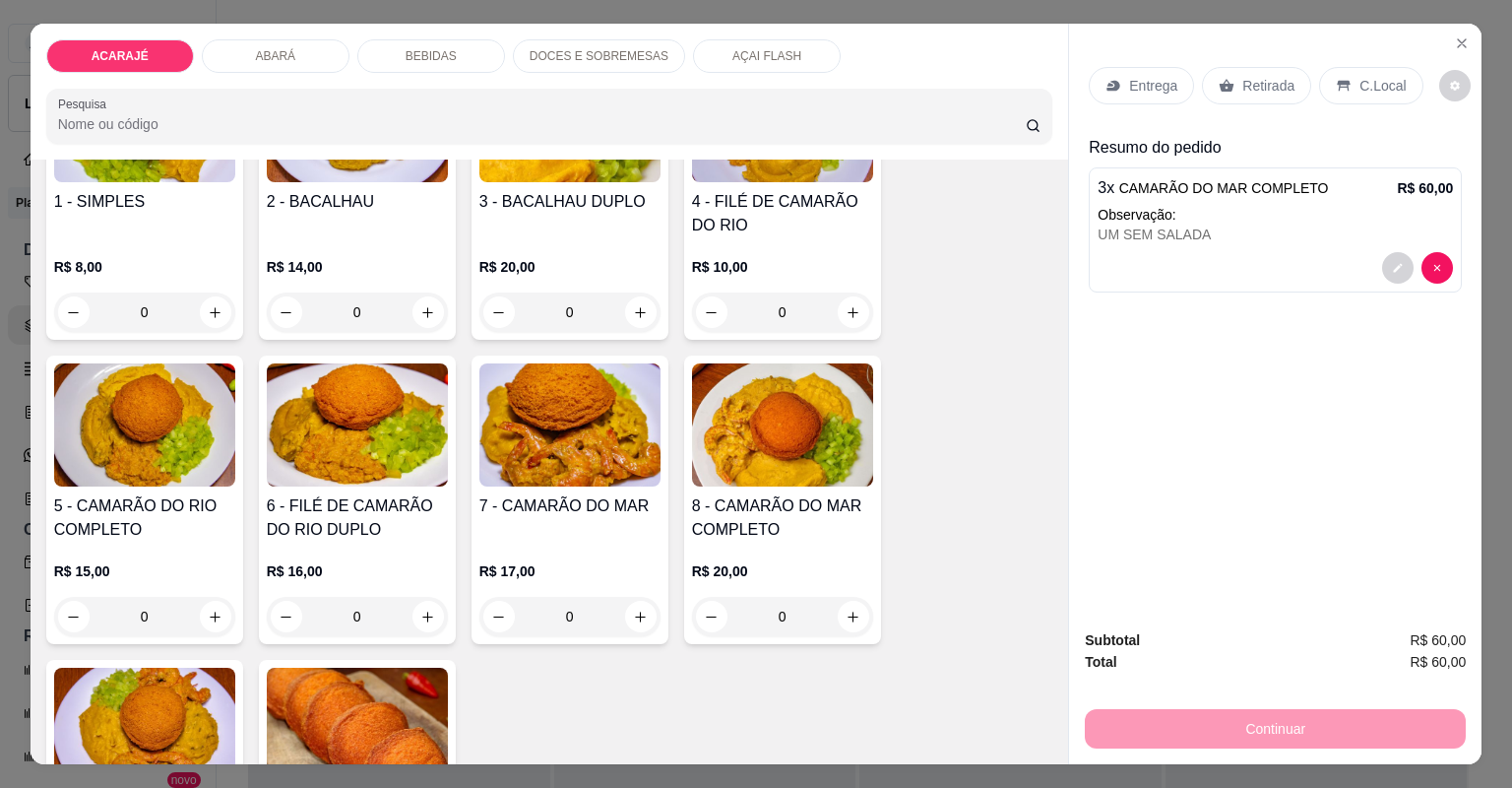 click on "Entrega" at bounding box center (1153, 86) 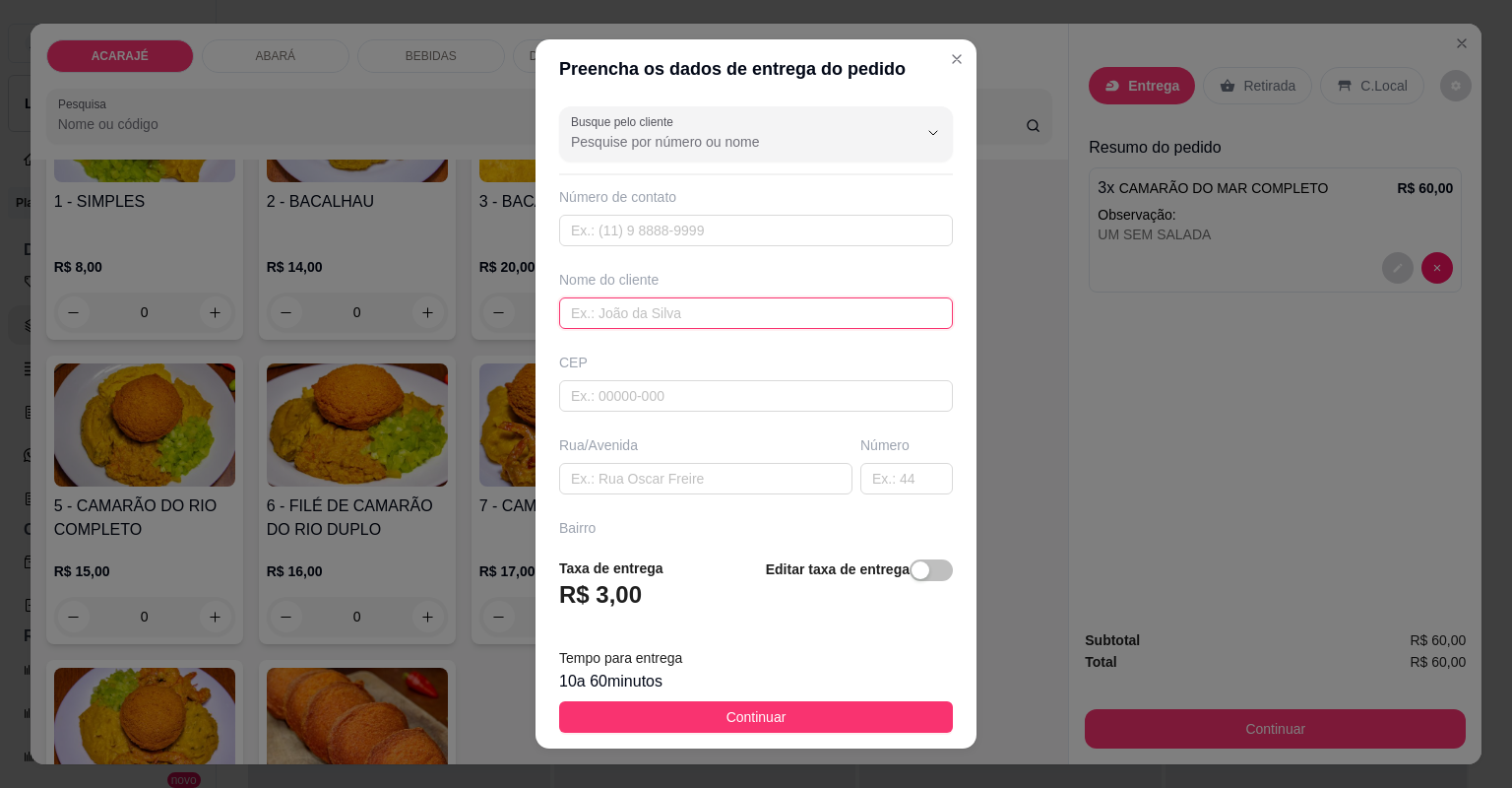 click at bounding box center (756, 313) 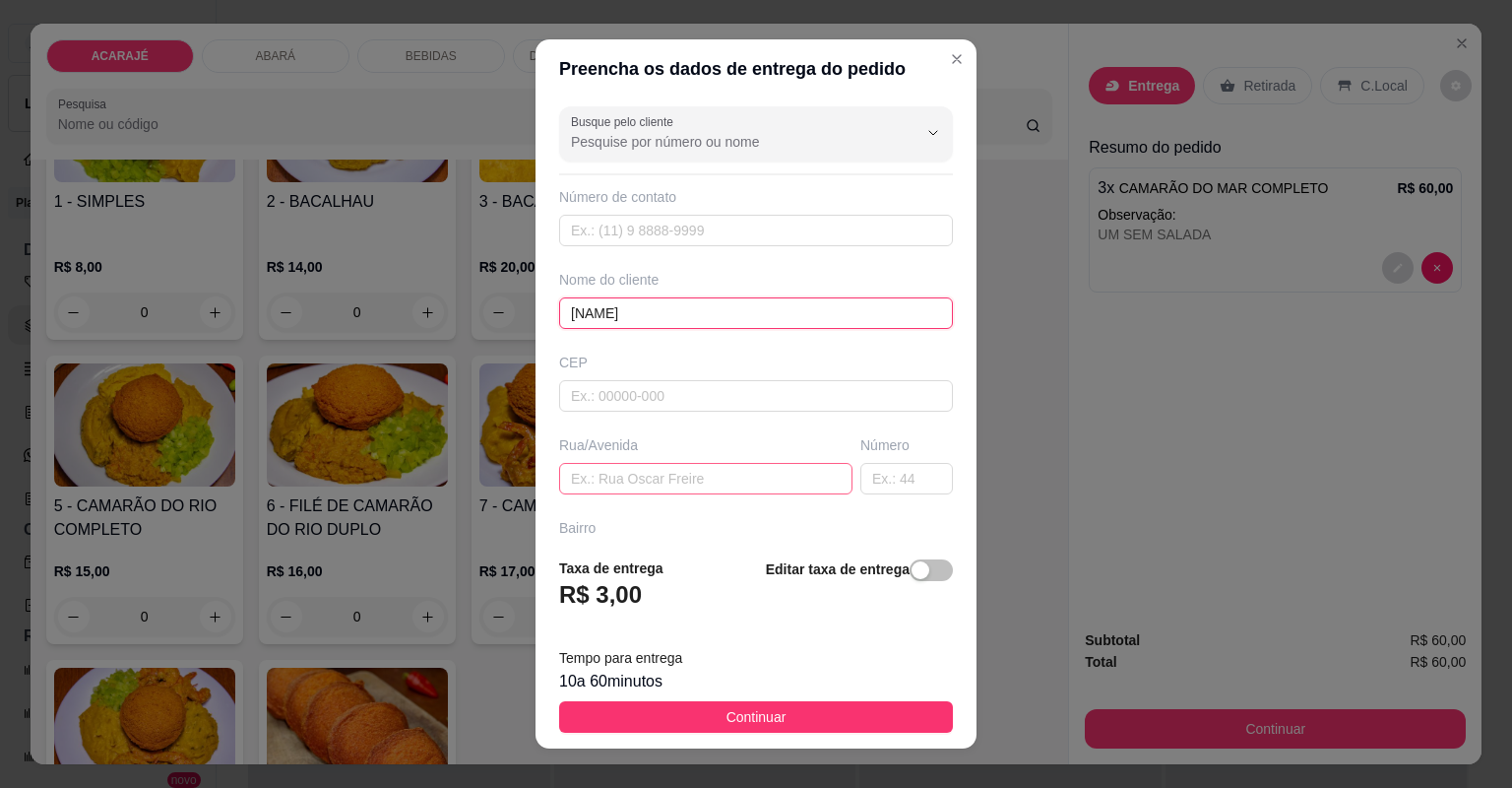 type on "[FIRST]" 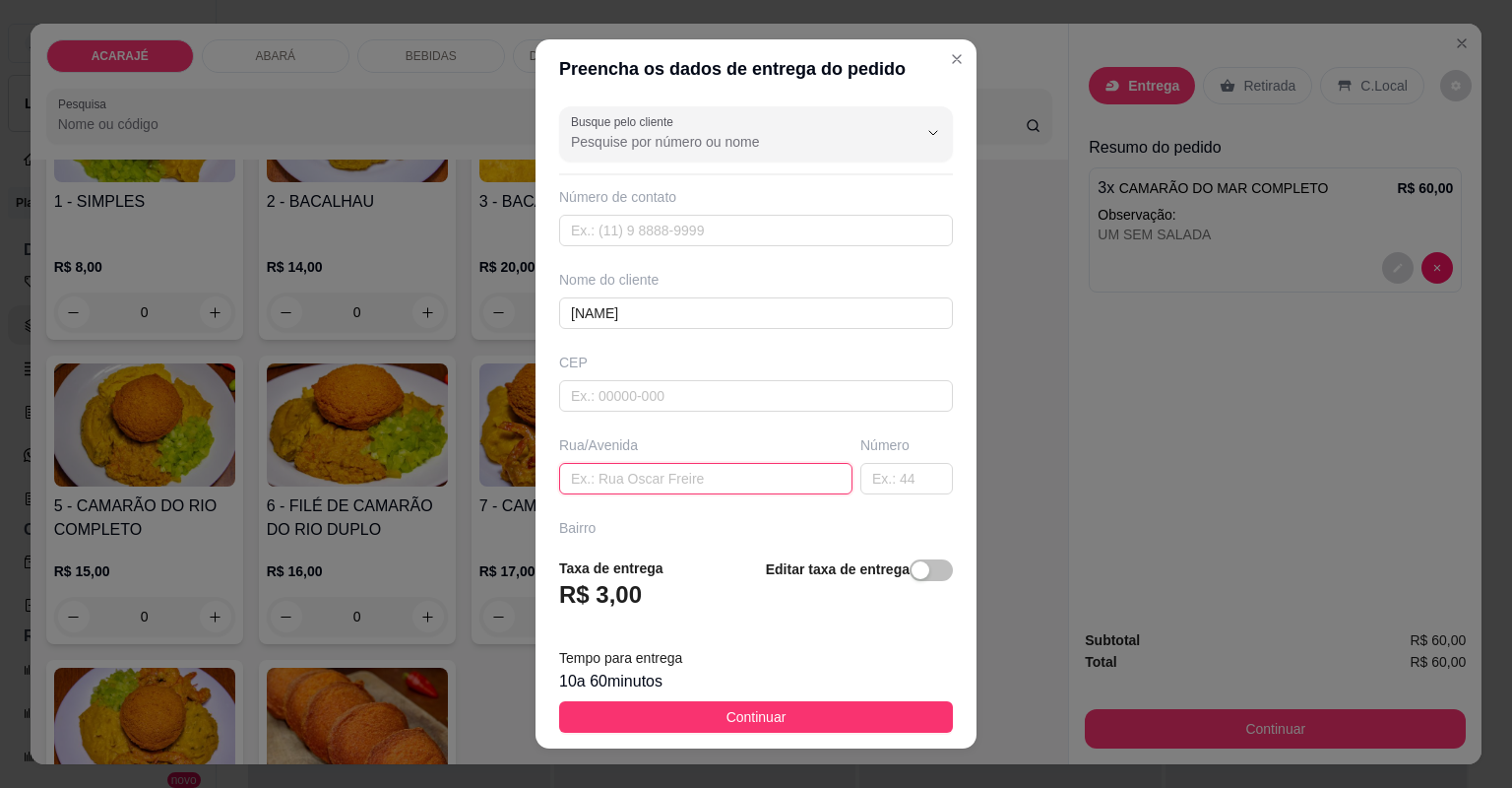 click at bounding box center (706, 479) 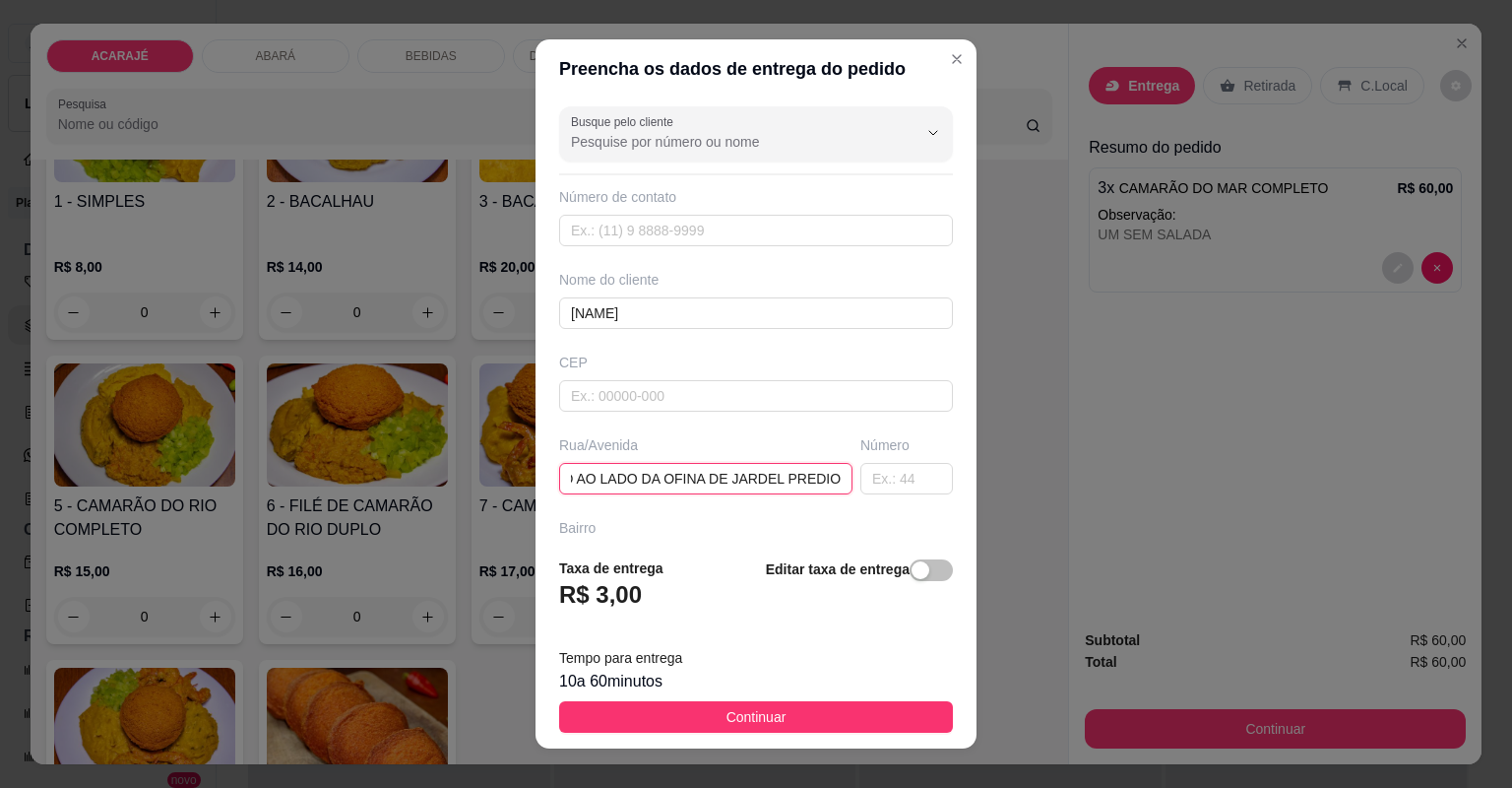 scroll, scrollTop: 0, scrollLeft: 375, axis: horizontal 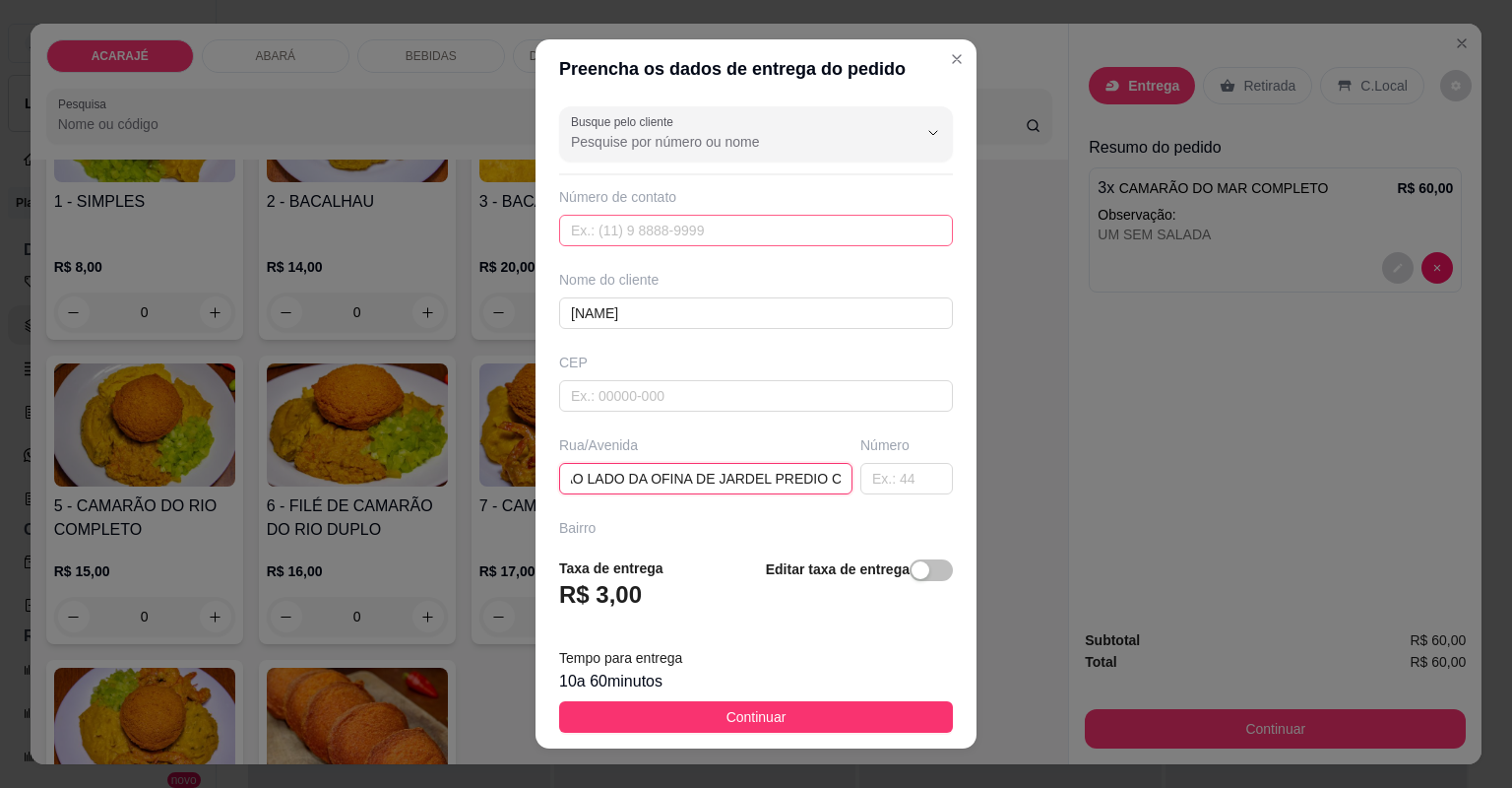 type on "RUA DO ASFALTO EM FRENTE A POUSADA SÃO PAULO AO LADO DA OFINA DE JARDEL PREDIO CINZA" 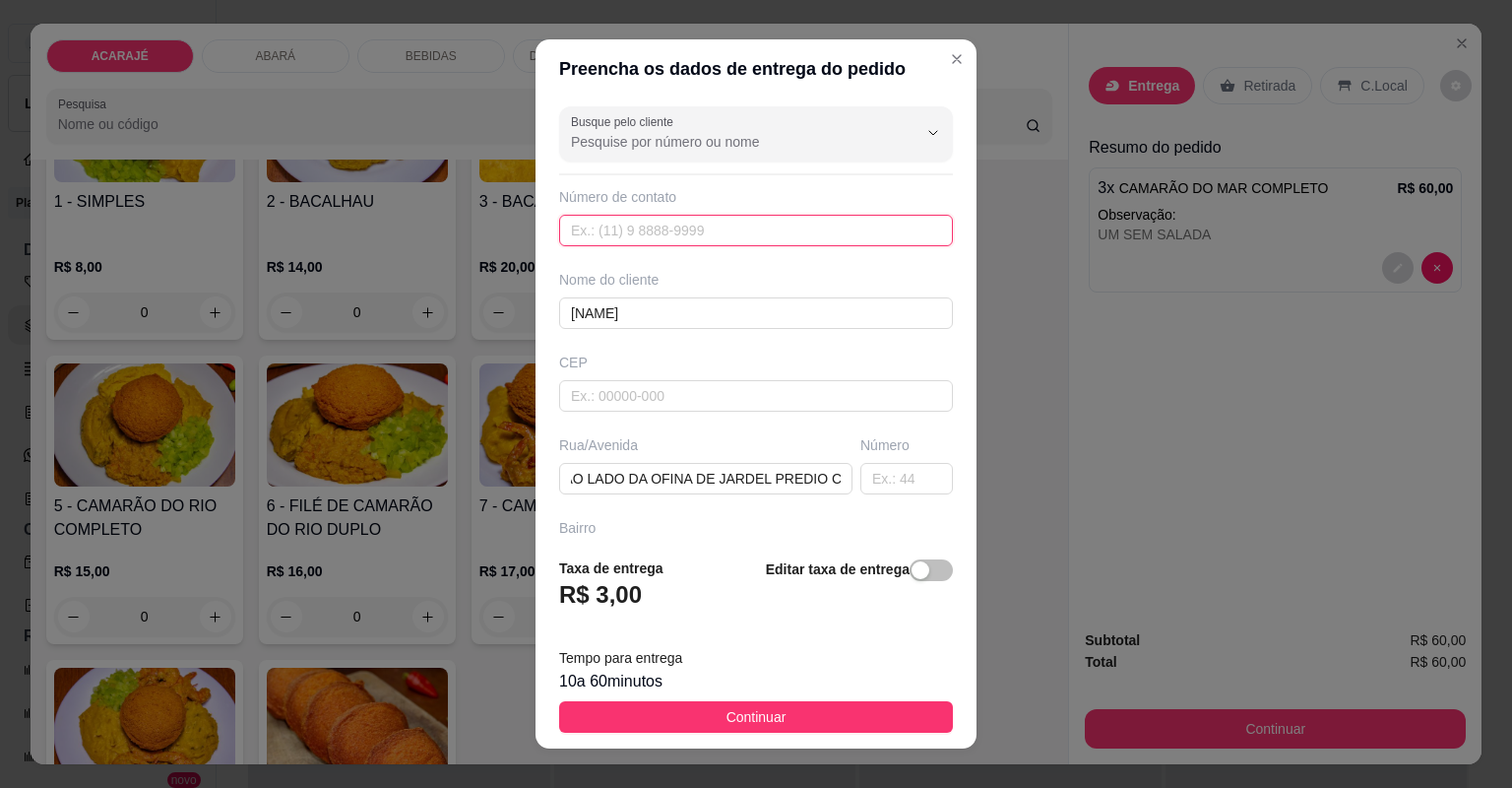 click at bounding box center [756, 230] 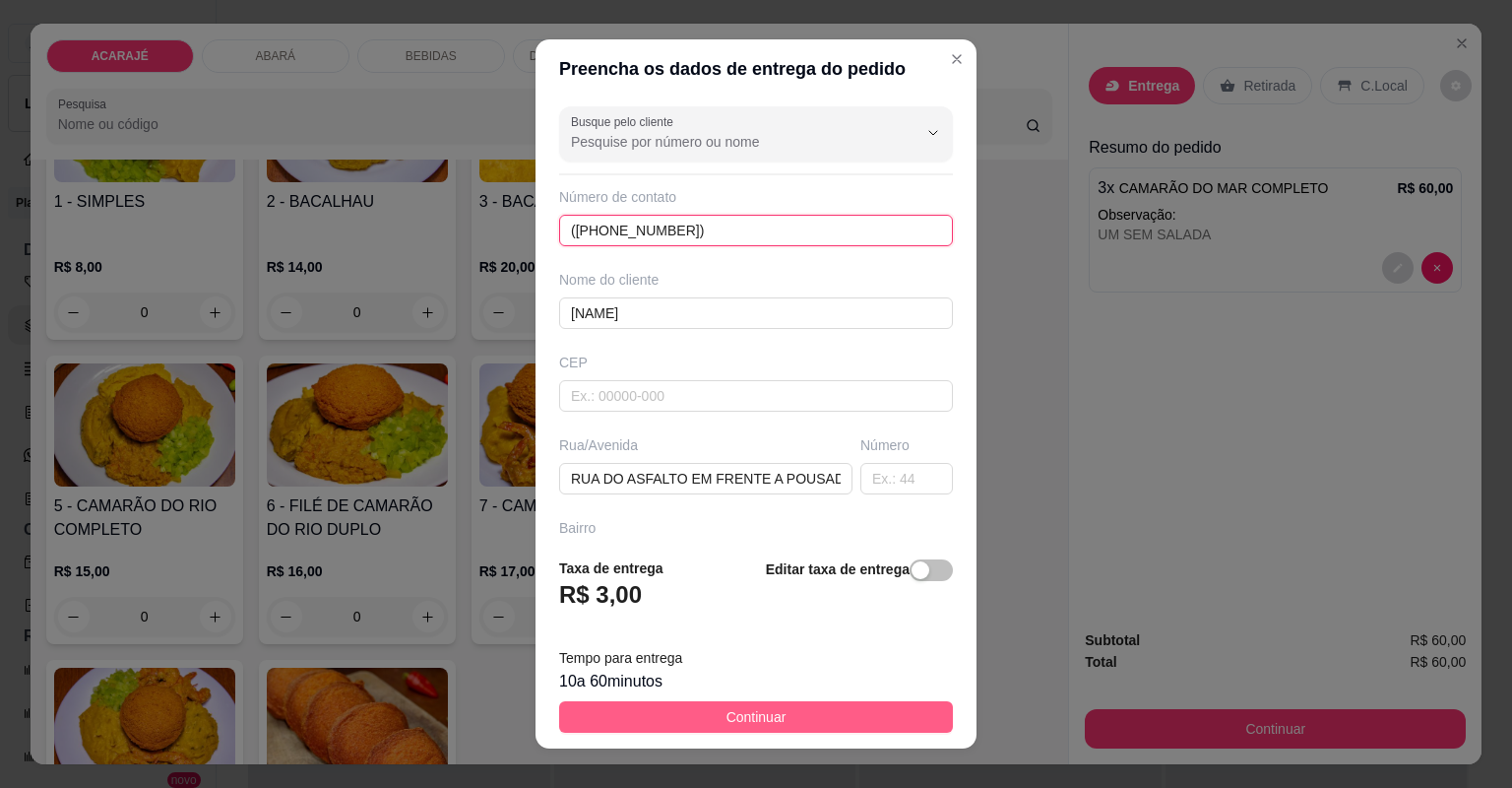type on "(73) 98129-6222" 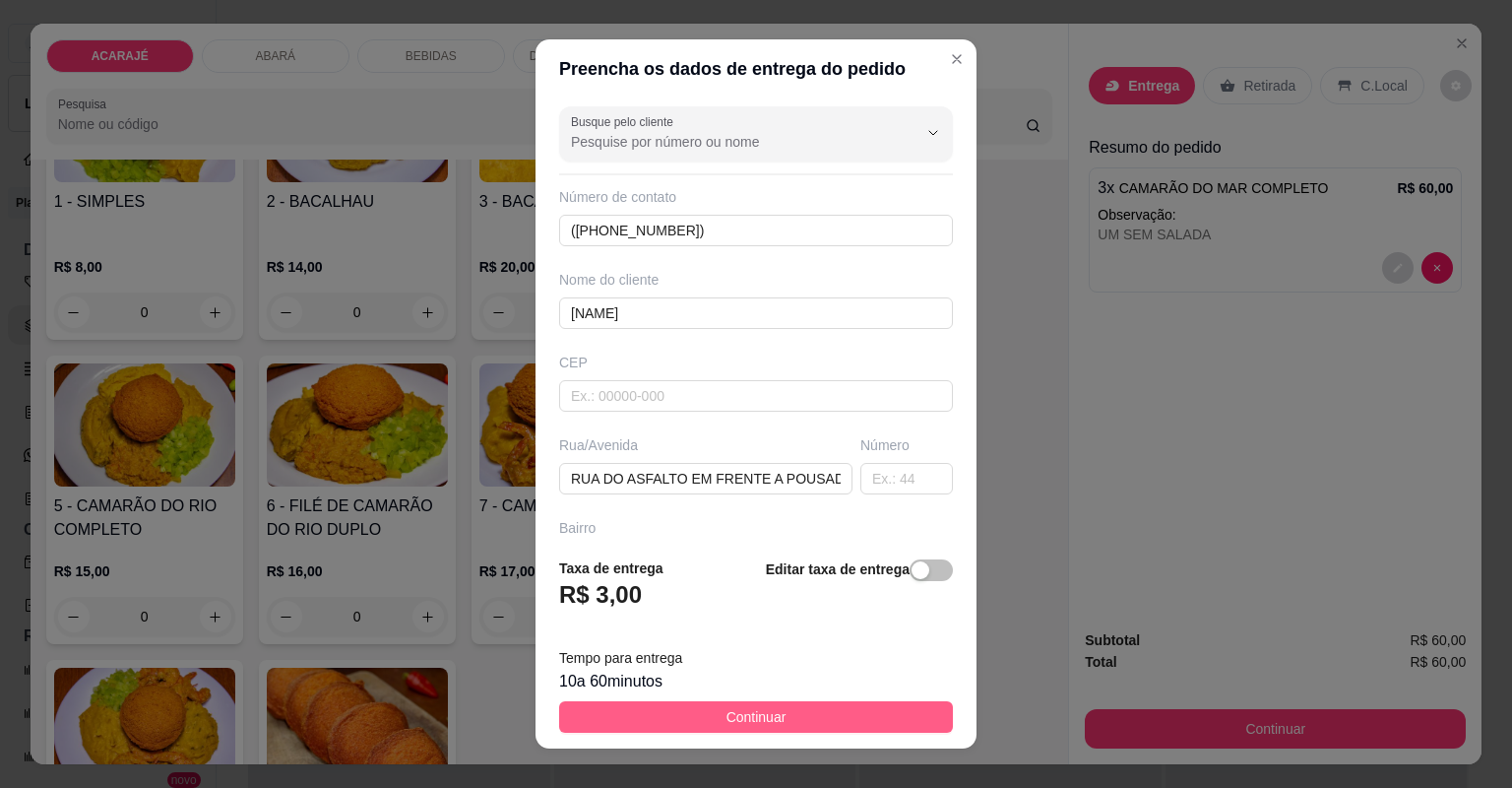click on "Continuar" at bounding box center (756, 717) 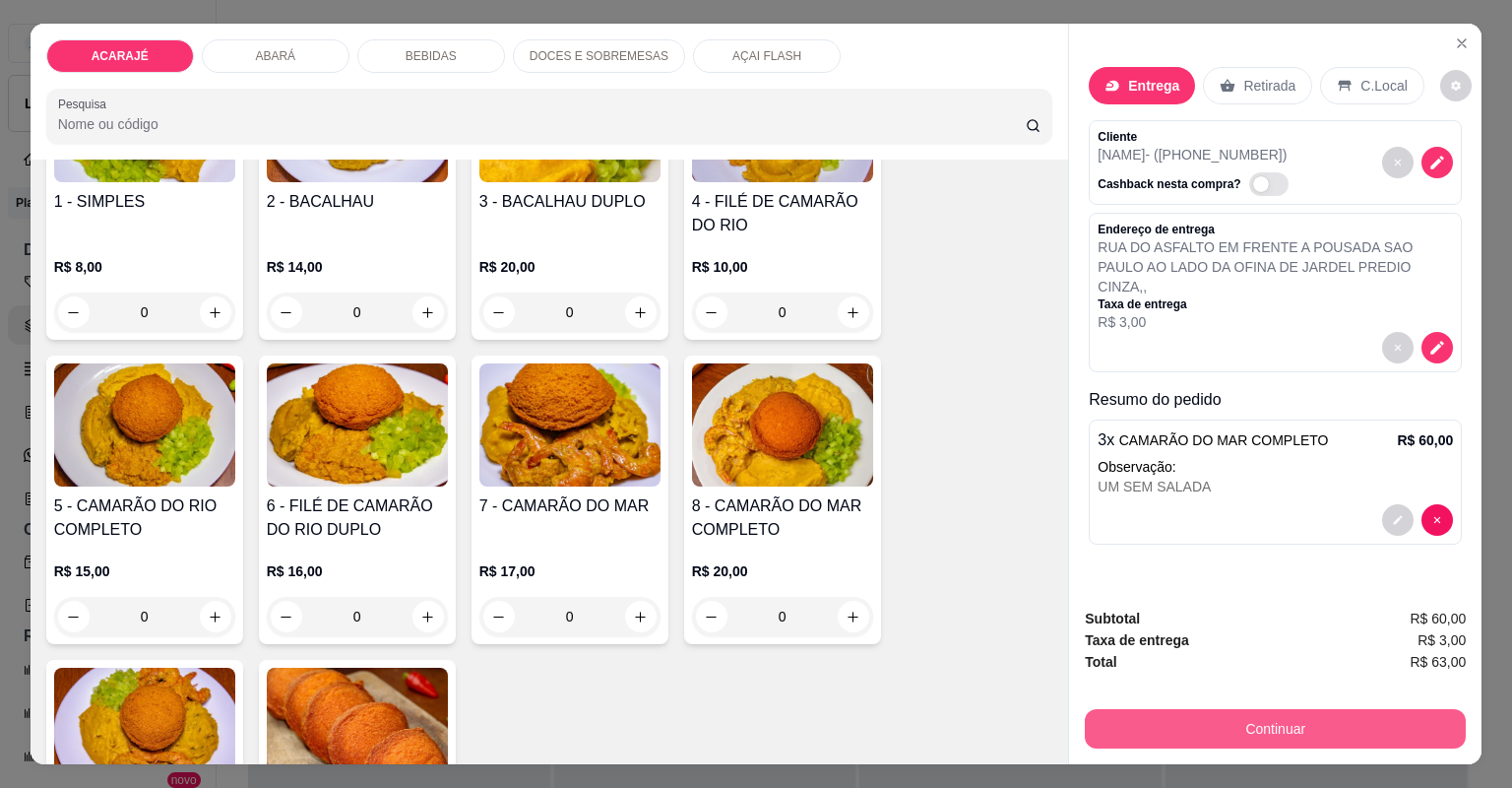 click on "Continuar" at bounding box center [1275, 729] 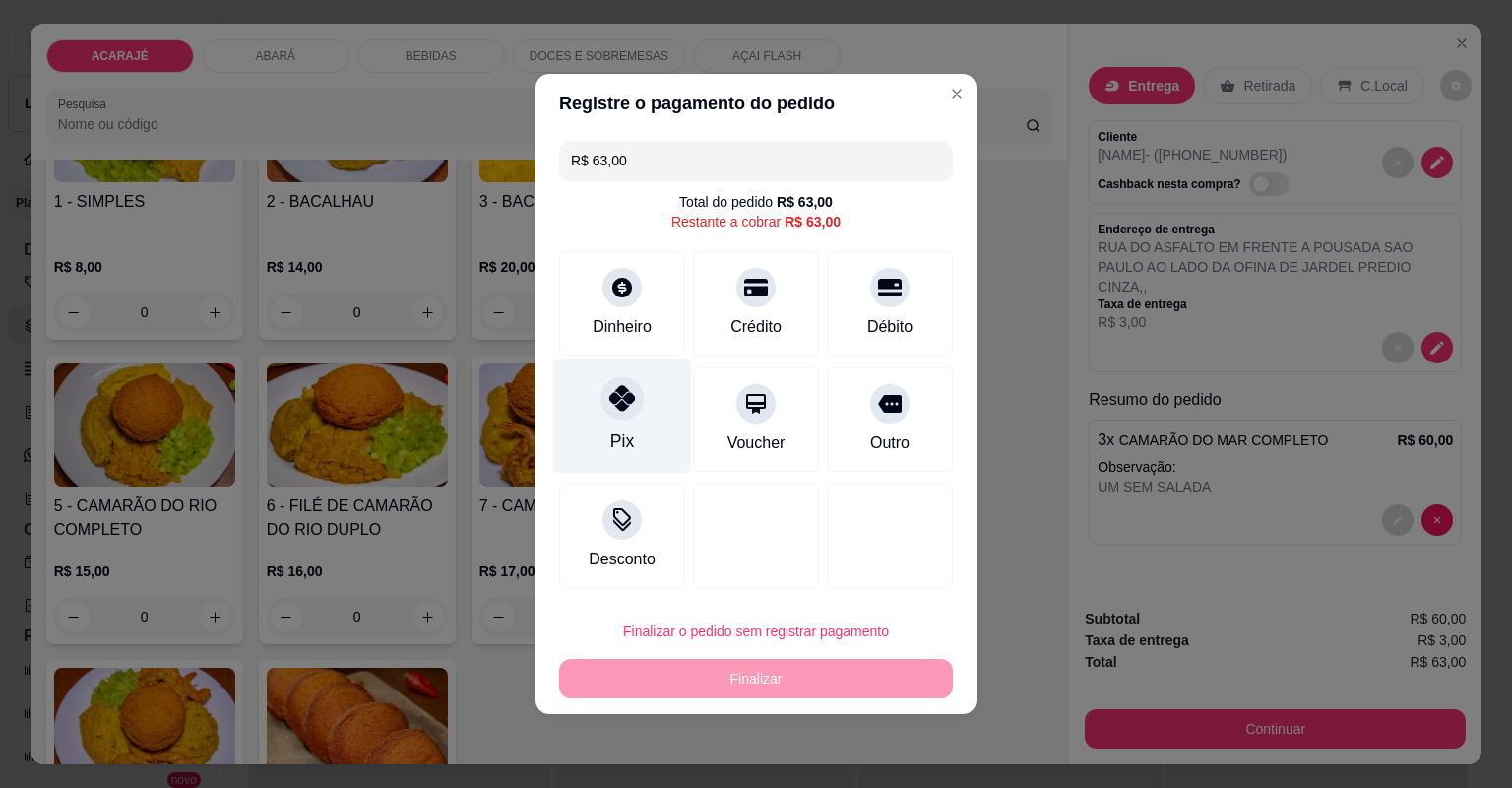 click 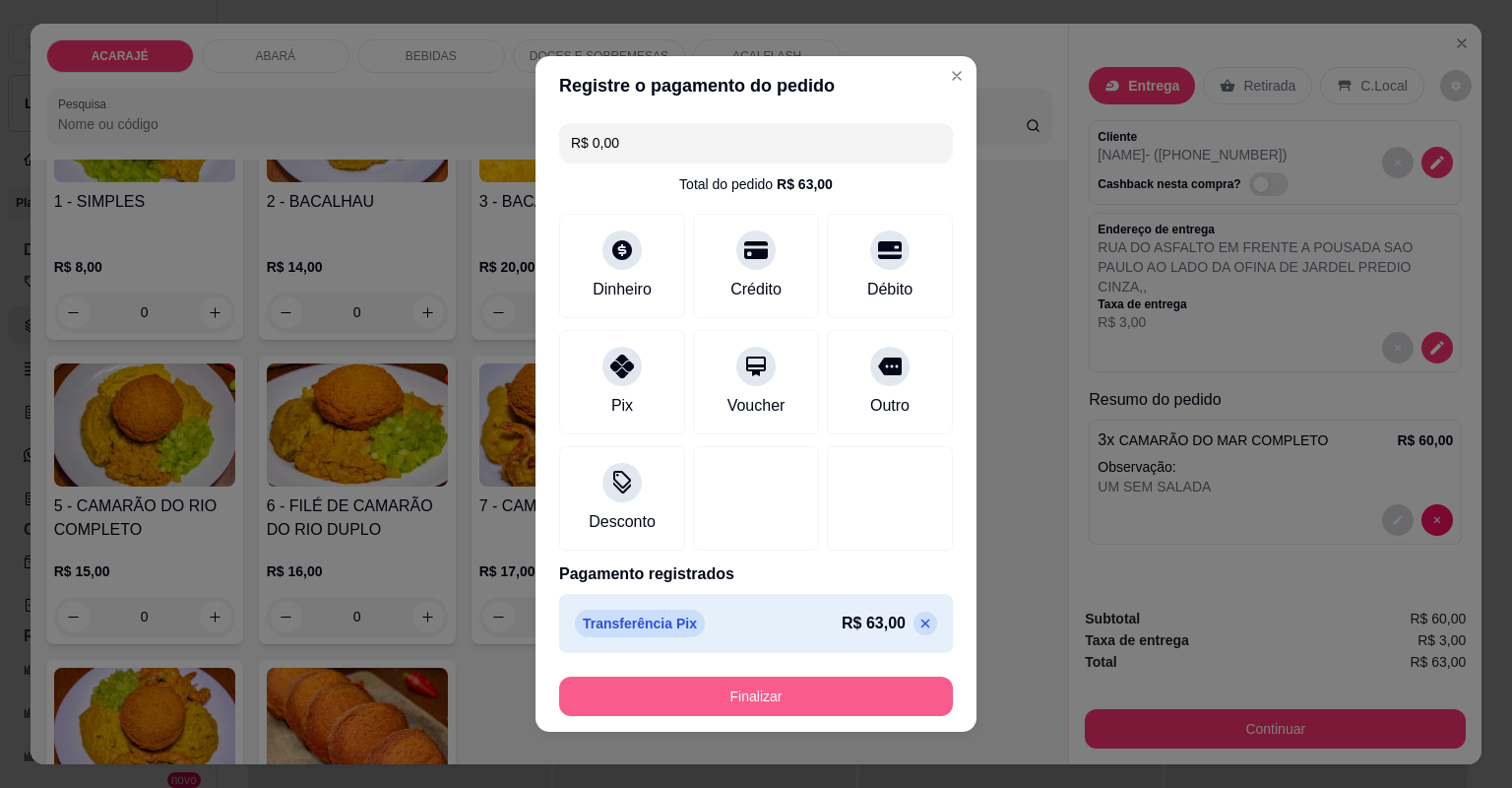 click on "Finalizar" at bounding box center [756, 696] 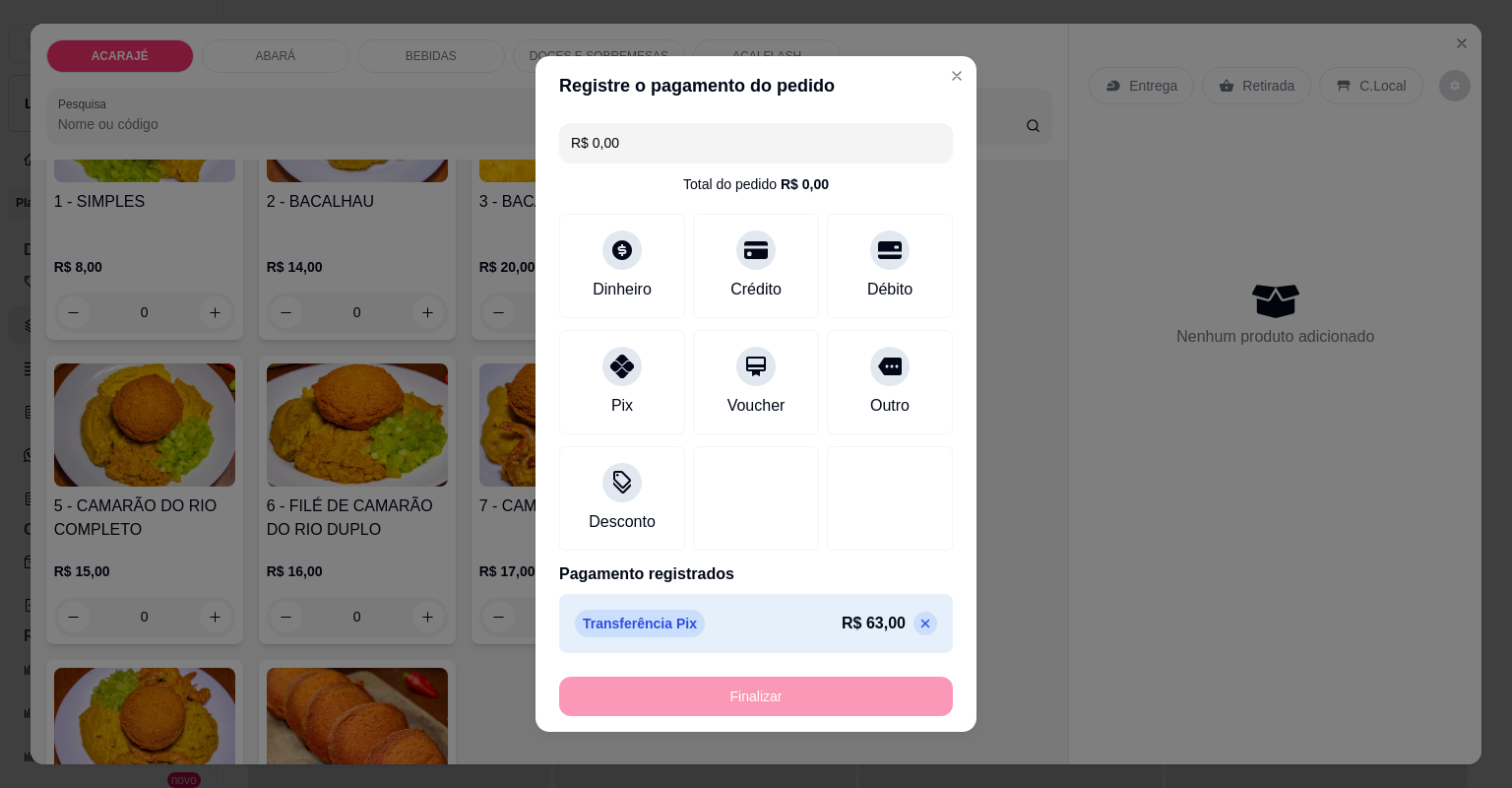 type on "-R$ 63,00" 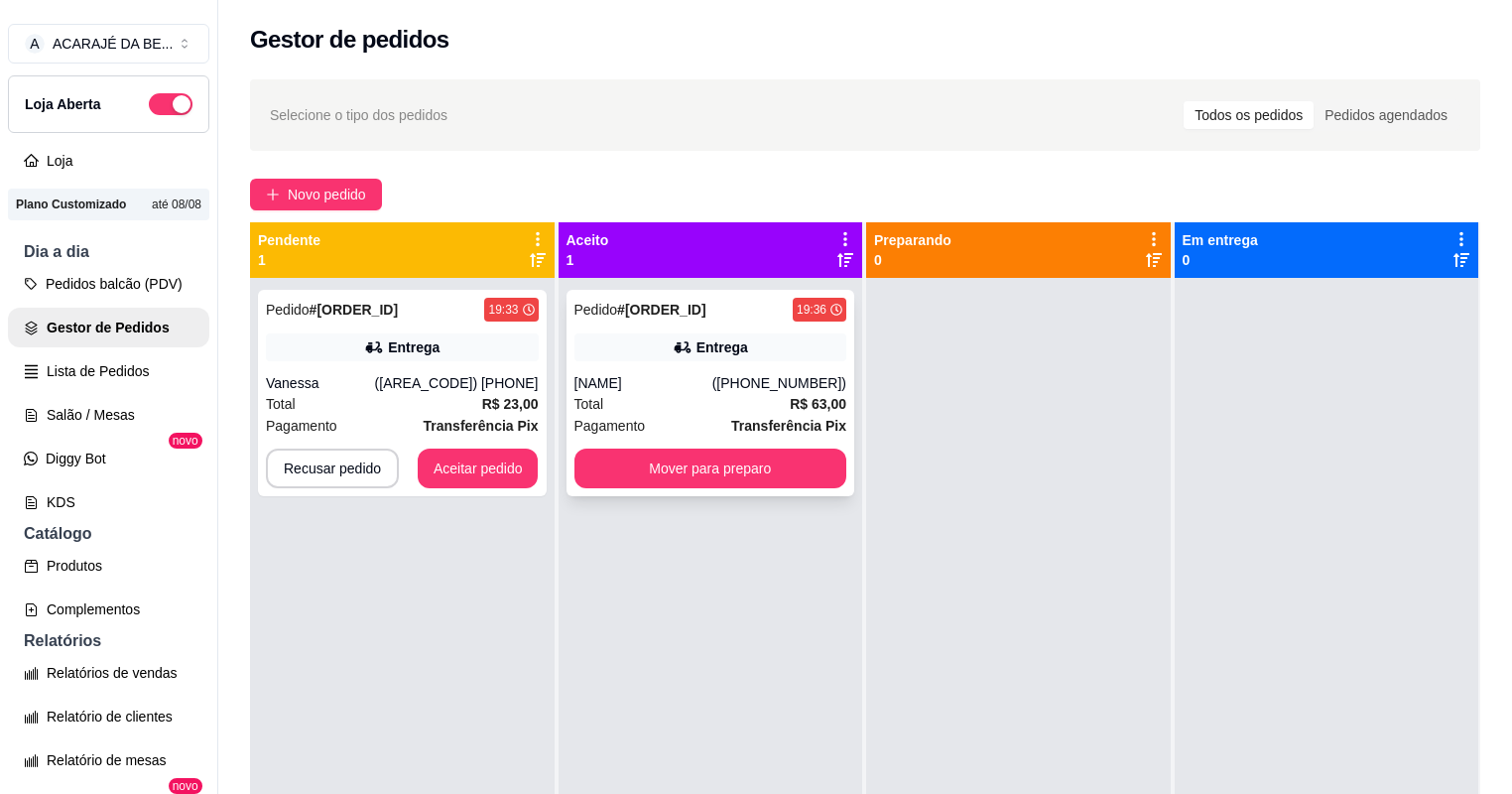 click on "[FIRST]" at bounding box center [643, 383] 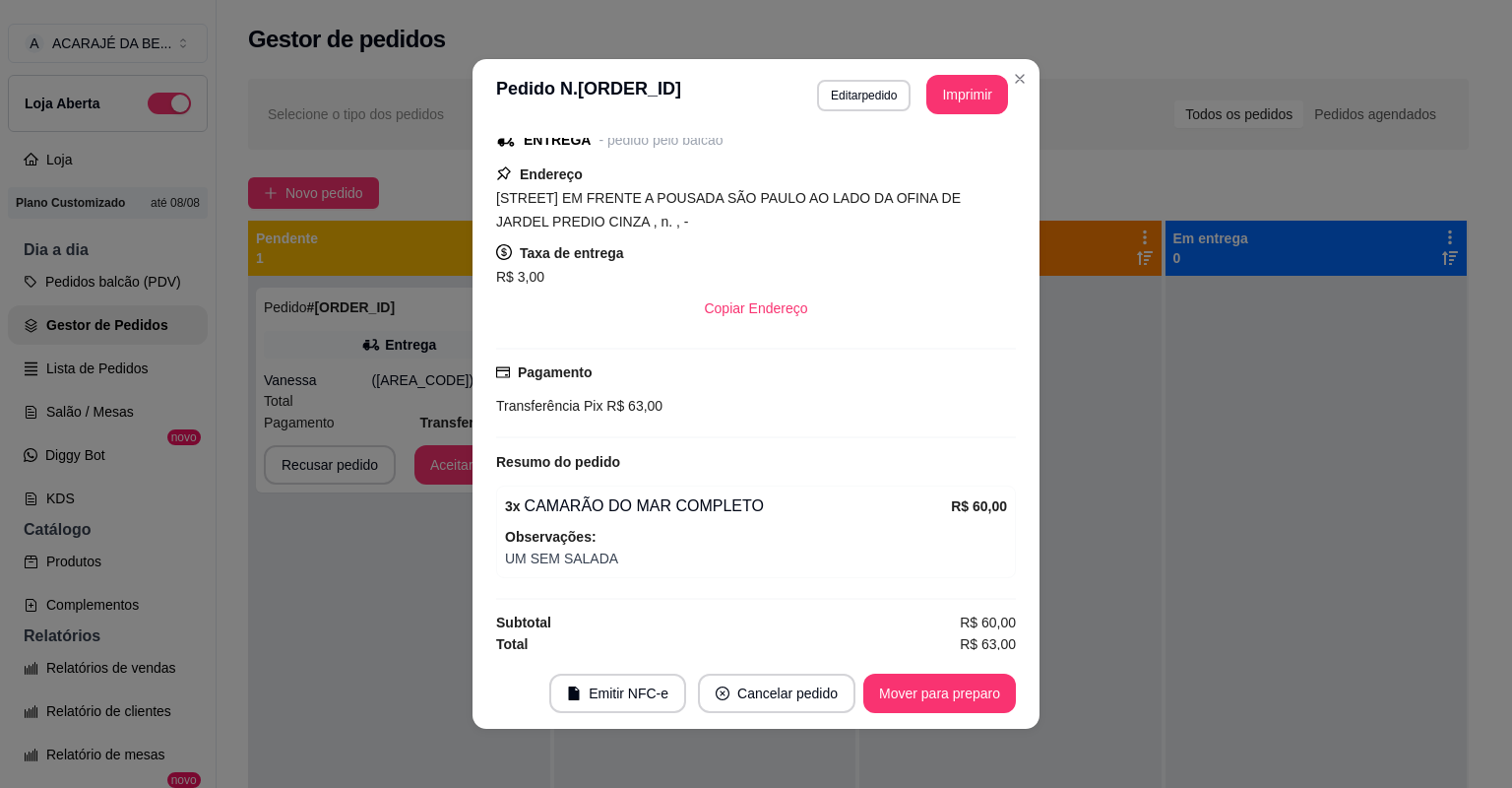 scroll, scrollTop: 266, scrollLeft: 0, axis: vertical 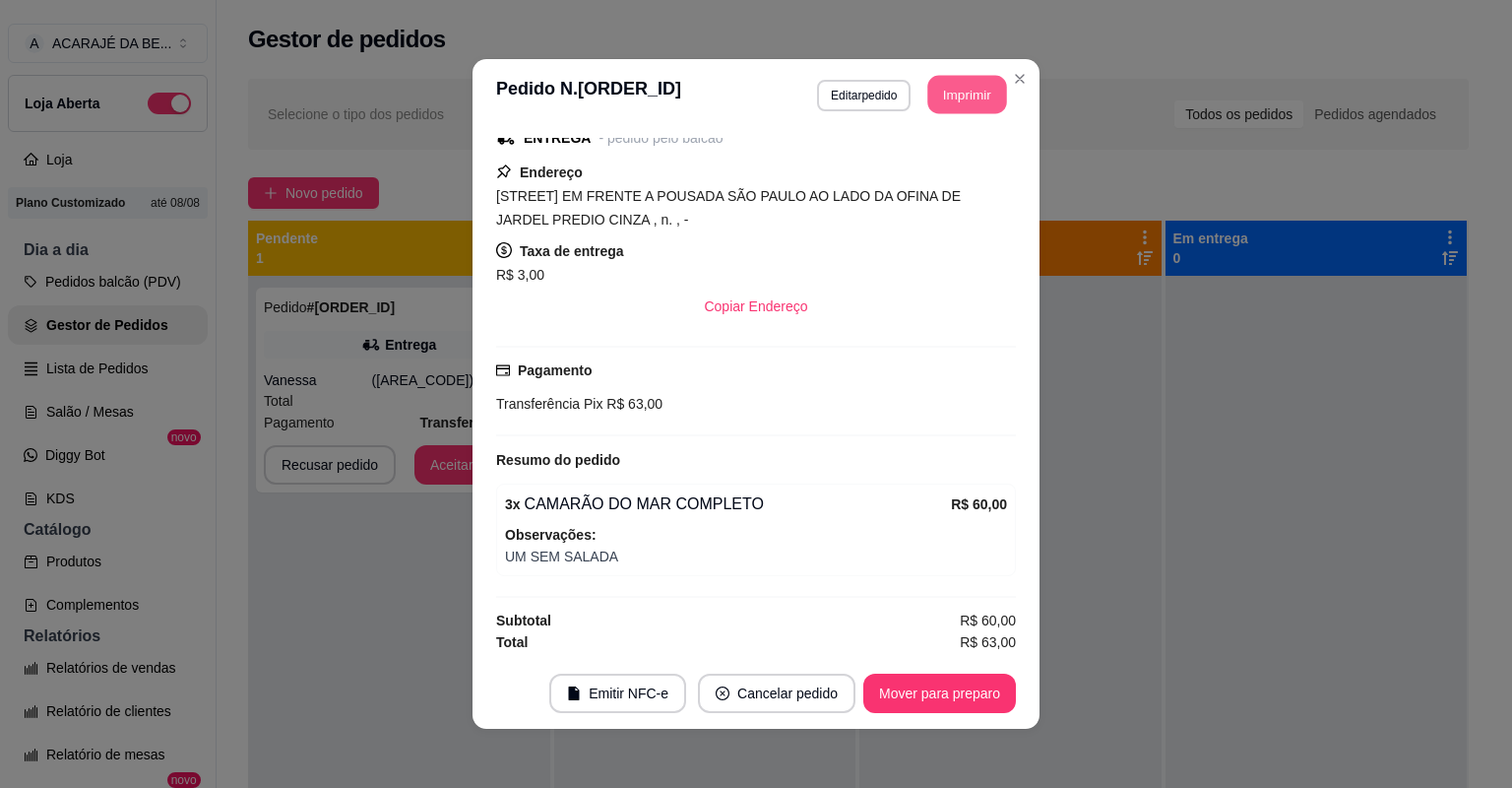click on "Imprimir" at bounding box center [968, 95] 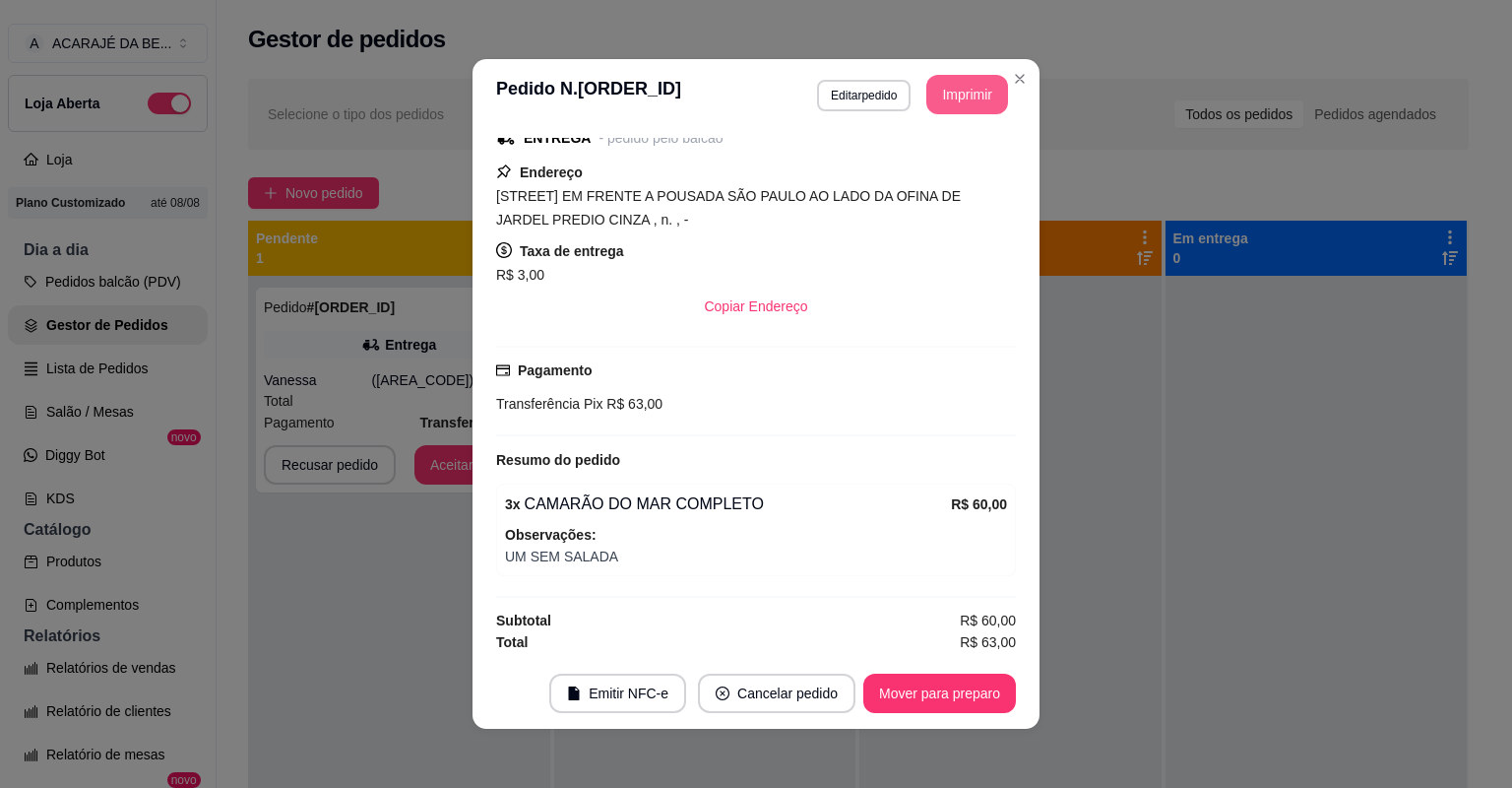 scroll, scrollTop: 0, scrollLeft: 0, axis: both 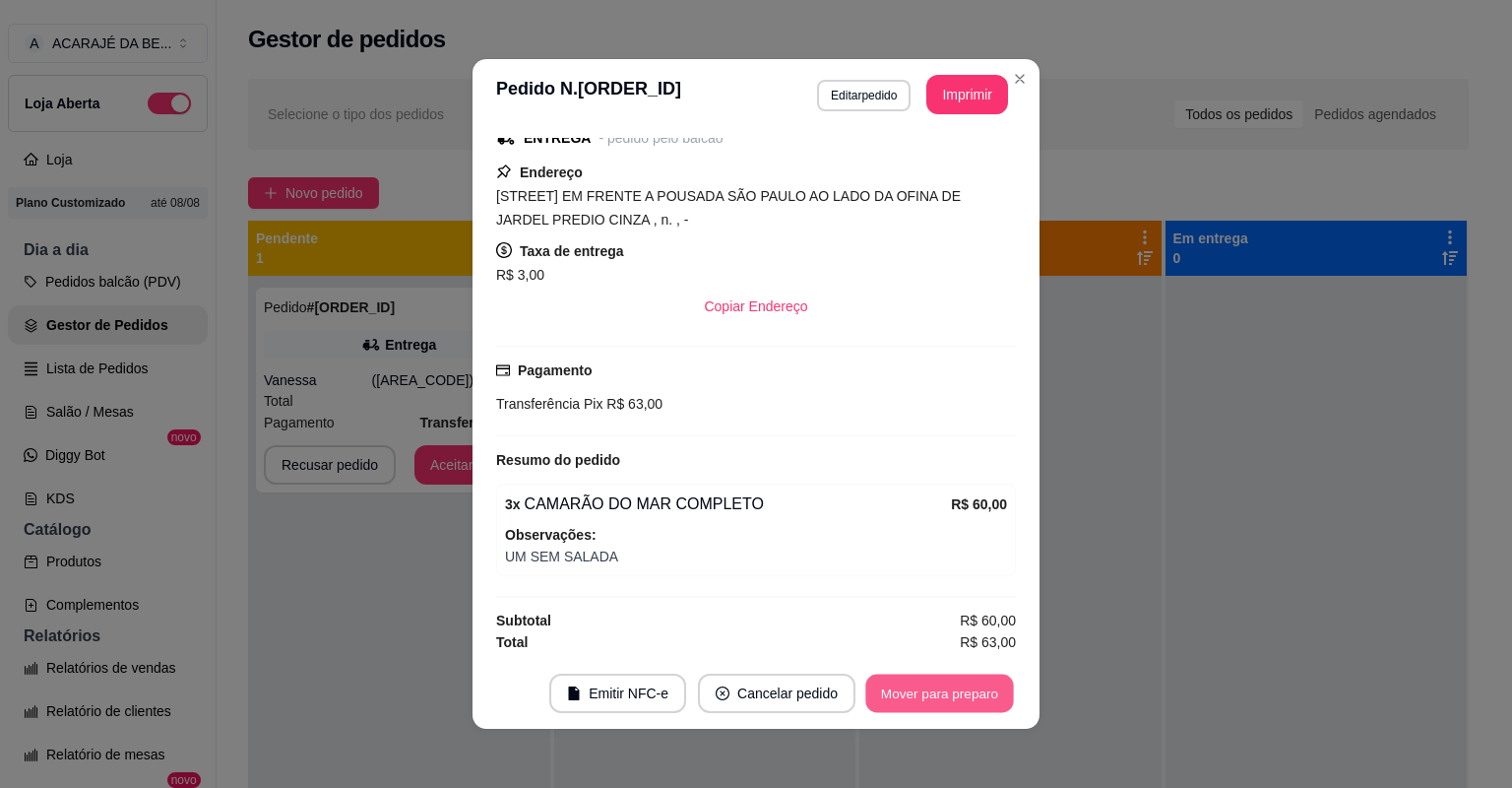 click on "Mover para preparo" at bounding box center (939, 693) 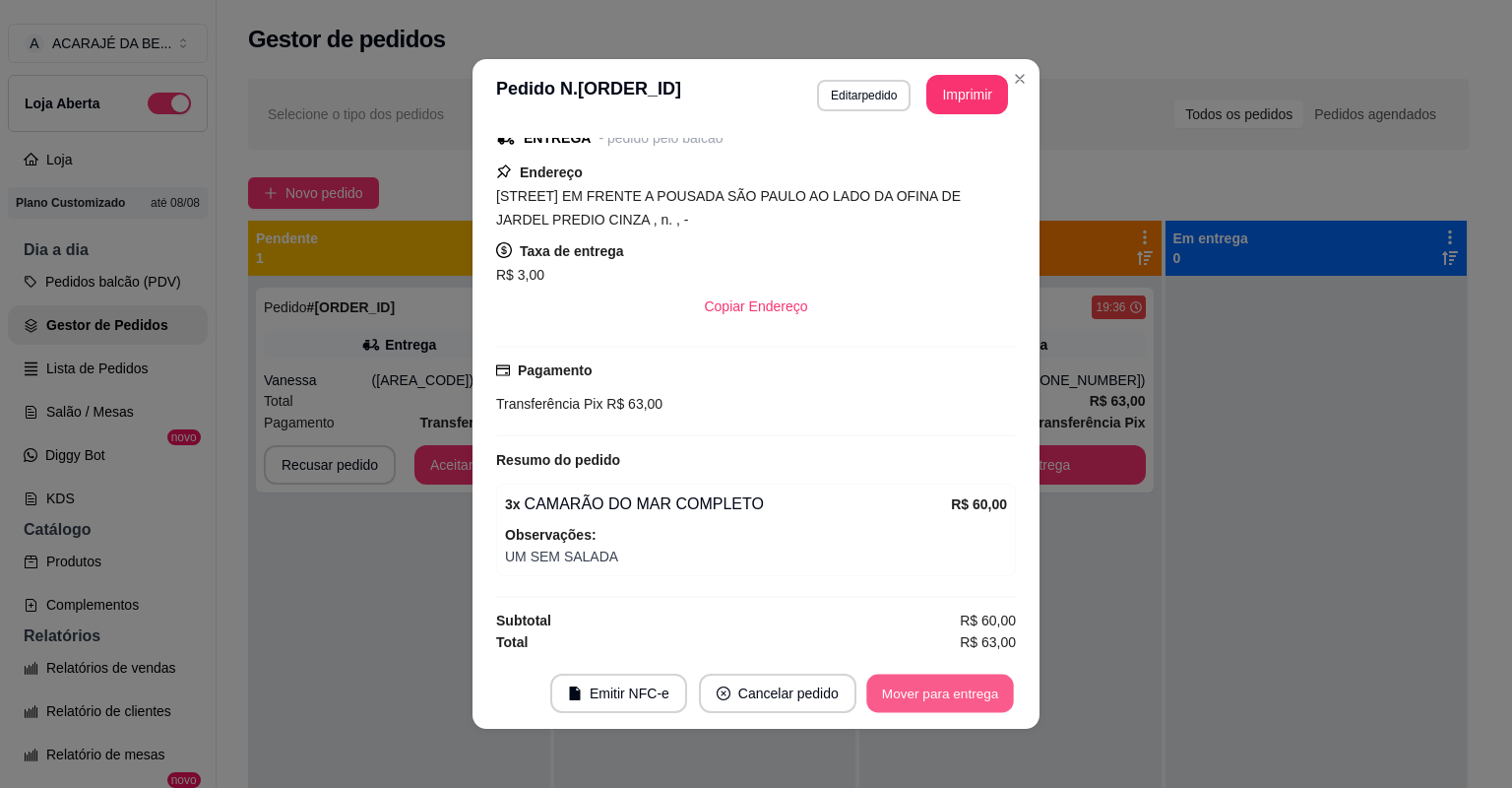 click on "Mover para entrega" at bounding box center [940, 693] 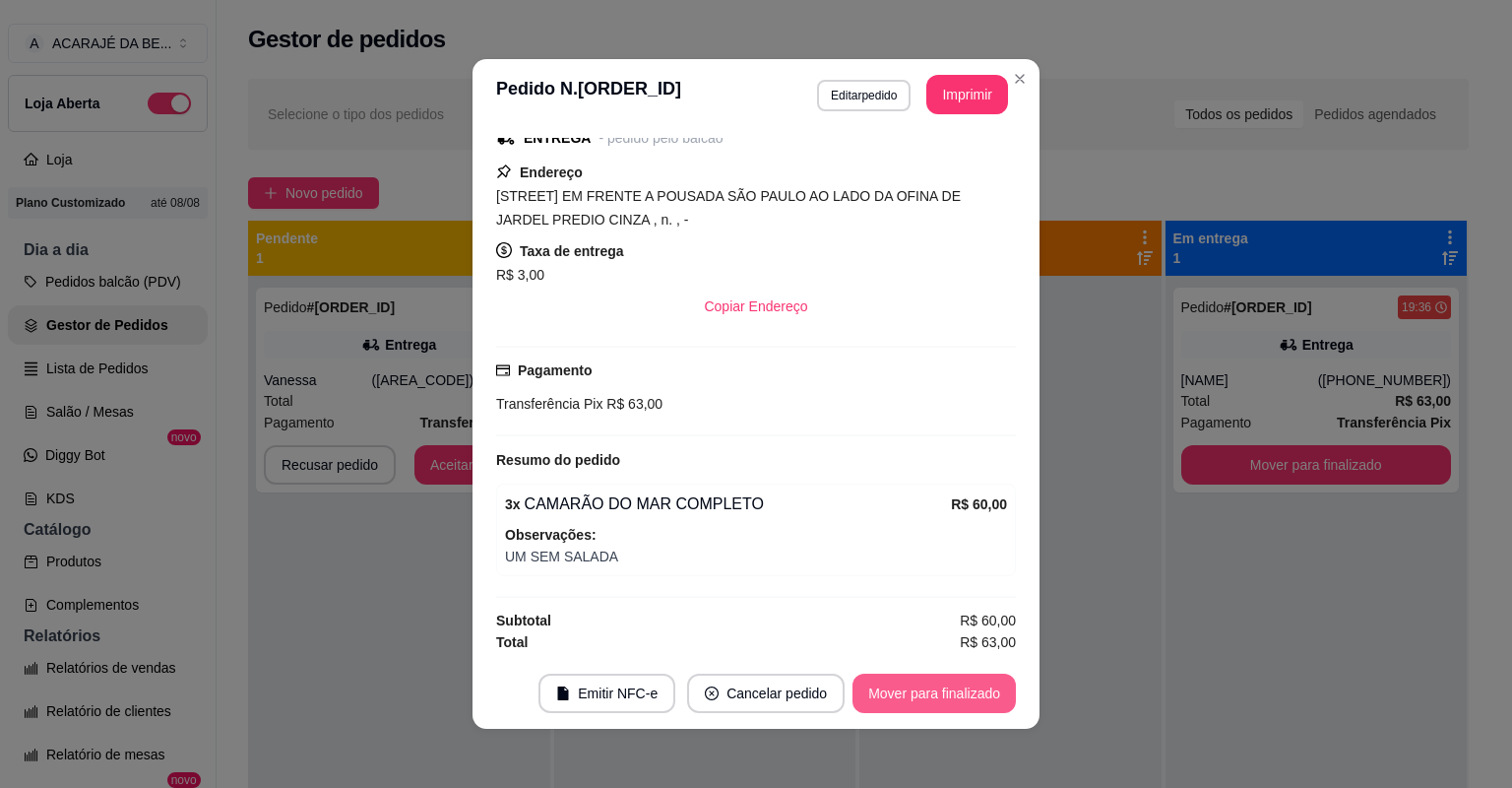 click on "Mover para finalizado" at bounding box center (934, 693) 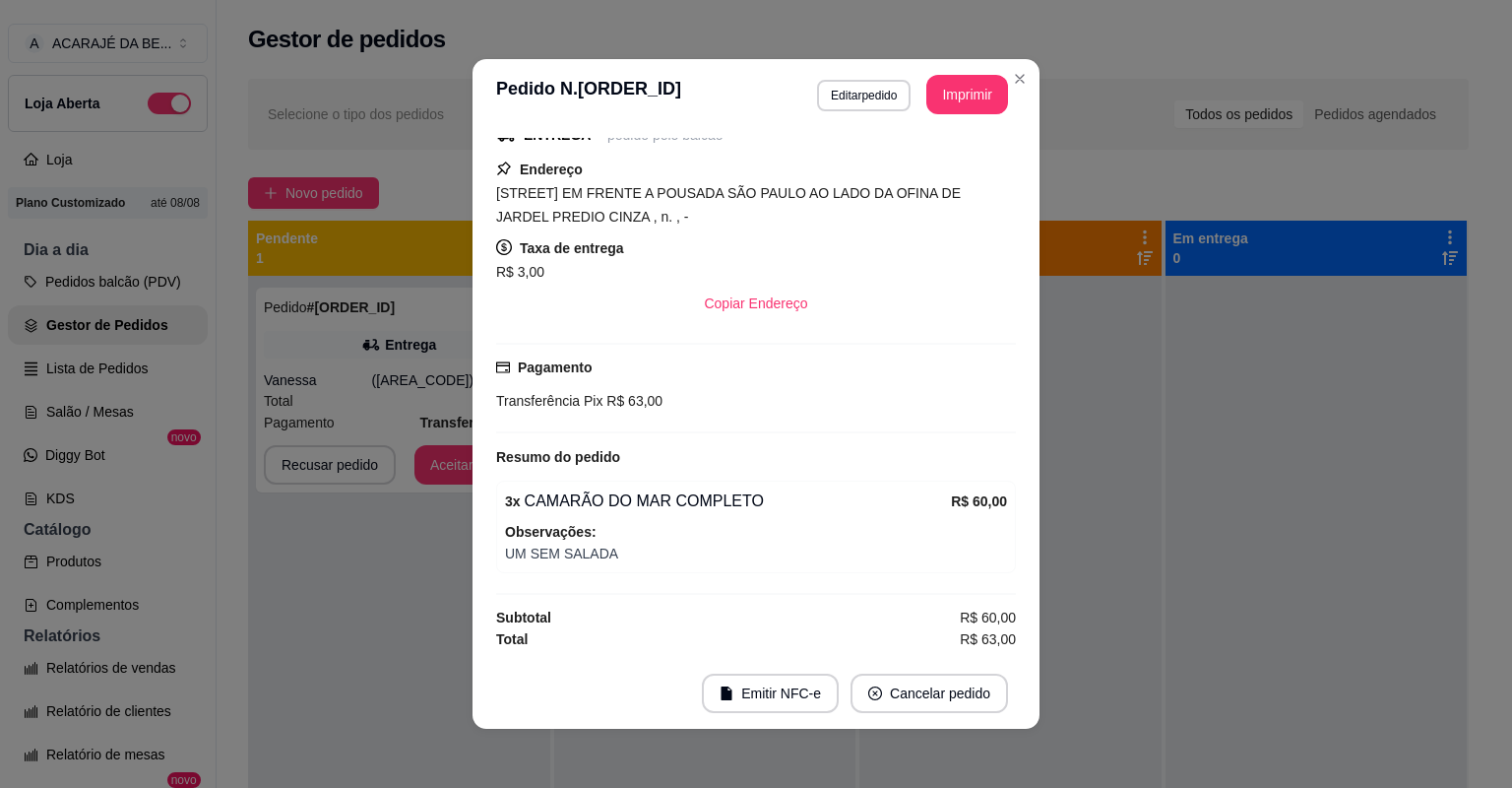 scroll, scrollTop: 221, scrollLeft: 0, axis: vertical 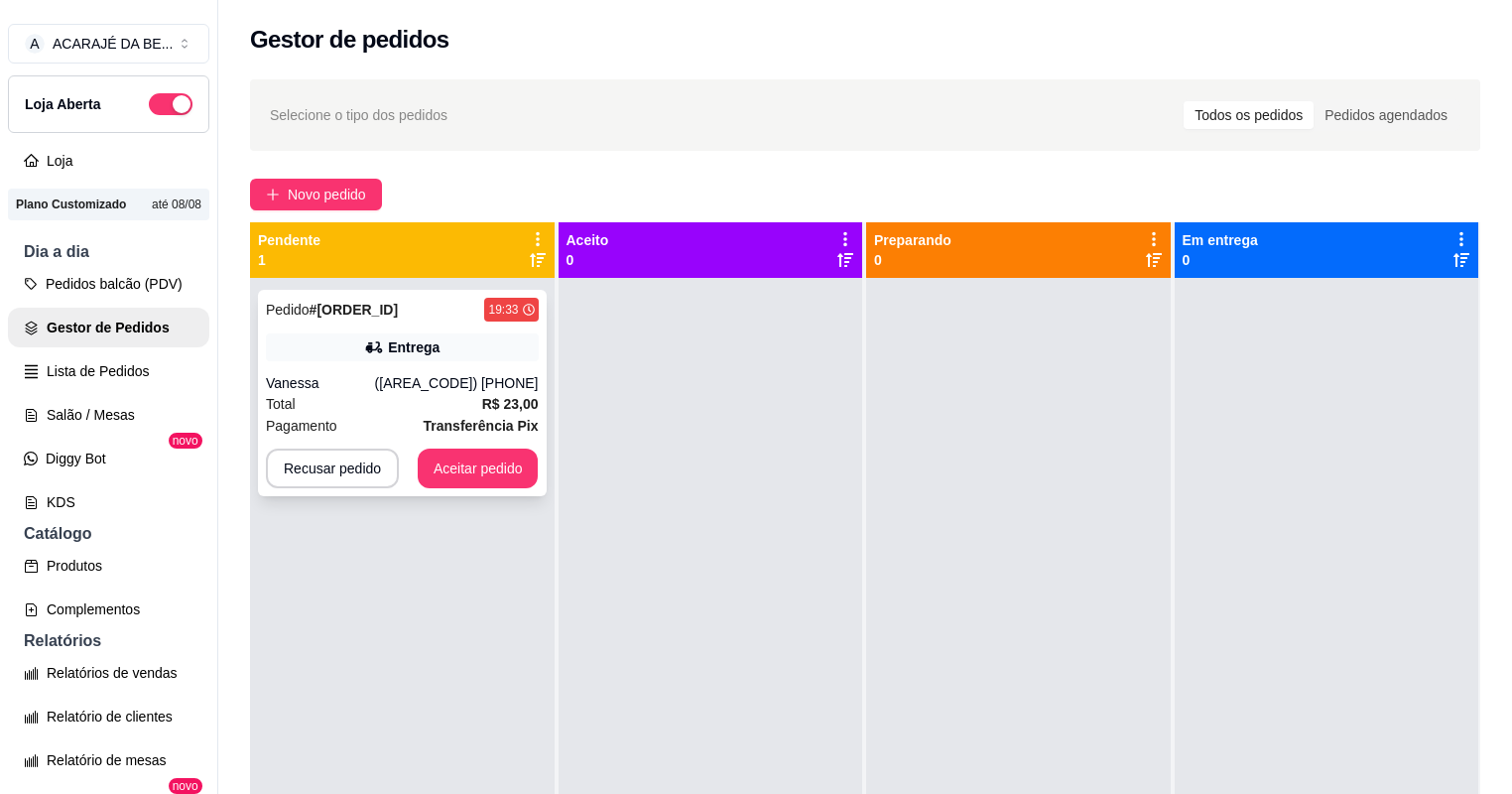 click on "Vanessa" at bounding box center (320, 383) 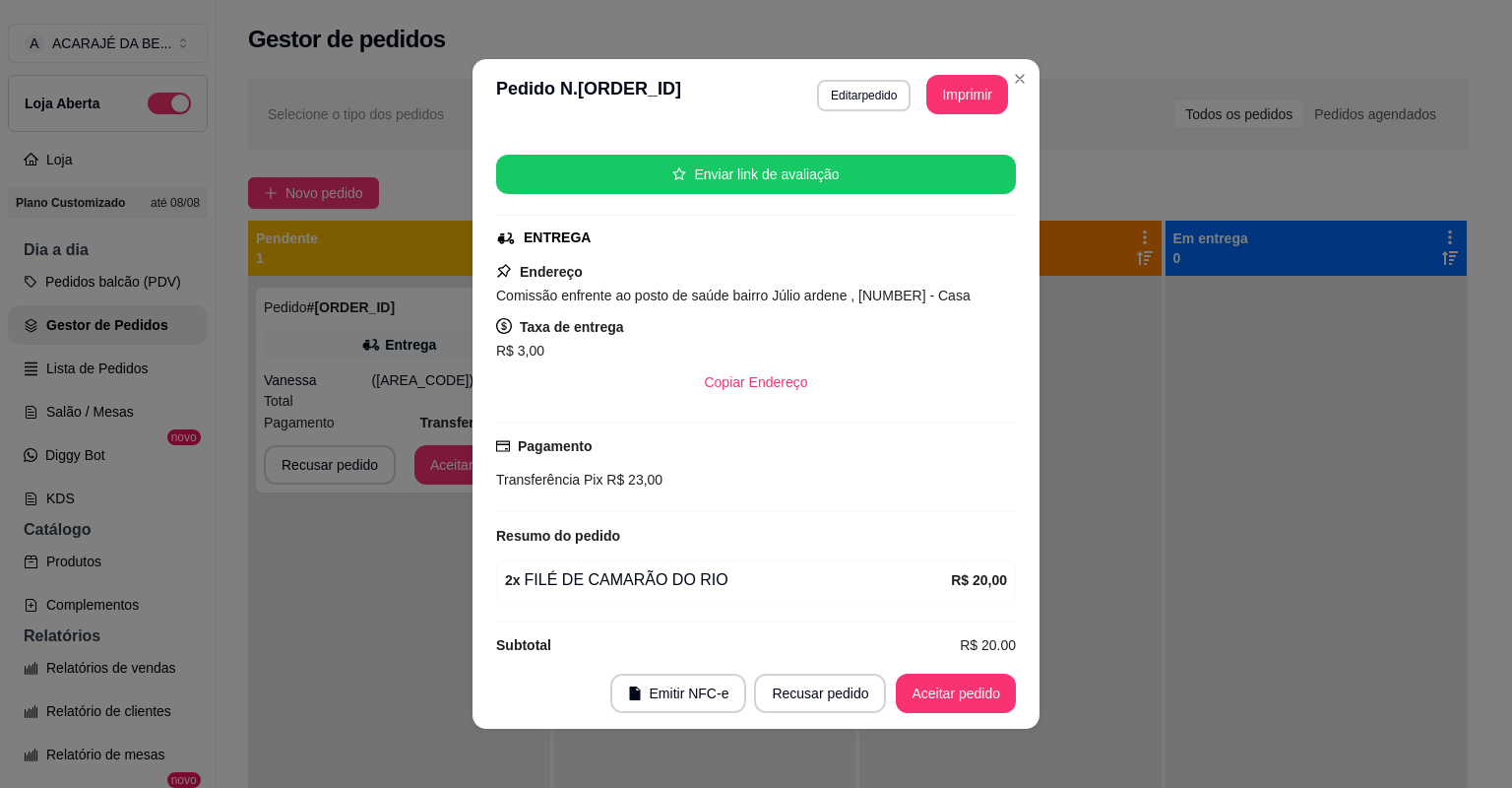 scroll, scrollTop: 250, scrollLeft: 0, axis: vertical 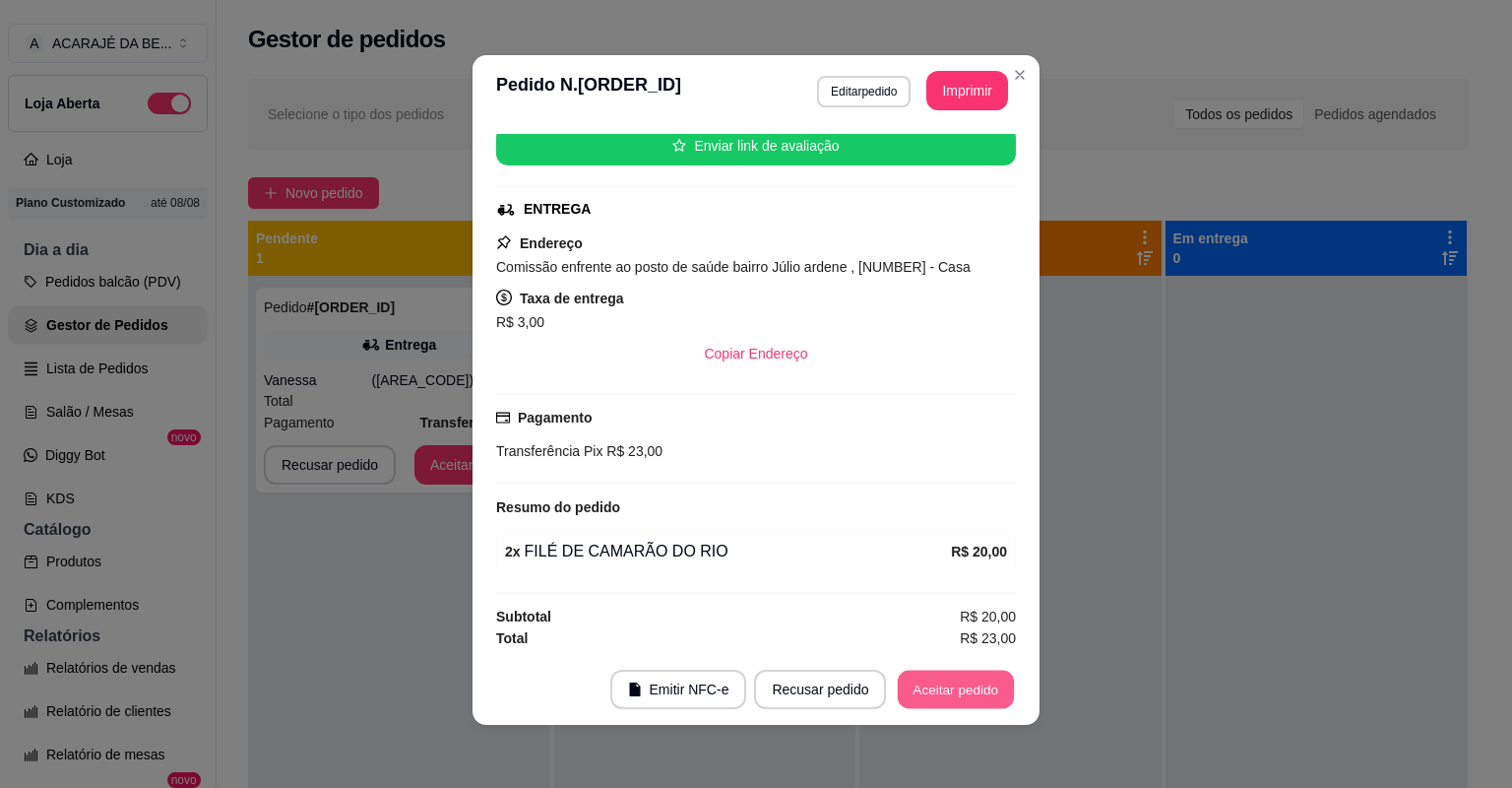click on "Aceitar pedido" at bounding box center (956, 690) 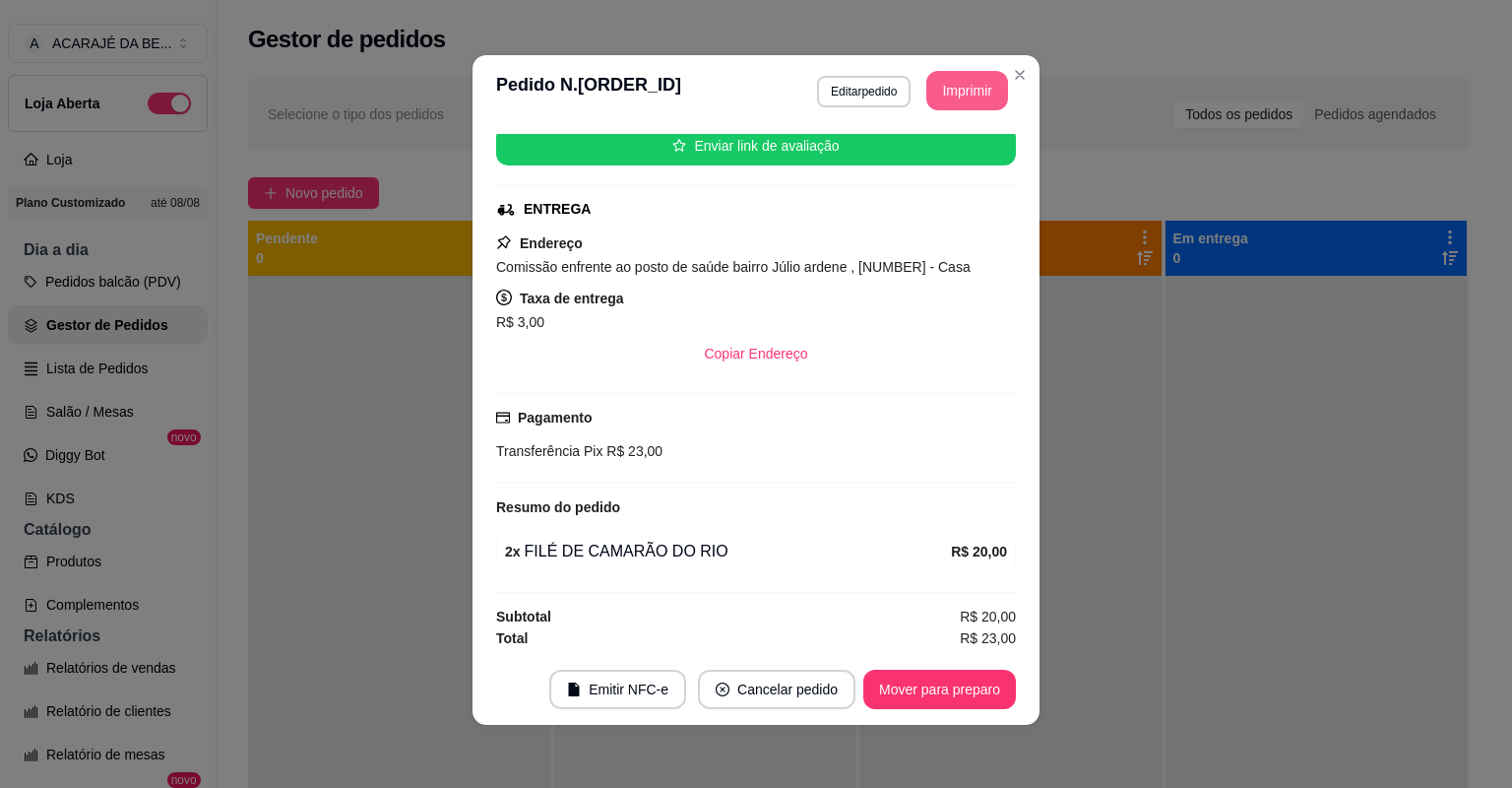 click on "Imprimir" at bounding box center (967, 91) 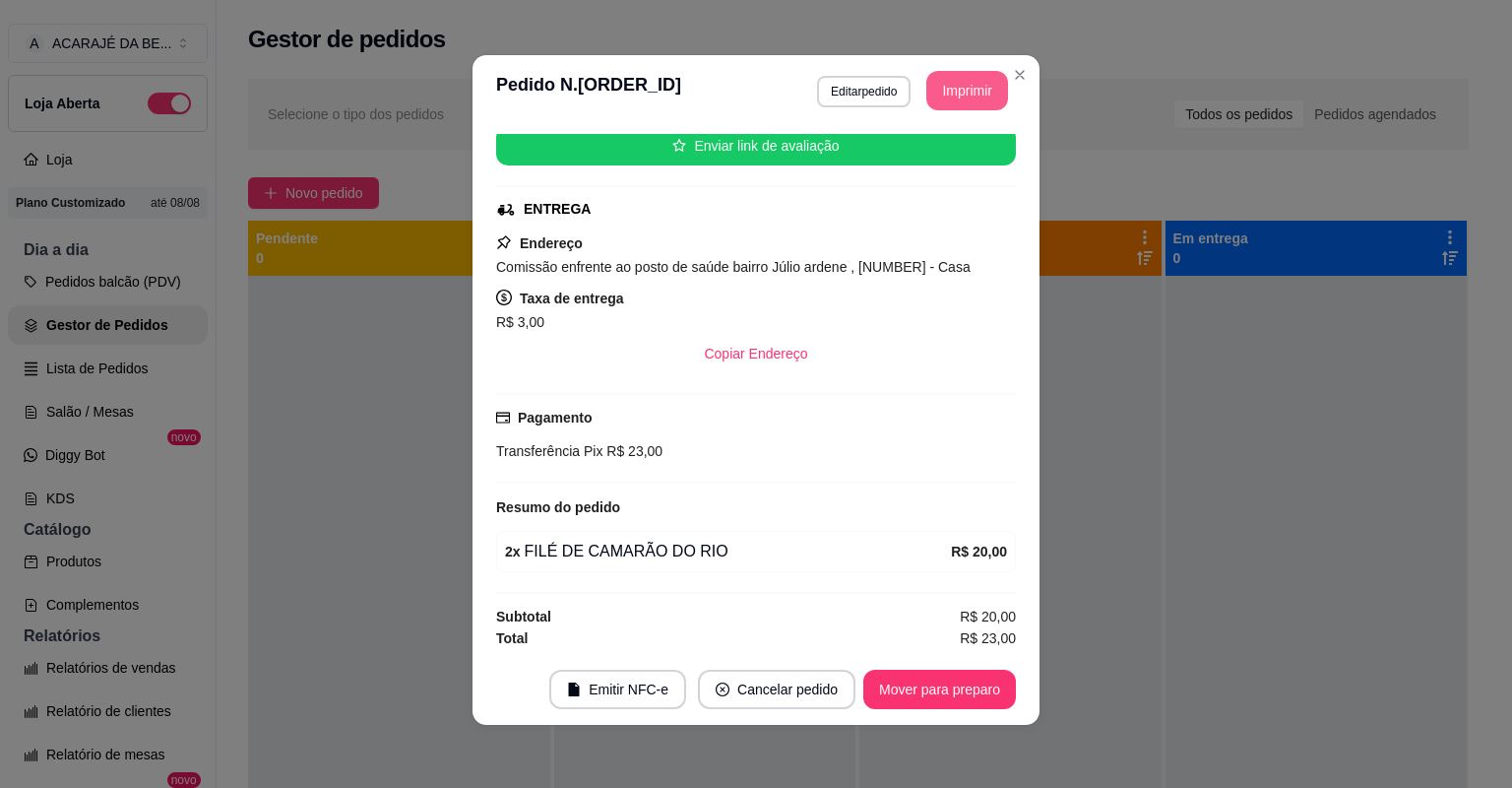 scroll, scrollTop: 0, scrollLeft: 0, axis: both 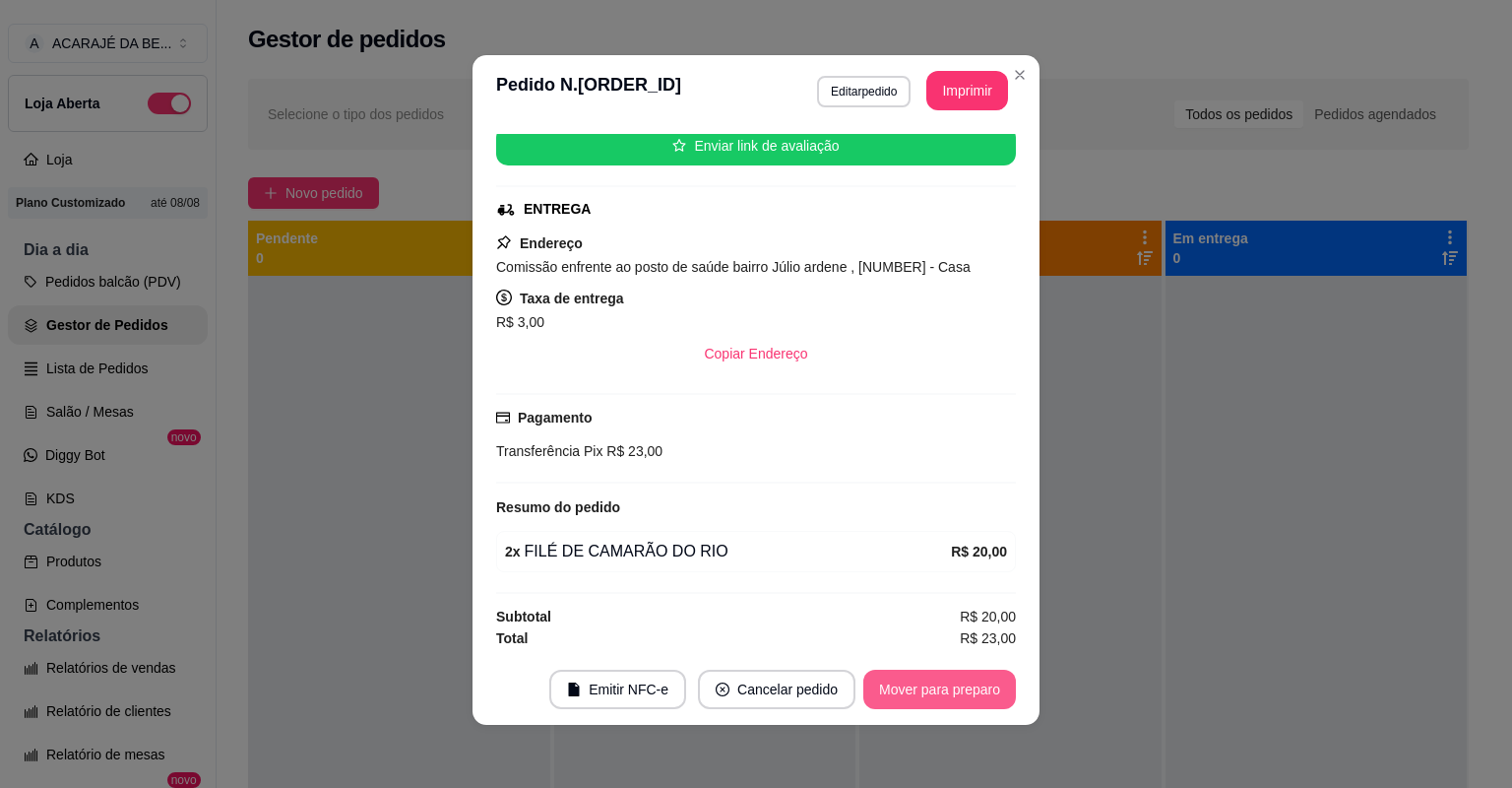 click on "Mover para preparo" at bounding box center (939, 690) 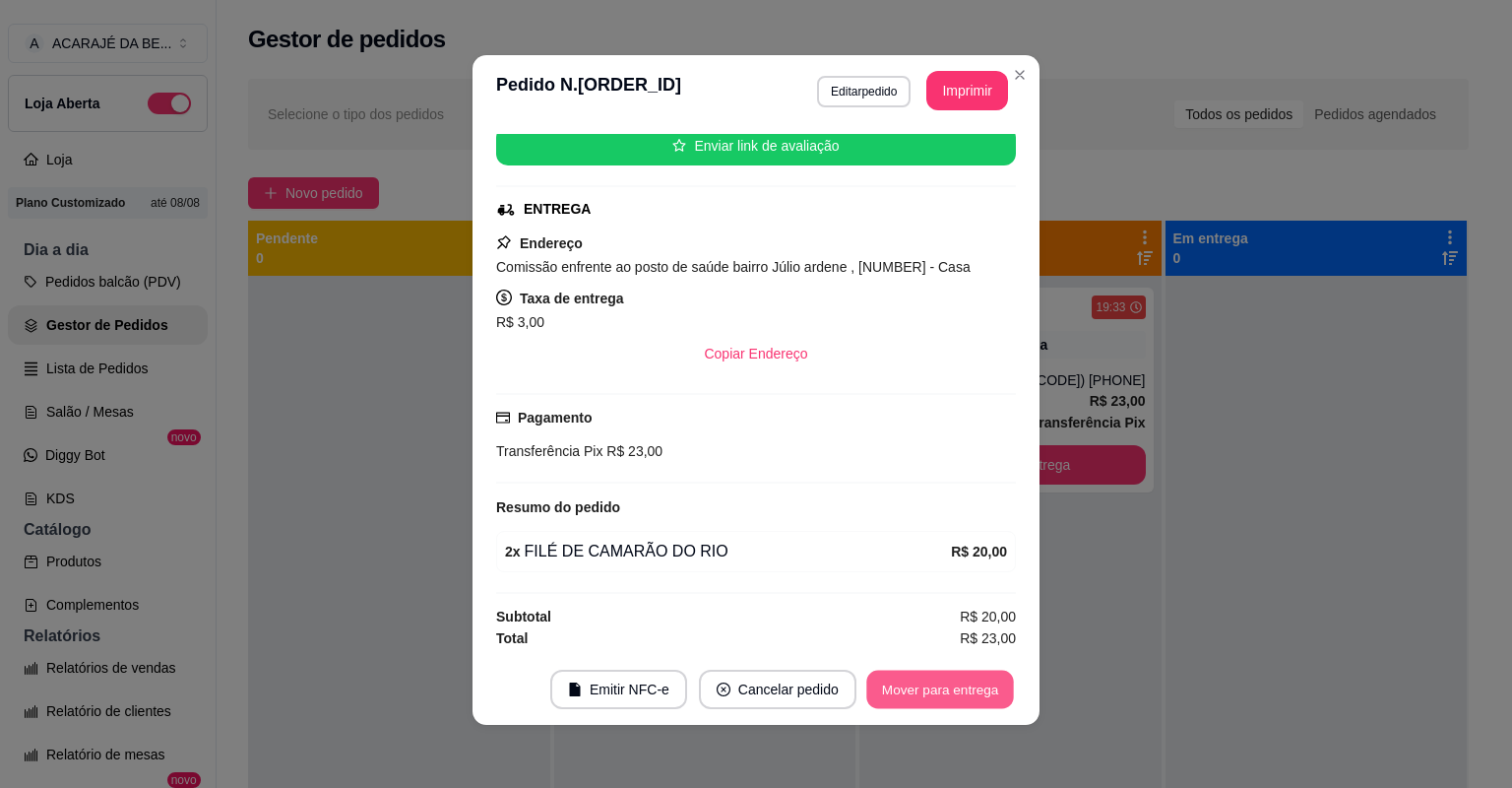 click on "Mover para entrega" at bounding box center (940, 690) 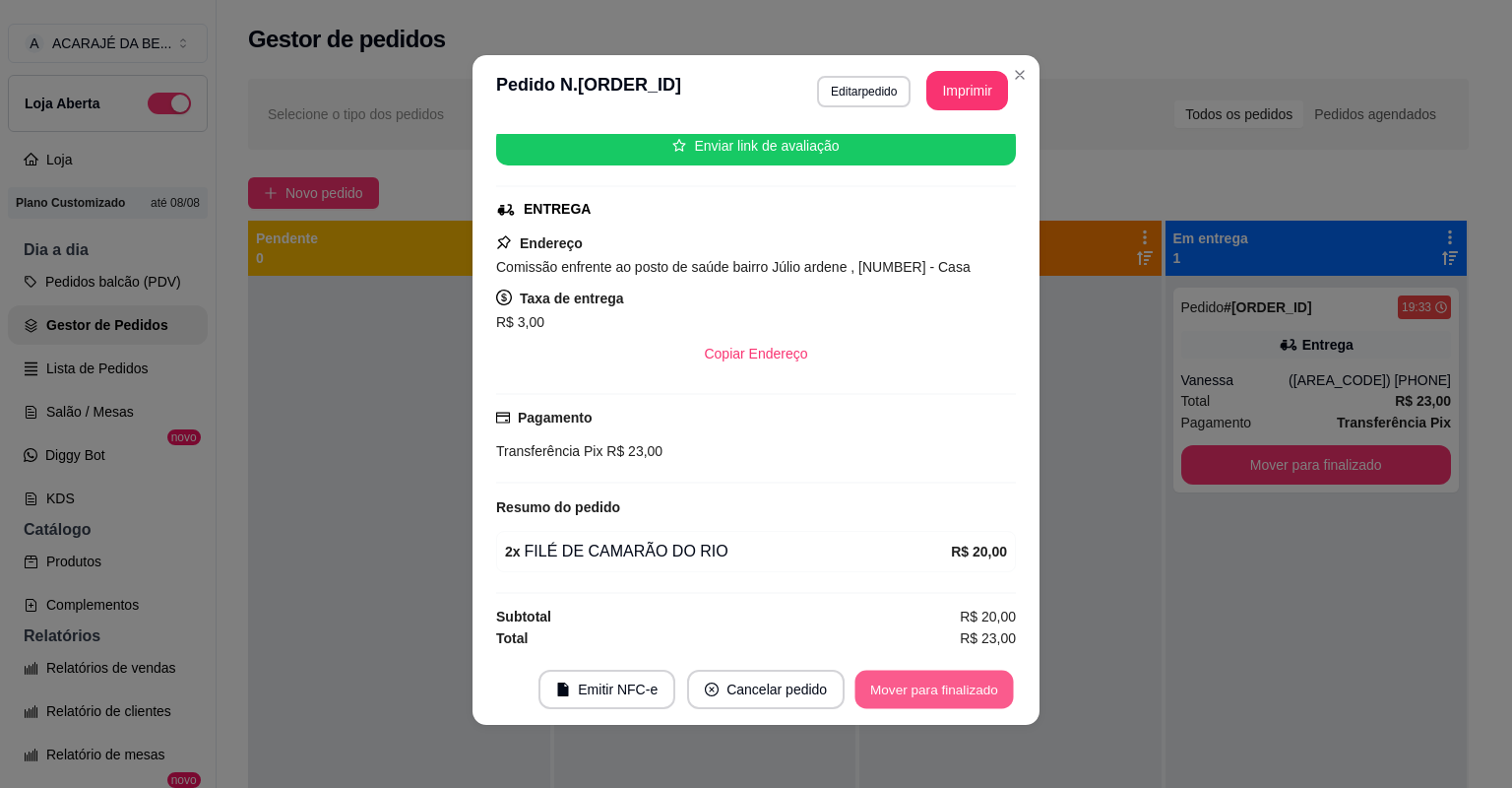 click on "Mover para finalizado" at bounding box center [934, 690] 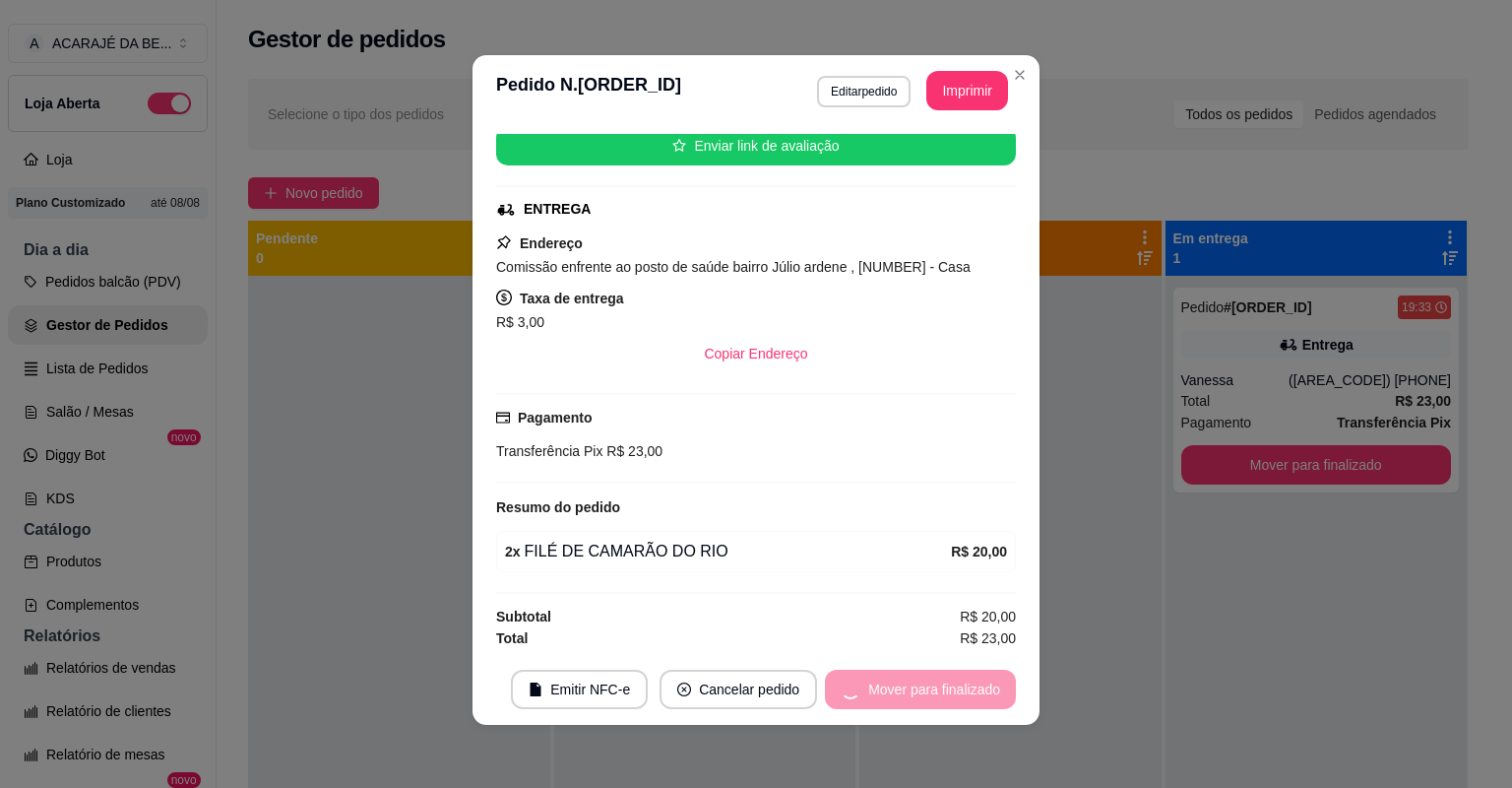 scroll, scrollTop: 205, scrollLeft: 0, axis: vertical 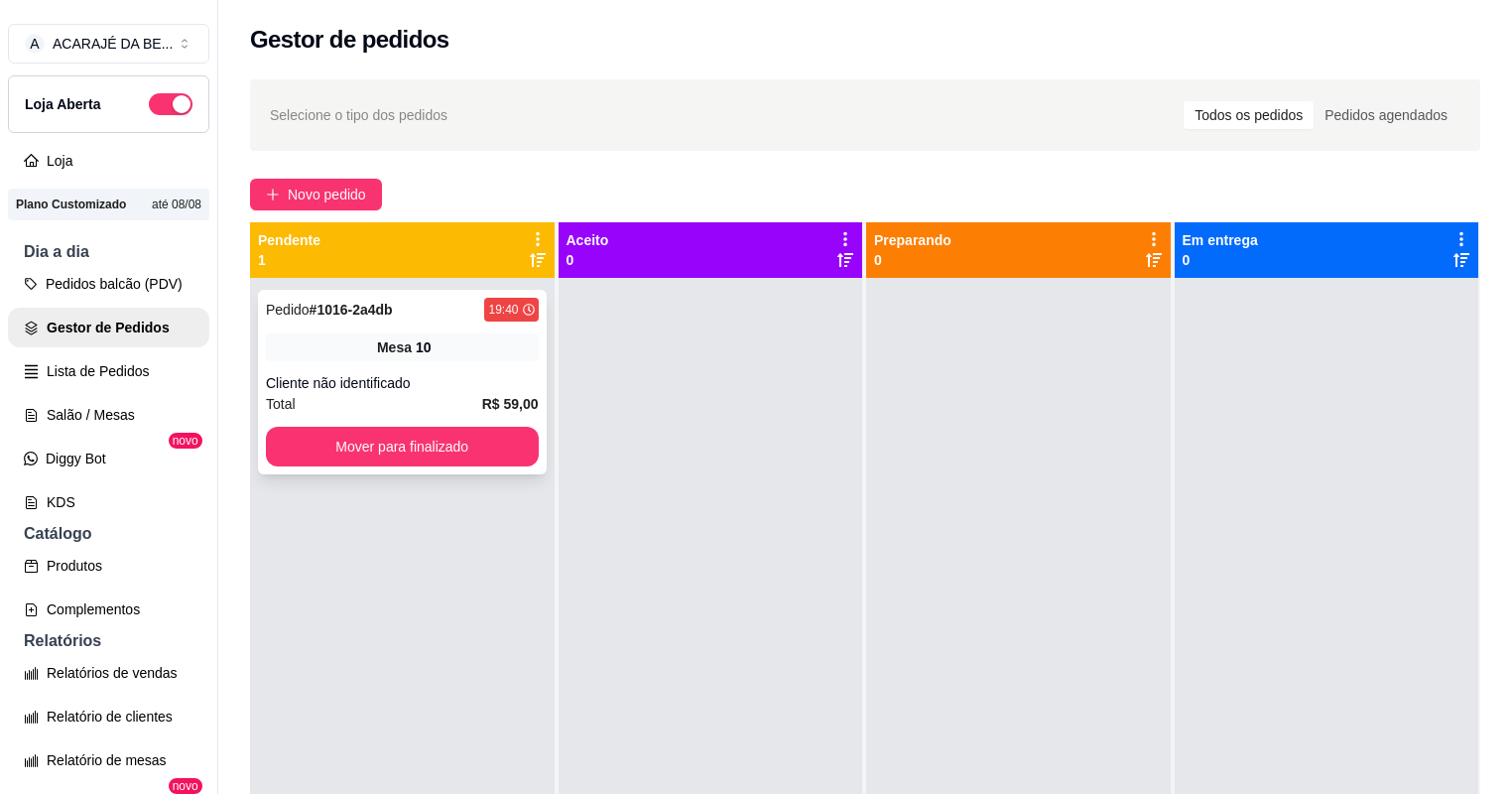 click on "Cliente não identificado" at bounding box center (402, 383) 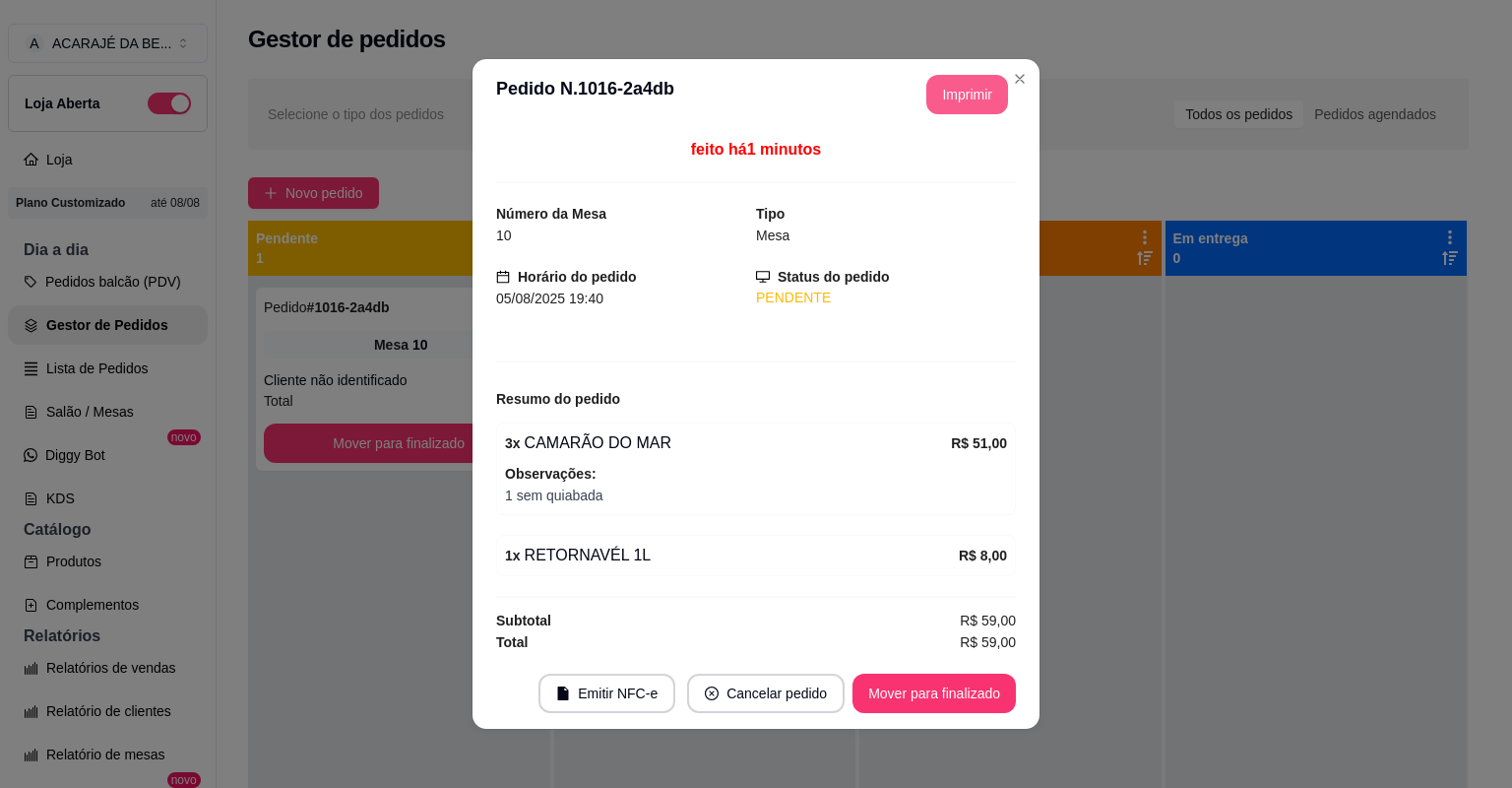 click on "Imprimir" at bounding box center [967, 95] 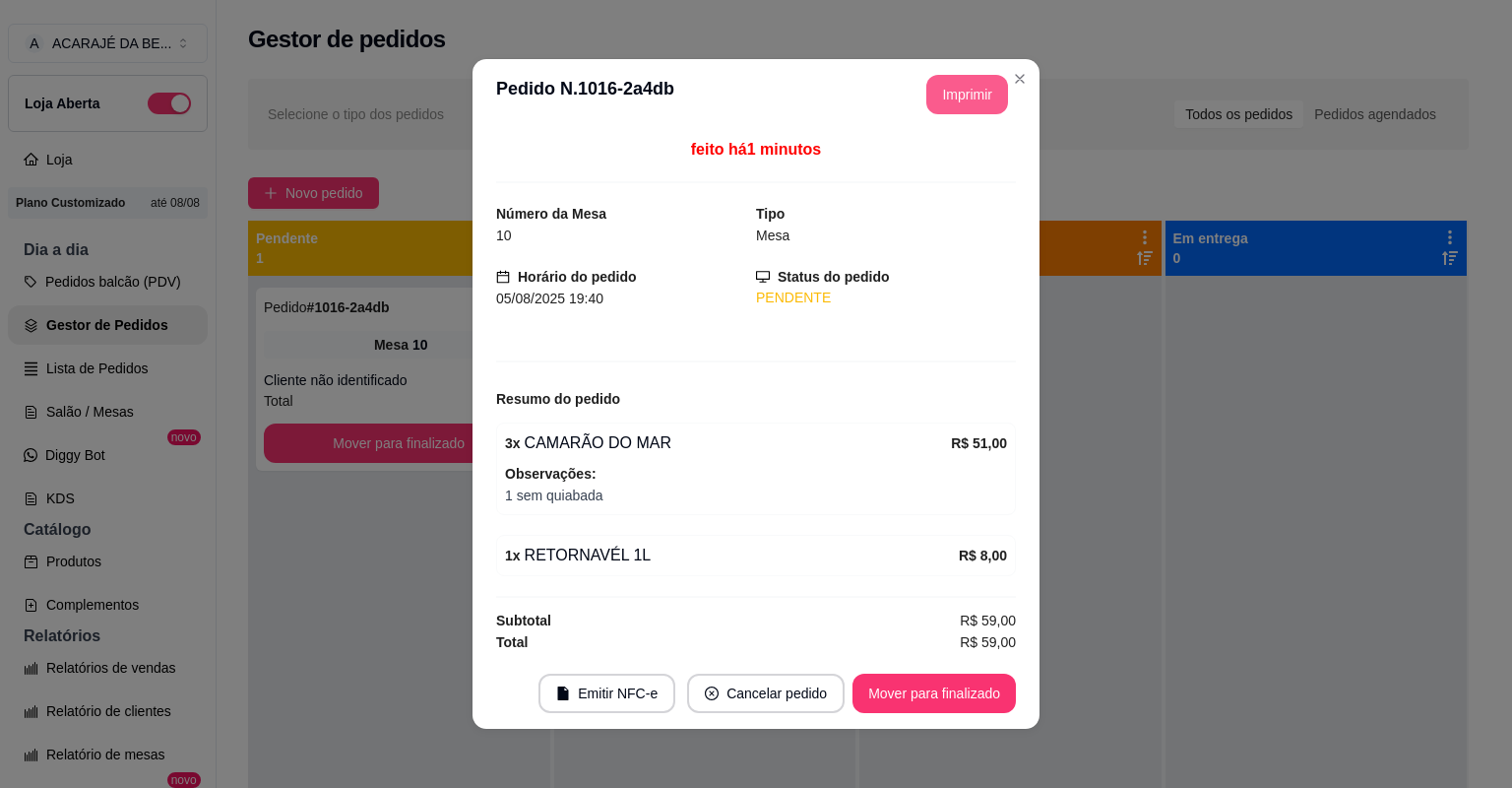 scroll, scrollTop: 0, scrollLeft: 0, axis: both 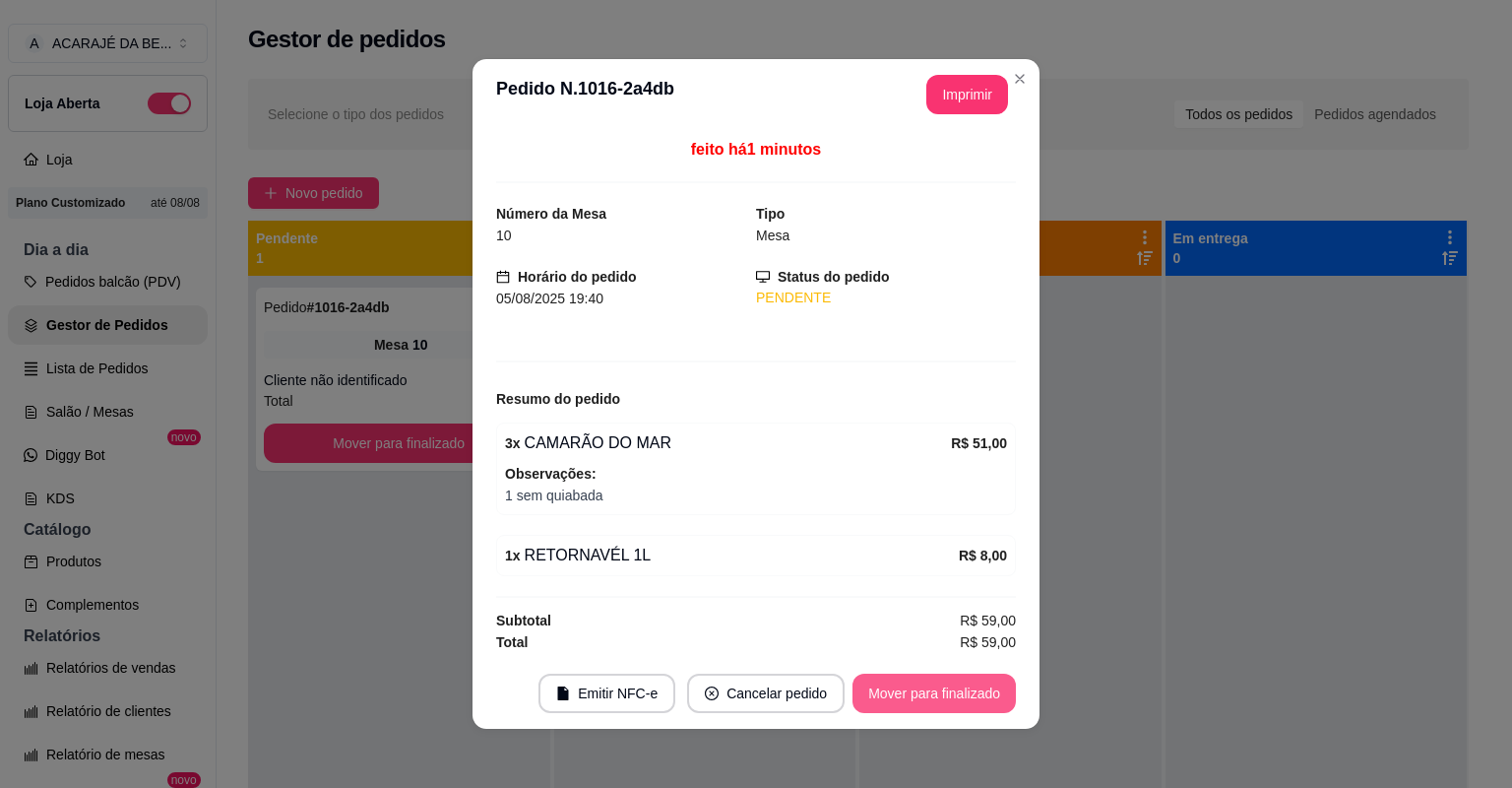 click on "Mover para finalizado" at bounding box center (934, 693) 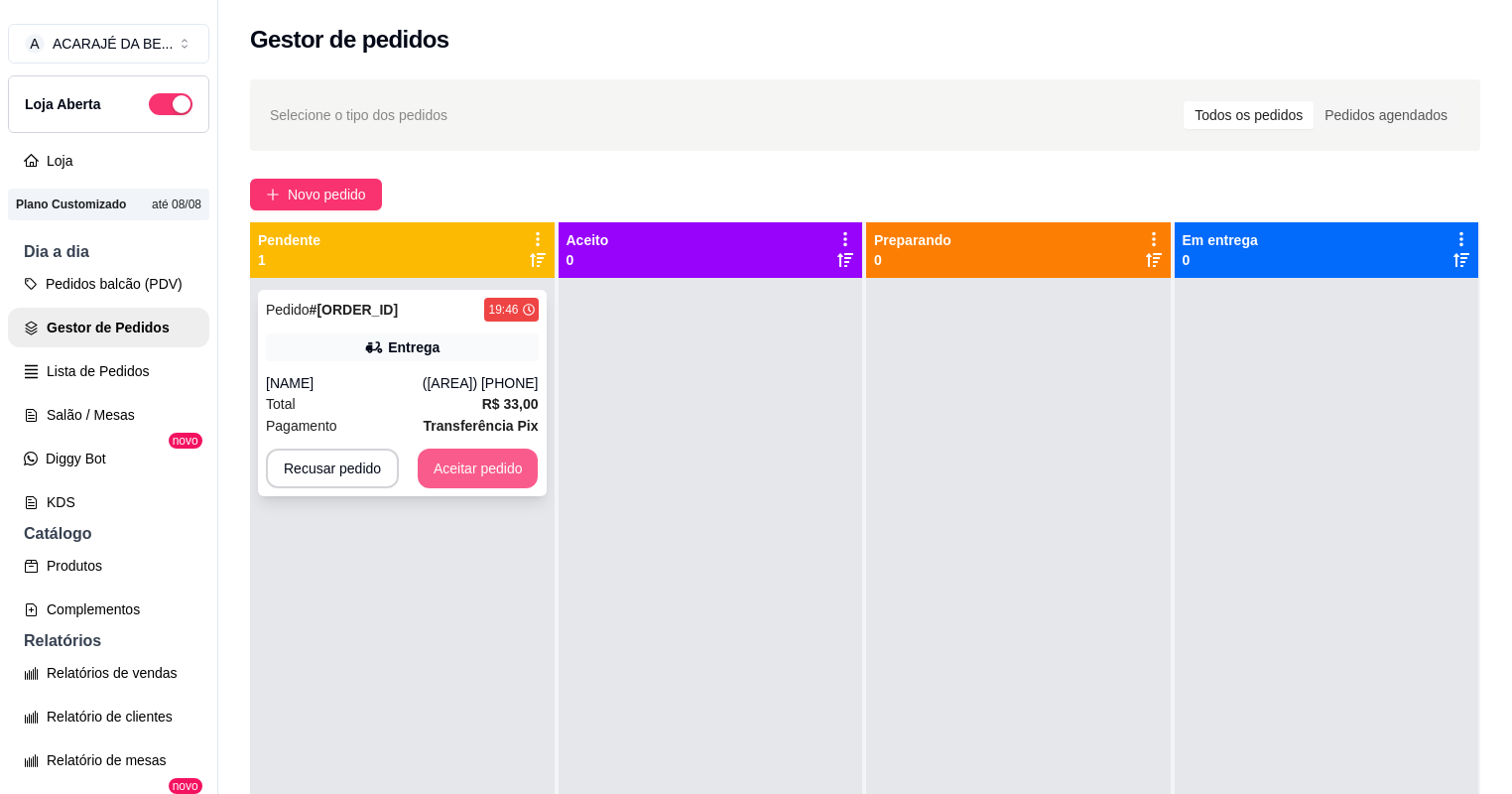 click on "Aceitar pedido" at bounding box center [478, 468] 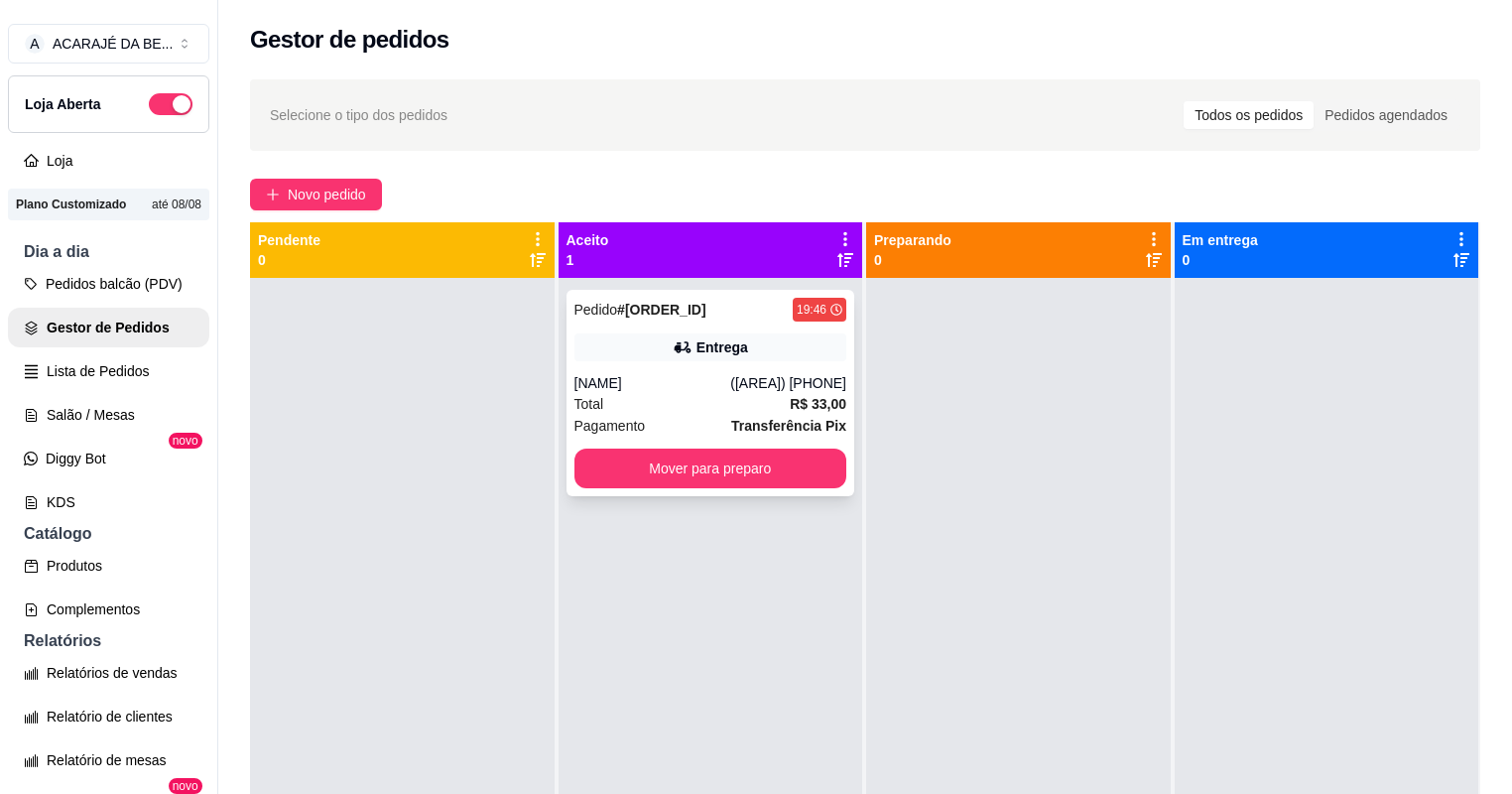 click on "Total R$ 33,00" at bounding box center [710, 404] 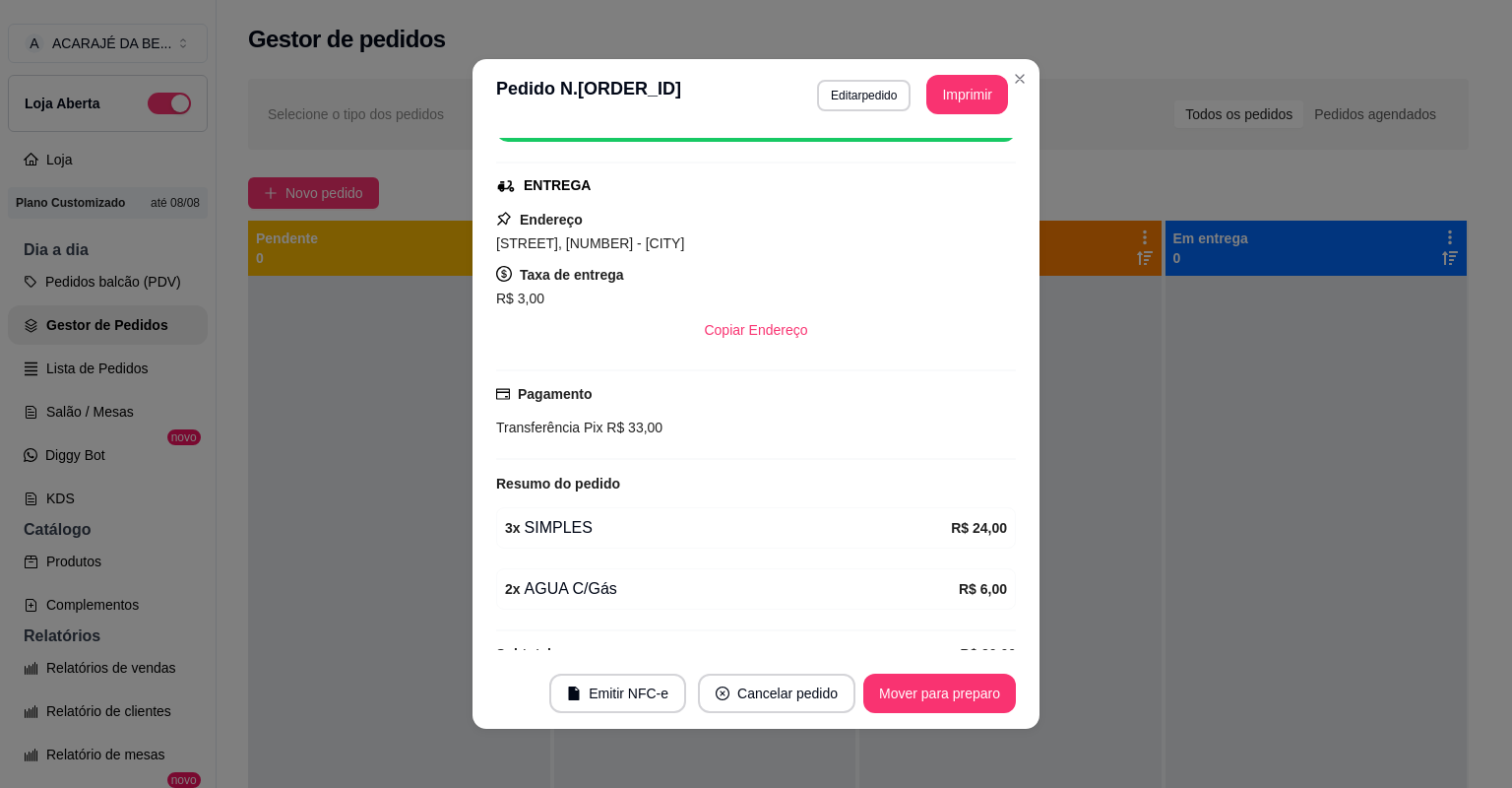 scroll, scrollTop: 311, scrollLeft: 0, axis: vertical 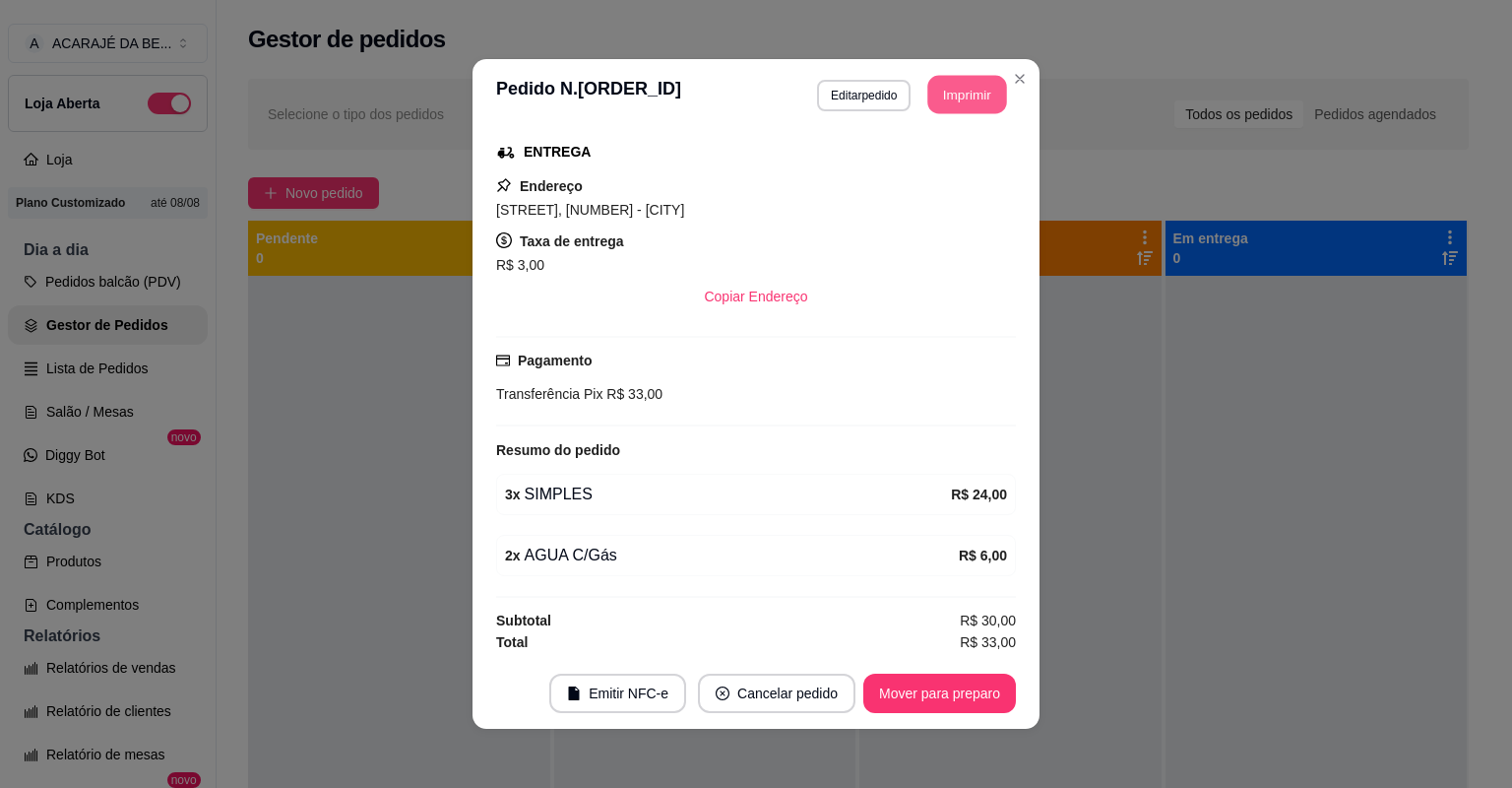 click on "Imprimir" at bounding box center [968, 95] 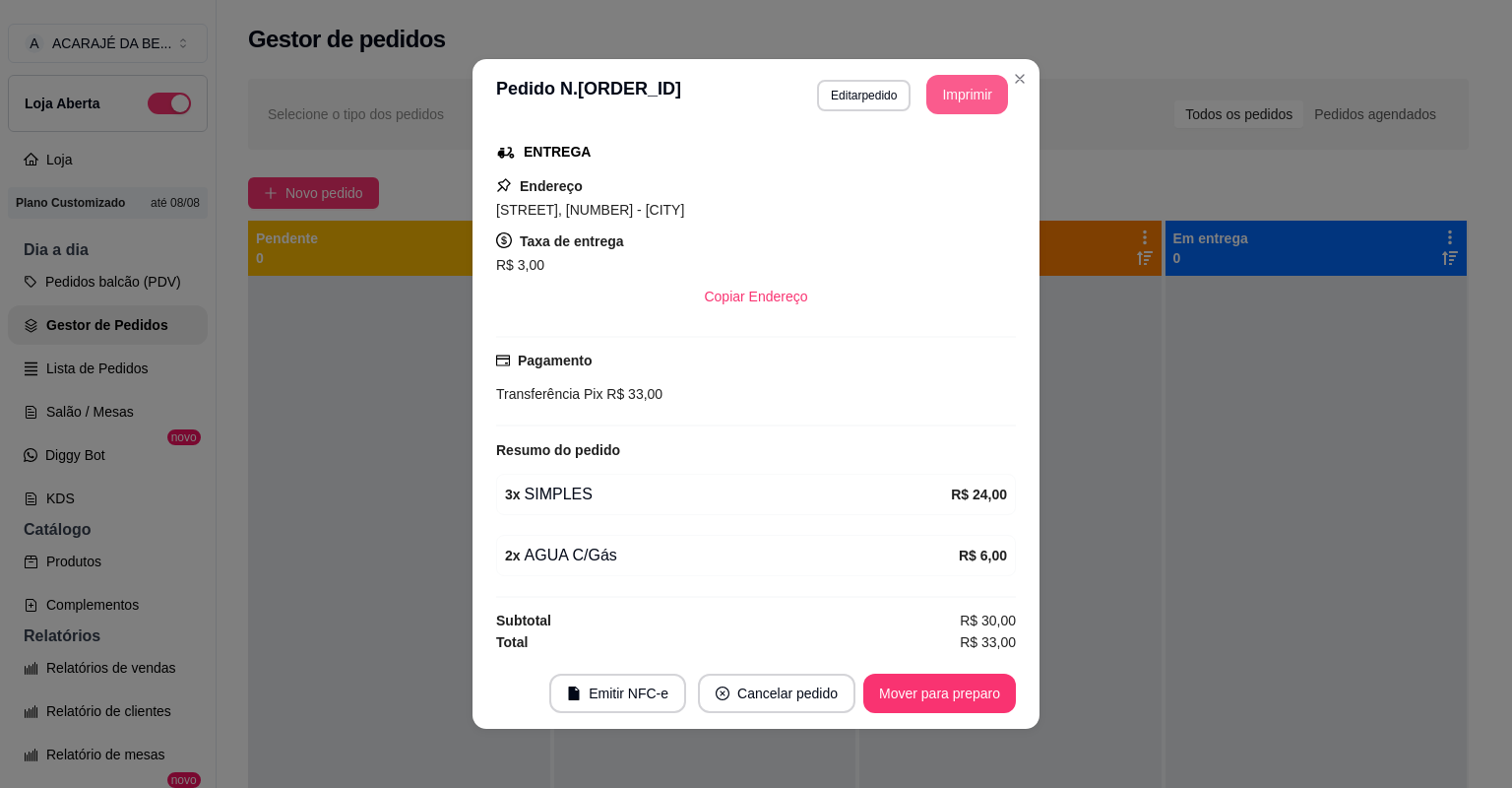 scroll, scrollTop: 0, scrollLeft: 0, axis: both 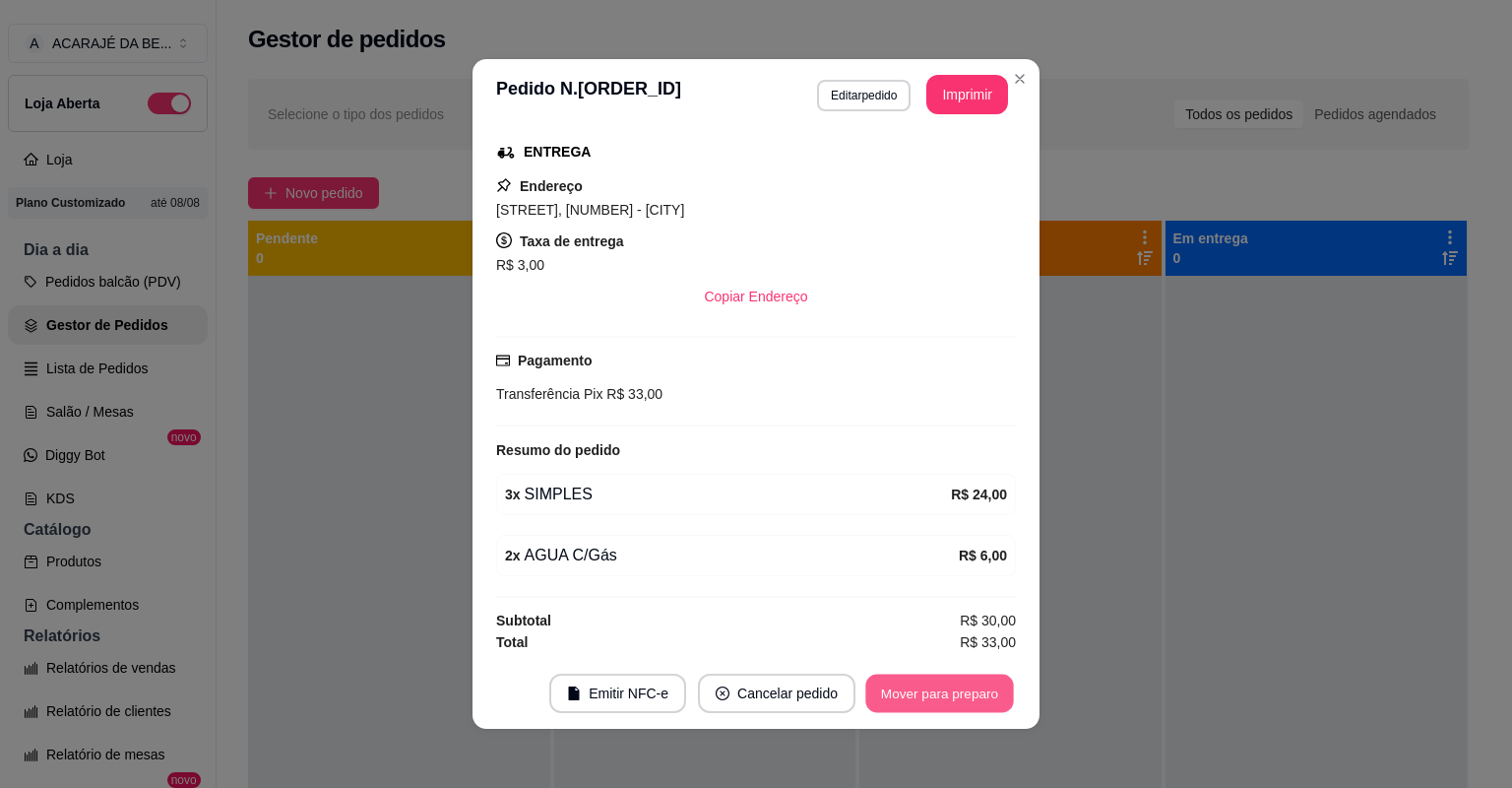 click on "Mover para preparo" at bounding box center [939, 693] 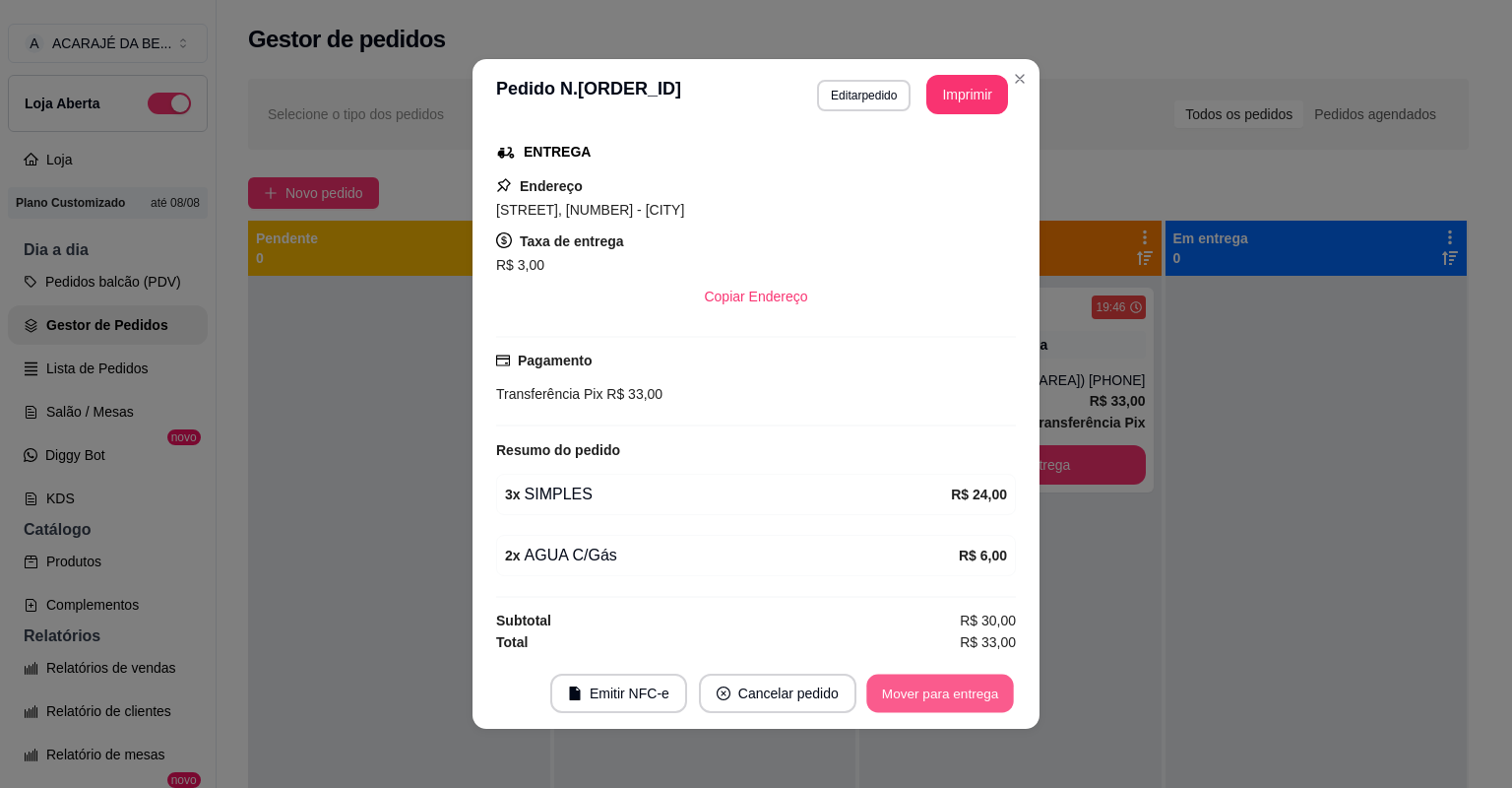click on "Mover para entrega" at bounding box center [940, 693] 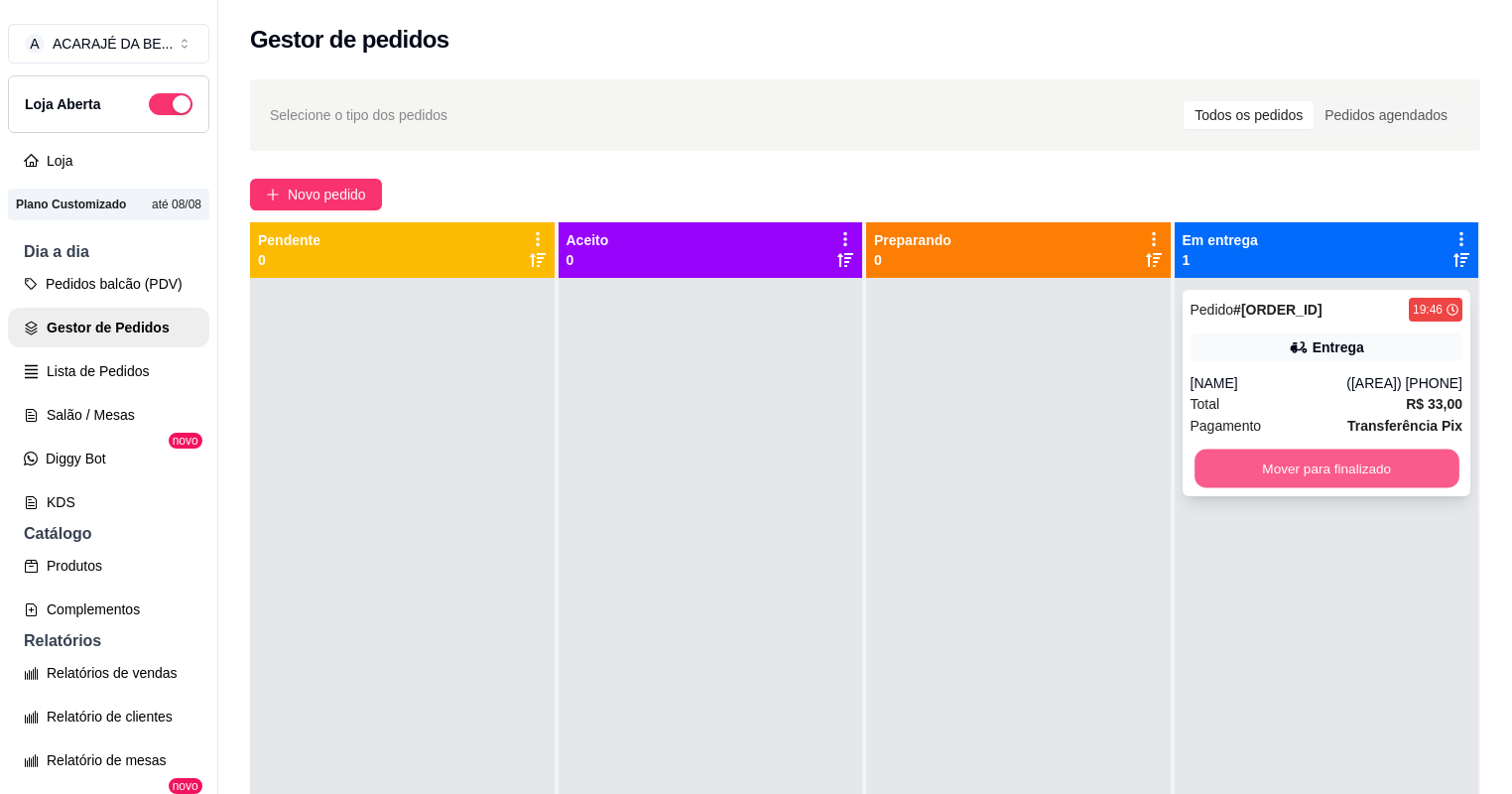click on "Mover para finalizado" at bounding box center [1326, 468] 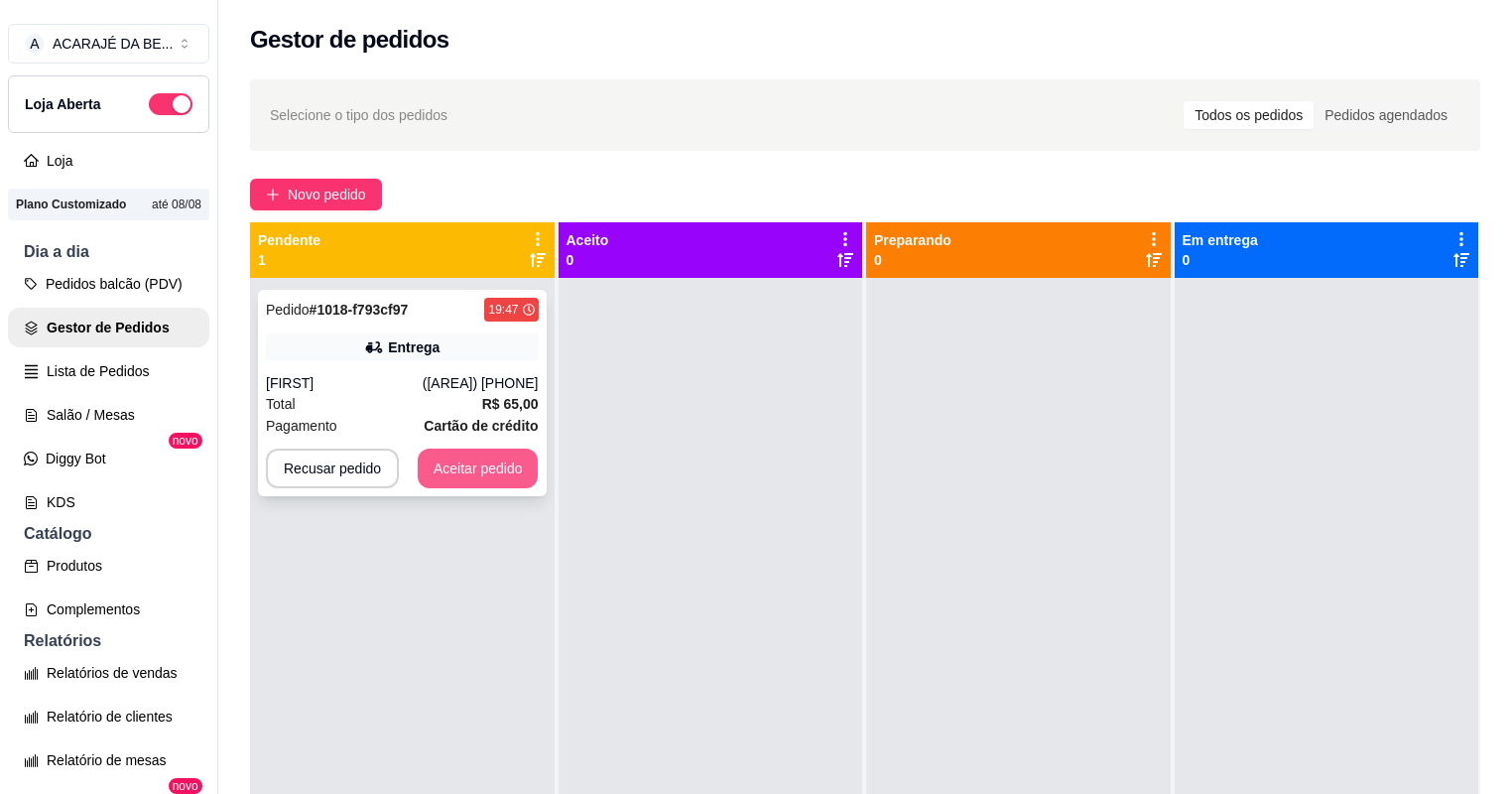 click on "Aceitar pedido" at bounding box center (478, 468) 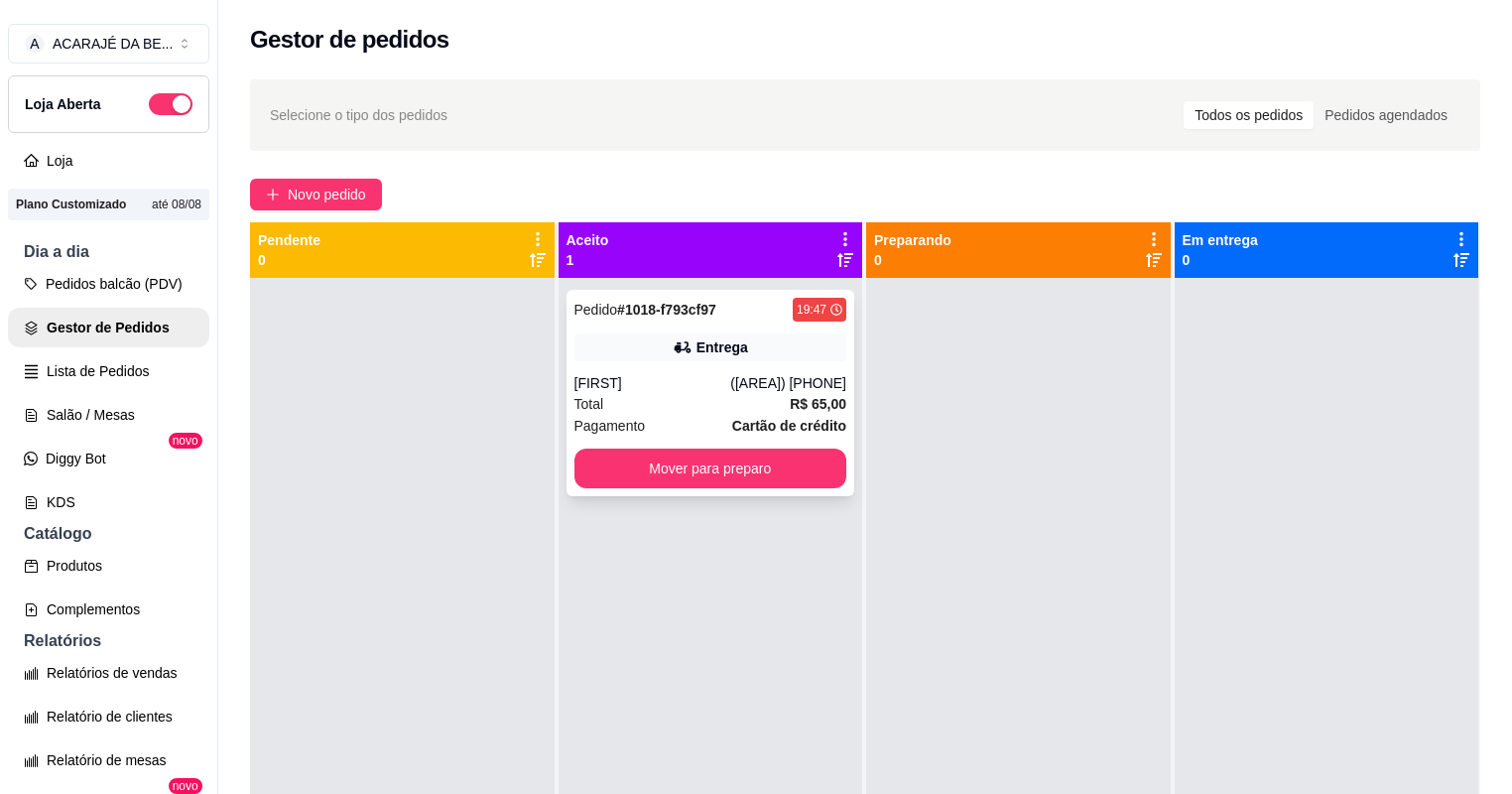 click on "Total R$ 65,00" at bounding box center (710, 404) 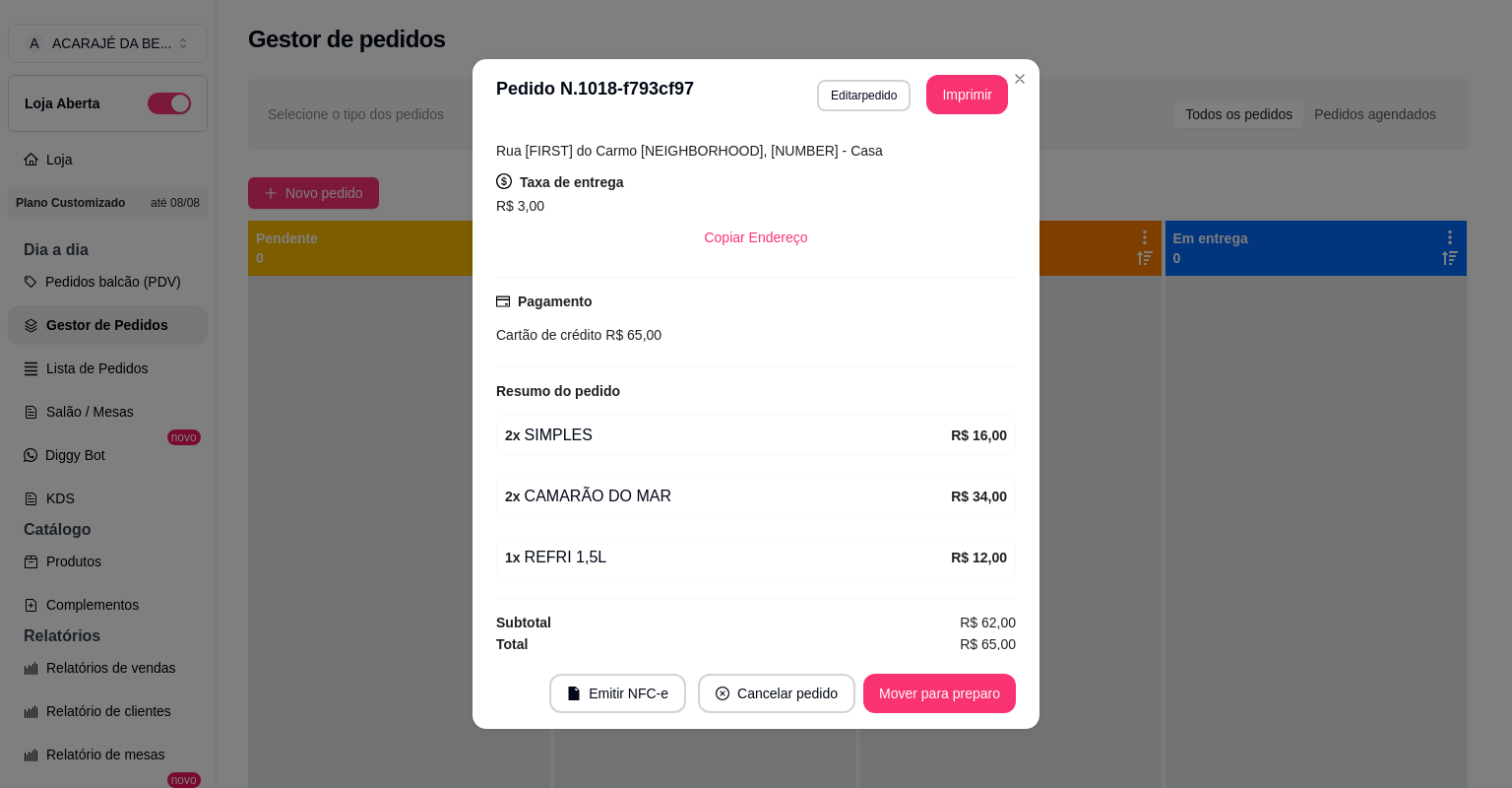 scroll, scrollTop: 371, scrollLeft: 0, axis: vertical 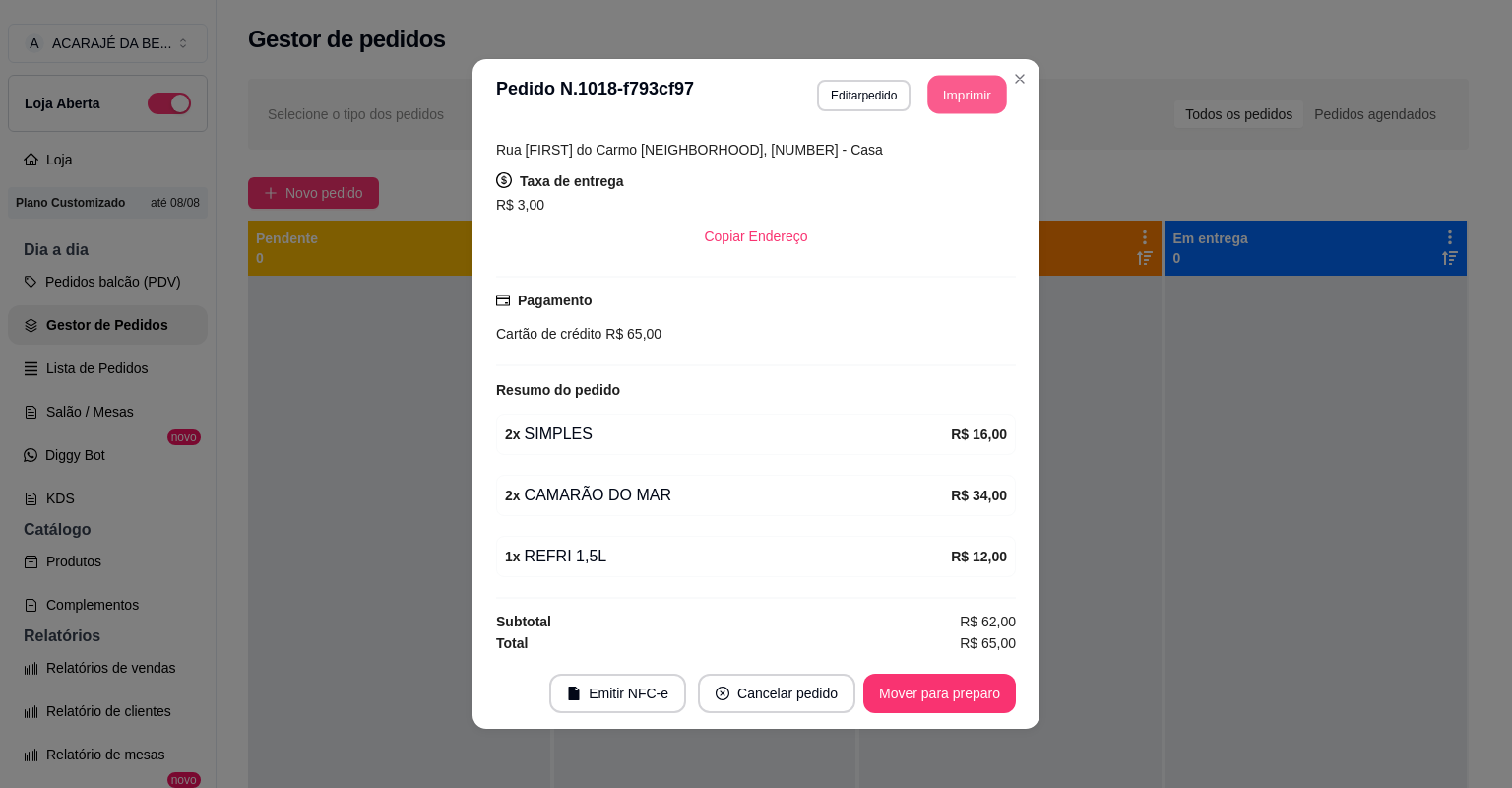 click on "Imprimir" at bounding box center [968, 95] 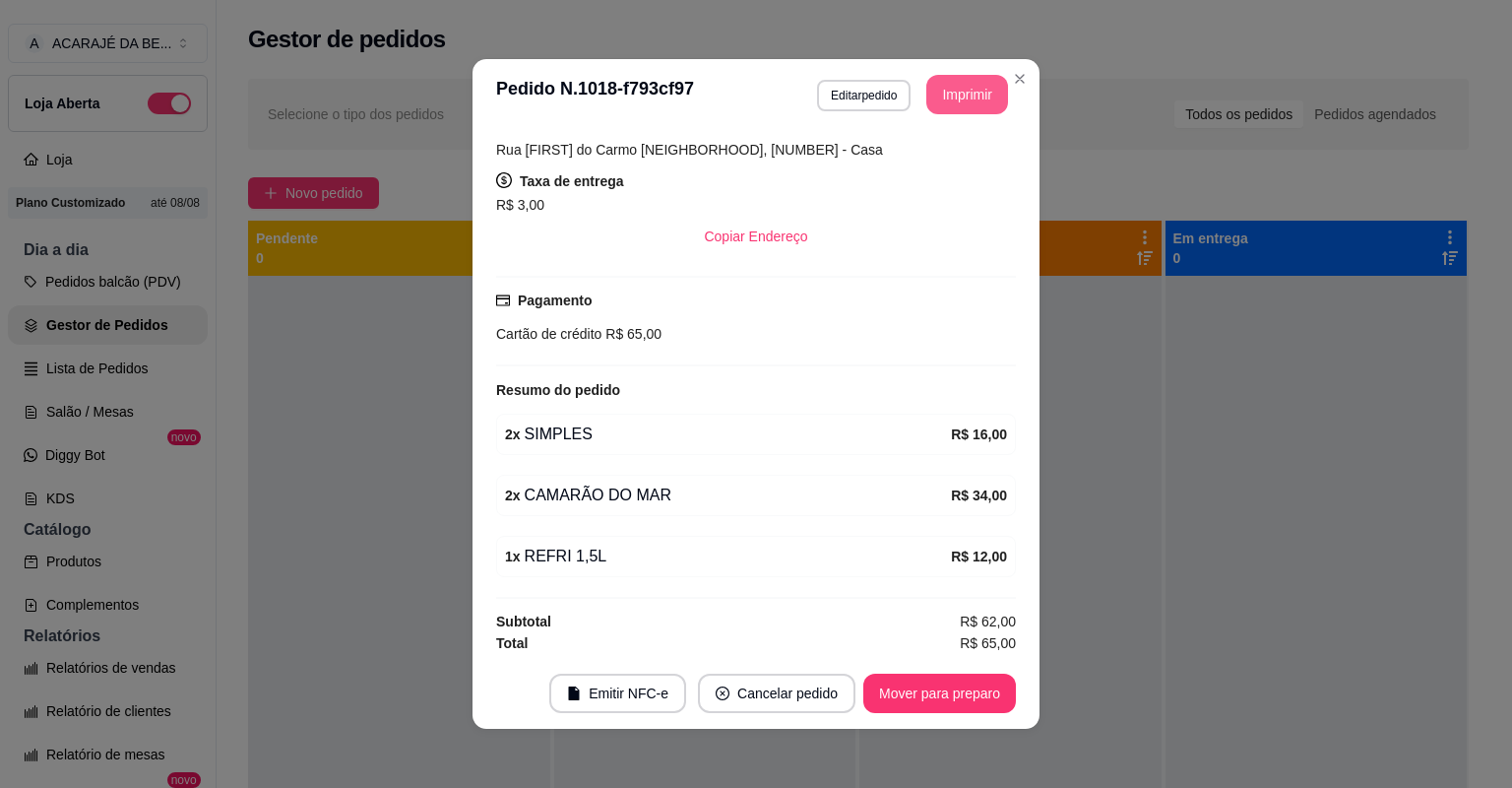 scroll, scrollTop: 0, scrollLeft: 0, axis: both 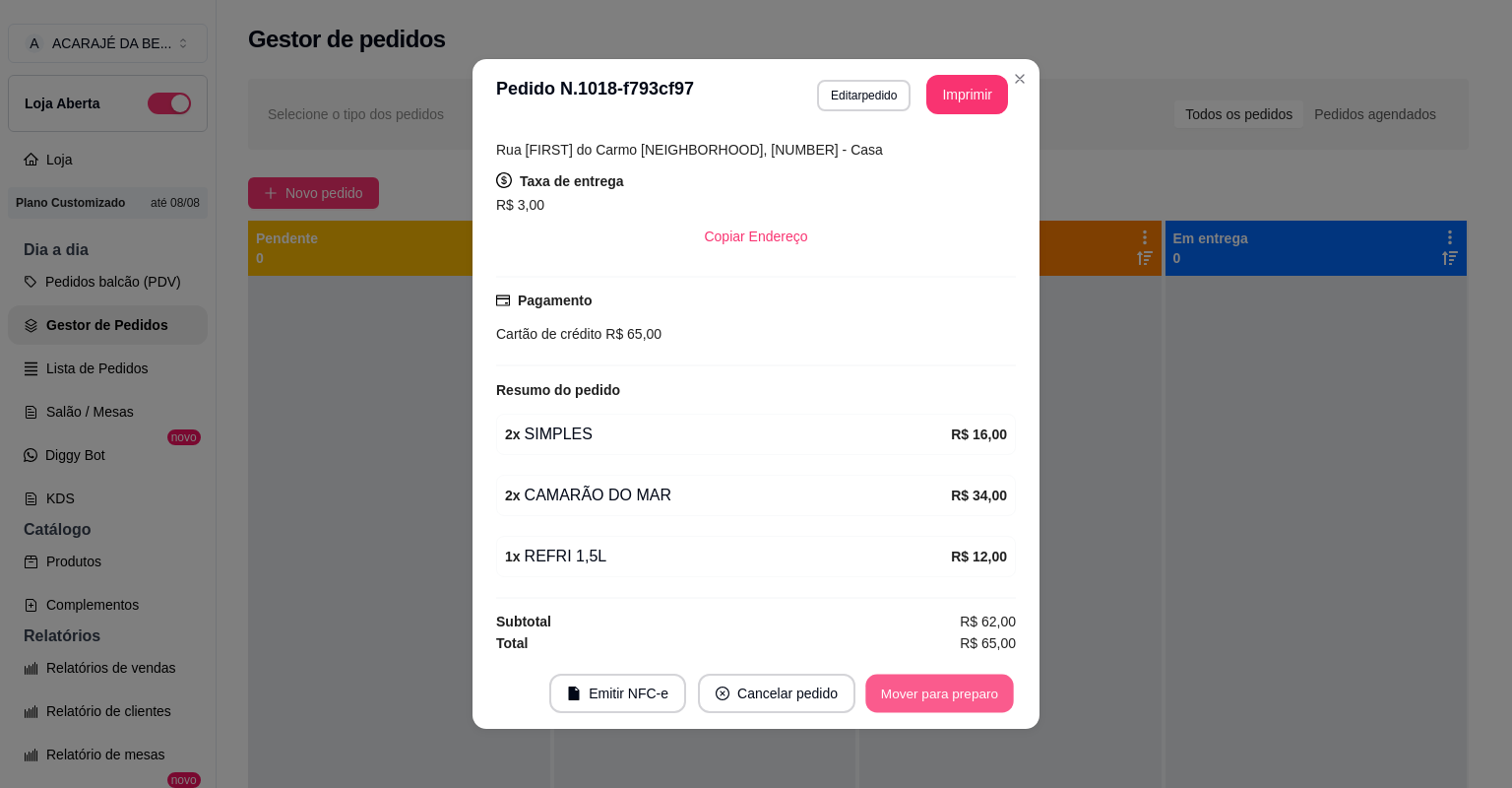 click on "Mover para preparo" at bounding box center [939, 693] 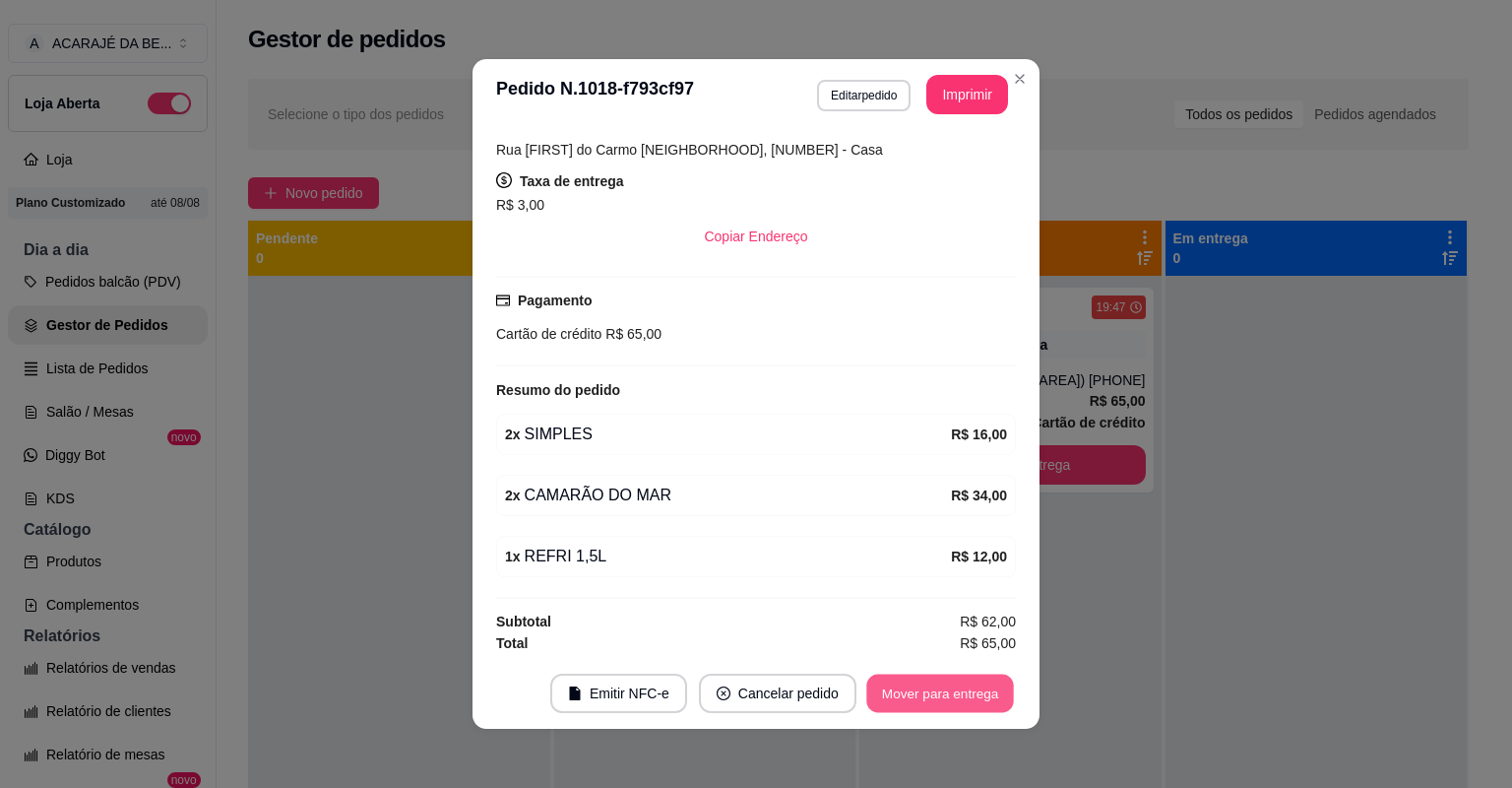 click on "Mover para entrega" at bounding box center [940, 693] 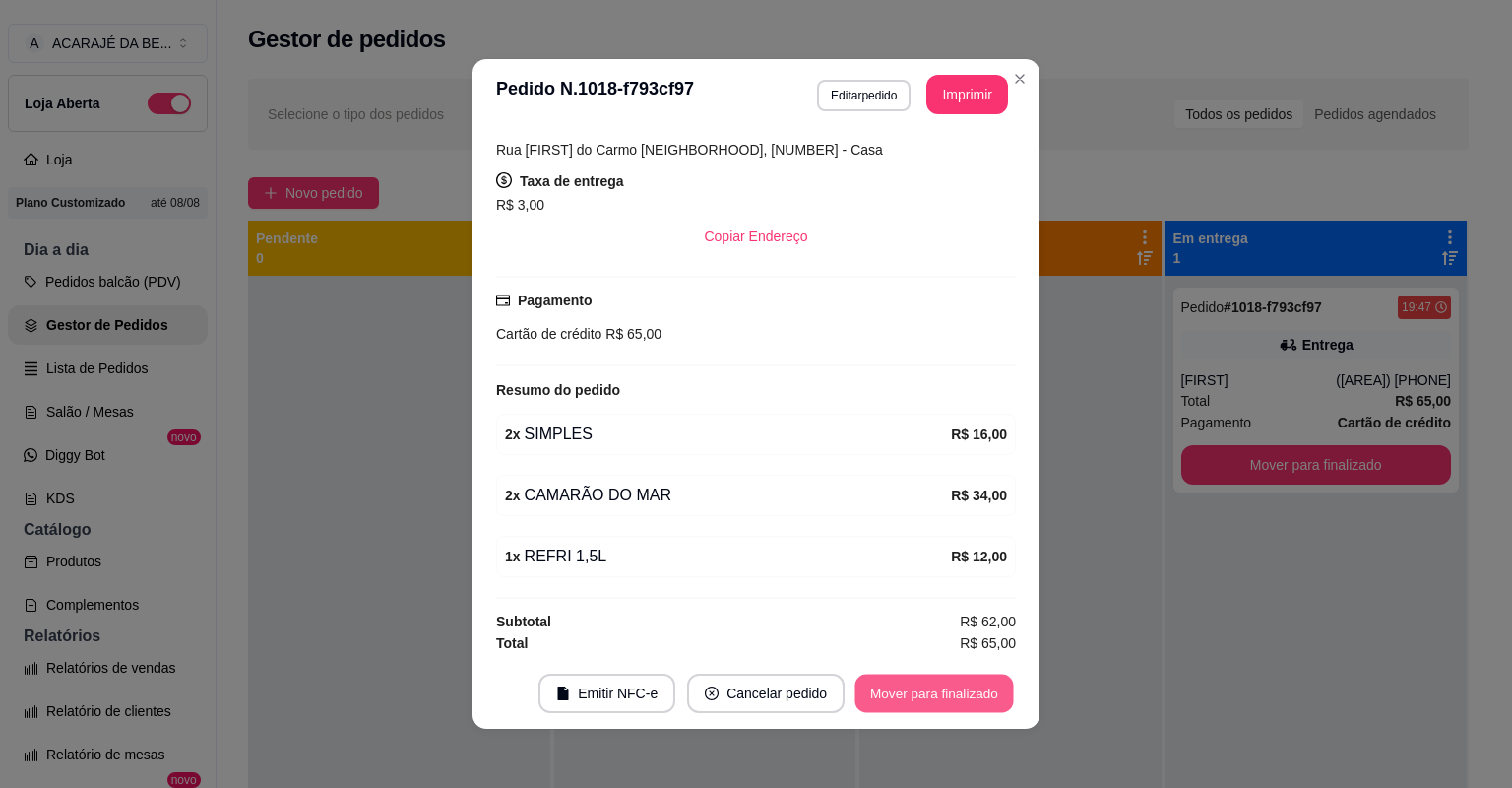 click on "Mover para finalizado" at bounding box center (934, 693) 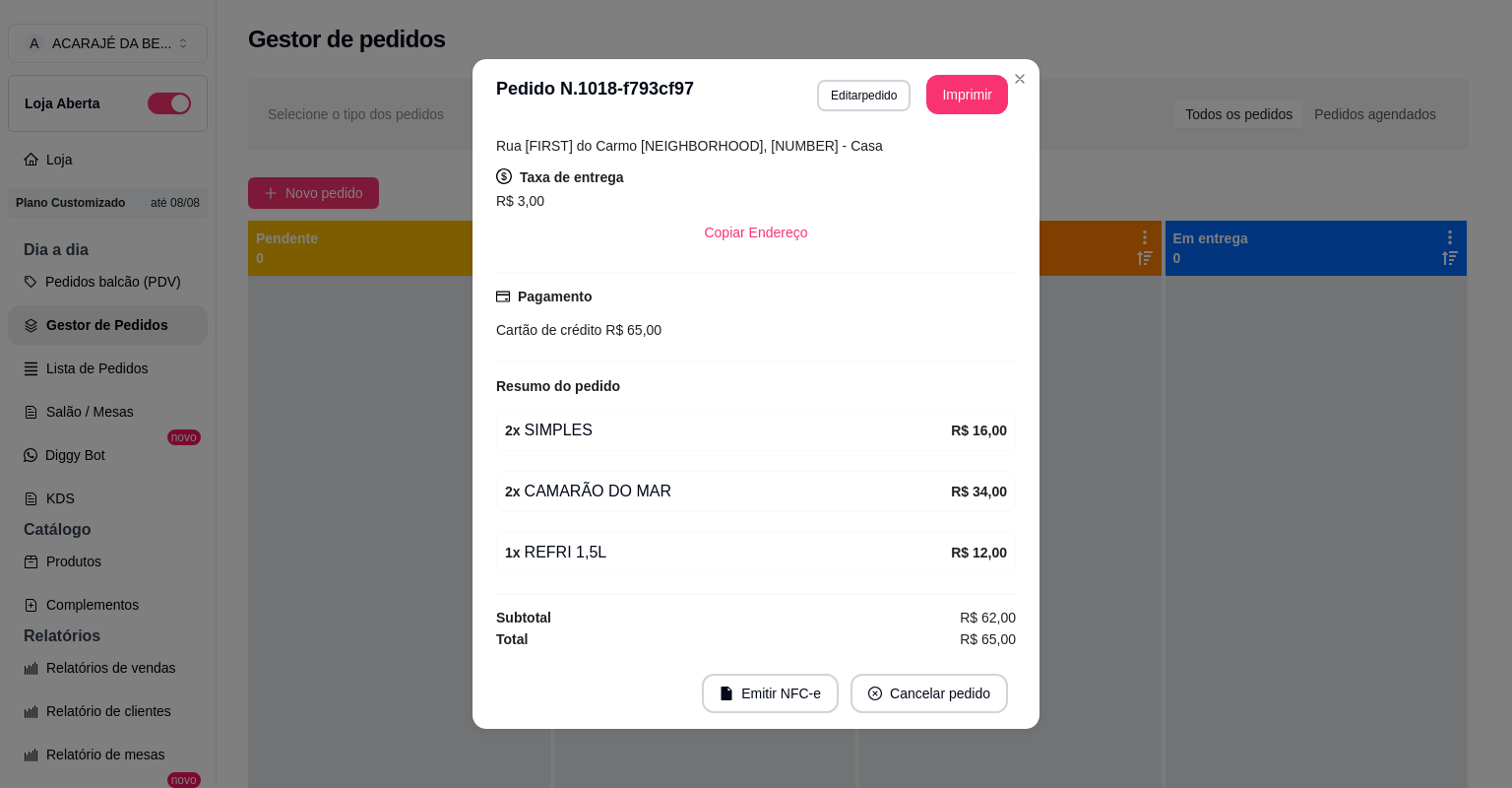 scroll, scrollTop: 327, scrollLeft: 0, axis: vertical 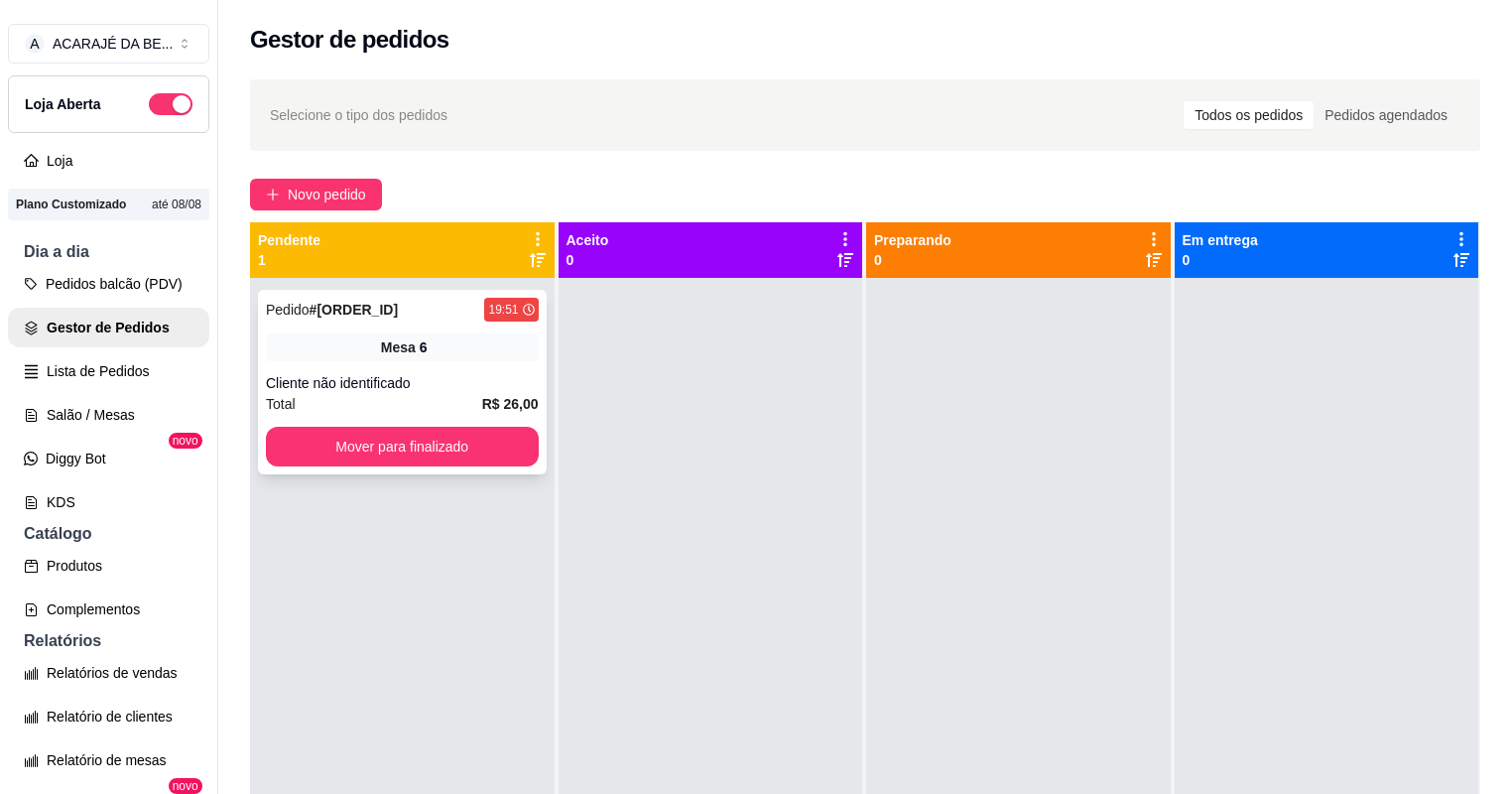 click on "Cliente não identificado" at bounding box center (402, 383) 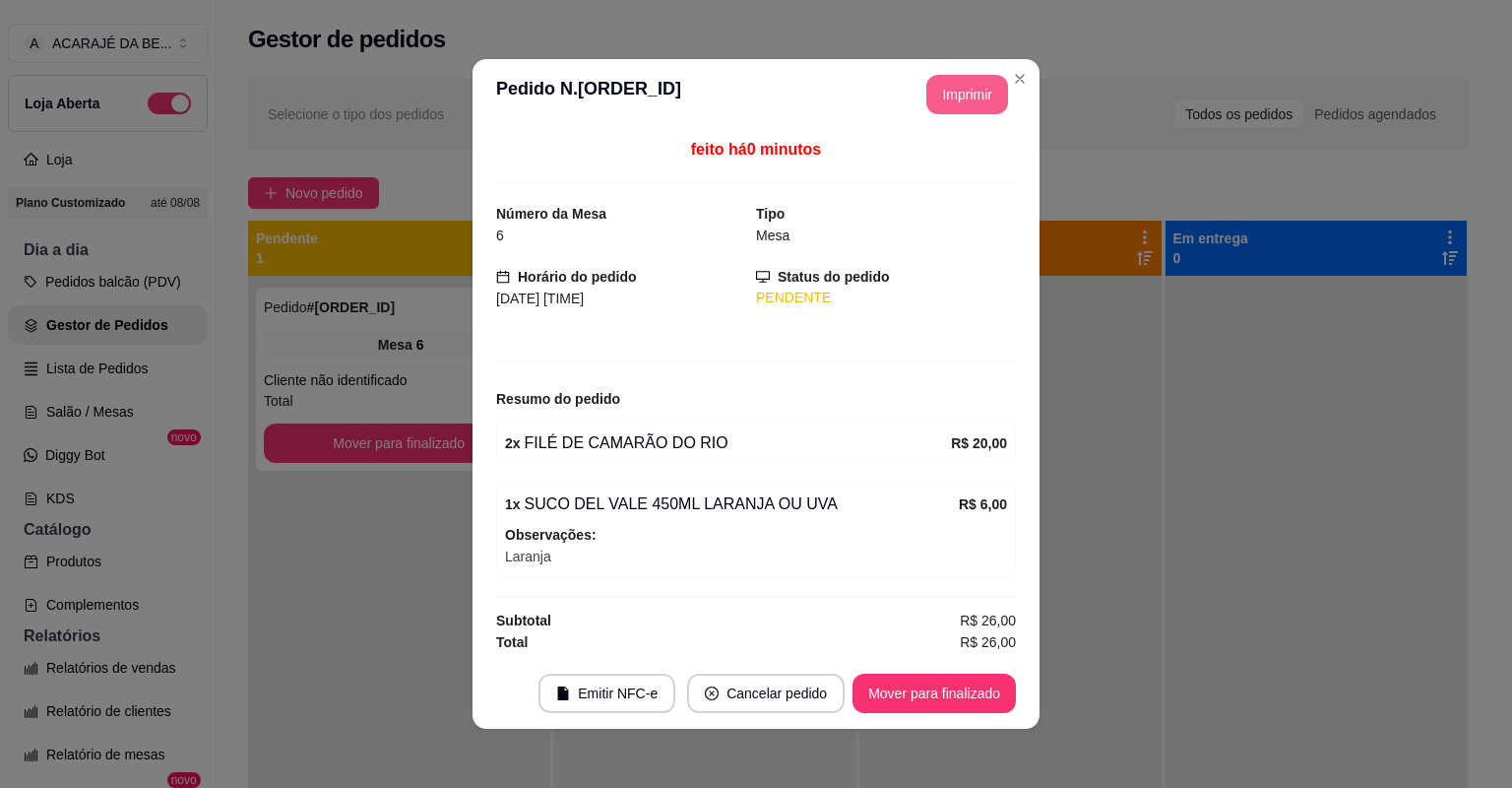 click on "Imprimir" at bounding box center [967, 95] 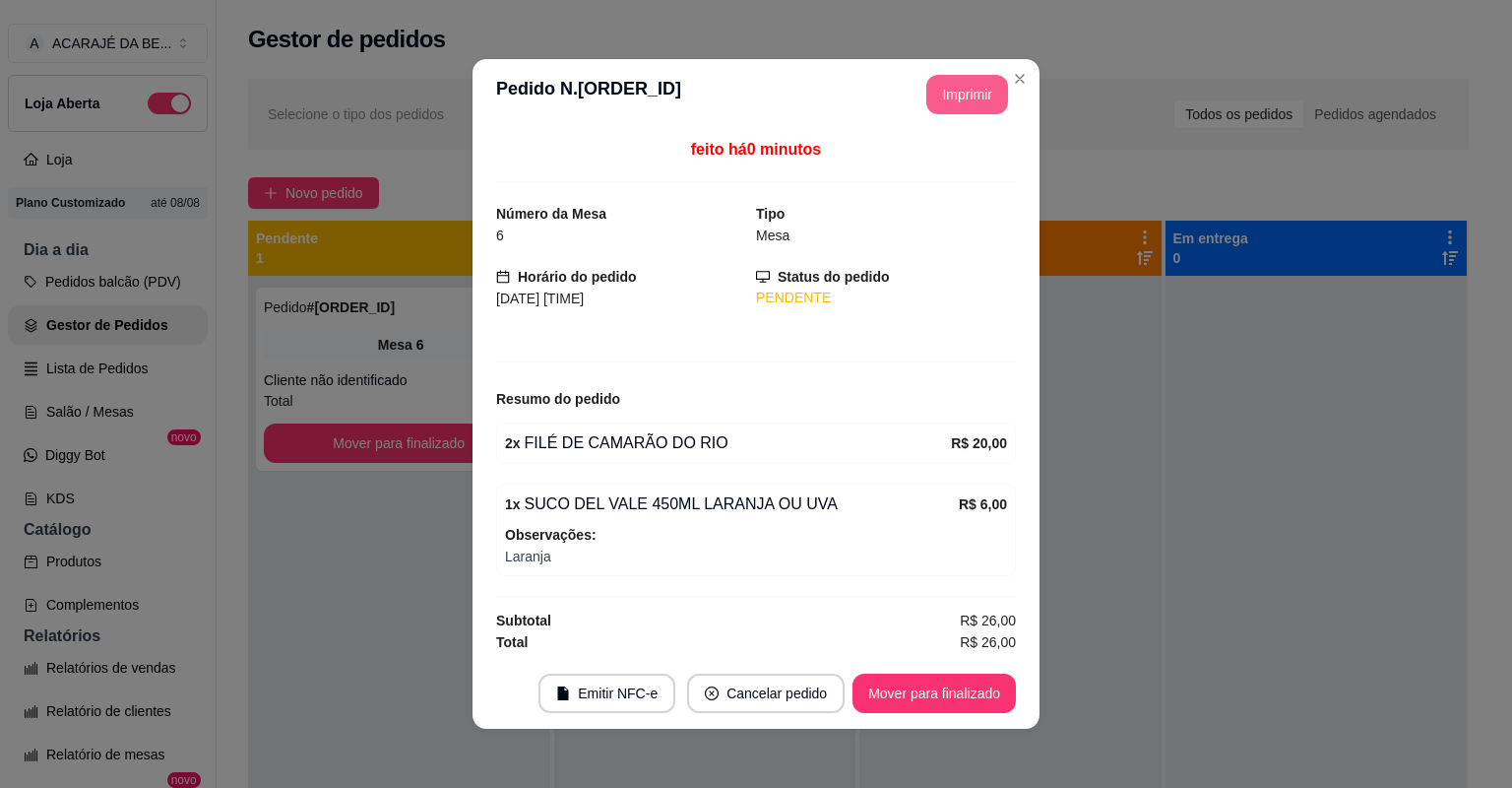 scroll, scrollTop: 0, scrollLeft: 0, axis: both 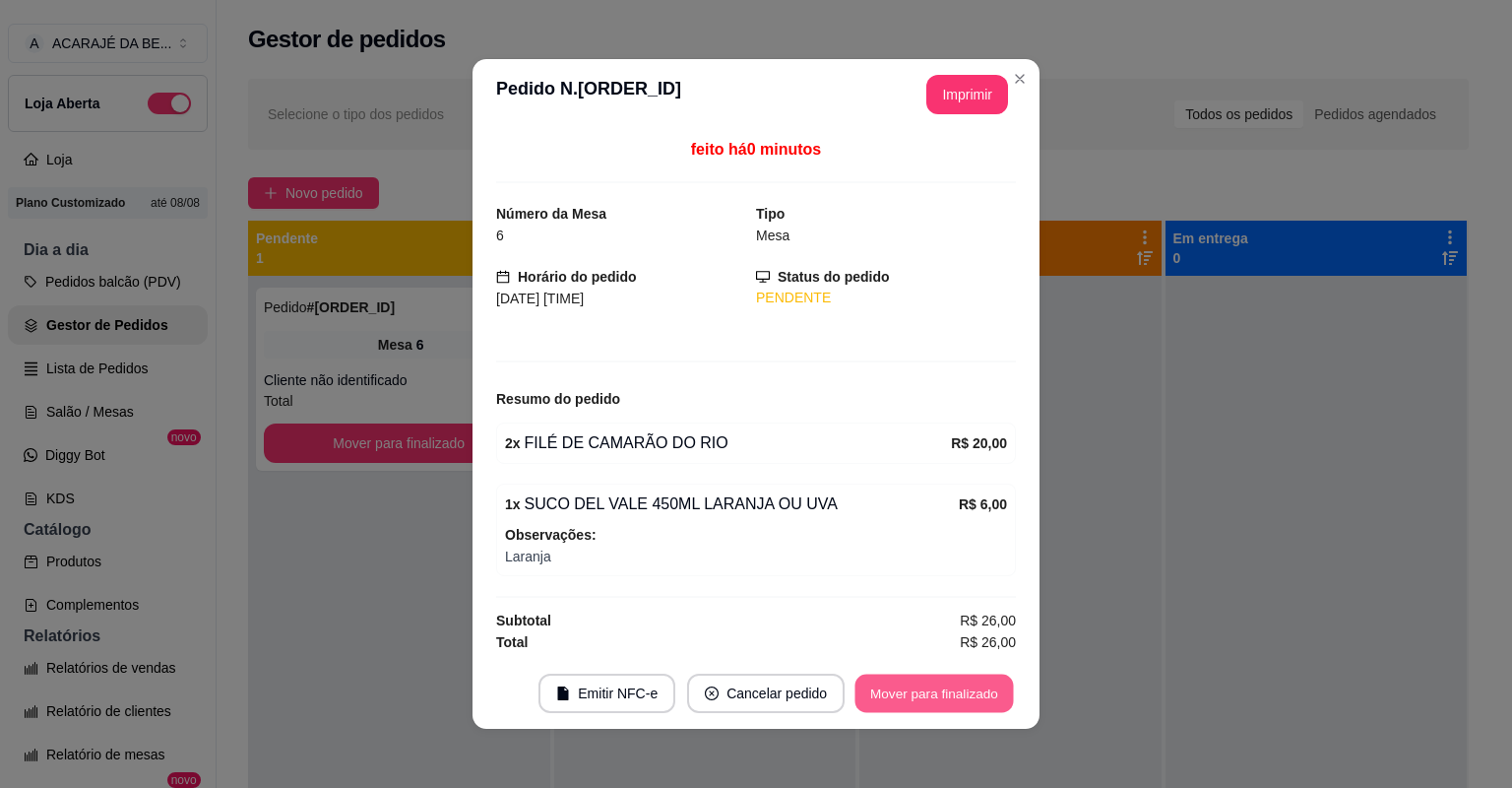 click on "Mover para finalizado" at bounding box center [934, 693] 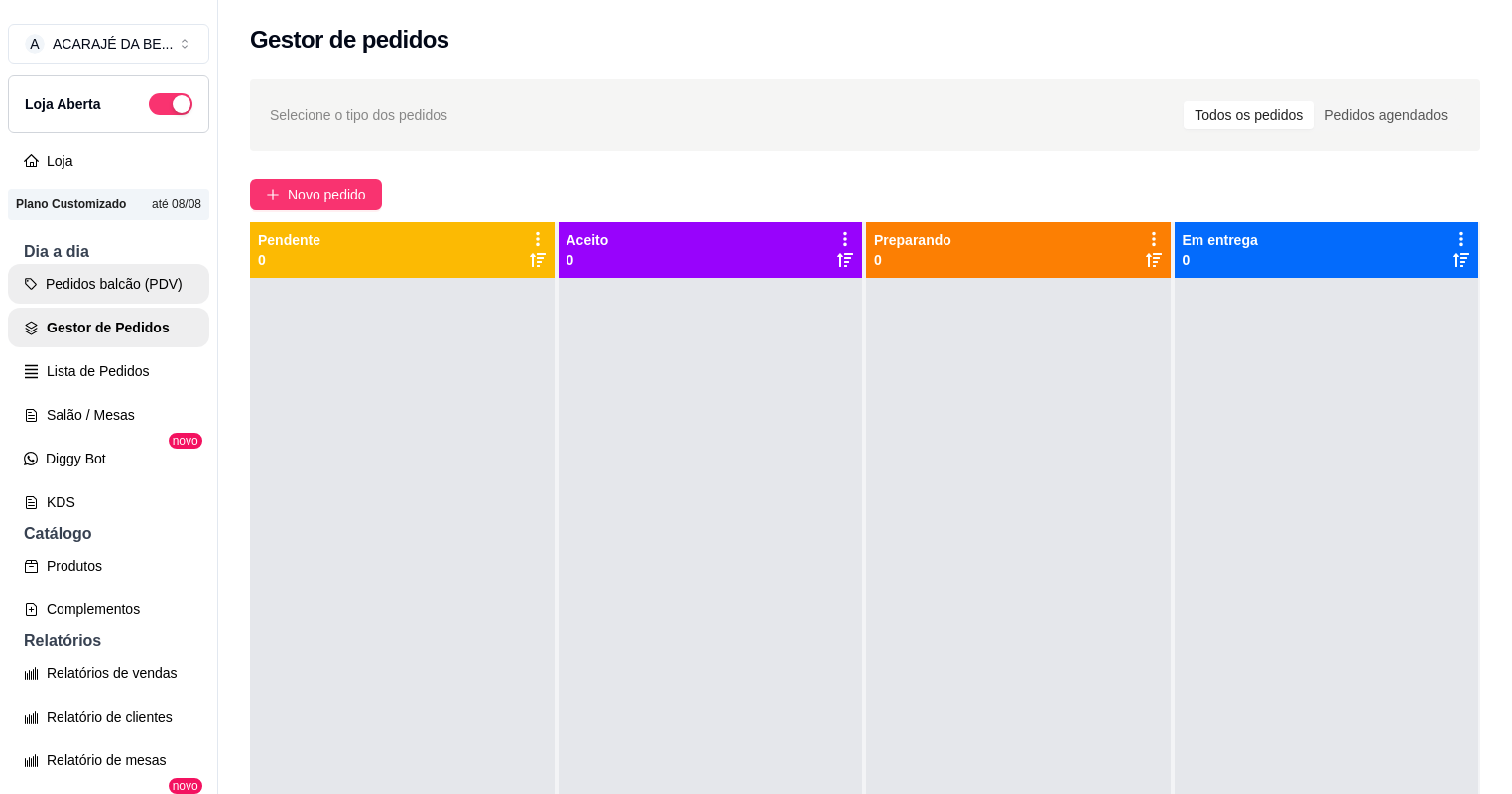 click on "Pedidos balcão (PDV)" at bounding box center [108, 284] 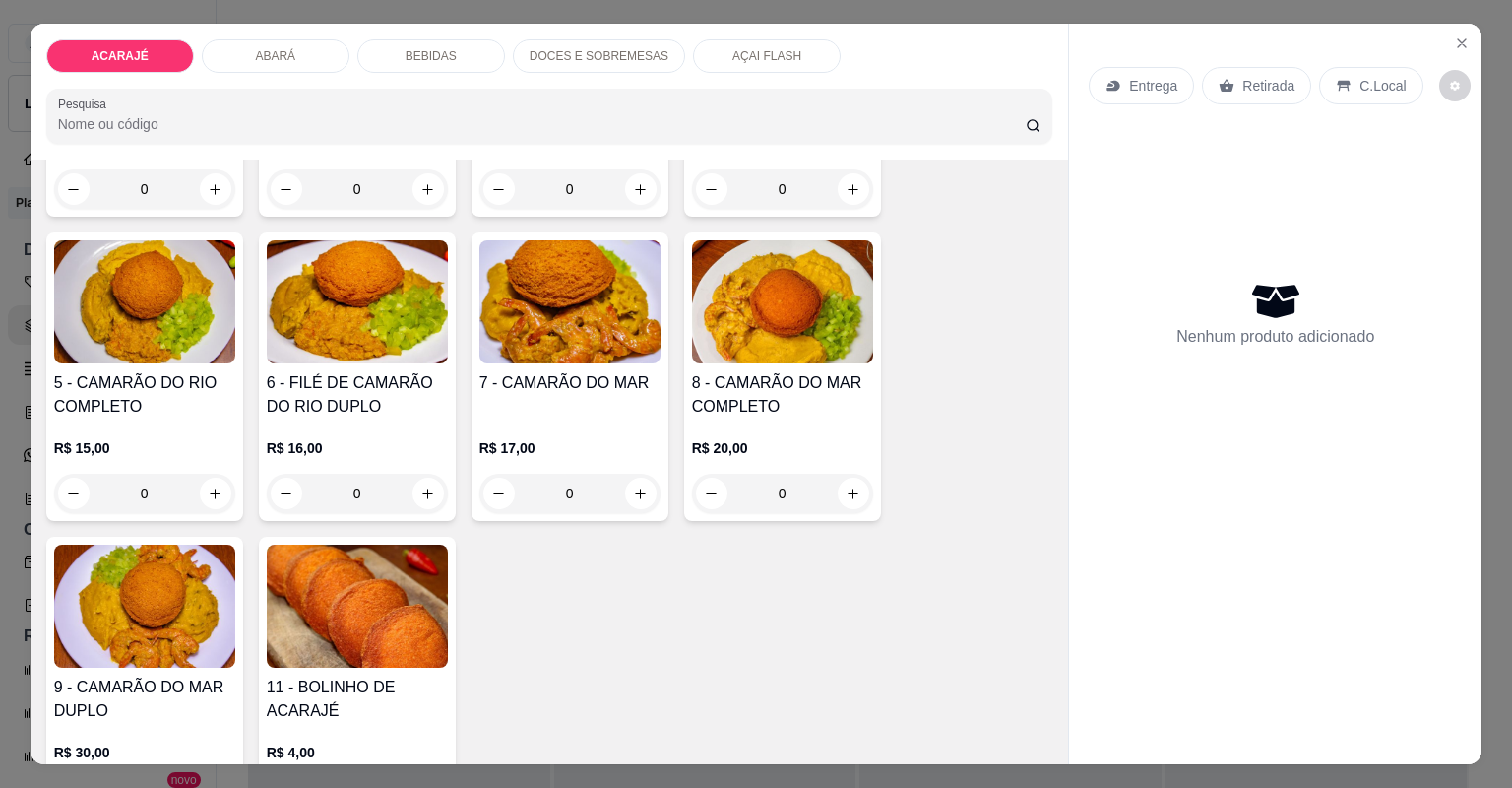 scroll, scrollTop: 394, scrollLeft: 0, axis: vertical 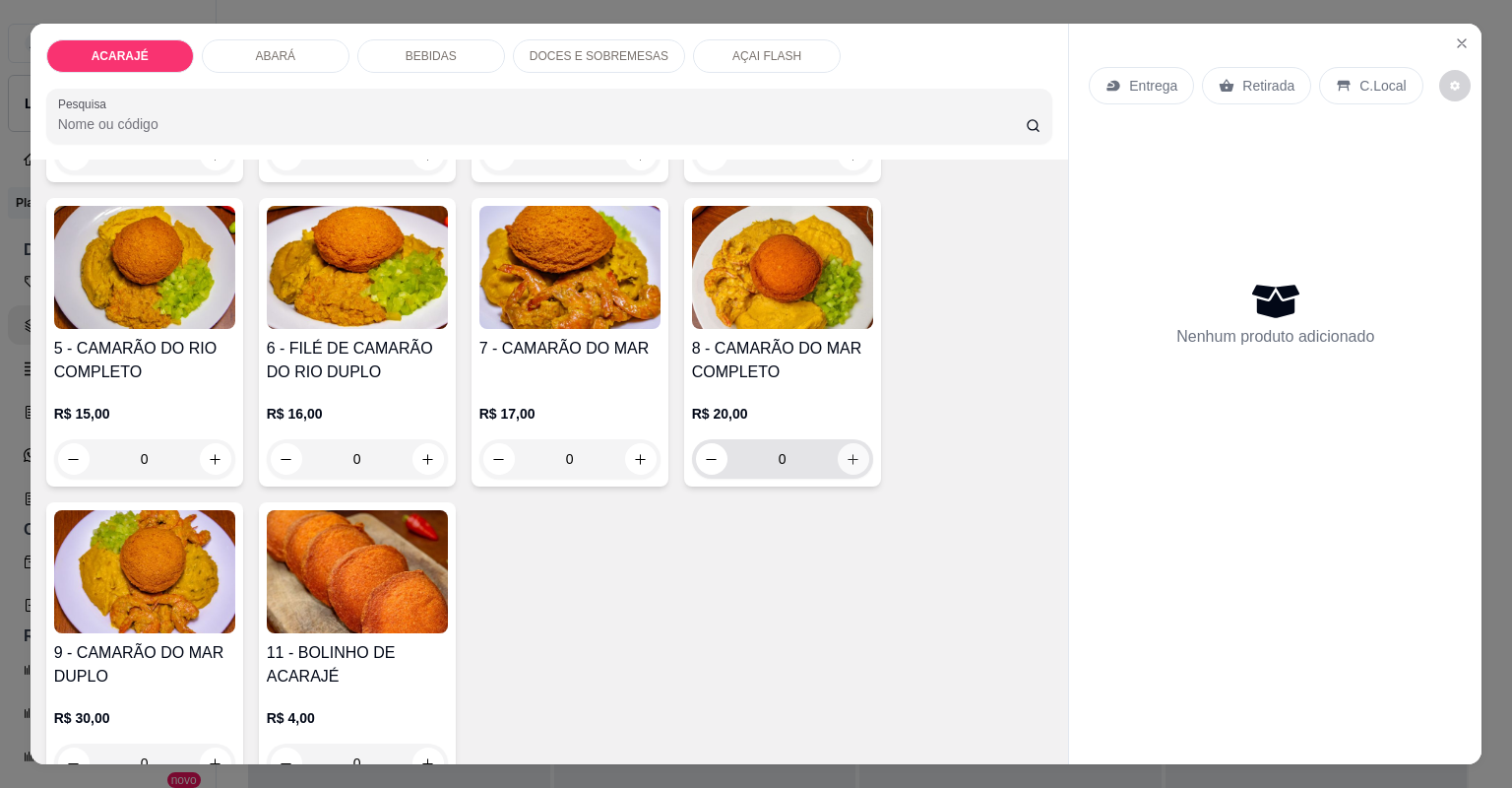 click 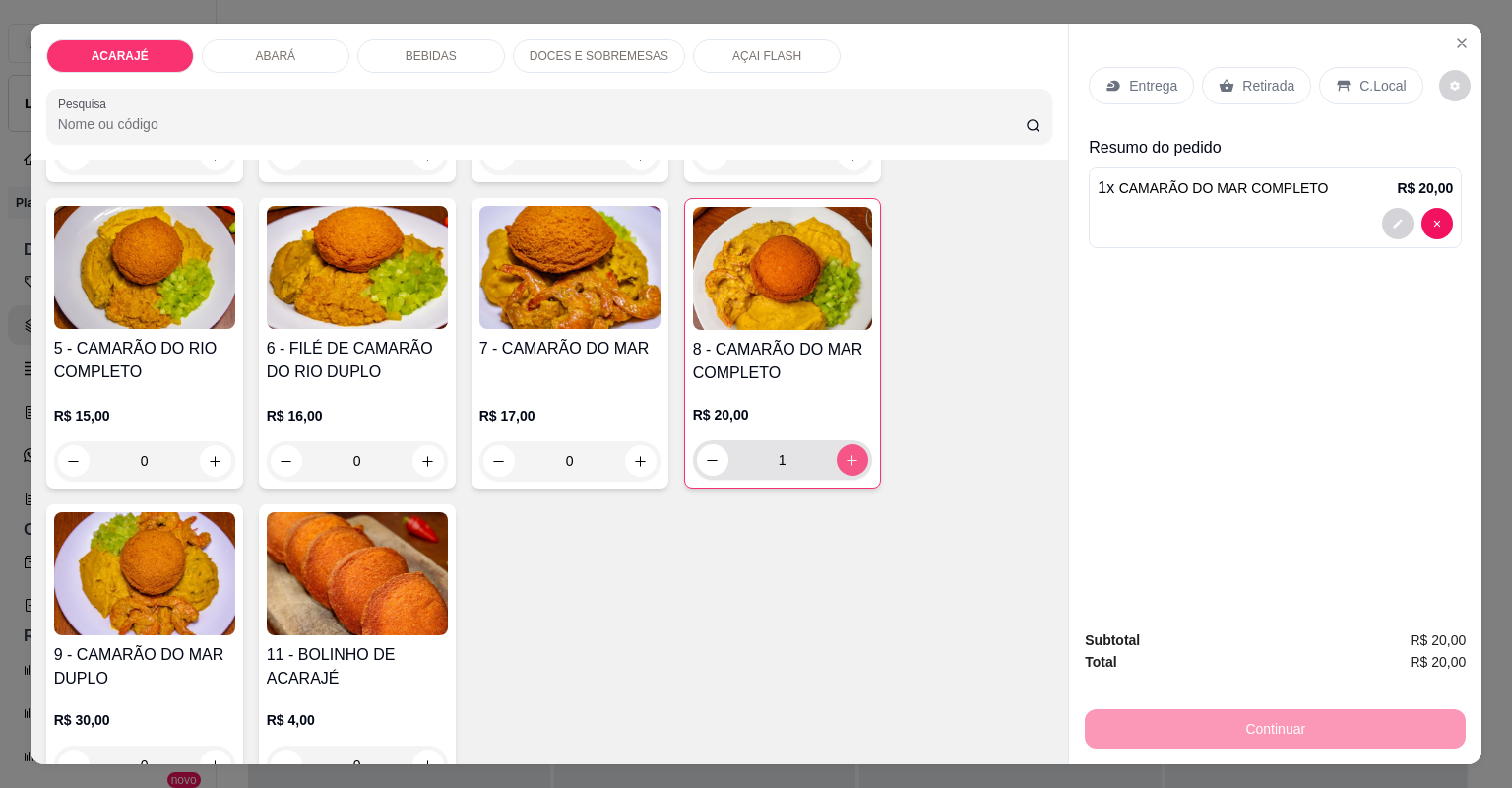 click 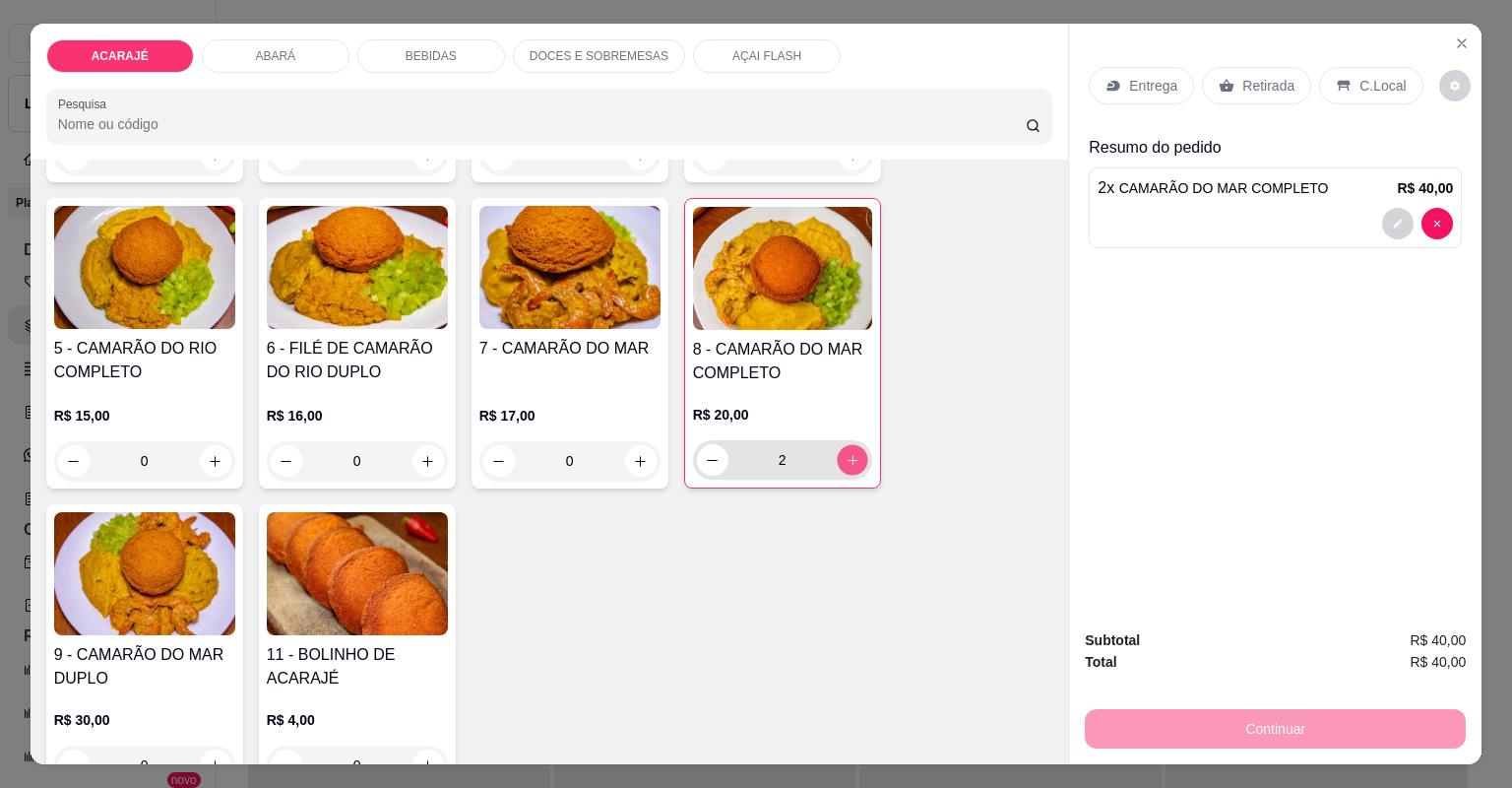 click 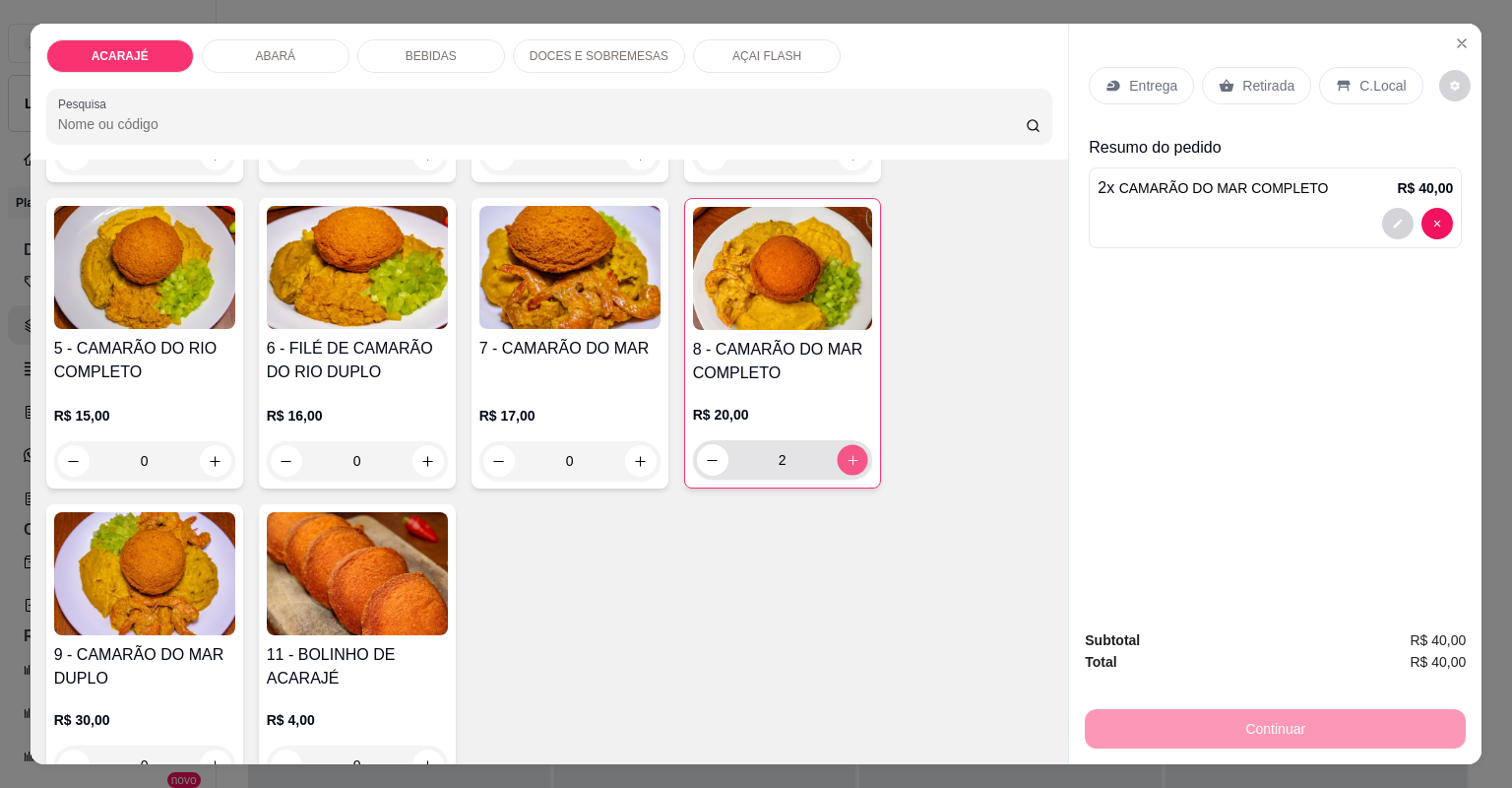 type on "3" 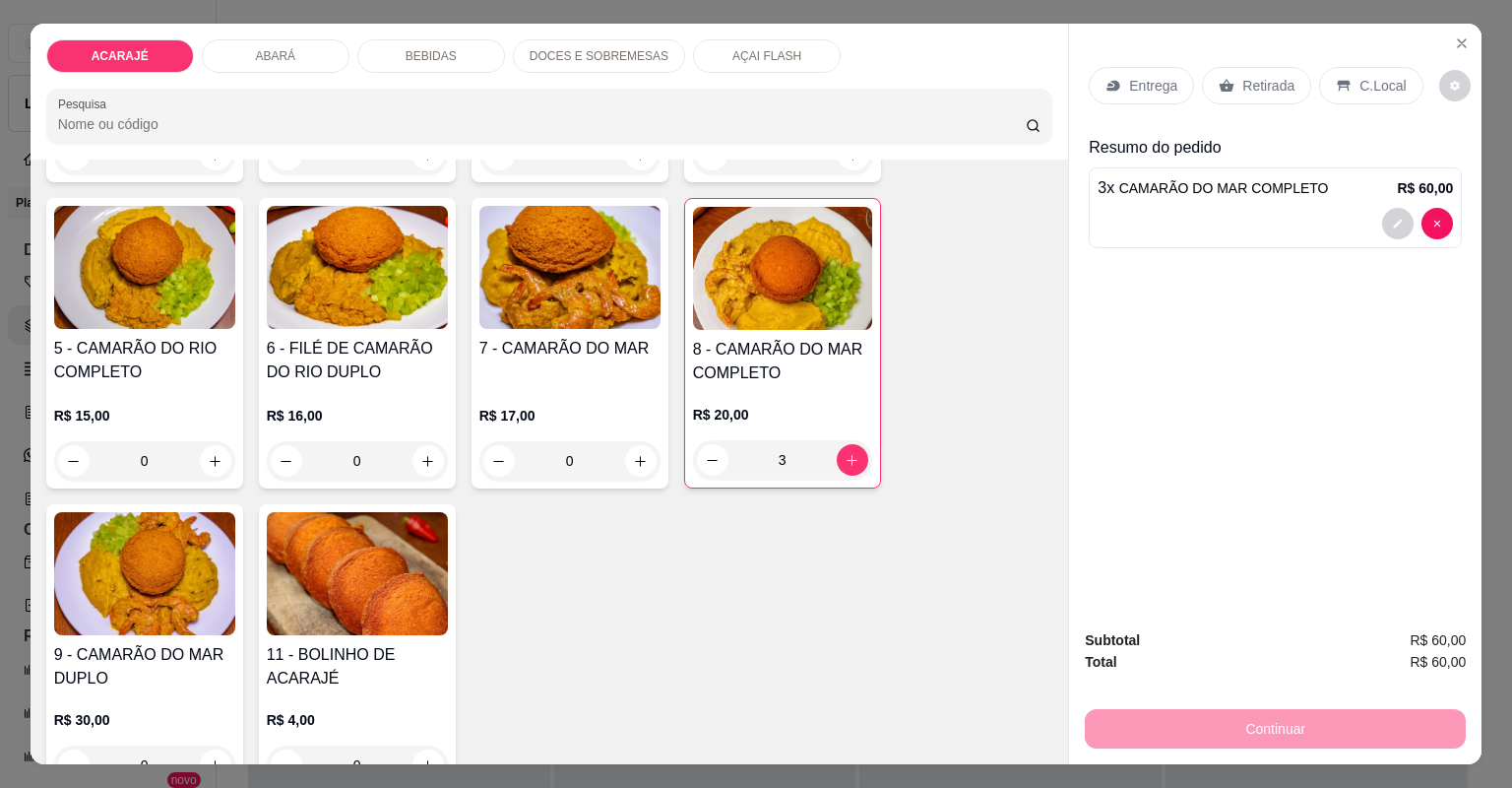 click on "Entrega" at bounding box center (1153, 86) 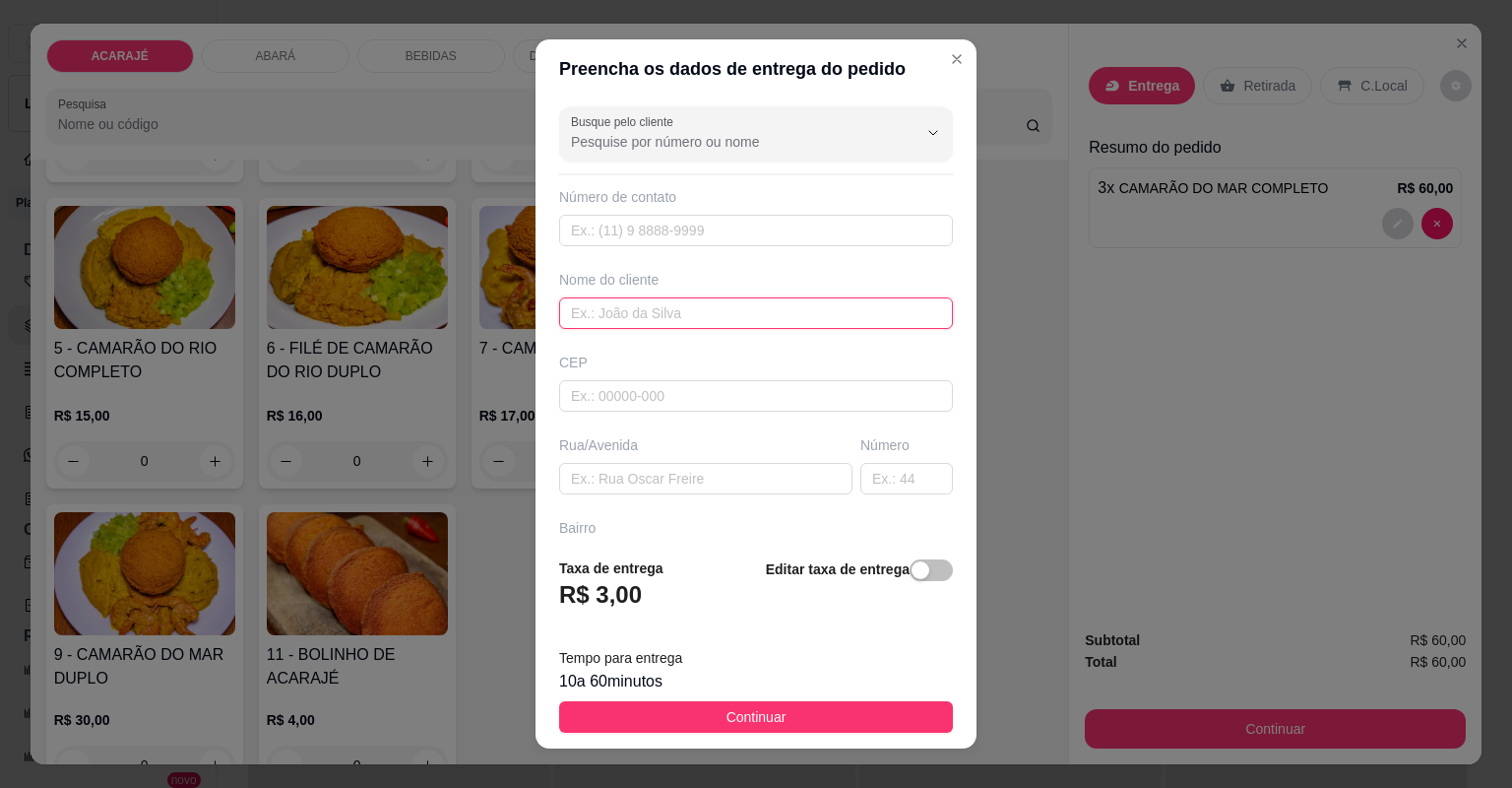 click at bounding box center [756, 313] 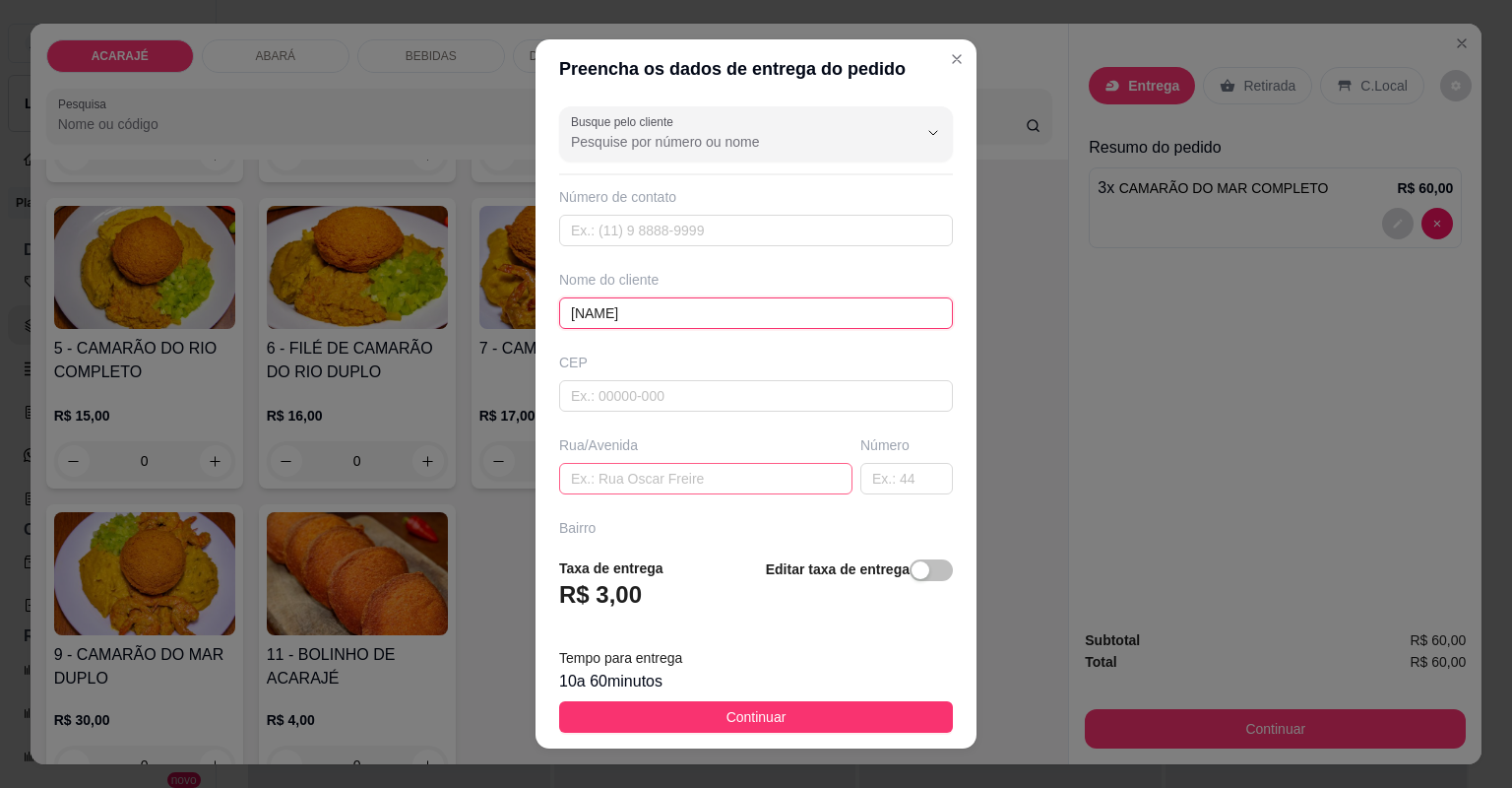 type on "JAINE" 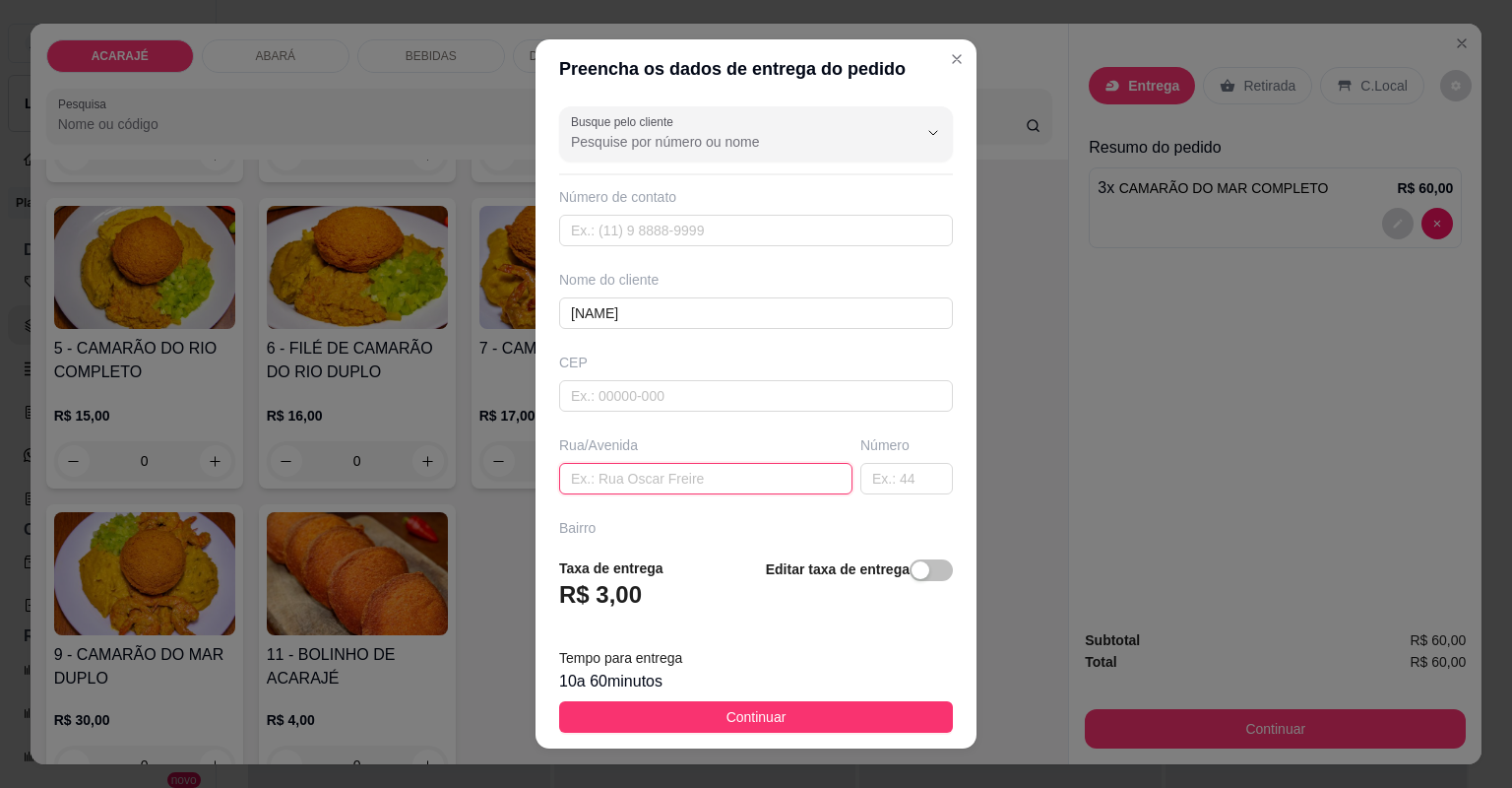 click at bounding box center [706, 479] 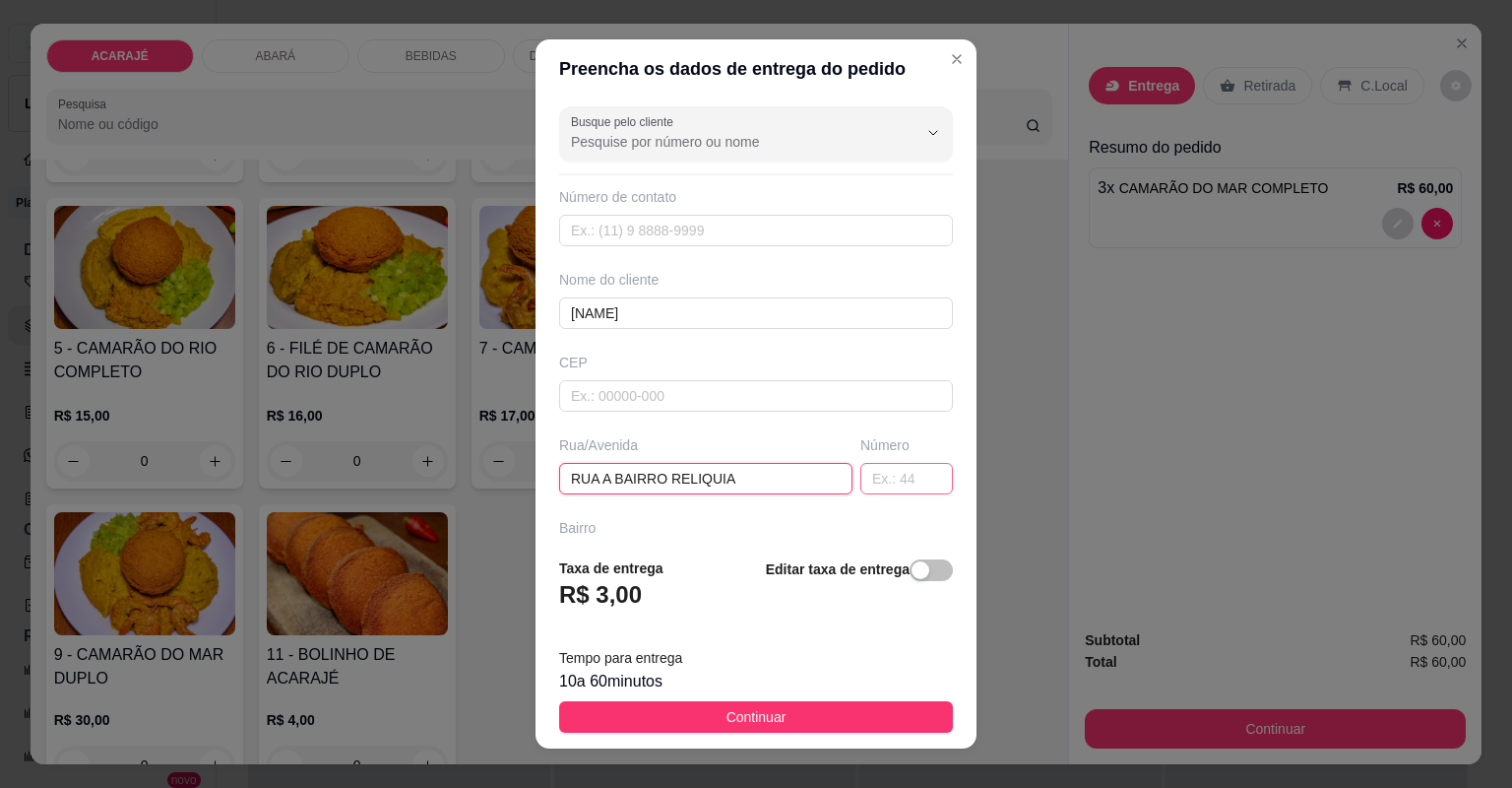 type on "RUA A BAIRRO RELIQUIA" 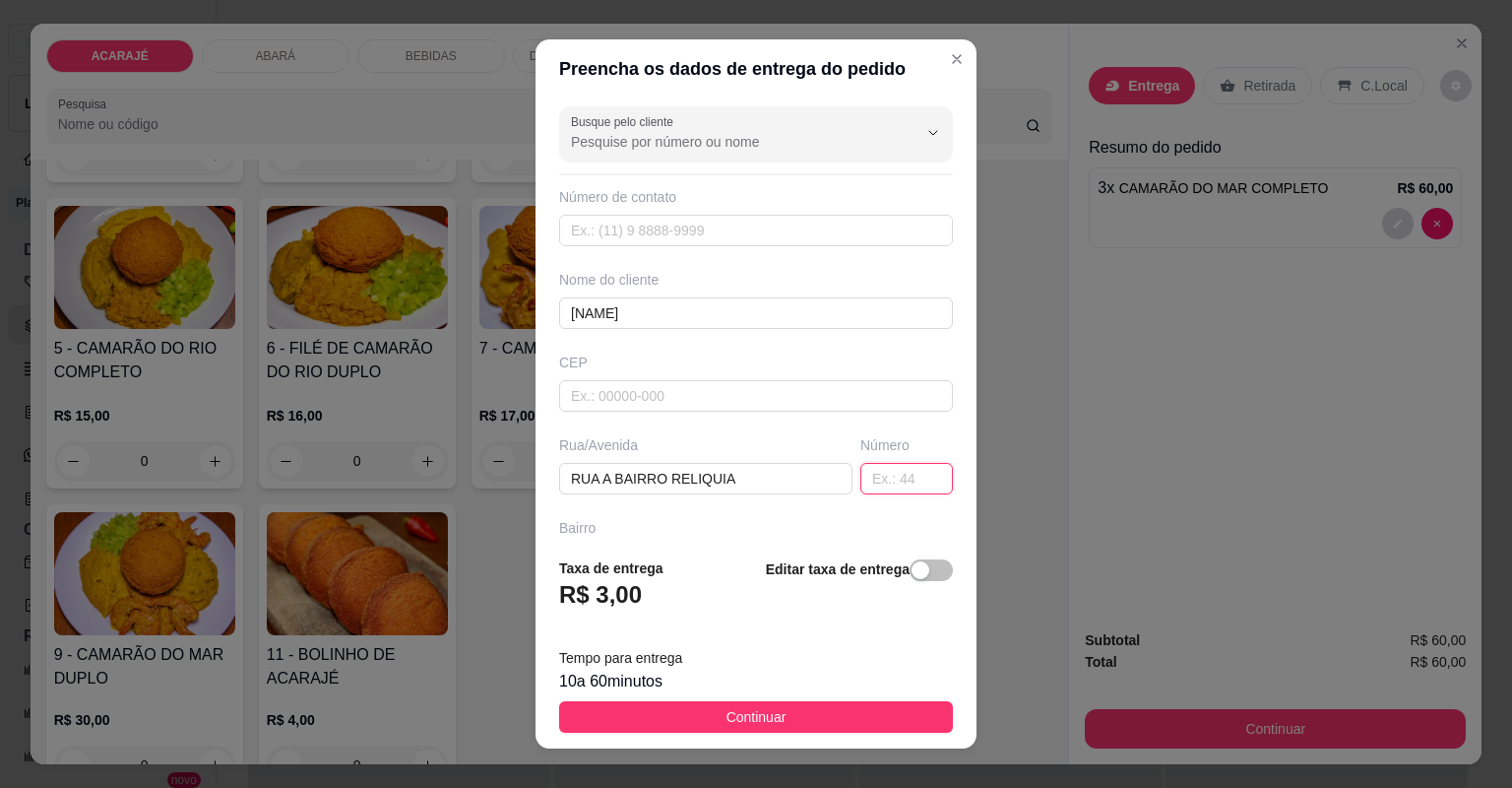 click at bounding box center (907, 479) 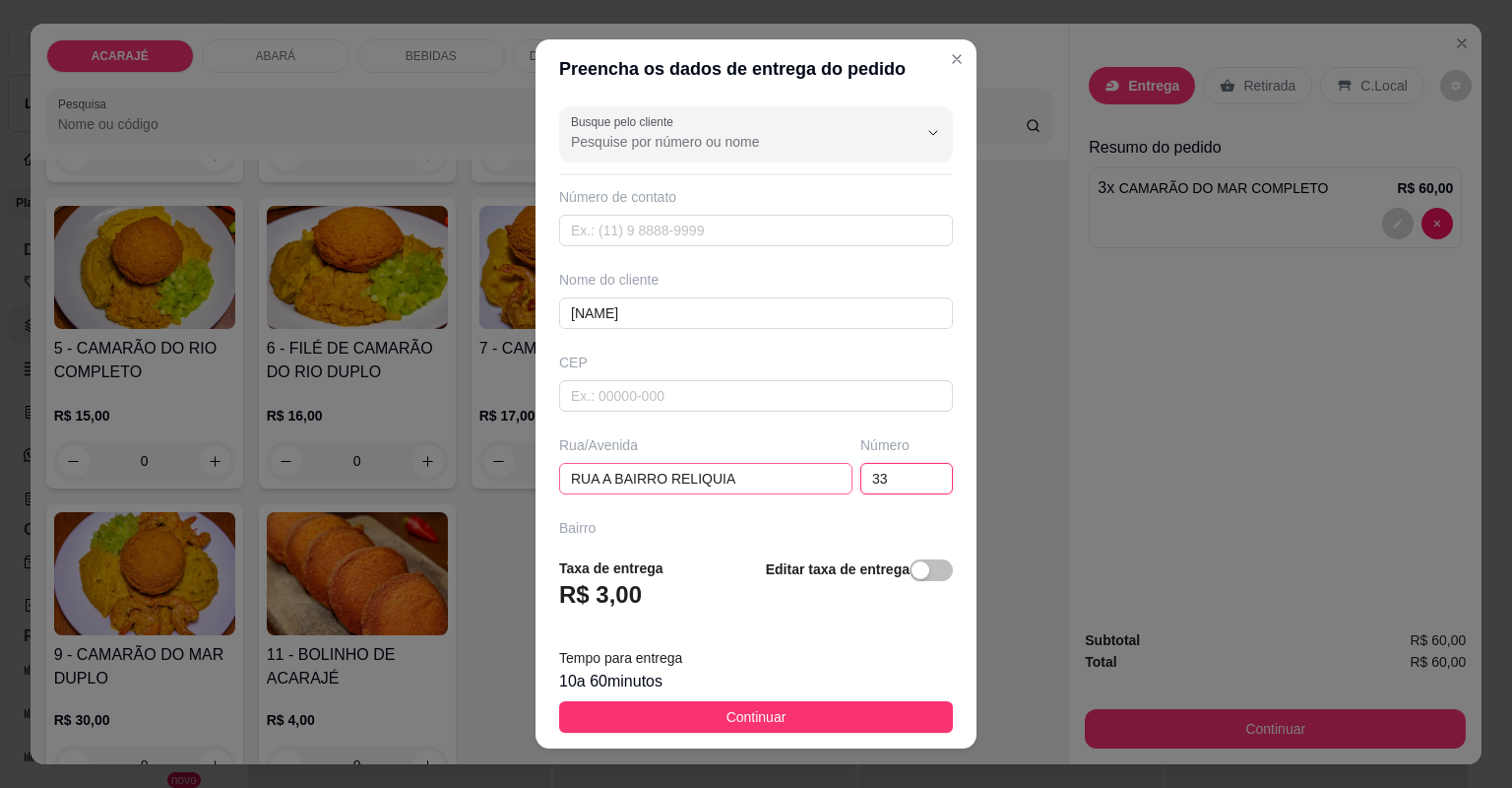 type on "33" 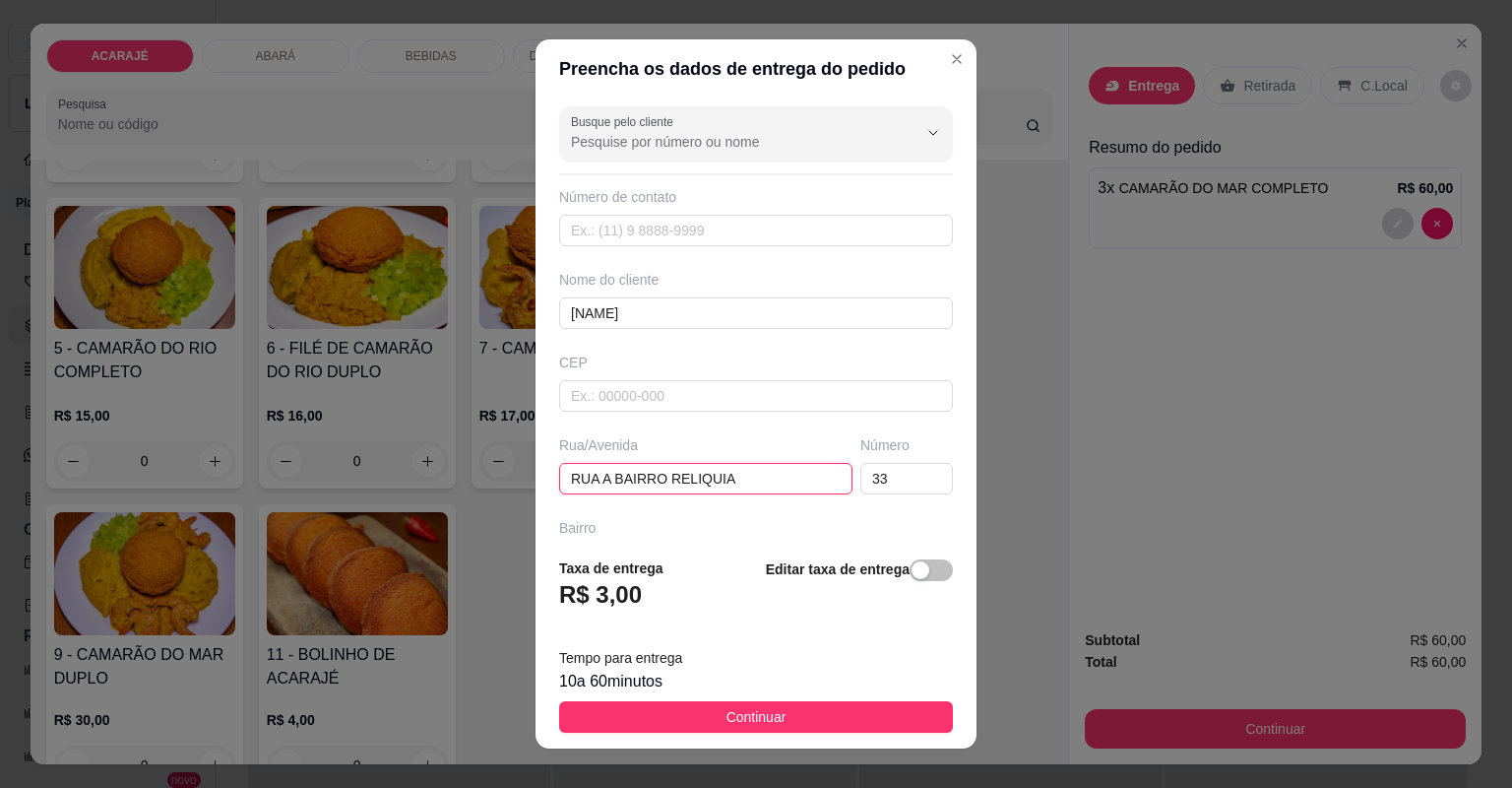 click on "RUA A BAIRRO RELIQUIA" at bounding box center (706, 479) 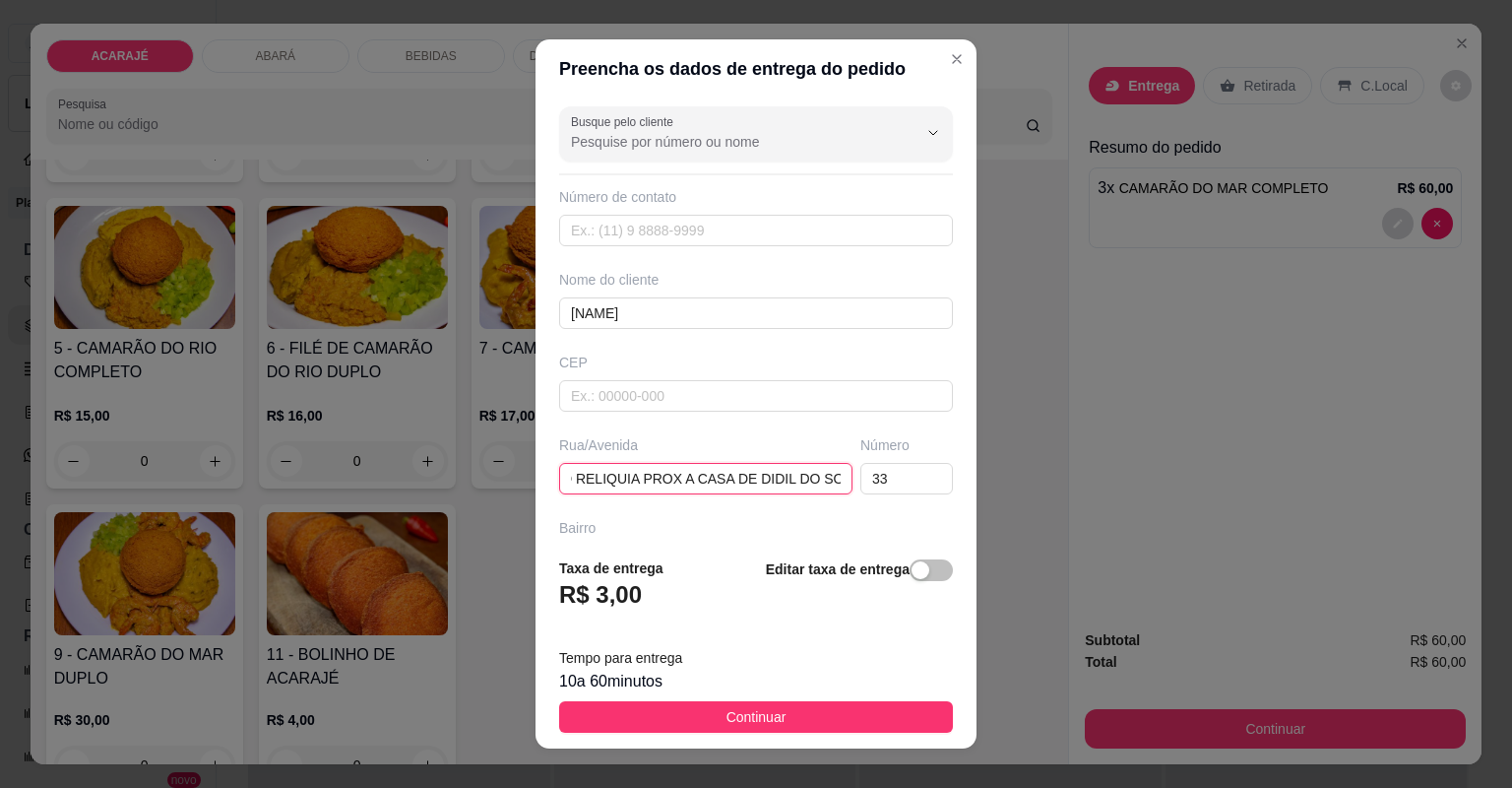 scroll, scrollTop: 0, scrollLeft: 107, axis: horizontal 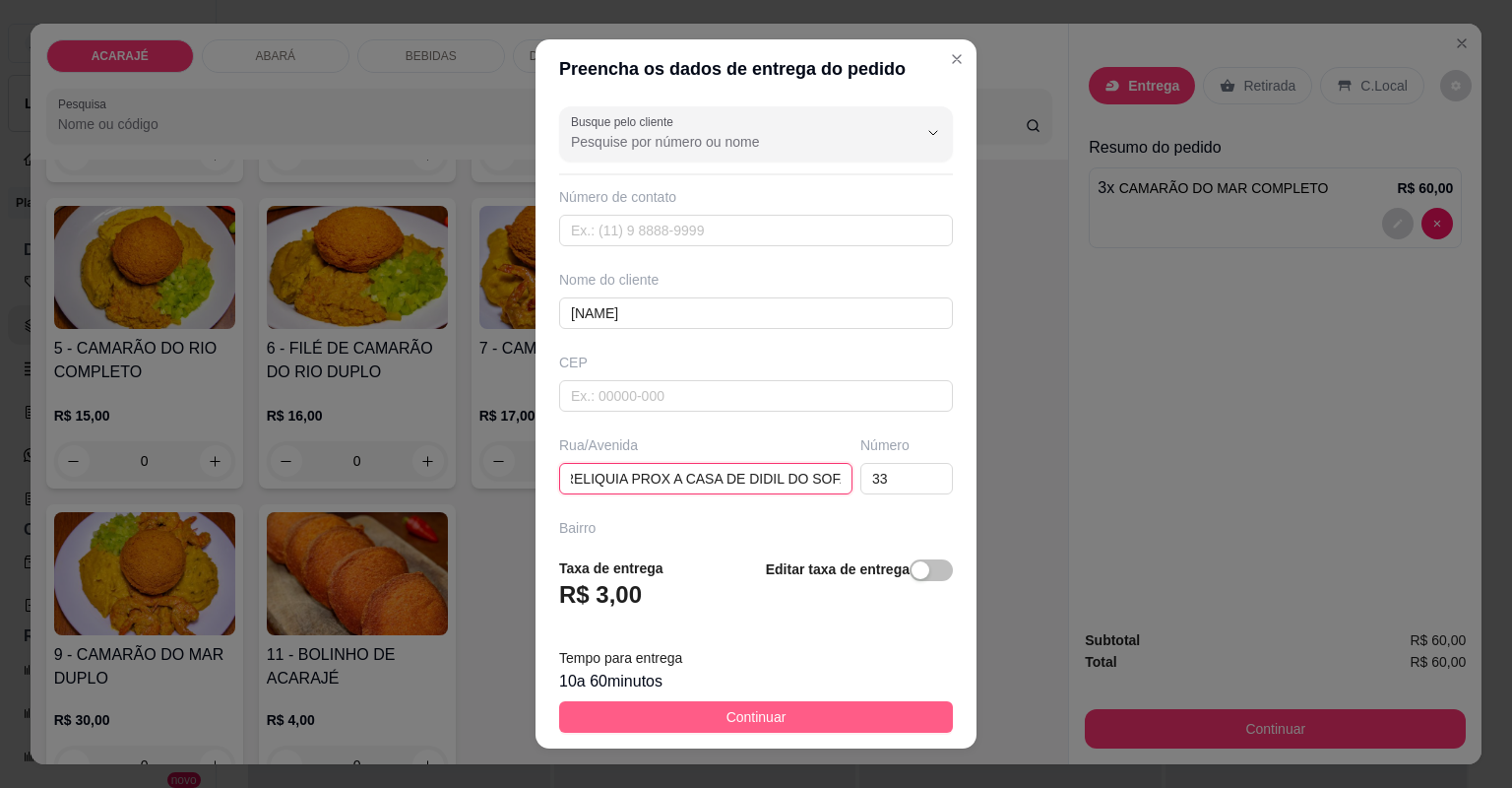 type on "RUA A BAIRRO RELIQUIA PROX A CASA DE DIDIL DO SOFA" 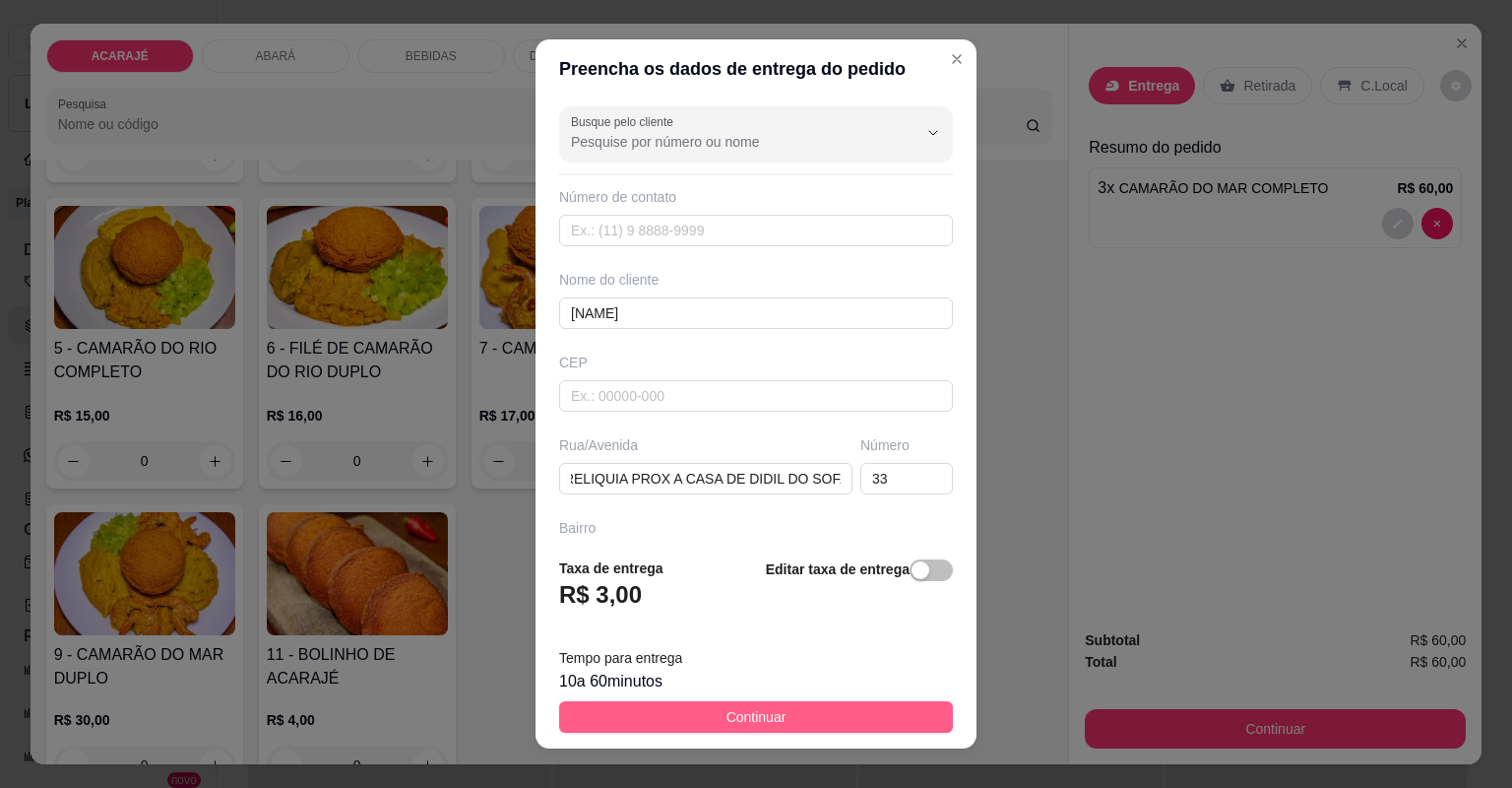 scroll, scrollTop: 0, scrollLeft: 0, axis: both 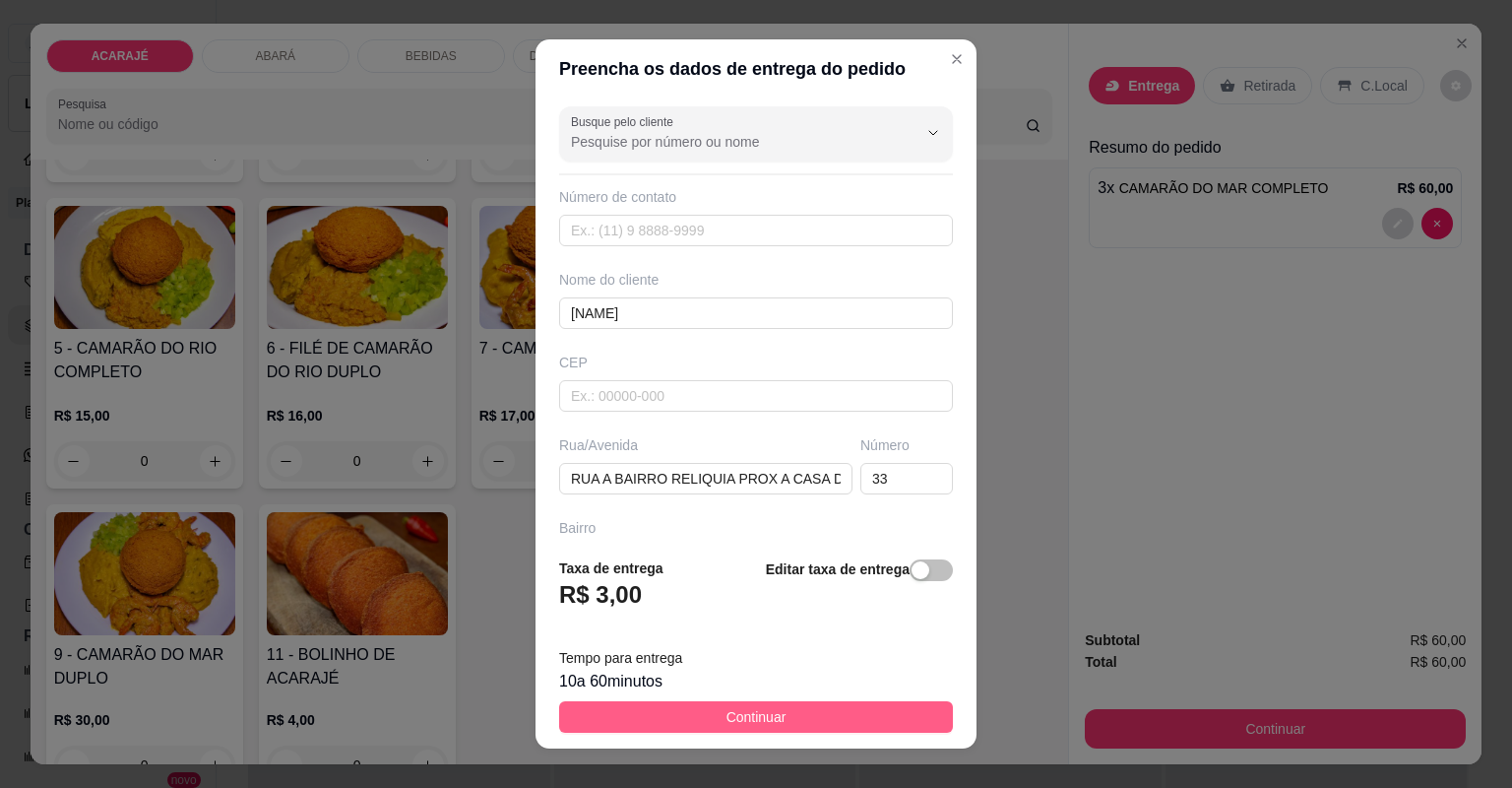 click on "Continuar" at bounding box center (756, 717) 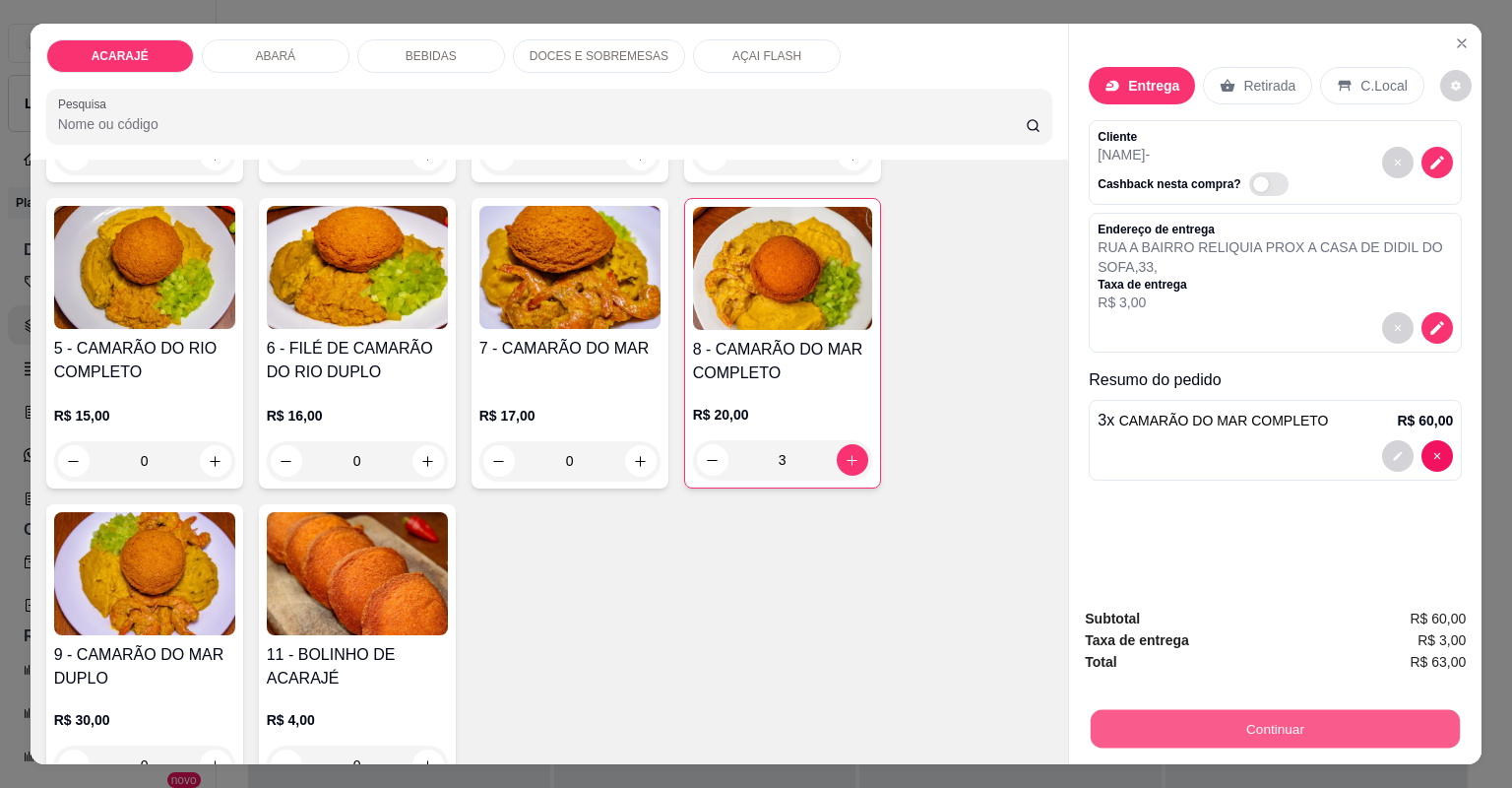click on "Continuar" at bounding box center (1275, 729) 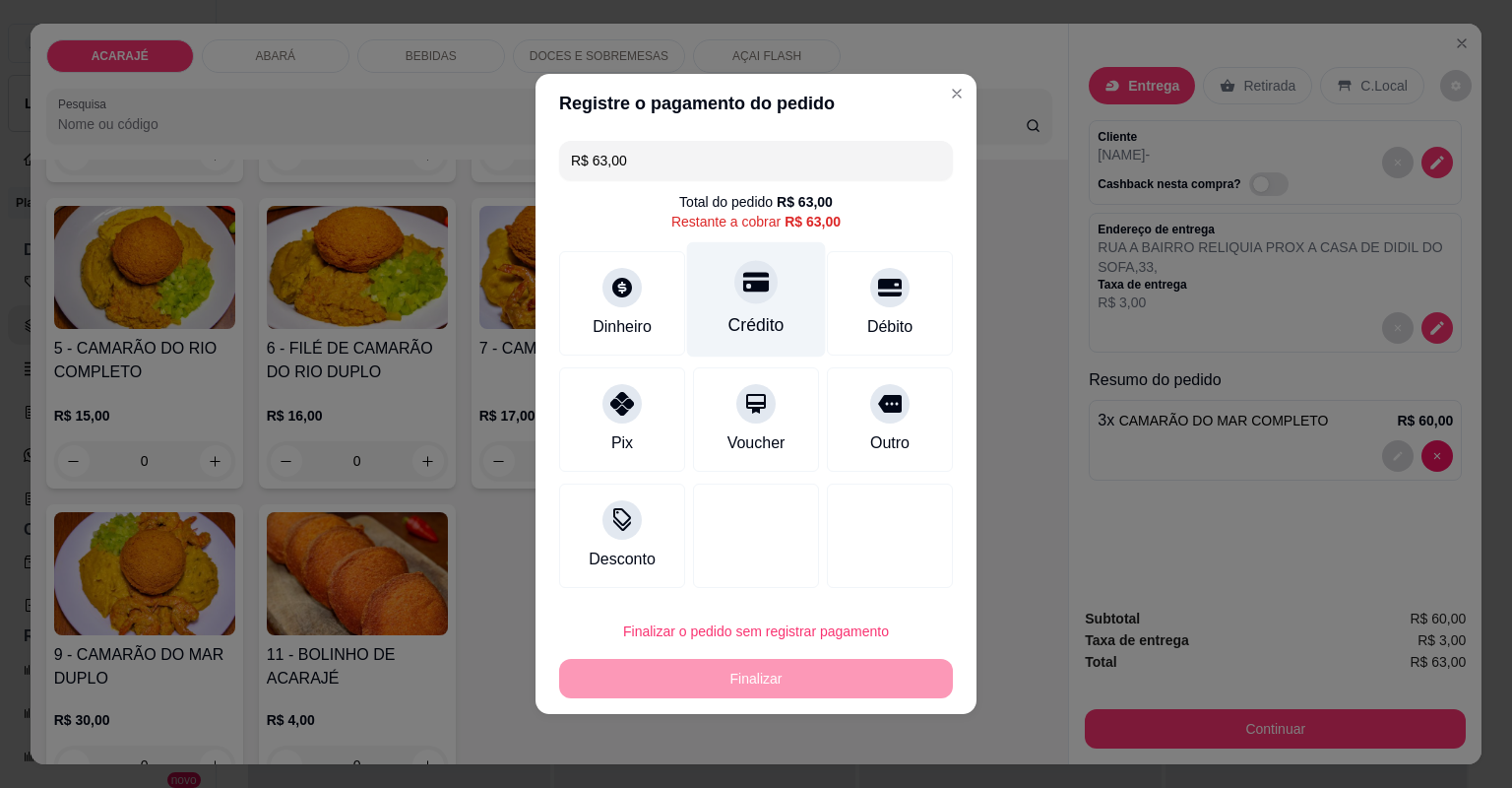 click 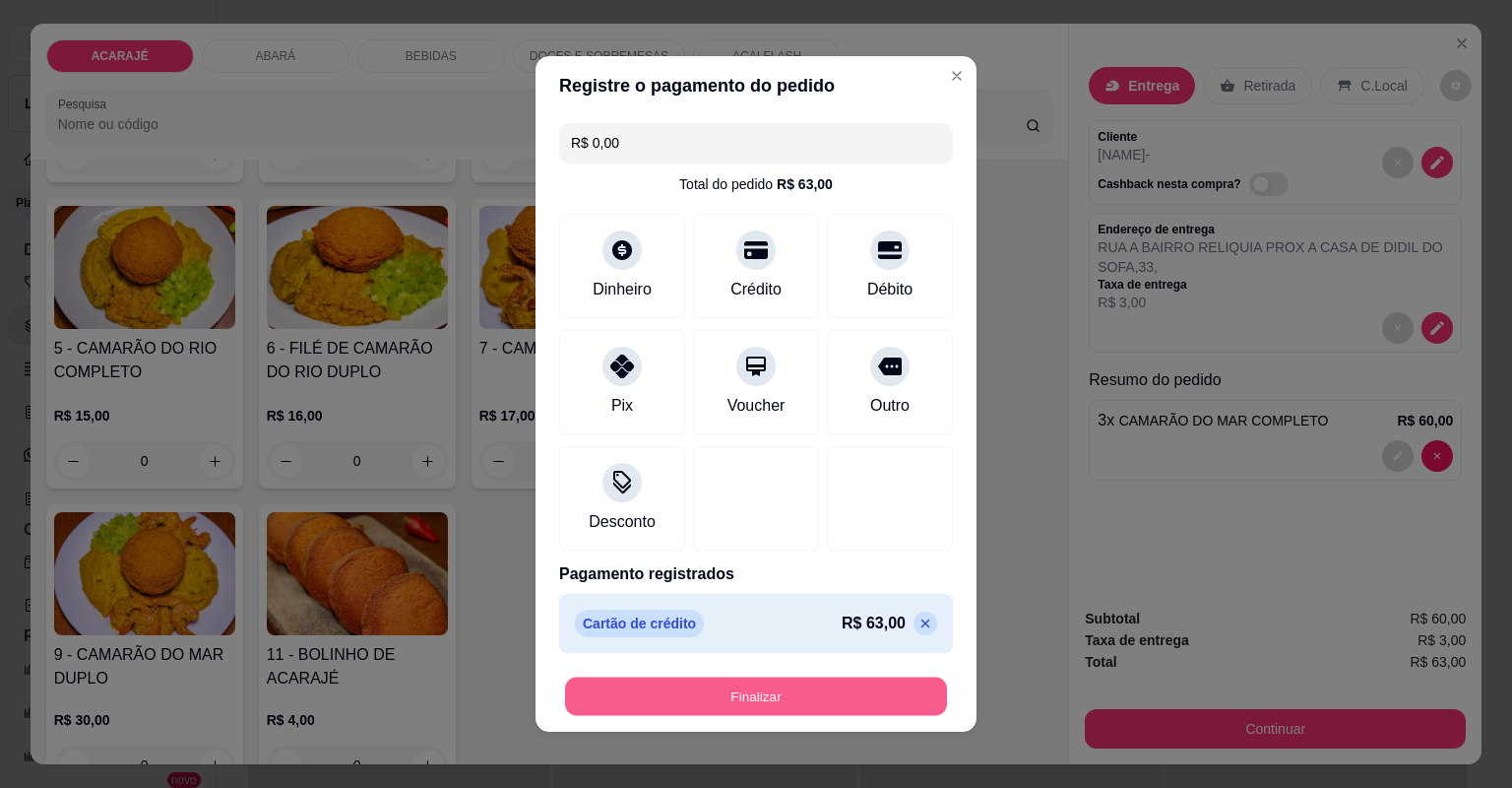 click on "Finalizar" at bounding box center [756, 696] 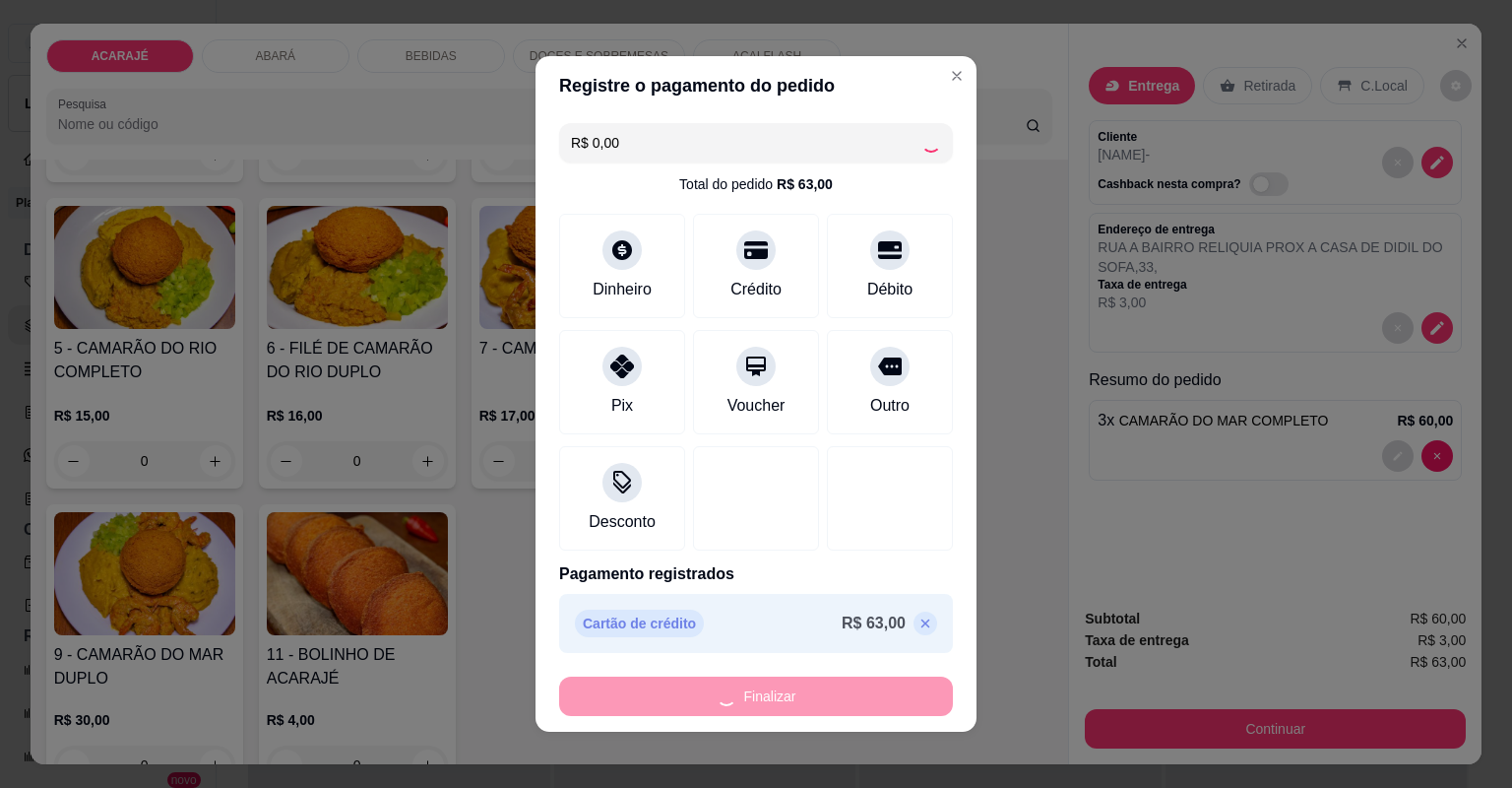 type on "0" 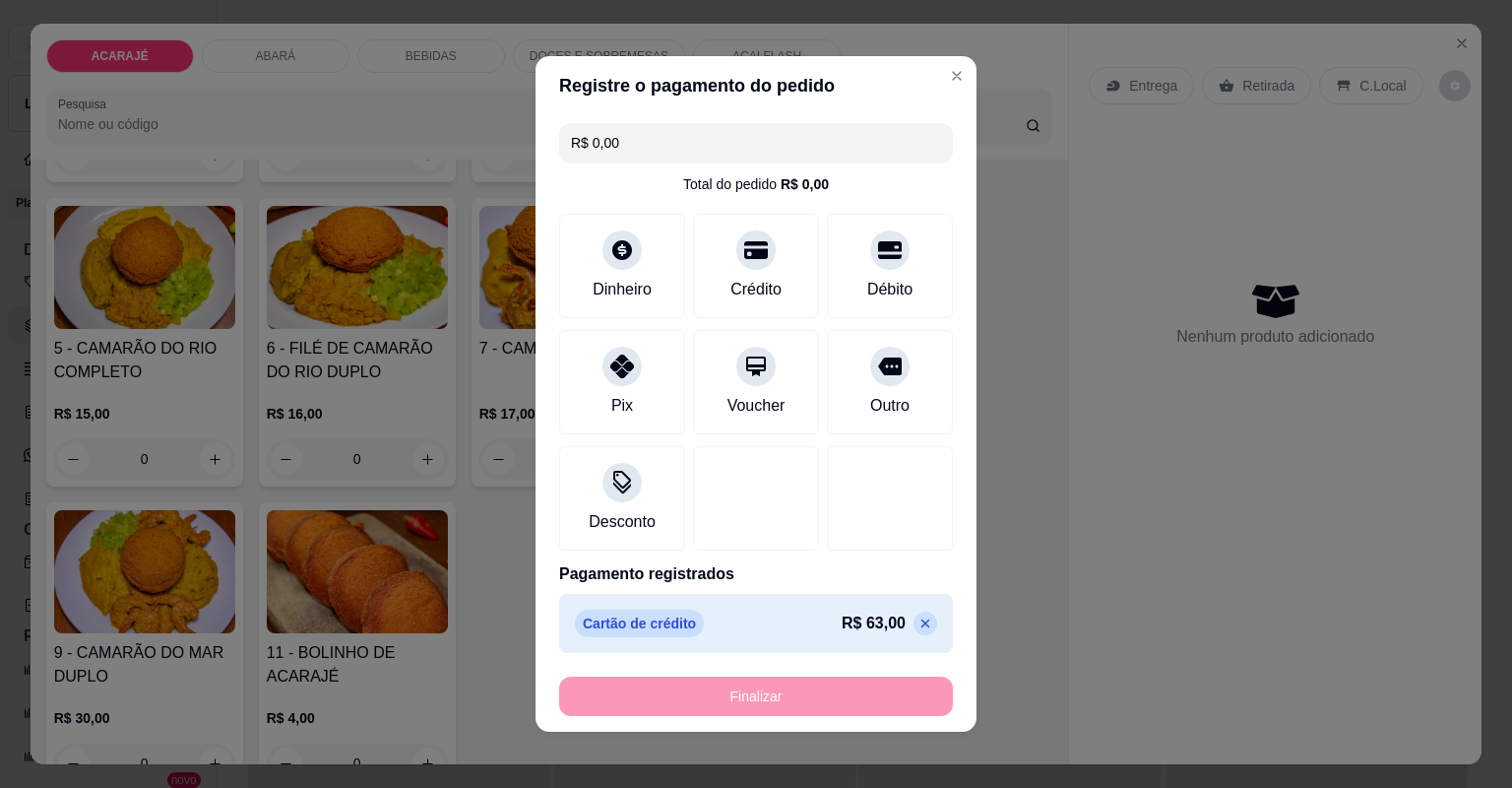 type on "-R$ 63,00" 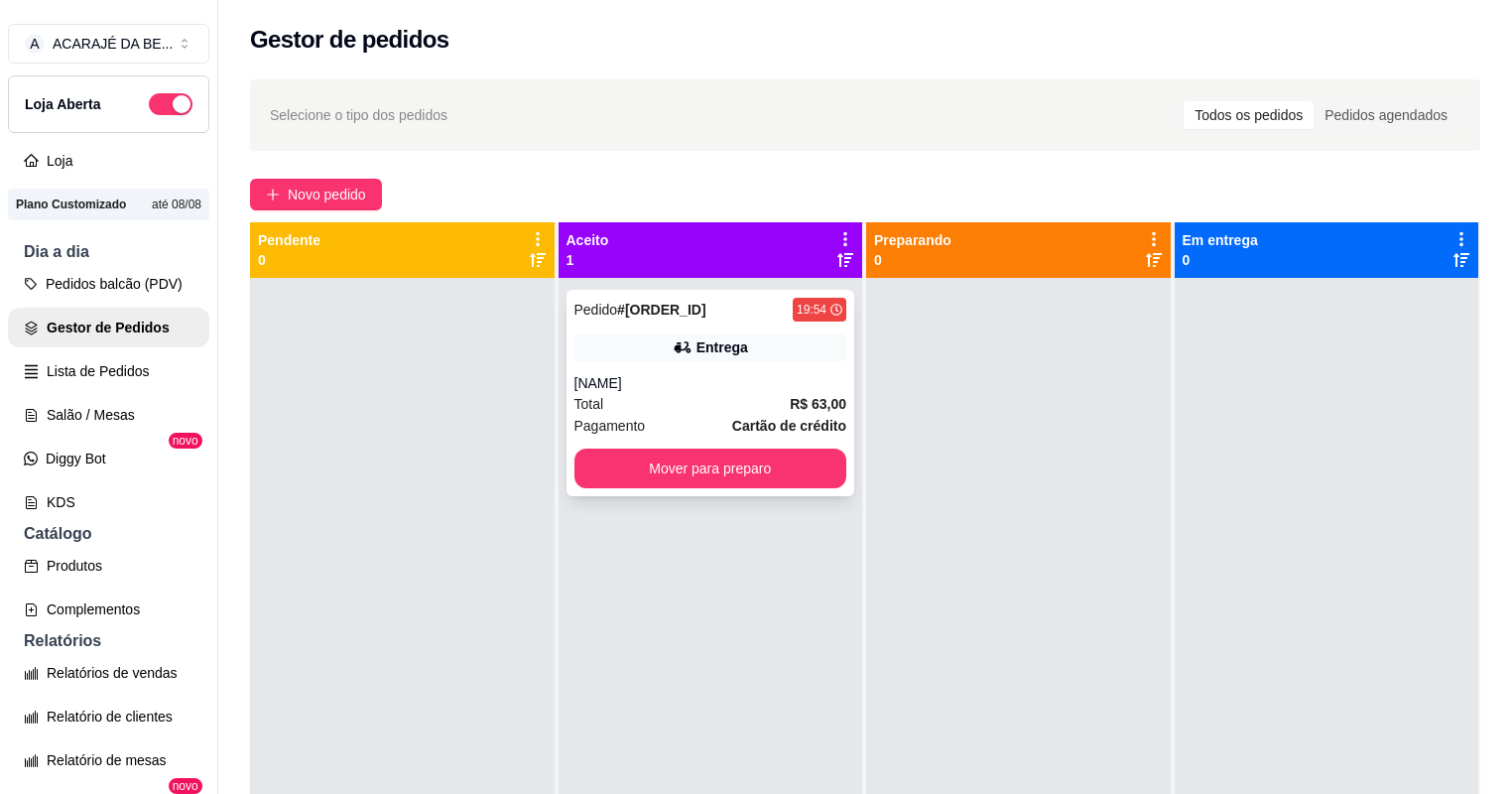 click on "Total R$ 63,00" at bounding box center [710, 404] 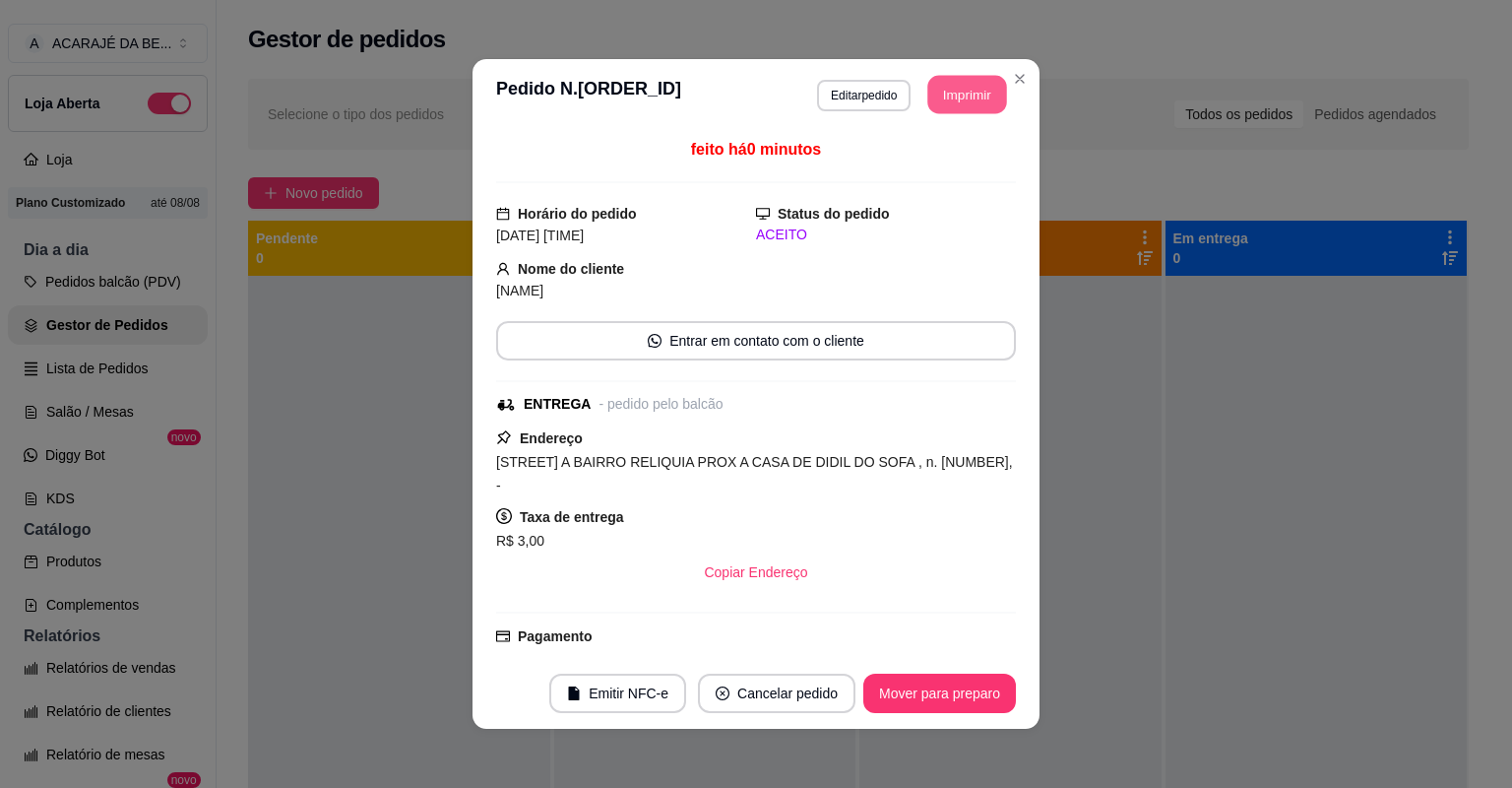 click on "Imprimir" at bounding box center [968, 95] 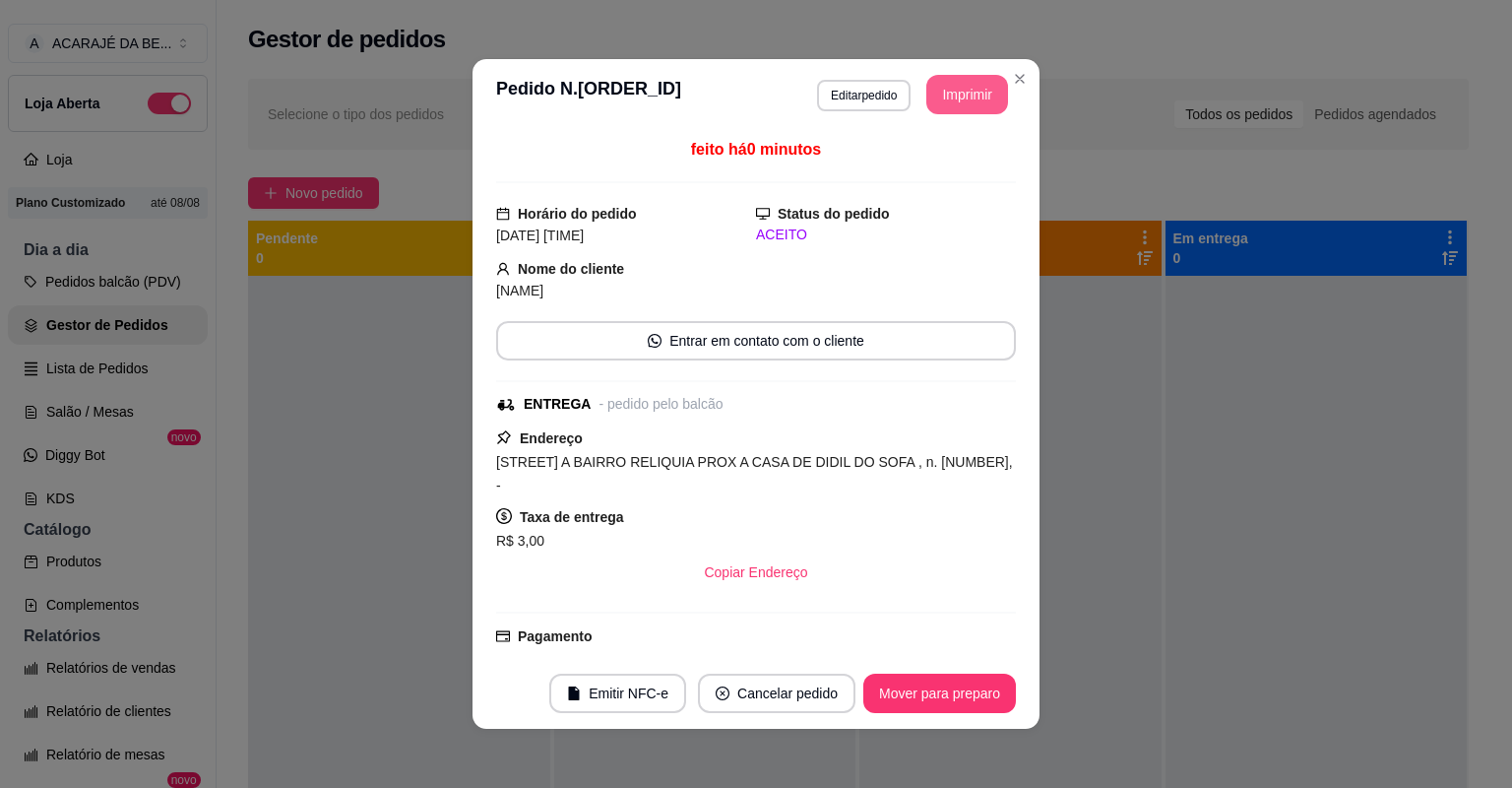 scroll, scrollTop: 0, scrollLeft: 0, axis: both 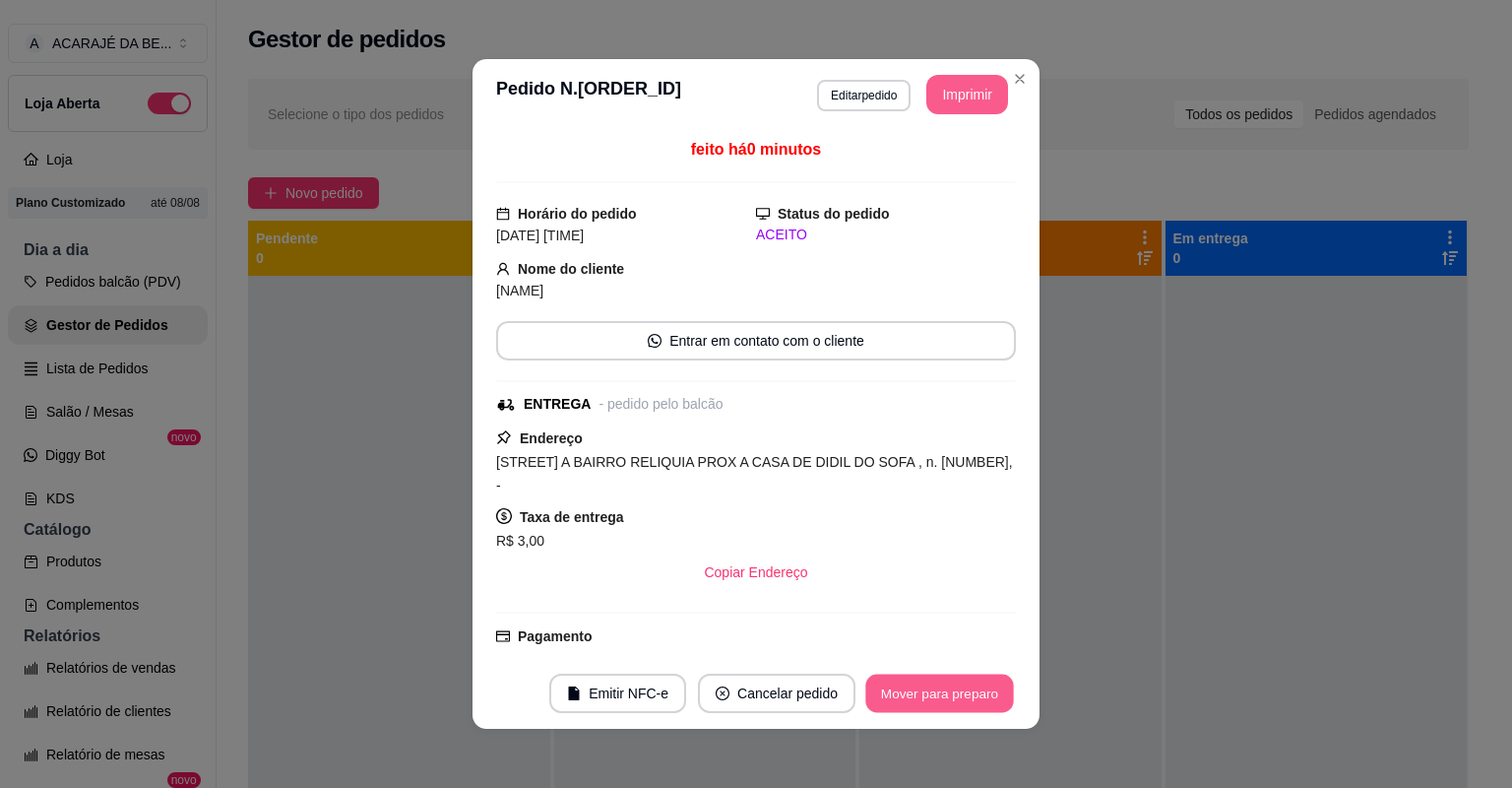 click on "Mover para preparo" at bounding box center (939, 693) 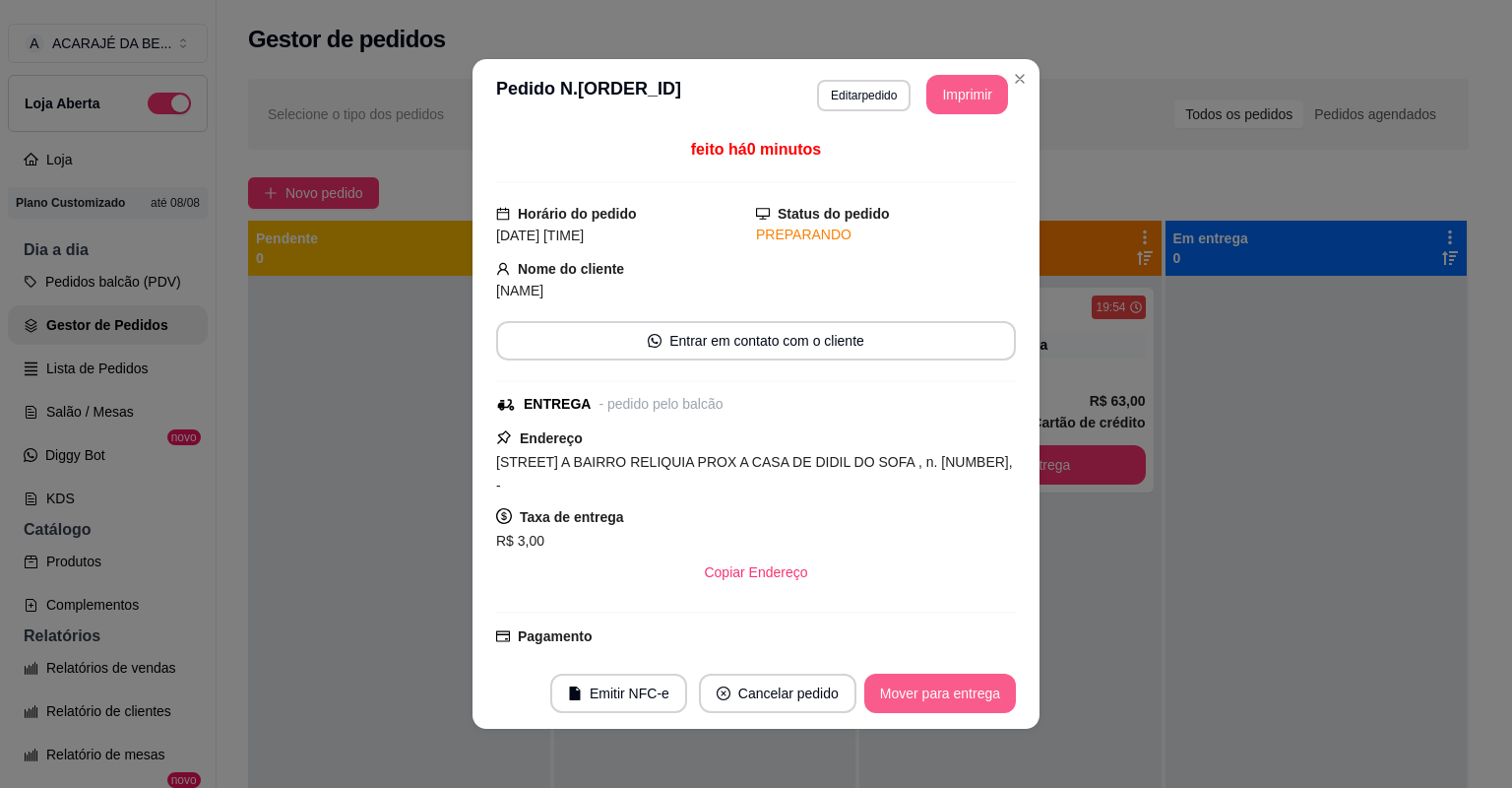click on "Mover para entrega" at bounding box center (940, 693) 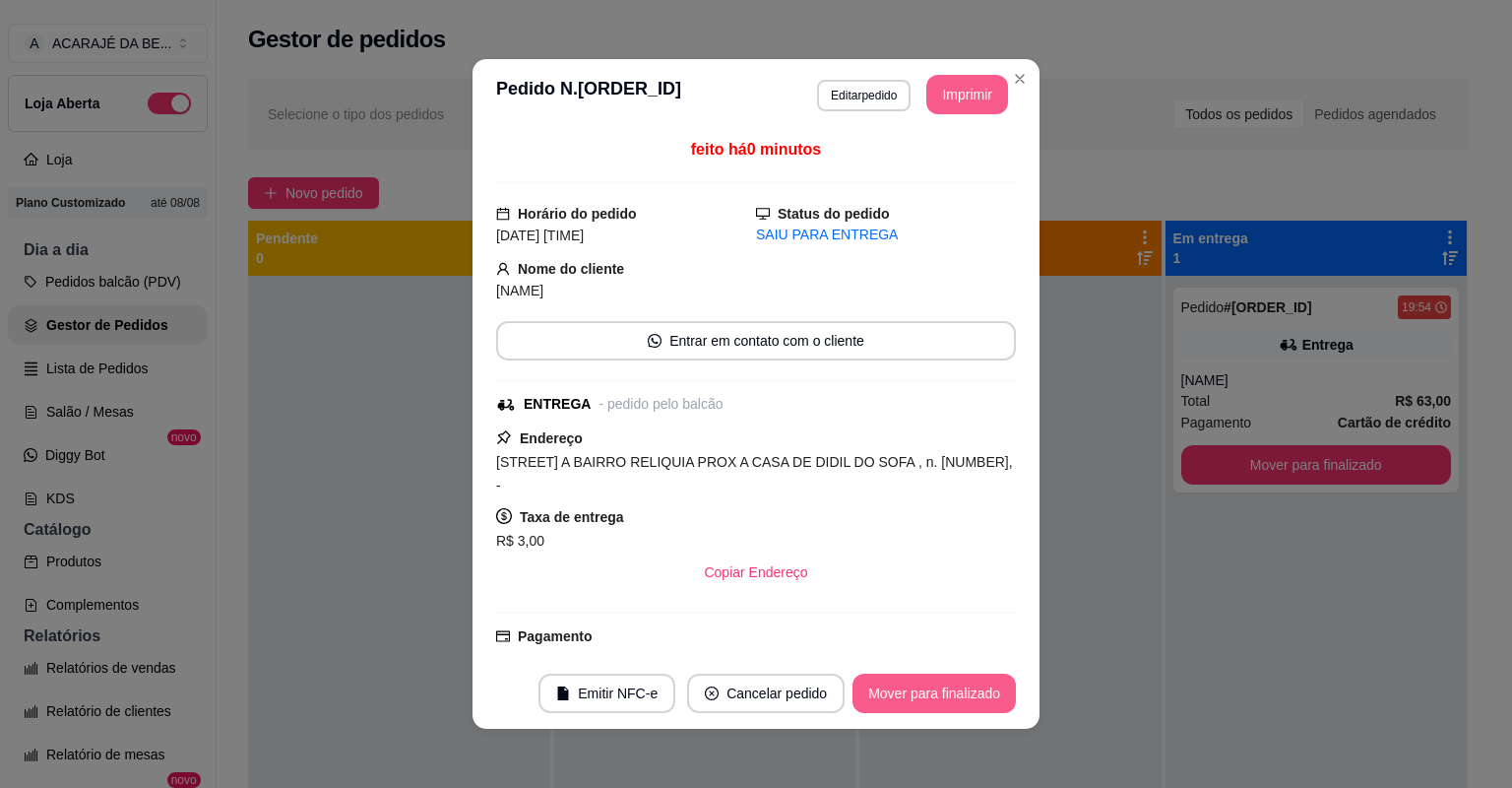 click on "Mover para finalizado" at bounding box center (934, 693) 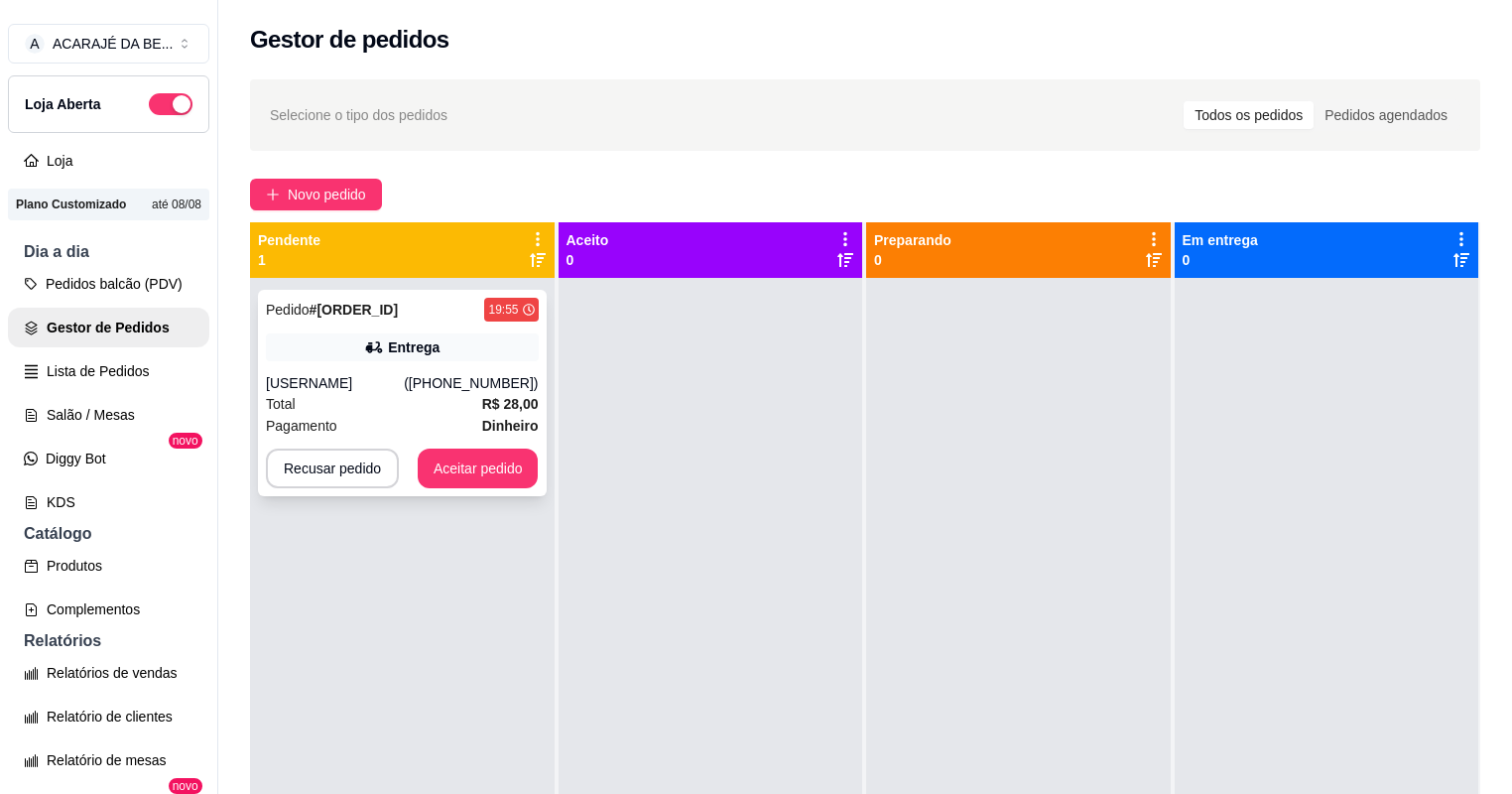 click on "Total R$ 28,00" at bounding box center (402, 404) 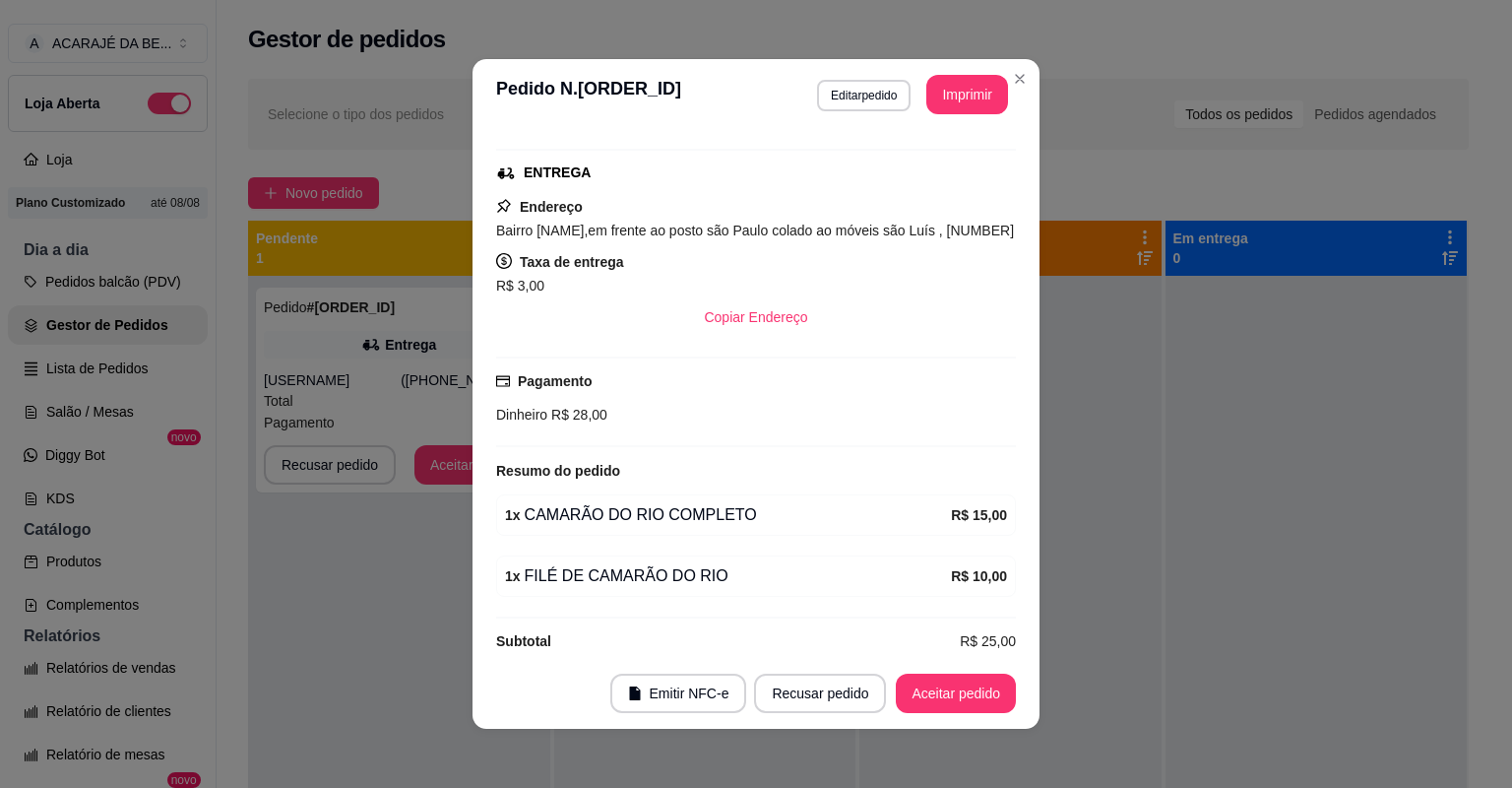 scroll, scrollTop: 311, scrollLeft: 0, axis: vertical 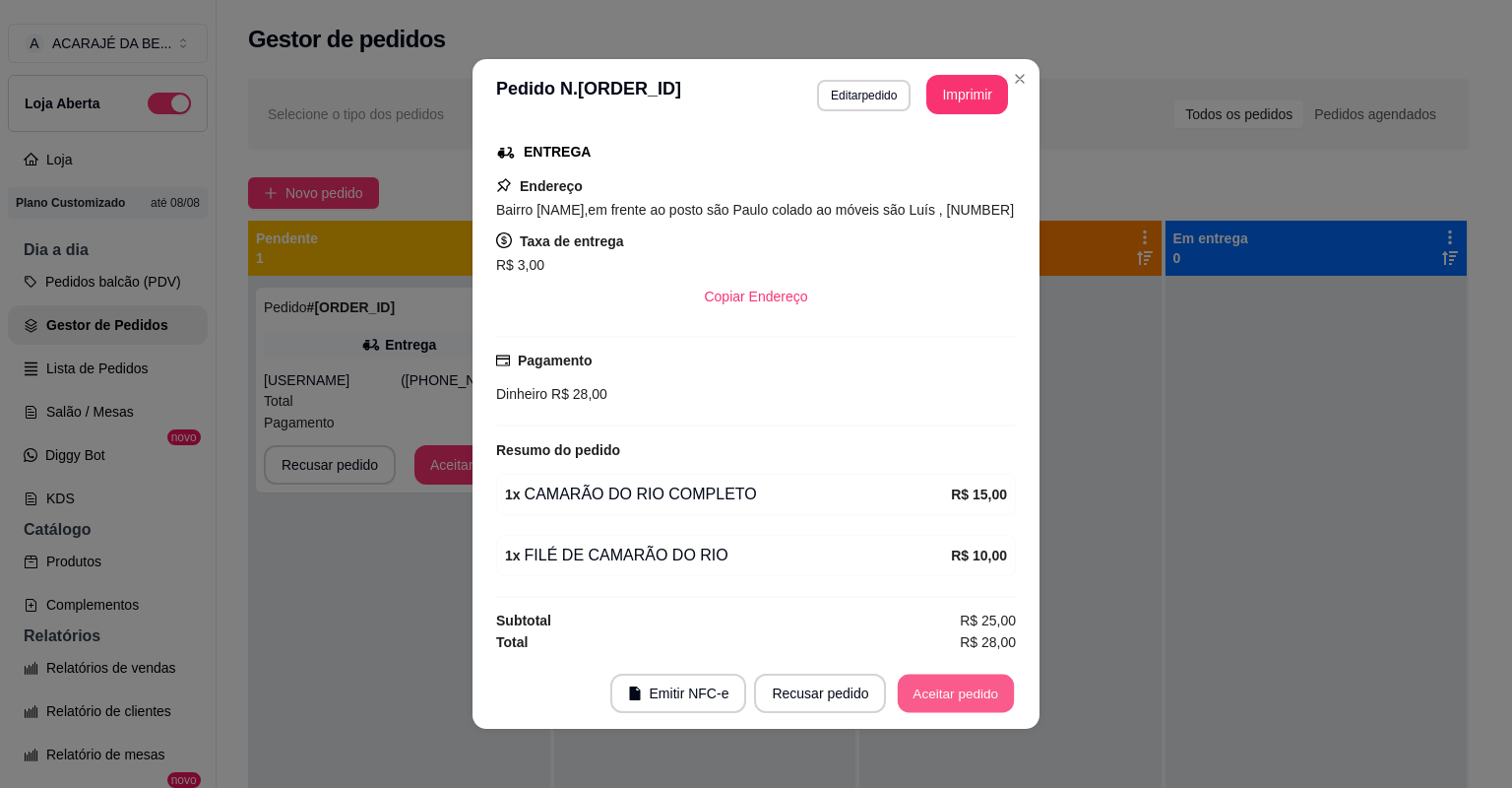 click on "Aceitar pedido" at bounding box center [956, 693] 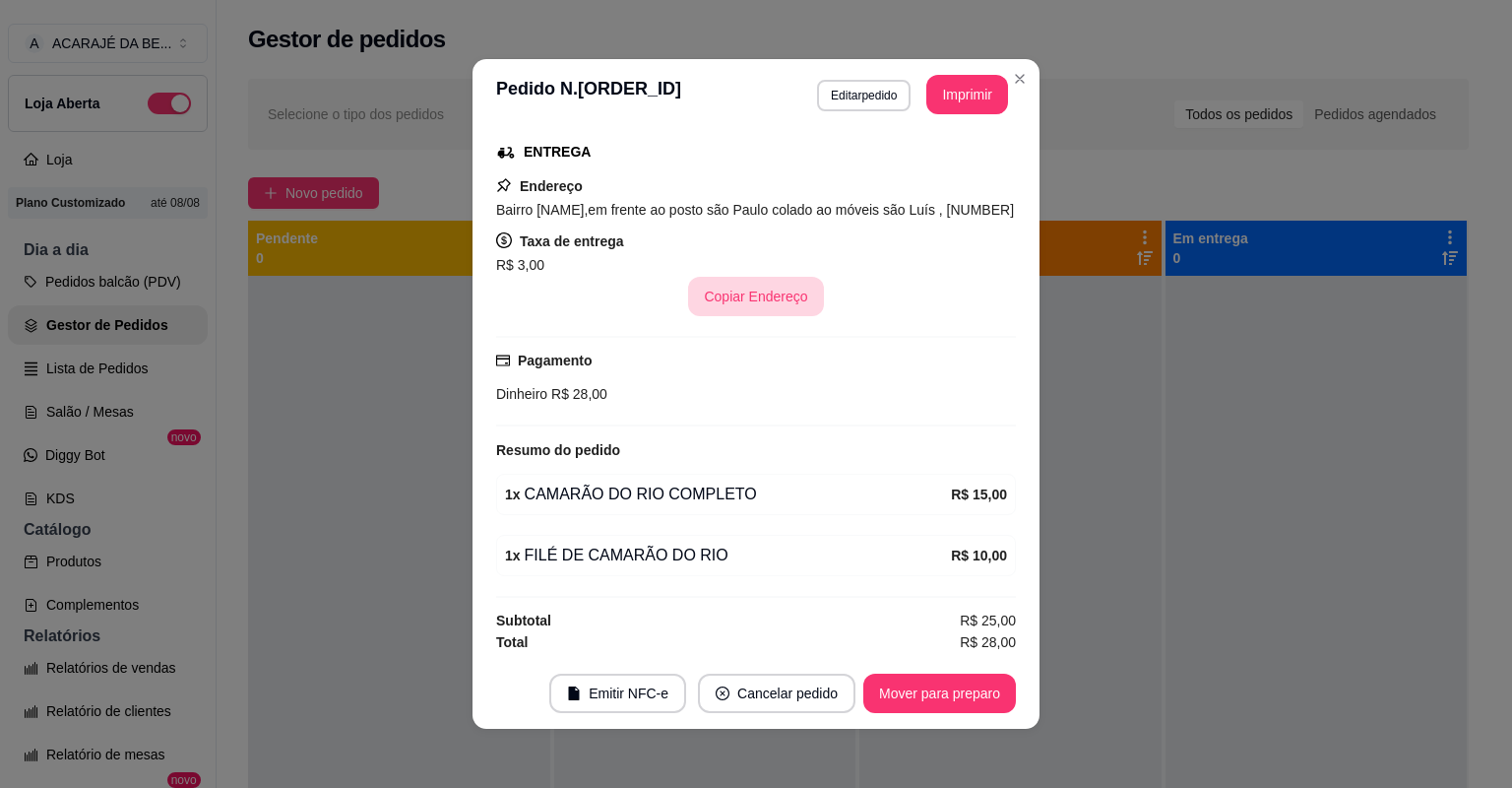 scroll, scrollTop: 4, scrollLeft: 0, axis: vertical 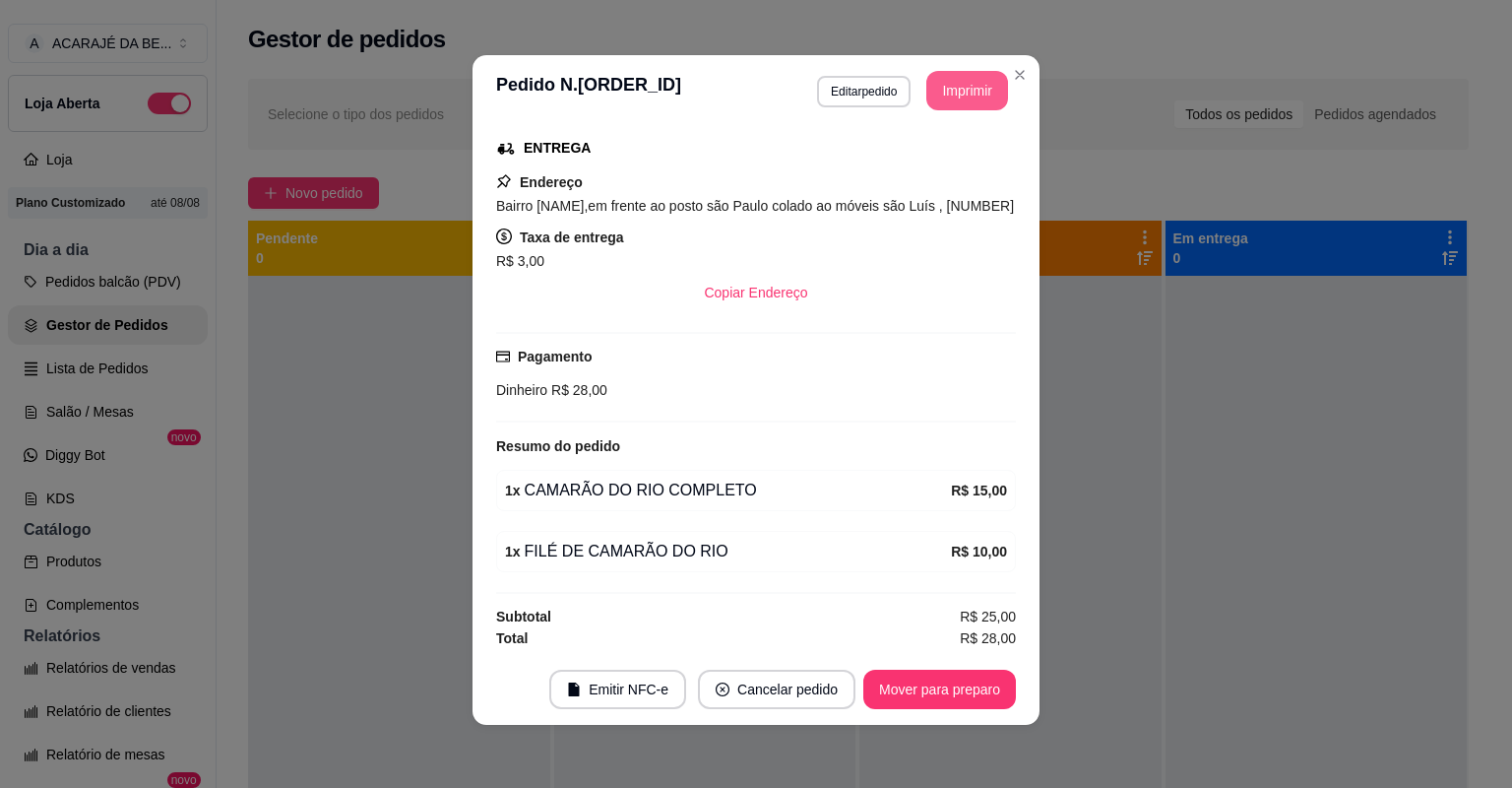 click on "Imprimir" at bounding box center (967, 91) 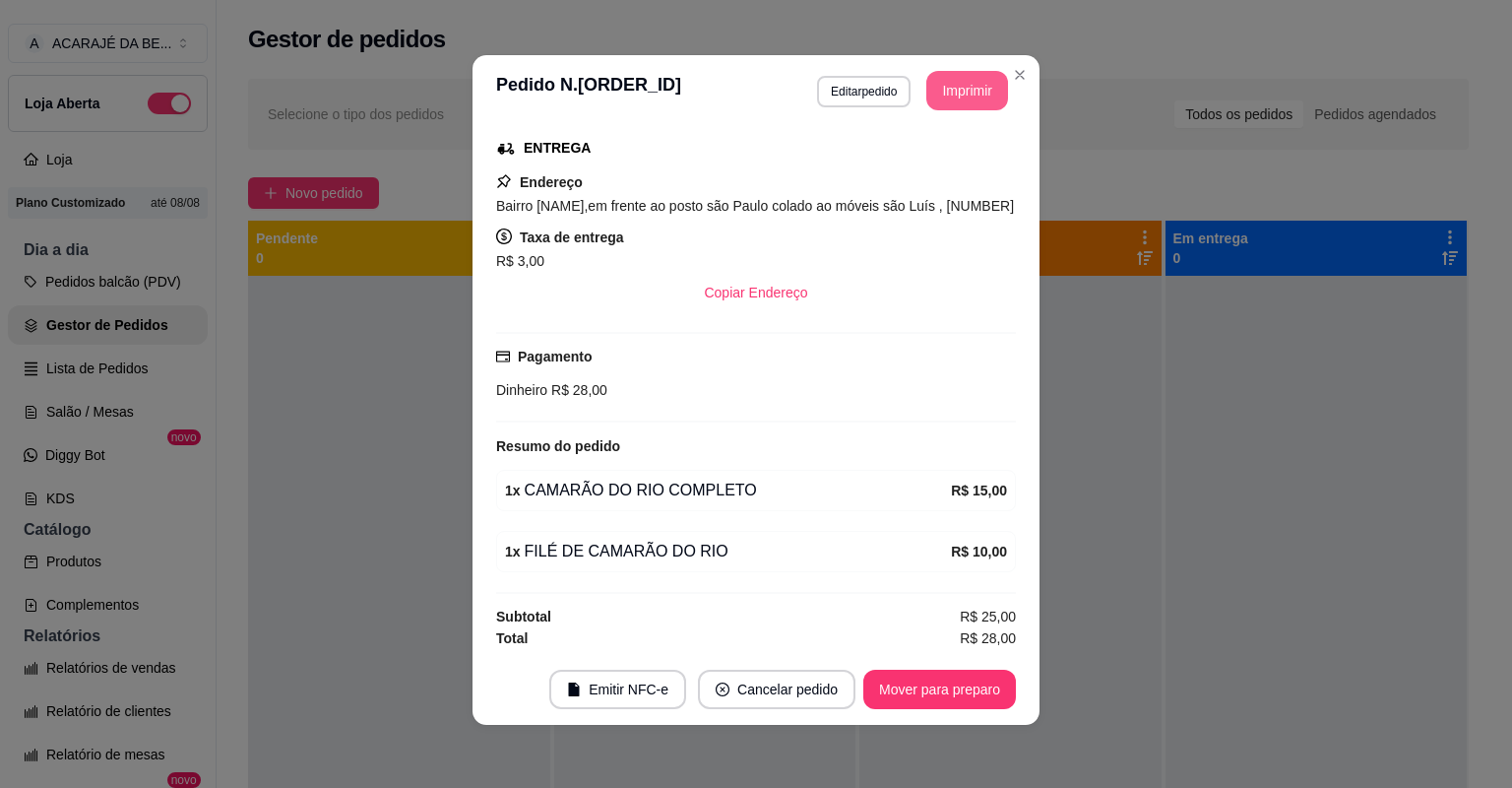 scroll, scrollTop: 0, scrollLeft: 0, axis: both 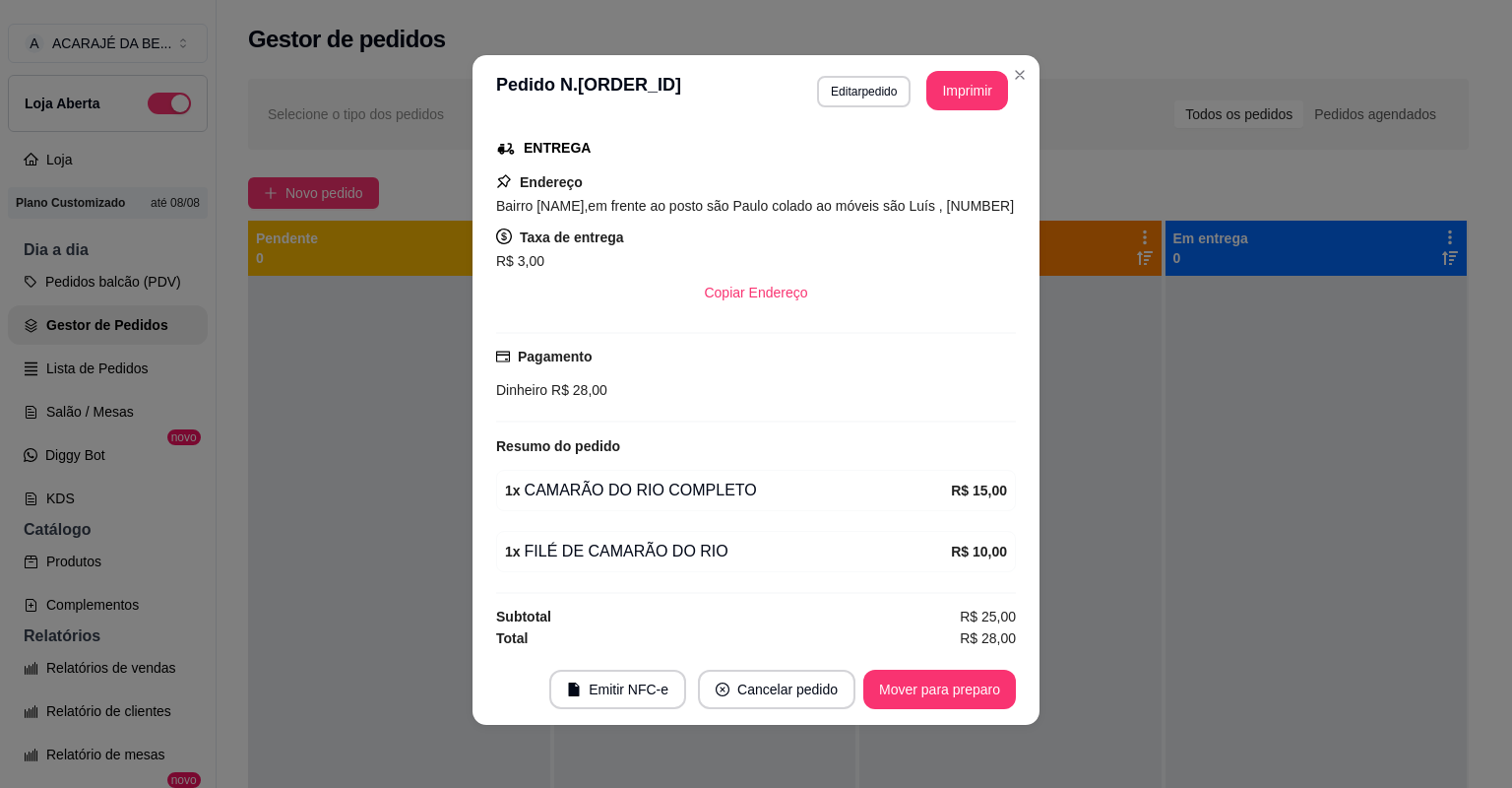 click on "Mover para preparo" at bounding box center (939, 690) 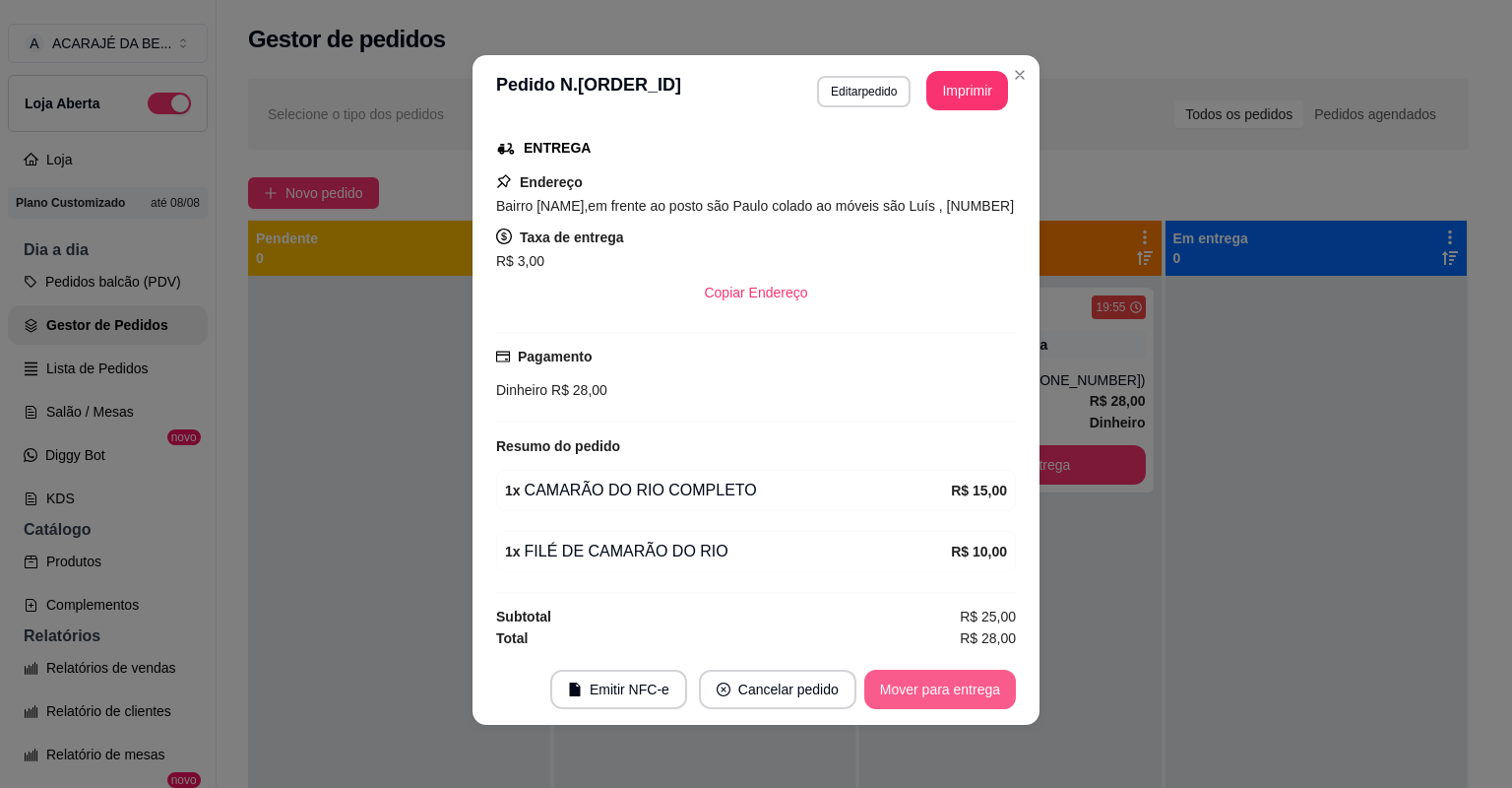 click on "Mover para entrega" at bounding box center [940, 690] 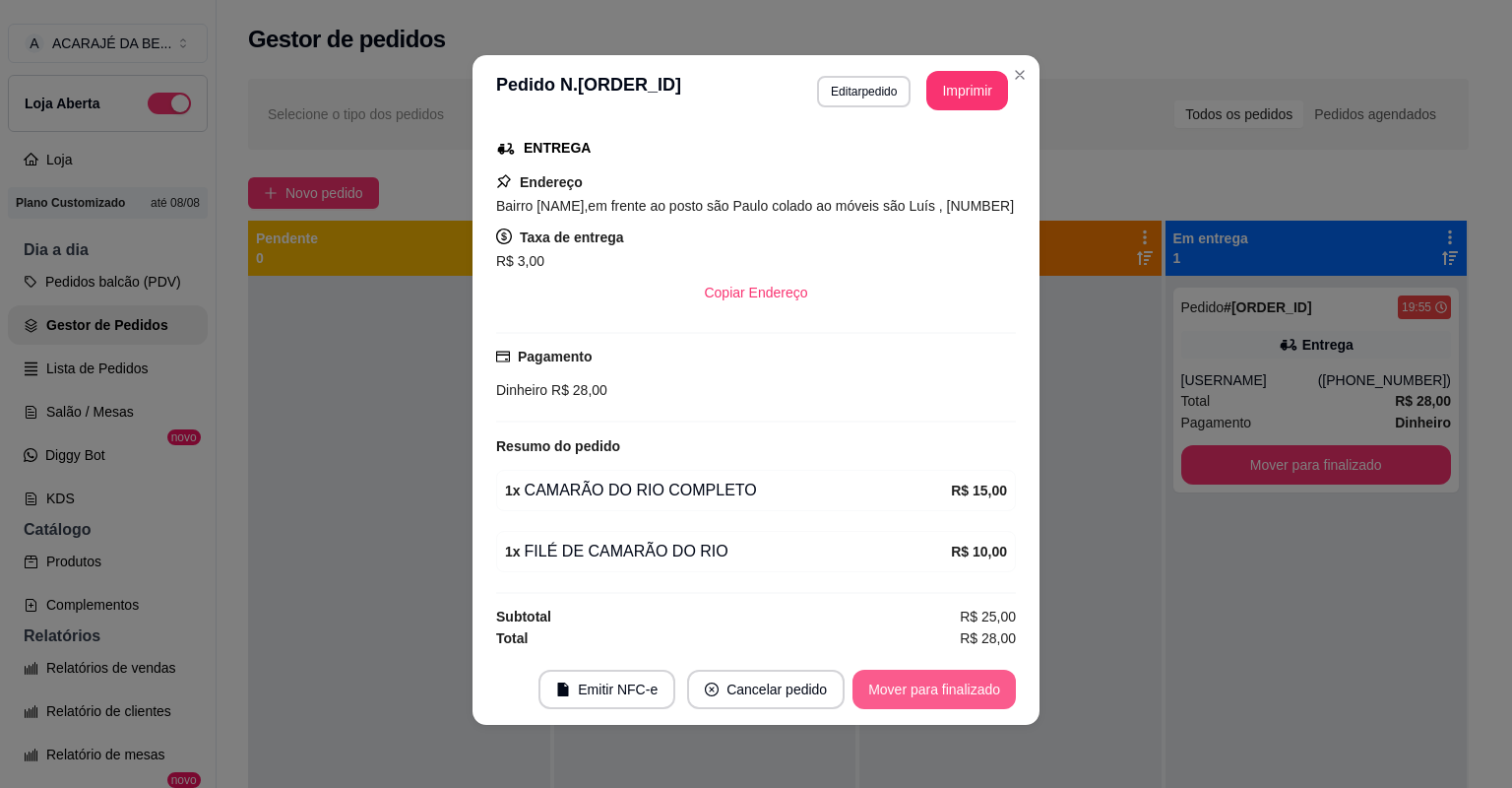 click on "Mover para finalizado" at bounding box center [934, 690] 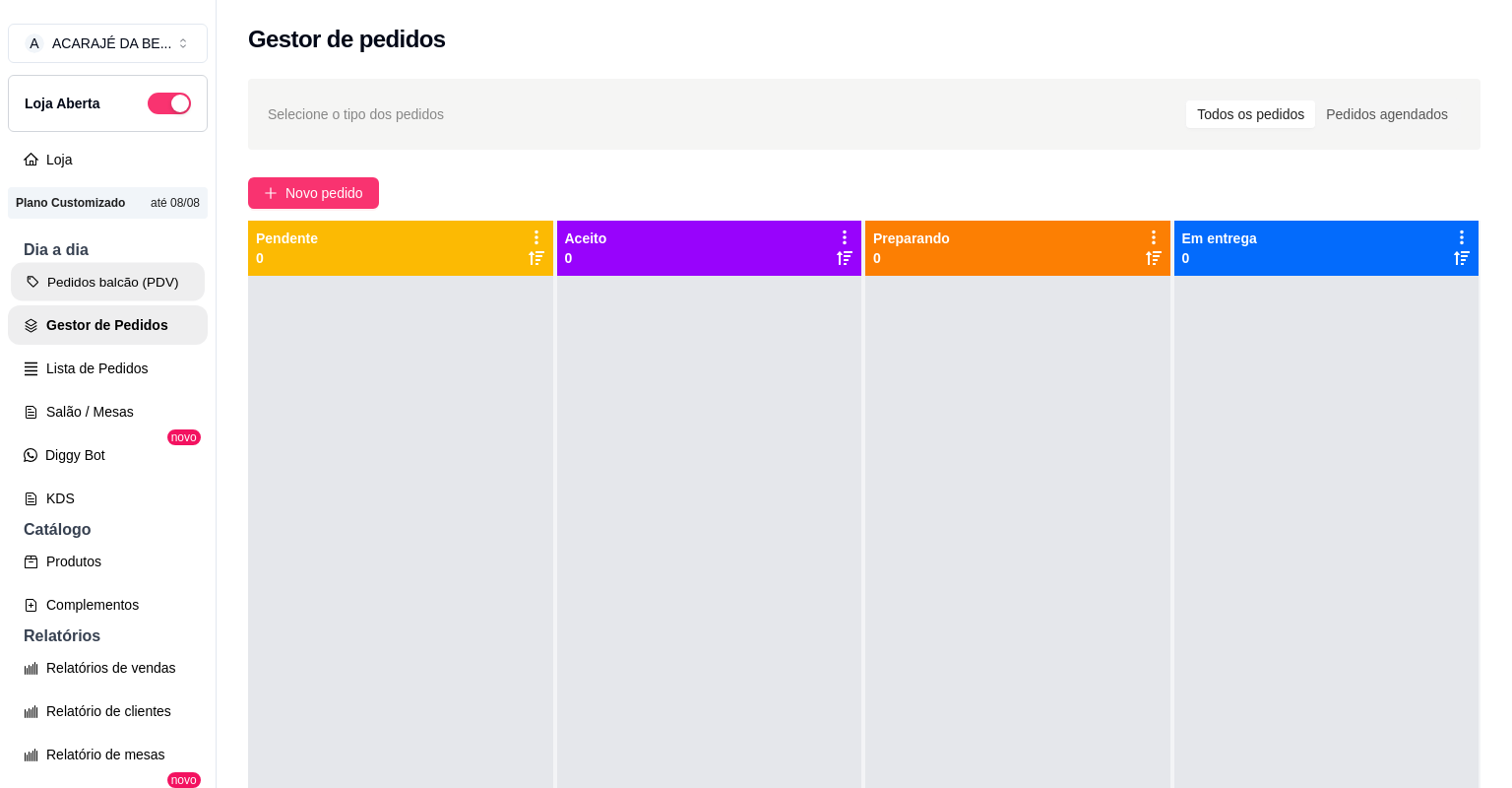 click on "Pedidos balcão (PDV)" at bounding box center (107, 282) 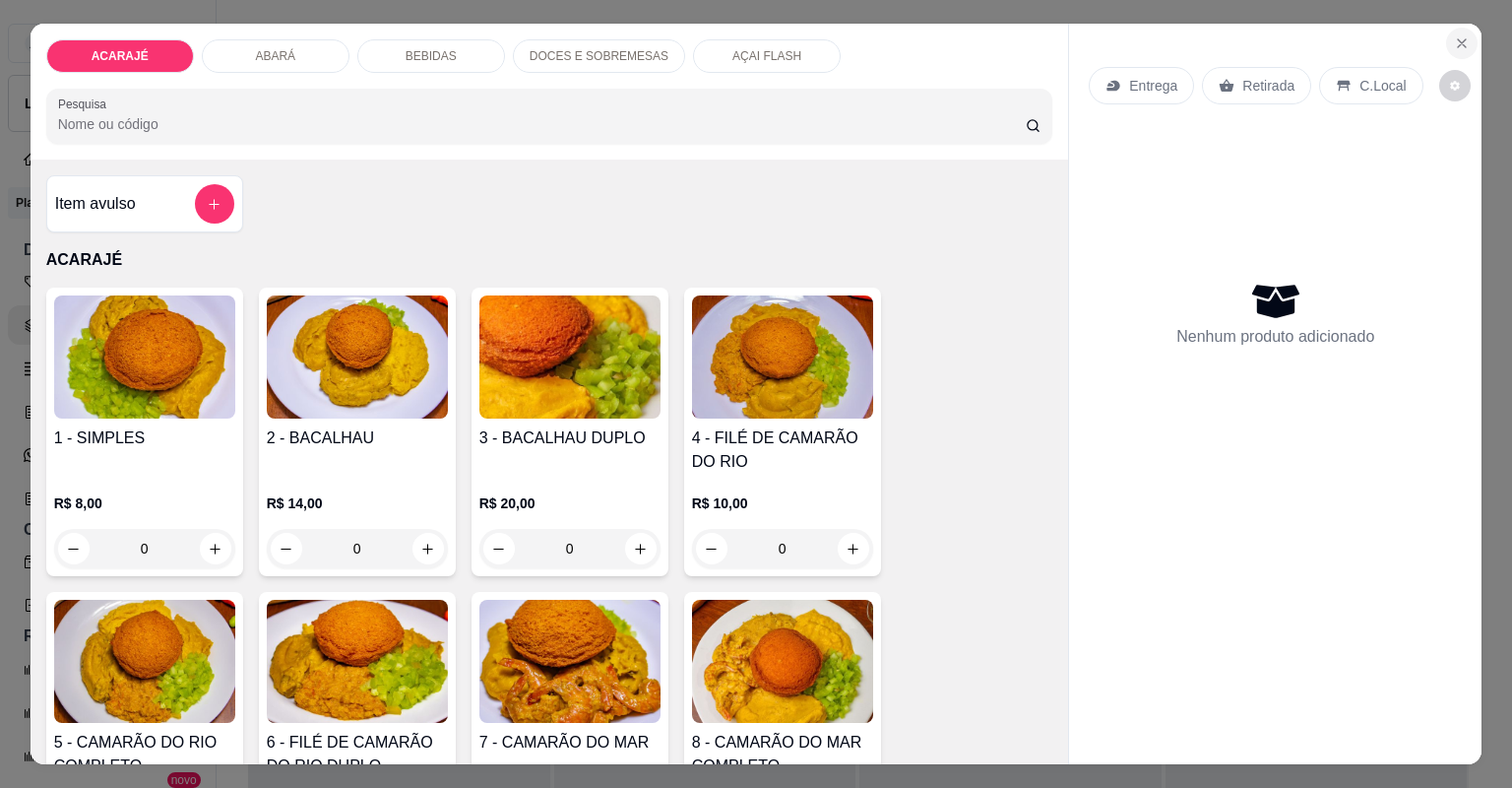 click 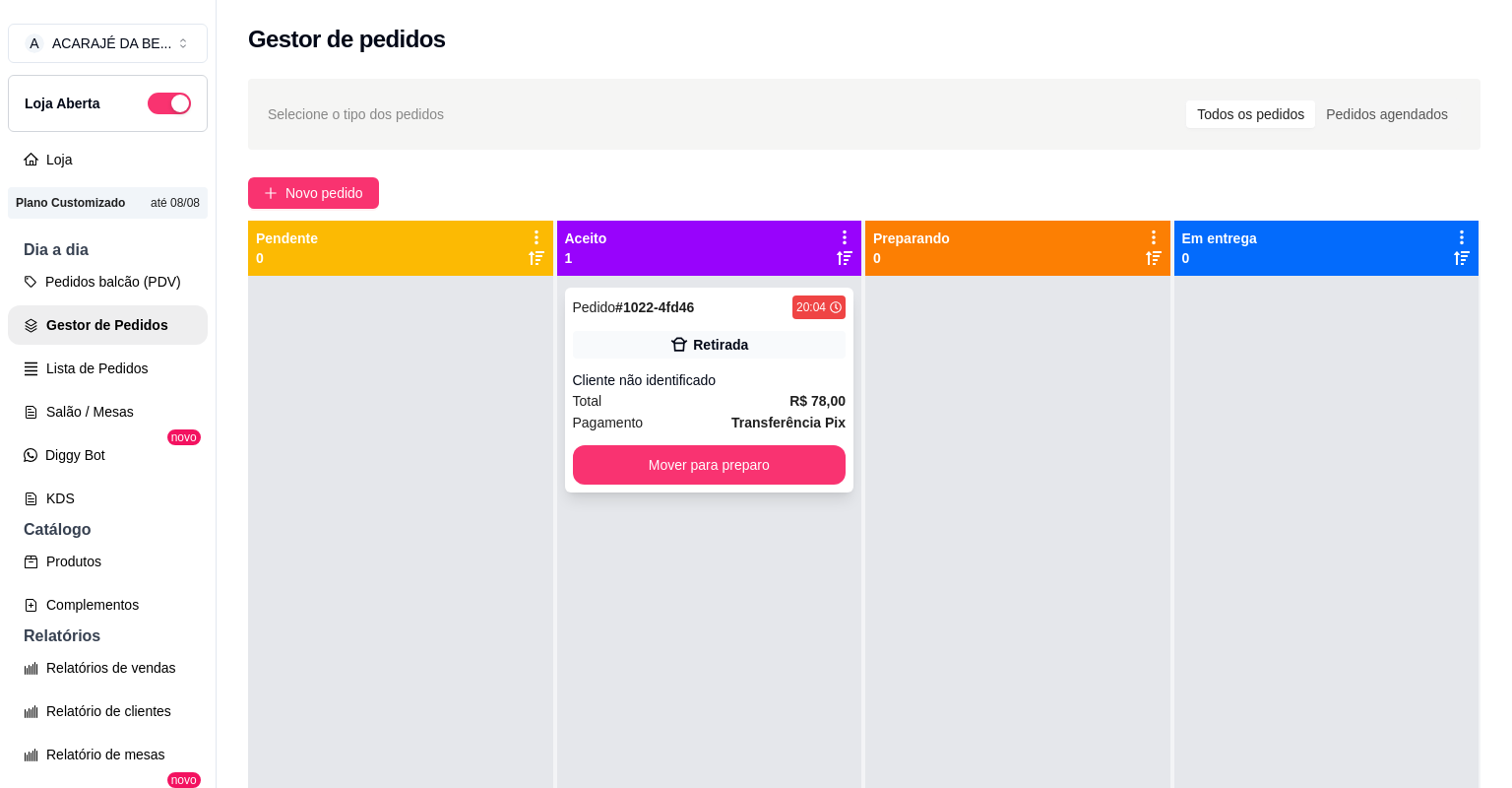click on "Total R$ 78,00" at bounding box center [710, 401] 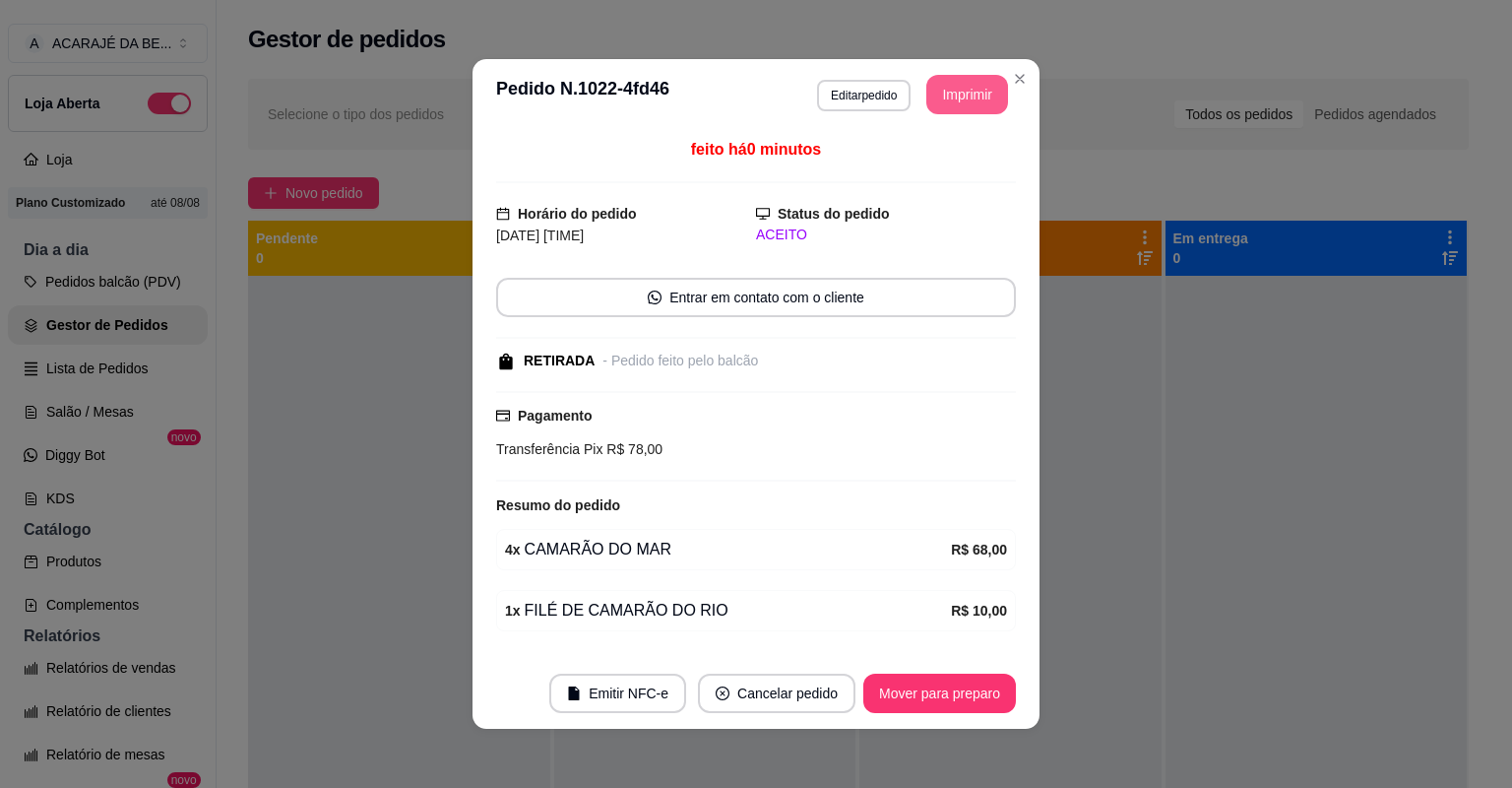 click on "Imprimir" at bounding box center [967, 95] 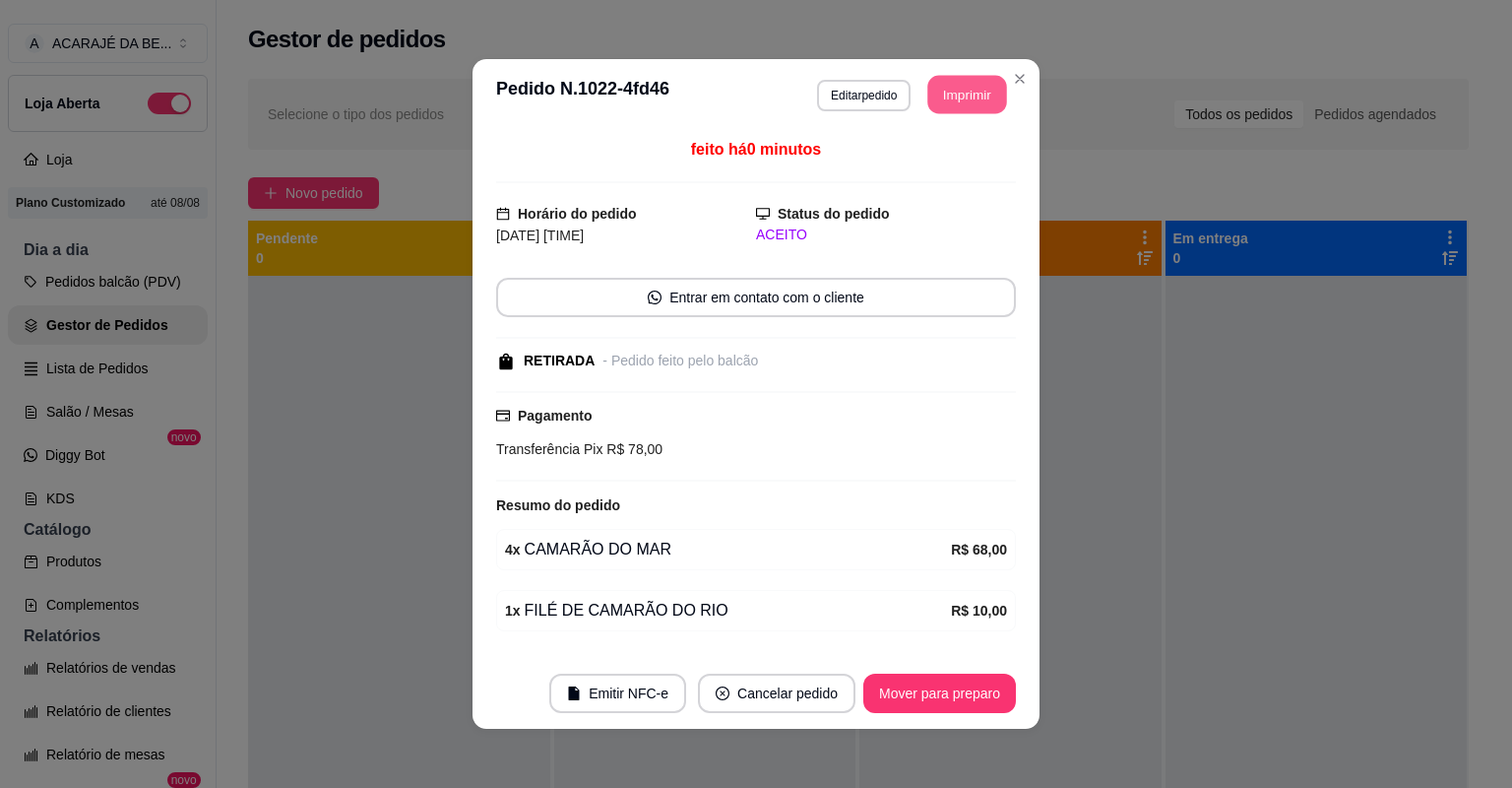 click on "Imprimir" at bounding box center (968, 95) 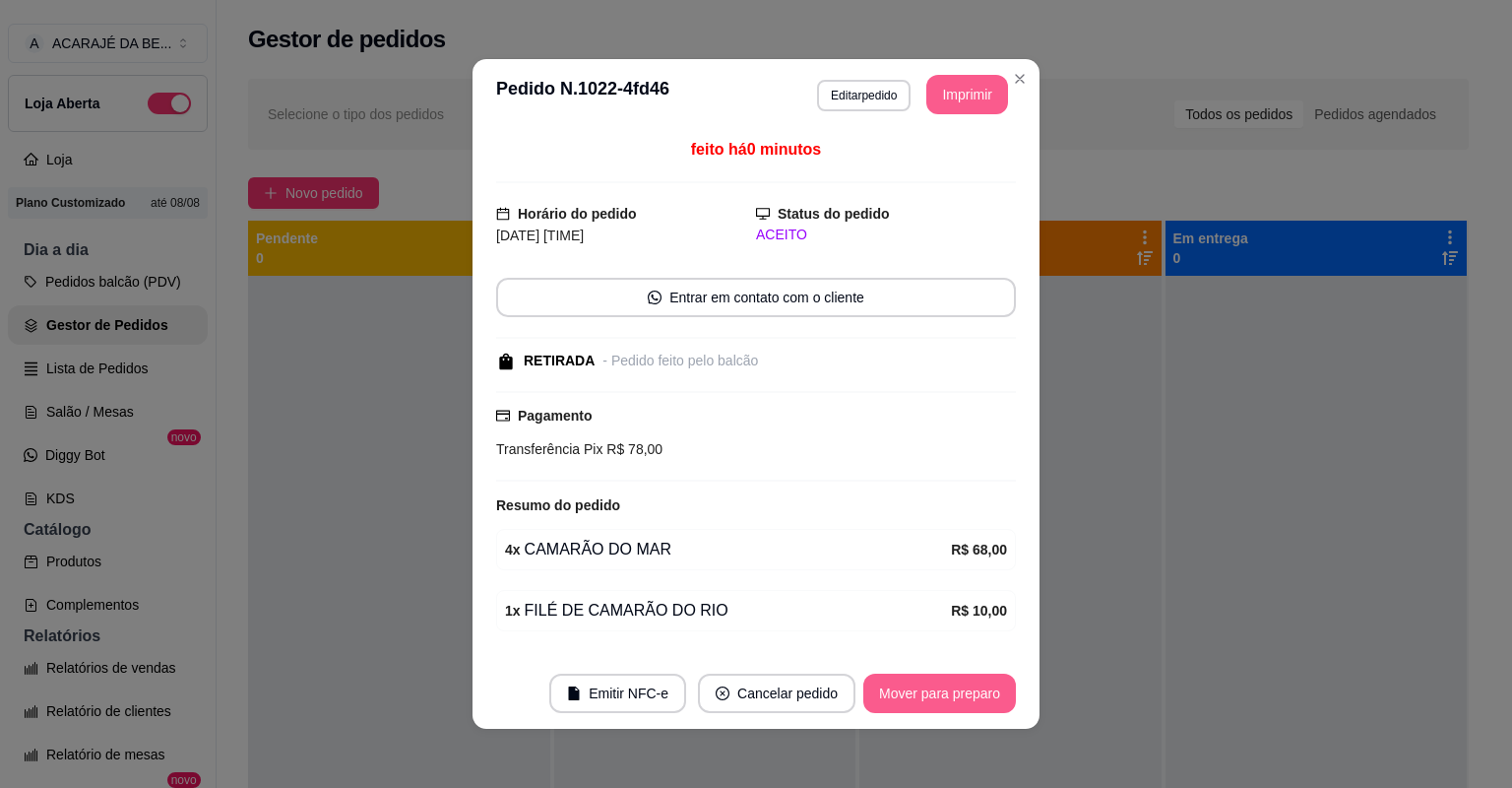 click on "Mover para preparo" at bounding box center [939, 693] 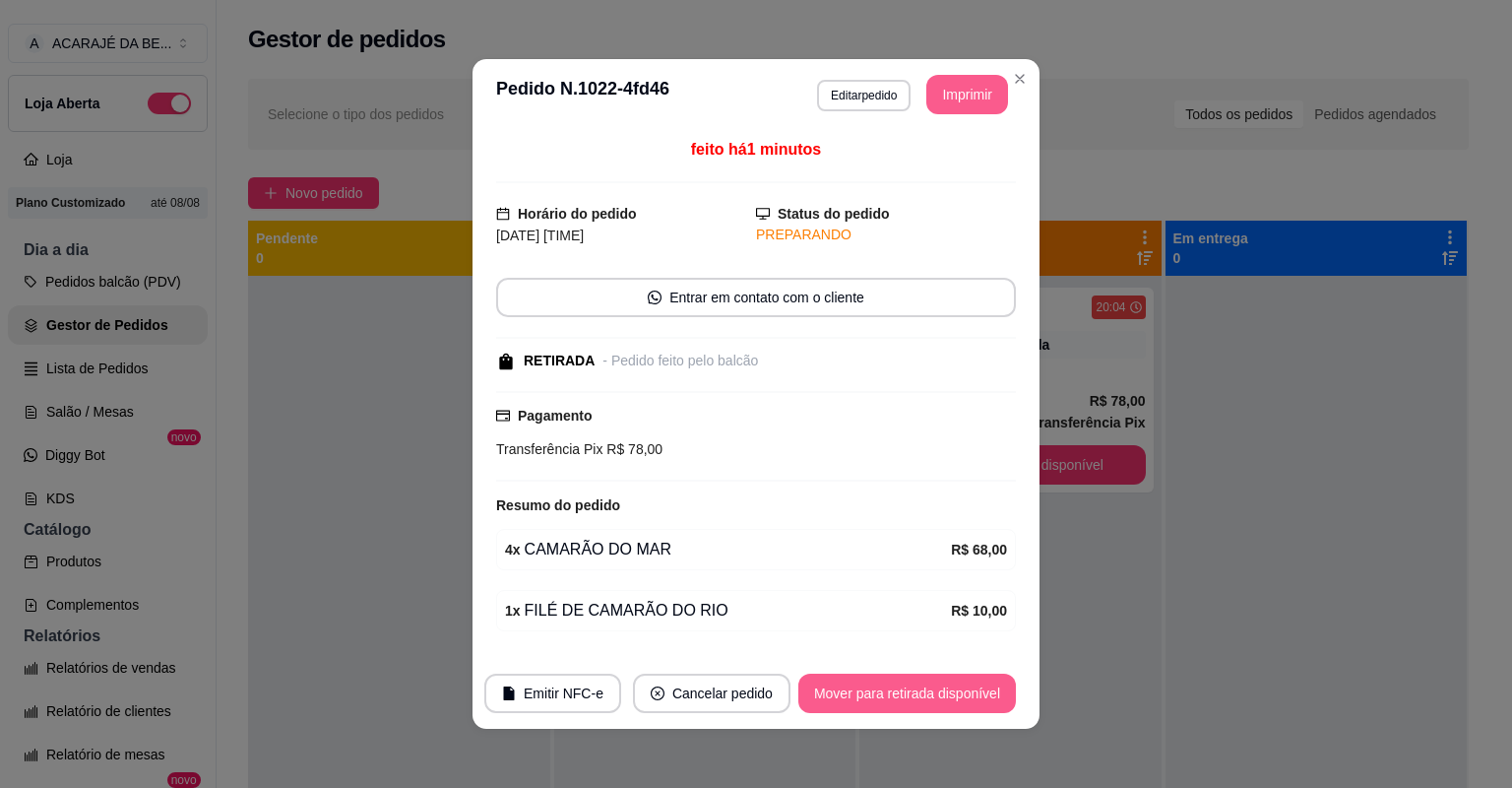 click on "Mover para retirada disponível" at bounding box center [907, 693] 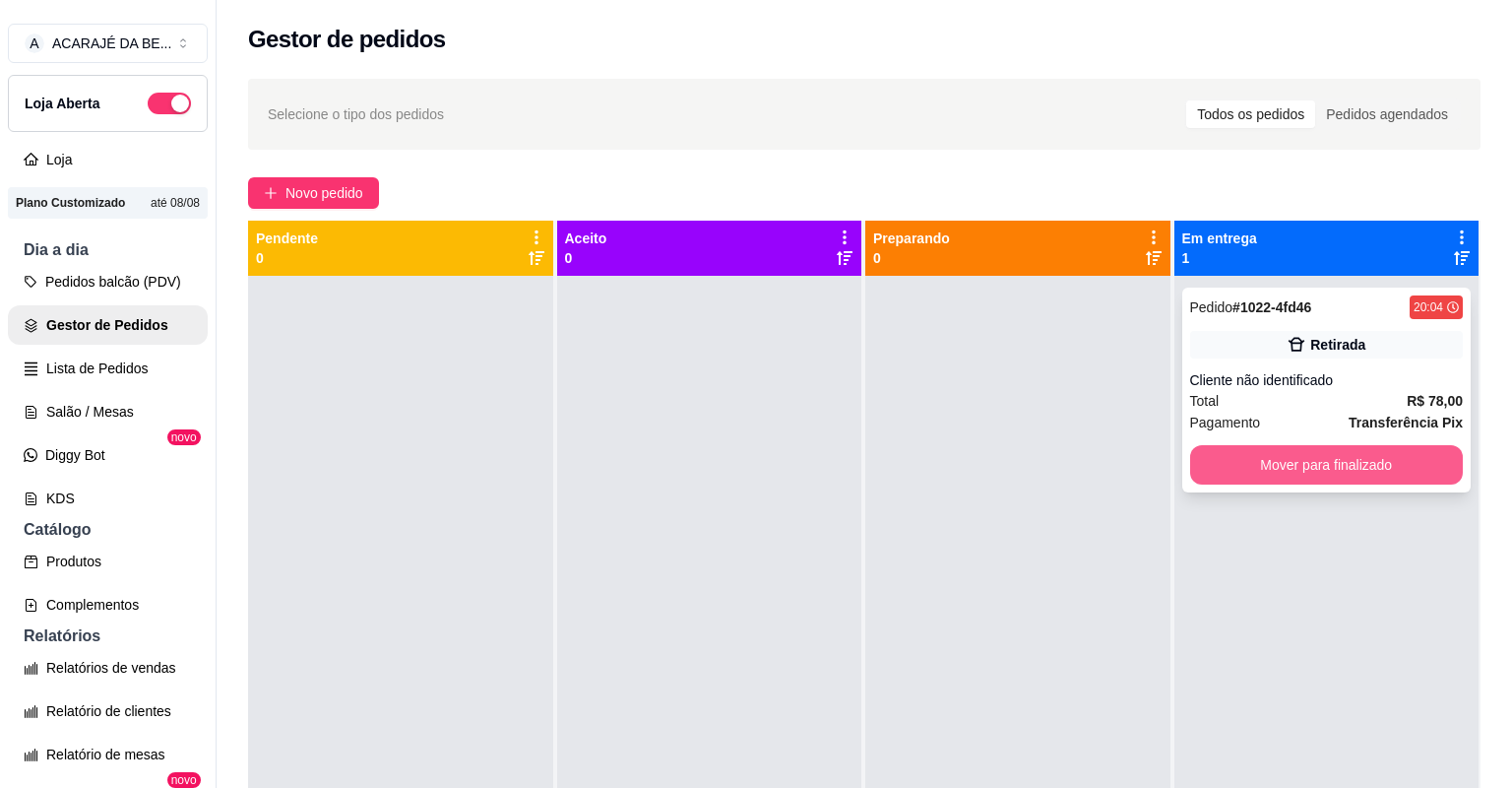 click on "Mover para finalizado" at bounding box center (1327, 465) 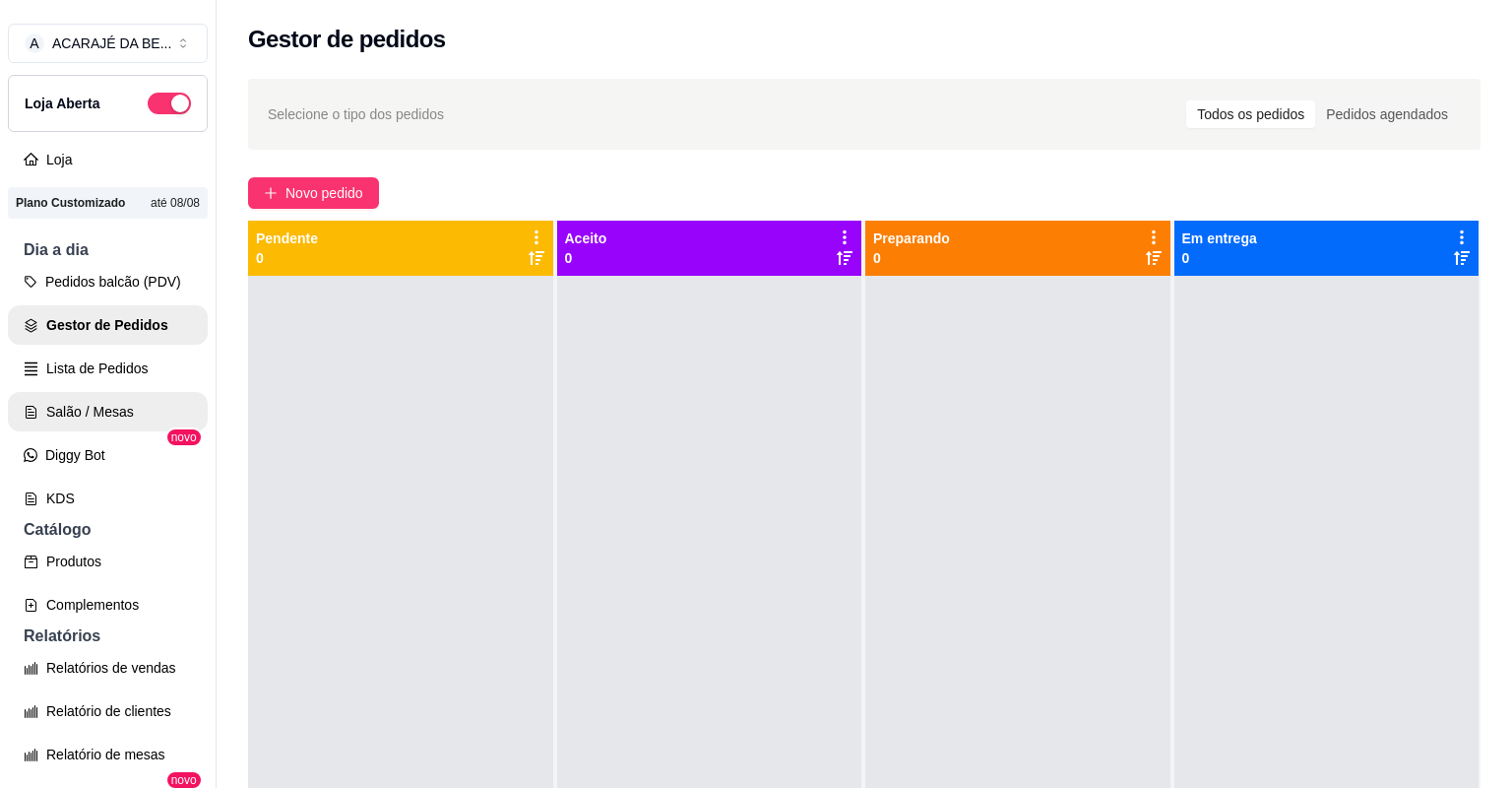 click on "Salão / Mesas" at bounding box center (107, 412) 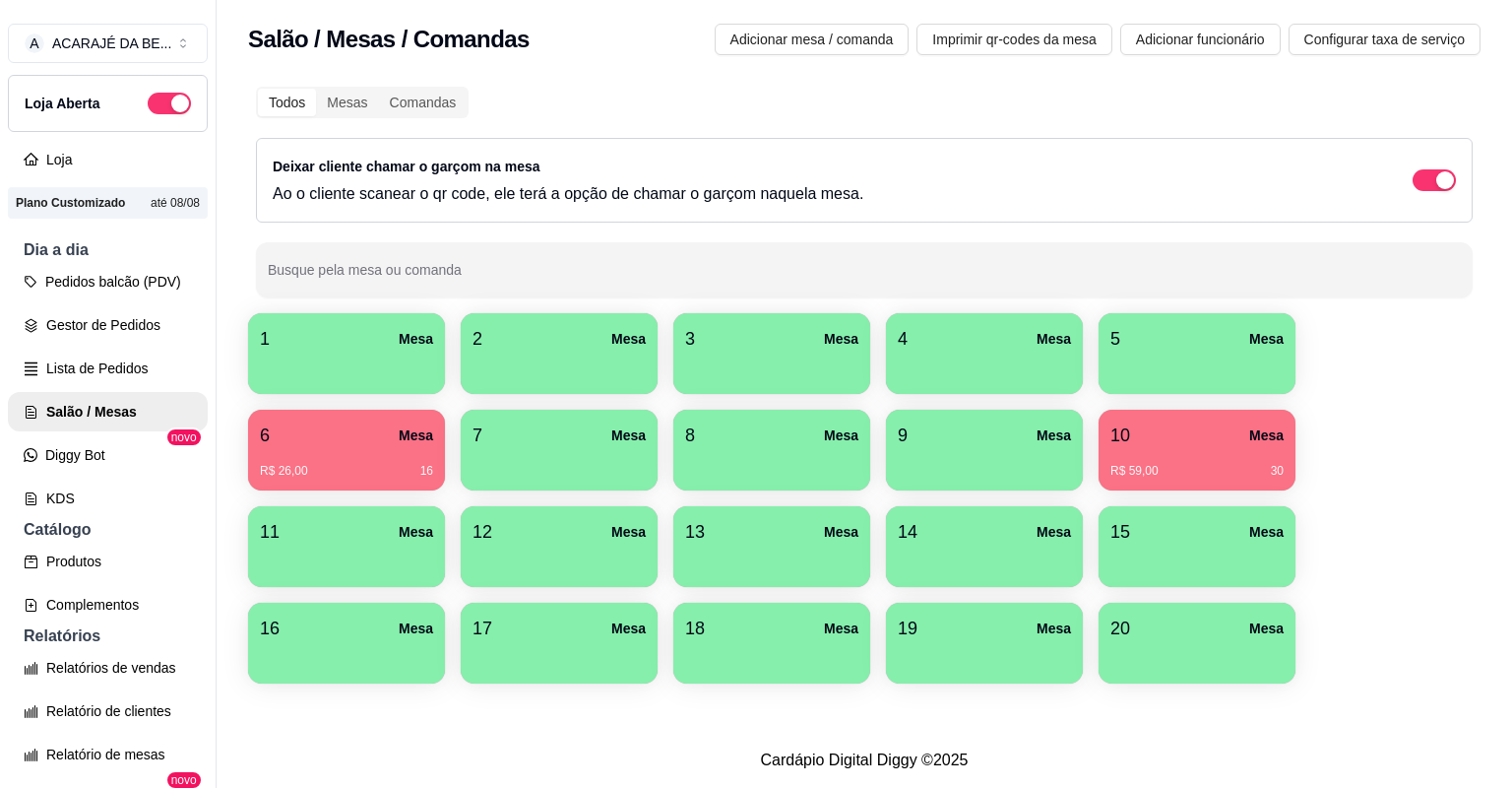 click on "R$ 26,00 16" at bounding box center (346, 464) 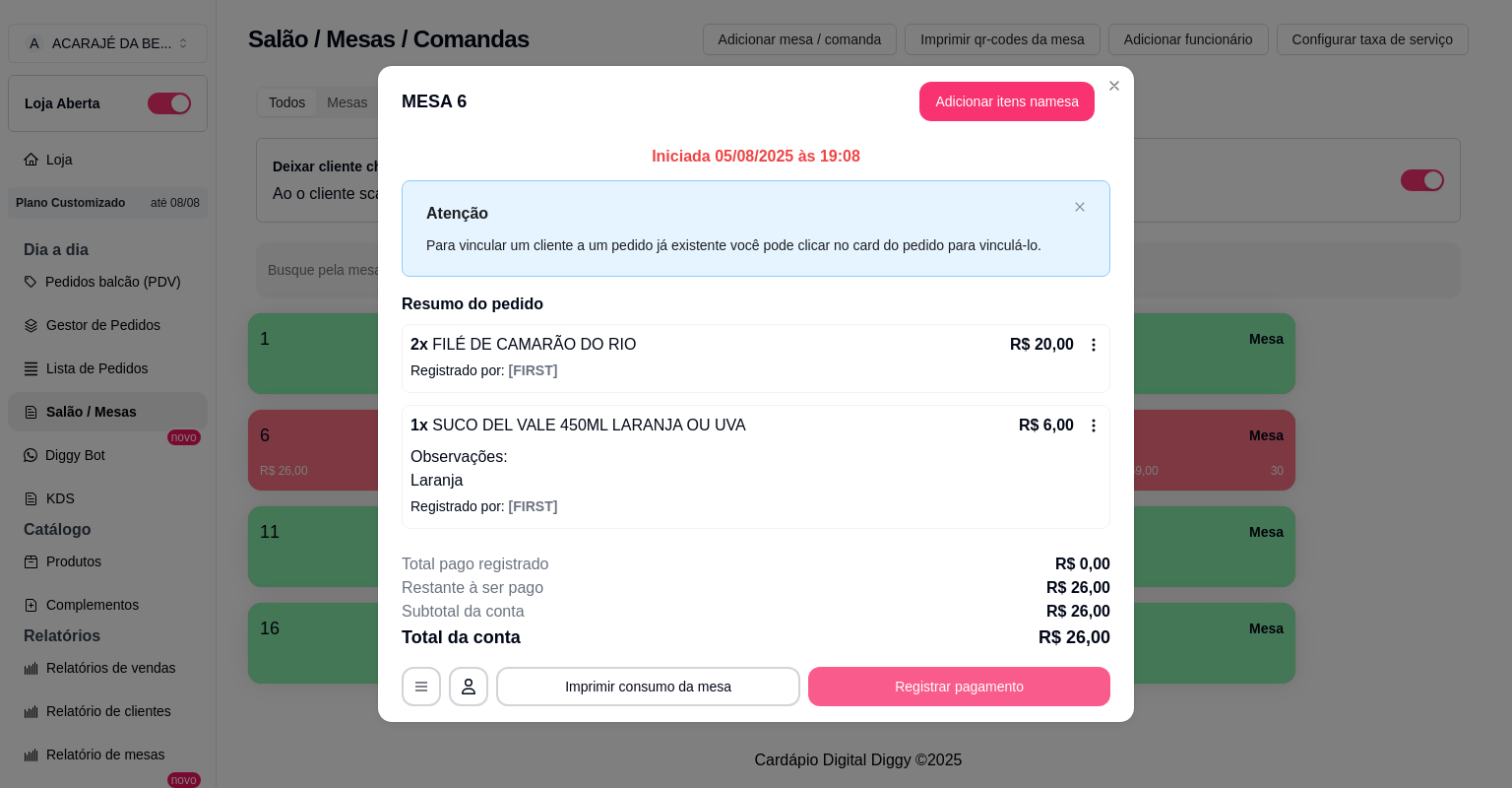 click on "Registrar pagamento" at bounding box center (959, 687) 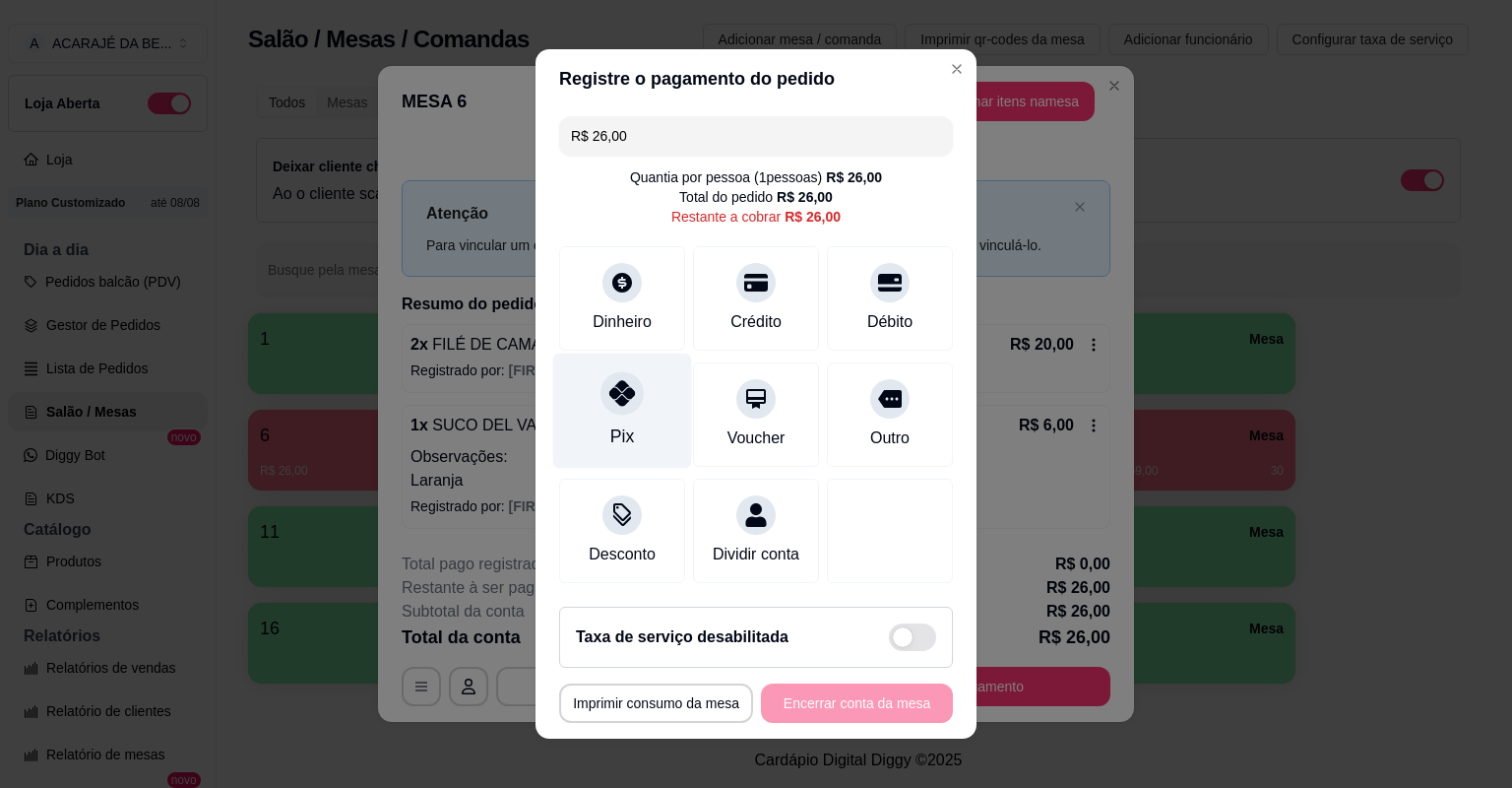 click 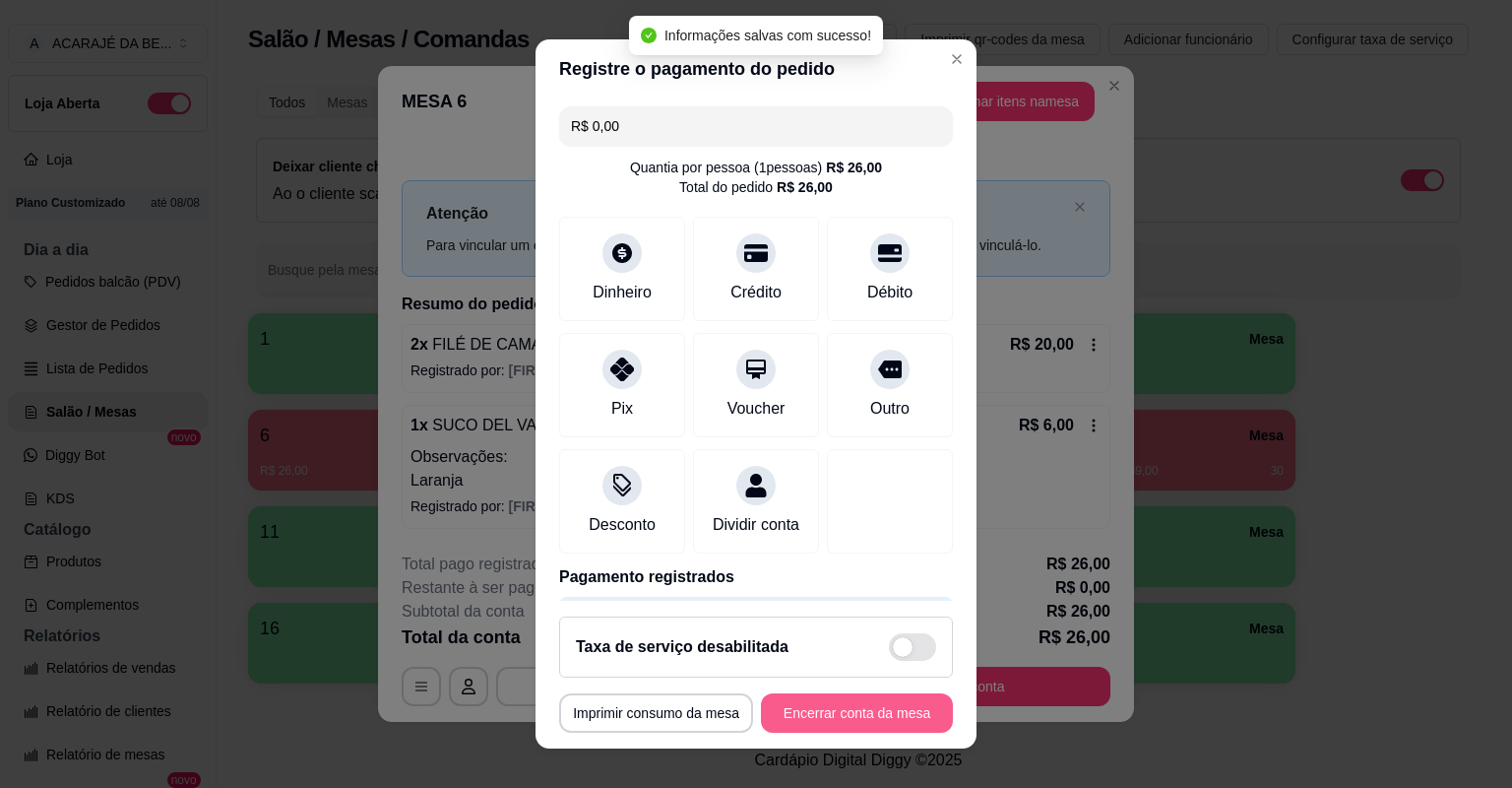click on "Encerrar conta da mesa" at bounding box center [856, 713] 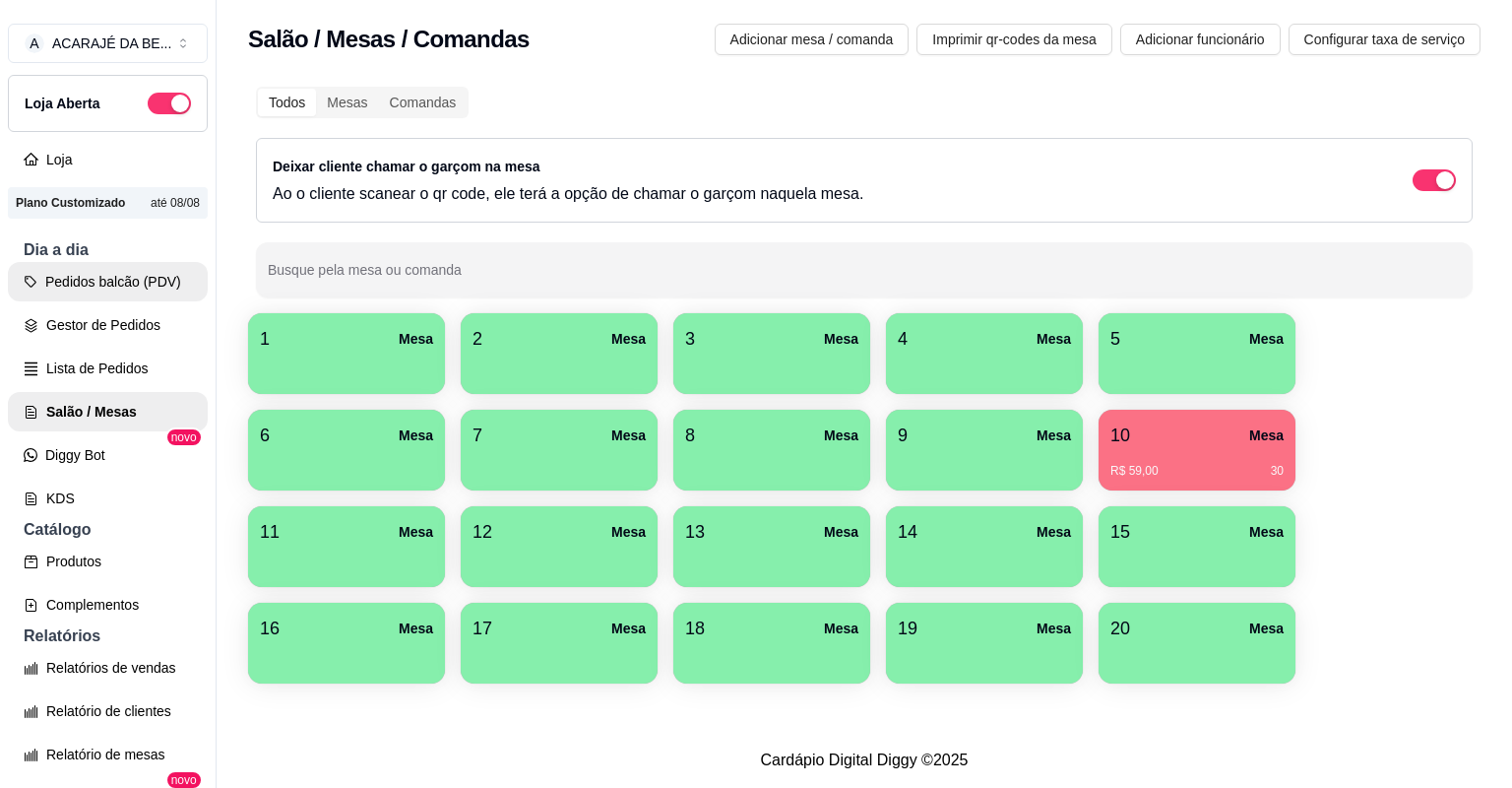 click on "Pedidos balcão (PDV)" at bounding box center [107, 282] 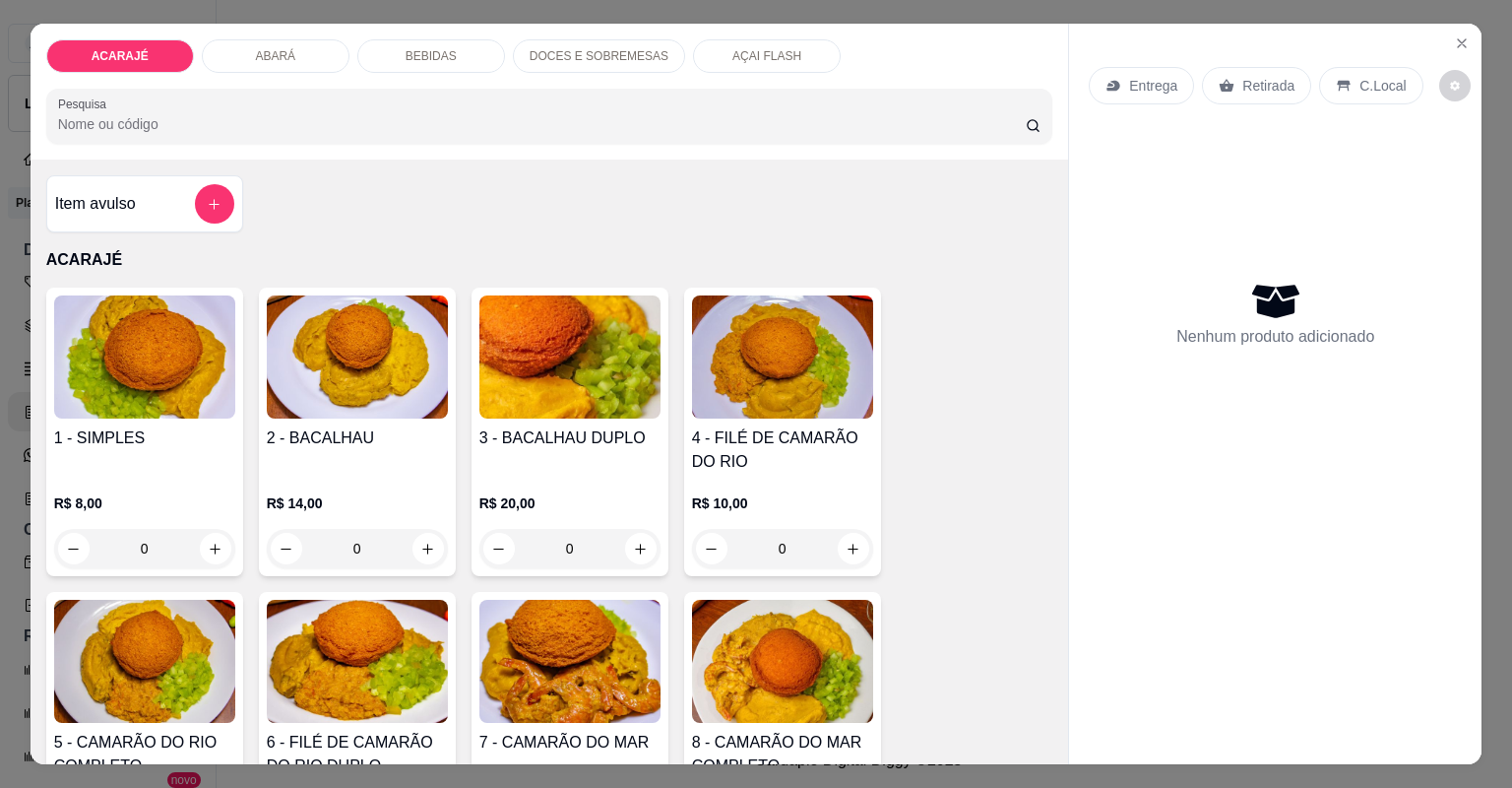 click 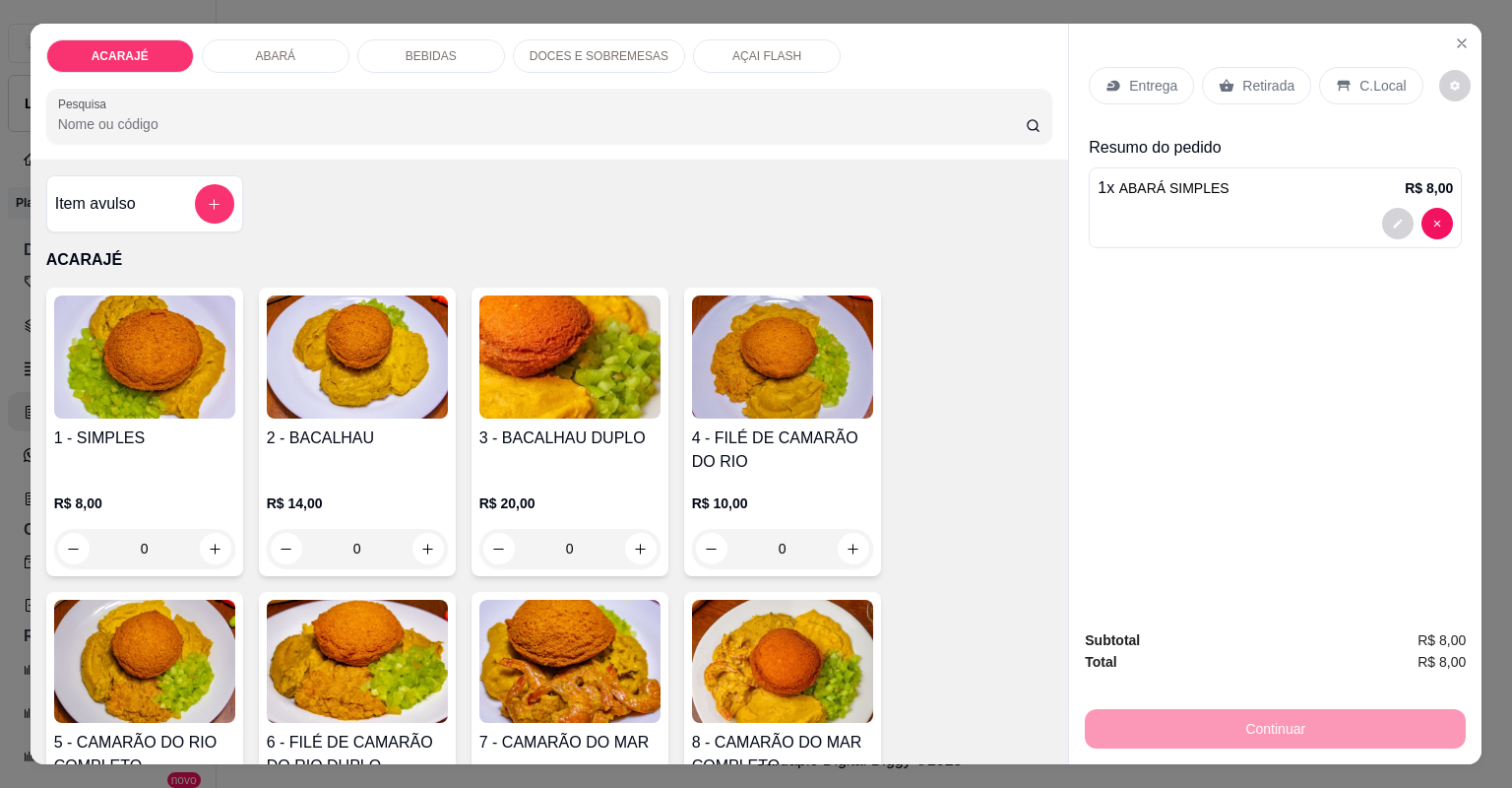 click 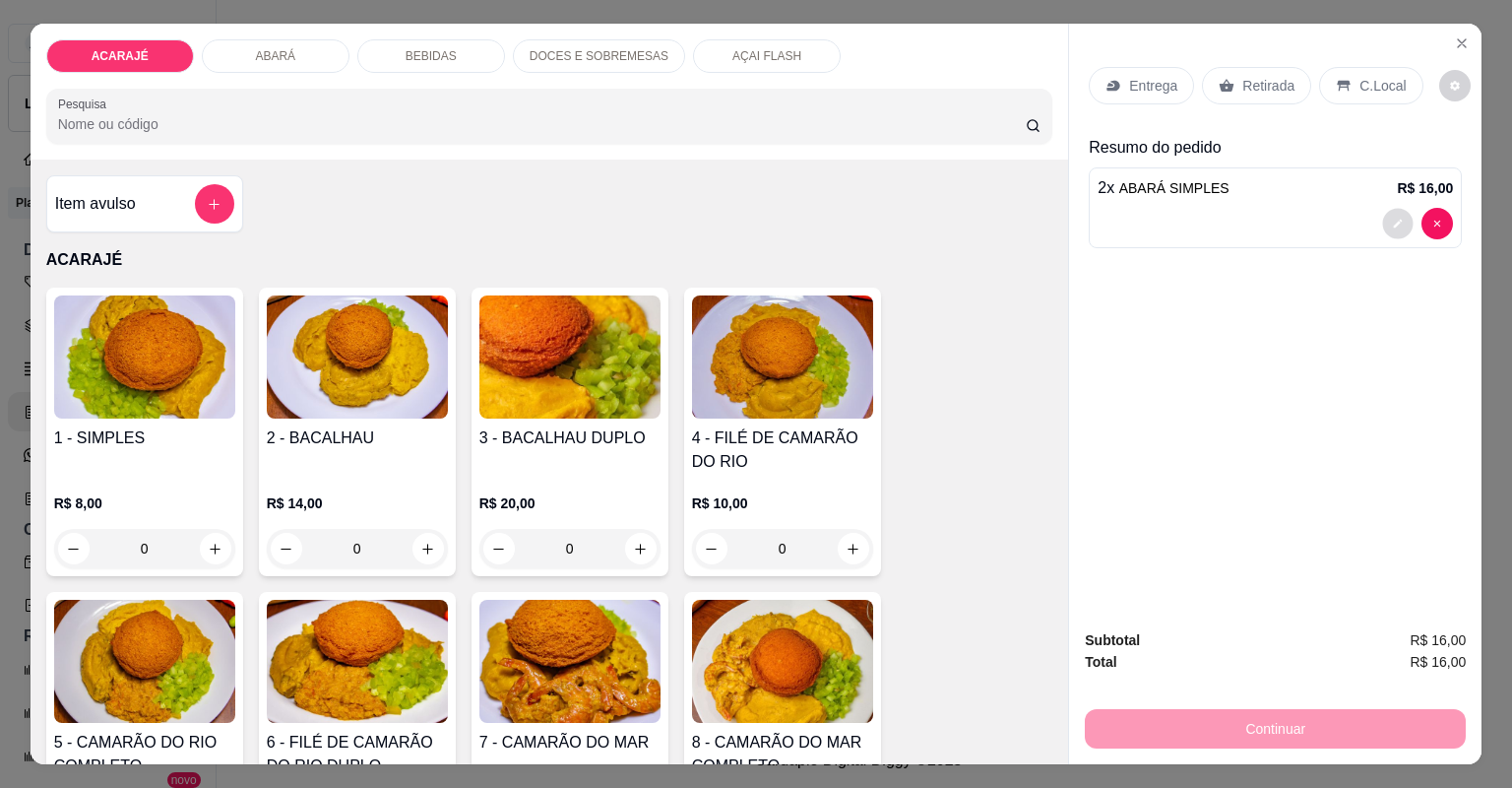 click 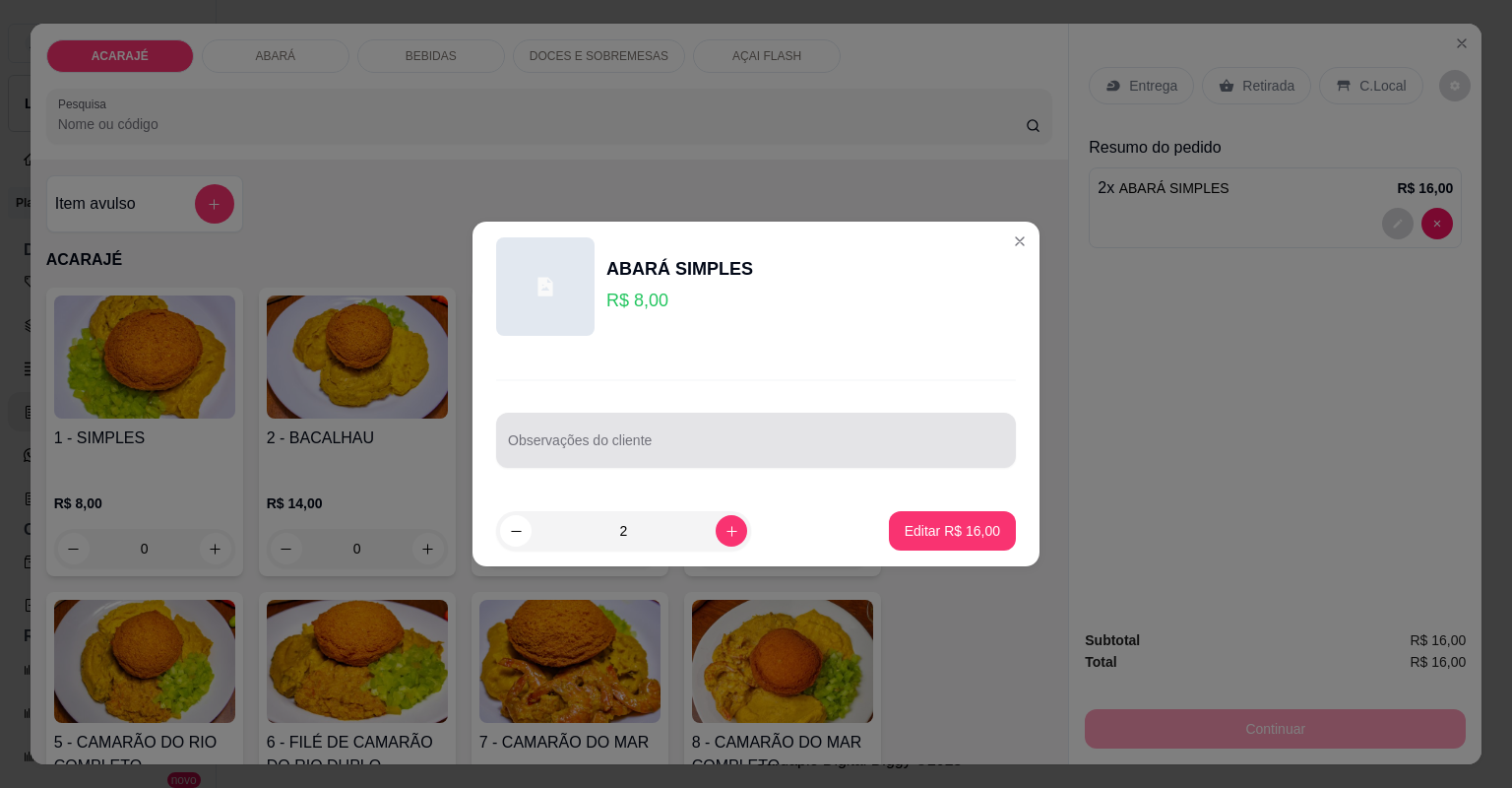 click on "Observações do cliente" at bounding box center [756, 448] 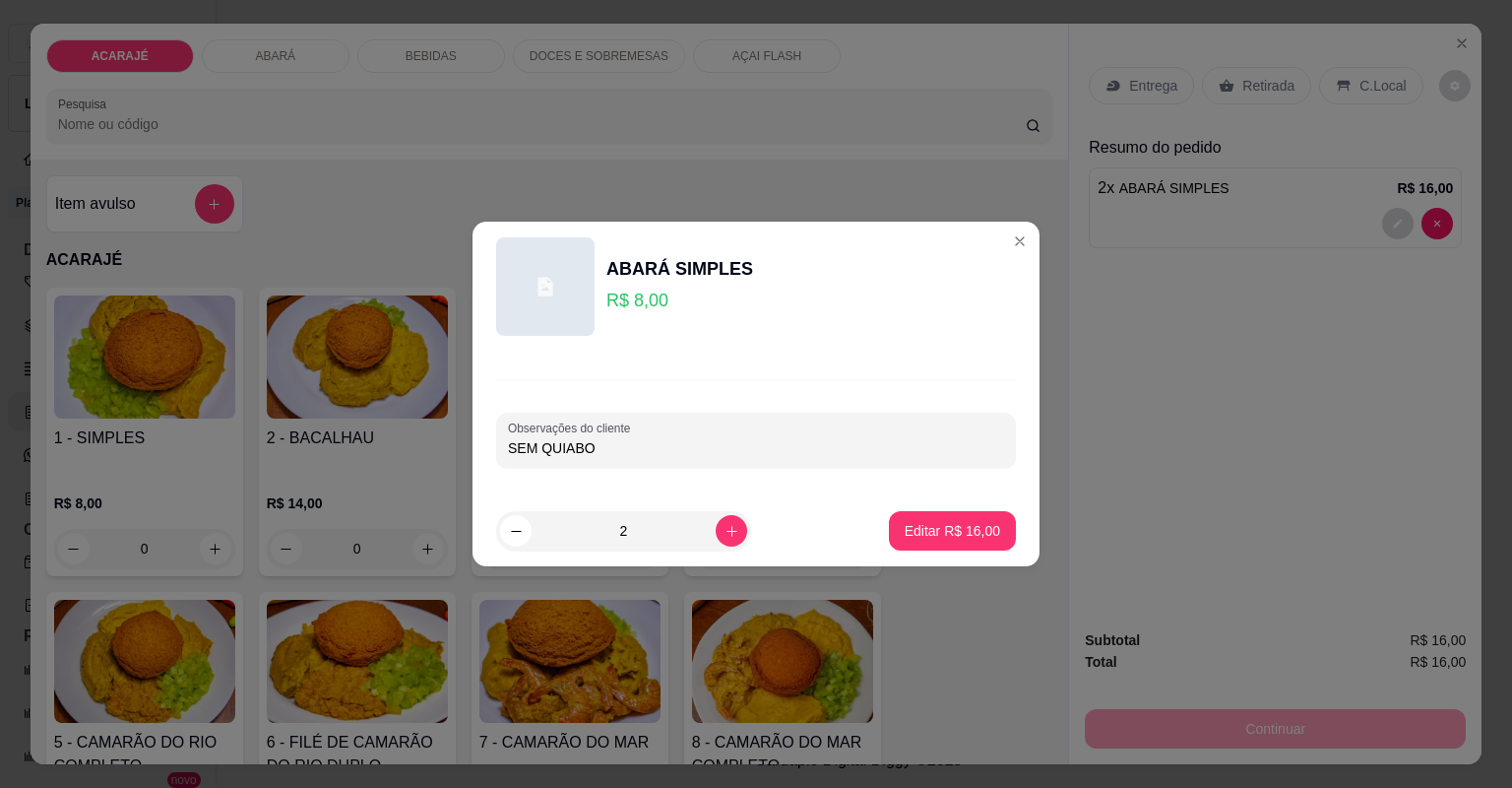 type on "SEM QUIABO" 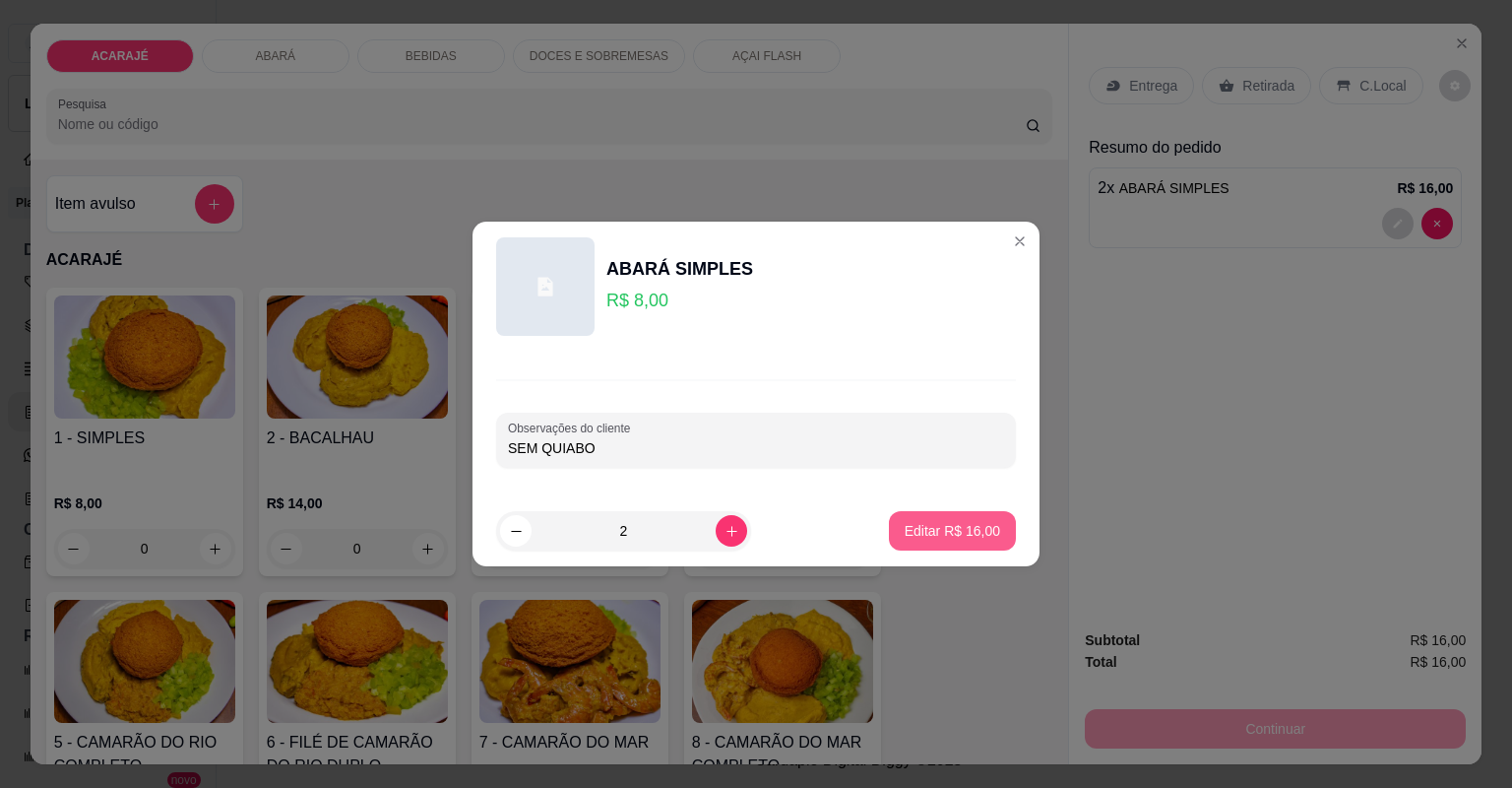 click on "Editar   R$ 16,00" at bounding box center [952, 531] 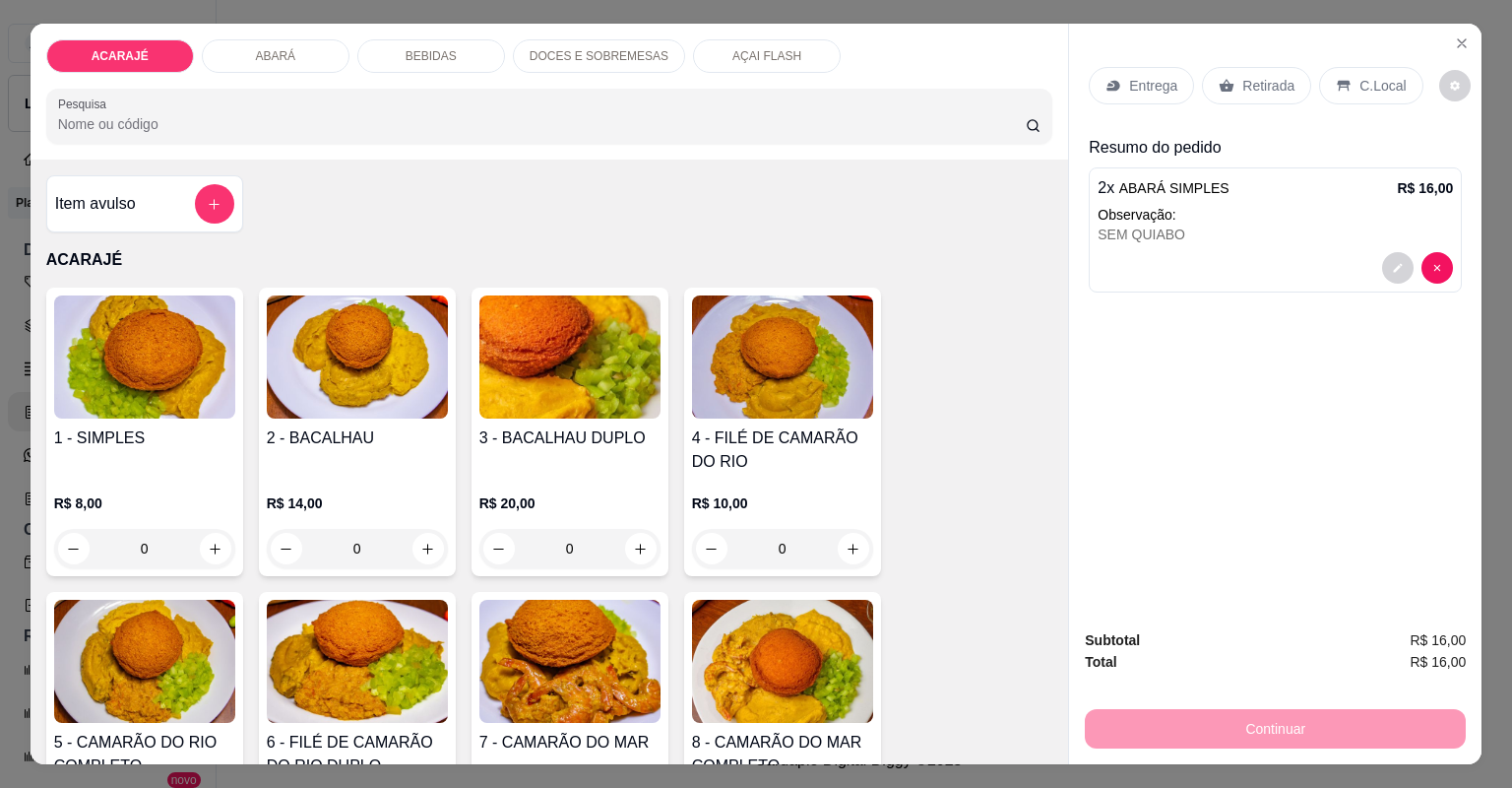 click on "Entrega" at bounding box center [1153, 86] 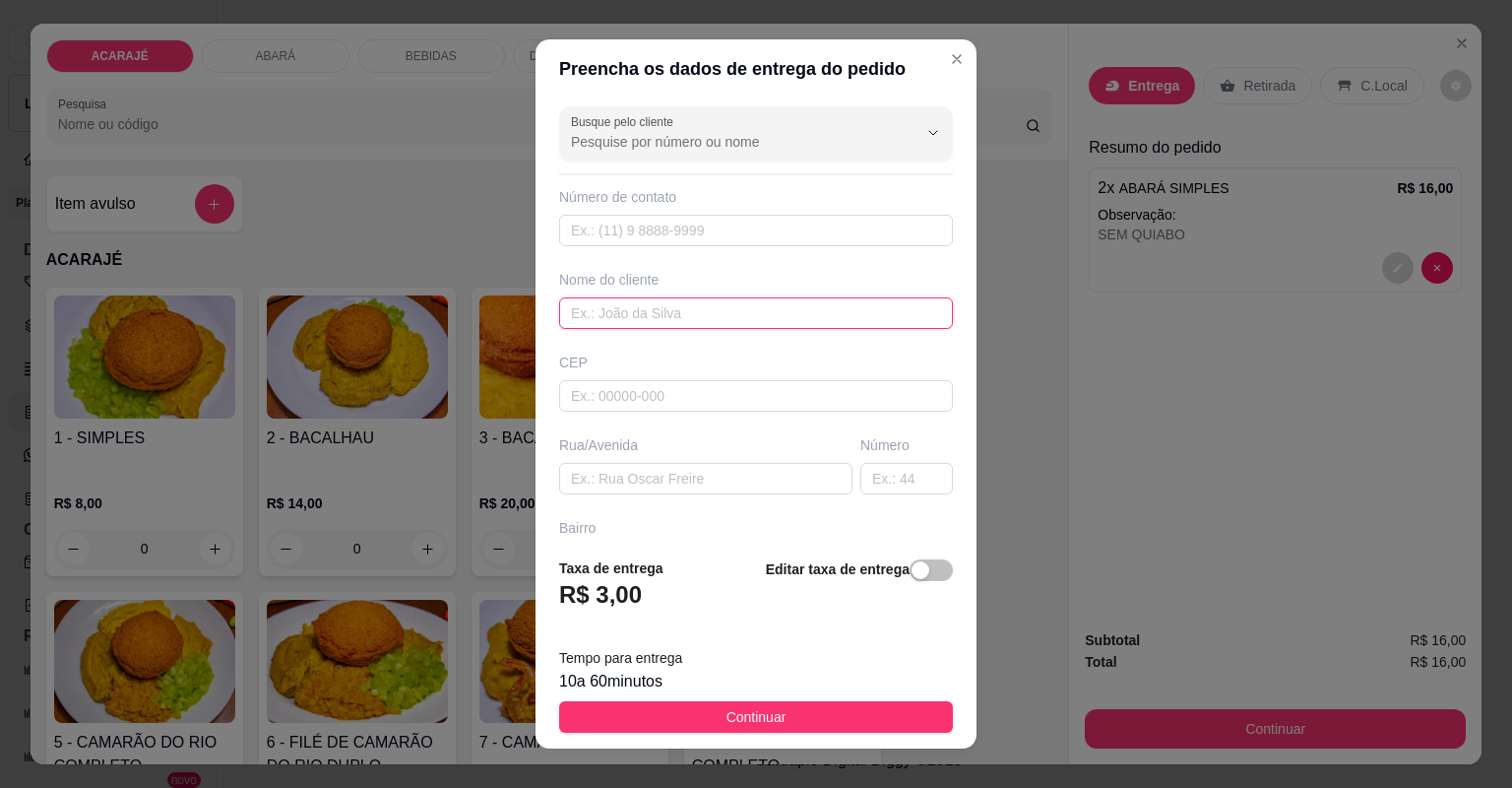 click at bounding box center [756, 313] 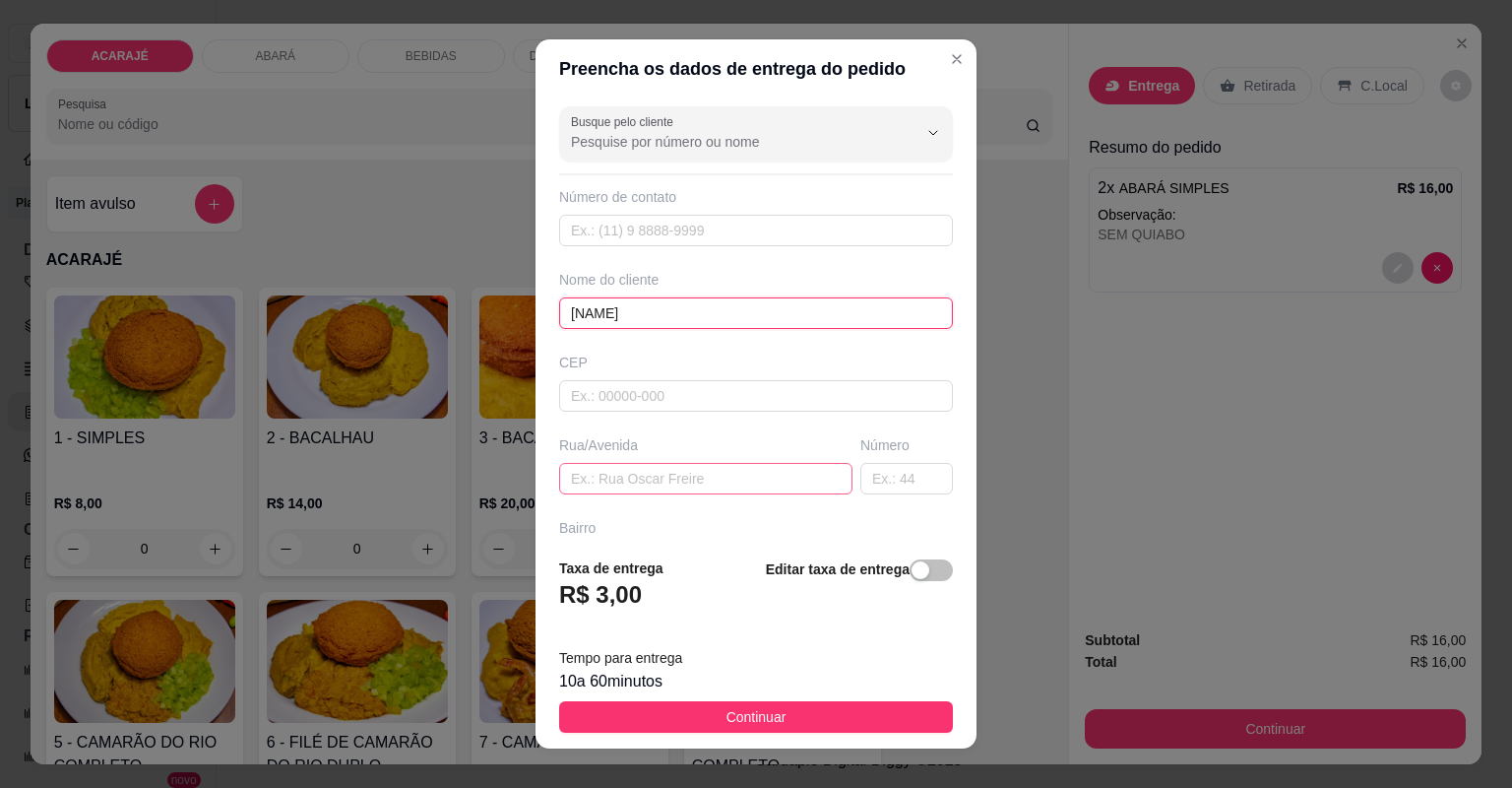 type on "[NAME]" 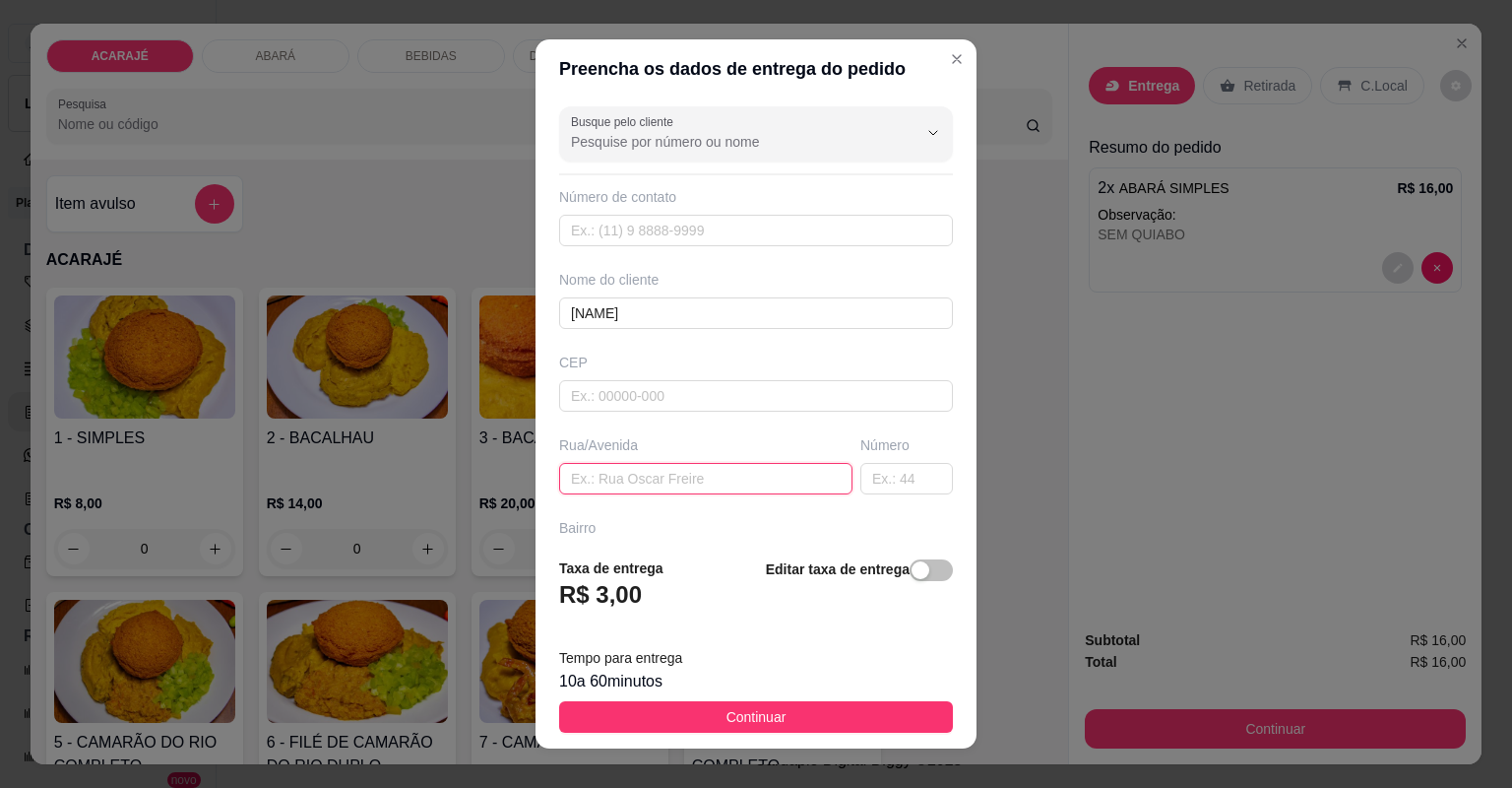 click at bounding box center (706, 479) 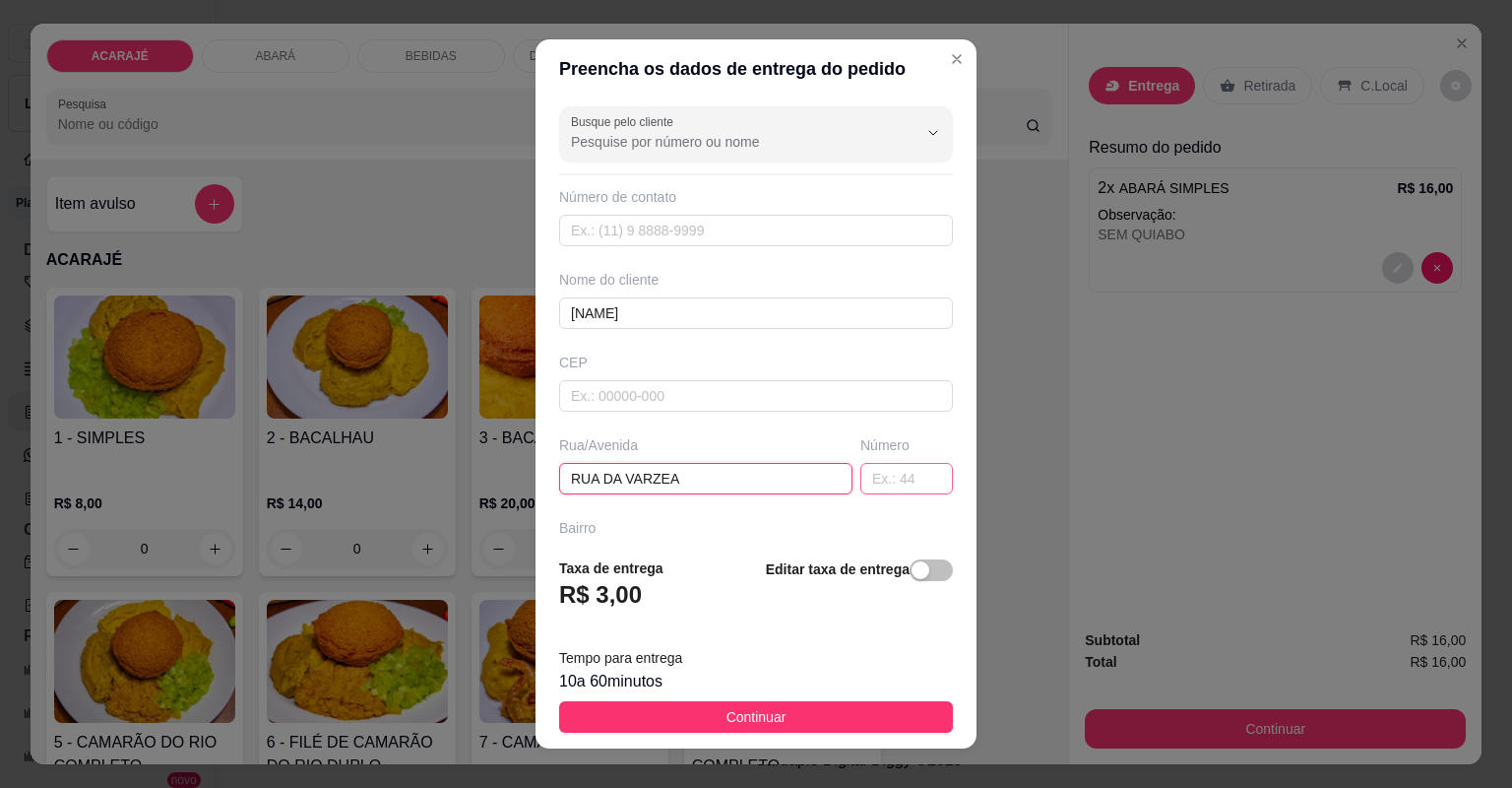 type on "[STREET] DA VARZEA" 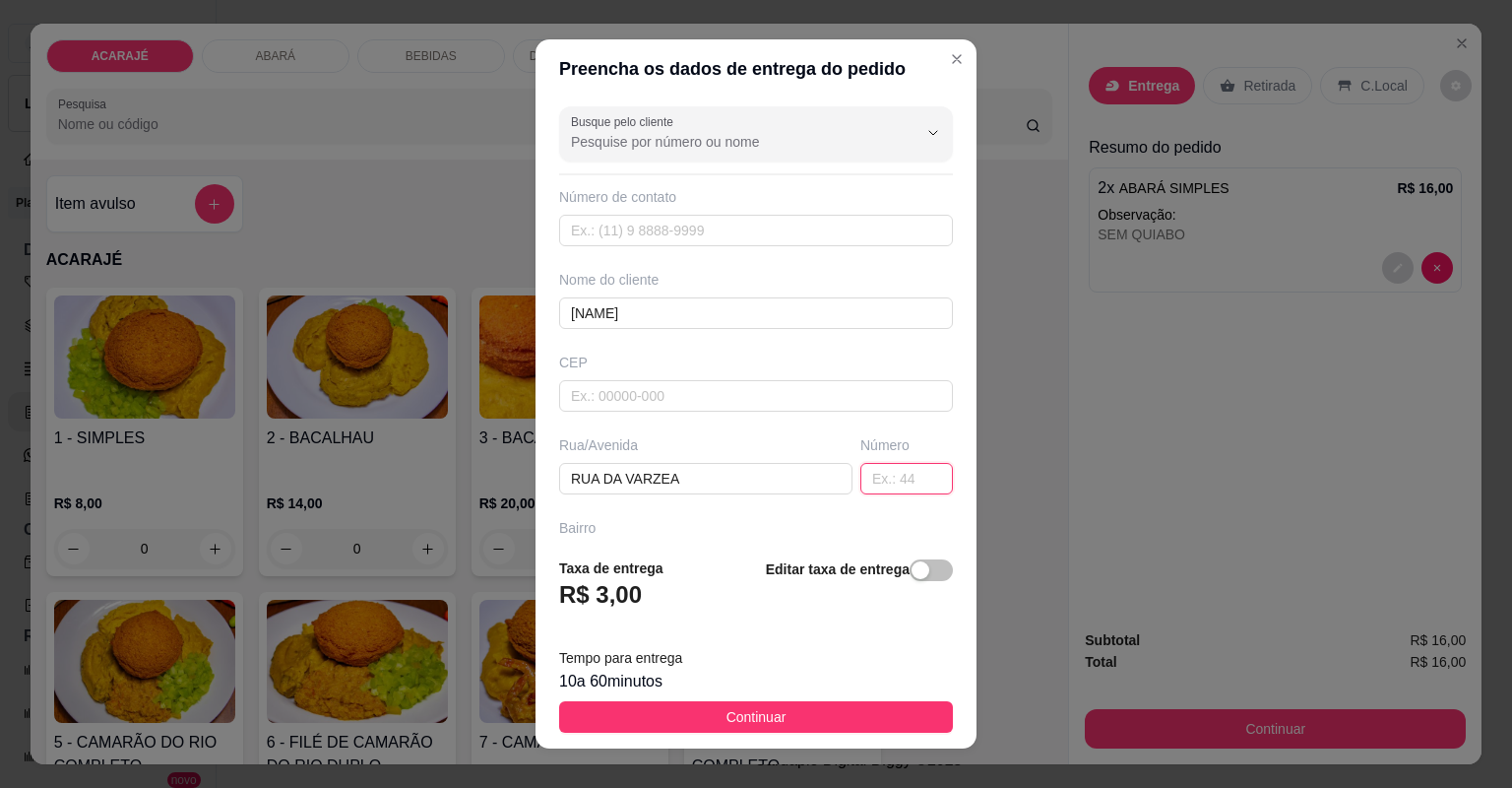 click at bounding box center (907, 479) 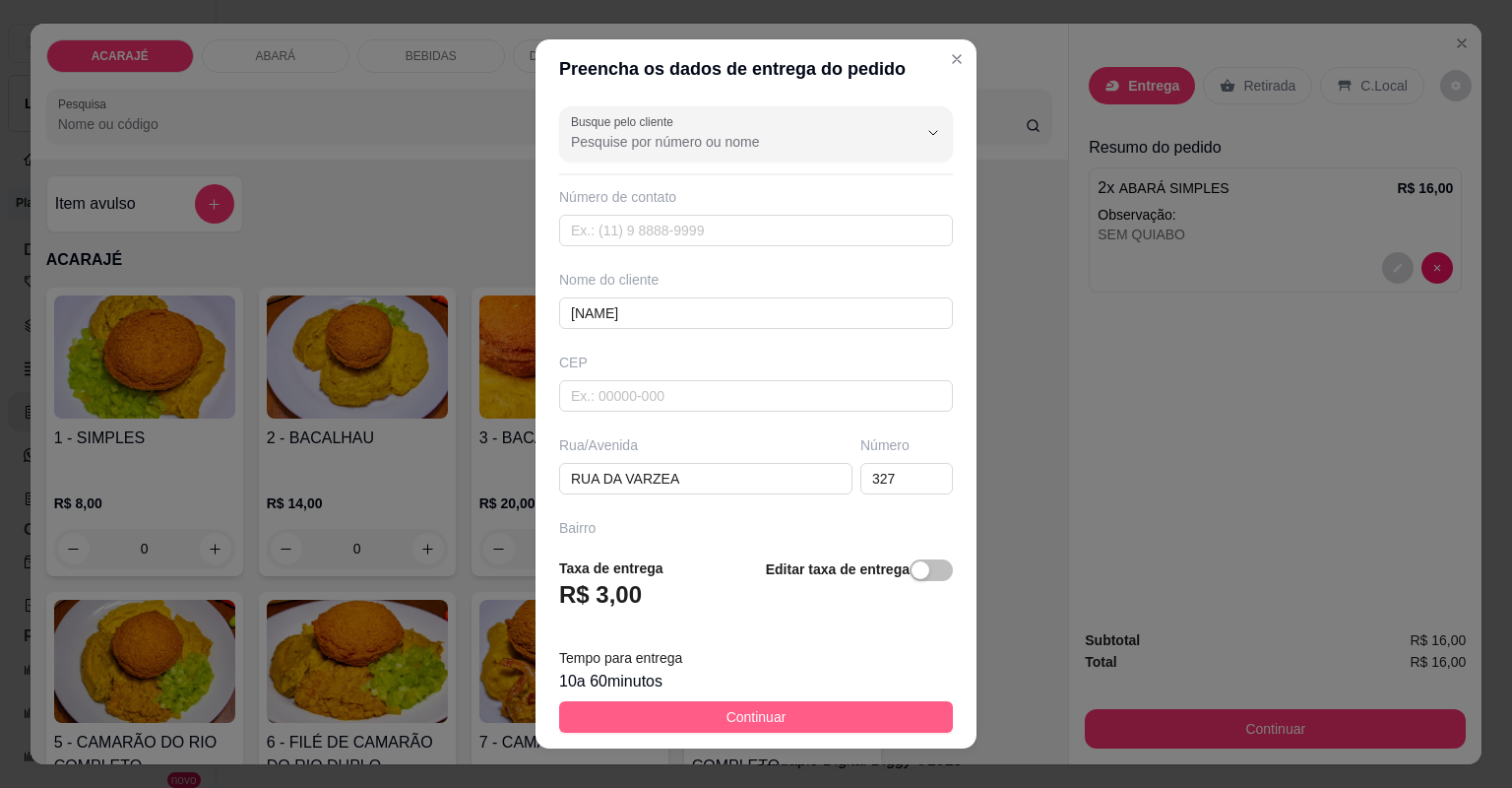 click on "Continuar" at bounding box center [756, 717] 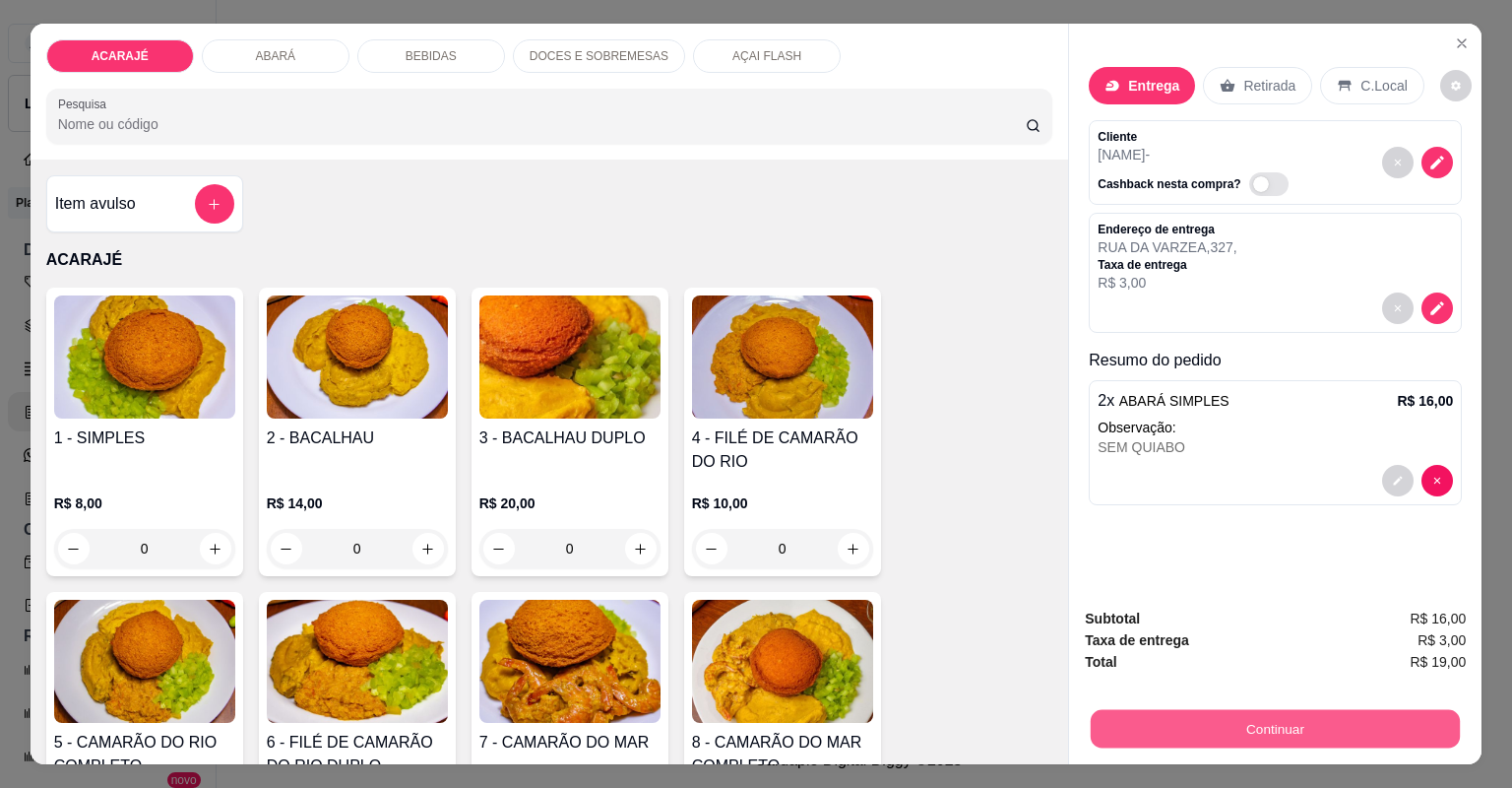 click on "Continuar" at bounding box center (1275, 729) 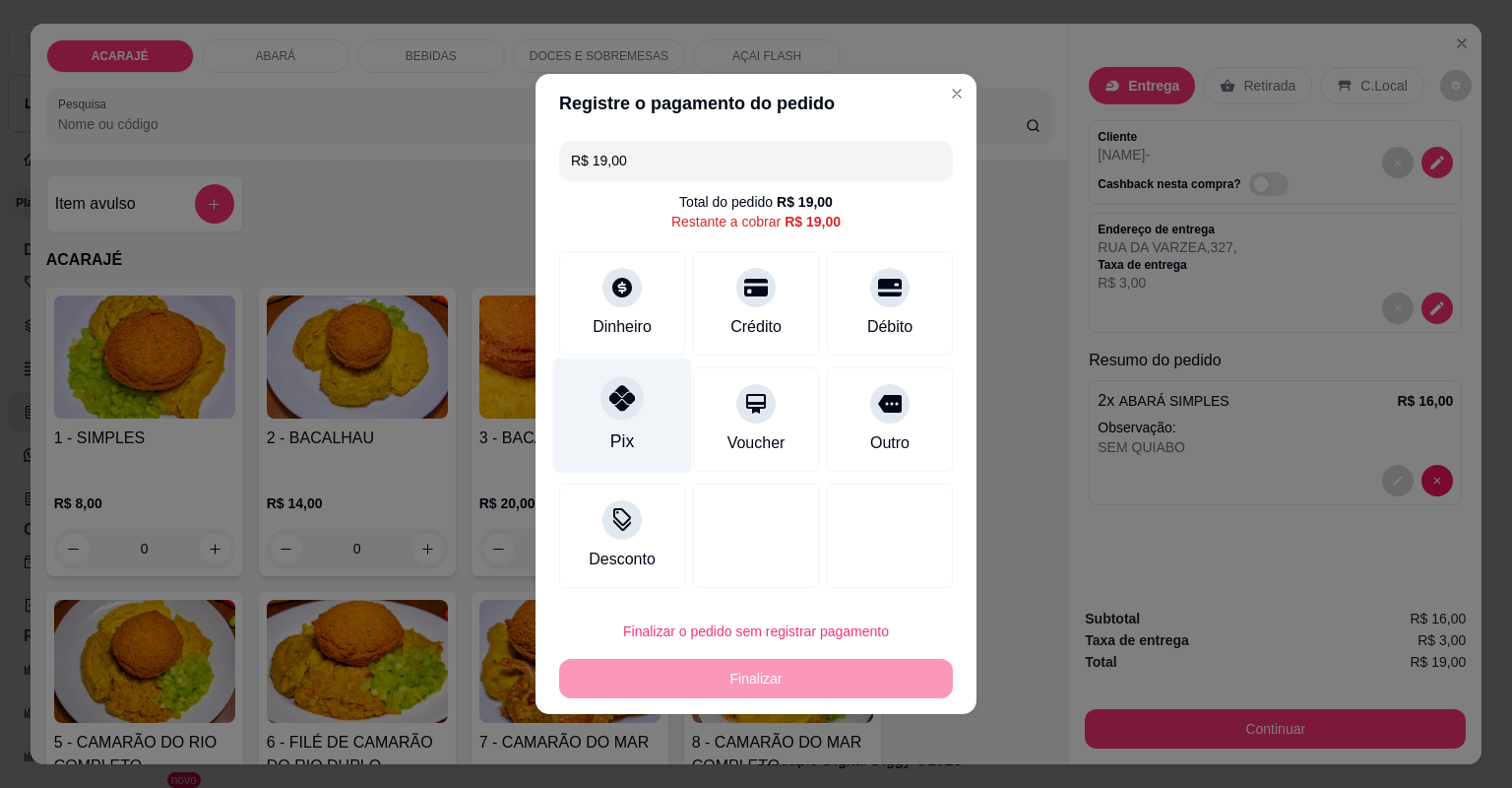 click 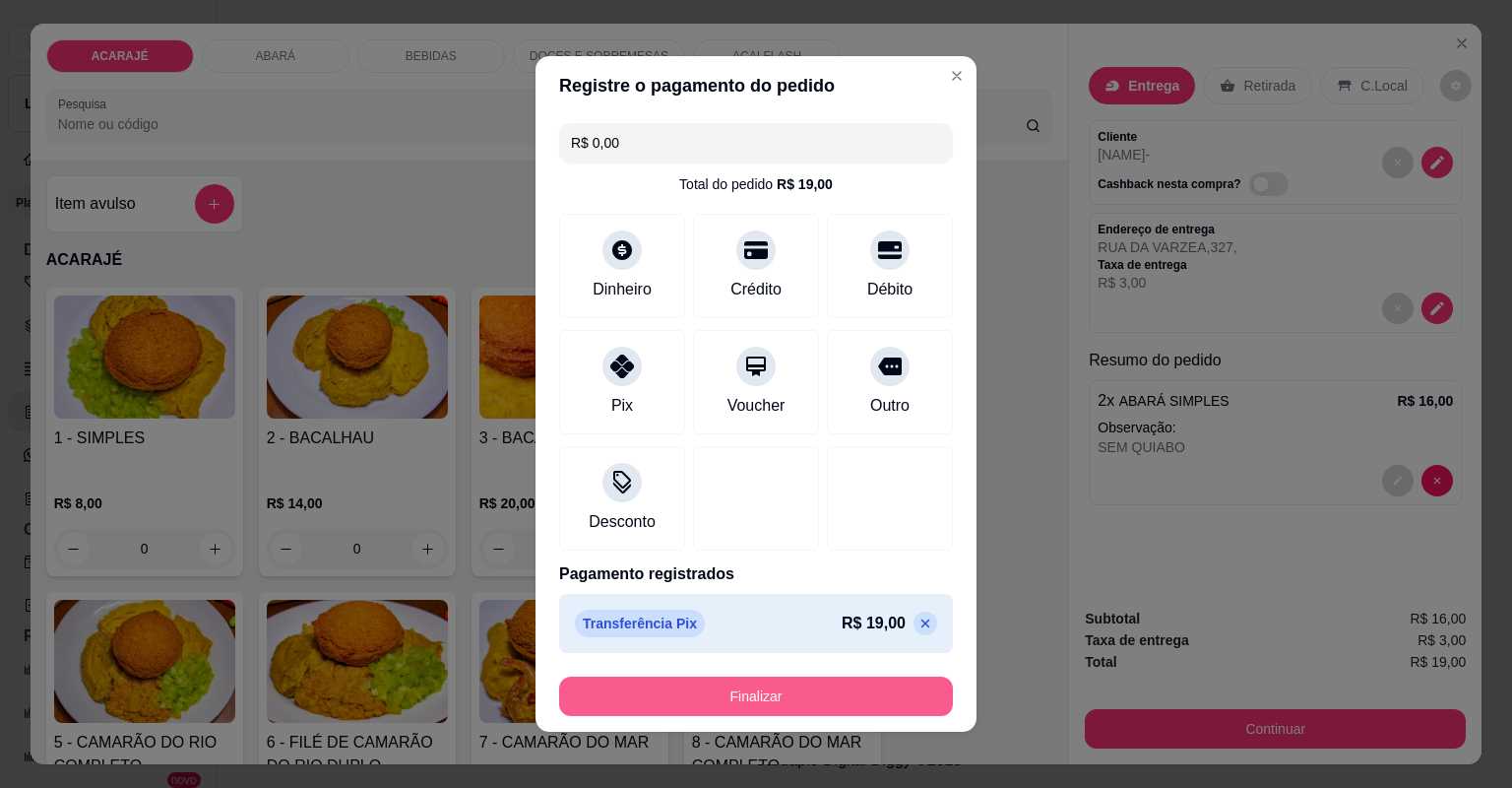 click on "Finalizar" at bounding box center [756, 696] 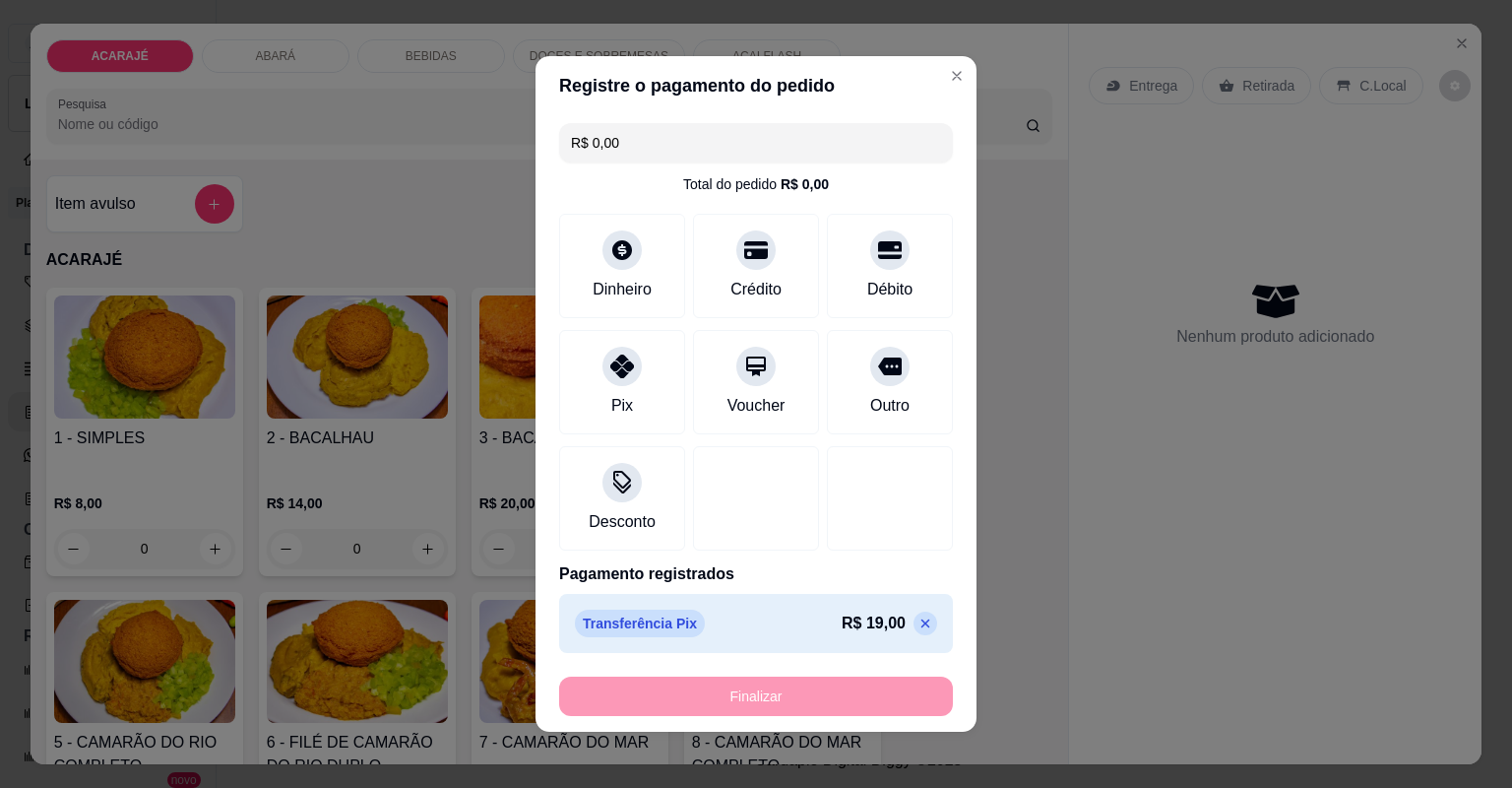 type on "-R$ 19,00" 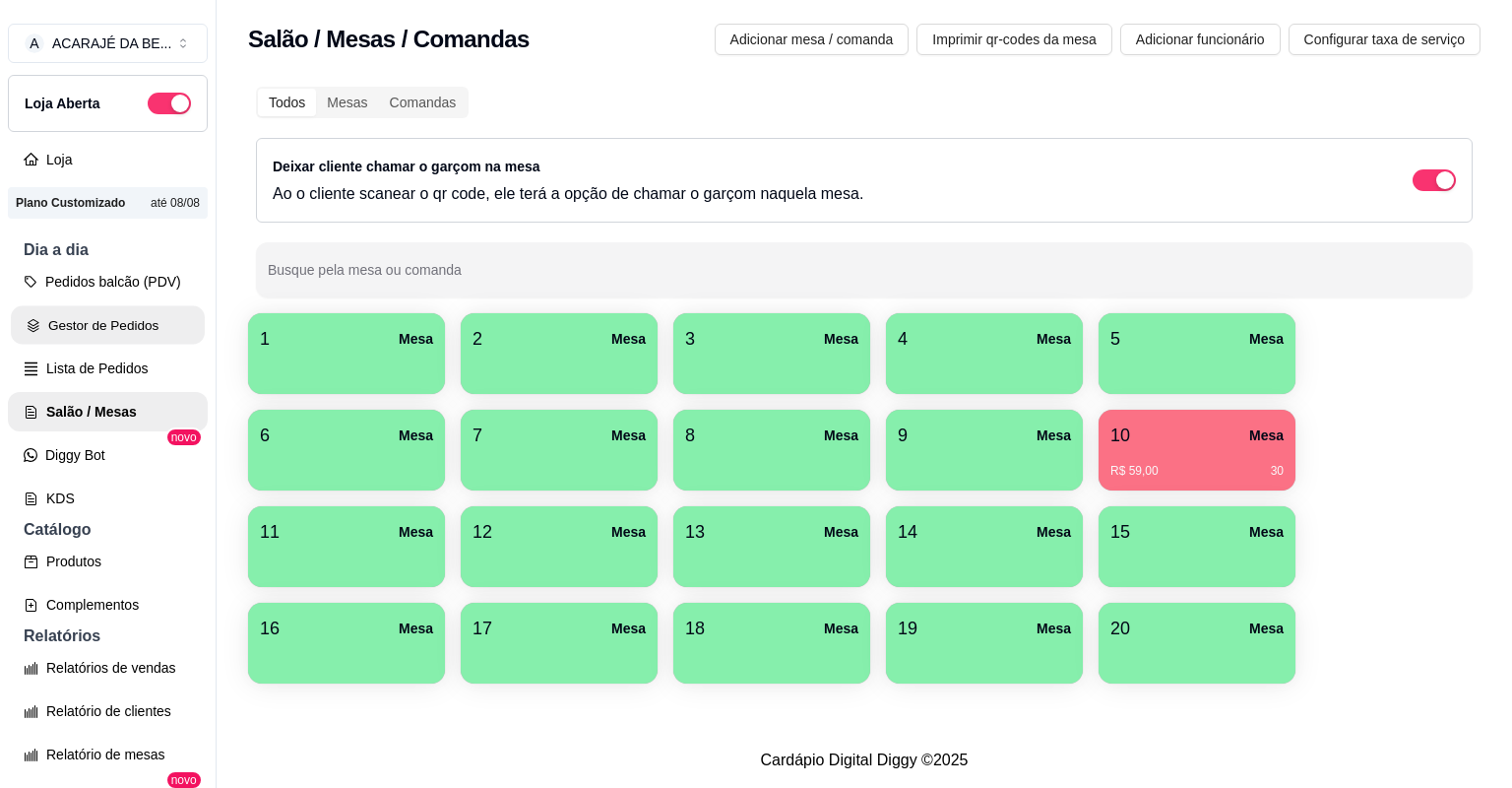 click on "Gestor de Pedidos" at bounding box center (107, 325) 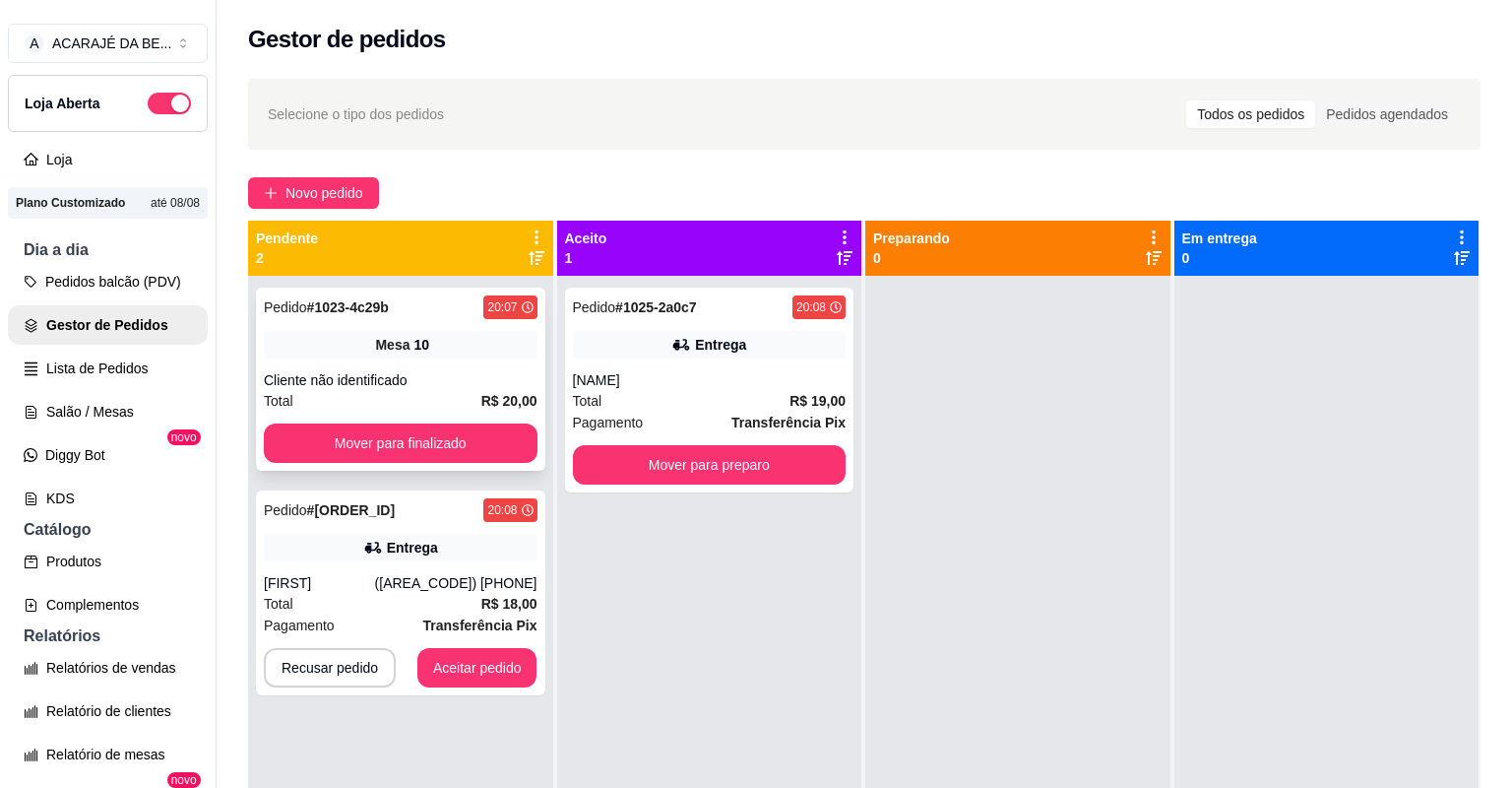 click on "Total R$ 20,00" at bounding box center [401, 401] 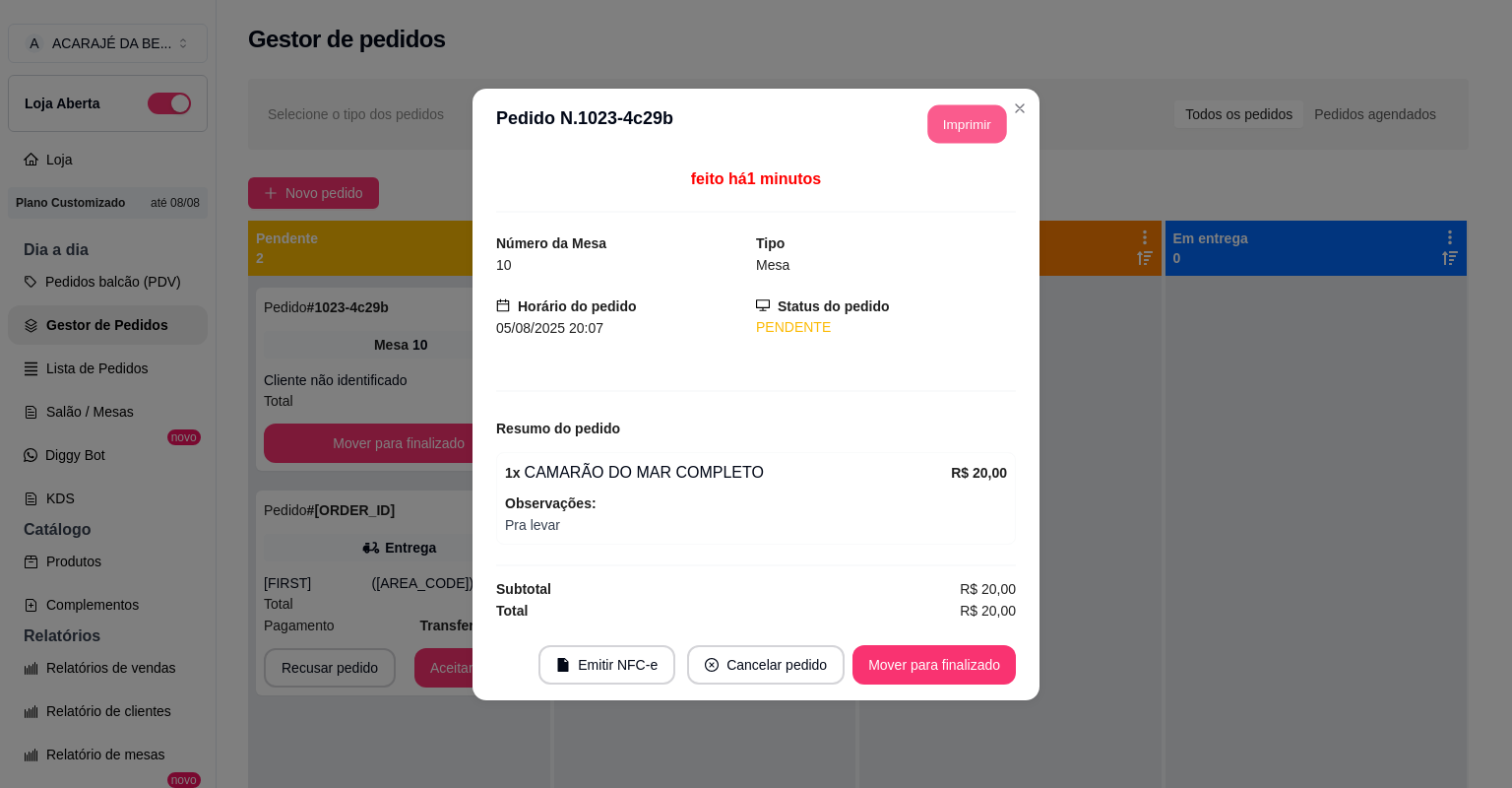 click on "Imprimir" at bounding box center (968, 123) 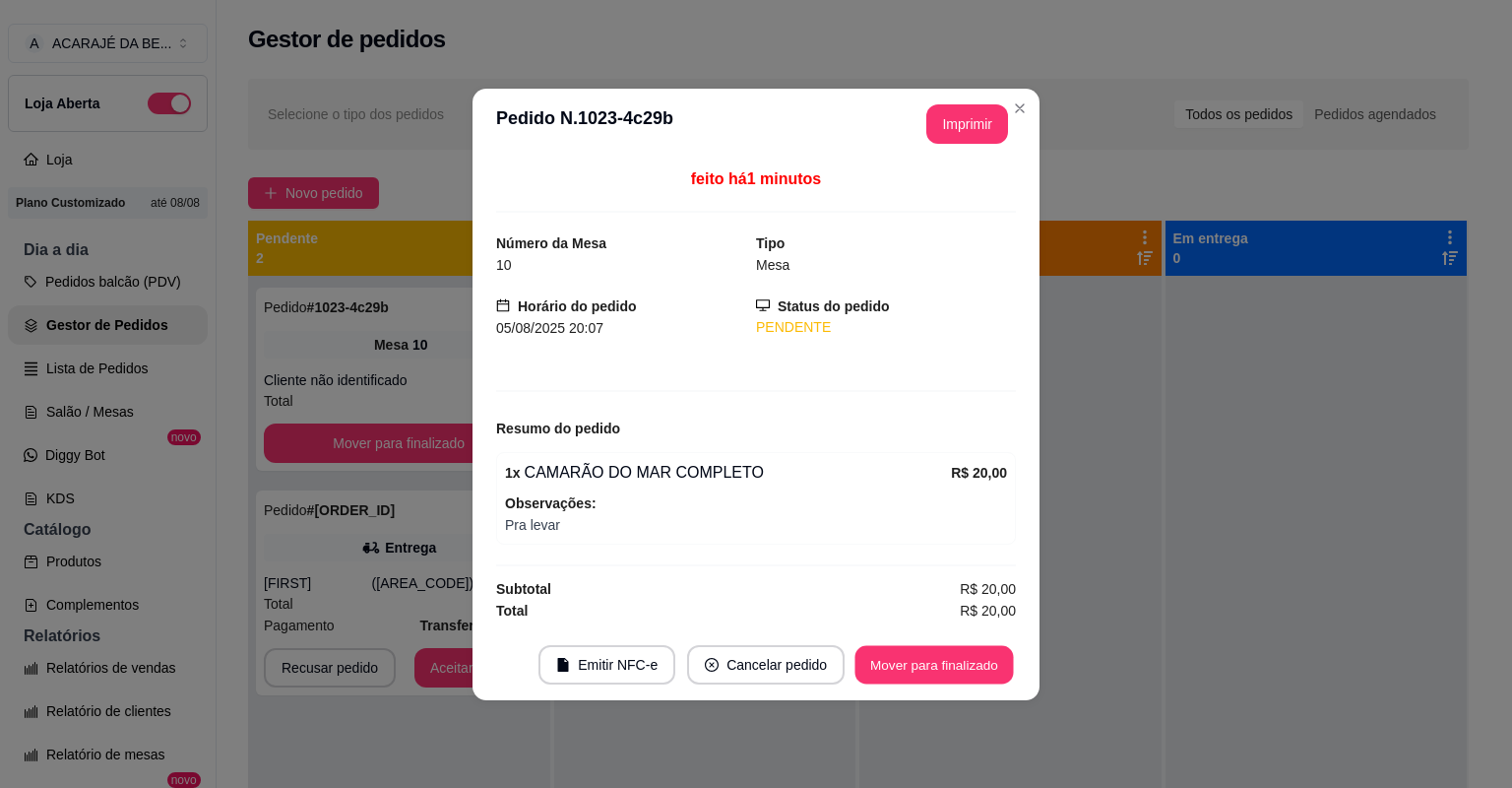 click on "Mover para finalizado" at bounding box center [934, 664] 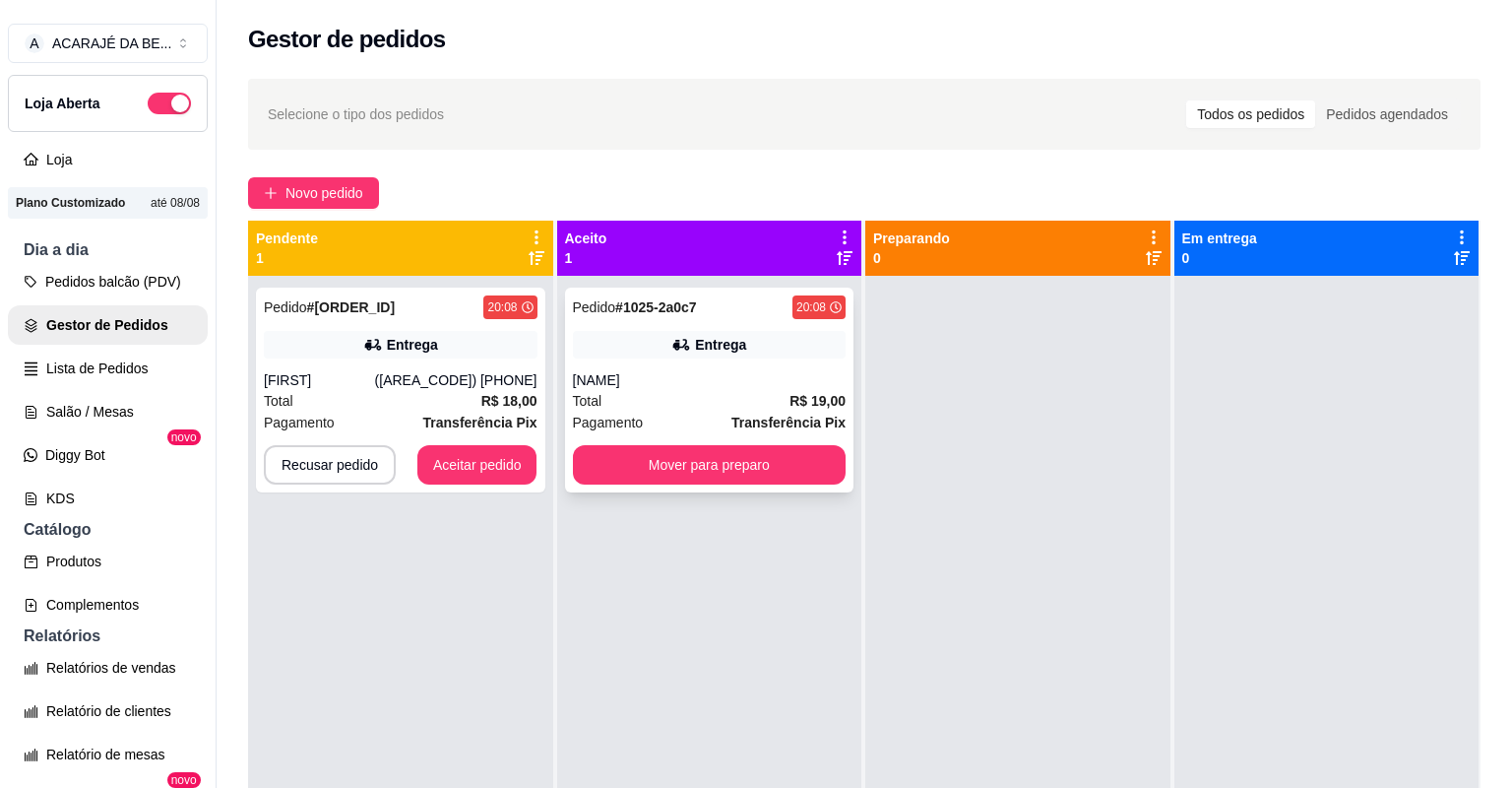 click on "Total R$ 19,00" at bounding box center (710, 401) 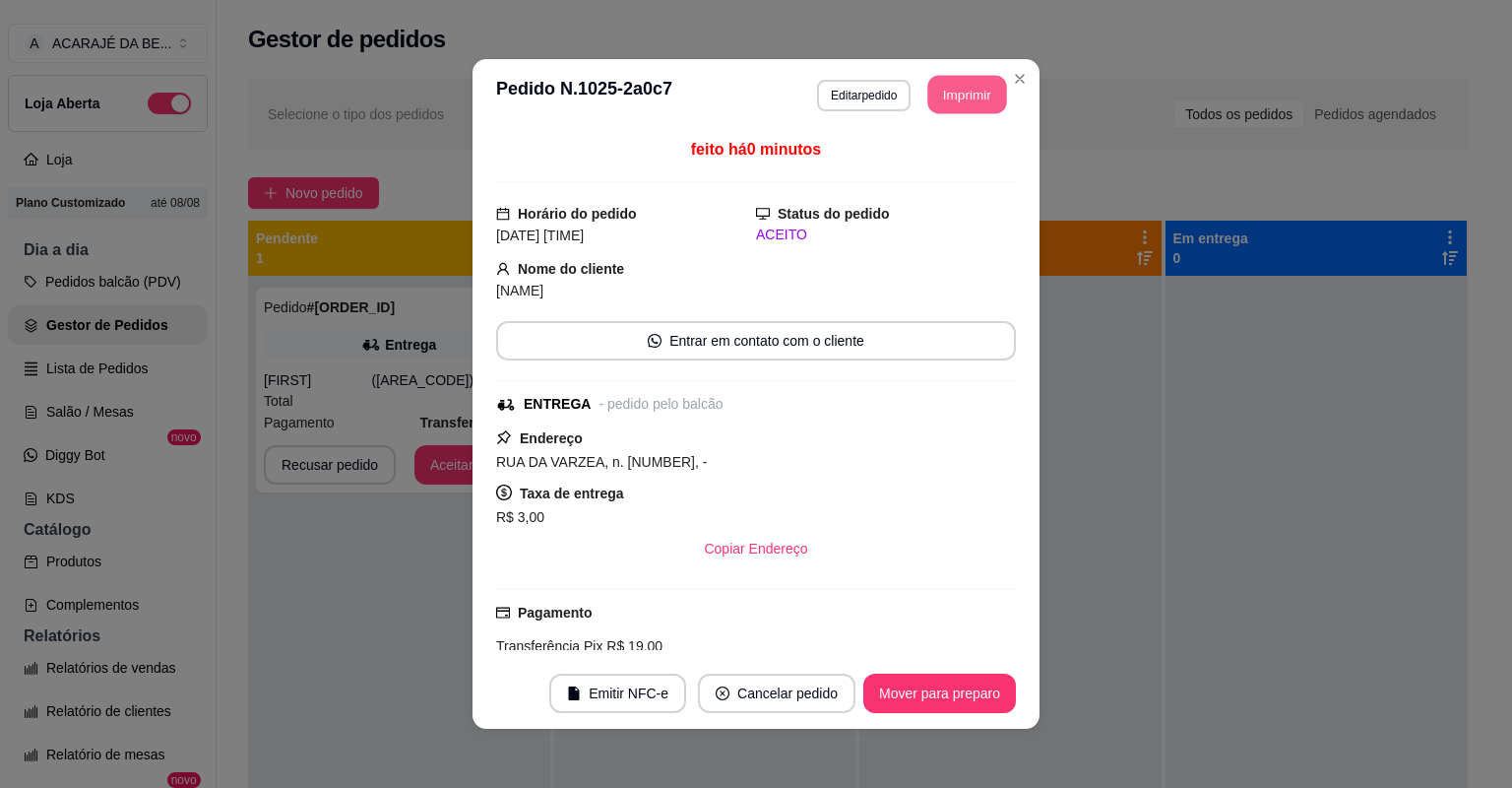 click on "Imprimir" at bounding box center (968, 95) 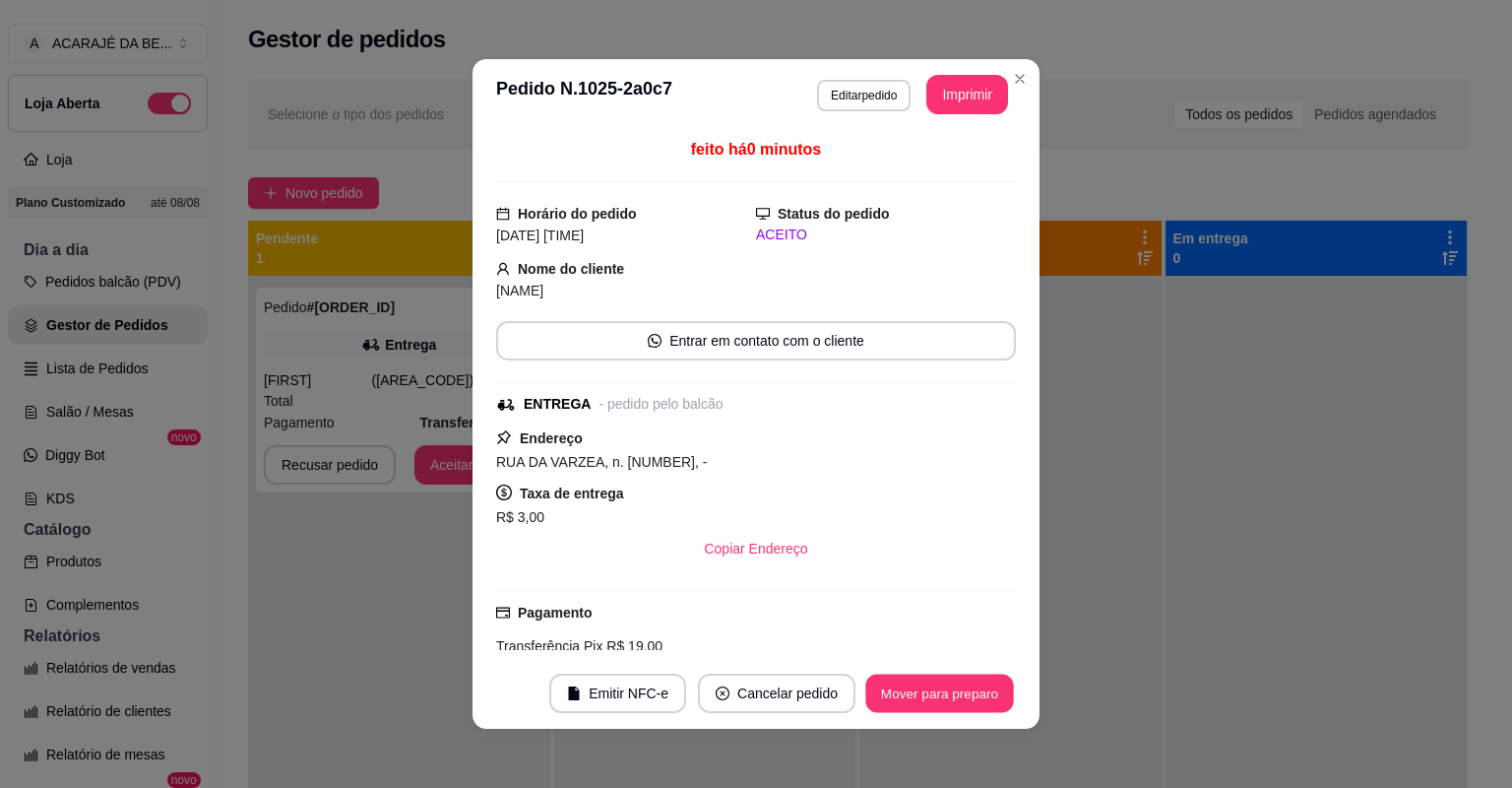 click on "Mover para preparo" at bounding box center [939, 693] 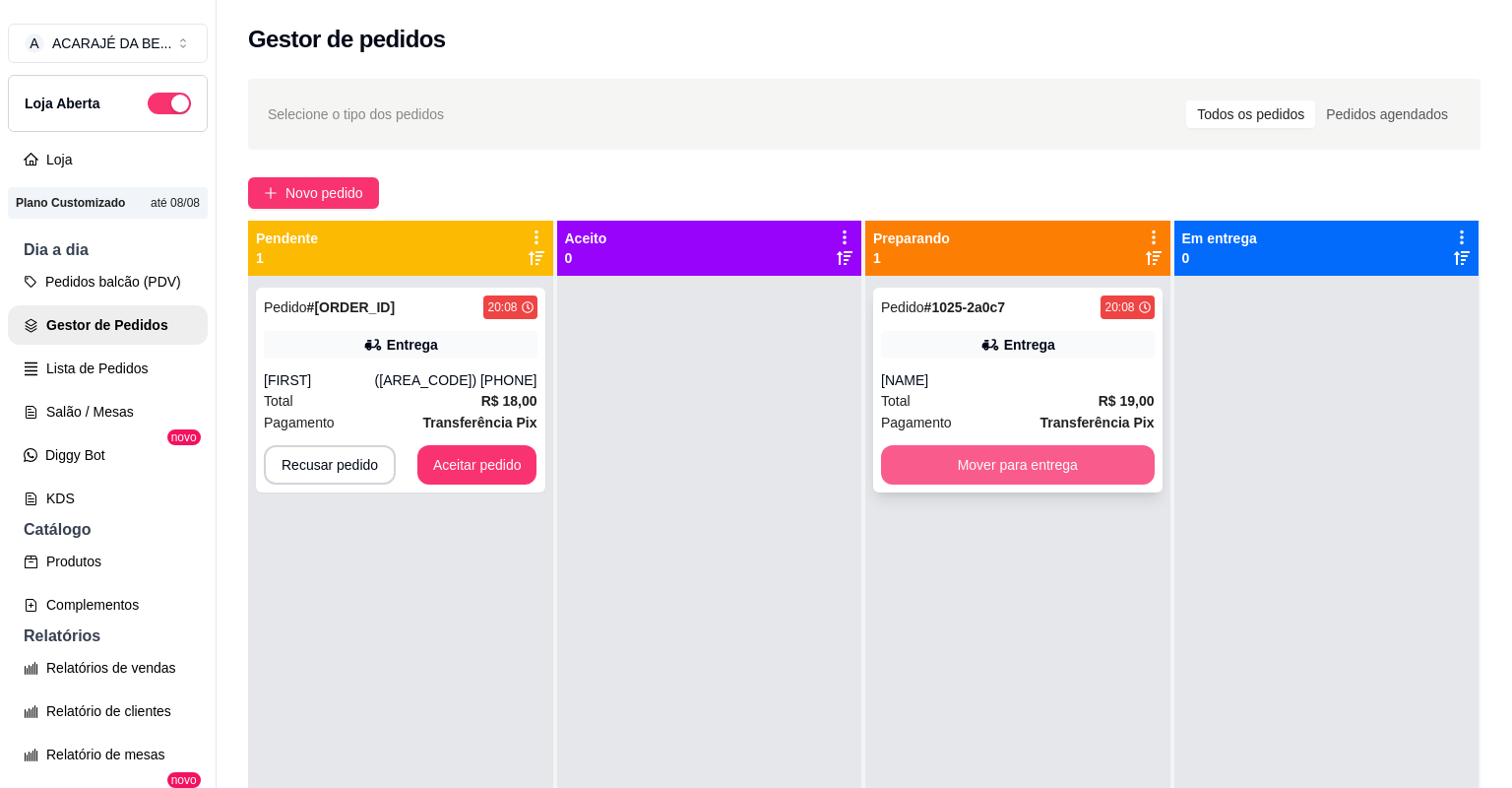 click on "Mover para entrega" at bounding box center [1018, 465] 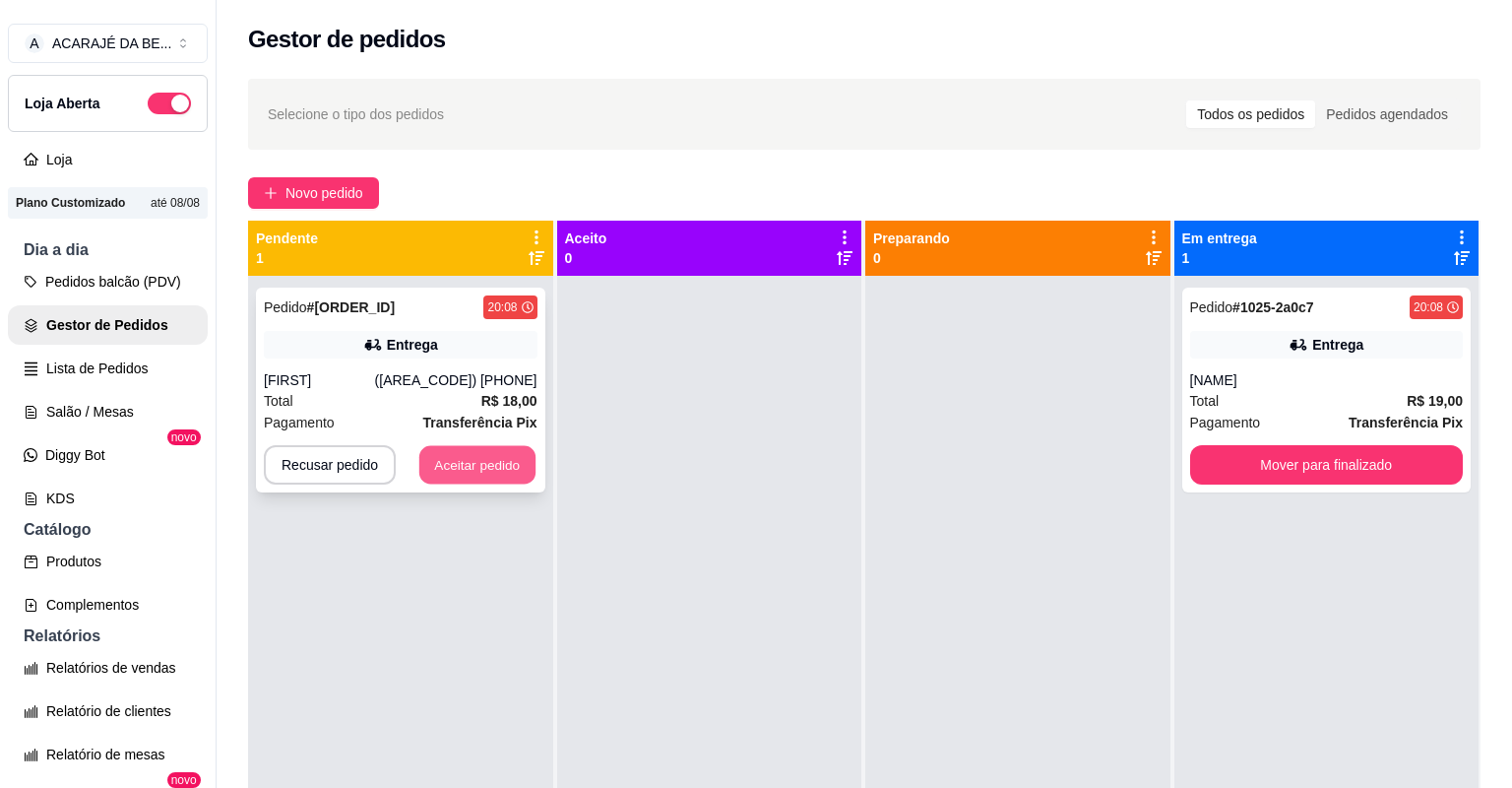 click on "Aceitar pedido" at bounding box center [477, 465] 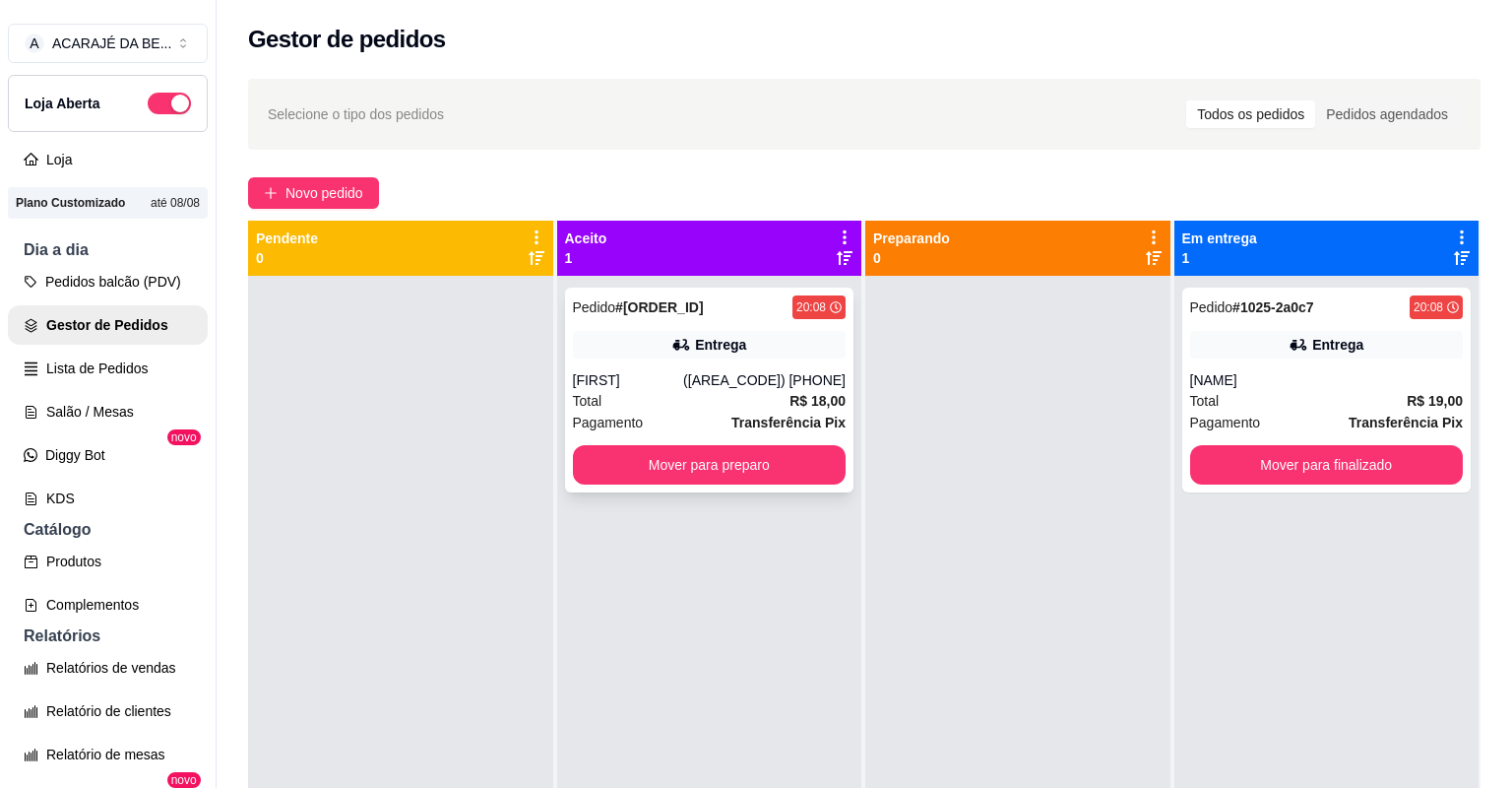click on "Total R$ 18,00" at bounding box center [710, 401] 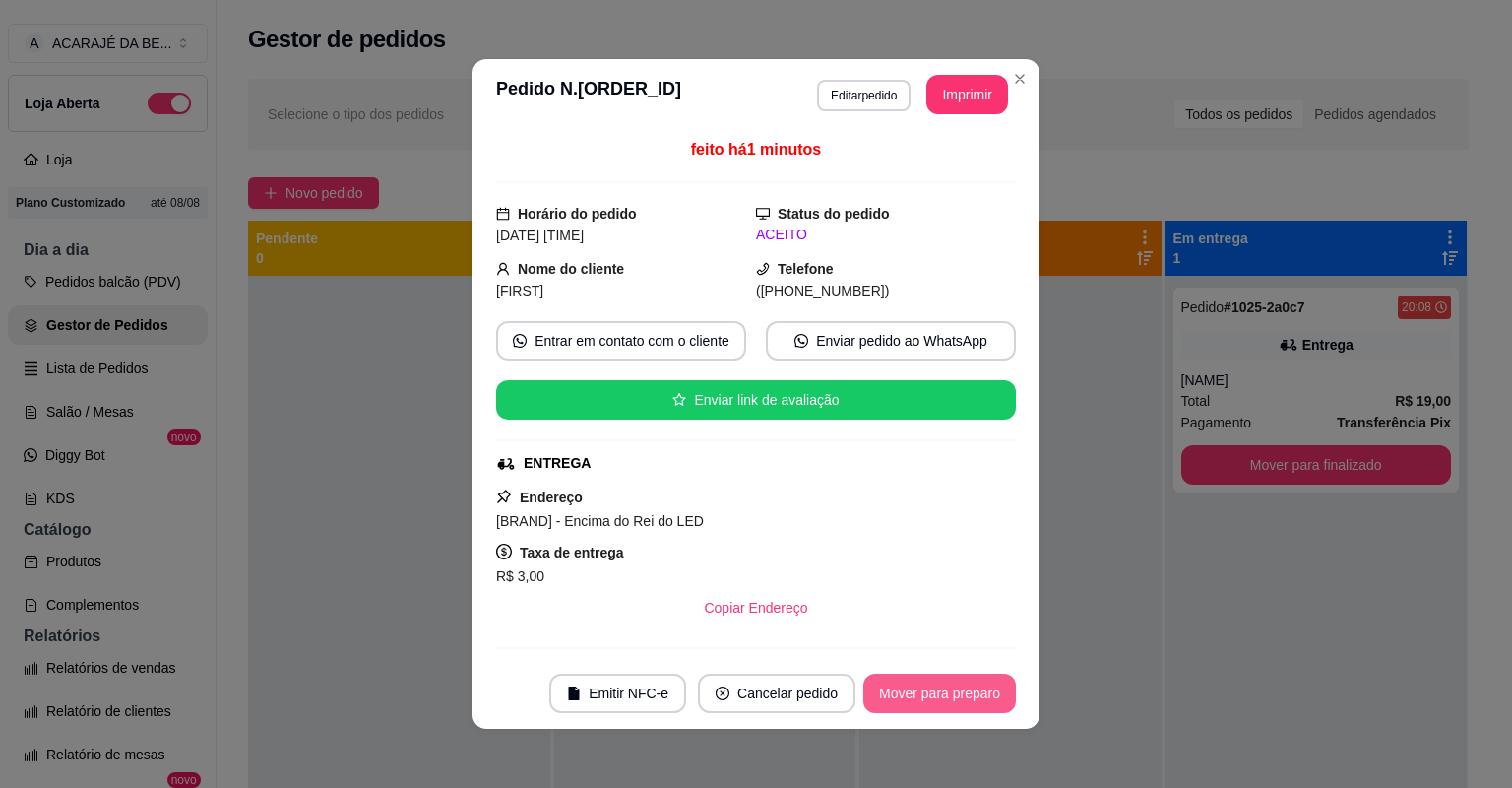 click on "Mover para preparo" at bounding box center (939, 693) 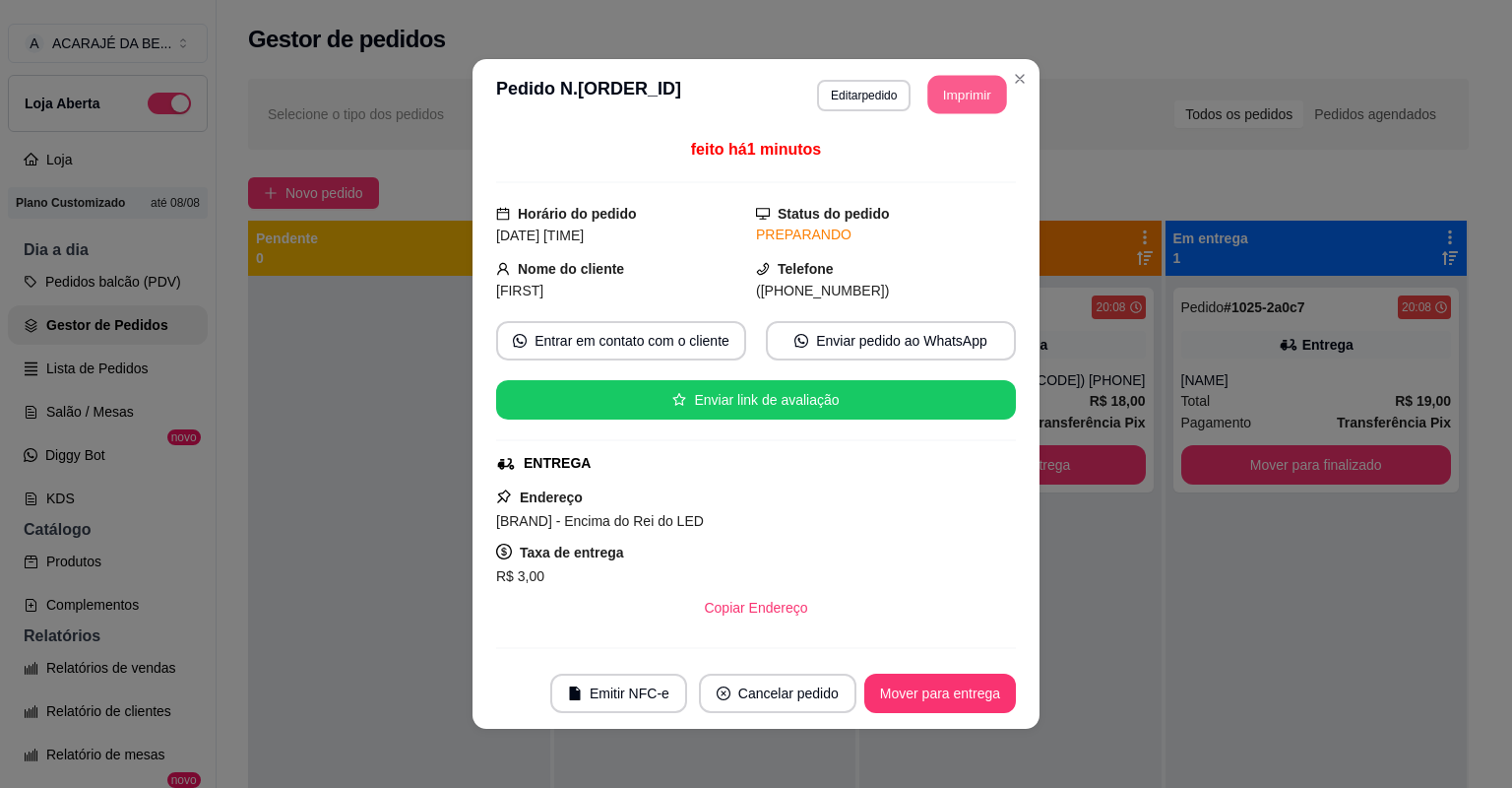 click on "Imprimir" at bounding box center [968, 95] 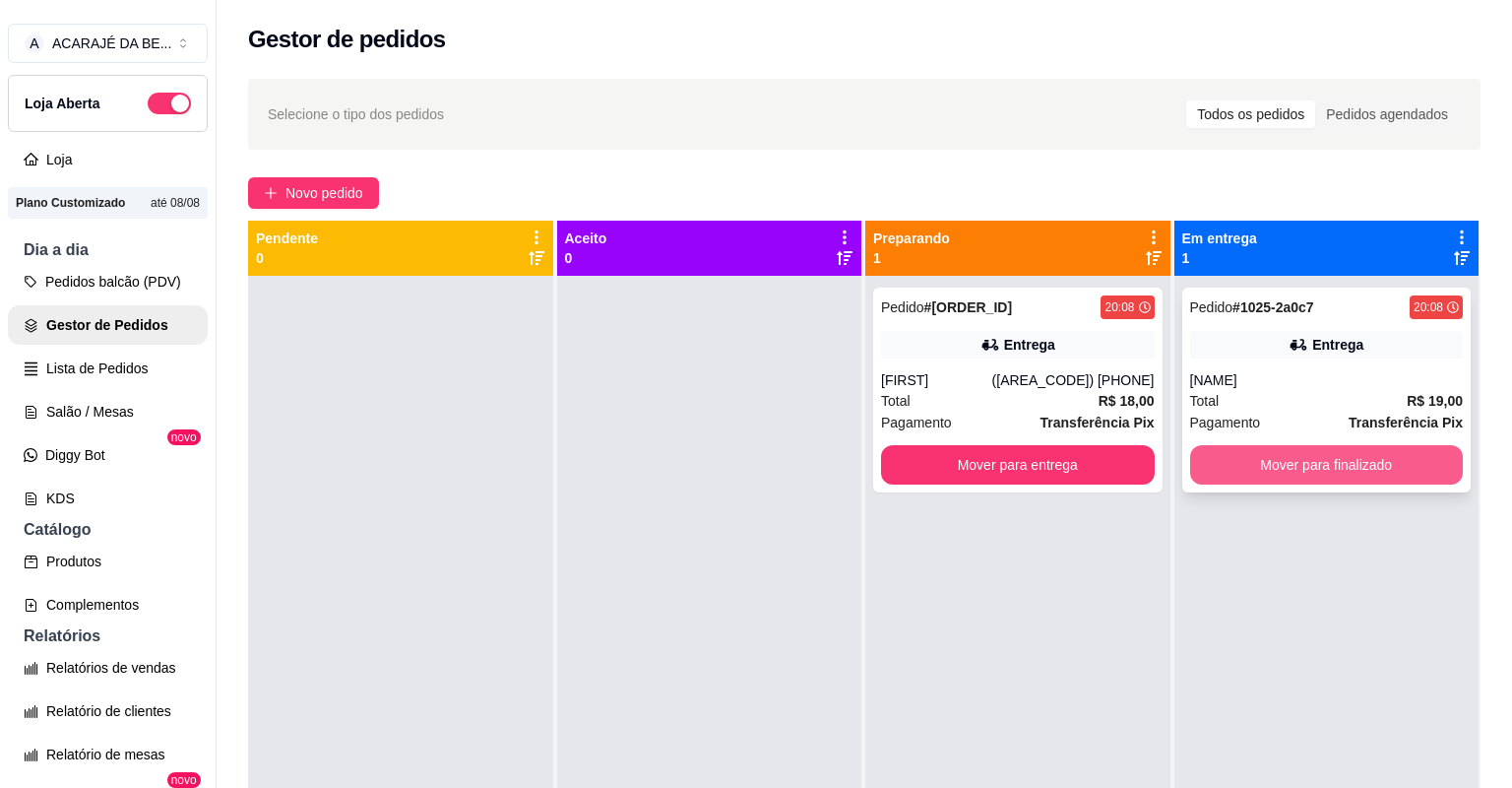click on "Mover para finalizado" at bounding box center [1327, 465] 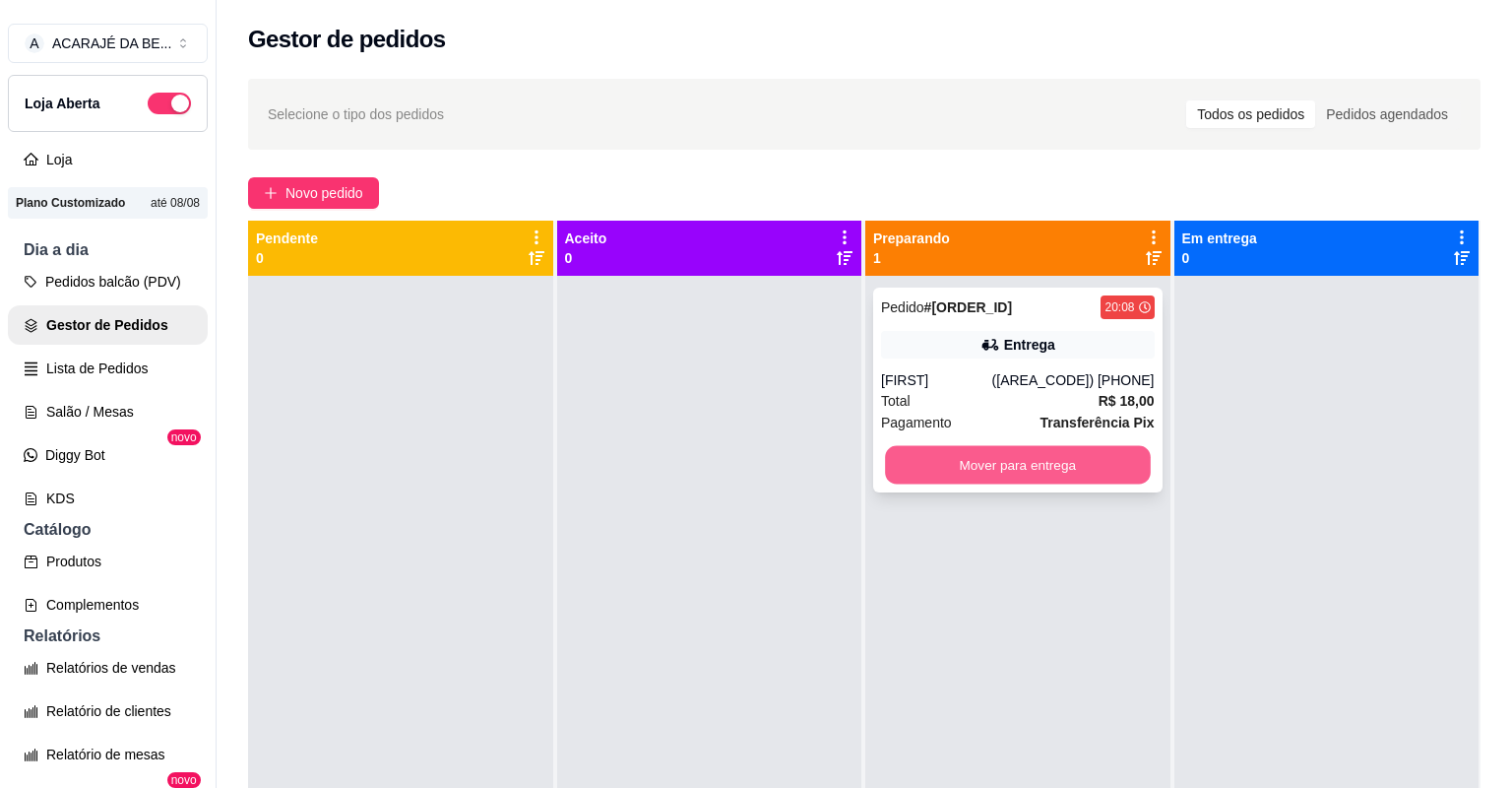 click on "Mover para entrega" at bounding box center (1017, 465) 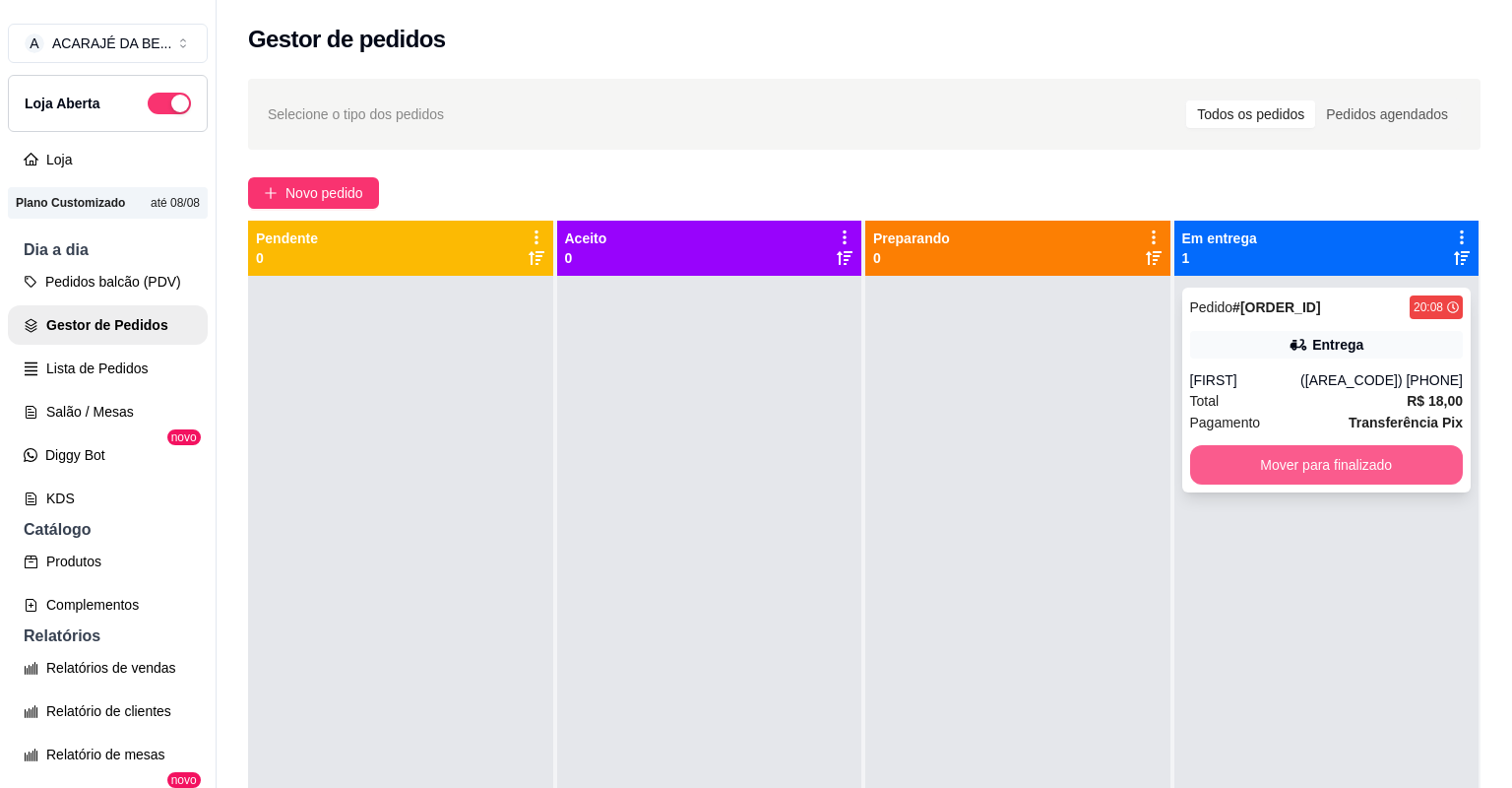 click on "Mover para finalizado" at bounding box center [1327, 465] 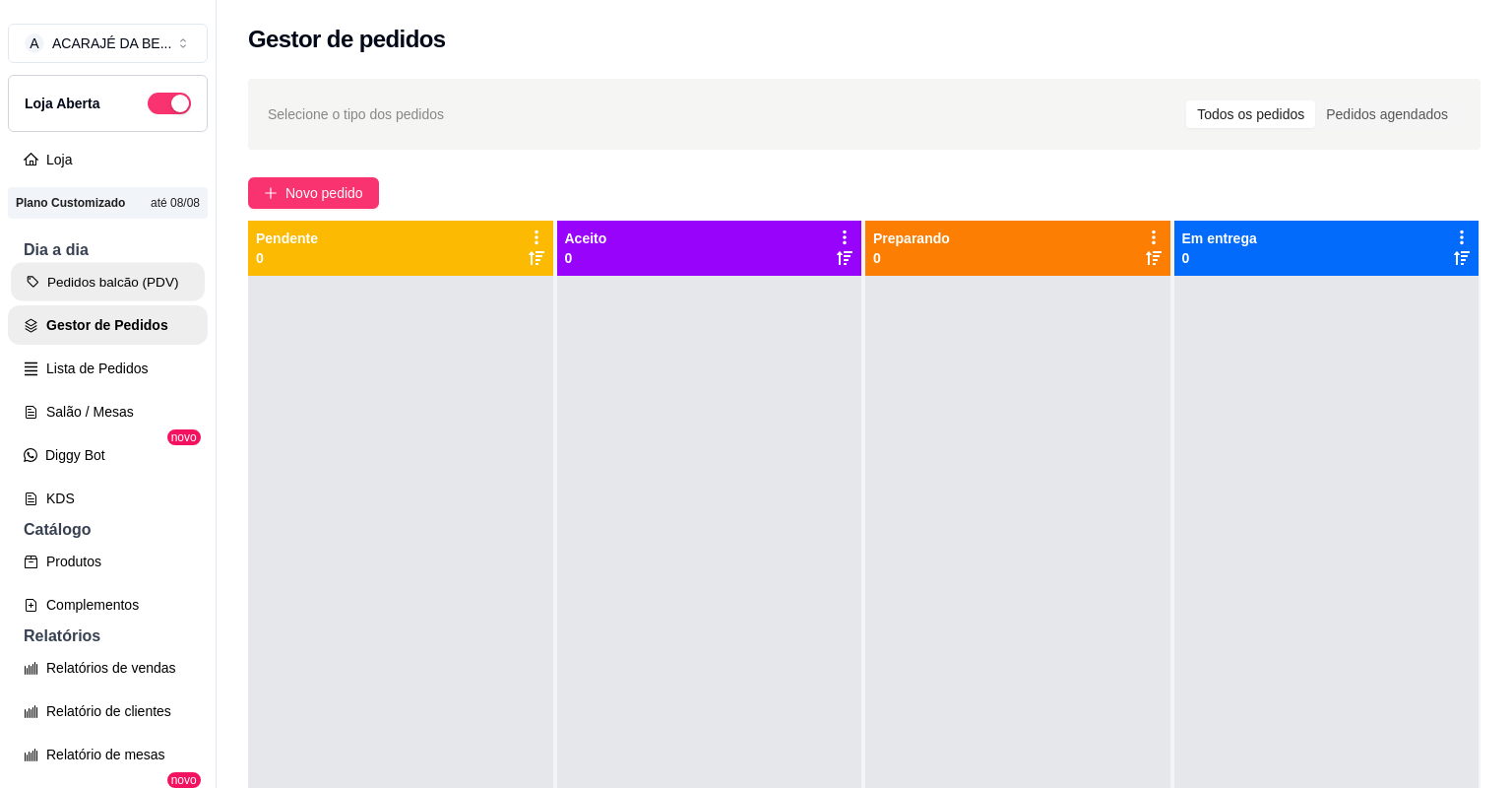 click on "Pedidos balcão (PDV)" at bounding box center [107, 282] 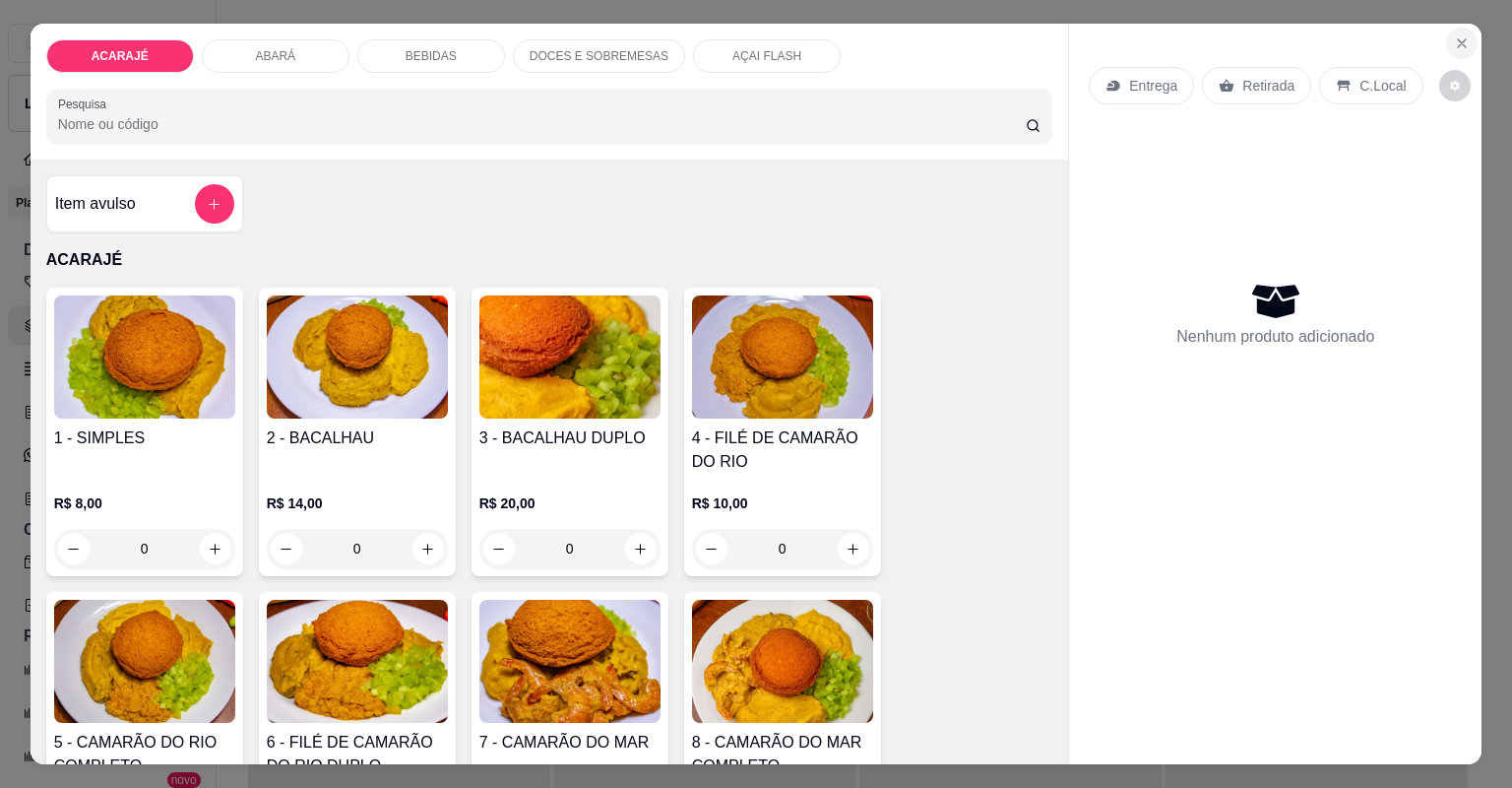 click 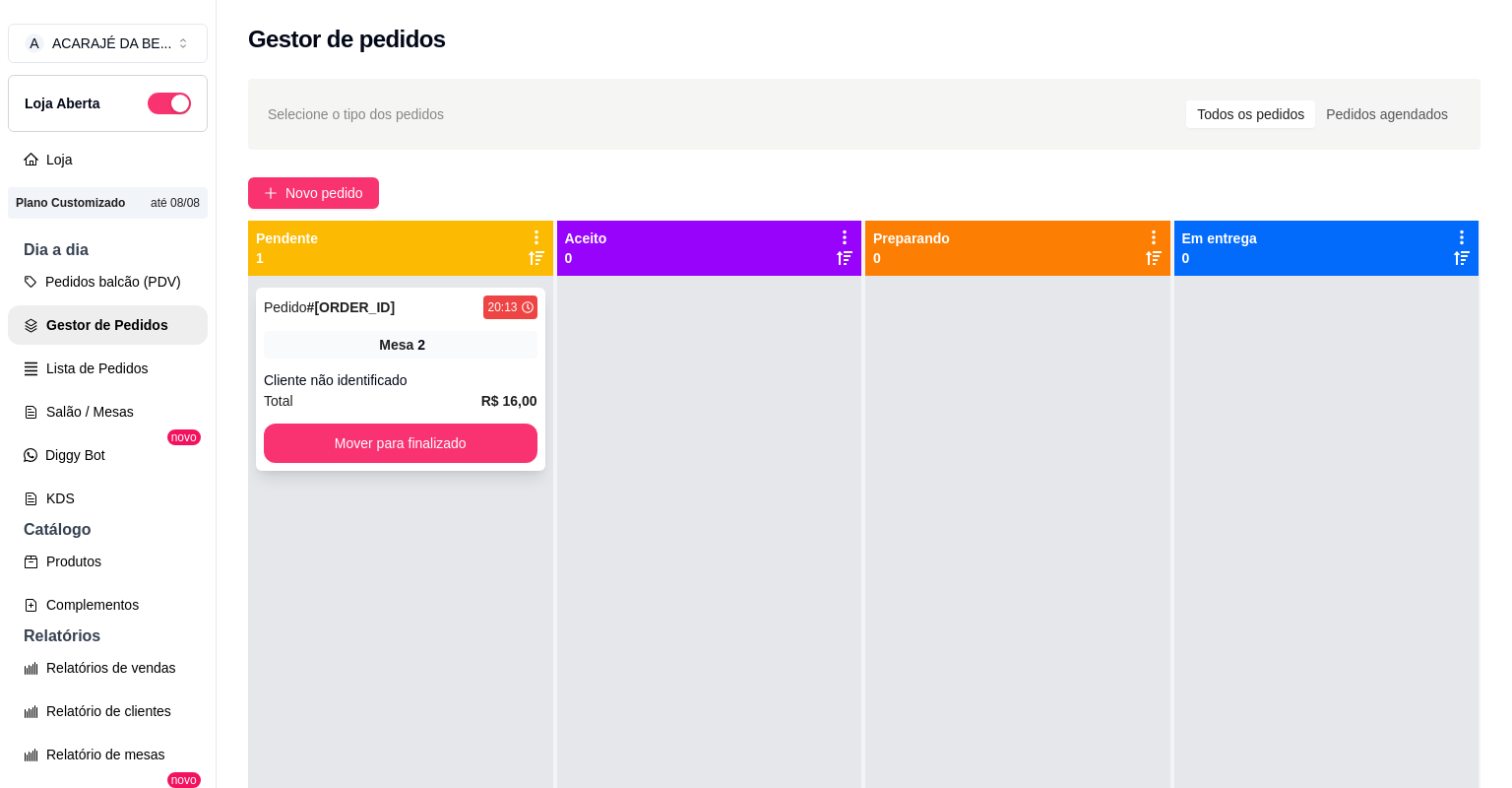 click on "Total R$ 16,00" at bounding box center (401, 401) 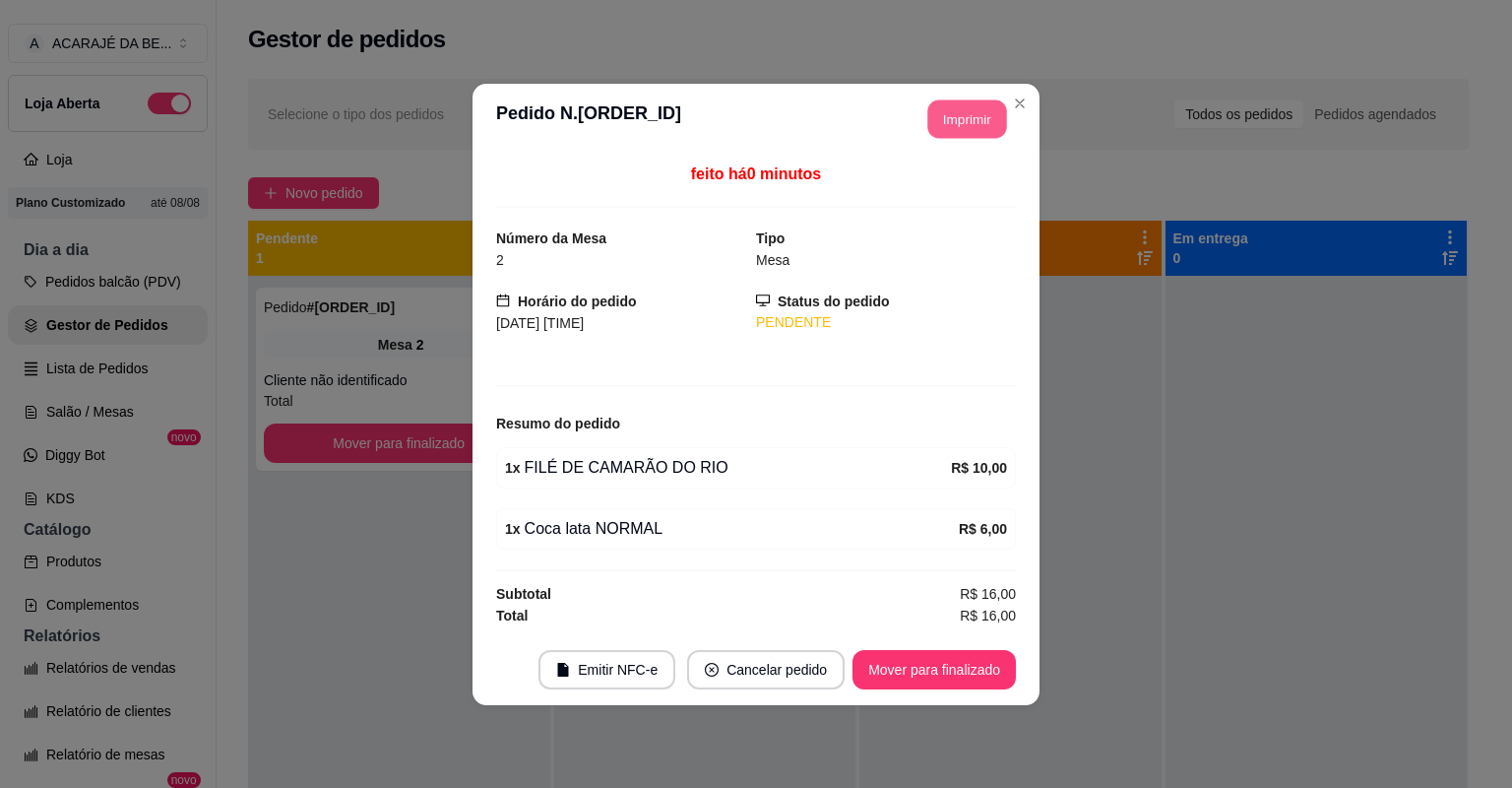 click on "Imprimir" at bounding box center [968, 118] 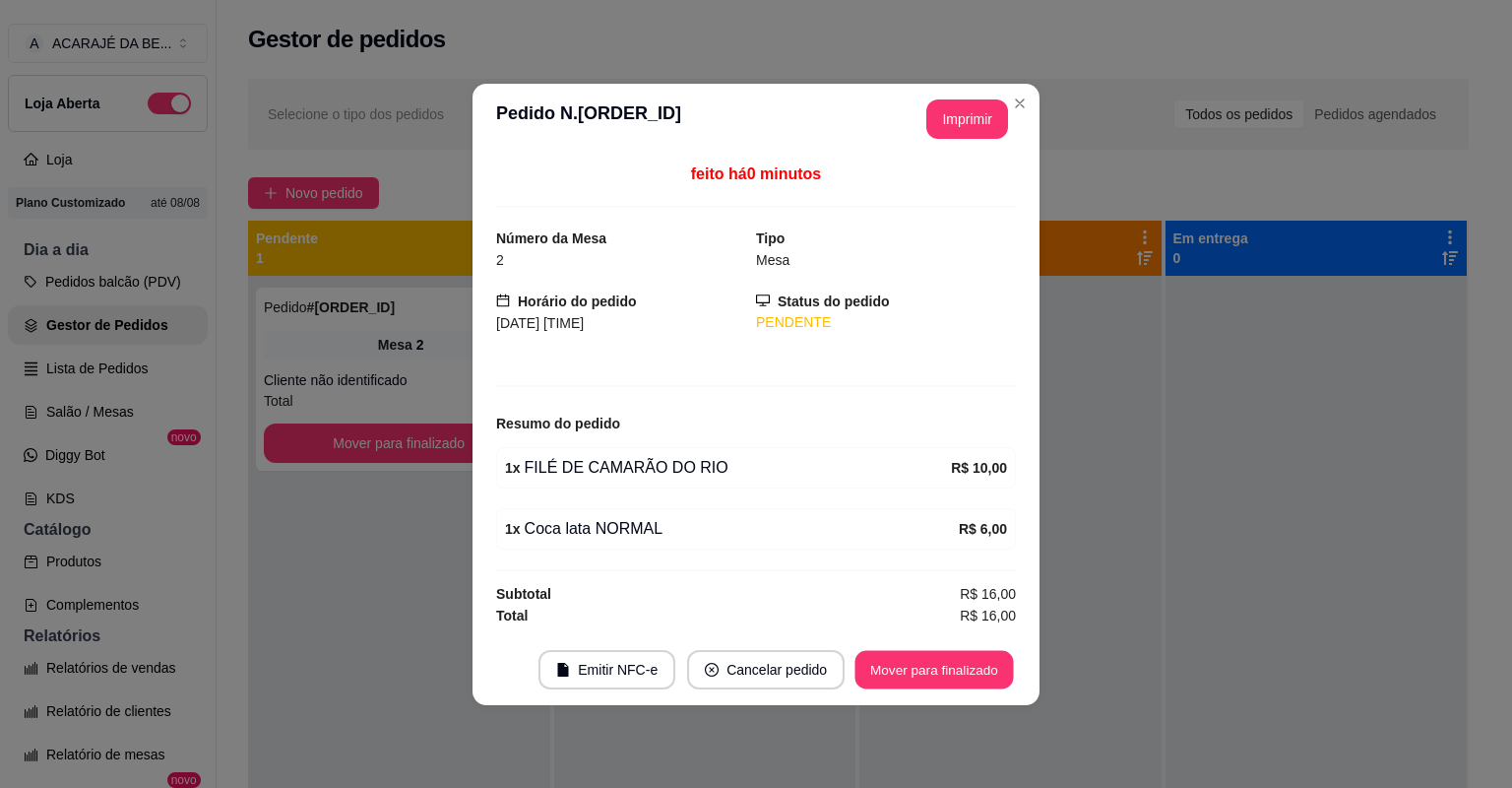 click on "Mover para finalizado" at bounding box center [934, 669] 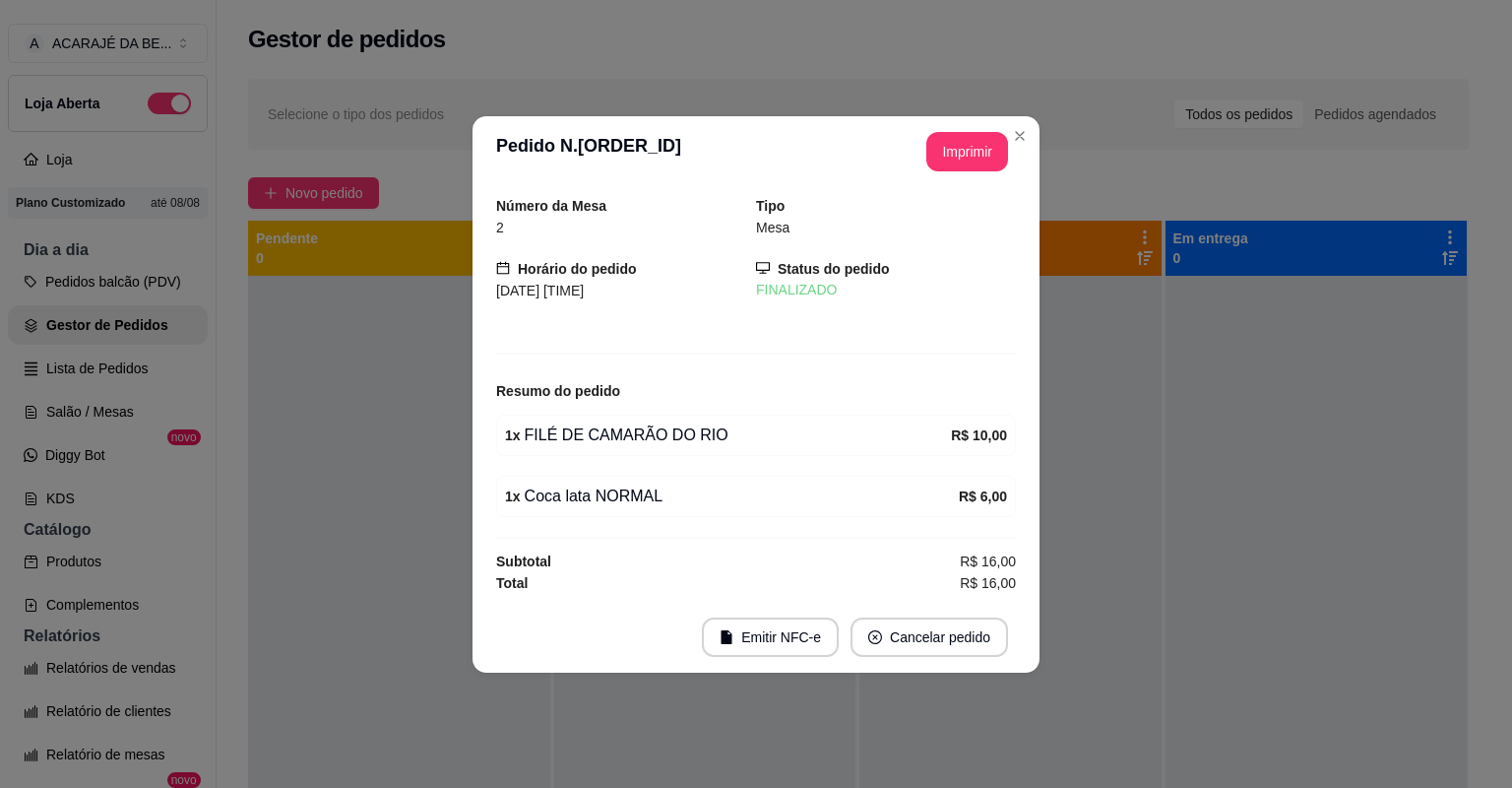 click on "Emitir NFC-e Cancelar pedido" at bounding box center (756, 637) 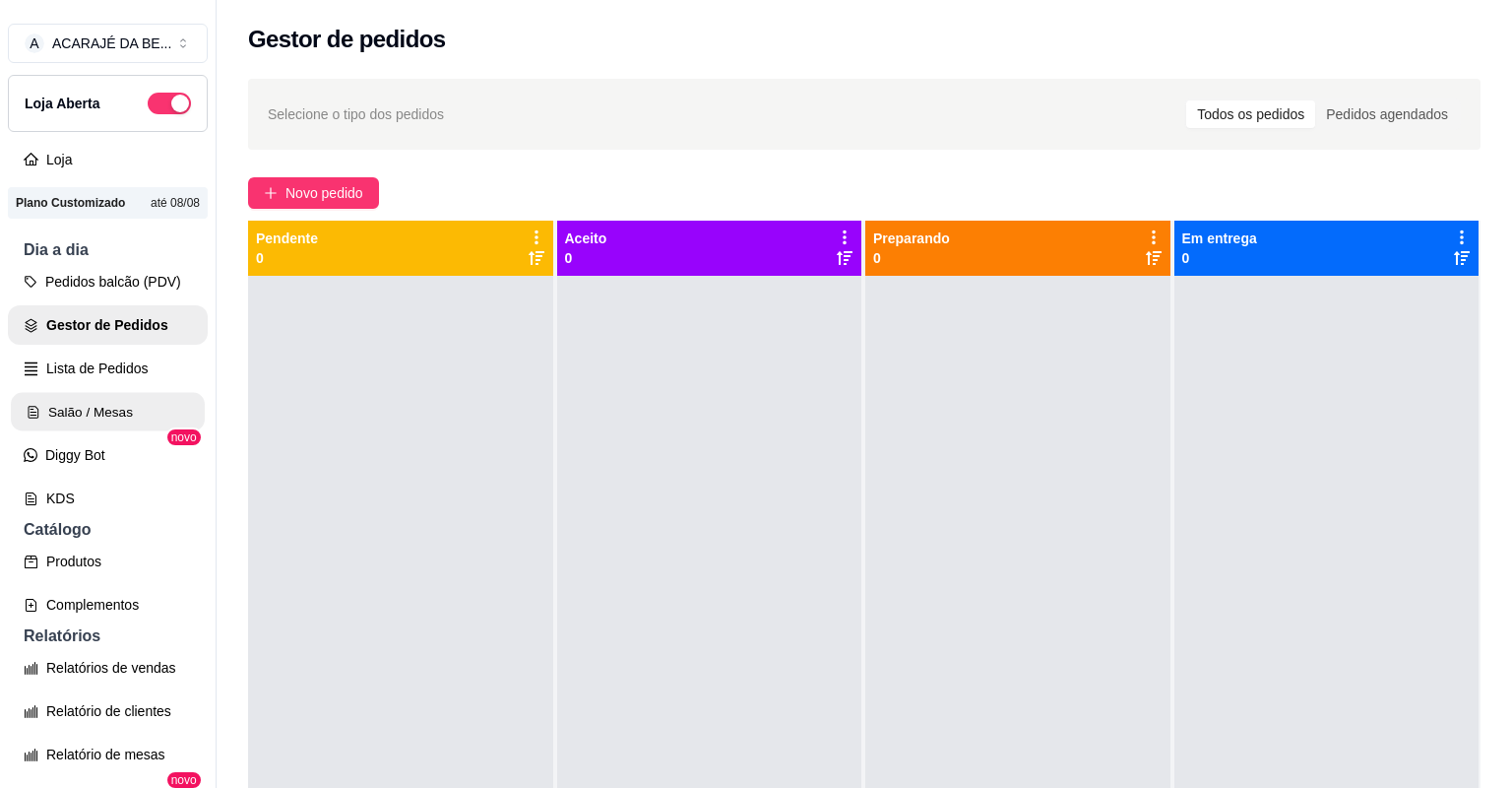 click on "Salão / Mesas" at bounding box center [107, 412] 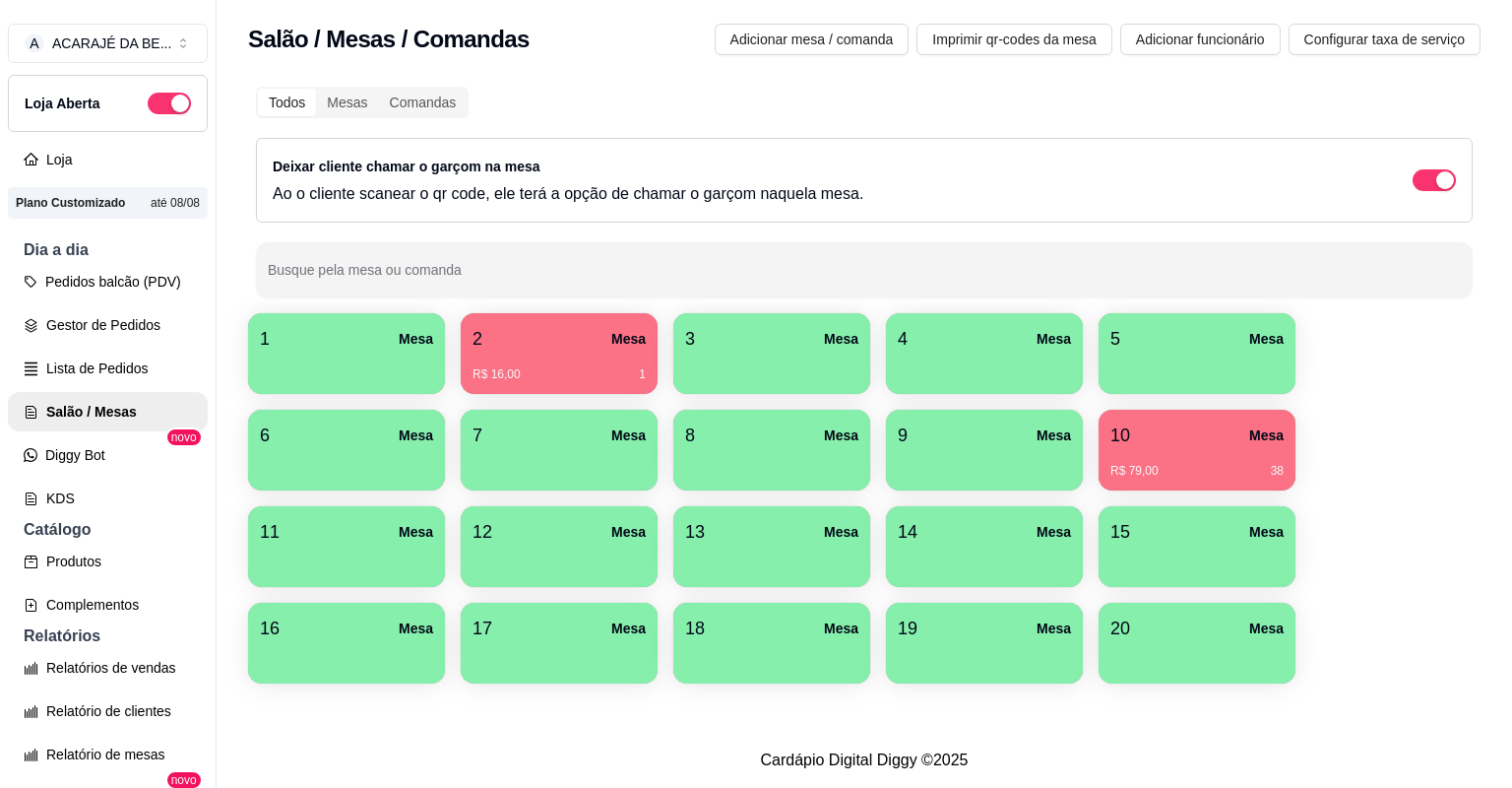 click on "R$ 79,00 38" at bounding box center (1197, 464) 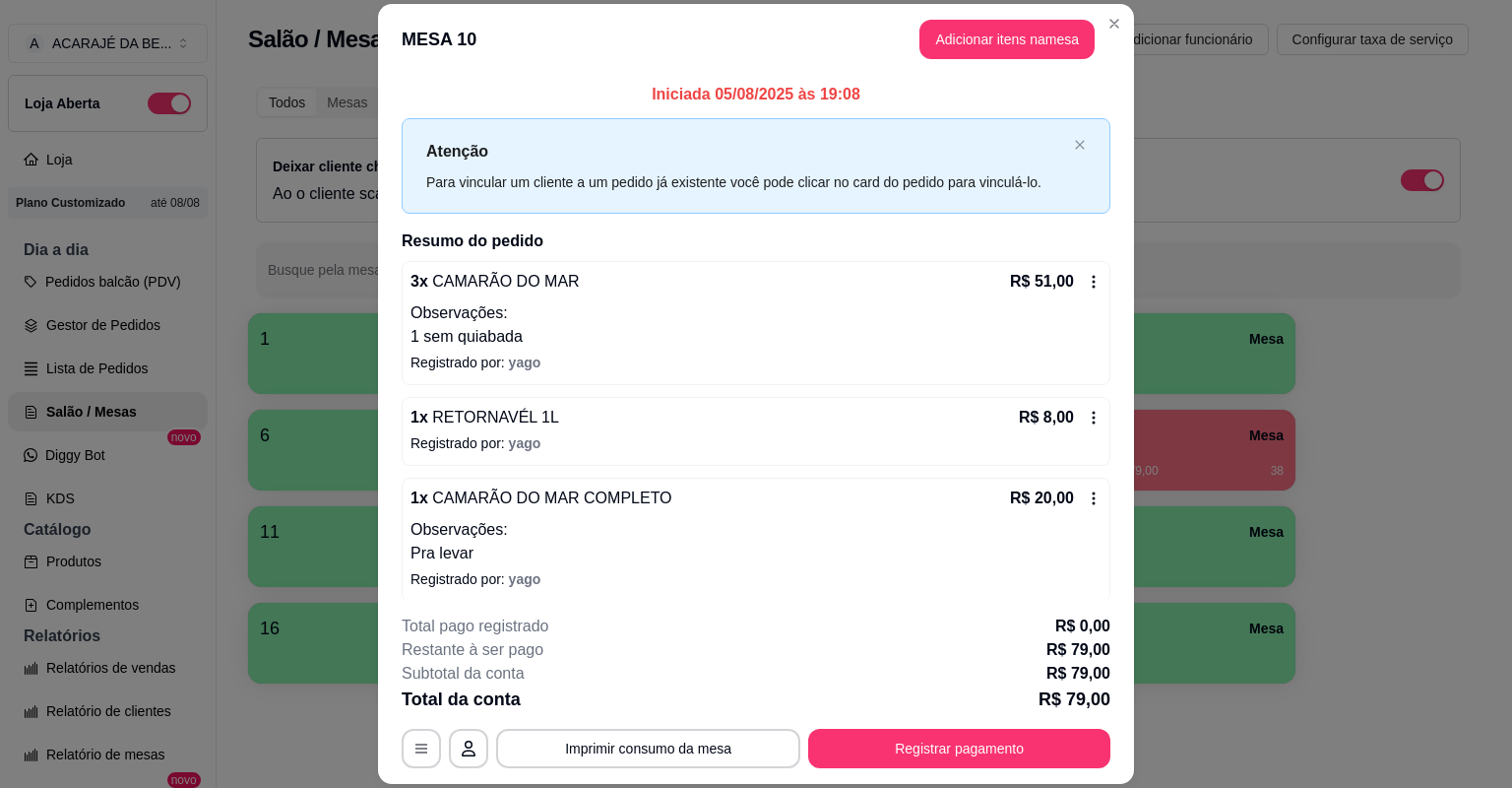 click 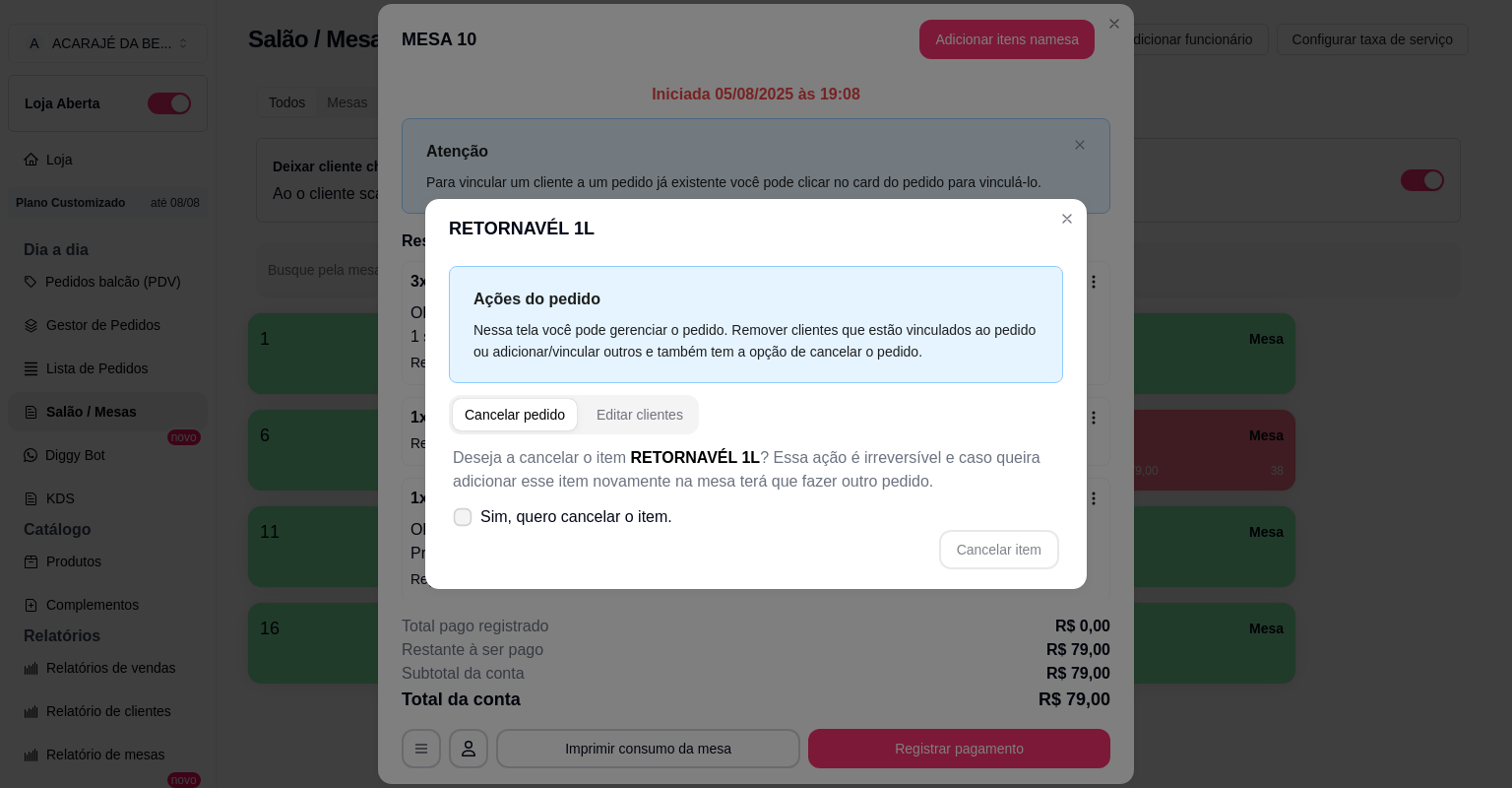click 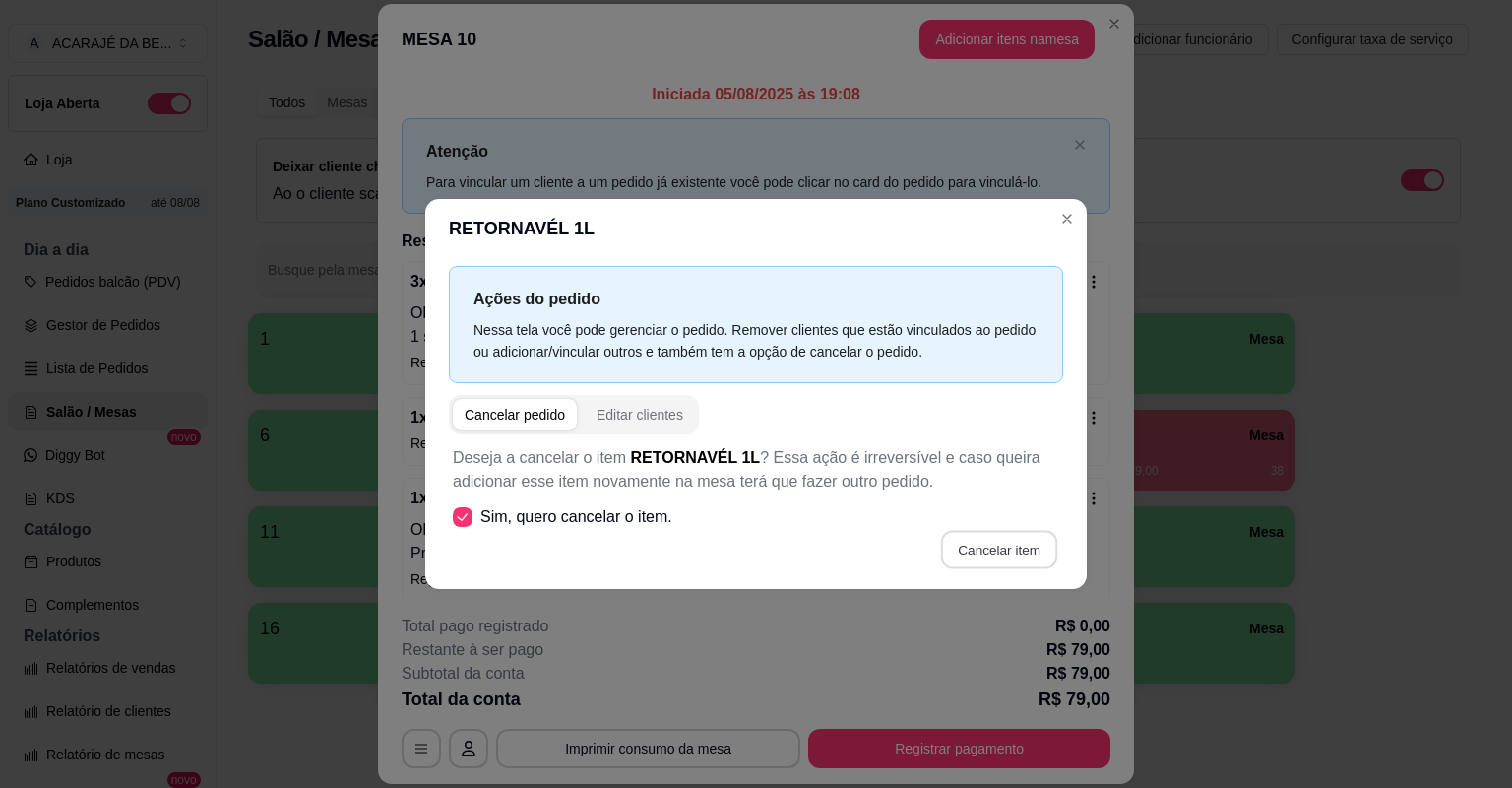 click on "Cancelar item" at bounding box center [998, 550] 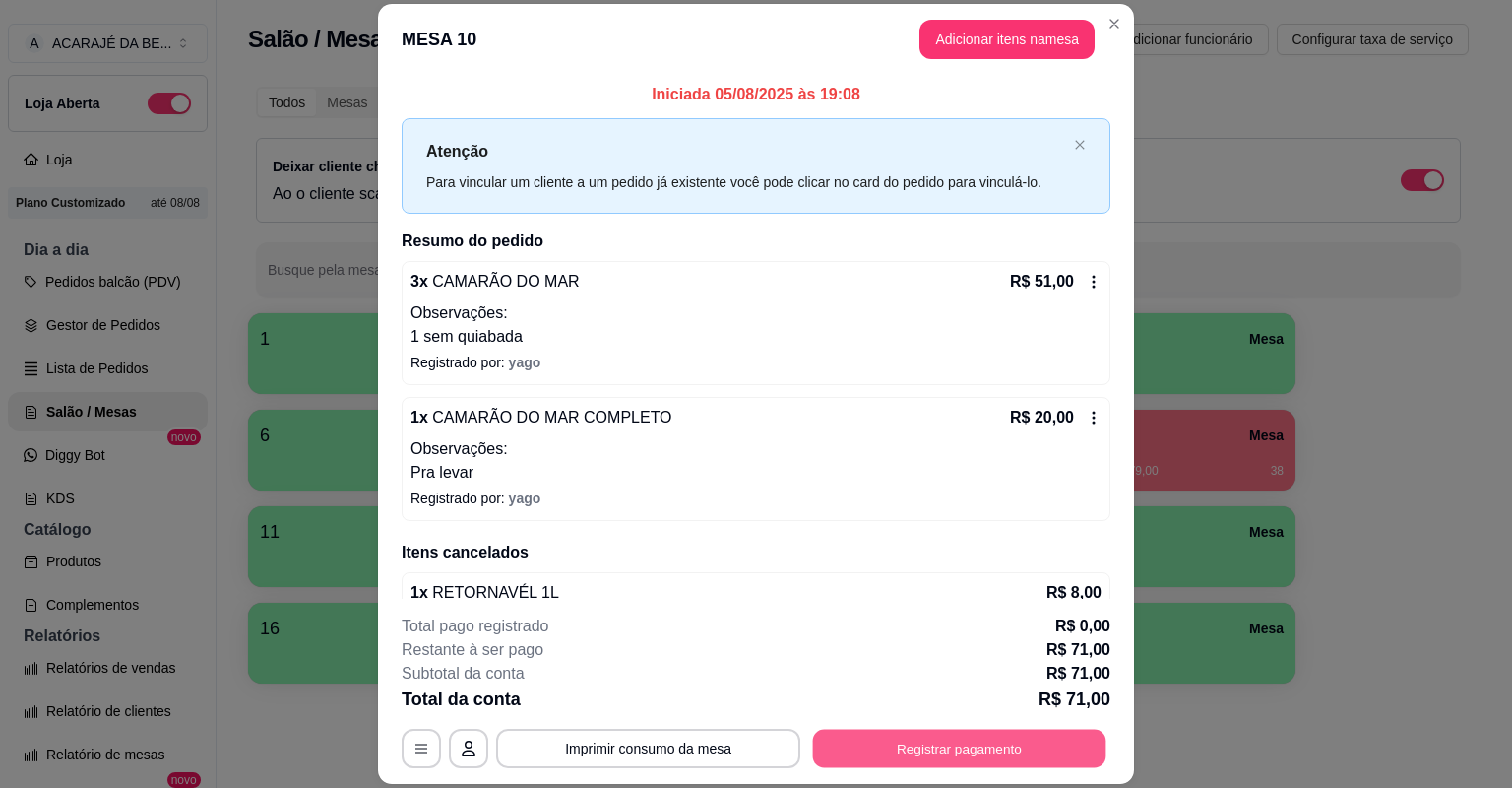 click on "Registrar pagamento" at bounding box center [960, 749] 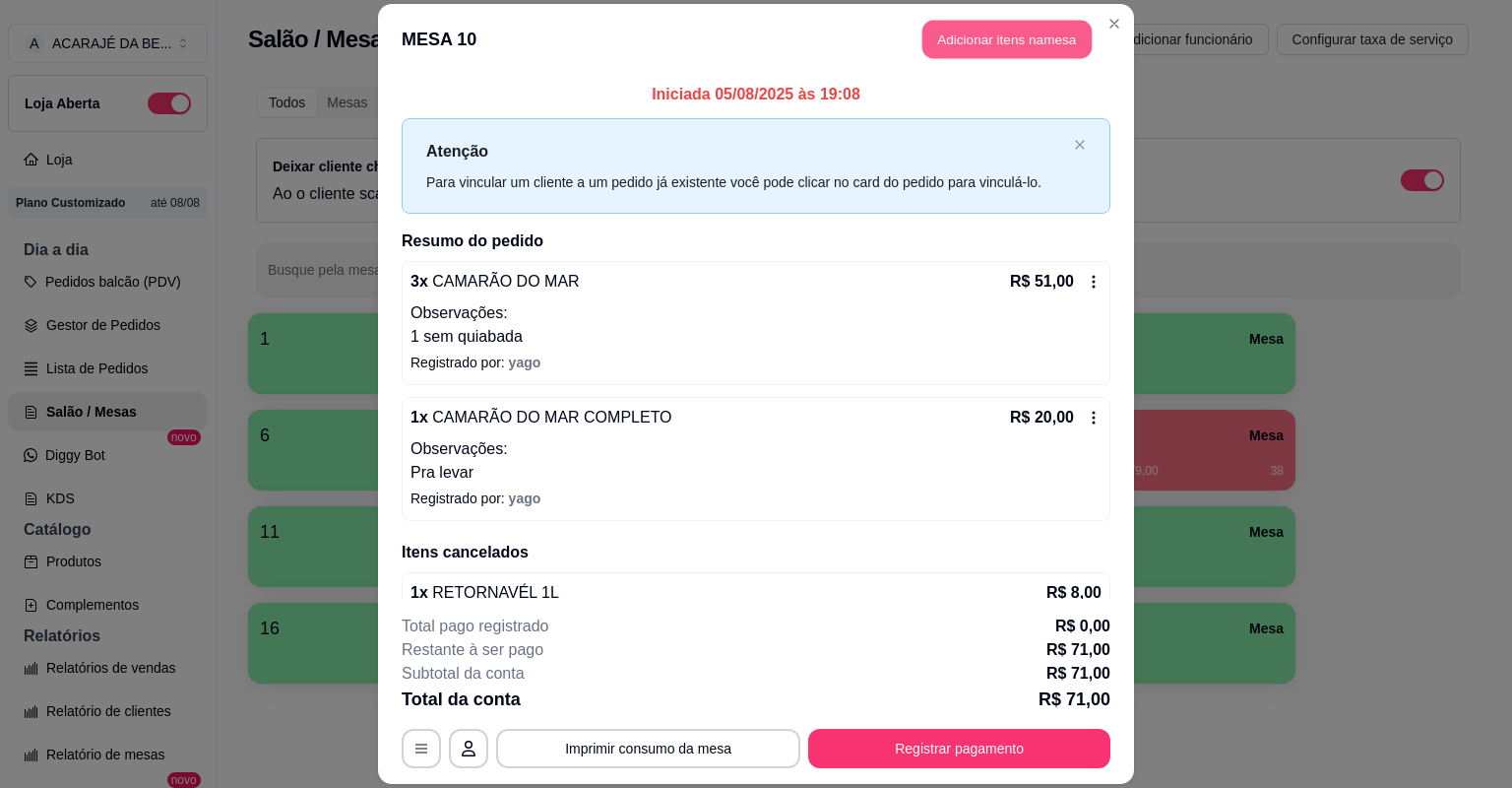 click on "Adicionar itens na  mesa" at bounding box center [1007, 39] 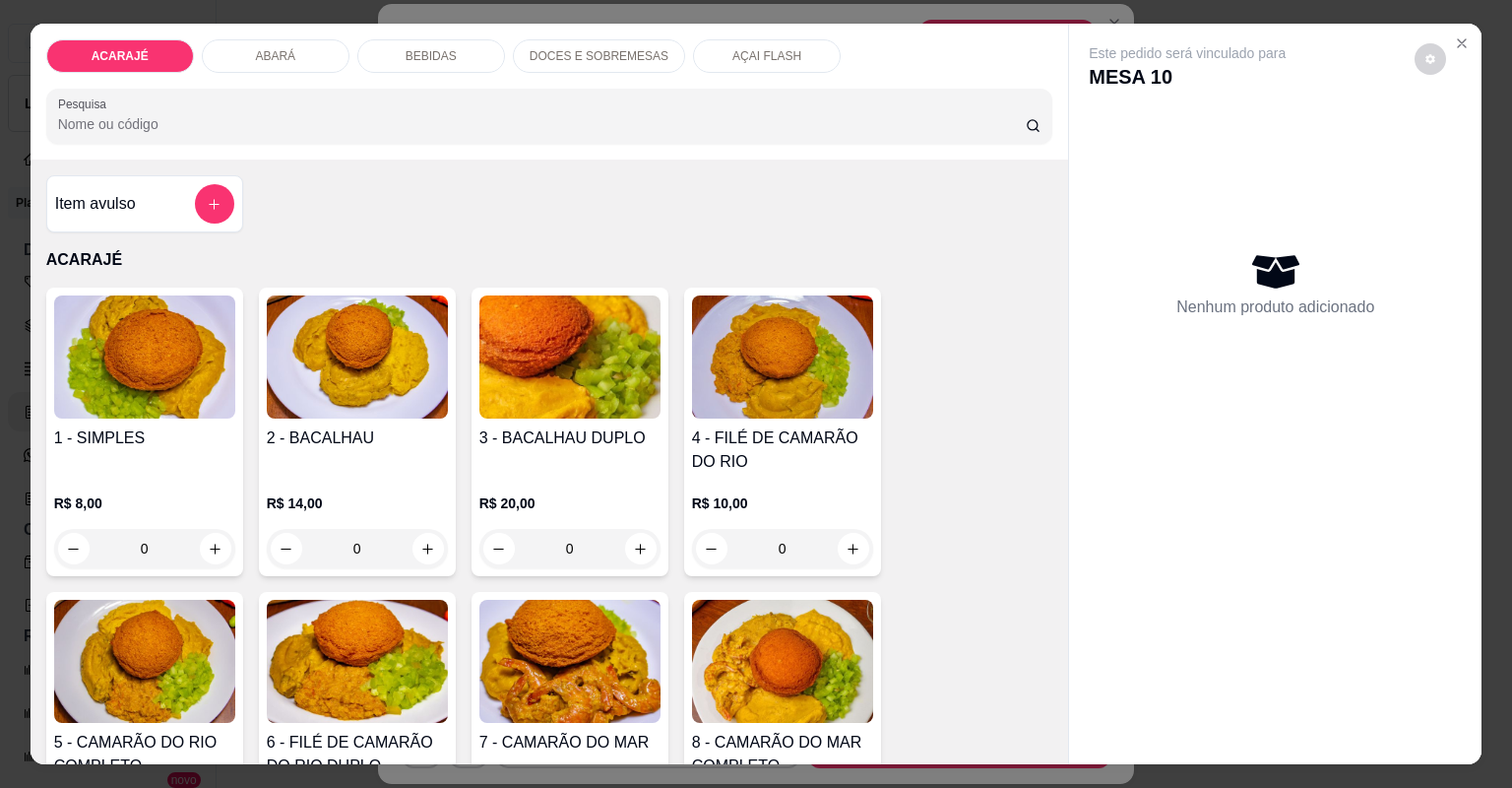 click on "BEBIDAS" at bounding box center [431, 56] 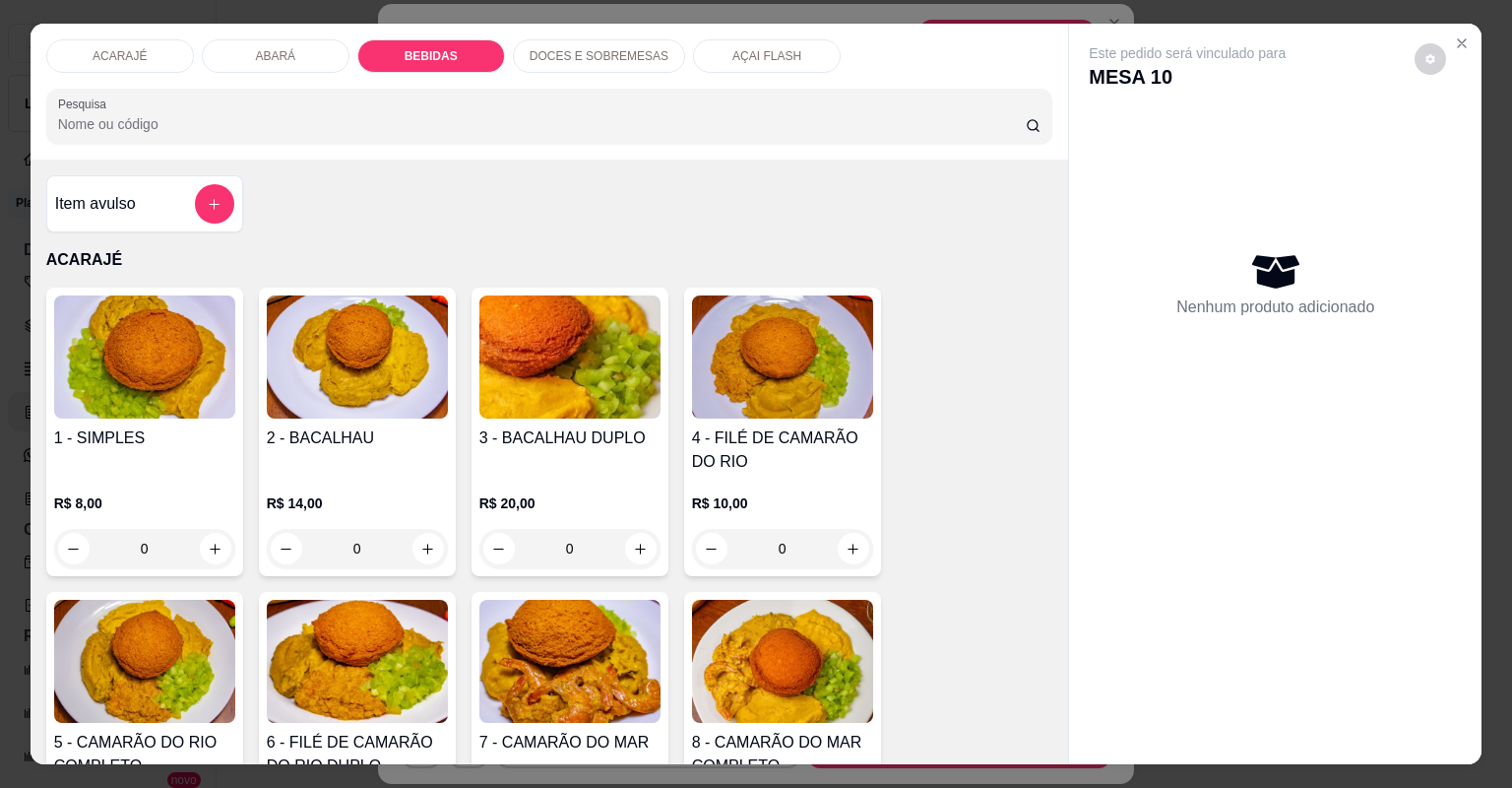 click 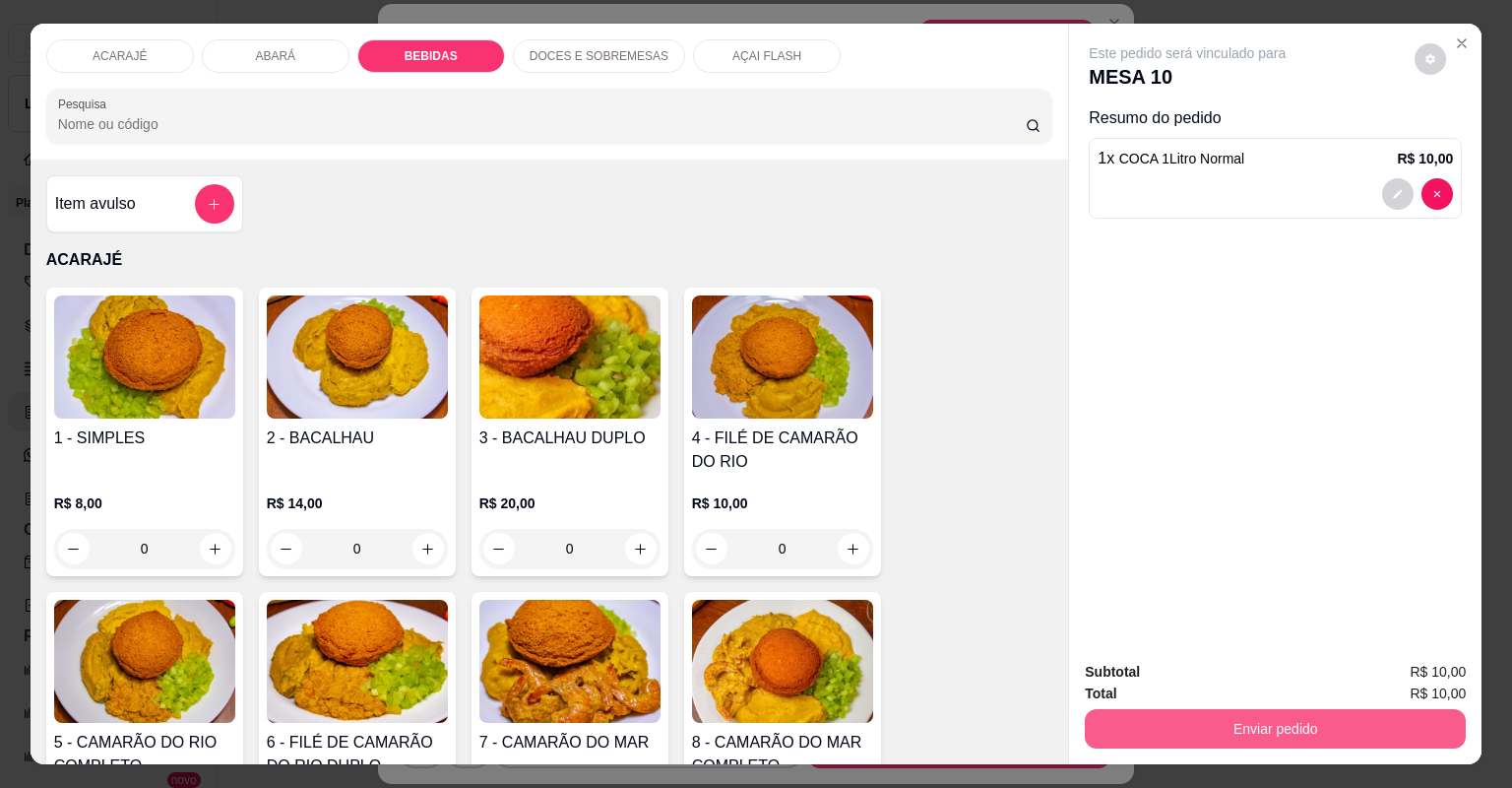 click on "Enviar pedido" at bounding box center [1275, 729] 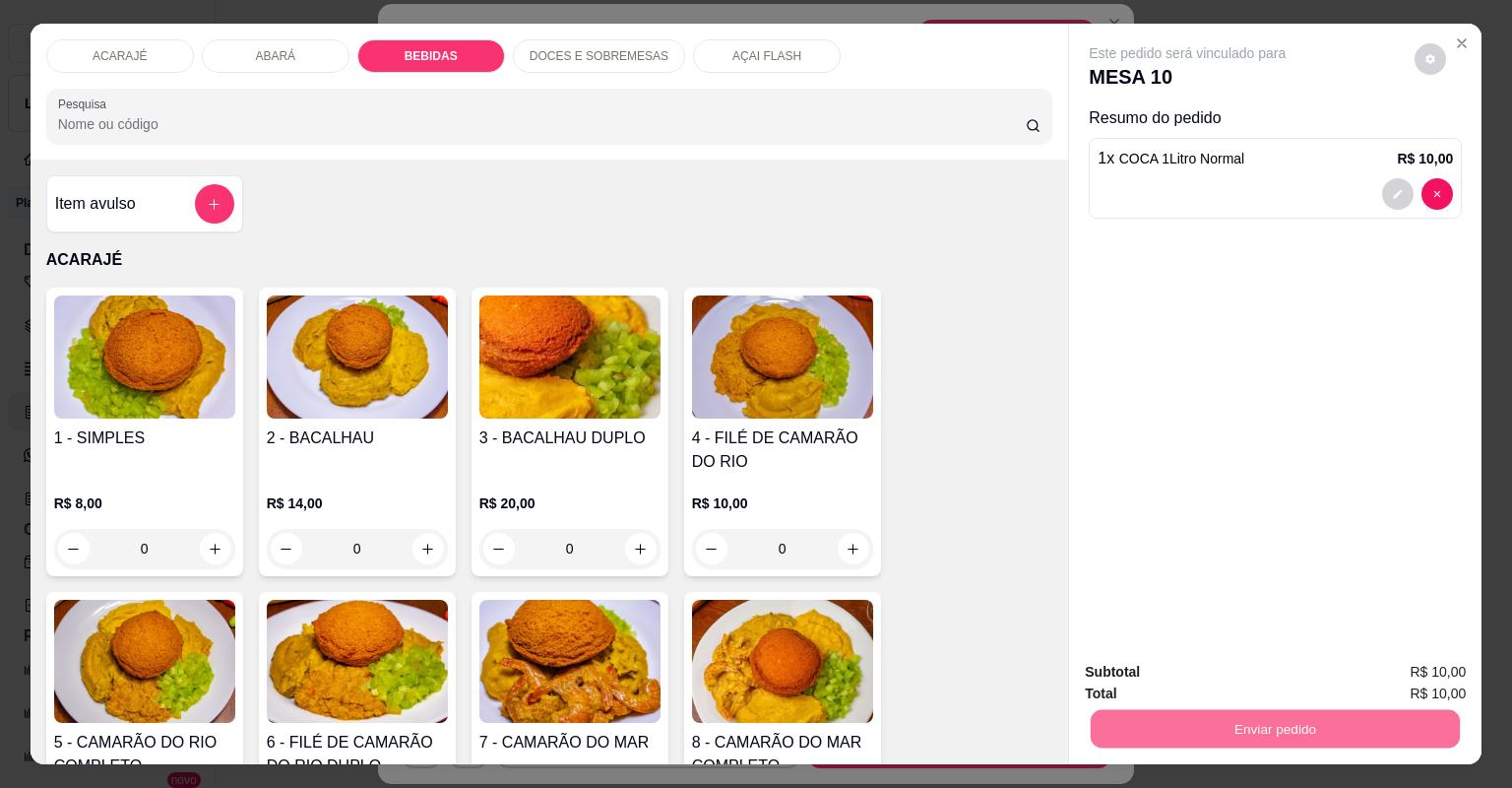 click on "Não registrar e enviar pedido" at bounding box center (1212, 641) 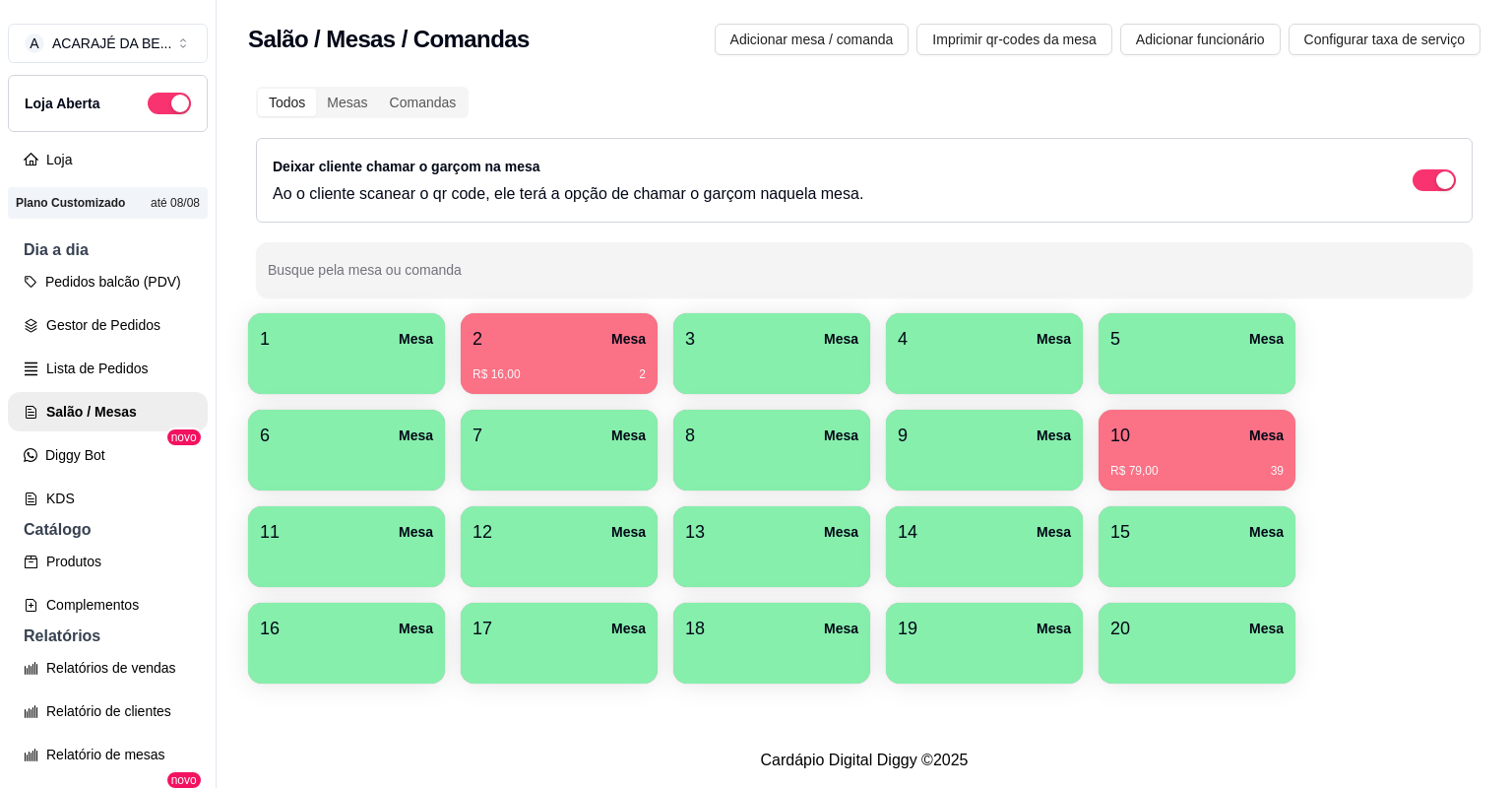 click on "10 Mesa" at bounding box center [1197, 435] 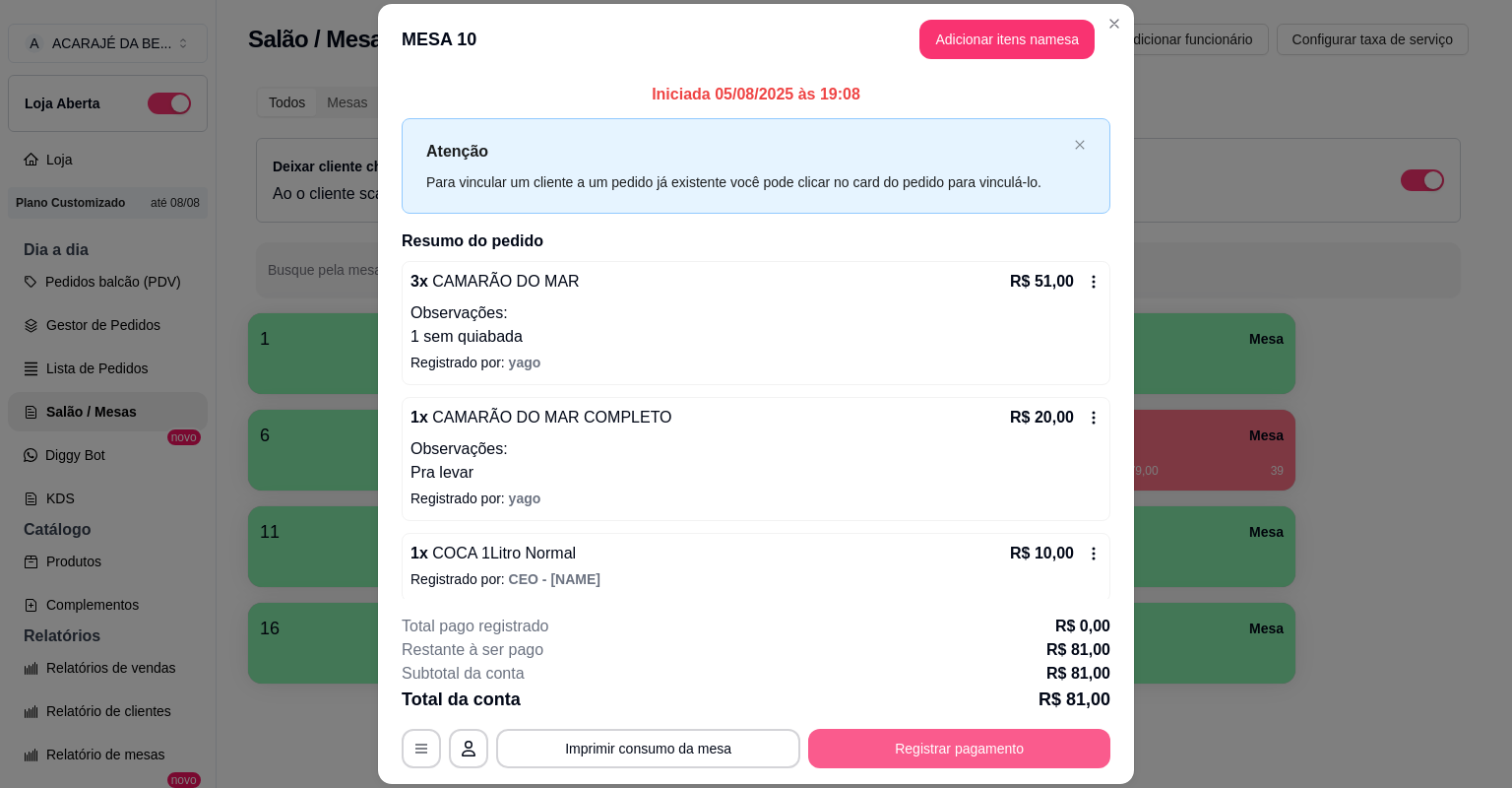 click on "Registrar pagamento" at bounding box center [959, 749] 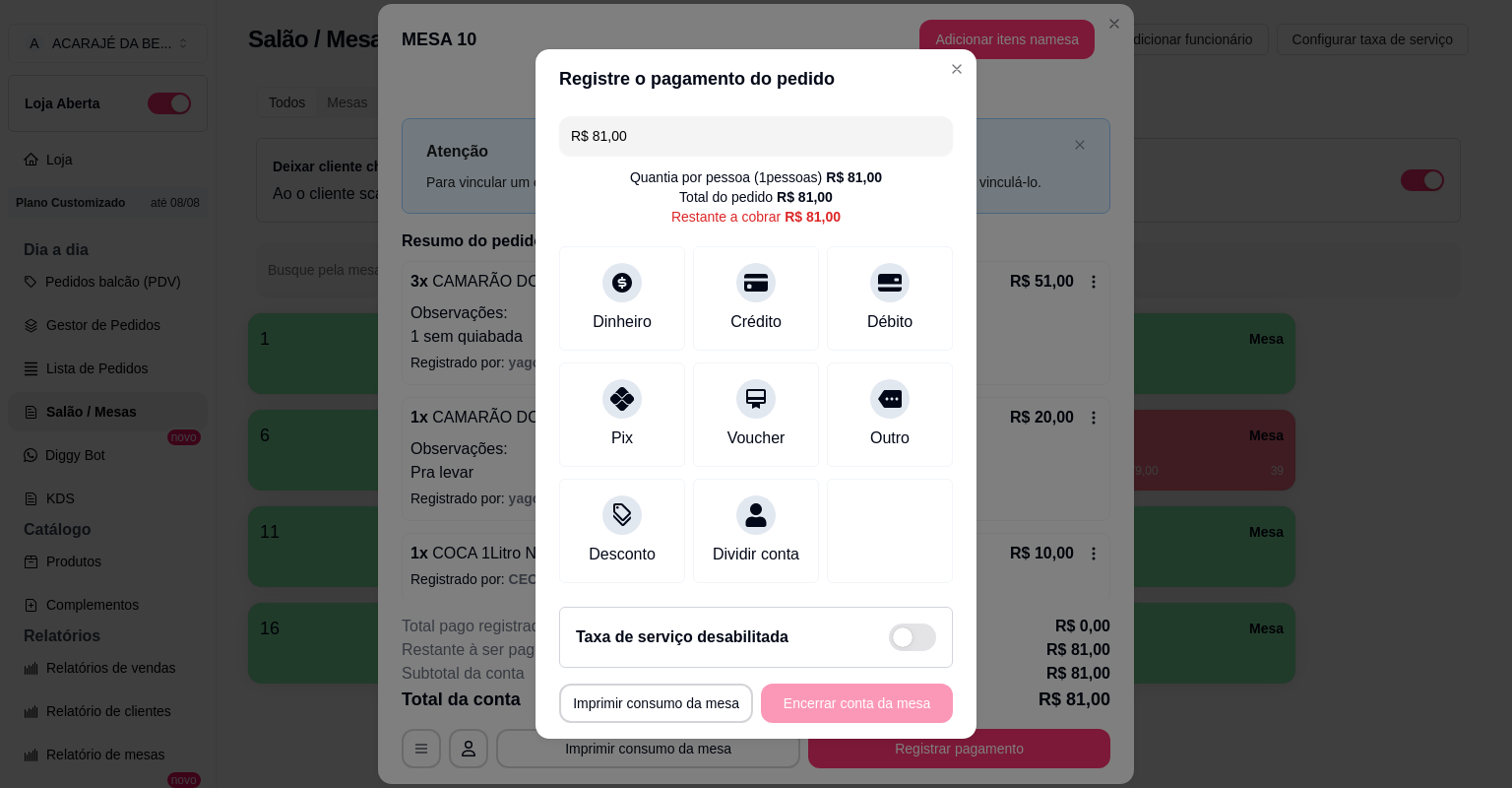 click on "R$ 81,00" at bounding box center [756, 136] 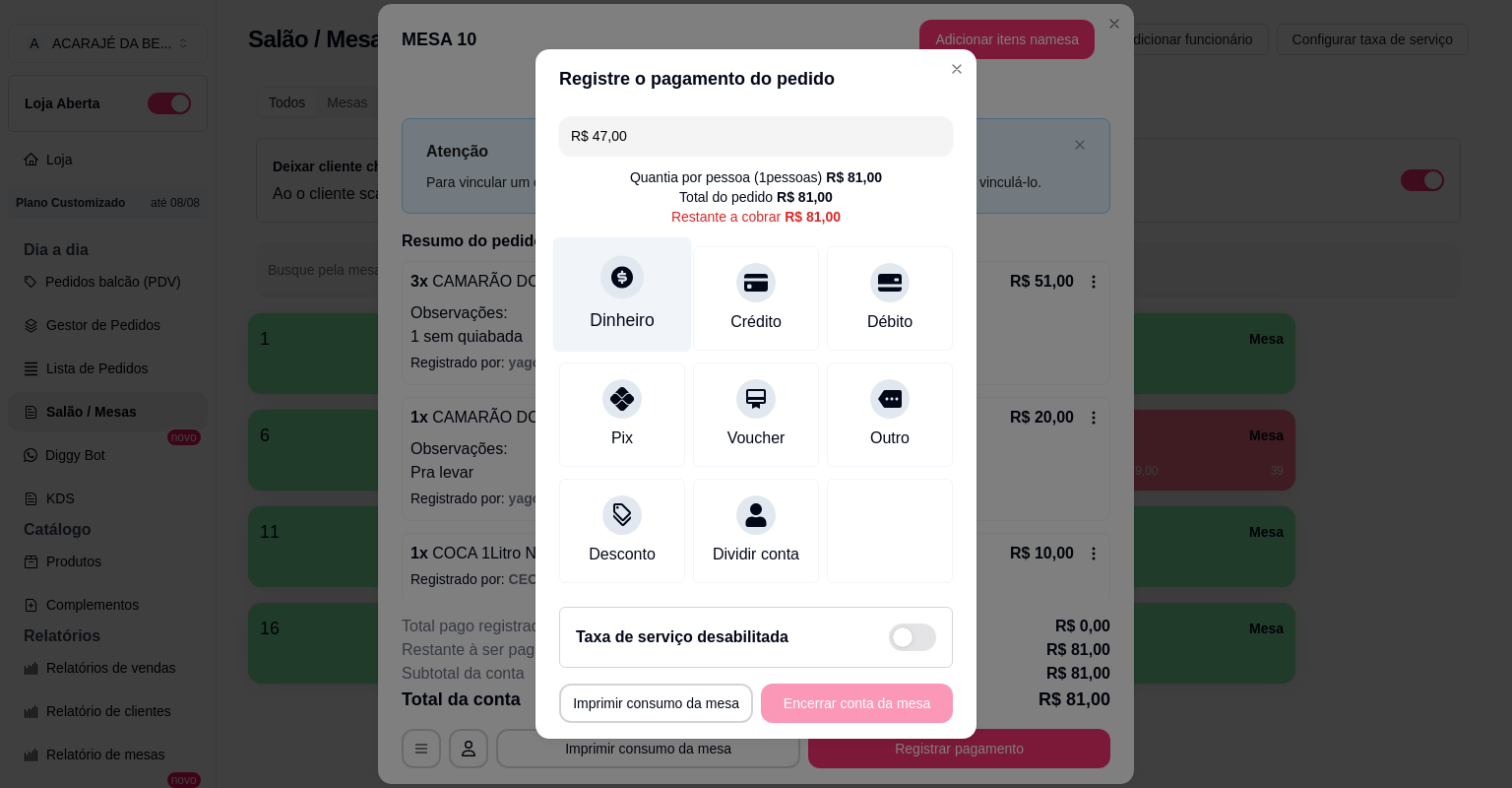type on "R$ 47,00" 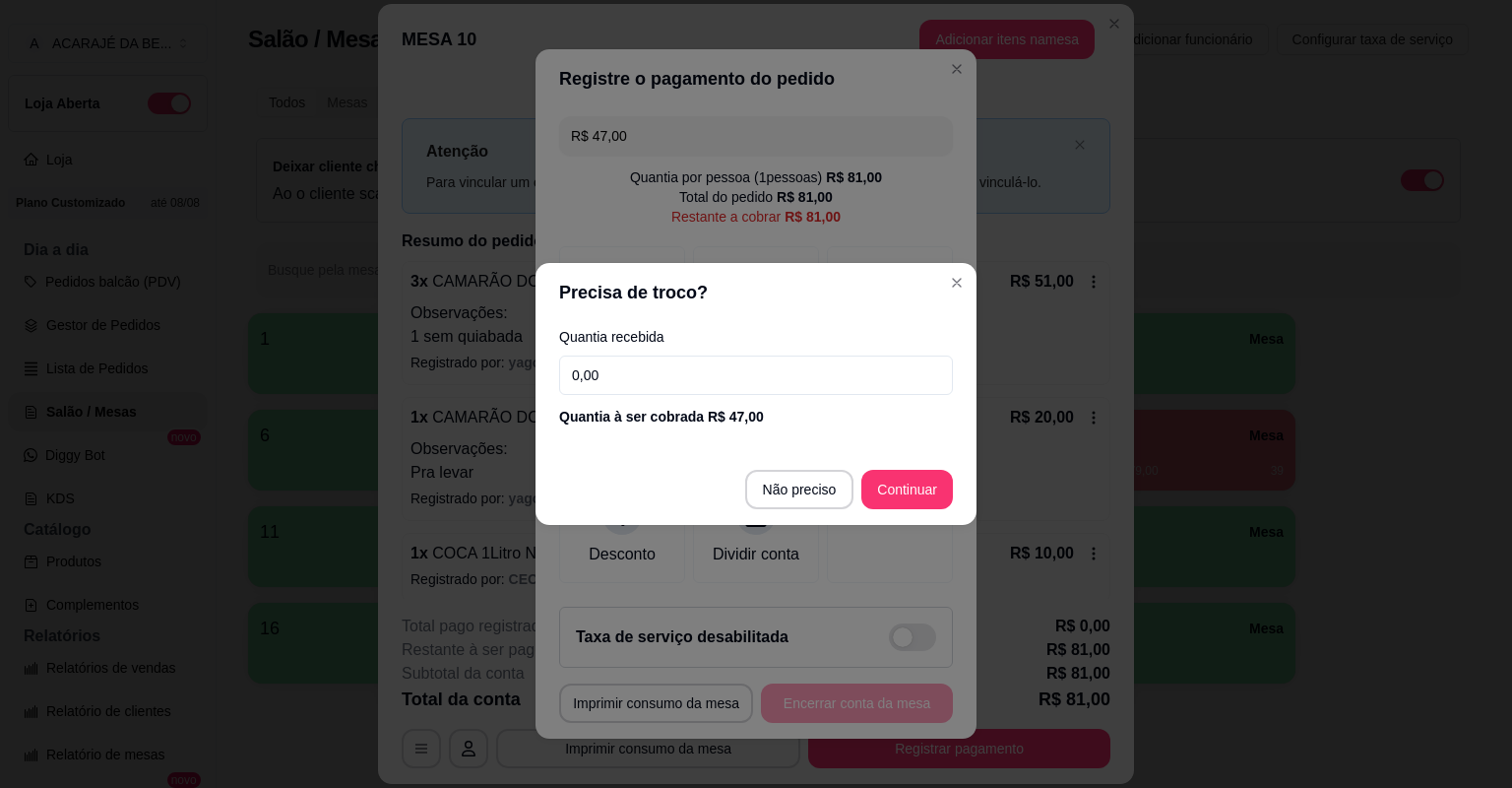 click on "0,00" at bounding box center [756, 375] 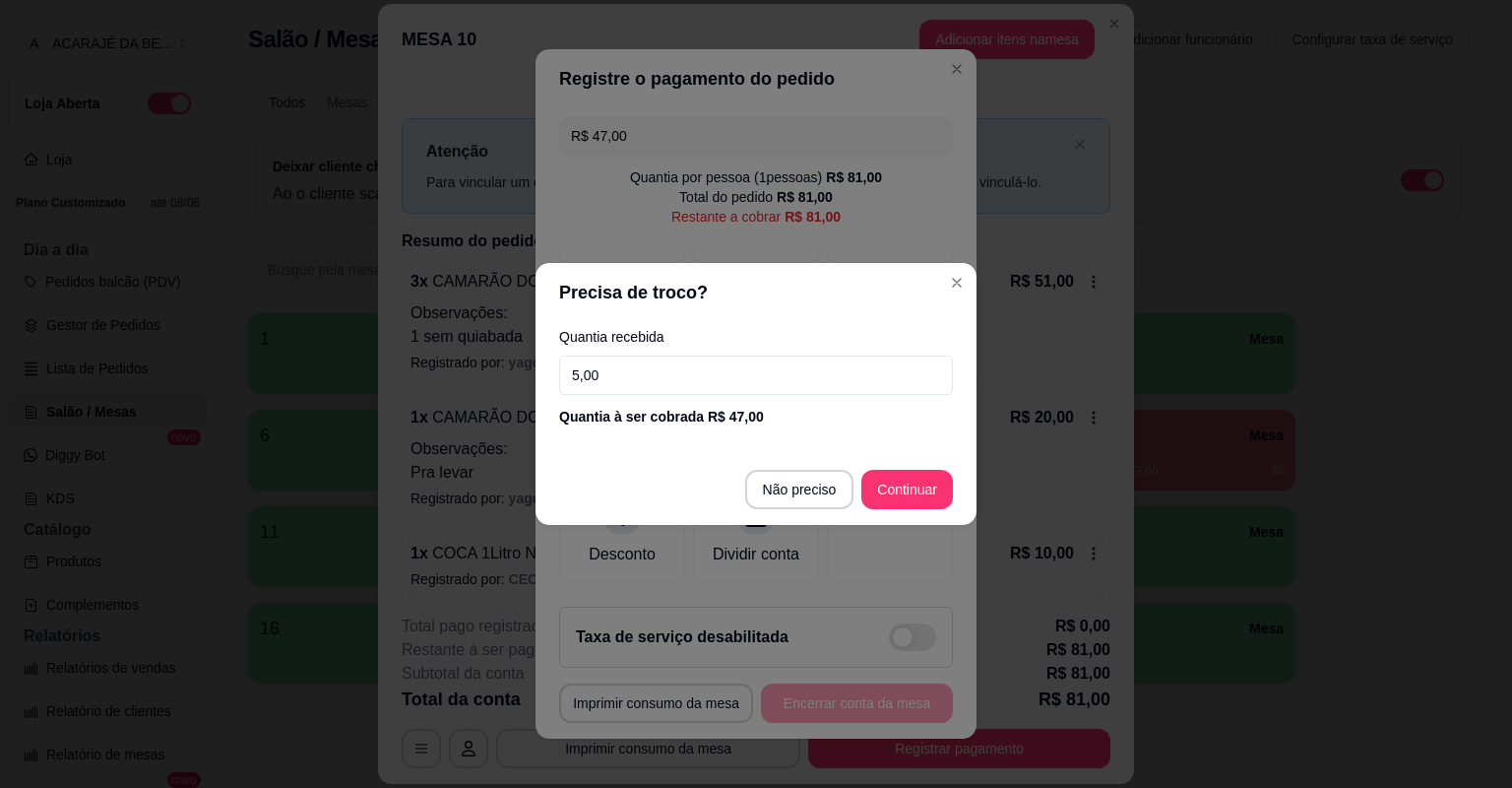 type on "50,00" 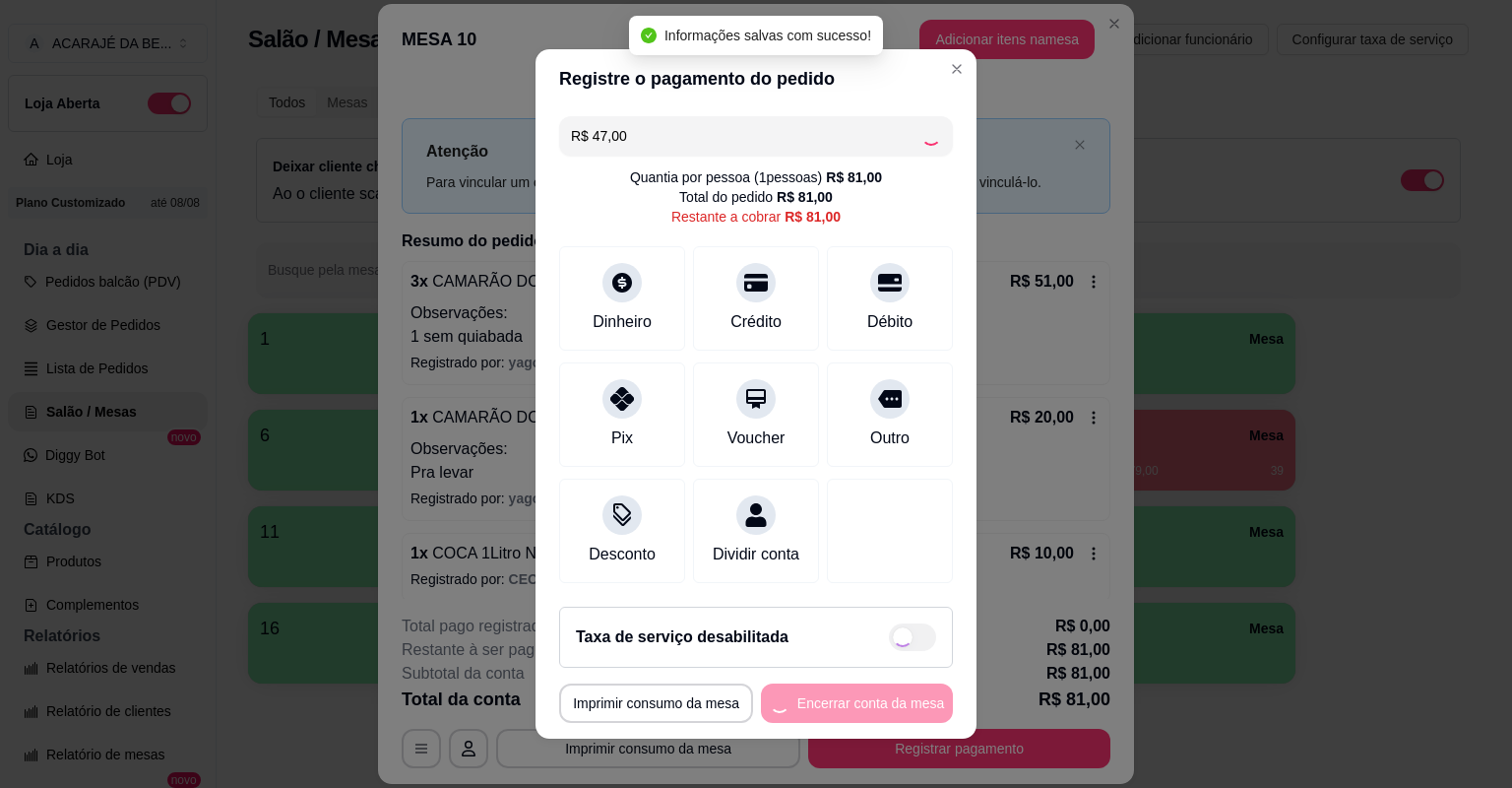 type on "R$ 34,00" 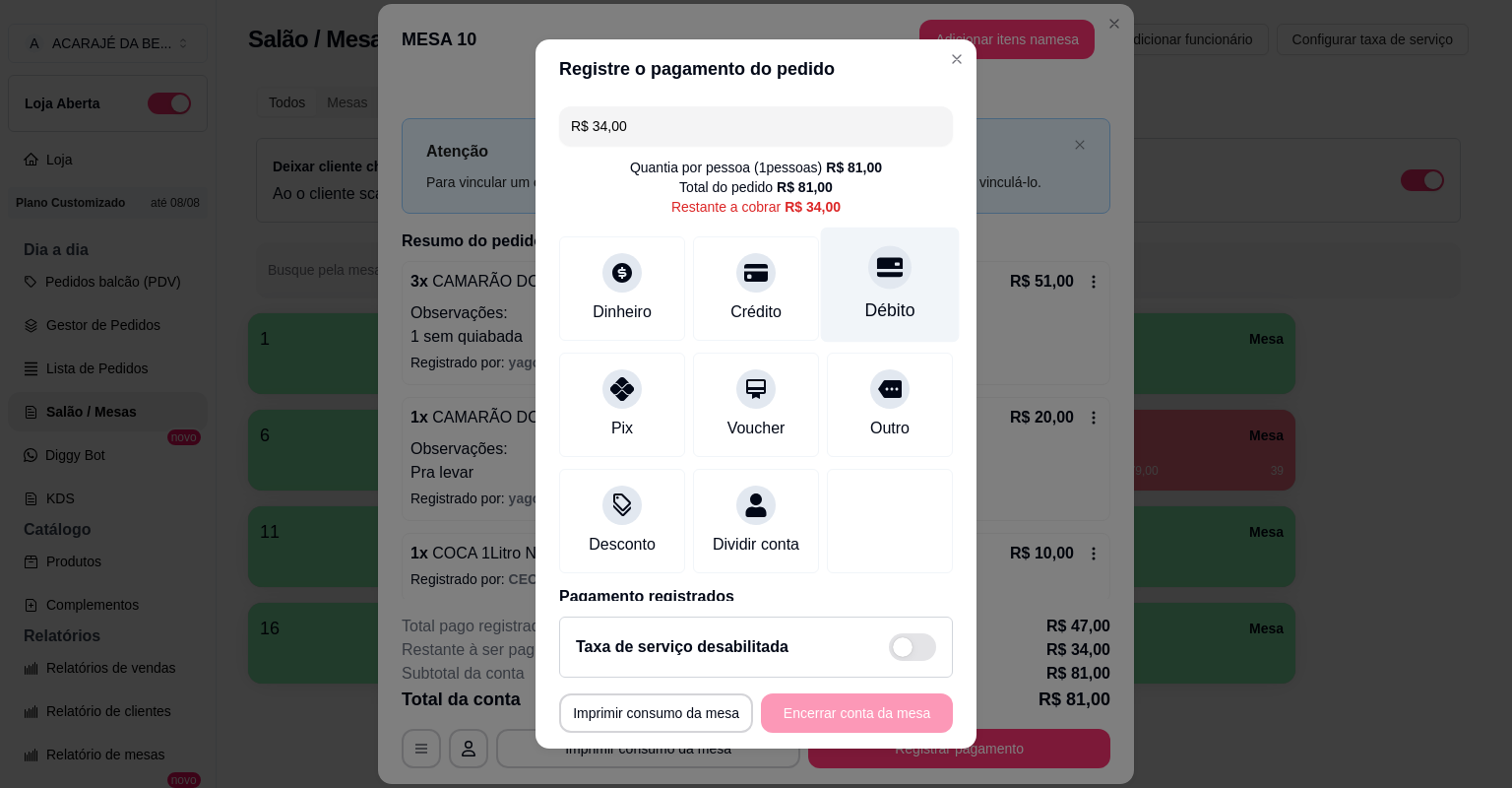 click at bounding box center [890, 267] 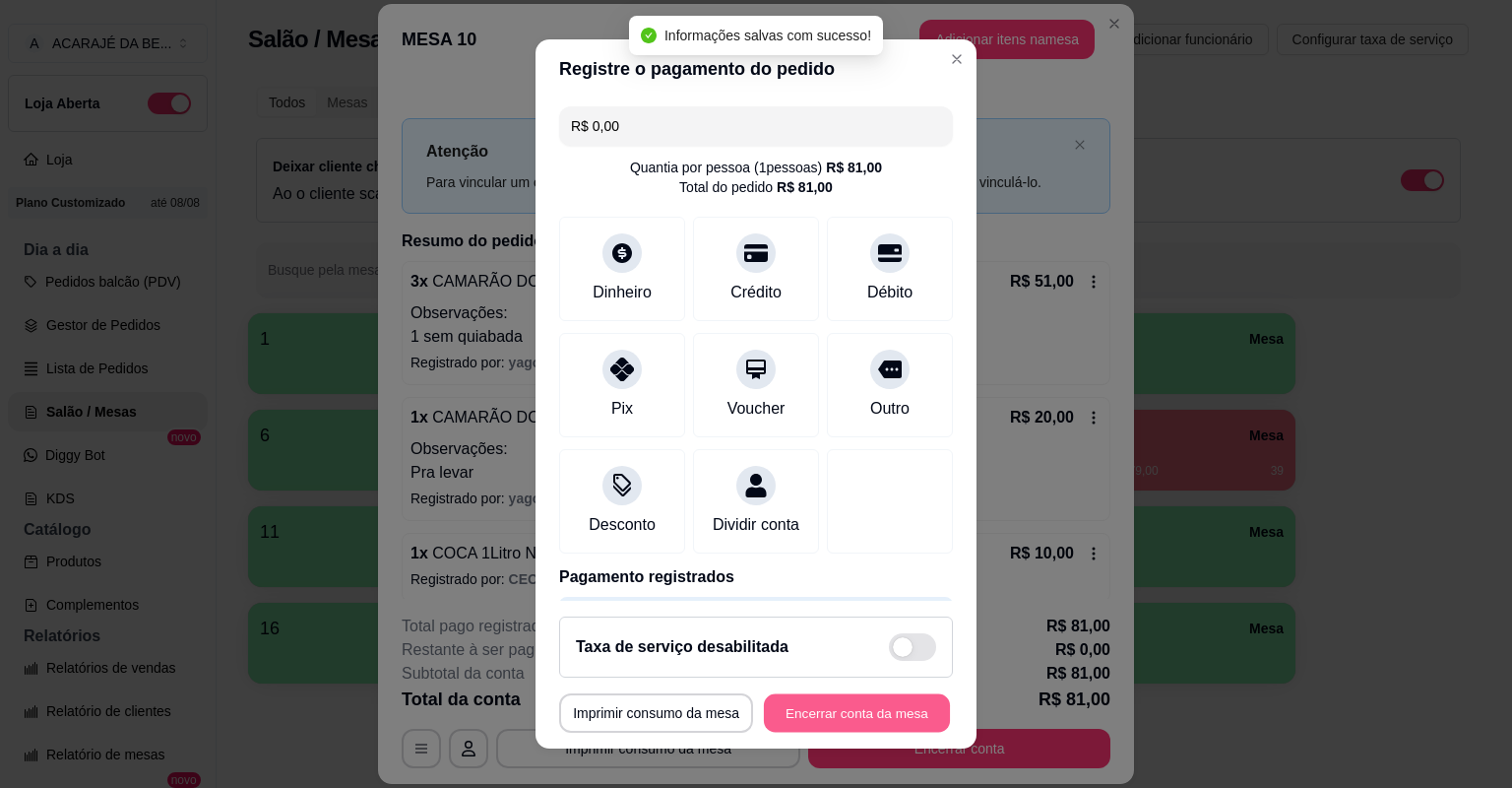 click on "Encerrar conta da mesa" at bounding box center (856, 713) 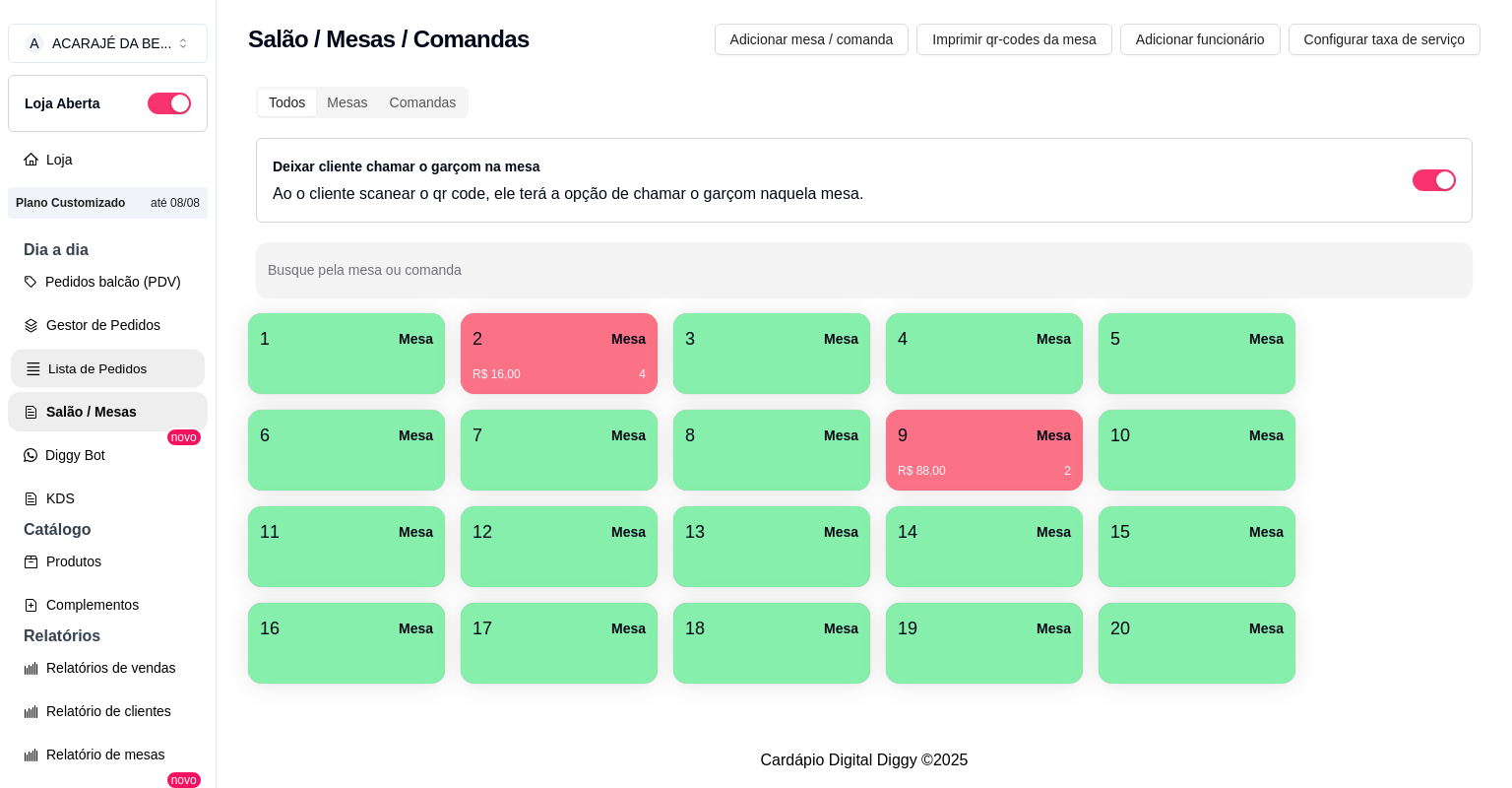 click on "Lista de Pedidos" at bounding box center [107, 368] 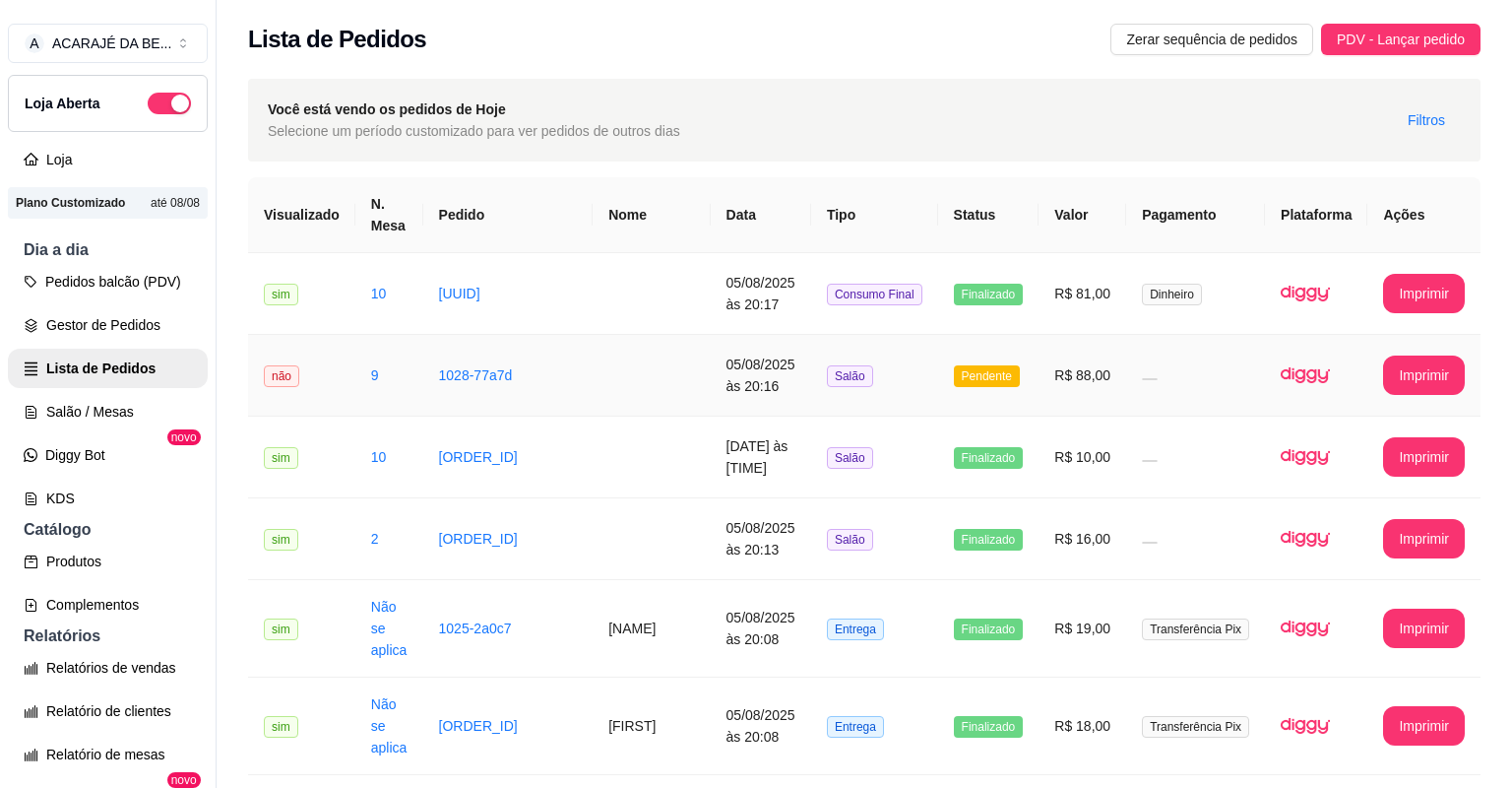 click at bounding box center [1195, 375] 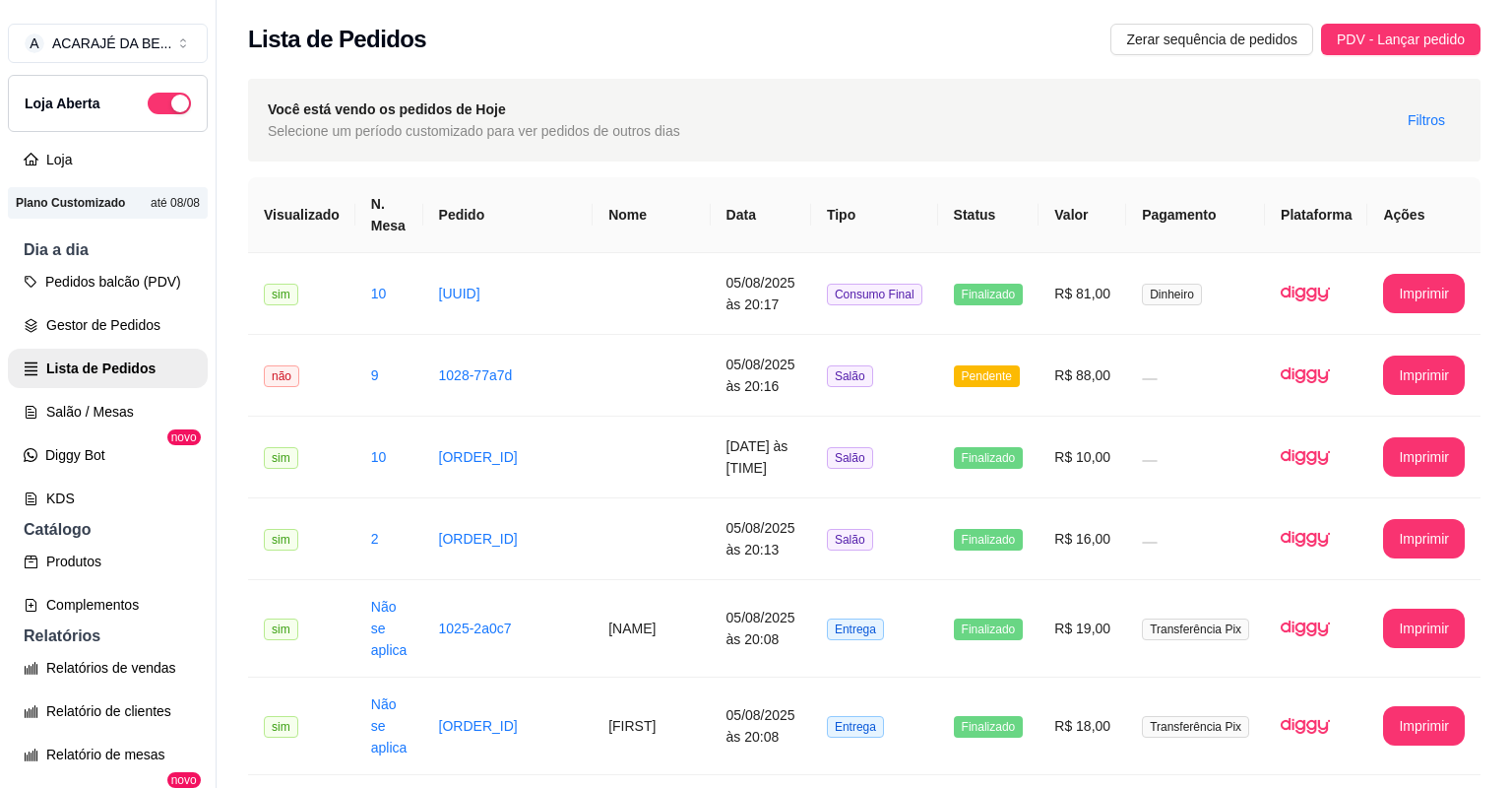 click on "R$ 78,00" at bounding box center [1082, 987] 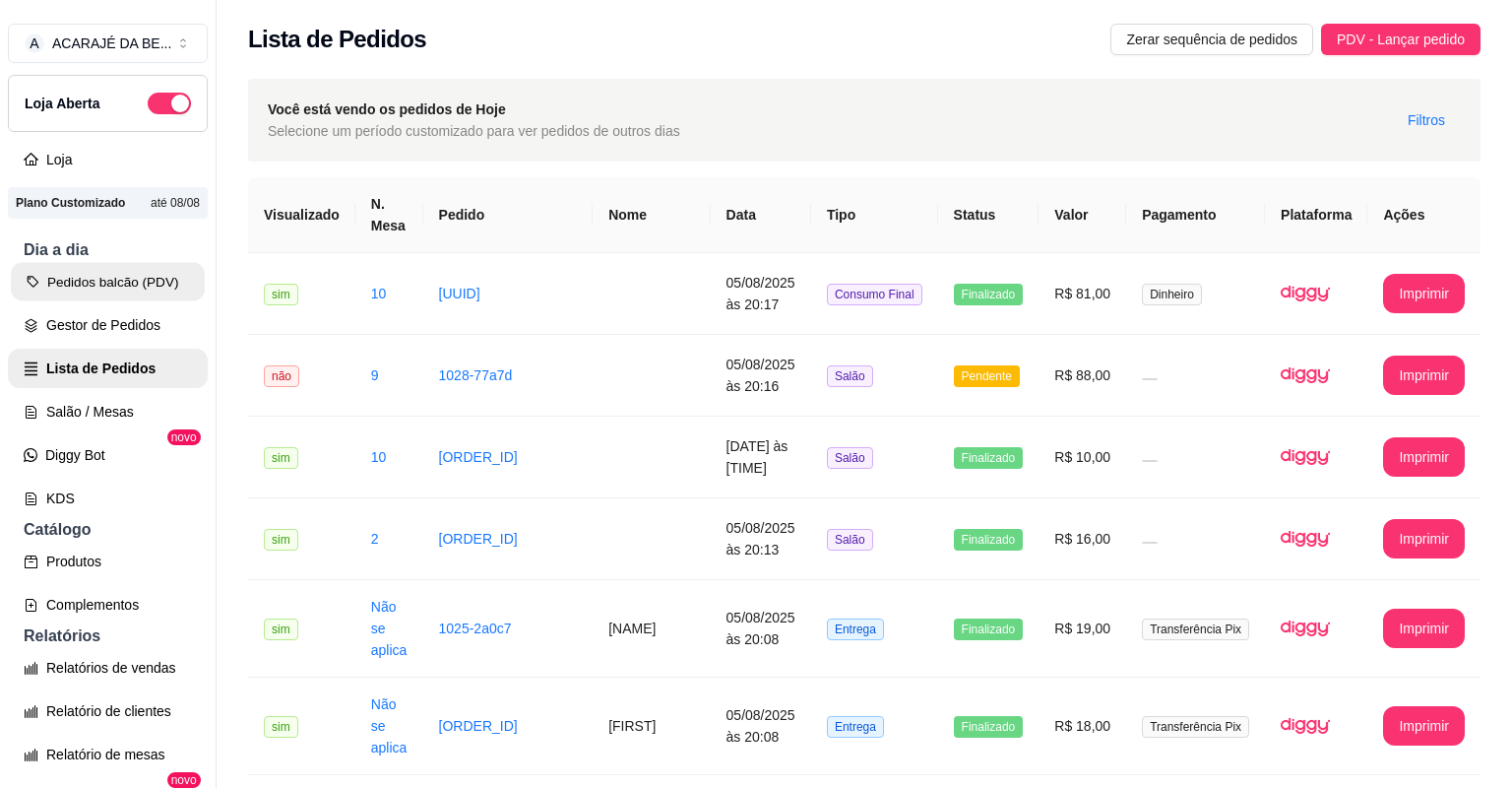click on "Pedidos balcão (PDV)" at bounding box center (107, 282) 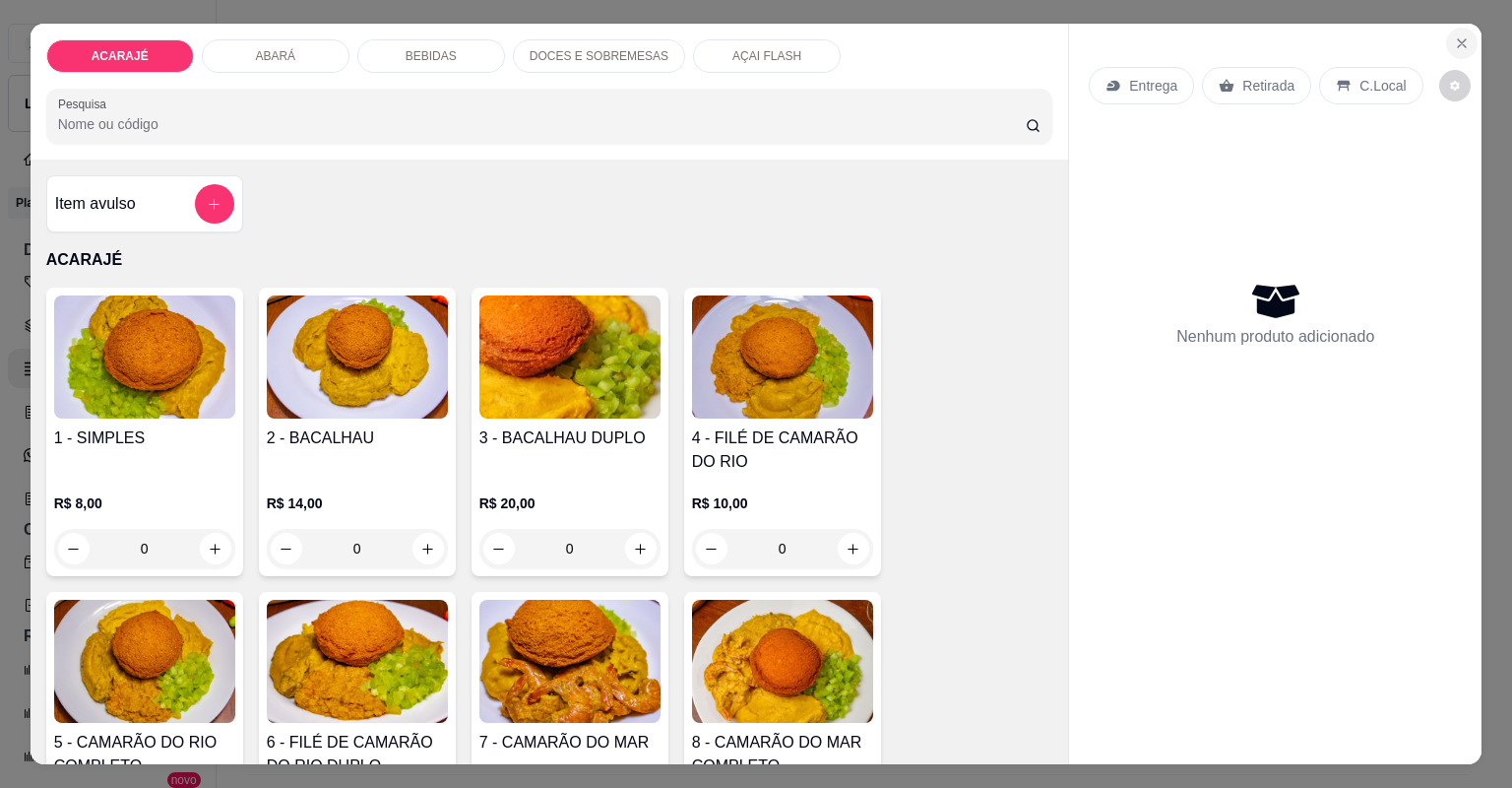 click 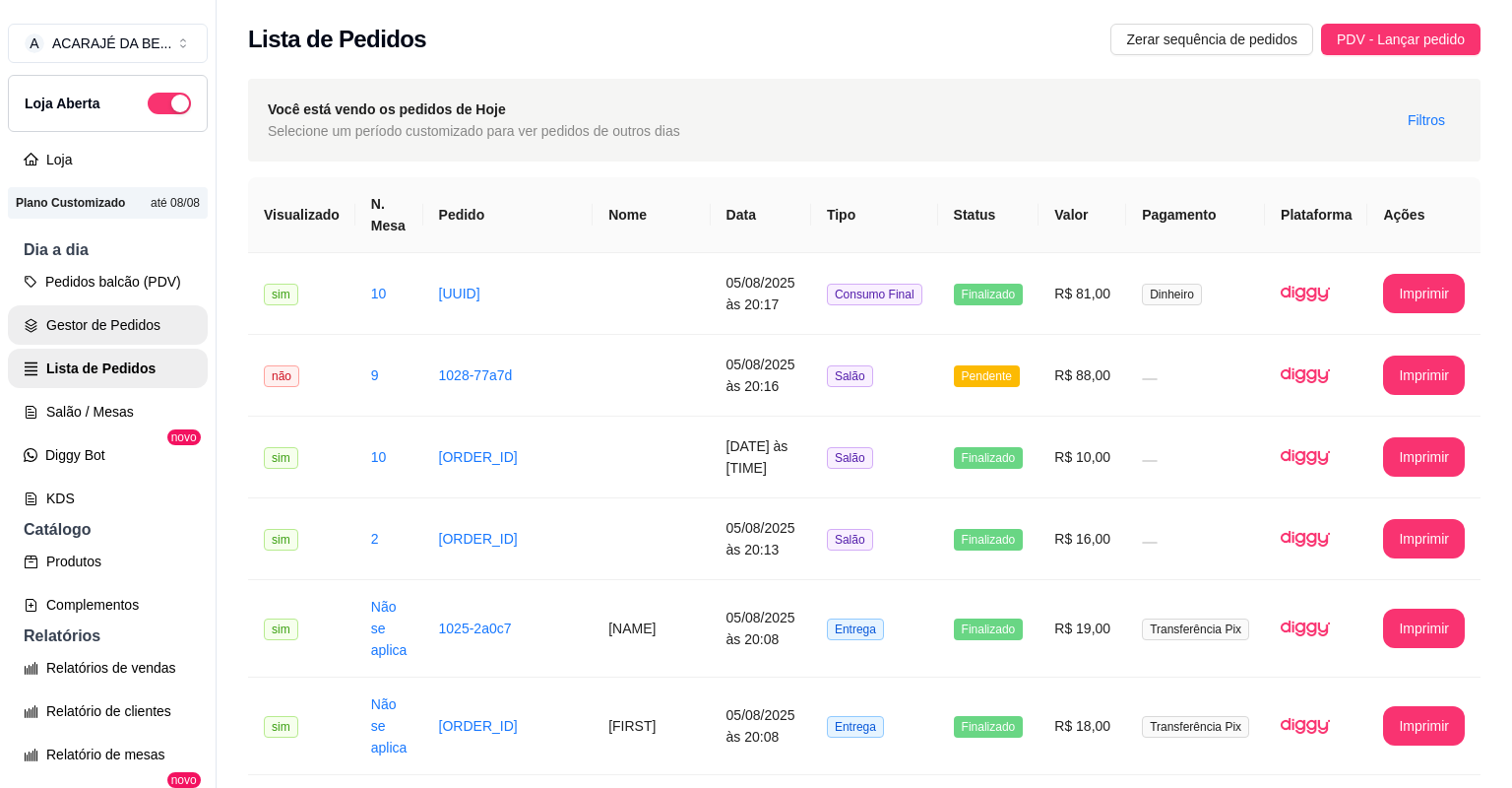 click on "Gestor de Pedidos" at bounding box center (107, 325) 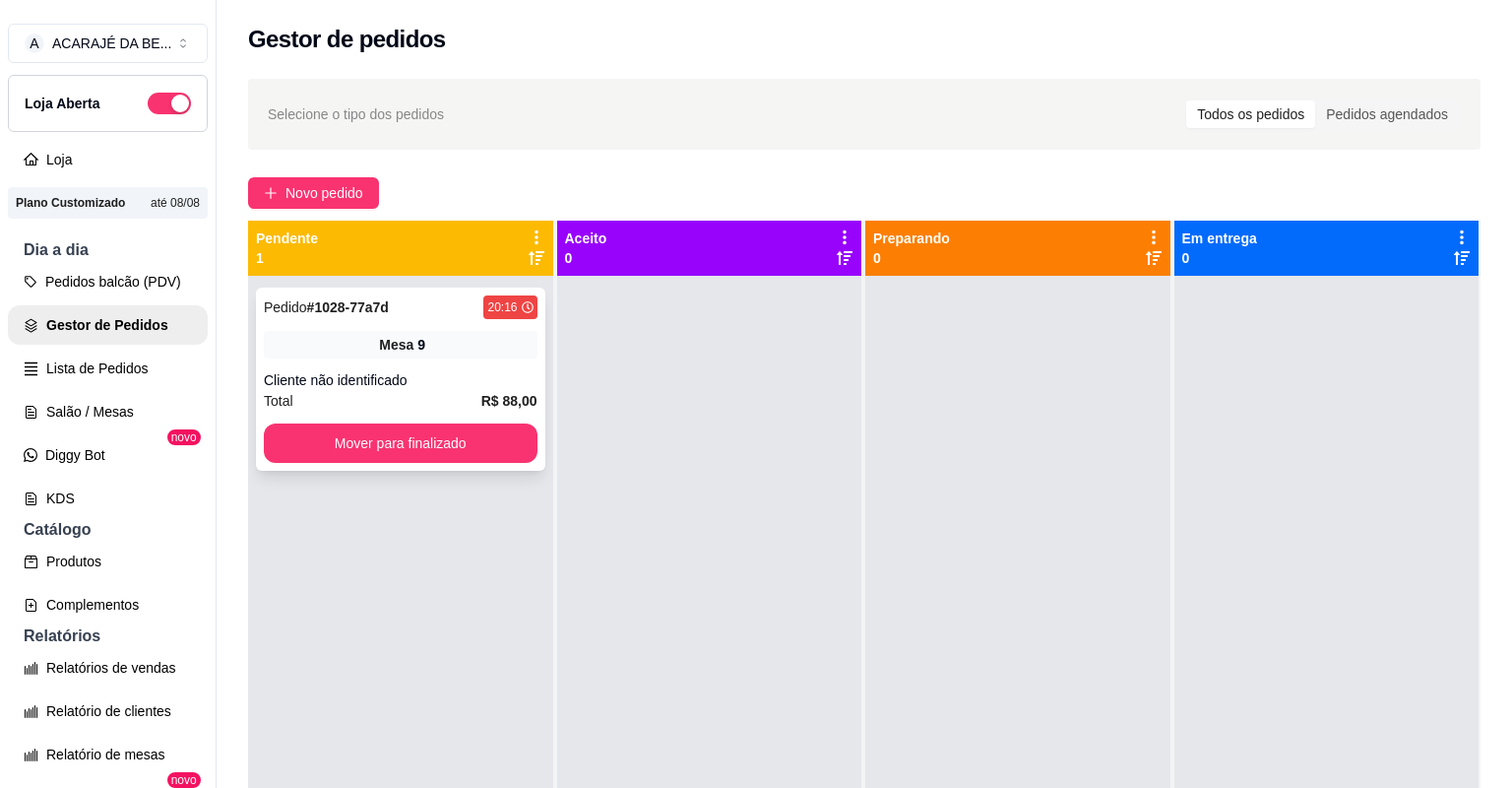 click on "Total R$ 88,00" at bounding box center (401, 401) 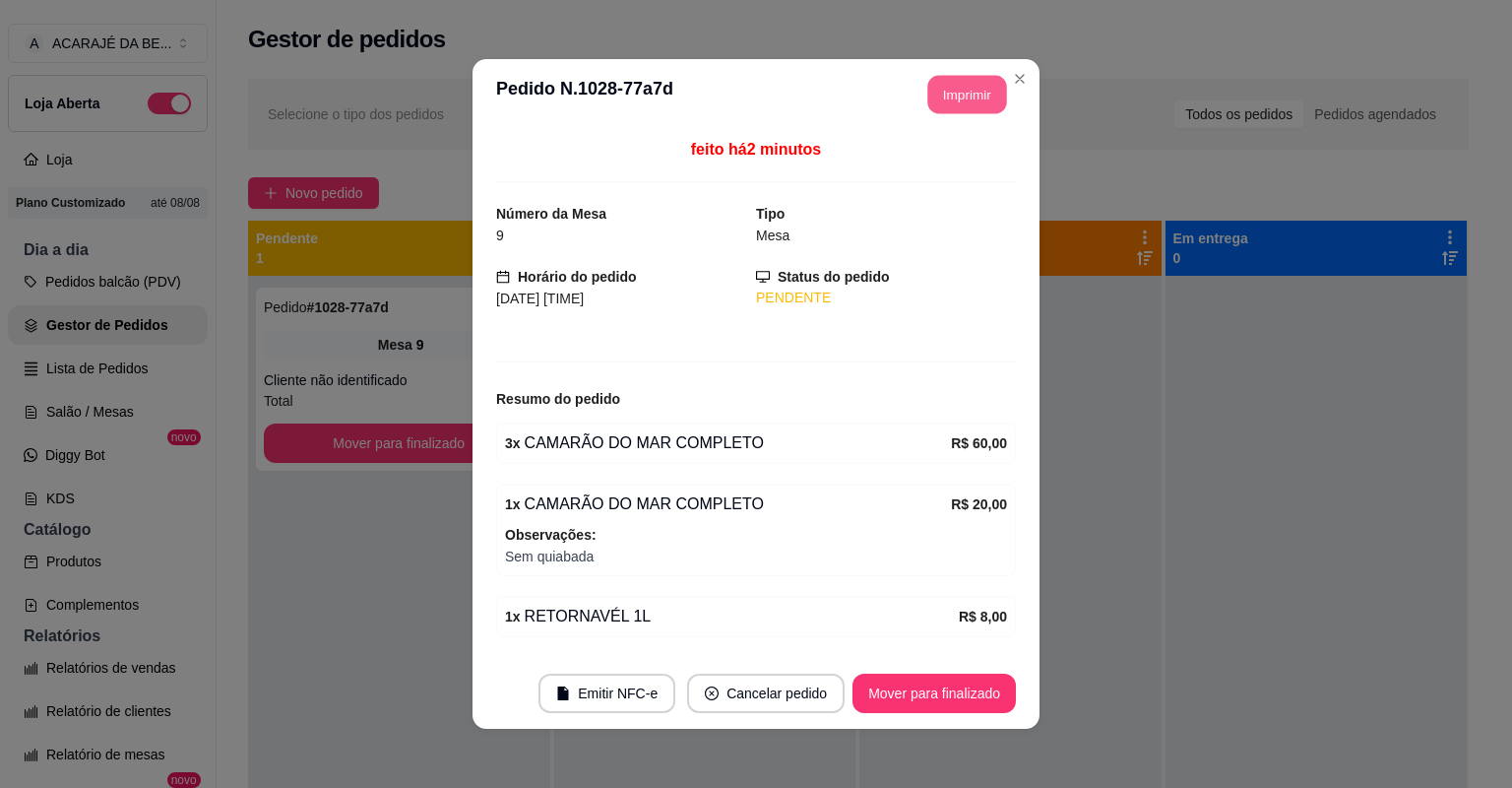 click on "Imprimir" at bounding box center (968, 95) 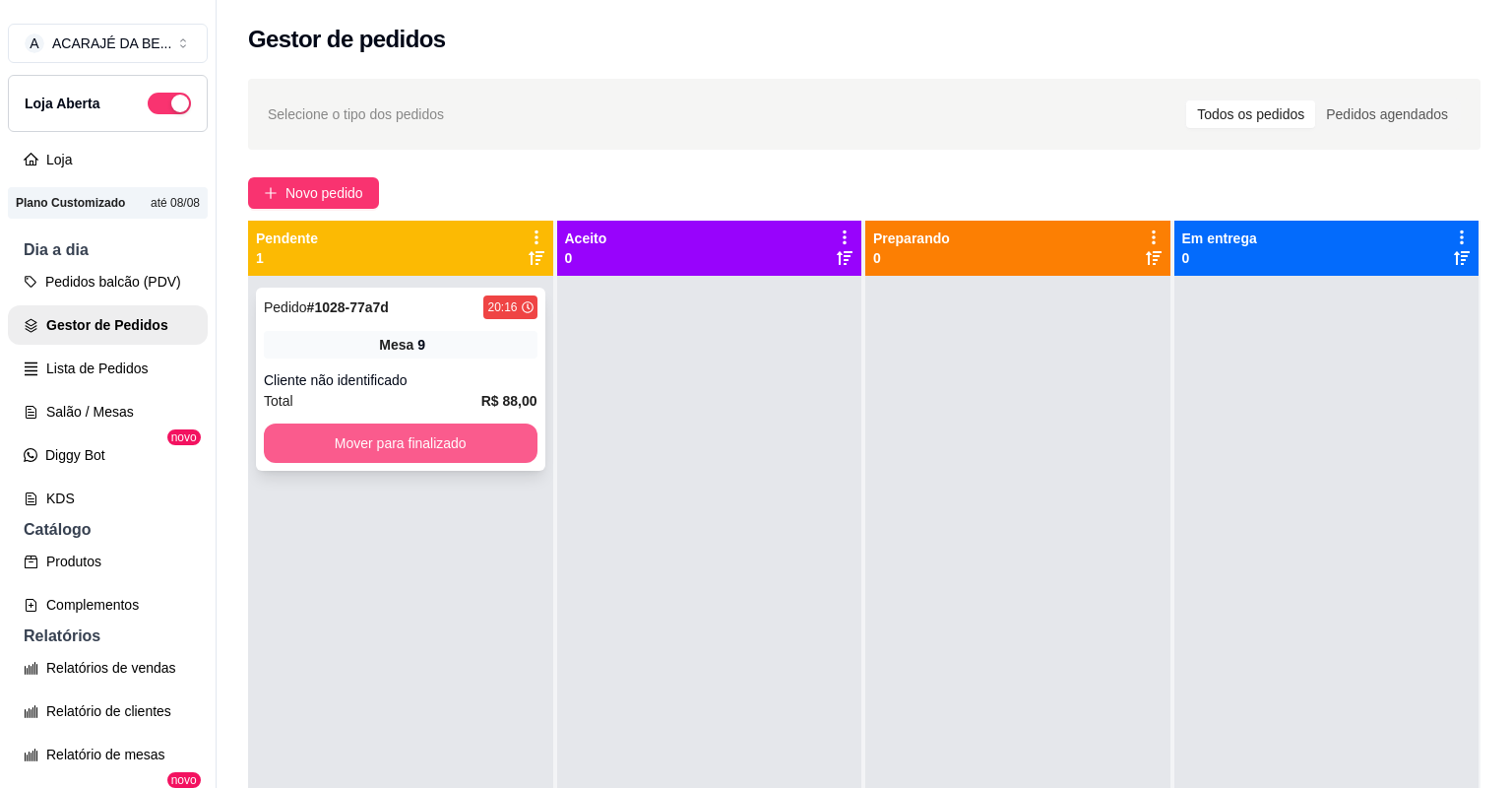 click on "Mover para finalizado" at bounding box center [401, 443] 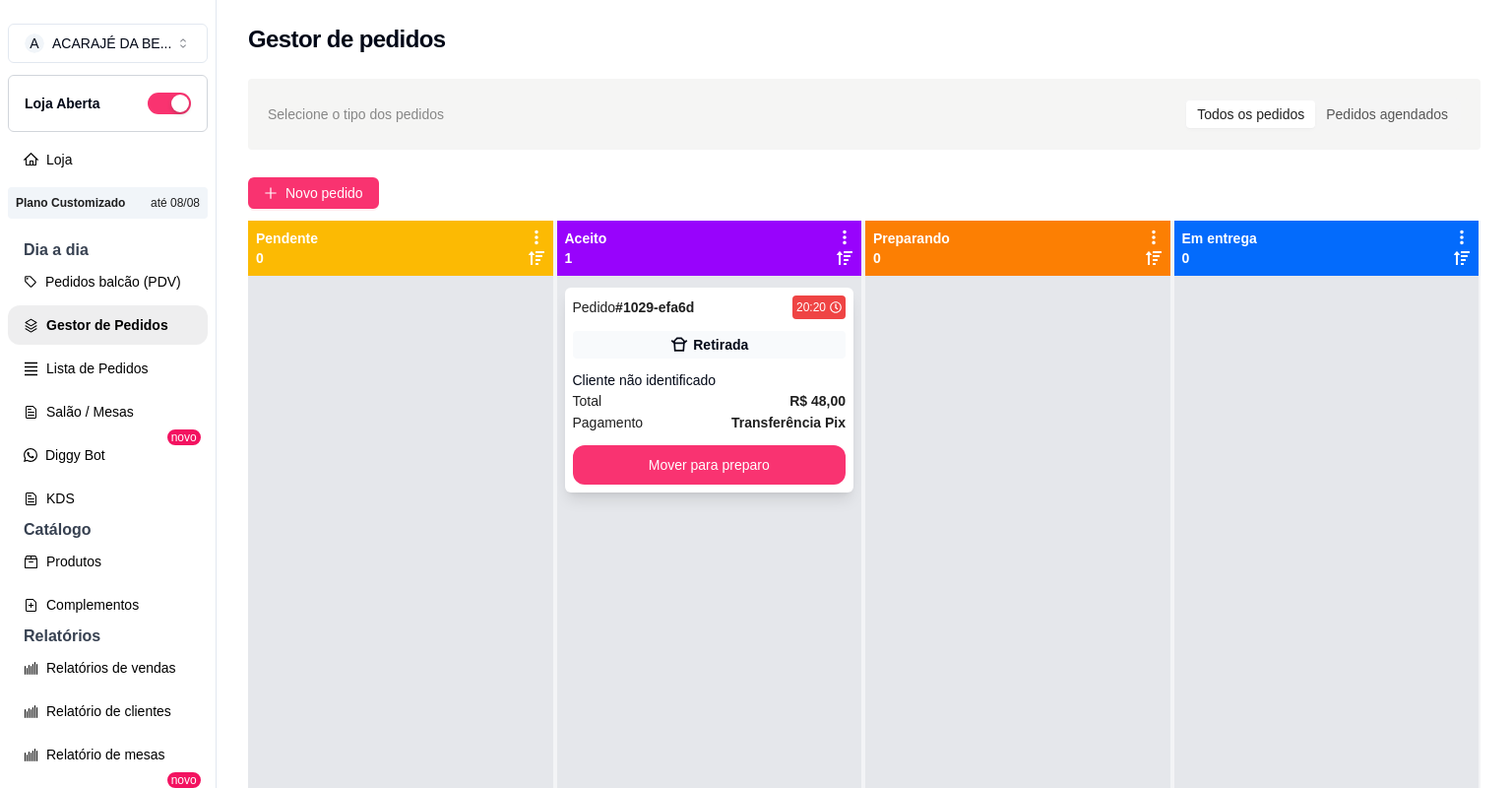 click on "Pagamento Transferência Pix" at bounding box center (710, 423) 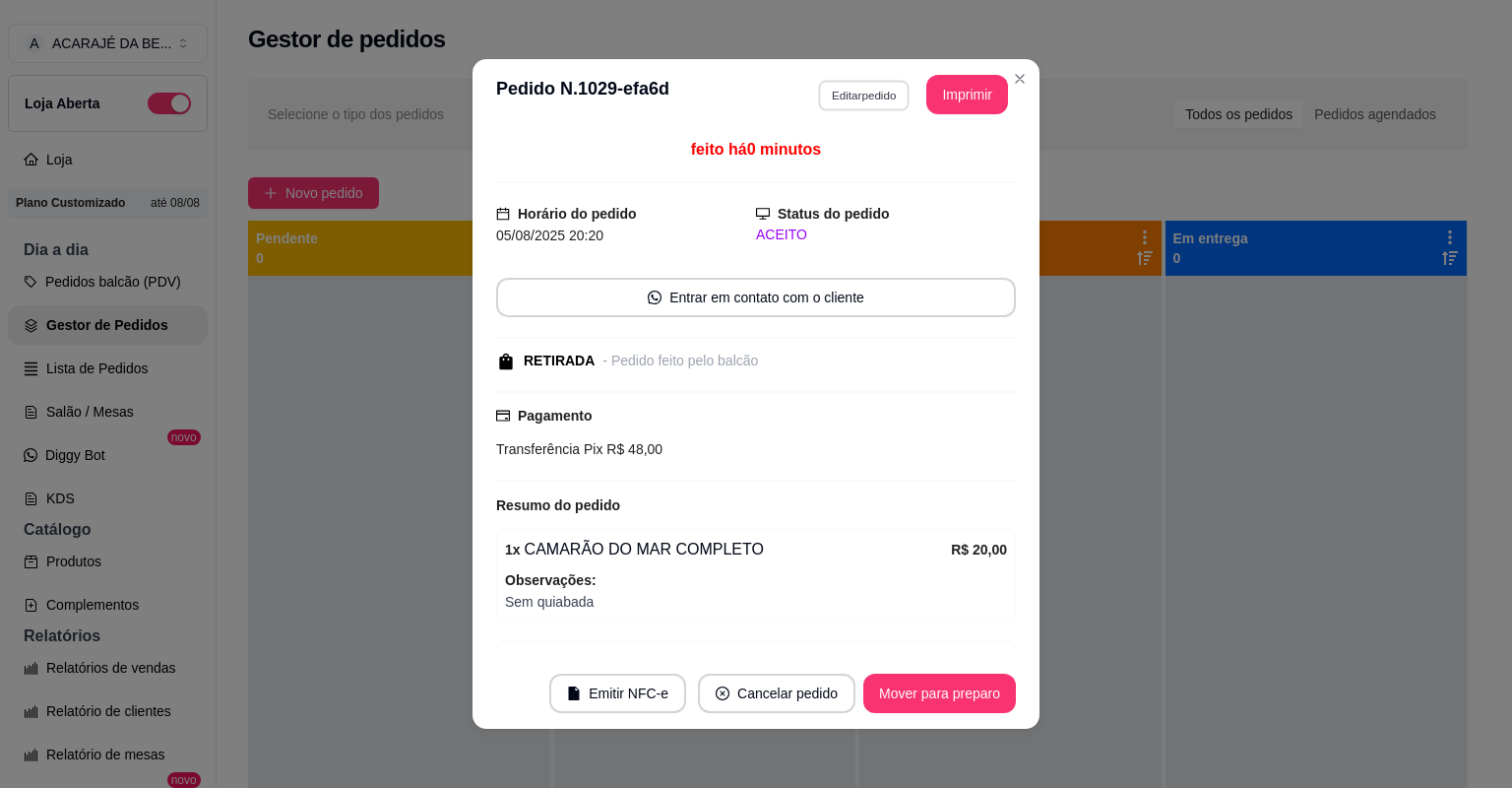 click on "Editar  pedido" at bounding box center (863, 95) 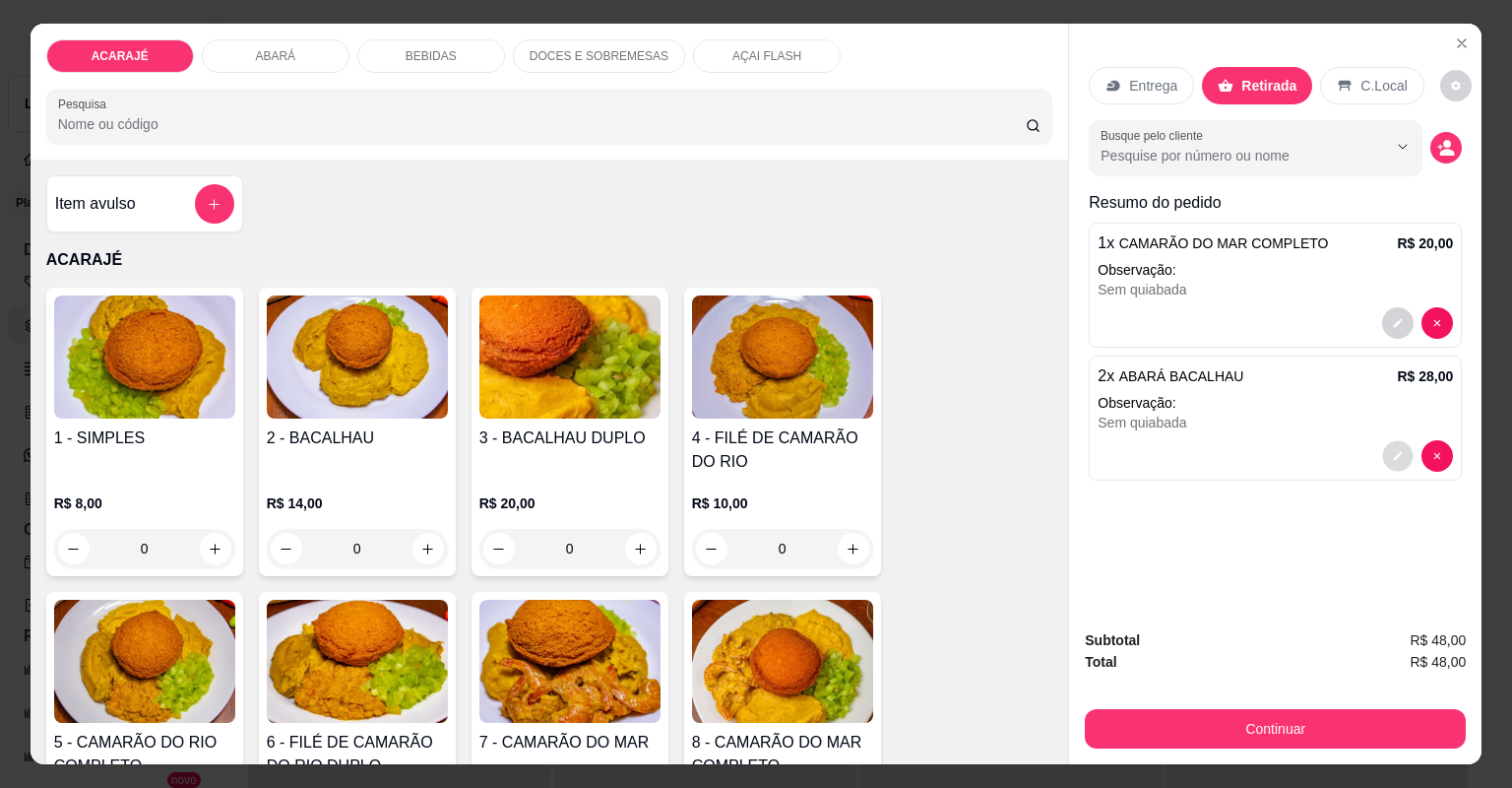 click 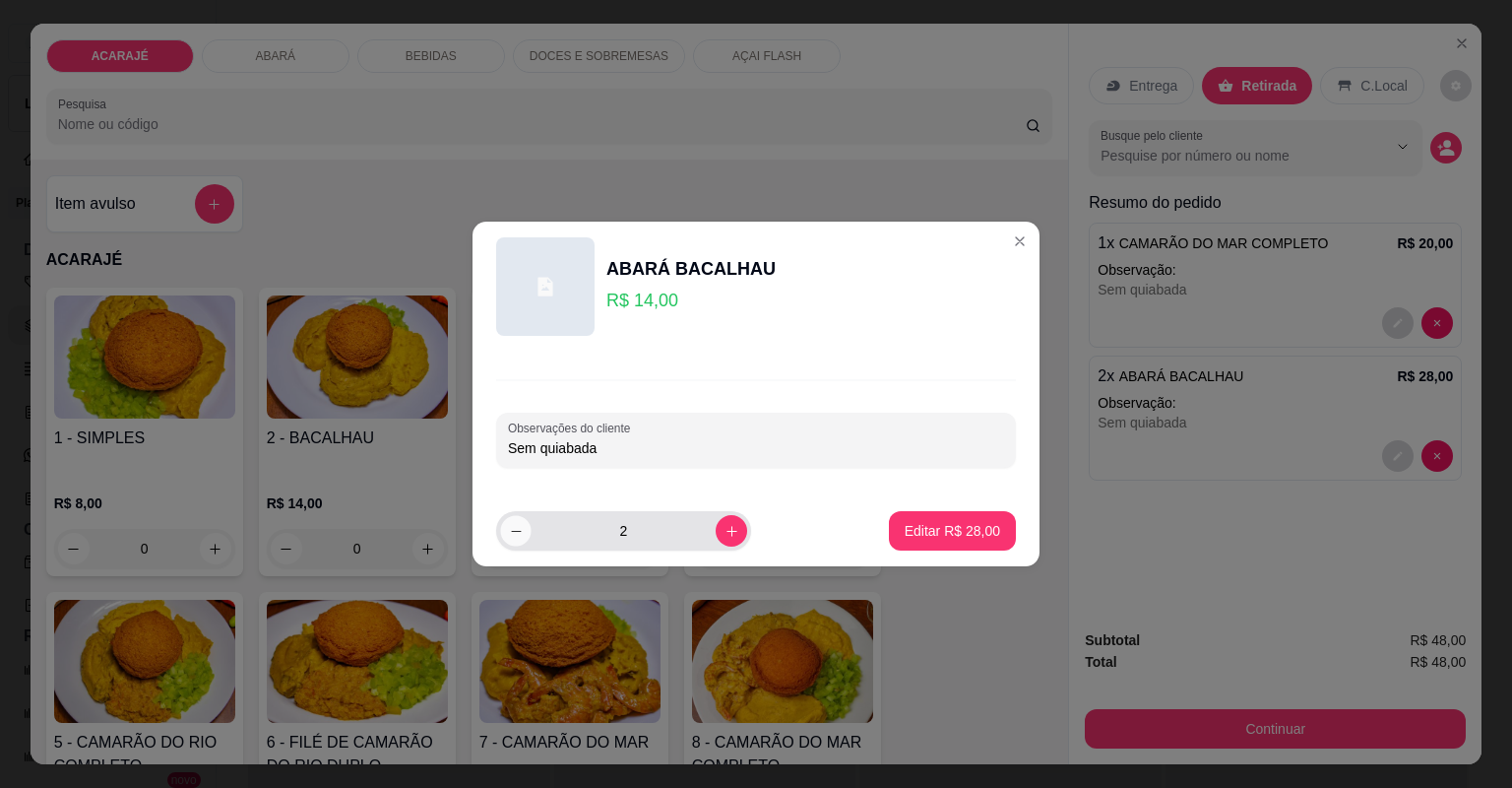 click 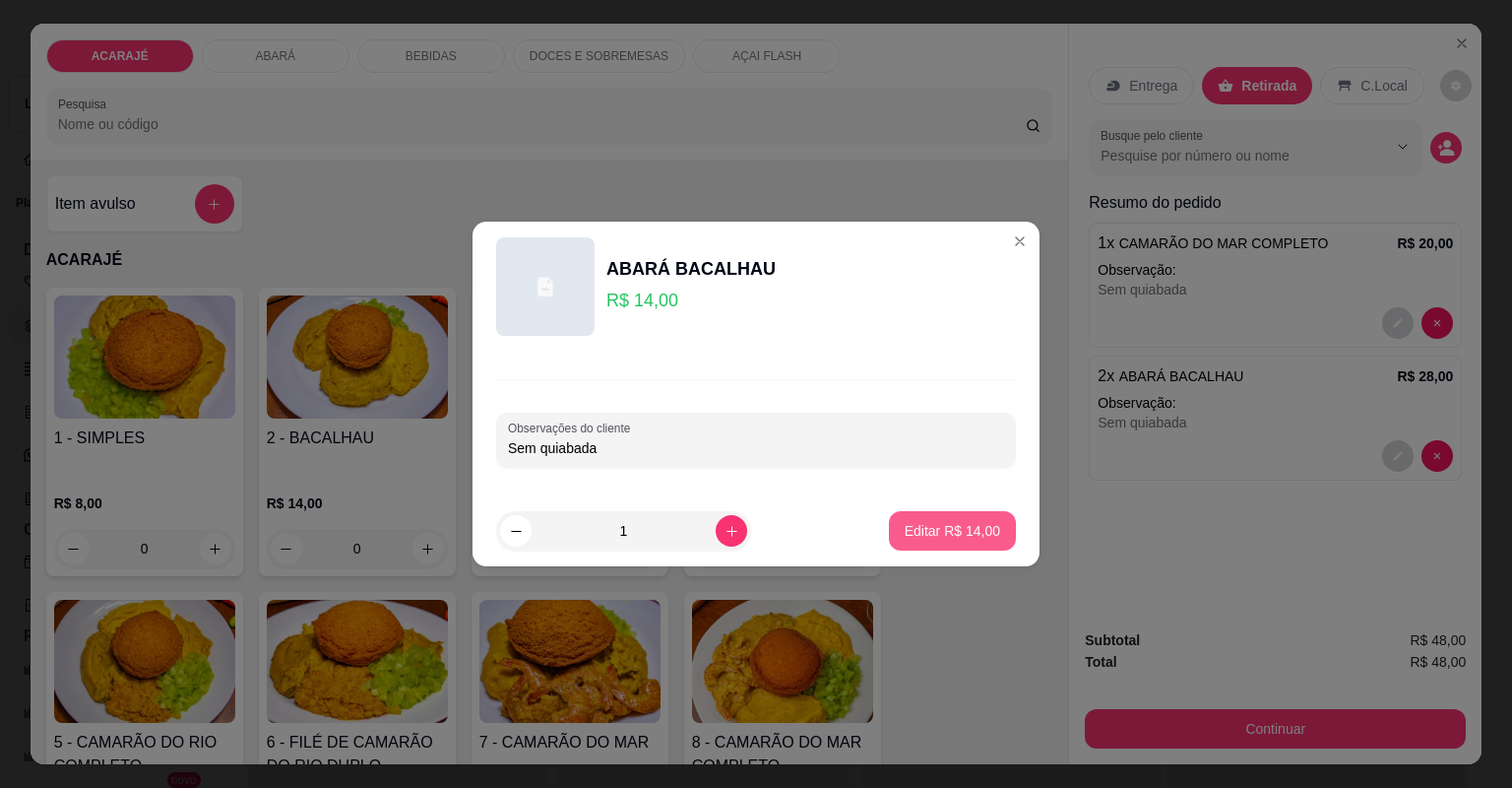 click on "Editar   R$ 14,00" at bounding box center (952, 531) 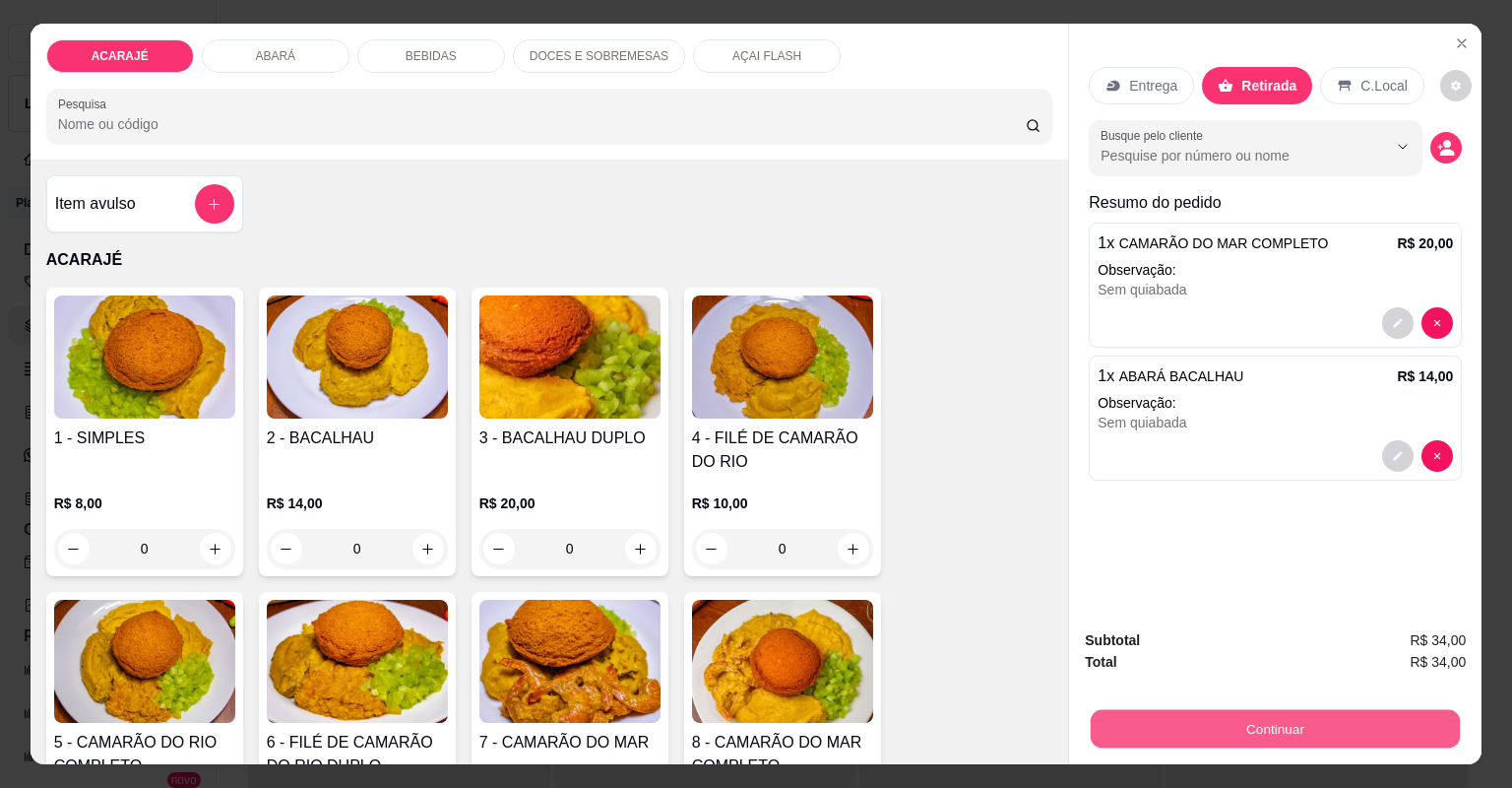 click on "Continuar" at bounding box center [1275, 729] 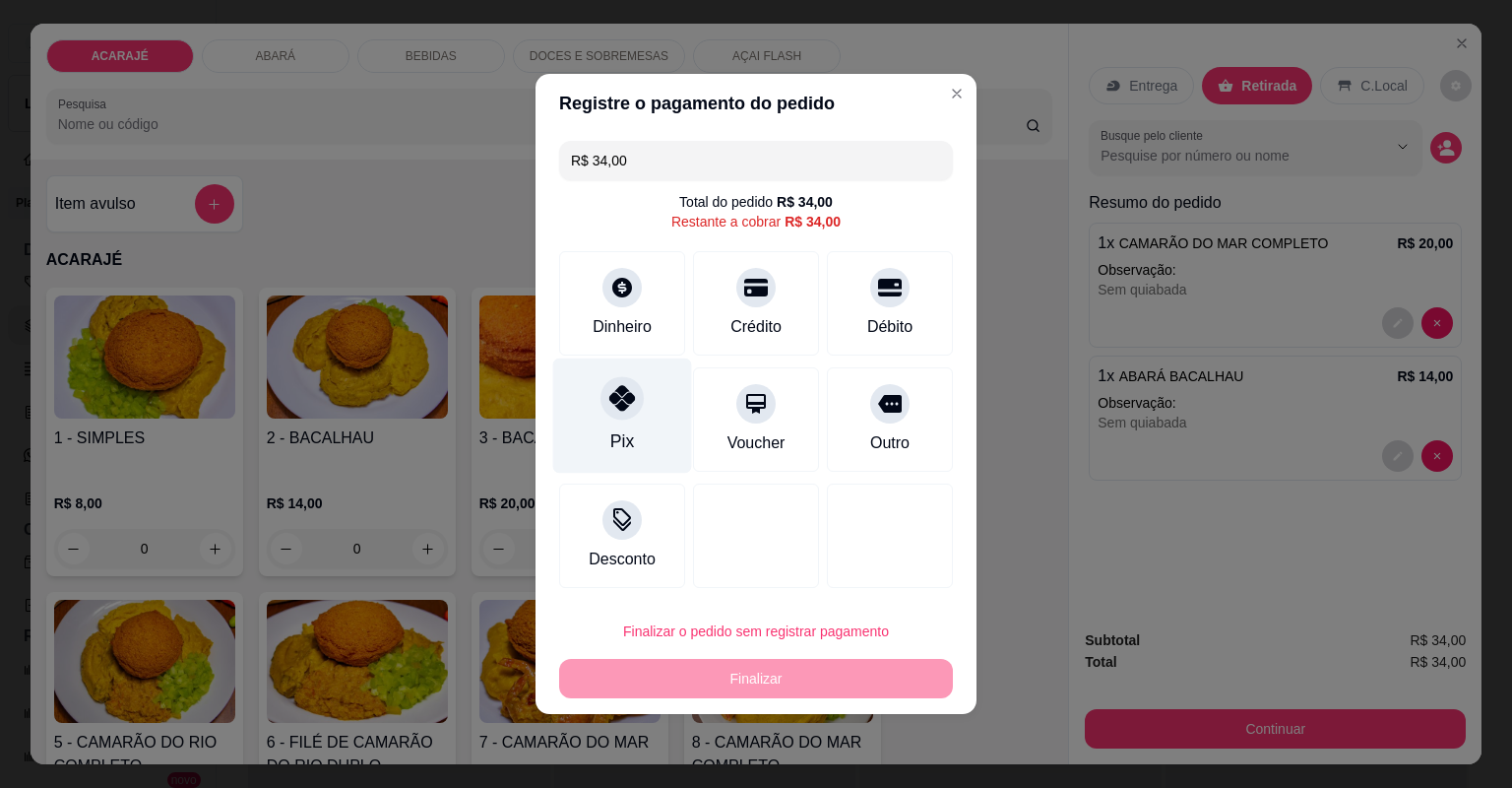 click at bounding box center (622, 398) 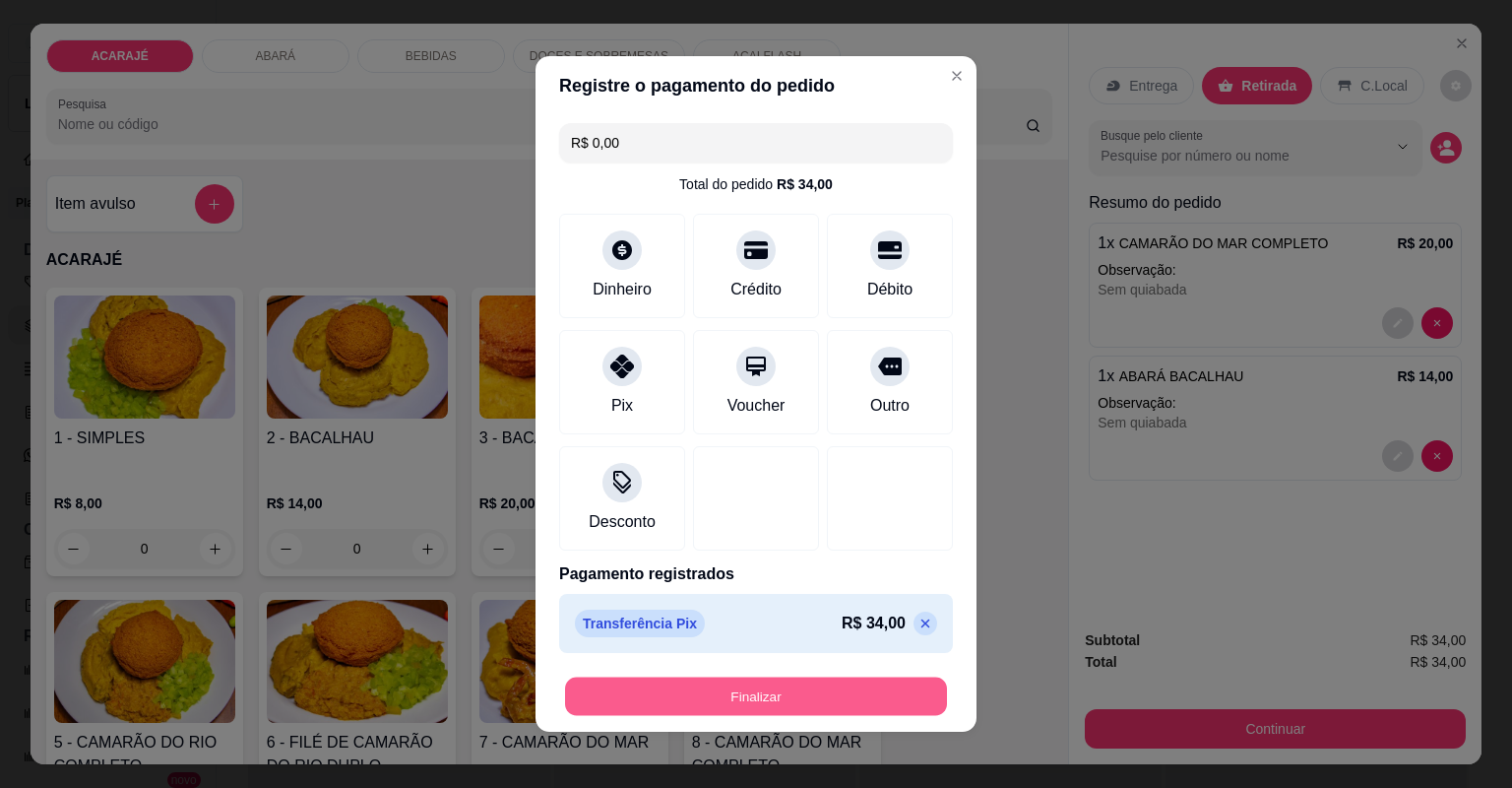 click on "Finalizar" at bounding box center [756, 696] 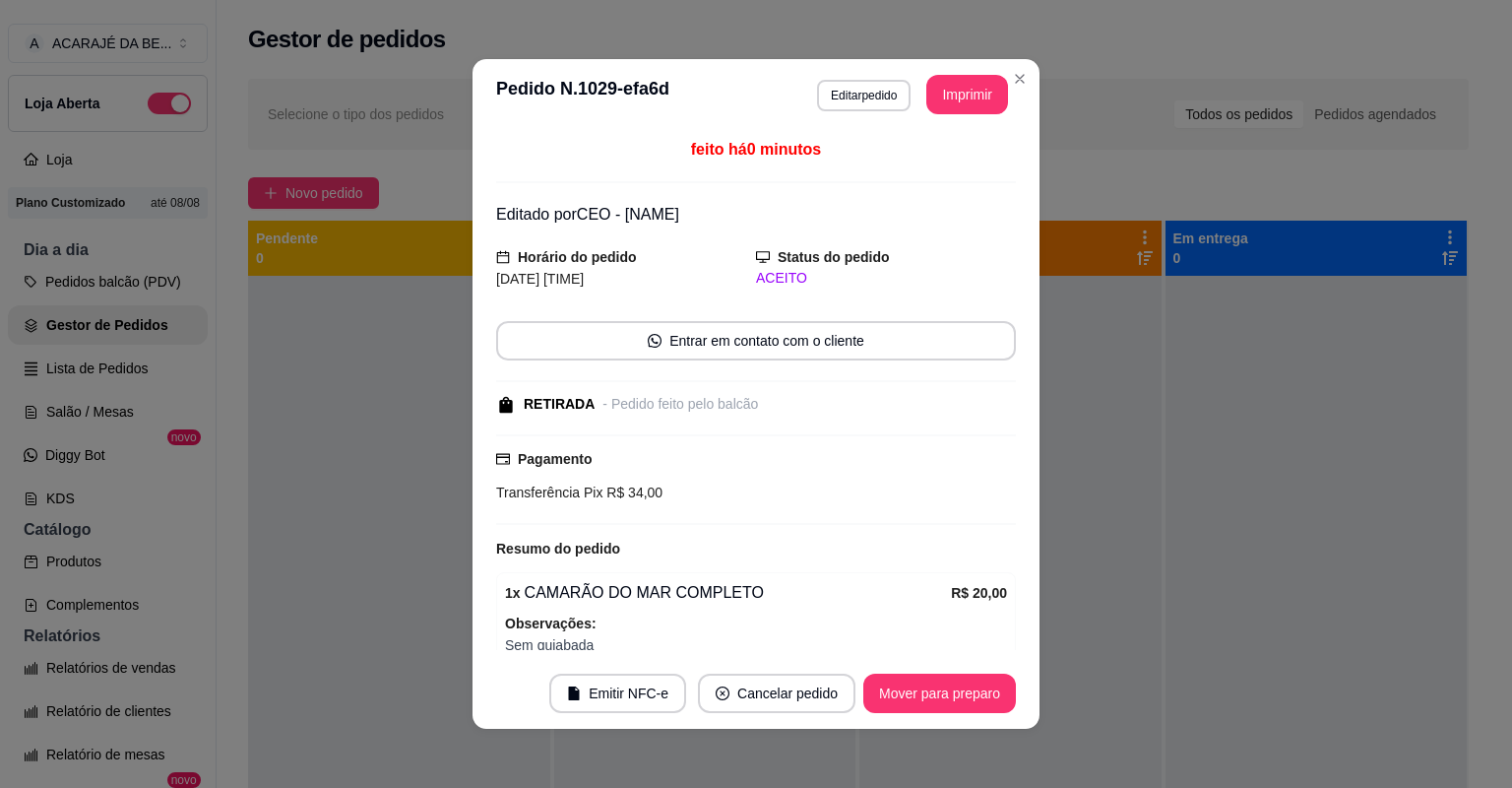 scroll, scrollTop: 0, scrollLeft: 0, axis: both 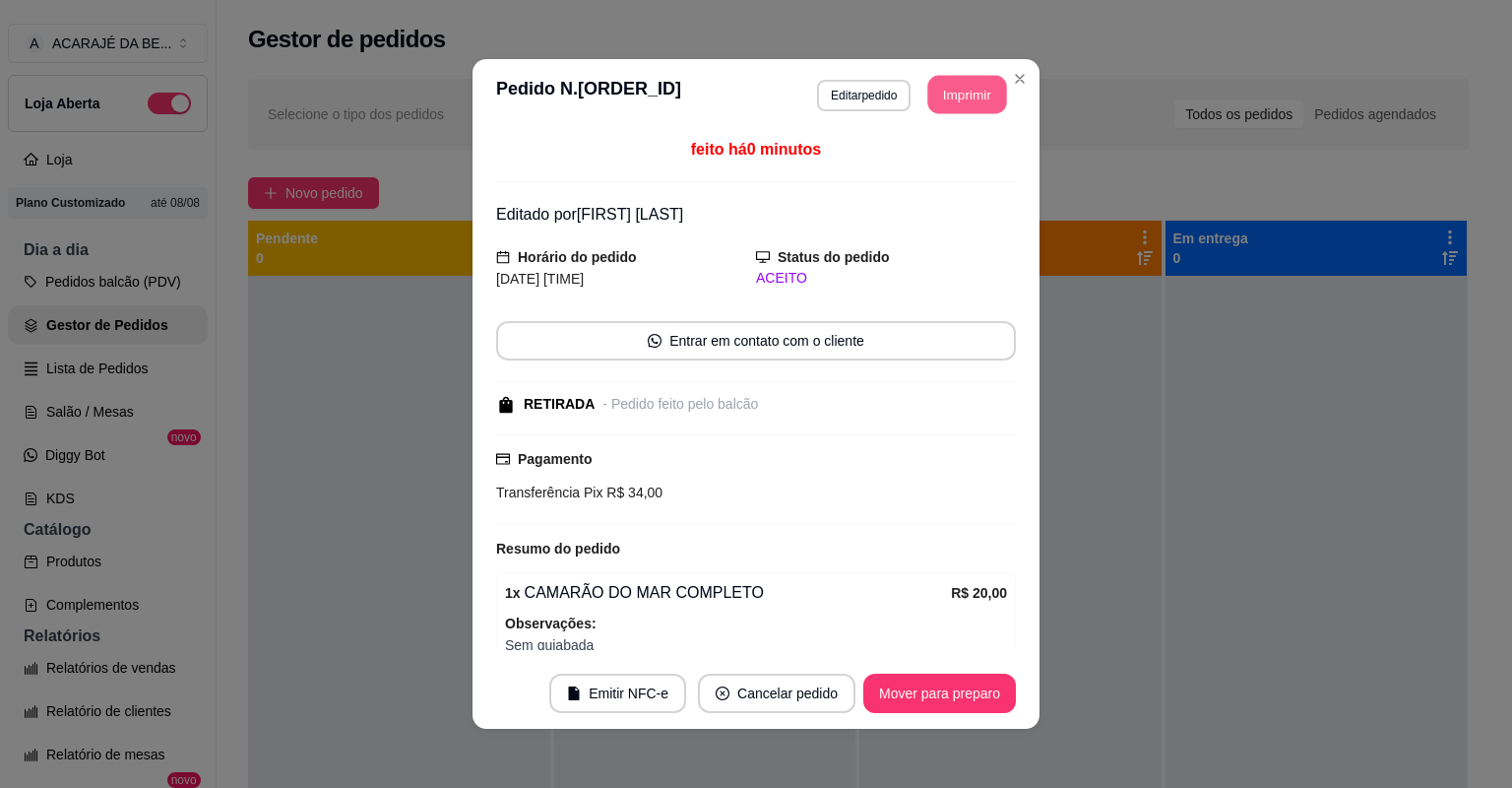 click on "Imprimir" at bounding box center (968, 95) 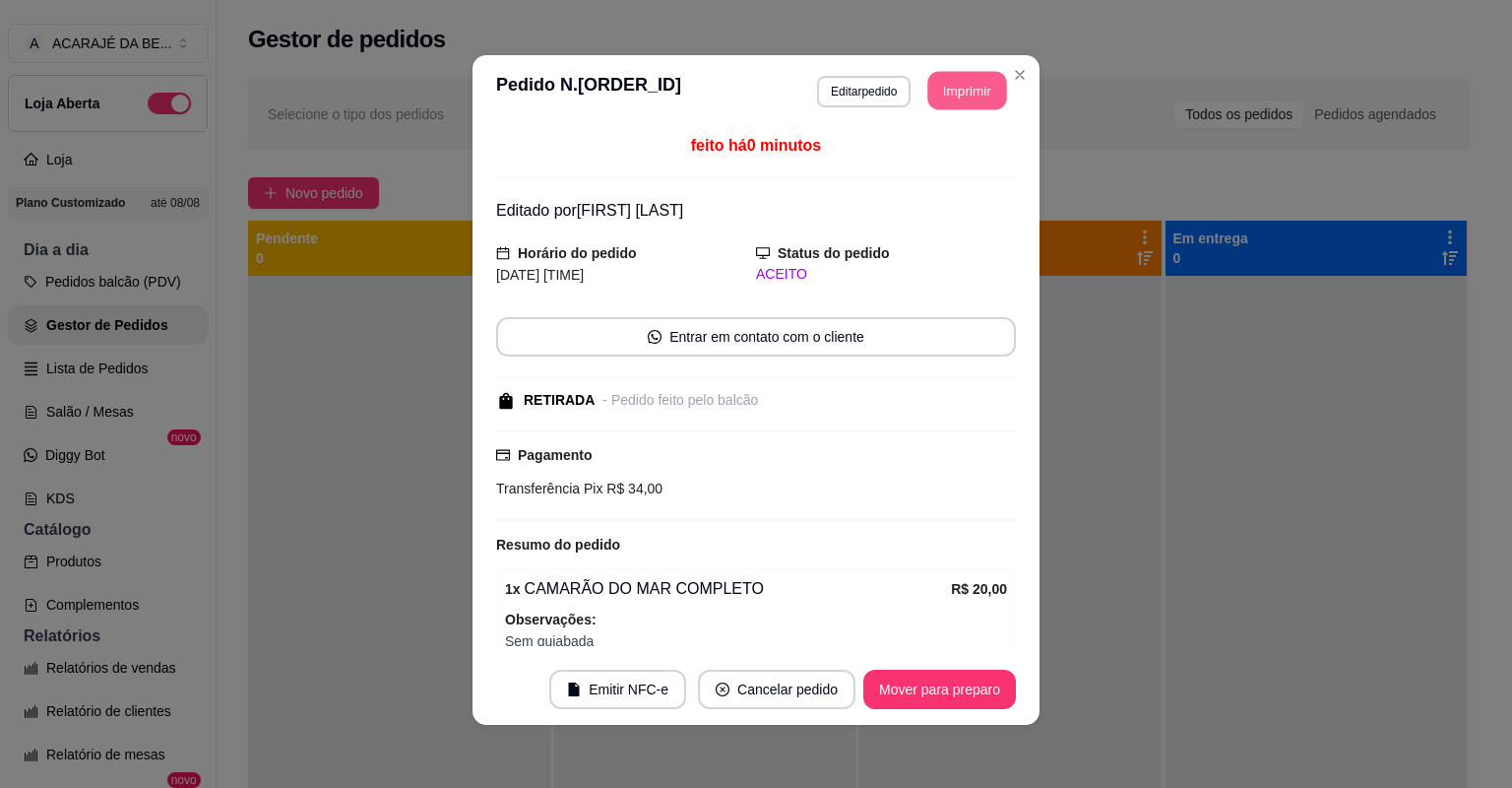scroll, scrollTop: 122, scrollLeft: 0, axis: vertical 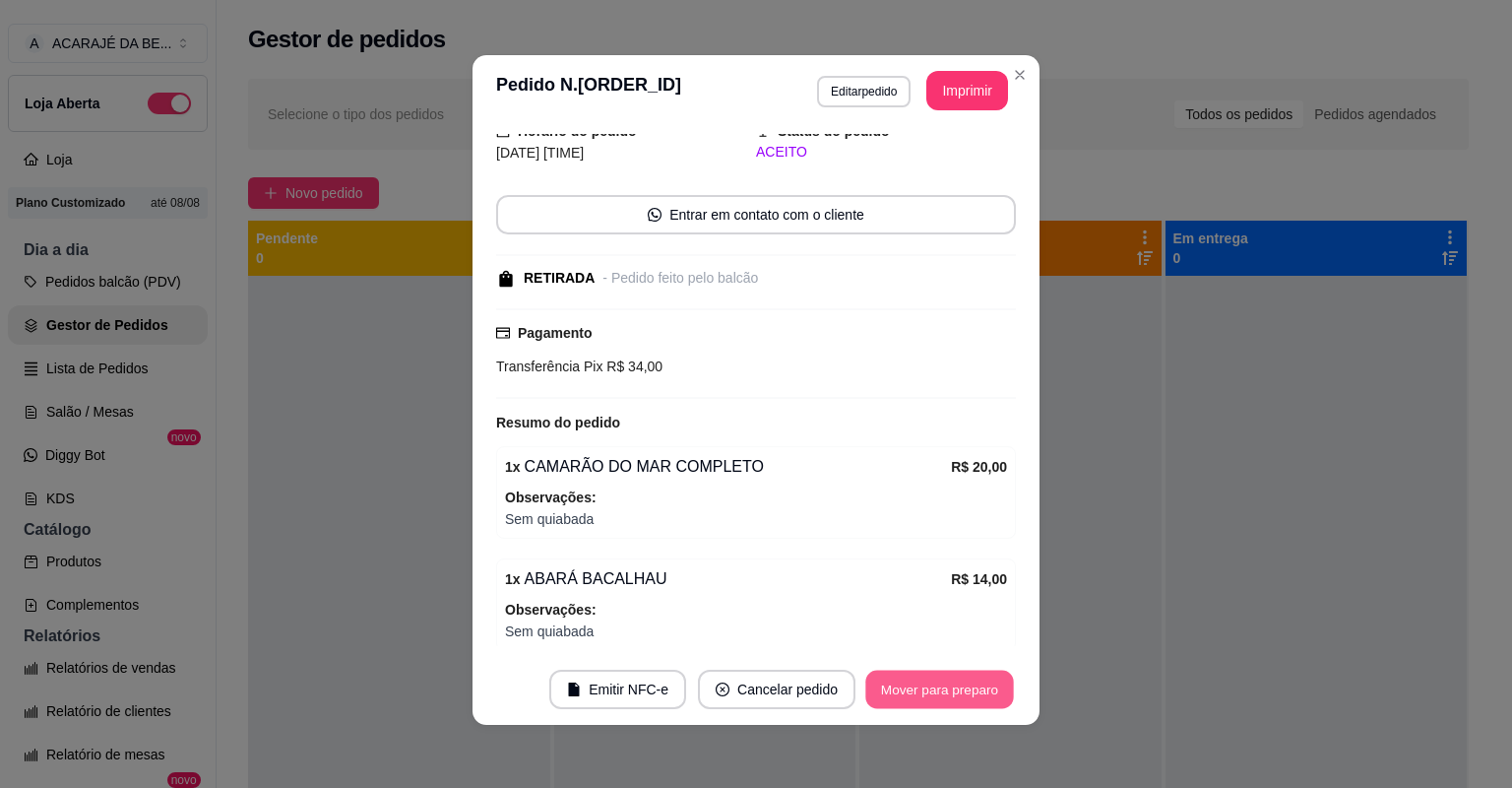 click on "Mover para preparo" at bounding box center (939, 690) 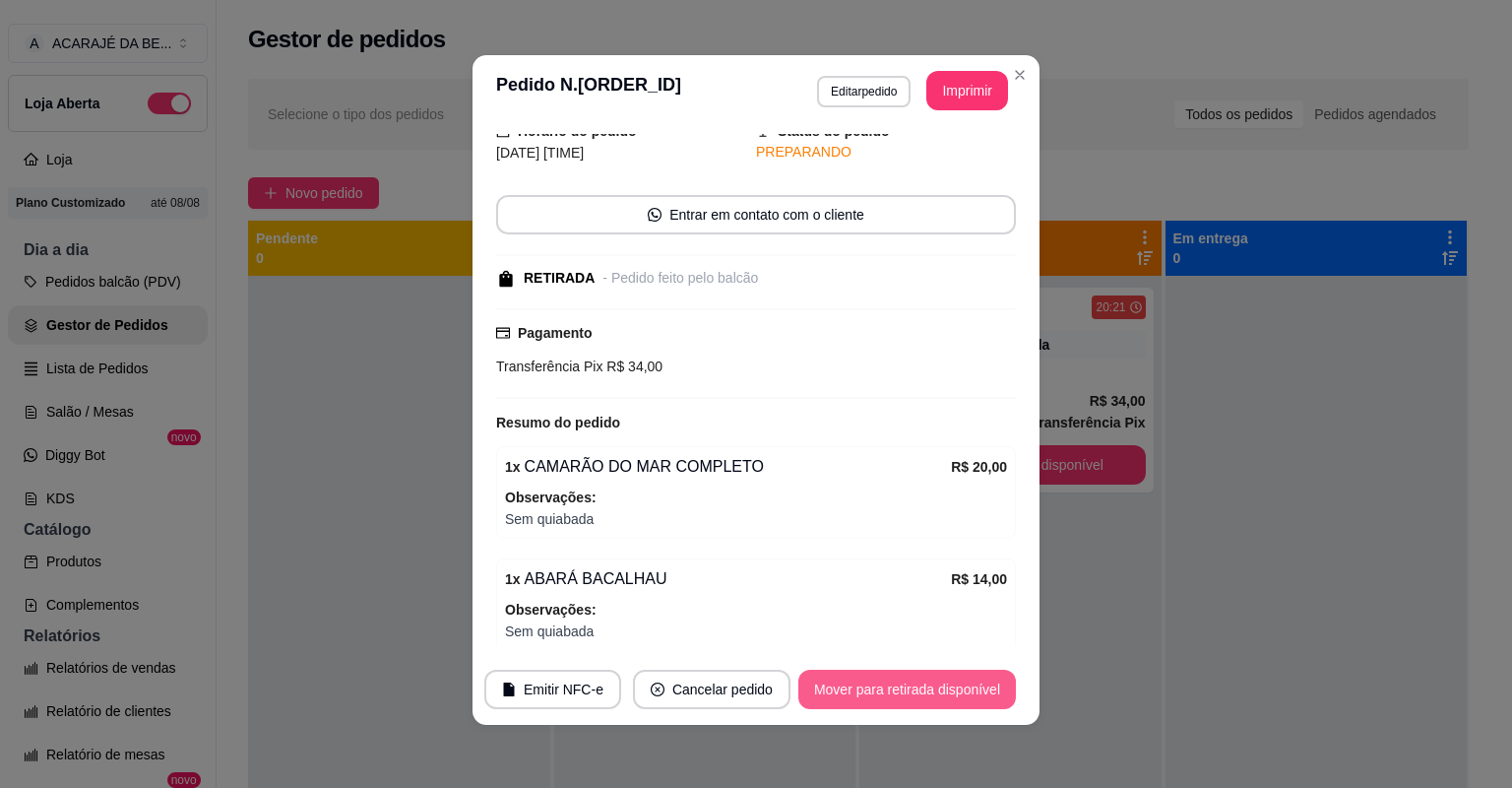 click on "Mover para retirada disponível" at bounding box center (907, 690) 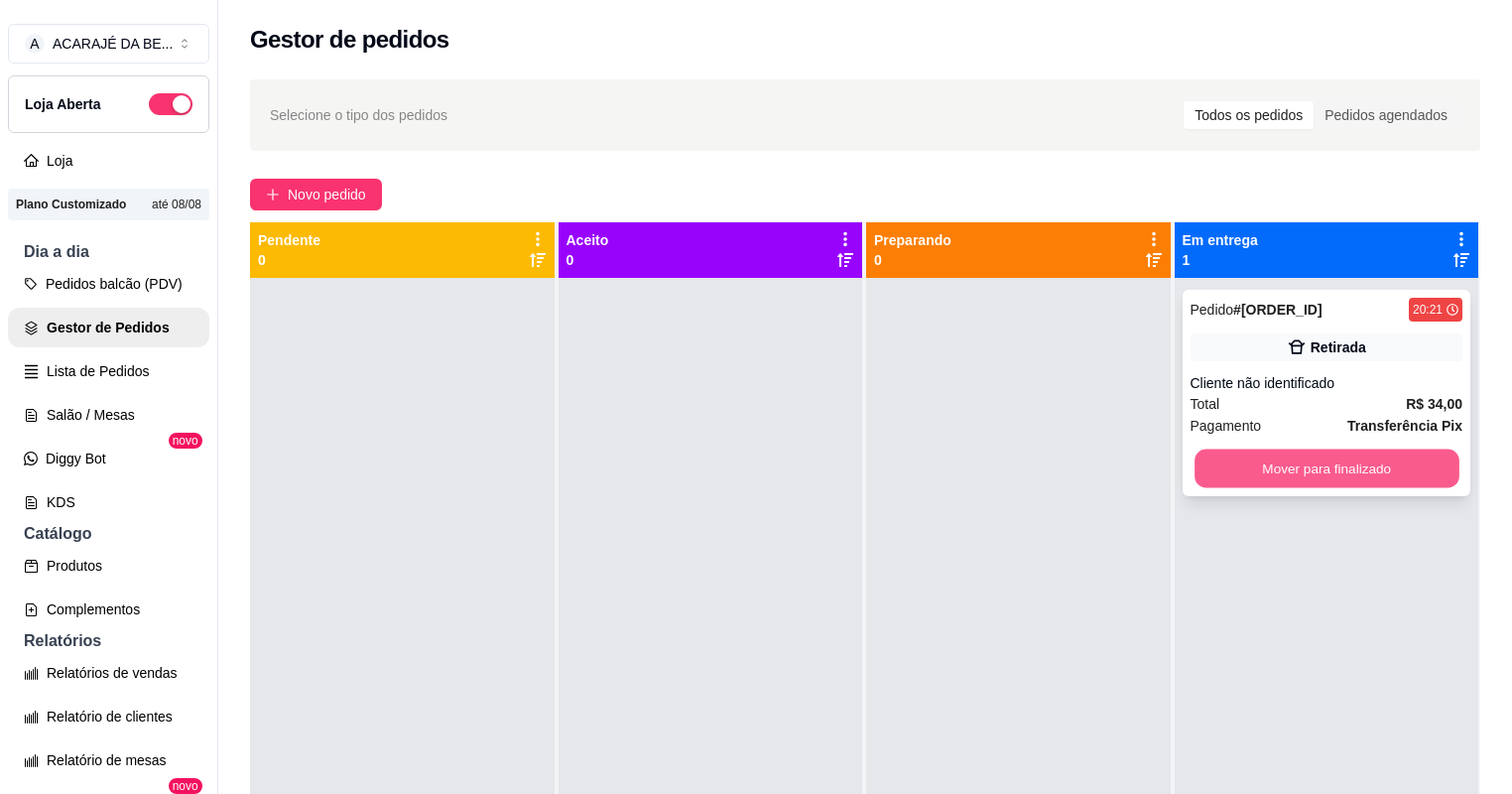 click on "Mover para finalizado" at bounding box center (1326, 468) 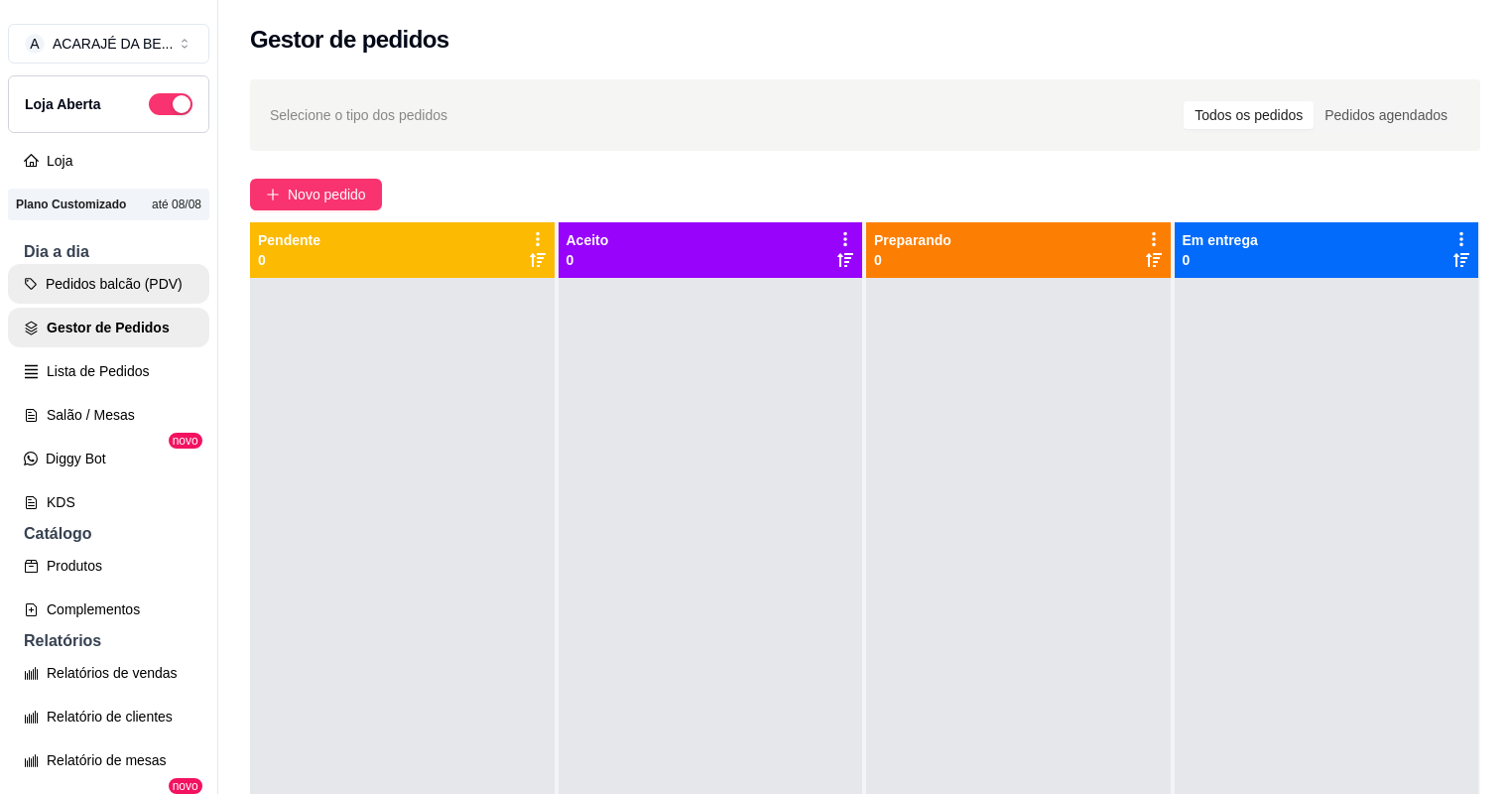 click on "Pedidos balcão (PDV)" at bounding box center (108, 284) 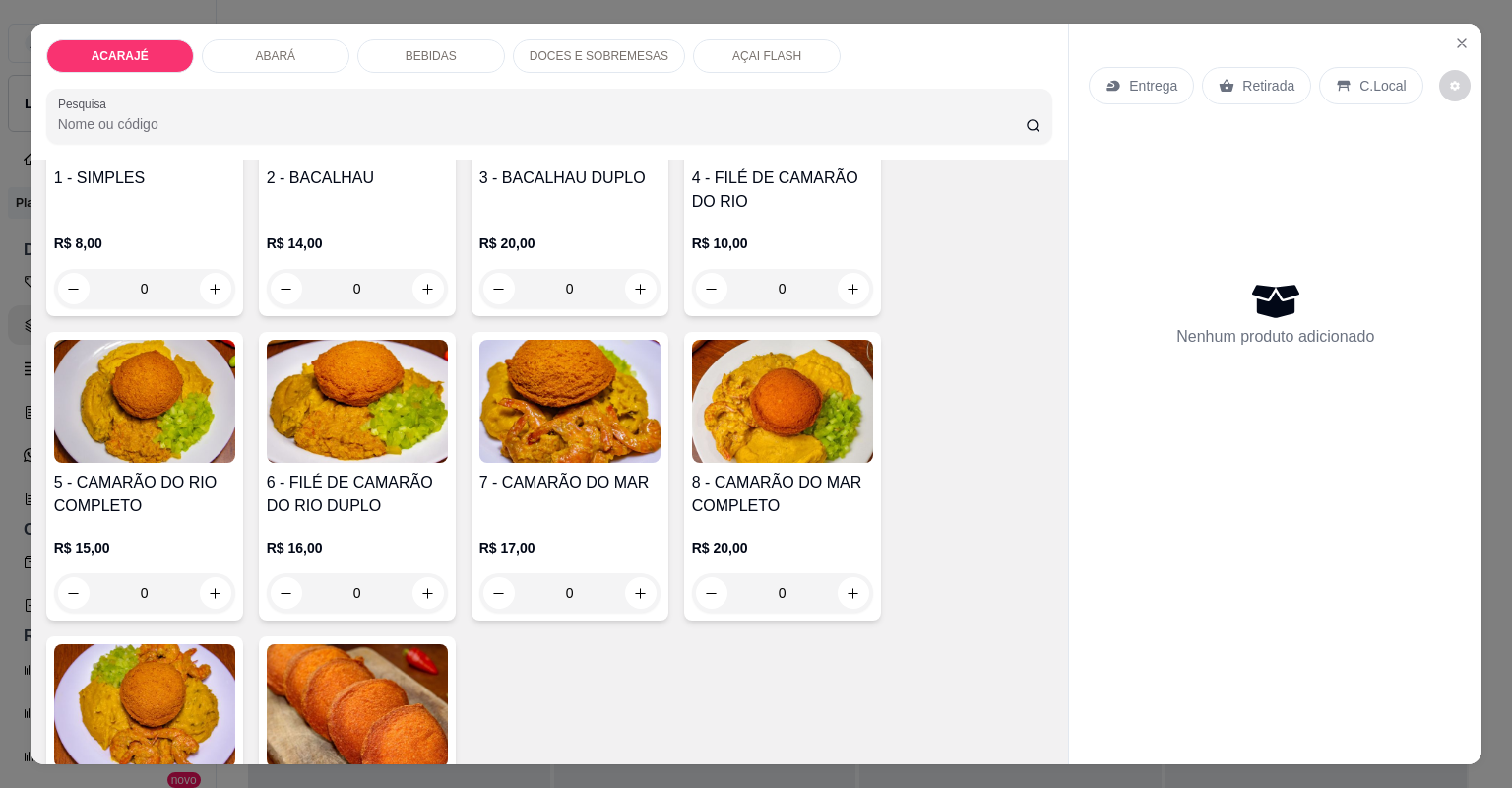 scroll, scrollTop: 315, scrollLeft: 0, axis: vertical 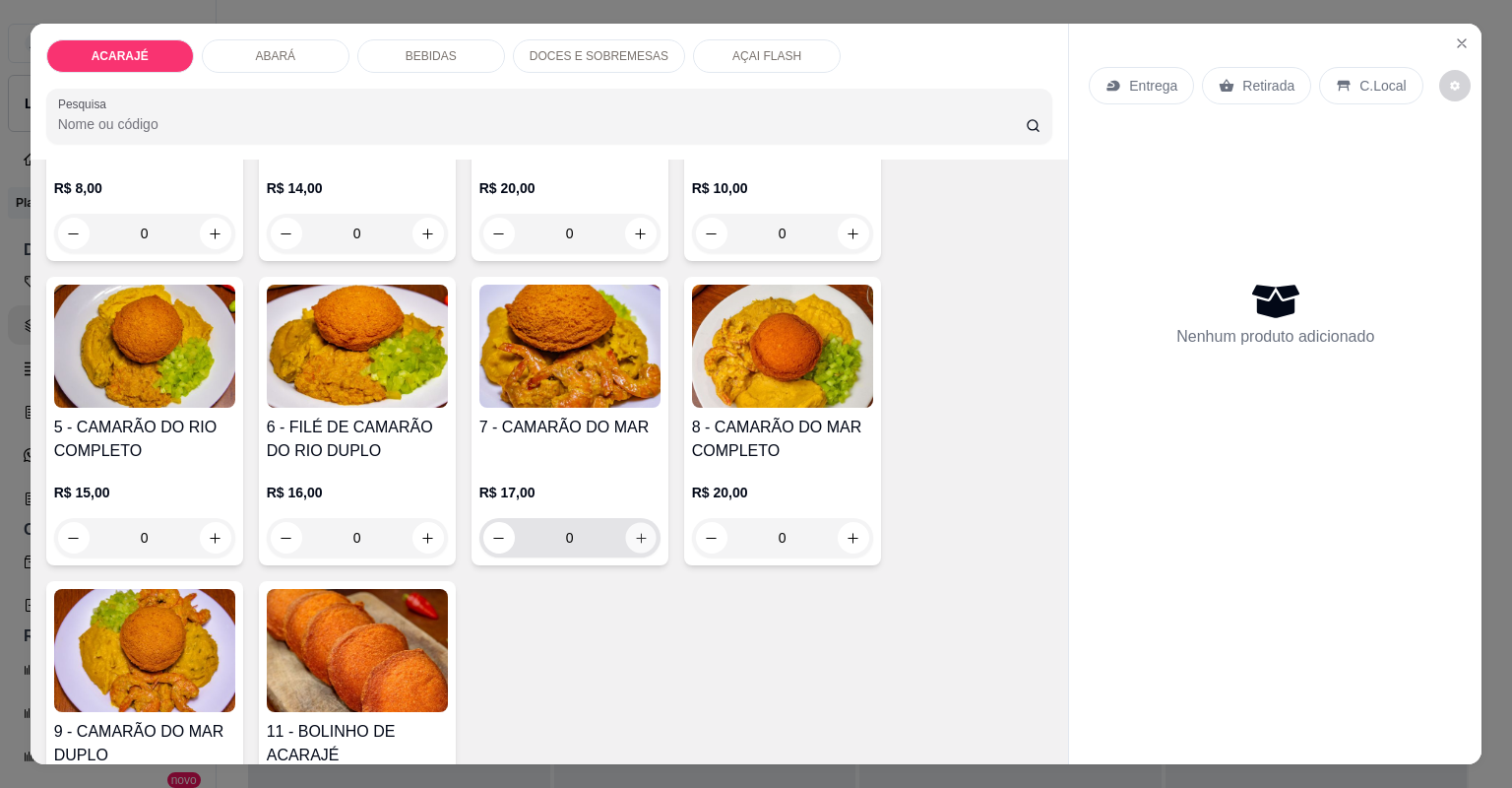 click 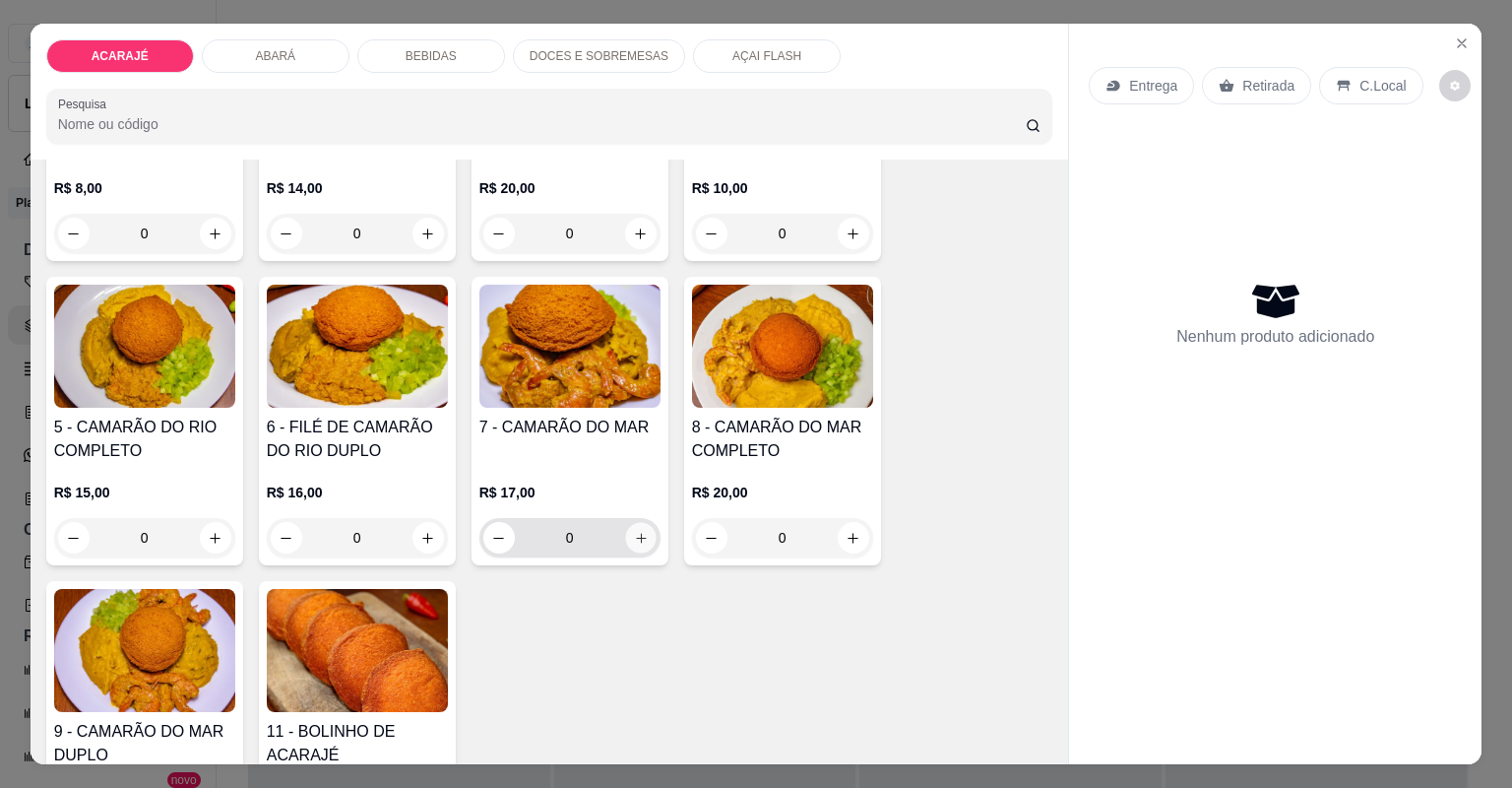 type on "1" 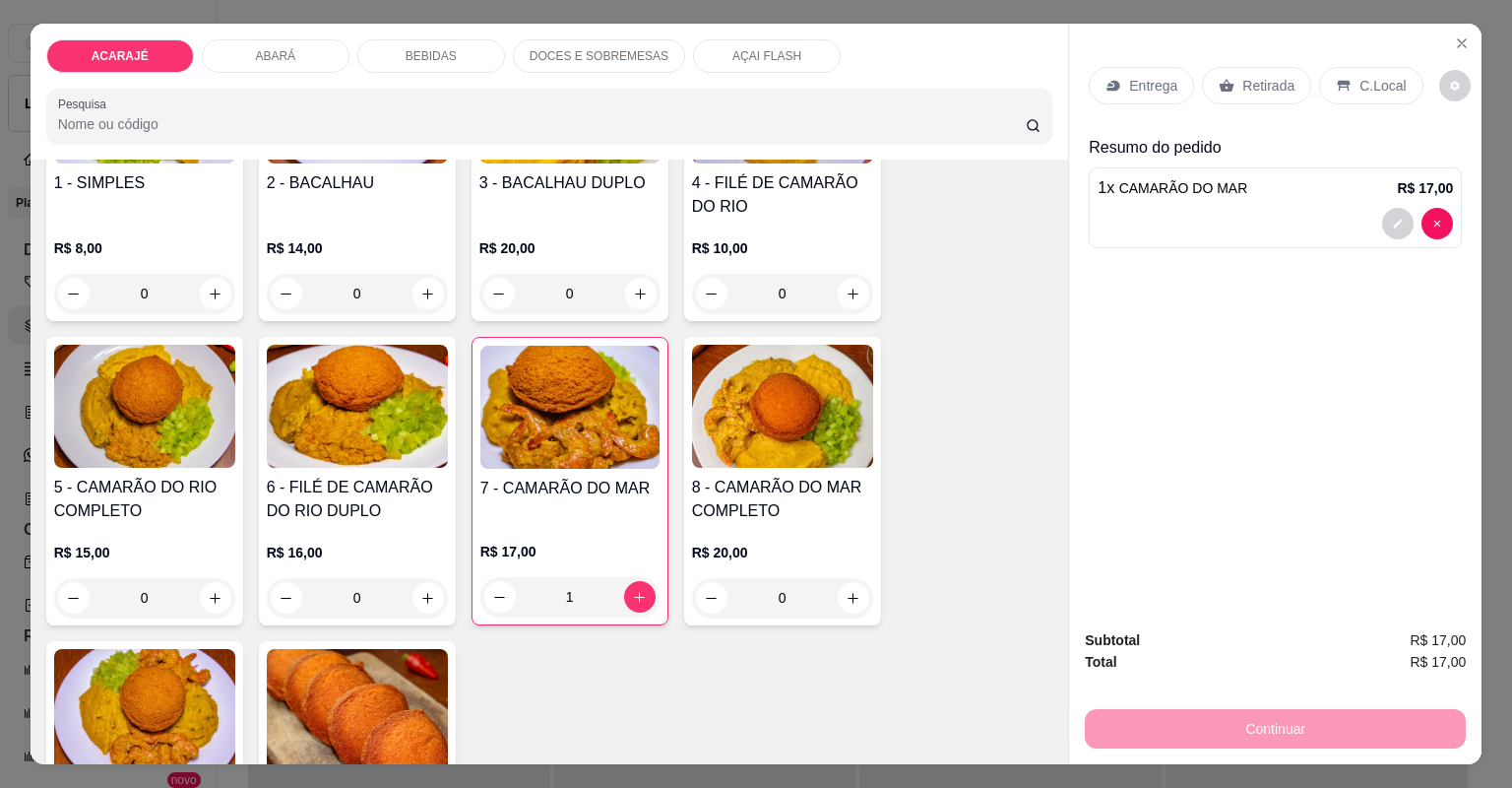 scroll, scrollTop: 158, scrollLeft: 0, axis: vertical 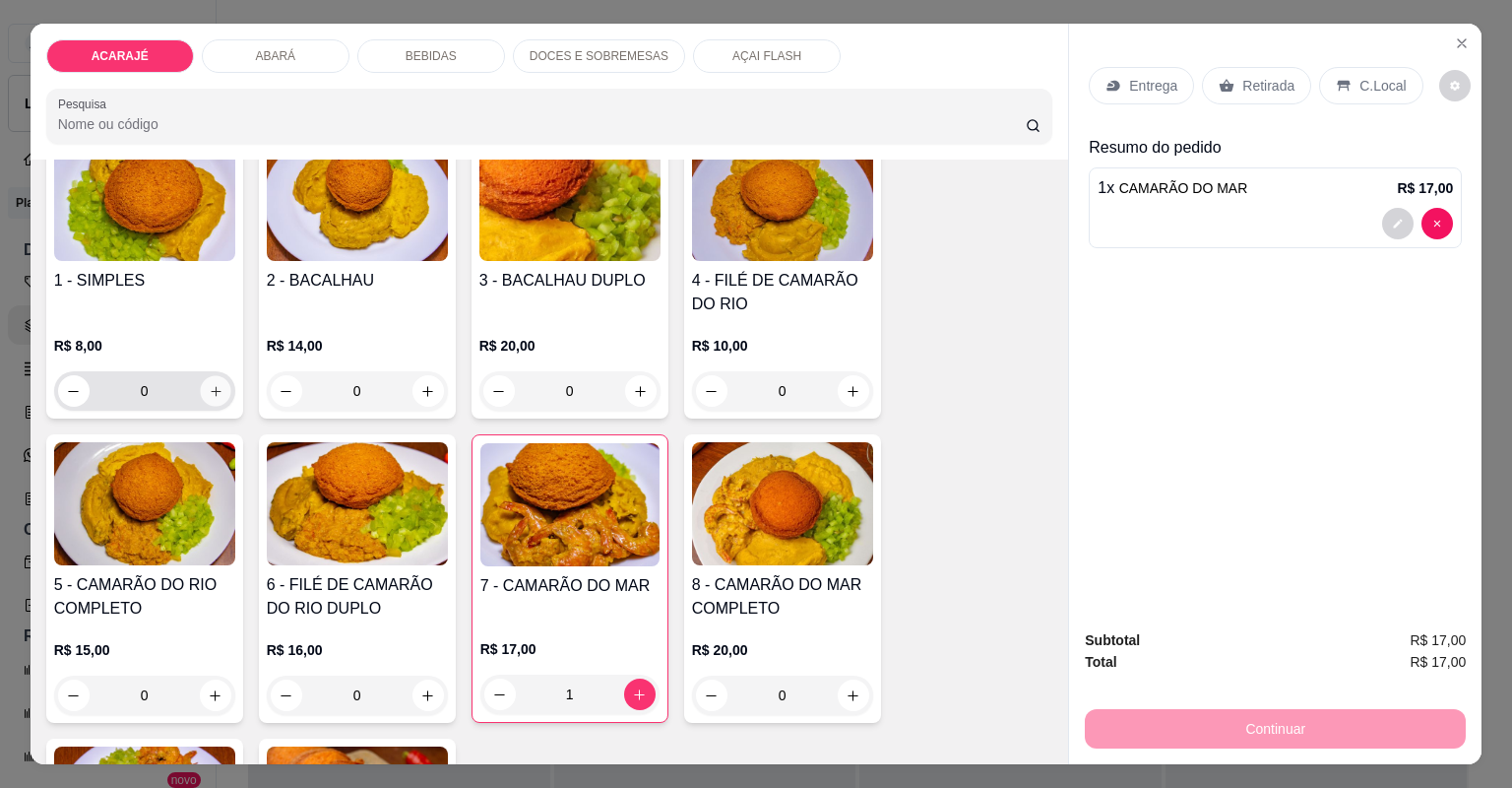 click 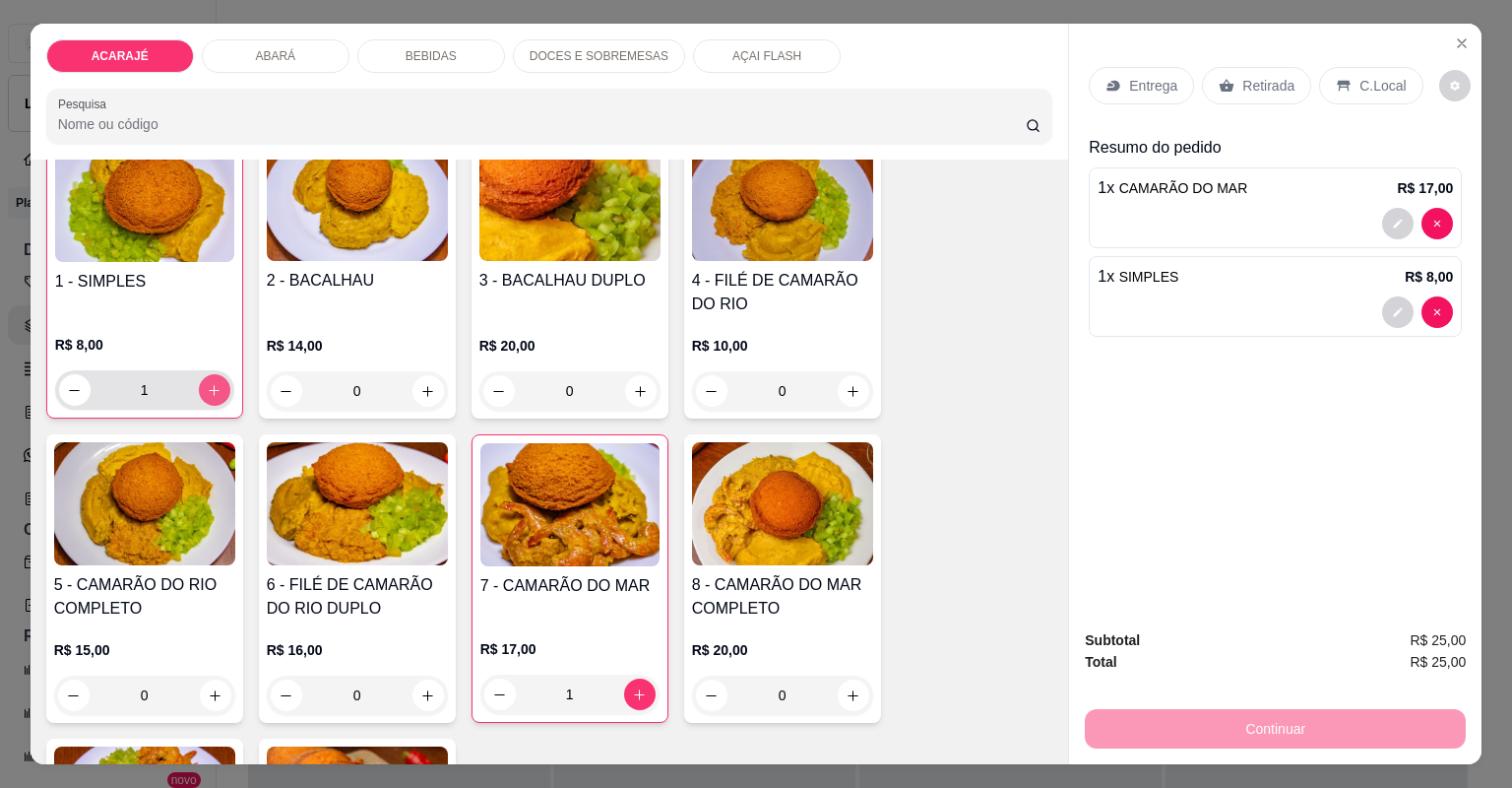 scroll, scrollTop: 158, scrollLeft: 0, axis: vertical 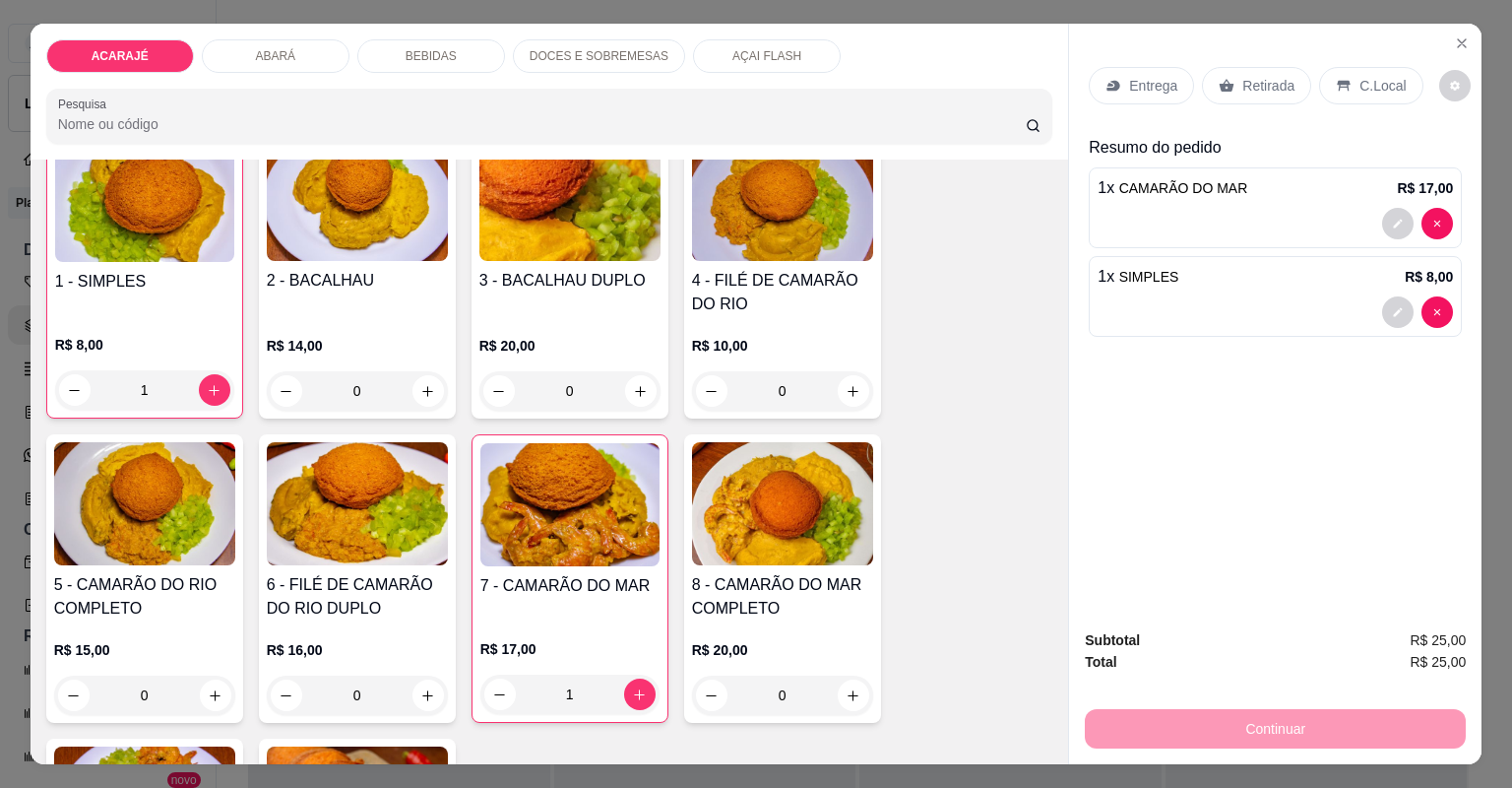 click on "Entrega" at bounding box center [1153, 86] 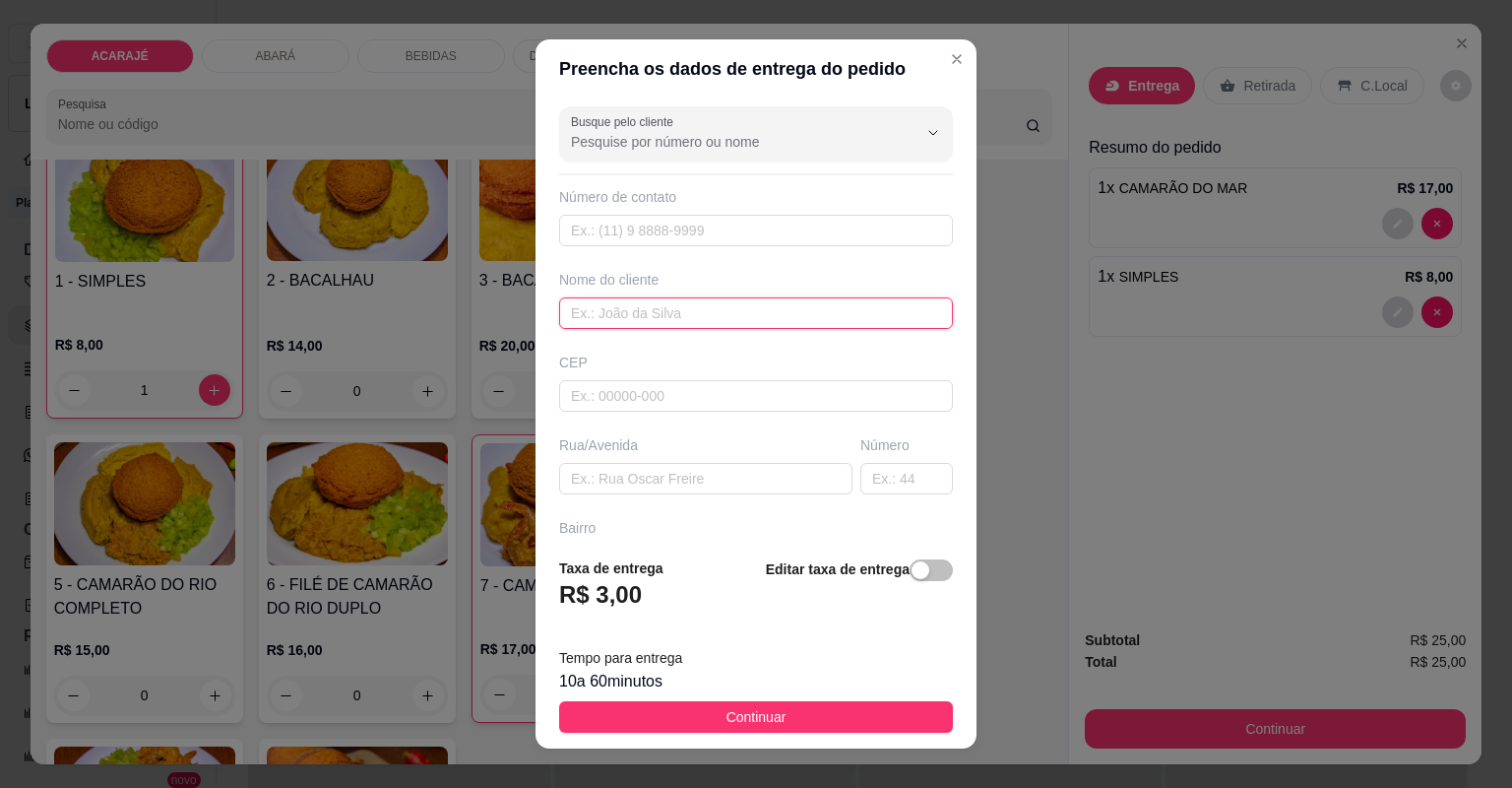 click at bounding box center (756, 313) 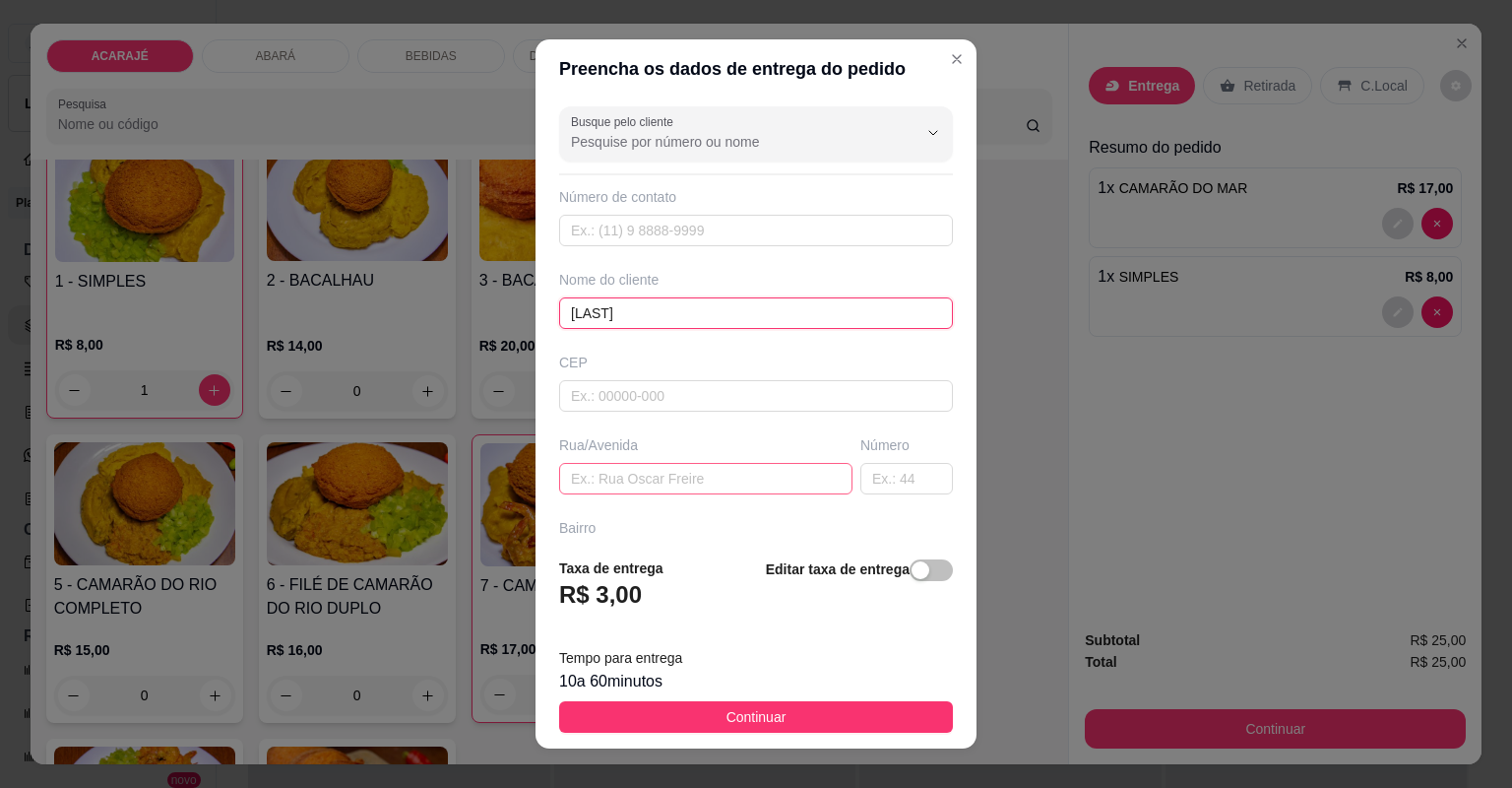 type on "[LAST]" 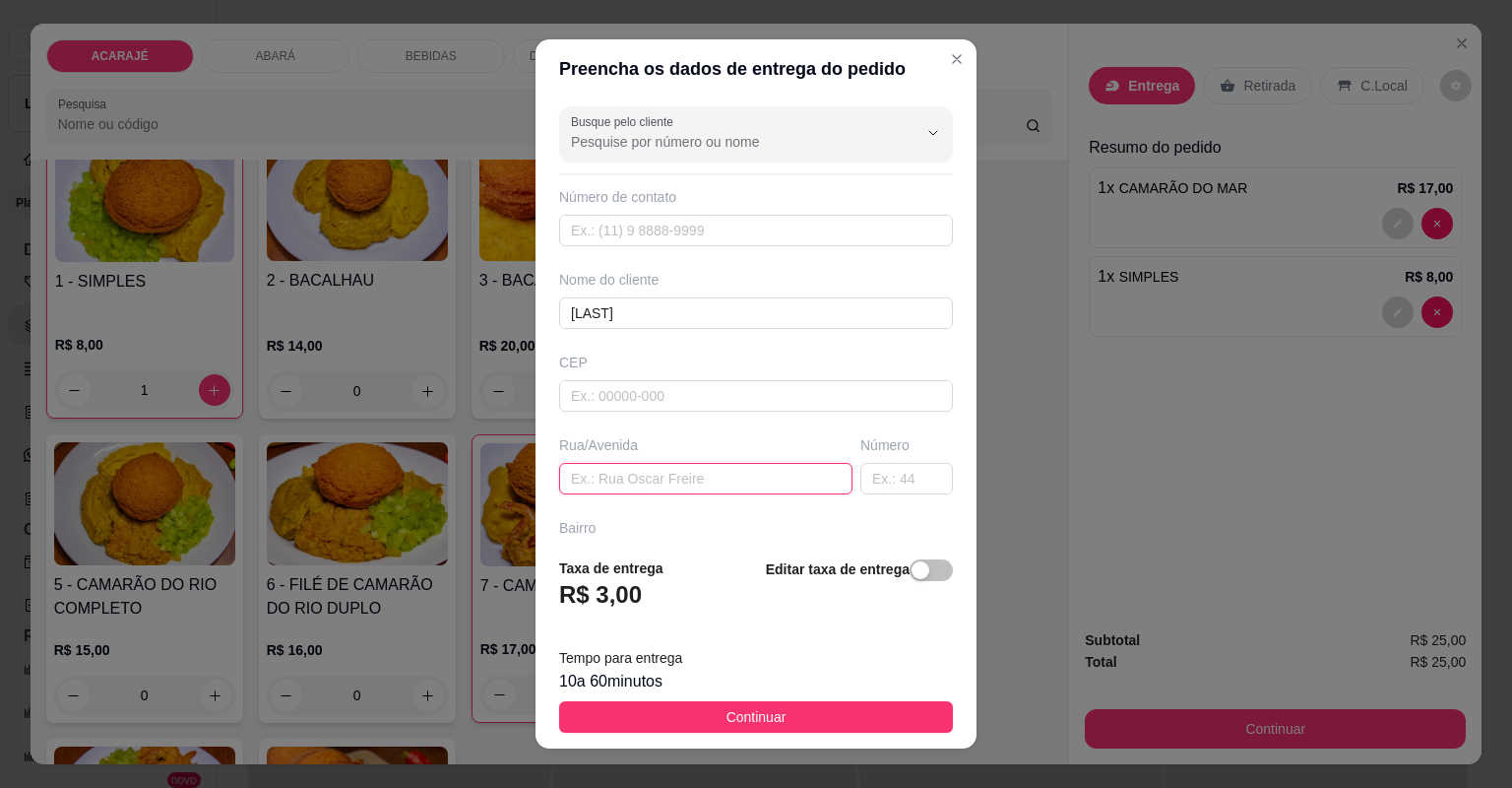 click at bounding box center [706, 479] 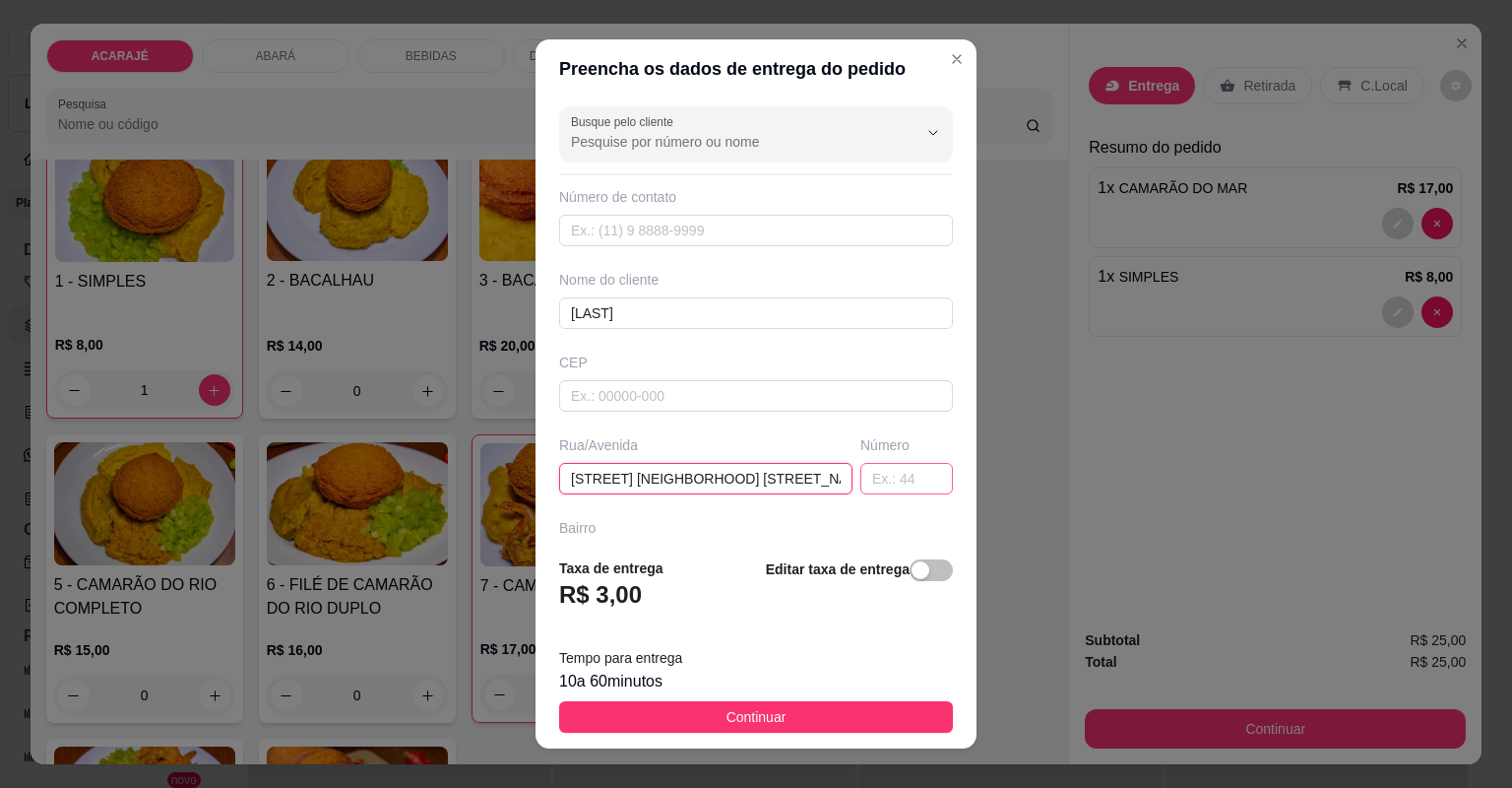 type on "[STREET] [NEIGHBORHOOD] [STREET_NAME]" 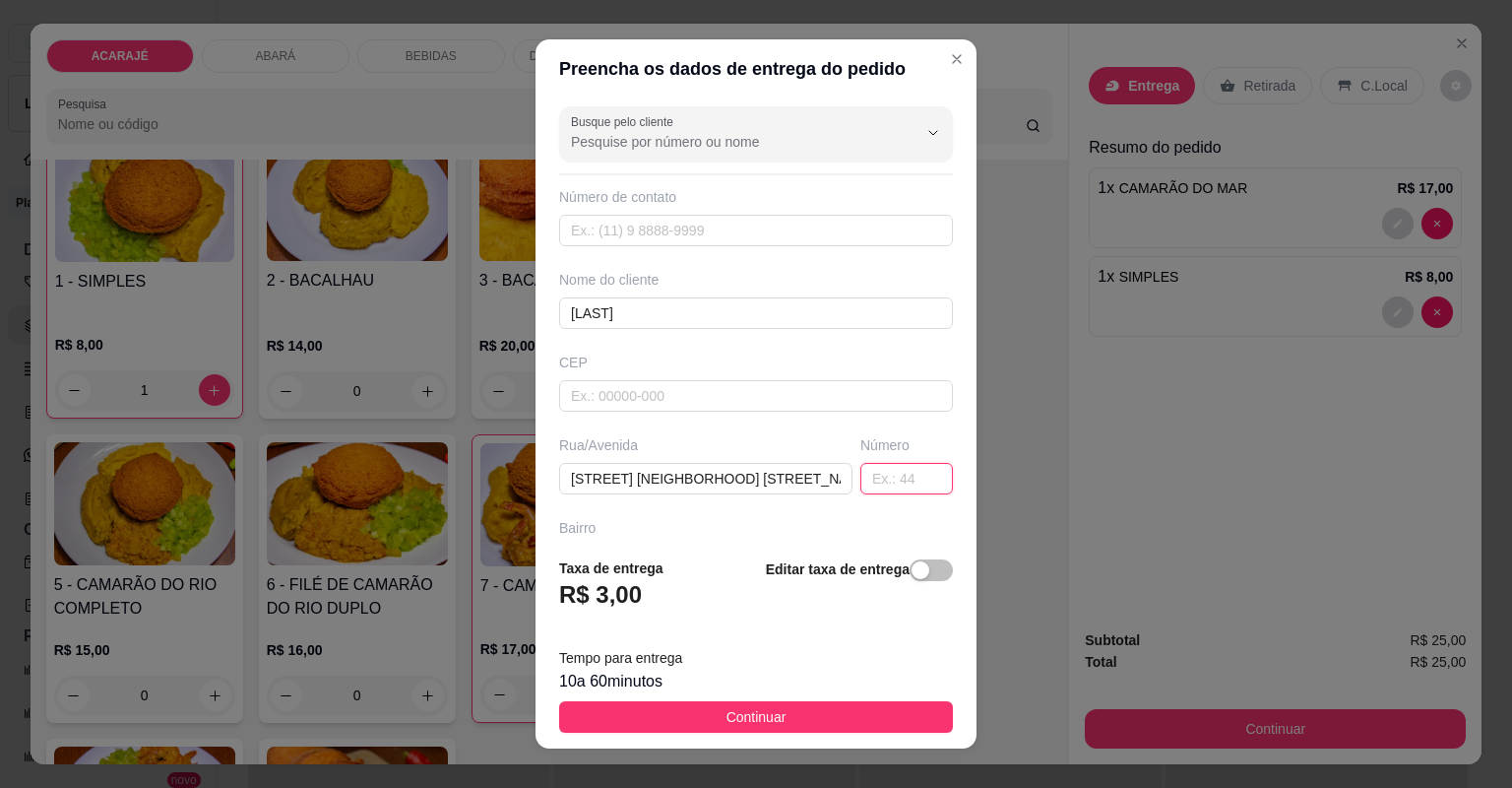 click at bounding box center [907, 479] 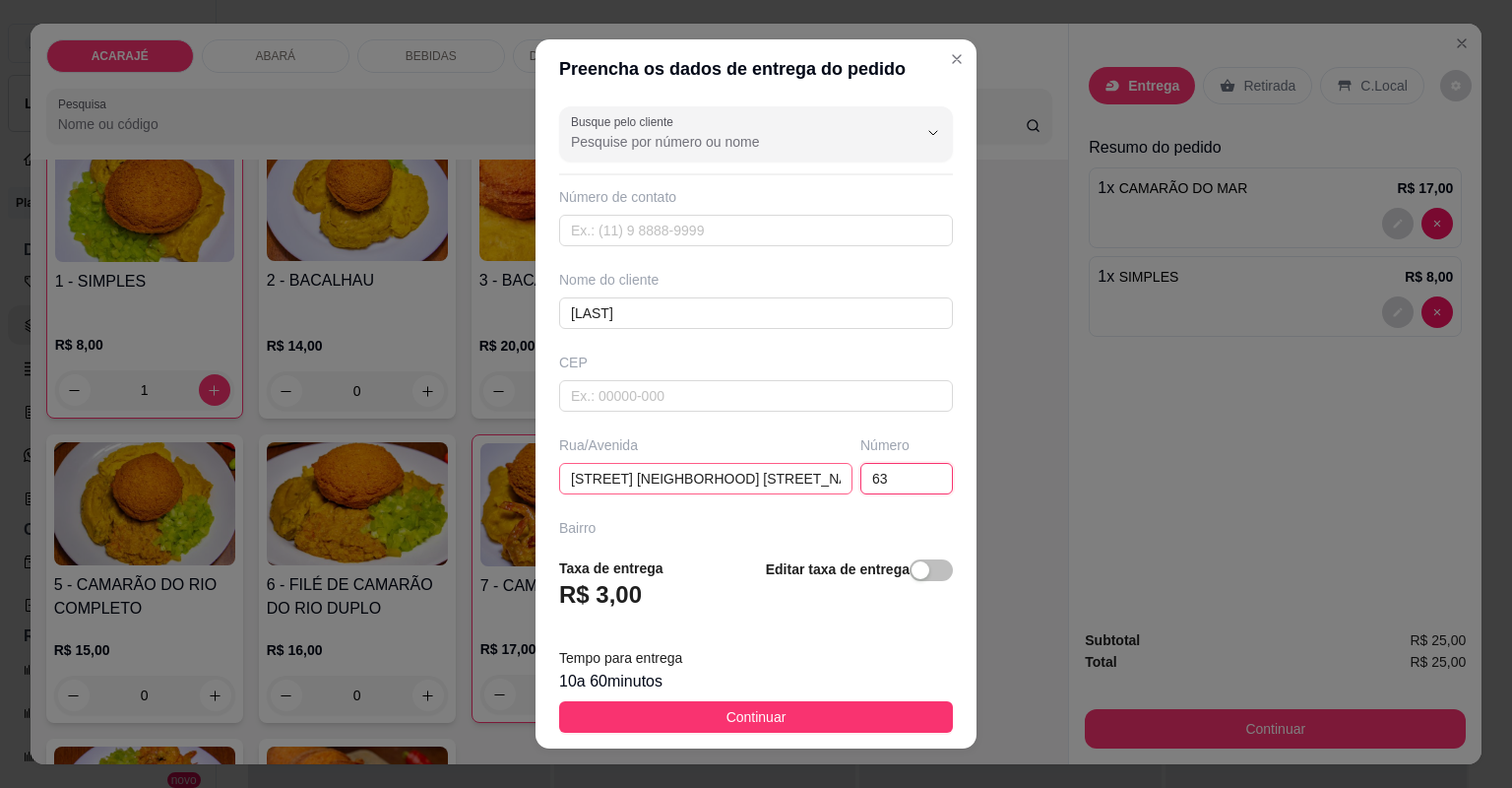 type on "63" 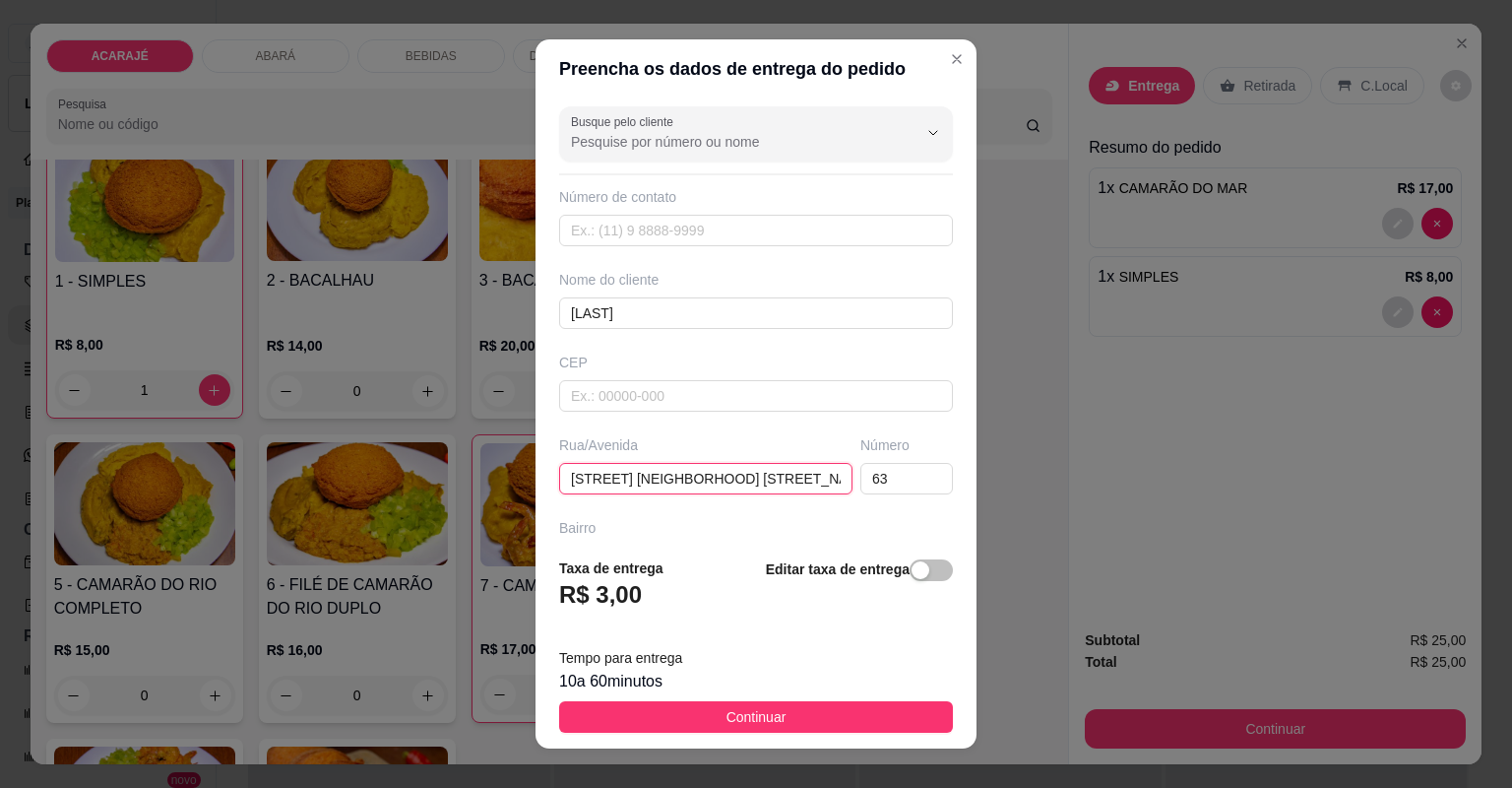 click on "[STREET] [NEIGHBORHOOD] [STREET_NAME]" at bounding box center (706, 479) 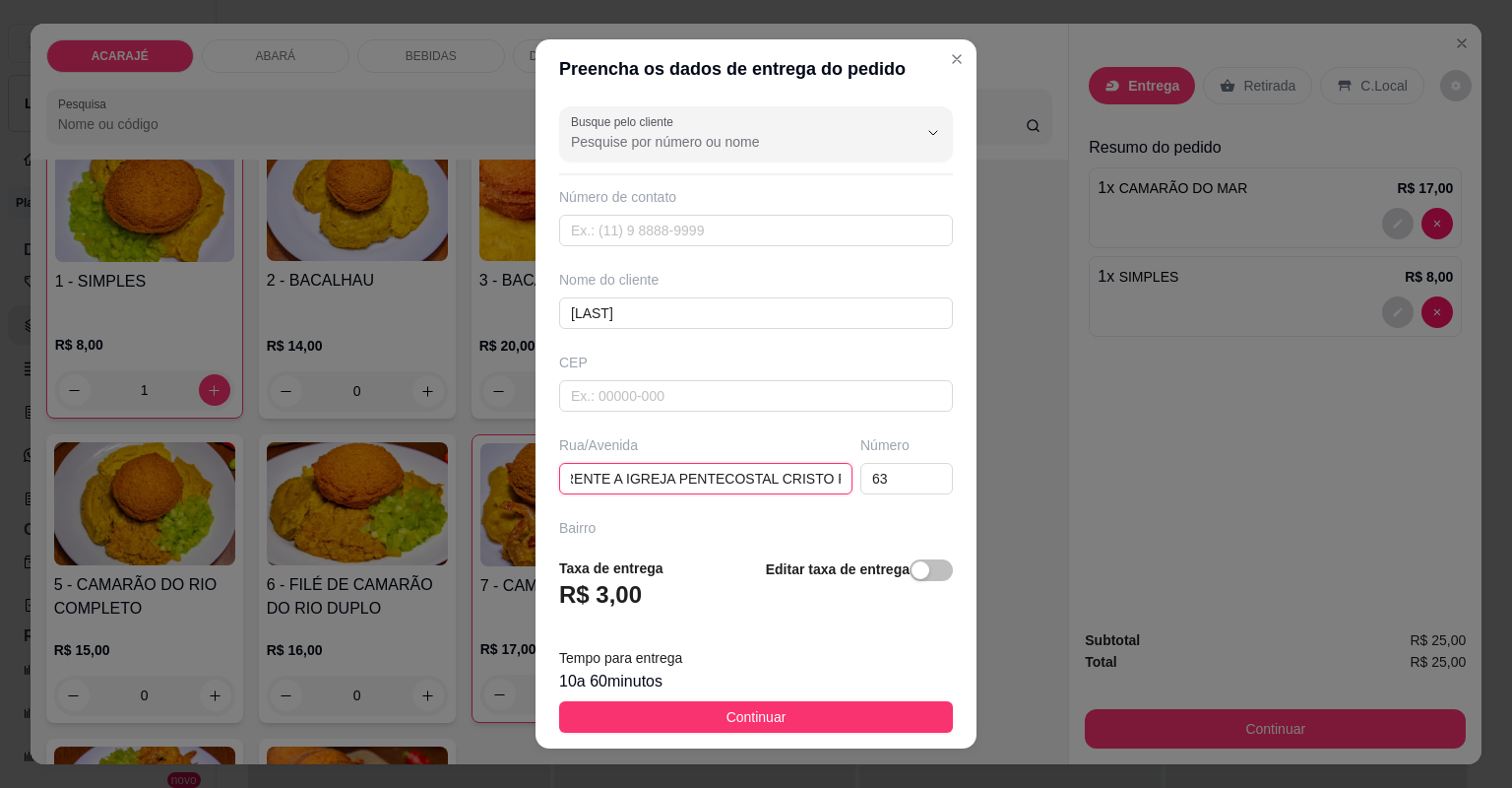 scroll, scrollTop: 0, scrollLeft: 311, axis: horizontal 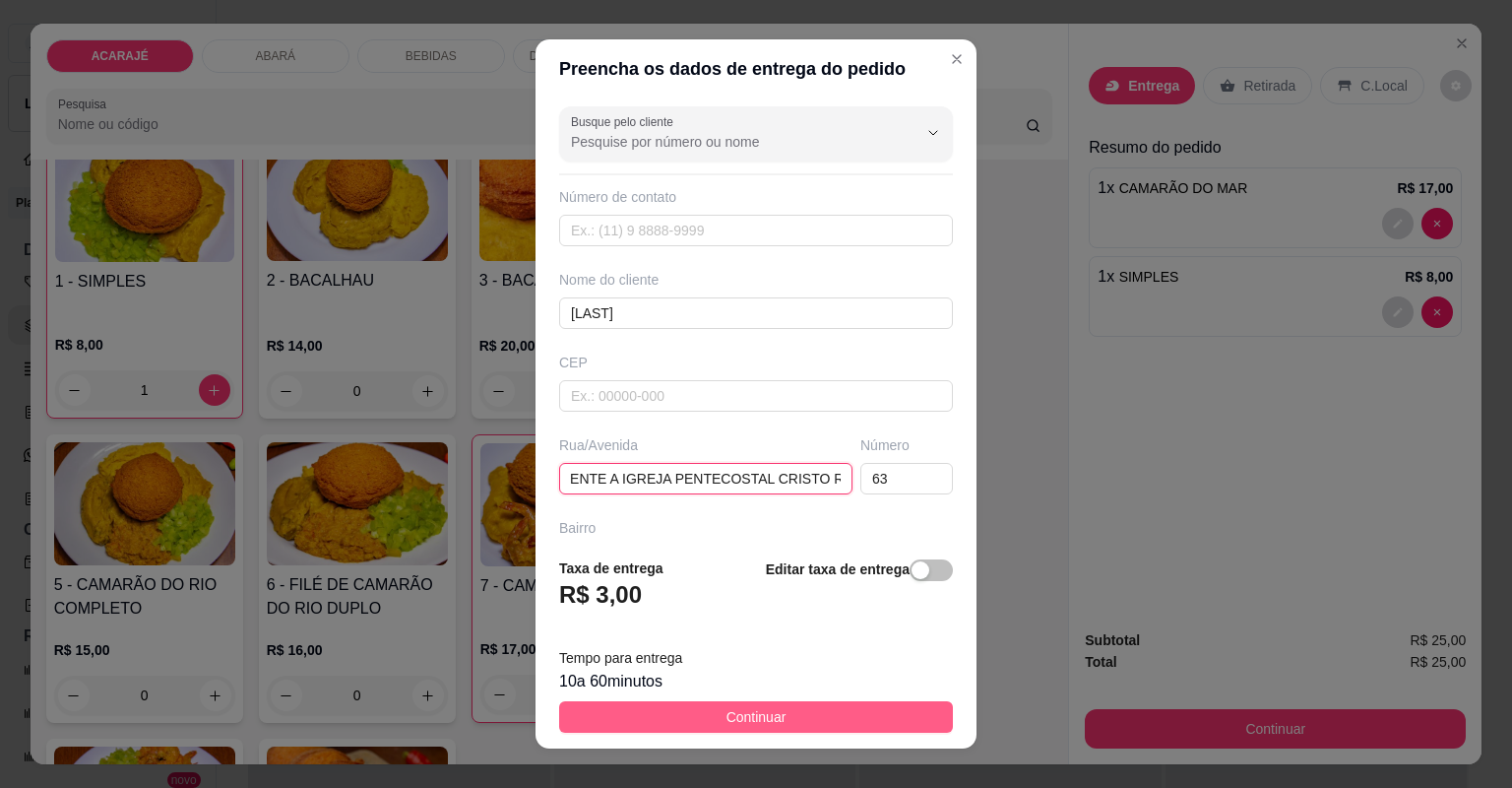 type on "BAIRRO NOVO RUA DA BICA NA SUBIDA EM FRENTE A IGREJA PENTECOSTAL CRISTO REINA" 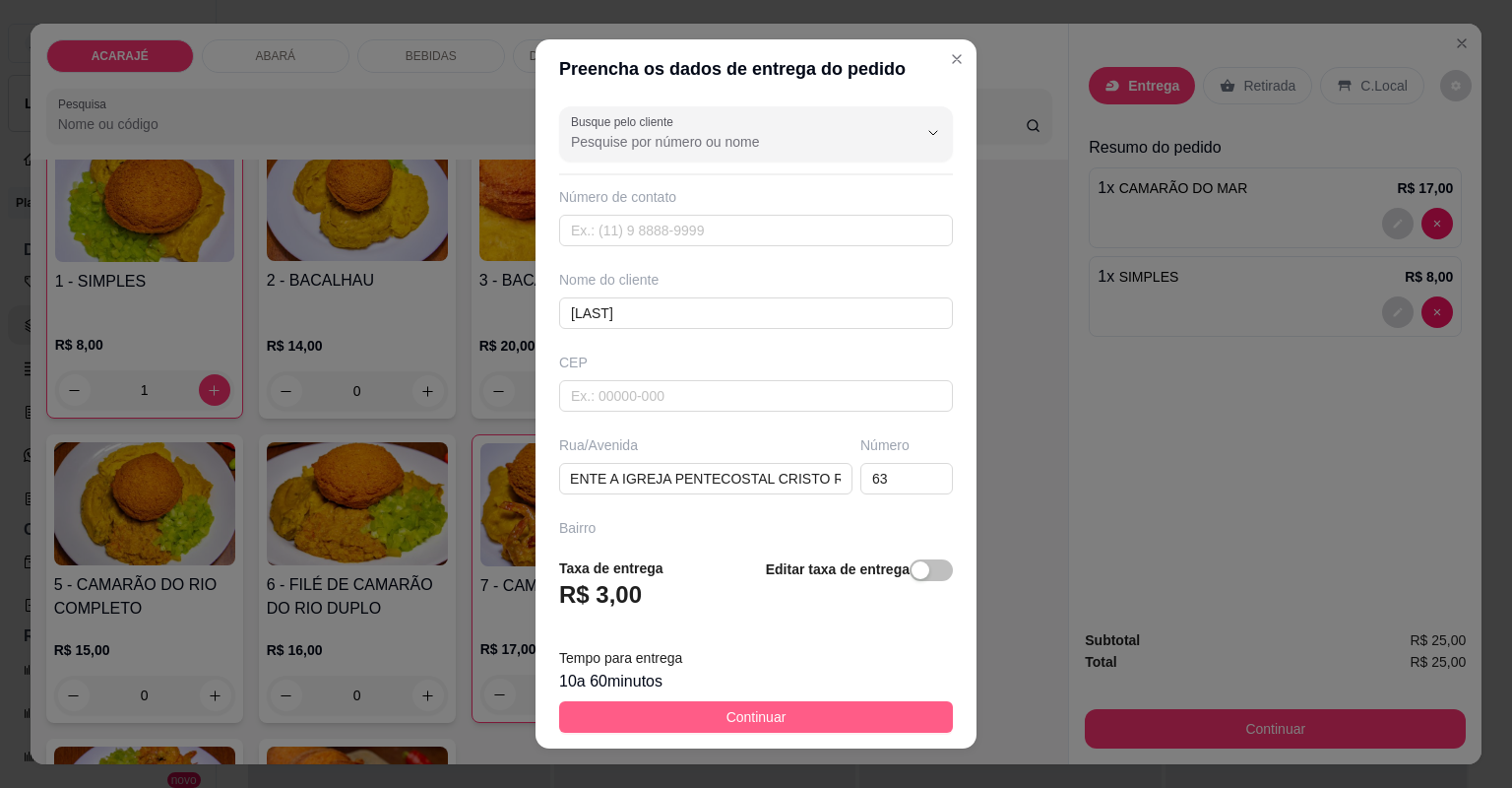 scroll, scrollTop: 0, scrollLeft: 0, axis: both 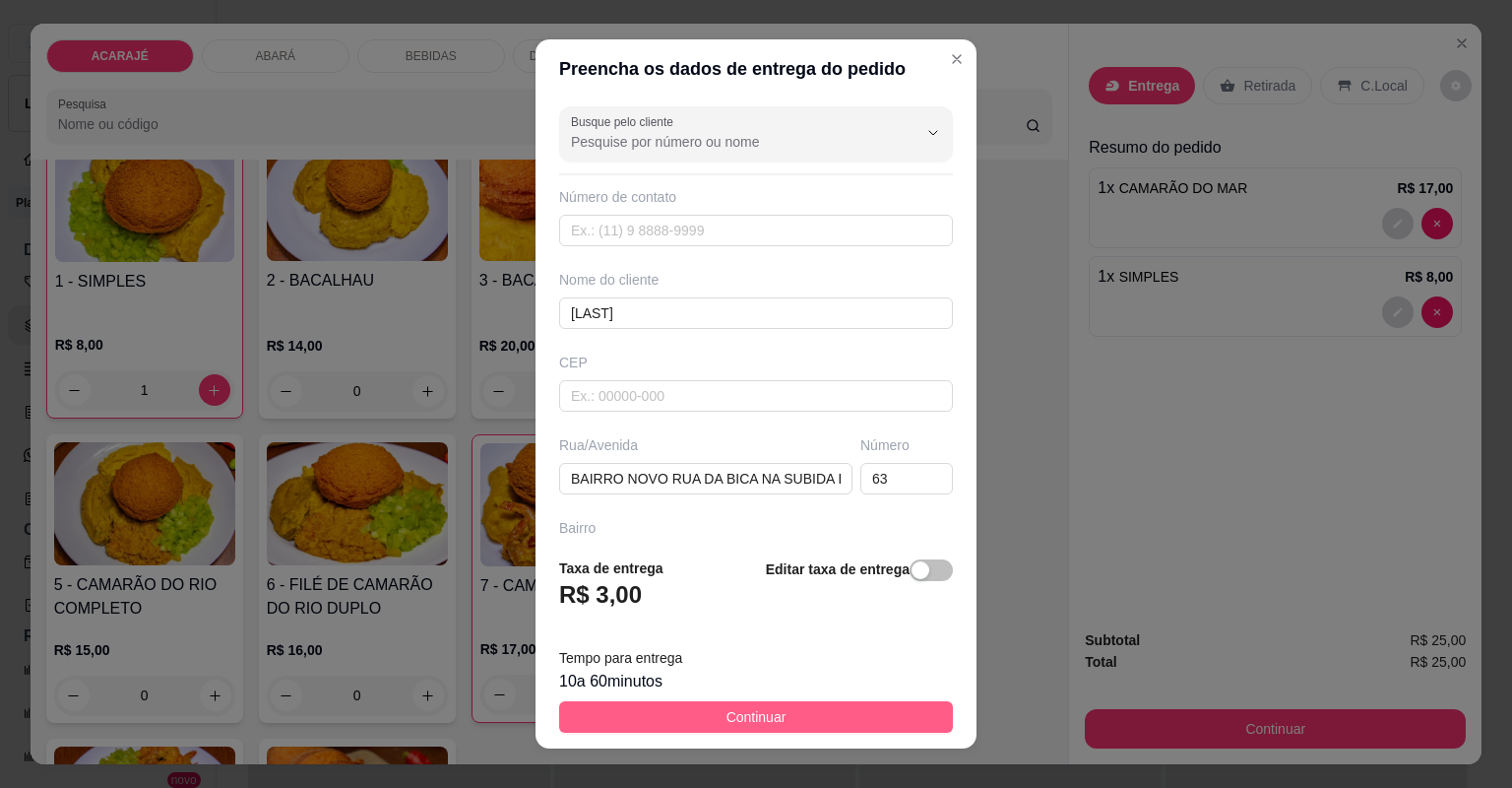 click on "Continuar" at bounding box center [756, 717] 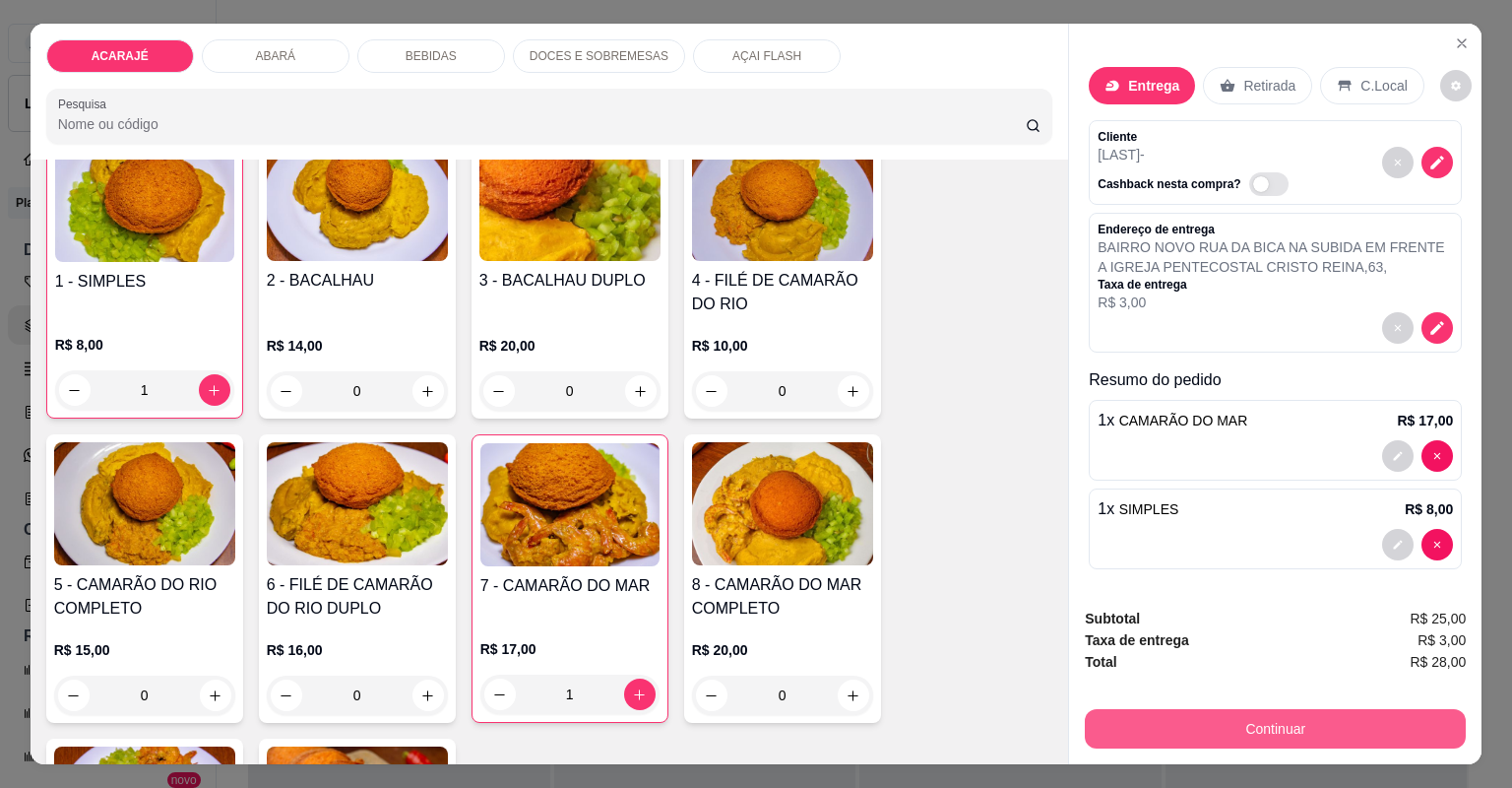 click on "Continuar" at bounding box center (1275, 729) 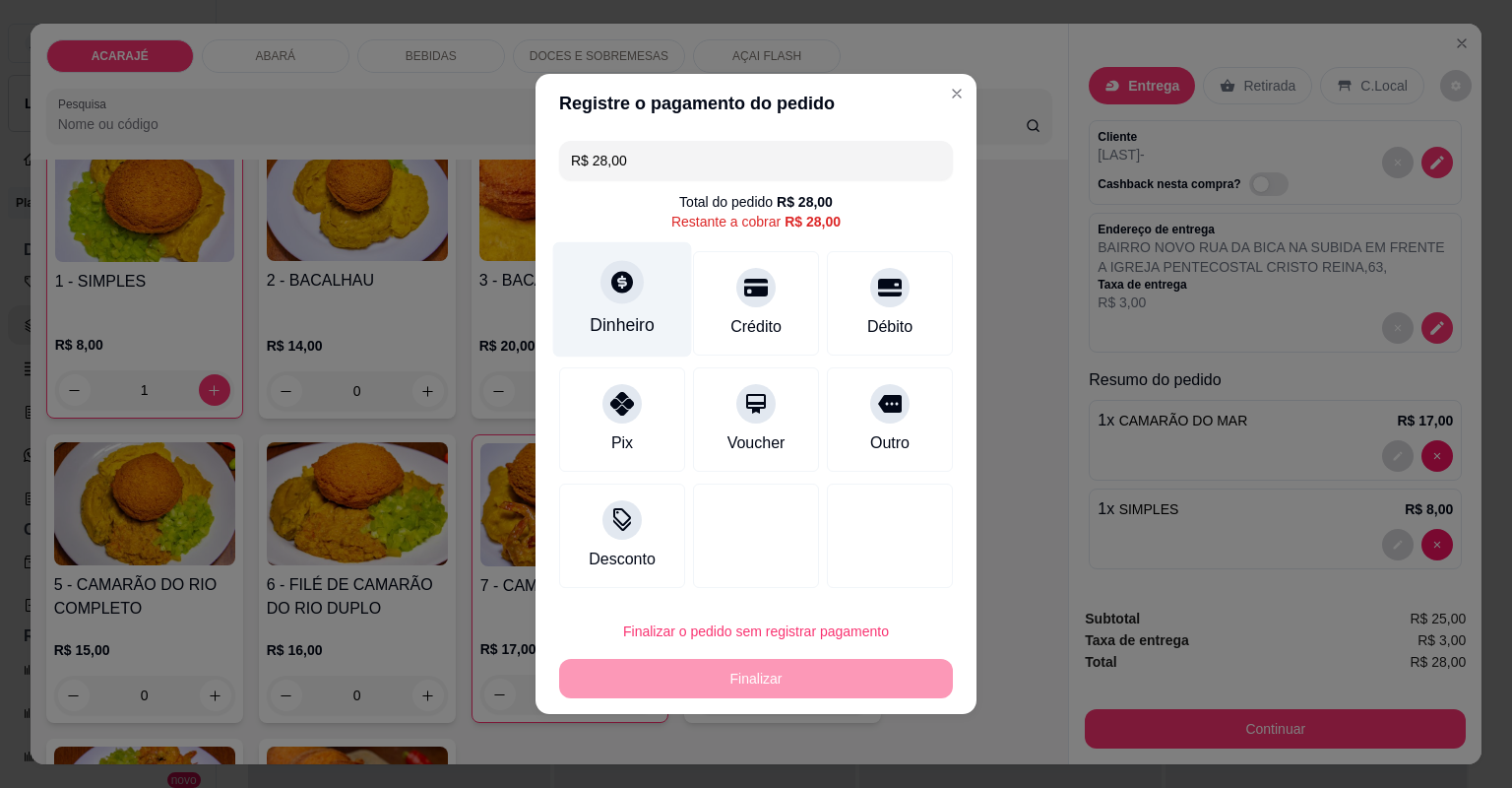 click 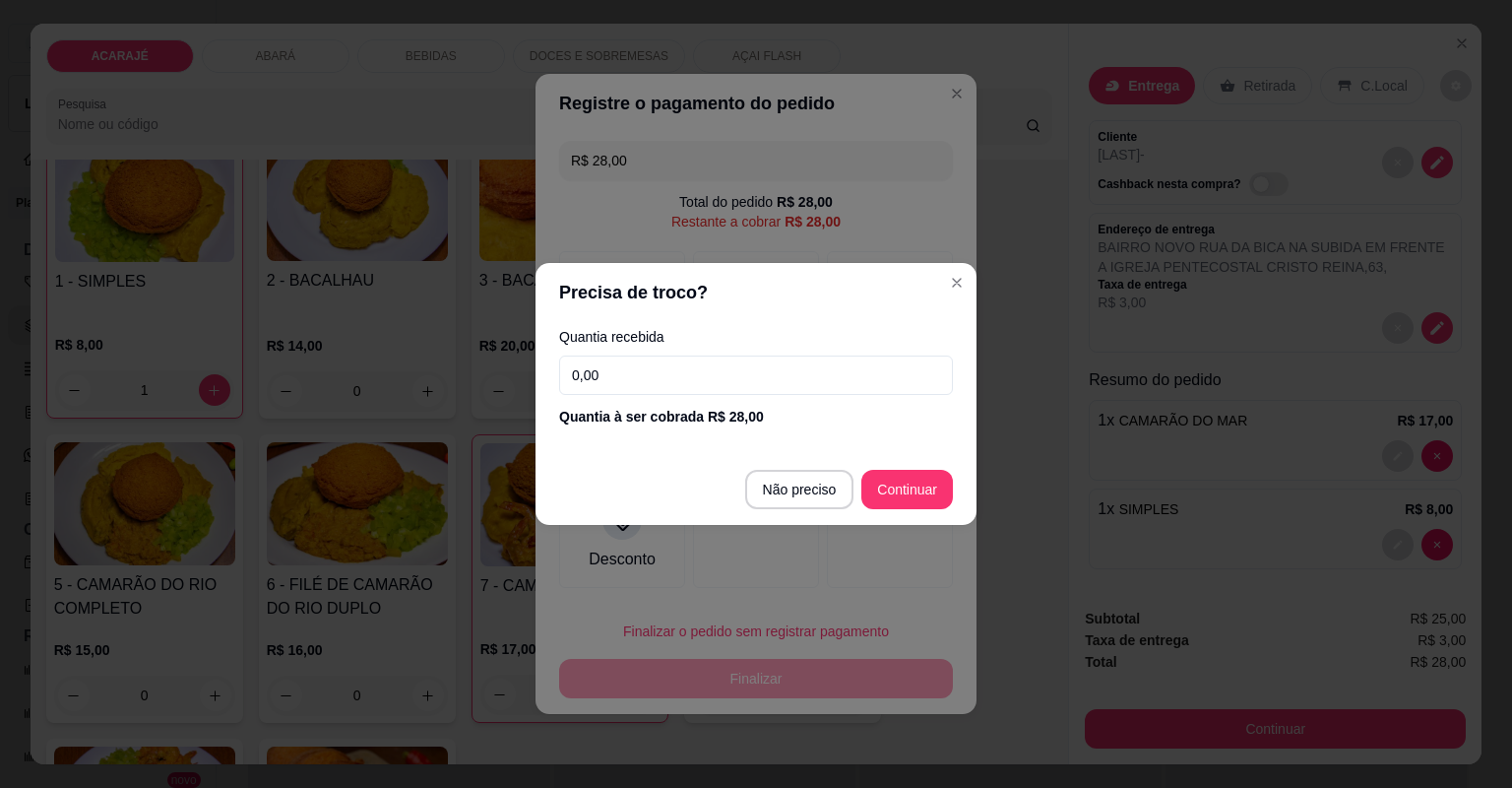 click on "0,00" at bounding box center (756, 375) 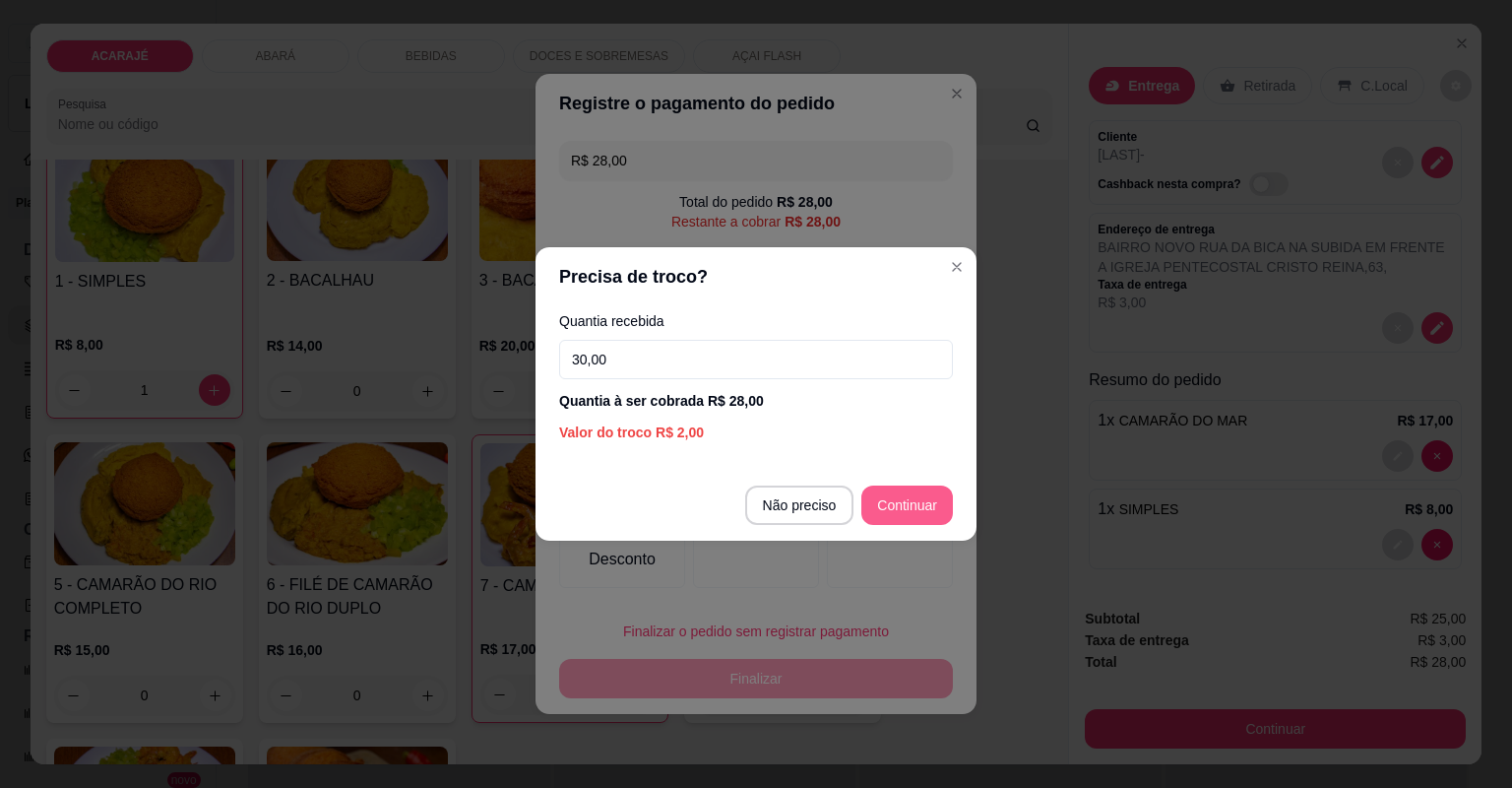 type on "30,00" 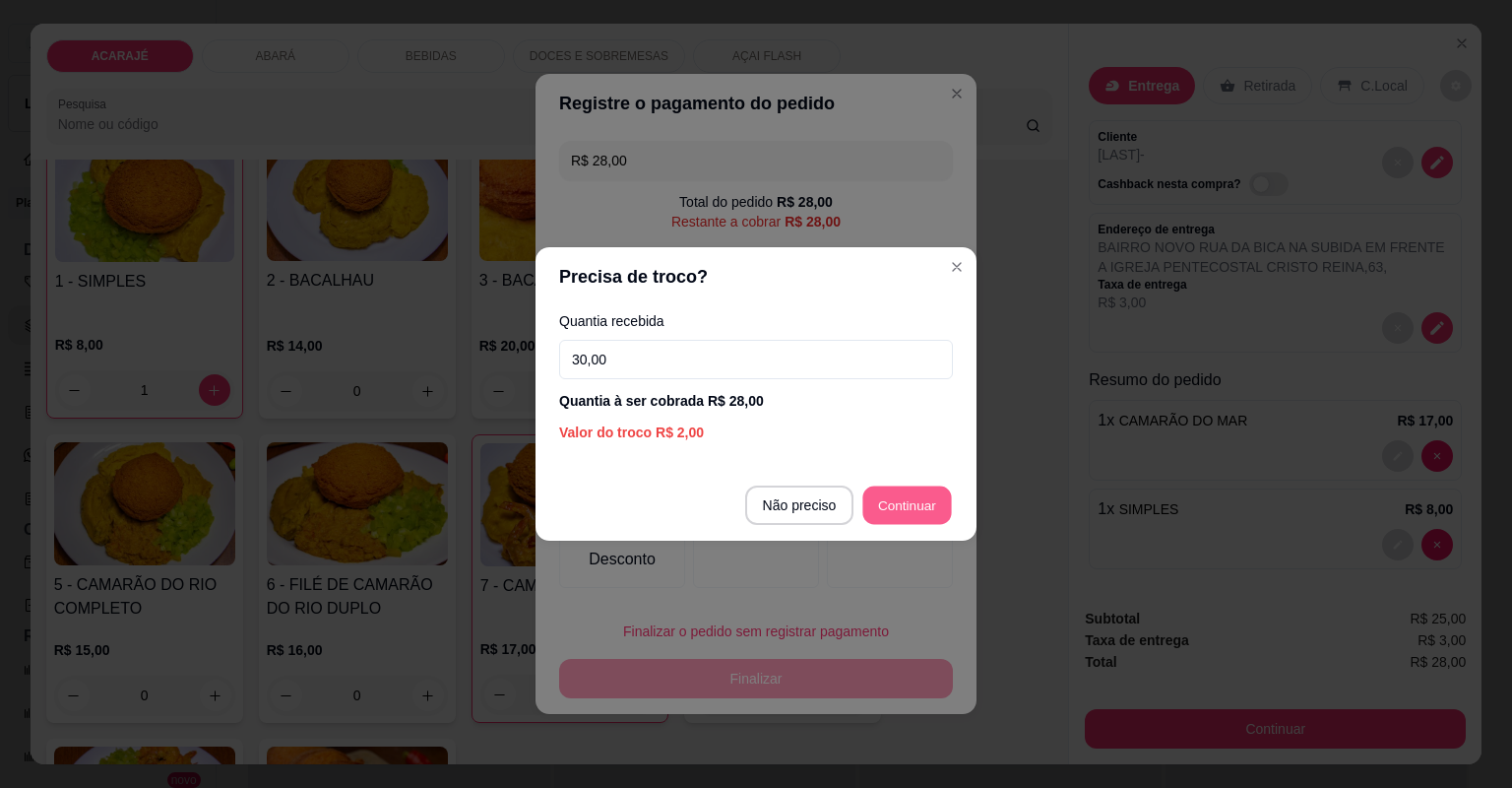 type on "R$ 0,00" 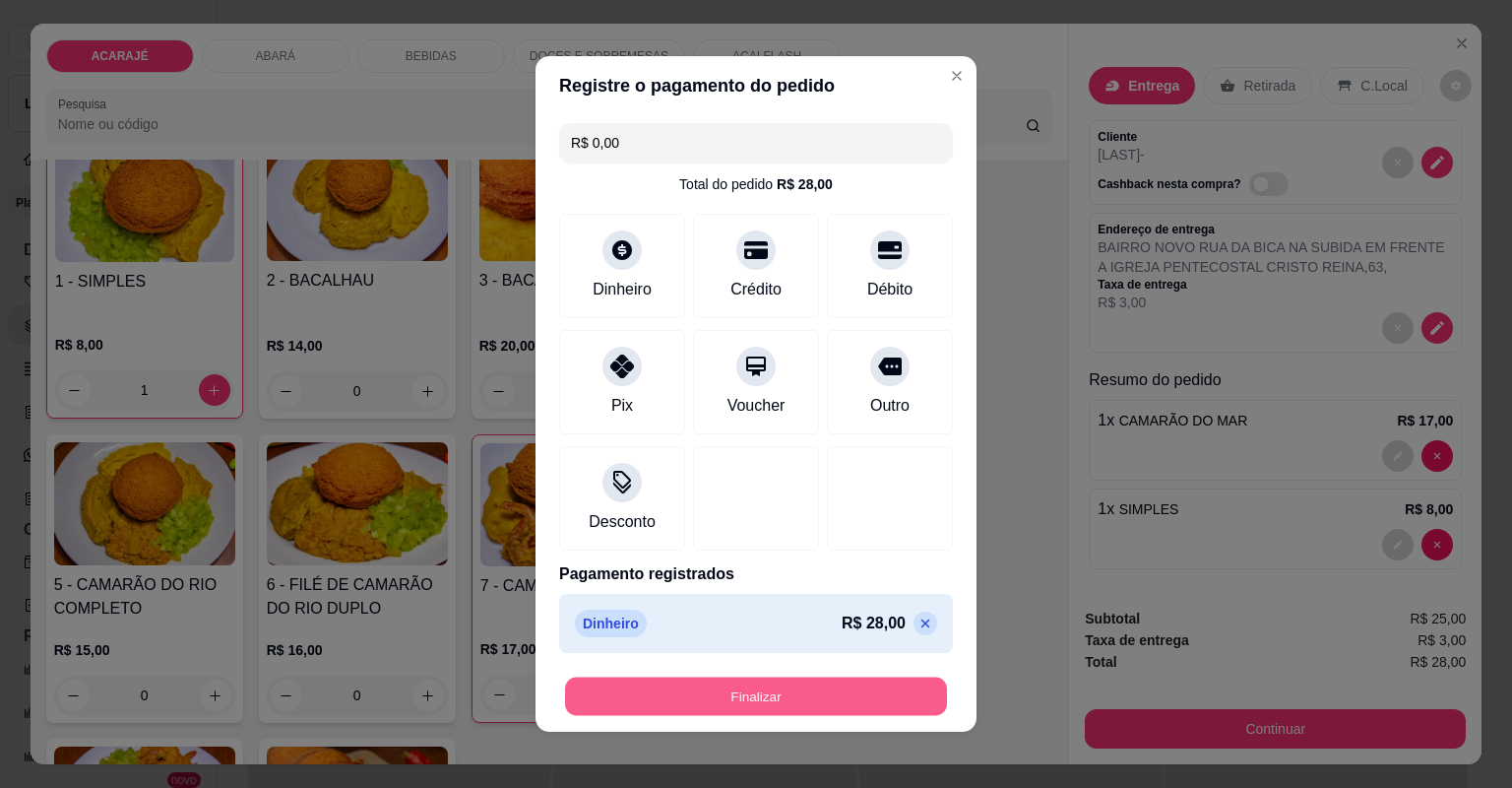 click on "Finalizar" at bounding box center [756, 696] 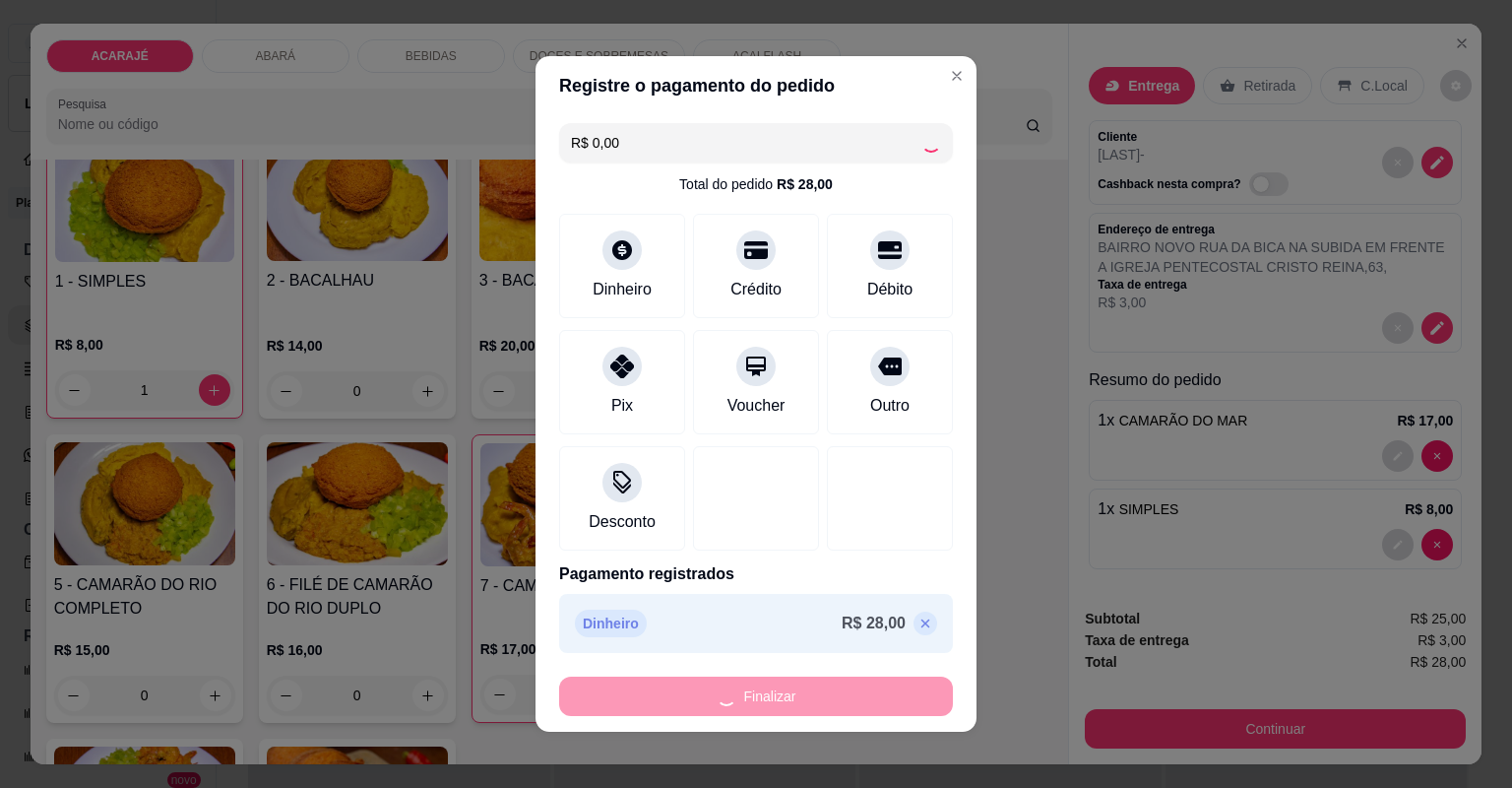 type on "0" 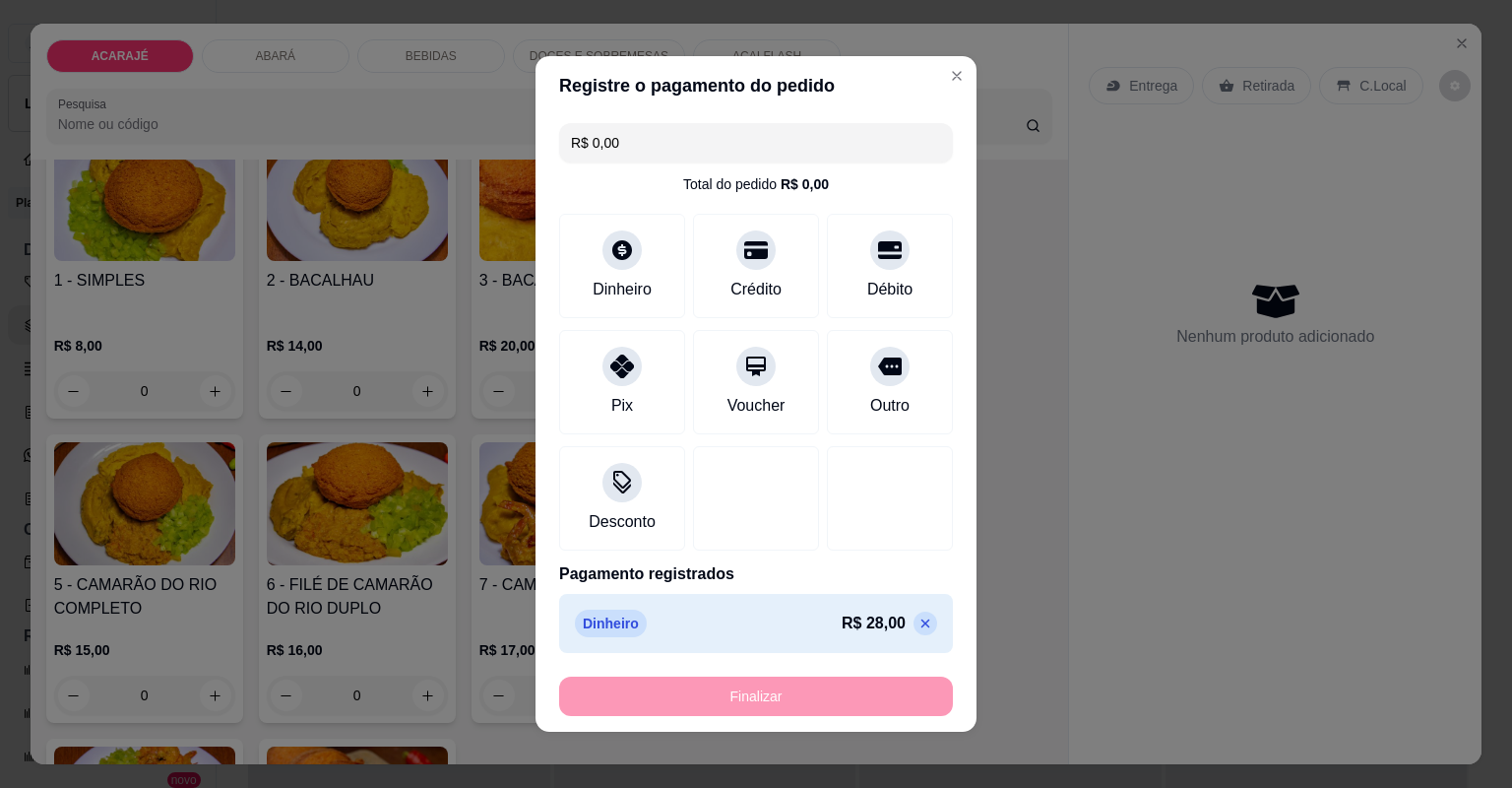 type on "-R$ 28,00" 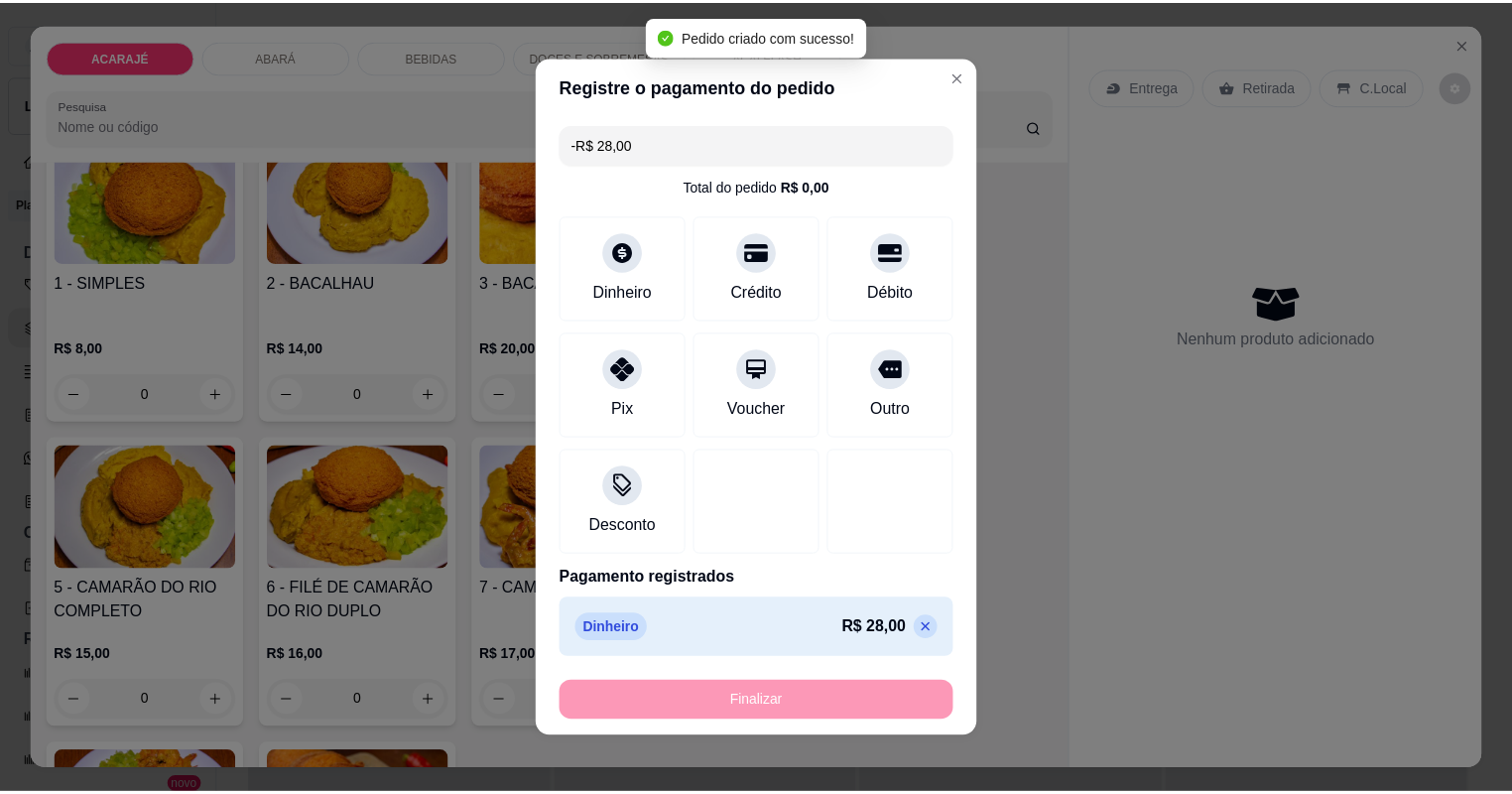 scroll, scrollTop: 159, scrollLeft: 0, axis: vertical 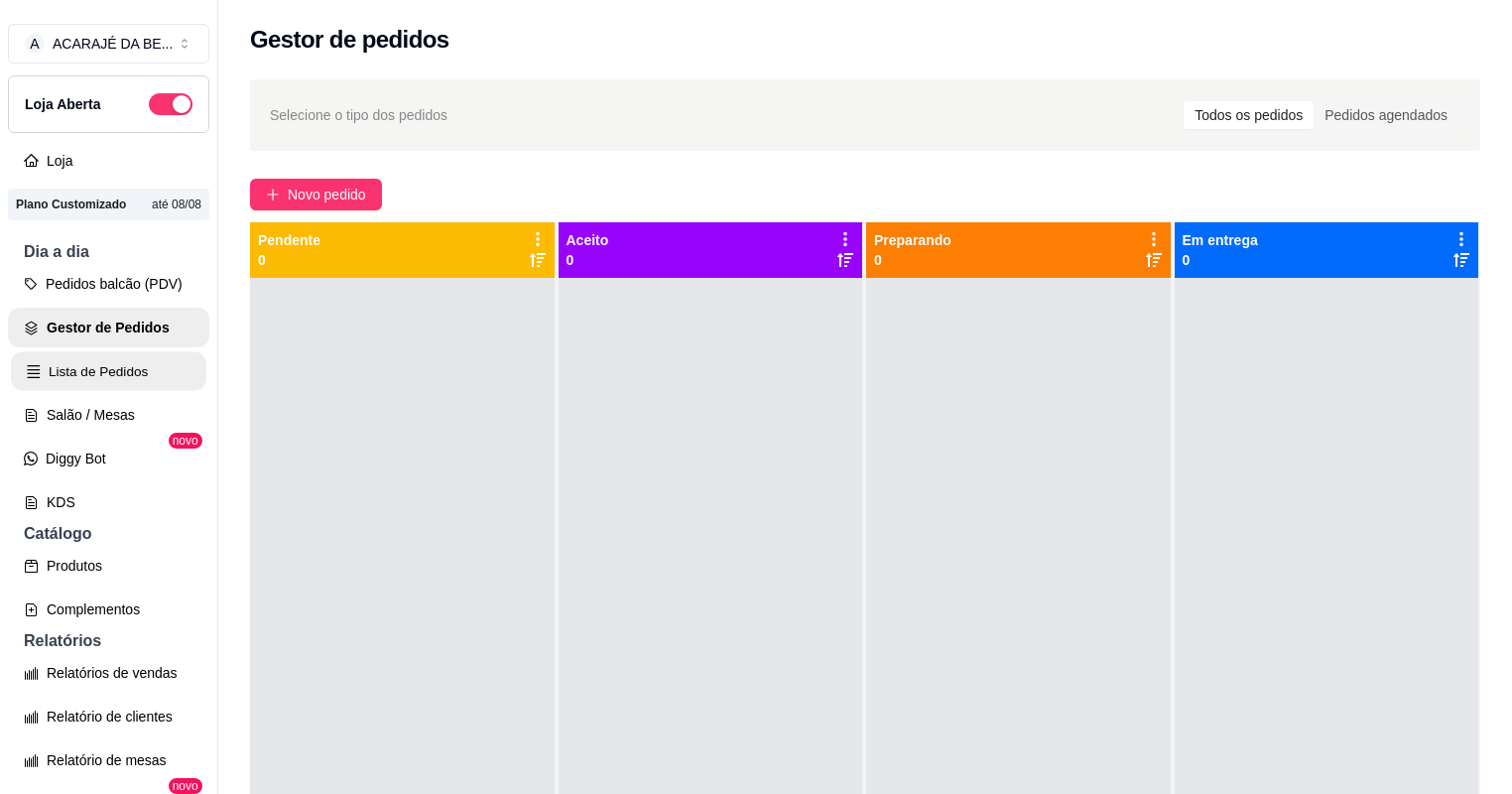 click on "Lista de Pedidos" at bounding box center (108, 371) 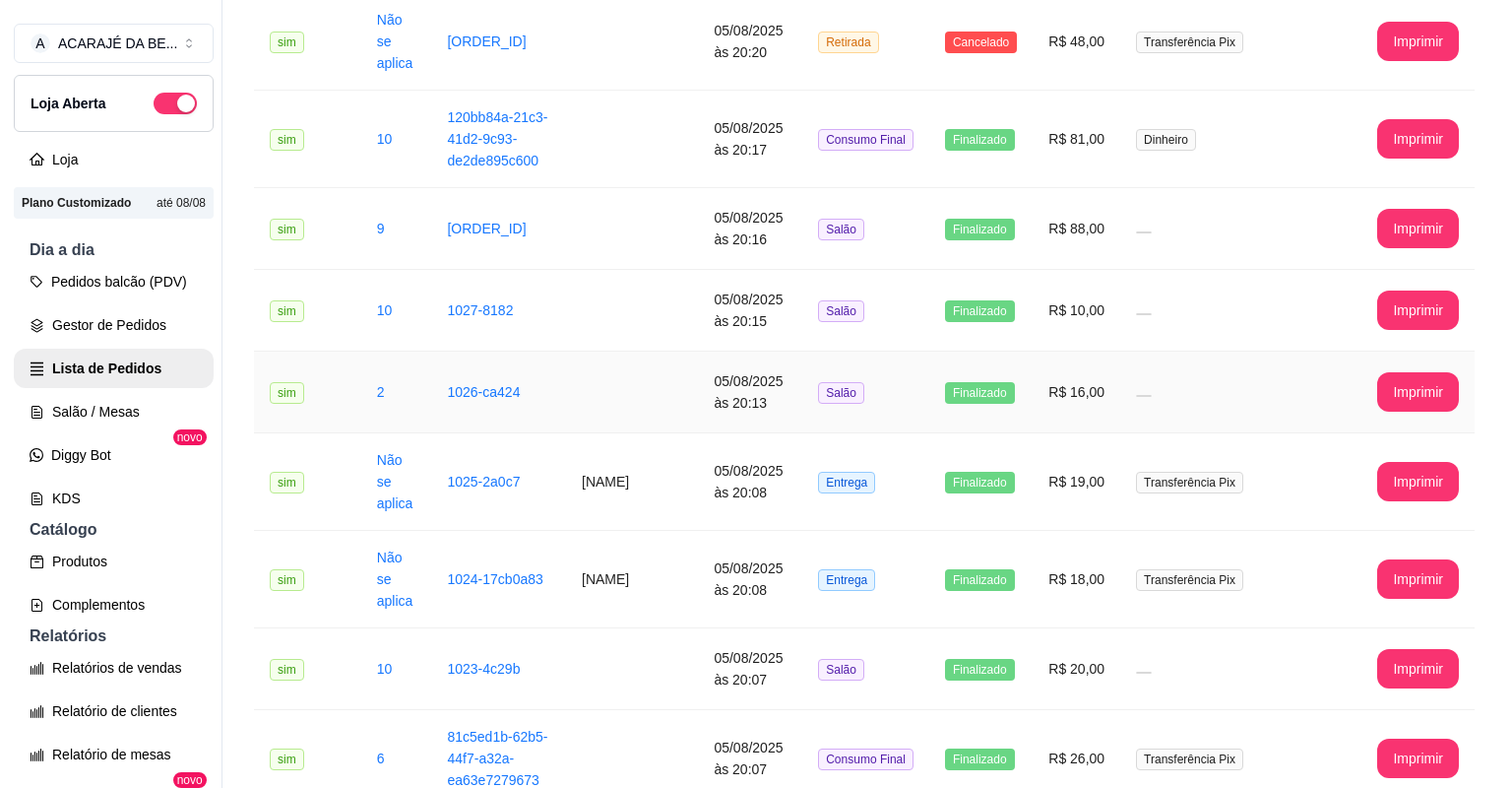 scroll, scrollTop: 473, scrollLeft: 0, axis: vertical 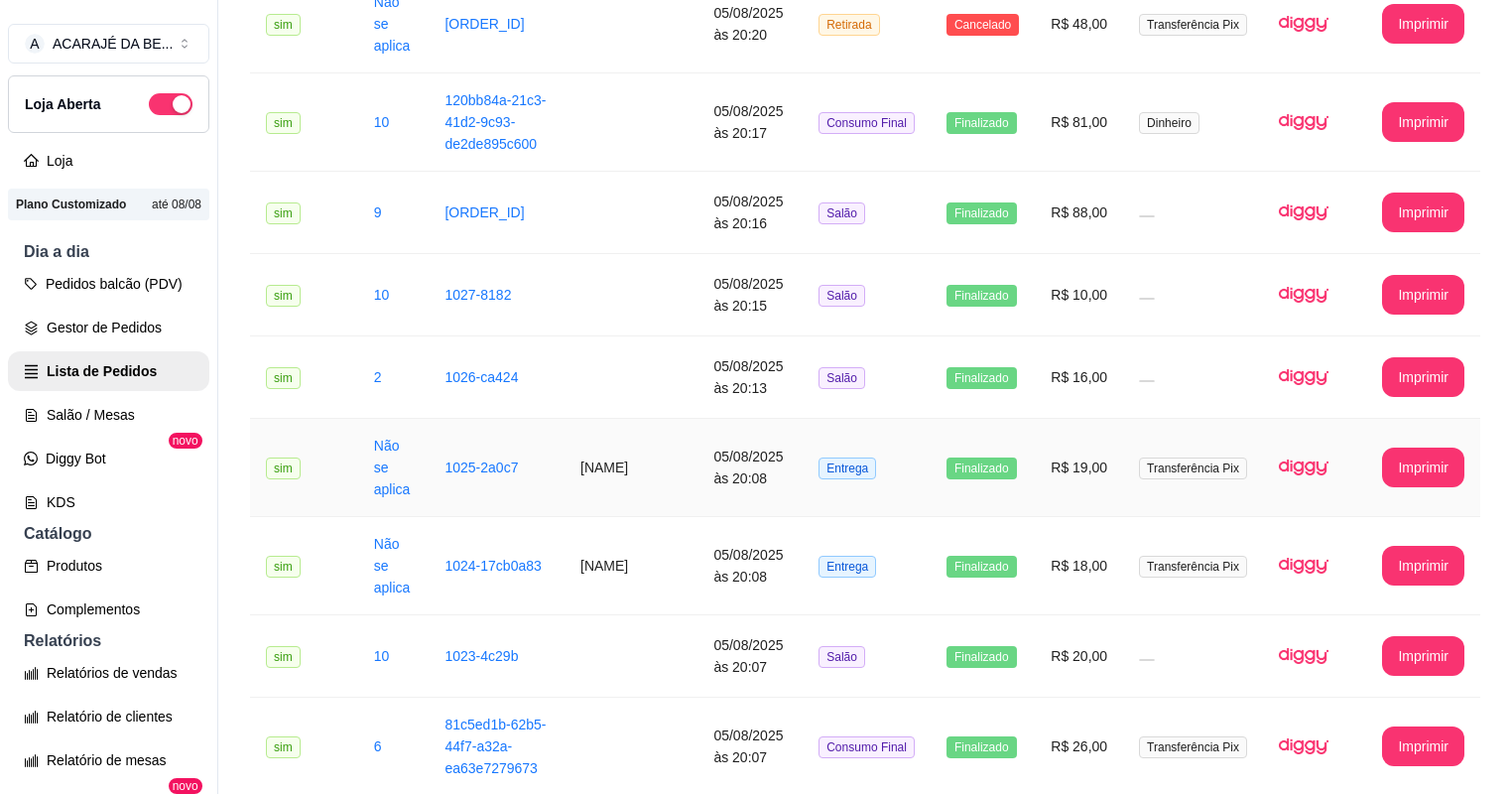 click on "R$ 19,00" at bounding box center [1078, 467] 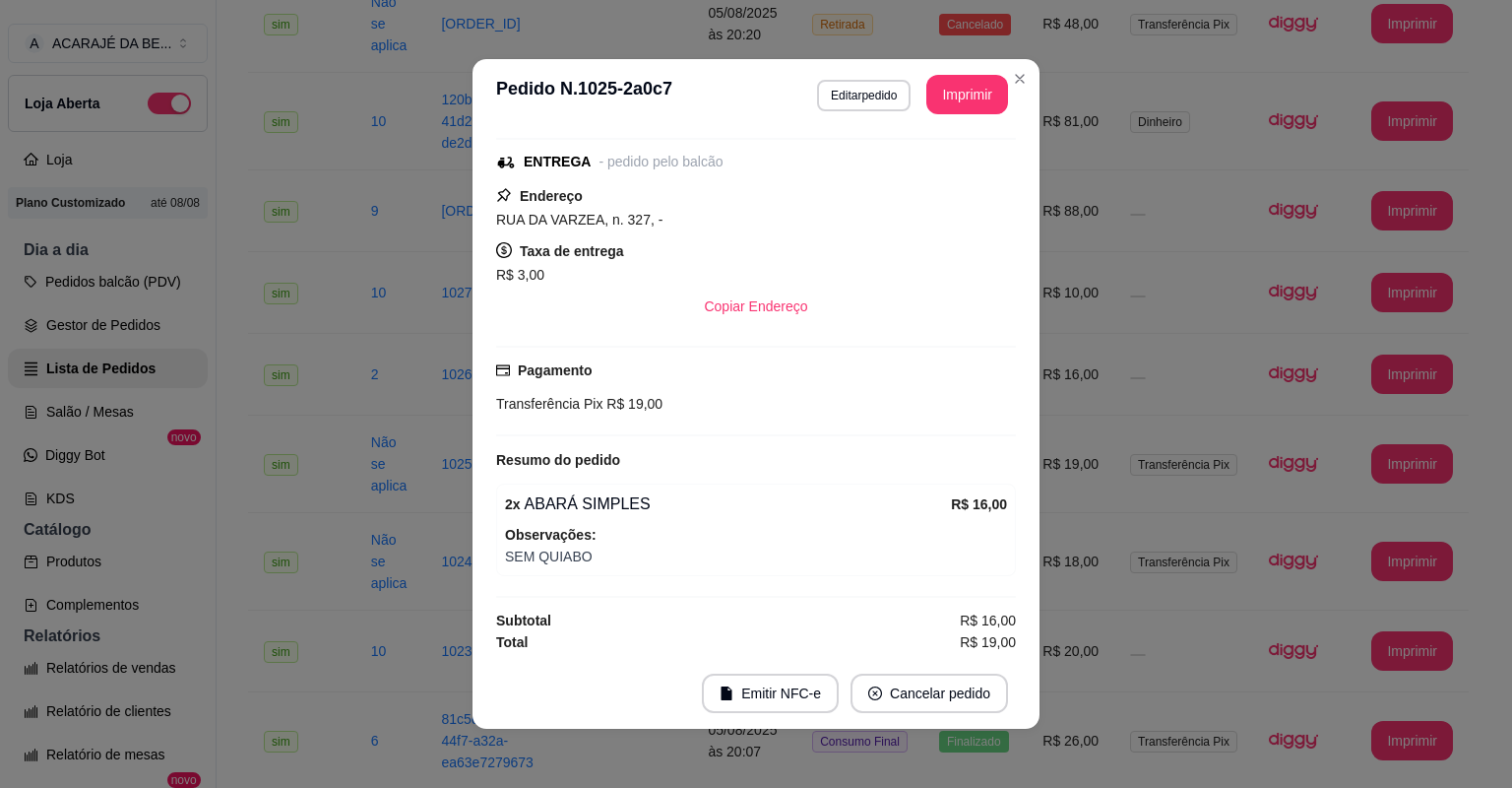 scroll, scrollTop: 158, scrollLeft: 0, axis: vertical 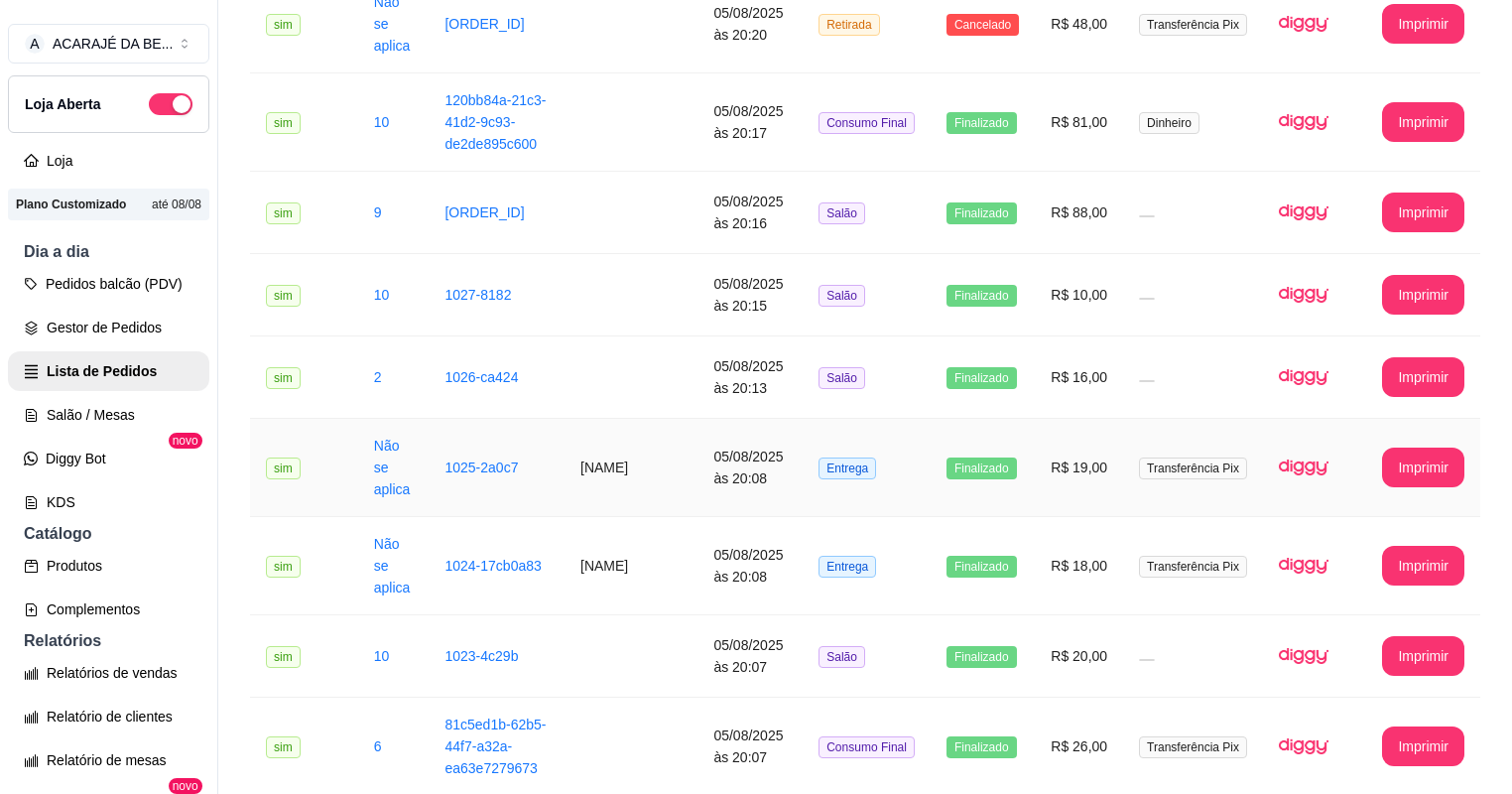click on "[NAME]" at bounding box center [631, 467] 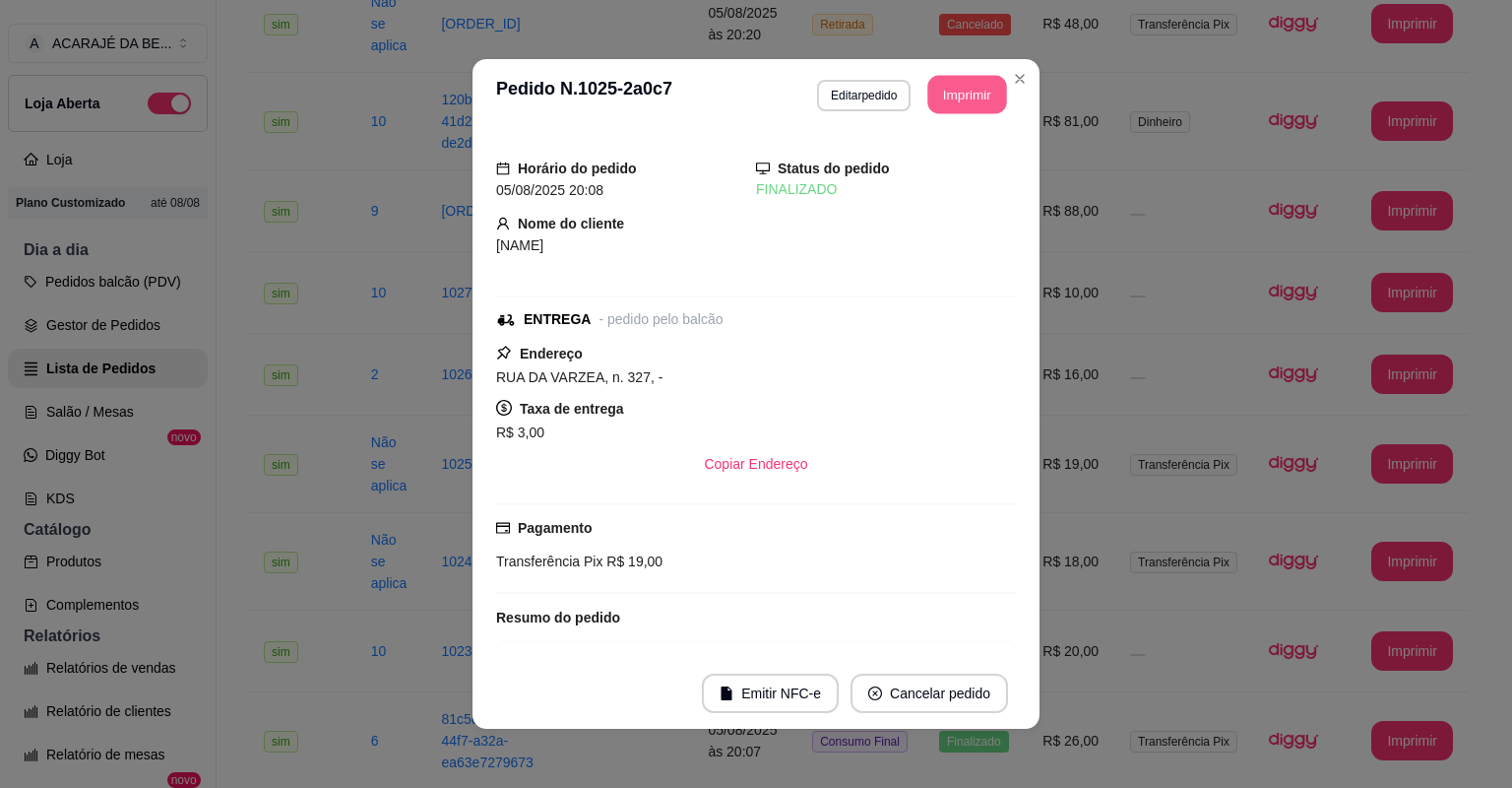 click on "Imprimir" at bounding box center (968, 95) 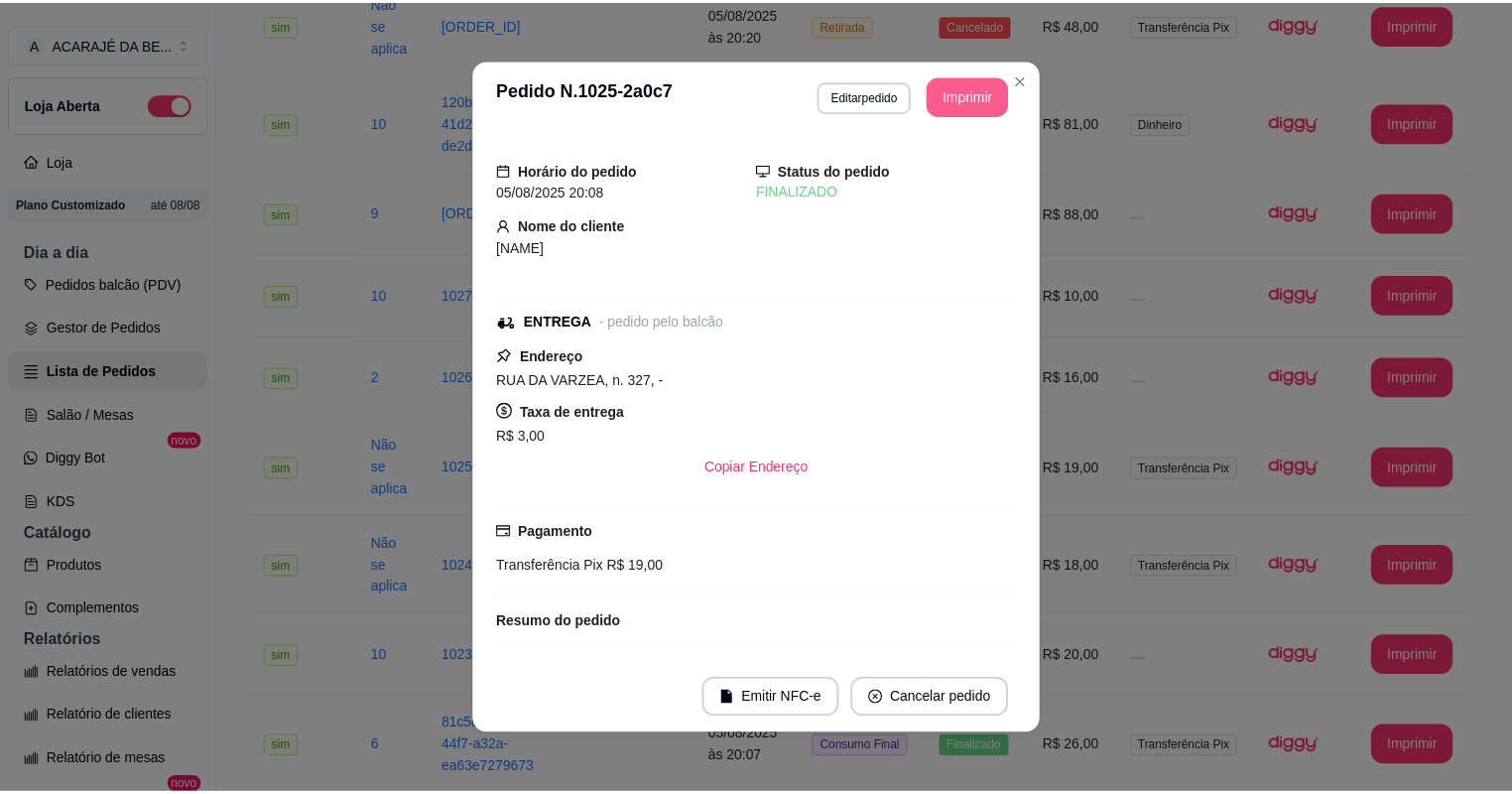 scroll, scrollTop: 0, scrollLeft: 0, axis: both 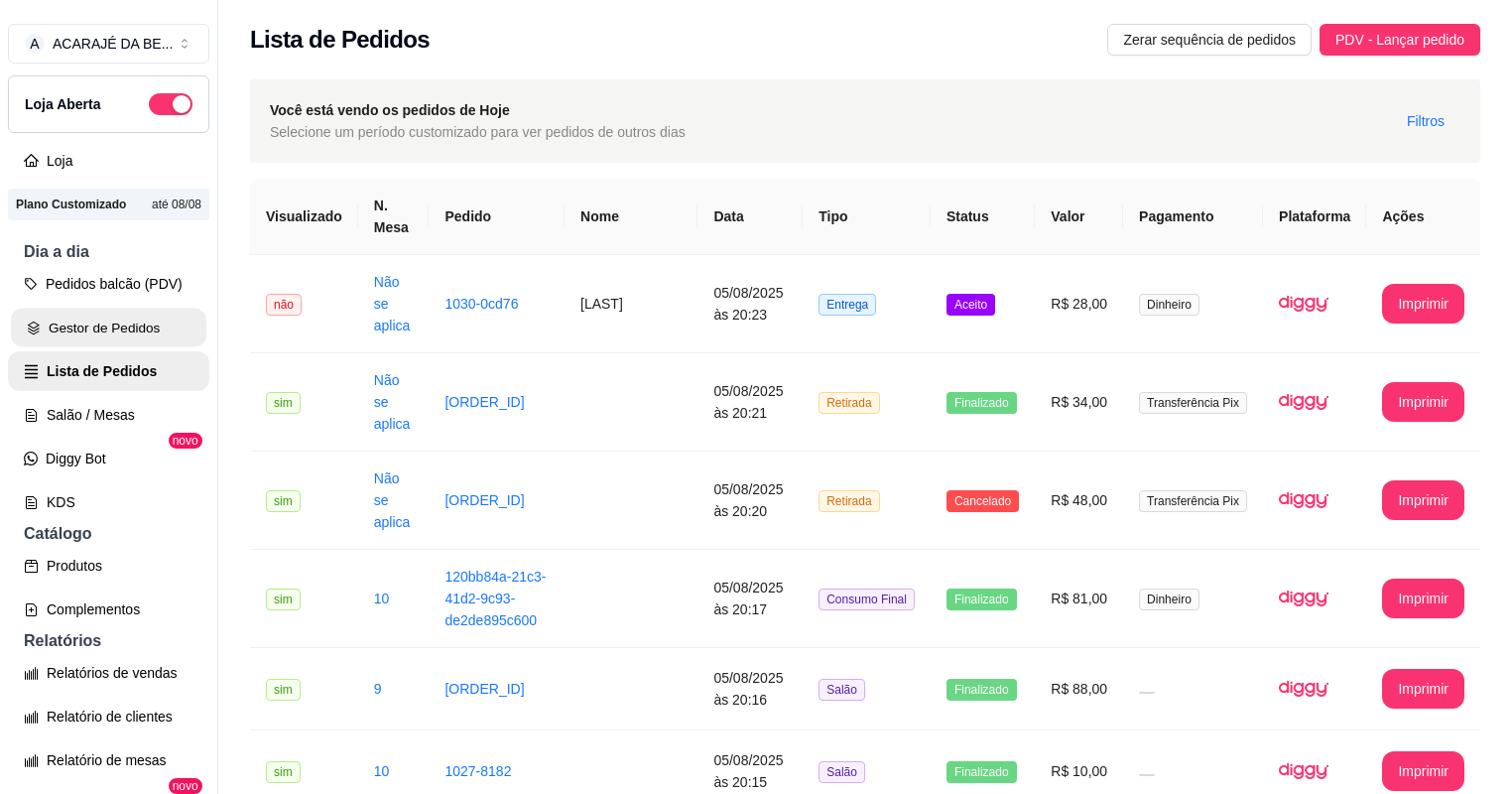 click on "Gestor de Pedidos" at bounding box center [108, 328] 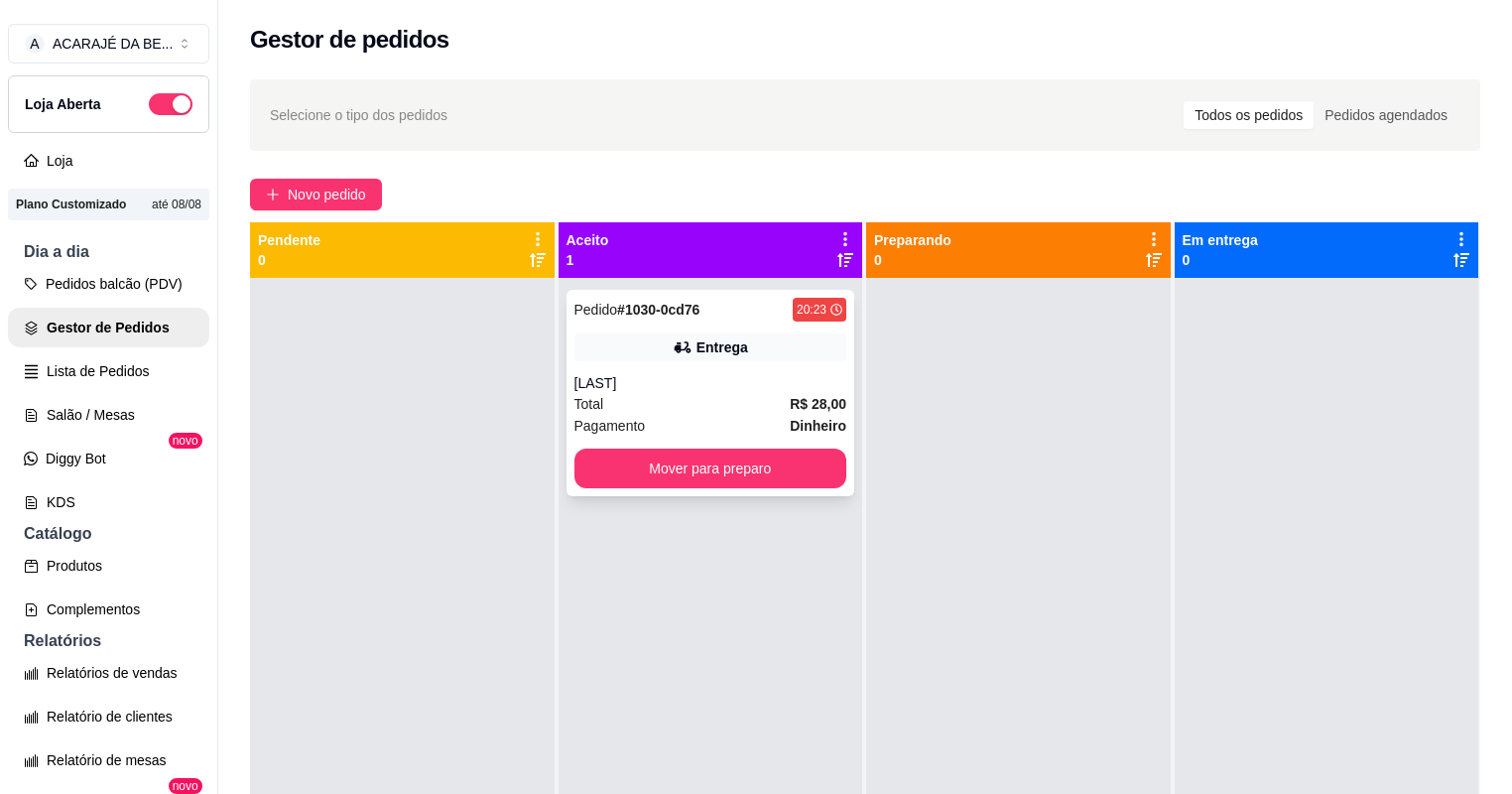 click on "Total R$ 28,00" at bounding box center (710, 404) 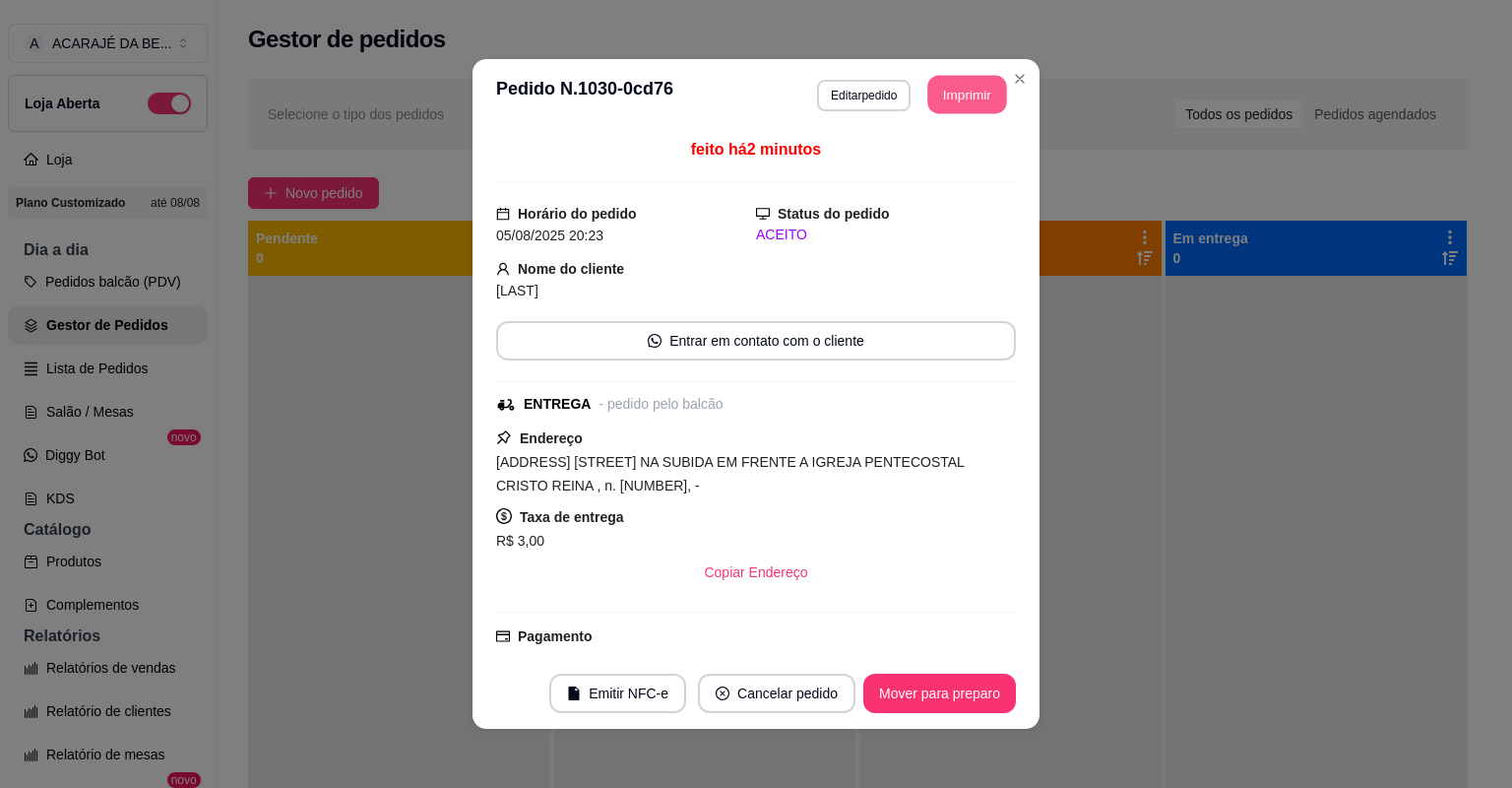 click on "Imprimir" at bounding box center (968, 95) 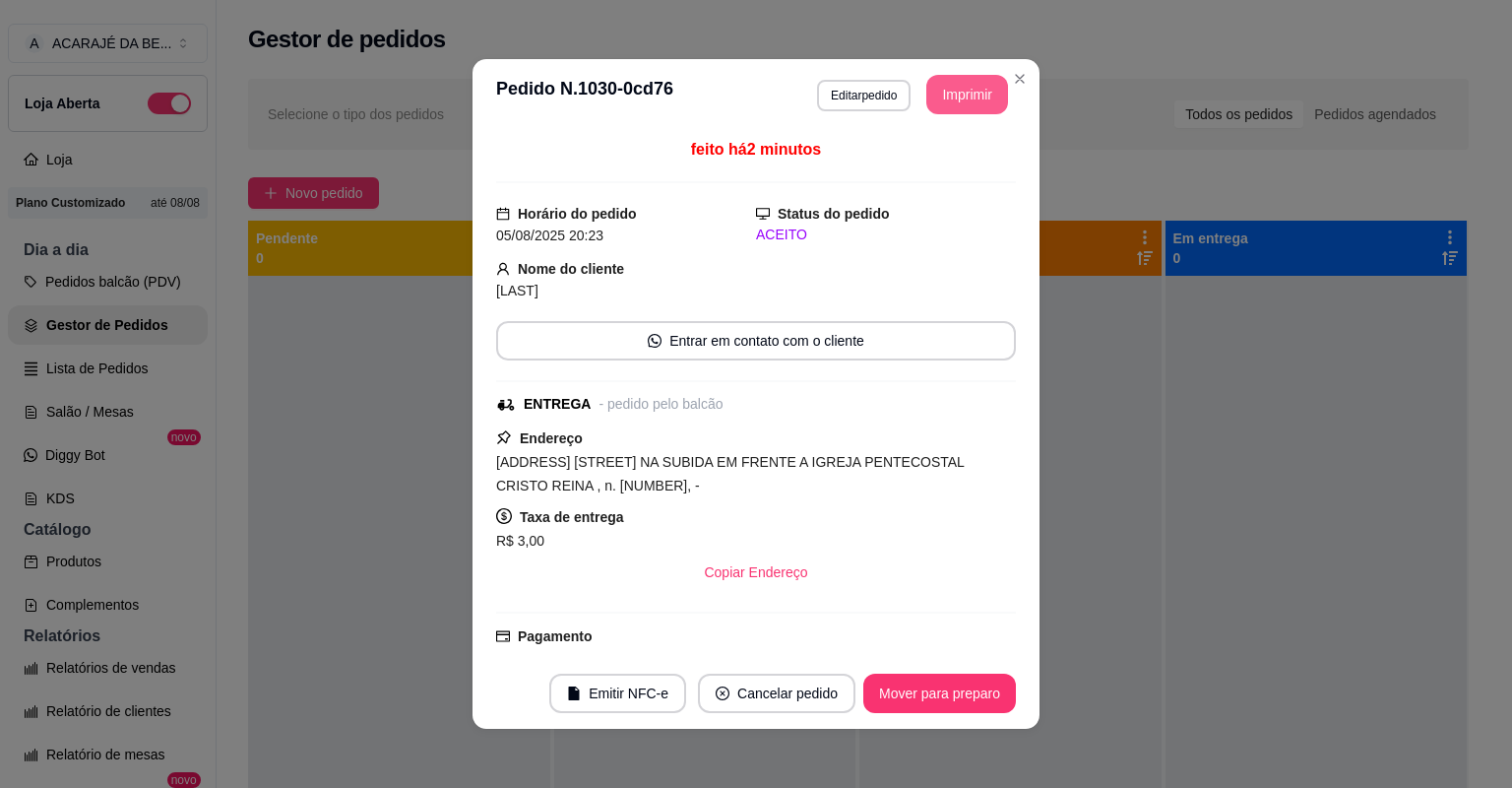 scroll, scrollTop: 0, scrollLeft: 0, axis: both 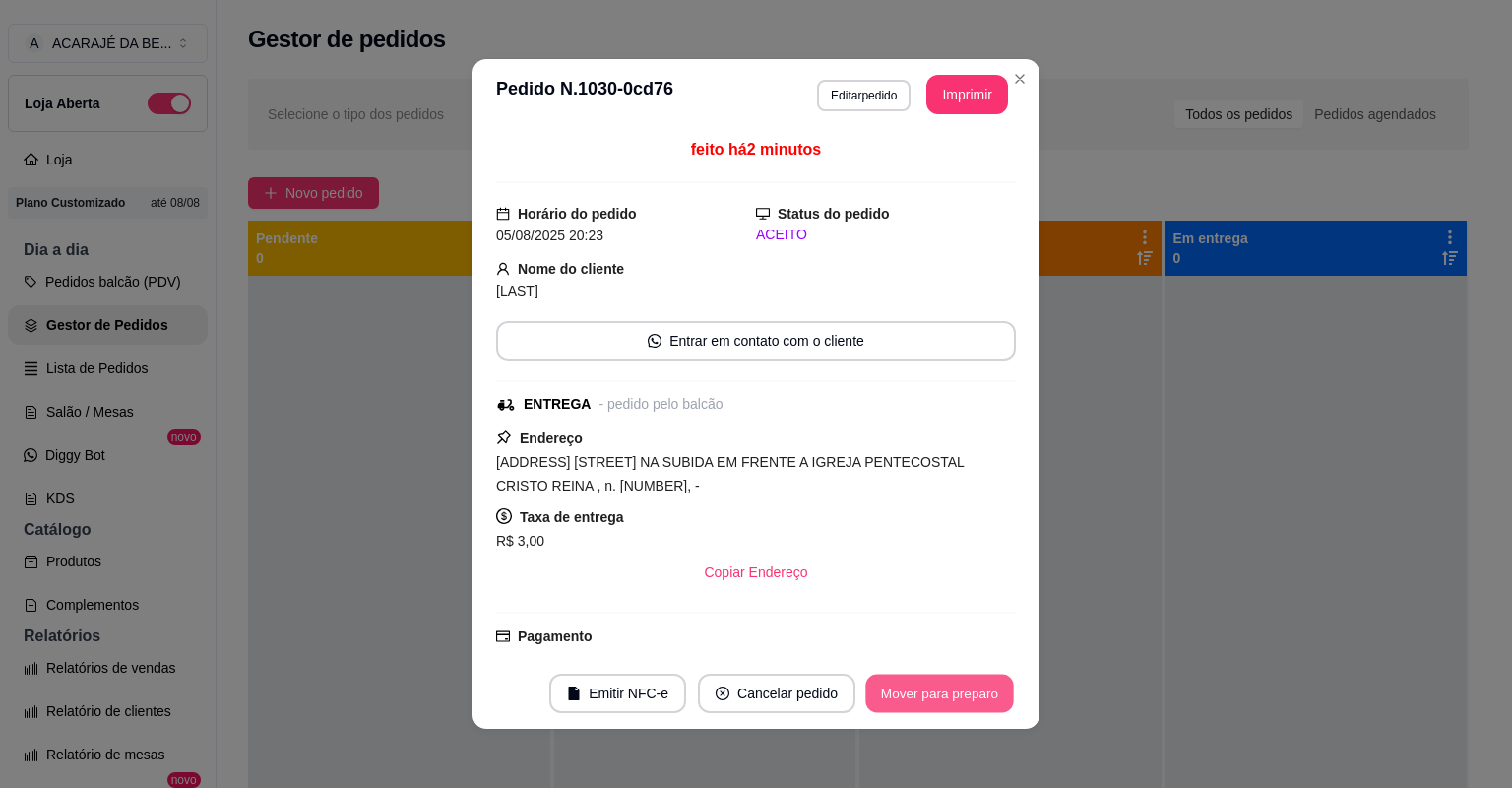 click on "Mover para preparo" at bounding box center (939, 693) 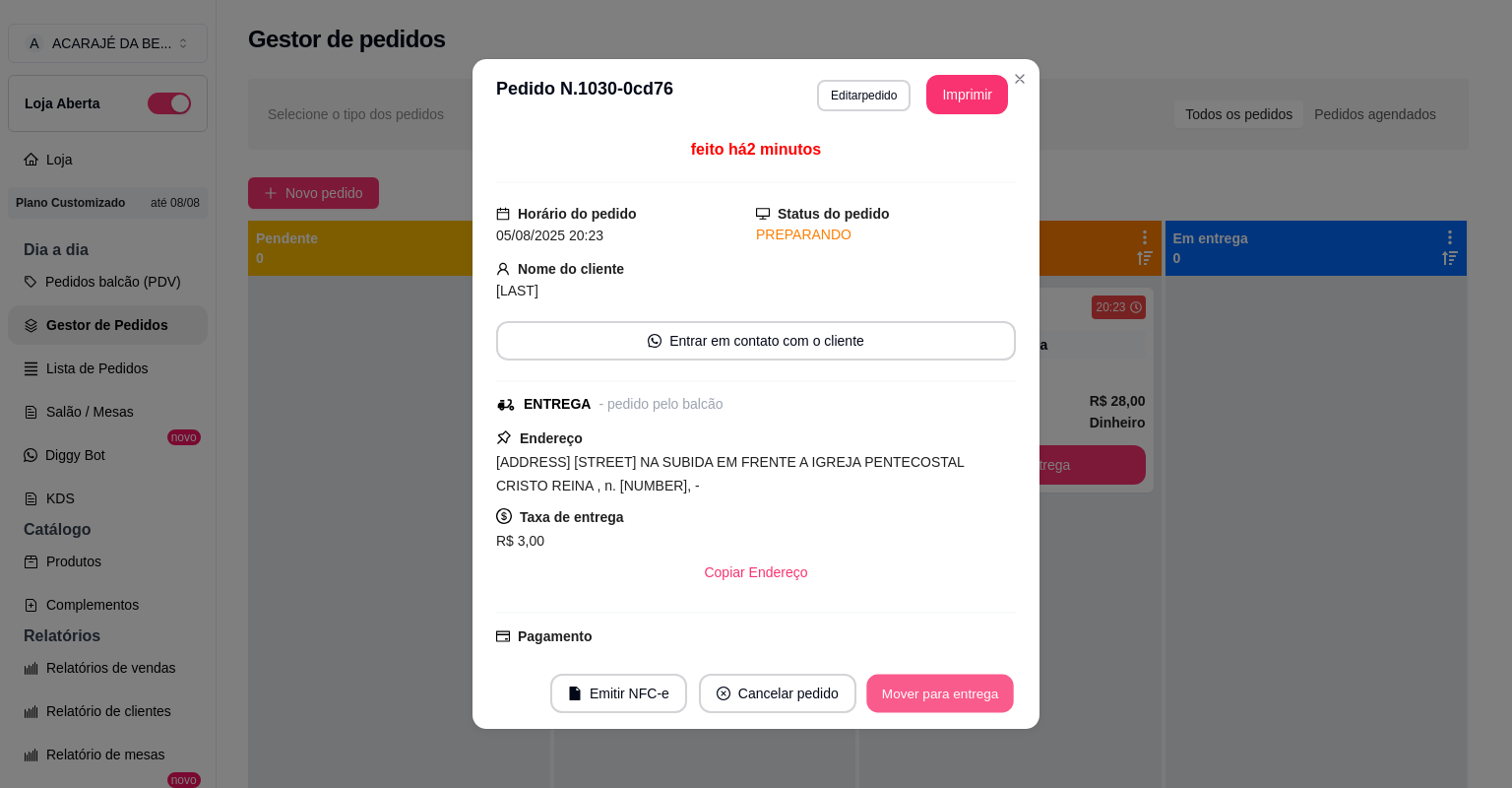 click on "Mover para entrega" at bounding box center (940, 693) 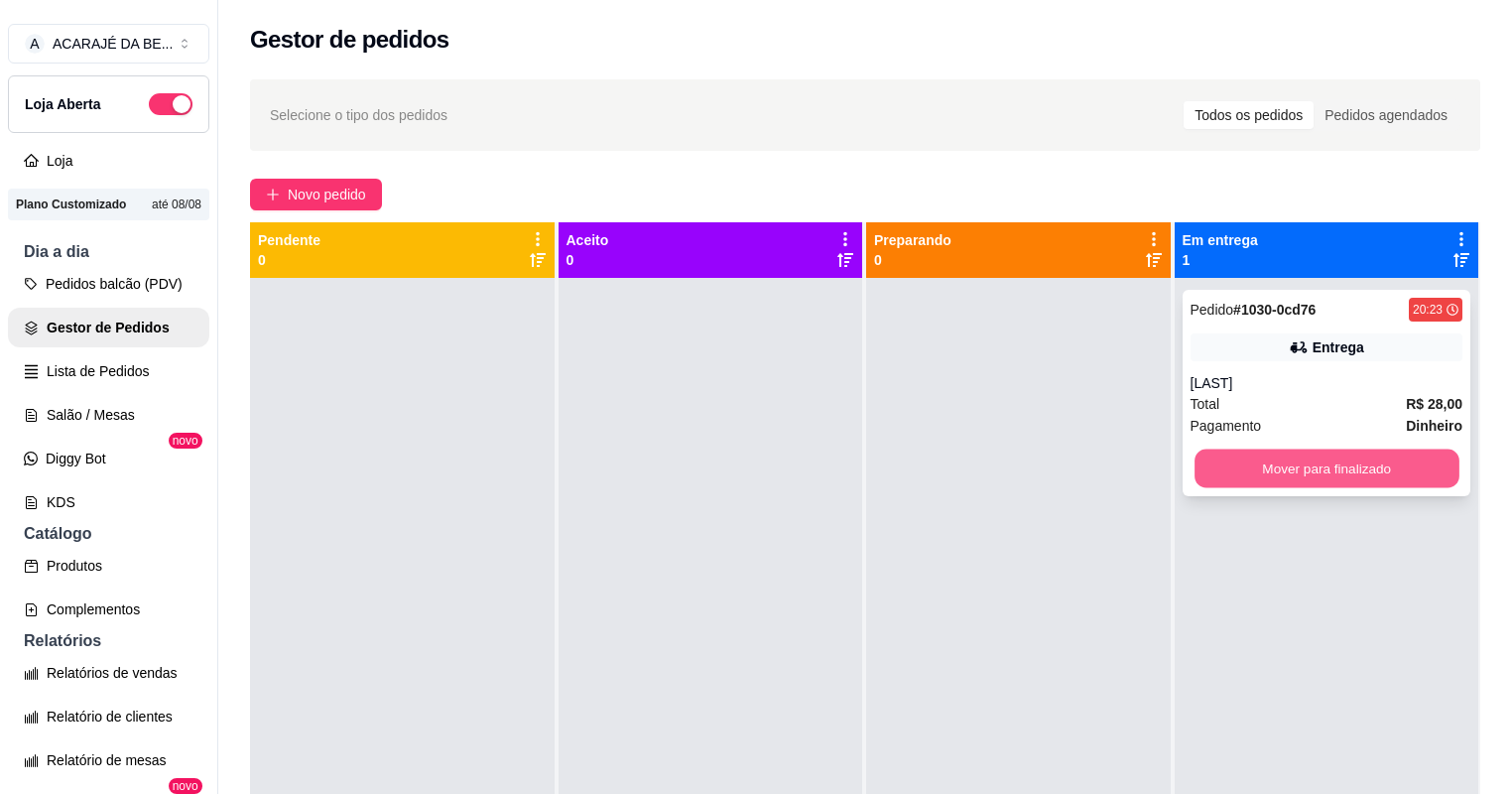 click on "Mover para finalizado" at bounding box center [1326, 468] 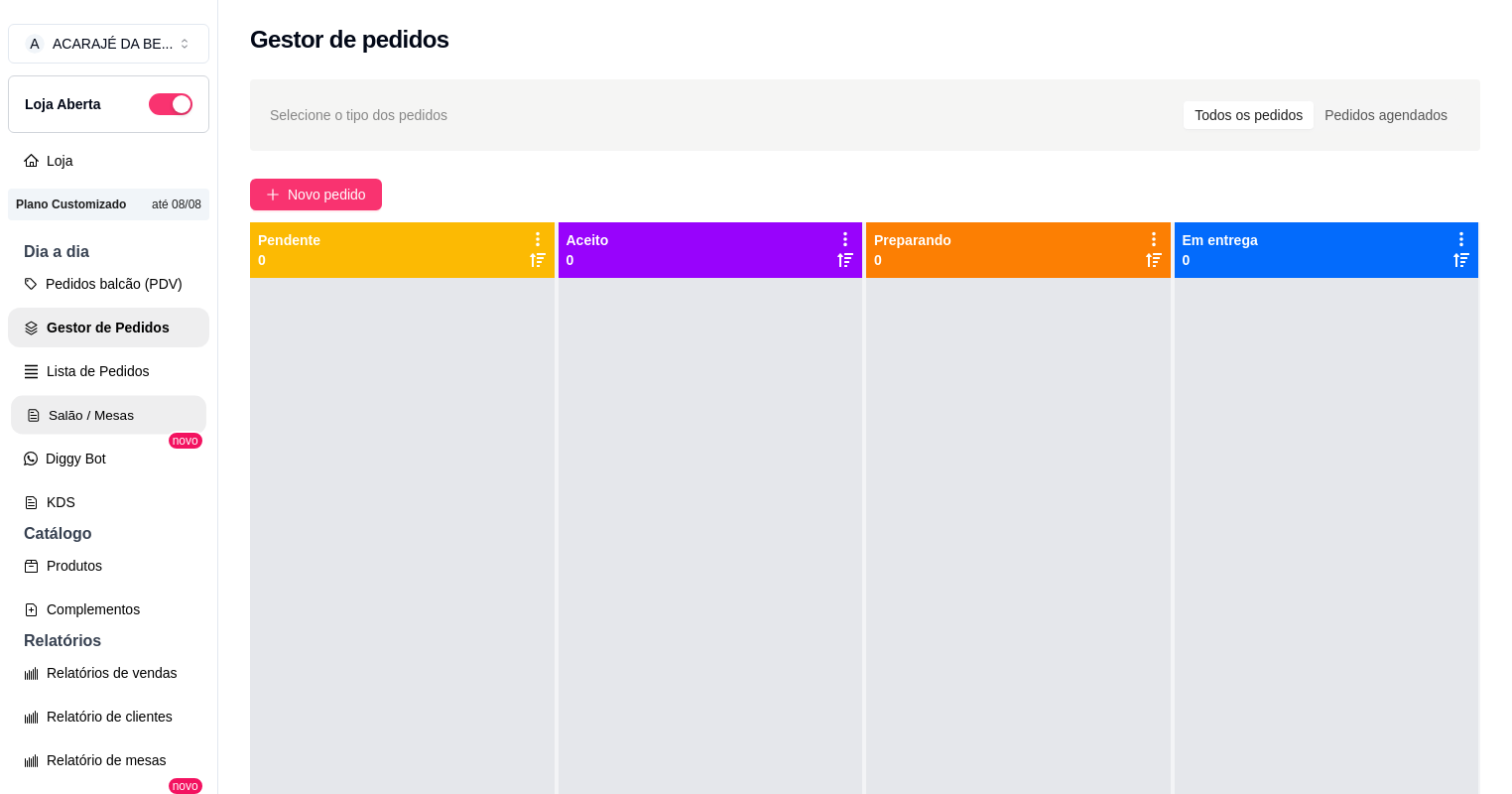 click on "Salão / Mesas" at bounding box center [108, 415] 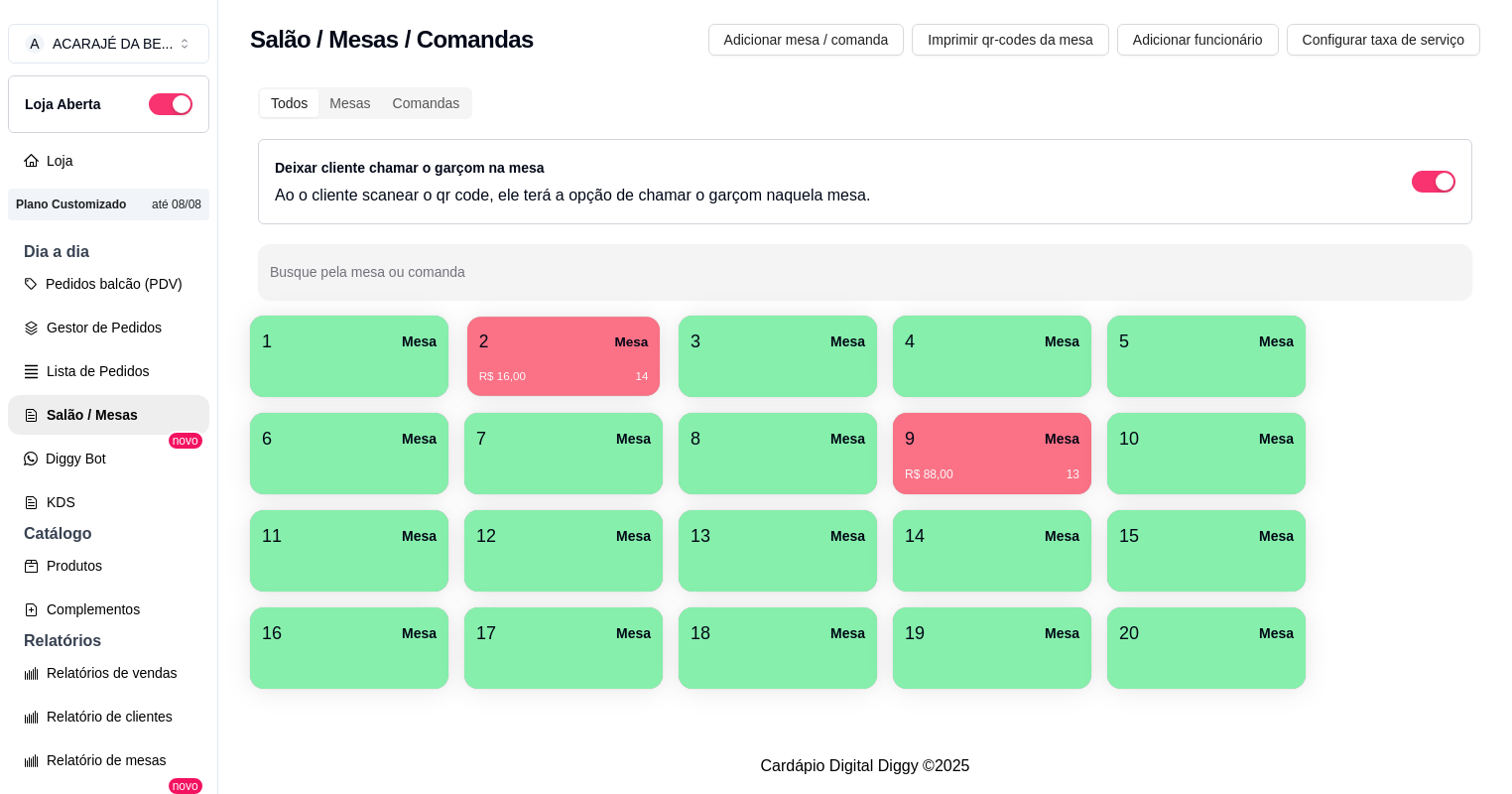 click on "2 Mesa" at bounding box center [564, 341] 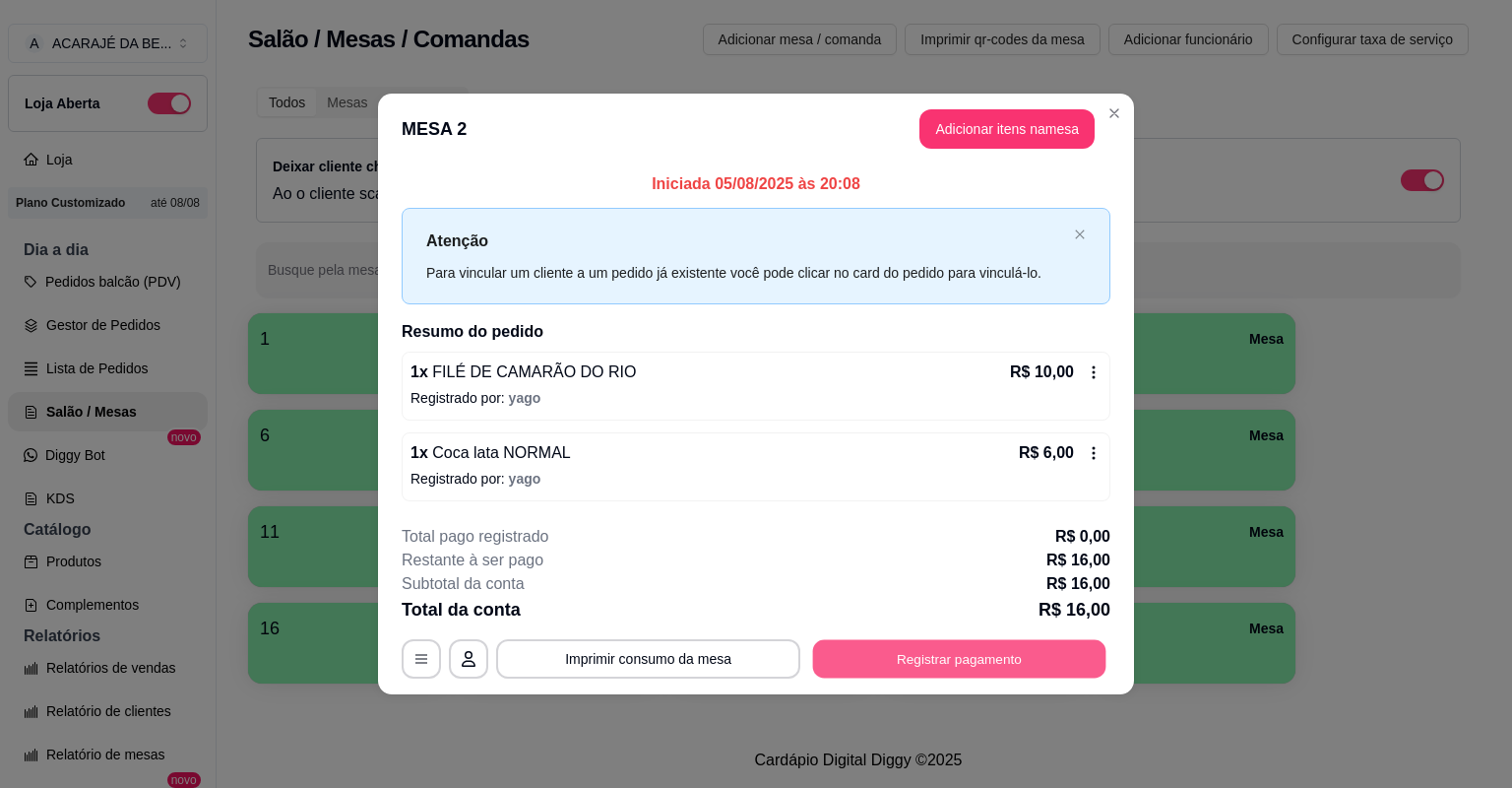 click on "Registrar pagamento" at bounding box center [960, 658] 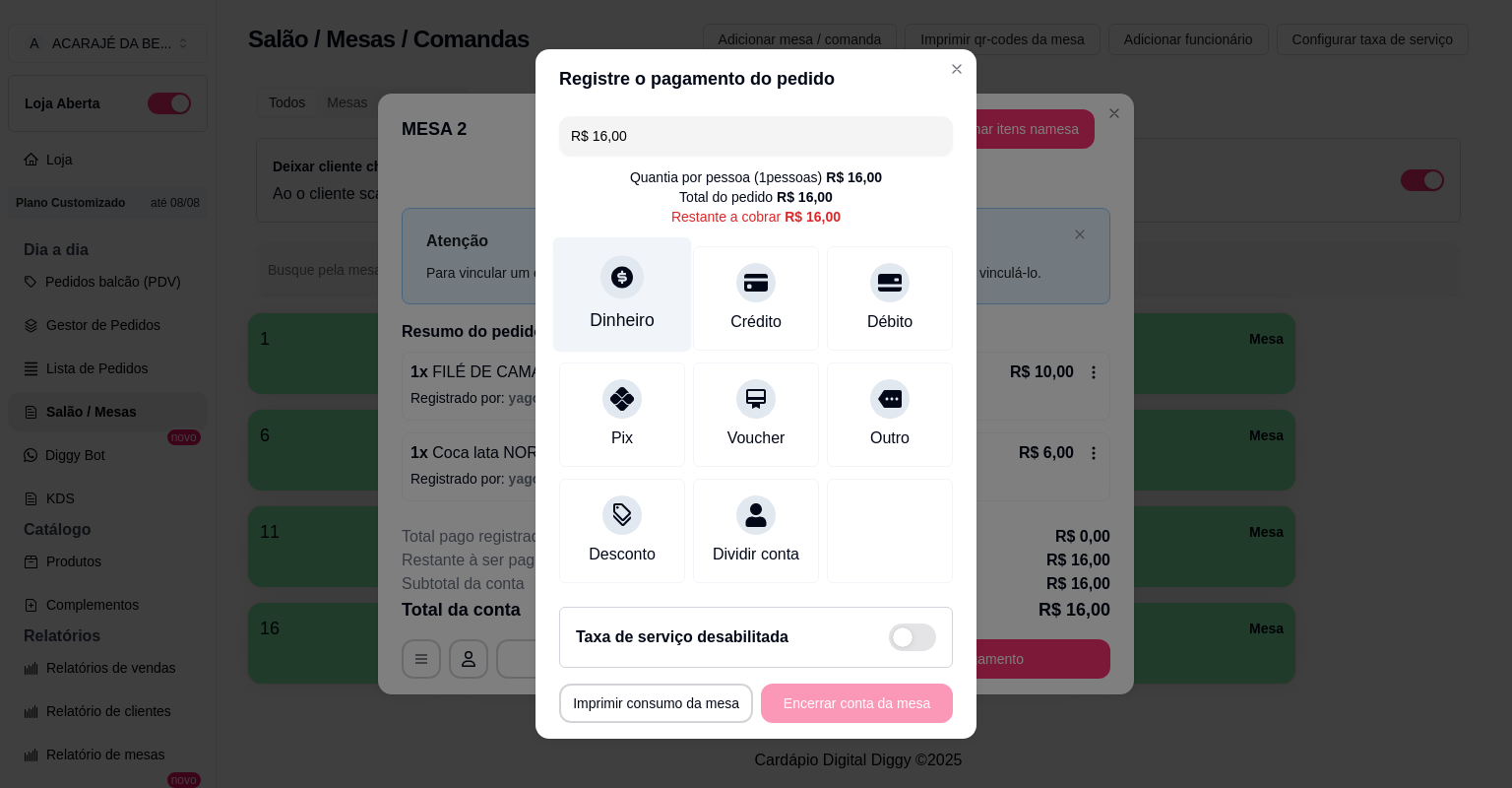 click 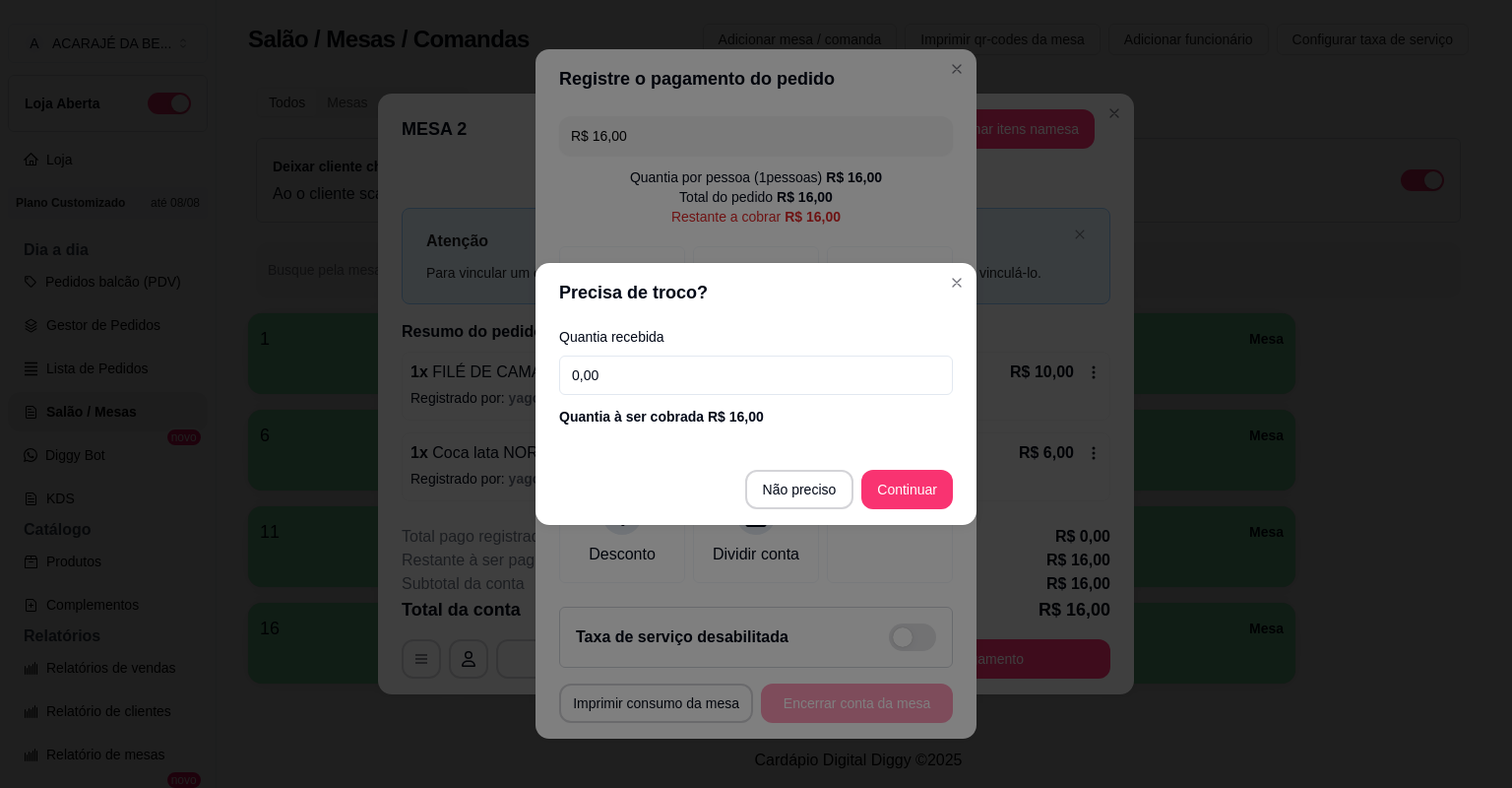 click on "0,00" at bounding box center (756, 375) 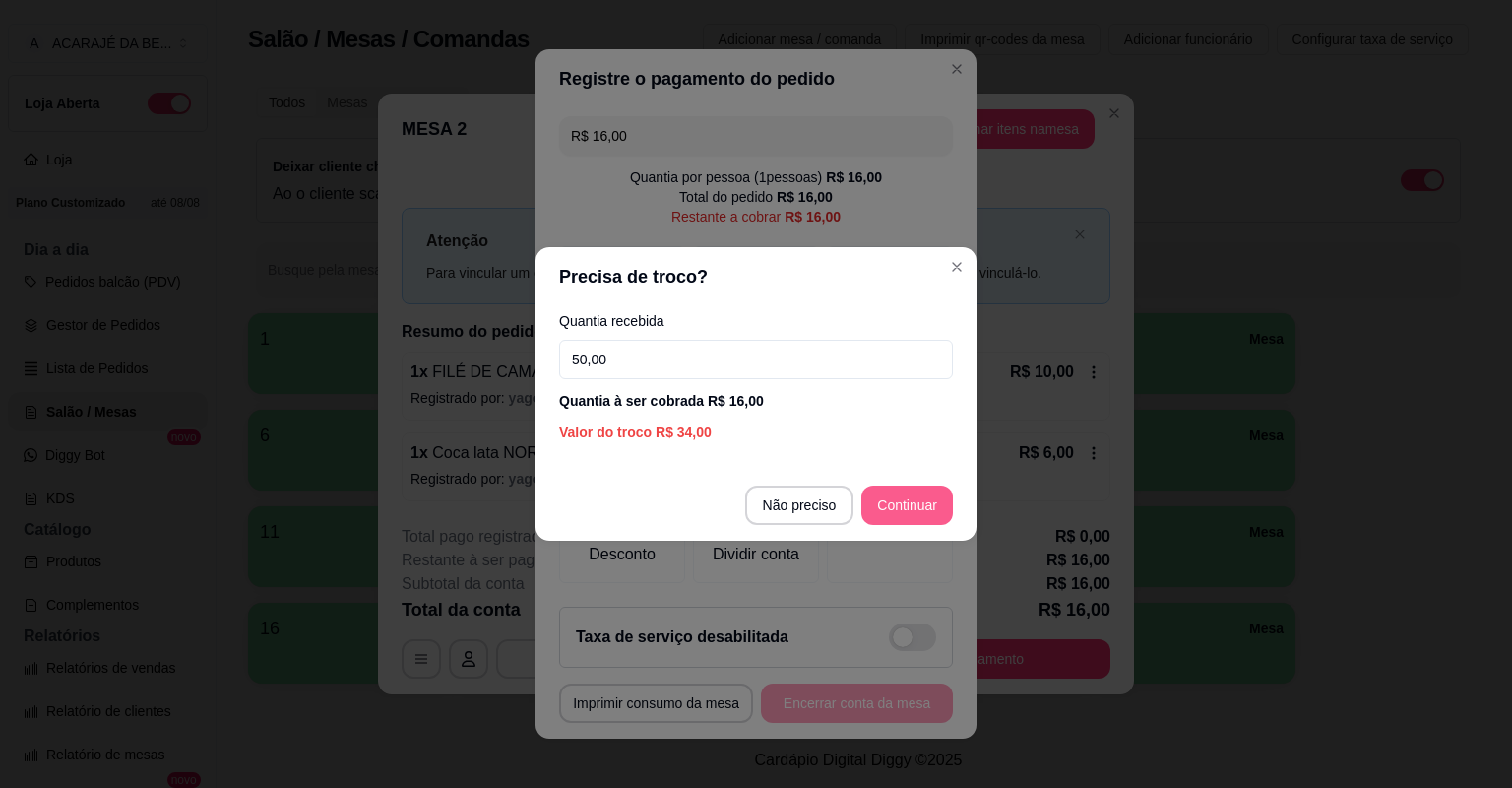 type on "50,00" 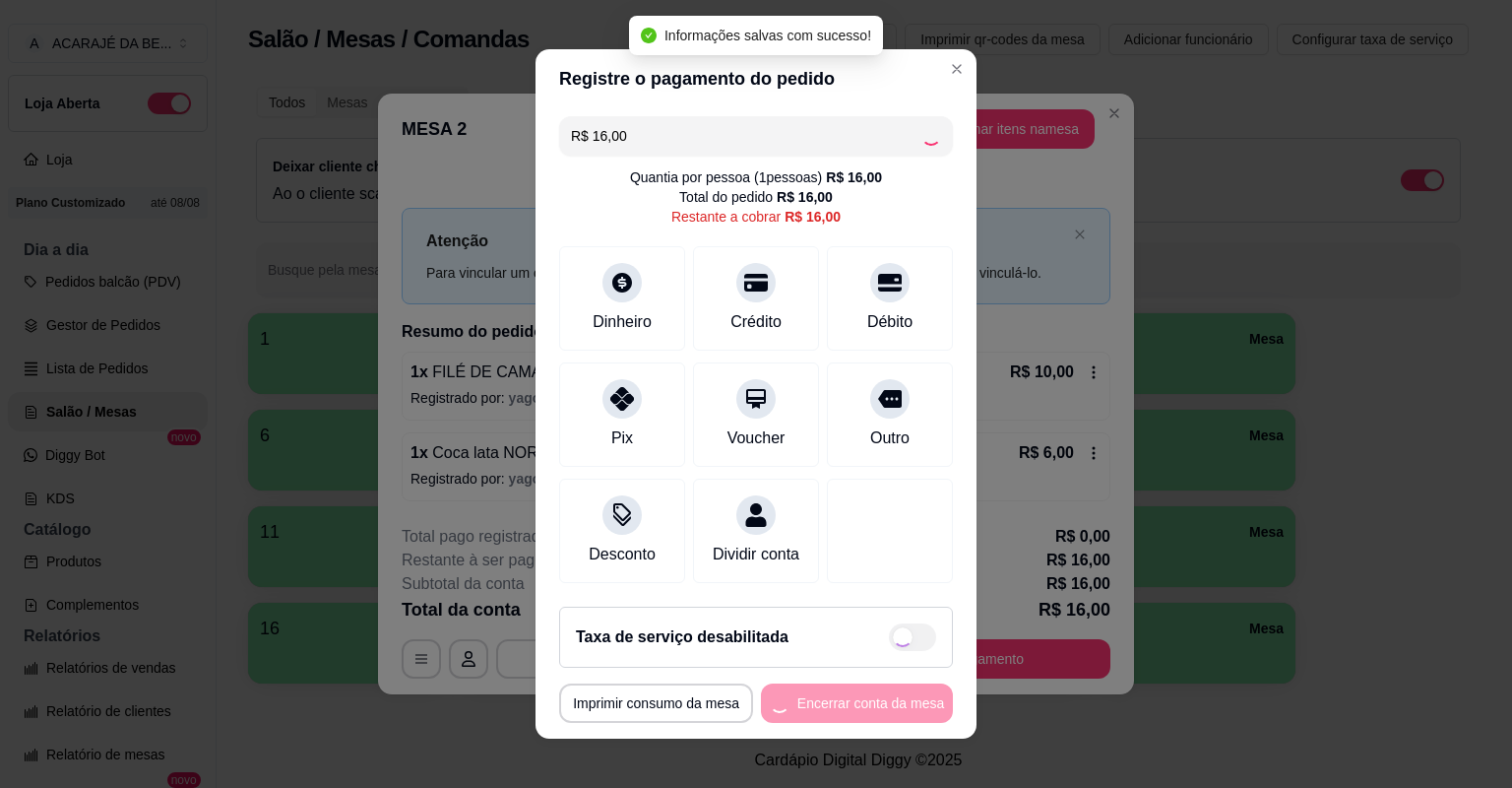 type on "R$ 0,00" 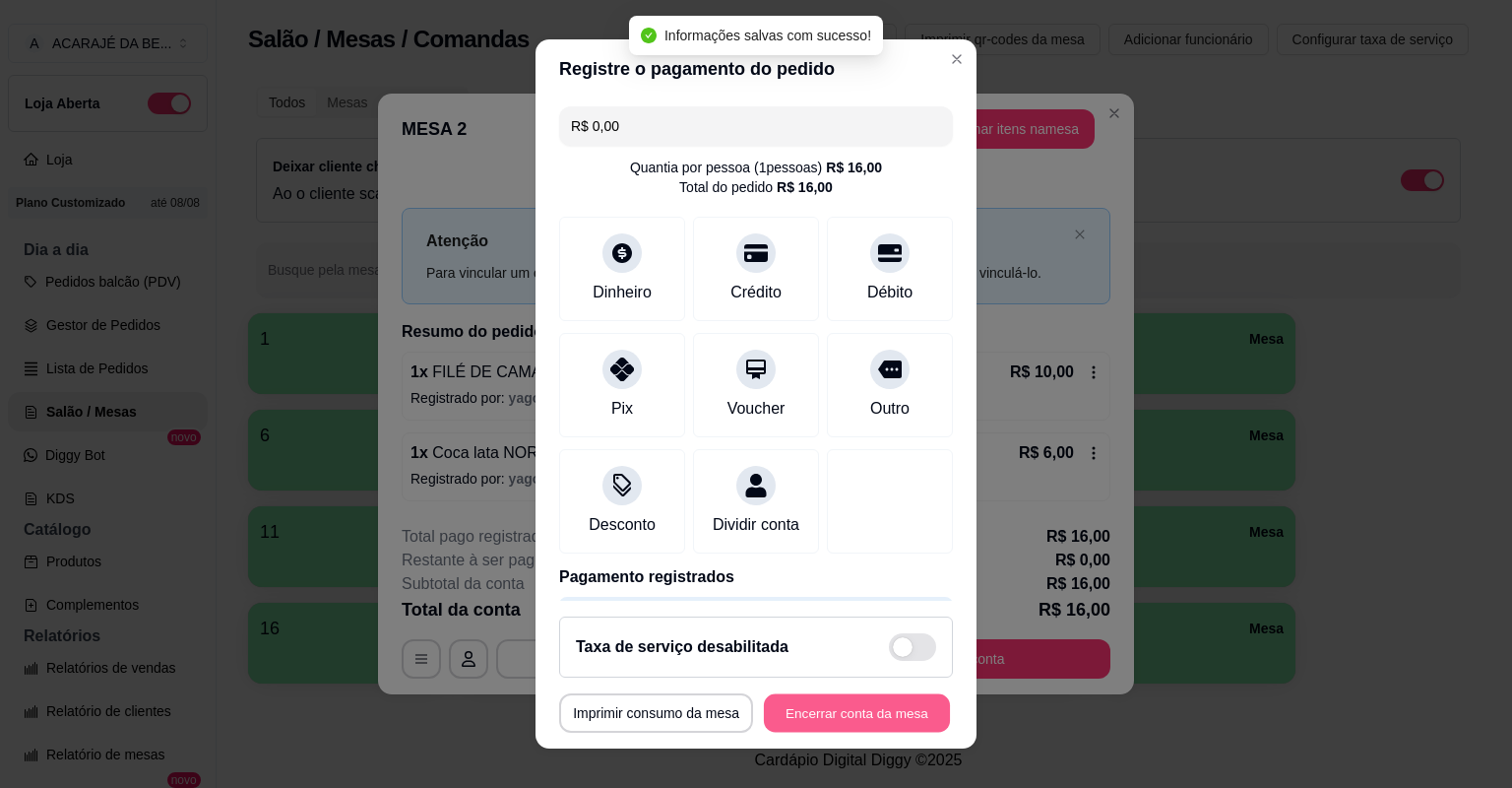 click on "Encerrar conta da mesa" at bounding box center [856, 713] 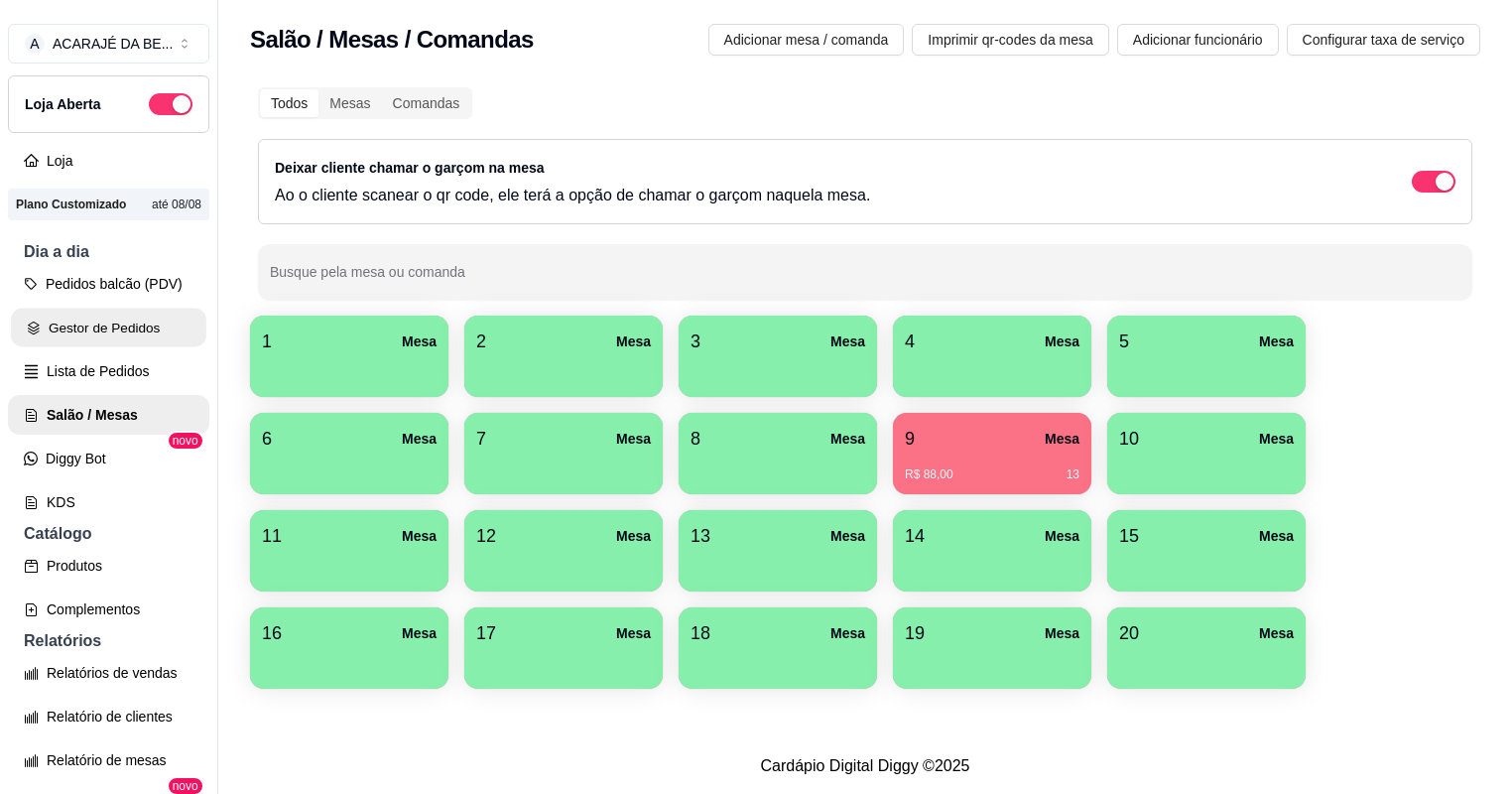 click on "Gestor de Pedidos" at bounding box center (108, 328) 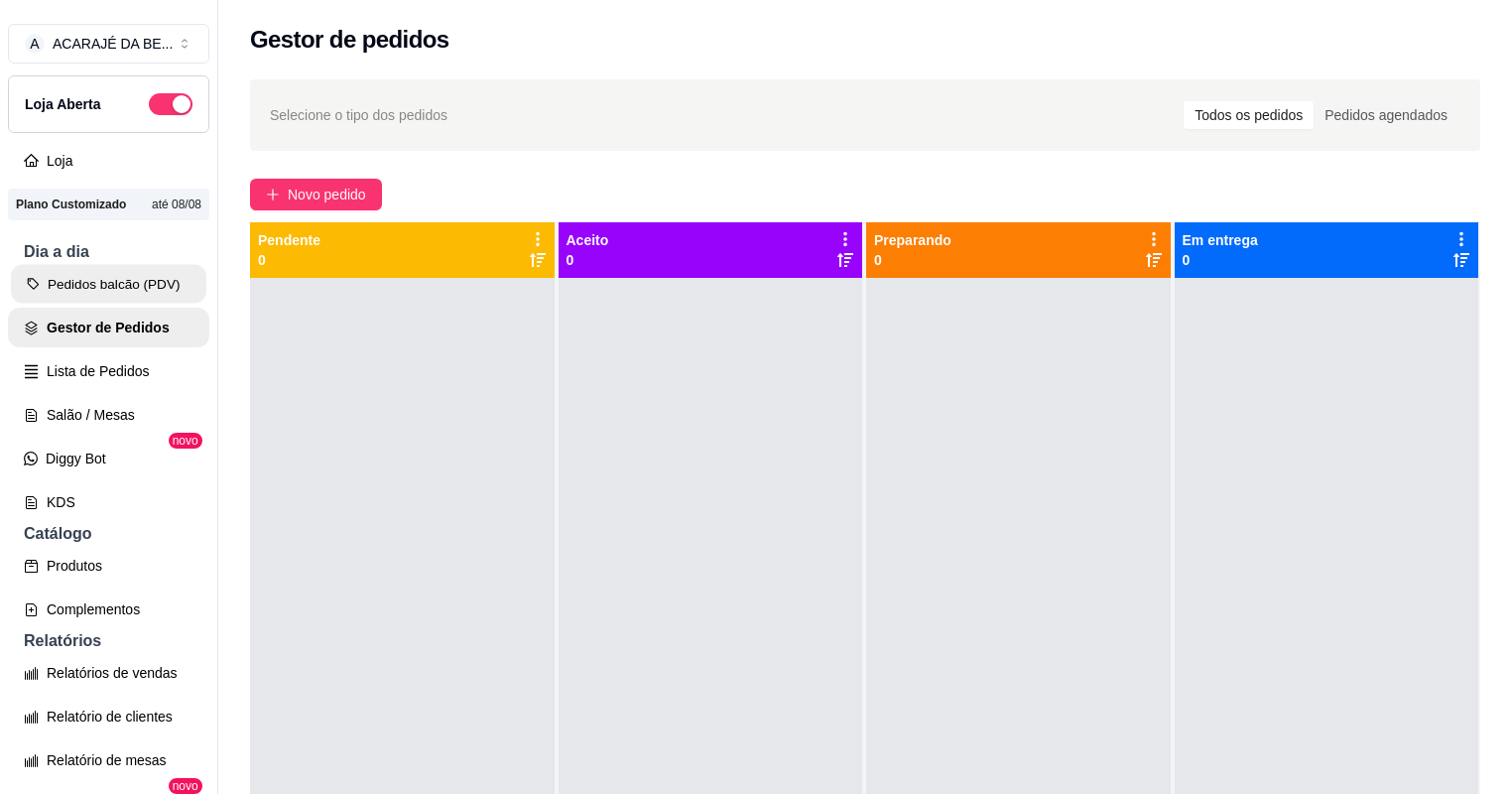click on "Pedidos balcão (PDV)" at bounding box center [108, 284] 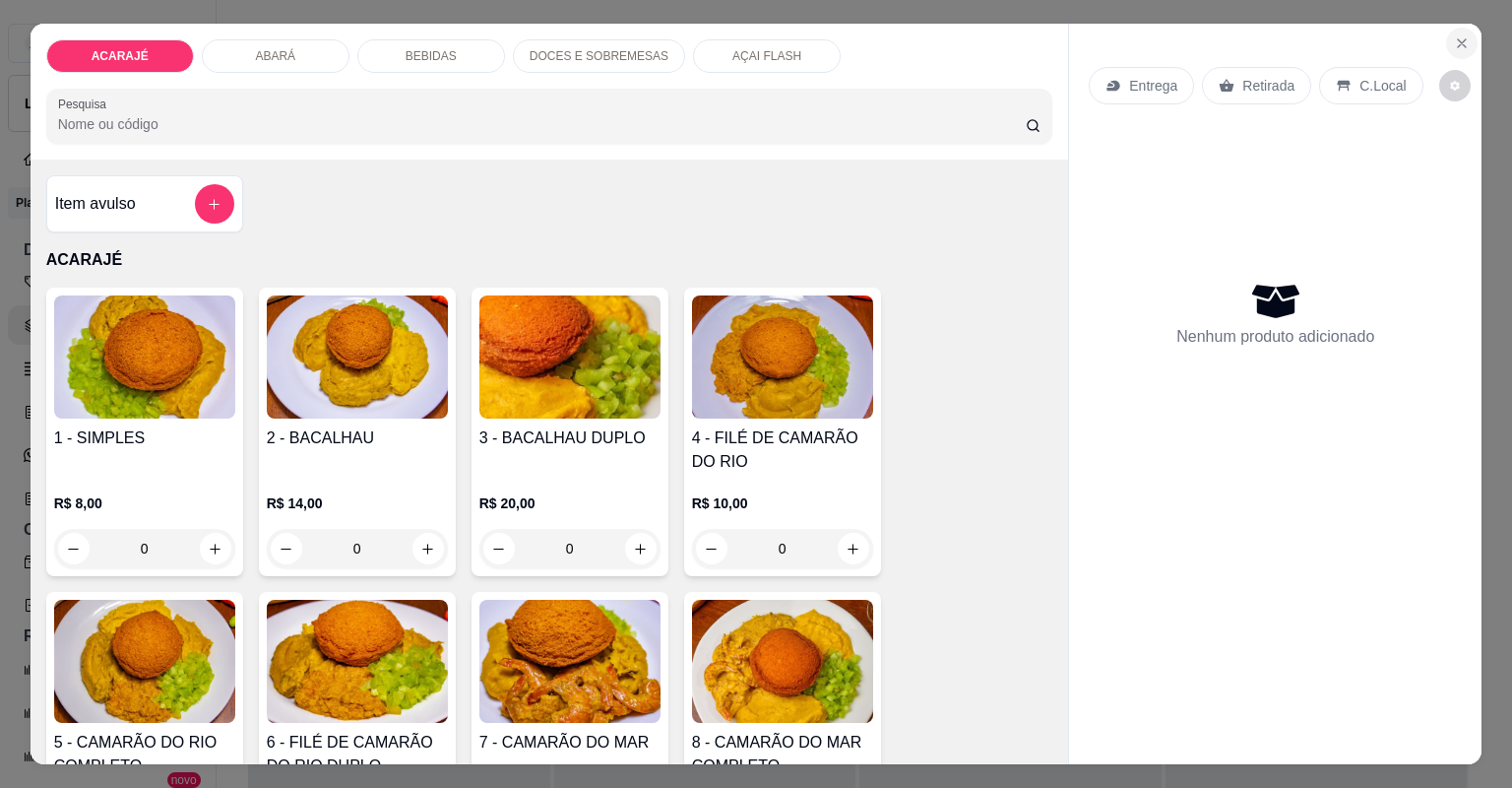 click 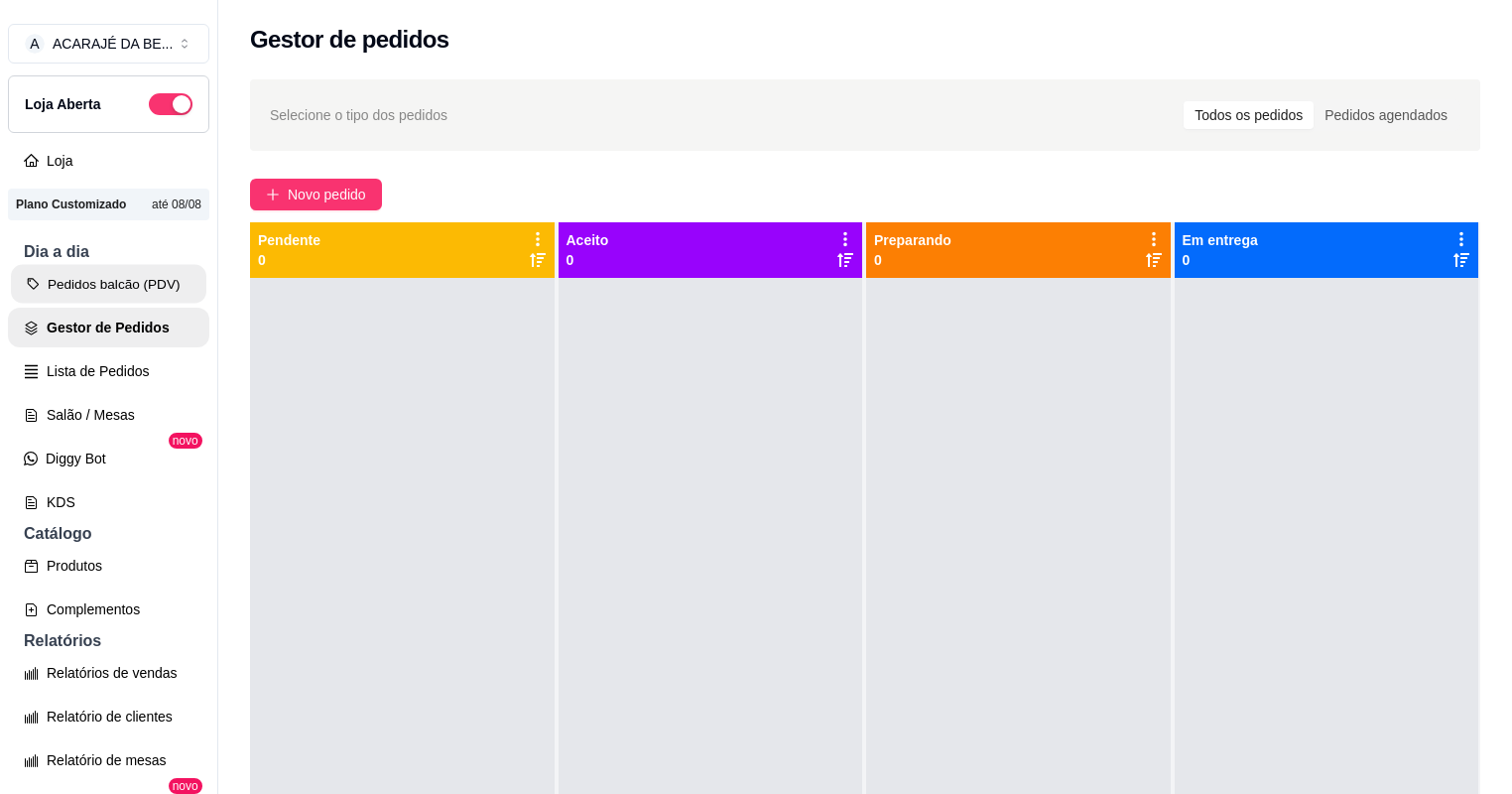 click on "Pedidos balcão (PDV)" at bounding box center (108, 284) 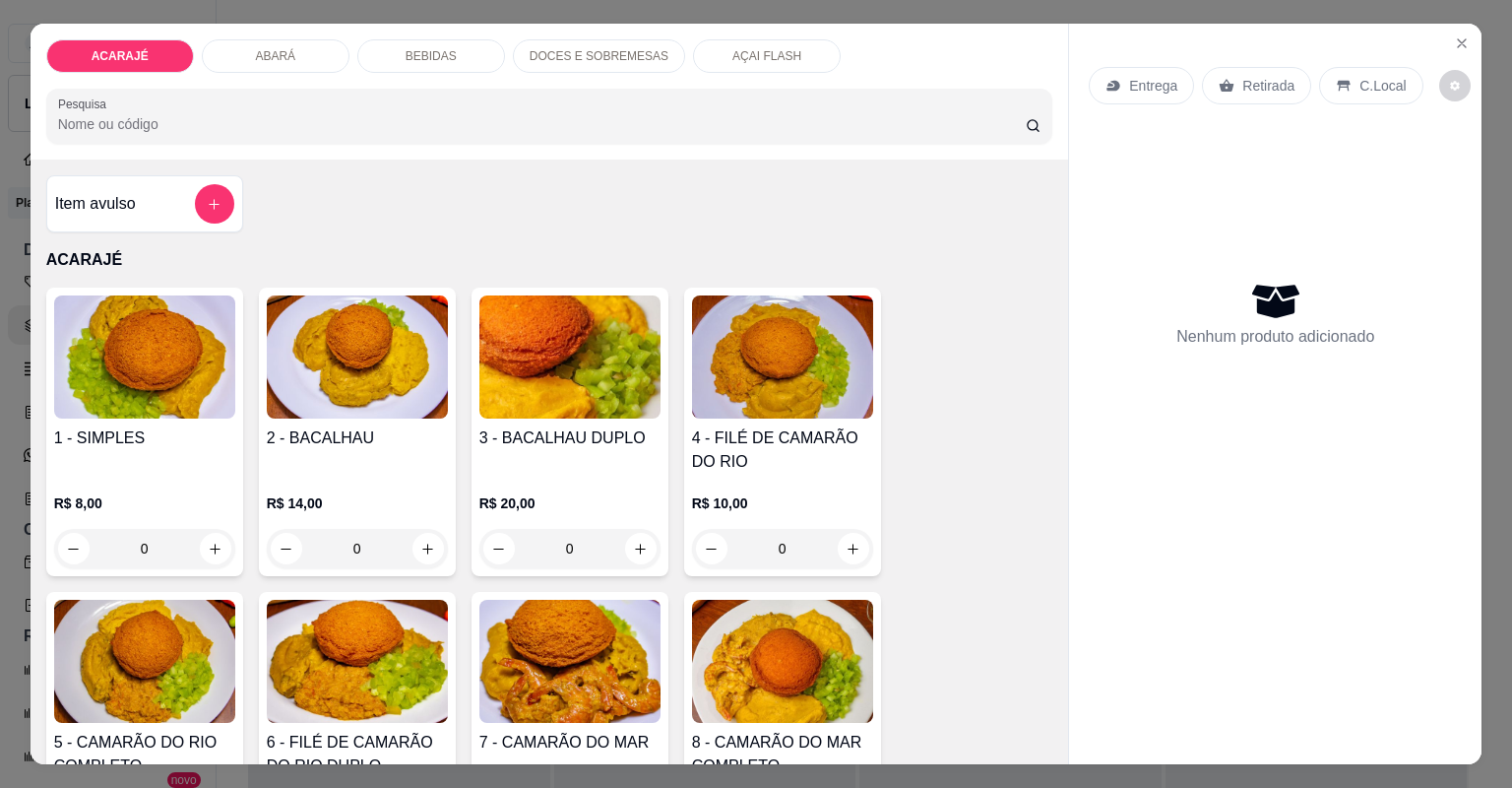 click on "DOCES E SOBREMESAS" at bounding box center [598, 56] 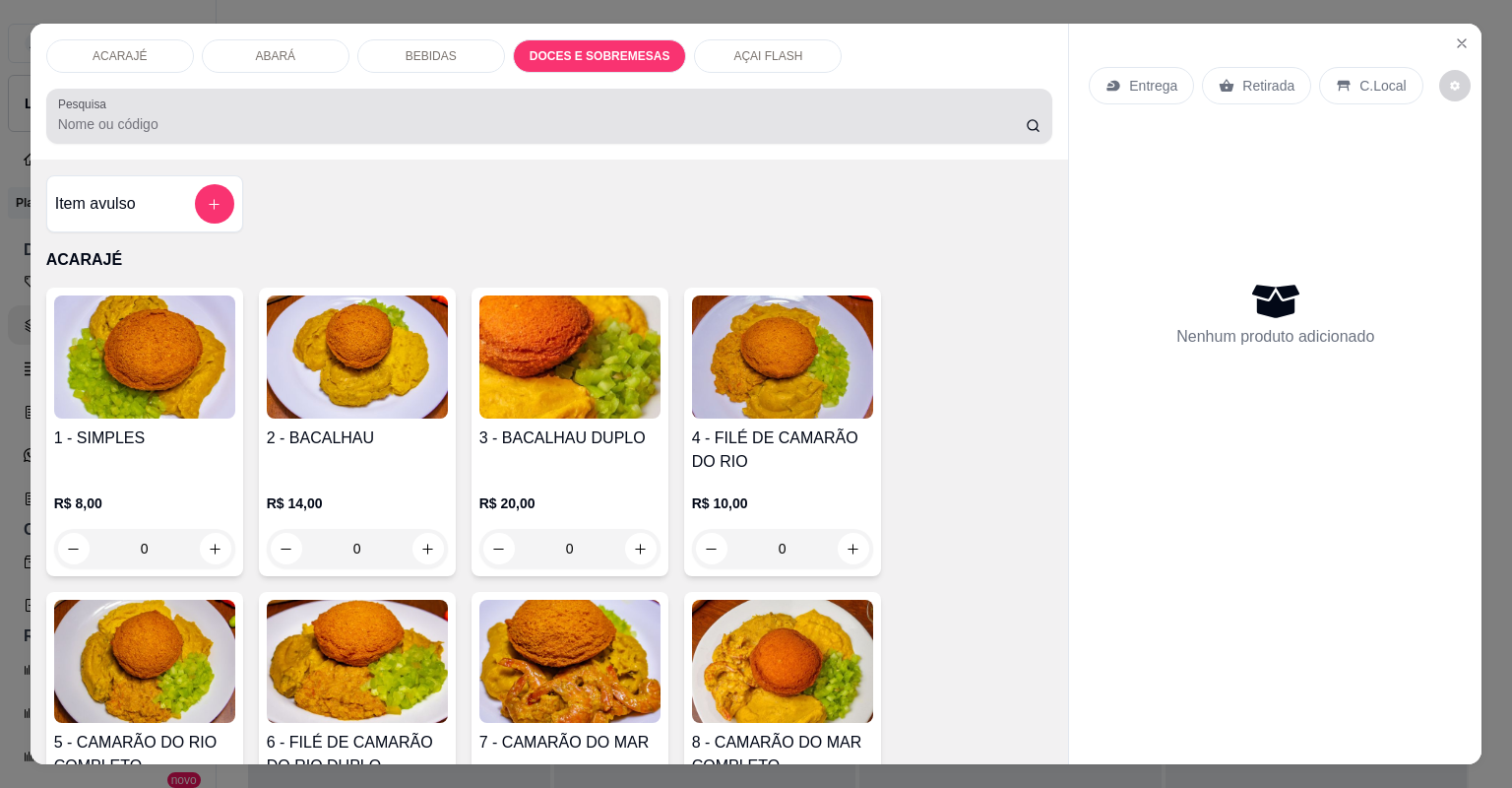 scroll, scrollTop: 3507, scrollLeft: 0, axis: vertical 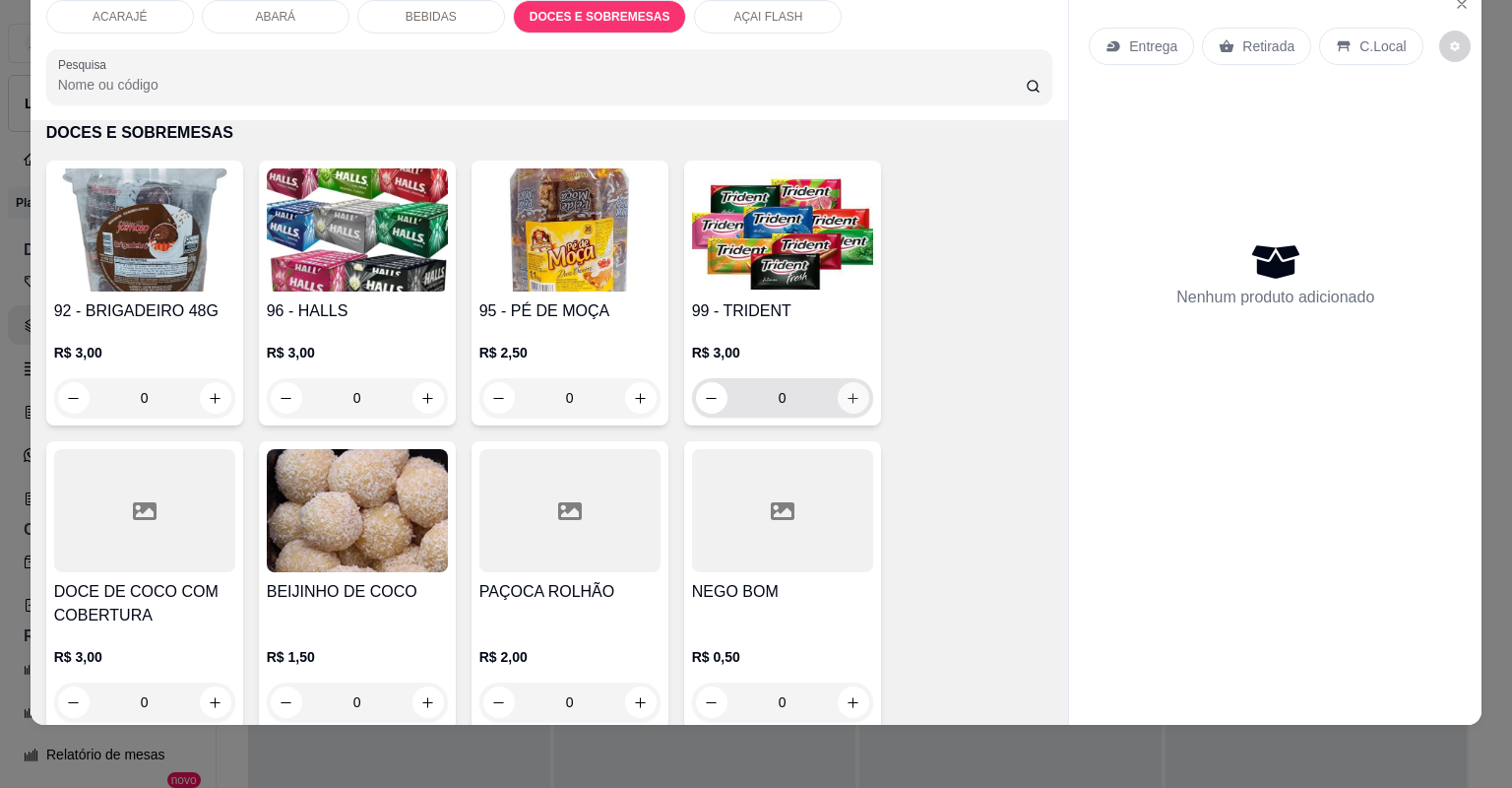 click 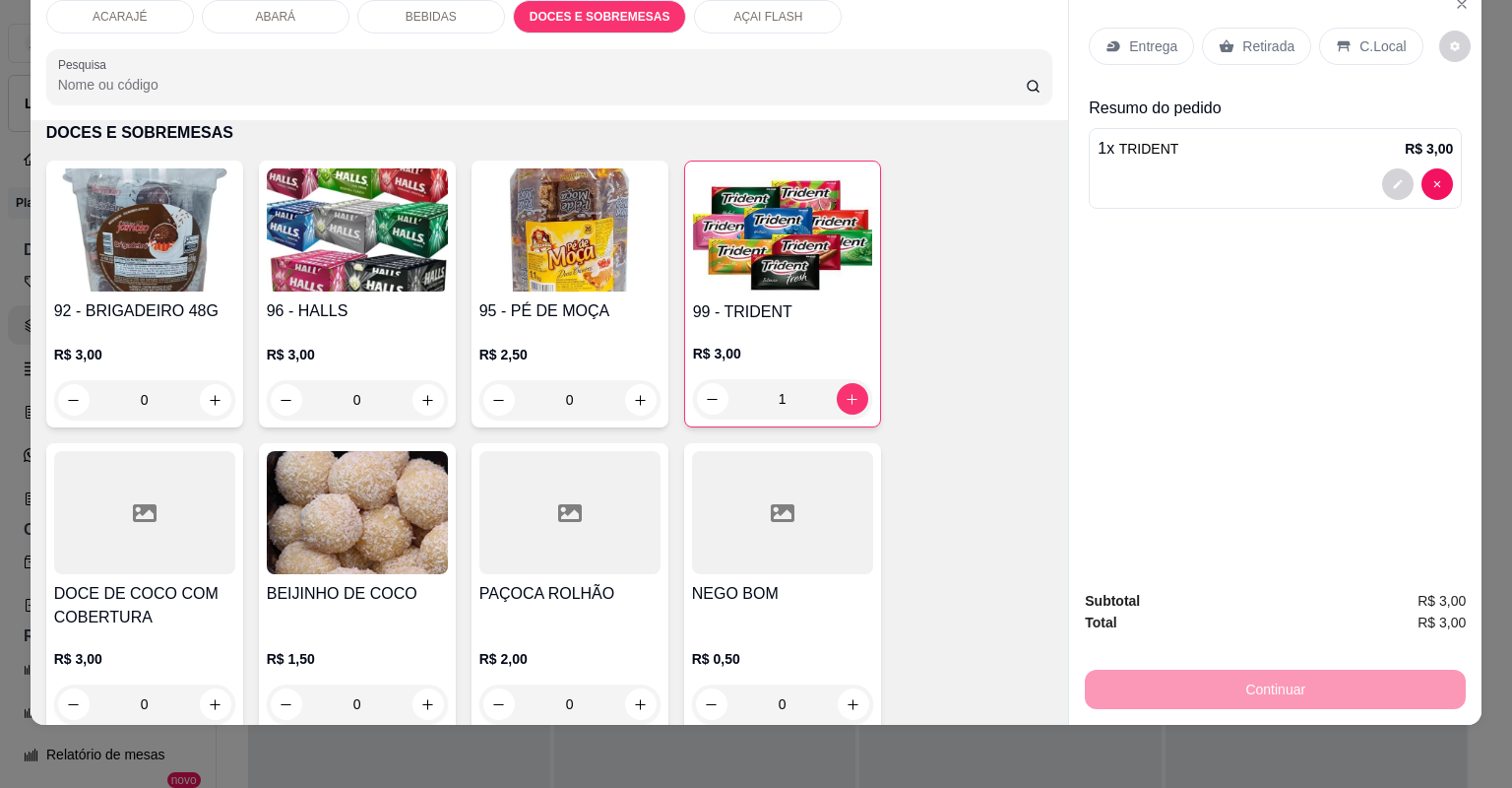 click on "Retirada" at bounding box center (1268, 46) 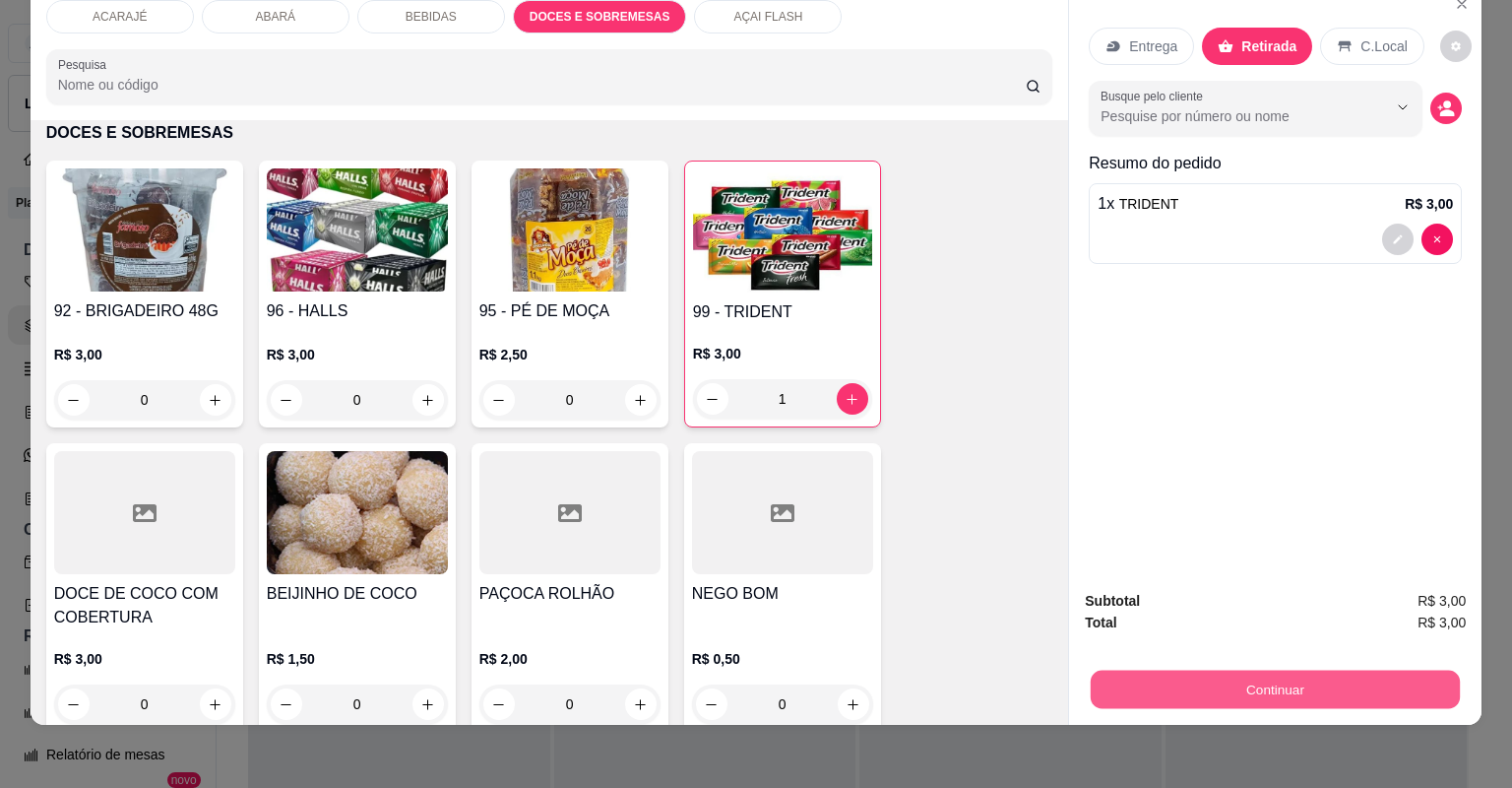 click on "Continuar" at bounding box center [1275, 690] 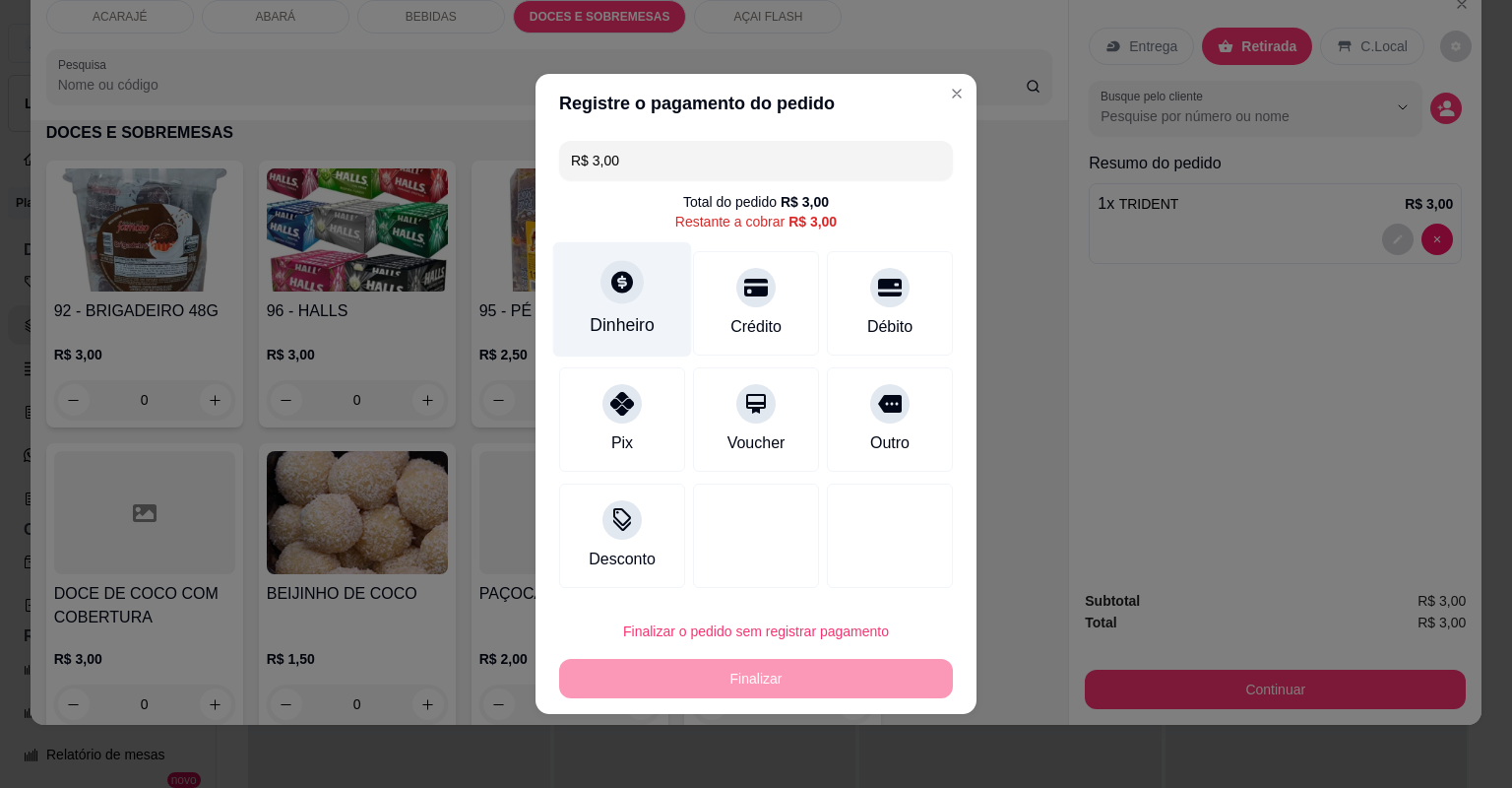 click 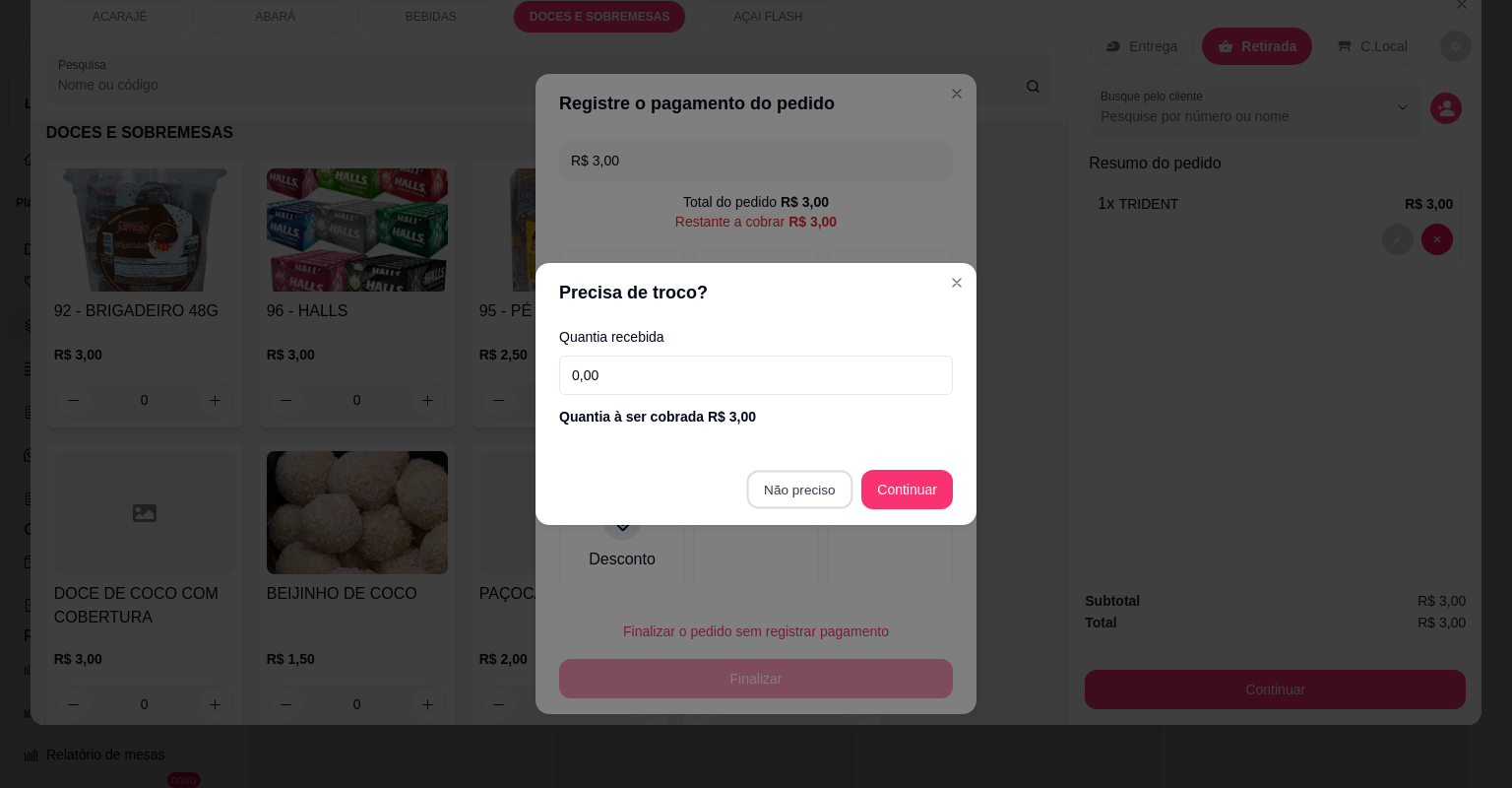 type on "R$ 0,00" 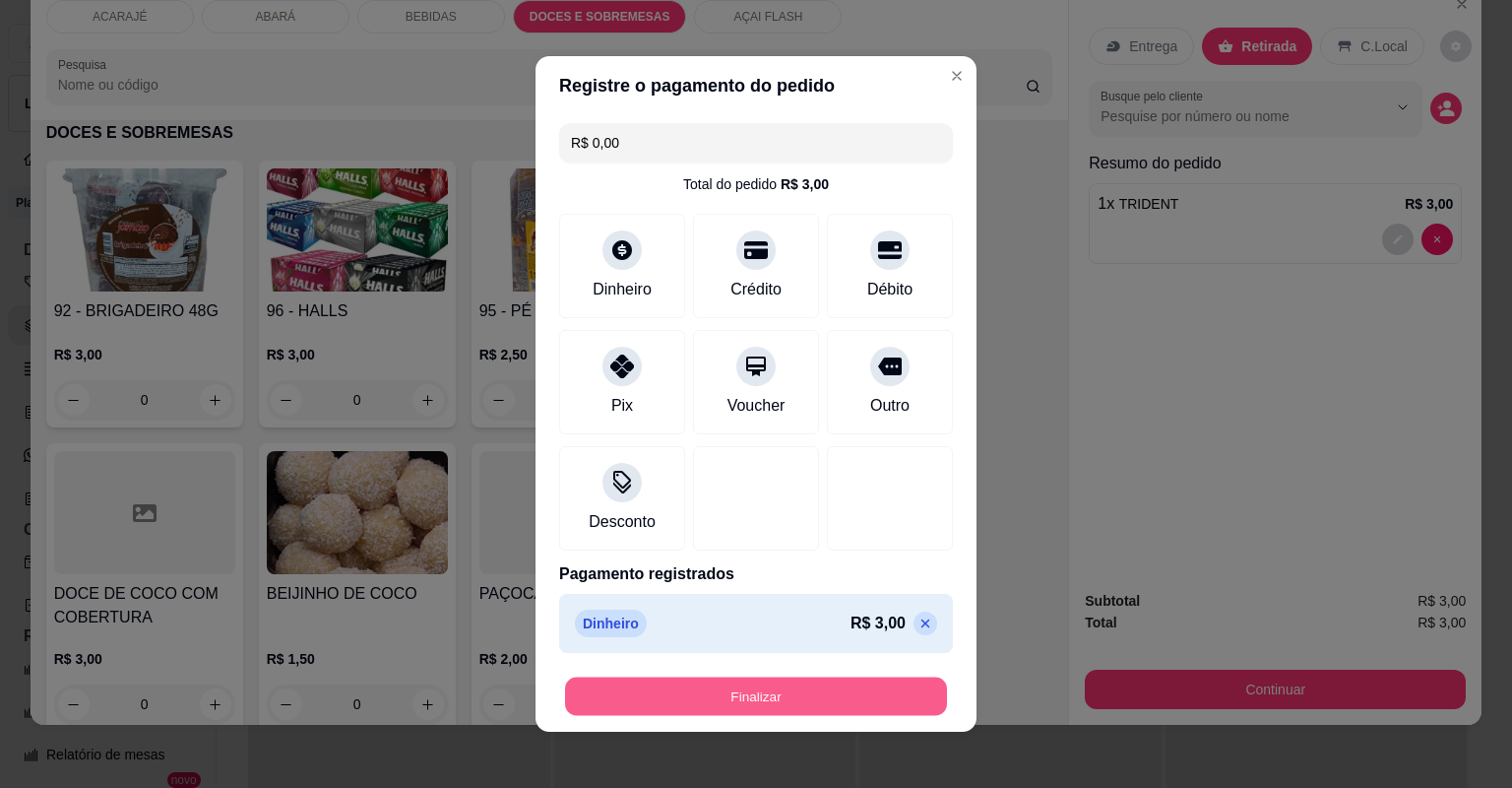 click on "Finalizar" at bounding box center (756, 696) 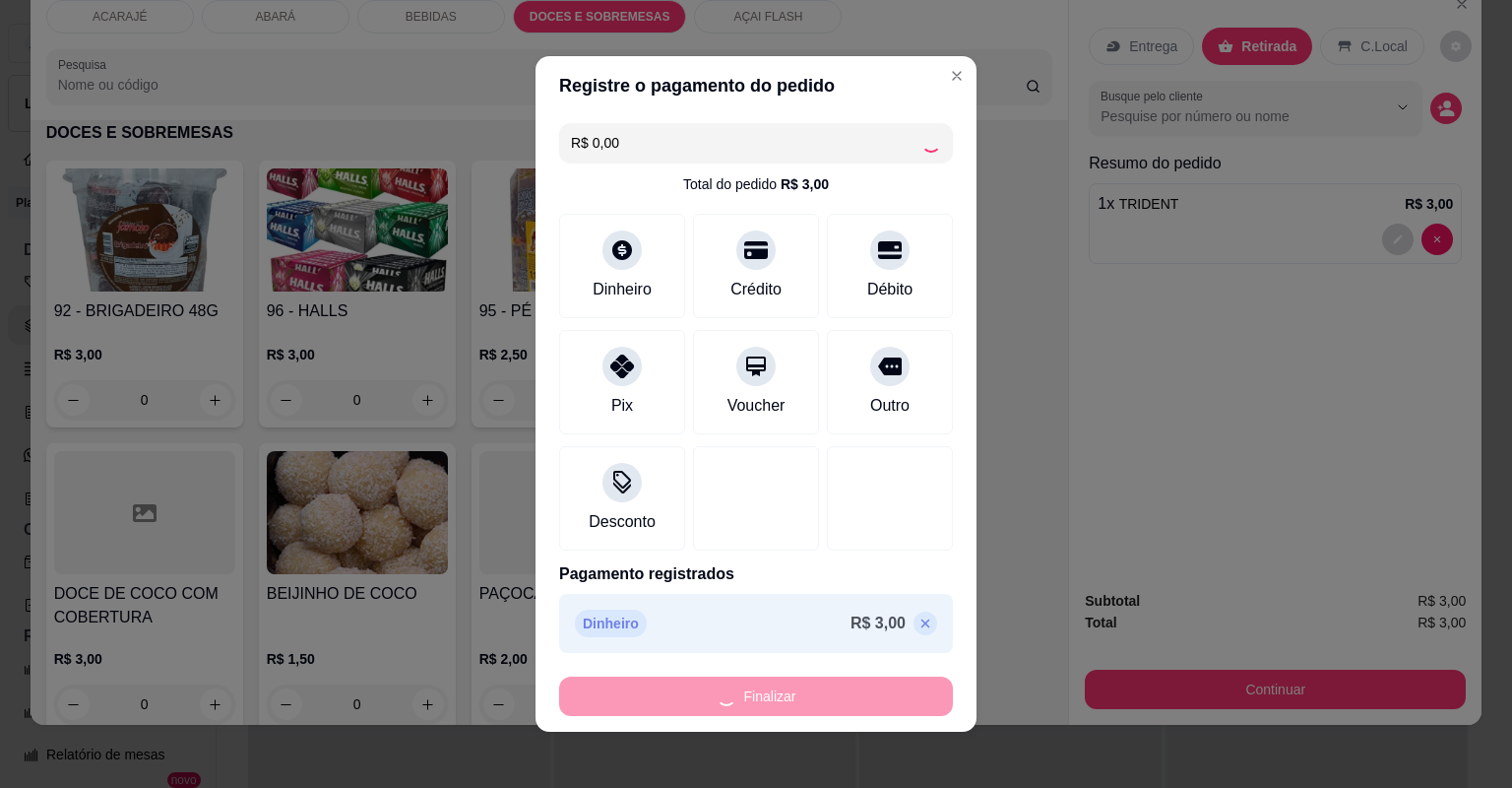 type on "0" 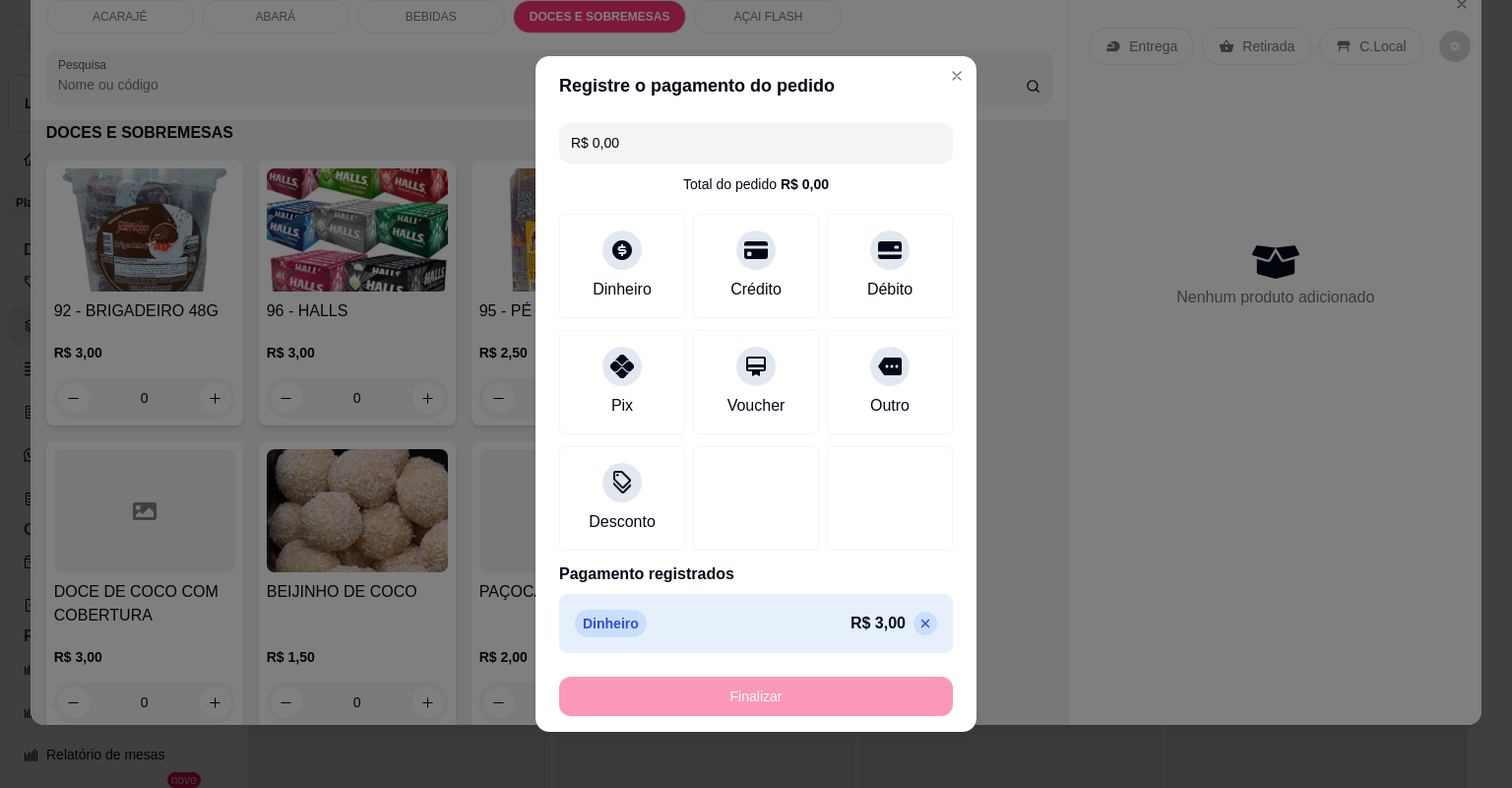 type on "-R$ 3,00" 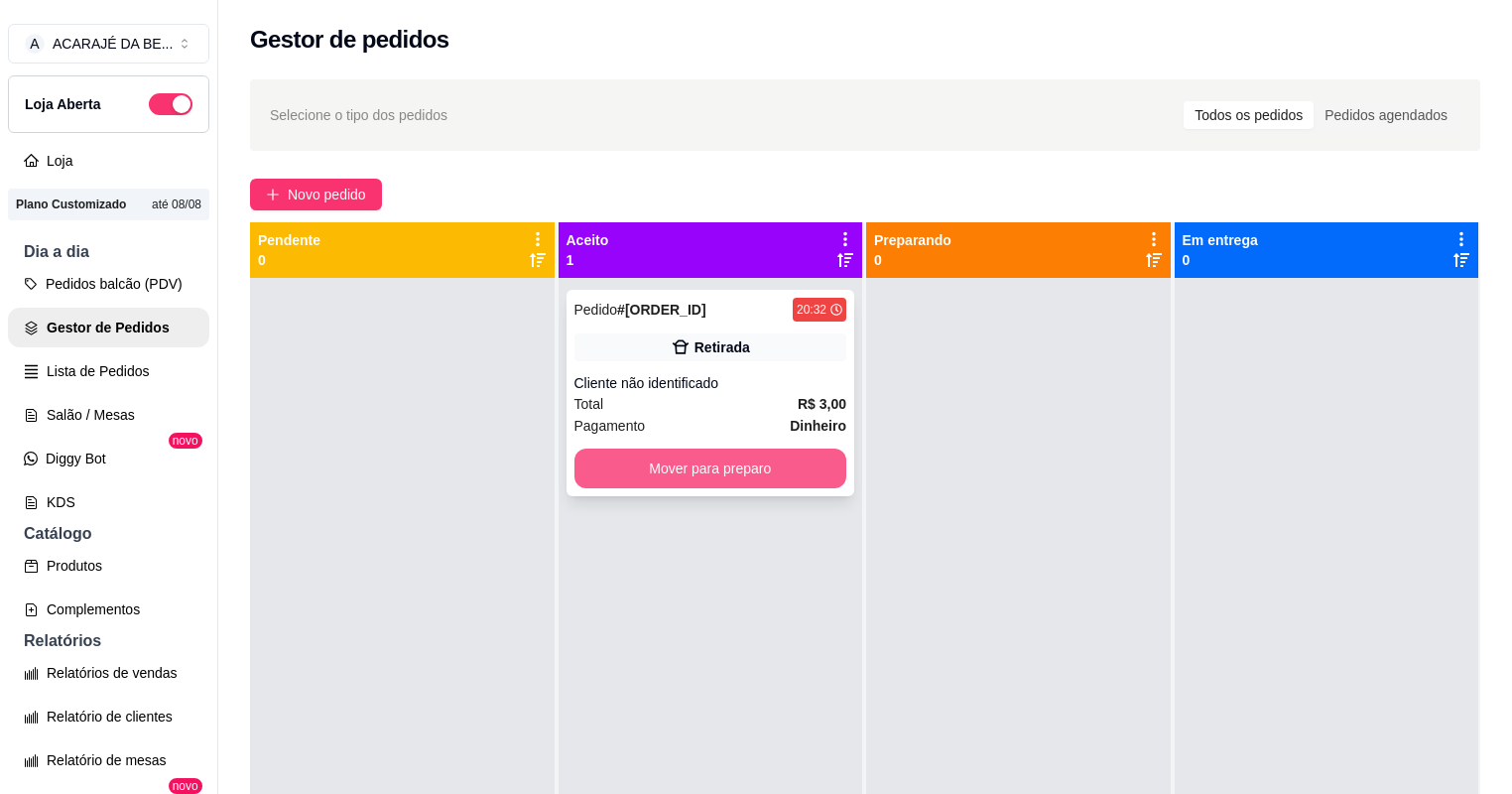 click on "Mover para preparo" at bounding box center (710, 468) 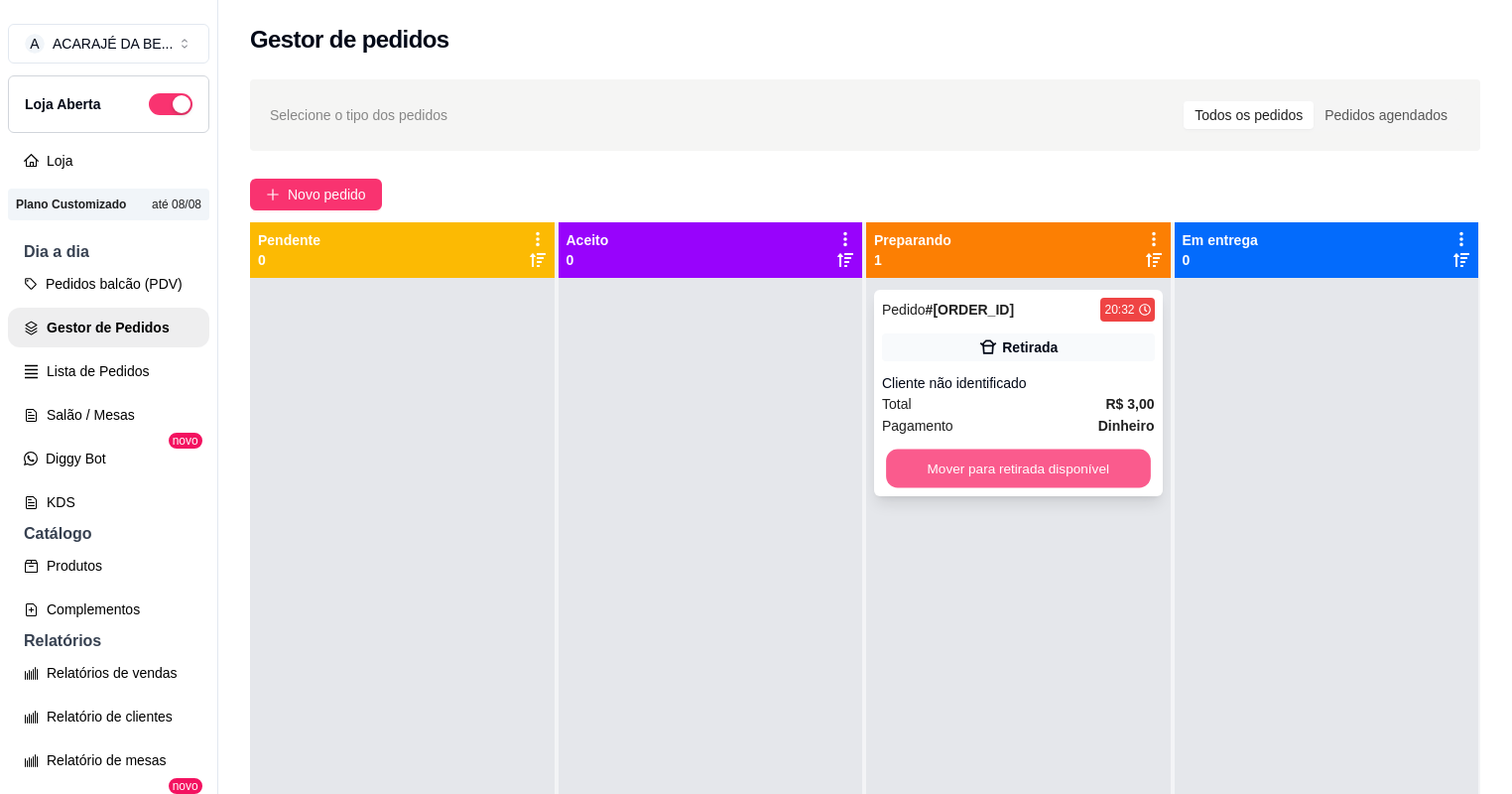 click on "Mover para retirada disponível" at bounding box center (1018, 468) 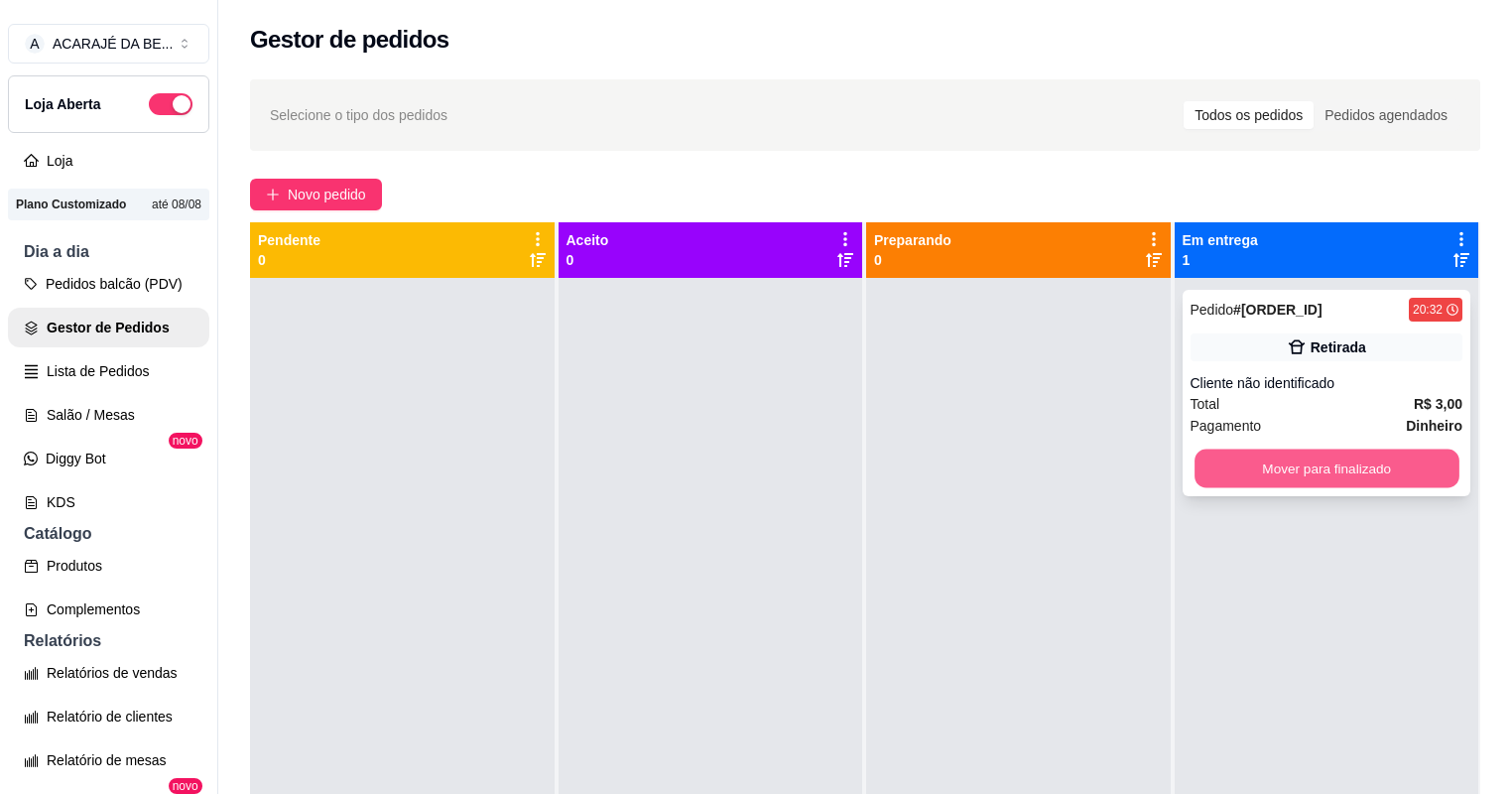 click on "Mover para finalizado" at bounding box center [1326, 468] 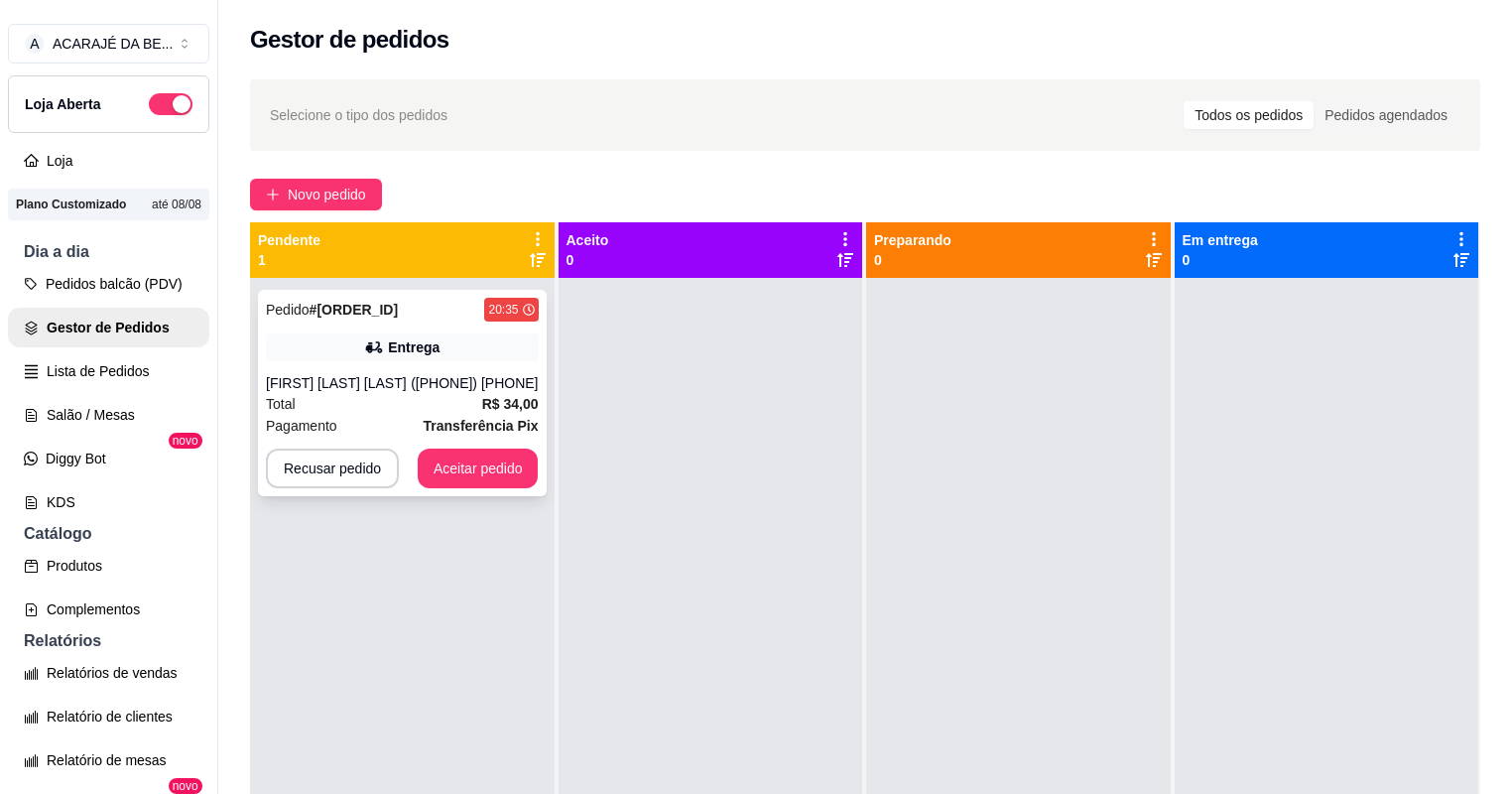 click on "Total R$ 34,00" at bounding box center (402, 404) 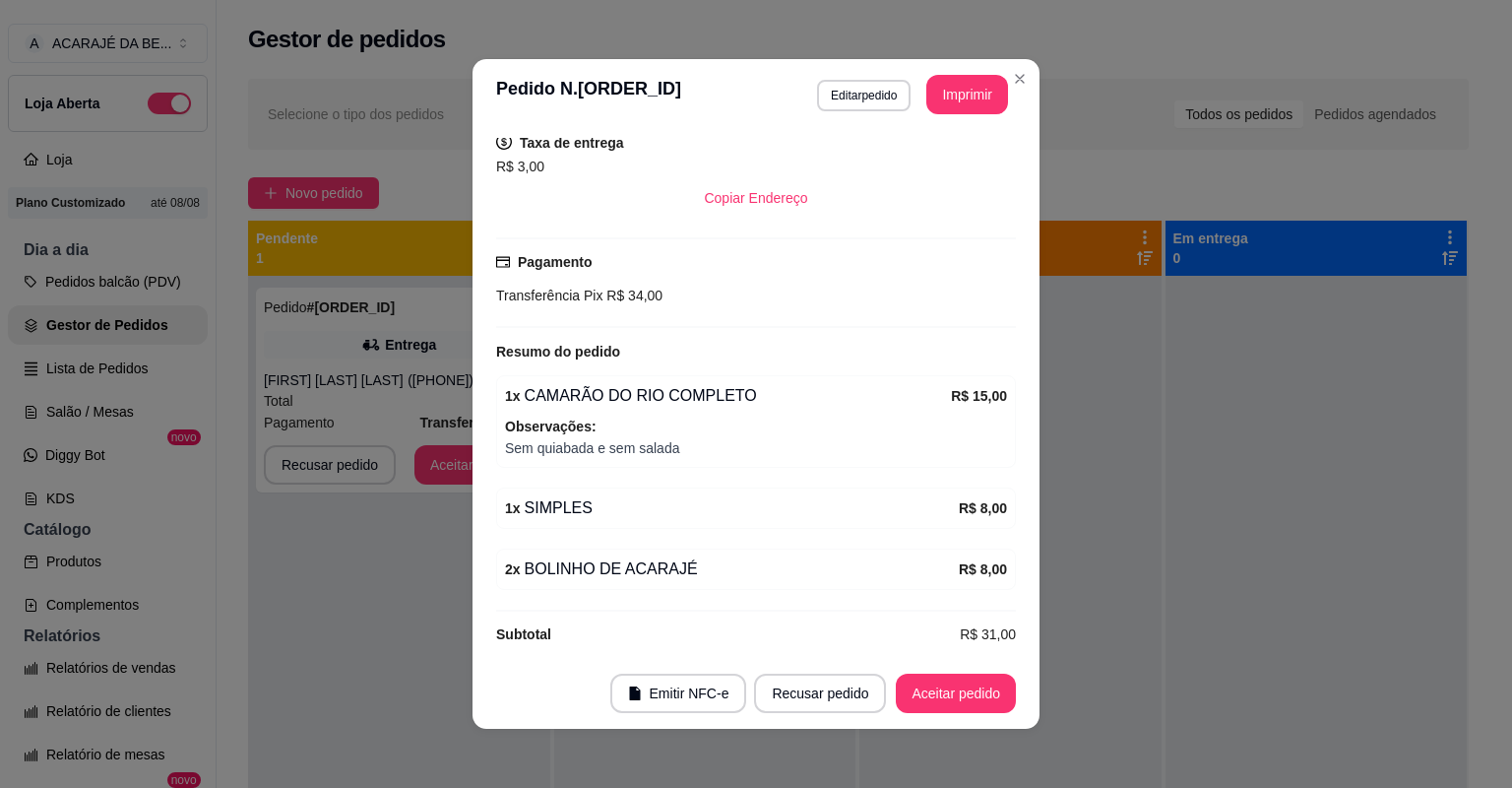 scroll, scrollTop: 423, scrollLeft: 0, axis: vertical 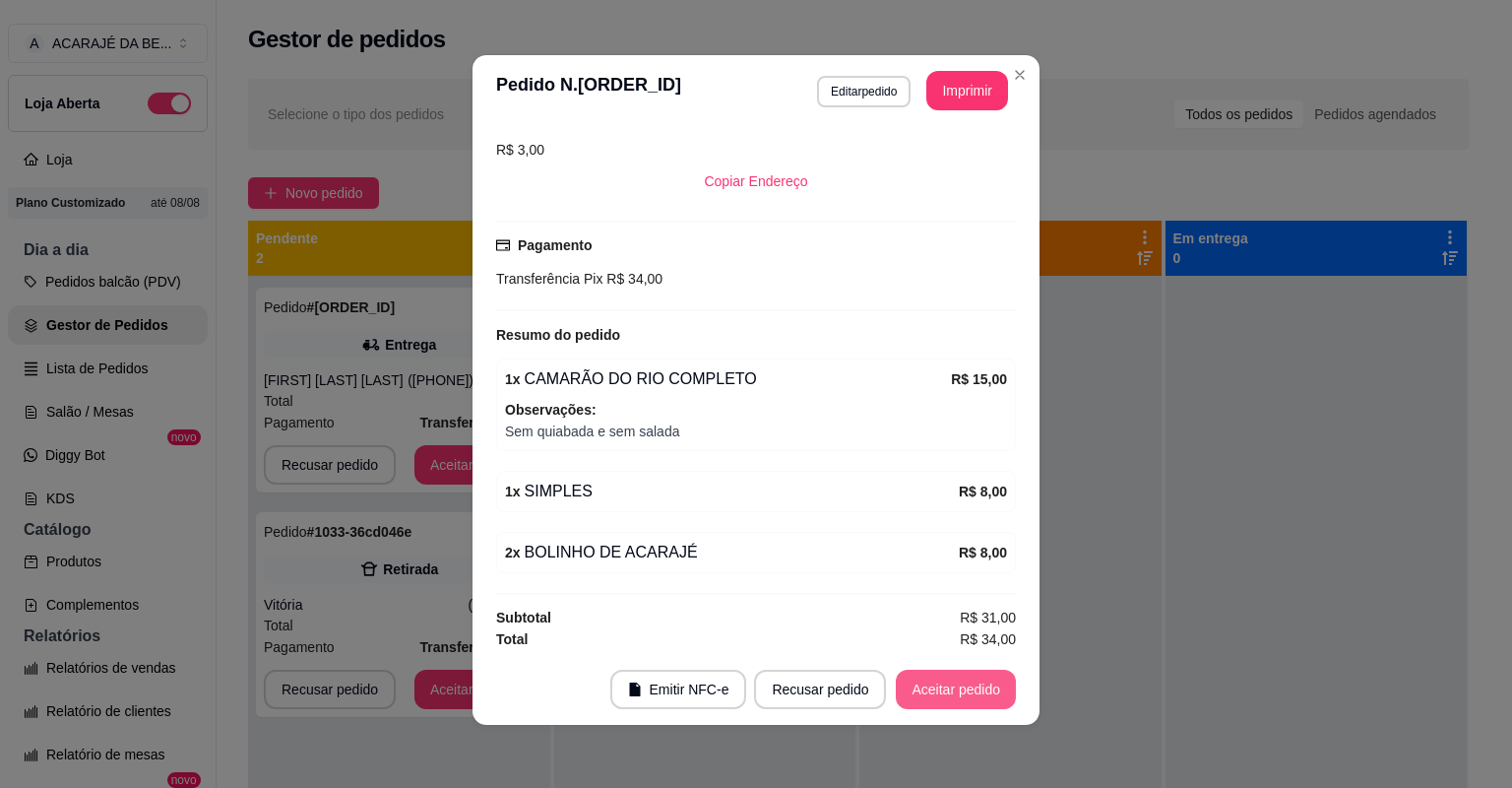 click on "Aceitar pedido" at bounding box center [956, 690] 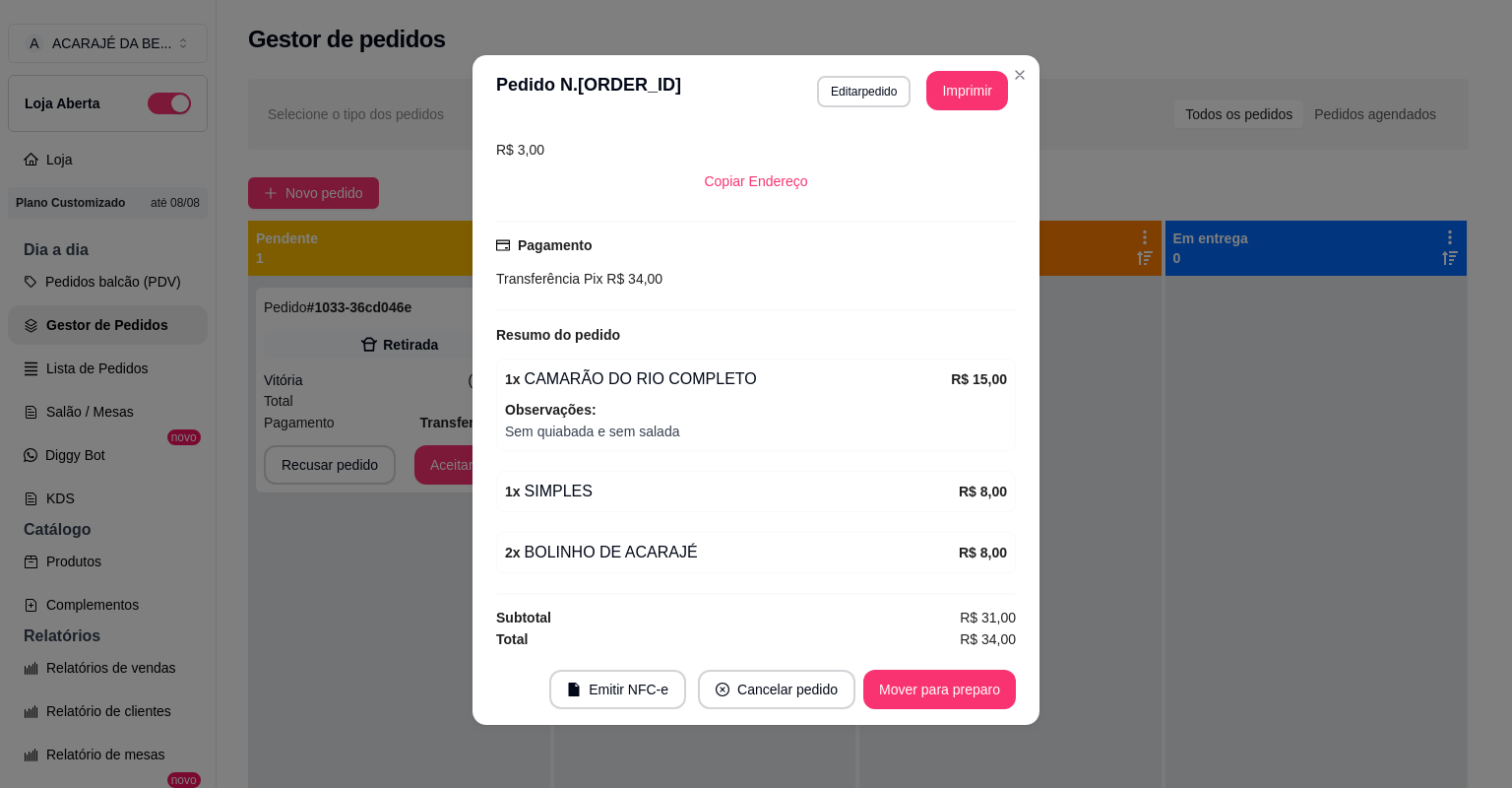 click on "**********" at bounding box center [756, 91] 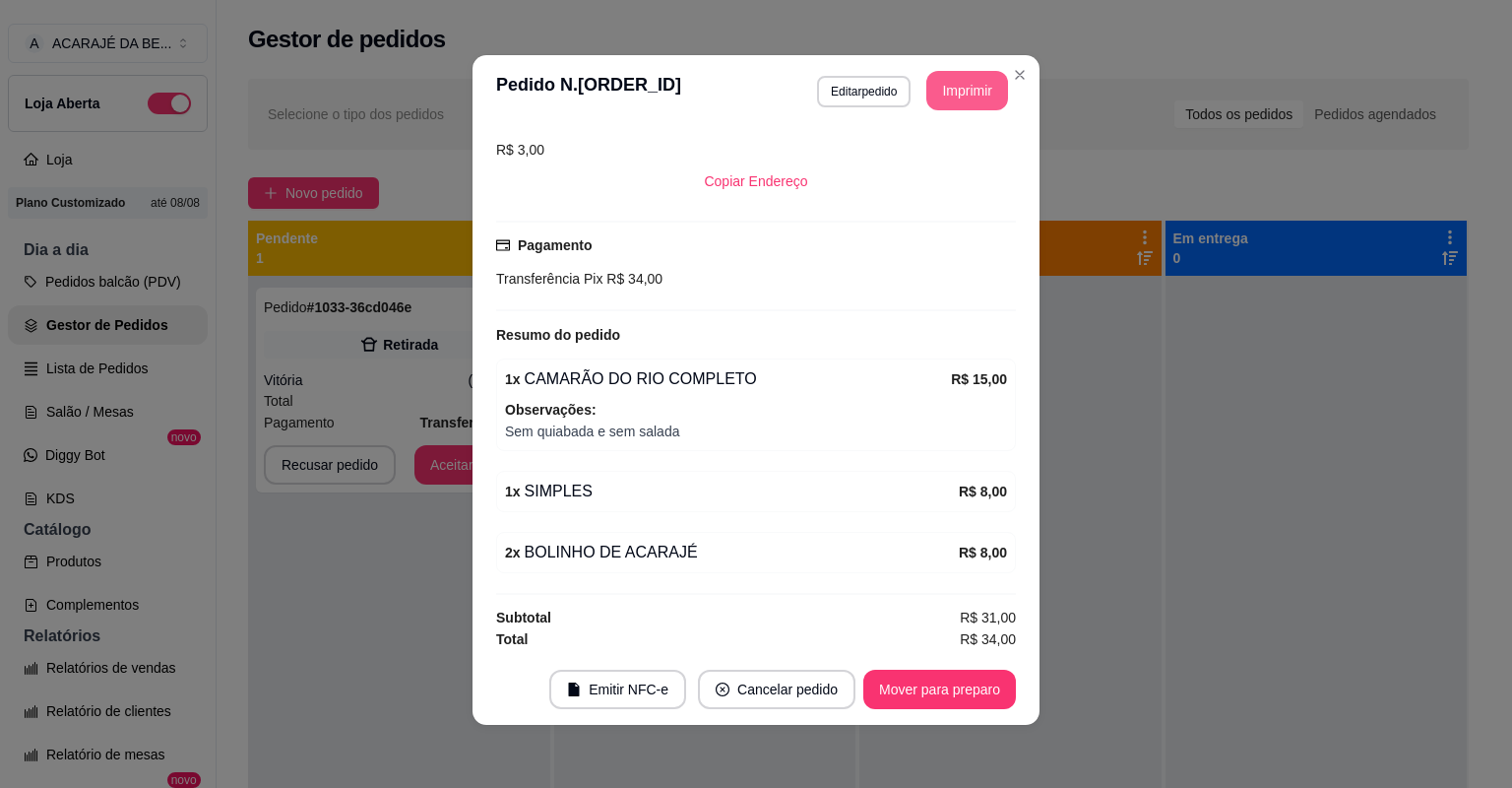 click on "Imprimir" at bounding box center (967, 91) 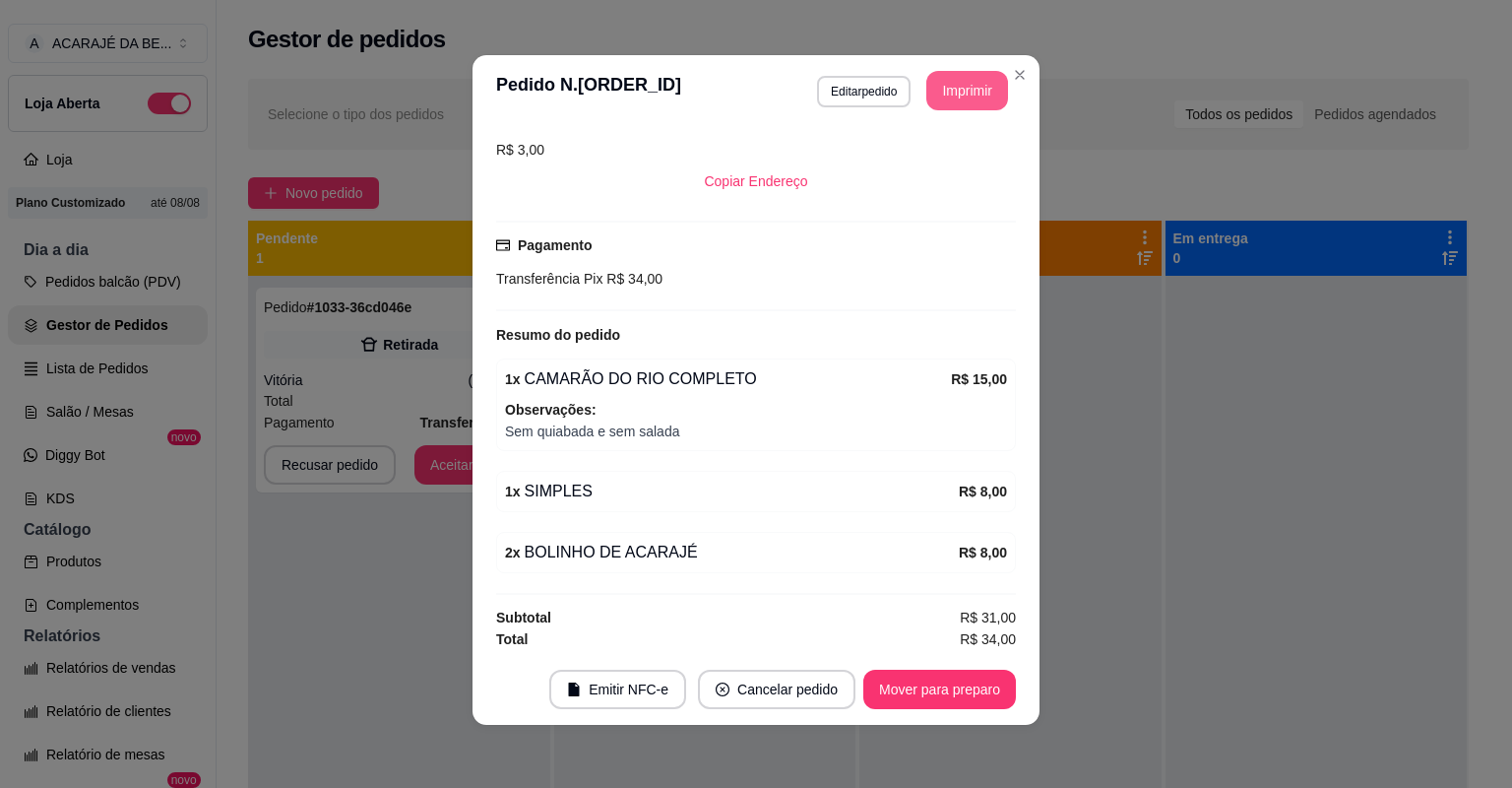 scroll, scrollTop: 0, scrollLeft: 0, axis: both 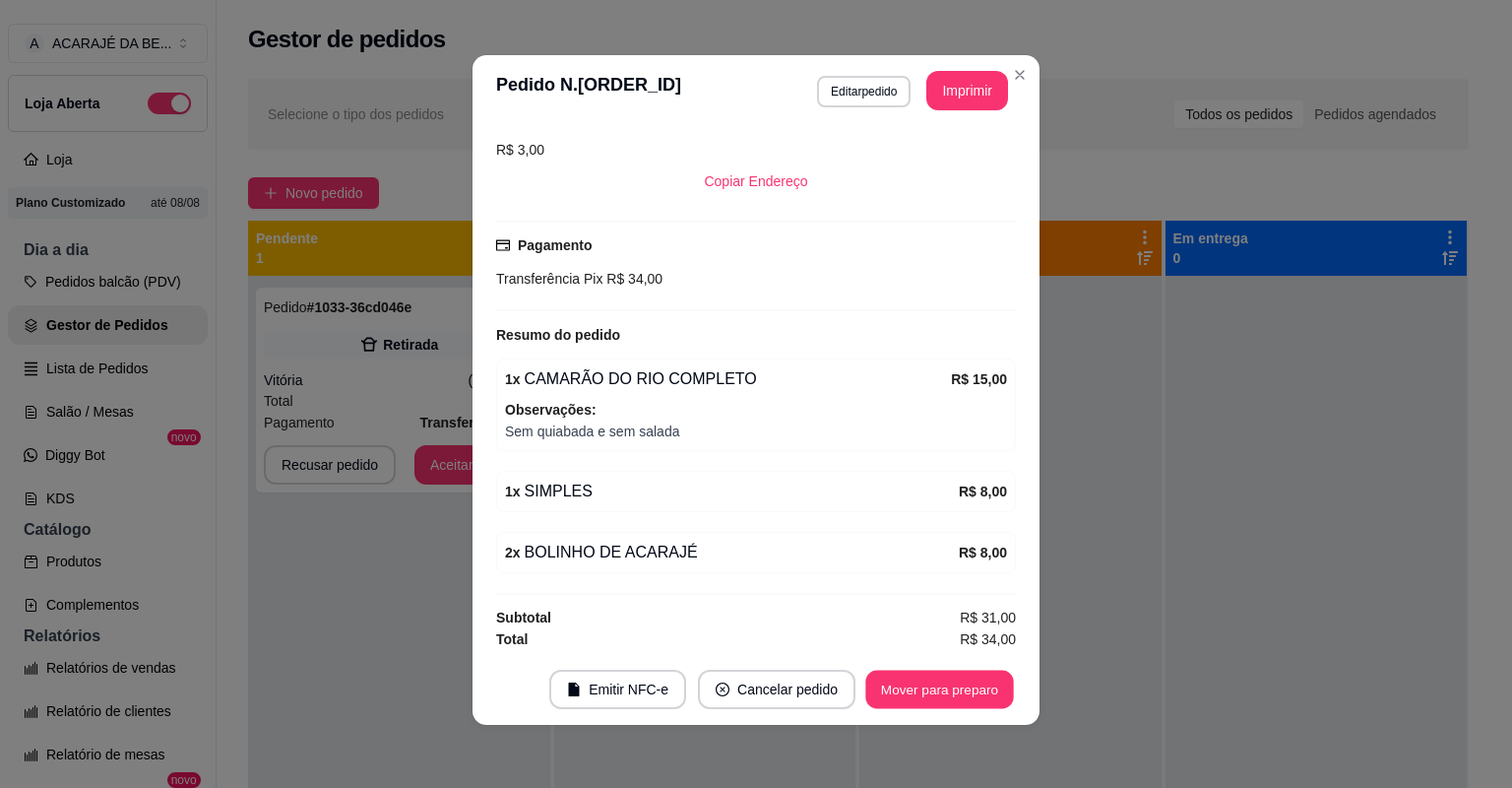 click on "Mover para preparo" at bounding box center [939, 690] 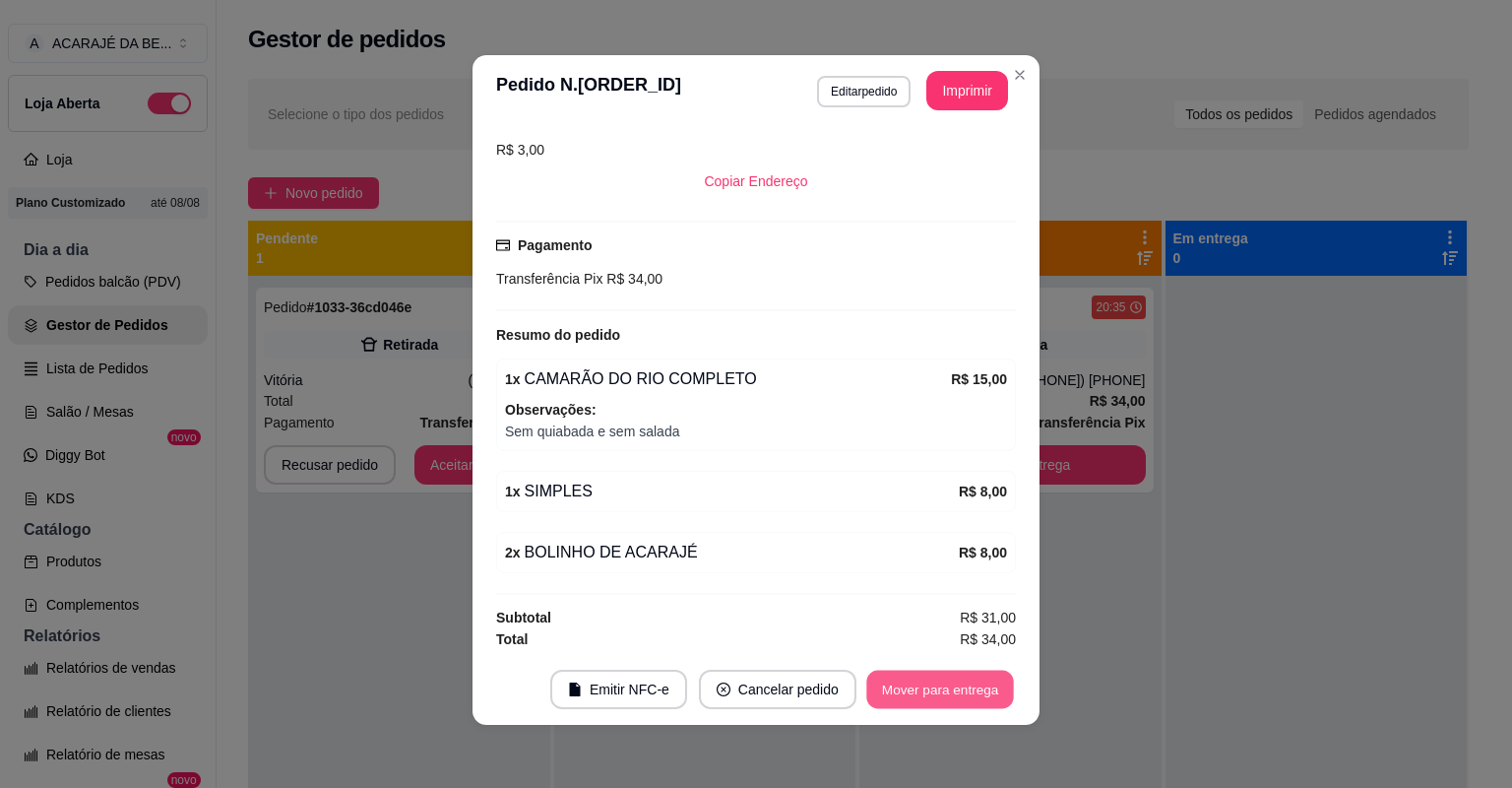 click on "Mover para entrega" at bounding box center [940, 690] 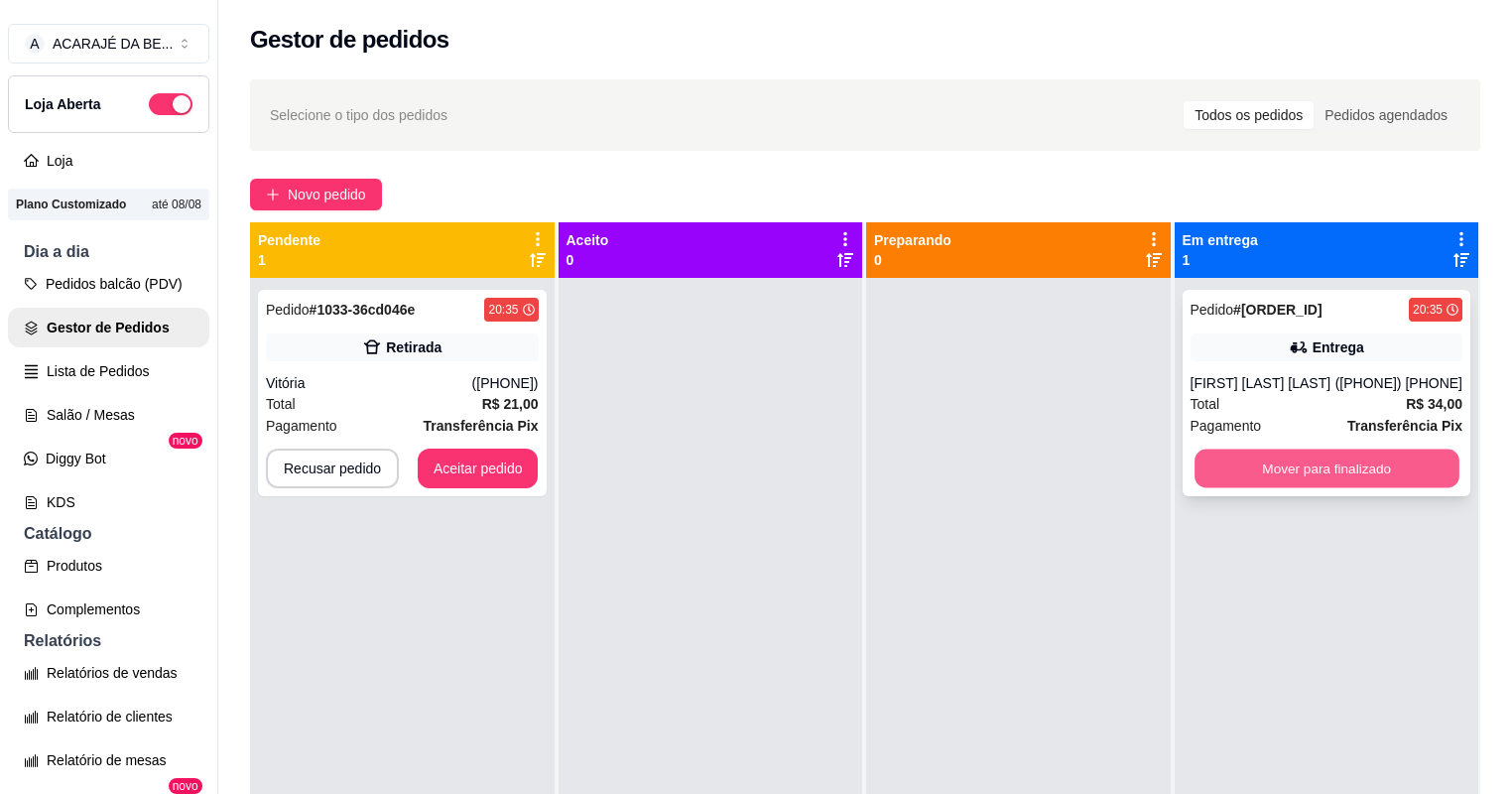 click on "Mover para finalizado" at bounding box center (1326, 468) 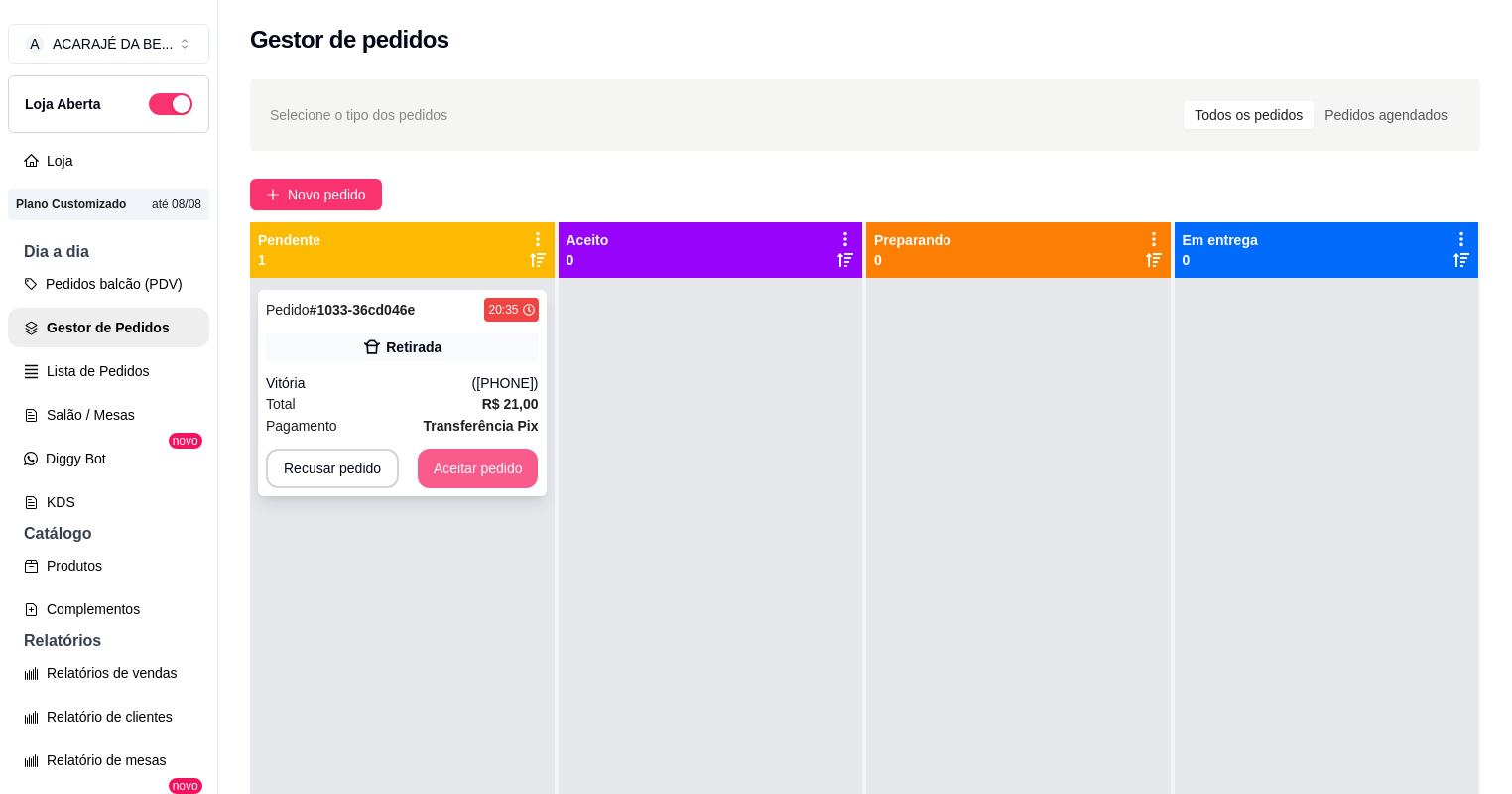 click on "Aceitar pedido" at bounding box center [478, 468] 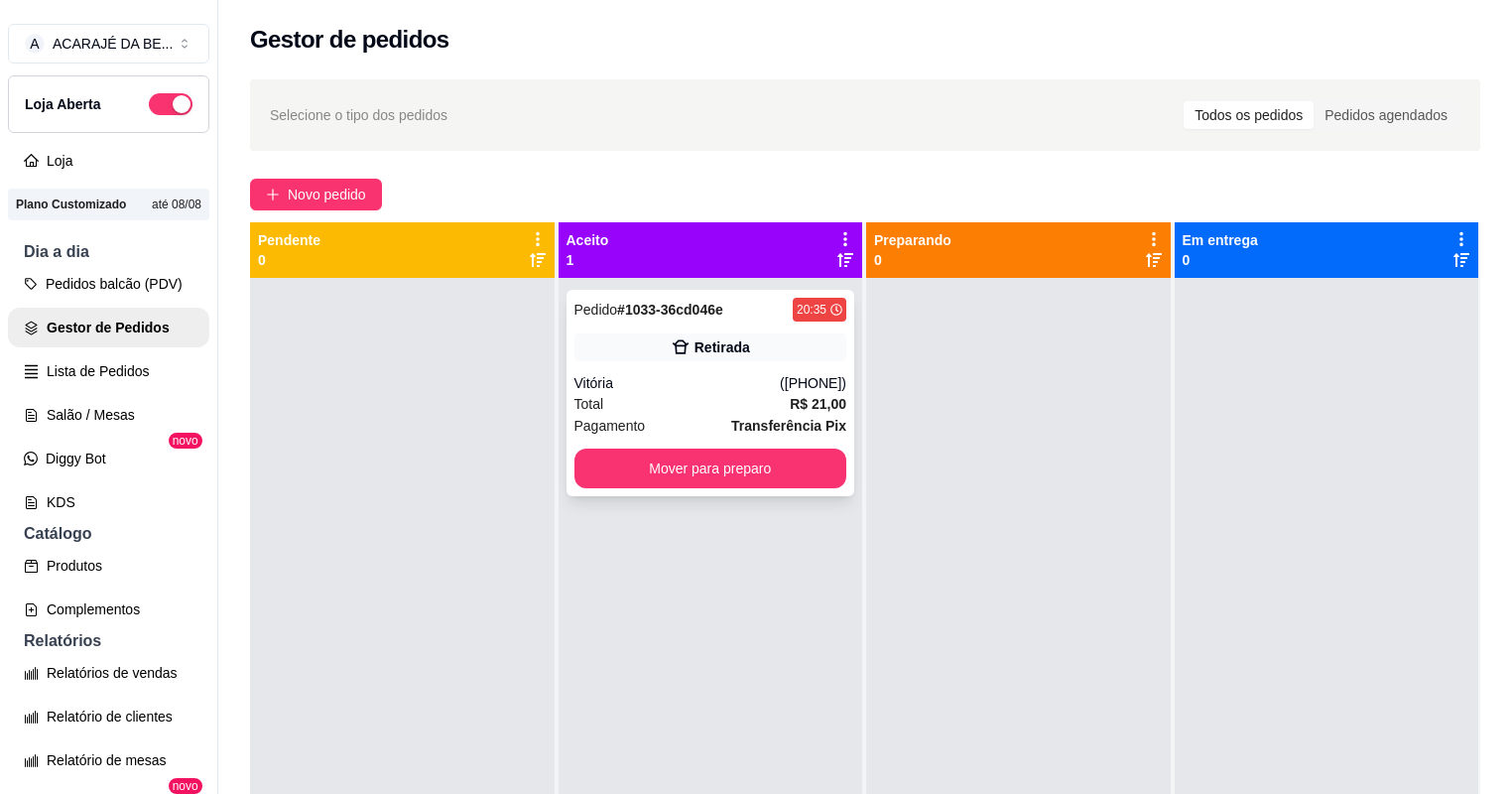 click on "Pagamento Transferência Pix" at bounding box center [710, 426] 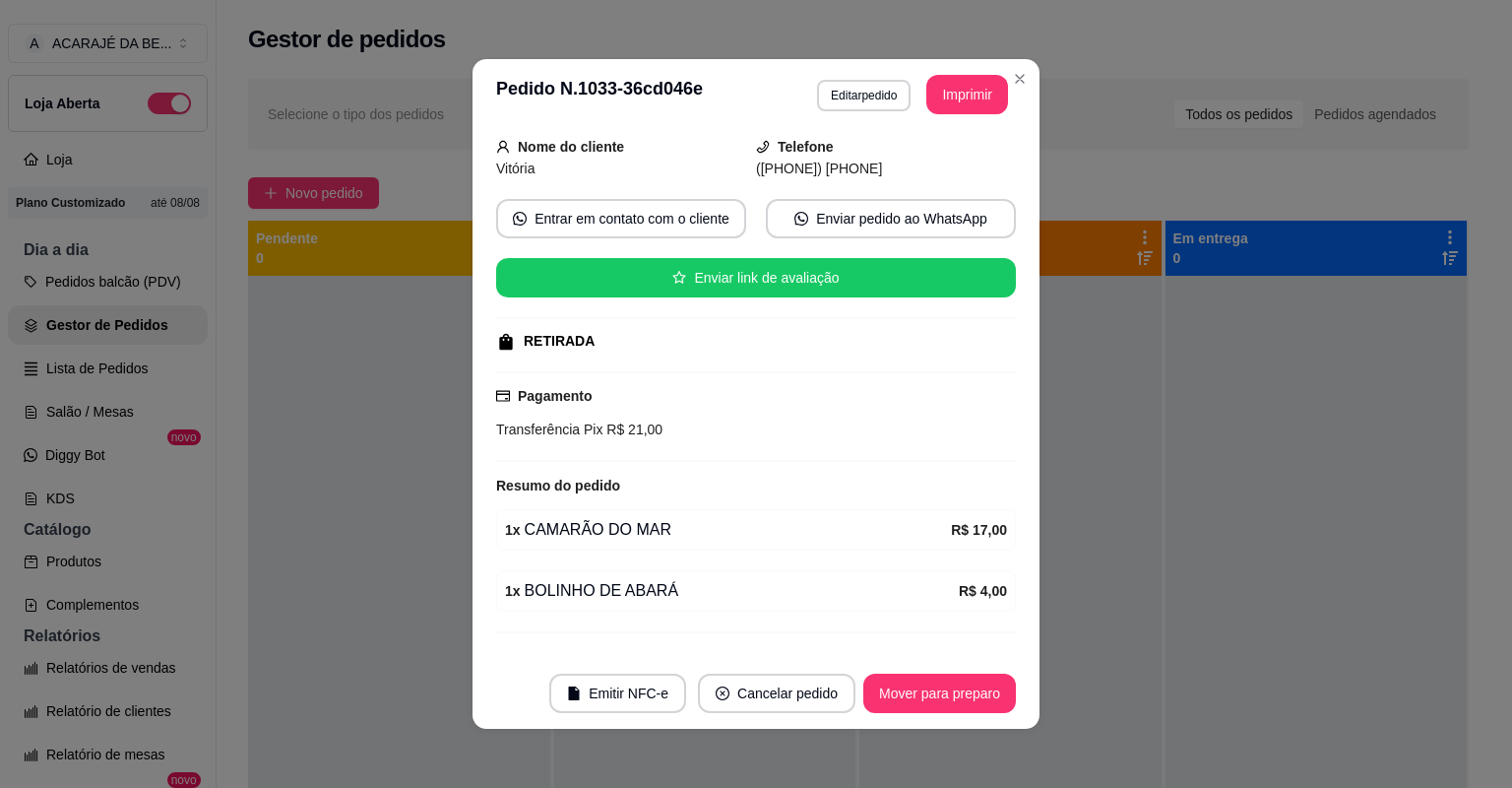 scroll, scrollTop: 158, scrollLeft: 0, axis: vertical 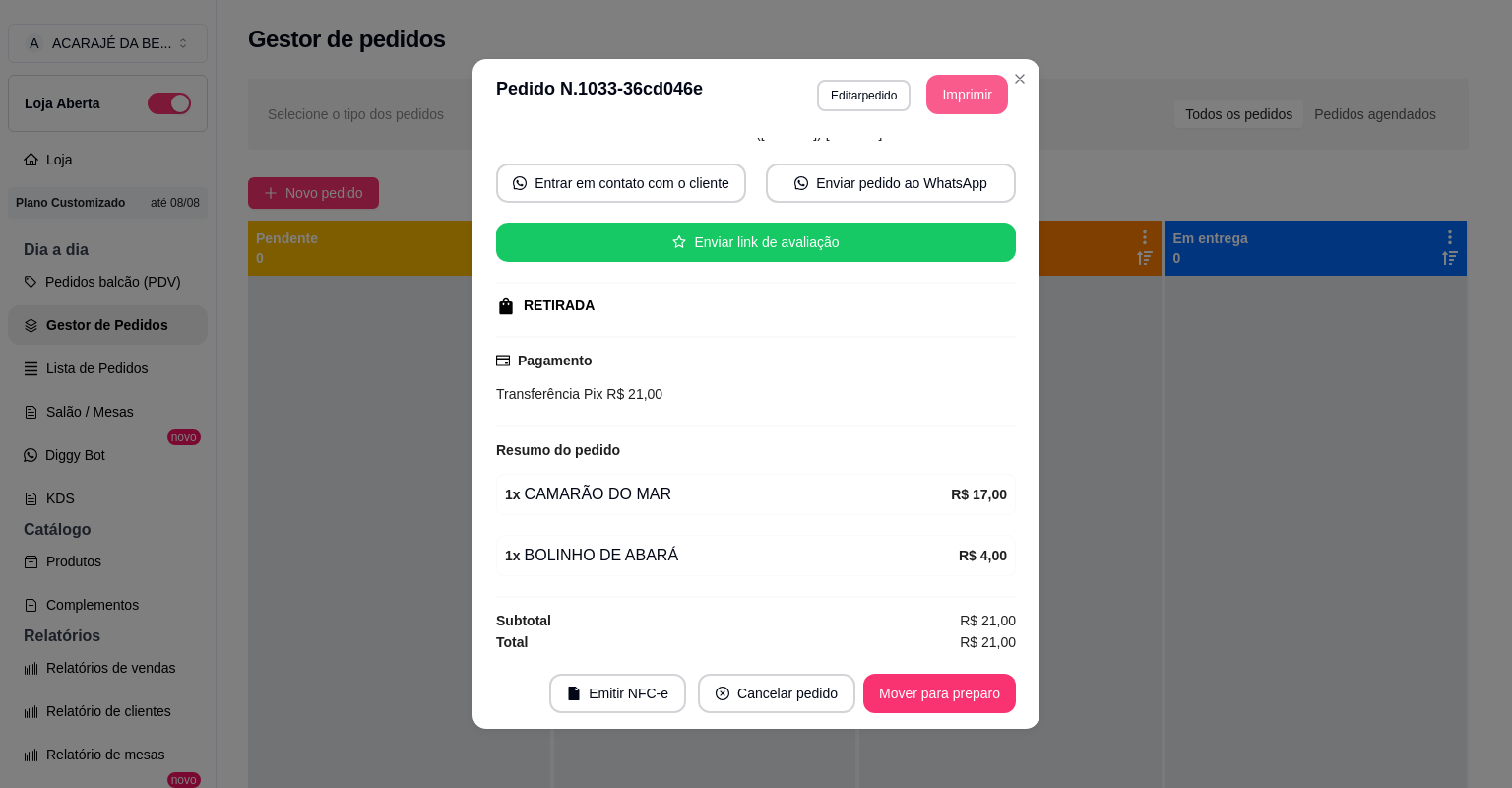 click on "Imprimir" at bounding box center (967, 95) 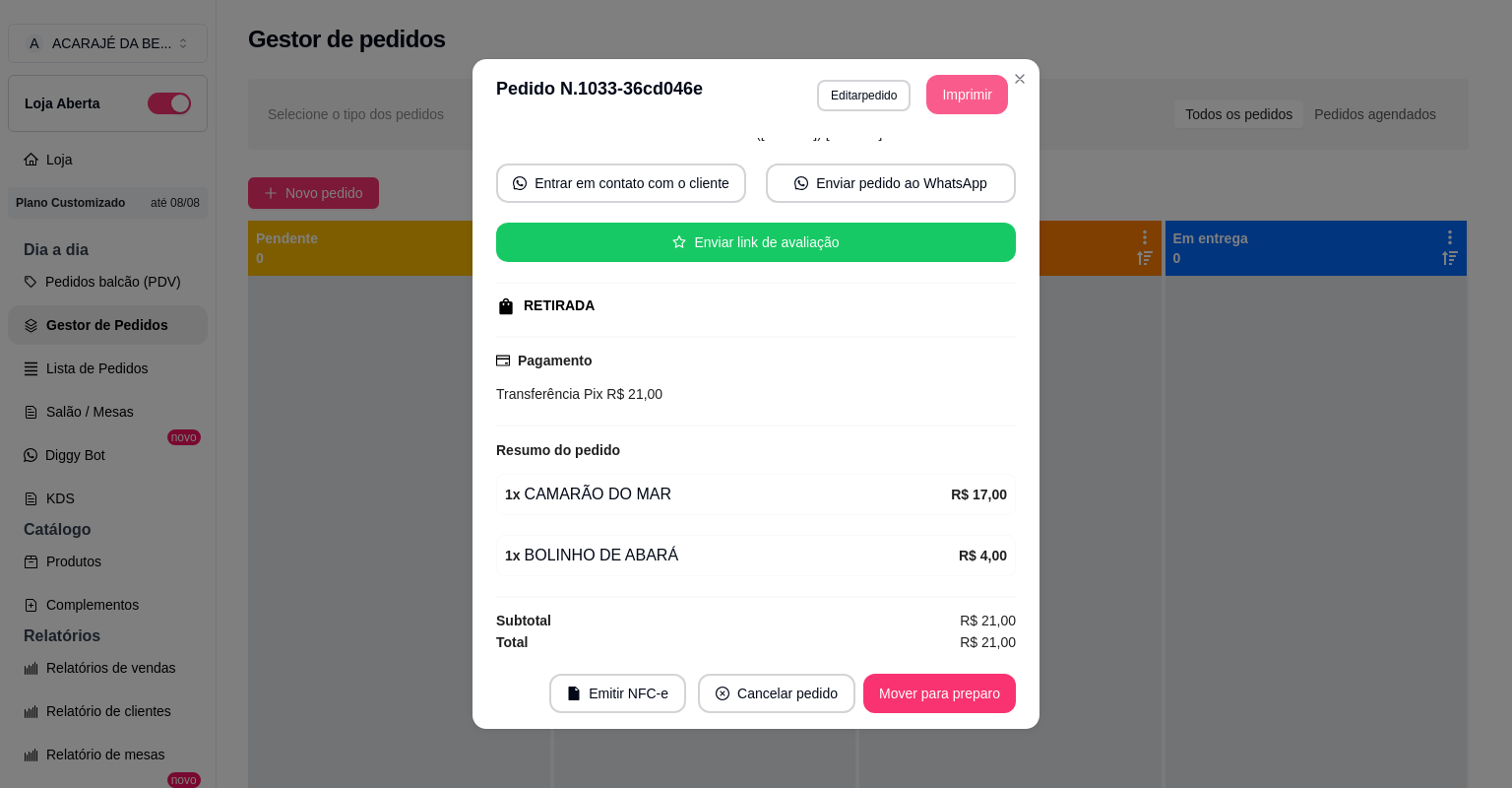 scroll, scrollTop: 0, scrollLeft: 0, axis: both 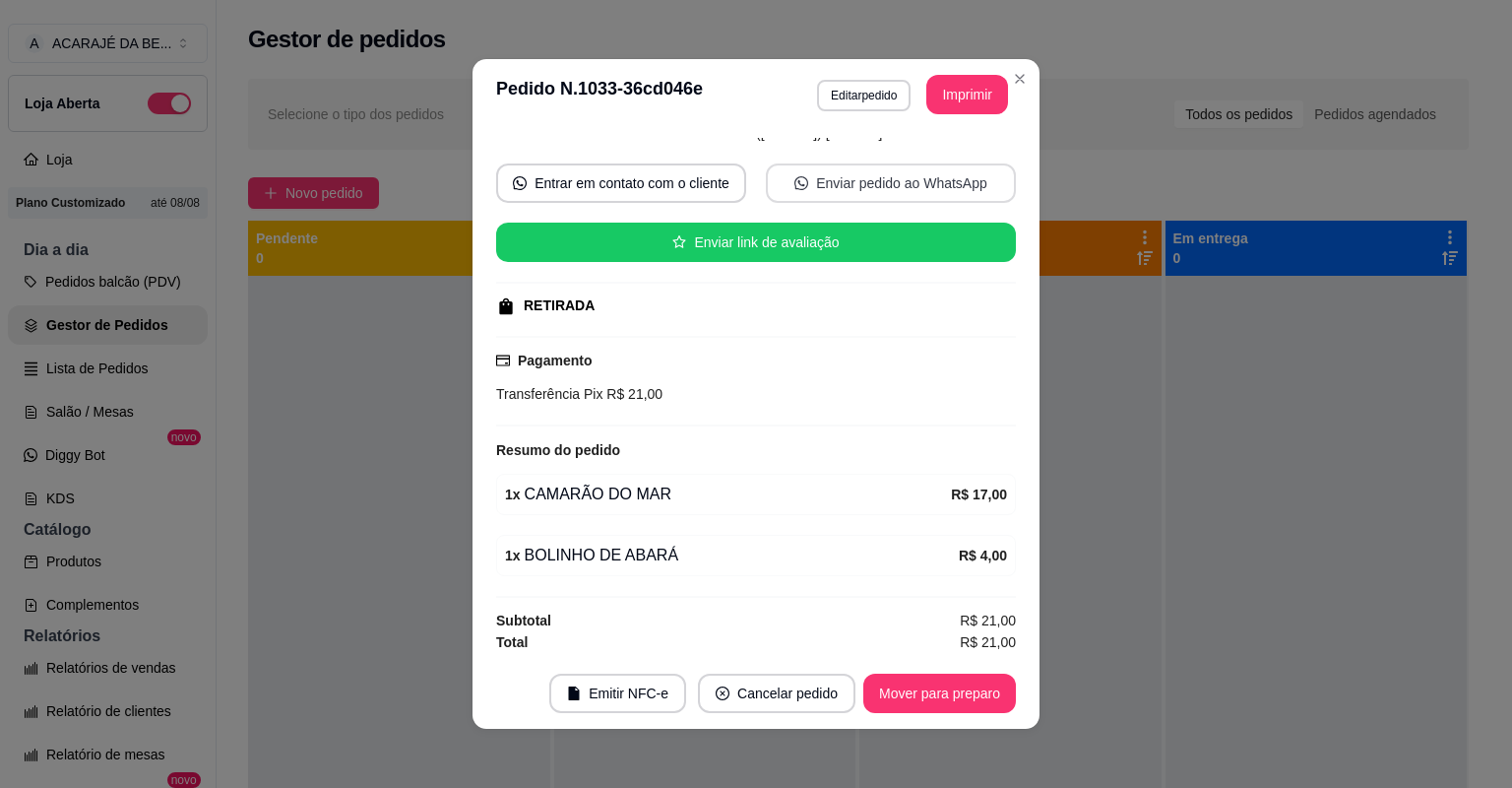click on "Mover para preparo" at bounding box center (939, 693) 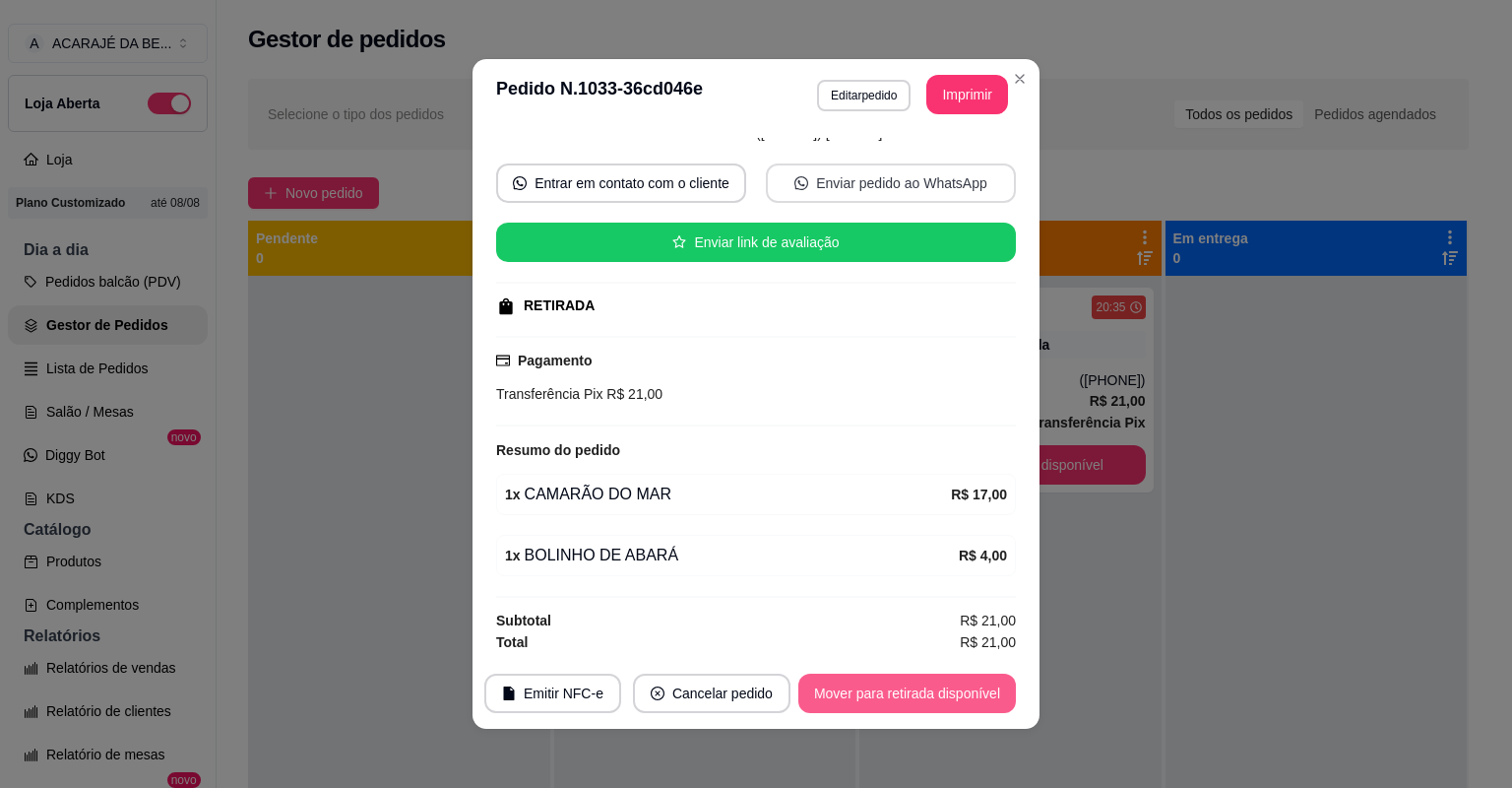 click on "Mover para retirada disponível" at bounding box center [907, 693] 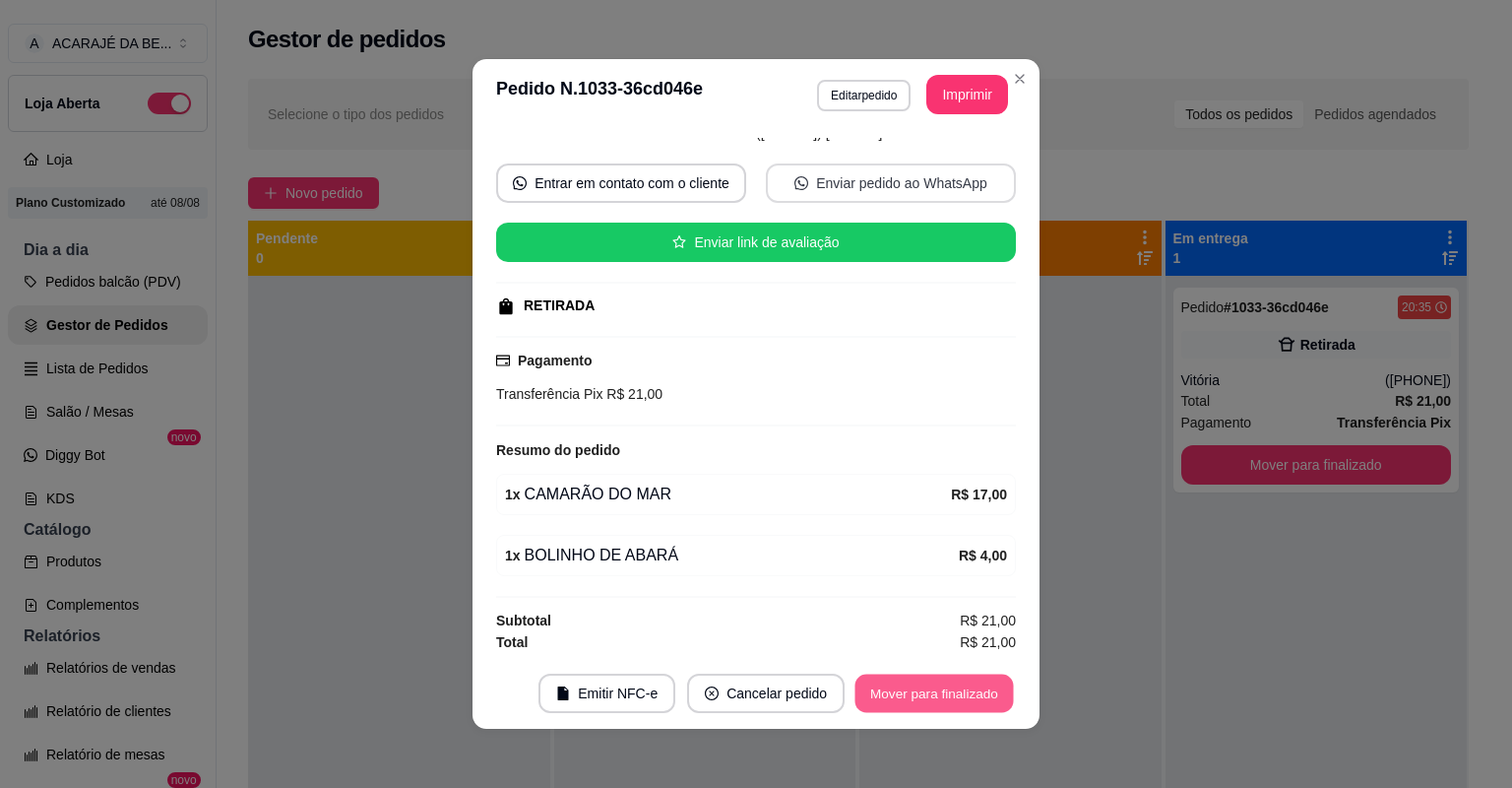 click on "Mover para finalizado" at bounding box center (934, 693) 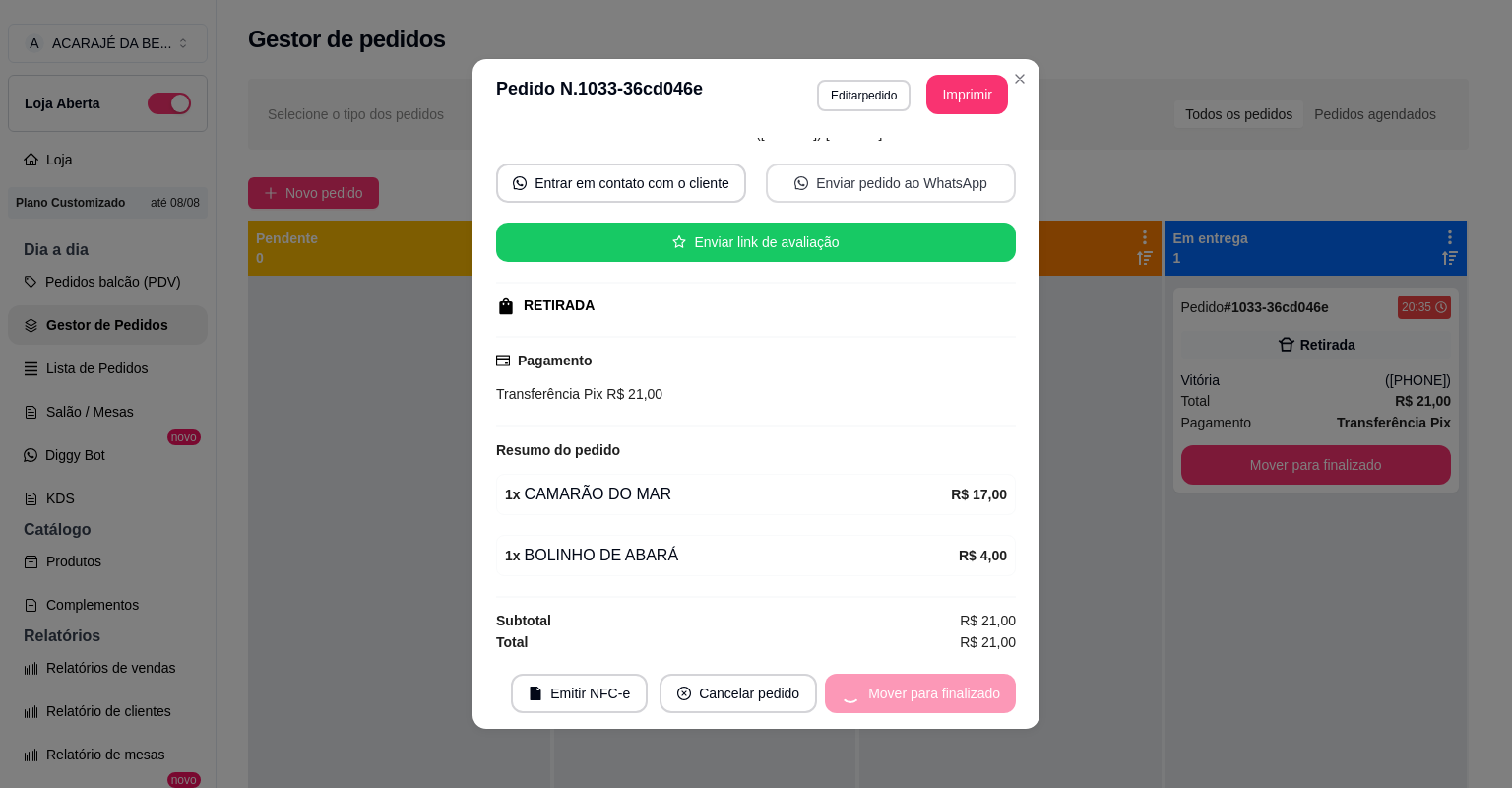 scroll, scrollTop: 112, scrollLeft: 0, axis: vertical 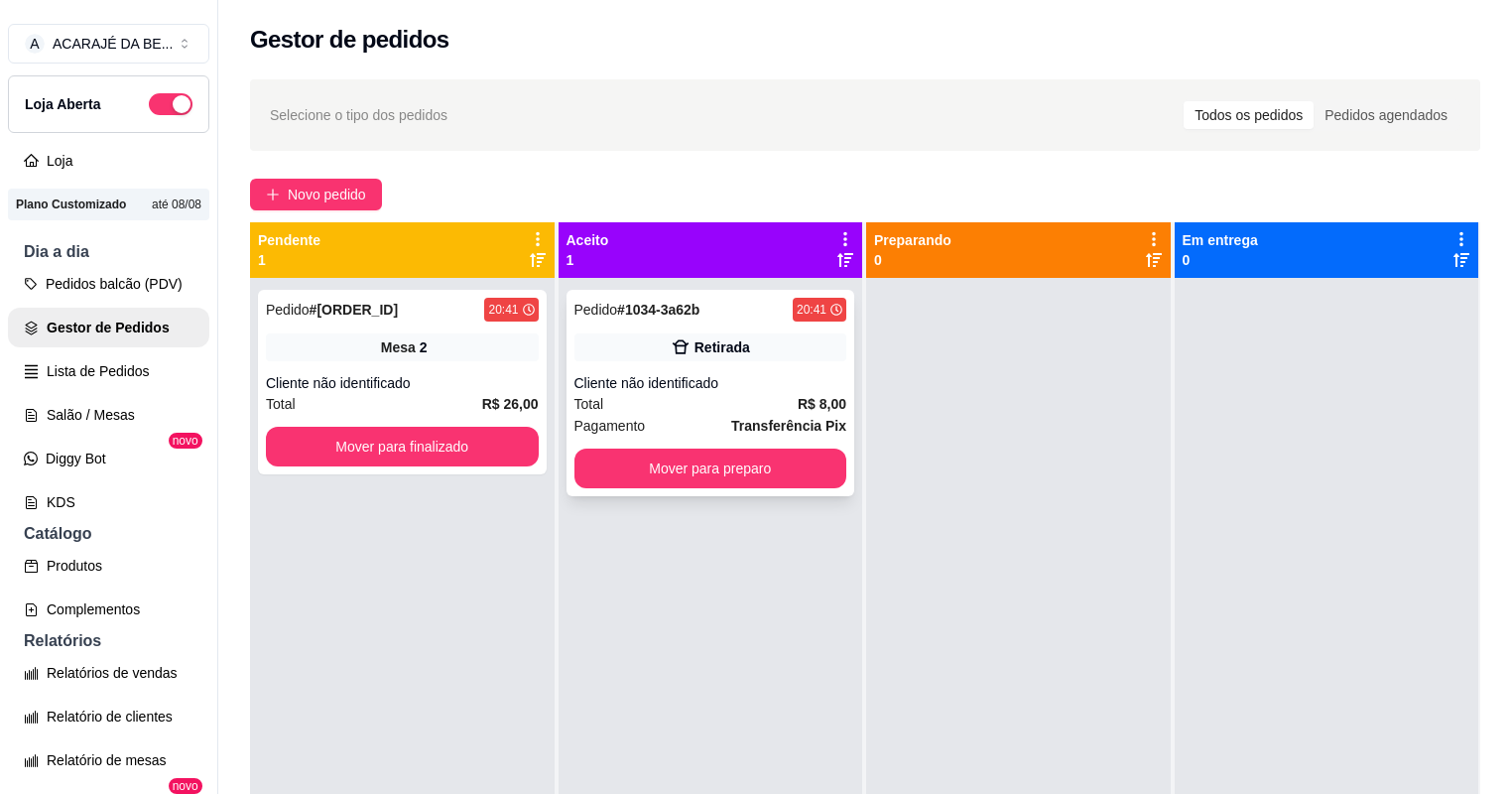 click on "Total R$ 8,00" at bounding box center (710, 404) 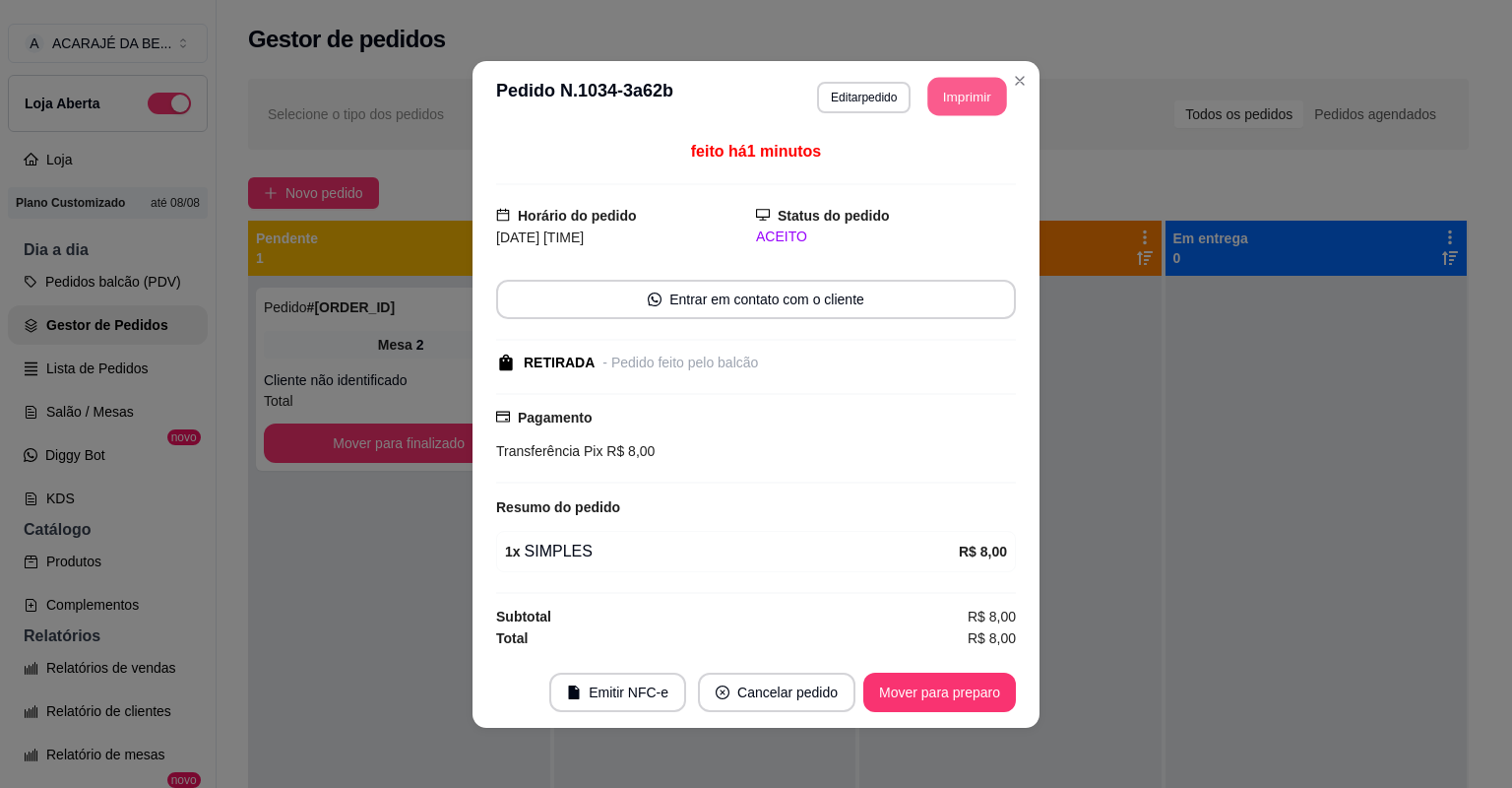 click on "Imprimir" at bounding box center [968, 96] 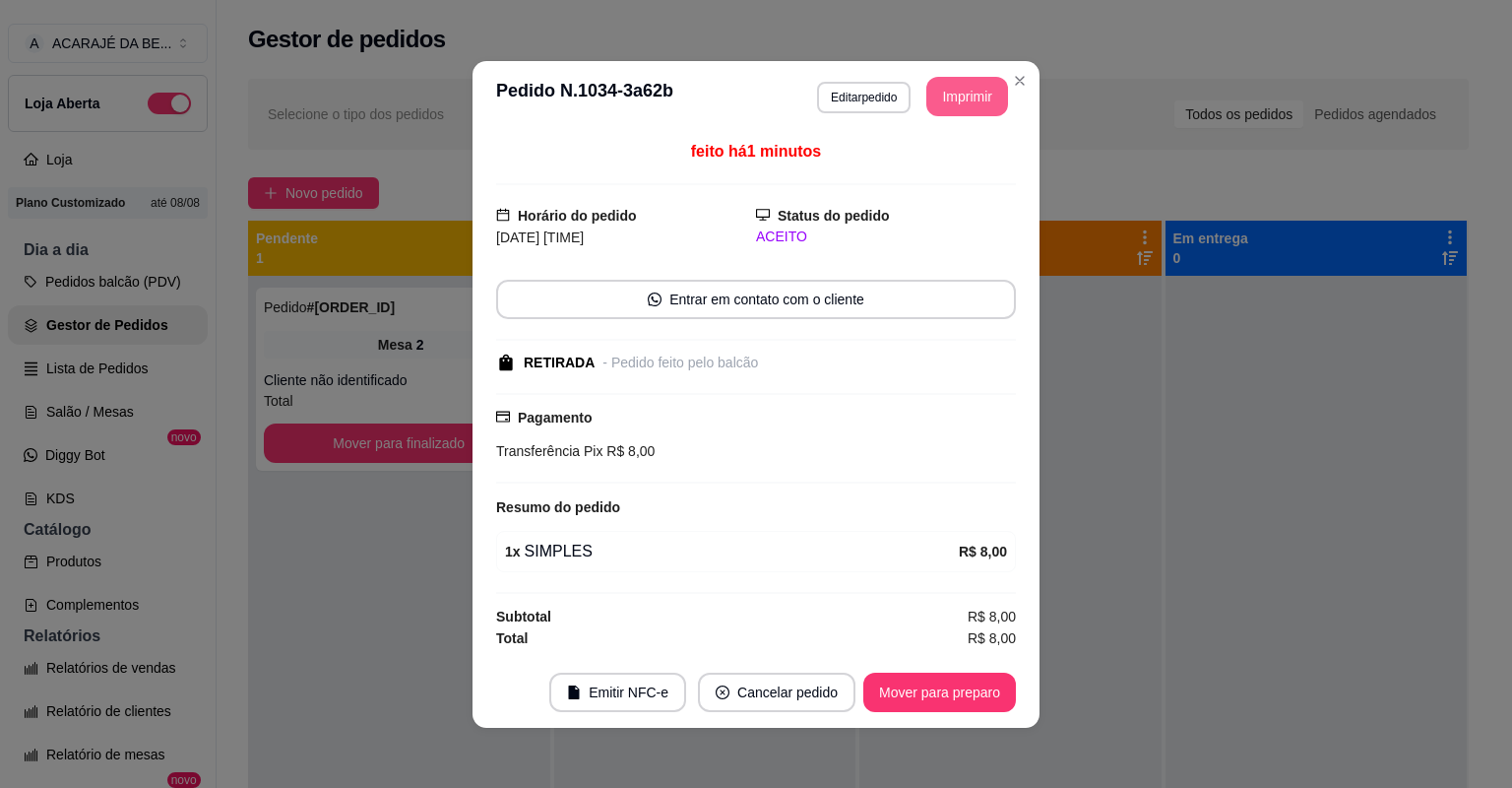 scroll, scrollTop: 0, scrollLeft: 0, axis: both 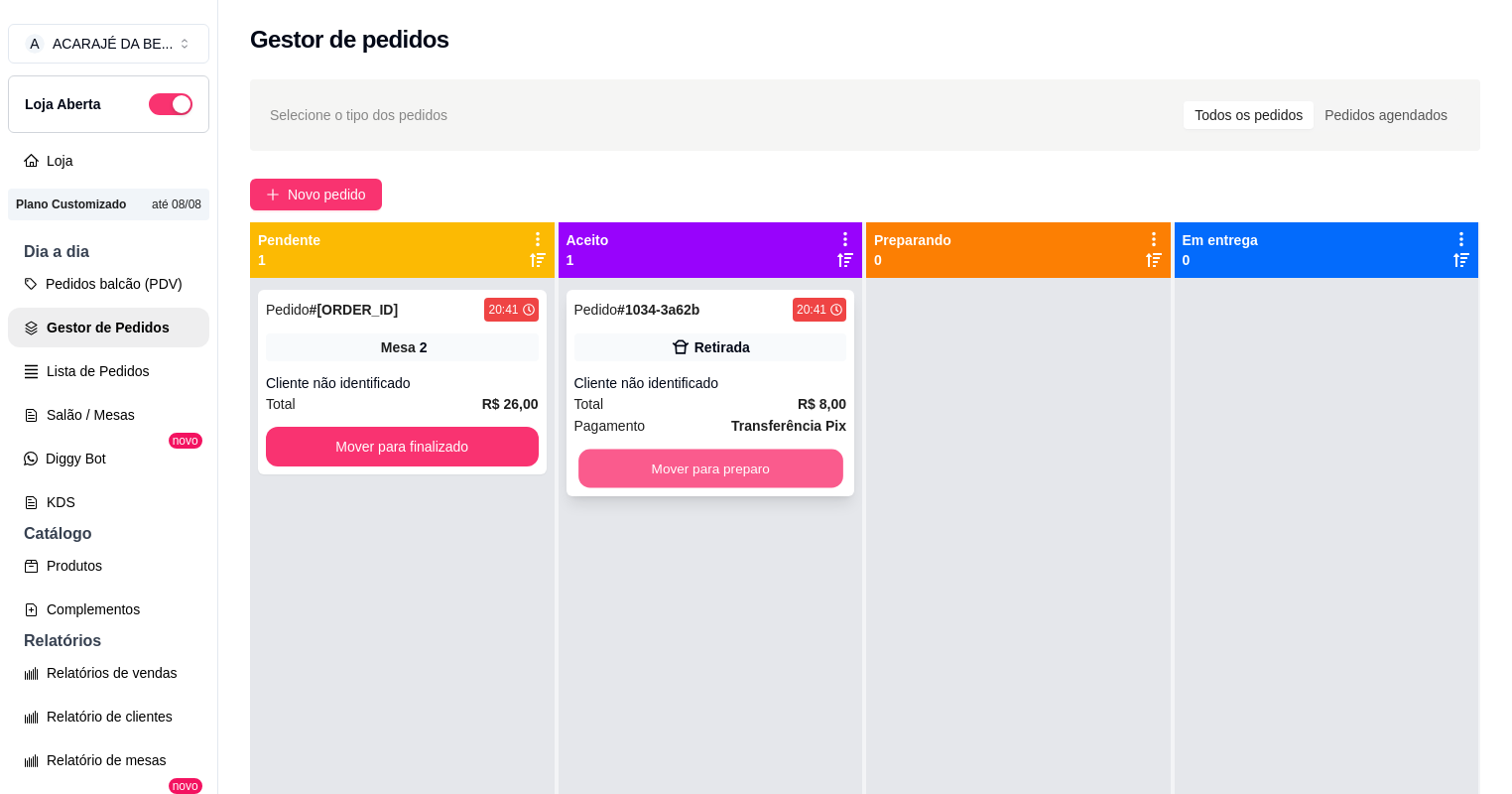 click on "Mover para preparo" at bounding box center (710, 468) 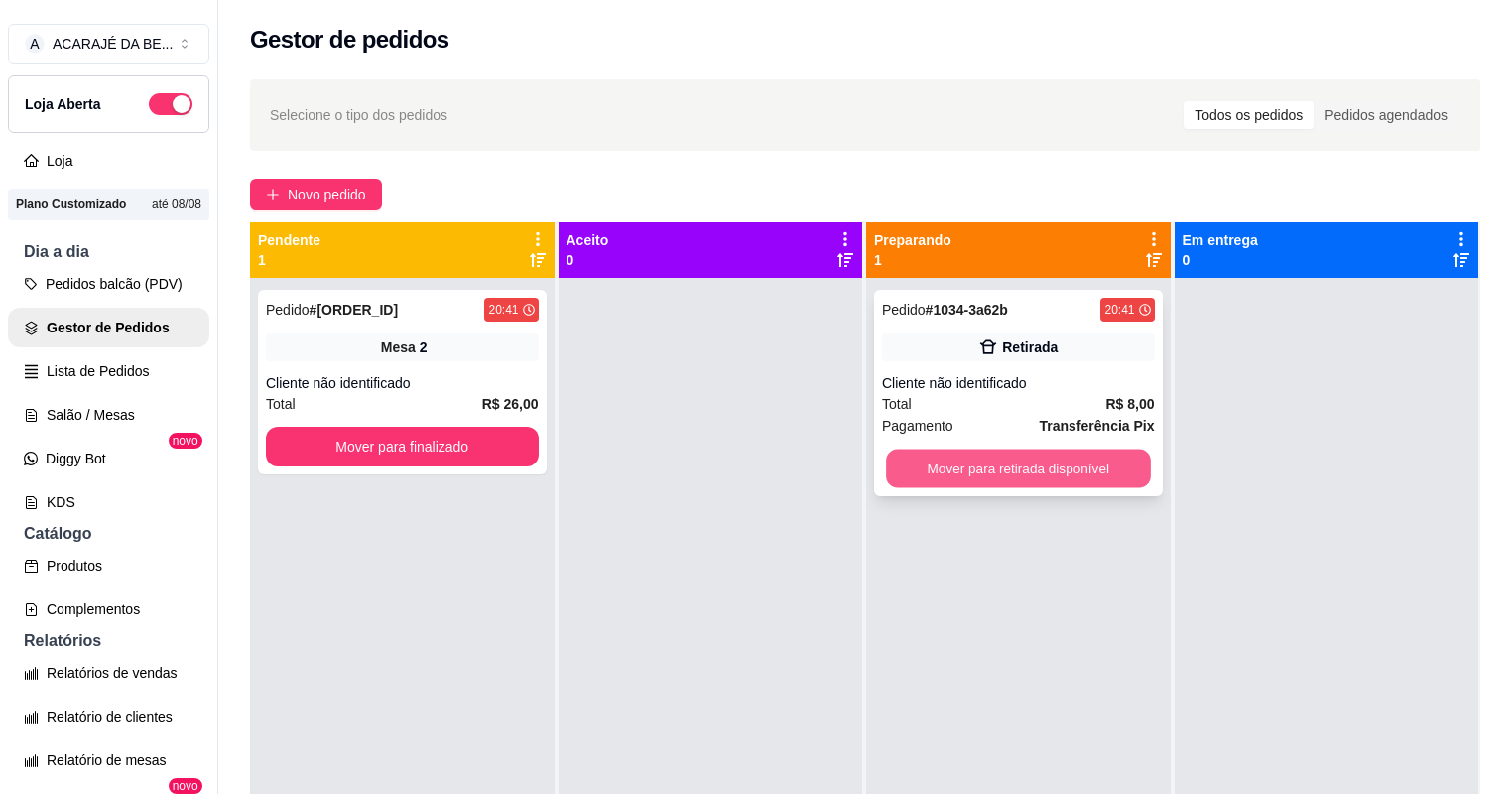 click on "Mover para retirada disponível" at bounding box center [1018, 468] 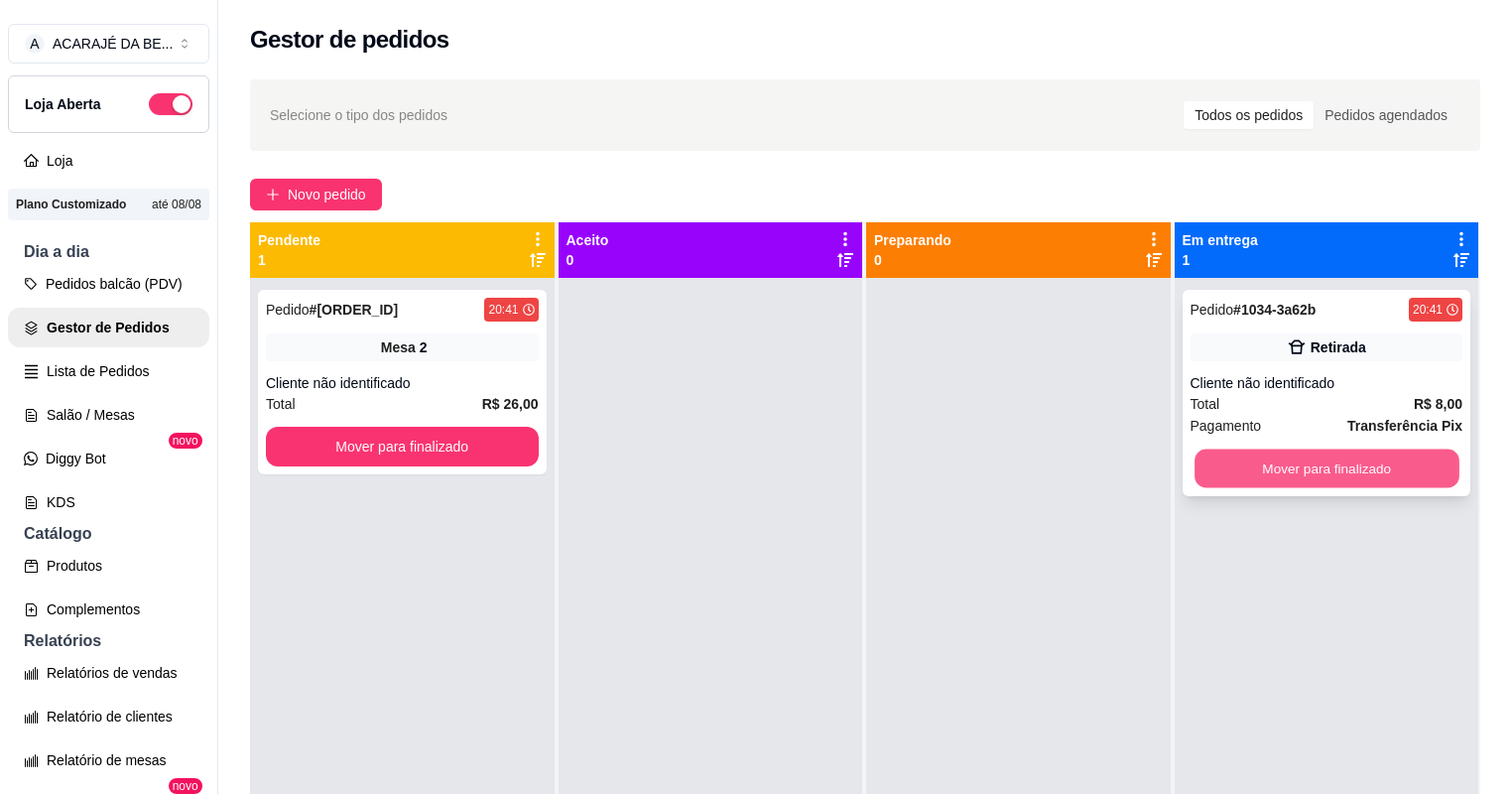 click on "Mover para finalizado" at bounding box center [1326, 468] 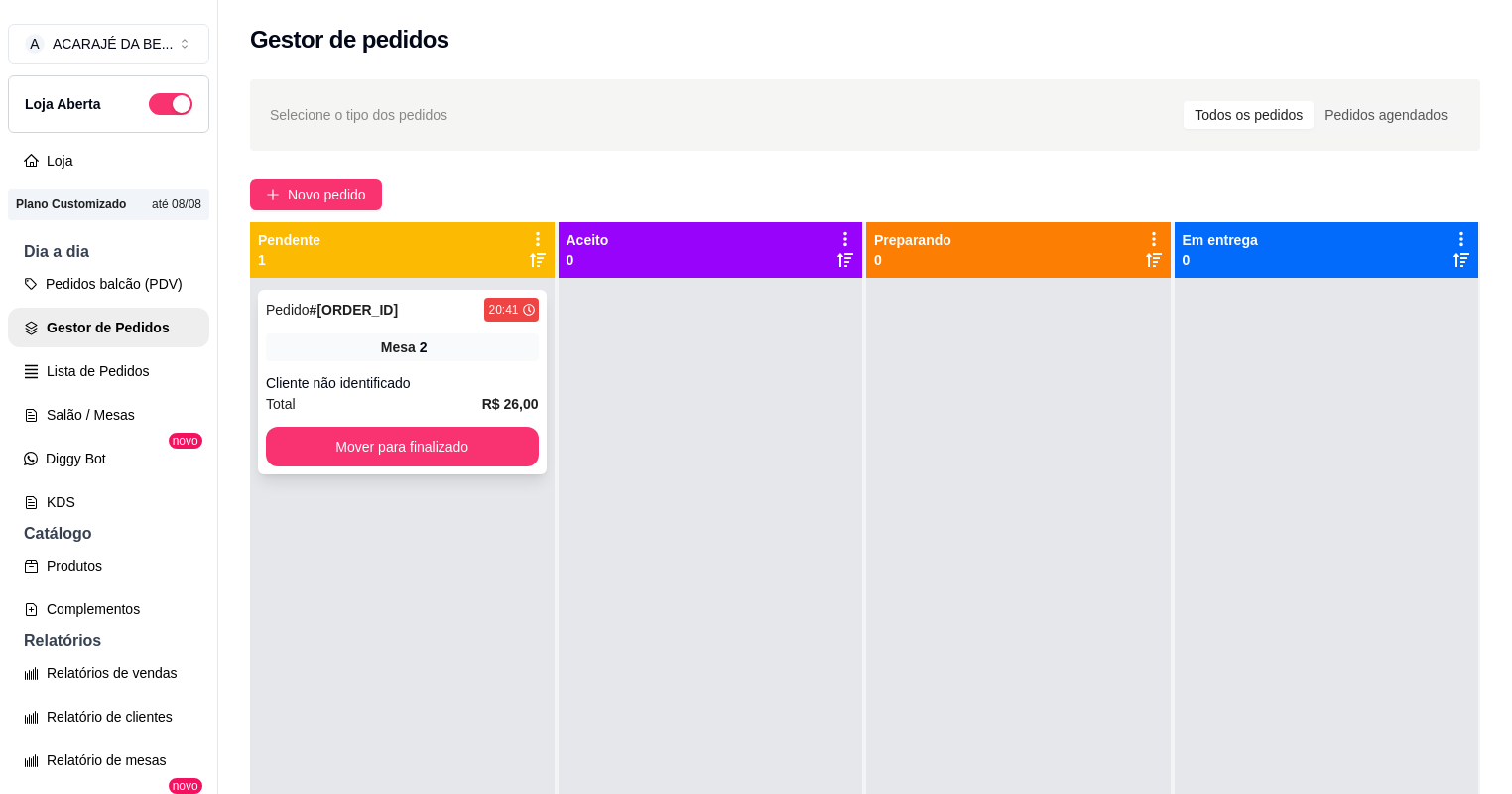 click on "Total R$ 26,00" at bounding box center [402, 404] 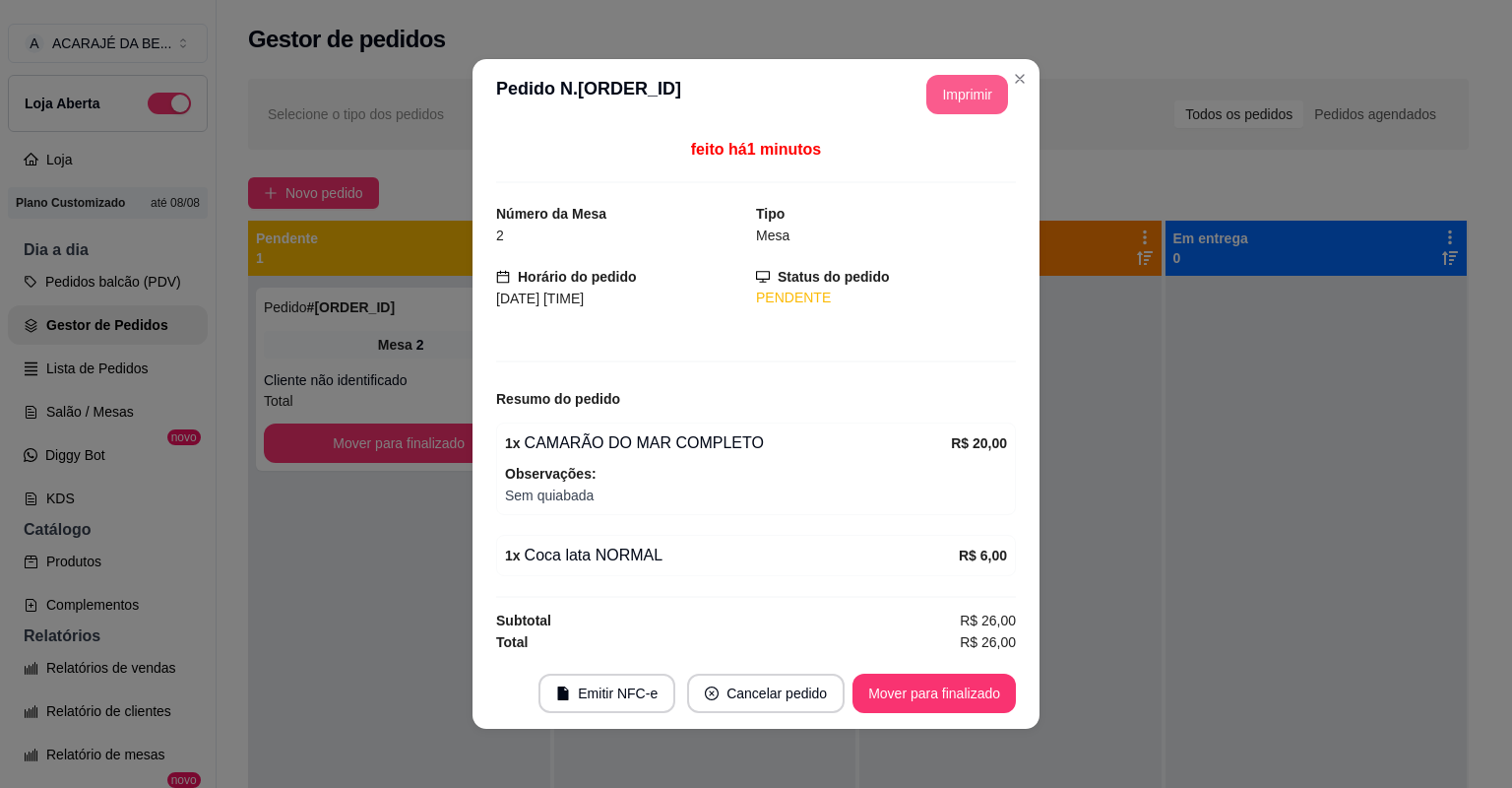 click on "Imprimir" at bounding box center [967, 95] 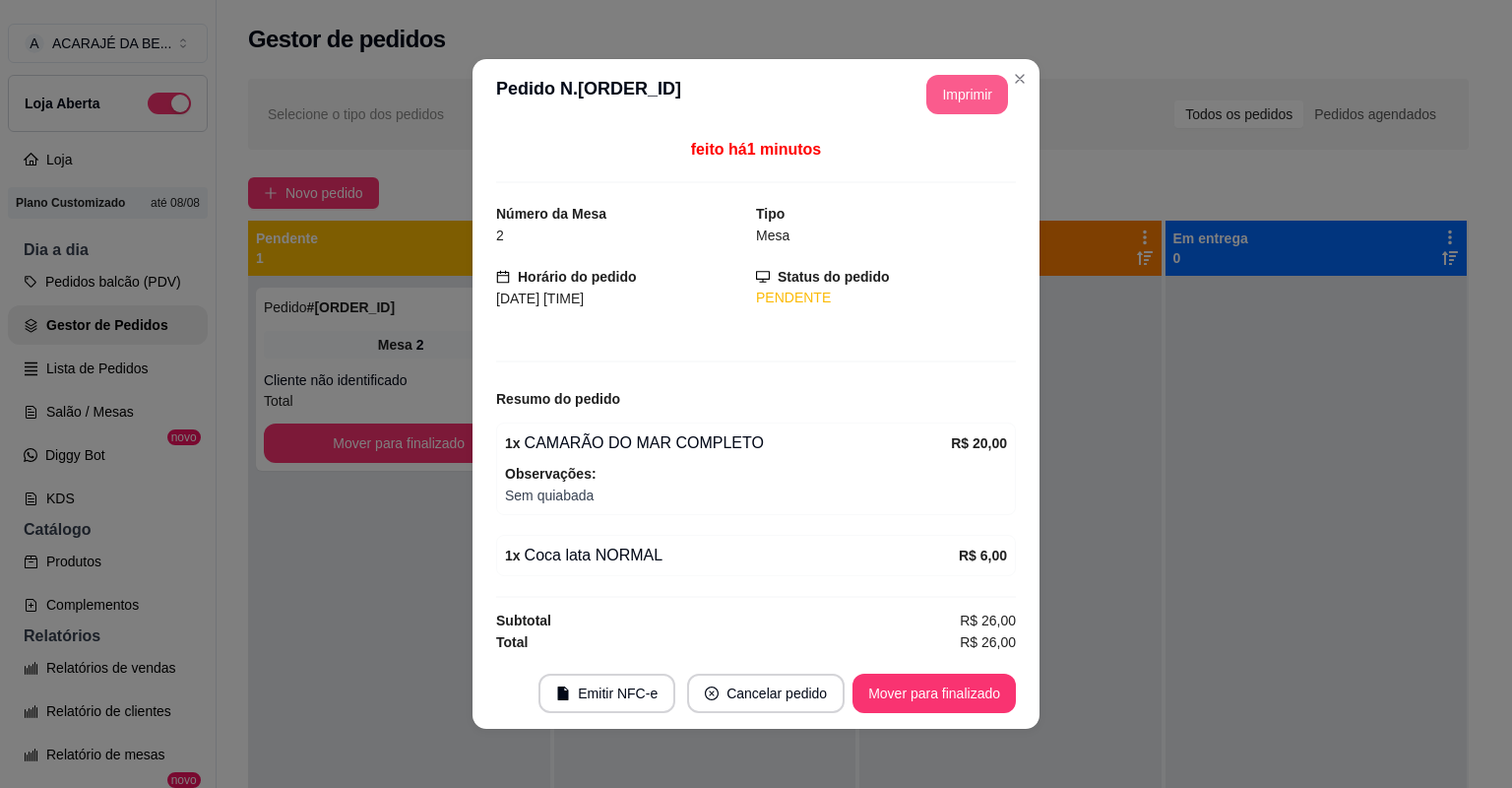 scroll, scrollTop: 0, scrollLeft: 0, axis: both 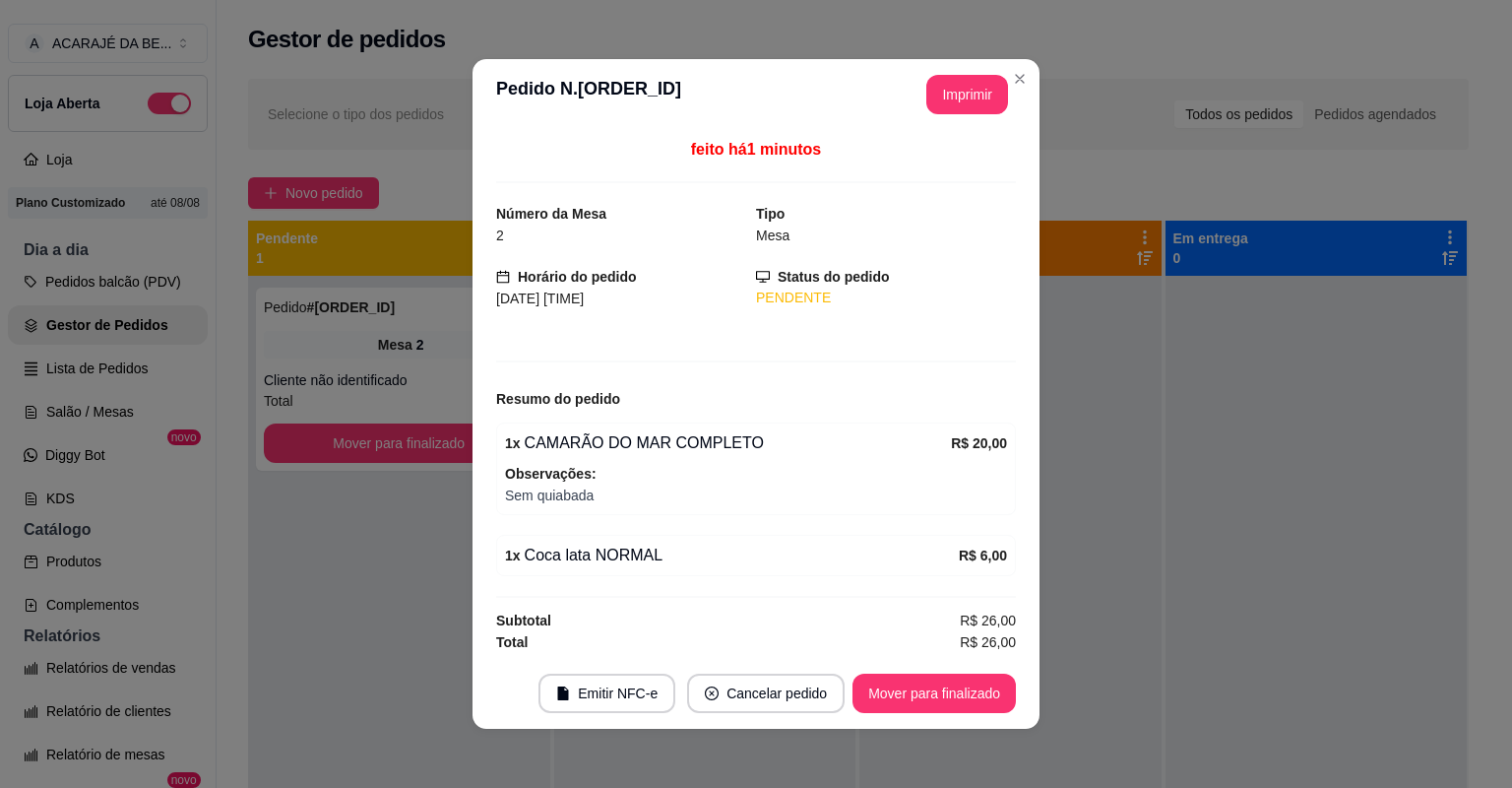 click on "Mover para finalizado" at bounding box center [934, 693] 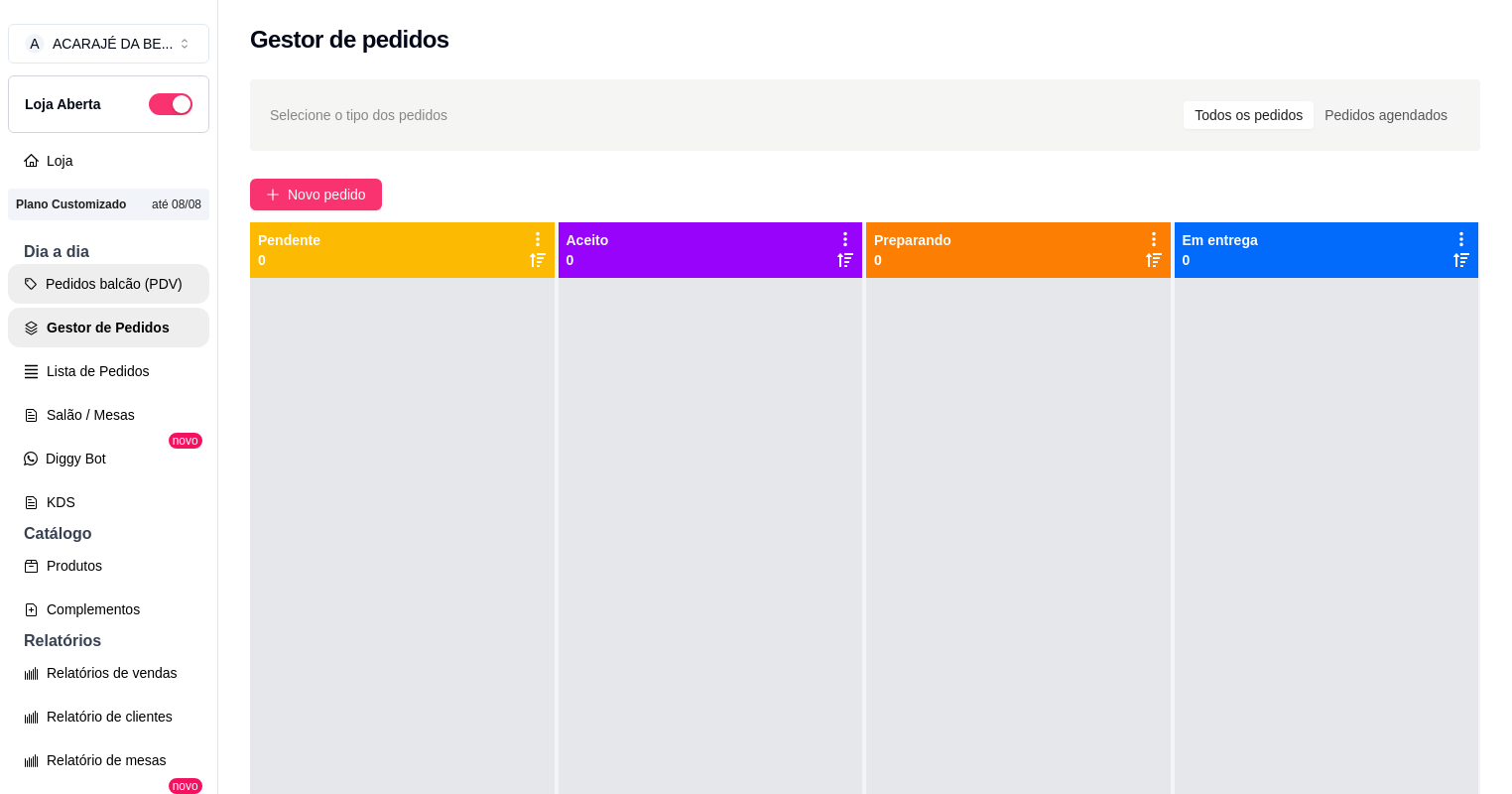 click on "Pedidos balcão (PDV)" at bounding box center [108, 284] 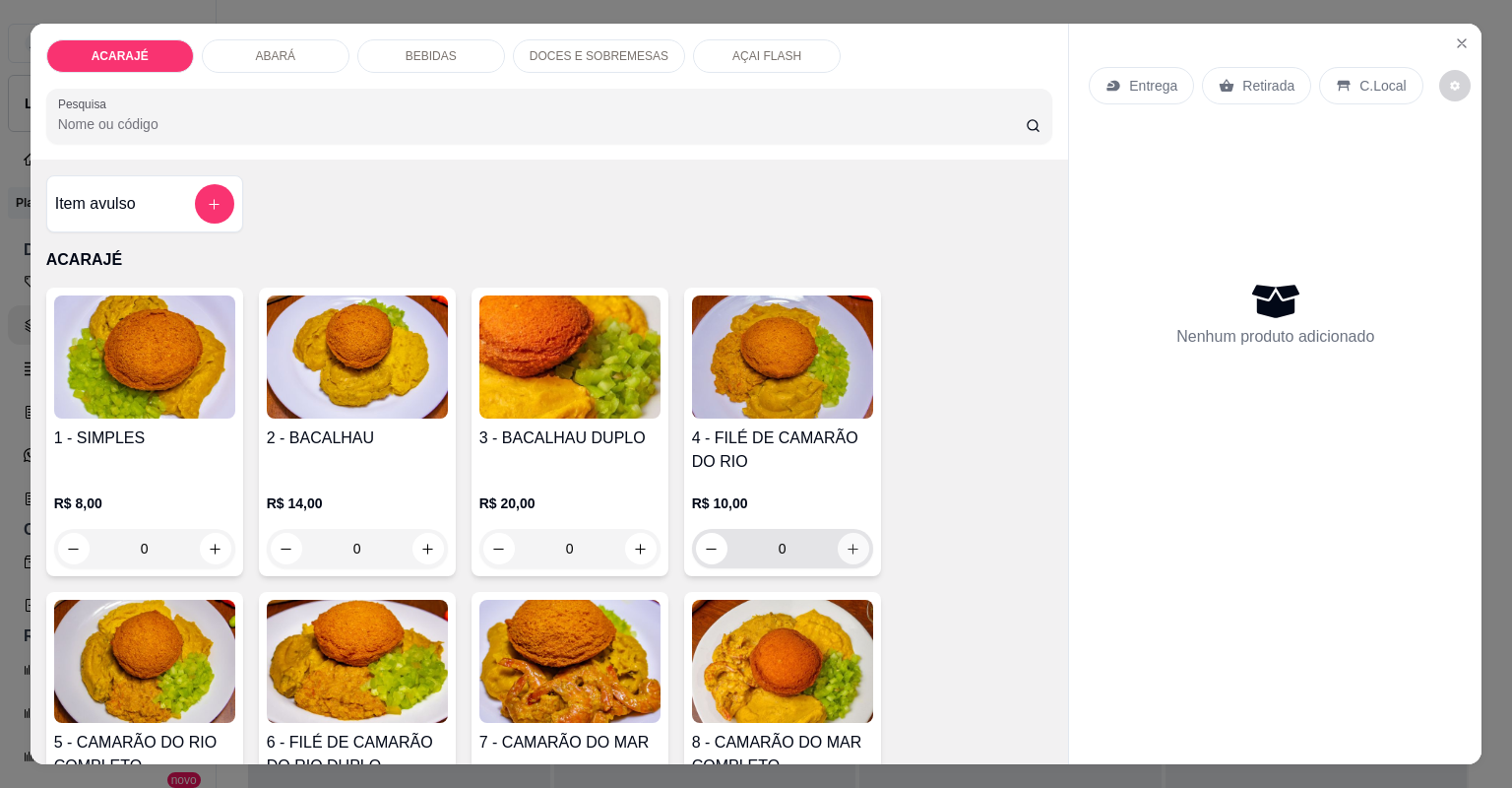 click 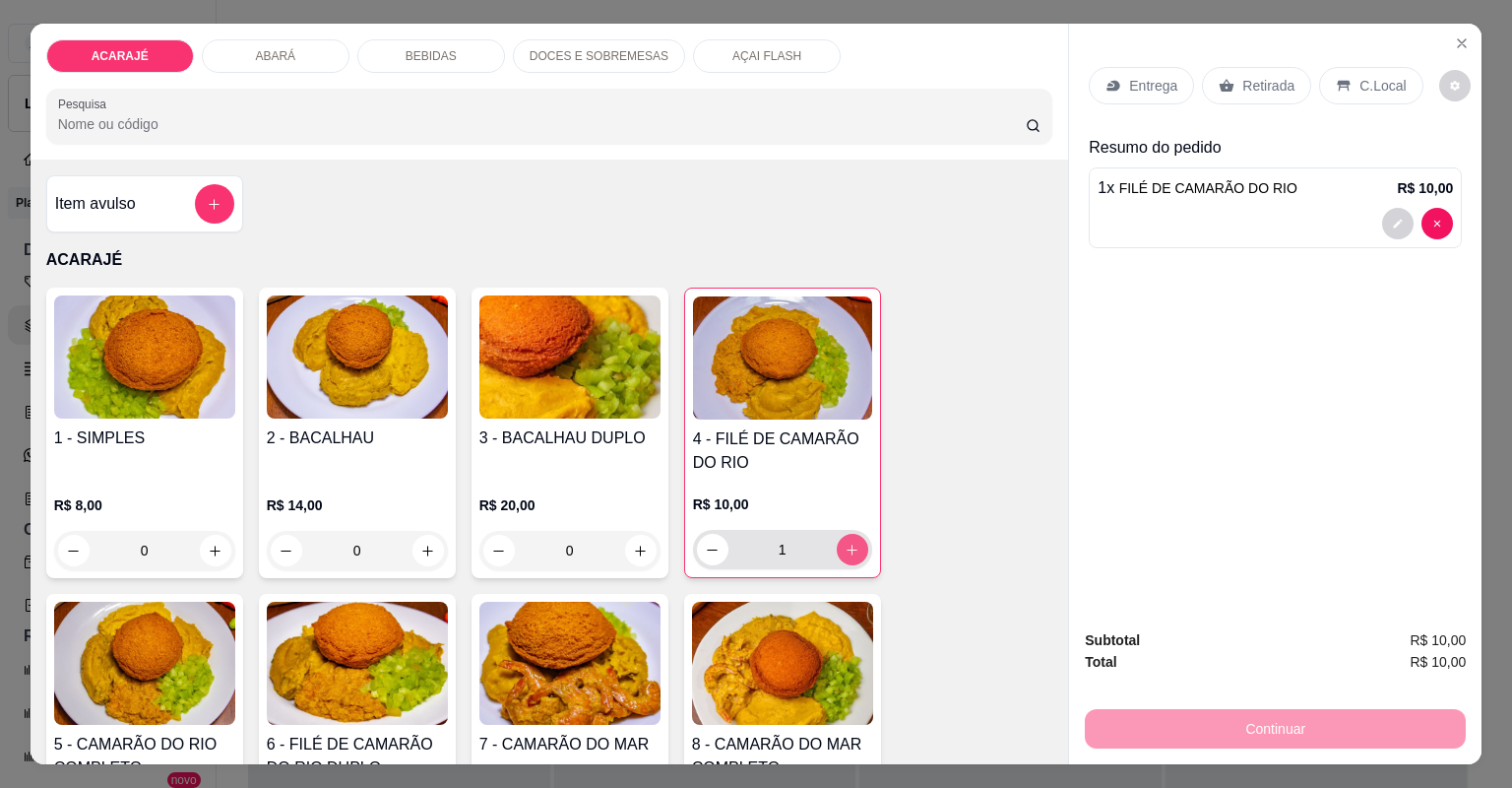 click 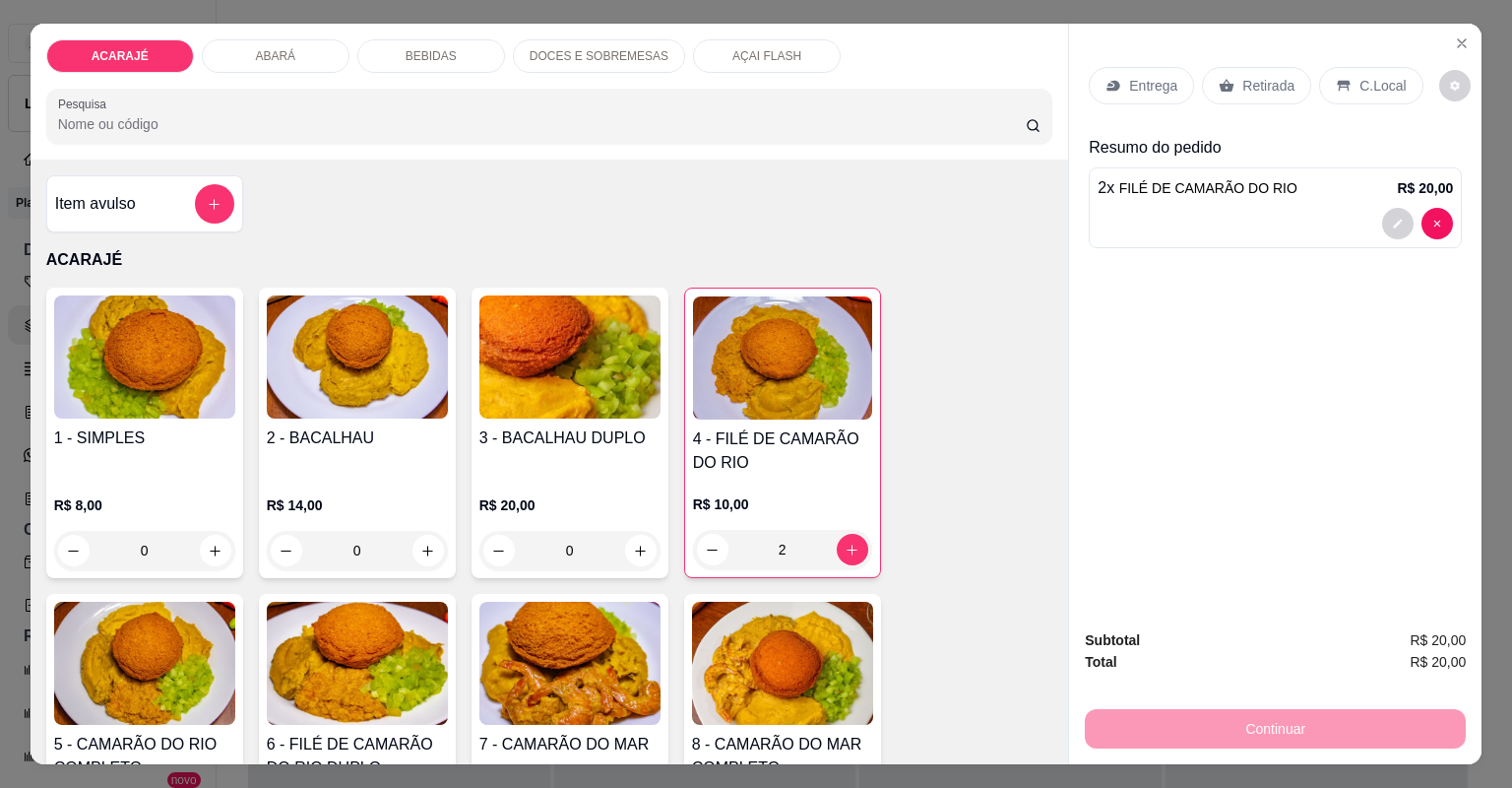 click on "Retirada" at bounding box center (1268, 86) 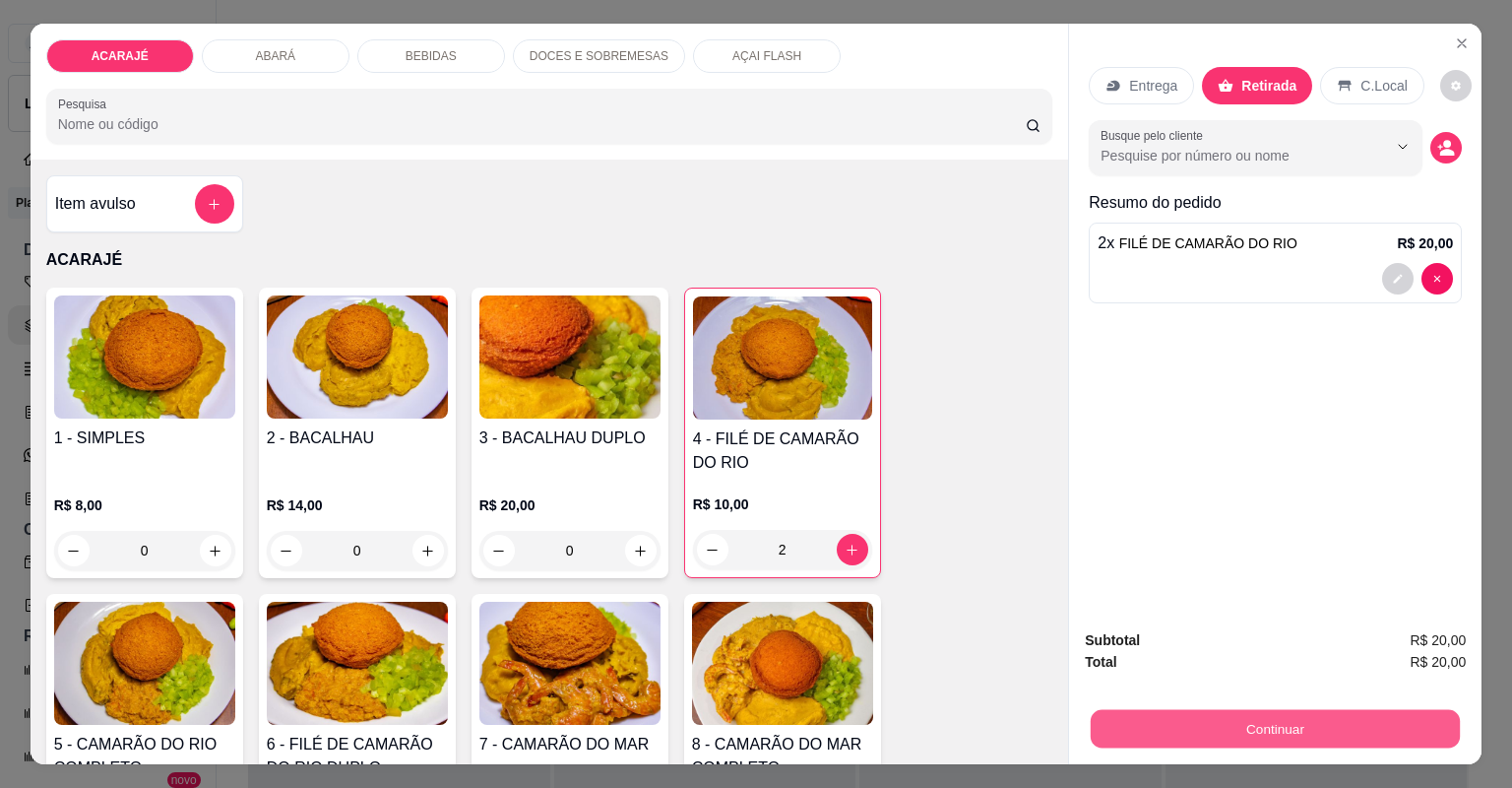 click on "Continuar" at bounding box center (1275, 729) 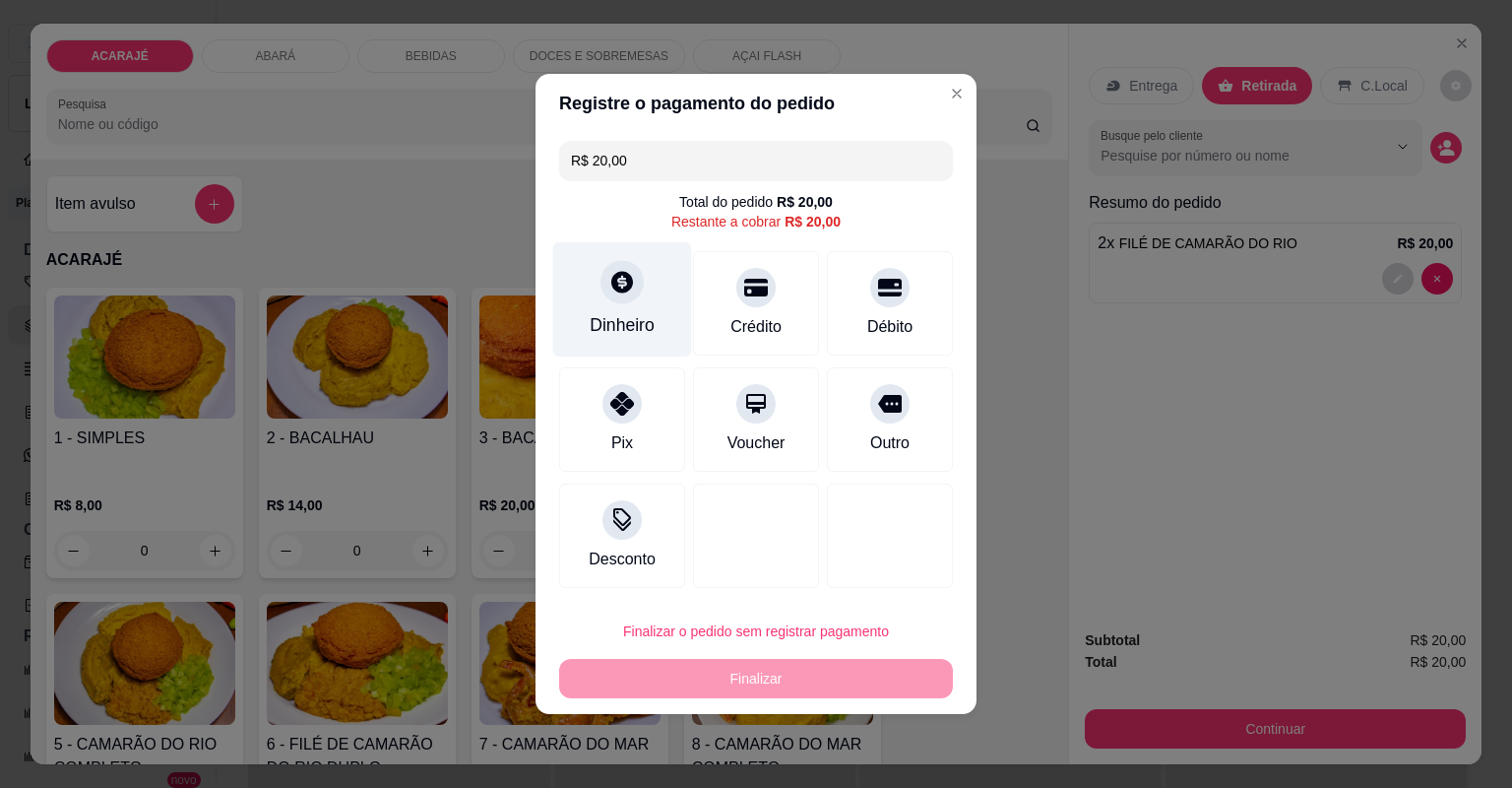 click 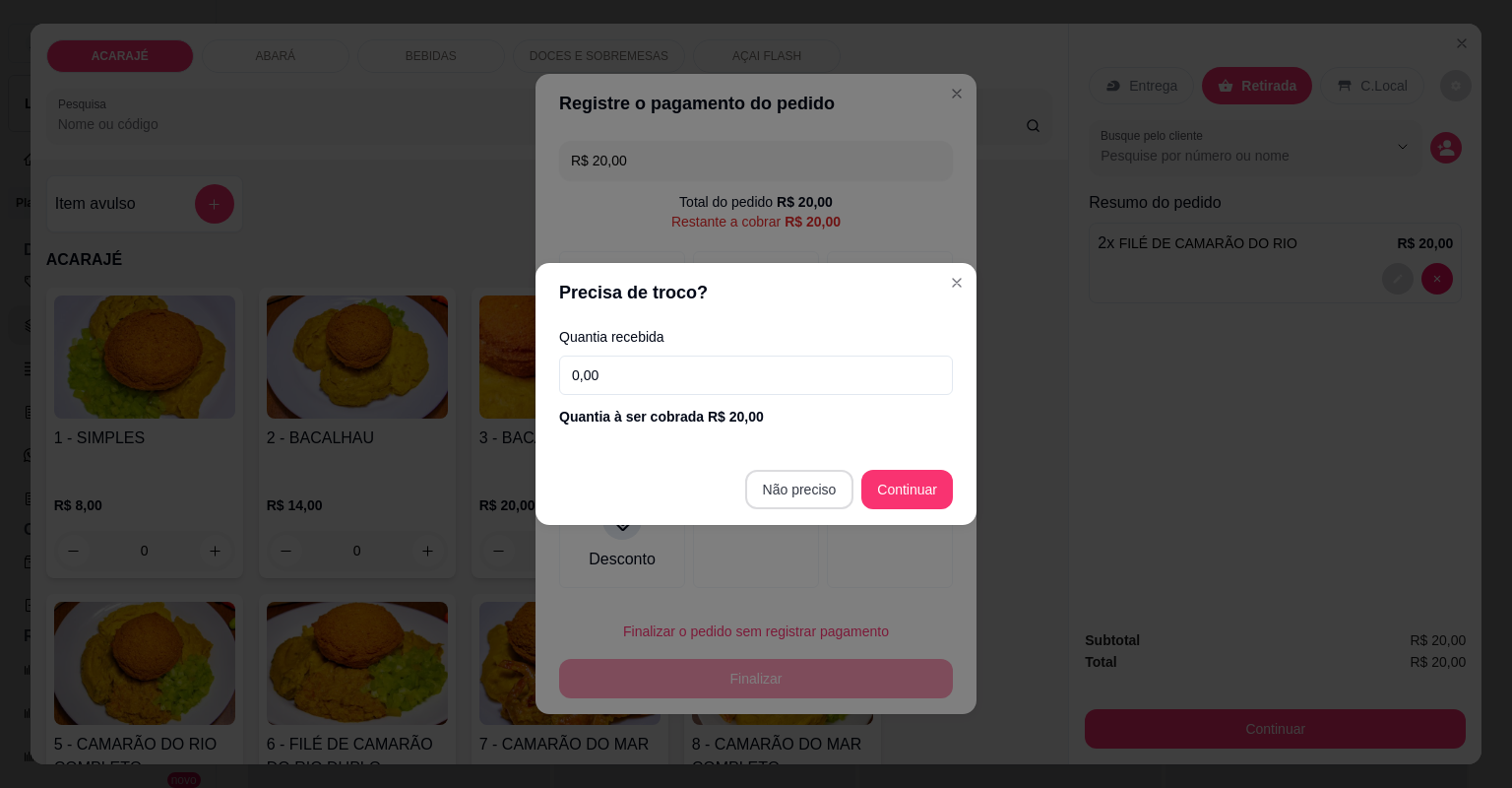 type on "R$ 0,00" 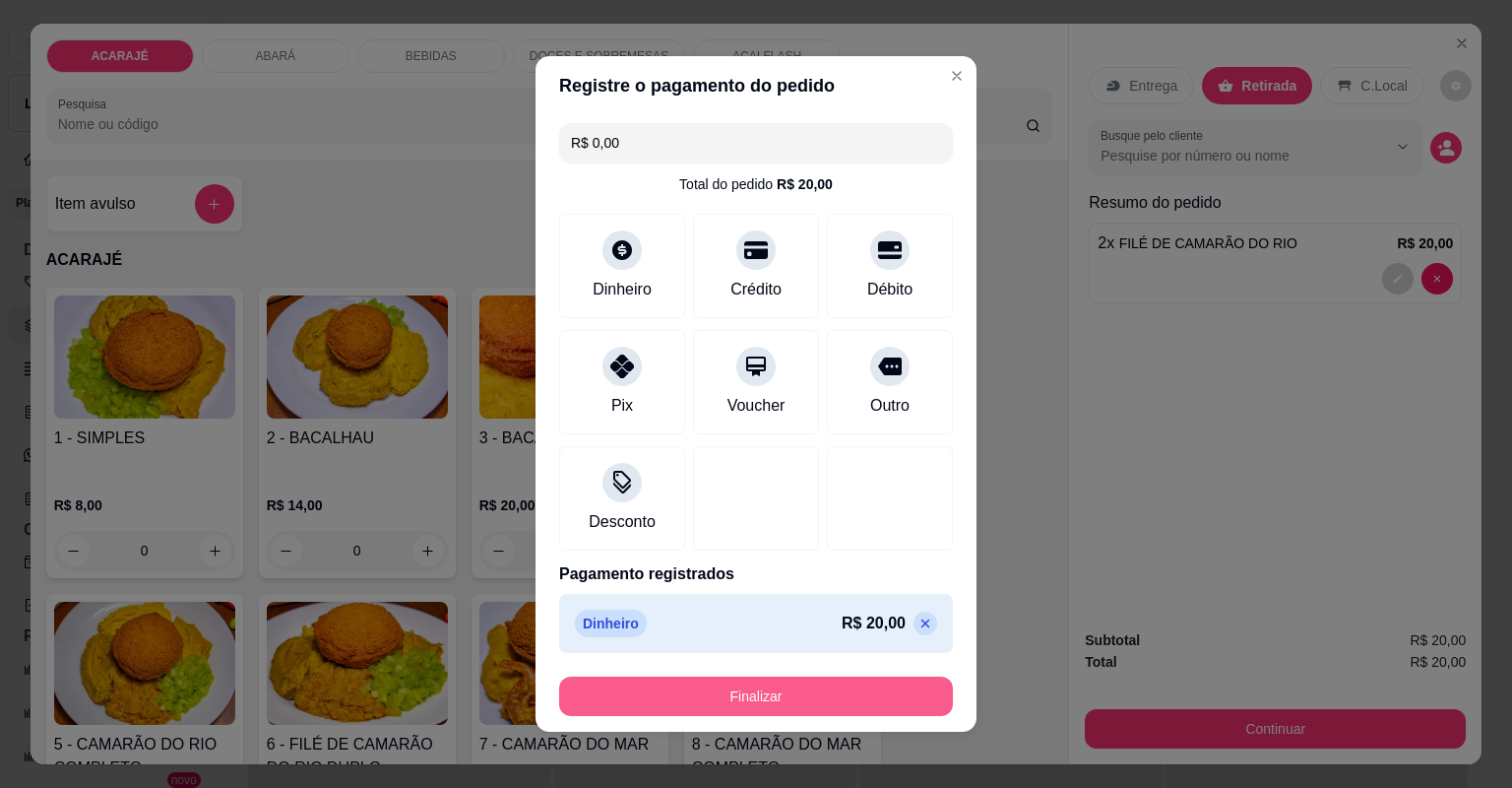 click on "Finalizar" at bounding box center [756, 696] 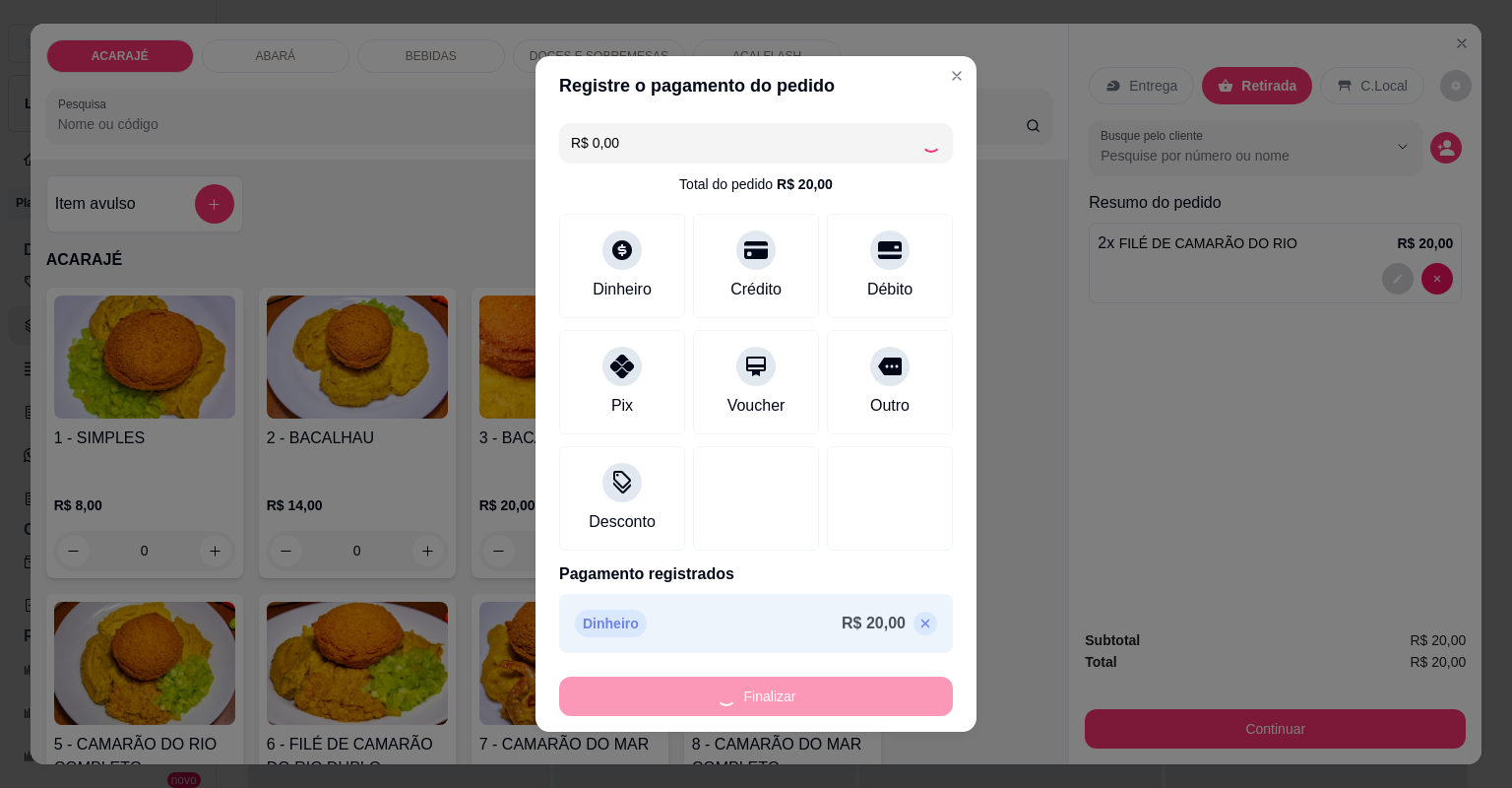 type on "0" 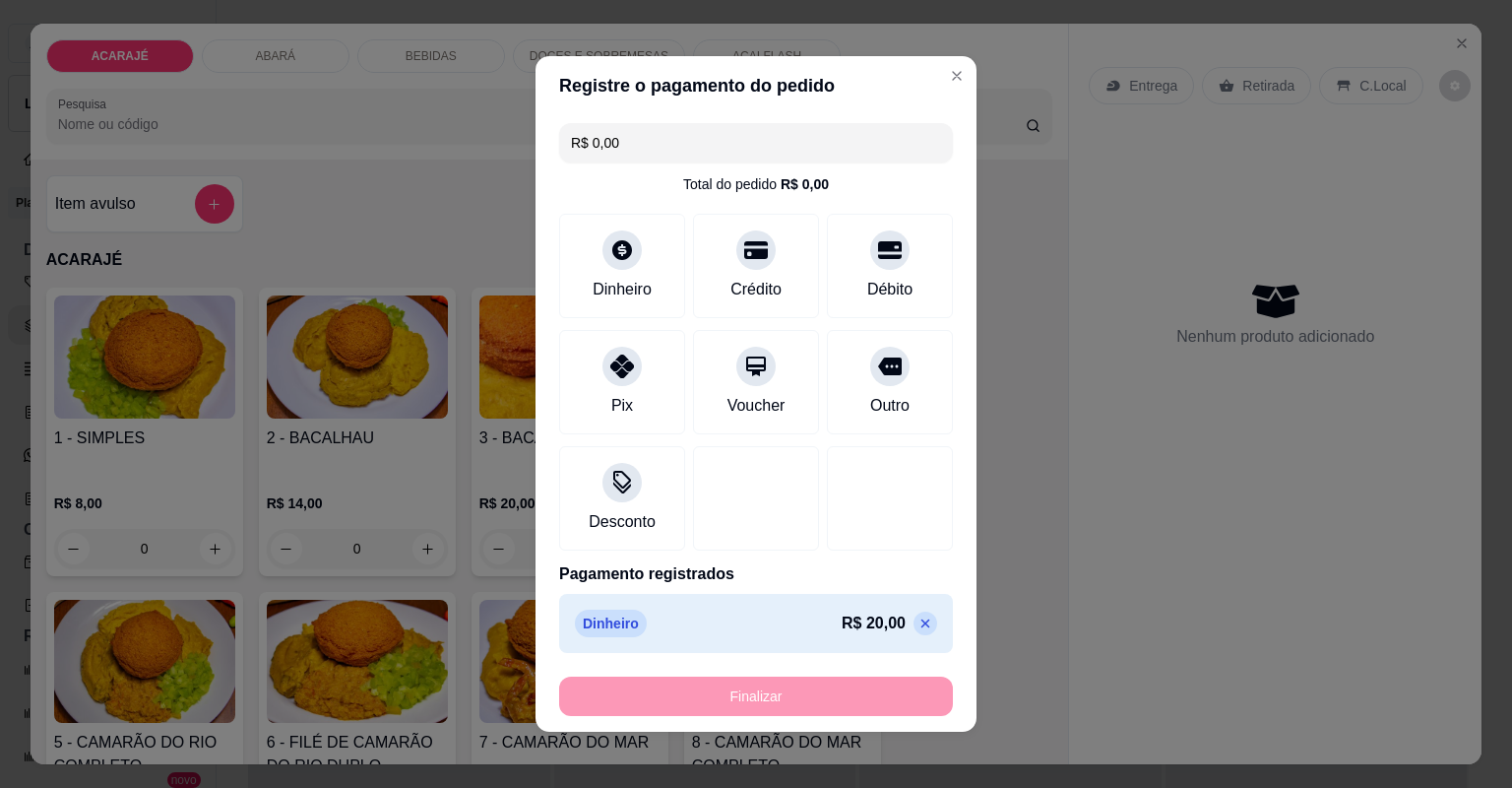 type on "-R$ 20,00" 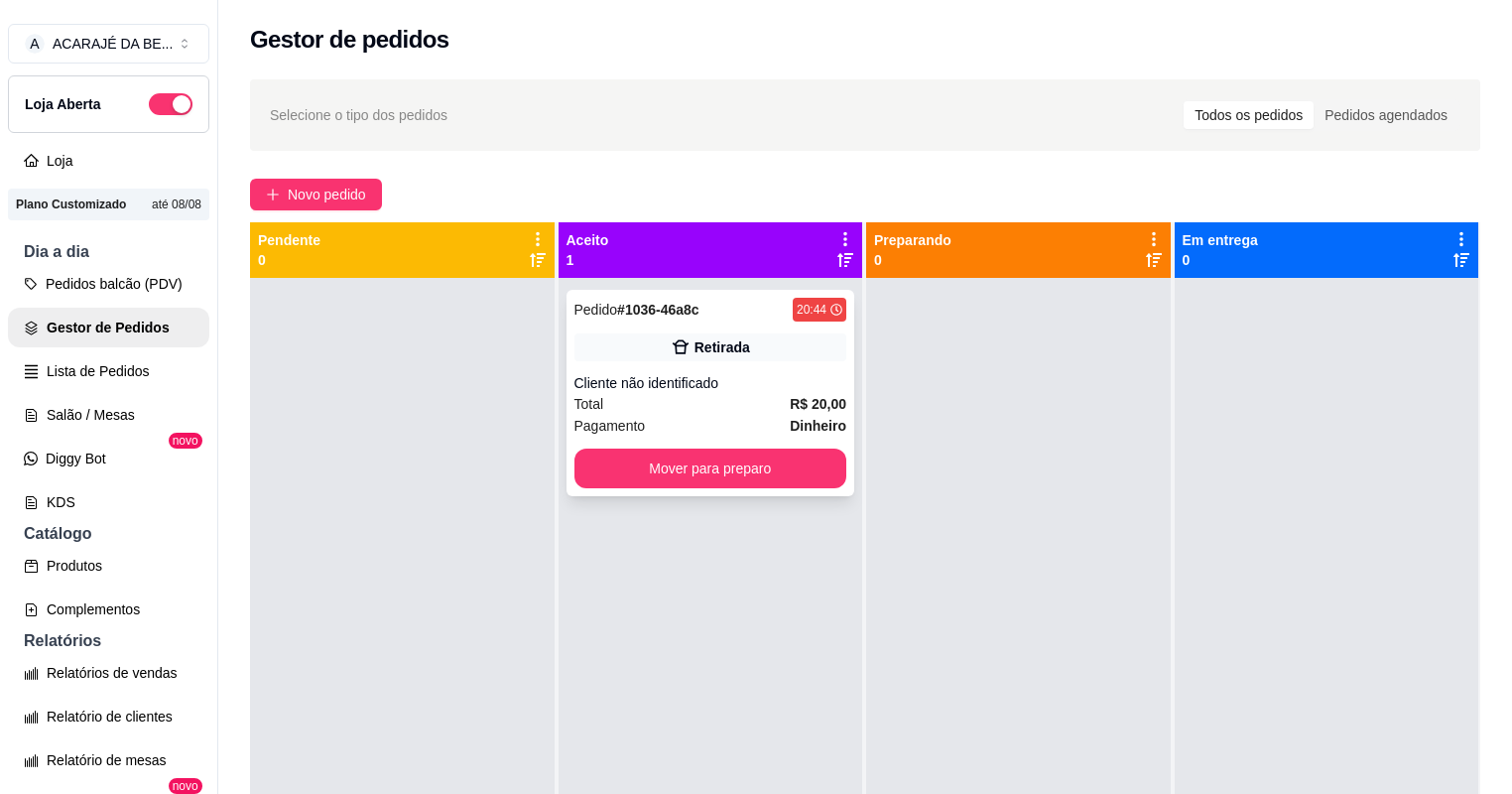 click on "Pagamento Dinheiro" at bounding box center [710, 426] 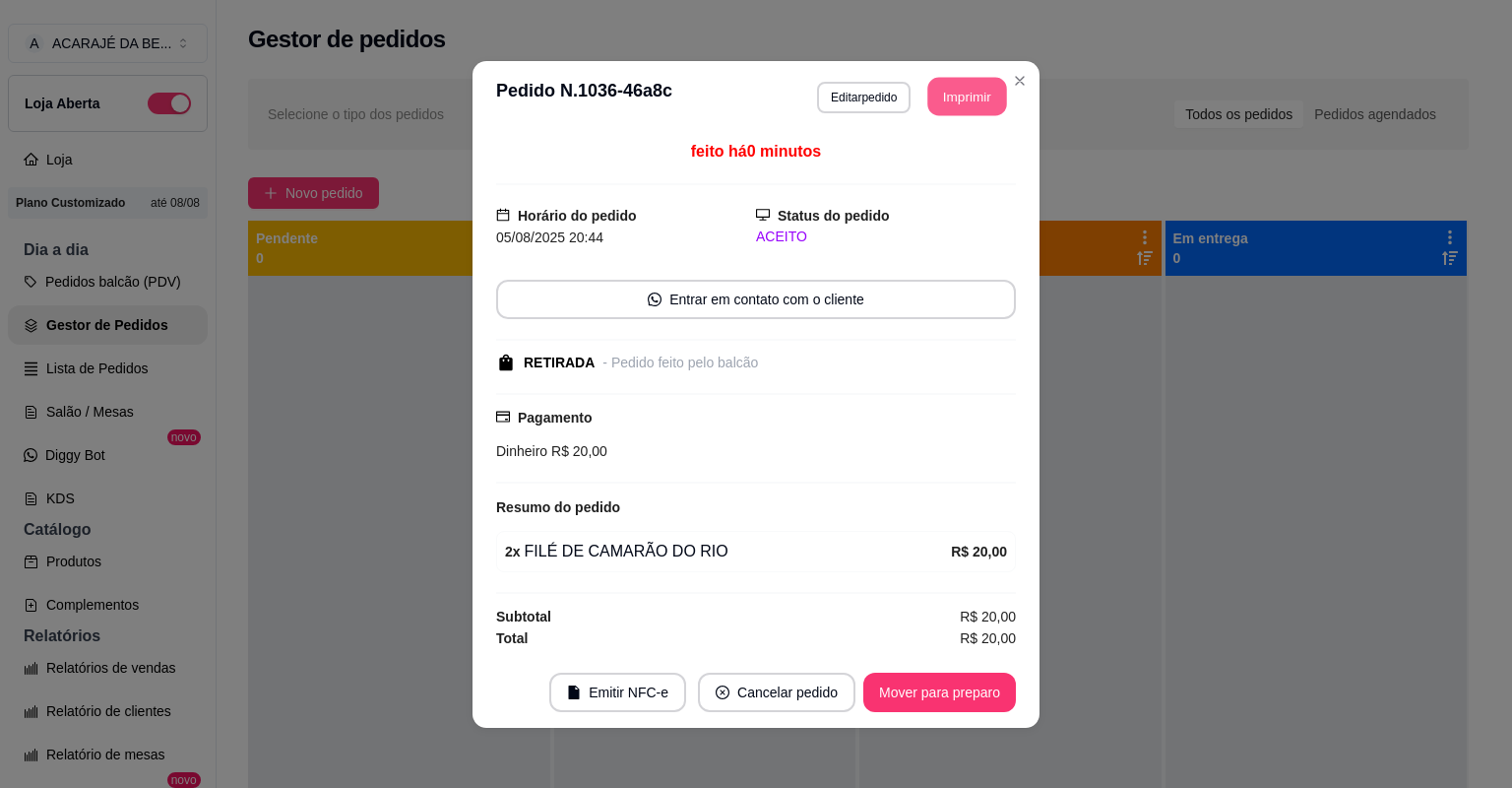 click on "Imprimir" at bounding box center (968, 96) 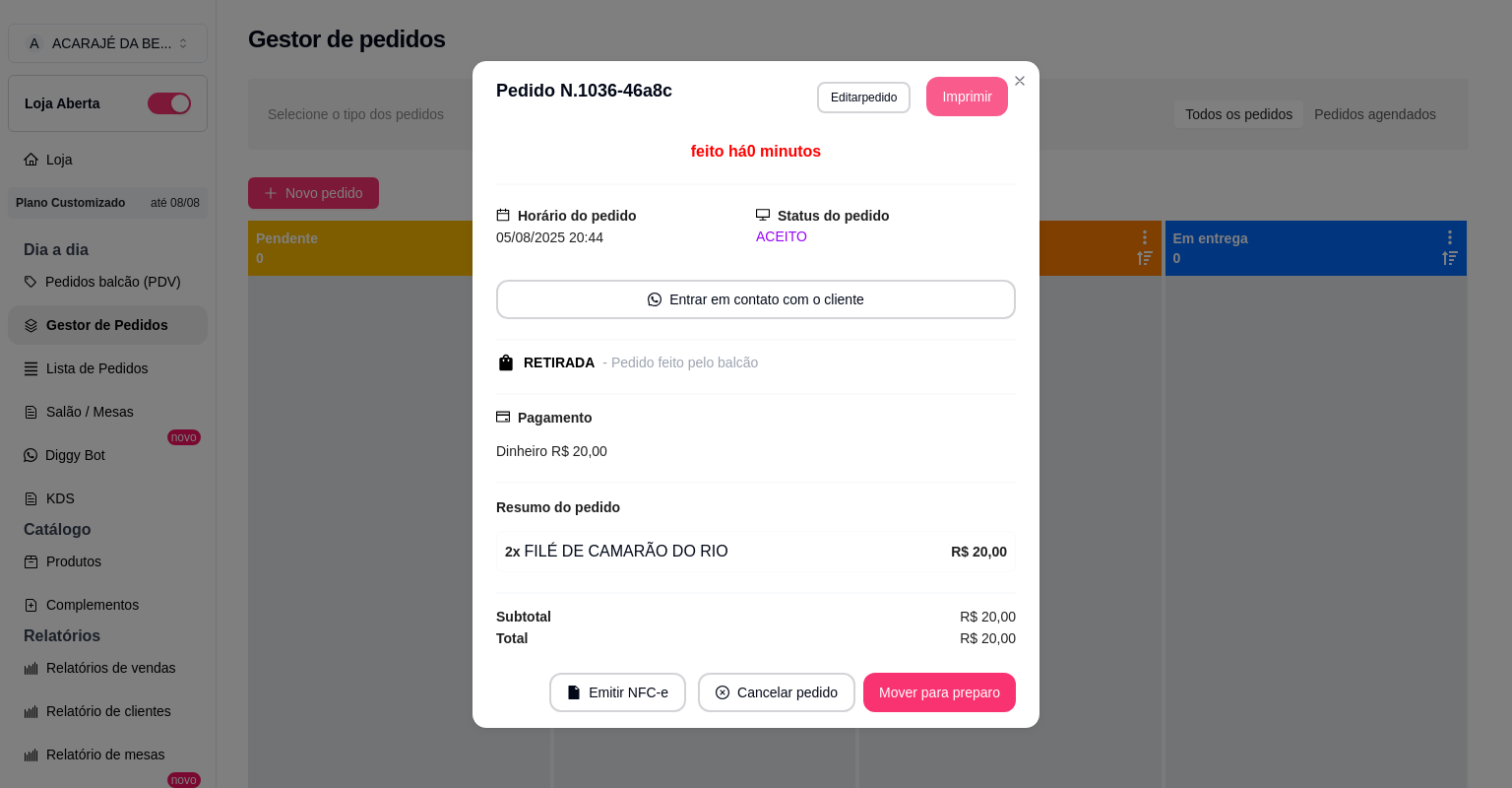 scroll, scrollTop: 0, scrollLeft: 0, axis: both 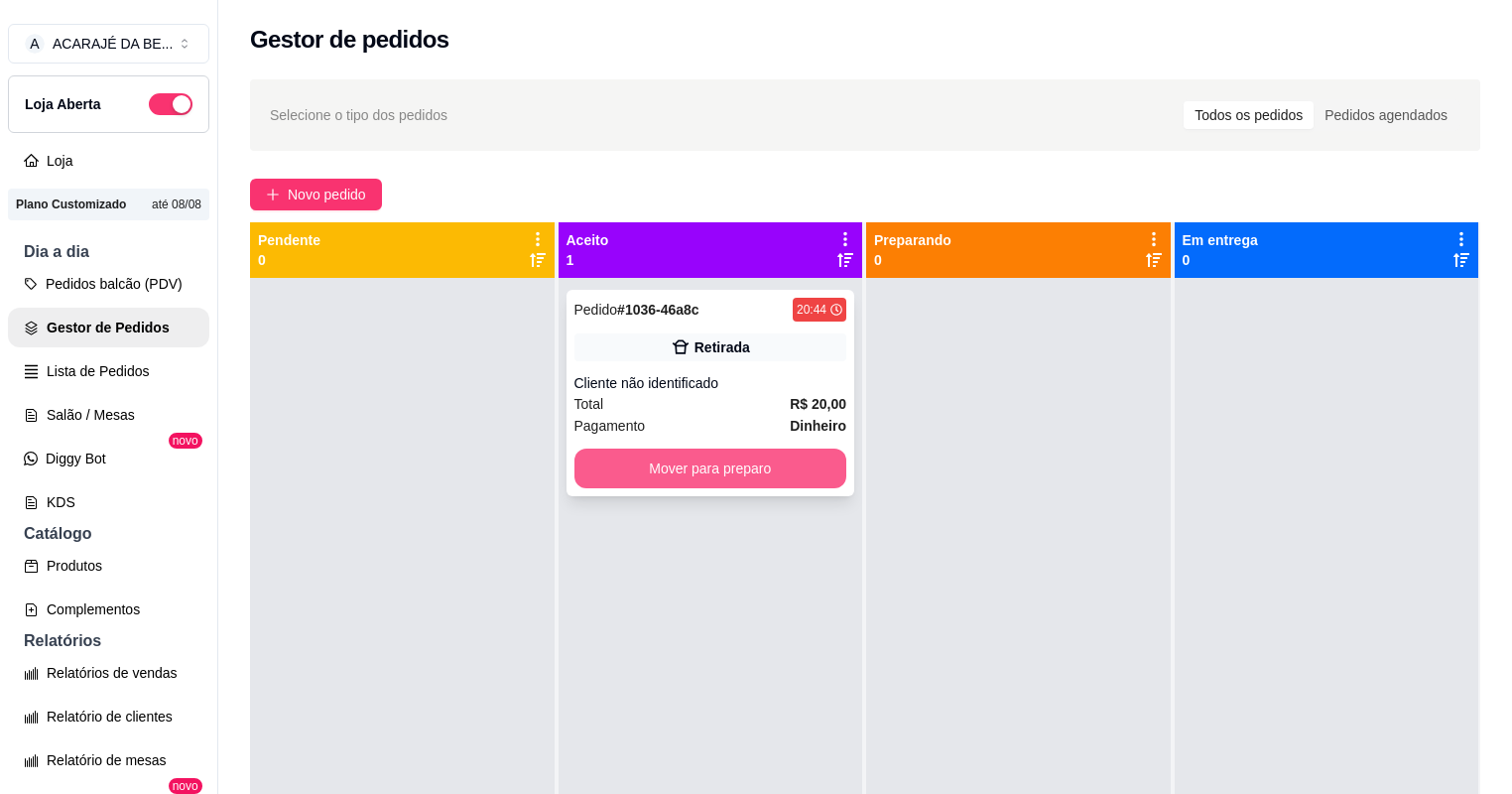 click on "Mover para preparo" at bounding box center [710, 468] 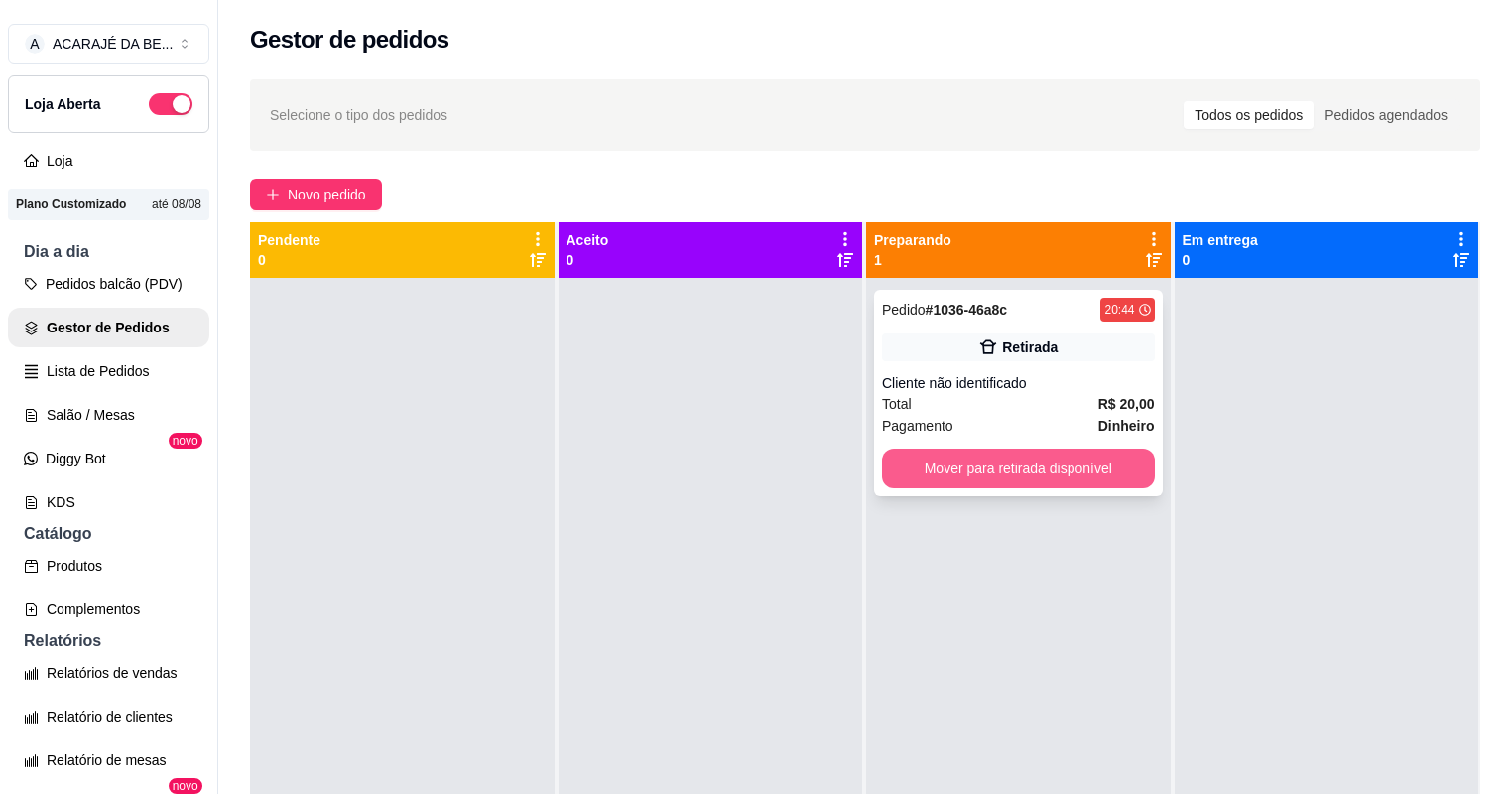 click on "Mover para retirada disponível" at bounding box center (1018, 468) 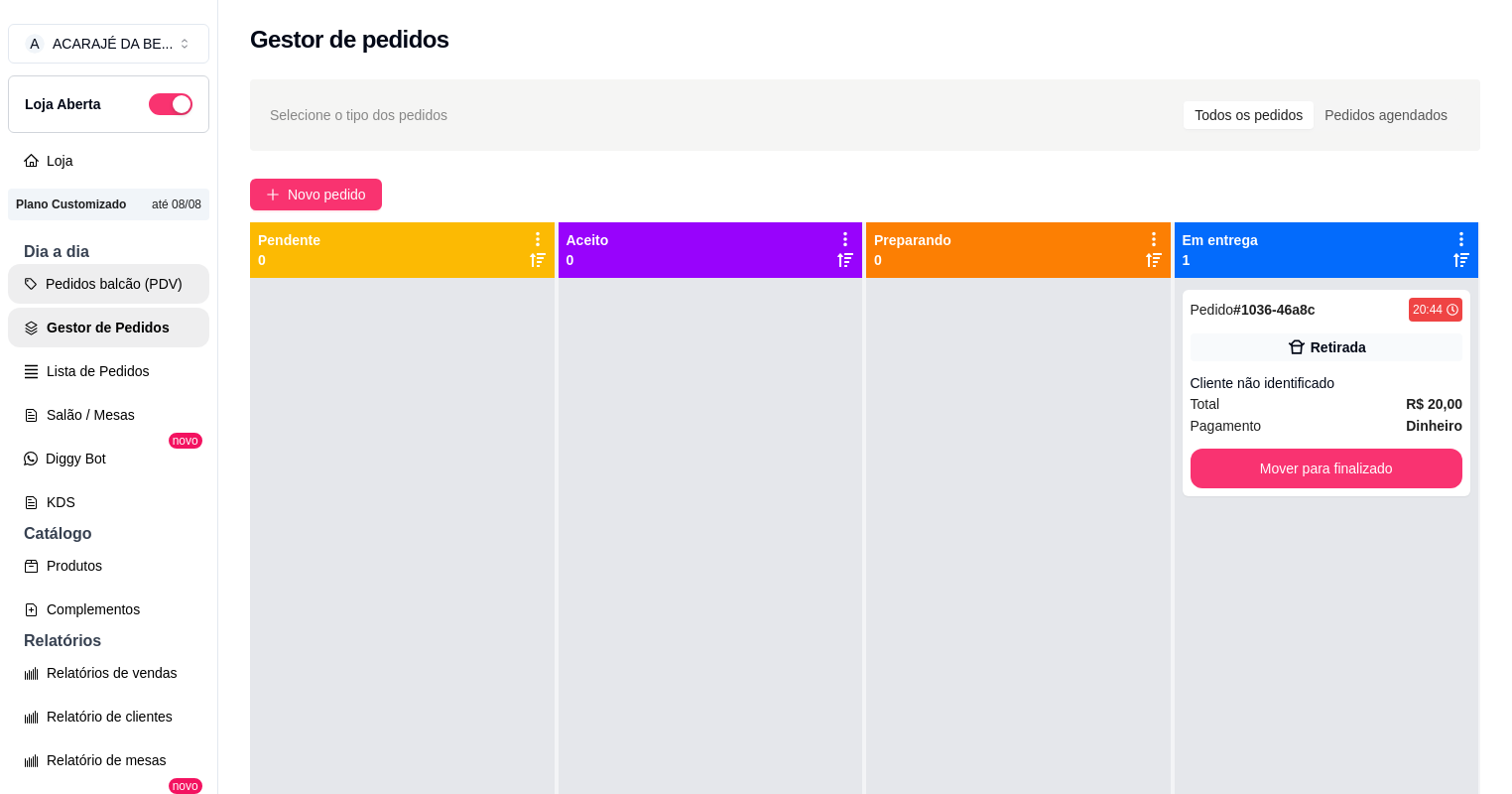 click on "Pedidos balcão (PDV)" at bounding box center (108, 284) 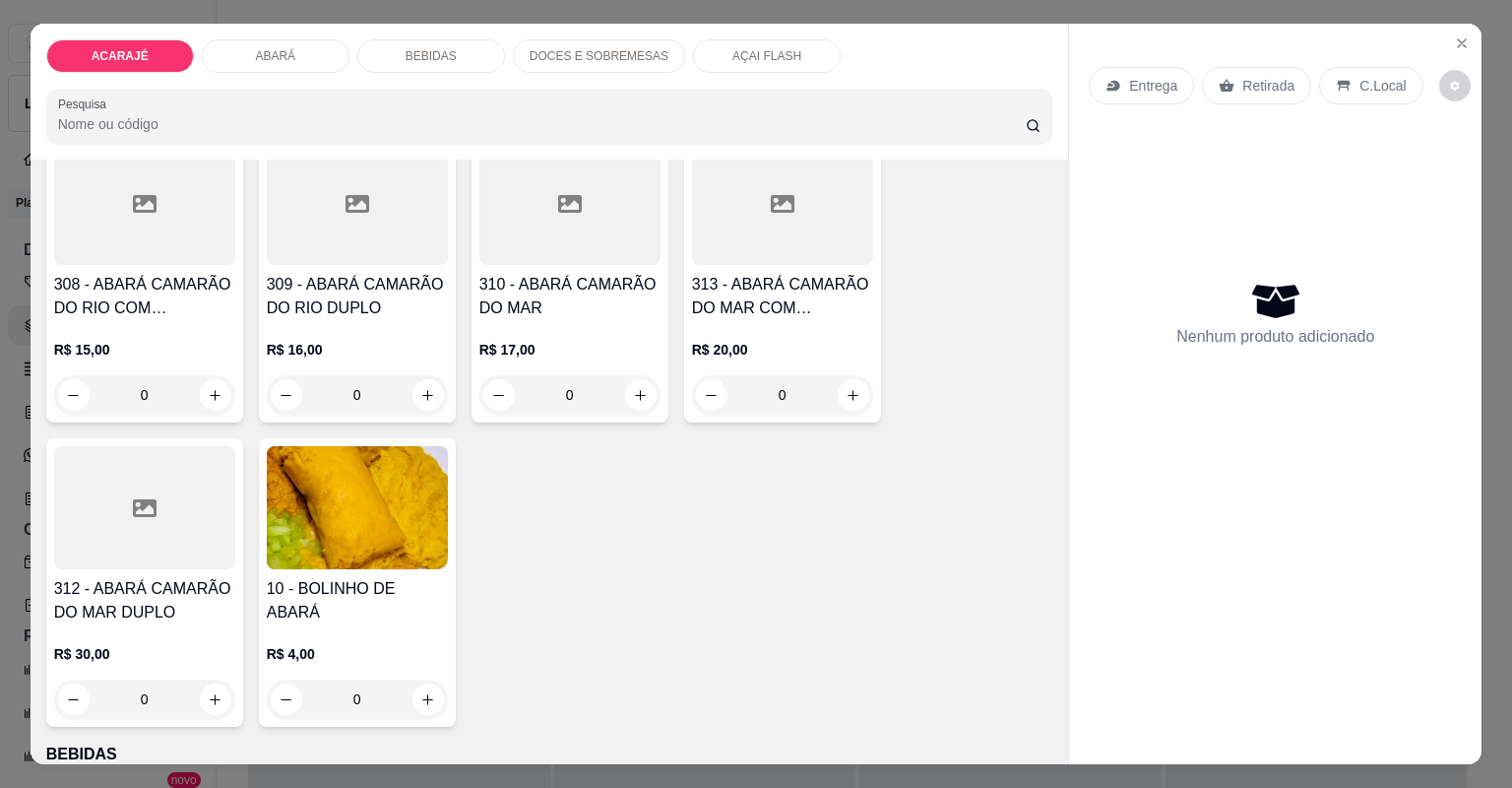scroll, scrollTop: 1497, scrollLeft: 0, axis: vertical 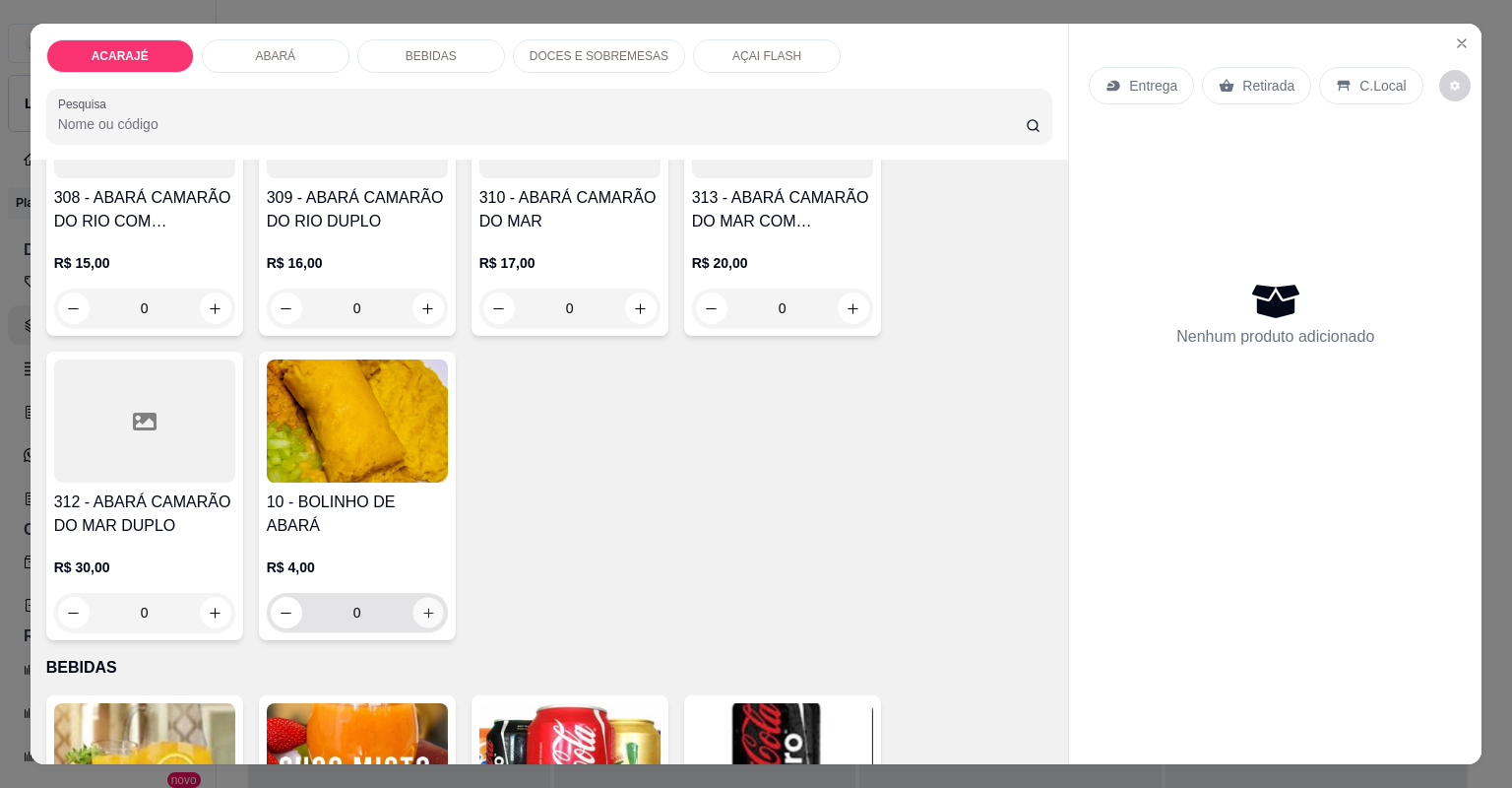 click 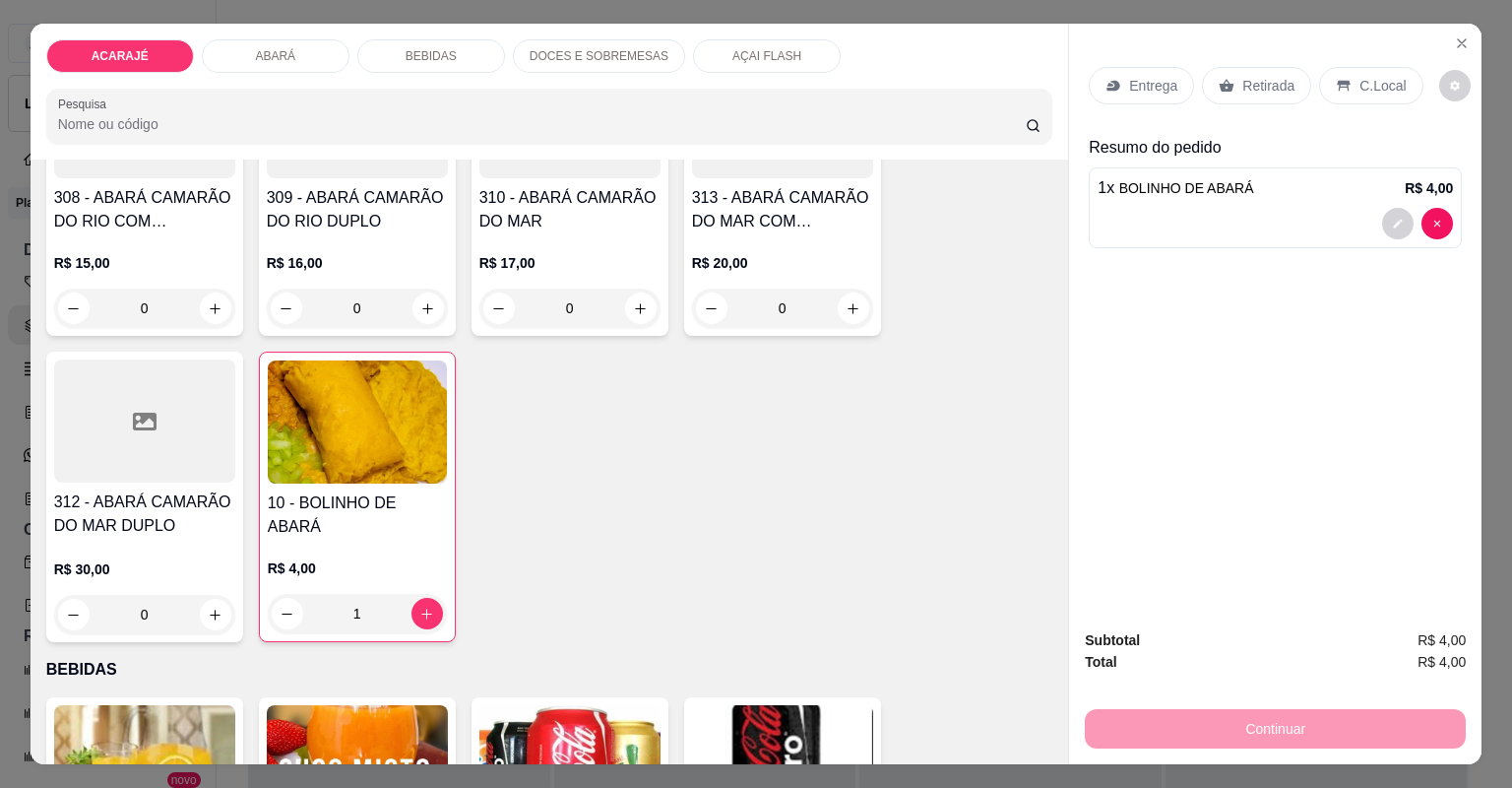 click on "Retirada" at bounding box center (1268, 86) 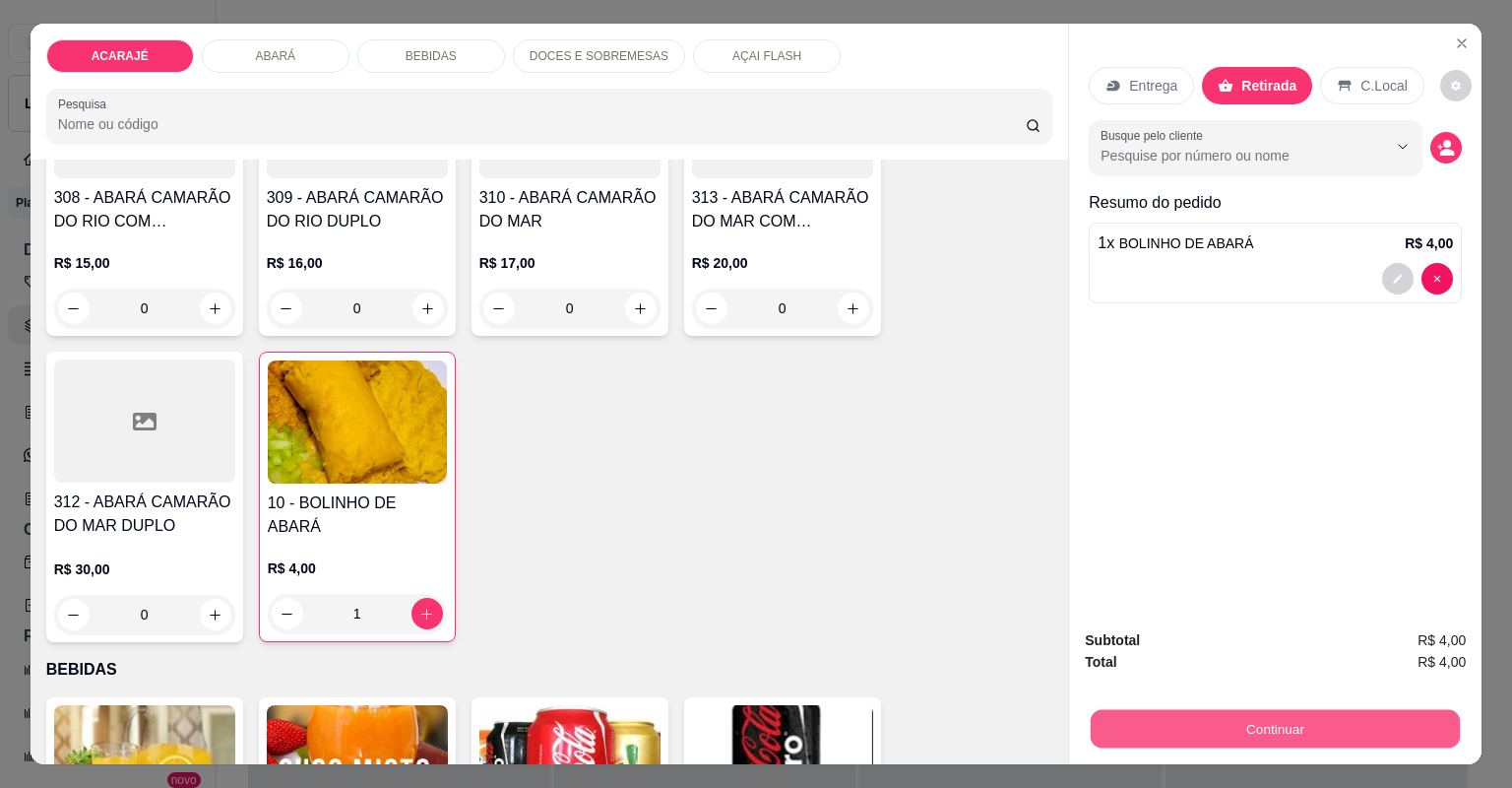 click on "Continuar" at bounding box center (1275, 729) 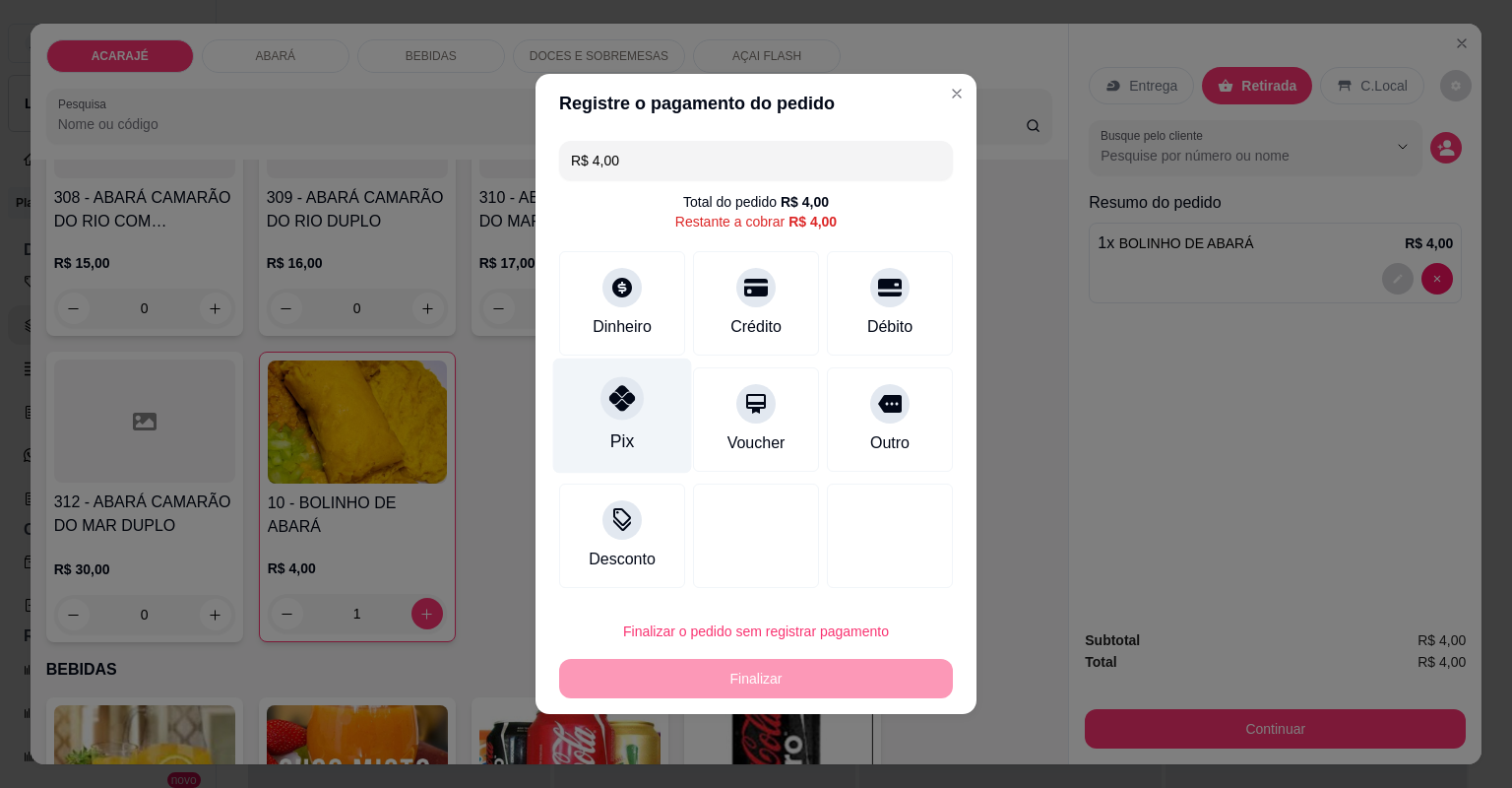 click 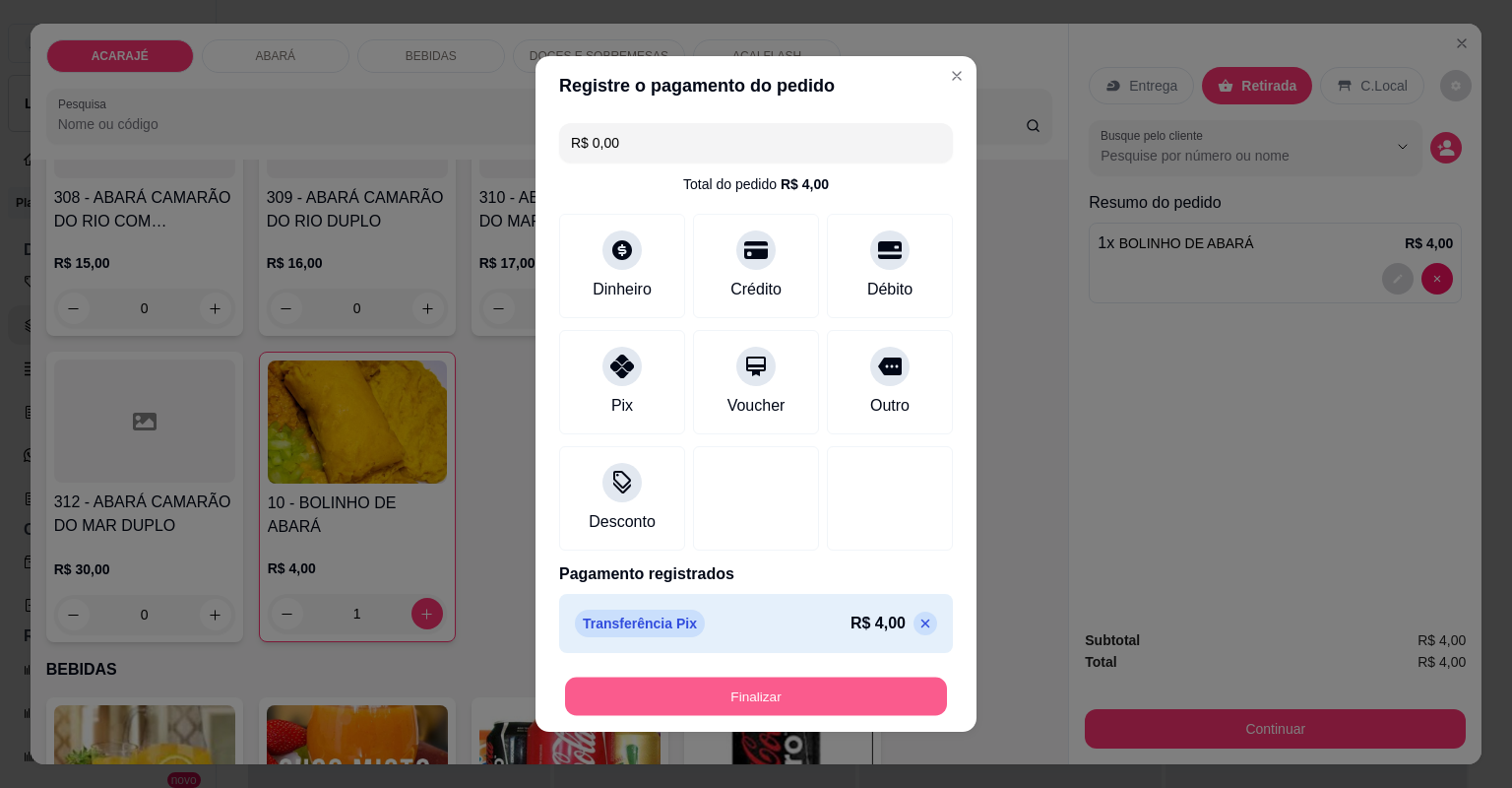 click on "Finalizar" at bounding box center [756, 696] 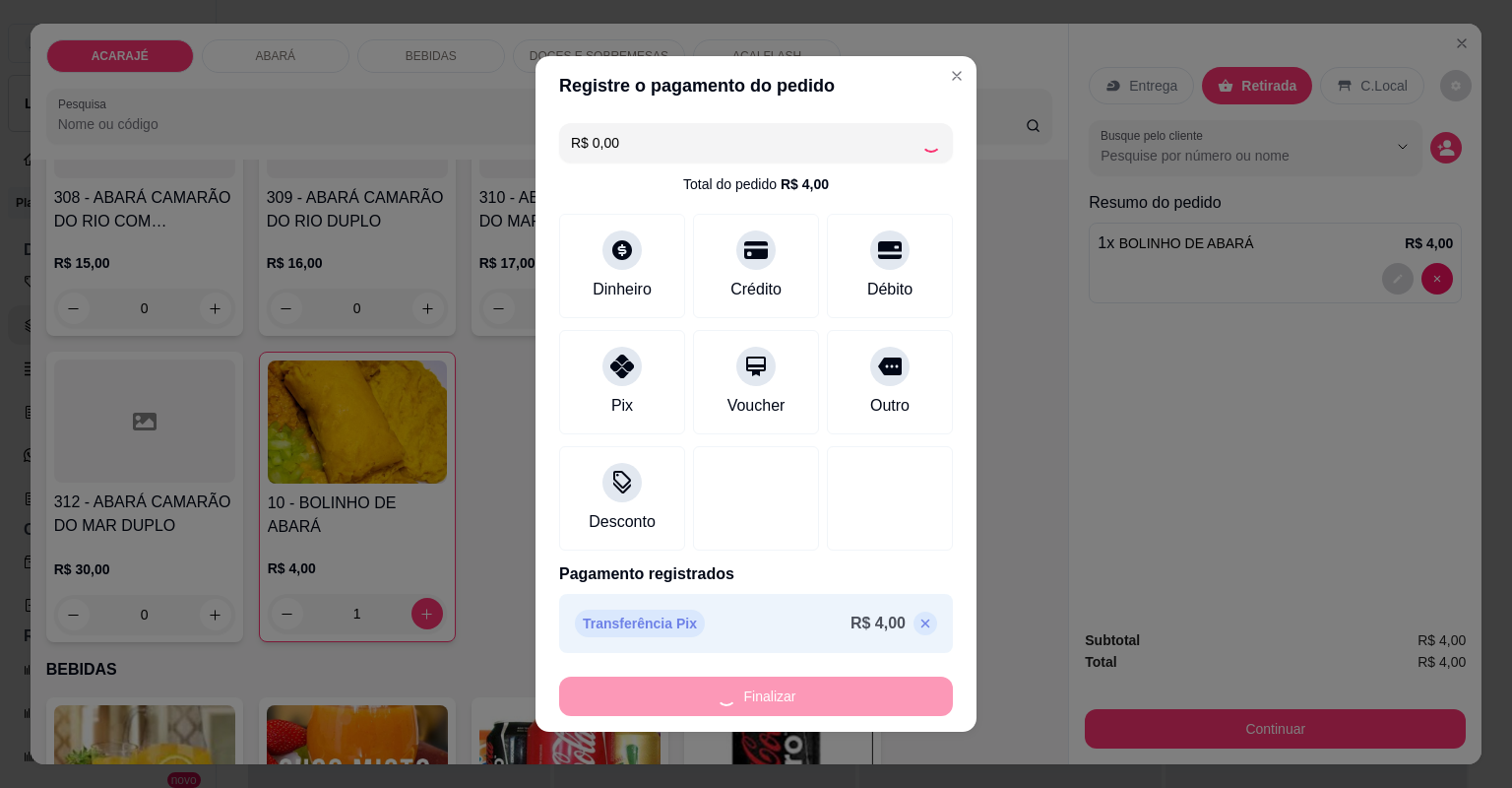 type on "0" 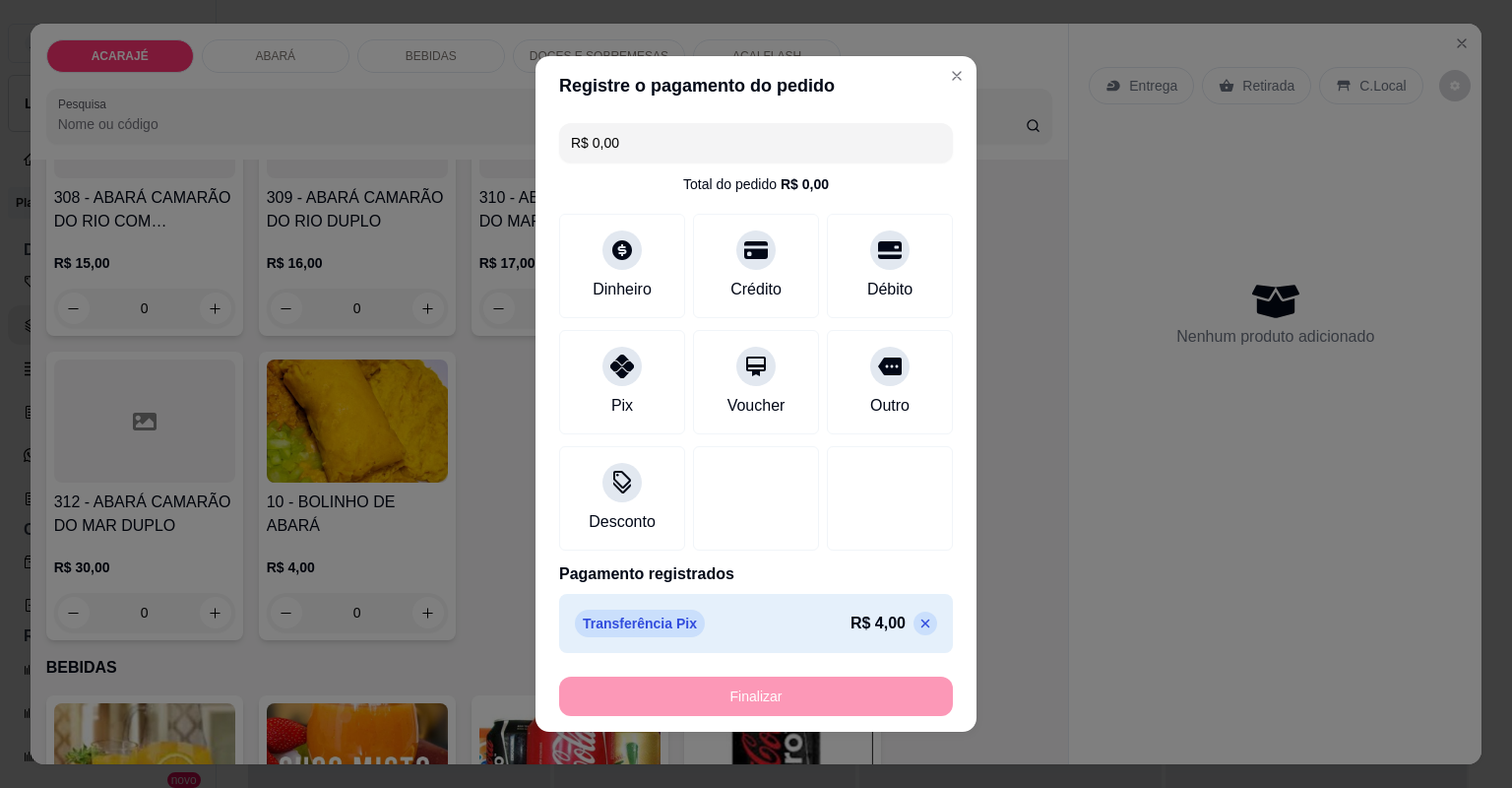 type on "-R$ 4,00" 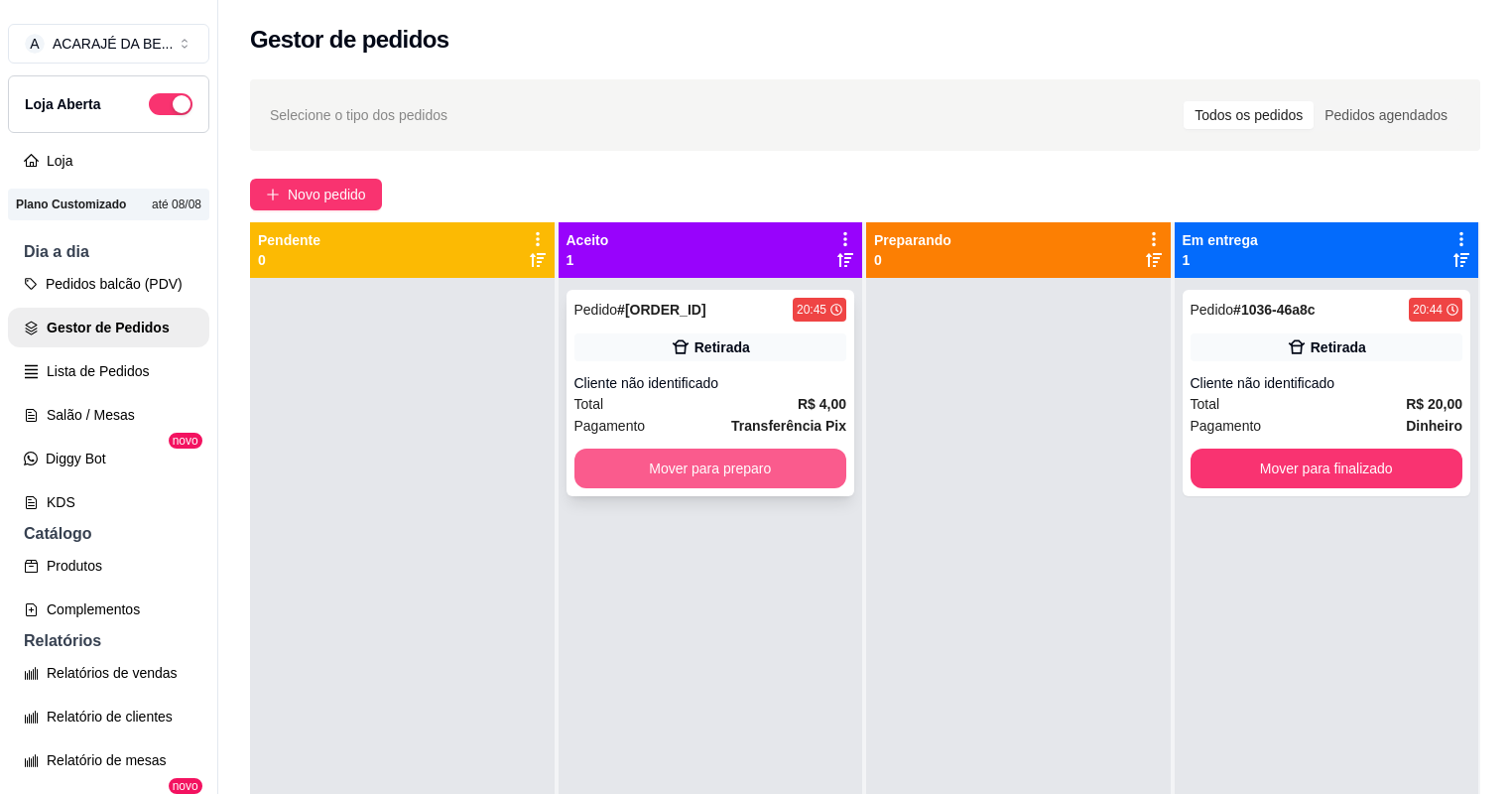 click on "Mover para preparo" at bounding box center (710, 468) 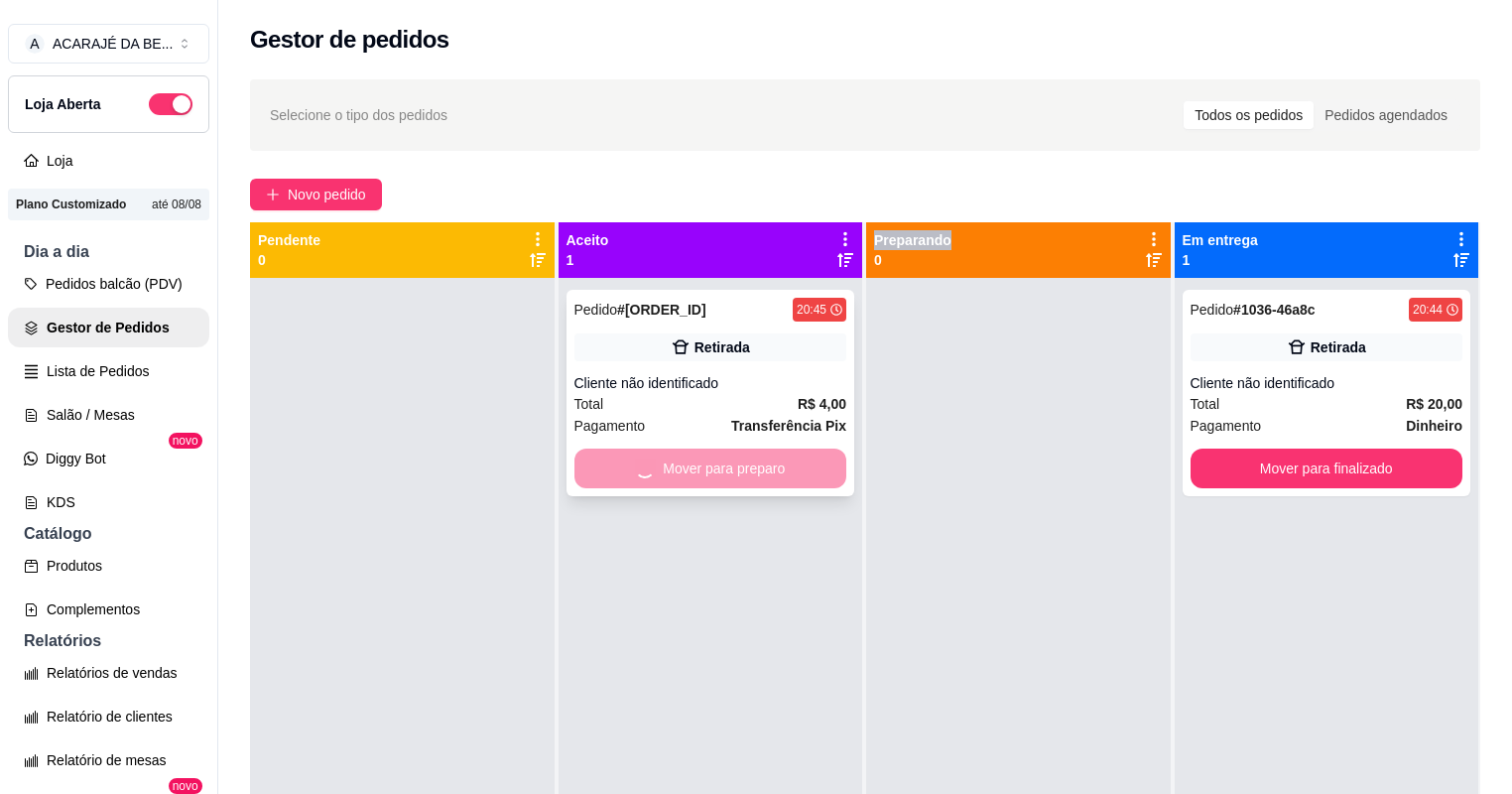 click on "Mover para preparo" at bounding box center (710, 468) 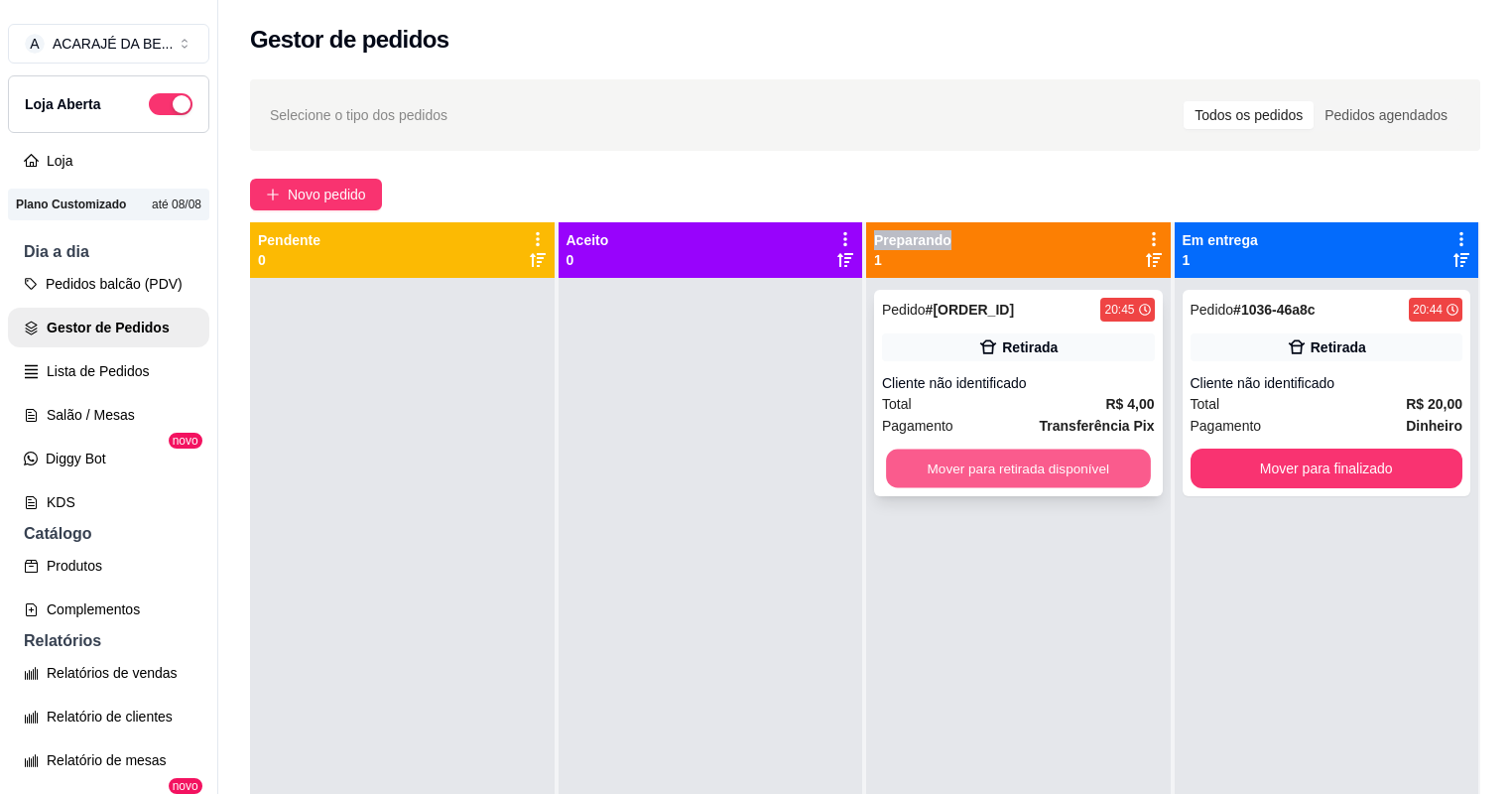 click on "Mover para retirada disponível" at bounding box center [1018, 468] 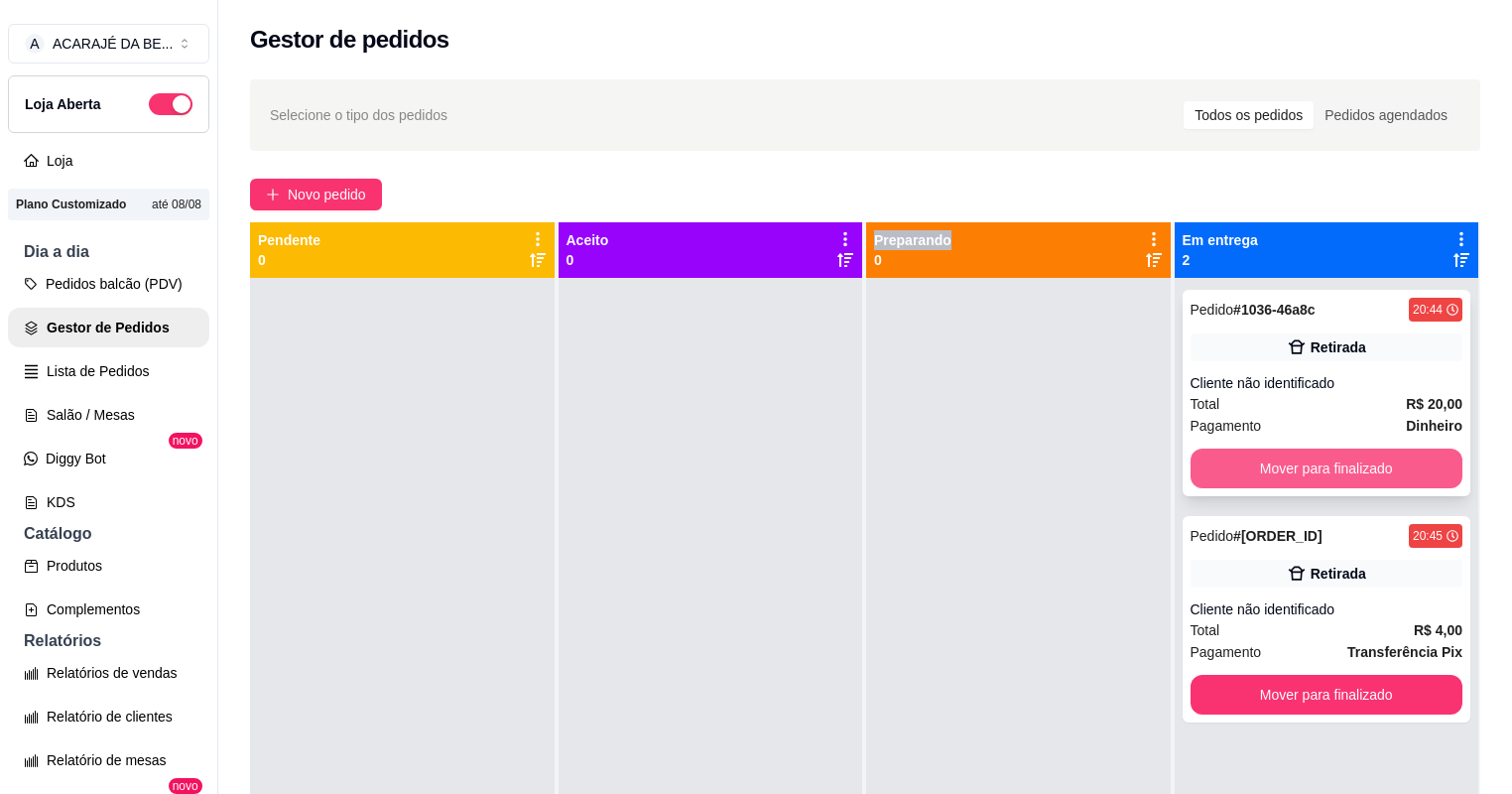 click on "Mover para finalizado" at bounding box center [1326, 468] 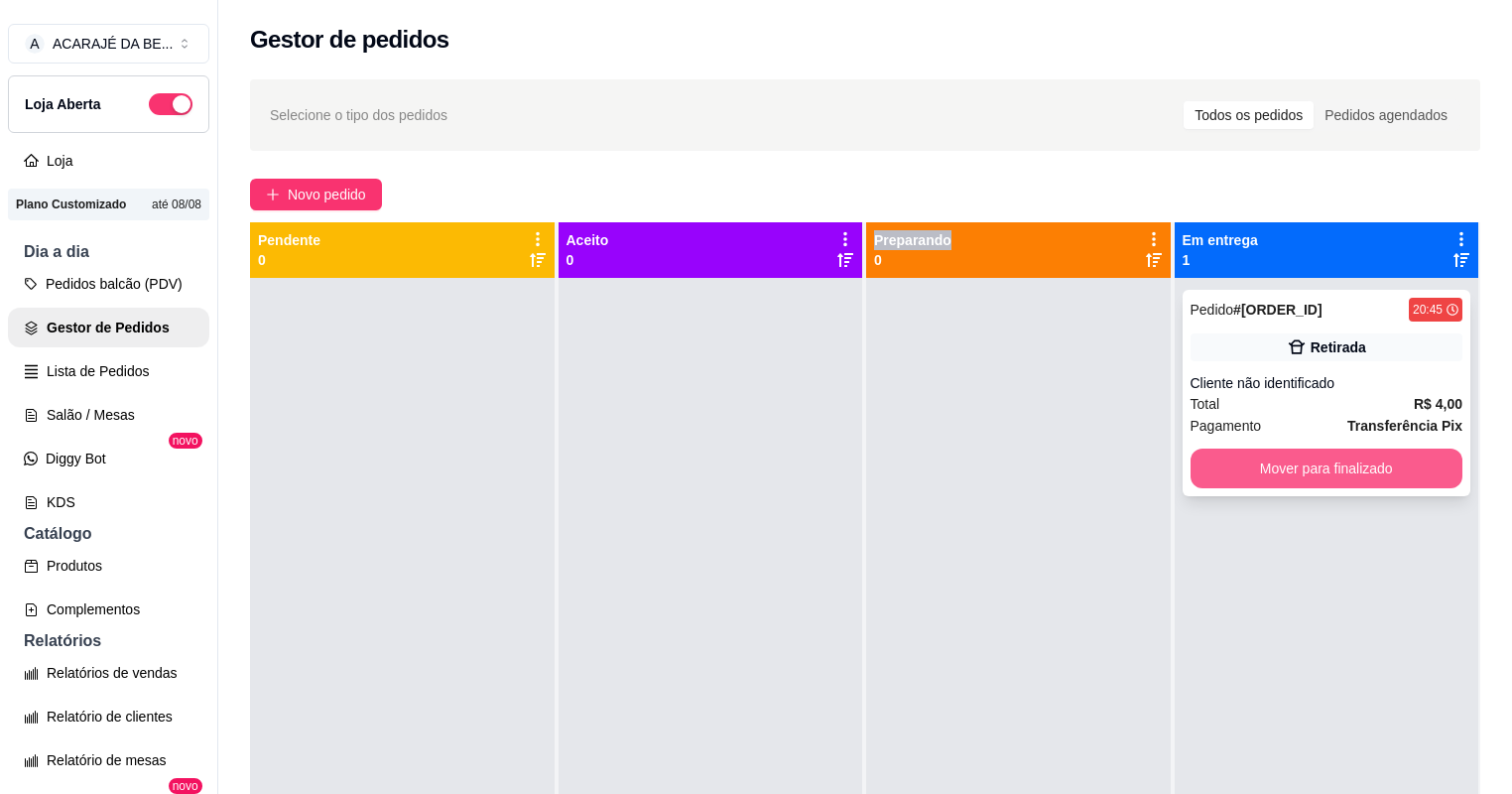 click on "Mover para finalizado" at bounding box center (1326, 468) 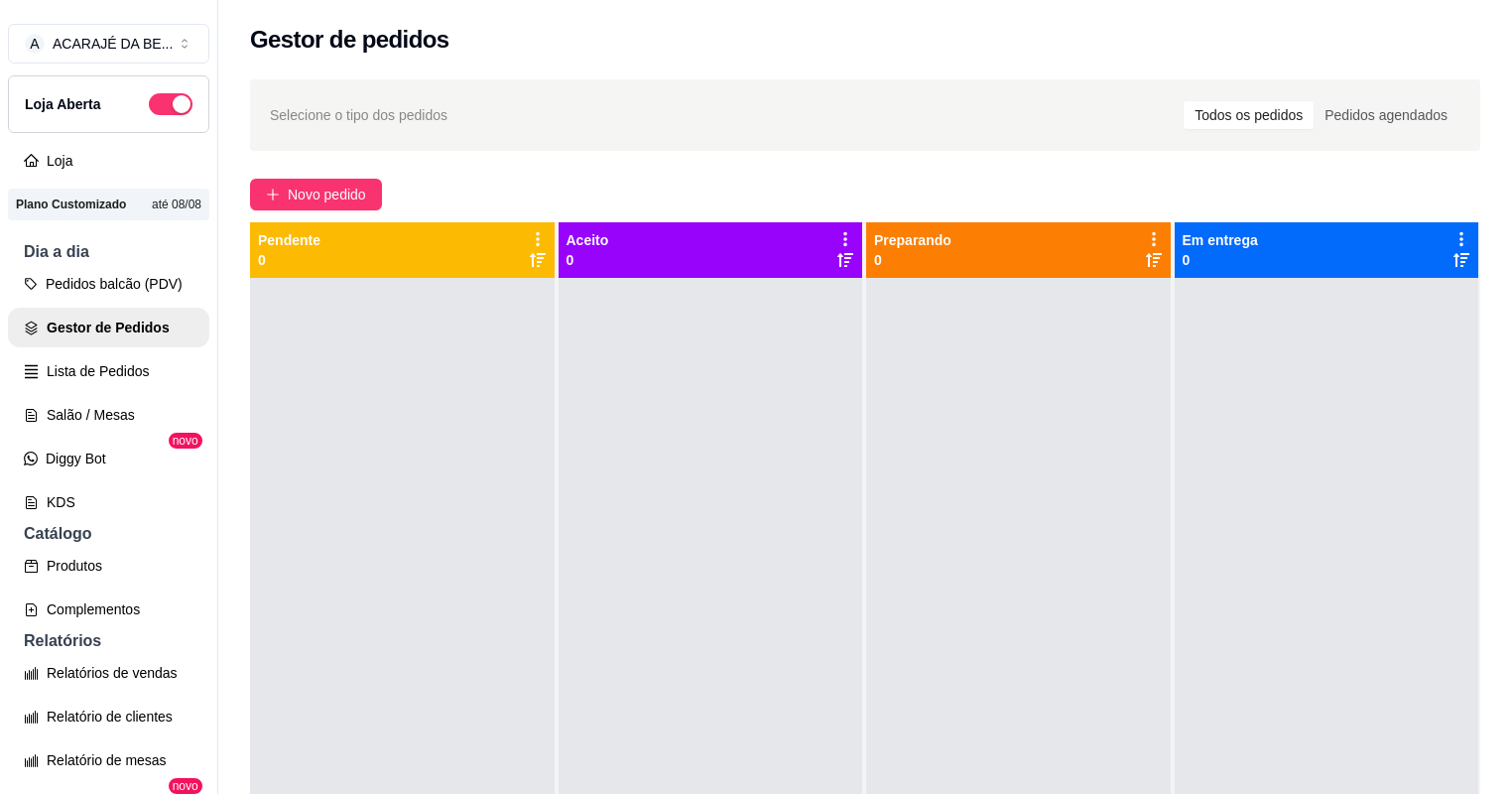 click at bounding box center (1018, 675) 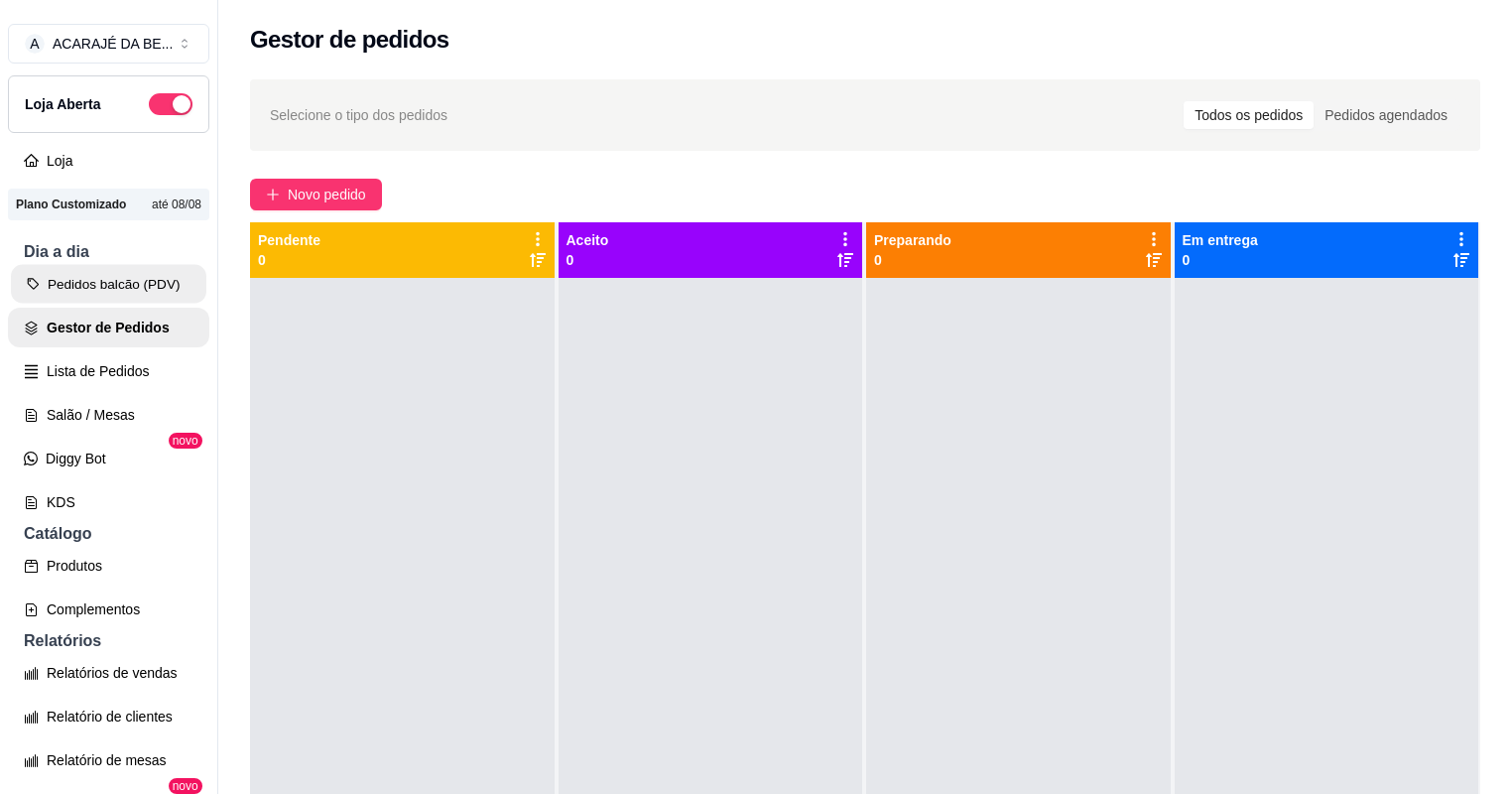 click on "Pedidos balcão (PDV)" at bounding box center (108, 284) 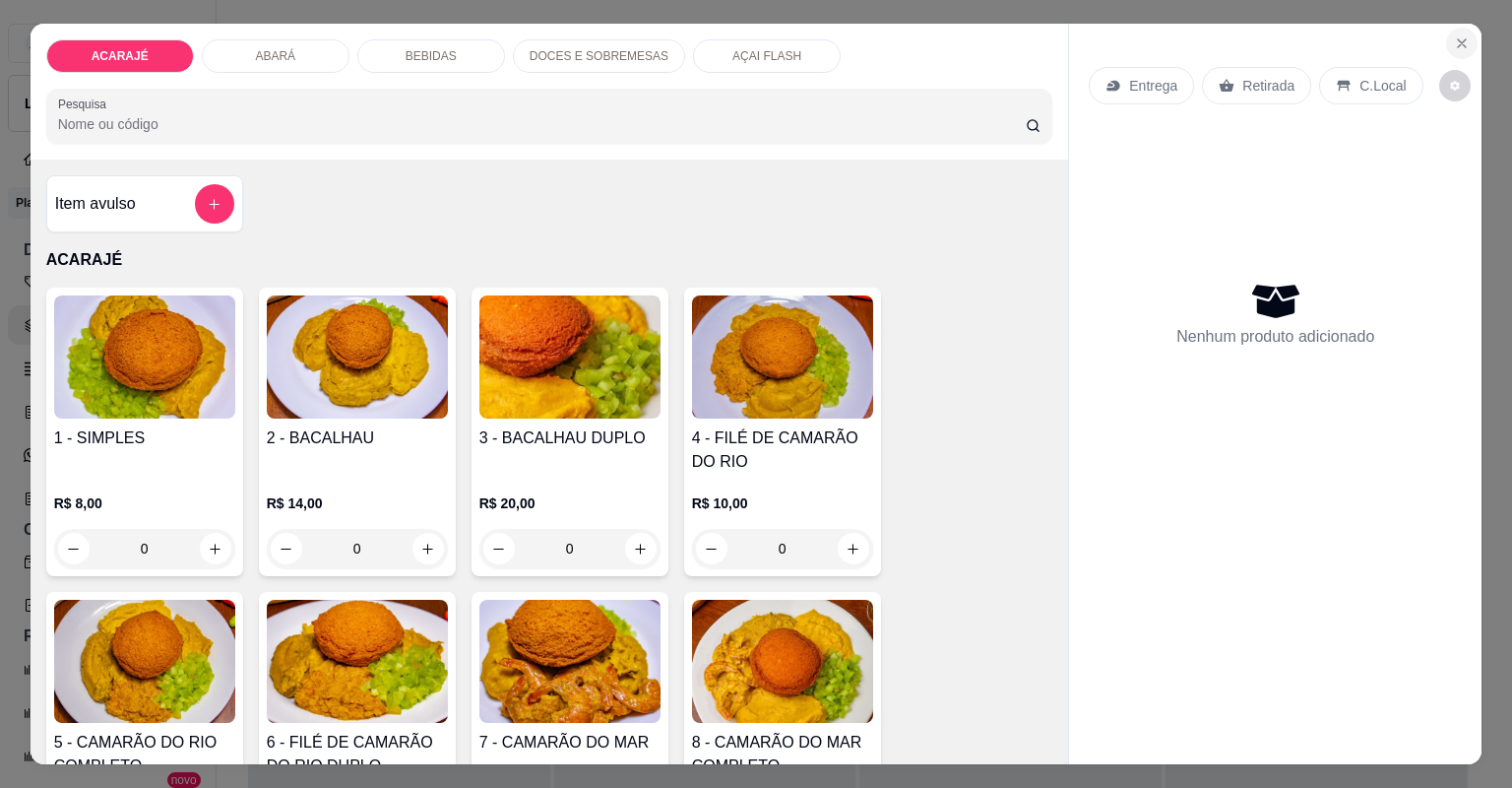 click at bounding box center (1462, 43) 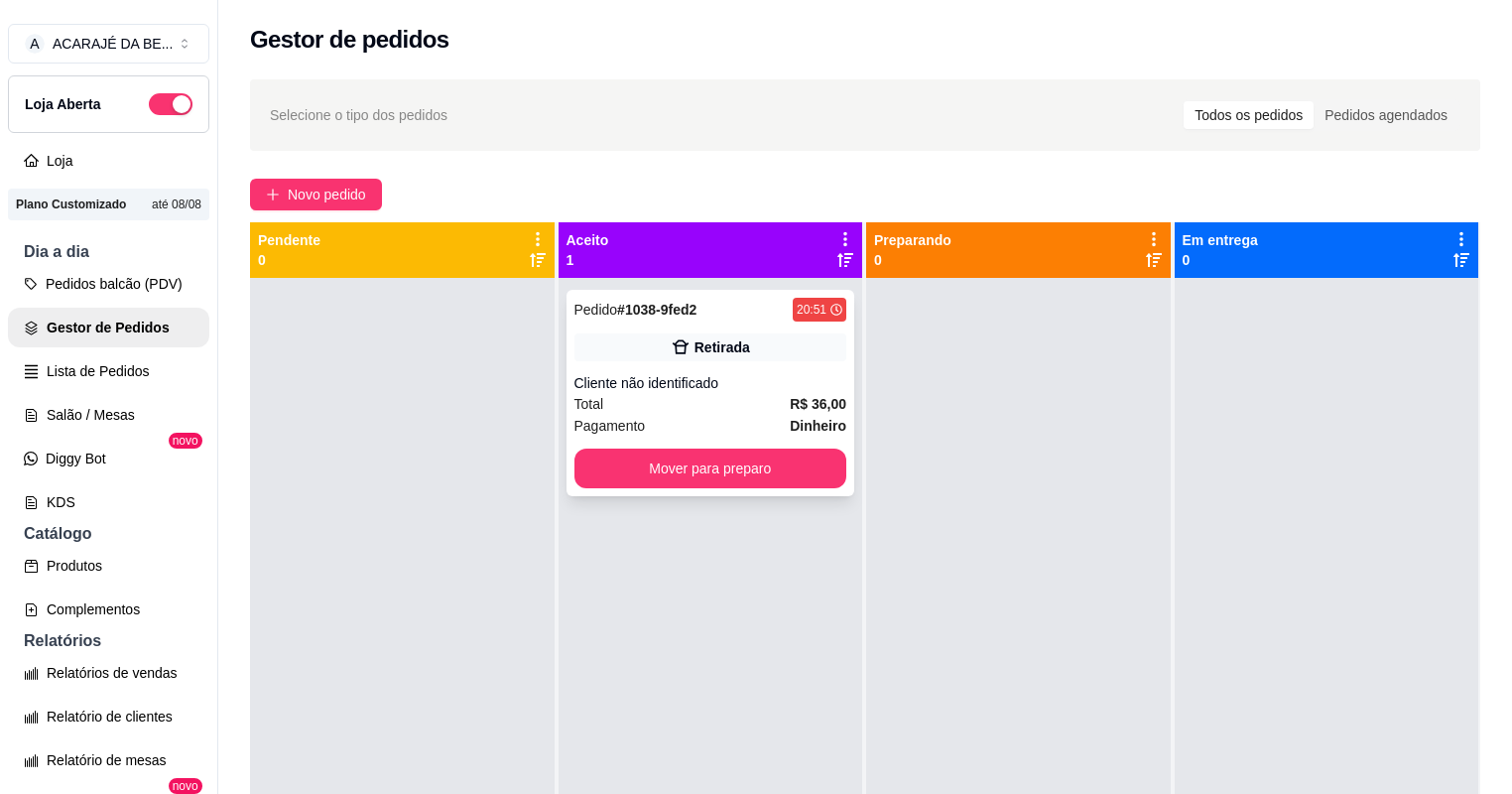 click on "Pagamento Dinheiro" at bounding box center [710, 426] 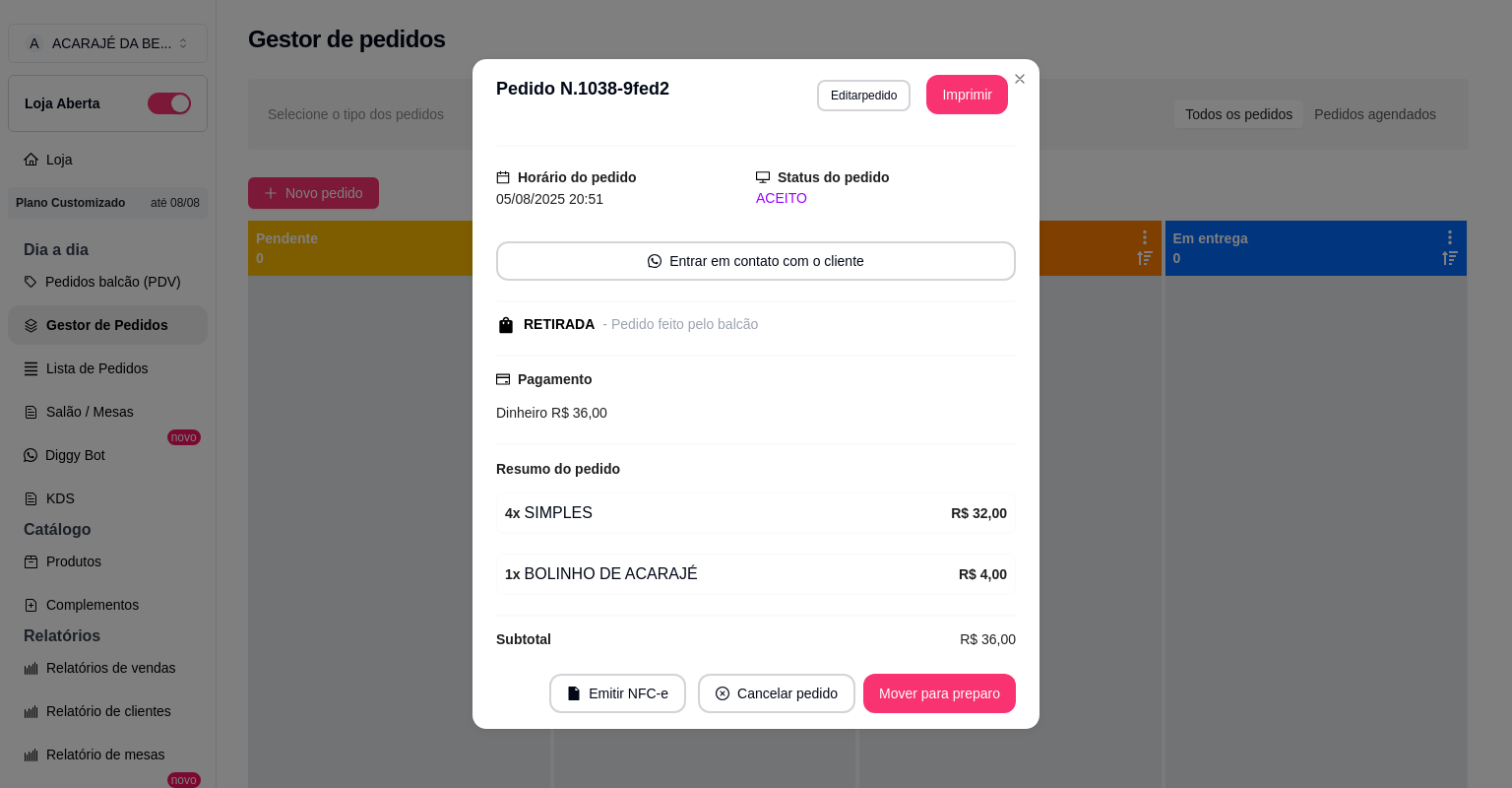 scroll, scrollTop: 55, scrollLeft: 0, axis: vertical 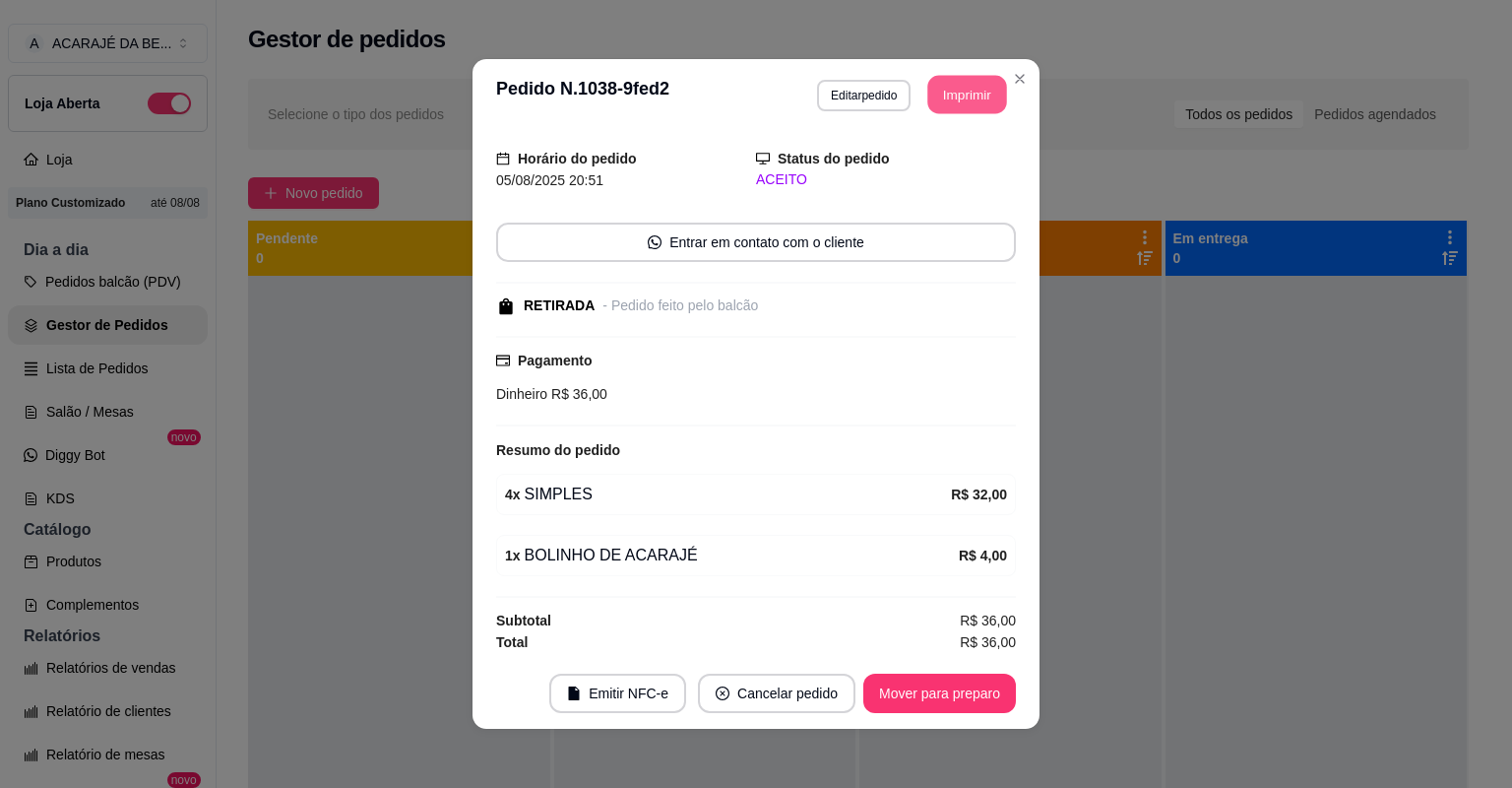 click on "Imprimir" at bounding box center (968, 95) 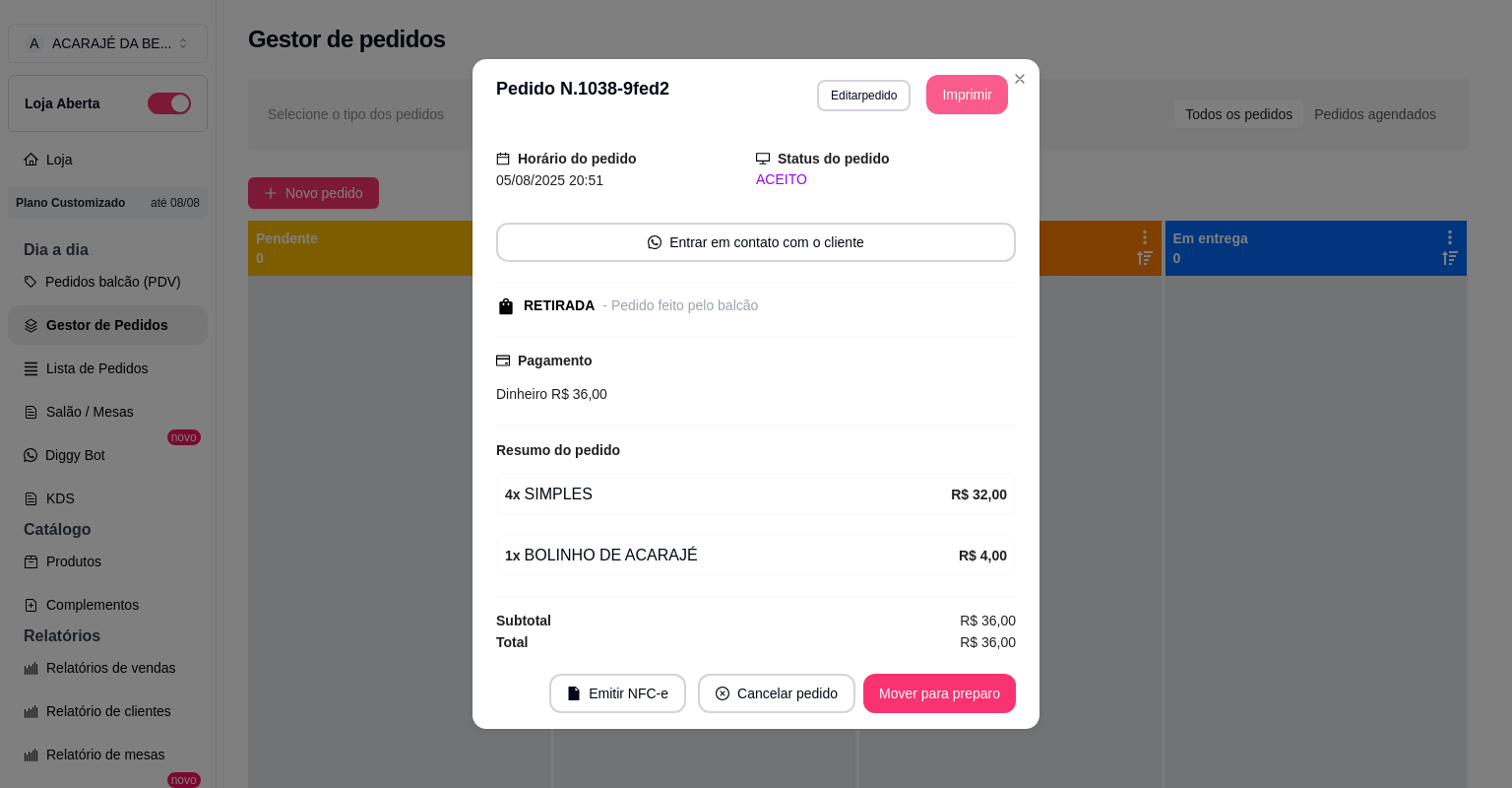 scroll, scrollTop: 0, scrollLeft: 0, axis: both 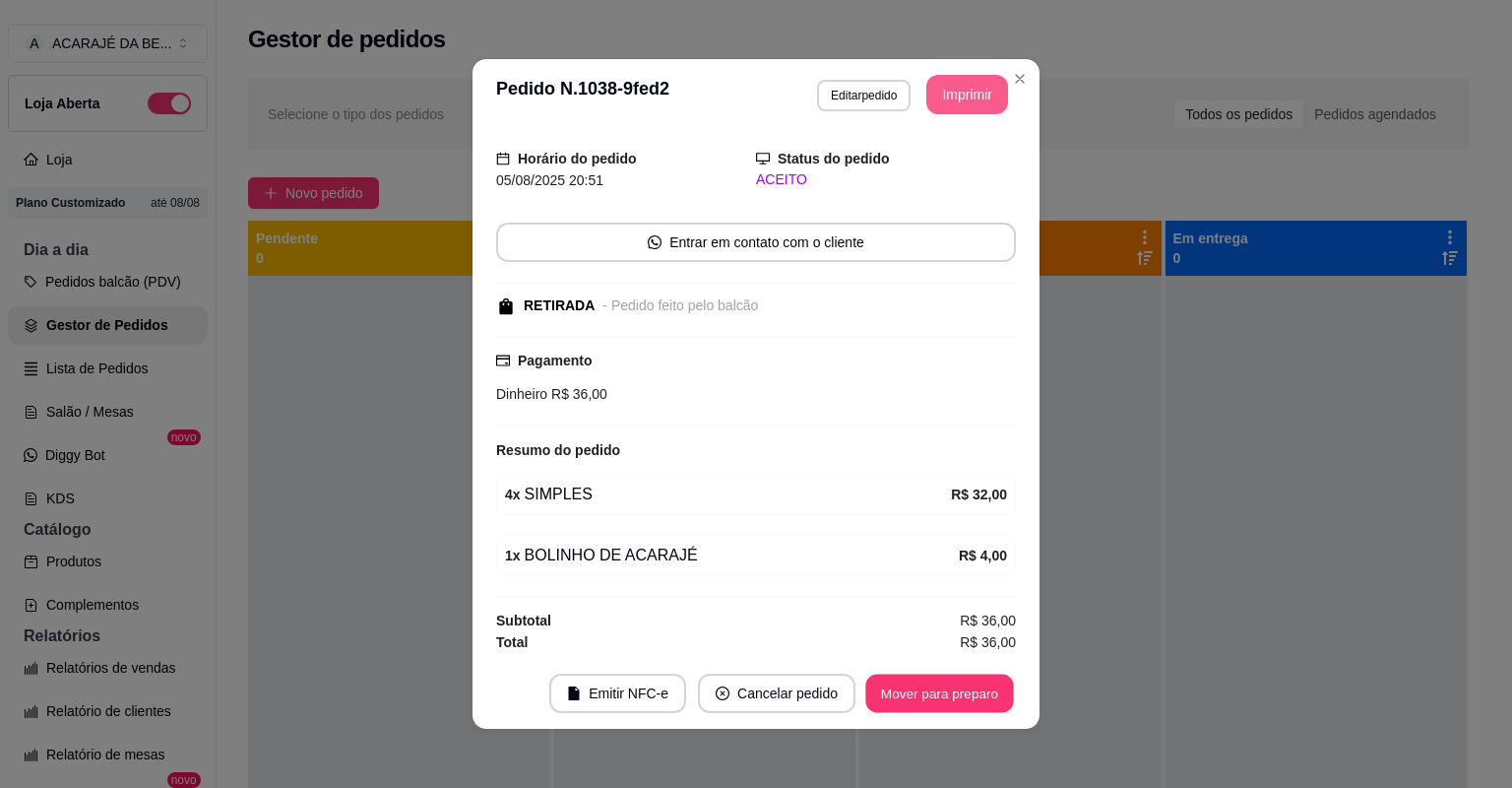 click on "Mover para preparo" at bounding box center (939, 693) 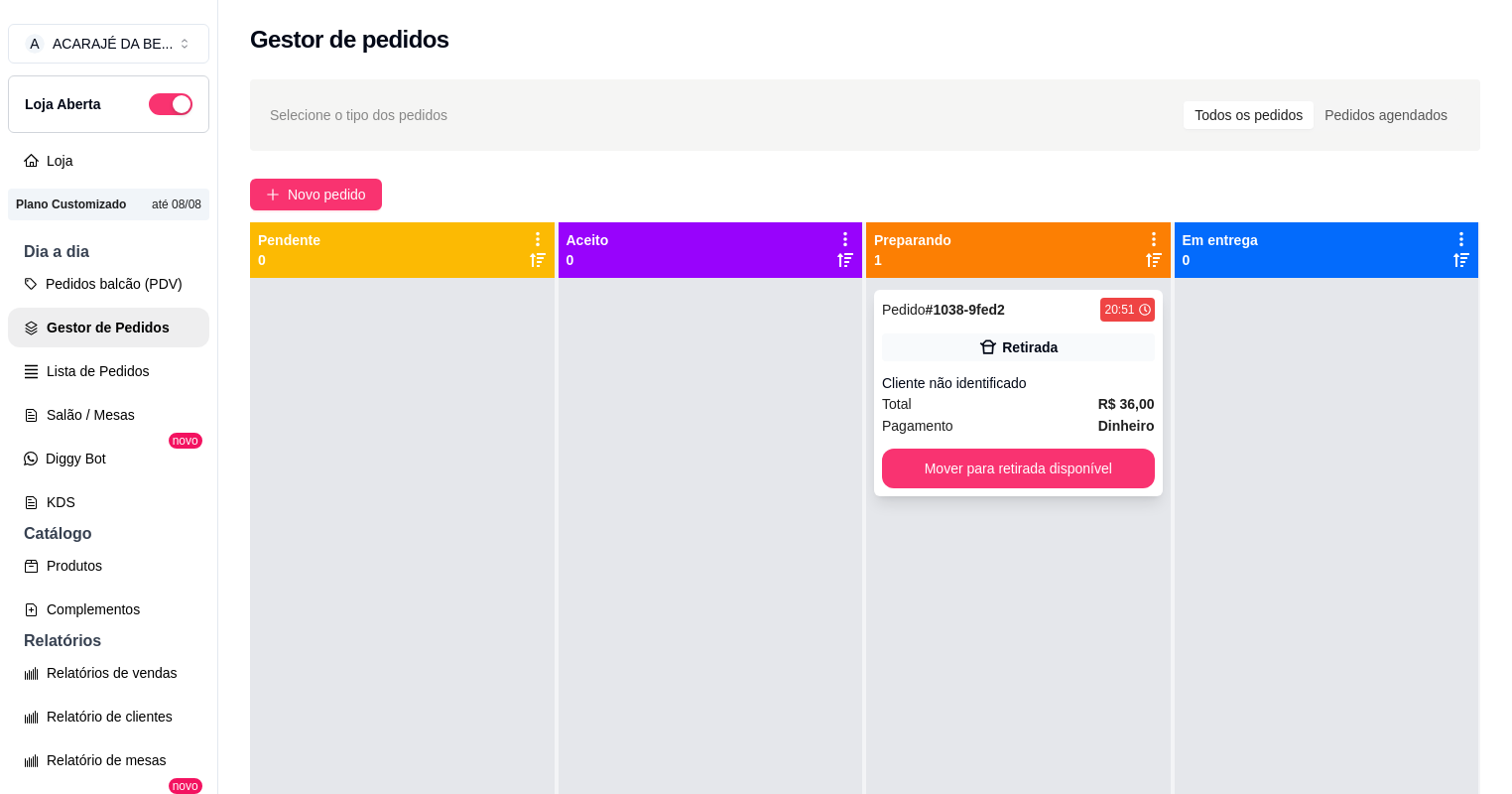 click on "Pagamento Dinheiro" at bounding box center [1018, 426] 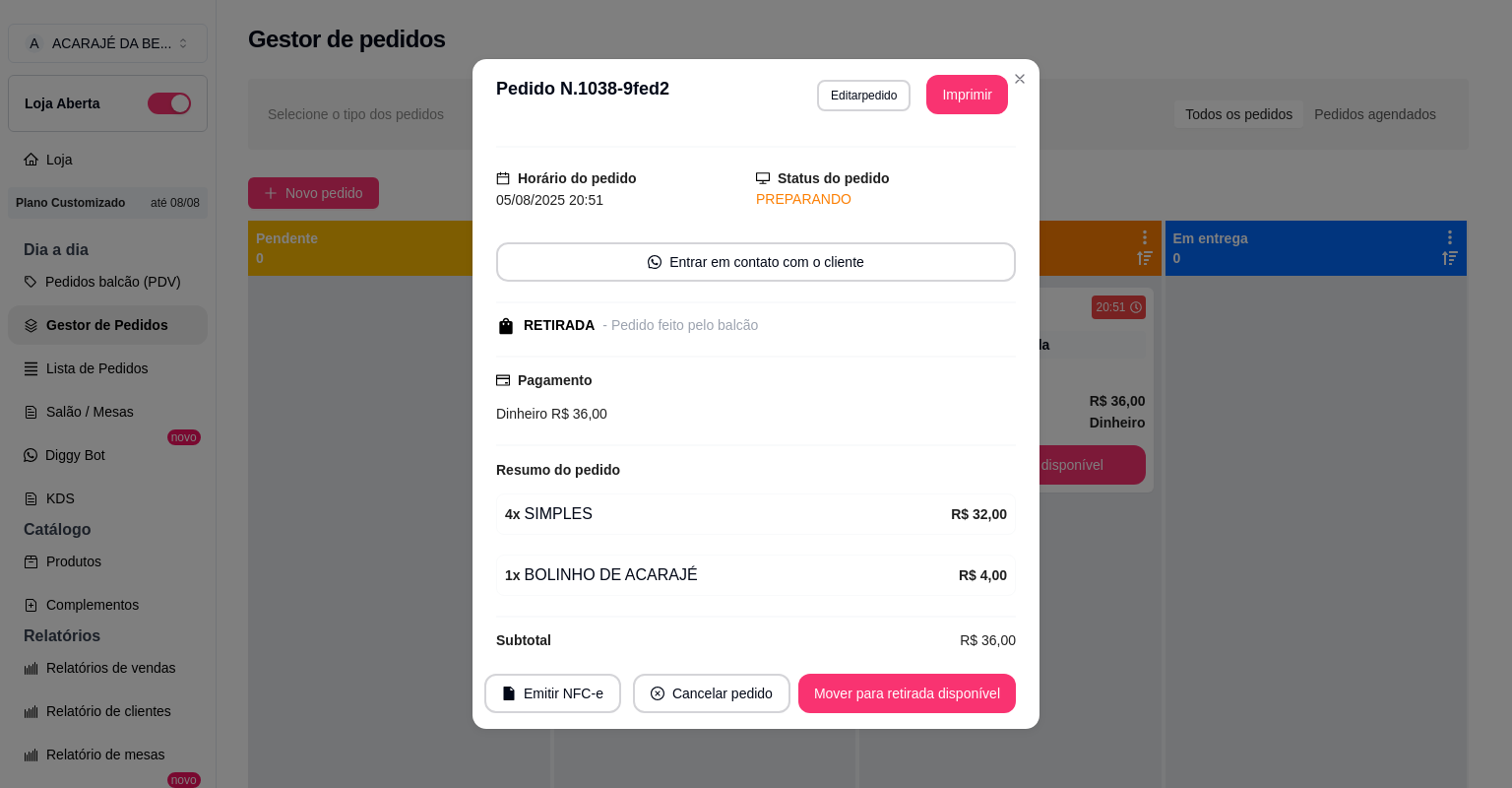scroll, scrollTop: 55, scrollLeft: 0, axis: vertical 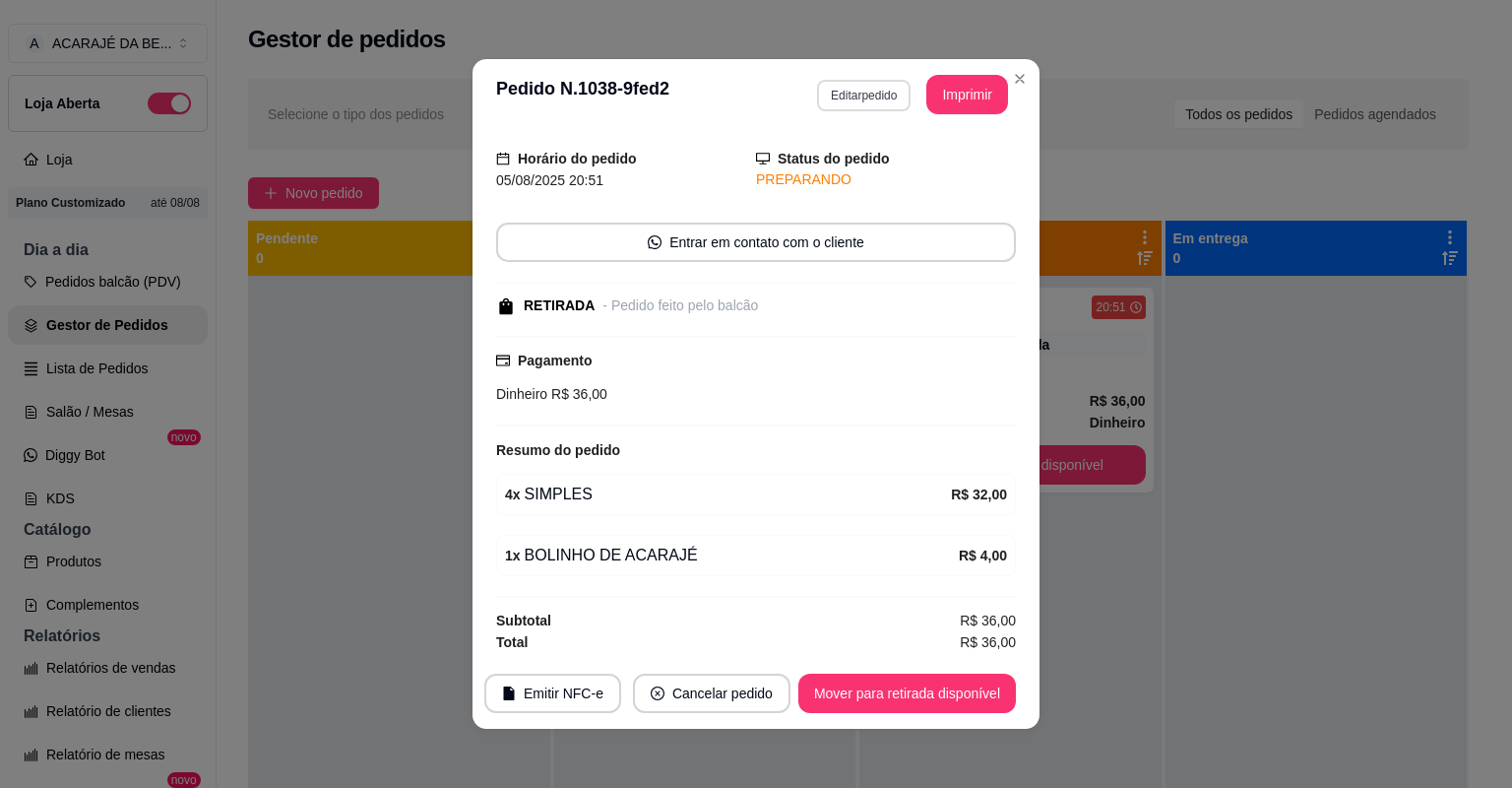 click on "Editar  pedido" at bounding box center (863, 96) 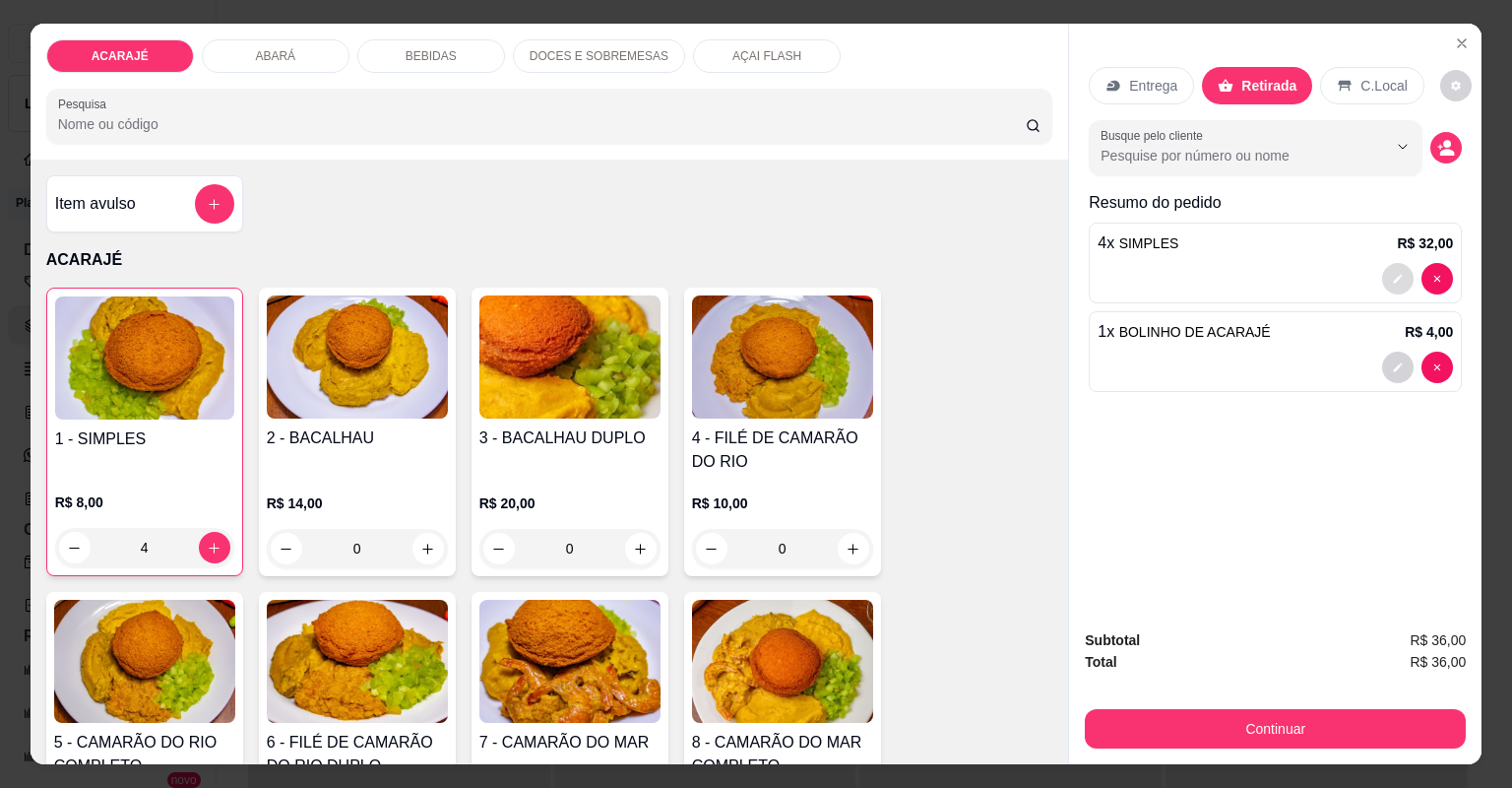 click at bounding box center (1398, 279) 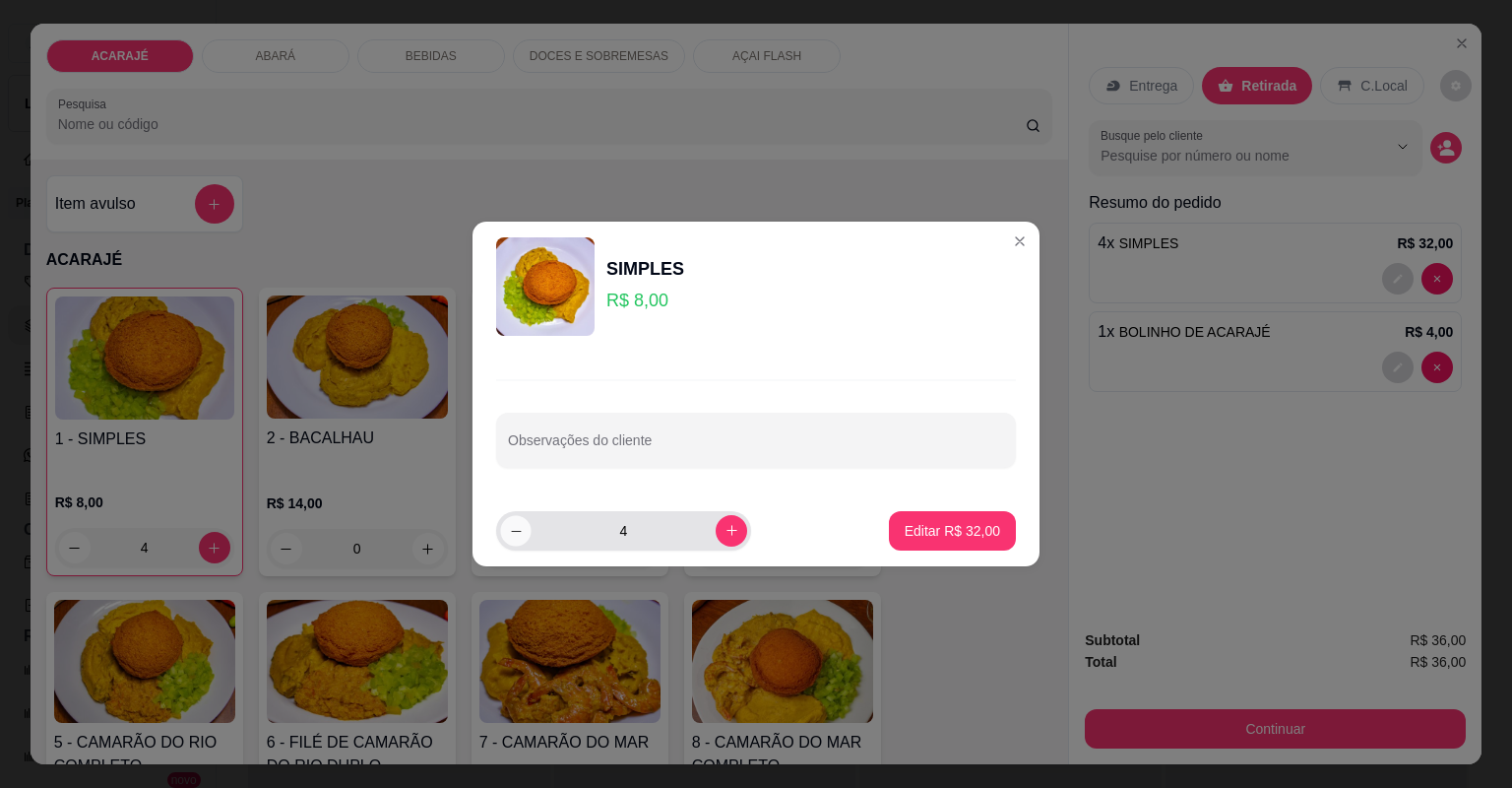 click 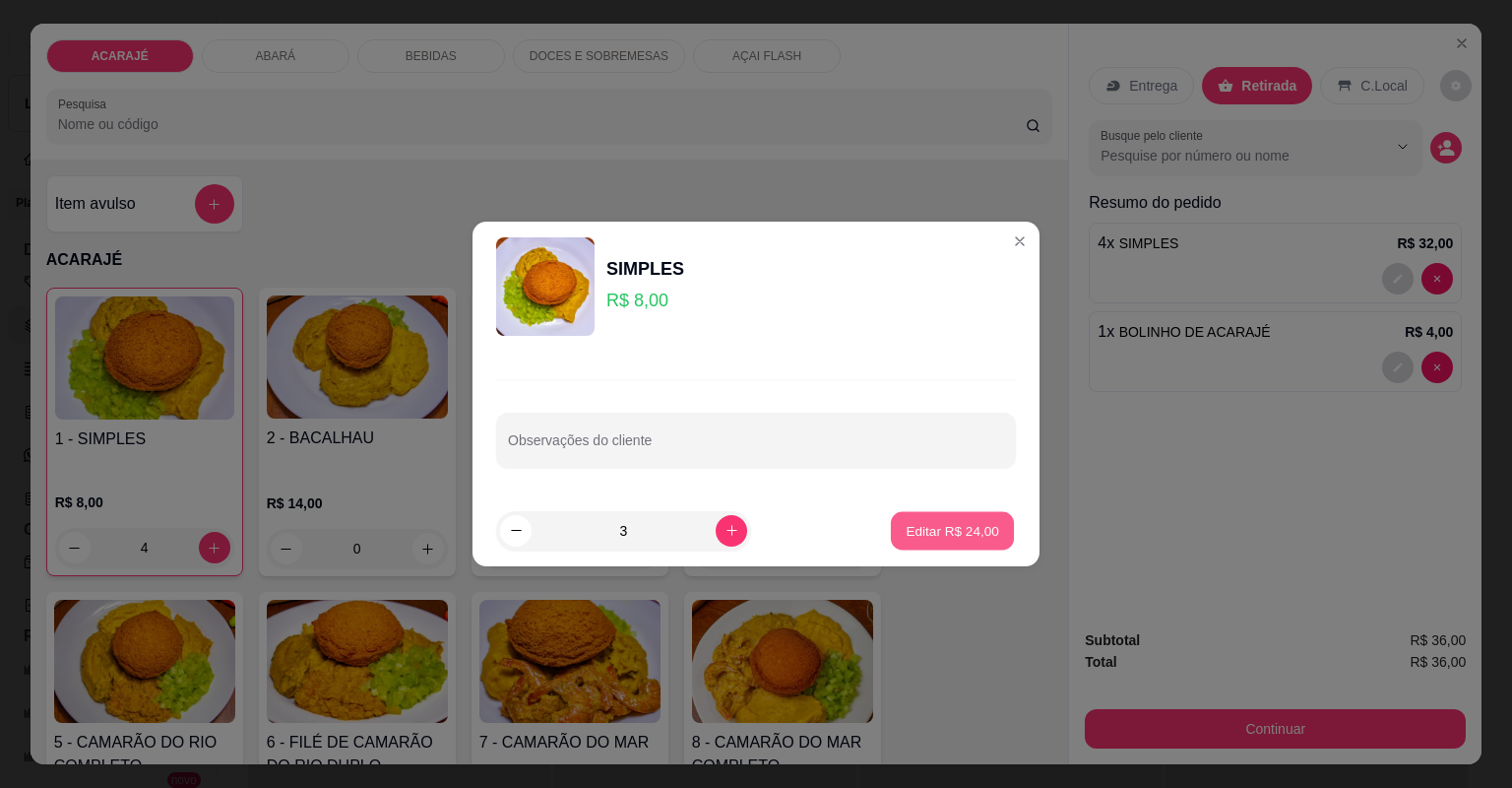 click on "Editar   R$ 24,00" at bounding box center [952, 530] 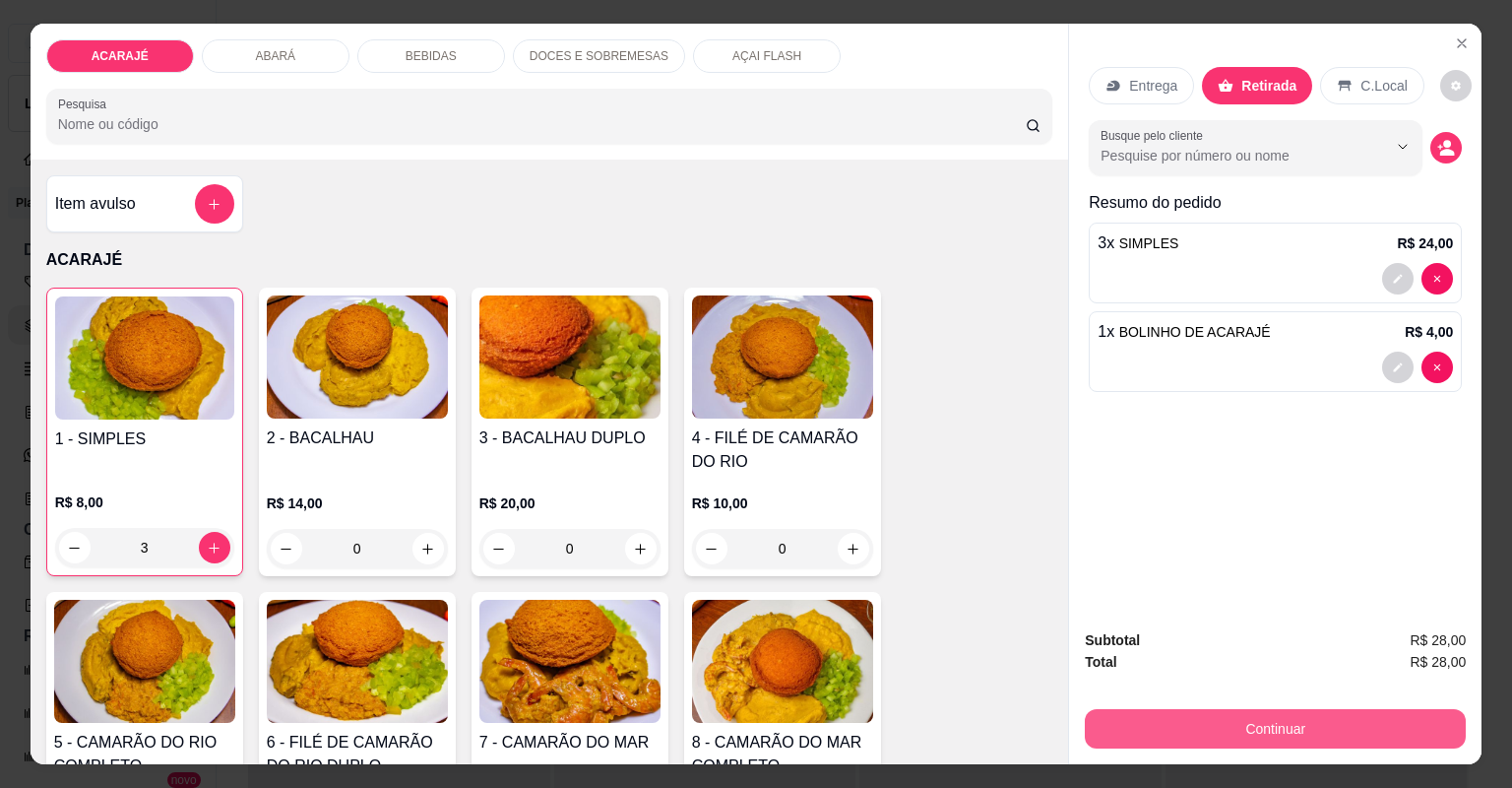 click on "Continuar" at bounding box center (1275, 729) 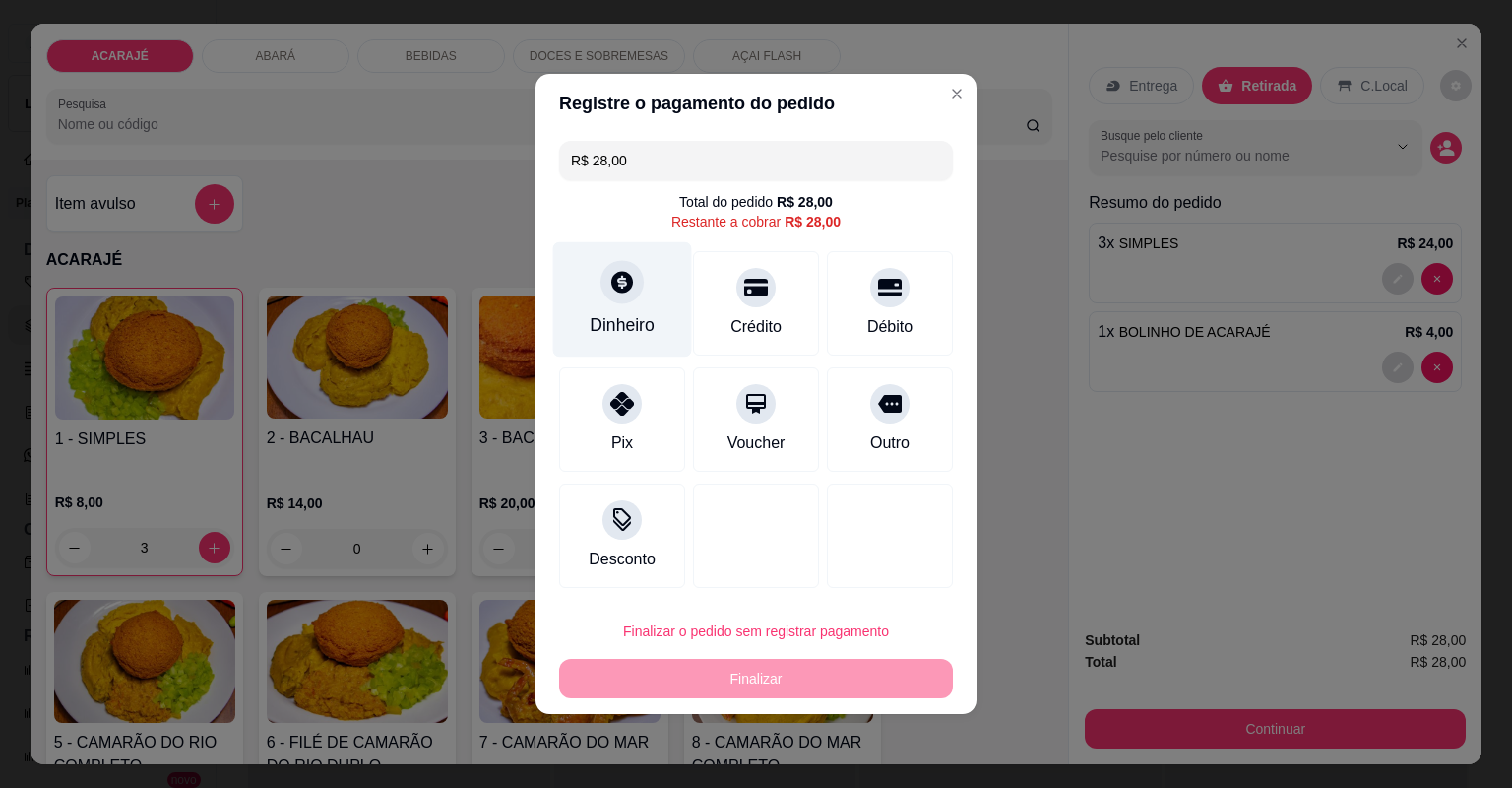 click 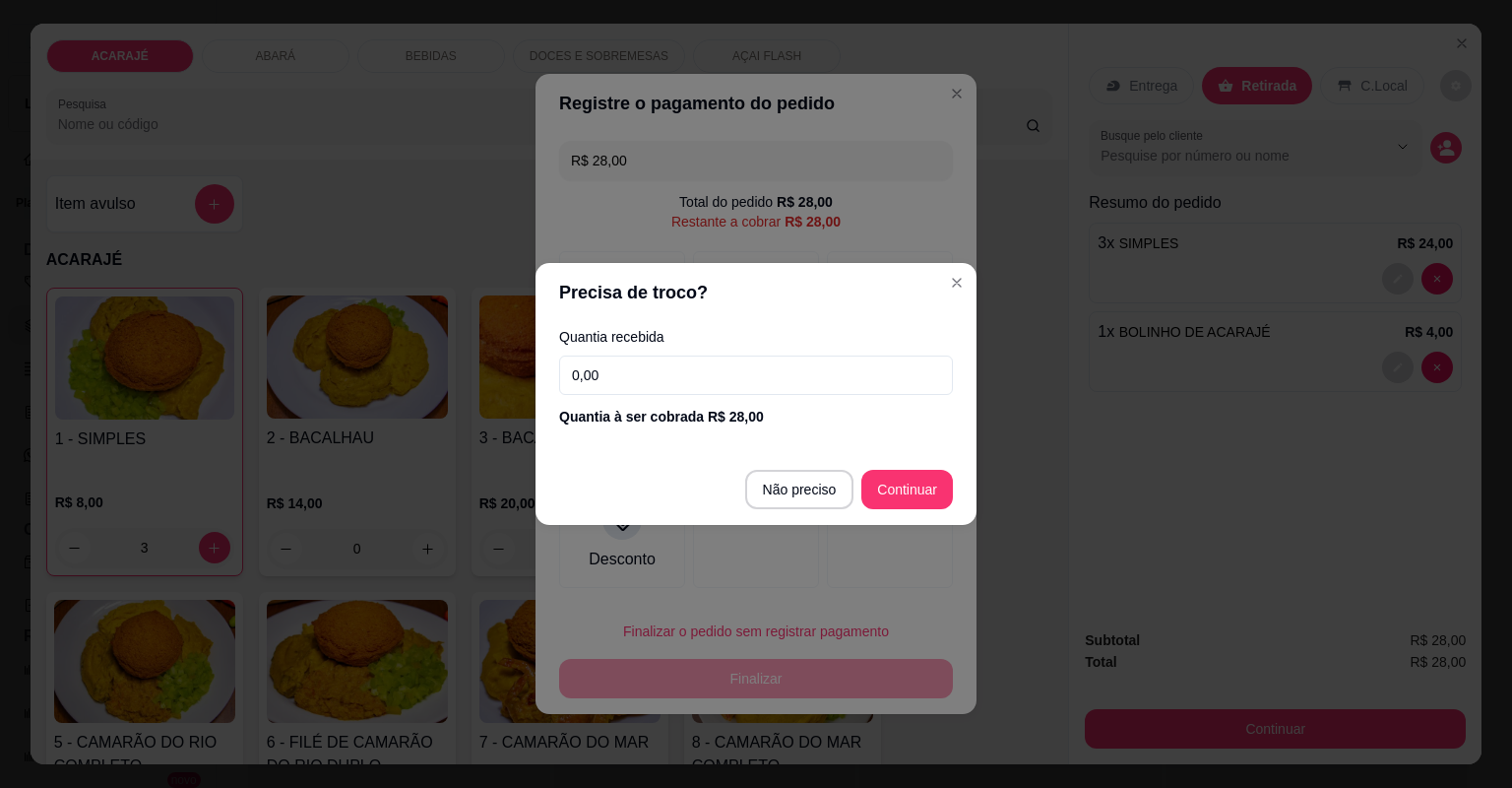 click on "0,00" at bounding box center [756, 375] 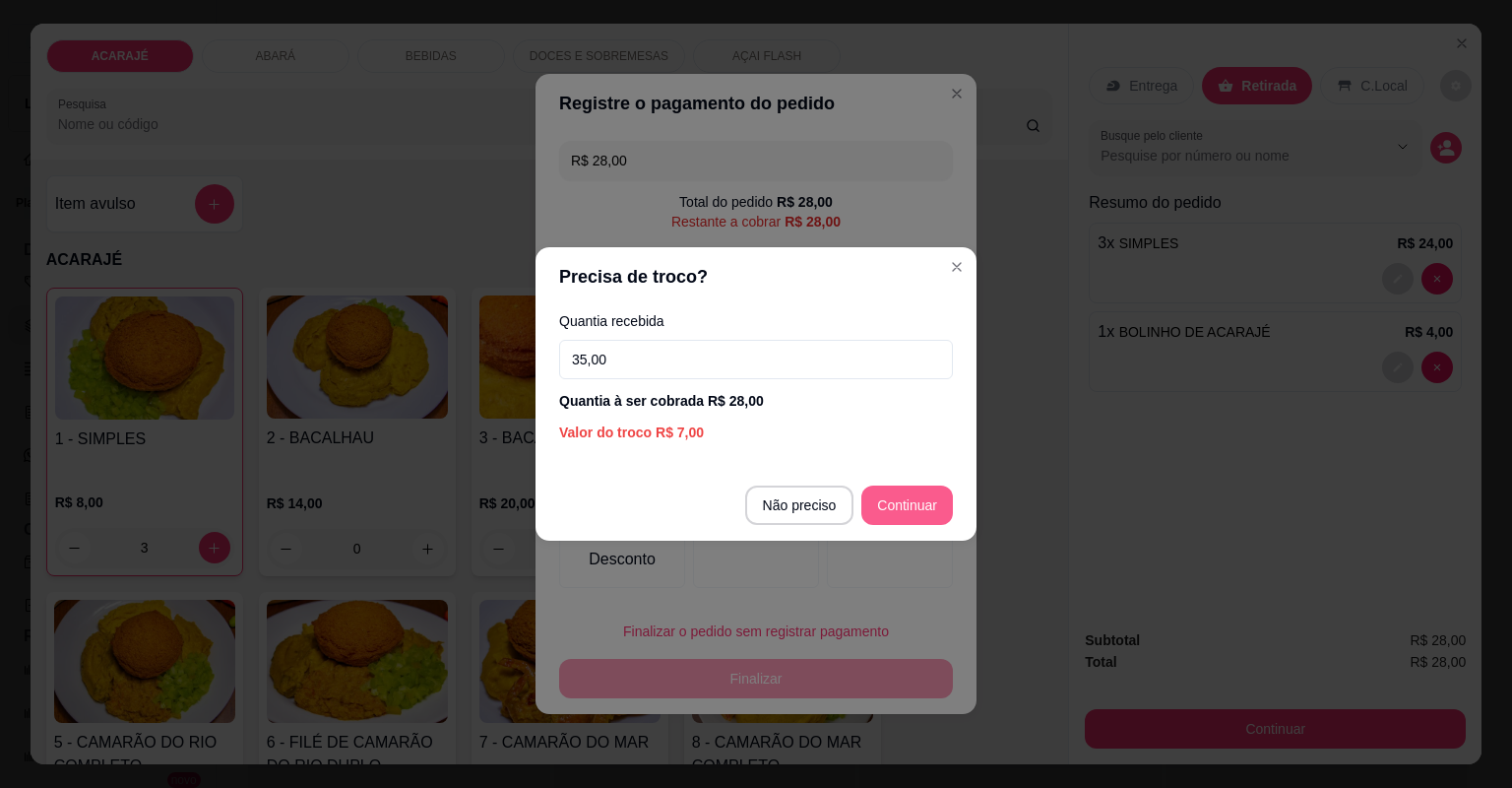 type on "35,00" 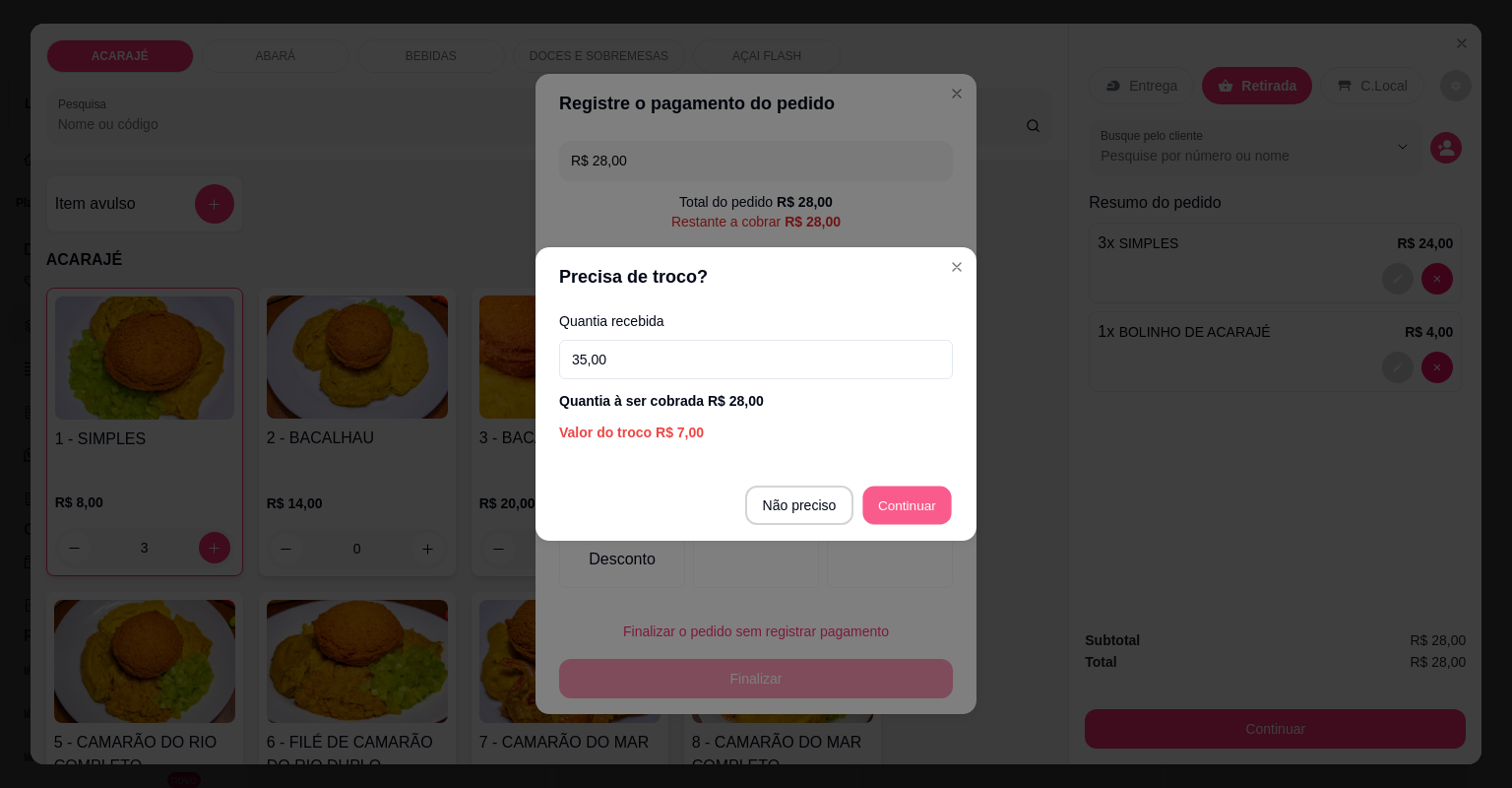 type on "R$ 0,00" 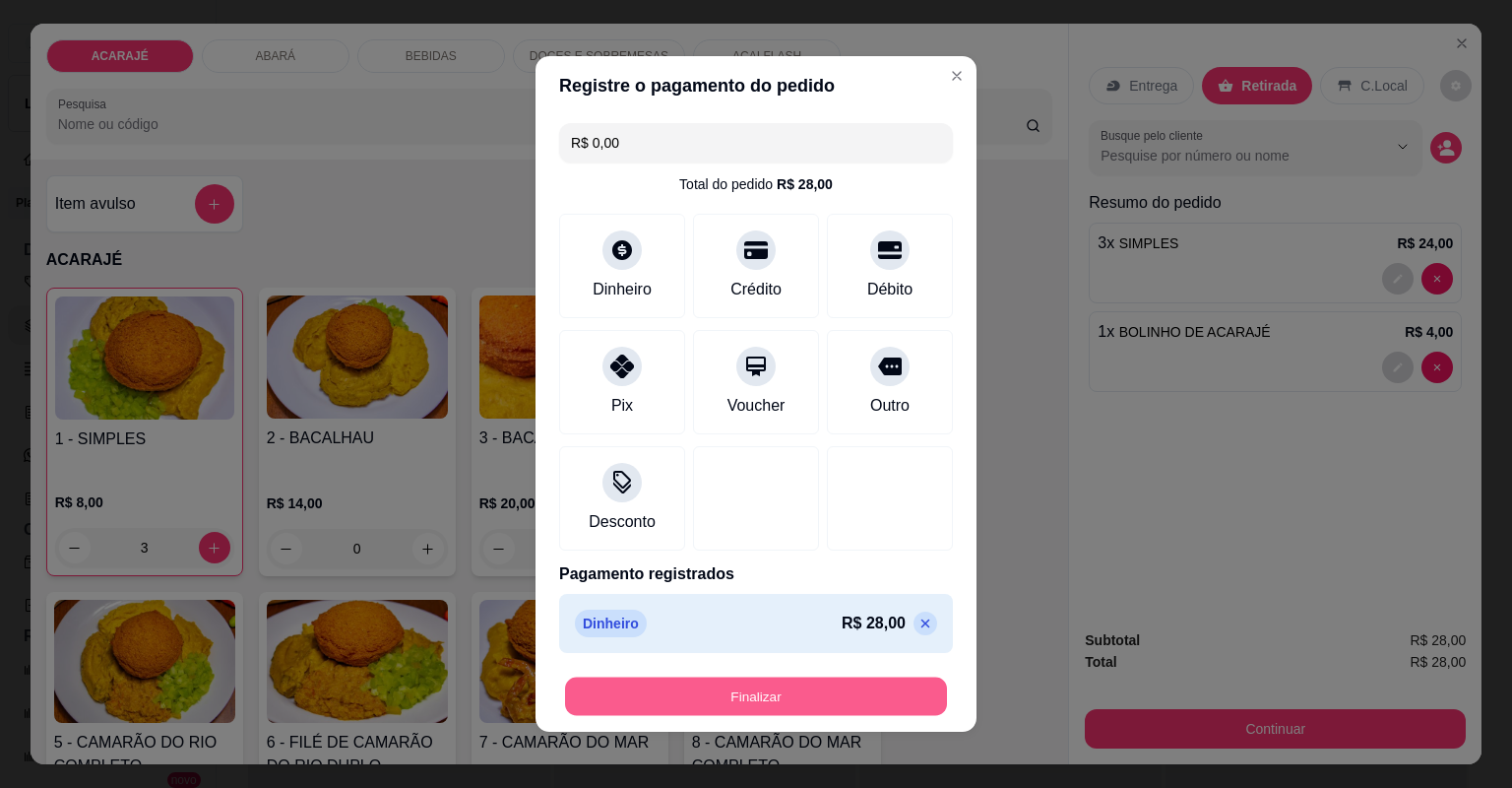 click on "Finalizar" at bounding box center (756, 696) 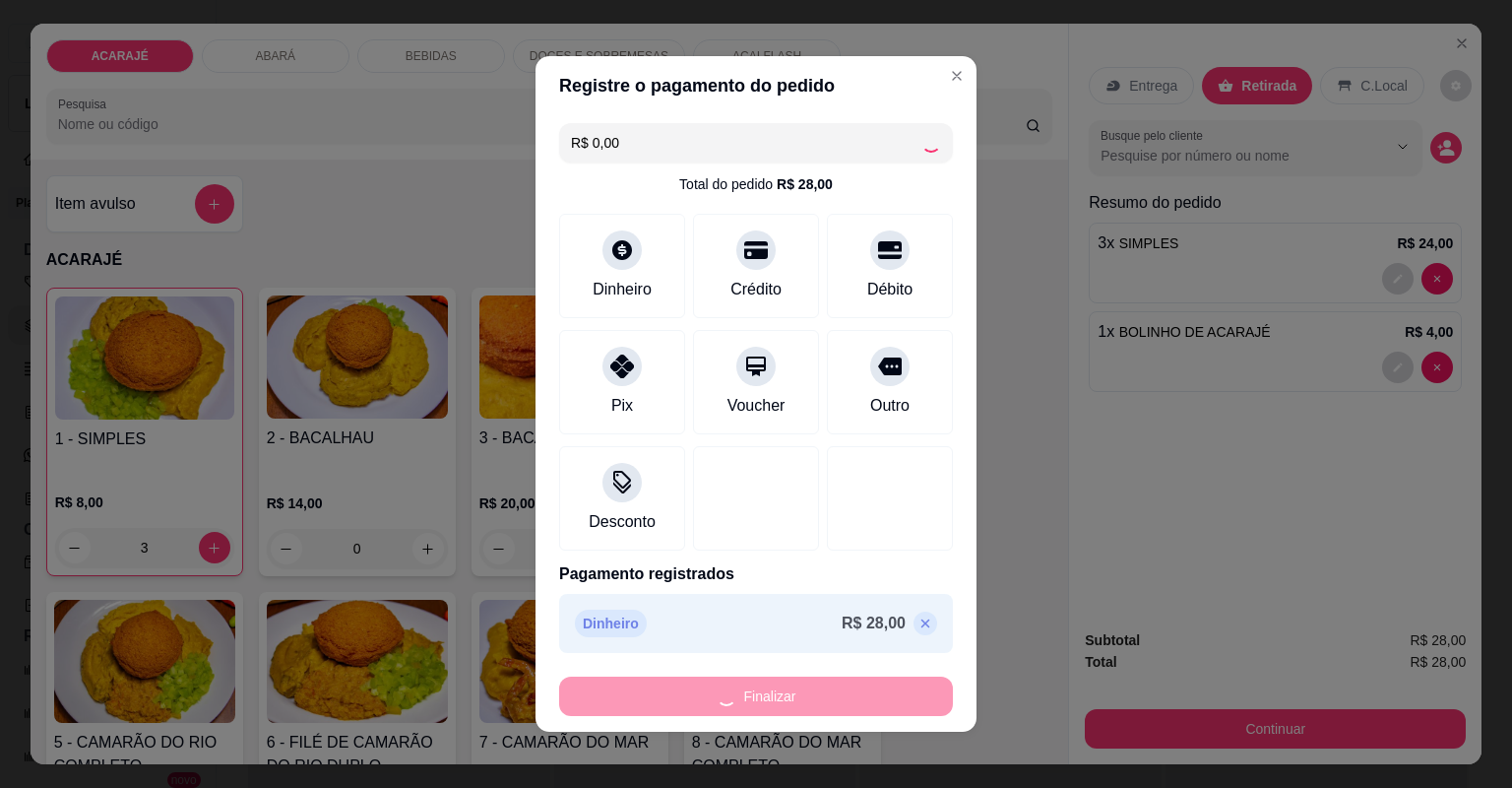 type on "0" 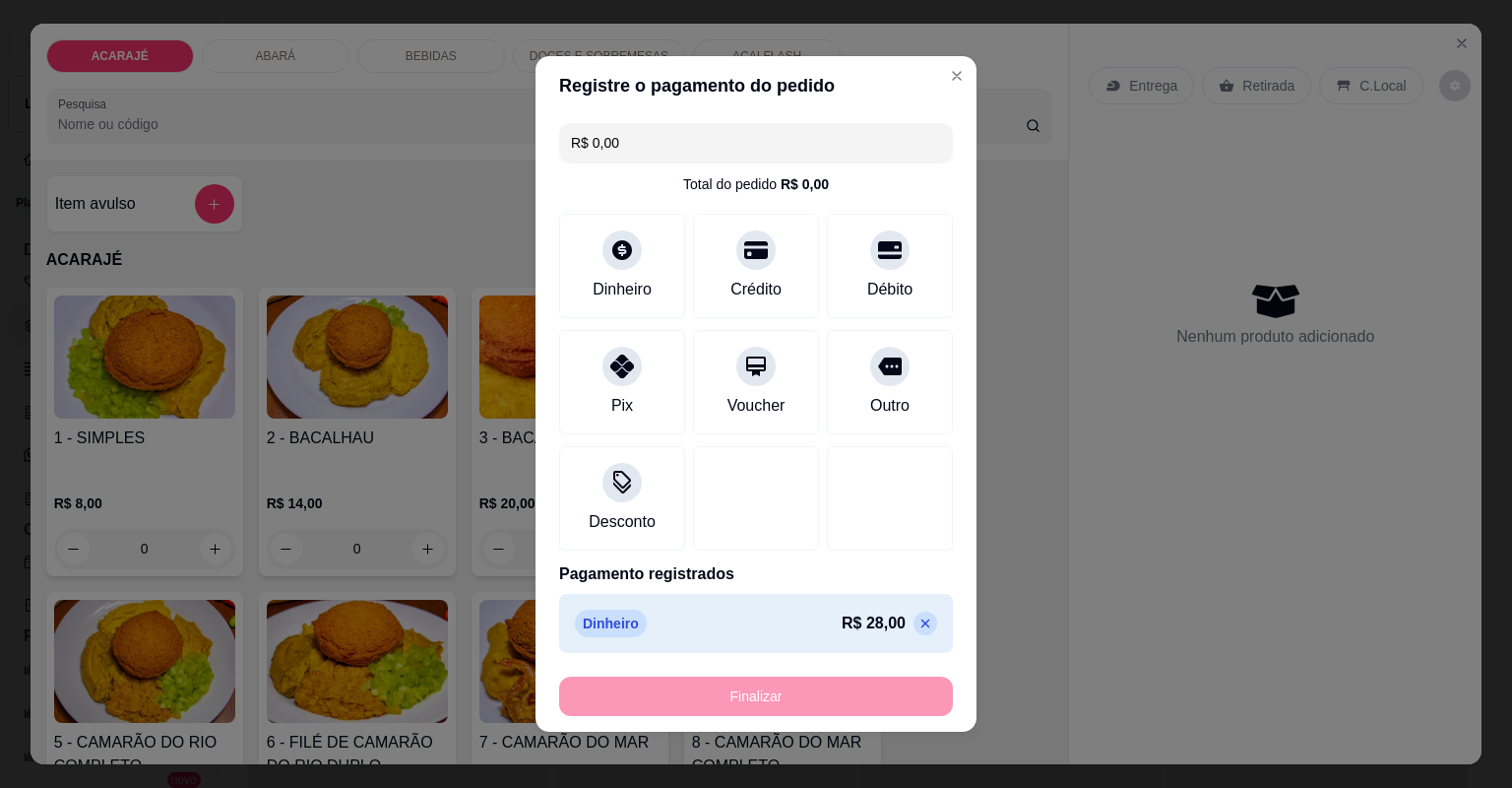 type on "-R$ 28,00" 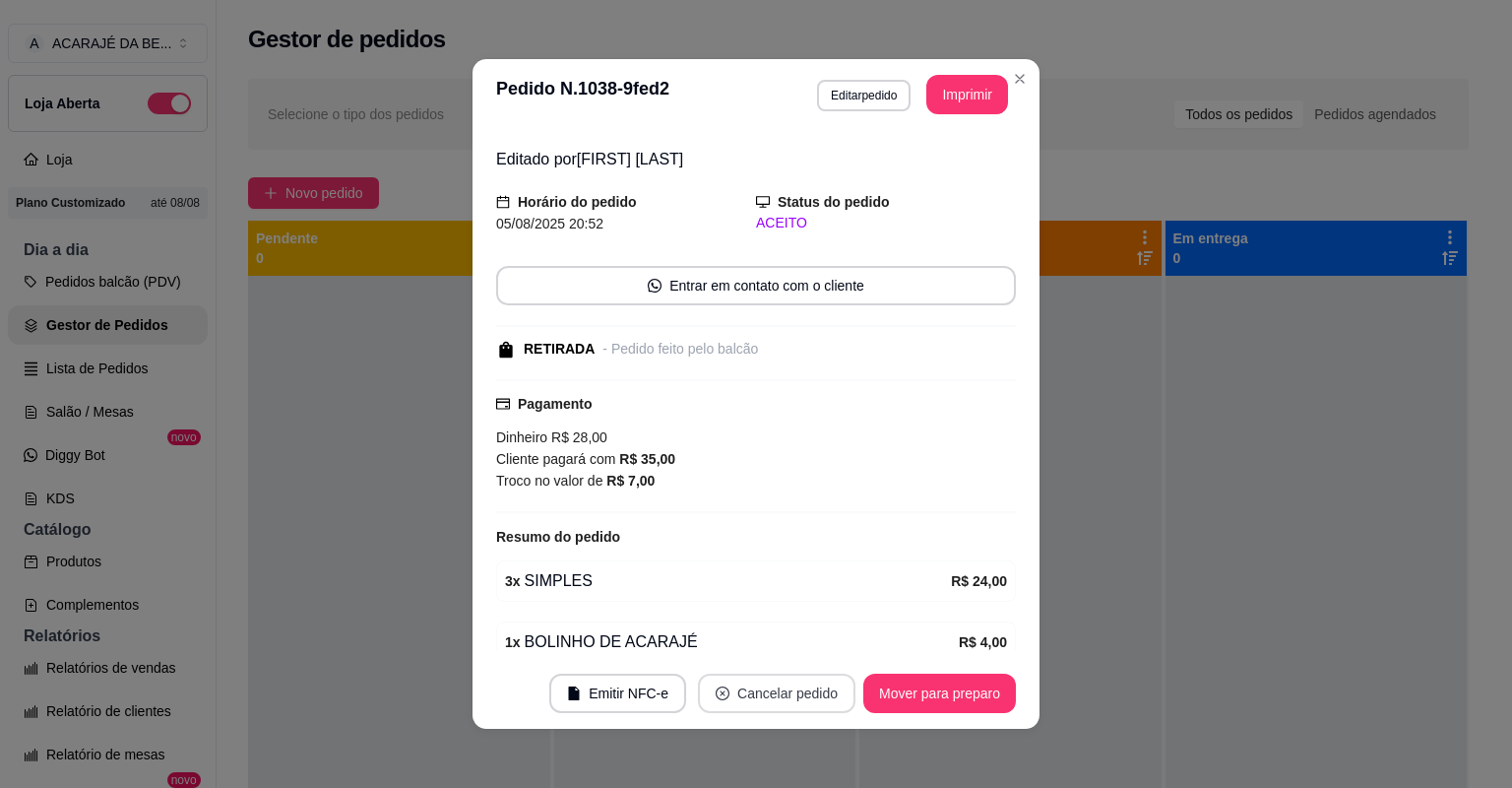 scroll, scrollTop: 98, scrollLeft: 0, axis: vertical 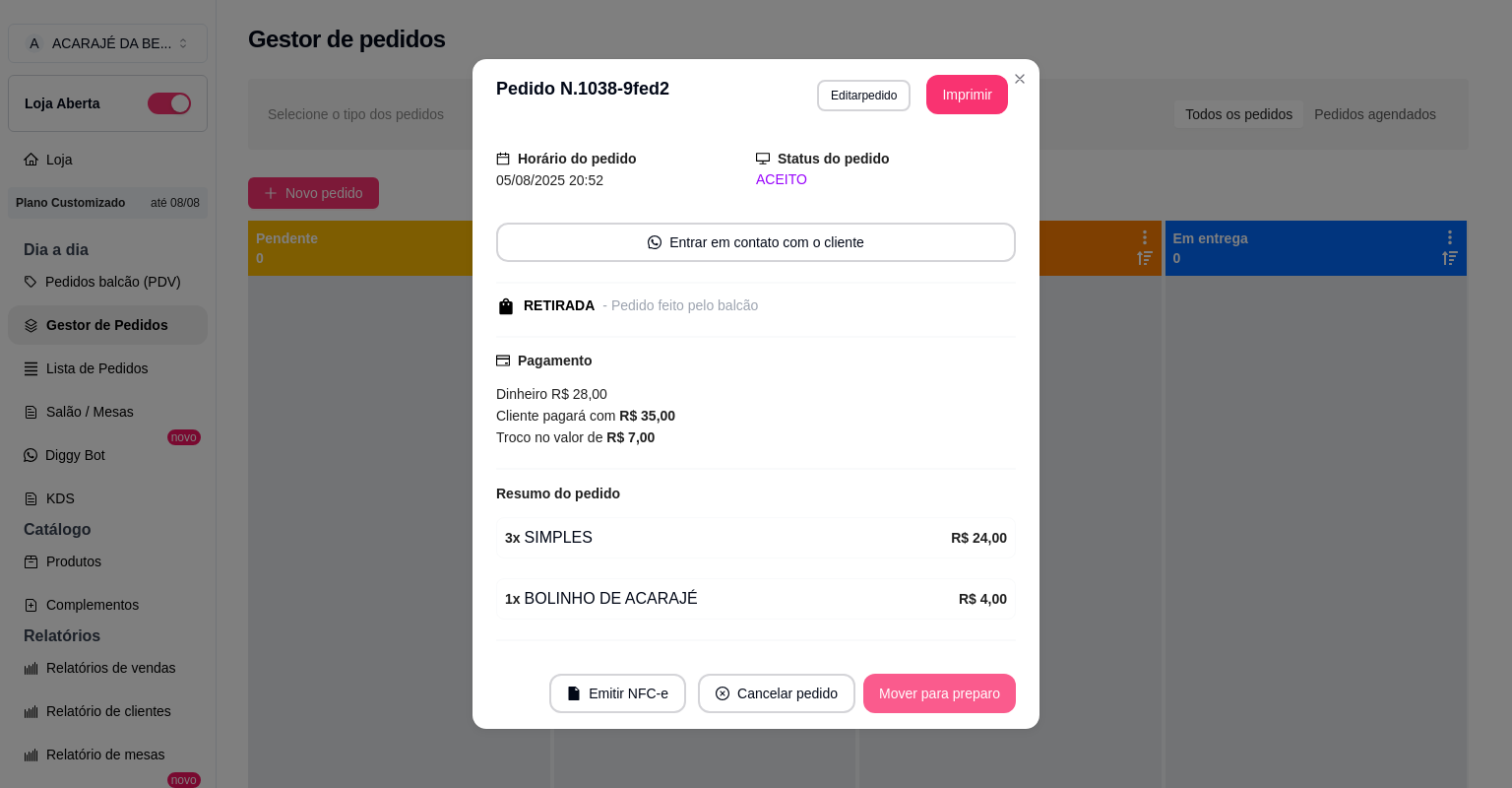 click on "Mover para preparo" at bounding box center [939, 693] 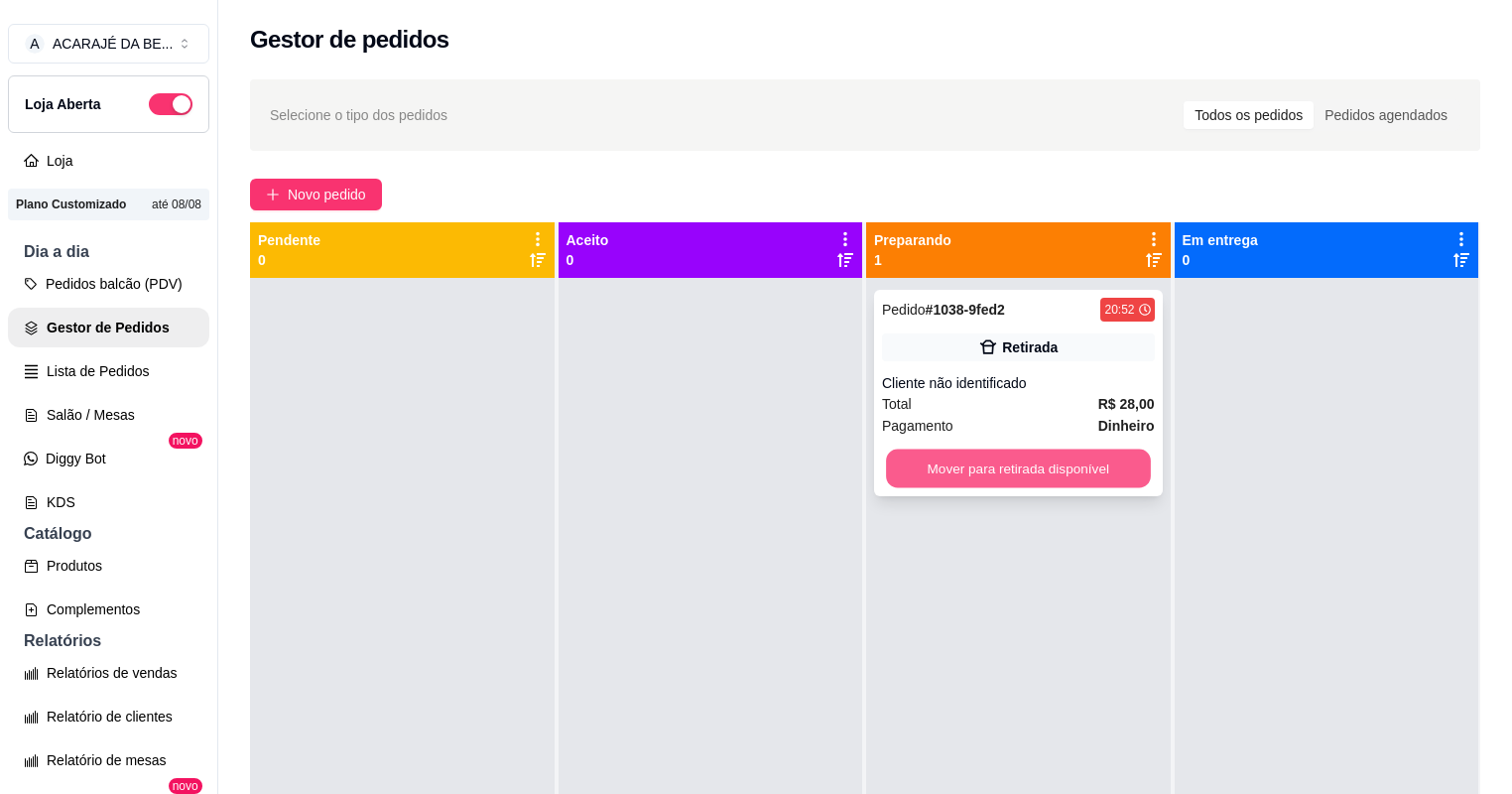 click on "Mover para retirada disponível" at bounding box center (1018, 468) 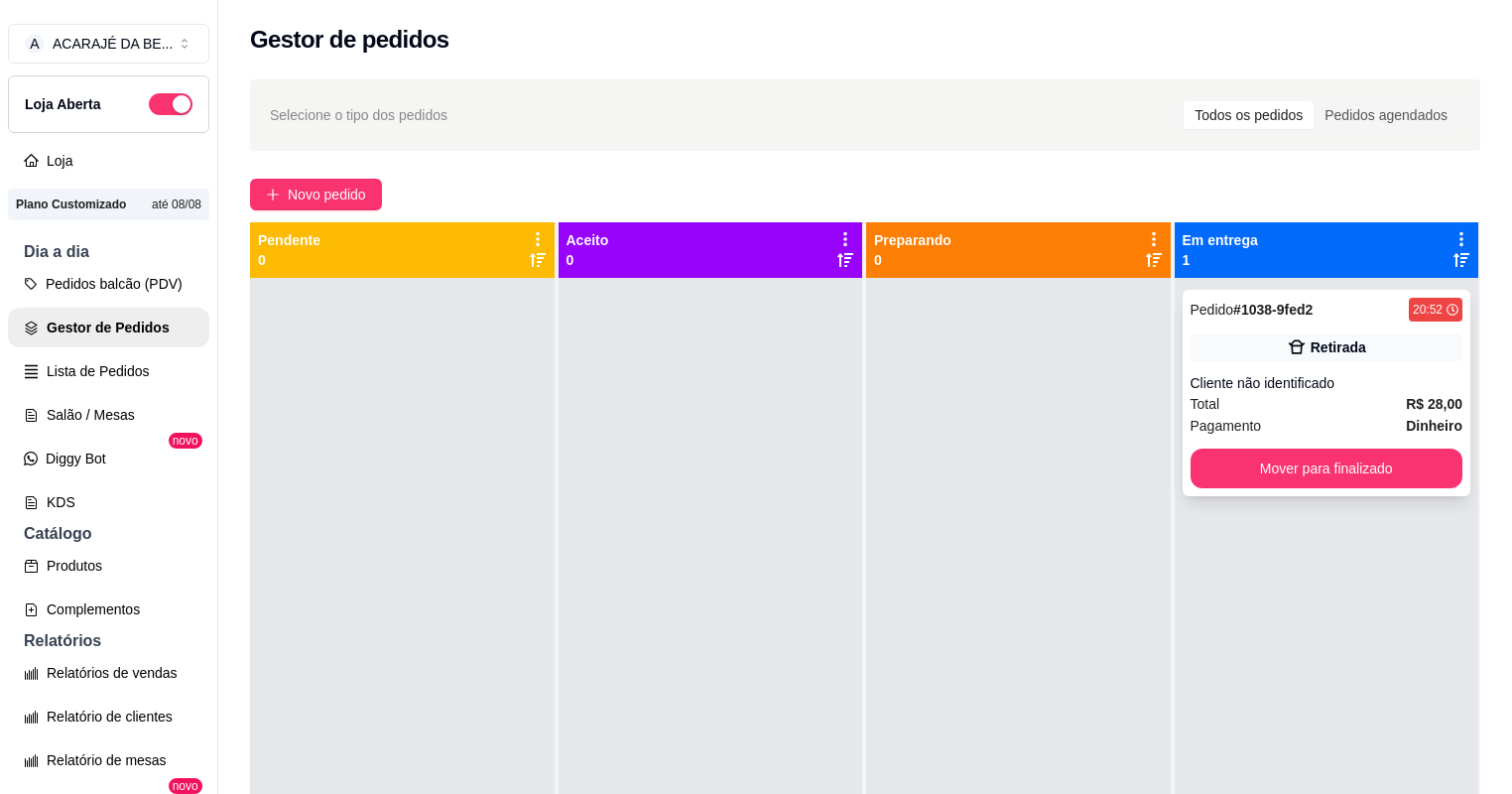 click on "Total R$ 28,00" at bounding box center (1326, 404) 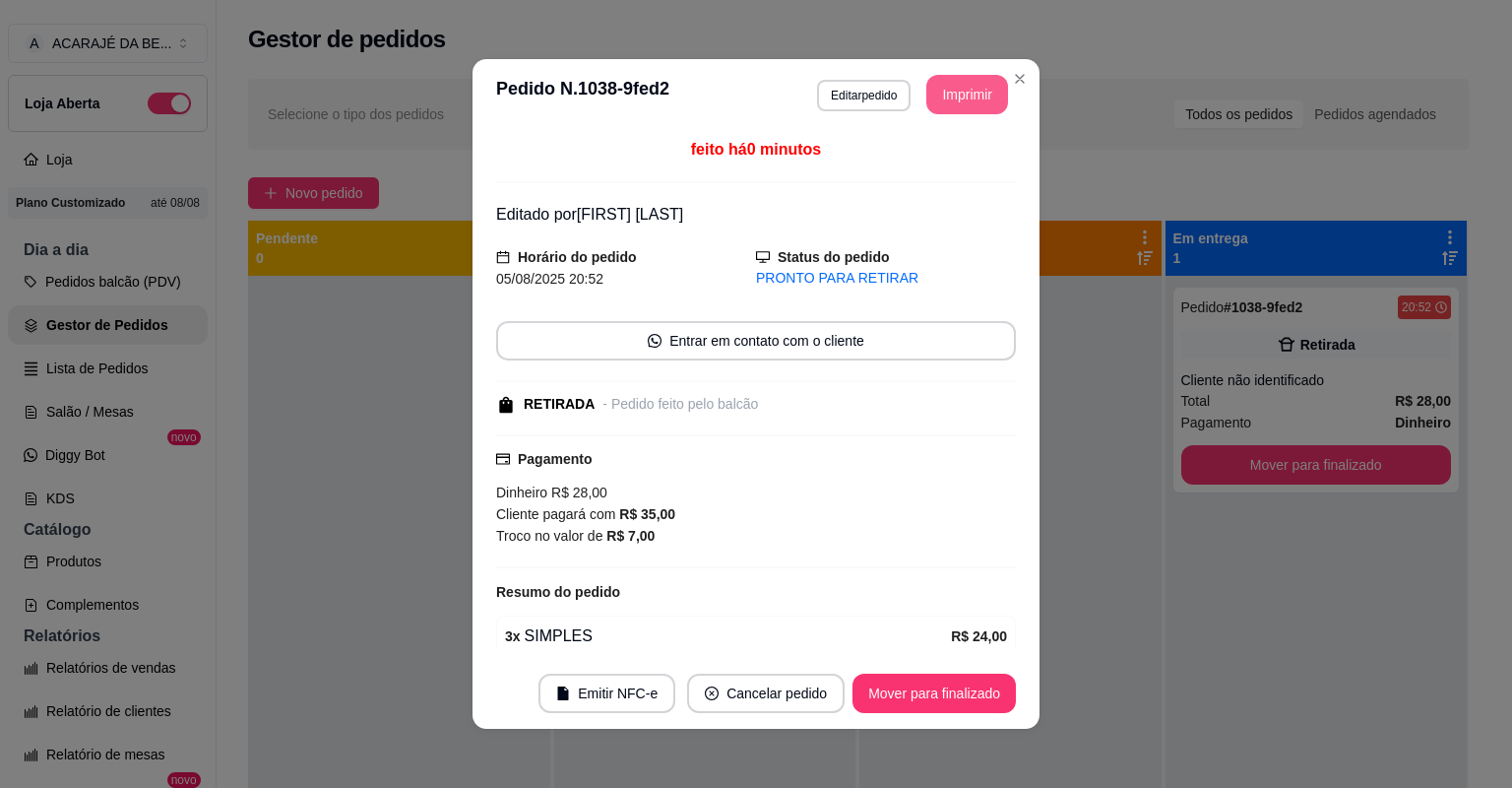 click on "Imprimir" at bounding box center (967, 95) 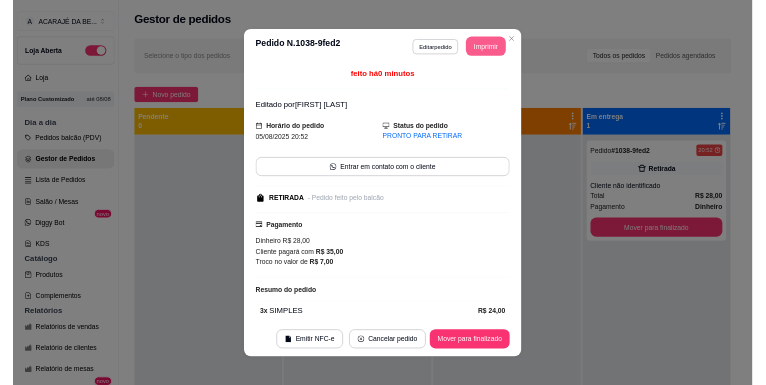 scroll, scrollTop: 0, scrollLeft: 0, axis: both 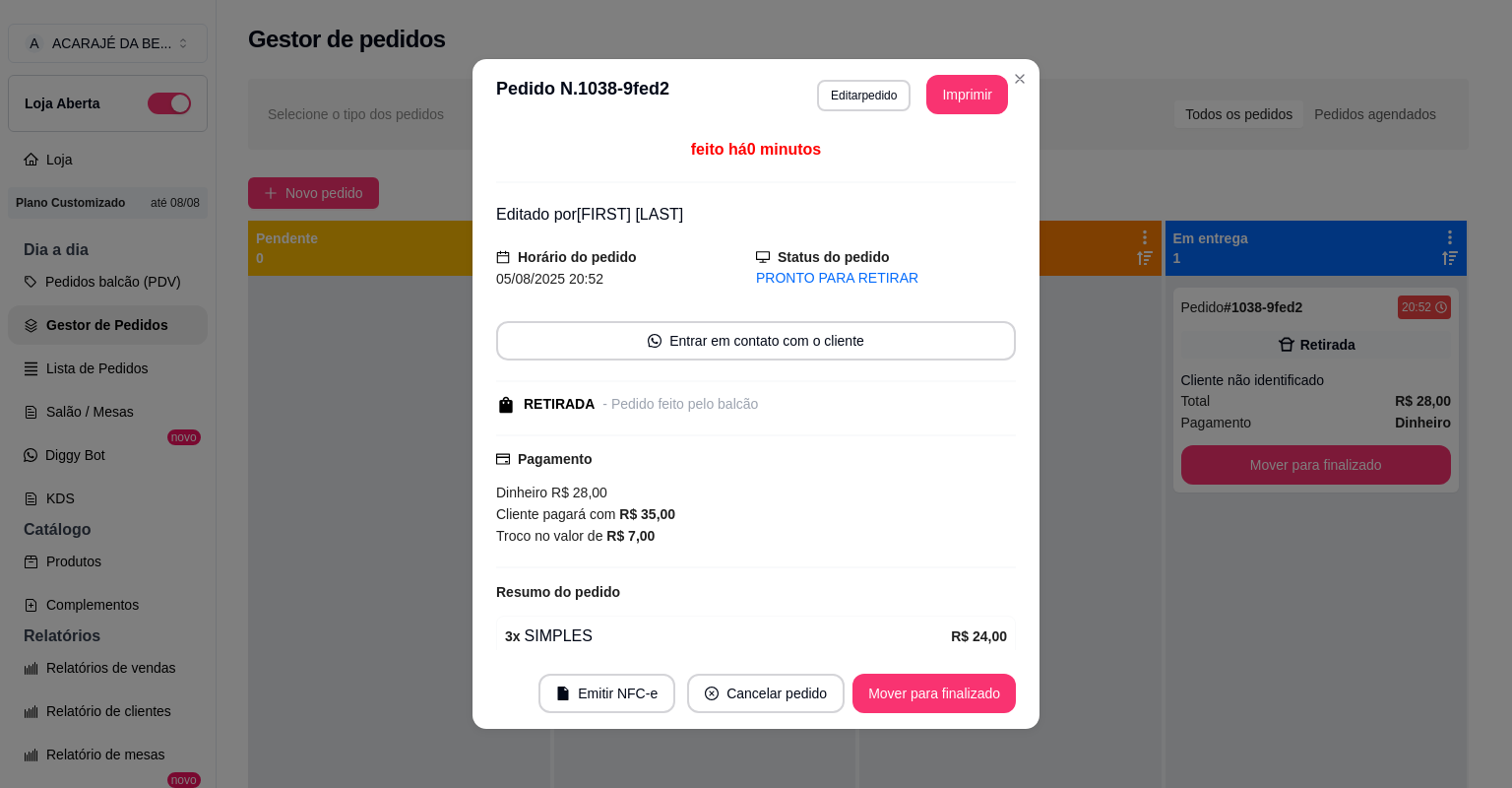 click on "Imprimir" at bounding box center [967, 95] 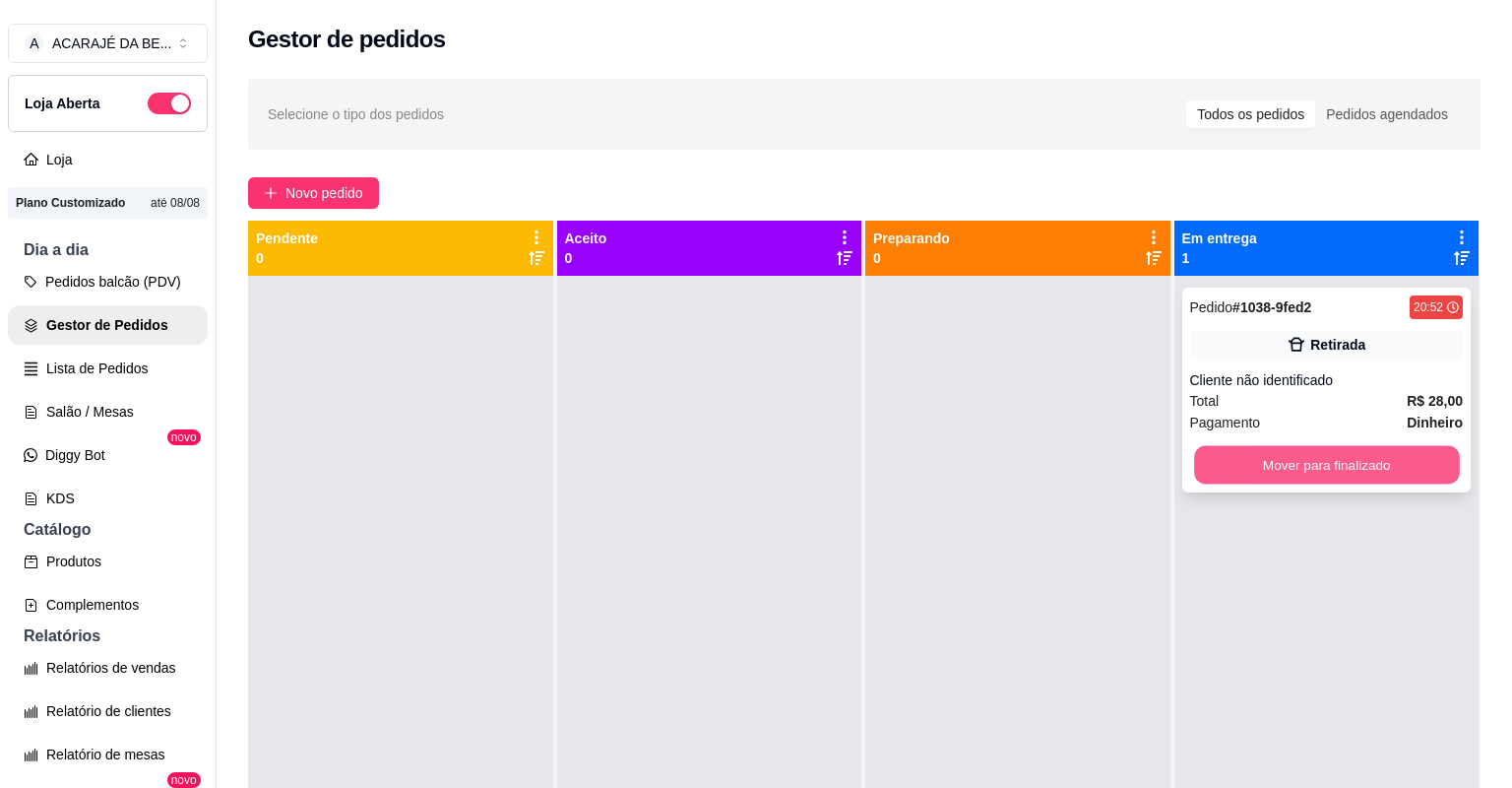 click on "Mover para finalizado" at bounding box center (1326, 465) 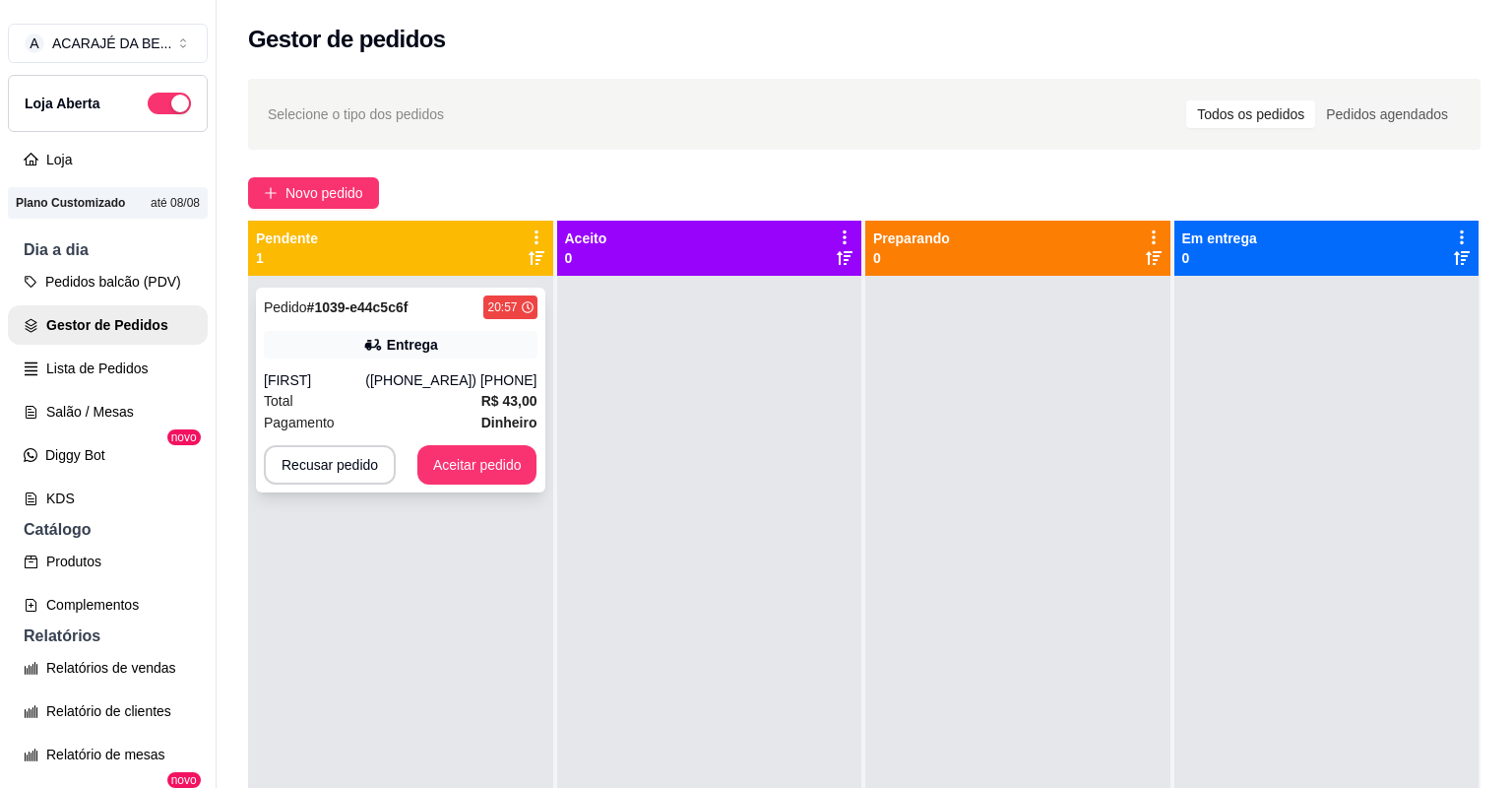 click on "Total R$ 43,00" at bounding box center (401, 401) 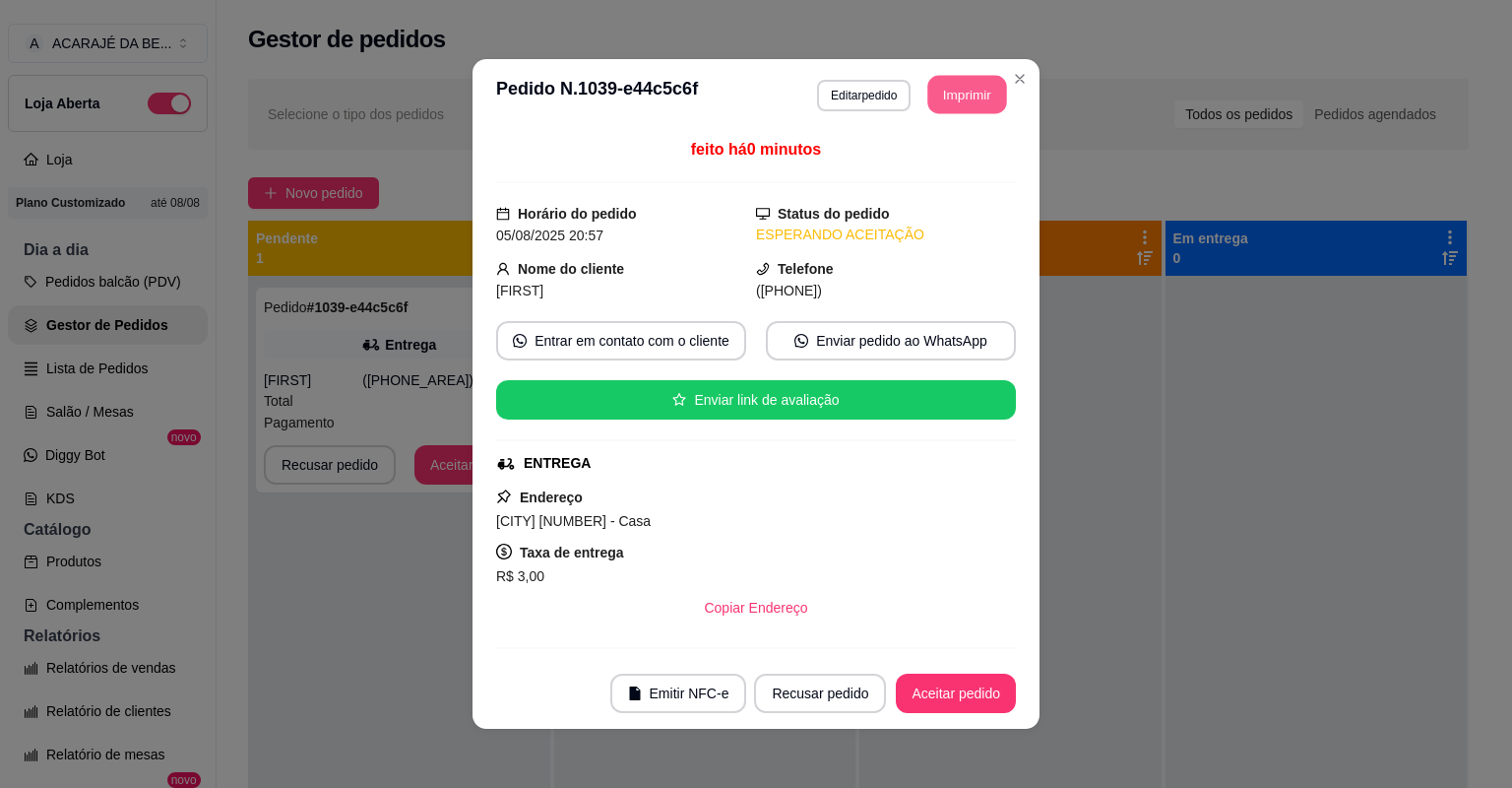 click on "Imprimir" at bounding box center (968, 95) 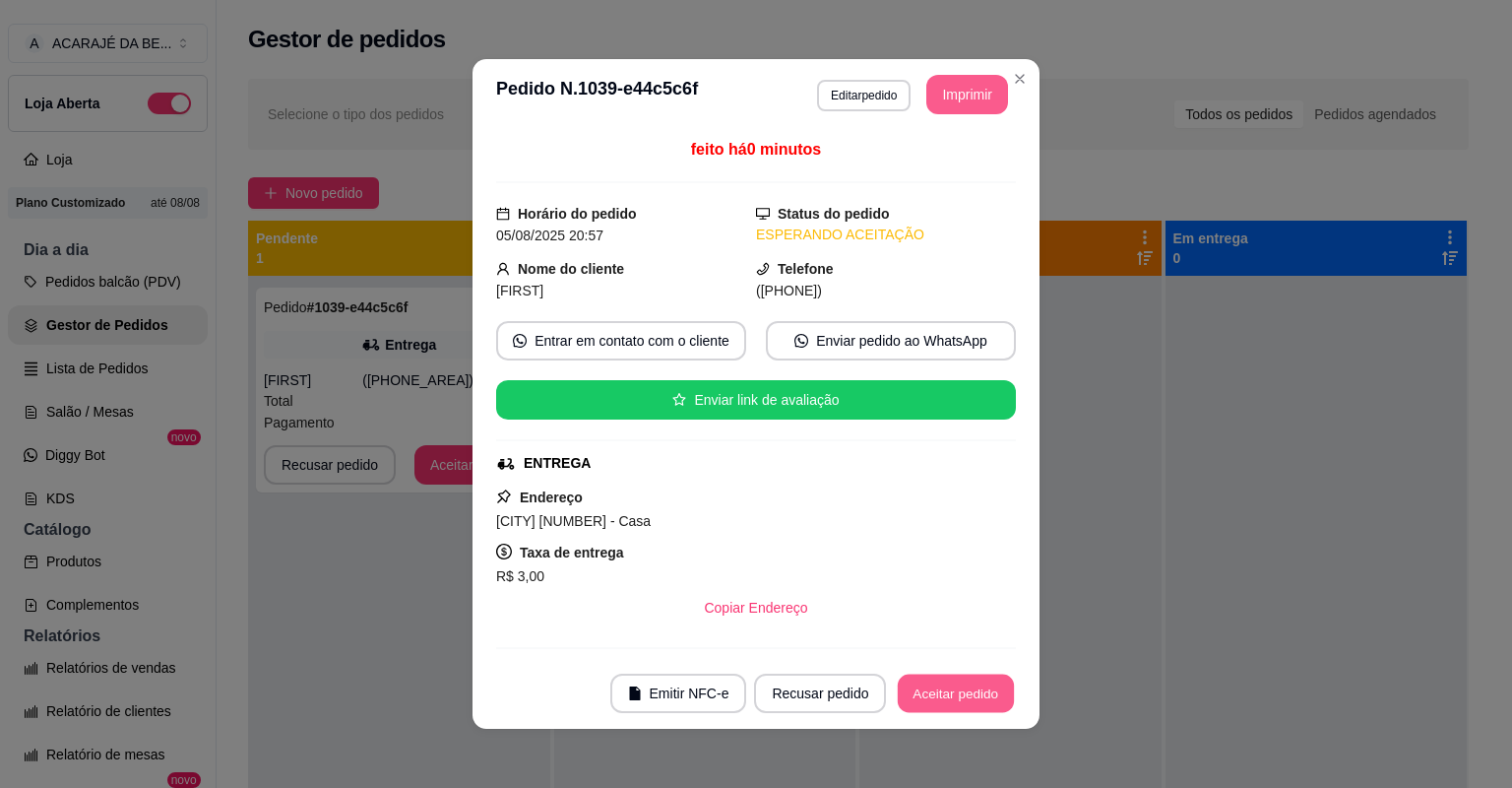 click on "Aceitar pedido" at bounding box center (956, 693) 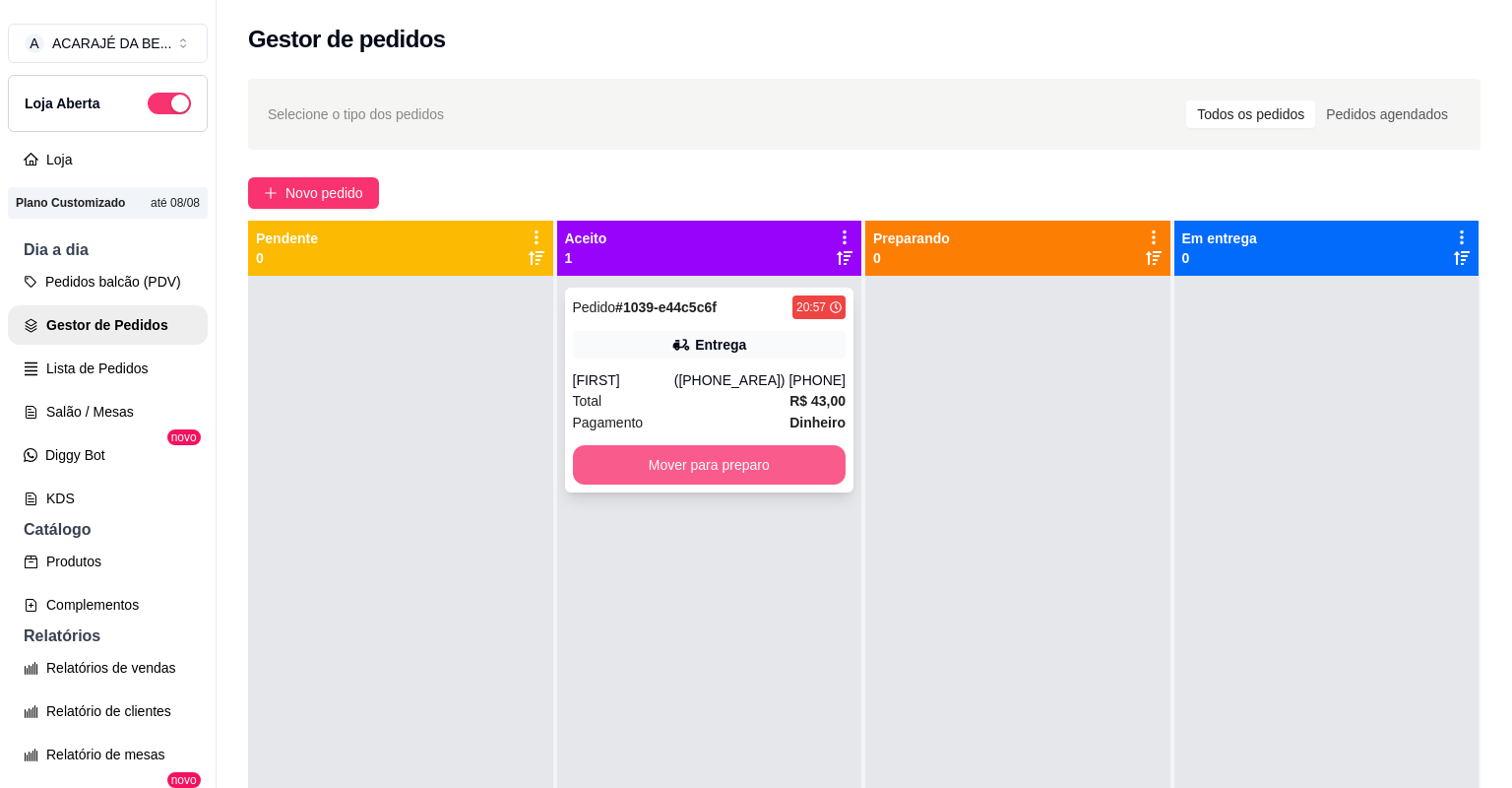 click on "Mover para preparo" at bounding box center [710, 465] 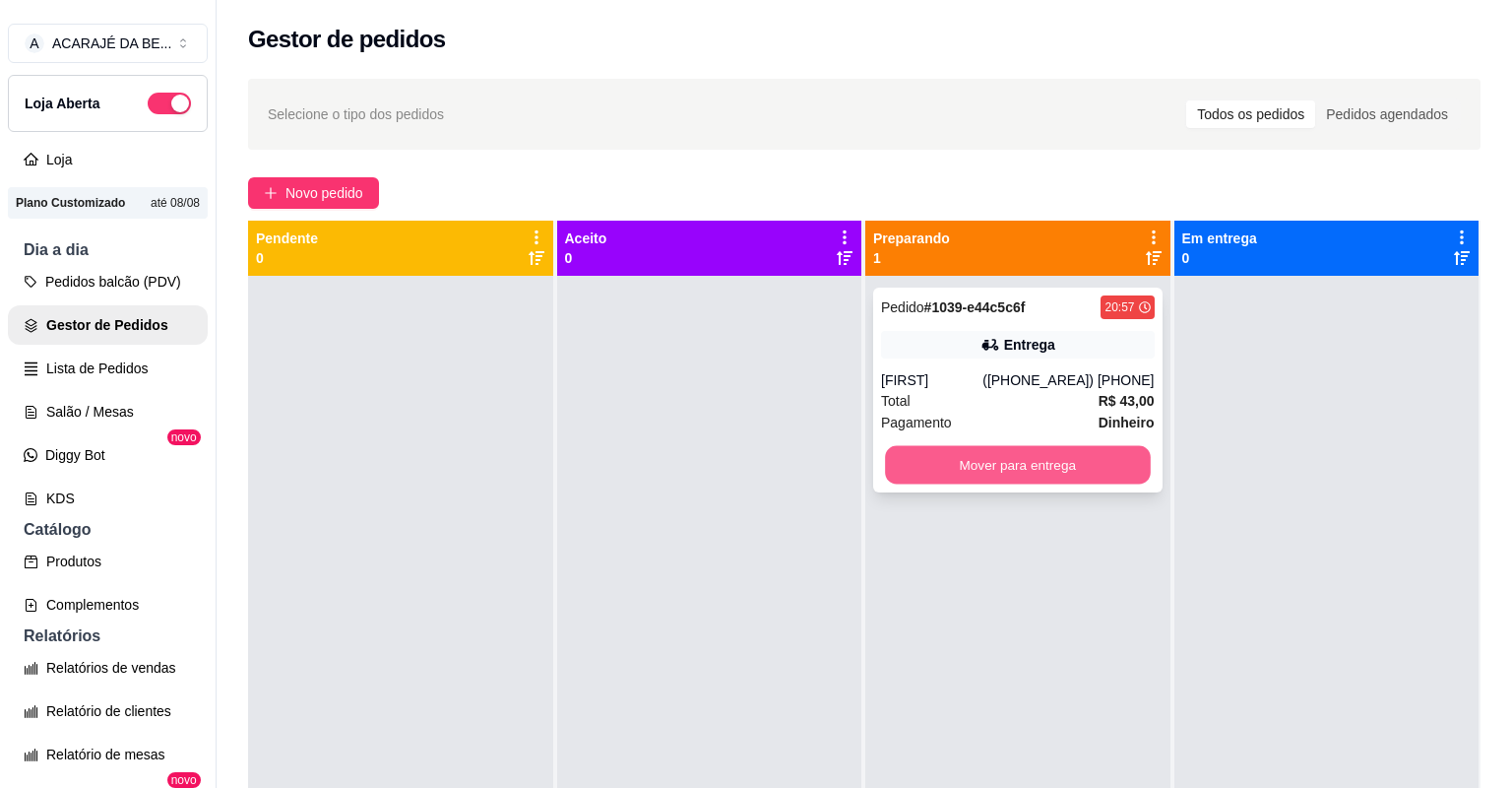 click on "Mover para entrega" at bounding box center (1017, 465) 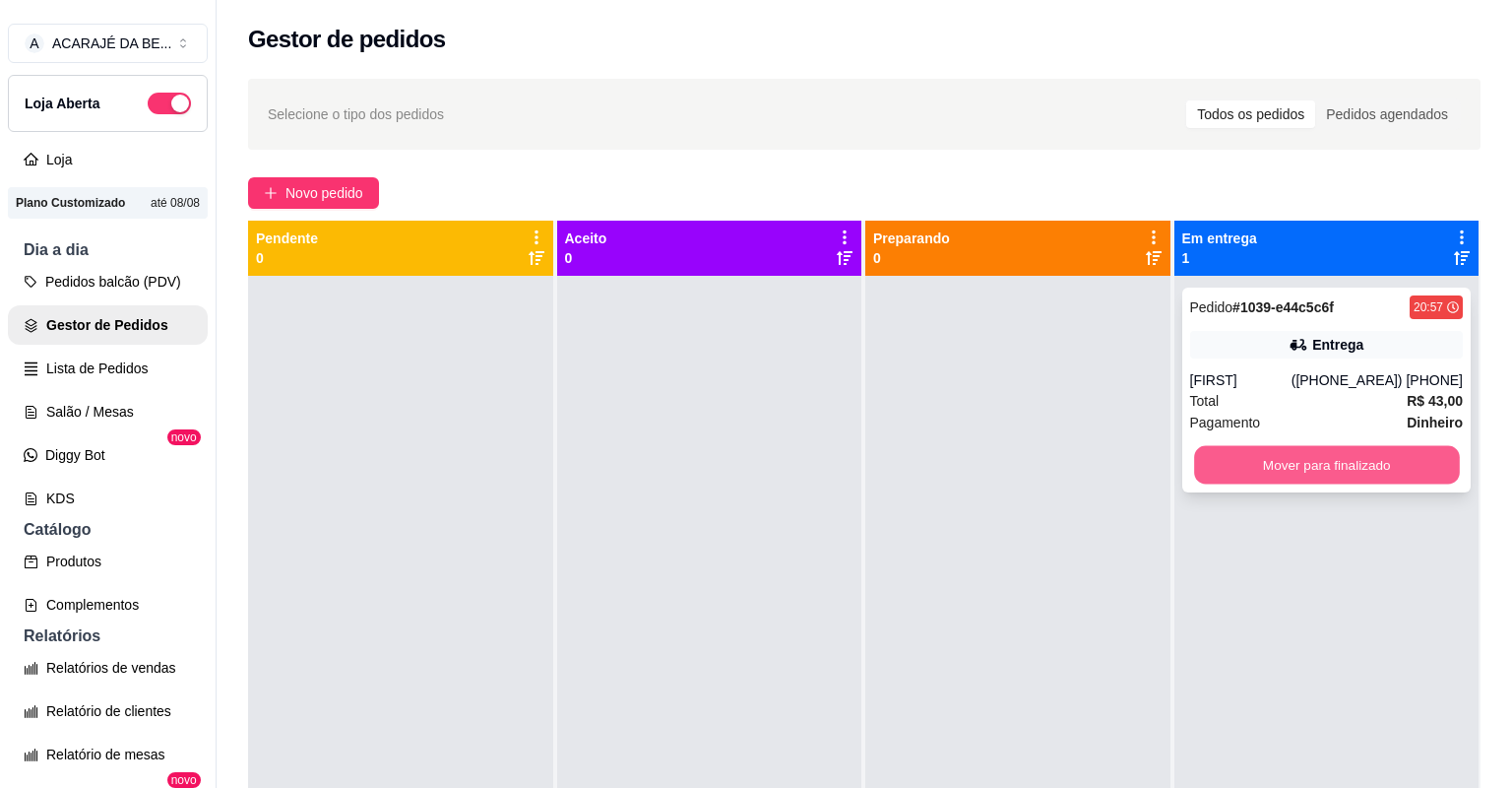 click on "Mover para finalizado" at bounding box center [1326, 465] 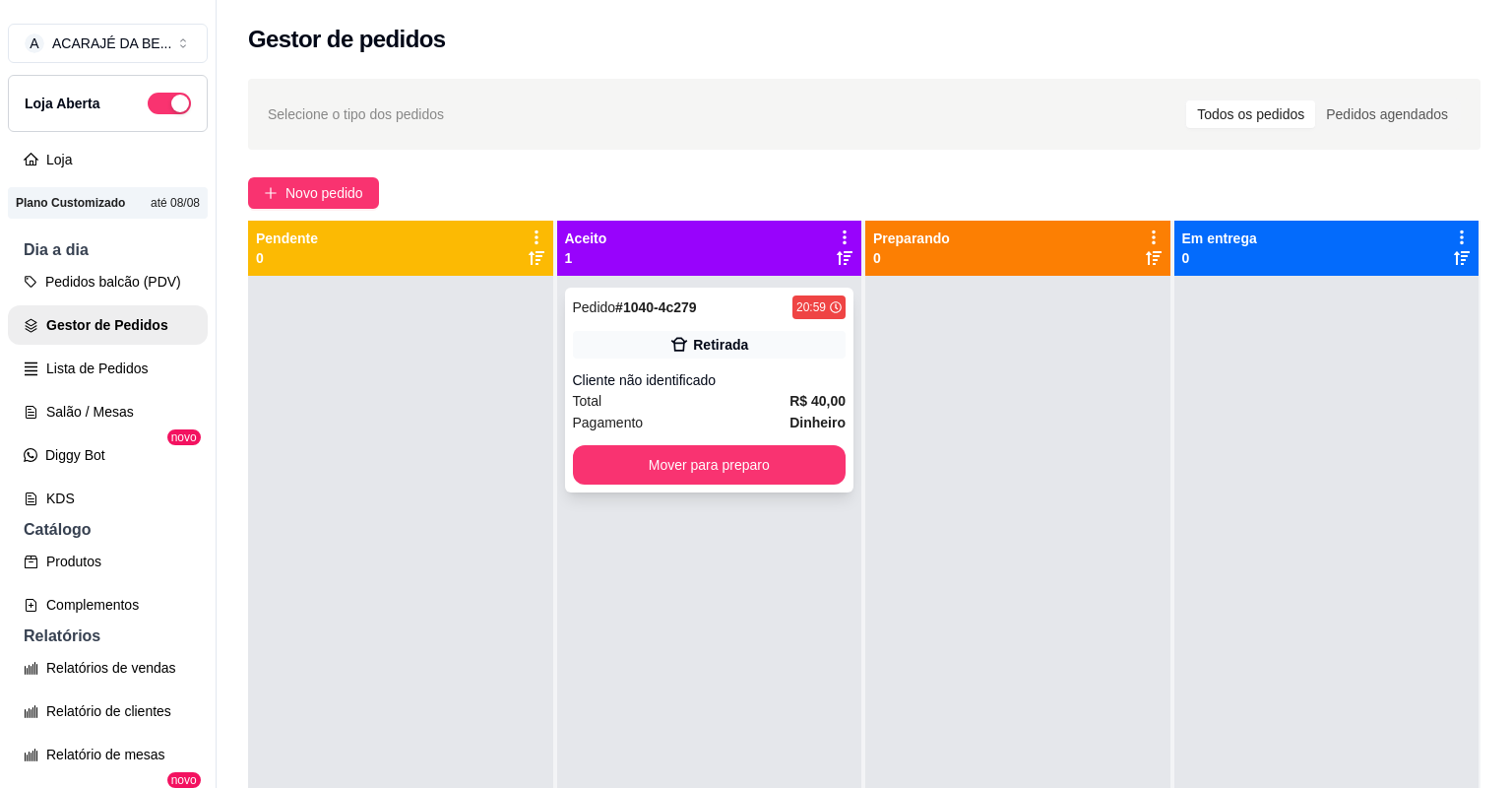 click on "Total R$ 40,00" at bounding box center [710, 401] 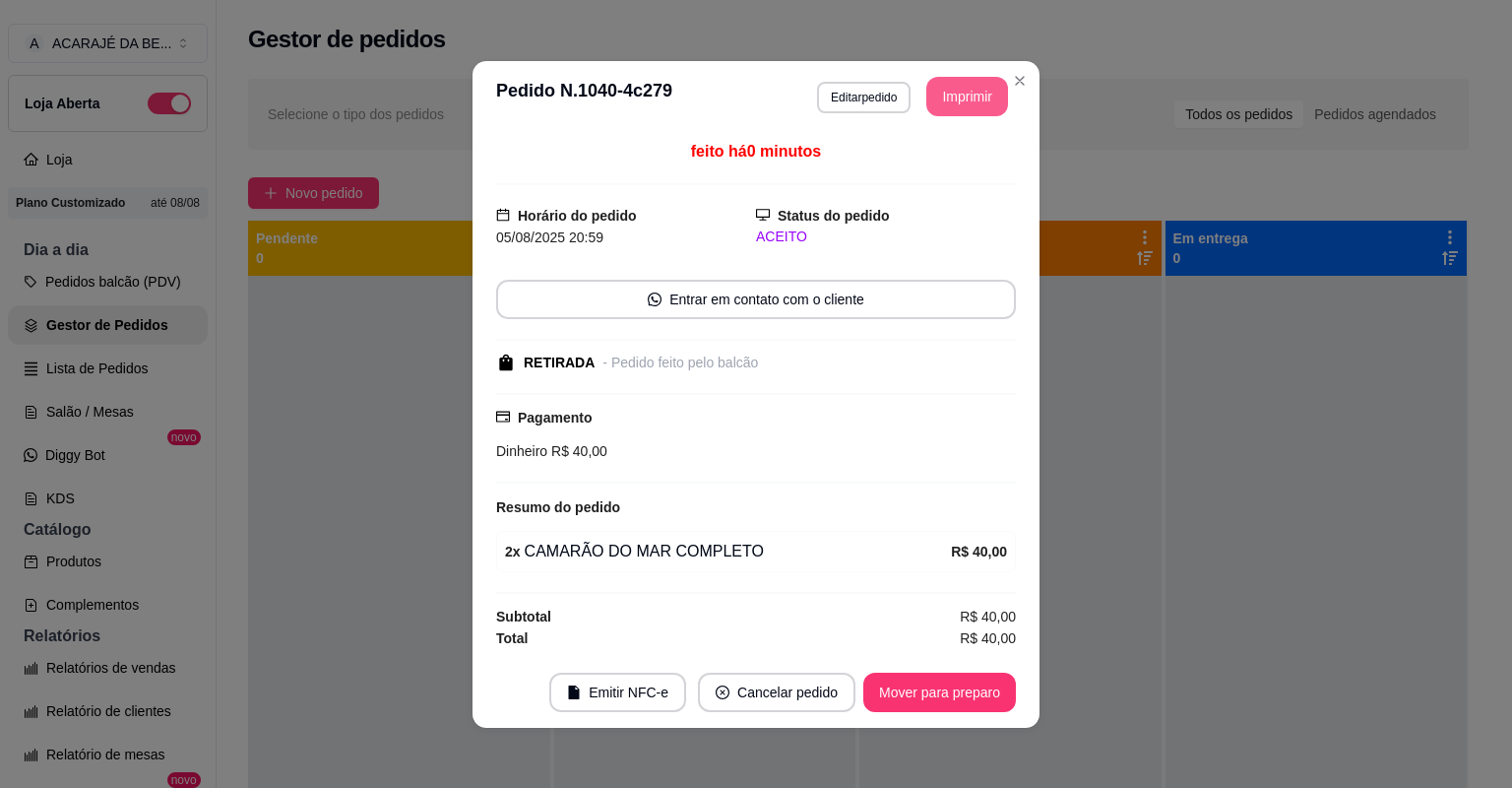 click on "Imprimir" at bounding box center [967, 97] 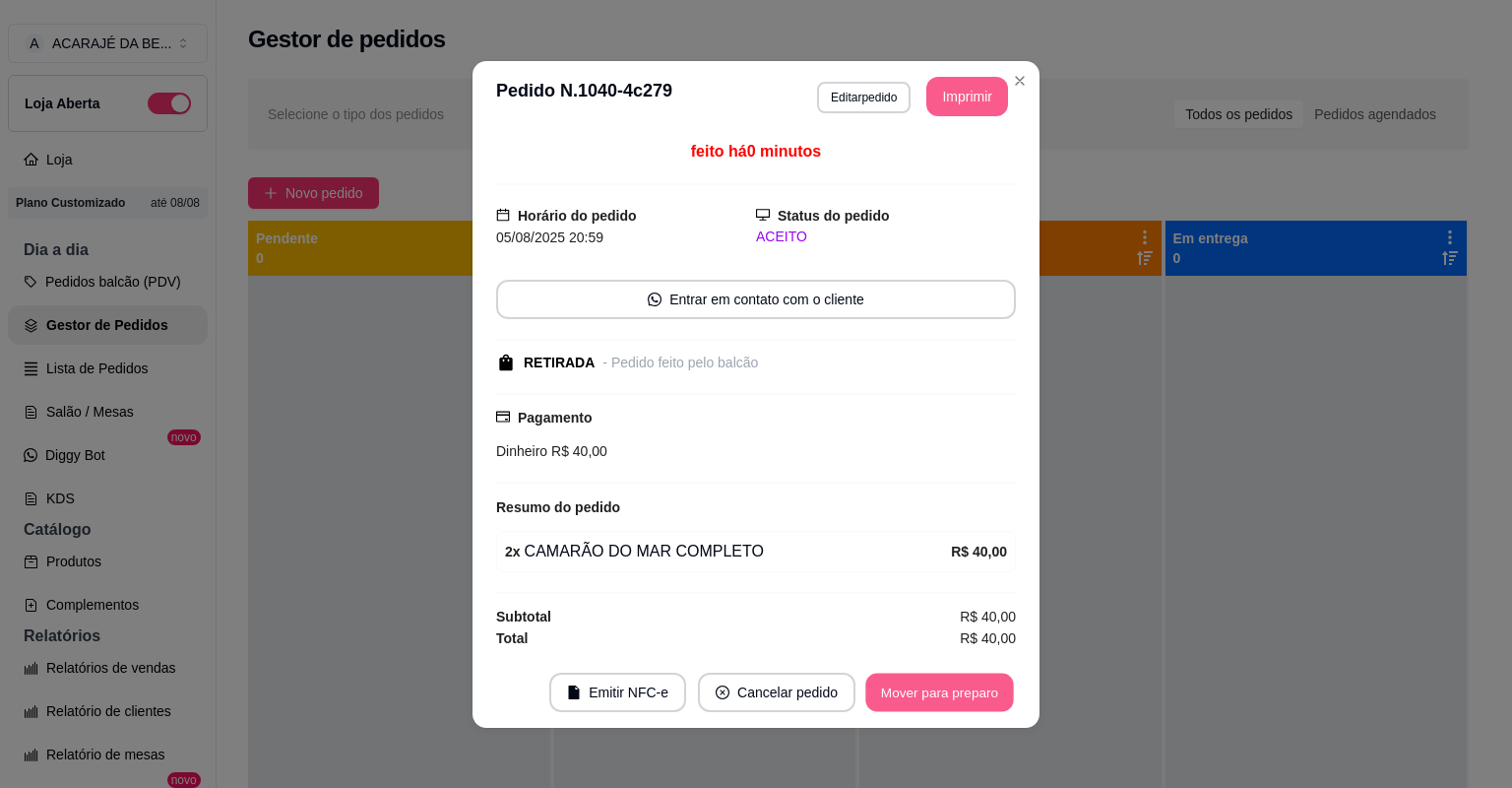 click on "Mover para preparo" at bounding box center (939, 691) 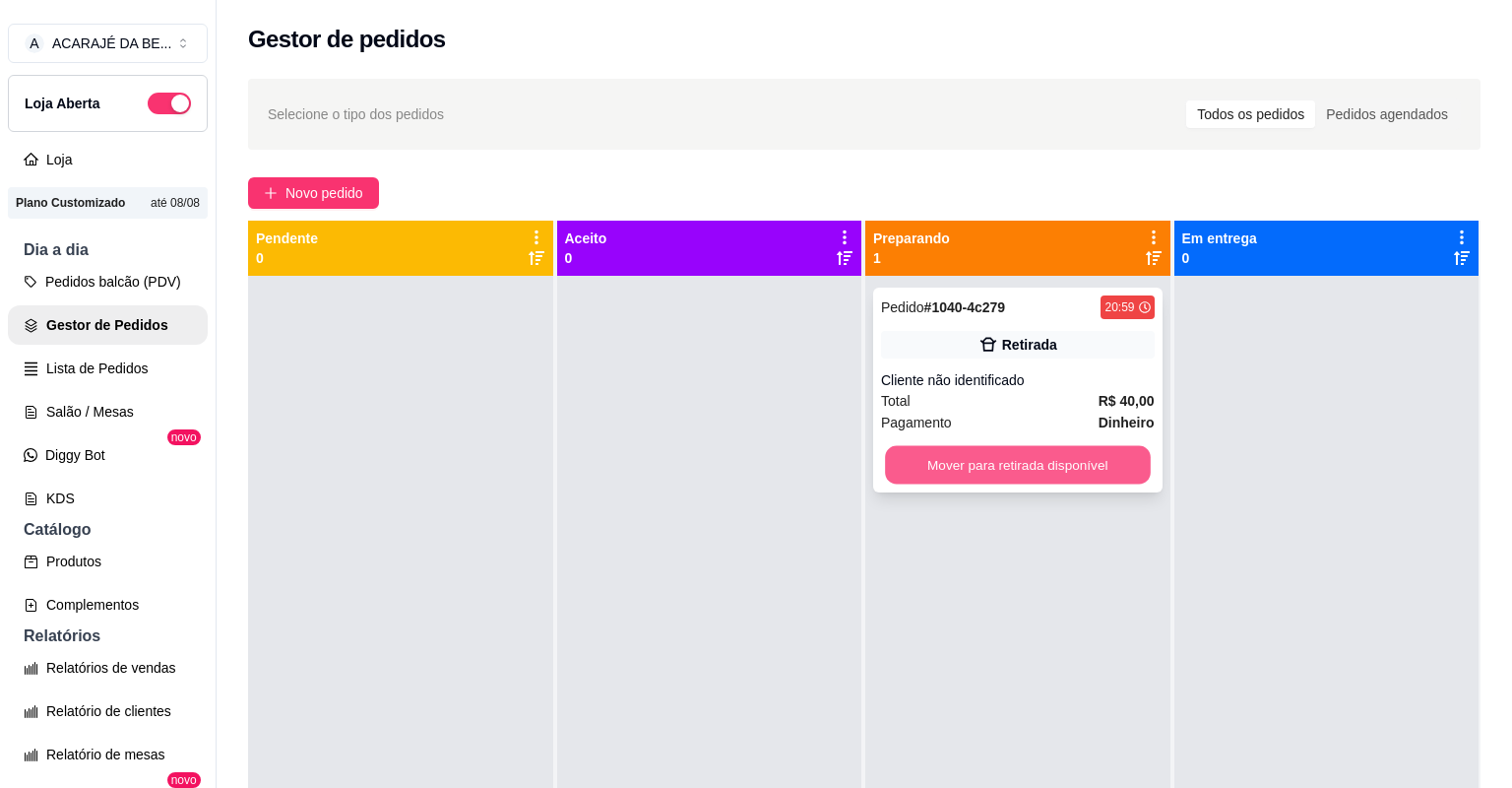 click on "Mover para retirada disponível" at bounding box center (1017, 465) 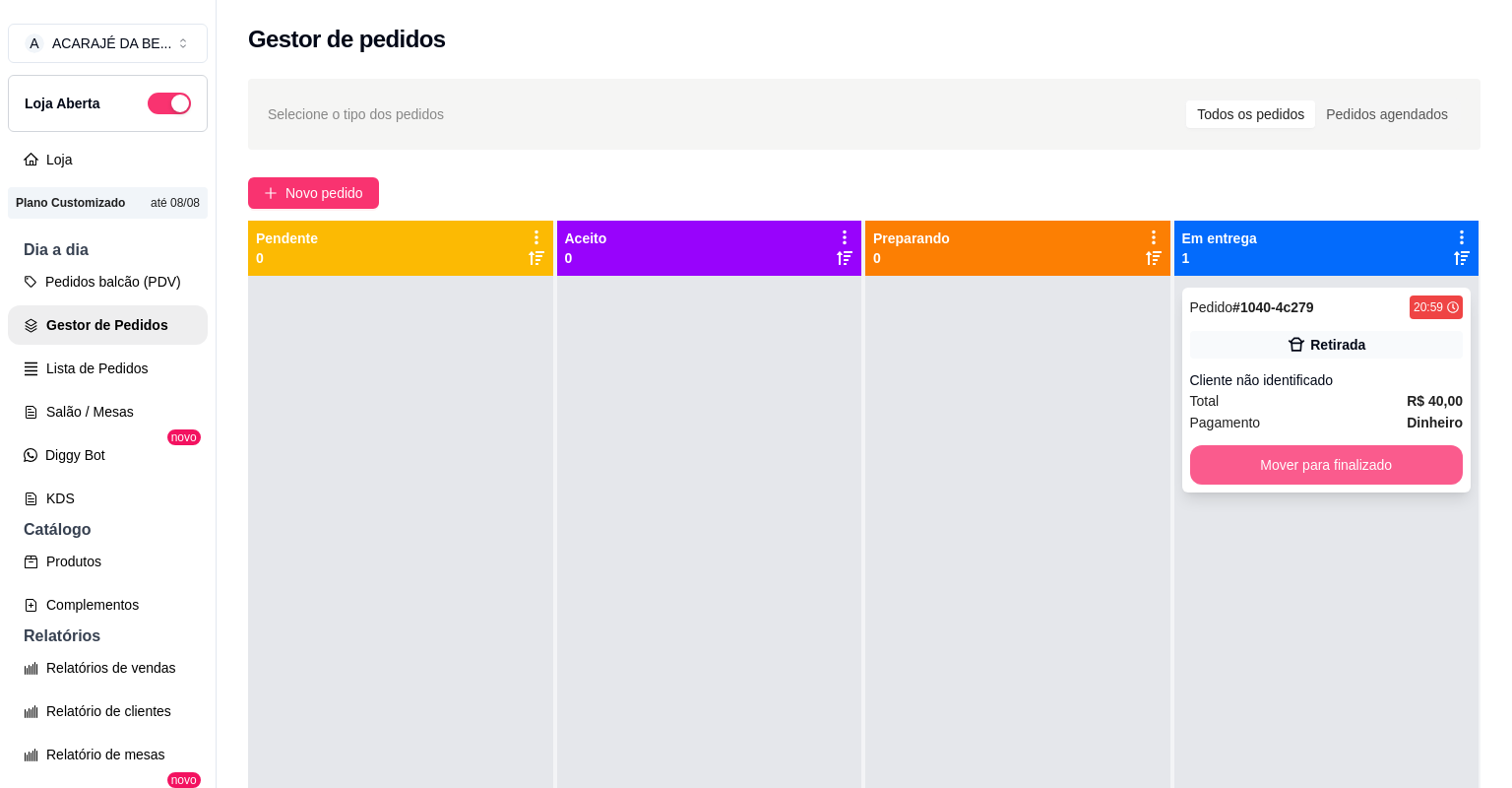 click on "Mover para finalizado" at bounding box center [1327, 465] 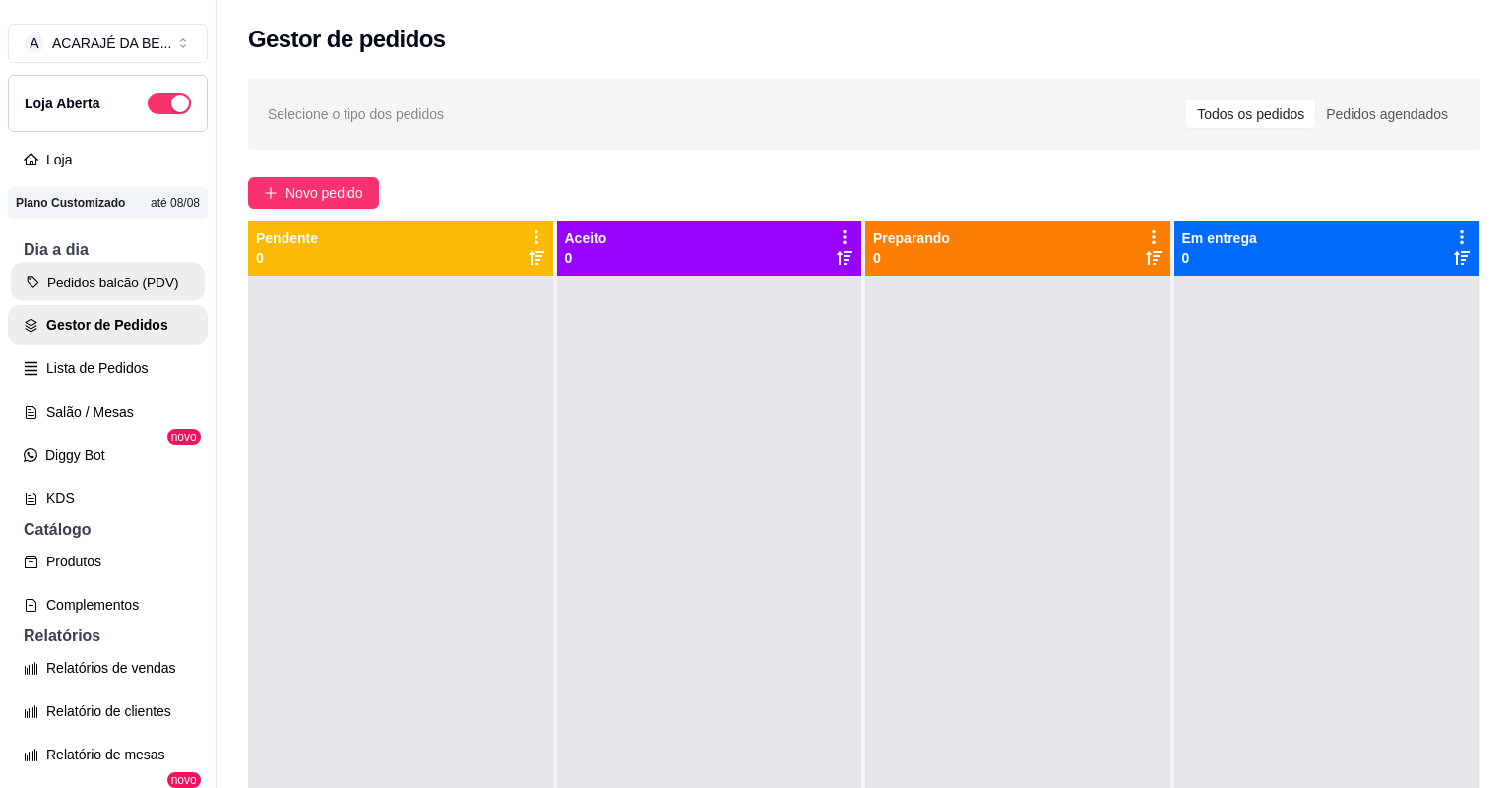 click on "Pedidos balcão (PDV)" at bounding box center (107, 282) 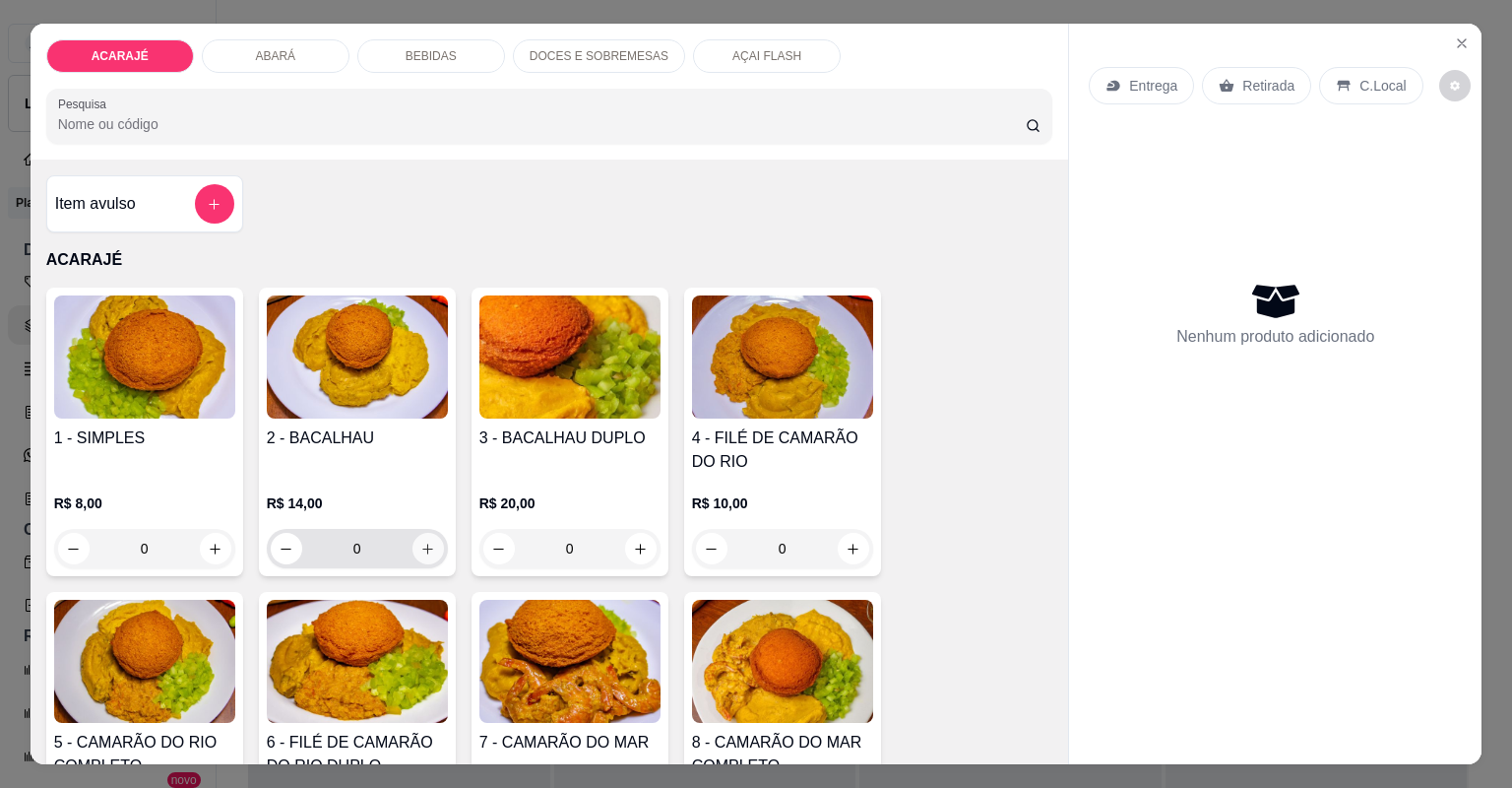 click 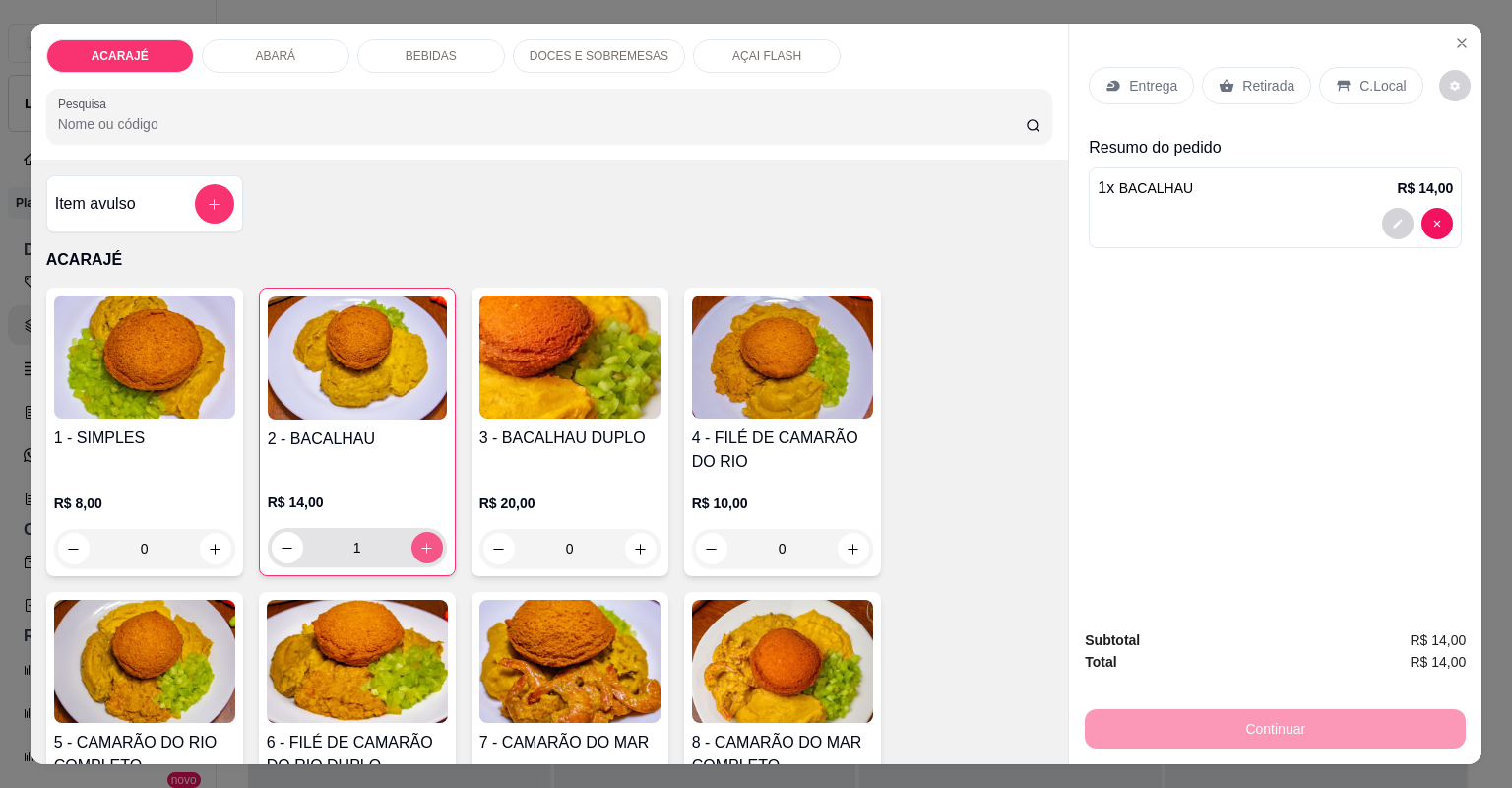 click 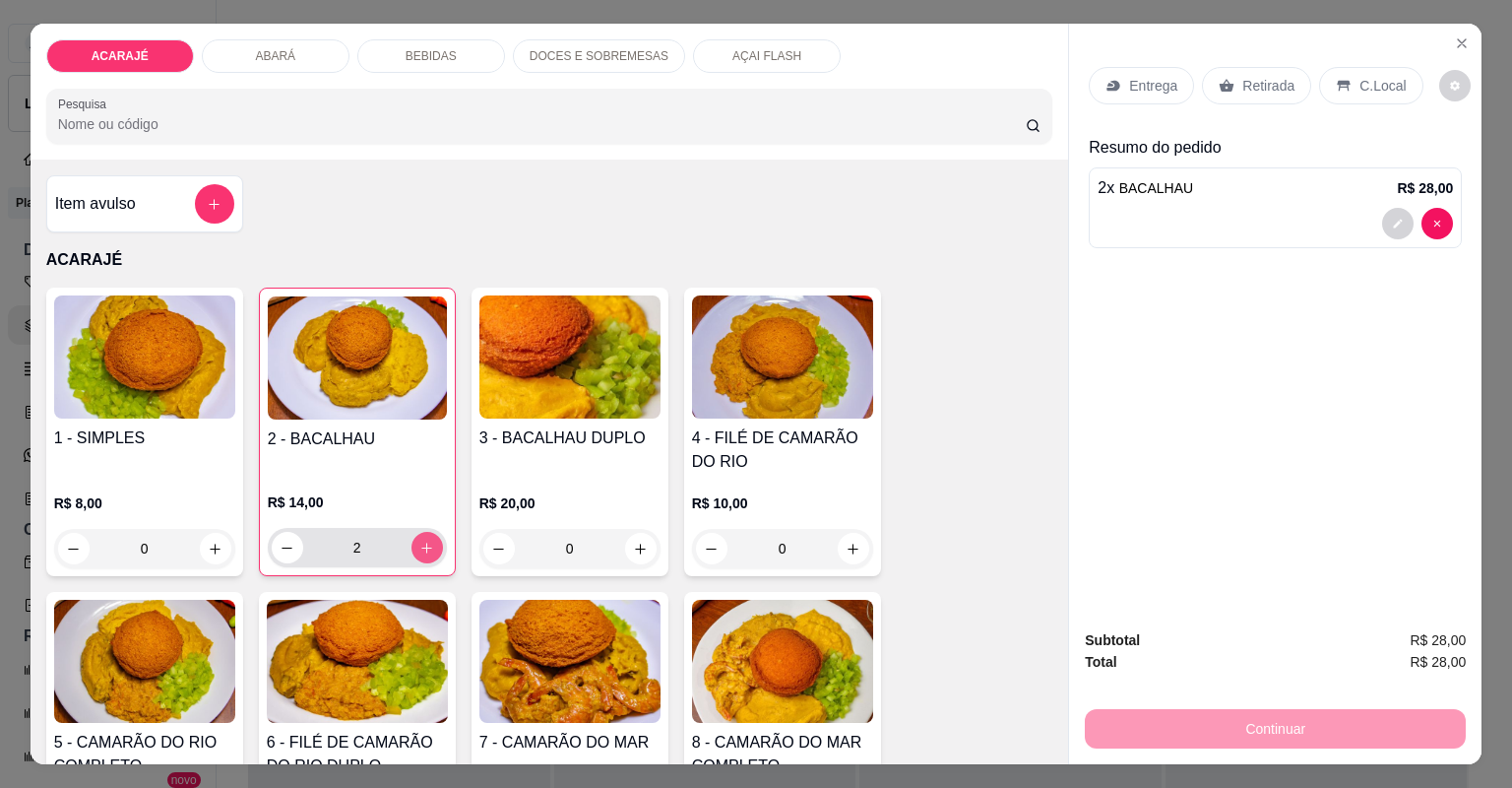 click 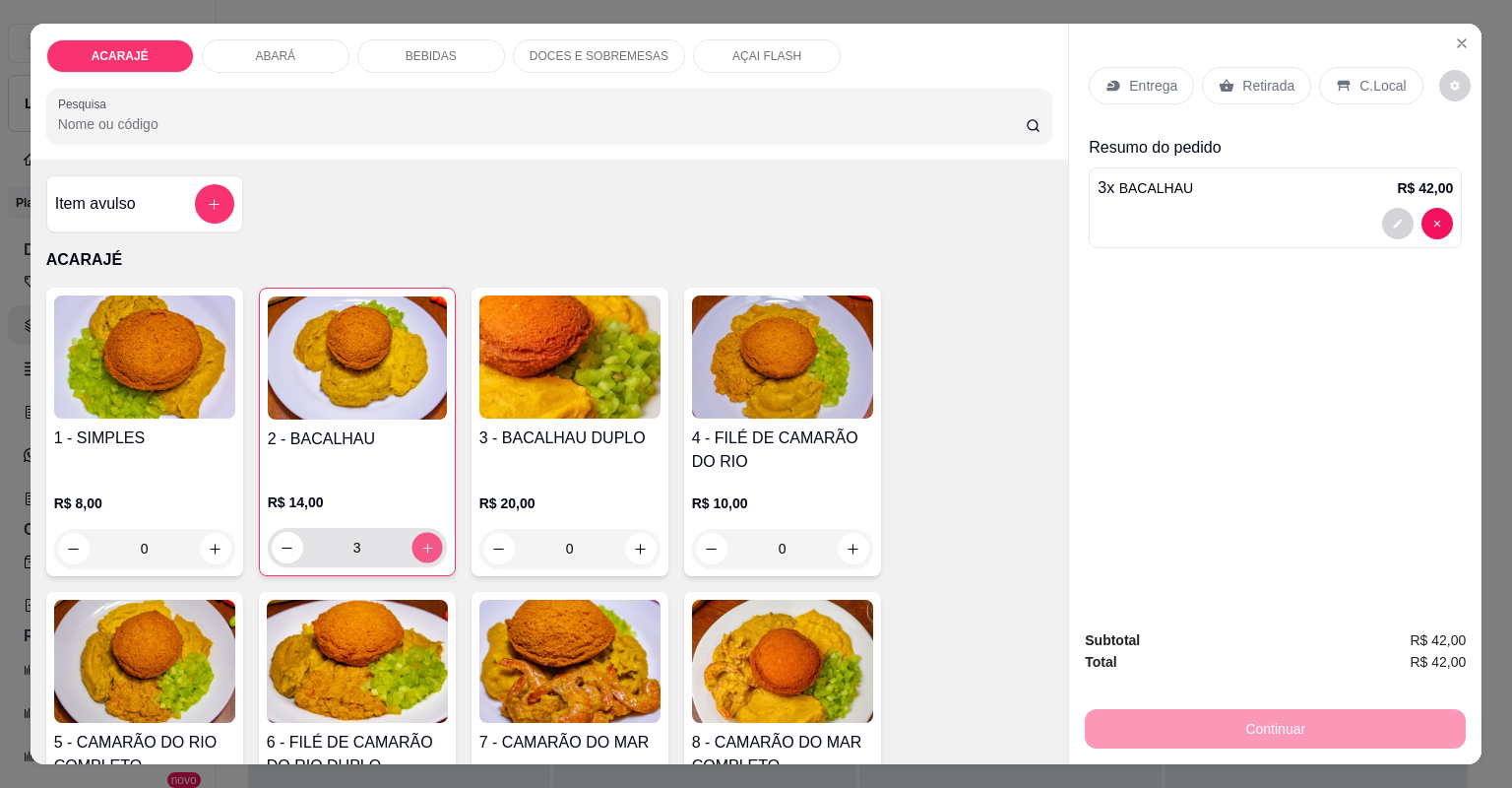 click 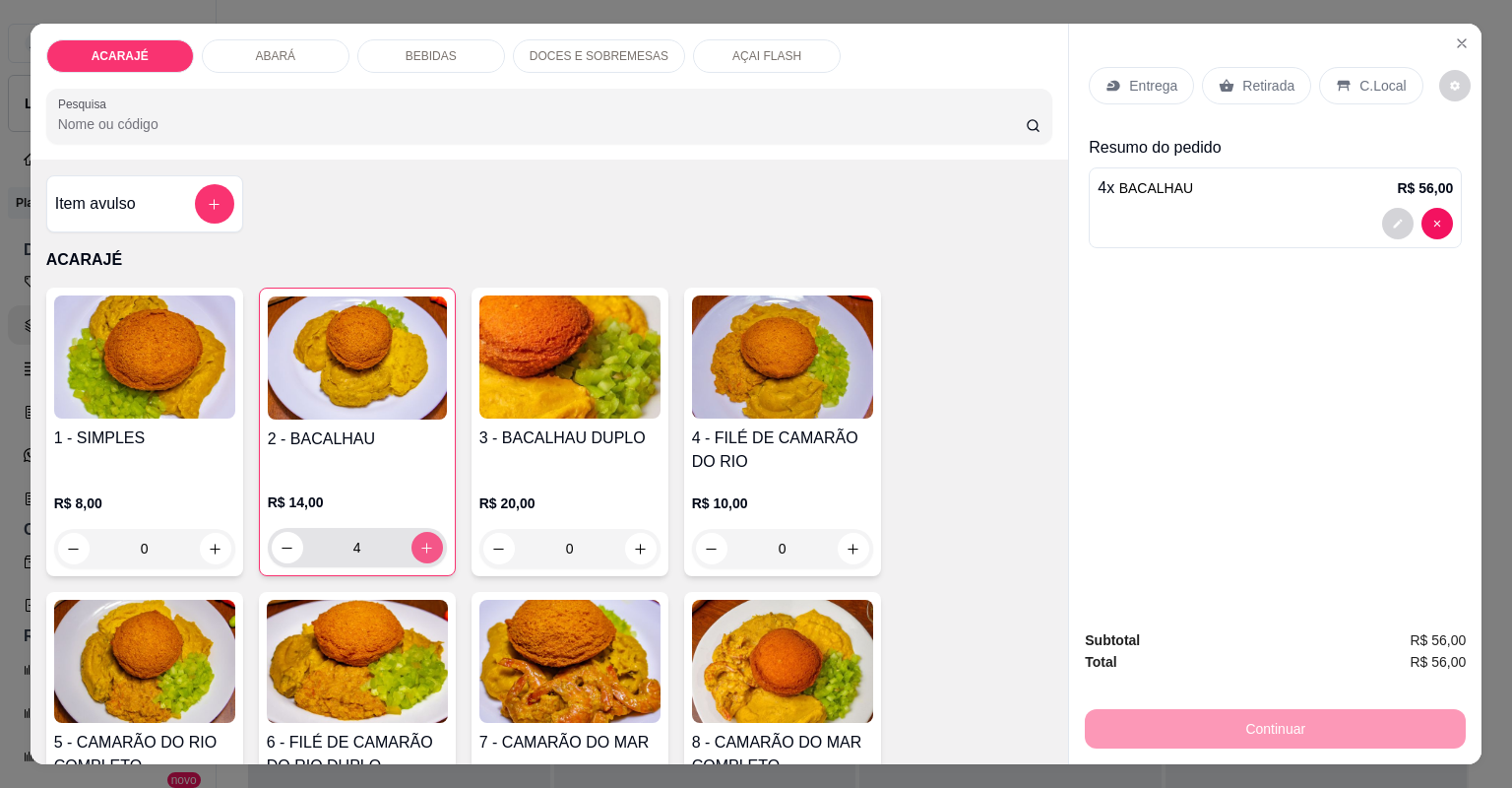 click 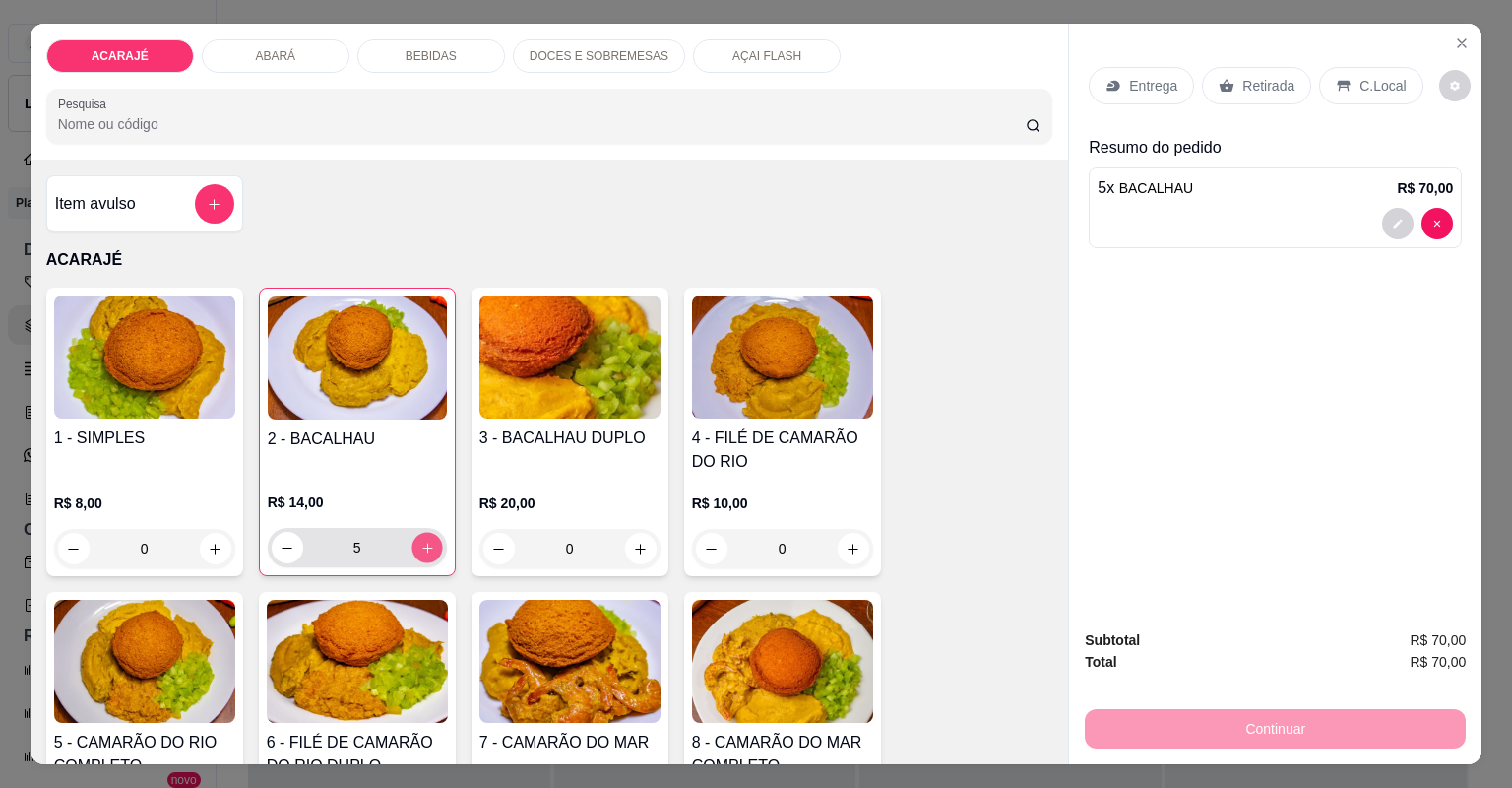 click 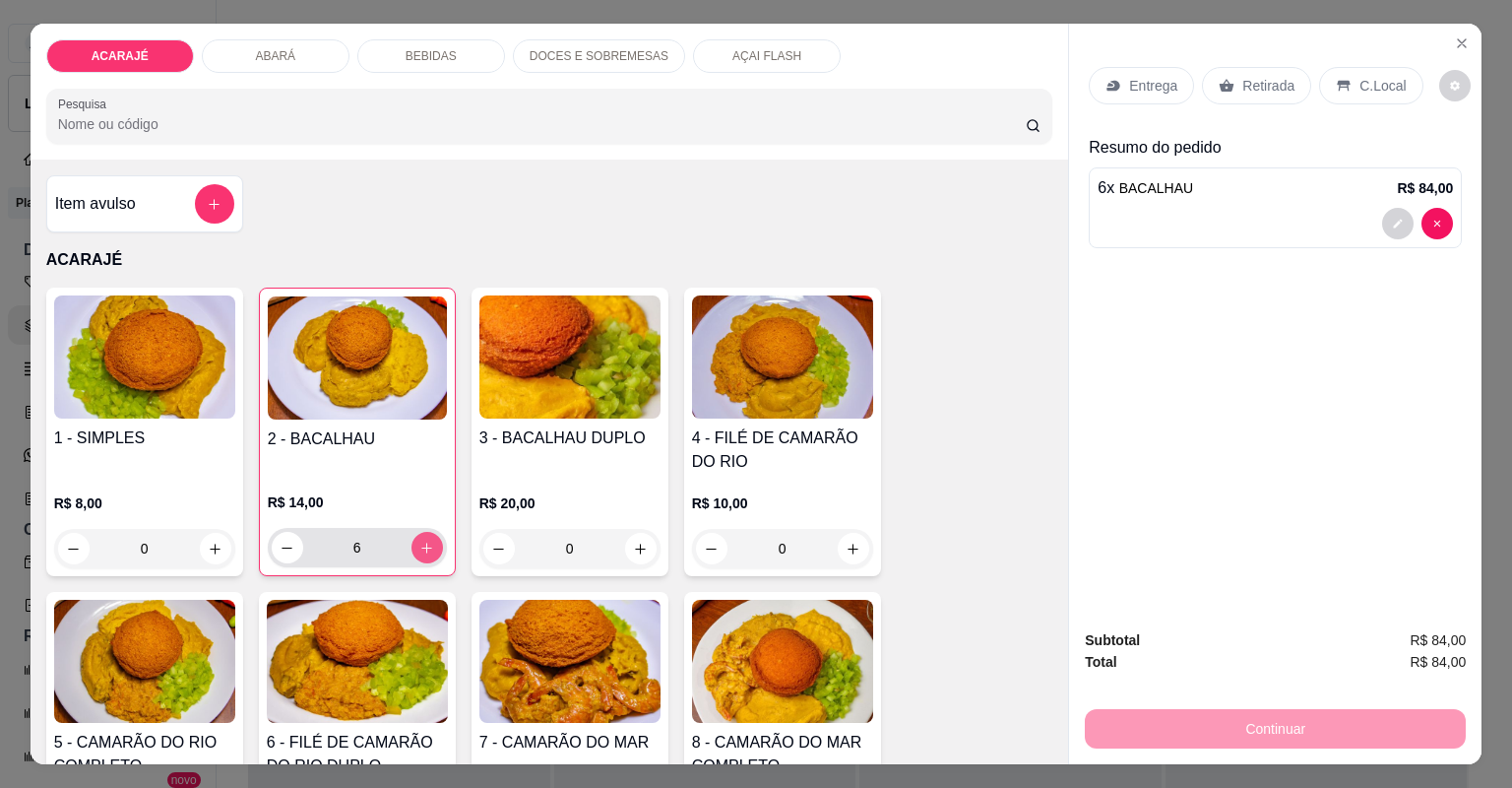 click 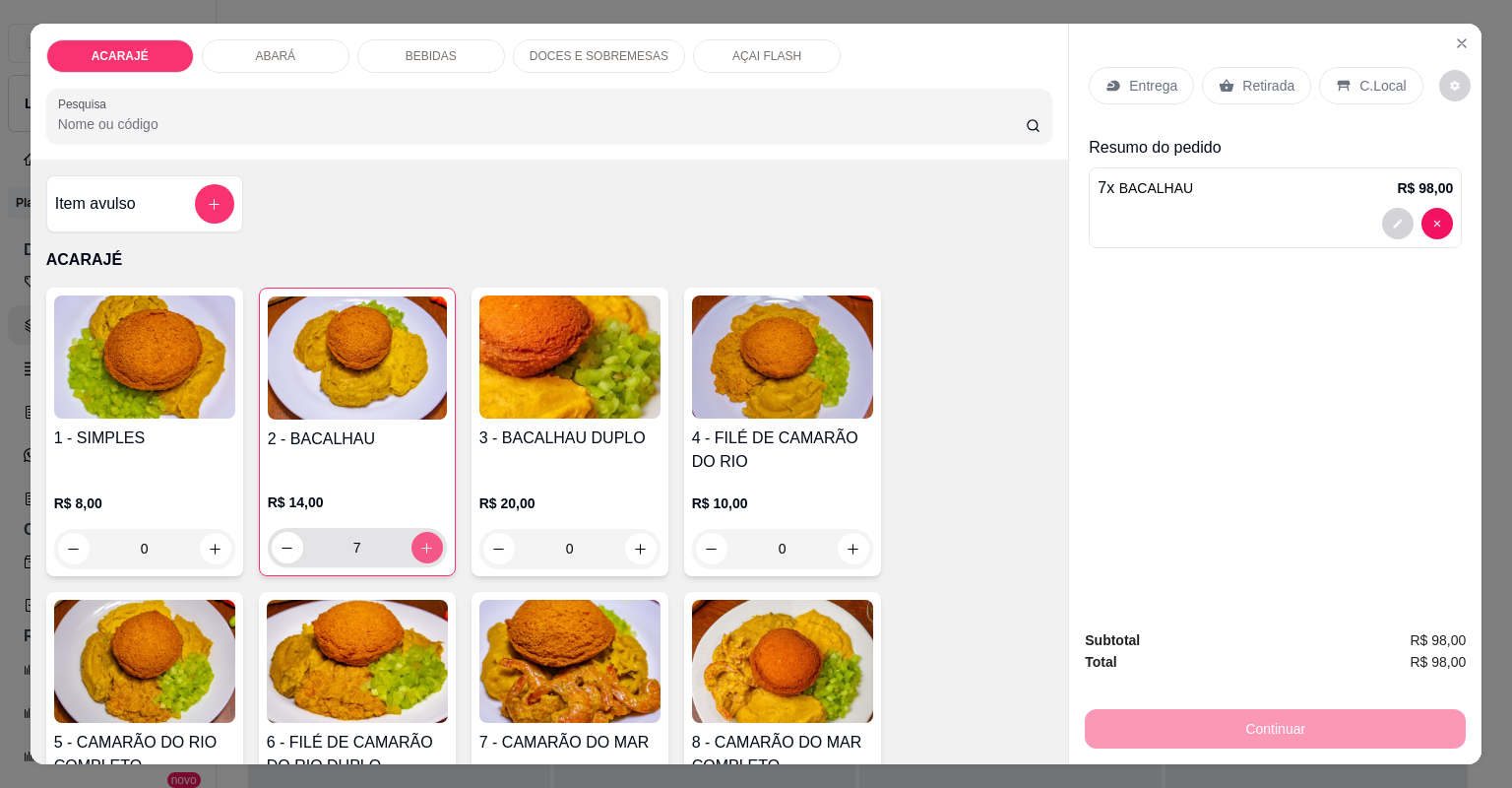 click 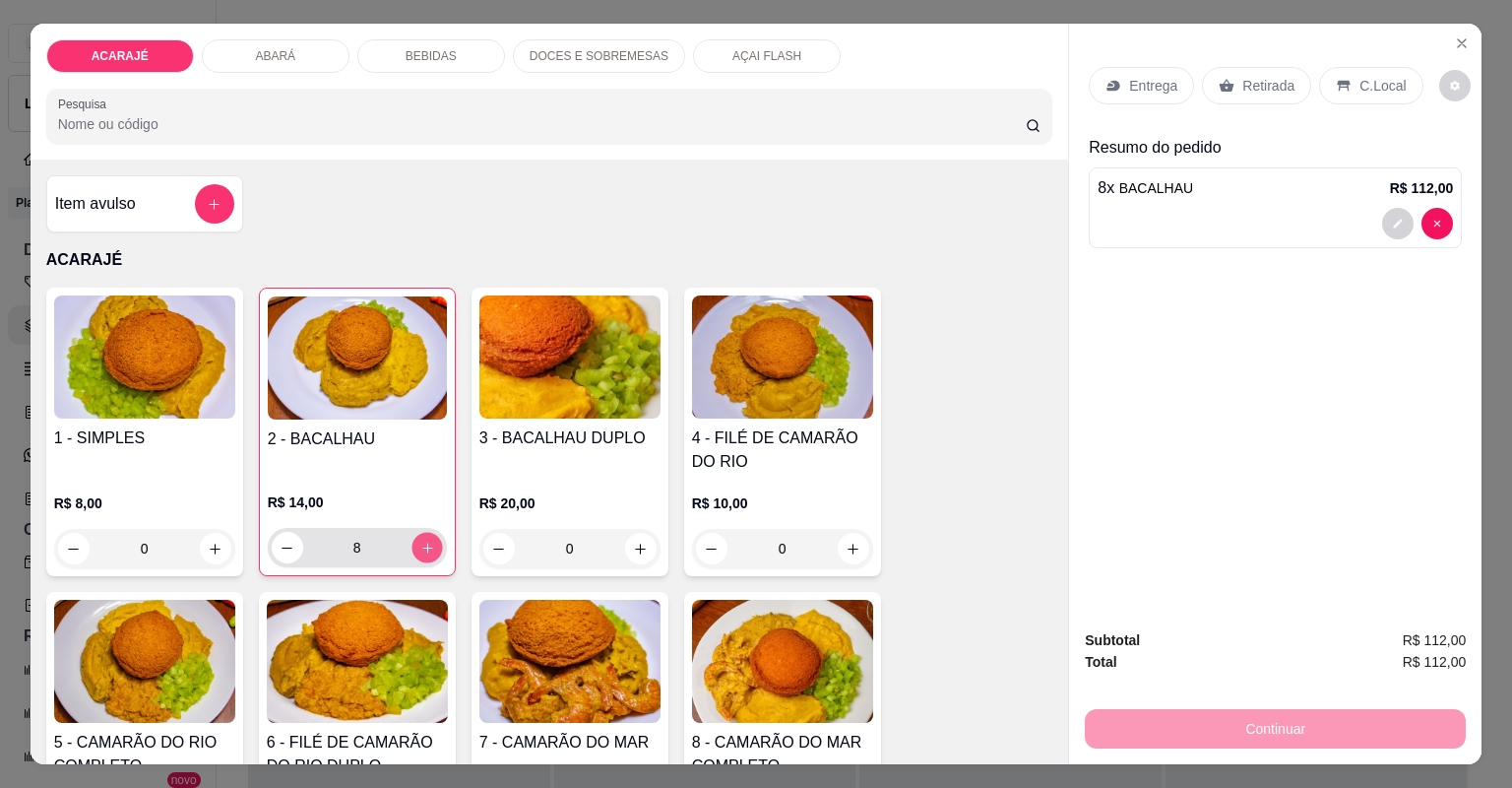 click 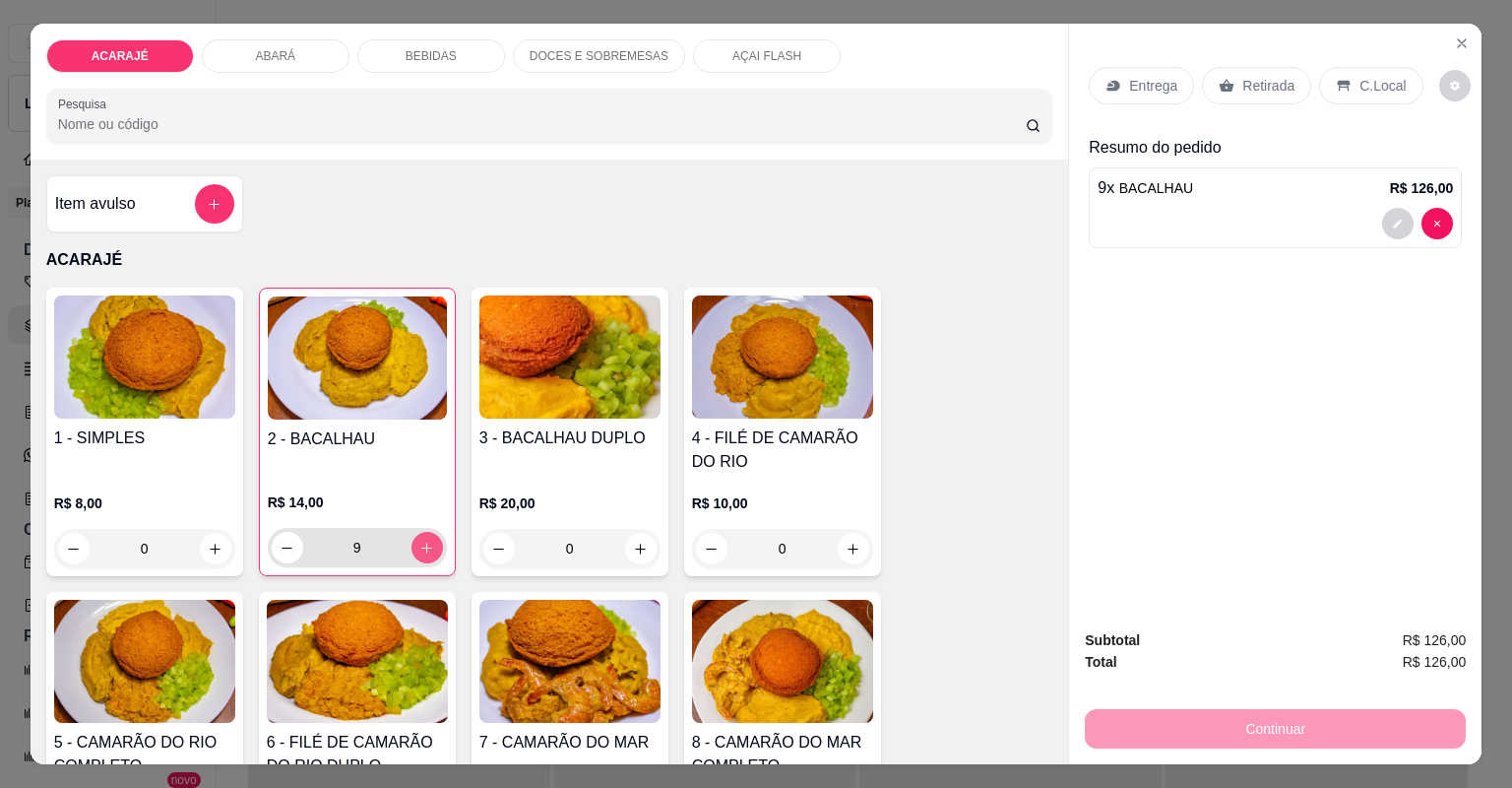 click 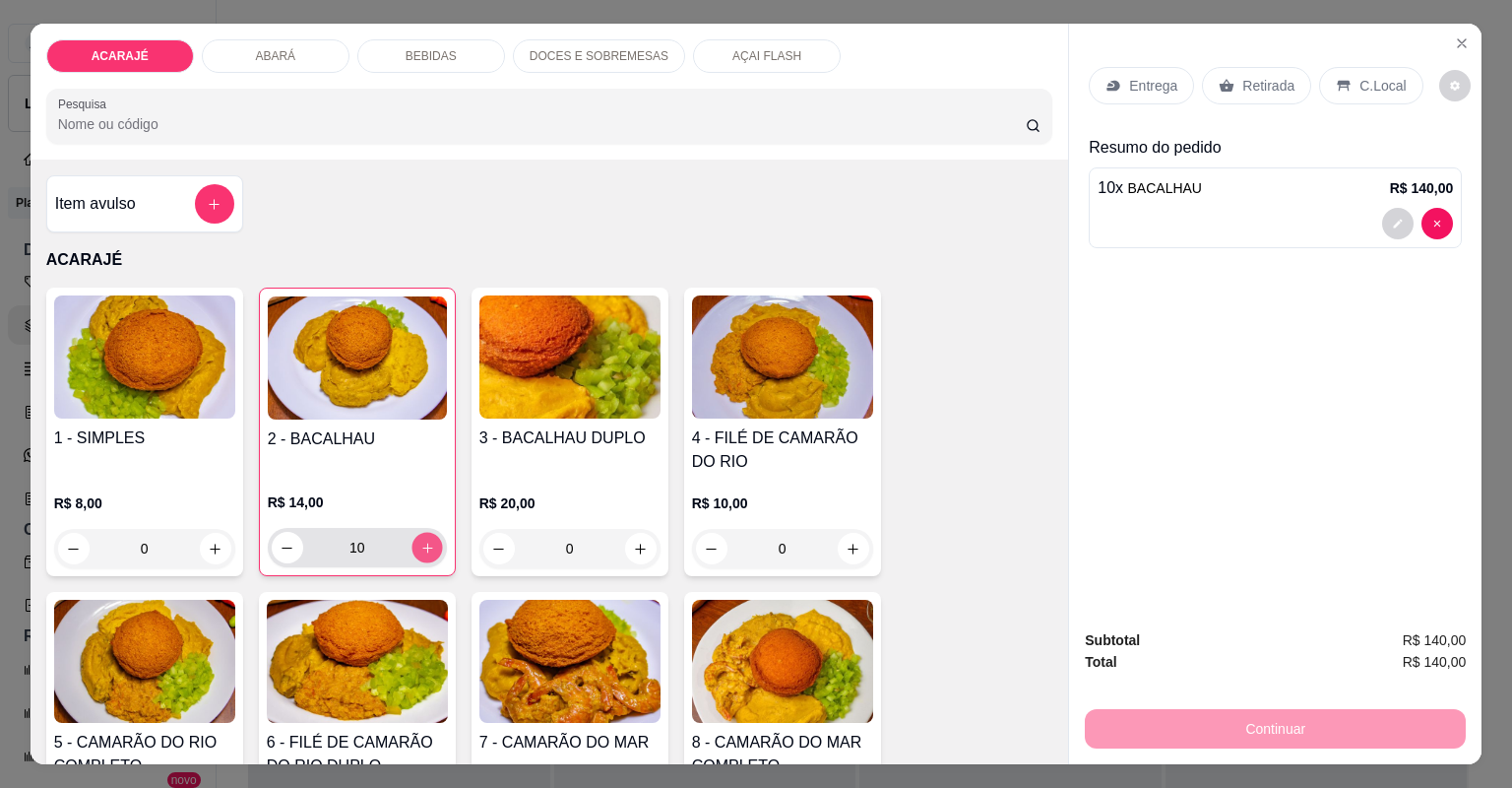 click 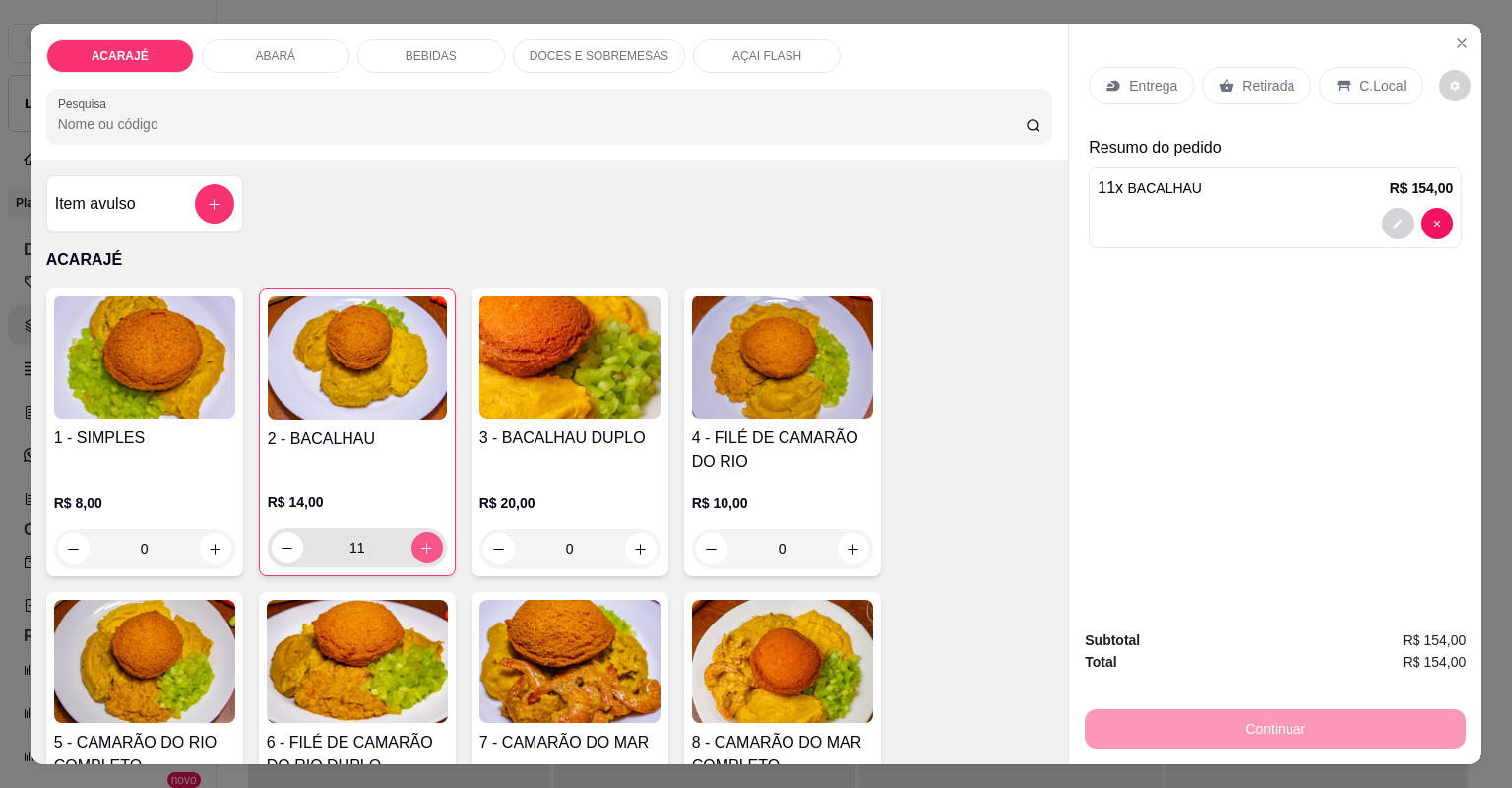click 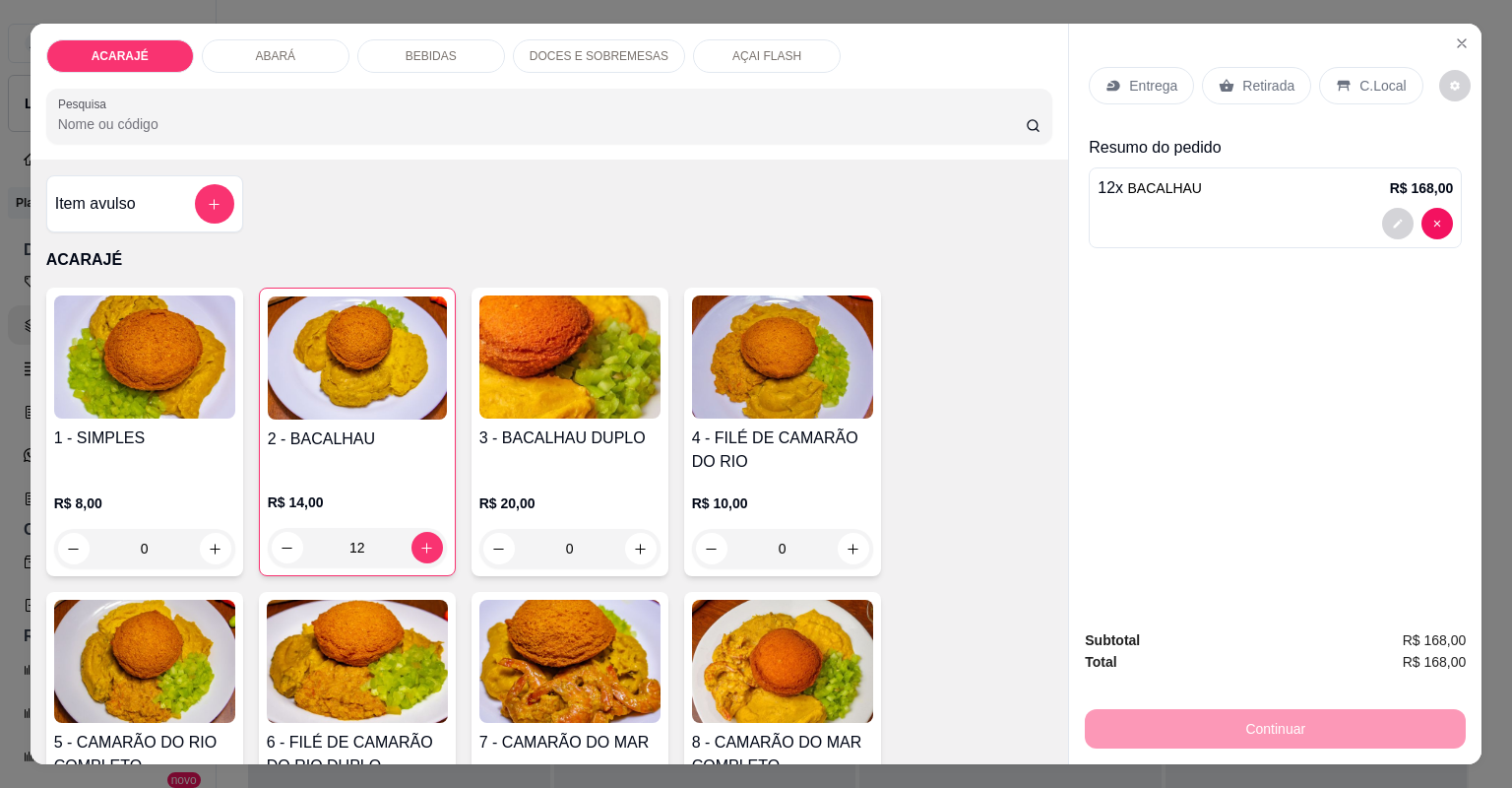 click on "Retirada" at bounding box center [1268, 86] 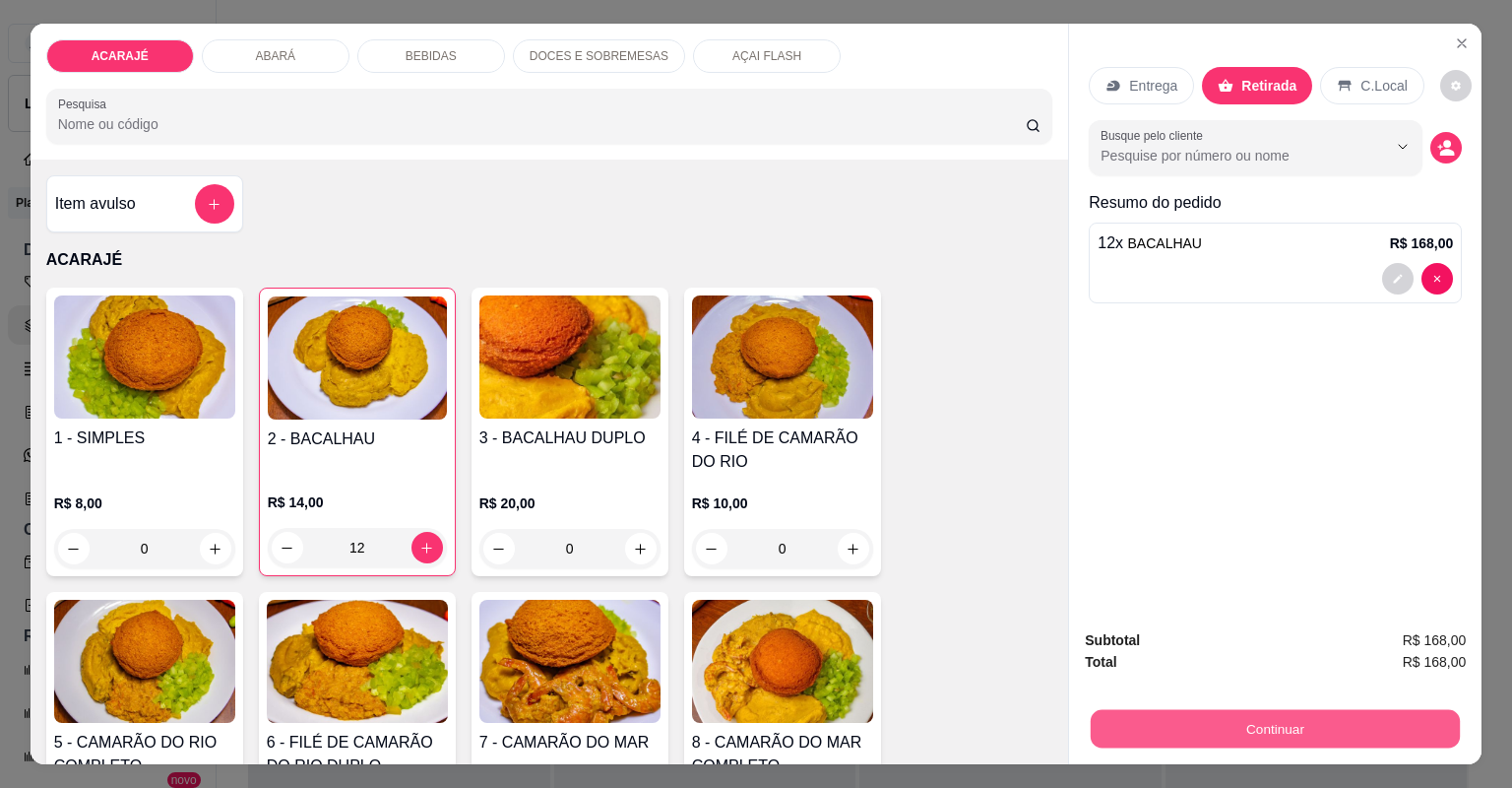 click on "Continuar" at bounding box center [1275, 729] 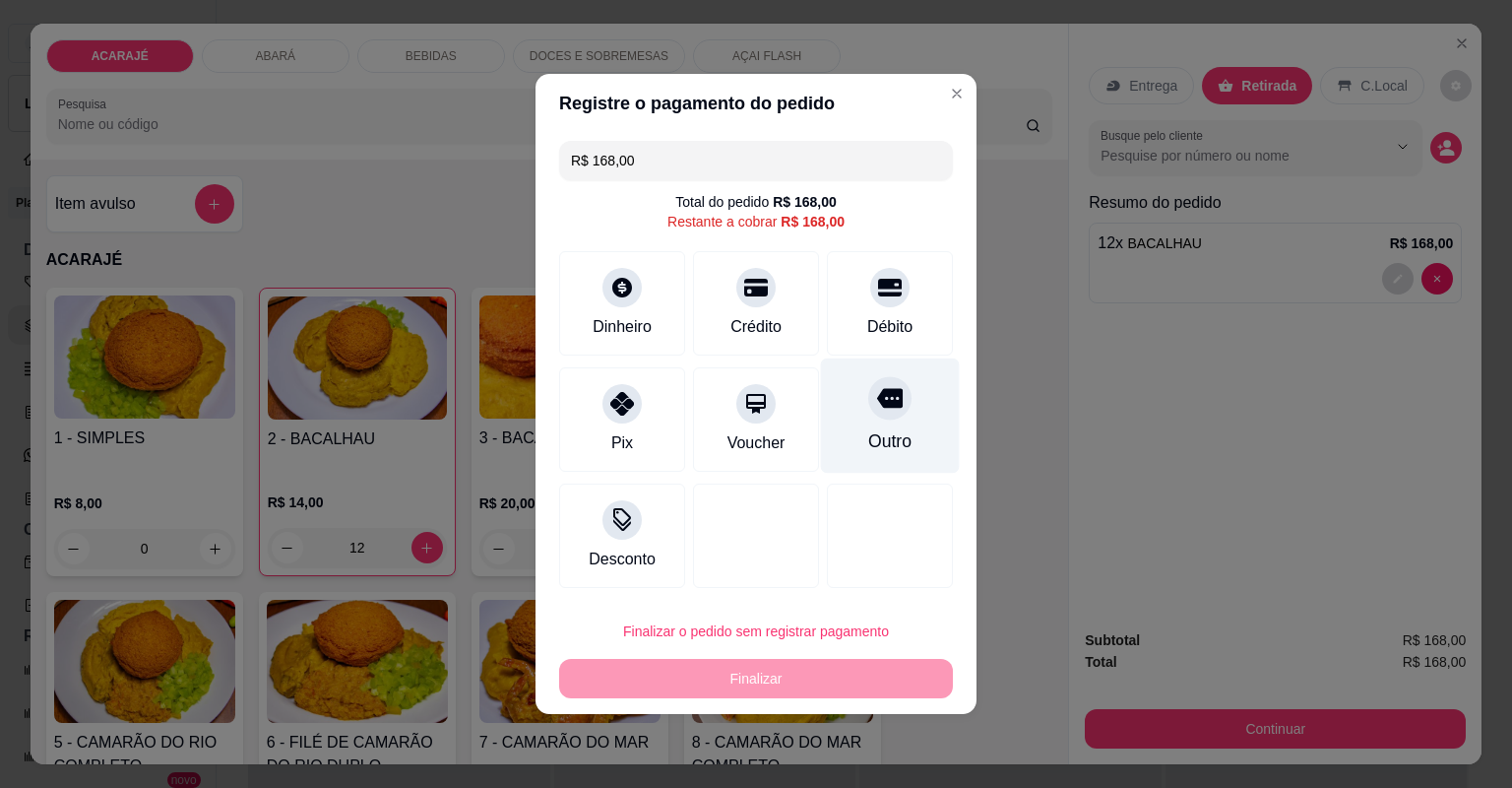 click 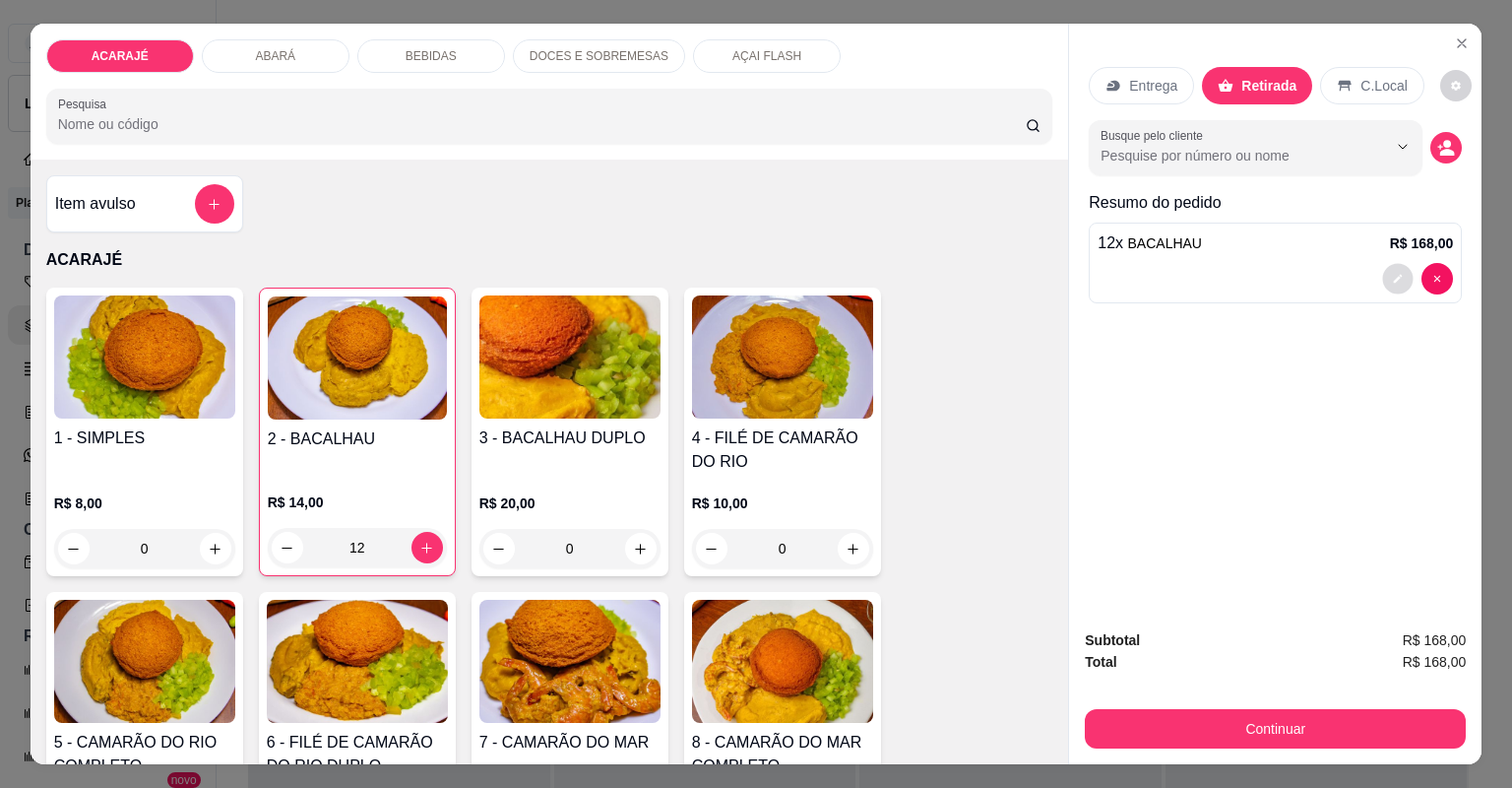 click 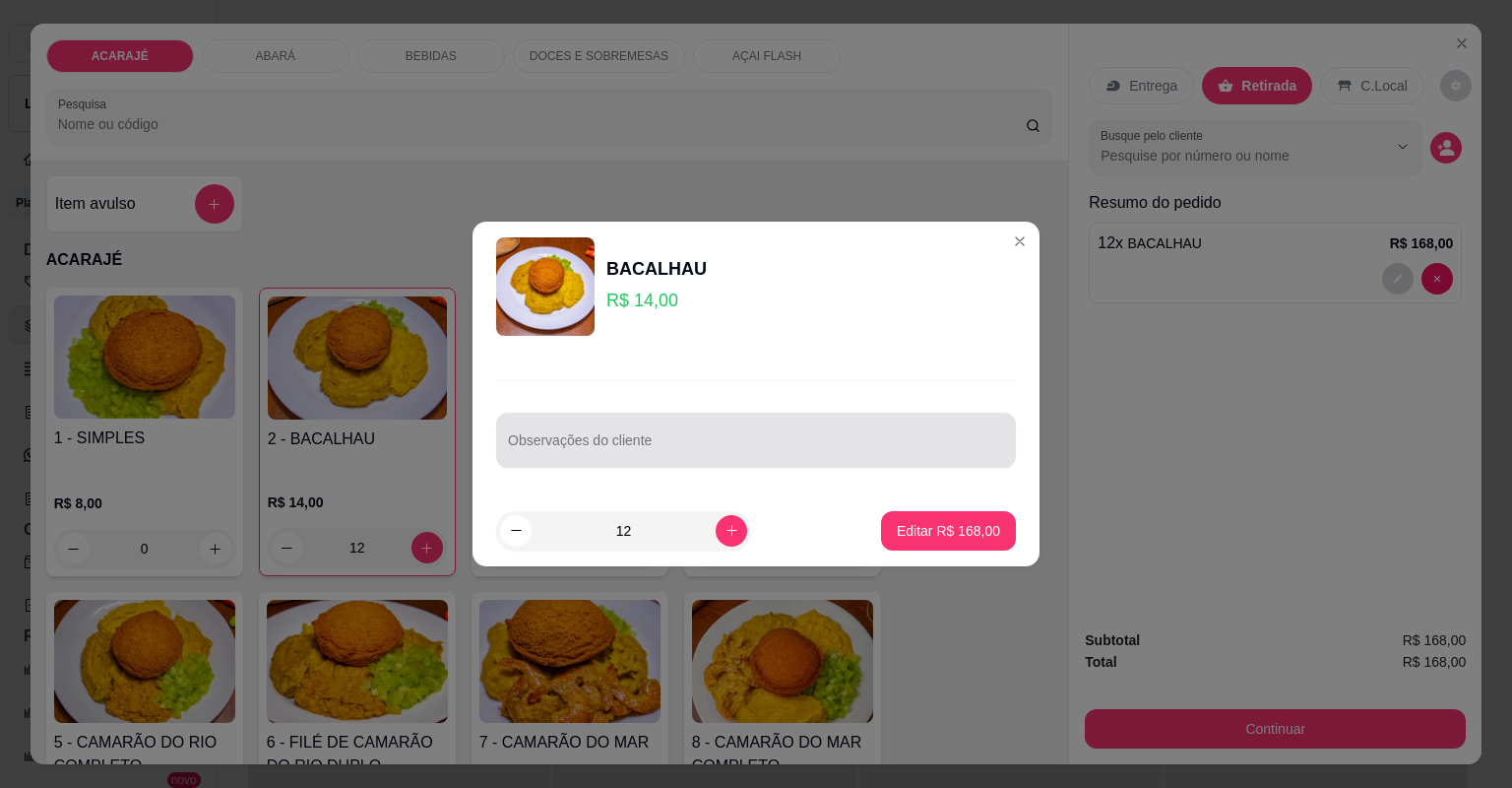click on "Observações do cliente" at bounding box center [756, 448] 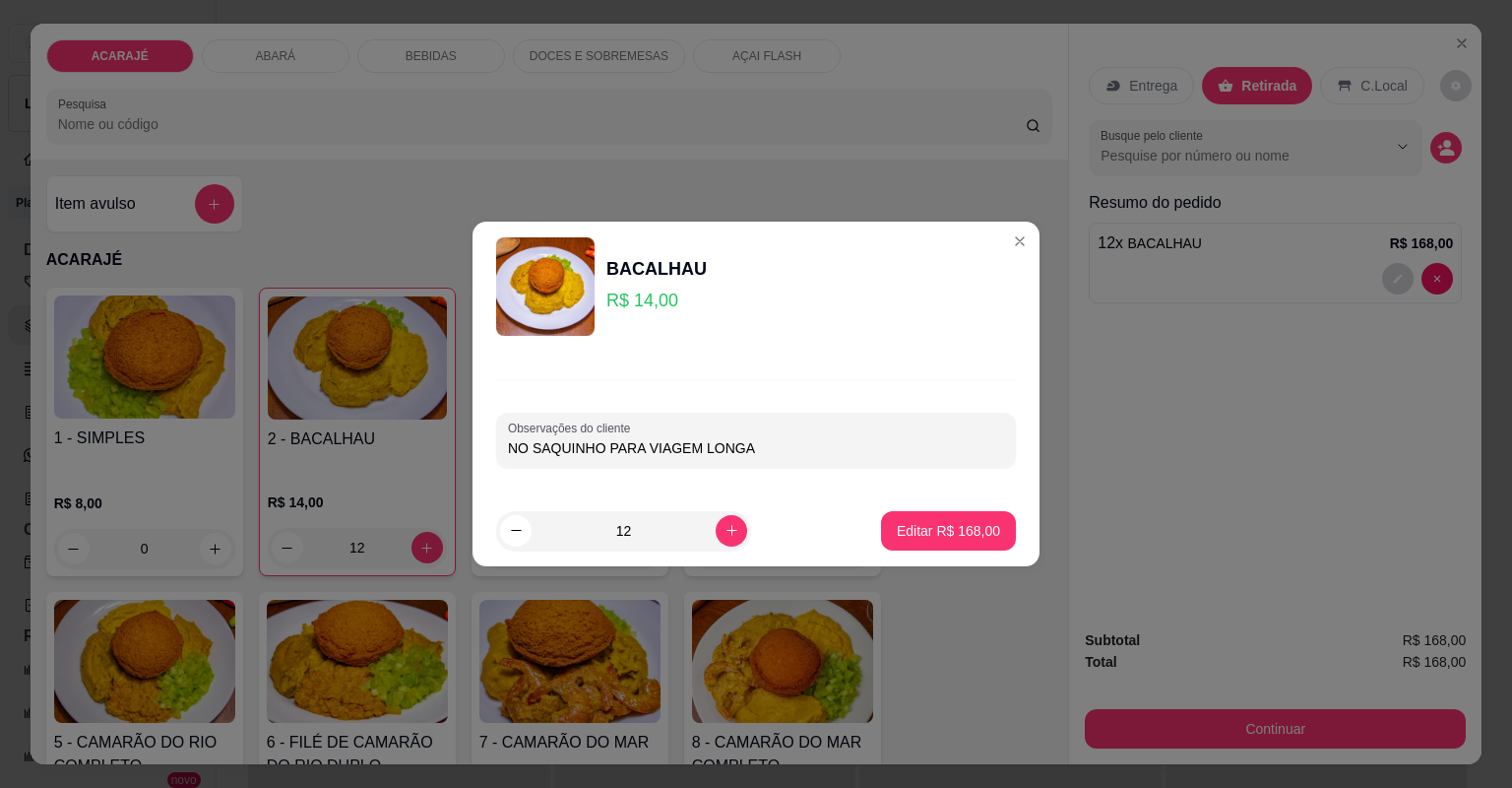 type on "NO SAQUINHO PARA VIAGEM LONGA" 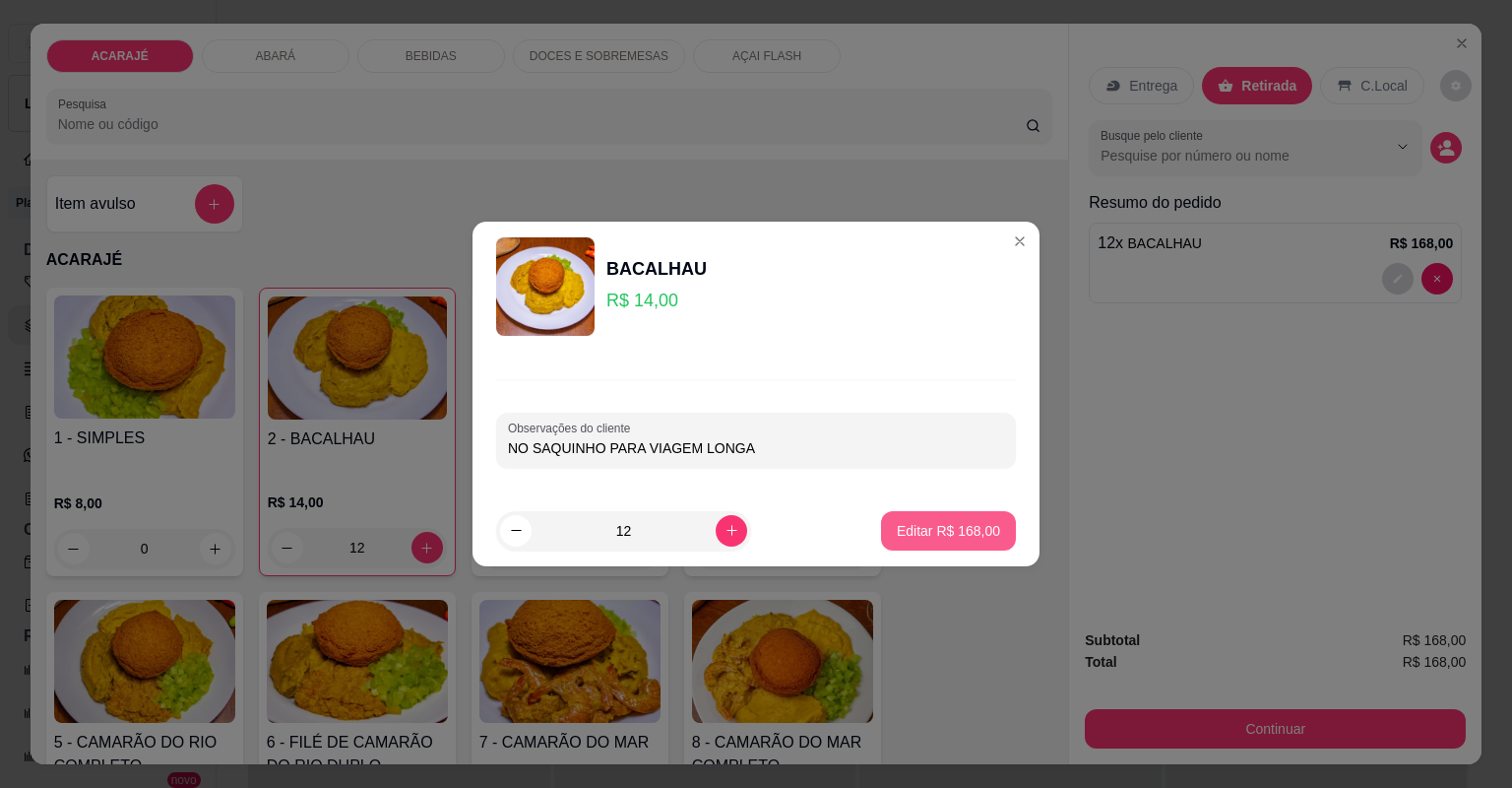 click on "Editar R$ 168,00" at bounding box center (948, 531) 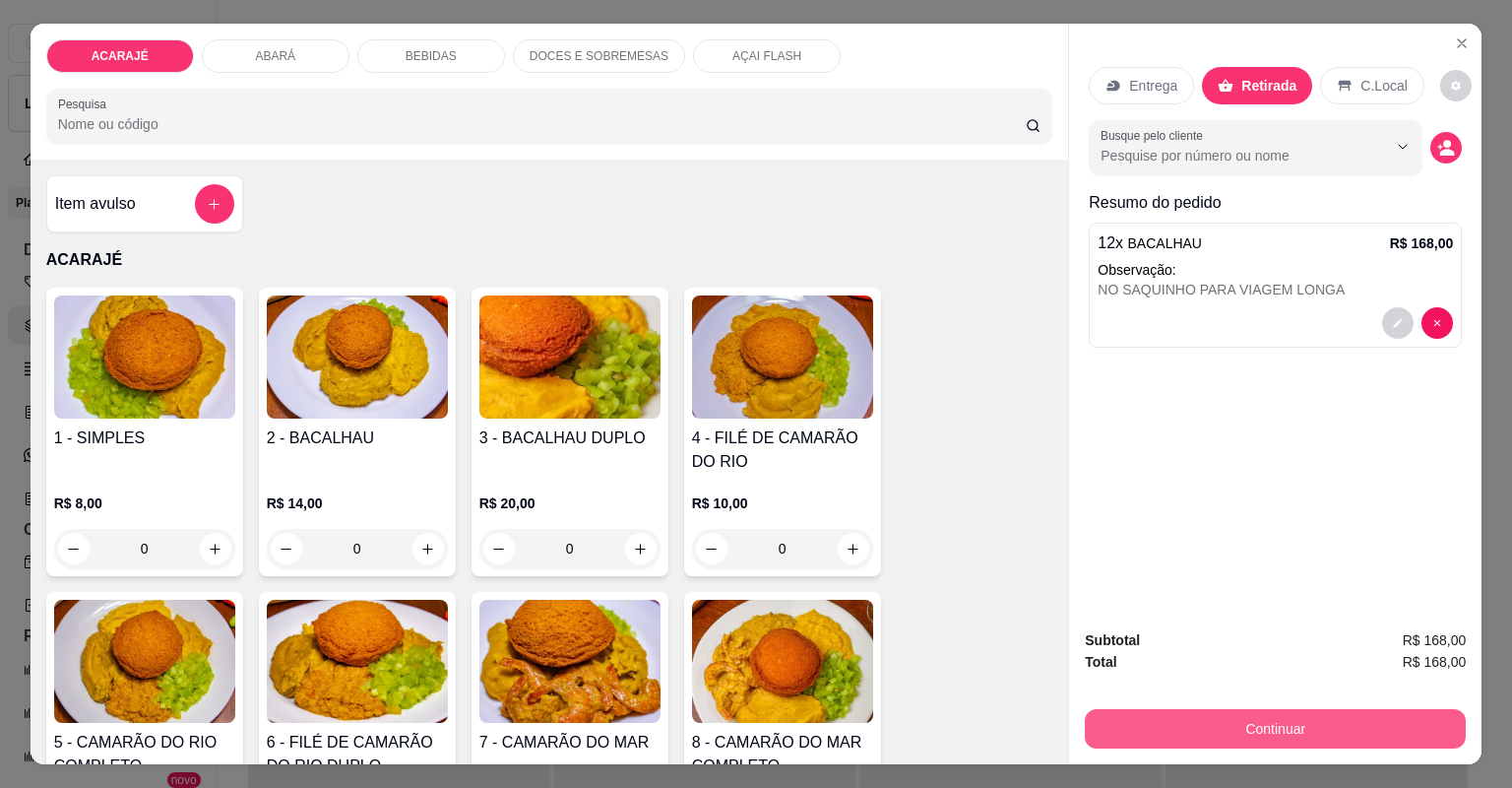 click on "Continuar" at bounding box center [1275, 729] 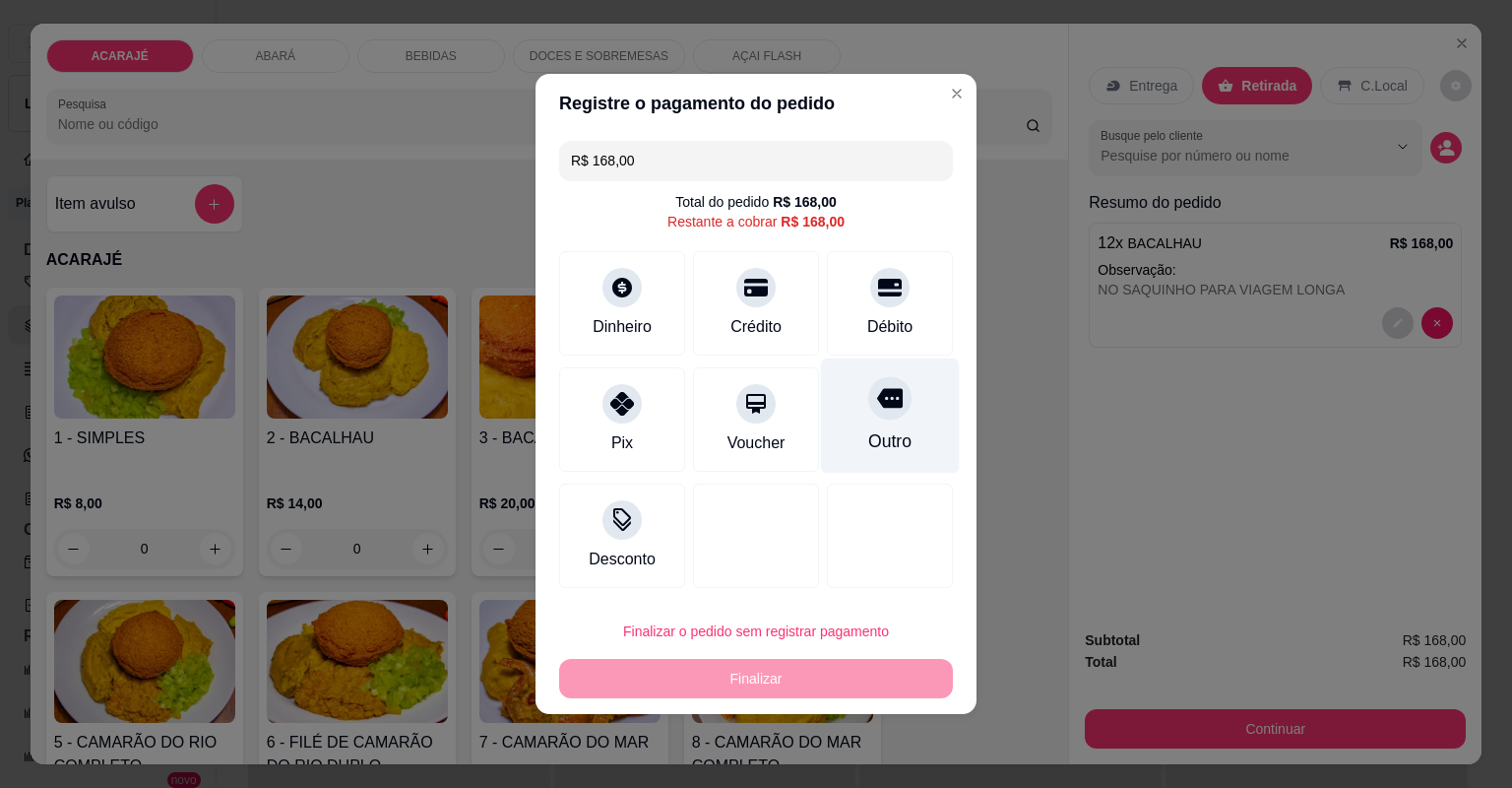 click 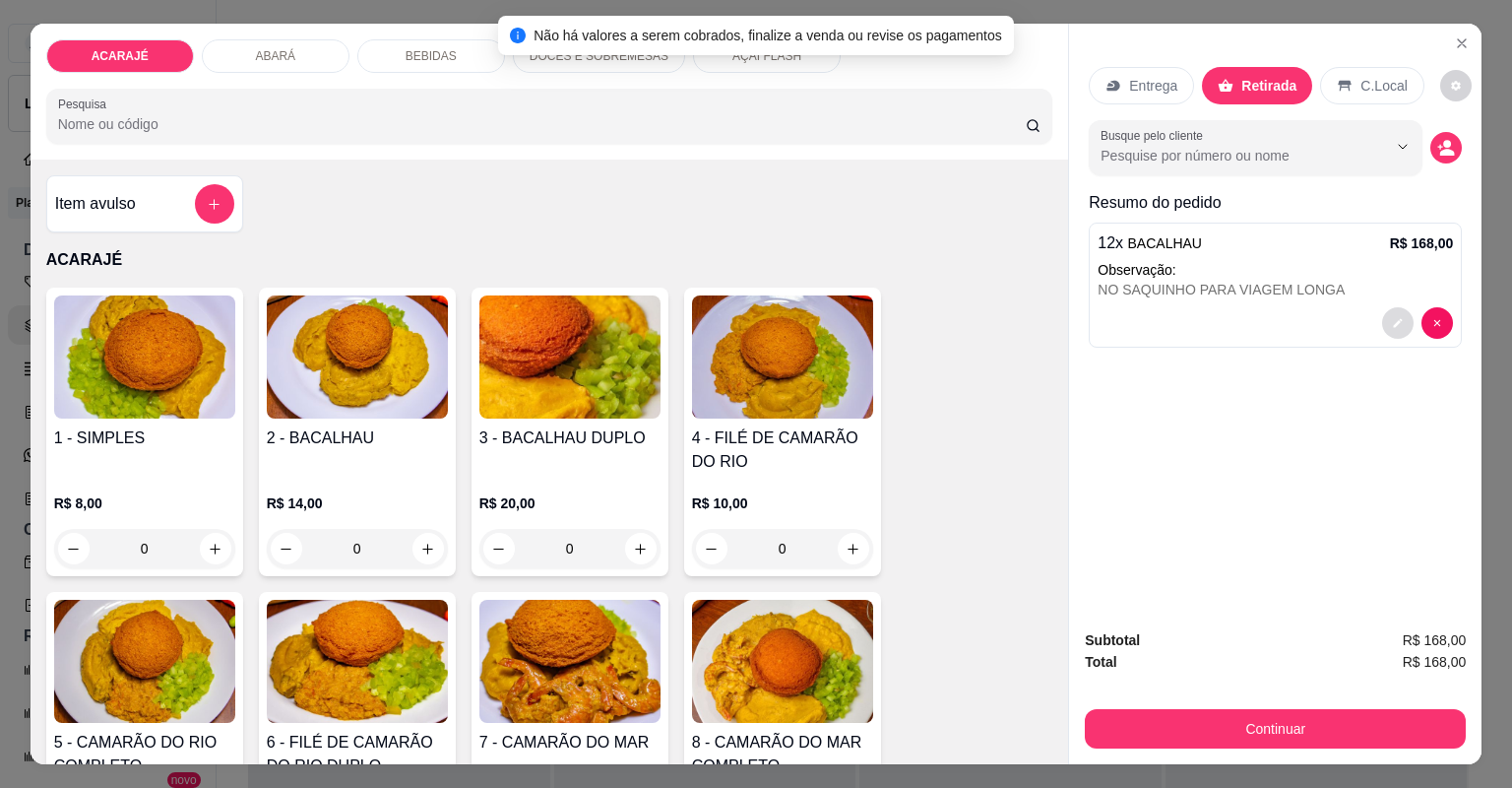 click 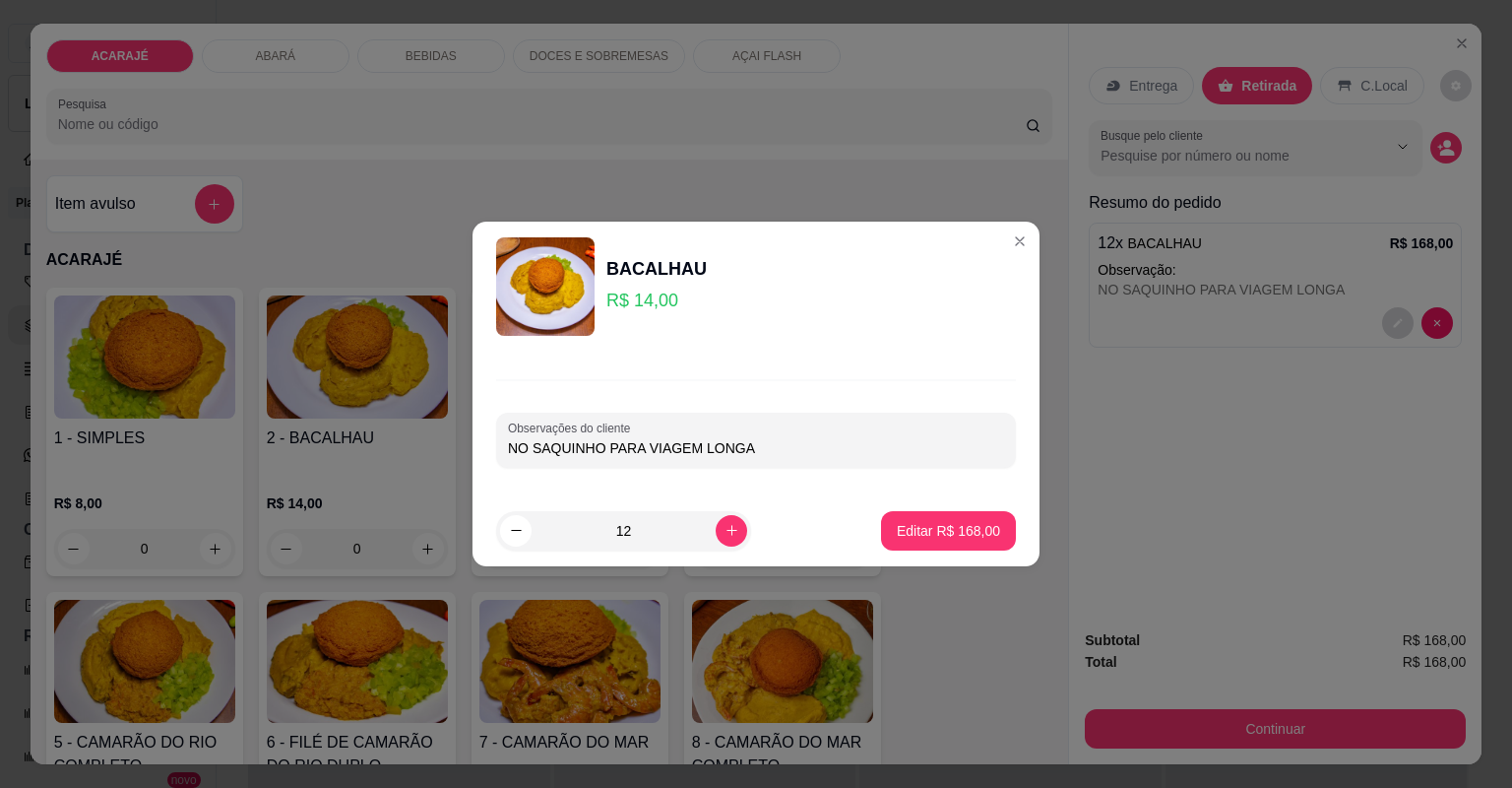 click on "NO SAQUINHO PARA VIAGEM LONGA" at bounding box center (756, 448) 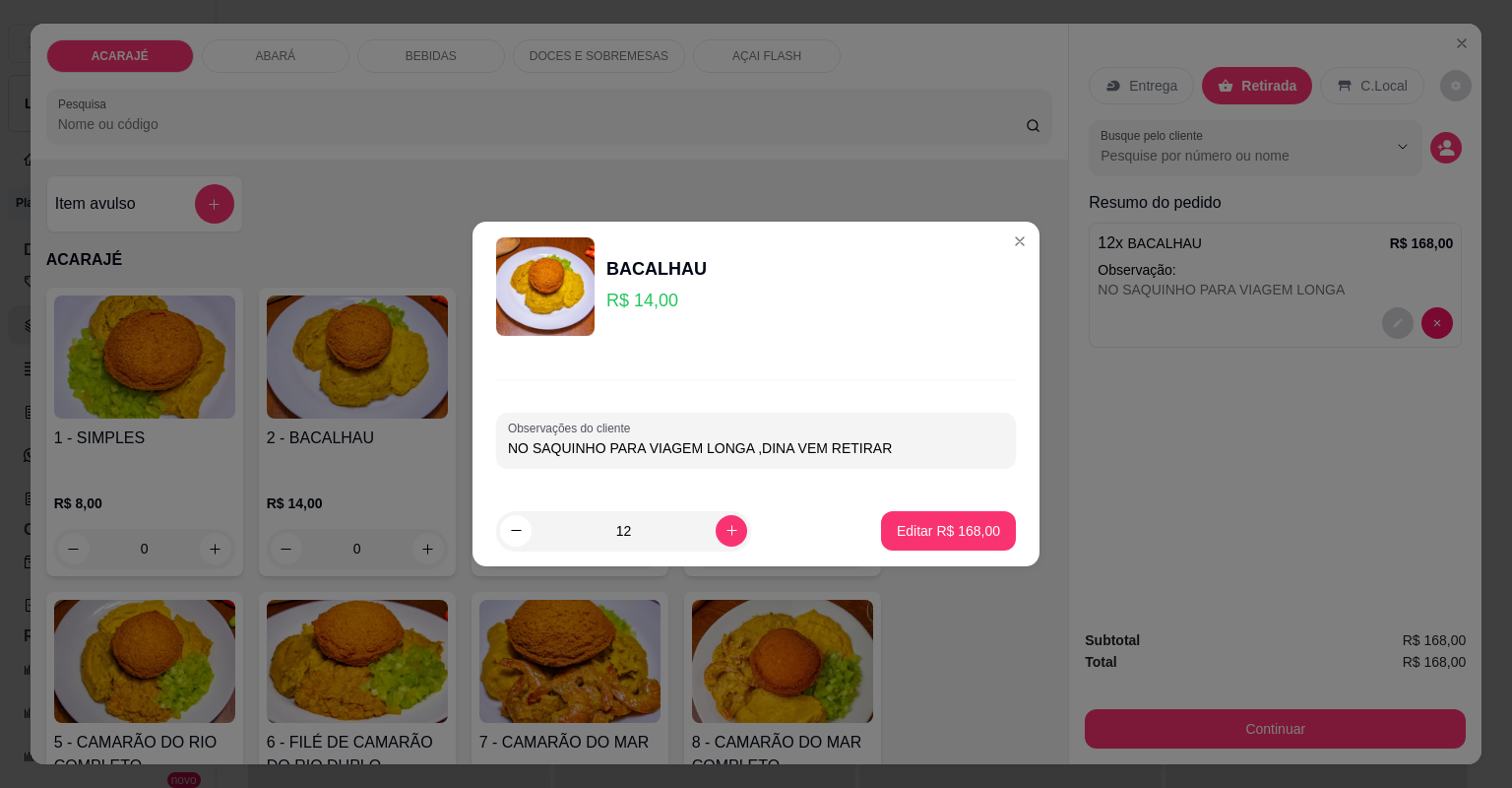 type on "NO SAQUINHO PARA VIAGEM LONGA ,DINA VEM RETIRAR" 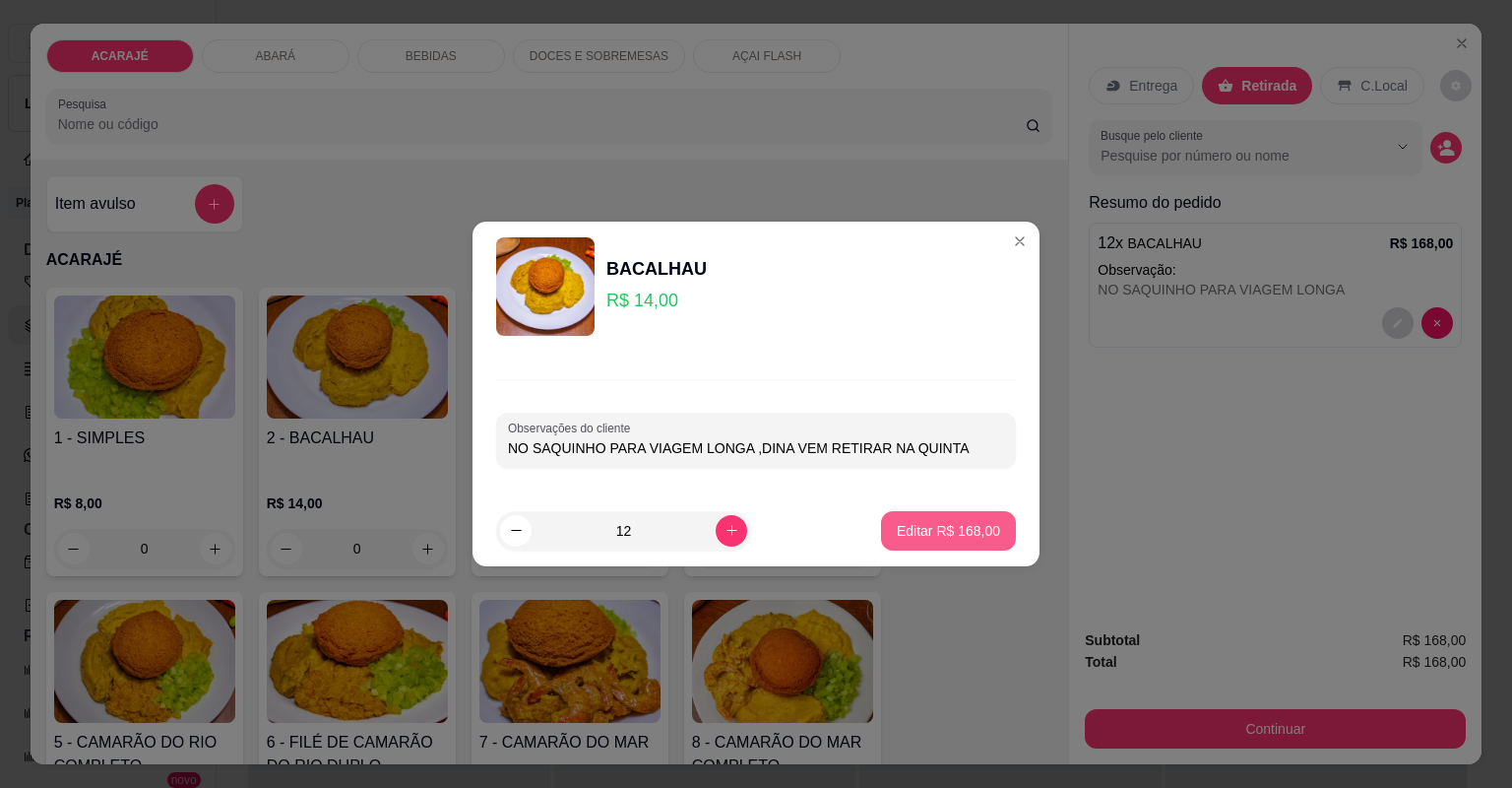 click on "Editar R$ 168,00" at bounding box center [948, 531] 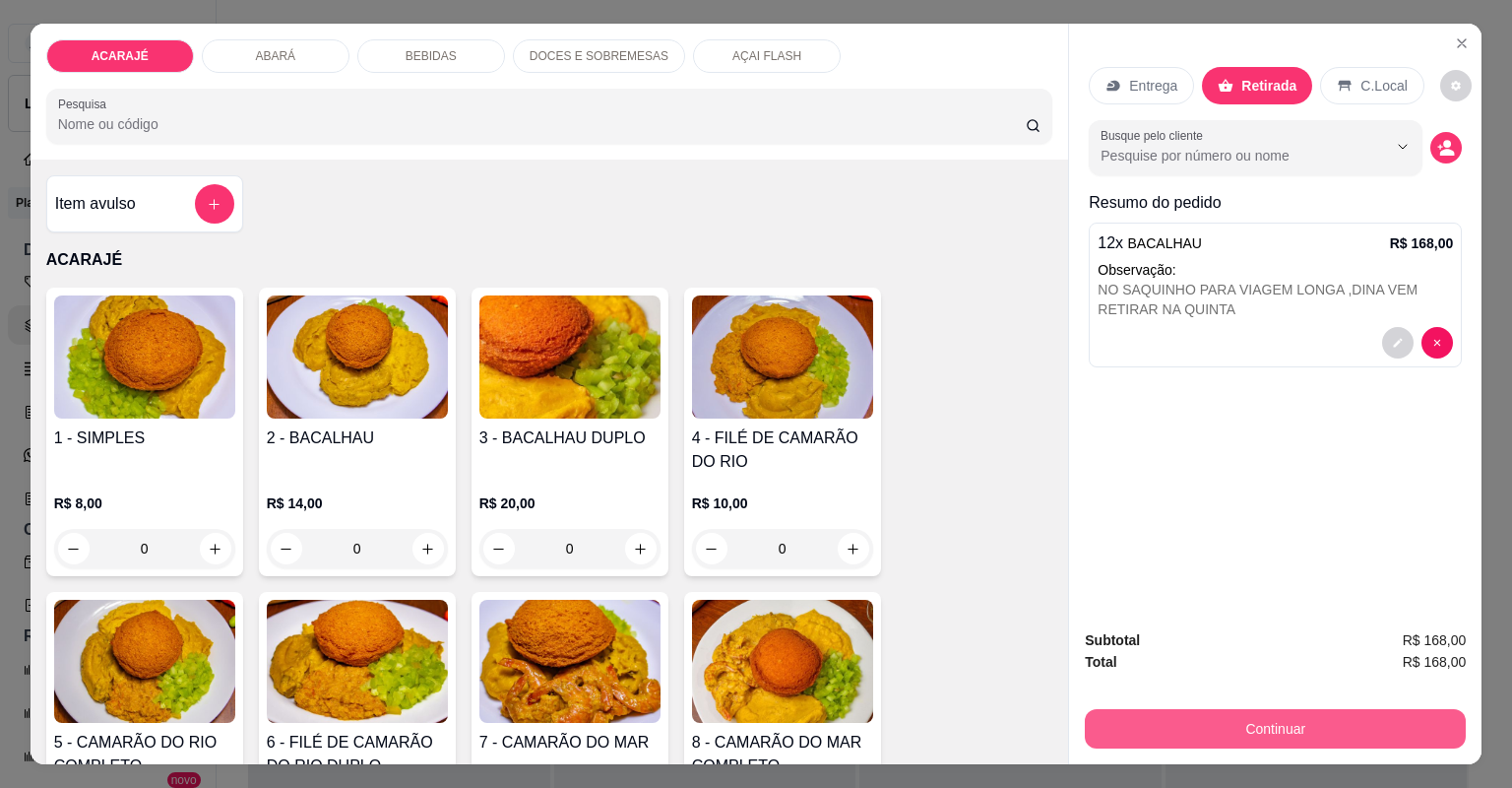 click on "Continuar" at bounding box center (1275, 729) 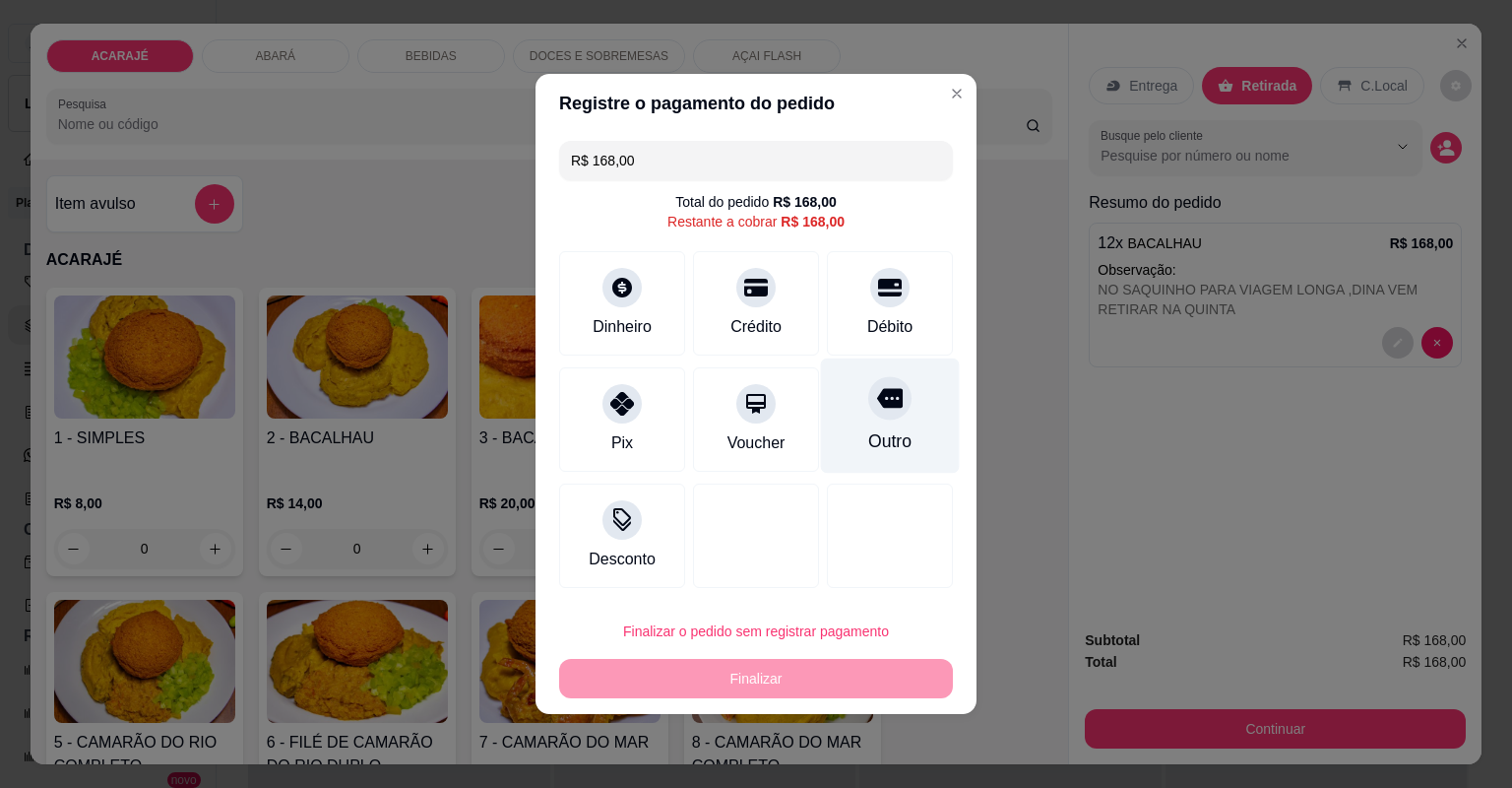 click 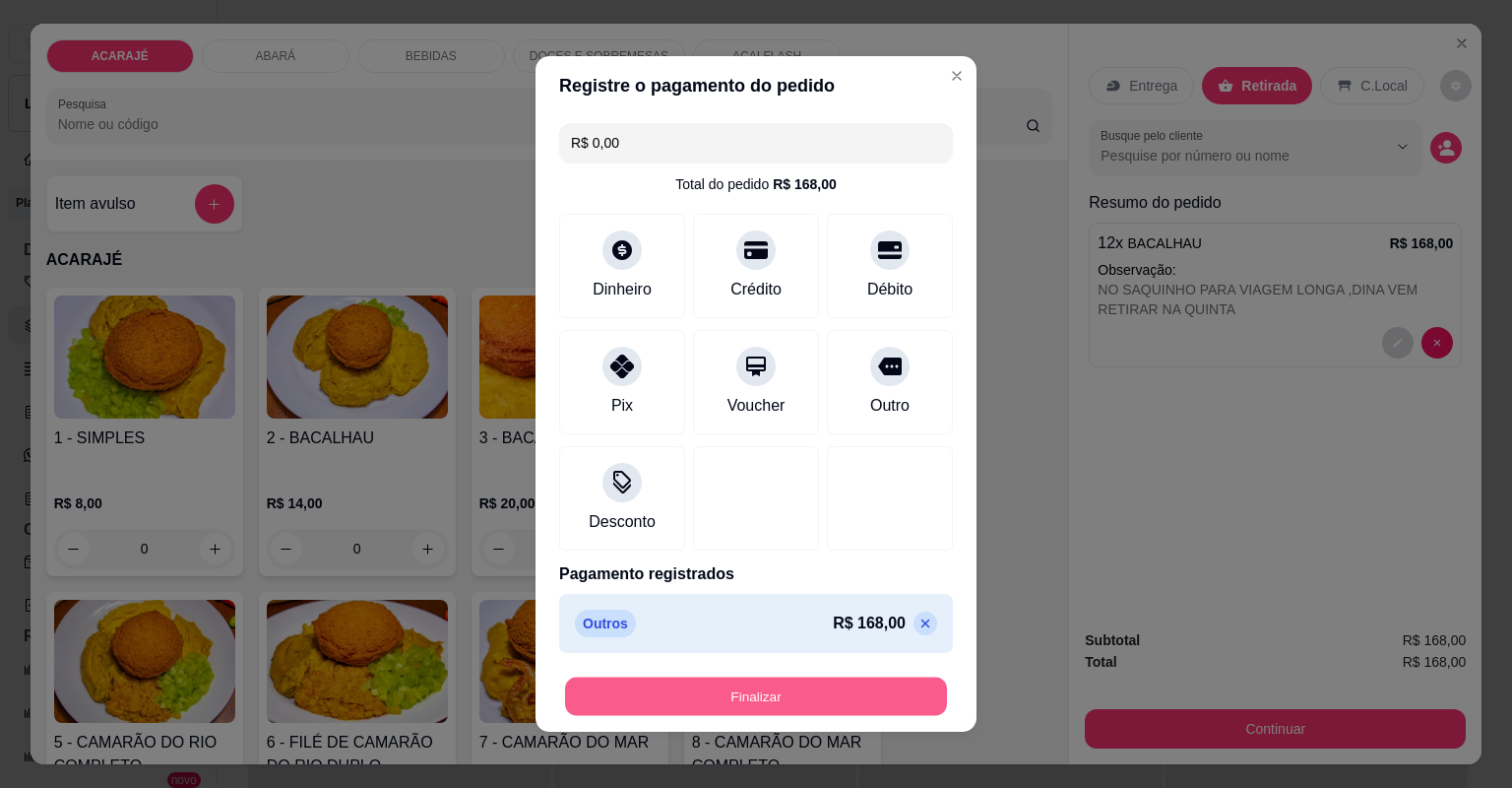 click on "Finalizar" at bounding box center (756, 696) 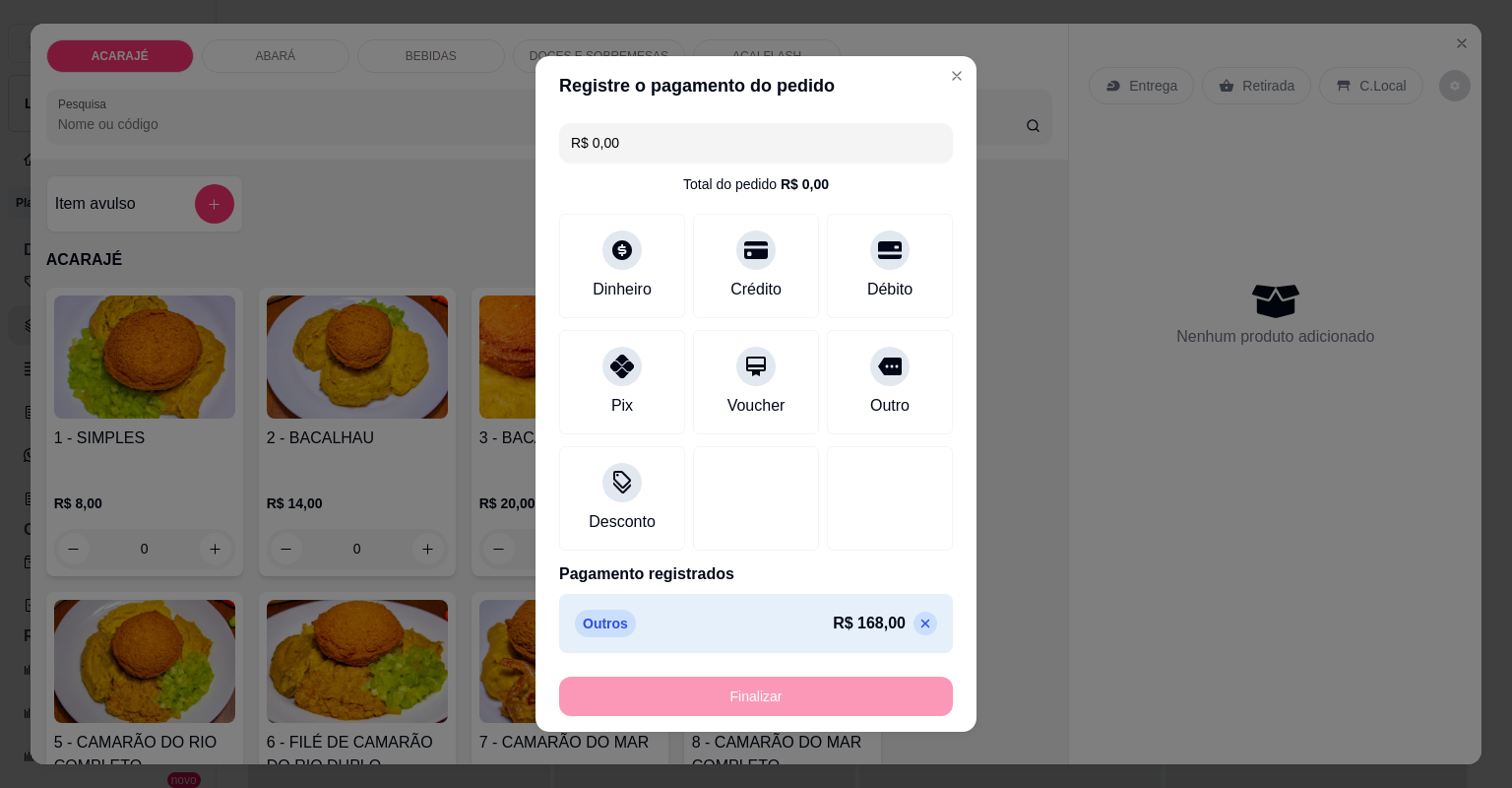 type on "-R$ 168,00" 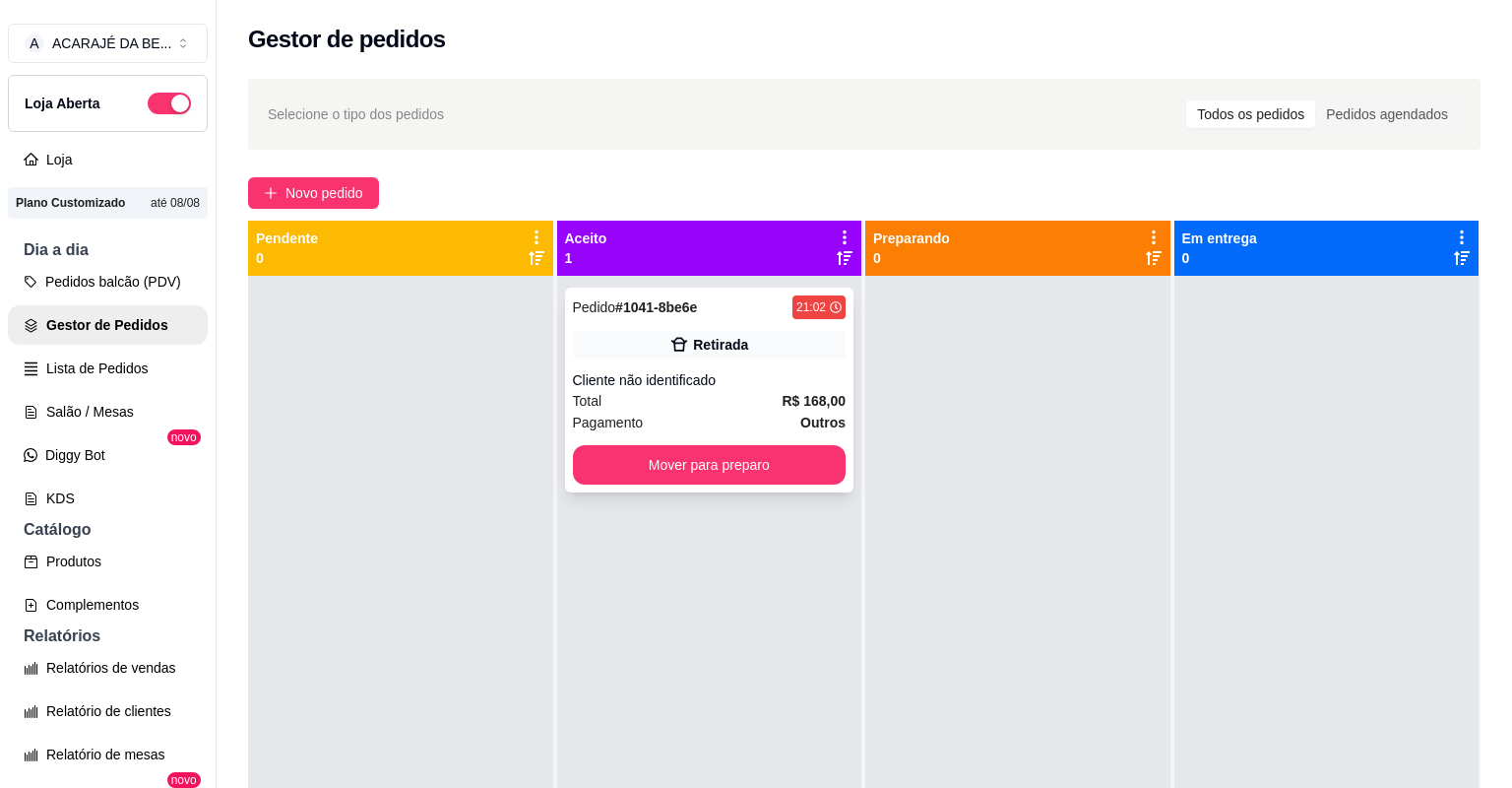 click on "Pagamento Outros" at bounding box center (710, 423) 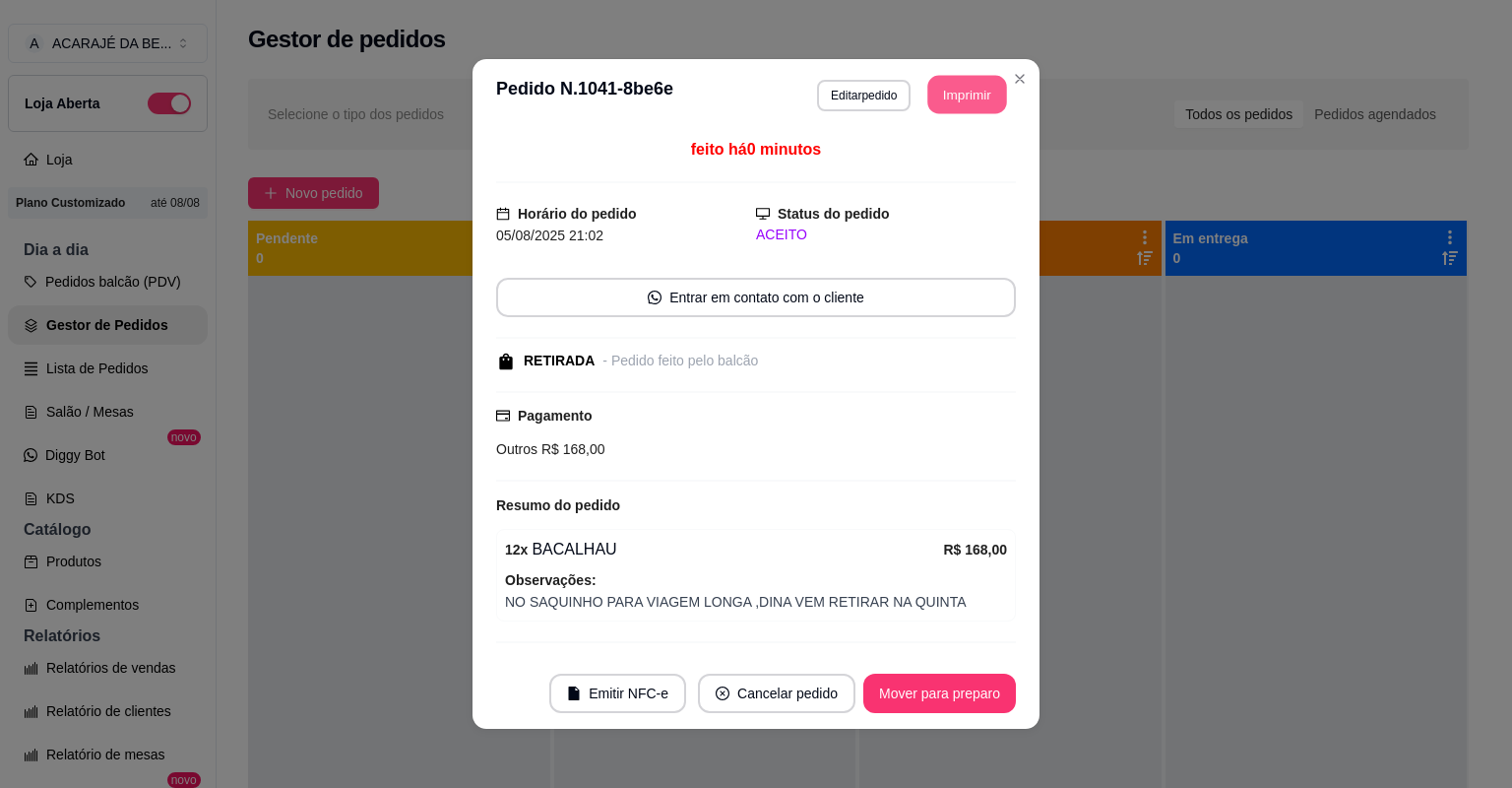 click on "Imprimir" at bounding box center [968, 95] 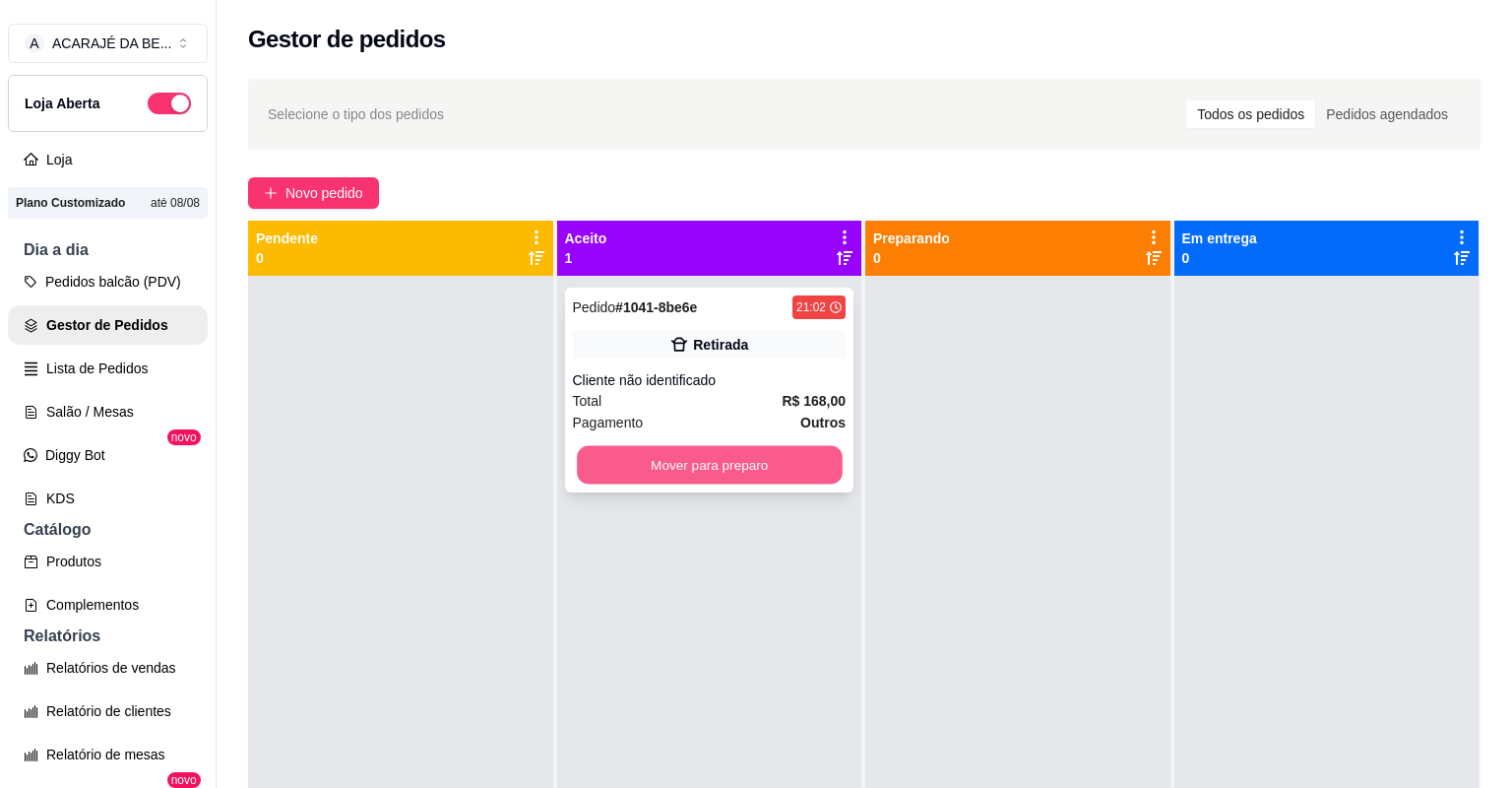 click on "Mover para preparo" at bounding box center (709, 465) 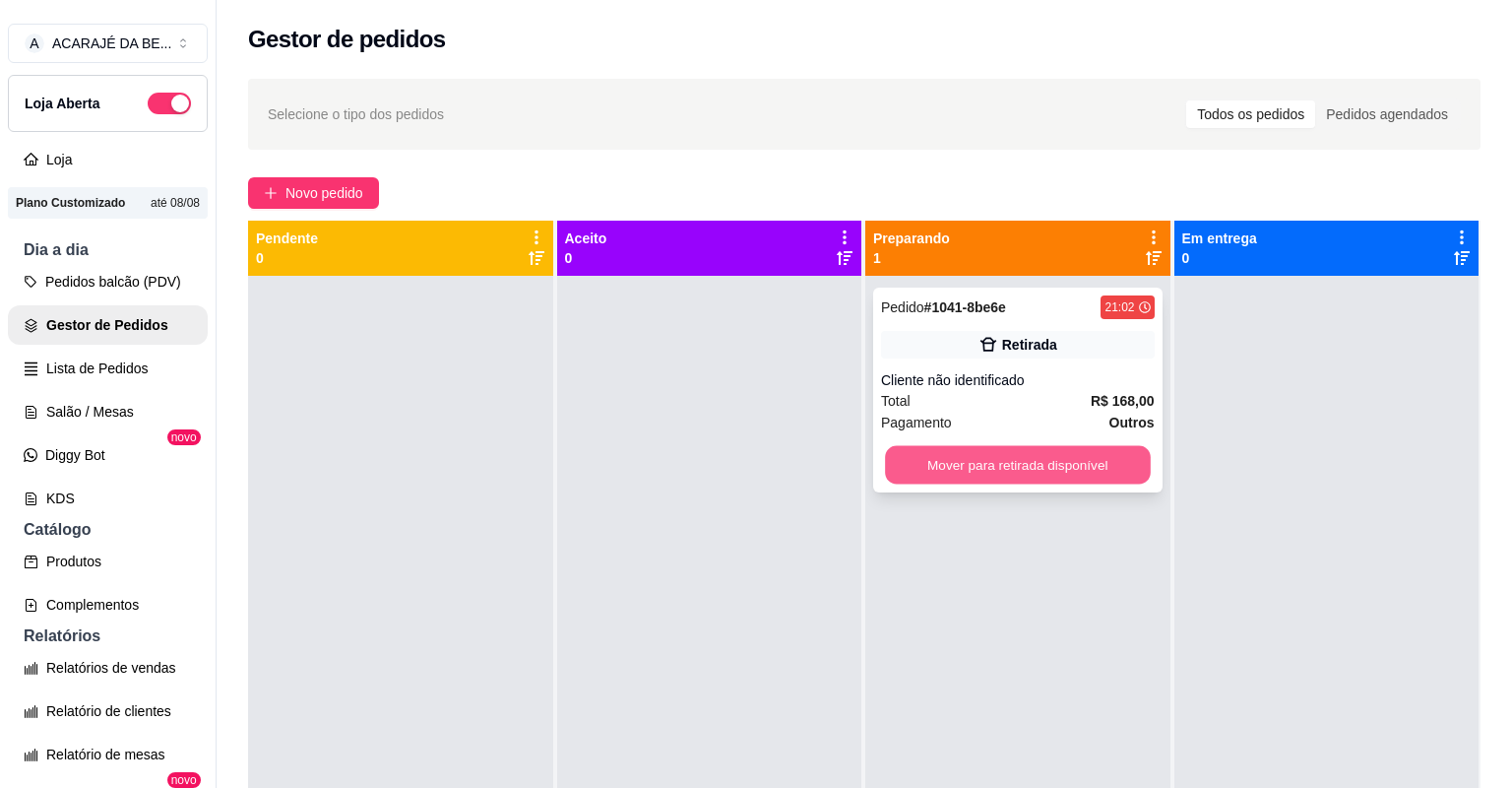 click on "Mover para retirada disponível" at bounding box center [1017, 465] 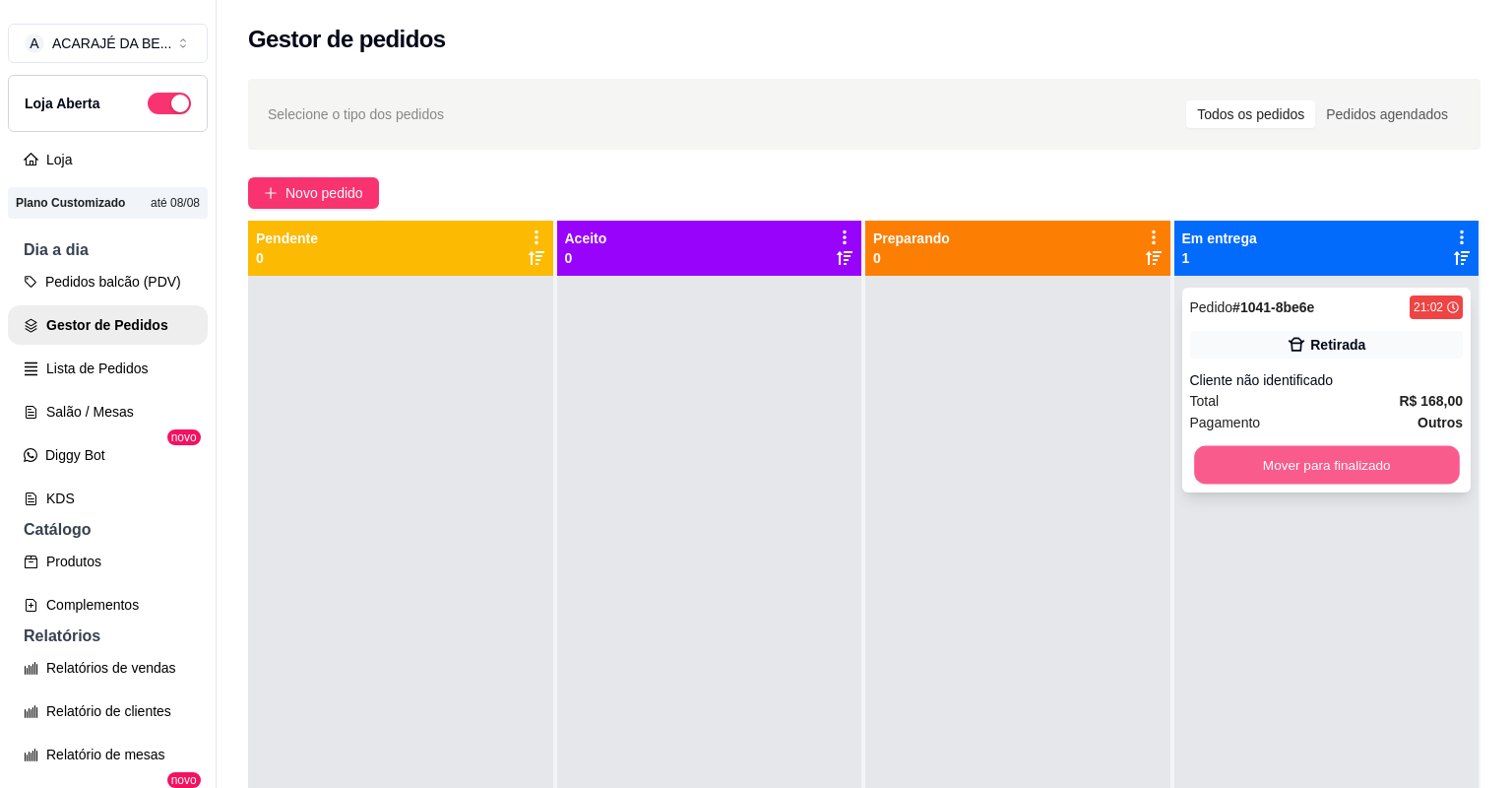 click on "Mover para finalizado" at bounding box center [1326, 465] 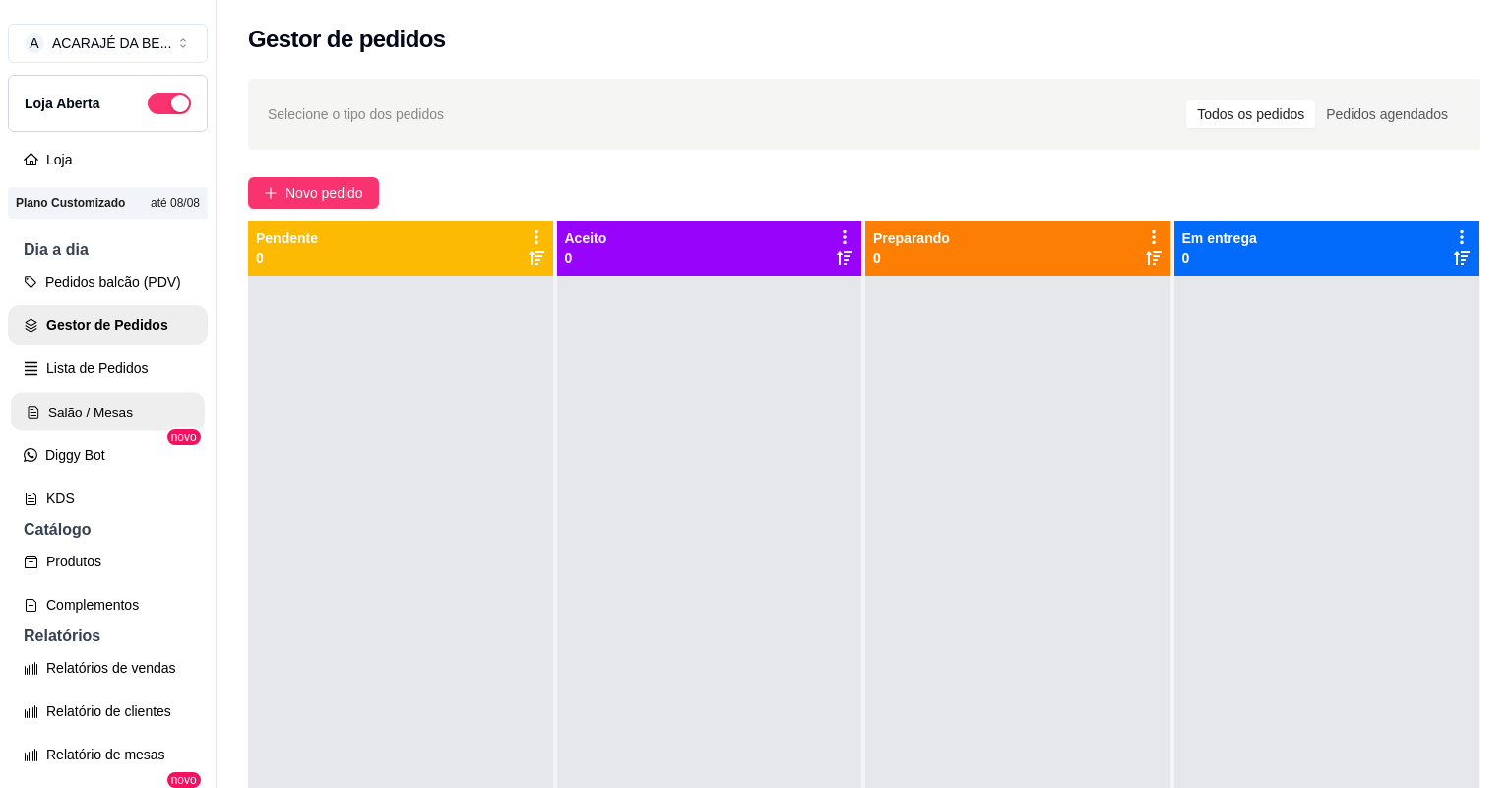 click on "Salão / Mesas" at bounding box center [107, 412] 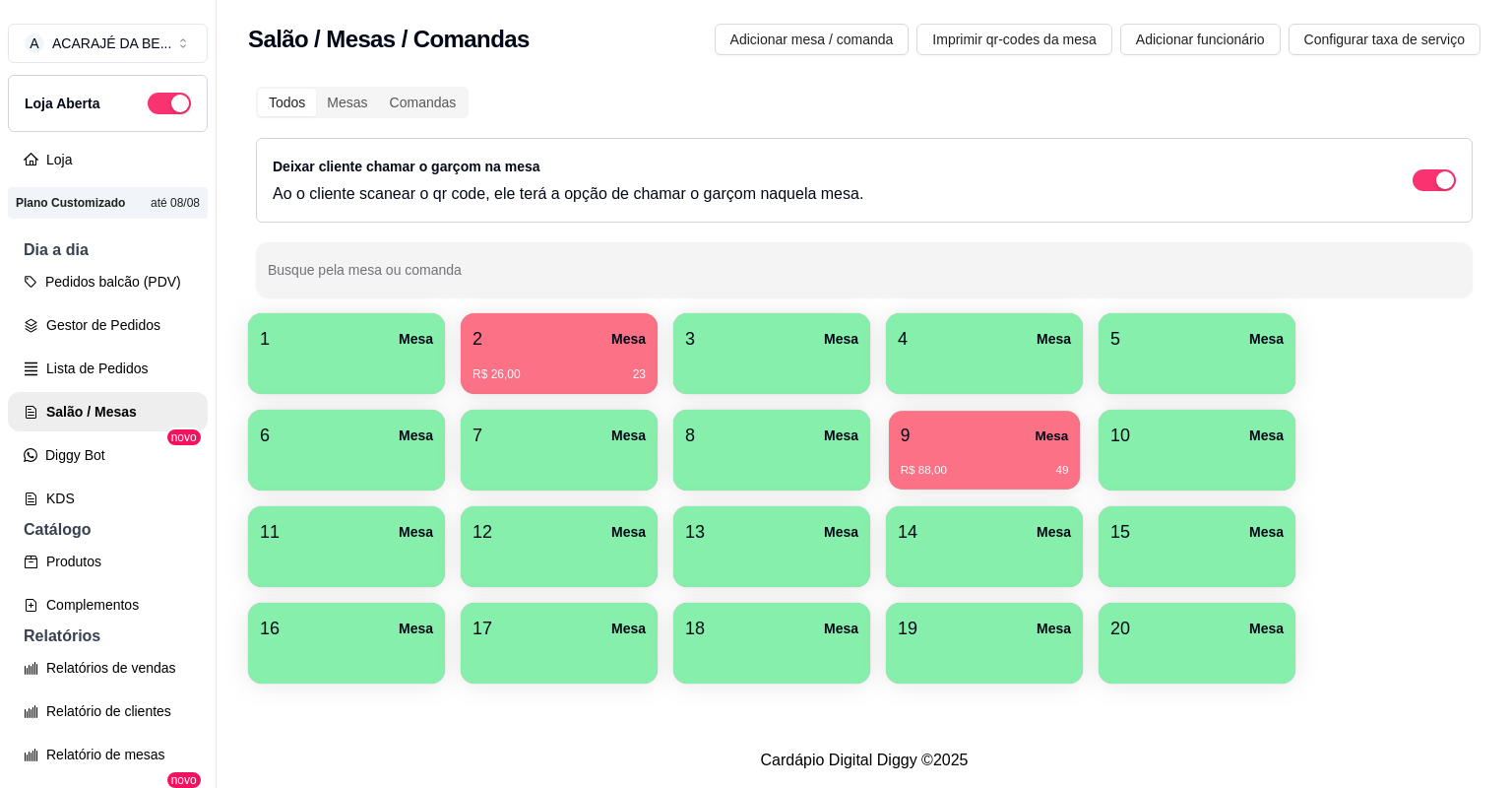 click on "R$ 88,00 49" at bounding box center [984, 463] 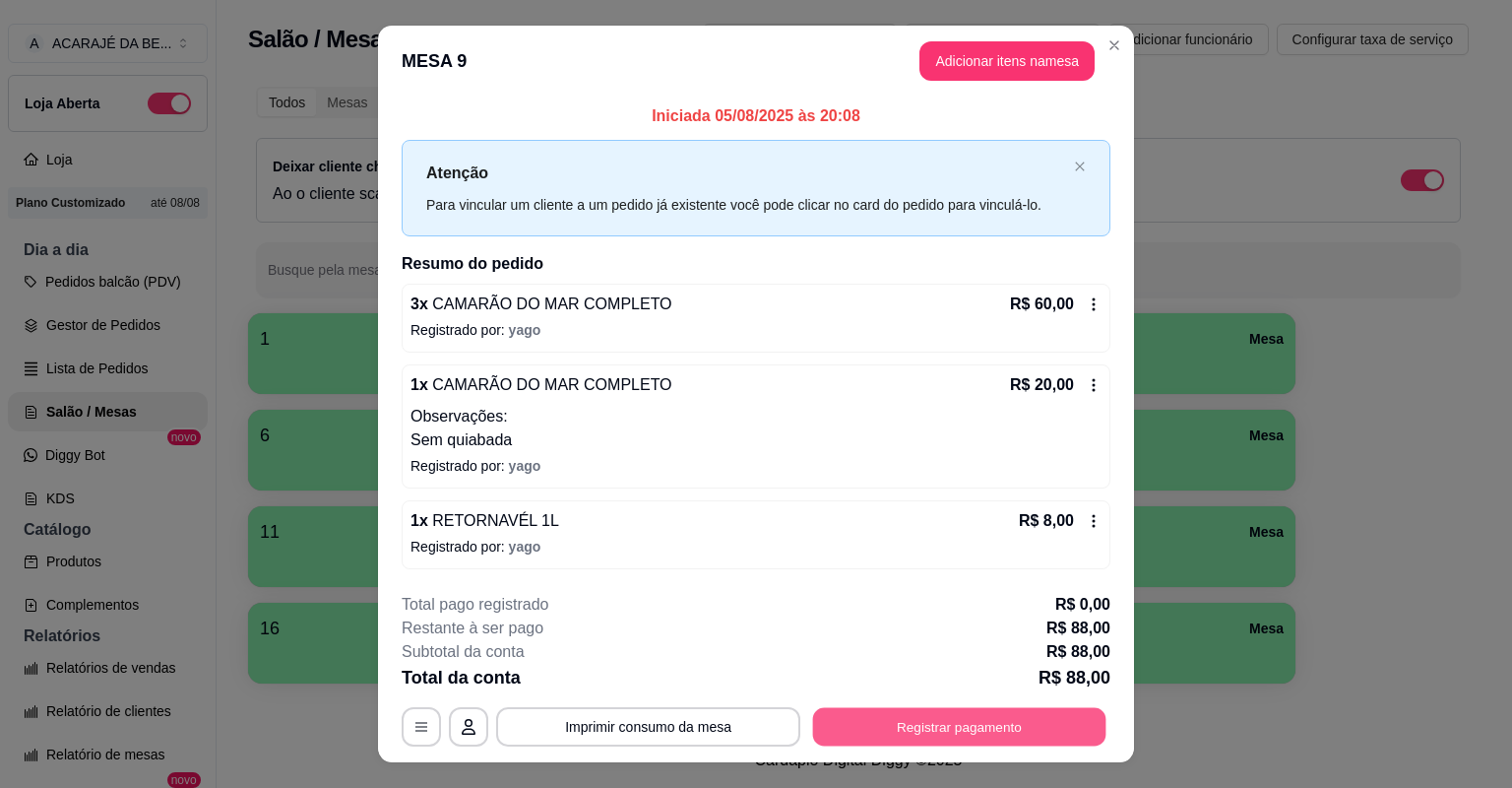 click on "Registrar pagamento" at bounding box center (960, 726) 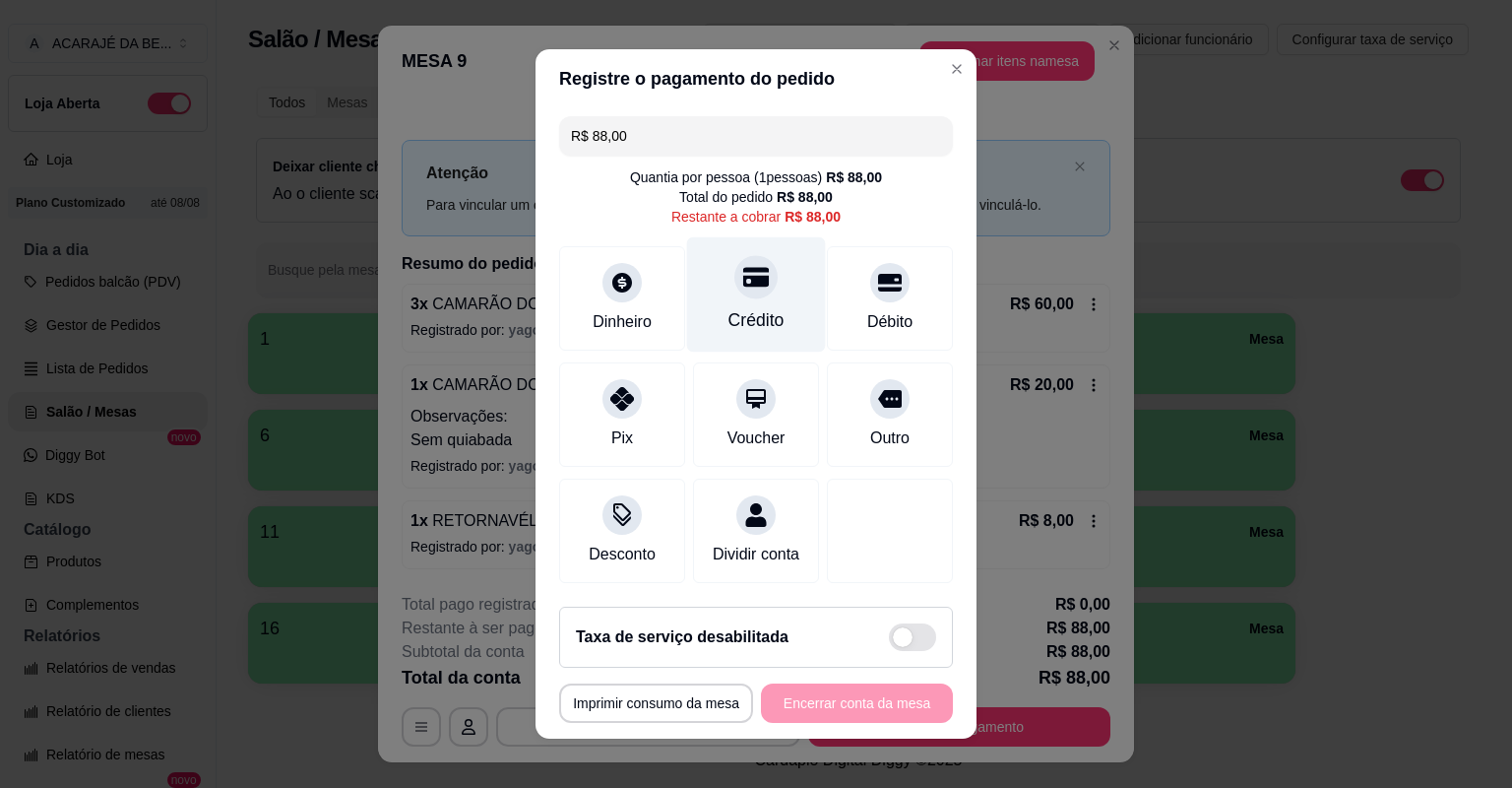 click 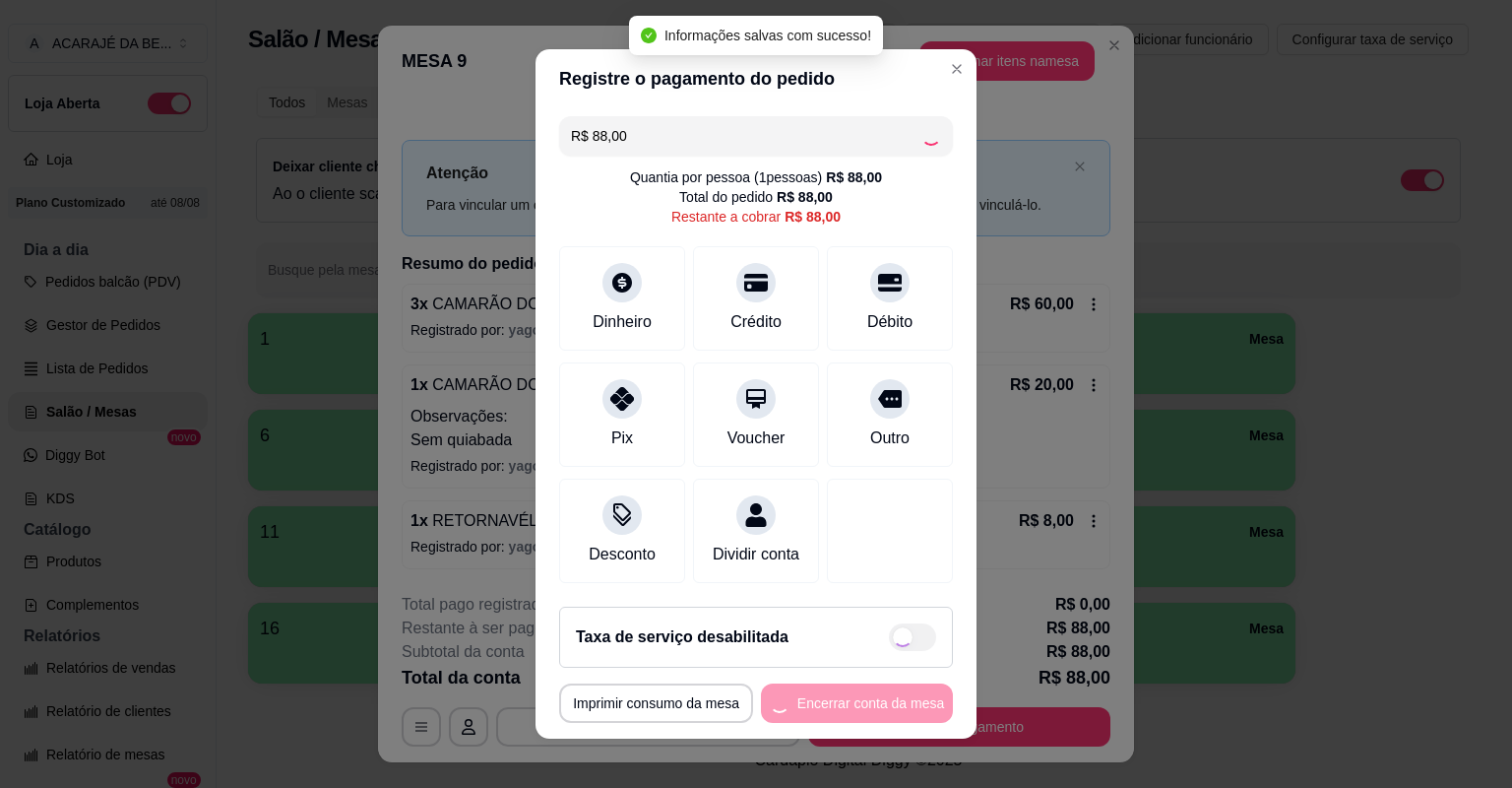 type on "R$ 0,00" 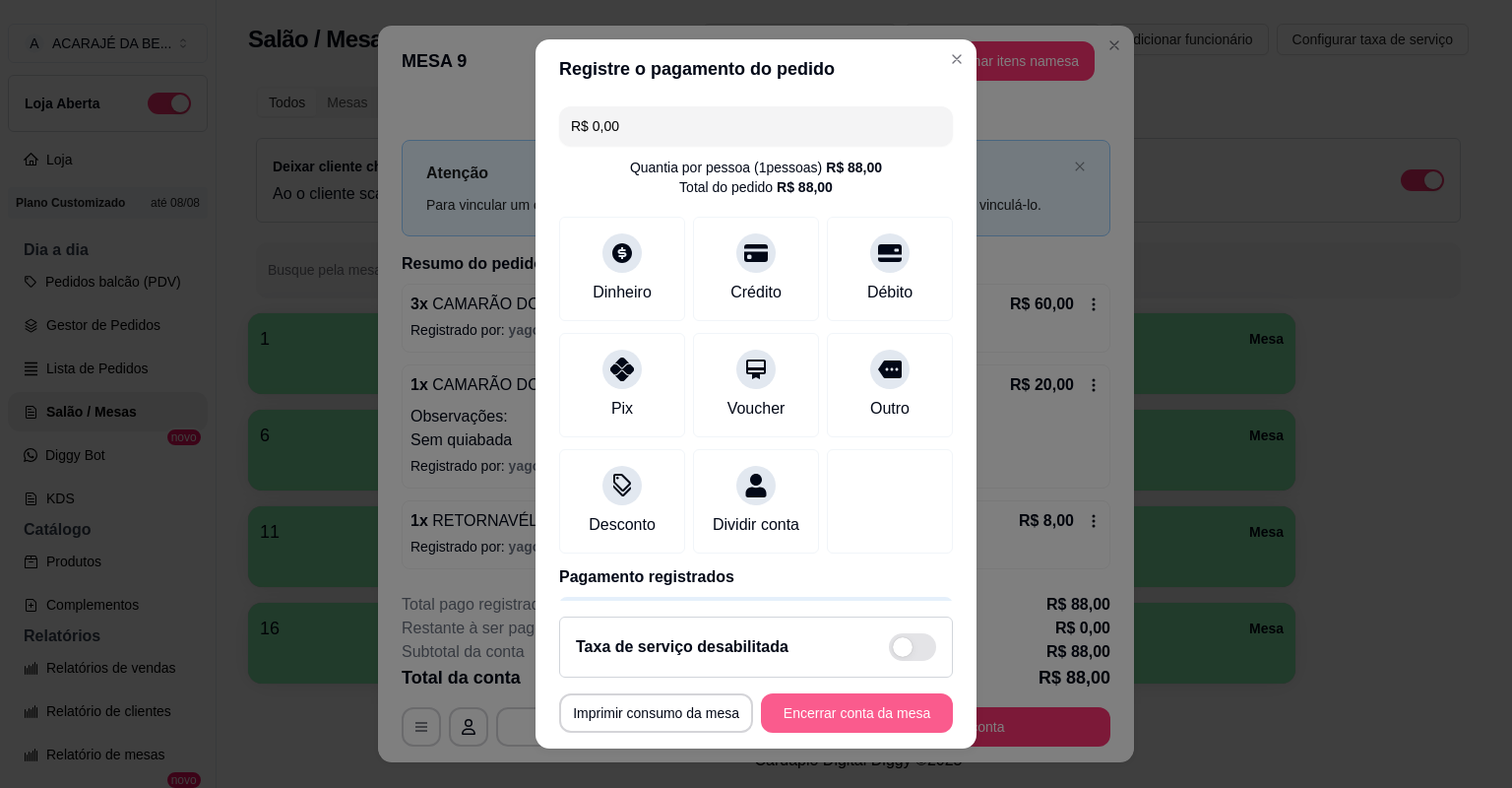 click on "Encerrar conta da mesa" at bounding box center [856, 713] 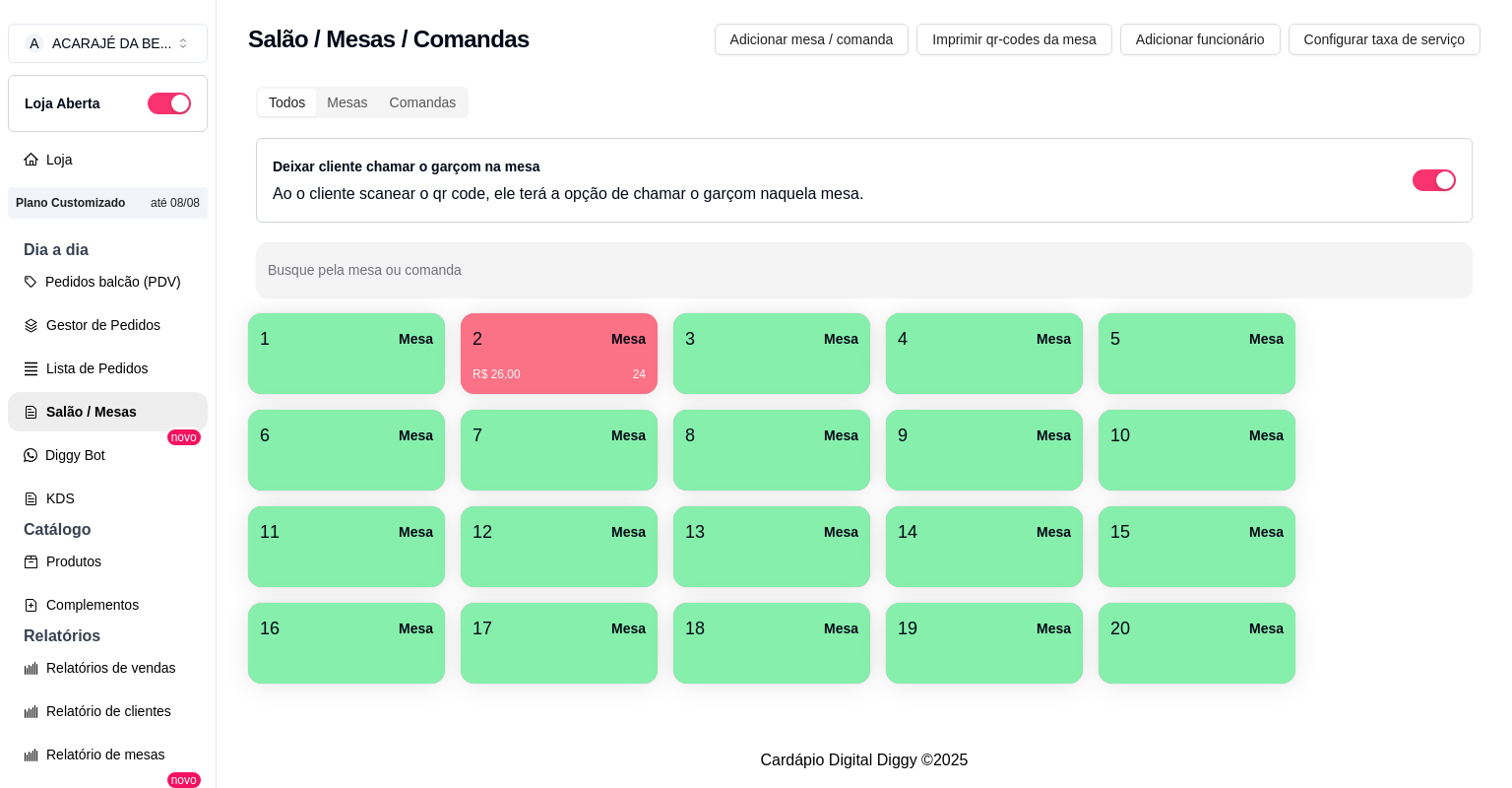 click on "1 Mesa 2 Mesa R$ 26,00 24 3 Mesa 4 Mesa 5 Mesa 6 Mesa 7 Mesa 8 Mesa 9 Mesa 10 Mesa 11 Mesa 12 Mesa 13 Mesa 14 Mesa 15 Mesa 16 Mesa 17 Mesa 18 Mesa 19 Mesa 20 Mesa" at bounding box center (864, 498) 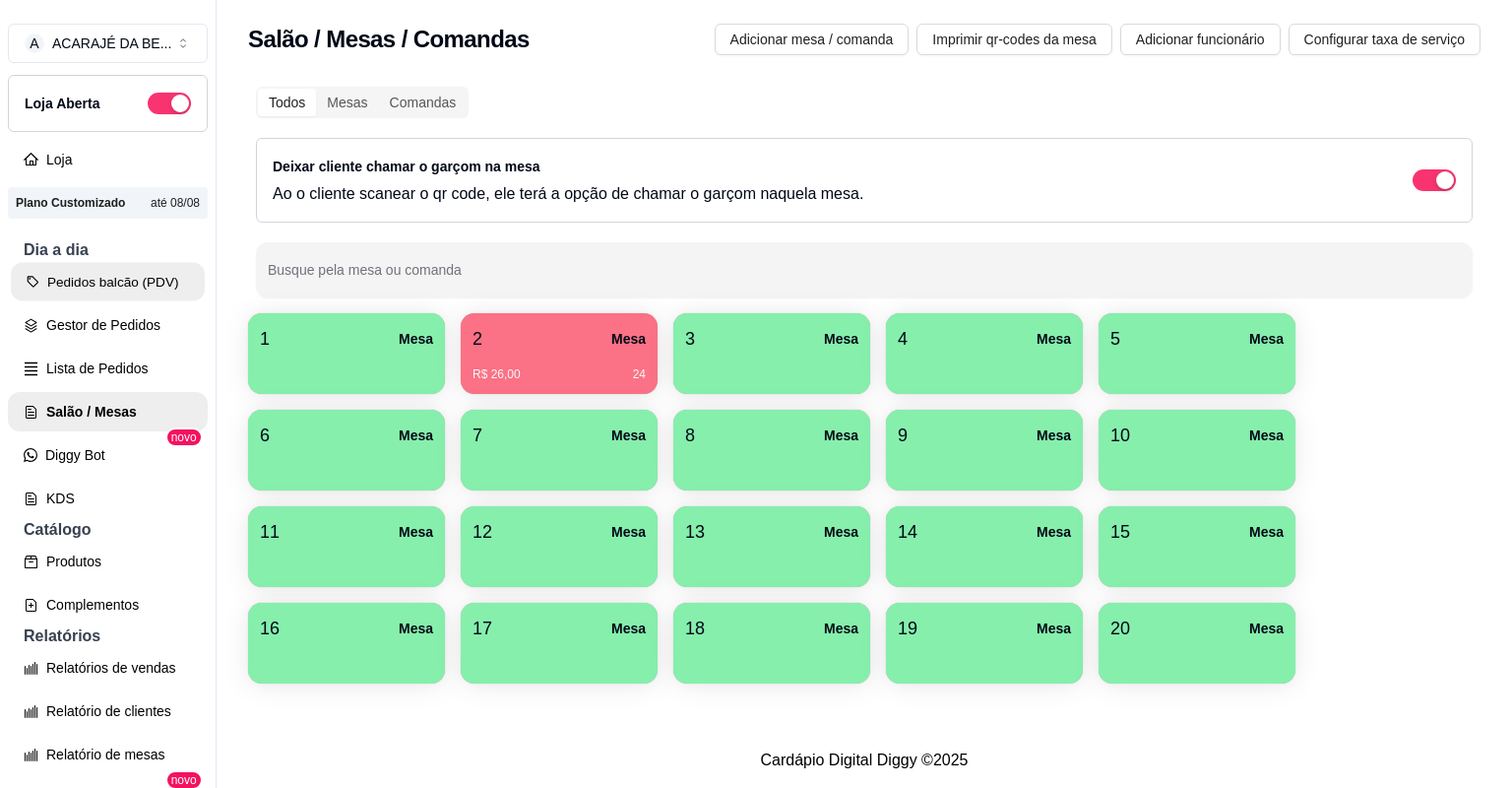 click on "Pedidos balcão (PDV)" at bounding box center (107, 282) 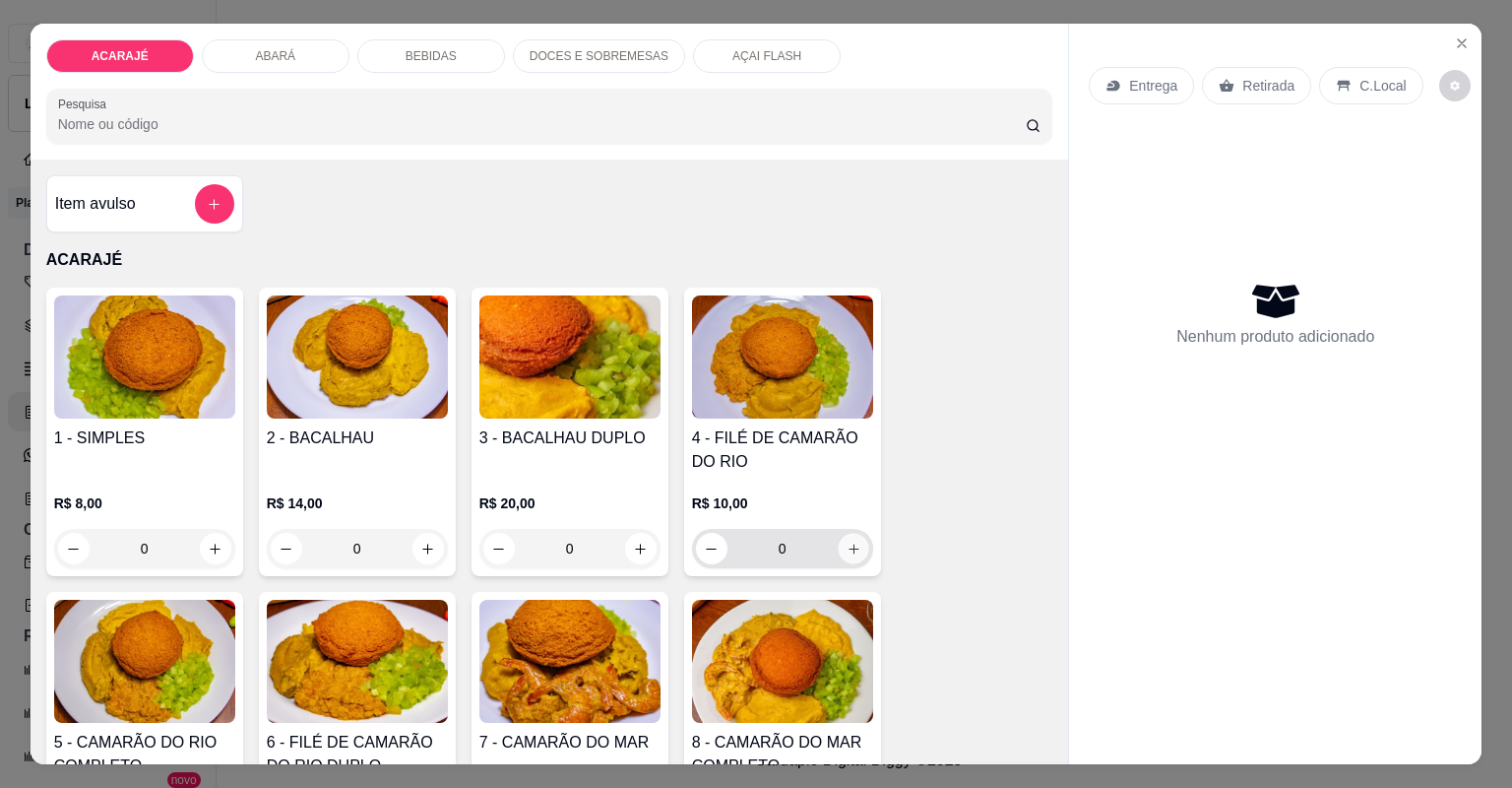 click 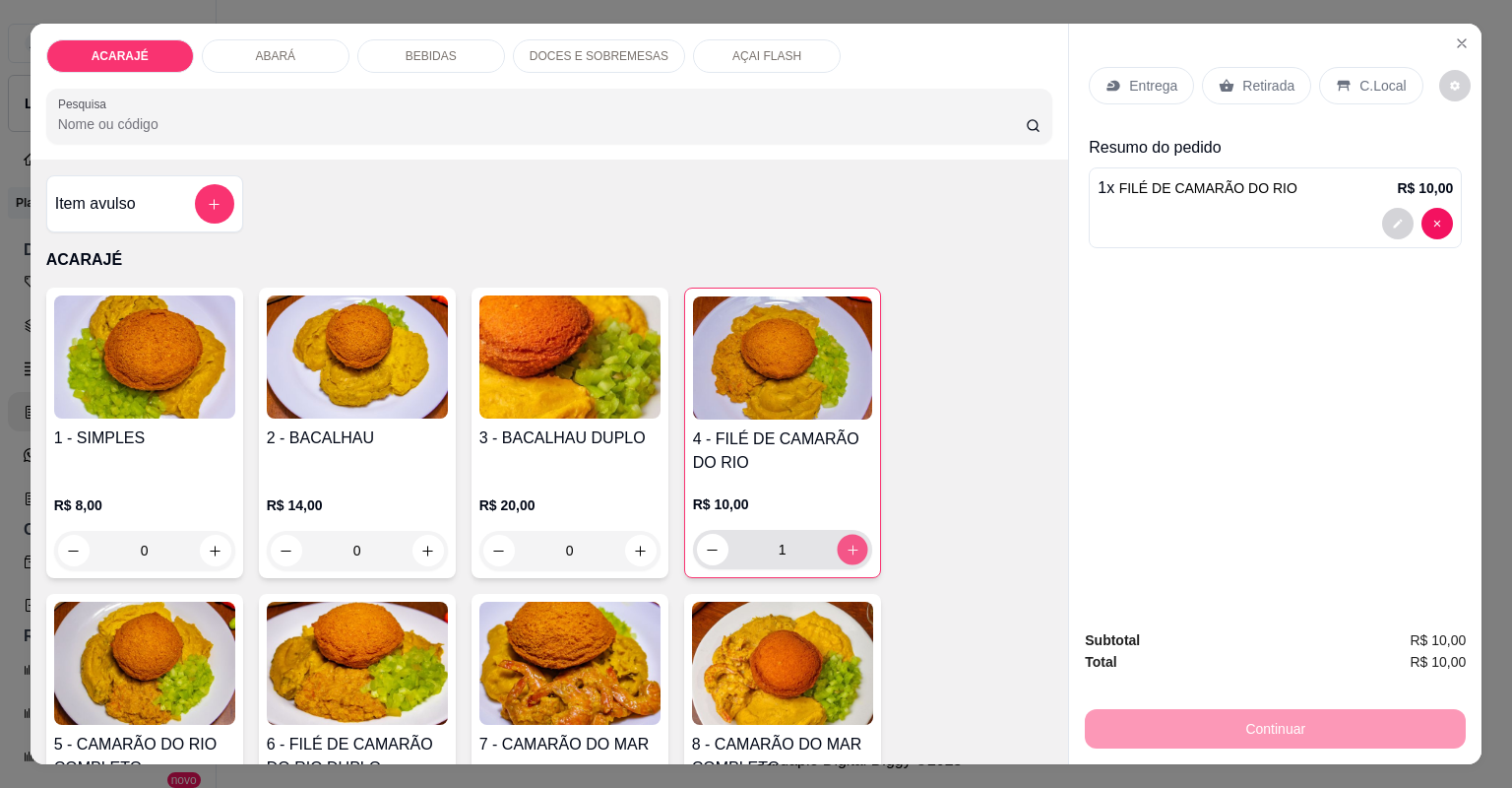 click 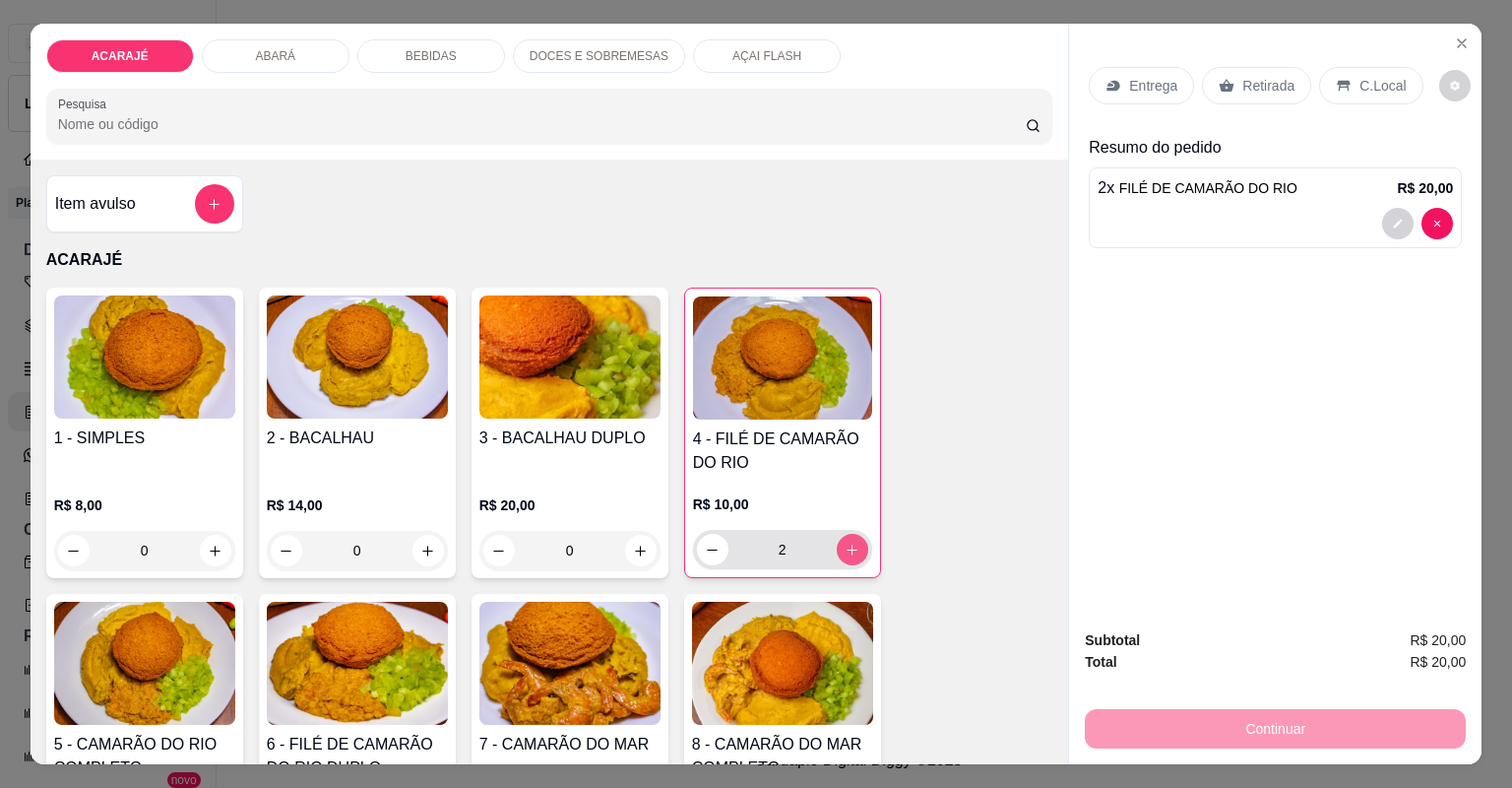 click 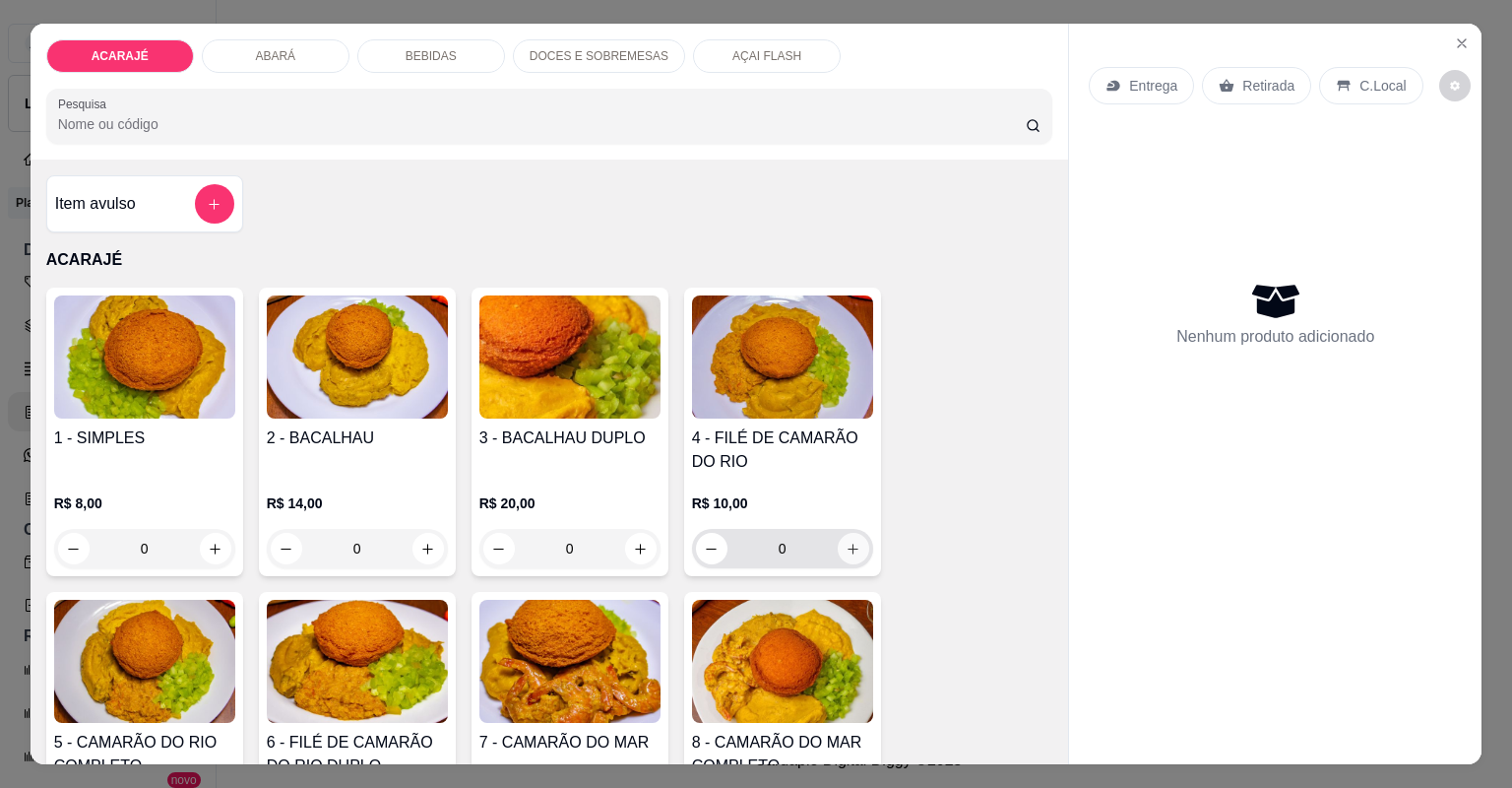 click 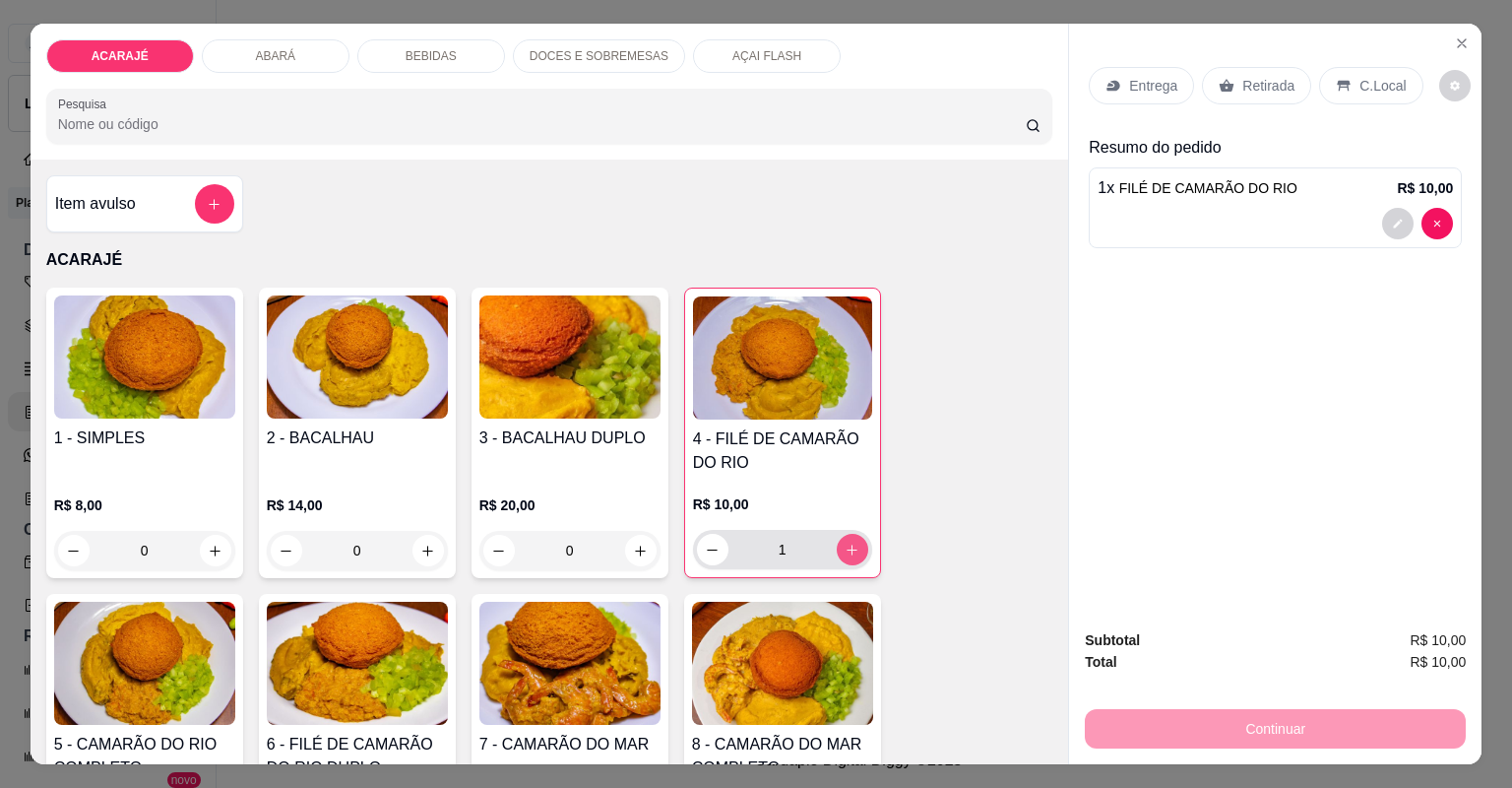 click 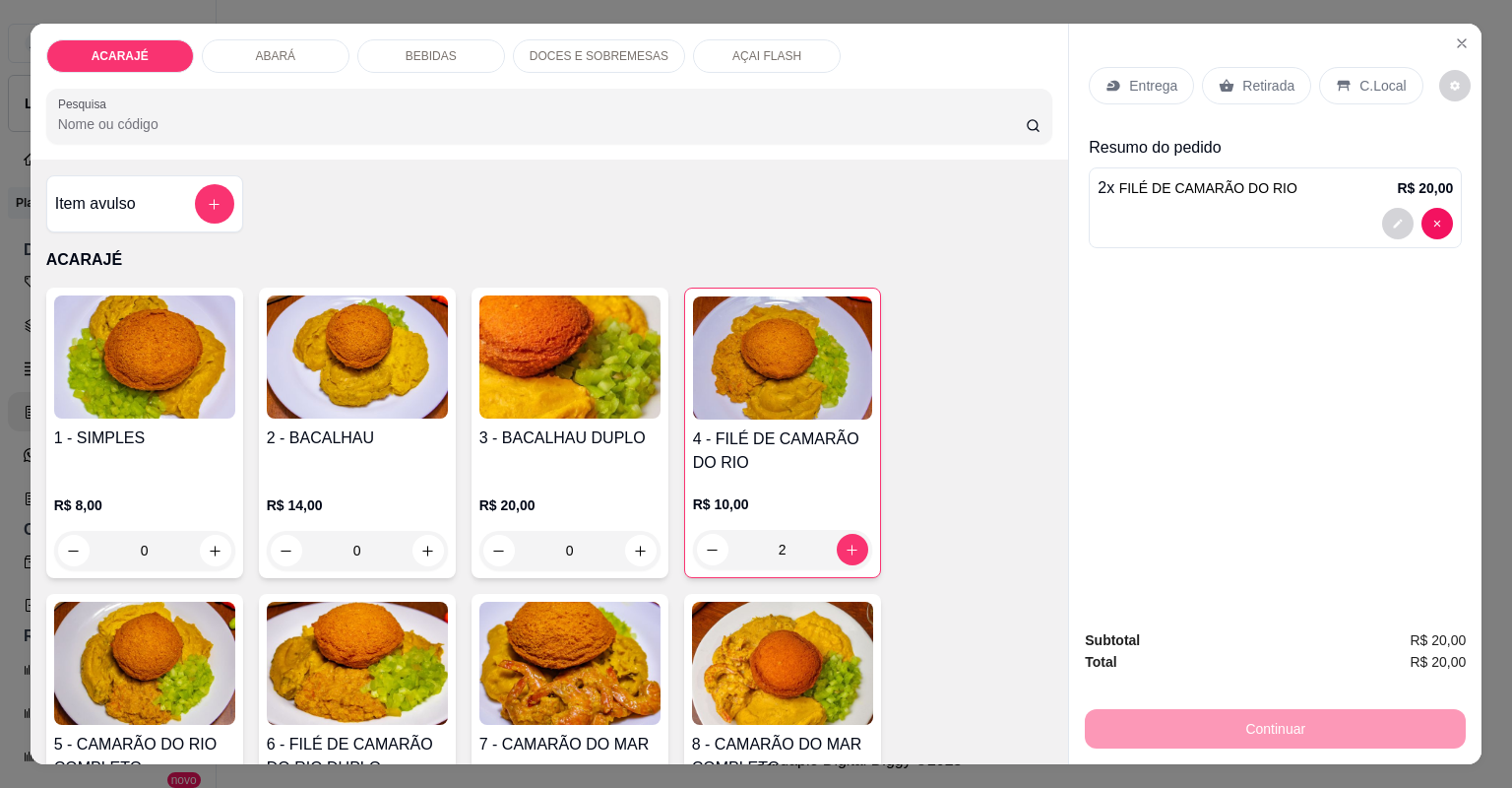 click 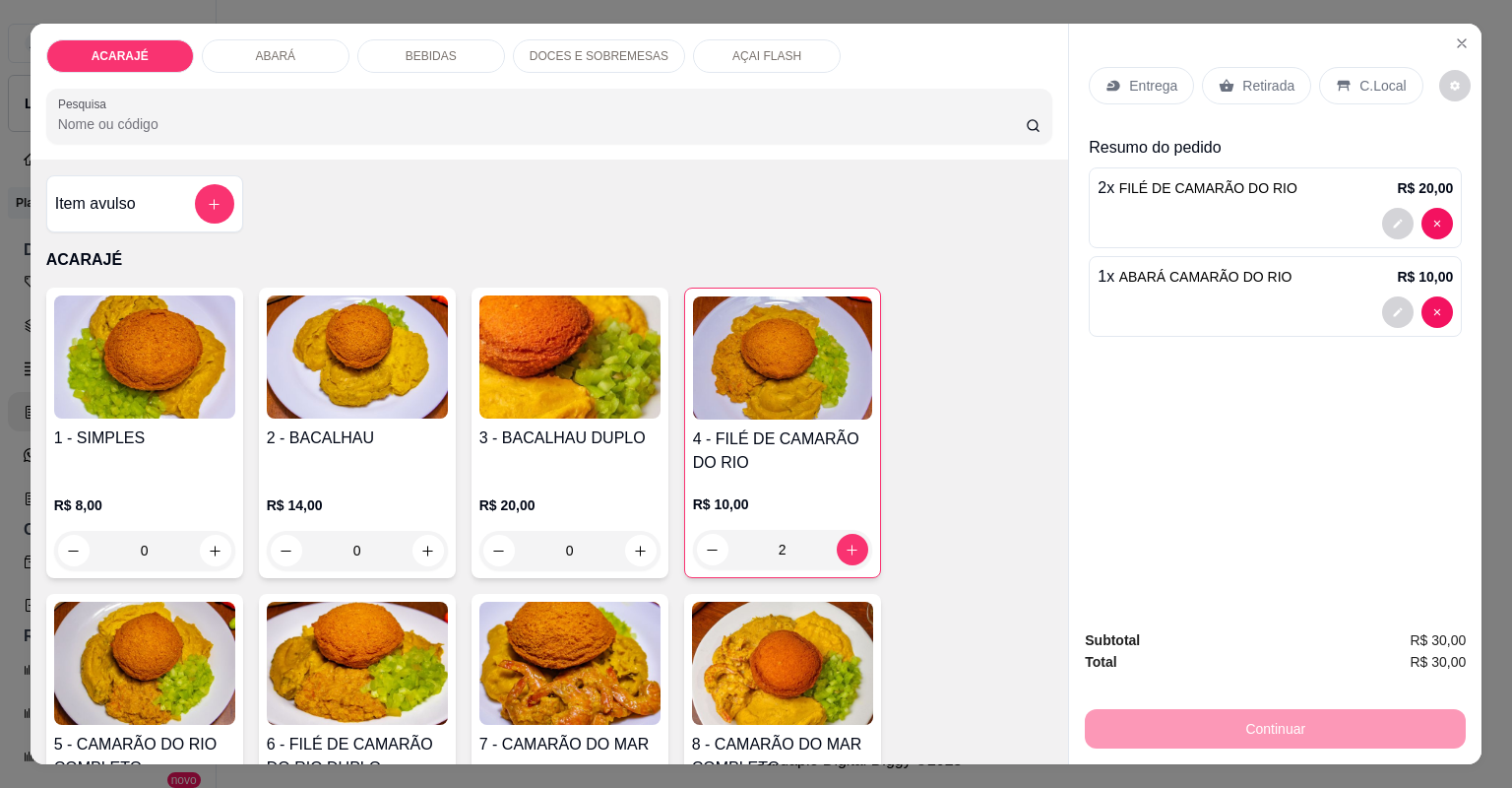 click on "Retirada" at bounding box center [1268, 86] 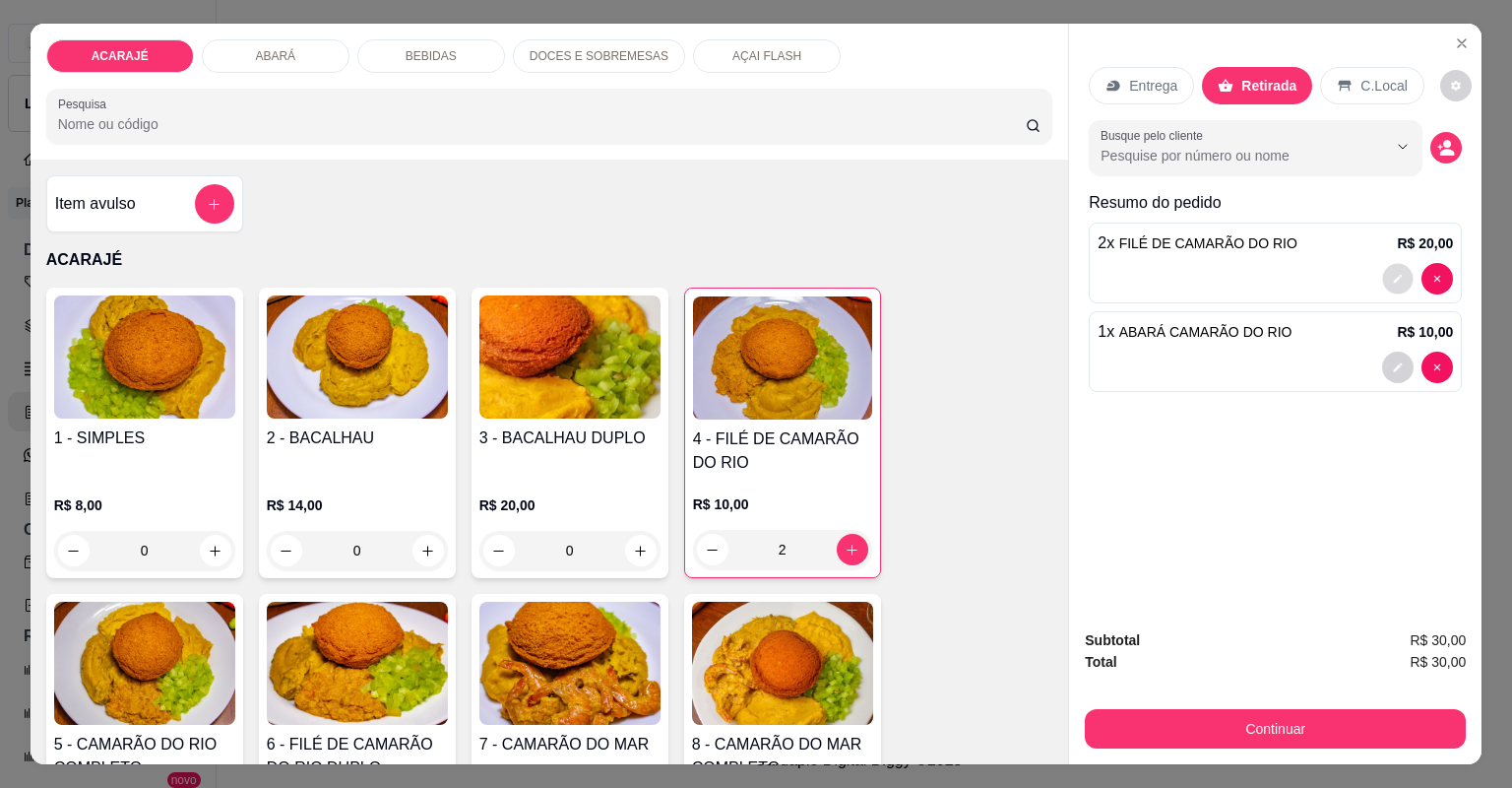 click 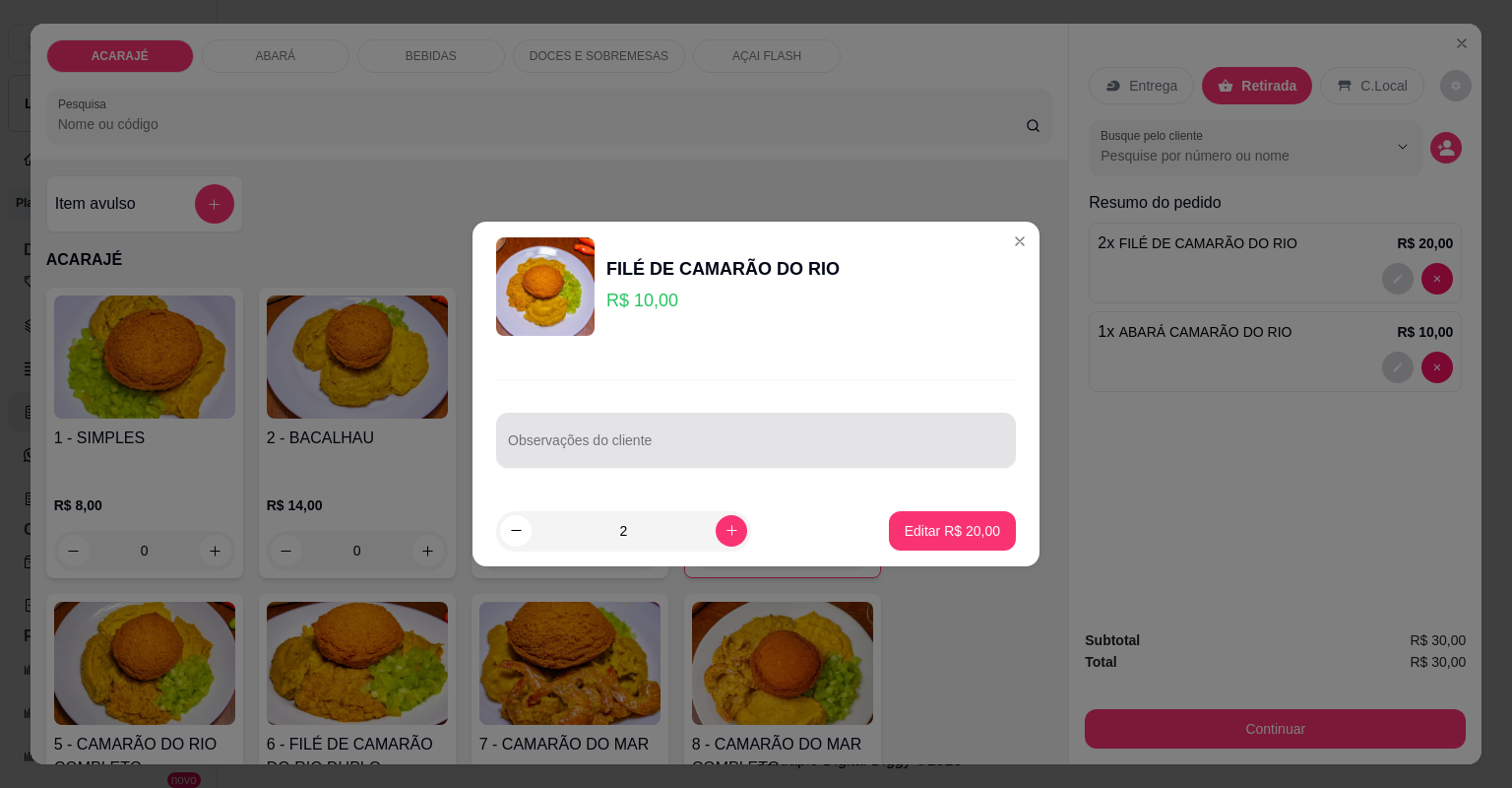 click on "Observações do cliente" at bounding box center (756, 448) 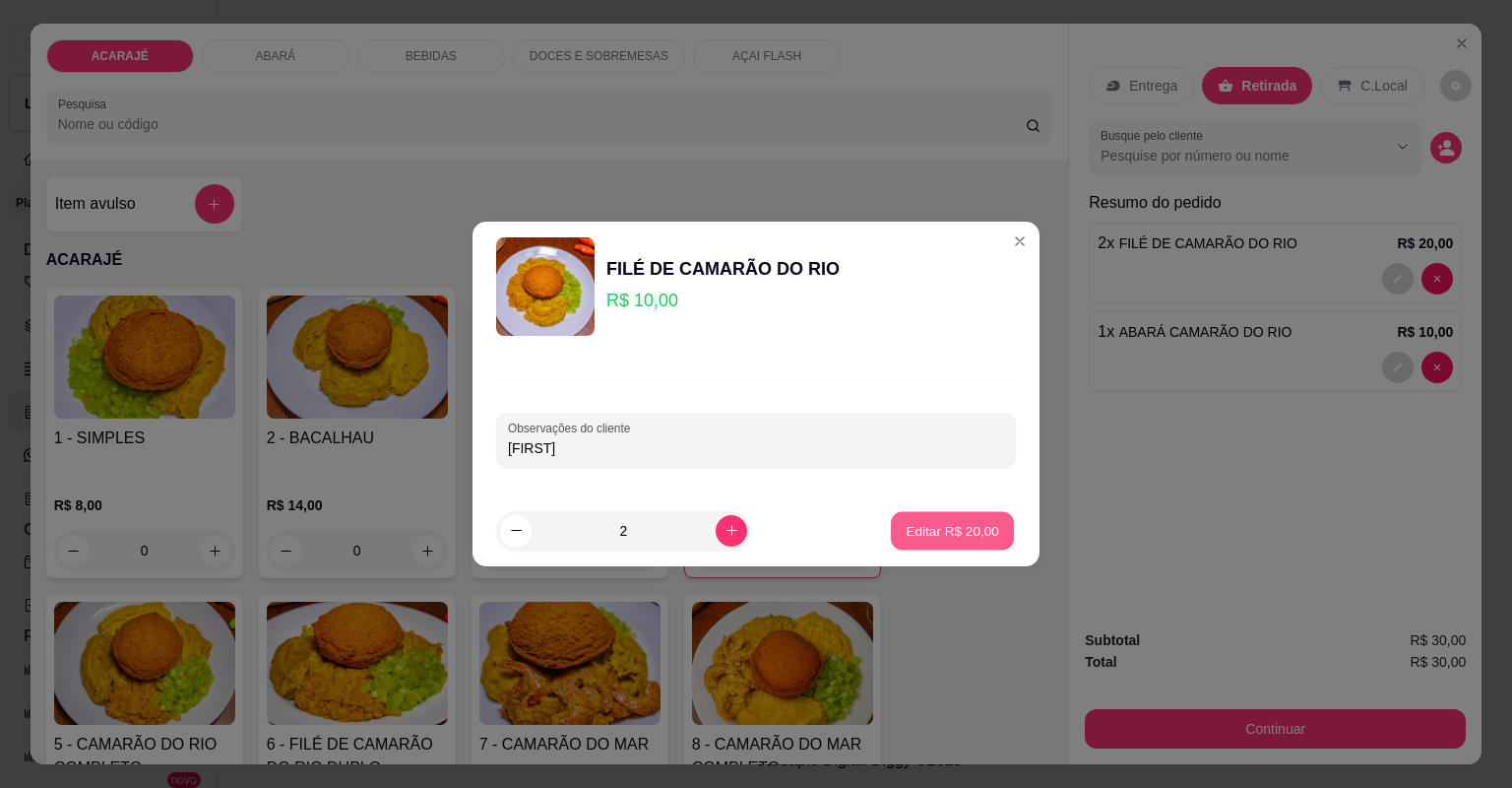 click on "Editar   R$ 20,00" at bounding box center (952, 530) 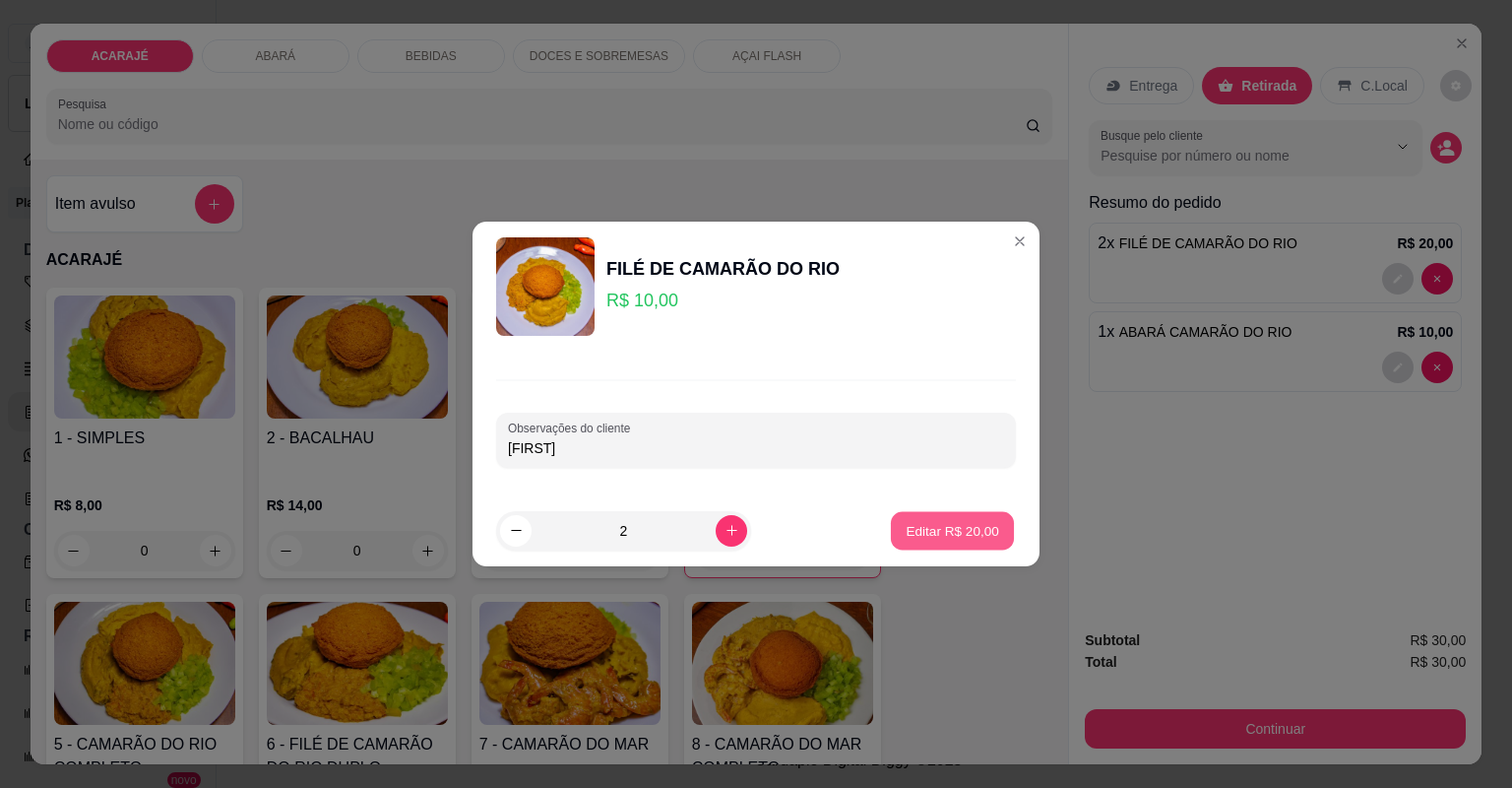 type on "0" 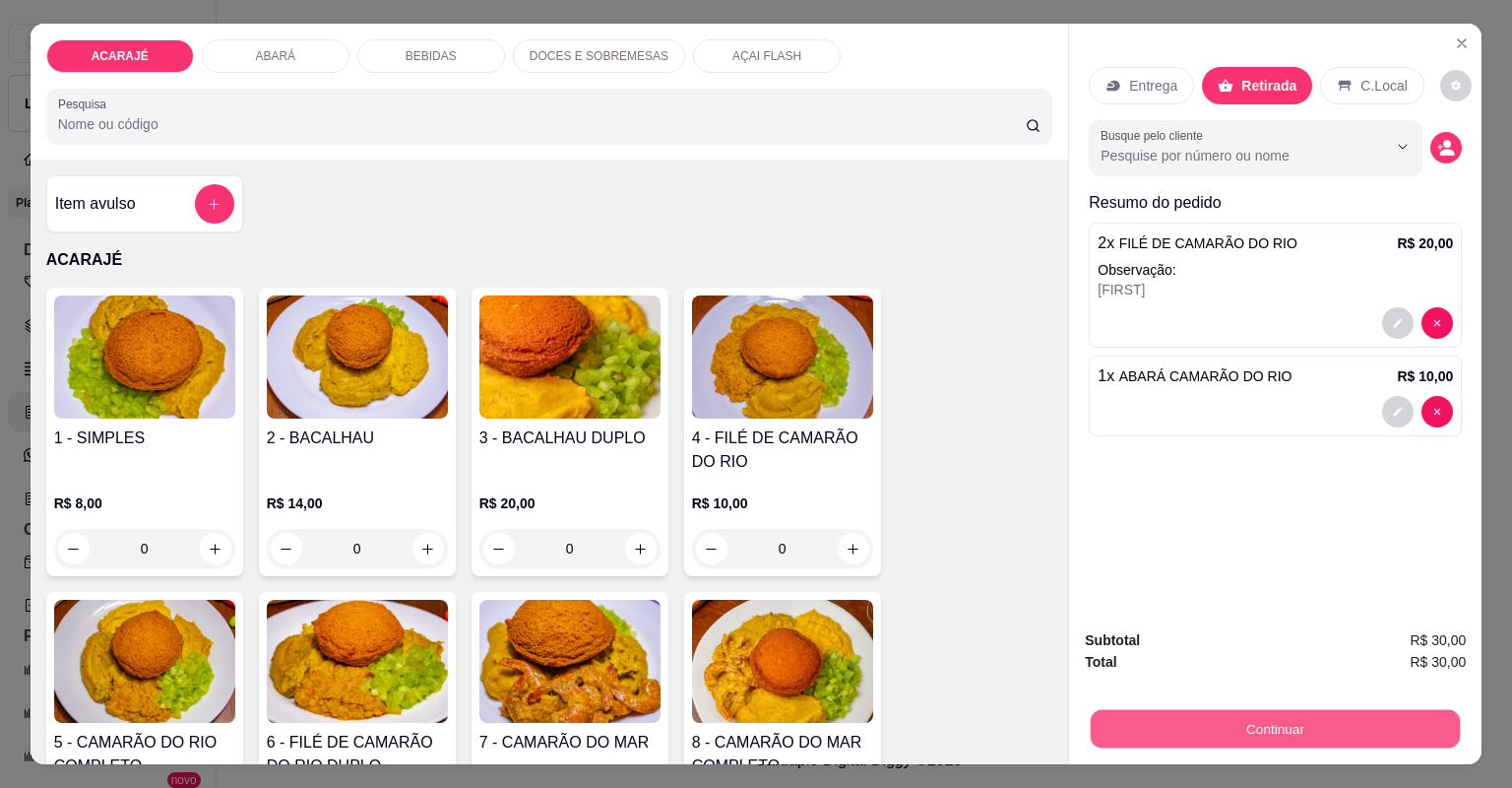 click on "Continuar" at bounding box center [1275, 729] 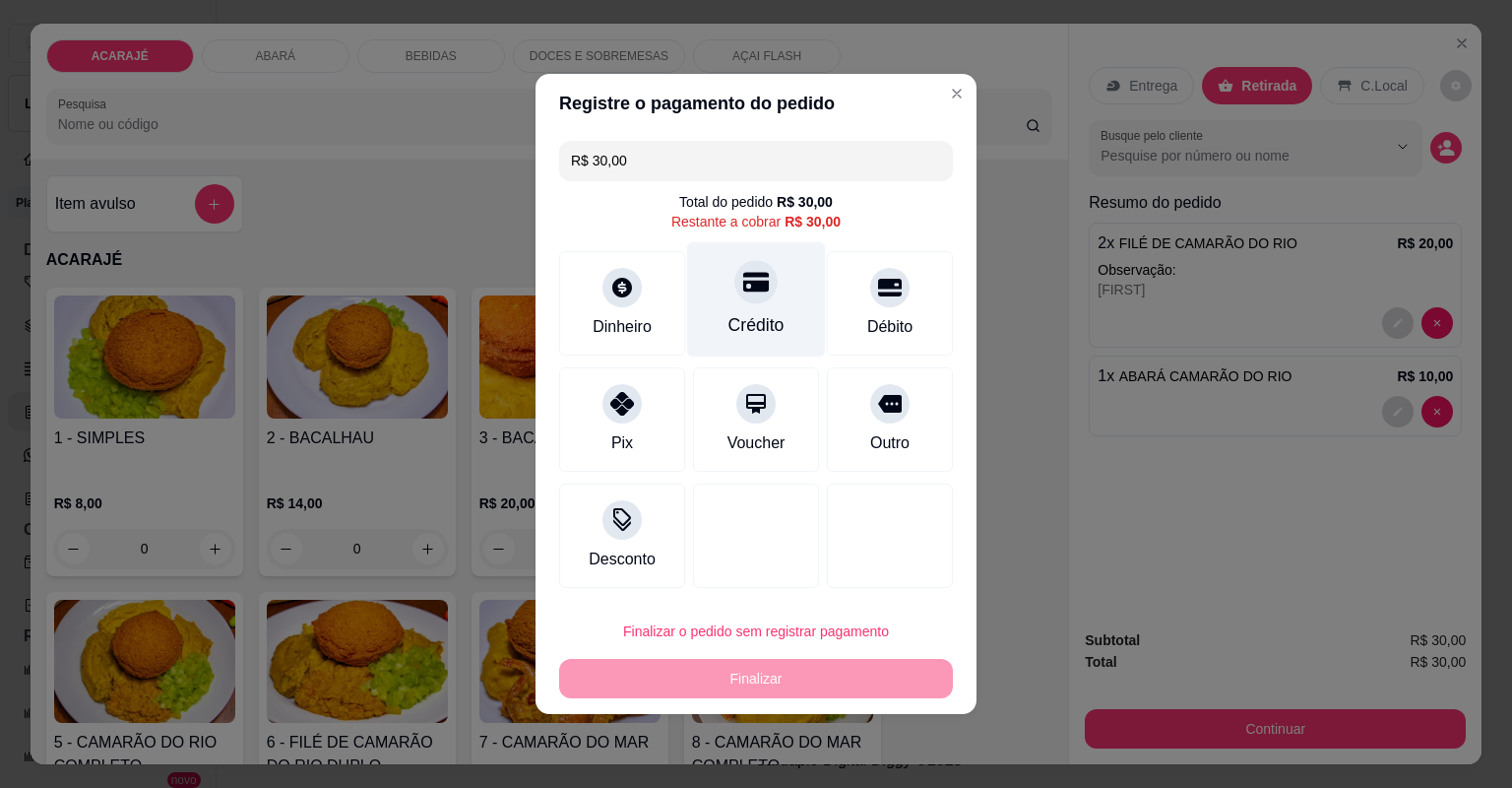 click 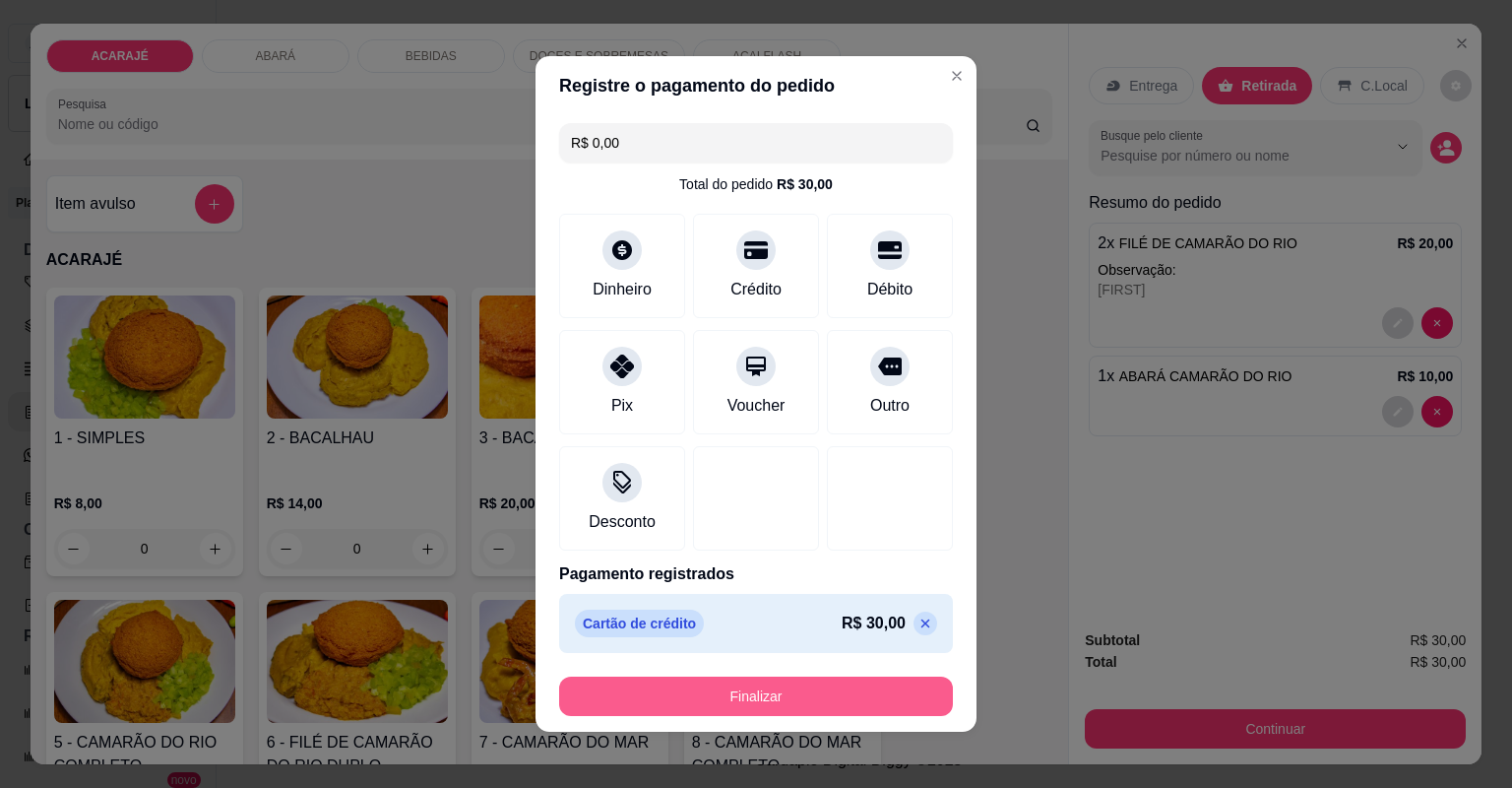 click on "Finalizar" at bounding box center [756, 696] 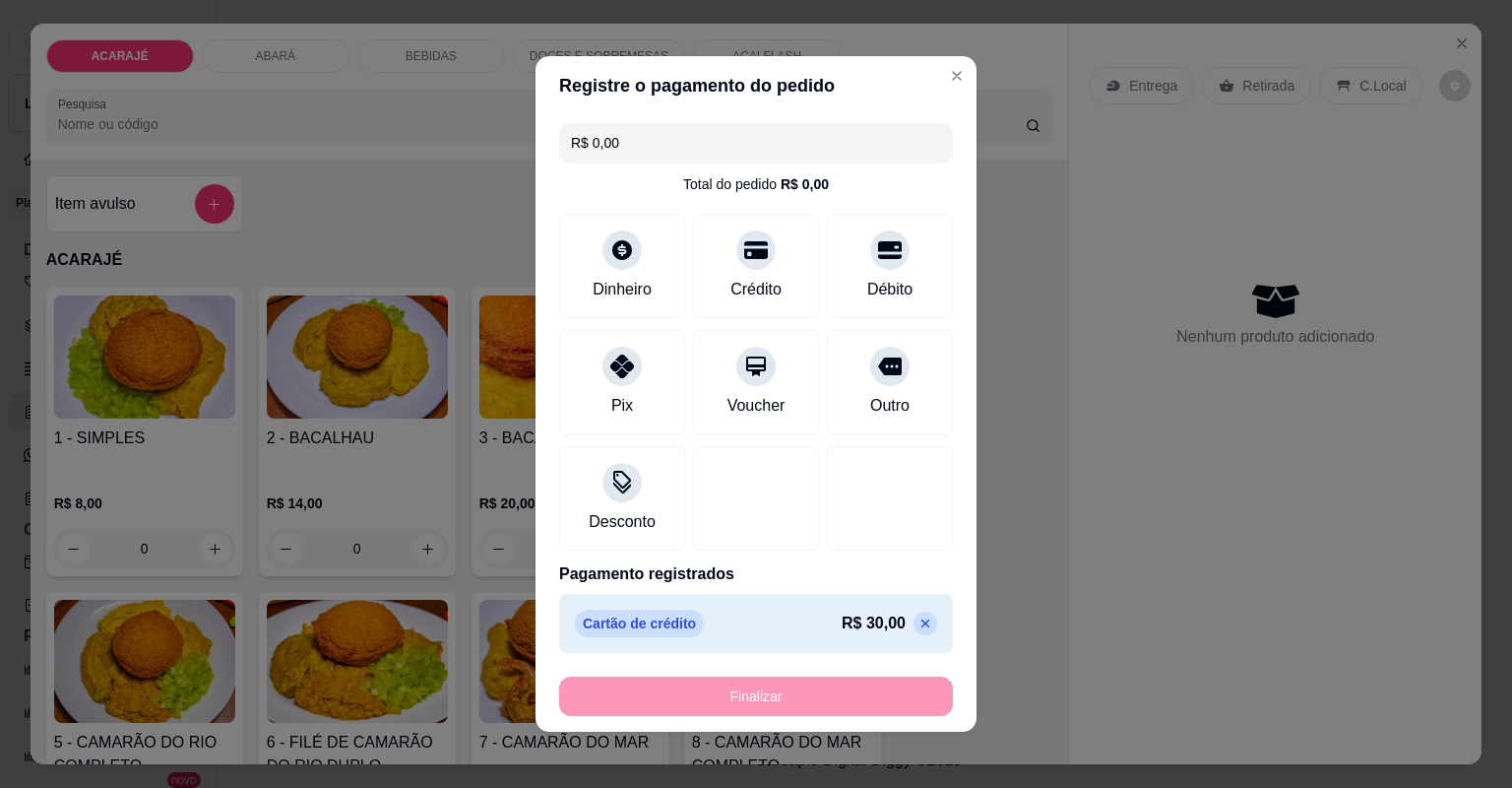 type on "0" 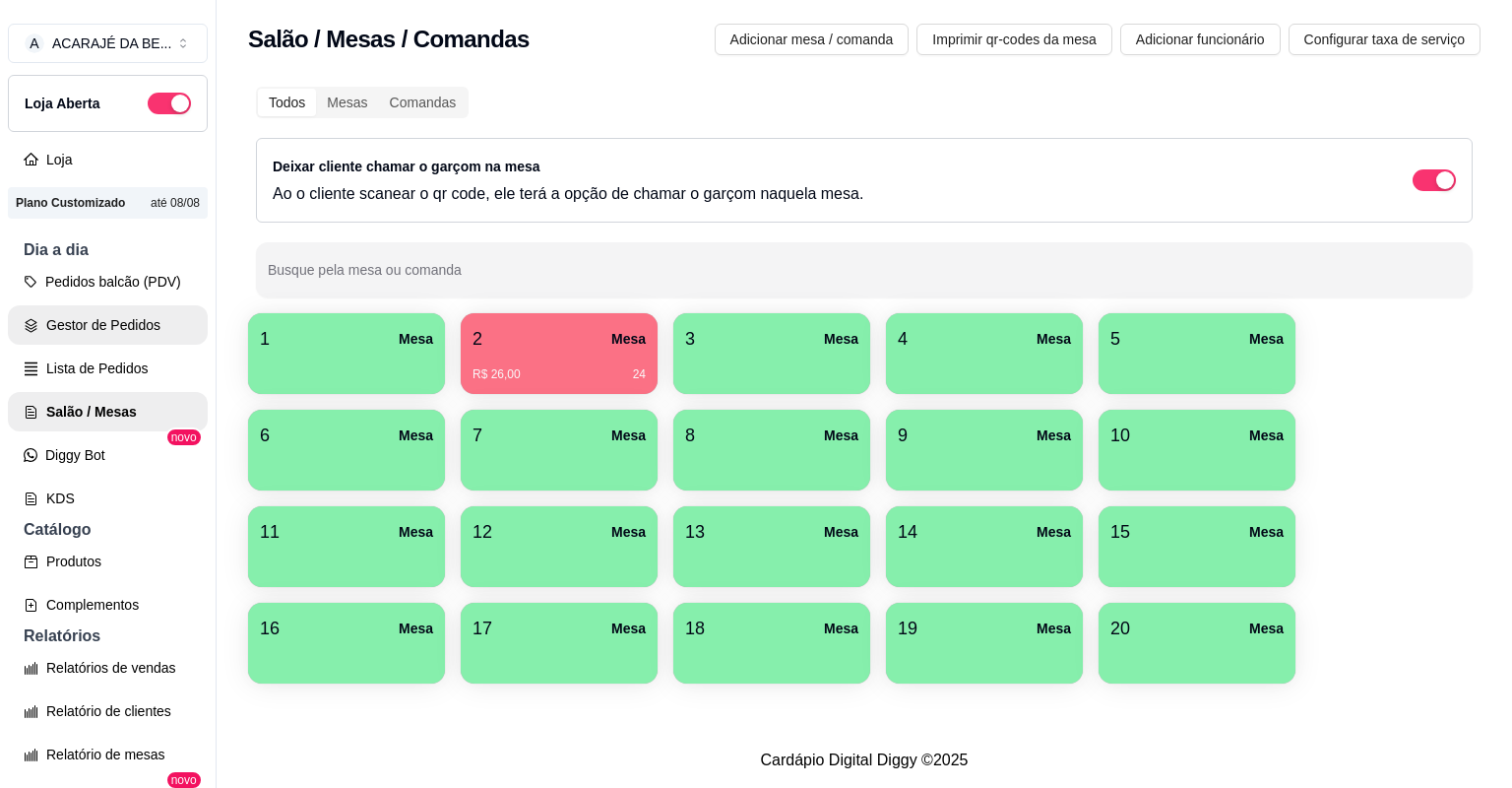 click on "Gestor de Pedidos" at bounding box center [107, 325] 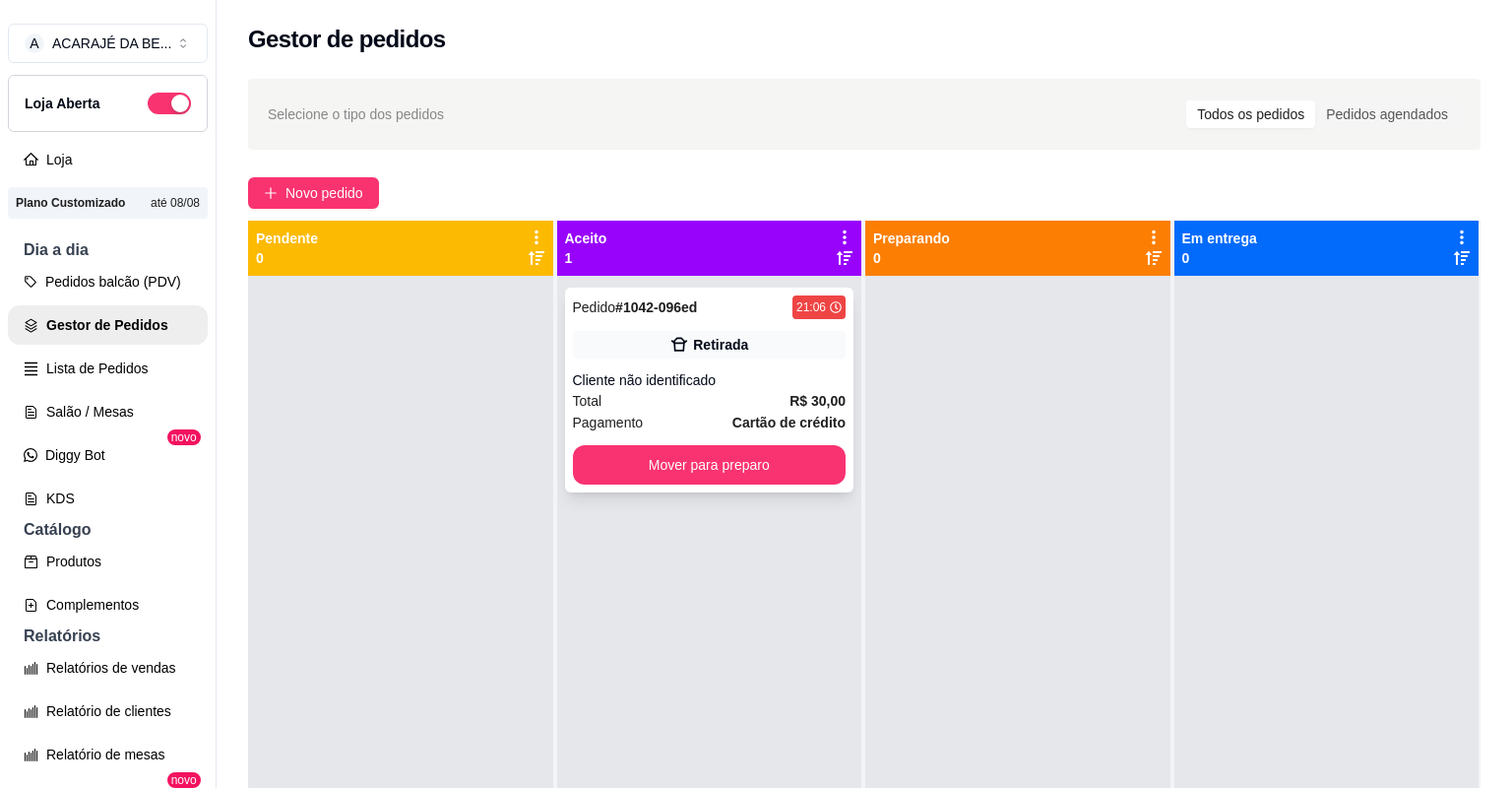 click on "Cliente não identificado" at bounding box center (710, 380) 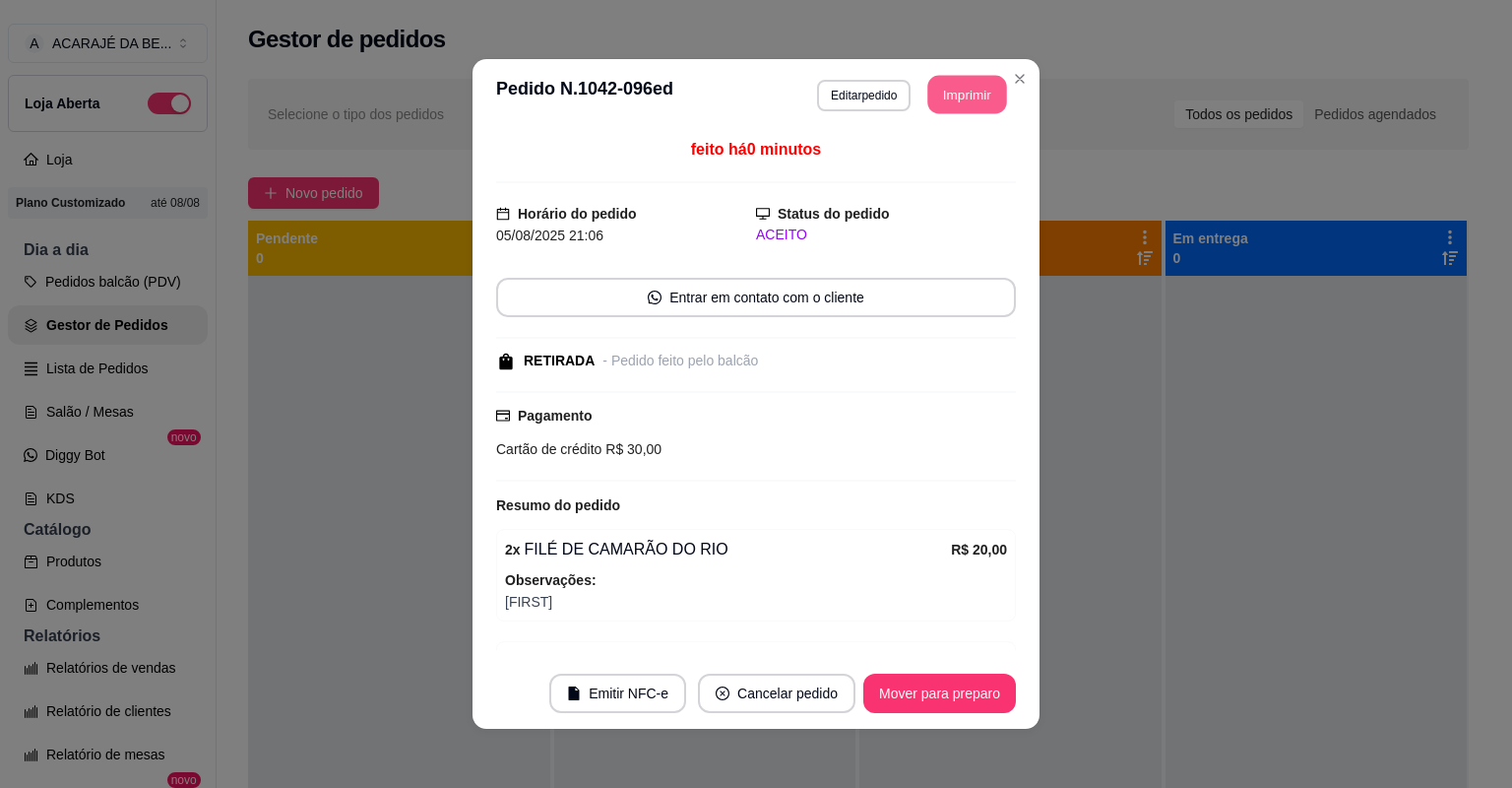 click on "Imprimir" at bounding box center [968, 95] 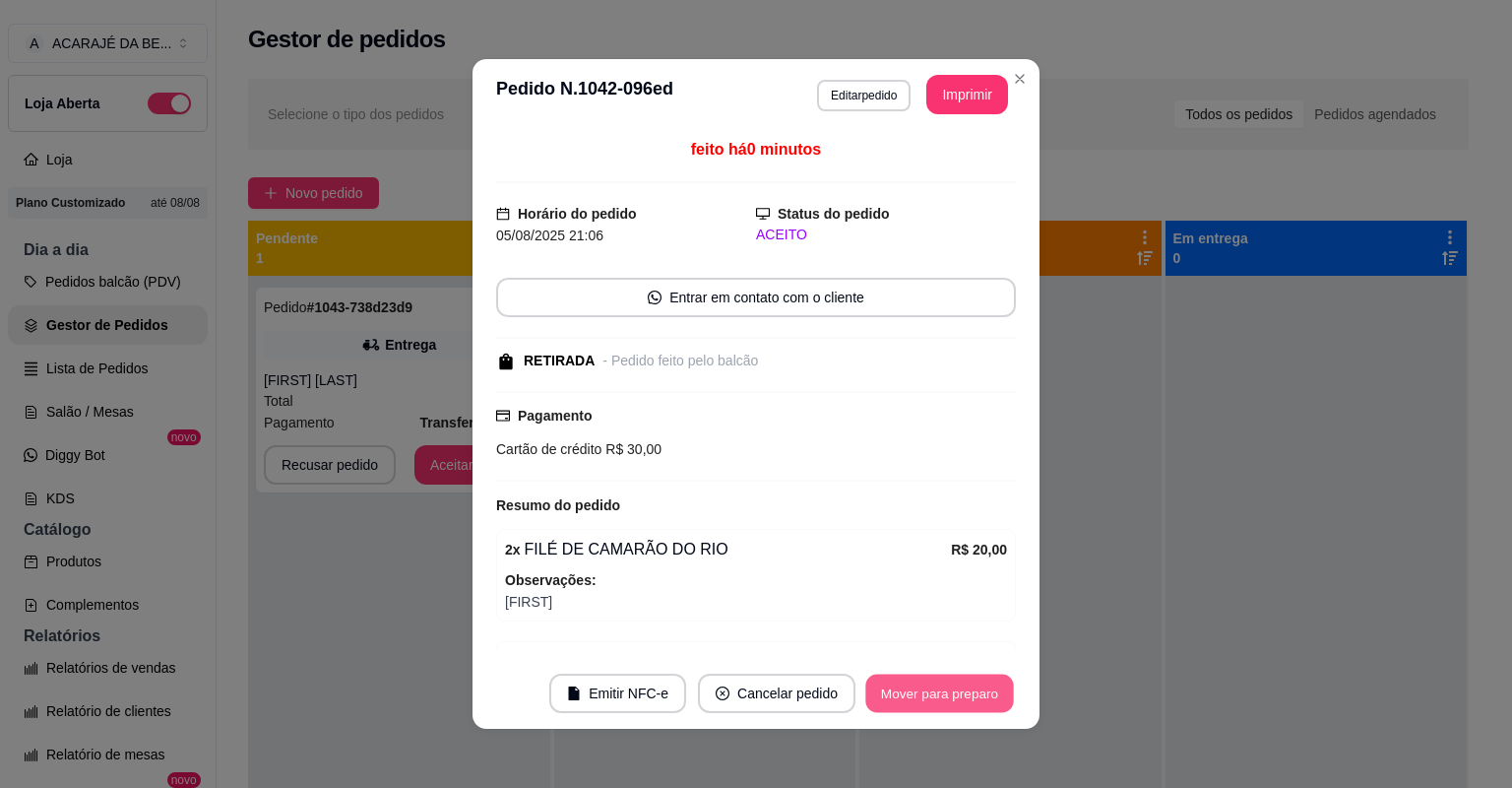 click on "Mover para preparo" at bounding box center [939, 693] 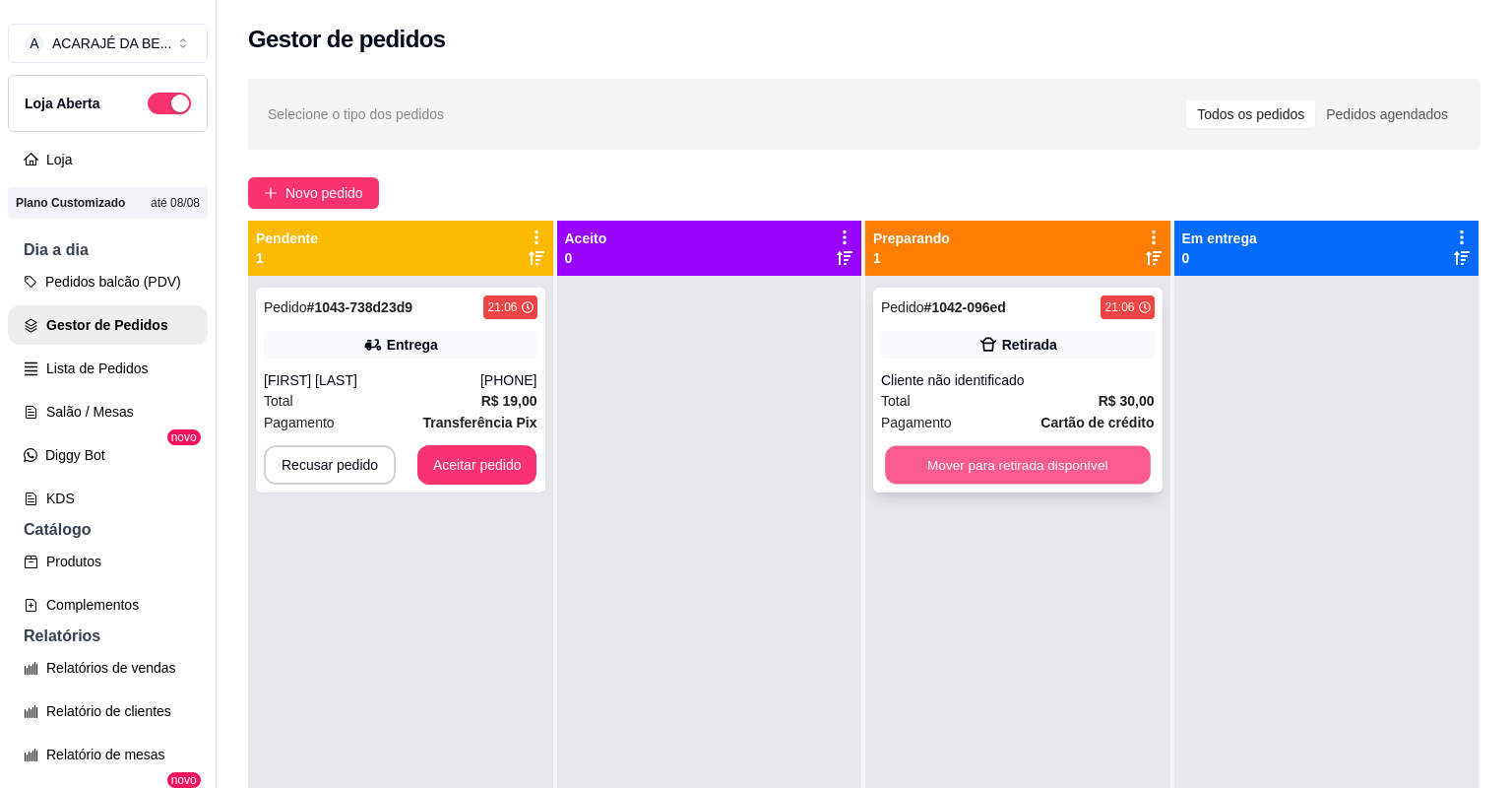click on "Mover para retirada disponível" at bounding box center (1017, 465) 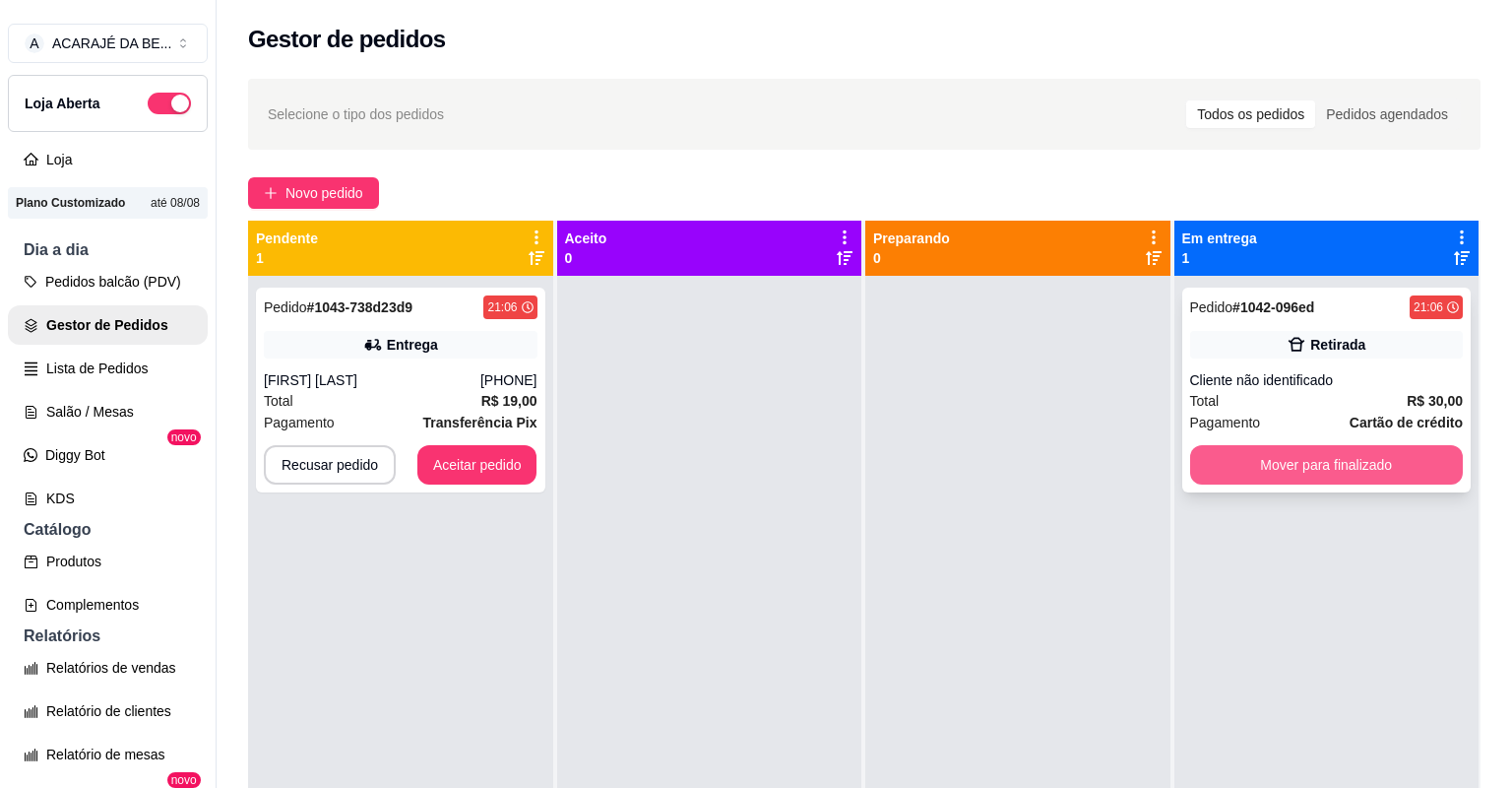 click on "Mover para finalizado" at bounding box center [1327, 465] 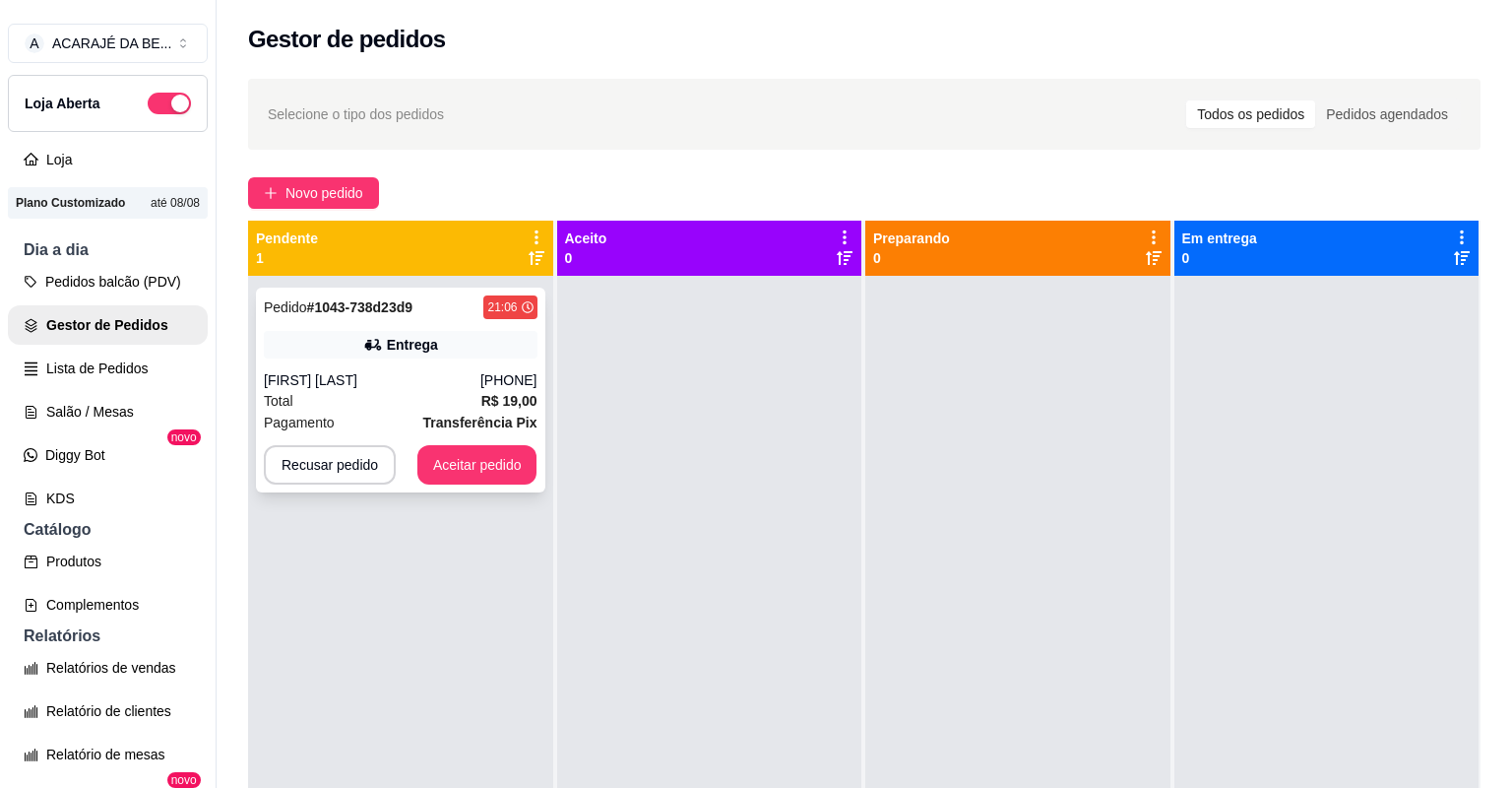 click on "Total R$ 19,00" at bounding box center [401, 401] 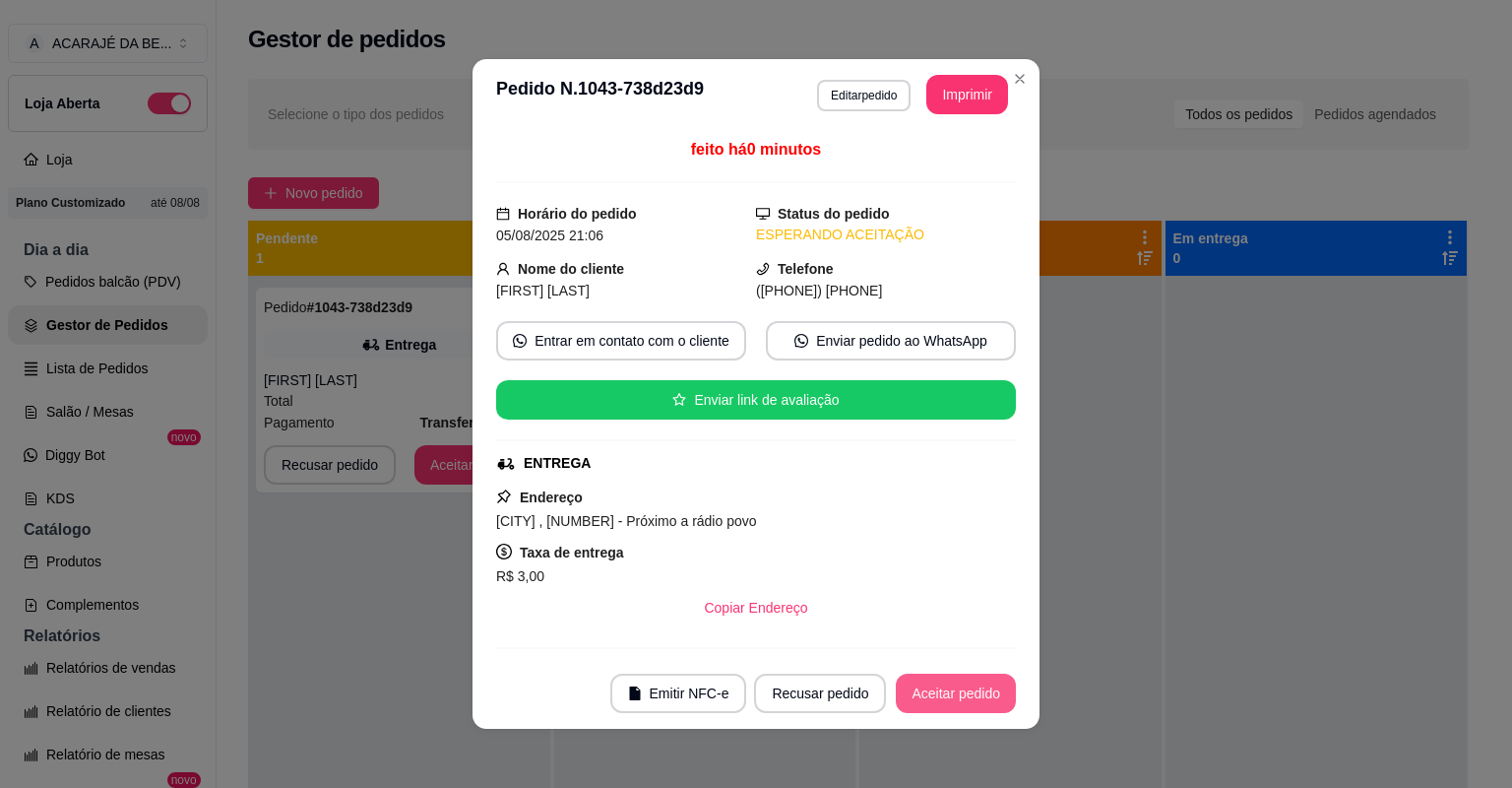 click on "Aceitar pedido" at bounding box center [956, 693] 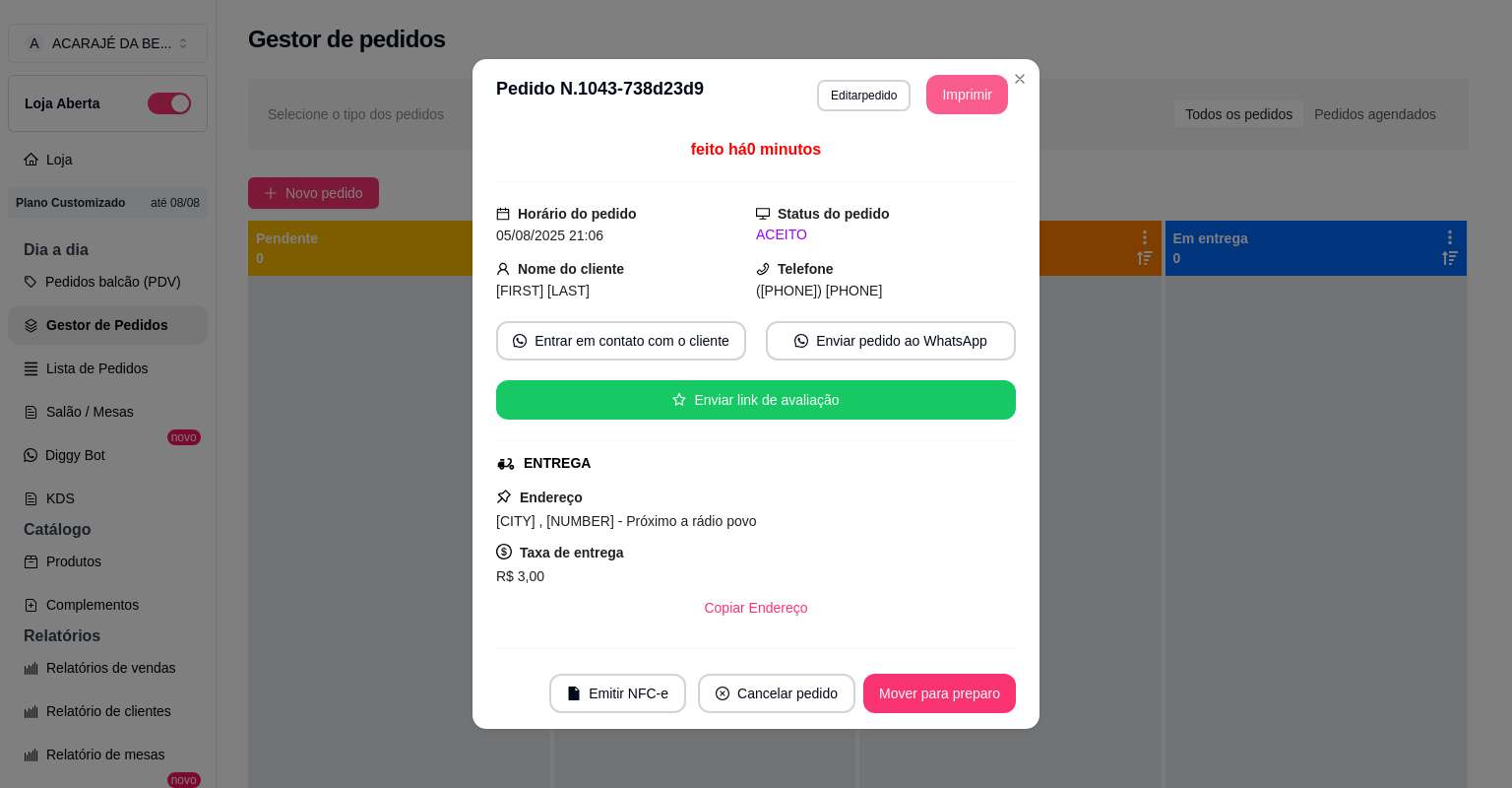 click on "Imprimir" at bounding box center [967, 95] 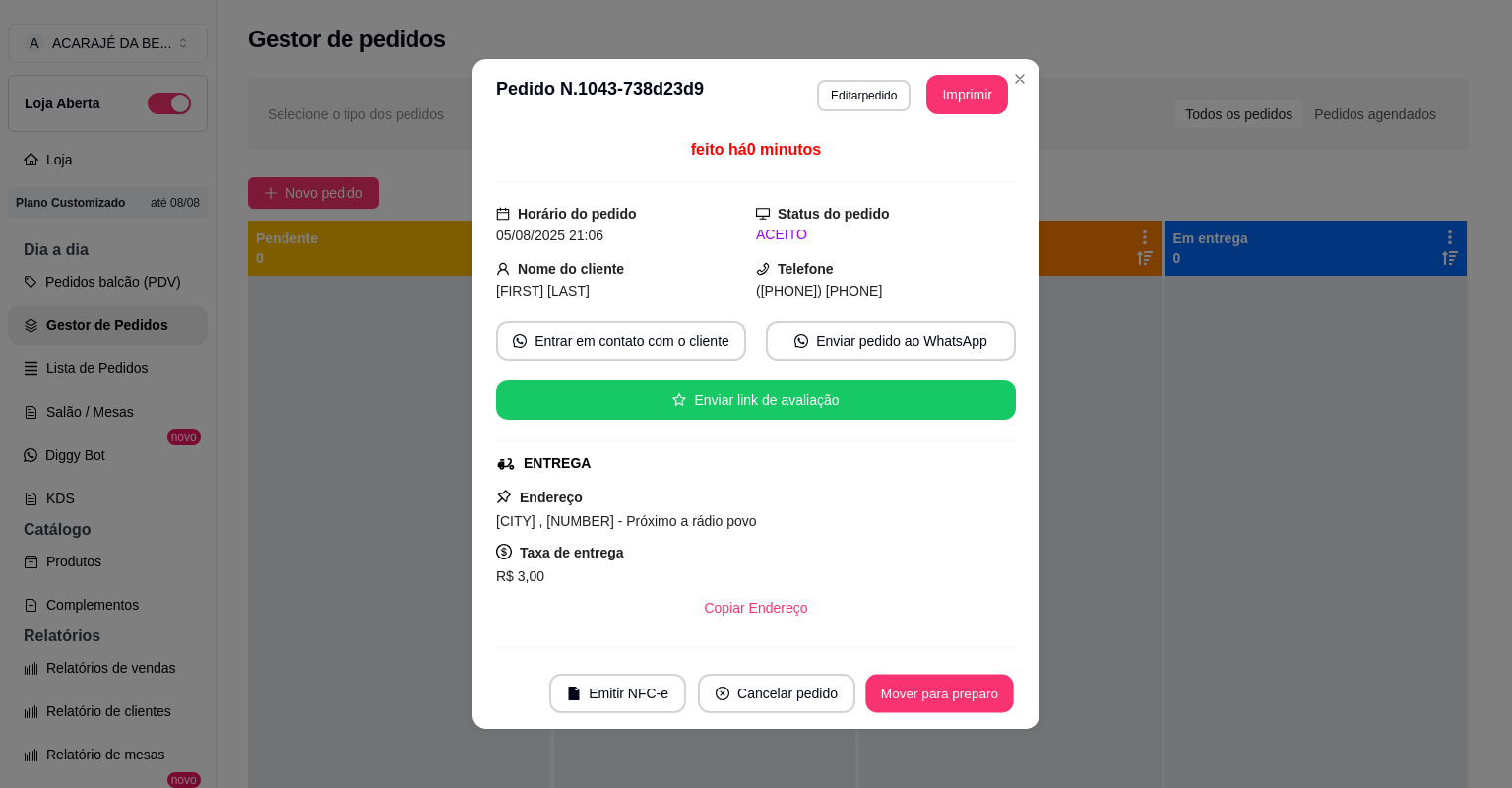 click on "Mover para preparo" at bounding box center (939, 693) 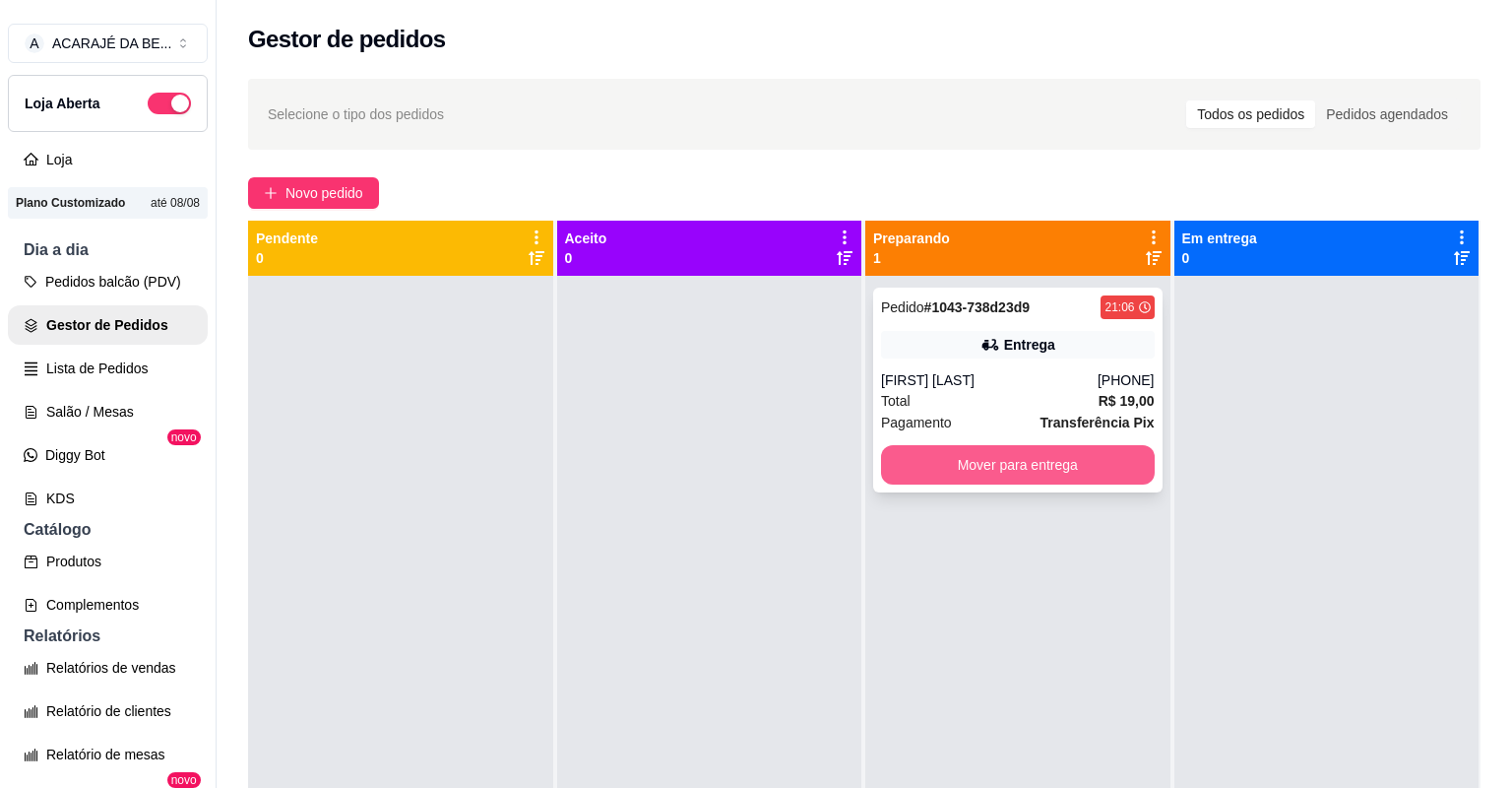 click on "Mover para entrega" at bounding box center (1018, 465) 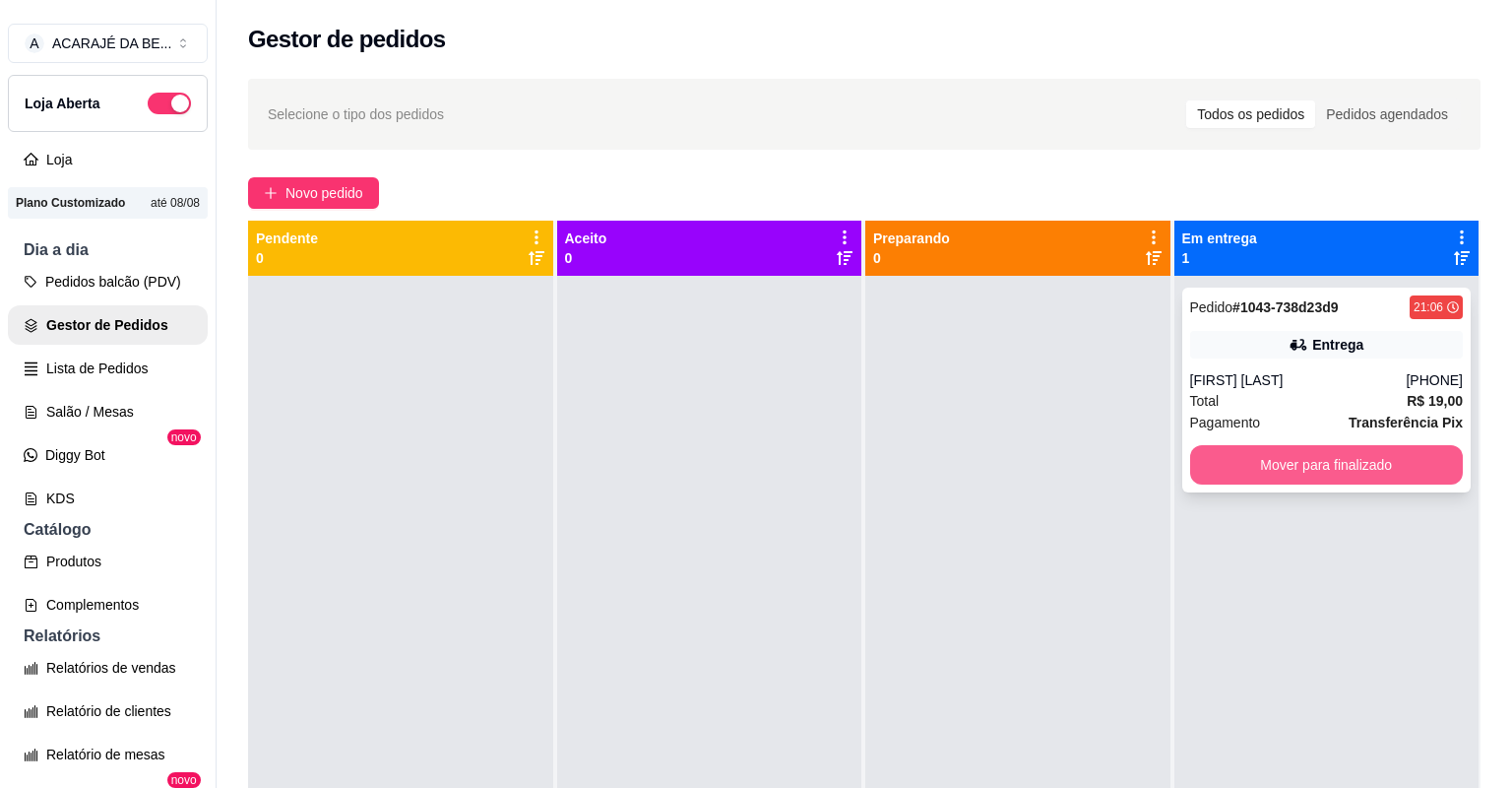click on "Mover para finalizado" at bounding box center (1327, 465) 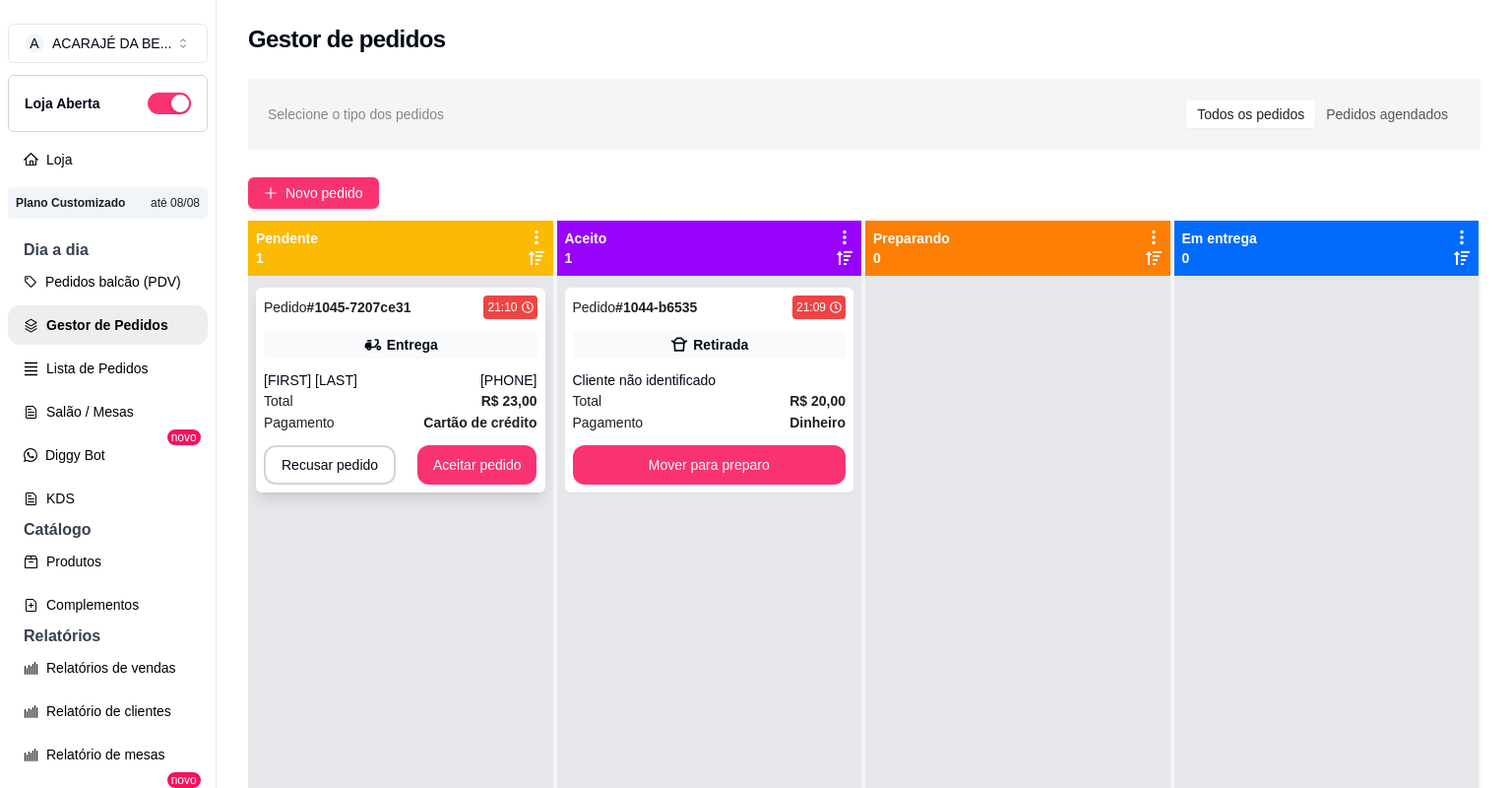 click on "Total R$ 23,00" at bounding box center (401, 401) 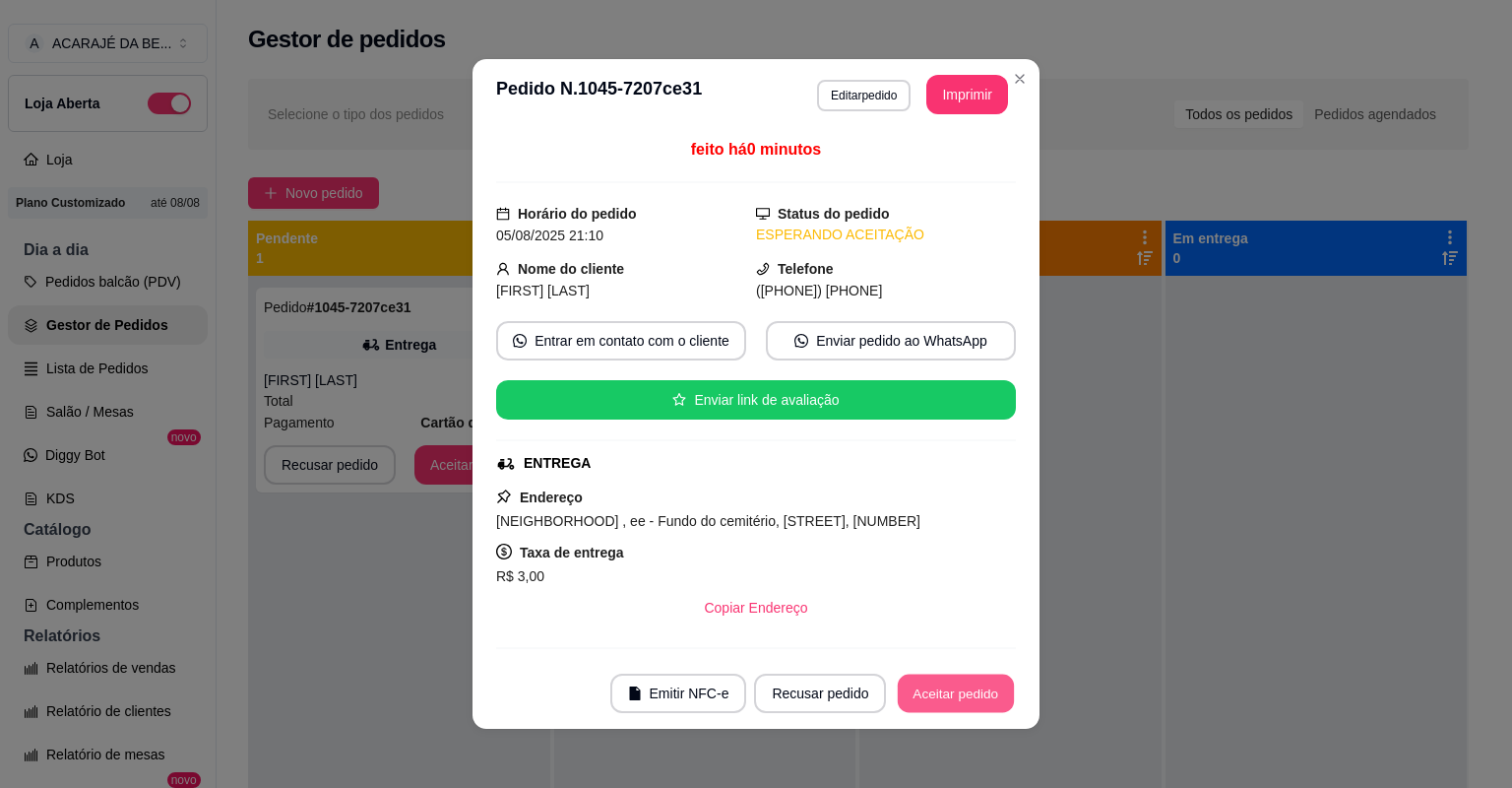 click on "Aceitar pedido" at bounding box center (956, 693) 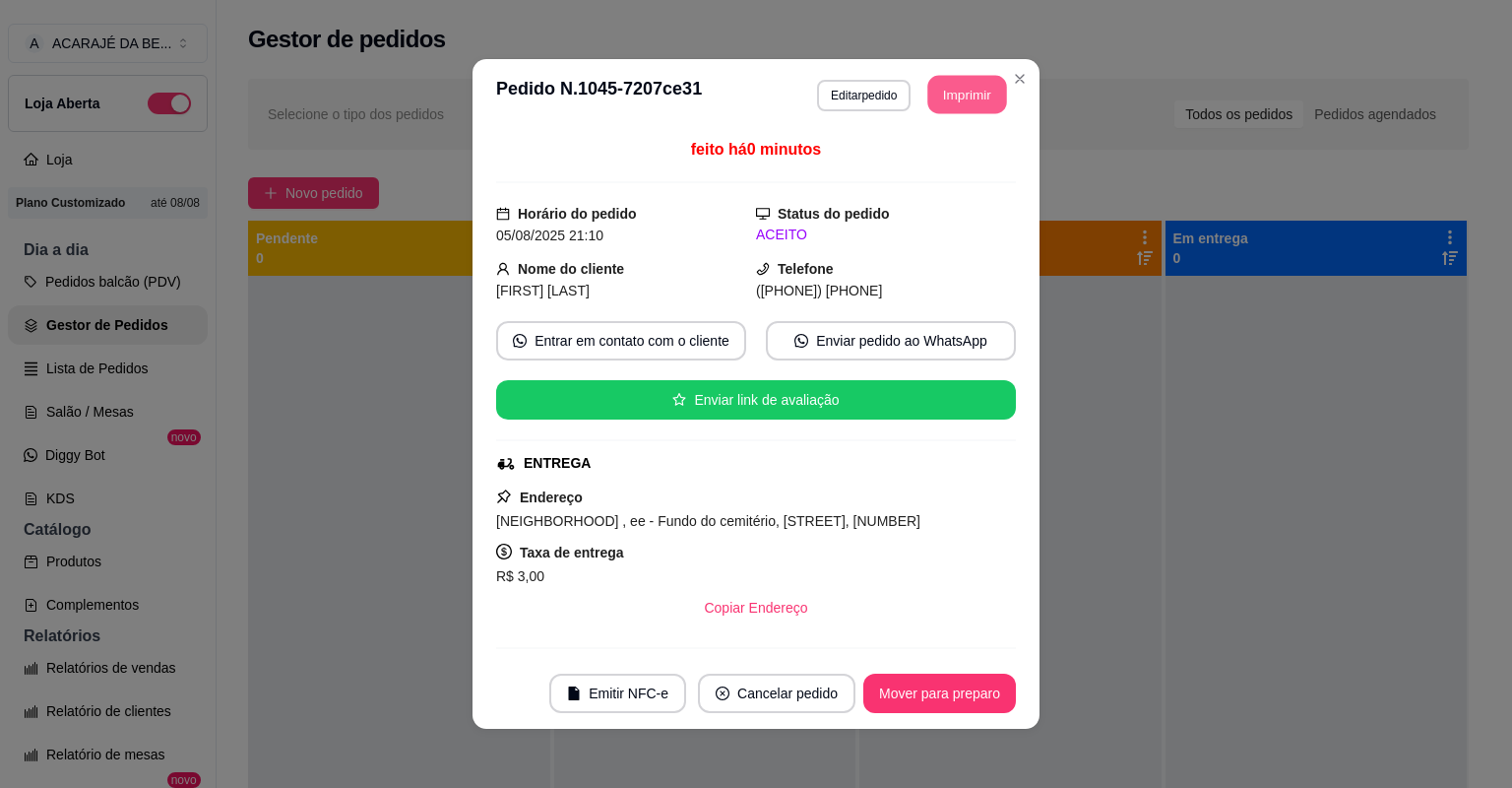 click on "Imprimir" at bounding box center [968, 95] 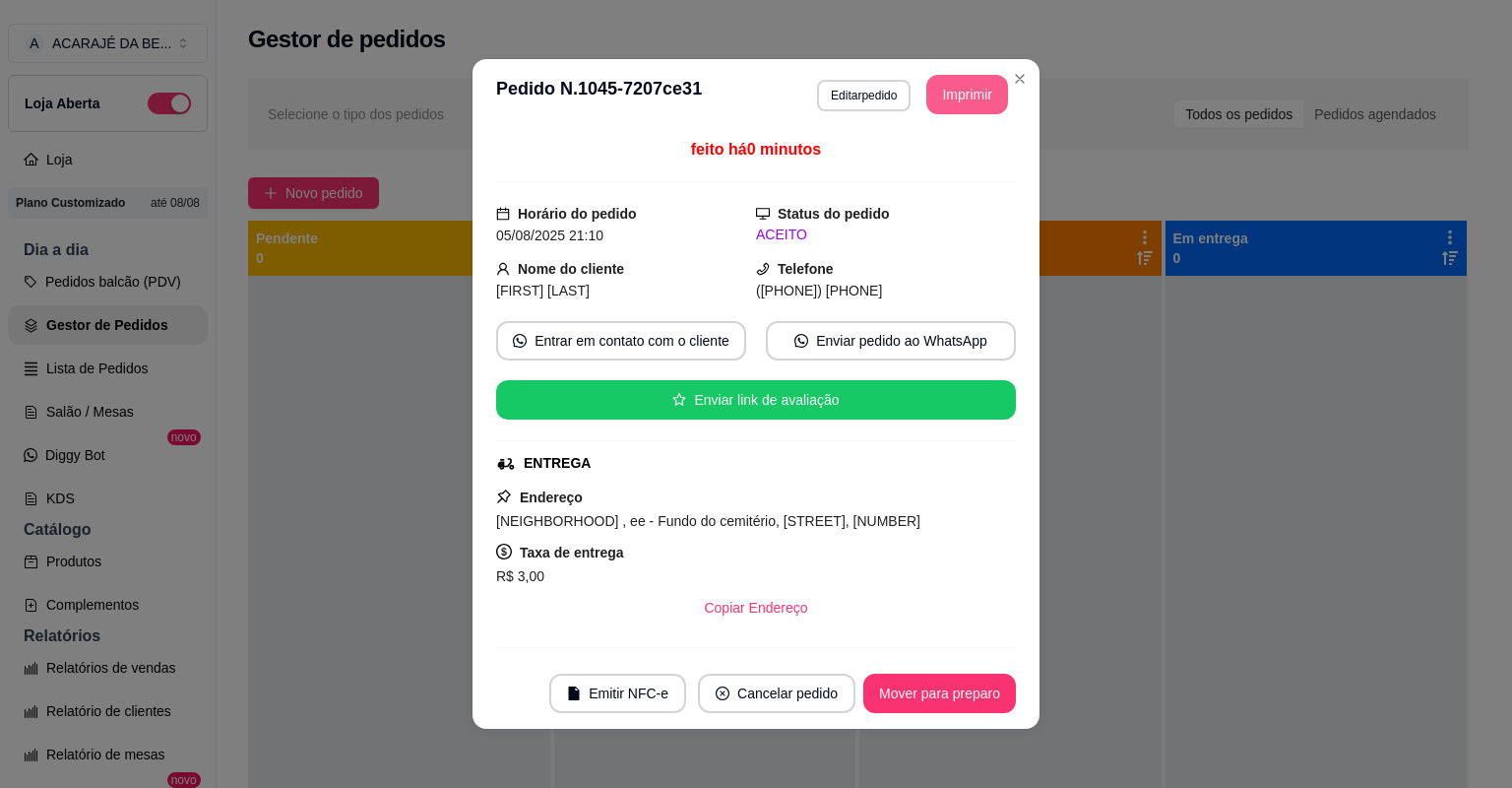 click on "Mover para preparo" at bounding box center (939, 693) 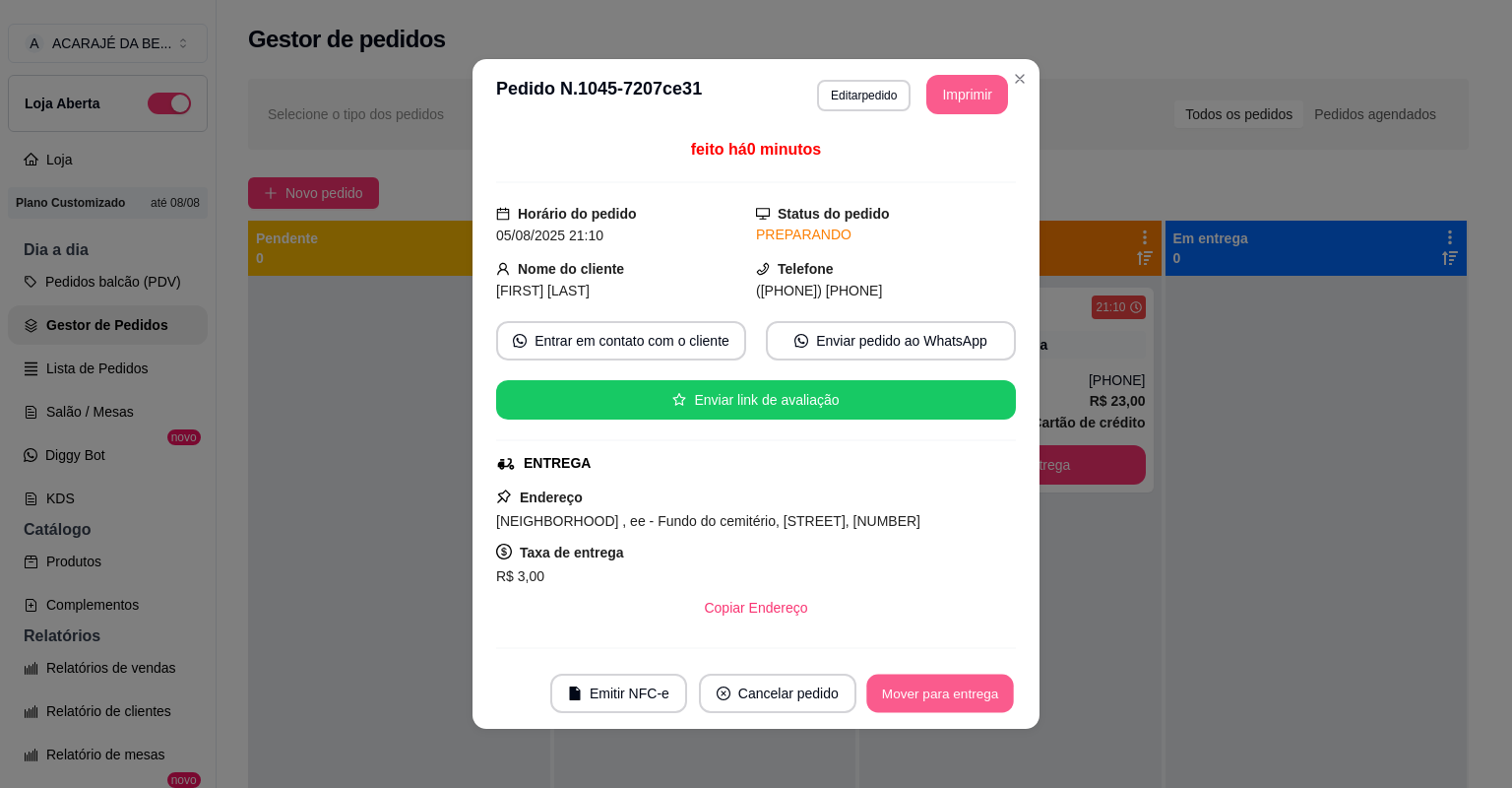 click on "Mover para entrega" at bounding box center [940, 693] 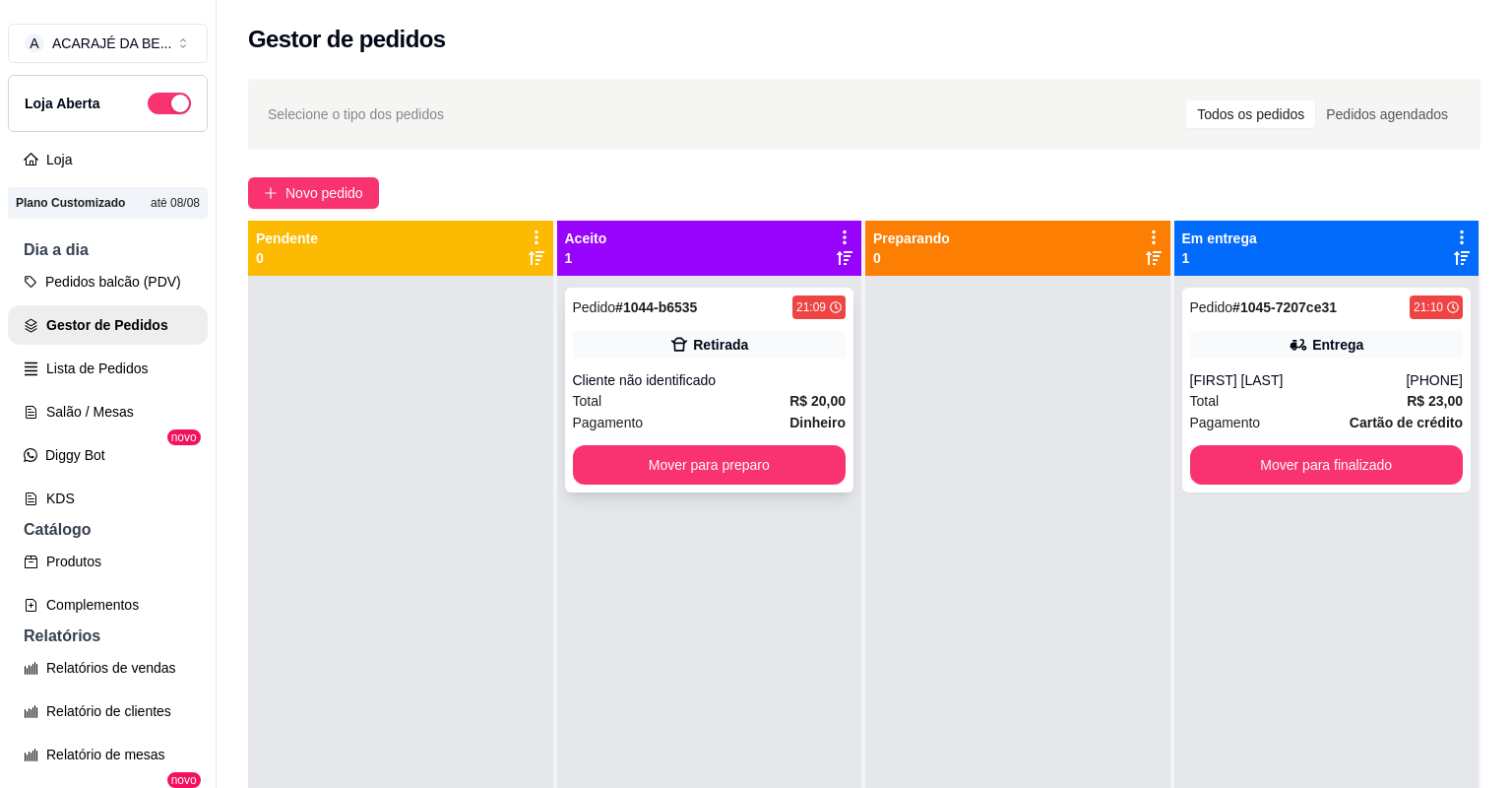 click on "Total R$ 20,00" at bounding box center [710, 401] 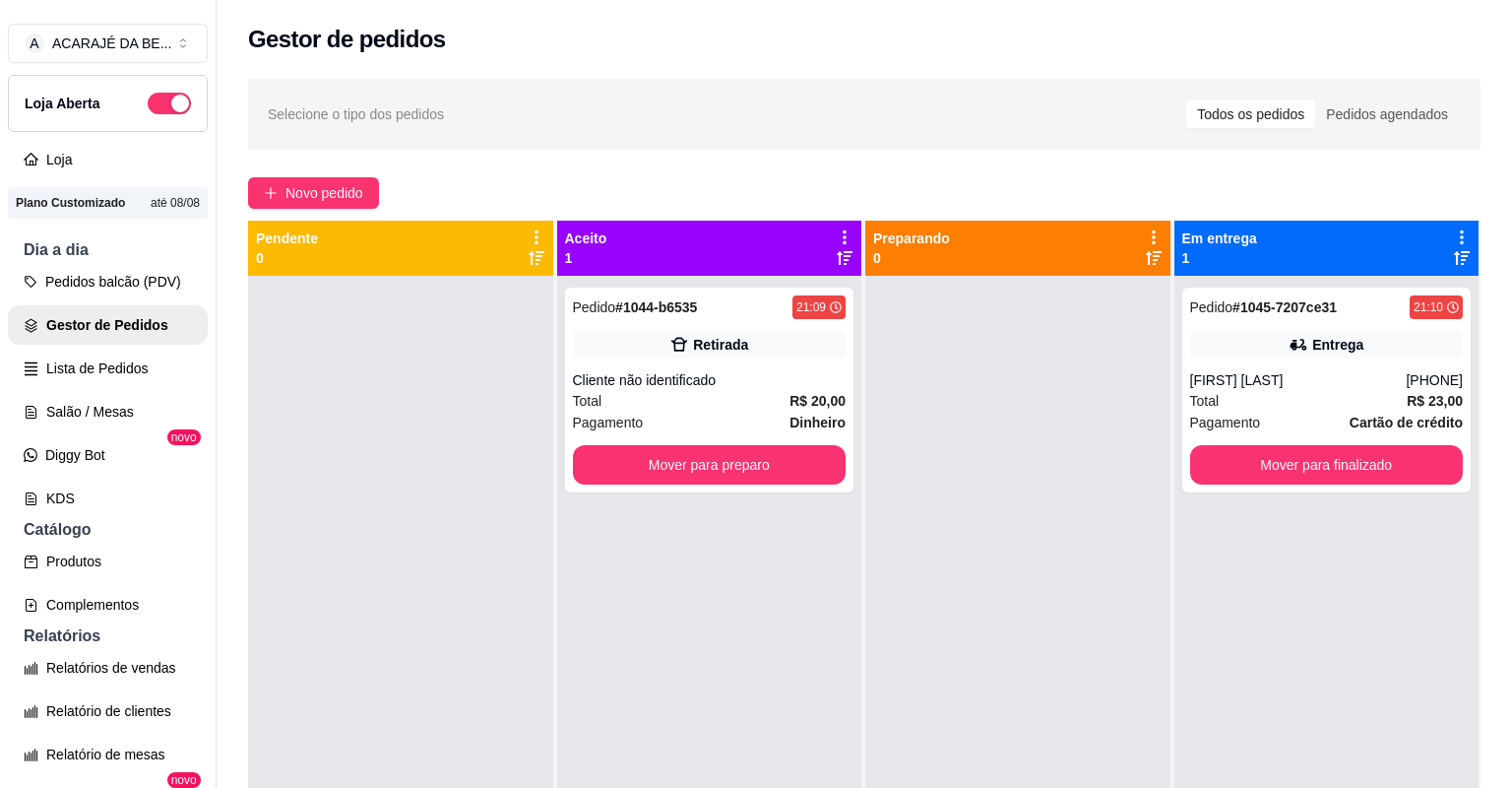 click at bounding box center [401, 670] 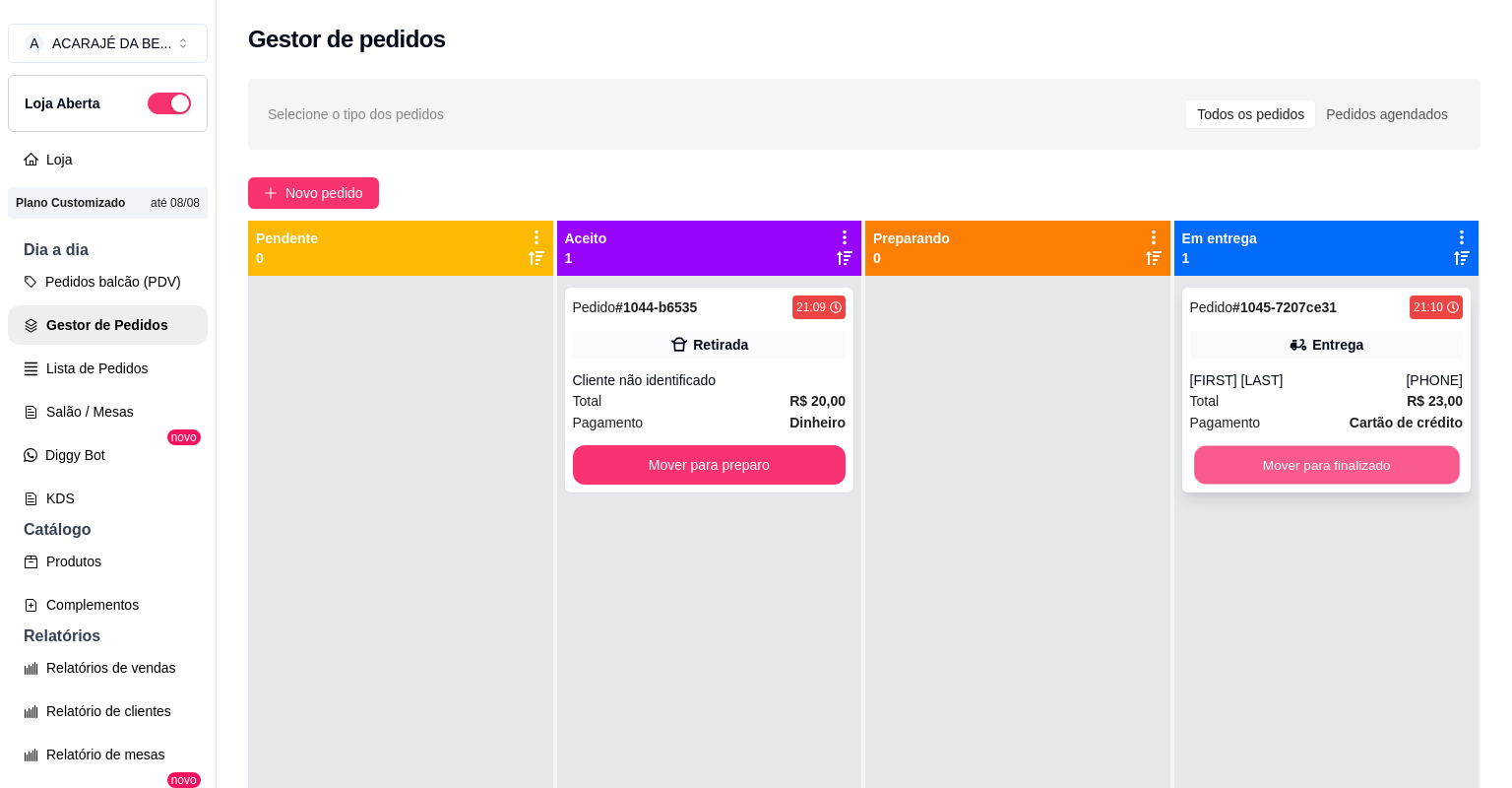 click on "Mover para finalizado" at bounding box center (1326, 465) 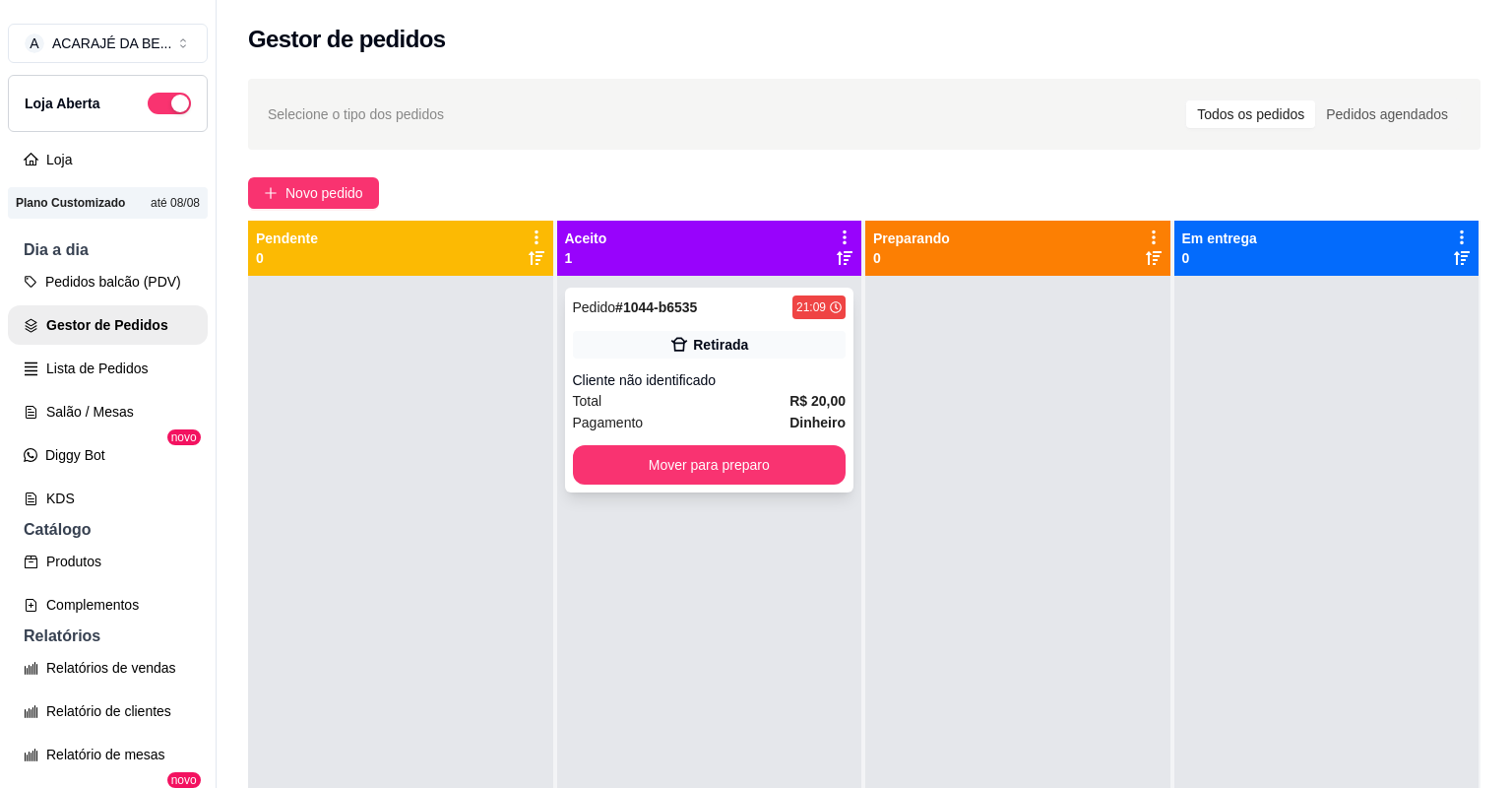click on "Pagamento Dinheiro" at bounding box center (710, 423) 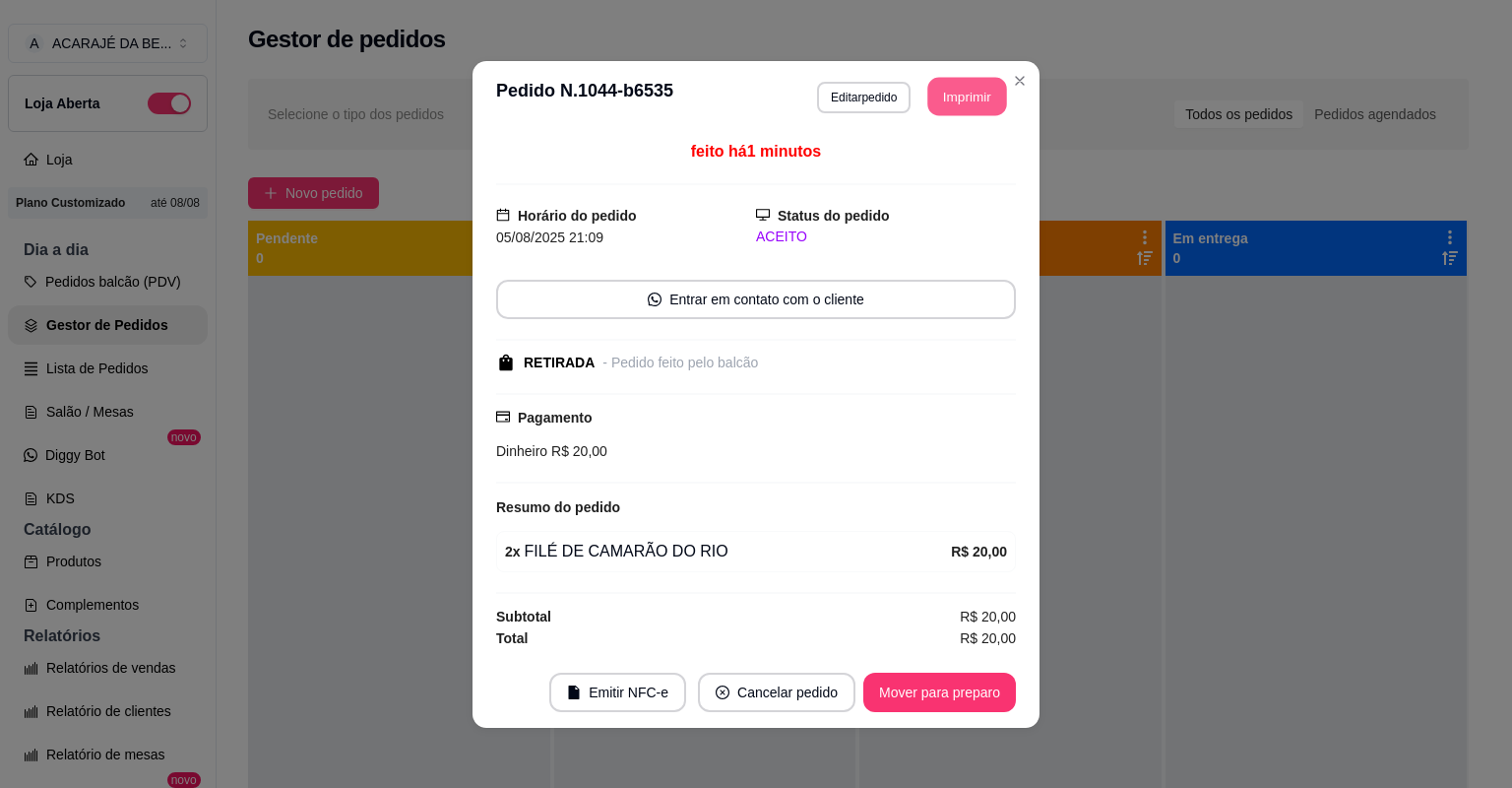 click on "Imprimir" at bounding box center [968, 96] 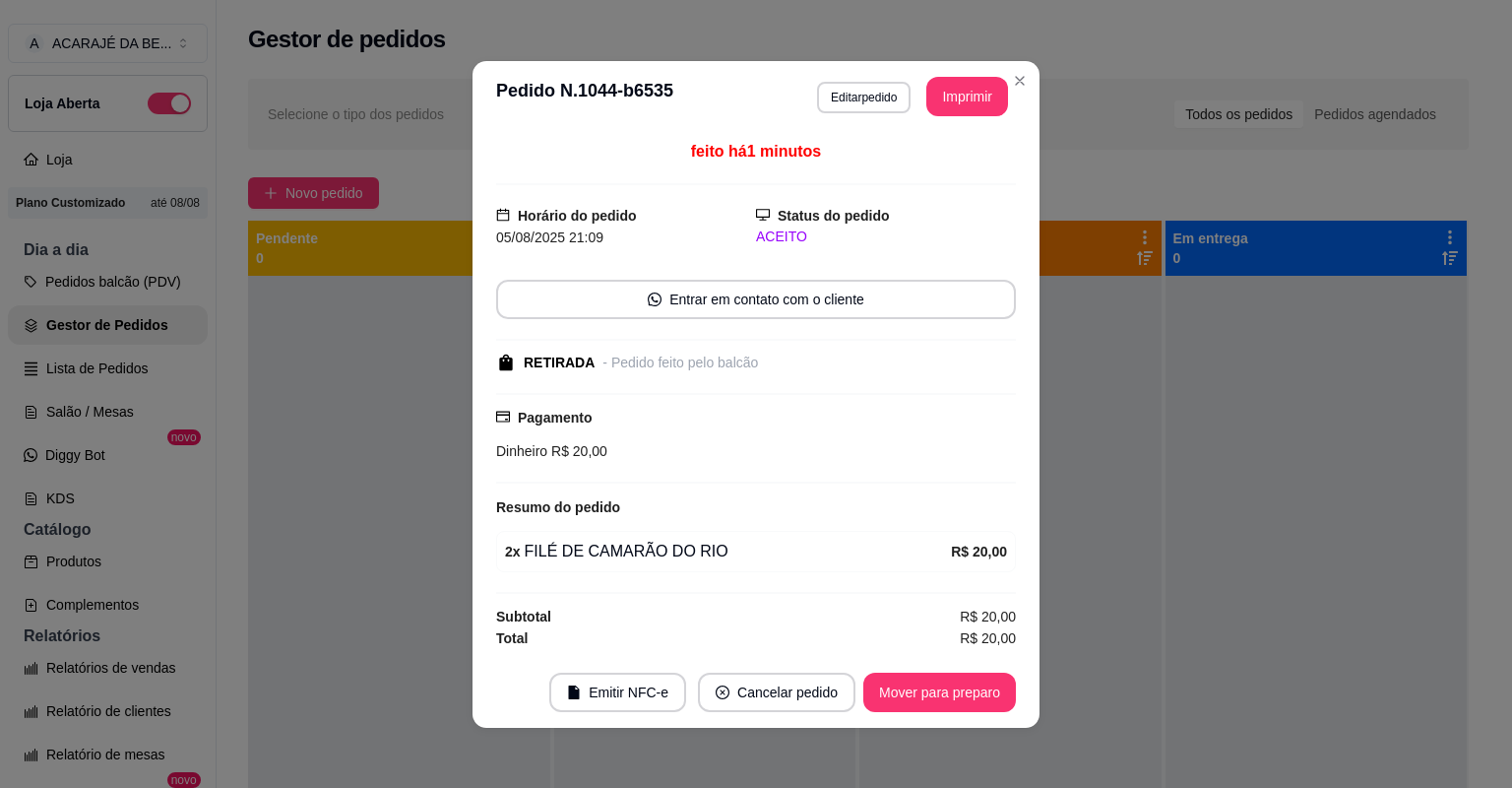 click on "Mover para preparo" at bounding box center [939, 692] 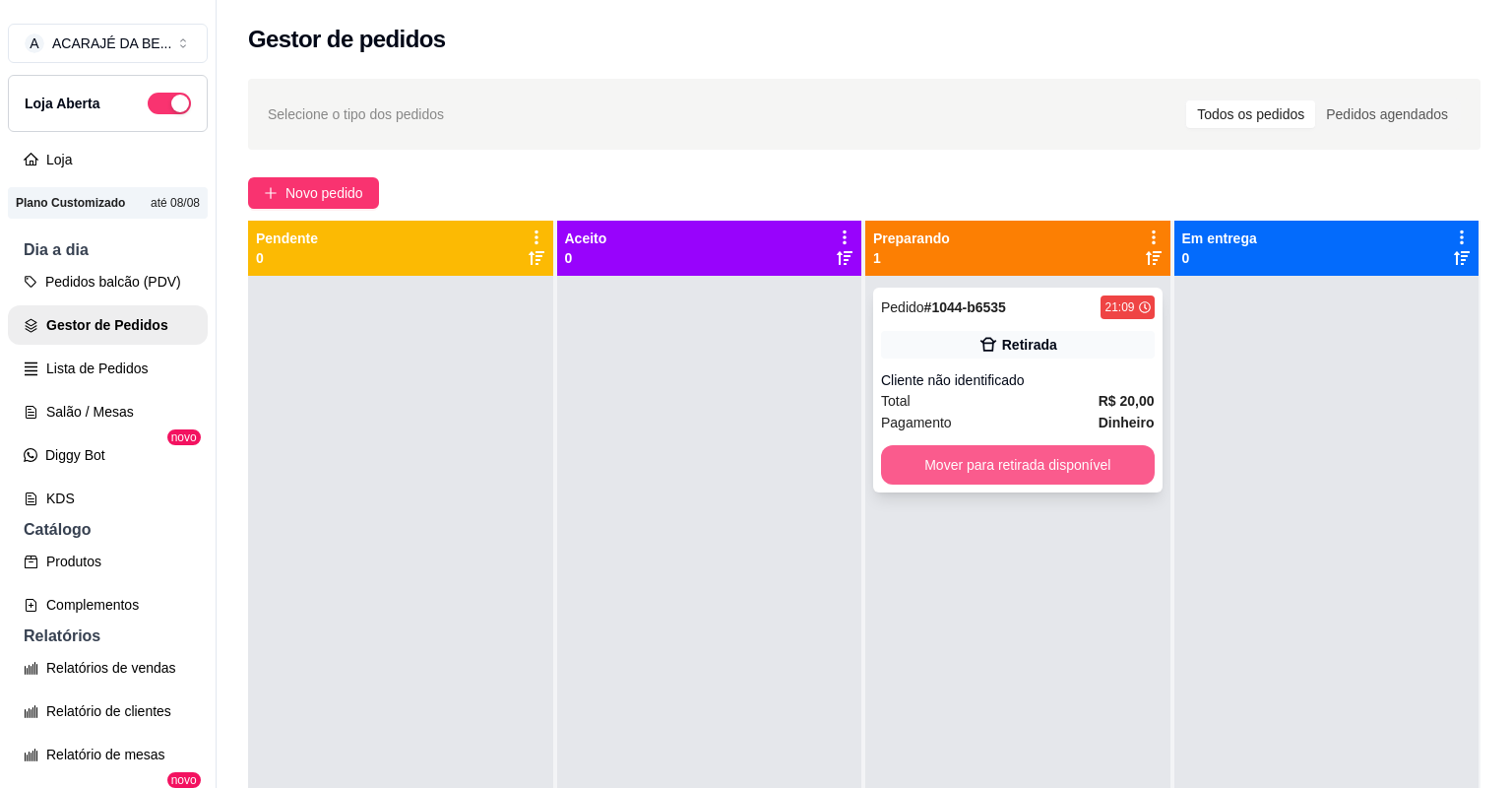 click on "Mover para retirada disponível" at bounding box center (1018, 465) 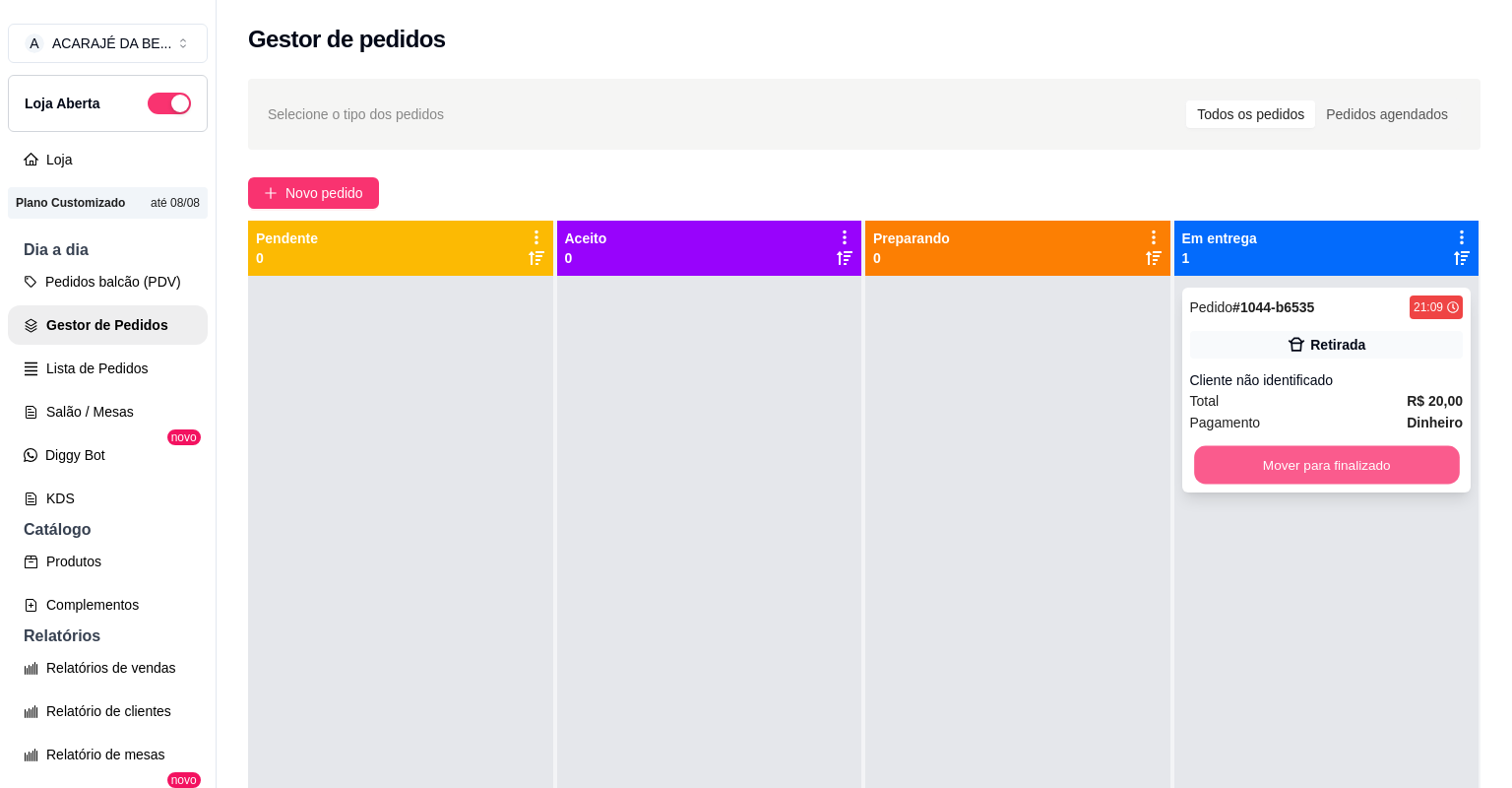 click on "Mover para finalizado" at bounding box center [1326, 465] 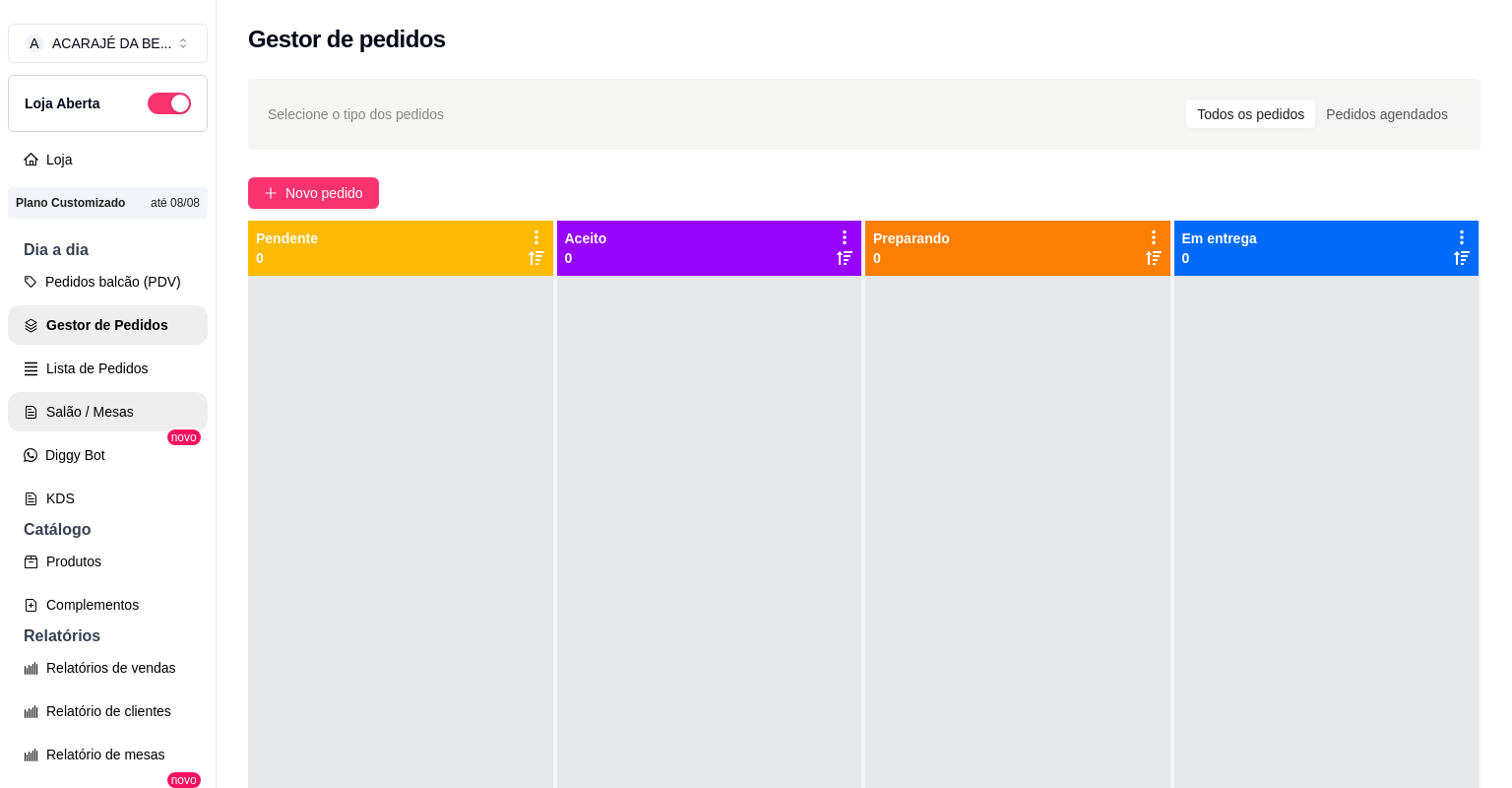 click on "Salão / Mesas" at bounding box center (107, 412) 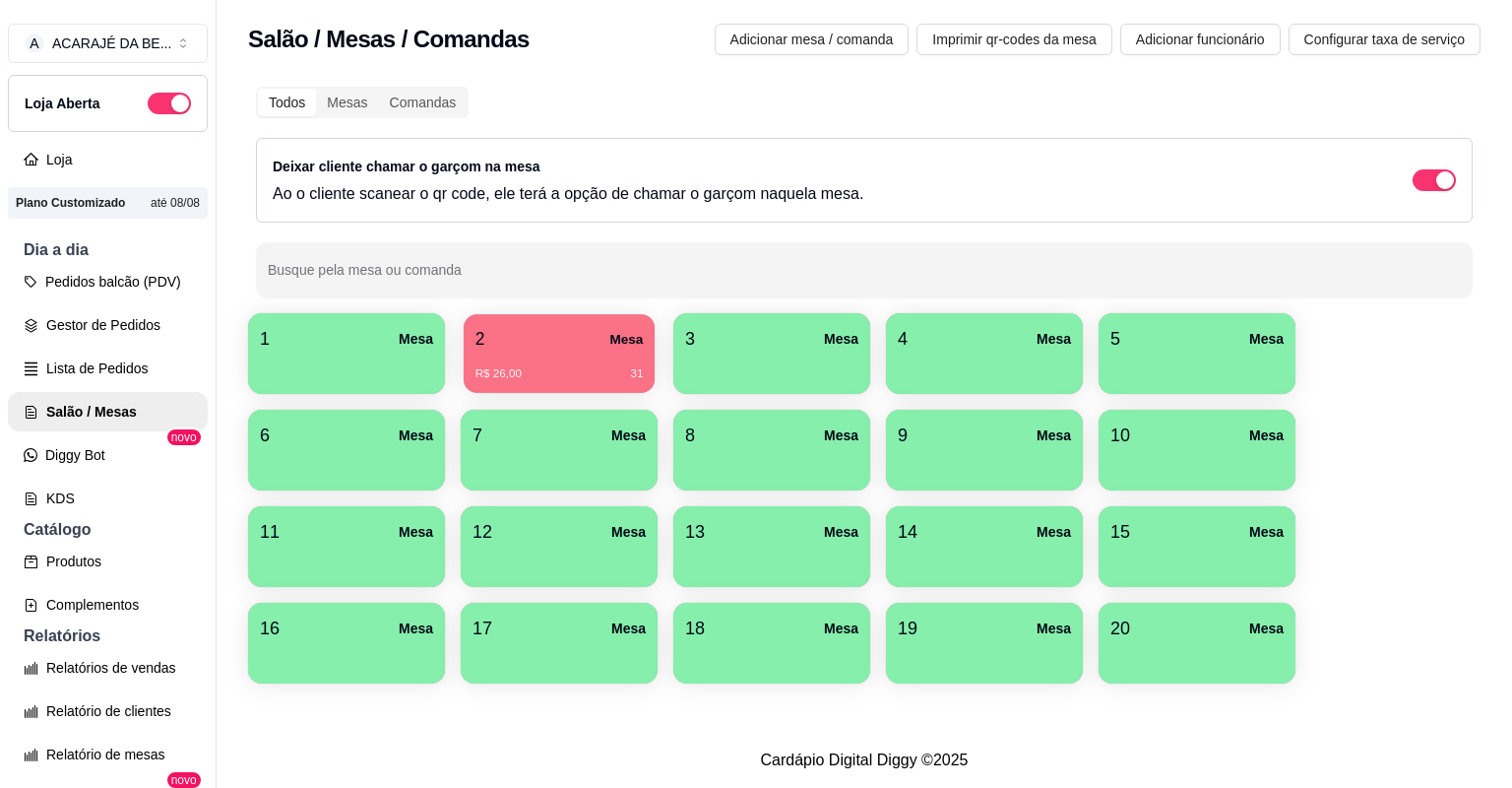 click on "R$ 26,00 31" at bounding box center (559, 366) 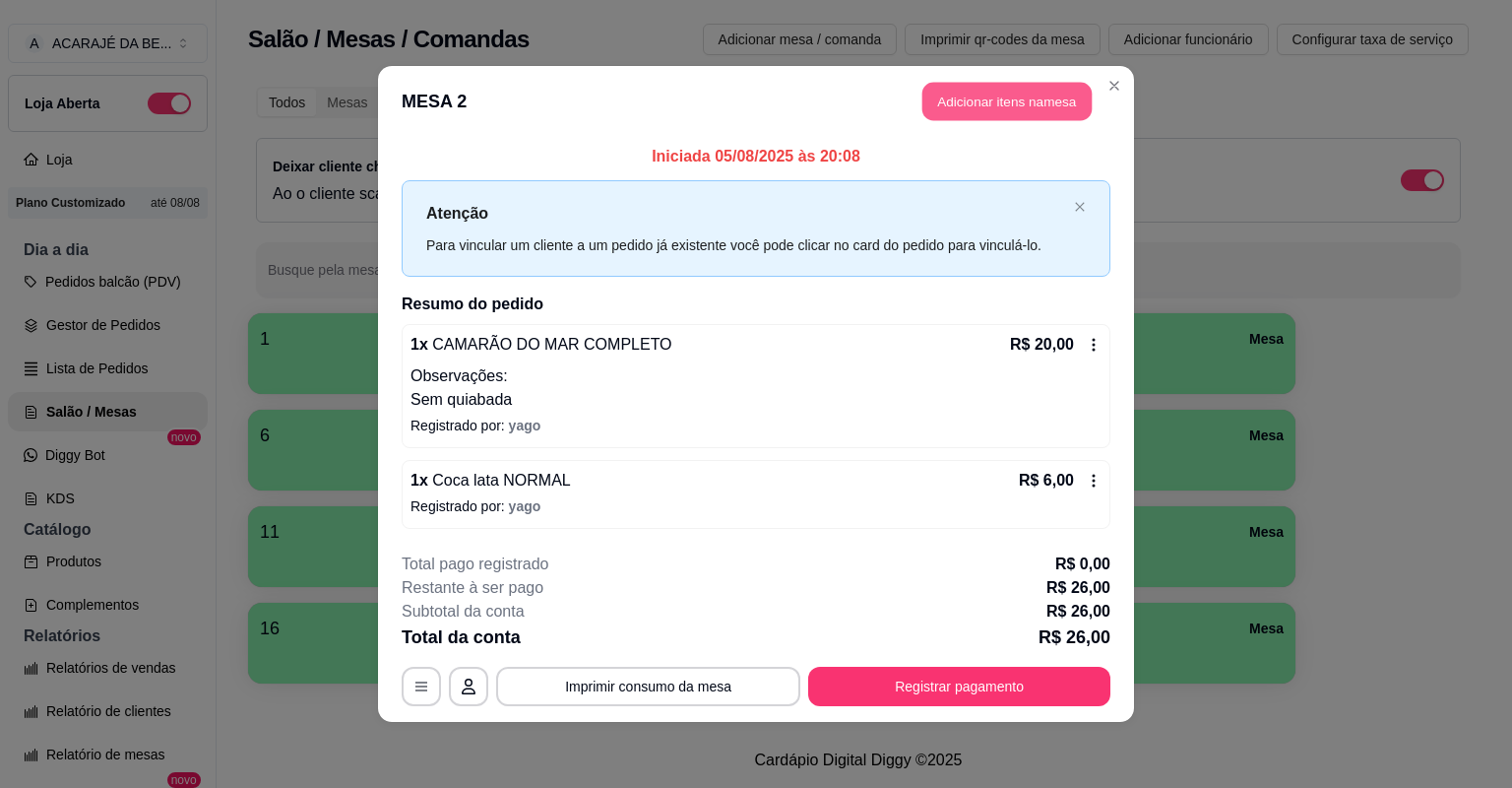click on "Adicionar itens na  mesa" at bounding box center [1007, 101] 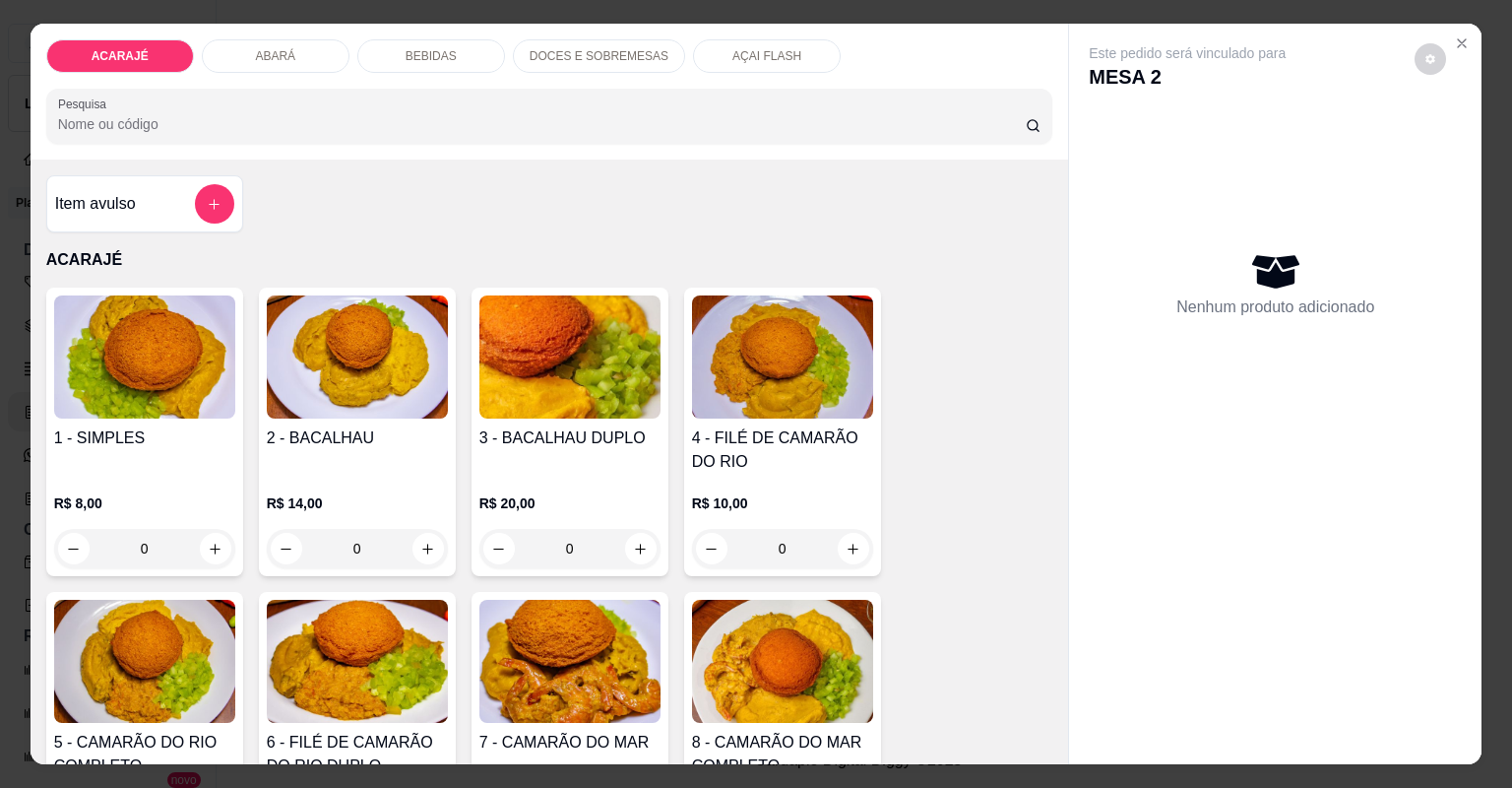 click on "DOCES E SOBREMESAS" at bounding box center [598, 56] 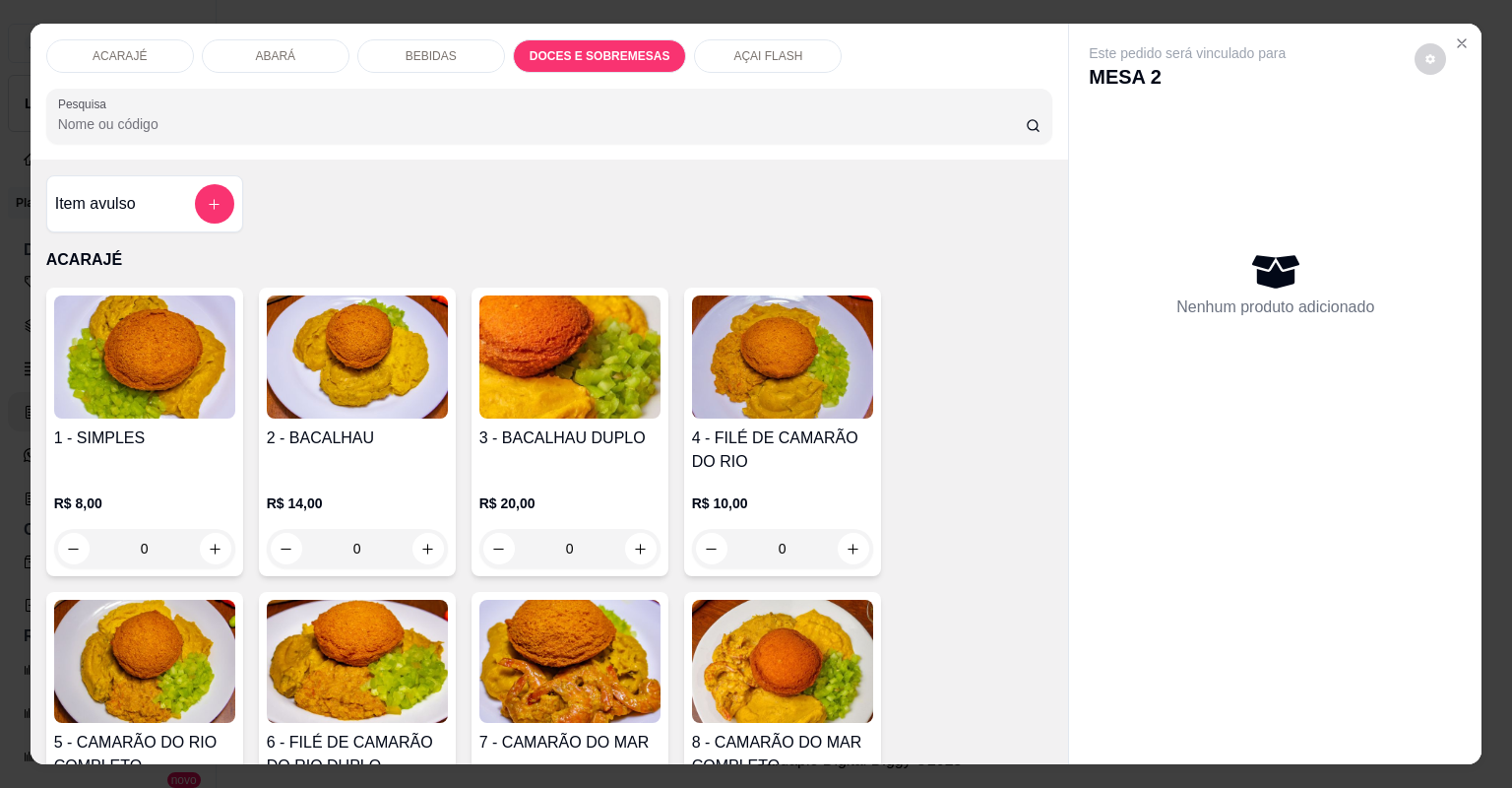 click 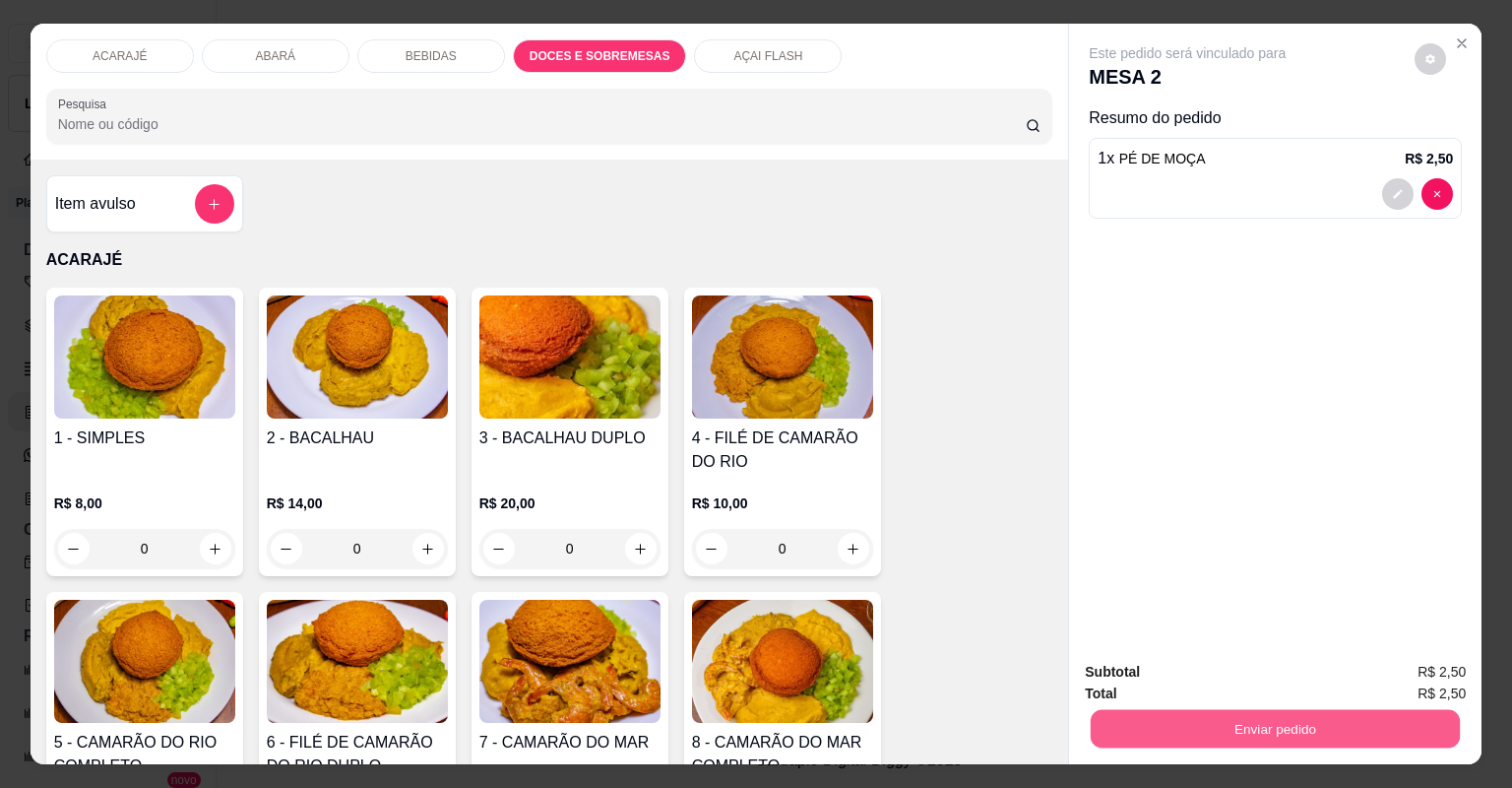 click on "Enviar pedido" at bounding box center (1275, 729) 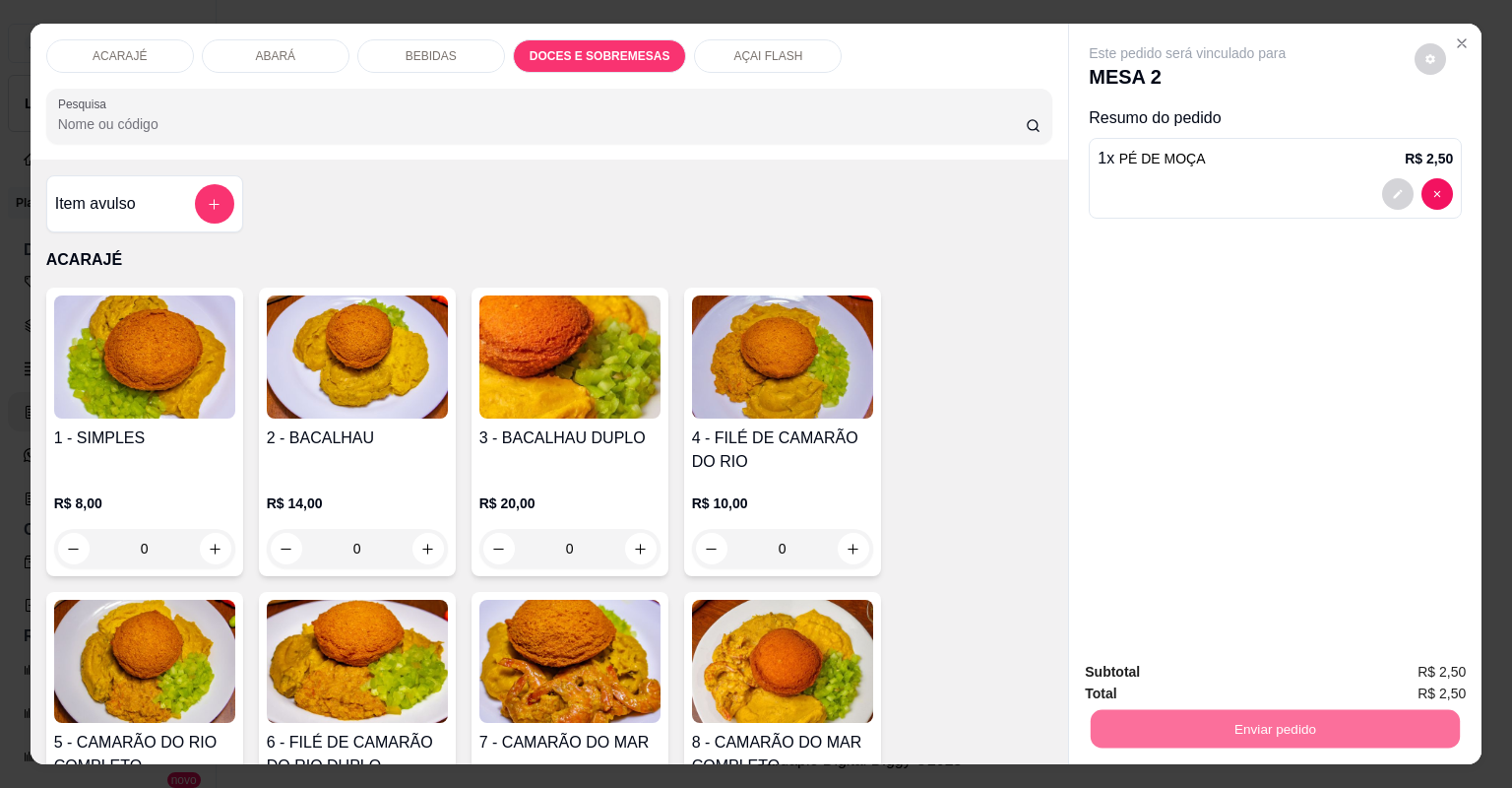 click on "Não registrar e enviar pedido" at bounding box center [1212, 641] 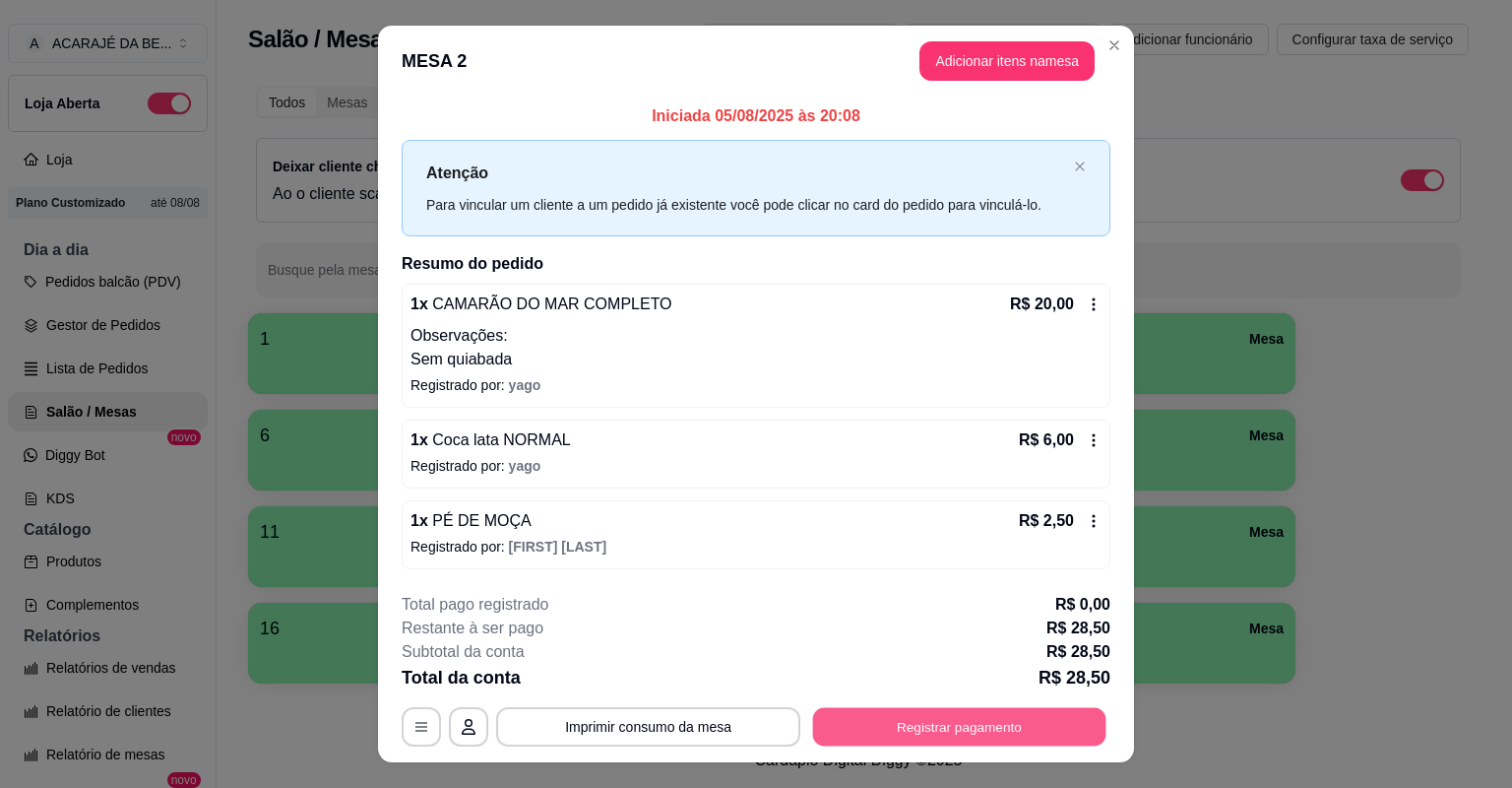 click on "Registrar pagamento" at bounding box center (960, 726) 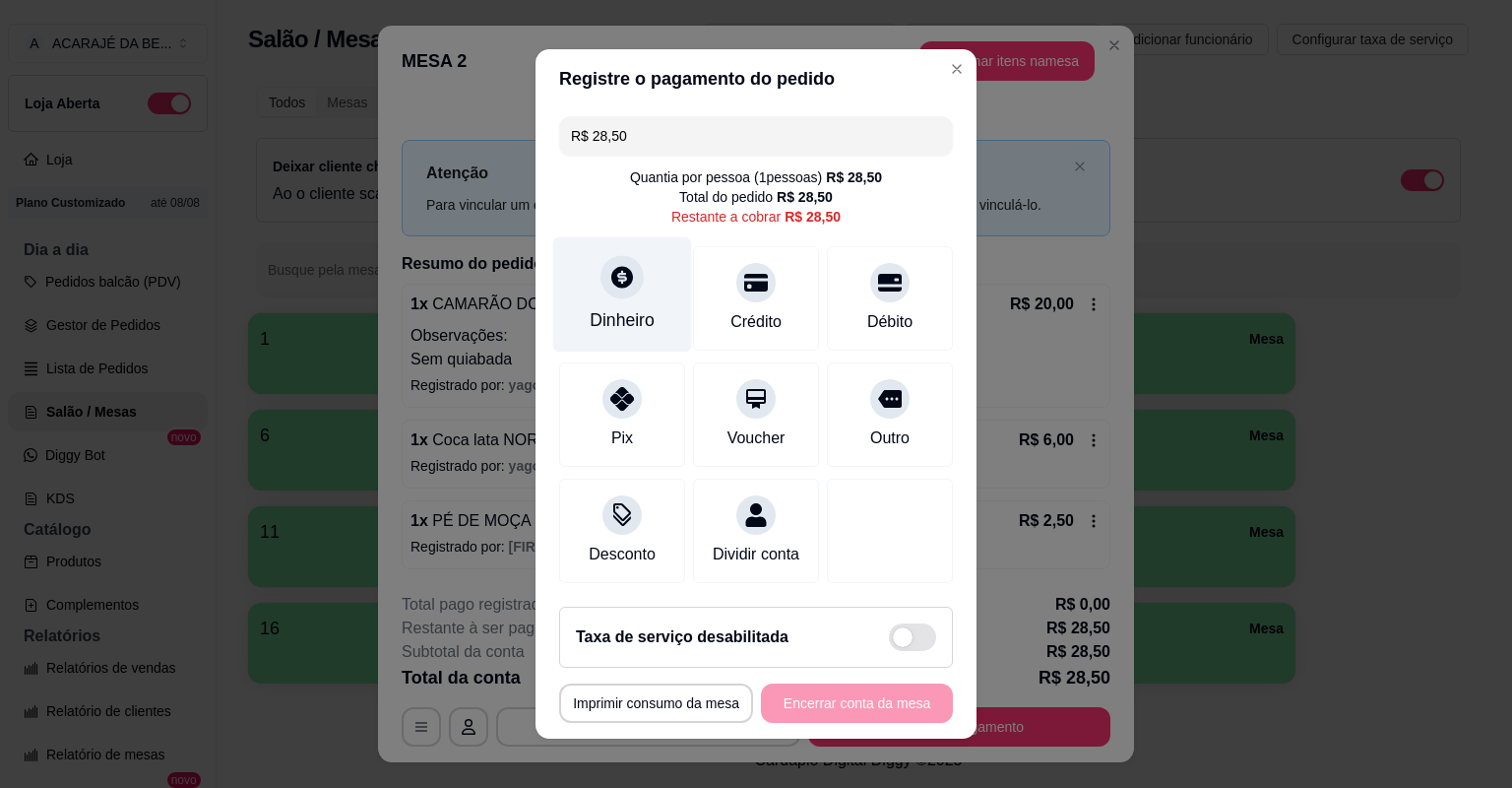 click 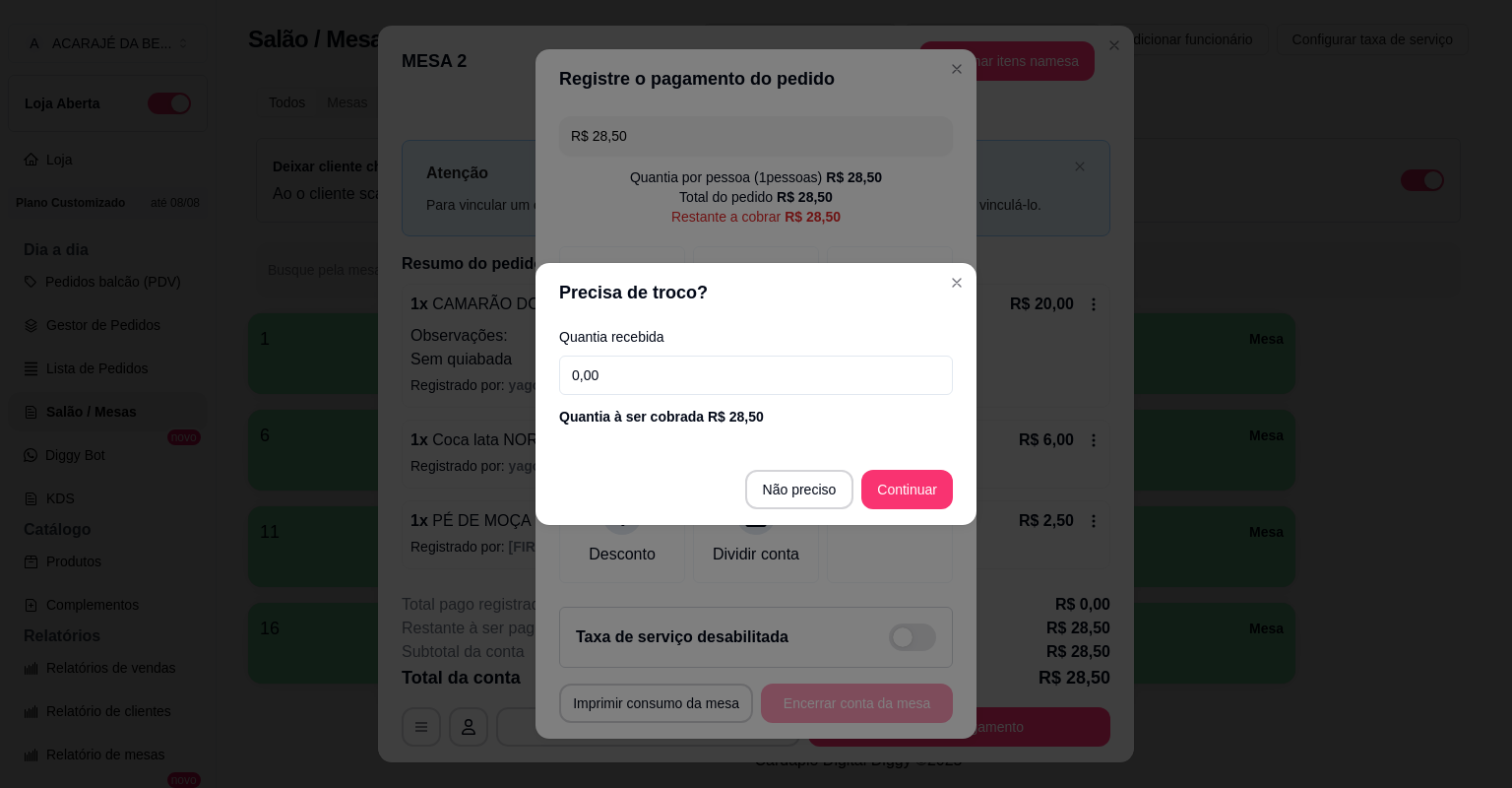 click on "0,00" at bounding box center (756, 375) 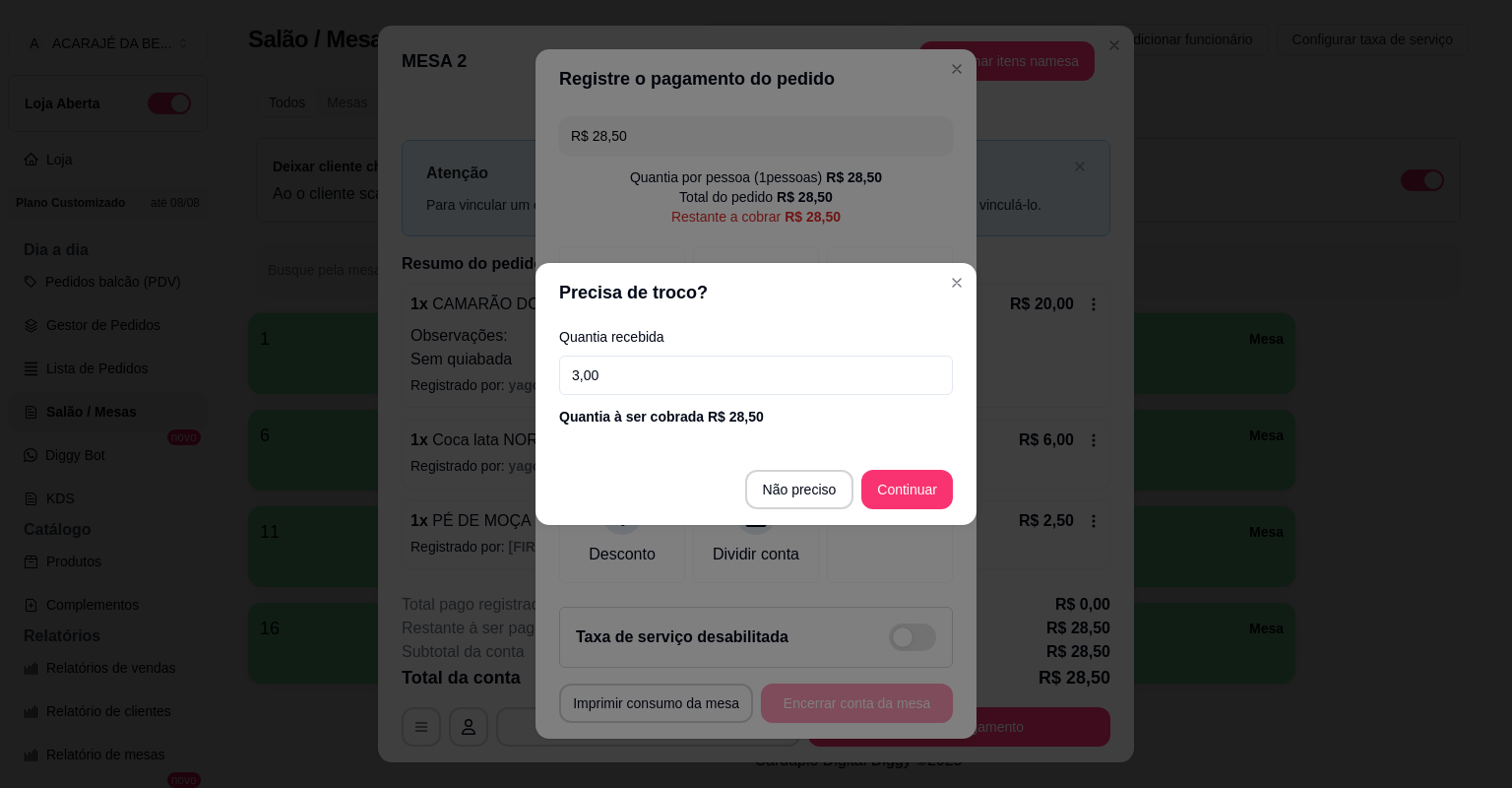 type on "30,00" 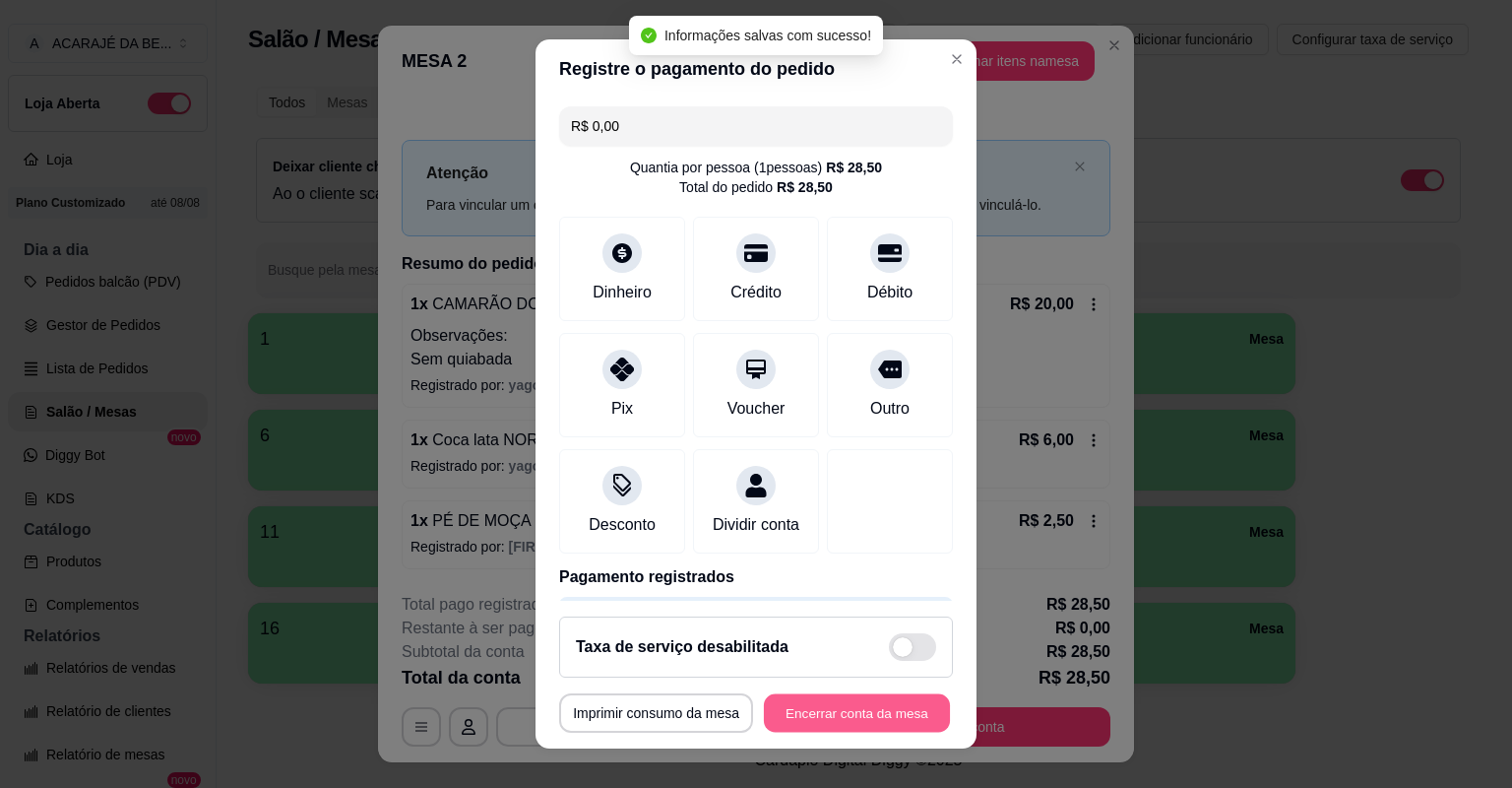 click on "Encerrar conta da mesa" at bounding box center [856, 713] 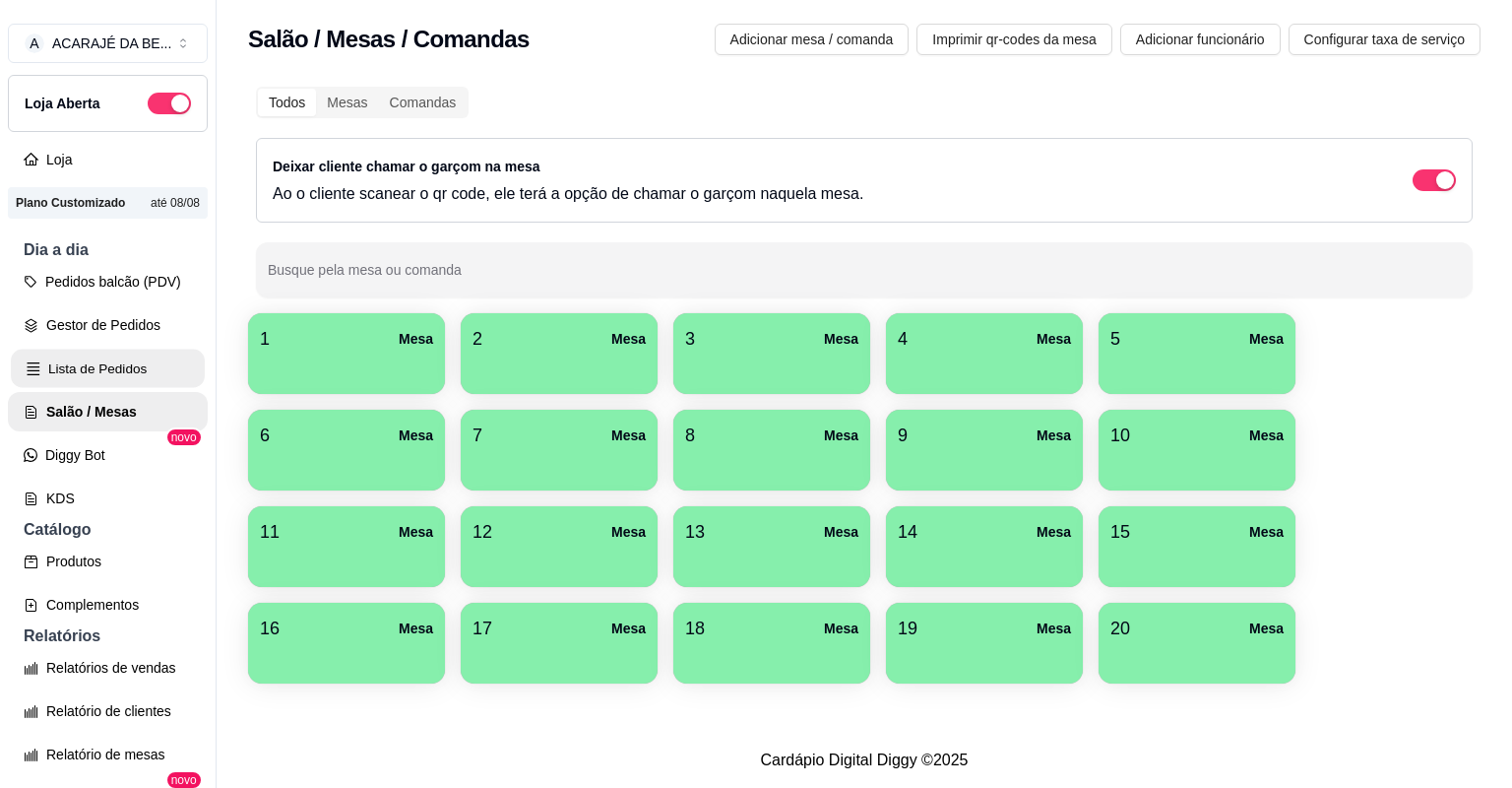 click on "Lista de Pedidos" at bounding box center [107, 368] 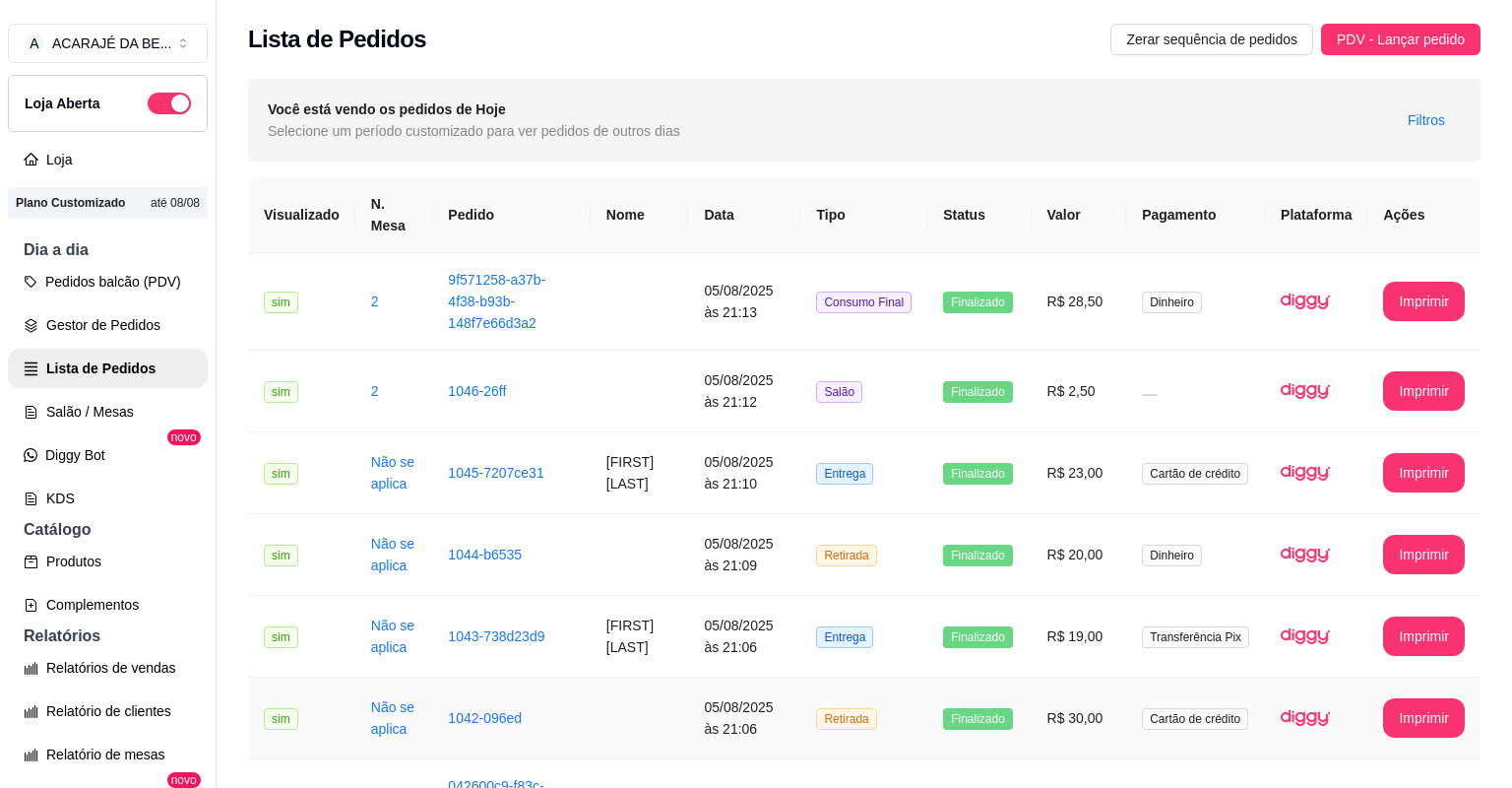 click on "Cartão de crédito" at bounding box center (1195, 718) 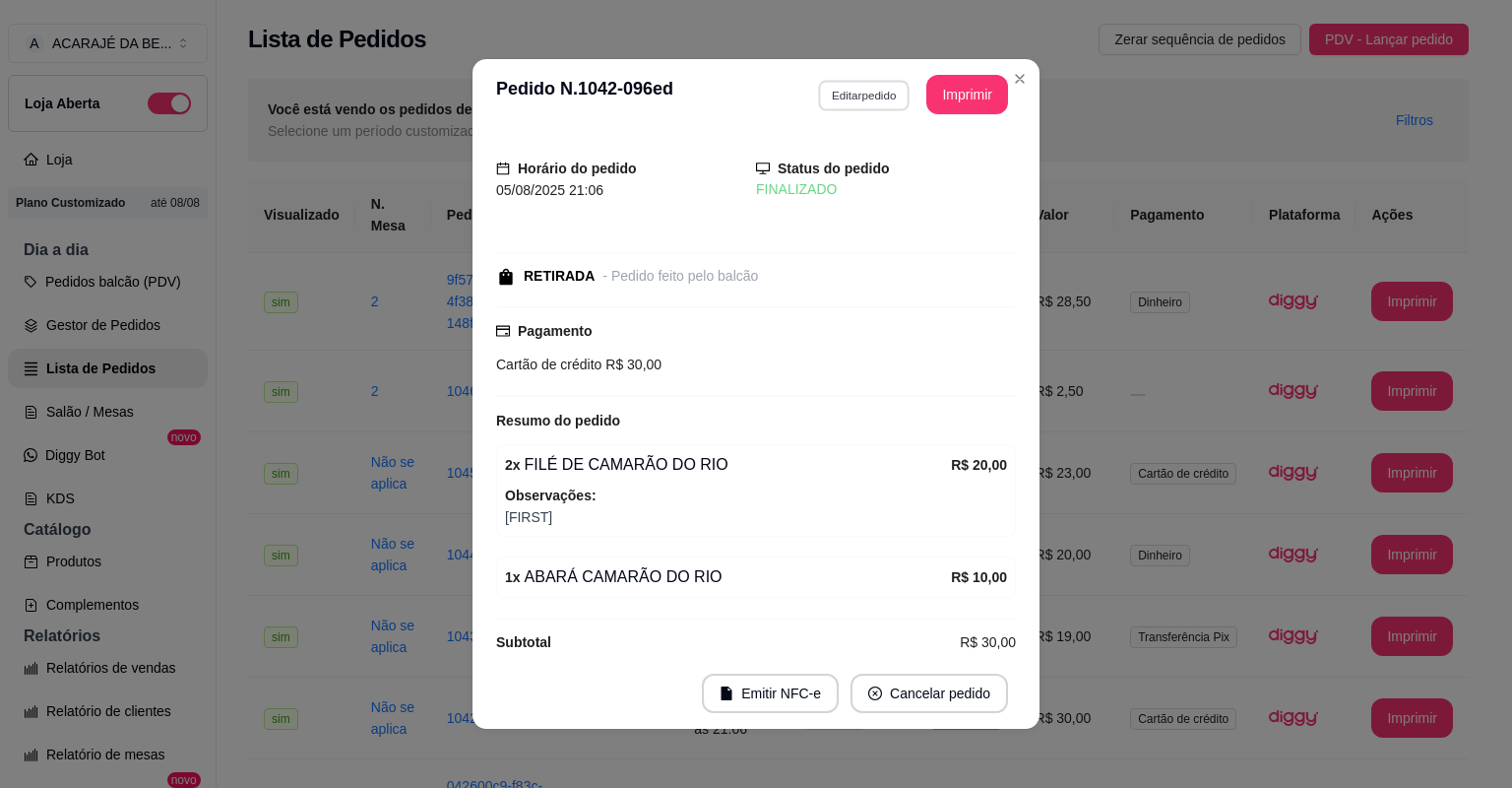 click on "Editar  pedido" at bounding box center [863, 95] 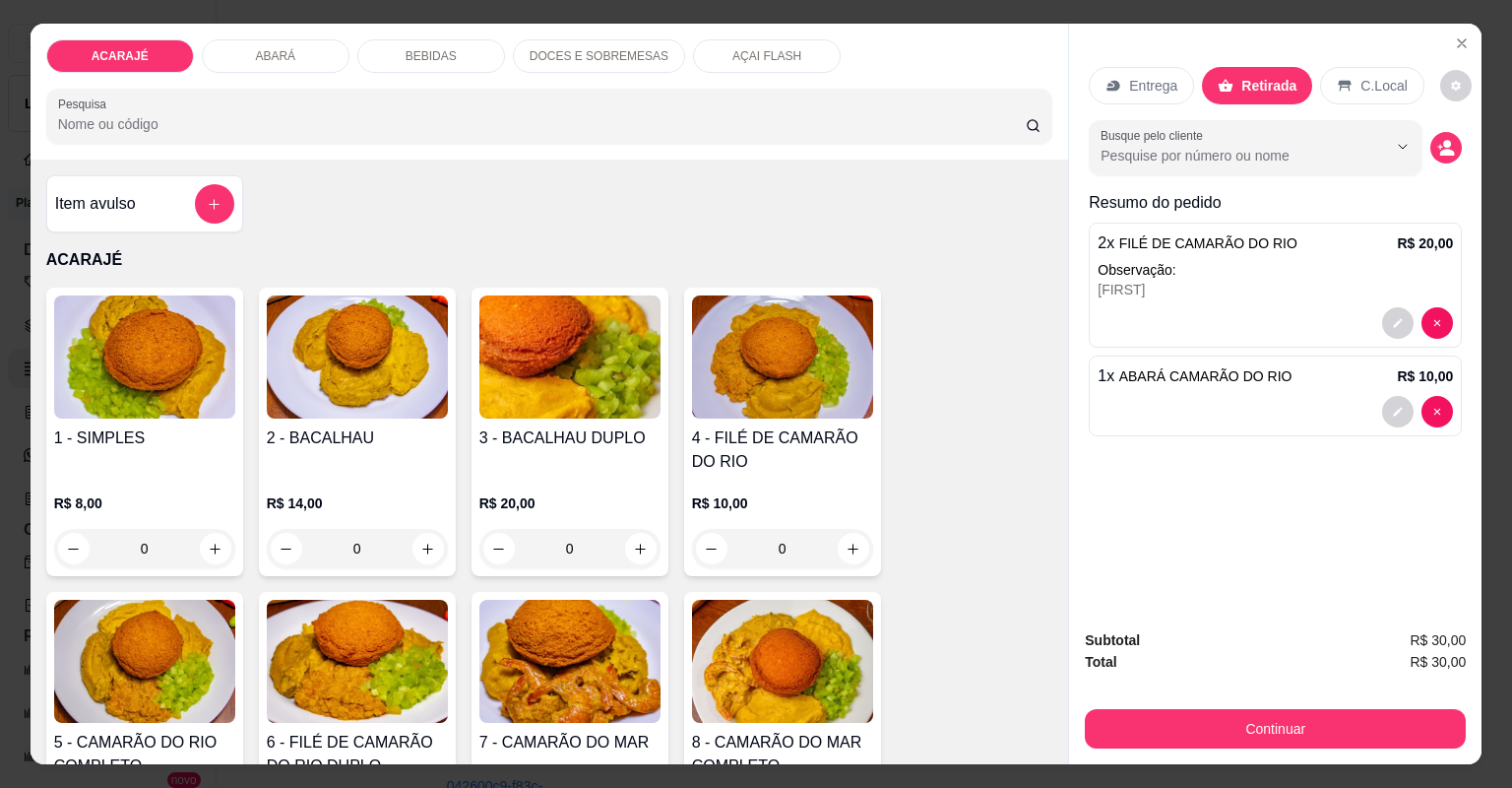 click 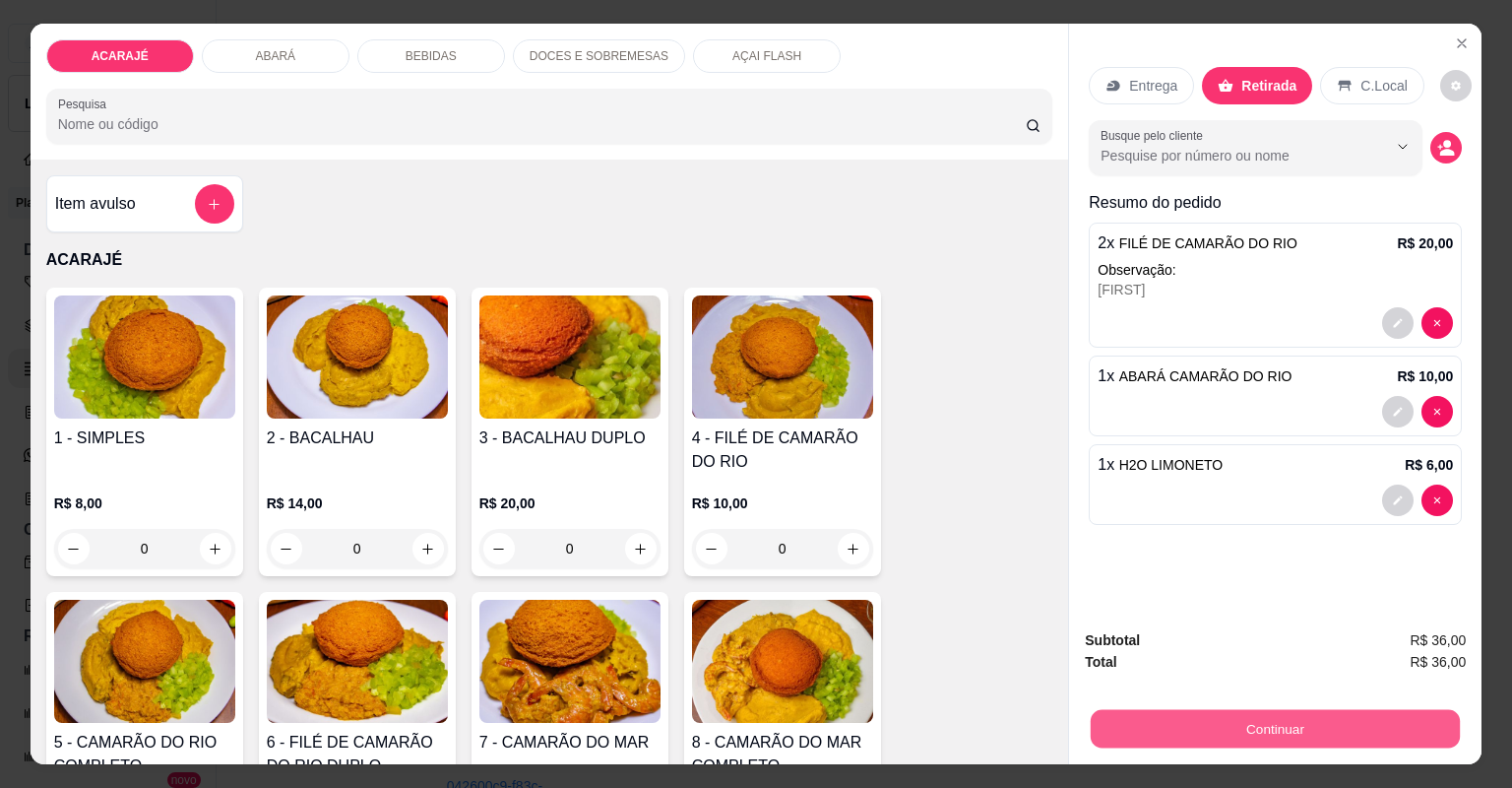 click on "Continuar" at bounding box center (1275, 729) 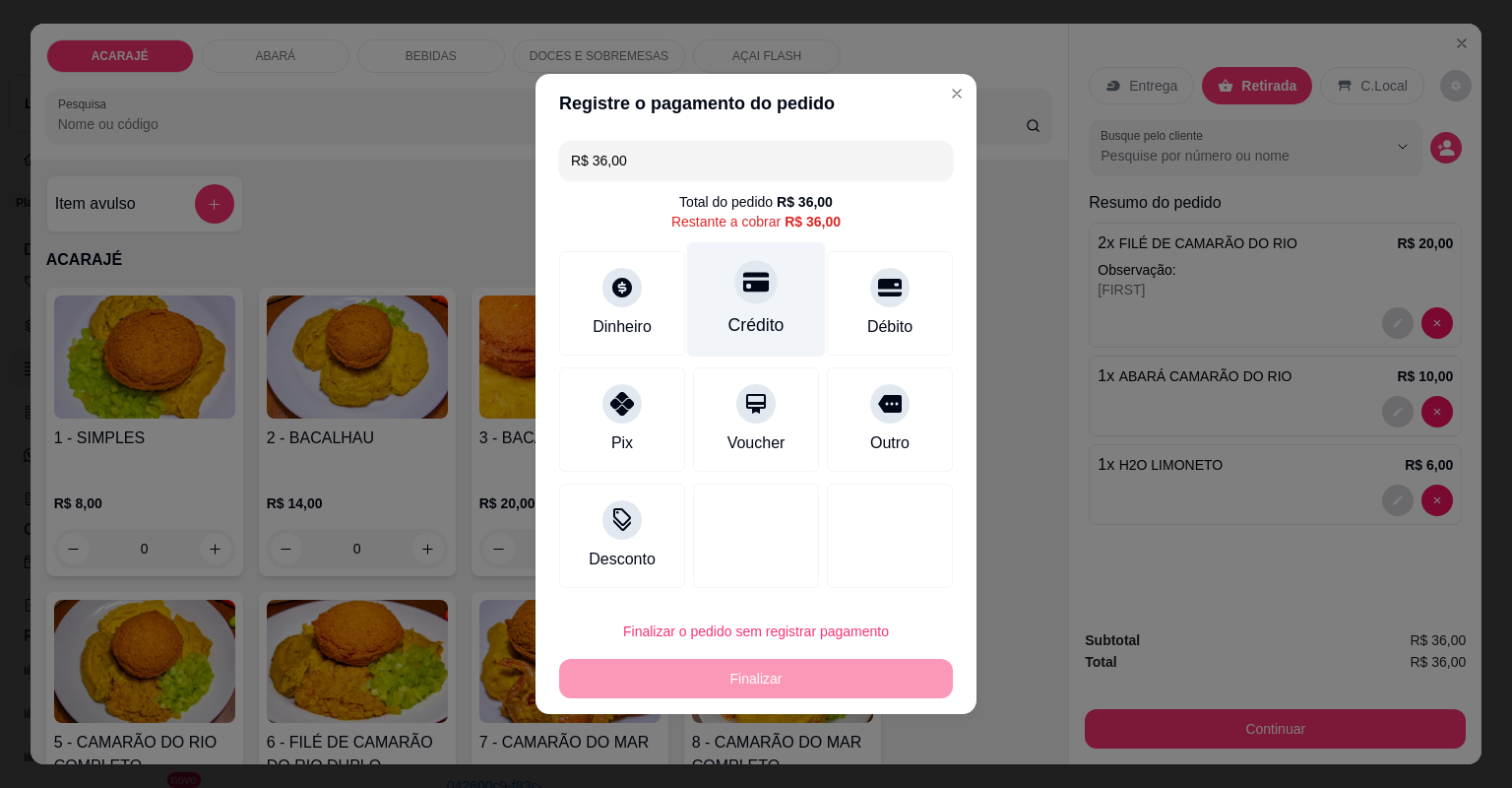 click on "Crédito" at bounding box center (756, 299) 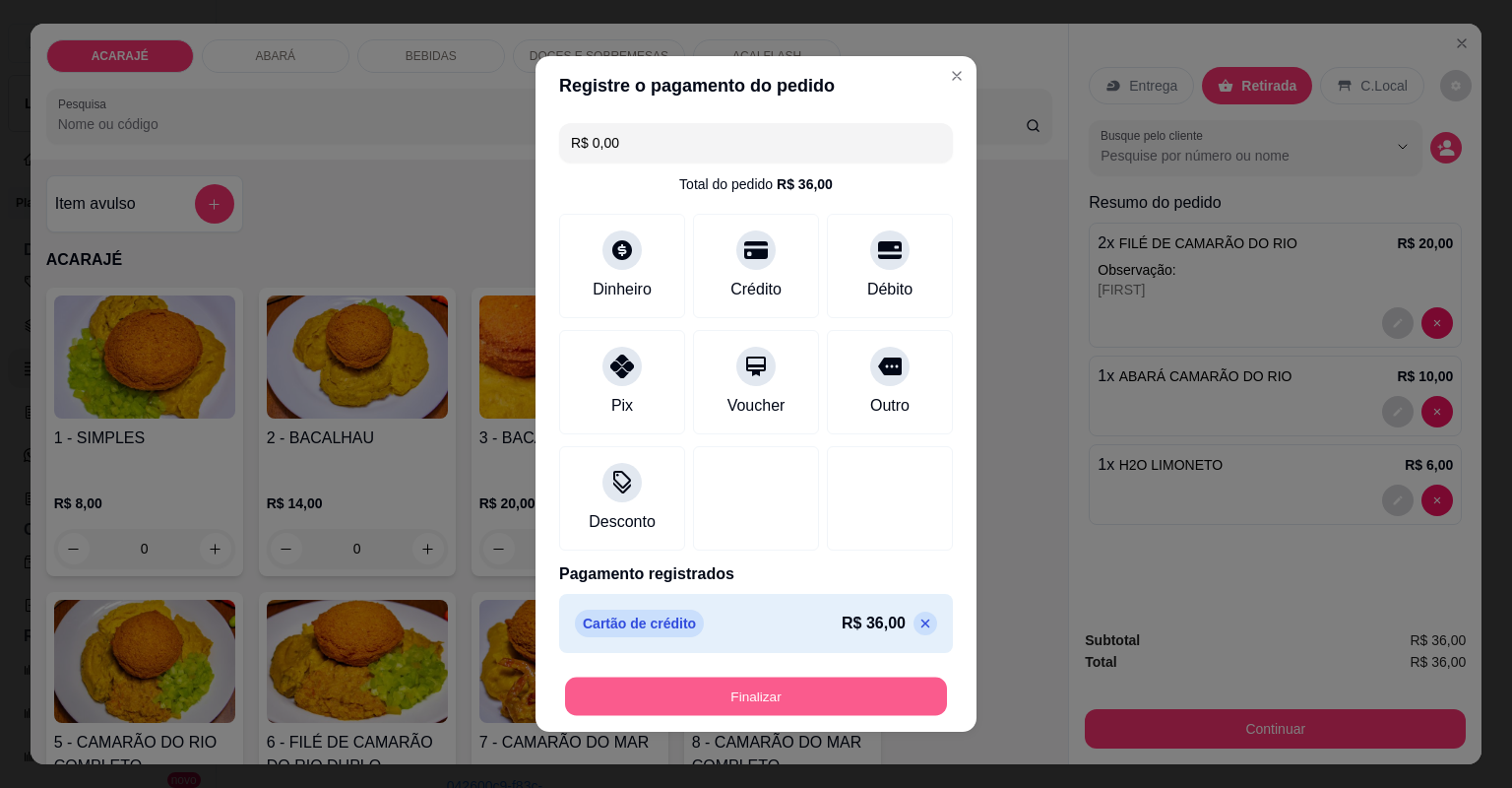 click on "Finalizar" at bounding box center (756, 696) 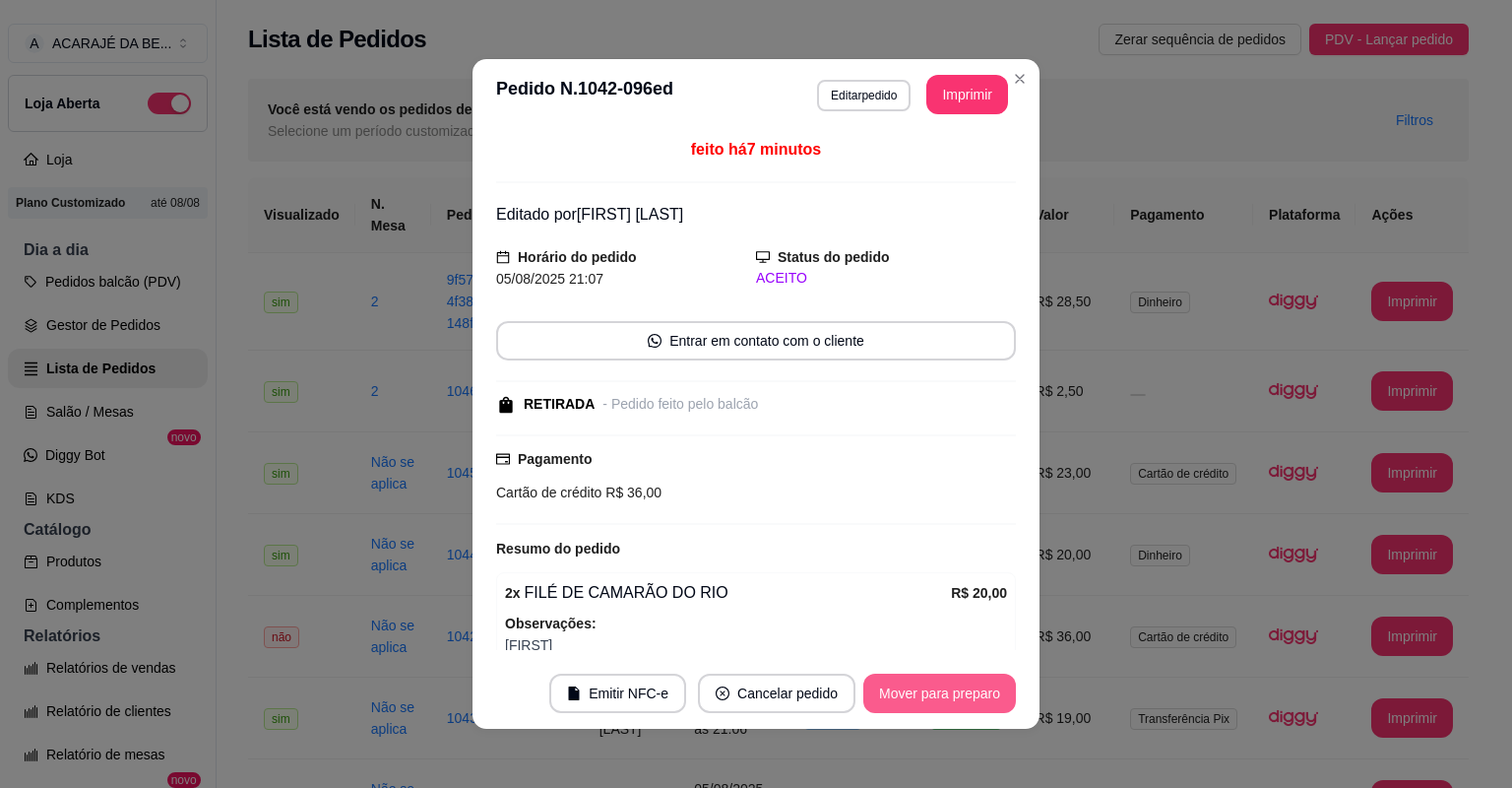 click on "Mover para preparo" at bounding box center [939, 693] 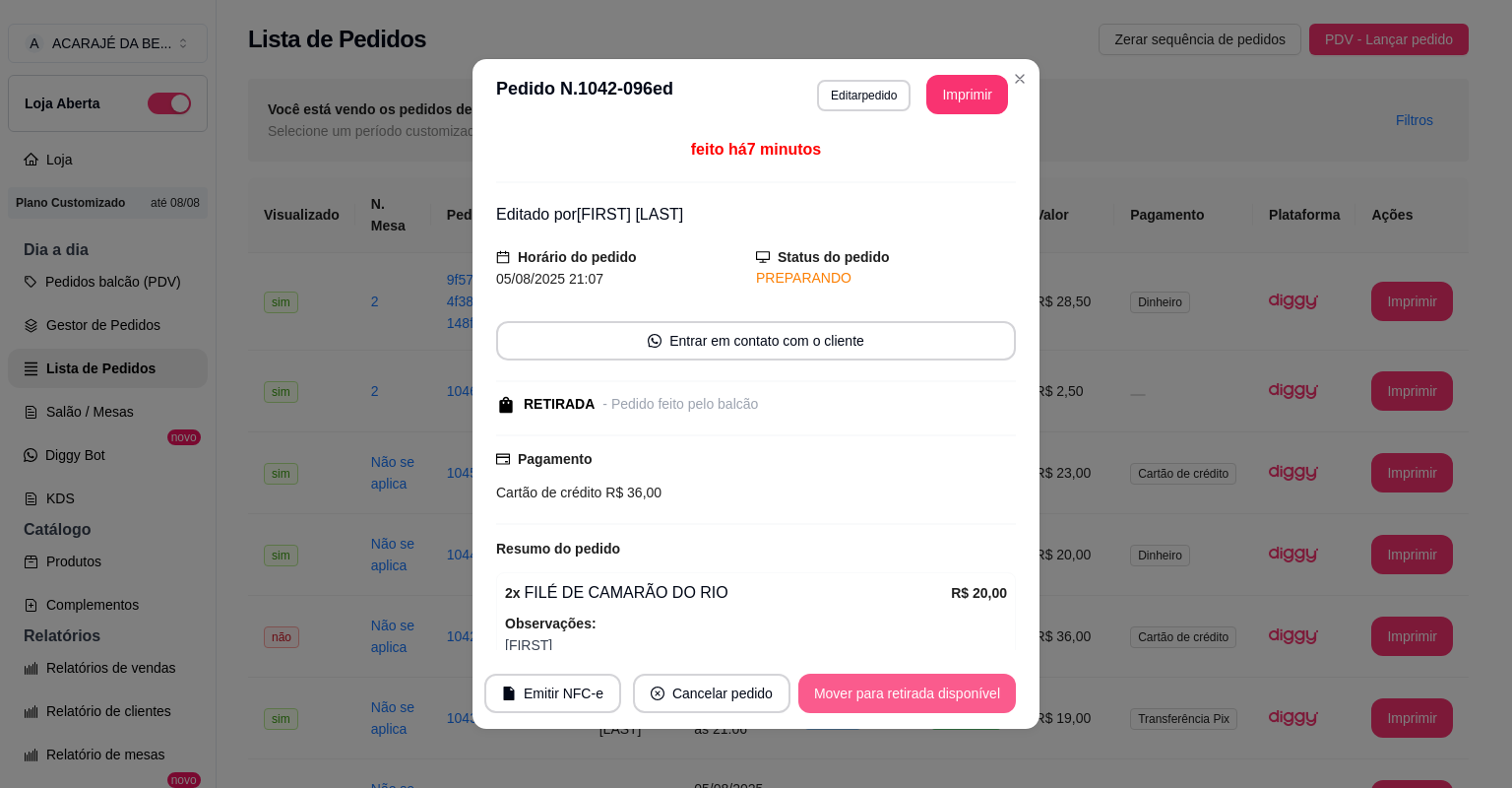 click on "Mover para retirada disponível" at bounding box center [907, 693] 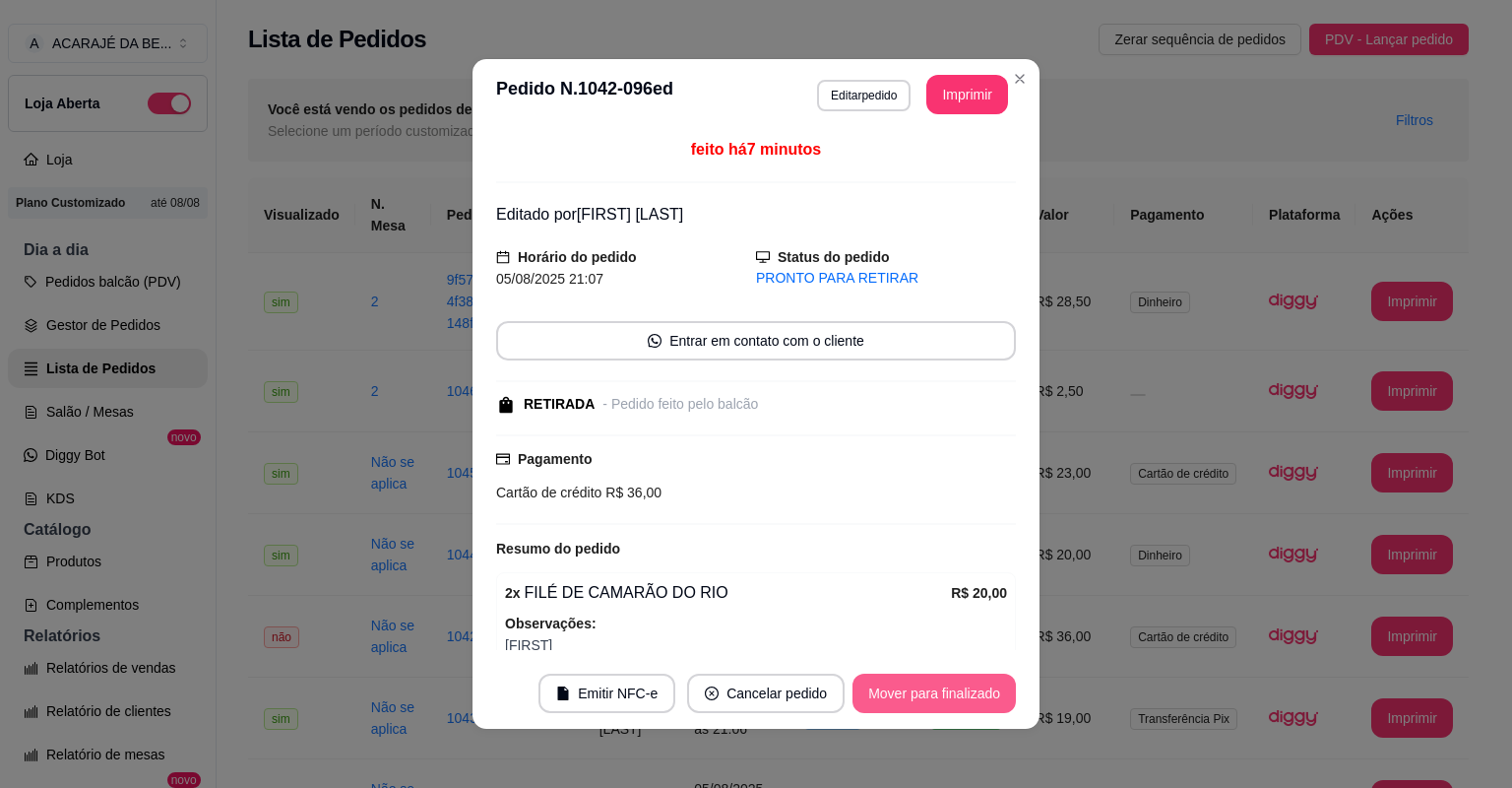 click on "Mover para finalizado" at bounding box center [934, 693] 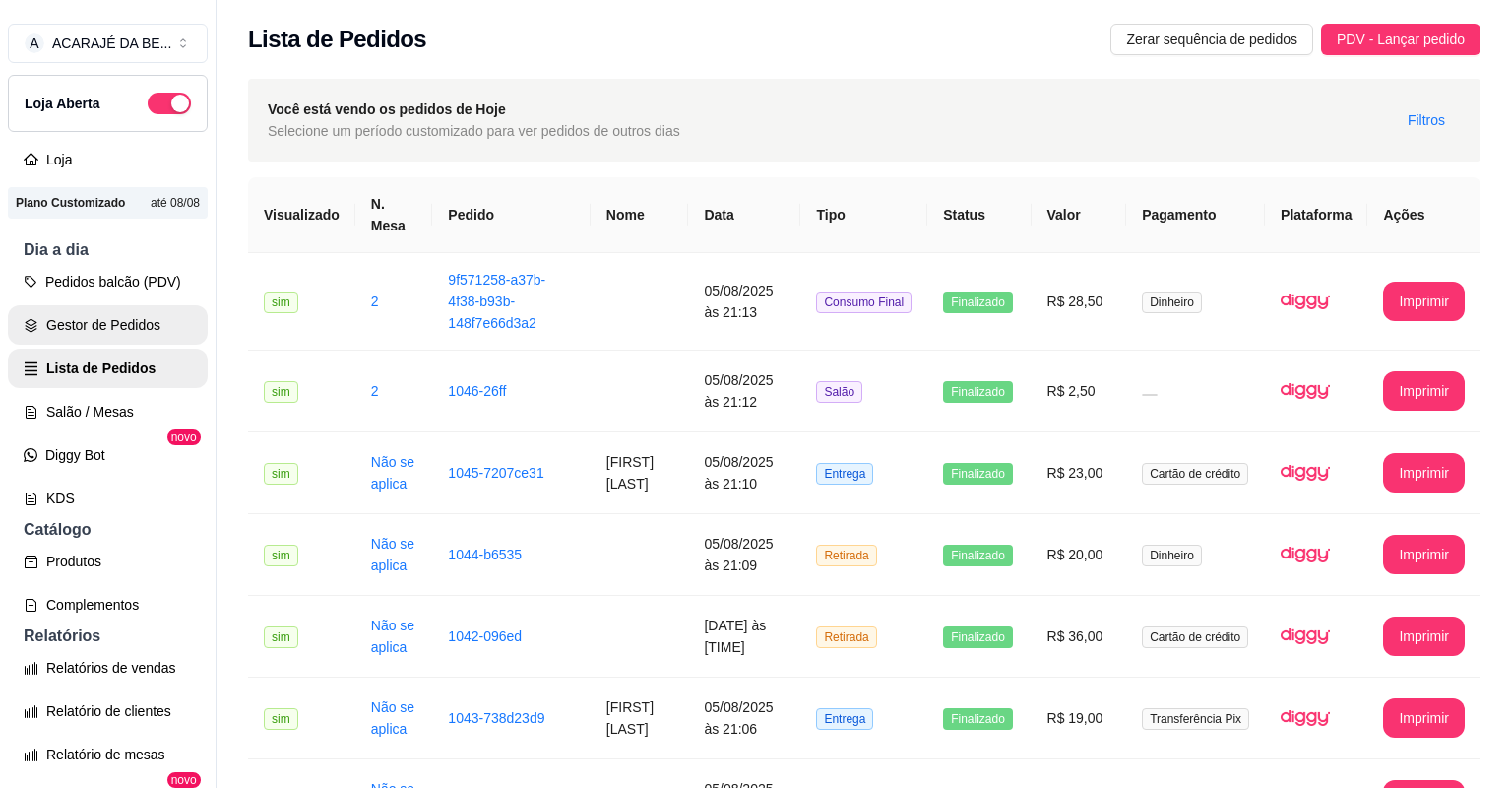 click on "Gestor de Pedidos" at bounding box center [107, 325] 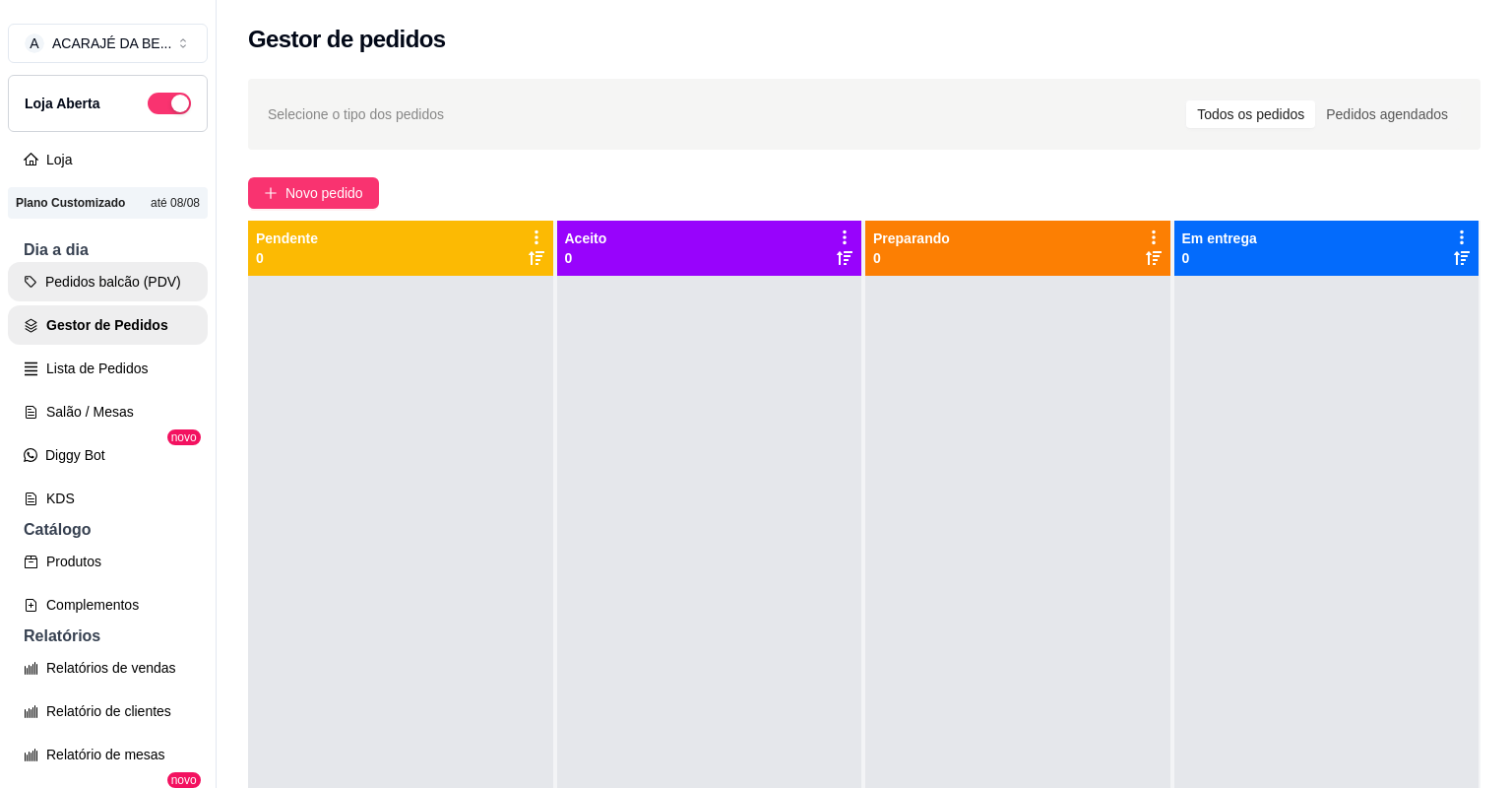 click on "Pedidos balcão (PDV)" at bounding box center [107, 282] 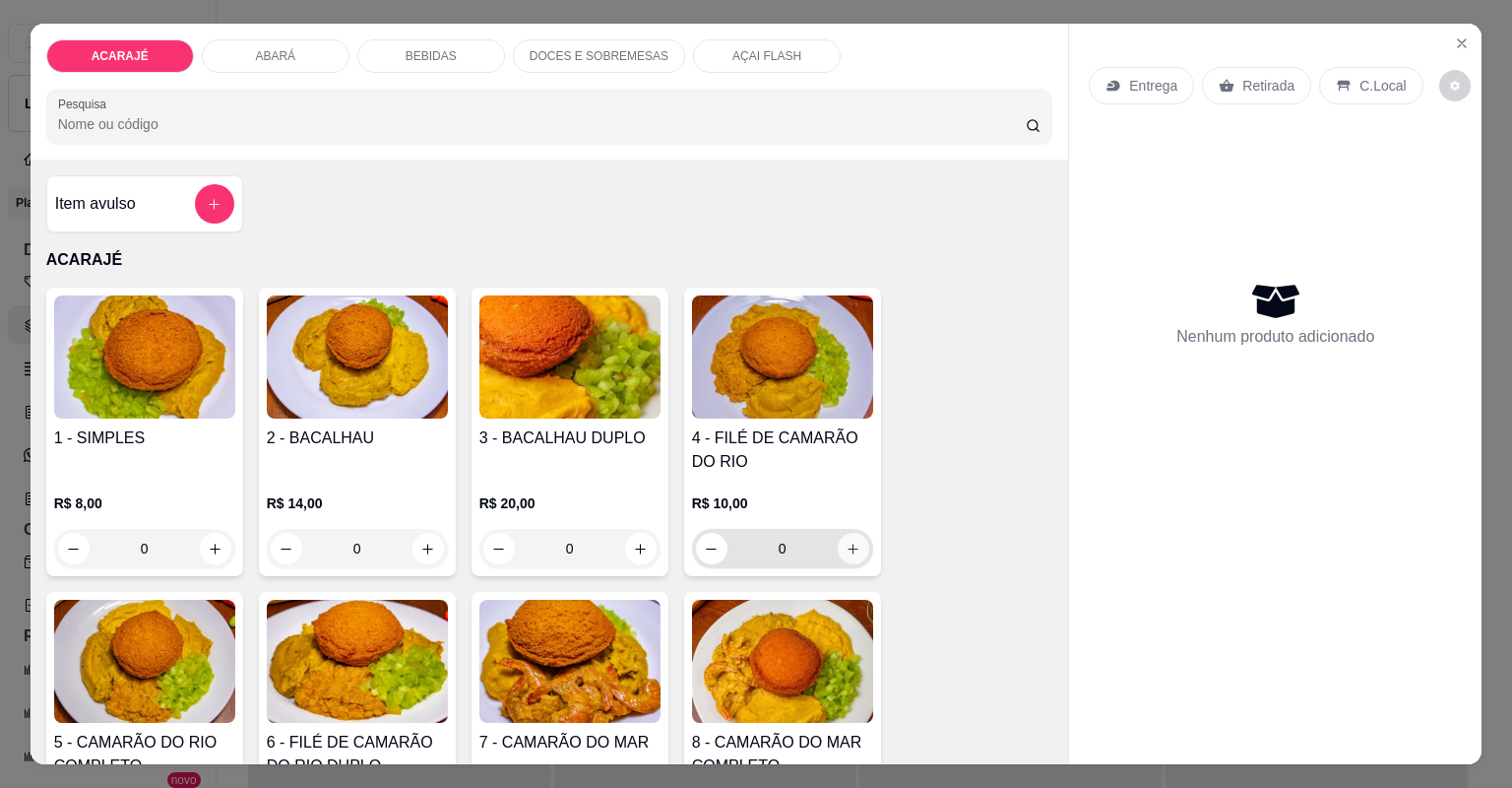 click 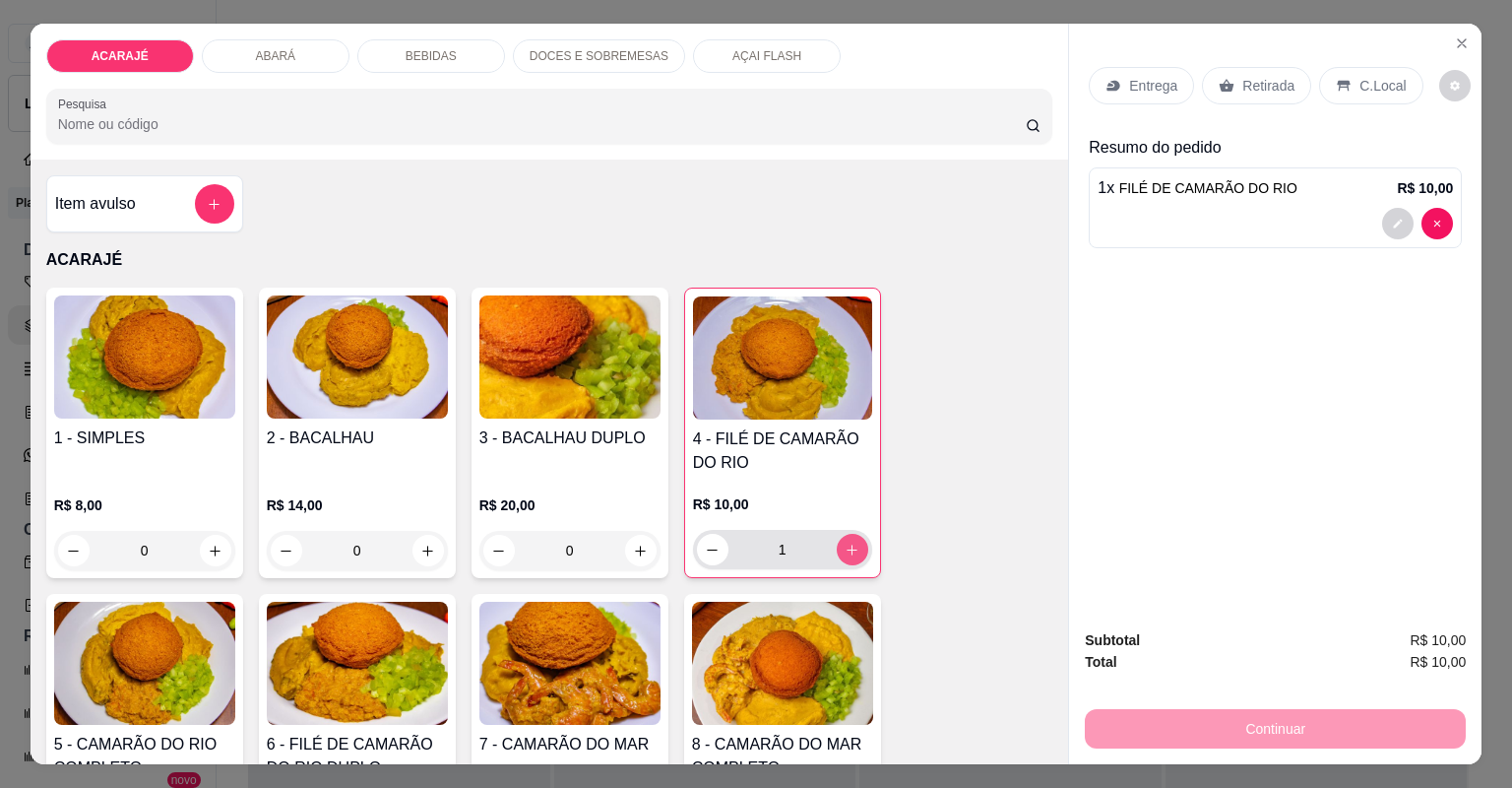 click 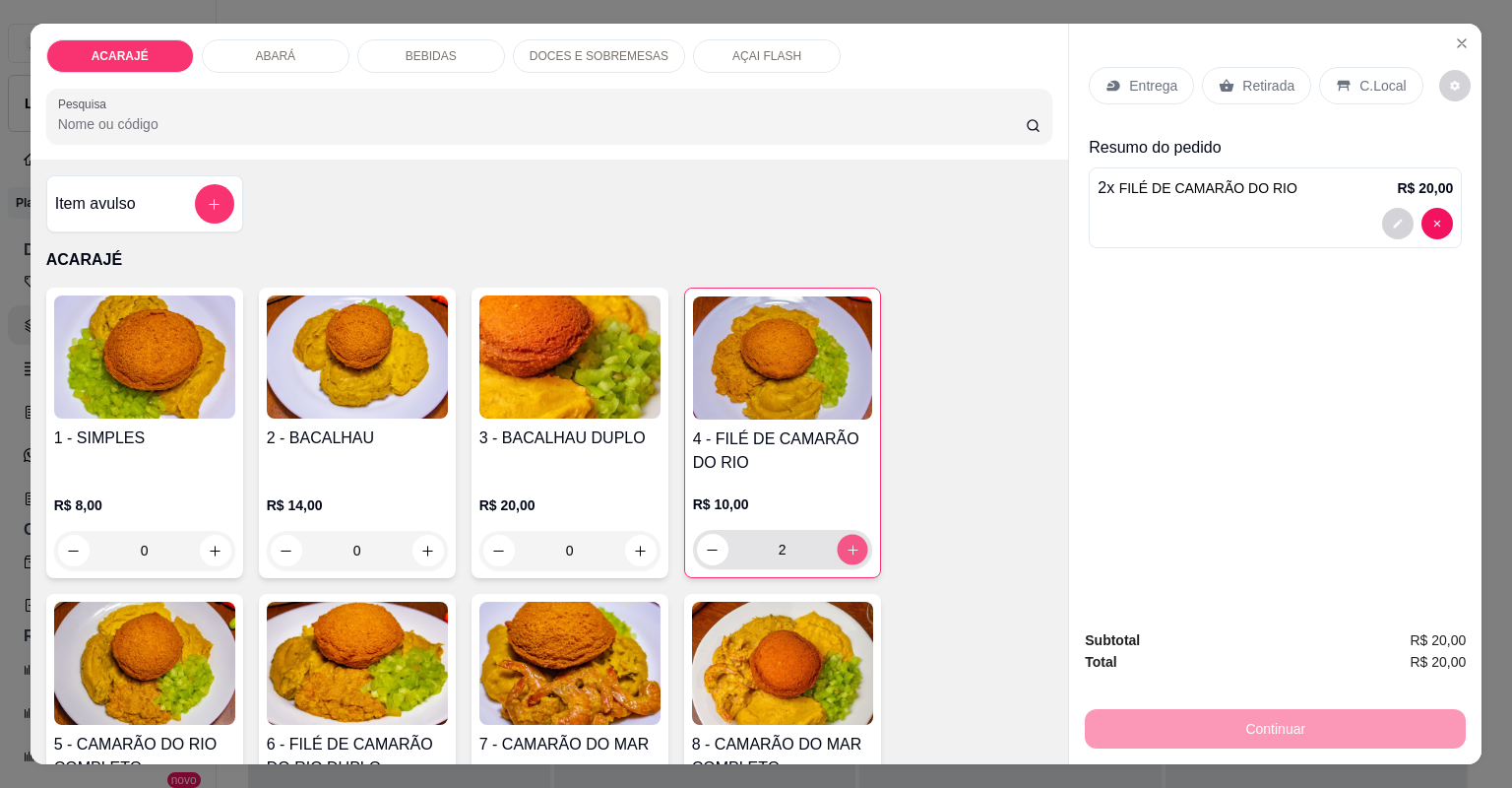 click 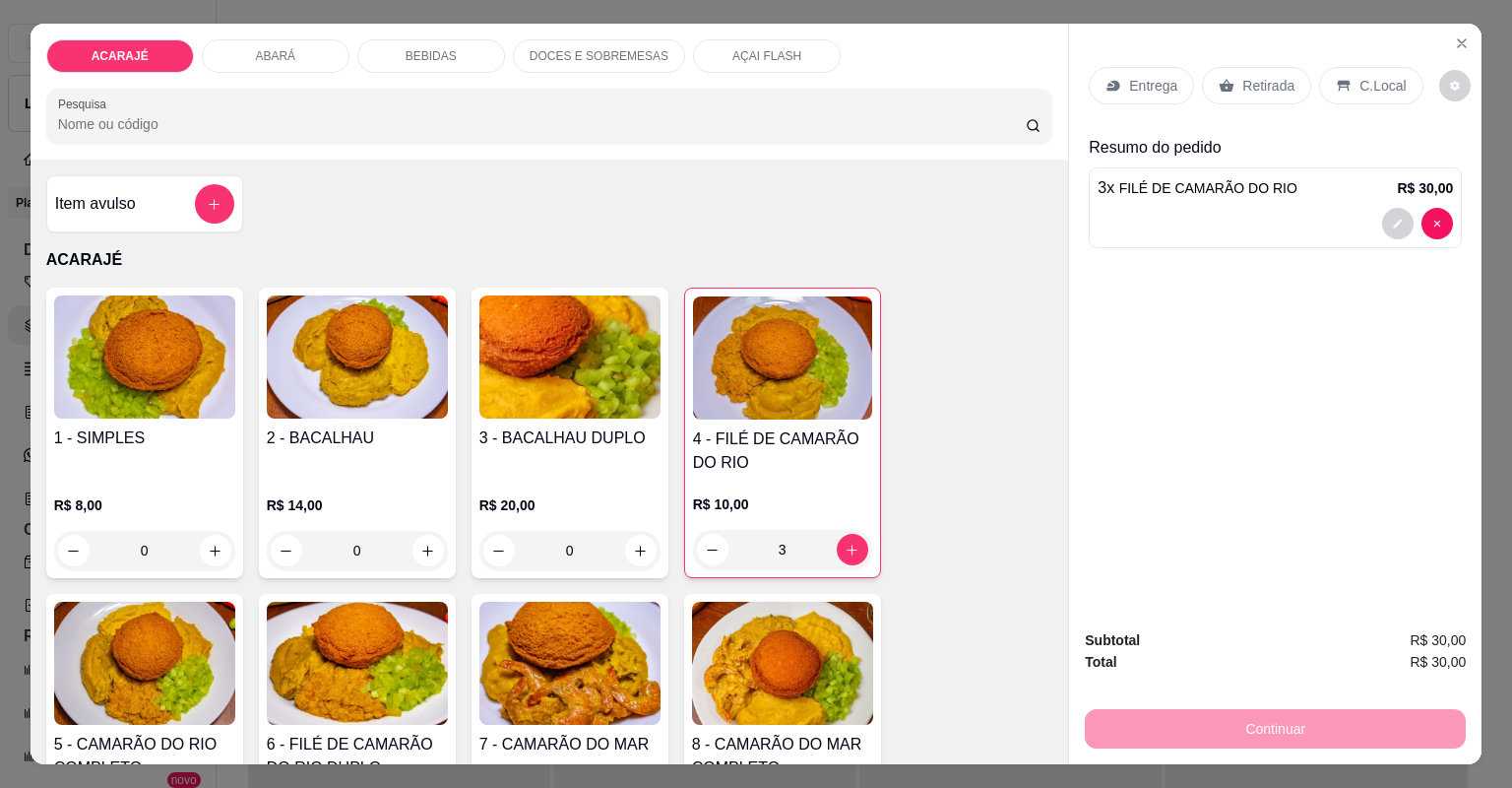 click on "Entrega" at bounding box center (1141, 86) 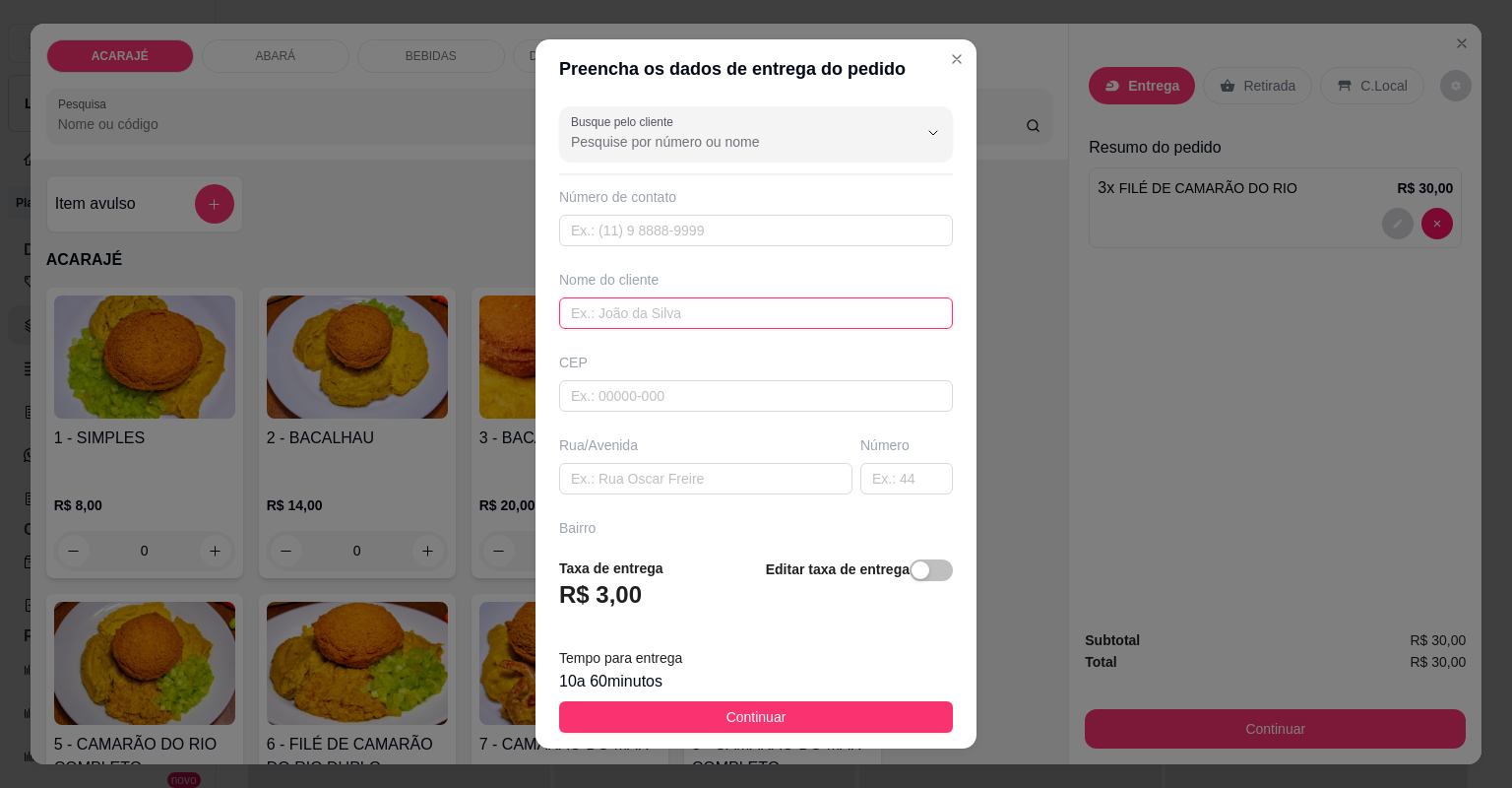 click at bounding box center [756, 313] 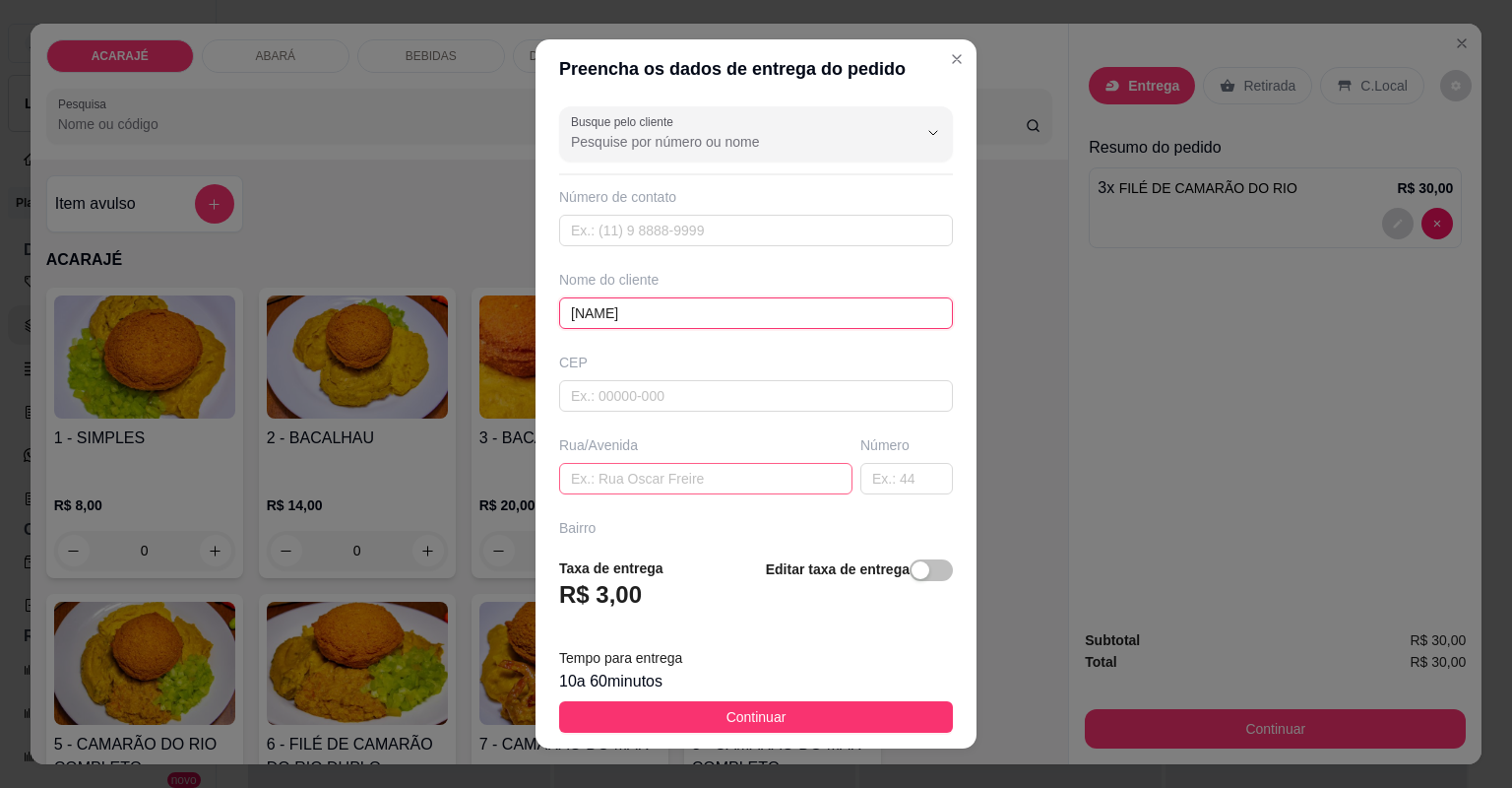 type on "[NAME]" 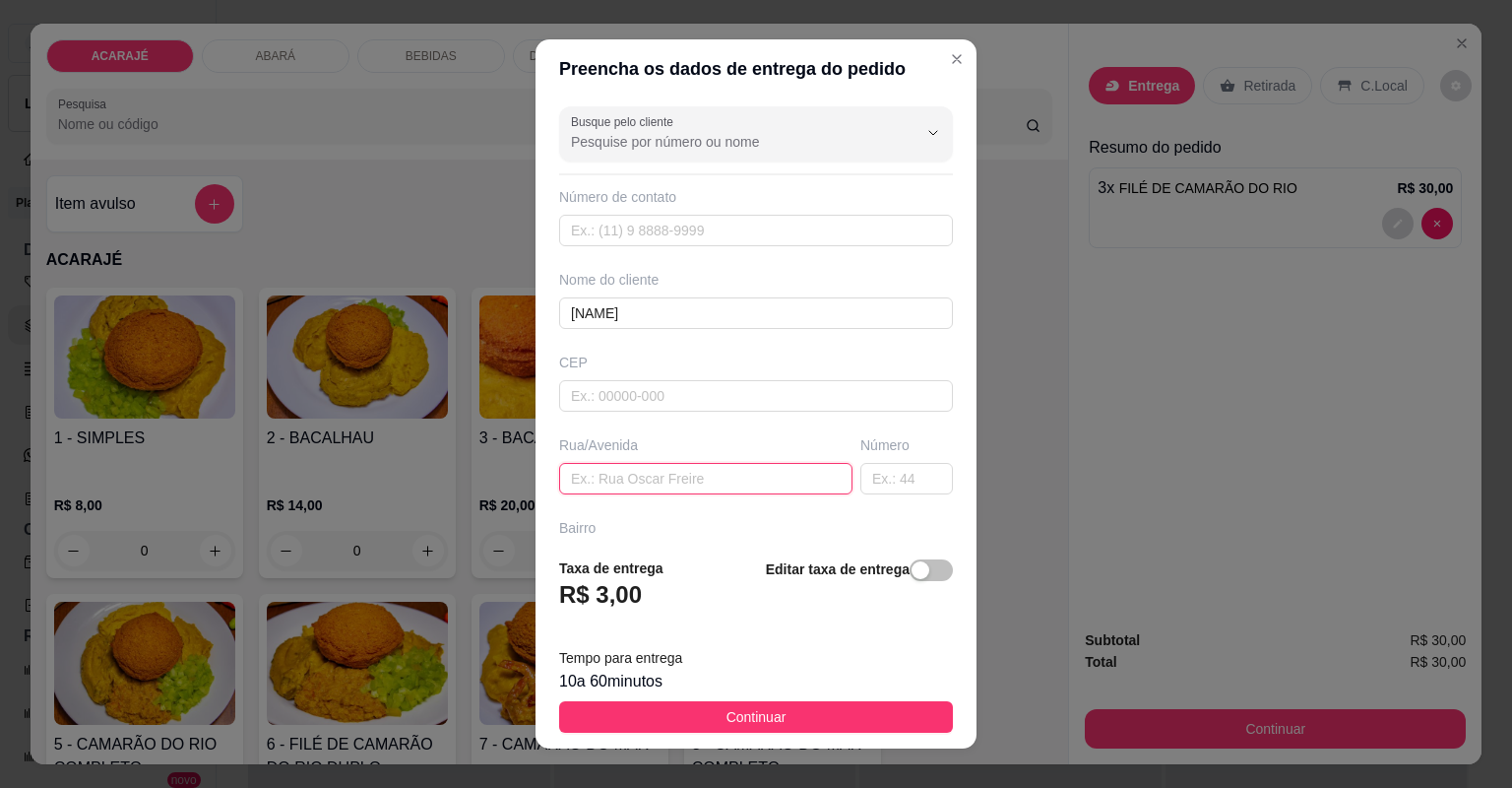click at bounding box center (706, 479) 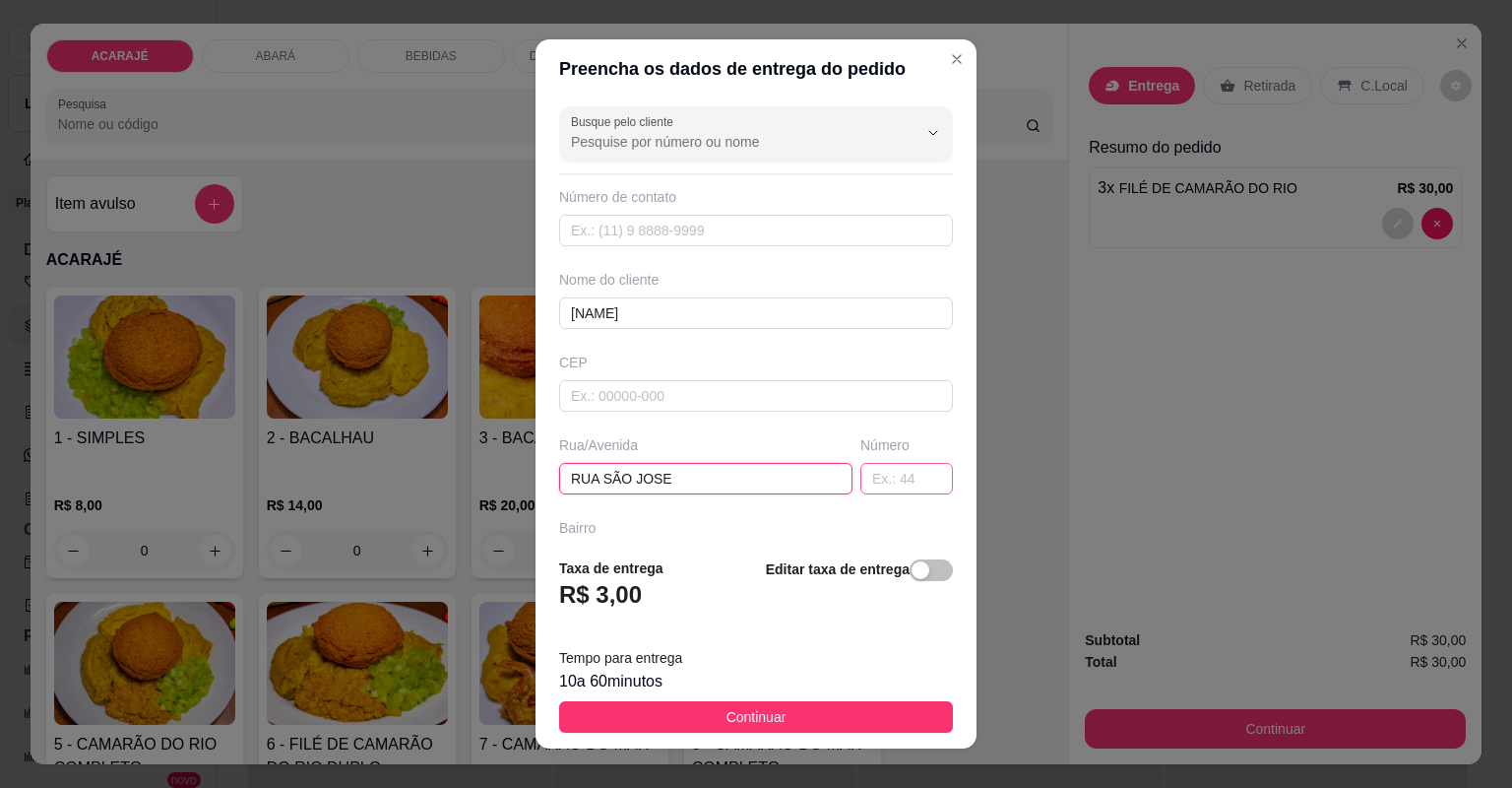 type on "RUA SÃO JOSE" 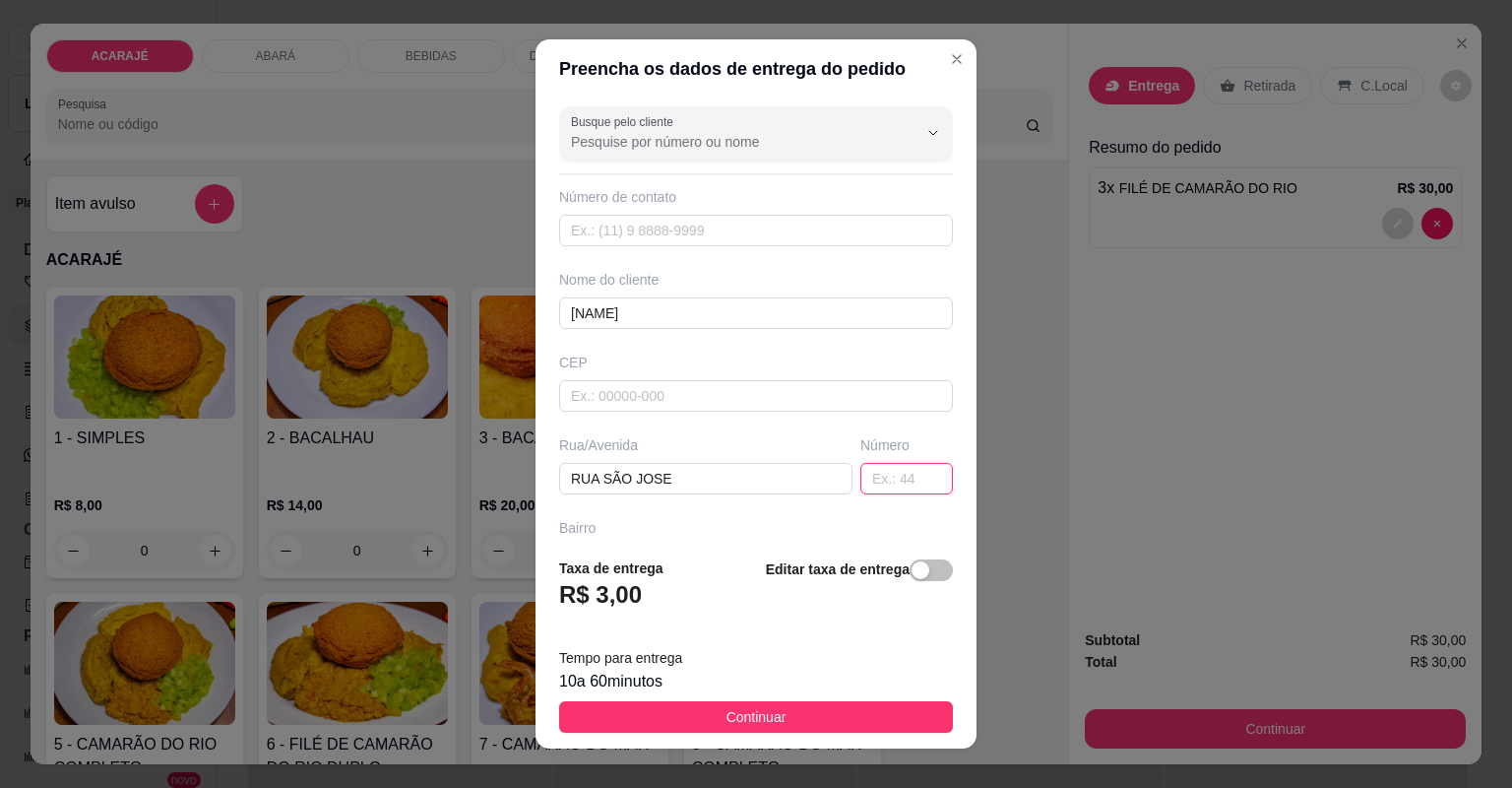 click at bounding box center (907, 479) 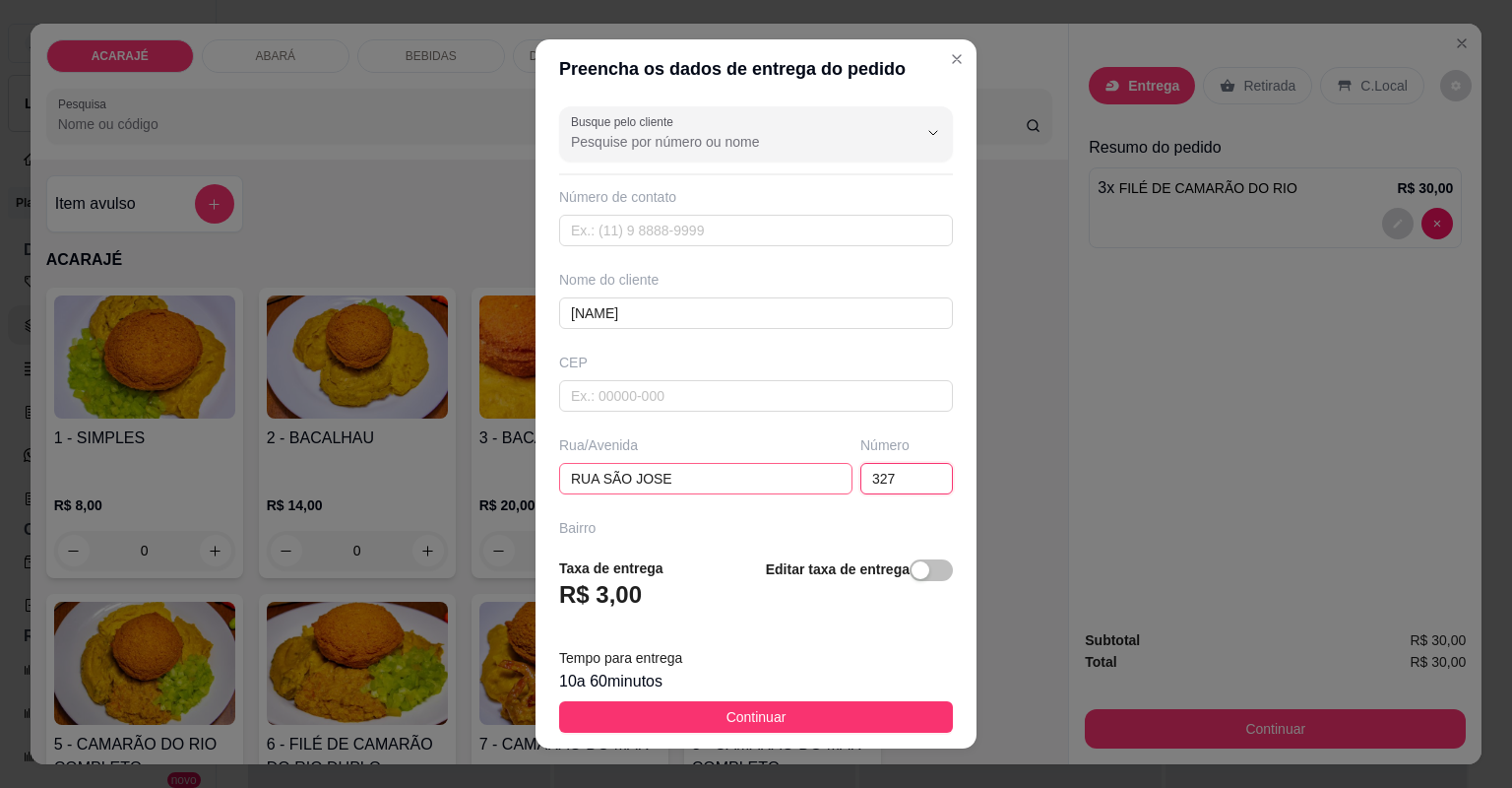 type on "327" 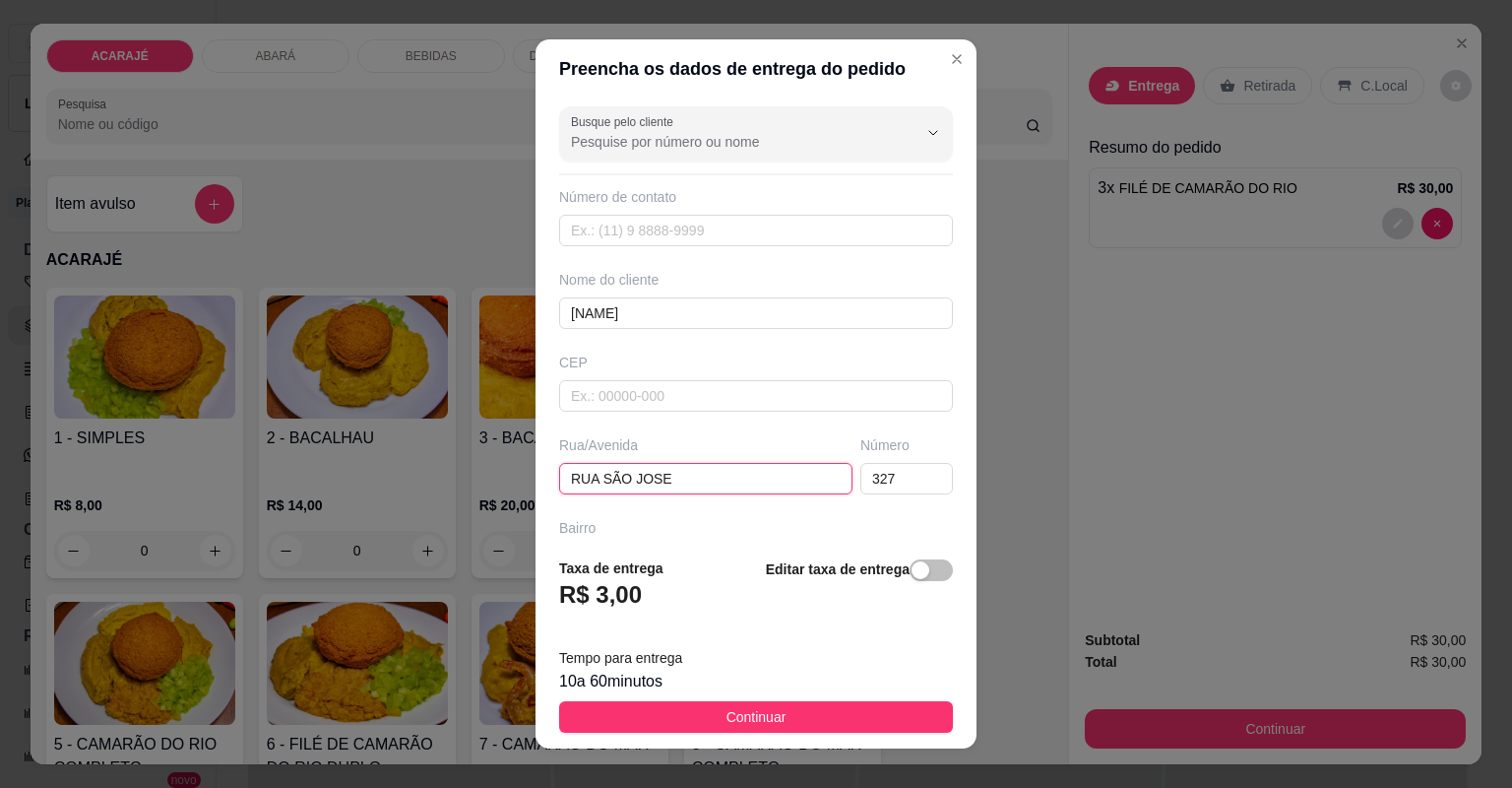 click on "RUA SÃO JOSE" at bounding box center (706, 479) 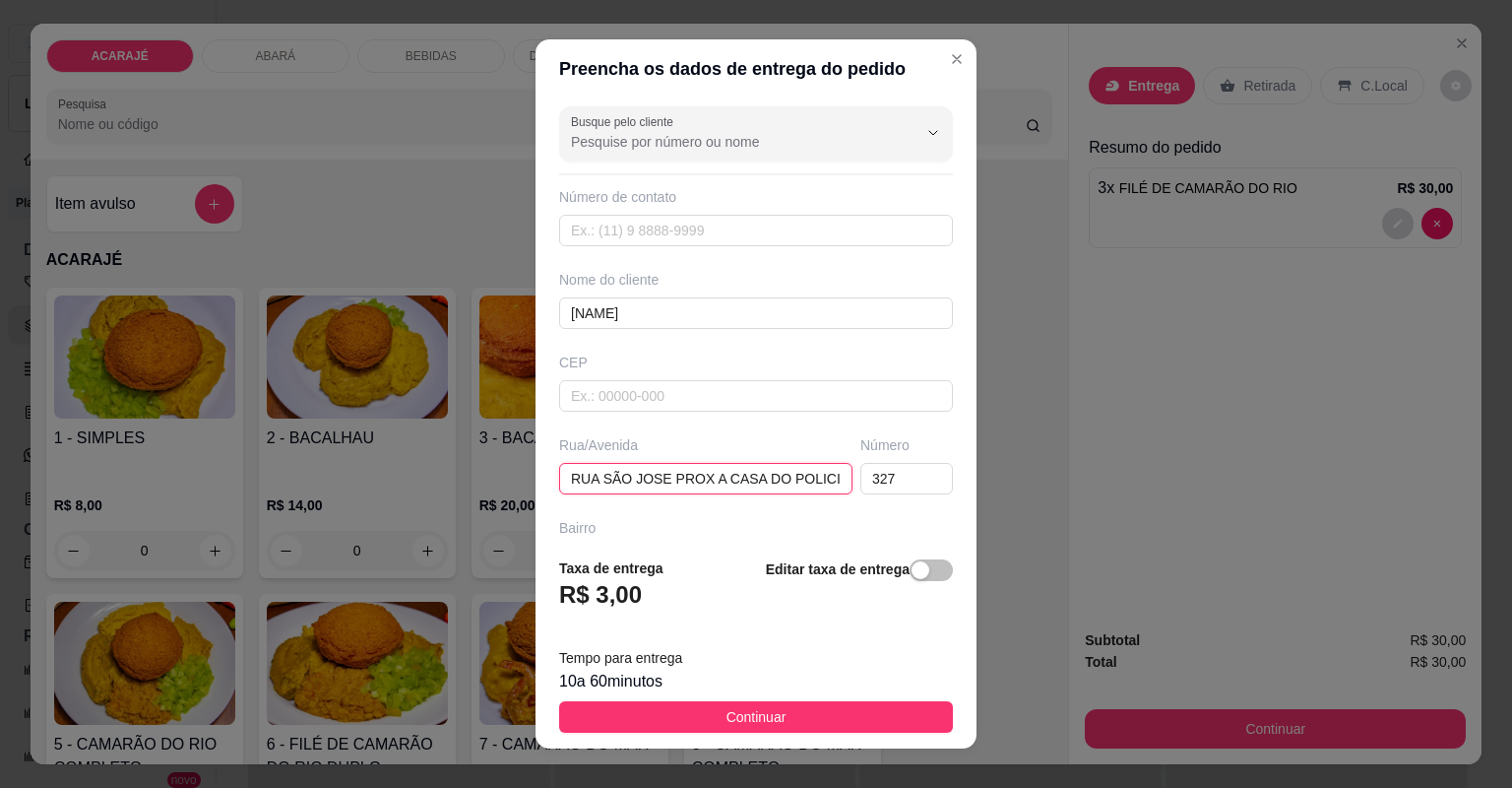click on "RUA SÃO JOSE PROX A CASA DO POLICIAL CRISTIANO" at bounding box center [706, 479] 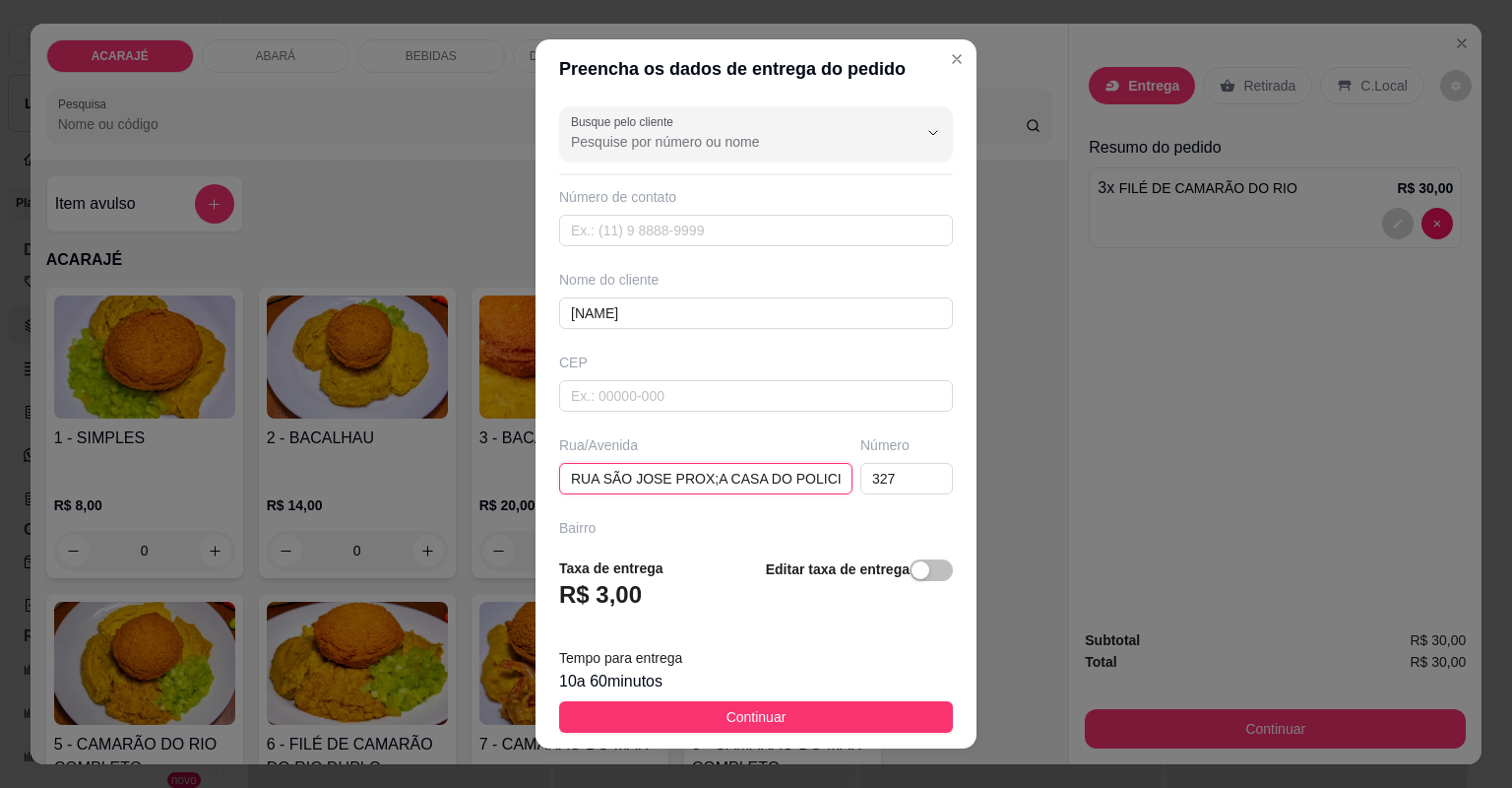 type on "RUA SÃO JOSE PROX; A CASA DO POLICIAL CRISTIANO" 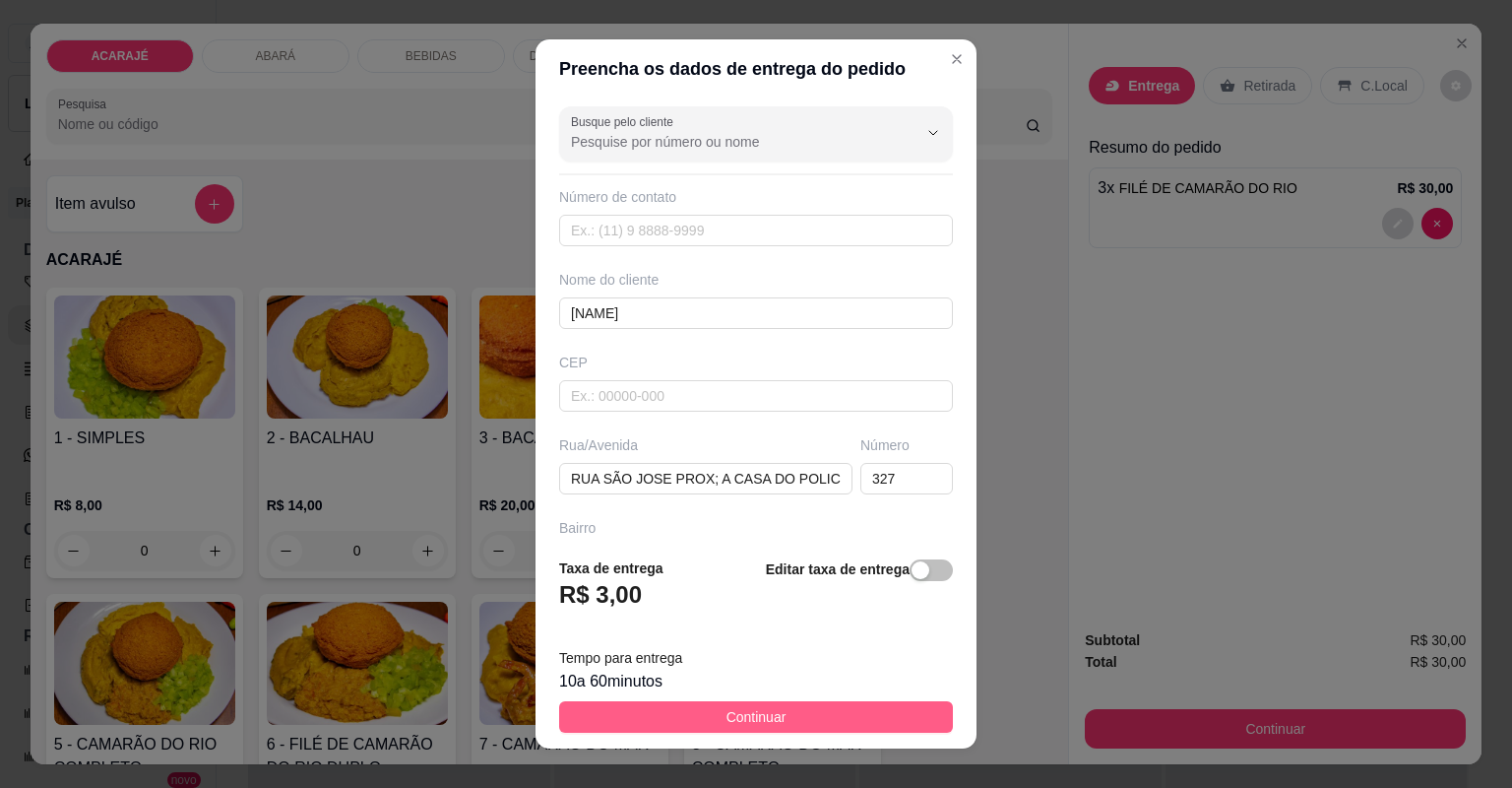 click on "Continuar" at bounding box center (756, 717) 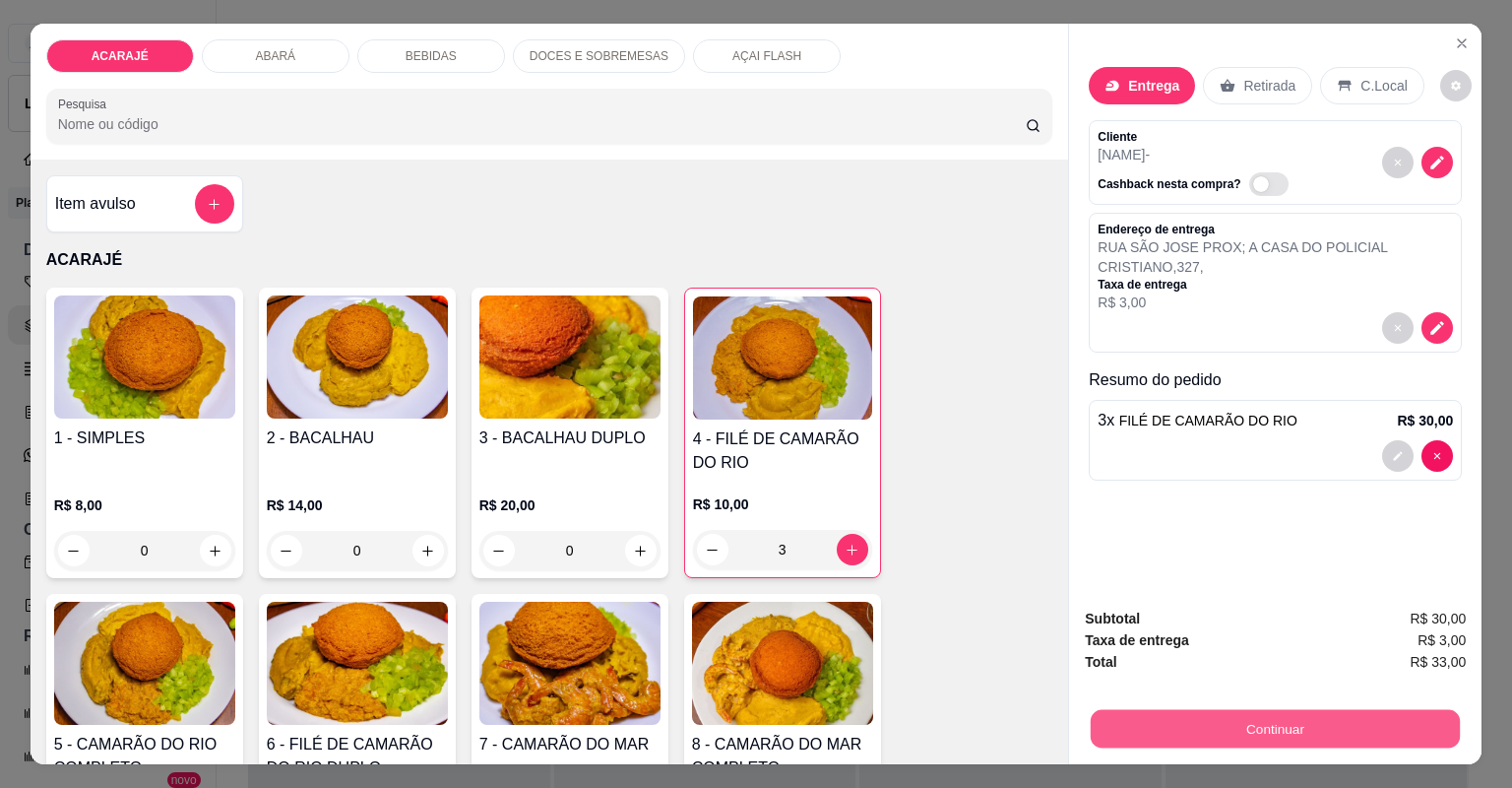 click on "Continuar" at bounding box center (1275, 729) 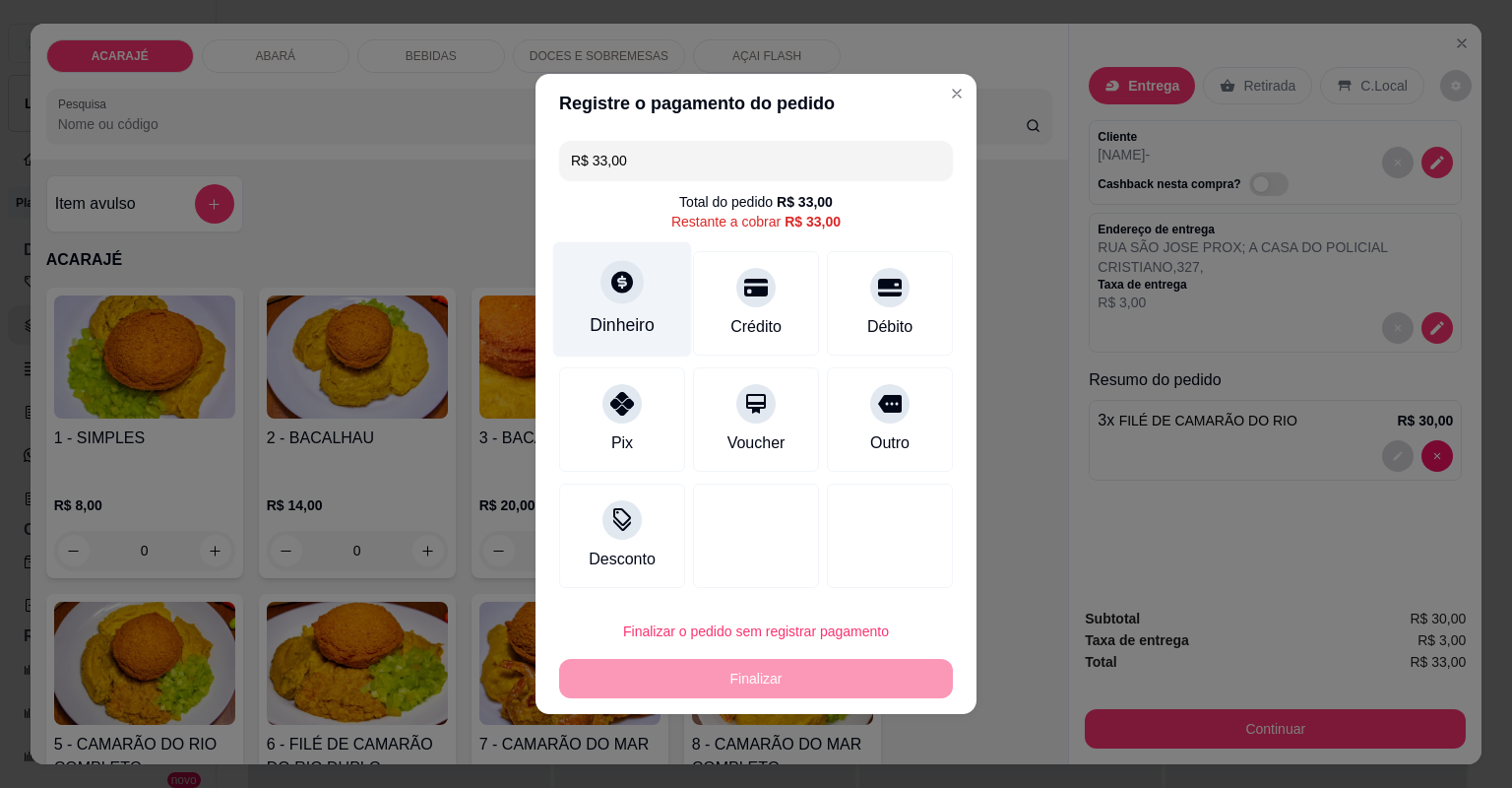 click 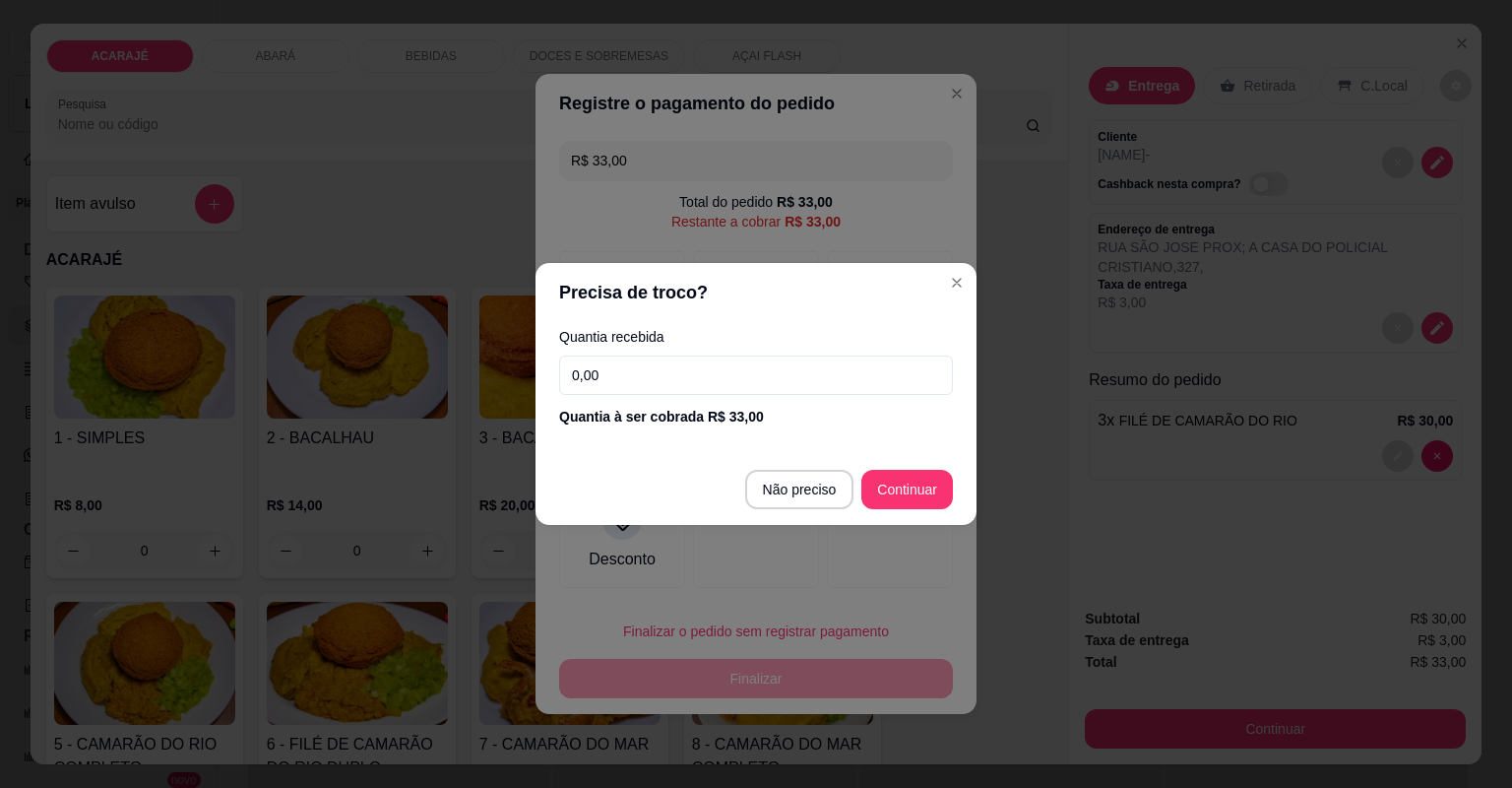 click on "0,00" at bounding box center (756, 375) 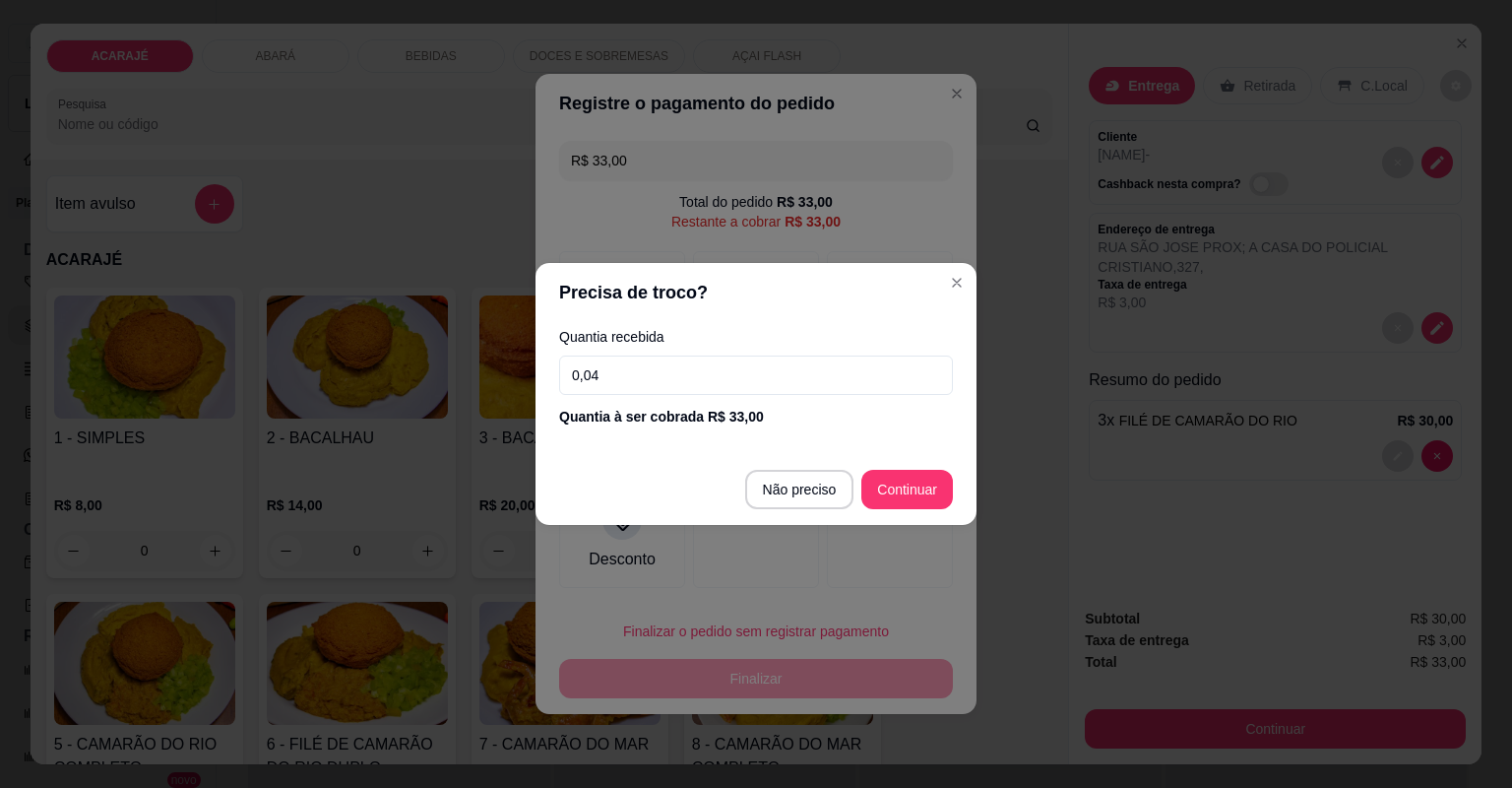 type on "0,40" 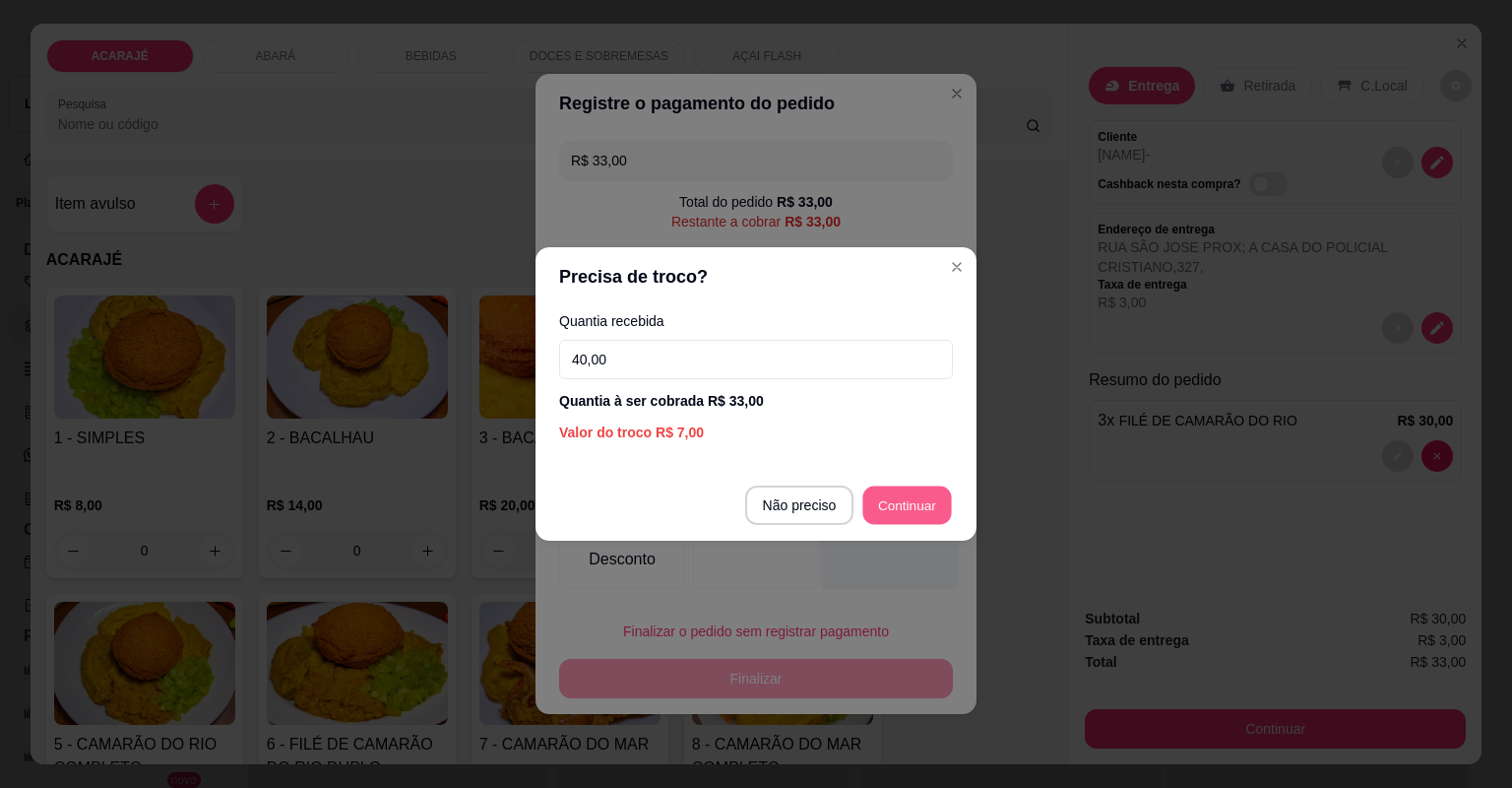 type on "R$ 0,00" 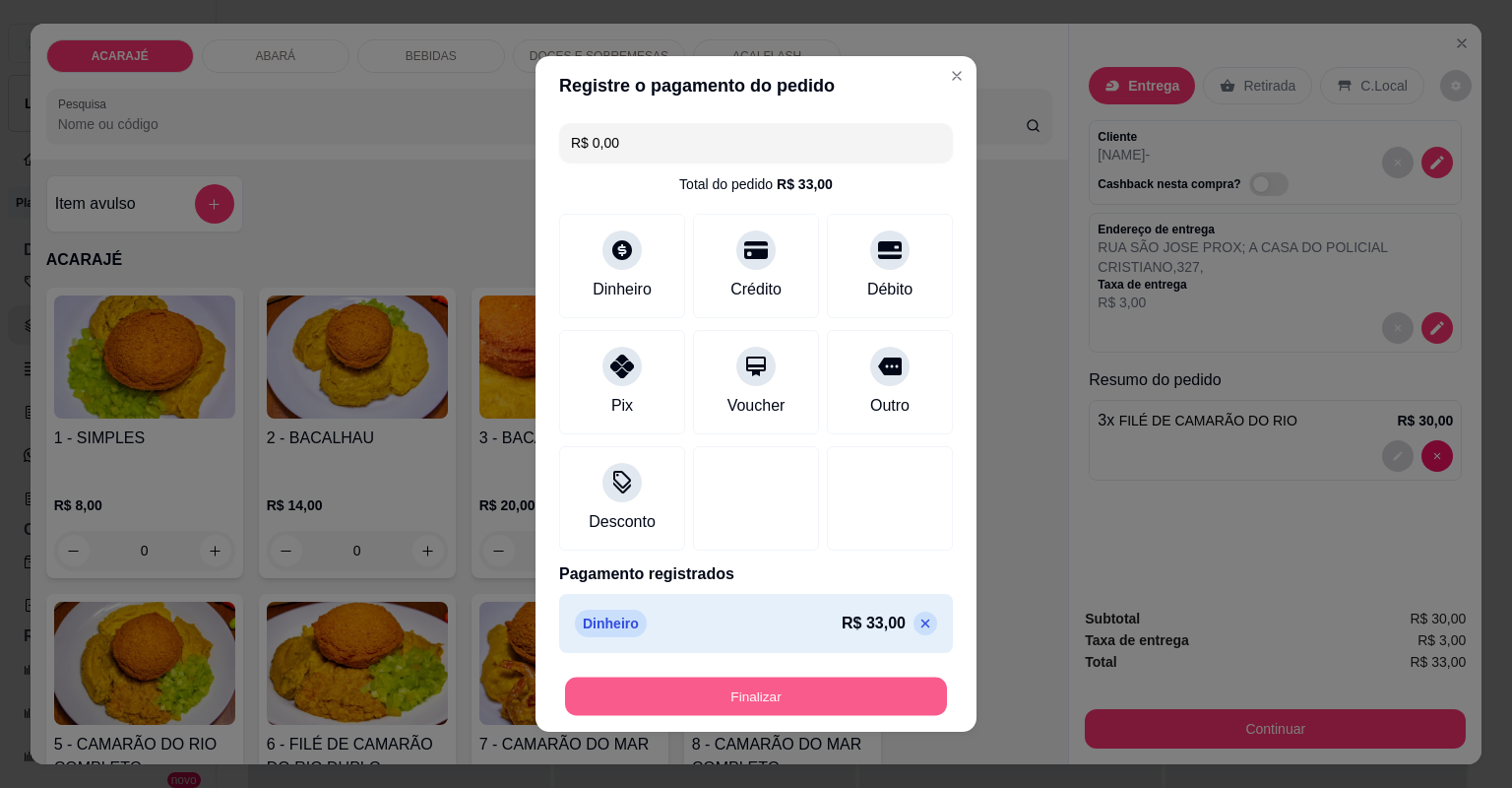 click on "Finalizar" at bounding box center (756, 696) 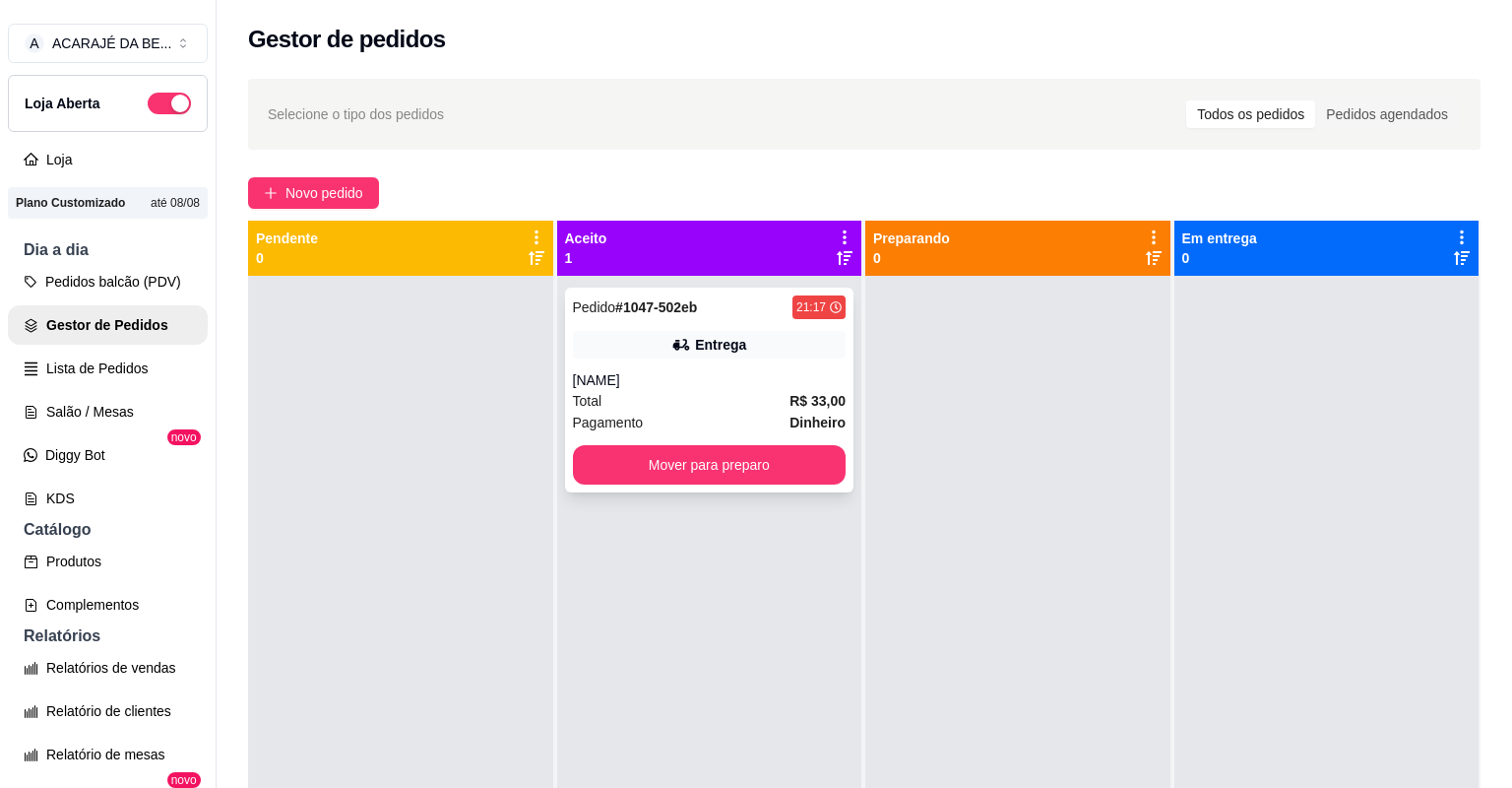 click on "Total R$ 33,00" at bounding box center (710, 401) 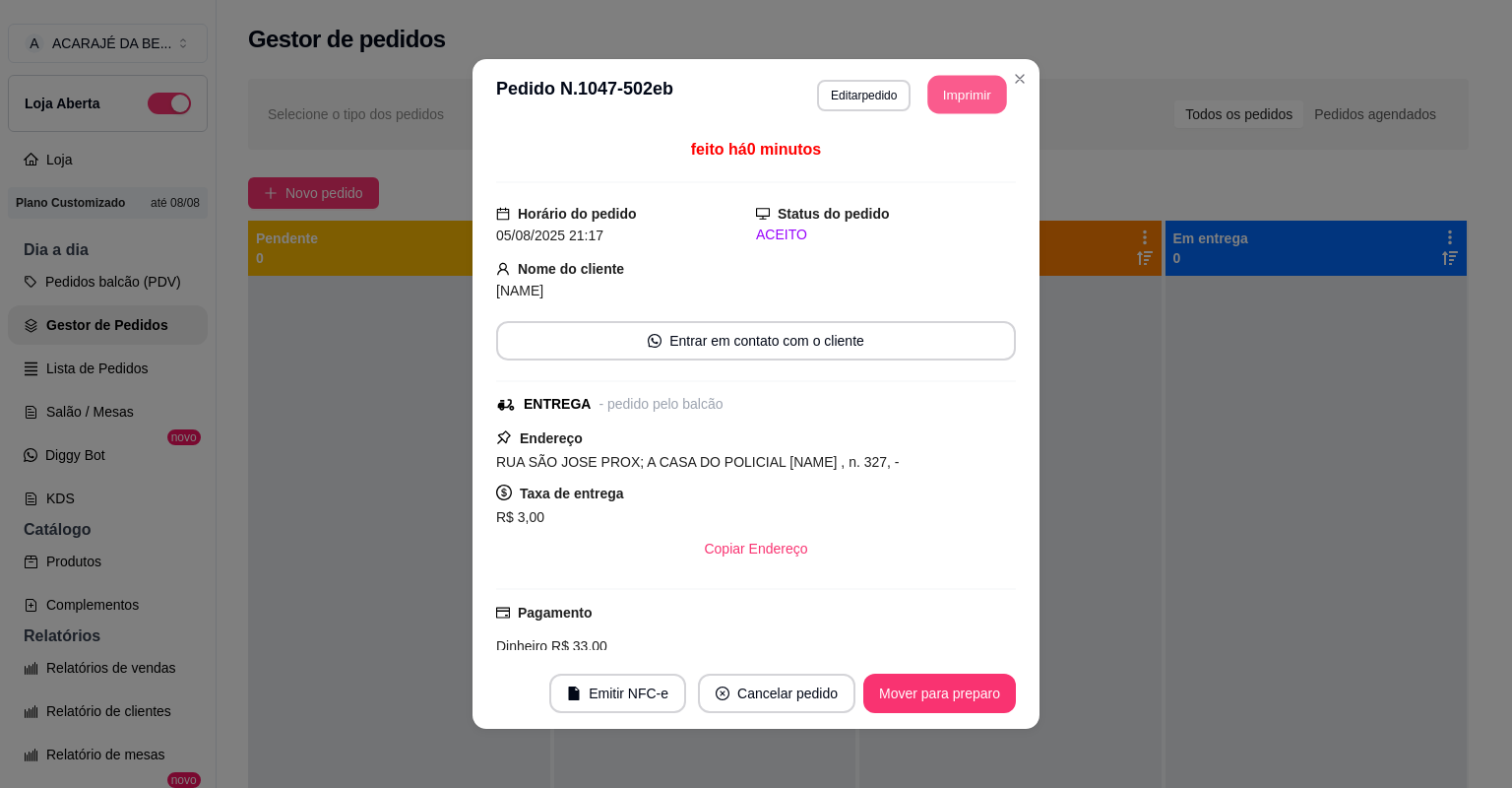 click on "Imprimir" at bounding box center (968, 95) 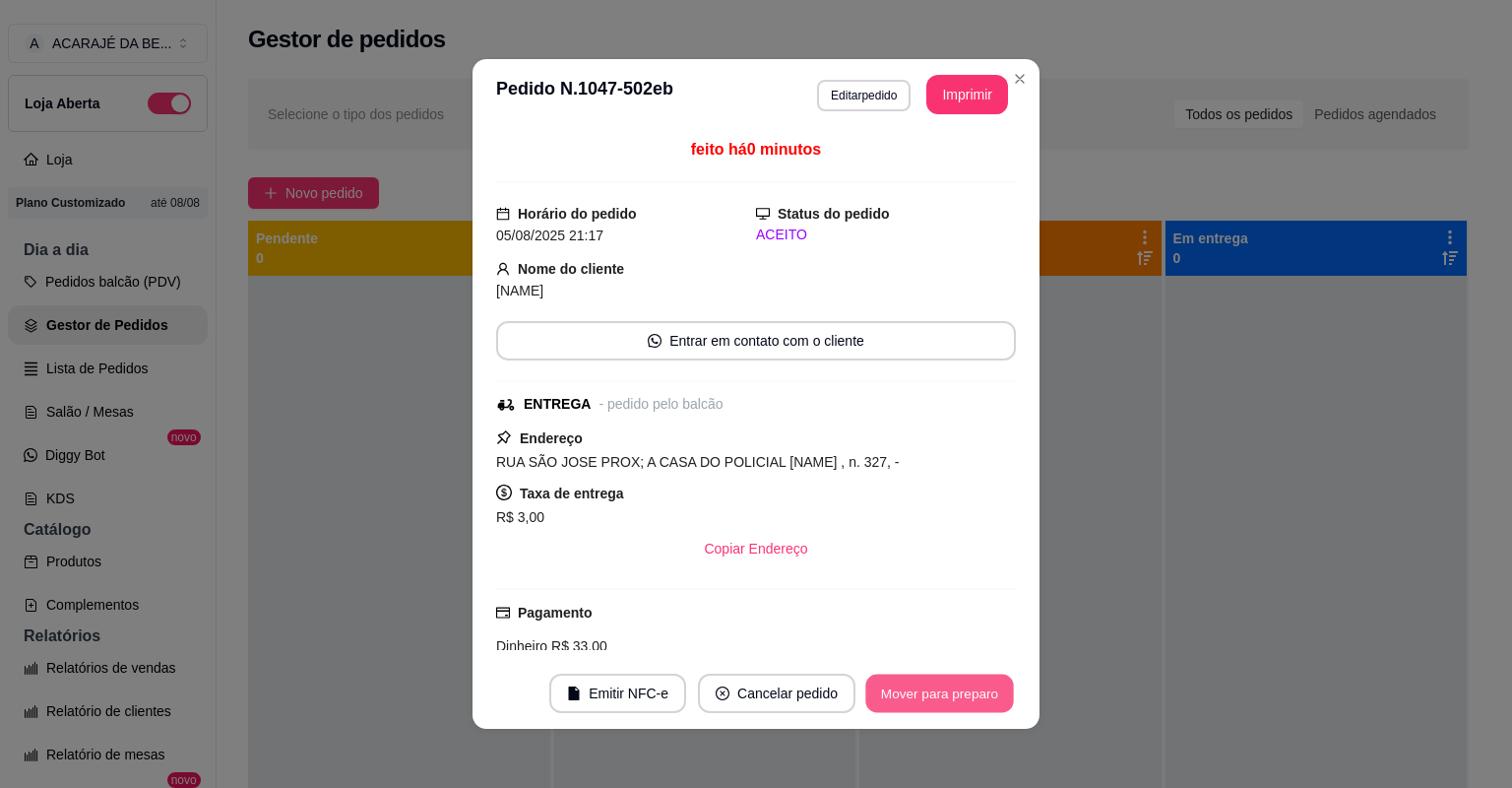 click on "Mover para preparo" at bounding box center [939, 693] 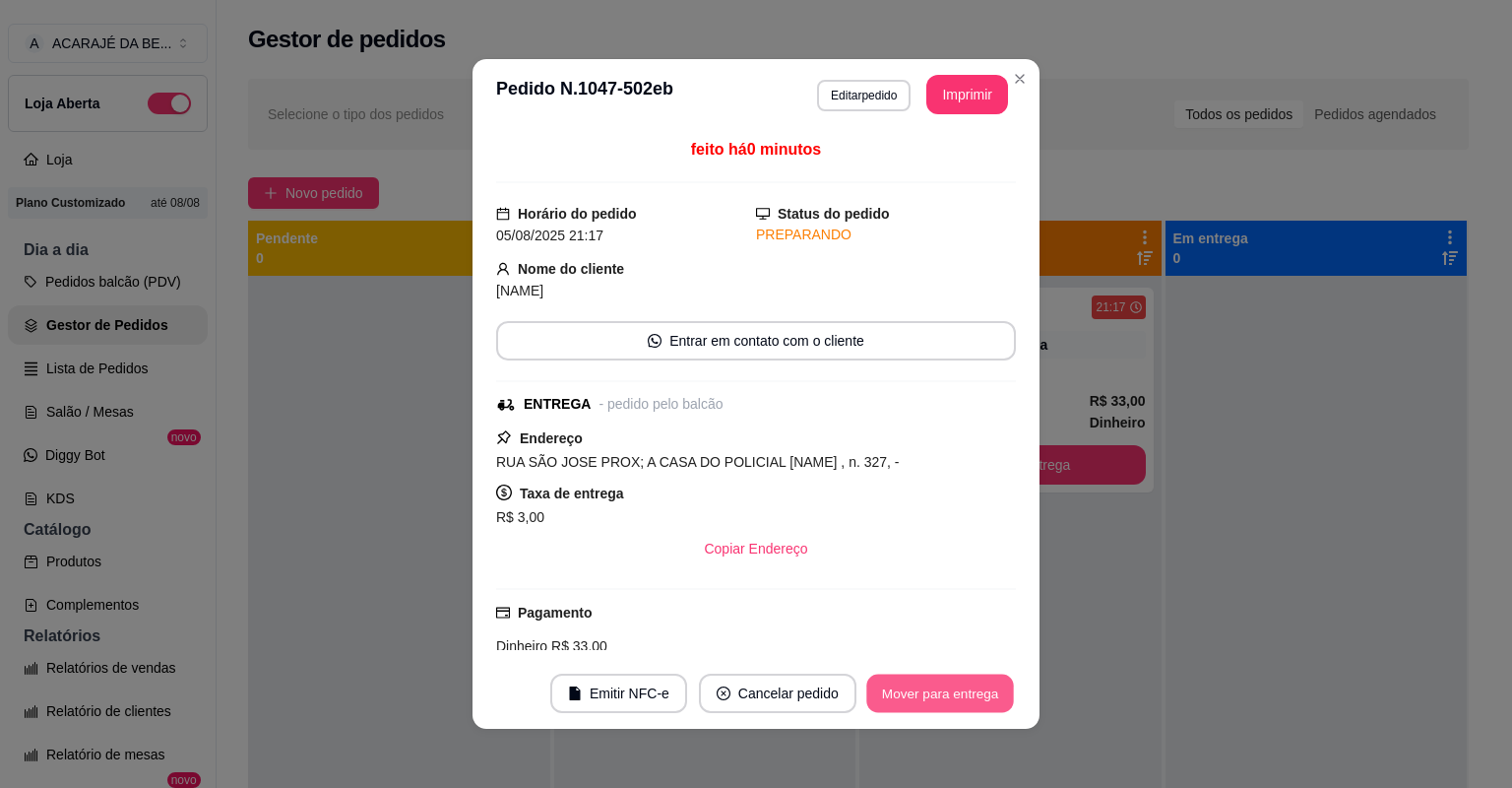 click on "Mover para entrega" at bounding box center [940, 693] 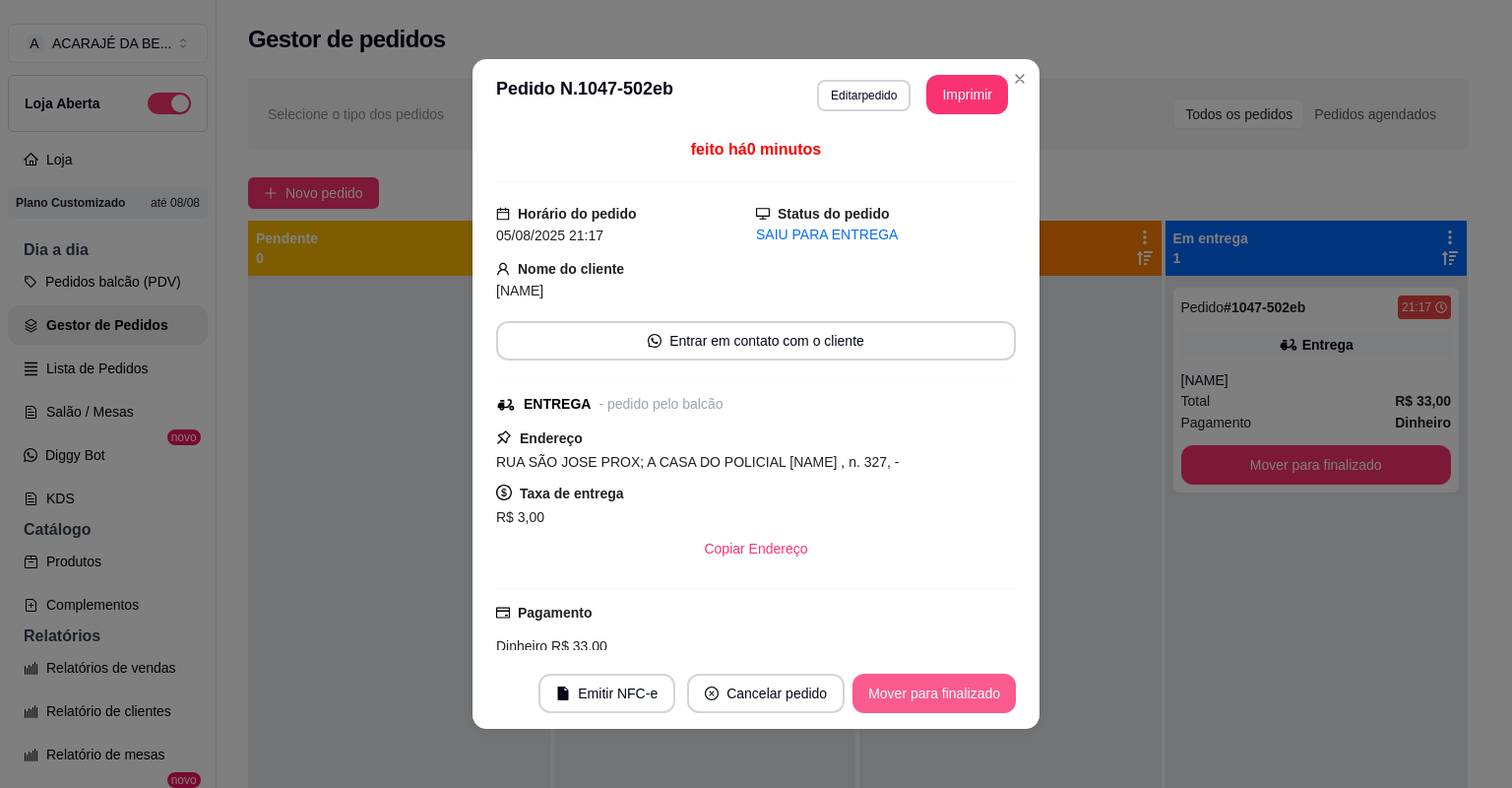 click on "Mover para finalizado" at bounding box center [934, 693] 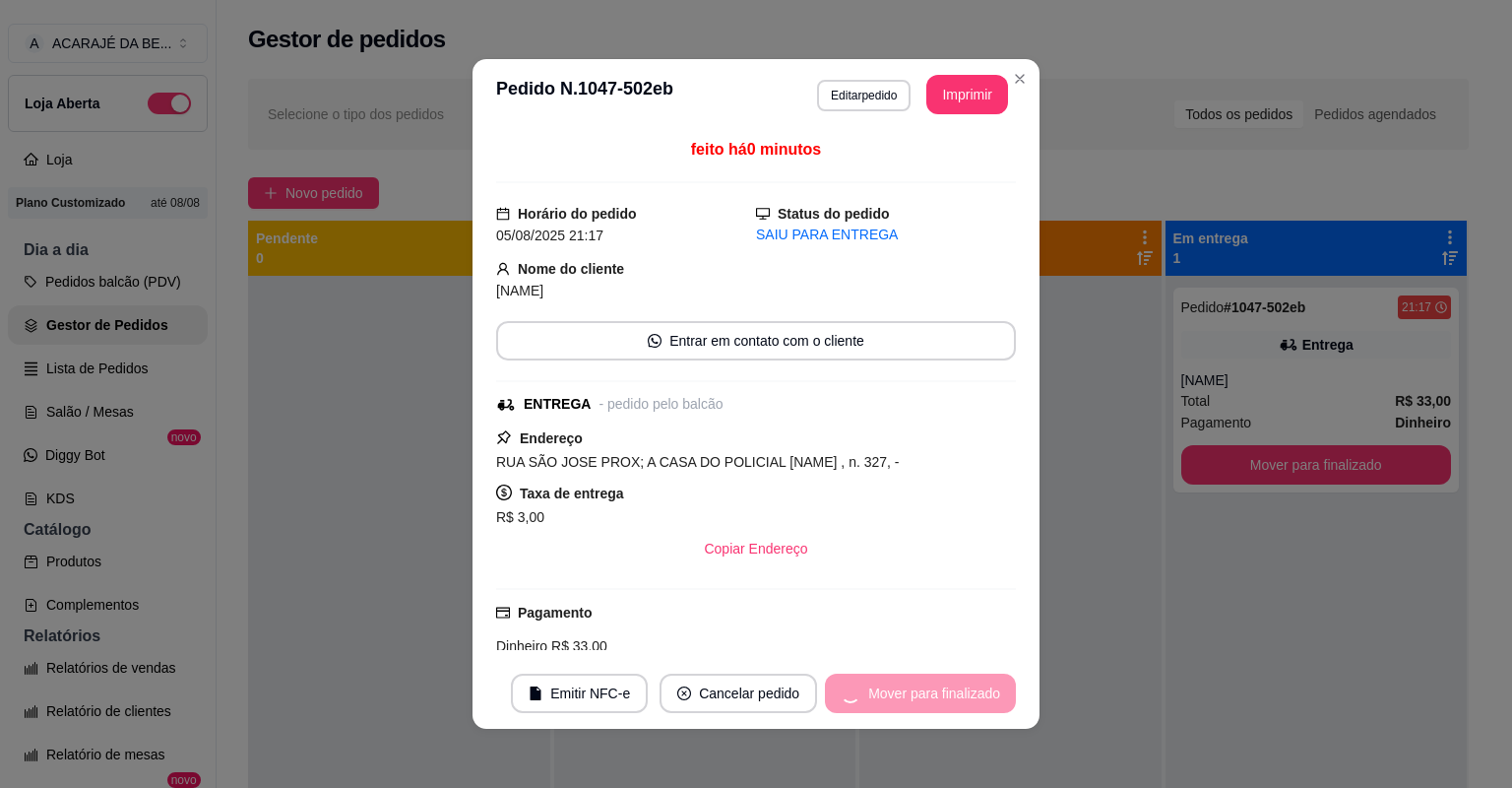 click on "Mover para finalizado" at bounding box center [920, 693] 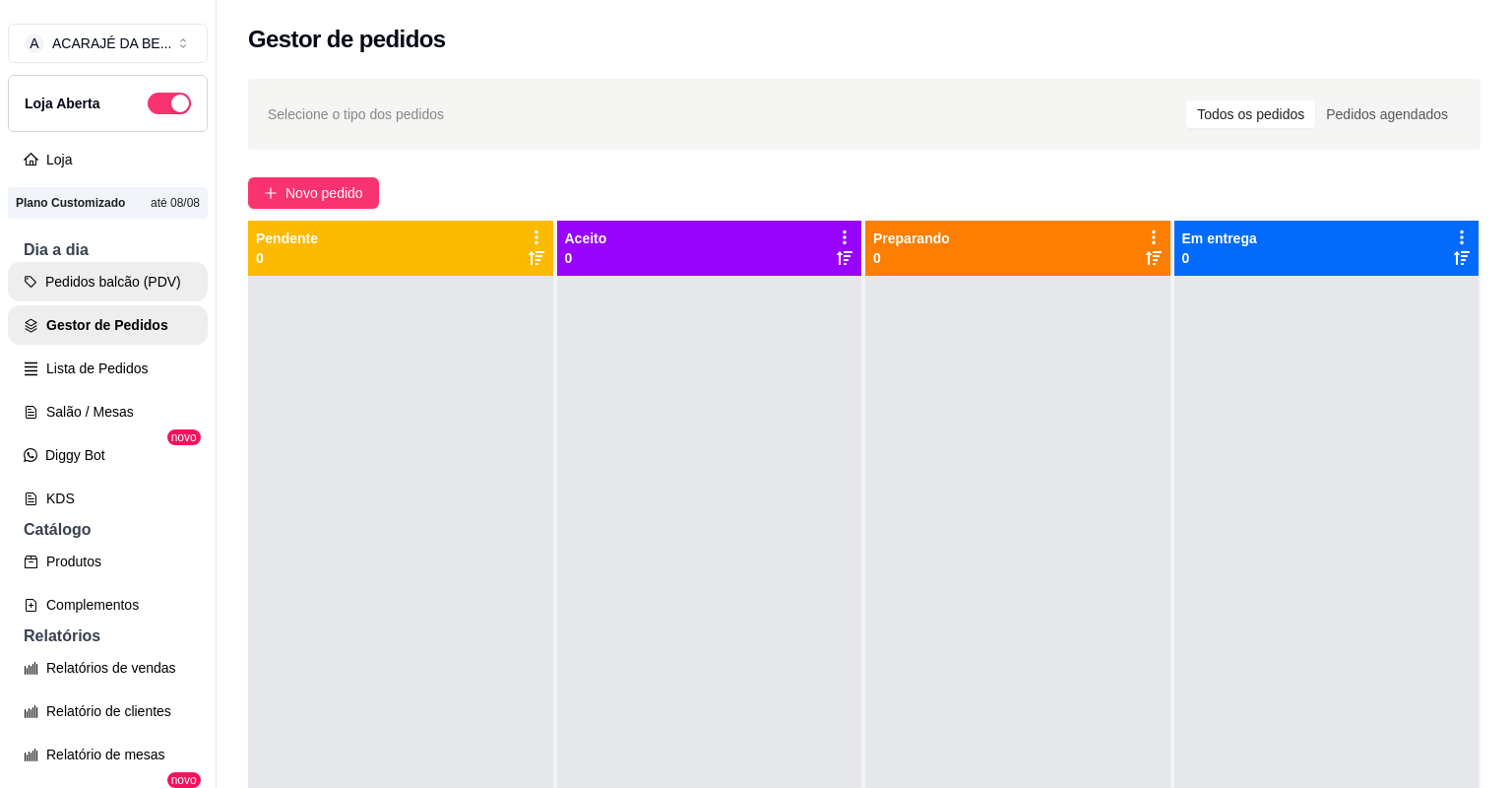 click on "Pedidos balcão (PDV)" at bounding box center (107, 282) 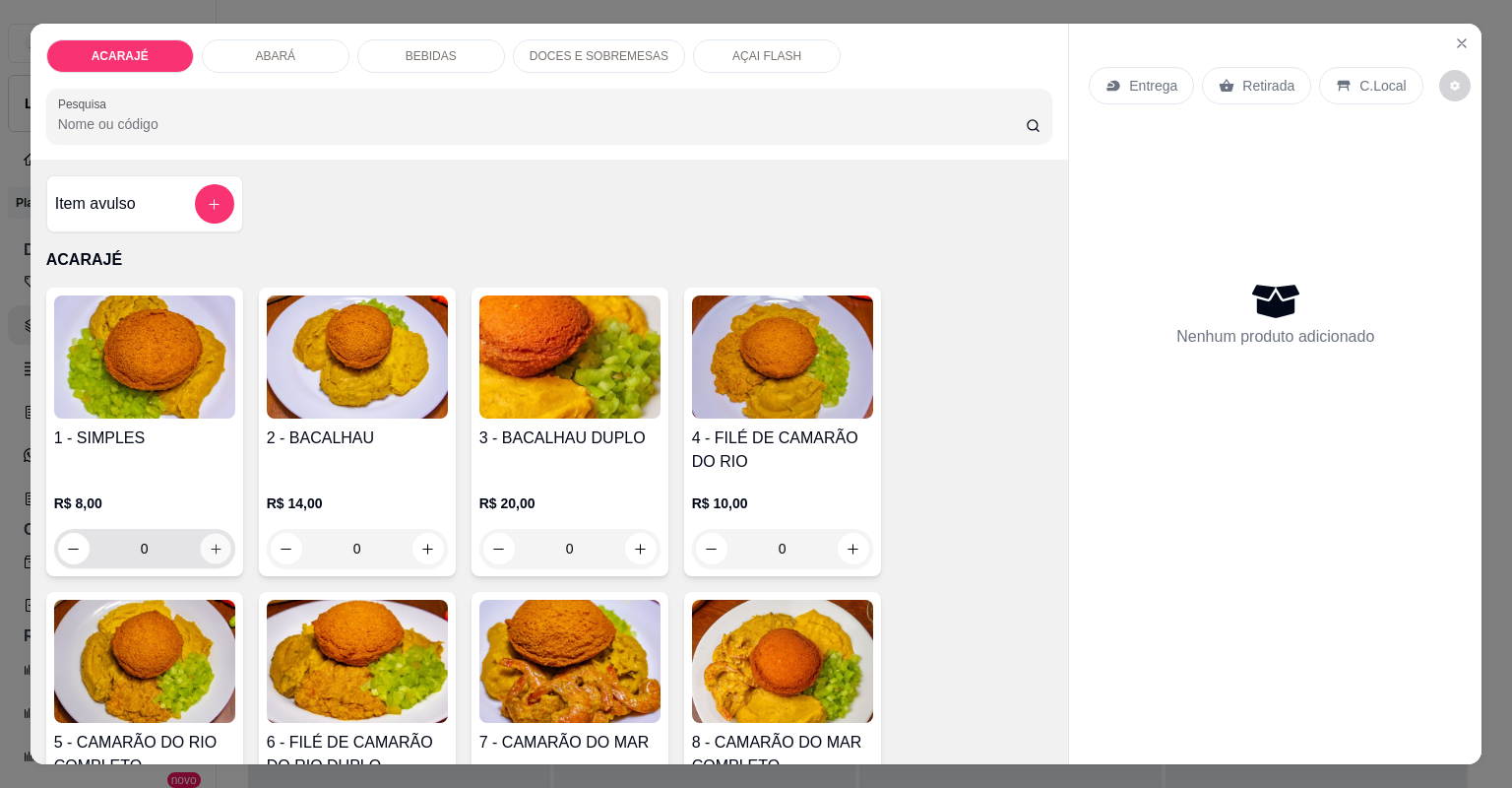 click 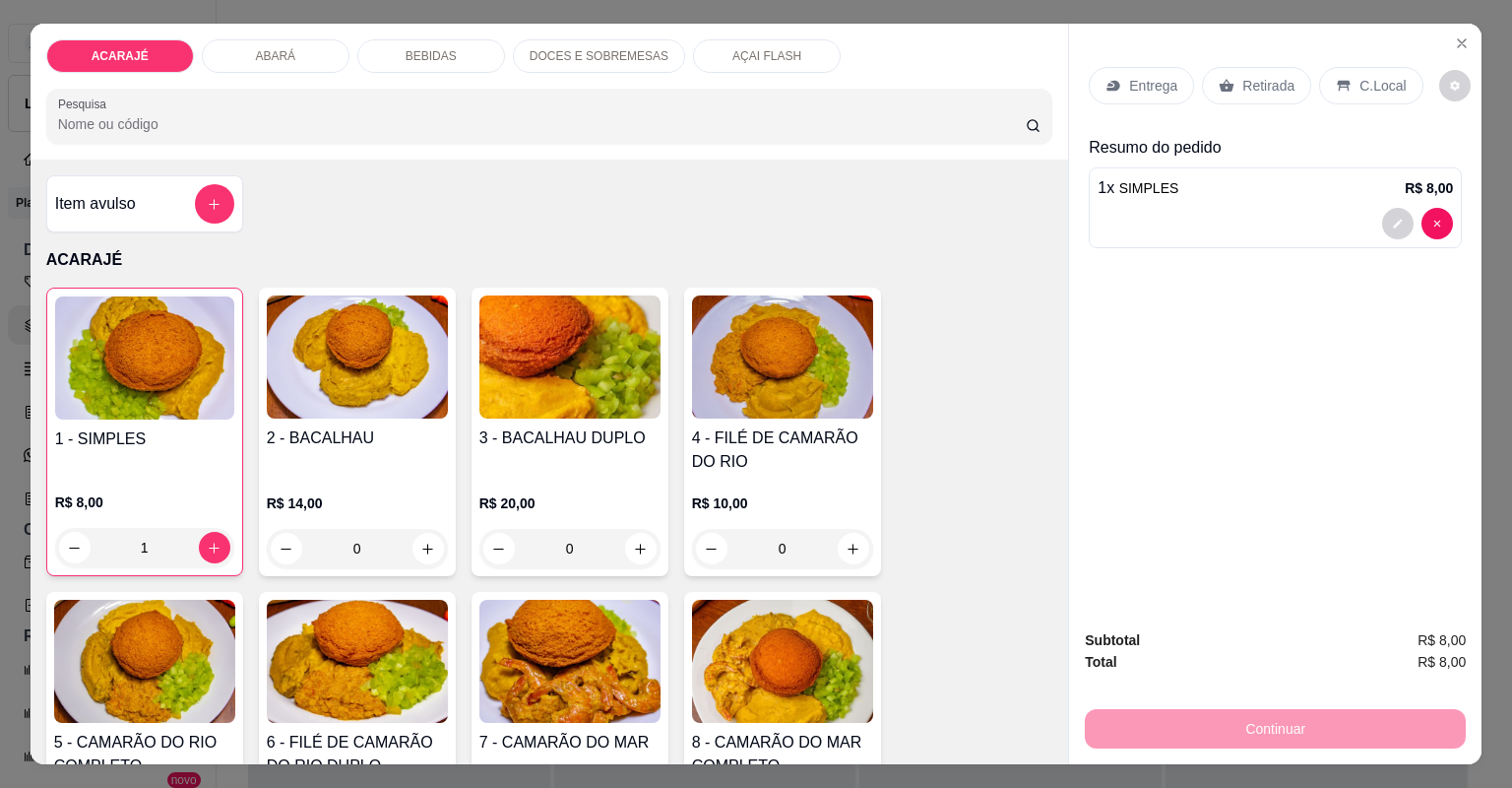 click 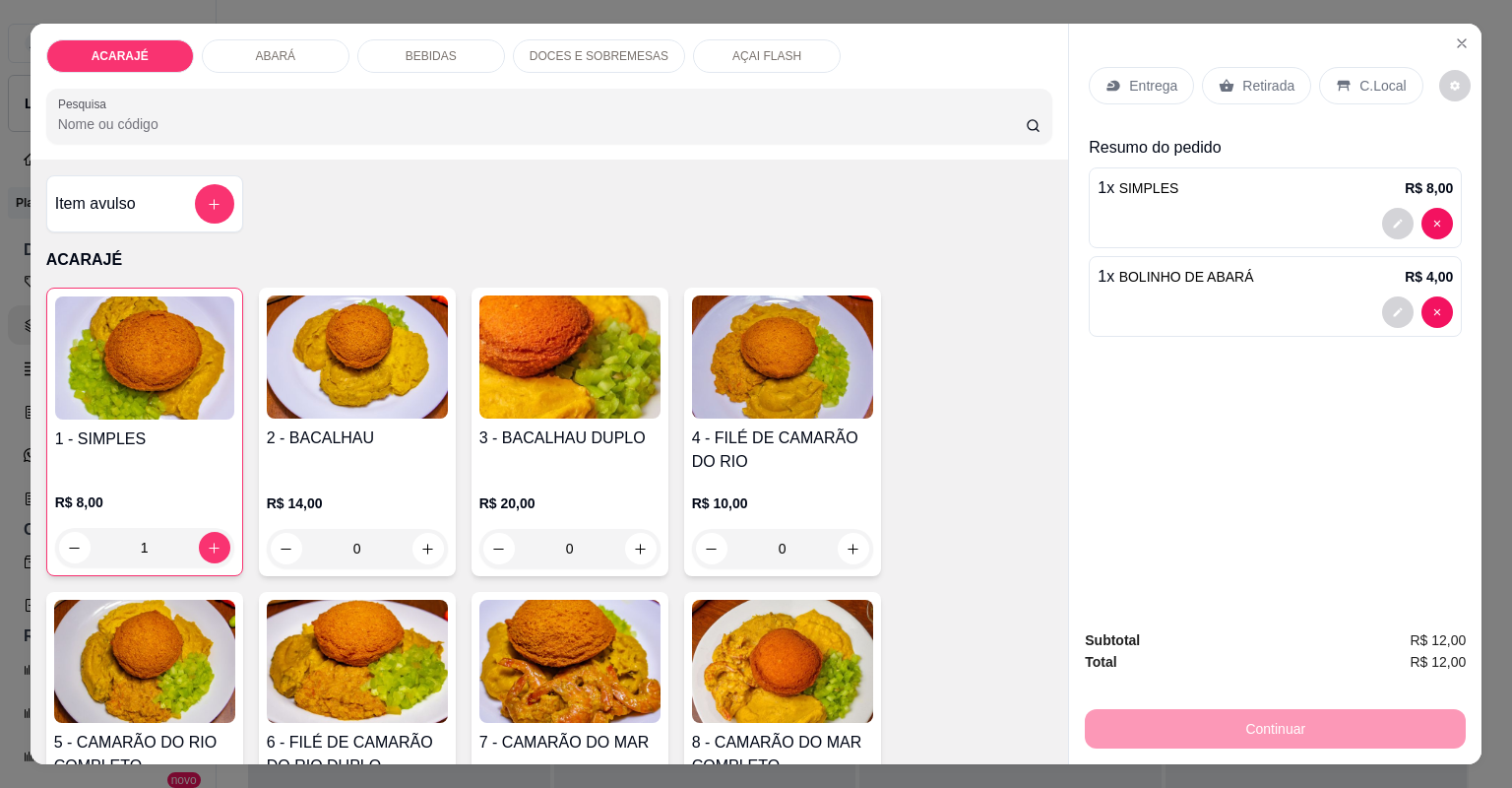 click on "Entrega" at bounding box center [1153, 86] 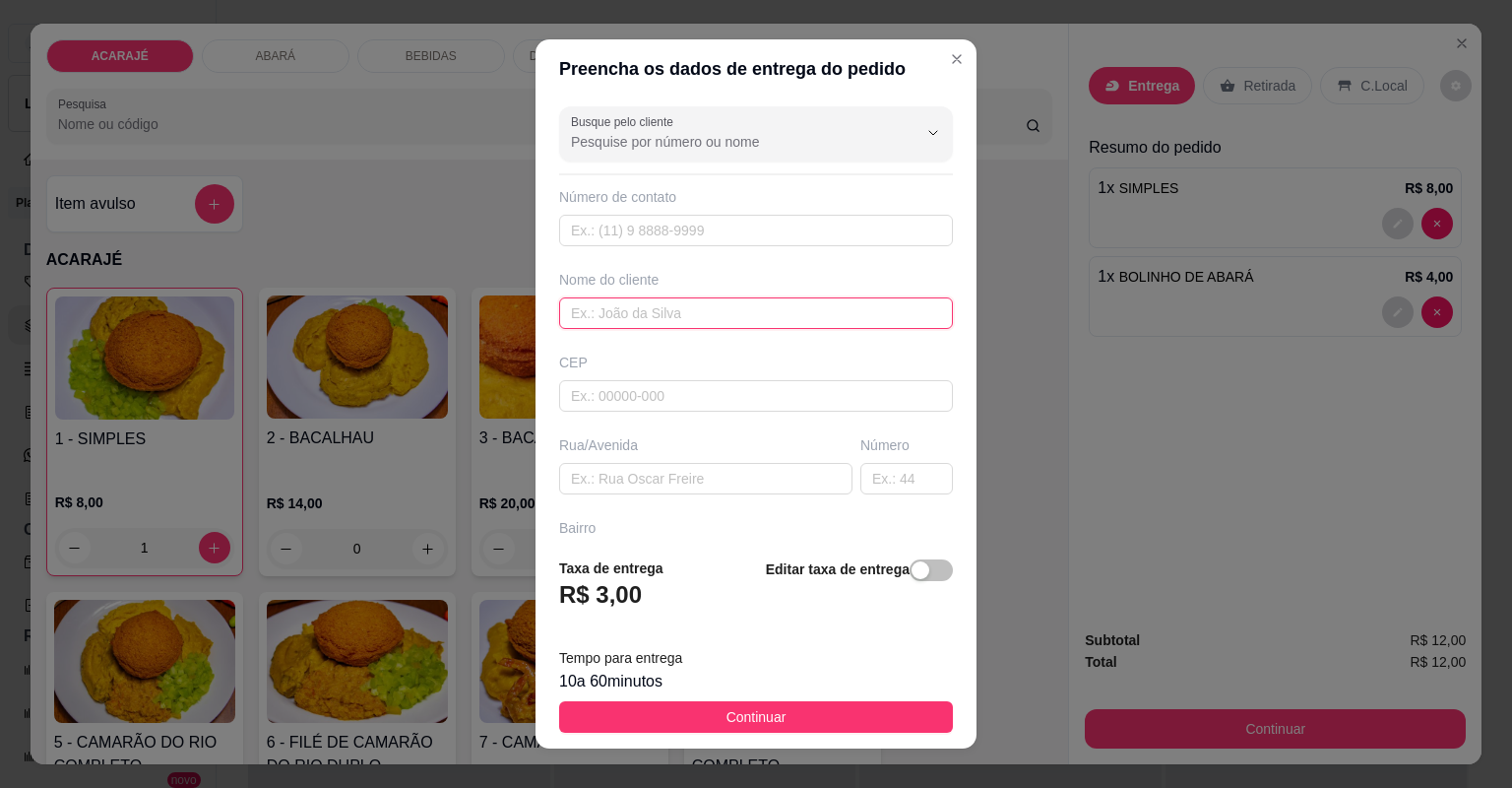click at bounding box center [756, 313] 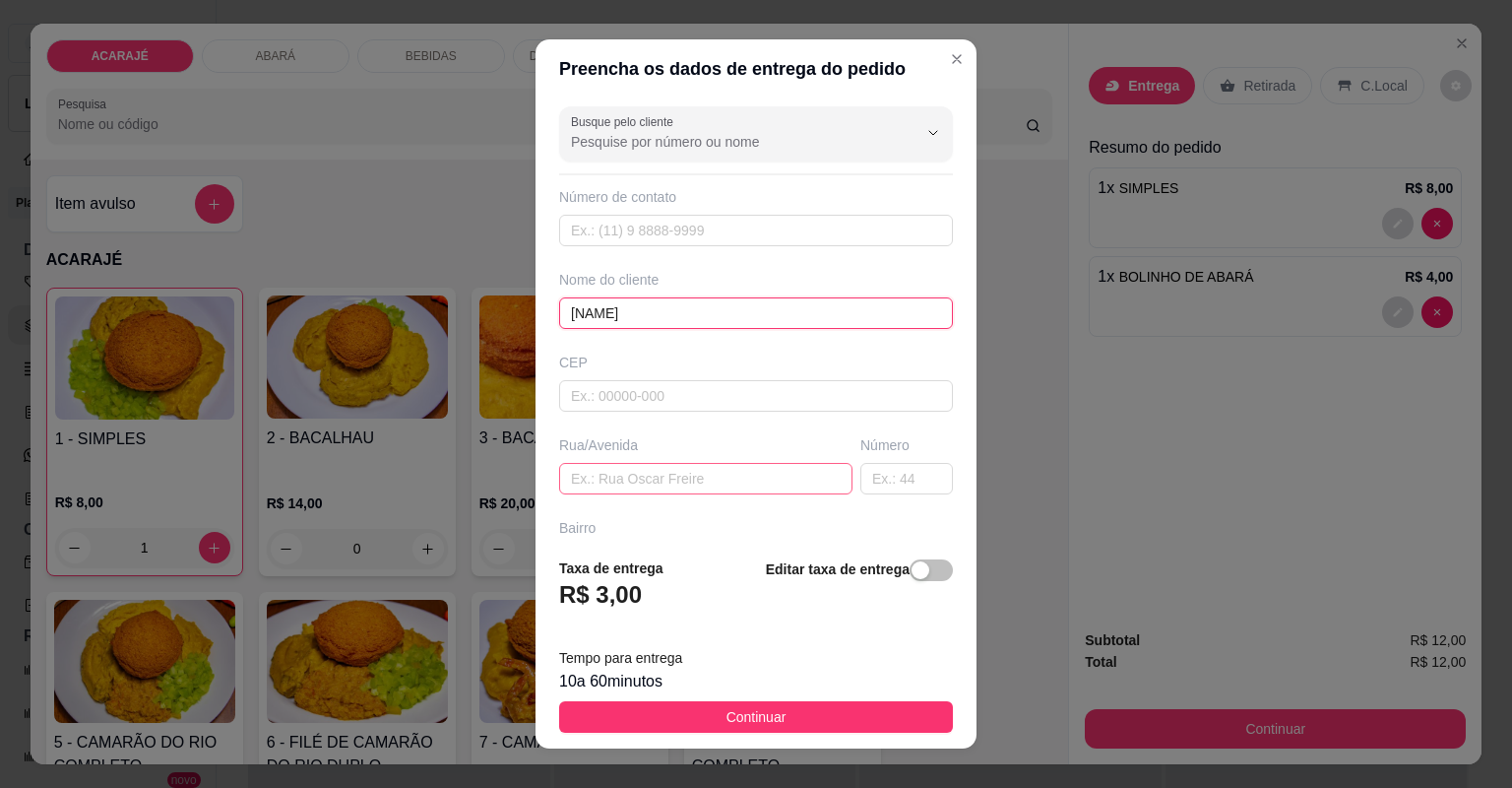 type on "[NAME]" 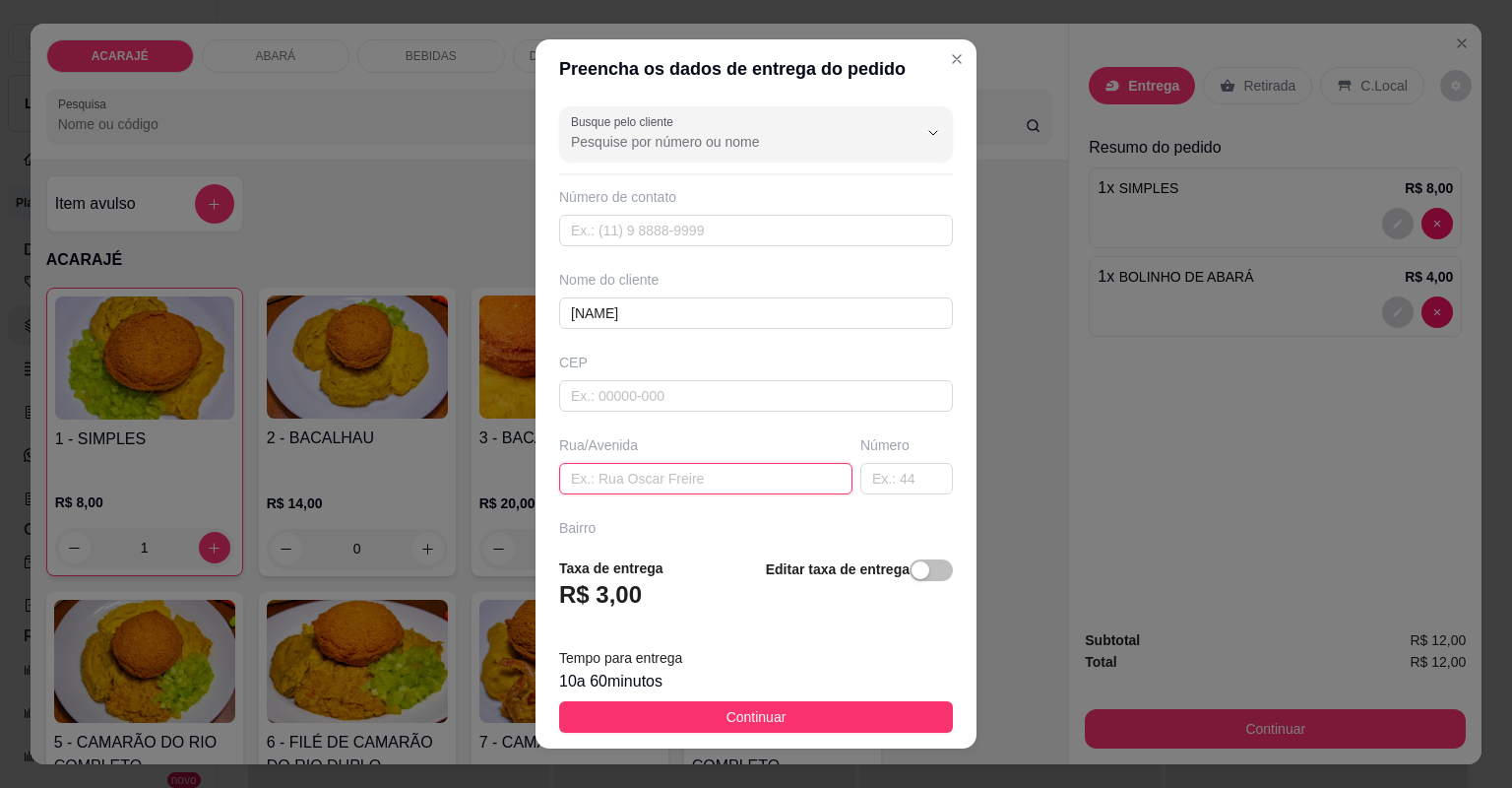 click at bounding box center [706, 479] 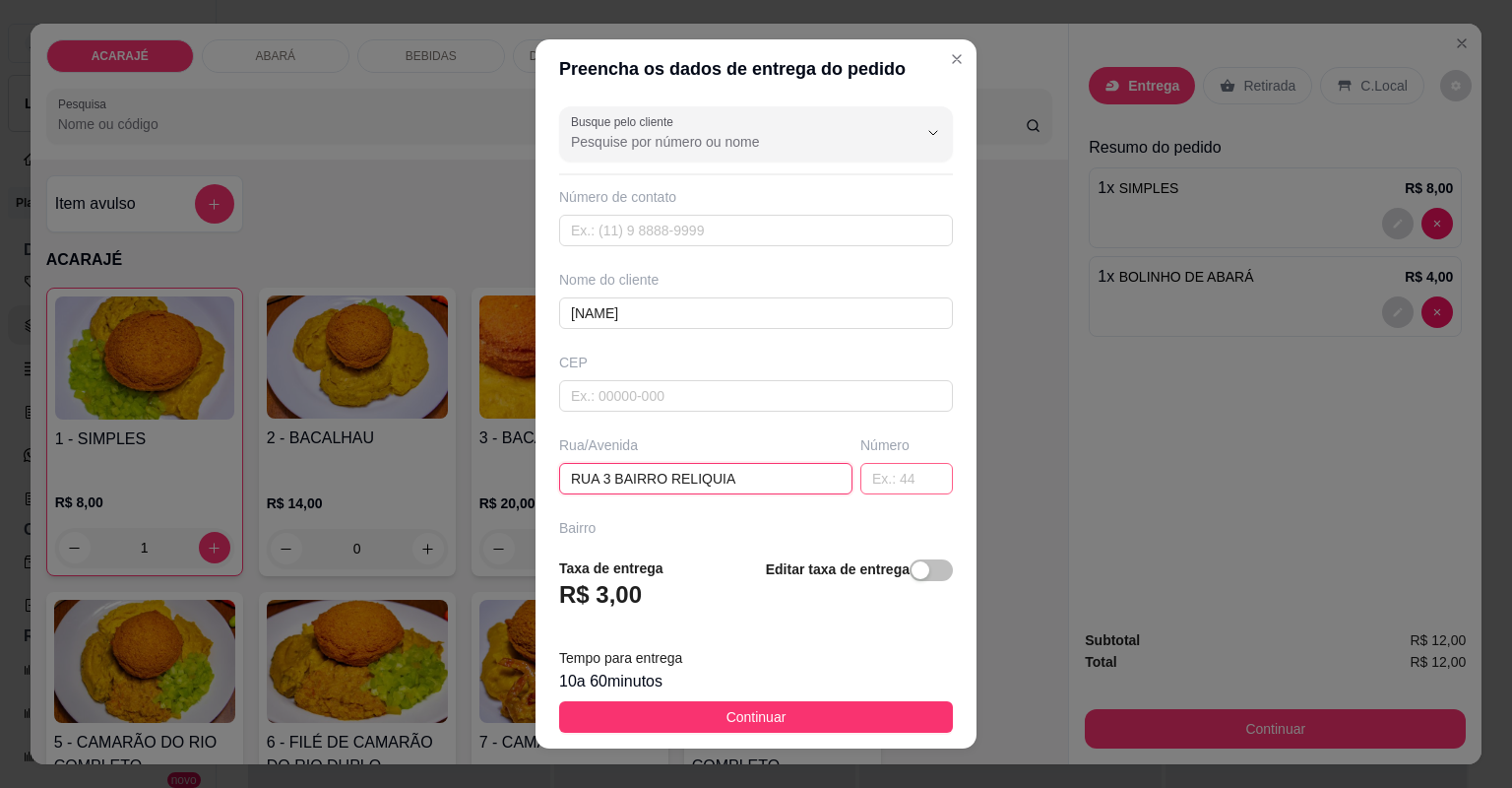 type on "RUA 3 BAIRRO RELIQUIA" 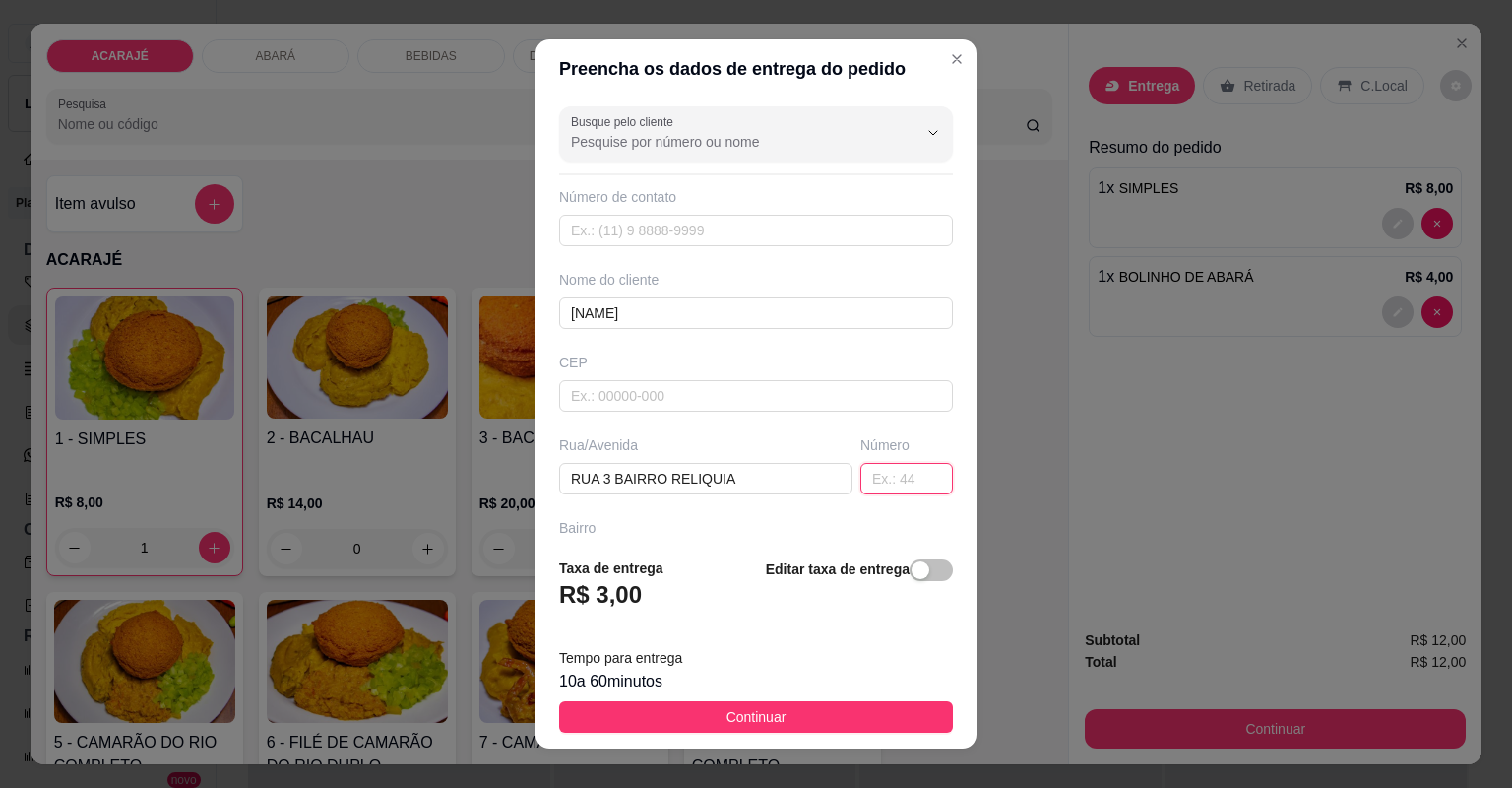 click at bounding box center (907, 479) 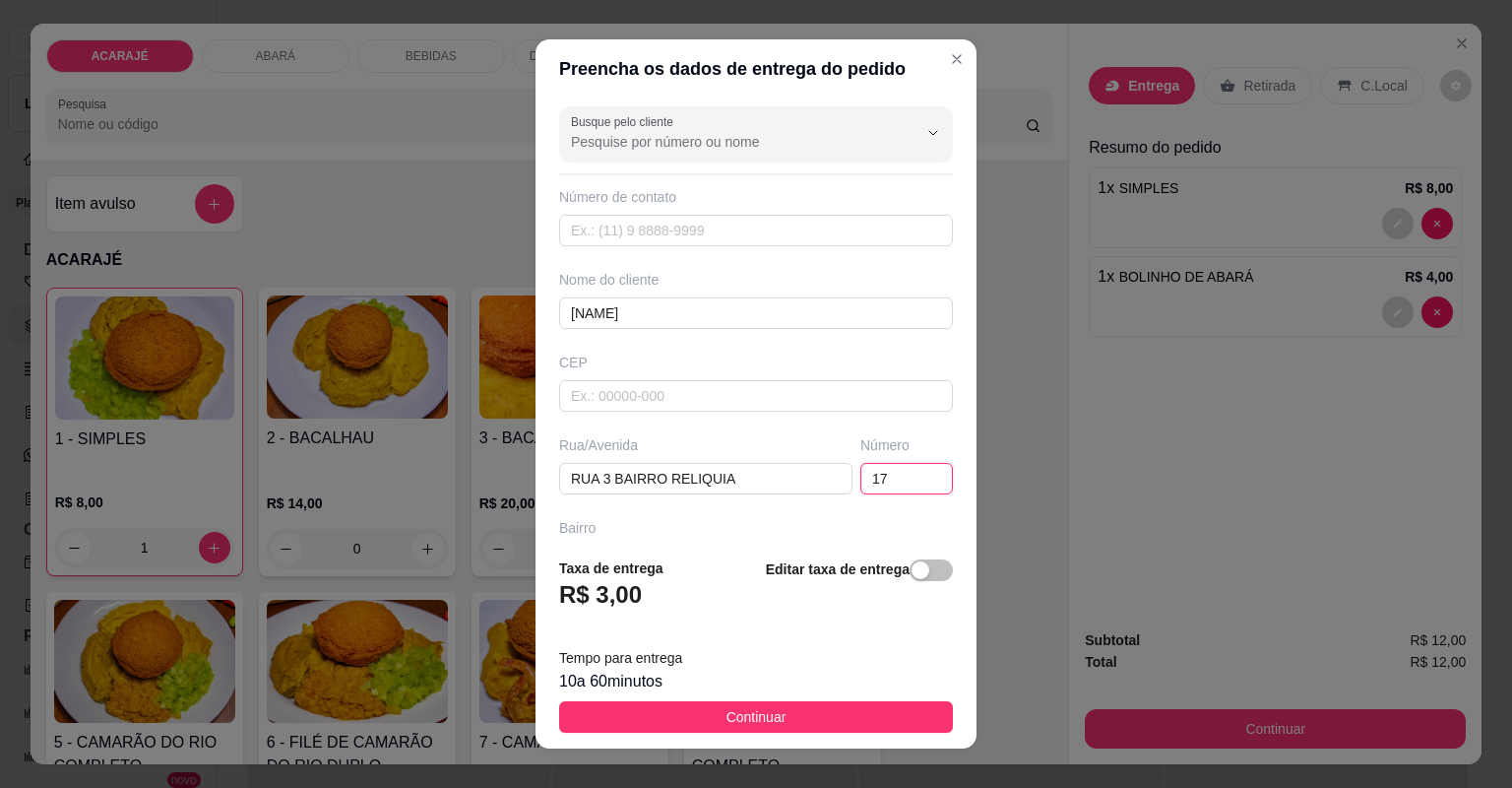 type on "179" 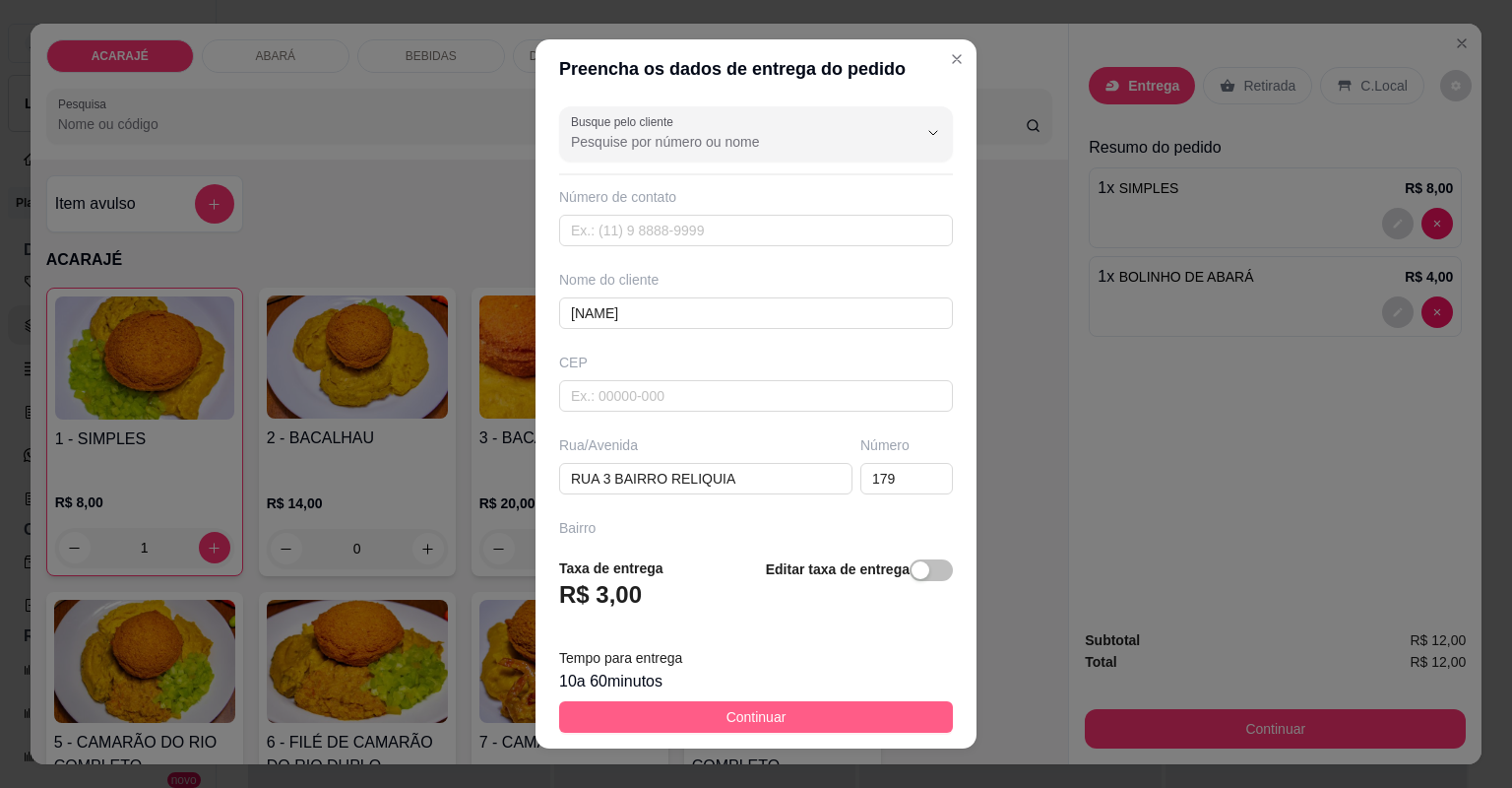 click on "Continuar" at bounding box center [756, 717] 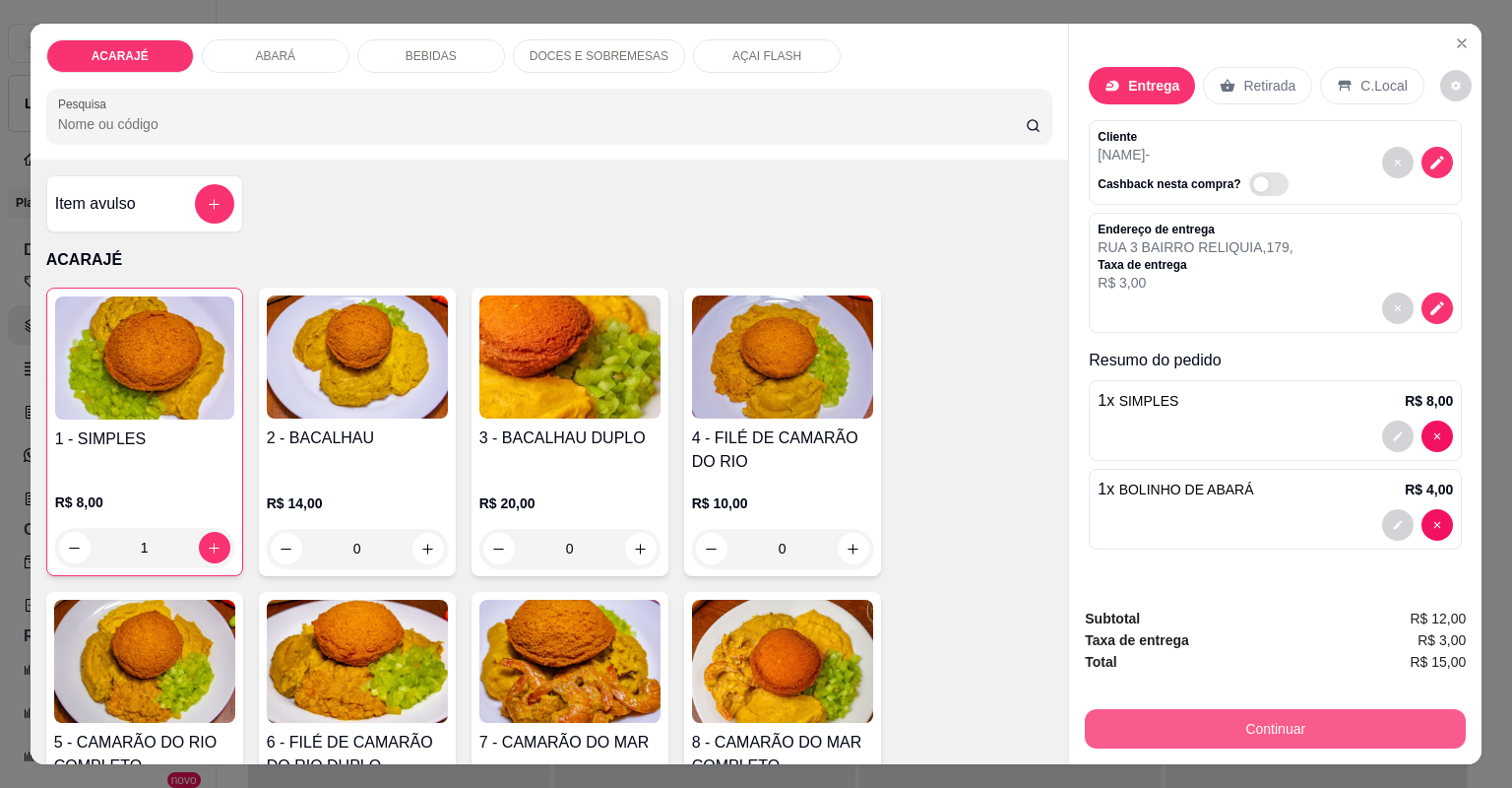 click on "Continuar" at bounding box center (1275, 729) 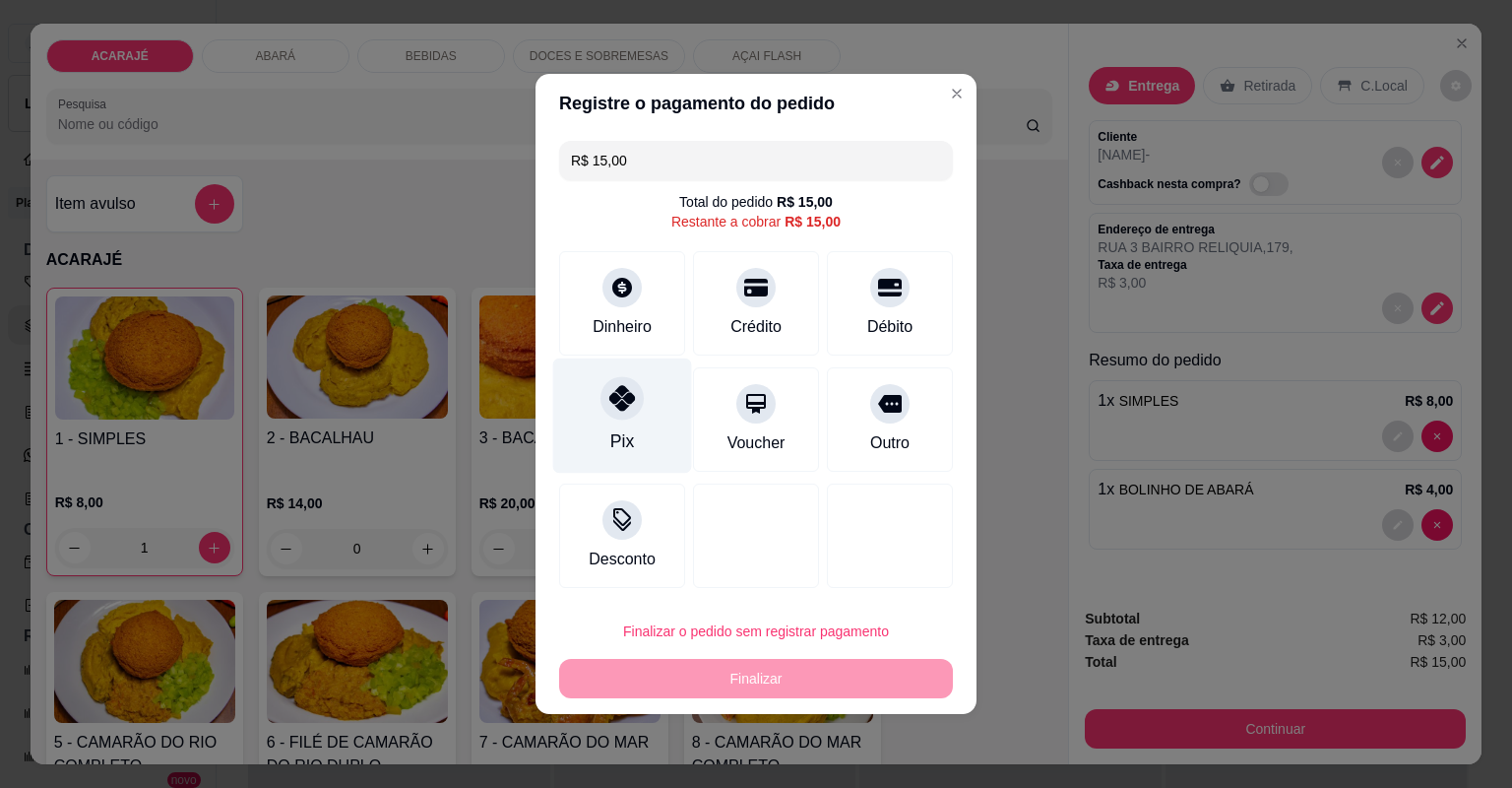 click 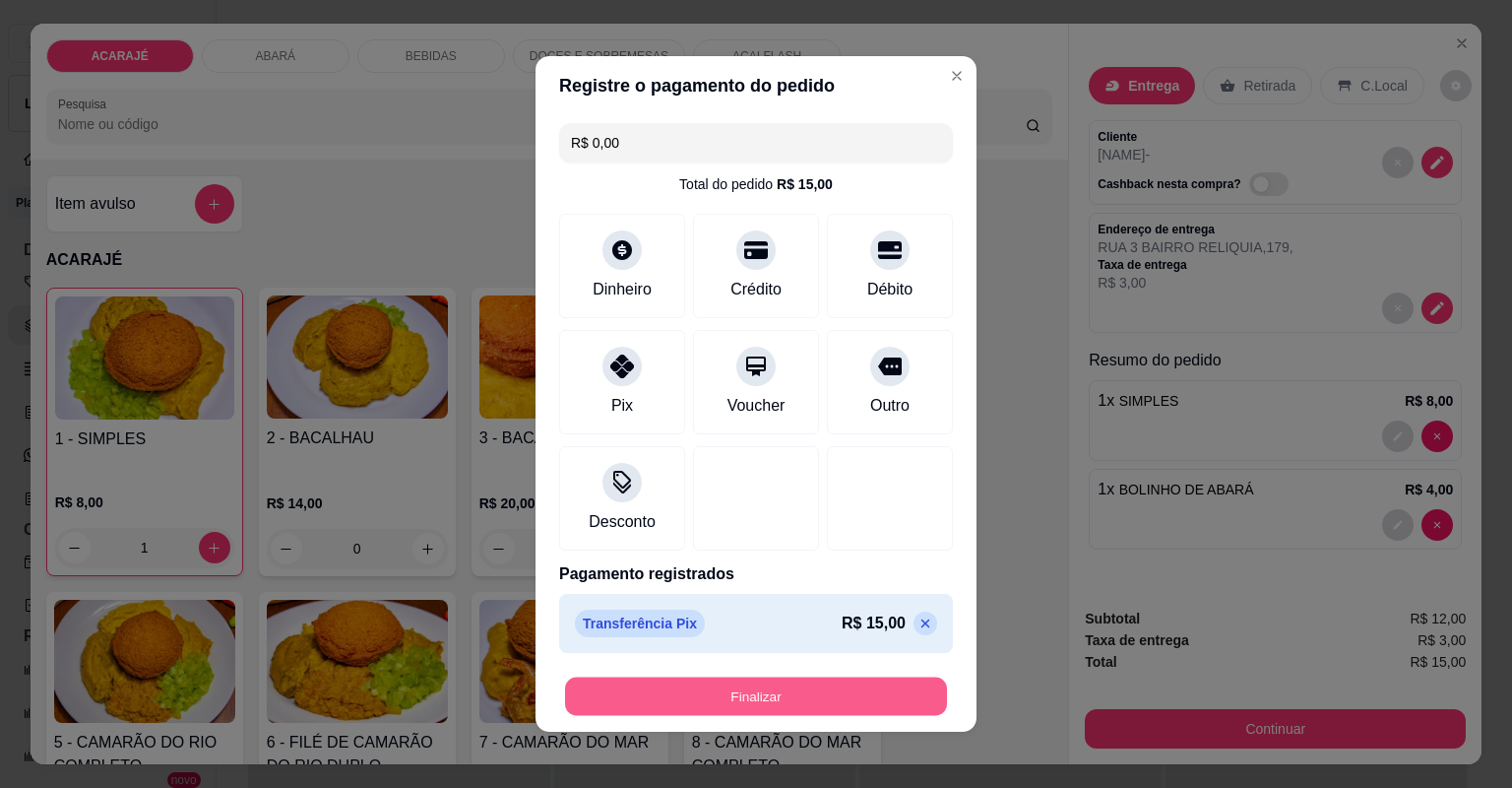click on "Finalizar" at bounding box center (756, 696) 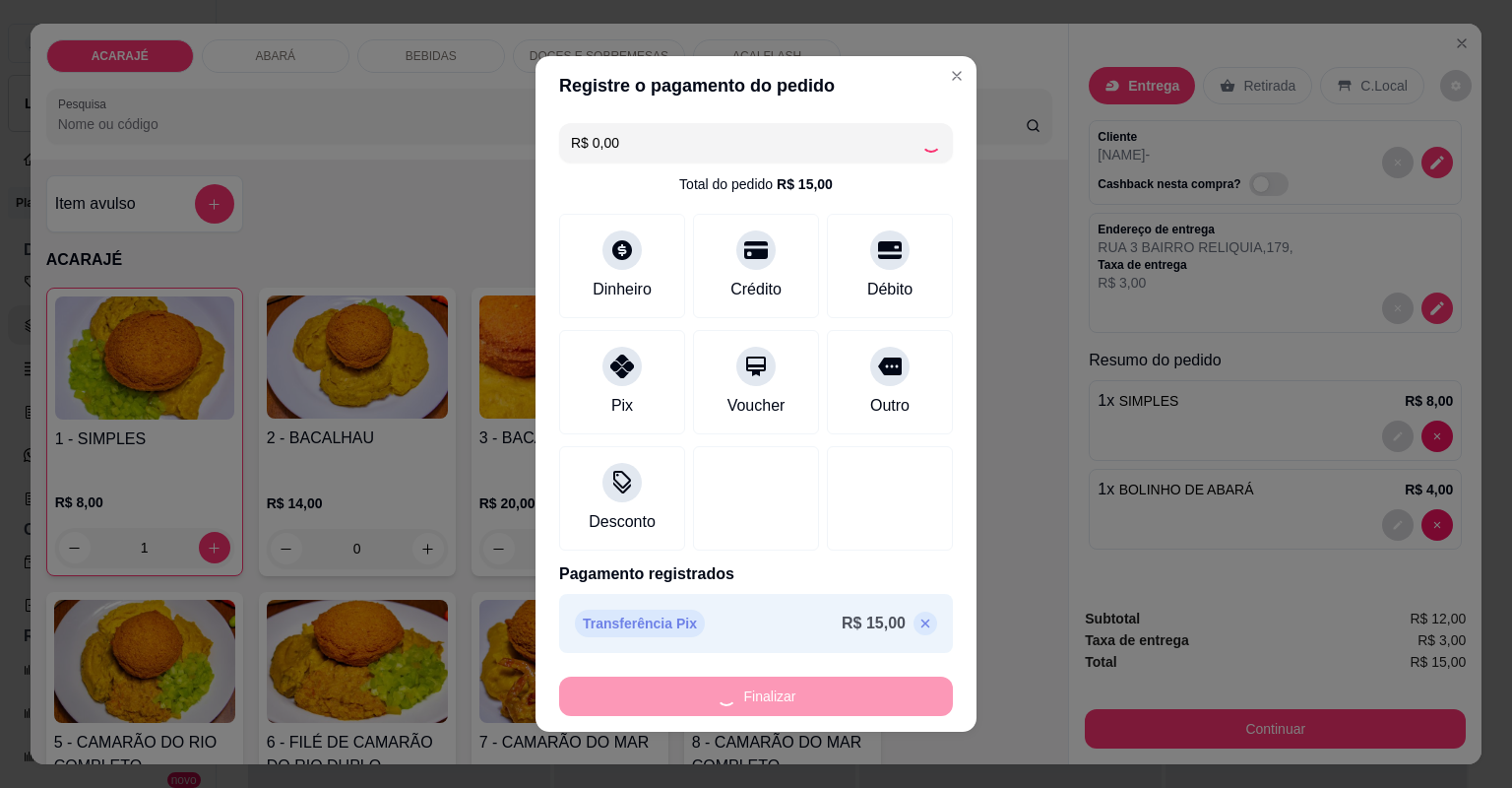 type on "0" 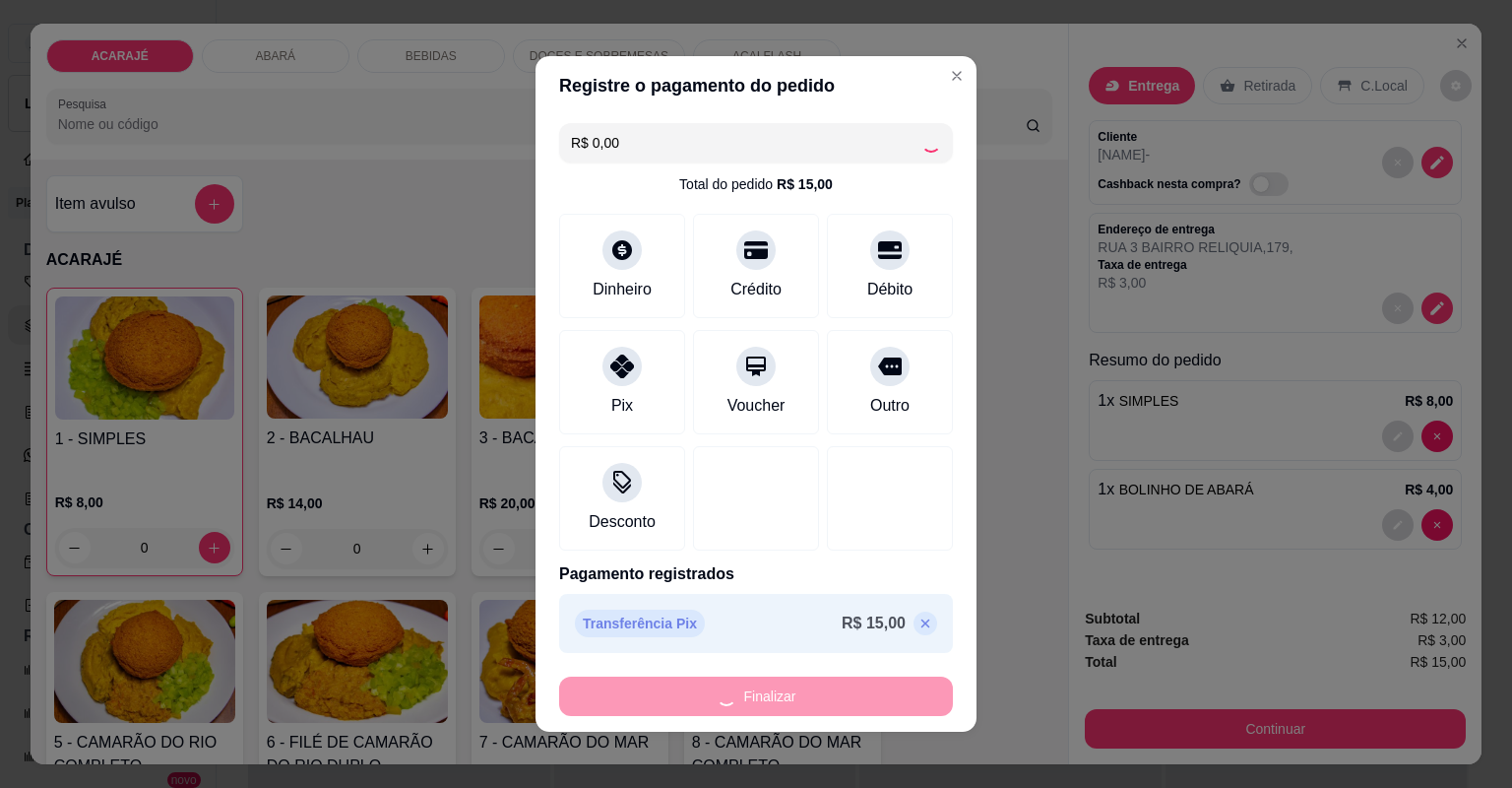 type on "0" 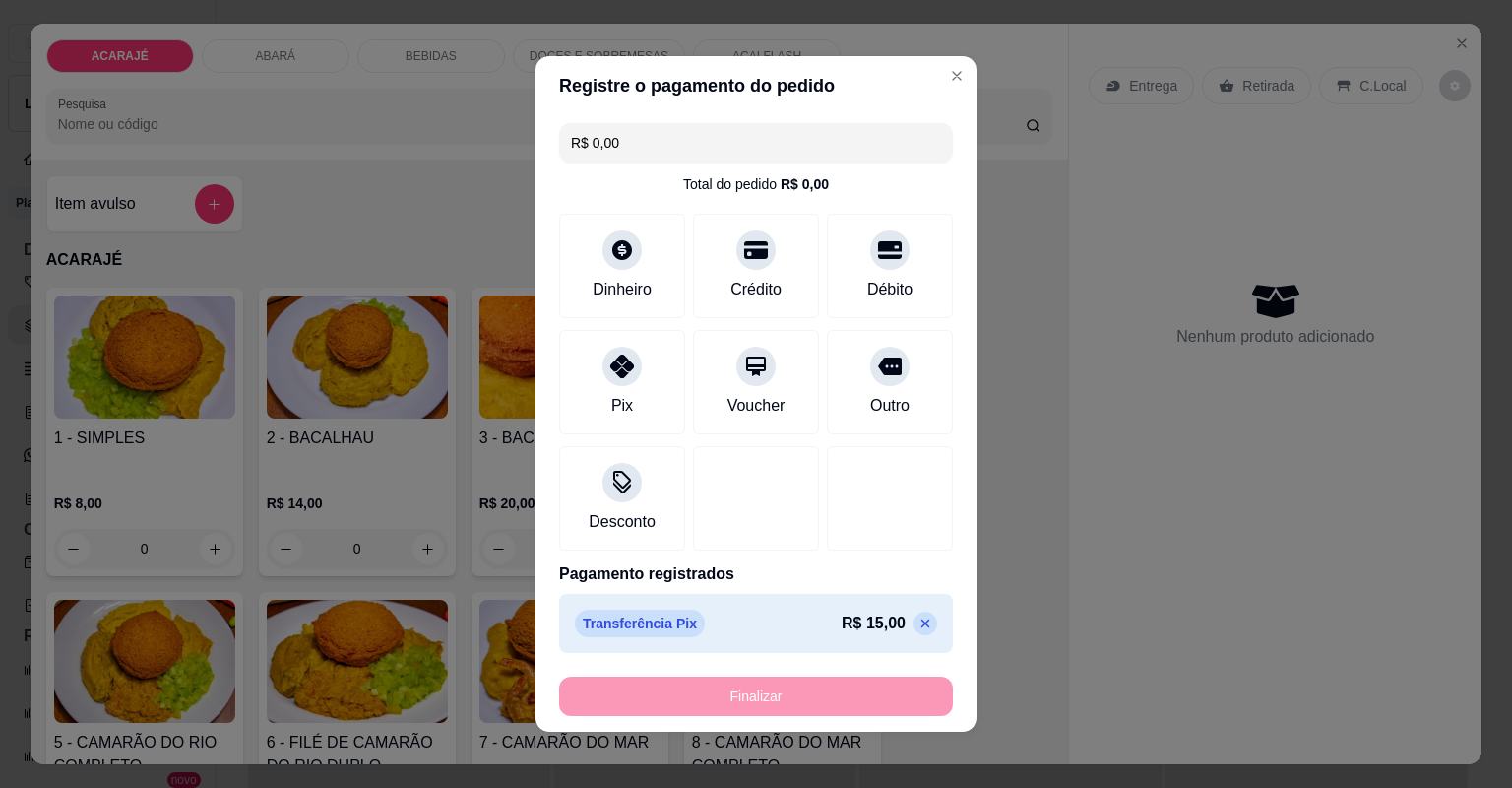 type on "-R$ 15,00" 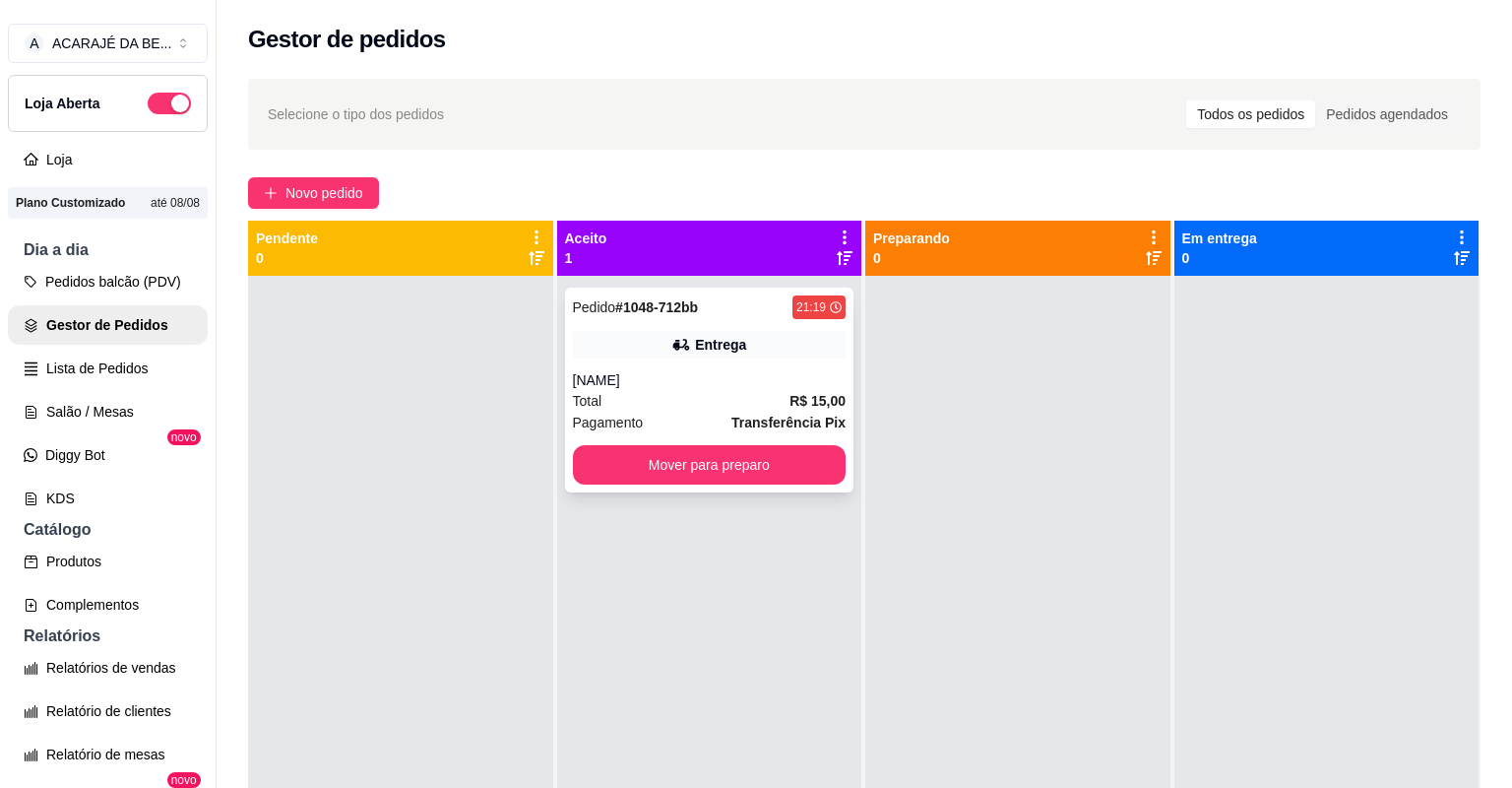 click on "[NAME]" at bounding box center [710, 380] 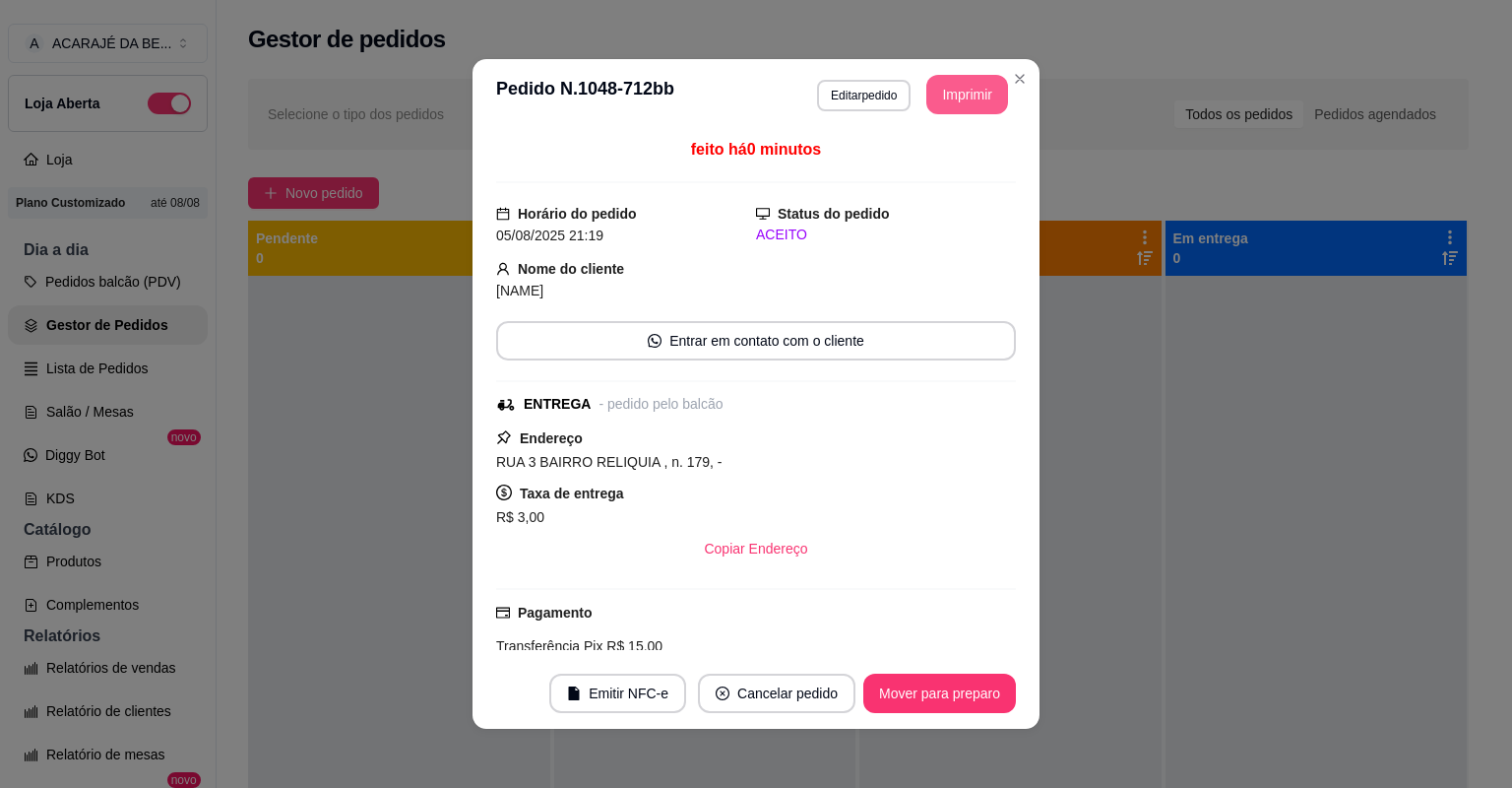click on "Imprimir" at bounding box center [967, 95] 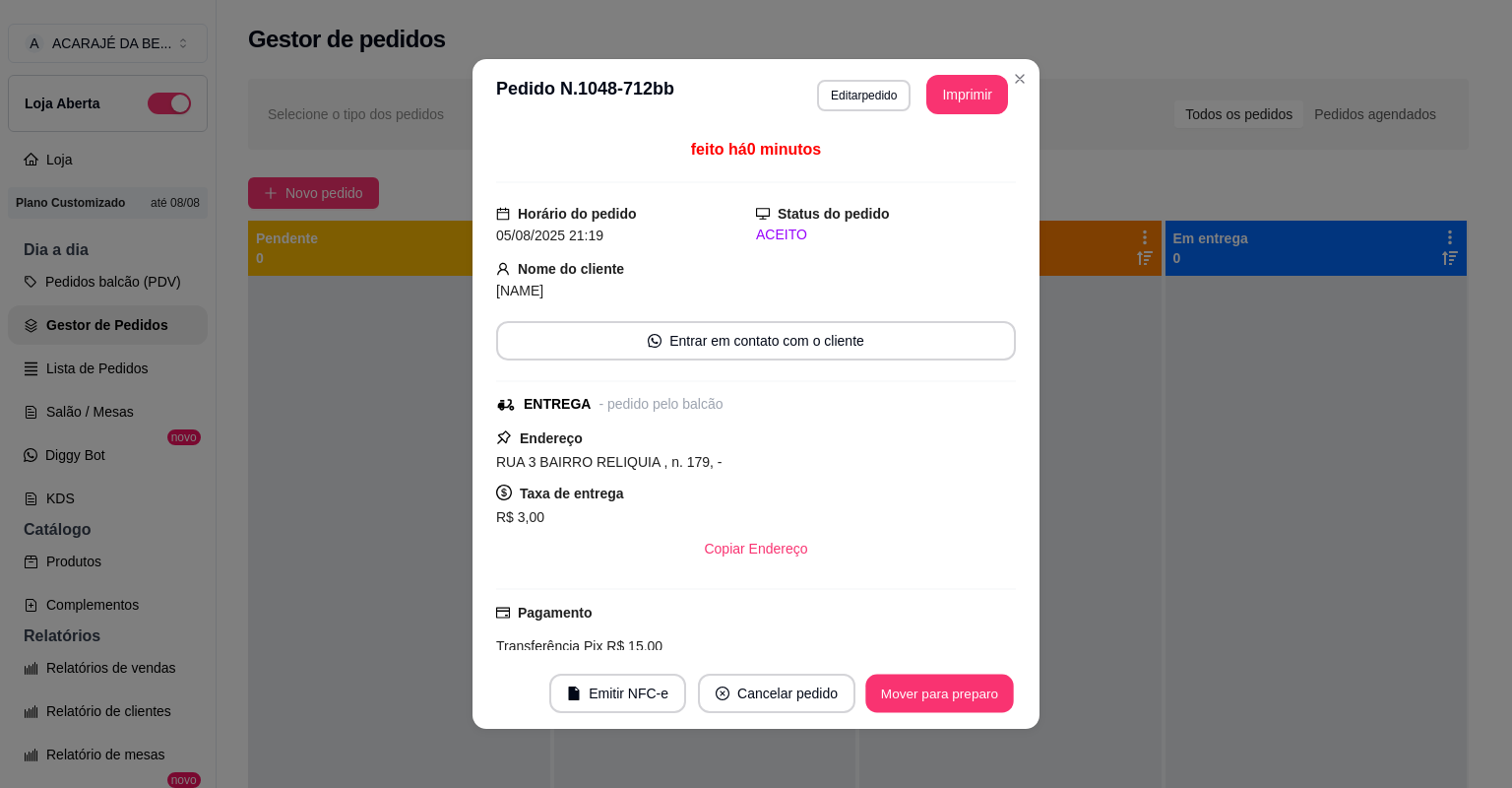 click on "Mover para preparo" at bounding box center (939, 693) 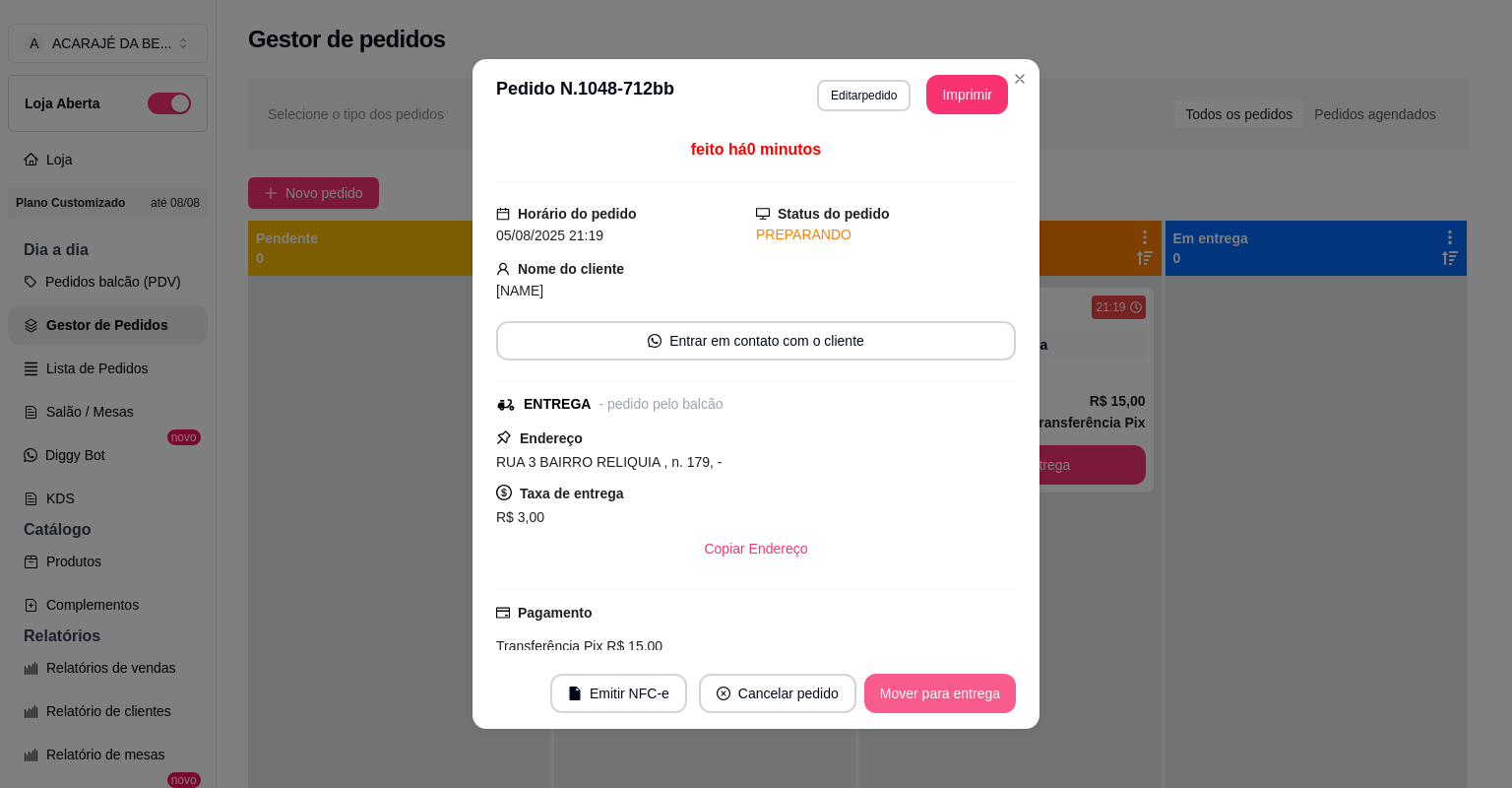 click on "Mover para entrega" at bounding box center [940, 693] 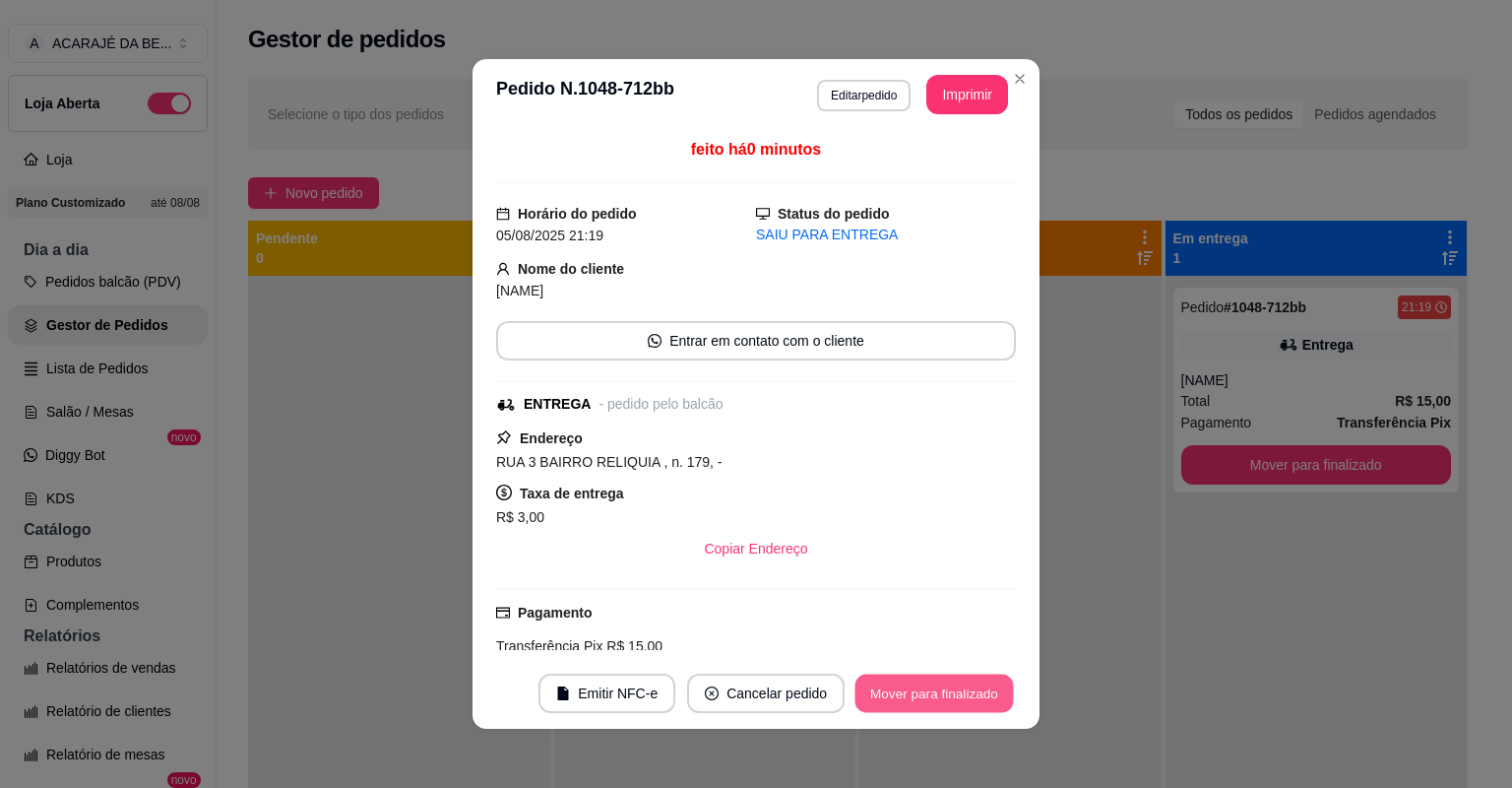 click on "Mover para finalizado" at bounding box center (934, 693) 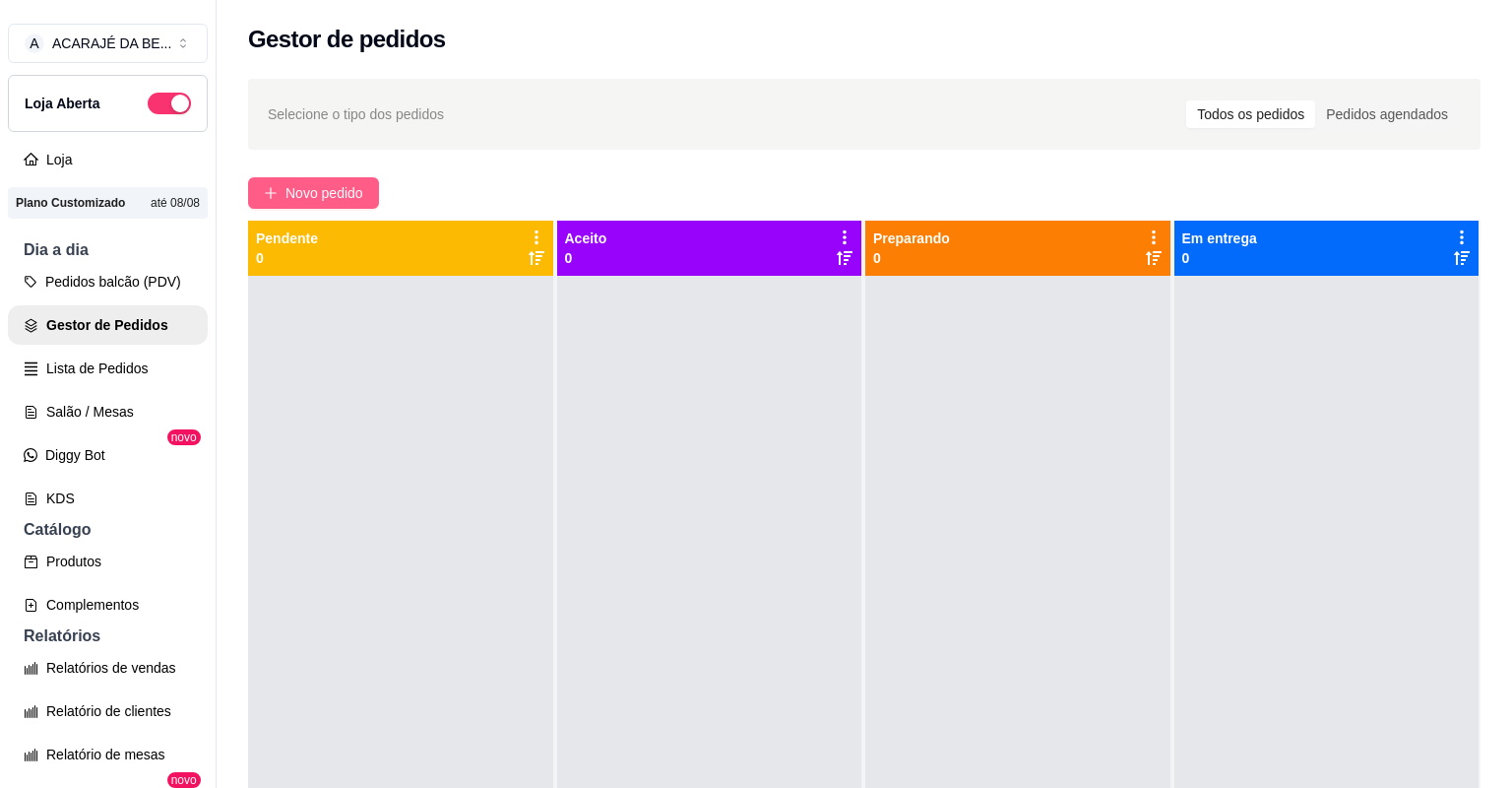 click on "Novo pedido" at bounding box center [324, 193] 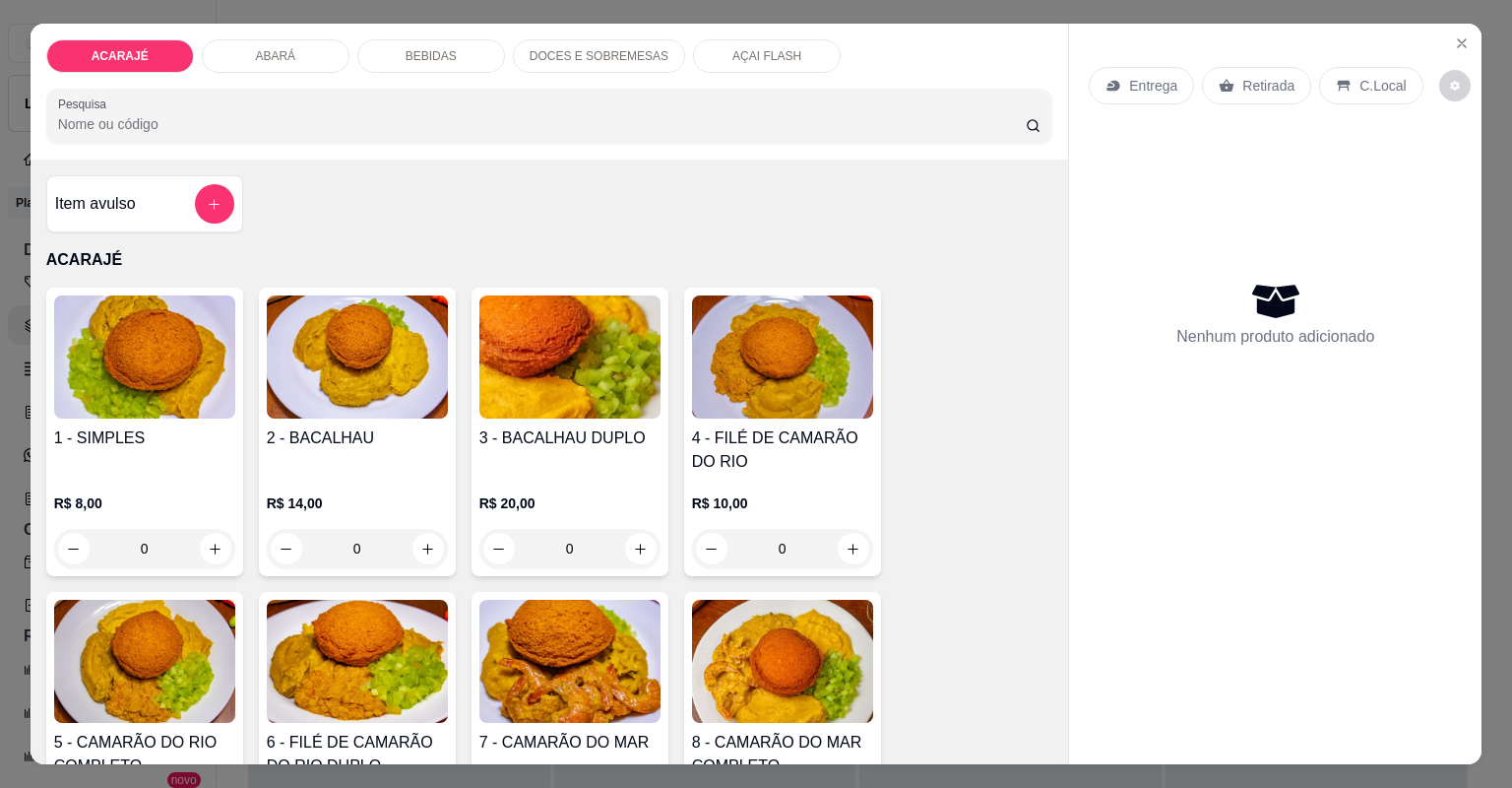 click 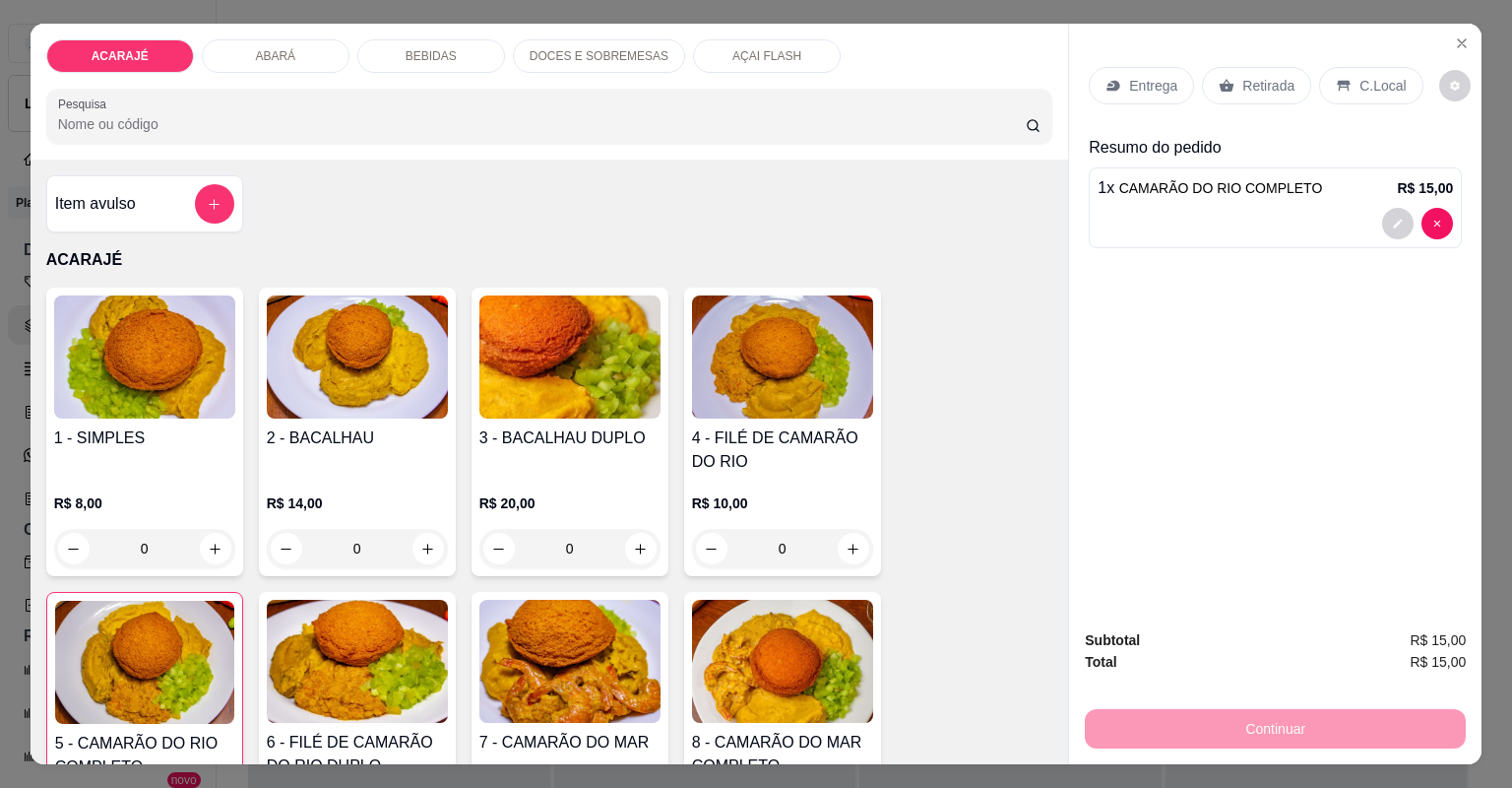 drag, startPoint x: 1243, startPoint y: 84, endPoint x: 1236, endPoint y: 95, distance: 13.038405 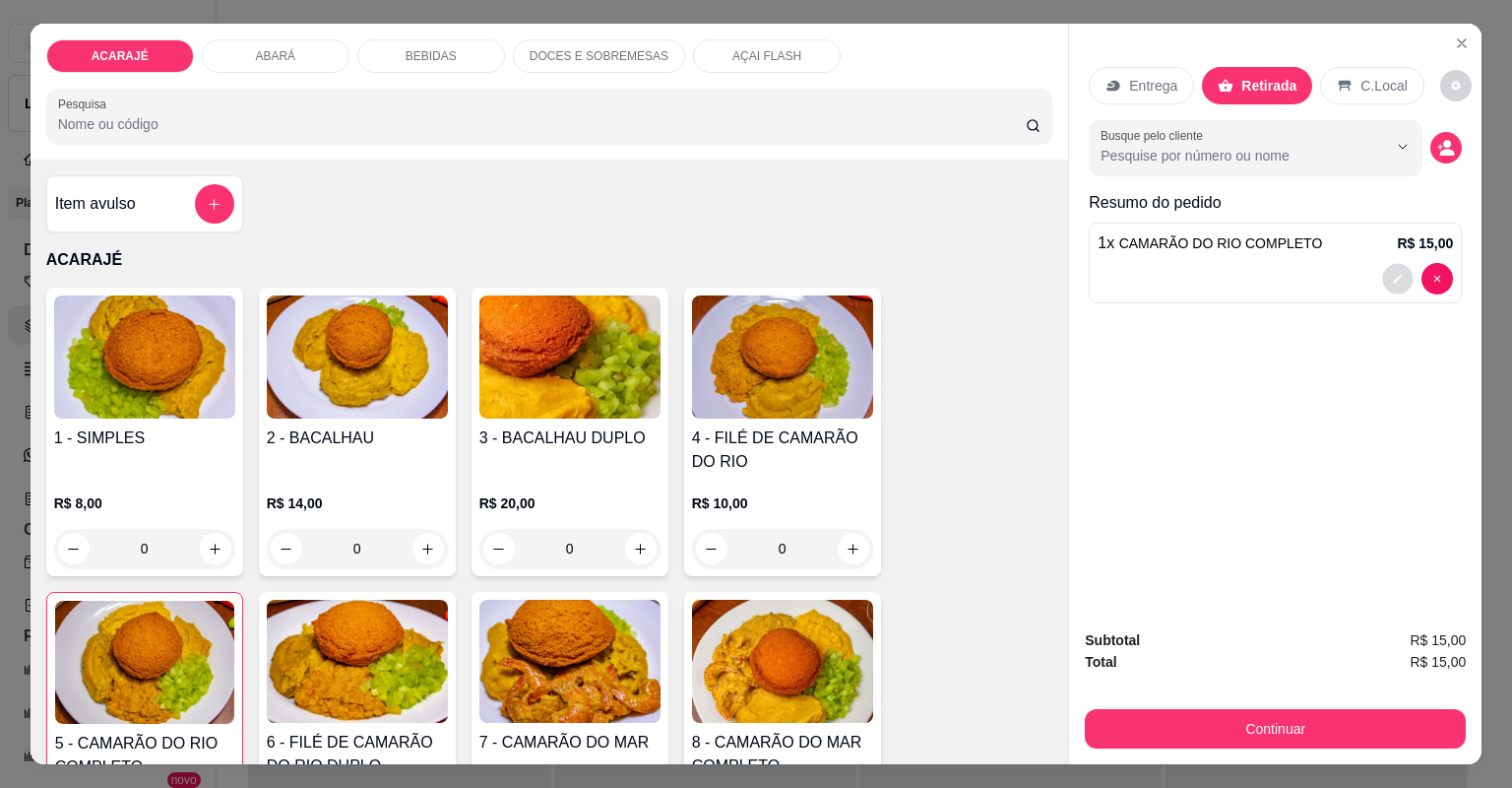 click at bounding box center [1398, 278] 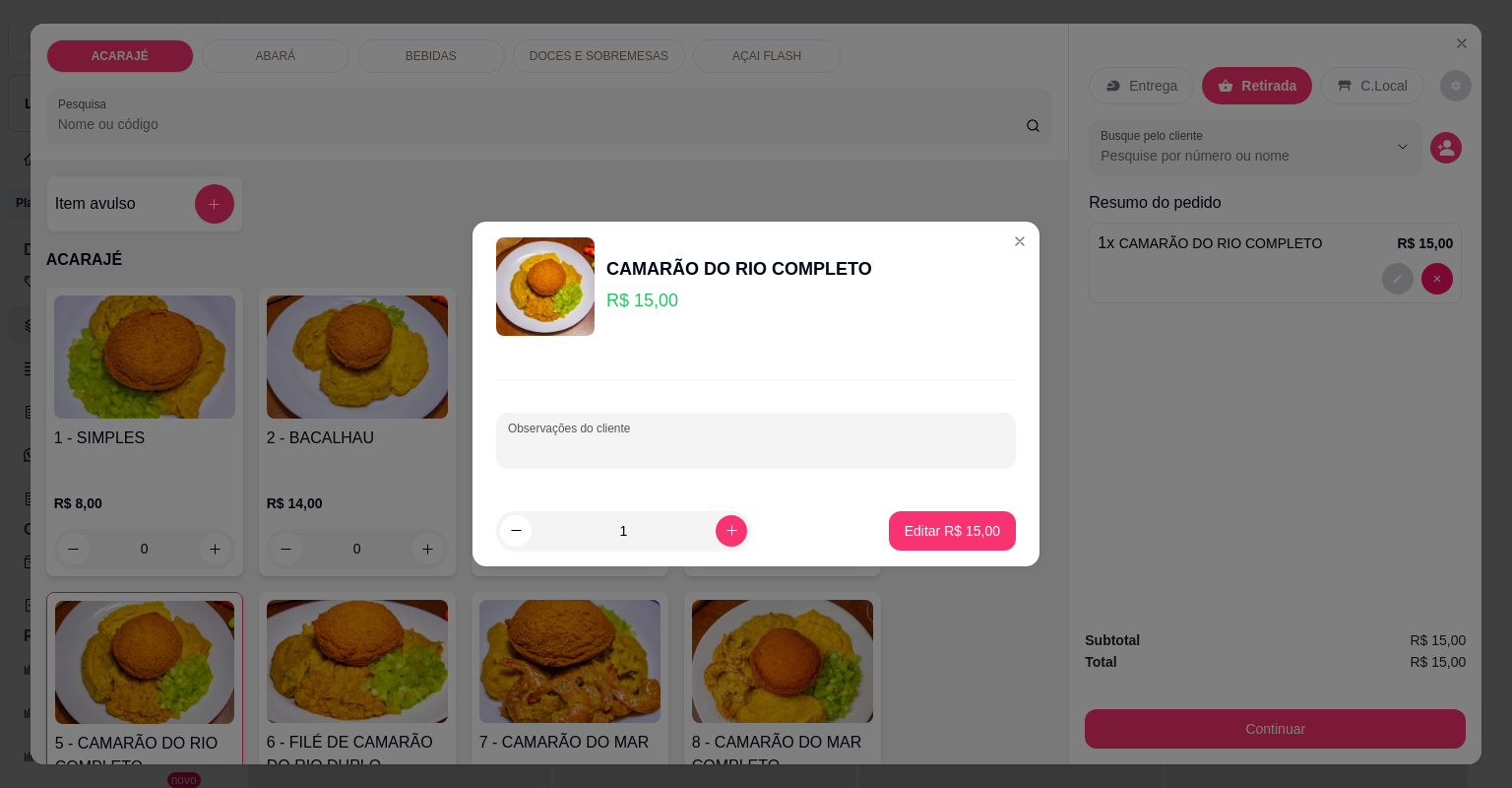 click on "Observações do cliente" at bounding box center (756, 448) 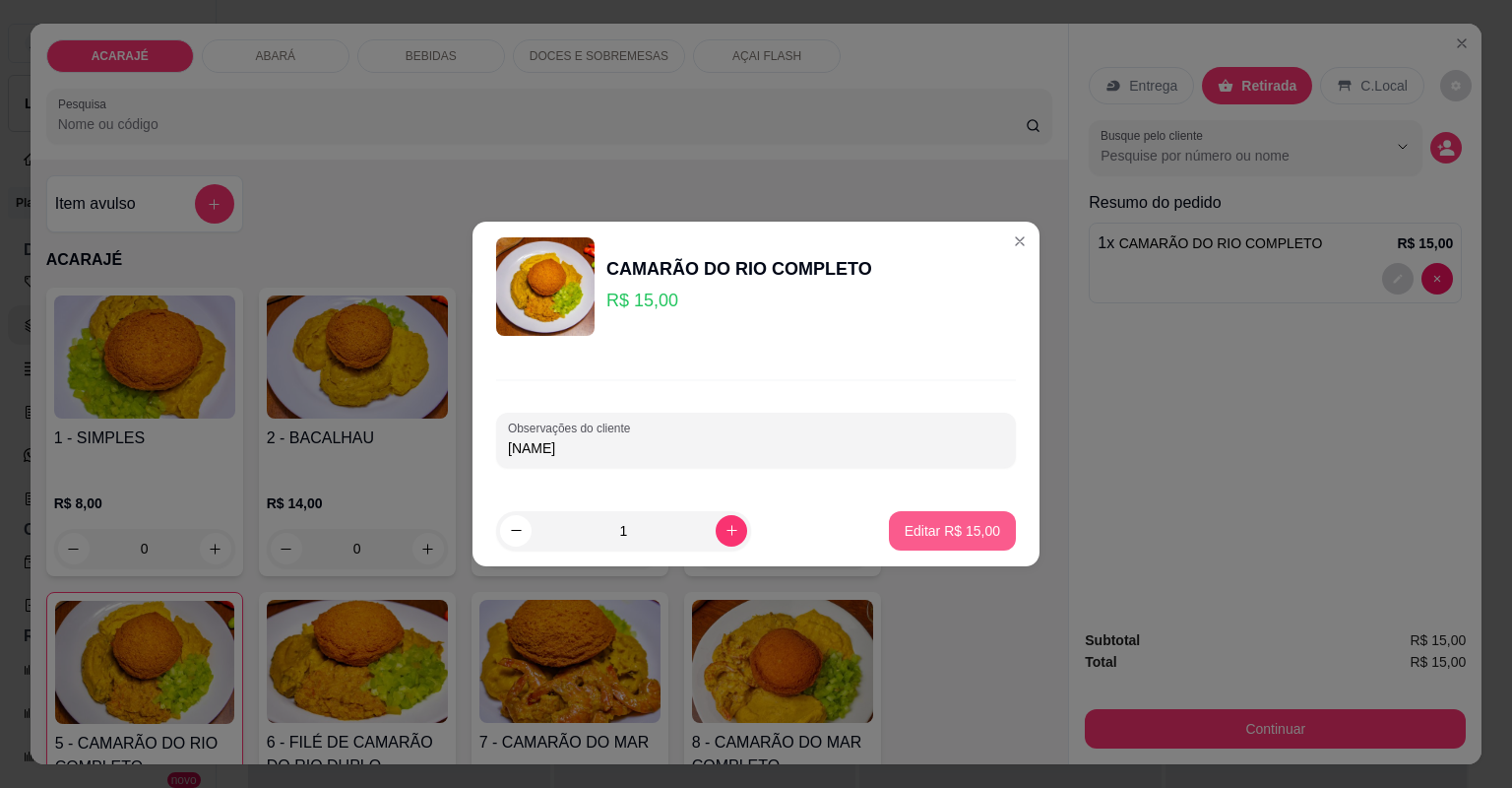 click on "Editar   R$ 15,00" at bounding box center (952, 531) 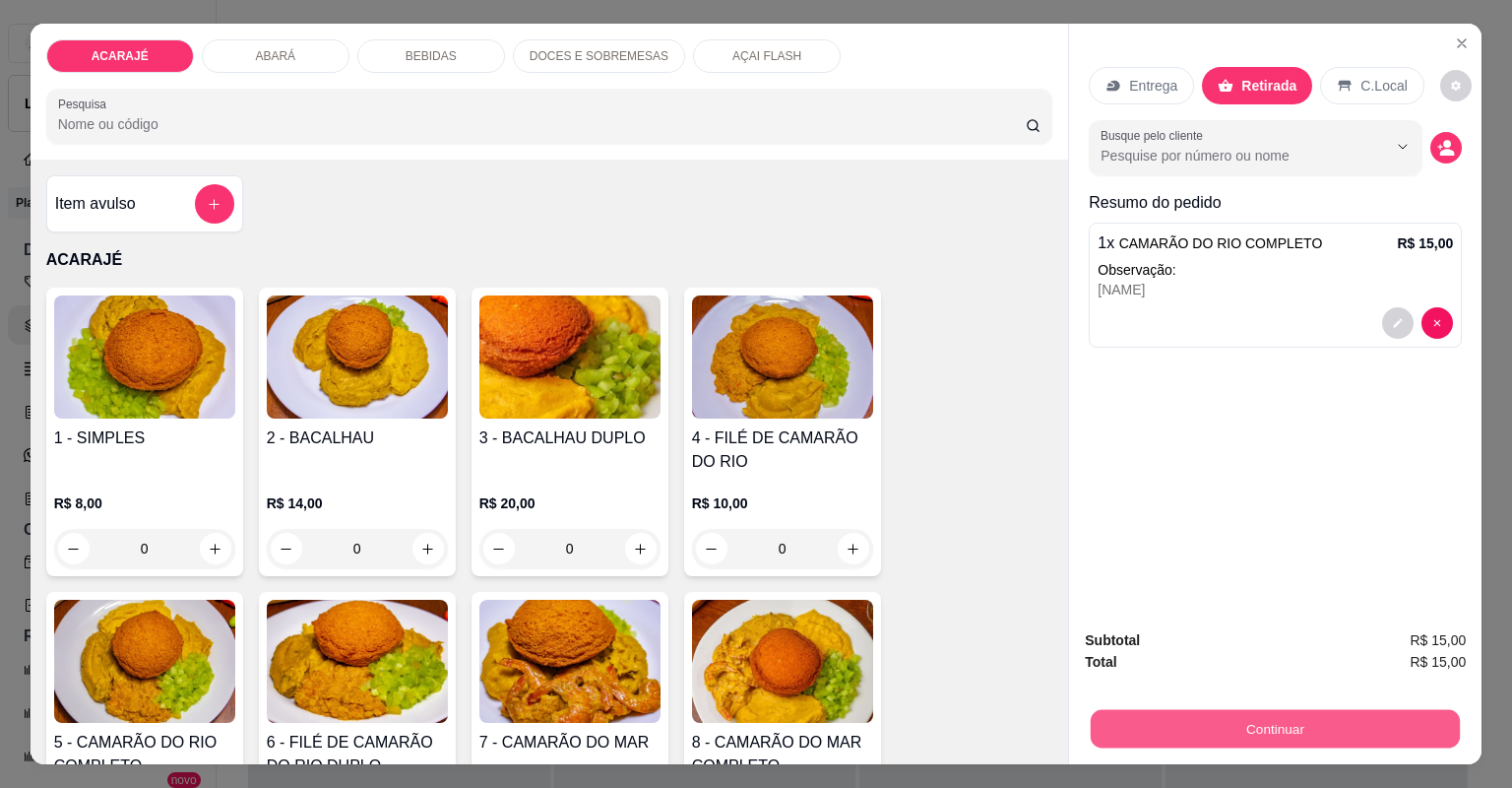 click on "Continuar" at bounding box center [1275, 729] 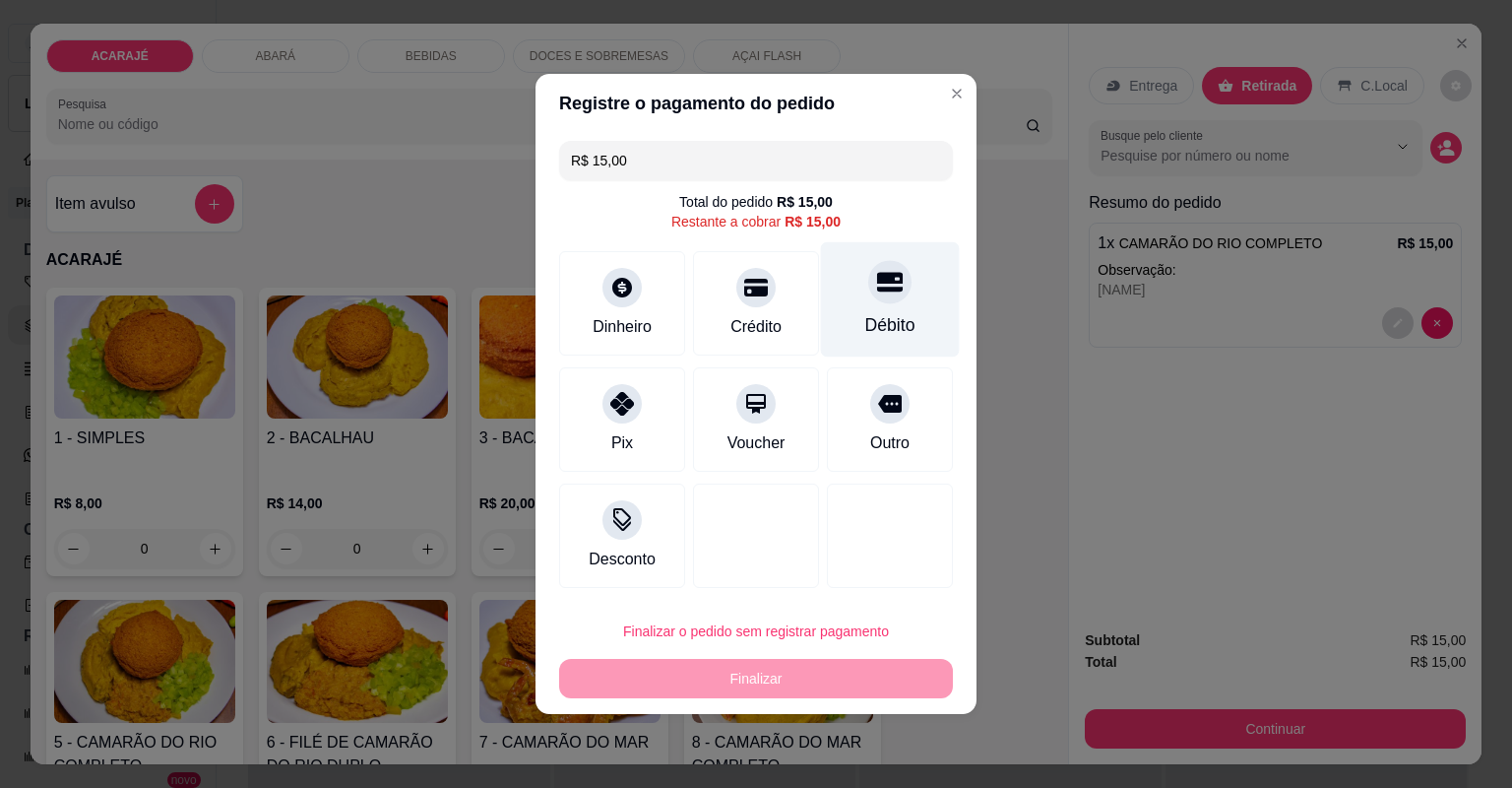 click on "Débito" at bounding box center [890, 299] 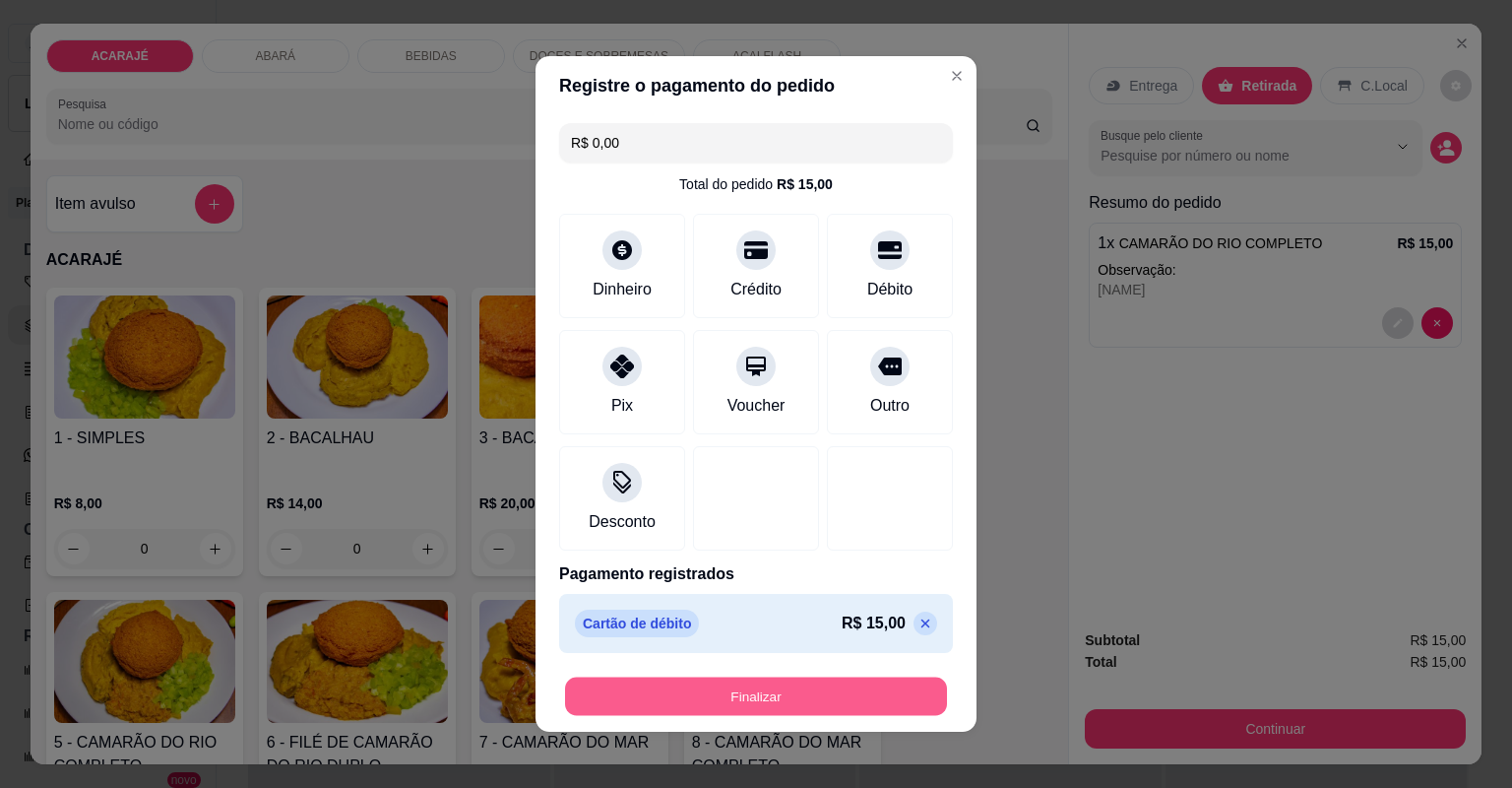 click on "Finalizar" at bounding box center (756, 696) 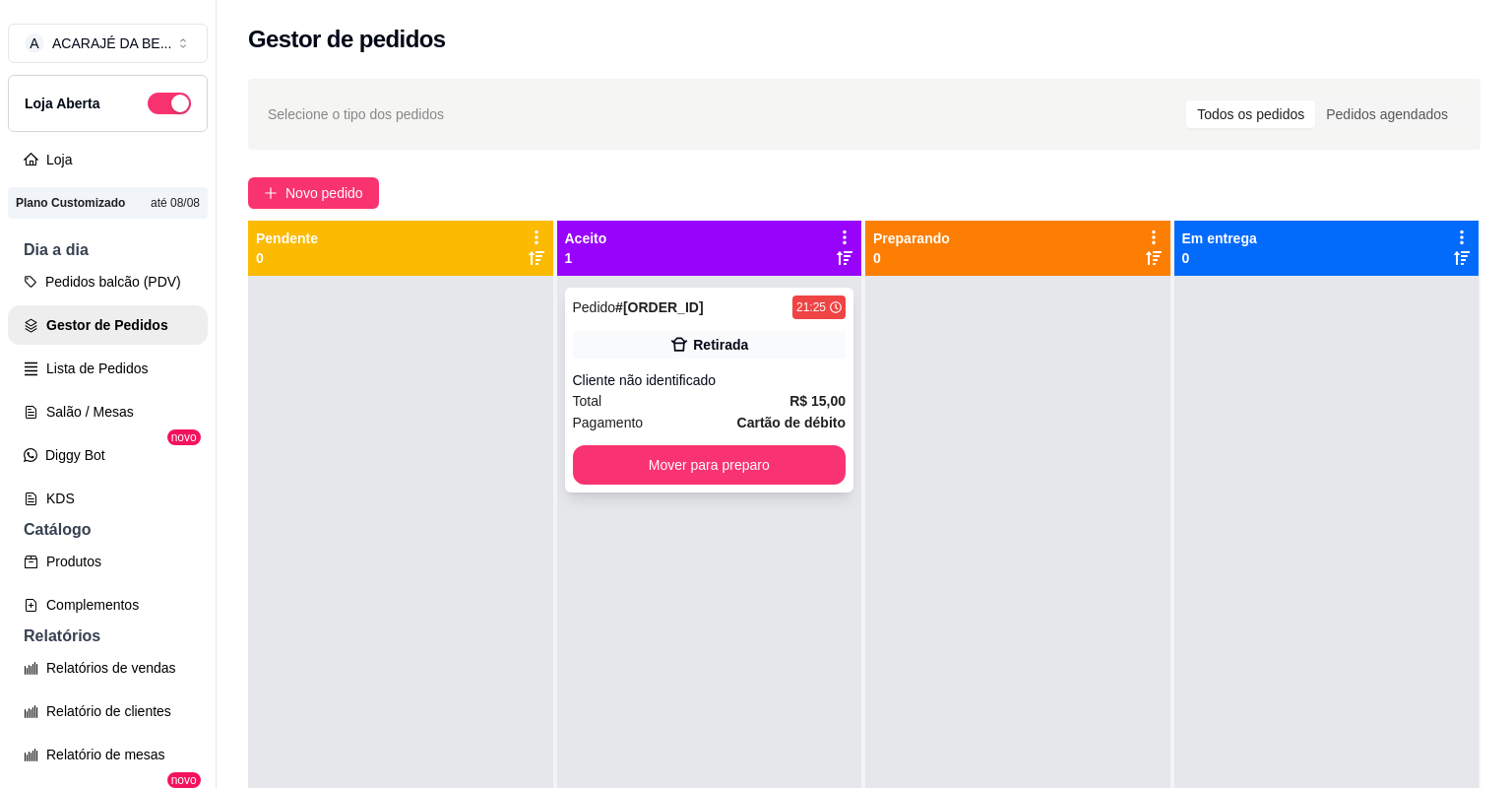 click on "Cliente não identificado" at bounding box center (710, 380) 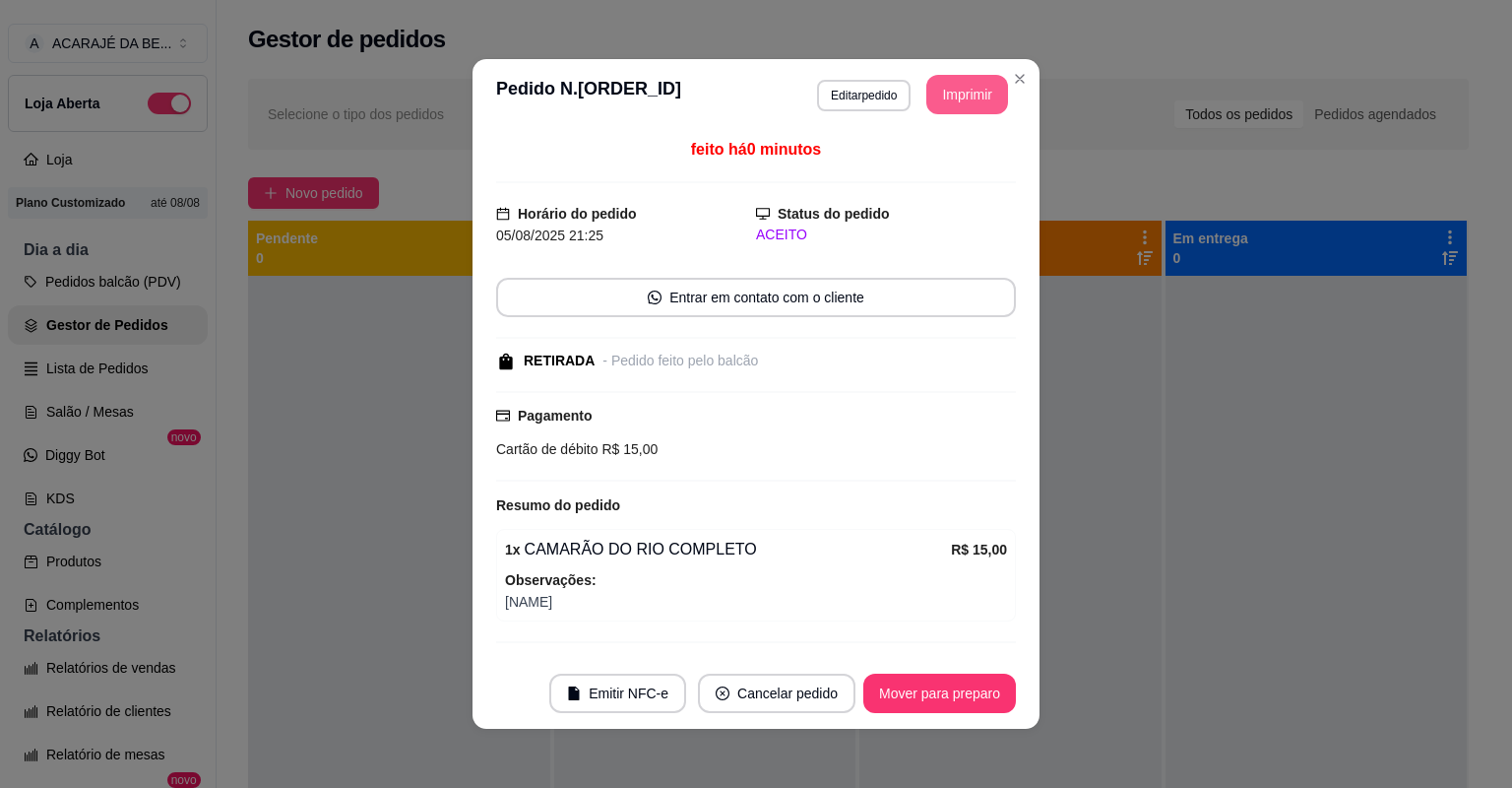 click on "Imprimir" at bounding box center (967, 95) 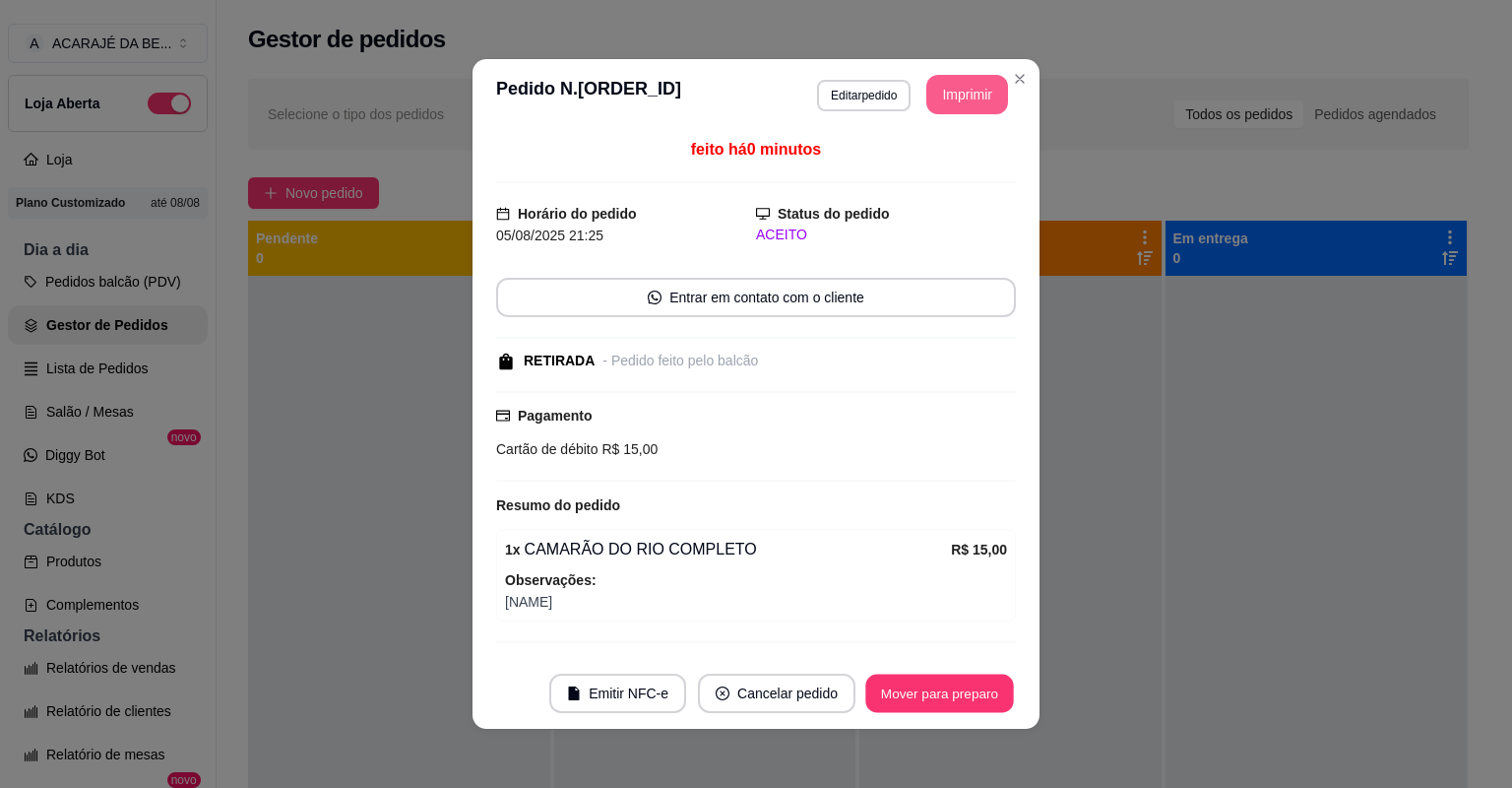 click on "Mover para preparo" at bounding box center (939, 693) 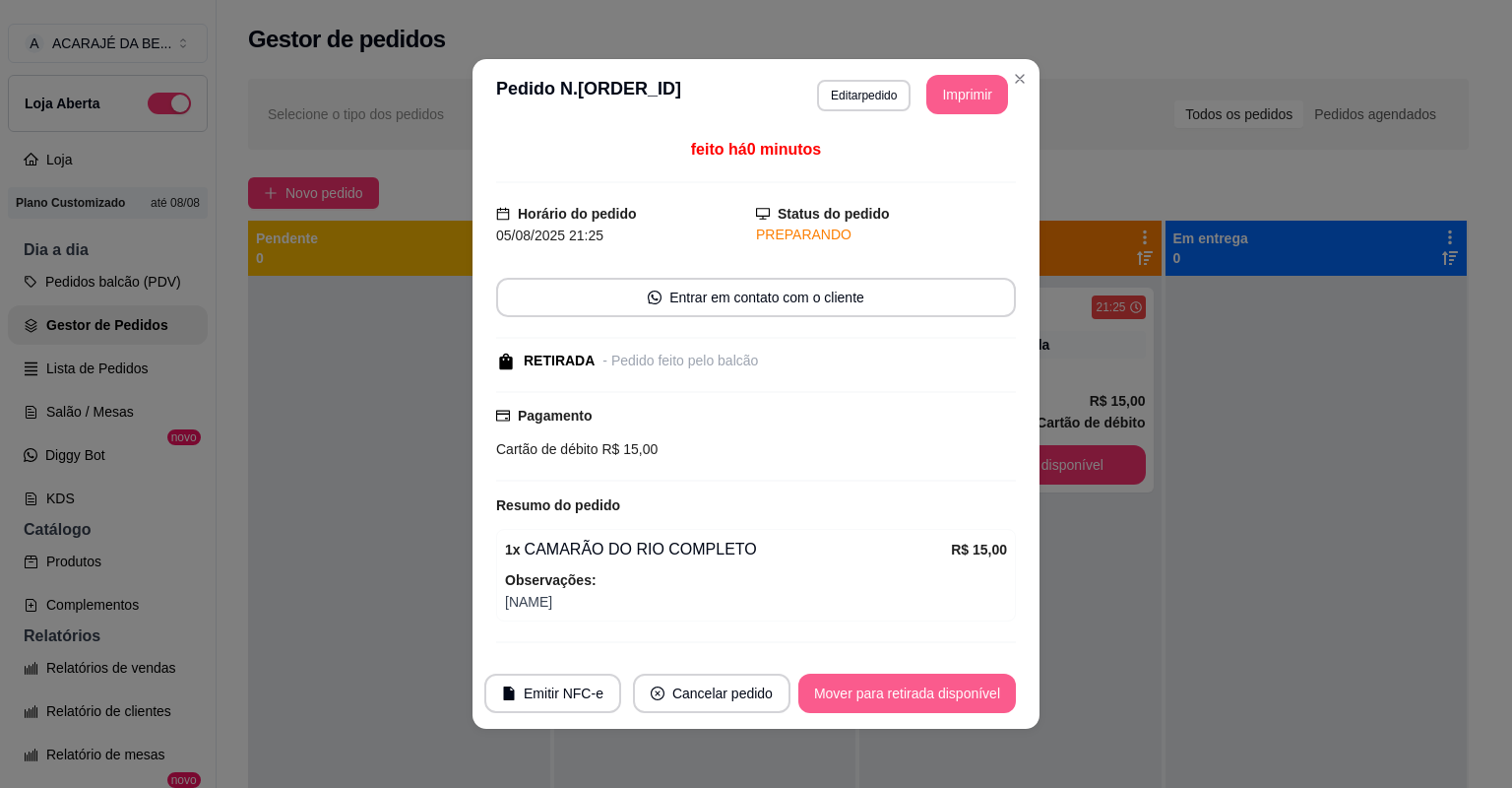 click on "Mover para retirada disponível" at bounding box center [907, 693] 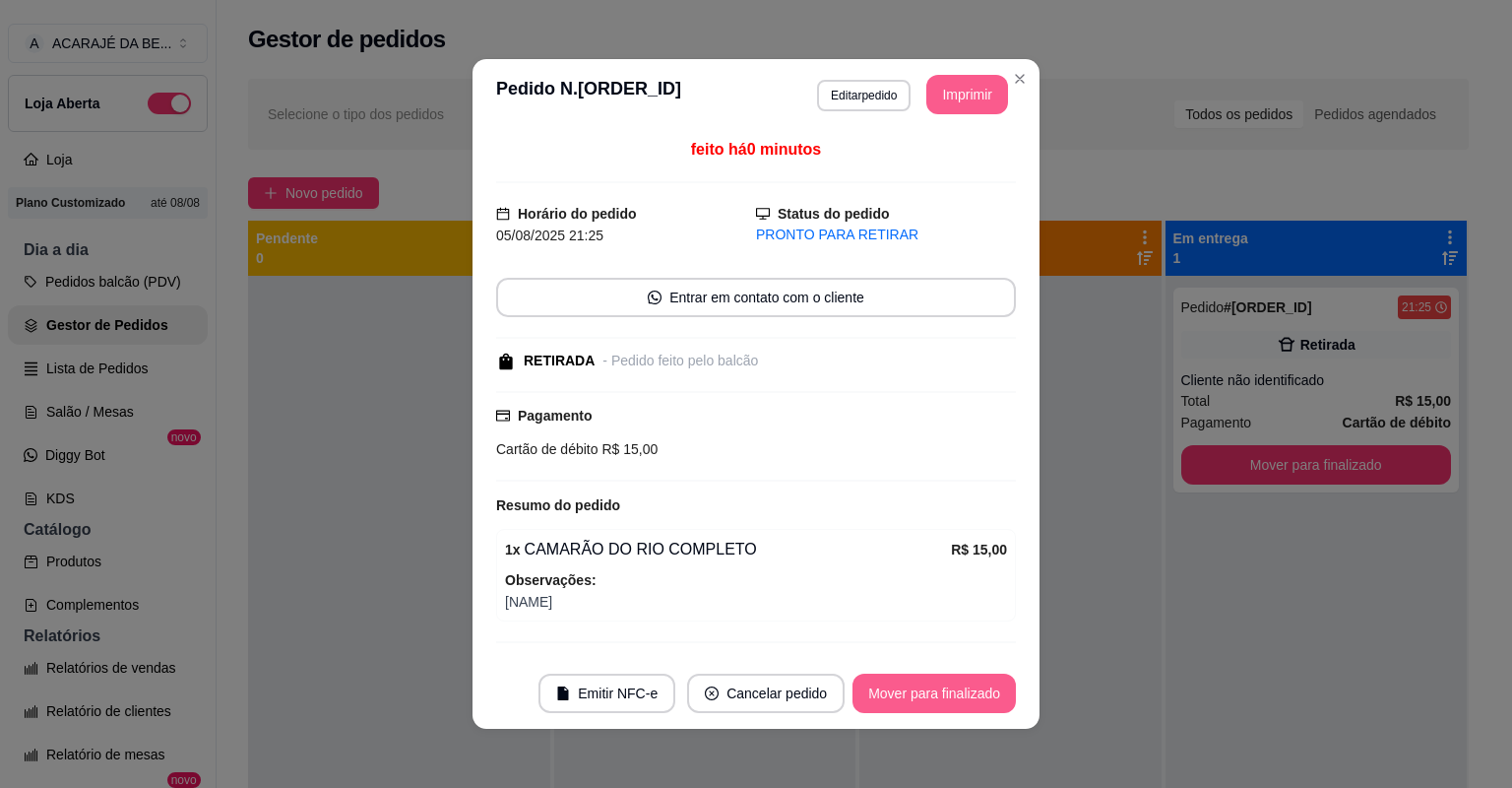 click on "Mover para finalizado" at bounding box center [934, 693] 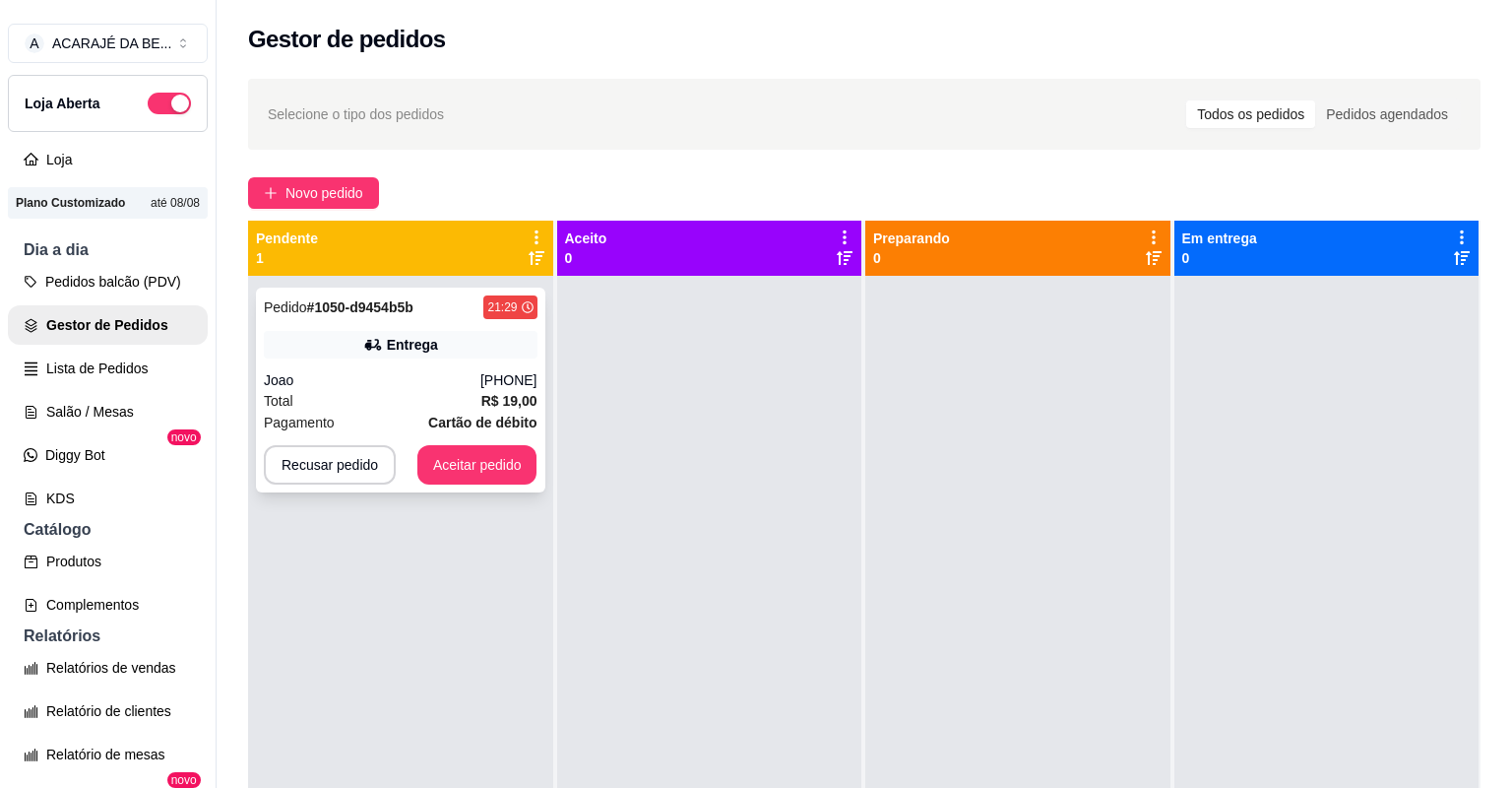 click on "Joao" at bounding box center [372, 380] 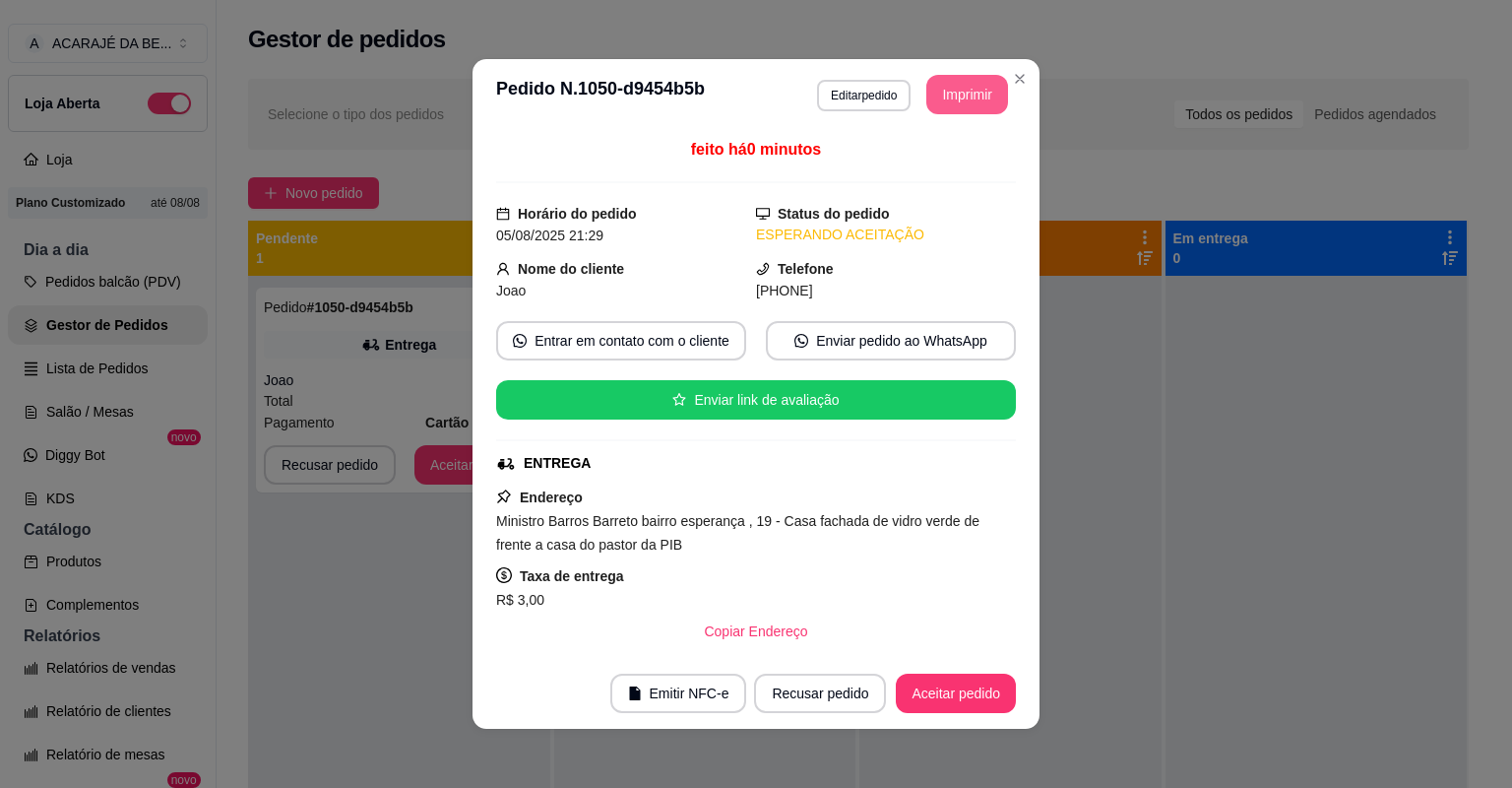 click on "Imprimir" at bounding box center (967, 95) 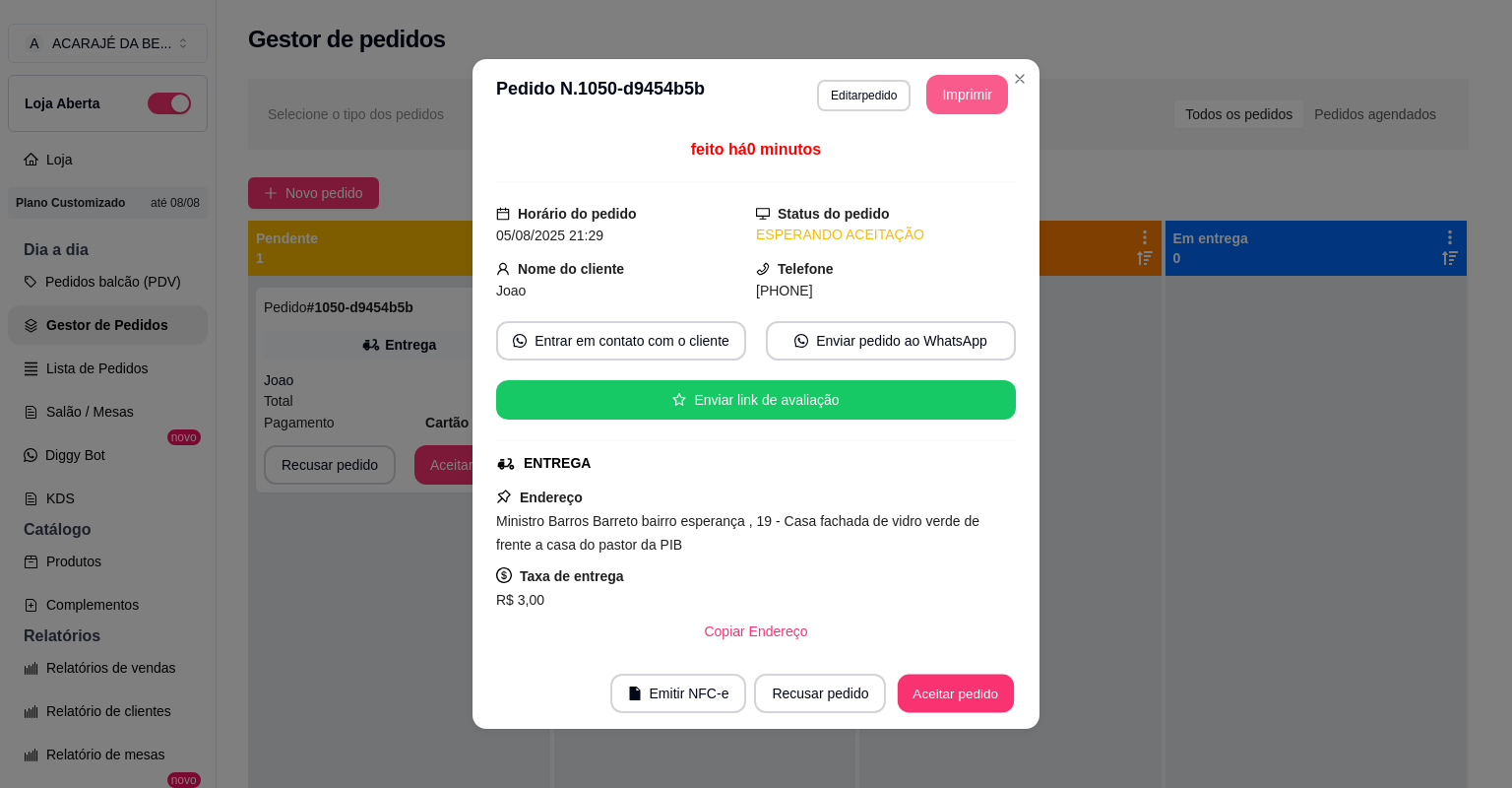 click on "Aceitar pedido" at bounding box center [956, 693] 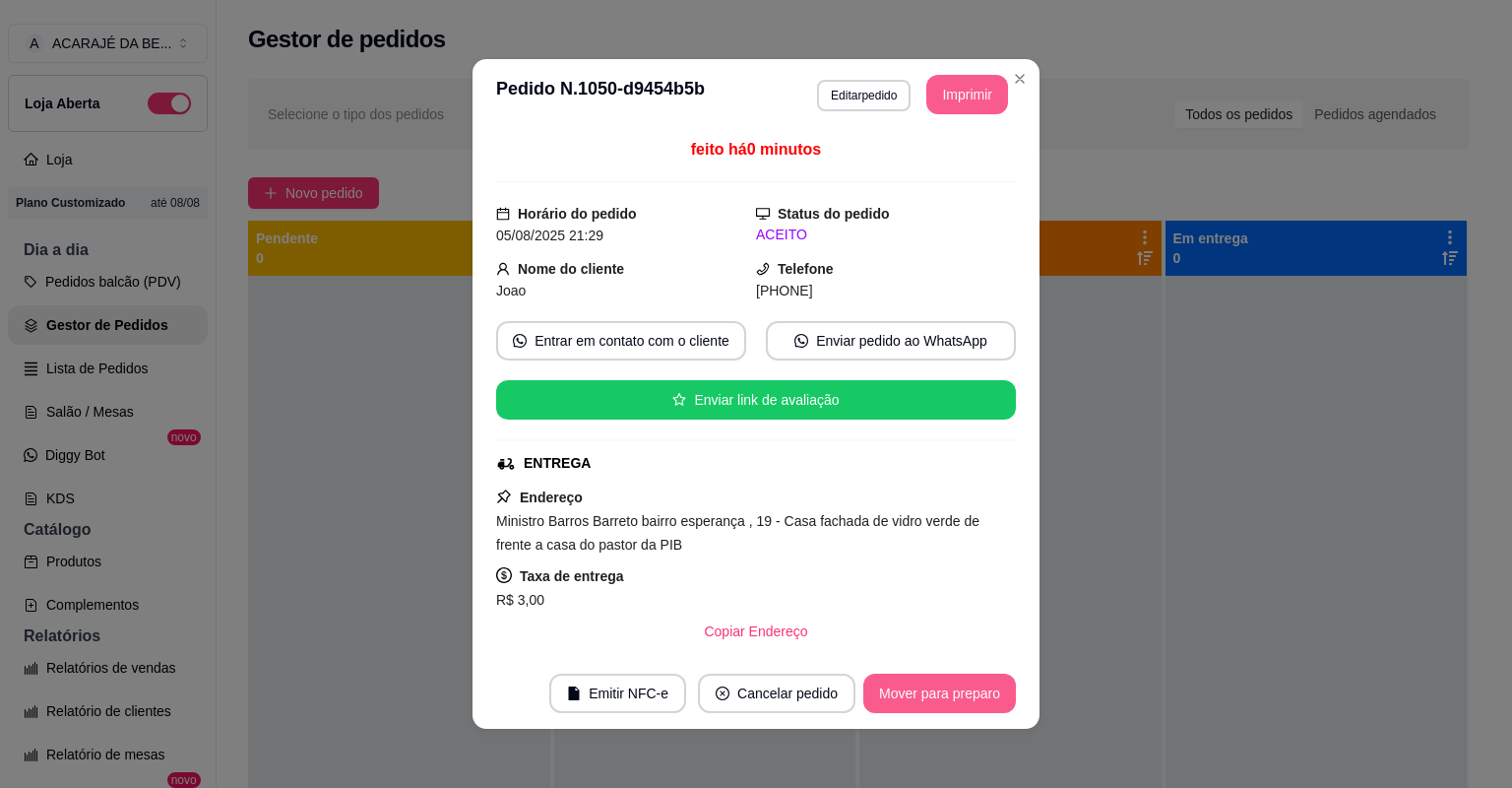 click on "Mover para preparo" at bounding box center [939, 693] 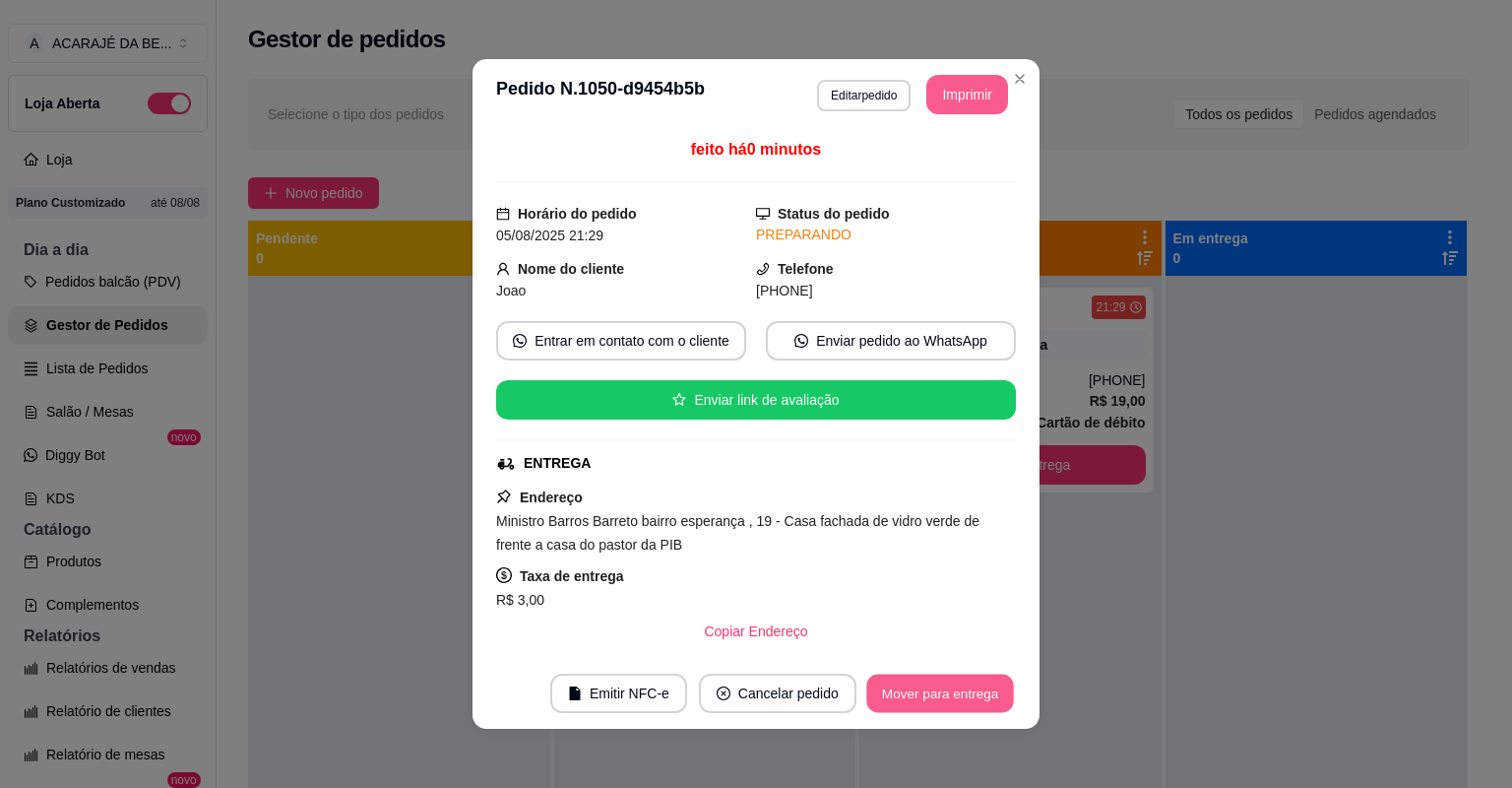 click on "Mover para entrega" at bounding box center (940, 693) 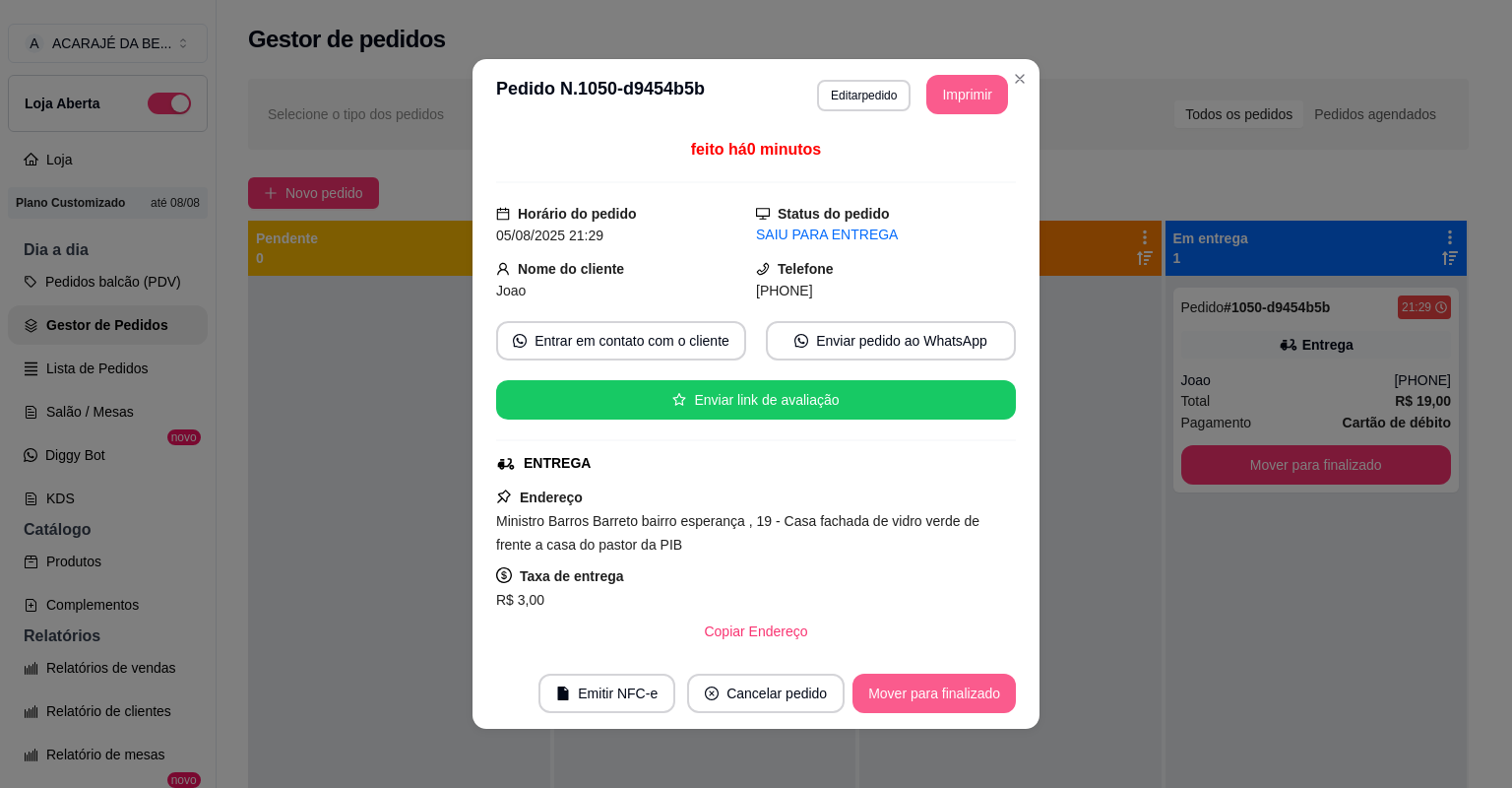 click on "Mover para finalizado" at bounding box center (934, 693) 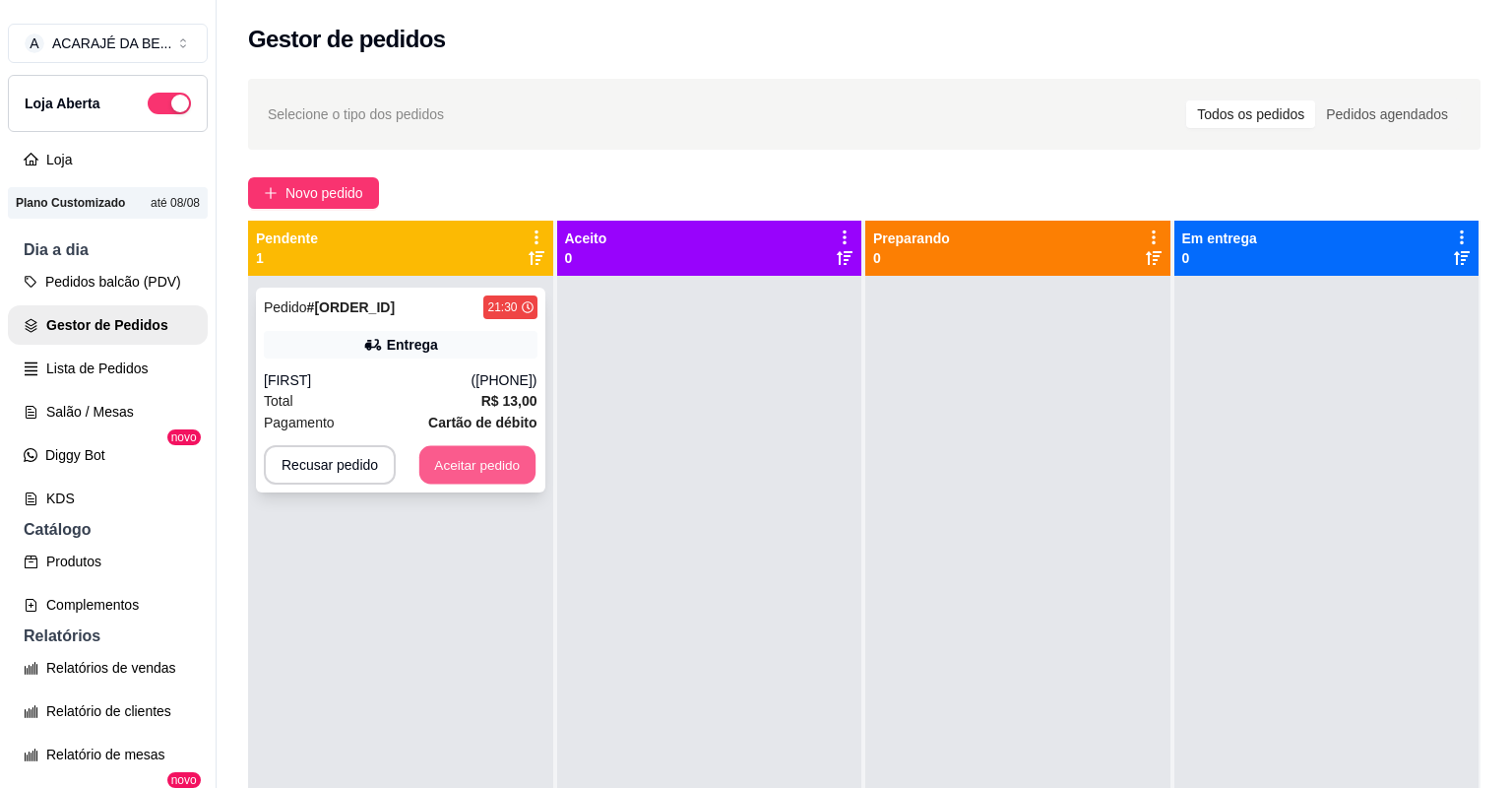 click on "Aceitar pedido" at bounding box center (477, 465) 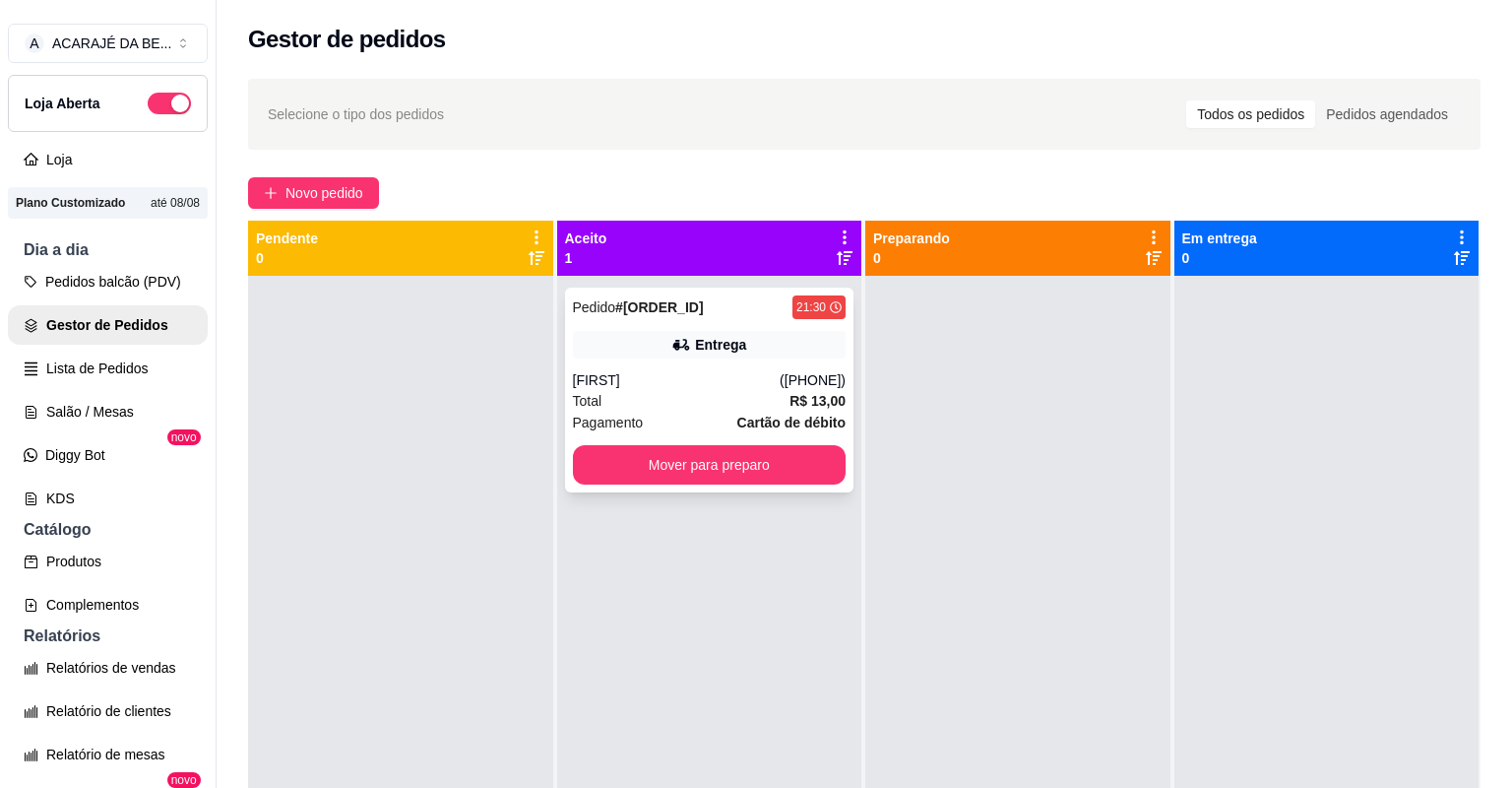 click on "Total R$ 13,00" at bounding box center [710, 401] 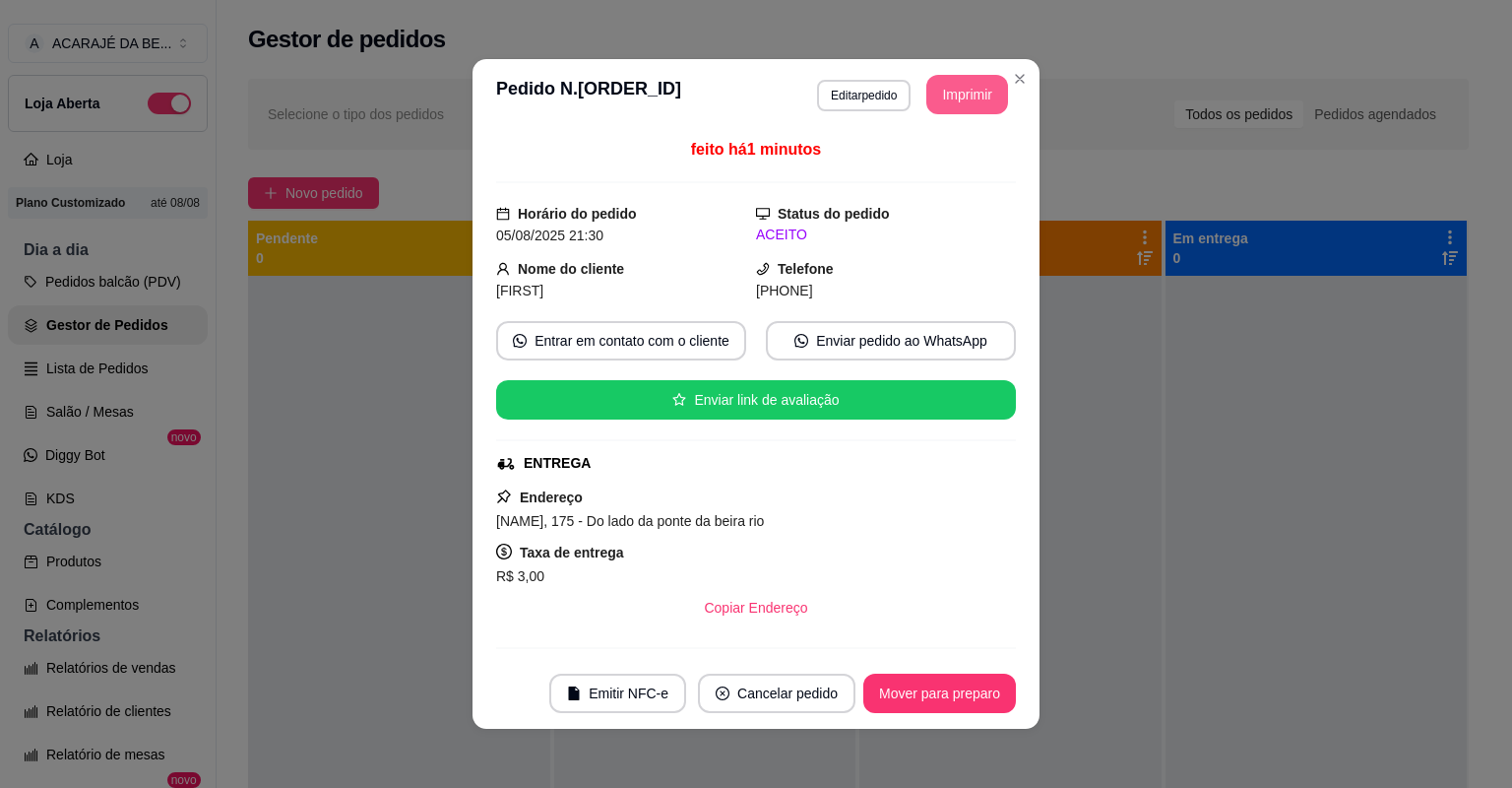 click on "Imprimir" at bounding box center [967, 95] 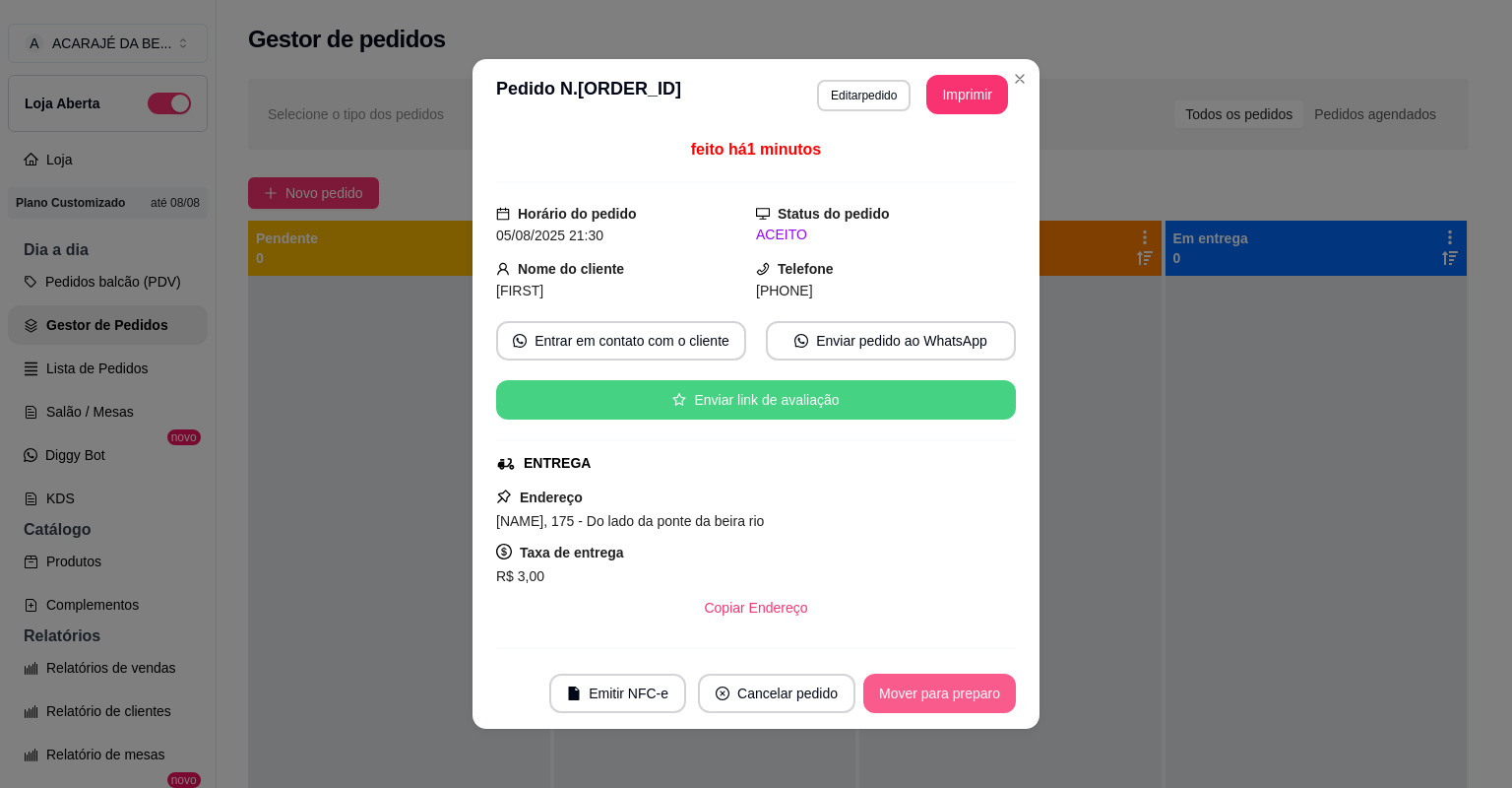 click on "Mover para preparo" at bounding box center (939, 693) 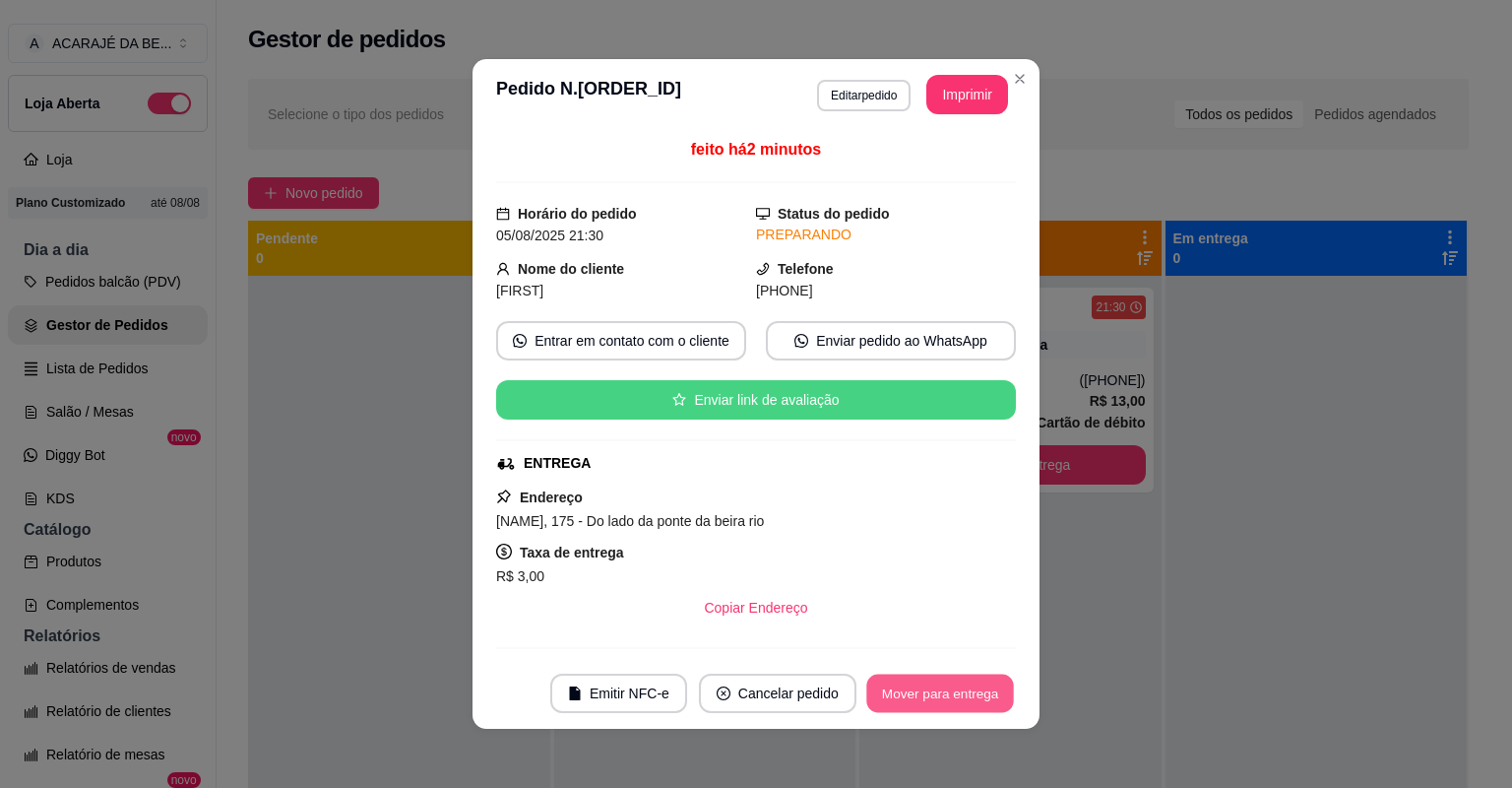click on "Mover para entrega" at bounding box center [940, 693] 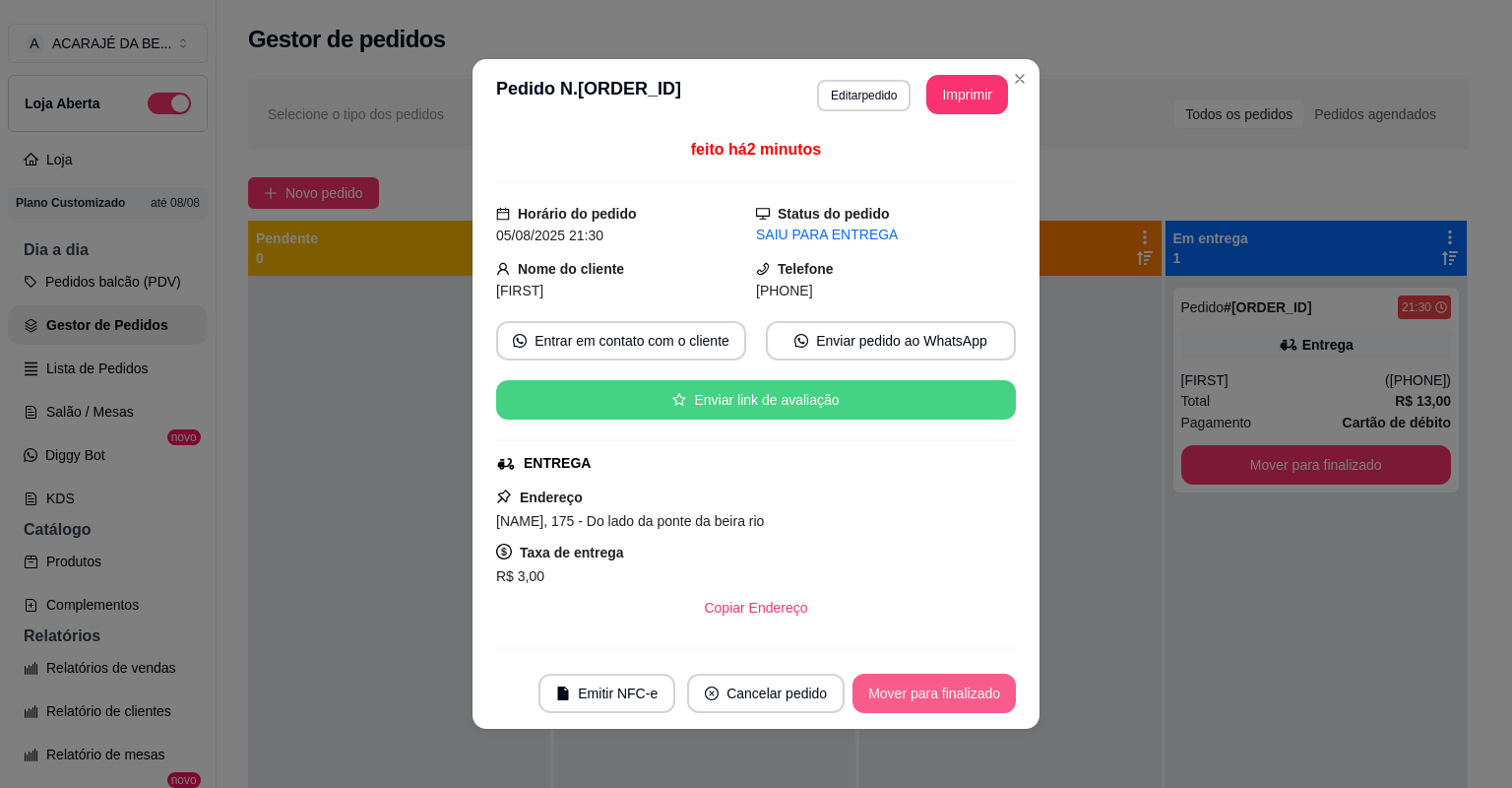 click on "Mover para finalizado" at bounding box center [934, 693] 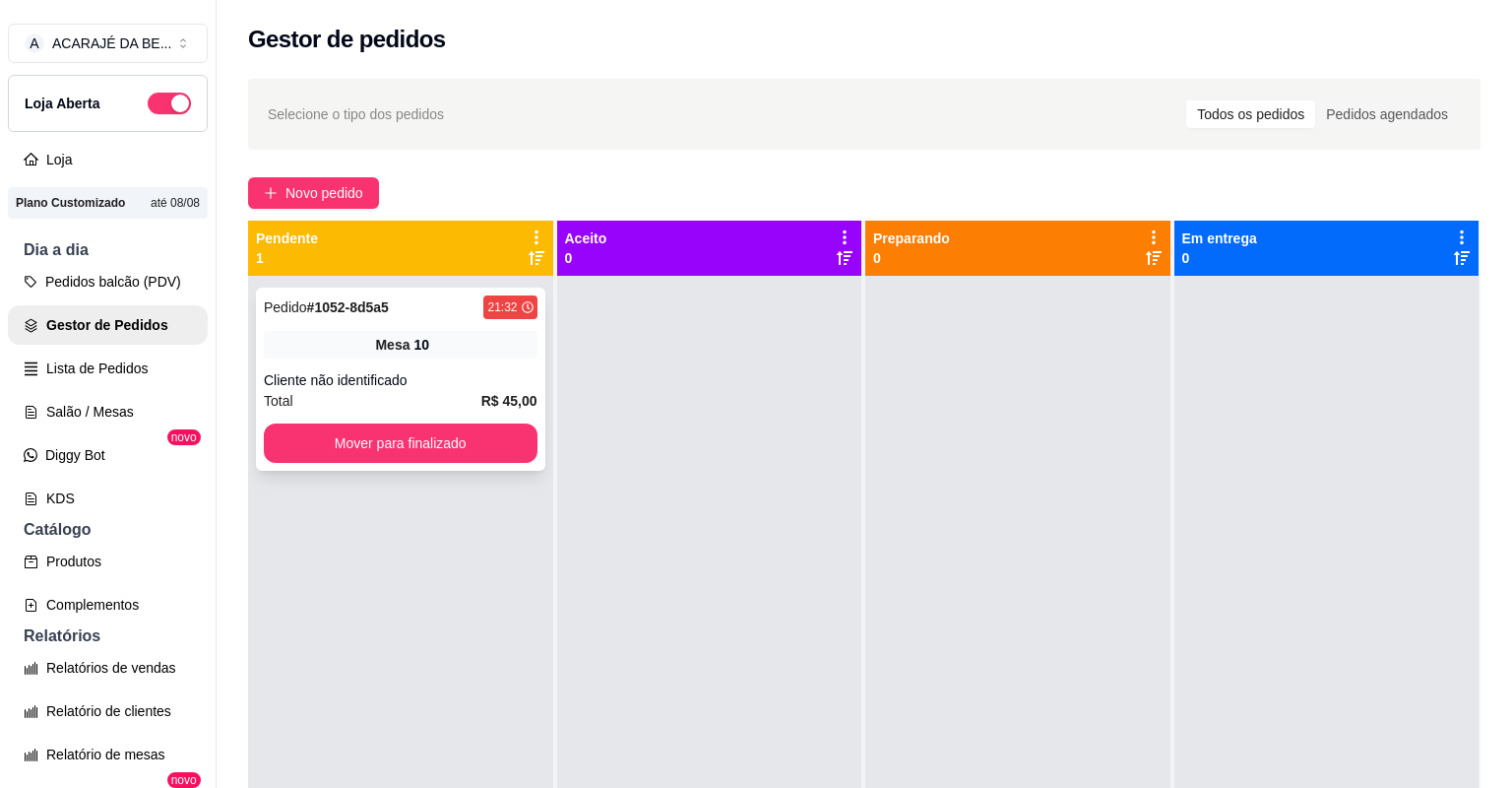 click on "Cliente não identificado" at bounding box center [401, 380] 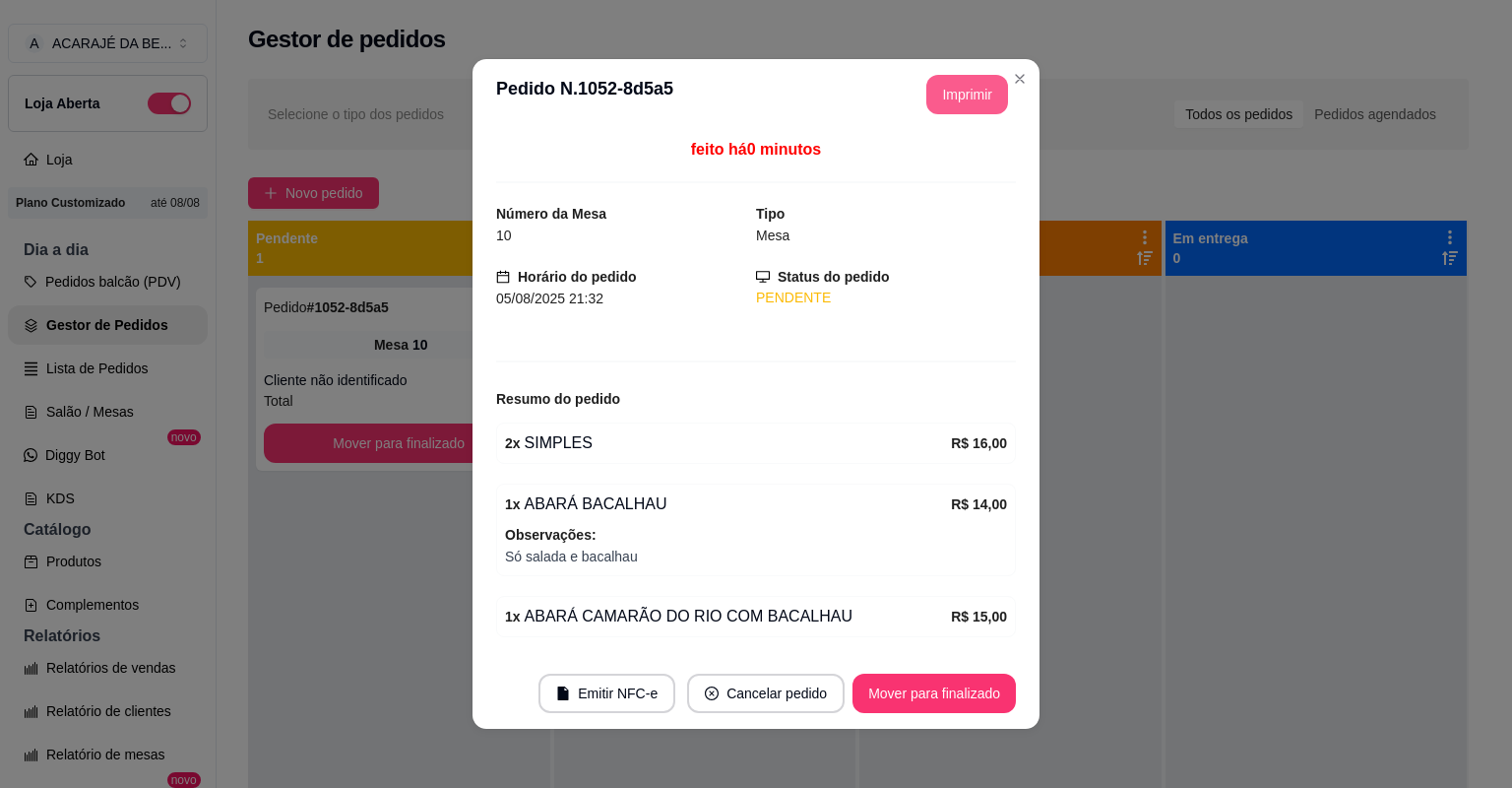 click on "Imprimir" at bounding box center (967, 95) 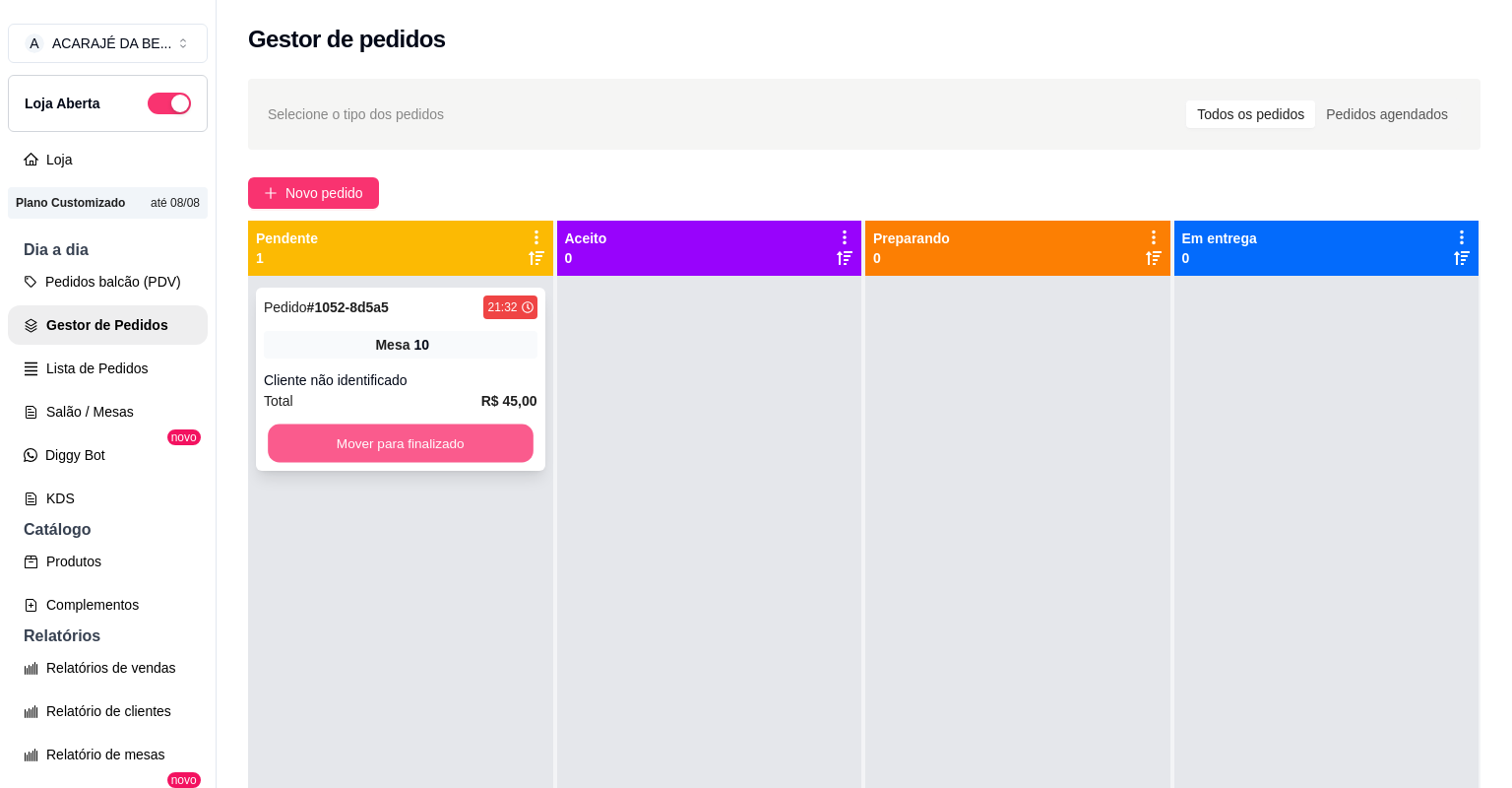 click on "Mover para finalizado" at bounding box center [400, 443] 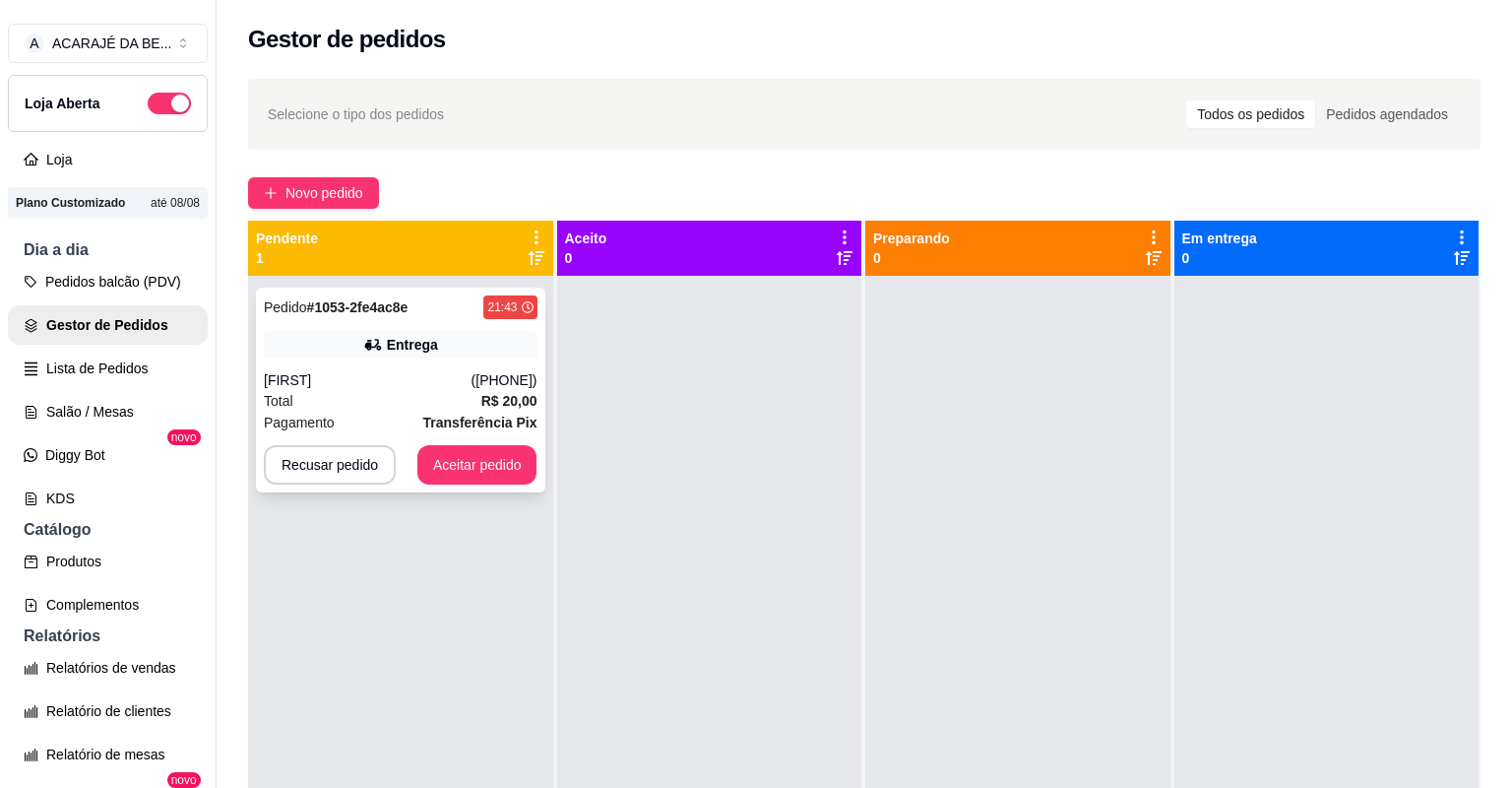 drag, startPoint x: 322, startPoint y: 373, endPoint x: 310, endPoint y: 372, distance: 12.0415946 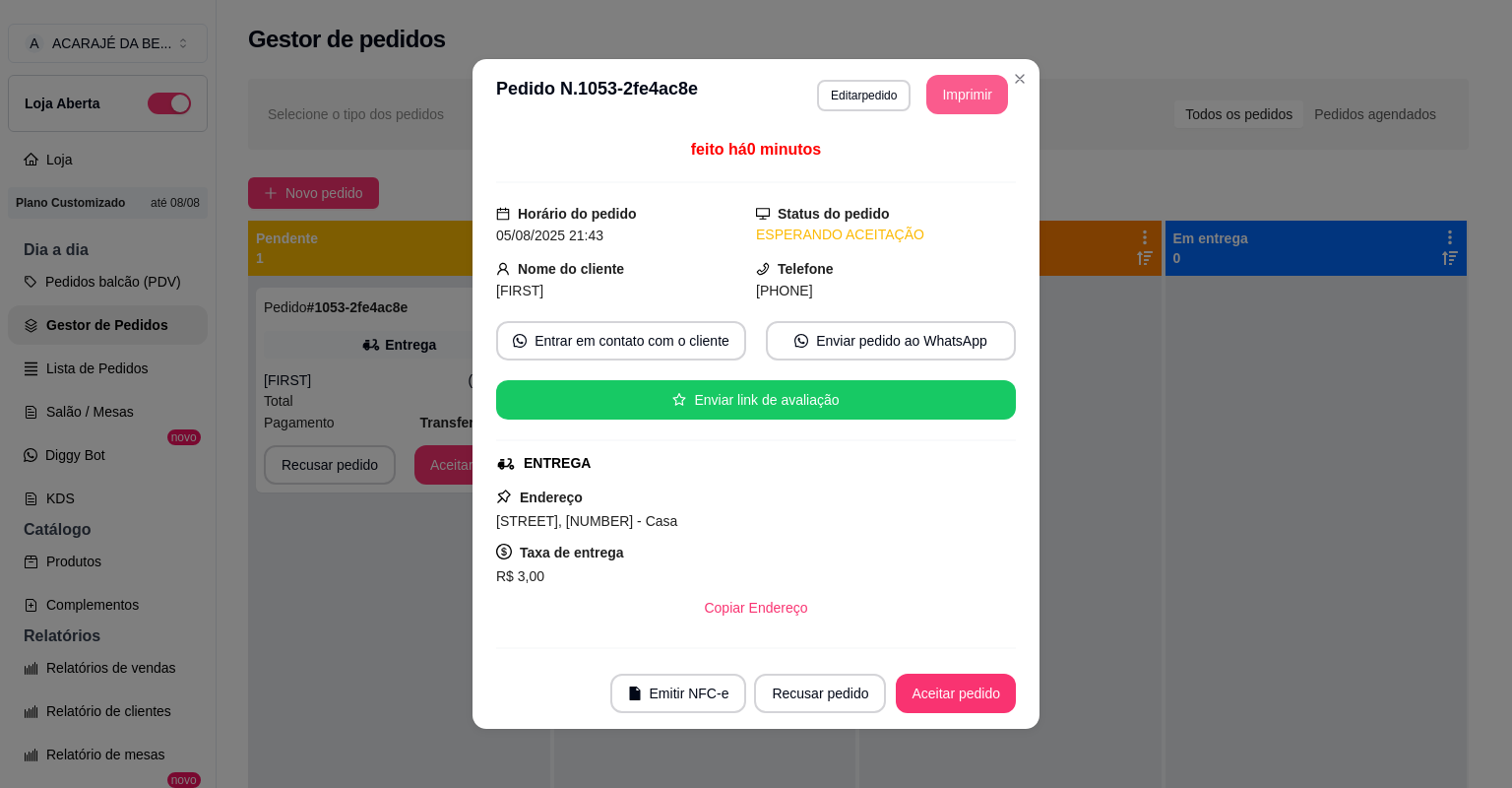 click on "Imprimir" at bounding box center [967, 95] 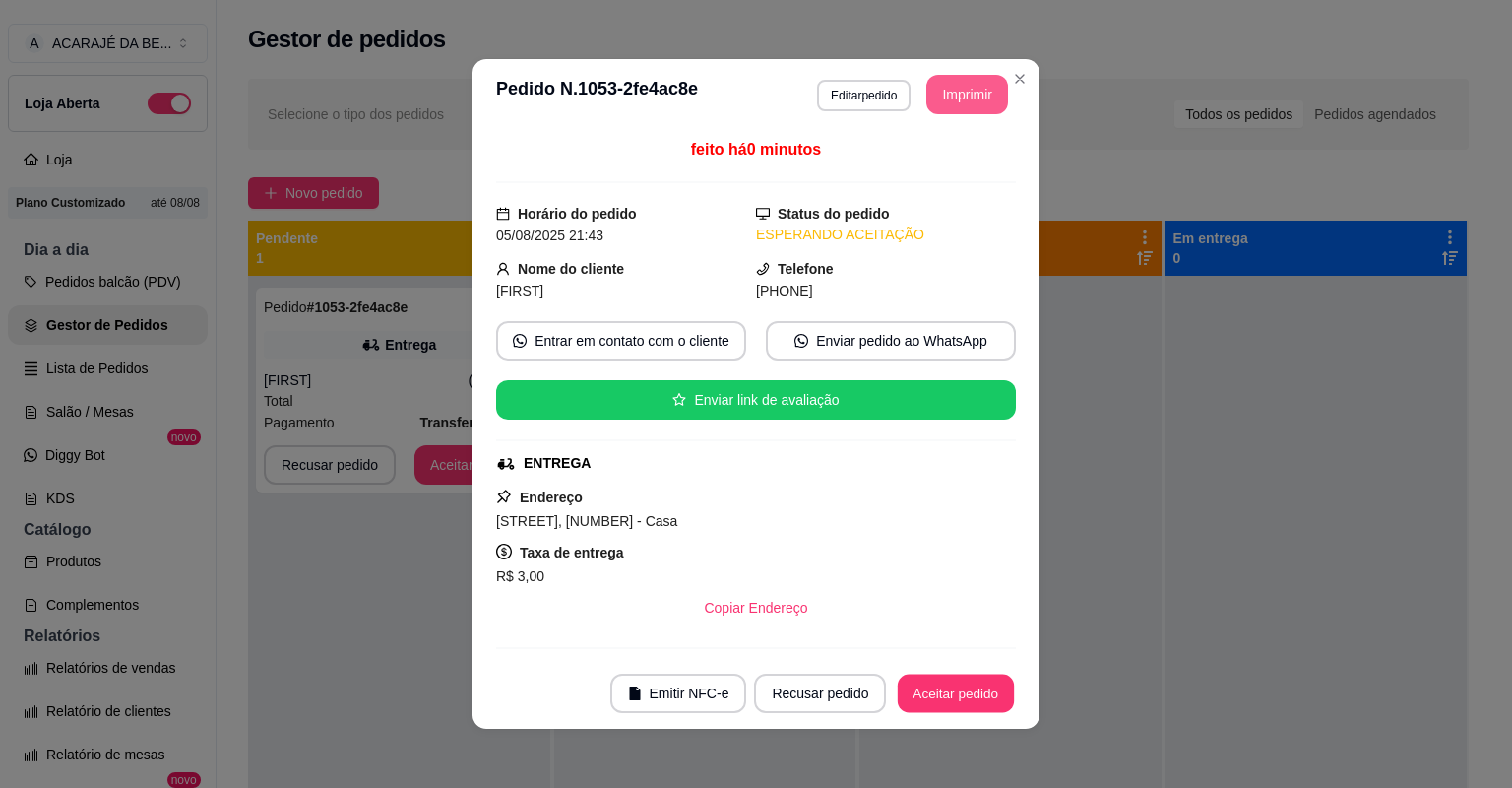 click on "Aceitar pedido" at bounding box center [956, 693] 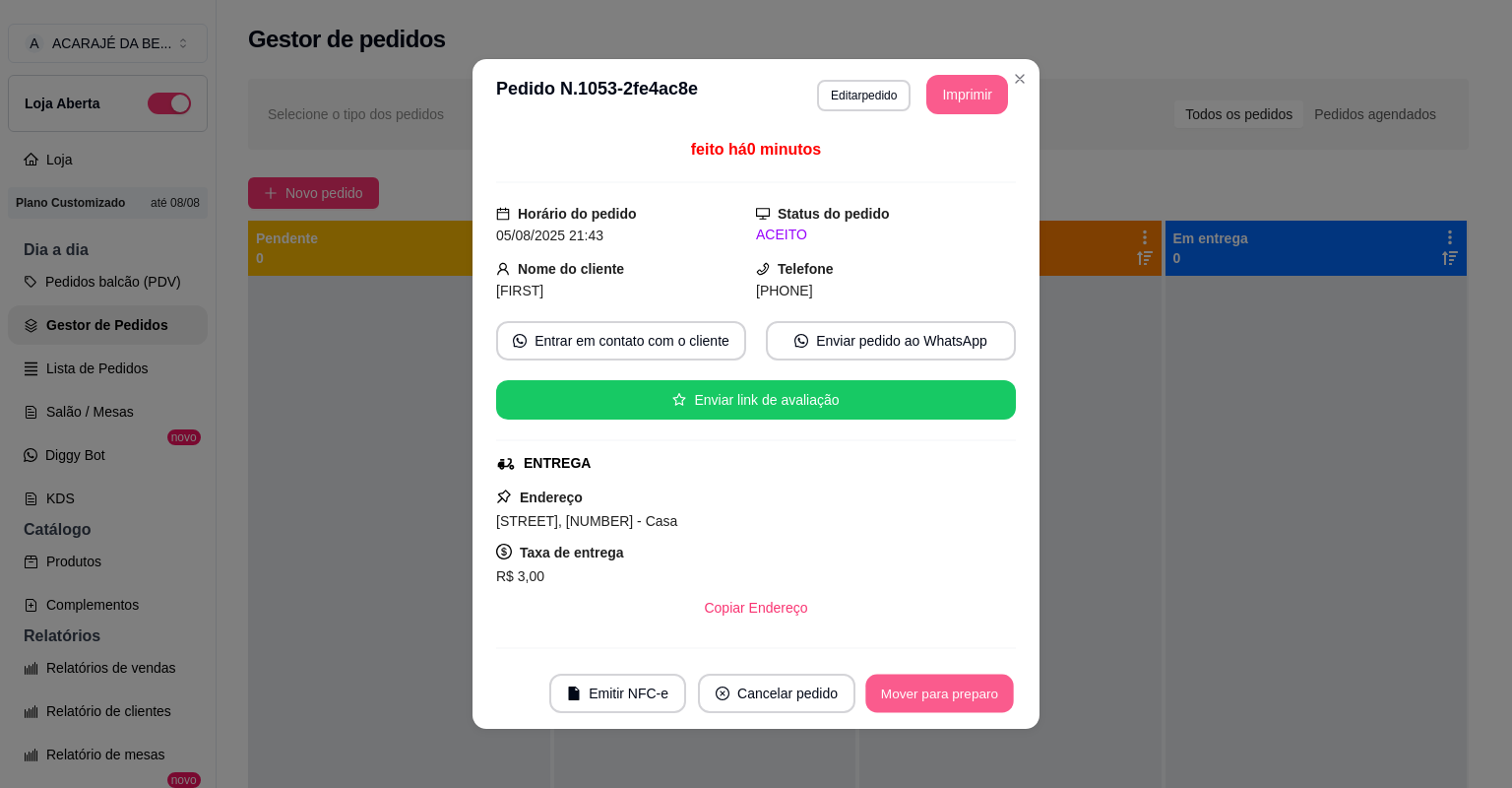 click on "Mover para preparo" at bounding box center (939, 693) 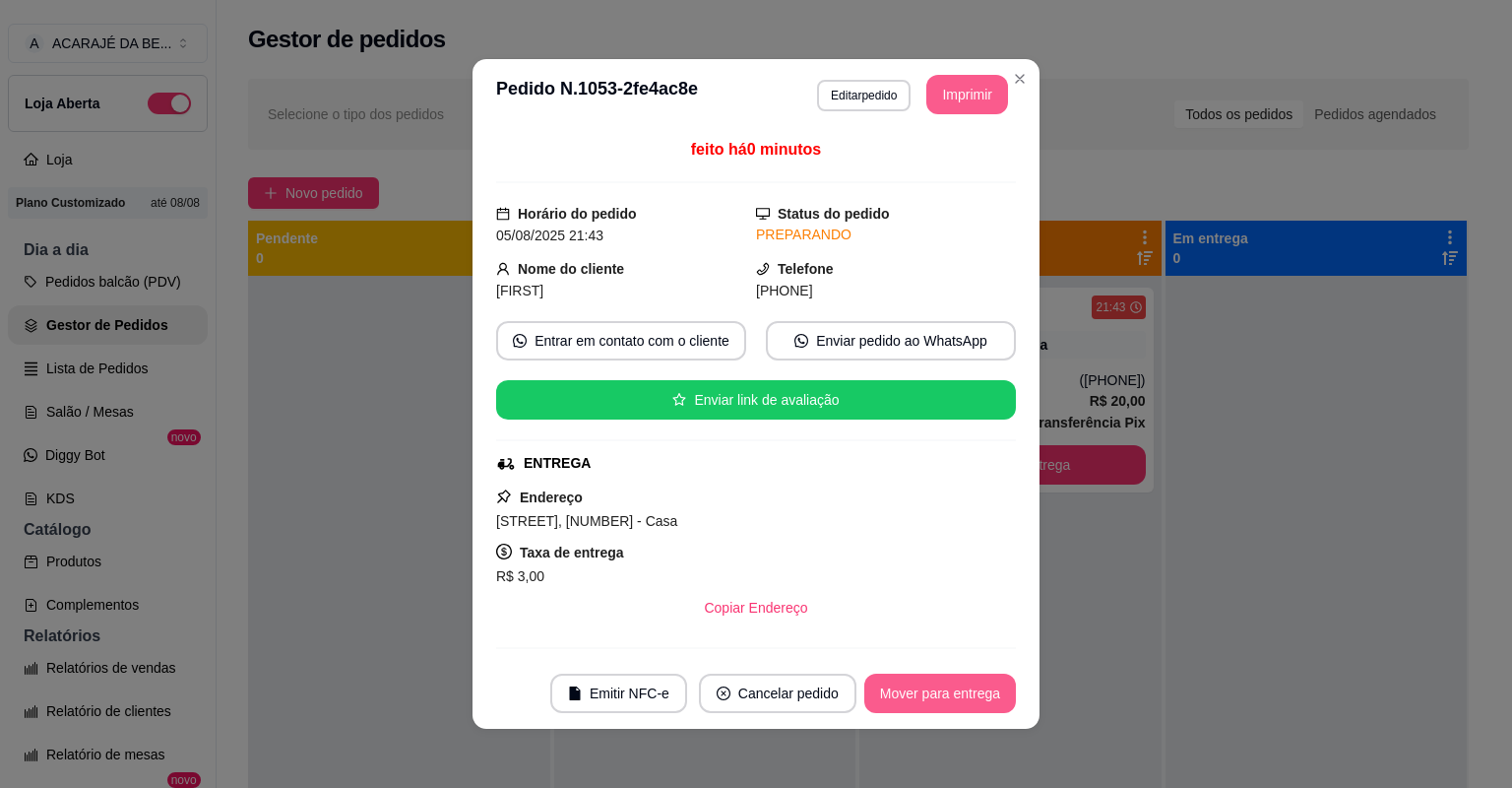 click on "Mover para entrega" at bounding box center (940, 693) 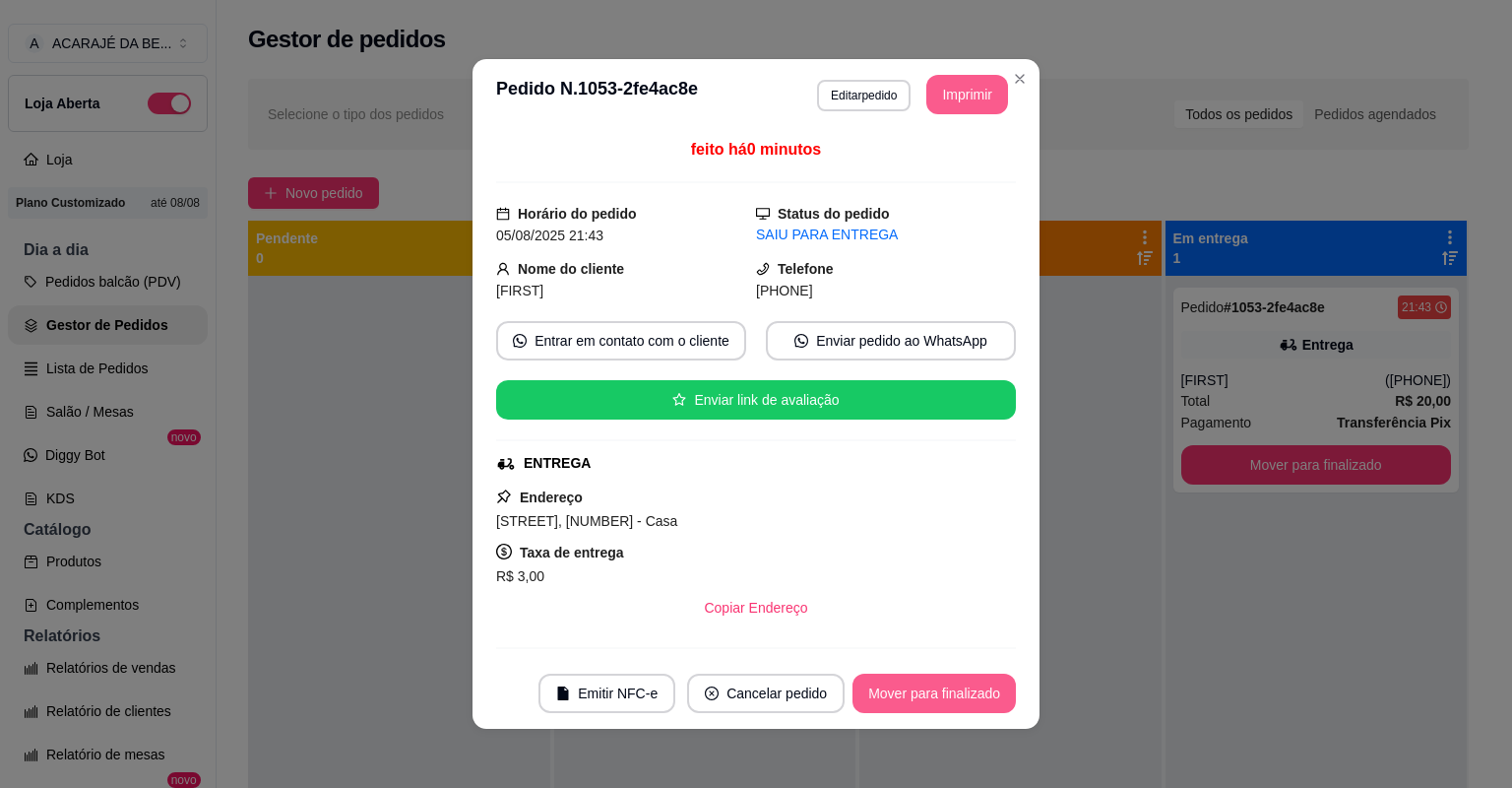 click on "Mover para finalizado" at bounding box center [934, 693] 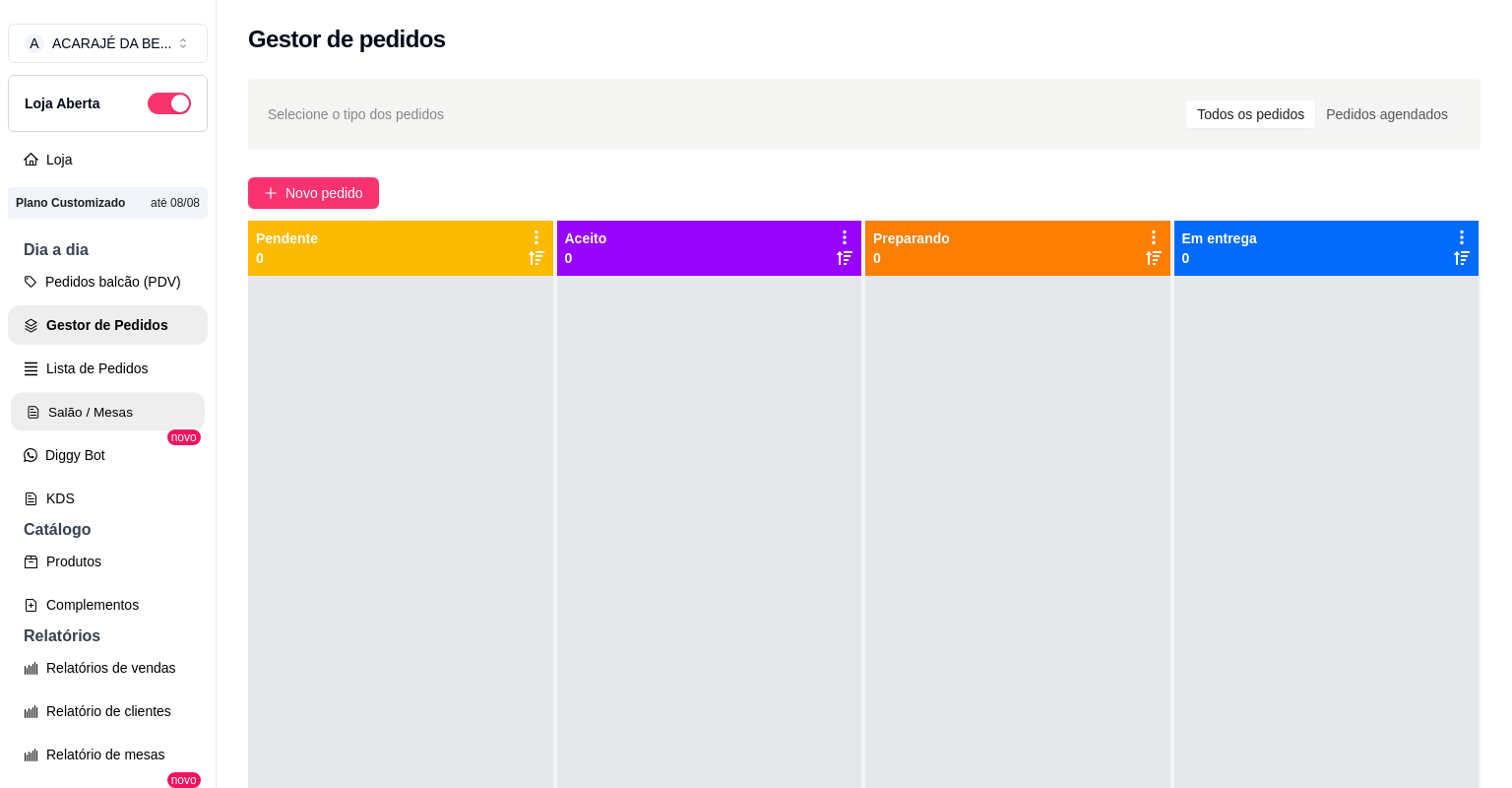 click on "Salão / Mesas" at bounding box center (107, 412) 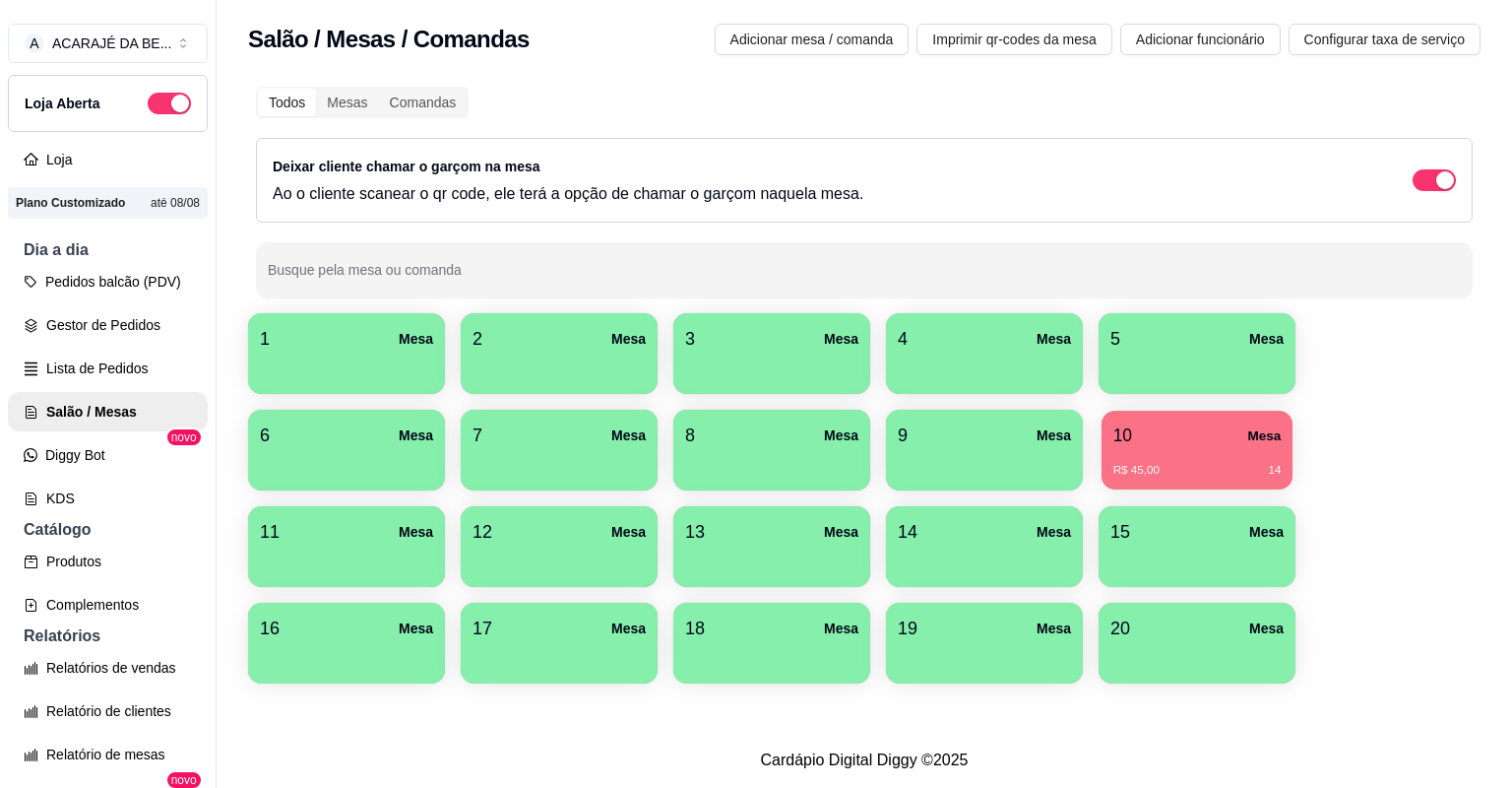 click on "R$ 45,00 14" at bounding box center [1197, 463] 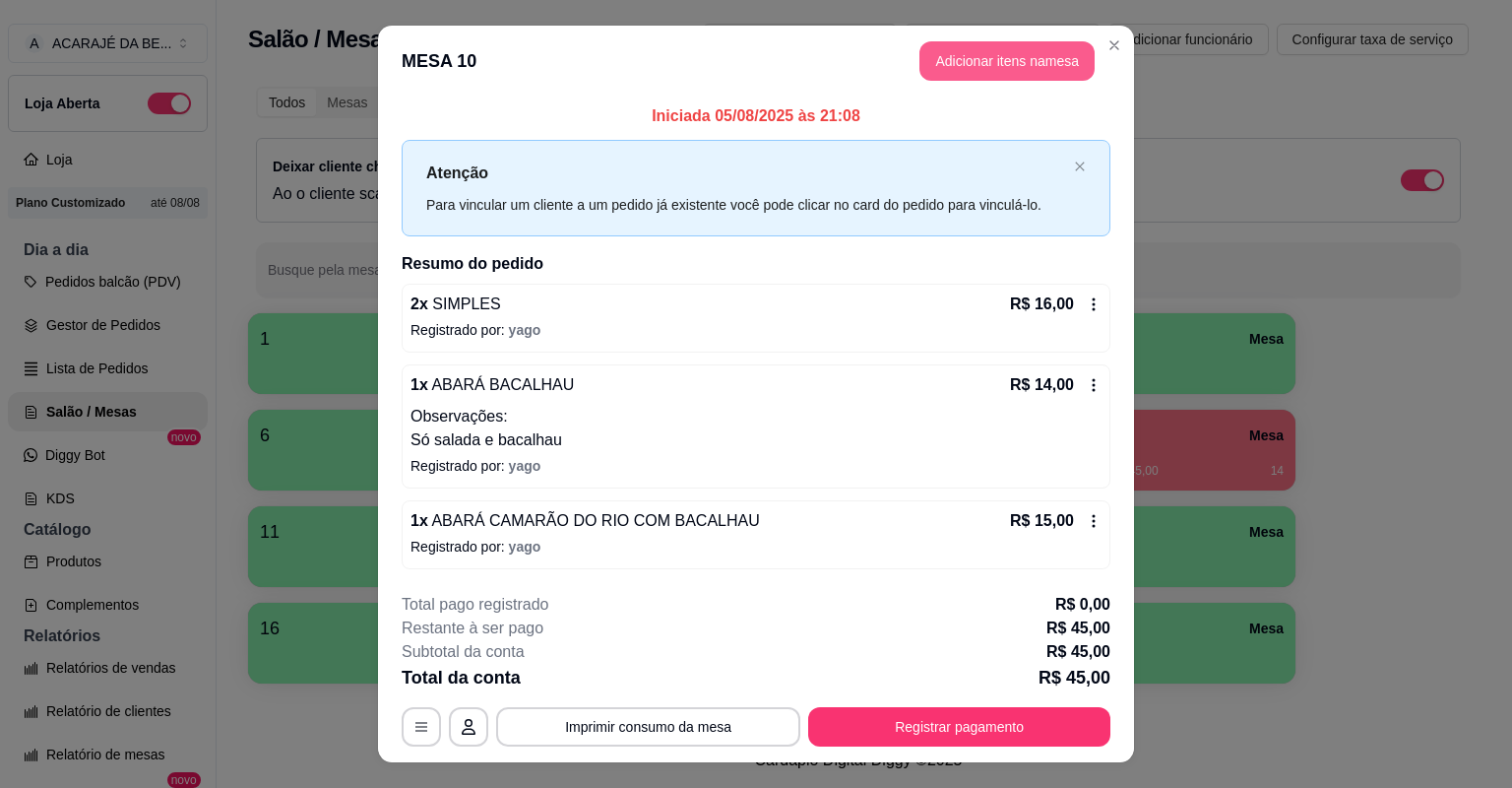 click on "Adicionar itens na  mesa" at bounding box center (1007, 61) 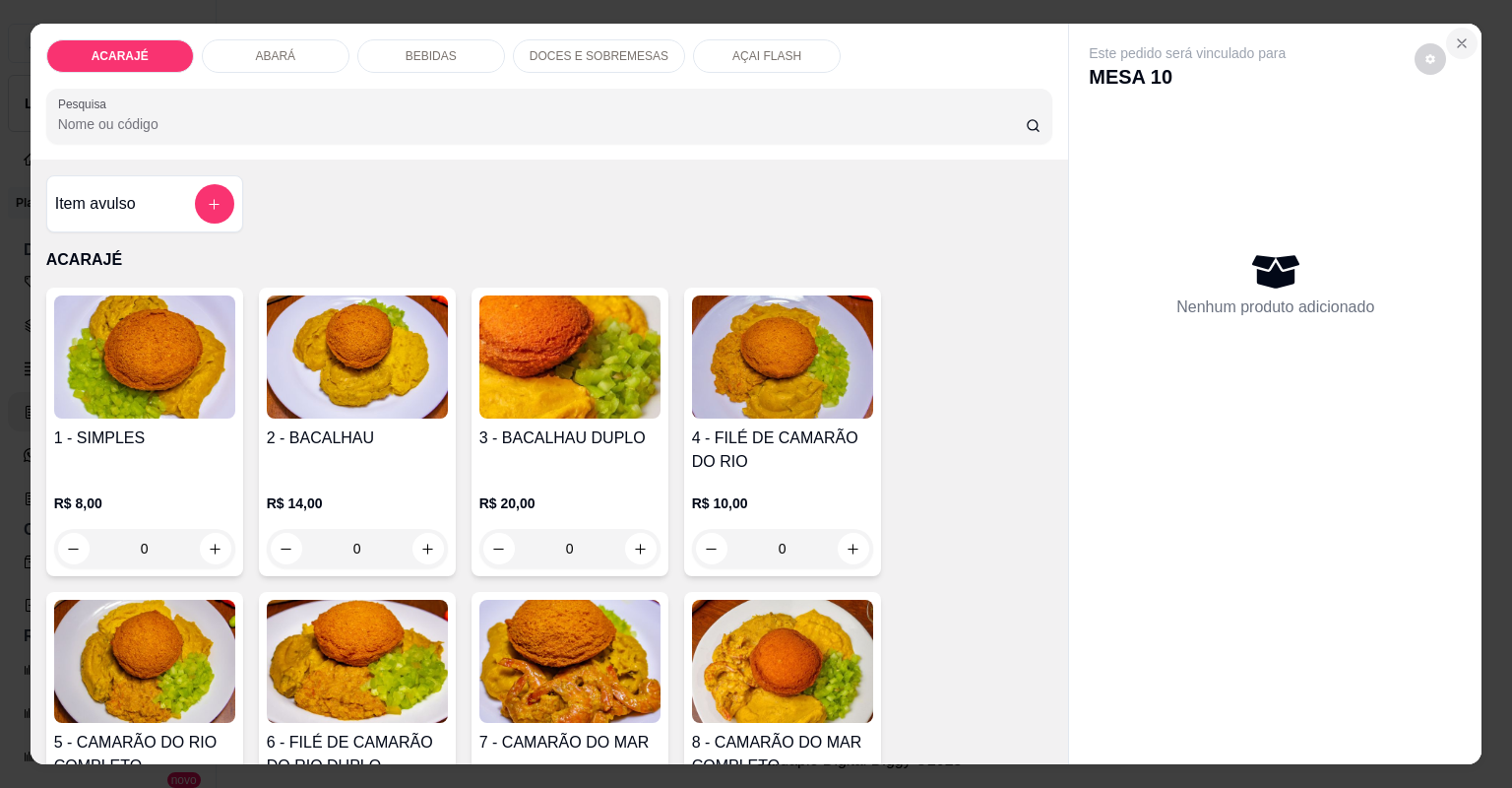 click 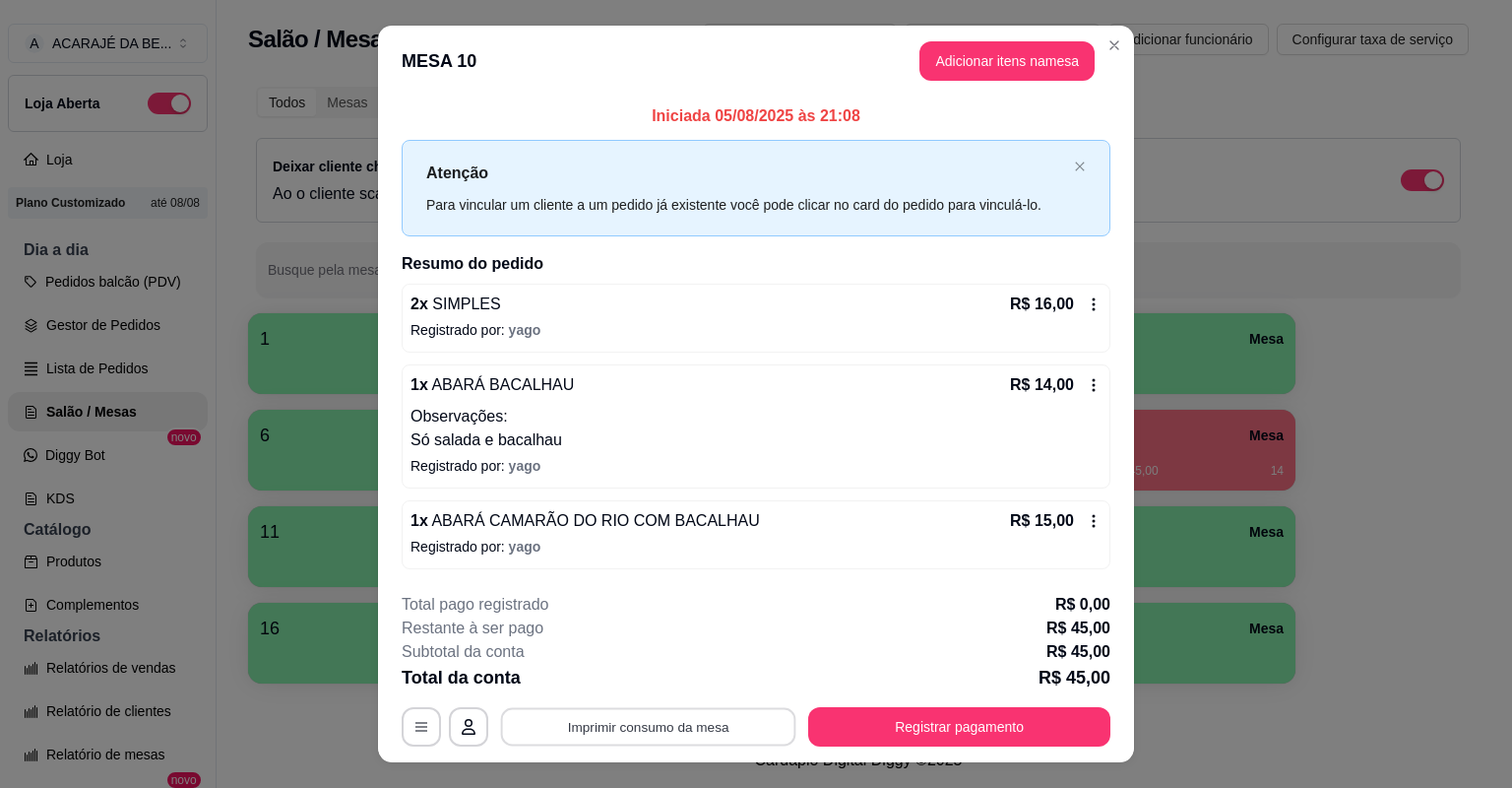 click on "Imprimir consumo da mesa" at bounding box center (649, 726) 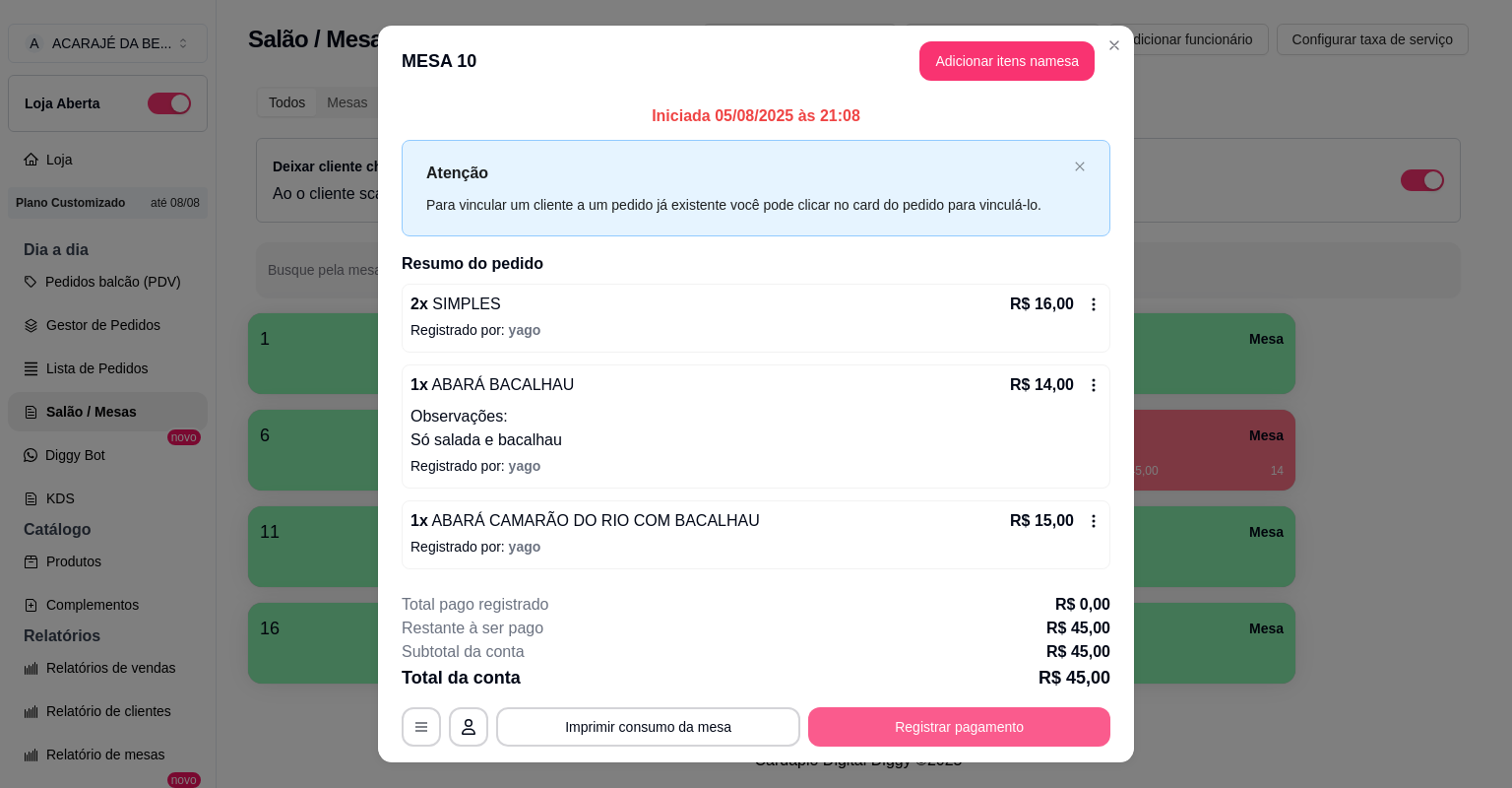 click on "Registrar pagamento" at bounding box center [959, 727] 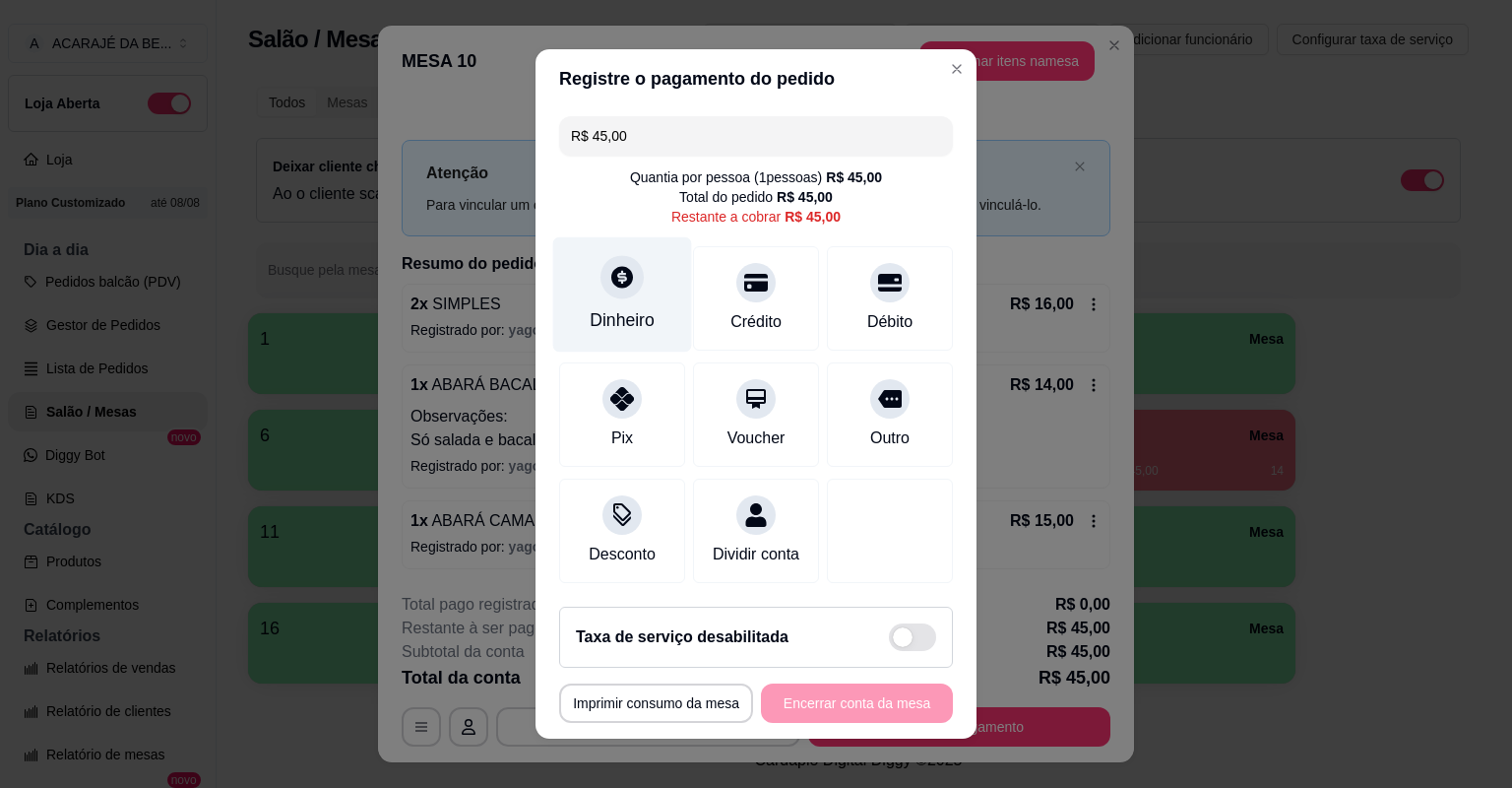 click at bounding box center (622, 277) 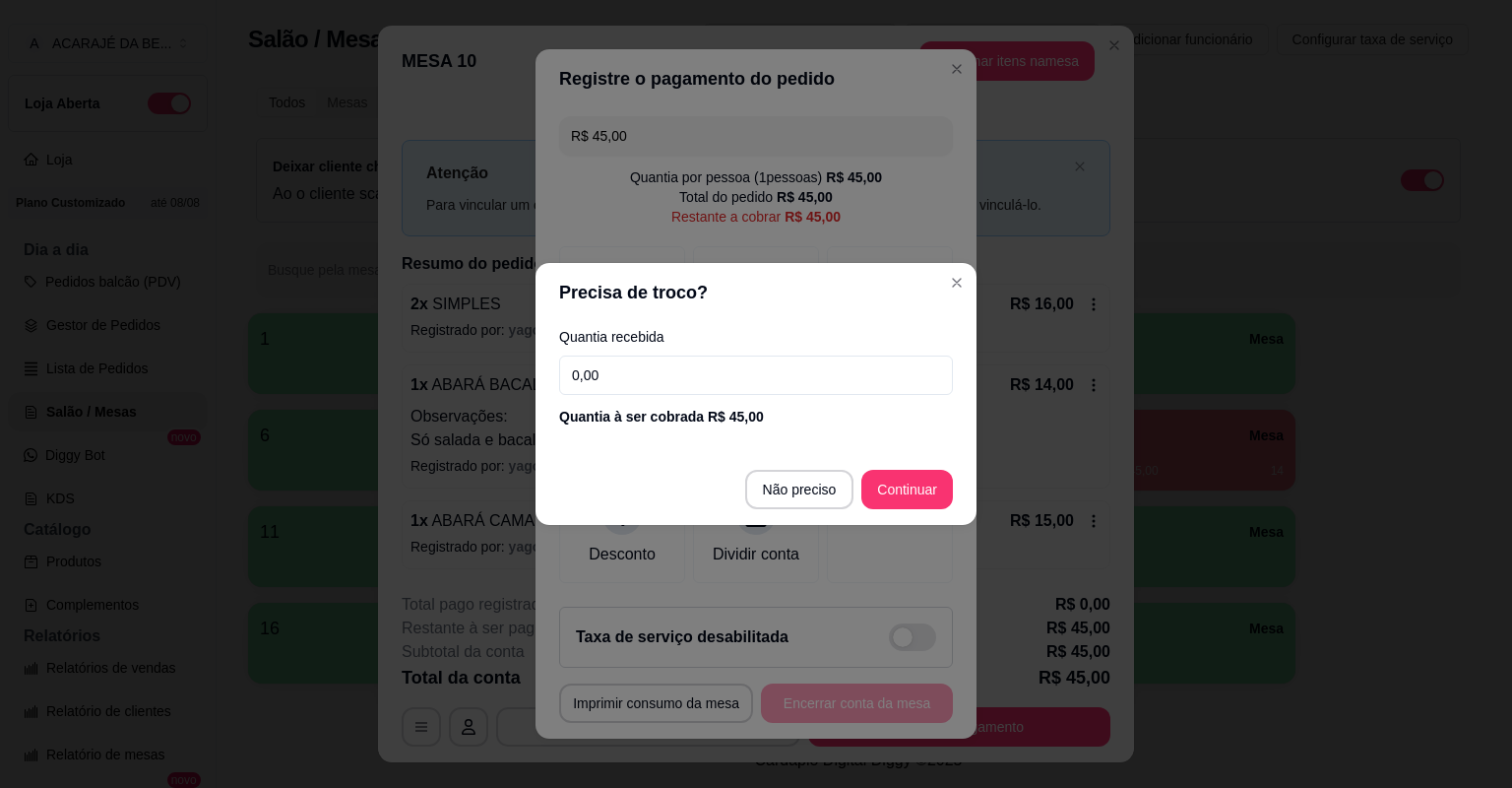 click on "0,00" at bounding box center [756, 375] 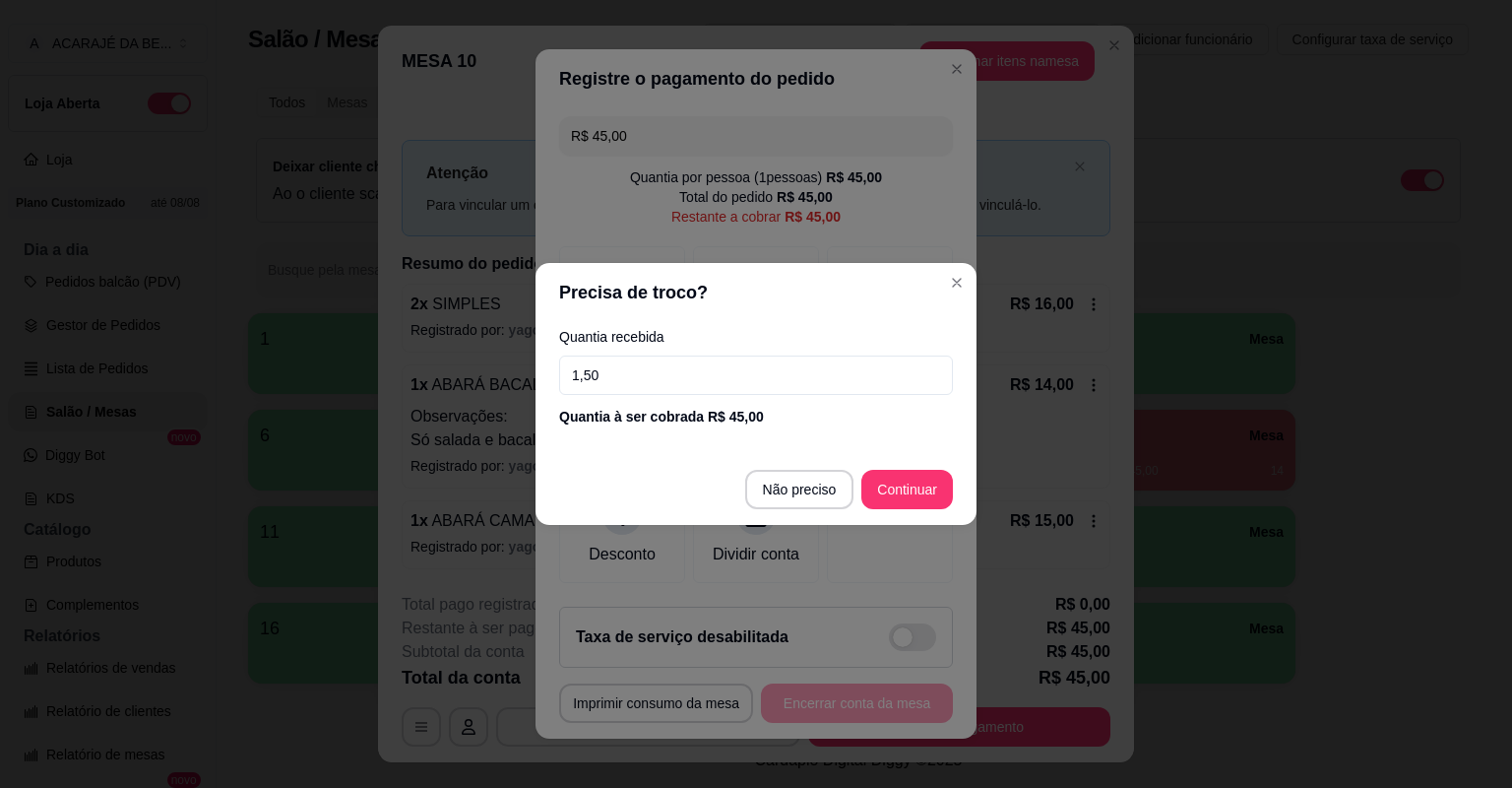 type on "15,00" 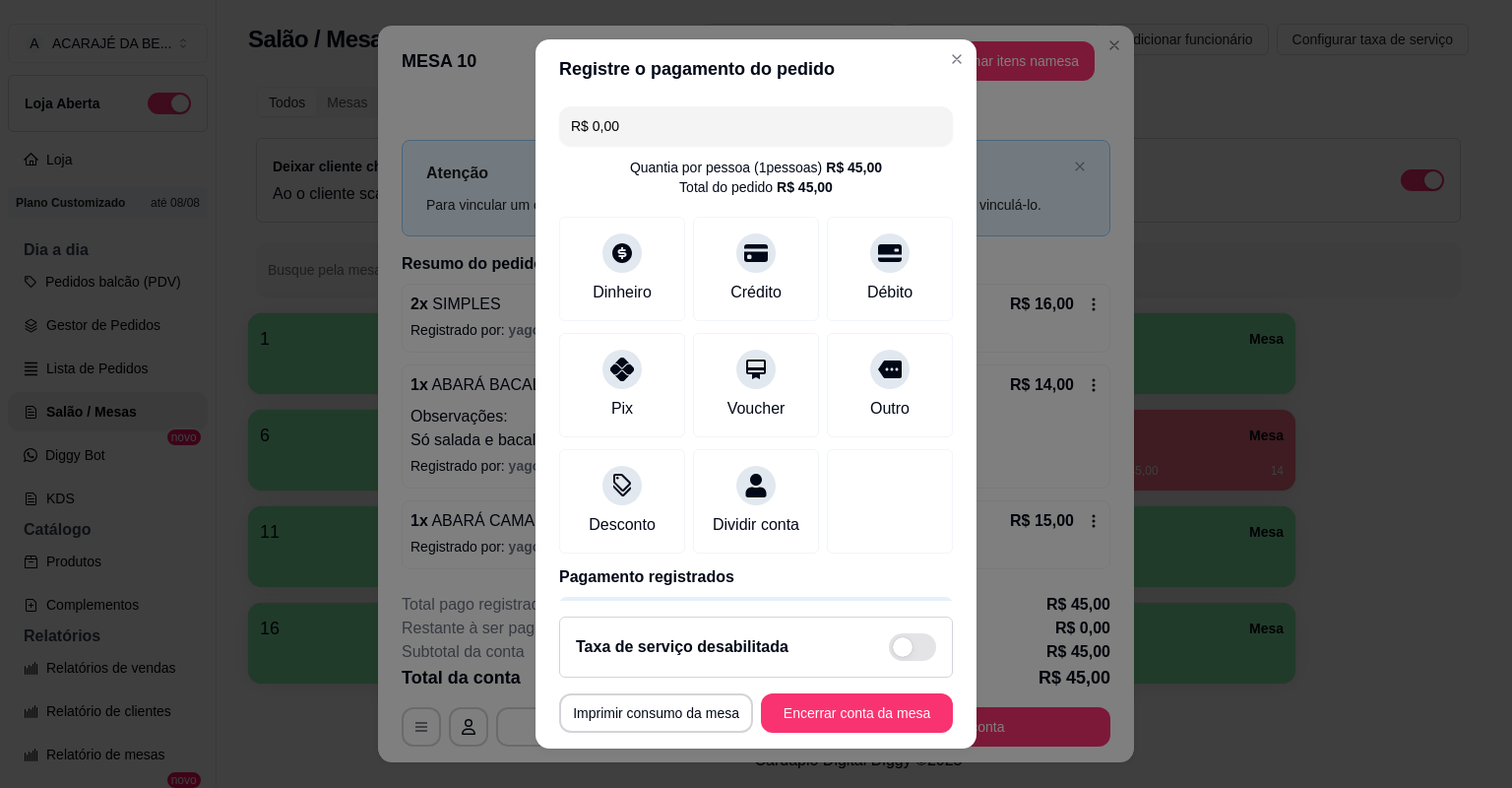 click 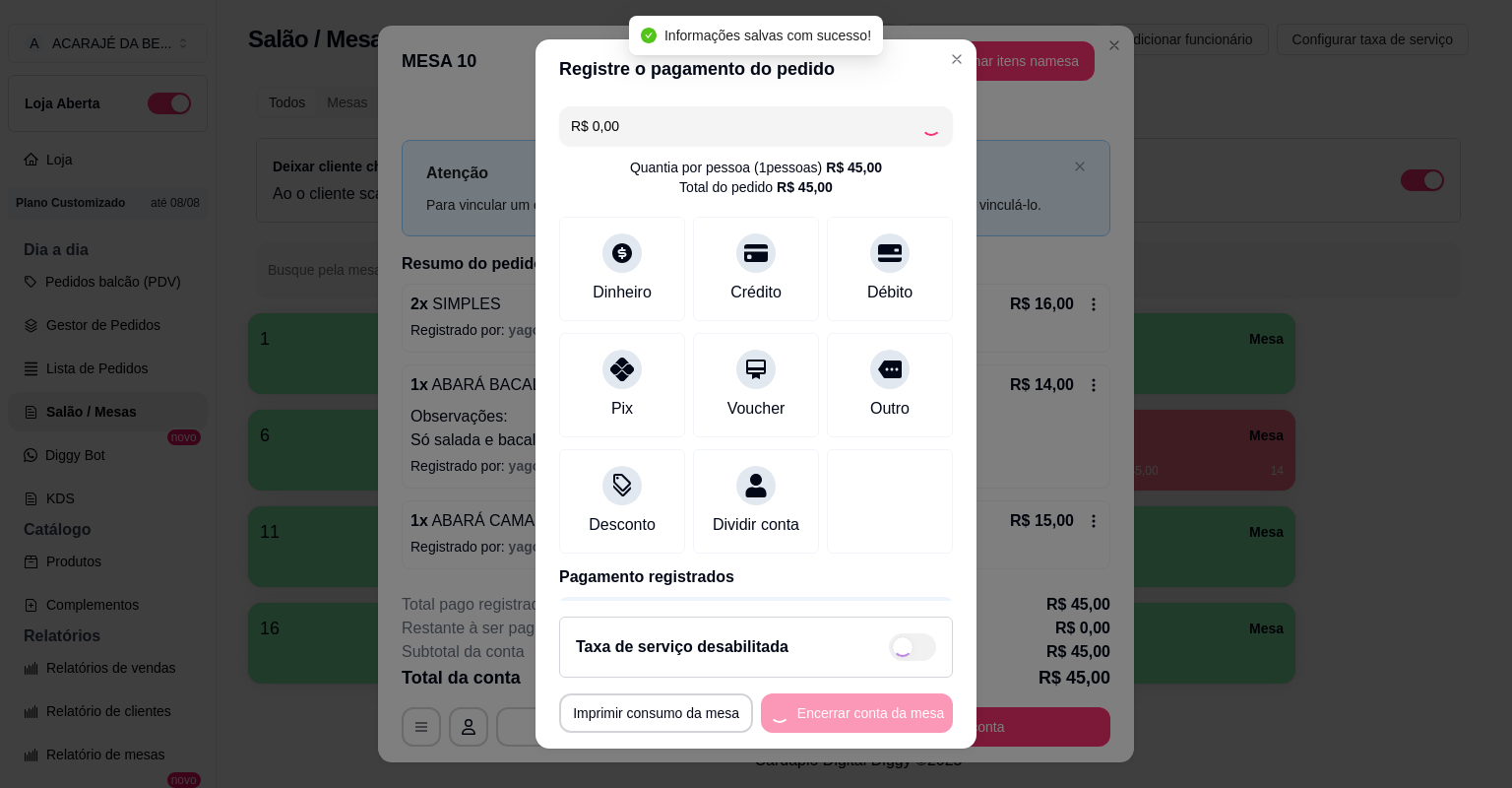 type on "R$ 45,00" 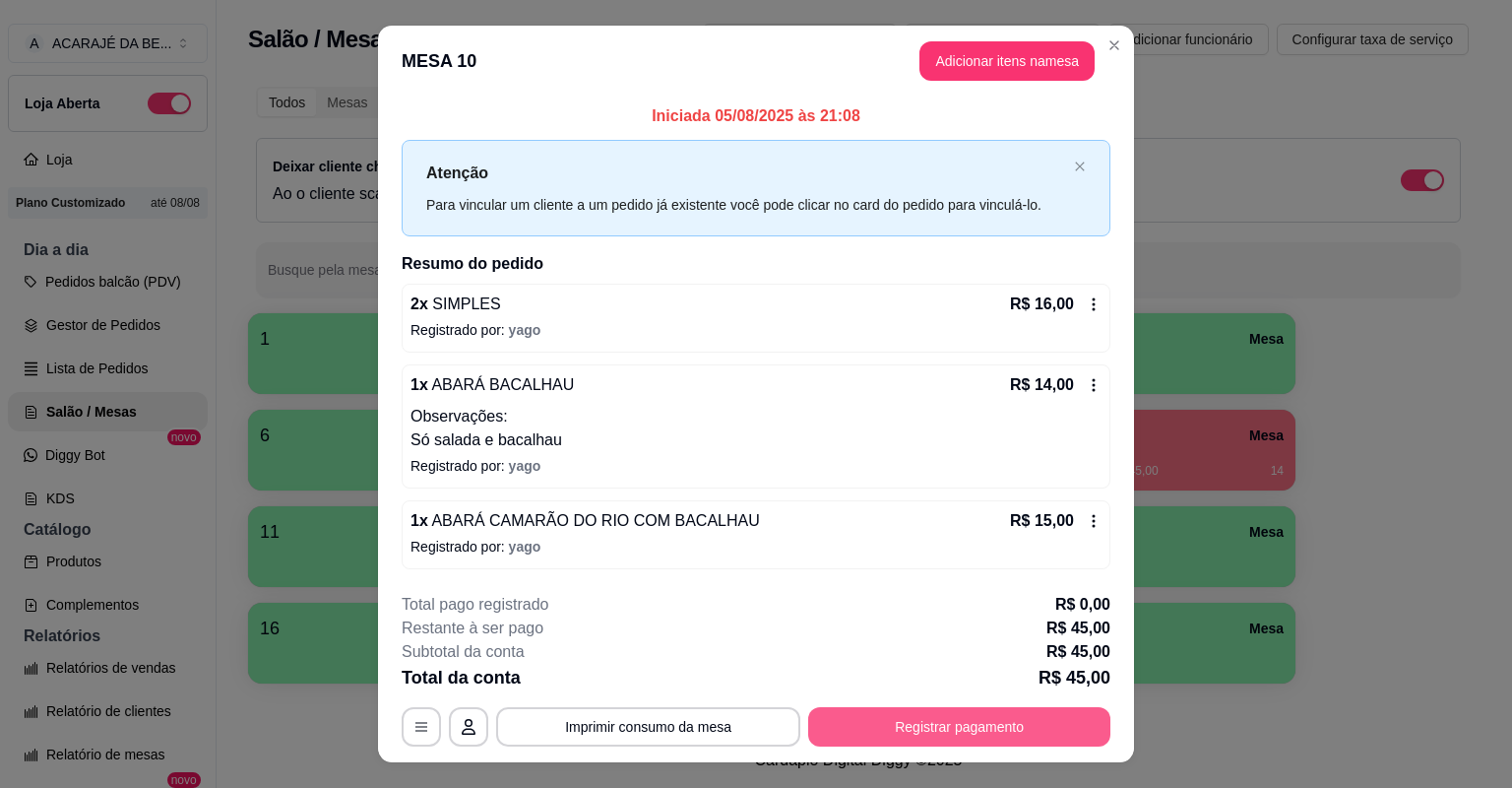 click on "Registrar pagamento" at bounding box center [959, 727] 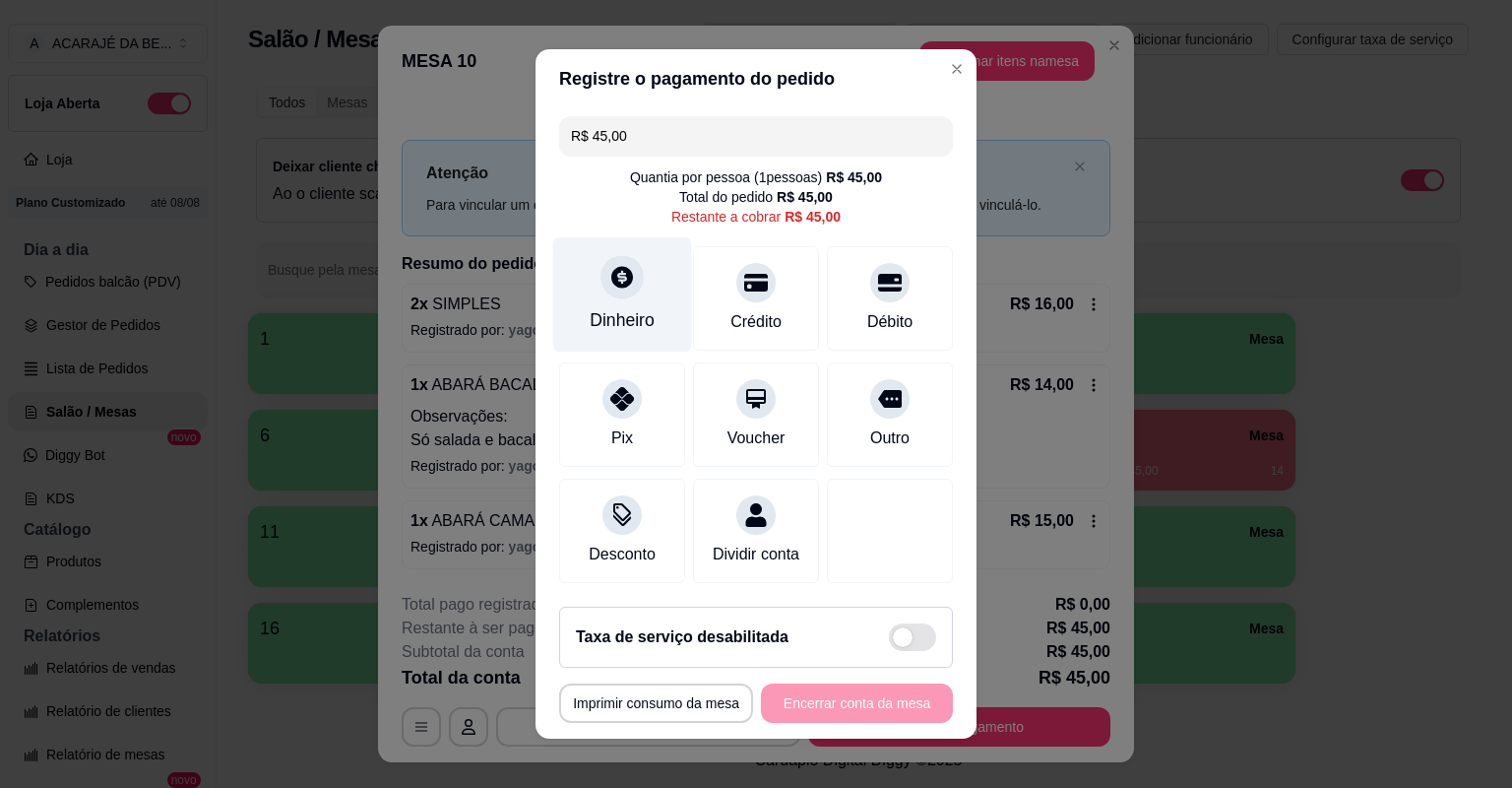 click on "Dinheiro" at bounding box center [622, 295] 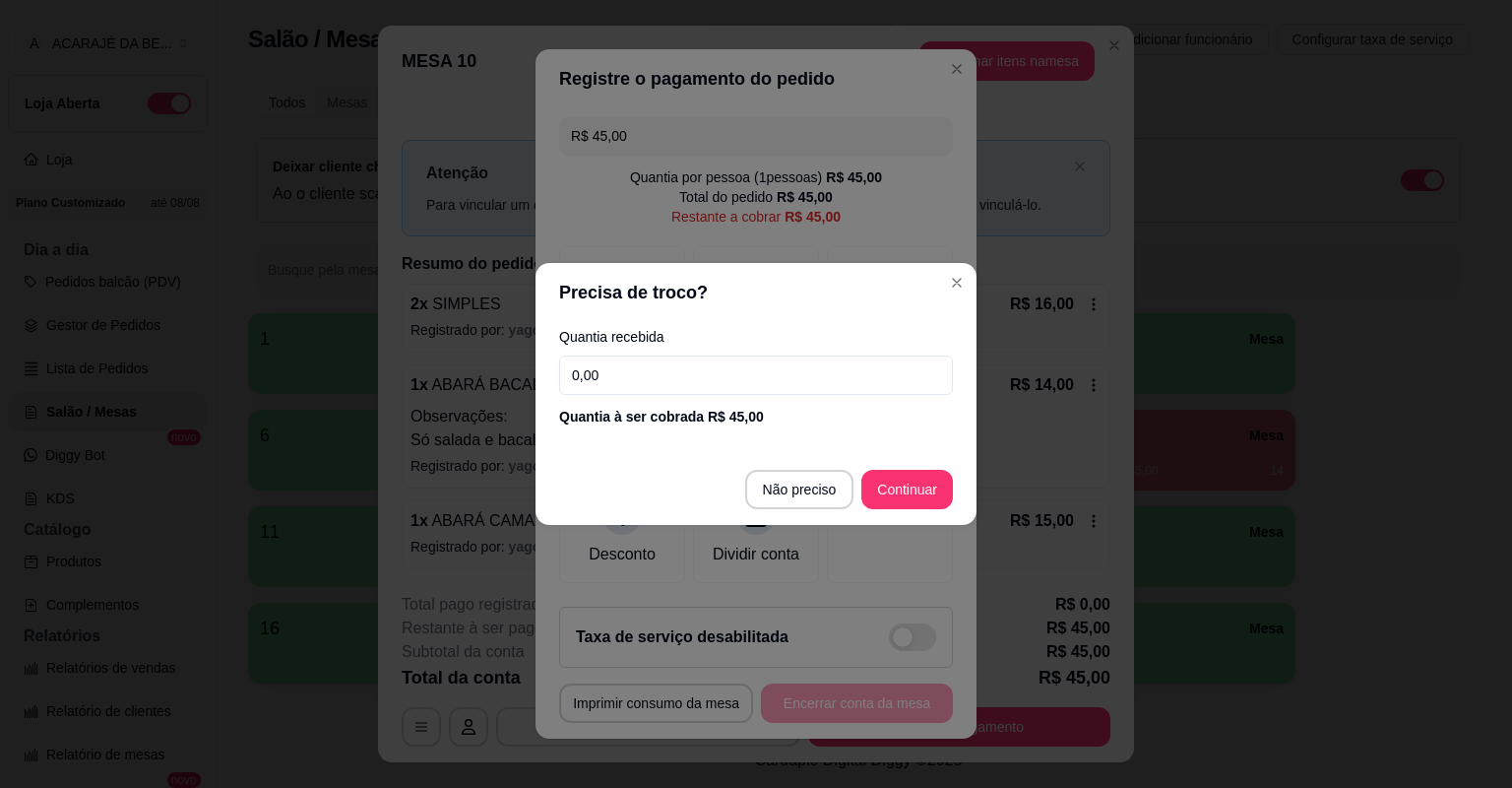click on "0,00" at bounding box center [756, 375] 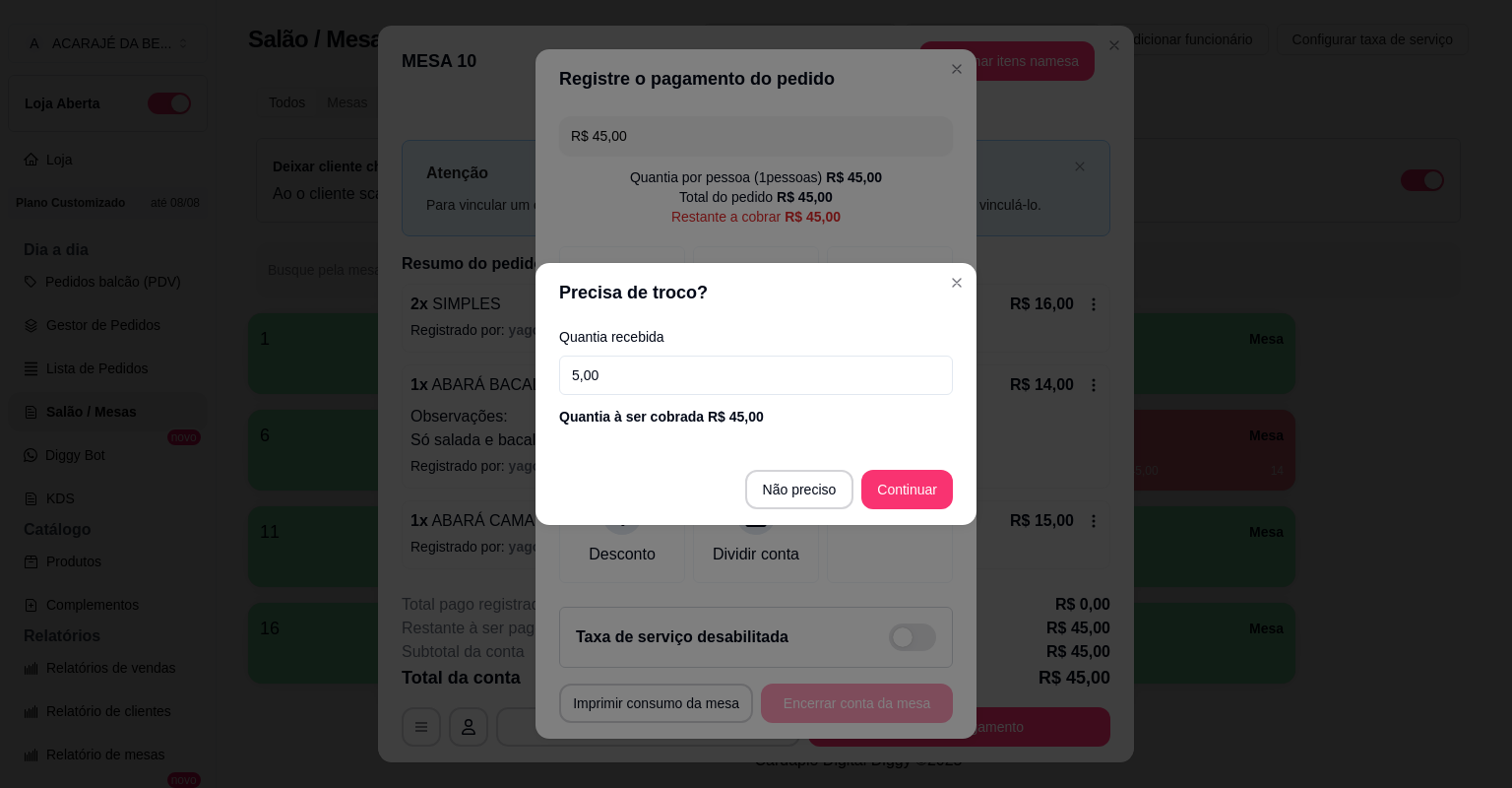 type on "50,00" 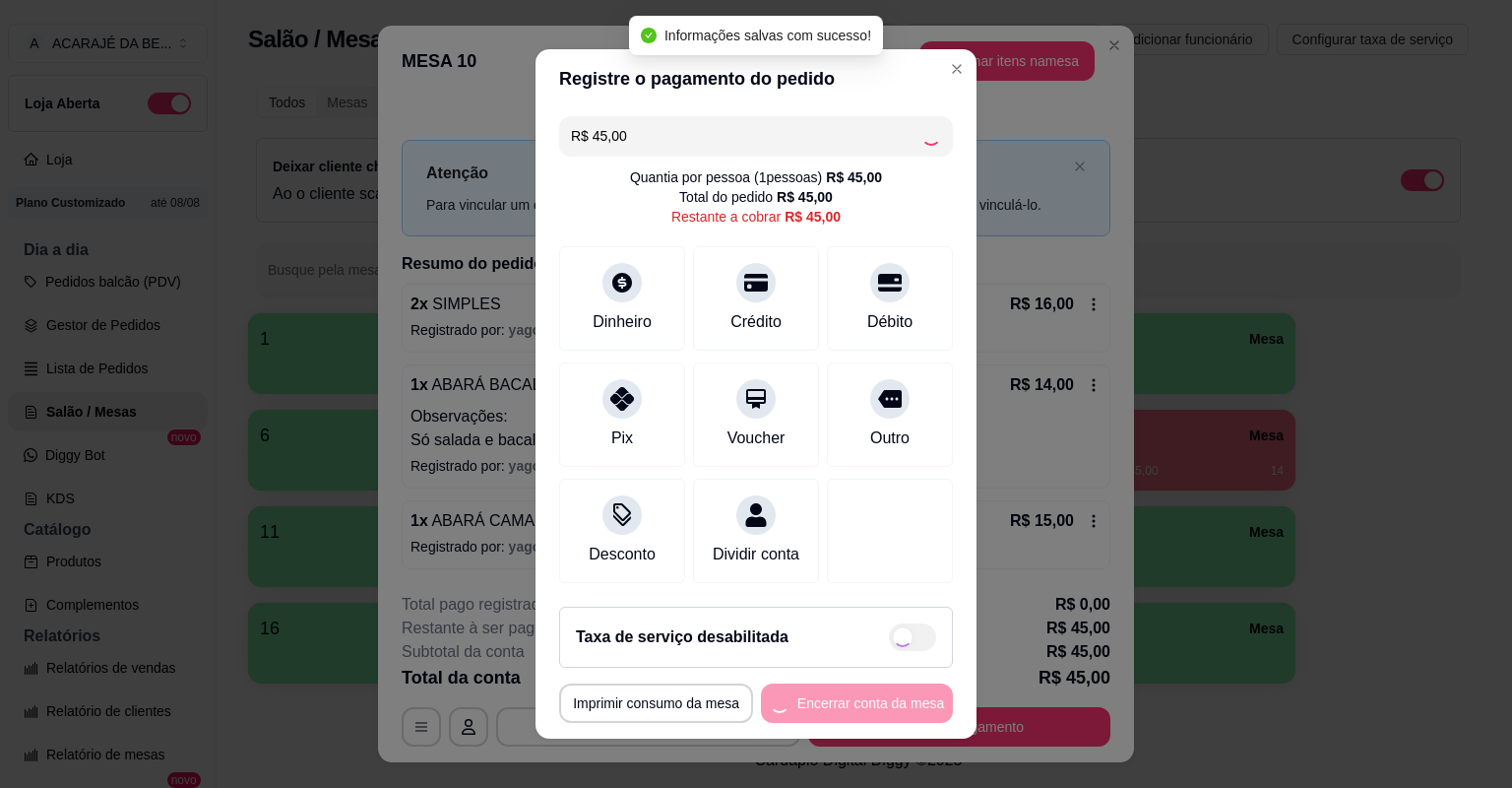 type on "R$ 0,00" 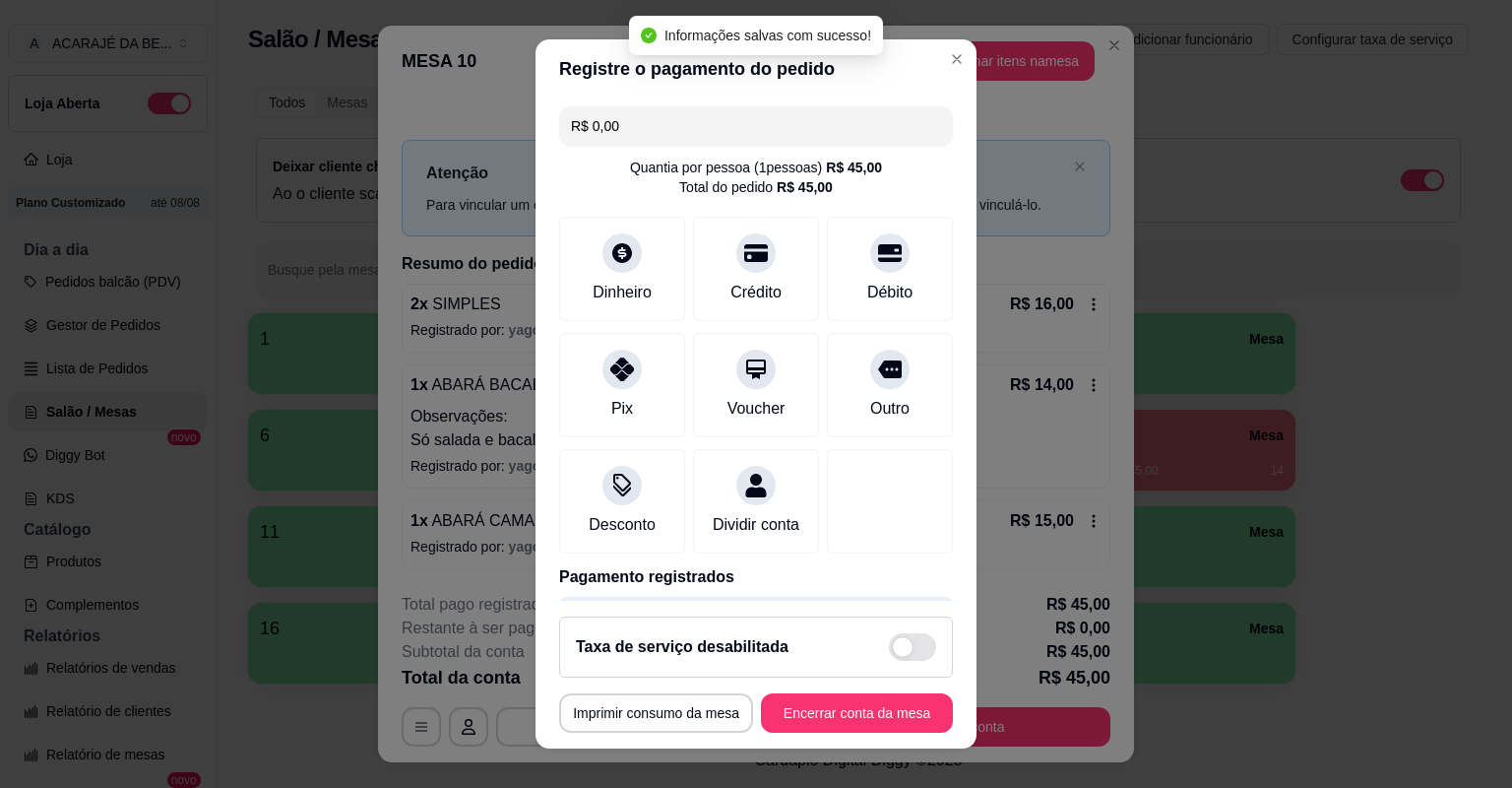 click on "**********" at bounding box center [756, 675] 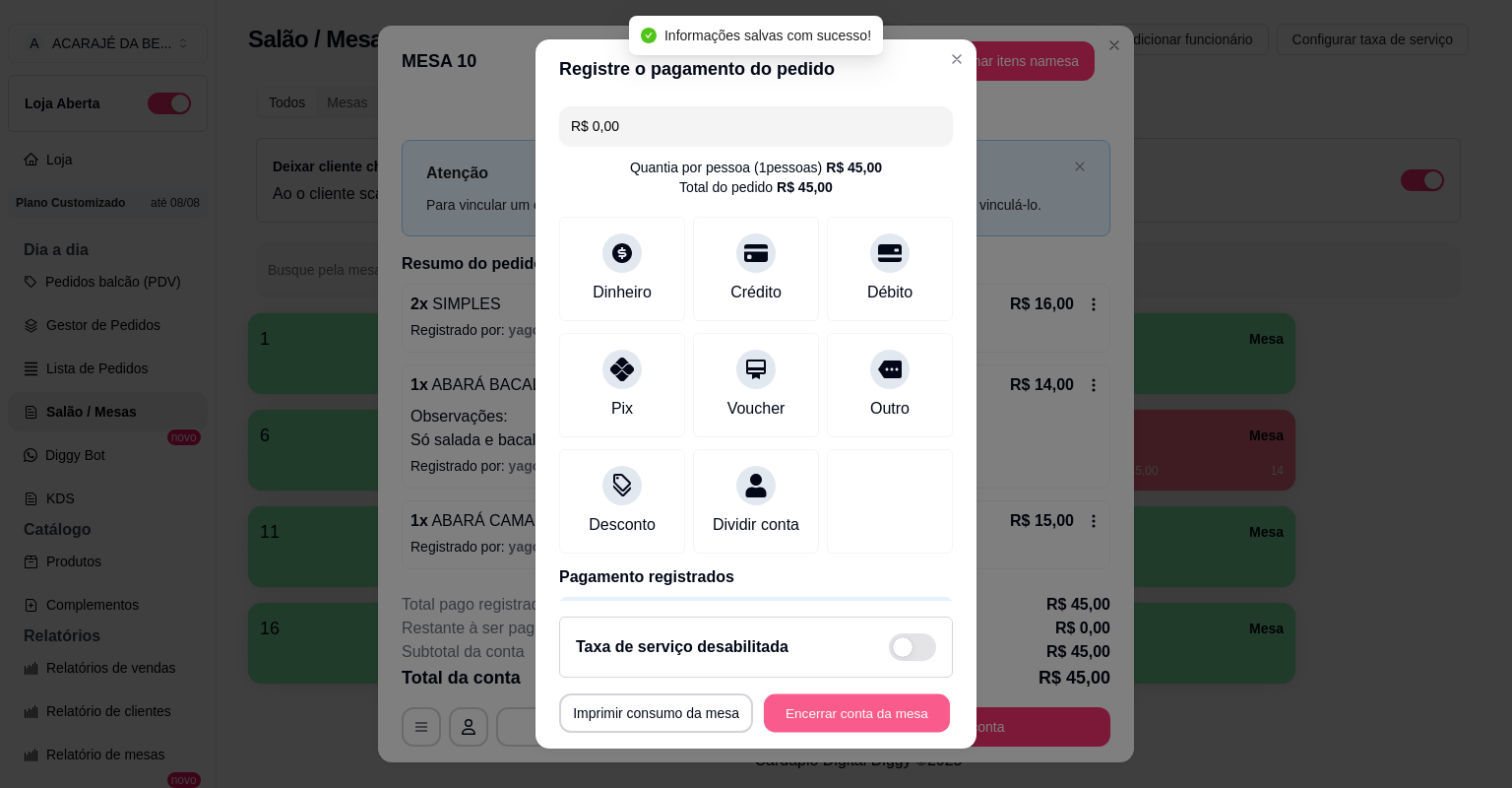 click on "Encerrar conta da mesa" at bounding box center (856, 713) 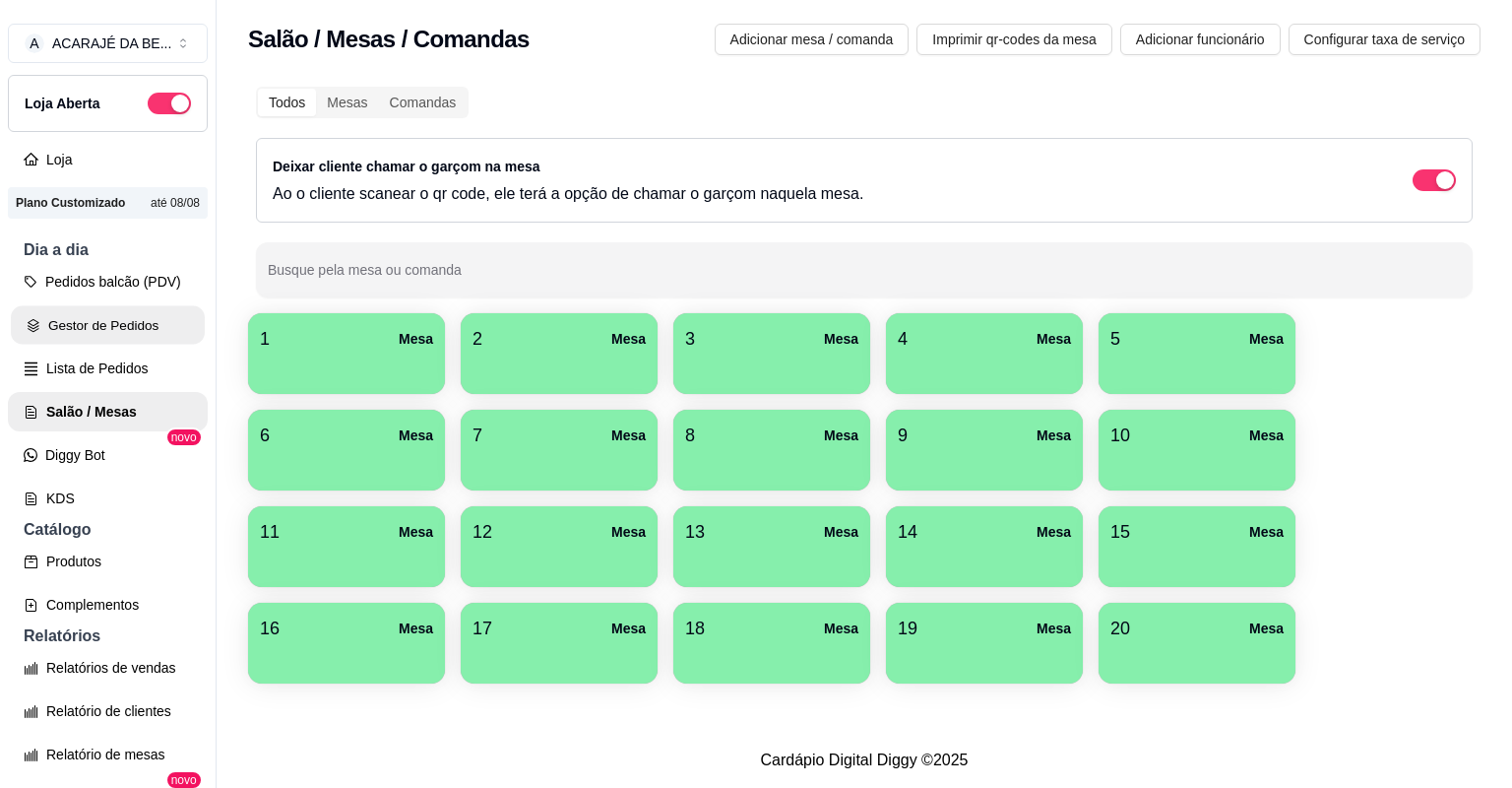 click on "Gestor de Pedidos" at bounding box center (107, 325) 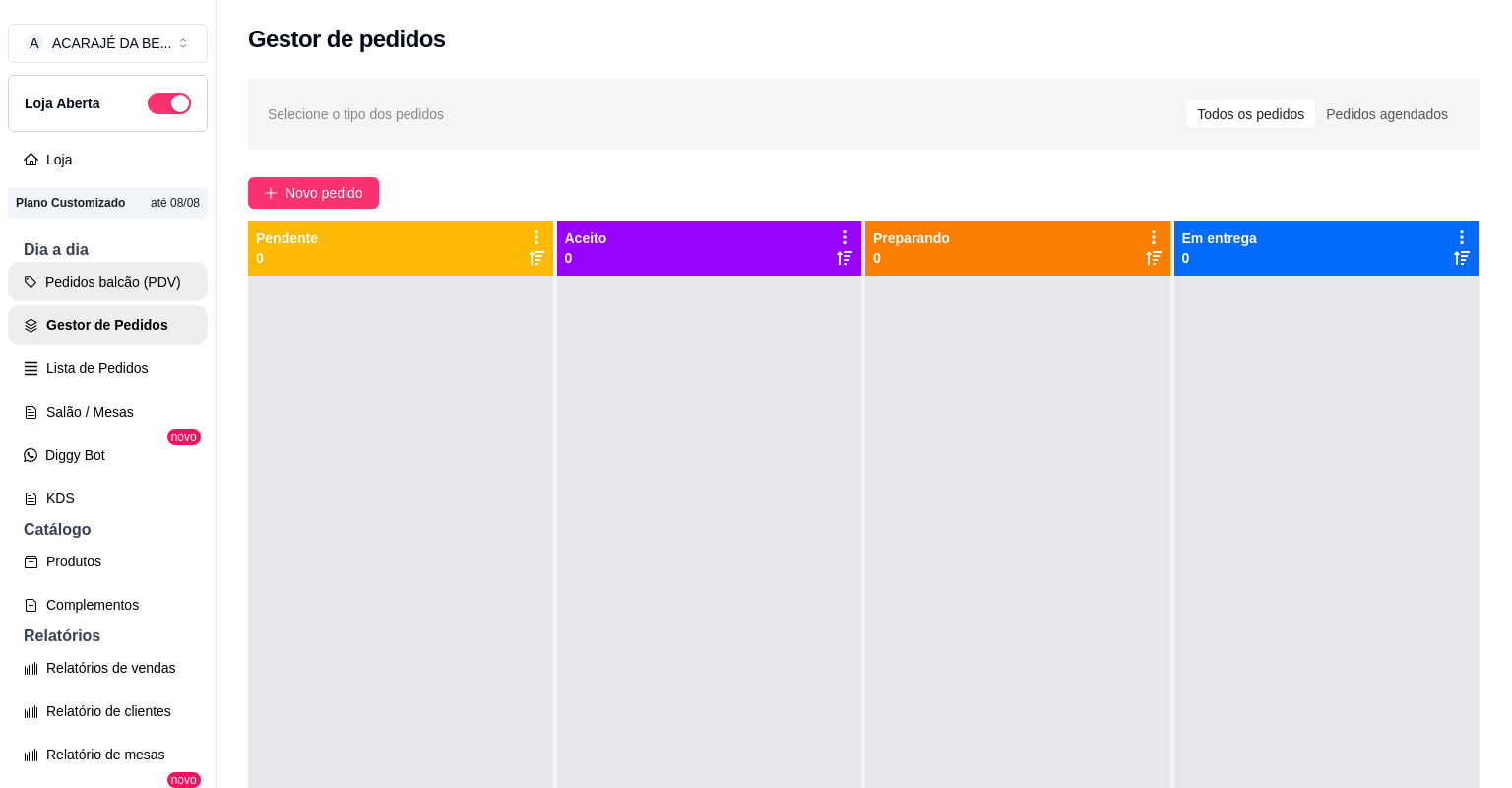 click on "Pedidos balcão (PDV)" at bounding box center (107, 282) 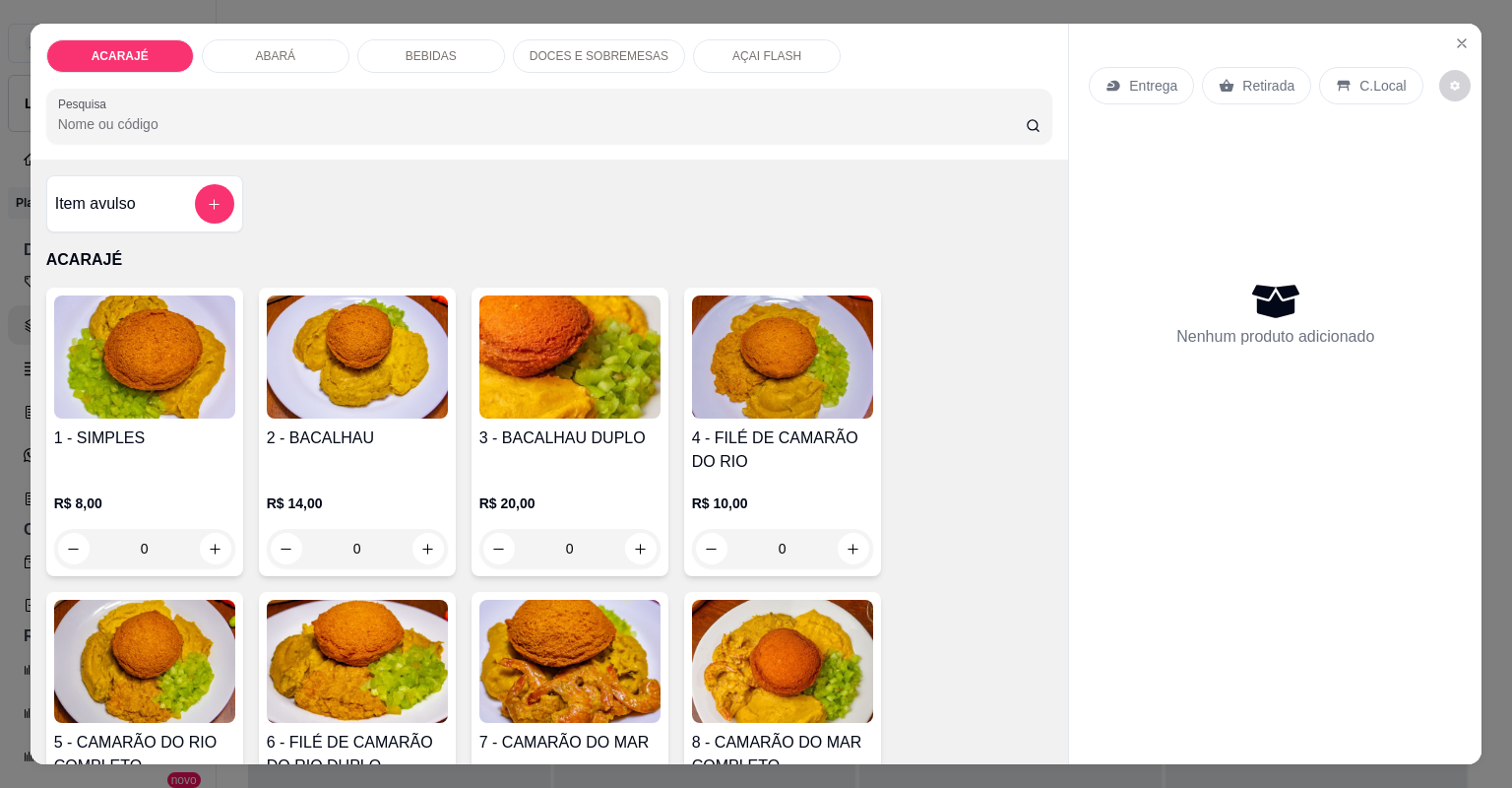 click on "ACARAJÉ  ABARÁ  BEBIDAS  DOCES E SOBREMESAS AÇAI FLASH Pesquisa Item avulso ACARAJÉ  1 - SIMPLES    R$ 8,00 0 2 - BACALHAU    R$ 14,00 0 3 - BACALHAU DUPLO    R$ 20,00 0 4 - FILÉ DE CAMARÃO DO RIO    R$ 10,00 0 5 - CAMARÃO DO RIO COMPLETO    R$ 15,00 0 6 - FILÉ DE CAMARÃO DO RIO DUPLO   R$ 16,00 0 7 - CAMARÃO DO MAR    R$ 17,00 0 8 - CAMARÃO DO MAR COMPLETO    R$ 20,00 0 9 - CAMARÃO DO MAR DUPLO   R$ 30,00 0 11 - BOLINHO DE ACARAJÉ    R$ 4,00 0 ABARÁ  240 - ABARÁ SIMPLES    R$ 8,00 0 305 - ABARÁ BACALHAU   R$ 14,00 0 306 - ABARÁ BACALHAU DUPLO   R$ 20,00 0 301 - ABARÁ CAMARÃO DO RIO    R$ 10,00 0 308 - ABARÁ CAMARÃO DO RIO COM BACALHAU    R$ 15,00 0 309 - ABARÁ CAMARÃO DO RIO DUPLO    R$ 16,00 0 310 - ABARÁ CAMARÃO DO MAR    R$ 17,00 0 313 - ABARÁ CAMARÃO DO MAR COM BACALHAU    R$ 20,00 0 312 - ABARÁ CAMARÃO DO MAR DUPLO   R$ 30,00 0 10 - BOLINHO DE ABARÁ   R$ 4,00 0 BEBIDAS  SUCO DE POLPA ( SÓ PRA LOCAL )   R$ 0,00 0 SUCO DE LARANJA/MISTO ( SÓ PRO LOCAL )" at bounding box center [756, 394] 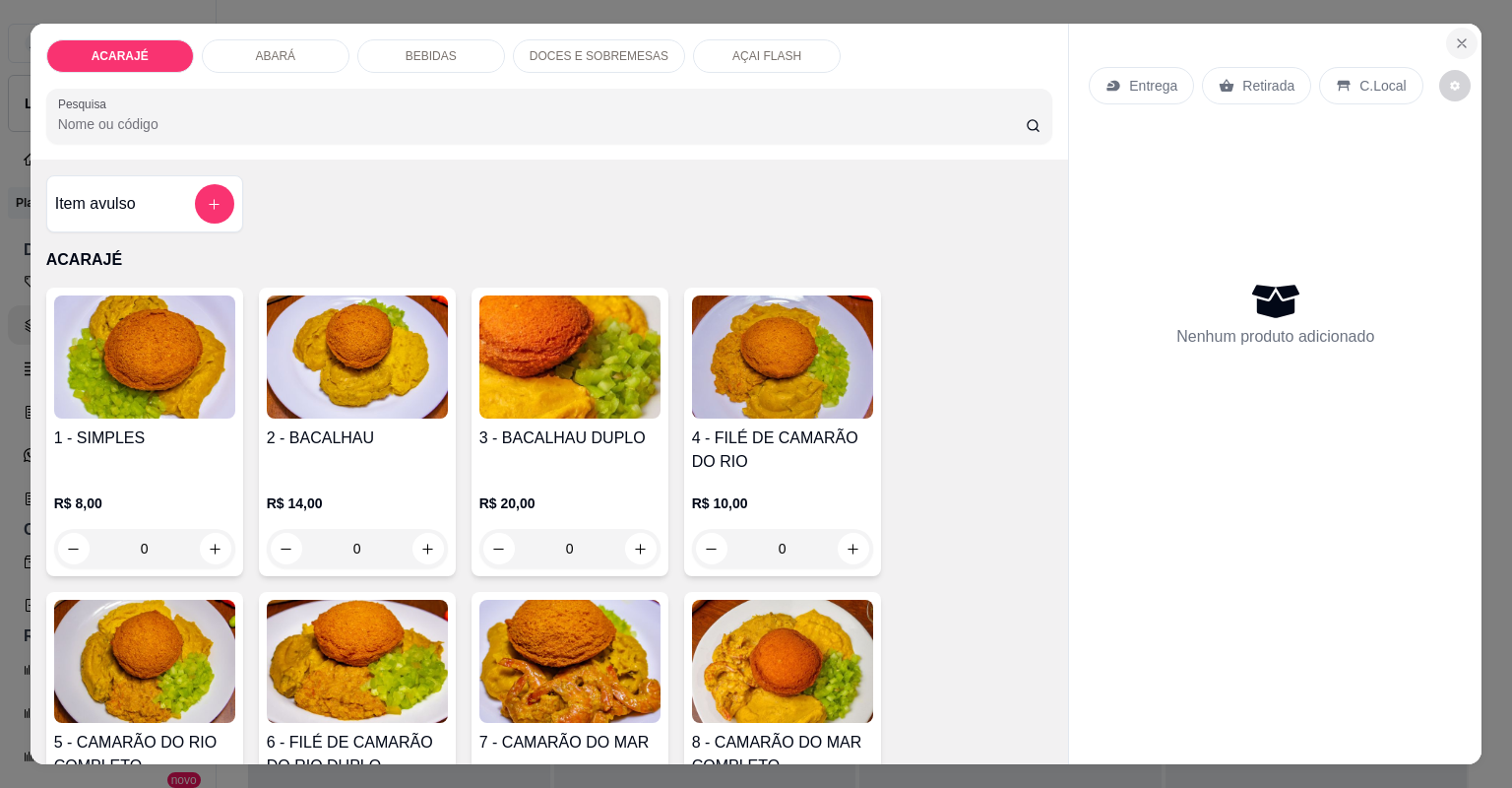 click 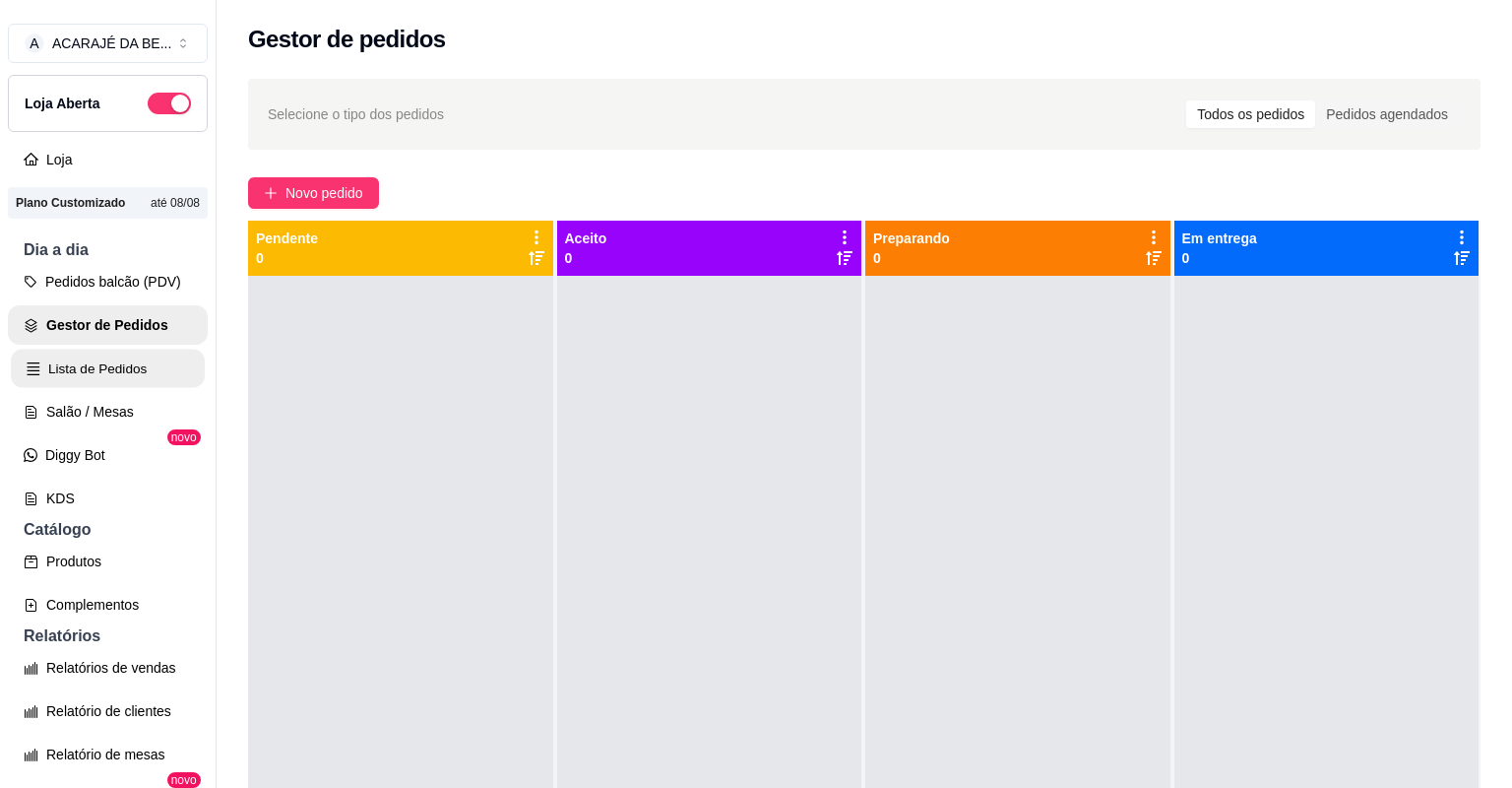 click on "Lista de Pedidos" at bounding box center (107, 368) 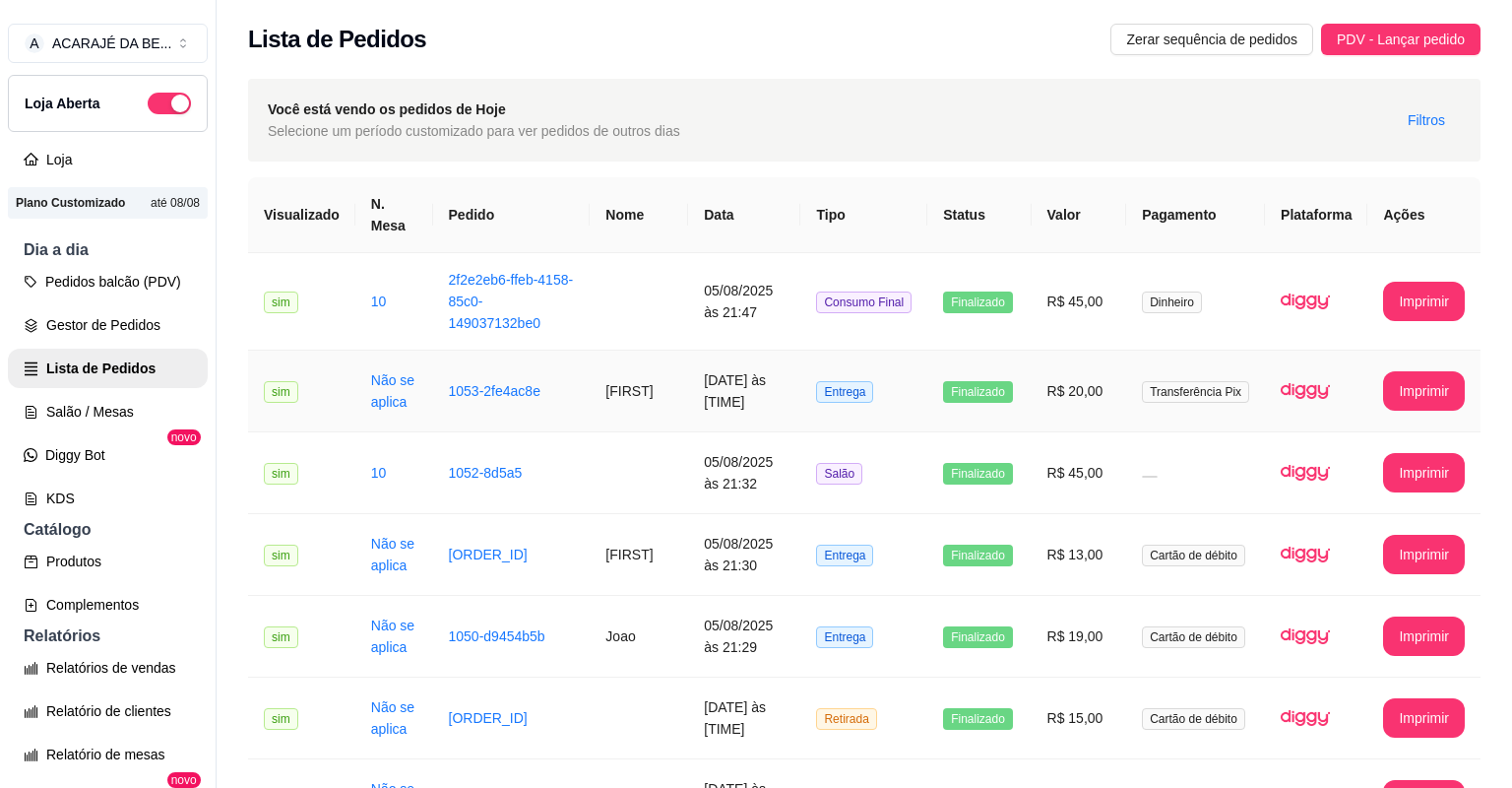 click on "Não se aplica" at bounding box center (394, 391) 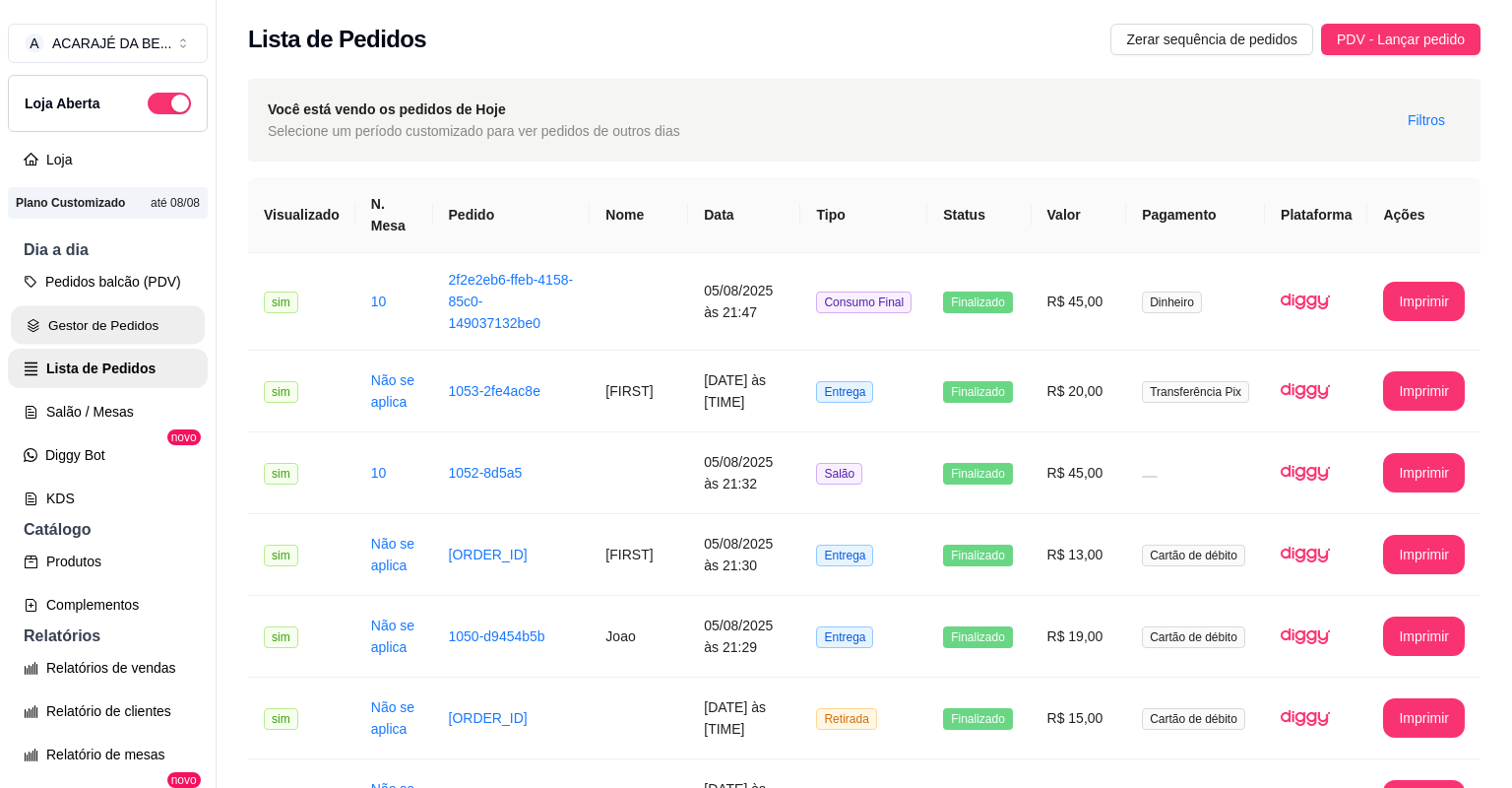 click on "Gestor de Pedidos" at bounding box center [107, 325] 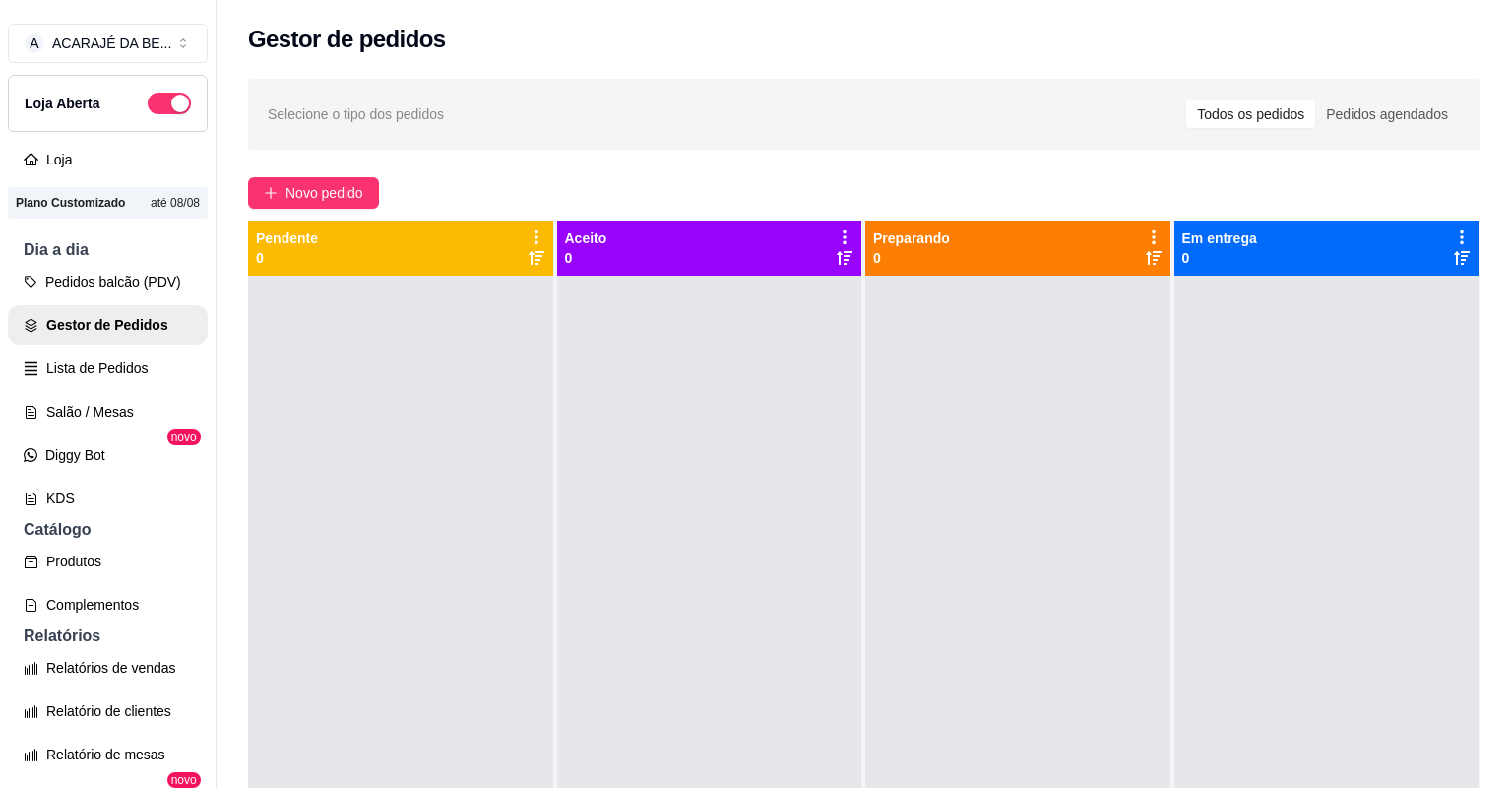 click on "Selecione o tipo dos pedidos Todos os pedidos Pedidos agendados Novo pedido Pendente 0 Aceito 0 Preparando 0 Em entrega 0" at bounding box center (864, 550) 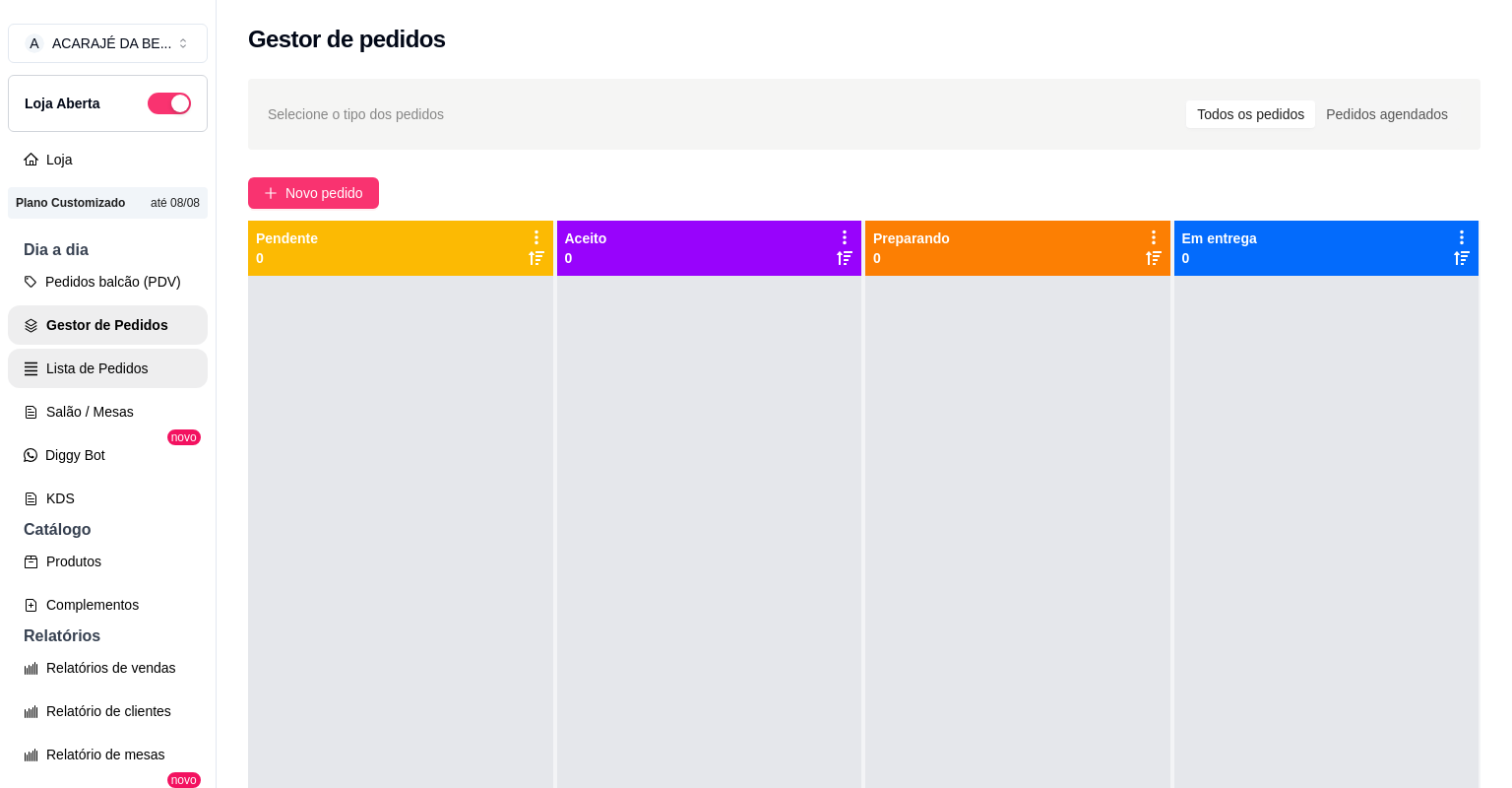 click on "Lista de Pedidos" at bounding box center [107, 368] 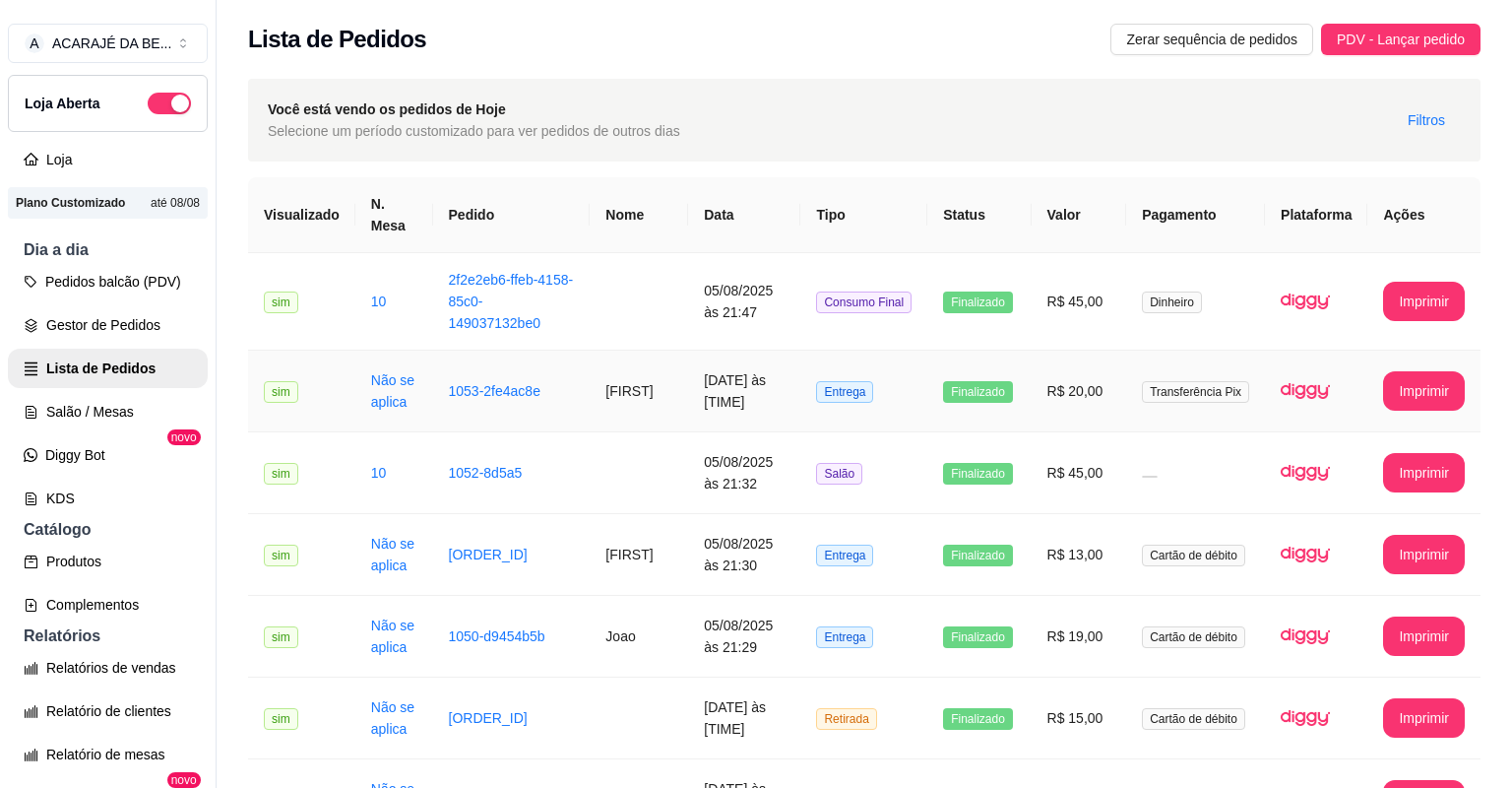 click on "1053-2fe4ac8e" at bounding box center (512, 391) 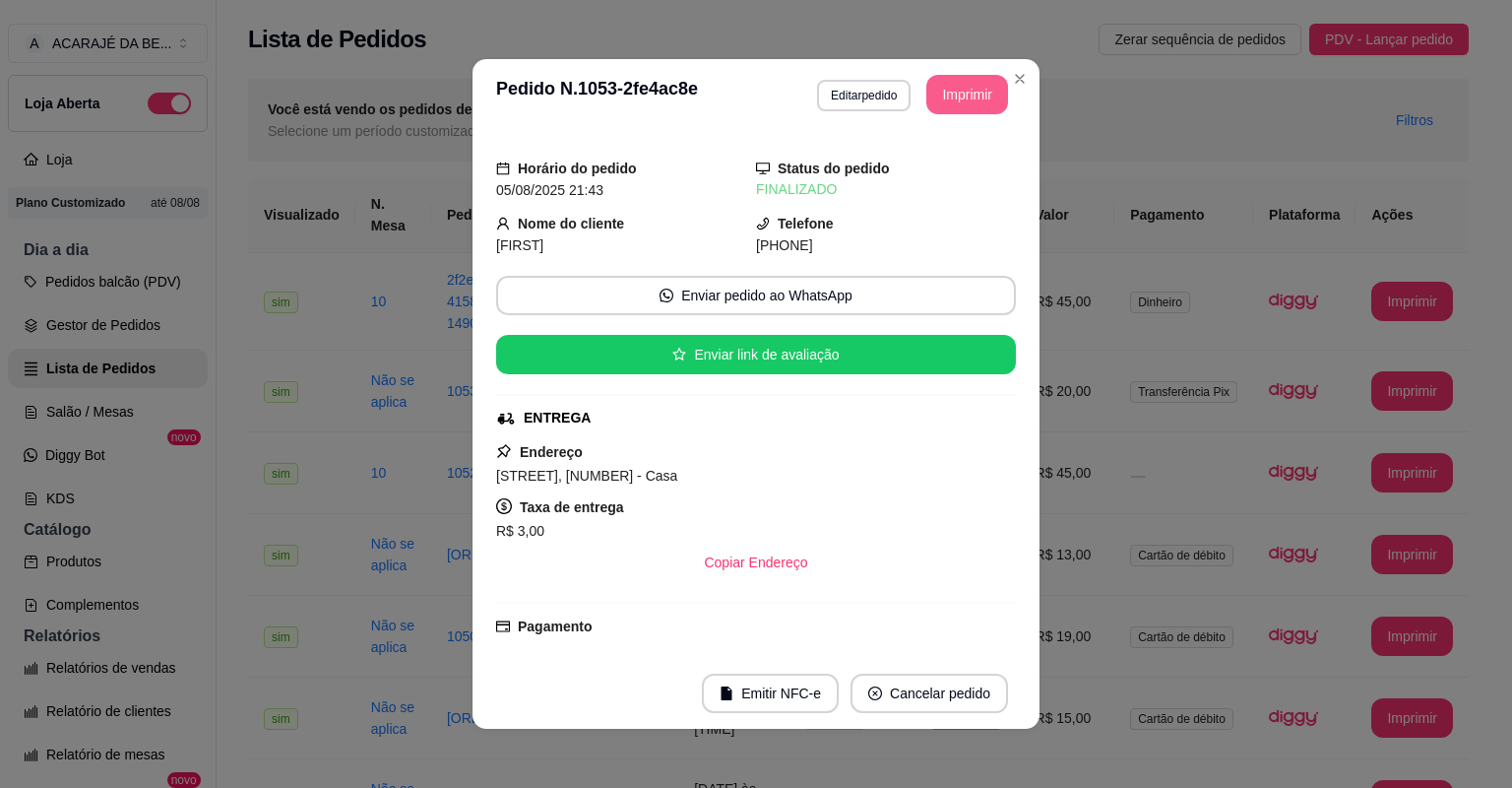 click on "Imprimir" at bounding box center (967, 95) 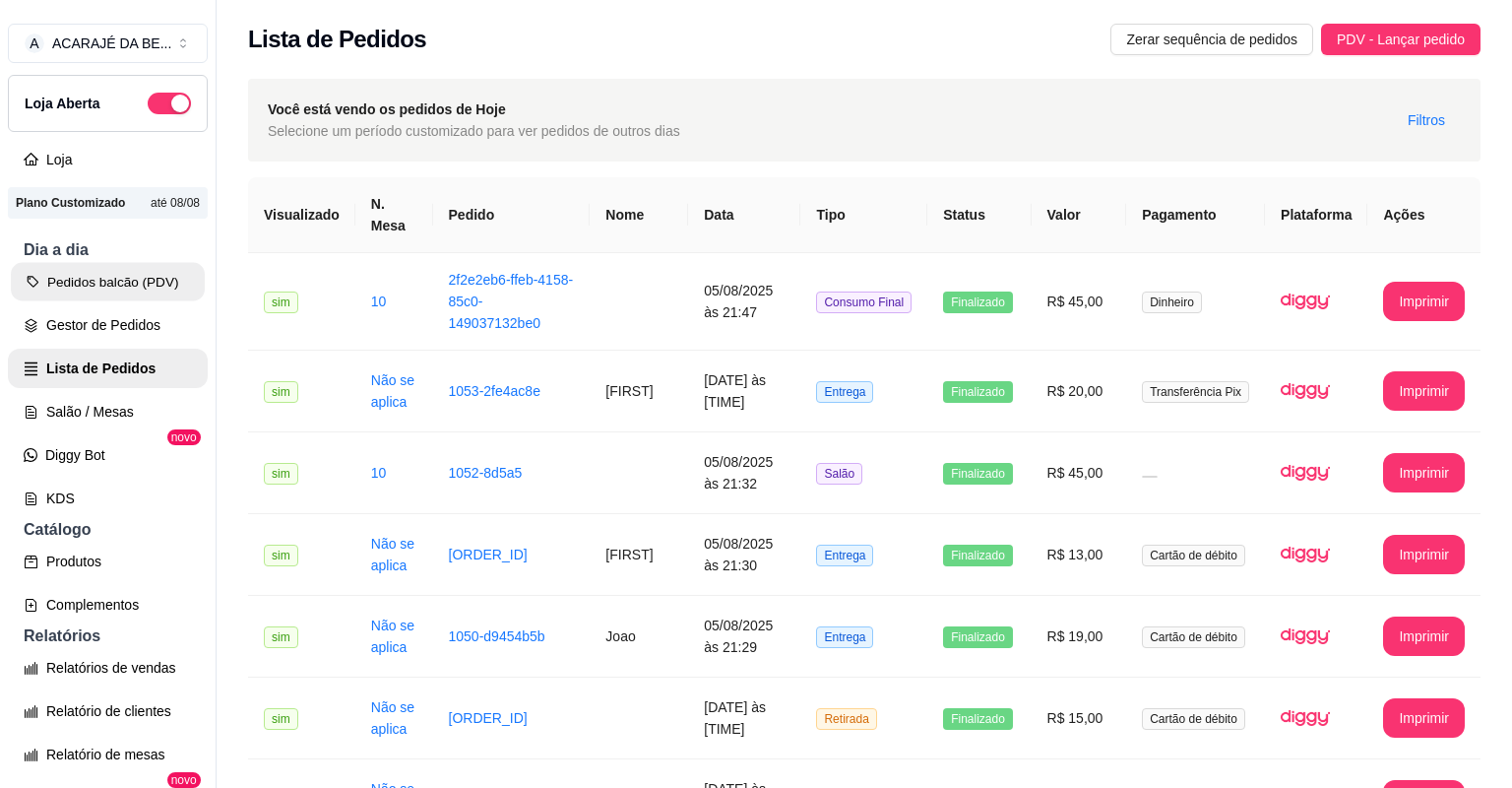 click on "Pedidos balcão (PDV)" at bounding box center [107, 282] 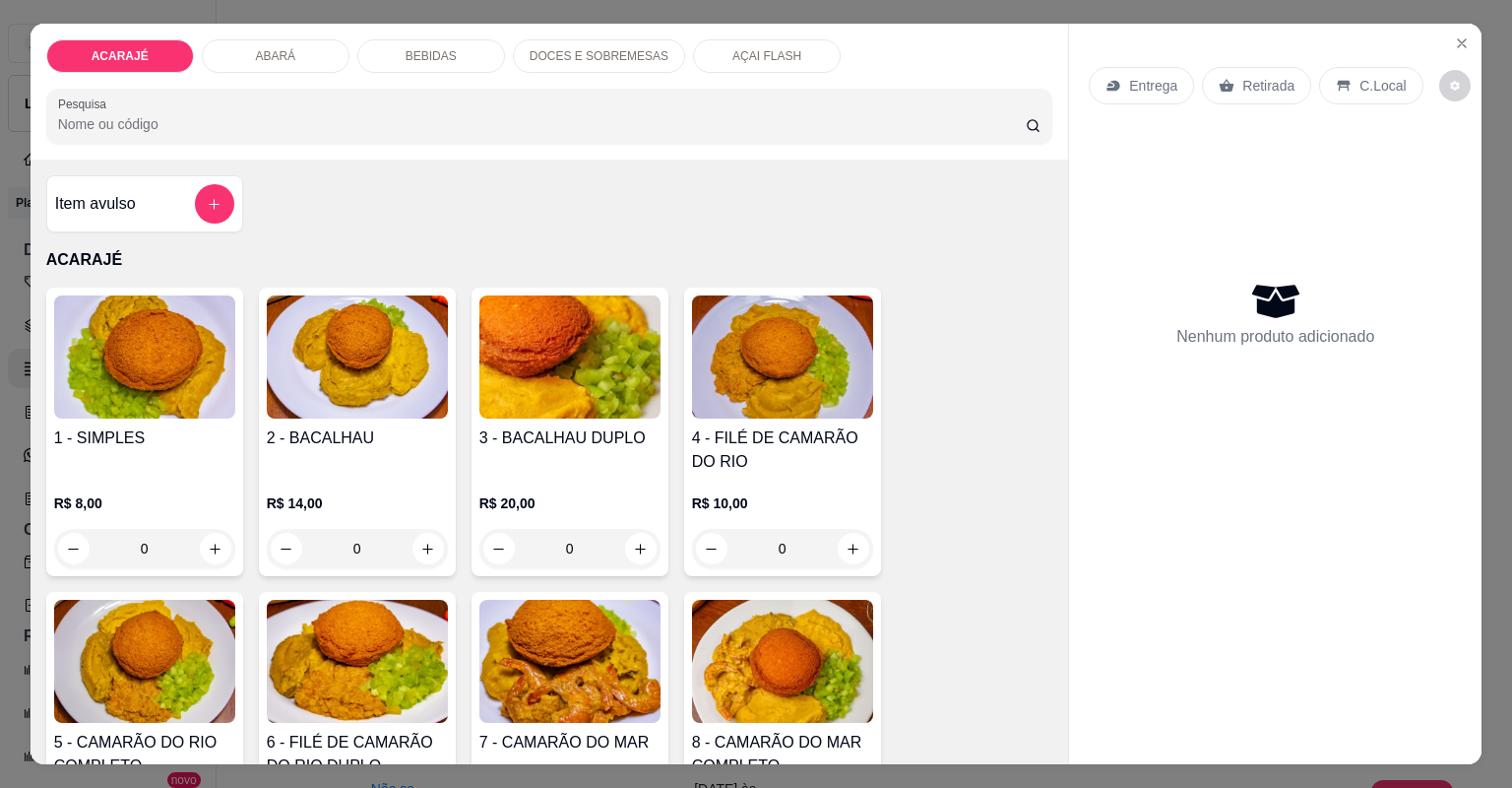 click 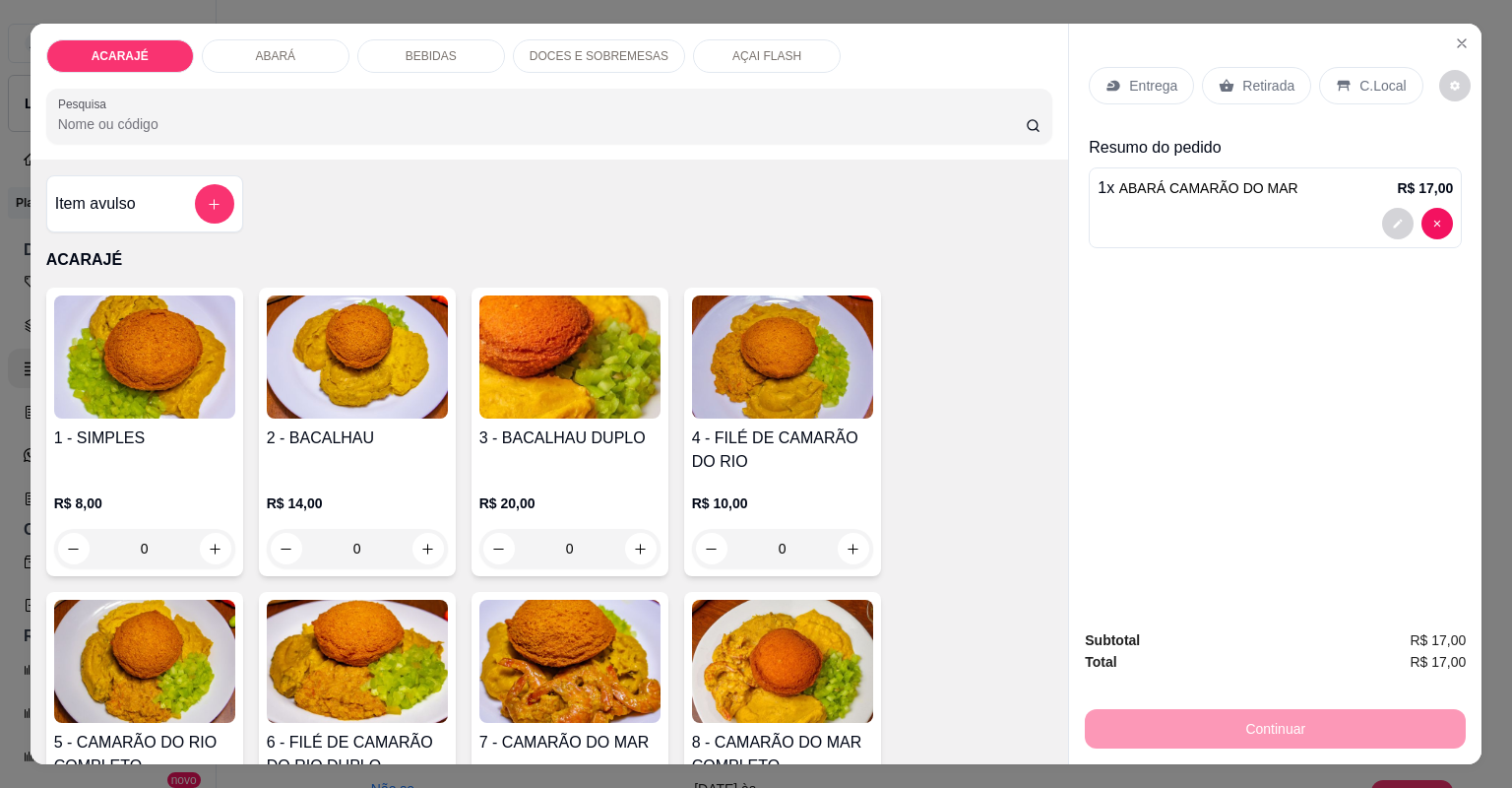 click 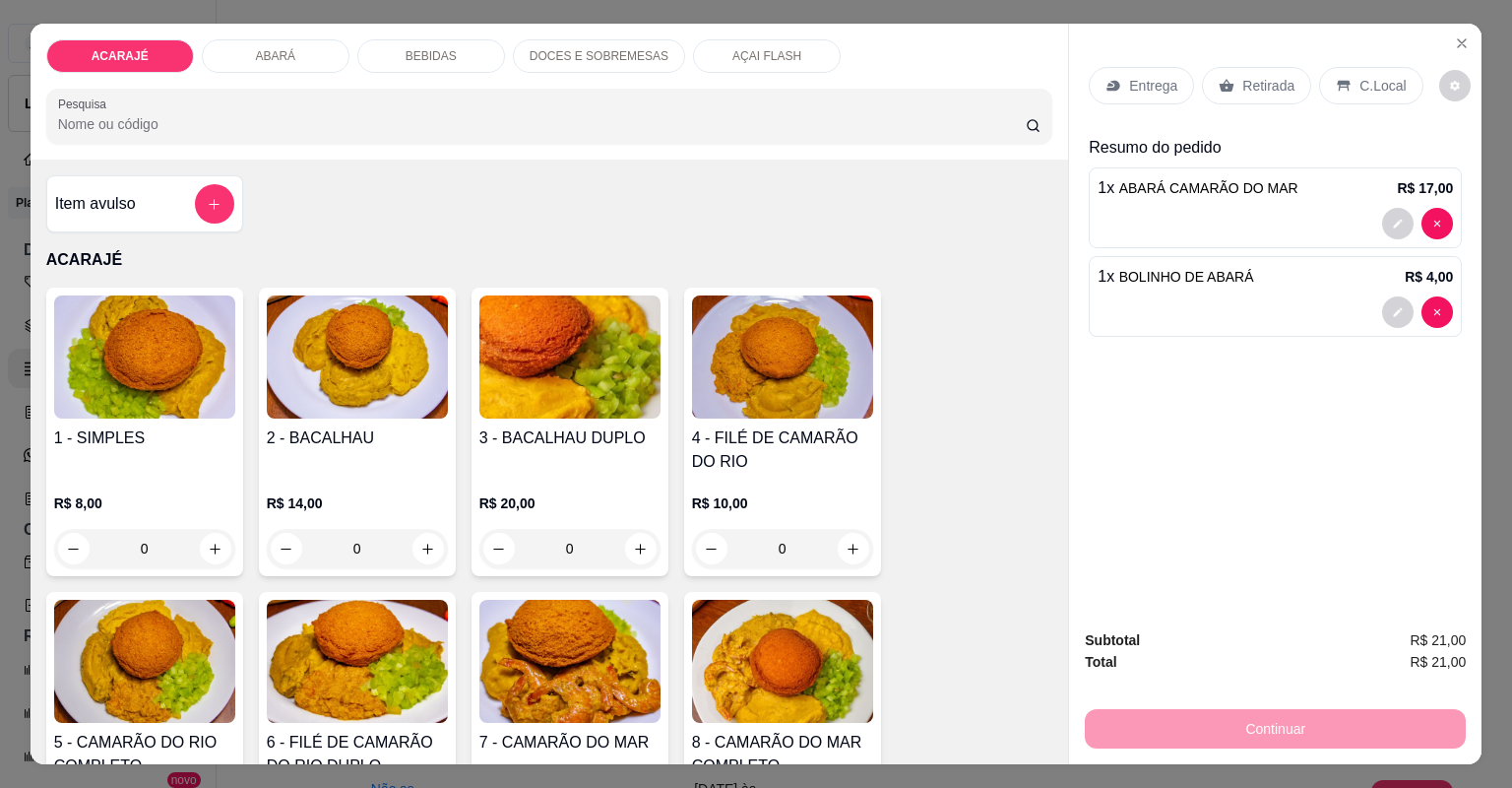 type on "1" 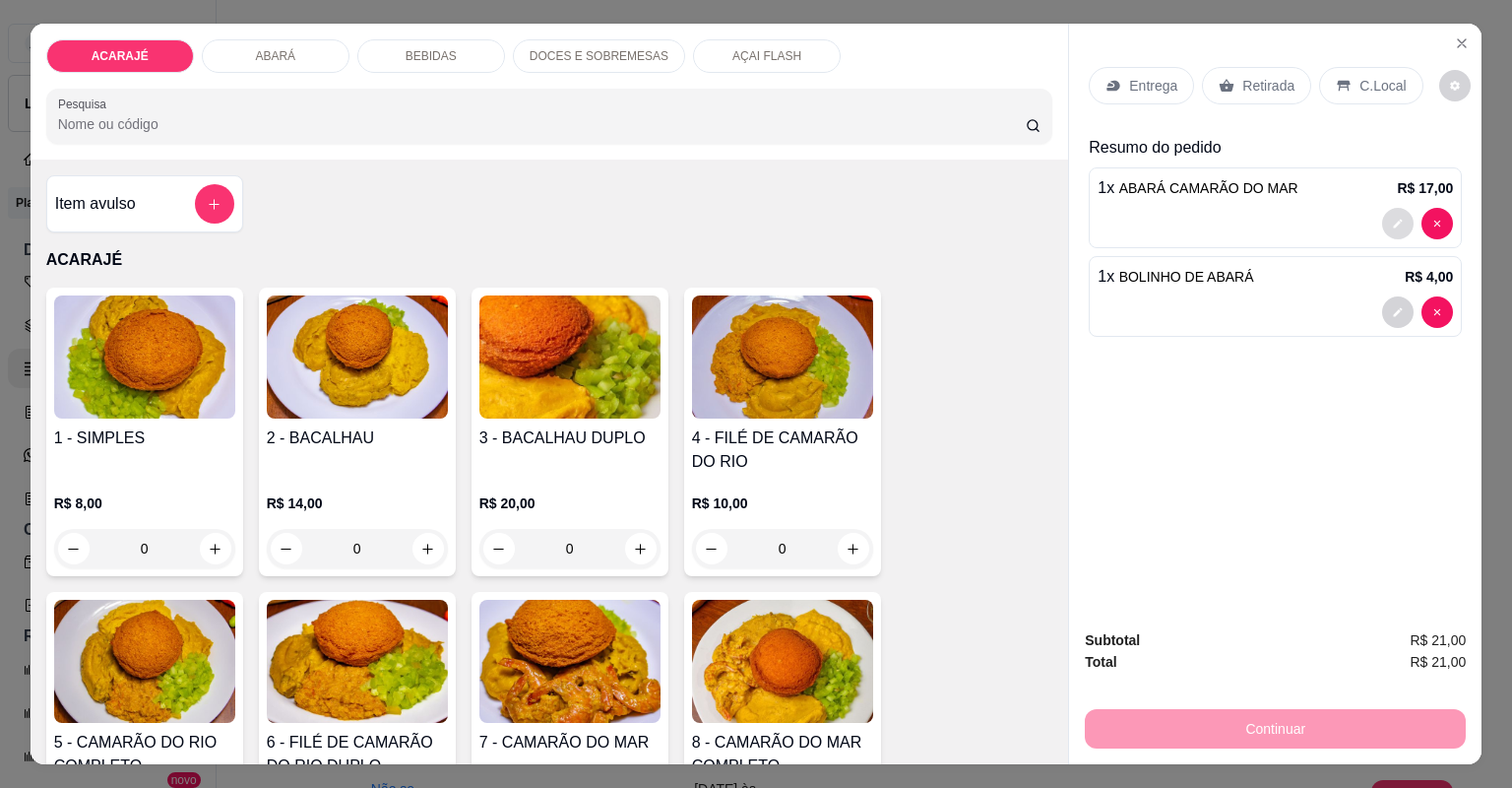 click 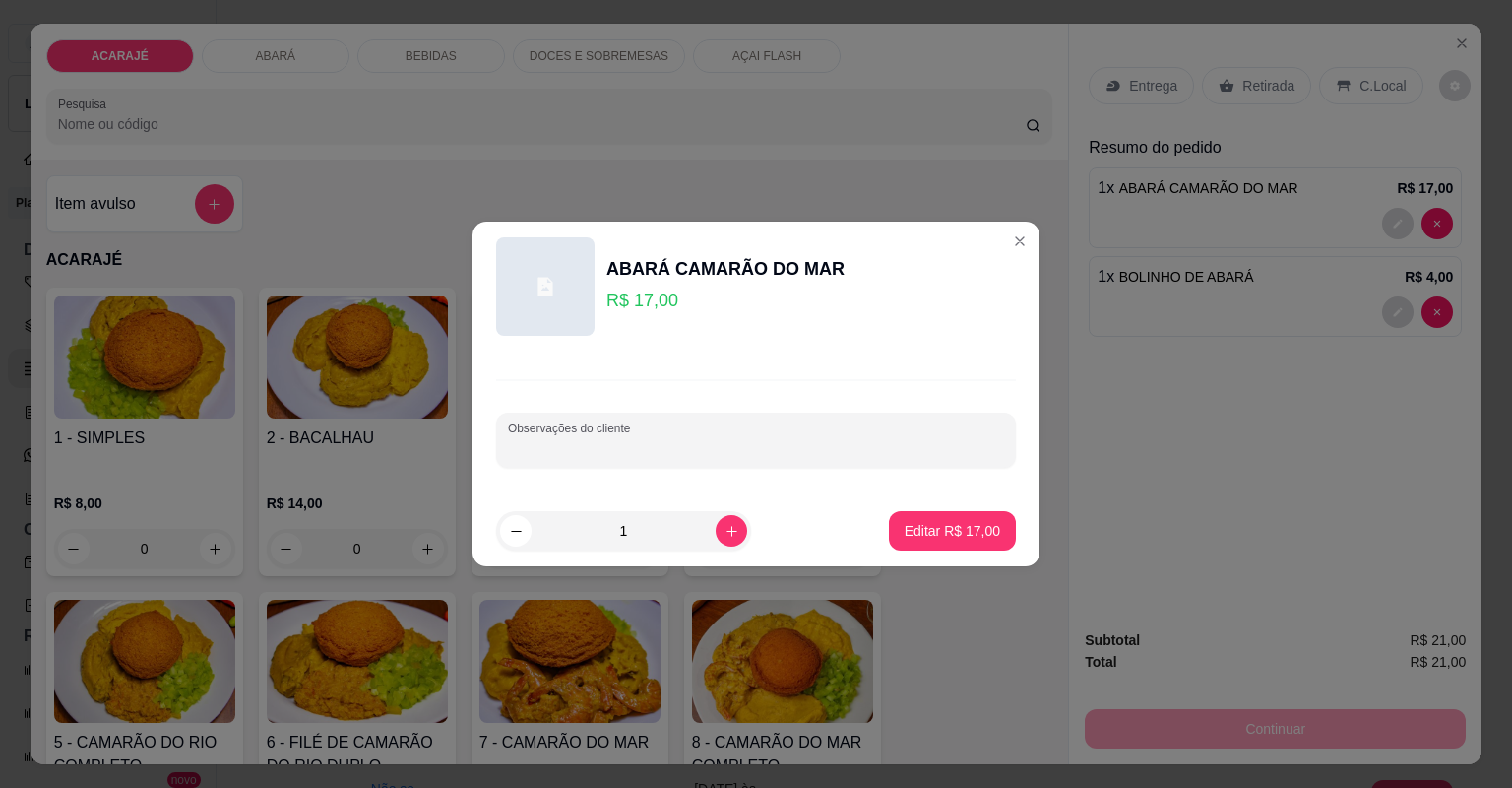 click on "Observações do cliente" at bounding box center (756, 448) 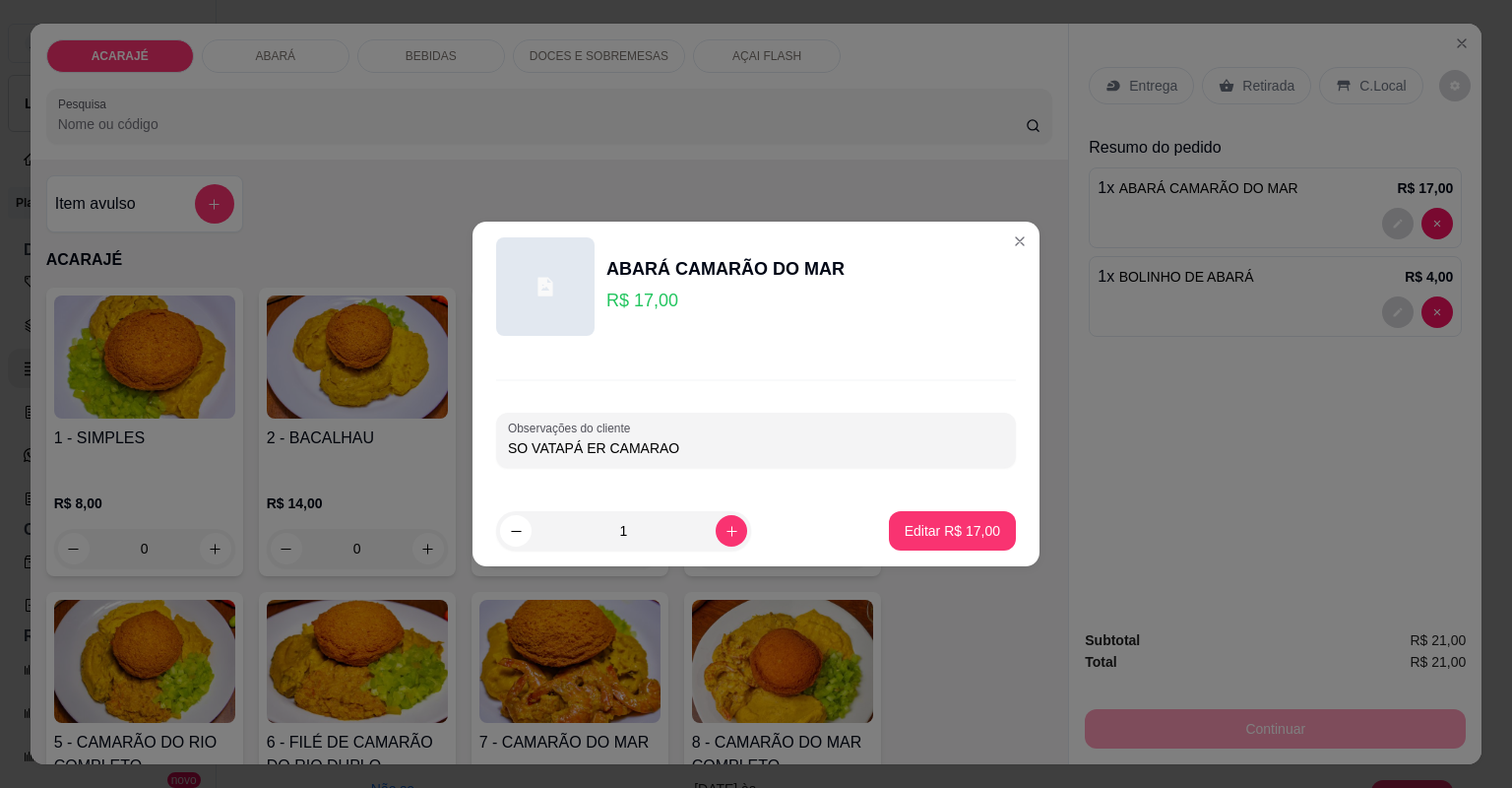 click on "SO VATAPÁ ER CAMARAO" at bounding box center (756, 448) 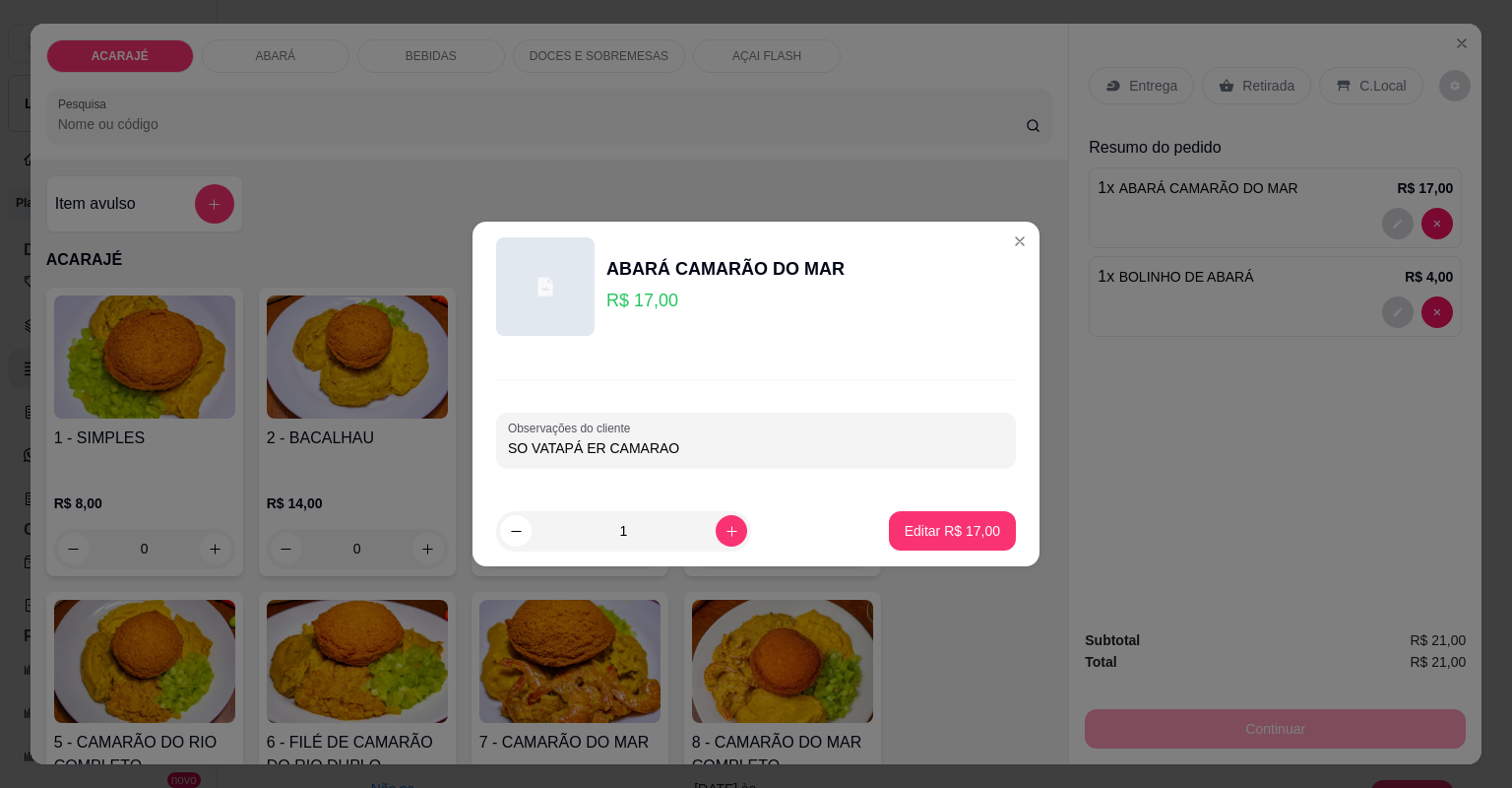type on "SO VATAPÁ ER CAMARÃO" 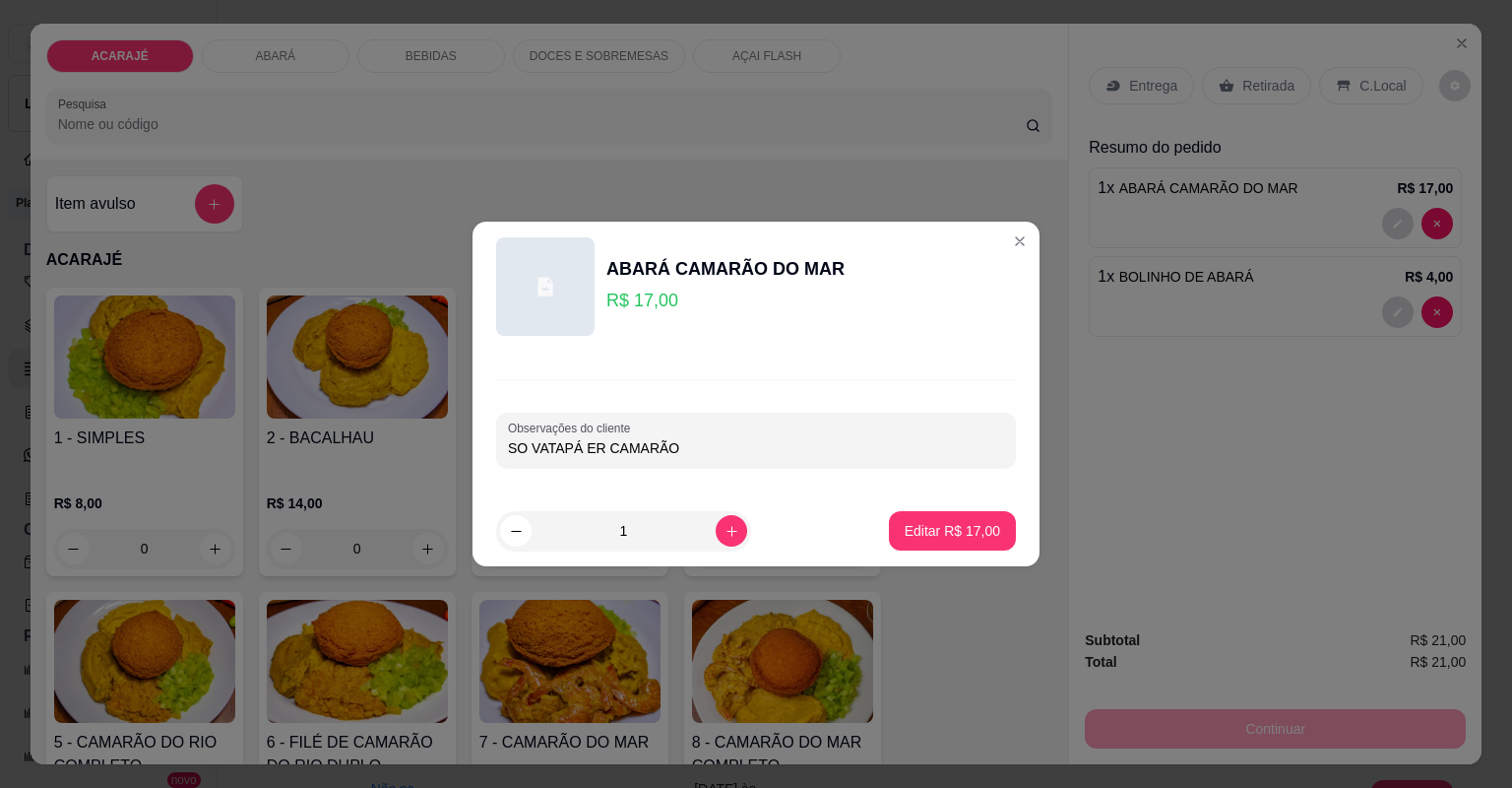 click on "SO VATAPÁ ER CAMARÃO" at bounding box center [756, 448] 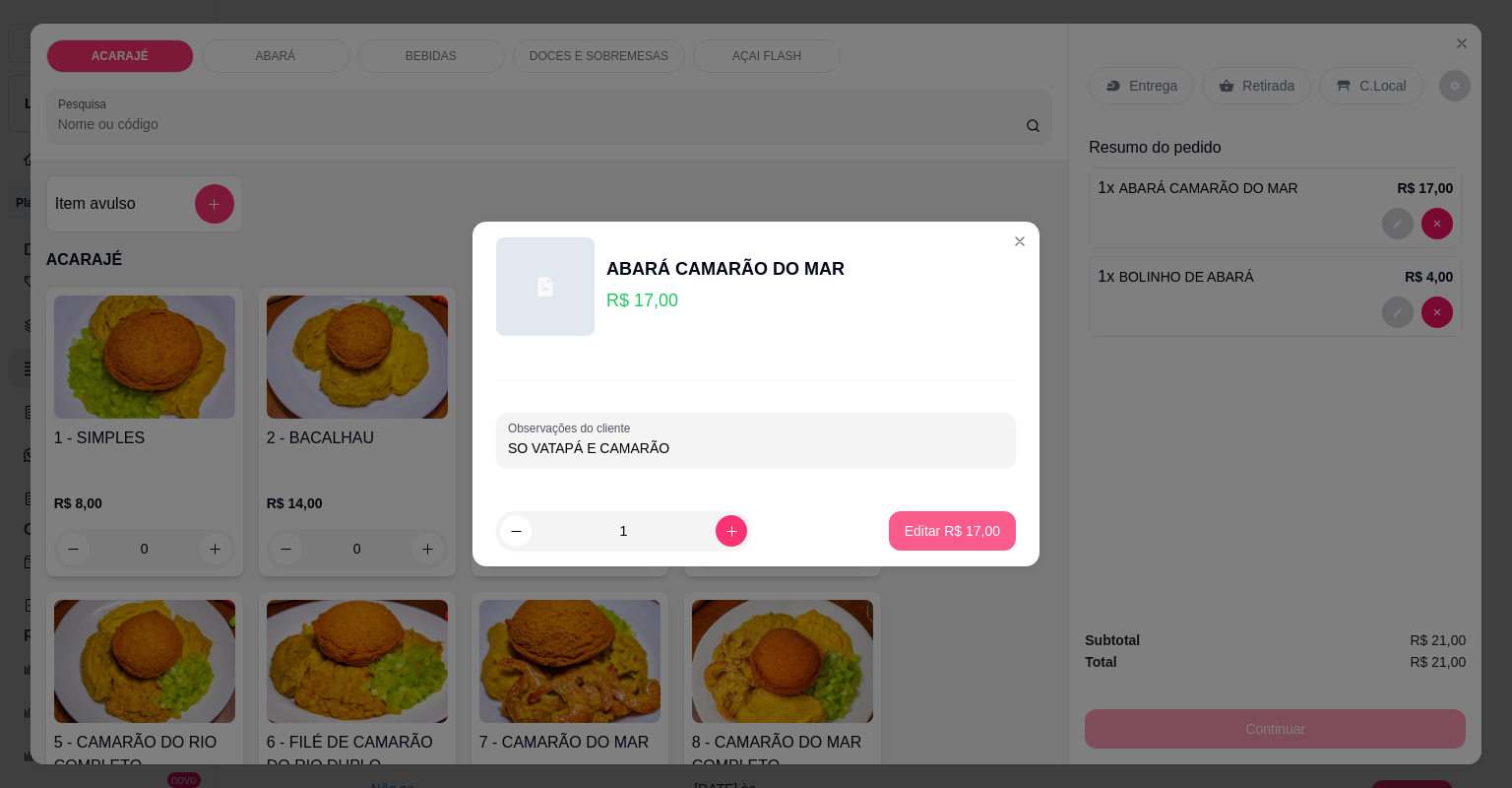 click on "Editar   R$ 17,00" at bounding box center [952, 531] 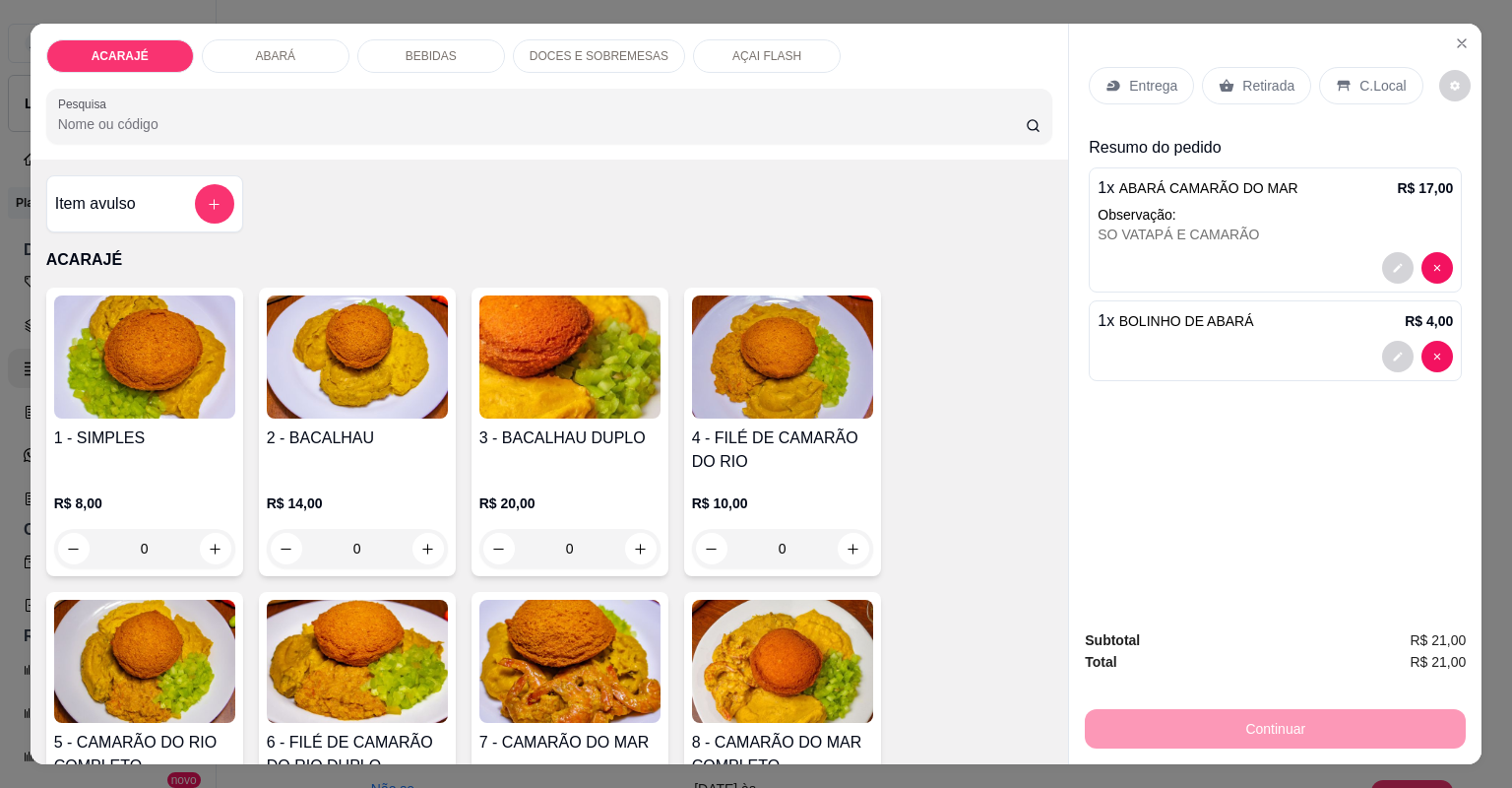 click on "Retirada" at bounding box center (1268, 86) 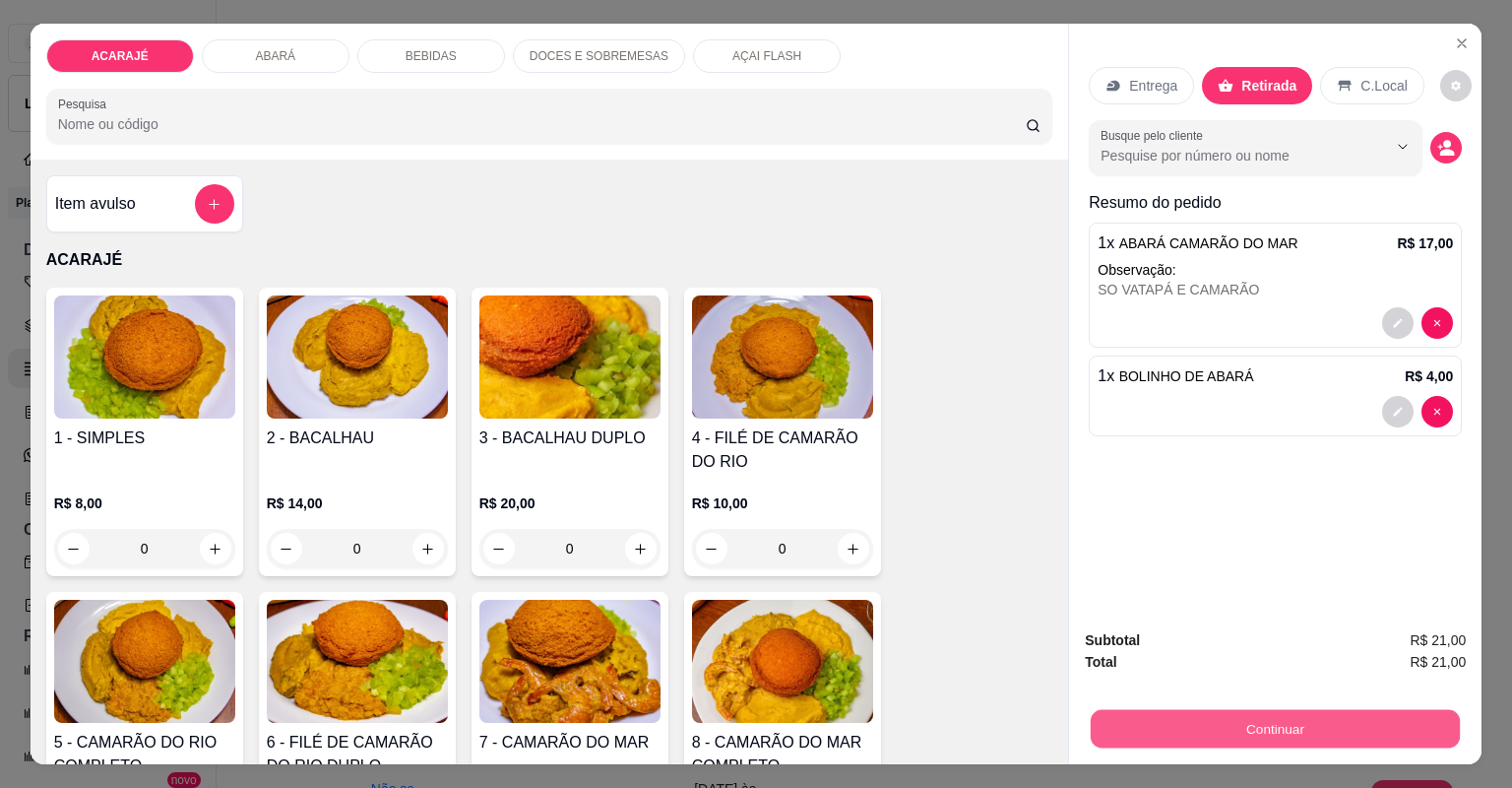 click on "Continuar" at bounding box center [1275, 729] 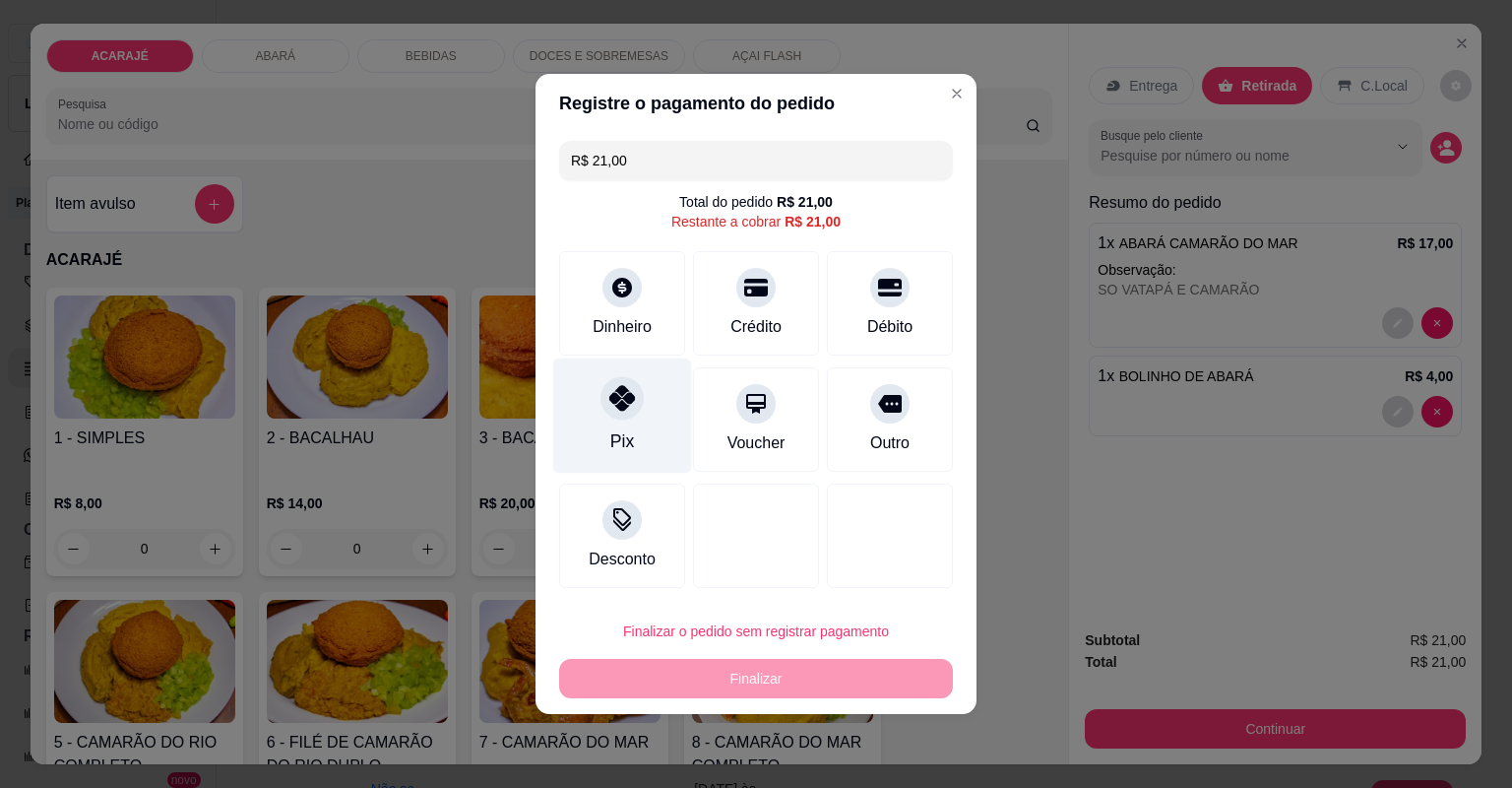 click 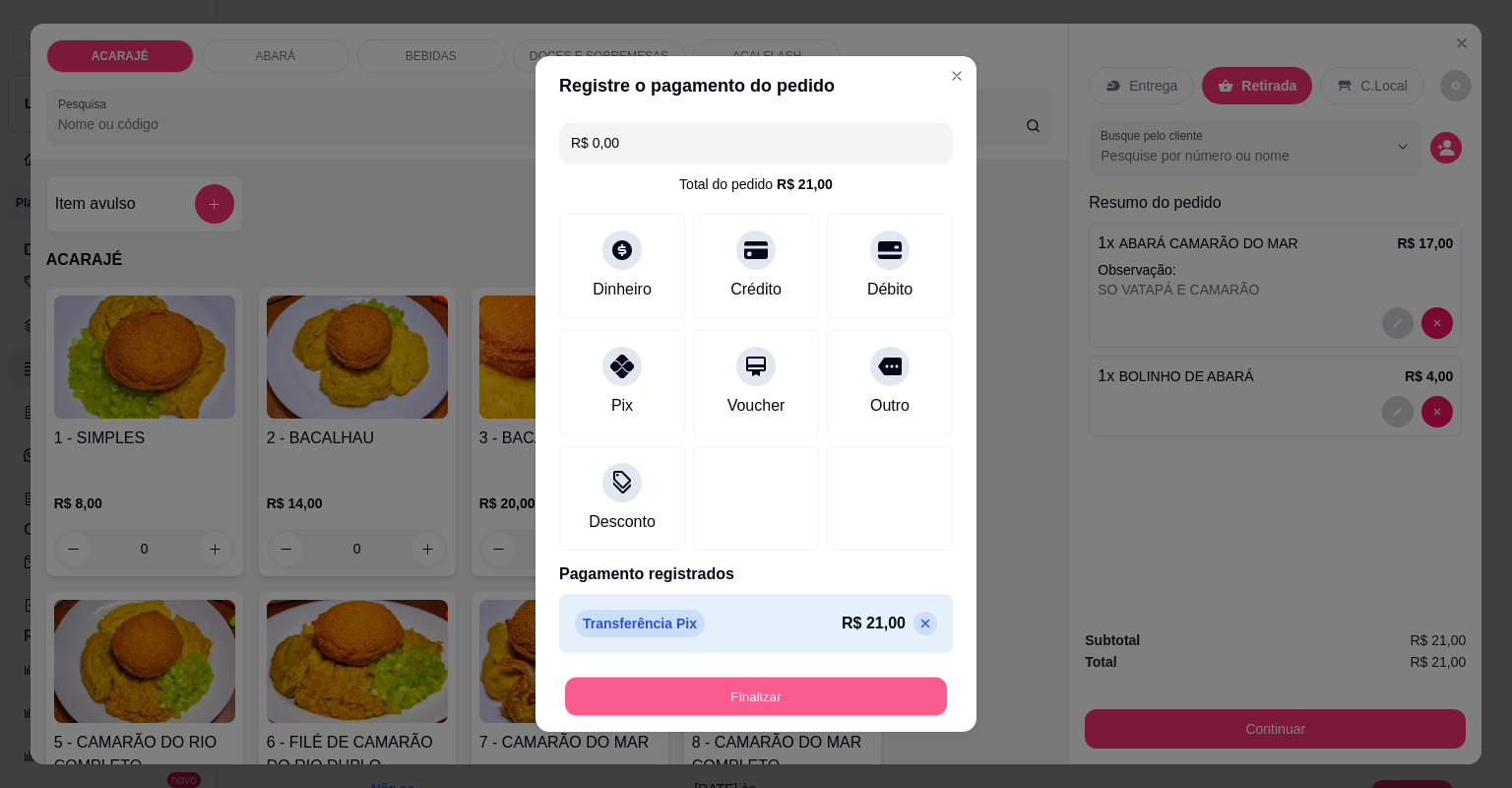 click on "Finalizar" at bounding box center [756, 696] 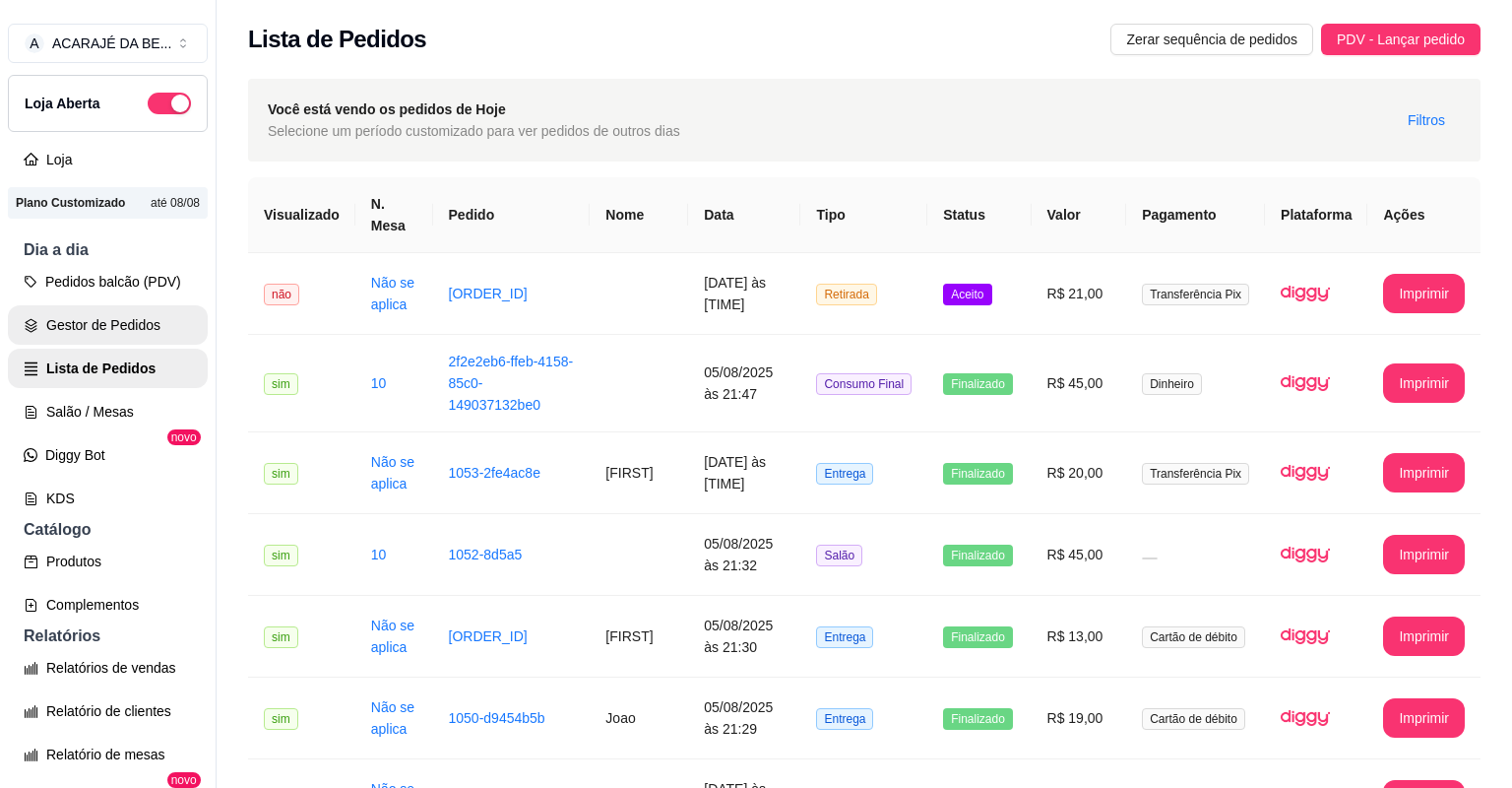 click on "Gestor de Pedidos" at bounding box center [107, 325] 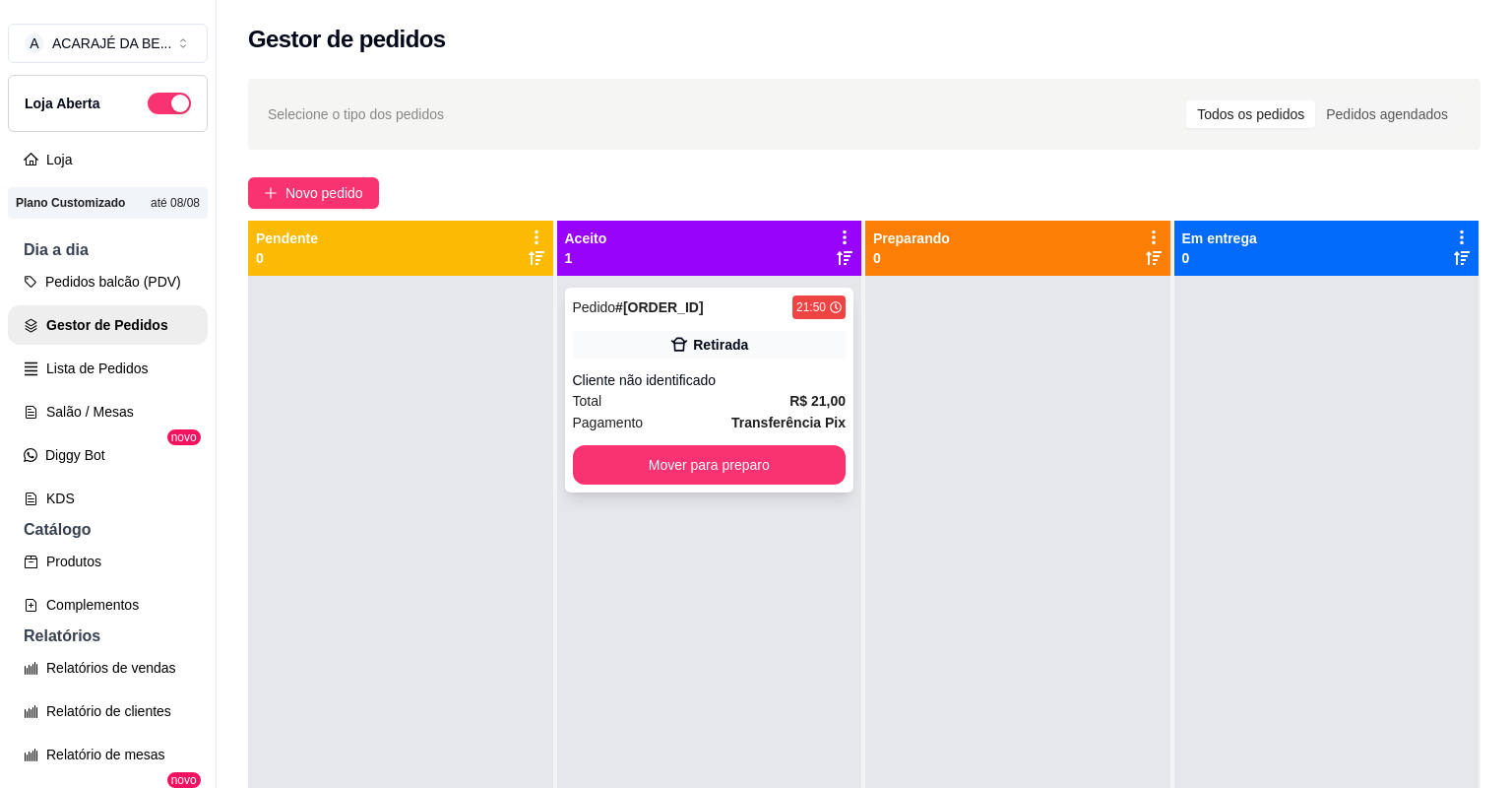 click on "Total R$ 21,00" at bounding box center [710, 401] 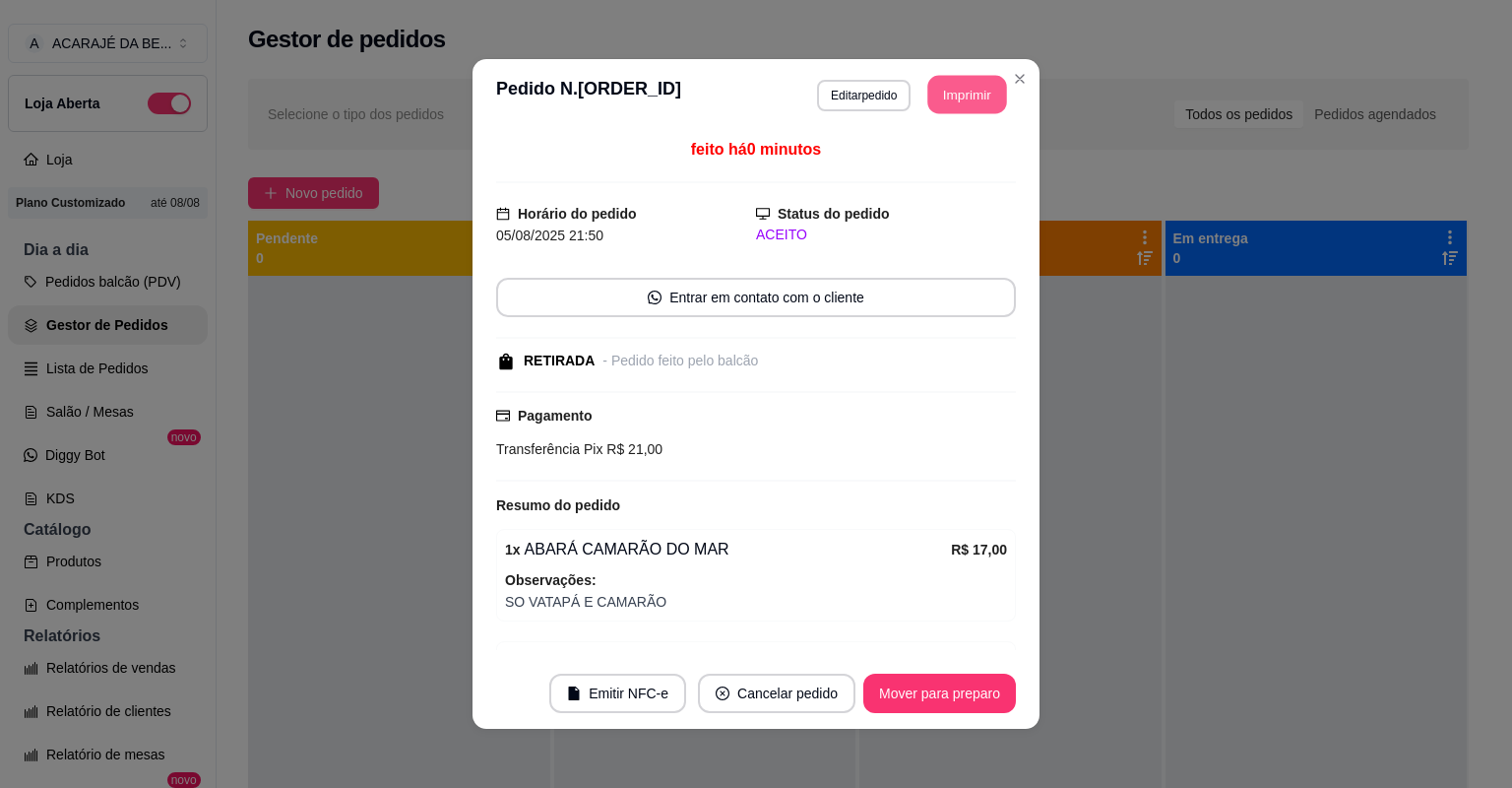 click on "Imprimir" at bounding box center (968, 95) 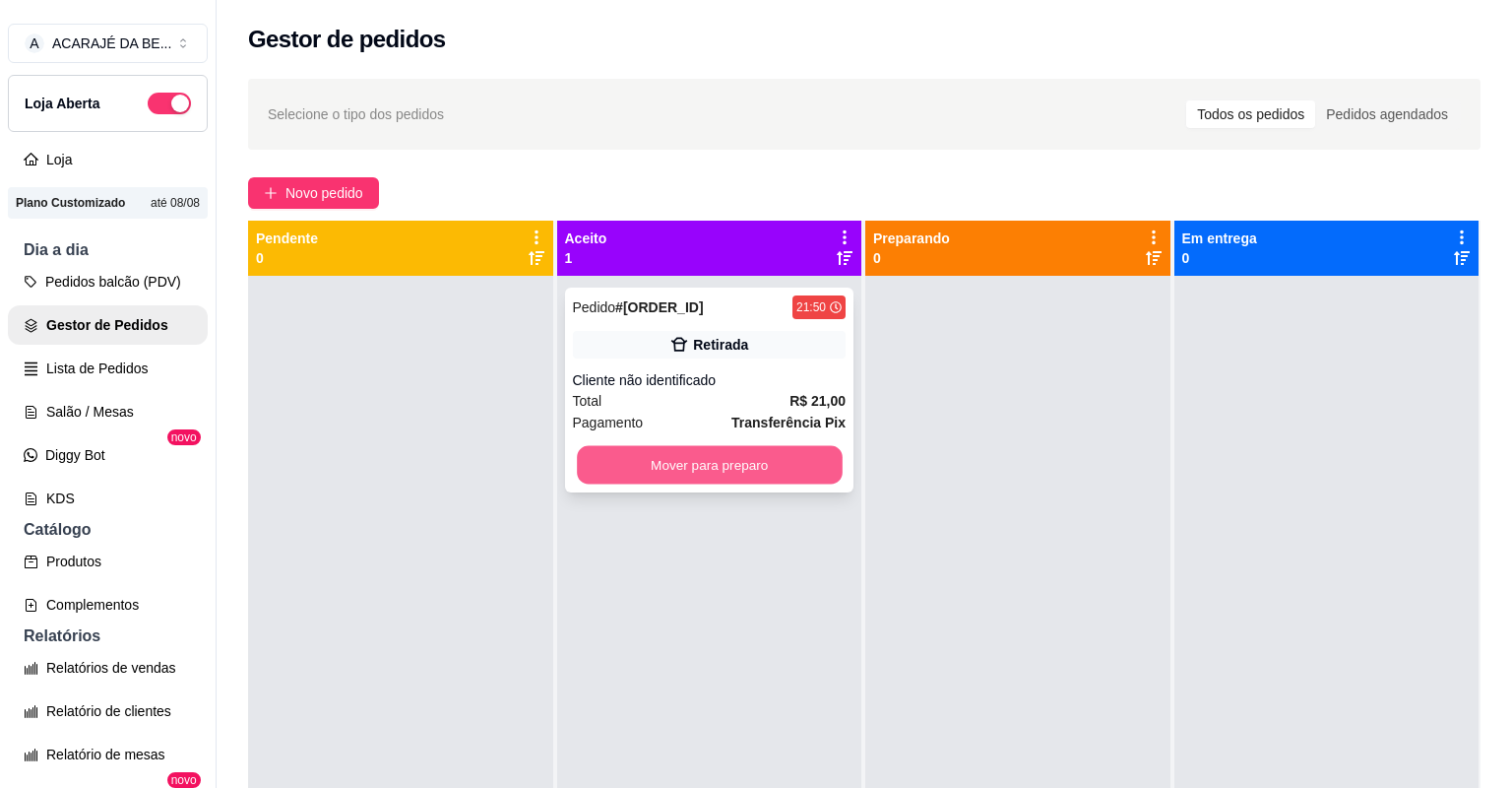 click on "Mover para preparo" at bounding box center (709, 465) 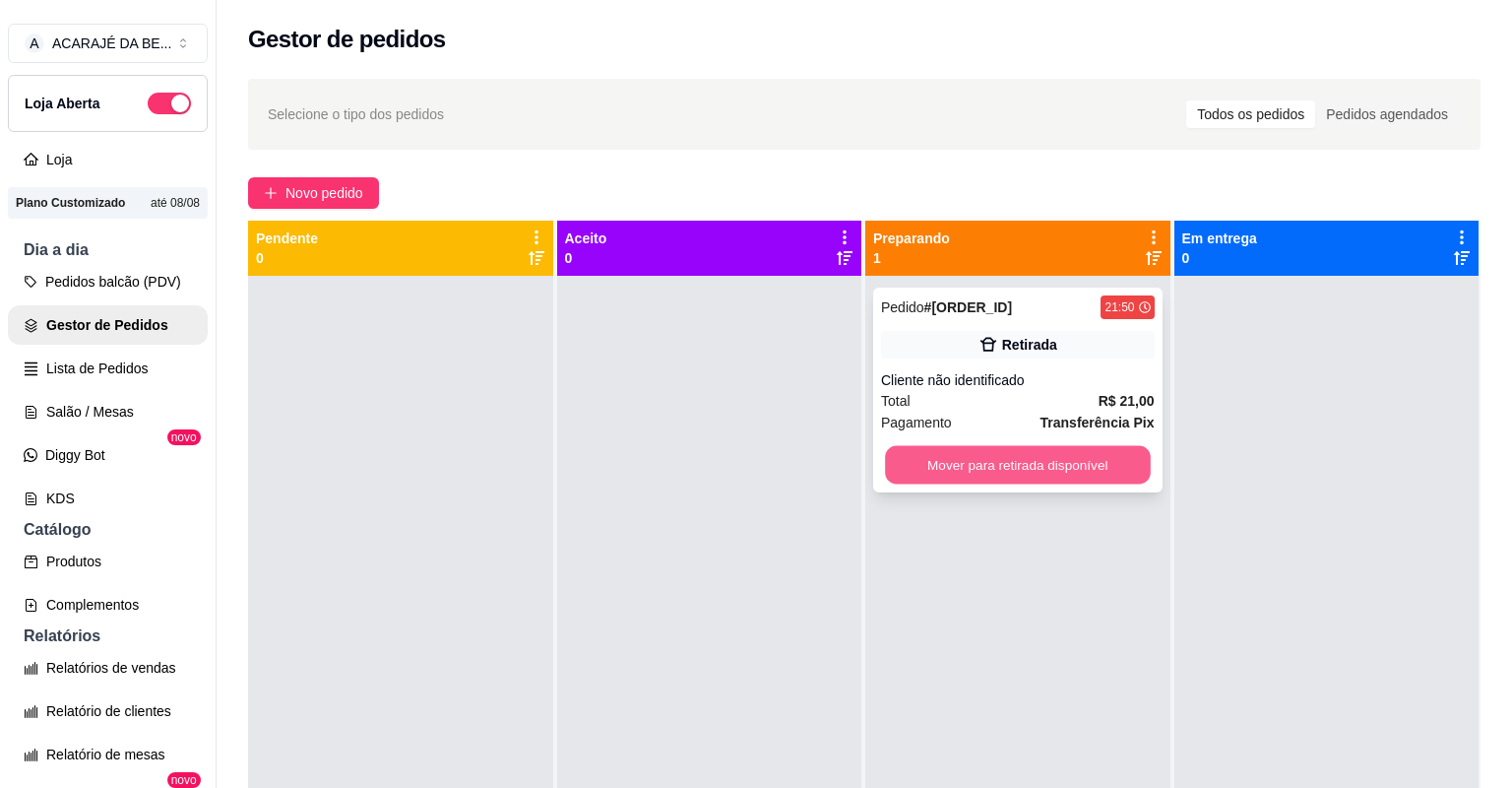 click on "Mover para retirada disponível" at bounding box center (1017, 465) 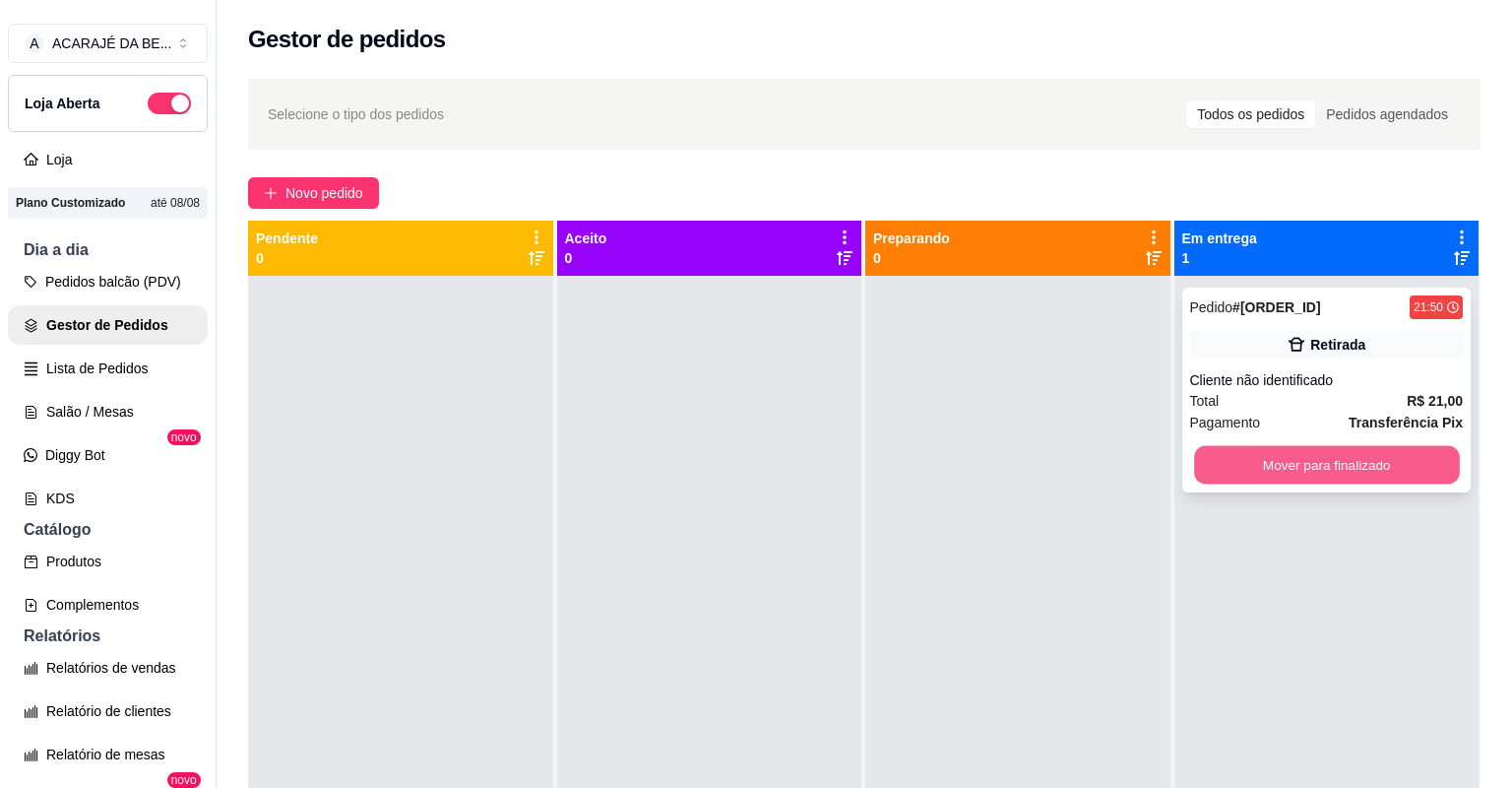 click on "Mover para finalizado" at bounding box center [1326, 465] 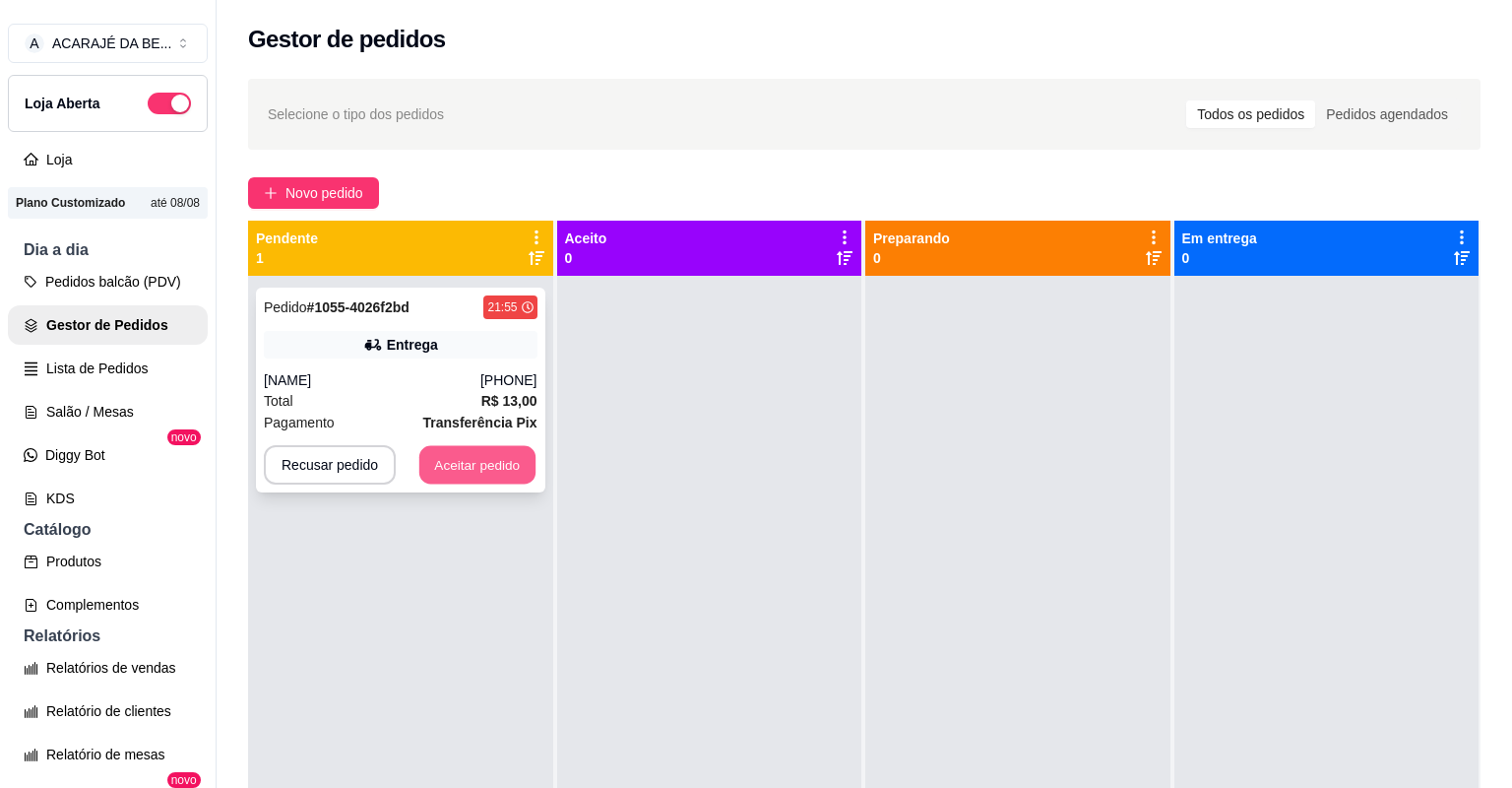 click on "Aceitar pedido" at bounding box center [477, 465] 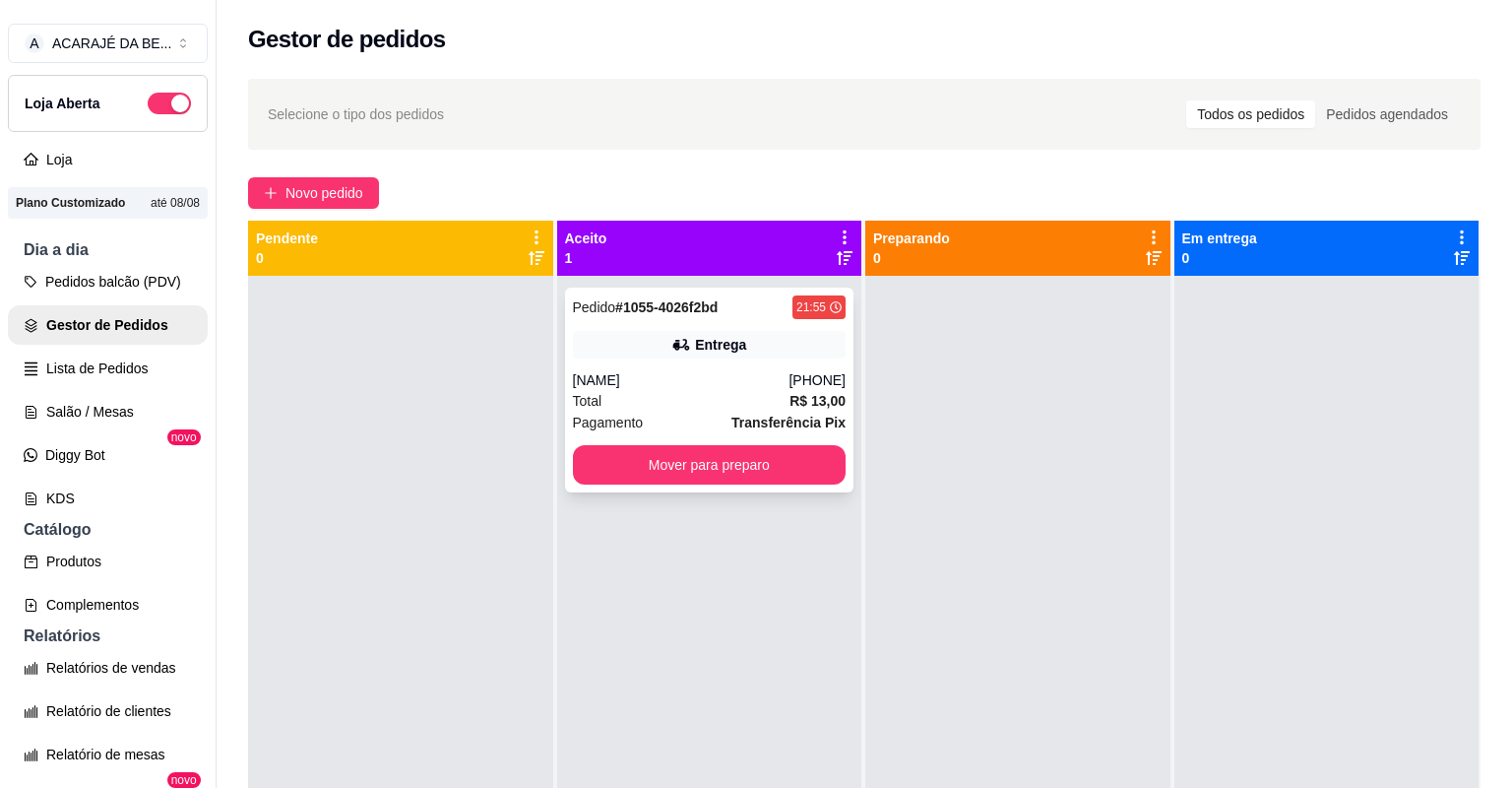 click on "Pagamento Transferência Pix" at bounding box center [710, 423] 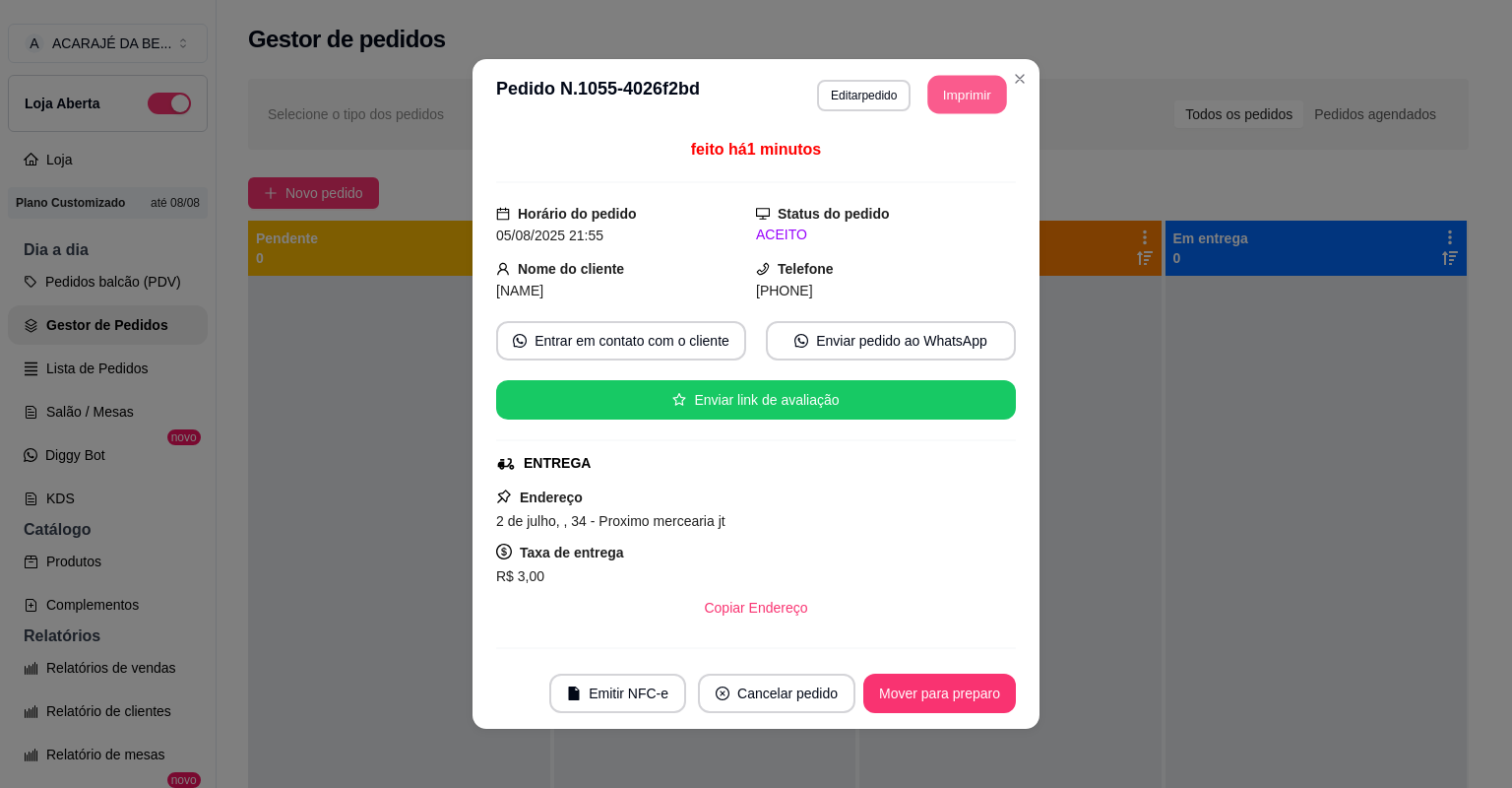 click on "Imprimir" at bounding box center [968, 95] 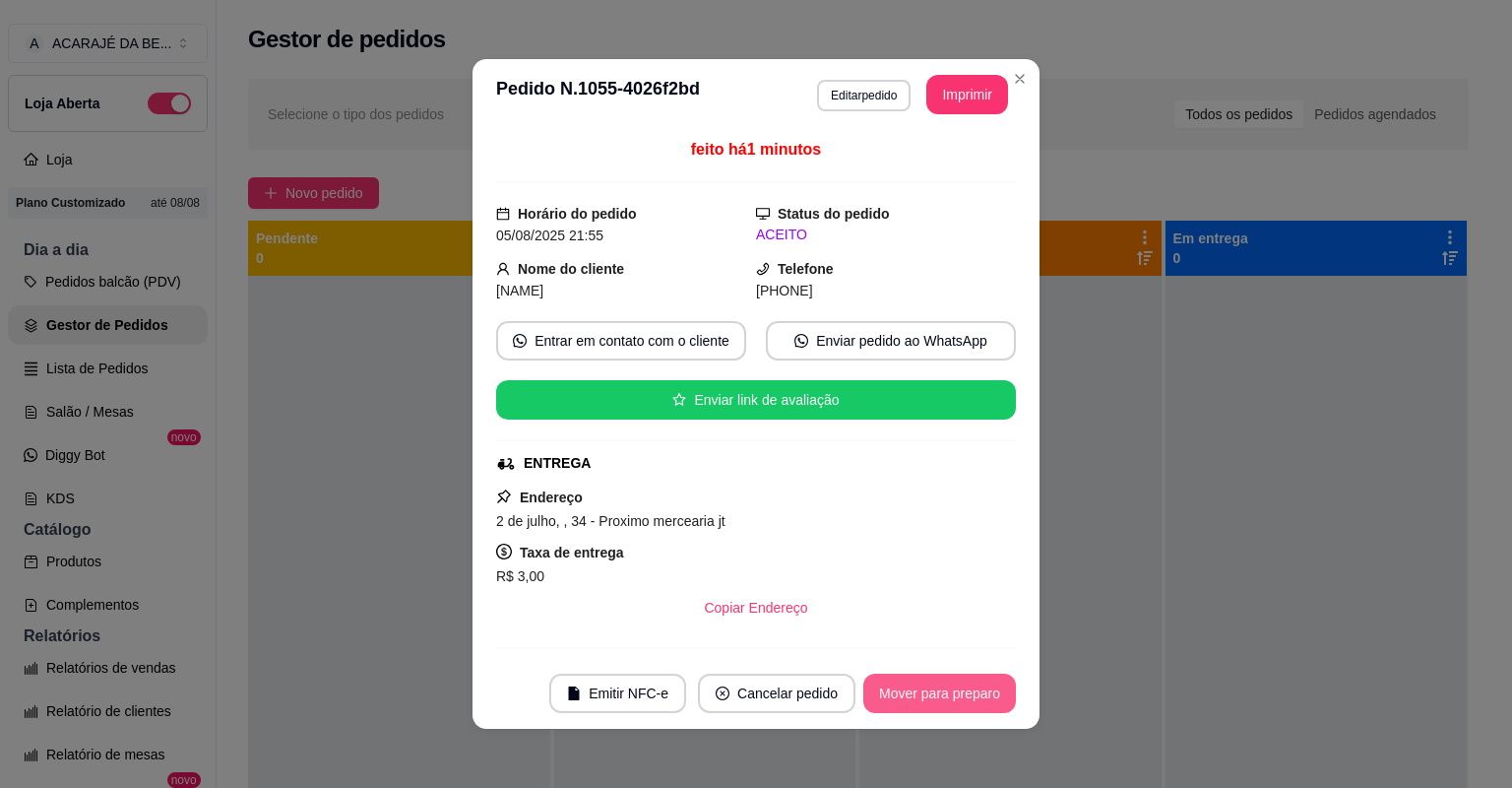 click on "Mover para preparo" at bounding box center (939, 693) 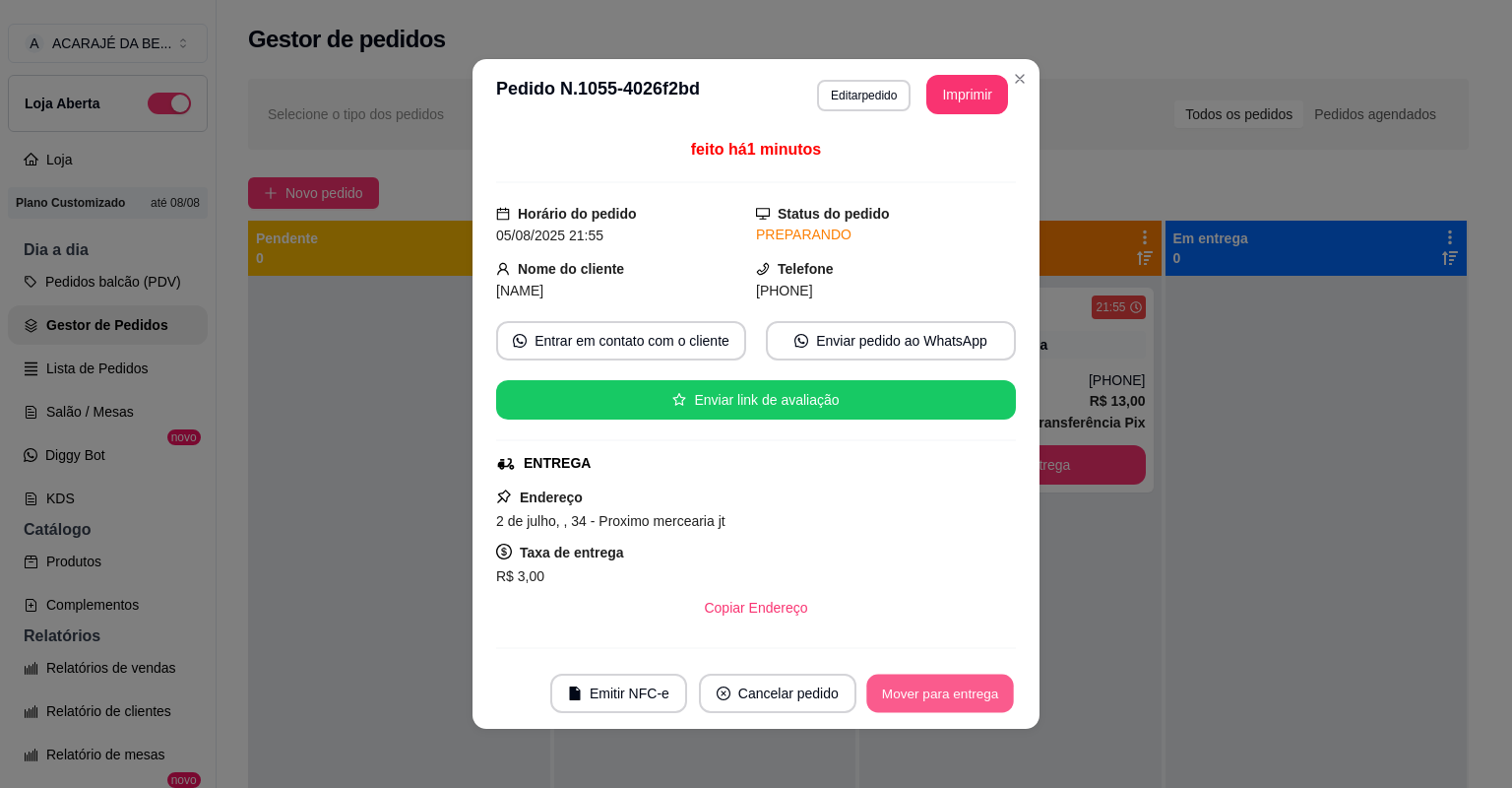 click on "Mover para entrega" at bounding box center [940, 693] 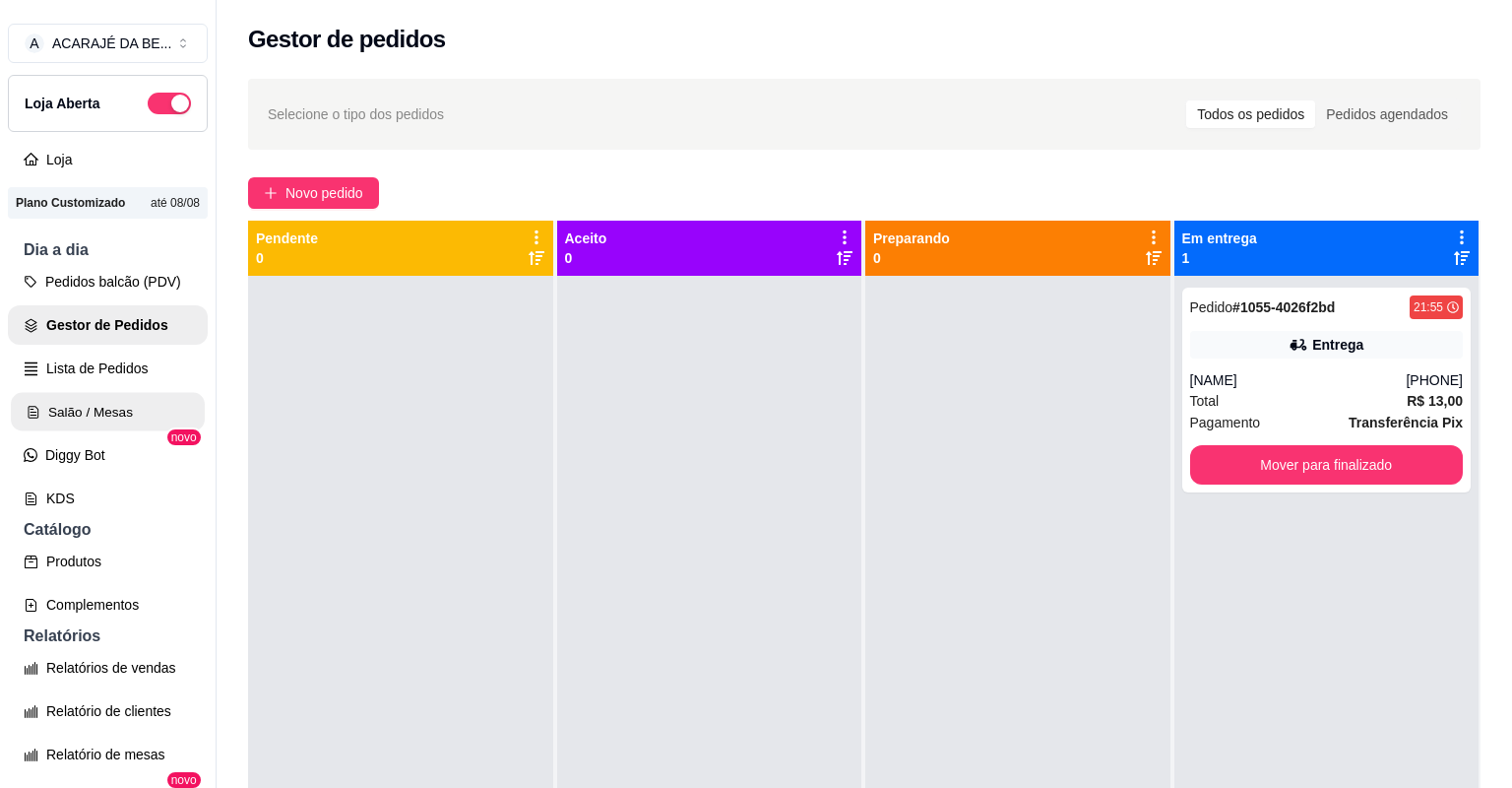 click on "Salão / Mesas" at bounding box center (107, 412) 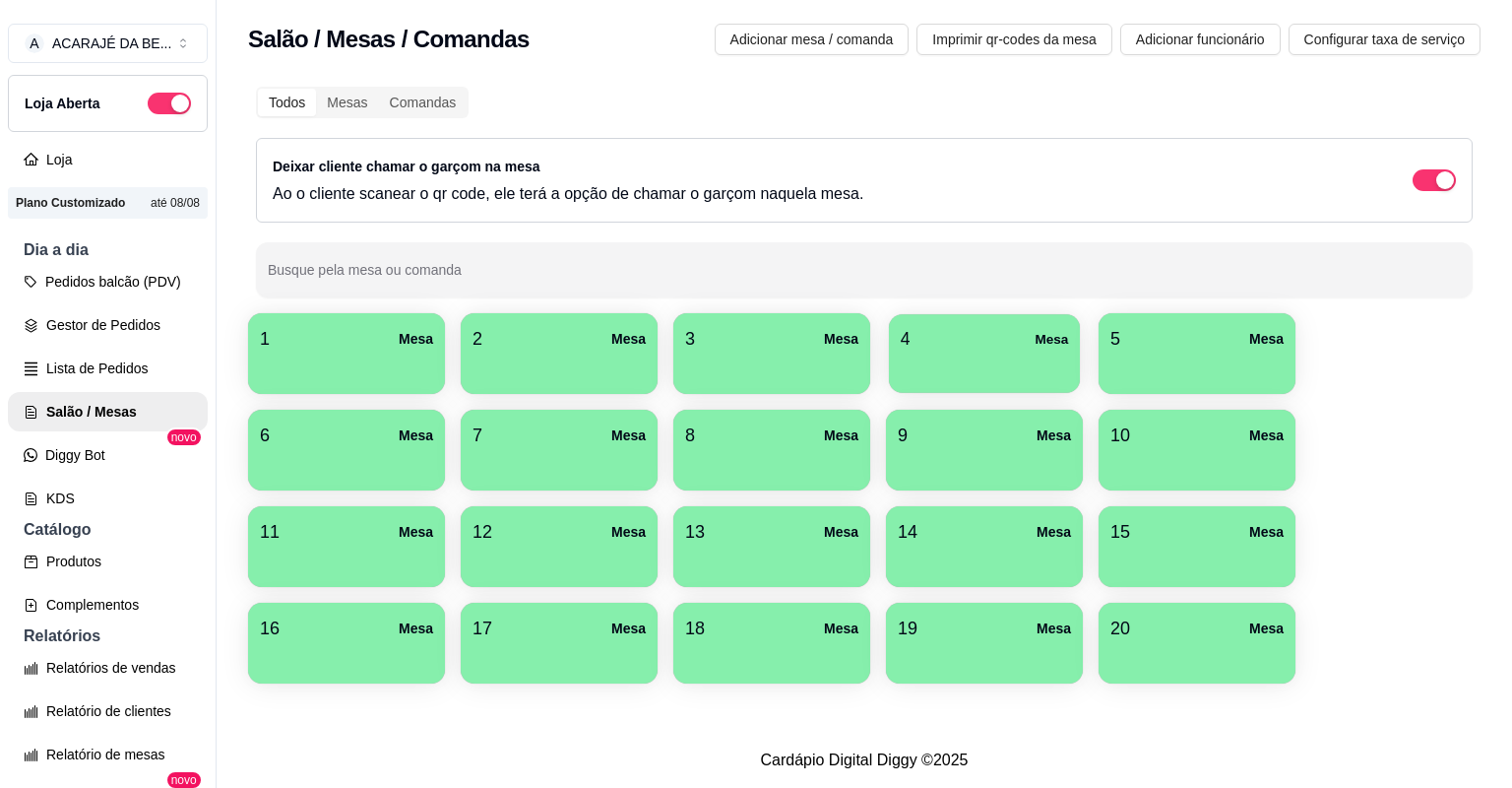 click on "4 Mesa" at bounding box center (984, 354) 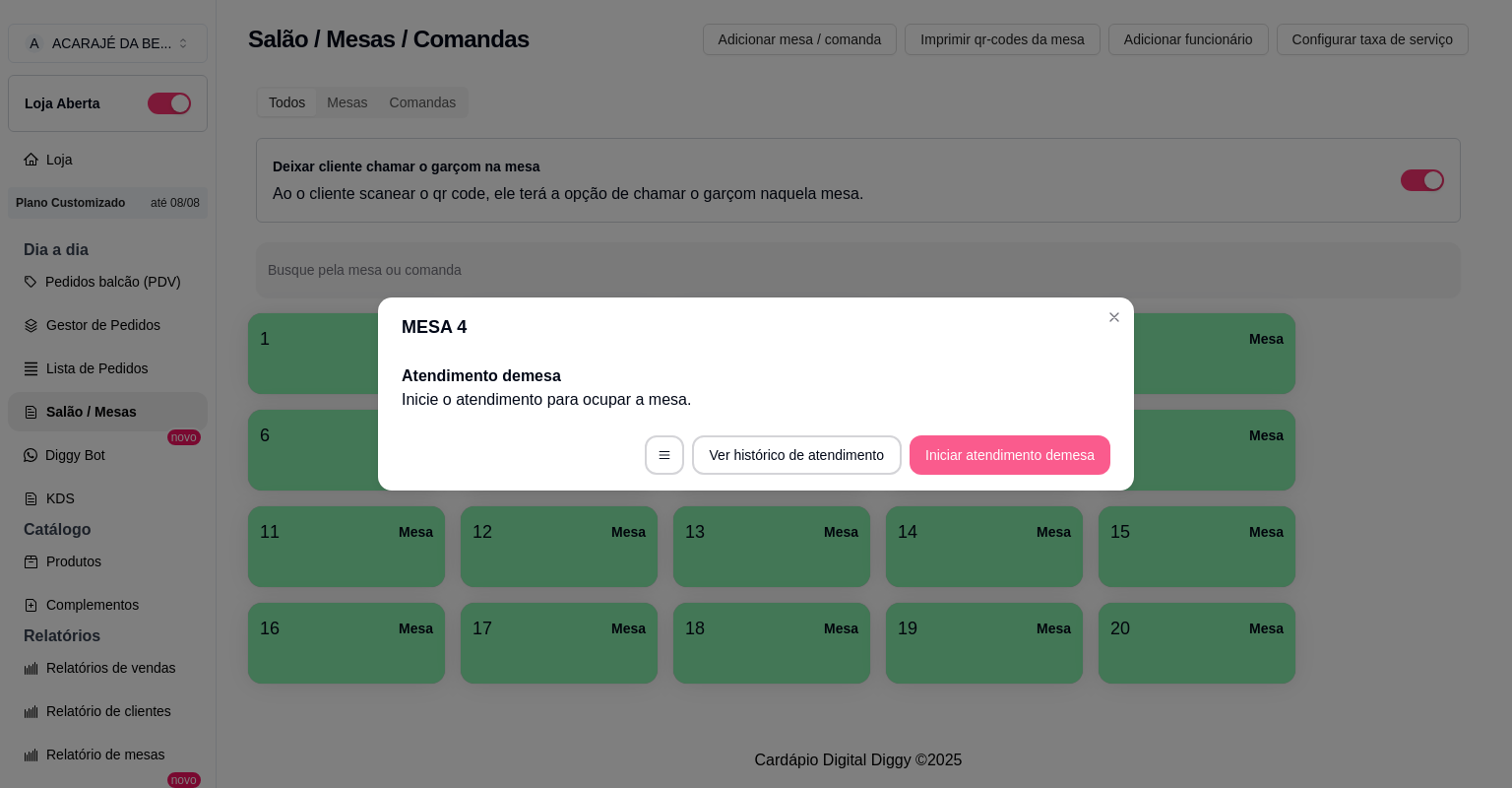 click on "Iniciar atendimento de  mesa" at bounding box center [1010, 455] 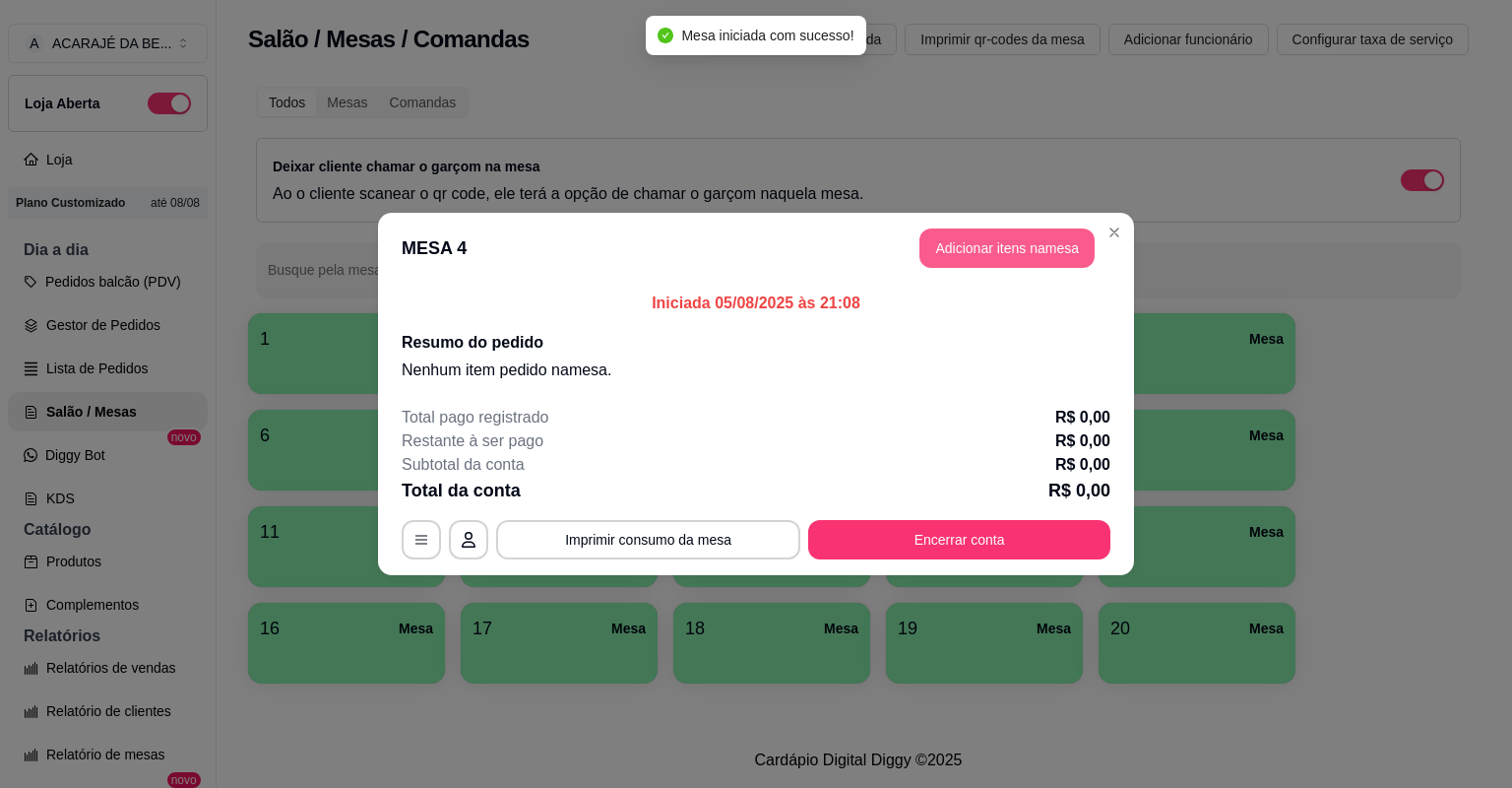 click on "Adicionar itens na  mesa" at bounding box center (1007, 248) 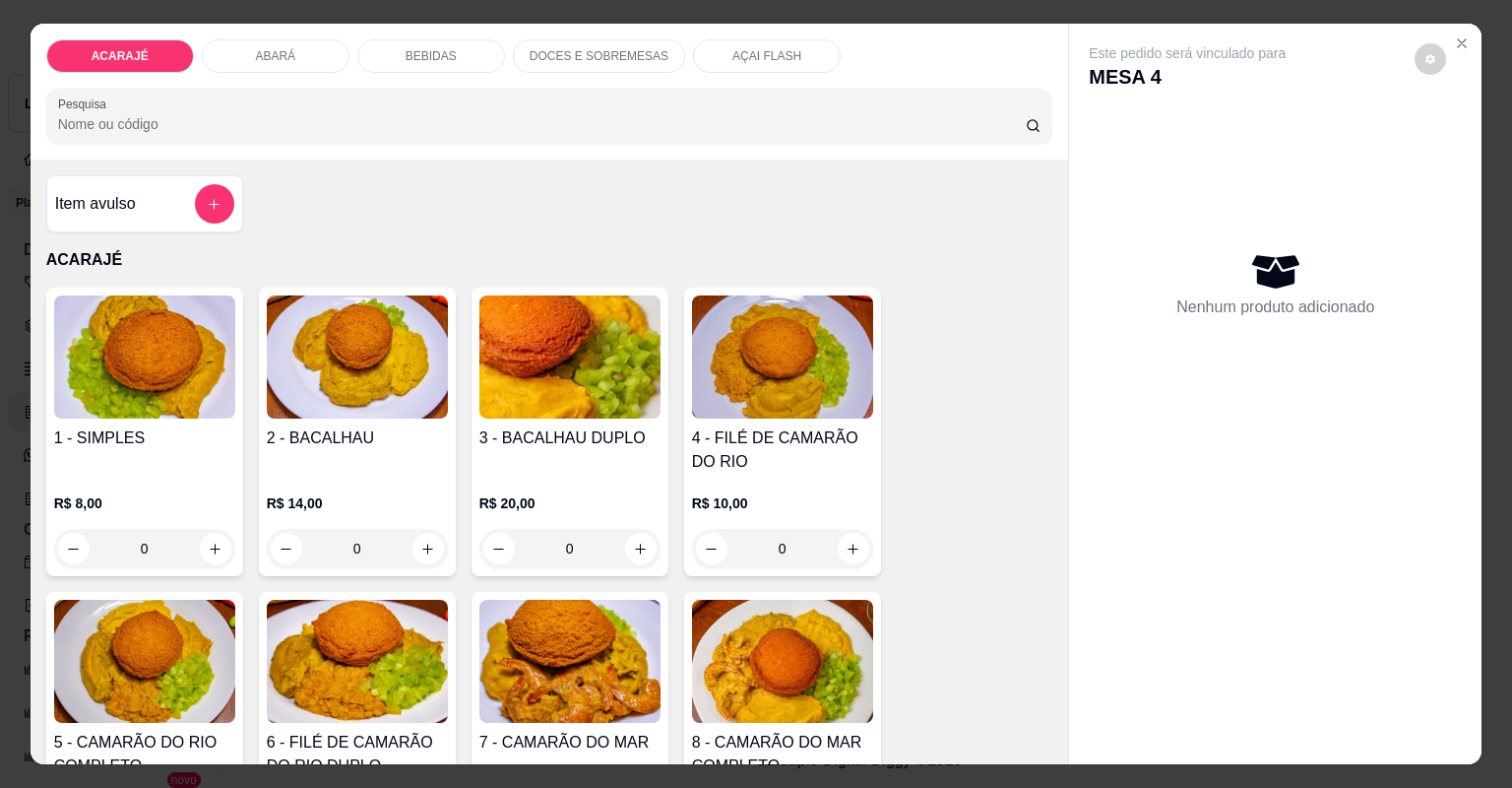 click 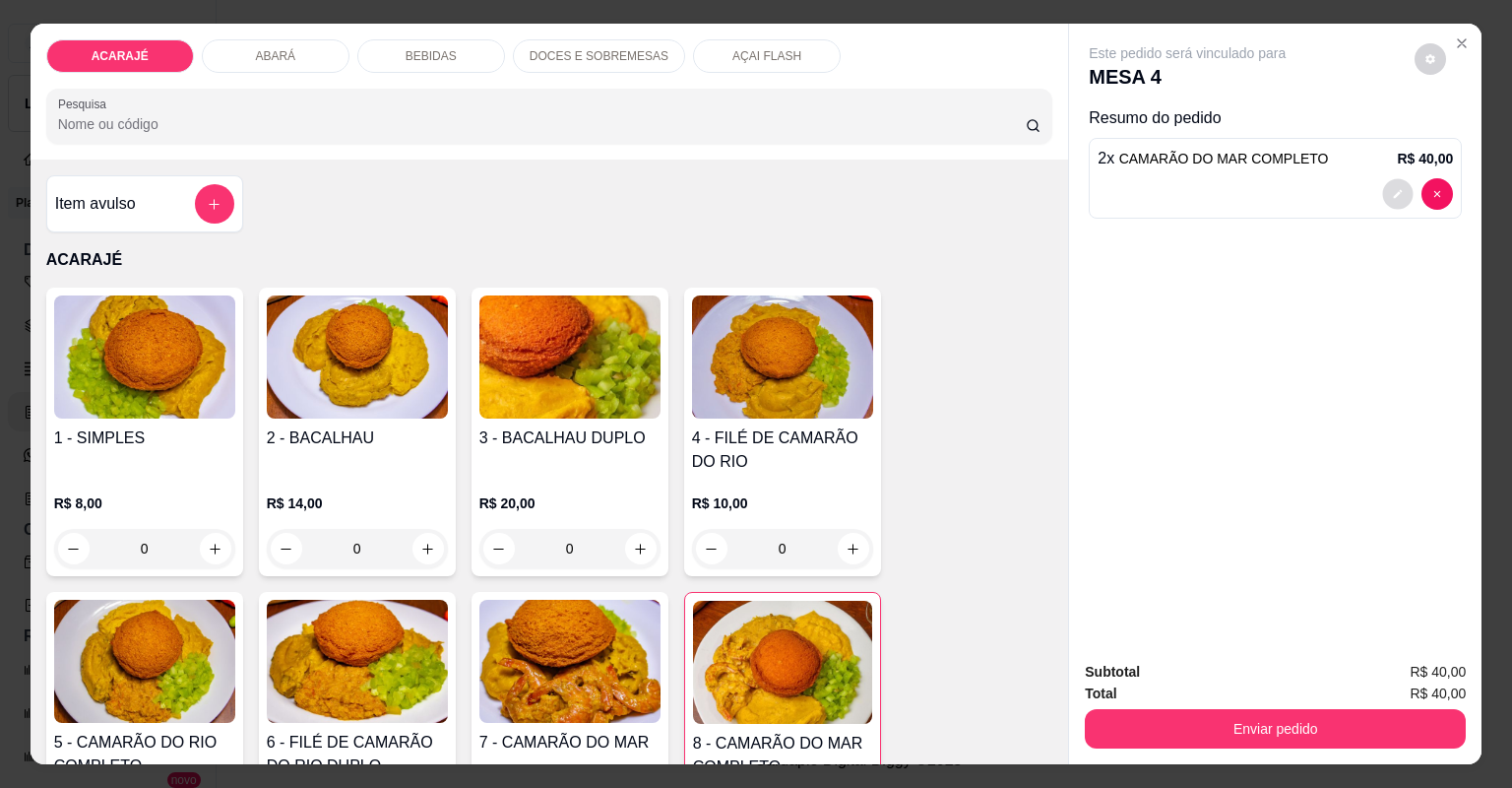 click 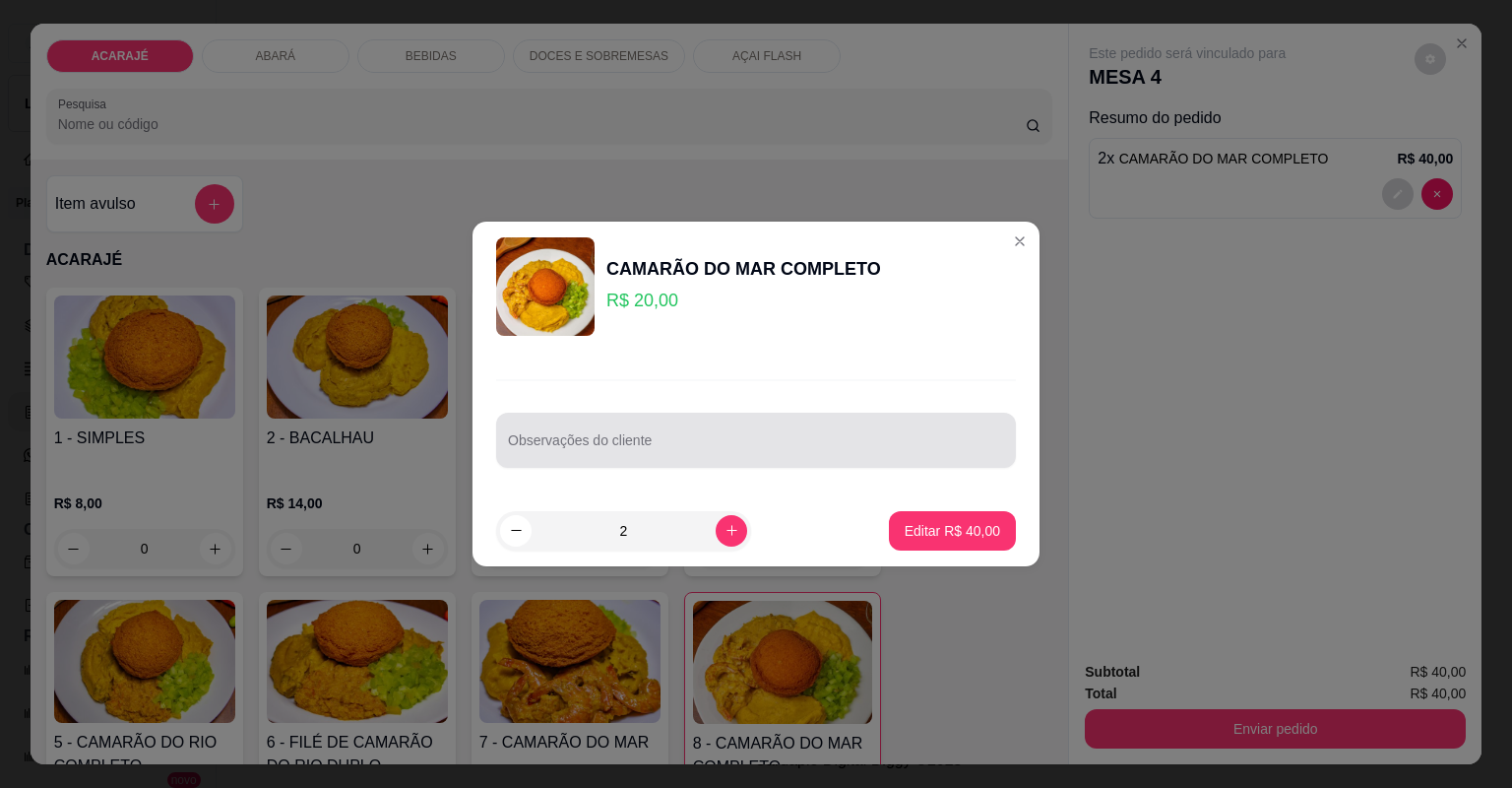 click on "Observações do cliente" at bounding box center [756, 448] 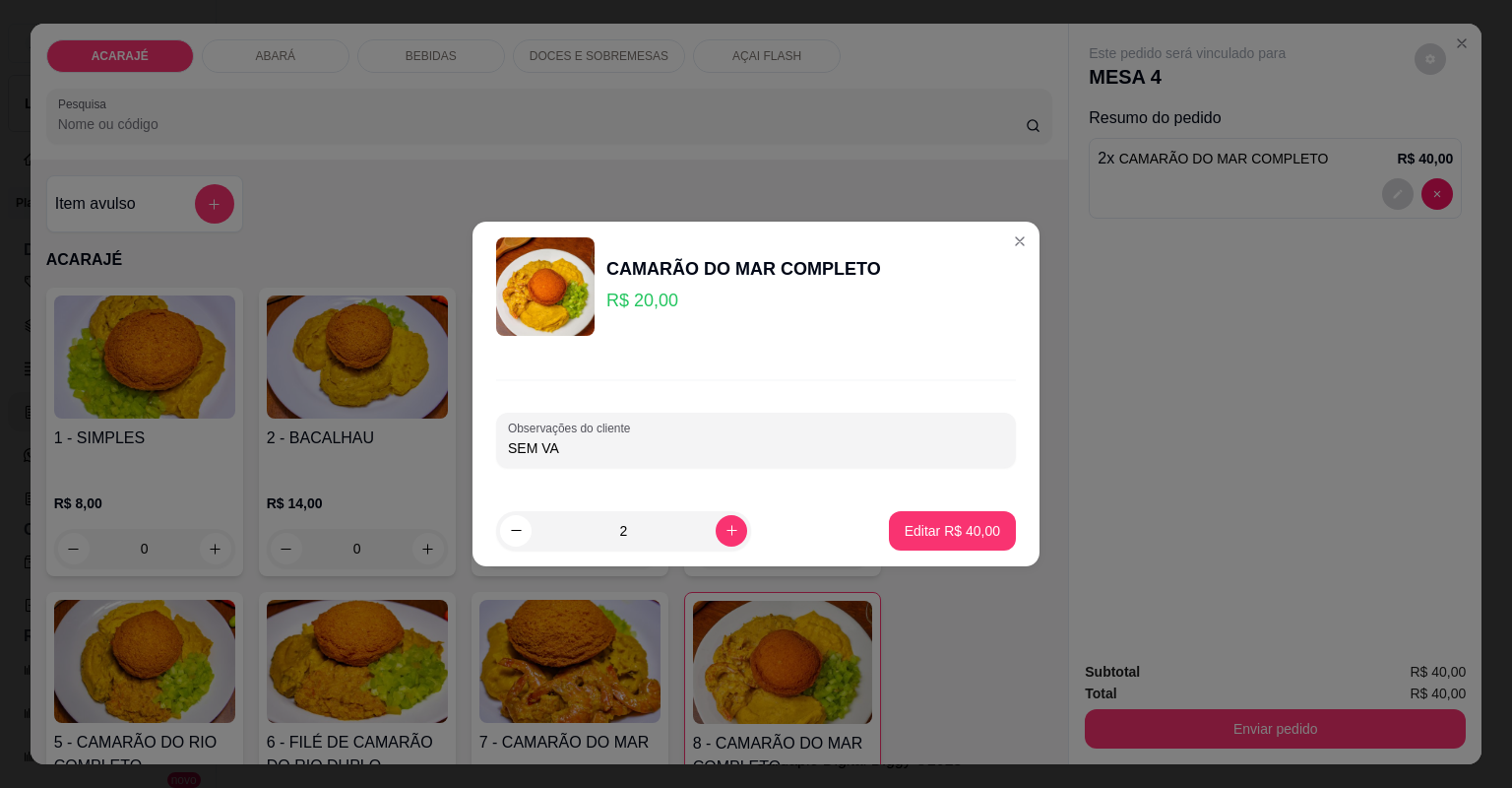 type on "SEM VAT" 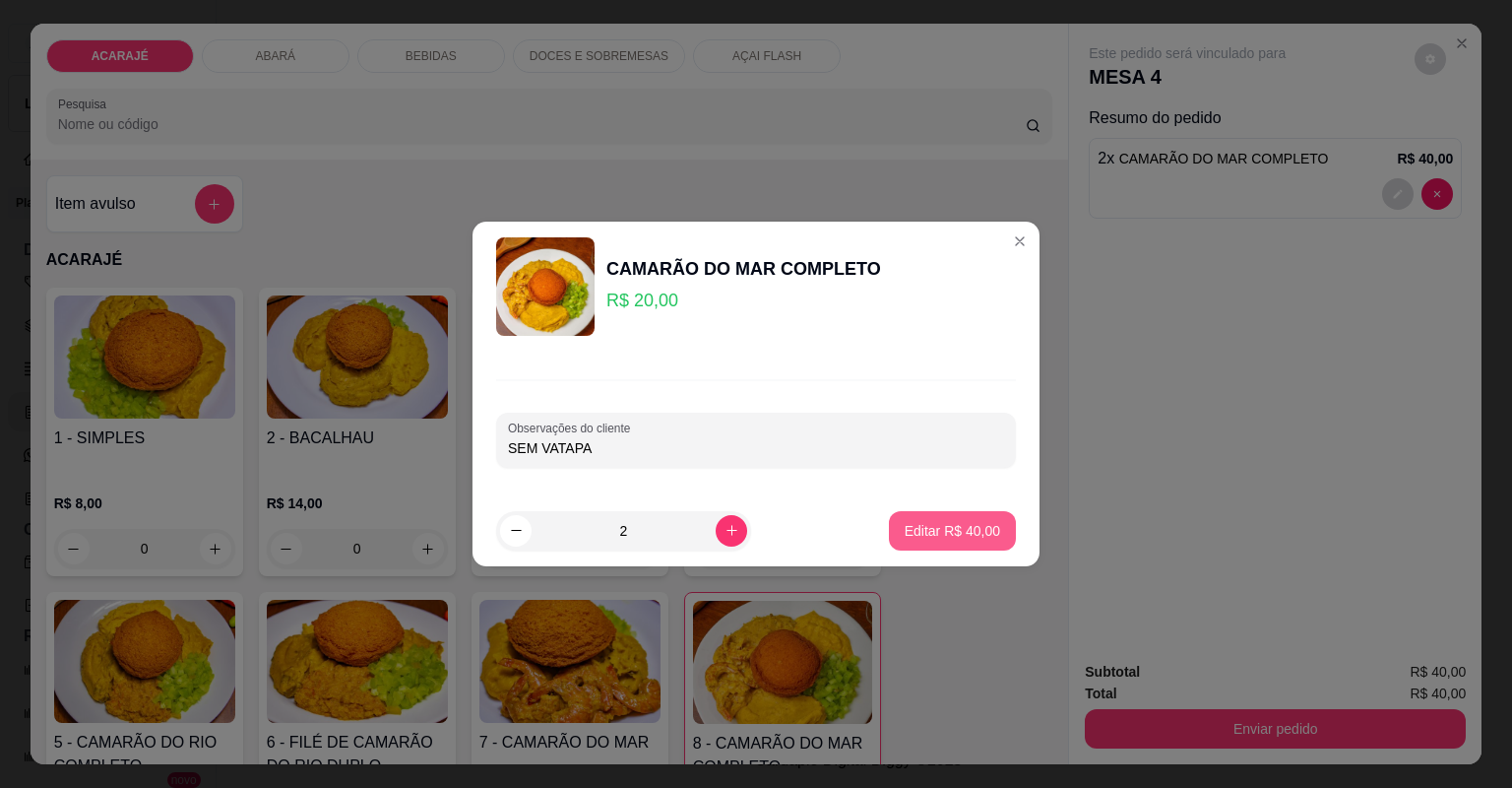 click on "Editar   R$ 40,00" at bounding box center (952, 531) 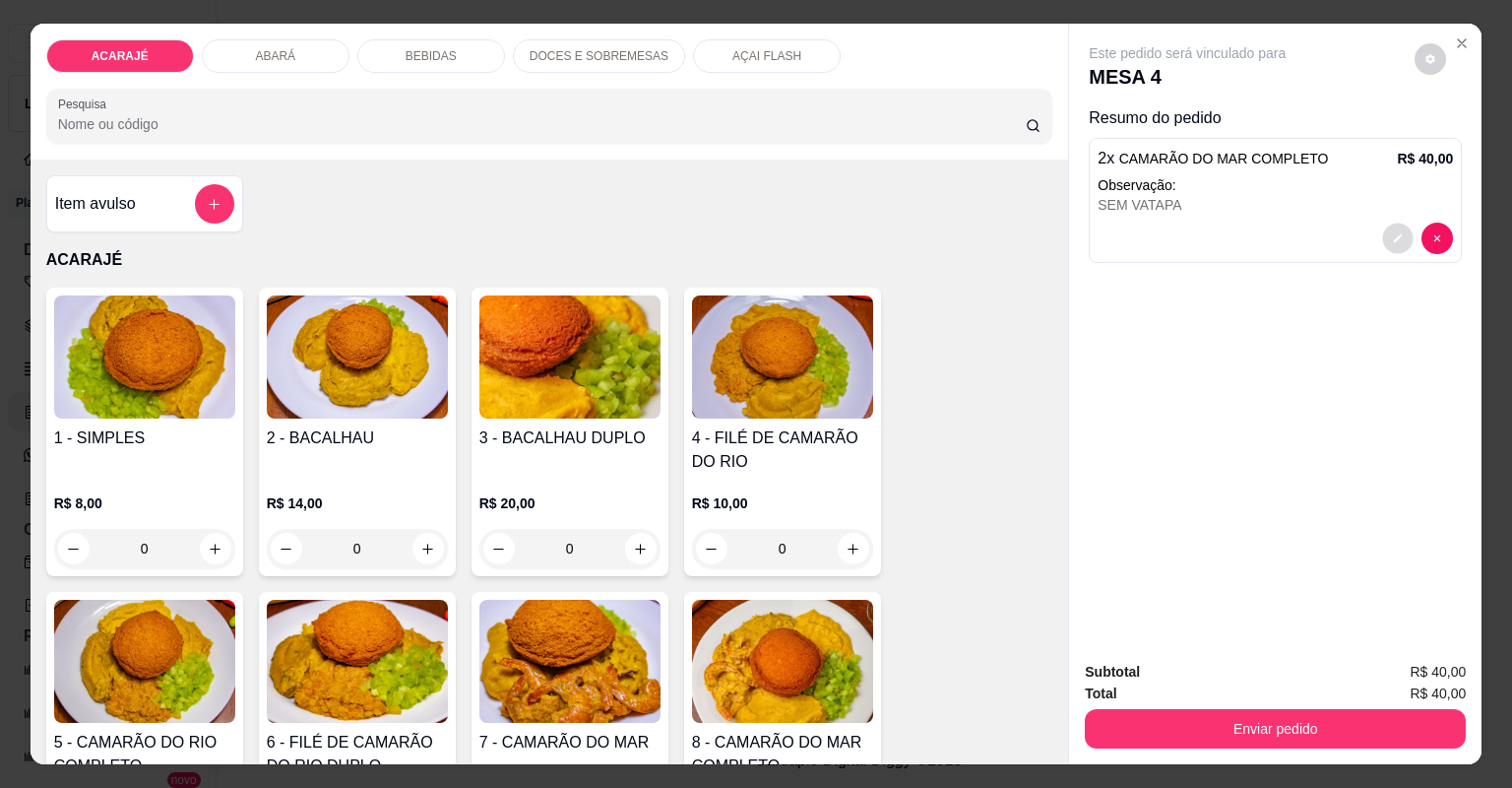 click at bounding box center (1398, 237) 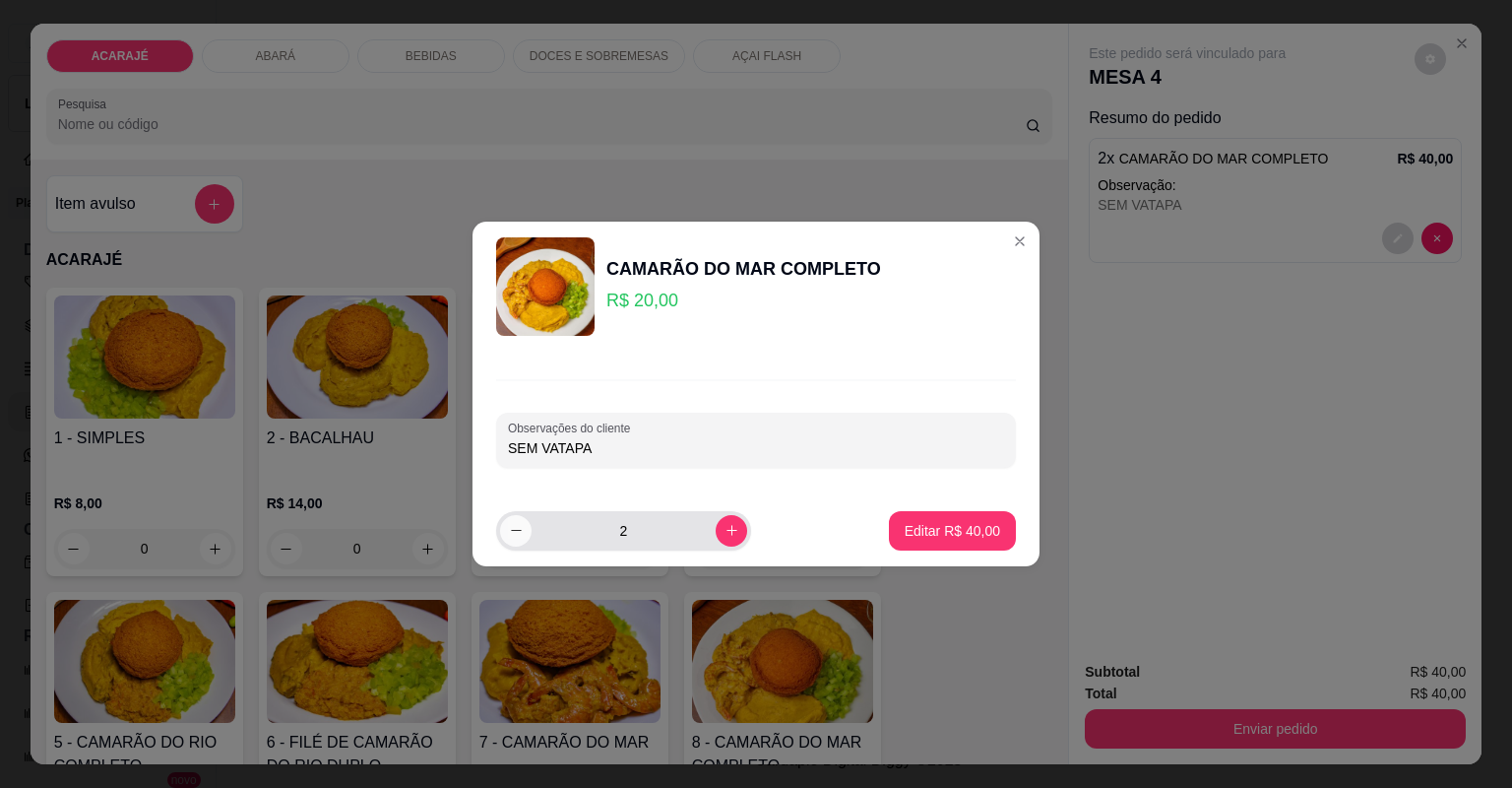 click 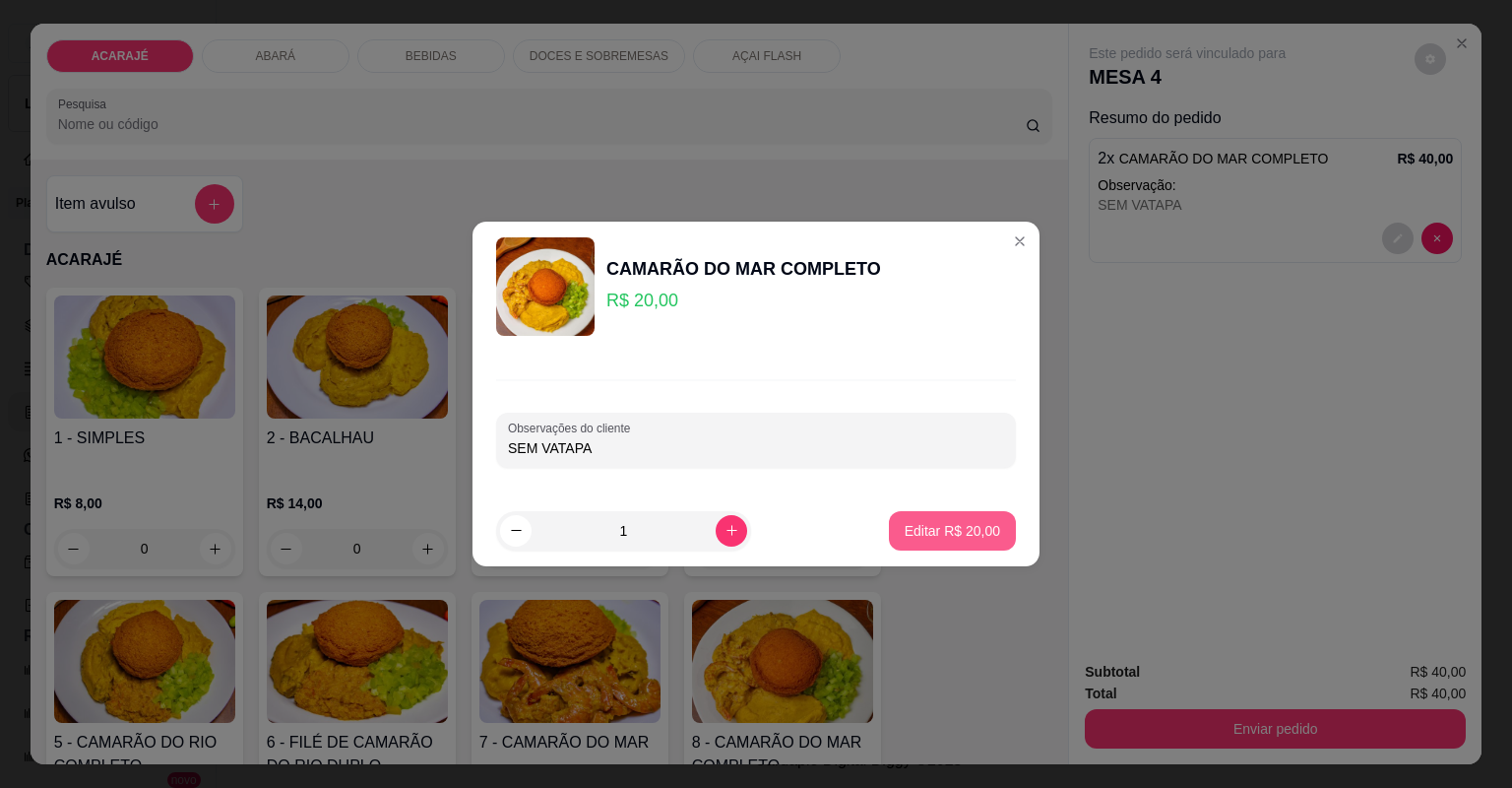 click on "Editar   R$ 20,00" at bounding box center (952, 531) 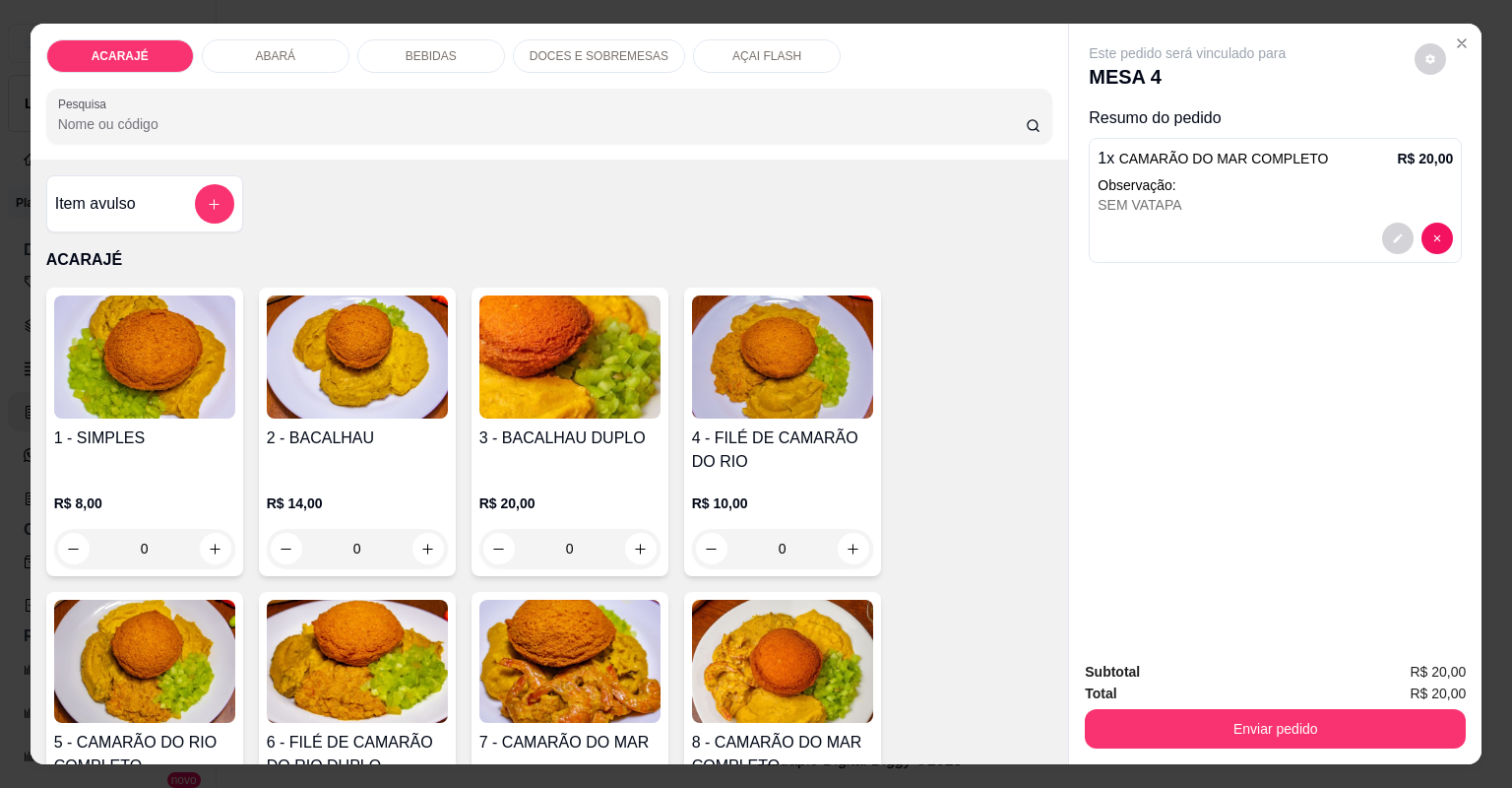 click 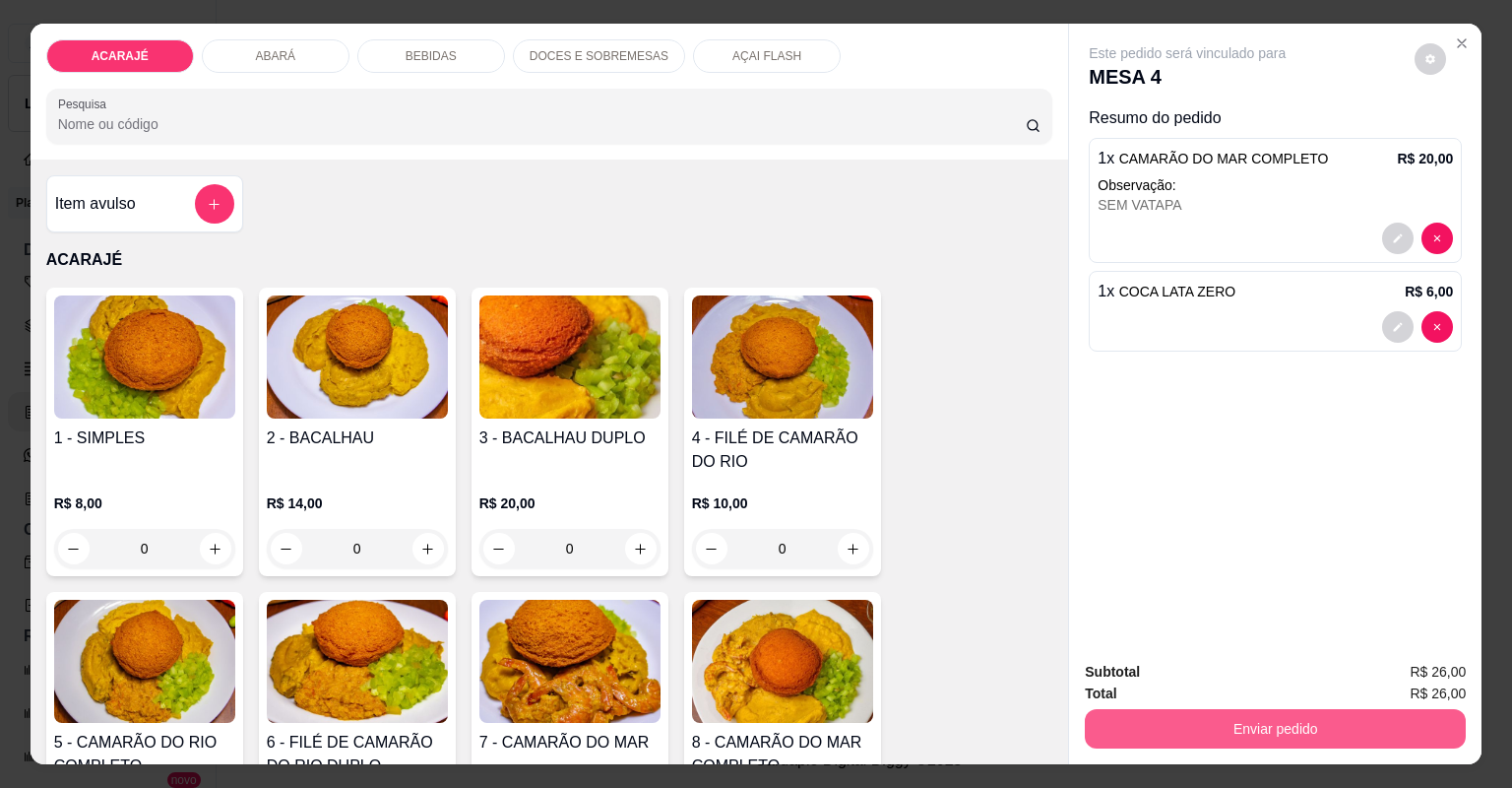 click on "Enviar pedido" at bounding box center (1275, 729) 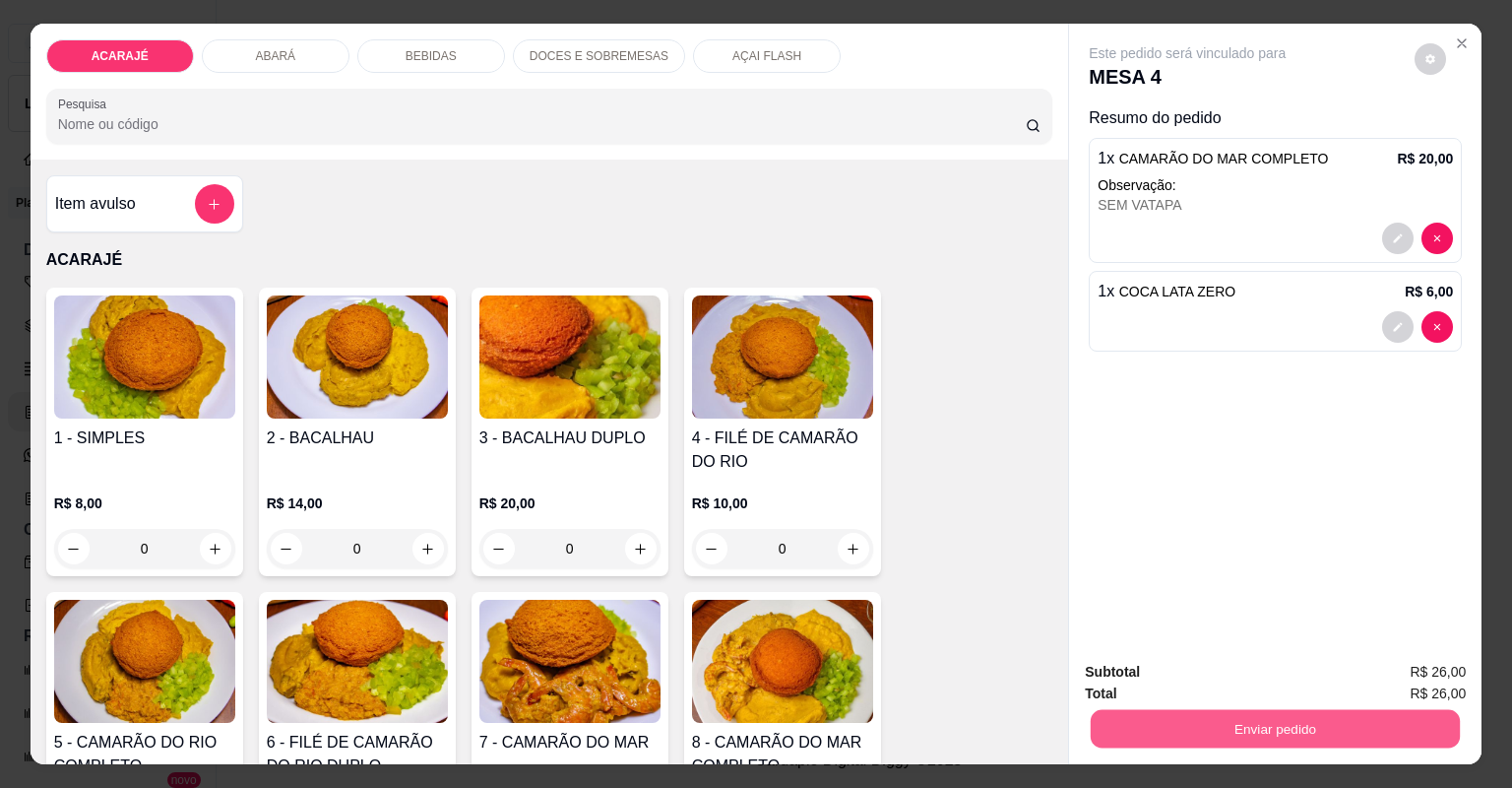 click on "Enviar pedido" at bounding box center [1275, 729] 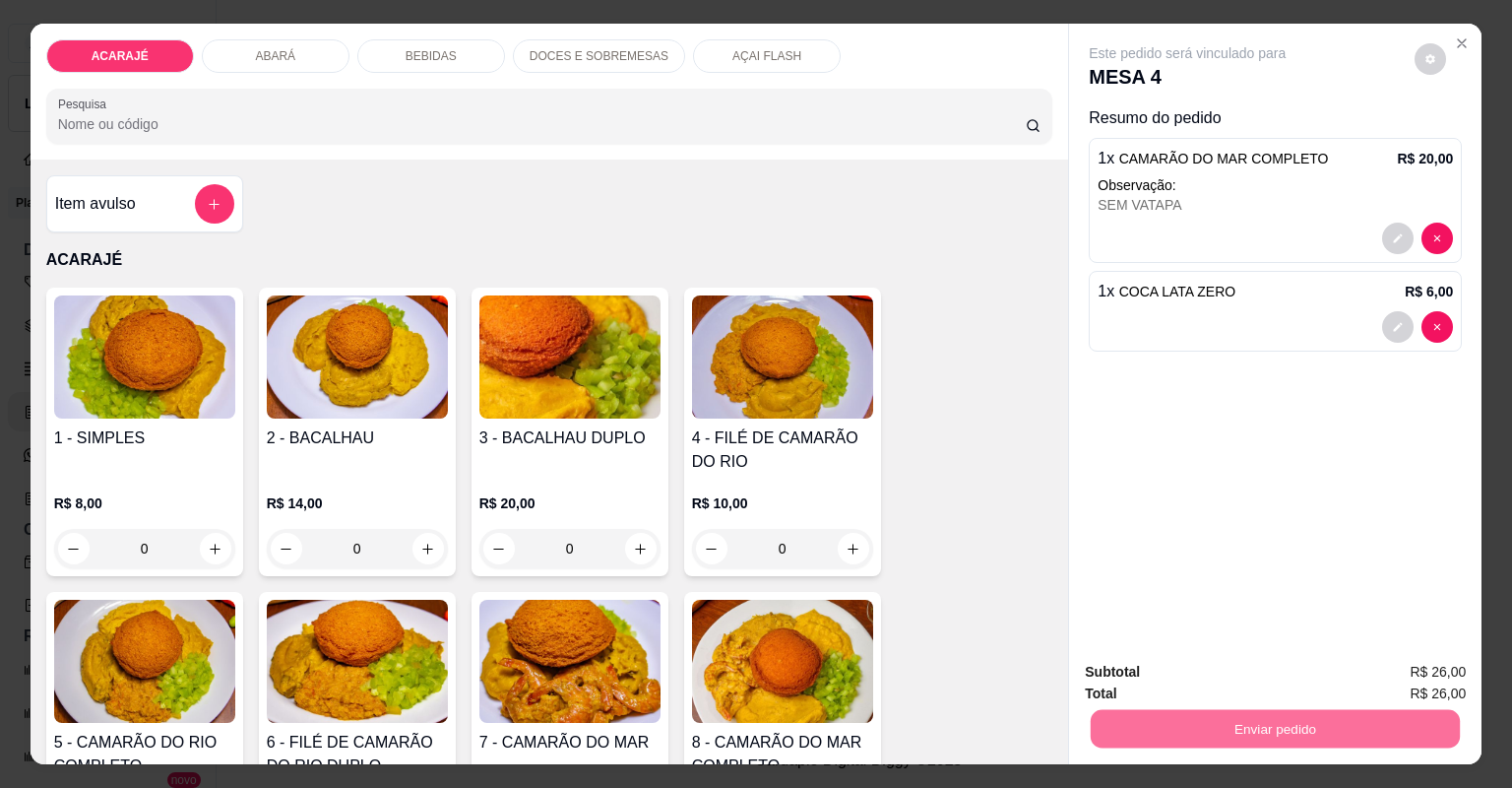click on "Não registrar e enviar pedido" at bounding box center [1212, 680] 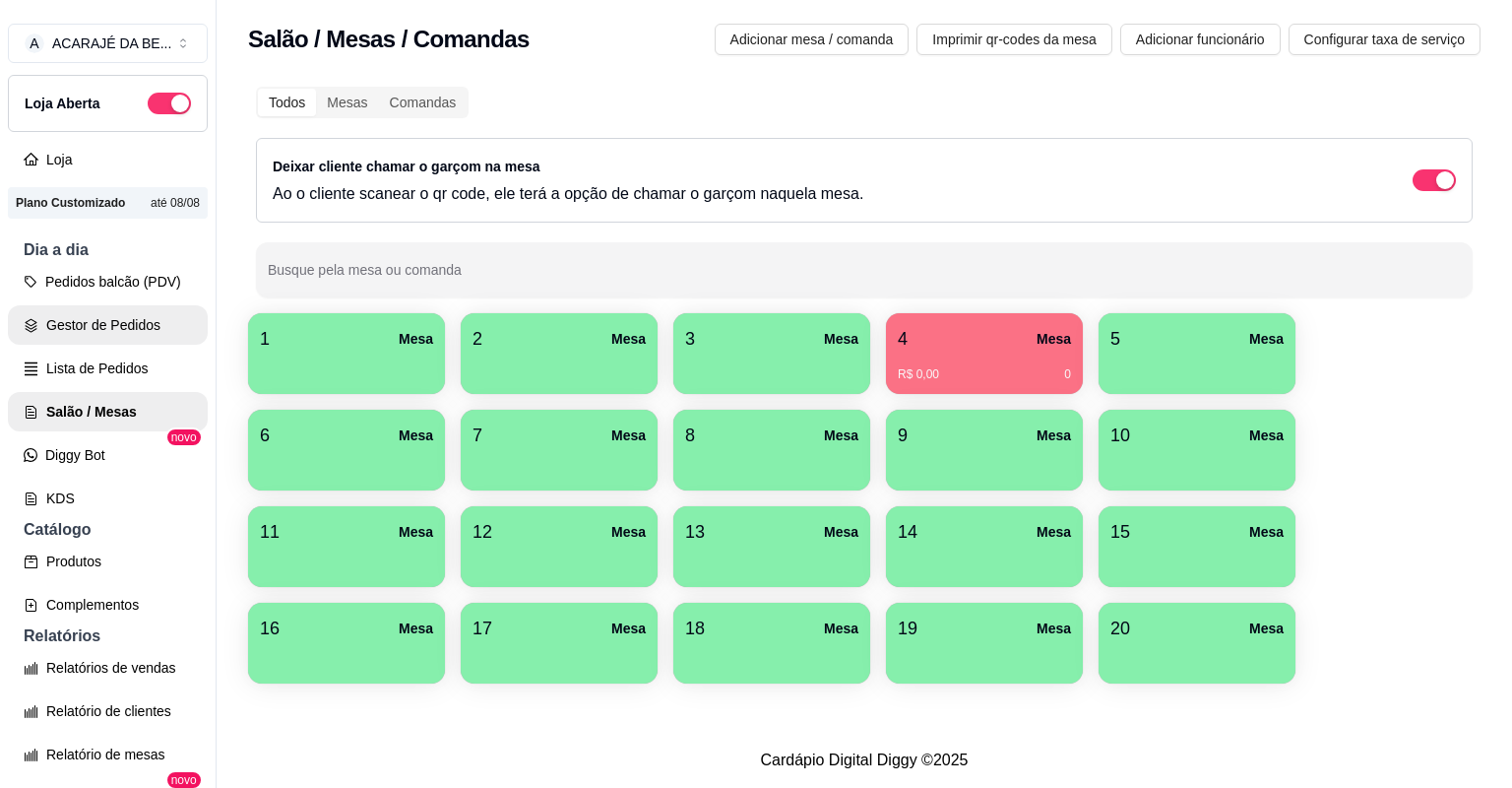 click on "Gestor de Pedidos" at bounding box center [107, 325] 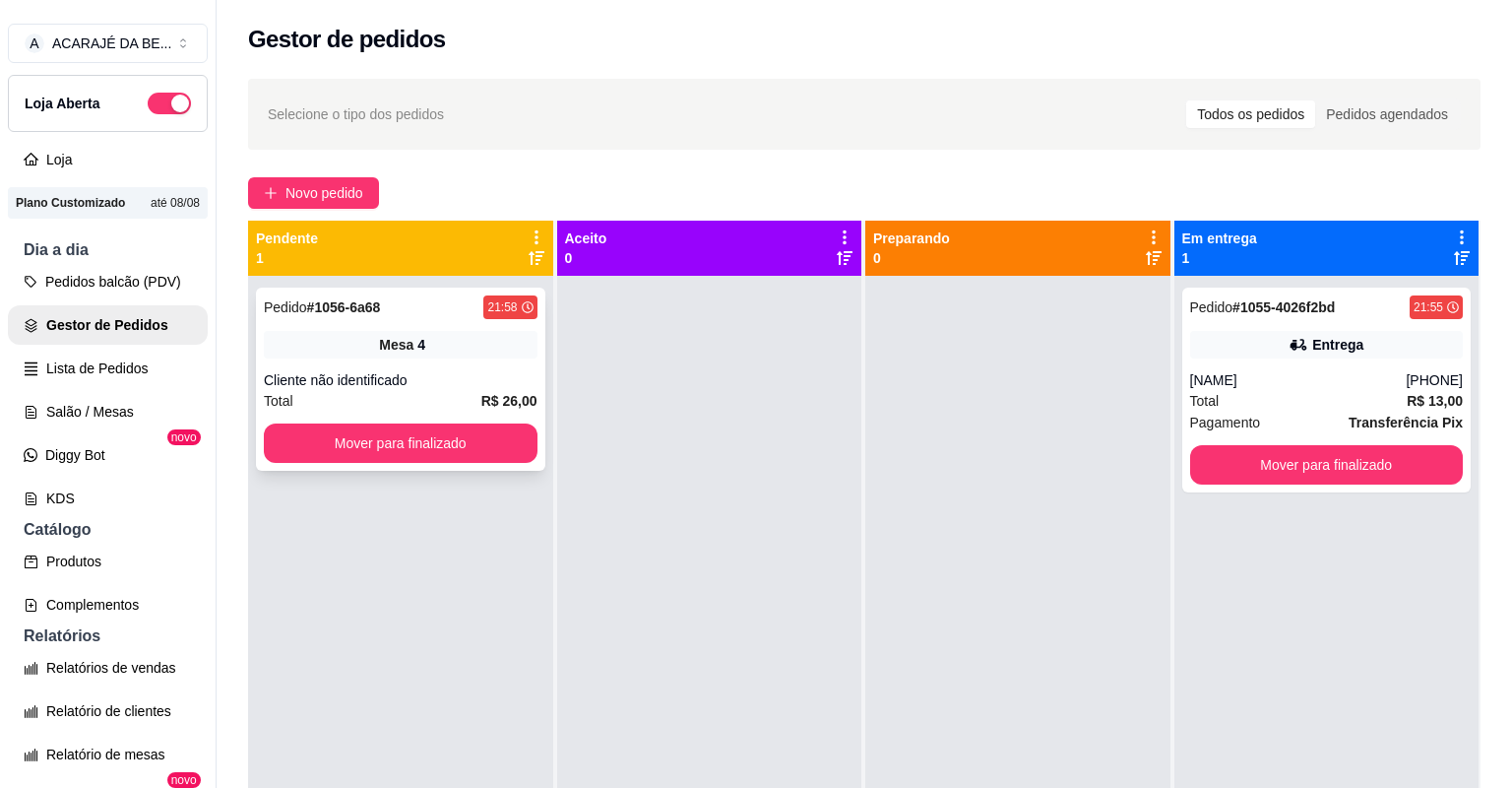 click on "Cliente não identificado" at bounding box center (401, 380) 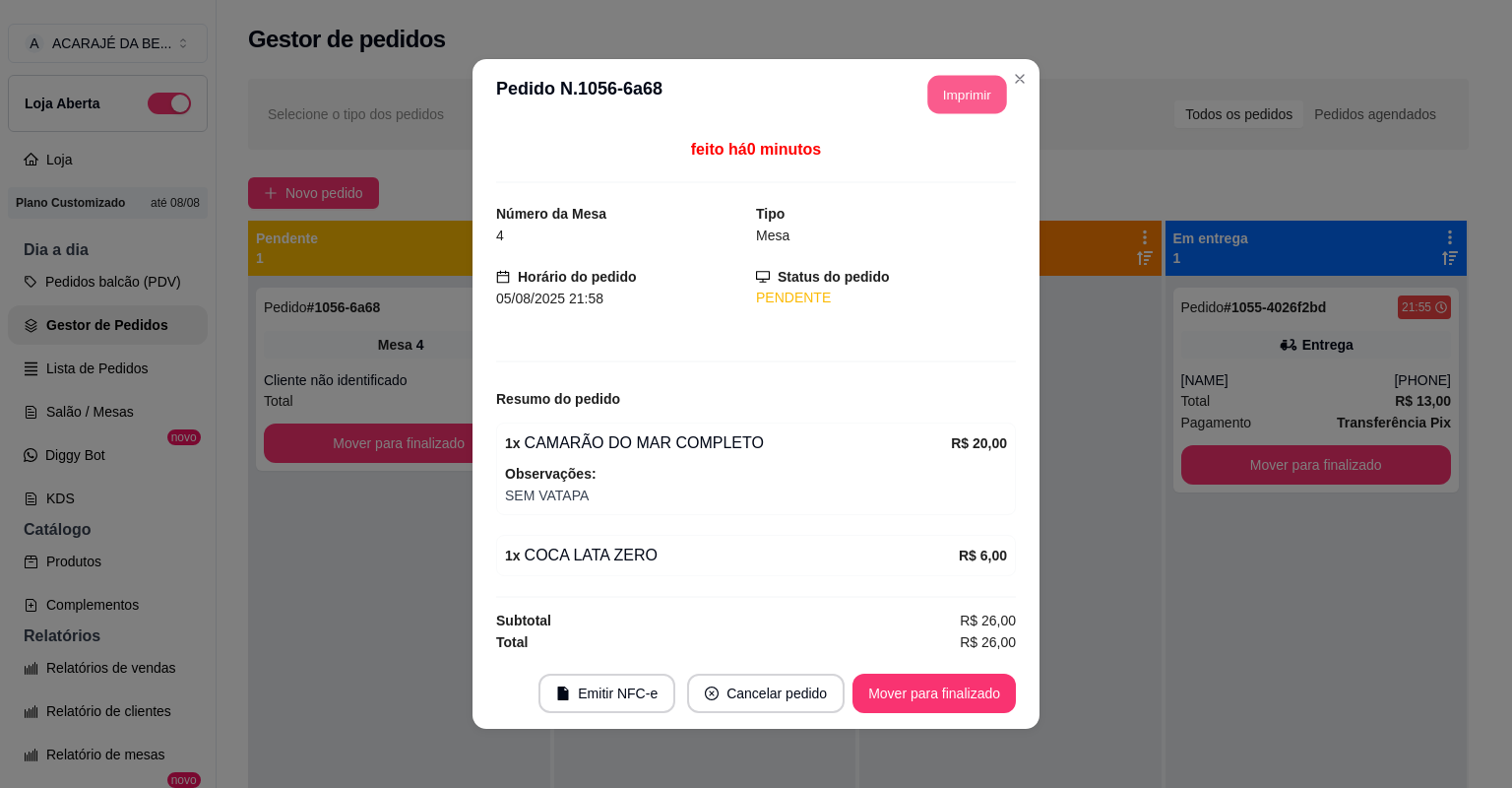 click on "Imprimir" at bounding box center (968, 95) 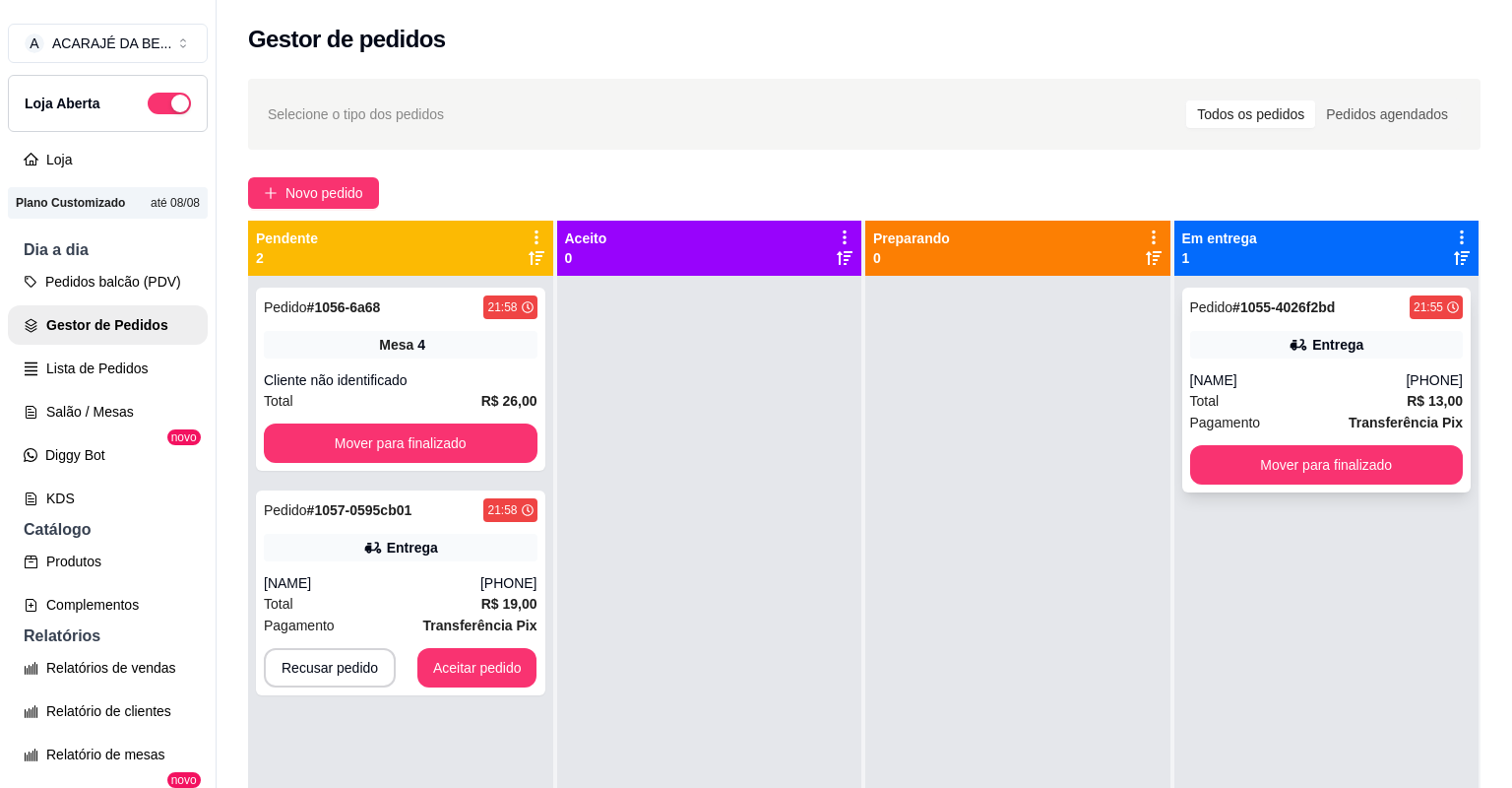 click on "Pagamento Transferência Pix" at bounding box center [1327, 423] 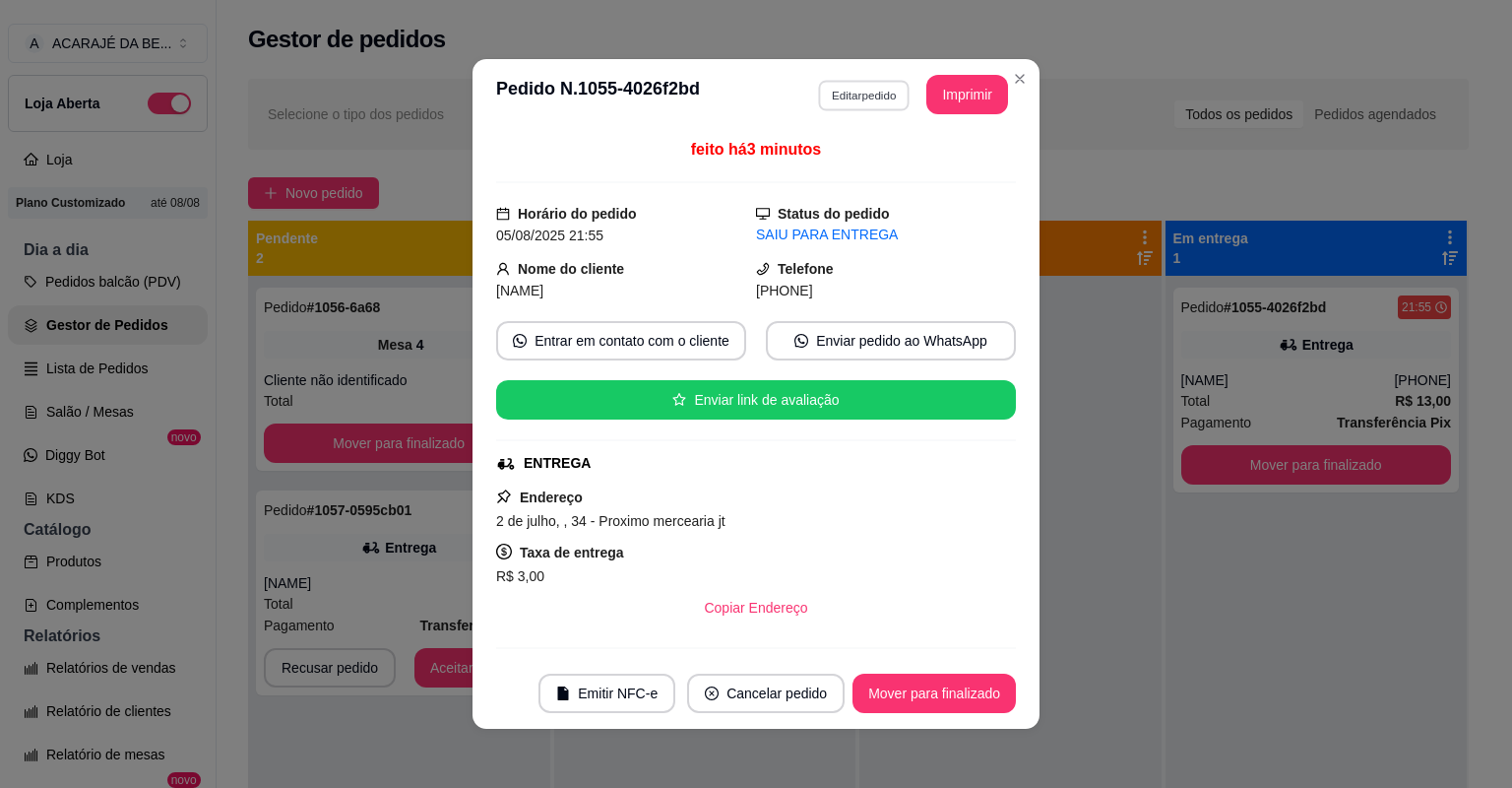 click on "Editar  pedido" at bounding box center (863, 95) 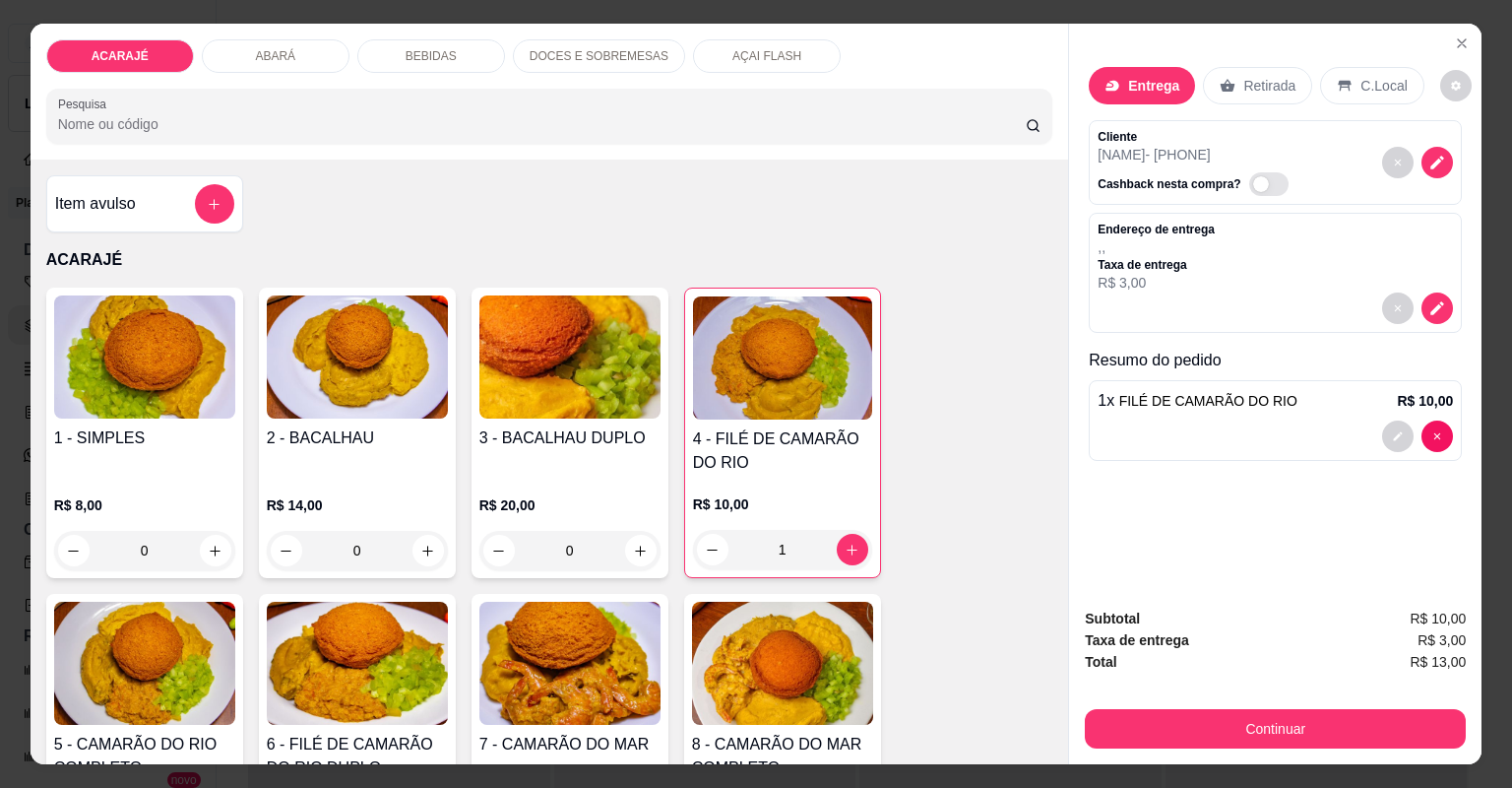 click 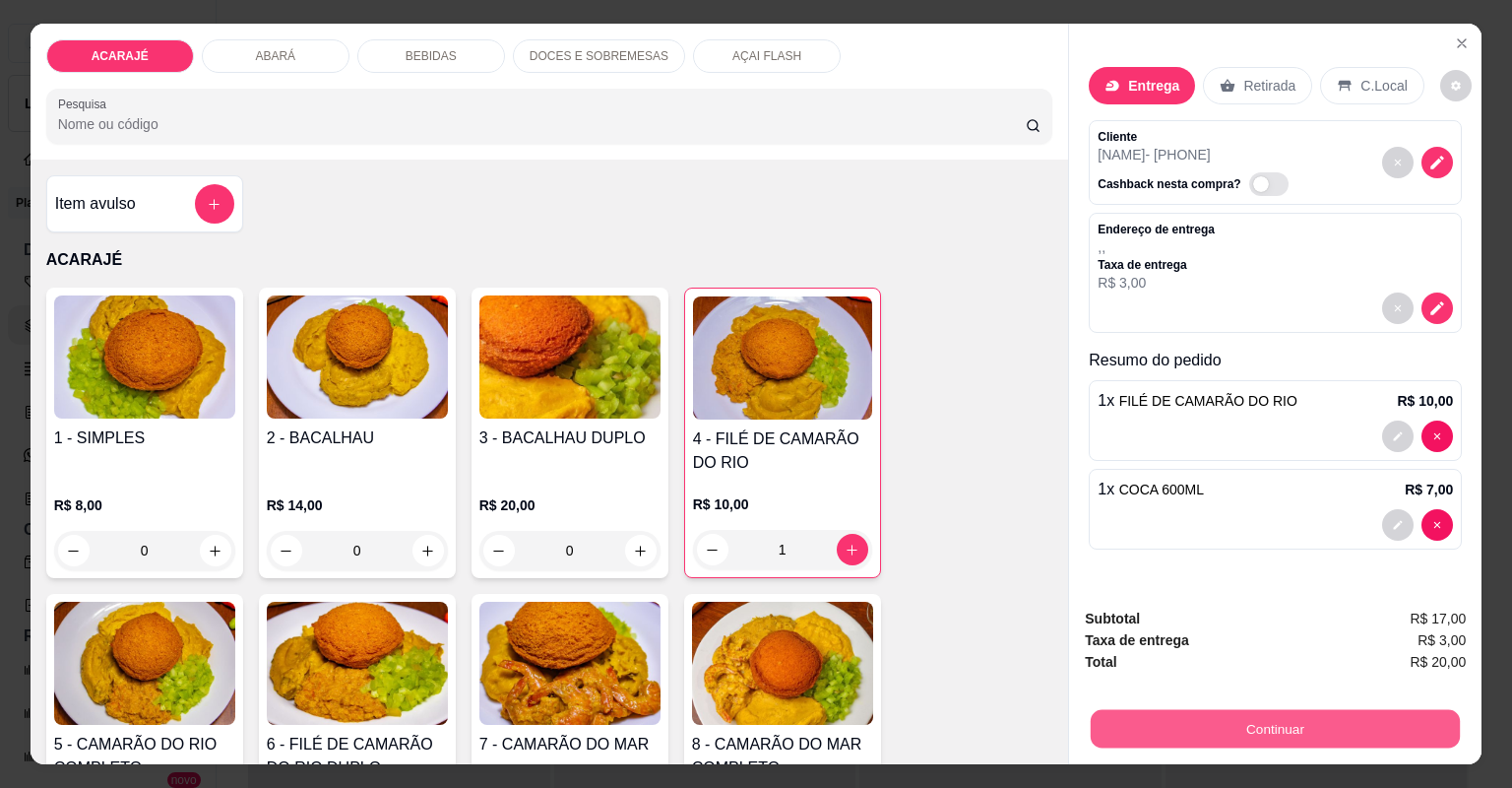 click on "Continuar" at bounding box center [1275, 729] 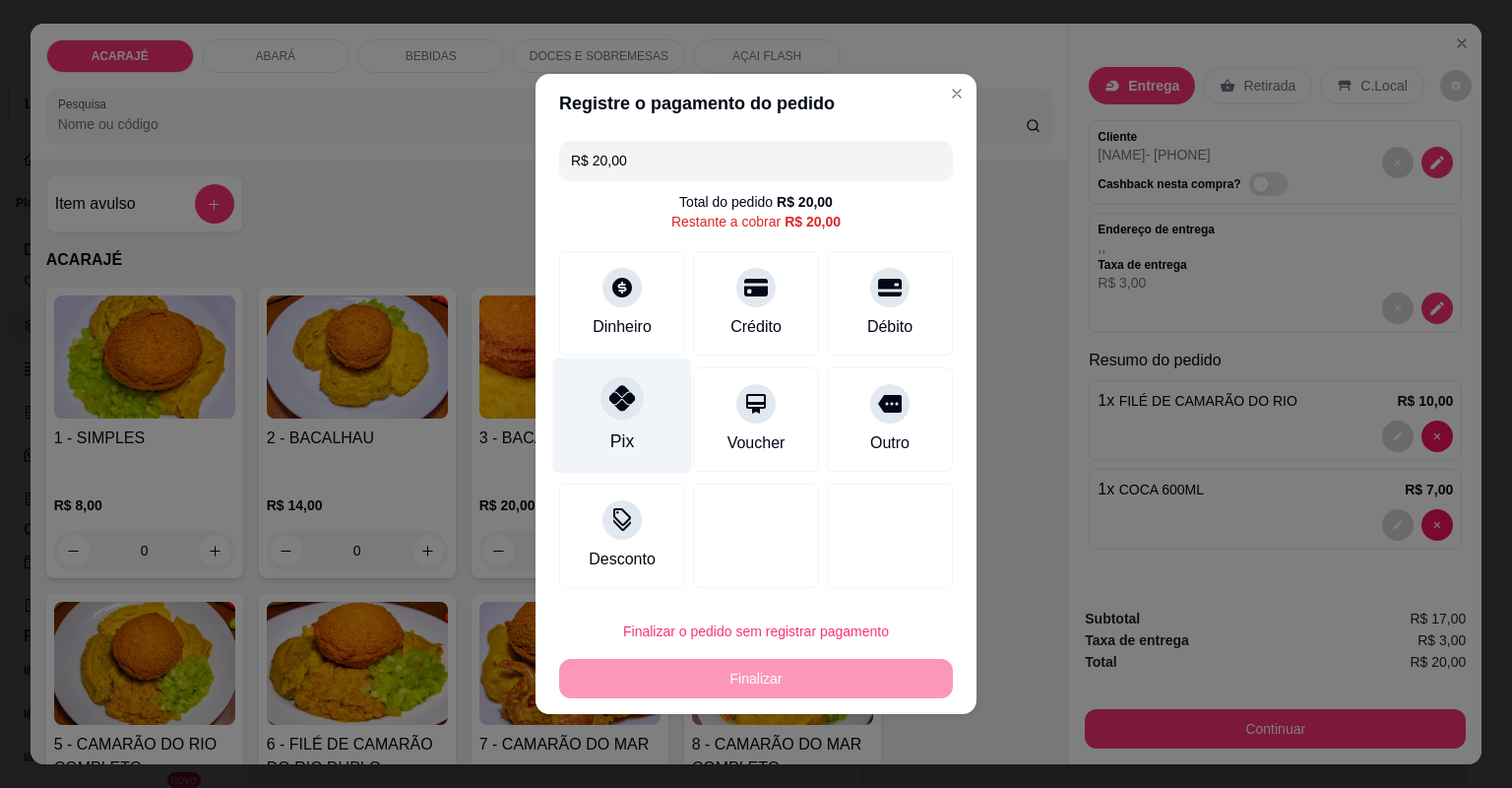 click 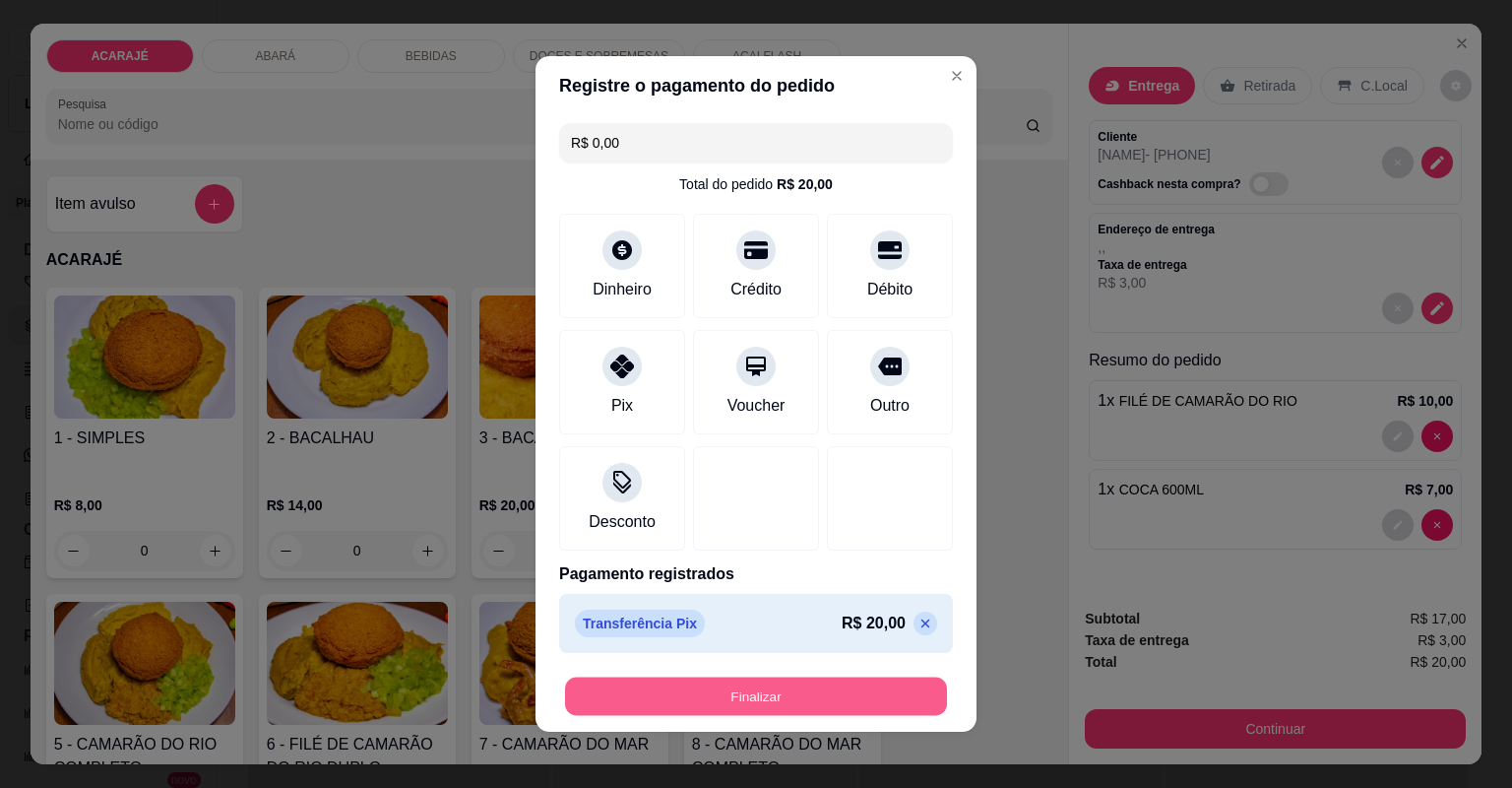 click on "Finalizar" at bounding box center [756, 696] 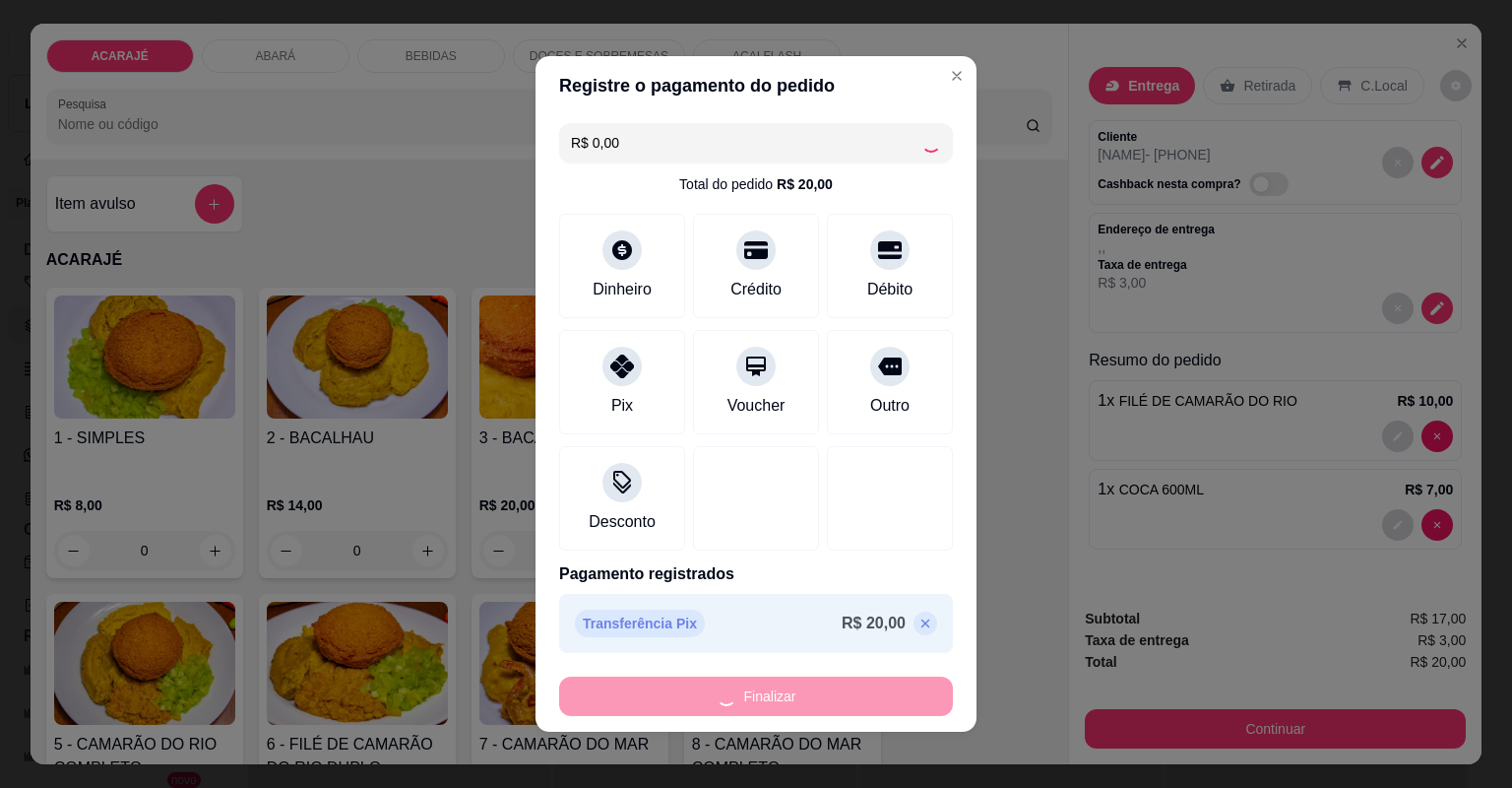 type on "0" 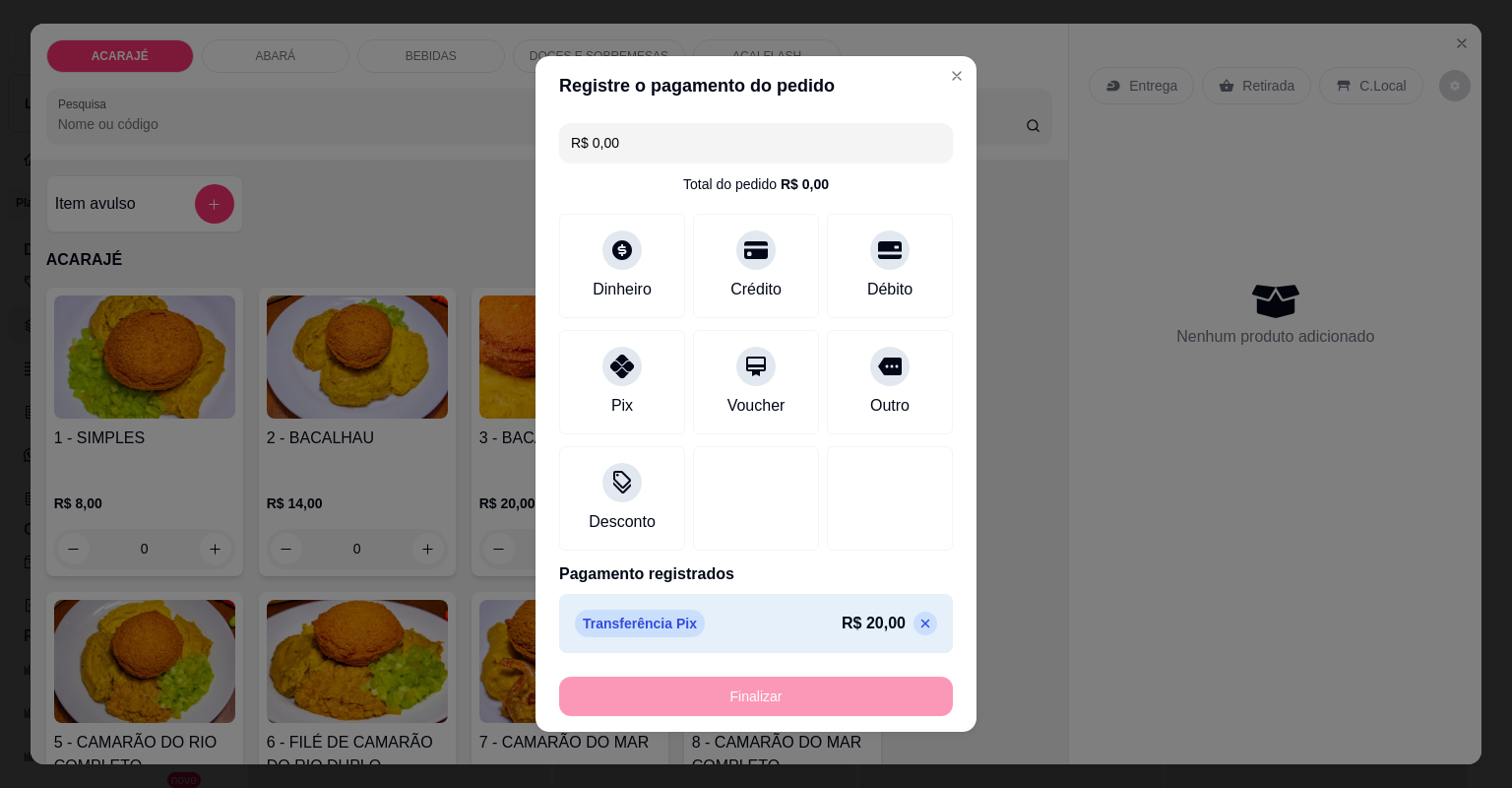type on "-R$ 20,00" 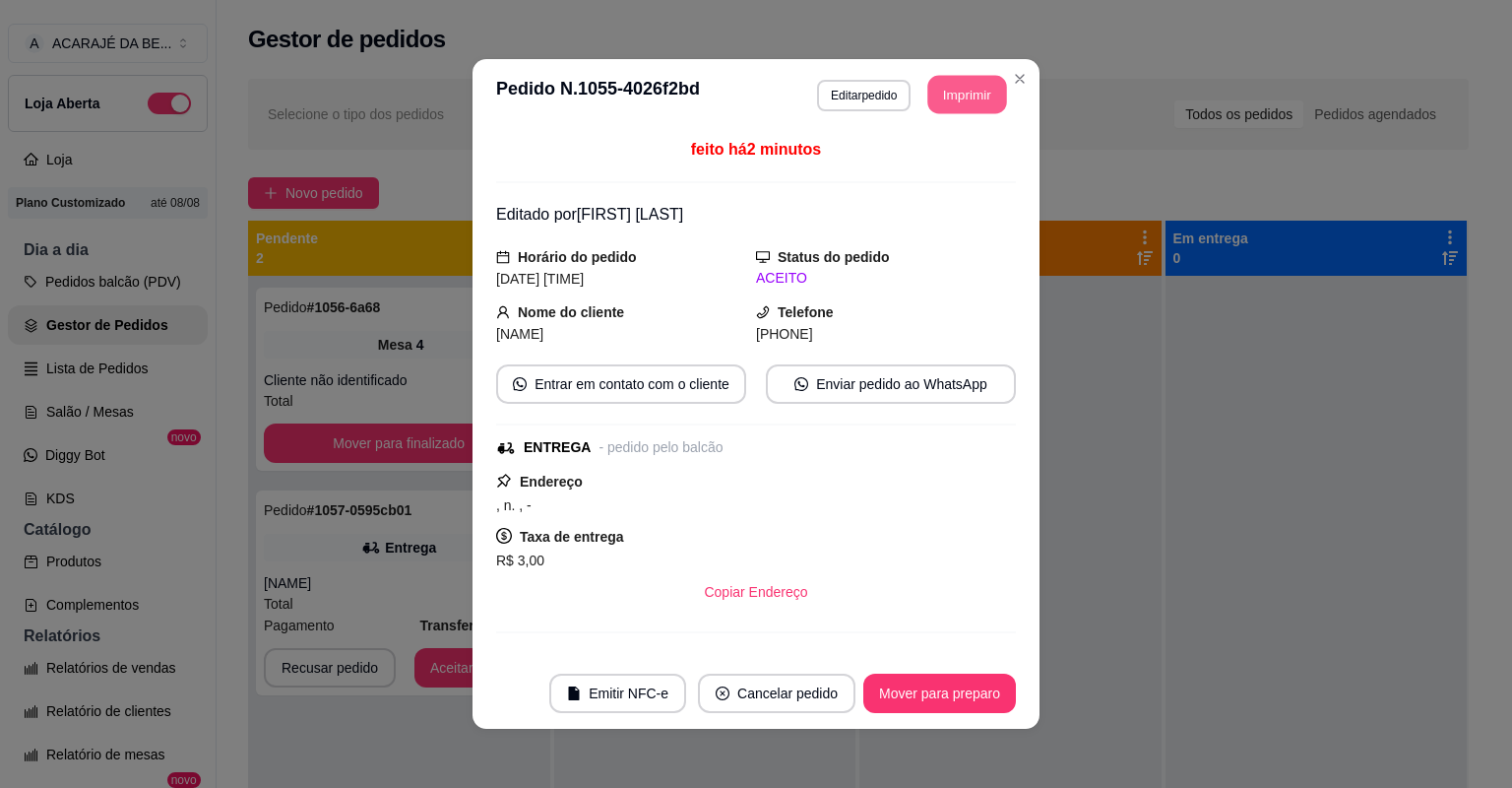 click on "Imprimir" at bounding box center (968, 95) 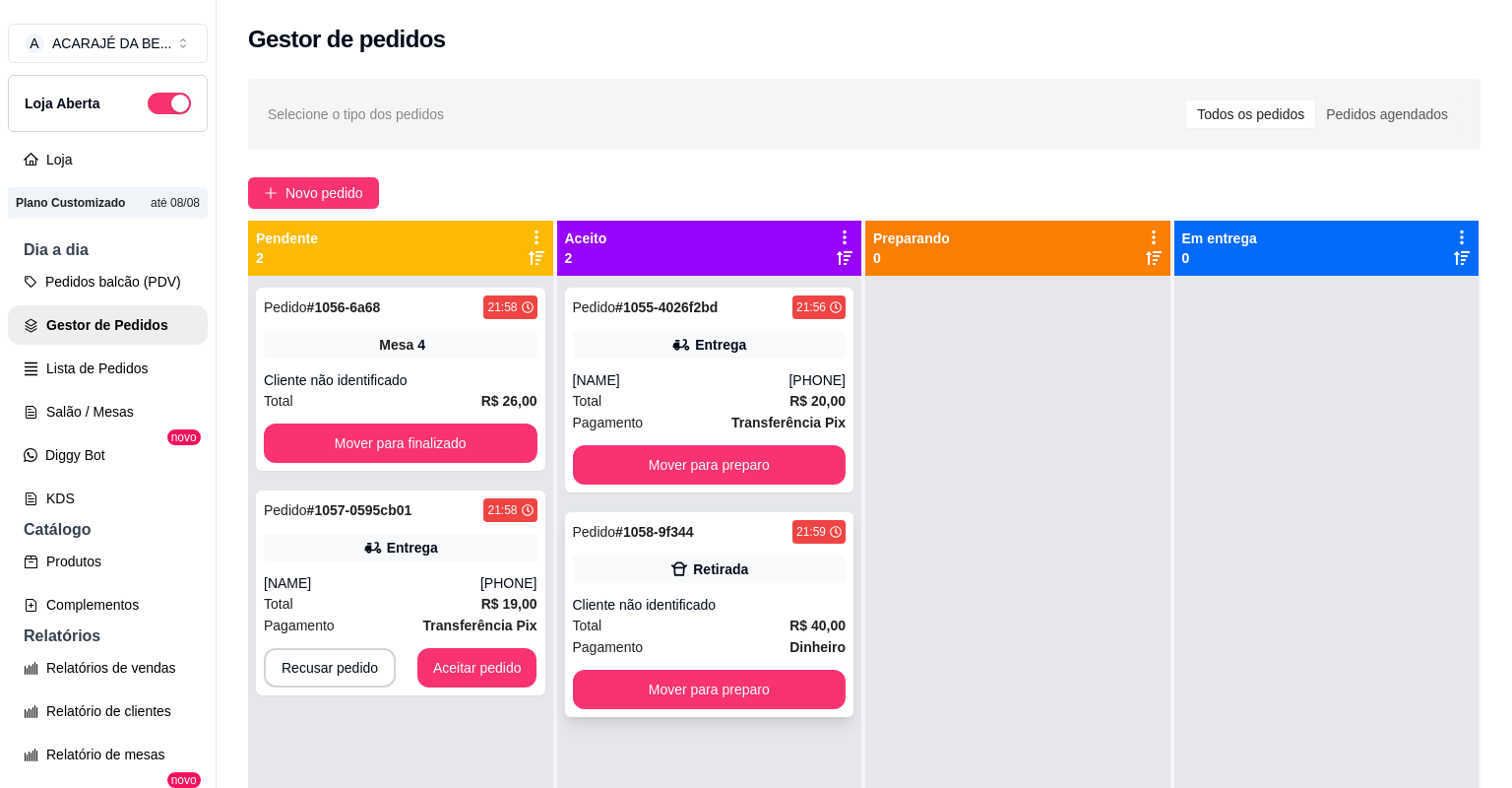 click on "Pagamento Dinheiro" at bounding box center (710, 647) 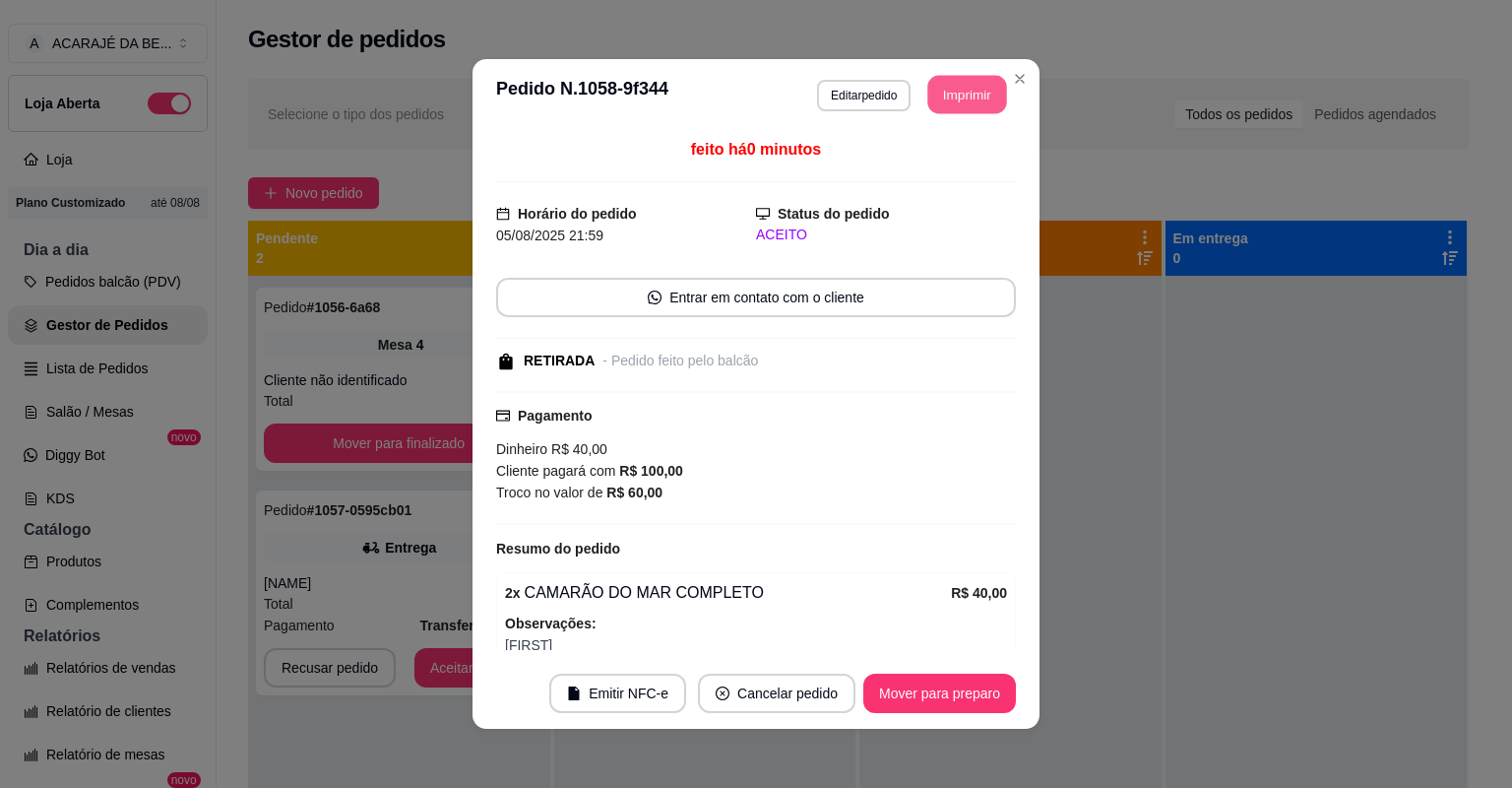 click on "Imprimir" at bounding box center (968, 95) 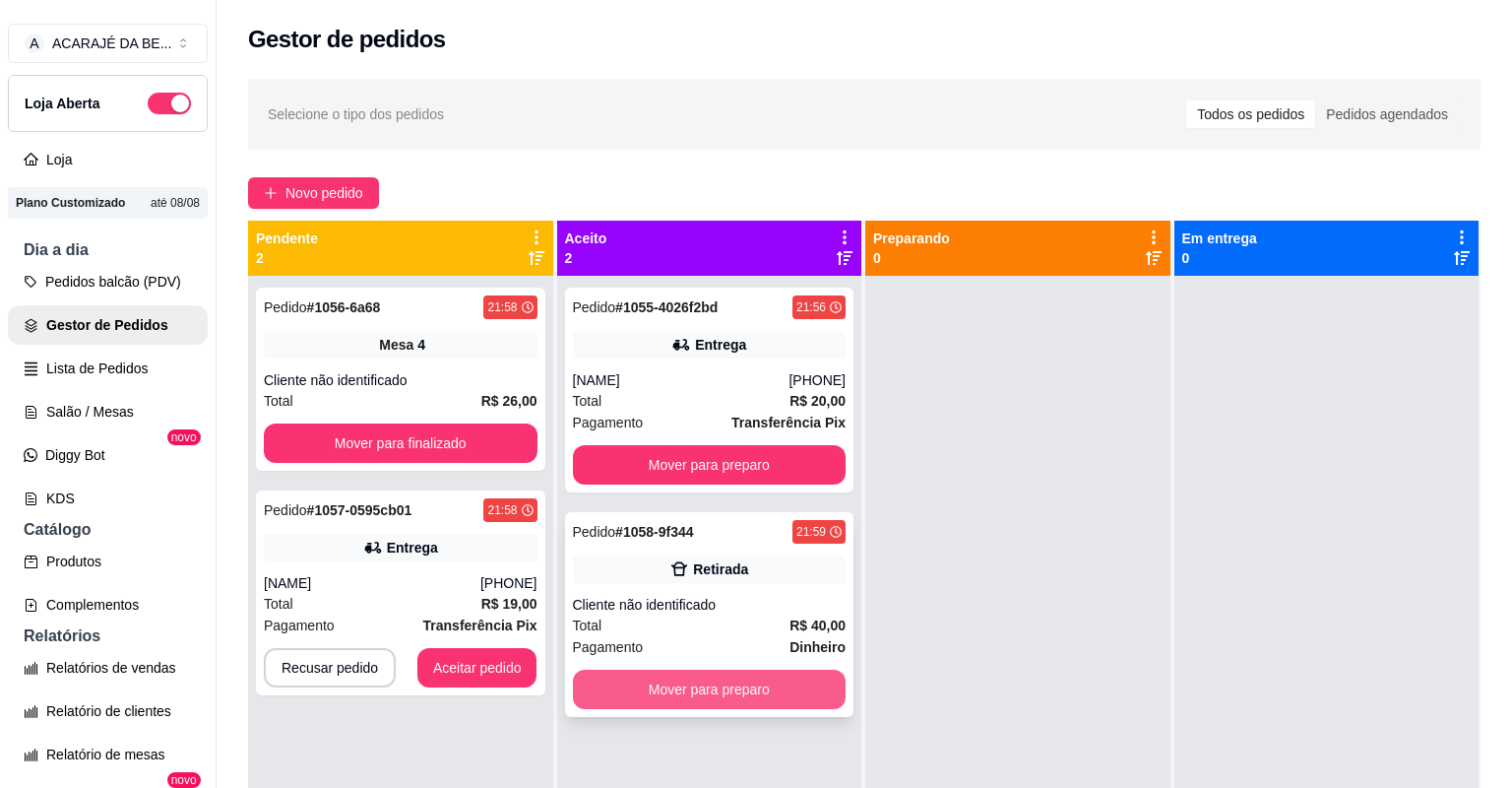 click on "Mover para preparo" at bounding box center (710, 690) 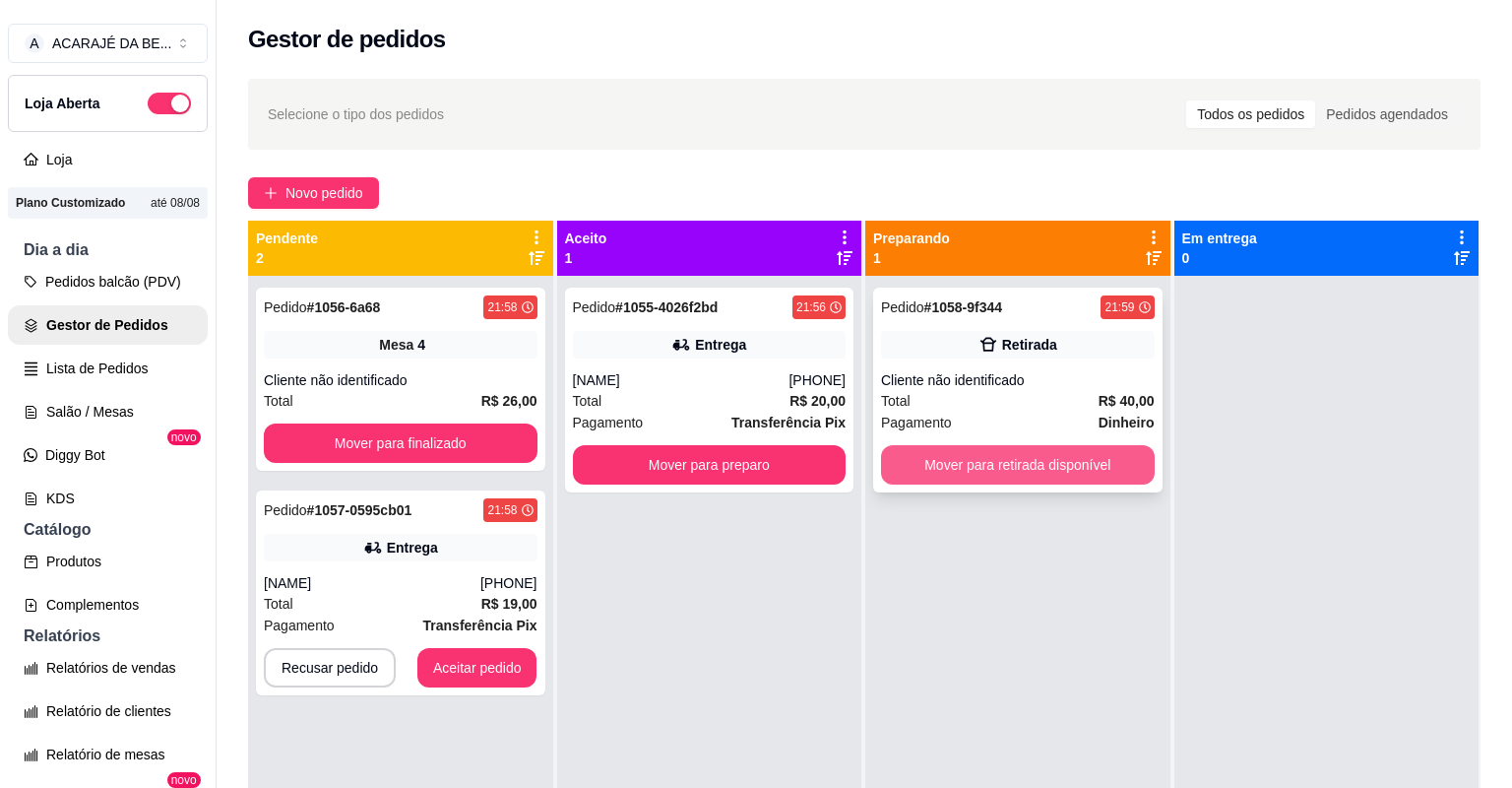 click on "Mover para retirada disponível" at bounding box center (1018, 465) 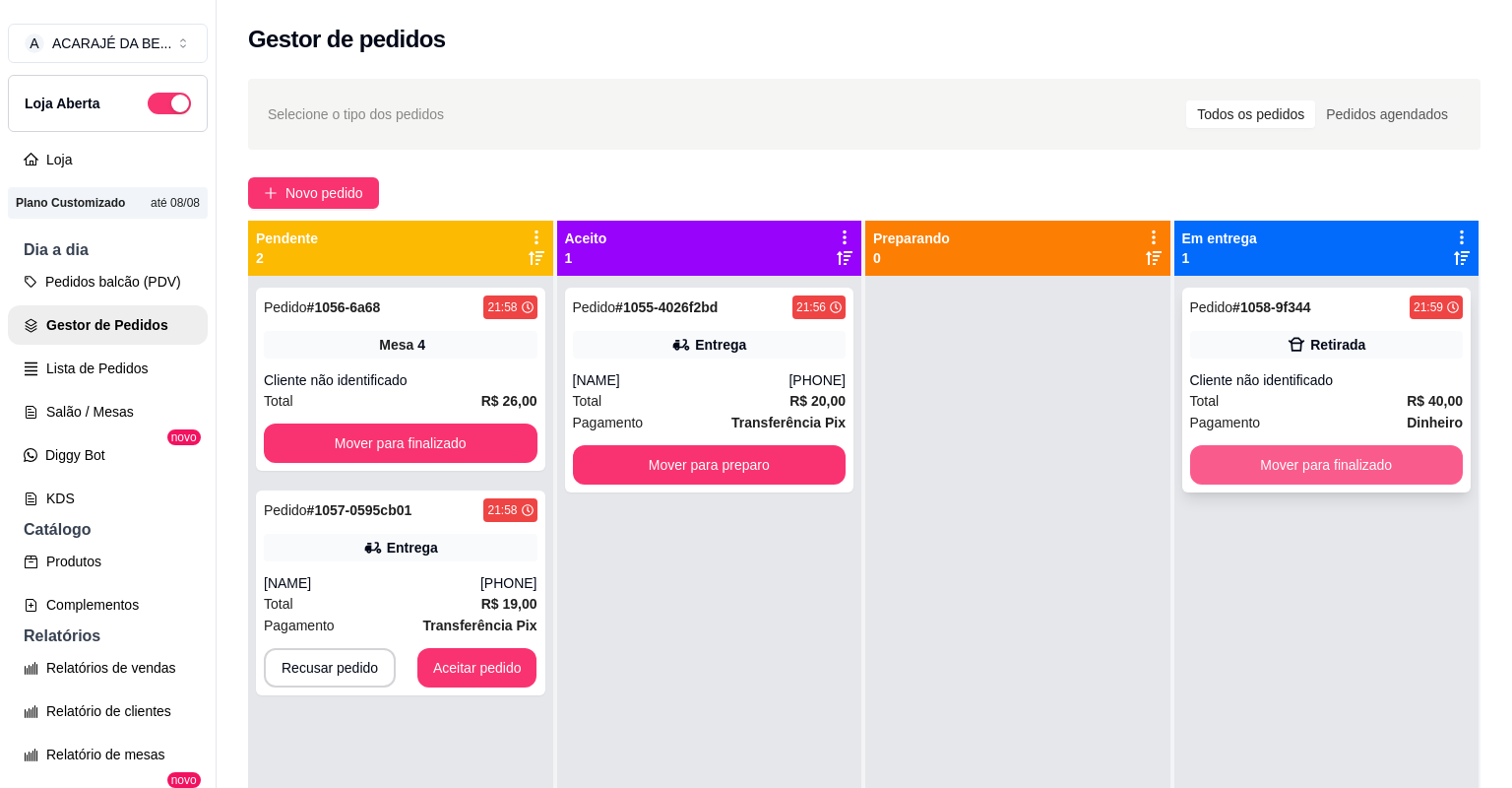 click on "Mover para finalizado" at bounding box center (1327, 465) 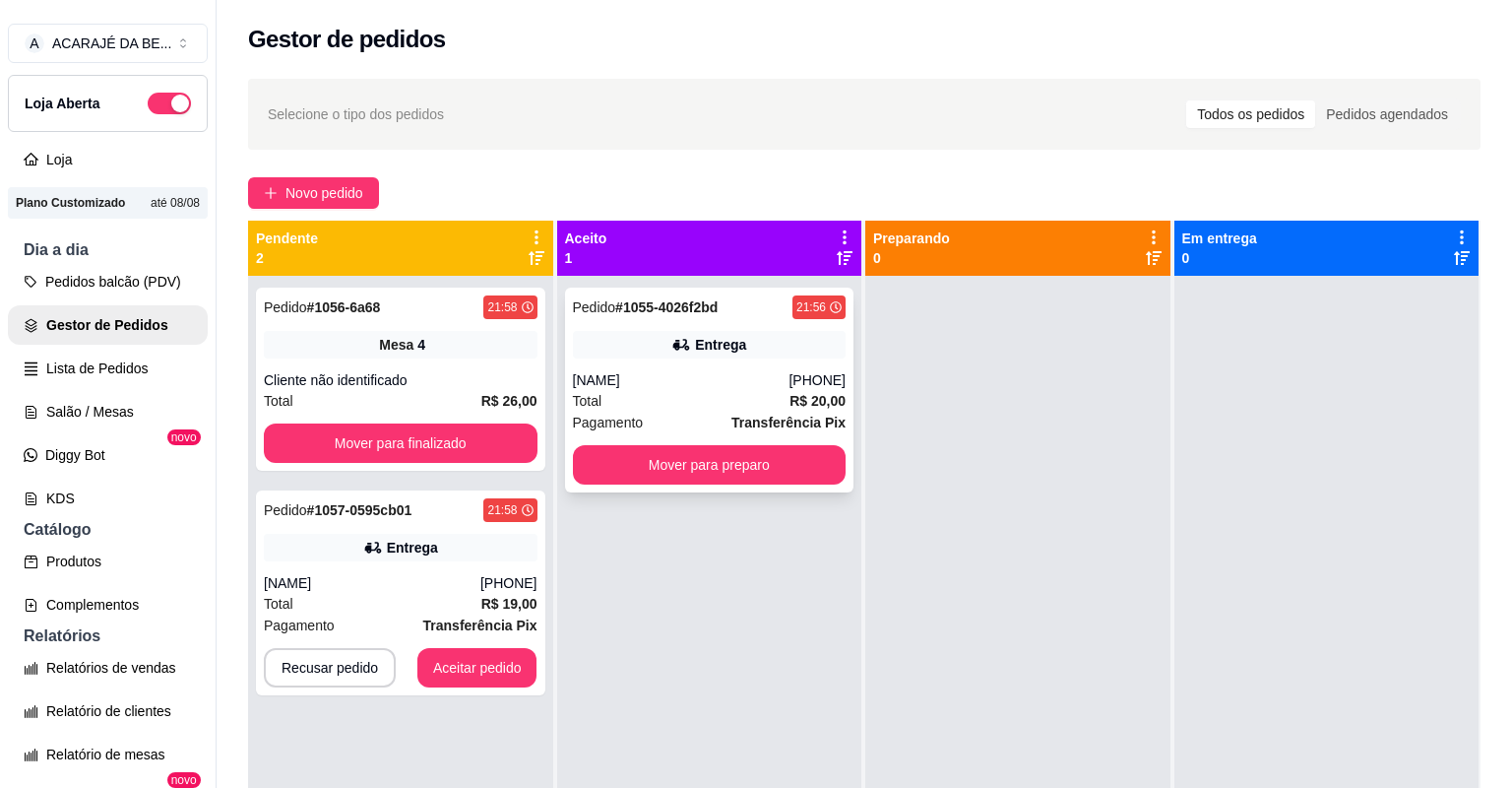 click on "Total R$ 20,00" at bounding box center (710, 401) 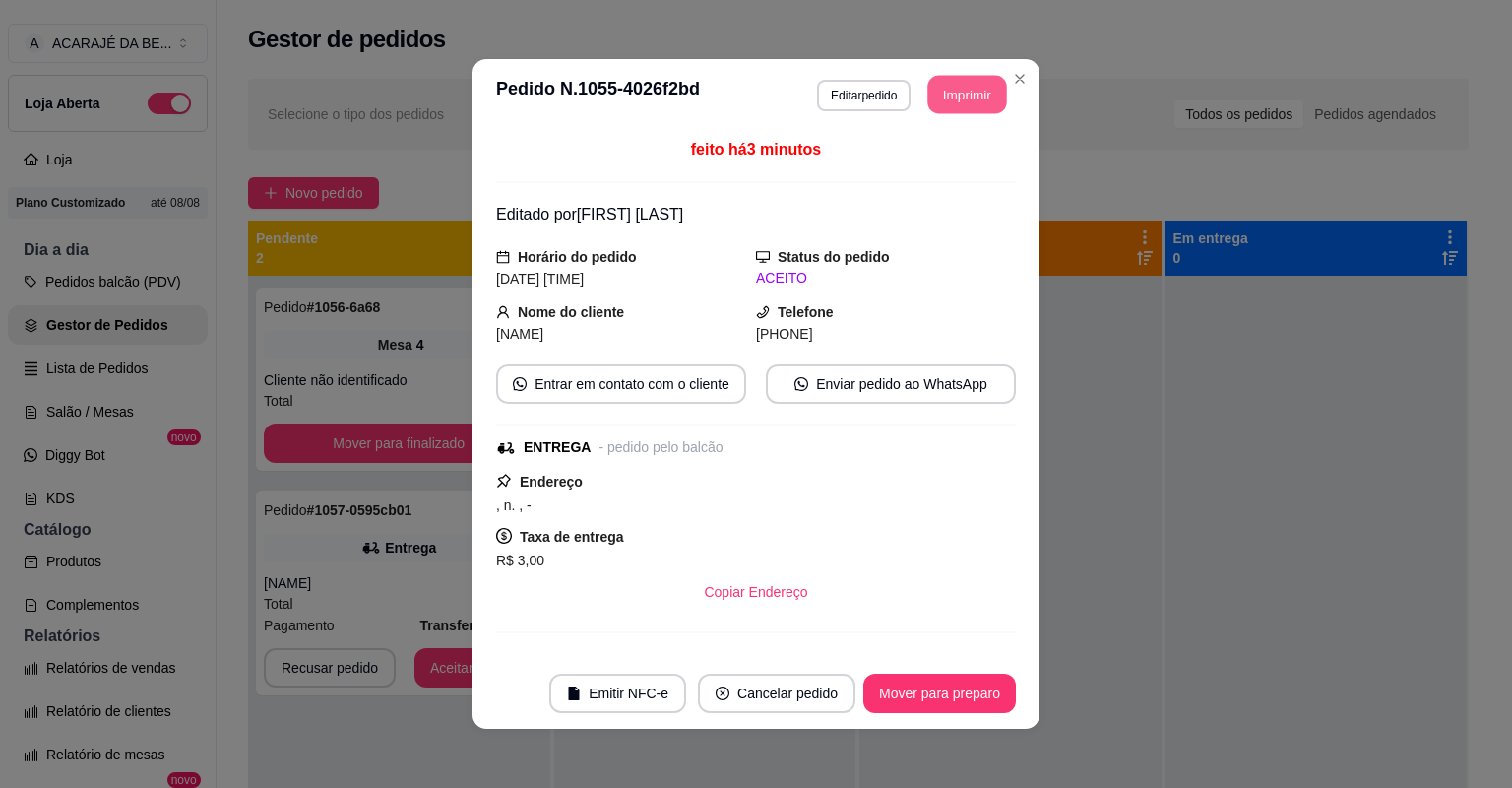 click on "Imprimir" at bounding box center [968, 95] 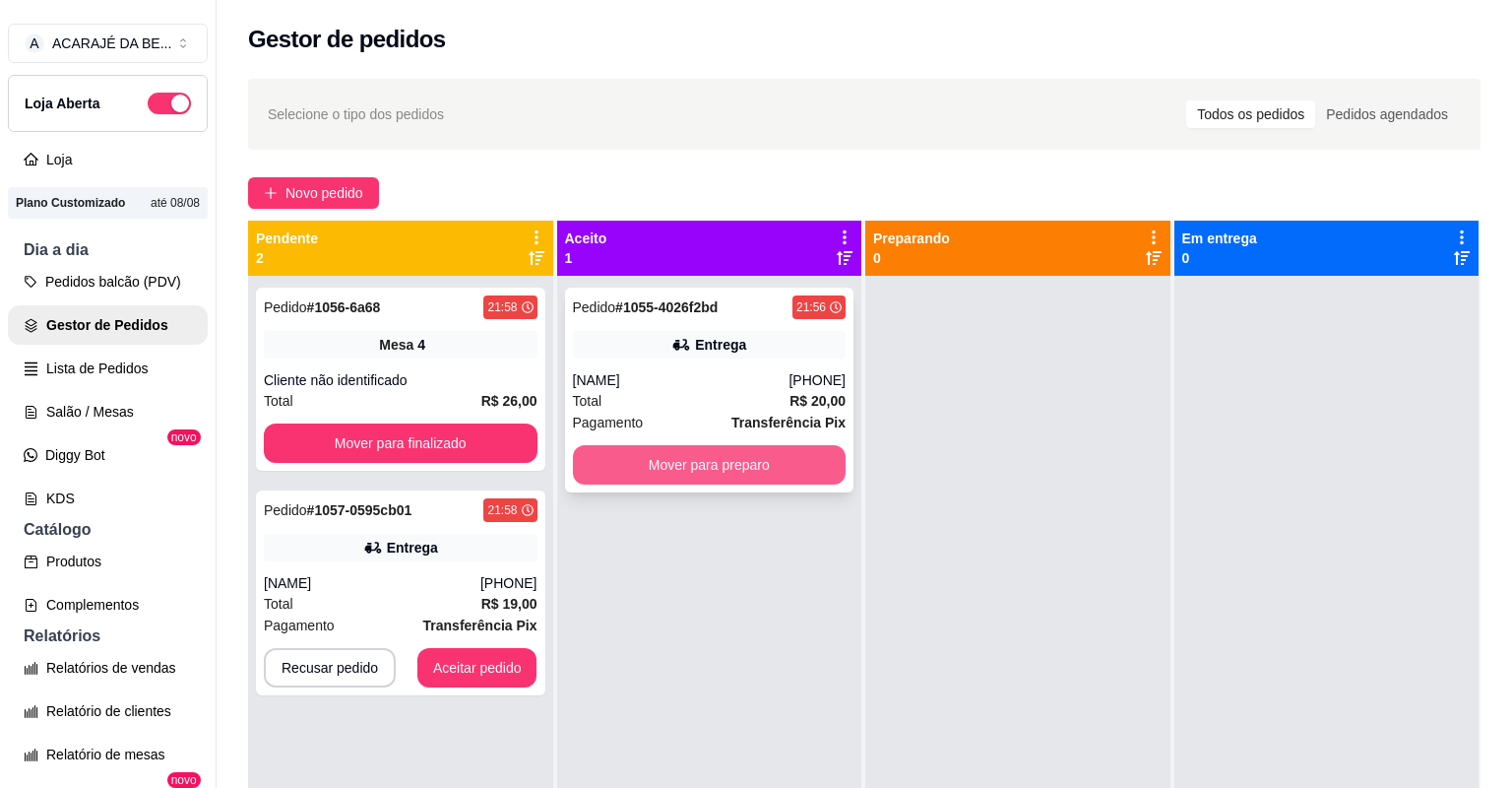 click on "Mover para preparo" at bounding box center (710, 465) 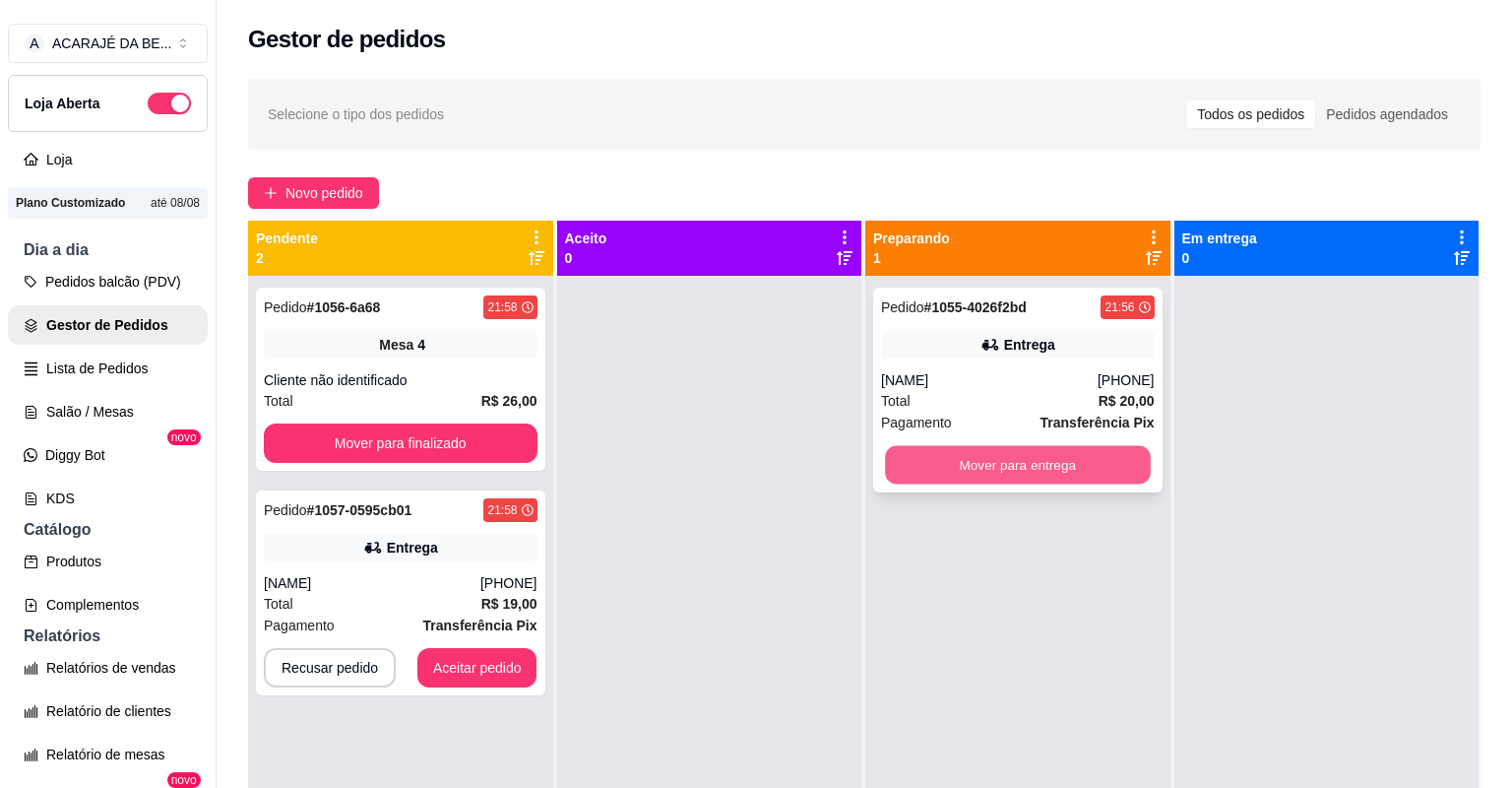 click on "Mover para entrega" at bounding box center (1017, 465) 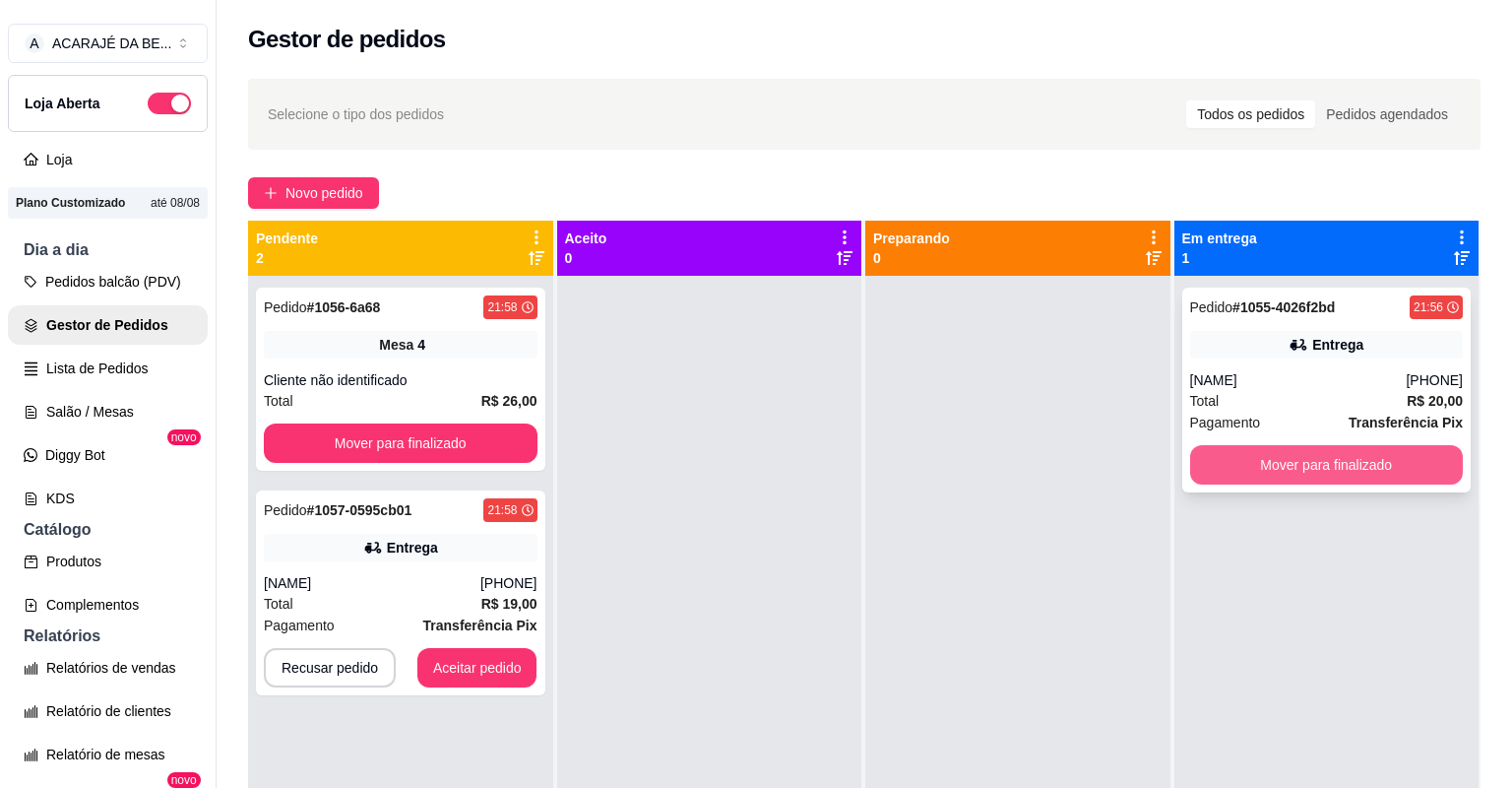 click on "Mover para finalizado" at bounding box center (1327, 465) 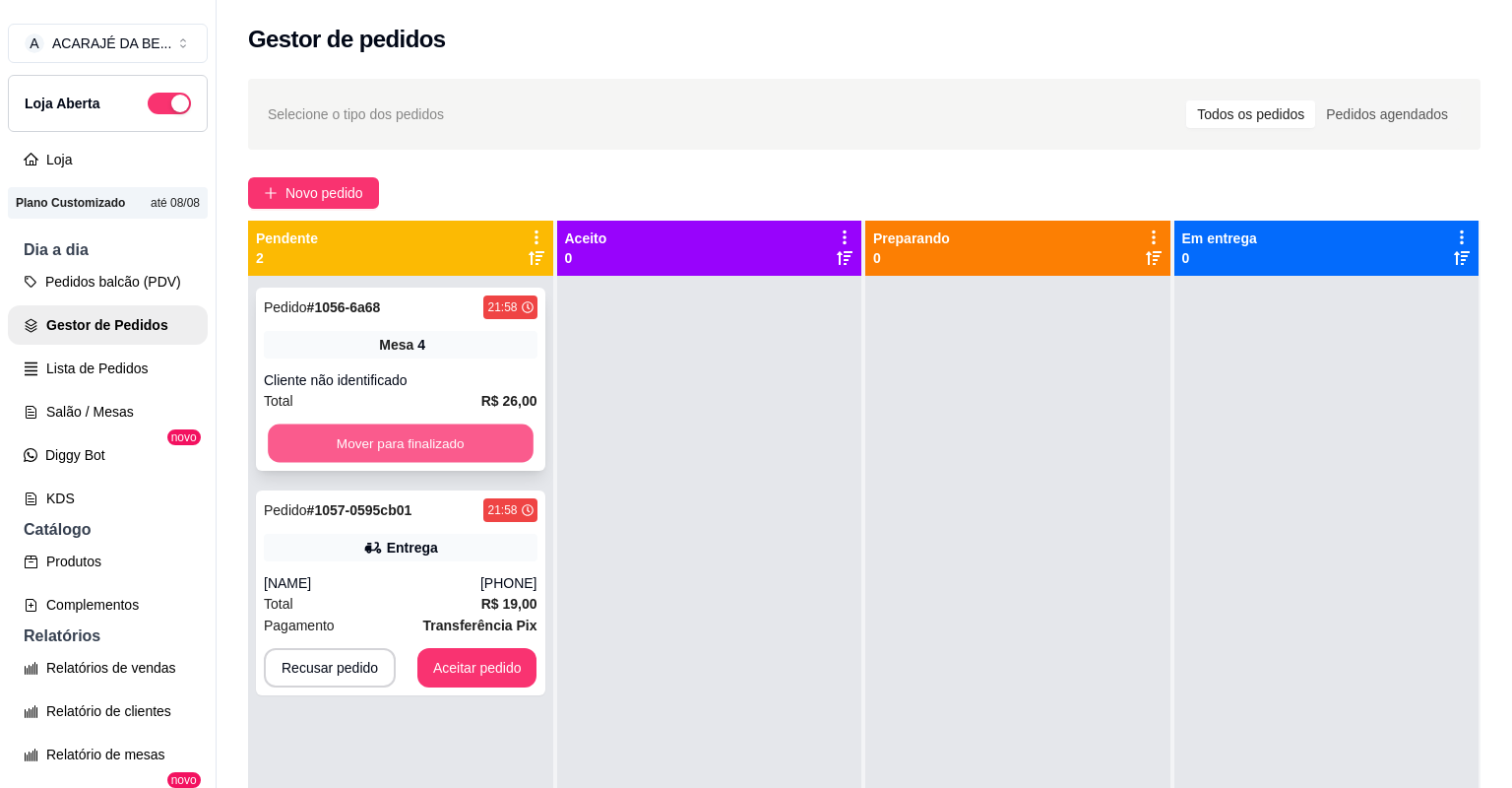 click on "Mover para finalizado" at bounding box center (400, 443) 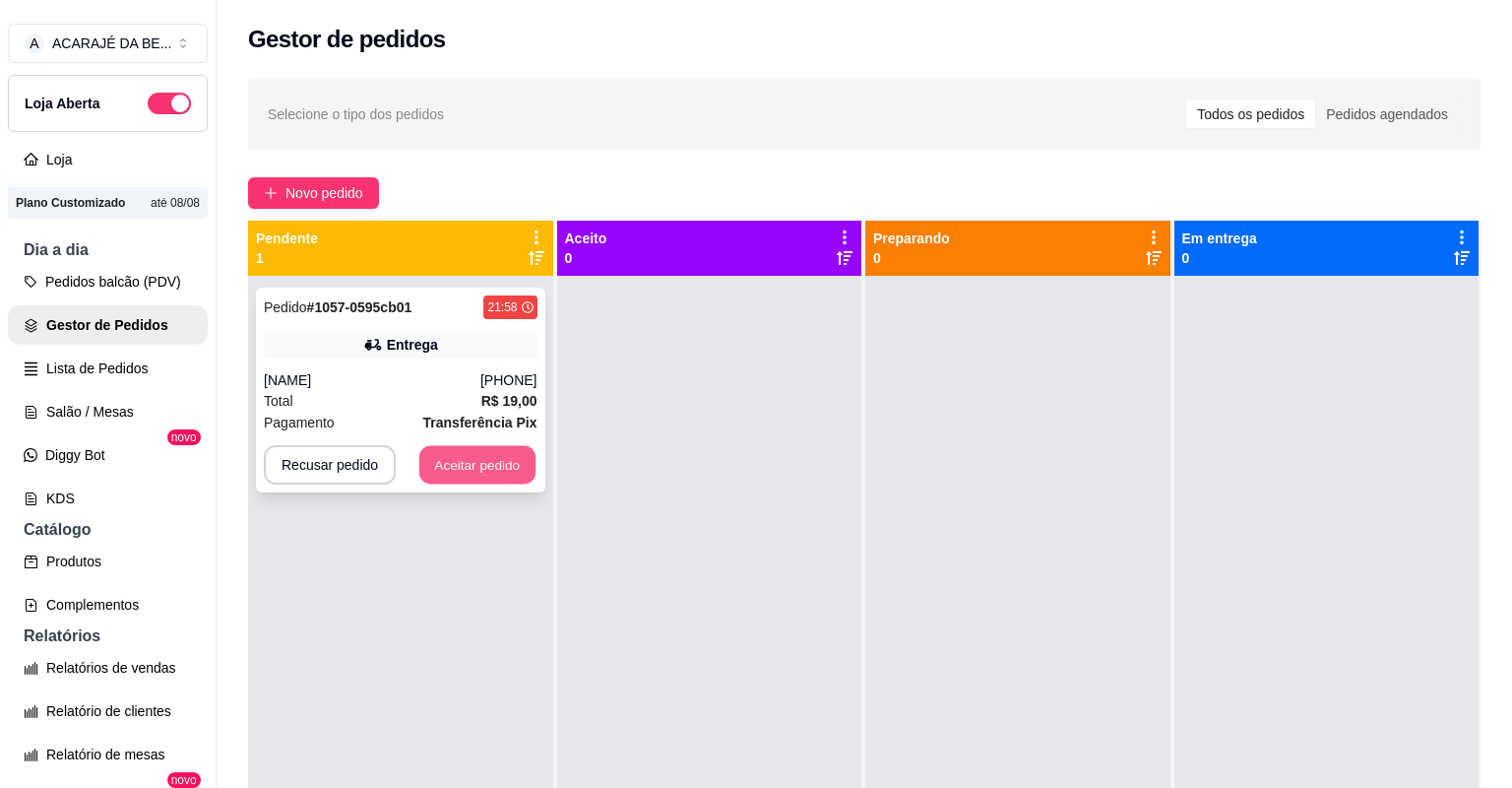 click on "Aceitar pedido" at bounding box center (477, 465) 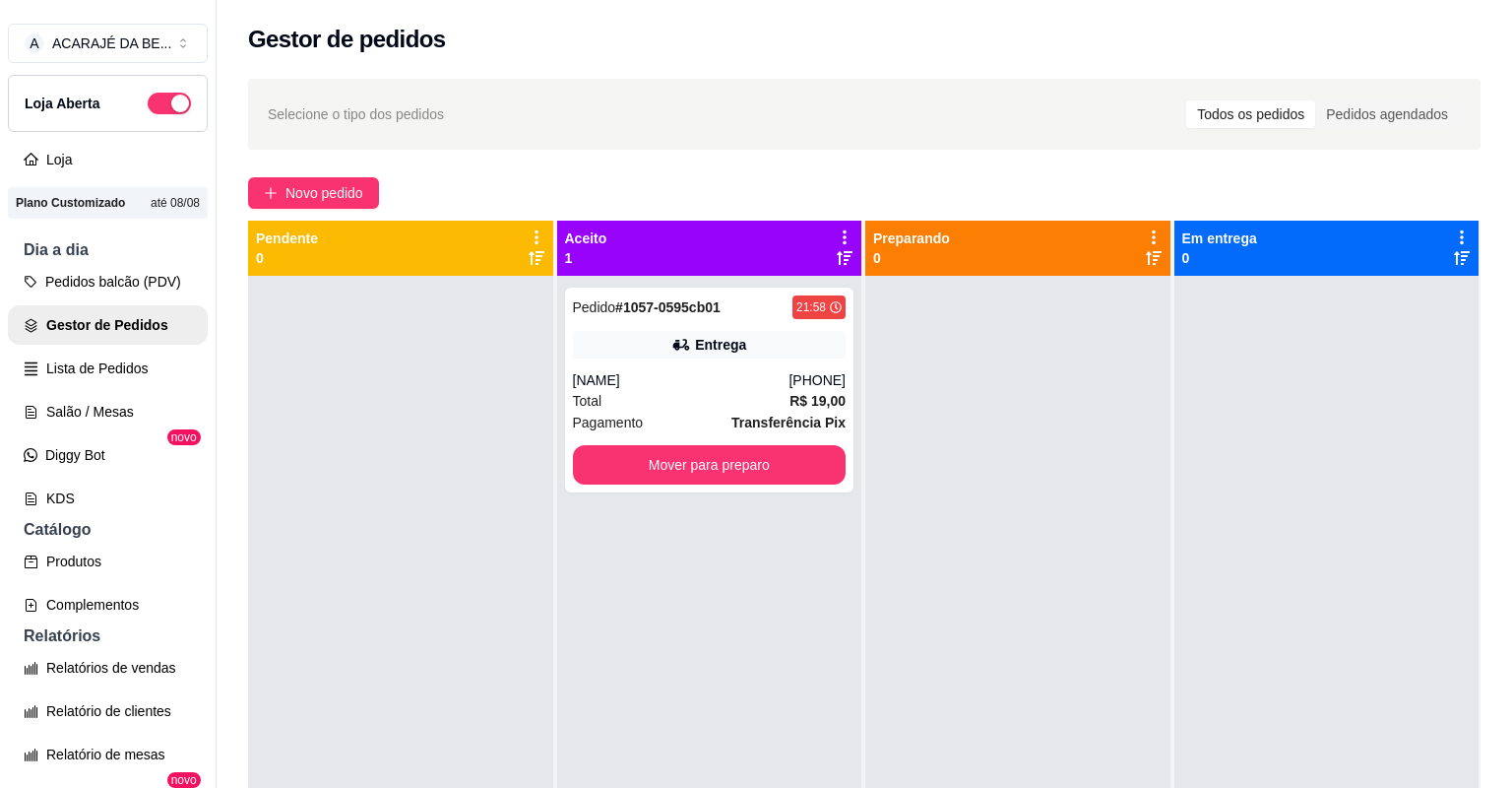 click on "Total R$ 19,00" at bounding box center [710, 401] 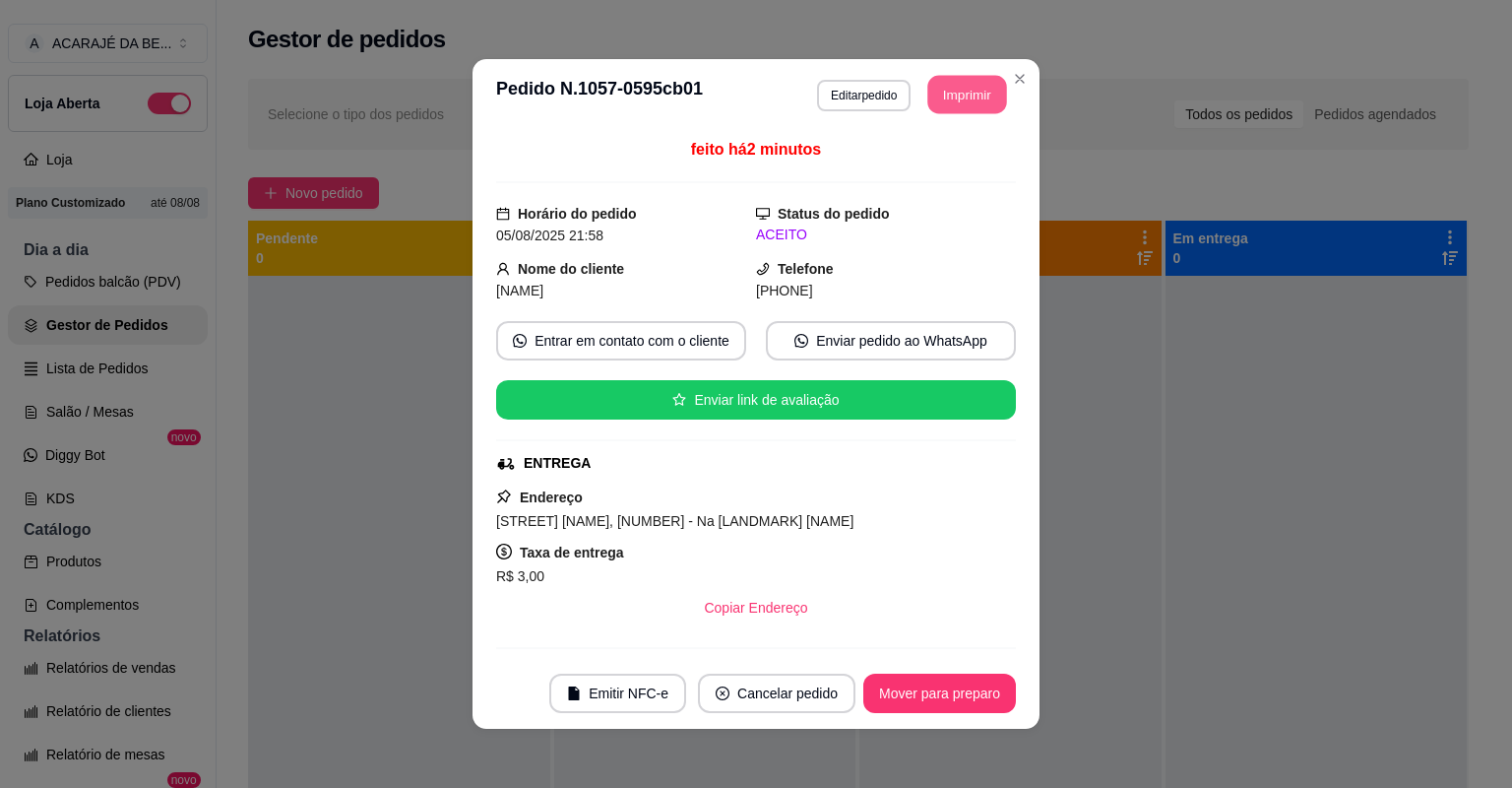 click on "Imprimir" at bounding box center (968, 95) 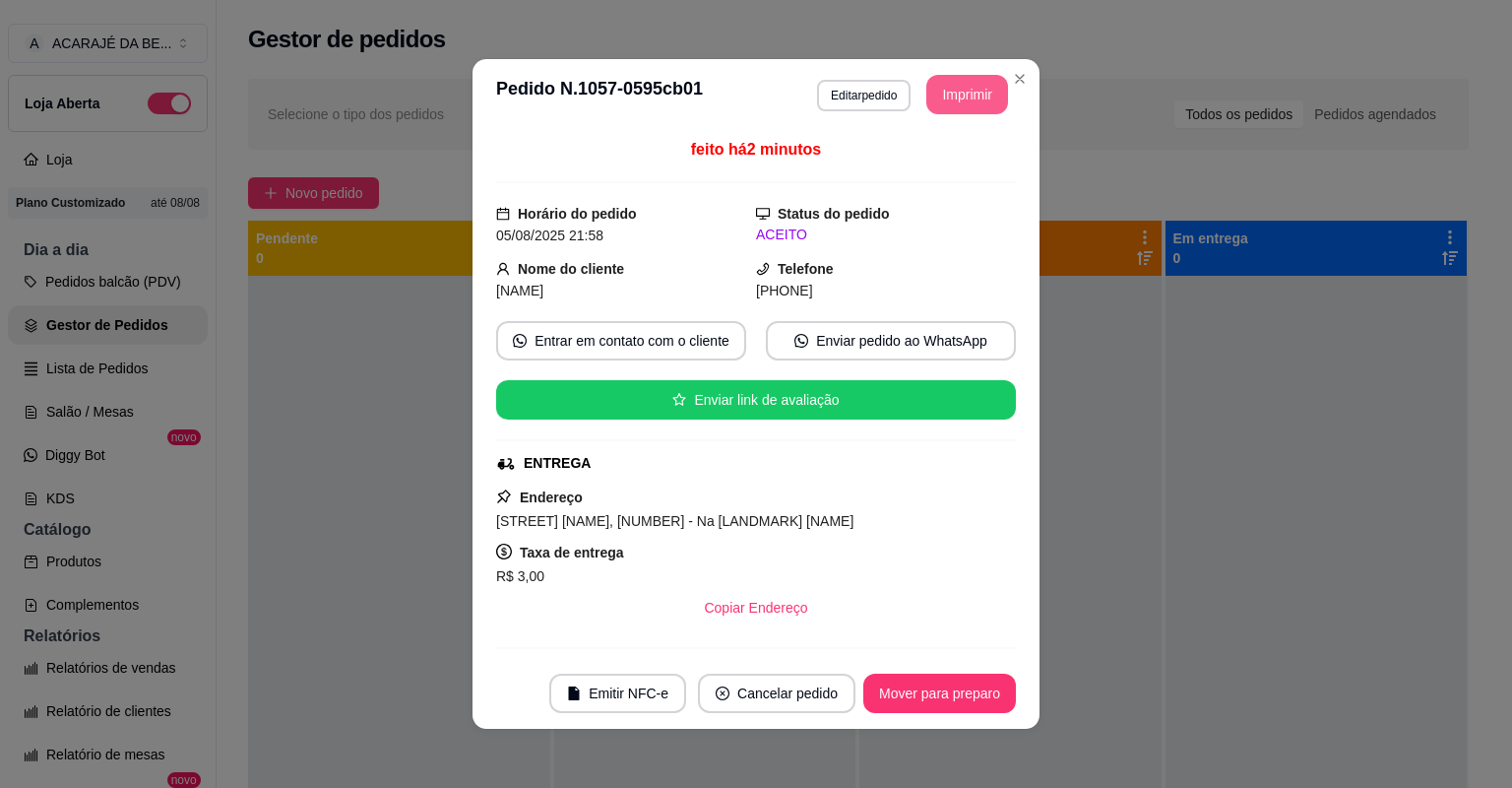 click on "Mover para preparo" at bounding box center (939, 693) 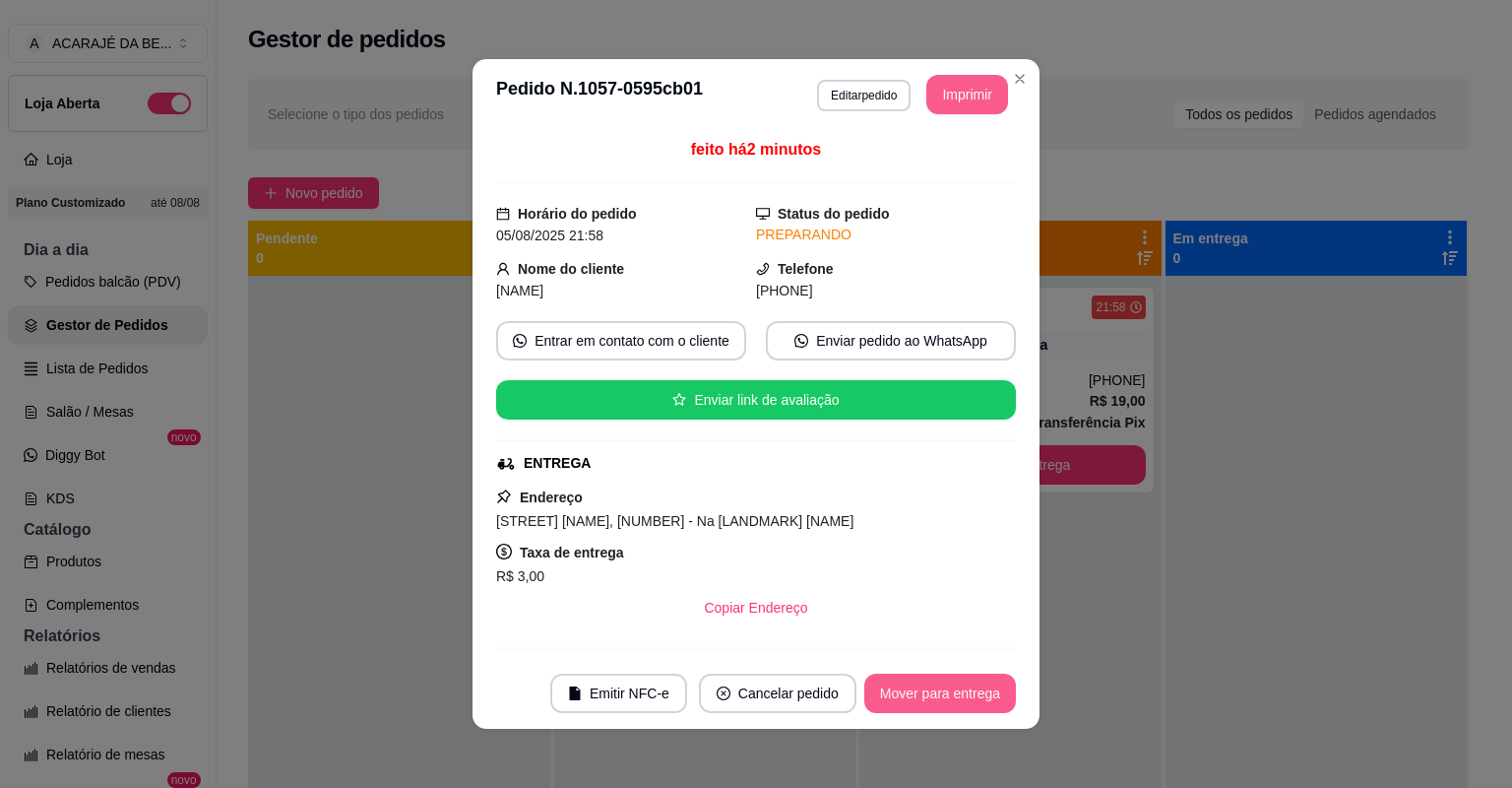 click on "Mover para entrega" at bounding box center [940, 693] 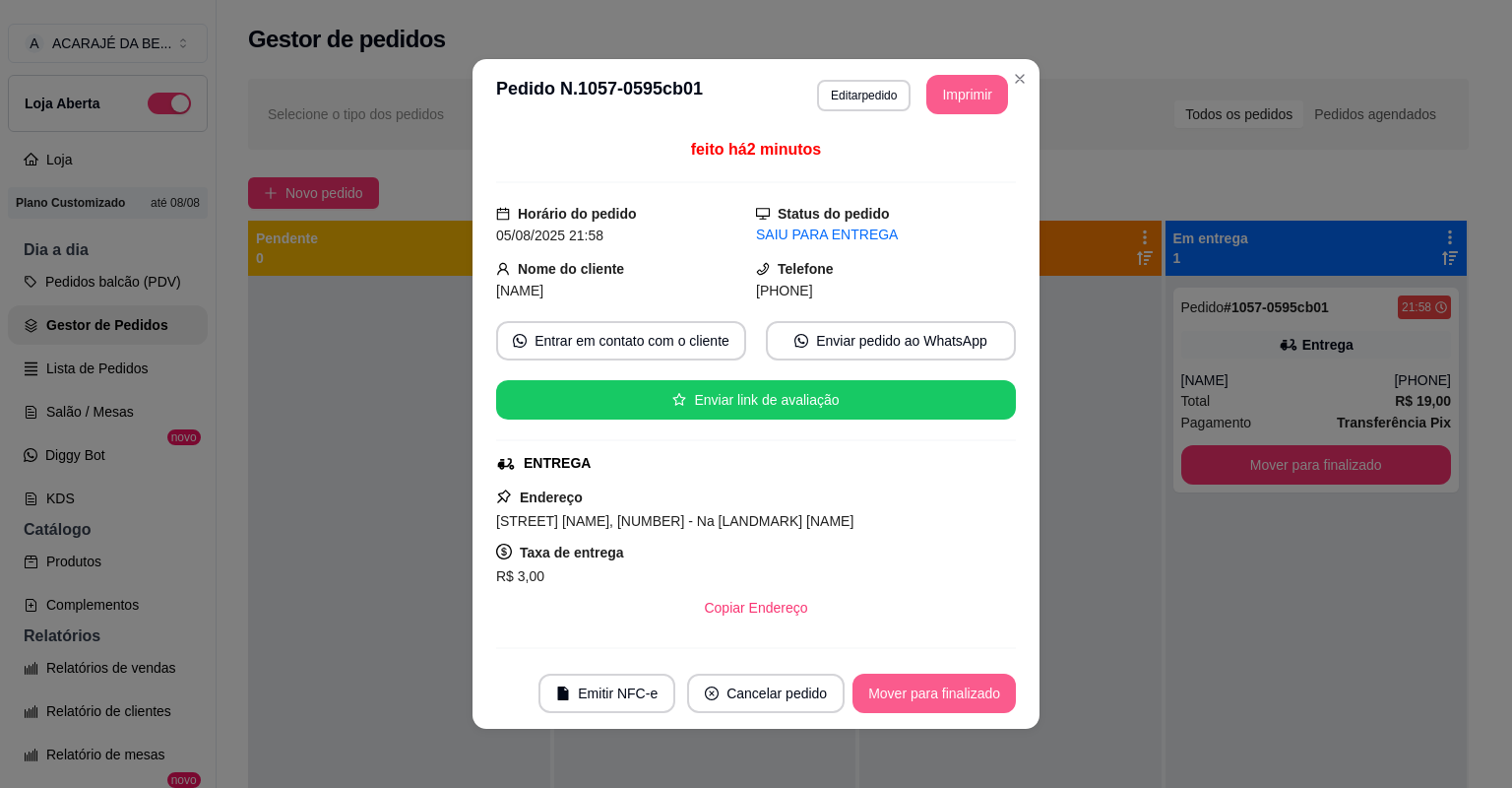 click on "Mover para finalizado" at bounding box center [934, 693] 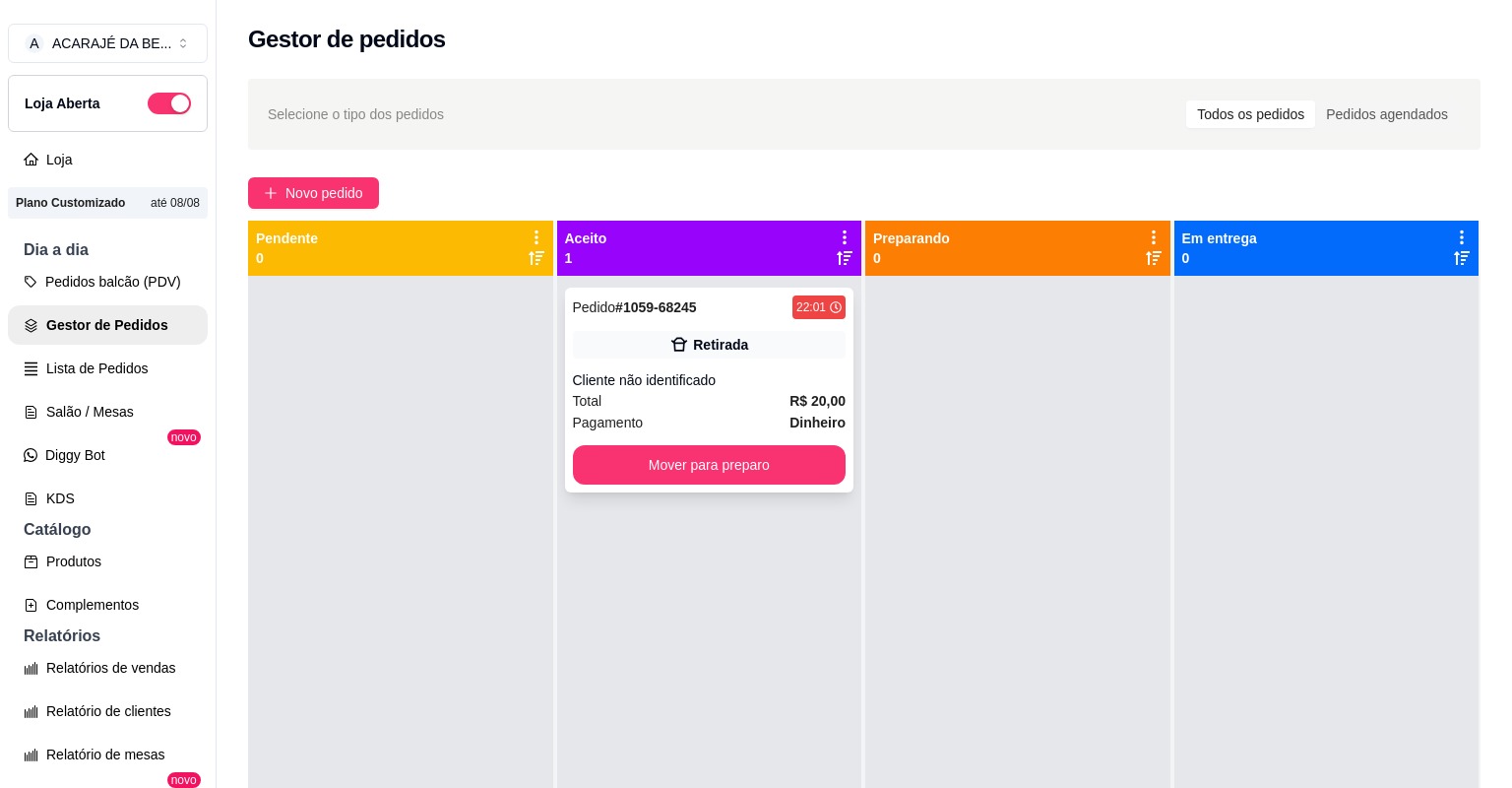 click on "Pagamento Dinheiro" at bounding box center (710, 423) 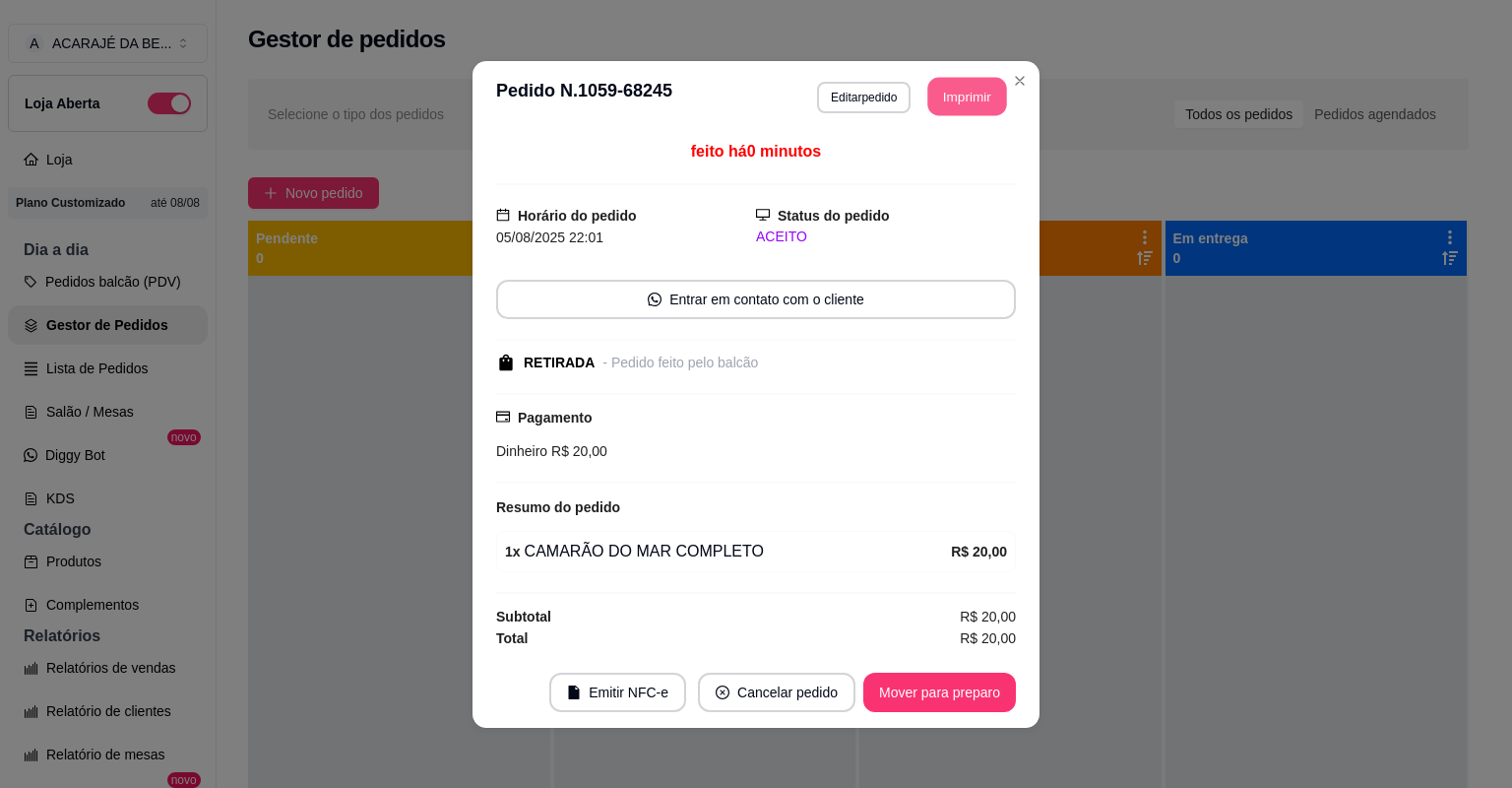 click on "Imprimir" at bounding box center [968, 96] 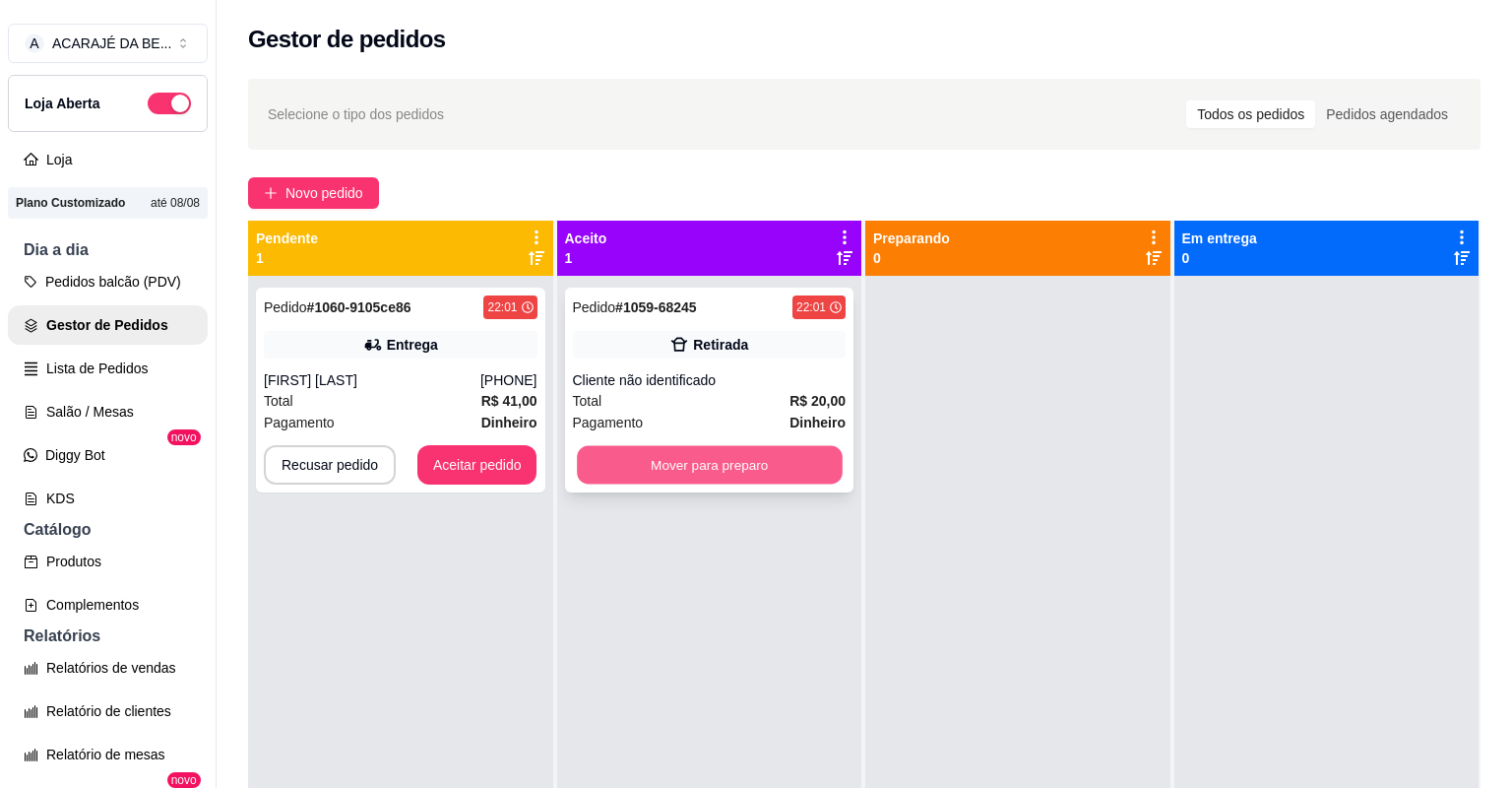 click on "Mover para preparo" at bounding box center (709, 465) 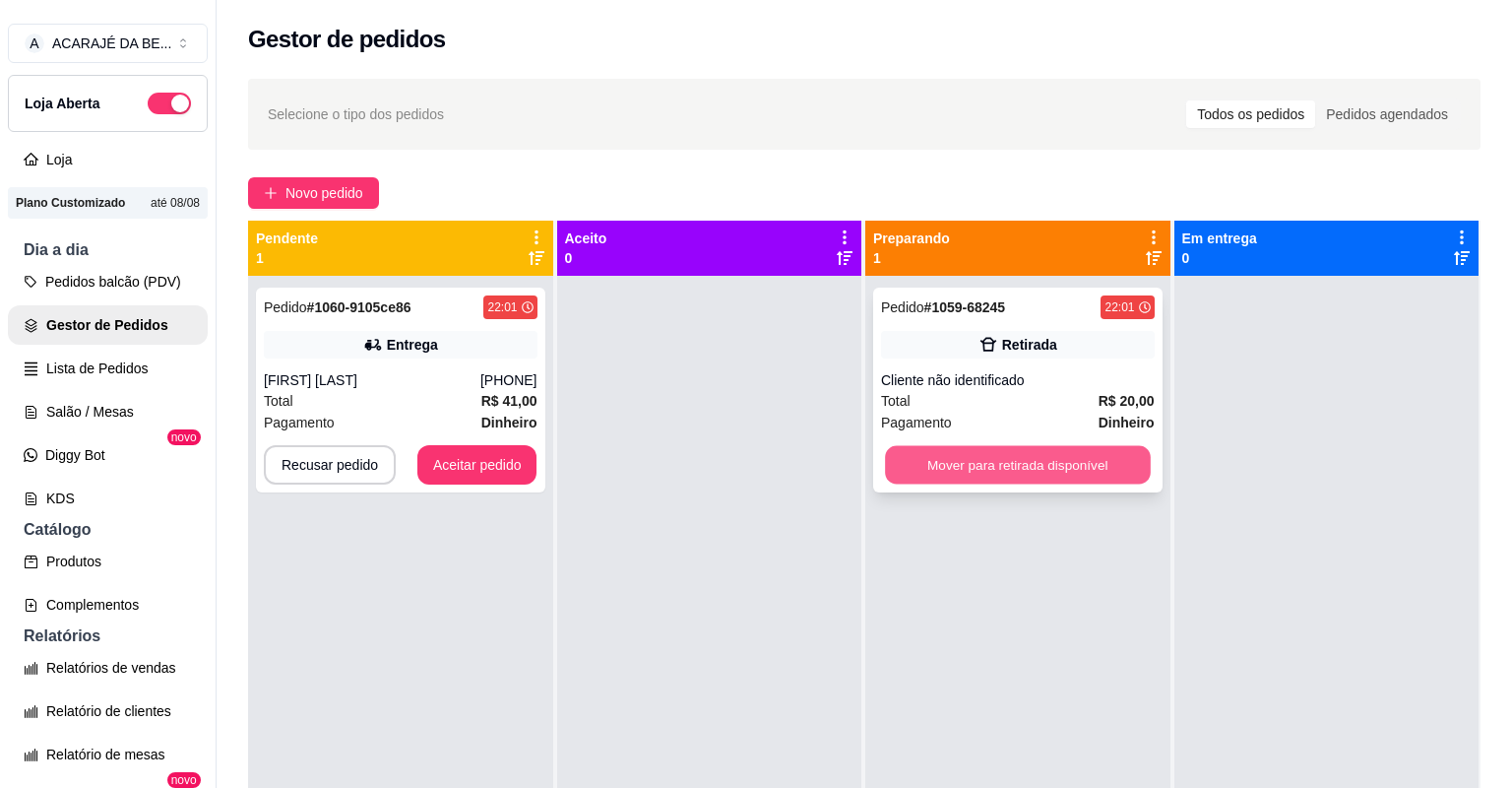 click on "Mover para retirada disponível" at bounding box center (1017, 465) 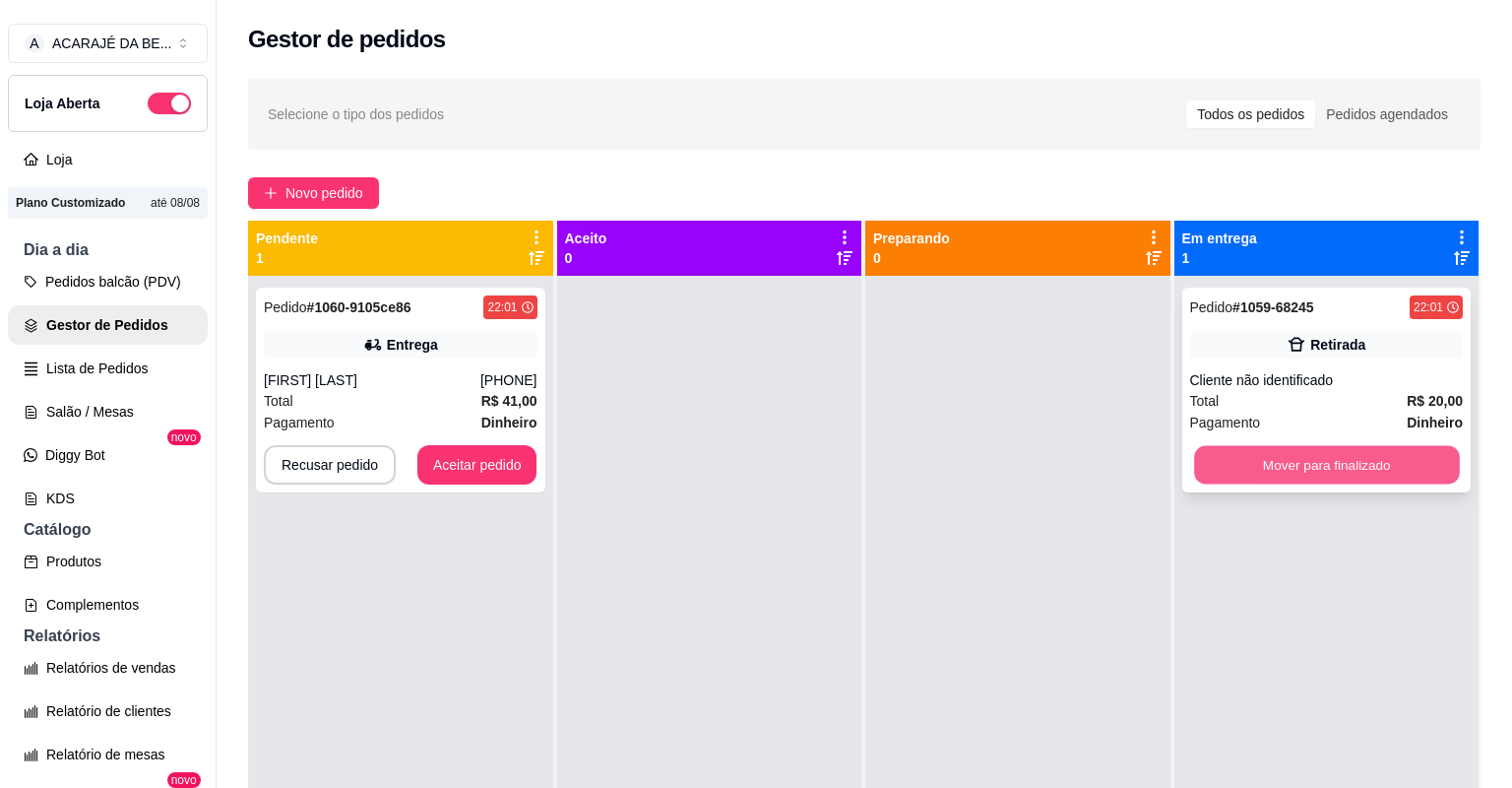 click on "Mover para finalizado" at bounding box center [1326, 465] 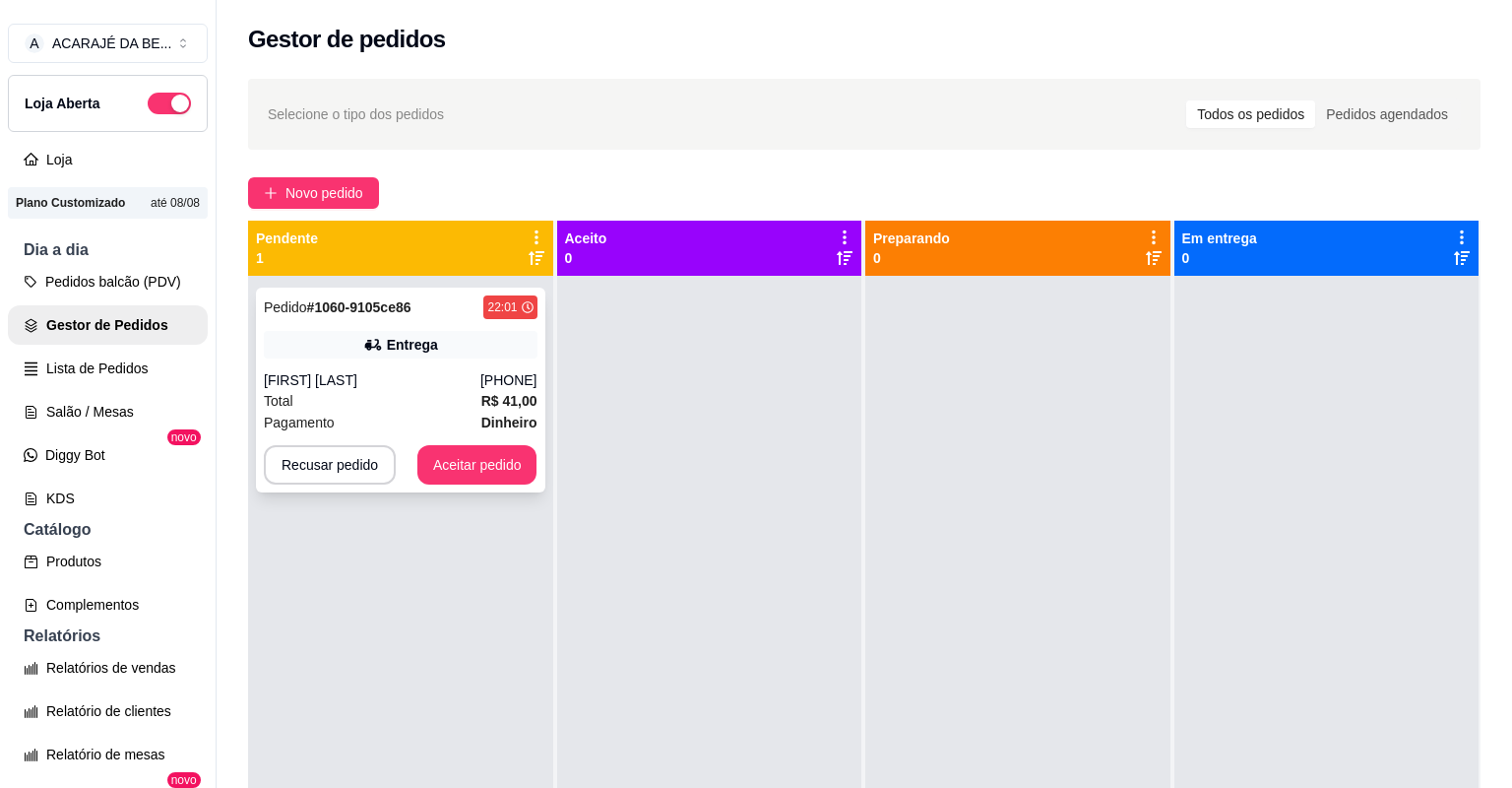 click on "Total R$ 41,00" at bounding box center (401, 401) 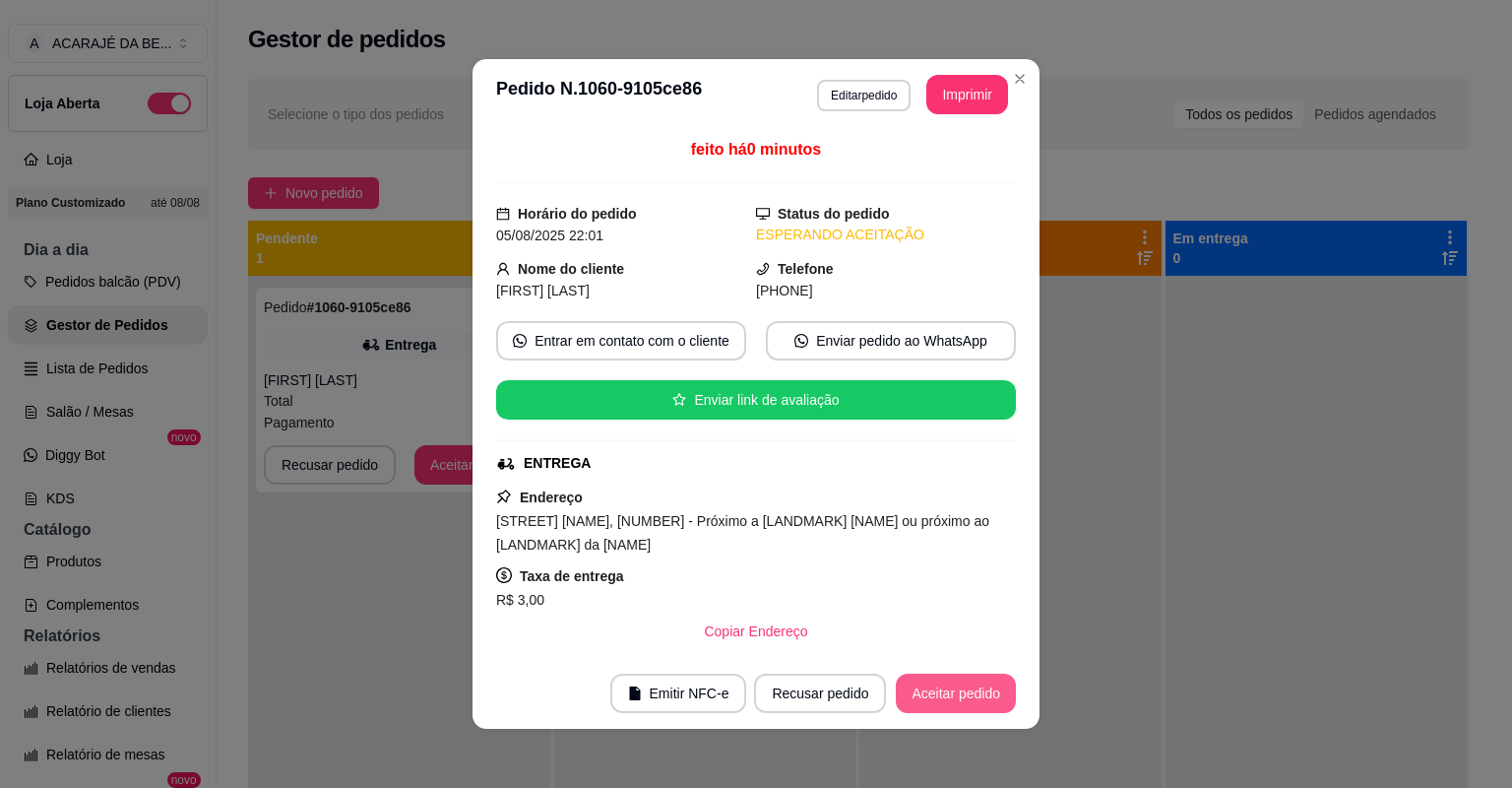click on "Aceitar pedido" at bounding box center (956, 693) 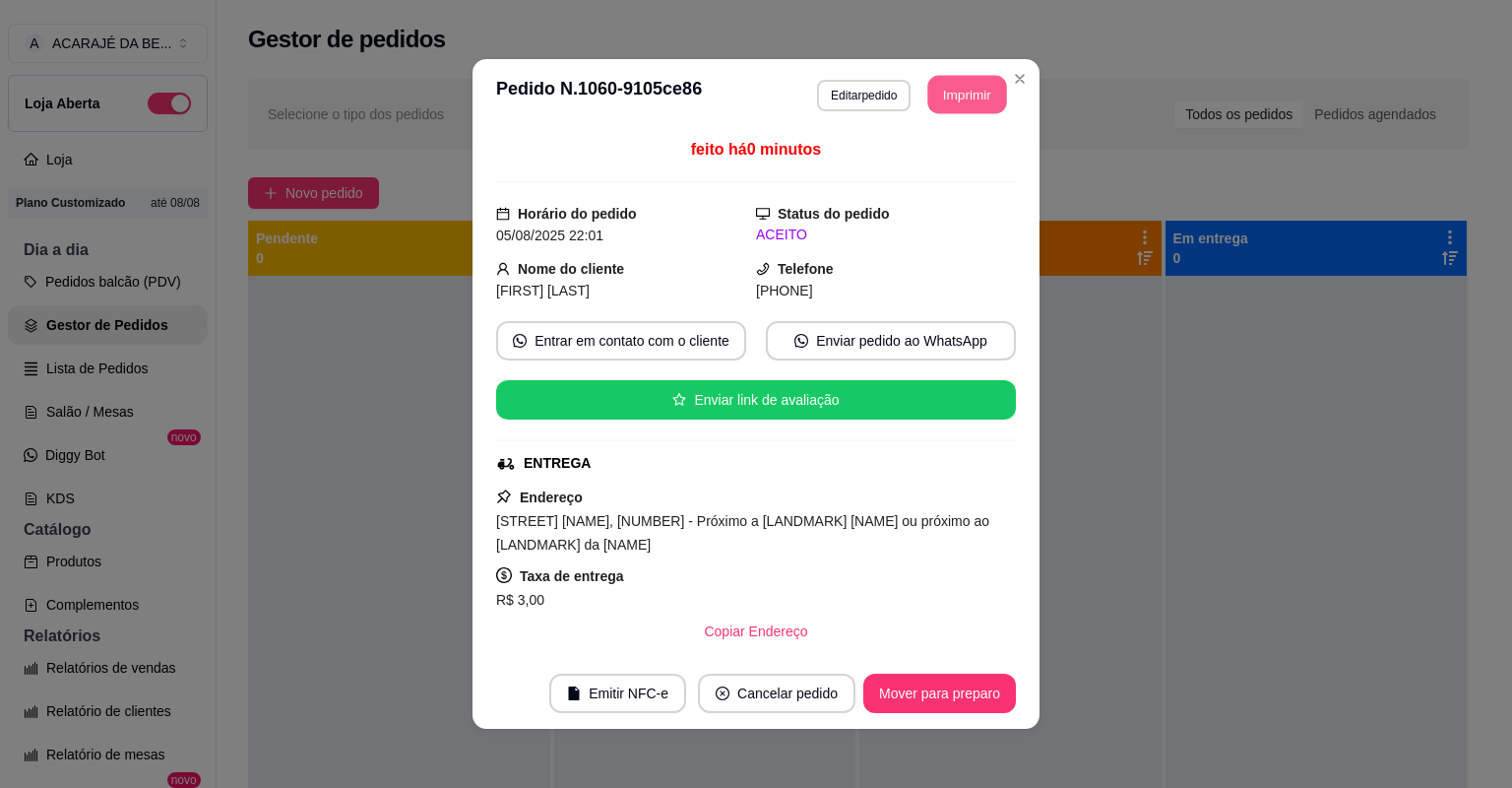 click on "Imprimir" at bounding box center [968, 95] 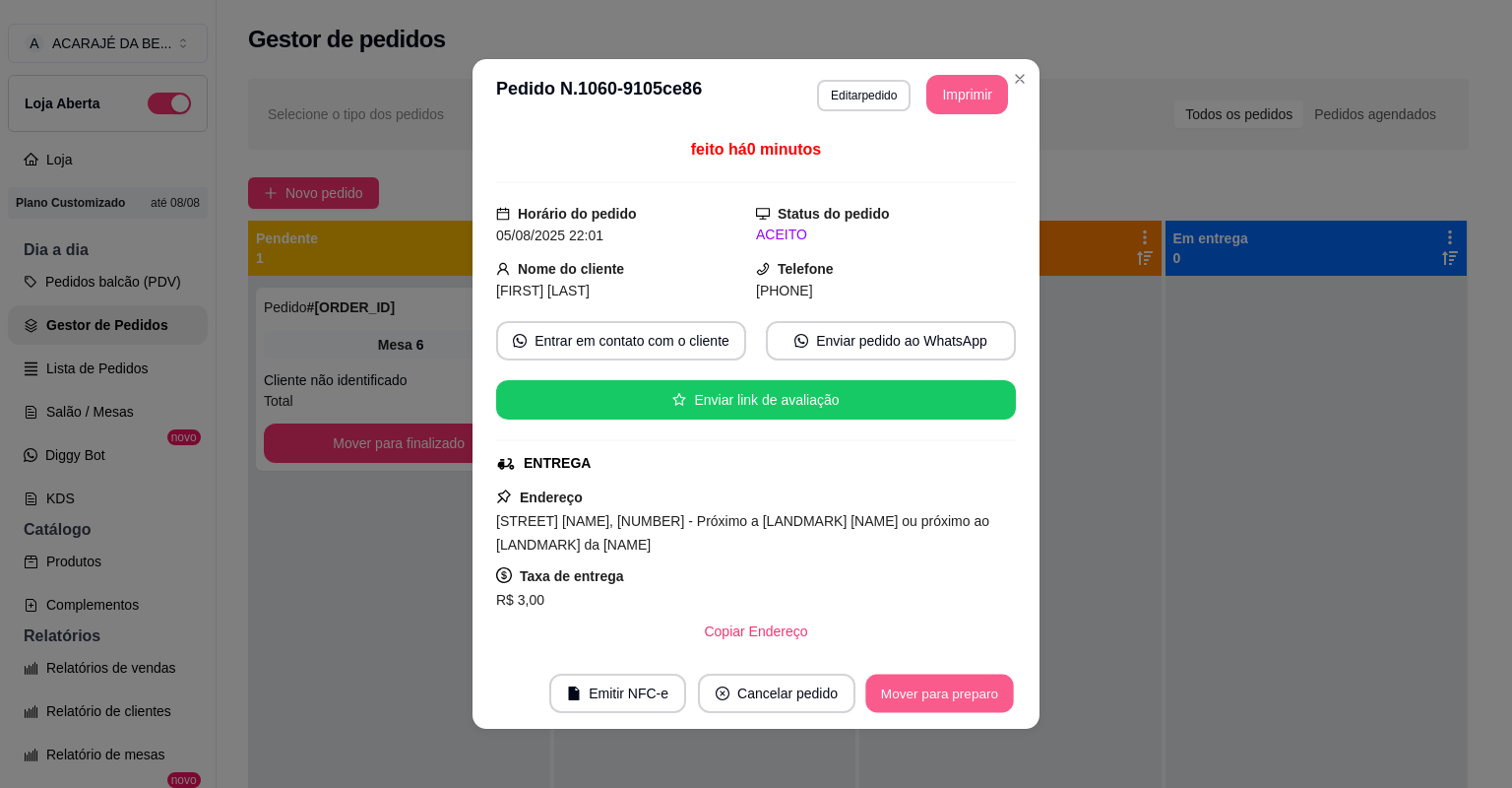 click on "Mover para preparo" at bounding box center (939, 693) 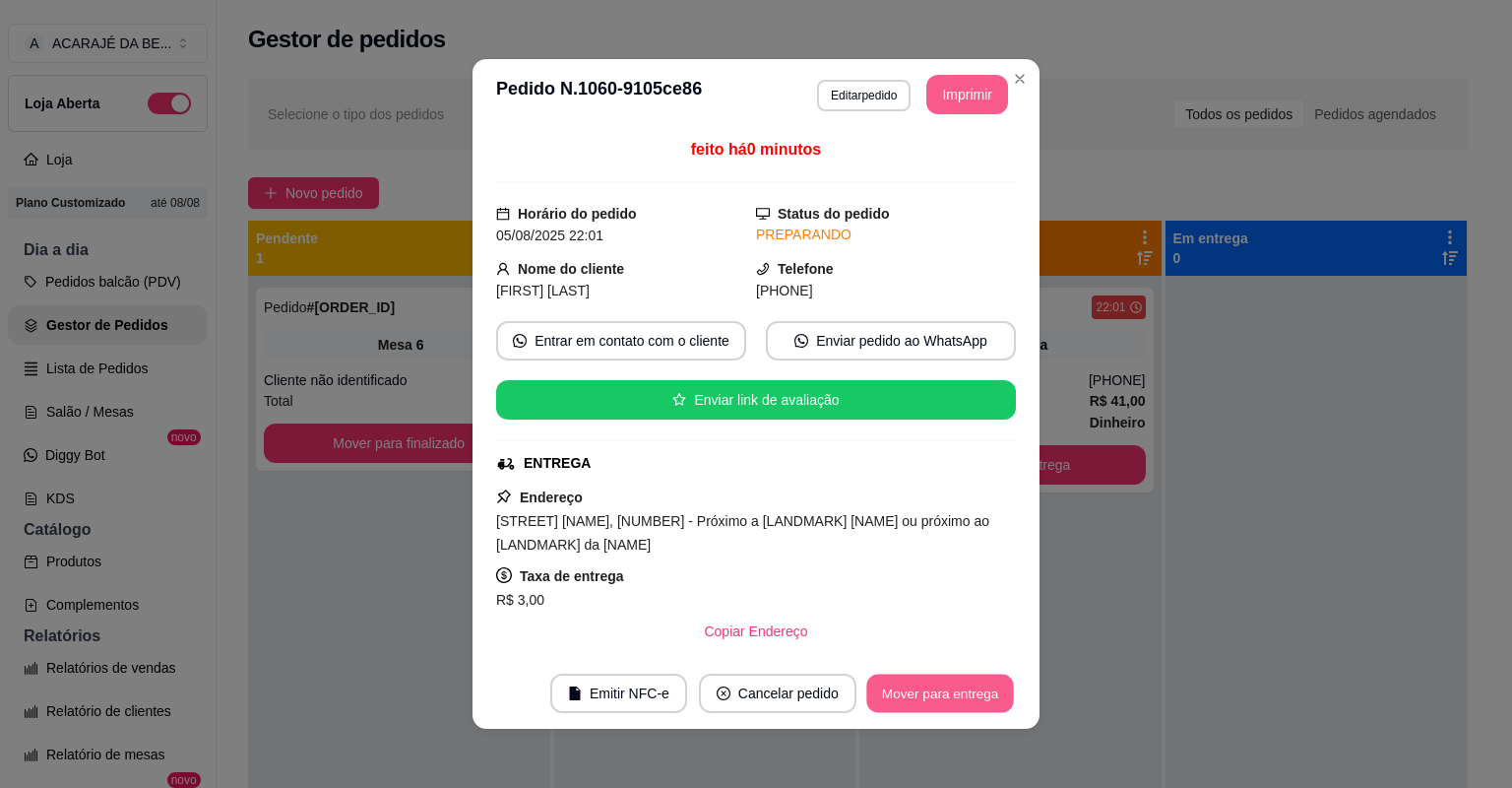 click on "Mover para entrega" at bounding box center (940, 693) 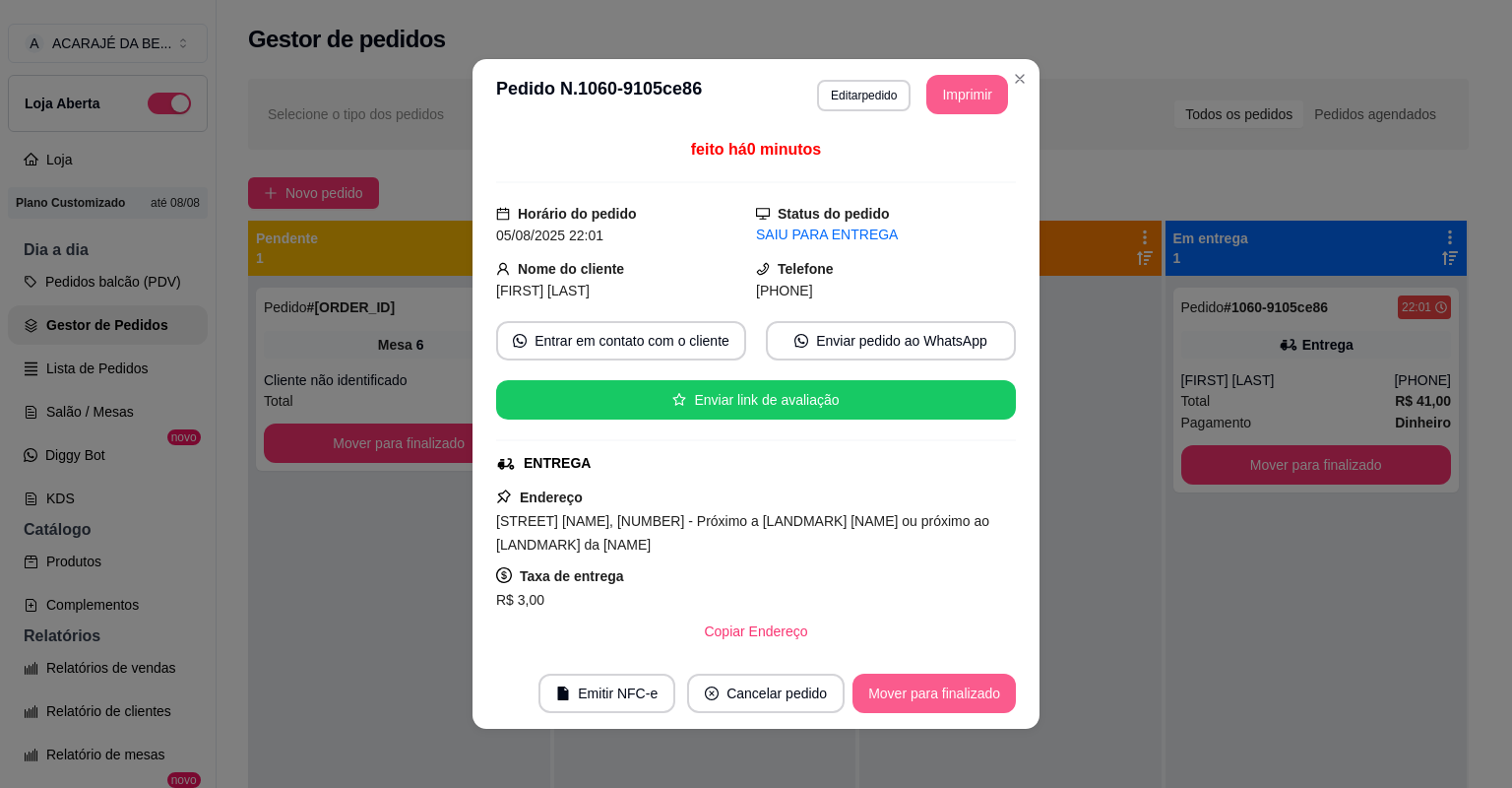 click on "Mover para finalizado" at bounding box center (934, 693) 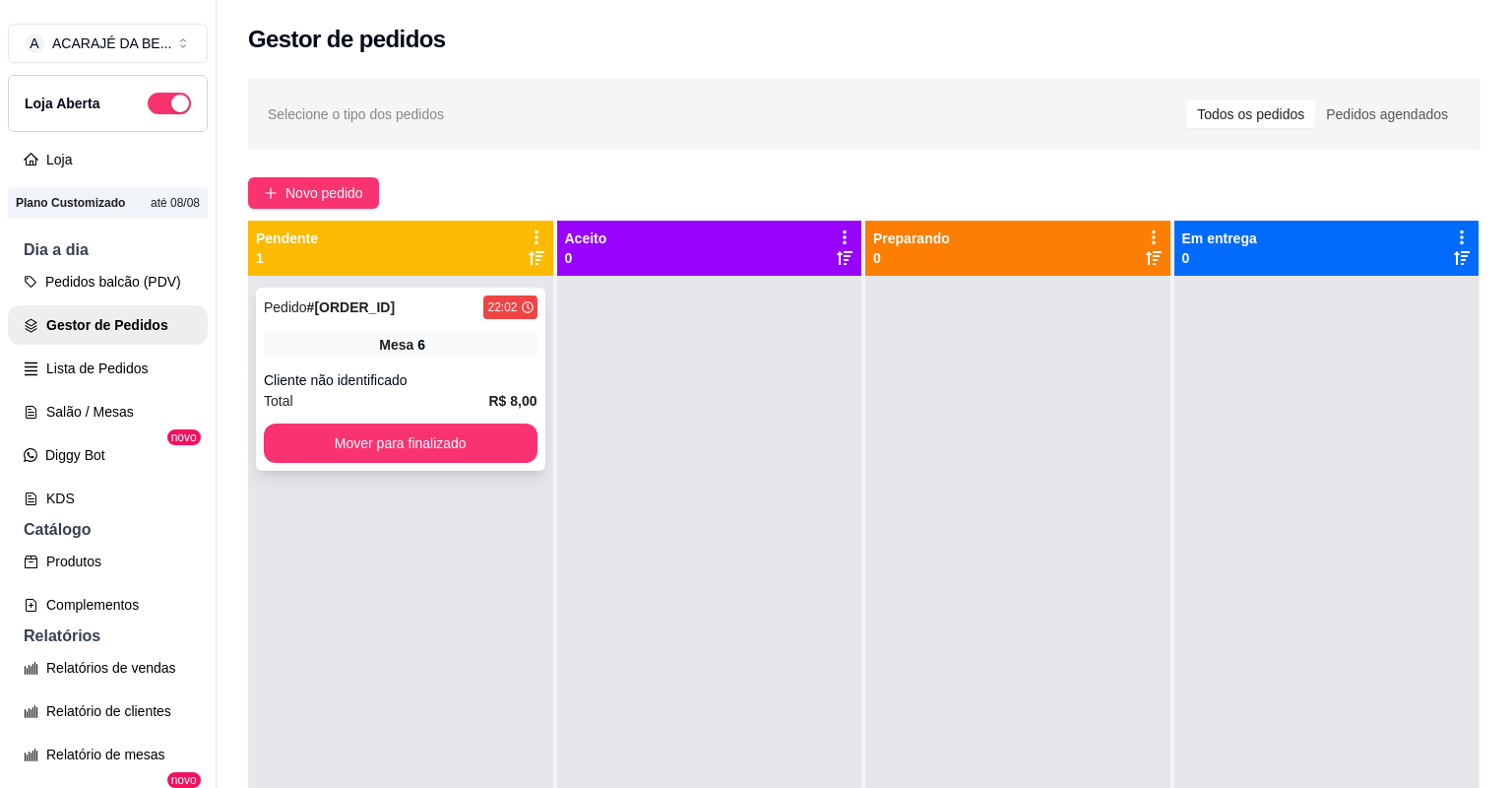click on "Cliente não identificado" at bounding box center [401, 380] 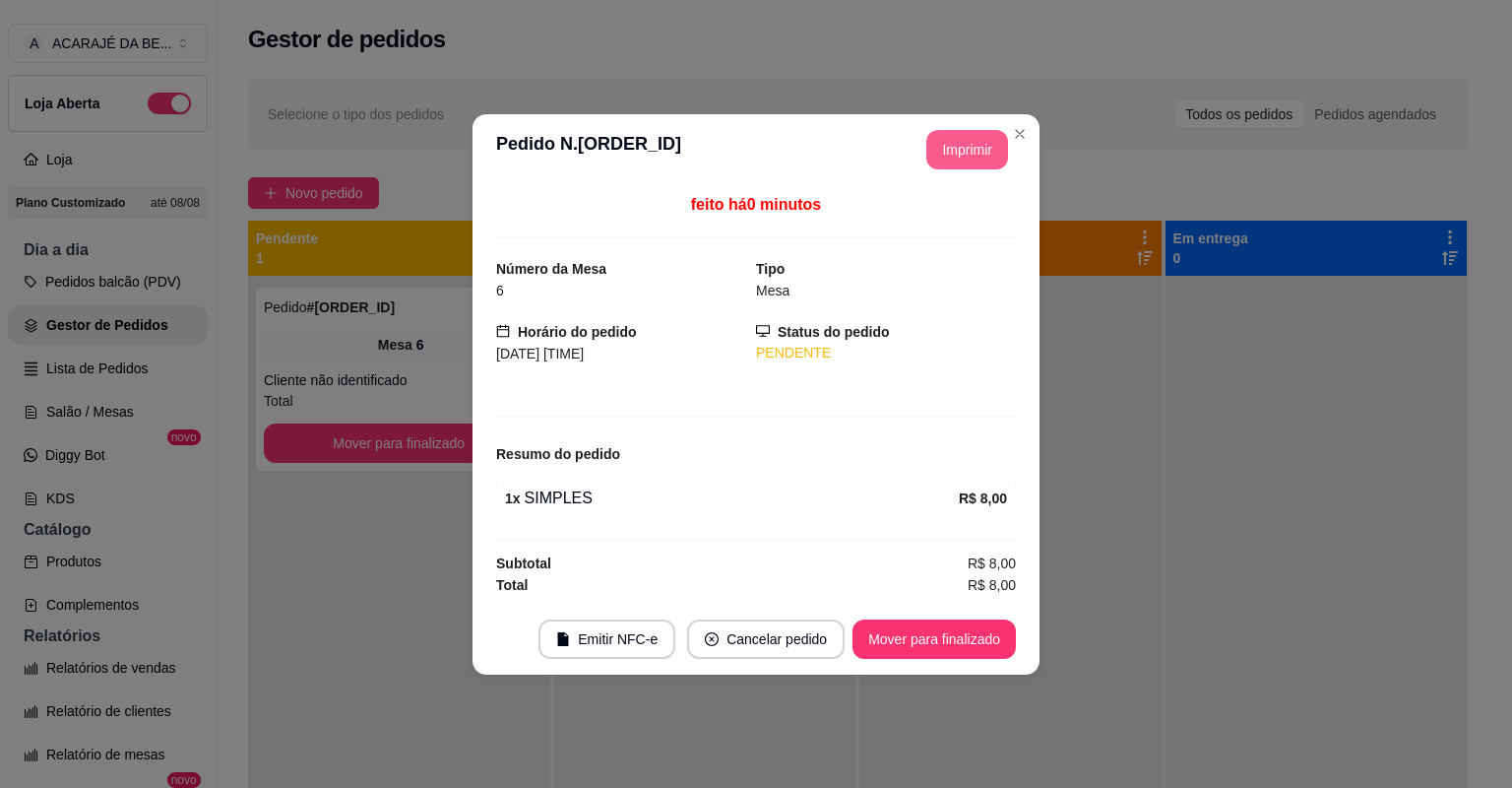 click on "Imprimir" at bounding box center [967, 150] 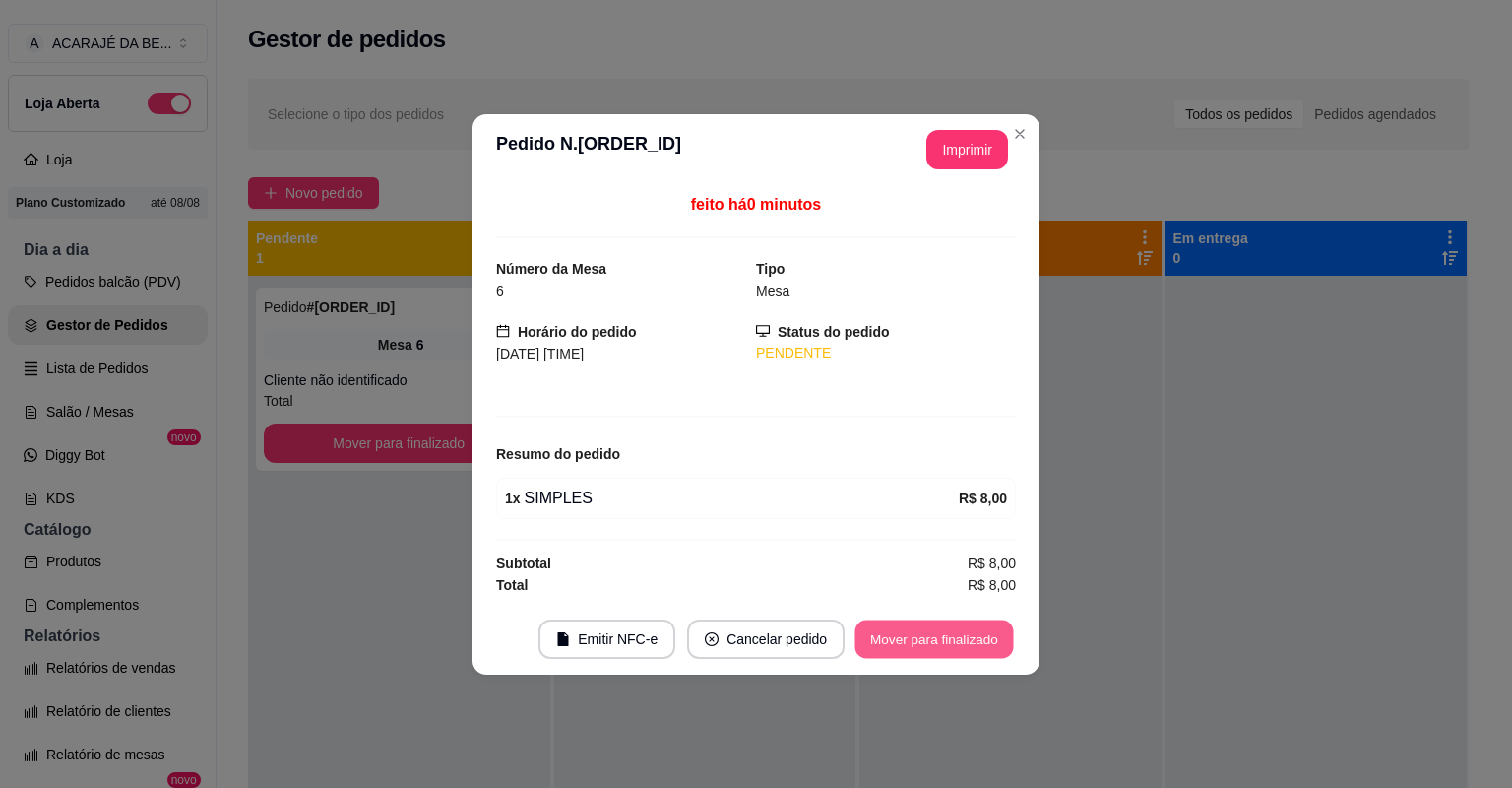click on "Mover para finalizado" at bounding box center [934, 638] 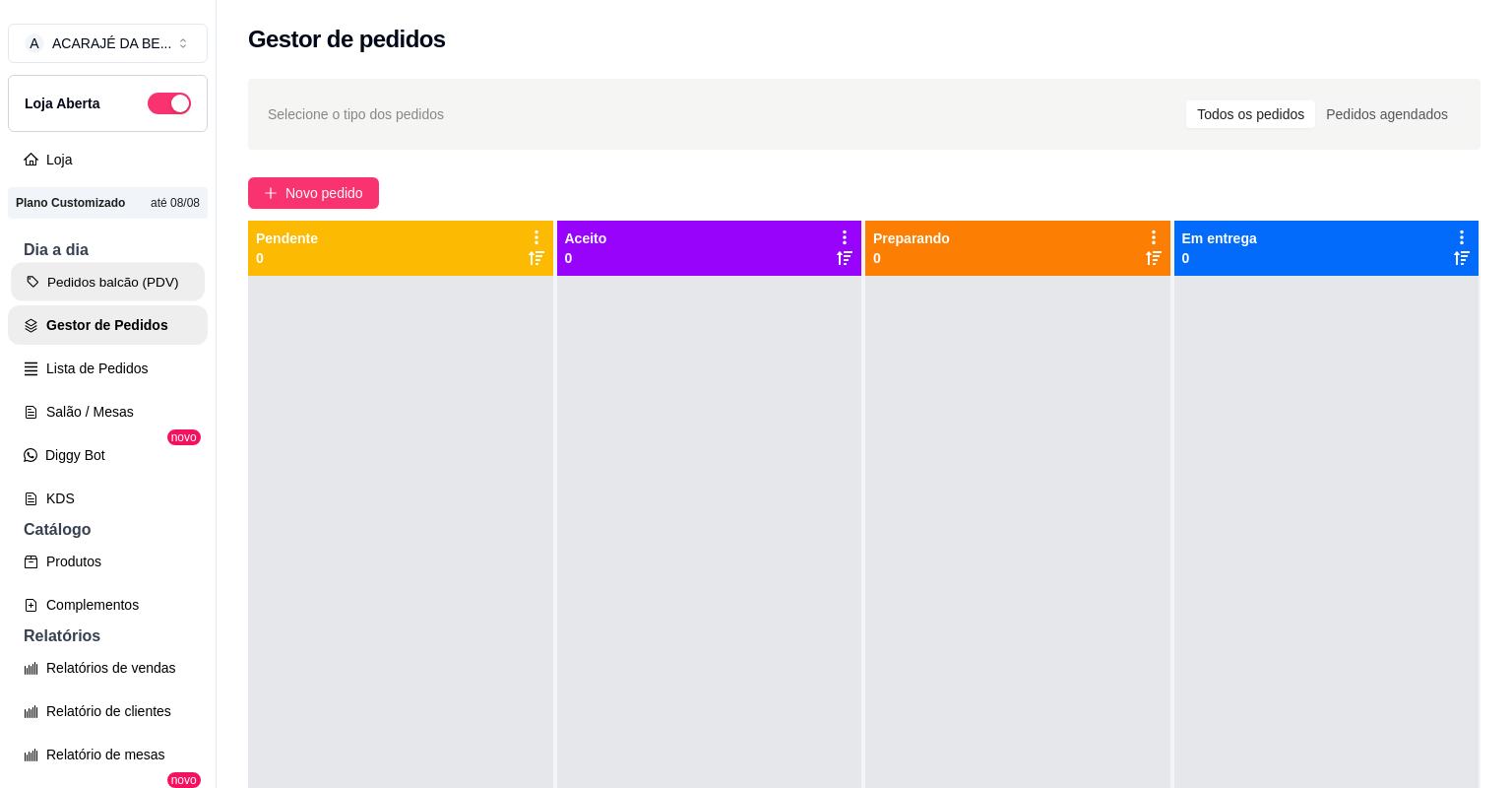 click on "Pedidos balcão (PDV)" at bounding box center [107, 282] 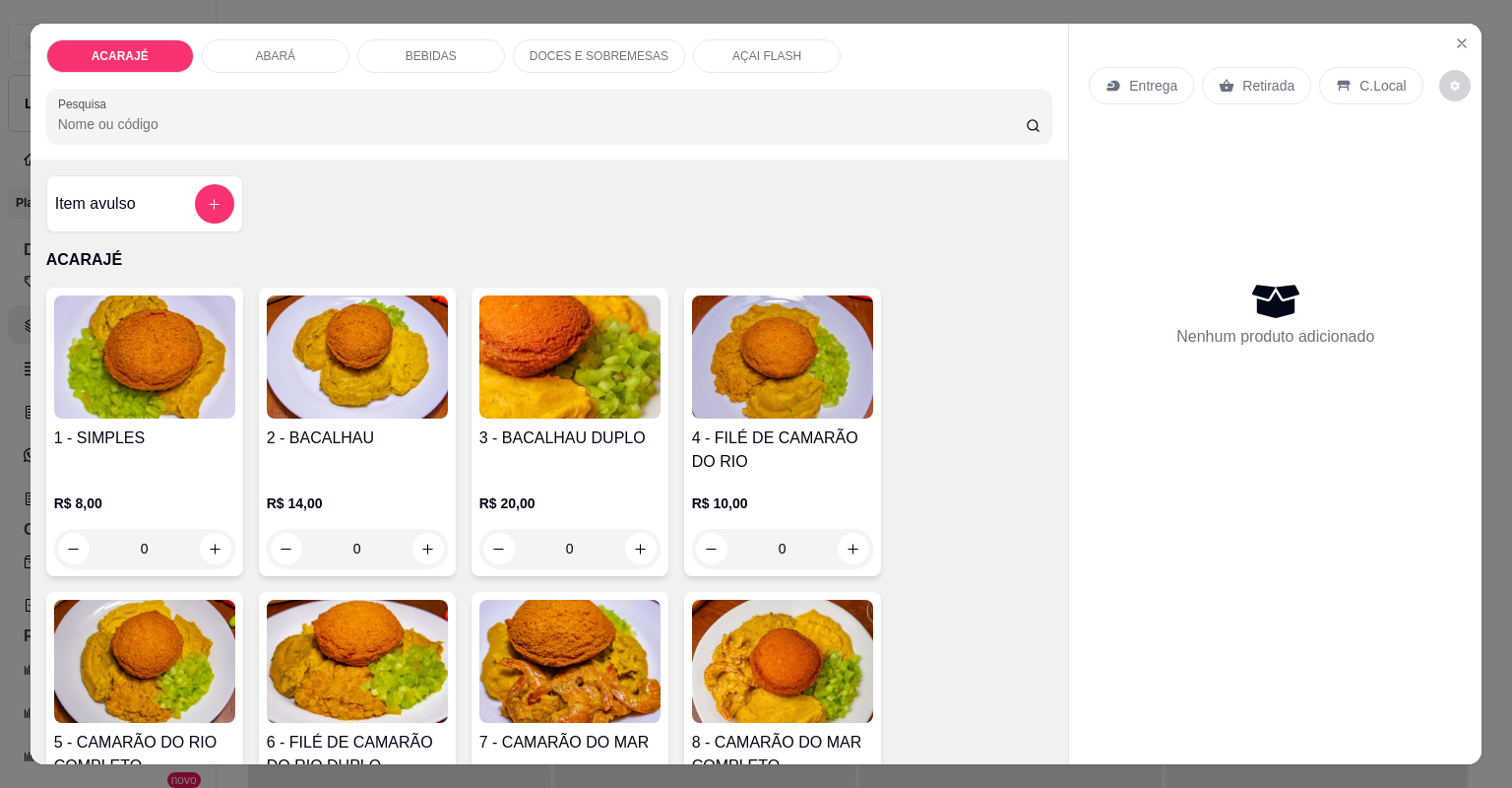 click 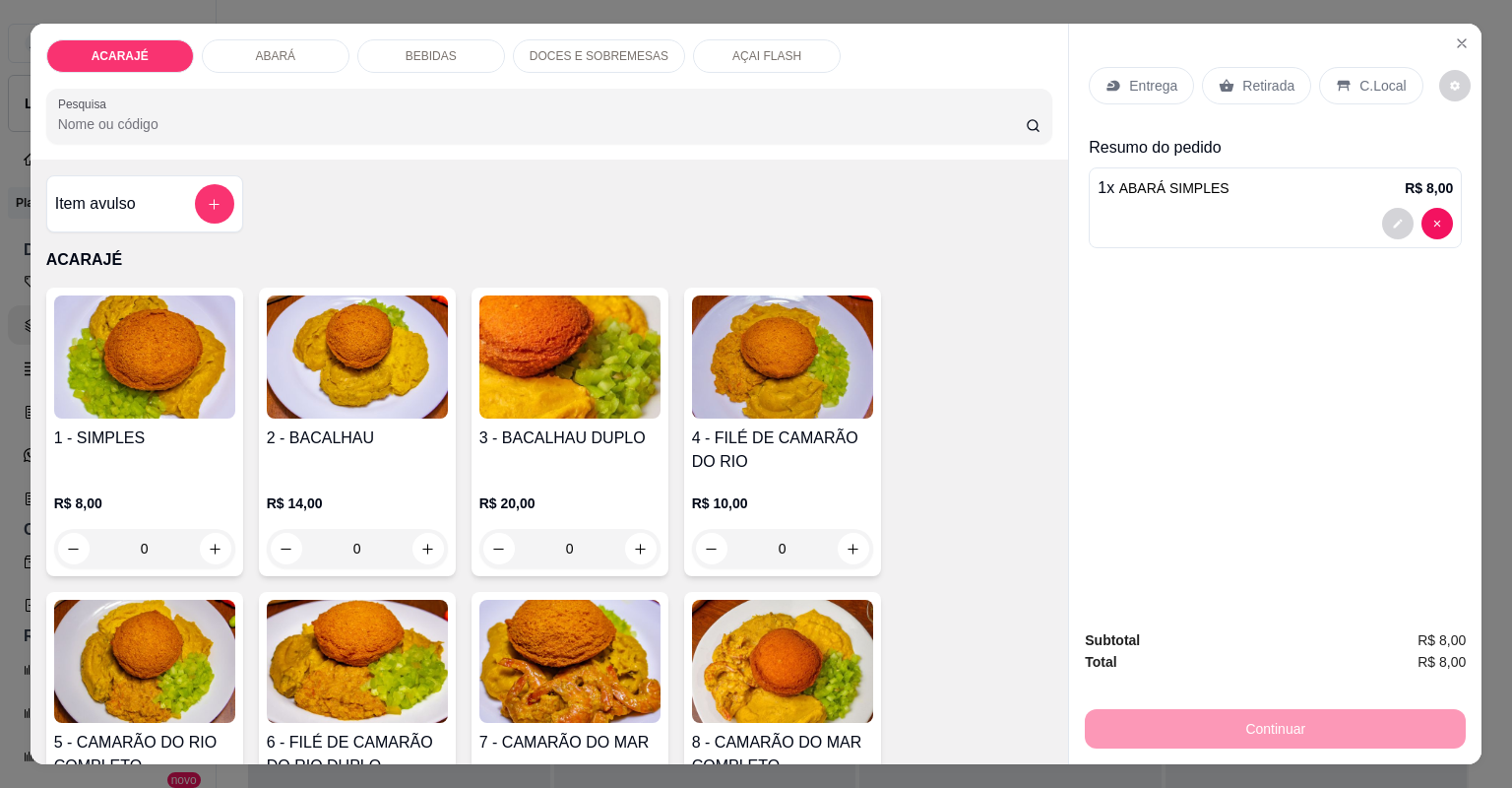 click 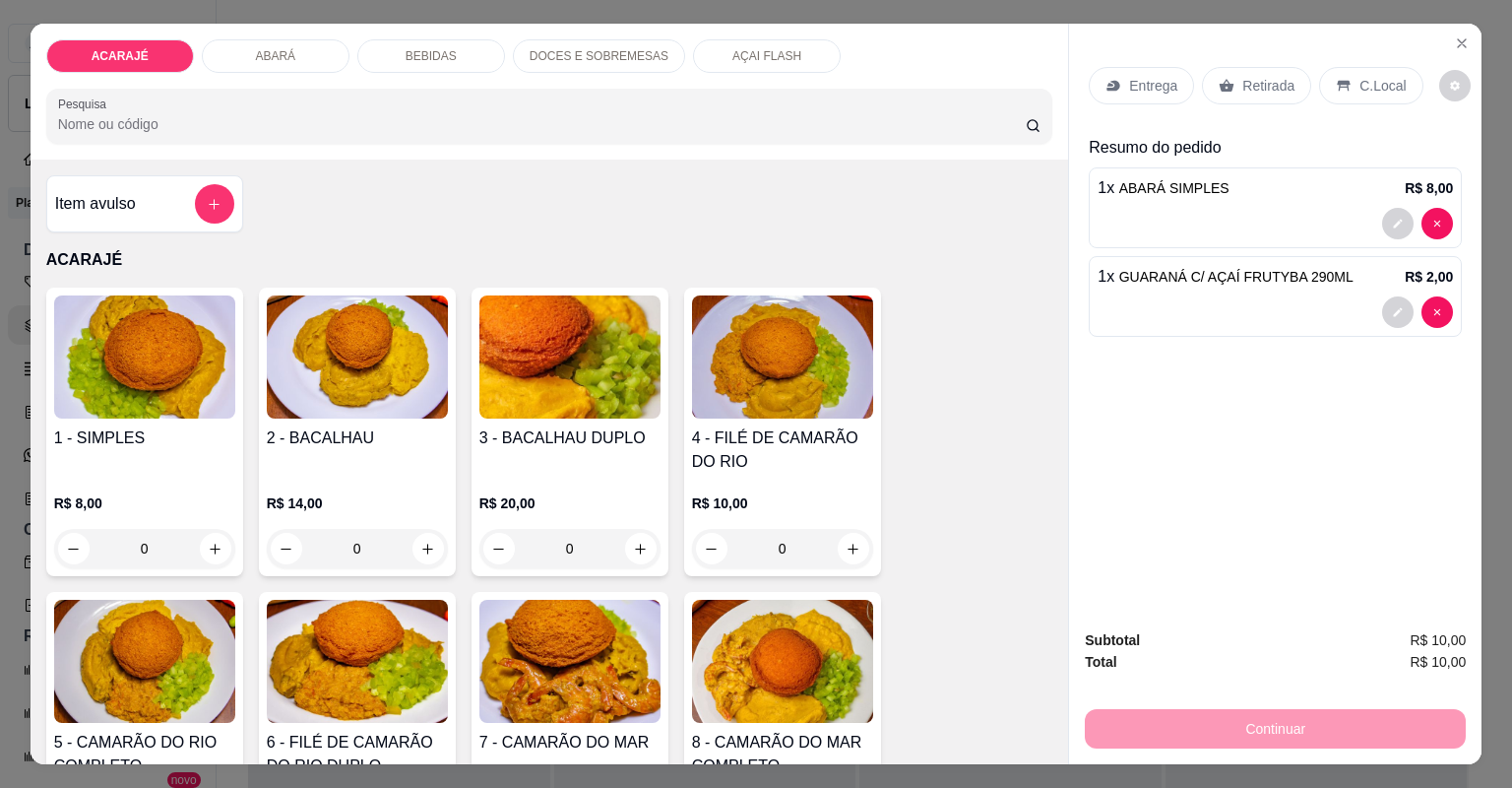 click on "C.Local" at bounding box center [1382, 86] 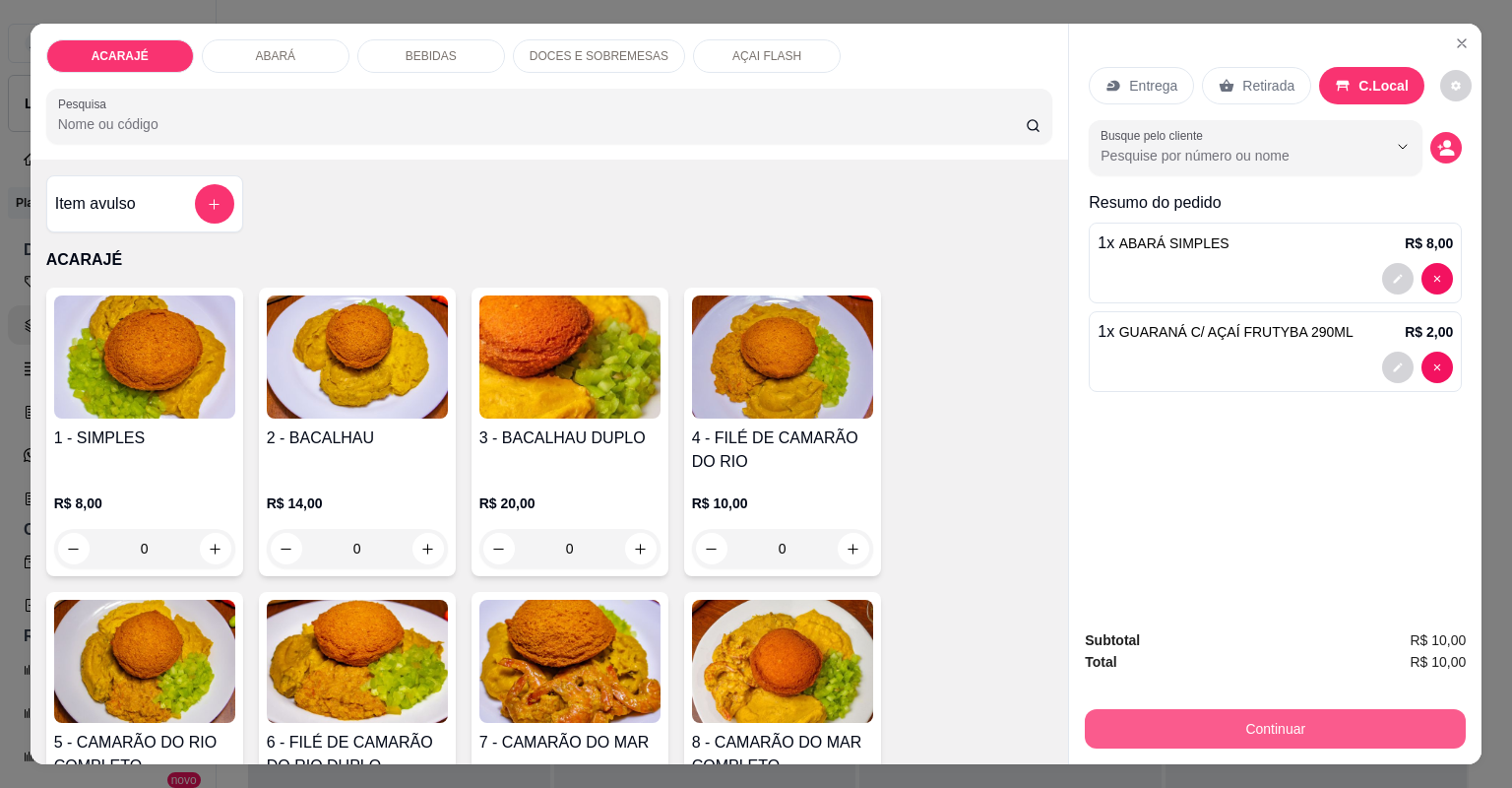 click on "Continuar" at bounding box center [1275, 729] 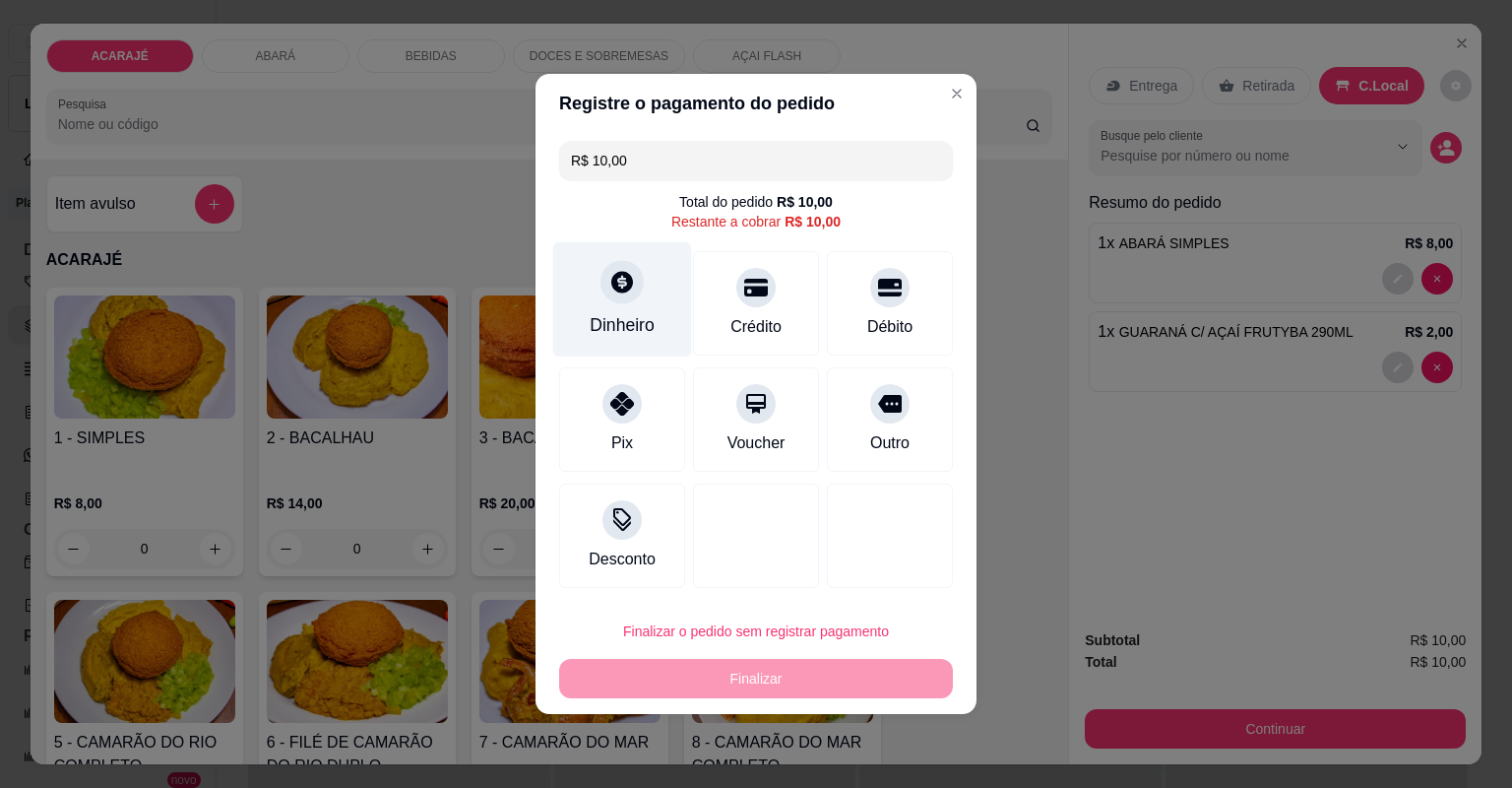 click 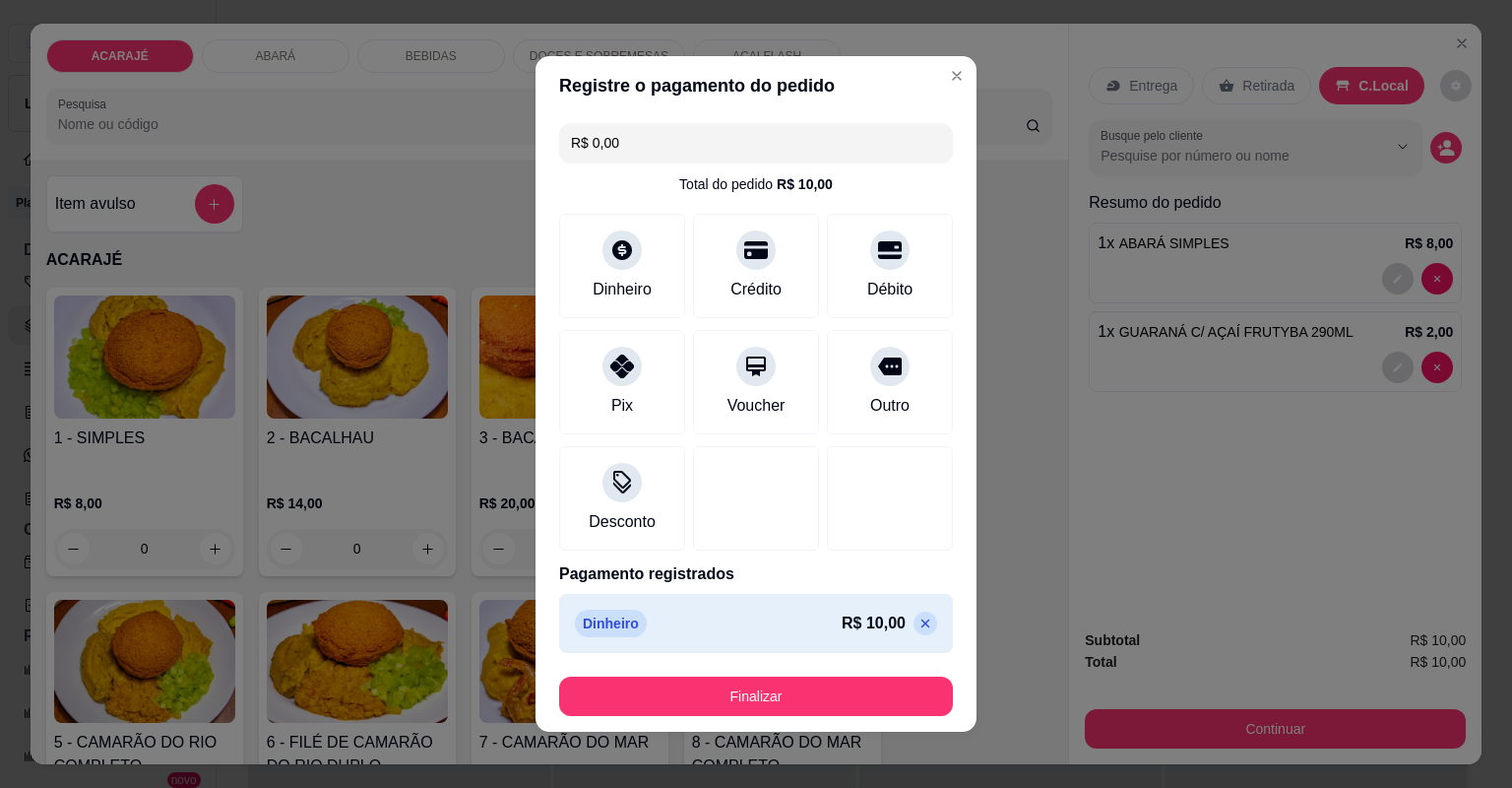 type on "R$ 0,00" 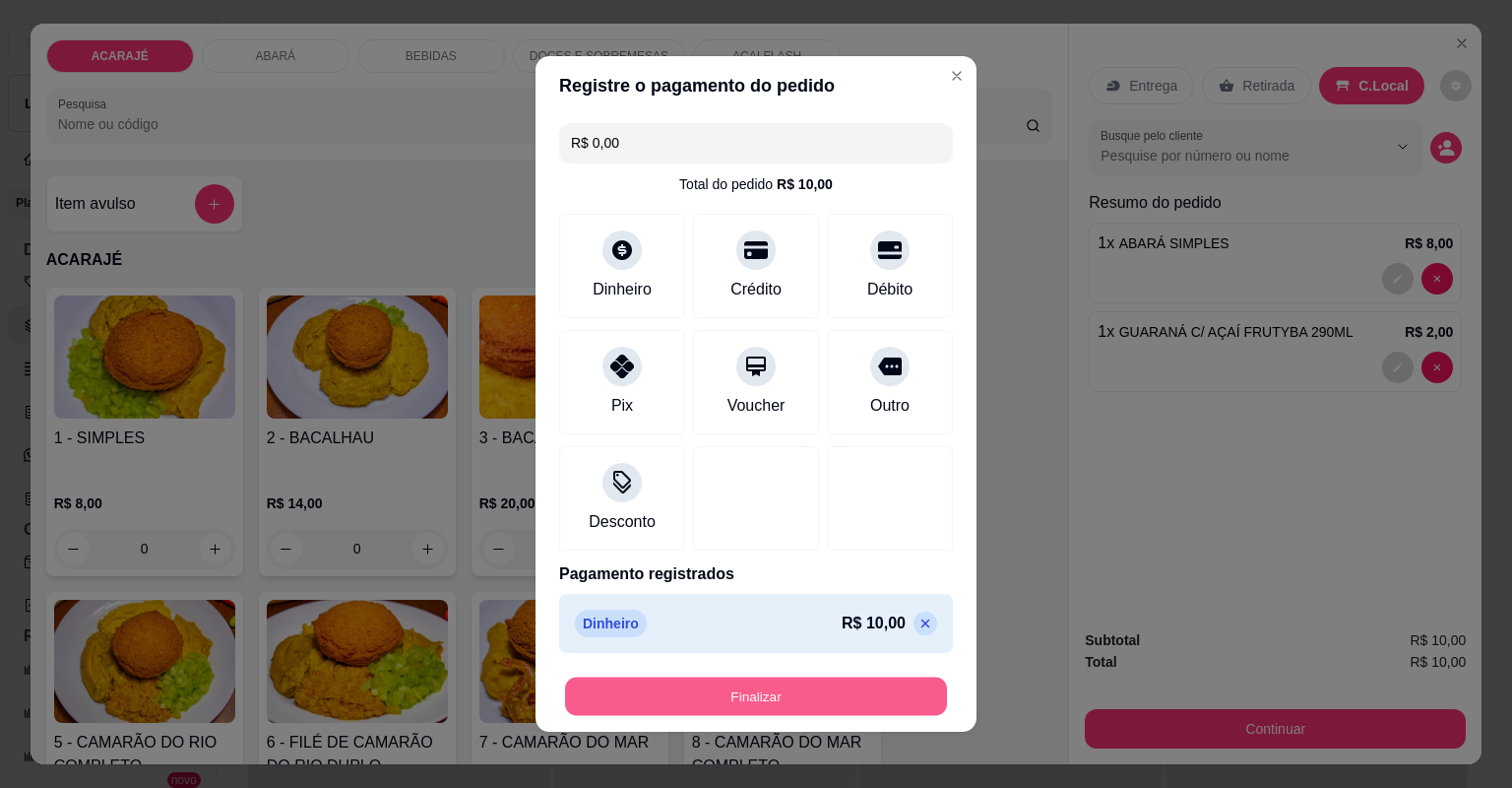 click on "Finalizar" at bounding box center (756, 696) 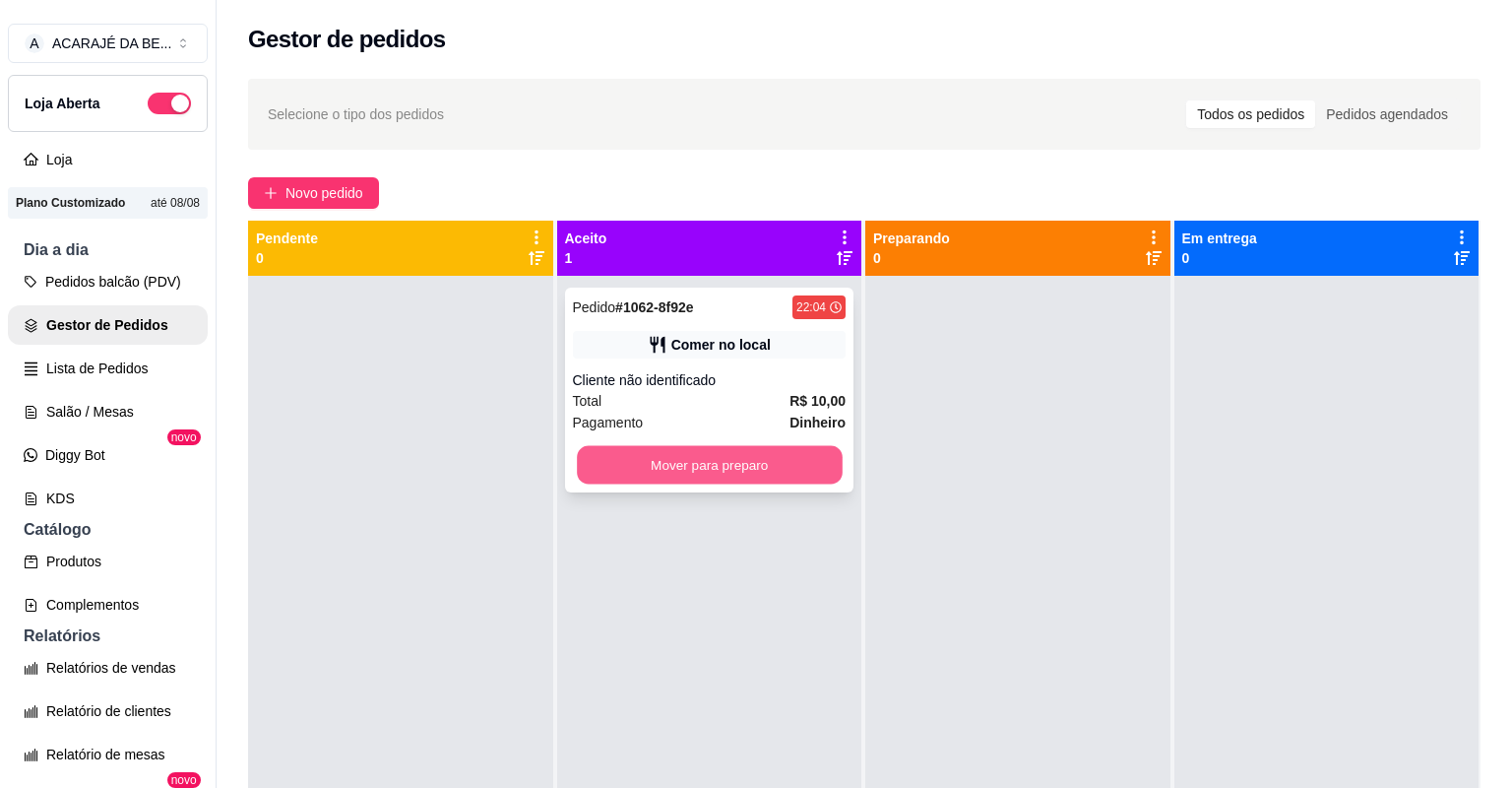 click on "Mover para preparo" at bounding box center (709, 465) 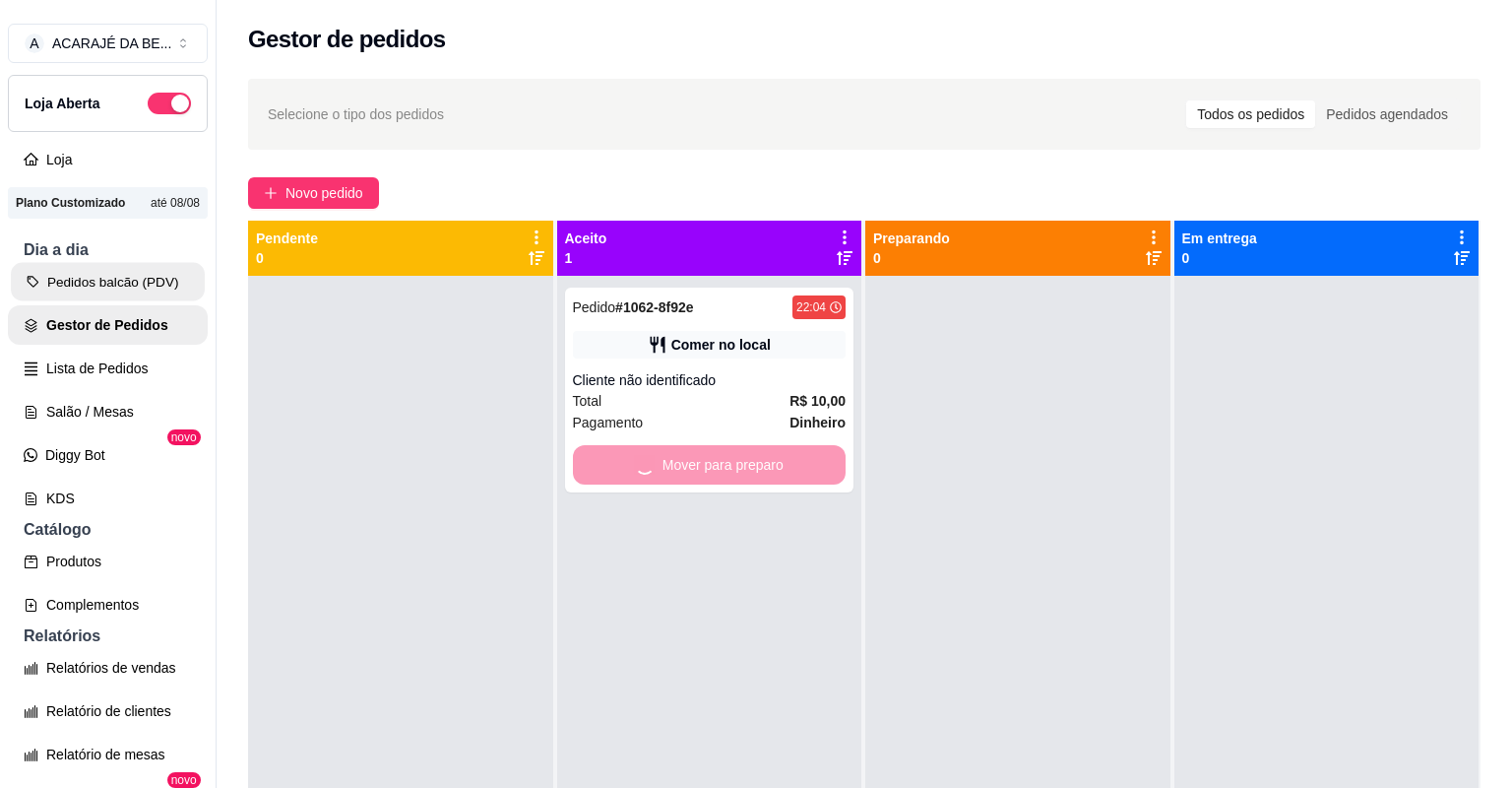 click on "Pedidos balcão (PDV)" at bounding box center (107, 282) 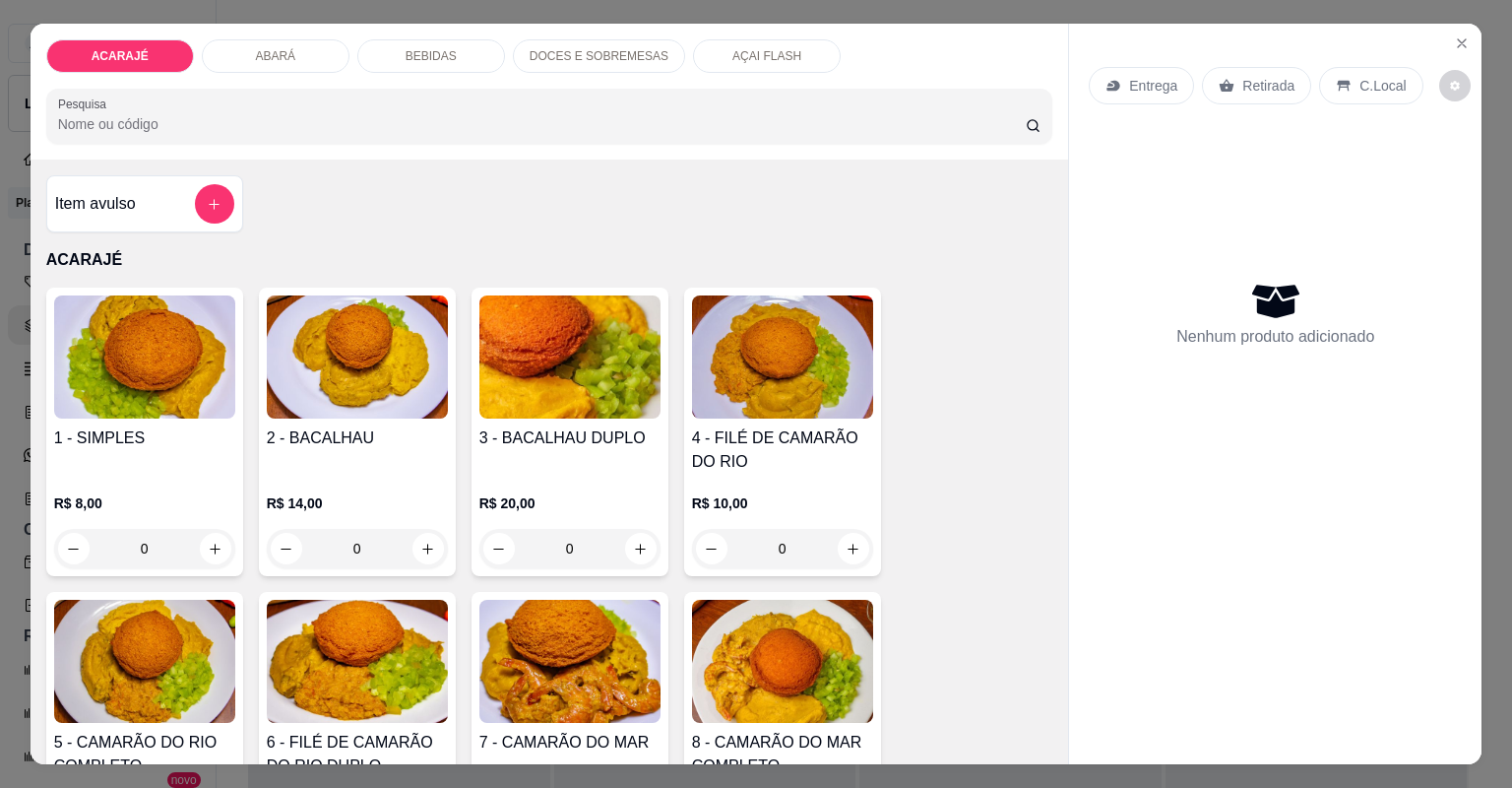 click on "BEBIDAS" at bounding box center (431, 56) 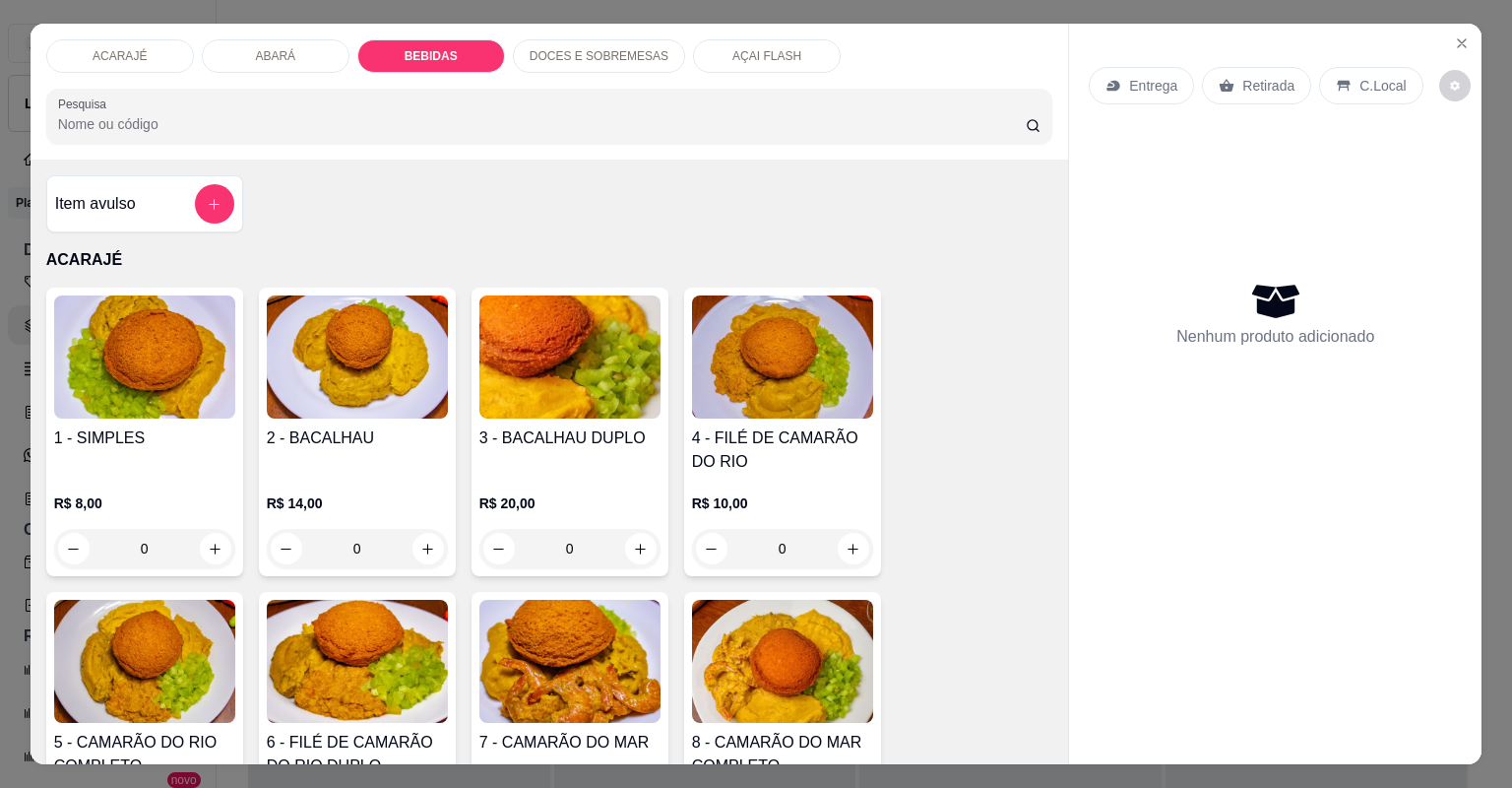 click 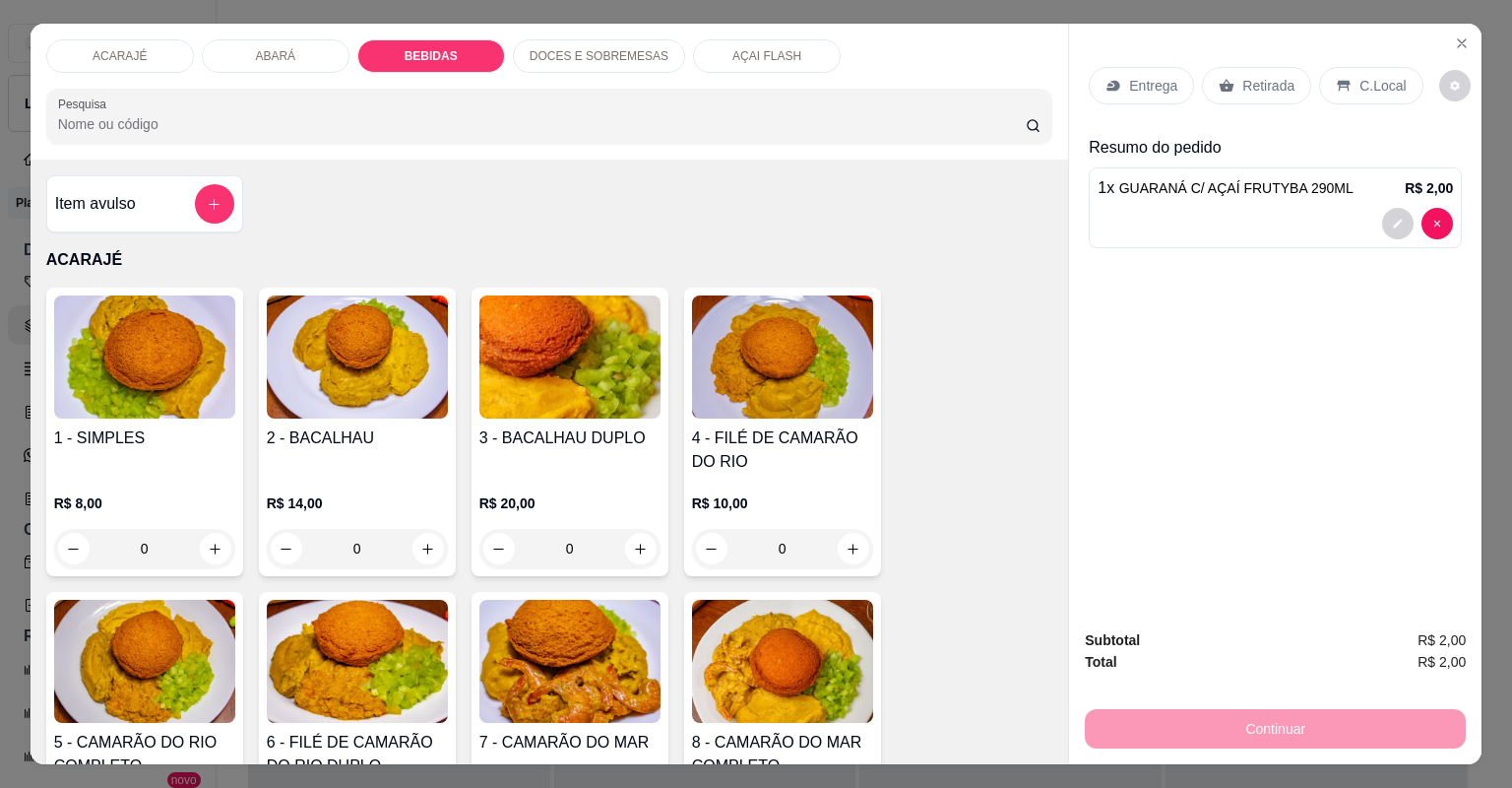 click on "C.Local" at bounding box center (1382, 86) 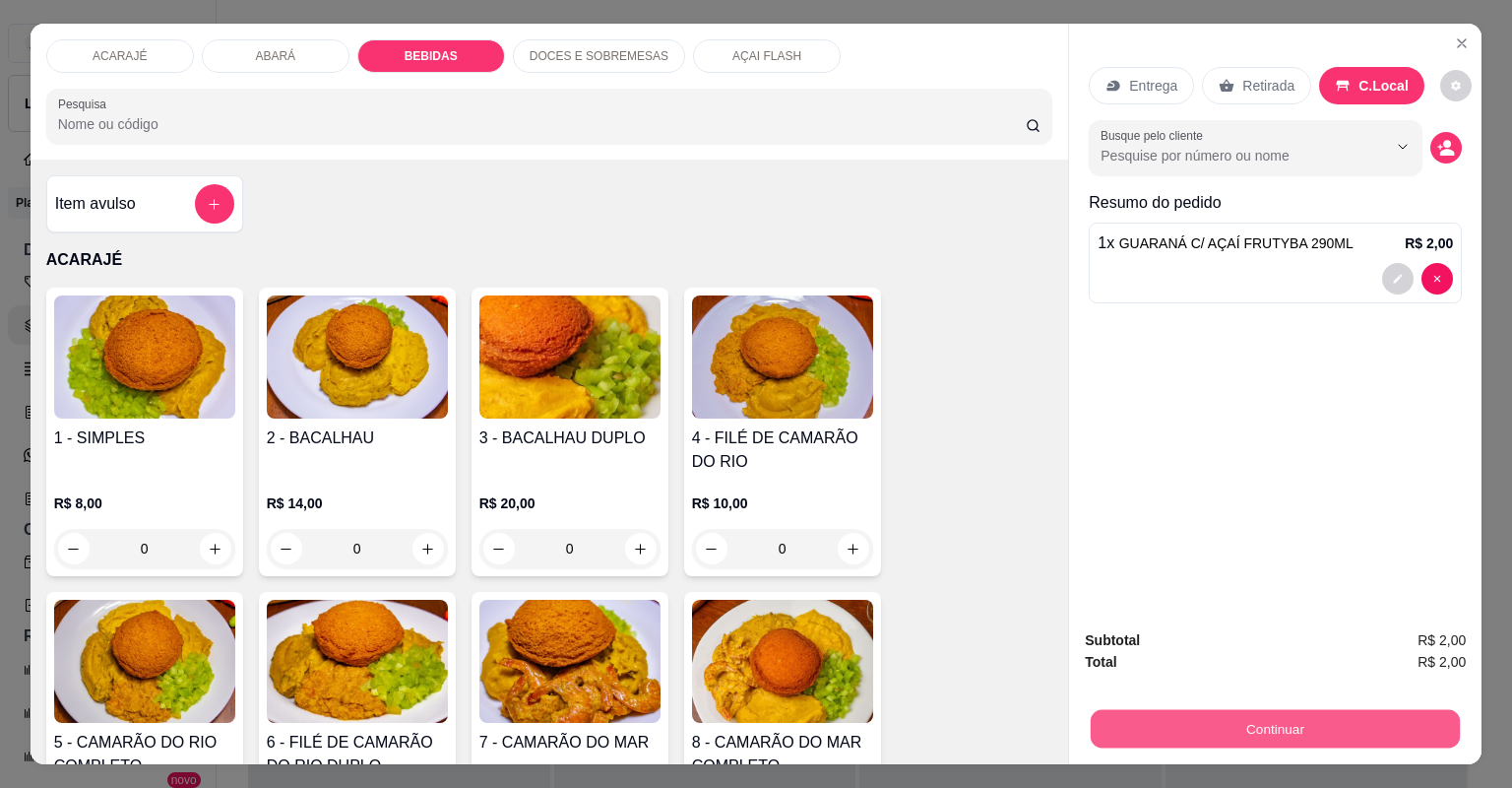 click on "Continuar" at bounding box center [1275, 729] 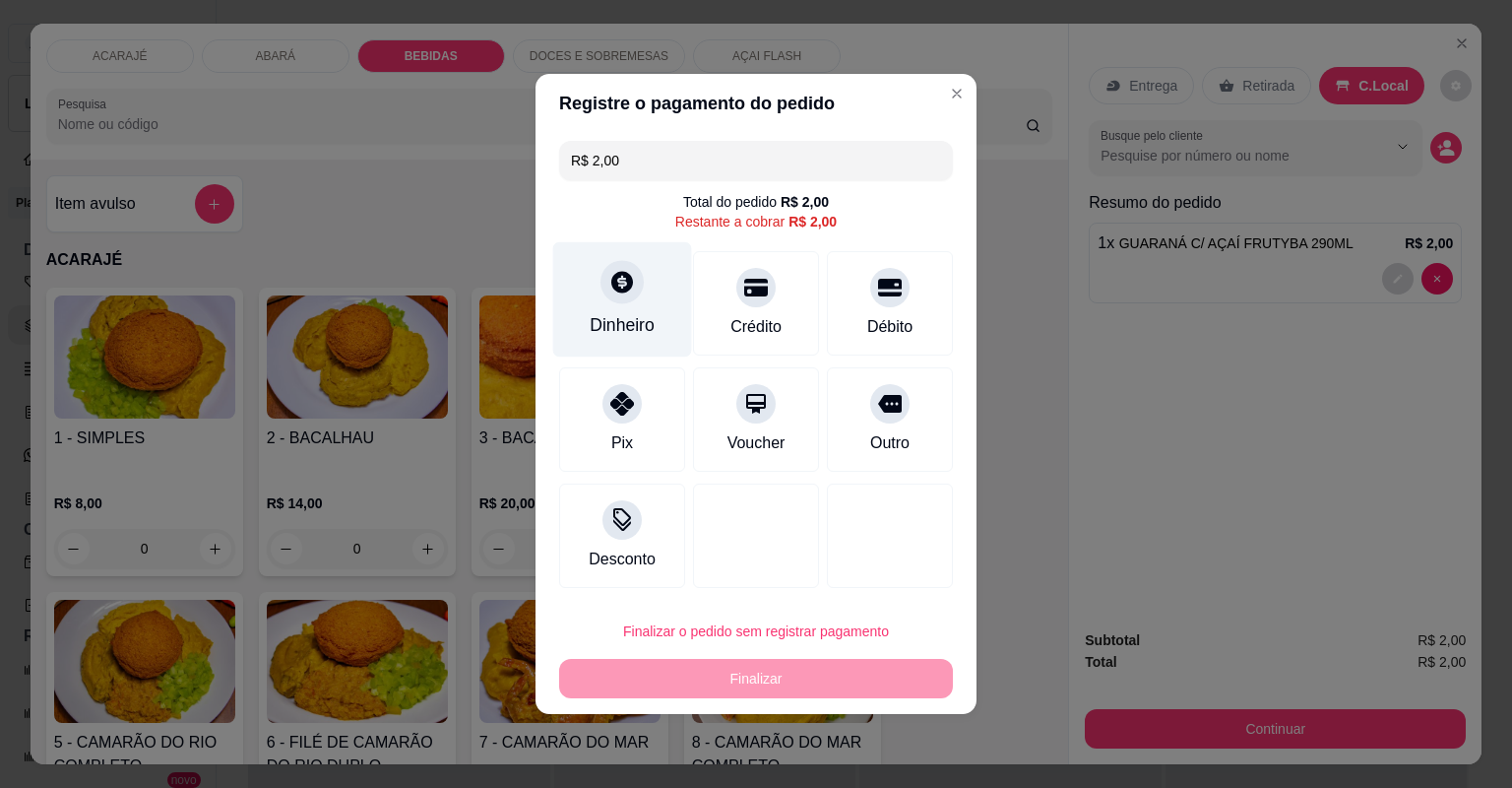 click 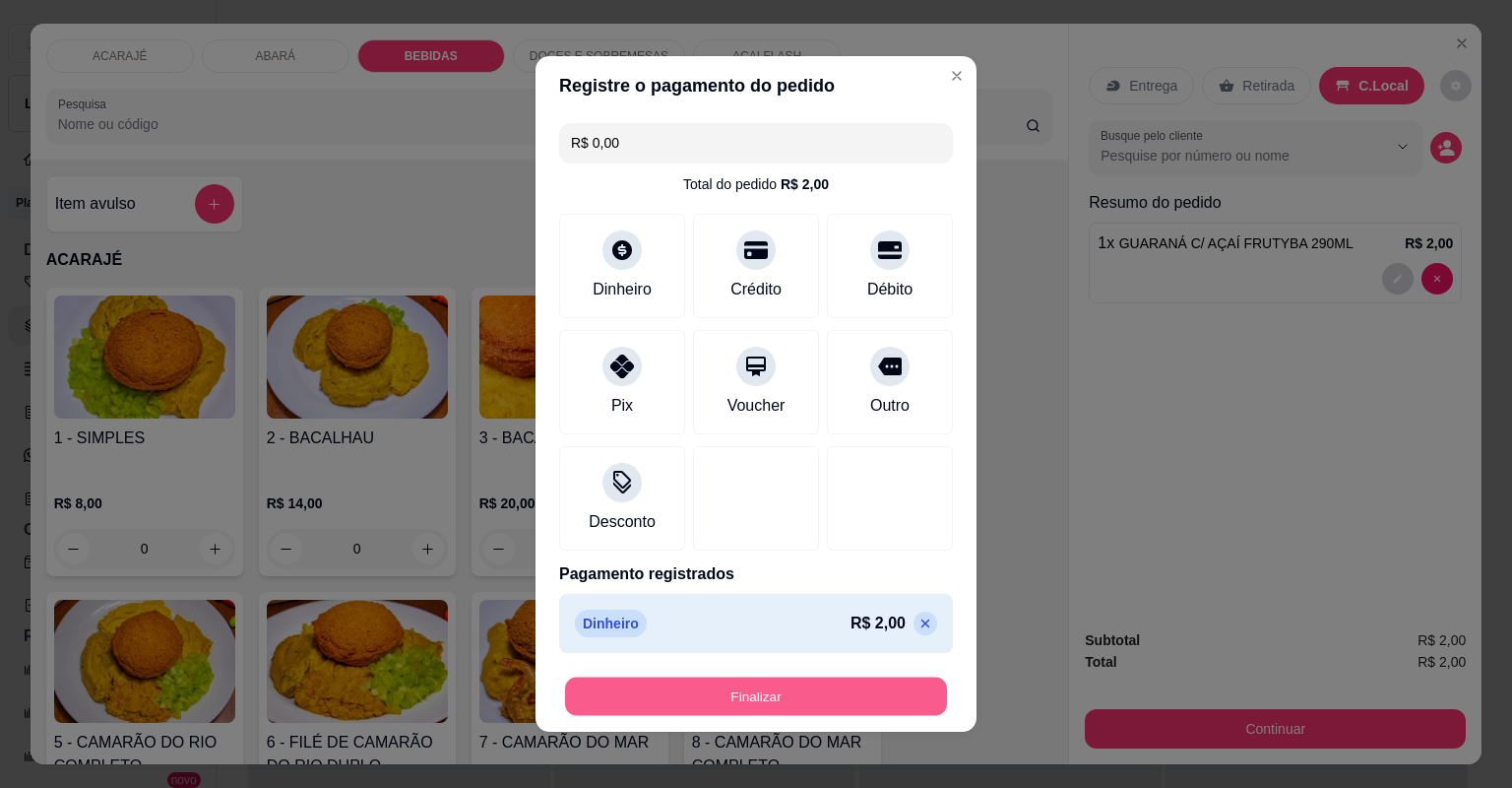 click on "Finalizar" at bounding box center (756, 696) 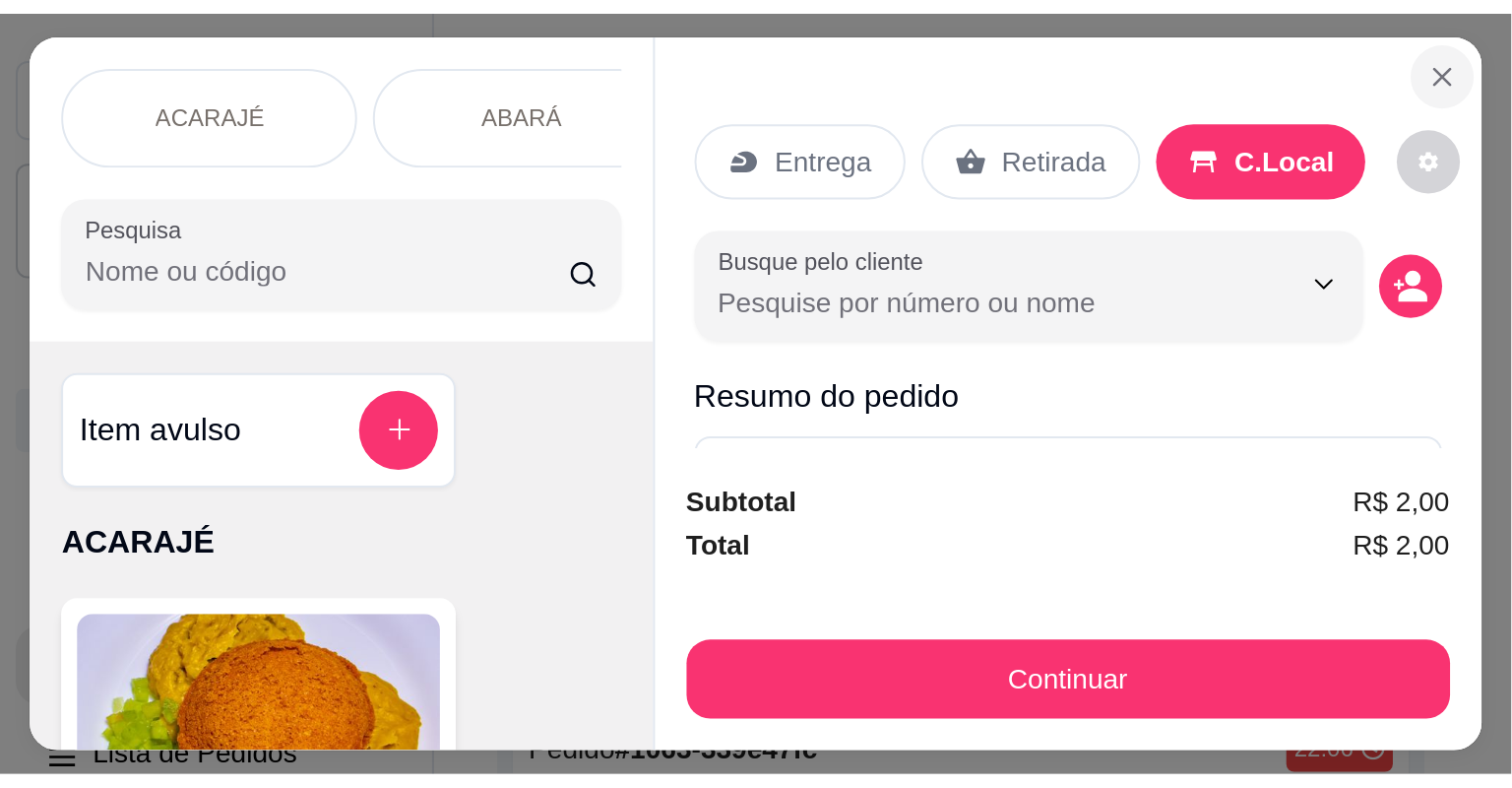 scroll, scrollTop: 0, scrollLeft: 0, axis: both 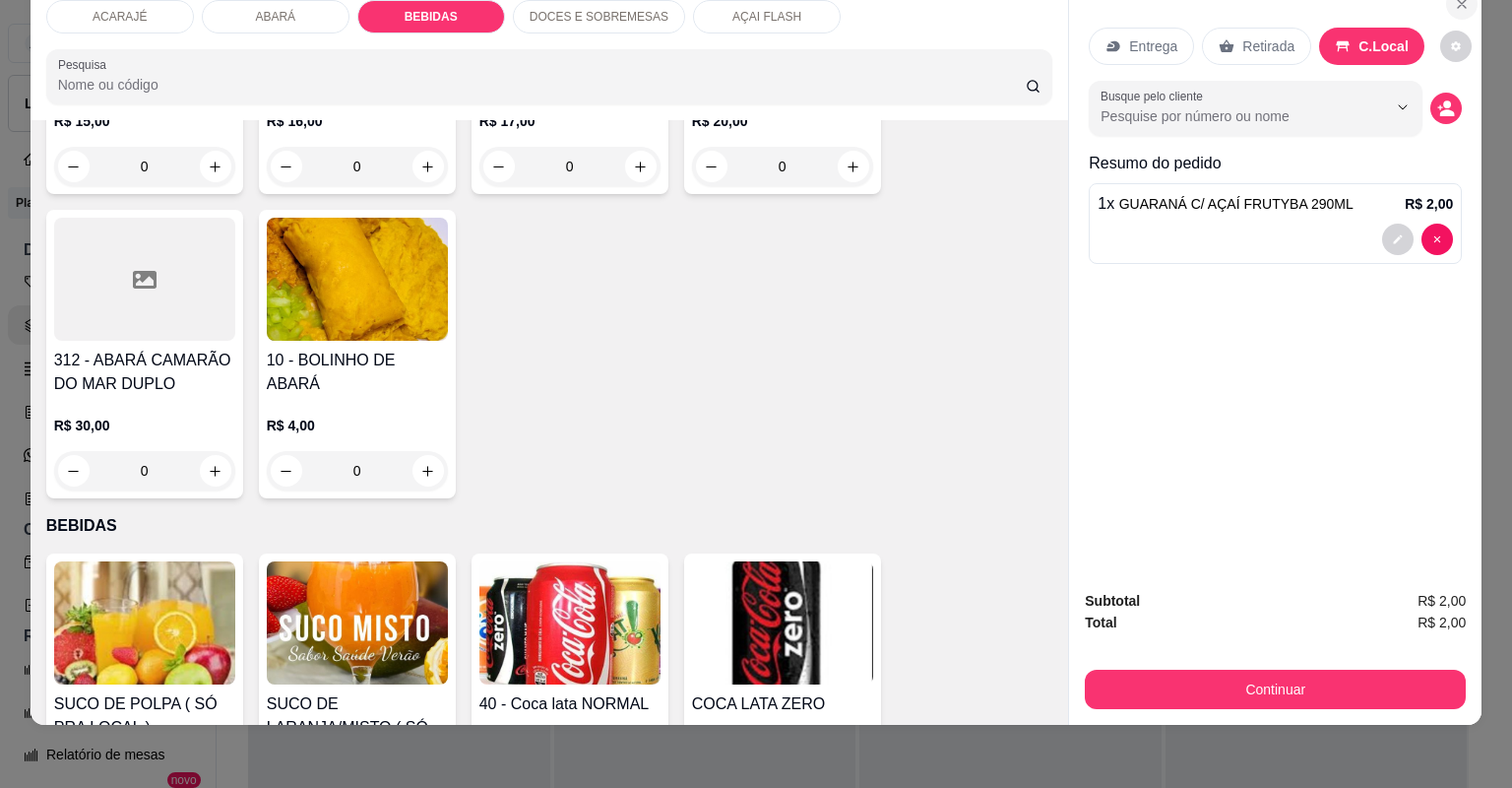 click 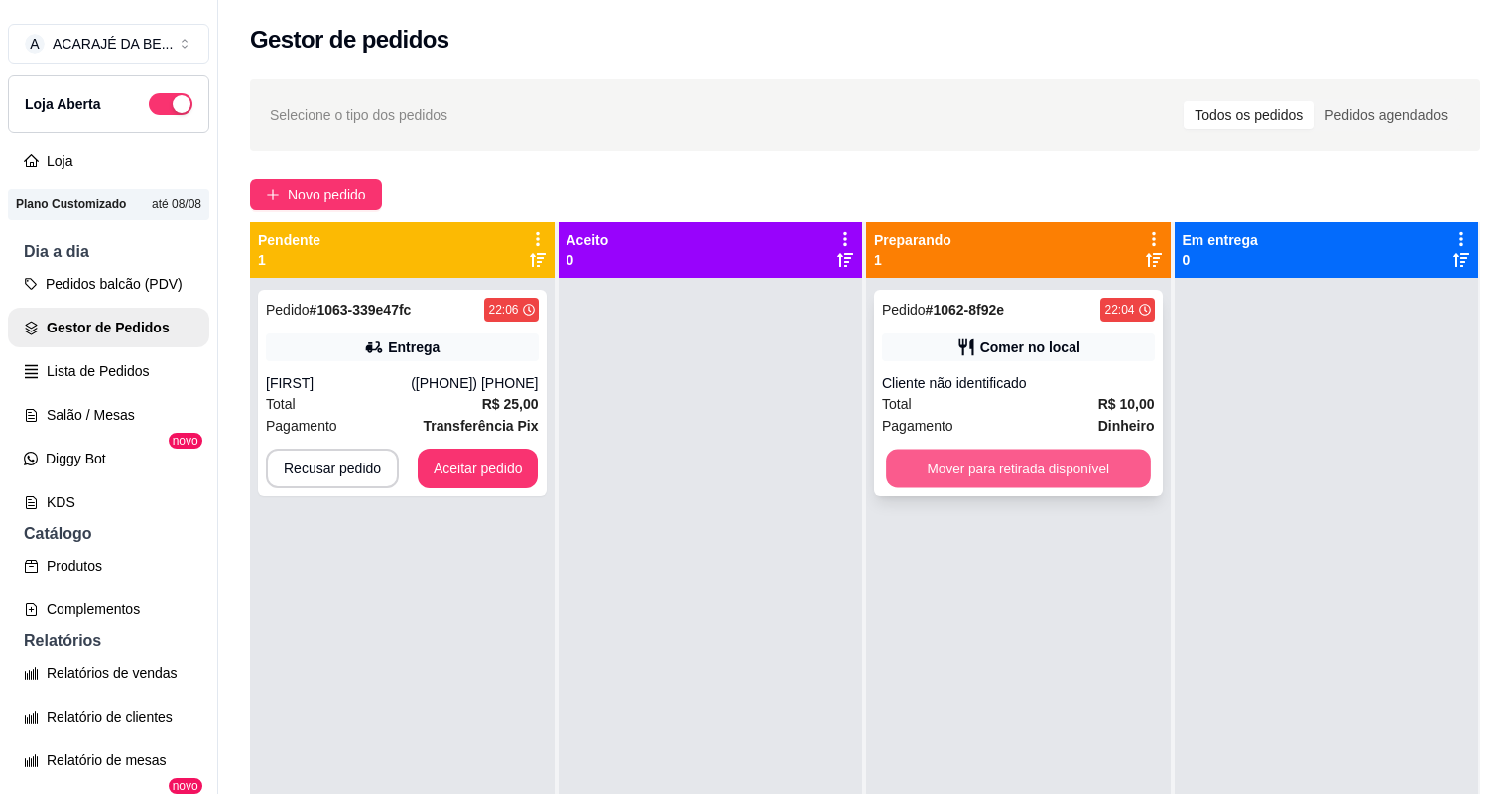 click on "Mover para retirada disponível" at bounding box center [1018, 468] 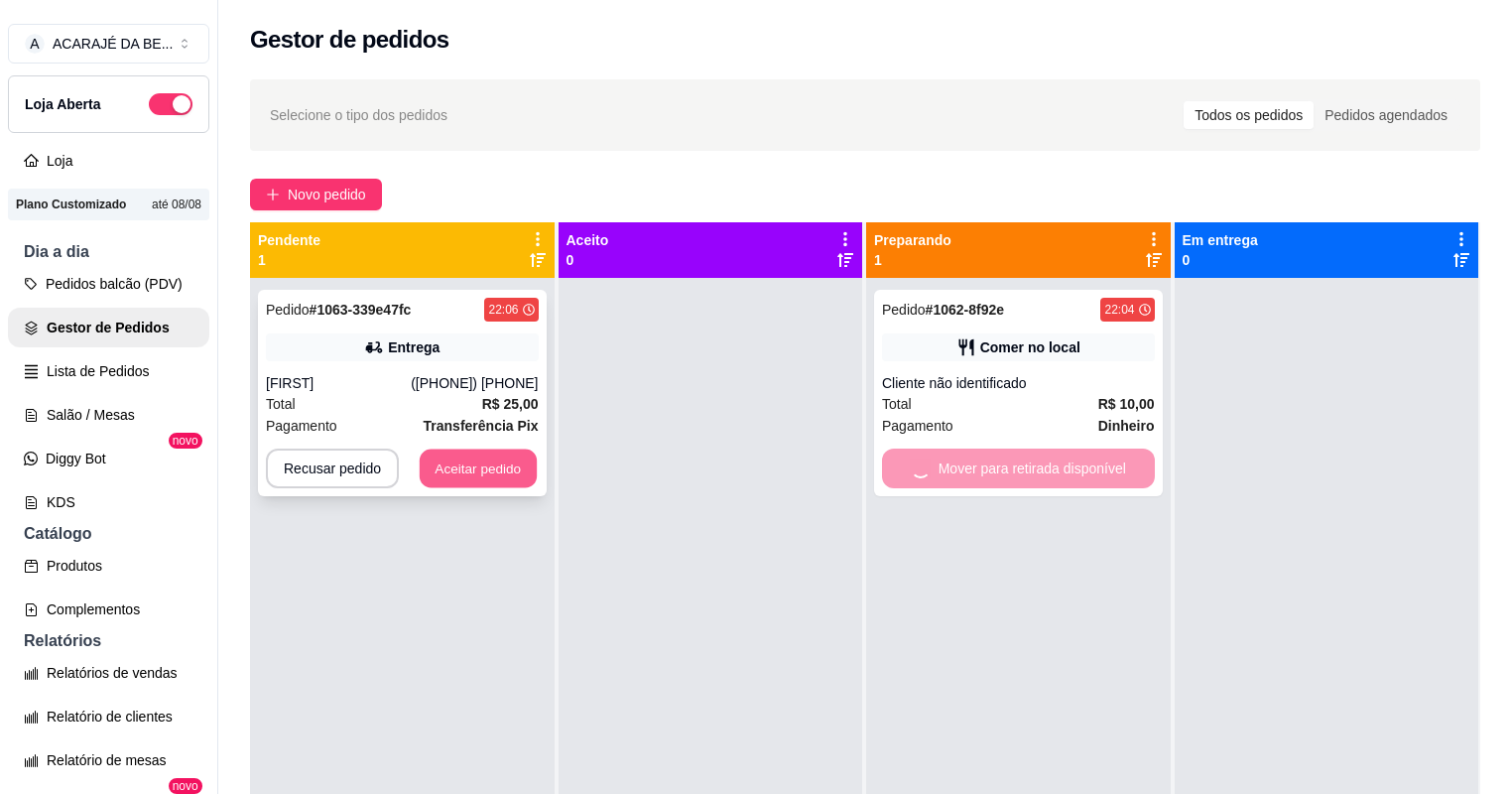 click on "Aceitar pedido" at bounding box center (478, 468) 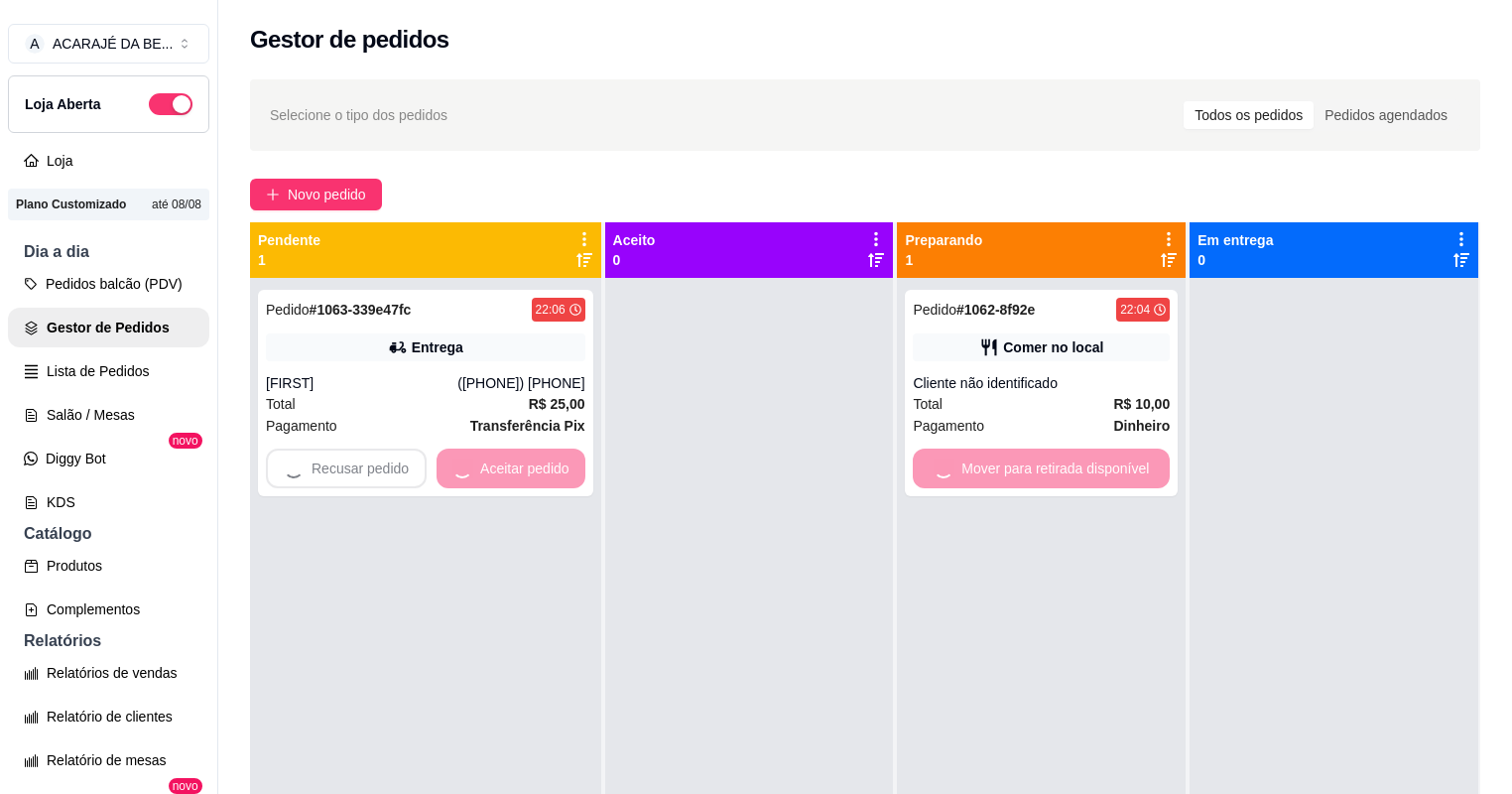 scroll, scrollTop: 0, scrollLeft: 0, axis: both 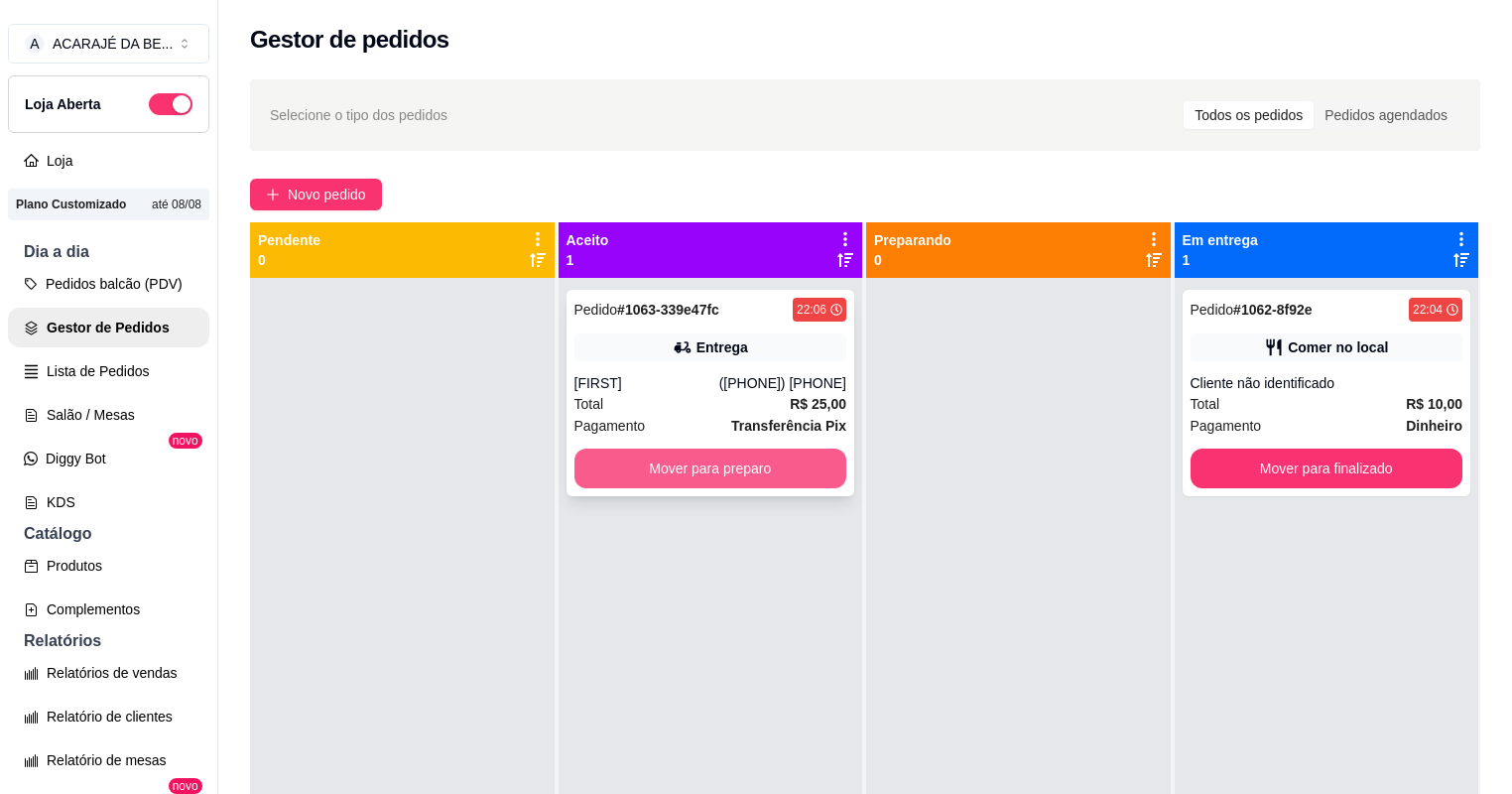 click on "Mover para preparo" at bounding box center [710, 468] 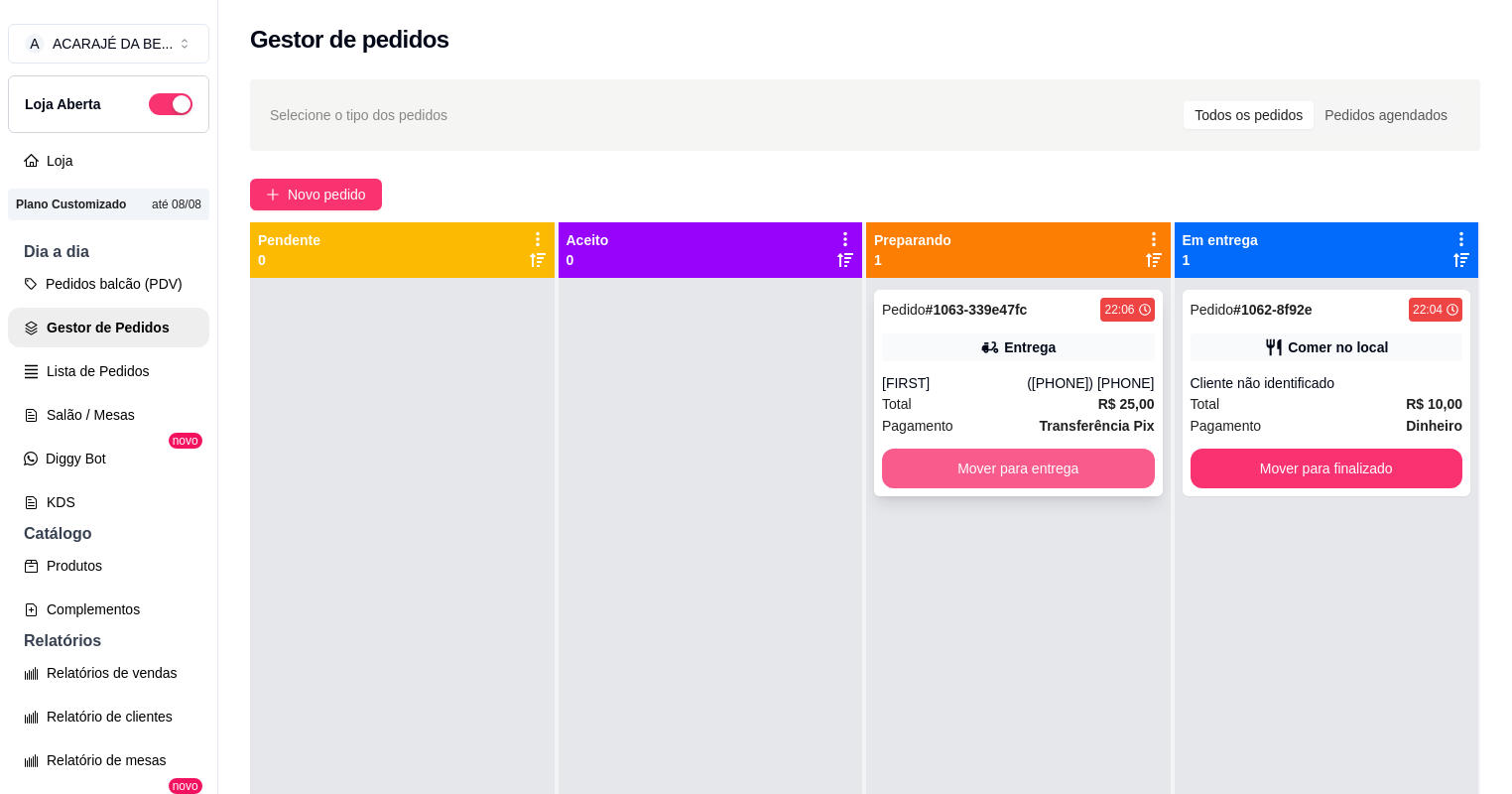 click on "Mover para entrega" at bounding box center [1018, 468] 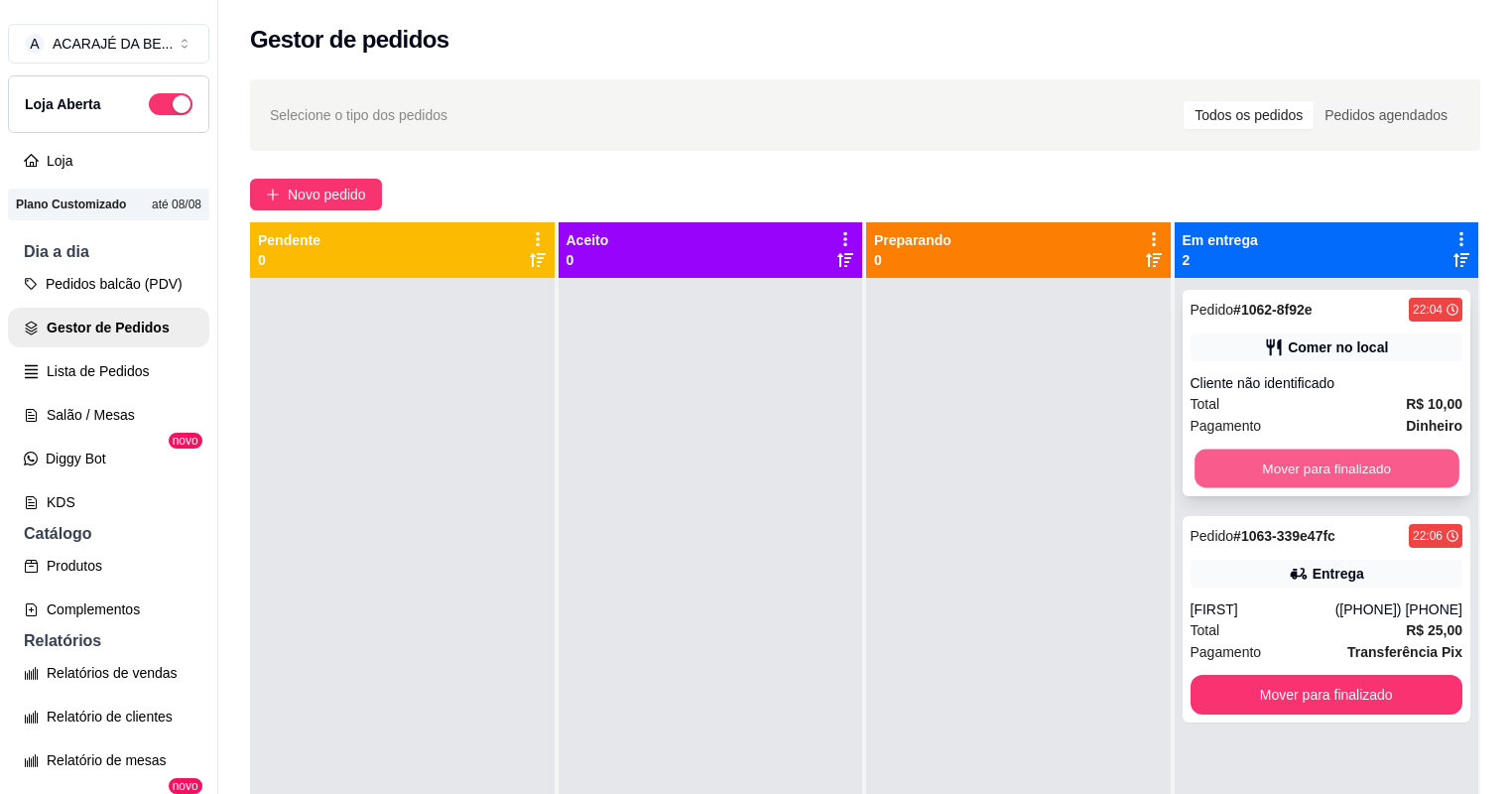 click on "Mover para finalizado" at bounding box center [1326, 468] 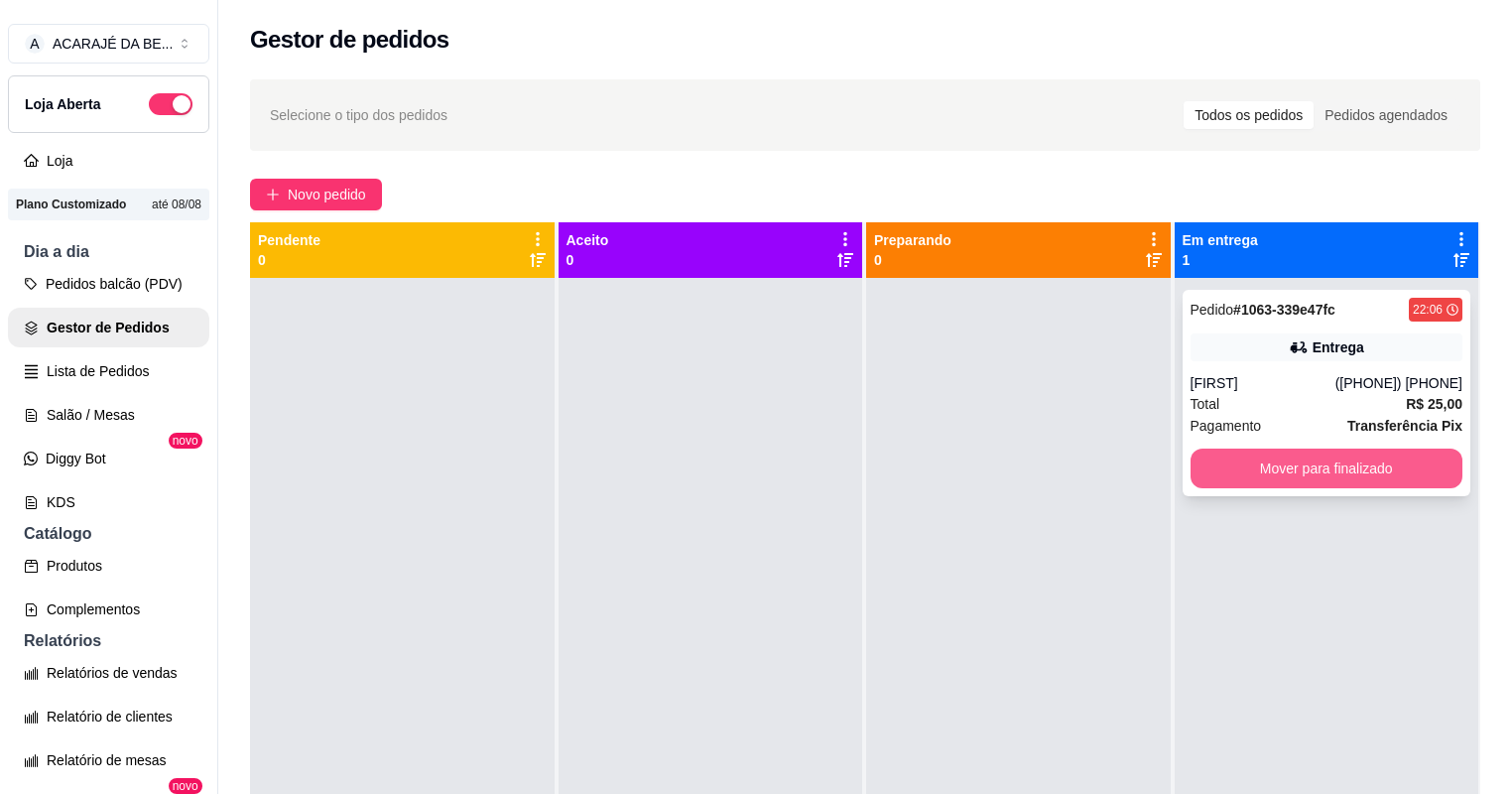 click on "Mover para finalizado" at bounding box center [1326, 468] 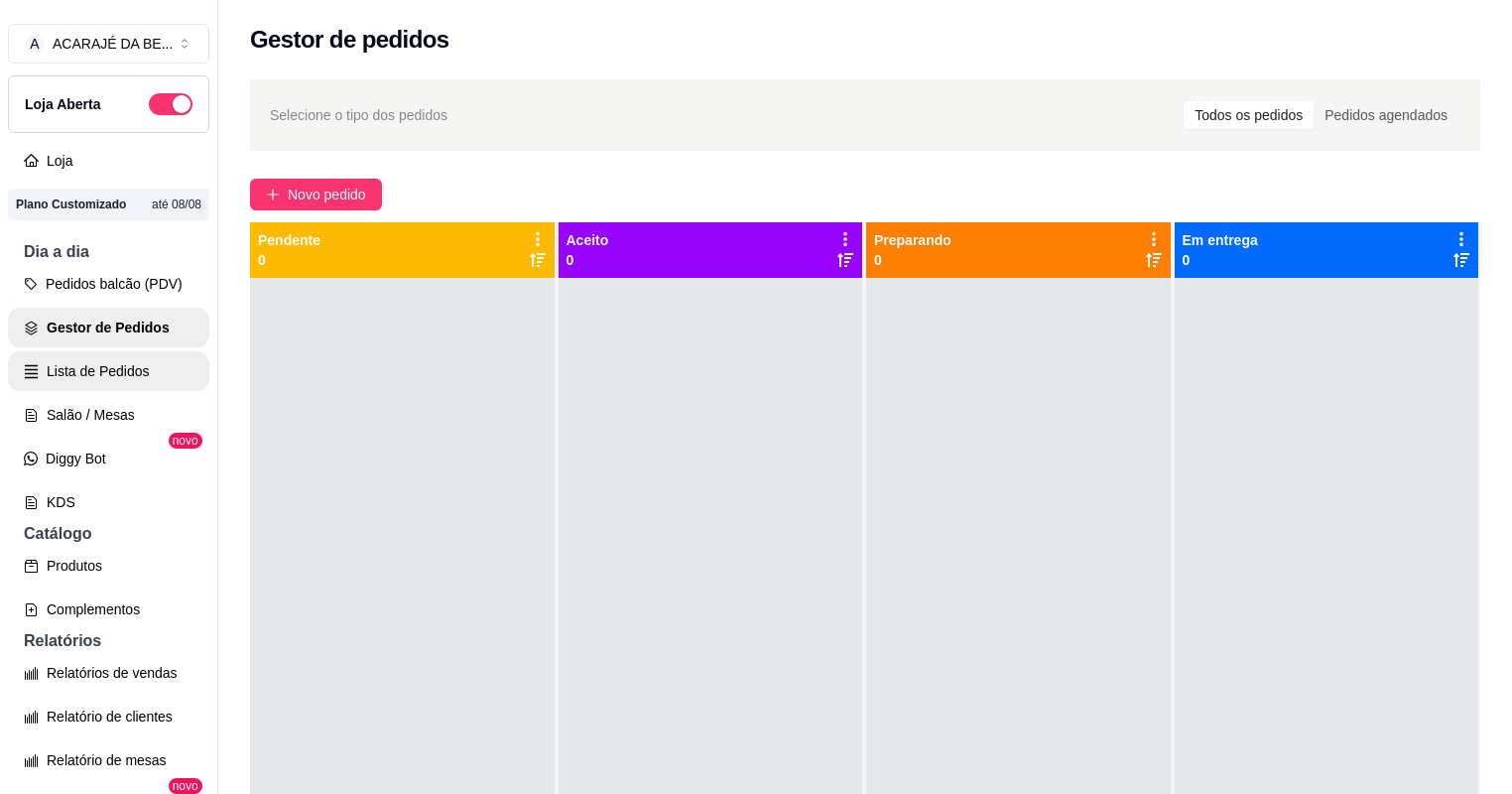 click on "Lista de Pedidos" at bounding box center [108, 371] 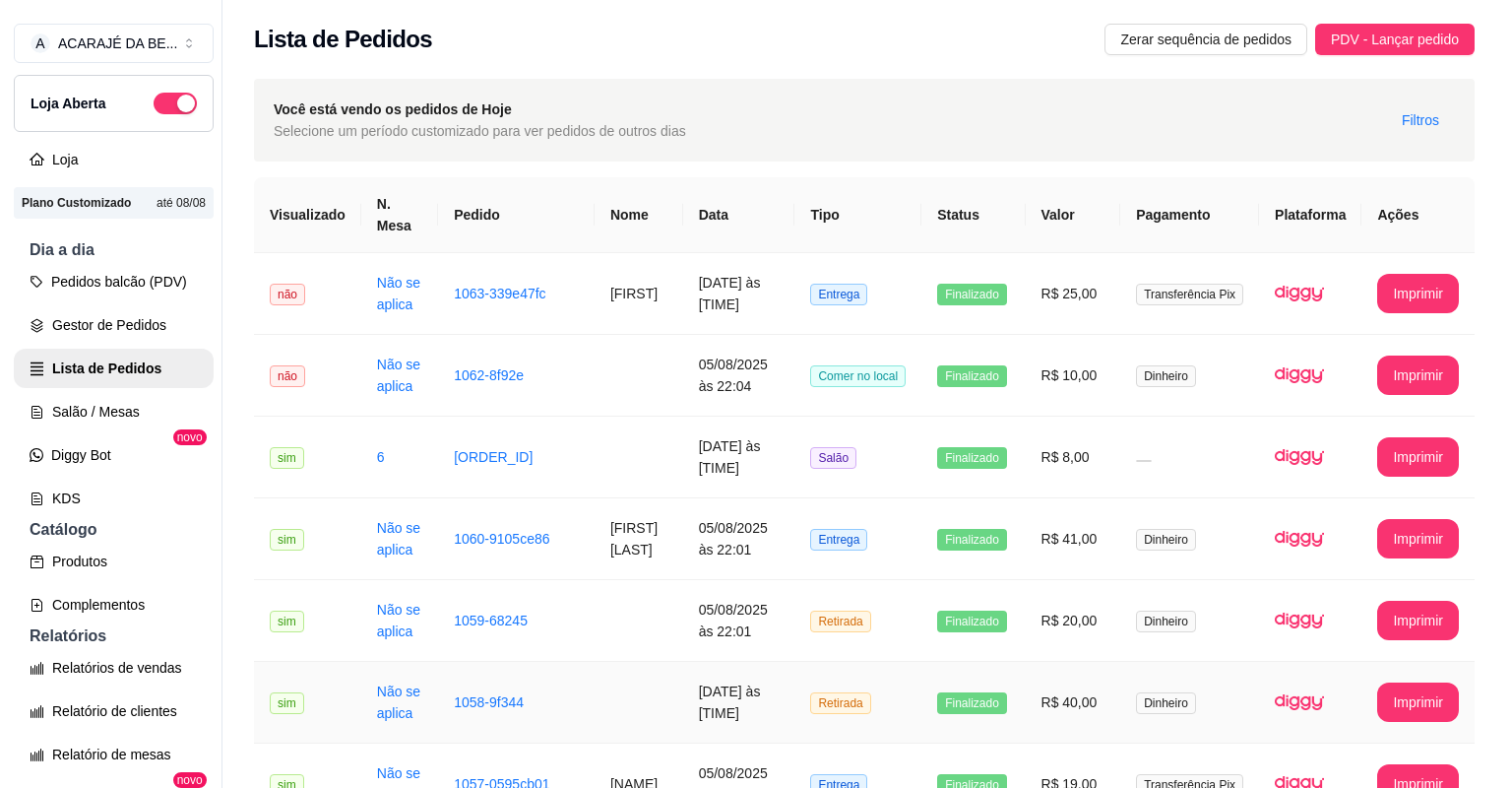 scroll, scrollTop: 0, scrollLeft: 0, axis: both 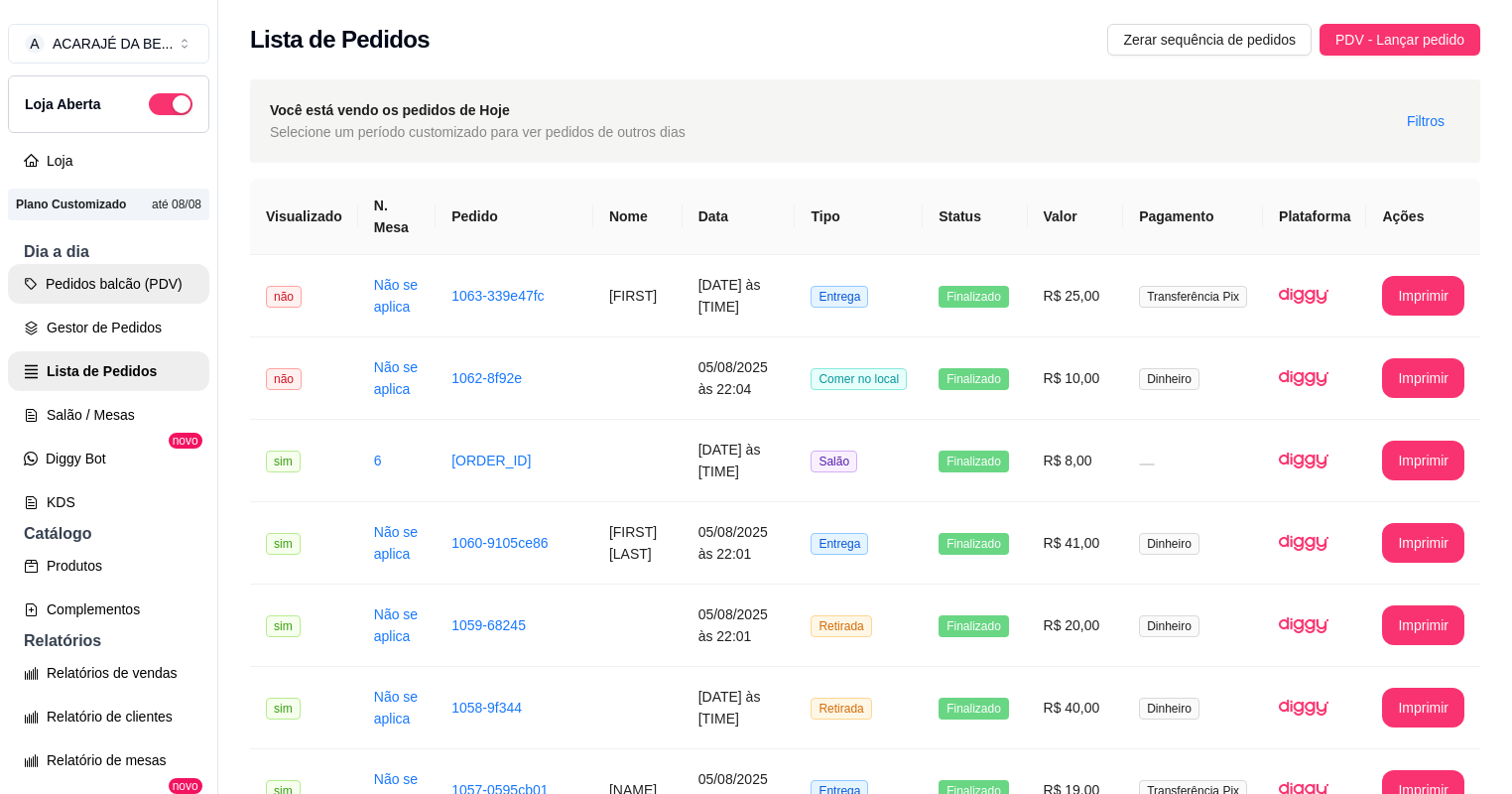 click on "Pedidos balcão (PDV)" at bounding box center [108, 284] 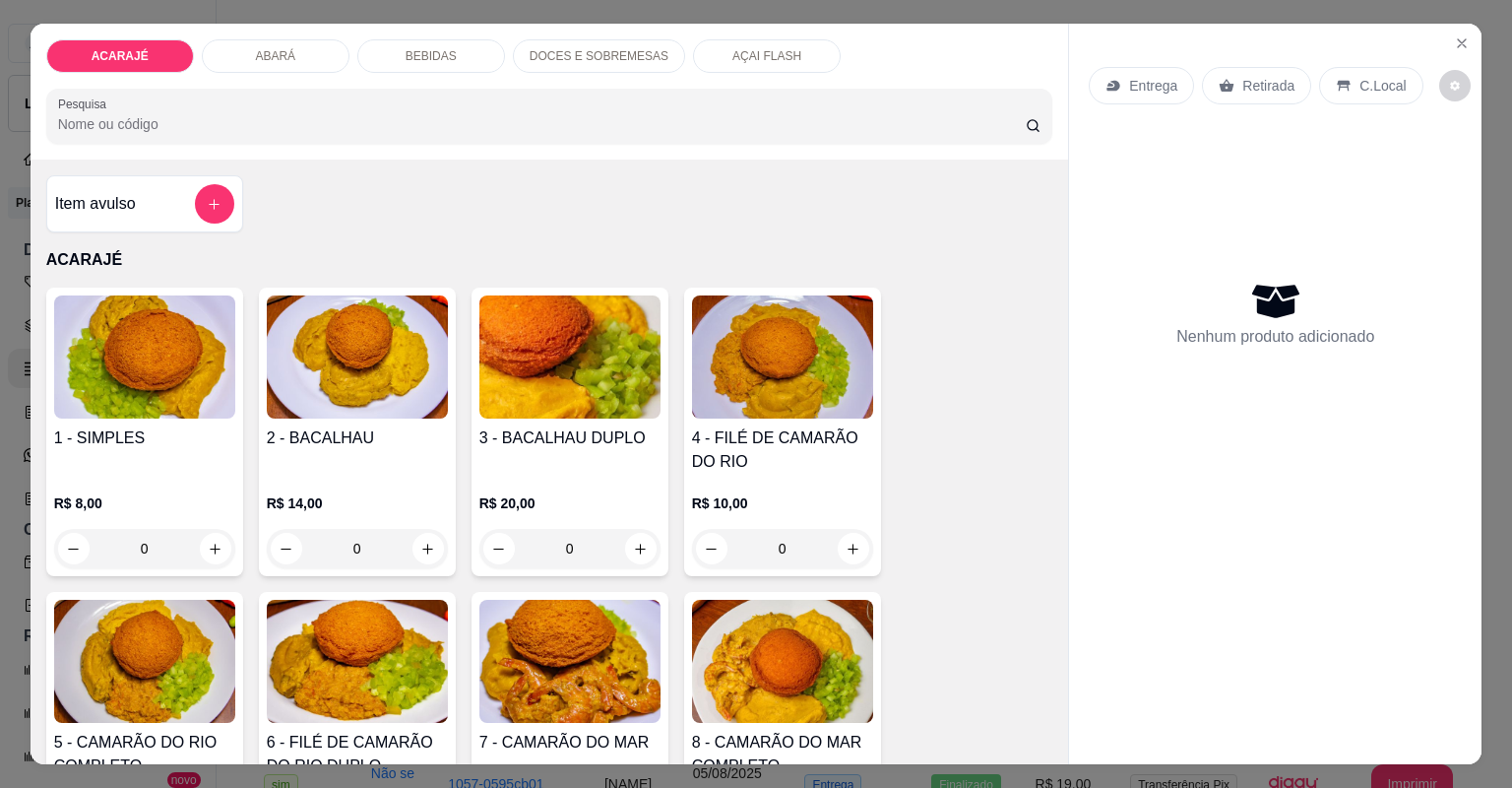 click on "ACARAJÉ  ABARÁ  BEBIDAS  DOCES E SOBREMESAS AÇAI FLASH Pesquisa Item avulso ACARAJÉ  1 - SIMPLES    R$ 8,00 0 2 - BACALHAU    R$ 14,00 0 3 - BACALHAU DUPLO    R$ 20,00 0 4 - FILÉ DE CAMARÃO DO RIO    R$ 10,00 0 5 - CAMARÃO DO RIO COMPLETO    R$ 15,00 0 6 - FILÉ DE CAMARÃO DO RIO DUPLO   R$ 16,00 0 7 - CAMARÃO DO MAR    R$ 17,00 0 8 - CAMARÃO DO MAR COMPLETO    R$ 20,00 0 9 - CAMARÃO DO MAR DUPLO   R$ 30,00 0 11 - BOLINHO DE ACARAJÉ    R$ 4,00 0 ABARÁ  240 - ABARÁ SIMPLES    R$ 8,00 0 305 - ABARÁ BACALHAU   R$ 14,00 0 306 - ABARÁ BACALHAU DUPLO   R$ 20,00 0 301 - ABARÁ CAMARÃO DO RIO    R$ 10,00 0 308 - ABARÁ CAMARÃO DO RIO COM BACALHAU    R$ 15,00 0 309 - ABARÁ CAMARÃO DO RIO DUPLO    R$ 16,00 0 310 - ABARÁ CAMARÃO DO MAR    R$ 17,00 0 313 - ABARÁ CAMARÃO DO MAR COM BACALHAU    R$ 20,00 0 312 - ABARÁ CAMARÃO DO MAR DUPLO   R$ 30,00 0 10 - BOLINHO DE ABARÁ   R$ 4,00 0 BEBIDAS  SUCO DE POLPA ( SÓ PRA LOCAL )   R$ 0,00 0 SUCO DE LARANJA/MISTO ( SÓ PRO LOCAL )" at bounding box center (756, 394) 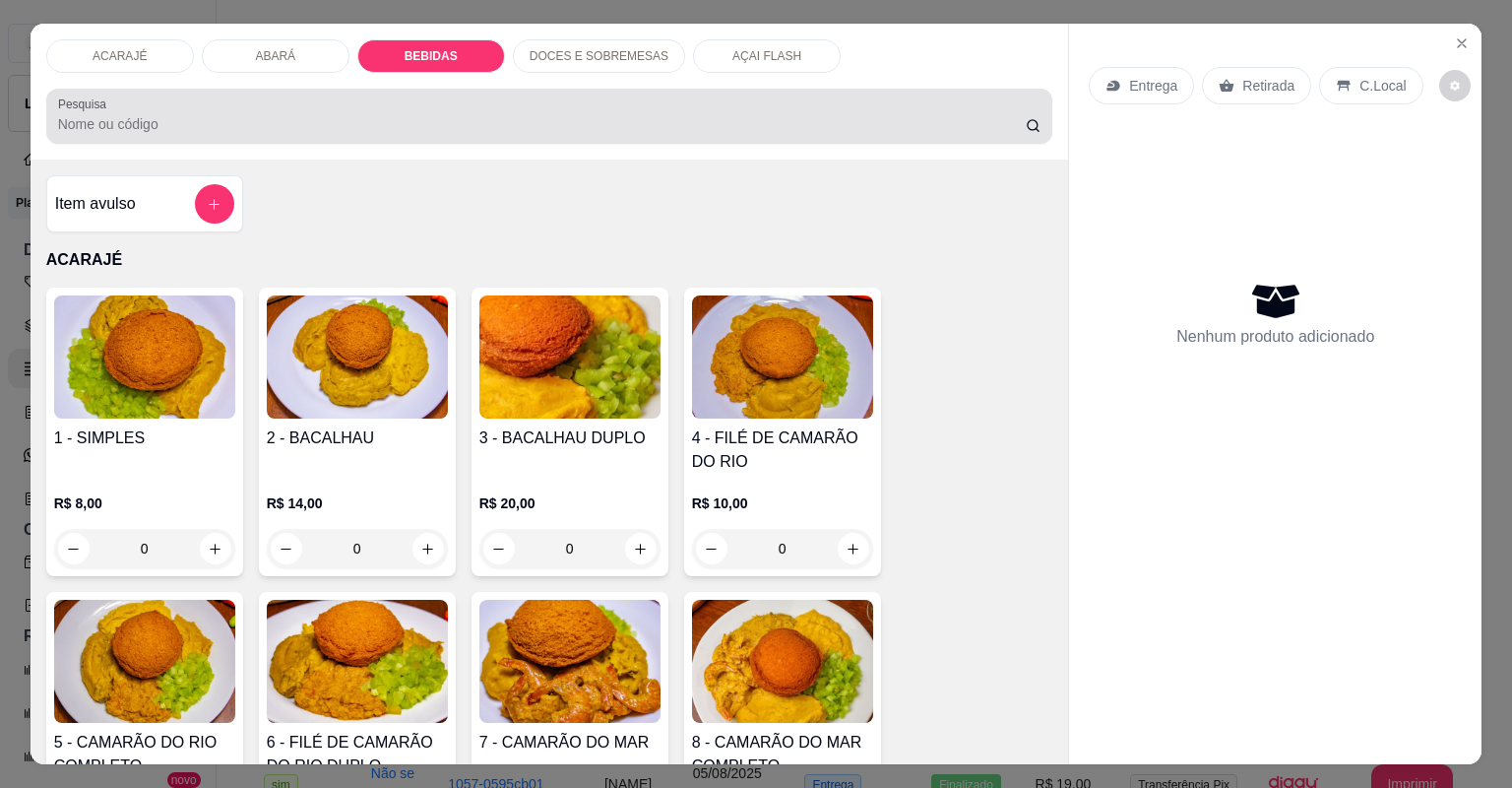scroll, scrollTop: 1994, scrollLeft: 0, axis: vertical 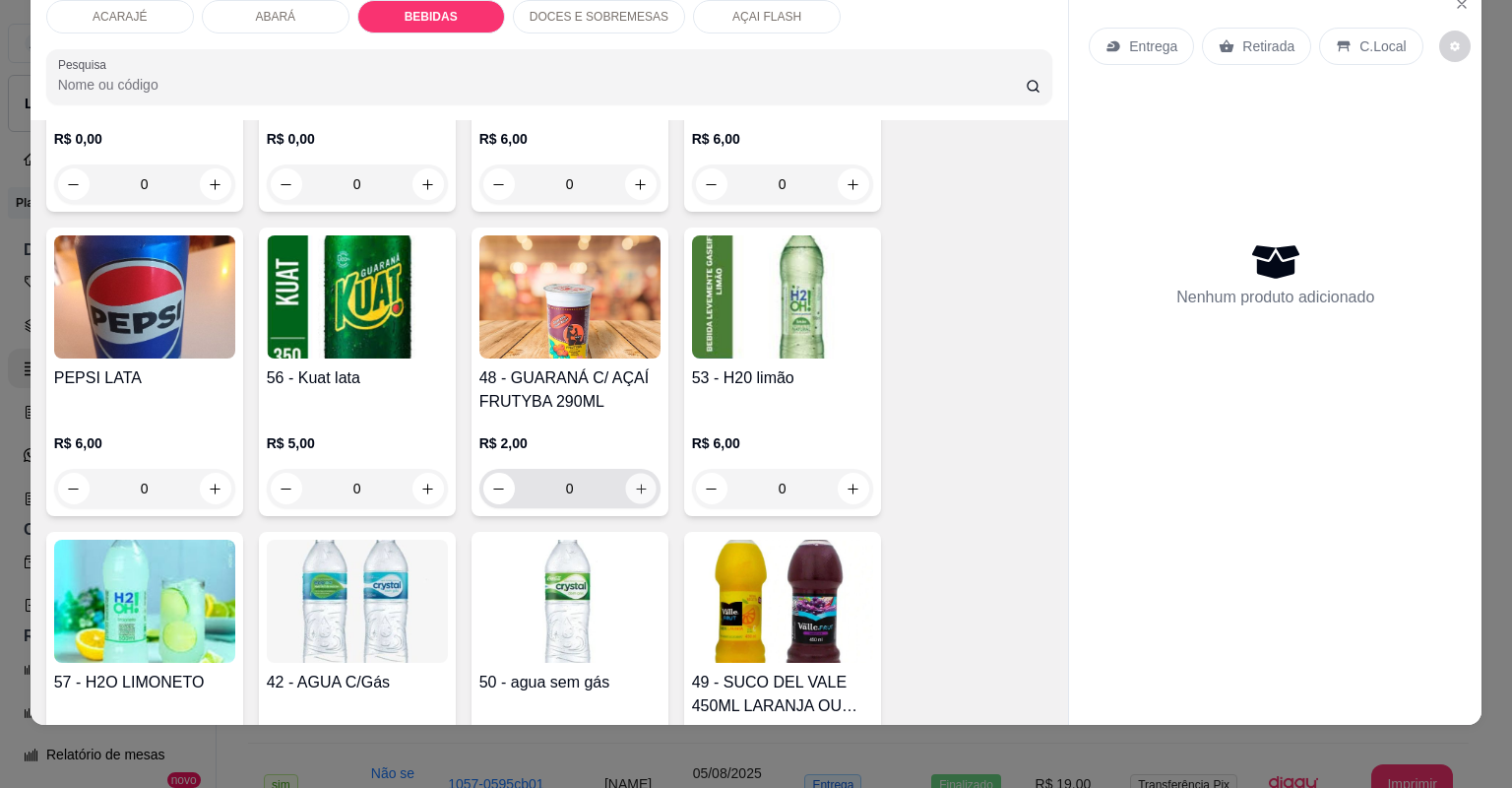 click 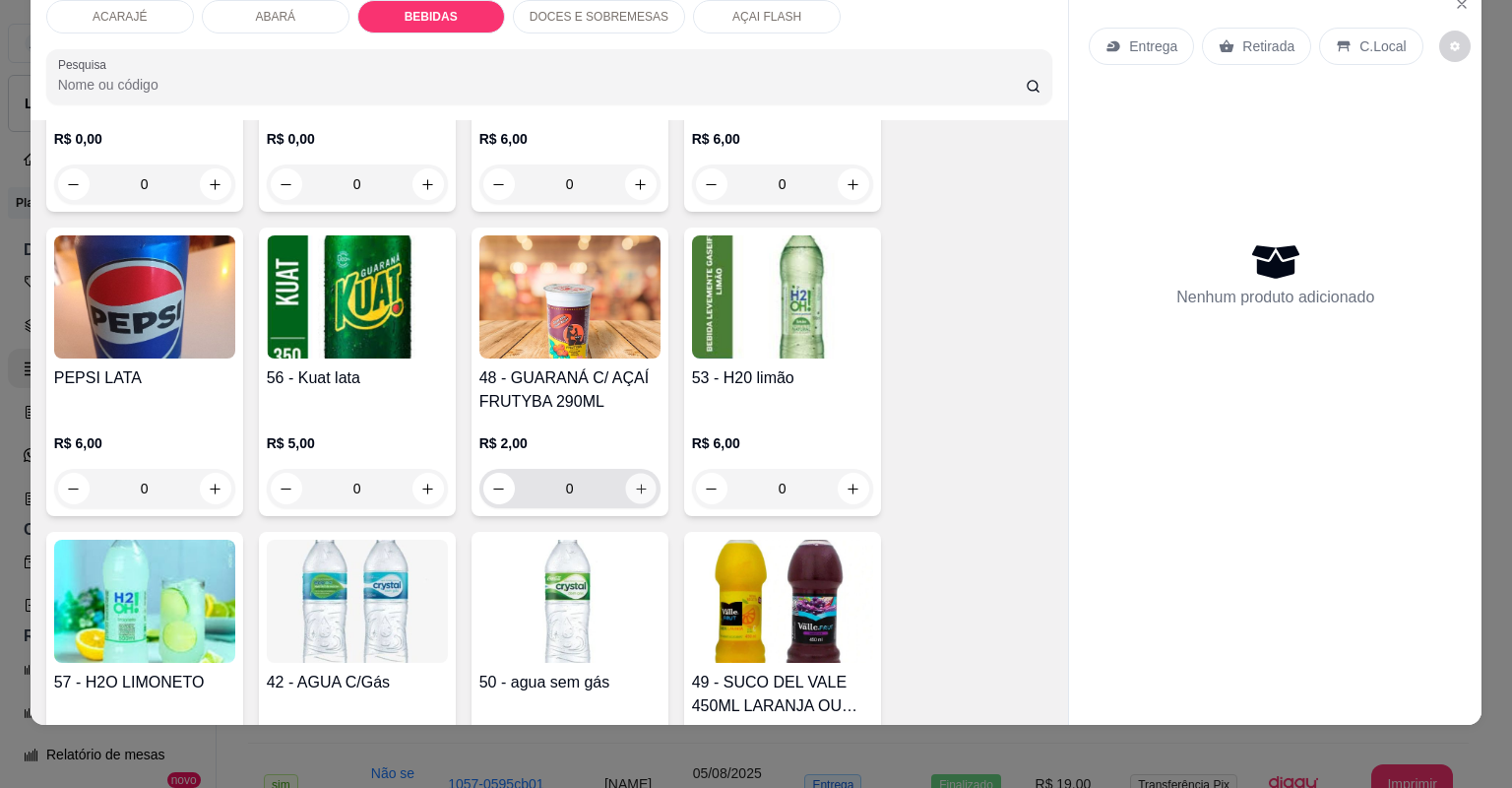 type on "1" 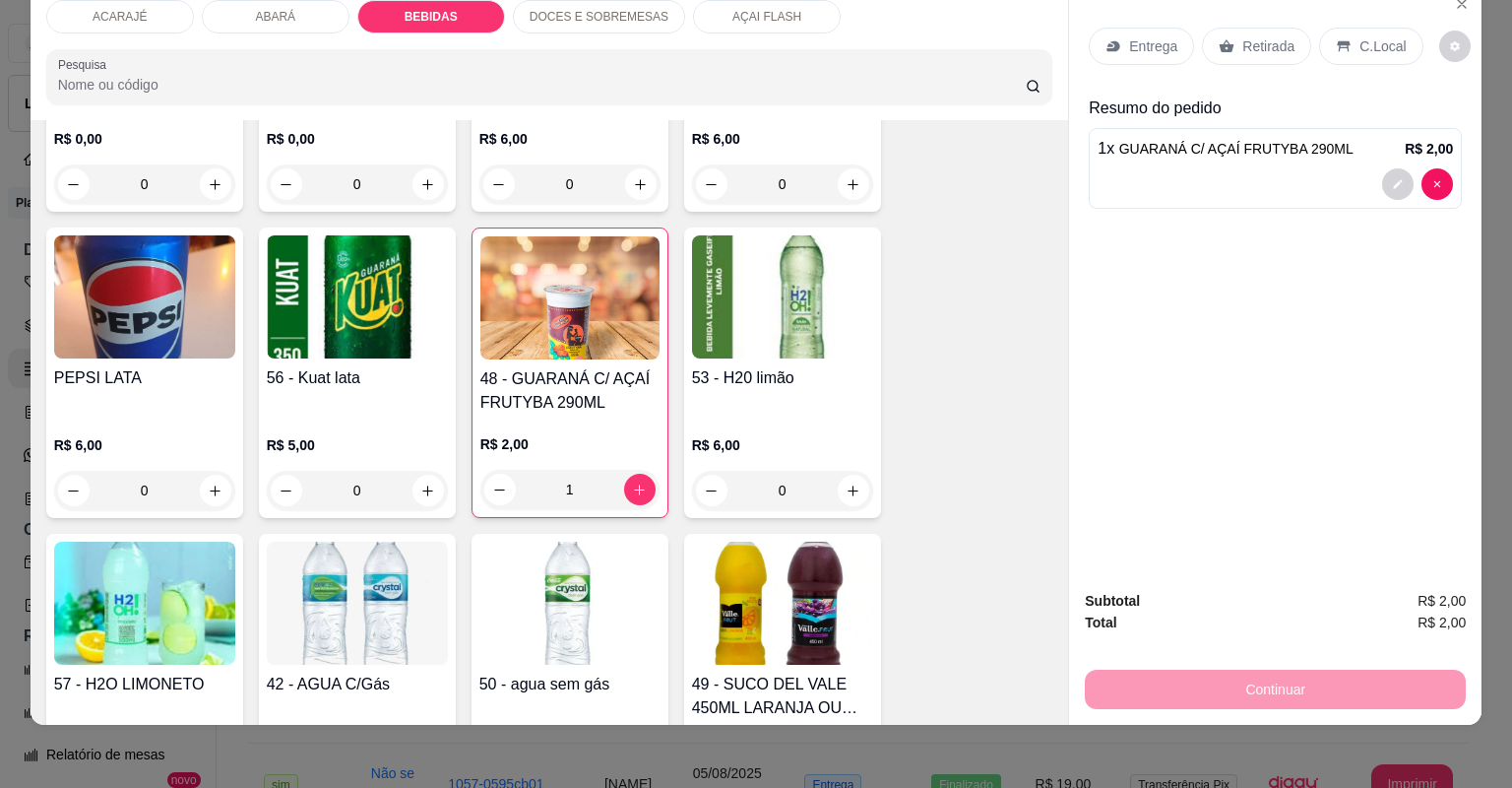 click on "C.Local" at bounding box center [1382, 46] 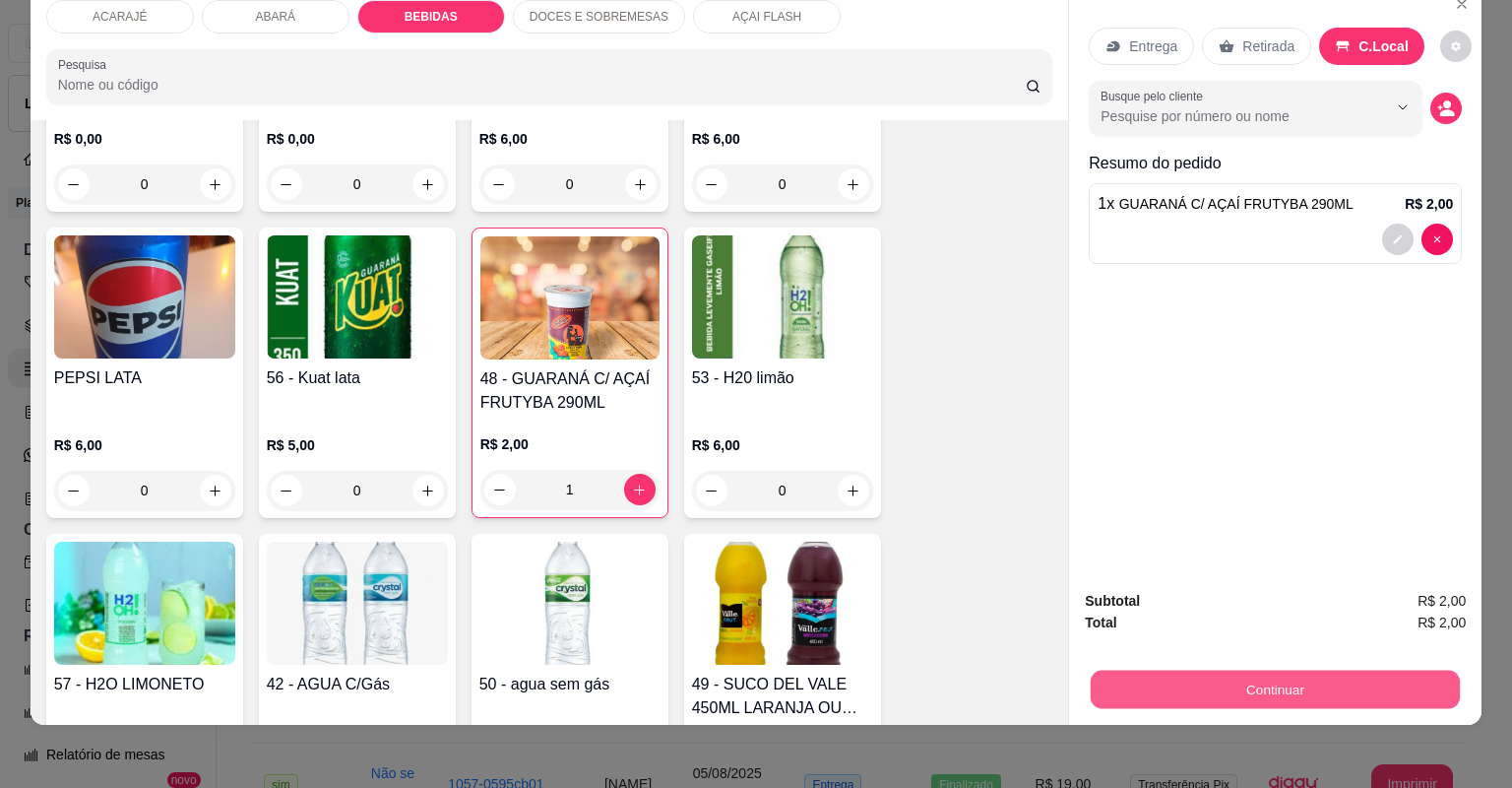 click on "Continuar" at bounding box center (1275, 690) 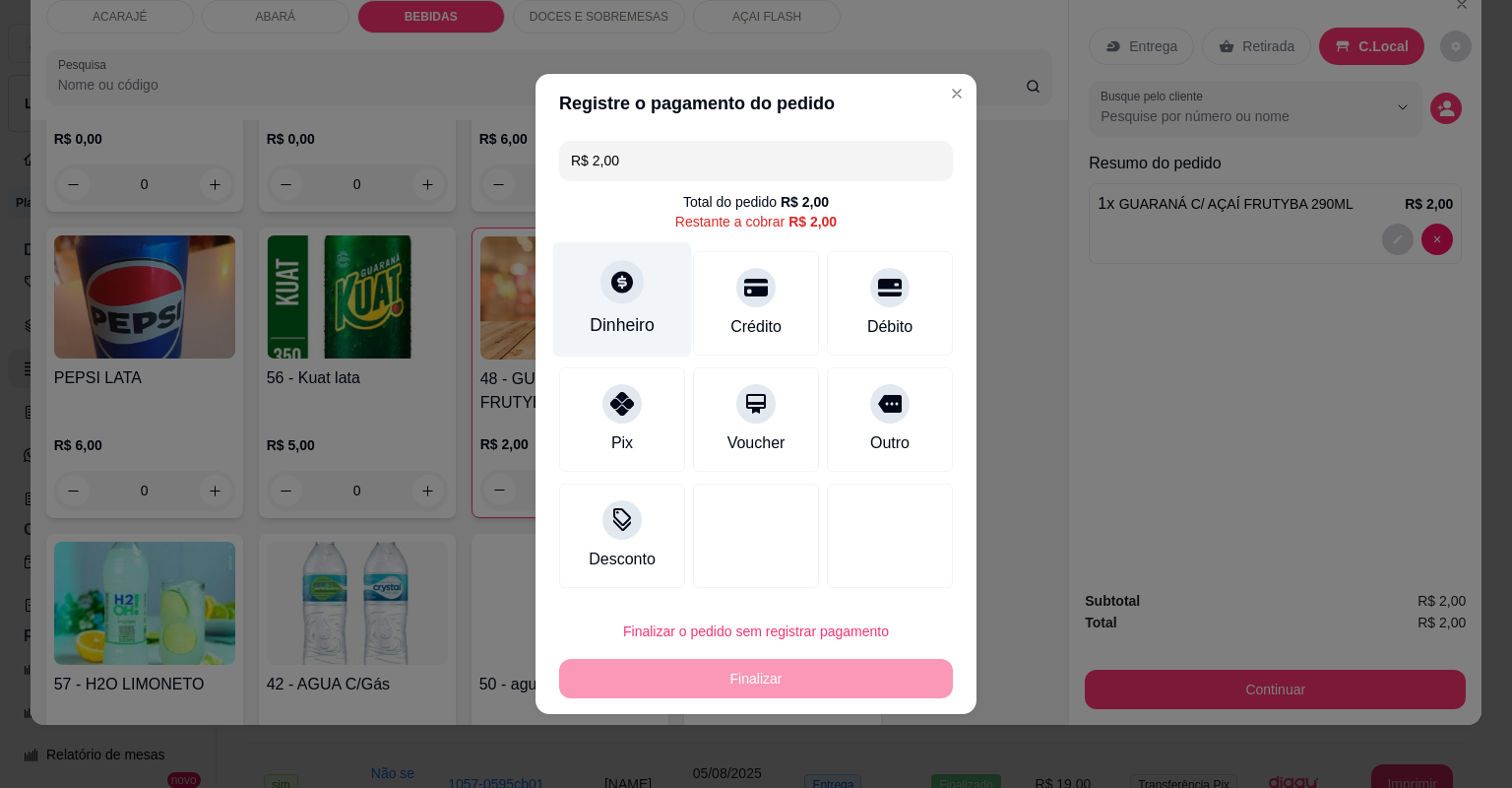 click 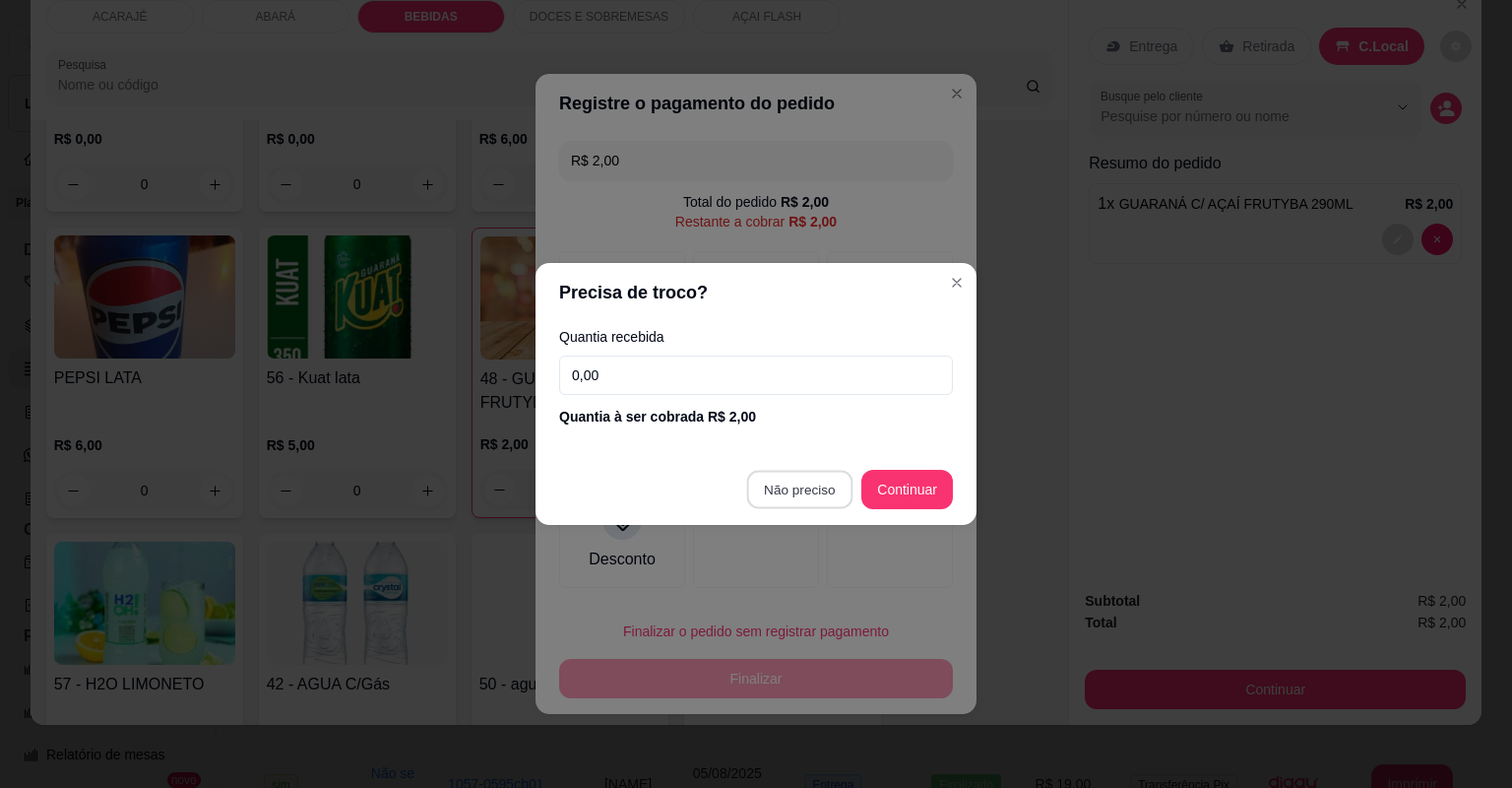 type on "R$ 0,00" 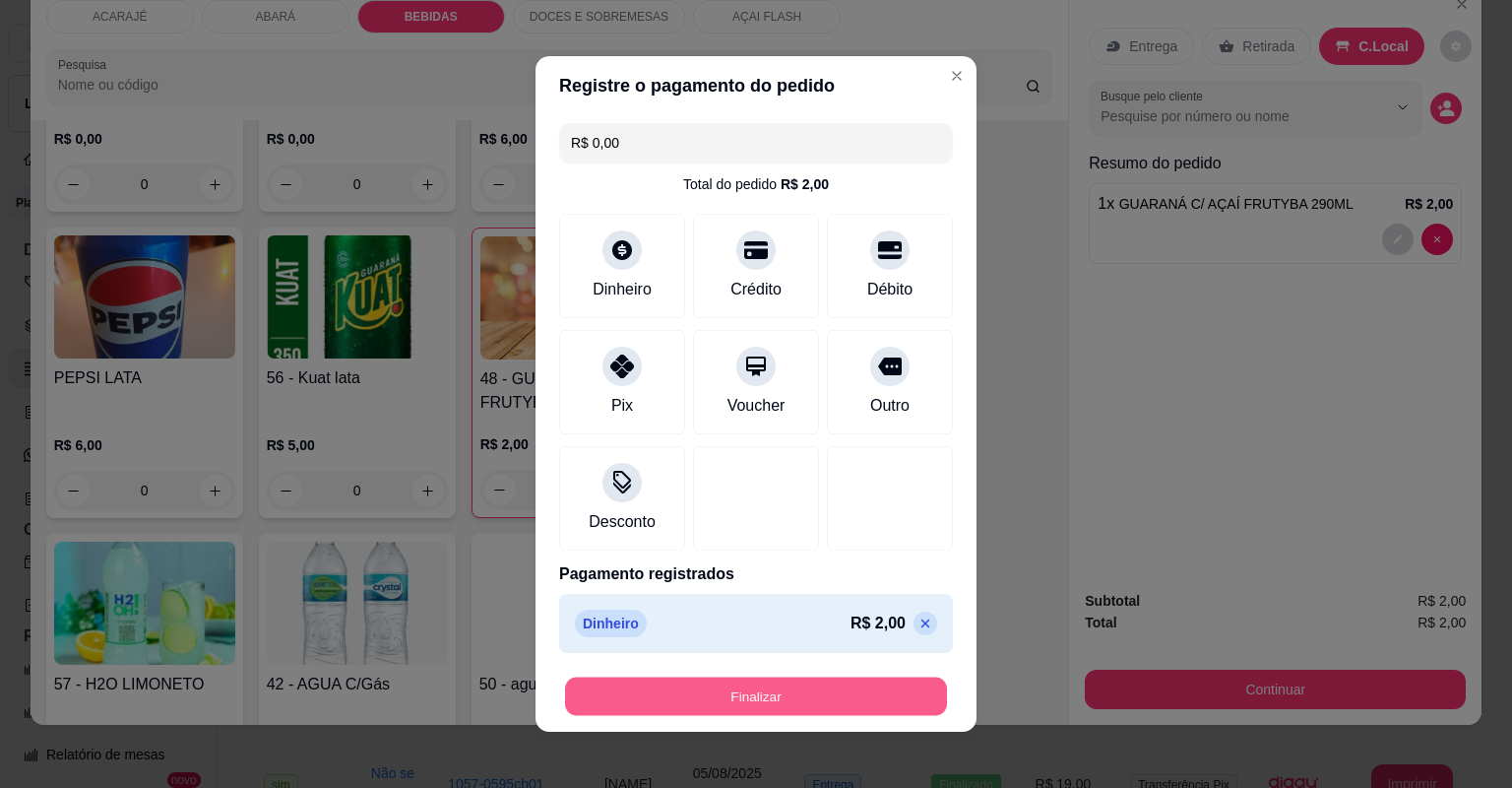 click on "Finalizar" at bounding box center [756, 696] 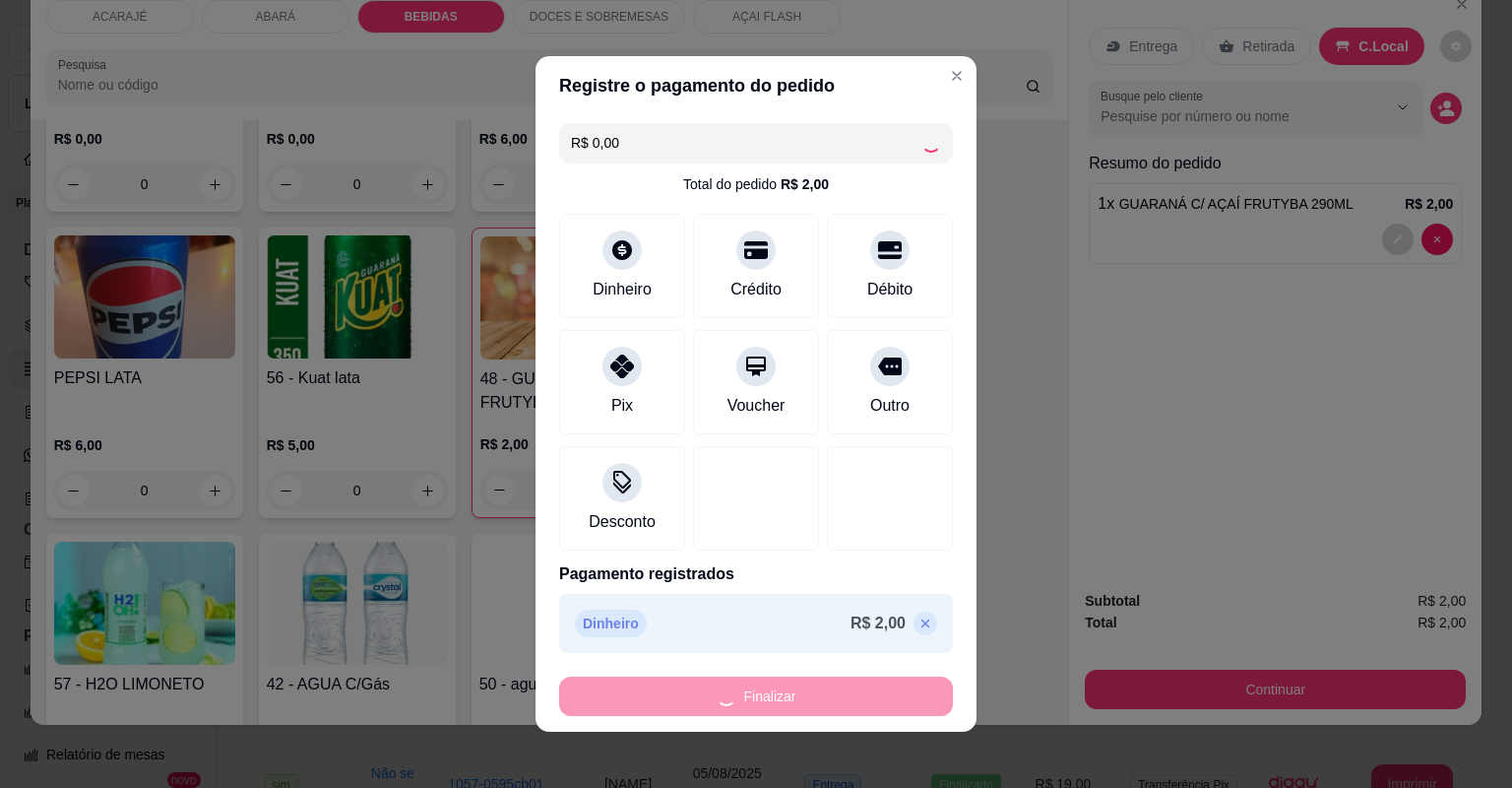 type on "0" 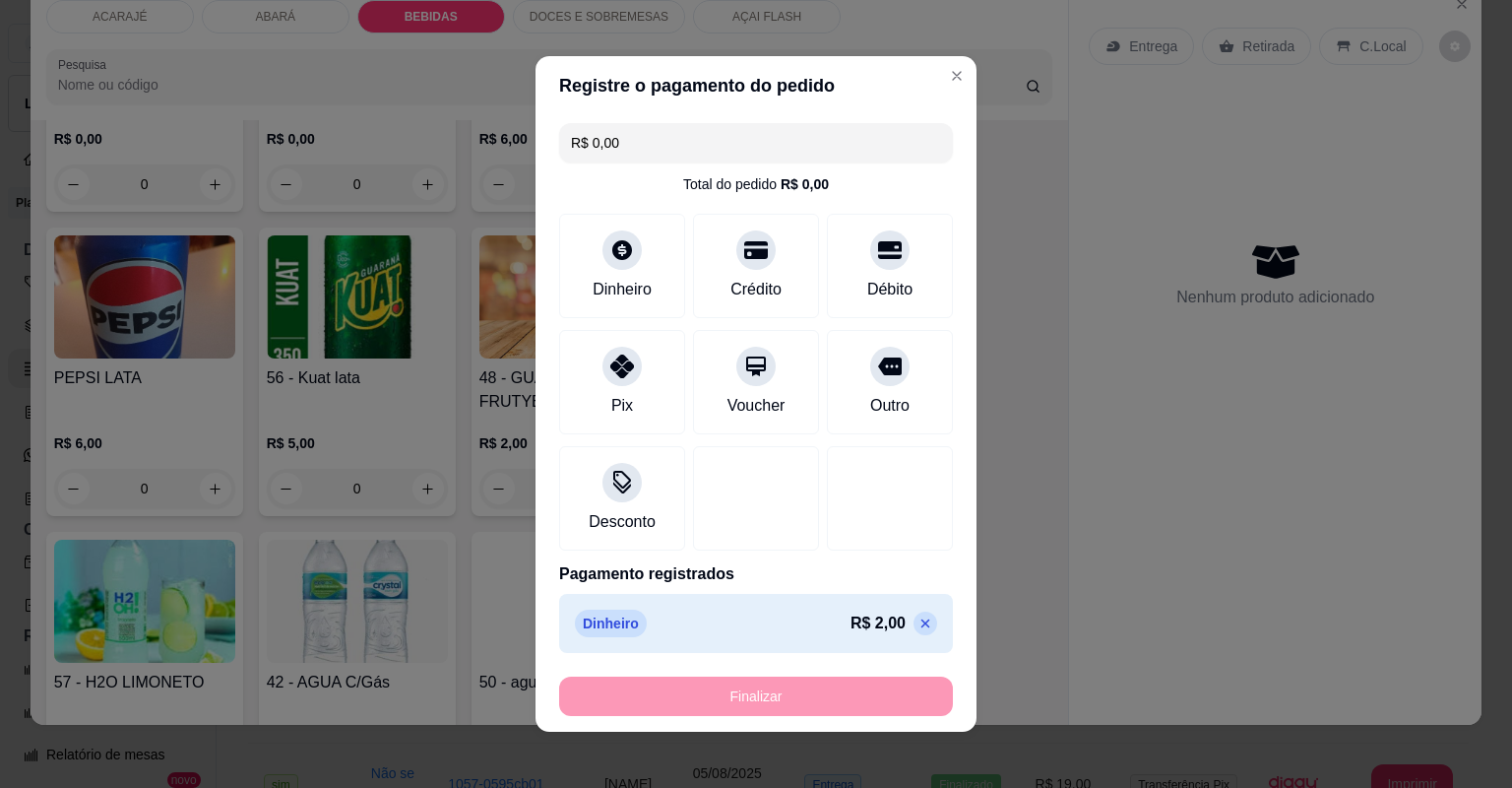 type on "-R$ 2,00" 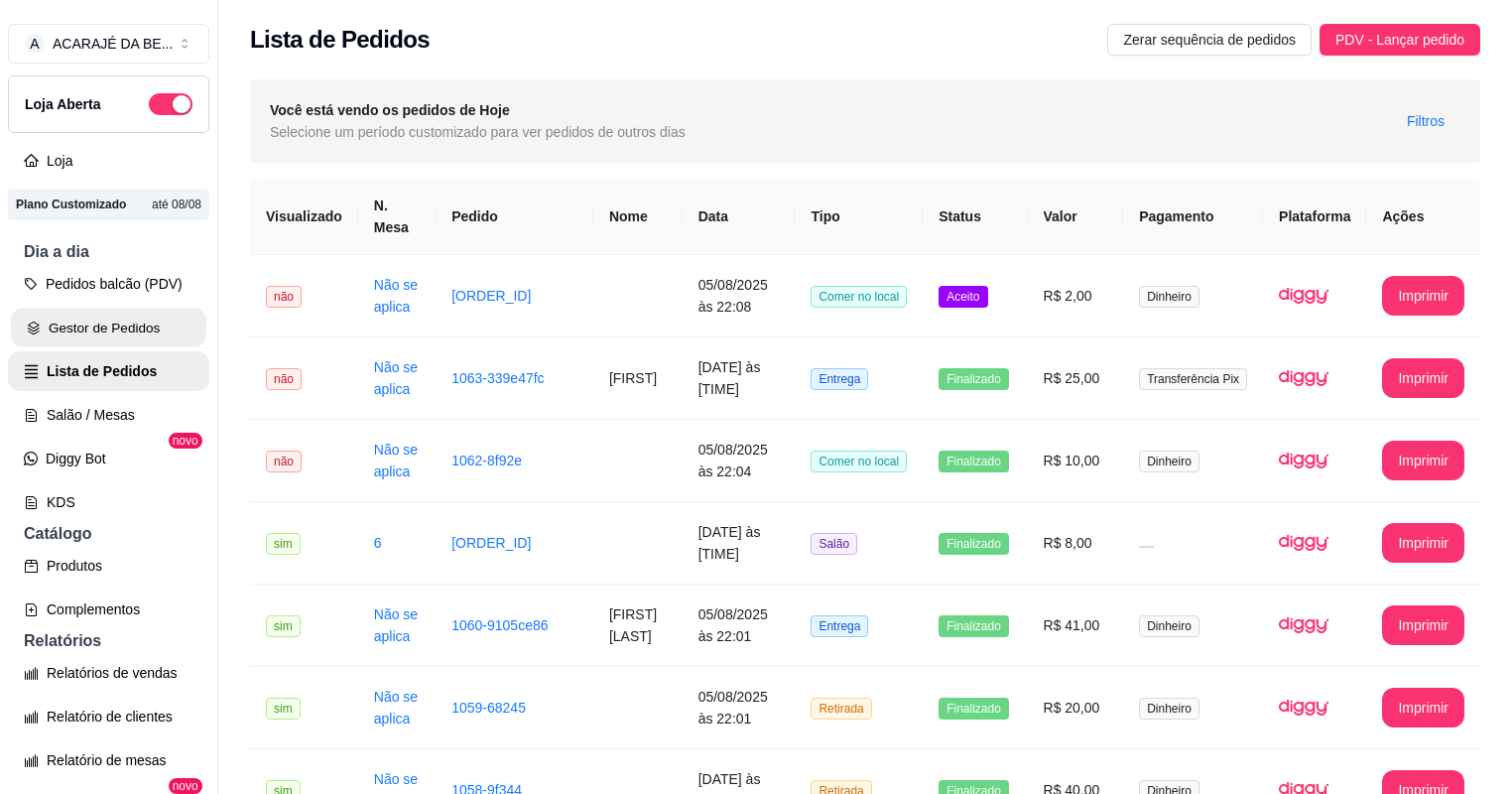 click on "Gestor de Pedidos" at bounding box center [108, 328] 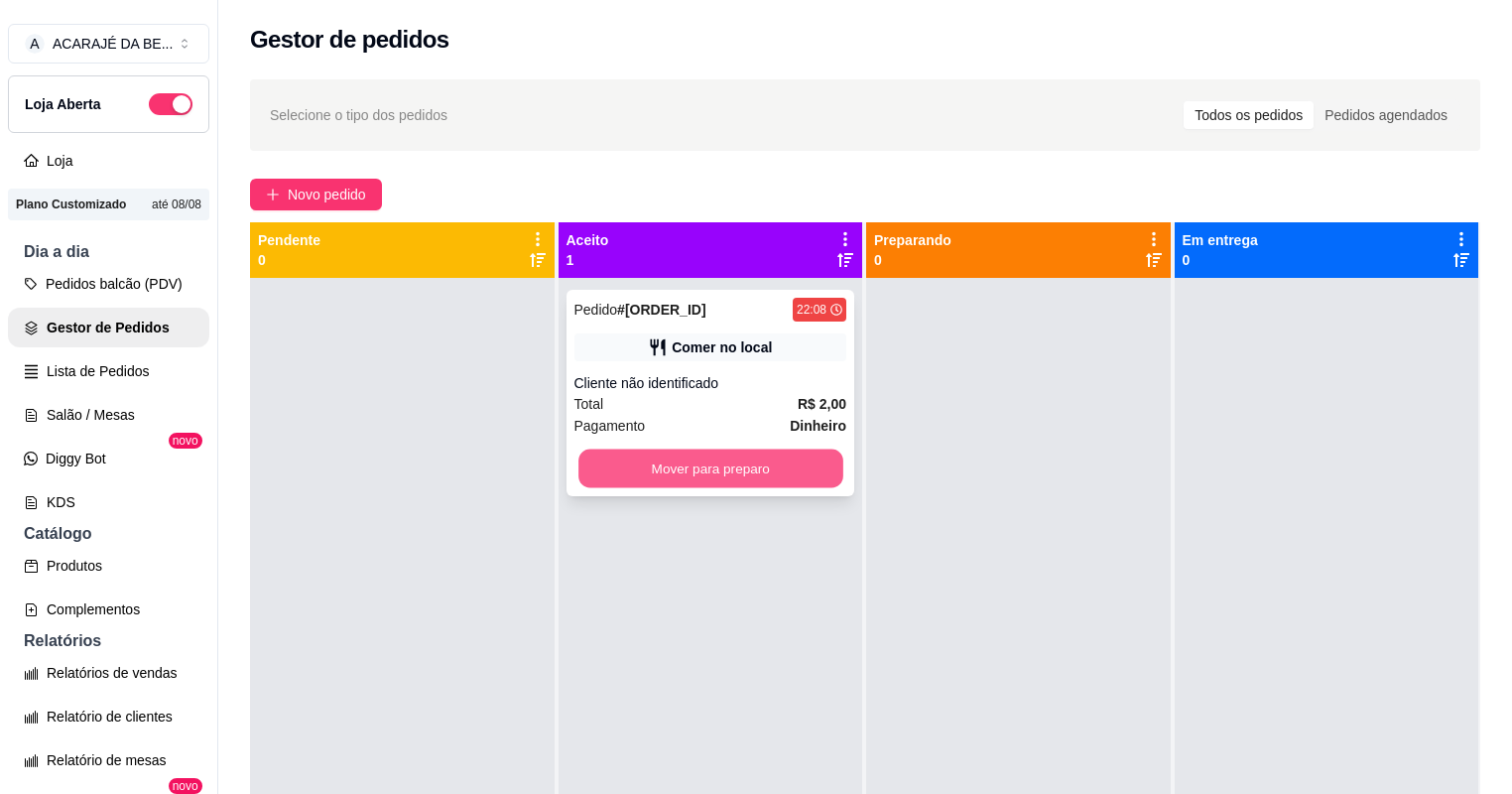 click on "Mover para preparo" at bounding box center [710, 468] 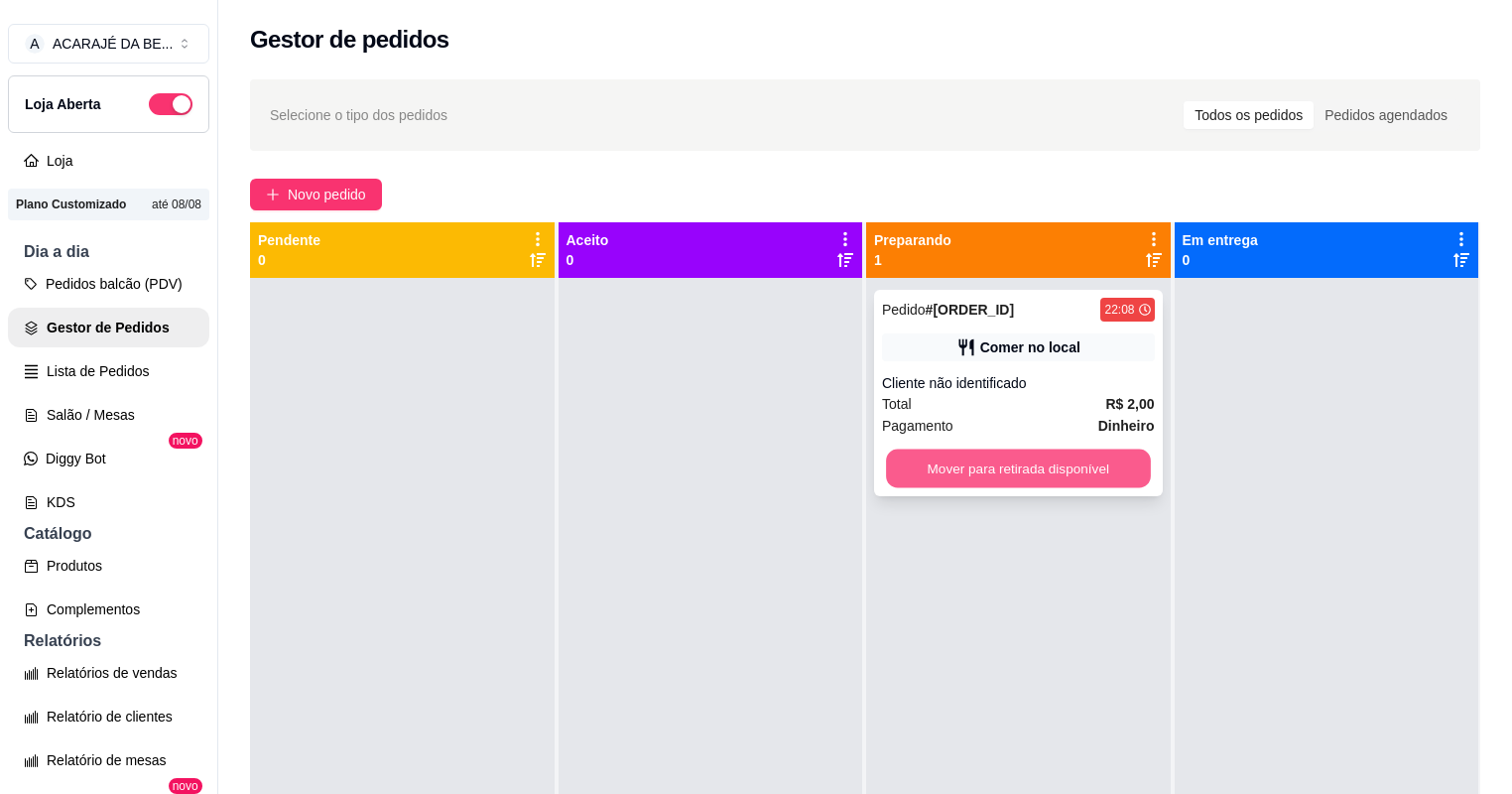 click on "Mover para retirada disponível" at bounding box center (1018, 468) 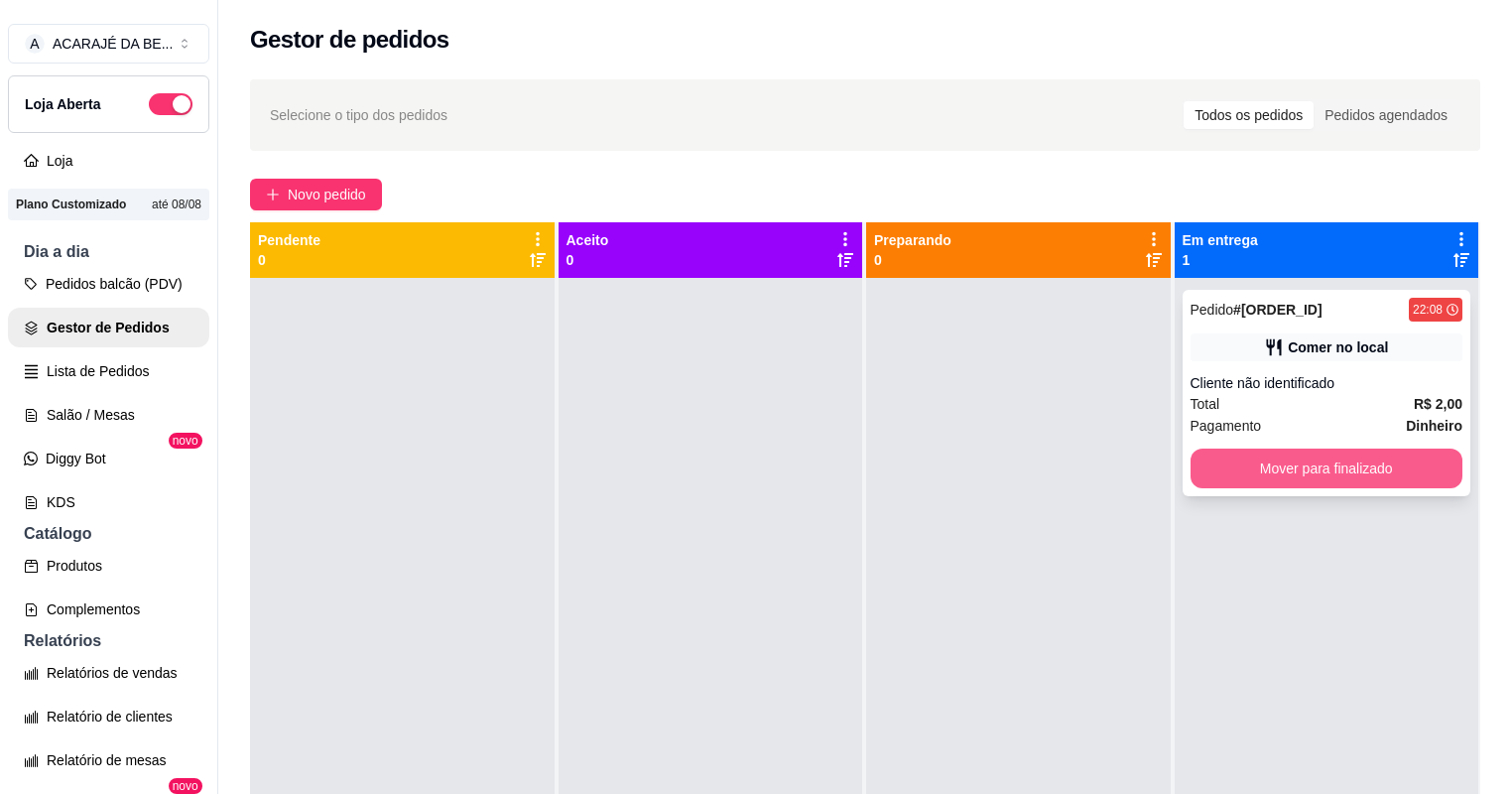 click on "Mover para finalizado" at bounding box center [1326, 468] 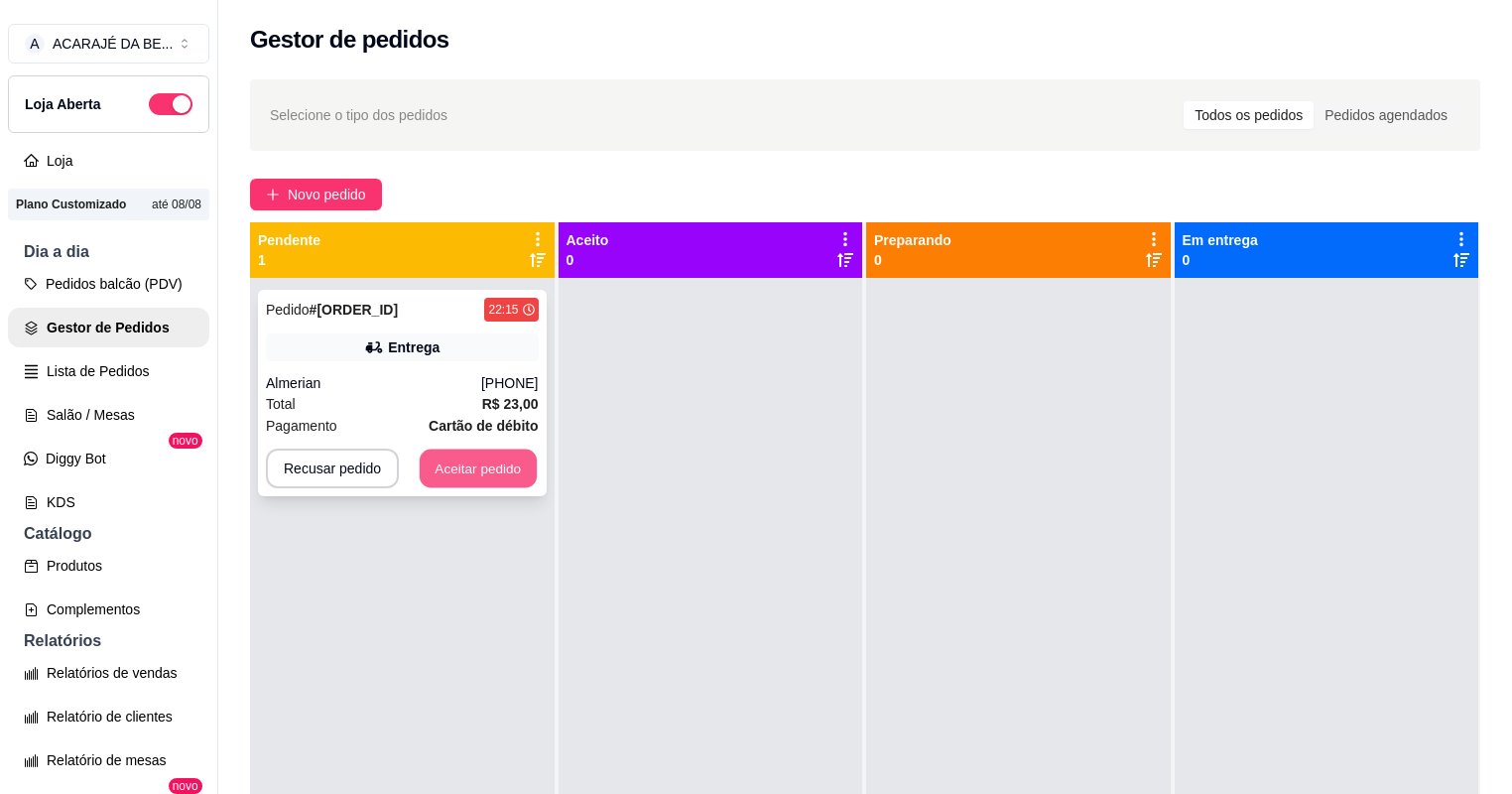 click on "Aceitar pedido" at bounding box center [478, 468] 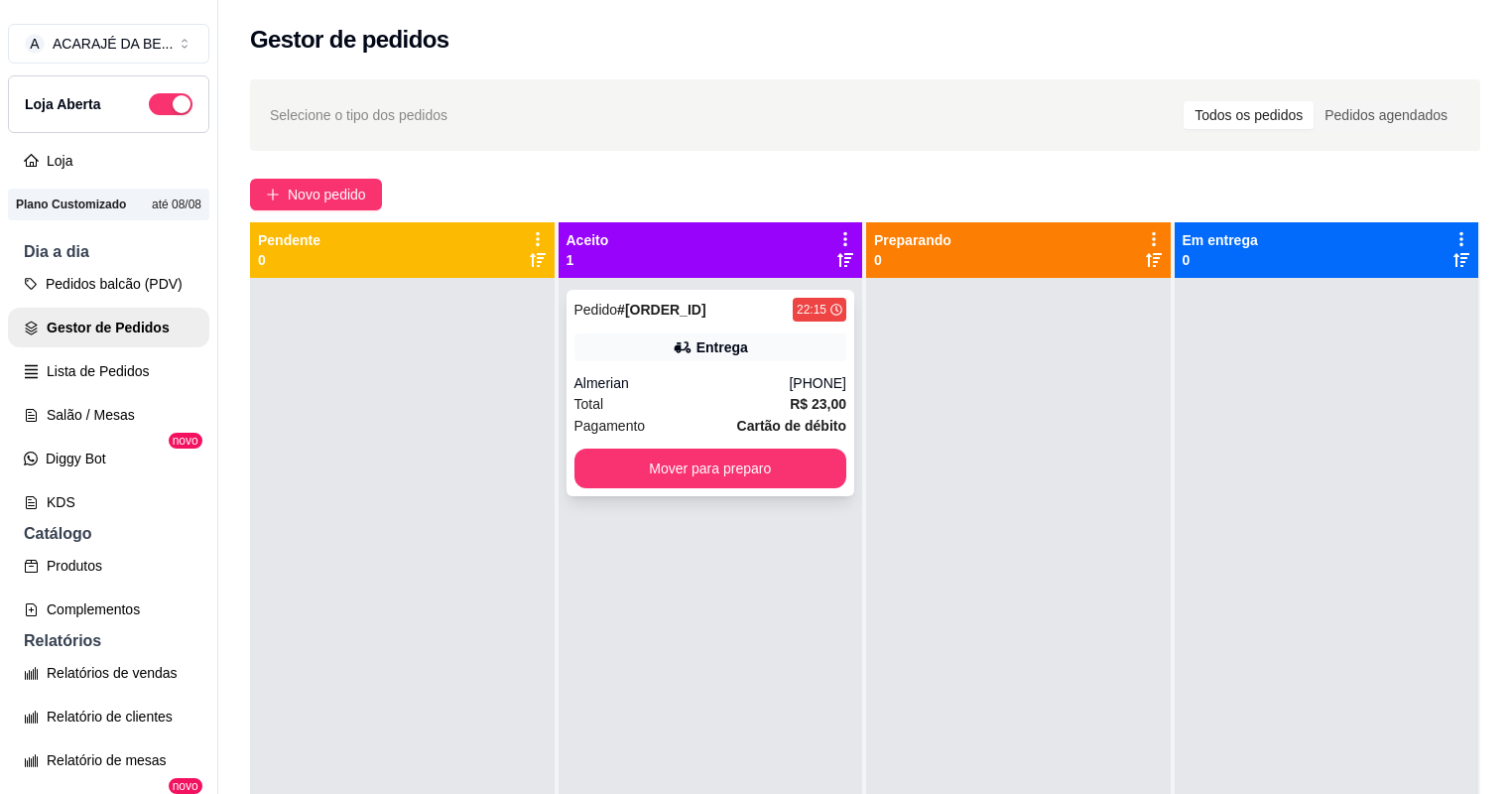 click on "Total R$ 23,00" at bounding box center (710, 404) 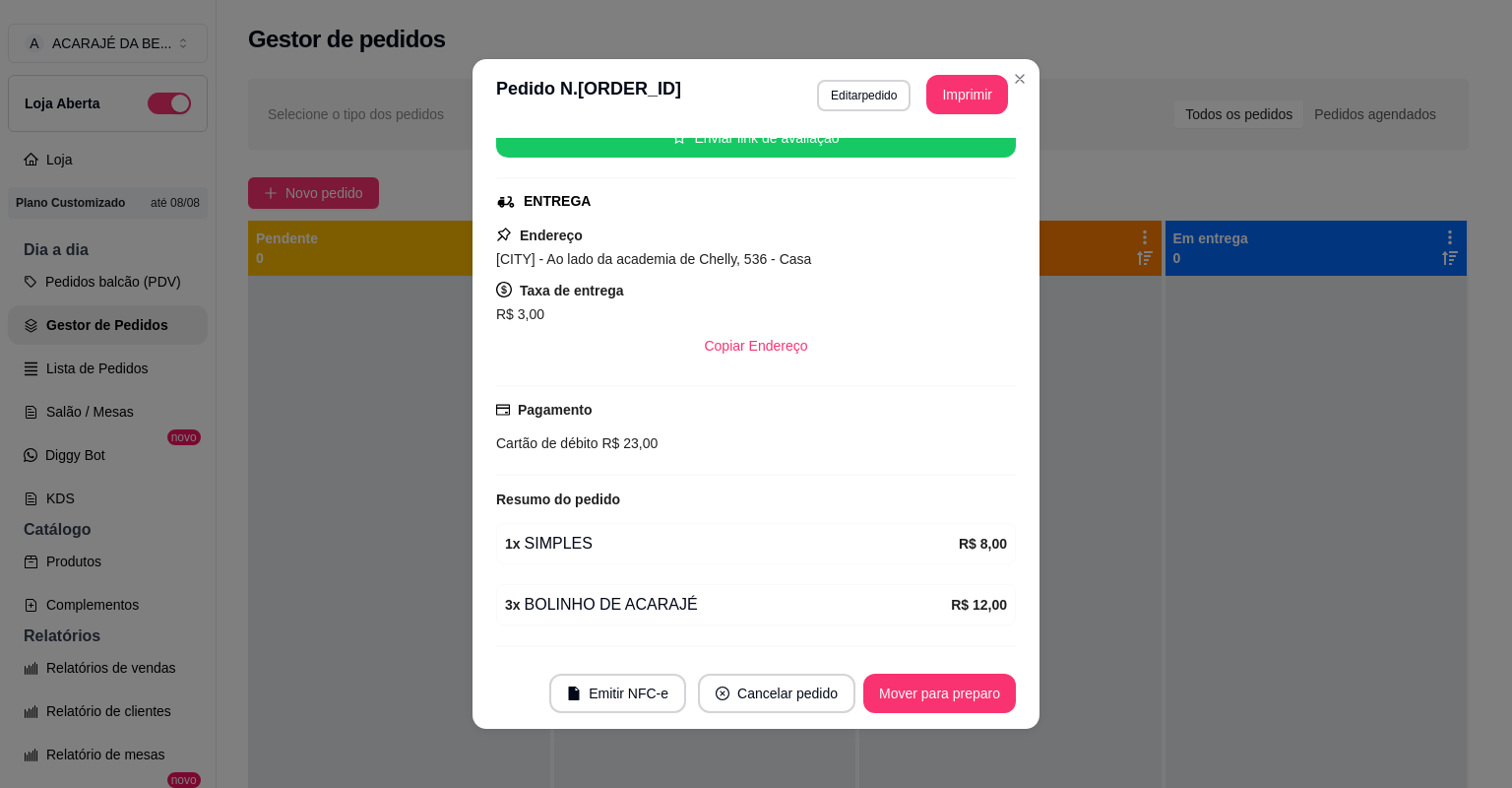 scroll, scrollTop: 311, scrollLeft: 0, axis: vertical 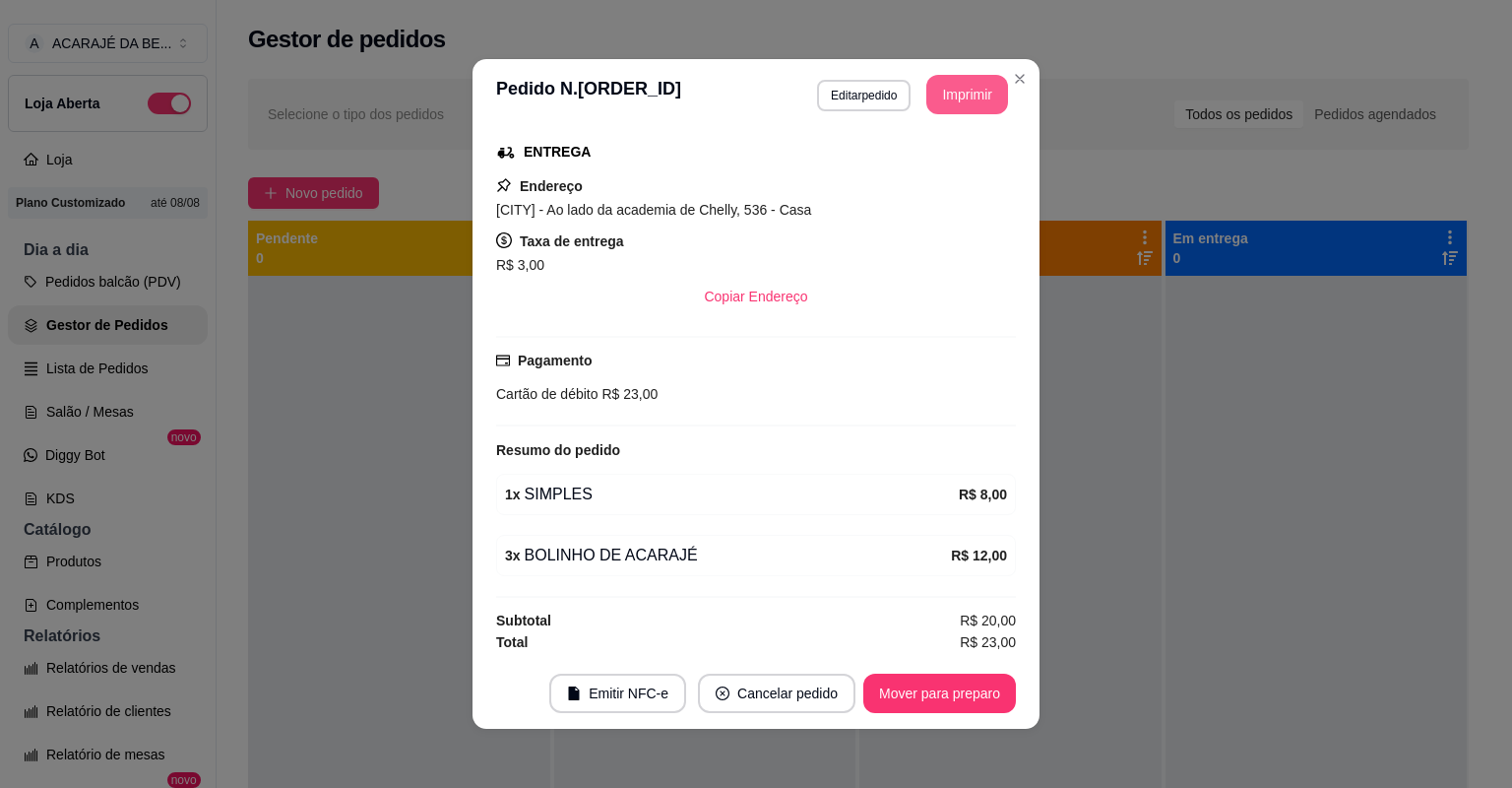 click on "Imprimir" at bounding box center (967, 95) 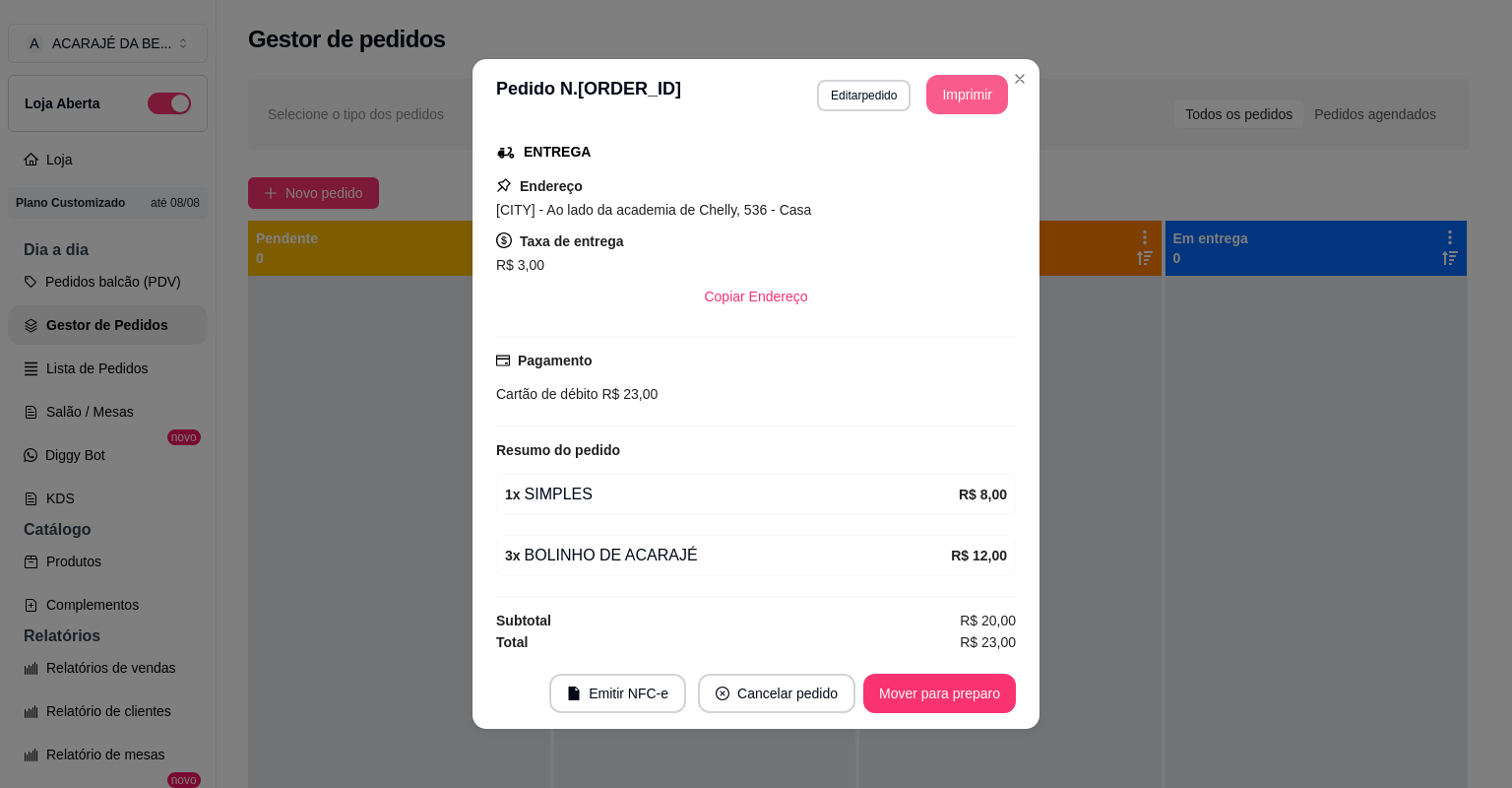 scroll, scrollTop: 0, scrollLeft: 0, axis: both 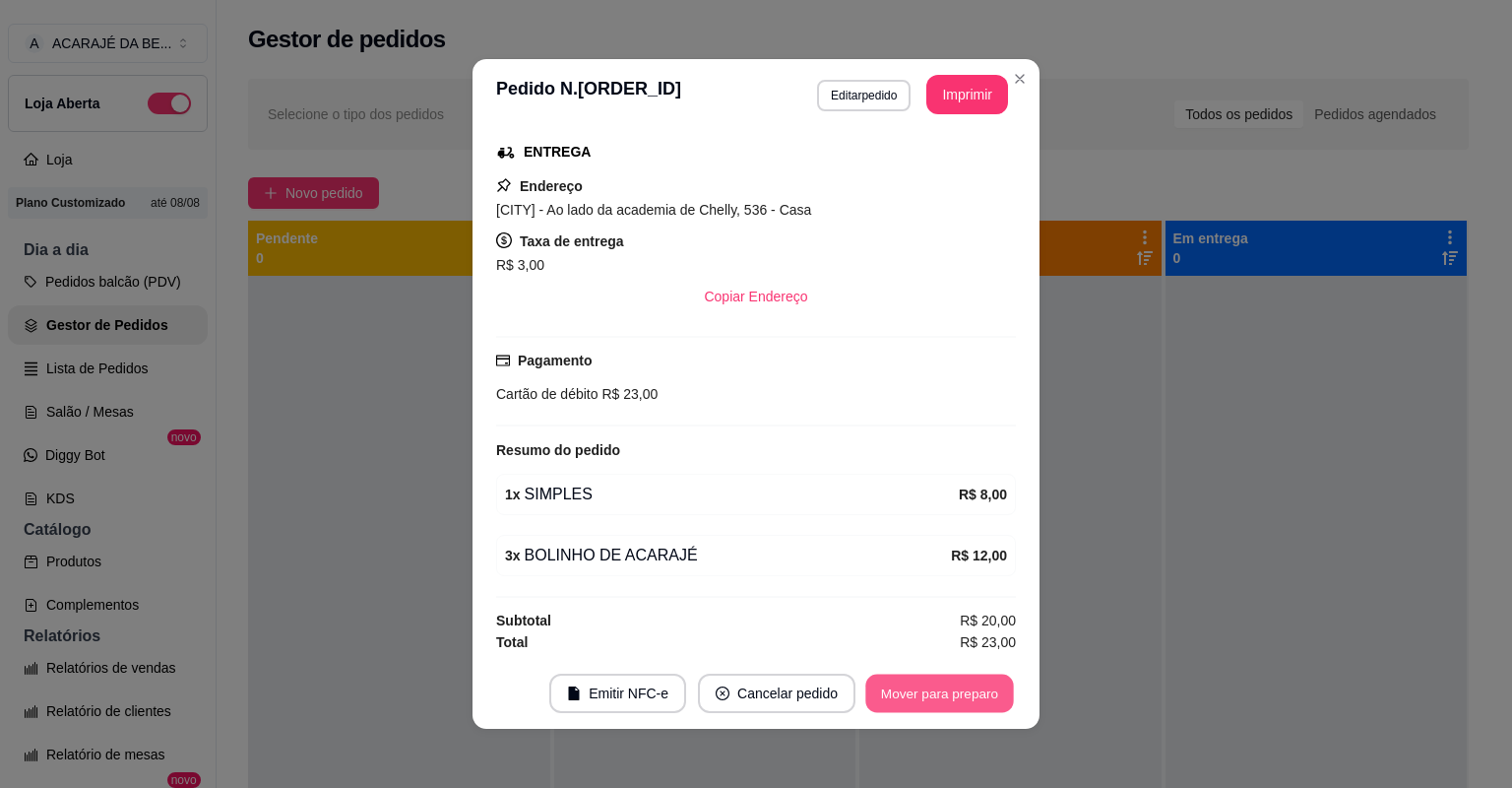 click on "Mover para preparo" at bounding box center (939, 693) 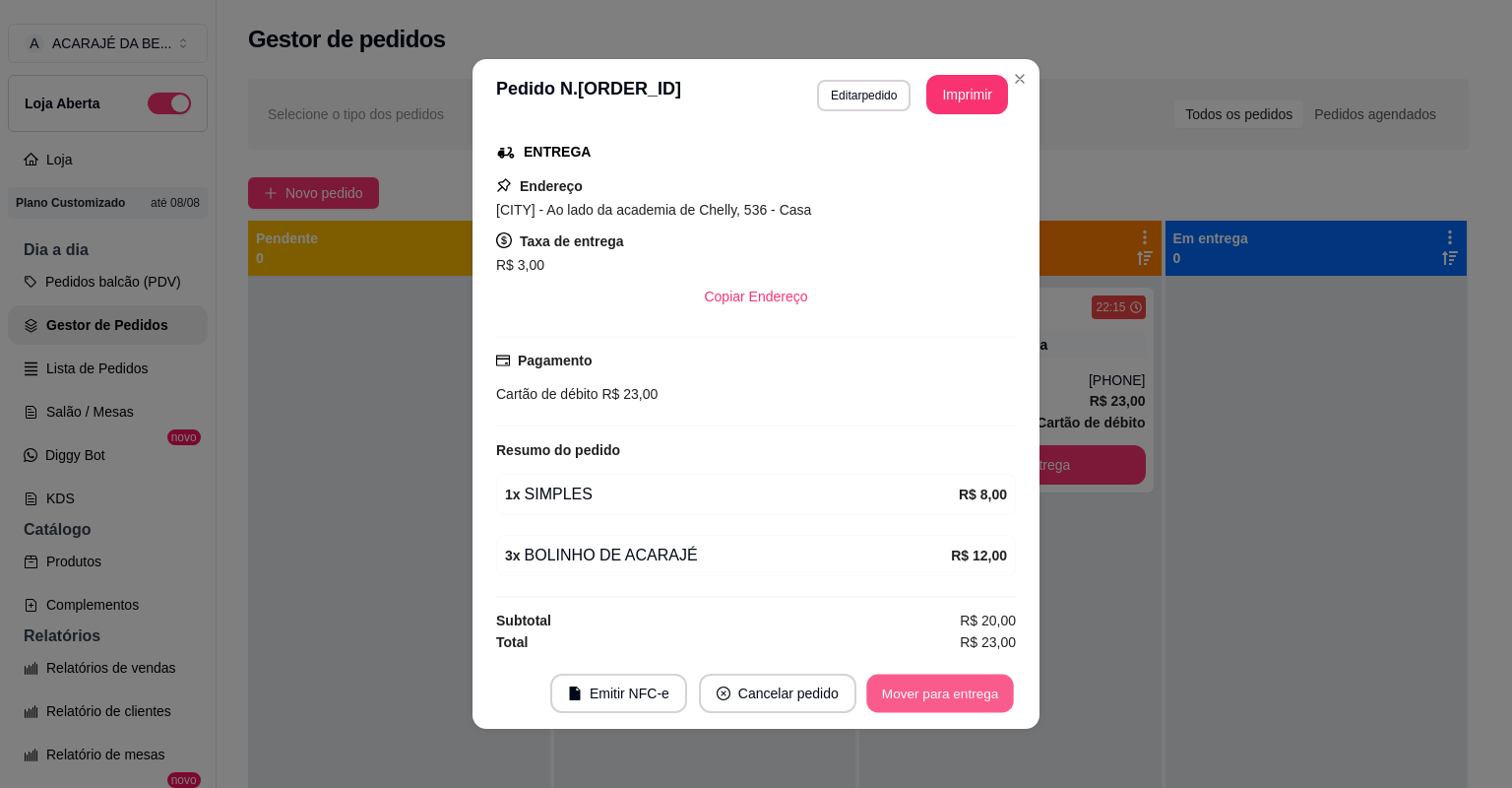 click on "Mover para entrega" at bounding box center (940, 693) 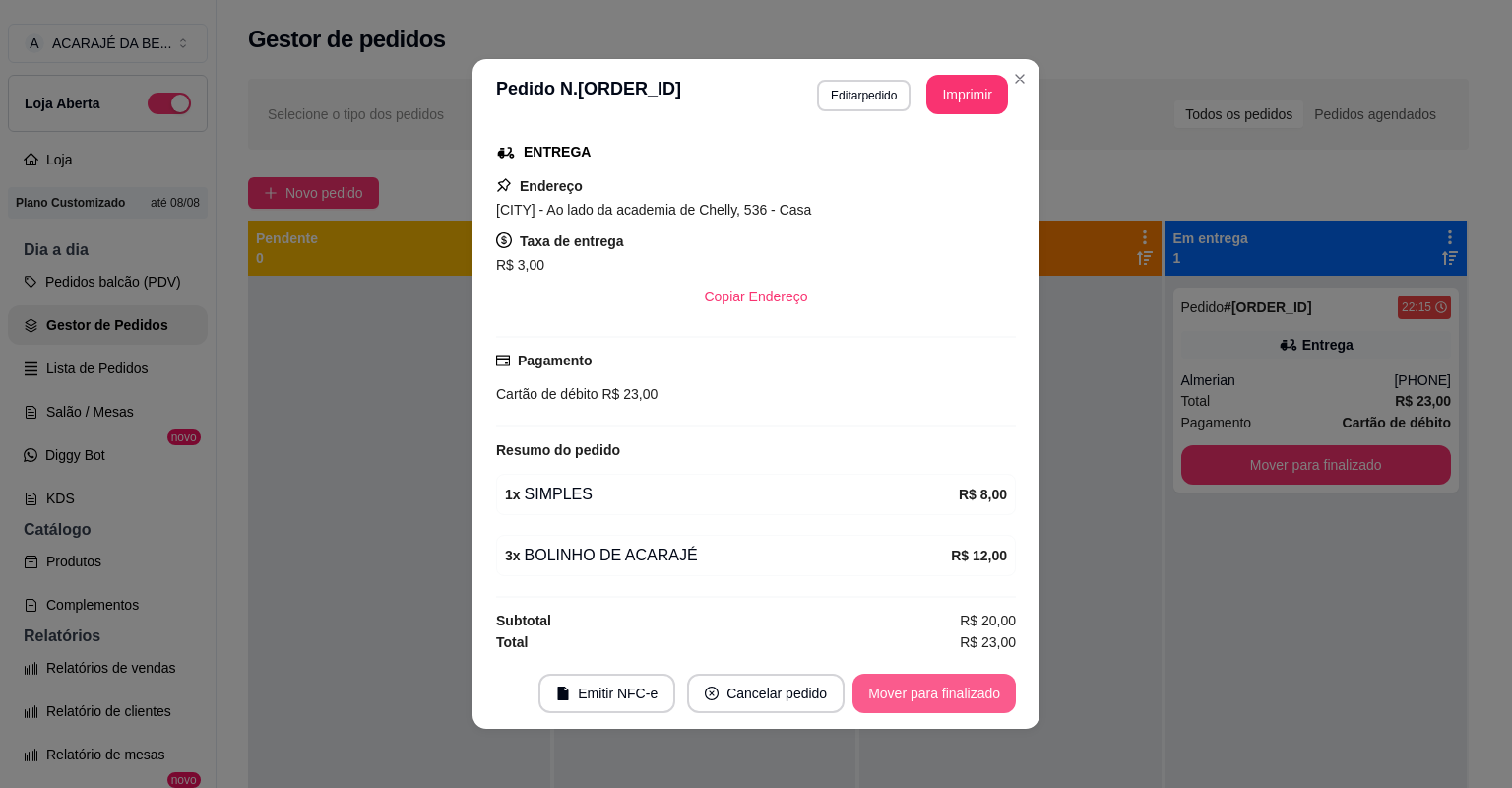 click on "Mover para finalizado" at bounding box center [934, 693] 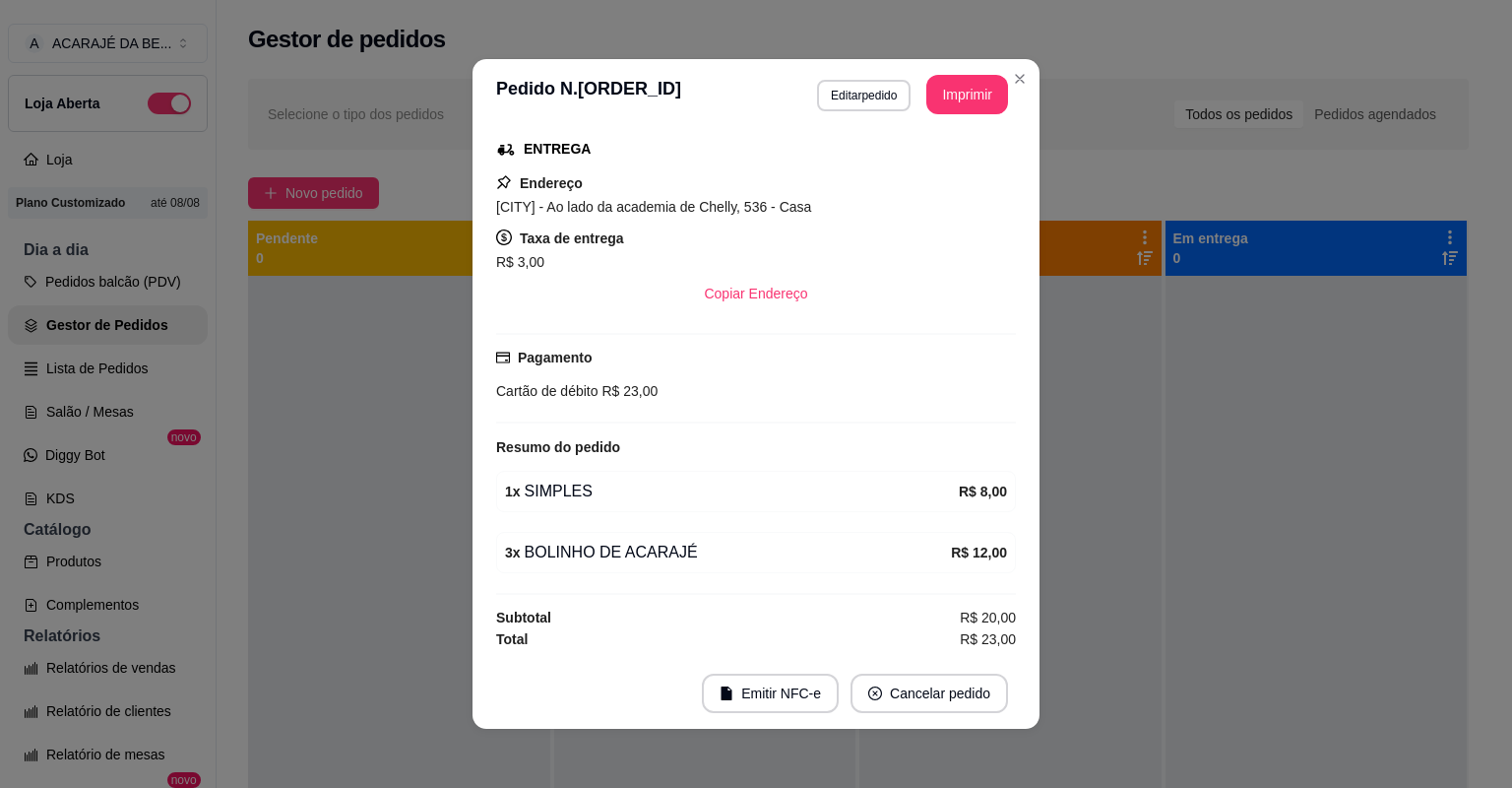 scroll, scrollTop: 266, scrollLeft: 0, axis: vertical 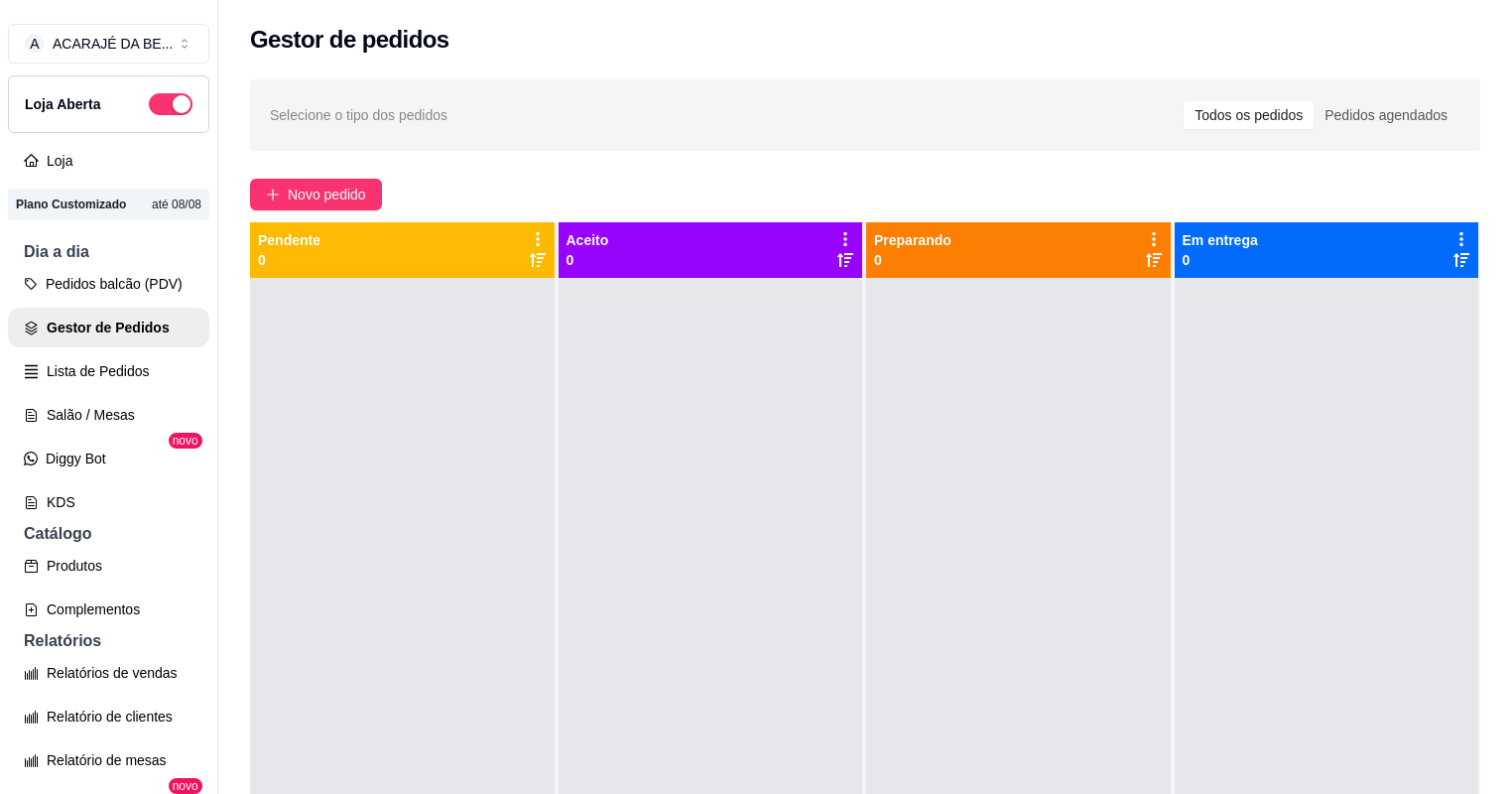 click at bounding box center (1018, 675) 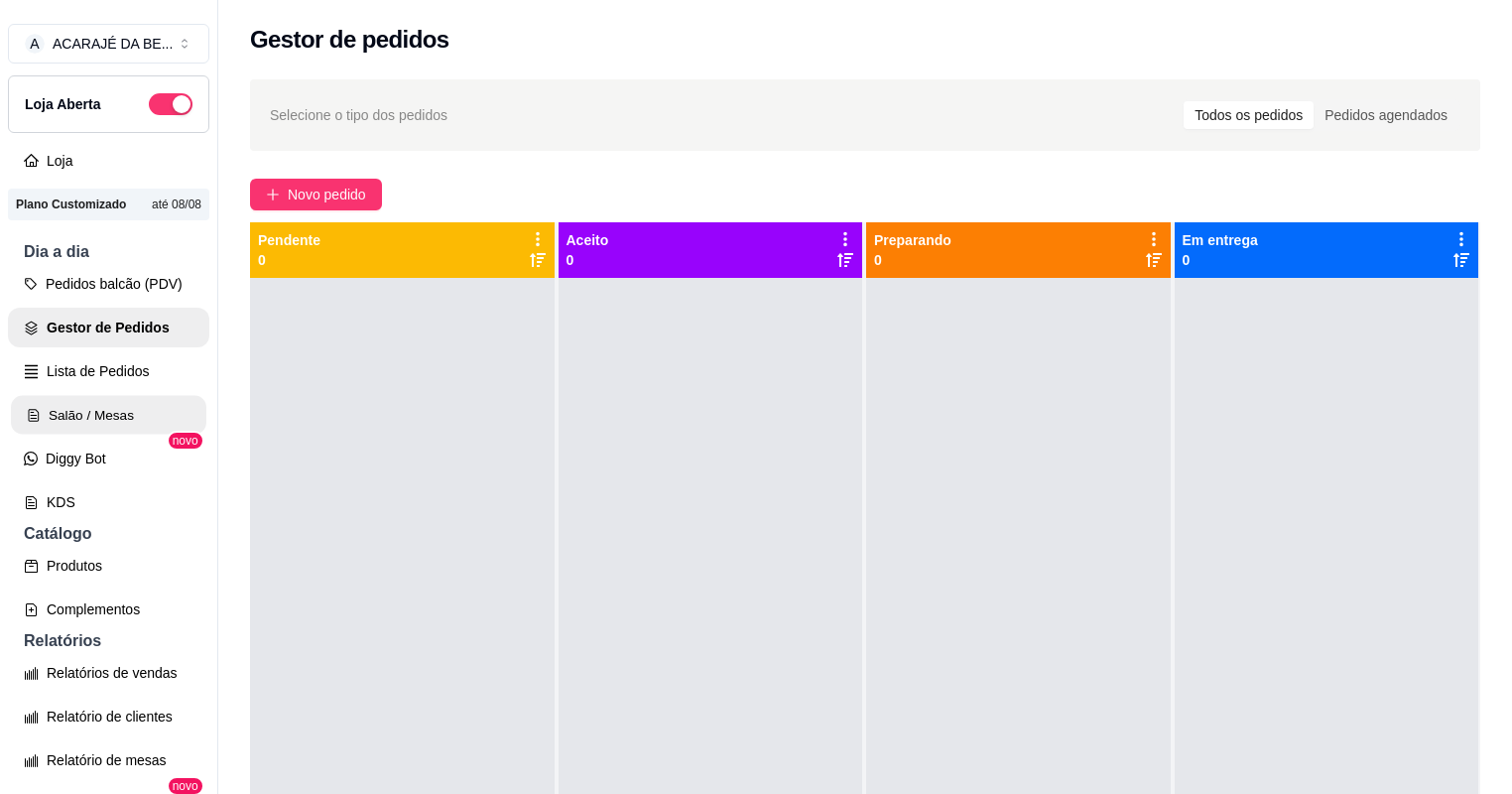 click on "Salão / Mesas" at bounding box center (108, 415) 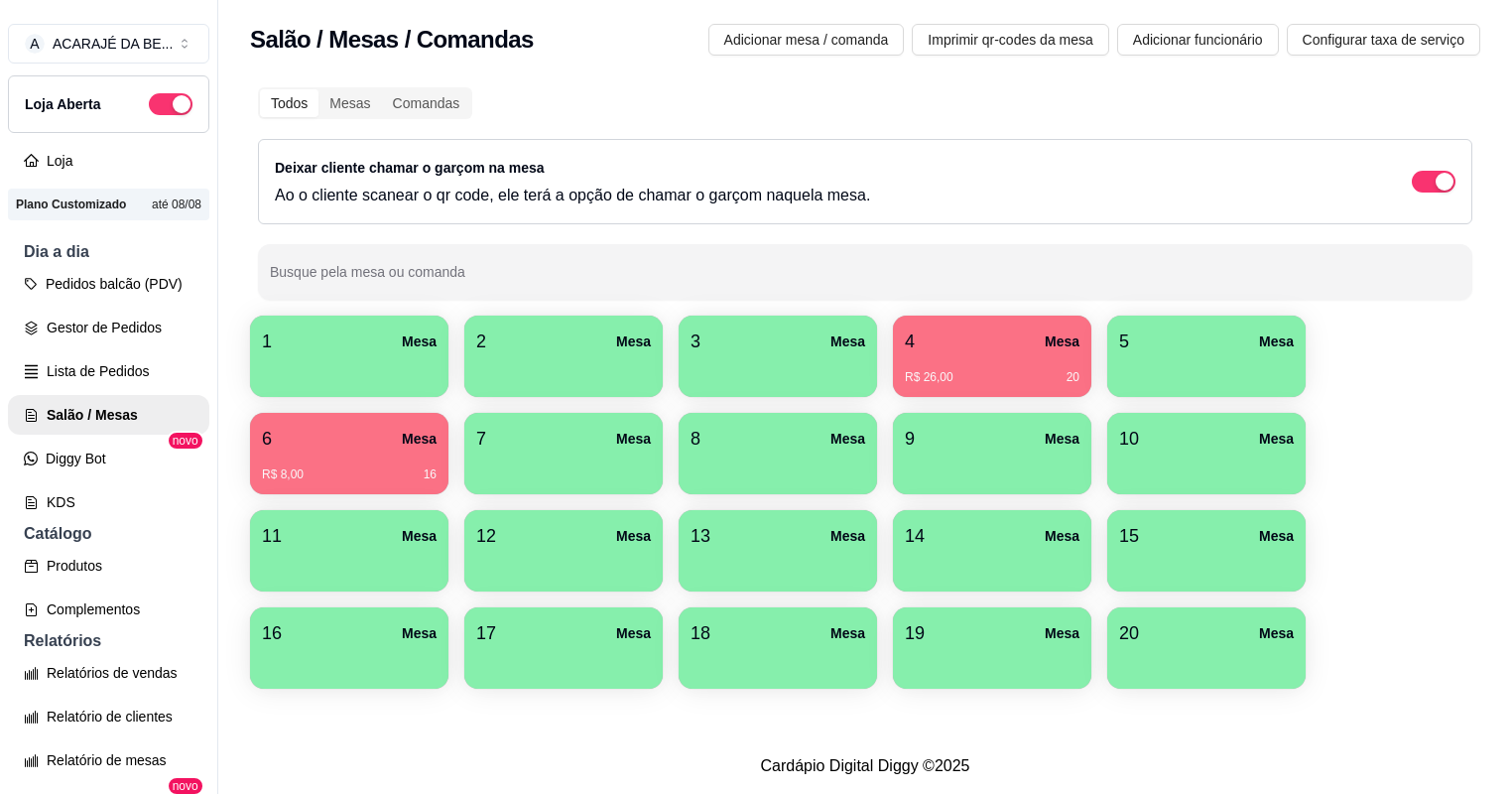 click on "4 Mesa" at bounding box center [992, 341] 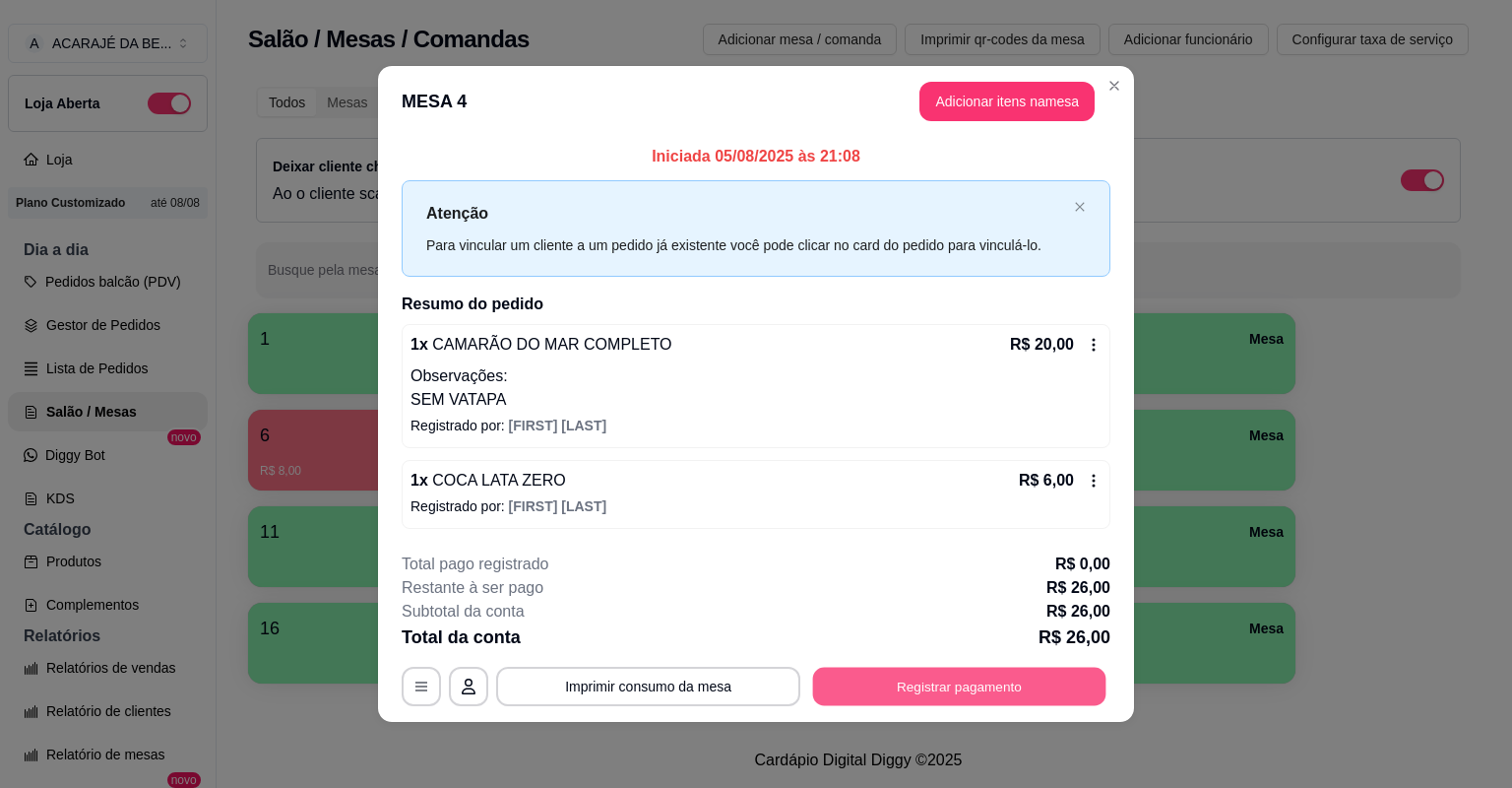 click on "Registrar pagamento" at bounding box center [960, 686] 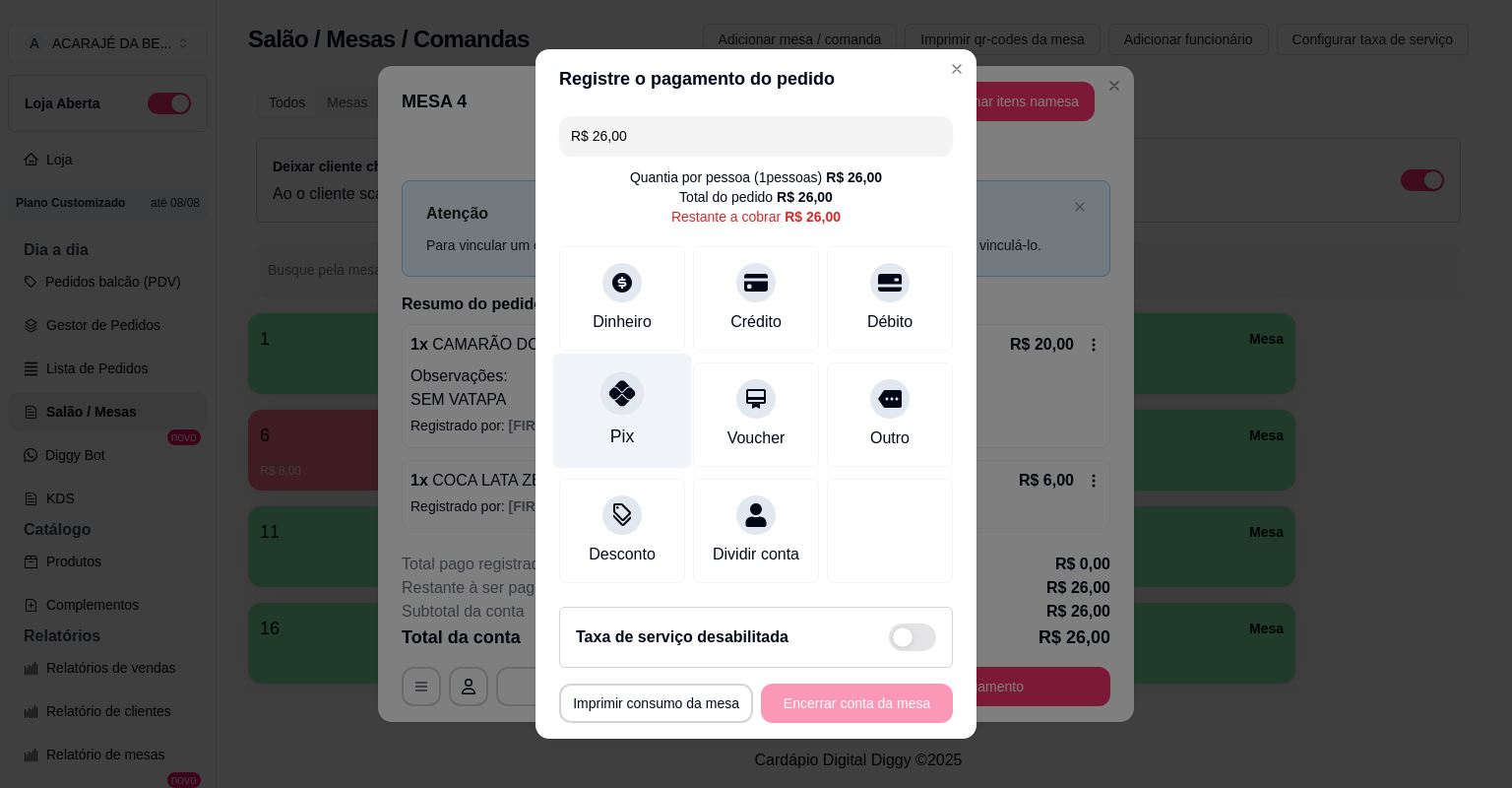 click at bounding box center [622, 393] 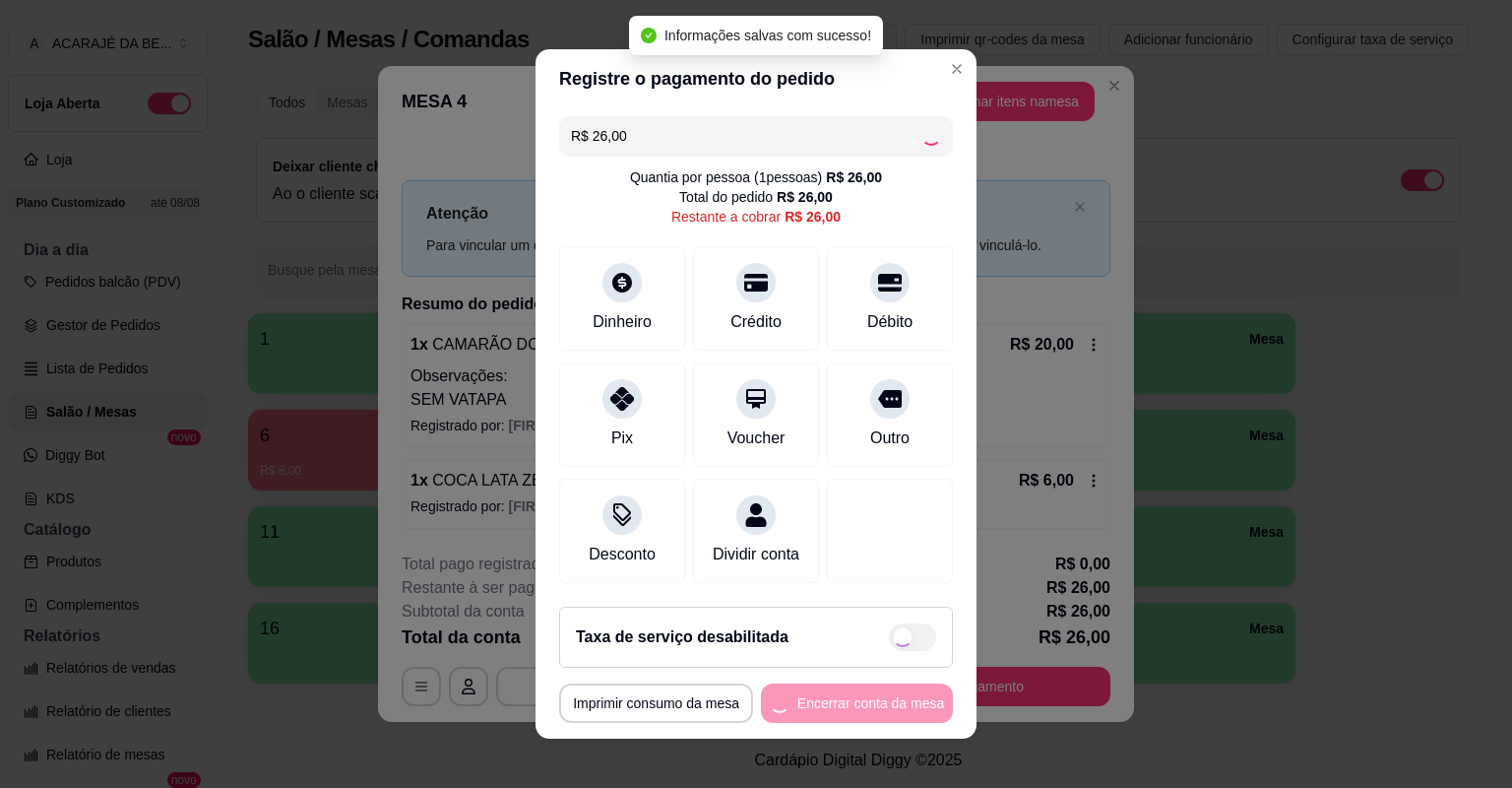 type on "R$ 0,00" 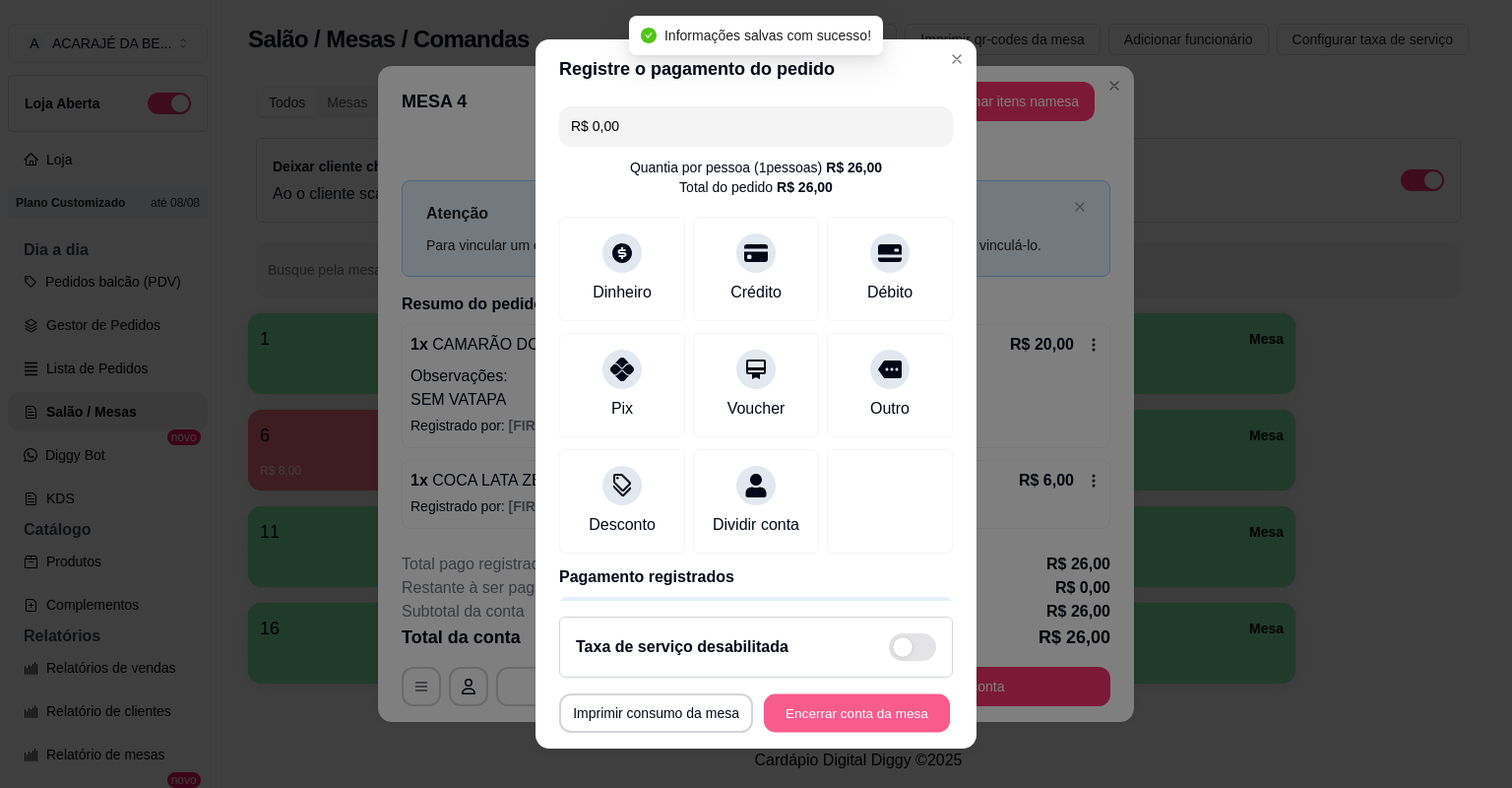 click on "Encerrar conta da mesa" at bounding box center (856, 713) 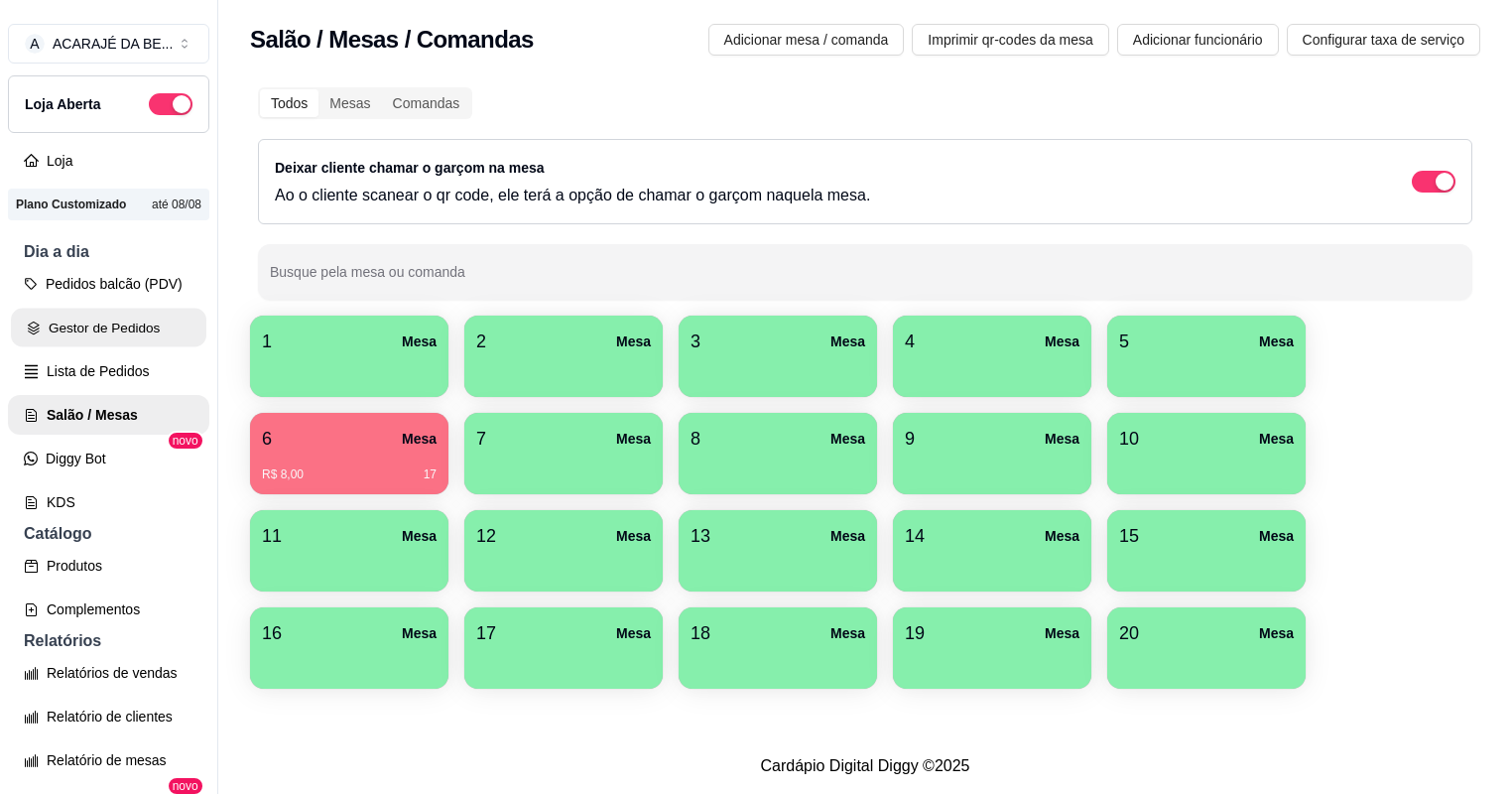 click on "Gestor de Pedidos" at bounding box center (108, 328) 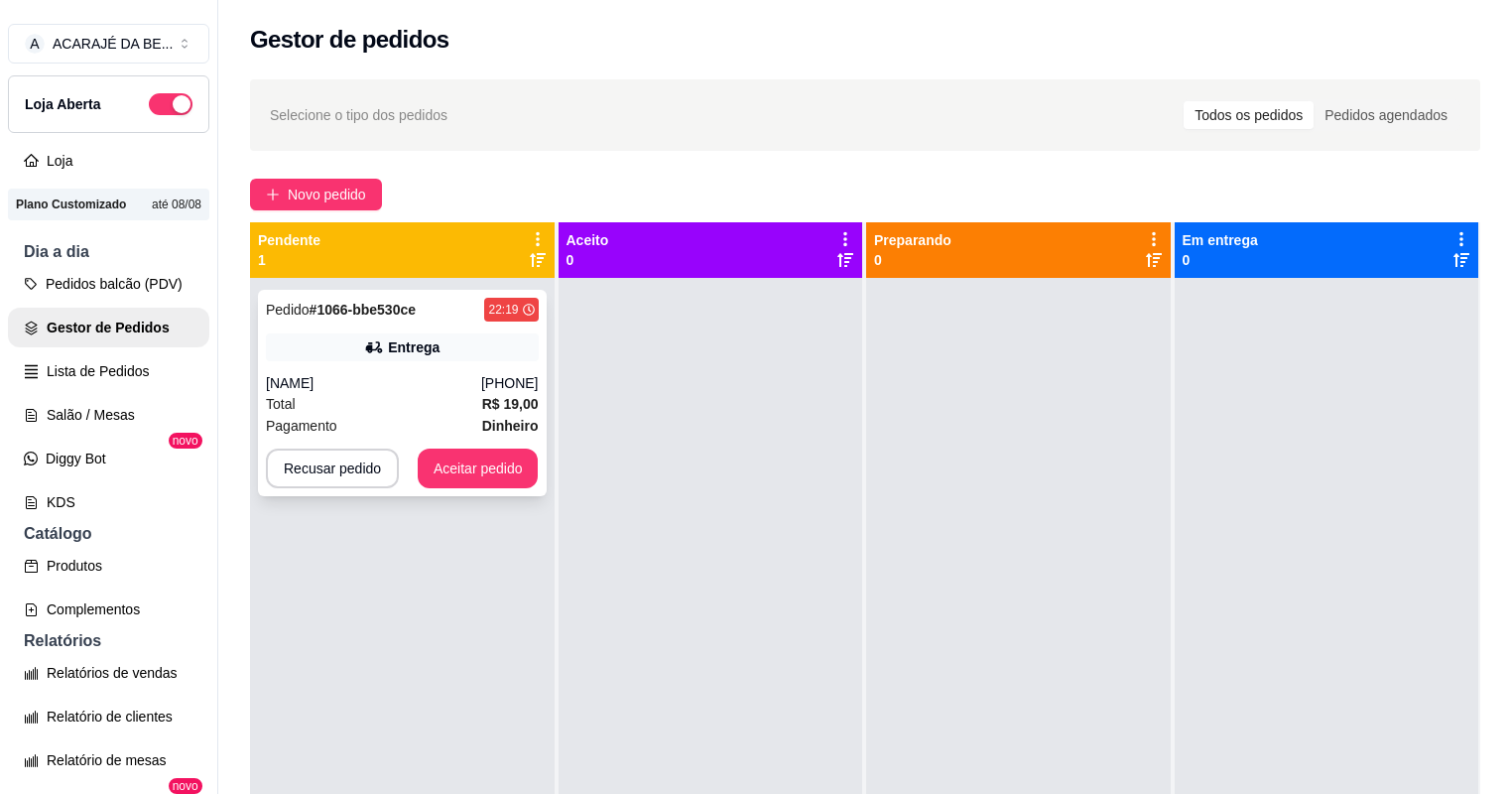 click on "Total R$ 19,00" at bounding box center [402, 404] 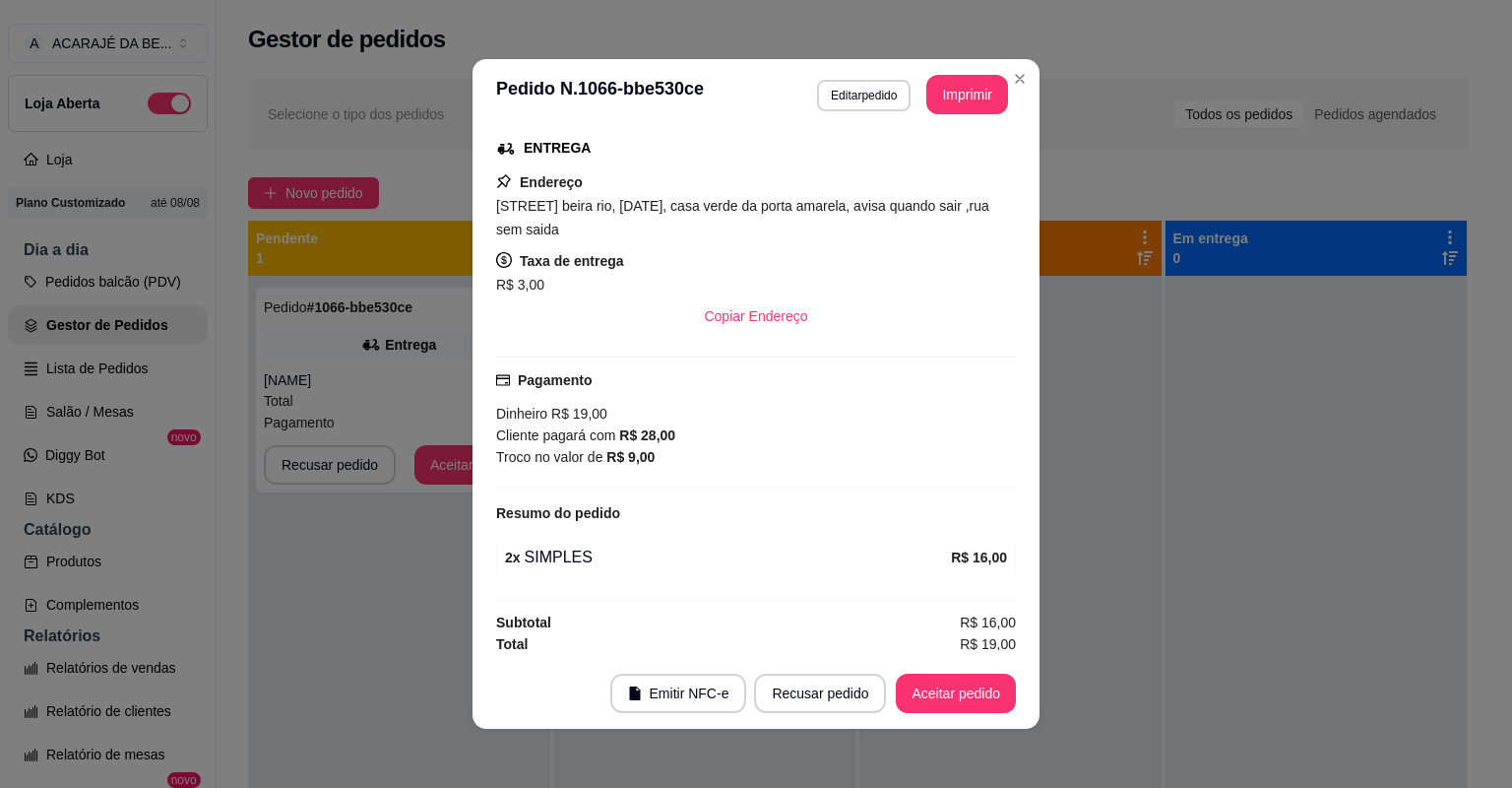 scroll, scrollTop: 317, scrollLeft: 0, axis: vertical 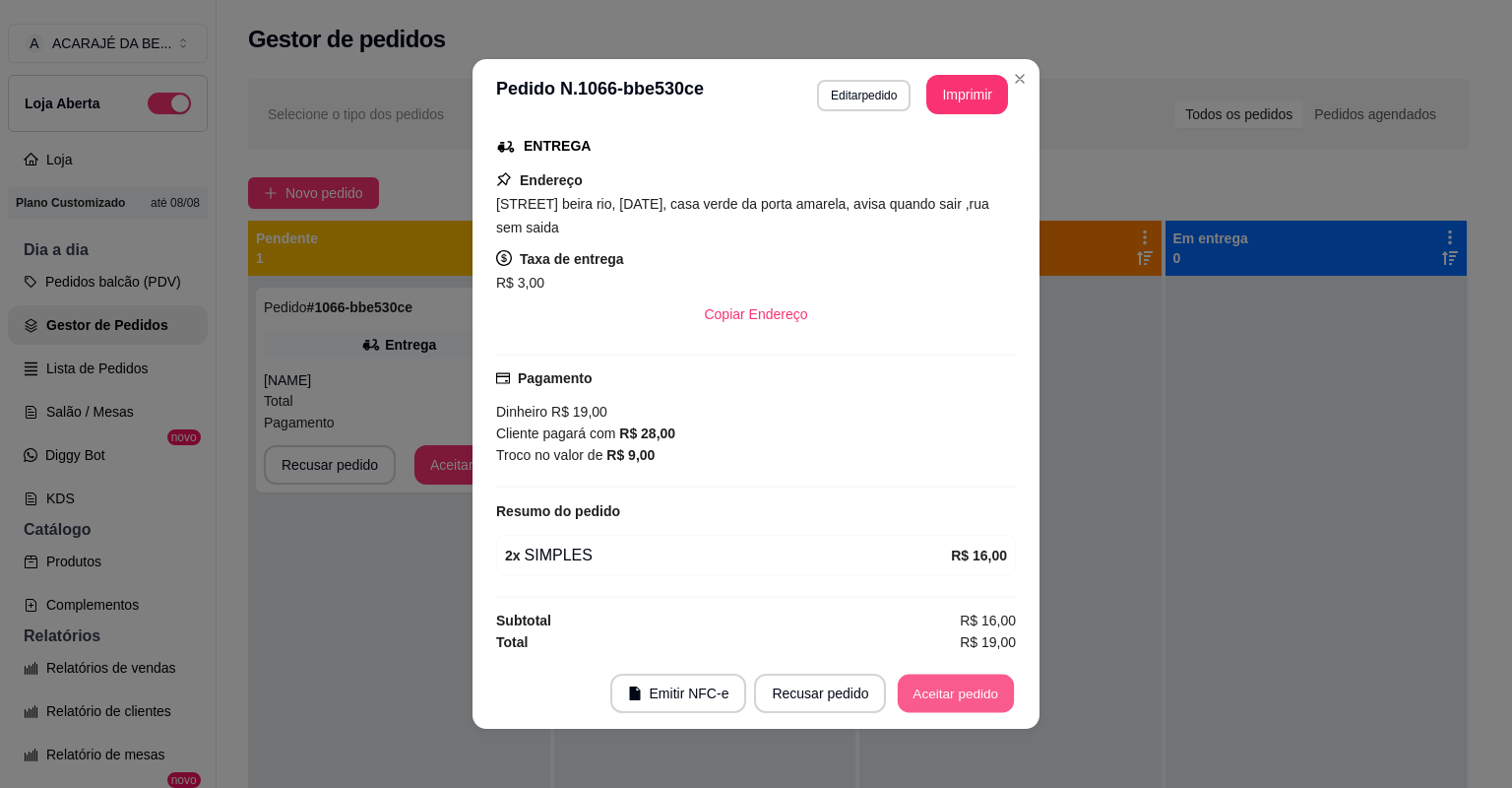 click on "Aceitar pedido" at bounding box center (956, 693) 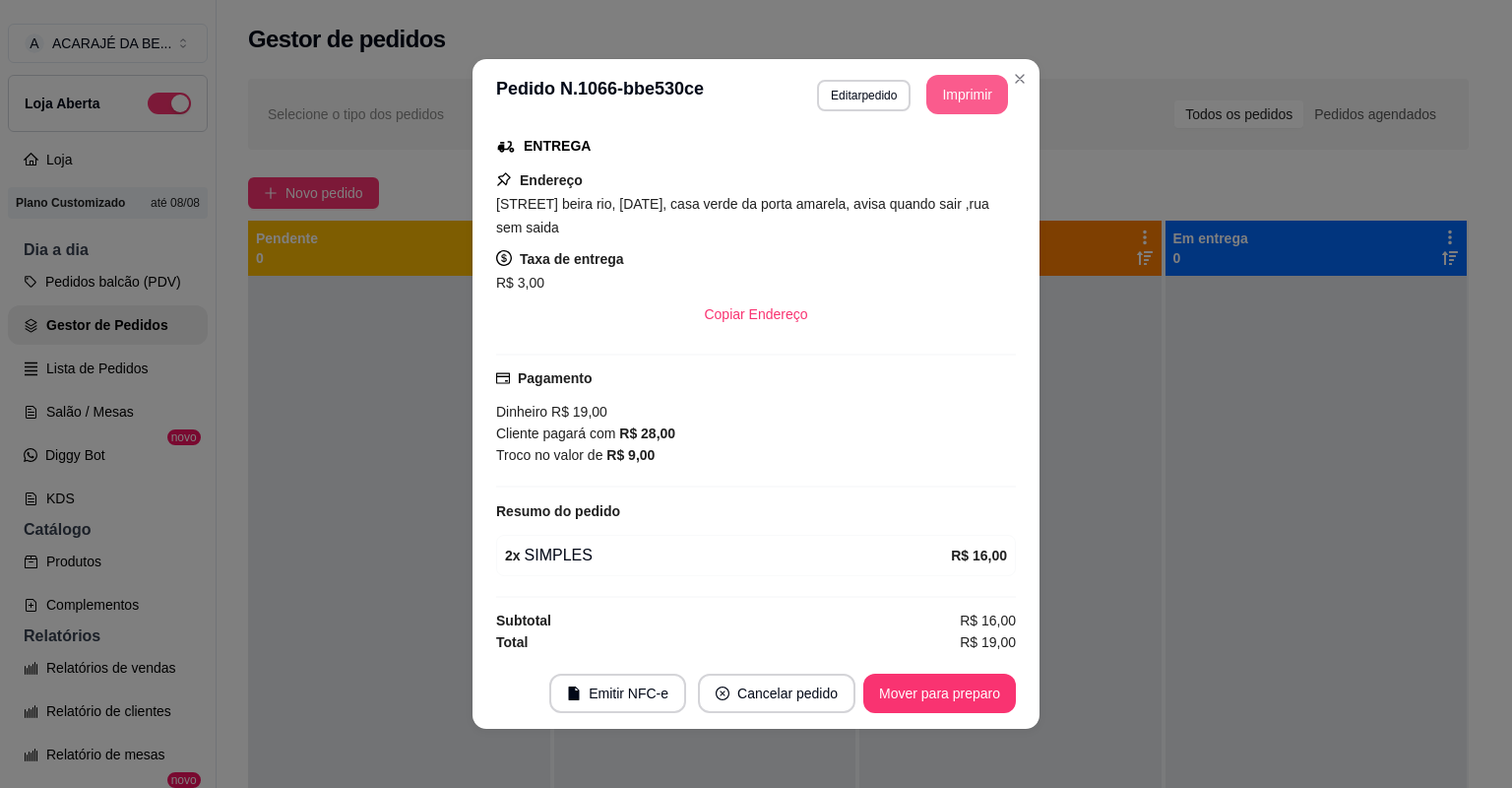 click on "Imprimir" at bounding box center [967, 95] 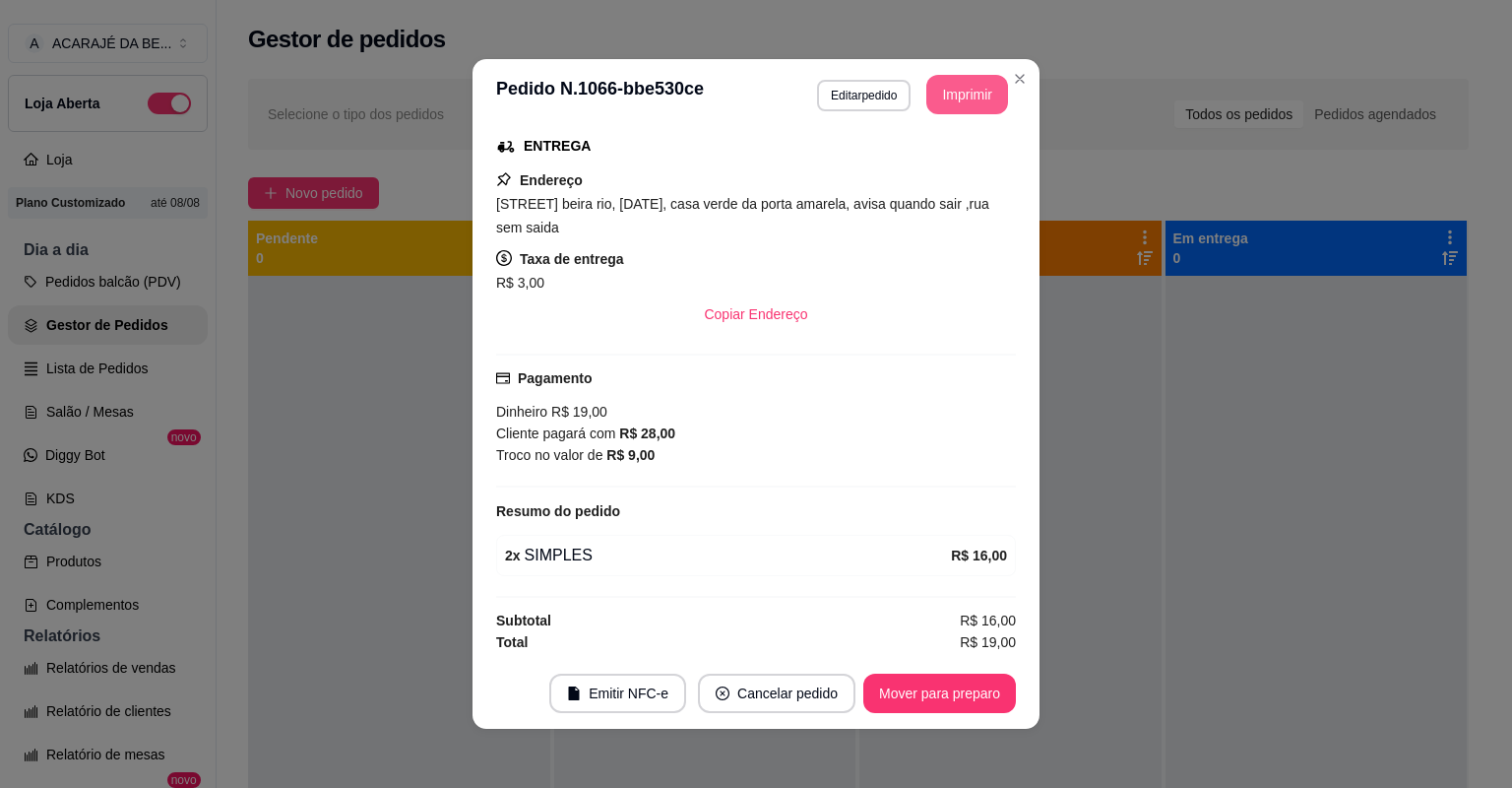 scroll, scrollTop: 0, scrollLeft: 0, axis: both 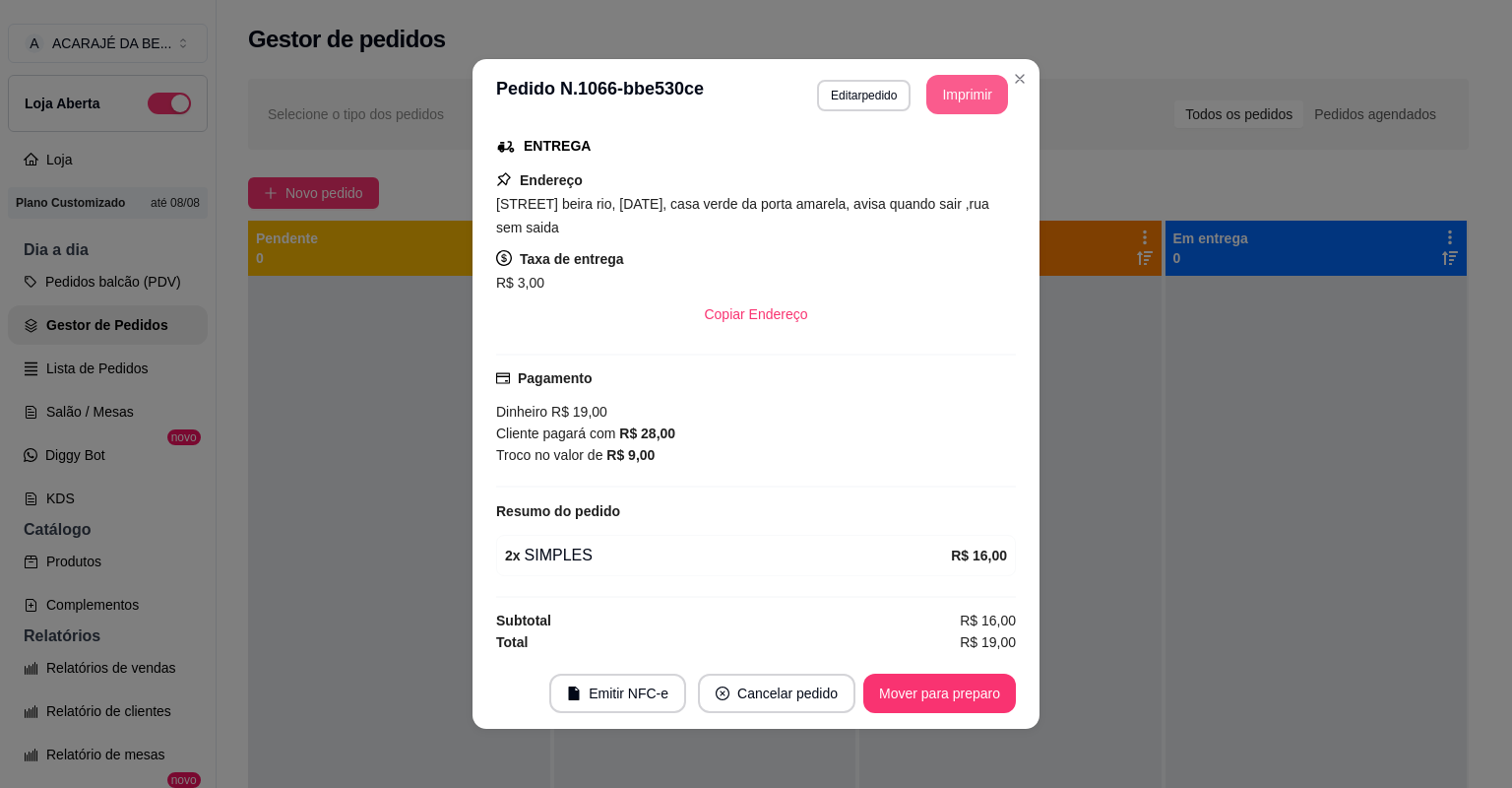 click on "Mover para preparo" at bounding box center [939, 693] 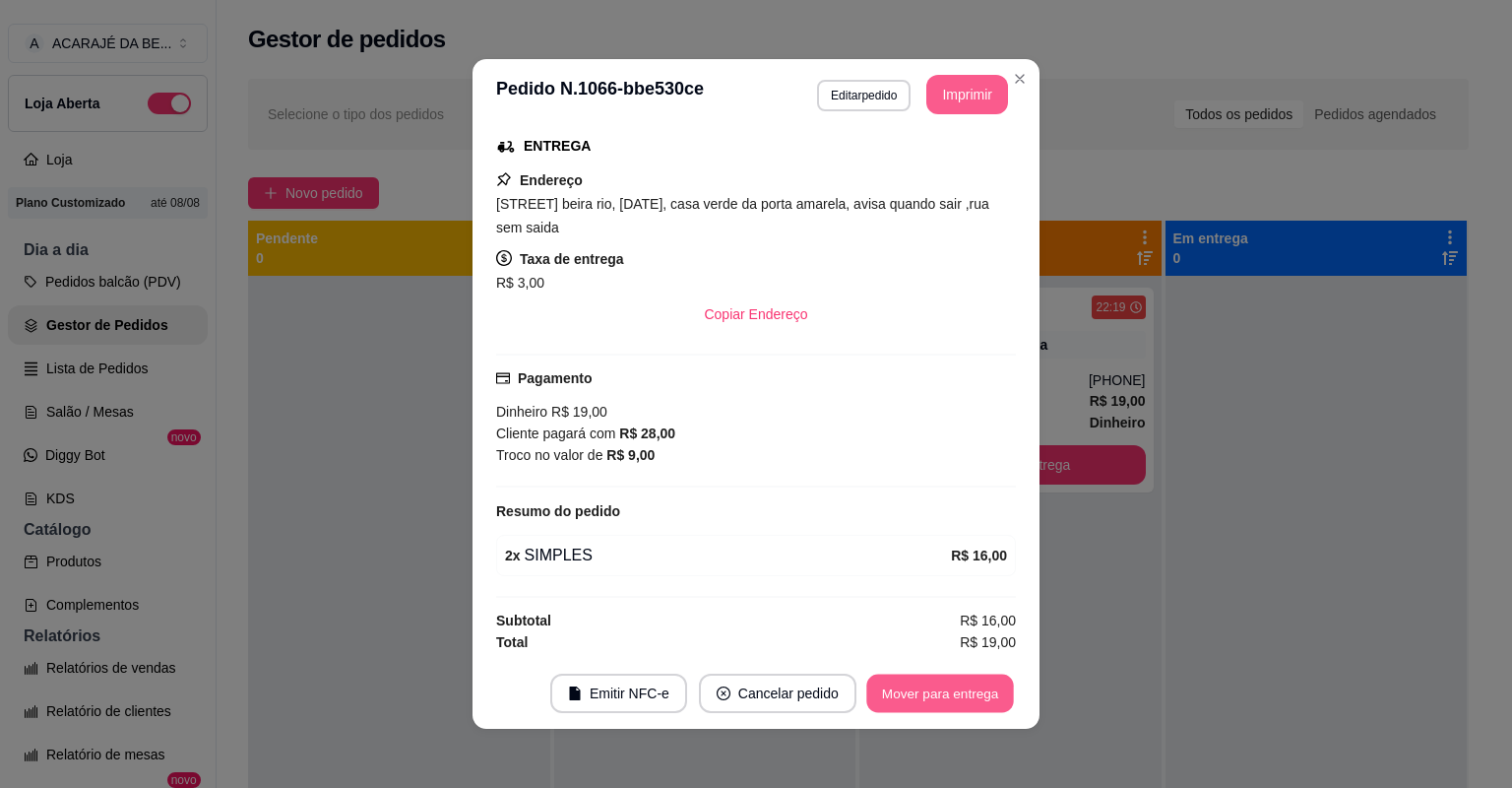 click on "Mover para entrega" at bounding box center (940, 693) 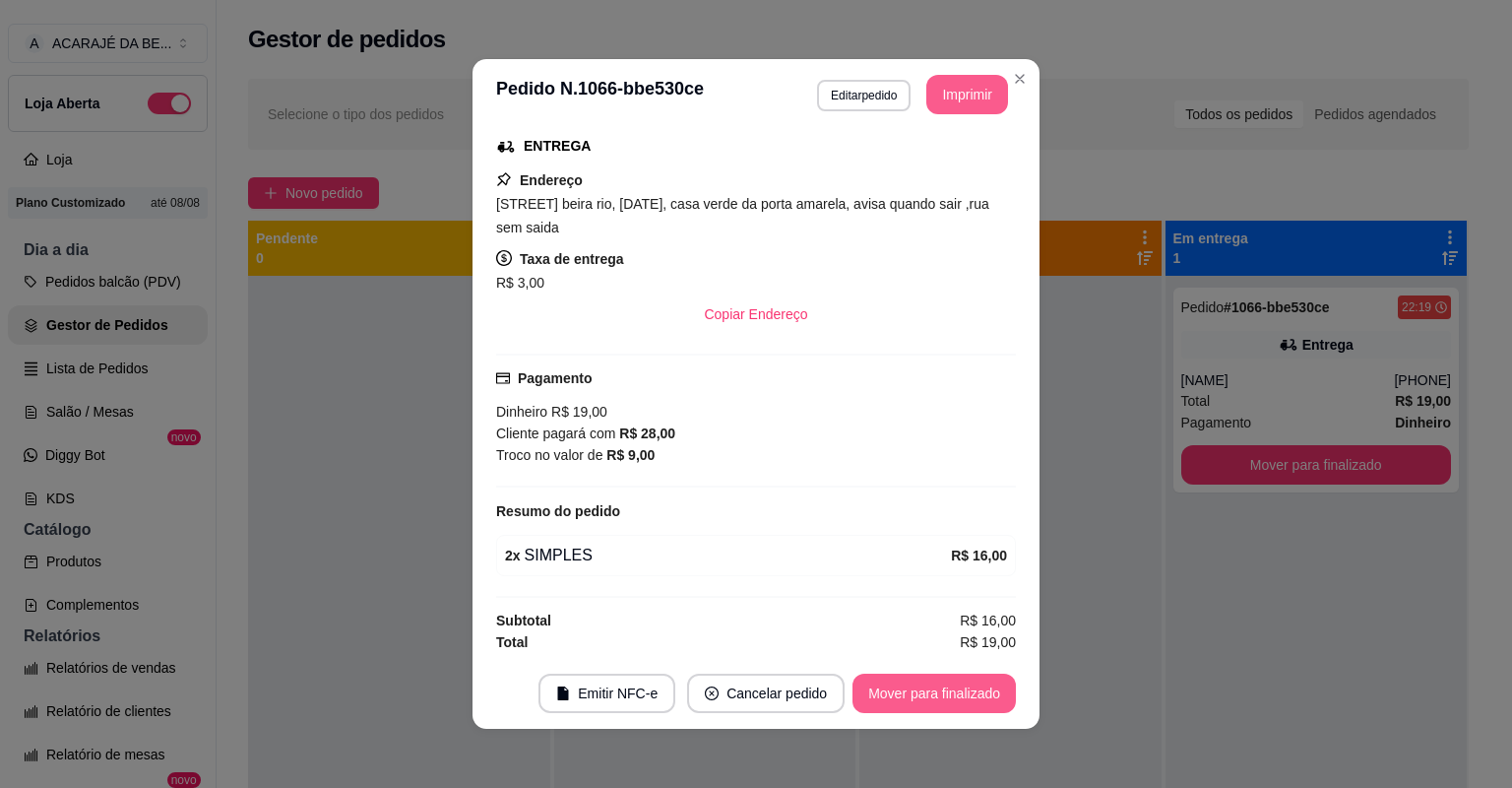 click on "Mover para finalizado" at bounding box center [934, 693] 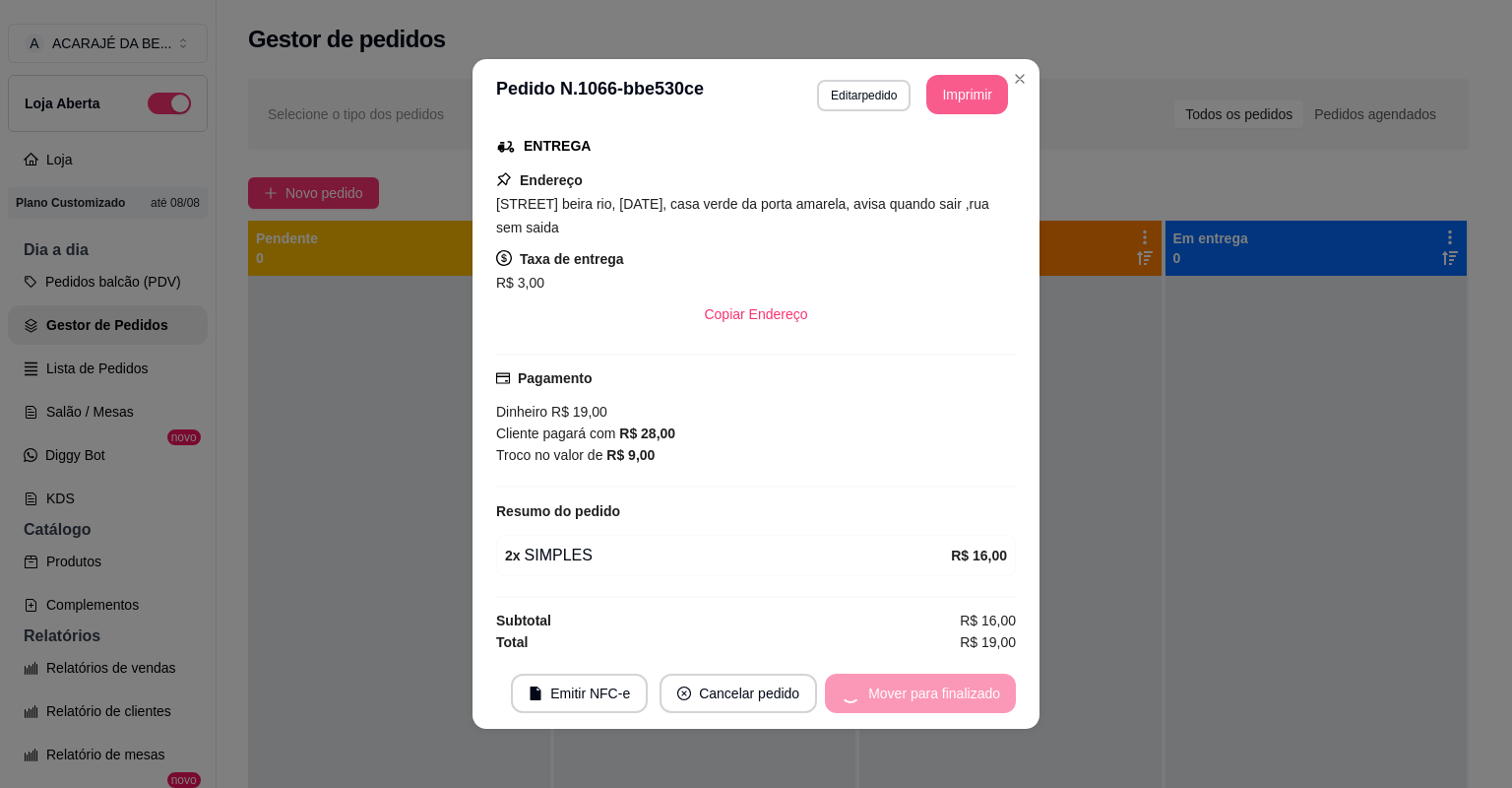scroll, scrollTop: 272, scrollLeft: 0, axis: vertical 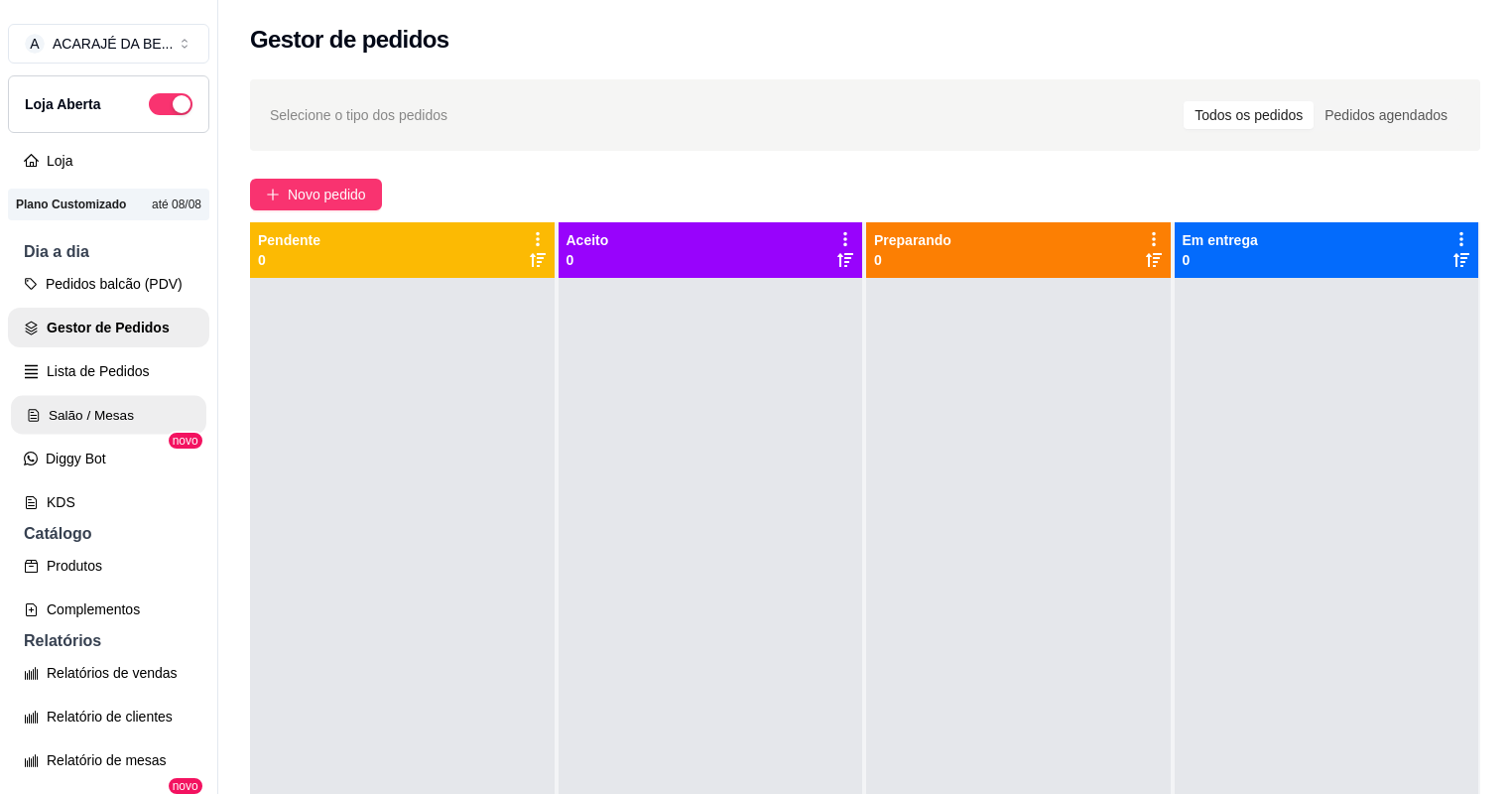 click on "Salão / Mesas" at bounding box center [108, 415] 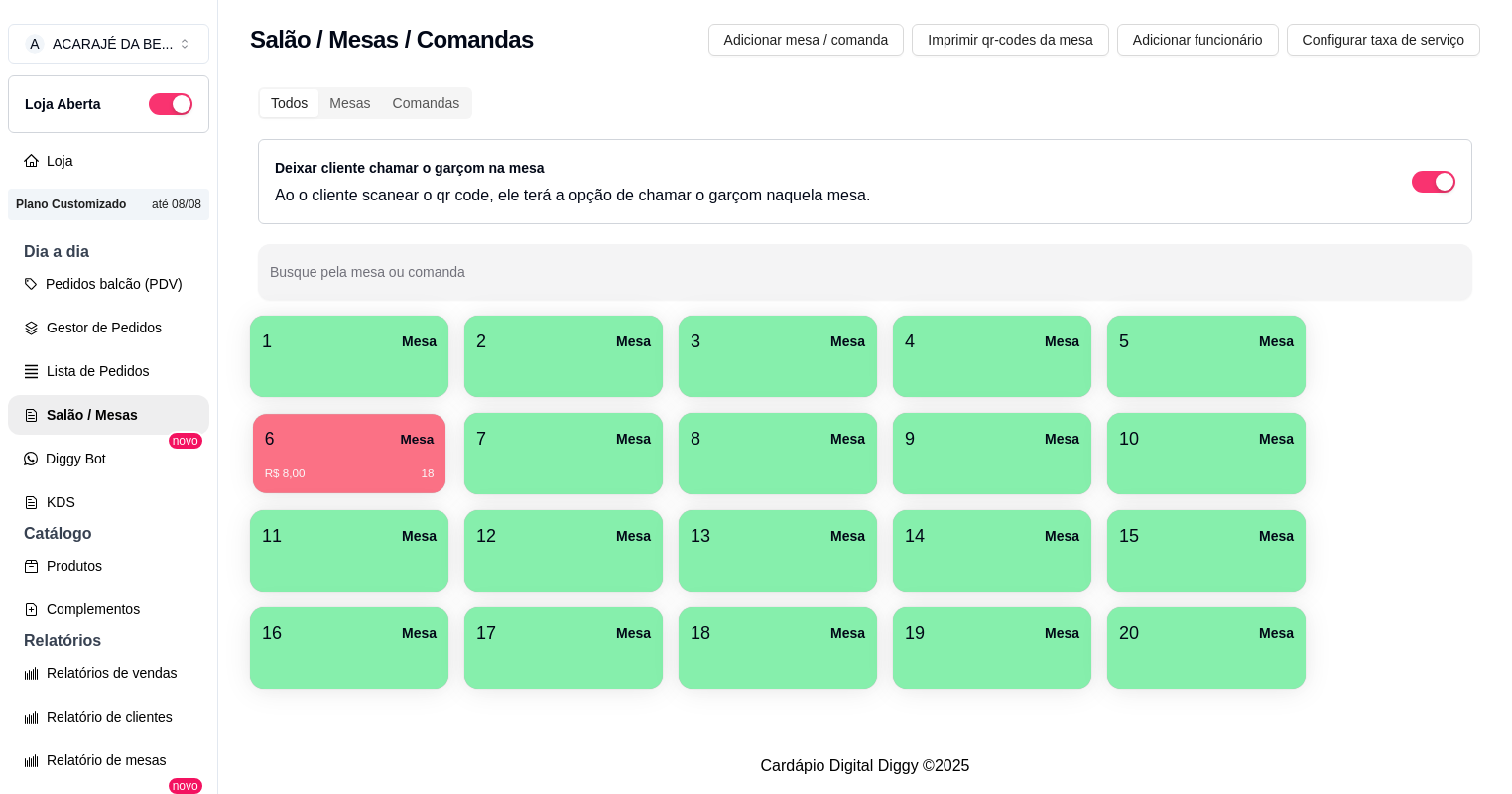 click on "6 Mesa" at bounding box center (349, 439) 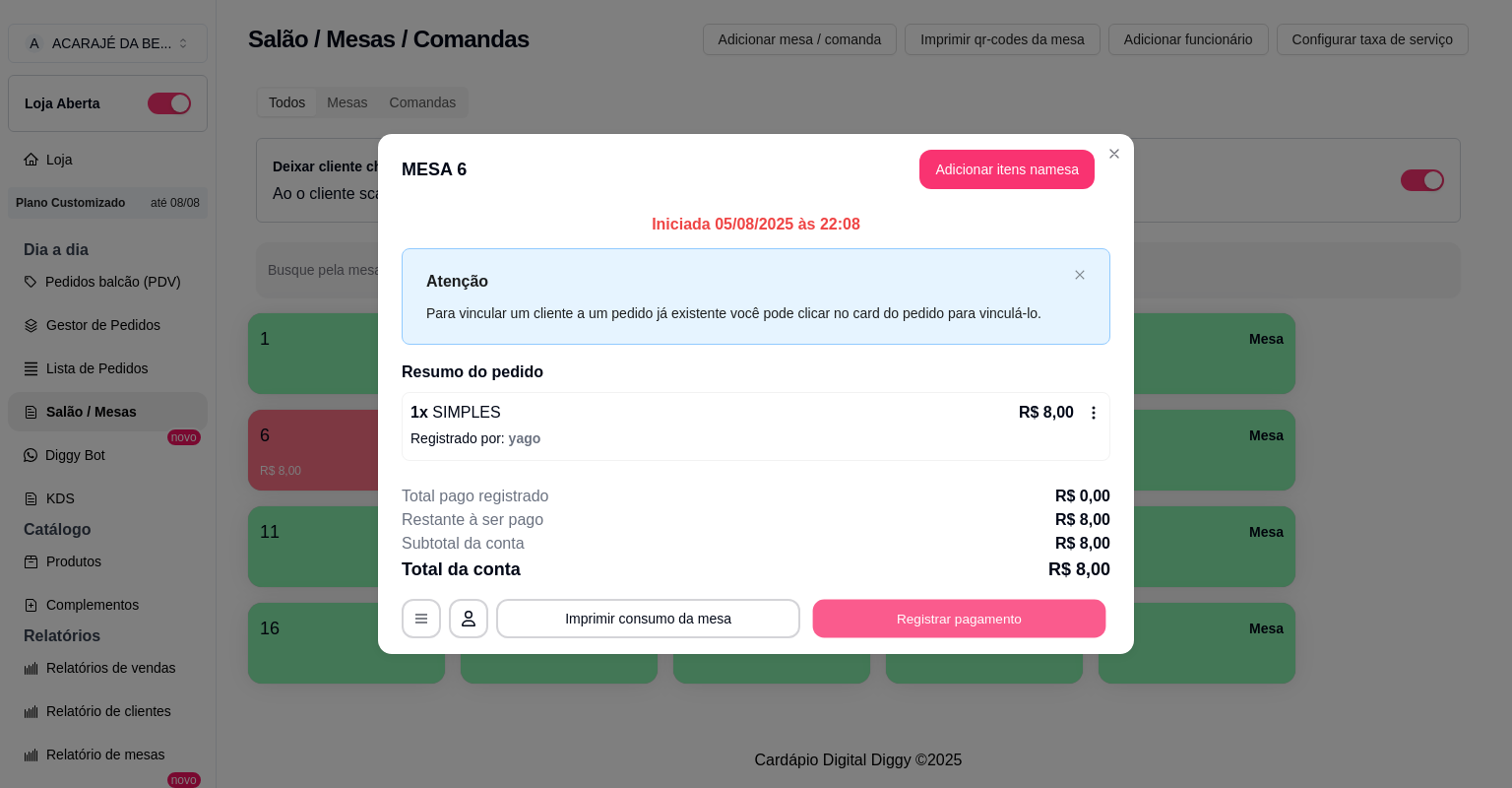 click on "Registrar pagamento" at bounding box center (960, 618) 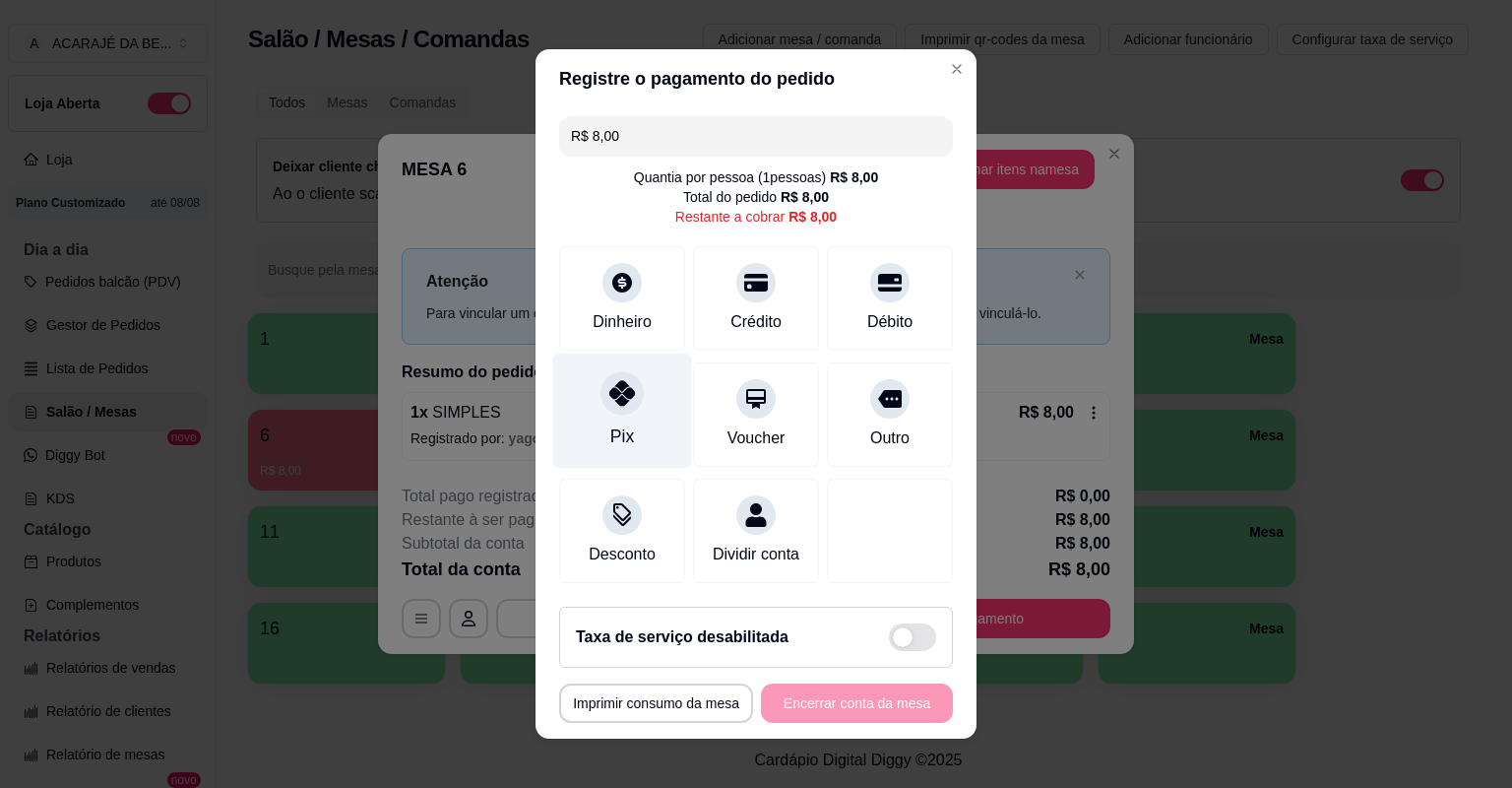 click 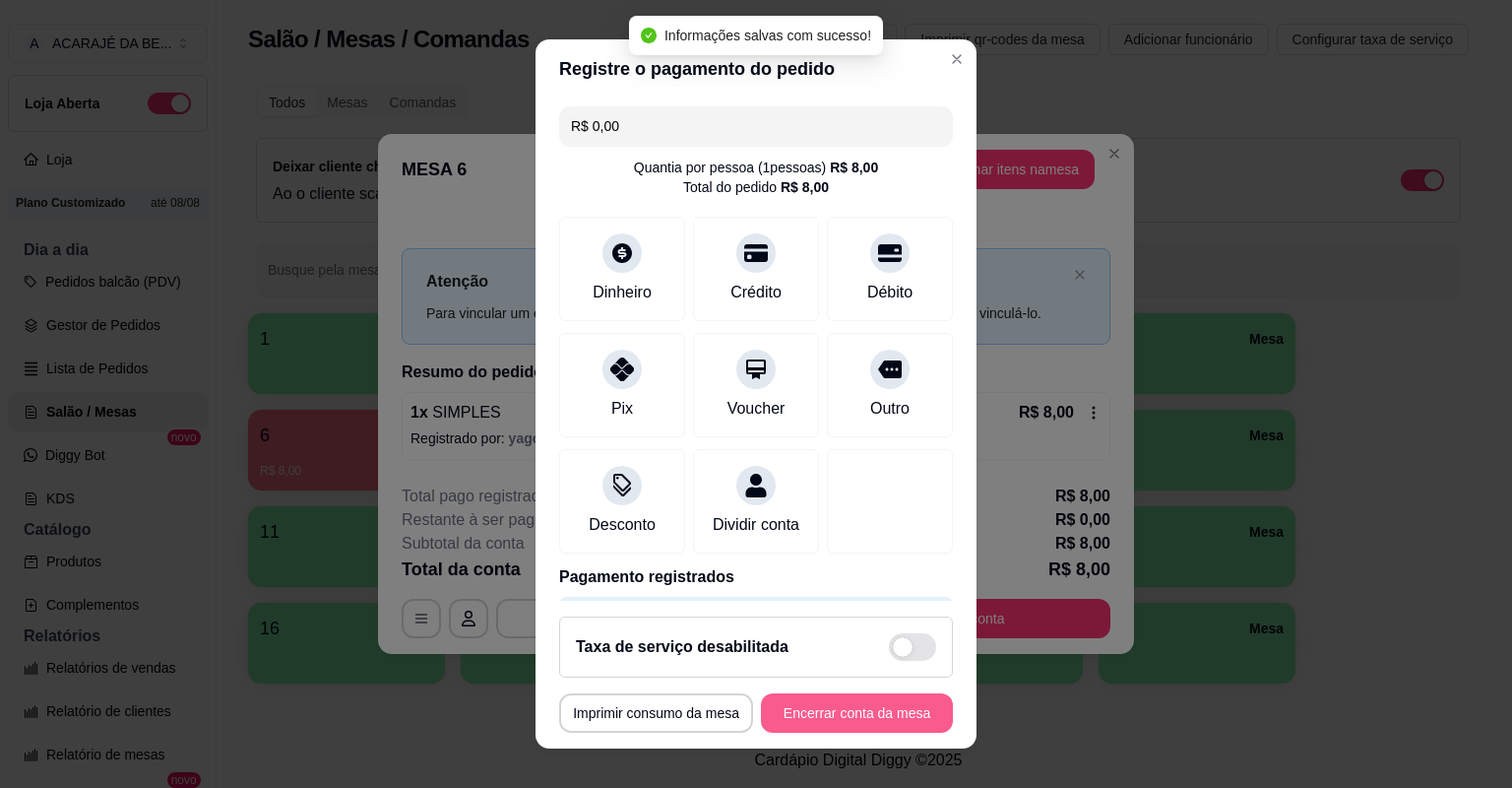 type on "R$ 0,00" 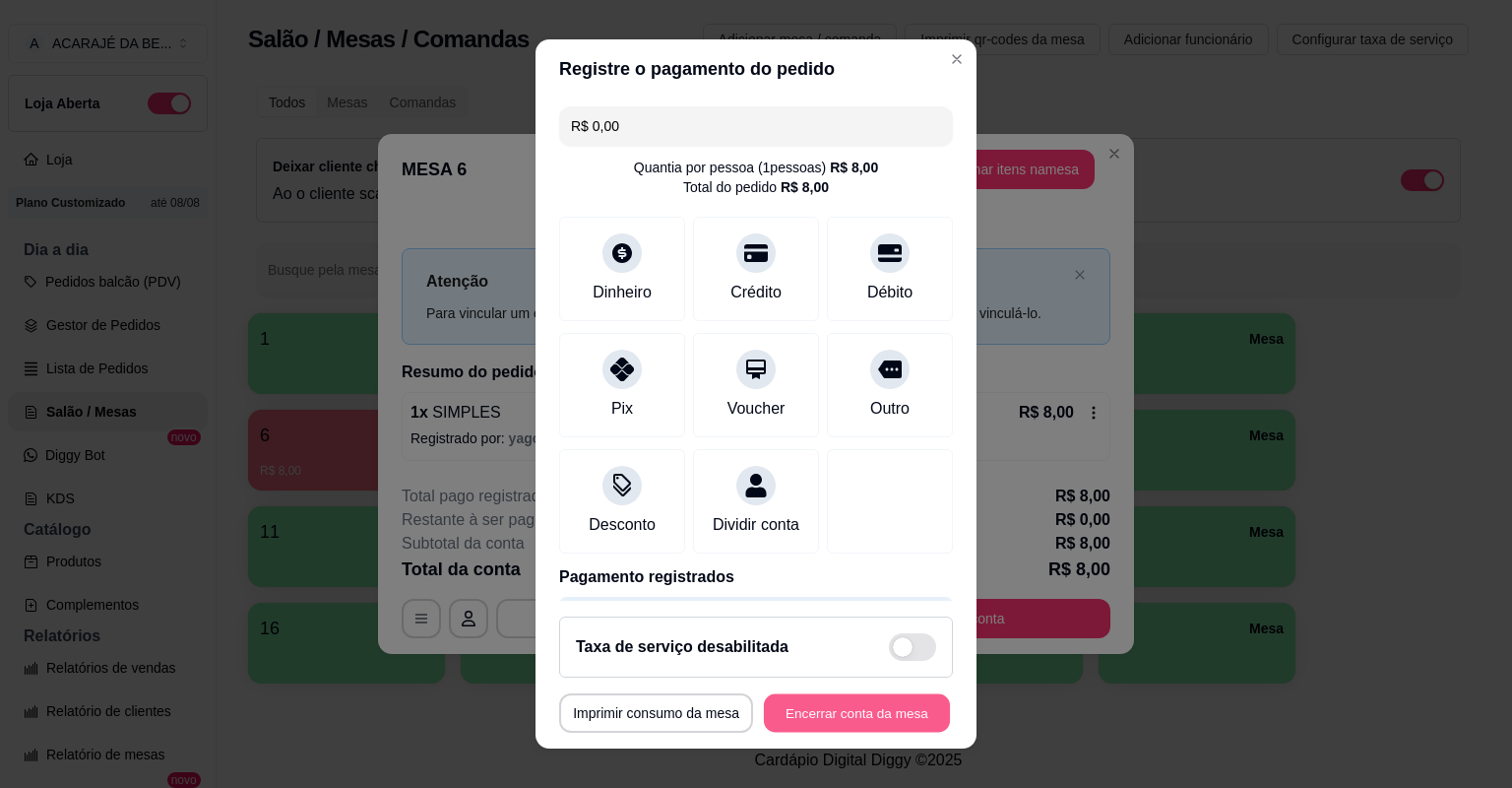 click on "Encerrar conta da mesa" at bounding box center [856, 713] 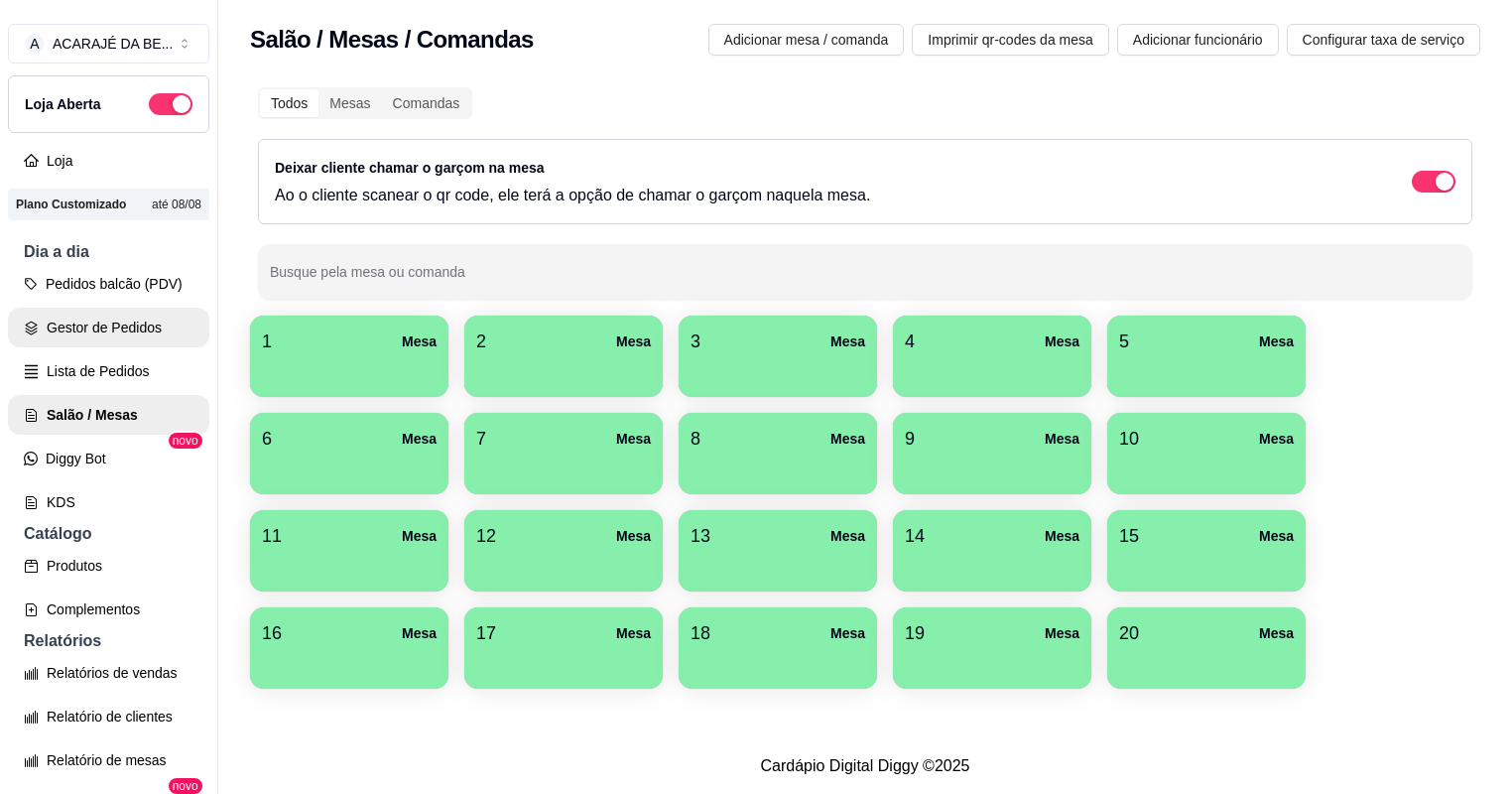 click on "Gestor de Pedidos" at bounding box center [108, 328] 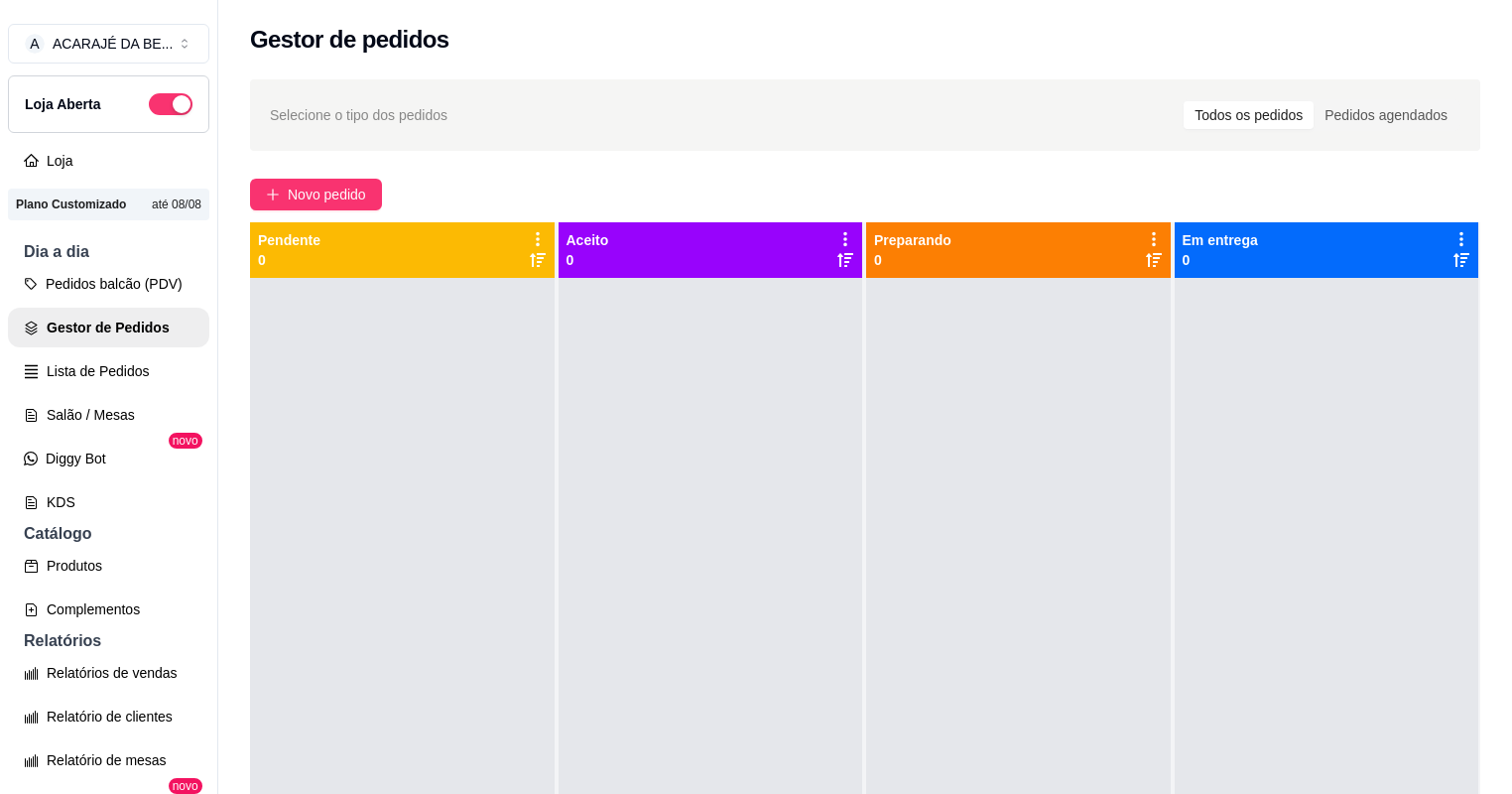 drag, startPoint x: 260, startPoint y: 831, endPoint x: 571, endPoint y: 831, distance: 311 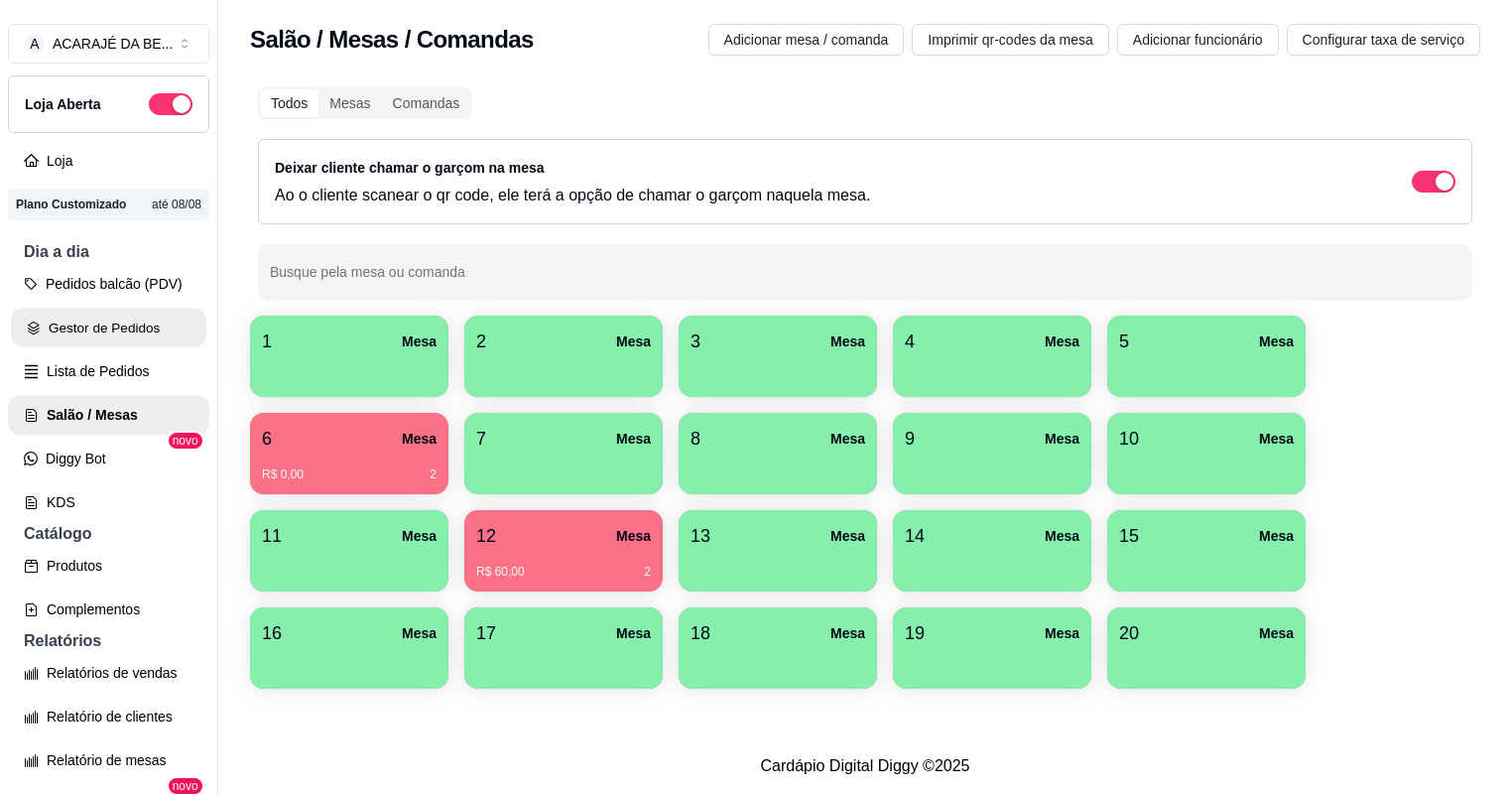 click on "Gestor de Pedidos" at bounding box center [108, 328] 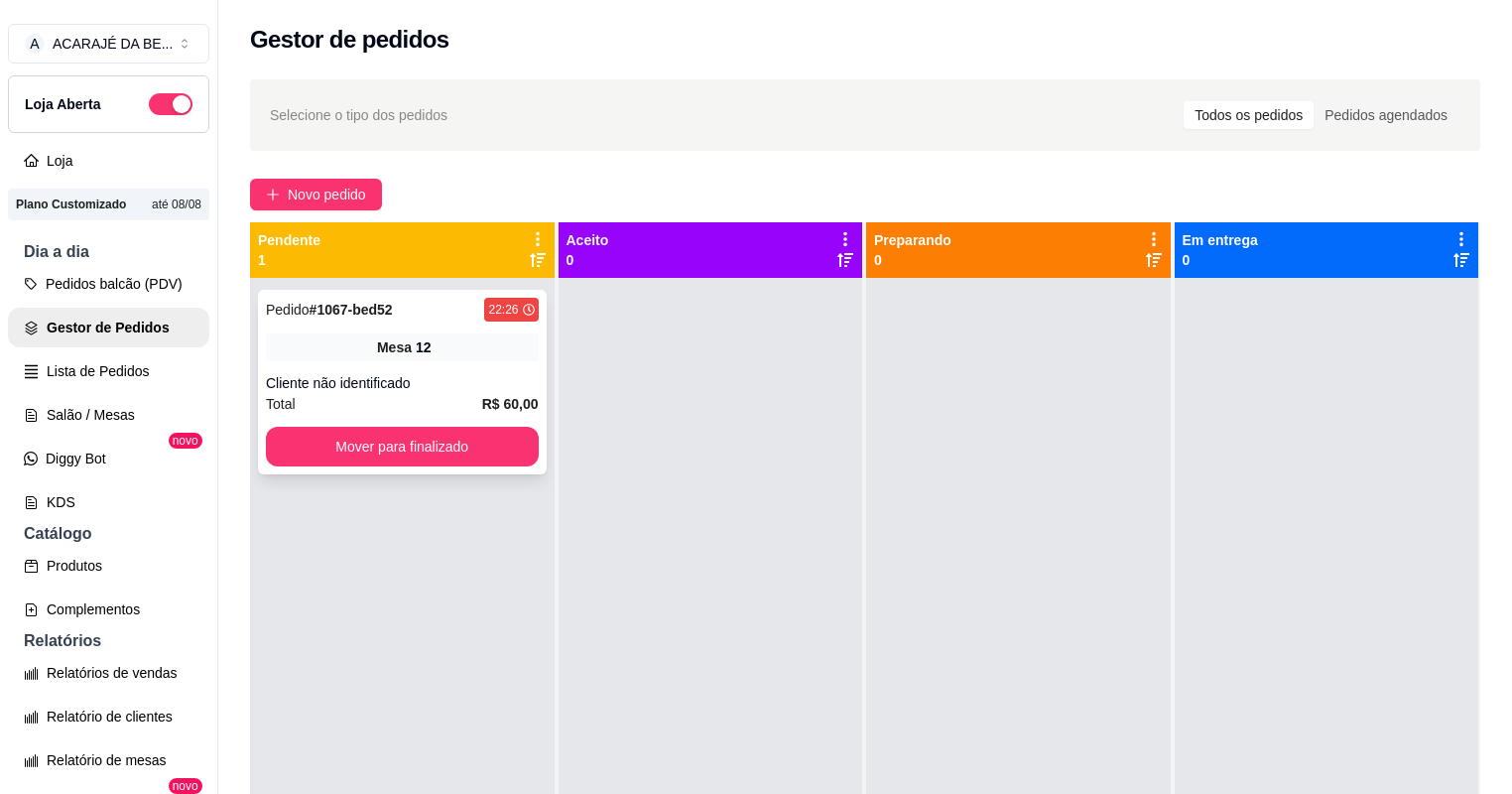 click on "Cliente não identificado" at bounding box center [402, 383] 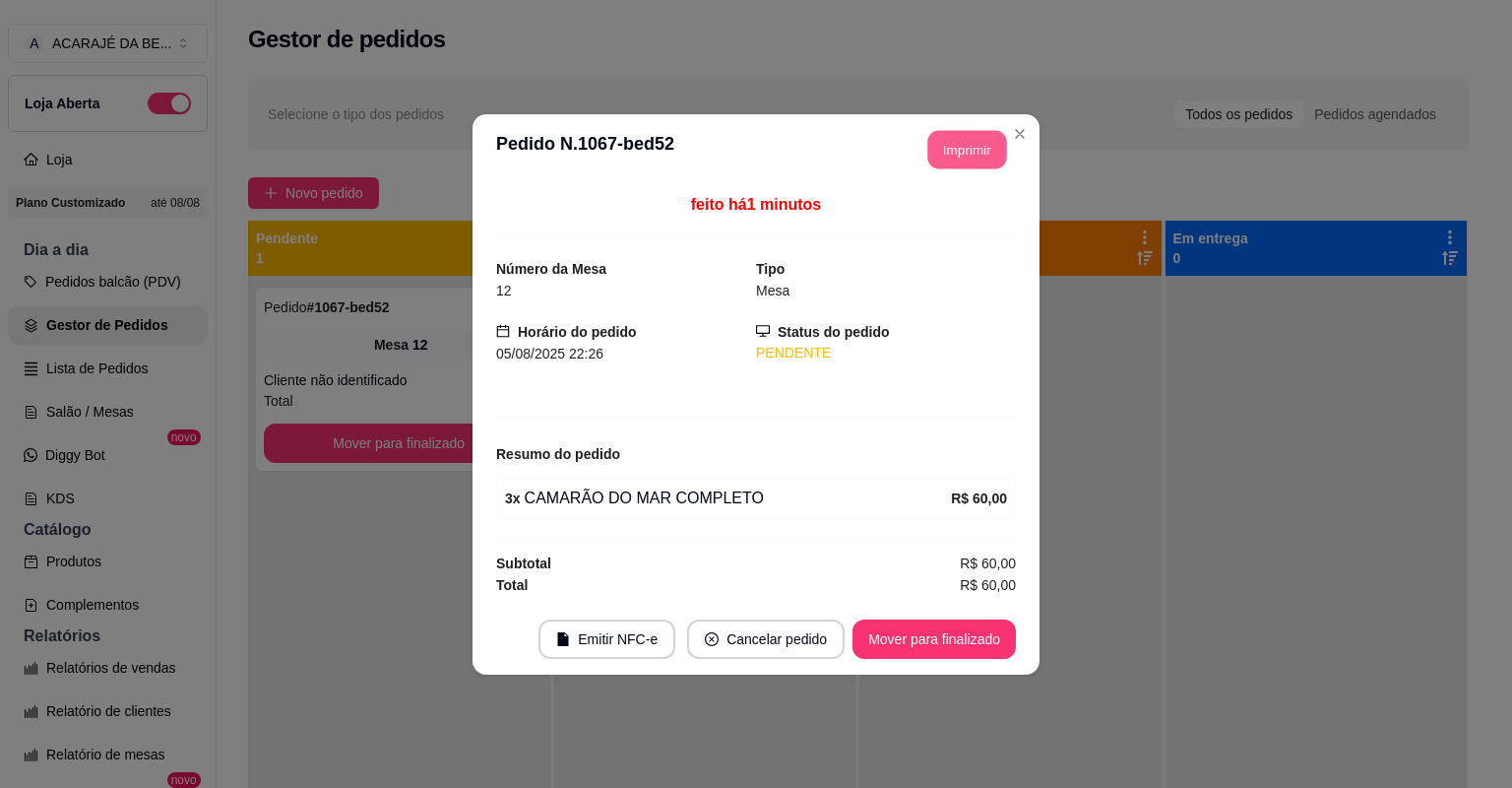 click on "Imprimir" at bounding box center (968, 149) 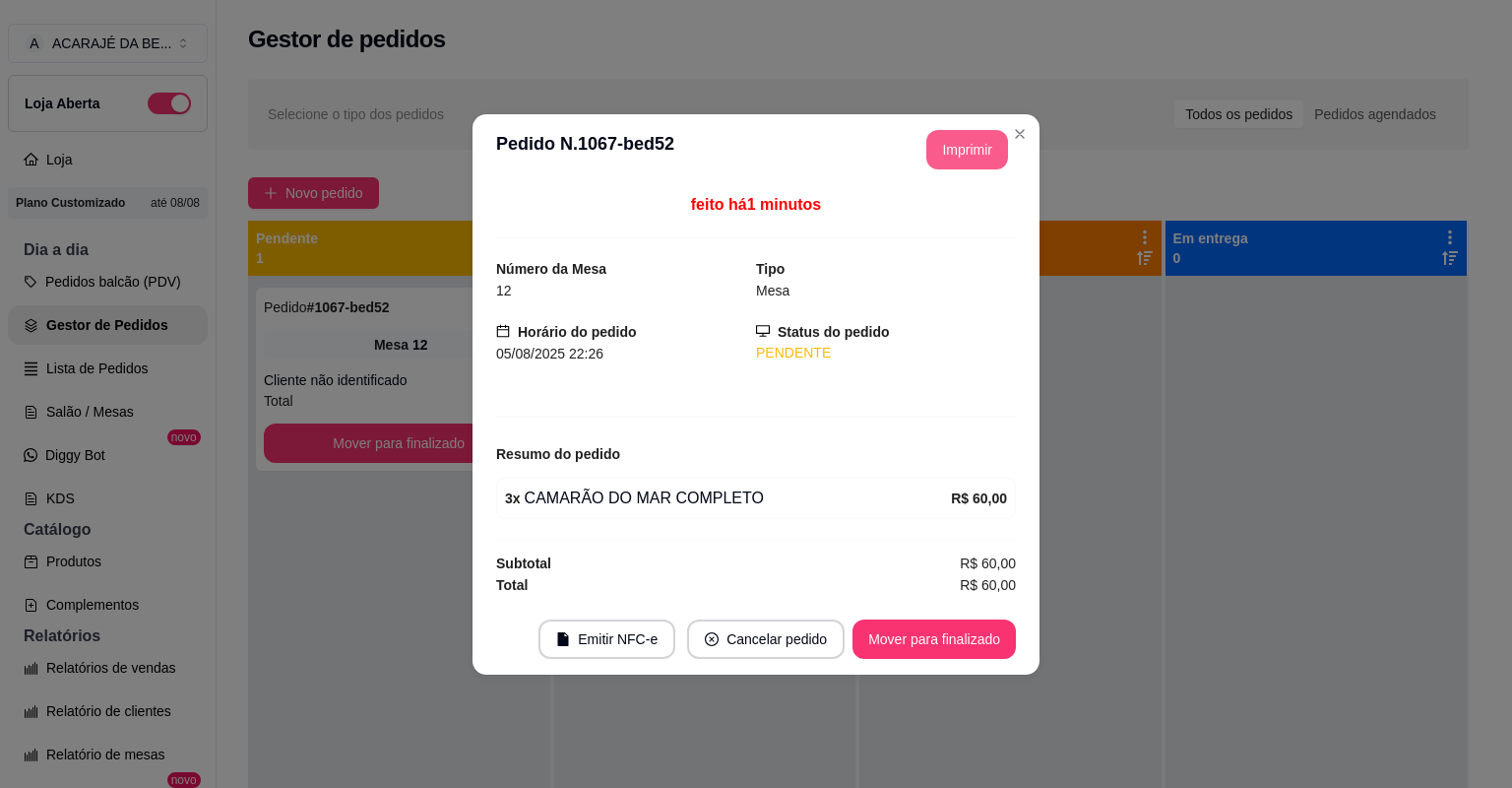 scroll, scrollTop: 0, scrollLeft: 0, axis: both 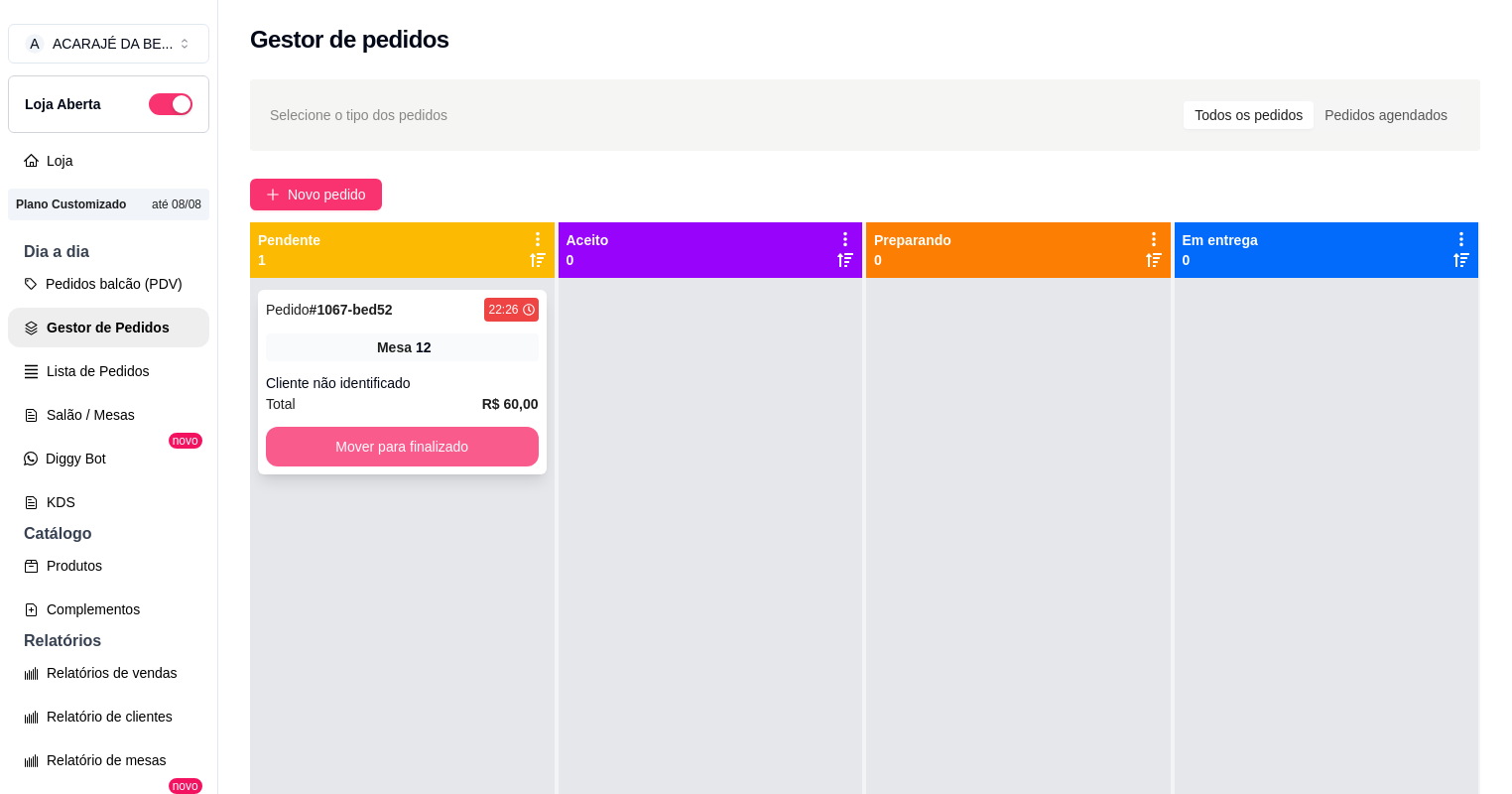 click on "Mover para finalizado" at bounding box center (402, 447) 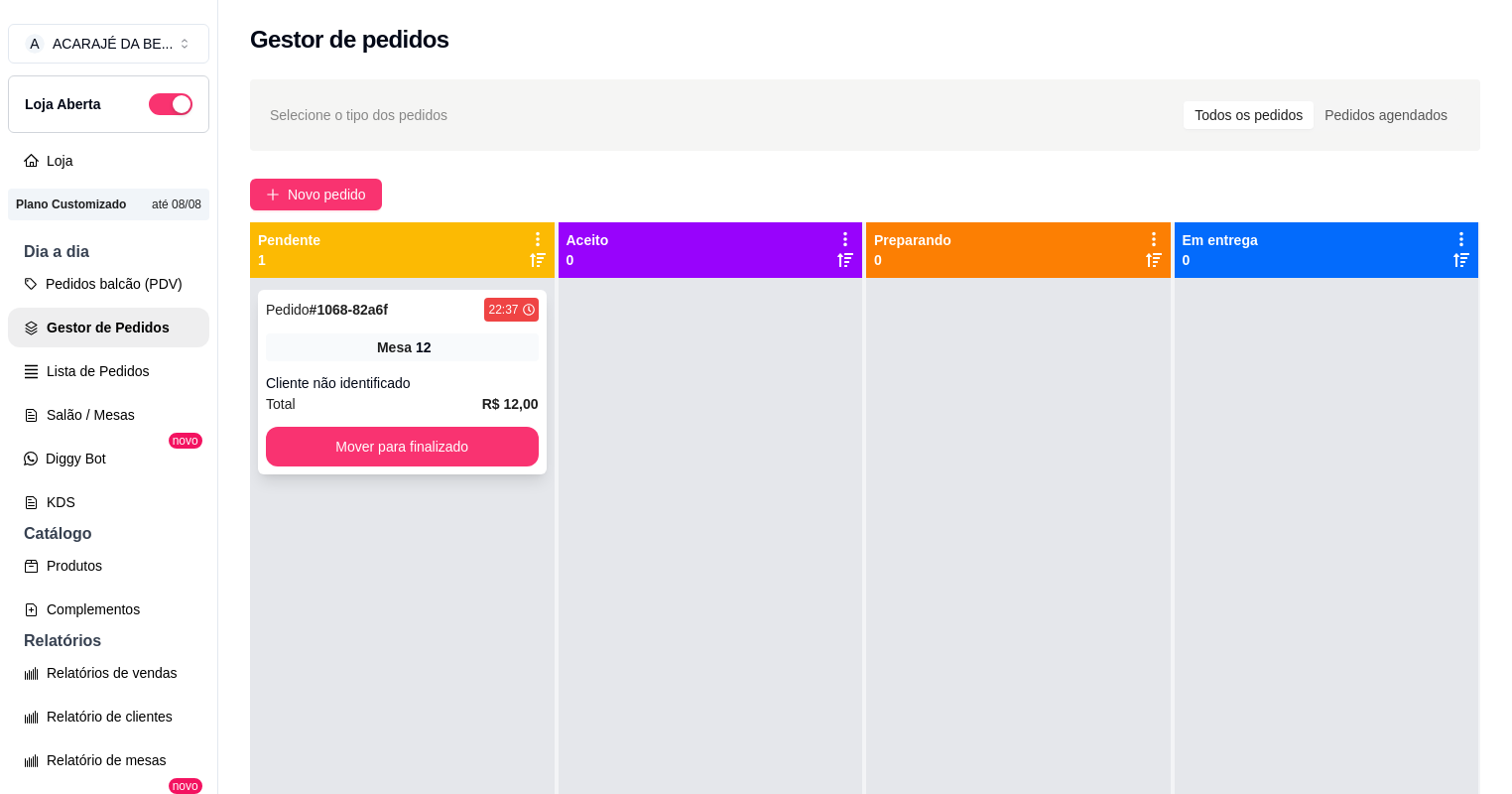 click on "Cliente não identificado" at bounding box center (402, 383) 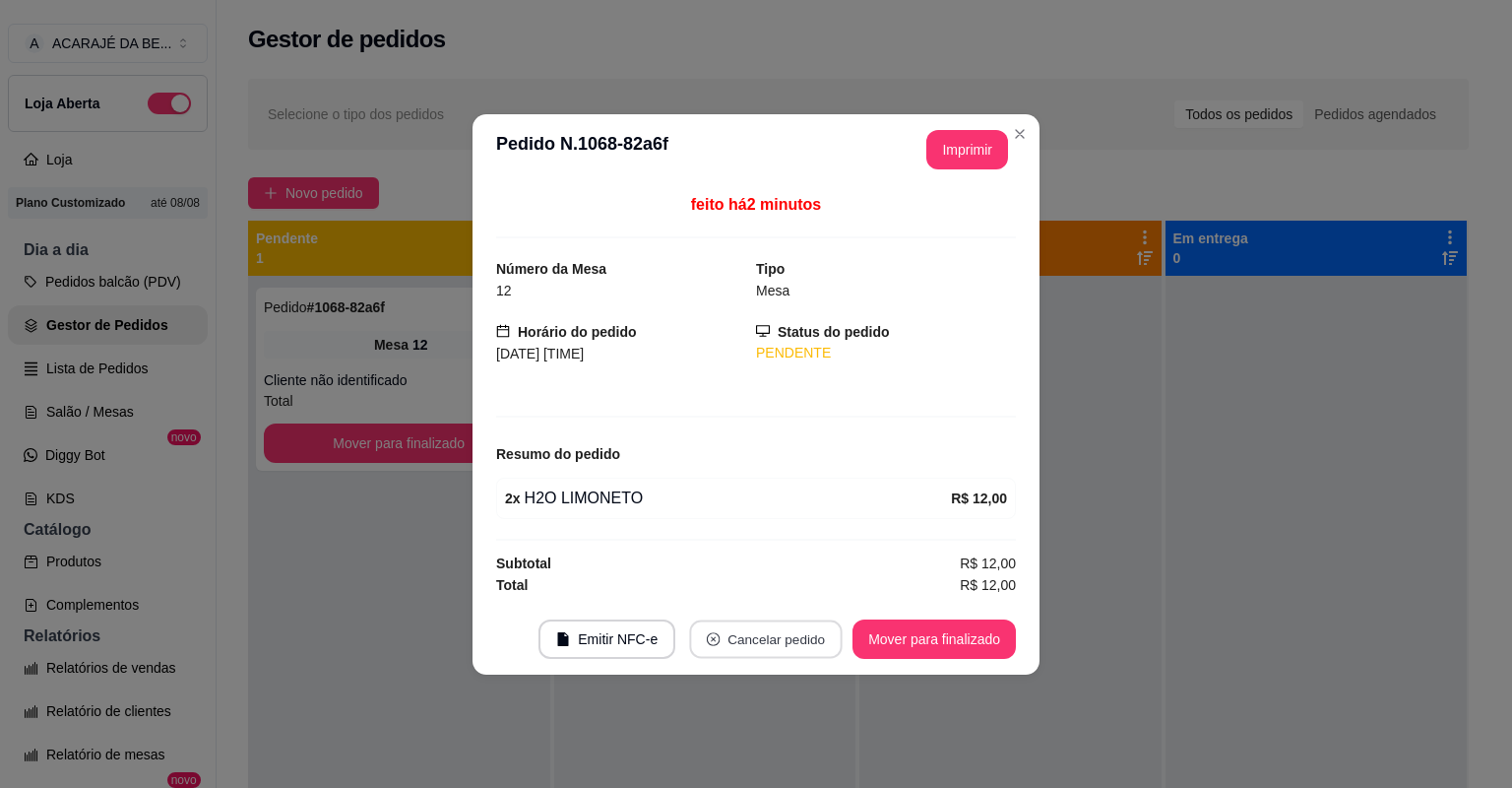 click on "Cancelar pedido" at bounding box center (766, 638) 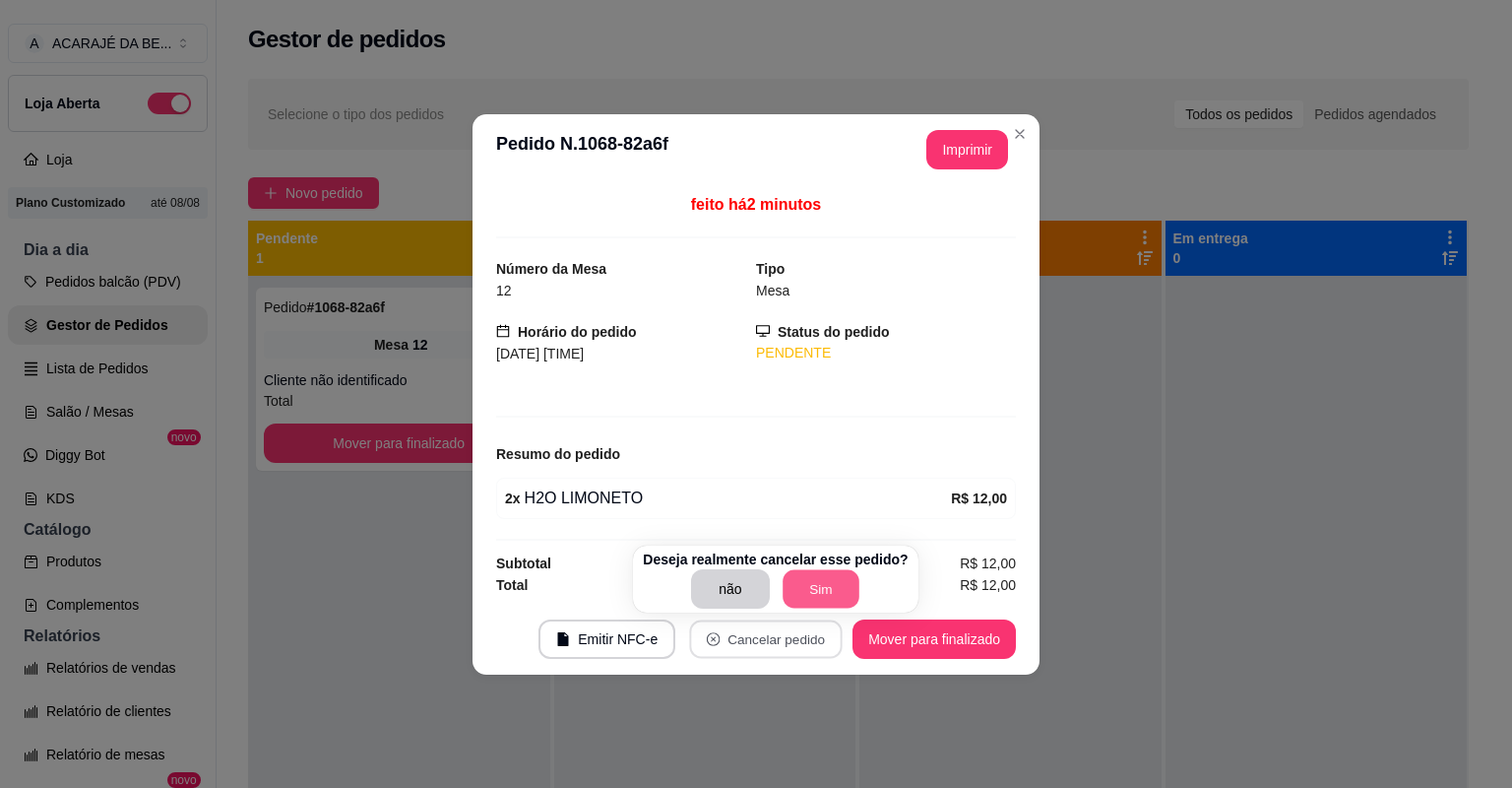 click on "Sim" at bounding box center (821, 589) 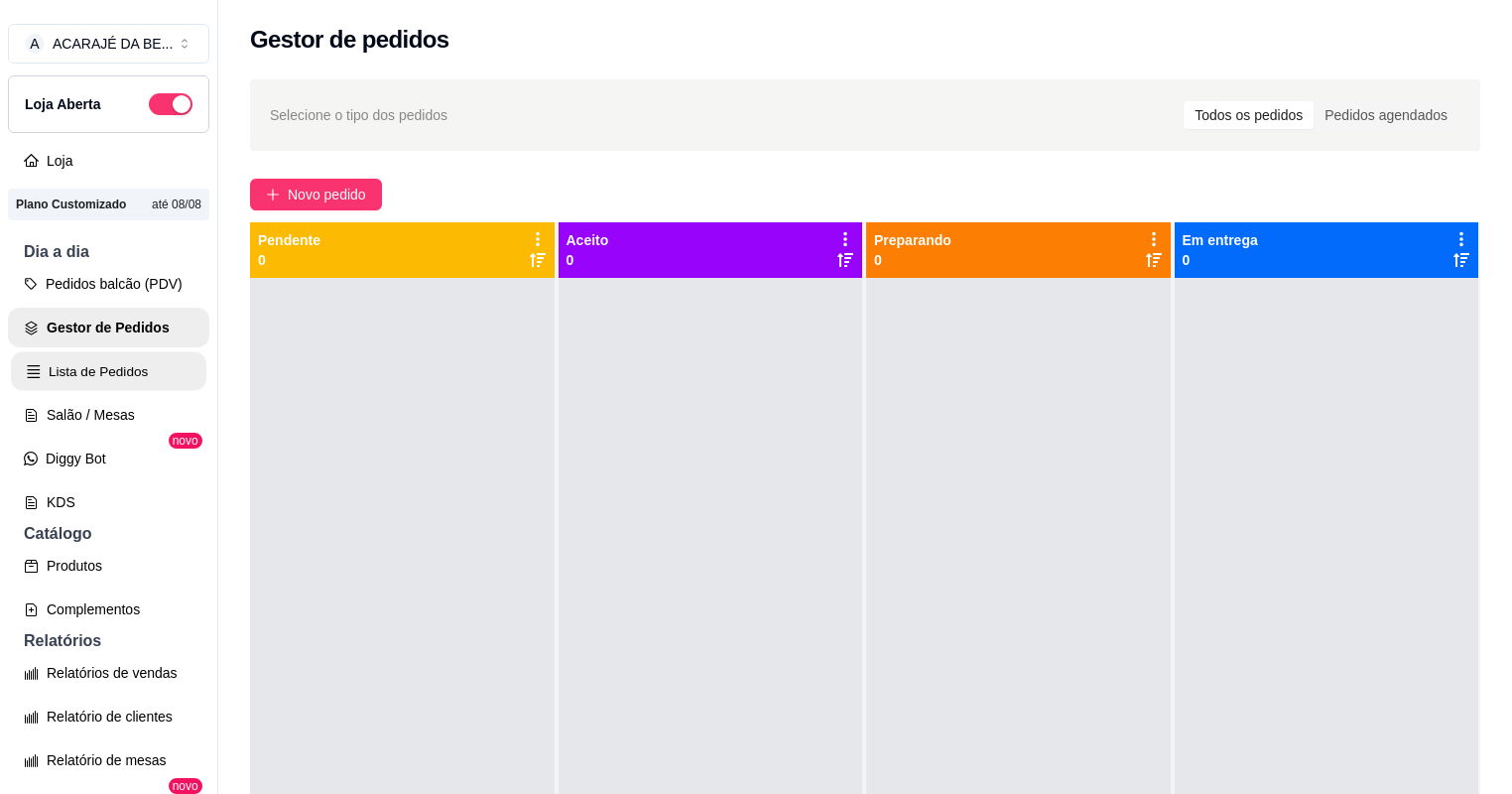 click on "Lista de Pedidos" at bounding box center (108, 371) 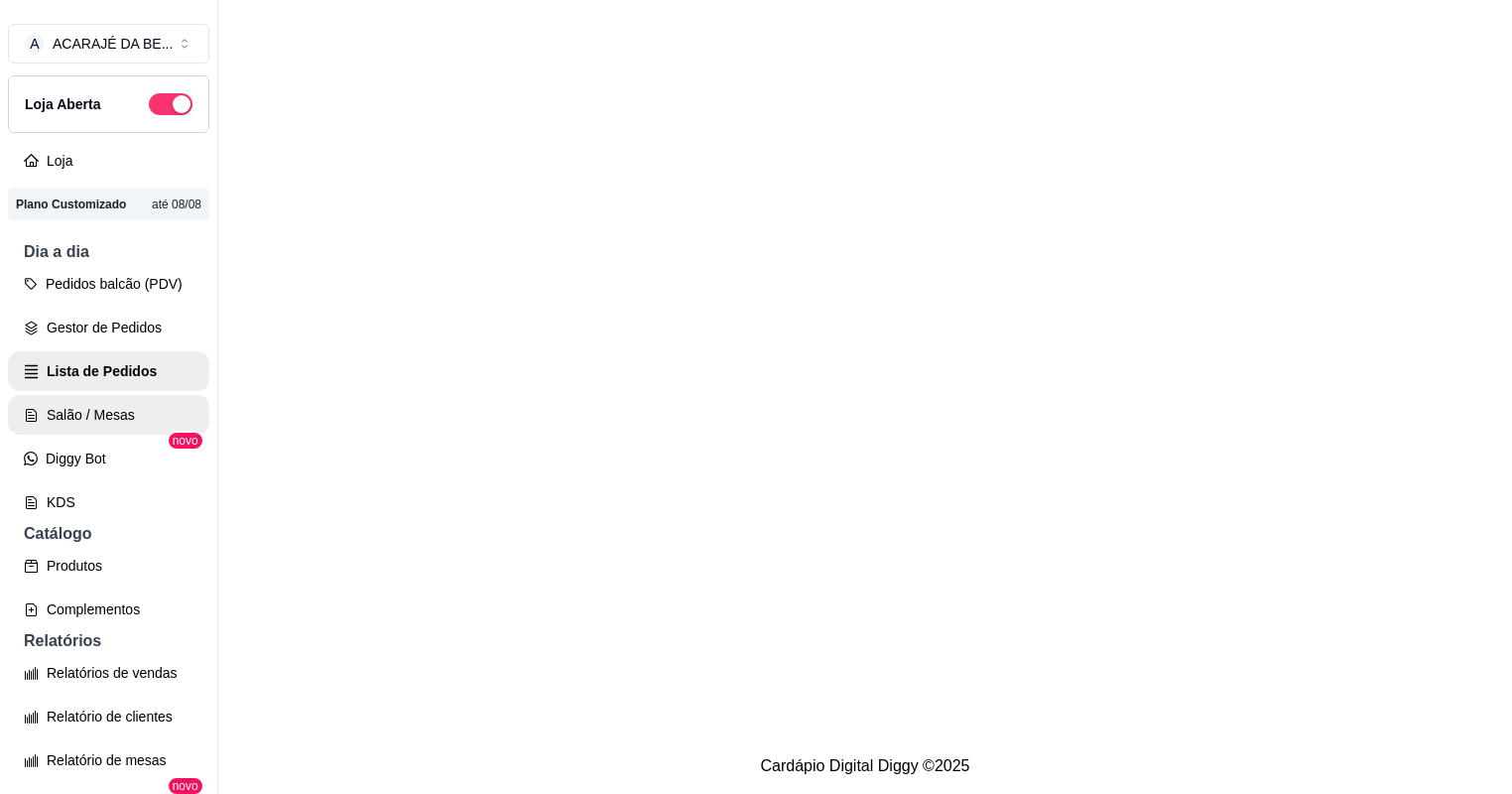 click on "Salão / Mesas" at bounding box center (108, 415) 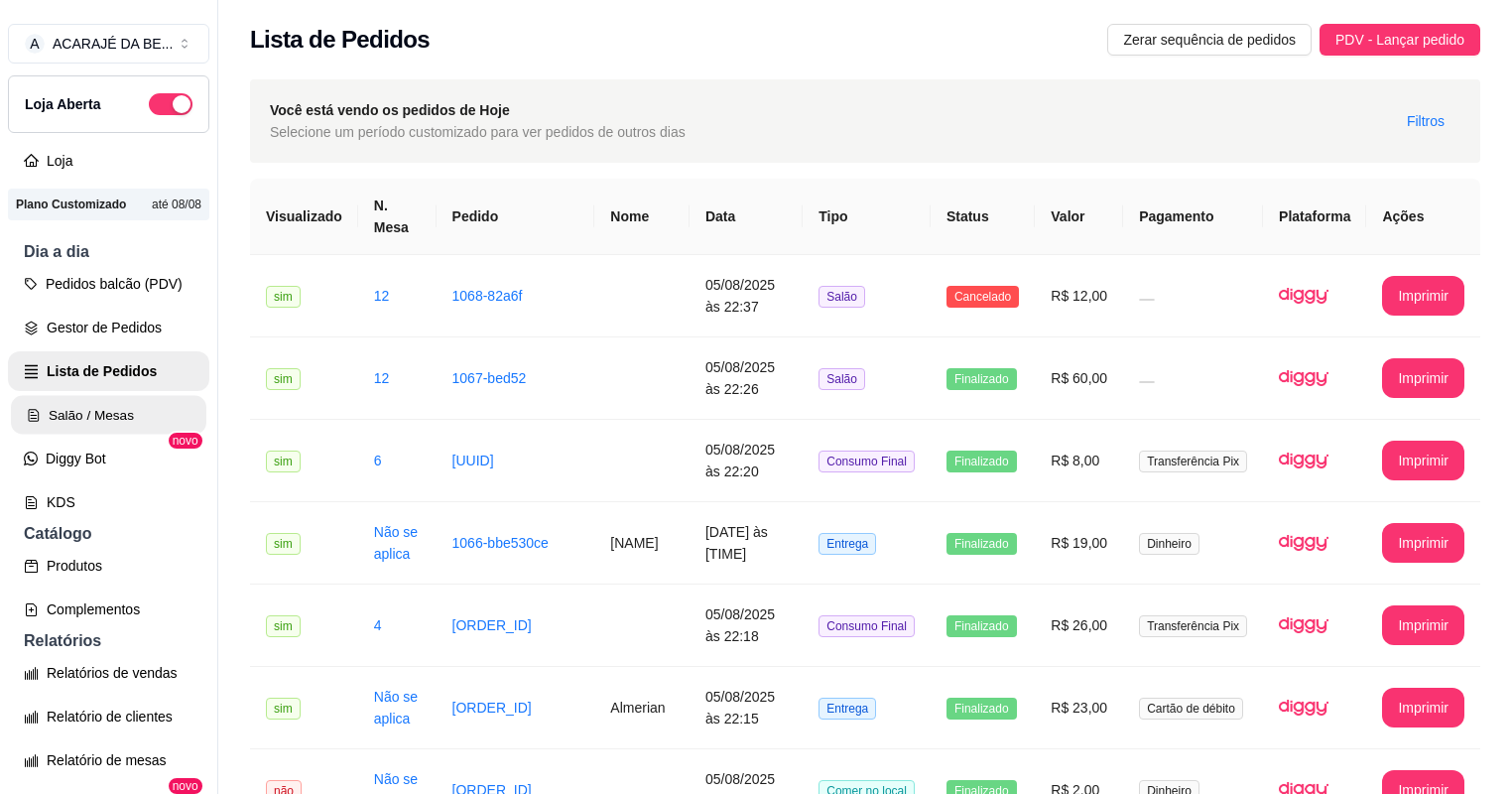 click on "Salão / Mesas" at bounding box center [108, 415] 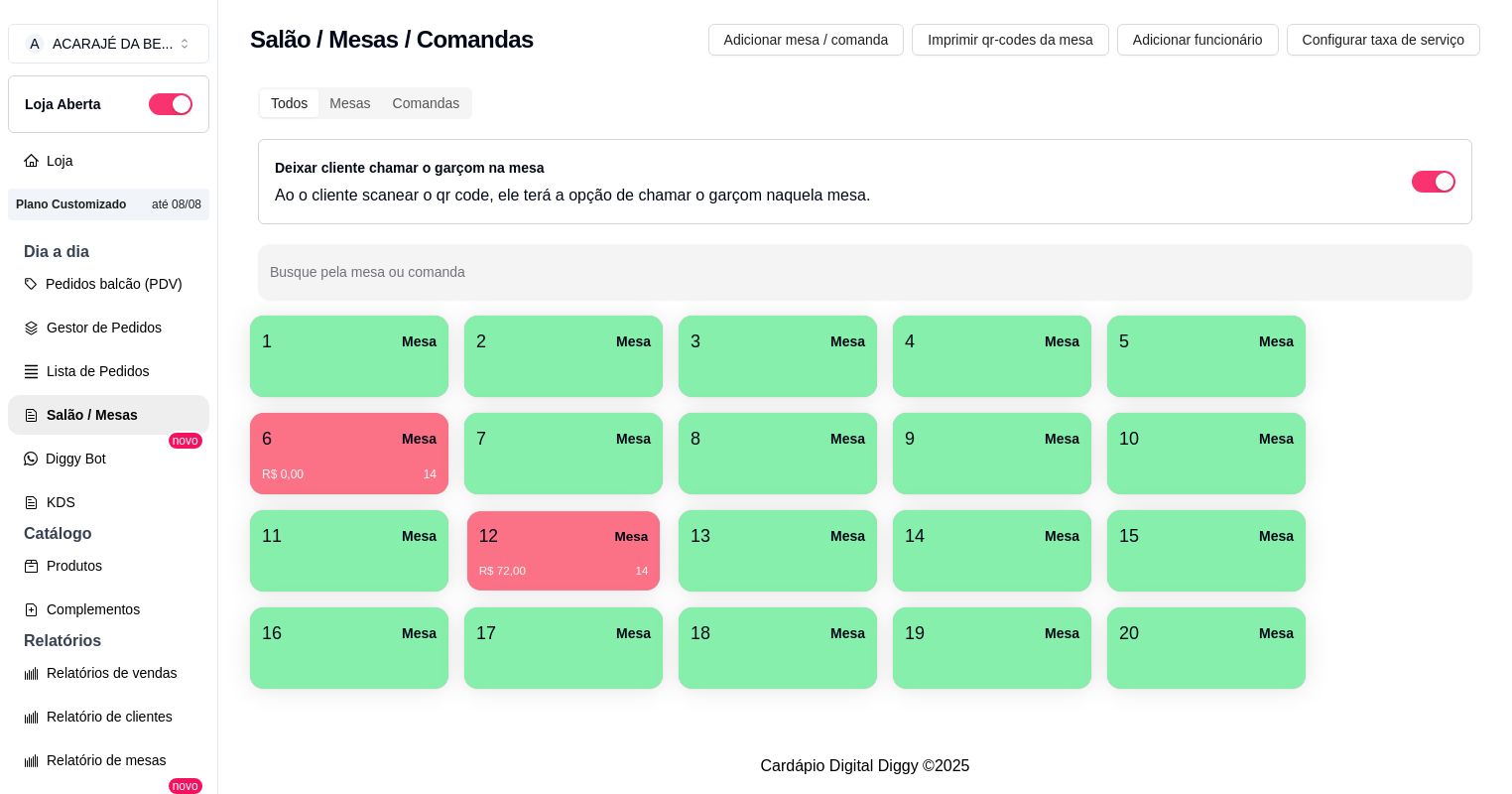 click on "12 Mesa" at bounding box center [564, 536] 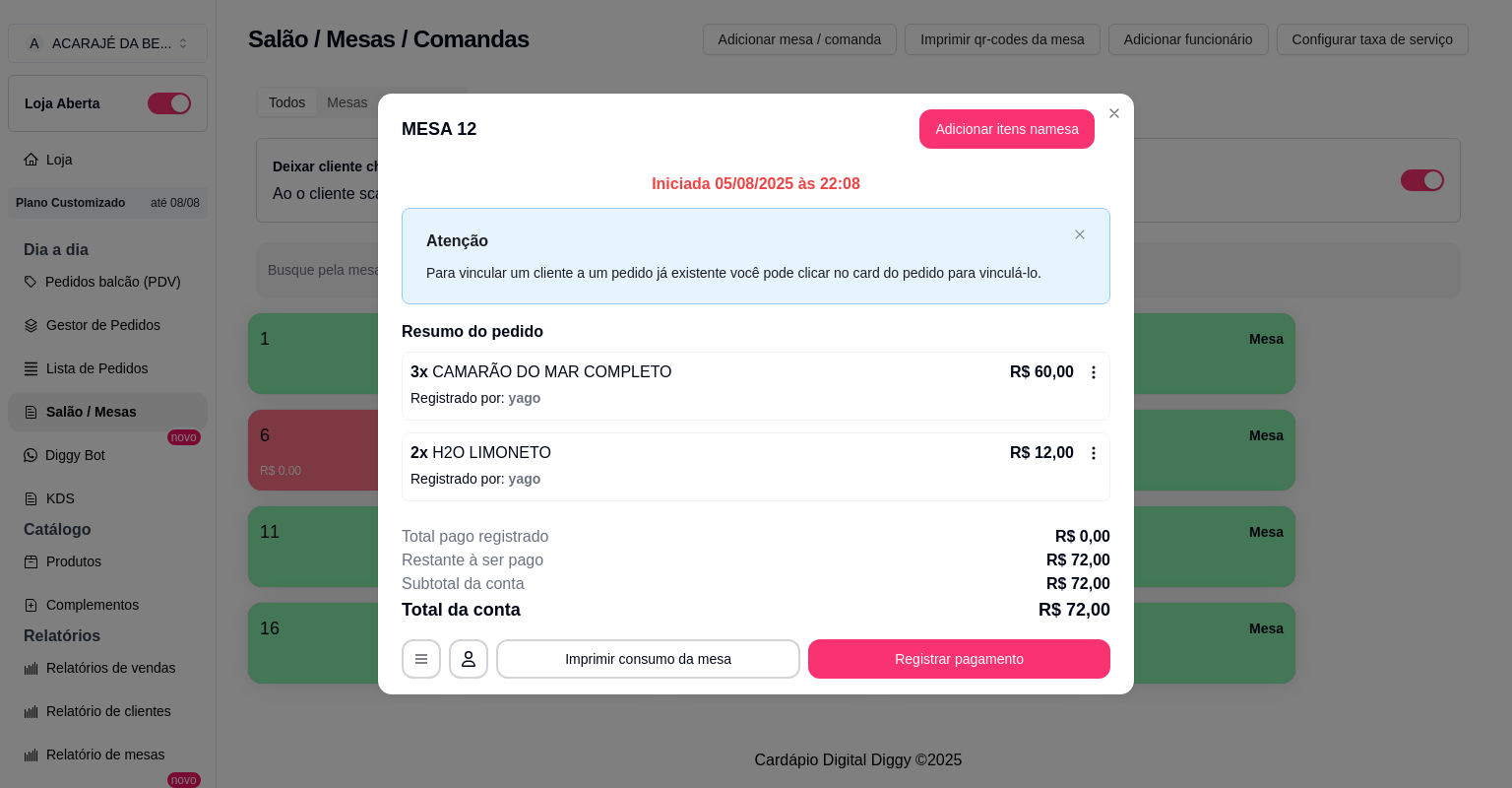 drag, startPoint x: 611, startPoint y: 448, endPoint x: 480, endPoint y: 463, distance: 131.85598 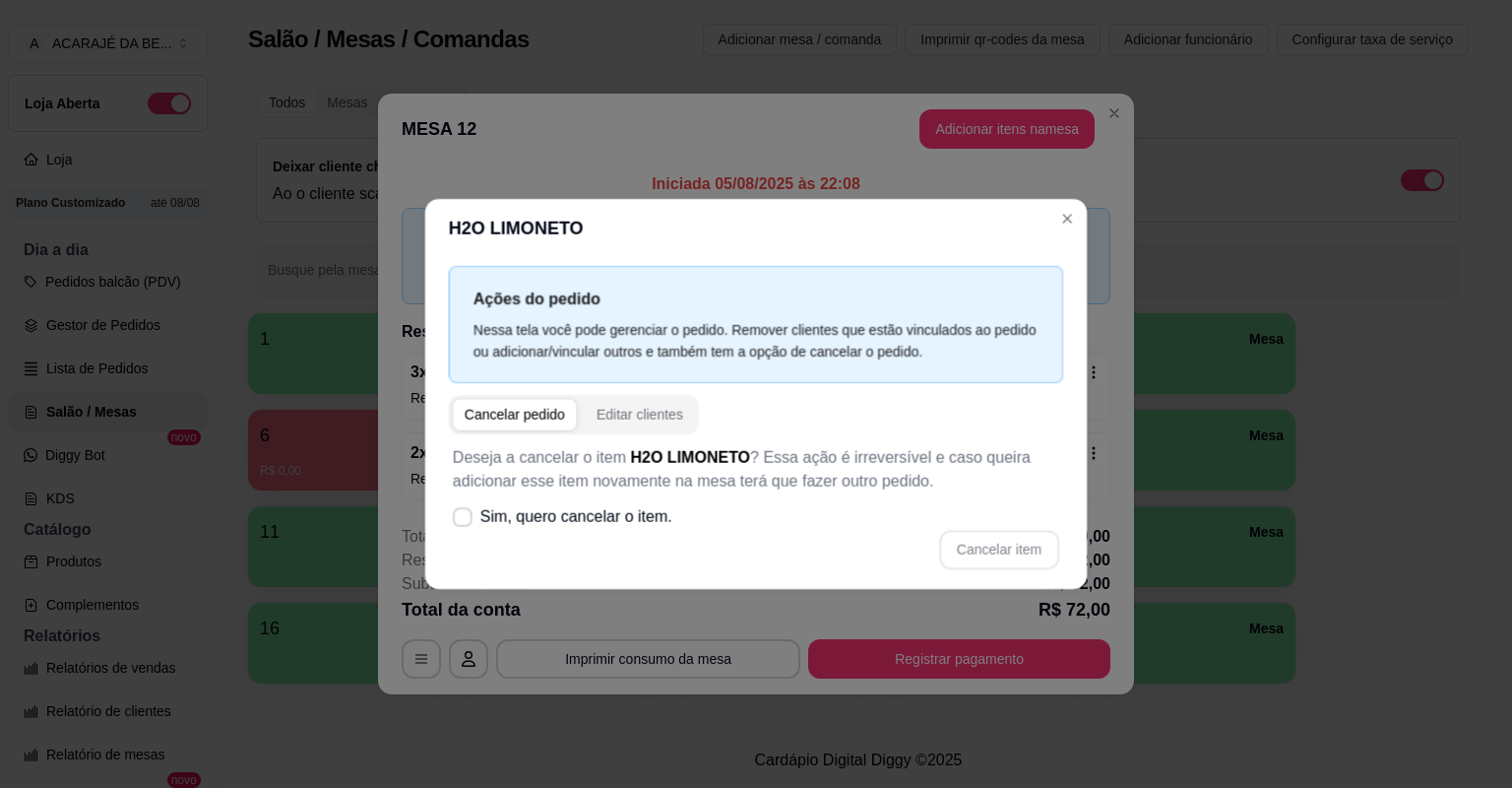 click on "Deseja a cancelar o item   H2O LIMONETO ? Essa ação é irreversível e caso queira adicionar esse item novamente na mesa terá que fazer outro pedido." at bounding box center (756, 470) 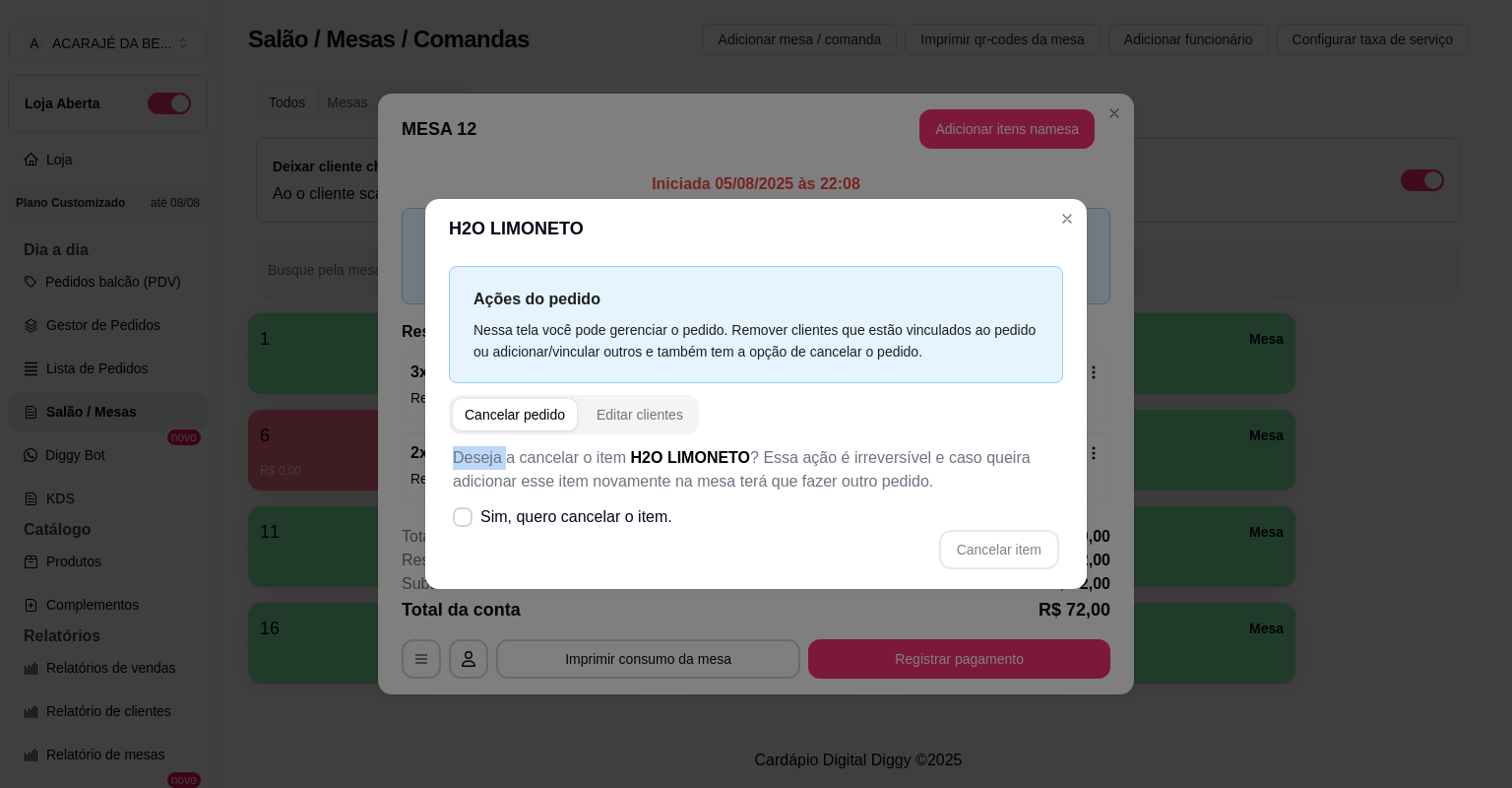 click at bounding box center (515, 415) 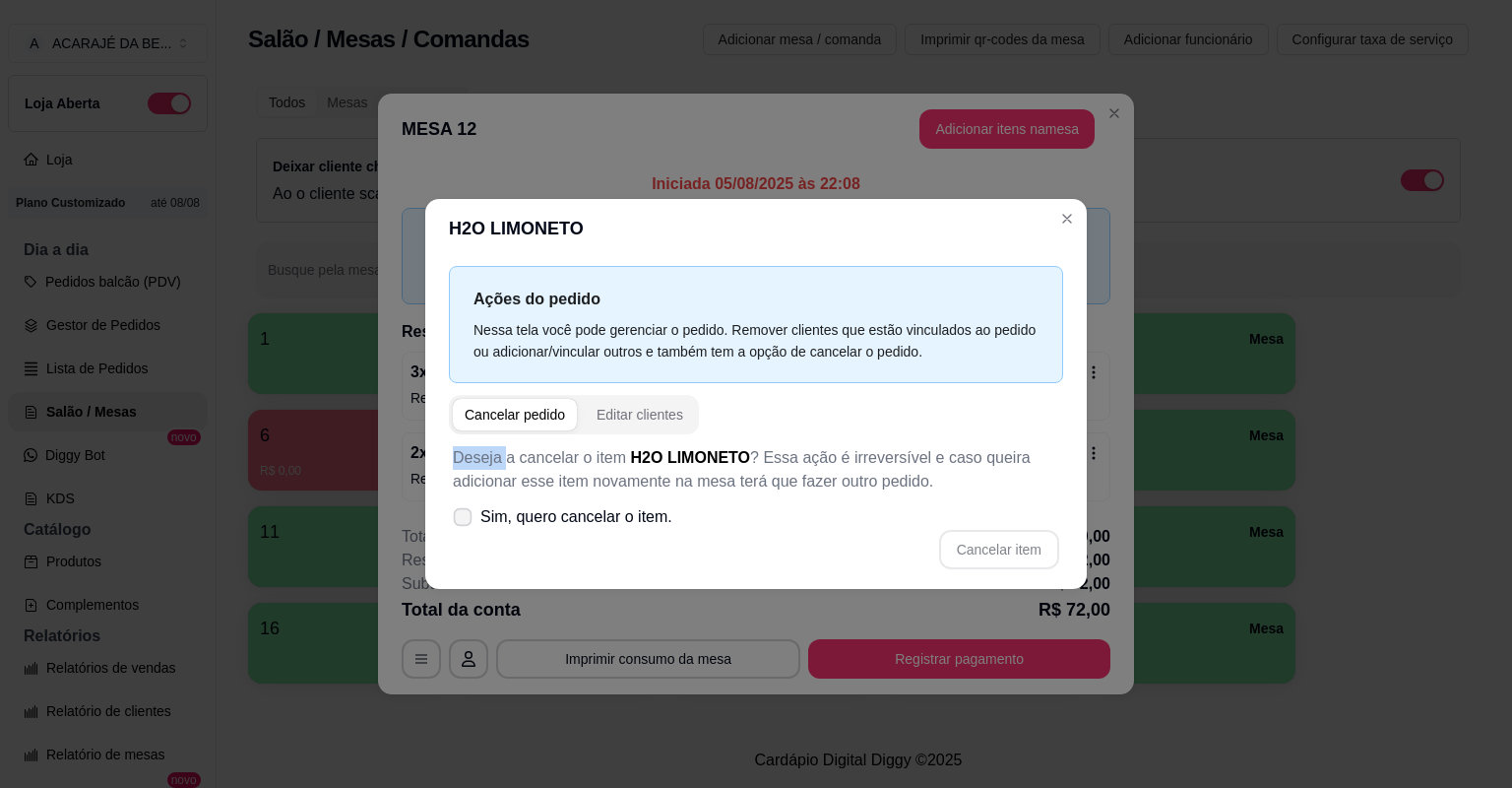 click at bounding box center (463, 517) 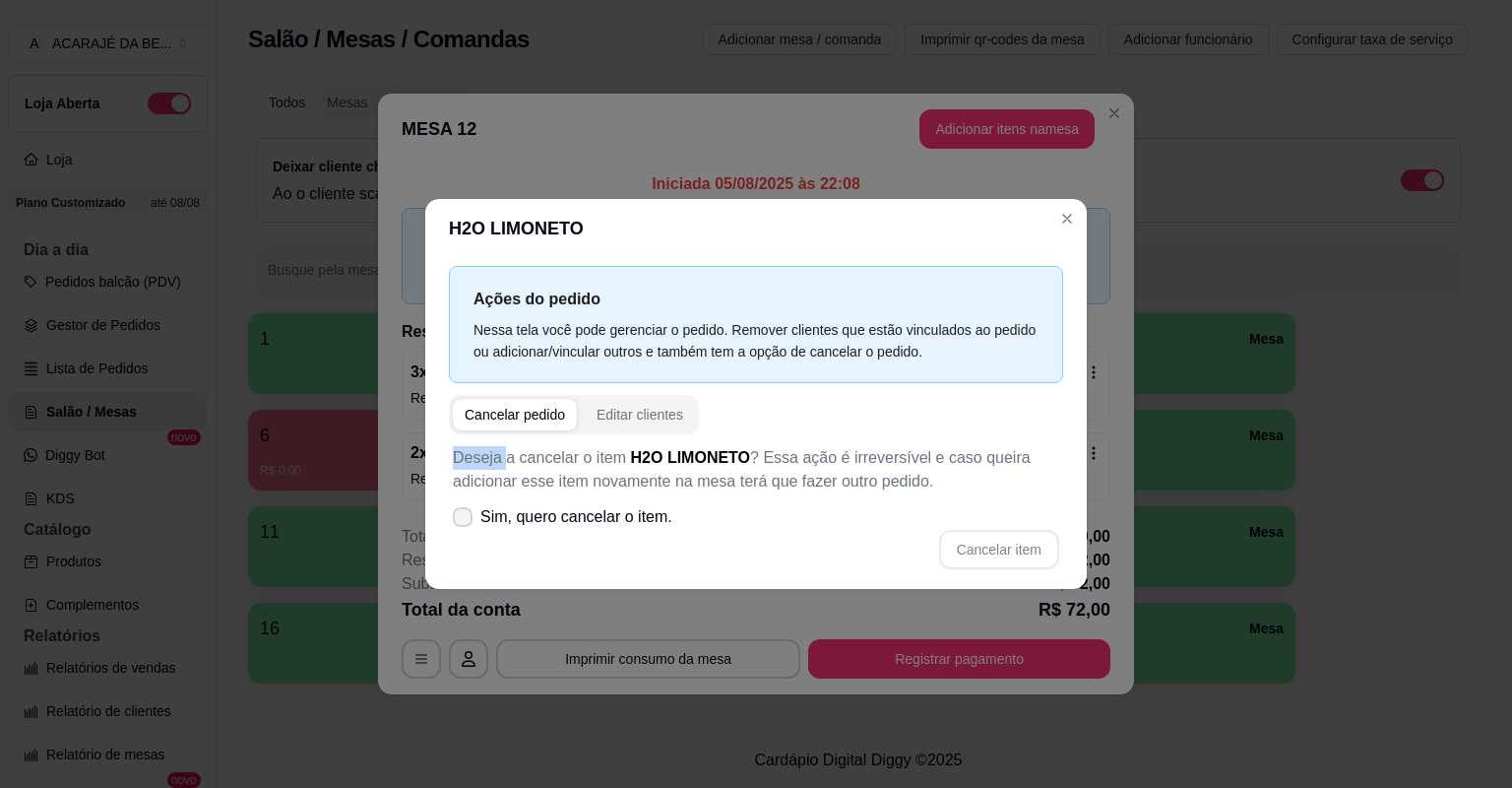click 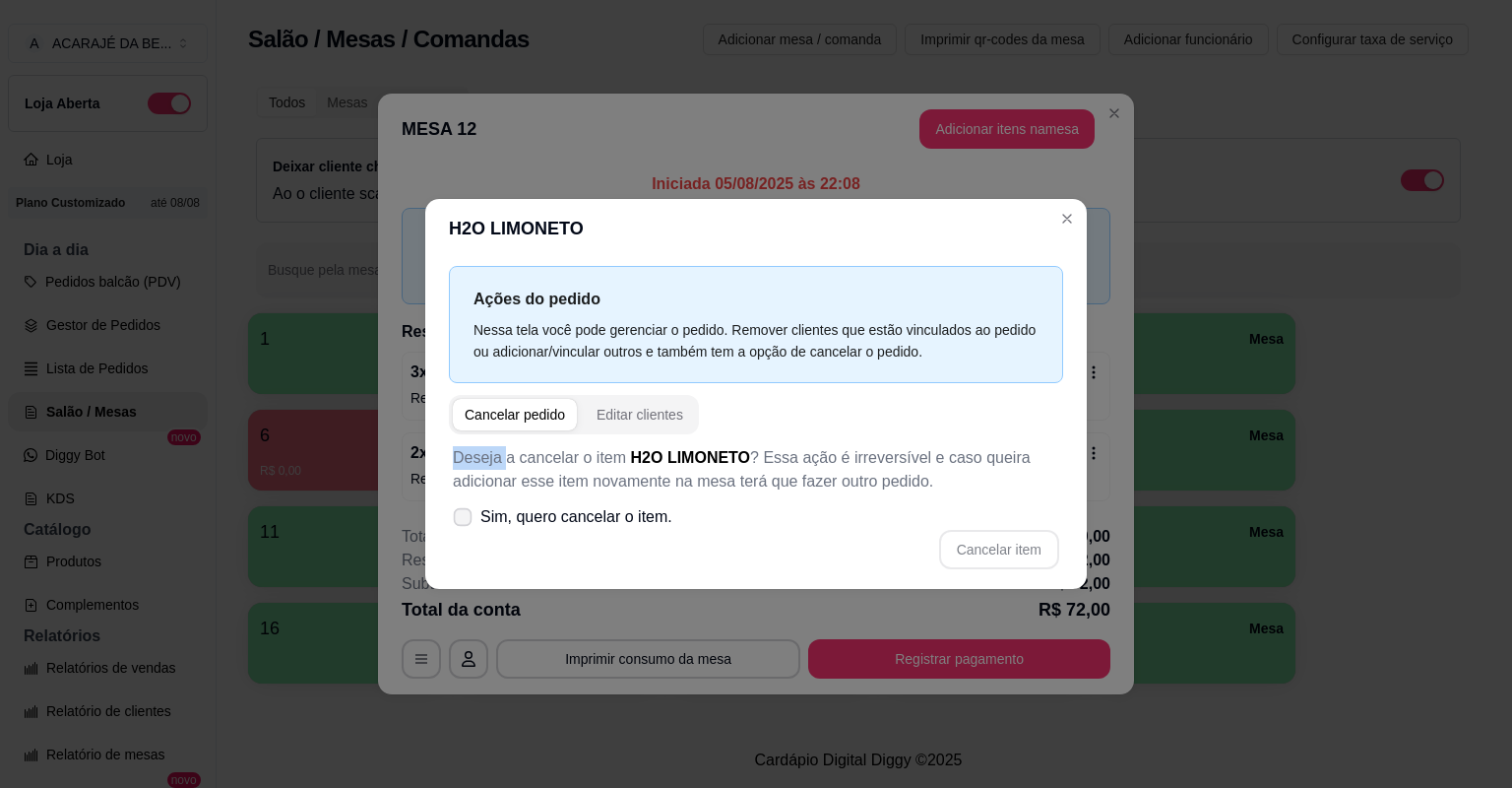 click at bounding box center (463, 517) 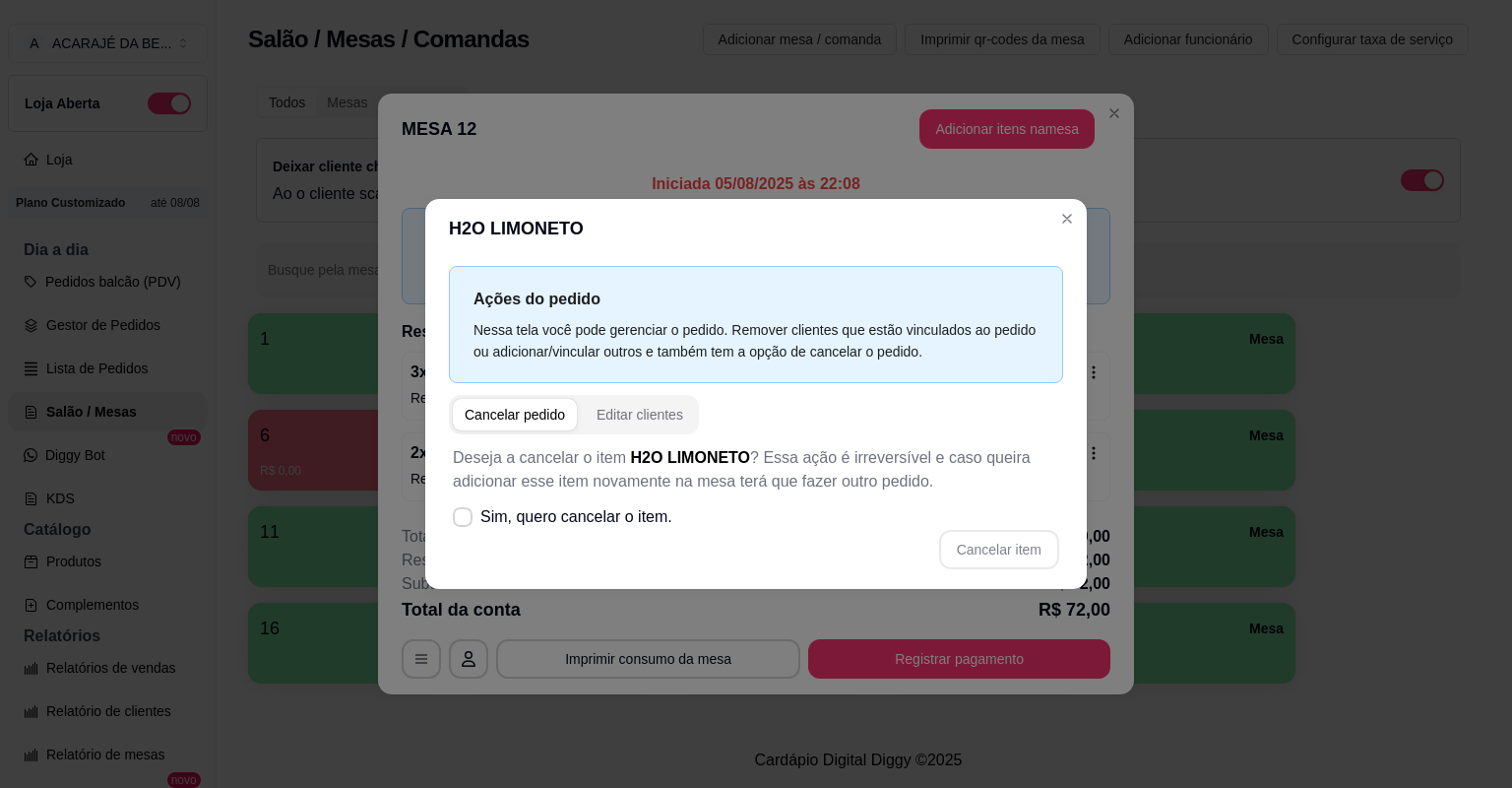 click on "Nessa tela você pode gerenciar o pedido. Remover clientes que estão vinculados ao pedido ou adicionar/vincular outros e também tem a opção de cancelar o pedido." at bounding box center (756, 341) 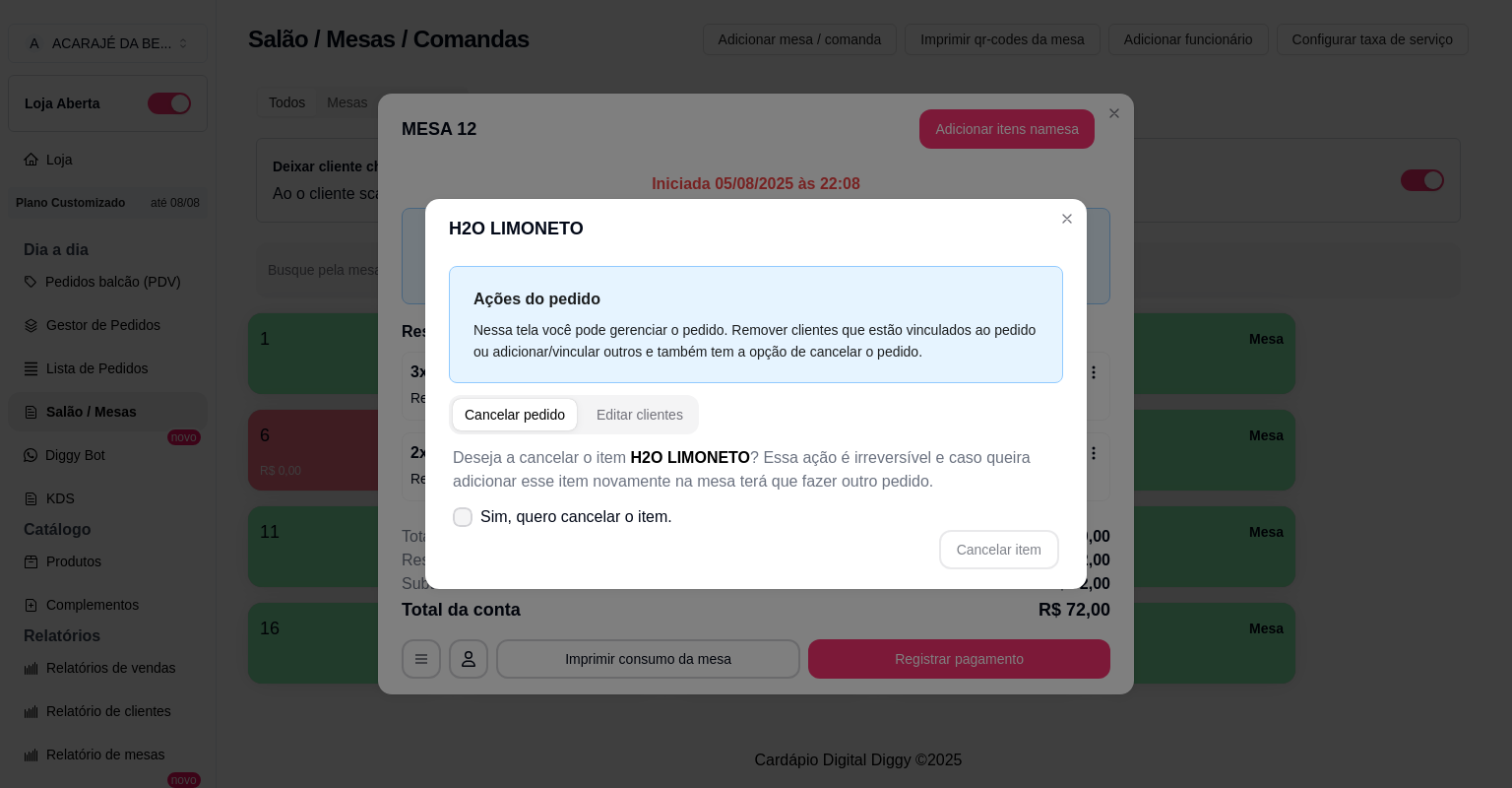 click 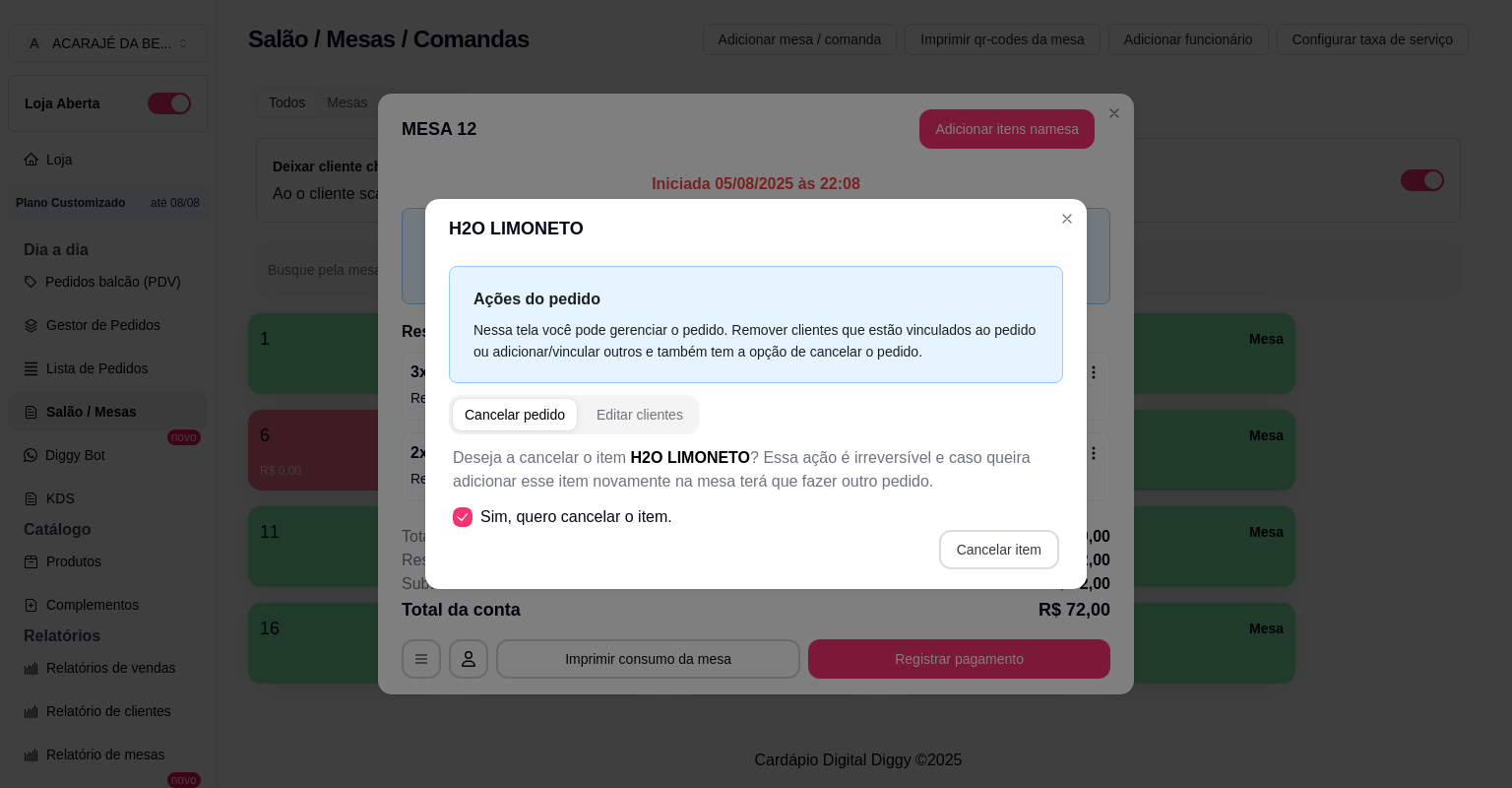 click on "Cancelar item" at bounding box center (999, 550) 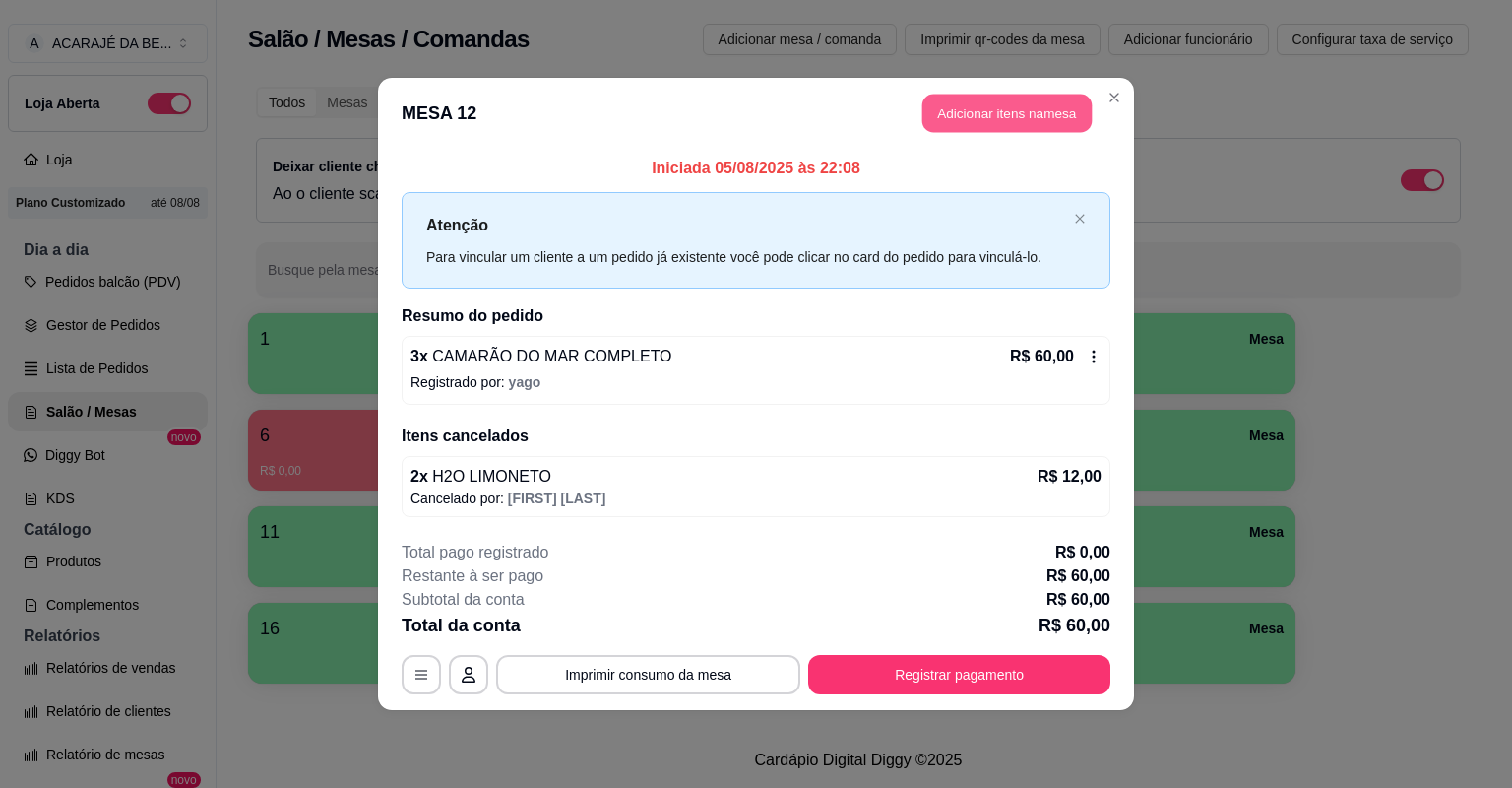 click on "Adicionar itens na  mesa" at bounding box center [1007, 113] 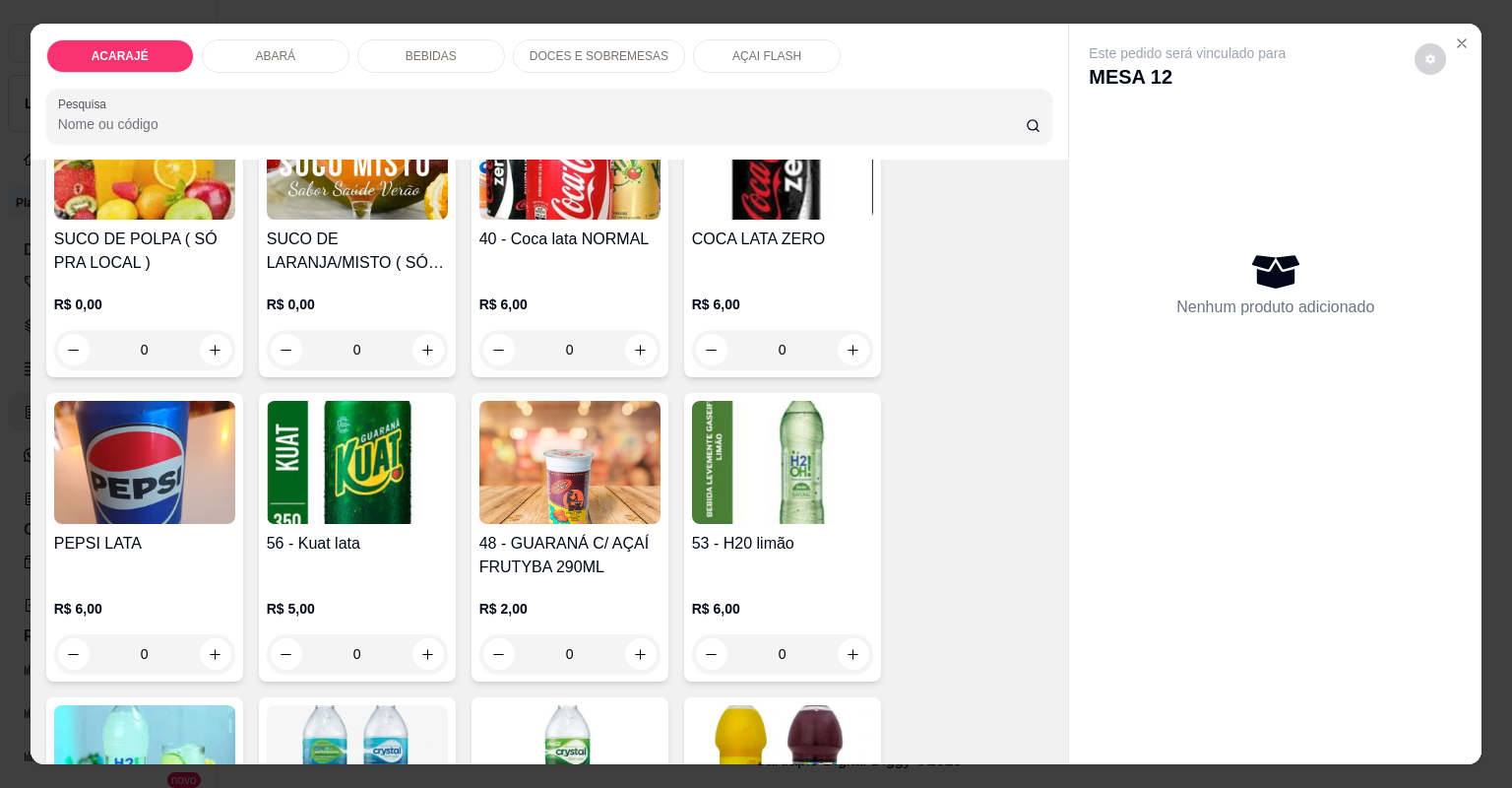 scroll, scrollTop: 2128, scrollLeft: 0, axis: vertical 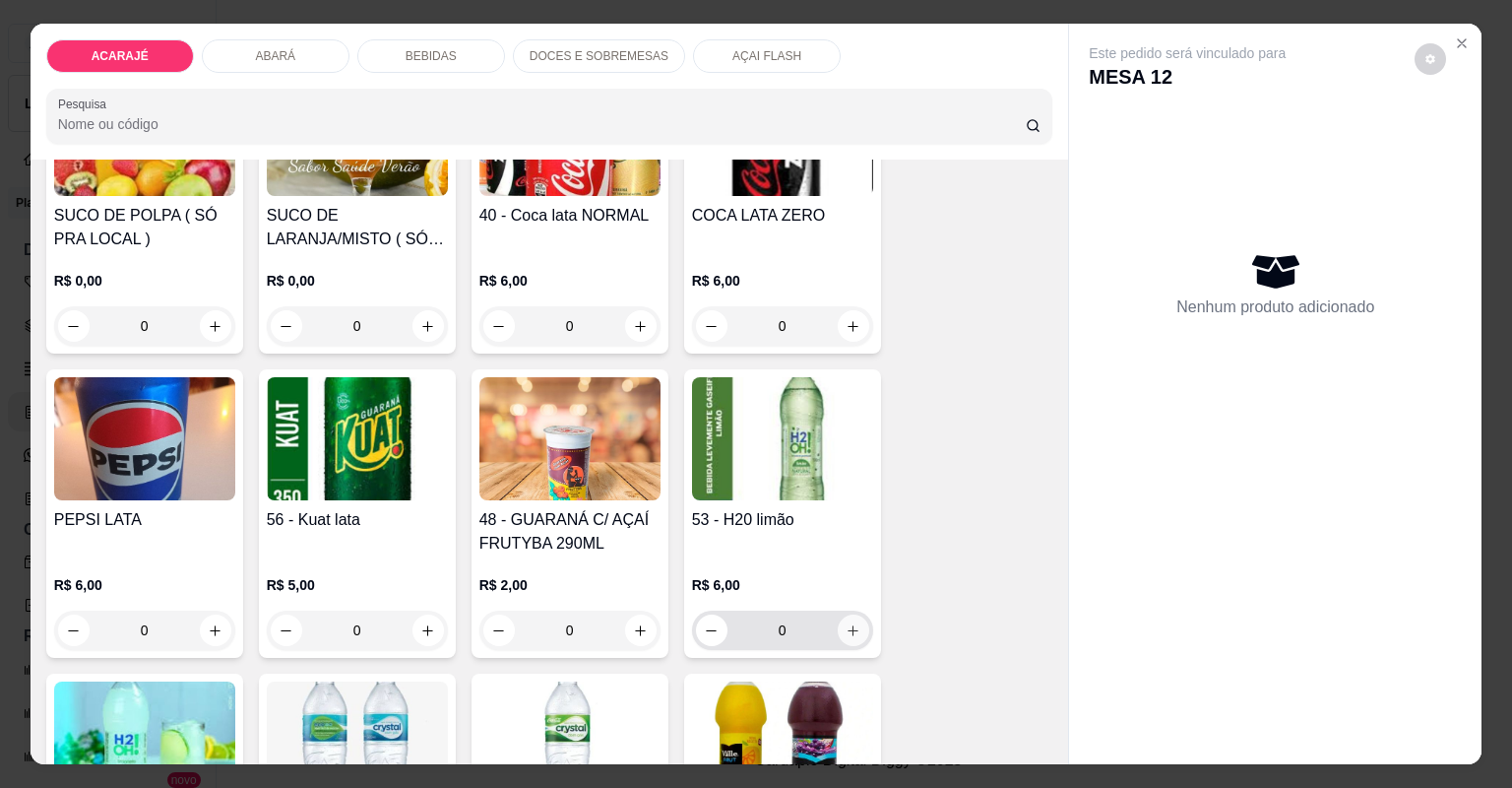 click 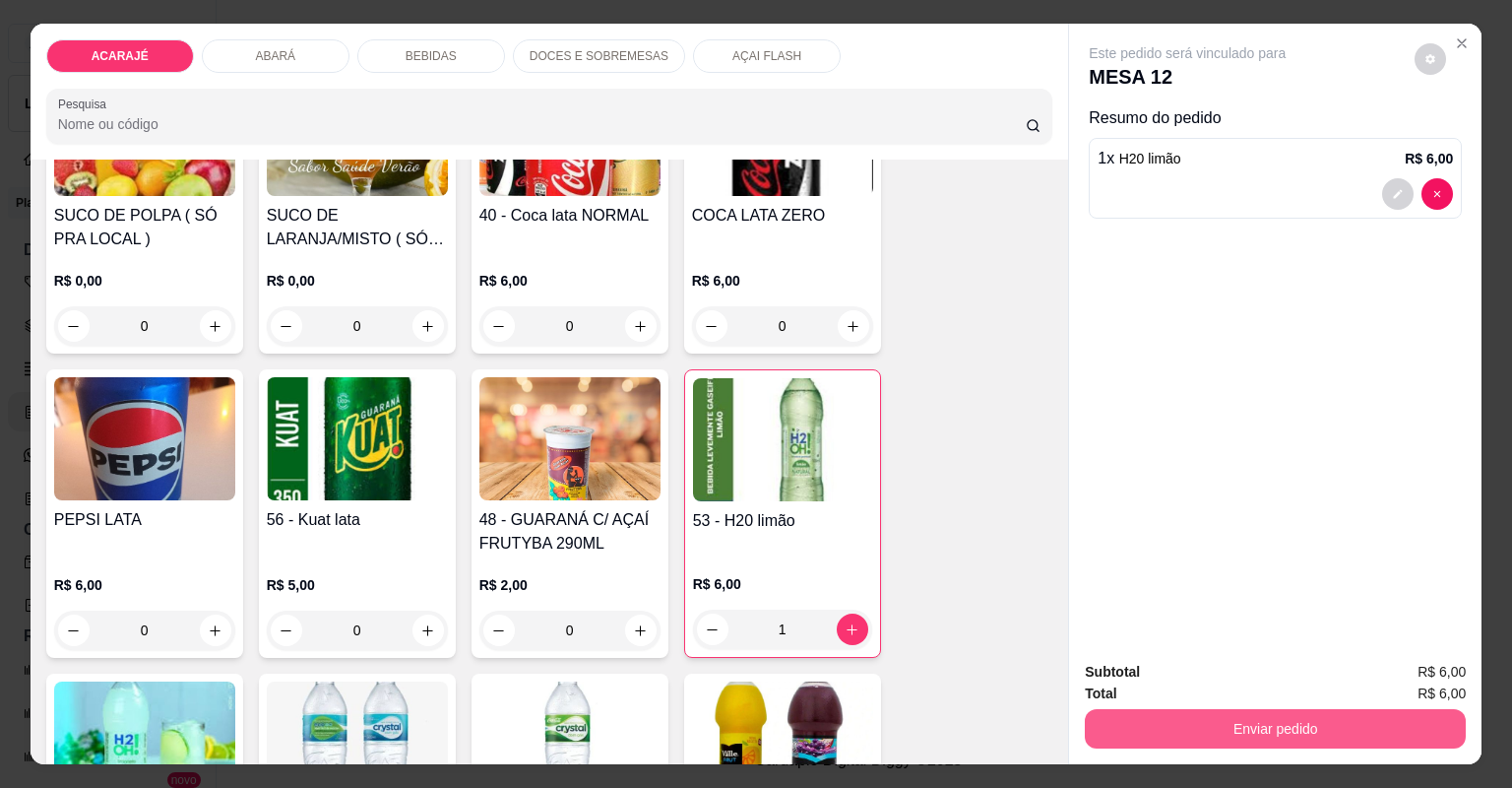 click on "Enviar pedido" at bounding box center (1275, 729) 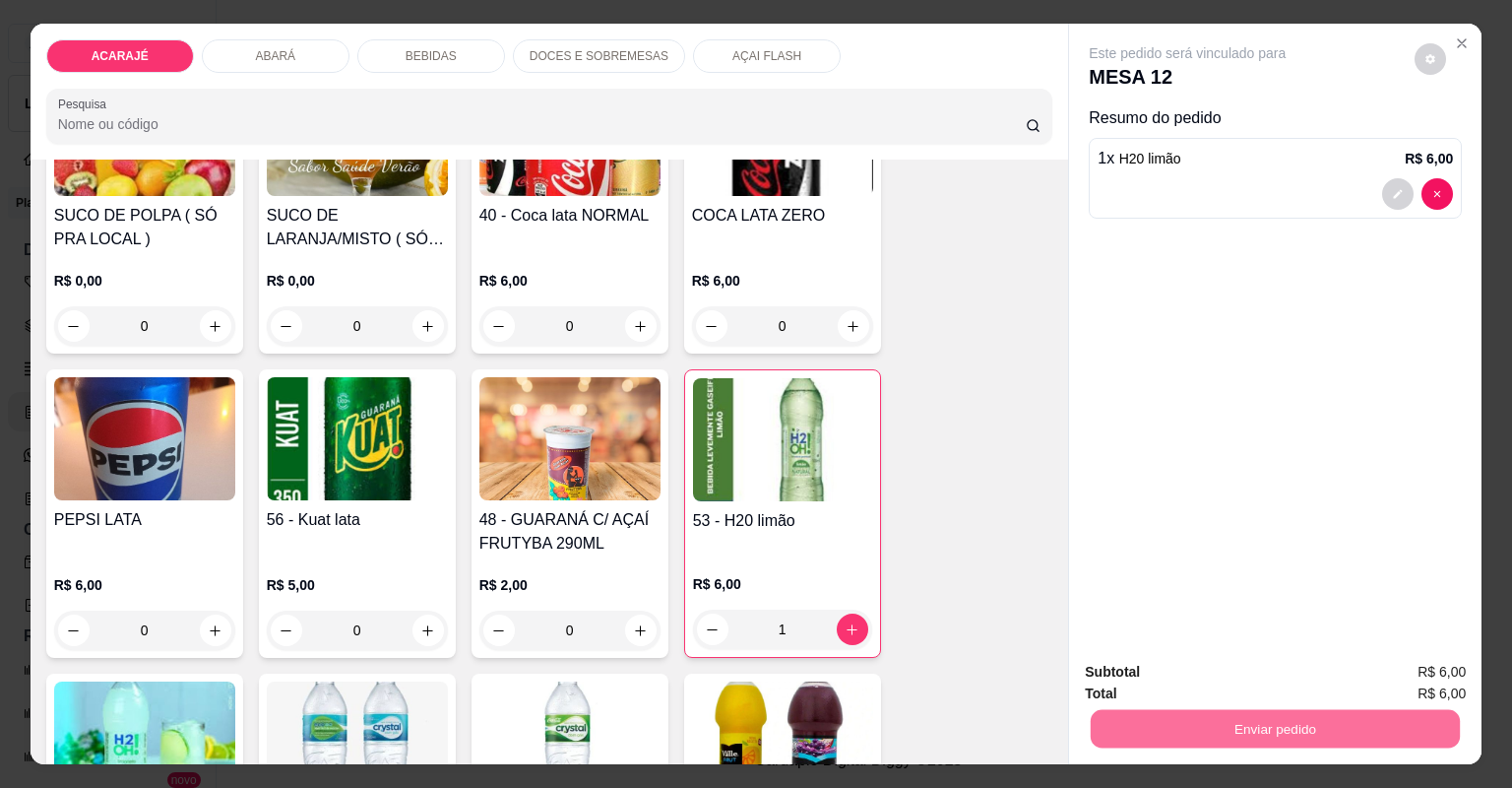 click on "Não registrar e enviar pedido" at bounding box center [1212, 680] 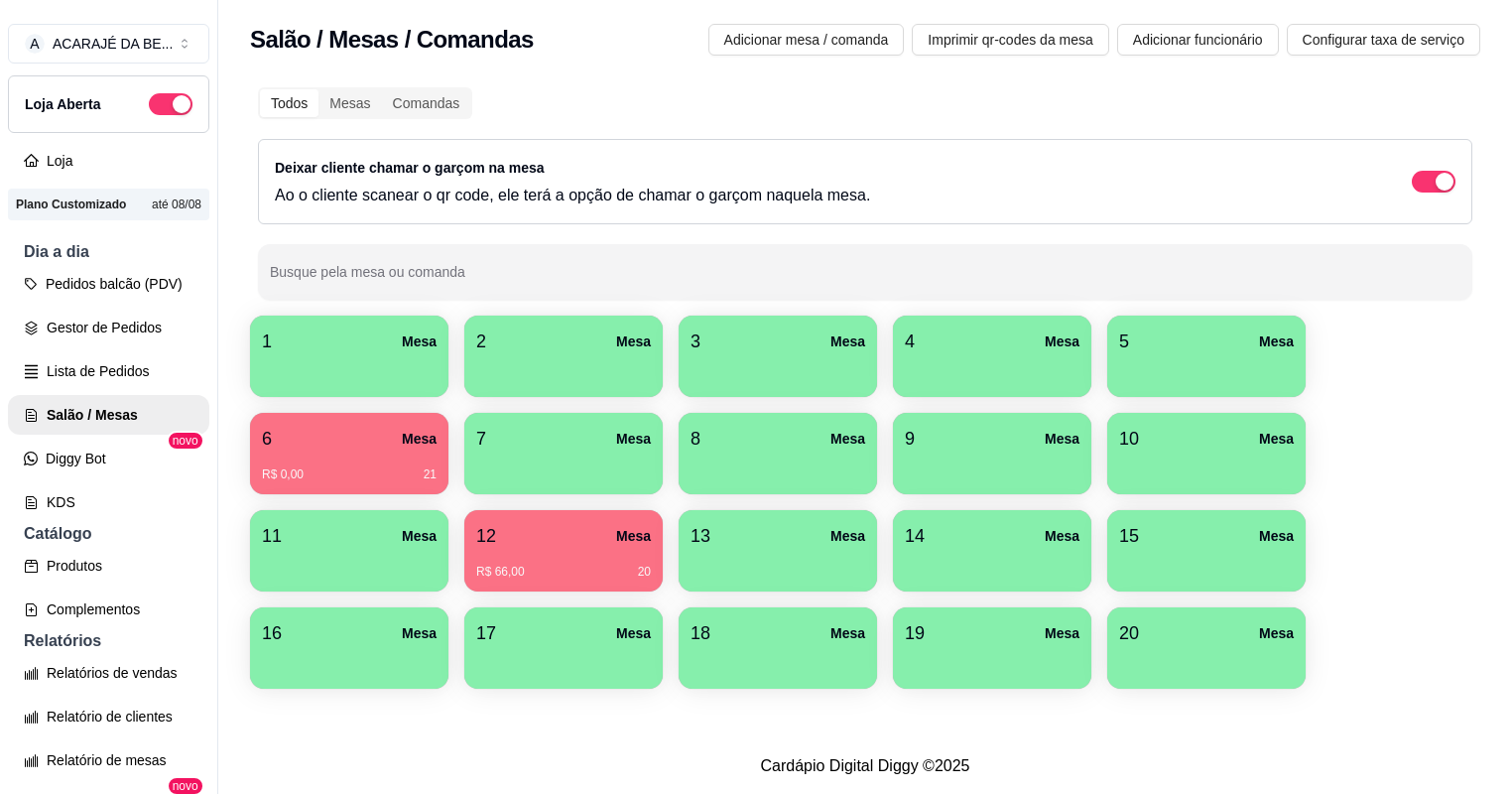 click on "R$ 0,00 21" at bounding box center (349, 467) 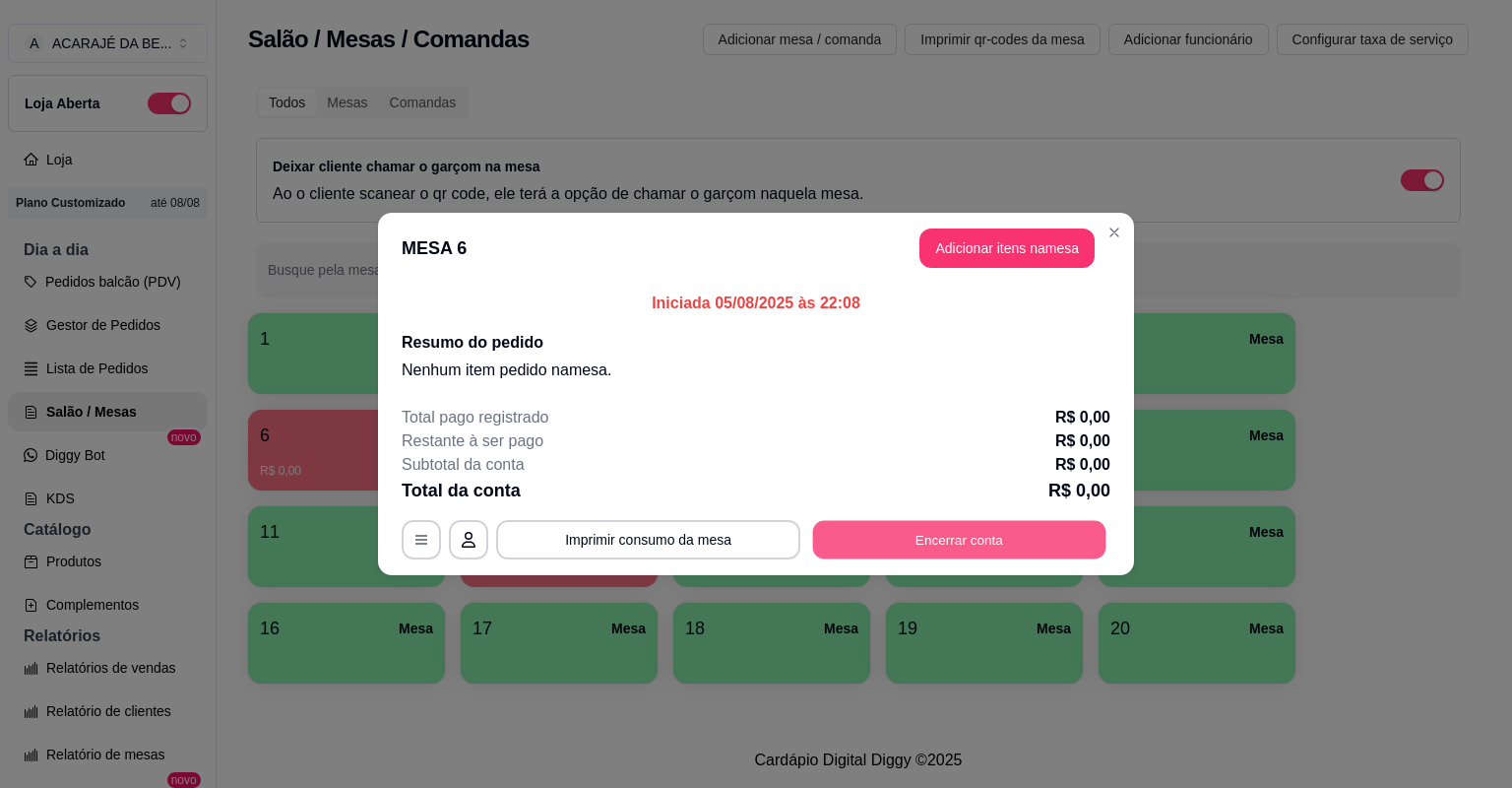 click on "Encerrar conta" at bounding box center [960, 540] 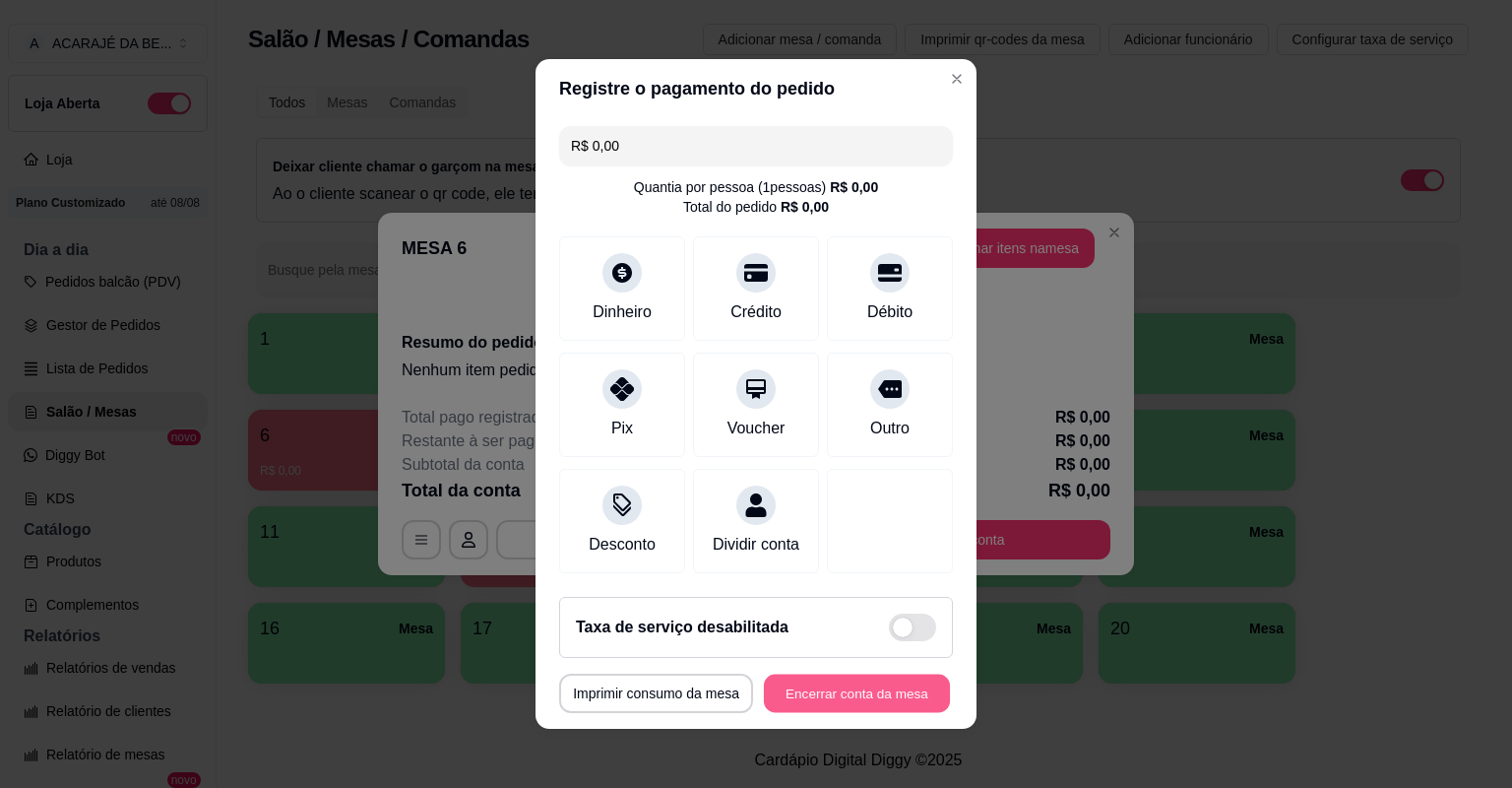 click on "Encerrar conta da mesa" at bounding box center [856, 693] 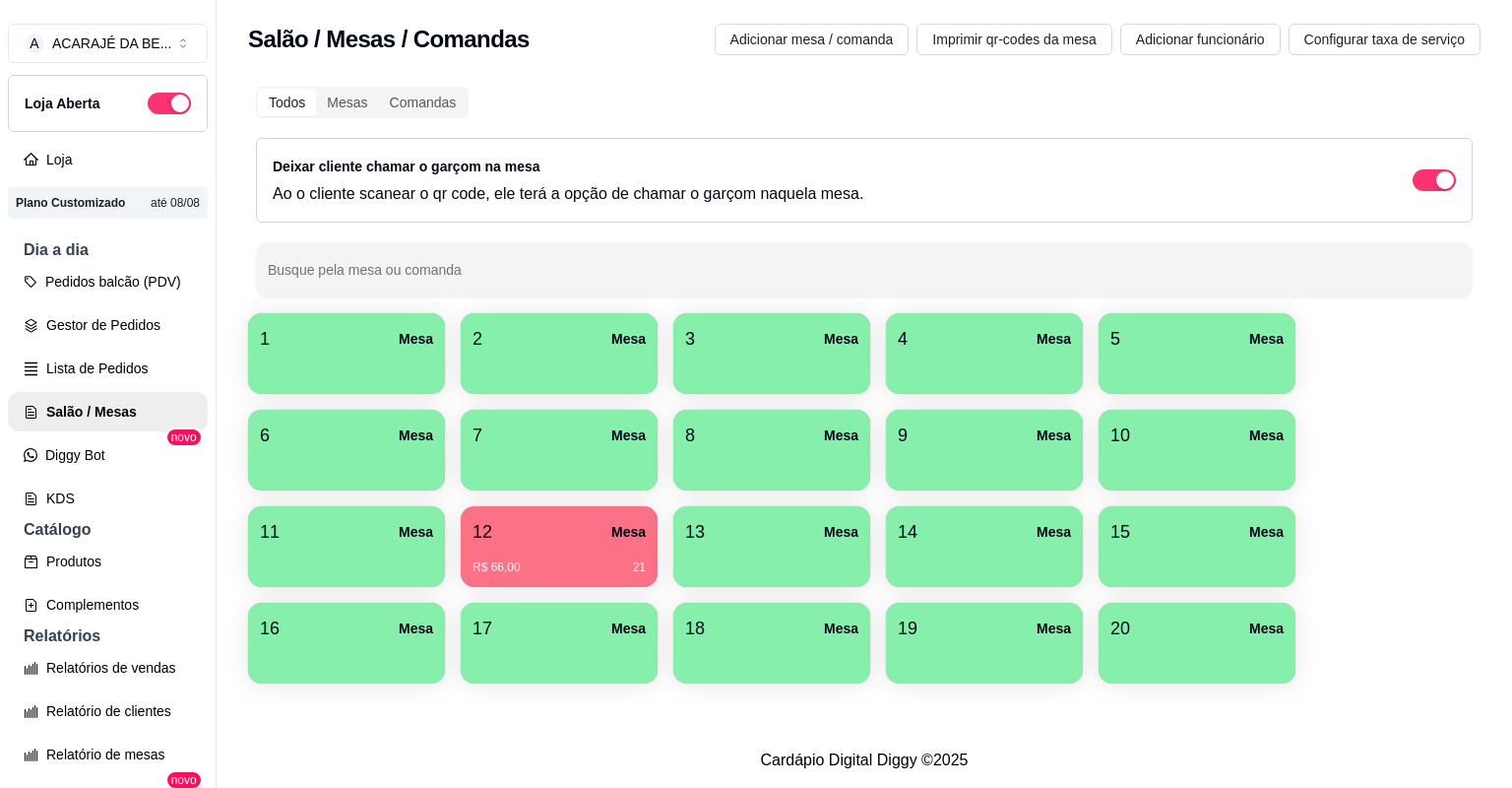 click at bounding box center [984, 657] 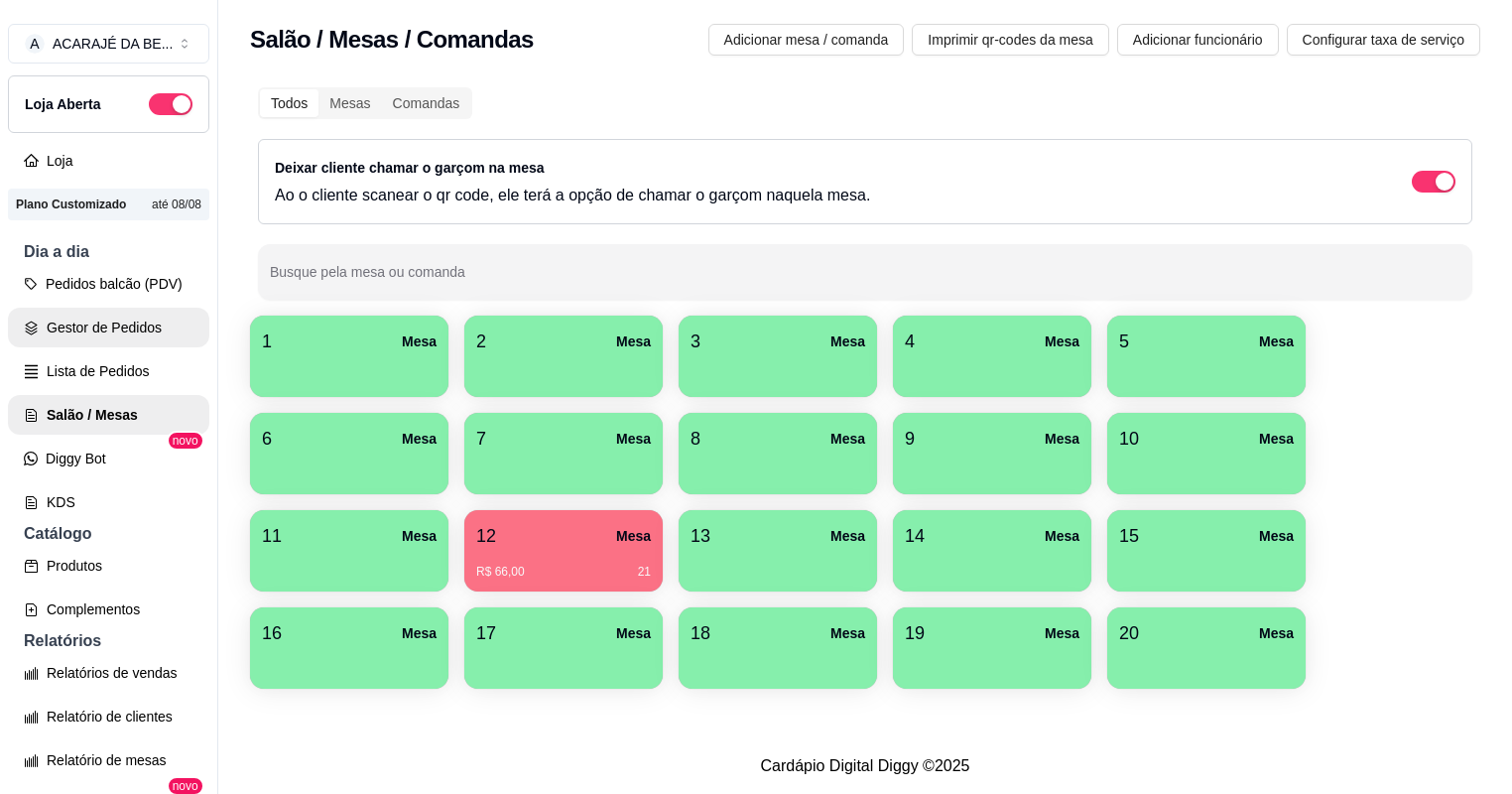 click on "Gestor de Pedidos" at bounding box center [108, 328] 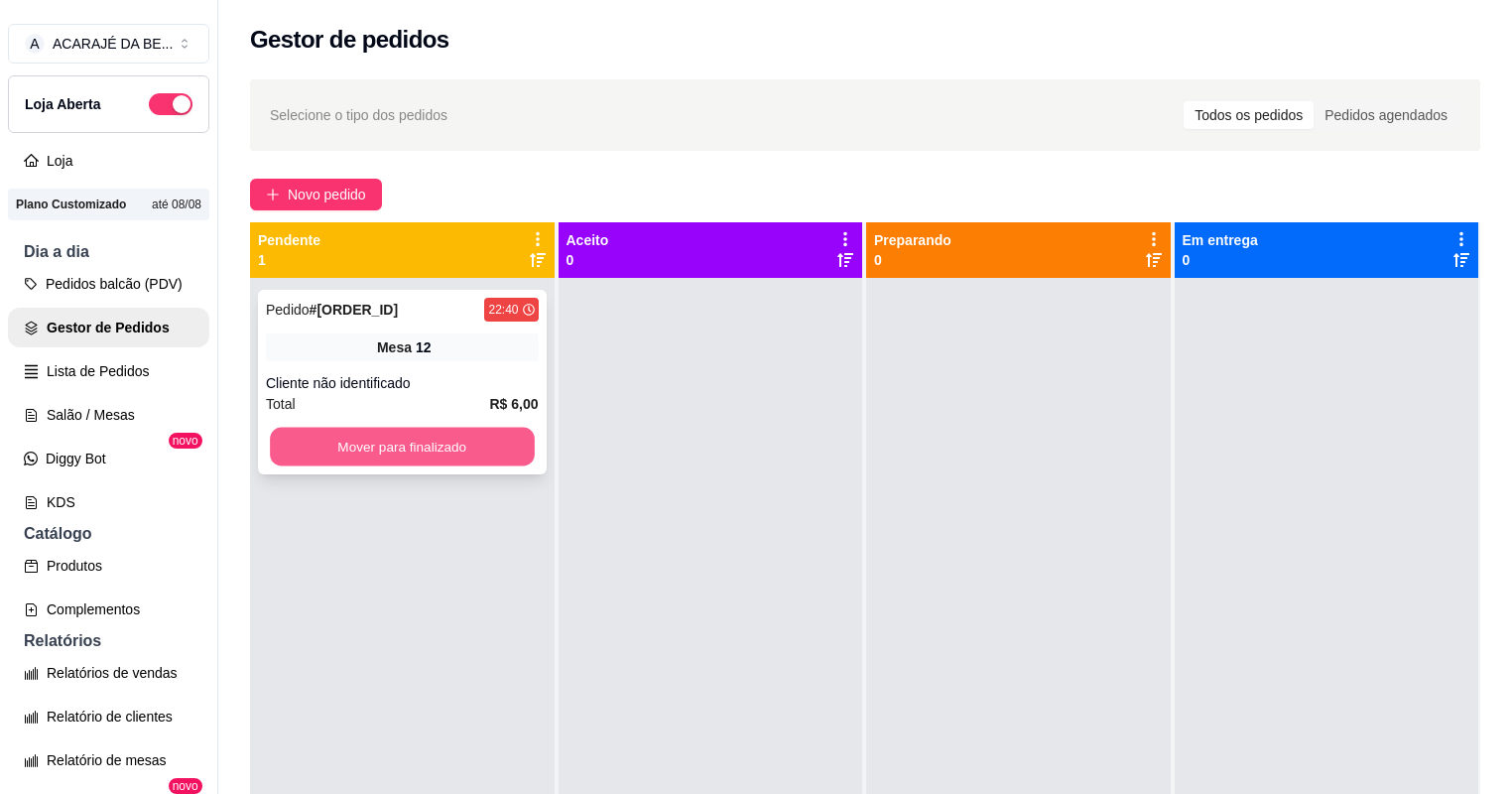click on "Mover para finalizado" at bounding box center [402, 447] 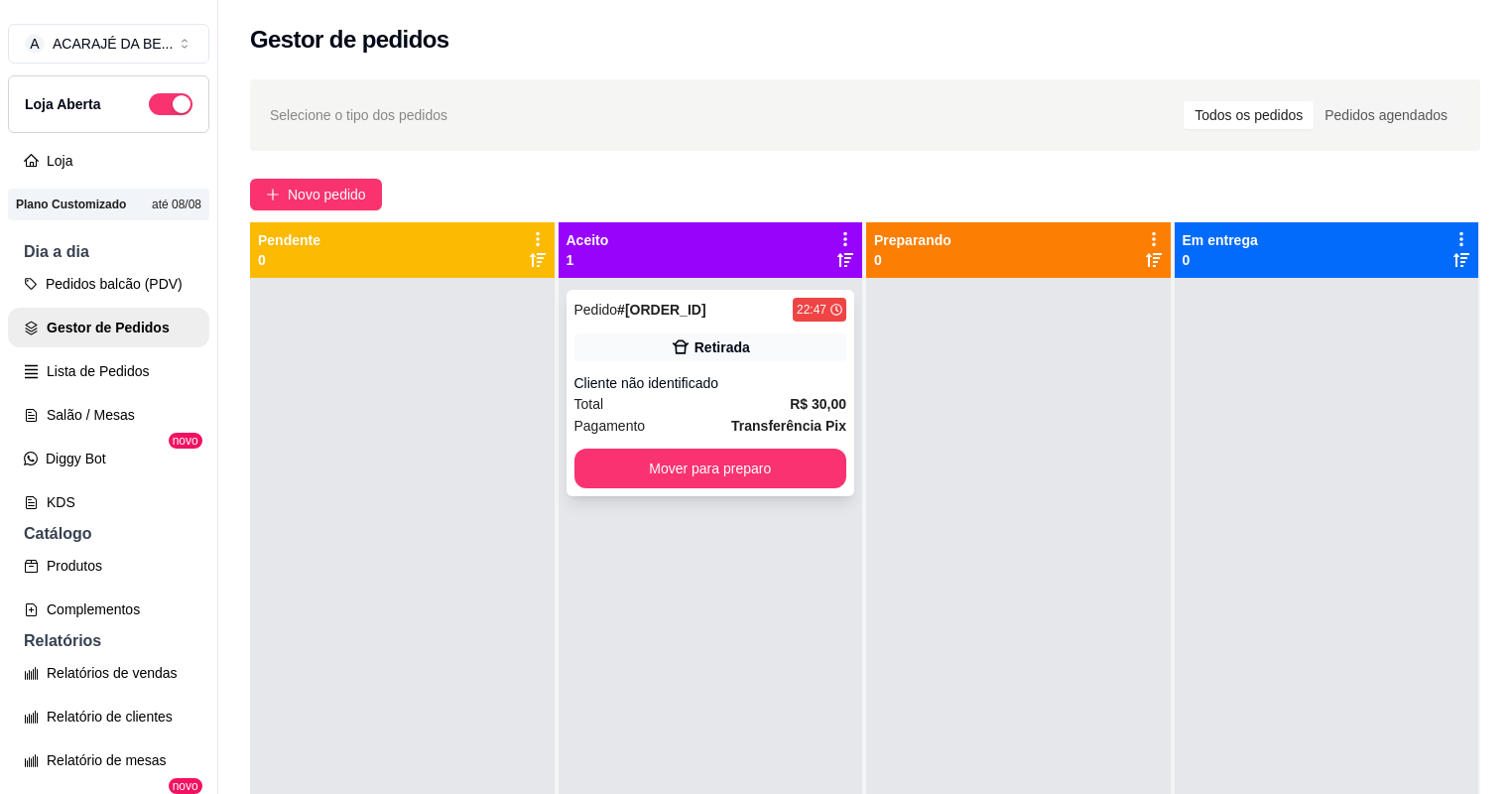 click on "Pedido  # 1070-54c87 22:47 Retirada Cliente não identificado Total R$ 30,00 Pagamento Transferência Pix Mover para preparo" at bounding box center (710, 393) 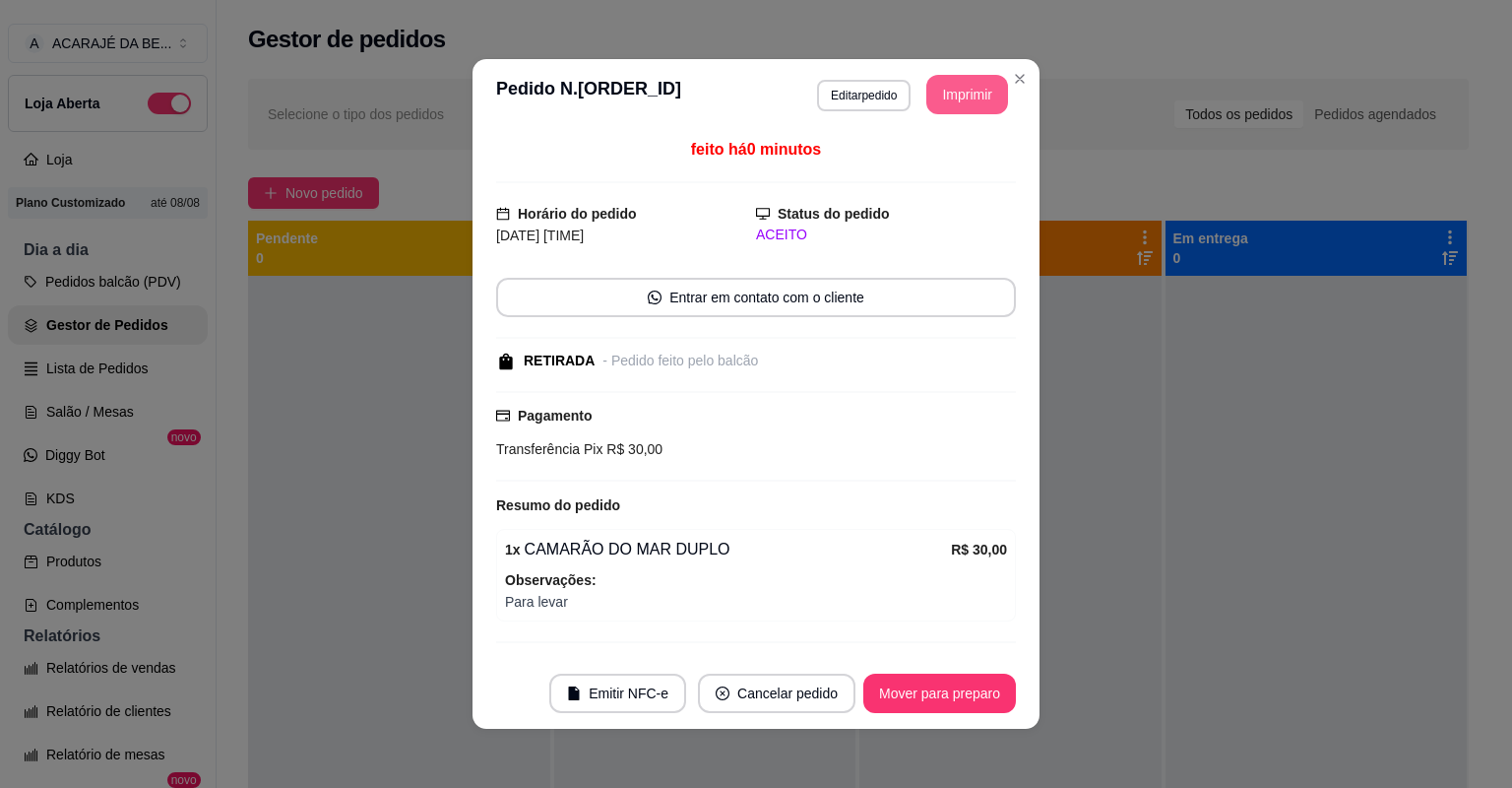 click on "Imprimir" at bounding box center (967, 95) 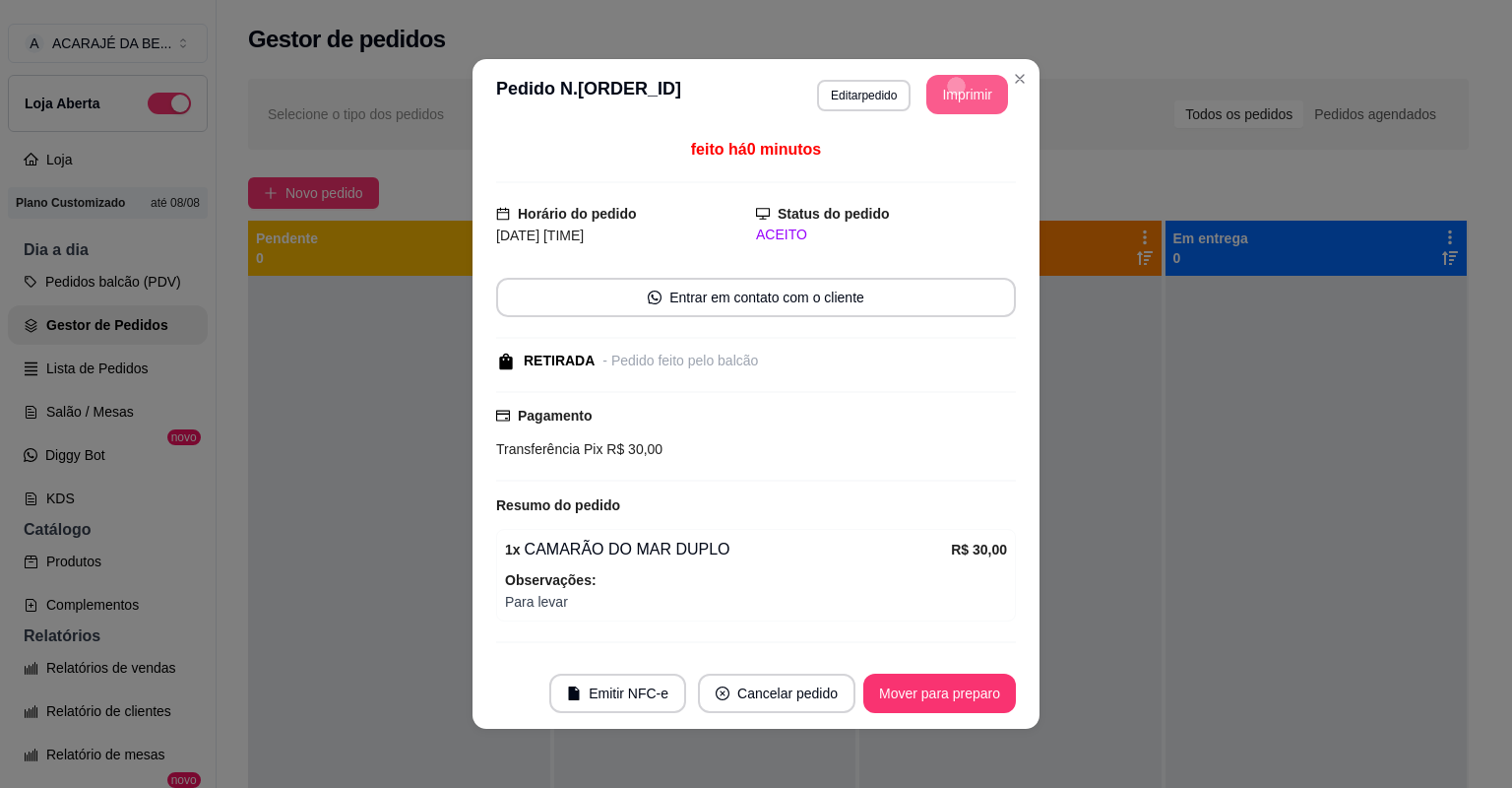 scroll, scrollTop: 0, scrollLeft: 0, axis: both 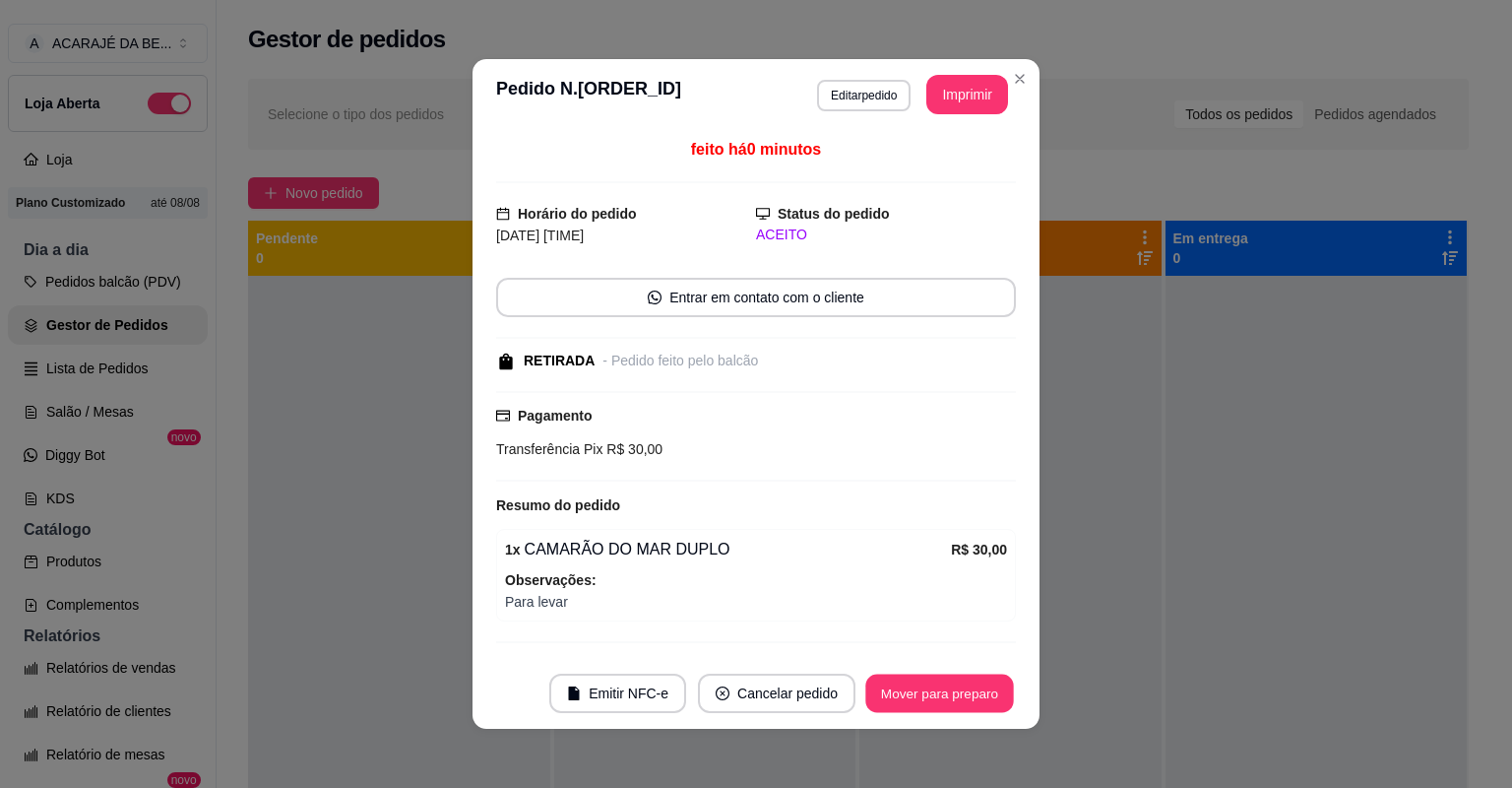 click on "Mover para preparo" at bounding box center (939, 693) 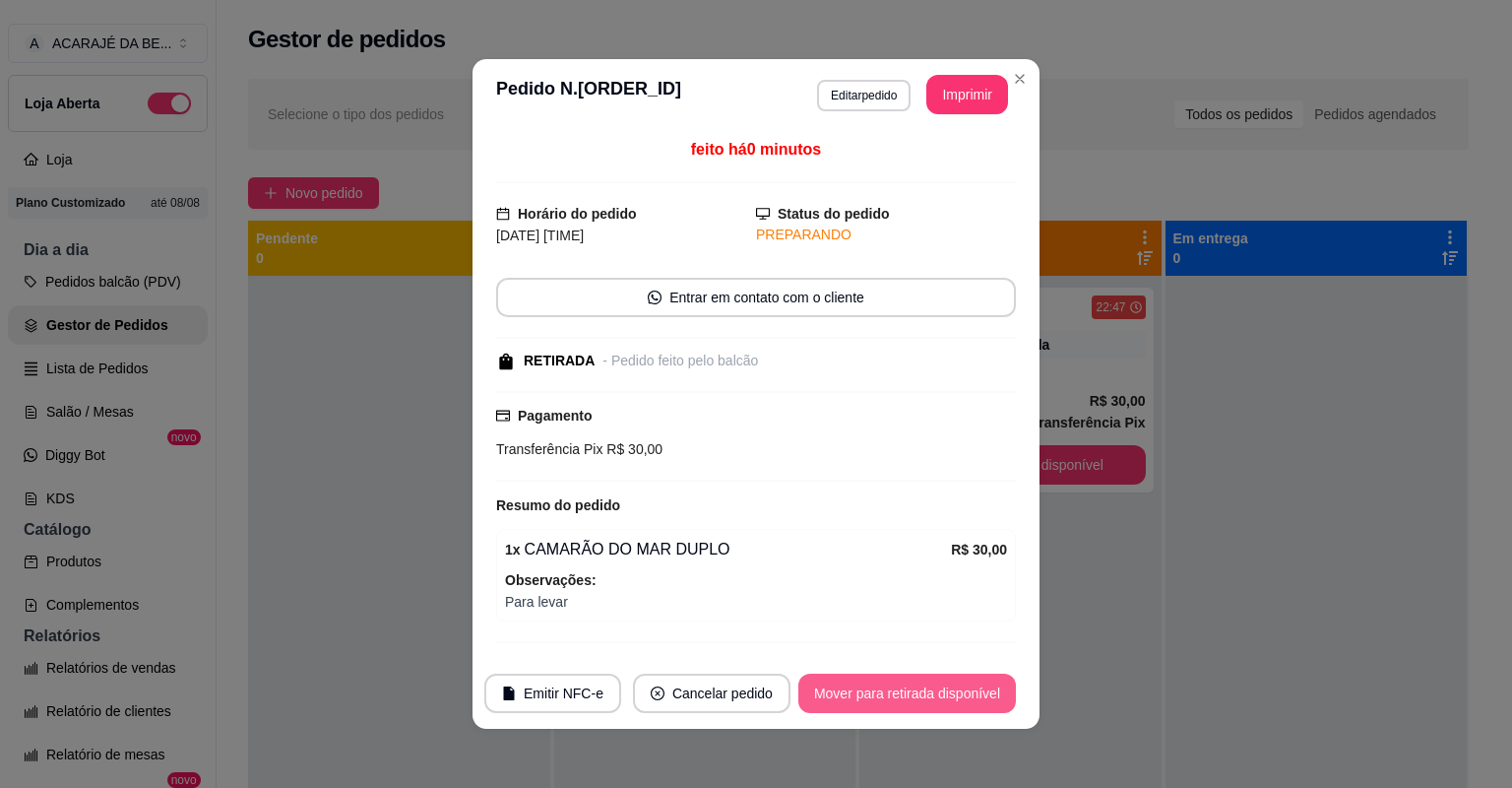 click on "Mover para retirada disponível" at bounding box center (907, 693) 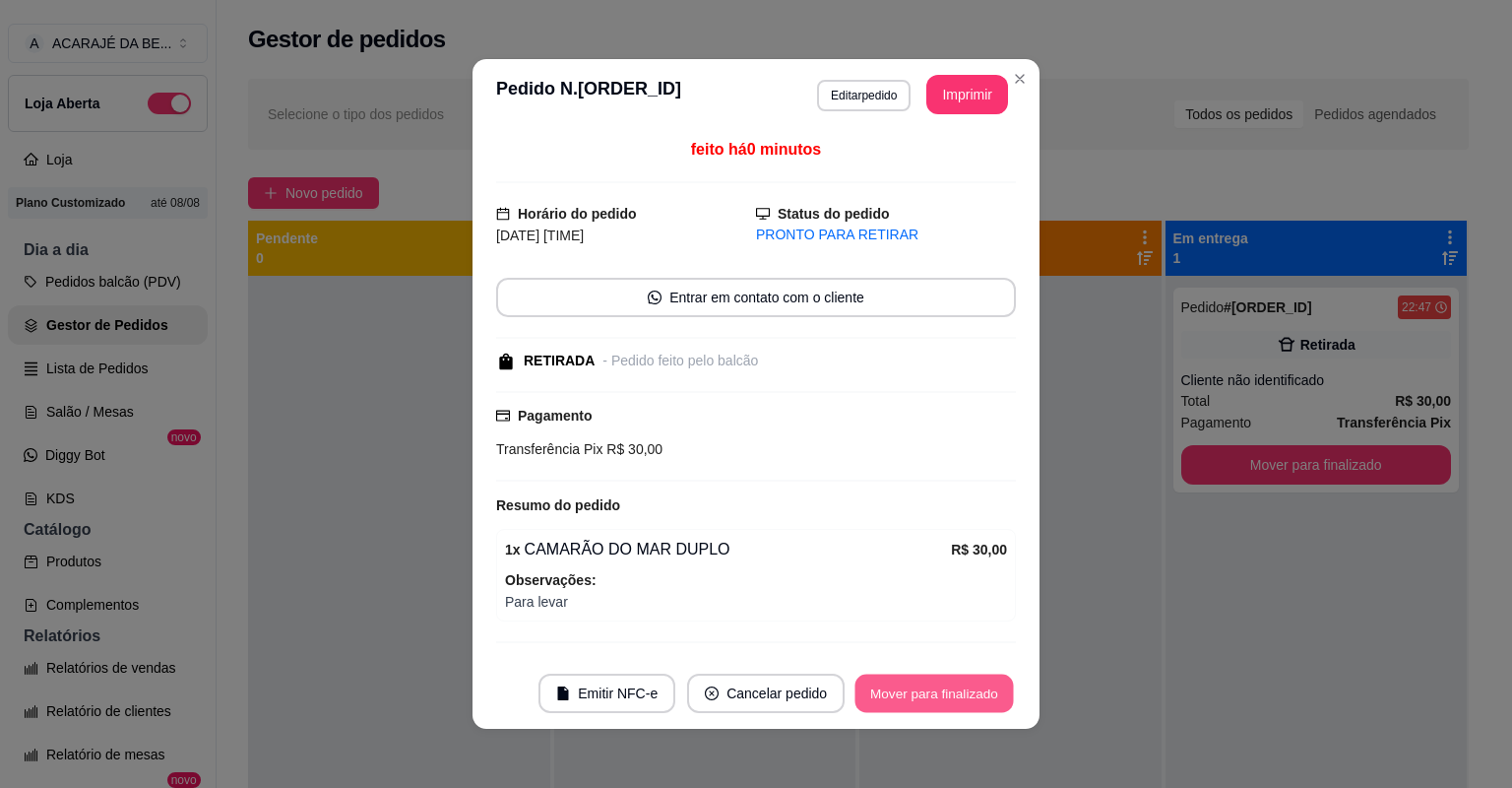 click on "Mover para finalizado" at bounding box center [934, 693] 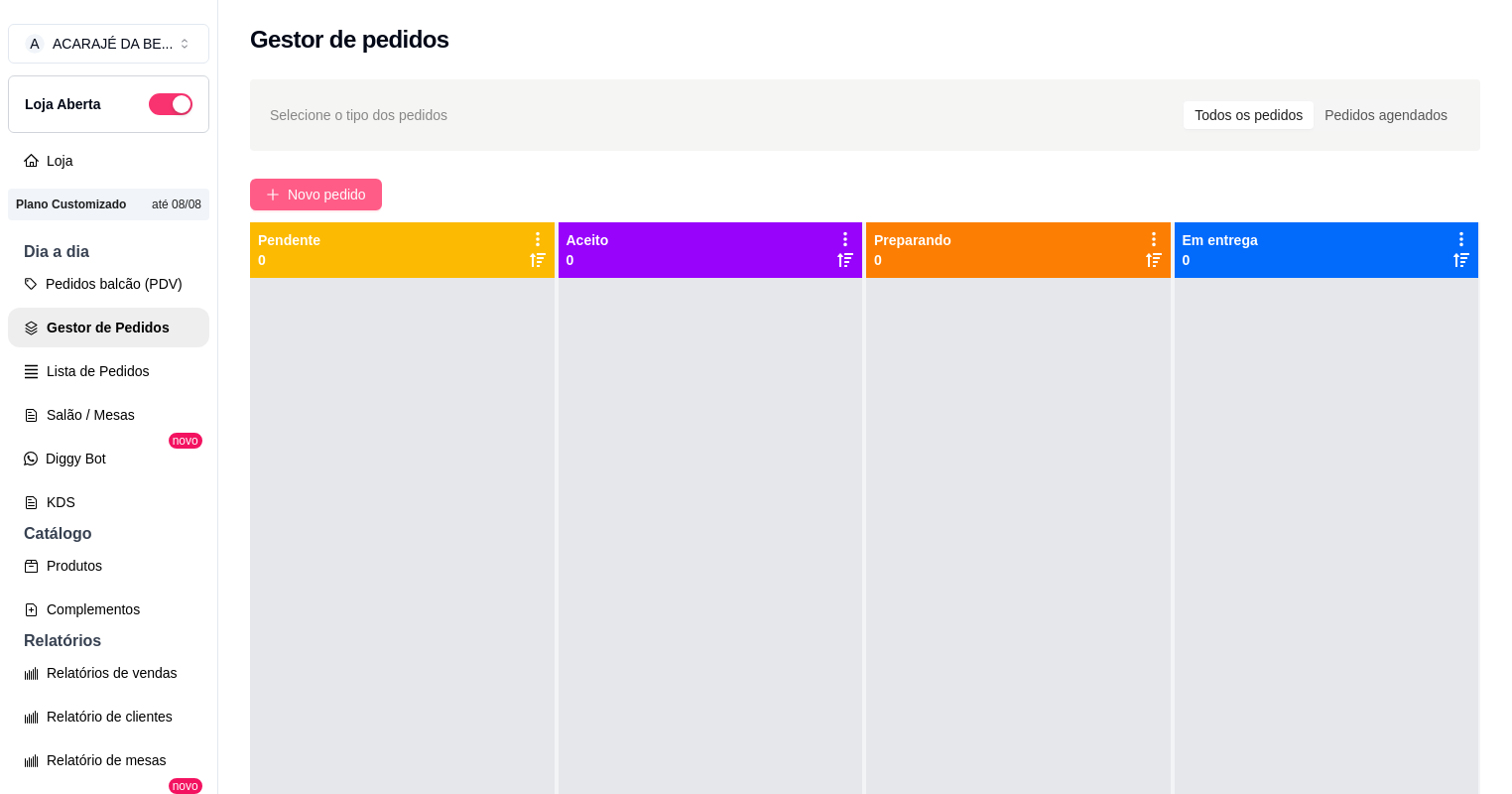 click on "Novo pedido" at bounding box center [326, 195] 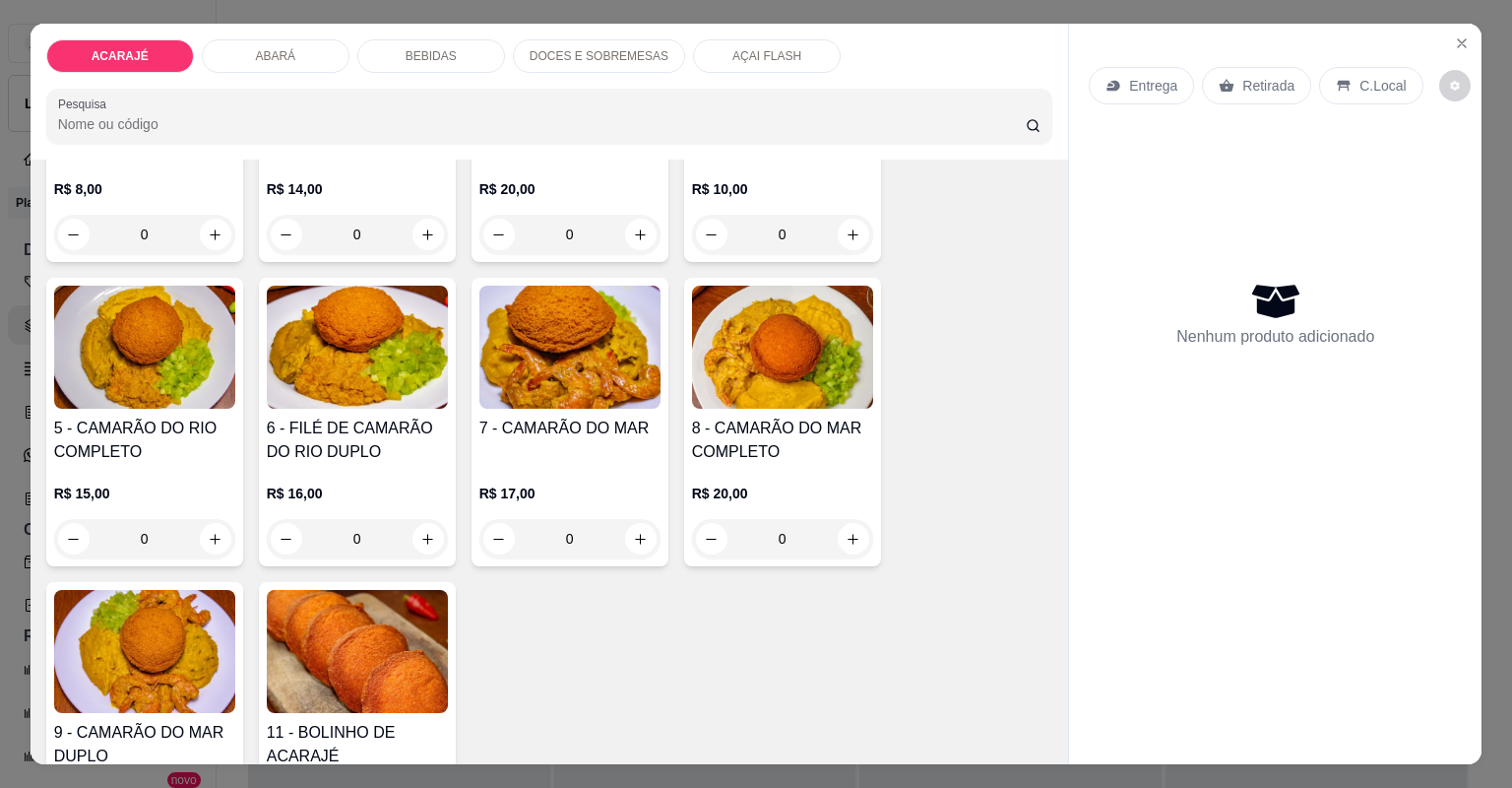 scroll, scrollTop: 315, scrollLeft: 0, axis: vertical 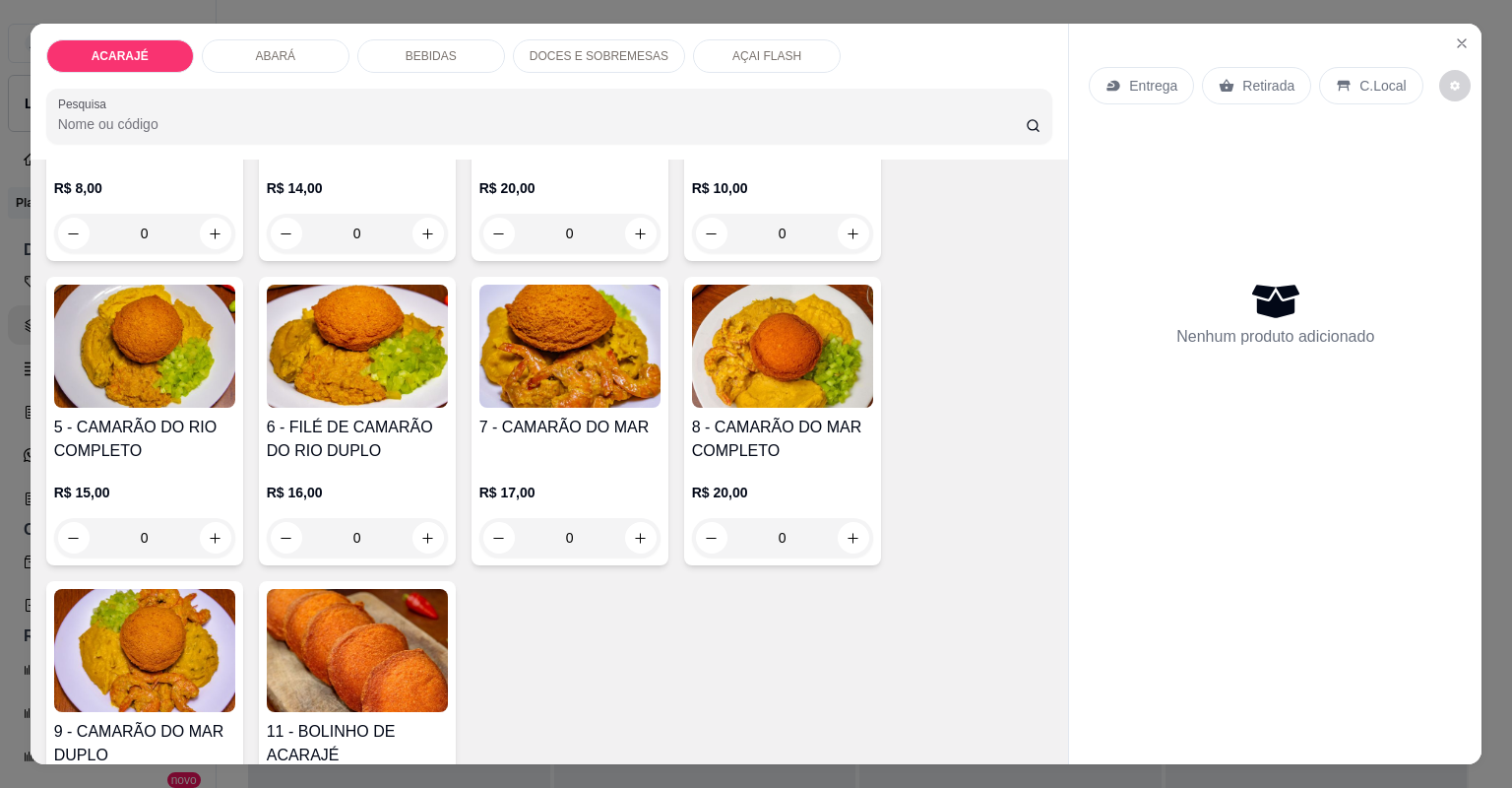 click on "Entrega" at bounding box center (1153, 86) 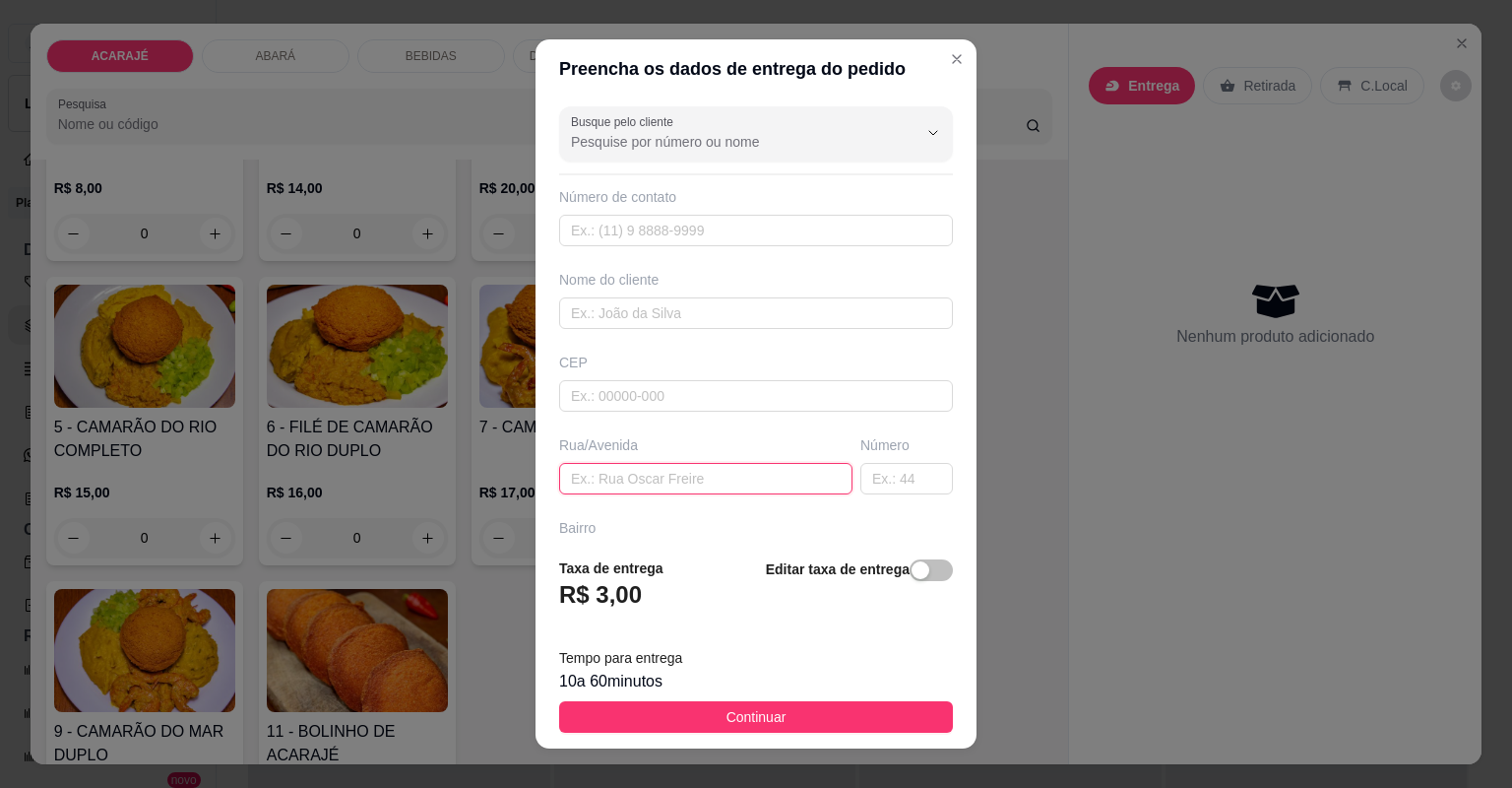 click at bounding box center [706, 479] 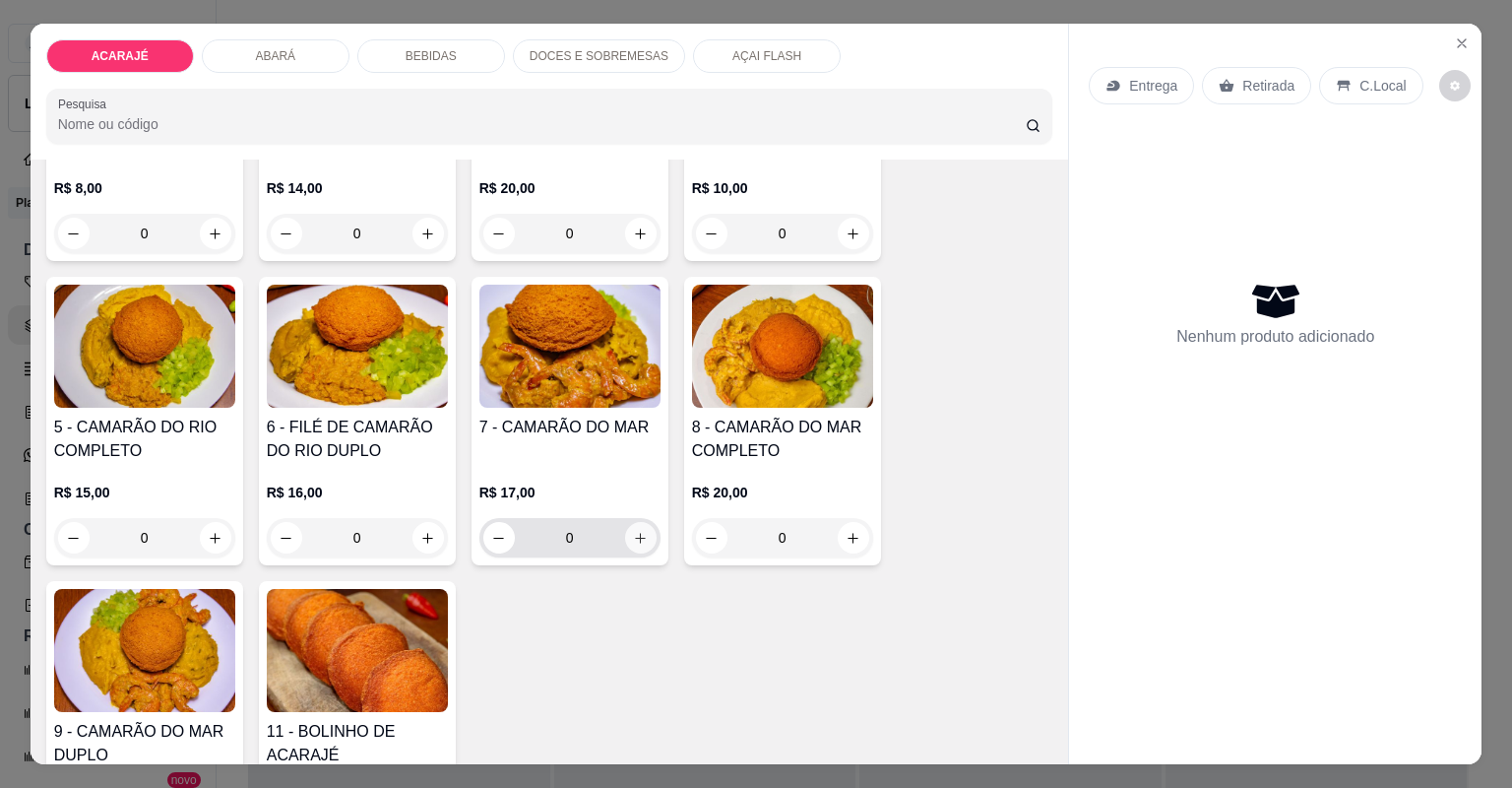 click 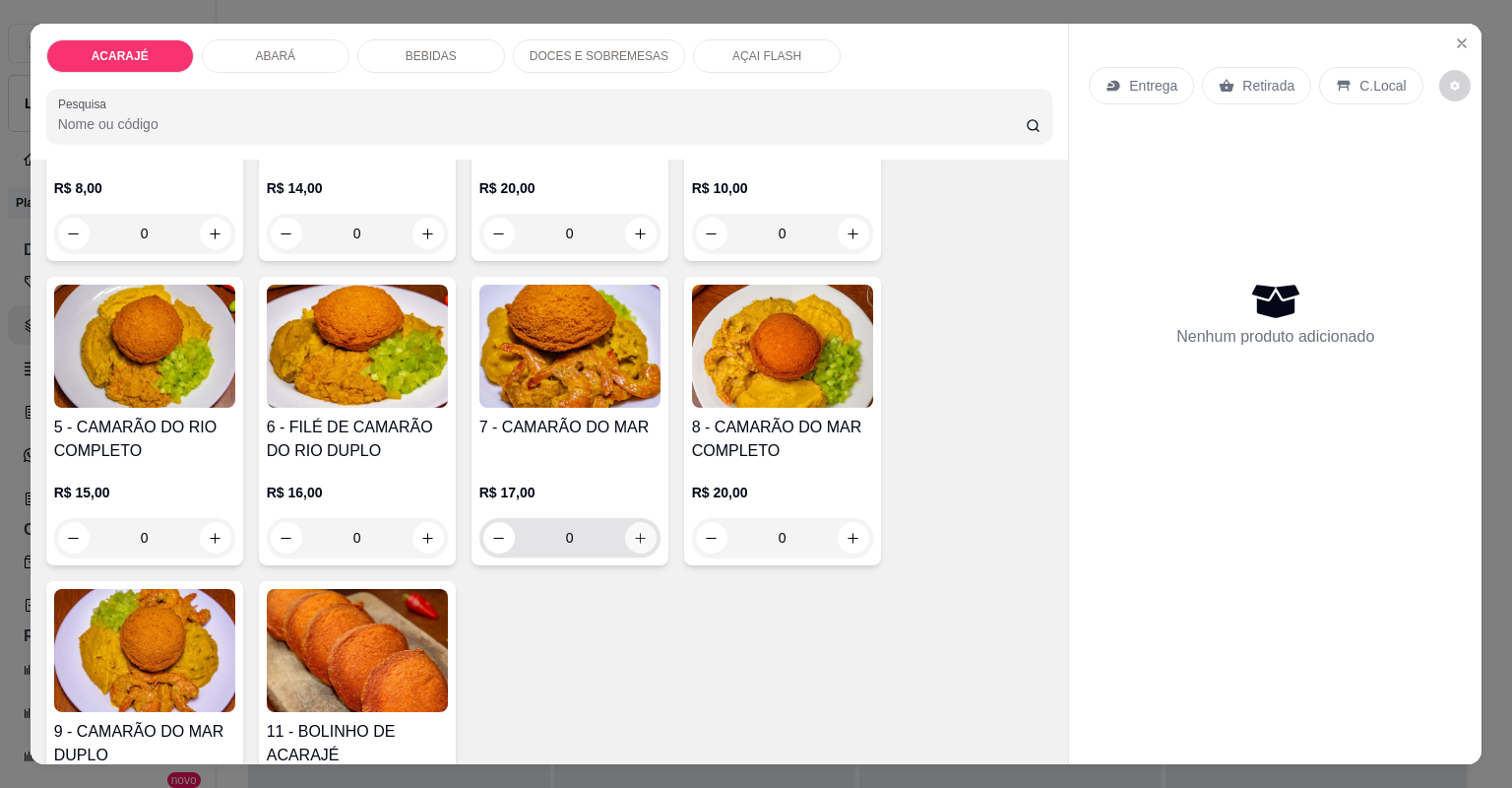 type on "1" 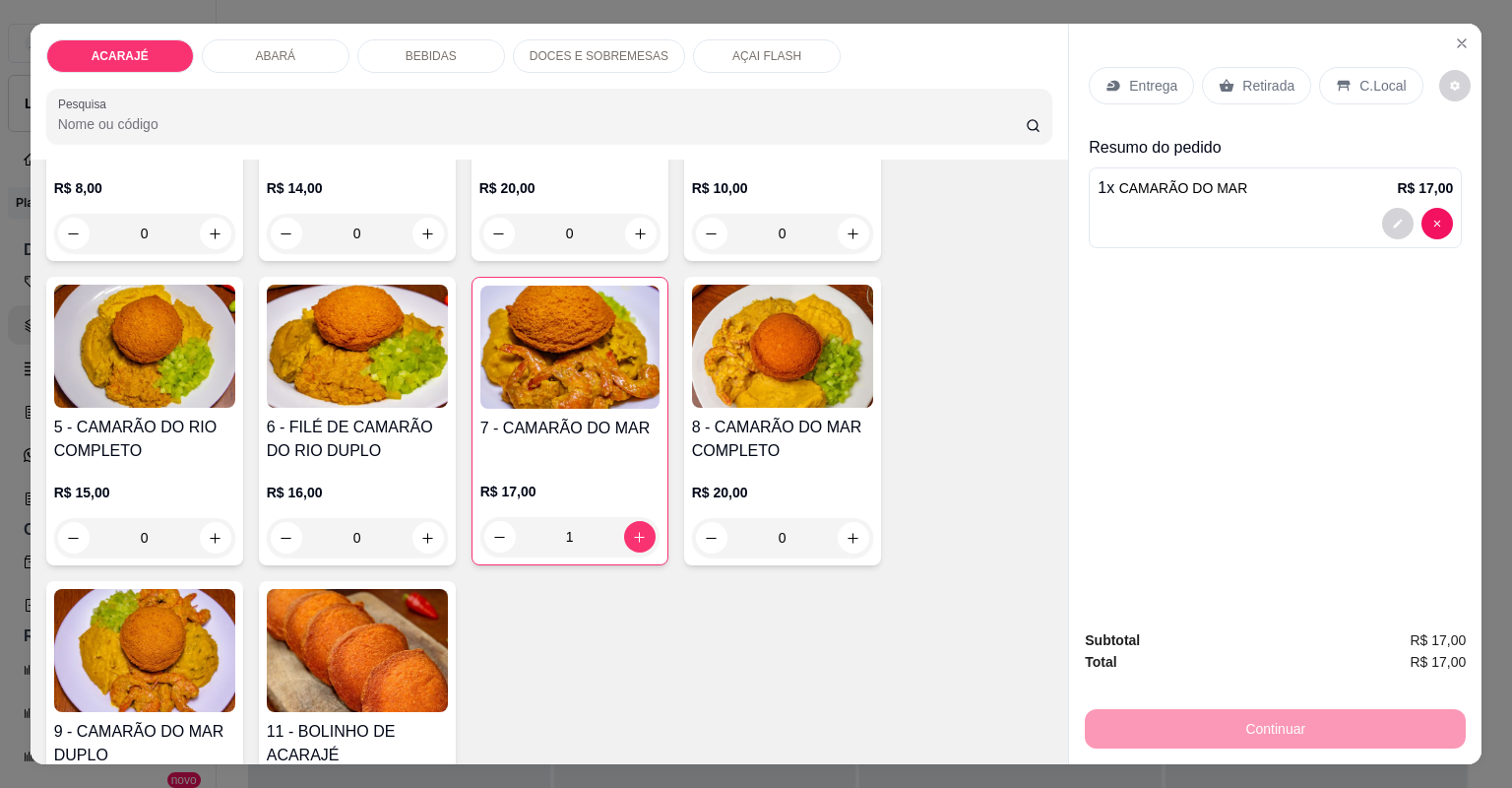 click on "Entrega" at bounding box center (1153, 86) 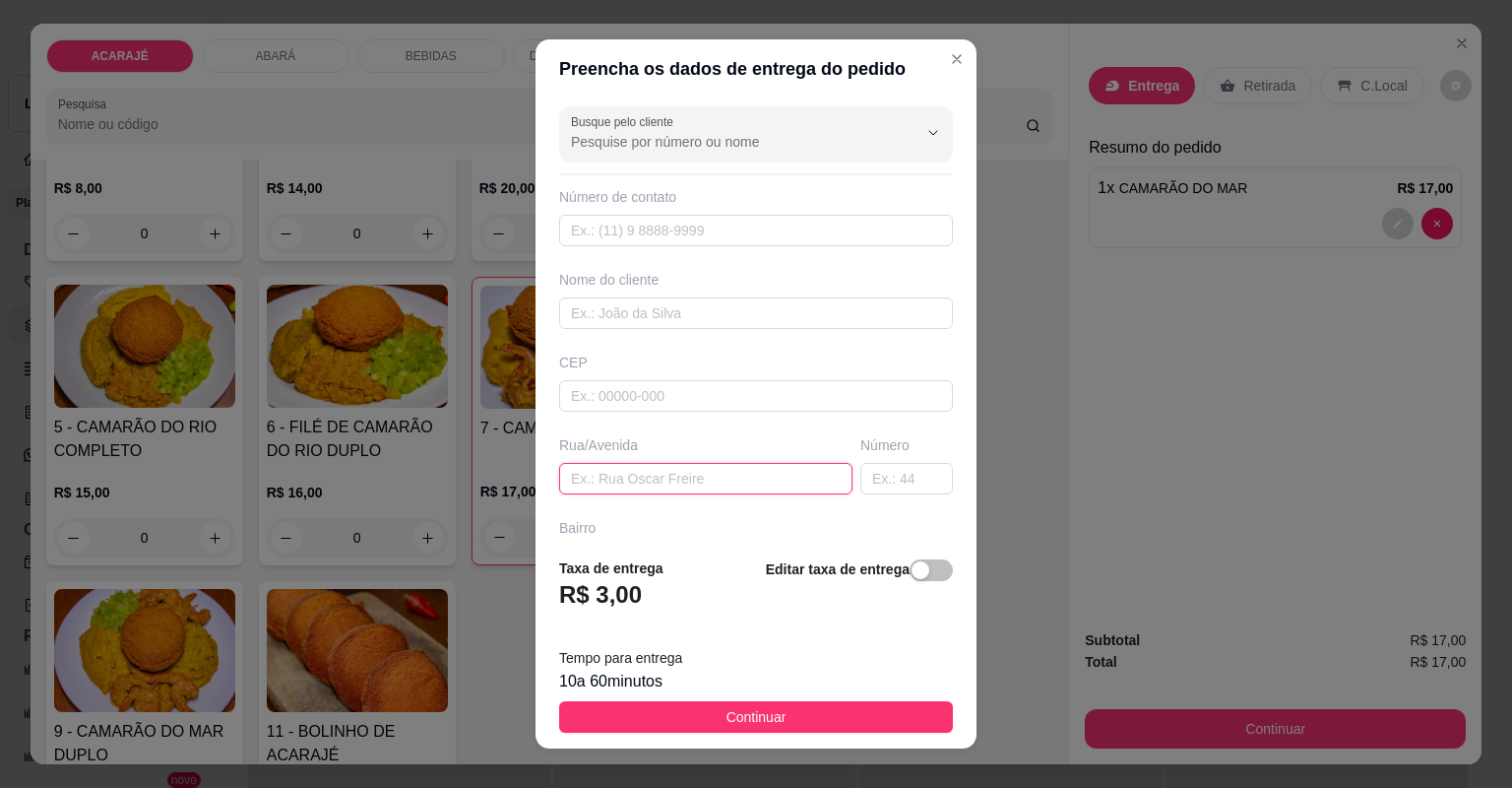 click at bounding box center [706, 479] 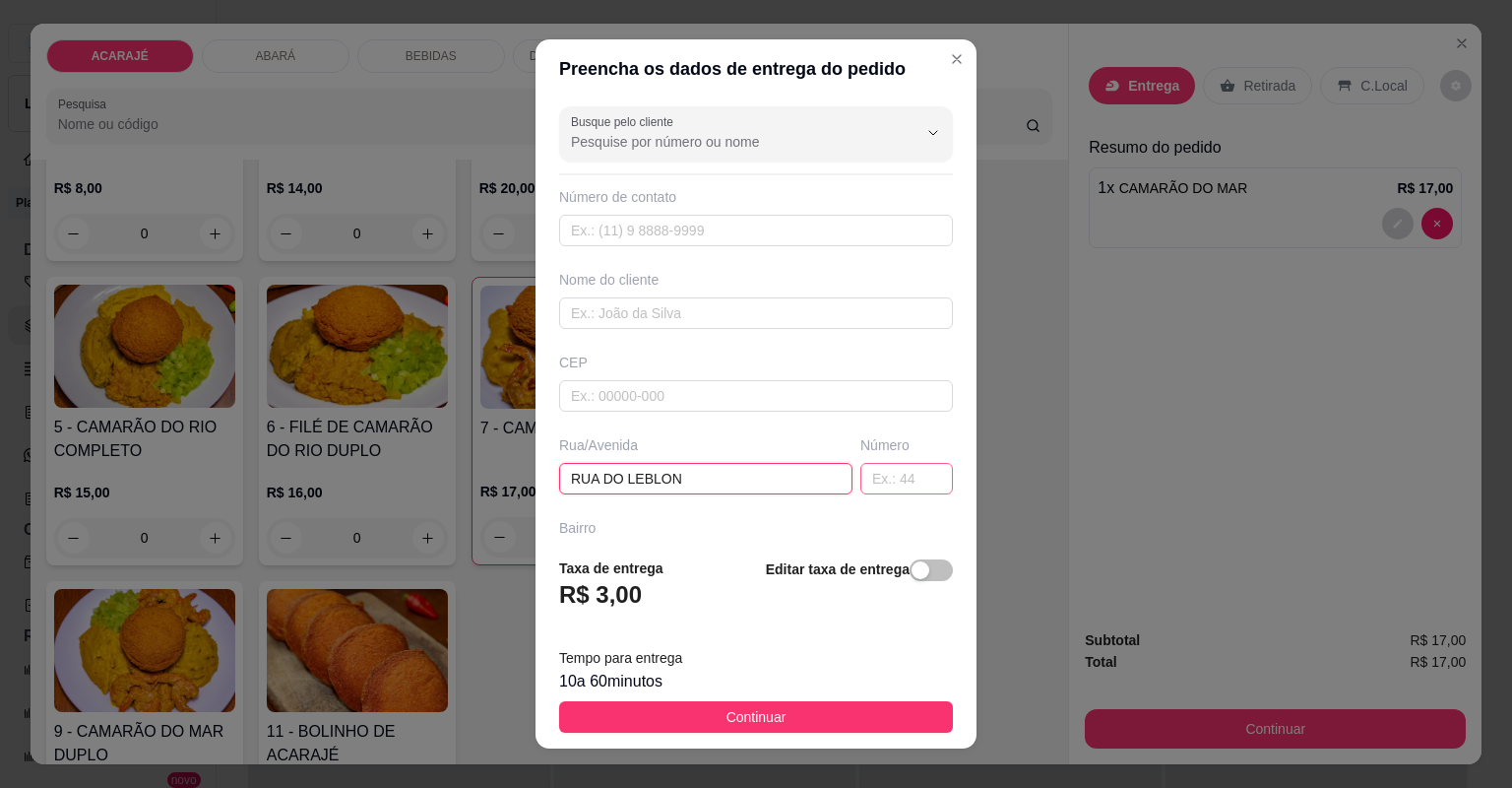 type on "RUA DO LEBLON" 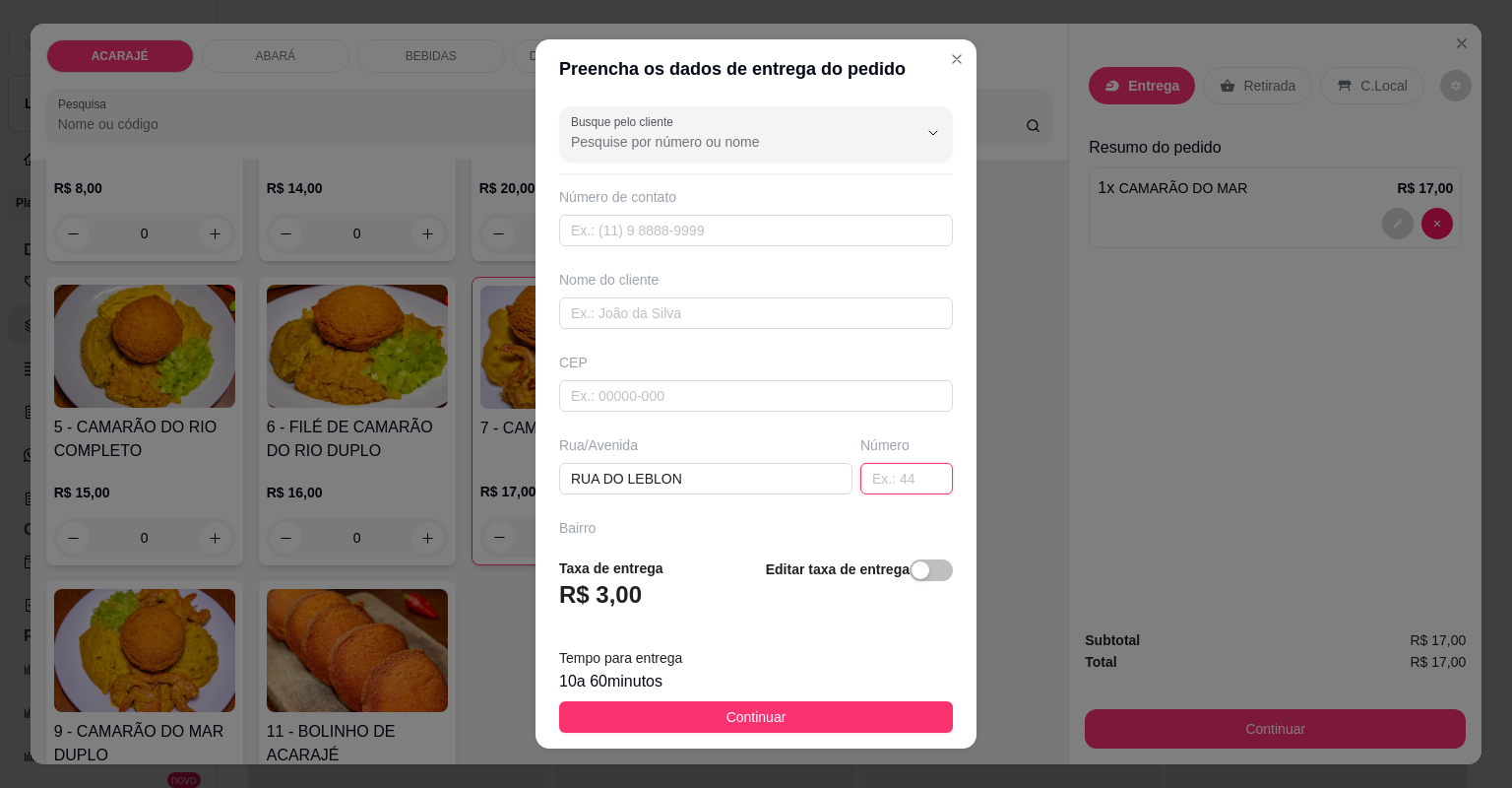 click at bounding box center [907, 479] 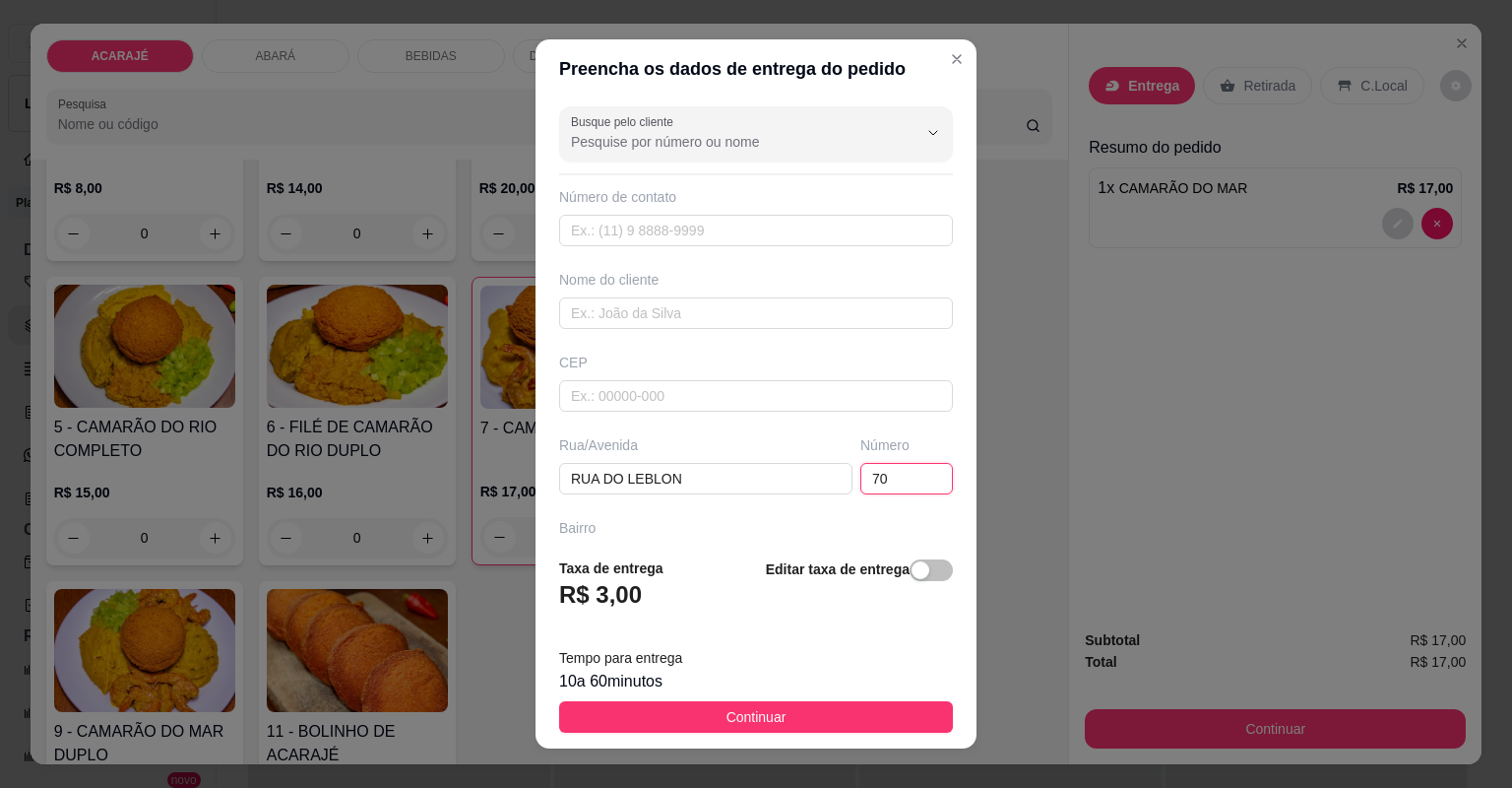 type on "70" 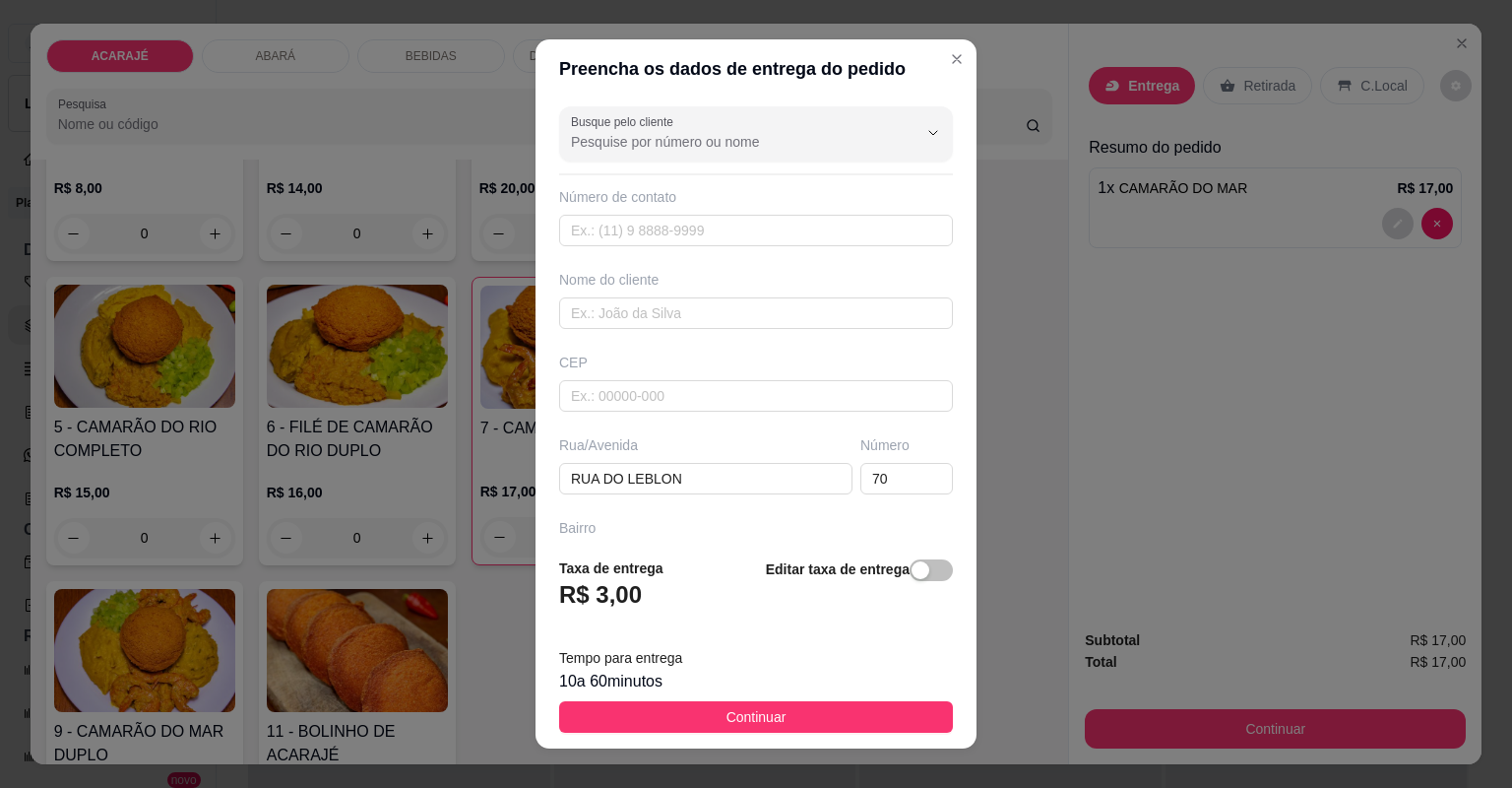 click on "Busque pelo cliente Número de contato Nome do cliente CEP Rua/Avenida [STREET] Número [NUMBER] Bairro Cidade Complemento" at bounding box center (756, 320) 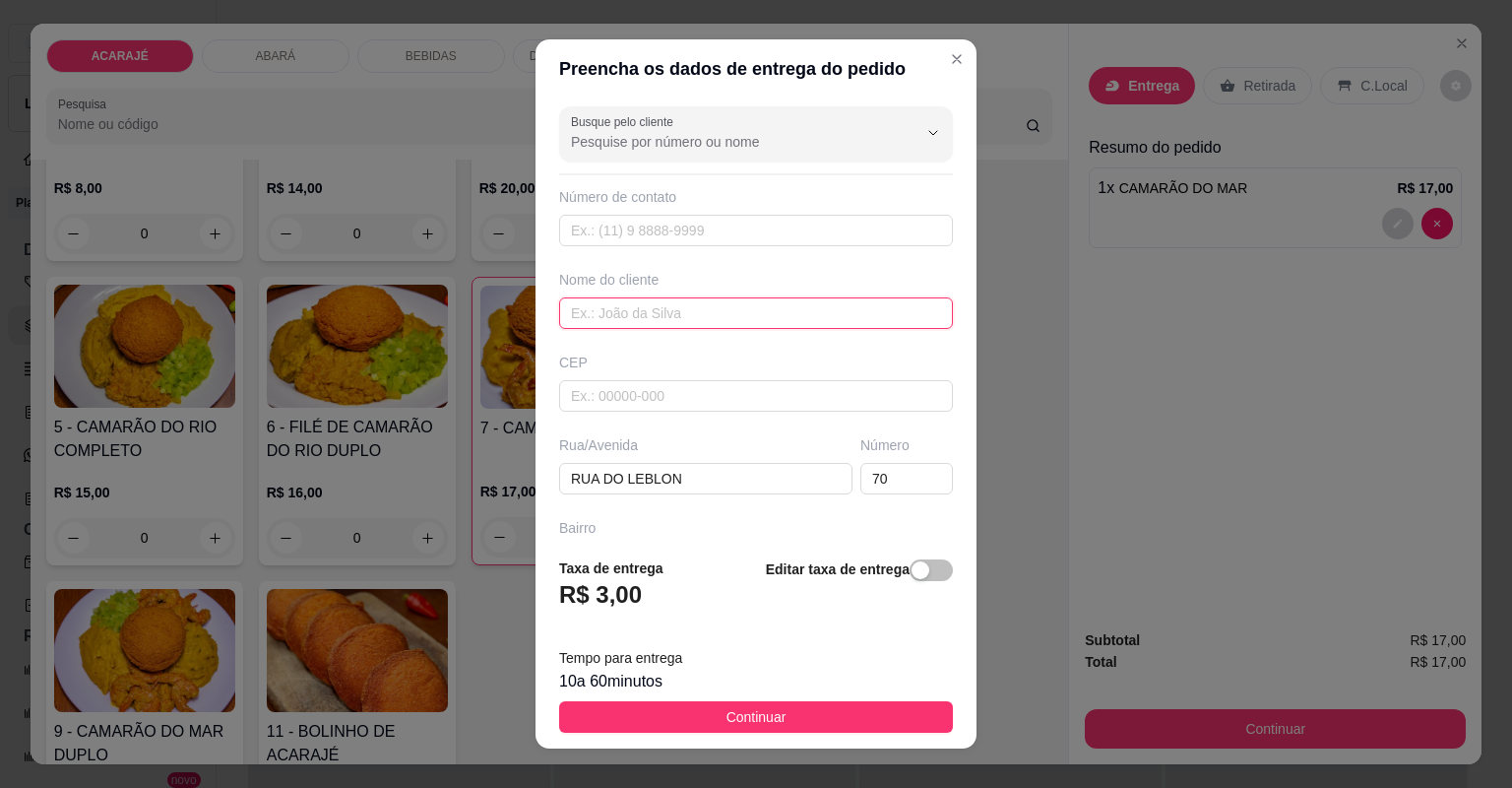 click at bounding box center (756, 313) 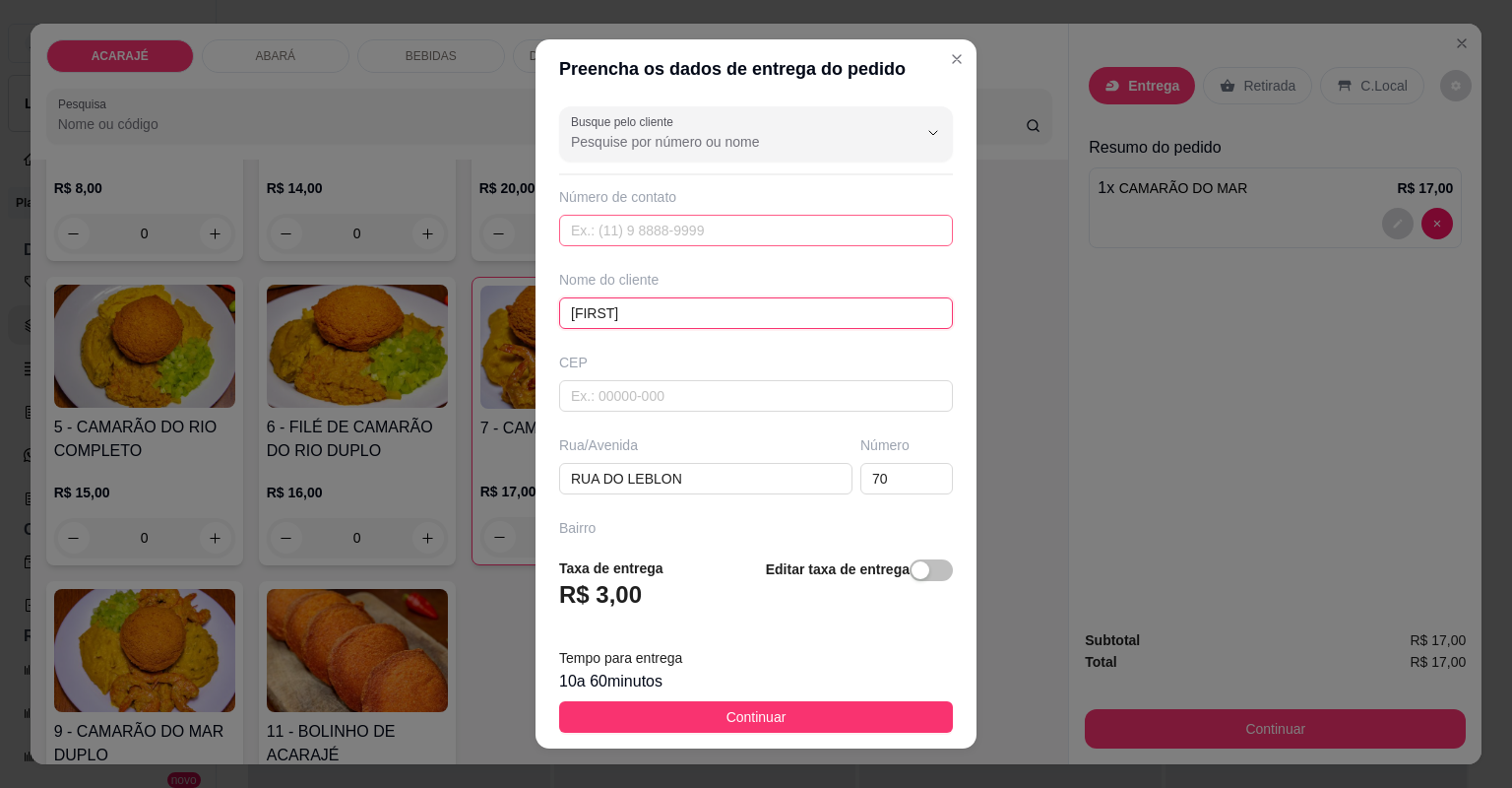 type on "[FIRST]" 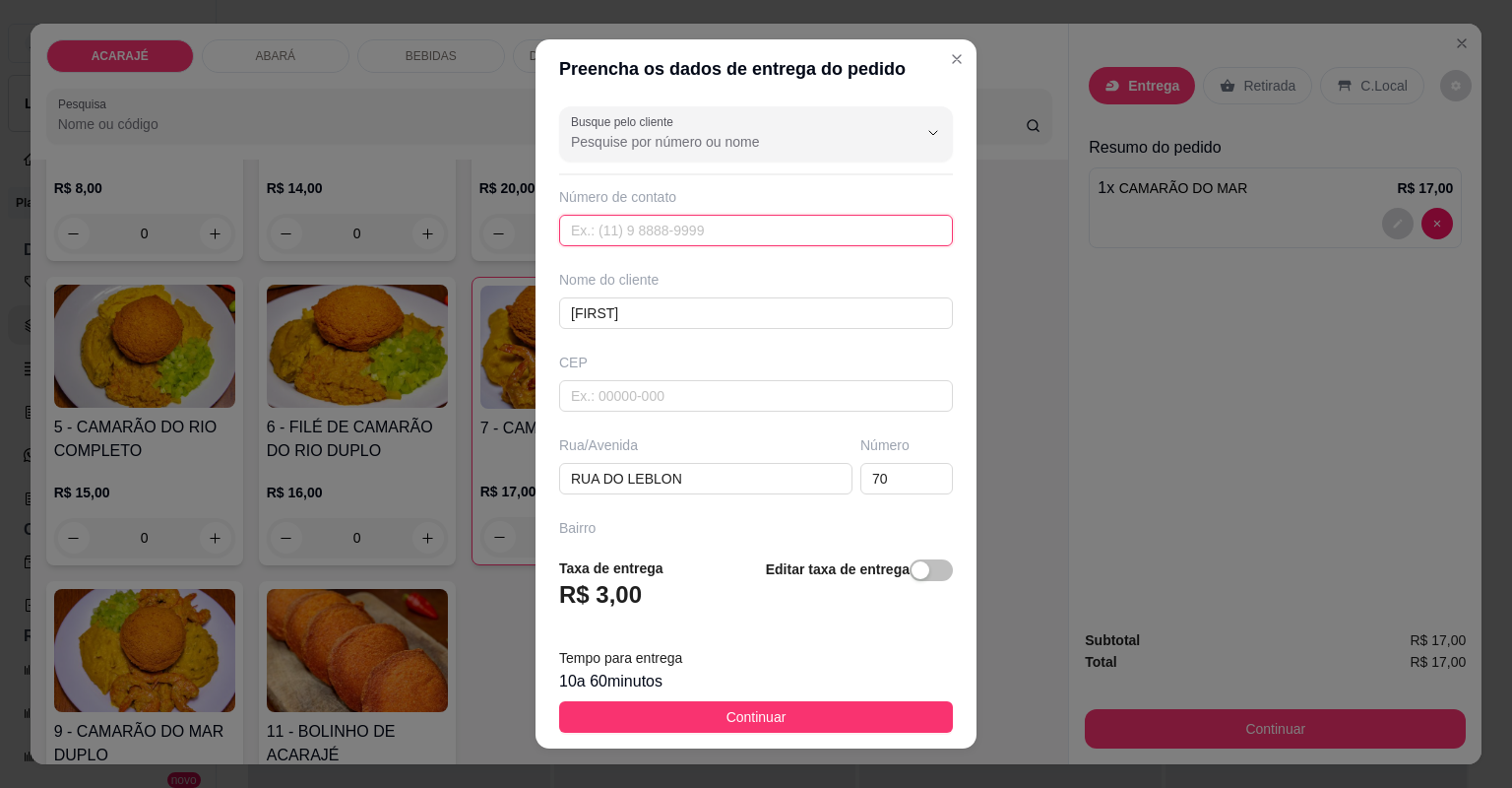 click at bounding box center (756, 230) 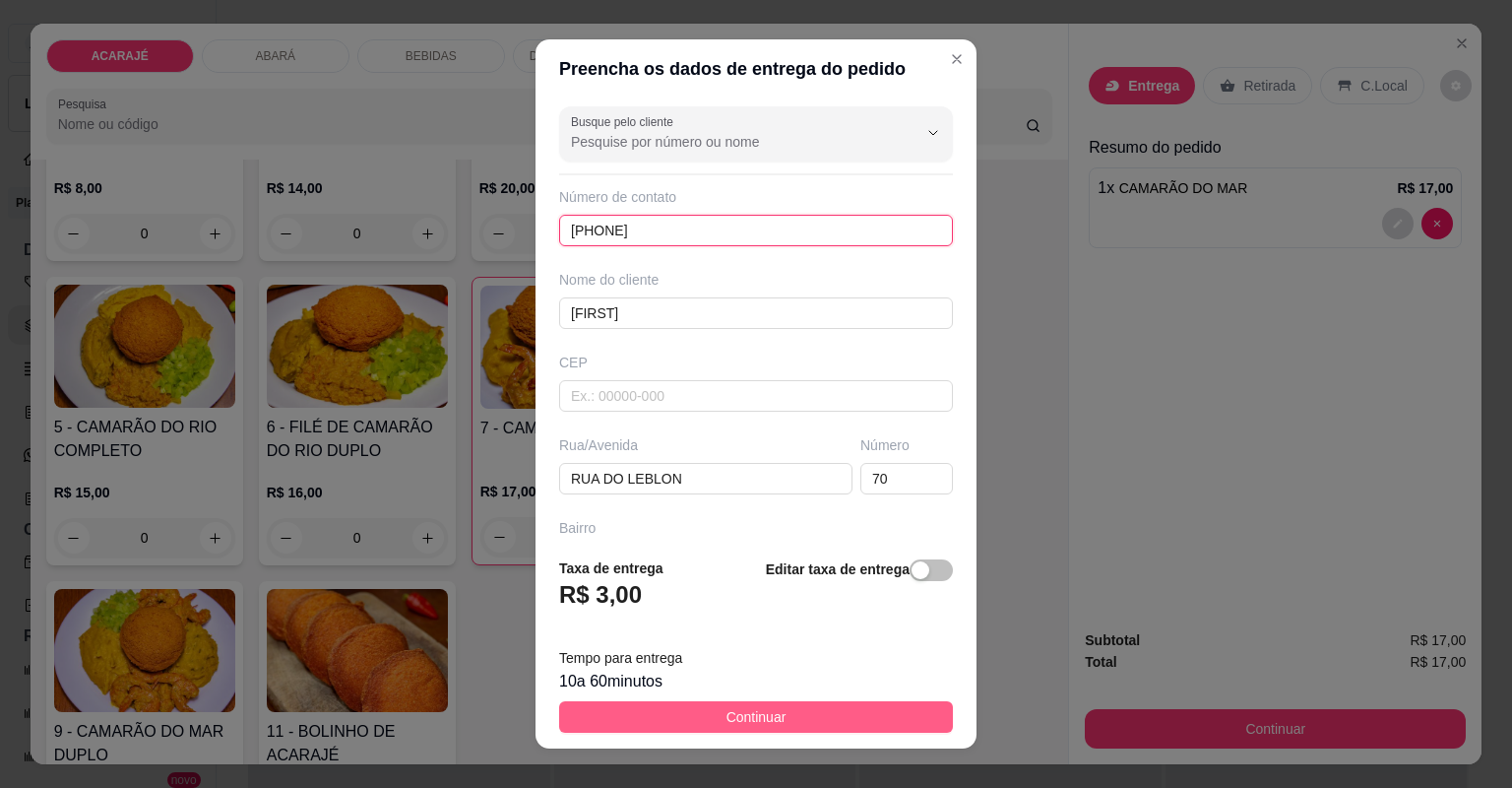 type on "[PHONE]" 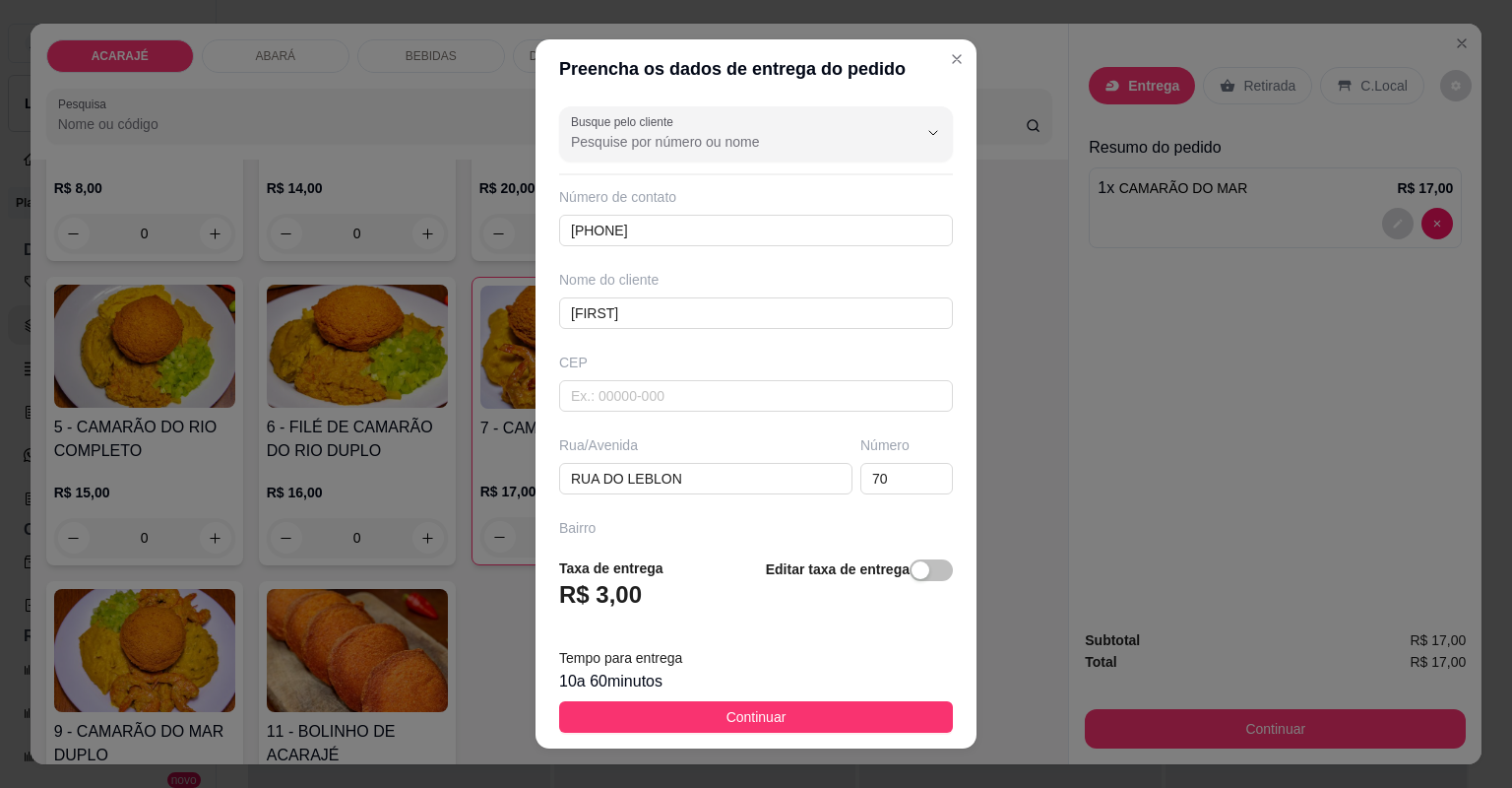 click on "Continuar" at bounding box center [756, 717] 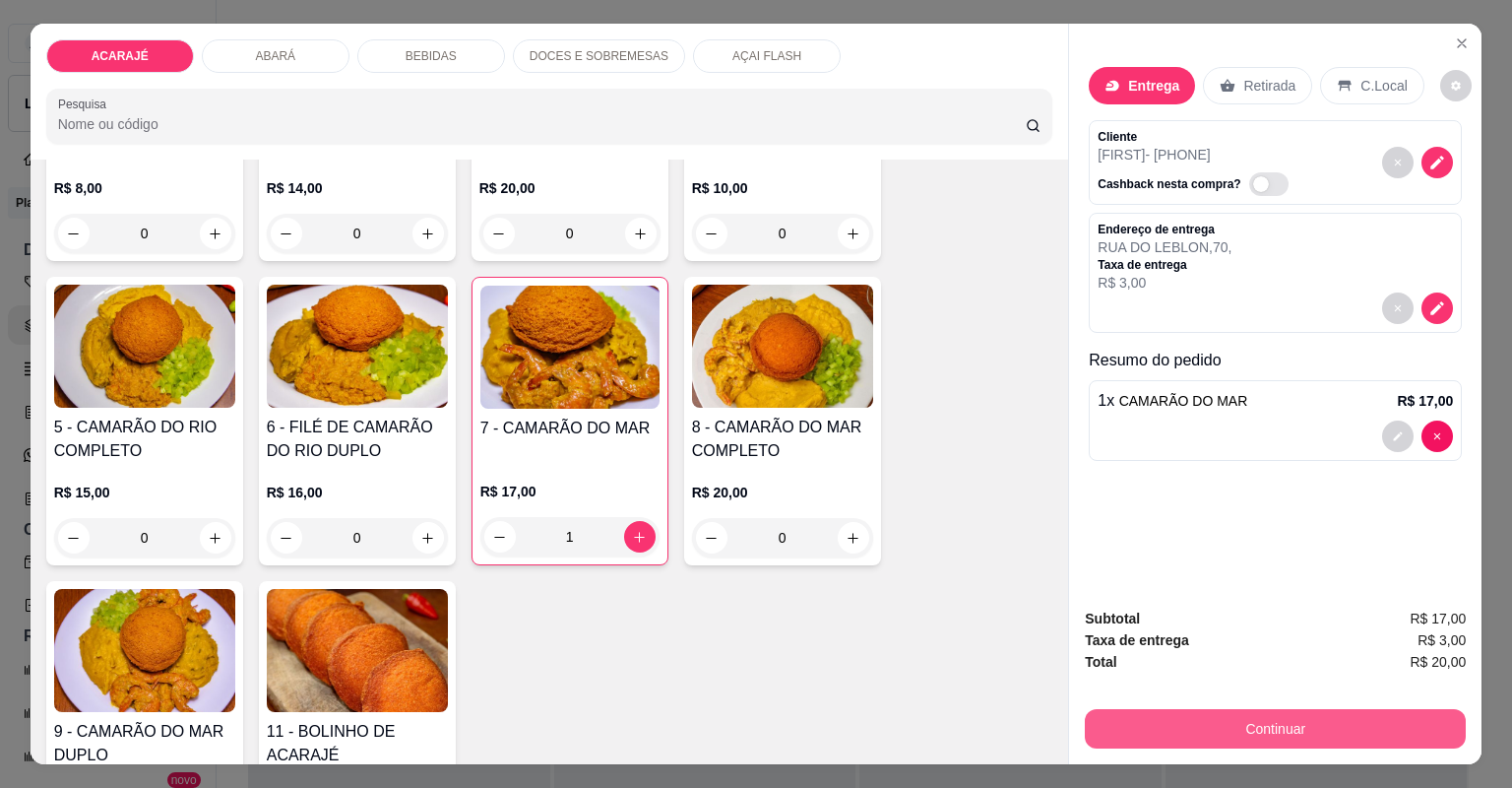 click on "Continuar" at bounding box center [1275, 729] 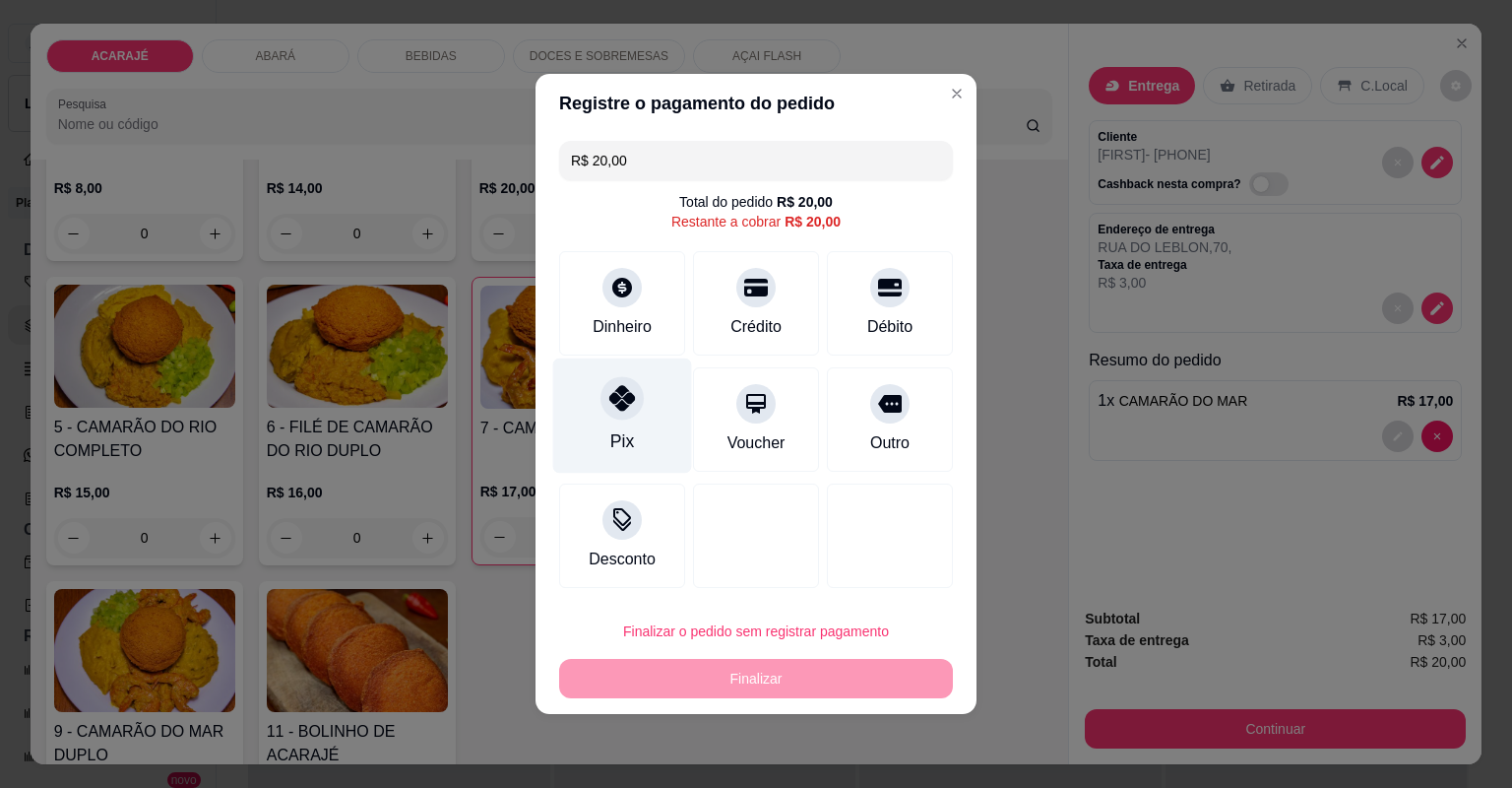 click on "Pix" at bounding box center [622, 416] 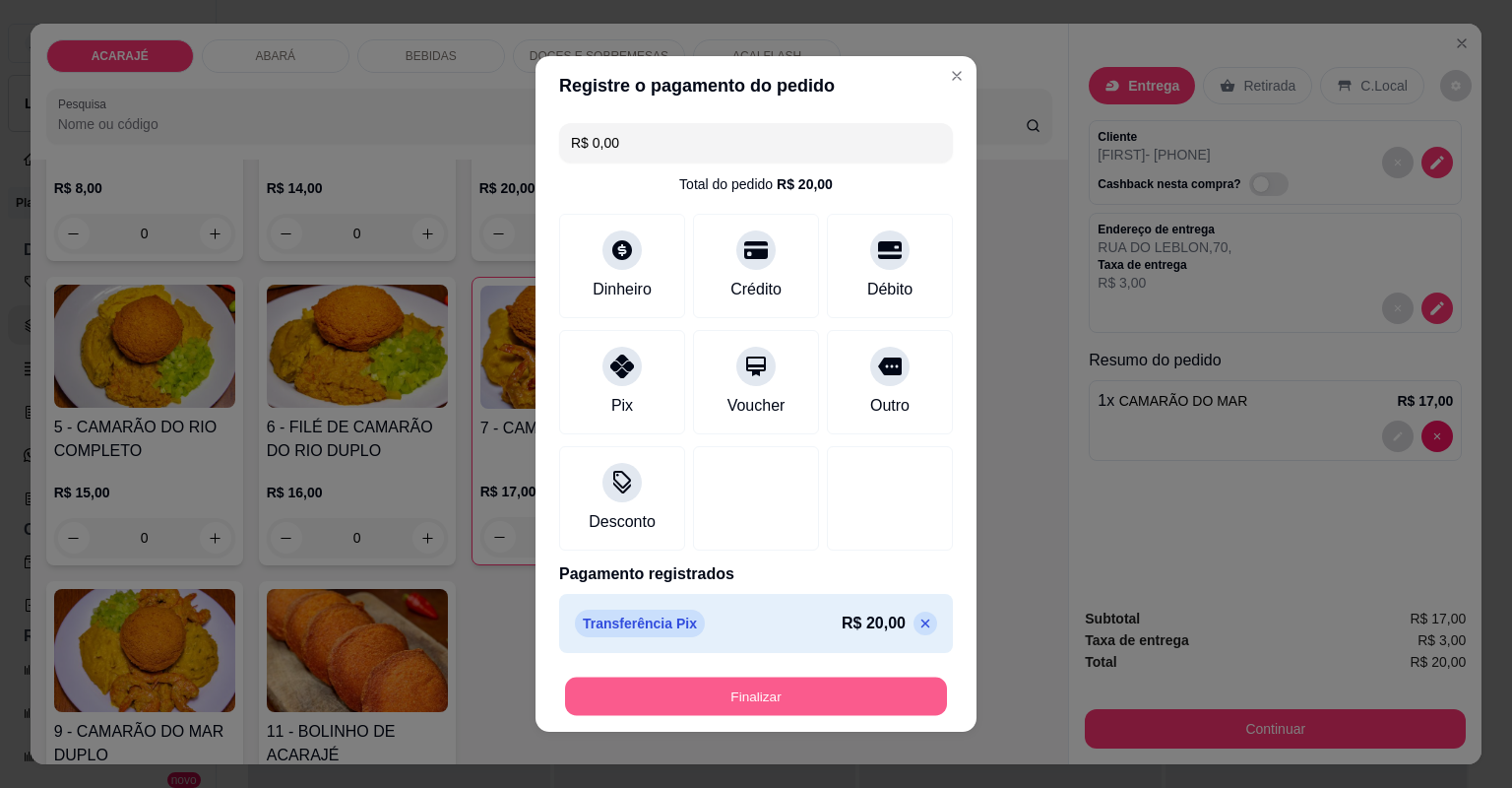 click on "Finalizar" at bounding box center (756, 696) 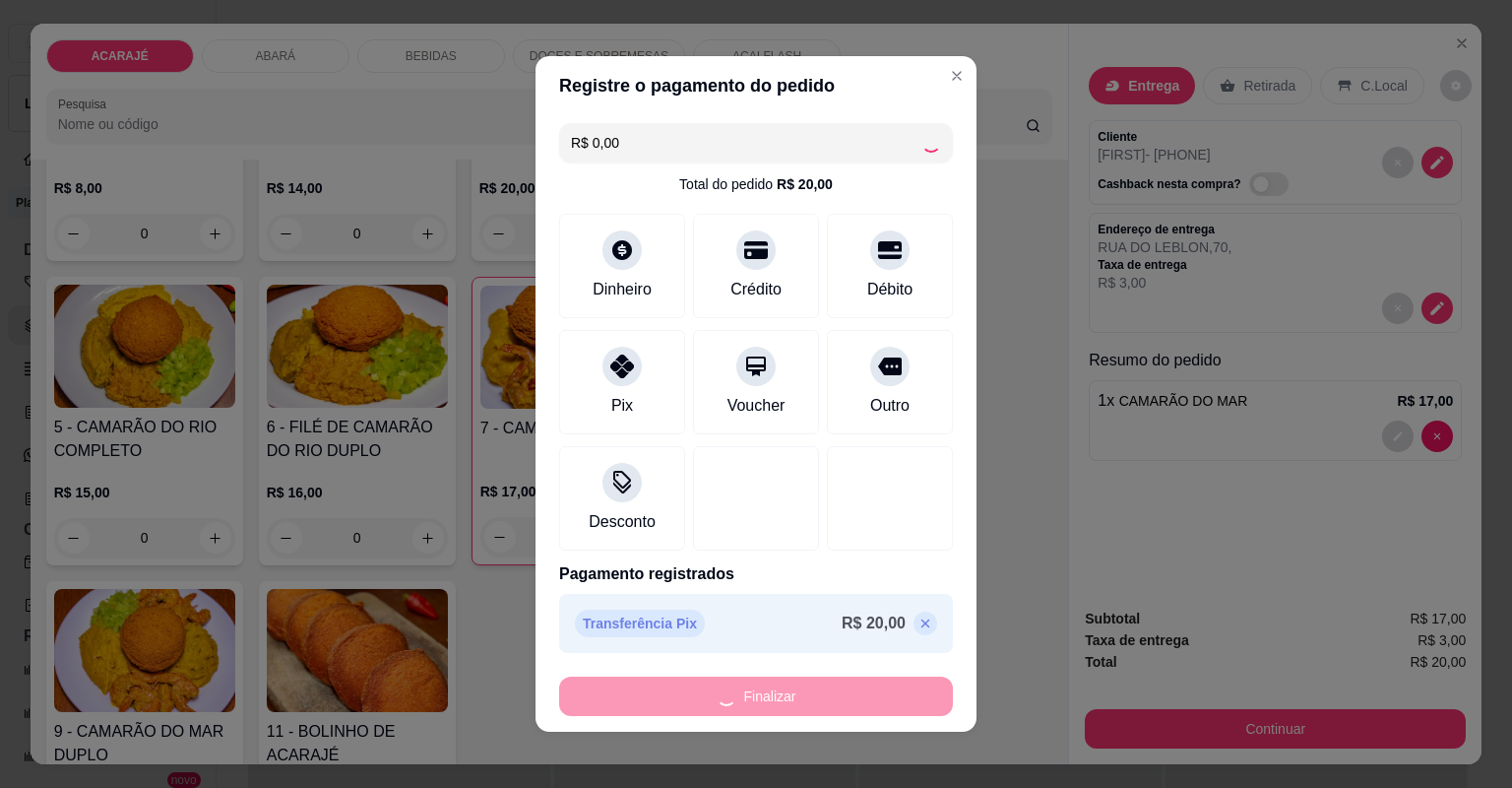 type on "0" 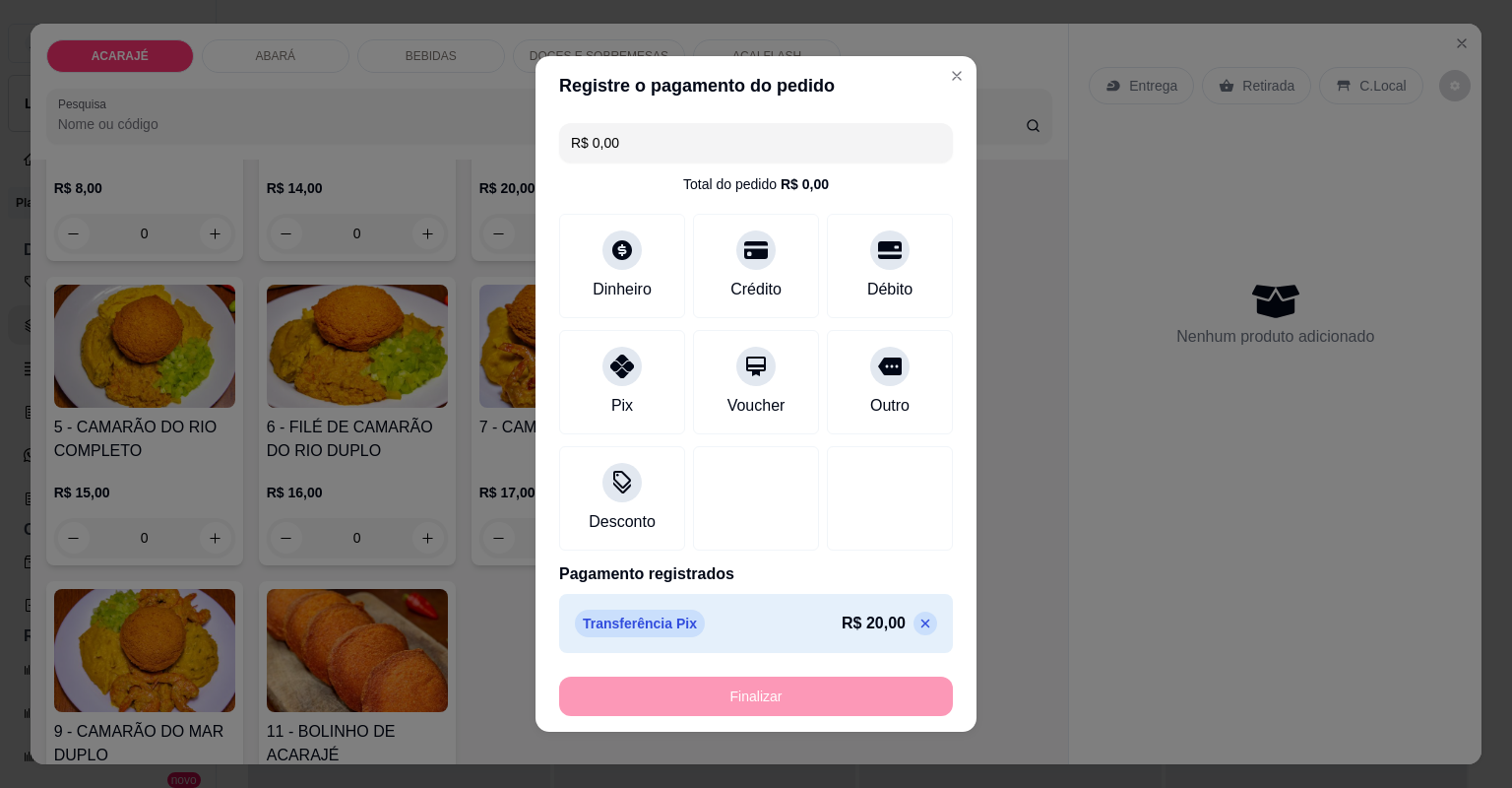 type on "-R$ 20,00" 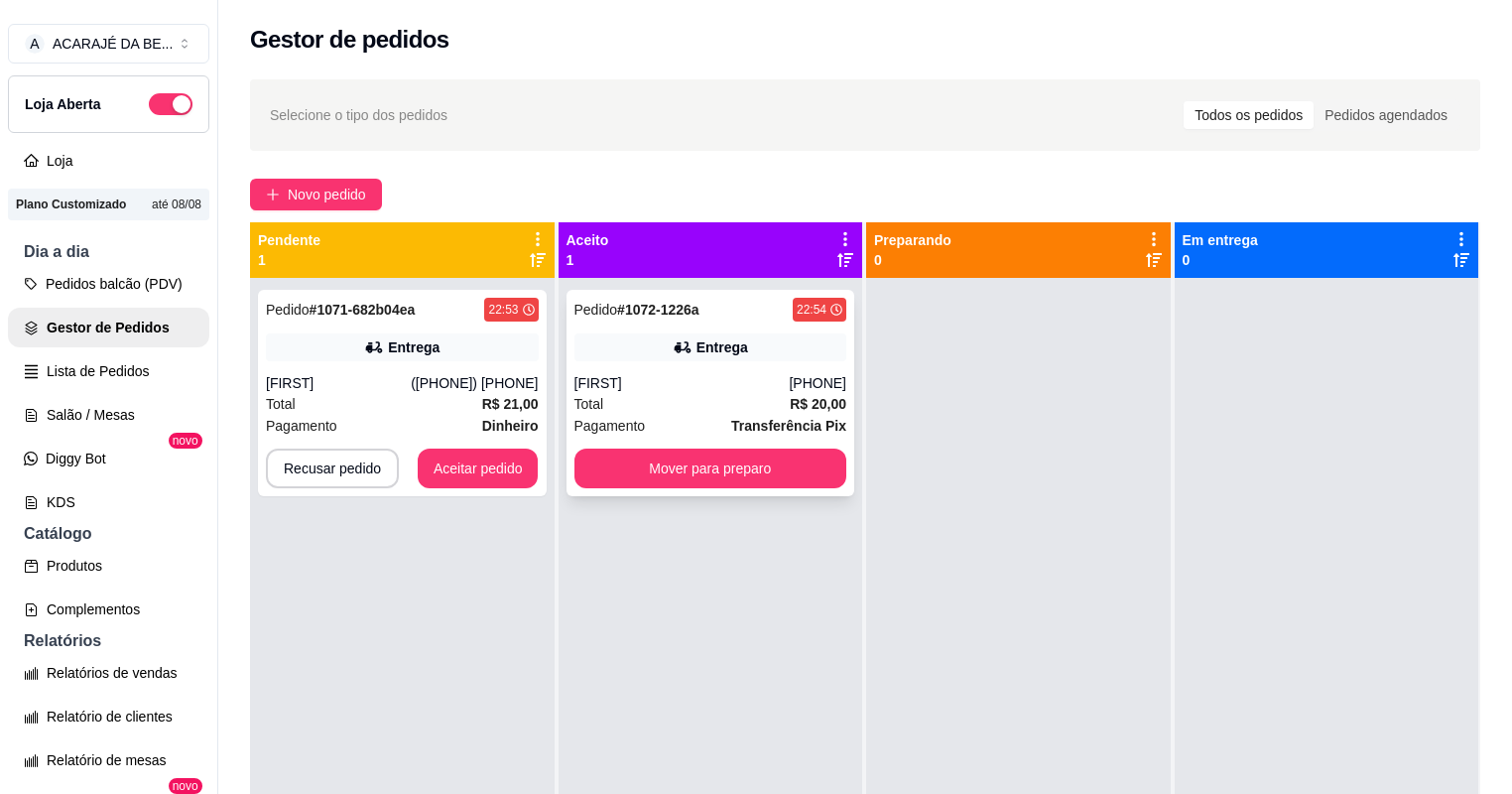 click on "[PHONE]" at bounding box center (818, 383) 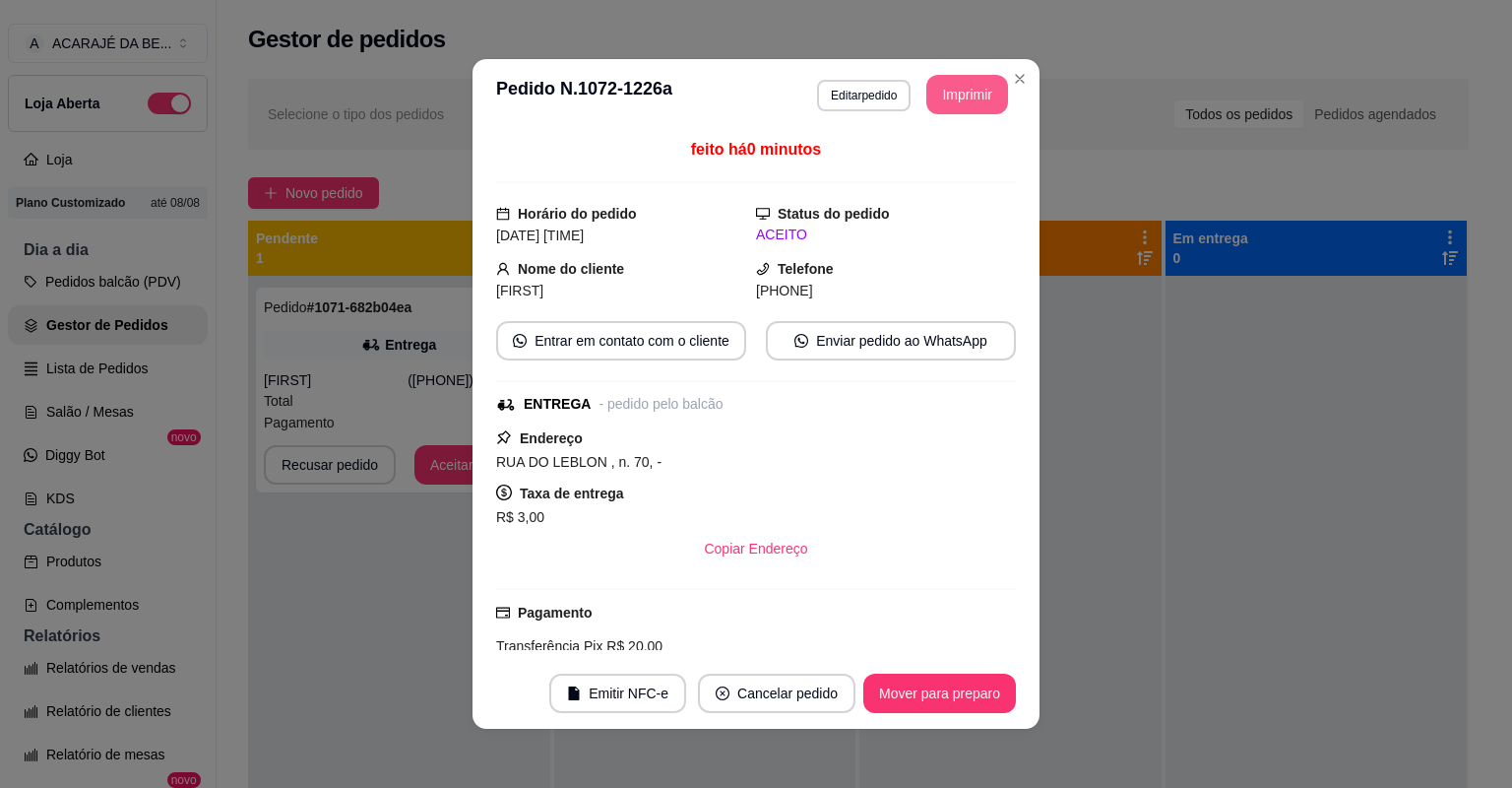 click on "Imprimir" at bounding box center [967, 95] 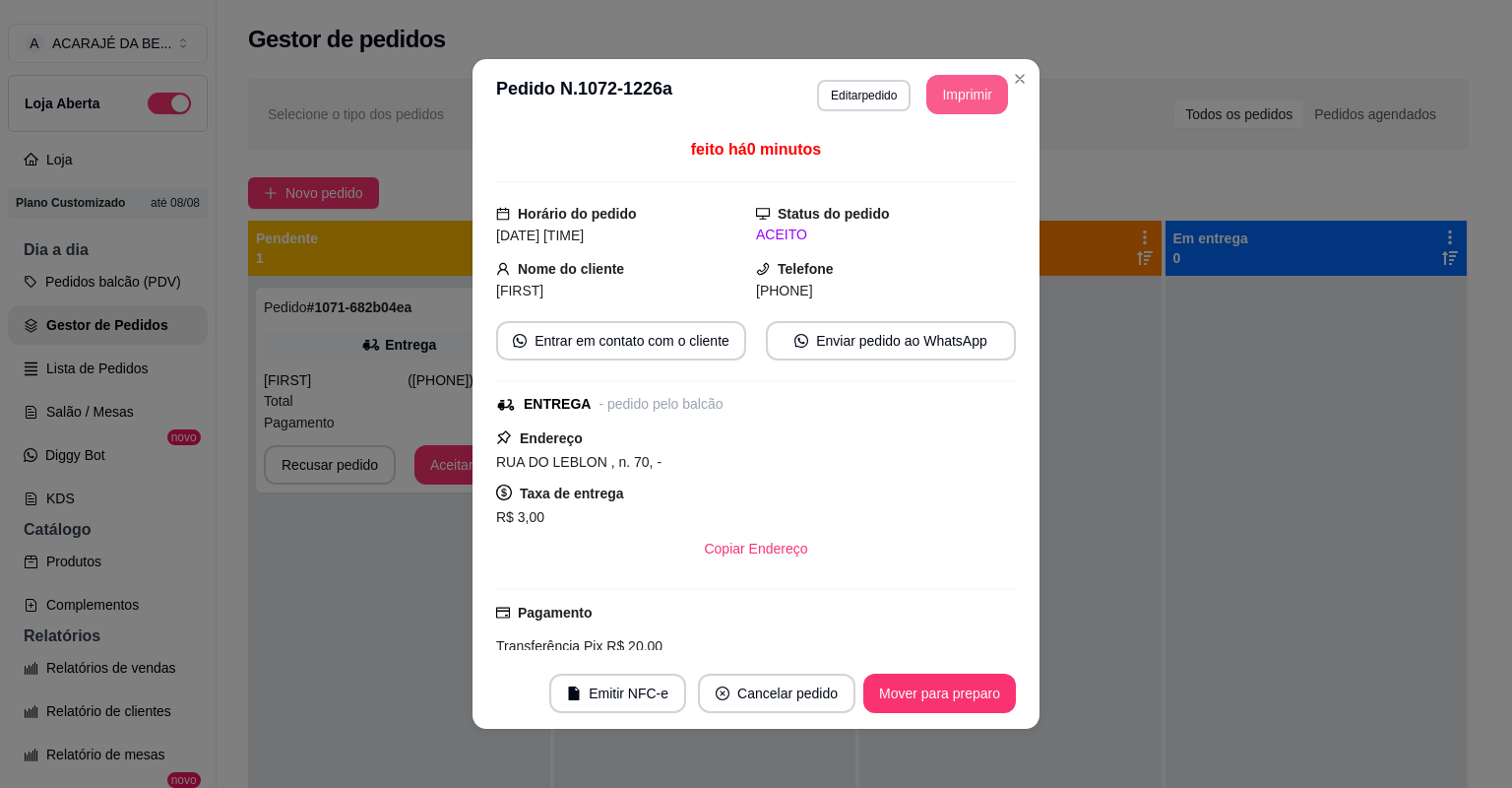 scroll, scrollTop: 0, scrollLeft: 0, axis: both 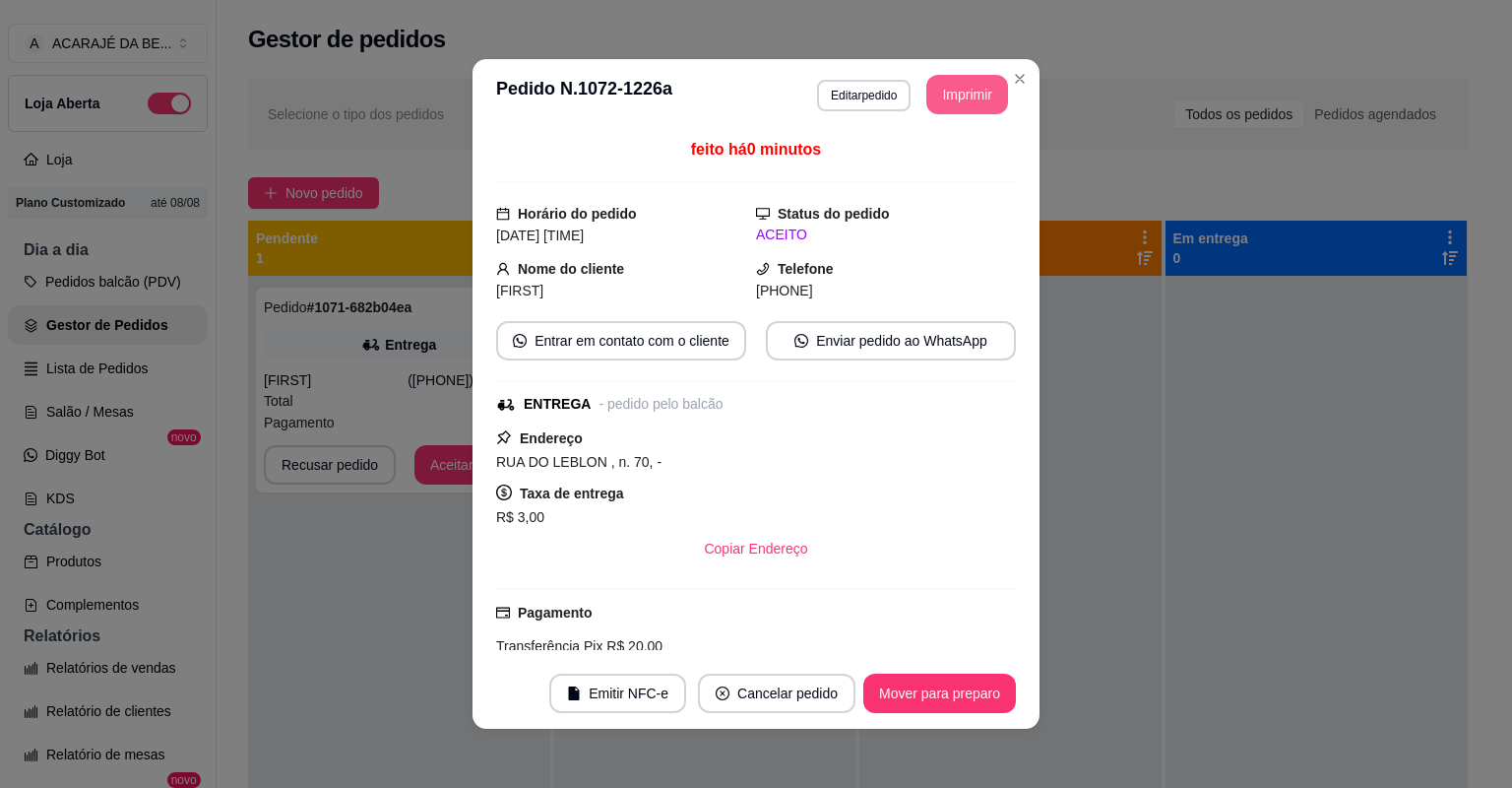 click on "Mover para preparo" at bounding box center (939, 693) 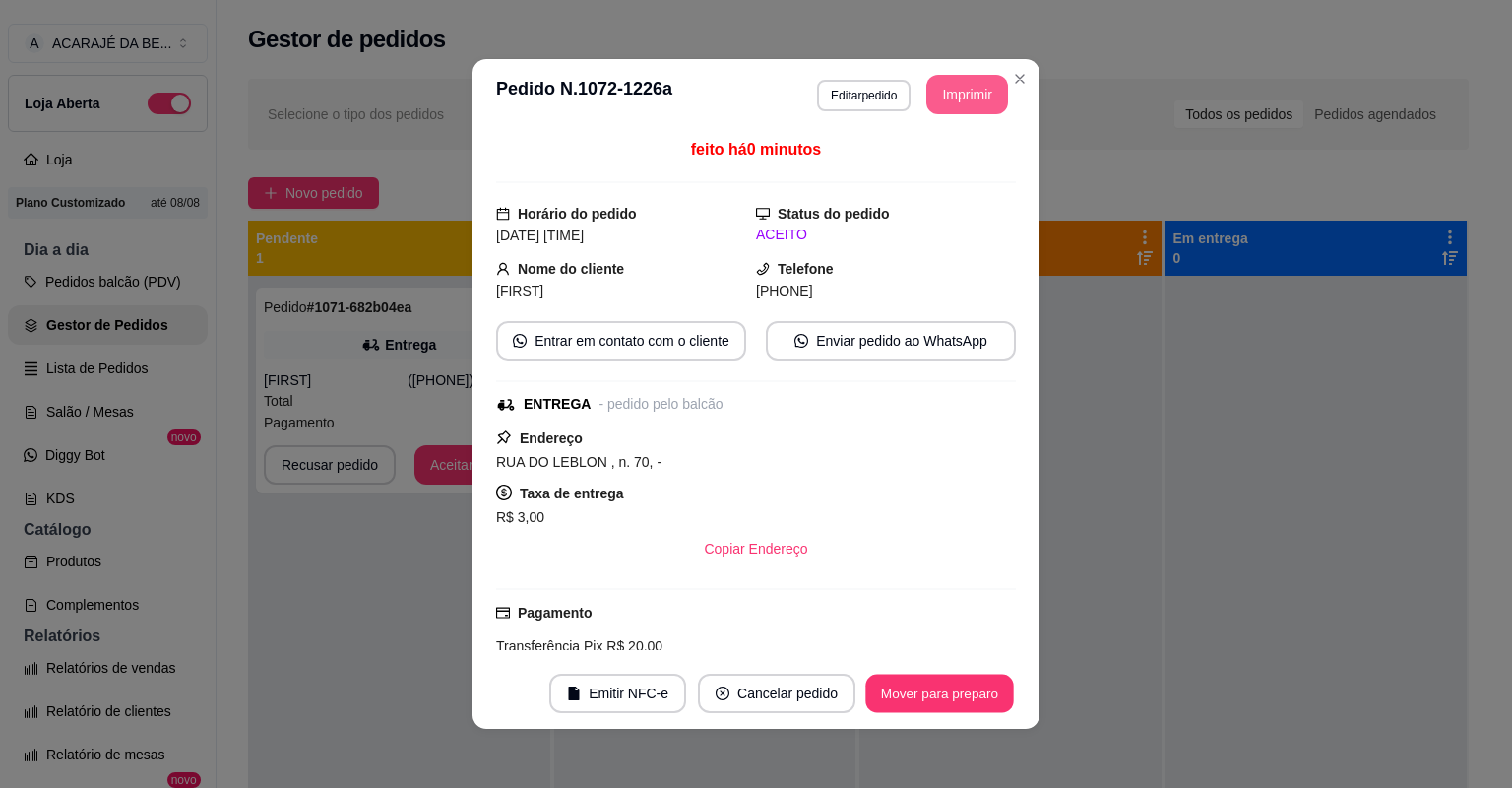 click on "Mover para preparo" at bounding box center [939, 693] 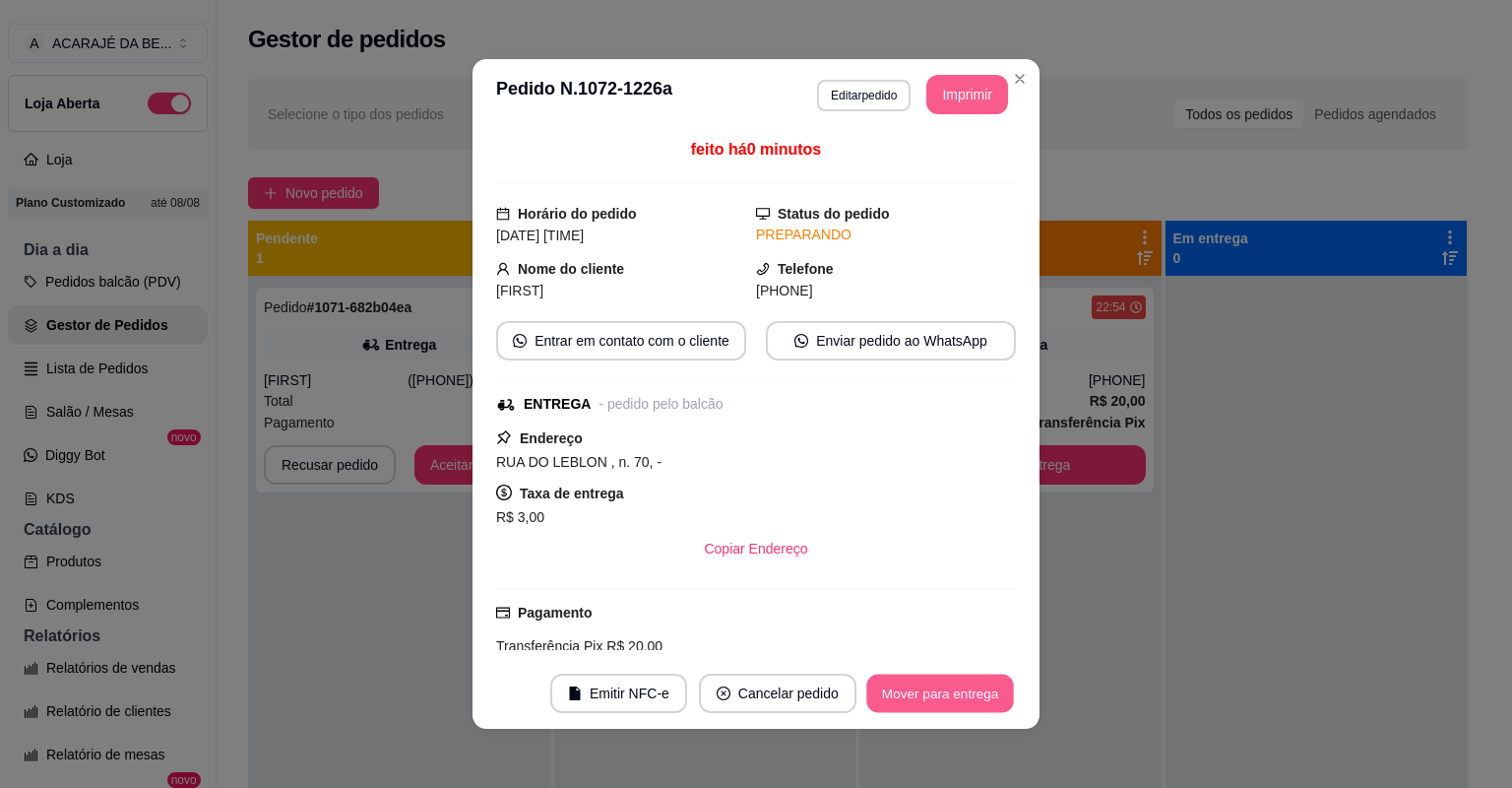 click on "Mover para entrega" at bounding box center [940, 693] 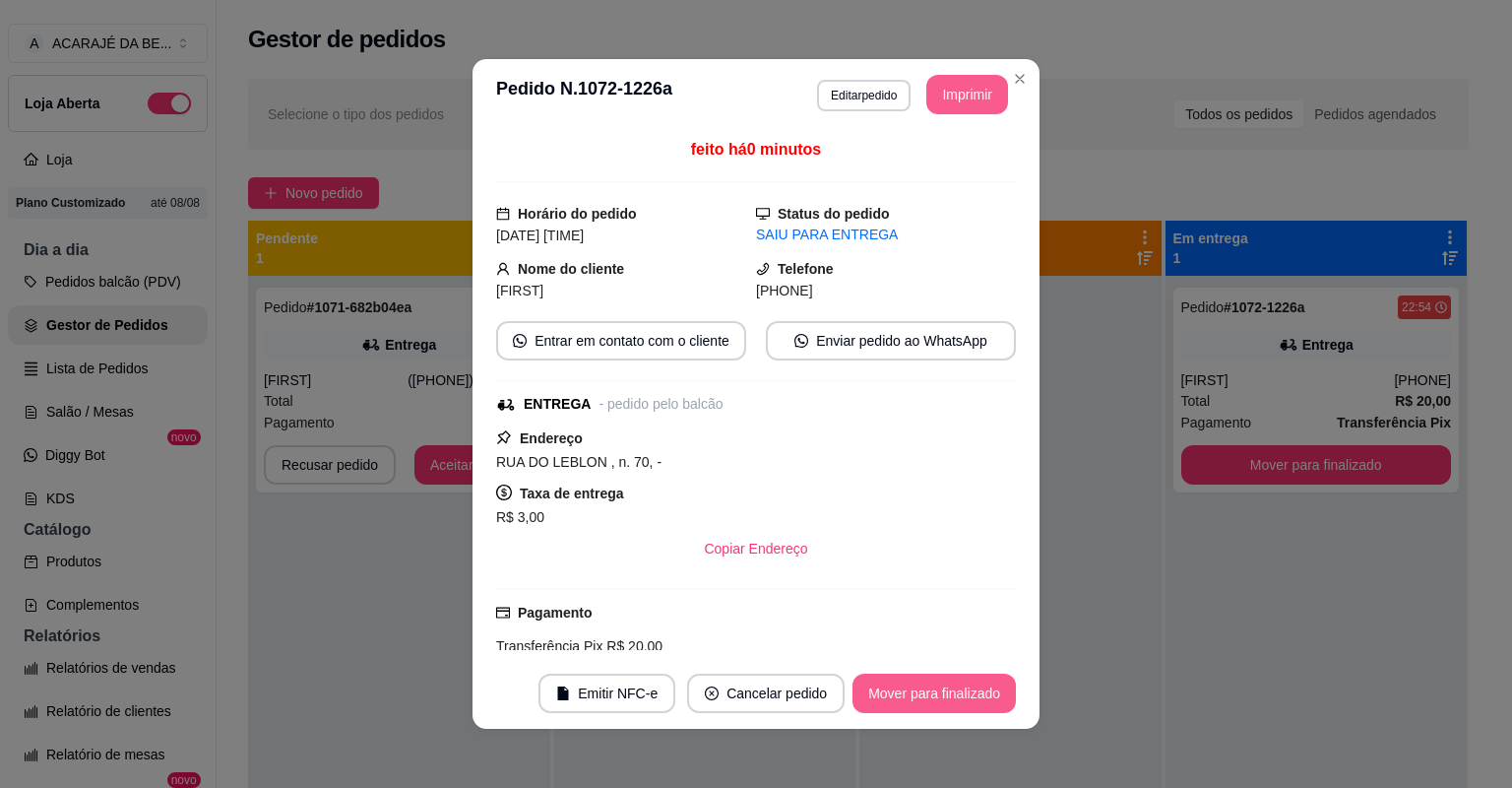 click on "Mover para finalizado" at bounding box center (934, 693) 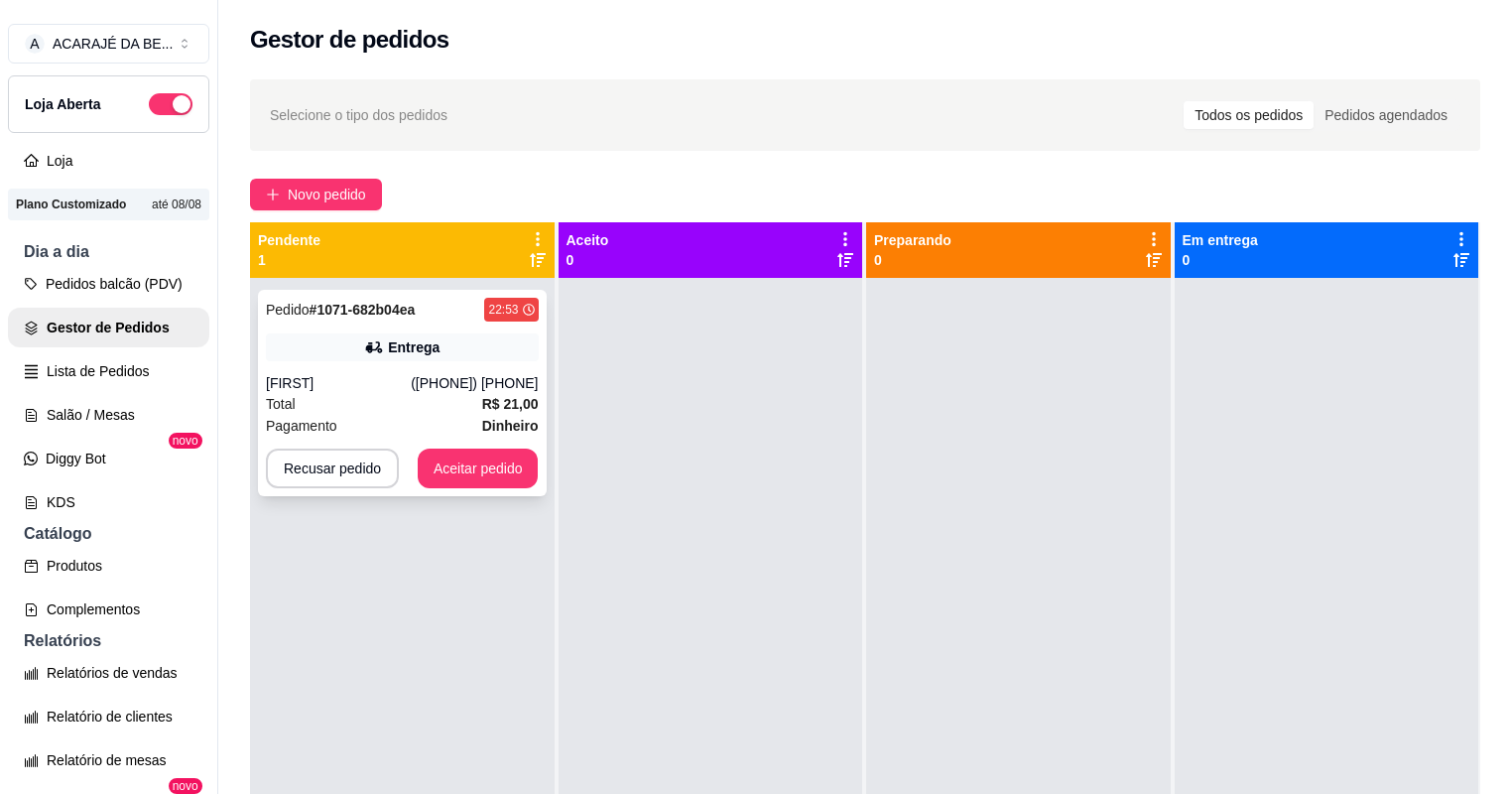 click on "R$ 21,00" at bounding box center [510, 404] 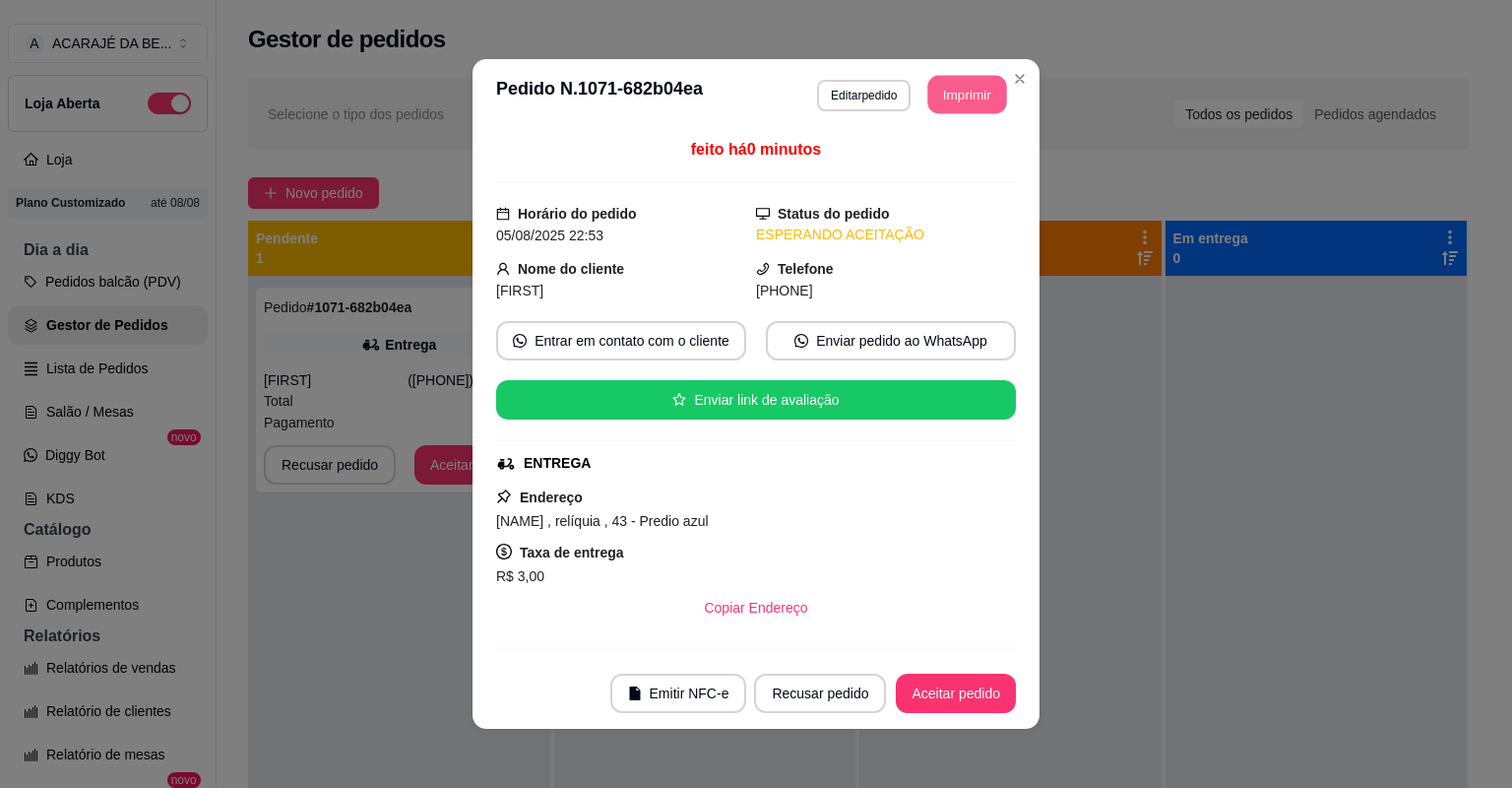 click on "Imprimir" at bounding box center [968, 95] 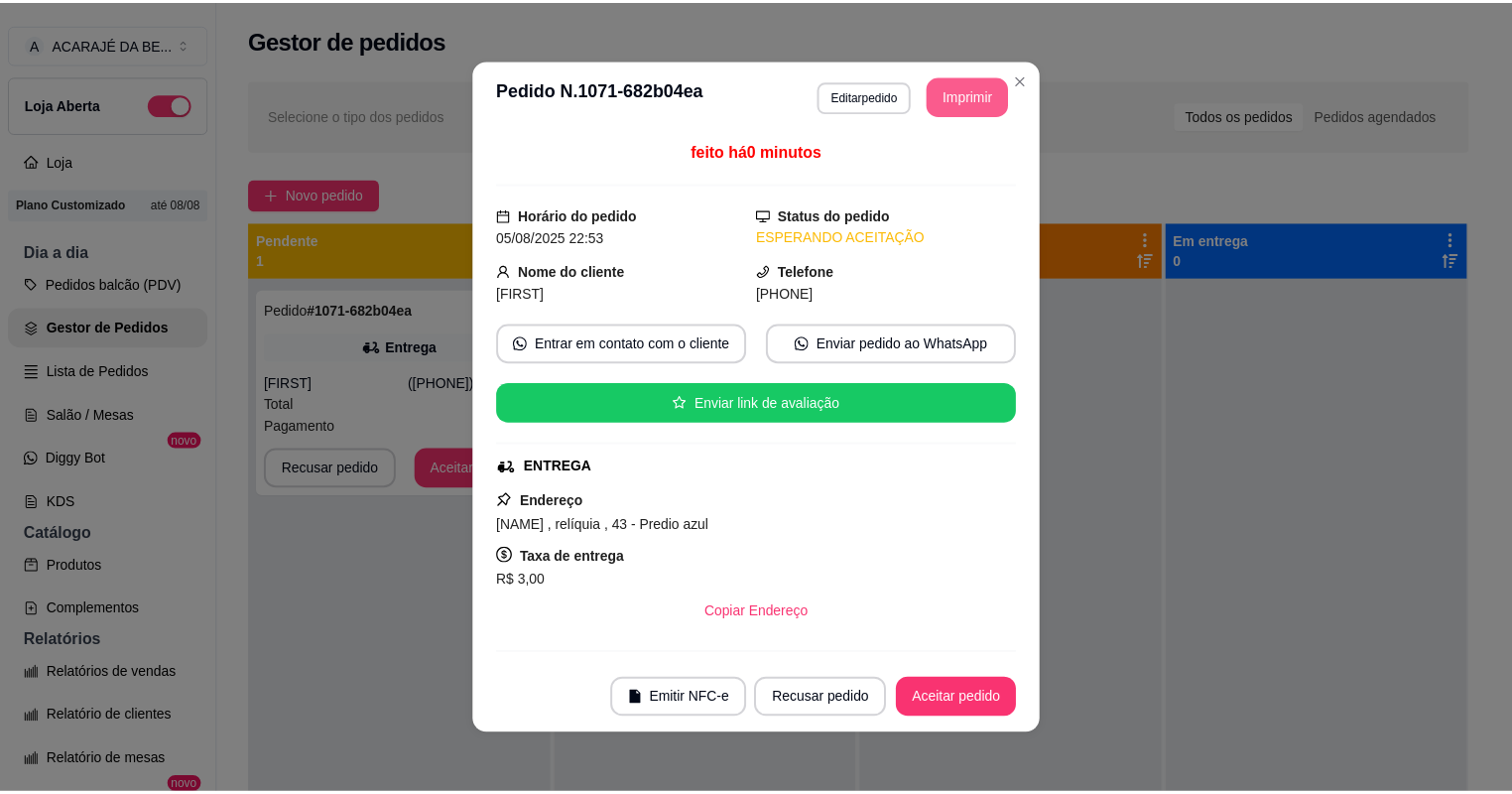 scroll, scrollTop: 0, scrollLeft: 0, axis: both 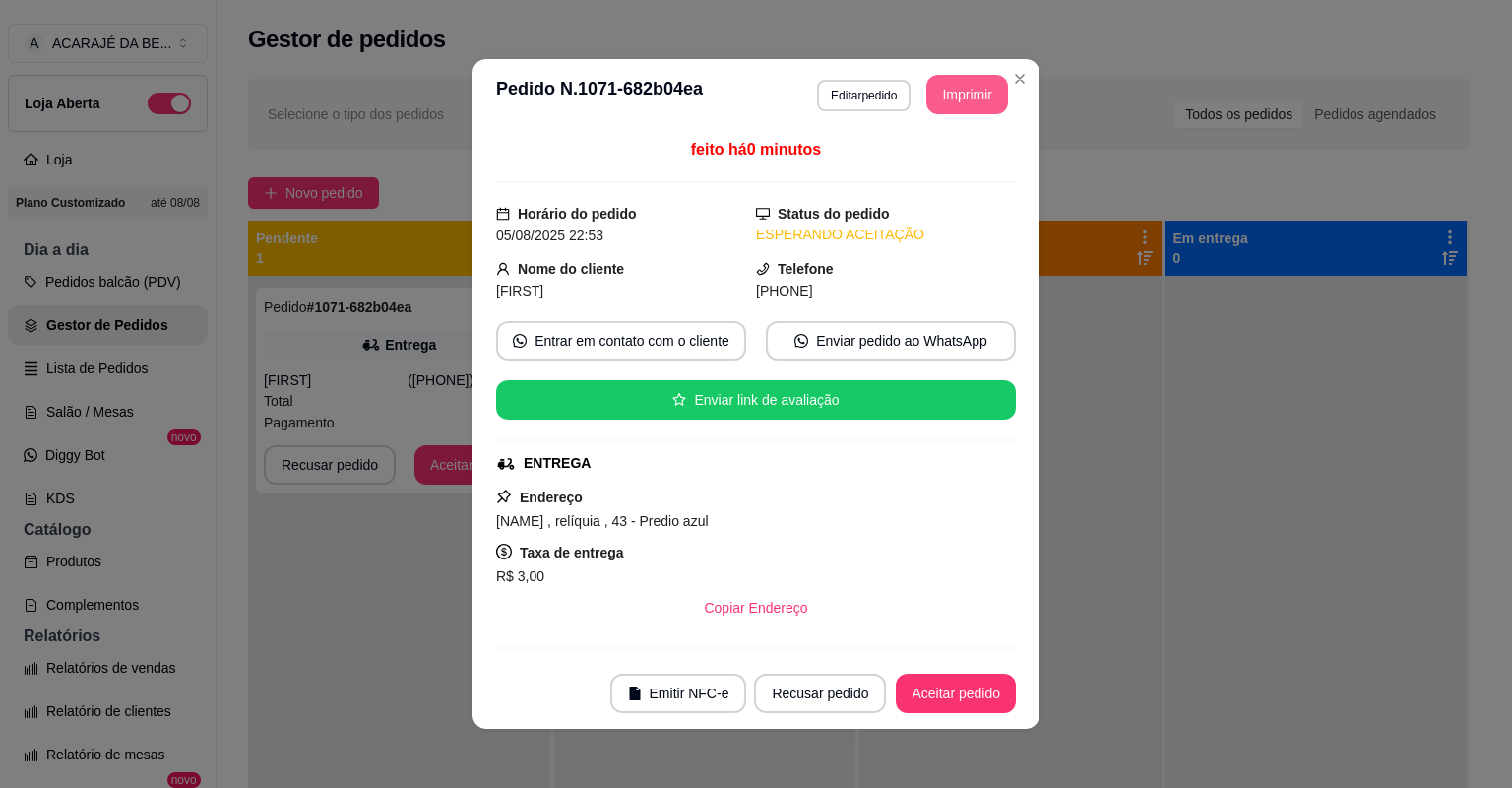 click on "Aceitar pedido" at bounding box center (956, 693) 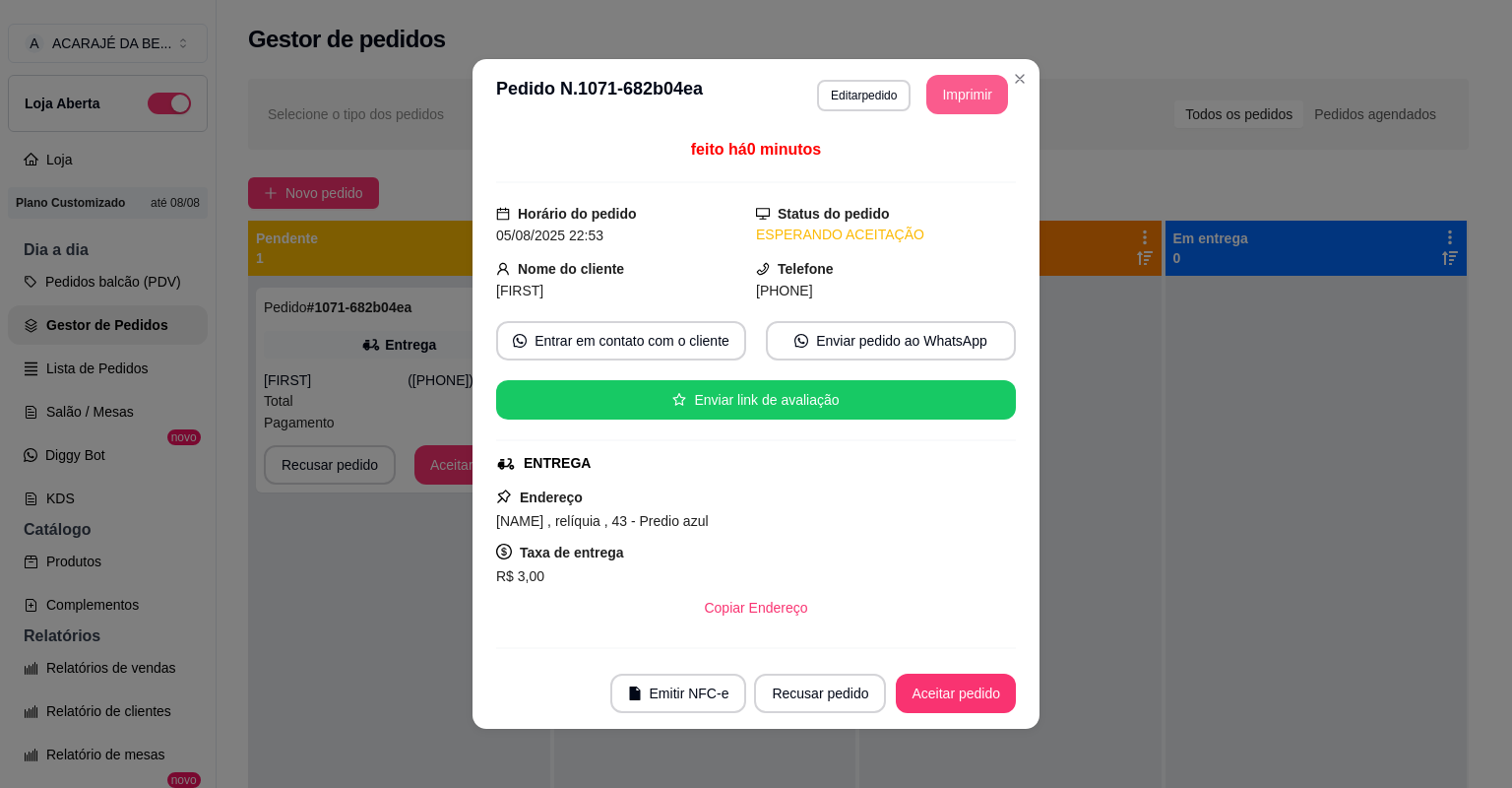 click on "Aceitar pedido" at bounding box center (956, 693) 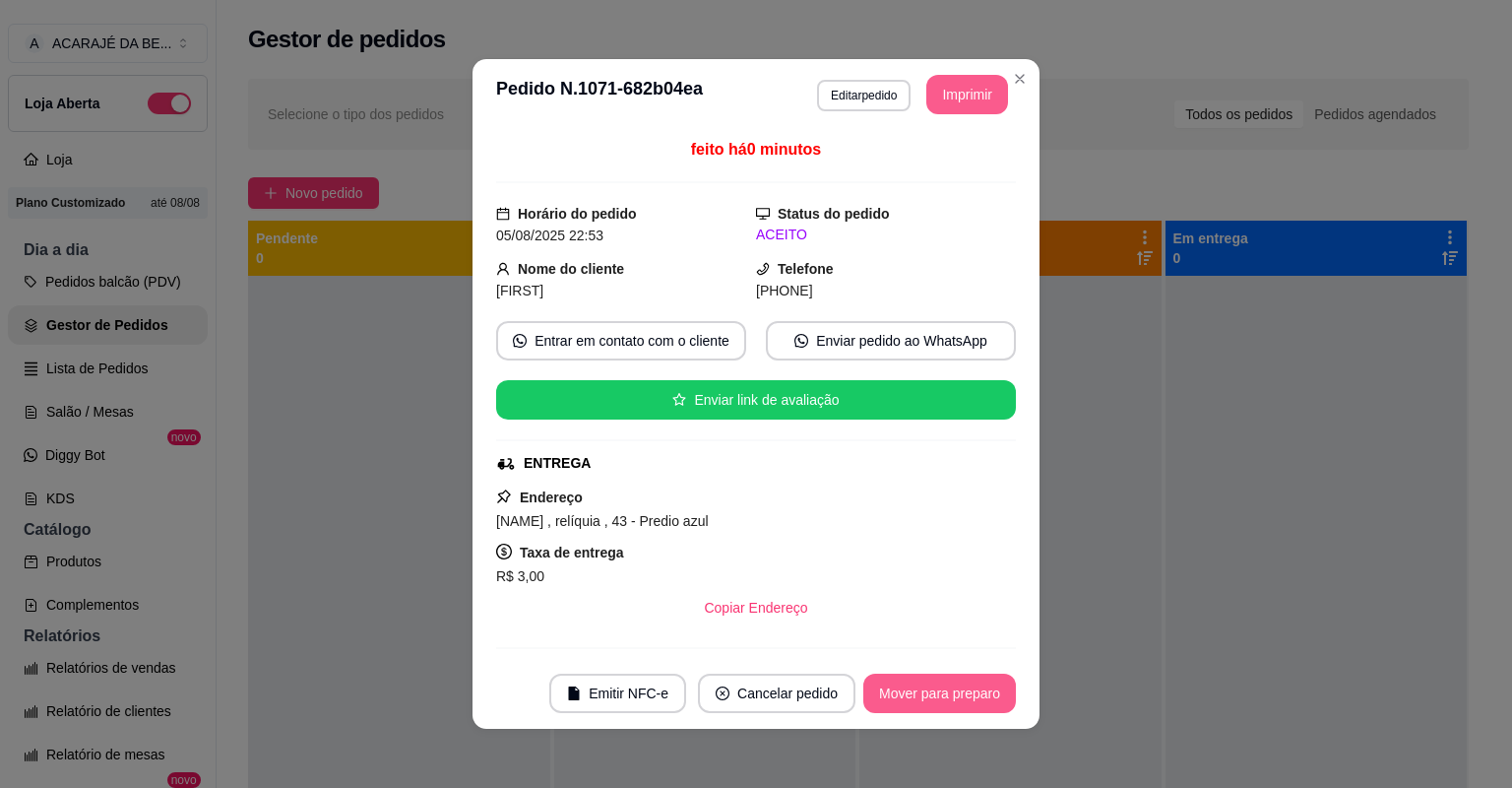 click on "Mover para preparo" at bounding box center [939, 693] 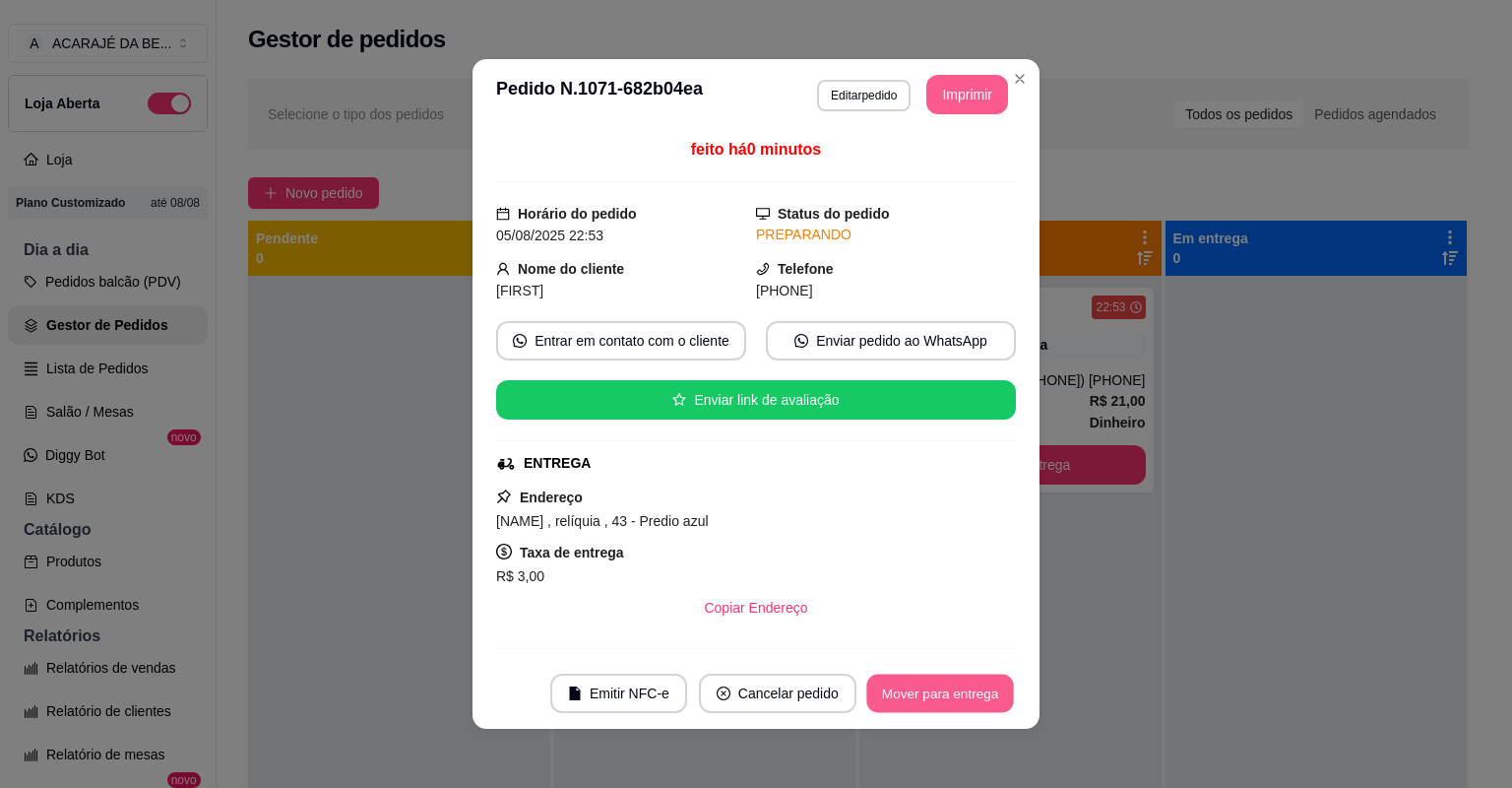 click on "Mover para entrega" at bounding box center (940, 693) 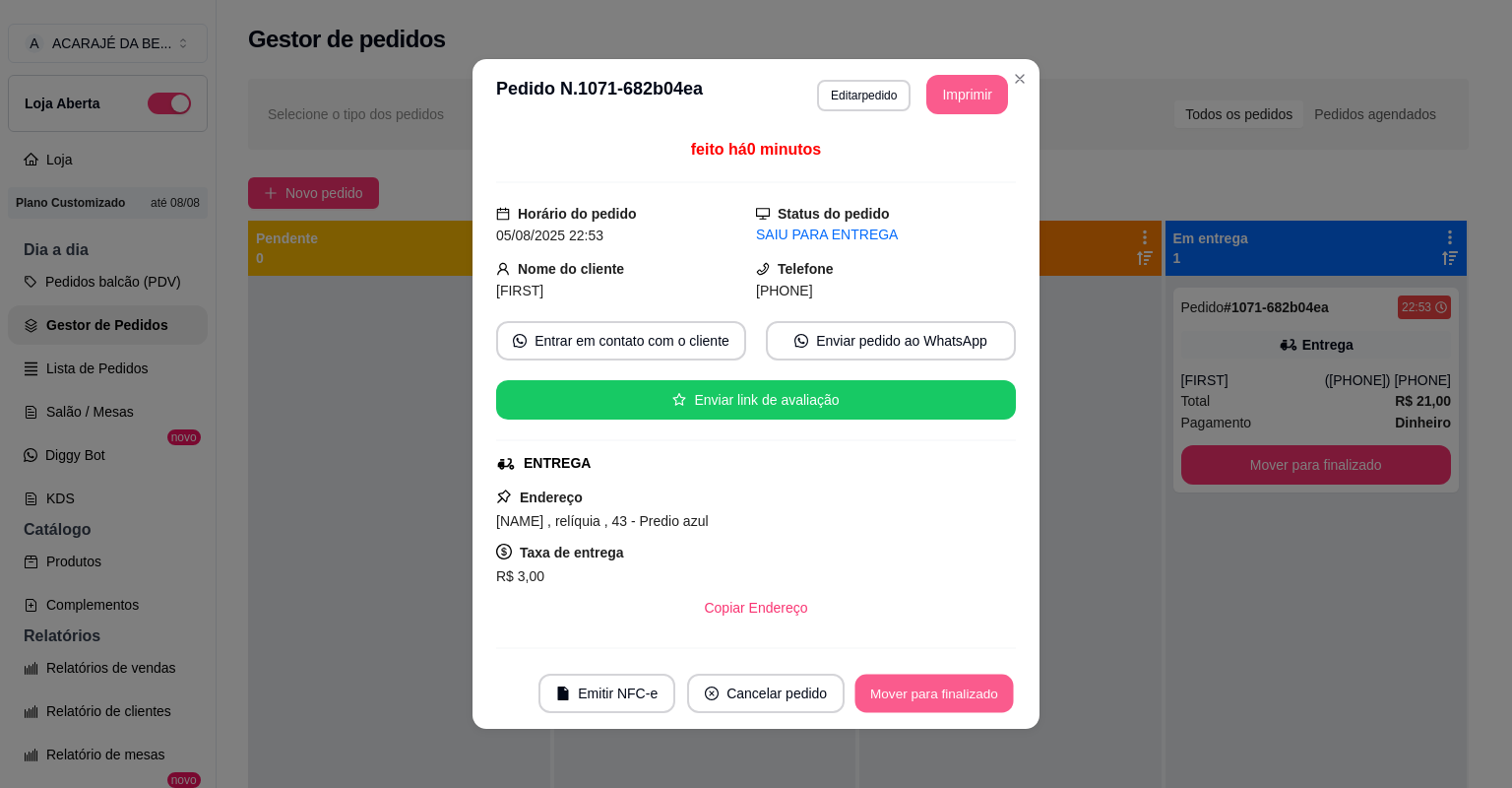 click on "Mover para finalizado" at bounding box center [934, 693] 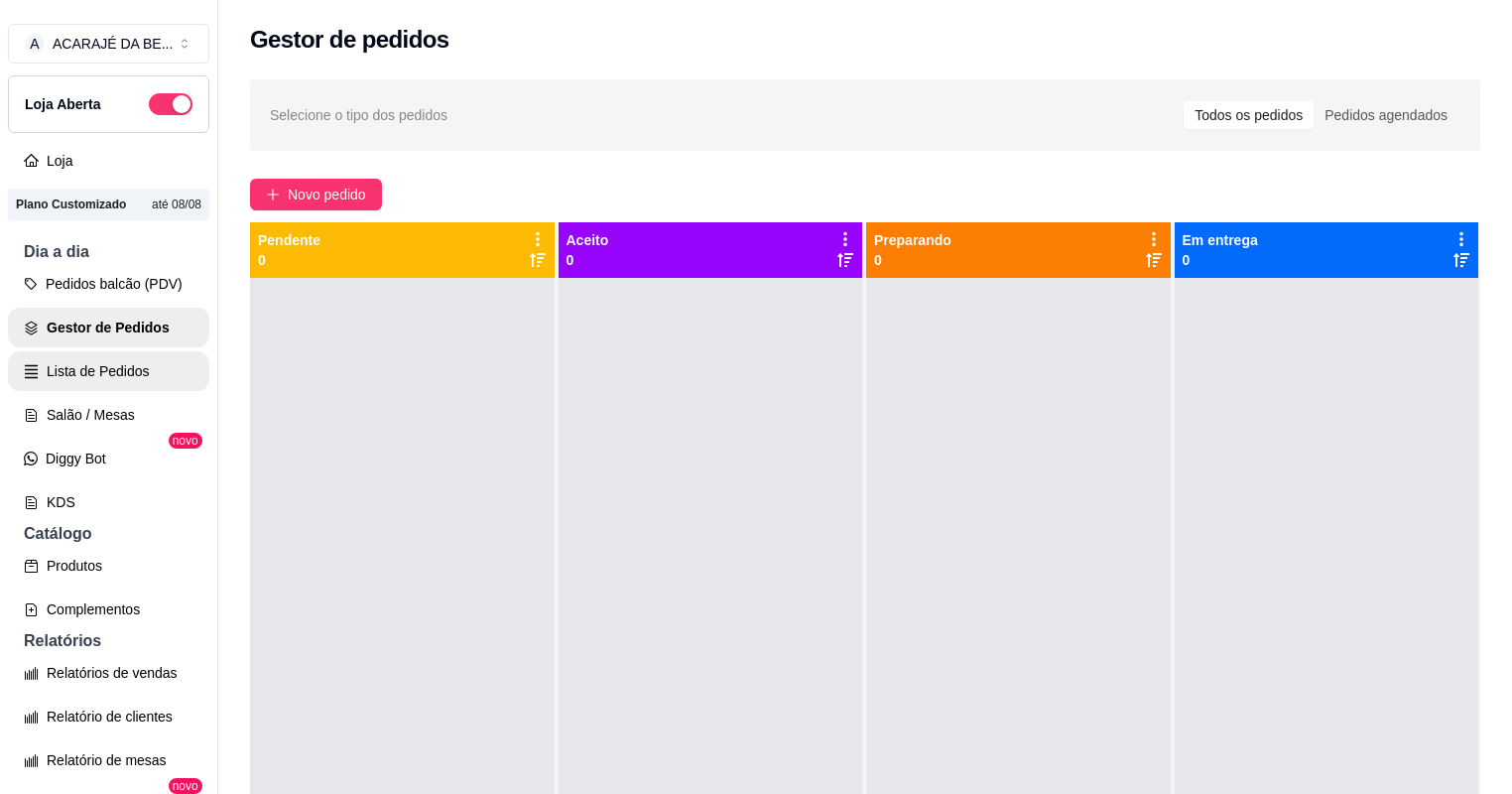 click on "Lista de Pedidos" at bounding box center (108, 371) 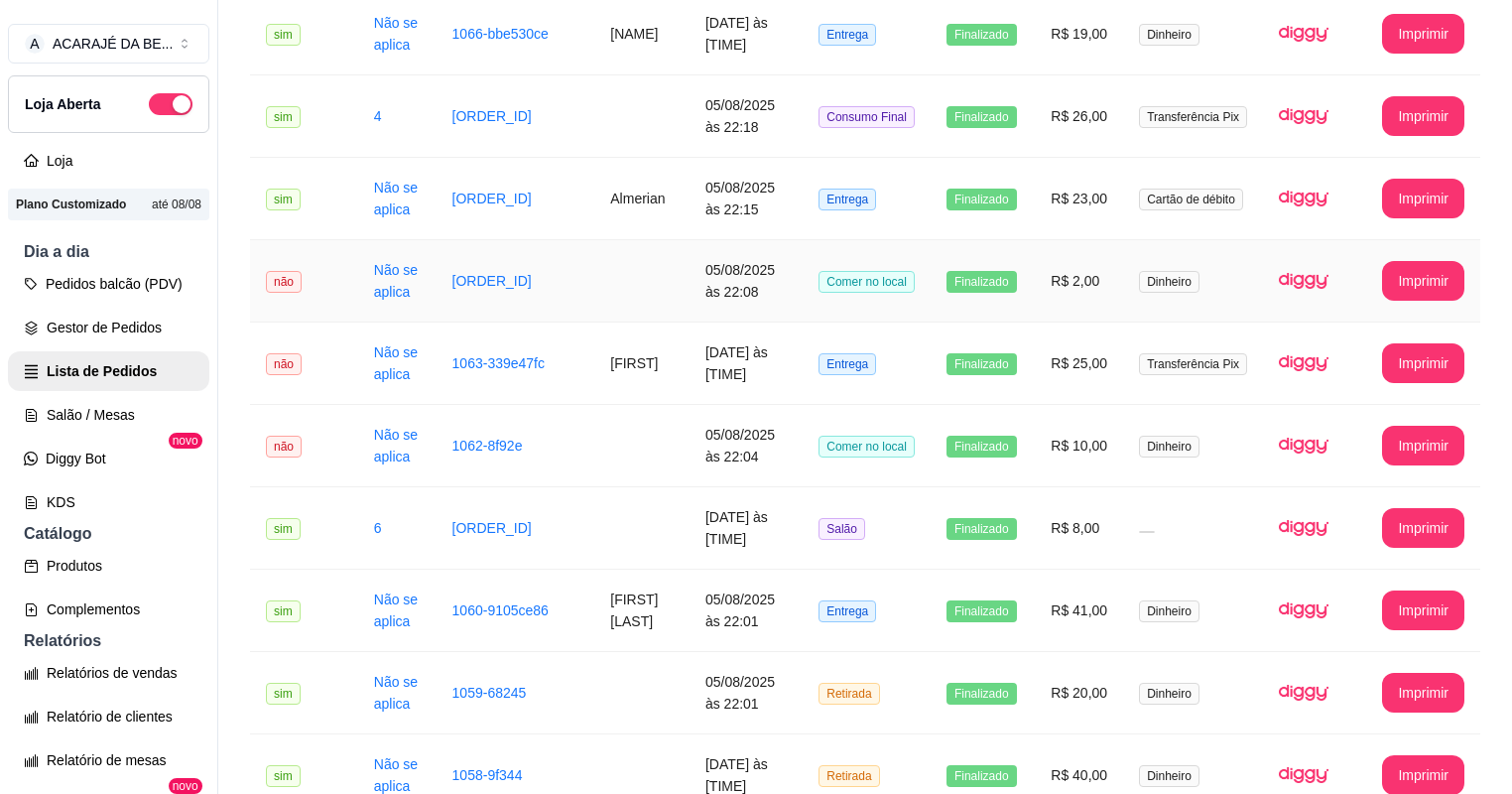scroll, scrollTop: 953, scrollLeft: 0, axis: vertical 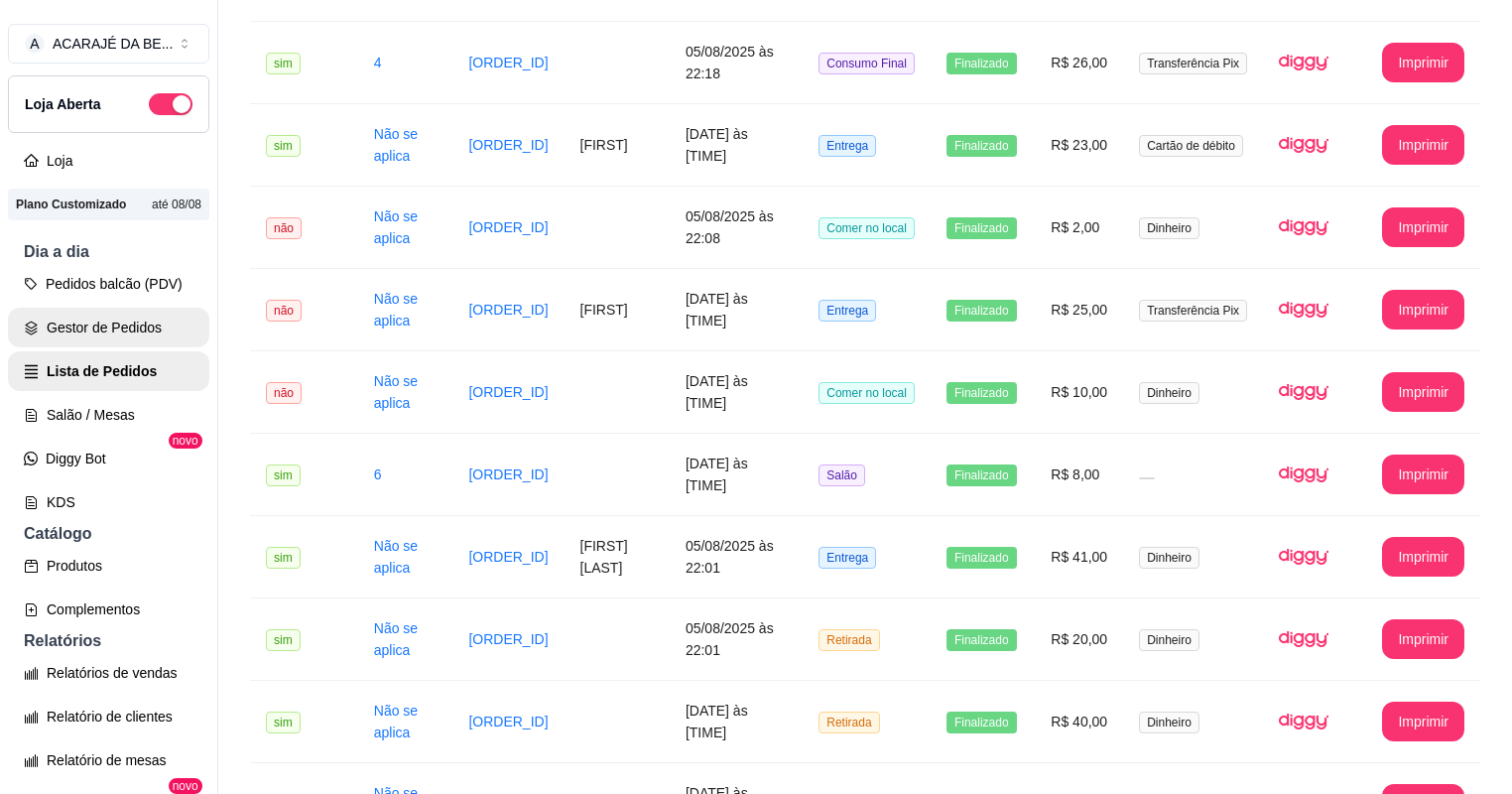 click on "Gestor de Pedidos" at bounding box center (108, 328) 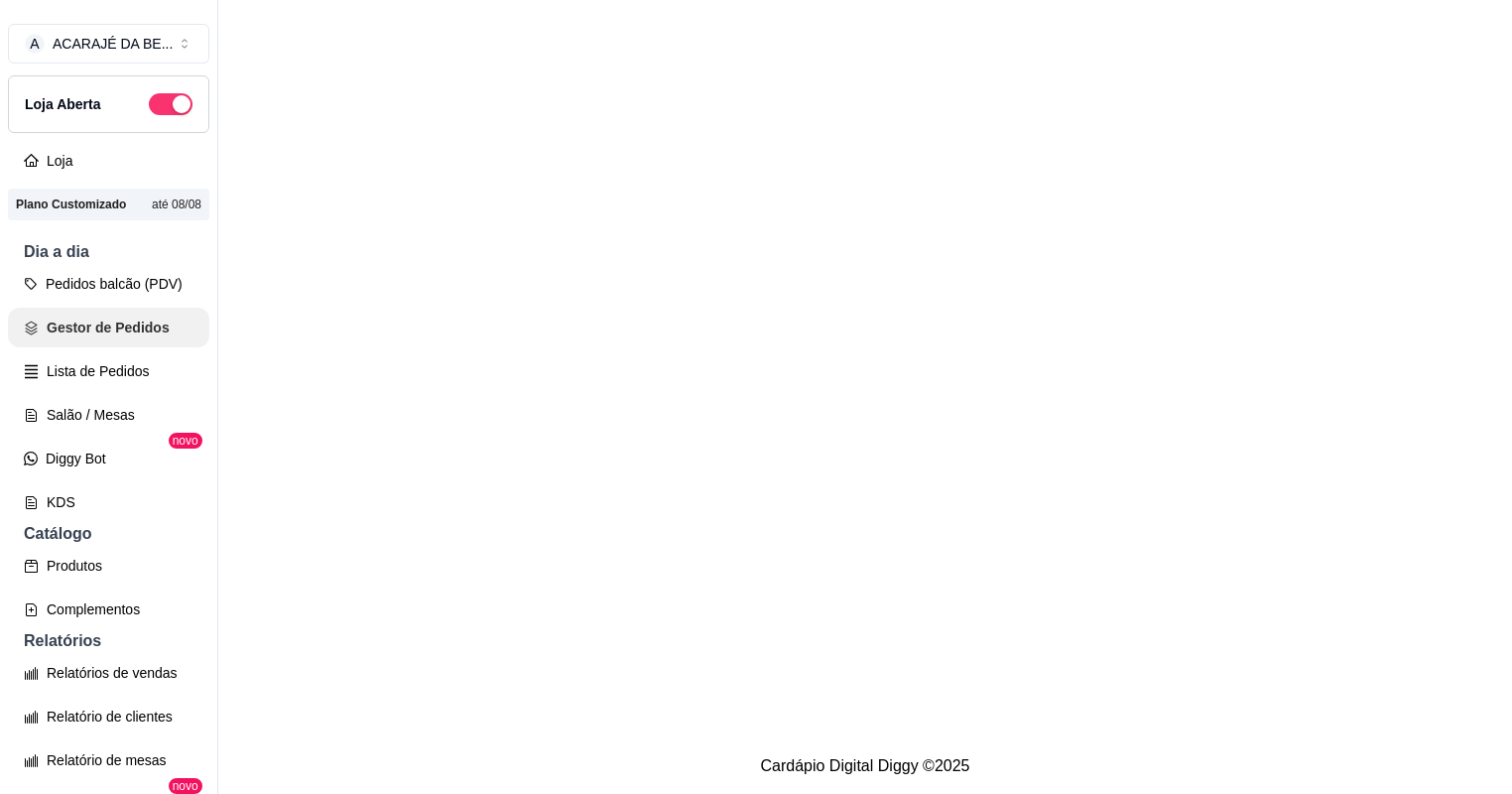 scroll, scrollTop: 0, scrollLeft: 0, axis: both 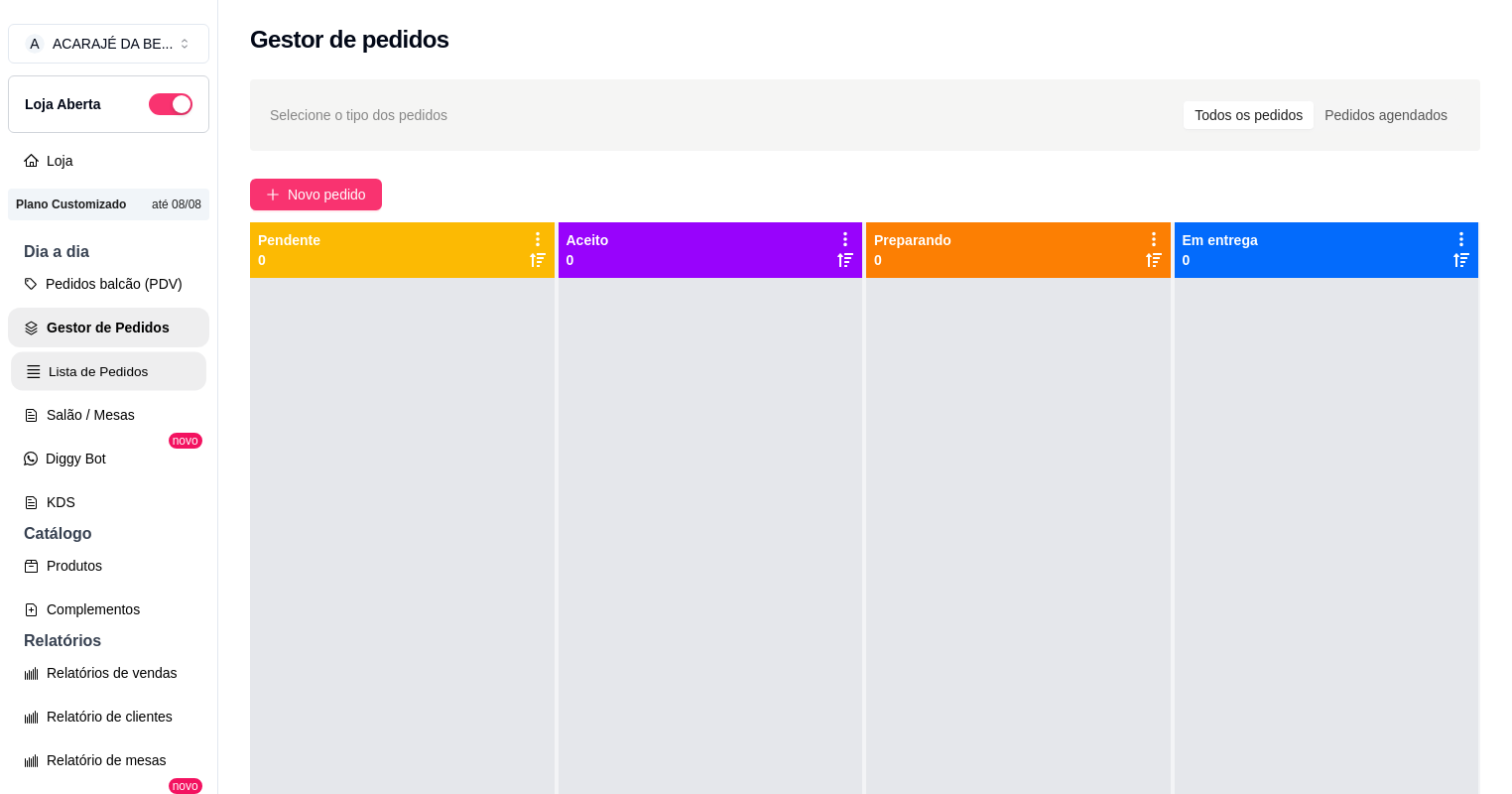 click on "Lista de Pedidos" at bounding box center [108, 371] 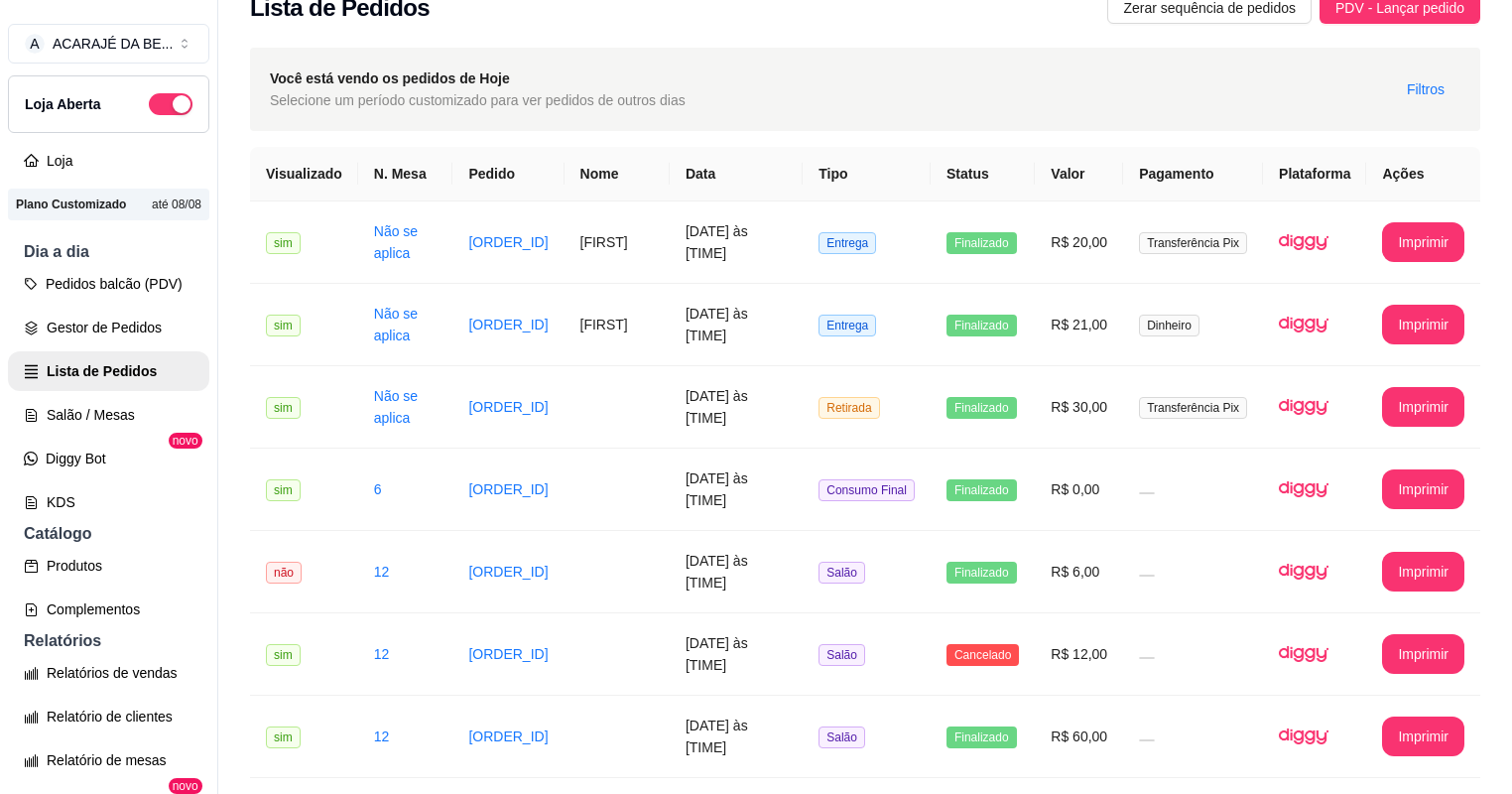 scroll, scrollTop: 0, scrollLeft: 0, axis: both 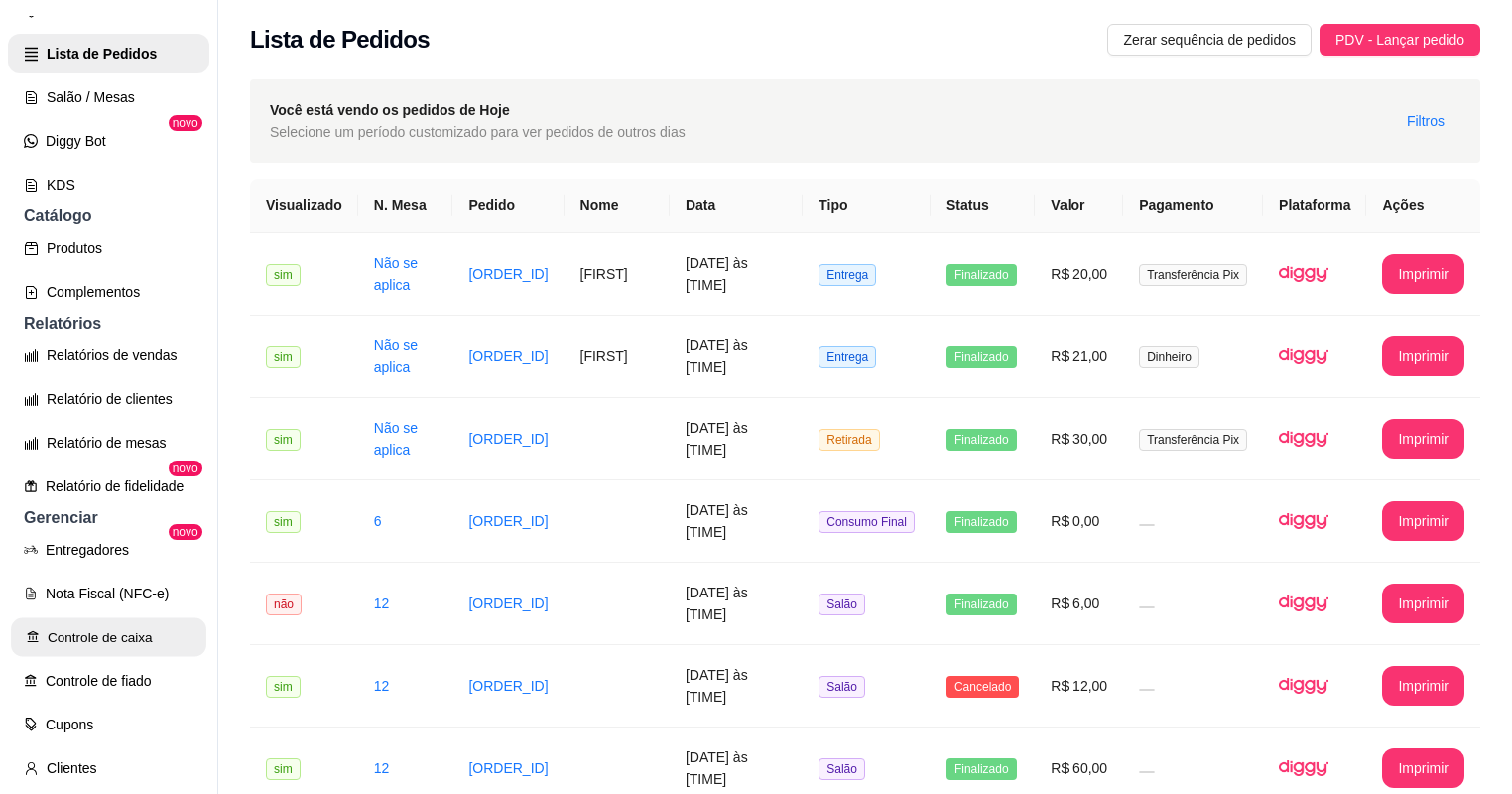 click on "Controle de caixa" at bounding box center [108, 637] 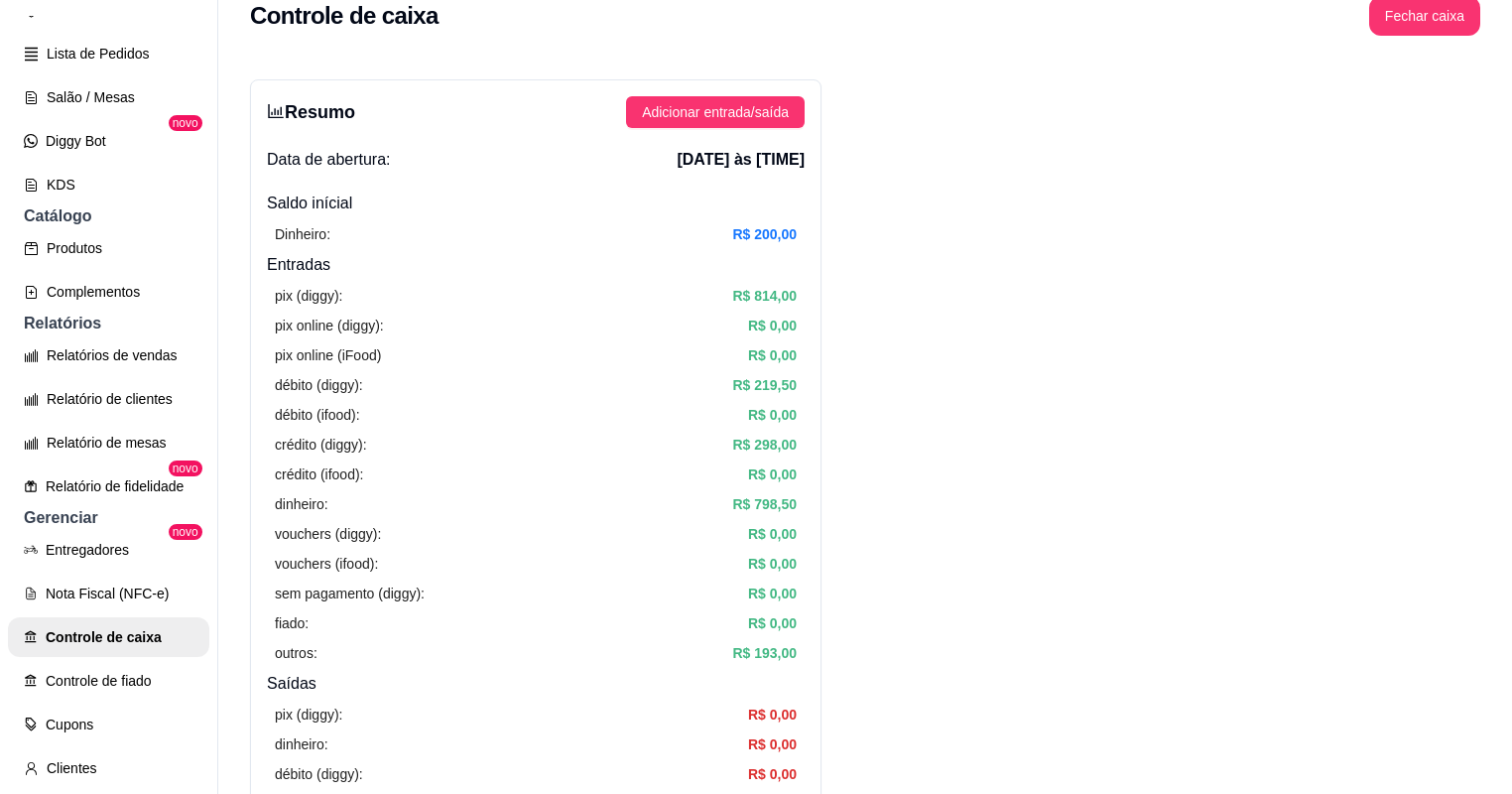 scroll, scrollTop: 0, scrollLeft: 0, axis: both 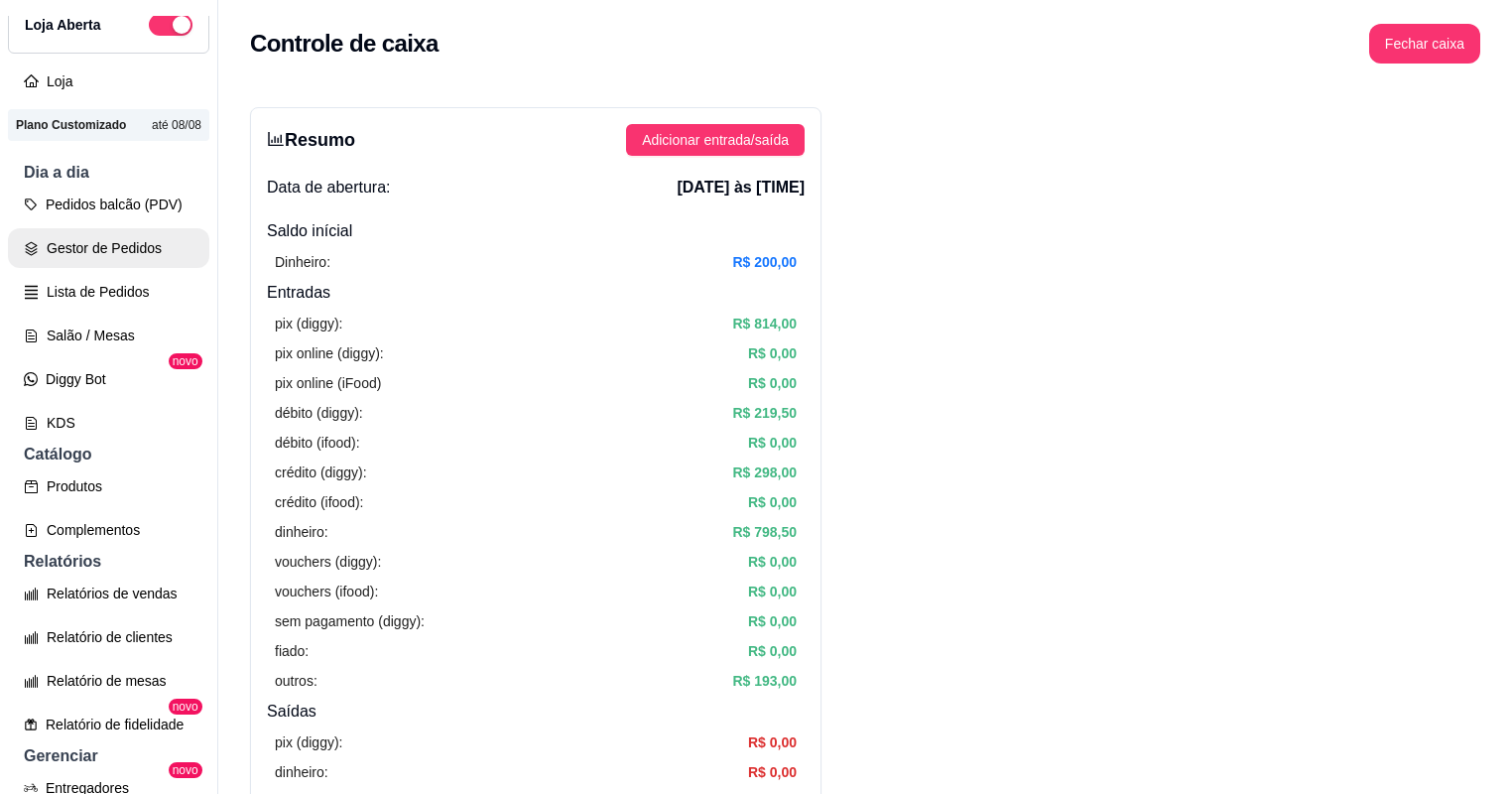 click on "Gestor de Pedidos" at bounding box center (108, 248) 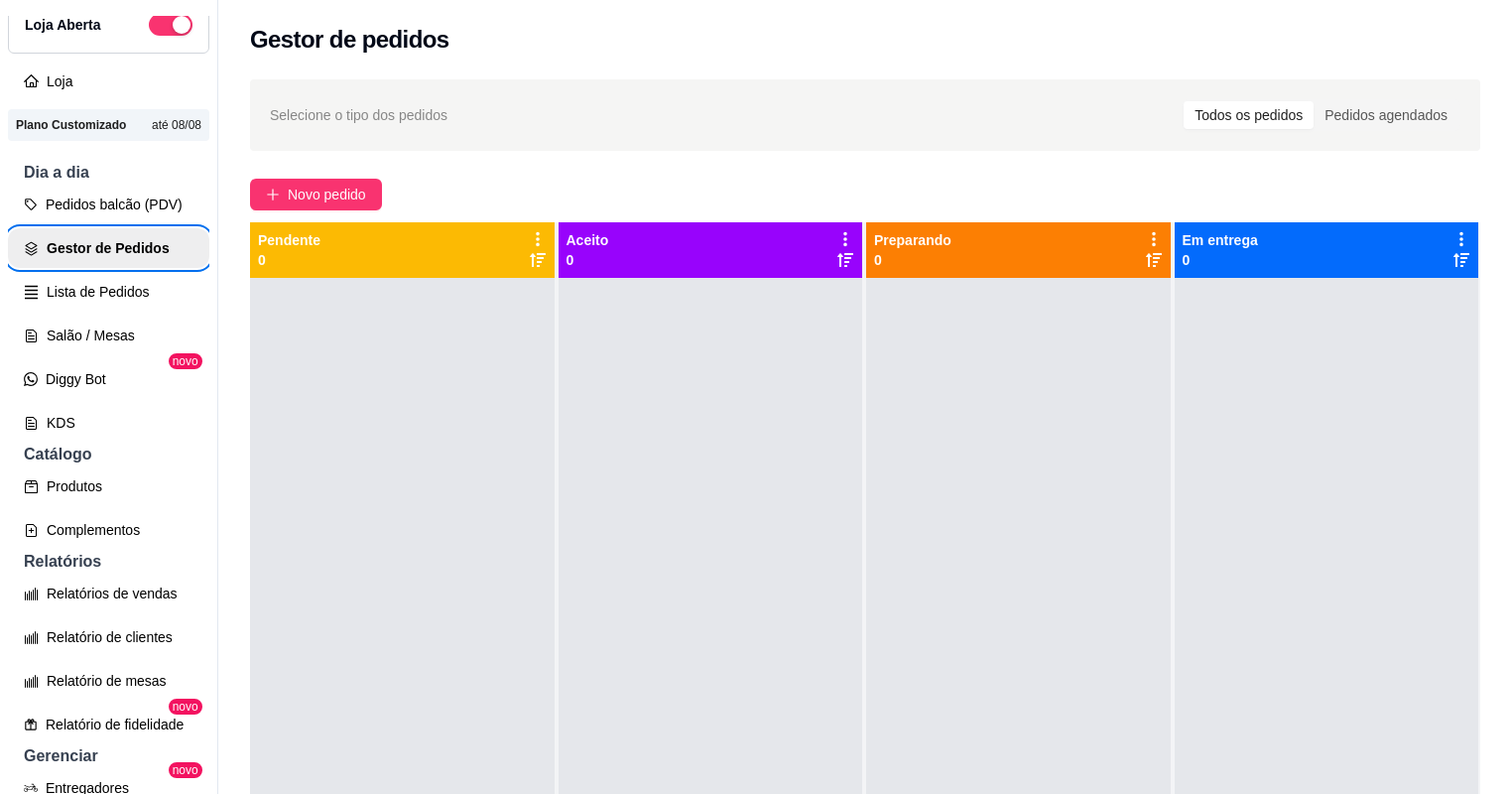scroll, scrollTop: 32, scrollLeft: 0, axis: vertical 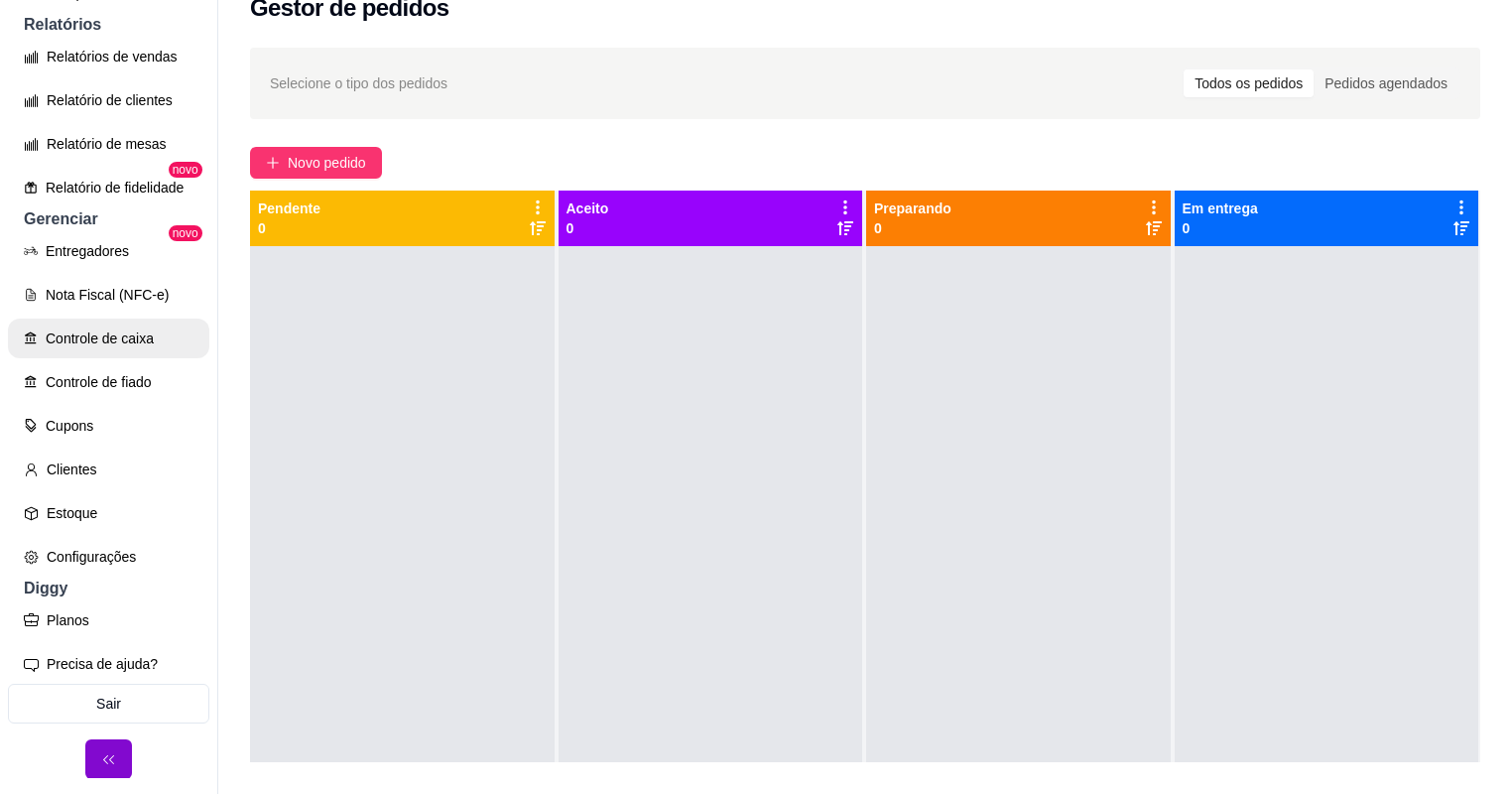 click on "Controle de caixa" at bounding box center [108, 338] 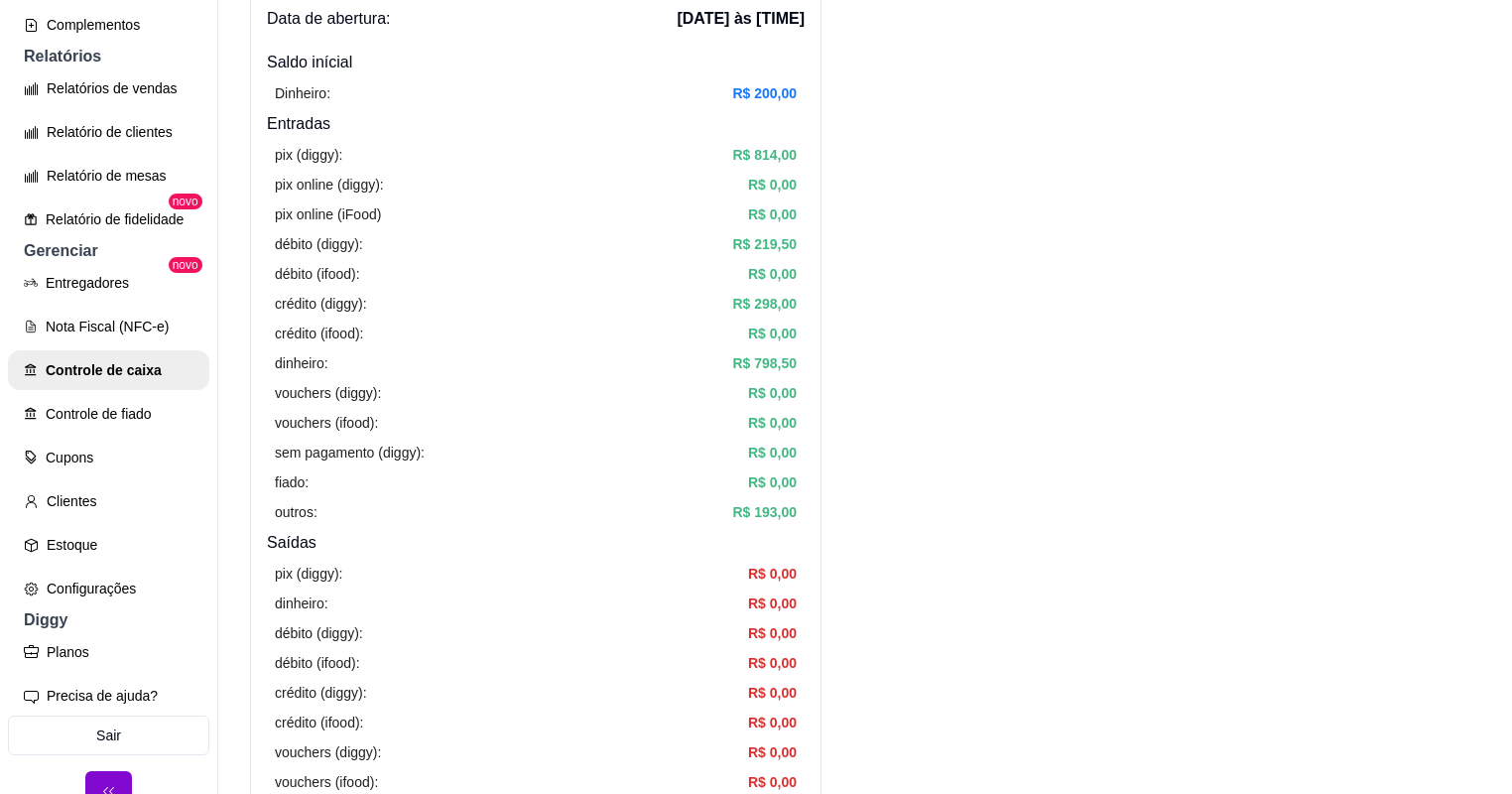 scroll, scrollTop: 0, scrollLeft: 0, axis: both 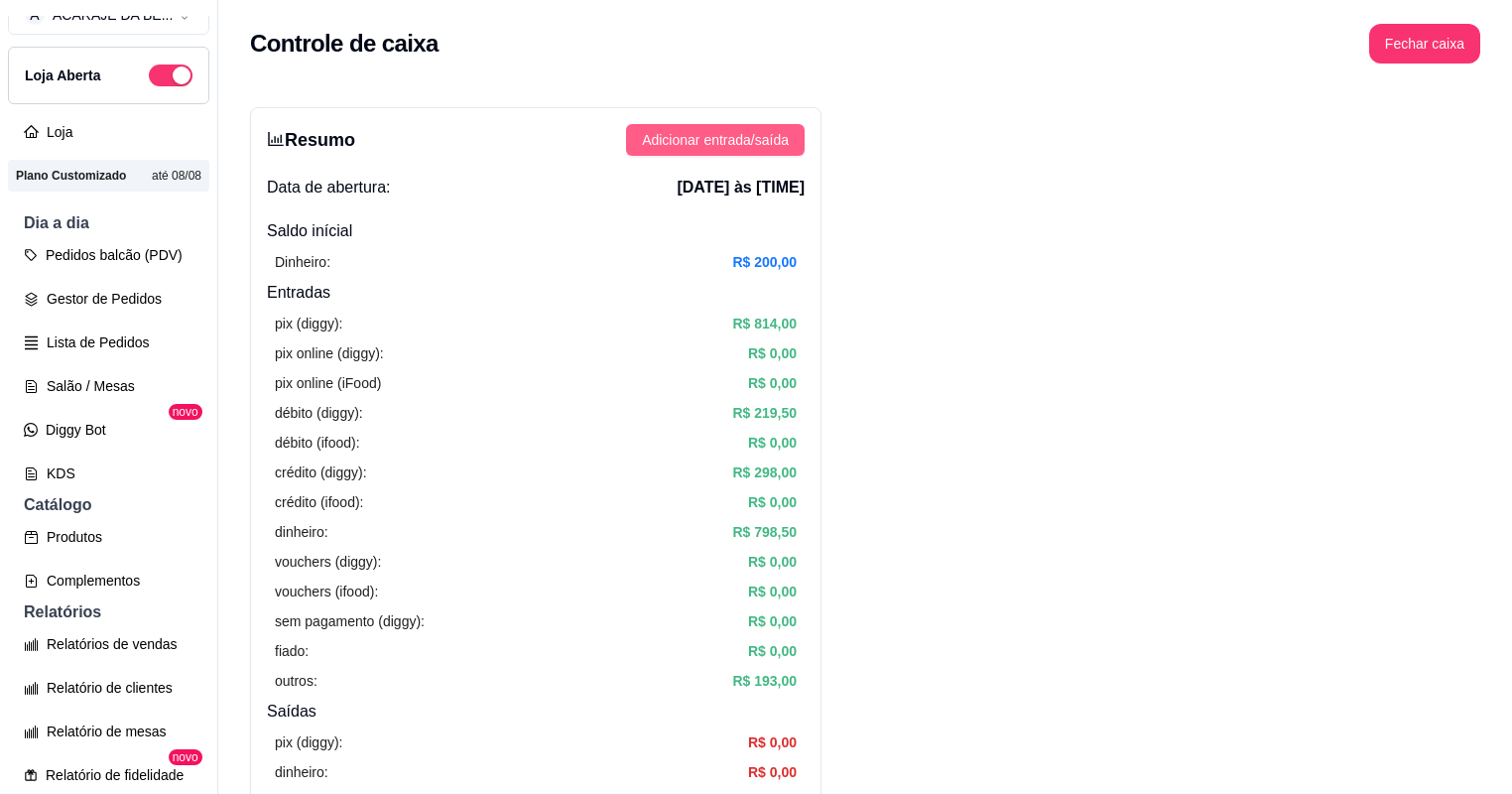 click on "Adicionar entrada/saída" at bounding box center (715, 140) 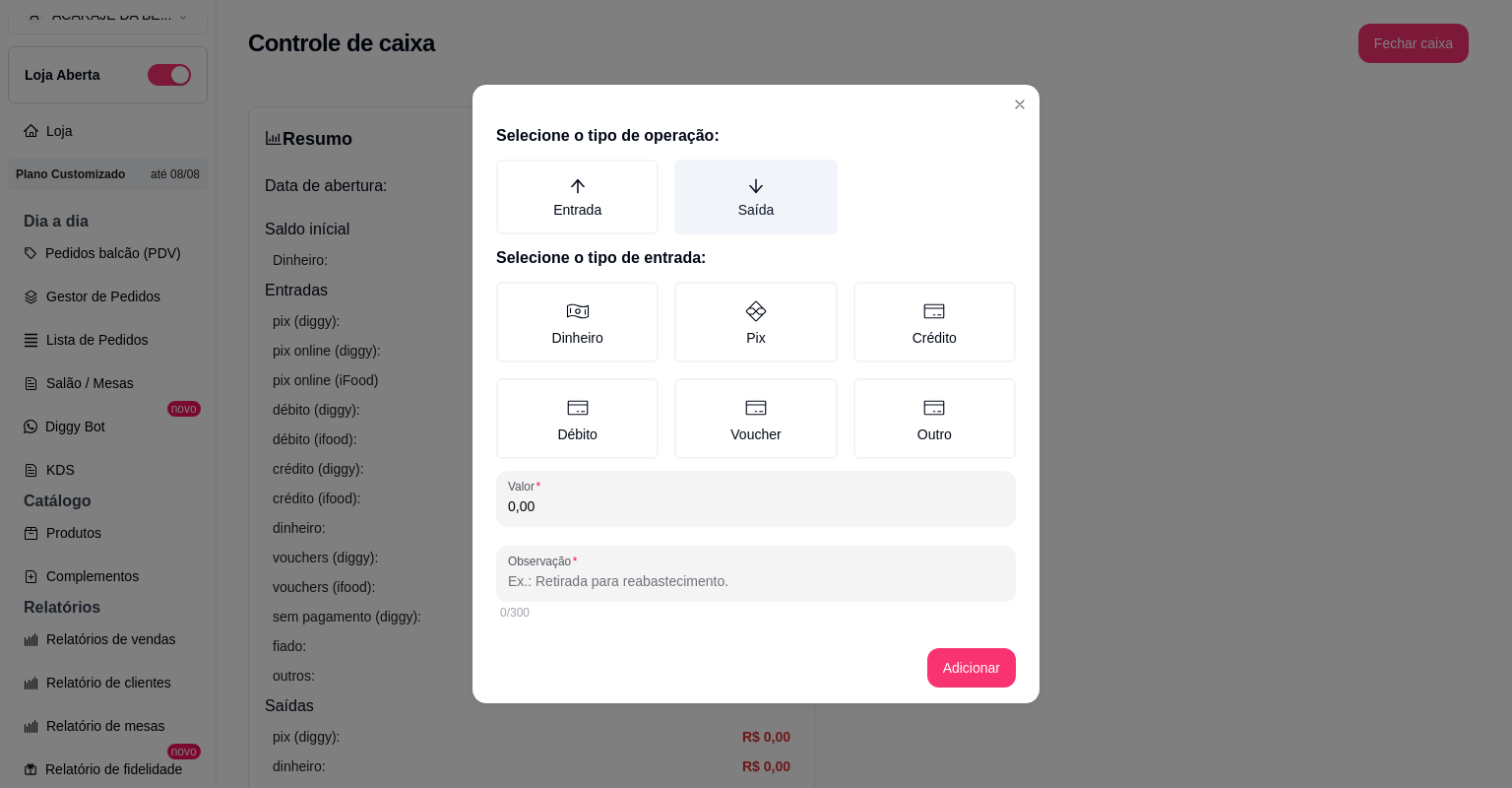 click on "Saída" at bounding box center [755, 197] 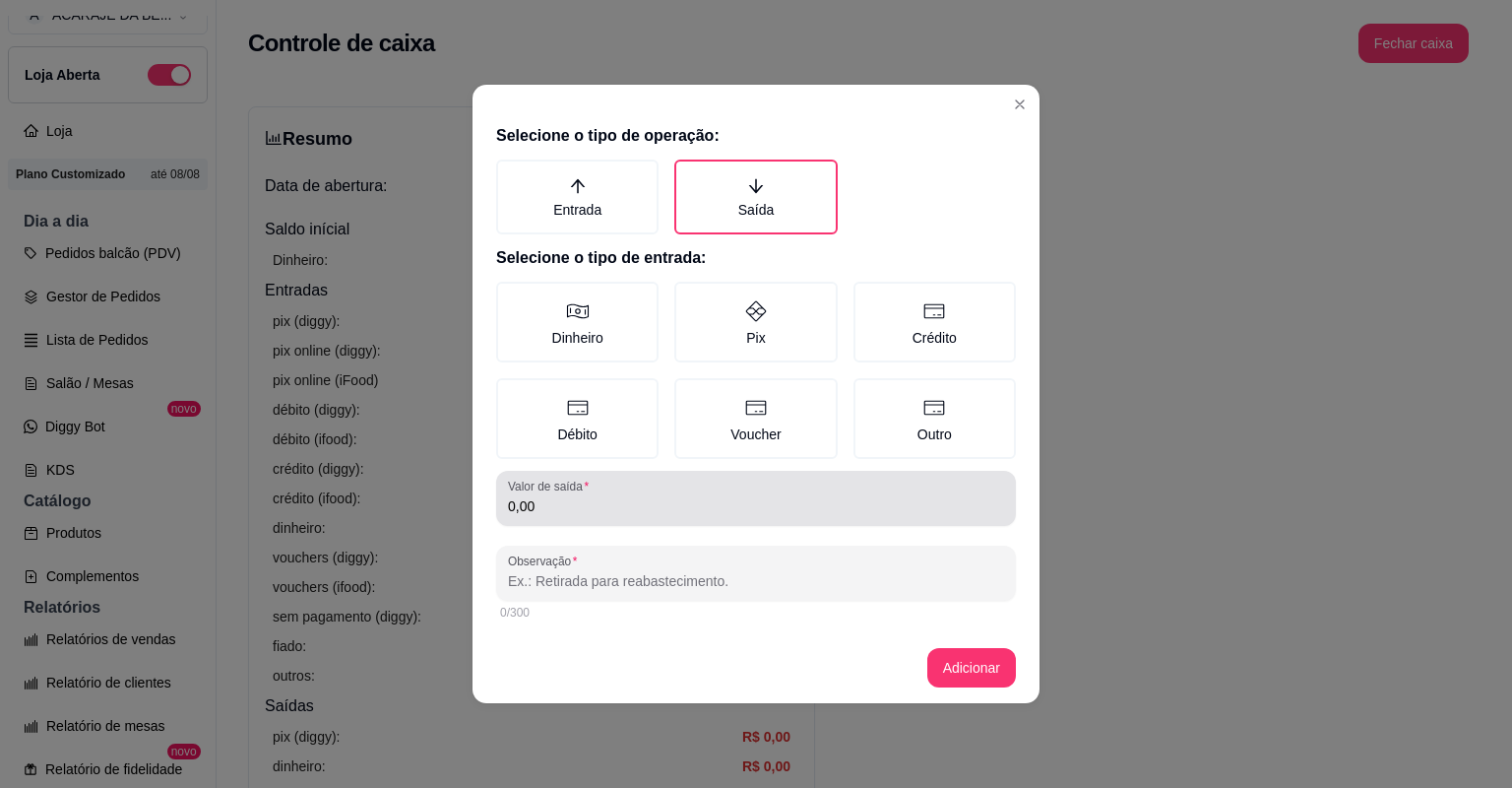 click on "0,00" at bounding box center [756, 506] 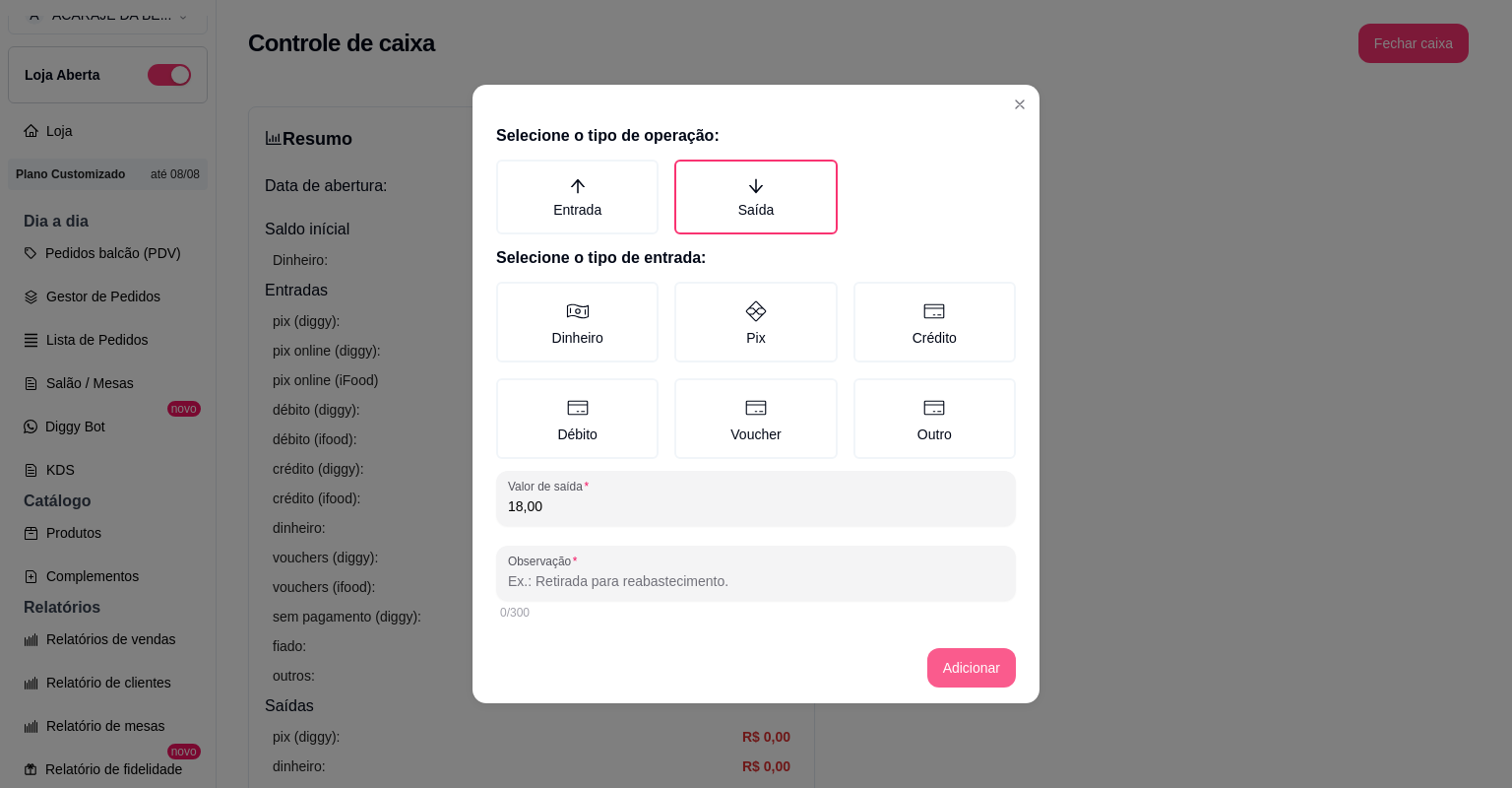 type on "18,00" 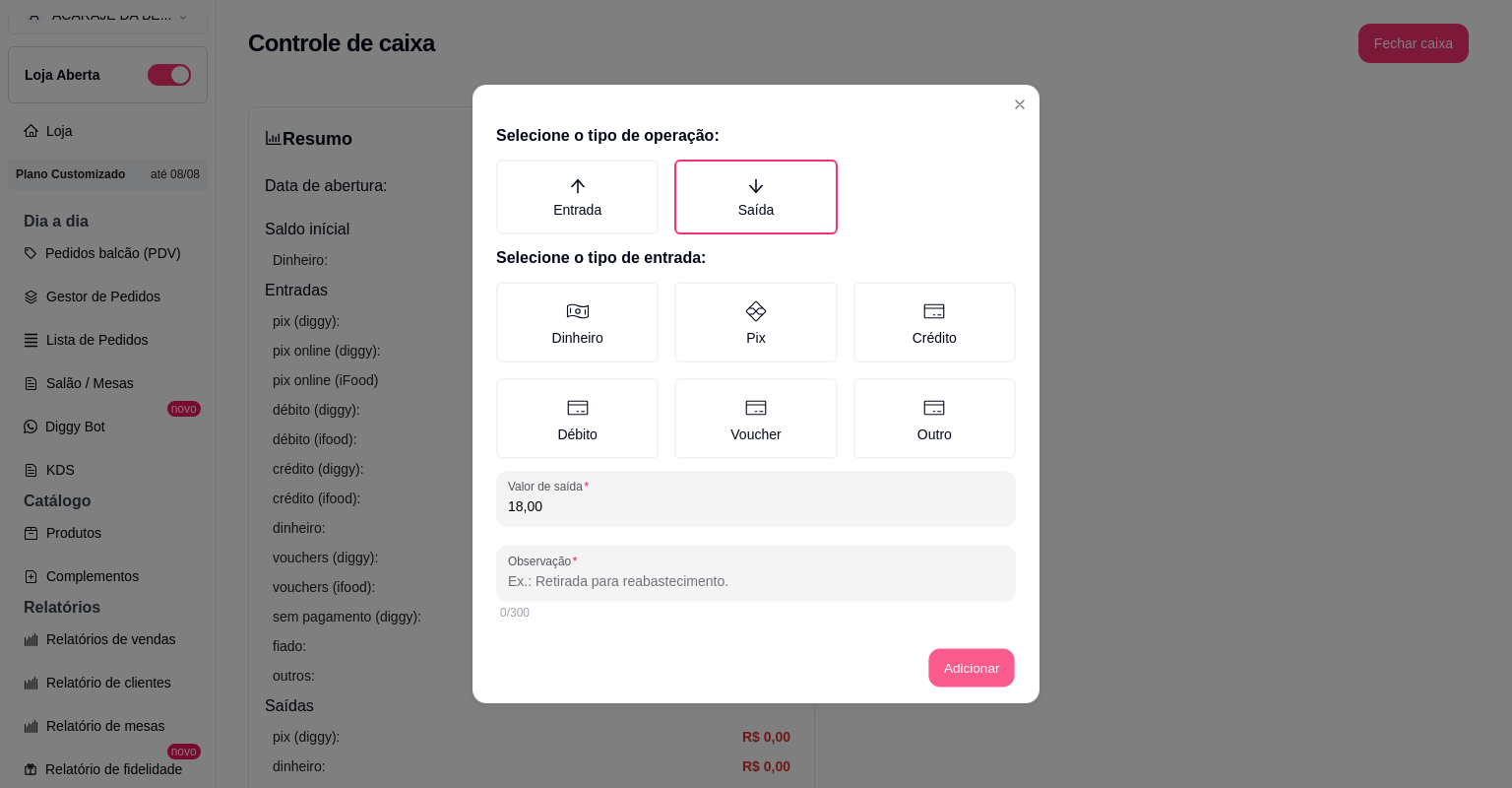click on "Adicionar" at bounding box center (972, 668) 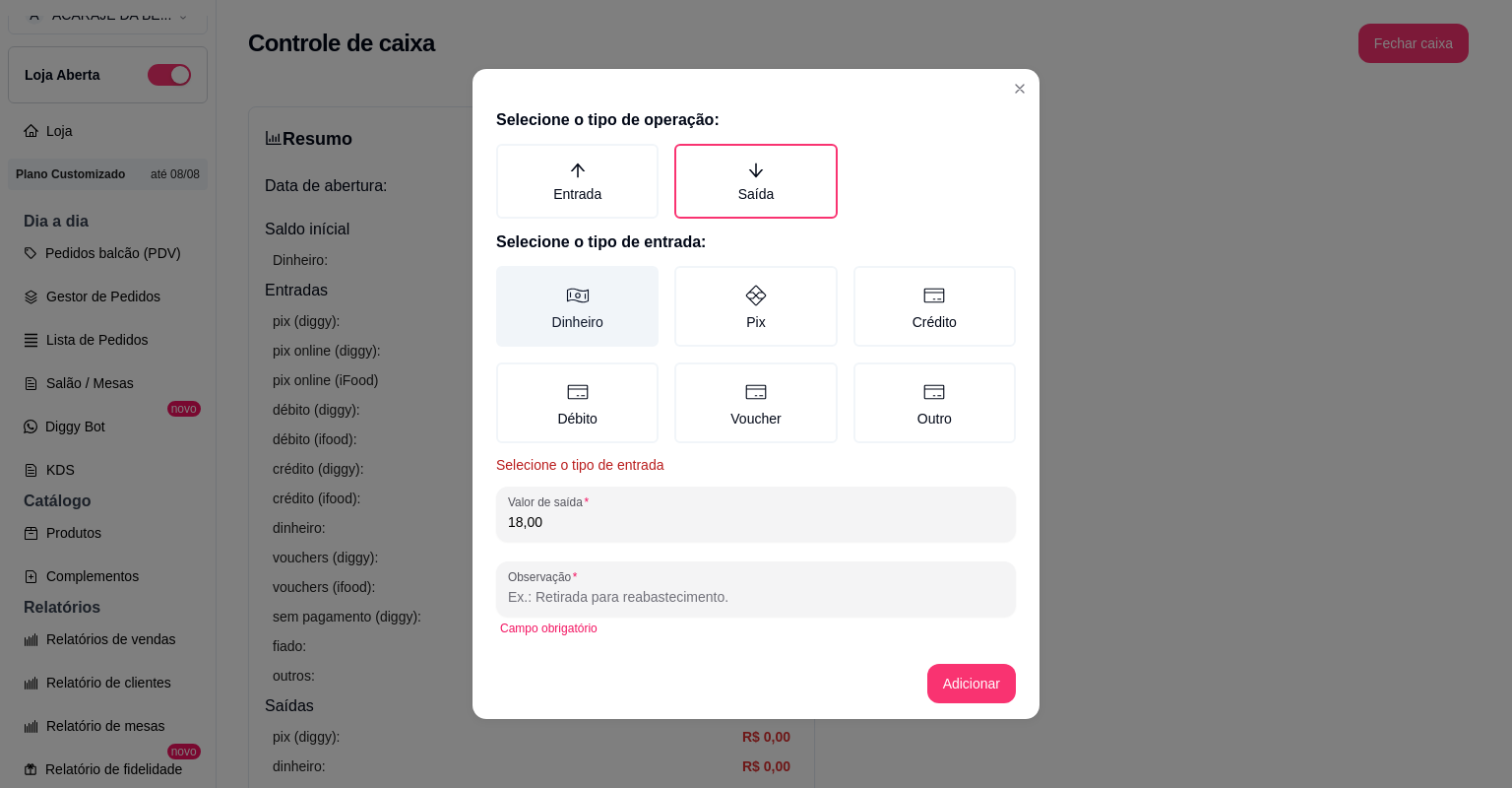 click on "Dinheiro" at bounding box center (577, 306) 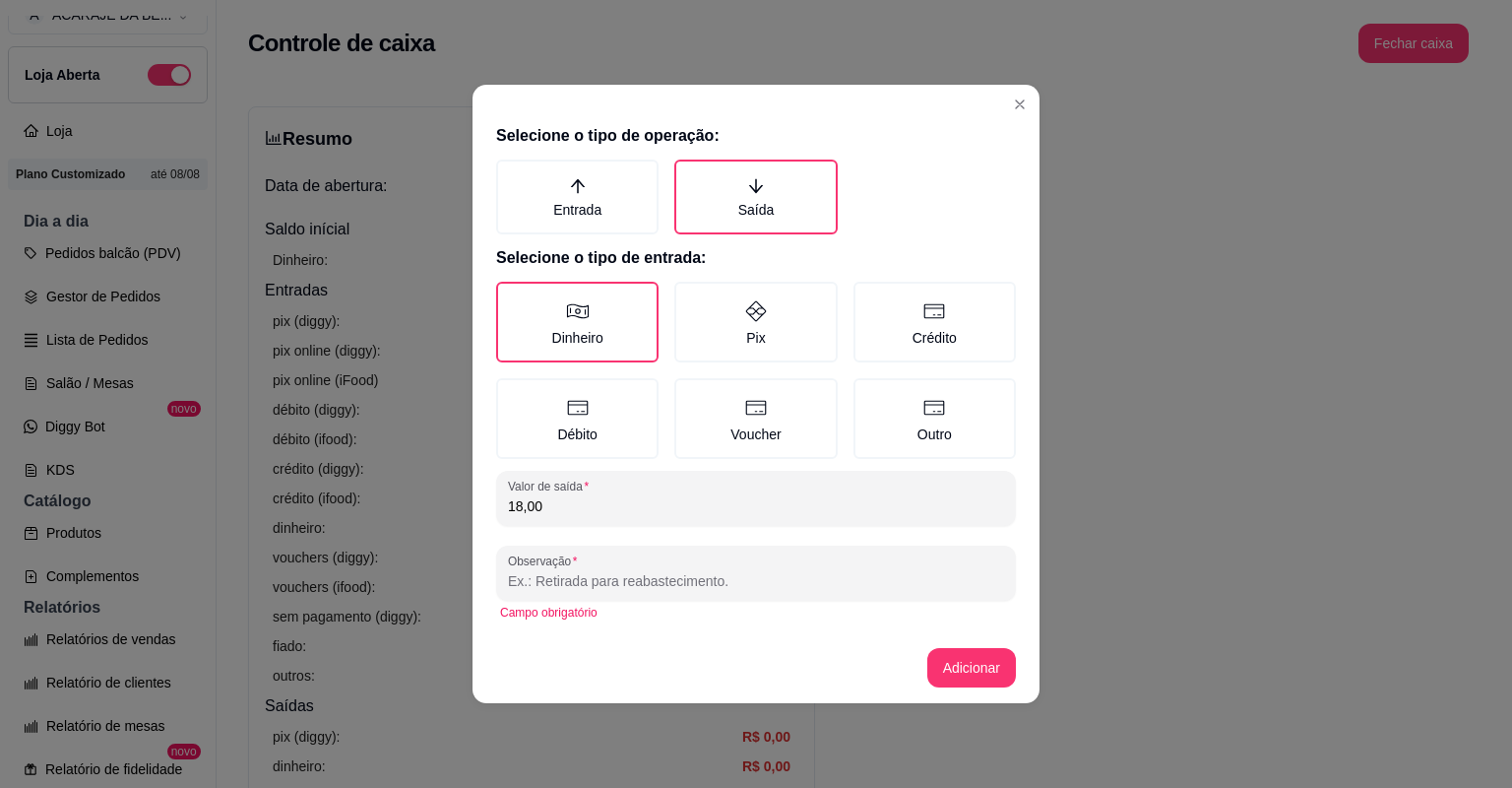 click on "Observação" at bounding box center [756, 581] 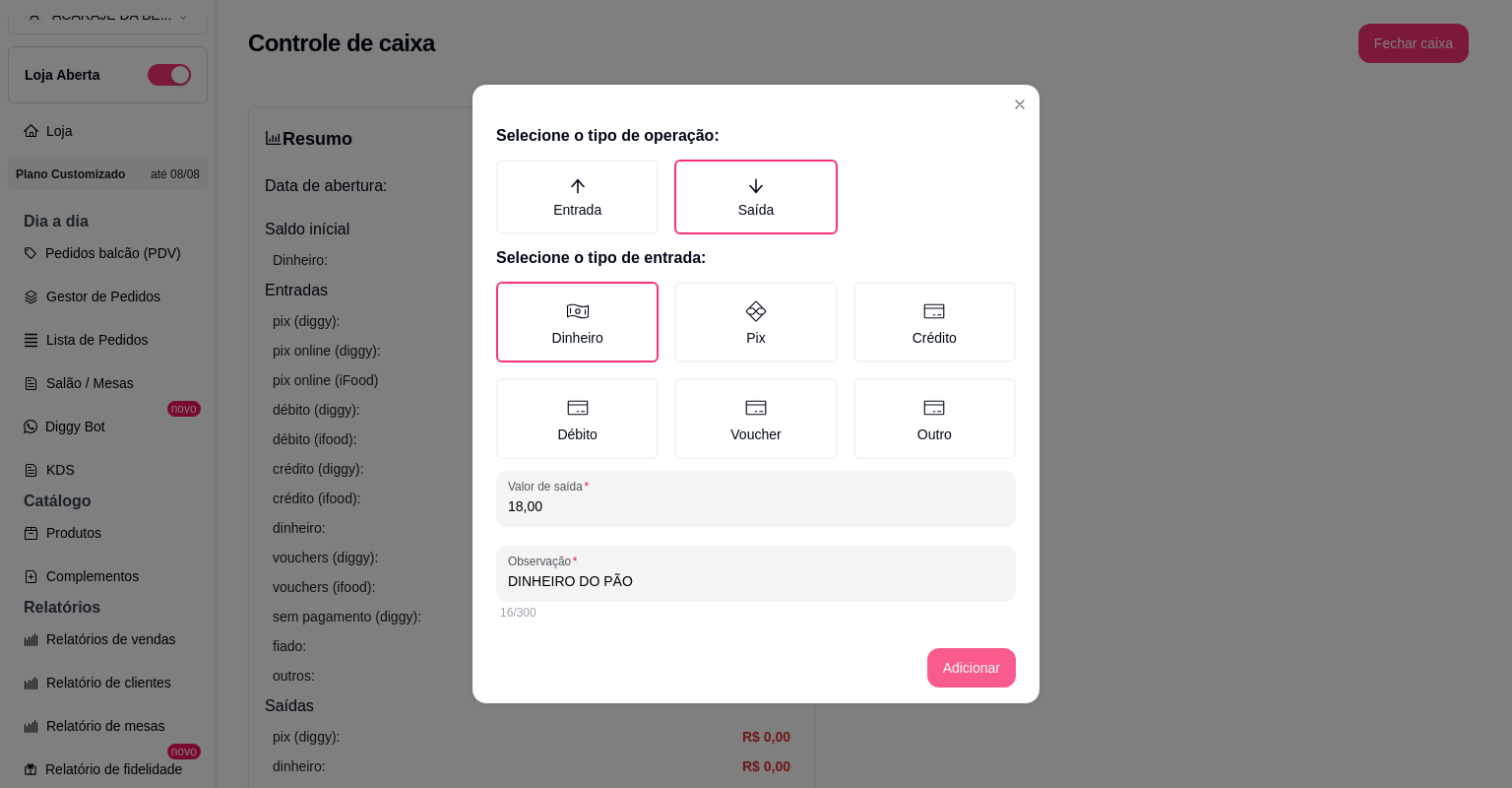 type on "DINHEIRO DO PÃO" 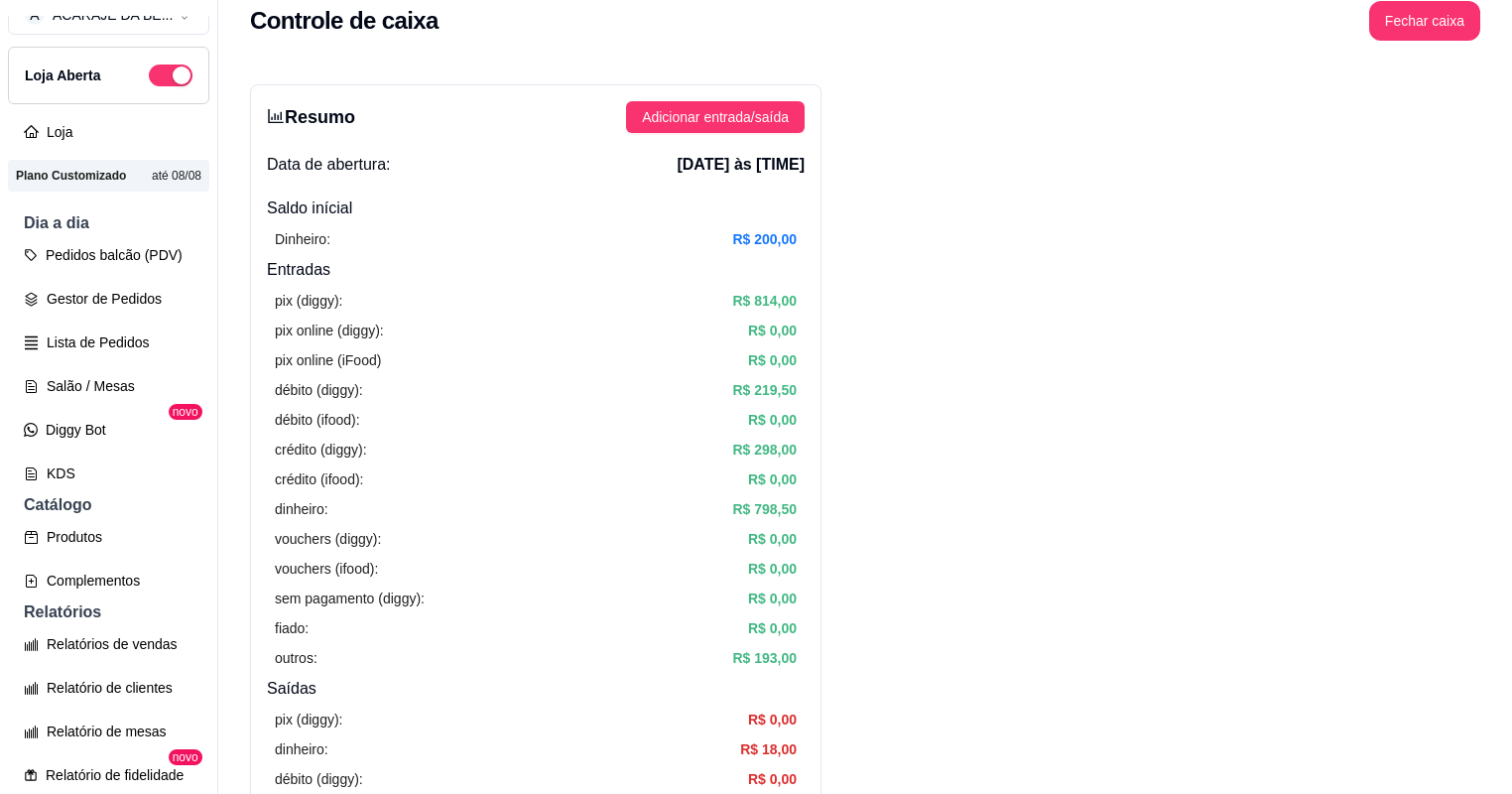 scroll, scrollTop: 0, scrollLeft: 0, axis: both 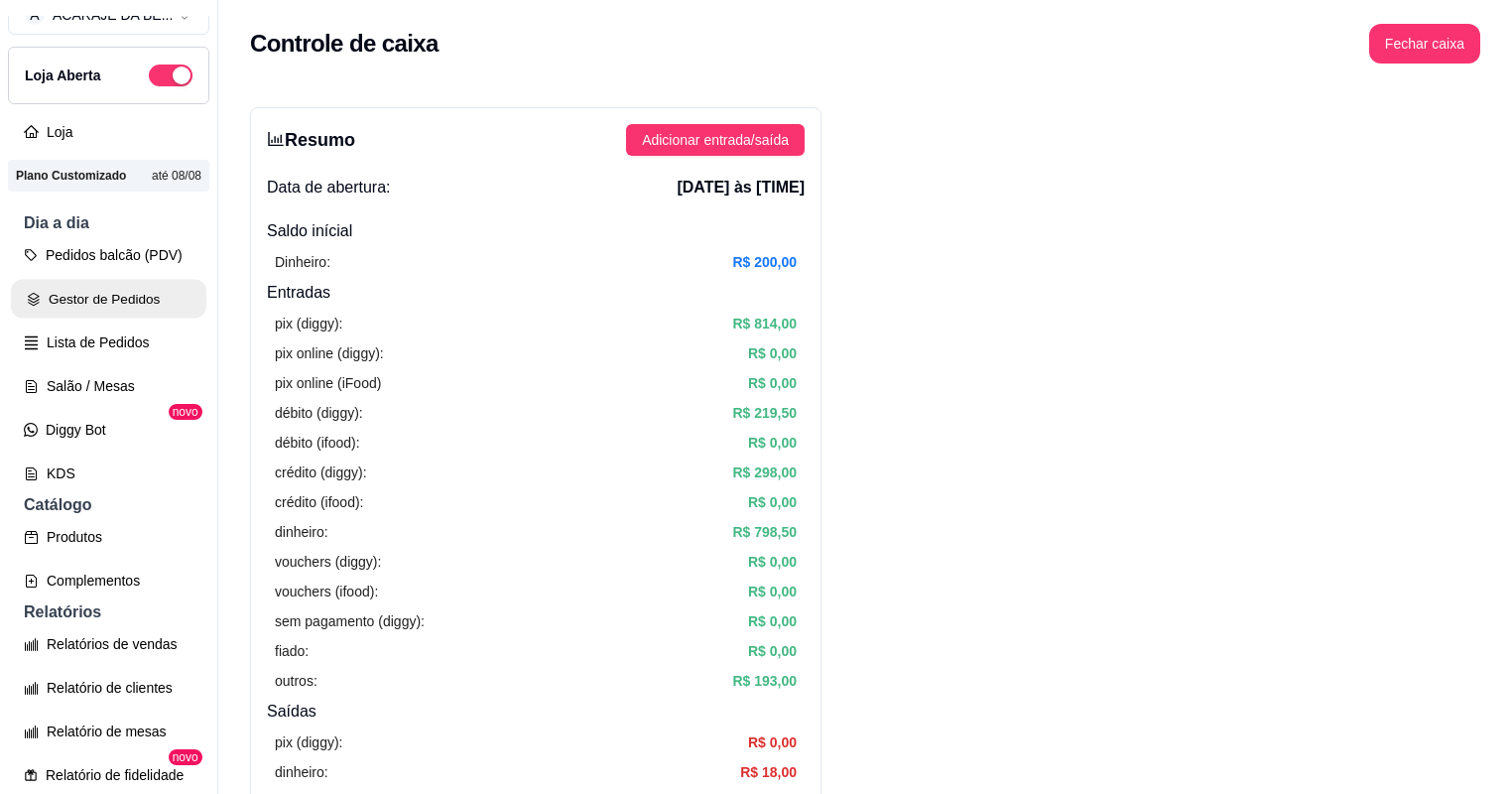 click on "Gestor de Pedidos" at bounding box center [108, 299] 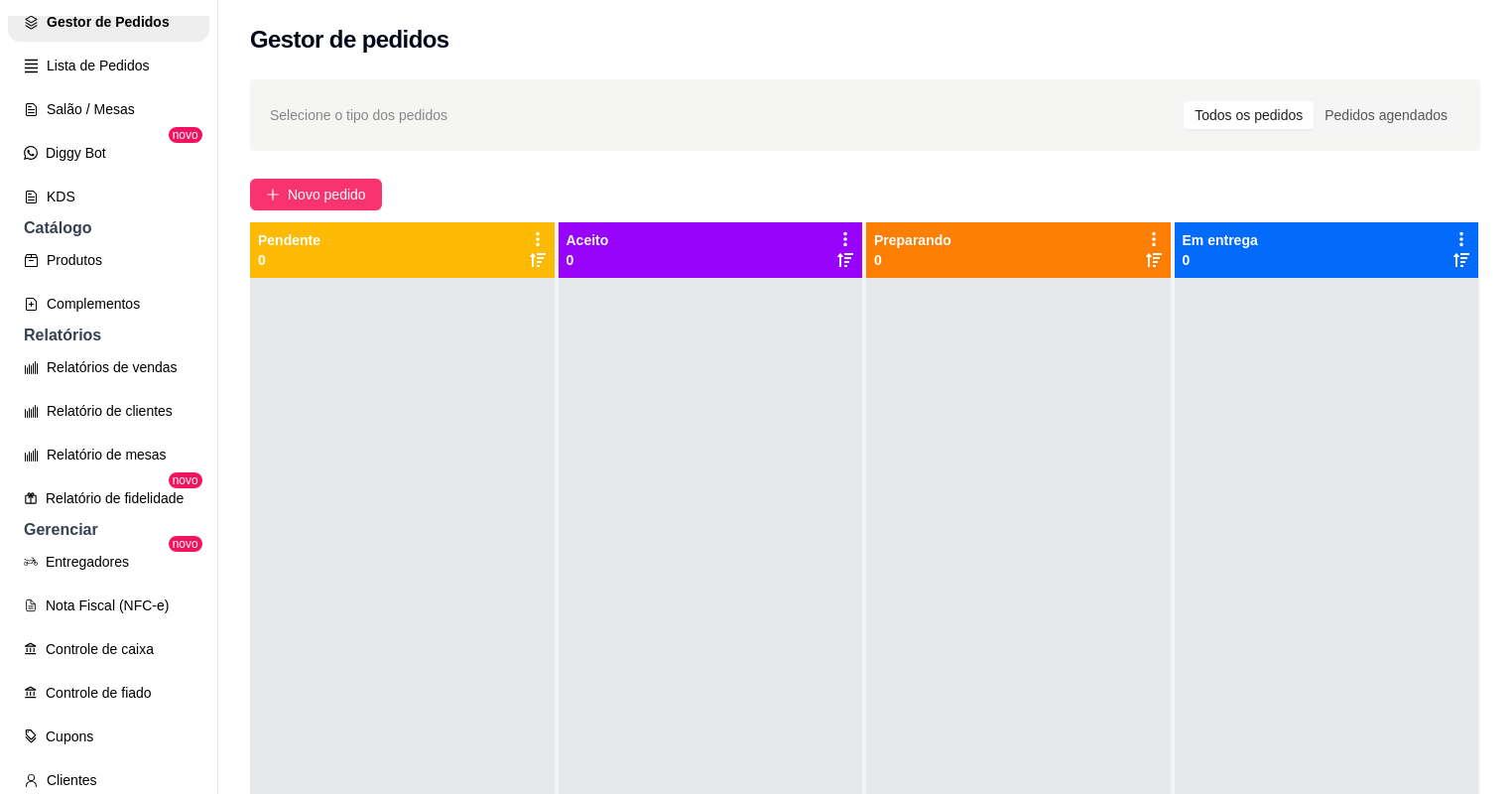 scroll, scrollTop: 346, scrollLeft: 0, axis: vertical 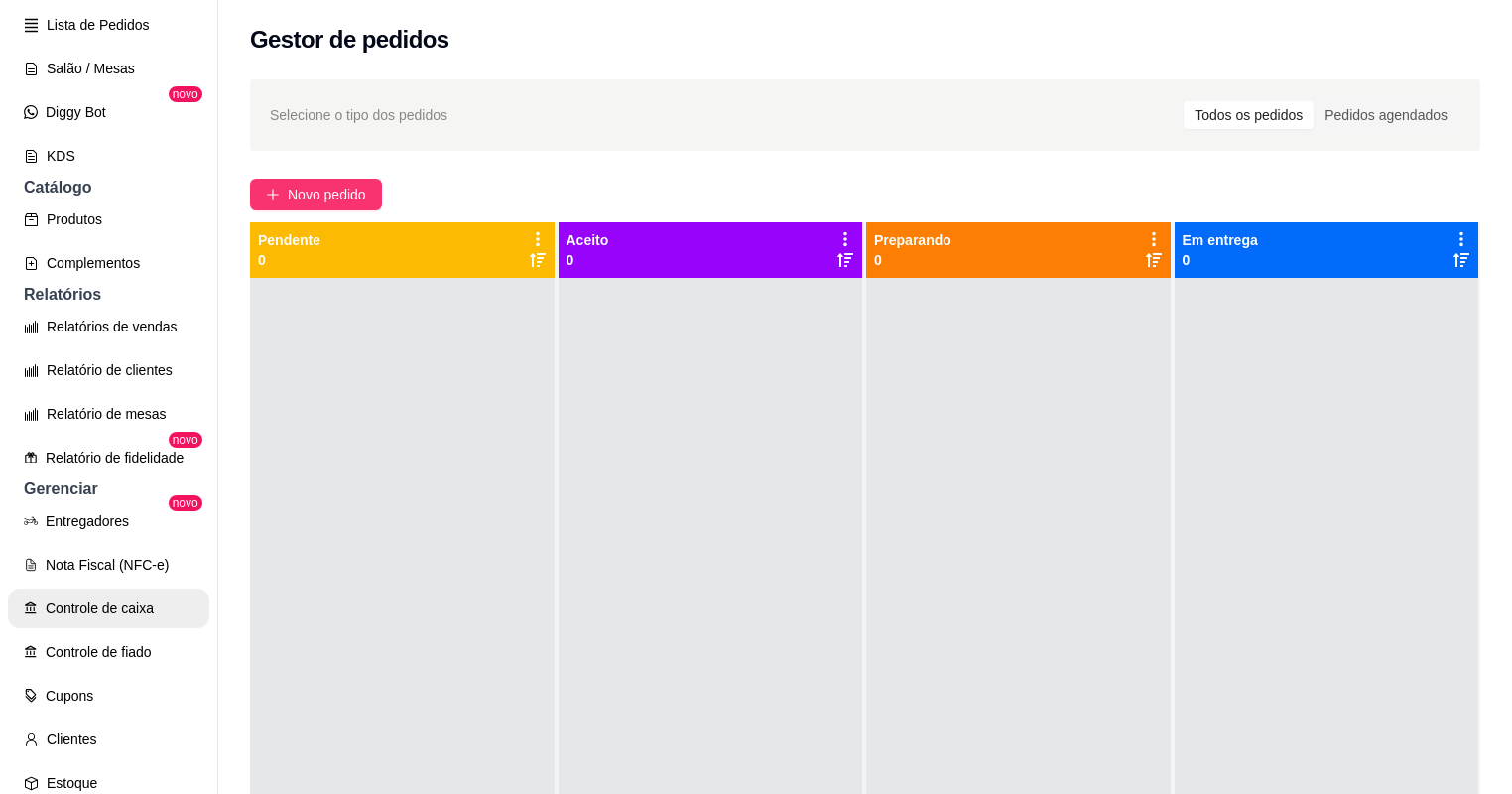 click on "Controle de caixa" at bounding box center [108, 608] 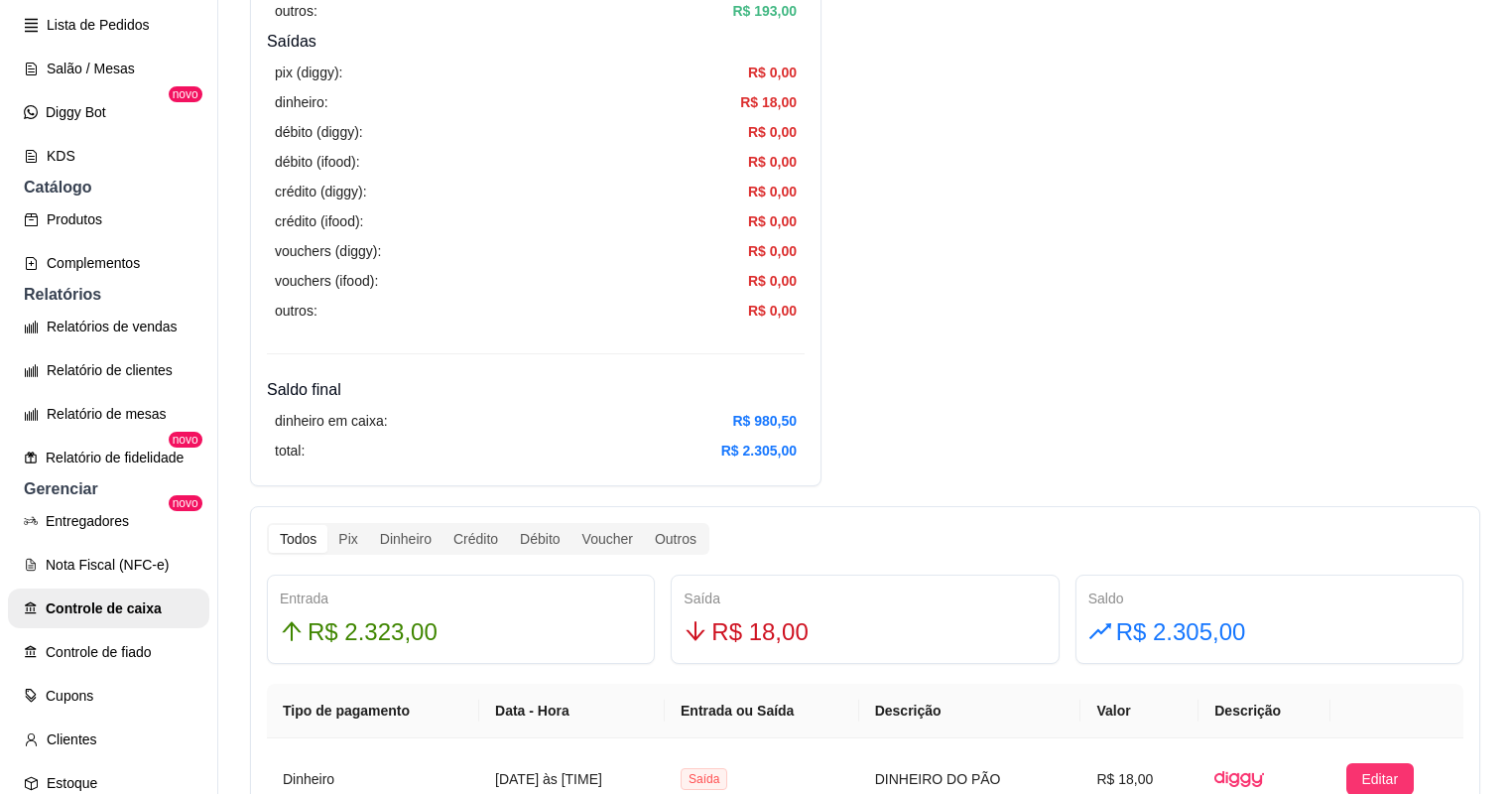 scroll, scrollTop: 715, scrollLeft: 0, axis: vertical 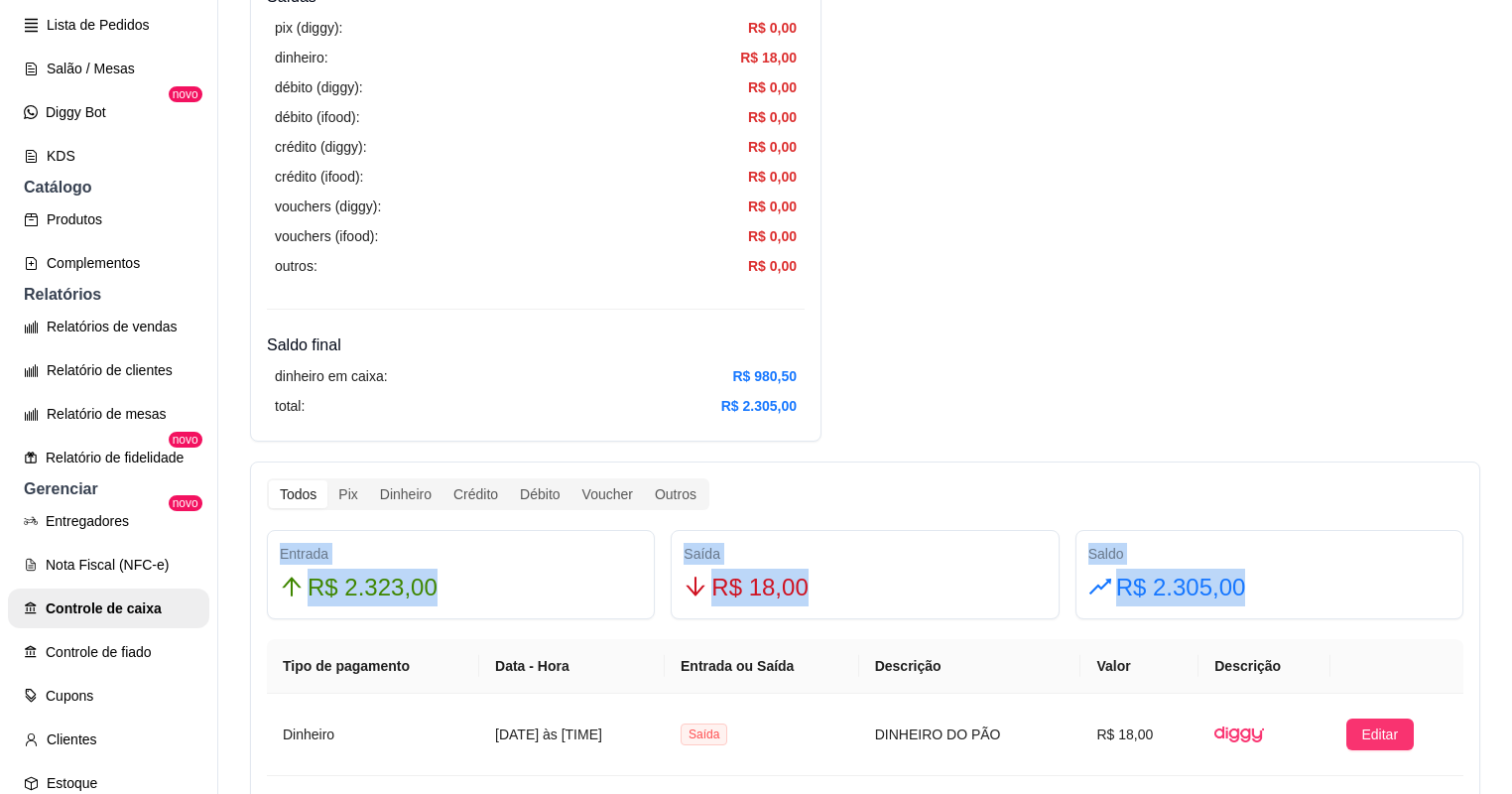 drag, startPoint x: 1227, startPoint y: 584, endPoint x: 277, endPoint y: 541, distance: 950.97266 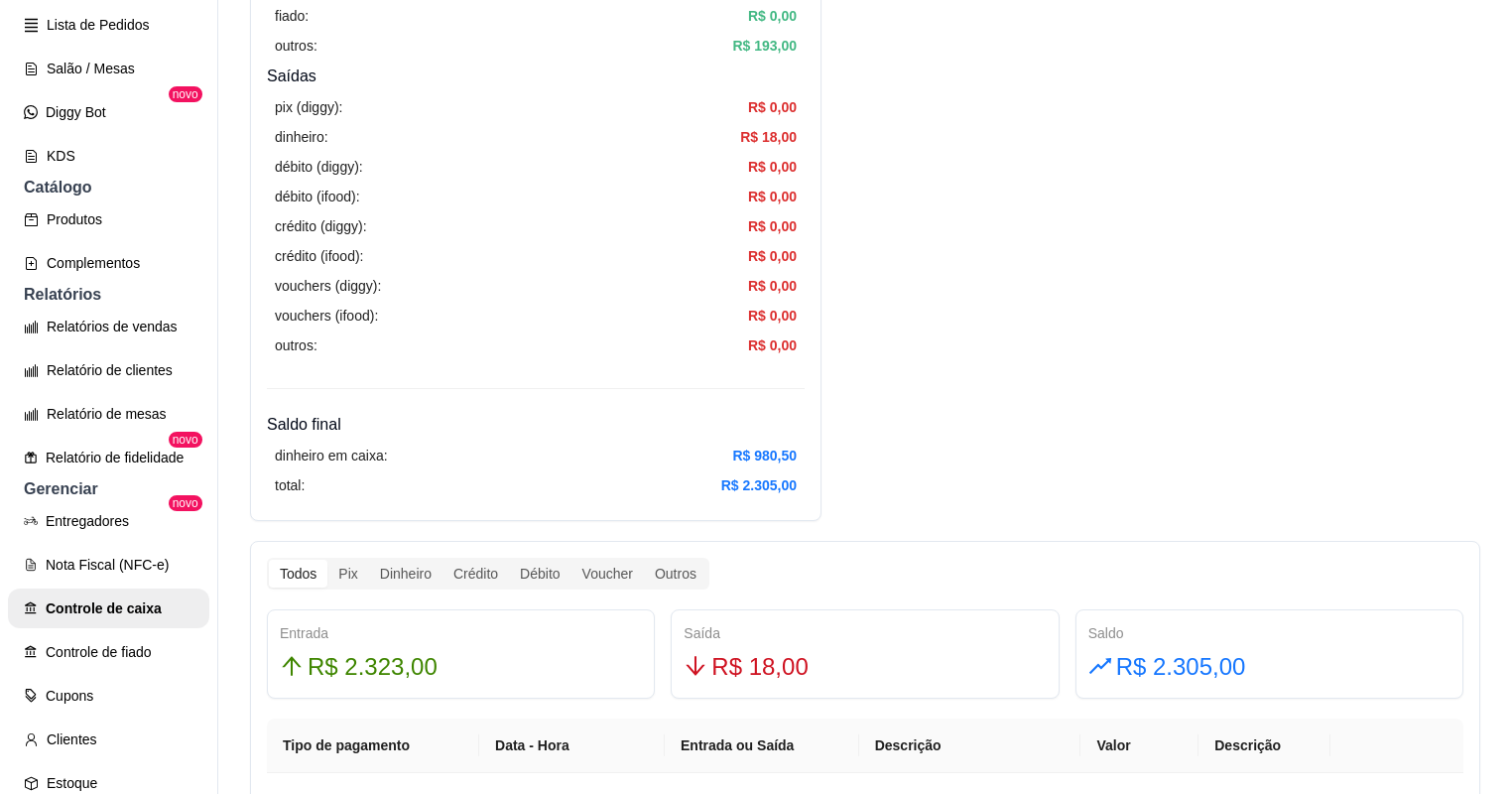 click on "Resumo Adicionar entrada/saída Data de abertura: 5 de ago de 2025 às 17:11 Saldo inícial Dinheiro: R$ 200,00 Entradas pix (diggy): R$ 814,00 pix online (diggy): R$ 0,00 pix online (iFood) R$ 0,00 débito (diggy): R$ 219,50 débito (ifood): R$ 0,00 crédito (diggy): R$ 298,00 crédito (ifood): R$ 0,00 dinheiro: R$ 798,50 vouchers (diggy): R$ 0,00 vouchers (ifood): R$ 0,00 sem pagamento (diggy): R$ 0,00 fiado: R$ 0,00 outros: R$ 193,00 Saídas pix (diggy): R$ 0,00 dinheiro: R$ 18,00 débito (diggy): R$ 0,00 débito (ifood): R$ 0,00 crédito (diggy): R$ 0,00 crédito (ifood): R$ 0,00 vouchers (diggy): R$ 0,00 vouchers (ifood): R$ 0,00 outros: R$ 0,00 Saldo final dinheiro em caixa: R$ 980,50 total: R$ 2.305,00 Todos Pix Dinheiro Crédito Débito Voucher Outros Entrada R$ 2.323,00 Saída R$ 18,00 Saldo R$ 2.305,00 Tipo de pagamento Data - Hora Entrada ou Saída Descrição Valor Descrição Dinheiro 5 de ago de 2025 às 23:32 Saída DINHEIRO DO PÃO  R$ 18,00 Editar Dinheiro Outros" at bounding box center [865, 965] 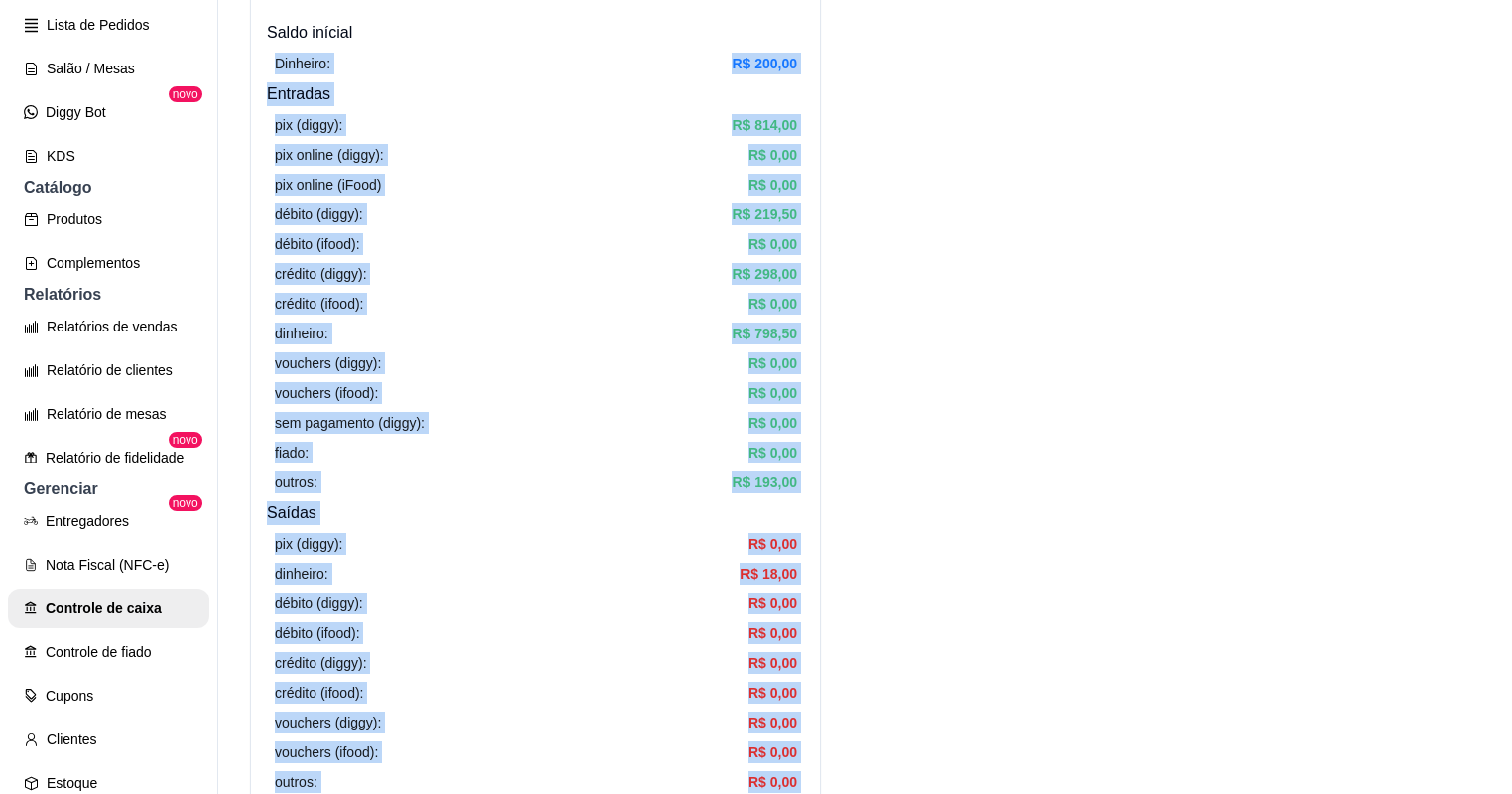 drag, startPoint x: 810, startPoint y: 480, endPoint x: 484, endPoint y: 11, distance: 571.1716 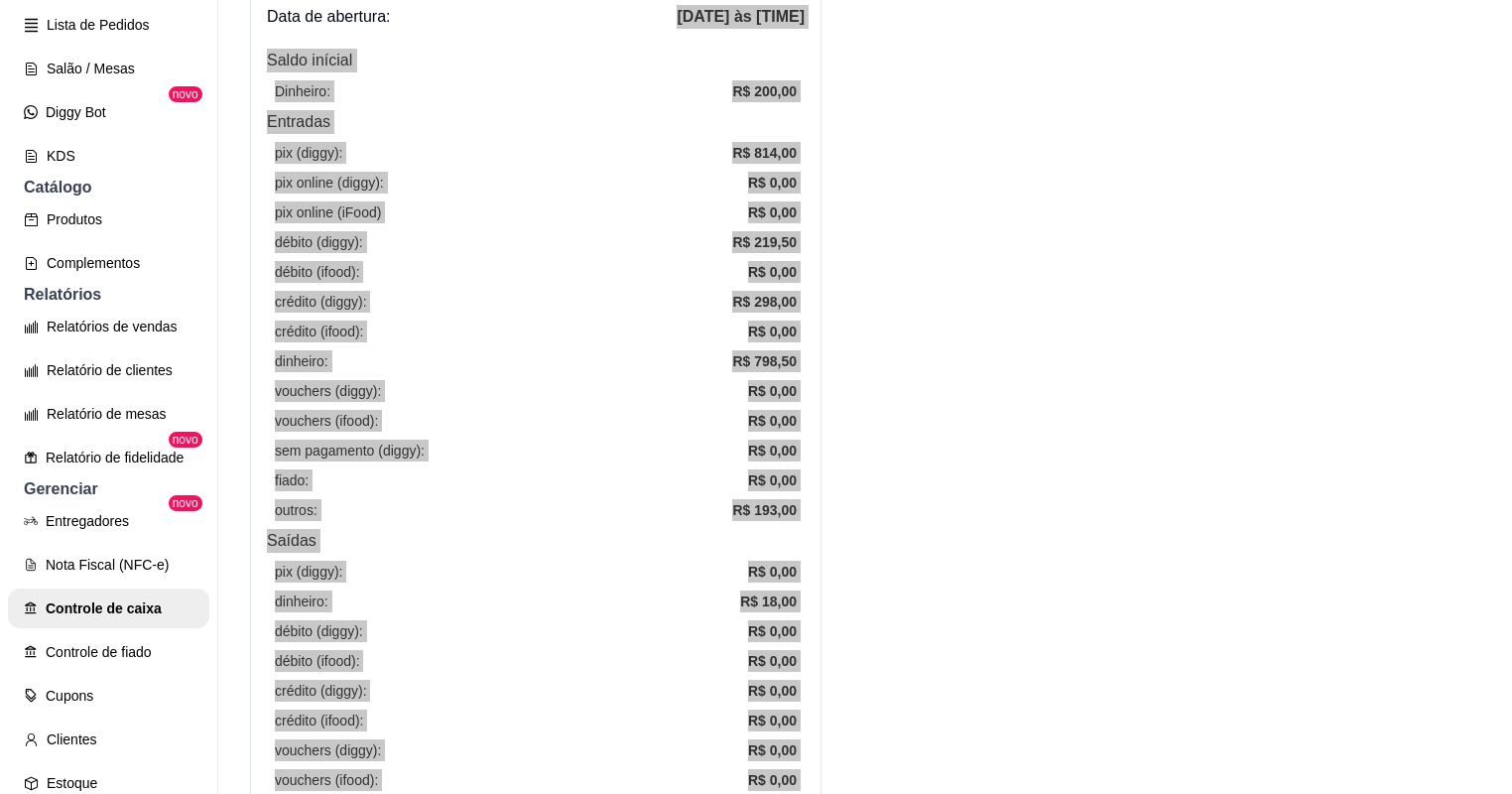 scroll, scrollTop: 347, scrollLeft: 0, axis: vertical 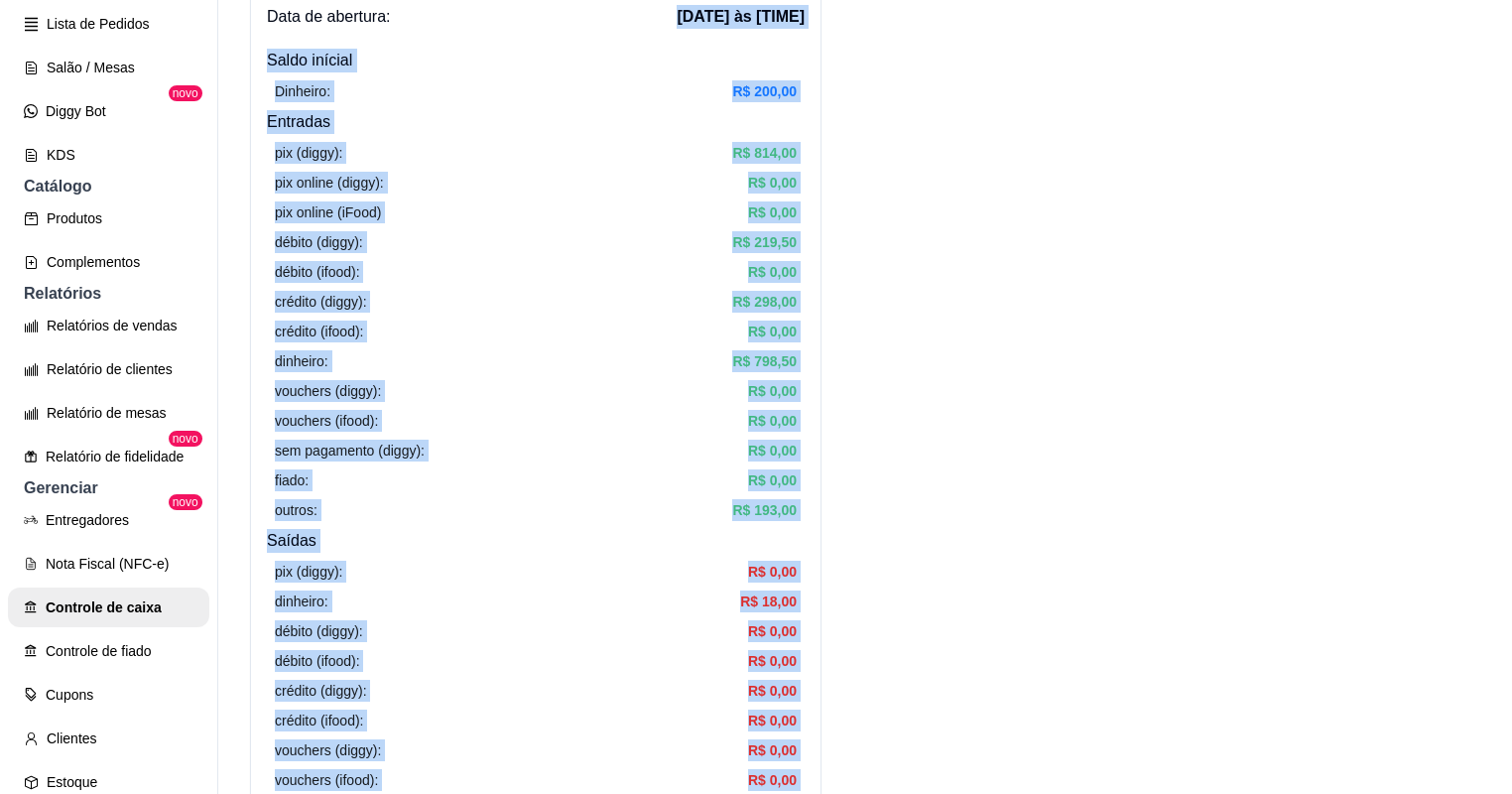 click on "Resumo Adicionar entrada/saída Data de abertura: 5 de ago de 2025 às 17:11 Saldo inícial Dinheiro: R$ 200,00 Entradas pix (diggy): R$ 814,00 pix online (diggy): R$ 0,00 pix online (iFood) R$ 0,00 débito (diggy): R$ 219,50 débito (ifood): R$ 0,00 crédito (diggy): R$ 298,00 crédito (ifood): R$ 0,00 dinheiro: R$ 798,50 vouchers (diggy): R$ 0,00 vouchers (ifood): R$ 0,00 sem pagamento (diggy): R$ 0,00 fiado: R$ 0,00 outros: R$ 193,00 Saídas pix (diggy): R$ 0,00 dinheiro: R$ 18,00 débito (diggy): R$ 0,00 débito (ifood): R$ 0,00 crédito (diggy): R$ 0,00 crédito (ifood): R$ 0,00 vouchers (diggy): R$ 0,00 vouchers (ifood): R$ 0,00 outros: R$ 0,00 Saldo final dinheiro em caixa: R$ 980,50 total: R$ 2.305,00 Todos Pix Dinheiro Crédito Débito Voucher Outros Entrada R$ 2.323,00 Saída R$ 18,00 Saldo R$ 2.305,00 Tipo de pagamento Data - Hora Entrada ou Saída Descrição Valor Descrição Dinheiro 5 de ago de 2025 às 23:32 Saída DINHEIRO DO PÃO  R$ 18,00 Editar Dinheiro Outros" at bounding box center [865, 1429] 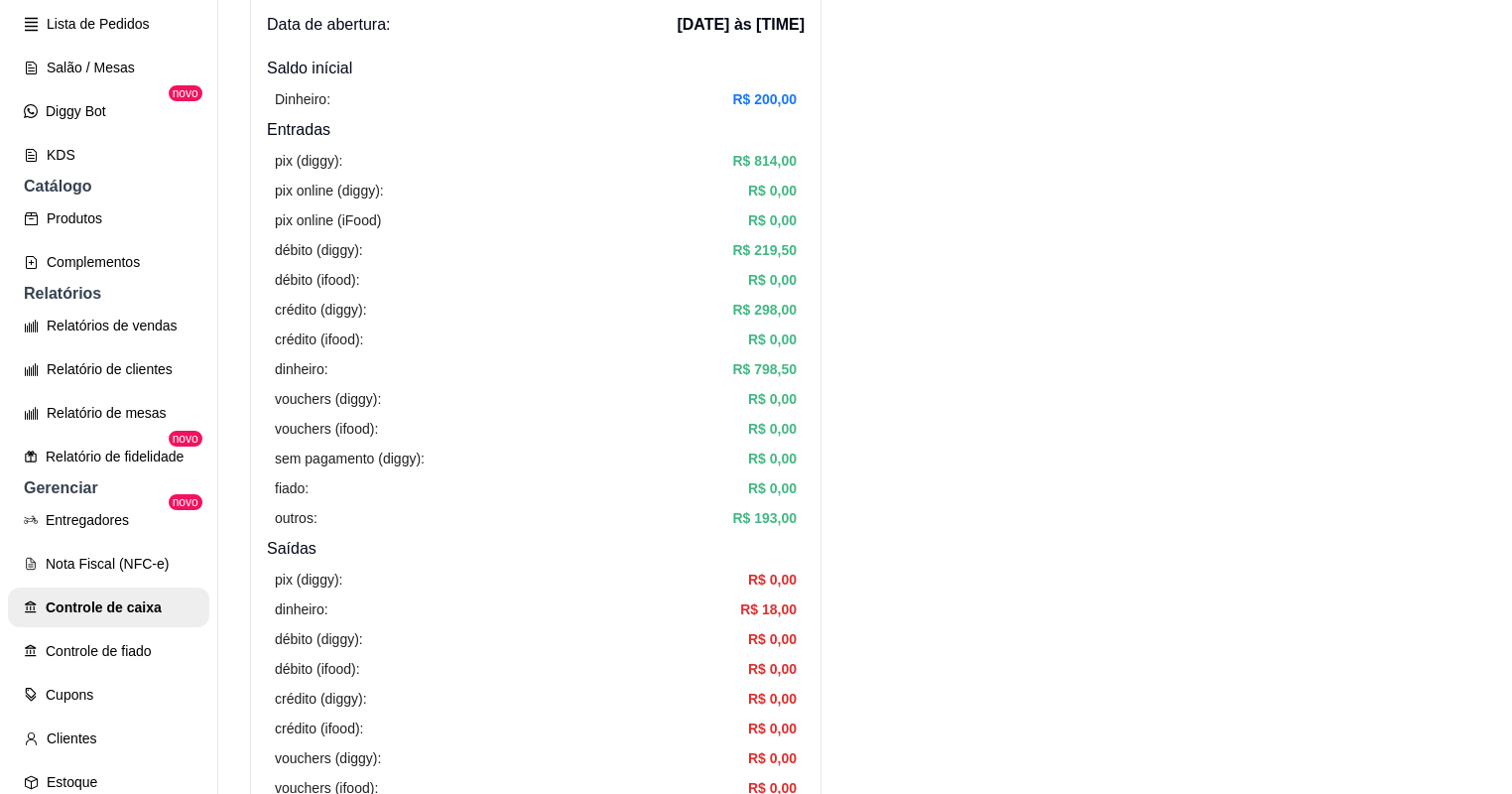 scroll, scrollTop: 0, scrollLeft: 0, axis: both 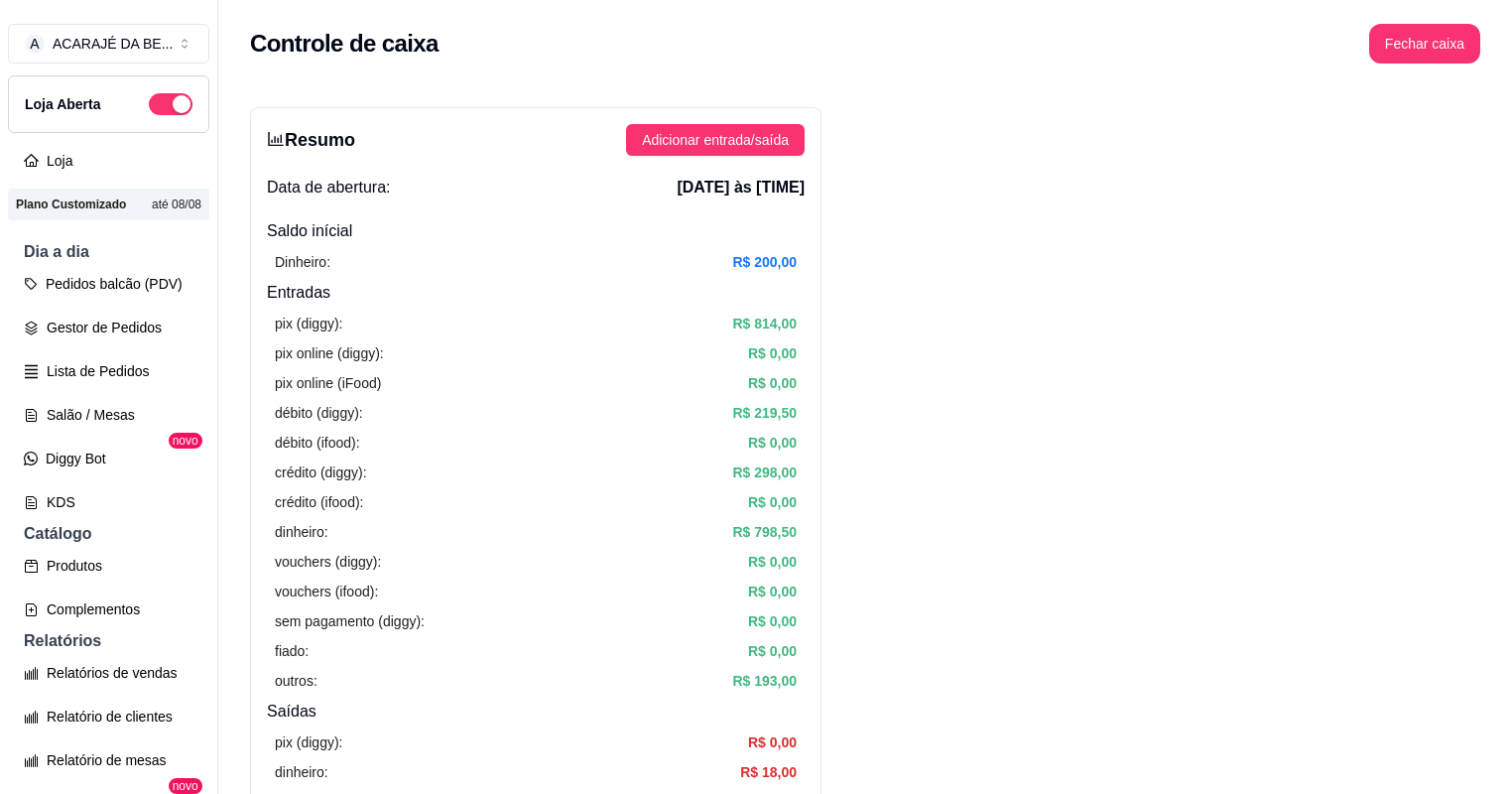 click on "Resumo Adicionar entrada/saída Data de abertura: 5 de ago de 2025 às 17:11 Saldo inícial Dinheiro: R$ 200,00 Entradas pix (diggy): R$ 814,00 pix online (diggy): R$ 0,00 pix online (iFood) R$ 0,00 débito (diggy): R$ 219,50 débito (ifood): R$ 0,00 crédito (diggy): R$ 298,00 crédito (ifood): R$ 0,00 dinheiro: R$ 798,50 vouchers (diggy): R$ 0,00 vouchers (ifood): R$ 0,00 sem pagamento (diggy): R$ 0,00 fiado: R$ 0,00 outros: R$ 193,00 Saídas pix (diggy): R$ 0,00 dinheiro: R$ 18,00 débito (diggy): R$ 0,00 débito (ifood): R$ 0,00 crédito (diggy): R$ 0,00 crédito (ifood): R$ 0,00 vouchers (diggy): R$ 0,00 vouchers (ifood): R$ 0,00 outros: R$ 0,00 Saldo final dinheiro em caixa: R$ 980,50 total: R$ 2.305,00 Todos Pix Dinheiro Crédito Débito Voucher Outros Entrada R$ 2.323,00 Saída R$ 18,00 Saldo R$ 2.305,00 Tipo de pagamento Data - Hora Entrada ou Saída Descrição Valor Descrição Dinheiro 5 de ago de 2025 às 23:32 Saída DINHEIRO DO PÃO  R$ 18,00 Editar Dinheiro Outros" at bounding box center [865, 1600] 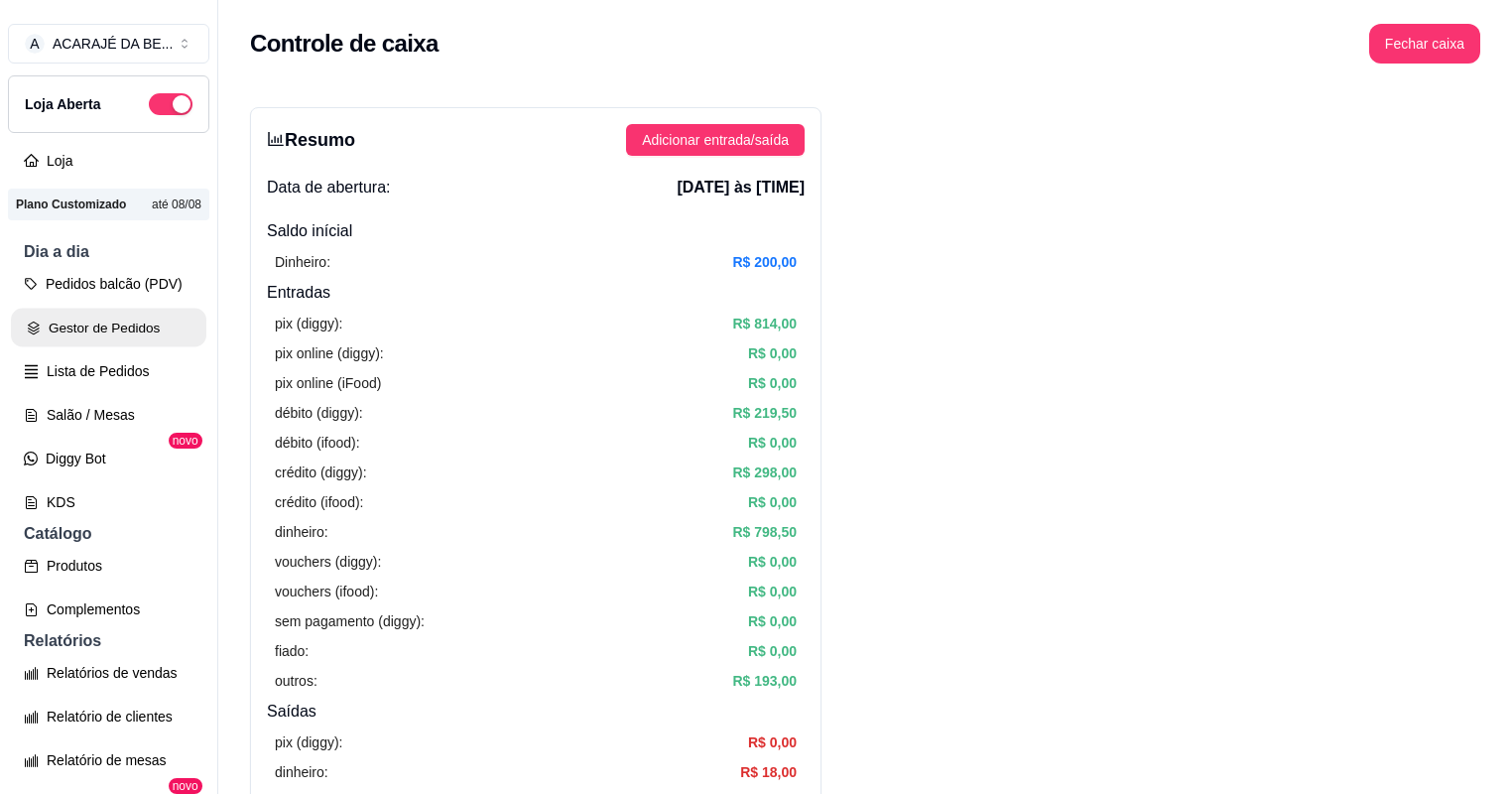 click on "Gestor de Pedidos" at bounding box center (108, 328) 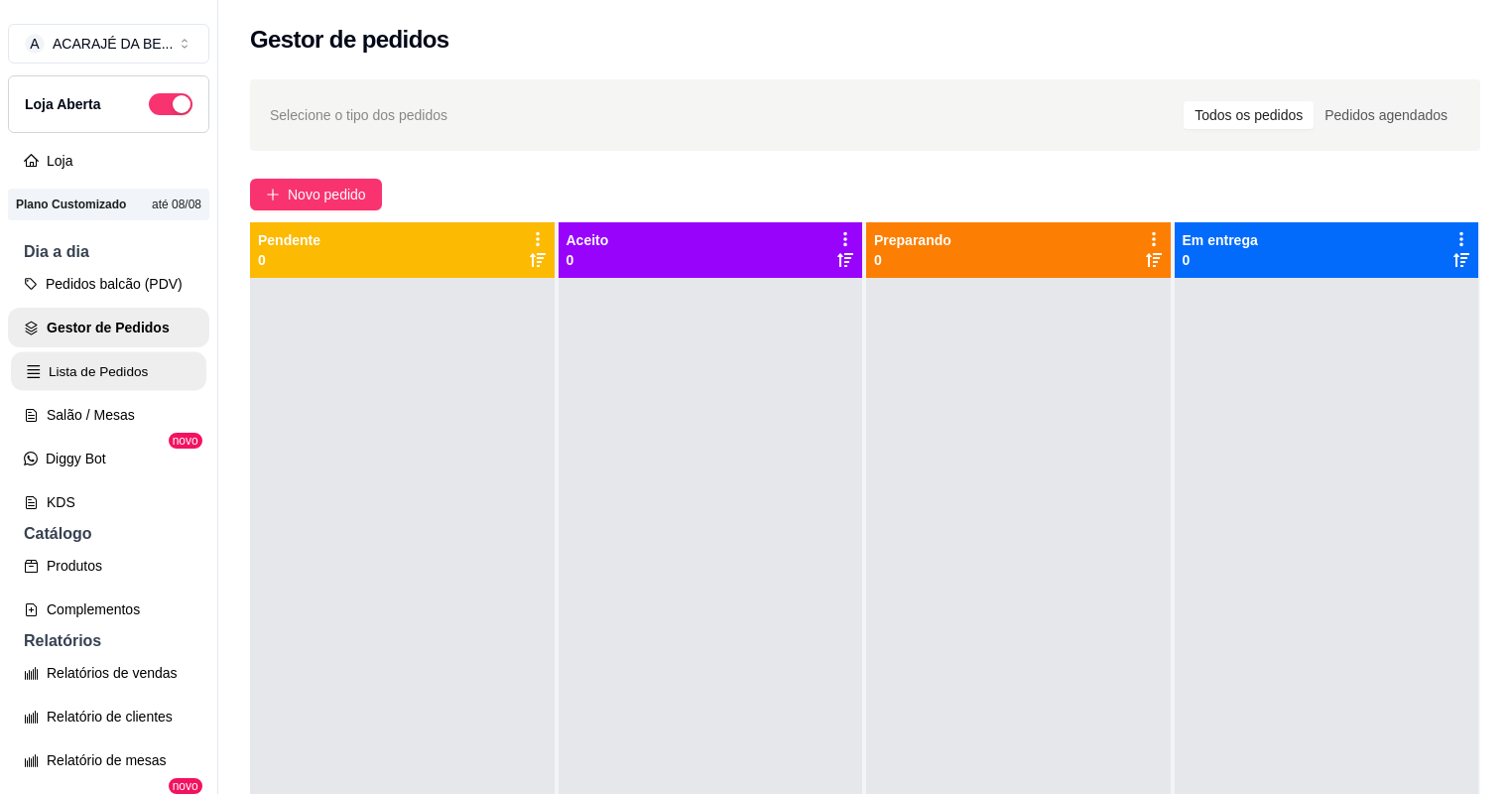 click on "Lista de Pedidos" at bounding box center (108, 371) 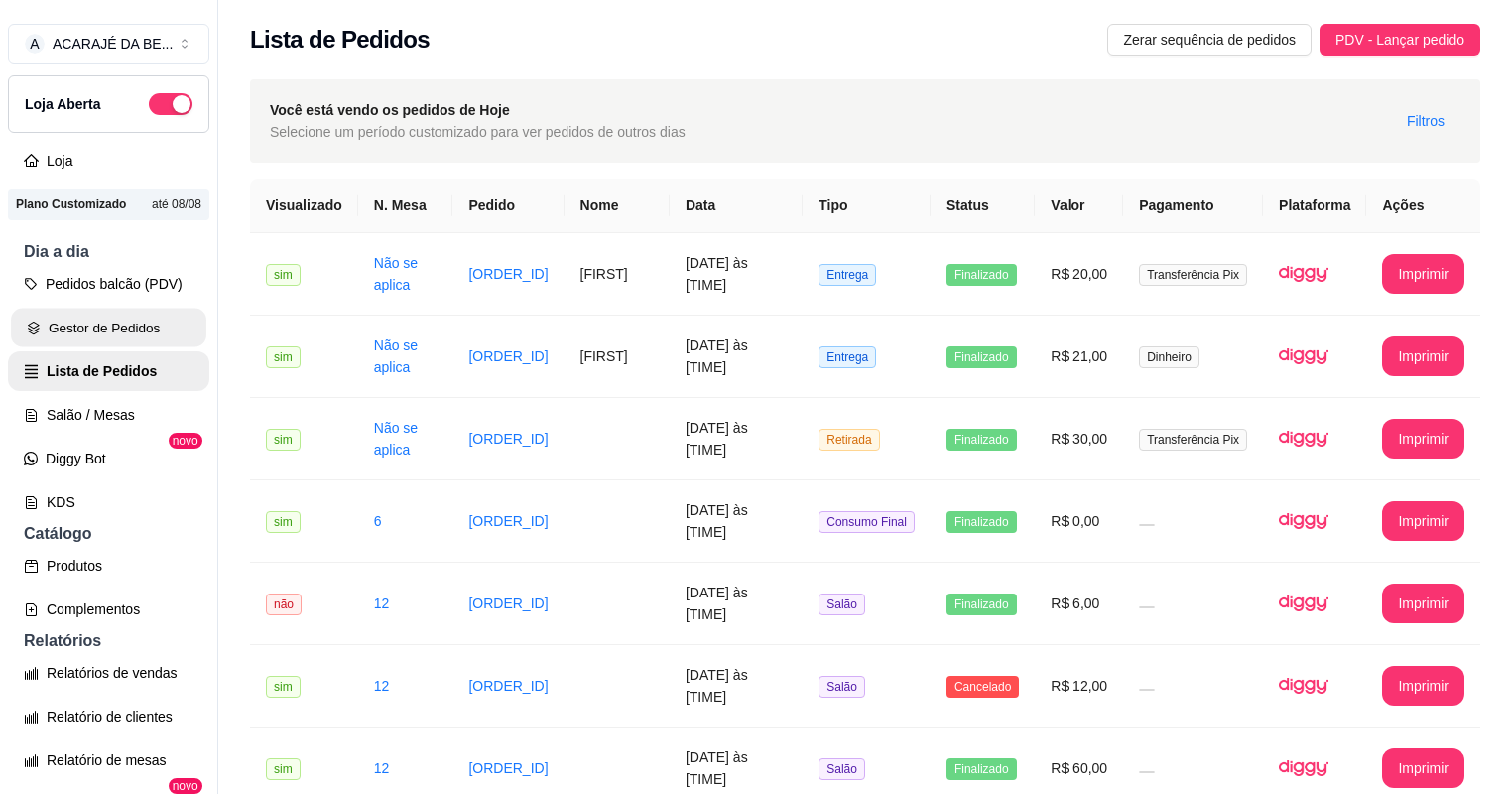 click on "Gestor de Pedidos" at bounding box center [108, 328] 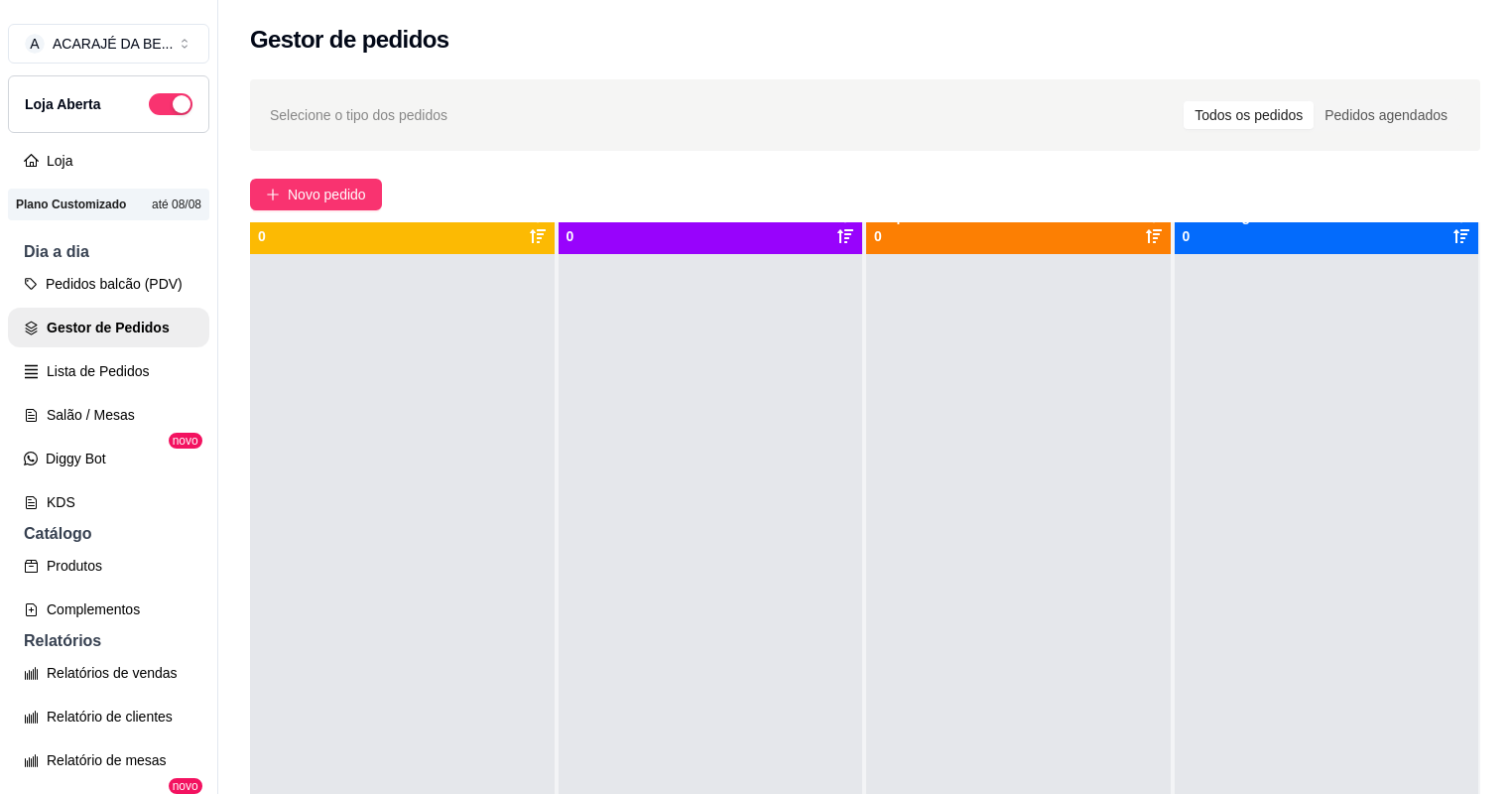 scroll, scrollTop: 0, scrollLeft: 0, axis: both 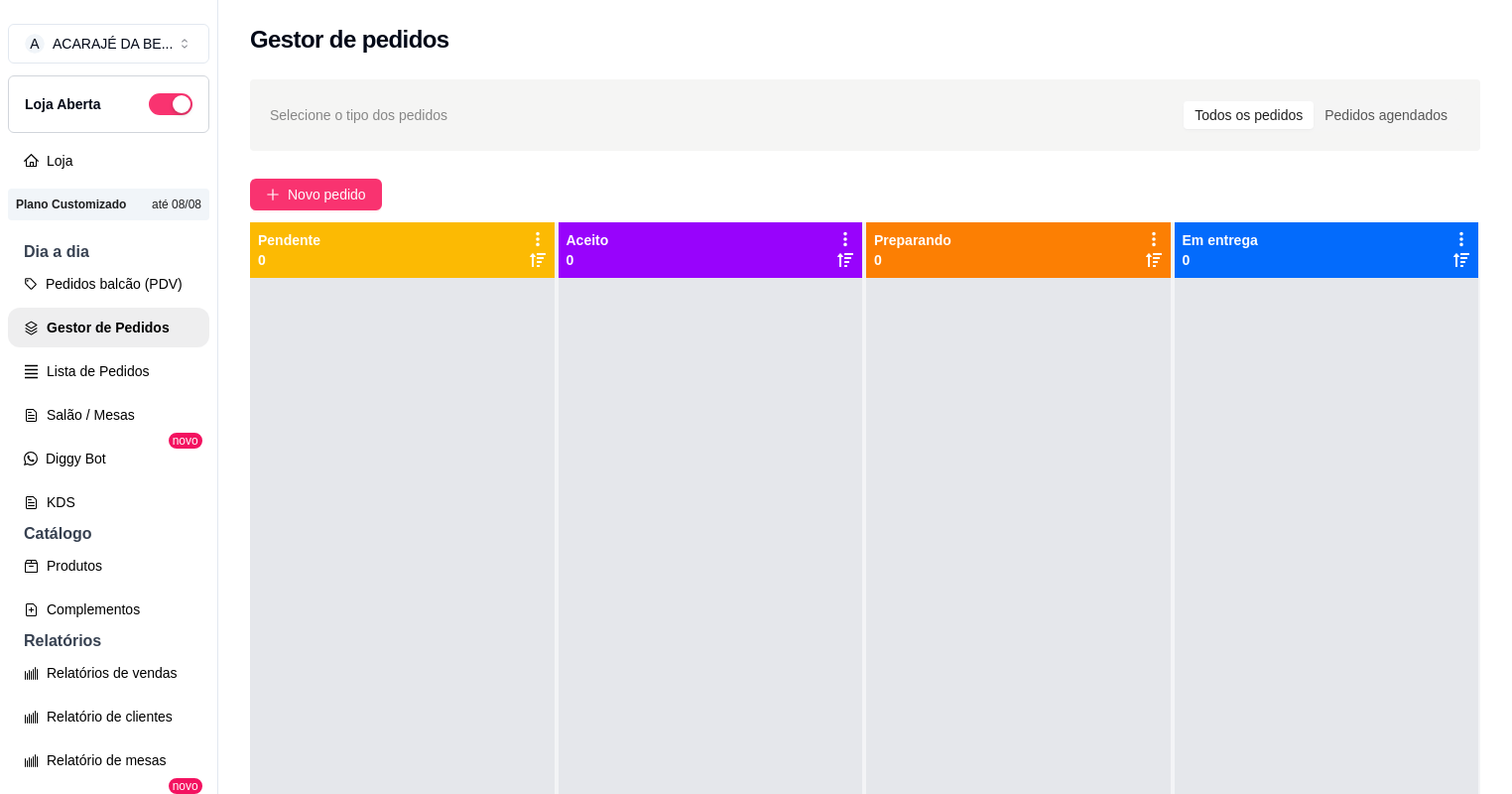 click at bounding box center (710, 675) 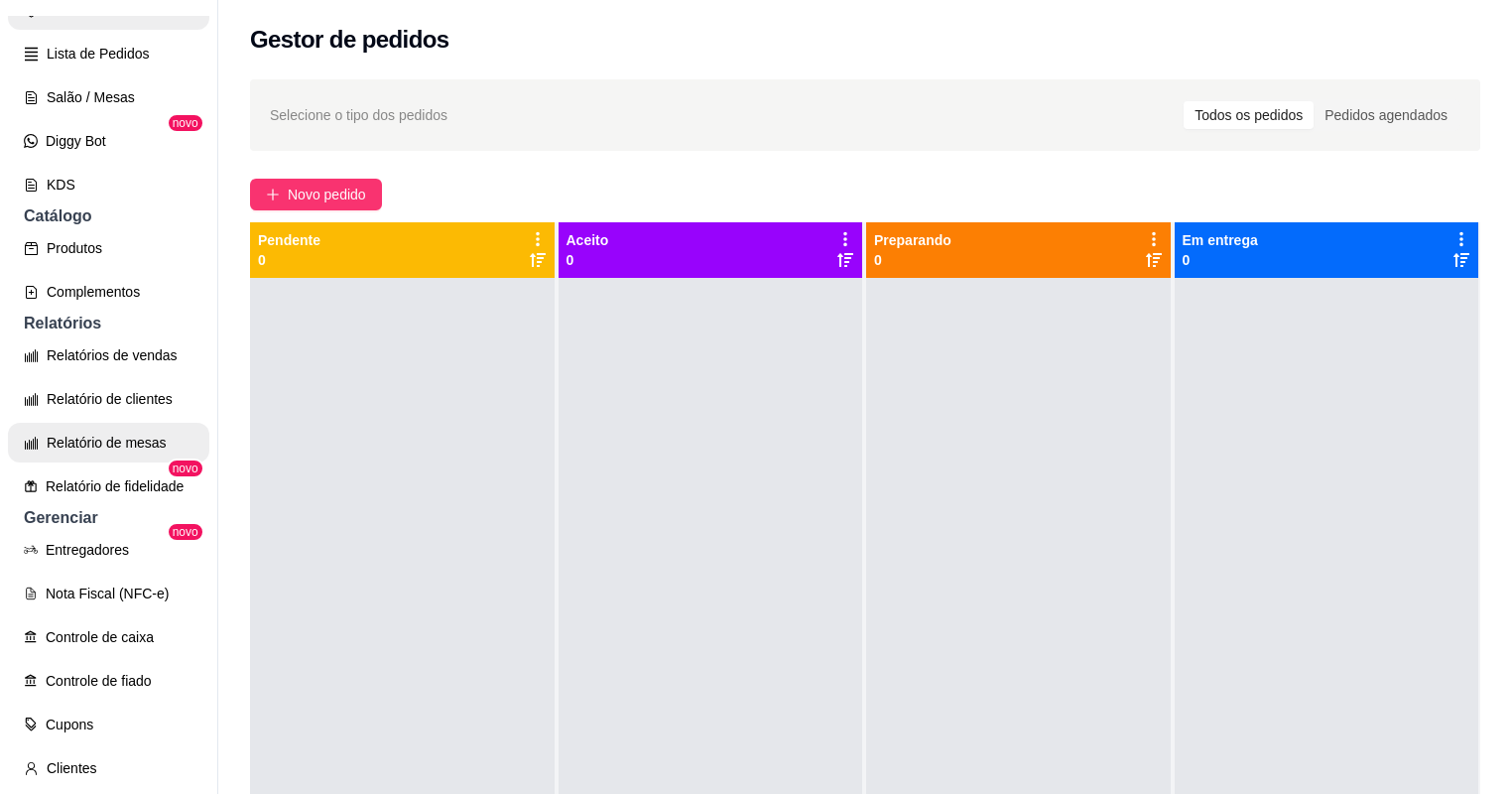 scroll, scrollTop: 397, scrollLeft: 0, axis: vertical 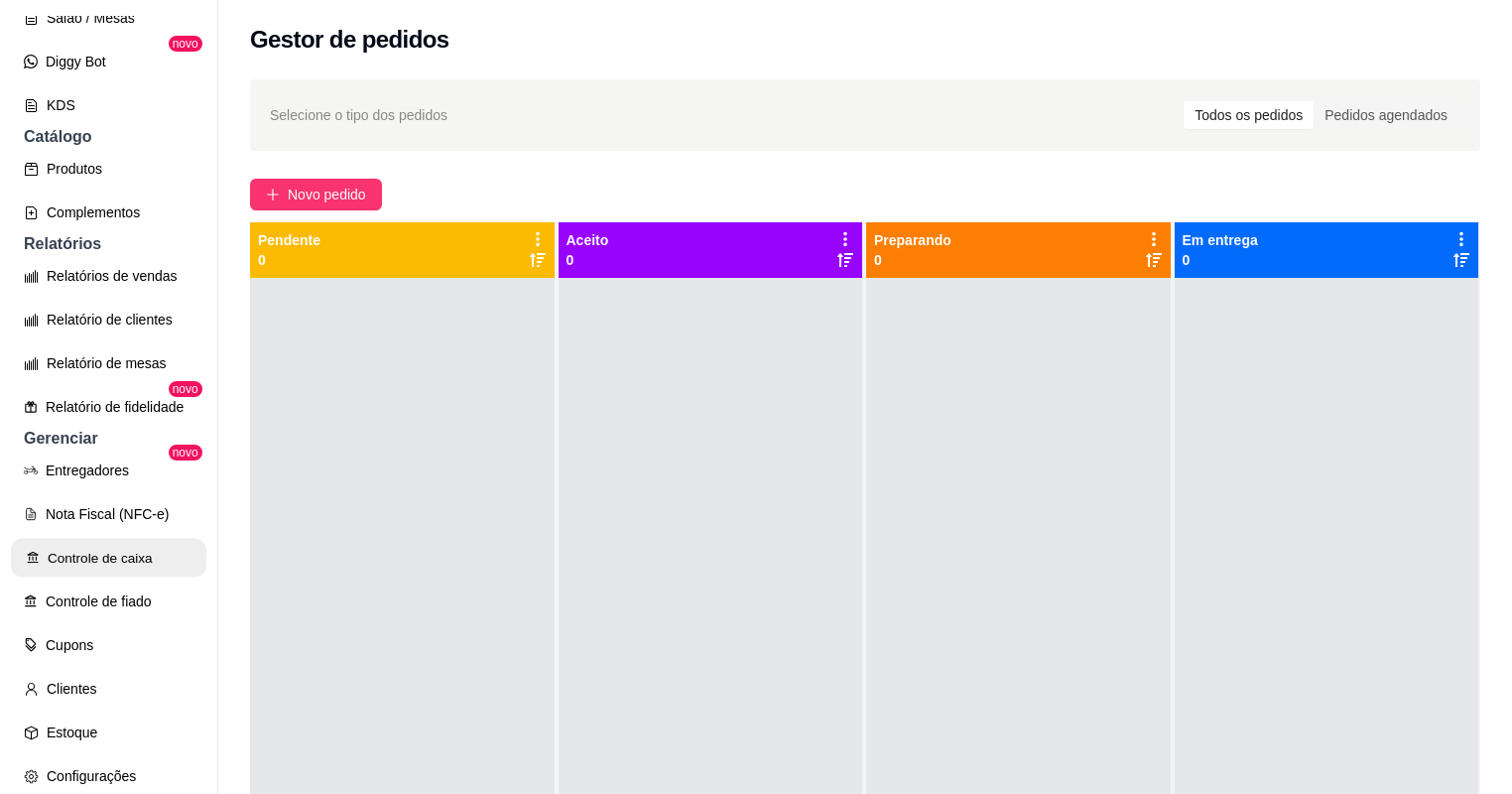 click on "Controle de caixa" at bounding box center [108, 558] 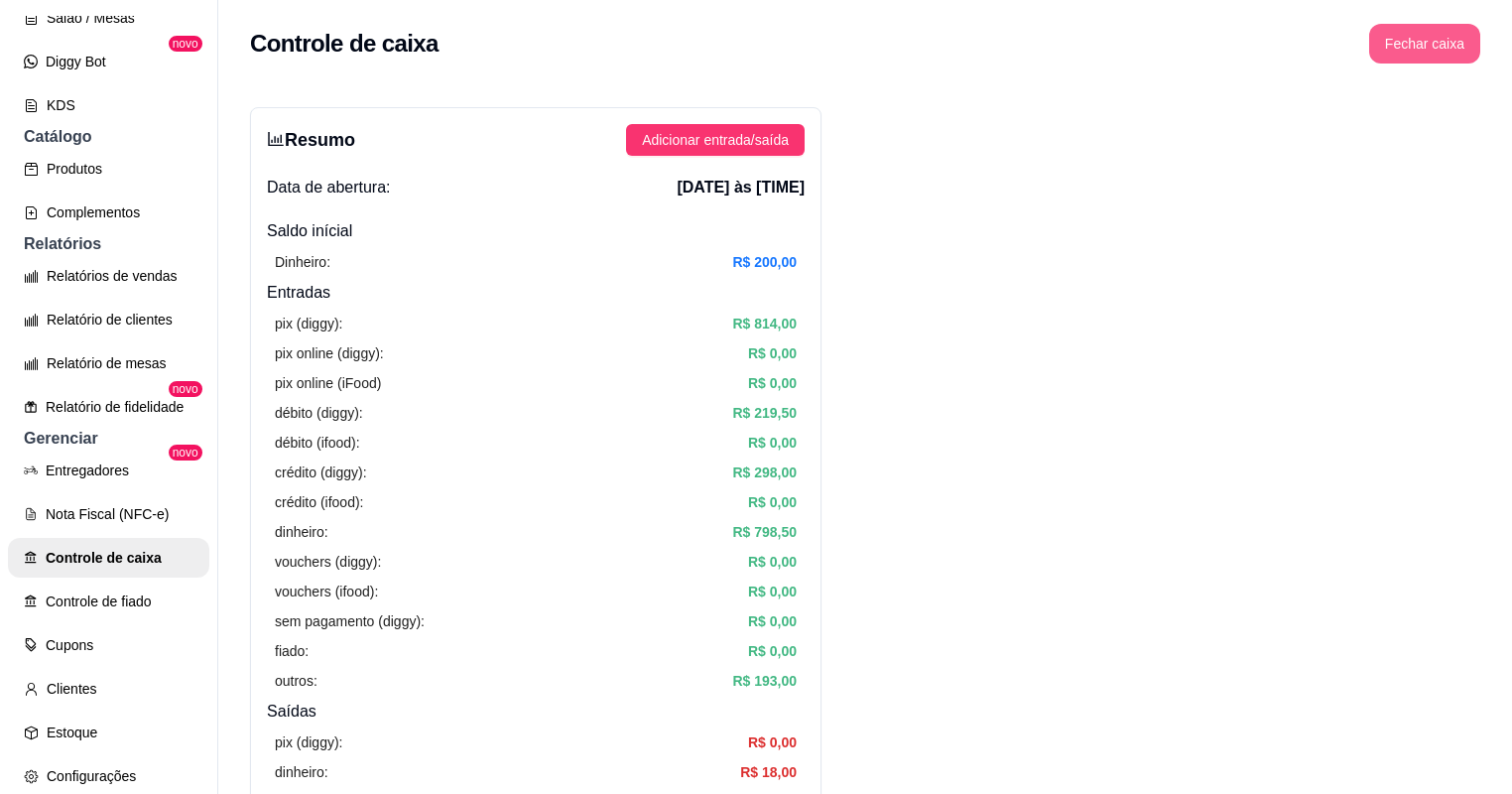 click on "Fechar caixa" at bounding box center [1425, 44] 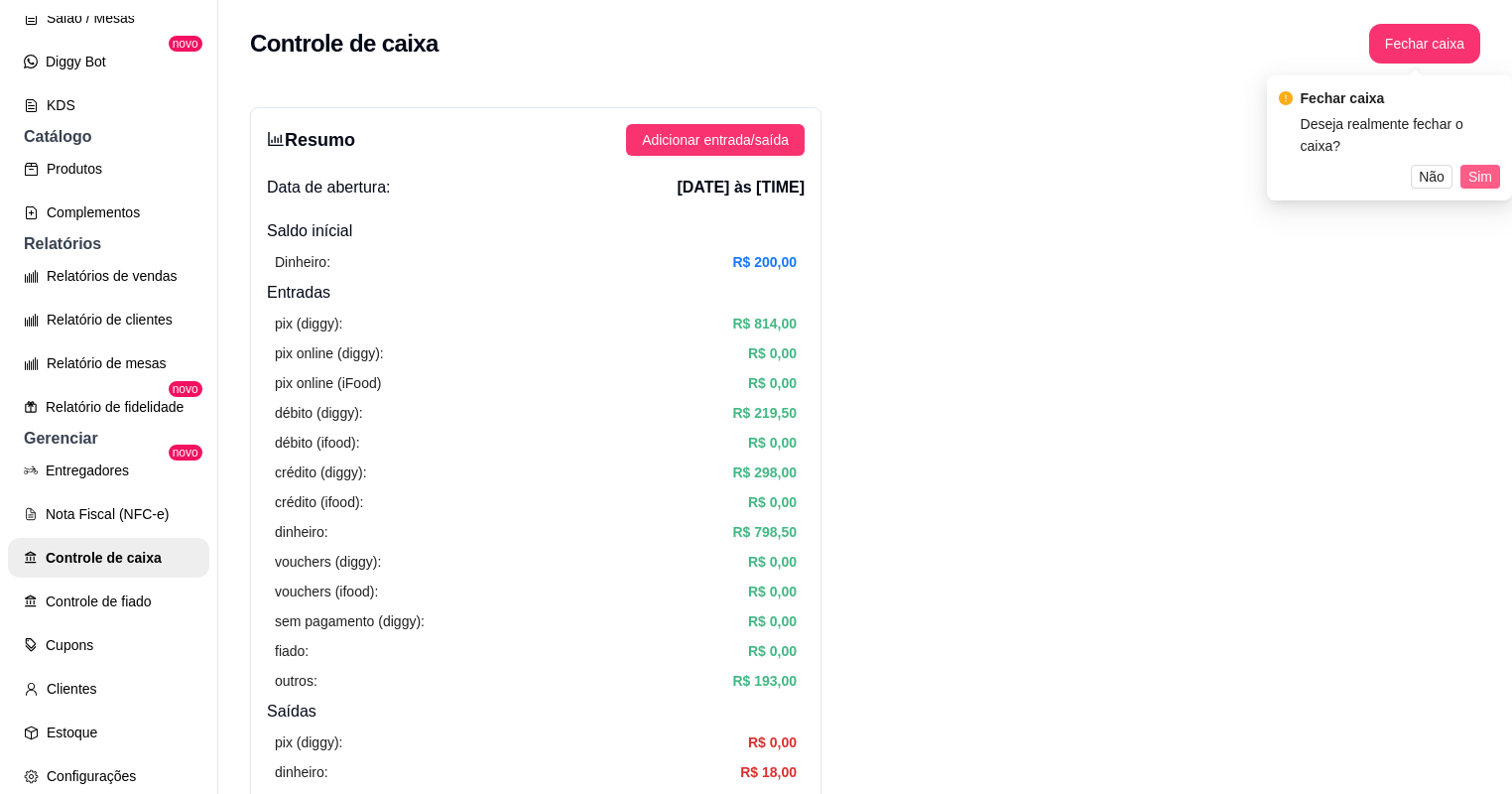 click on "Sim" at bounding box center (1480, 177) 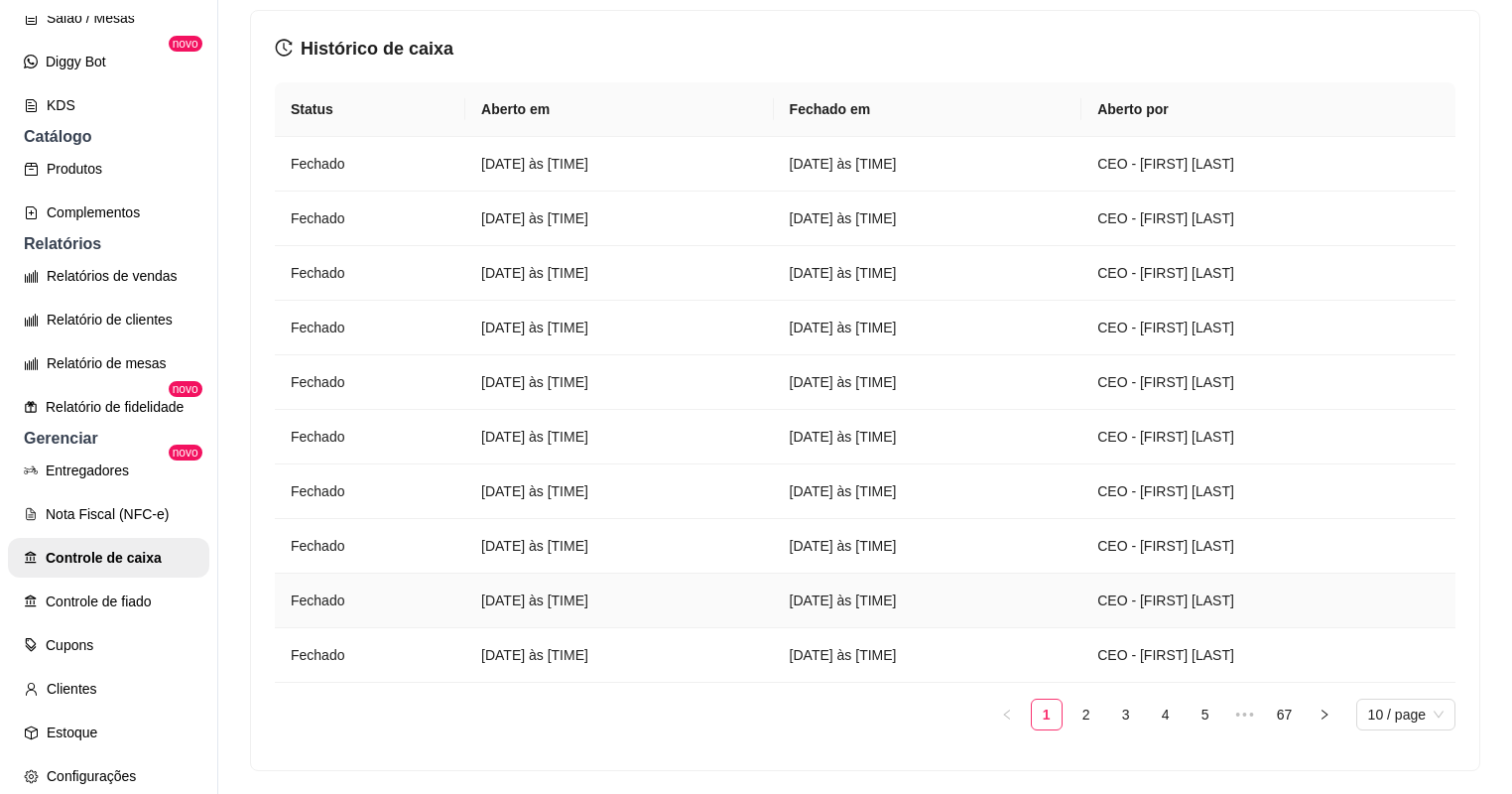 scroll, scrollTop: 0, scrollLeft: 0, axis: both 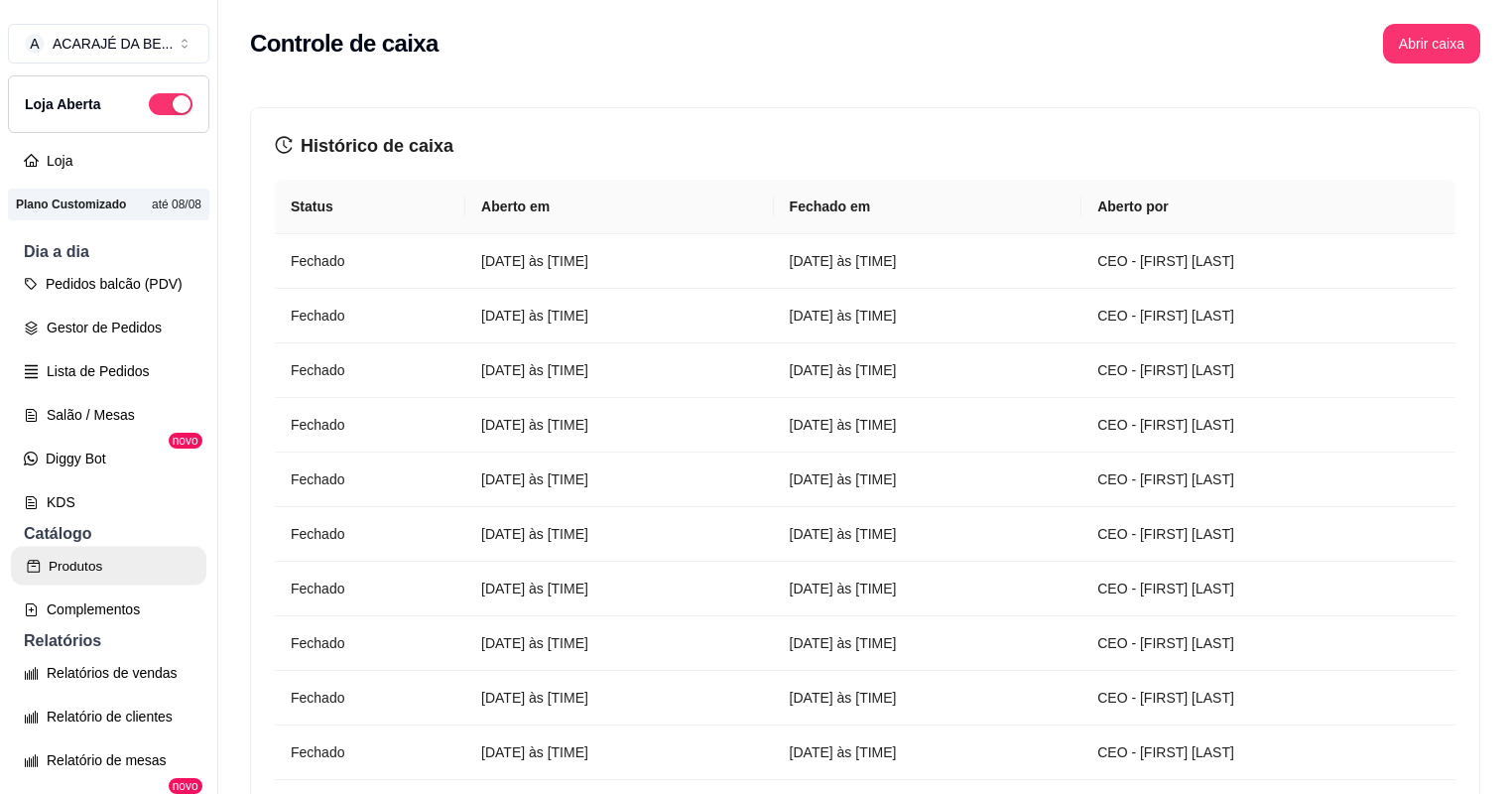 click on "Produtos" at bounding box center (108, 566) 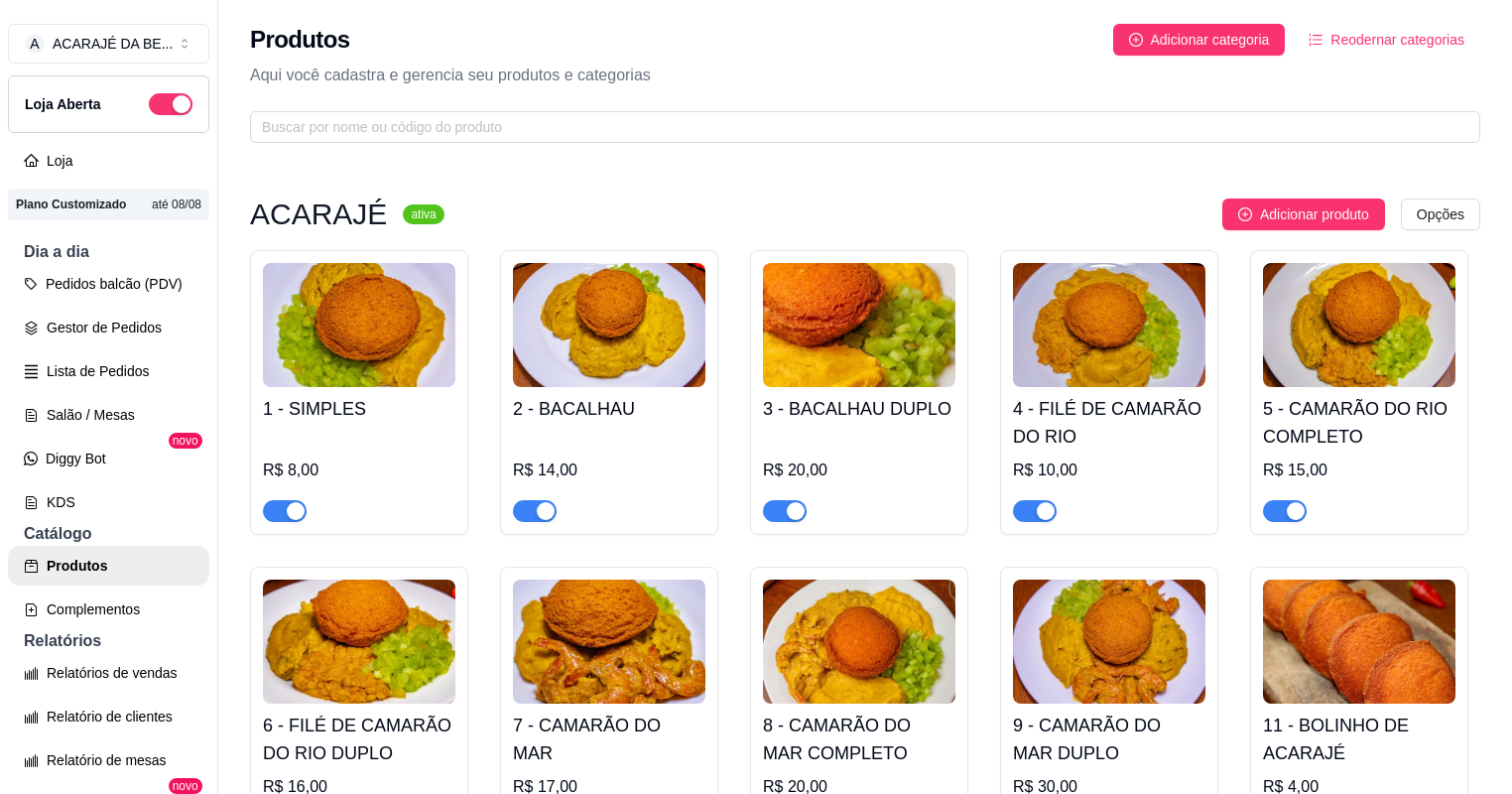 click at bounding box center [285, 511] 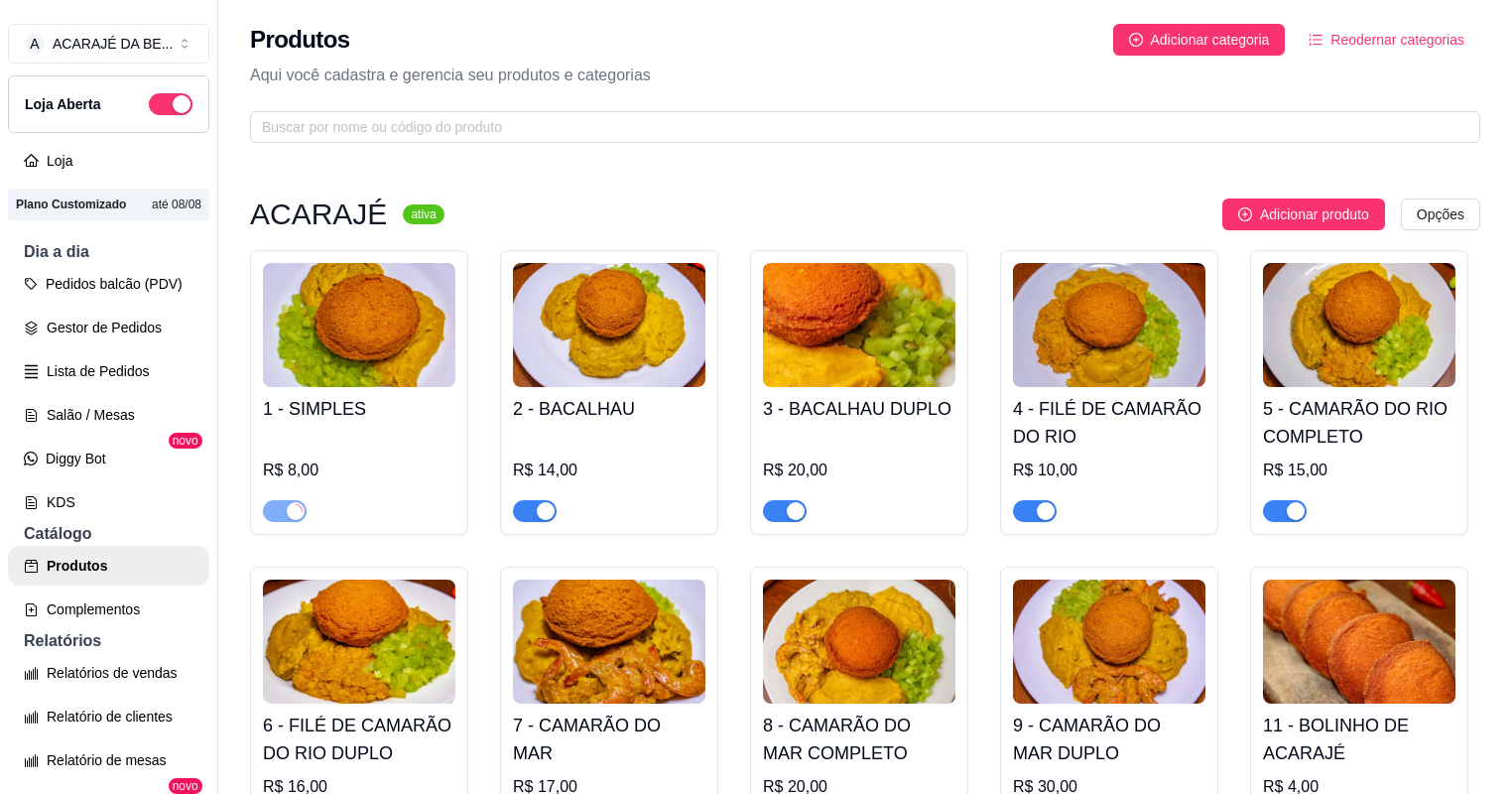 click at bounding box center [535, 511] 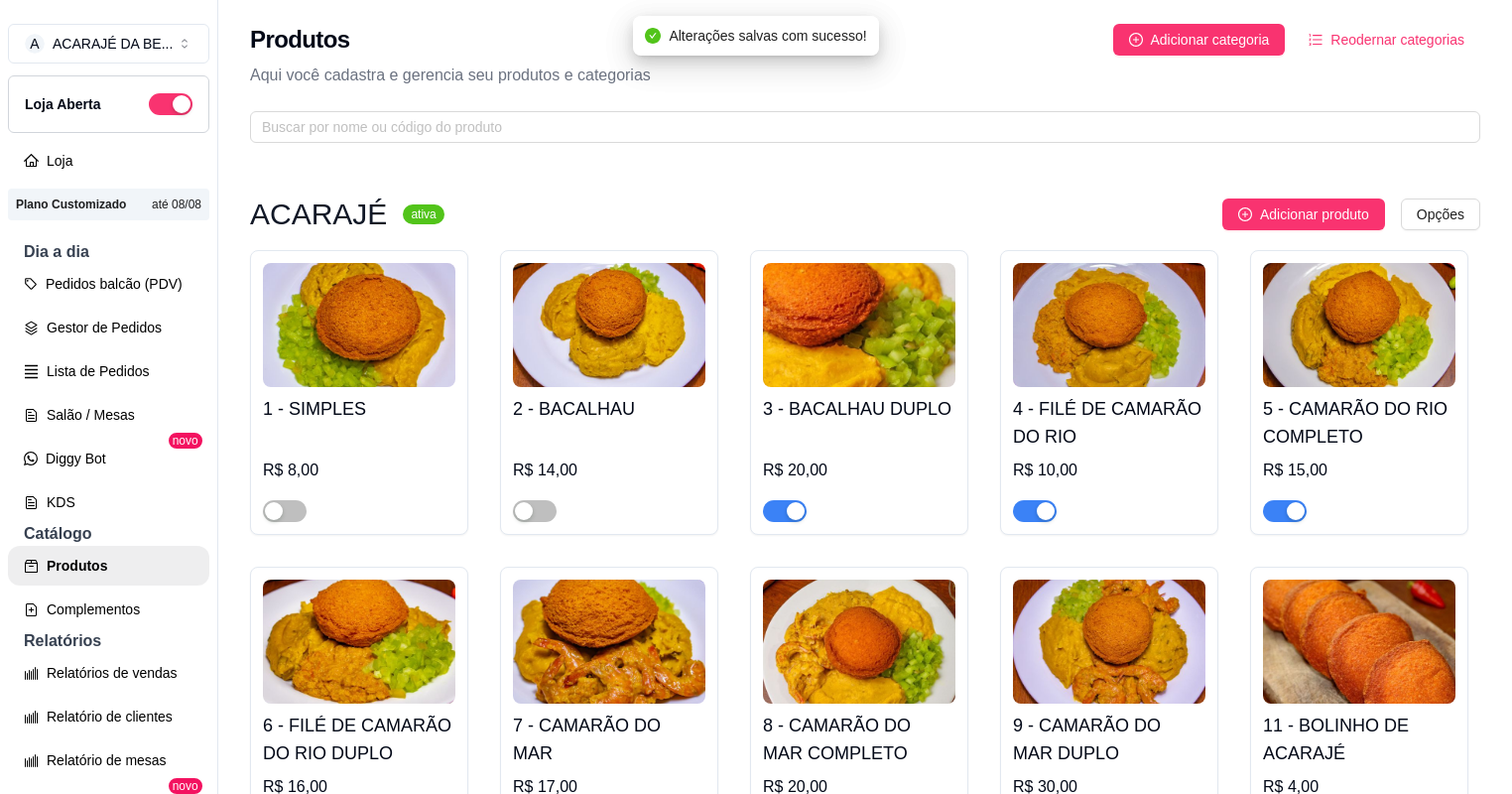 click at bounding box center (785, 511) 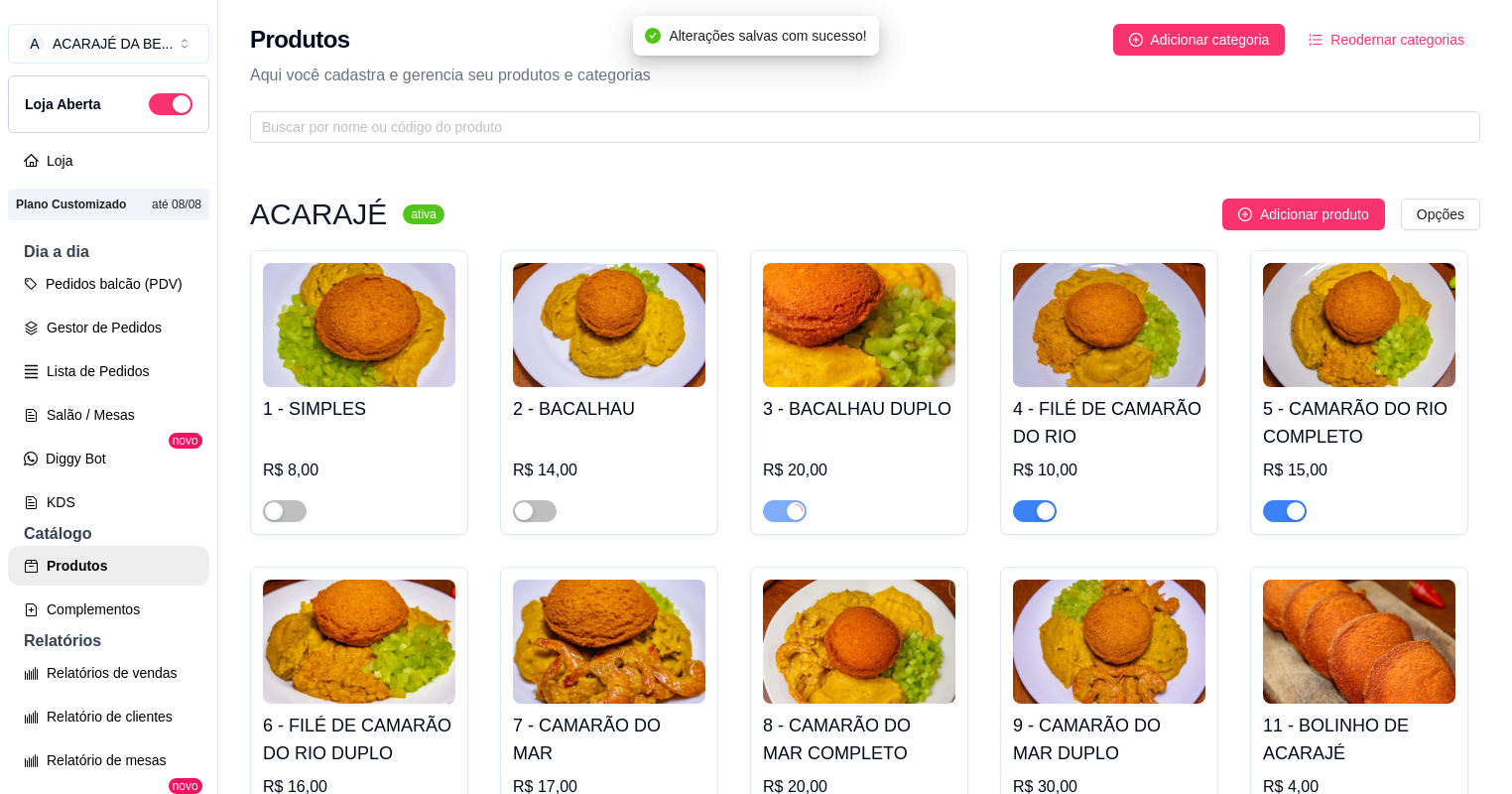 click at bounding box center (1035, 511) 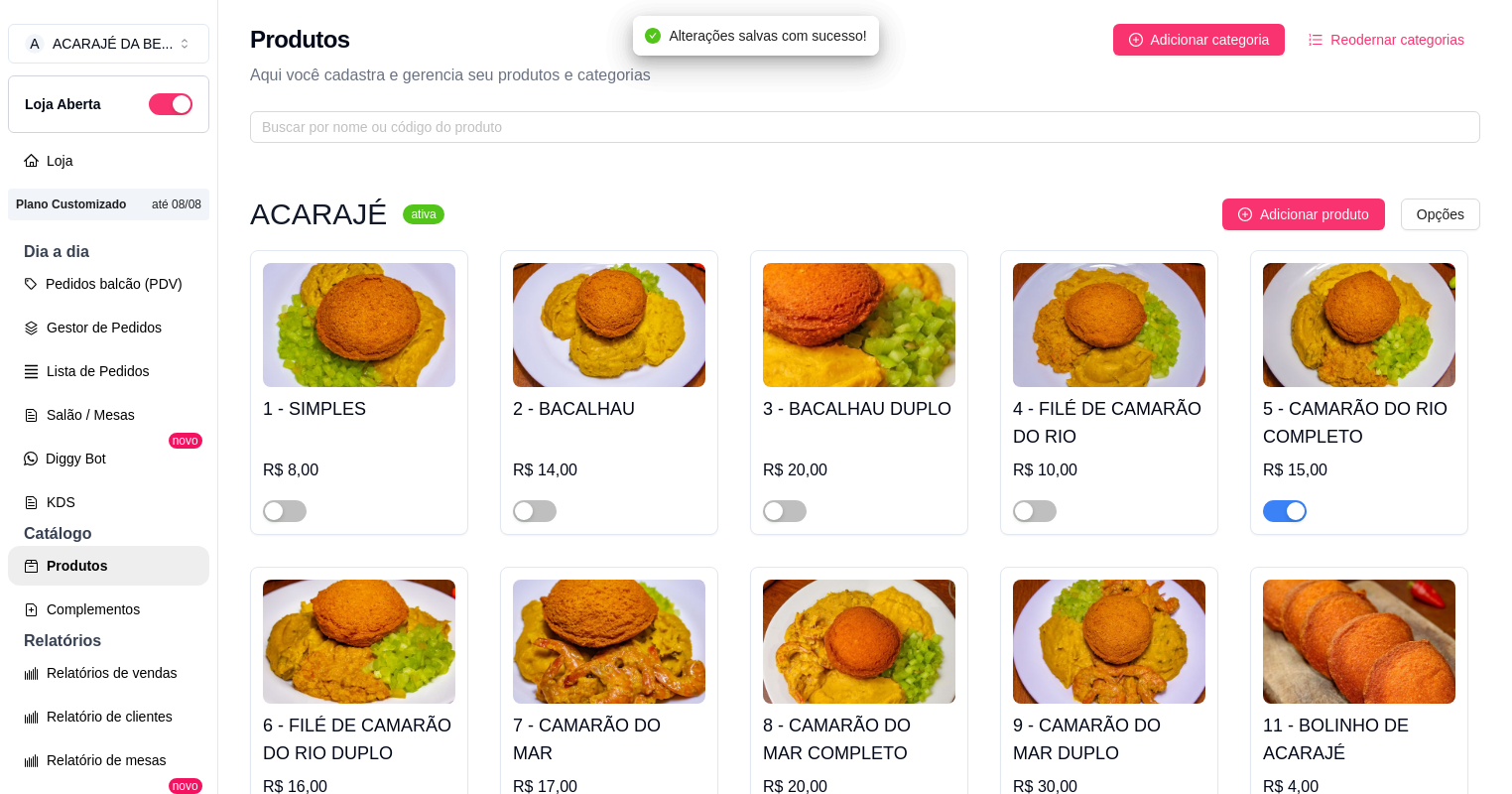 click at bounding box center [1285, 511] 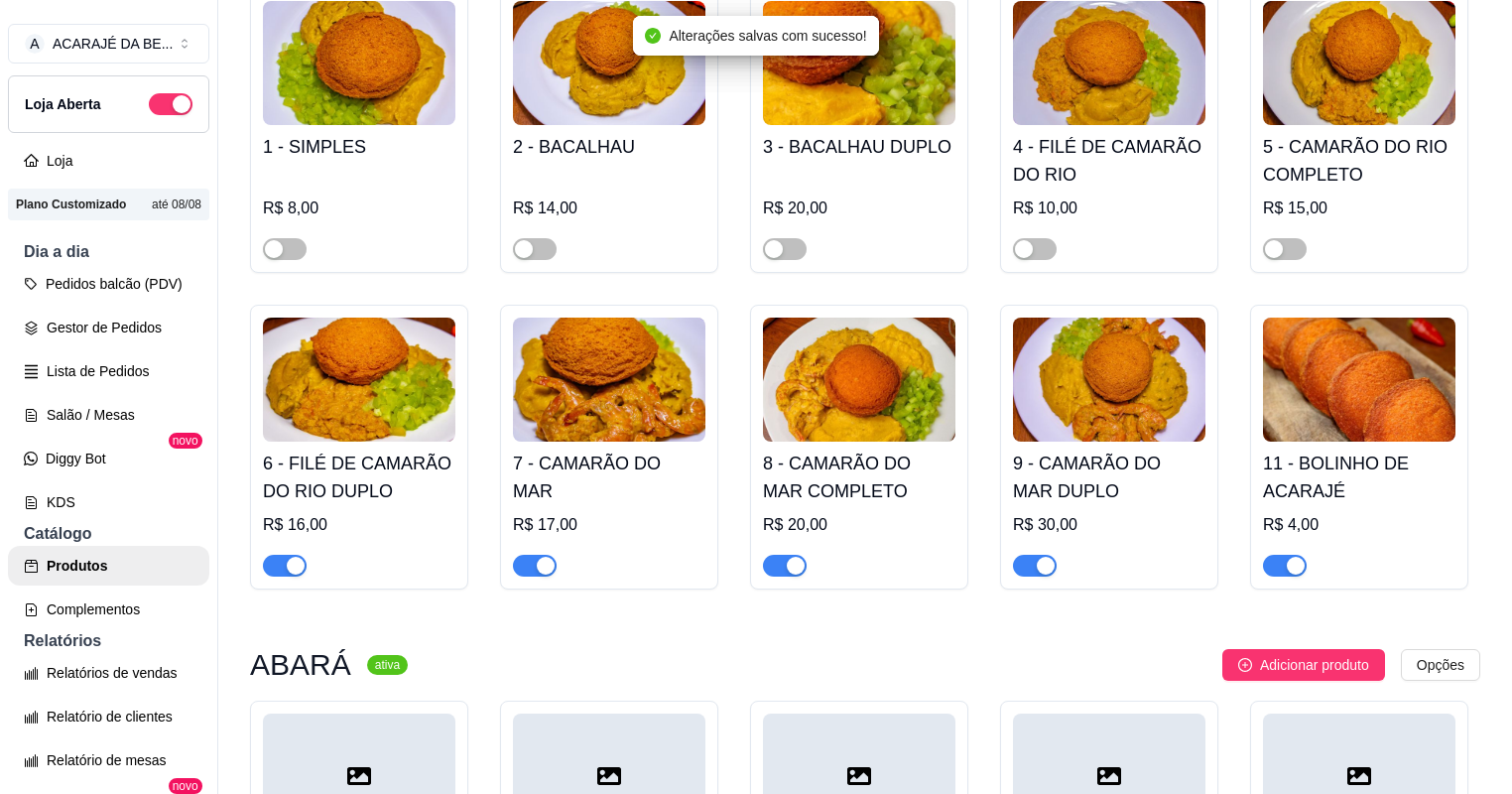 scroll, scrollTop: 318, scrollLeft: 0, axis: vertical 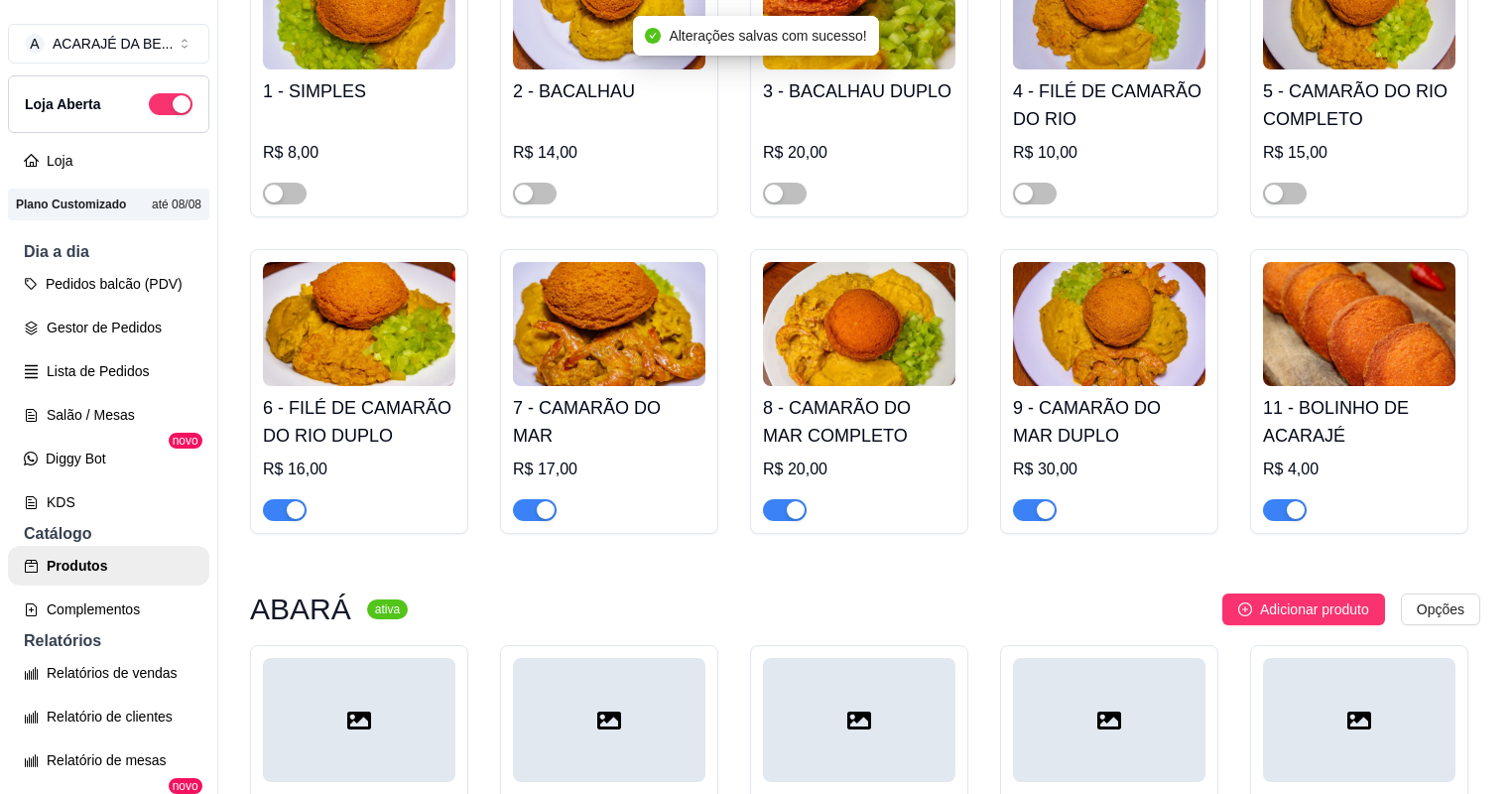 click at bounding box center [1285, 510] 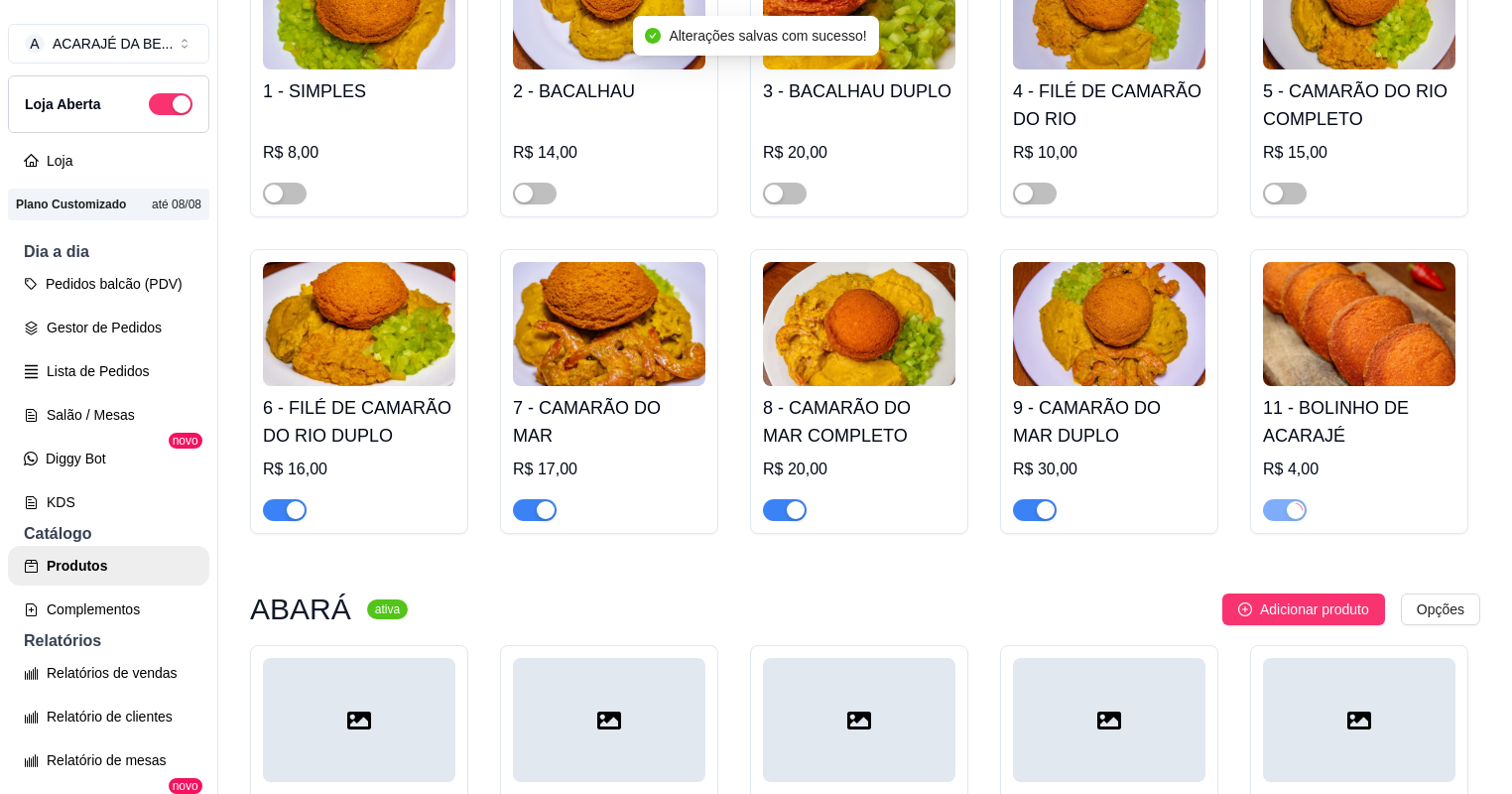click at bounding box center [1035, 510] 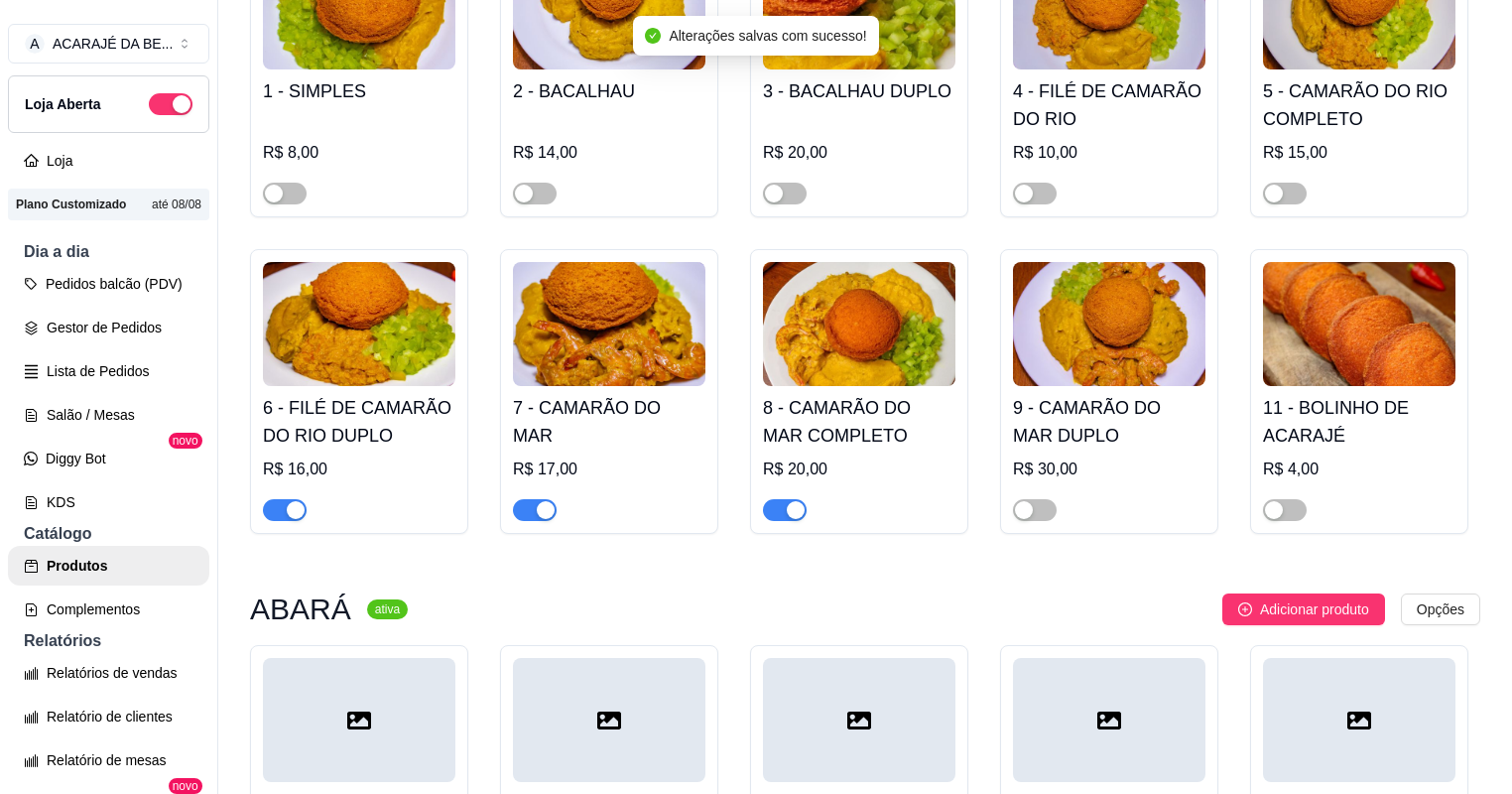 click at bounding box center [785, 510] 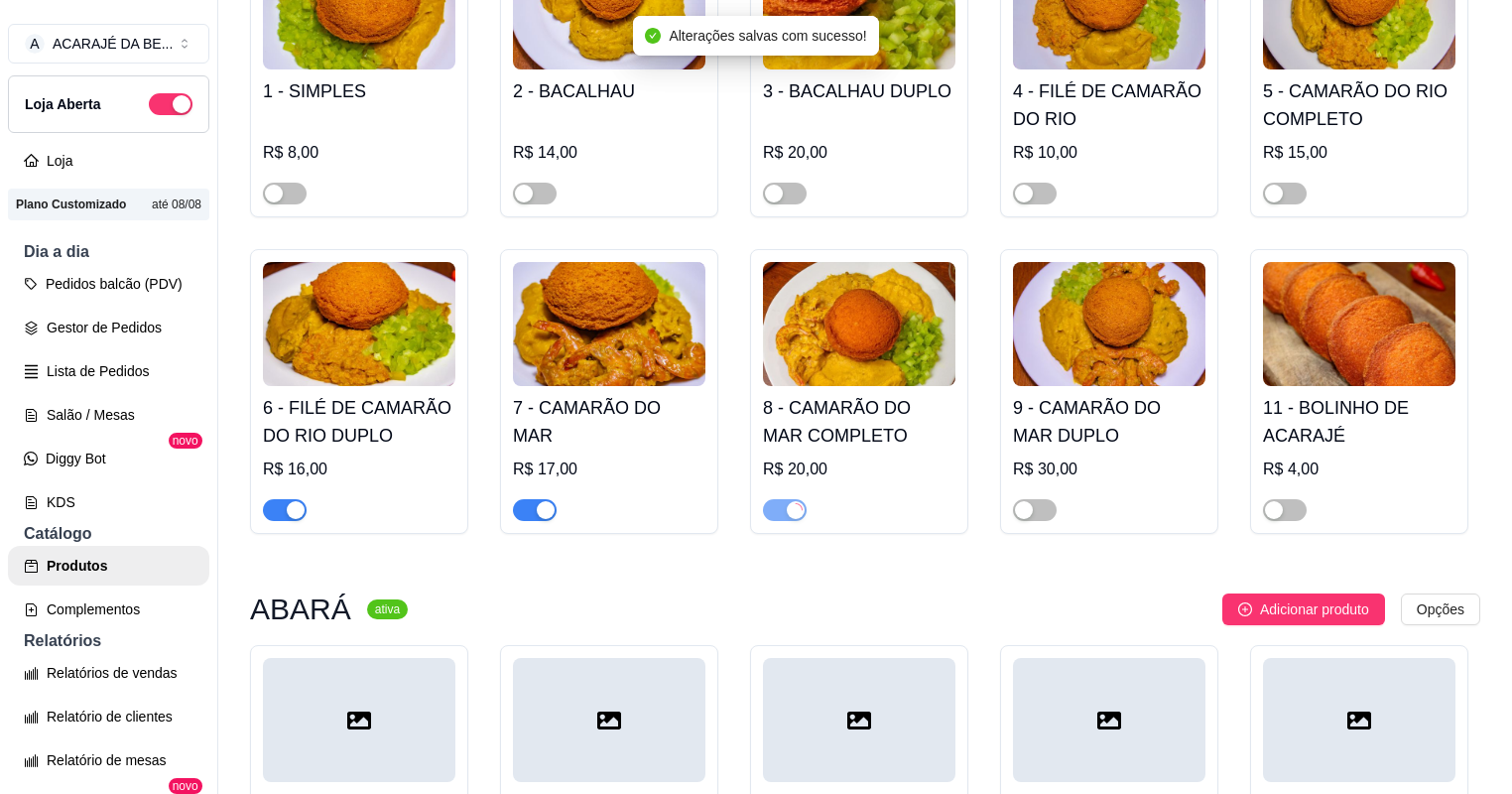 click at bounding box center (535, 510) 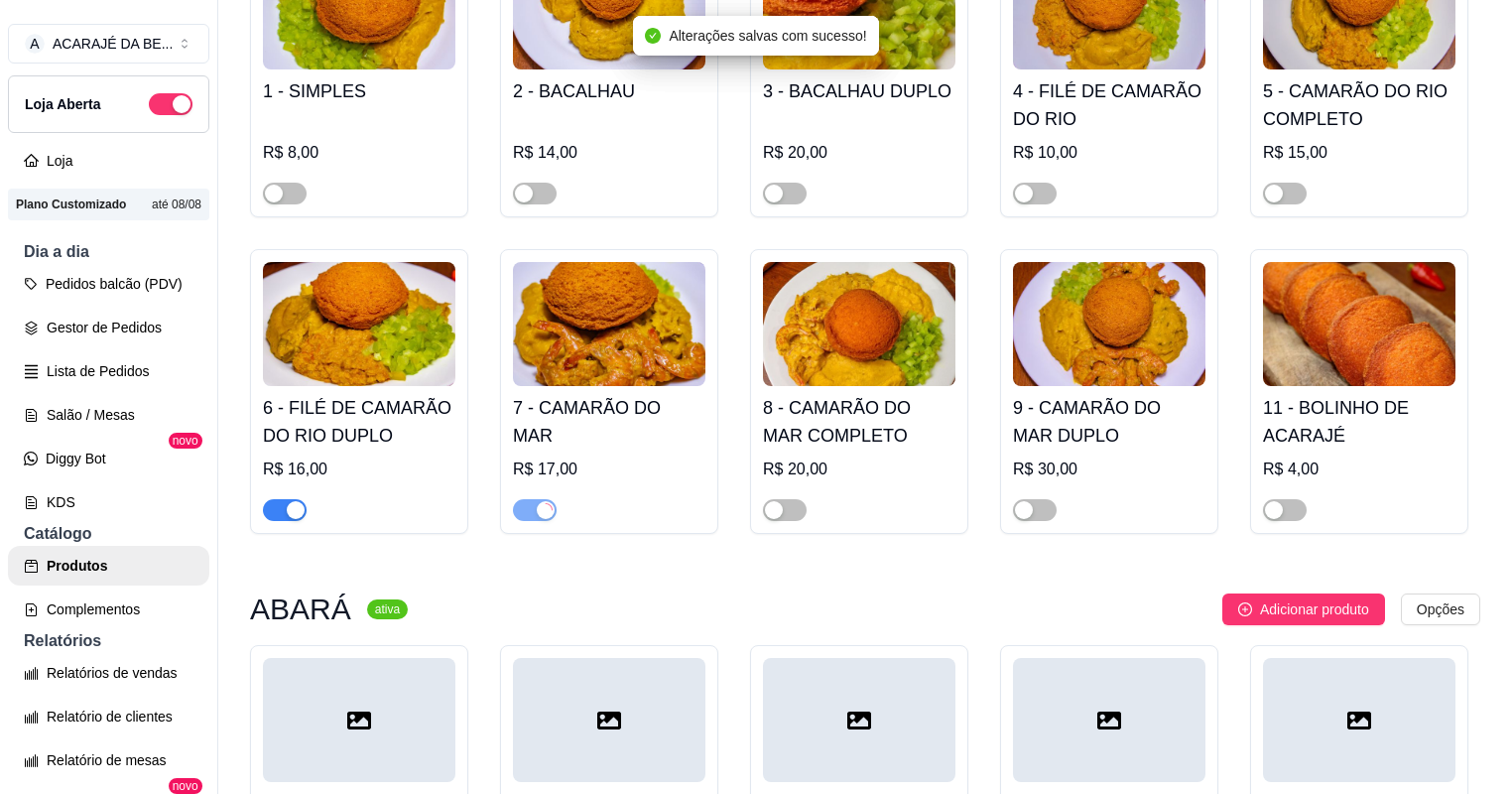 click at bounding box center [285, 510] 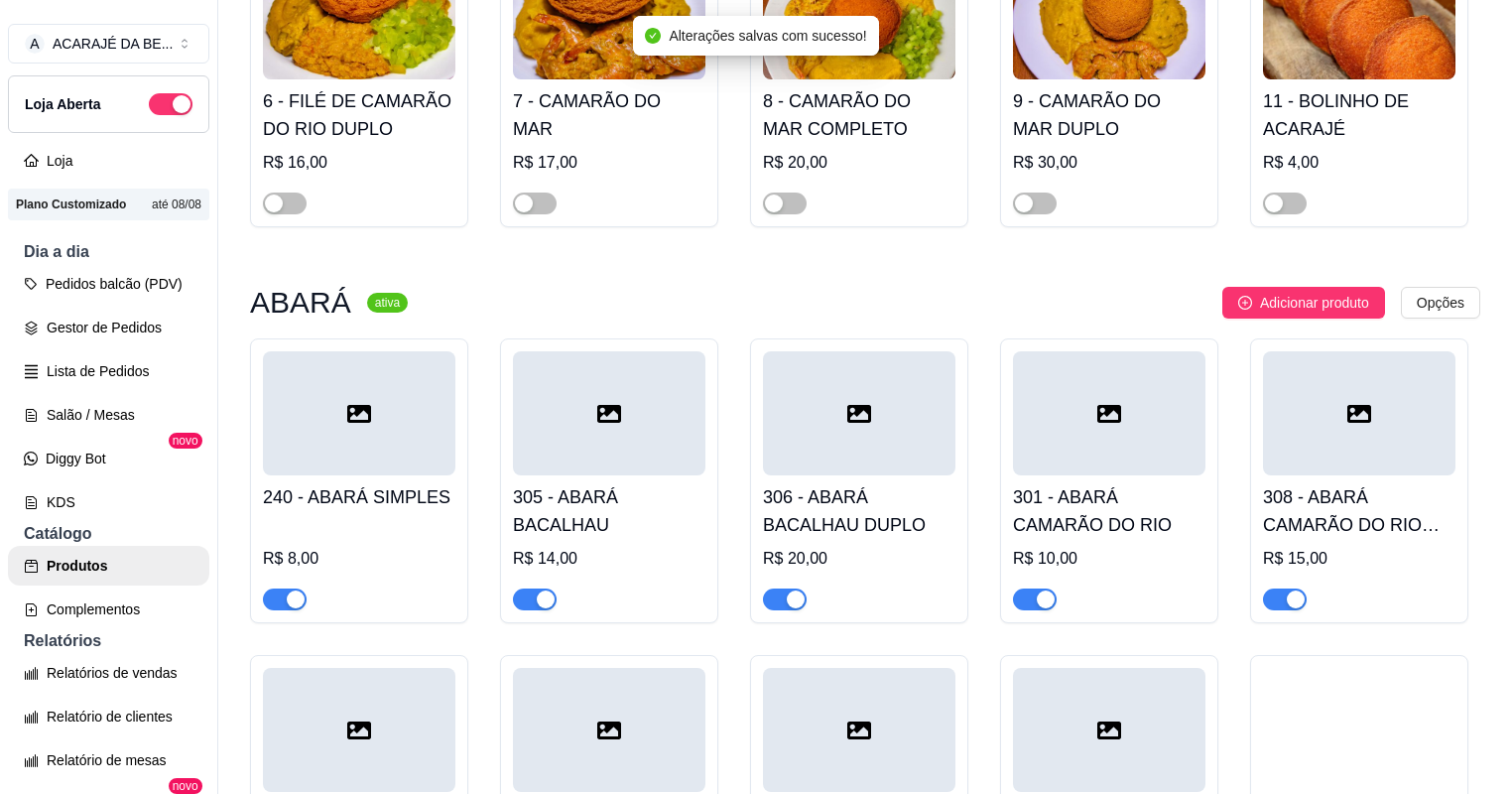 scroll, scrollTop: 635, scrollLeft: 0, axis: vertical 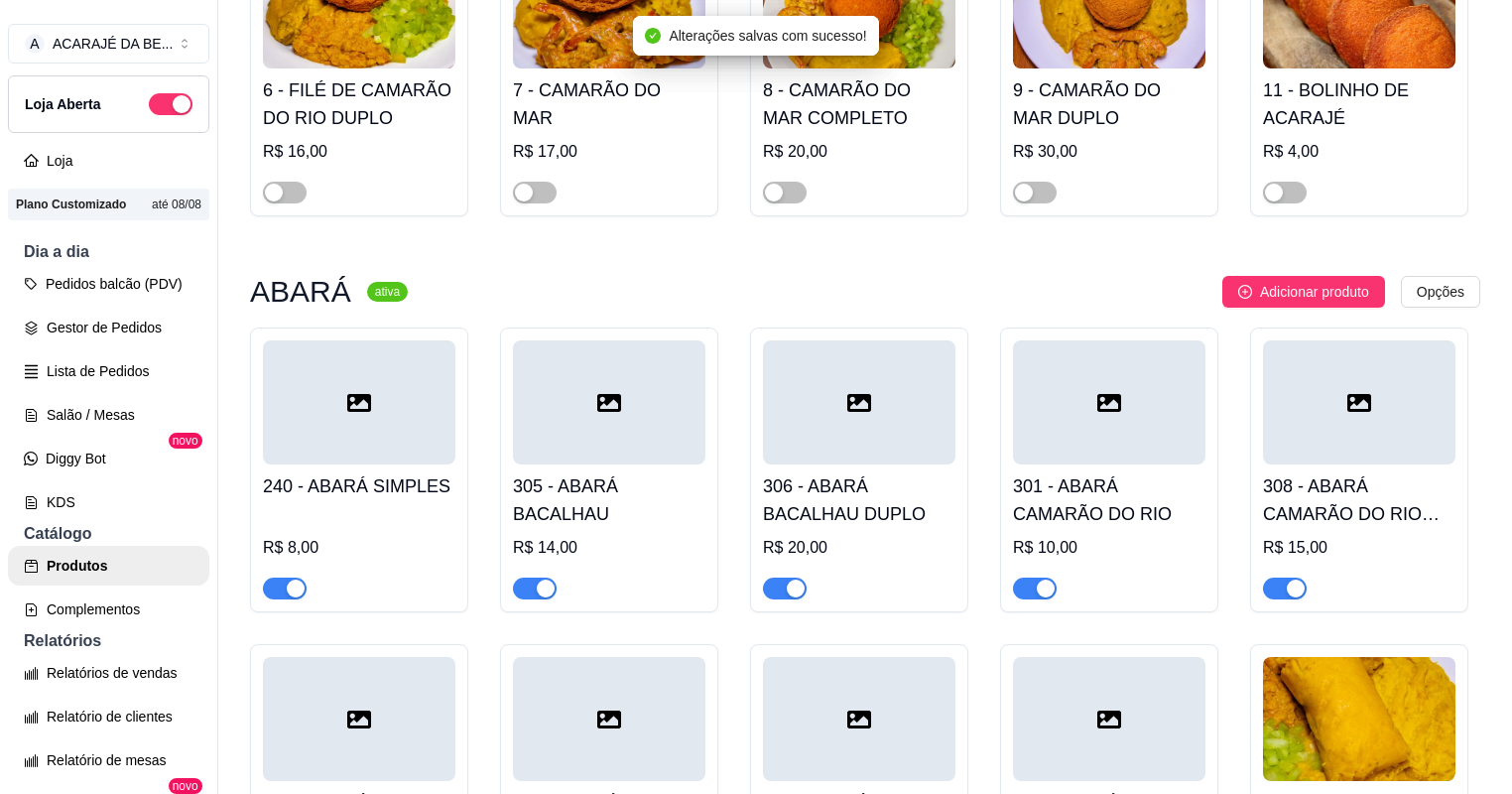 click at bounding box center [285, 589] 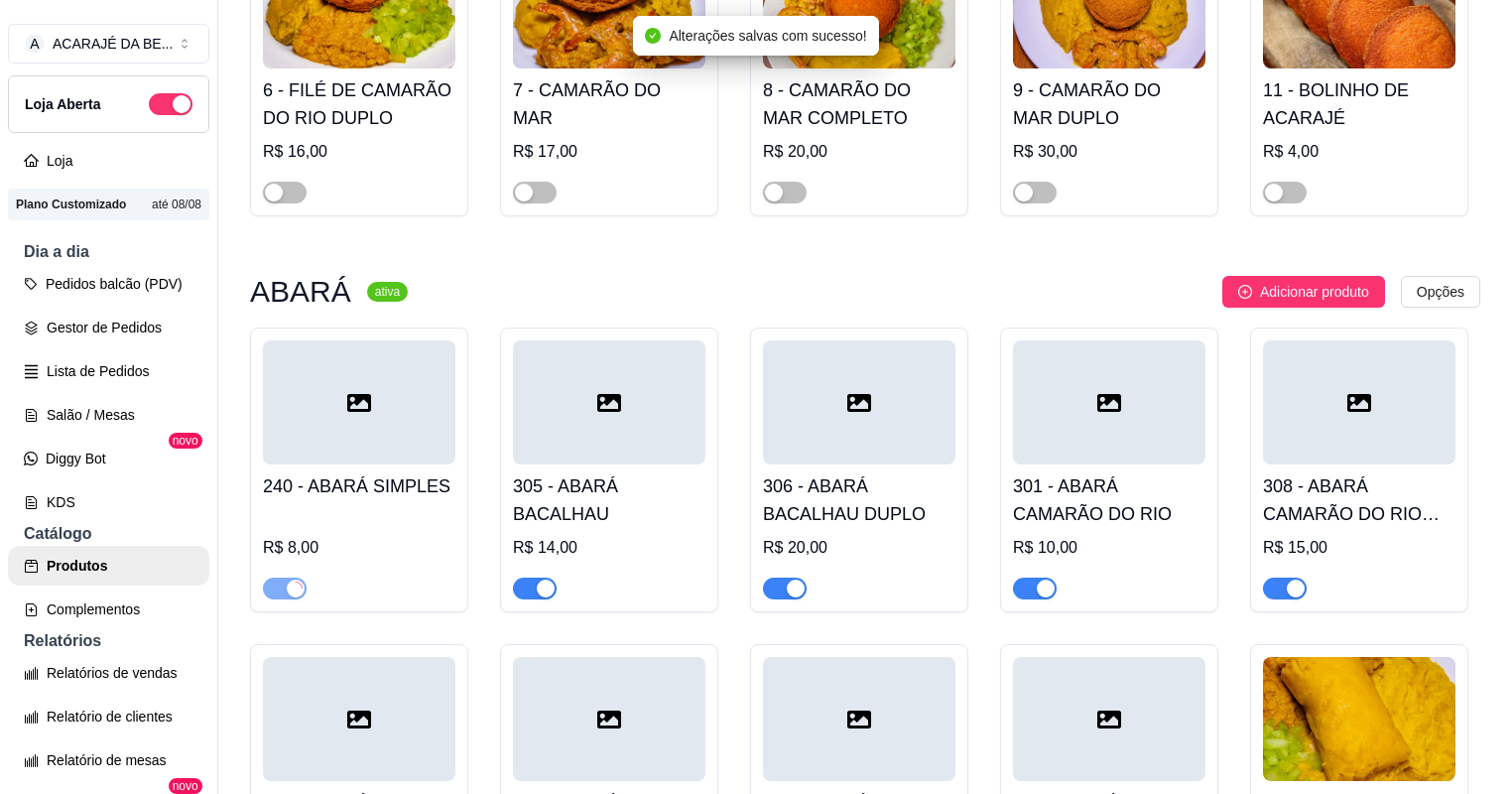 click at bounding box center (535, 589) 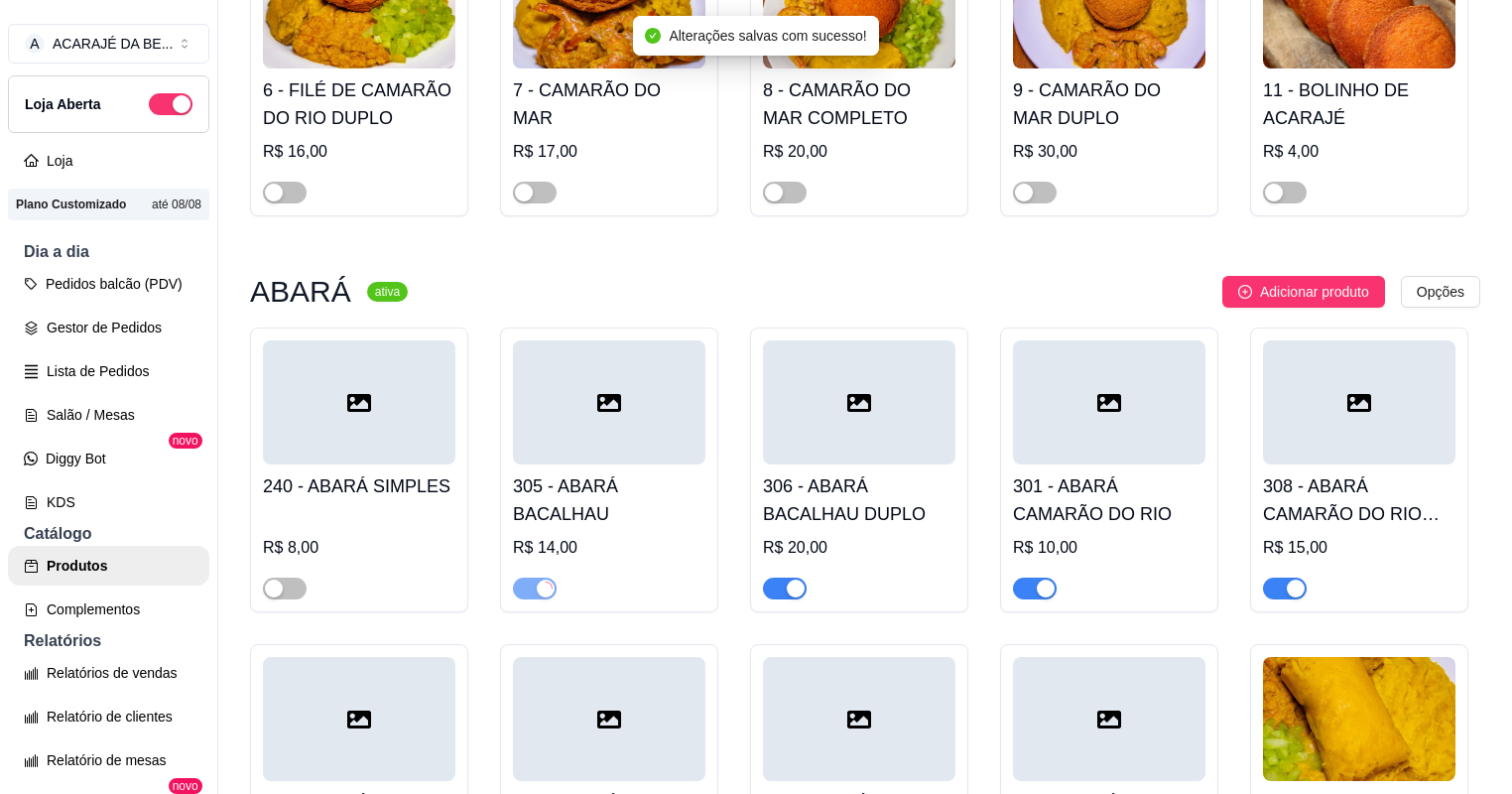 drag, startPoint x: 776, startPoint y: 585, endPoint x: 803, endPoint y: 591, distance: 27.658633 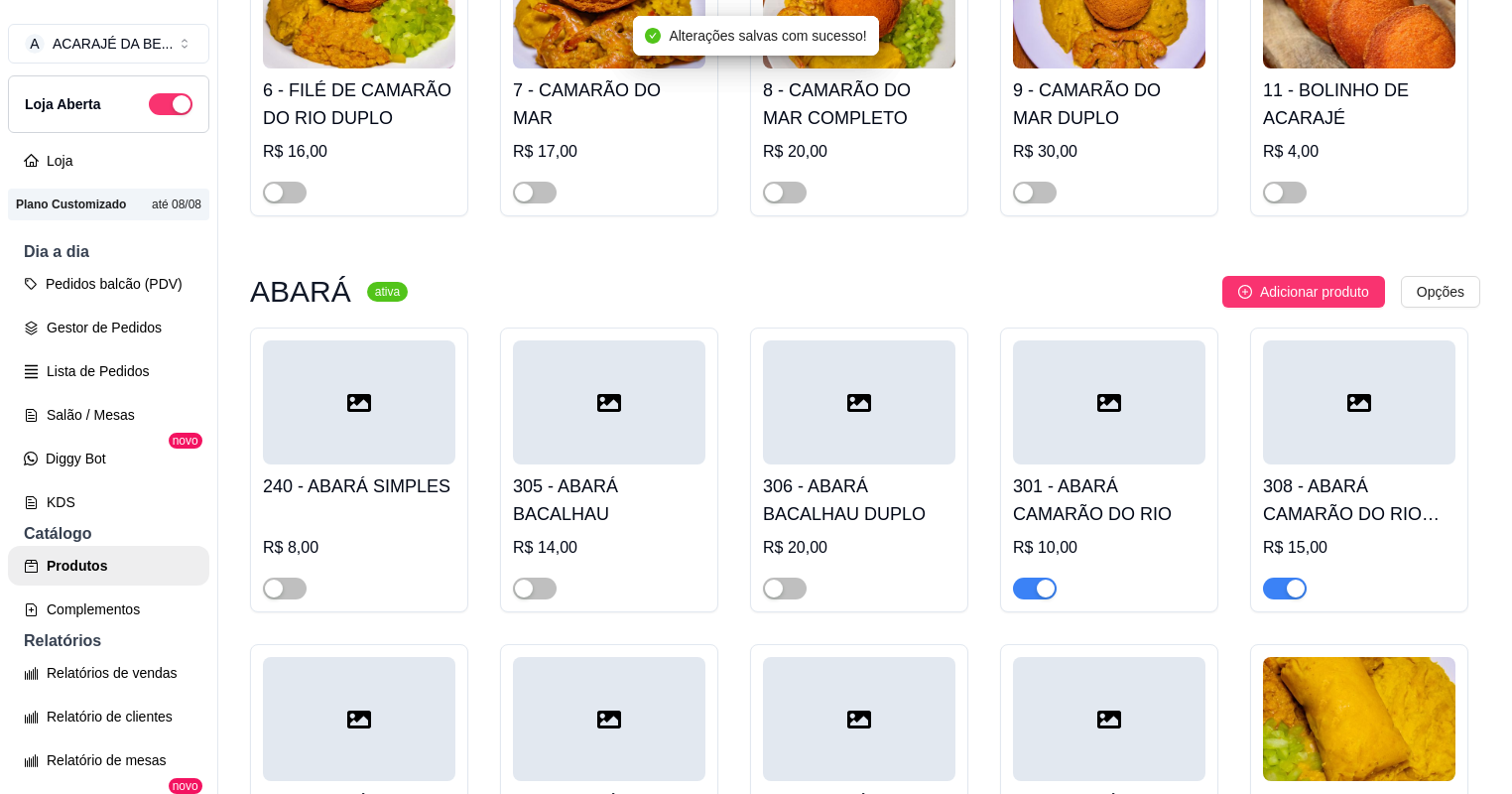 click at bounding box center (1035, 589) 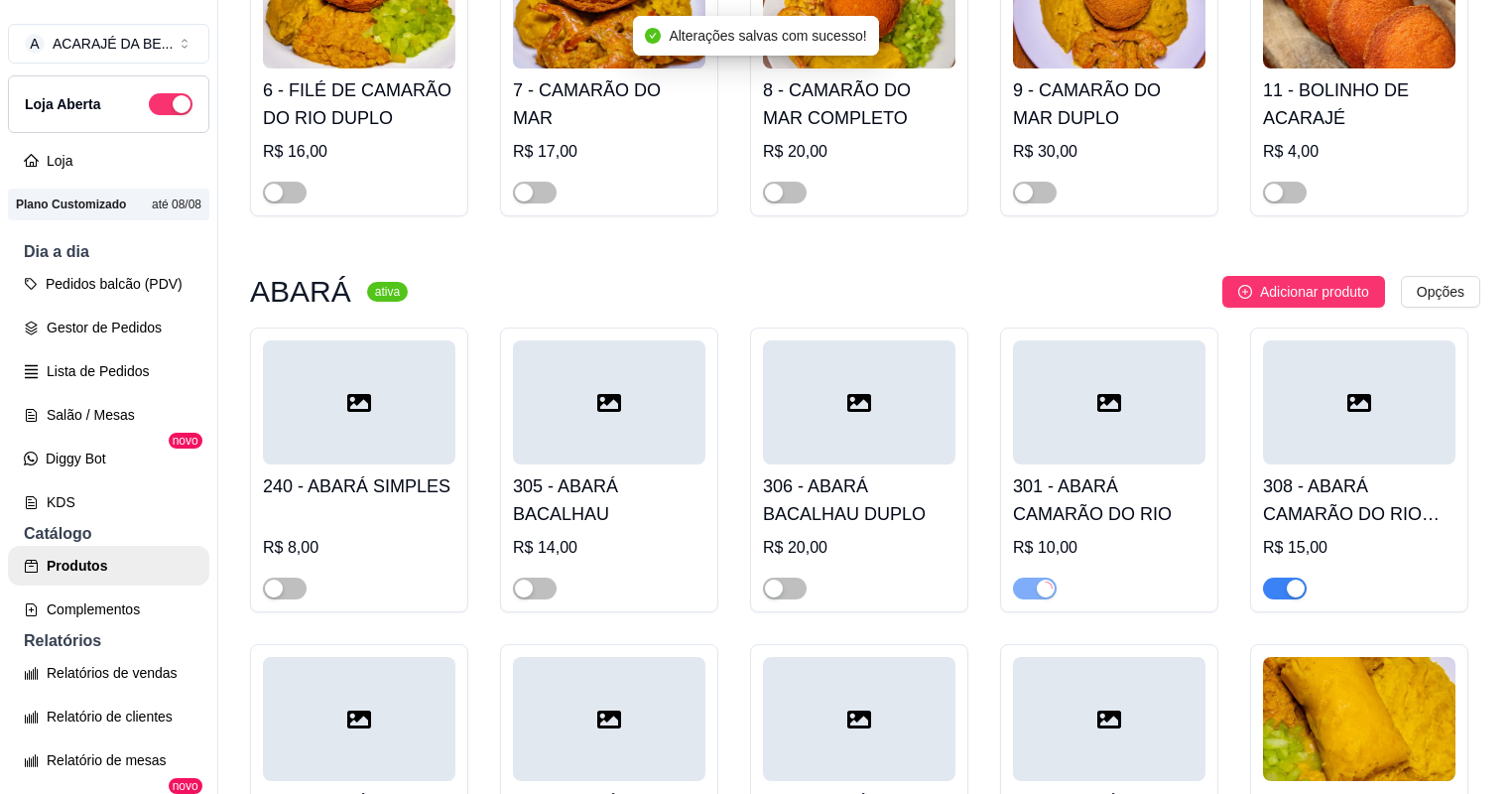 click at bounding box center [1285, 589] 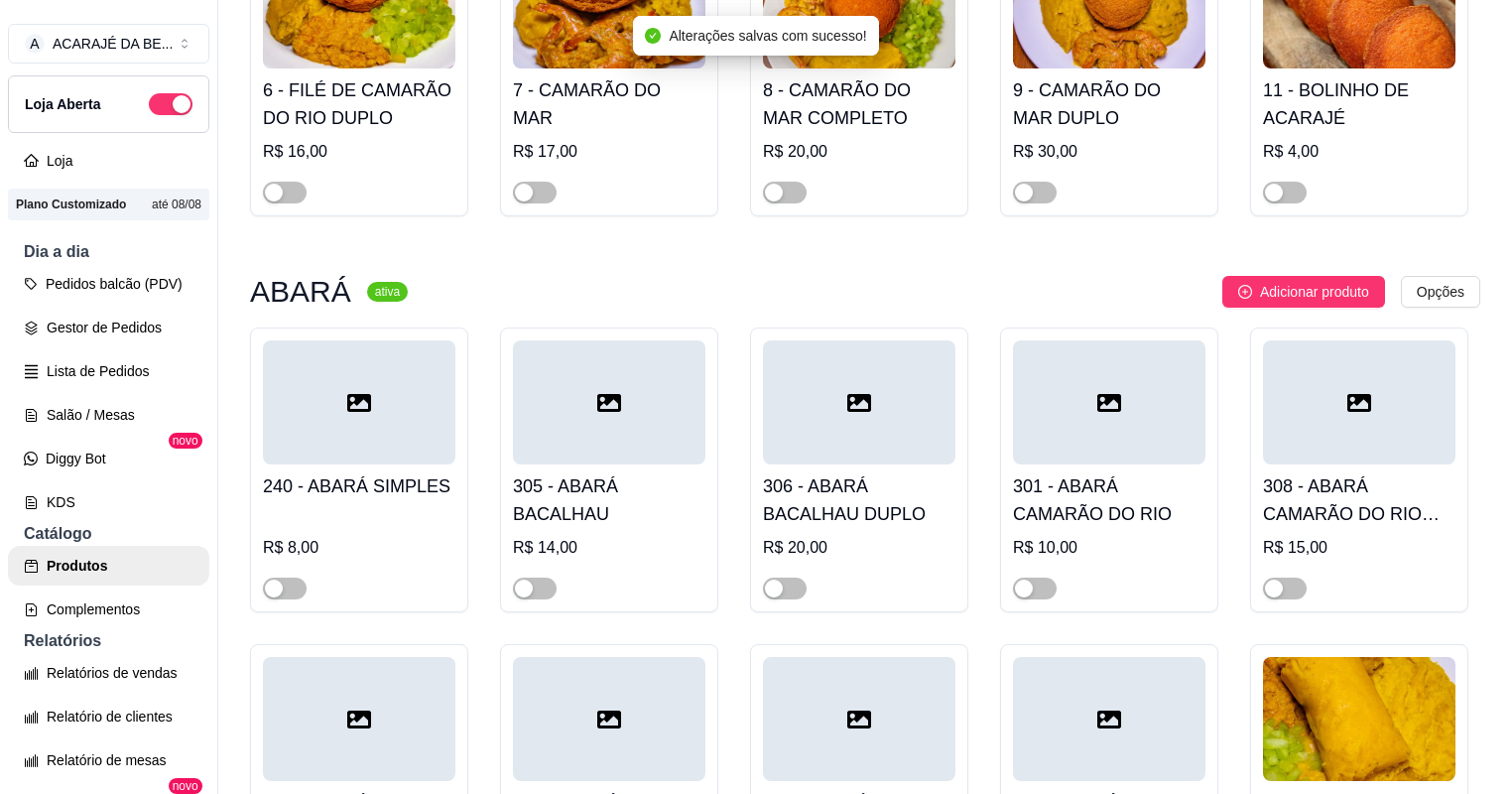 scroll, scrollTop: 953, scrollLeft: 0, axis: vertical 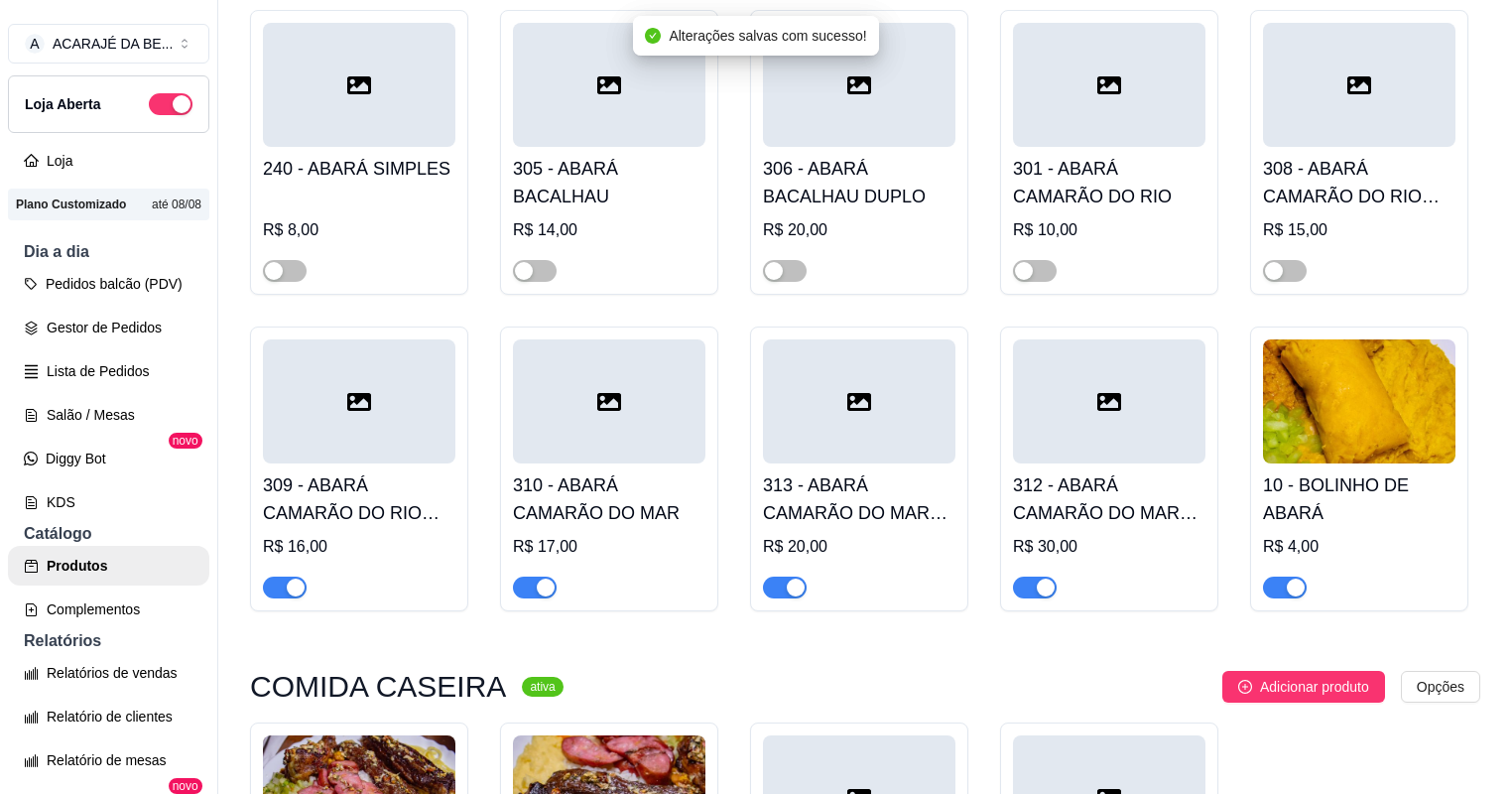 click at bounding box center [285, 588] 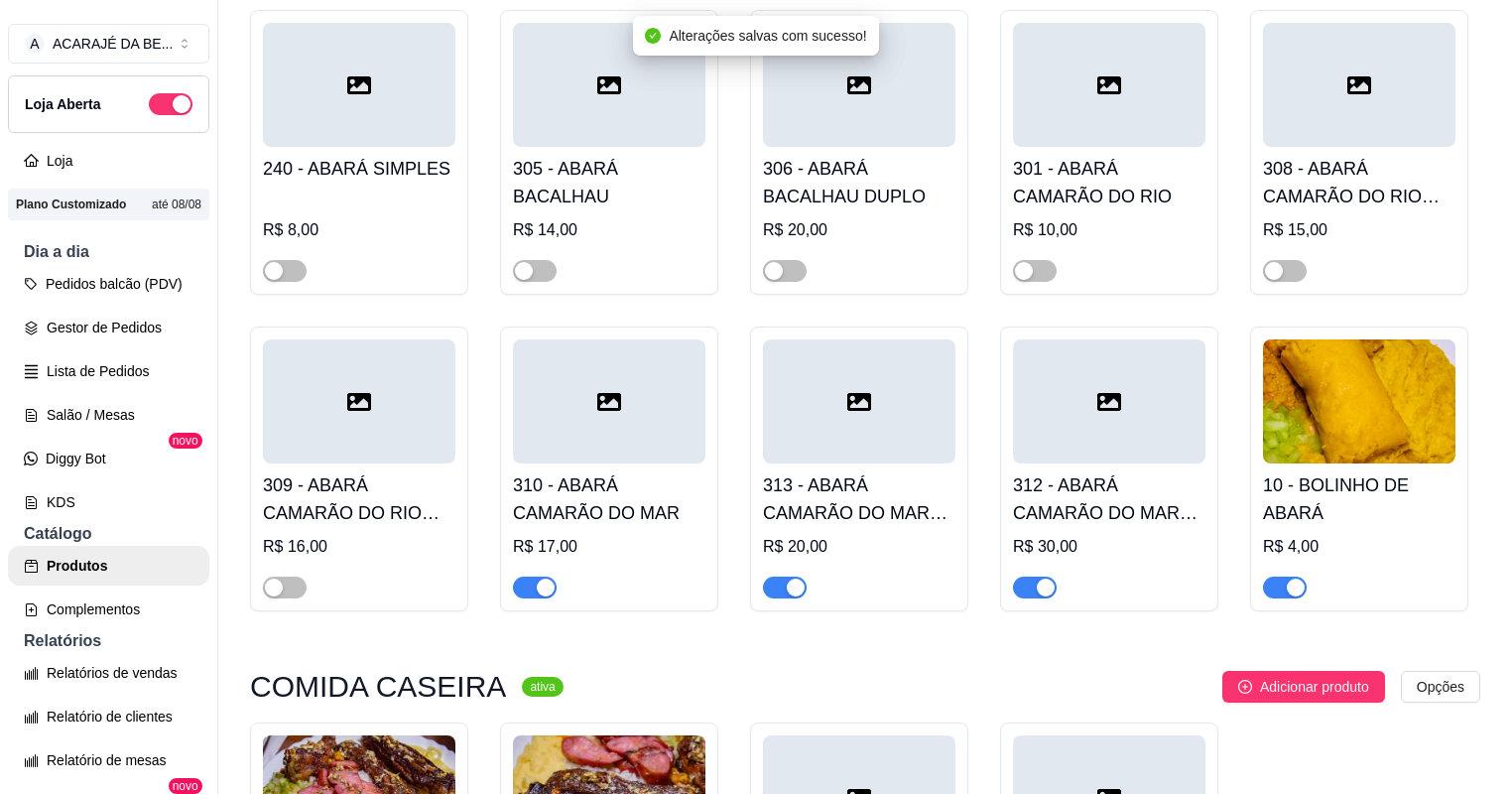click at bounding box center (535, 588) 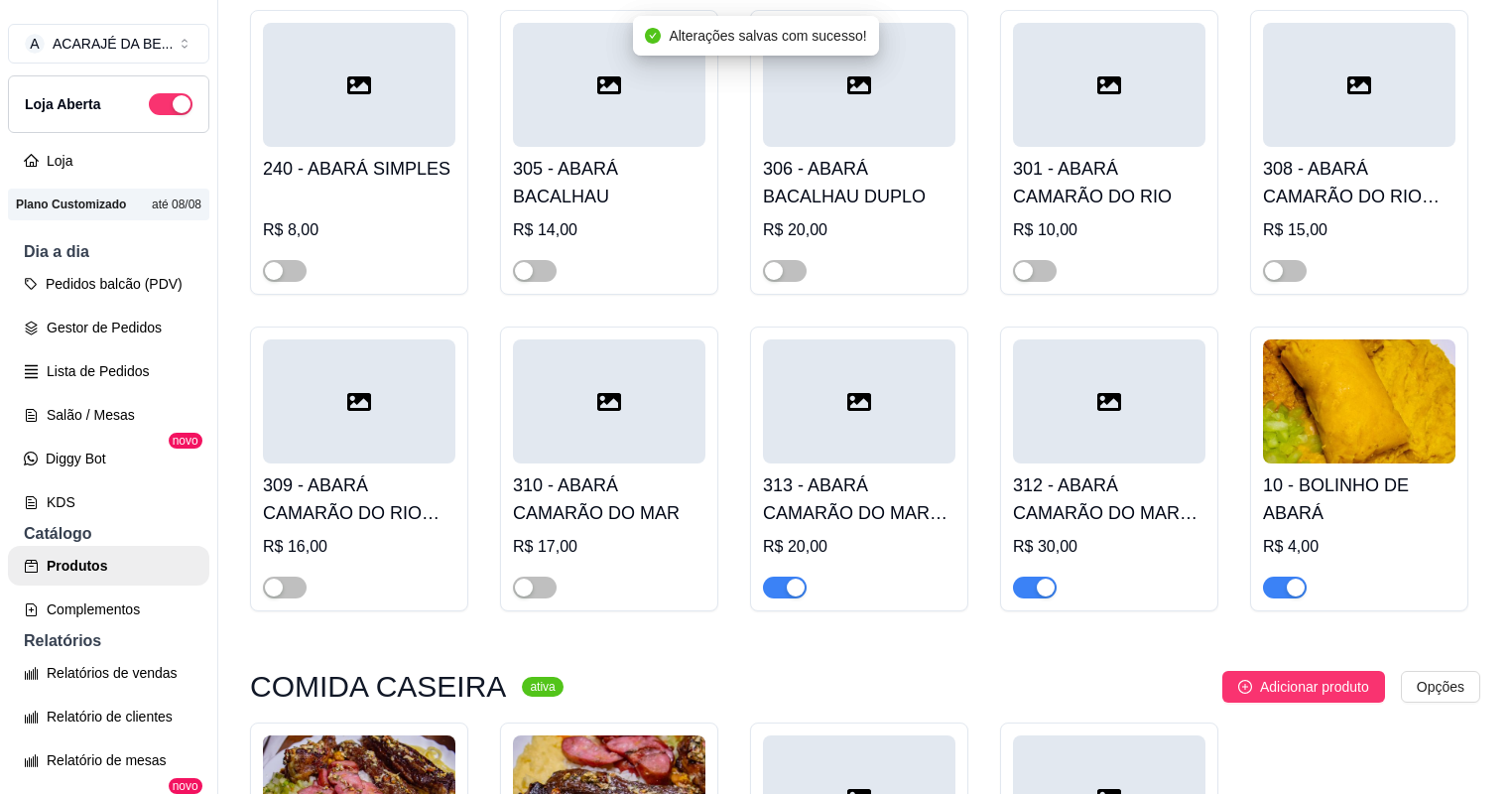click at bounding box center (785, 588) 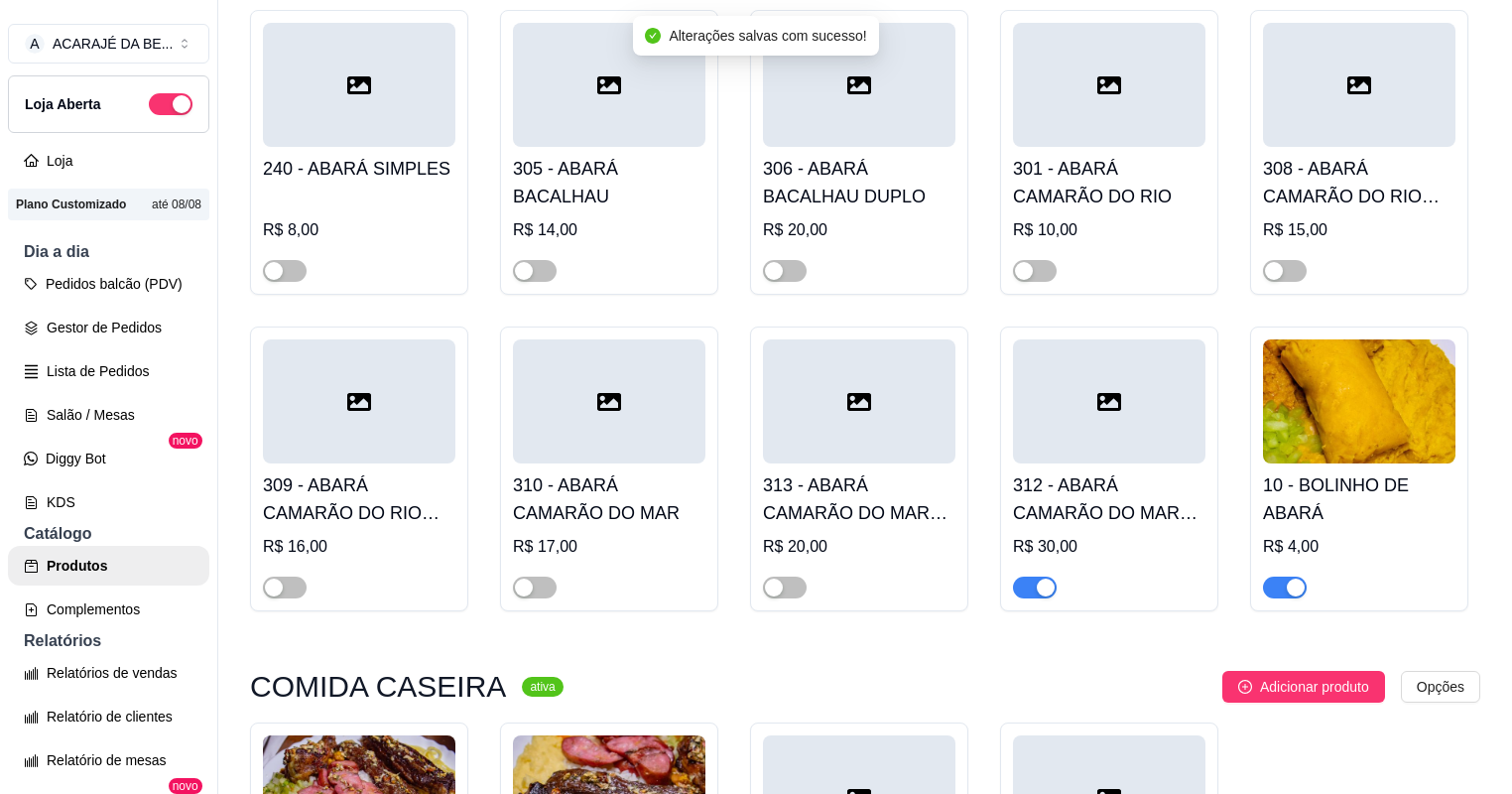 click at bounding box center [1035, 588] 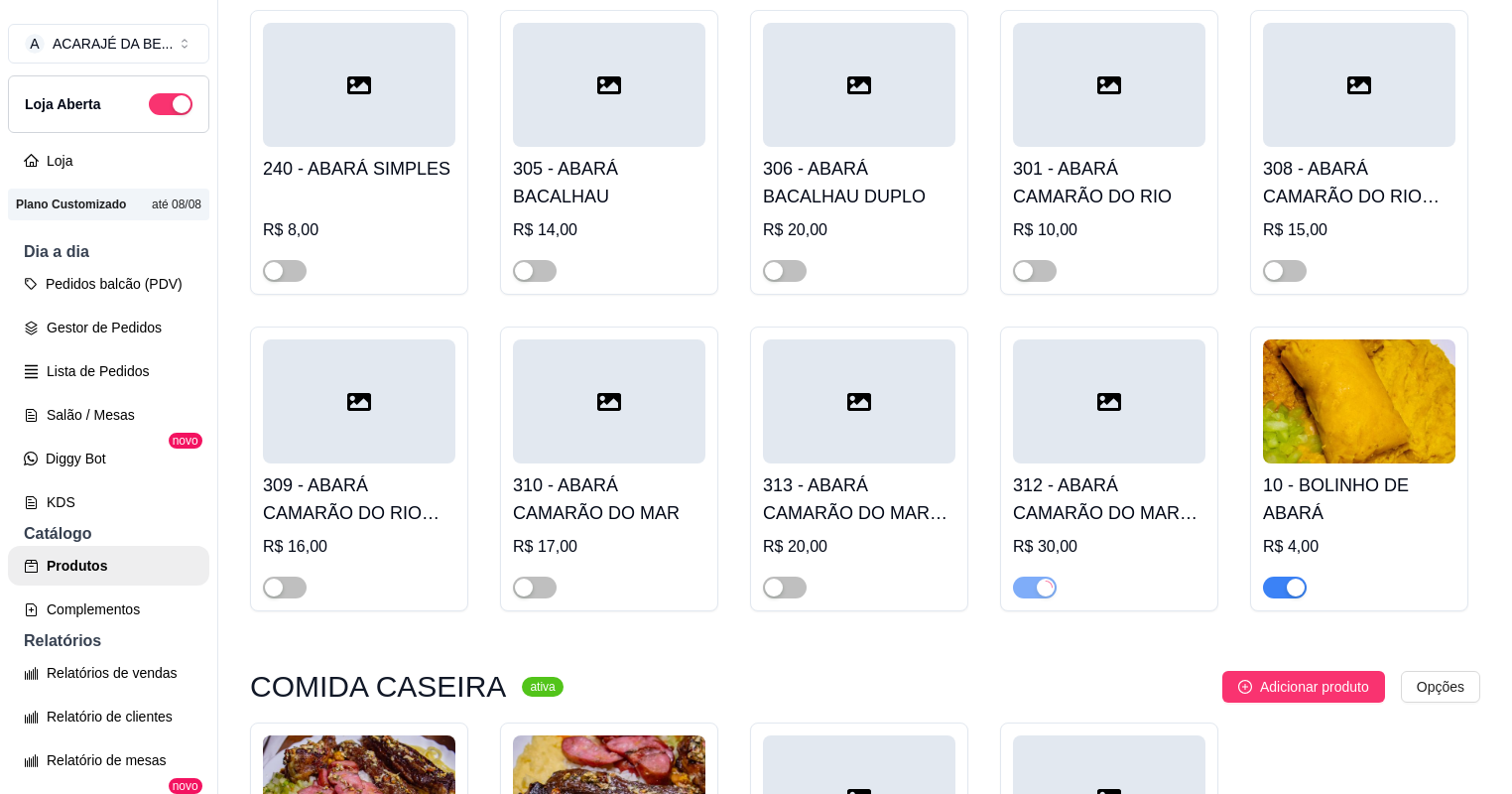 click at bounding box center (1285, 588) 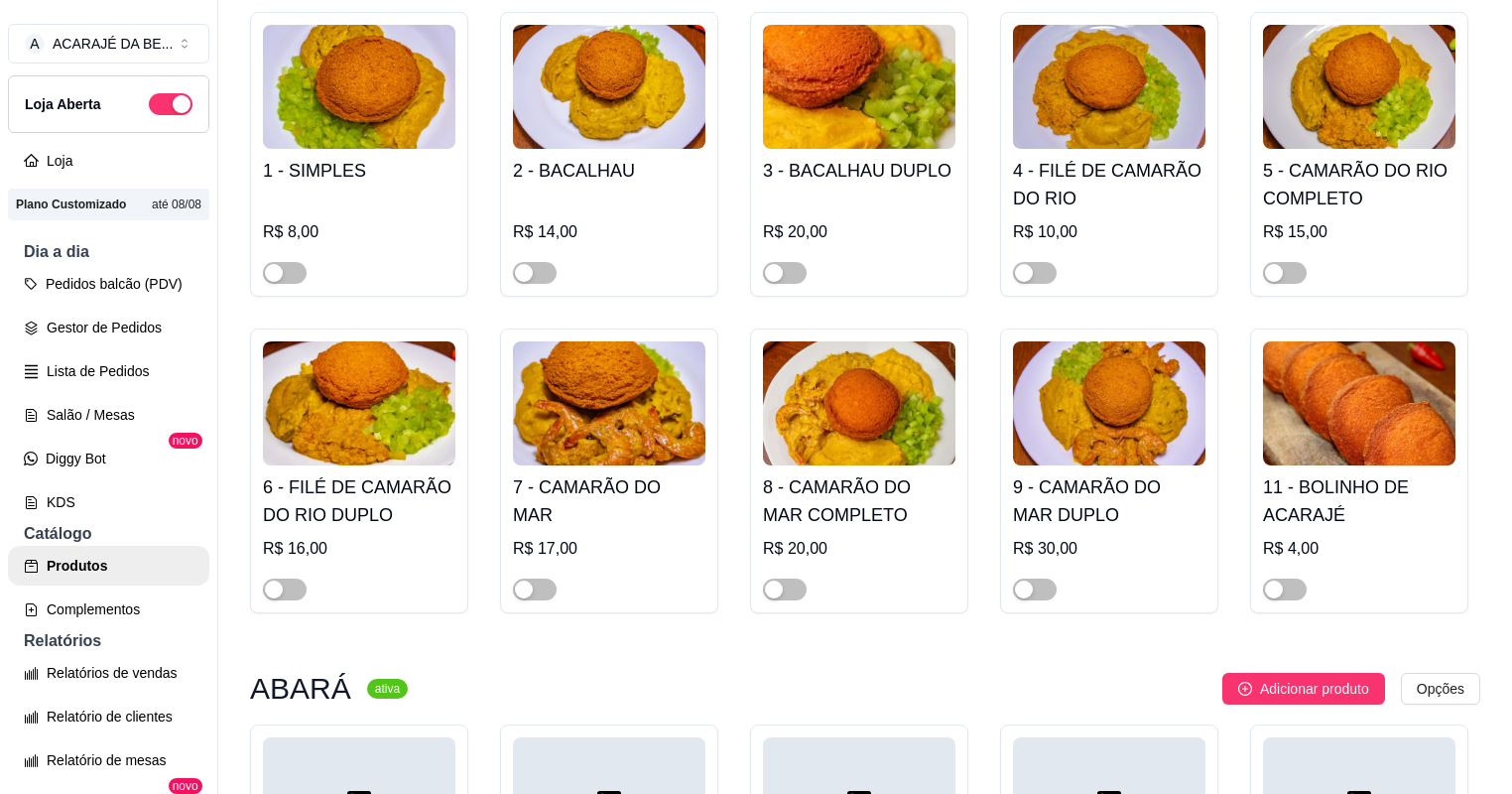 scroll, scrollTop: 0, scrollLeft: 0, axis: both 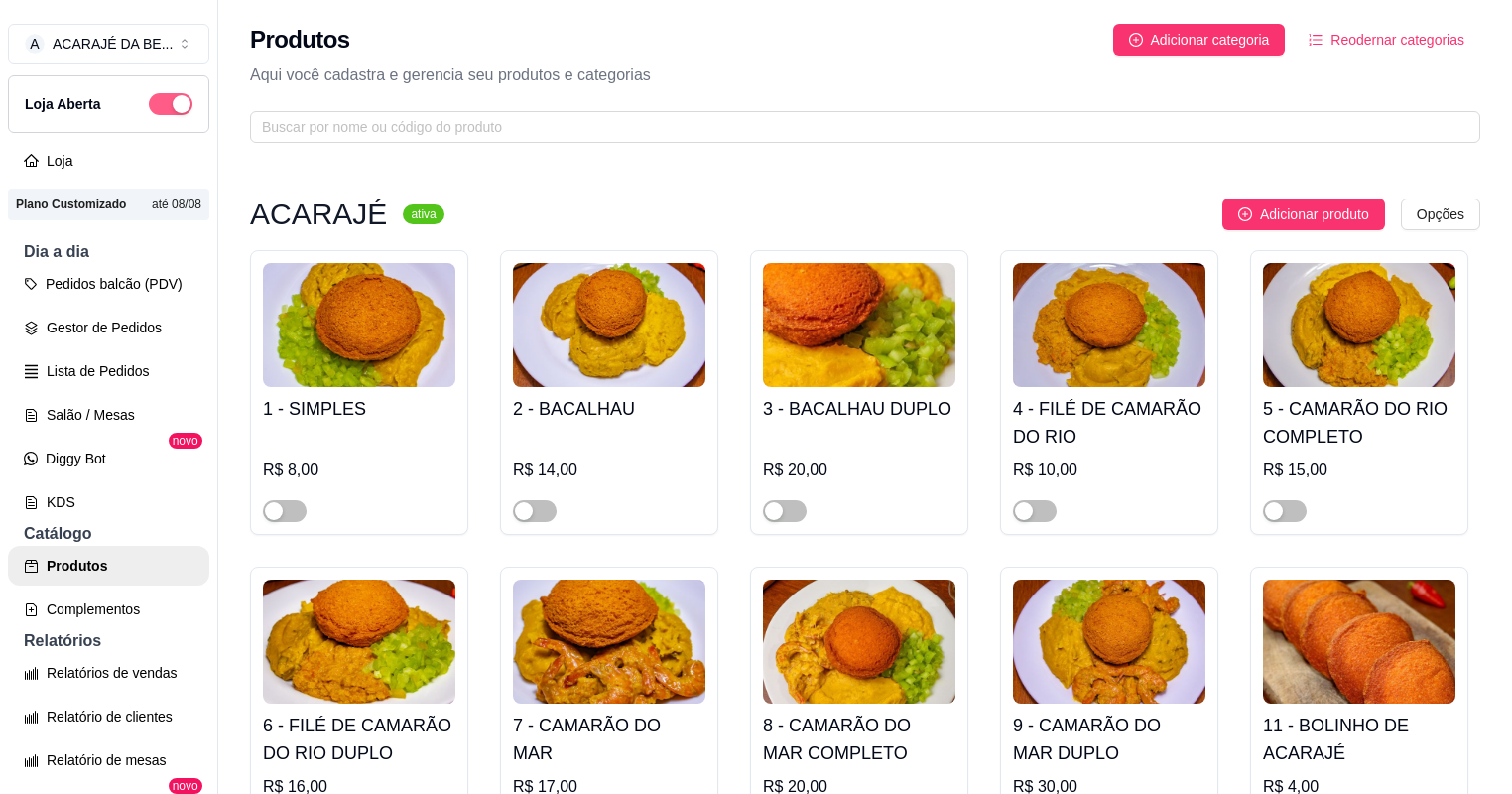 click at bounding box center (171, 104) 